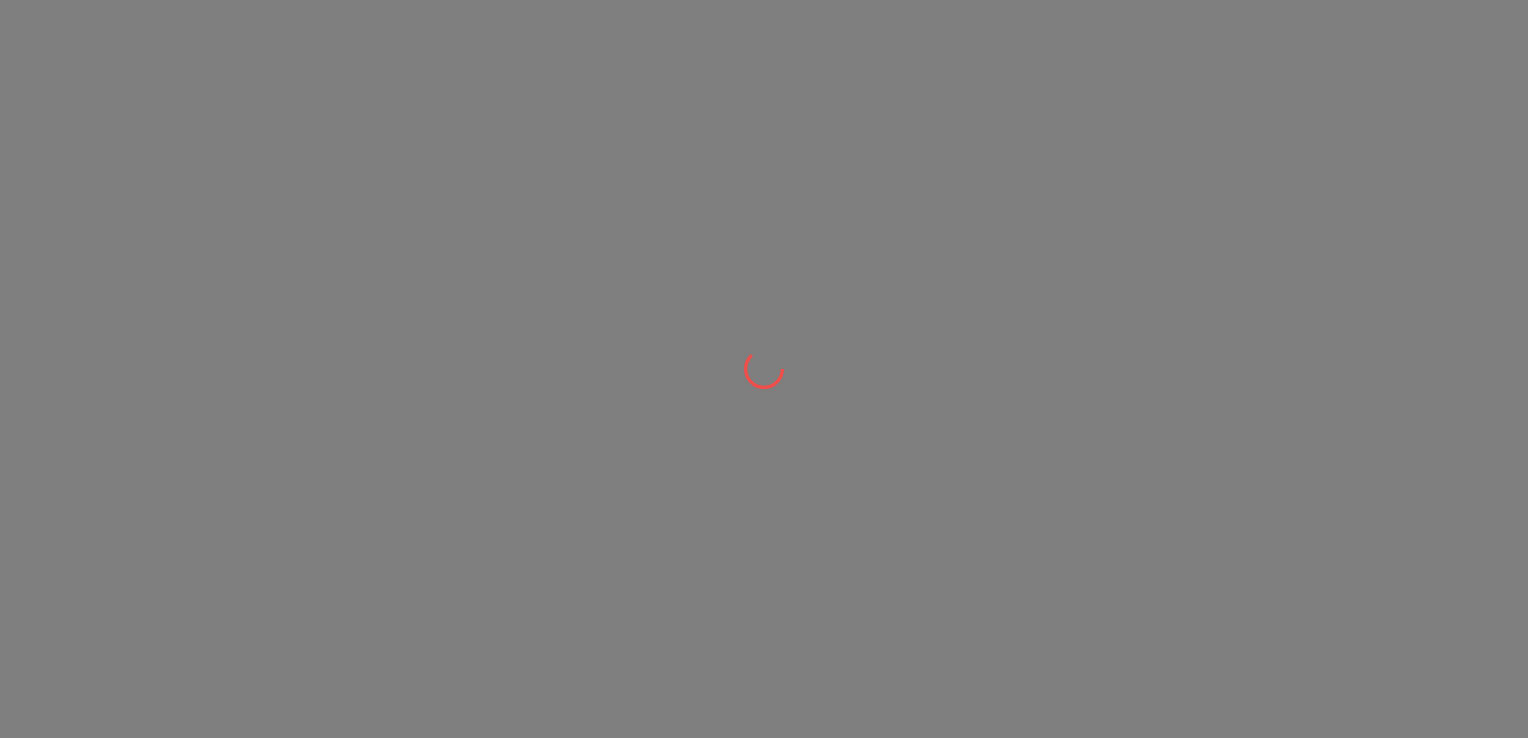scroll, scrollTop: 0, scrollLeft: 0, axis: both 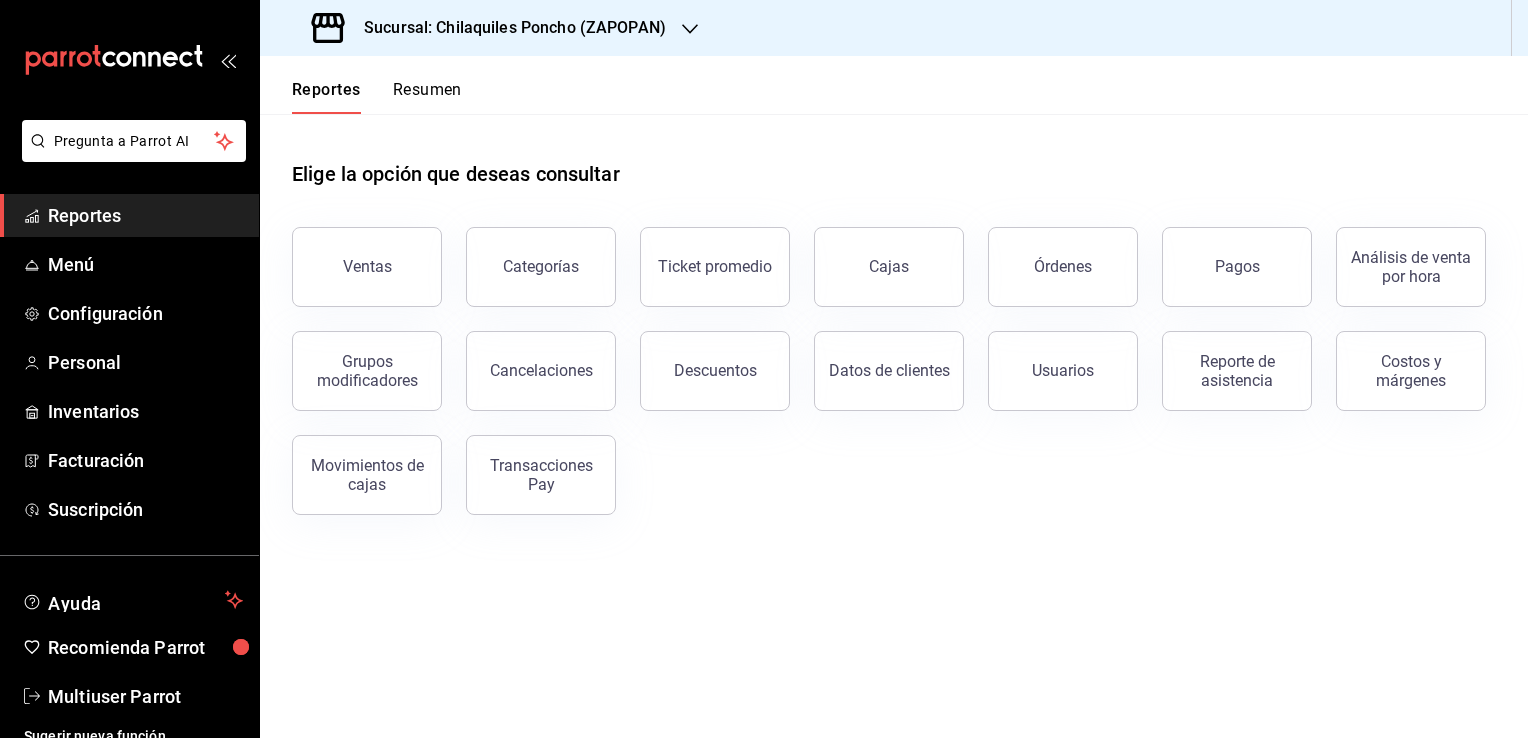 click on "Ventas Categorías Ticket promedio Cajas Órdenes Pagos Análisis de venta por hora Grupos modificadores Cancelaciones Descuentos Datos de clientes Usuarios Reporte de asistencia Costos y márgenes Movimientos [PERSON_NAME] Transacciones Pay" at bounding box center [882, 359] 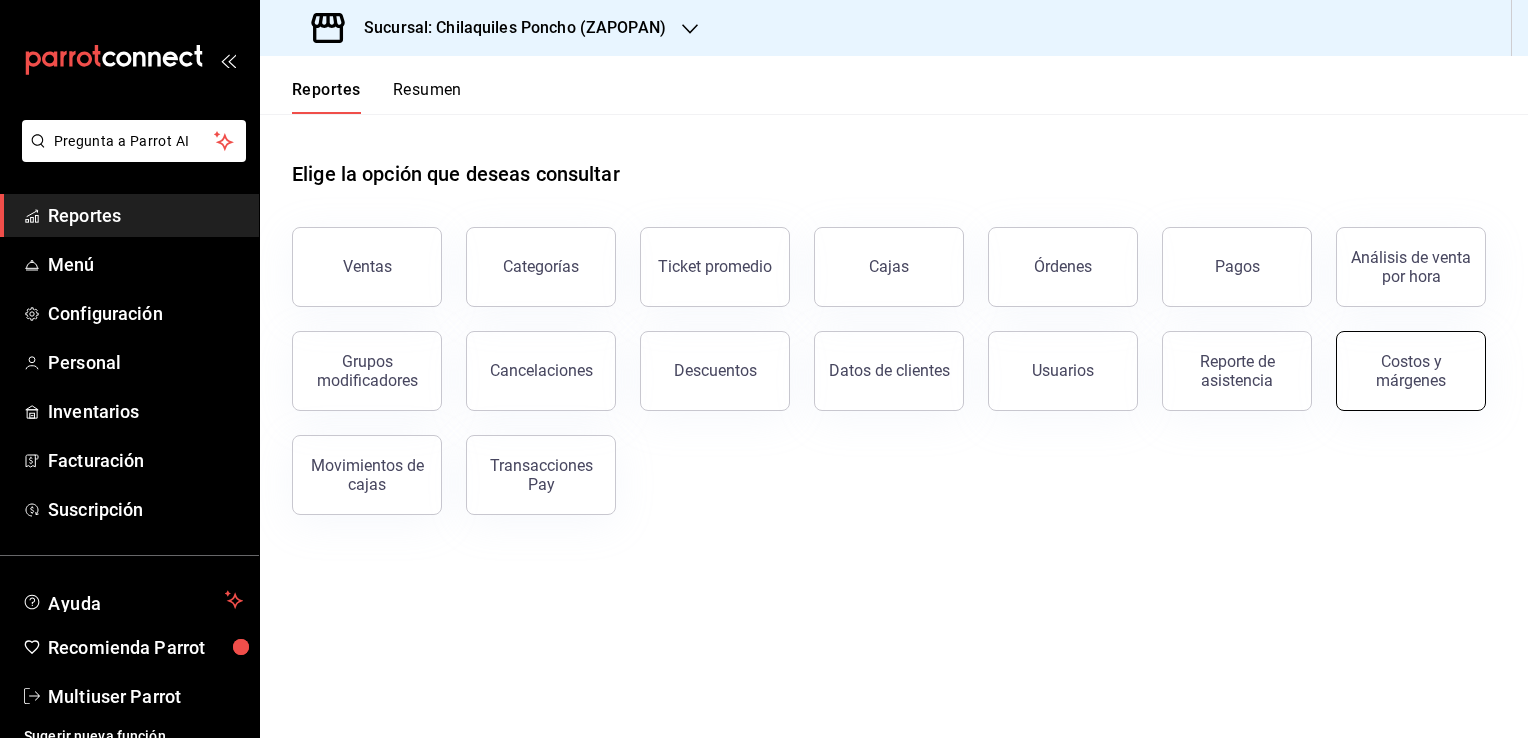 click on "Costos y márgenes" at bounding box center (1411, 371) 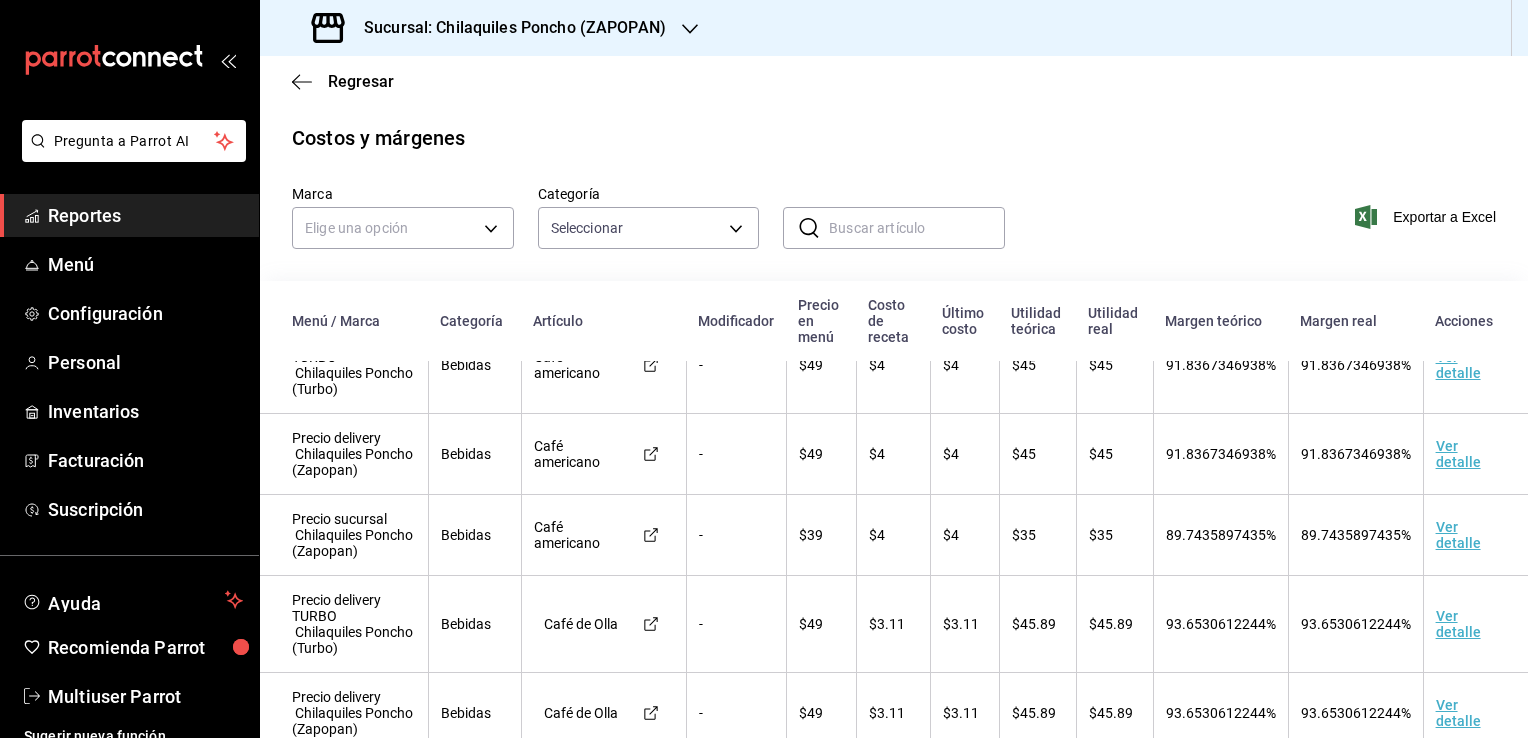 scroll, scrollTop: 0, scrollLeft: 0, axis: both 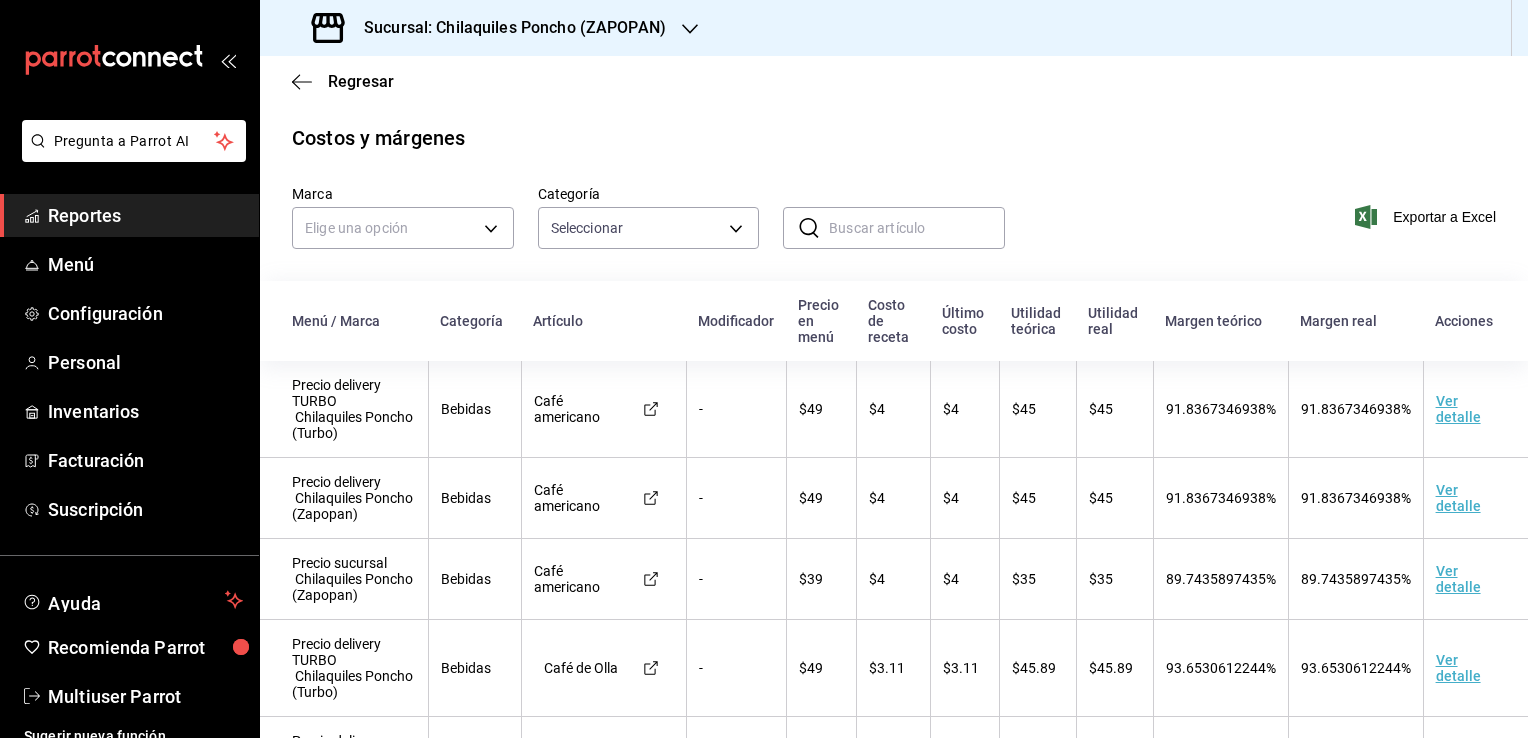 click on "Sucursal: Chilaquiles Poncho (ZAPOPAN)" at bounding box center (491, 28) 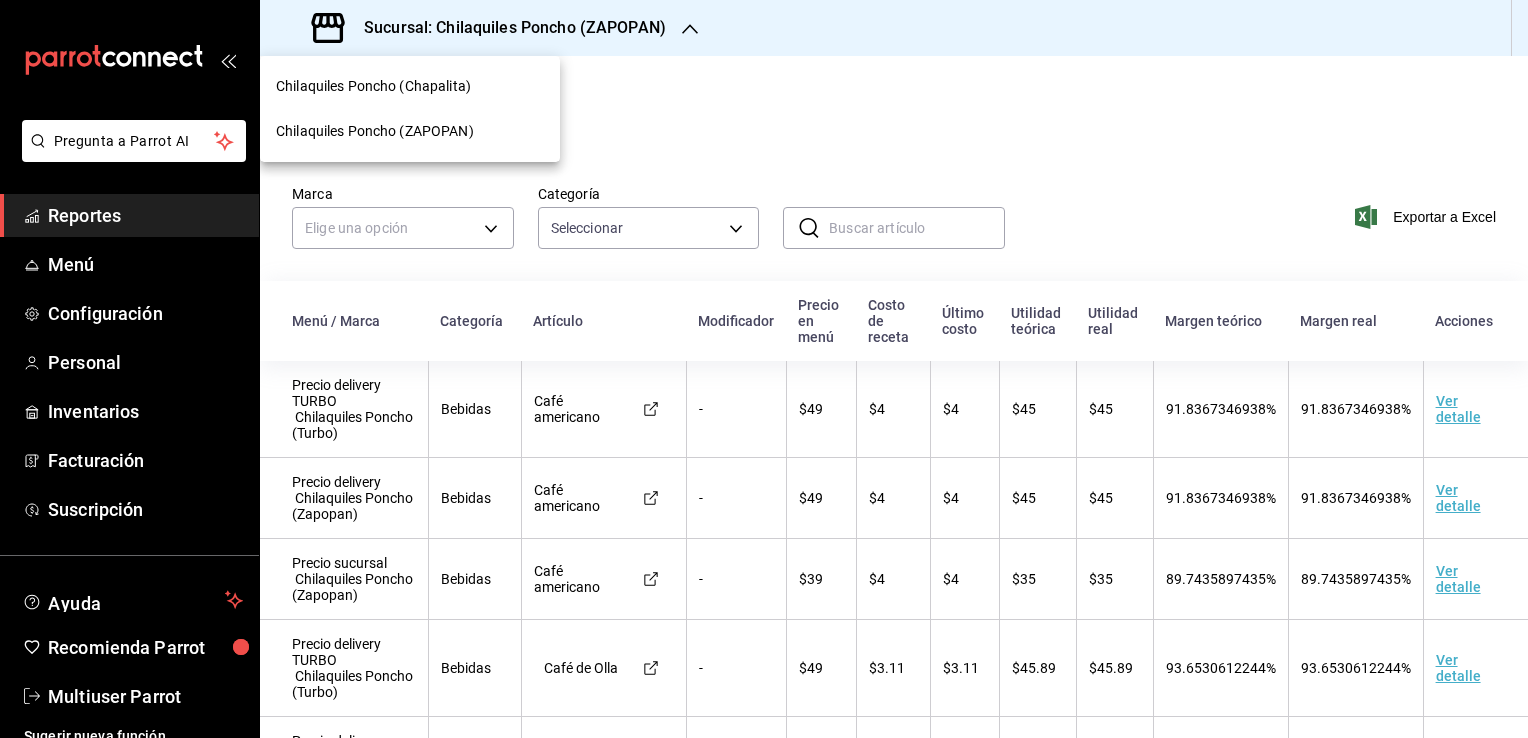 click on "Chilaquiles Poncho (Chapalita)" at bounding box center [373, 86] 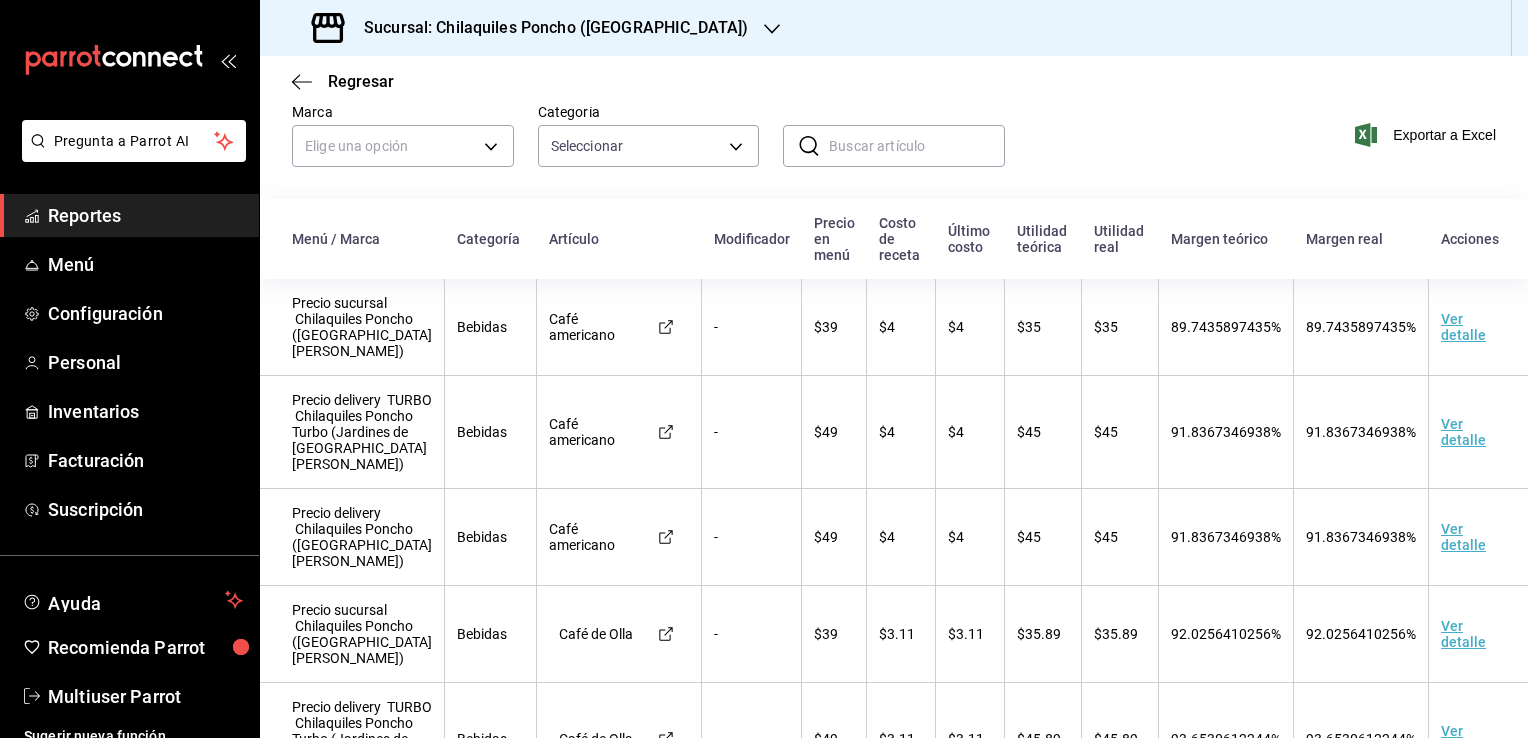 scroll, scrollTop: 175, scrollLeft: 0, axis: vertical 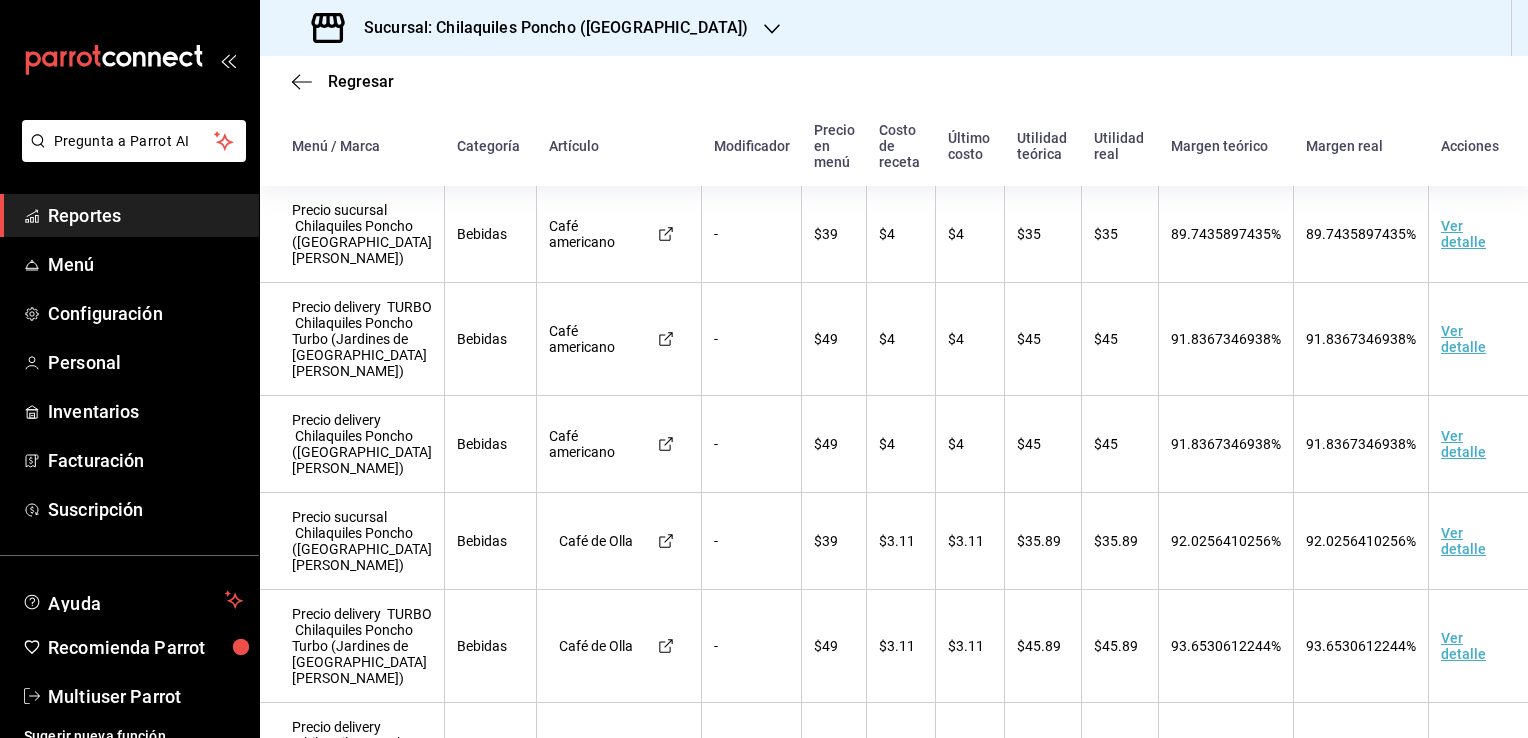 click on "Ver detalle" at bounding box center [1480, 234] 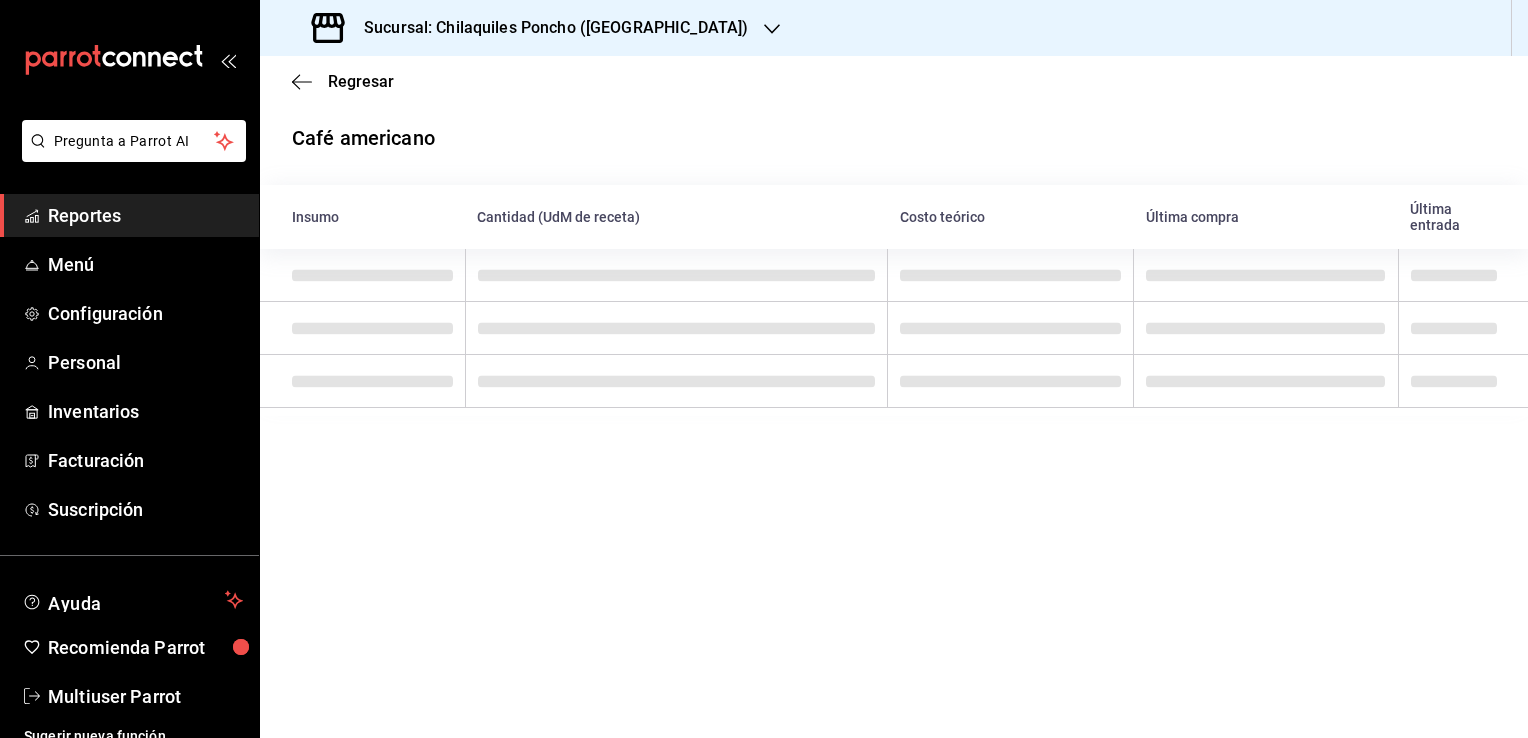 scroll, scrollTop: 0, scrollLeft: 0, axis: both 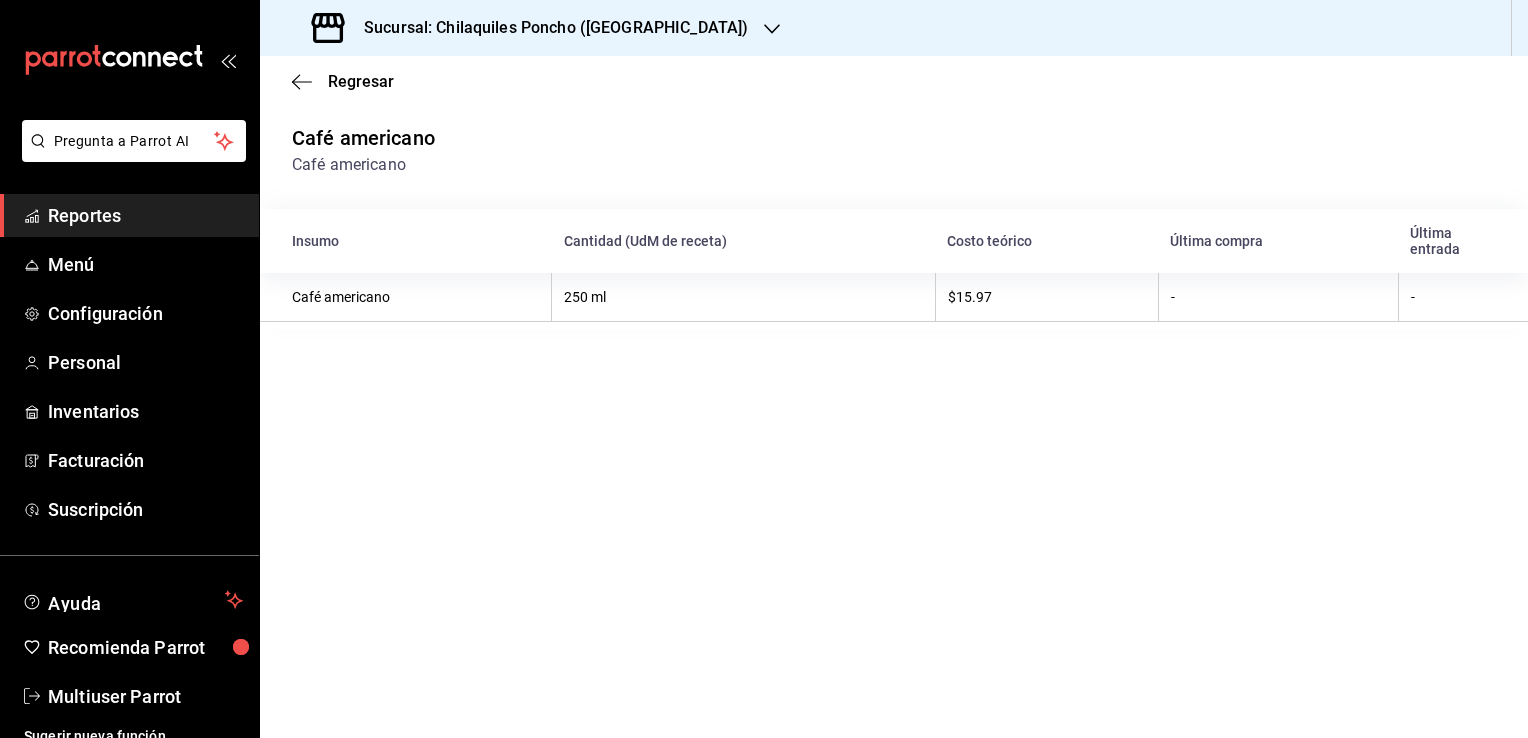 click on "$15.97" at bounding box center [1046, 297] 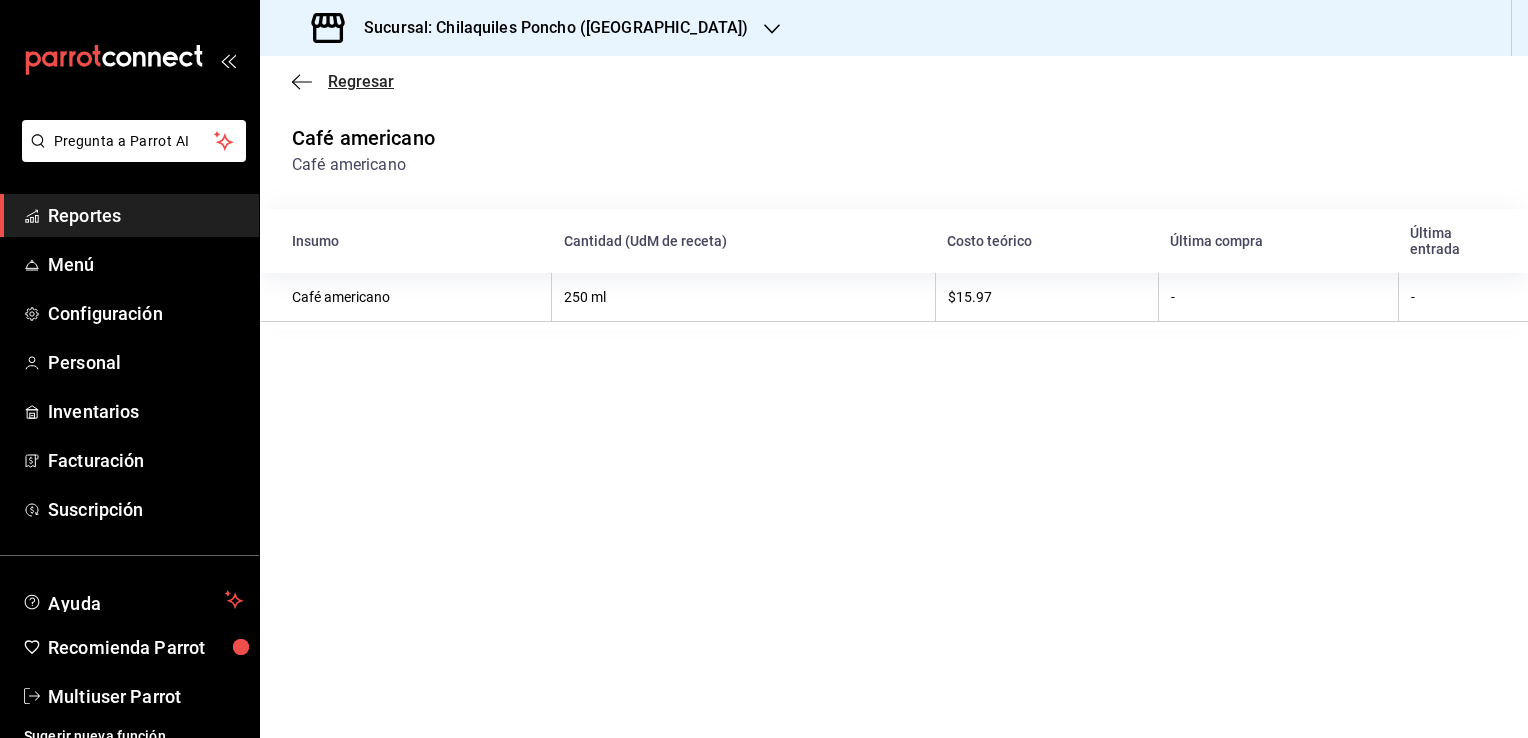 click on "Regresar" at bounding box center (361, 81) 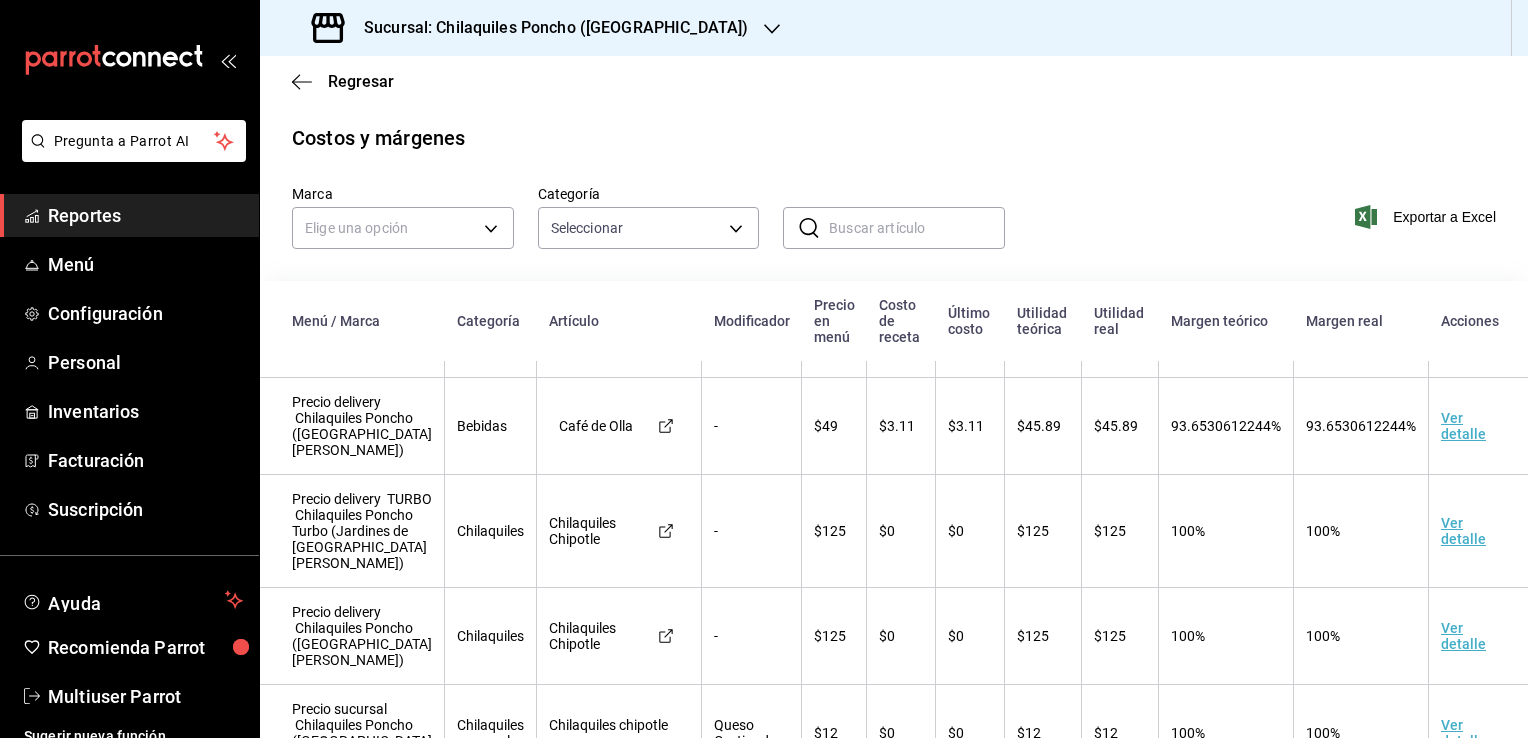 scroll, scrollTop: 100, scrollLeft: 0, axis: vertical 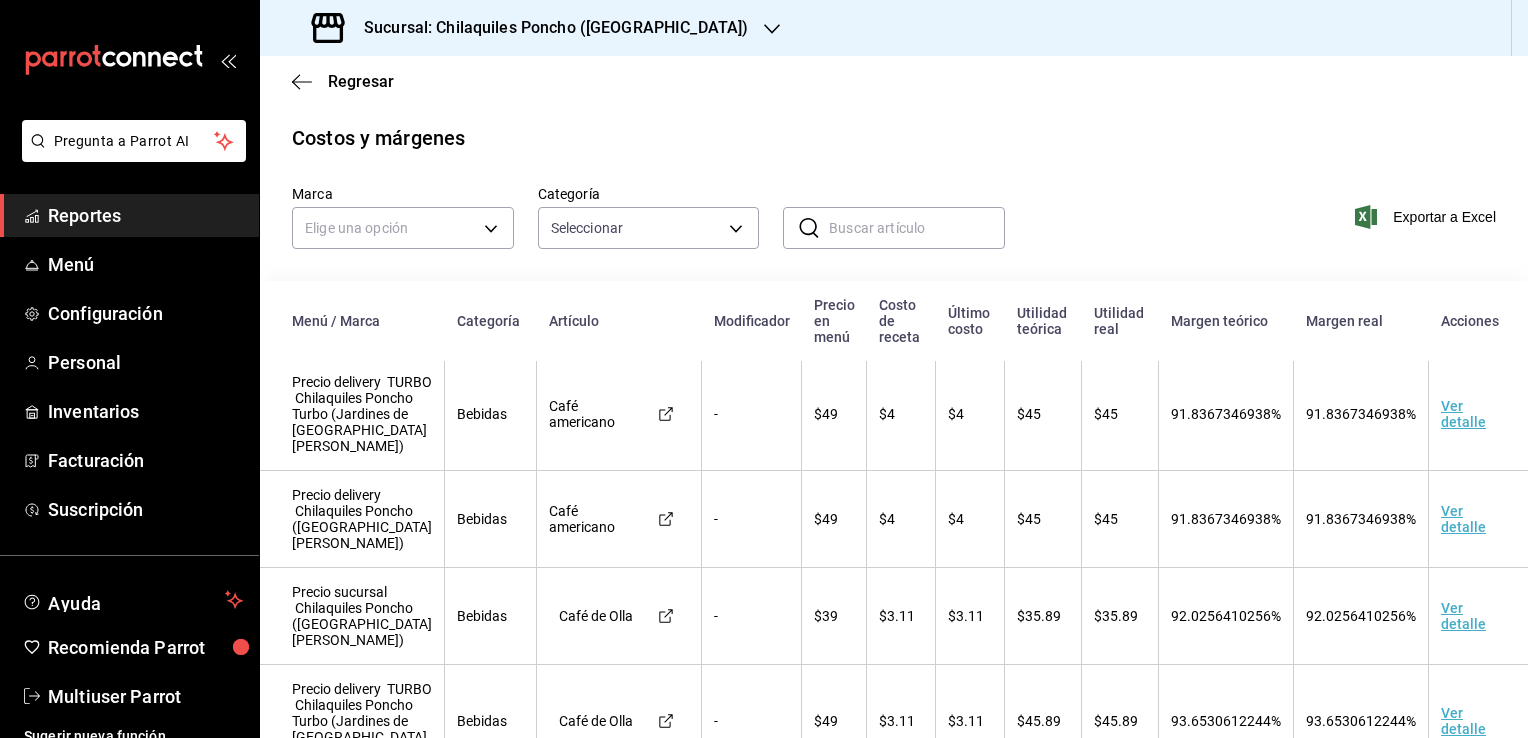 click on "Café americano" at bounding box center [595, 414] 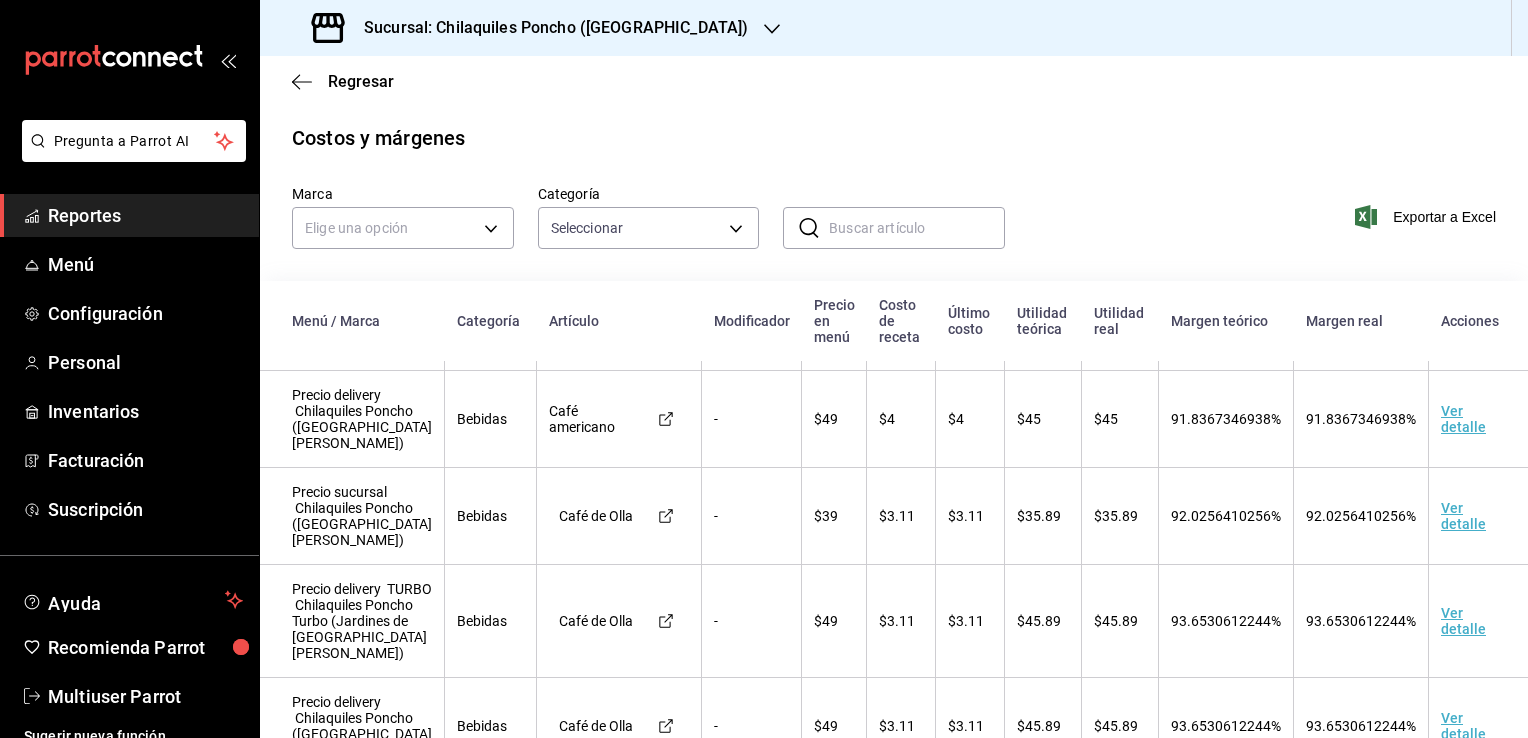 scroll, scrollTop: 0, scrollLeft: 0, axis: both 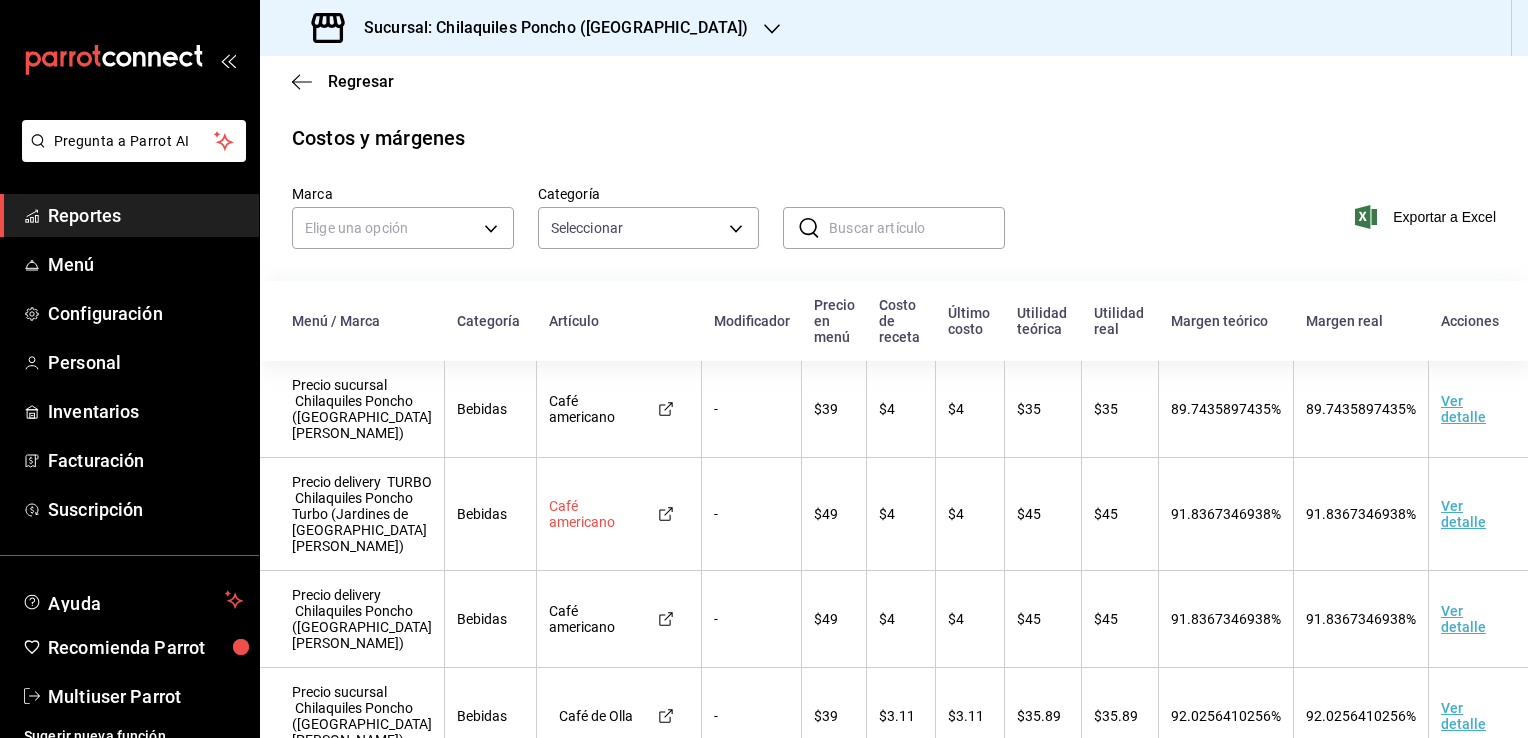 click on "Café americano" at bounding box center [595, 514] 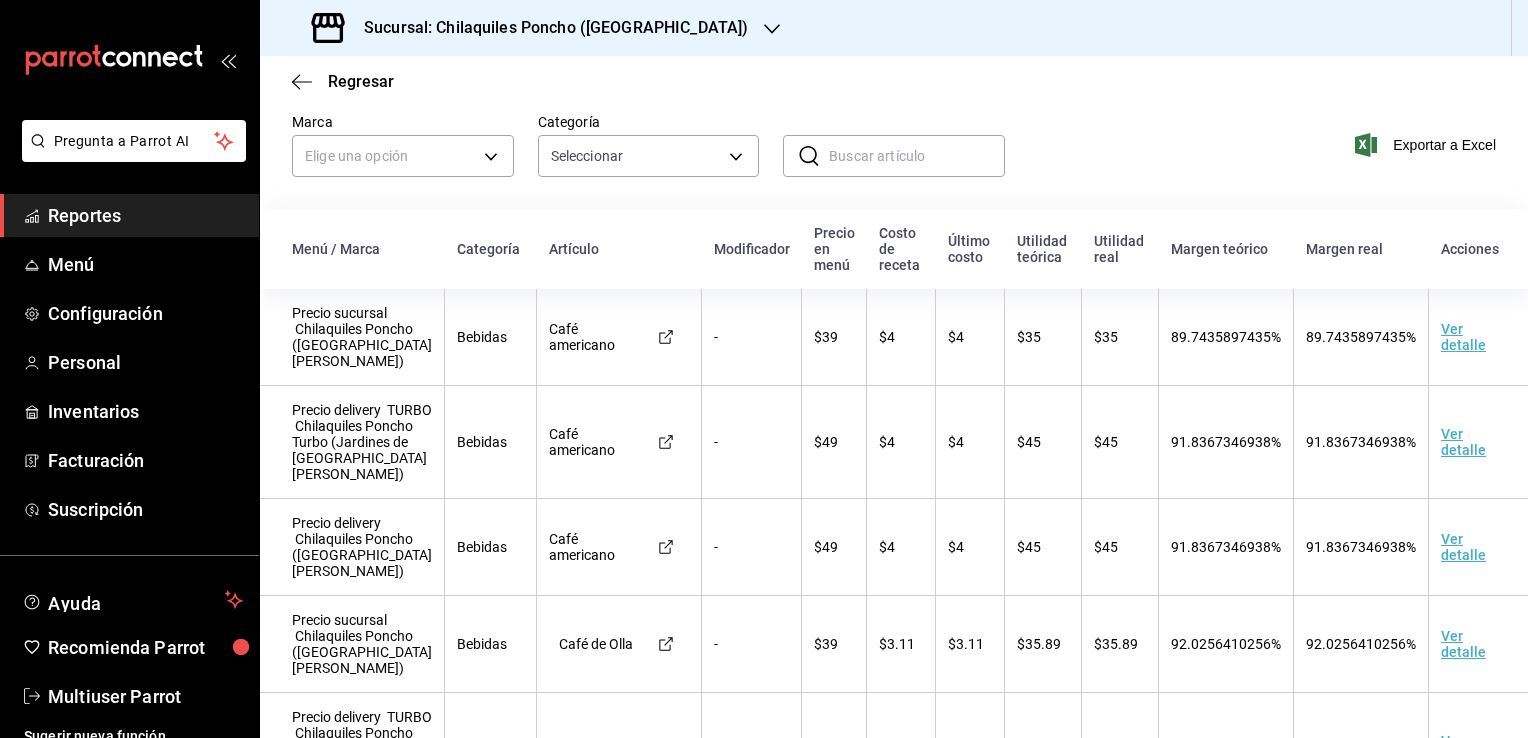 scroll, scrollTop: 175, scrollLeft: 0, axis: vertical 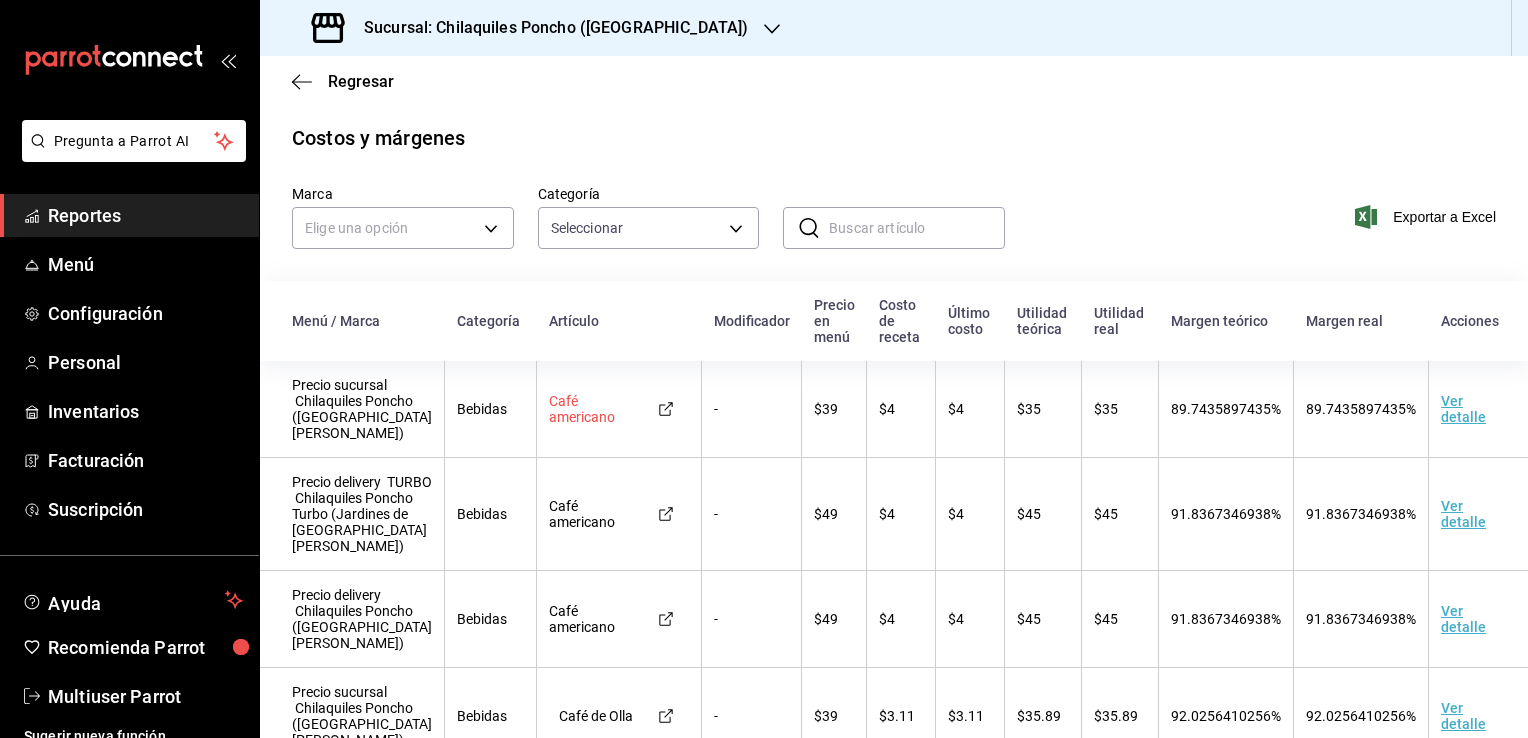 click 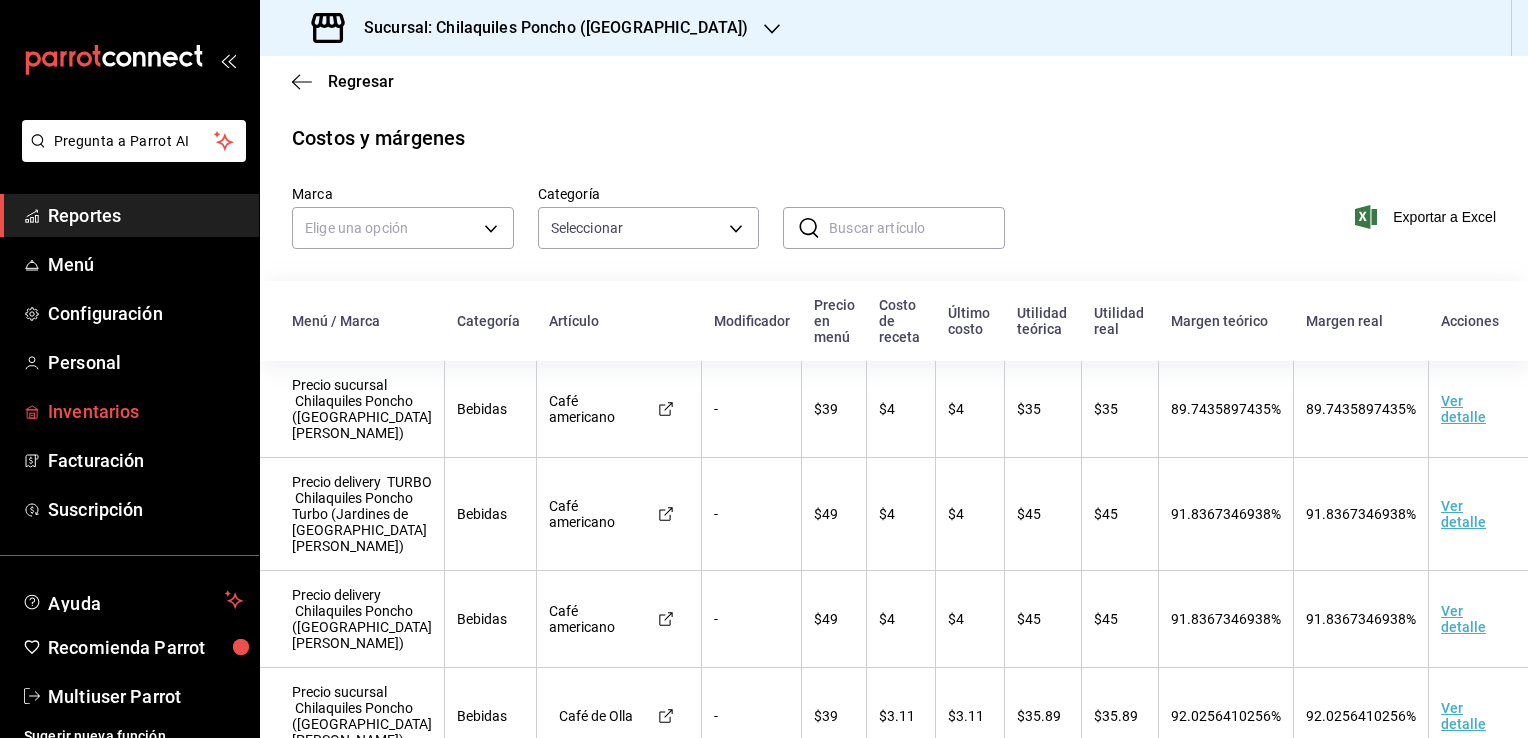 click on "Inventarios" at bounding box center (145, 411) 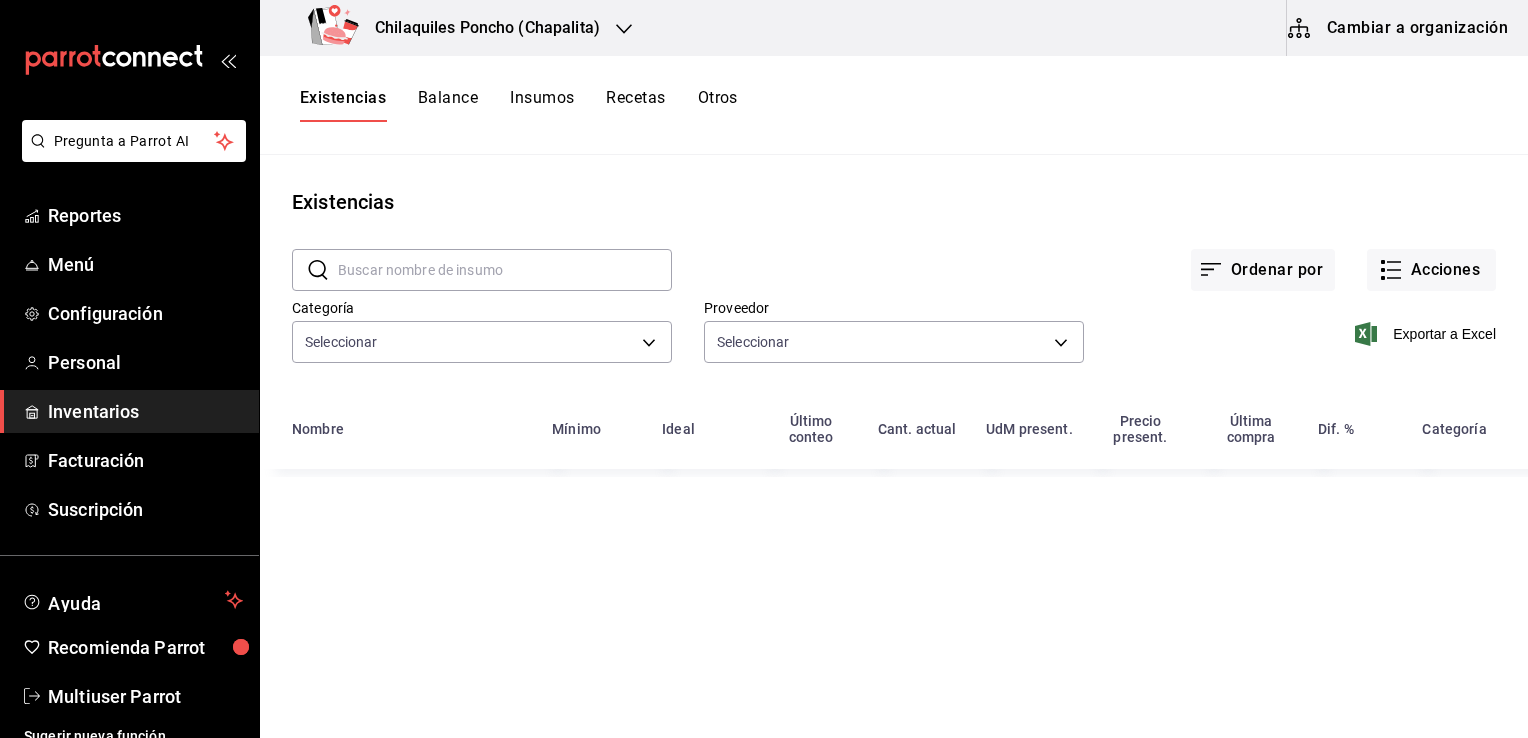 type on "2d47e9a4-0696-406c-a730-76a8ed55868c,16be65c0-8f7c-4c57-9c23-832464d2d0c4,e4270a2c-a571-47aa-bff5-6505282fe7de,207e441b-52fe-4bbf-95cc-9902cf1ec47d,5495ee62-2975-41ae-b7af-9b2eb837d990,c92f069e-1c47-44d2-9689-002ba5b319c1,d4c34556-6ee4-4d57-8e8d-2f2ce9b72a6d,390eb28b-684d-4f51-a060-948020aa10be,71674643-eacd-4e6e-91ac-07af23f3c01e,a353b87e-9a25-444d-8a50-bc134a17f53e" 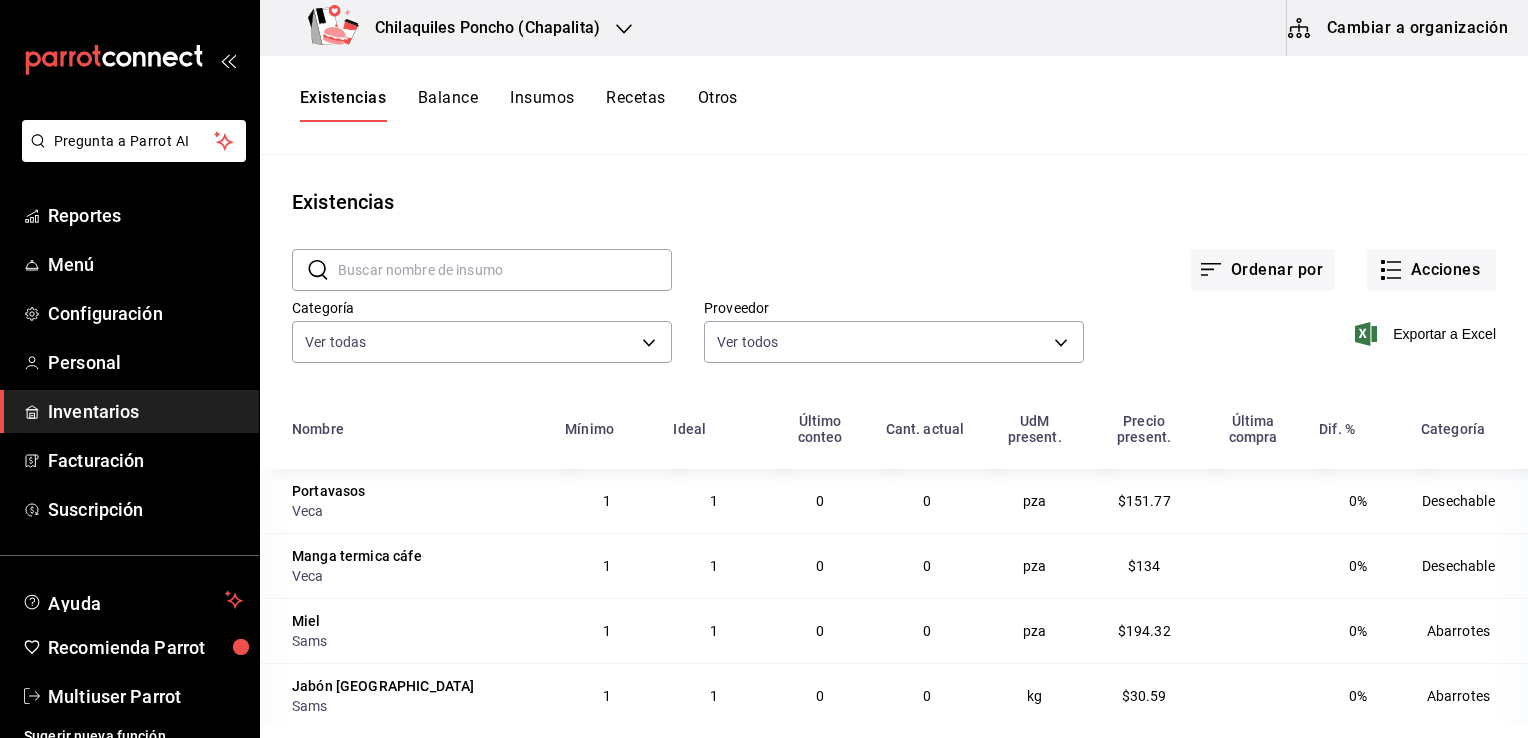click on "Cambiar a organización" at bounding box center (1399, 28) 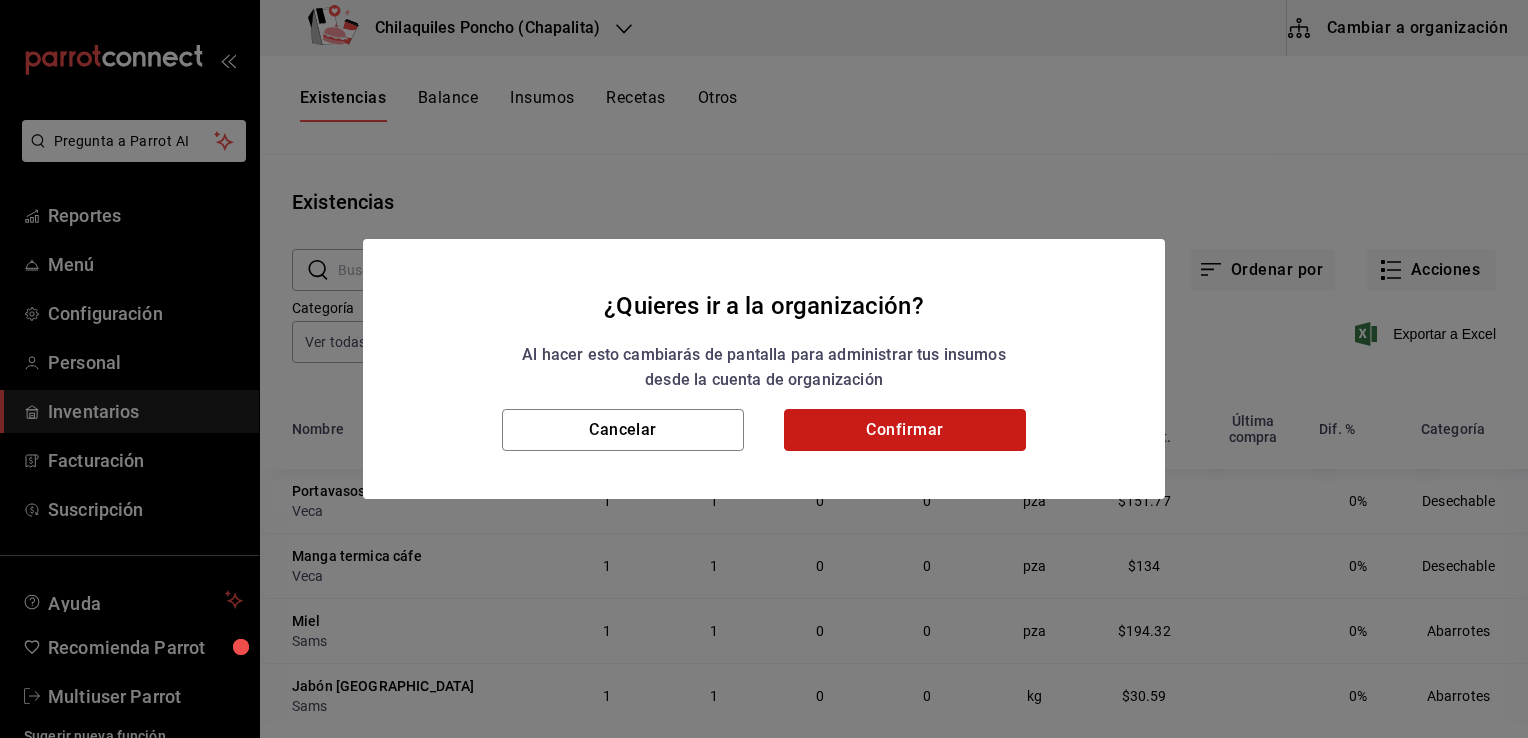 click on "Confirmar" at bounding box center (905, 430) 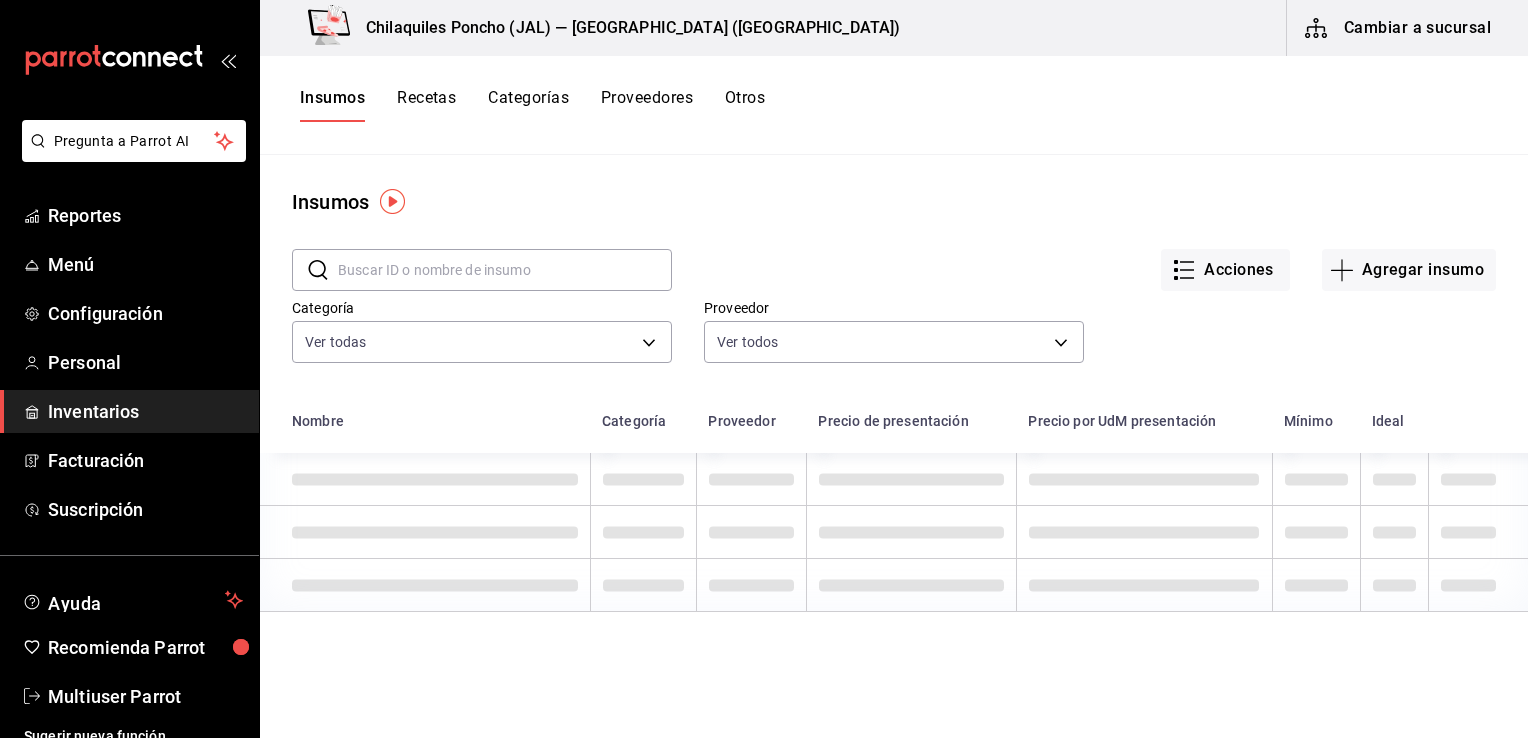 click on "Otros" at bounding box center [745, 105] 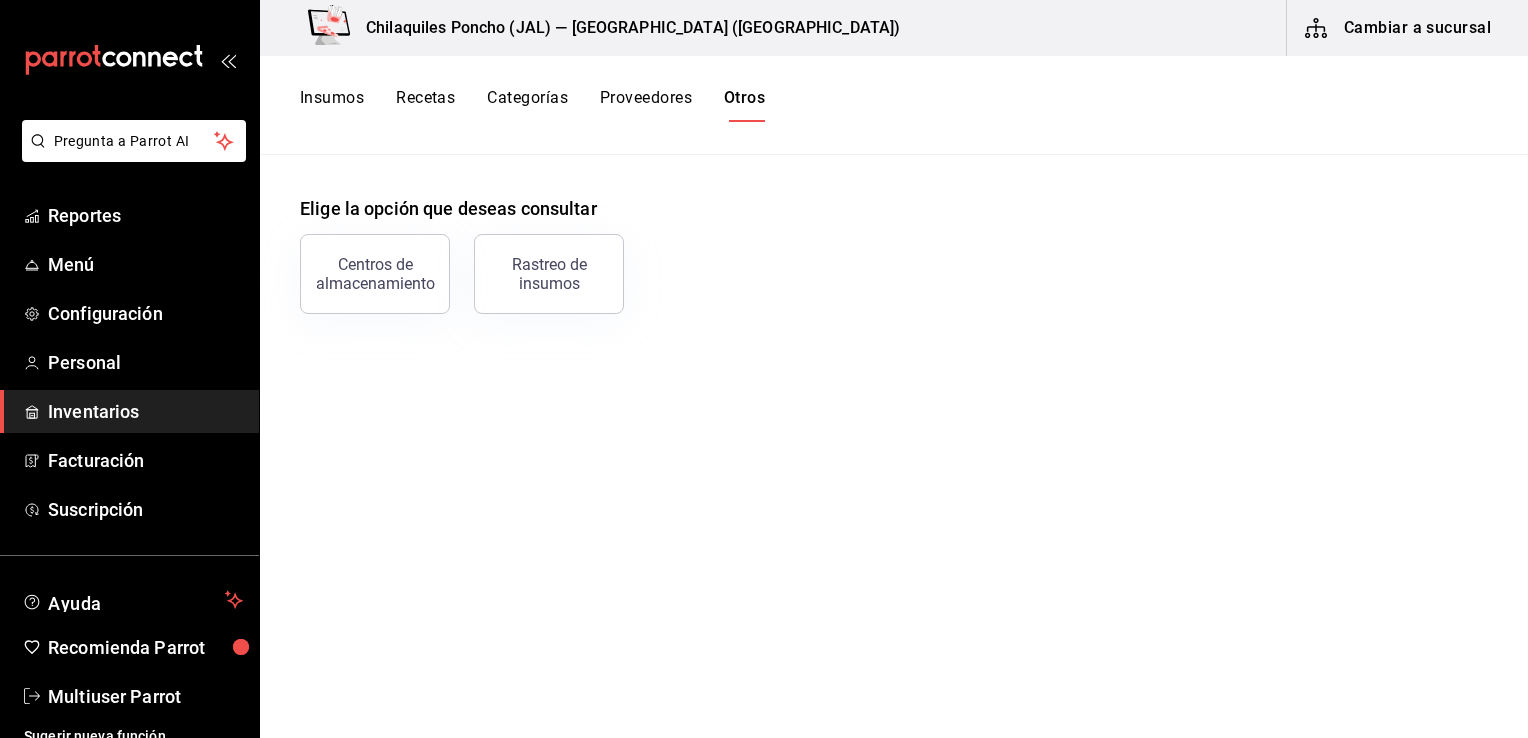 click on "Centros de almacenamiento" at bounding box center [363, 262] 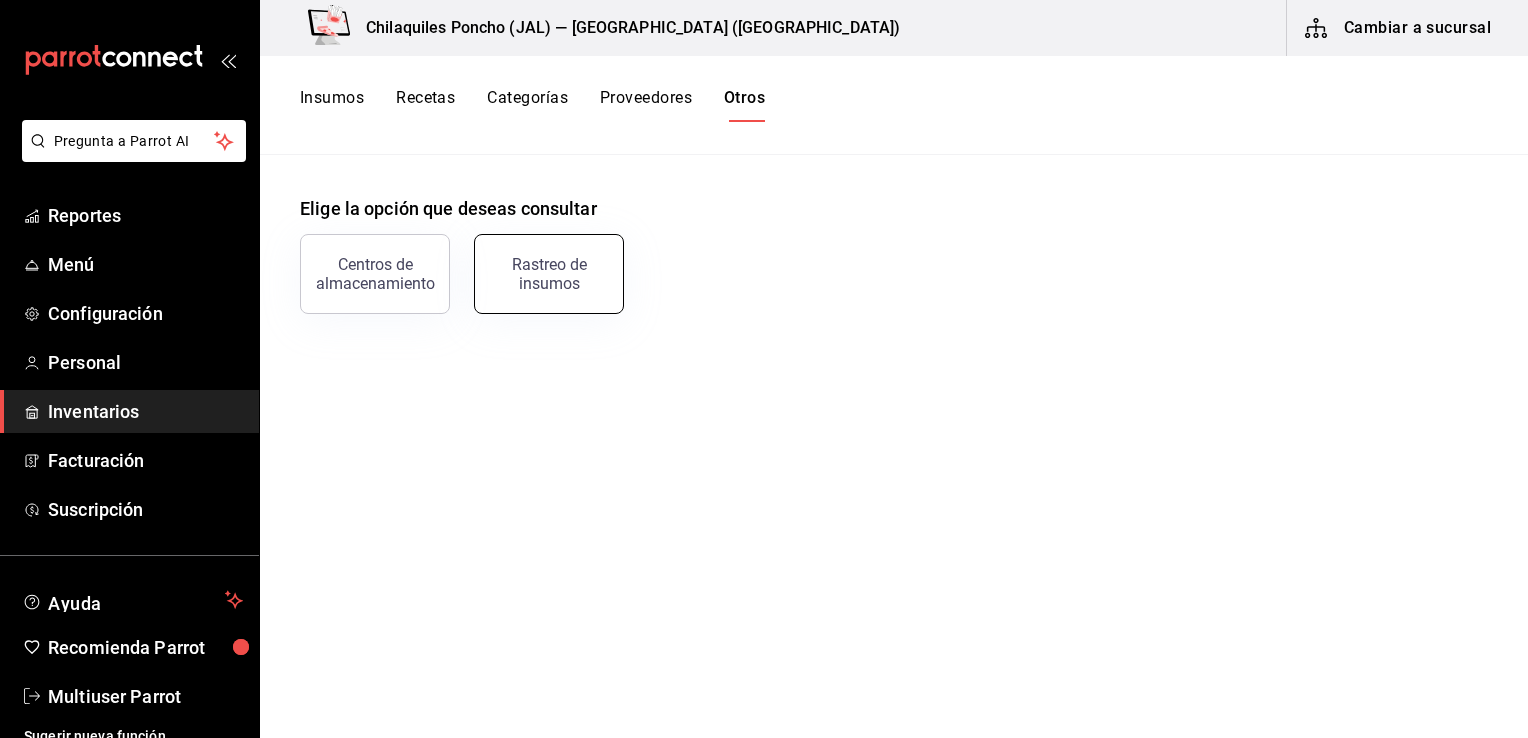 drag, startPoint x: 499, startPoint y: 294, endPoint x: 414, endPoint y: 281, distance: 85.98837 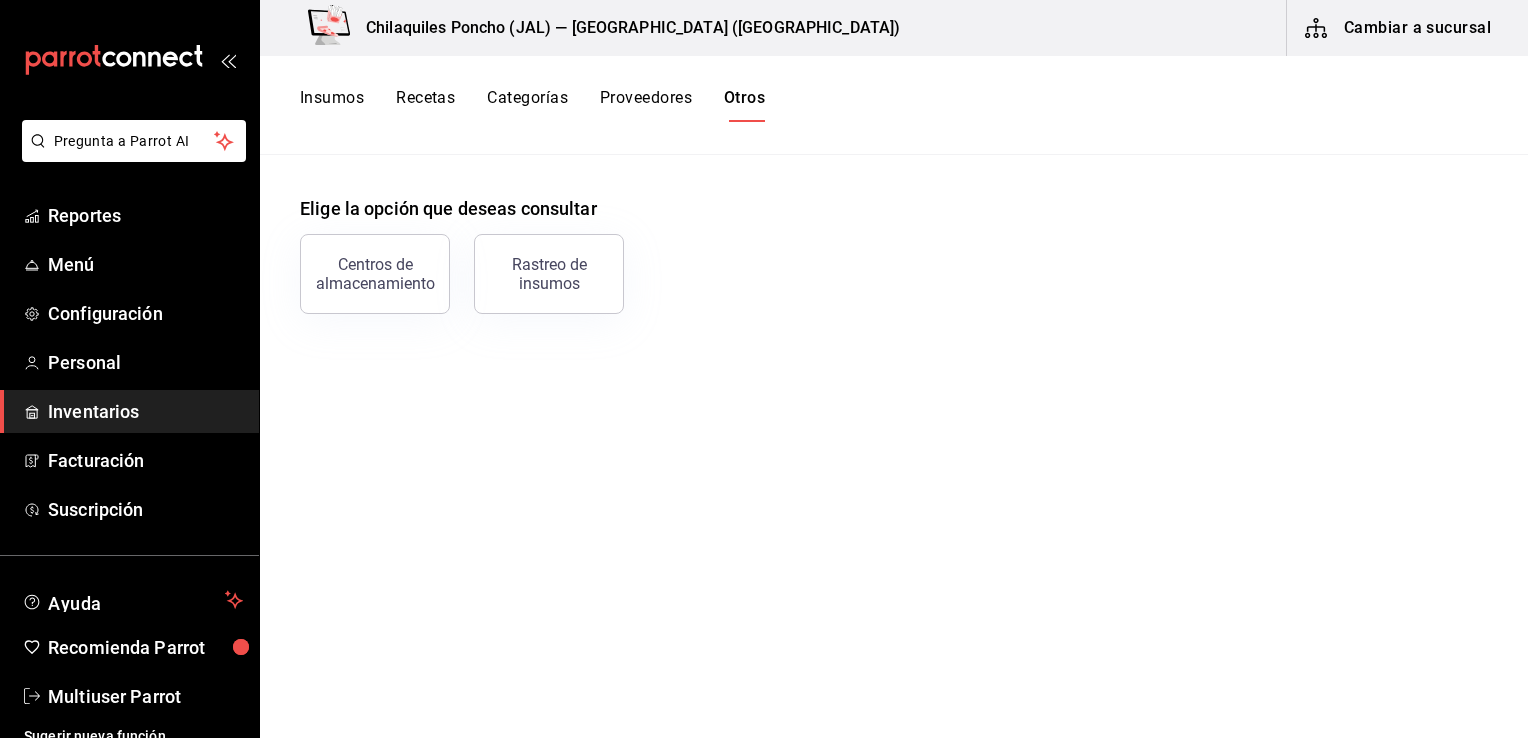click on "Rastreo de insumos" at bounding box center [549, 274] 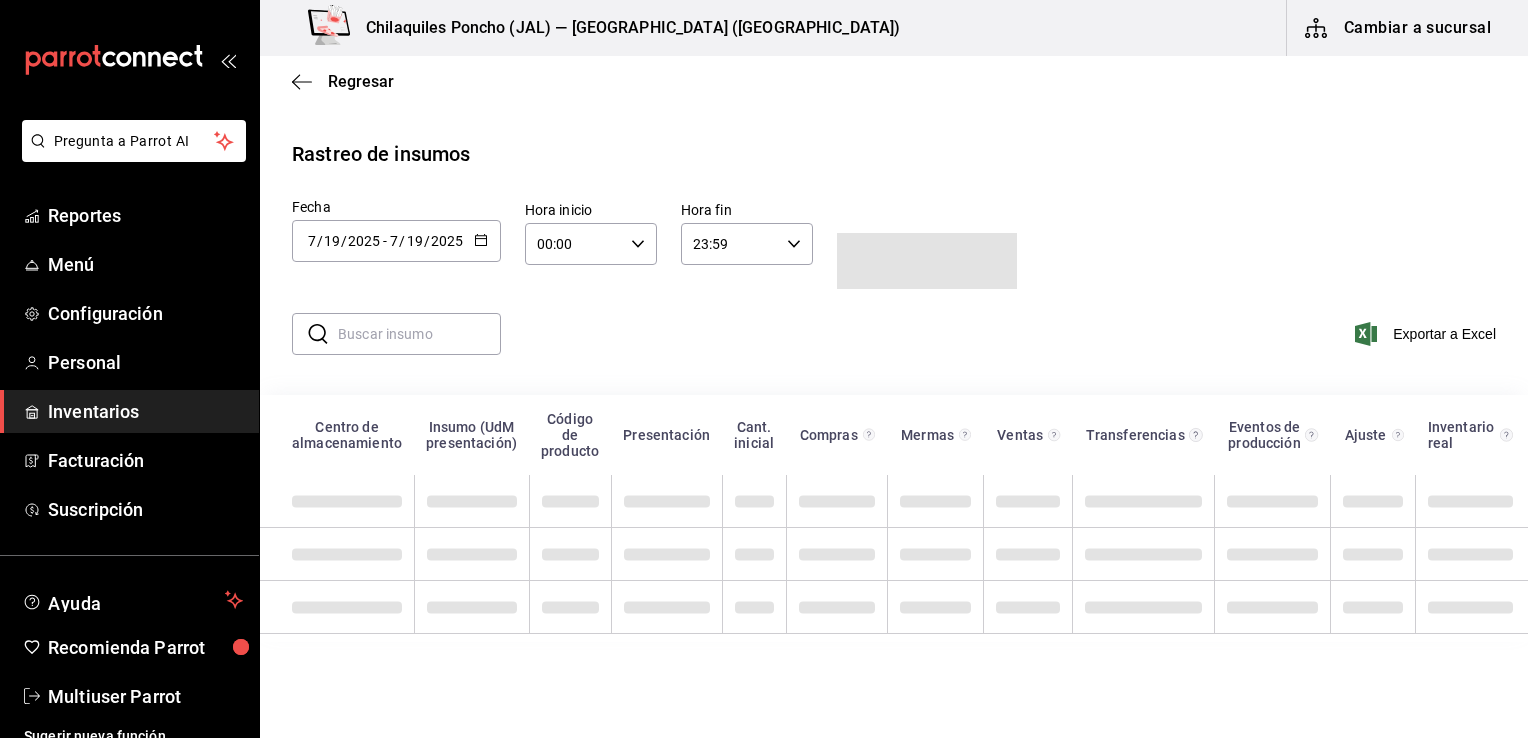 click on "Fecha 2025-07-19 7 / 19 / 2025 - 2025-07-19 7 / 19 / 2025" at bounding box center (396, 243) 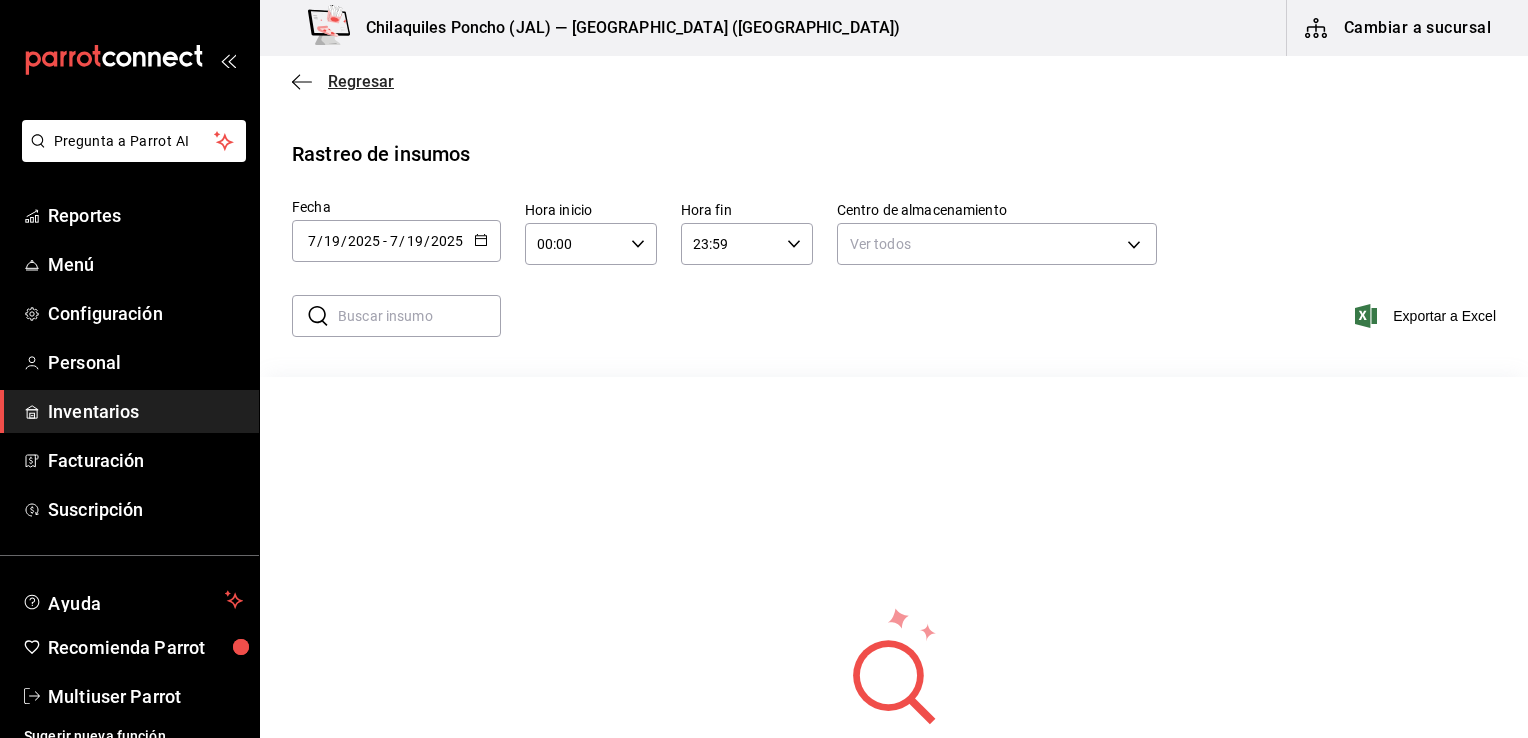 click 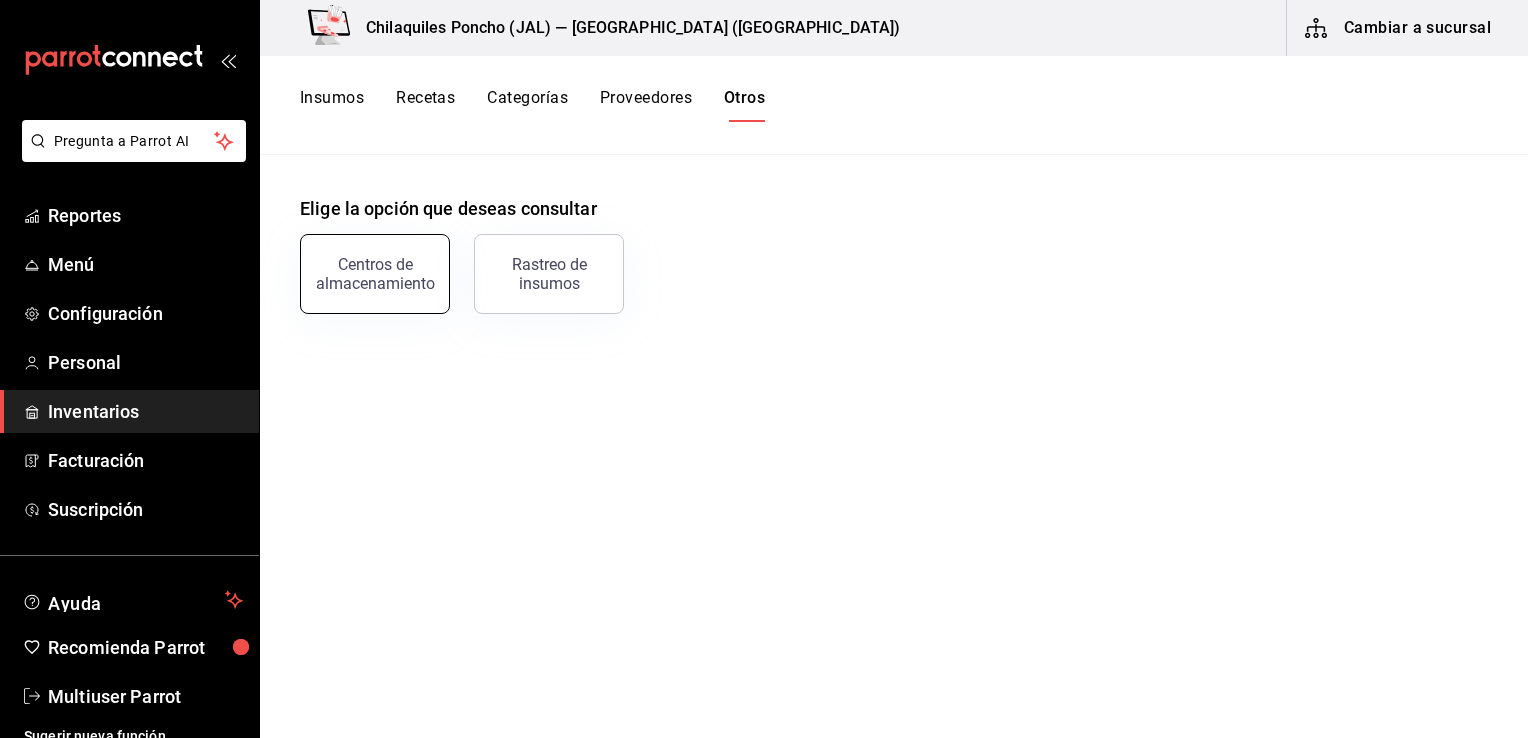 click on "Centros de almacenamiento" at bounding box center (375, 274) 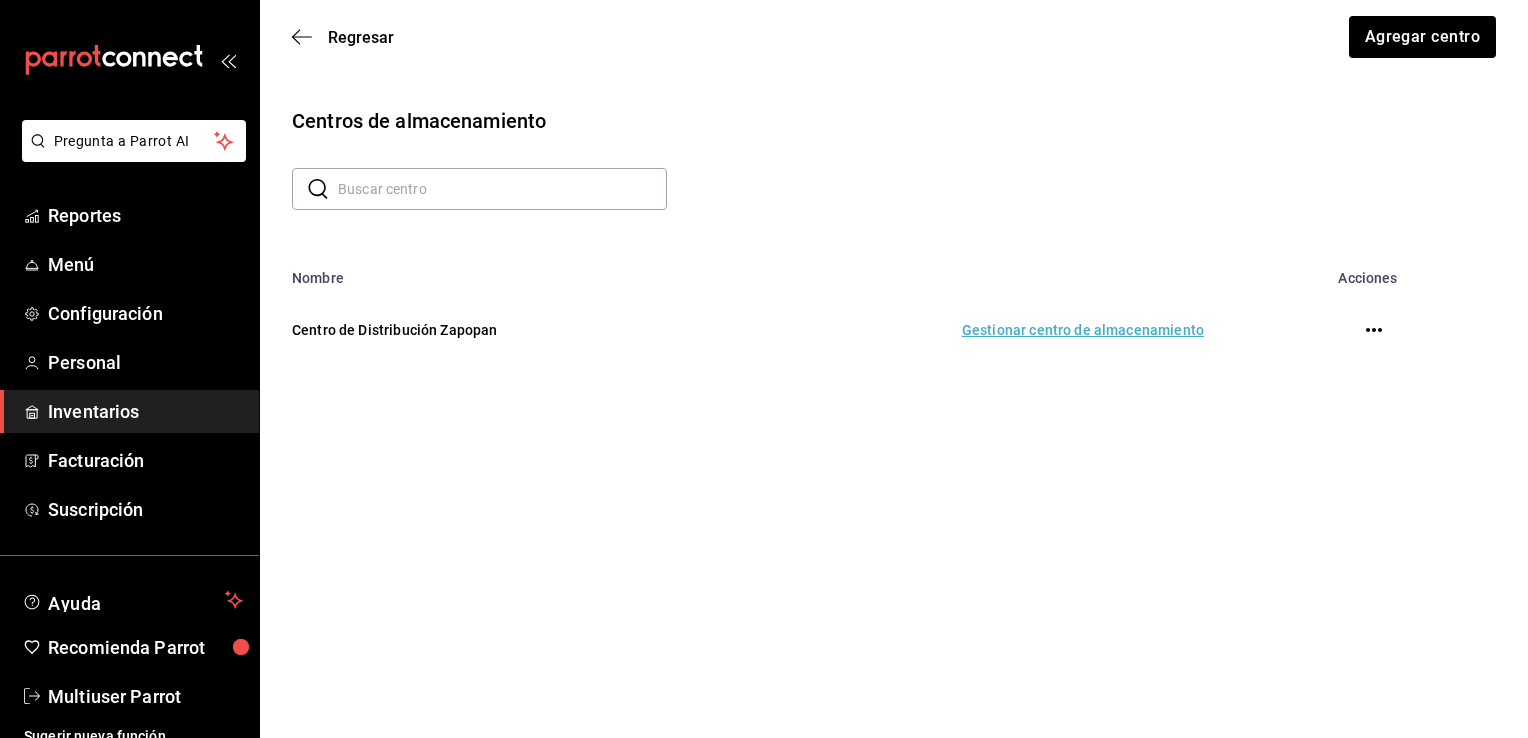 click on "Gestionar centro de almacenamiento" at bounding box center (973, 330) 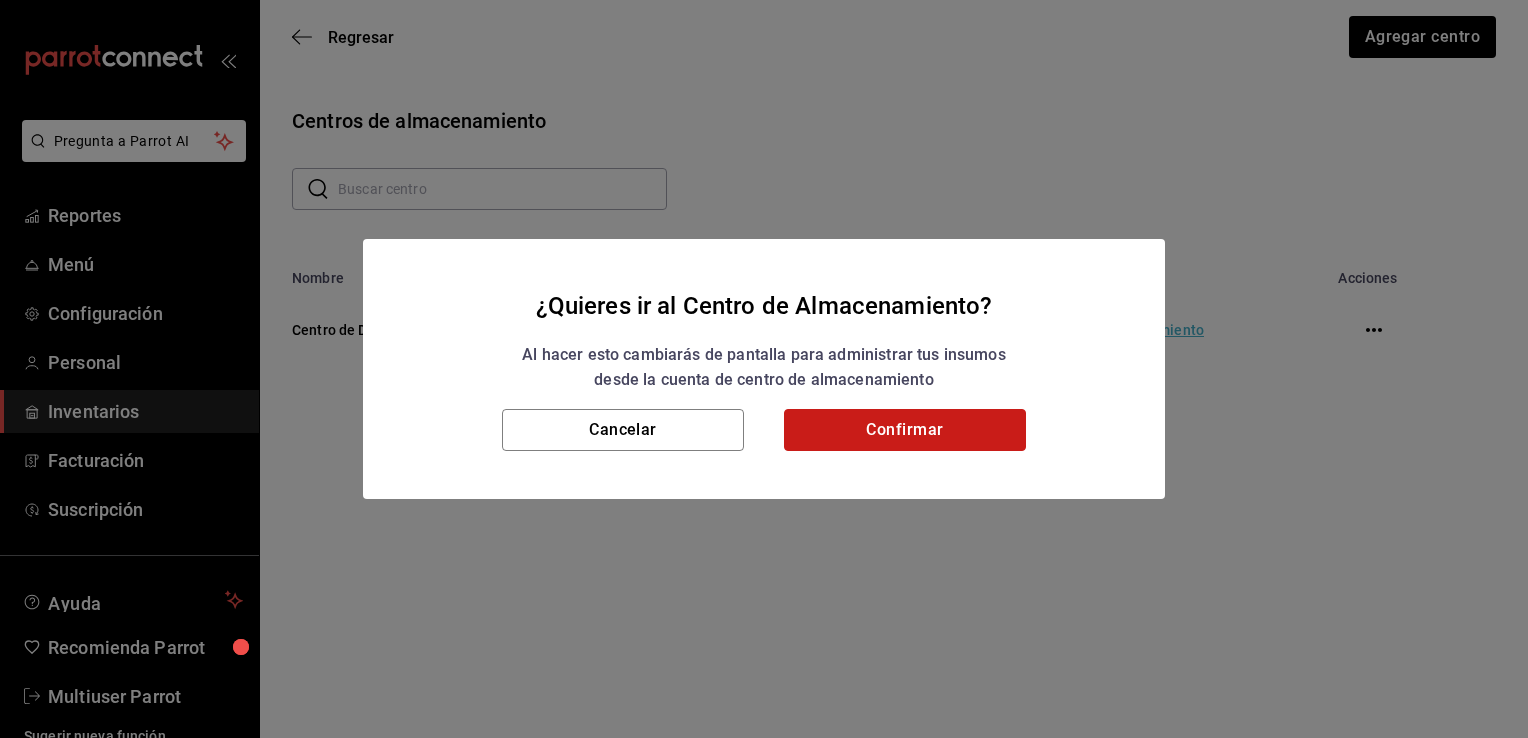 click on "Confirmar" at bounding box center [905, 430] 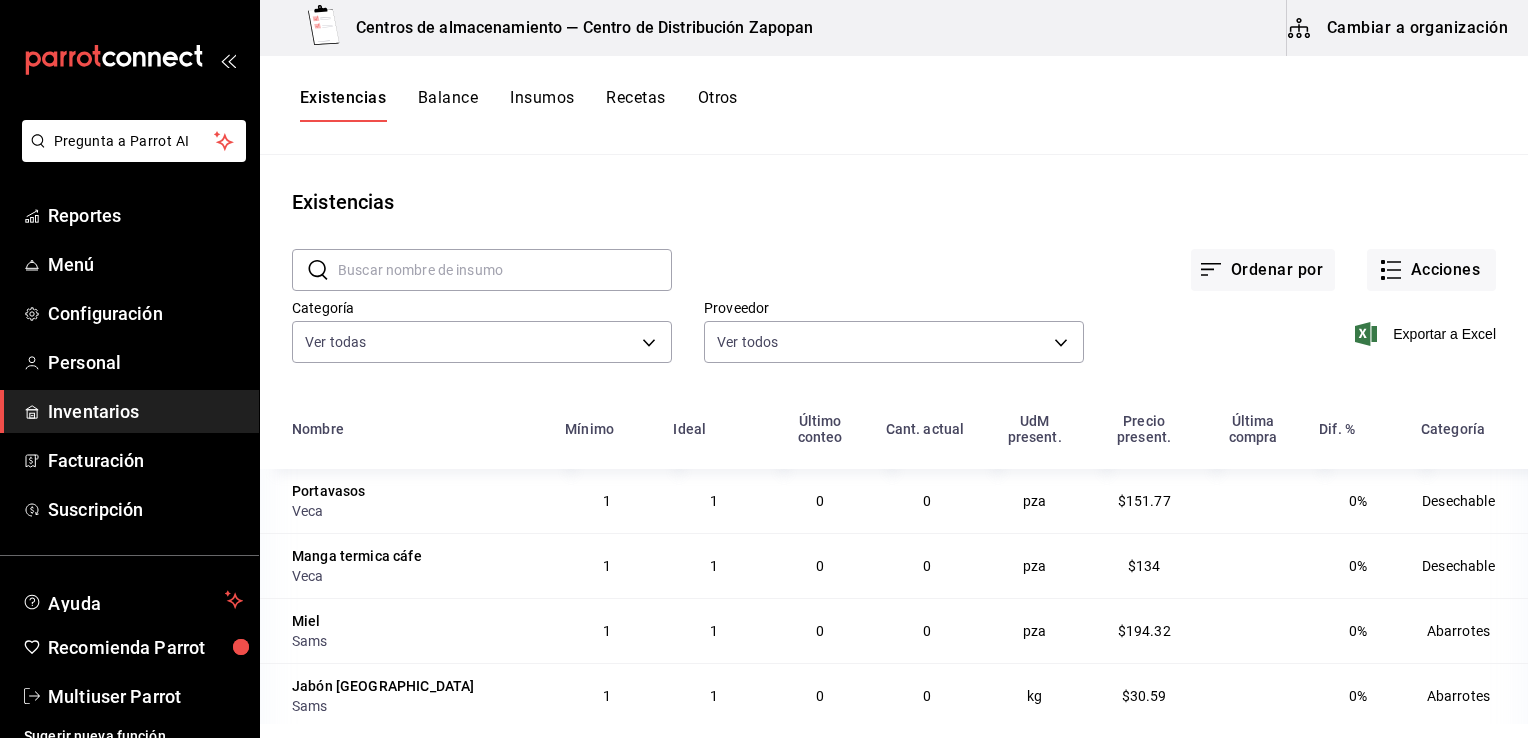 click on "Recetas" at bounding box center [635, 105] 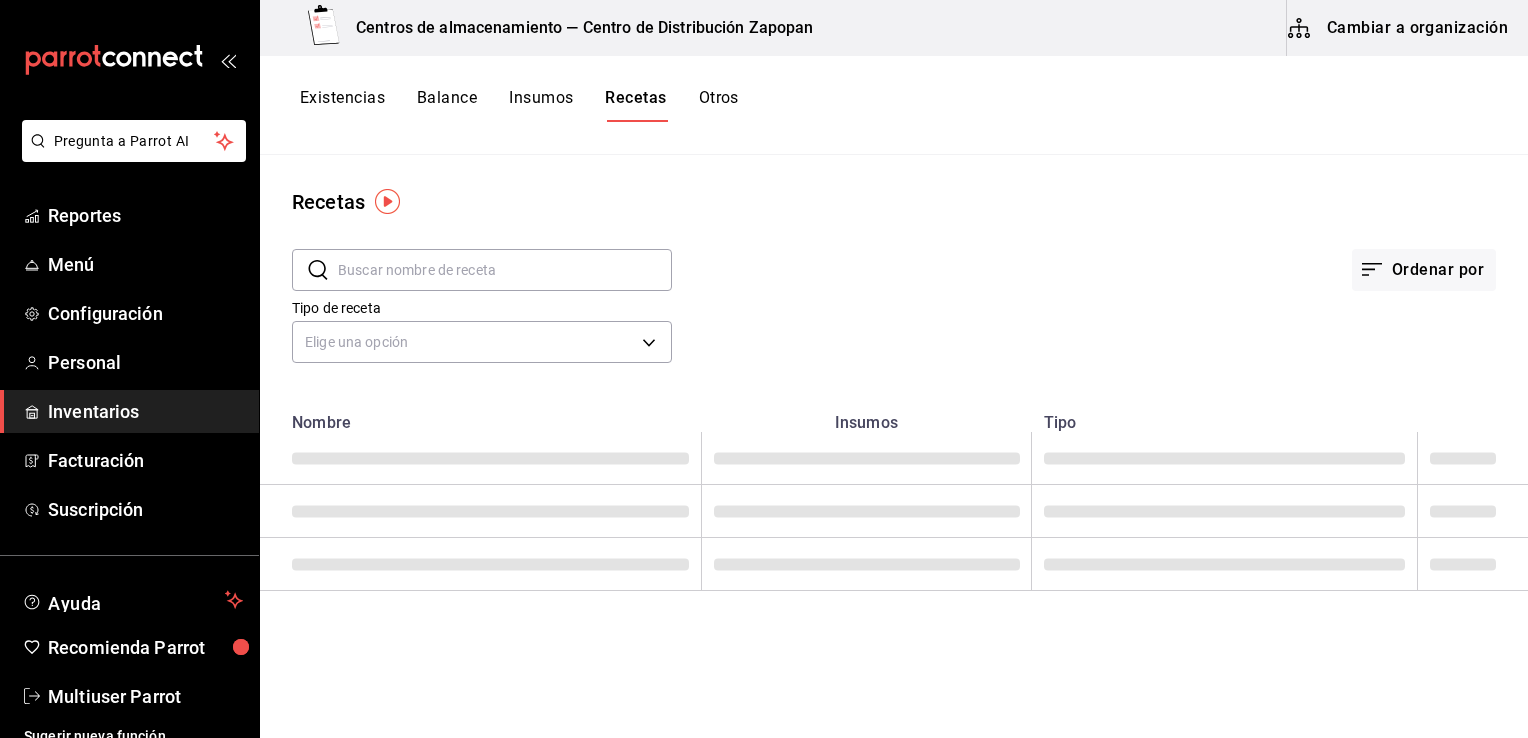 click on "Insumos" at bounding box center [541, 105] 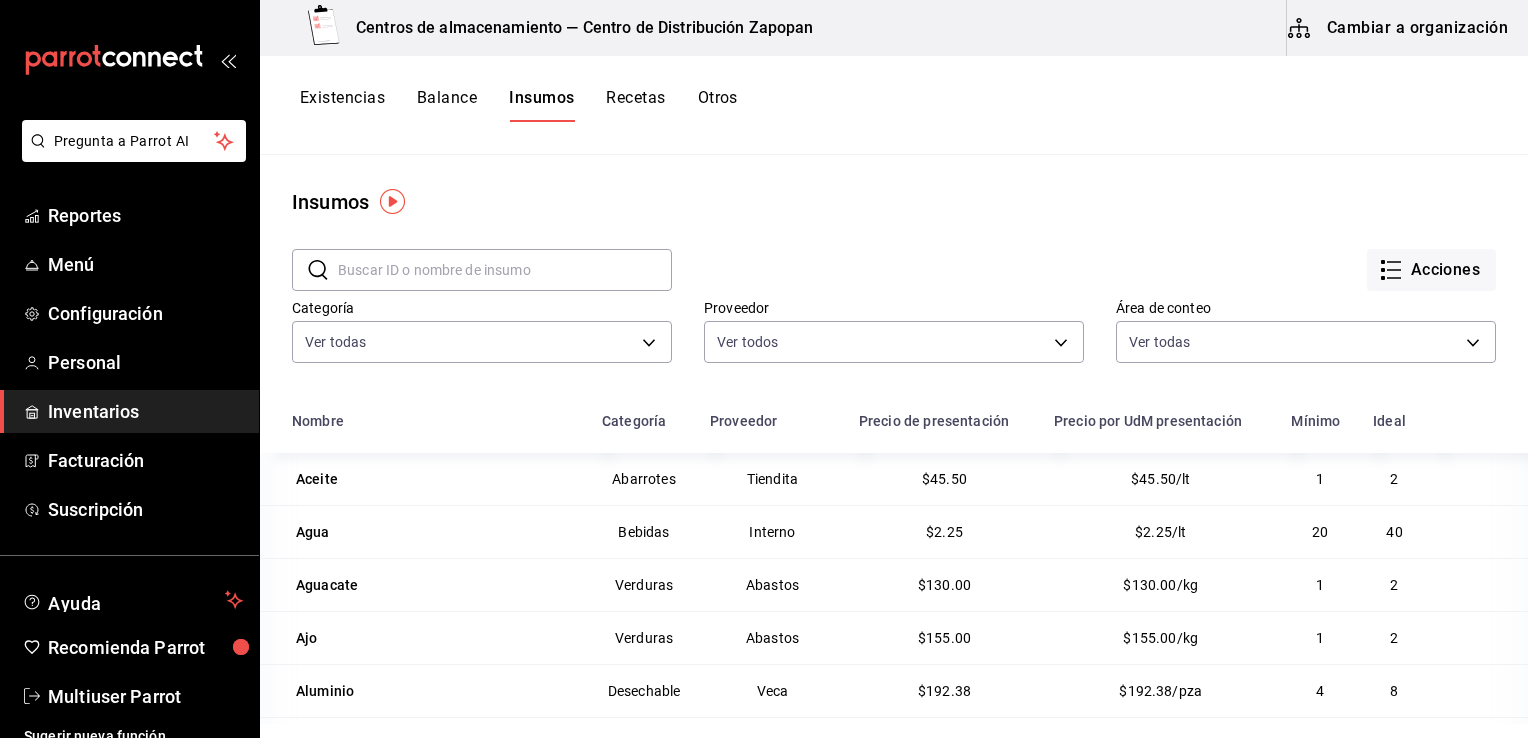 click on "Recetas" at bounding box center [635, 105] 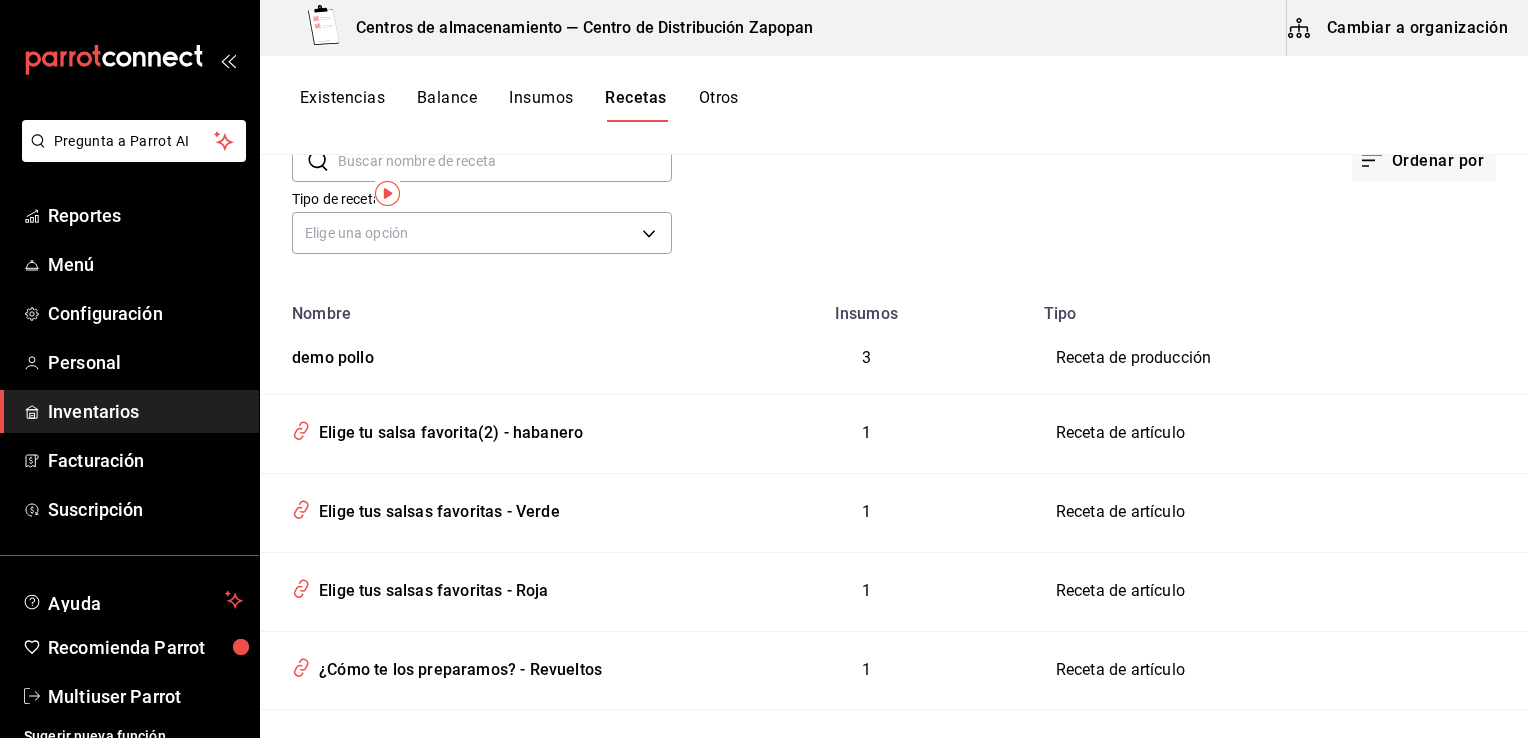 scroll, scrollTop: 0, scrollLeft: 0, axis: both 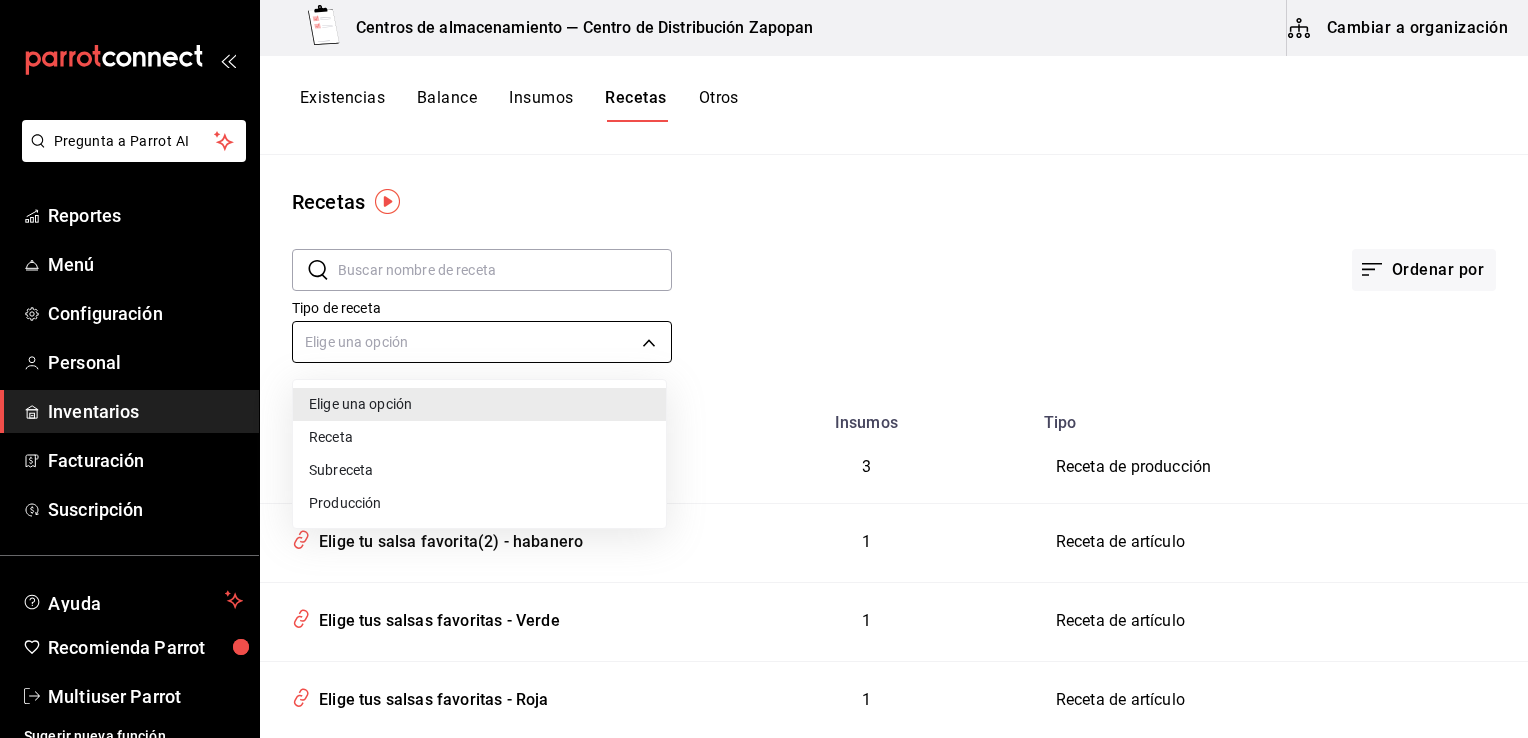 click on "Pregunta a Parrot AI Reportes   Menú   Configuración   Personal   Inventarios   Facturación   Suscripción   Ayuda Recomienda Parrot   Multiuser Parrot   Sugerir nueva función   Centros de almacenamiento — Centro de Distribución Zapopan Cambiar a organización Existencias Balance Insumos Recetas Otros Recetas ​ ​ Ordenar por Tipo de receta Elige una opción default Nombre Insumos Tipo demo pollo 3 Receta de producción Elige tu salsa favorita(2) - habanero 1 Receta de artículo Elige tus salsas favoritas - Verde 1 Receta de artículo Elige tus salsas favoritas - Roja 1 Receta de artículo ¿Cómo te los preparamos? - Revueltos 1 Receta de artículo Elige tu salsa favorita - Habanero 1 Receta de artículo ¿Cómo te los preparamos? - Estrellados 1 Receta de artículo leche - Entera 1 Receta de artículo leche - Deslactosada 1 Receta de artículo Elige tu salsa favorita - Chipotle 1 Receta de artículo Elige tus salsas favoritas - Chipotle 1 Receta de artículo Personaliza tu orden - Azucar 1 1 1 1 1" at bounding box center [764, 362] 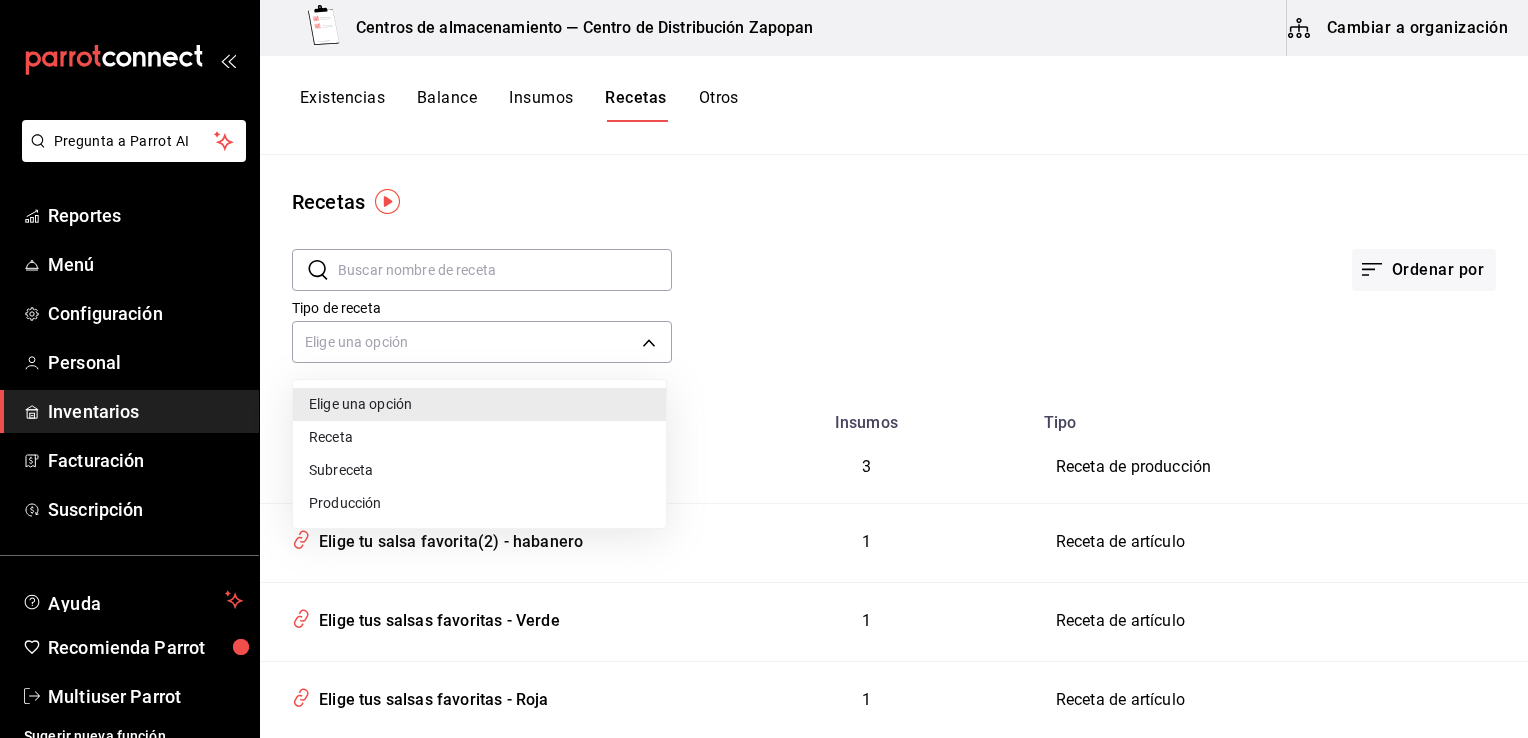 click on "Producción" at bounding box center (479, 503) 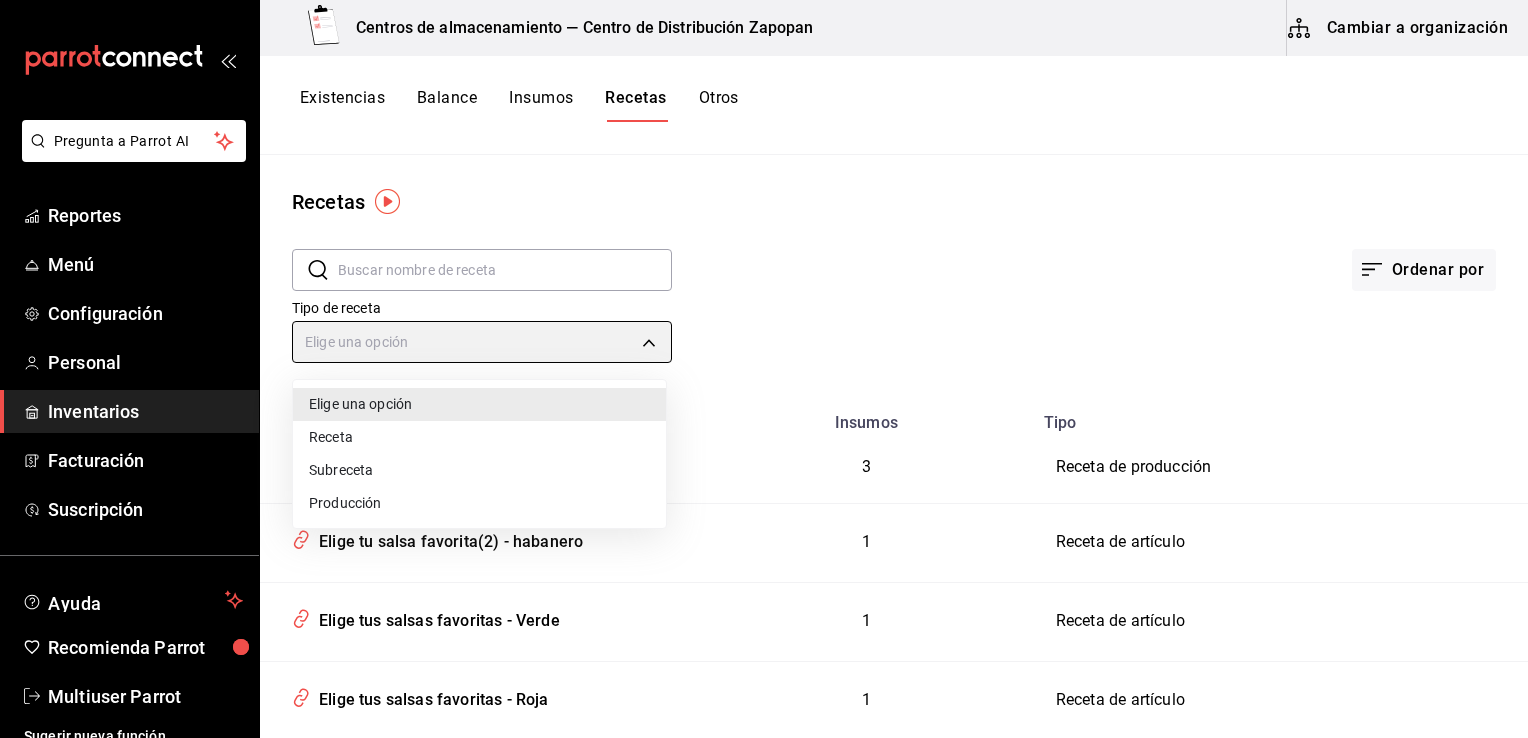 type on "PREPARATION" 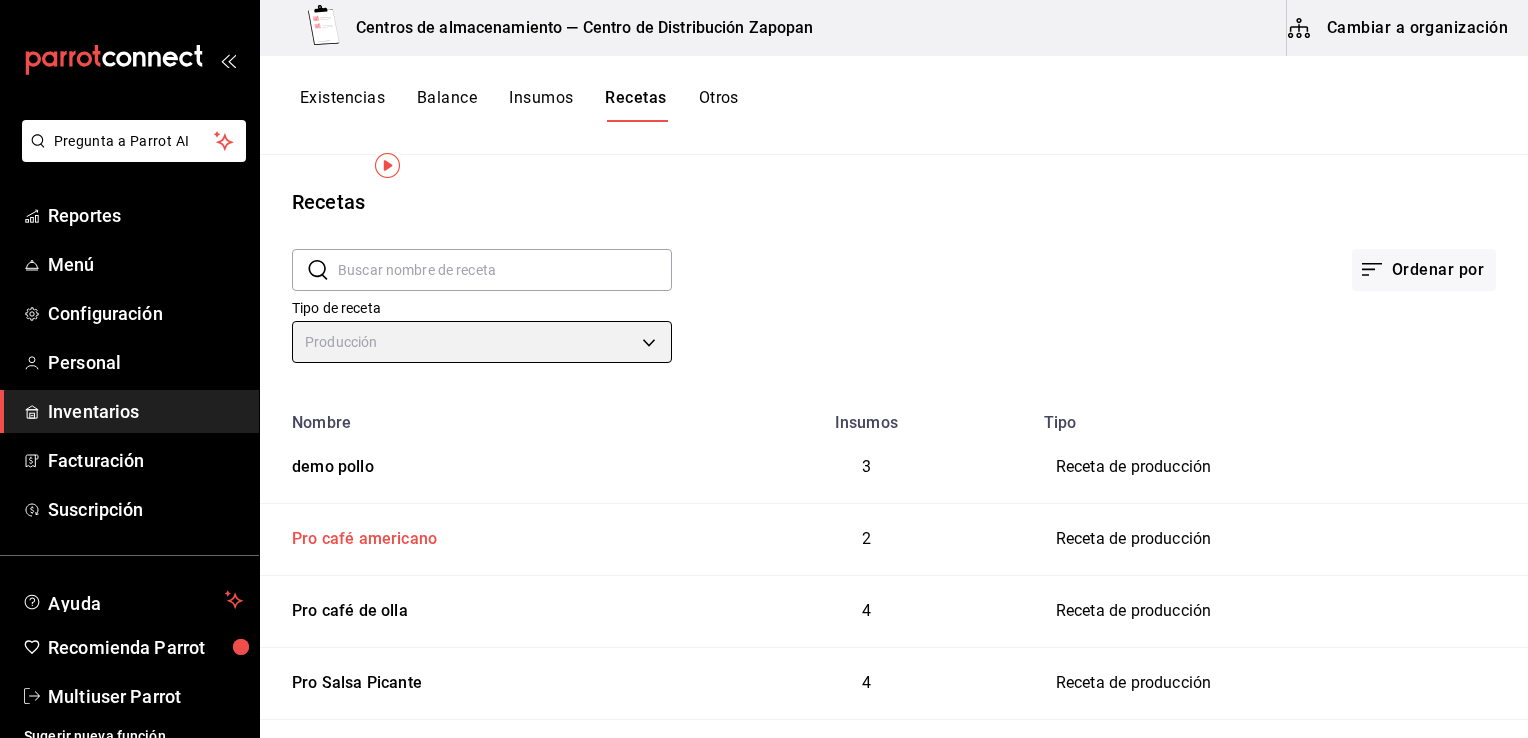 scroll, scrollTop: 100, scrollLeft: 0, axis: vertical 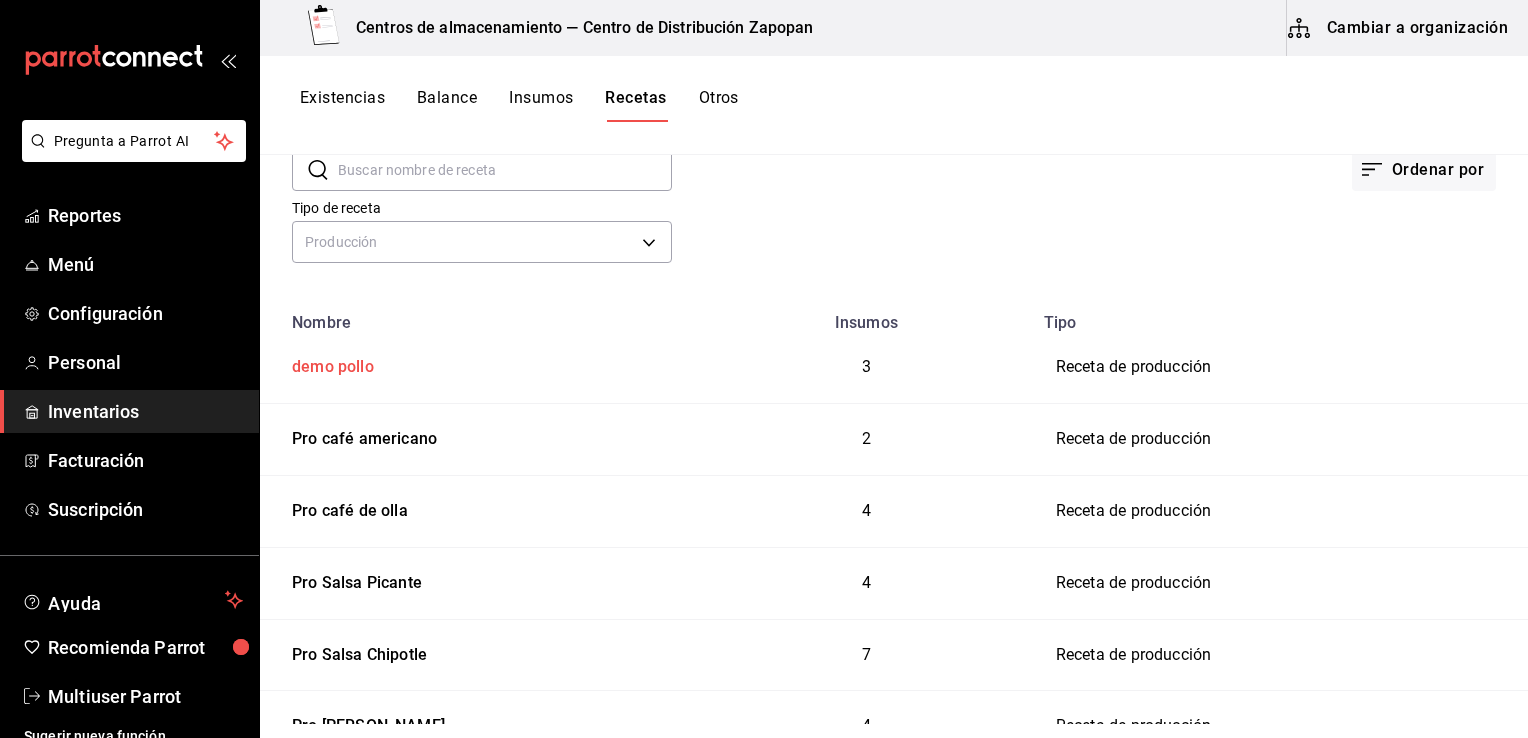 click on "demo pollo" at bounding box center (329, 363) 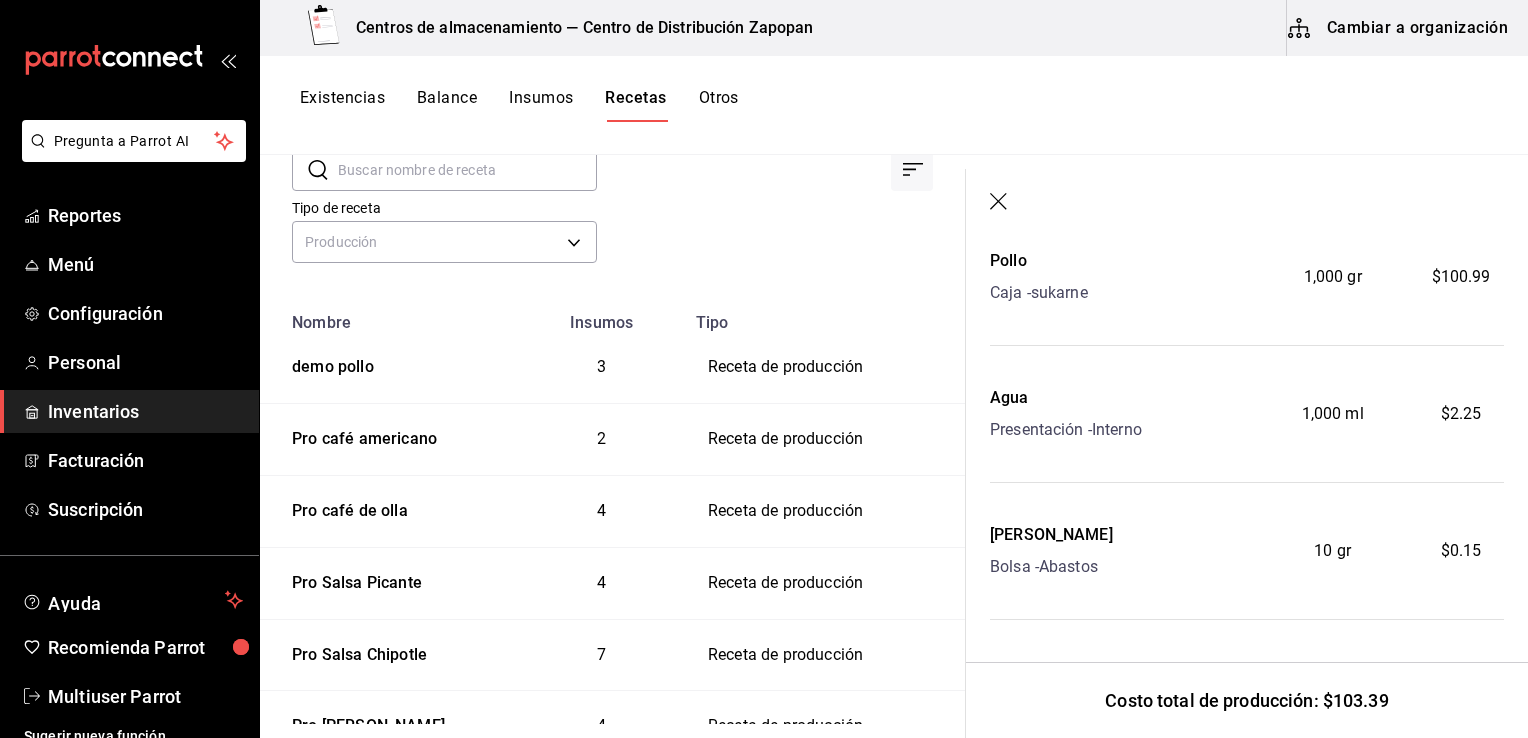 scroll, scrollTop: 0, scrollLeft: 0, axis: both 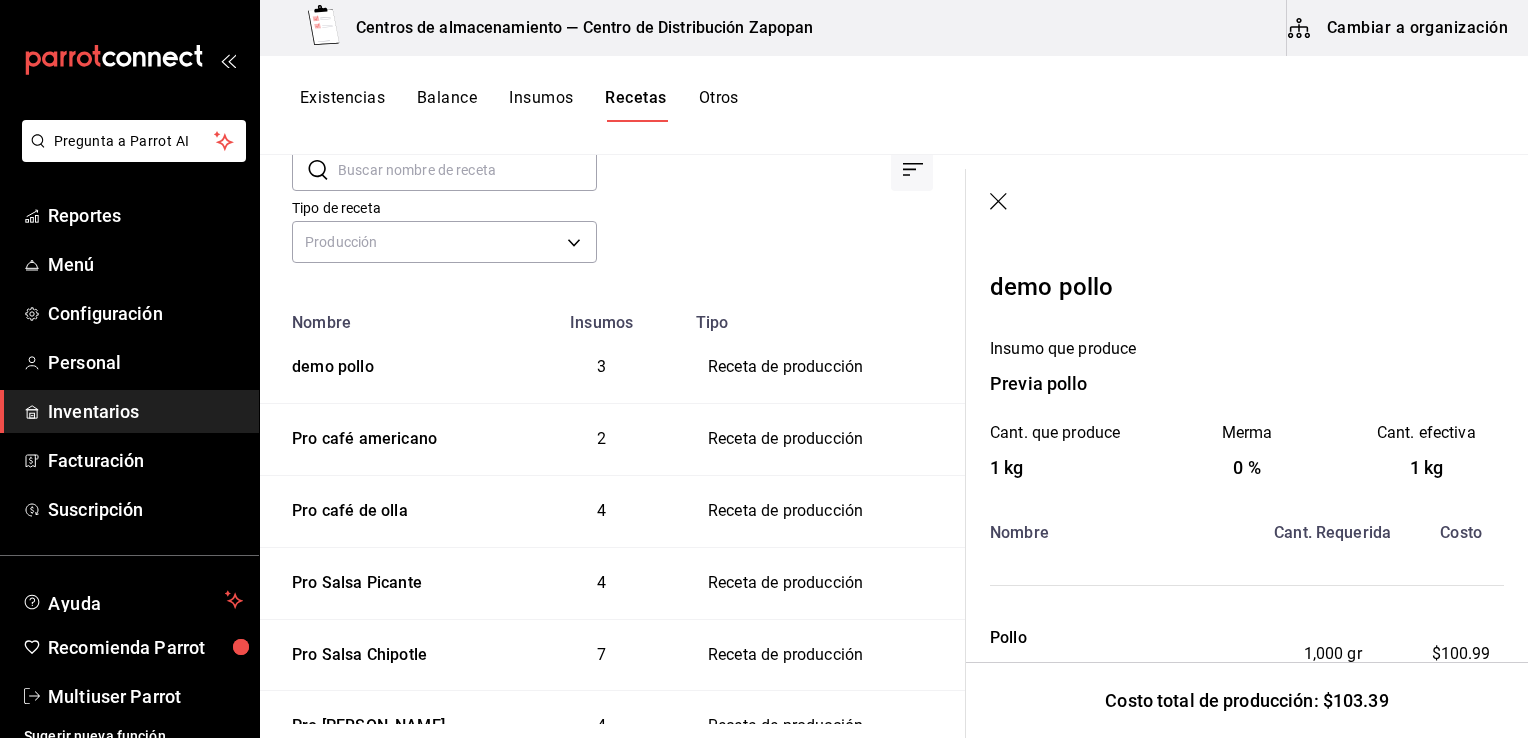 click 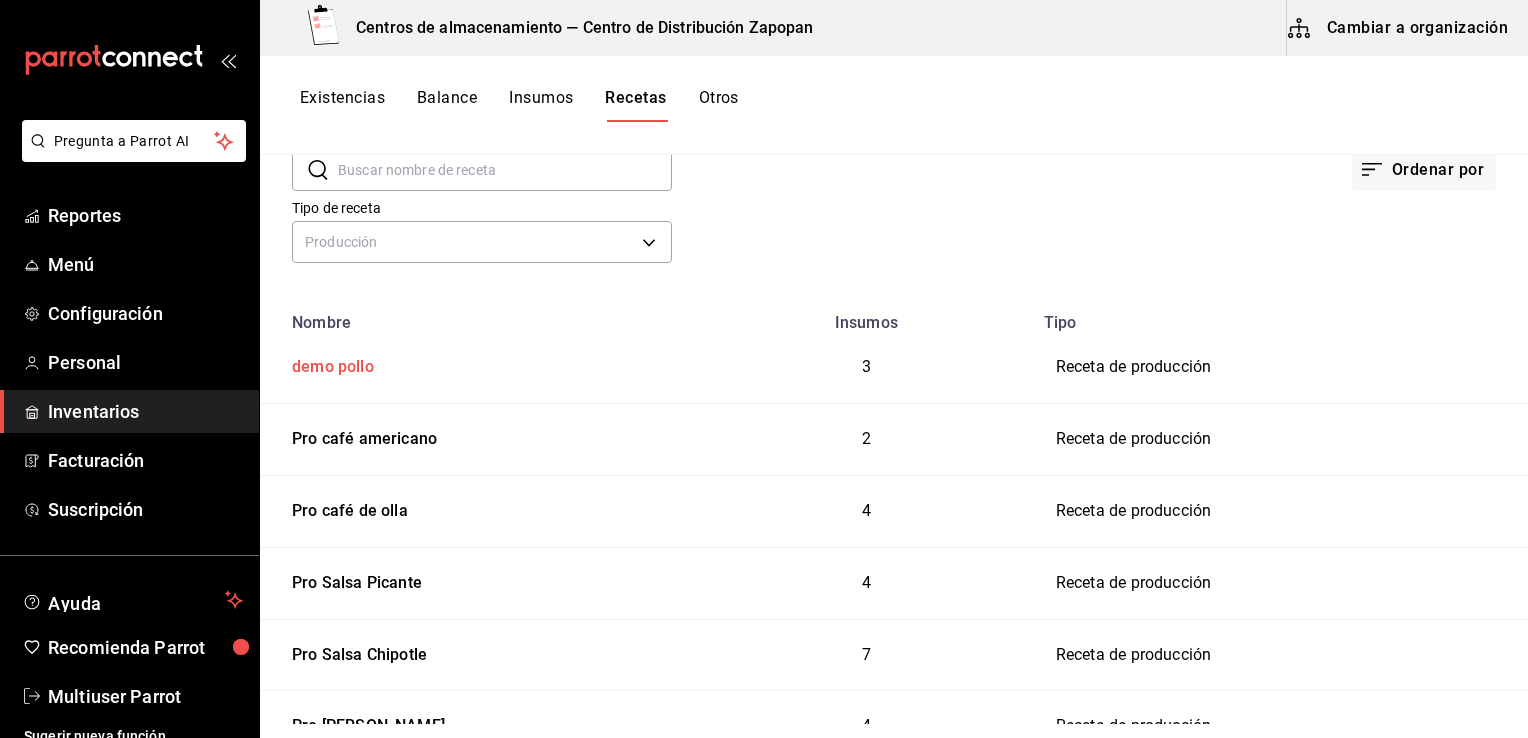 click on "demo pollo" at bounding box center [329, 363] 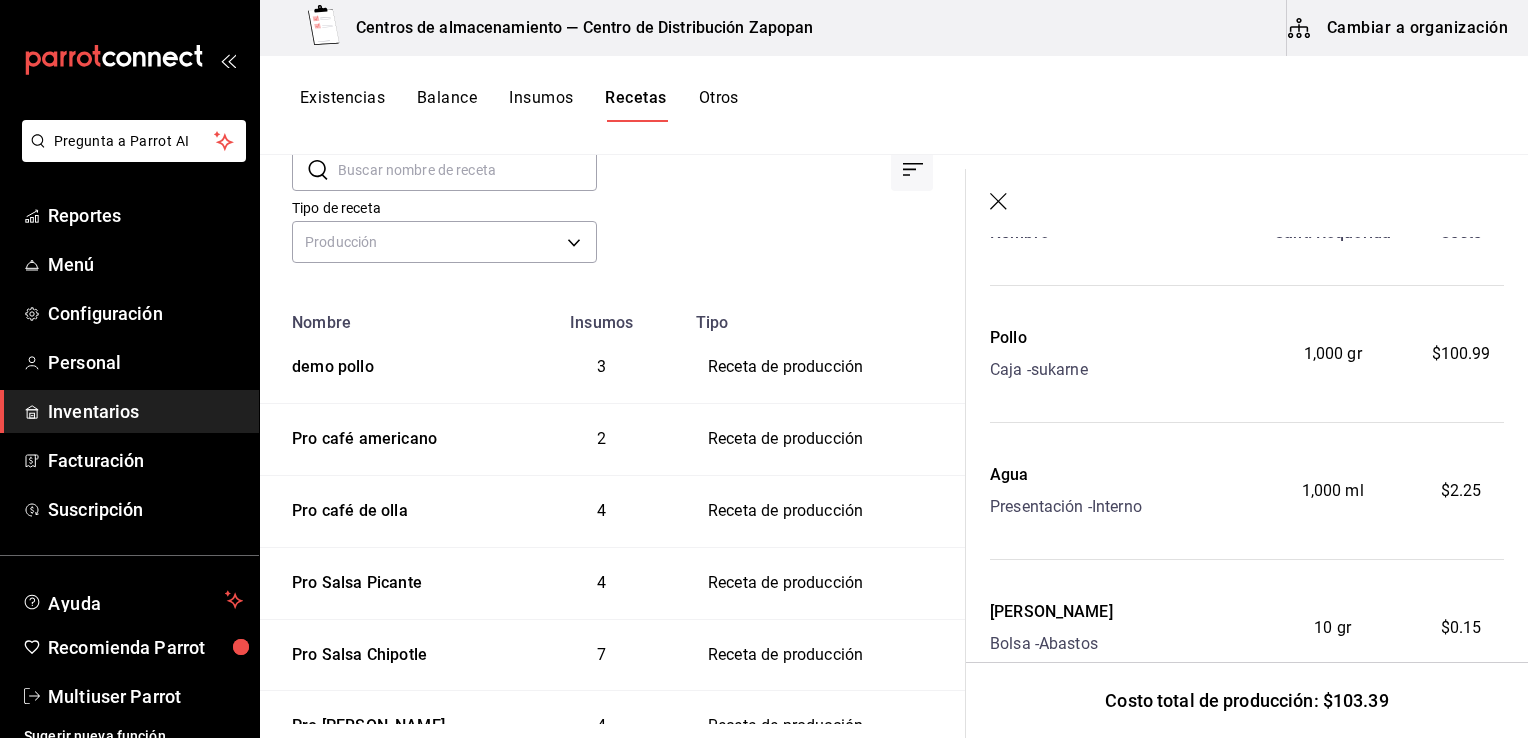 scroll, scrollTop: 377, scrollLeft: 0, axis: vertical 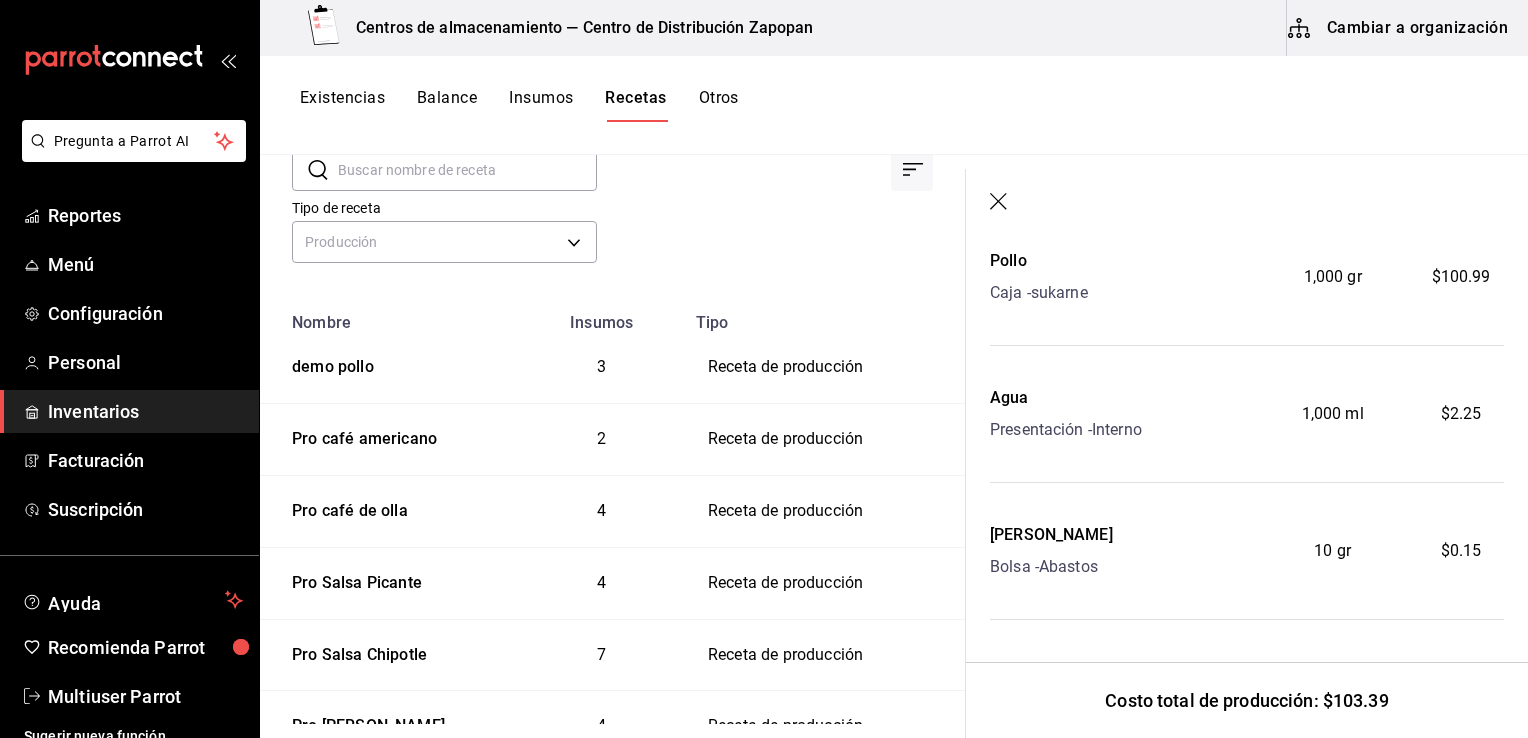 click on "Sal de grano Bolsa -  Abastos" at bounding box center [1118, 551] 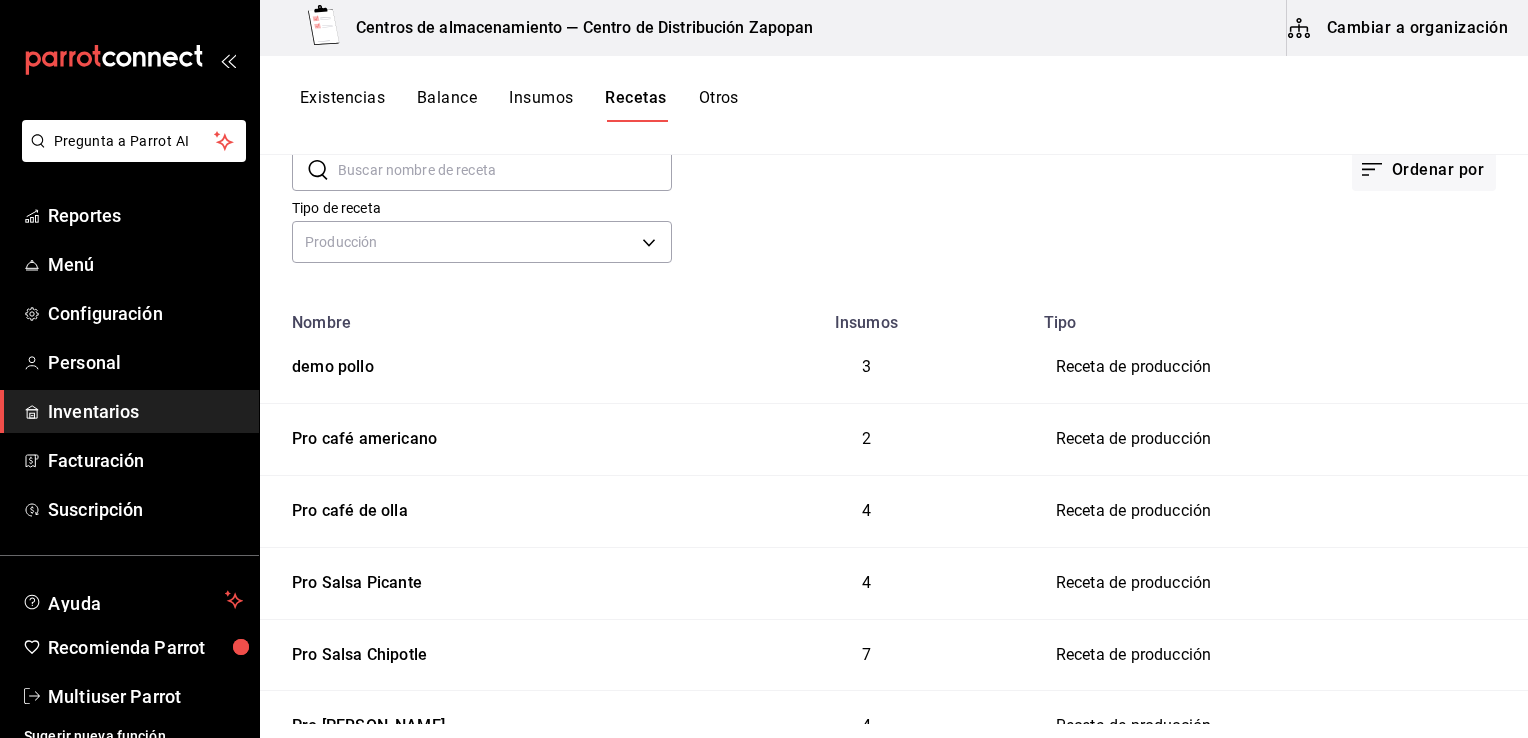scroll, scrollTop: 0, scrollLeft: 0, axis: both 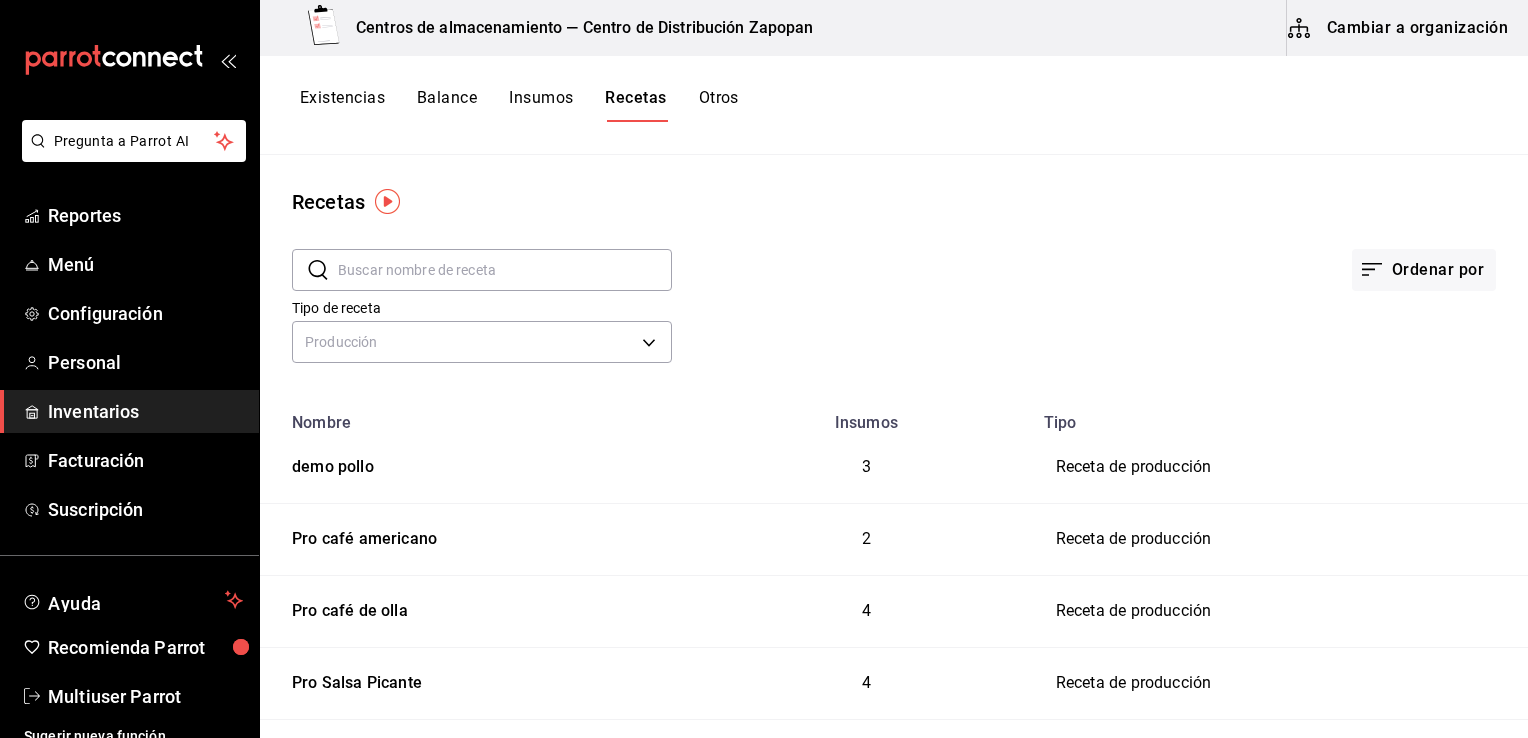 click on "3" at bounding box center [866, 467] 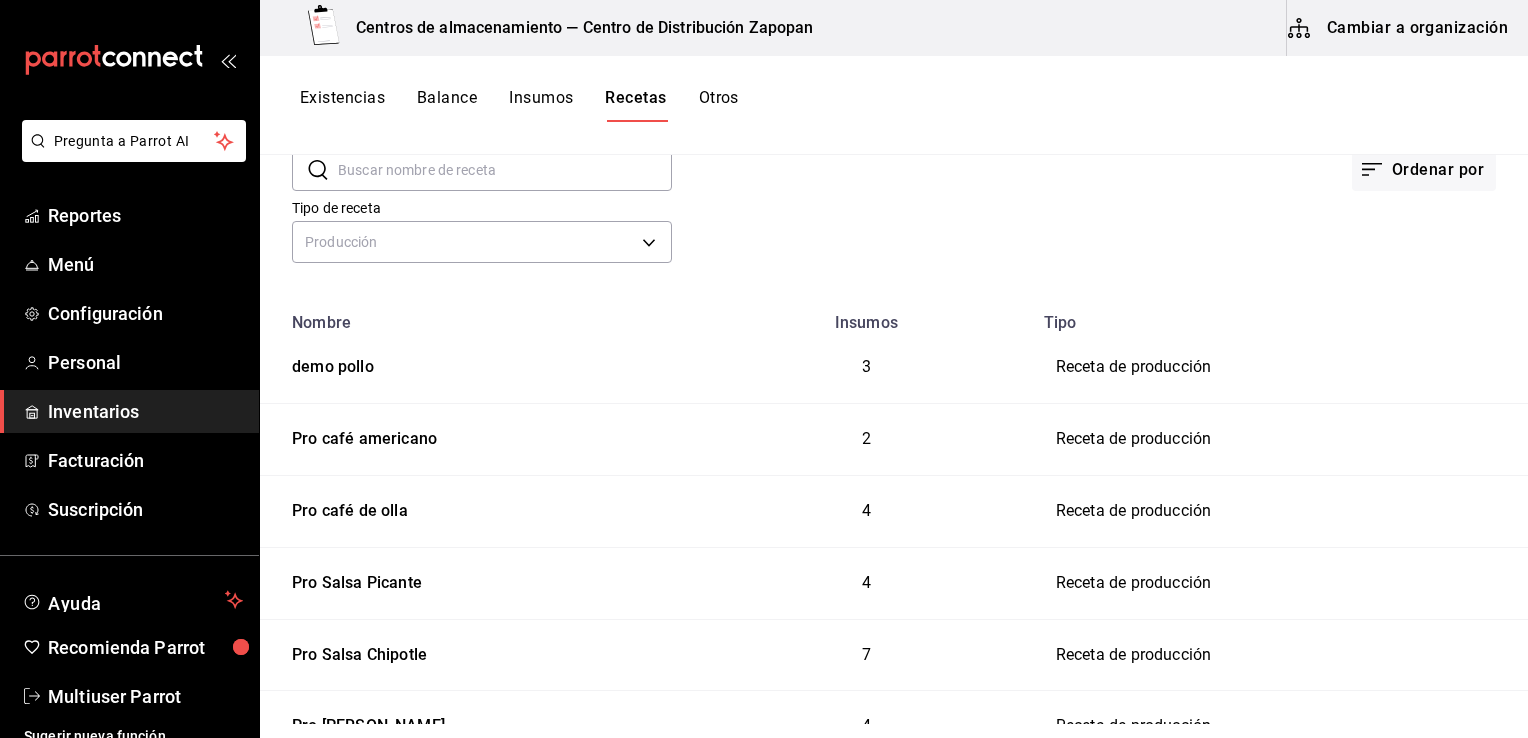 scroll, scrollTop: 0, scrollLeft: 0, axis: both 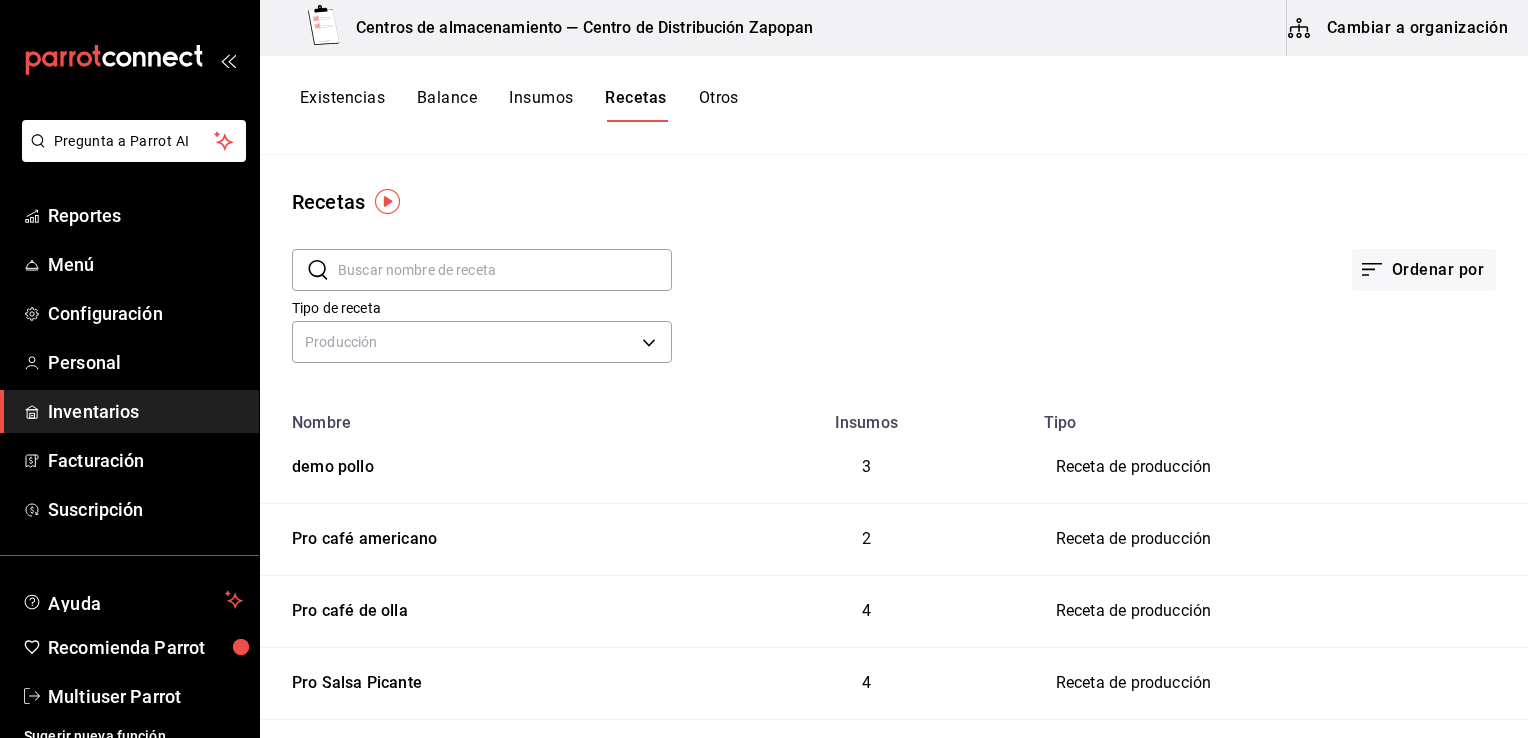 click on "Cambiar a organización" at bounding box center (1399, 28) 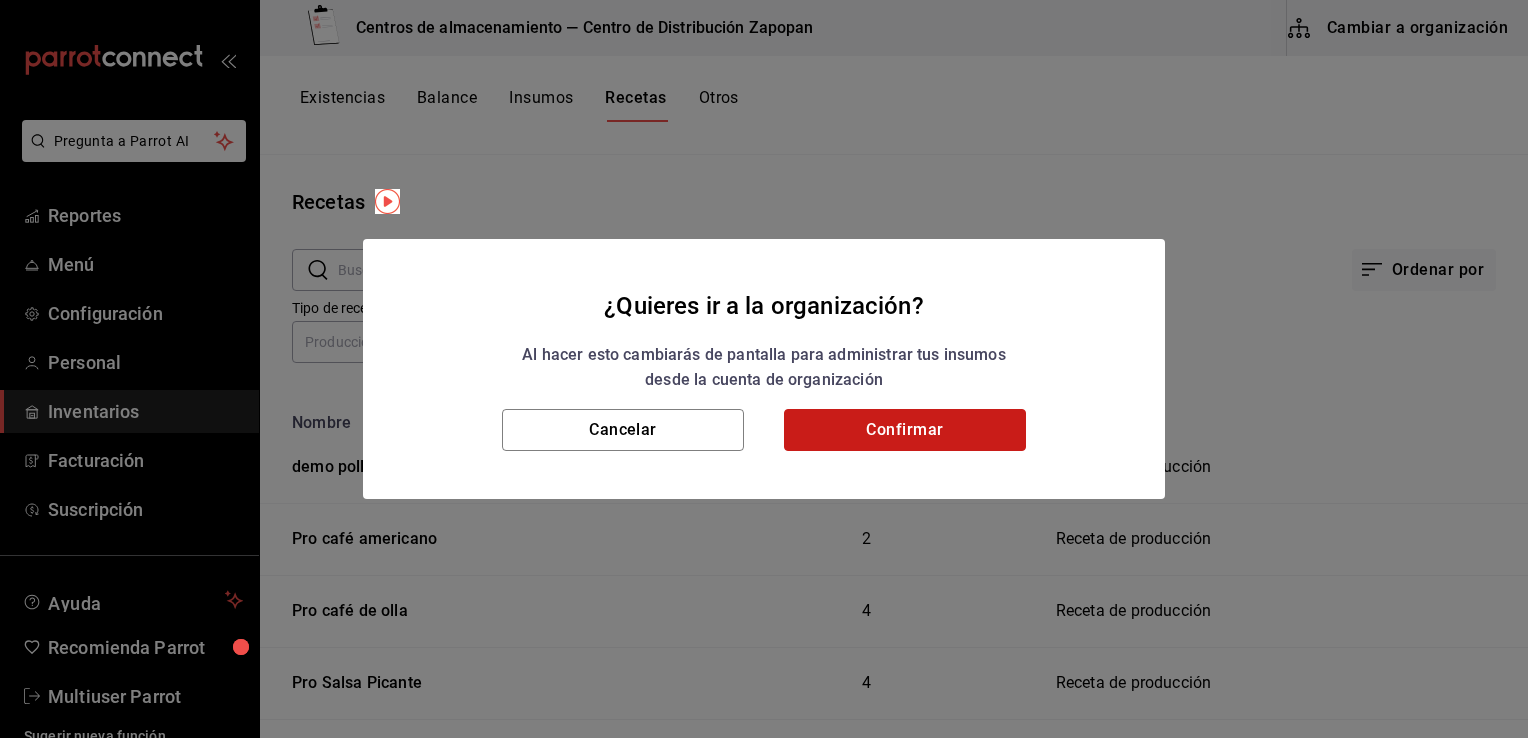 click on "Confirmar" at bounding box center [905, 430] 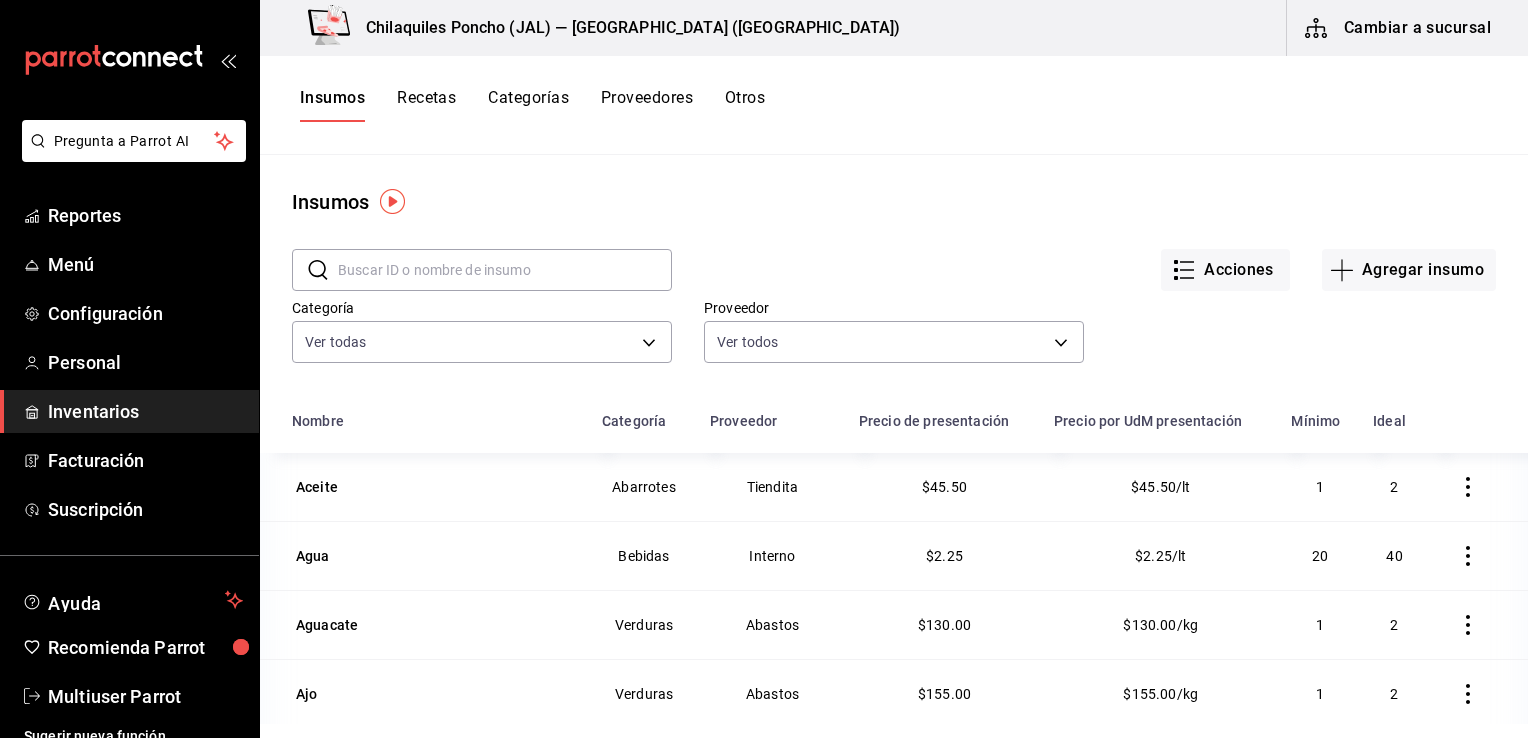 click on "Otros" at bounding box center (745, 105) 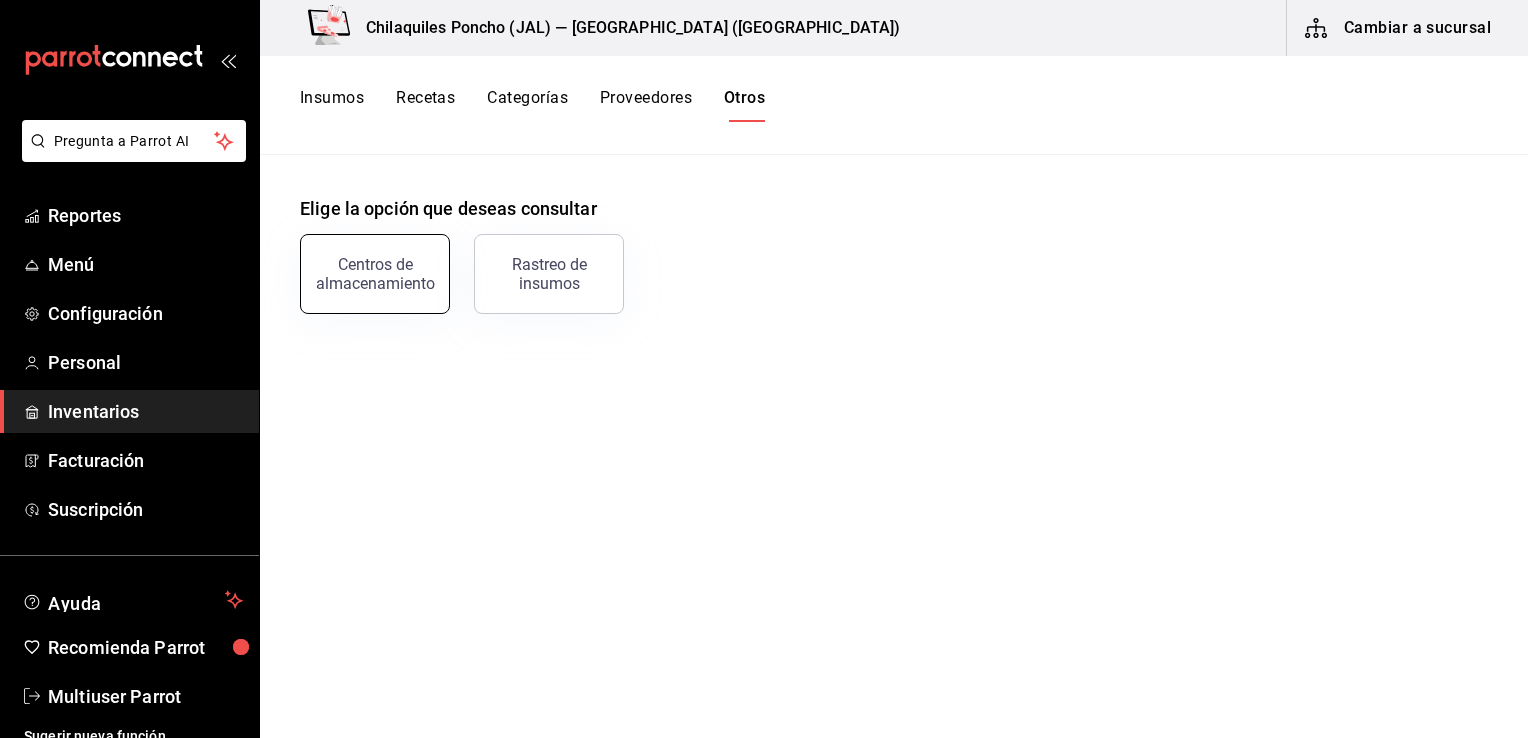 click on "Centros de almacenamiento" at bounding box center (375, 274) 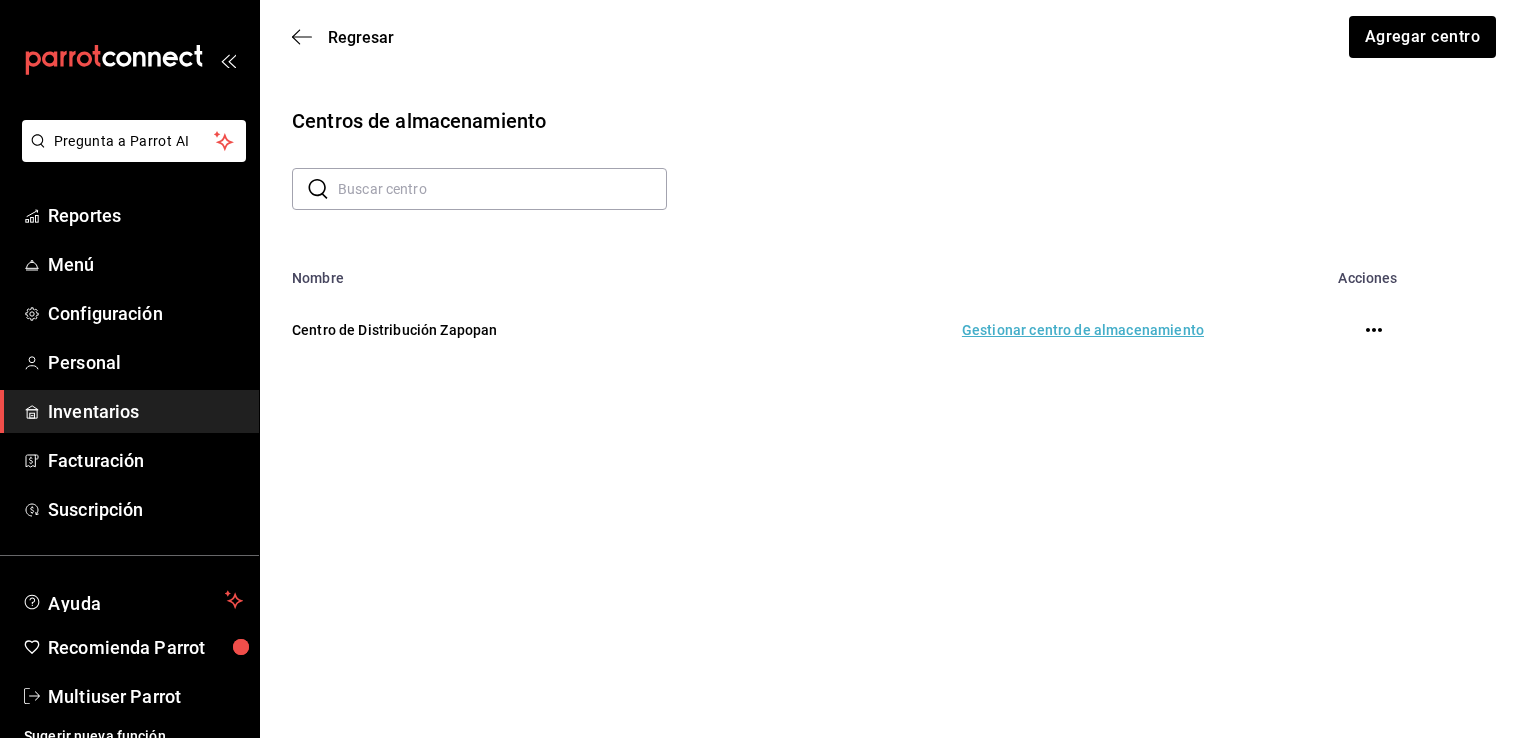 click on "Gestionar centro de almacenamiento" at bounding box center [973, 330] 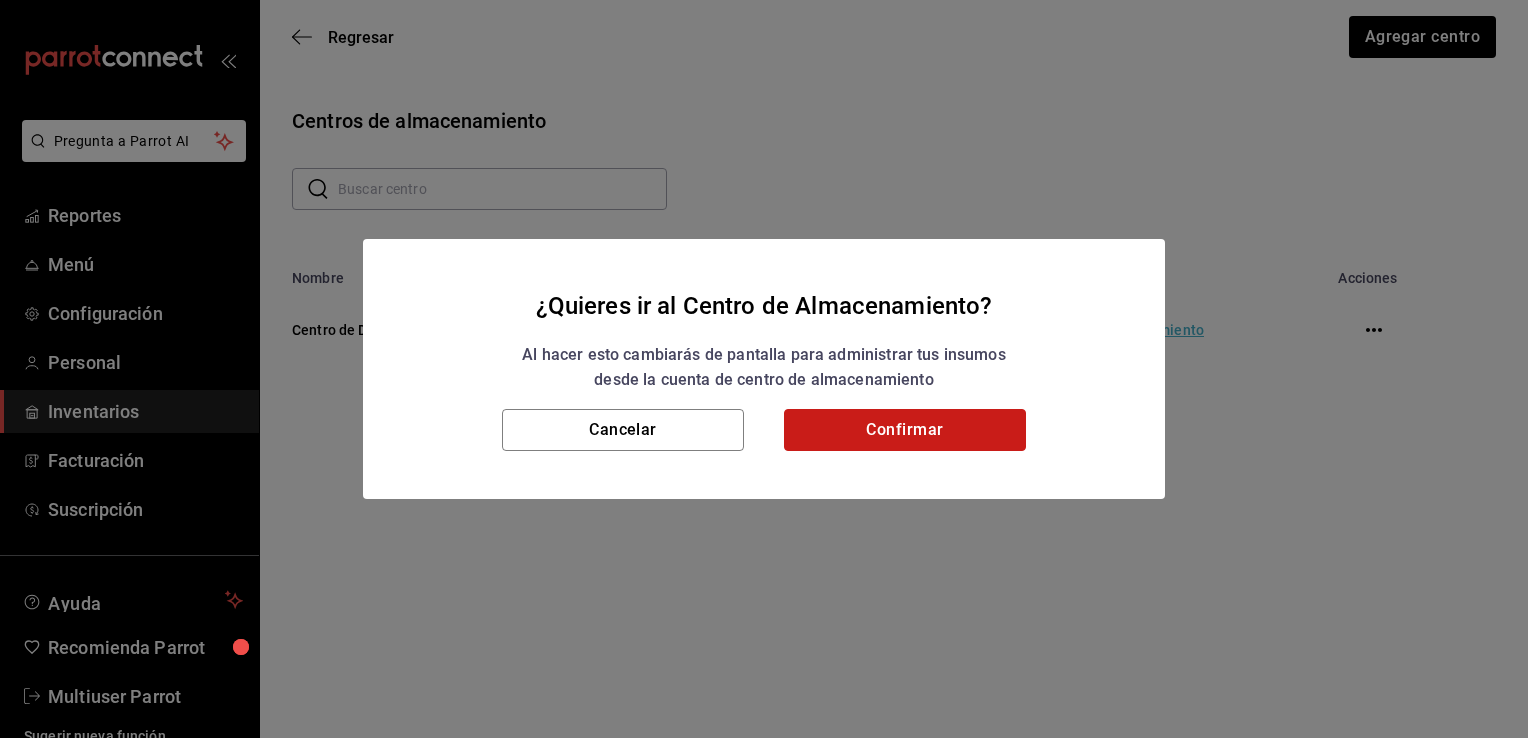 click on "Confirmar" at bounding box center (905, 430) 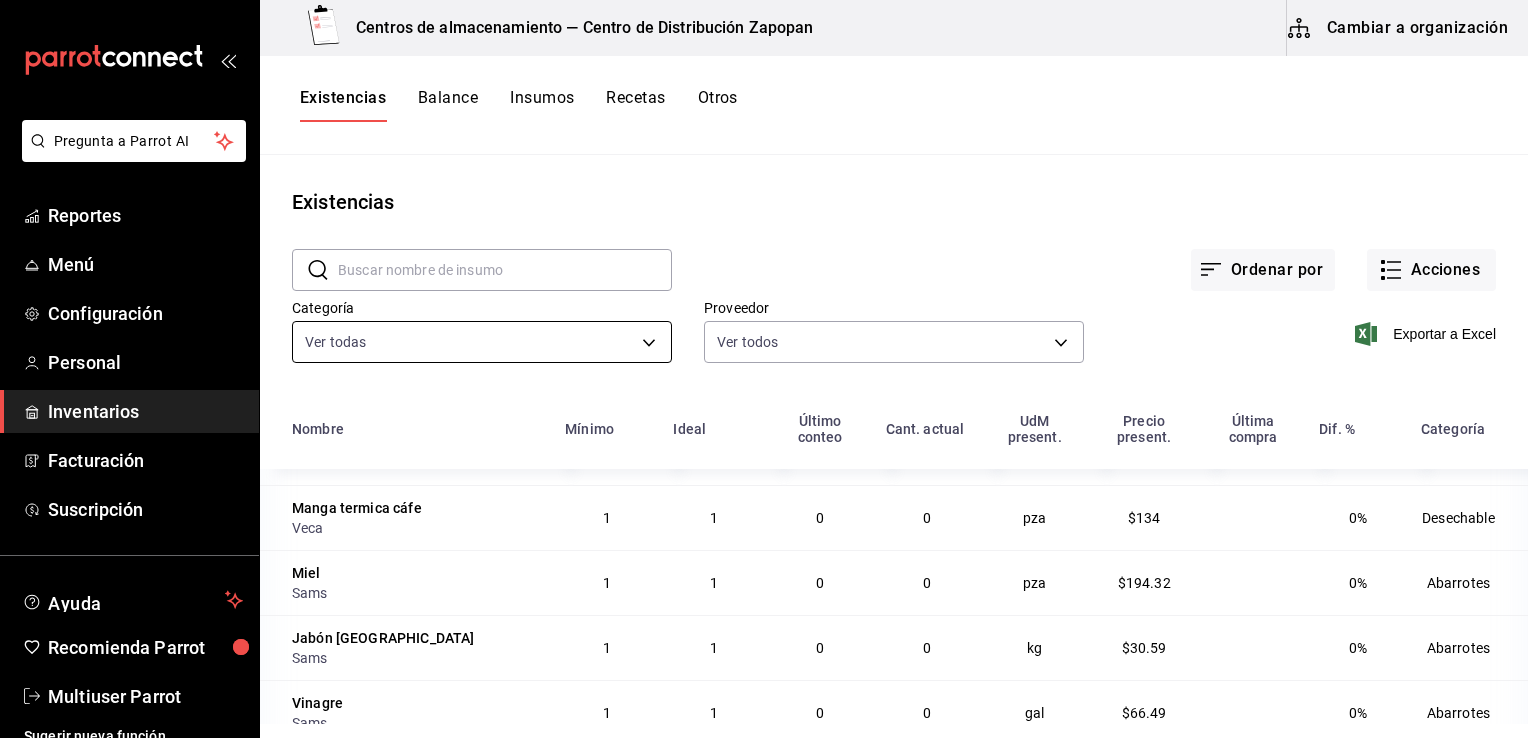 scroll, scrollTop: 0, scrollLeft: 0, axis: both 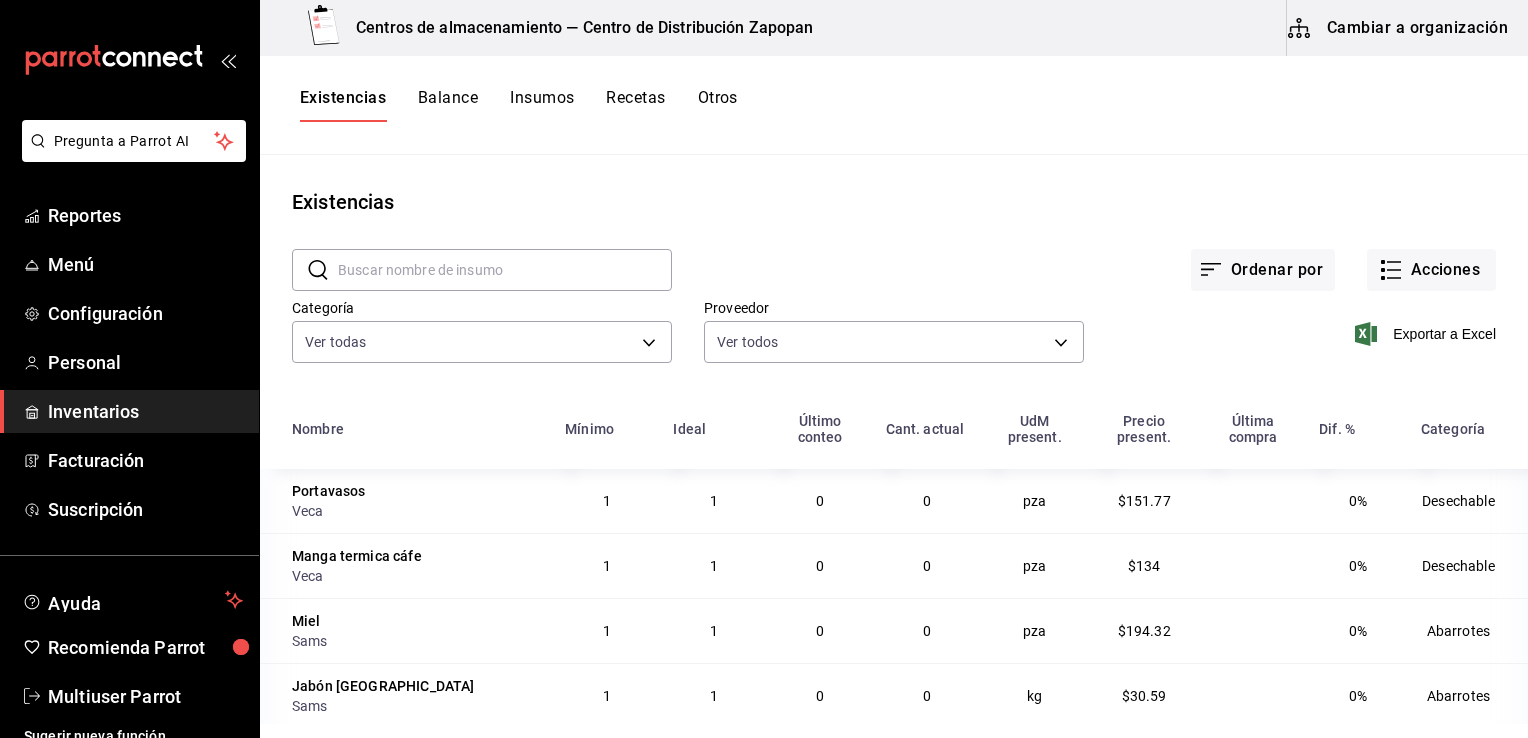click on "Recetas" at bounding box center [635, 105] 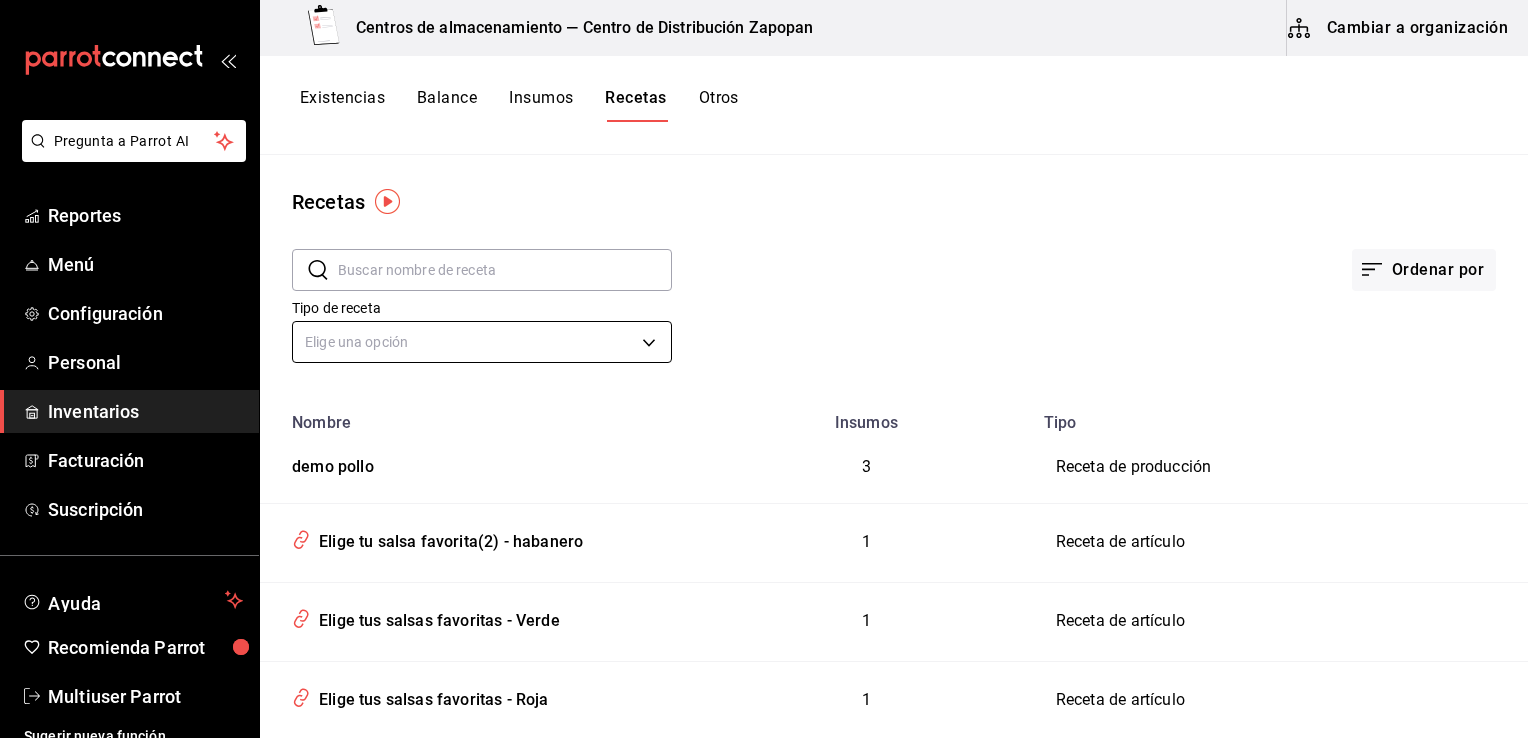 click on "Pregunta a Parrot AI Reportes   Menú   Configuración   Personal   Inventarios   Facturación   Suscripción   Ayuda Recomienda Parrot   Multiuser Parrot   Sugerir nueva función   Centros de almacenamiento — Centro de Distribución Zapopan Cambiar a organización Existencias Balance Insumos Recetas Otros Recetas ​ ​ Ordenar por Tipo de receta Elige una opción default Nombre Insumos Tipo demo pollo 3 Receta de producción Elige tu salsa favorita(2) - habanero 1 Receta de artículo Elige tus salsas favoritas - Verde 1 Receta de artículo Elige tus salsas favoritas - Roja 1 Receta de artículo ¿Cómo te los preparamos? - Revueltos 1 Receta de artículo Elige tu salsa favorita - Habanero 1 Receta de artículo ¿Cómo te los preparamos? - Estrellados 1 Receta de artículo leche - Entera 1 Receta de artículo leche - Deslactosada 1 Receta de artículo Elige tu salsa favorita - Chipotle 1 Receta de artículo Elige tus salsas favoritas - Chipotle 1 Receta de artículo Personaliza tu orden - Azucar 1 1 1 1 1" at bounding box center (764, 362) 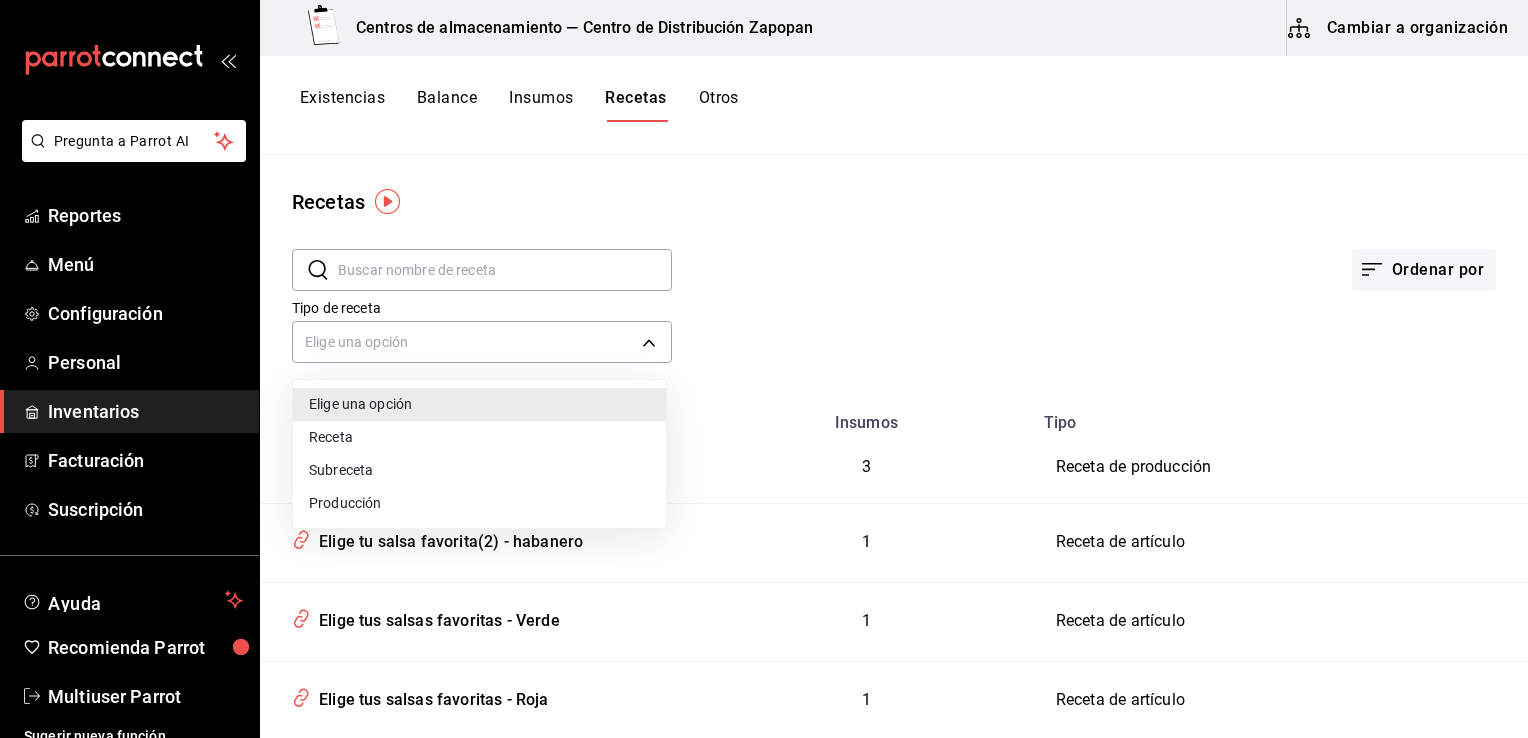 click on "Producción" at bounding box center [479, 503] 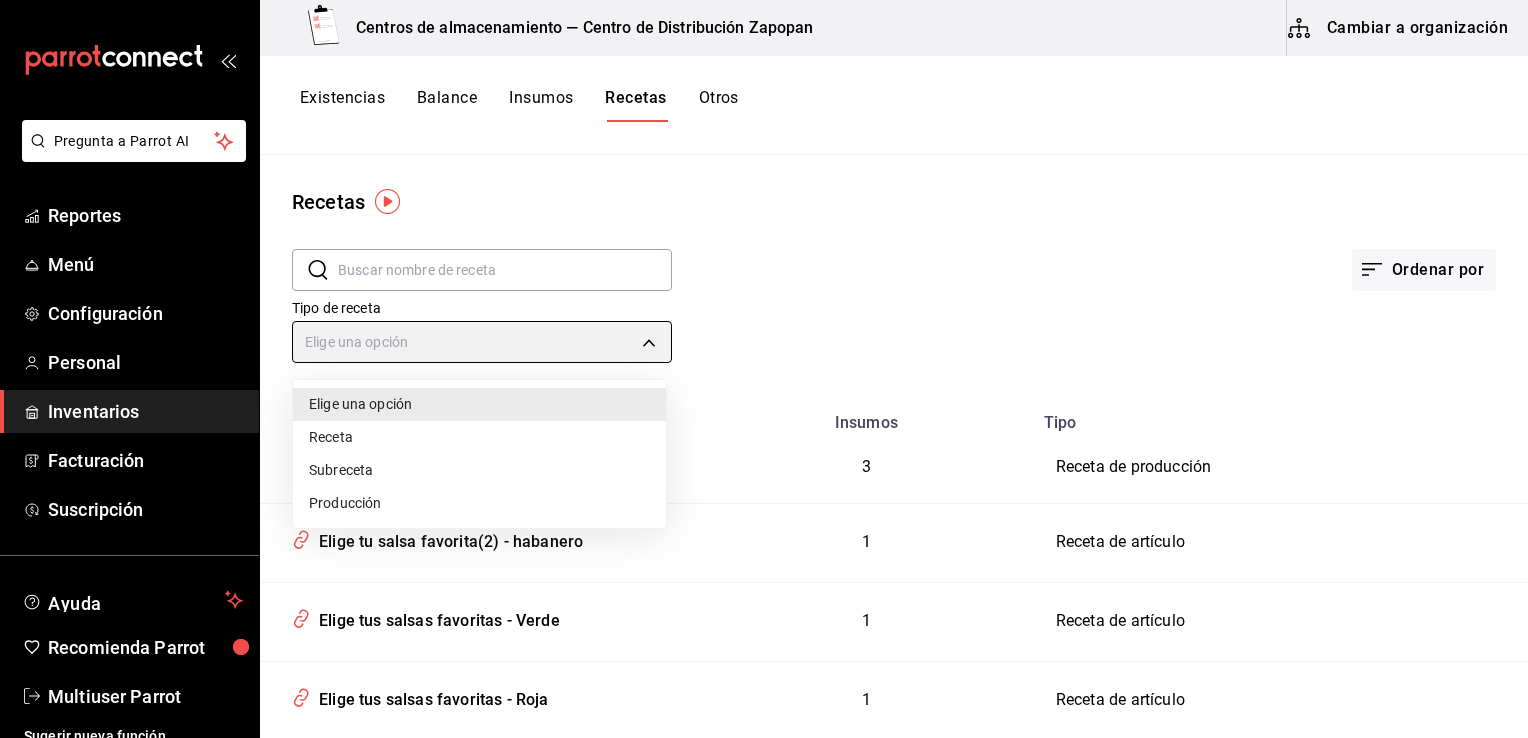type on "PREPARATION" 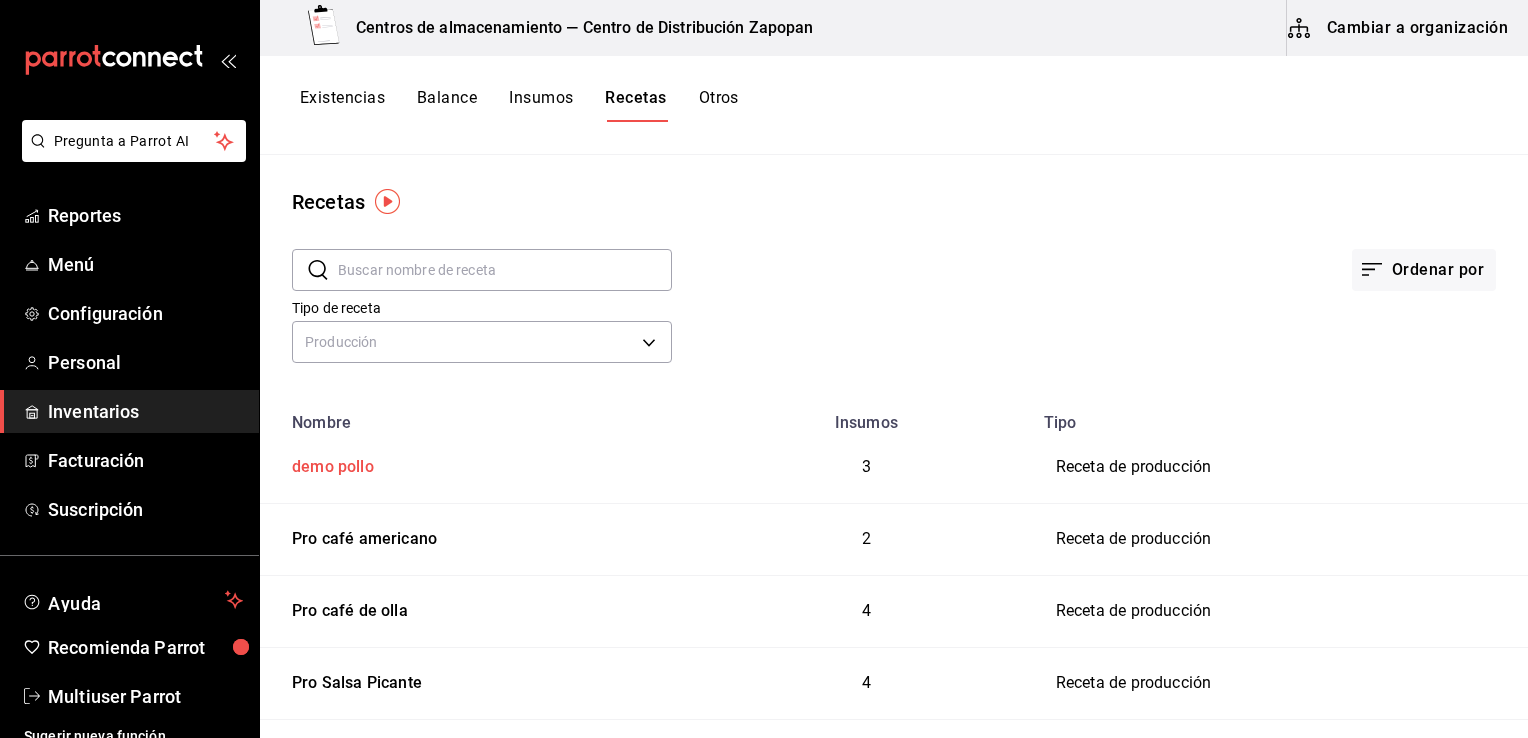 click on "demo pollo" at bounding box center (329, 463) 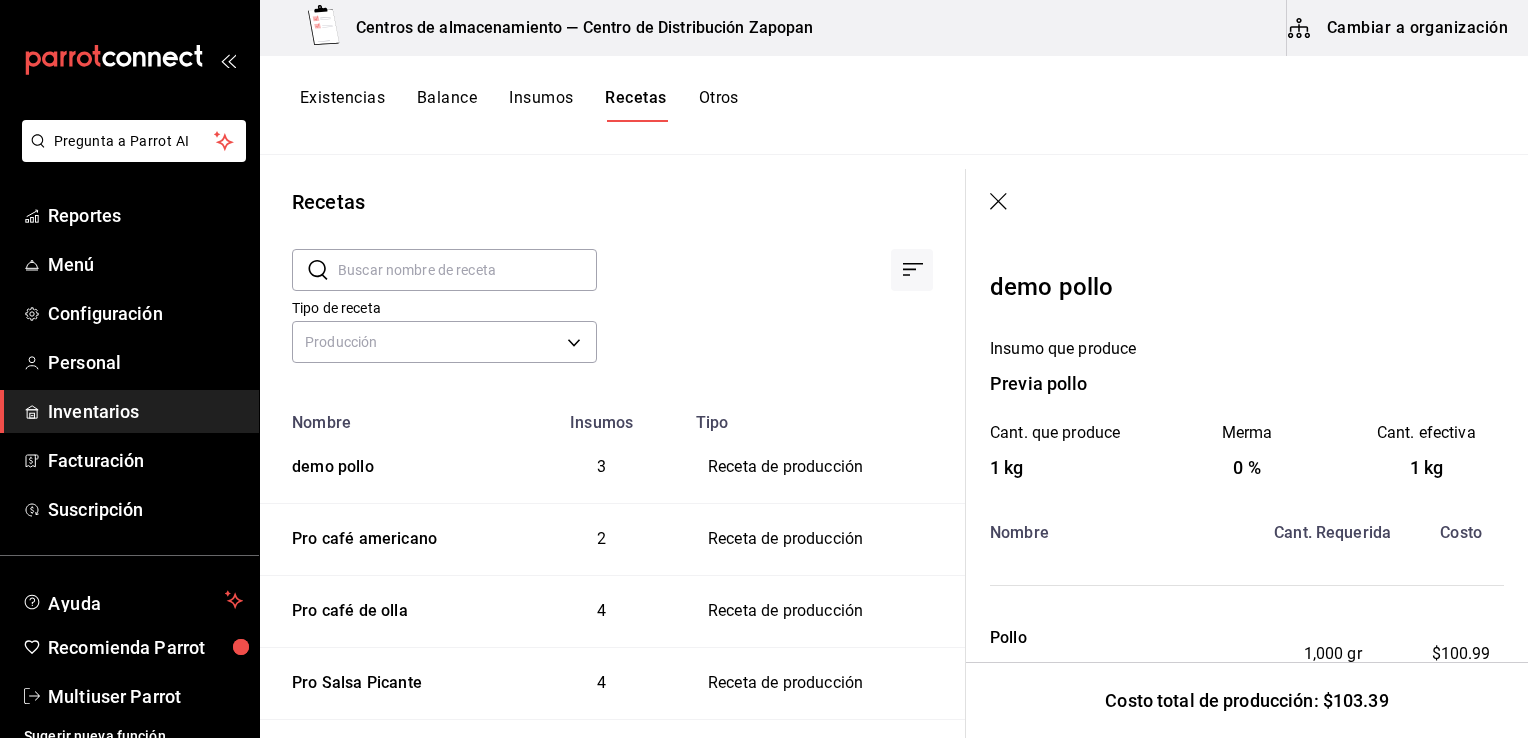 scroll, scrollTop: 377, scrollLeft: 0, axis: vertical 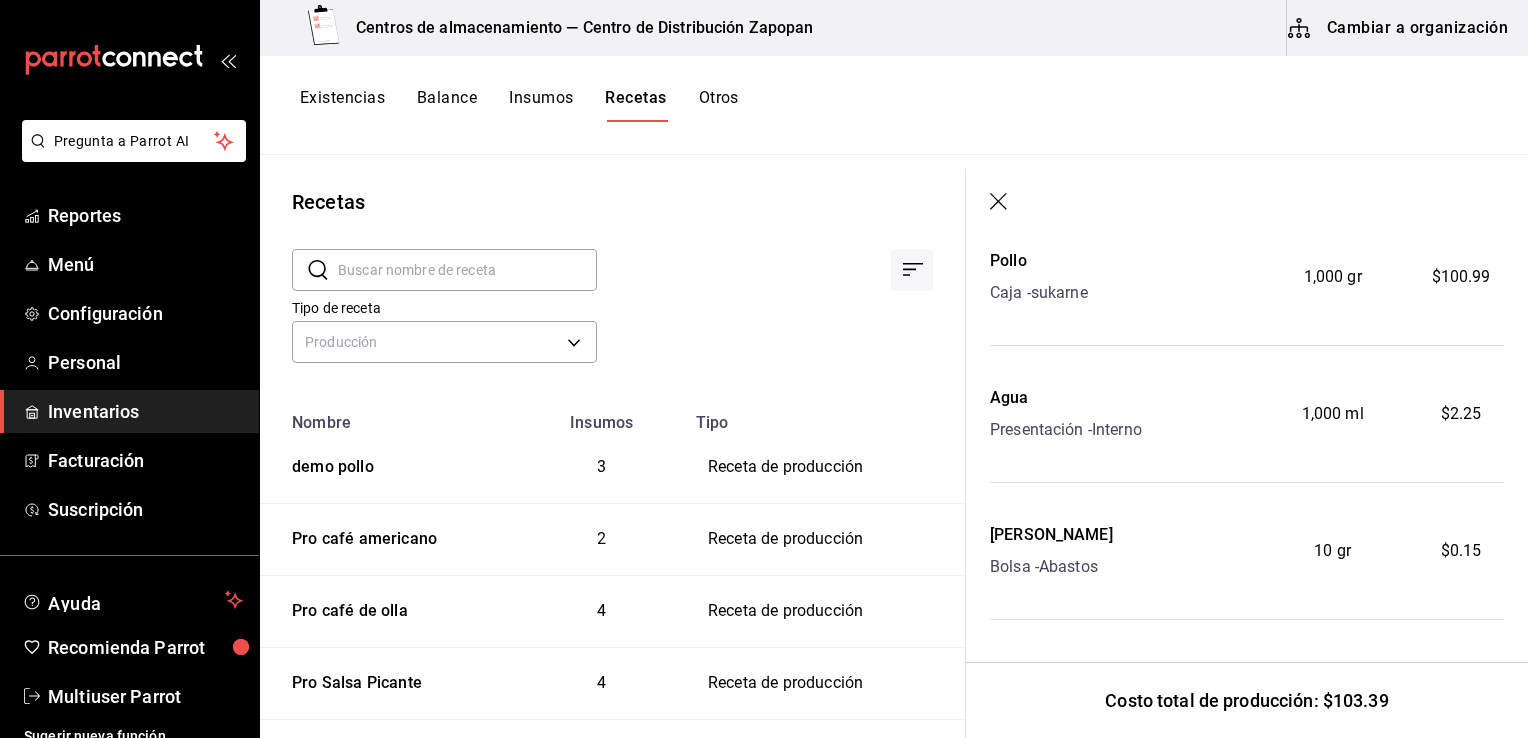 click at bounding box center (1247, 203) 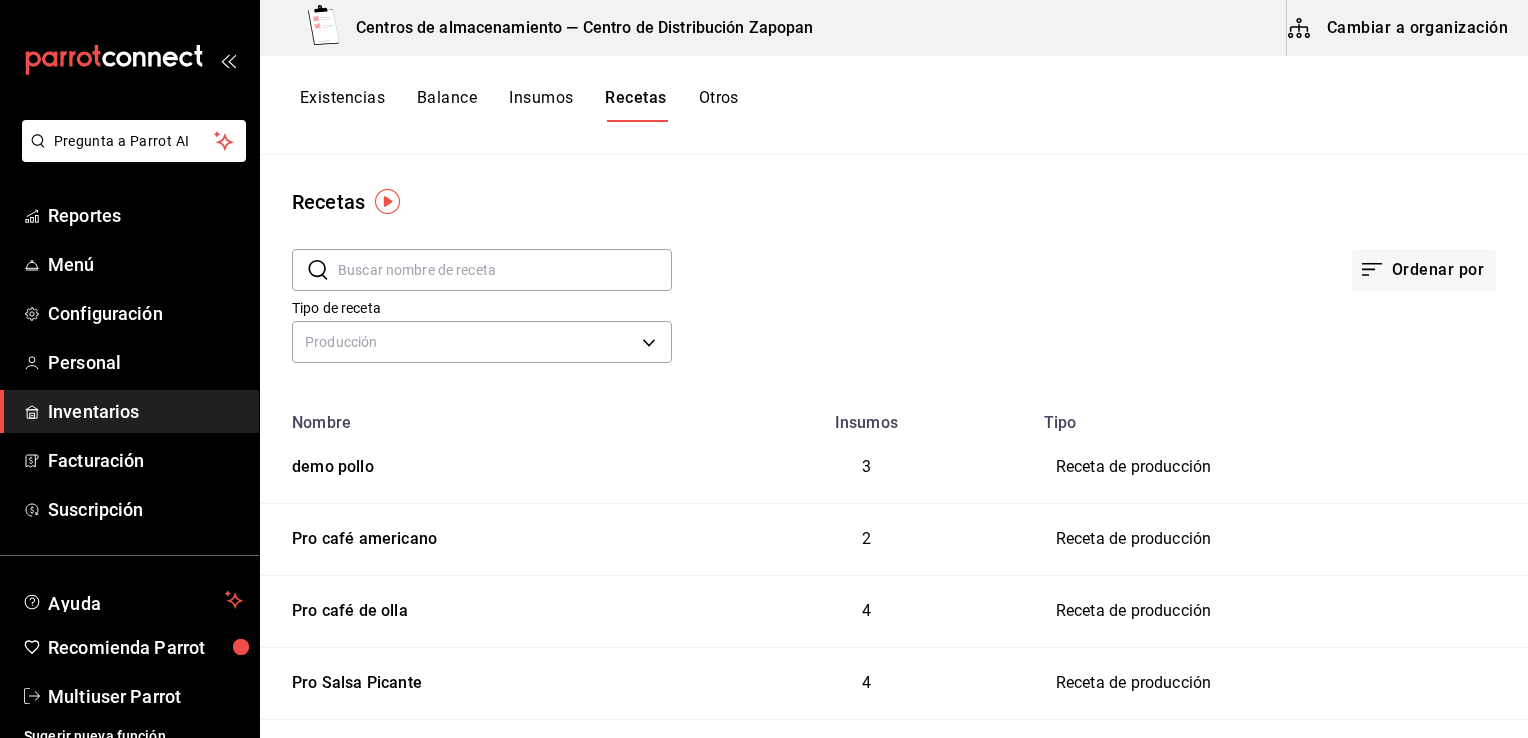 scroll, scrollTop: 0, scrollLeft: 0, axis: both 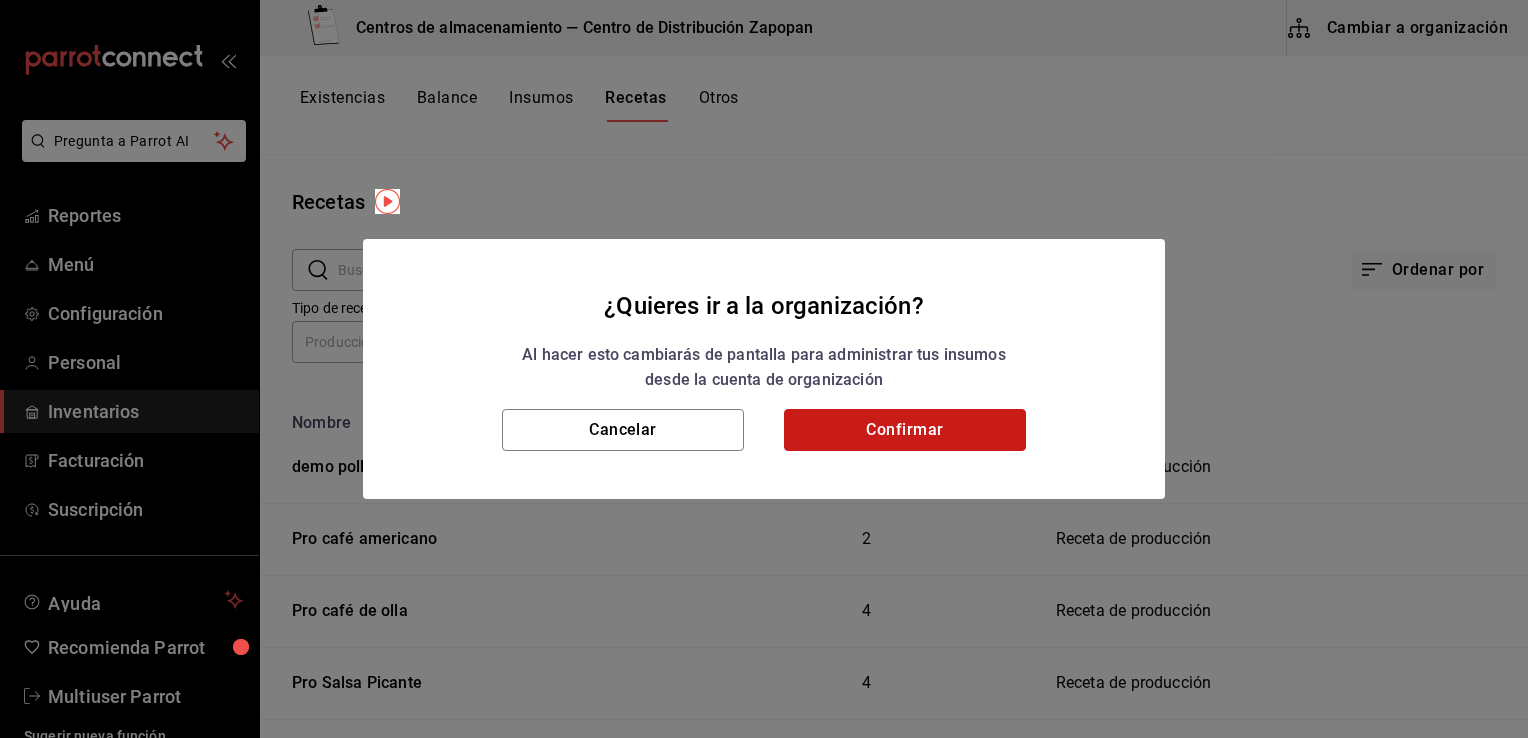 click on "Confirmar" at bounding box center (905, 430) 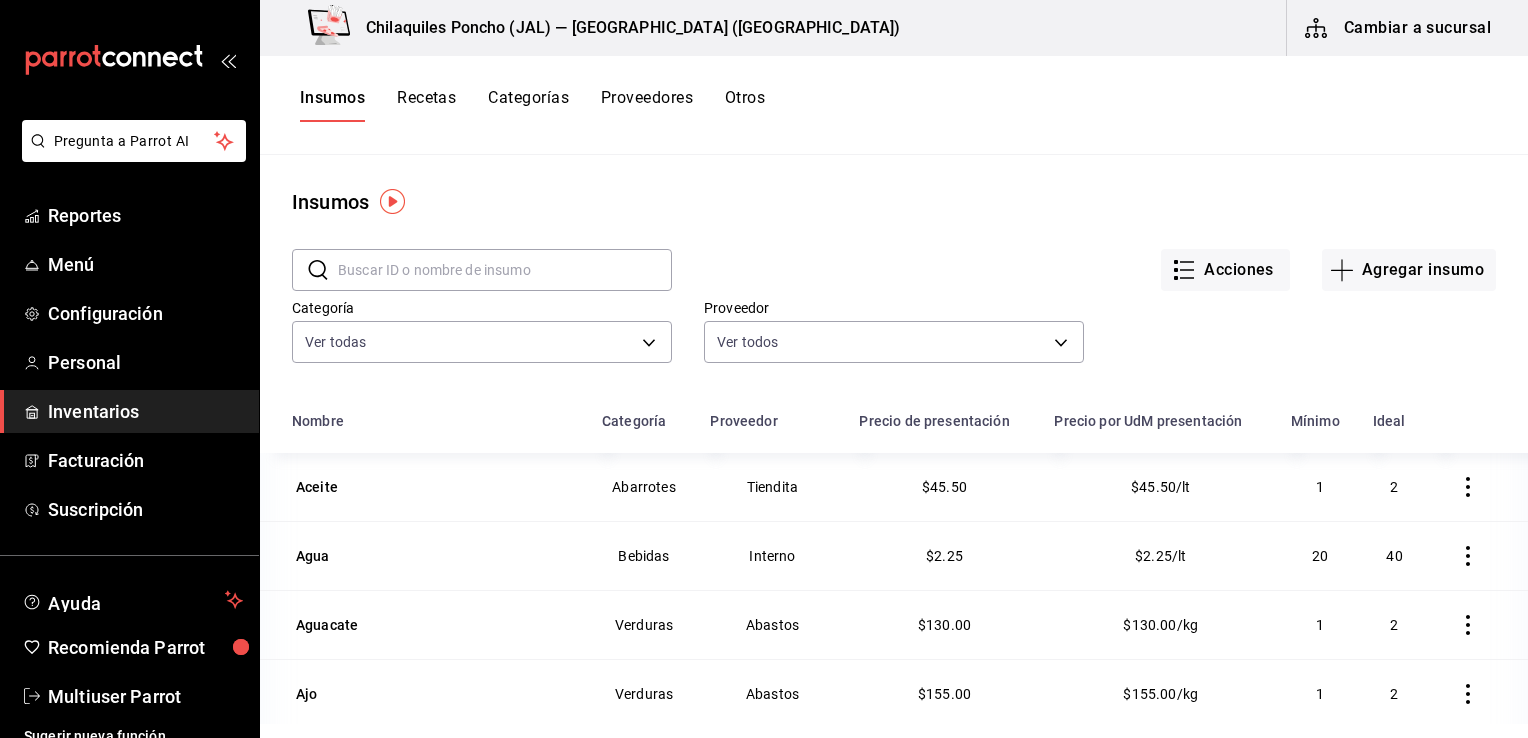 click on "Recetas" at bounding box center (426, 105) 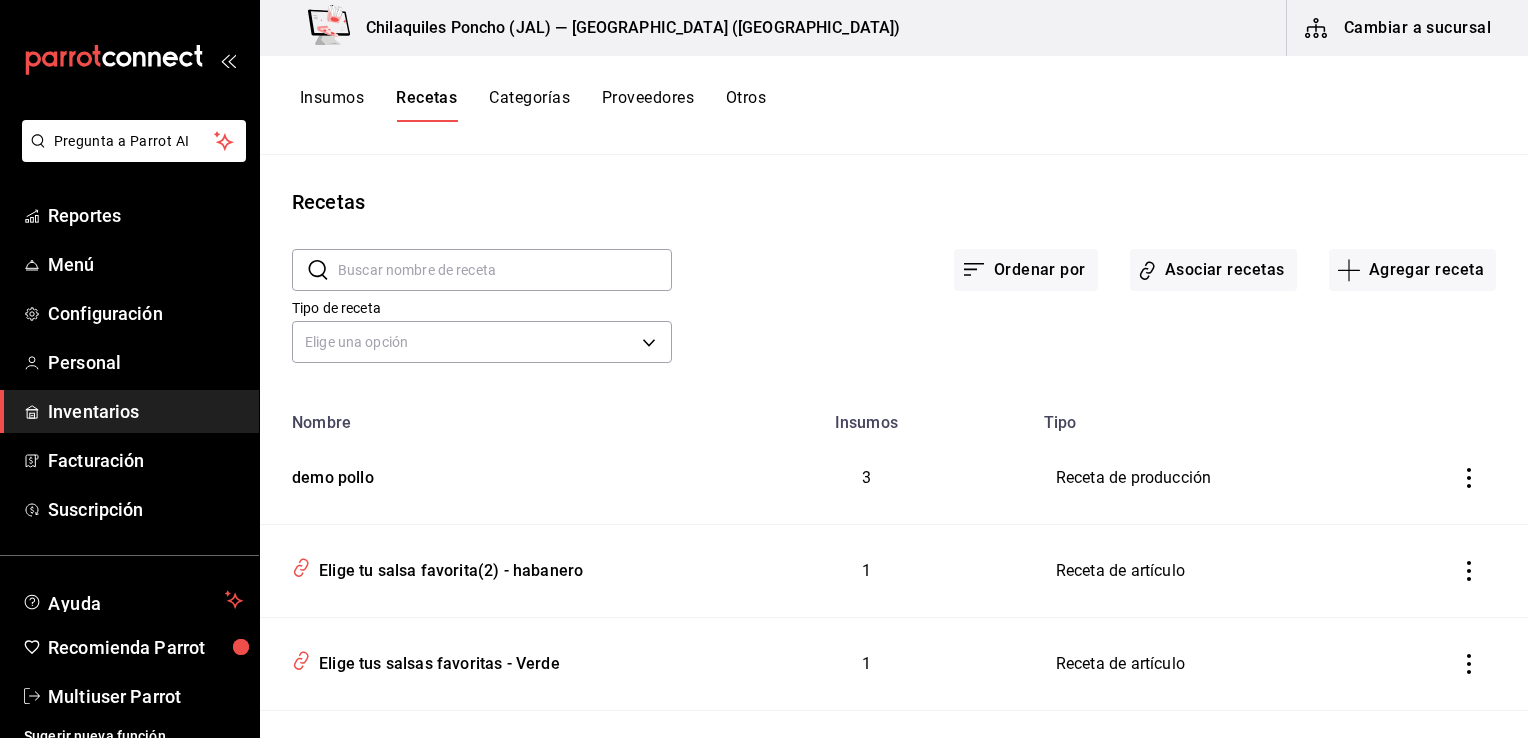 scroll, scrollTop: 100, scrollLeft: 0, axis: vertical 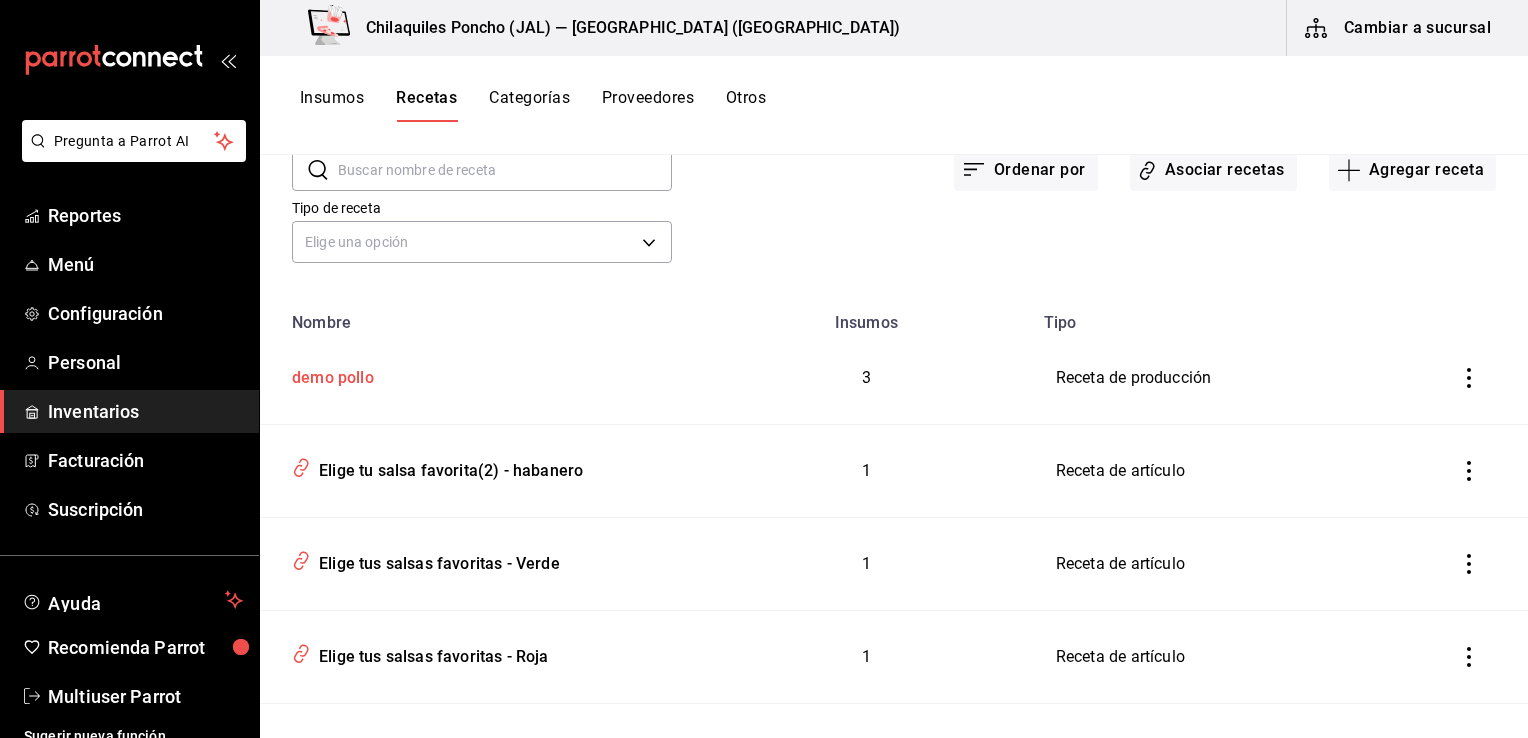 click on "demo pollo" at bounding box center (329, 374) 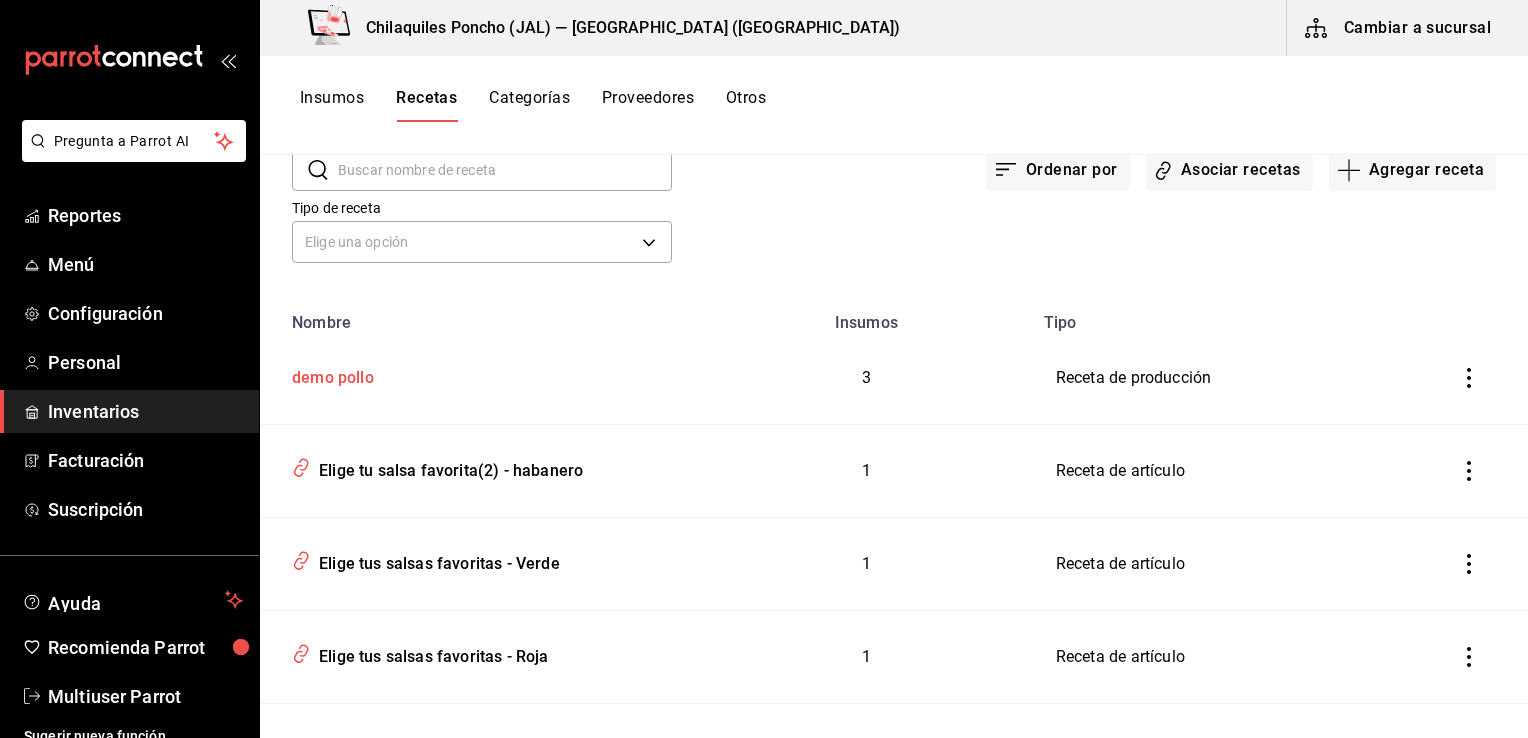 type on "demo pollo" 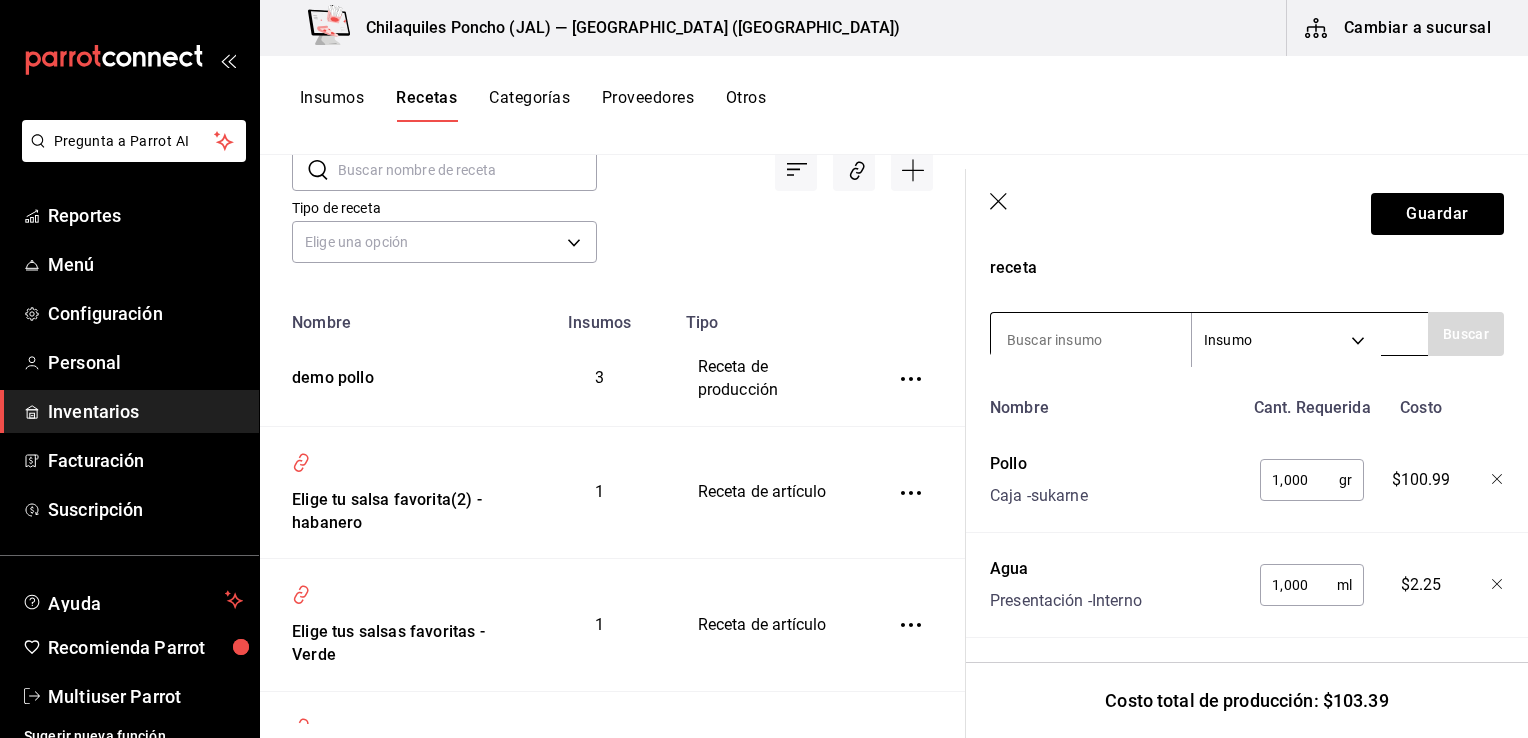 scroll, scrollTop: 700, scrollLeft: 0, axis: vertical 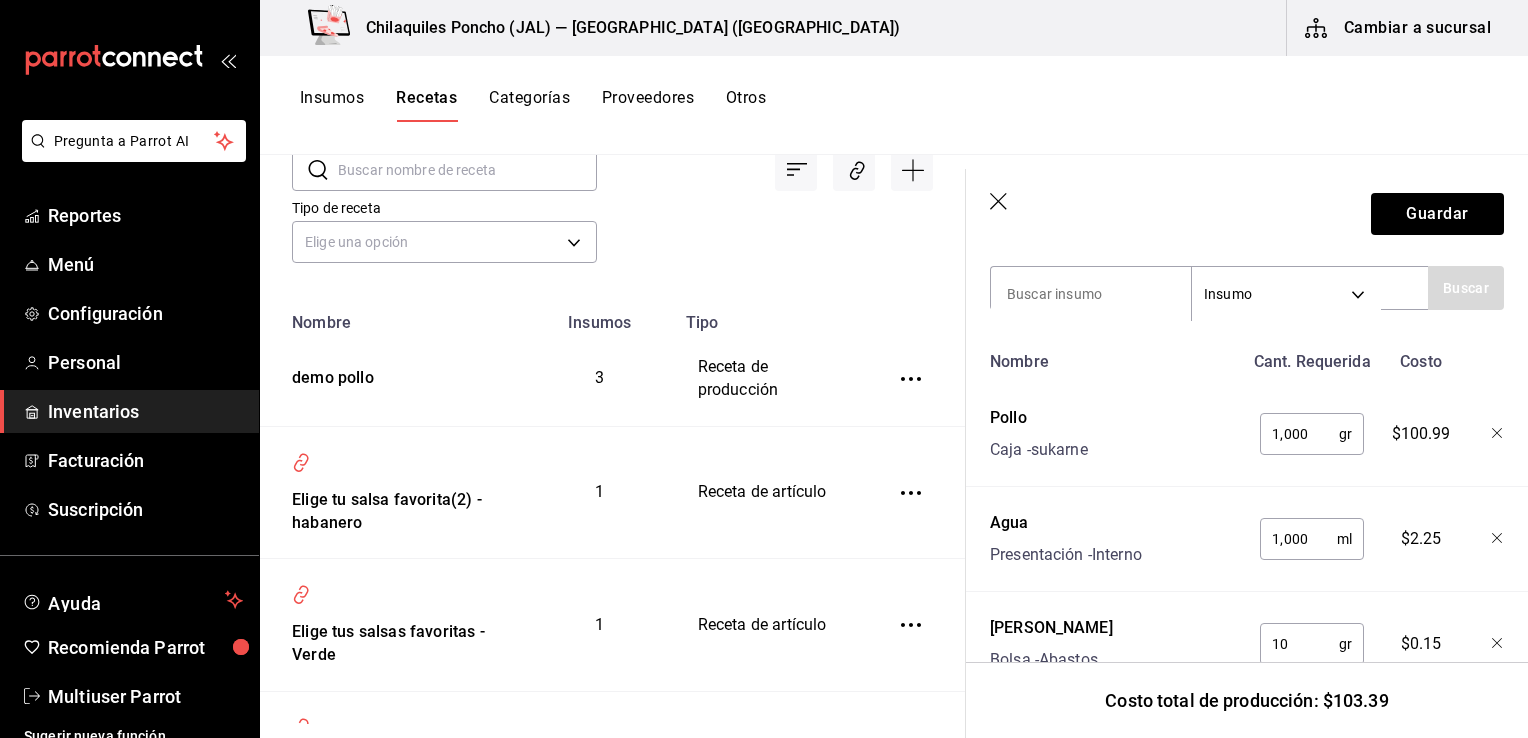 click on "Guardar" at bounding box center (1247, 214) 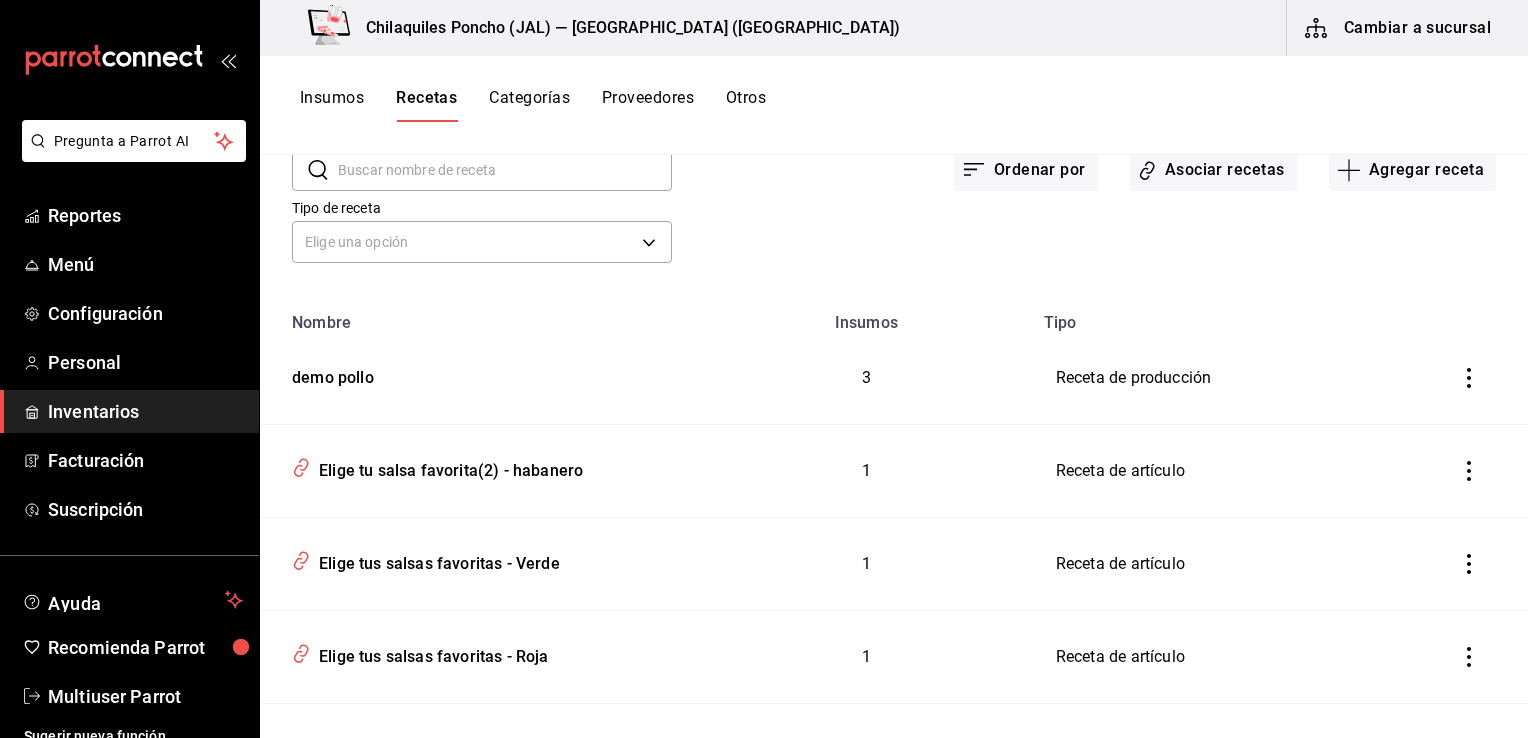 scroll, scrollTop: 0, scrollLeft: 0, axis: both 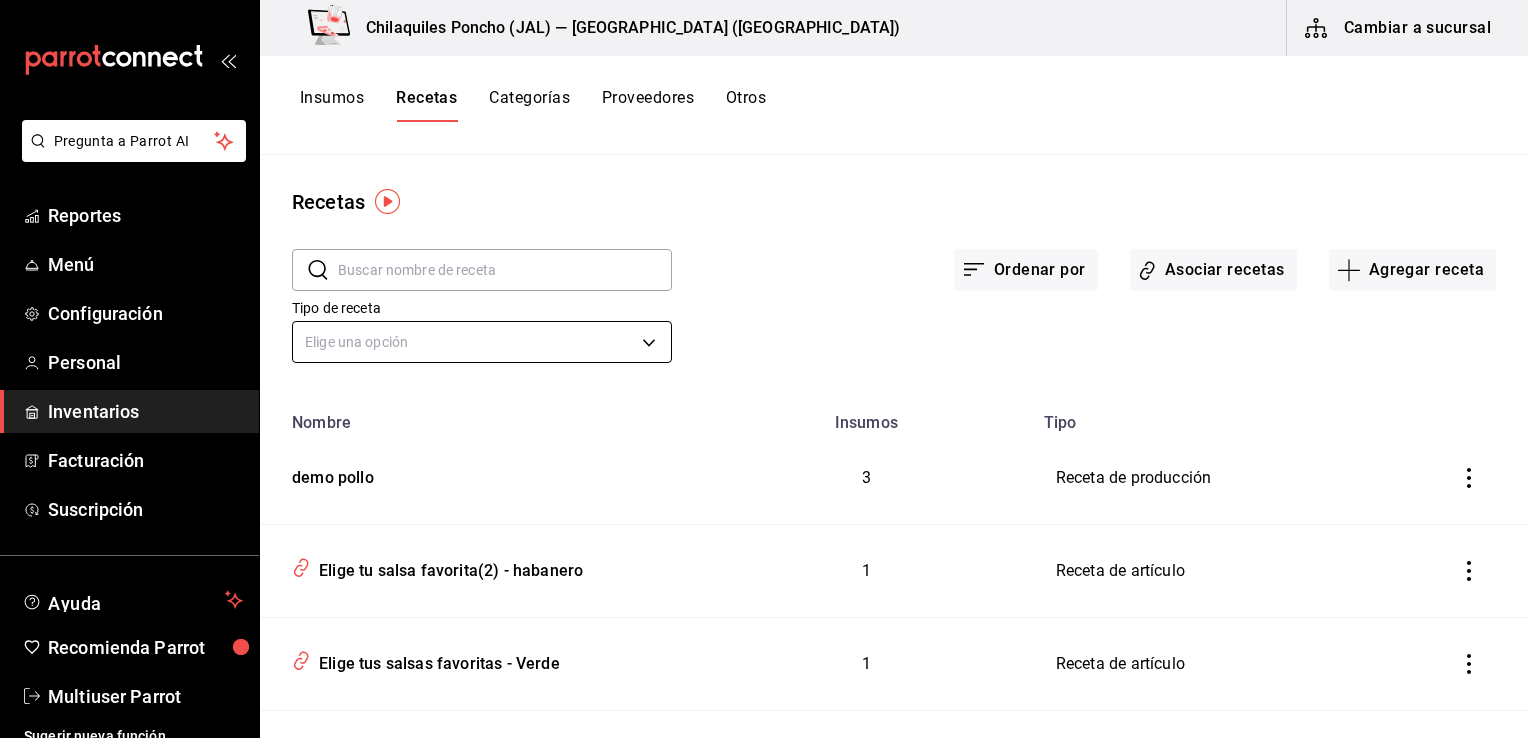 click on "Pregunta a Parrot AI Reportes   Menú   Configuración   Personal   Inventarios   Facturación   Suscripción   Ayuda Recomienda Parrot   Multiuser Parrot   Sugerir nueva función   Chilaquiles Poncho (JAL) — Chilaquiles Poncho (Chapalita) Cambiar a sucursal Insumos Recetas Categorías Proveedores Otros Recetas ​ ​ Ordenar por Asociar recetas Agregar receta Tipo de receta Elige una opción default Nombre Insumos Tipo demo pollo 3 Receta de producción Elige tu salsa favorita(2) - habanero 1 Receta de artículo Elige tus salsas favoritas - Verde 1 Receta de artículo Elige tus salsas favoritas - Roja 1 Receta de artículo ¿Cómo te los preparamos? - Revueltos 1 Receta de artículo Elige tu salsa favorita - Habanero 1 Receta de artículo ¿Cómo te los preparamos? - Estrellados 1 Receta de artículo leche - Entera 1 Receta de artículo leche - Deslactosada 1 Receta de artículo Elige tu salsa favorita - Chipotle 1 Receta de artículo Elige tus salsas favoritas - Chipotle 1 Receta de artículo 1 1 1 1 1 1" at bounding box center [764, 362] 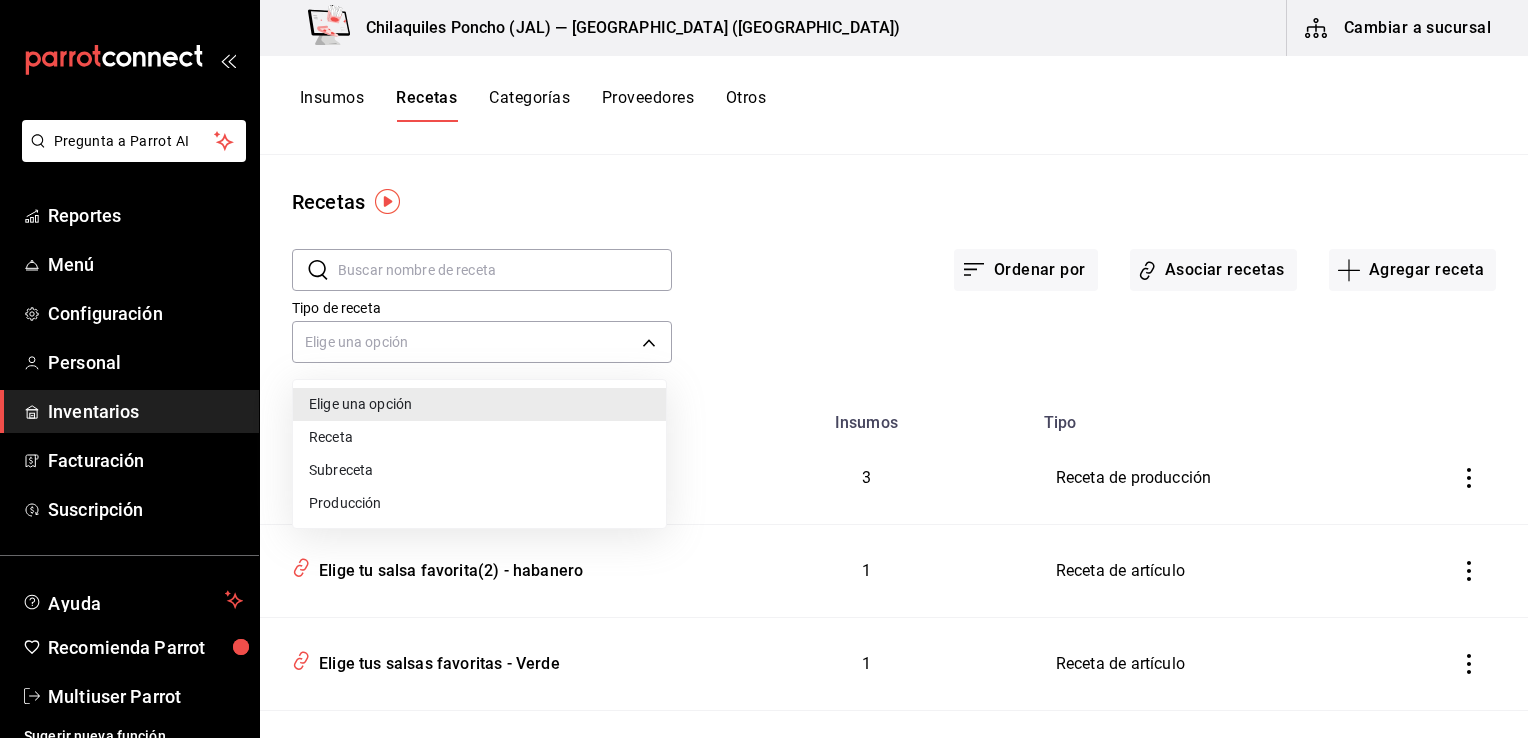 click on "Producción" at bounding box center [479, 503] 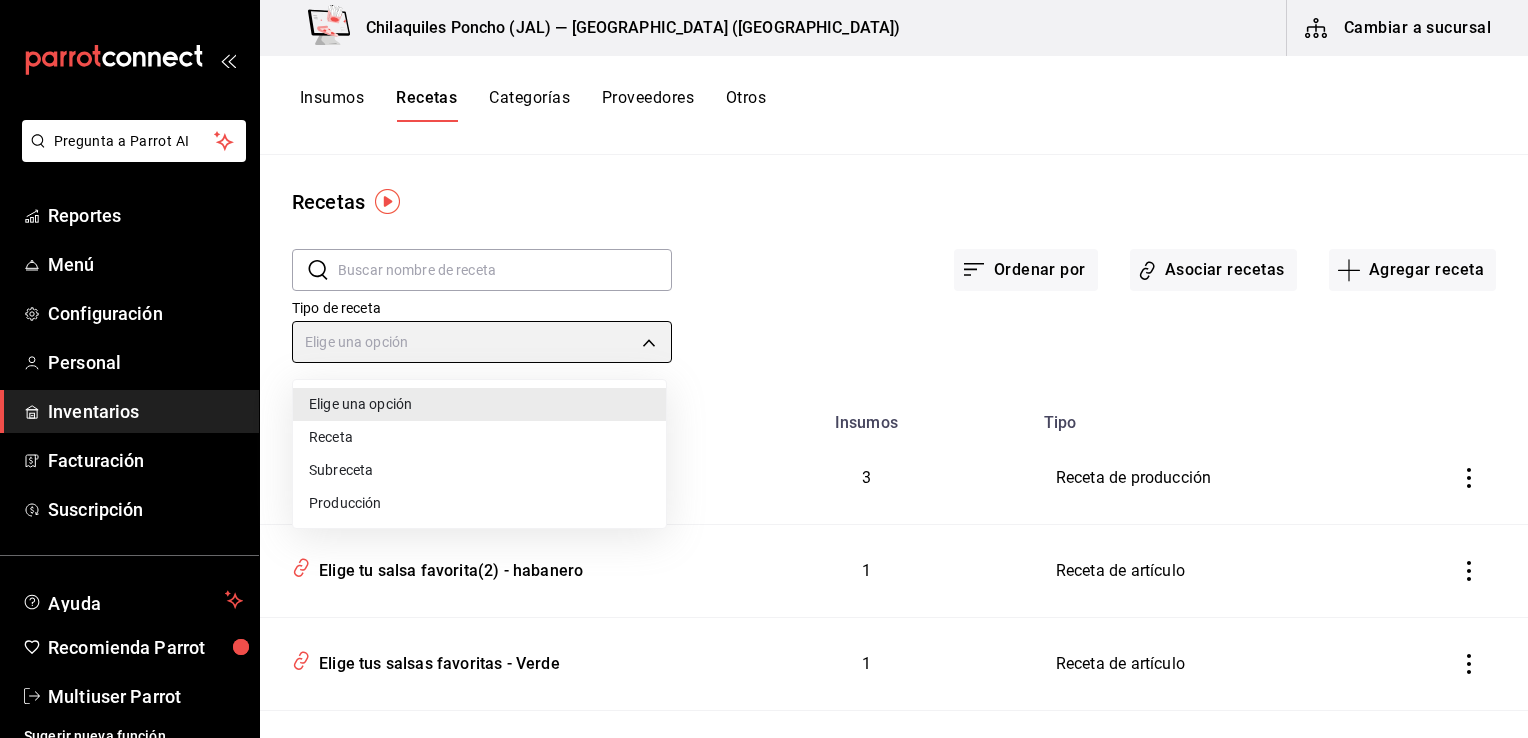 type on "PREPARATION" 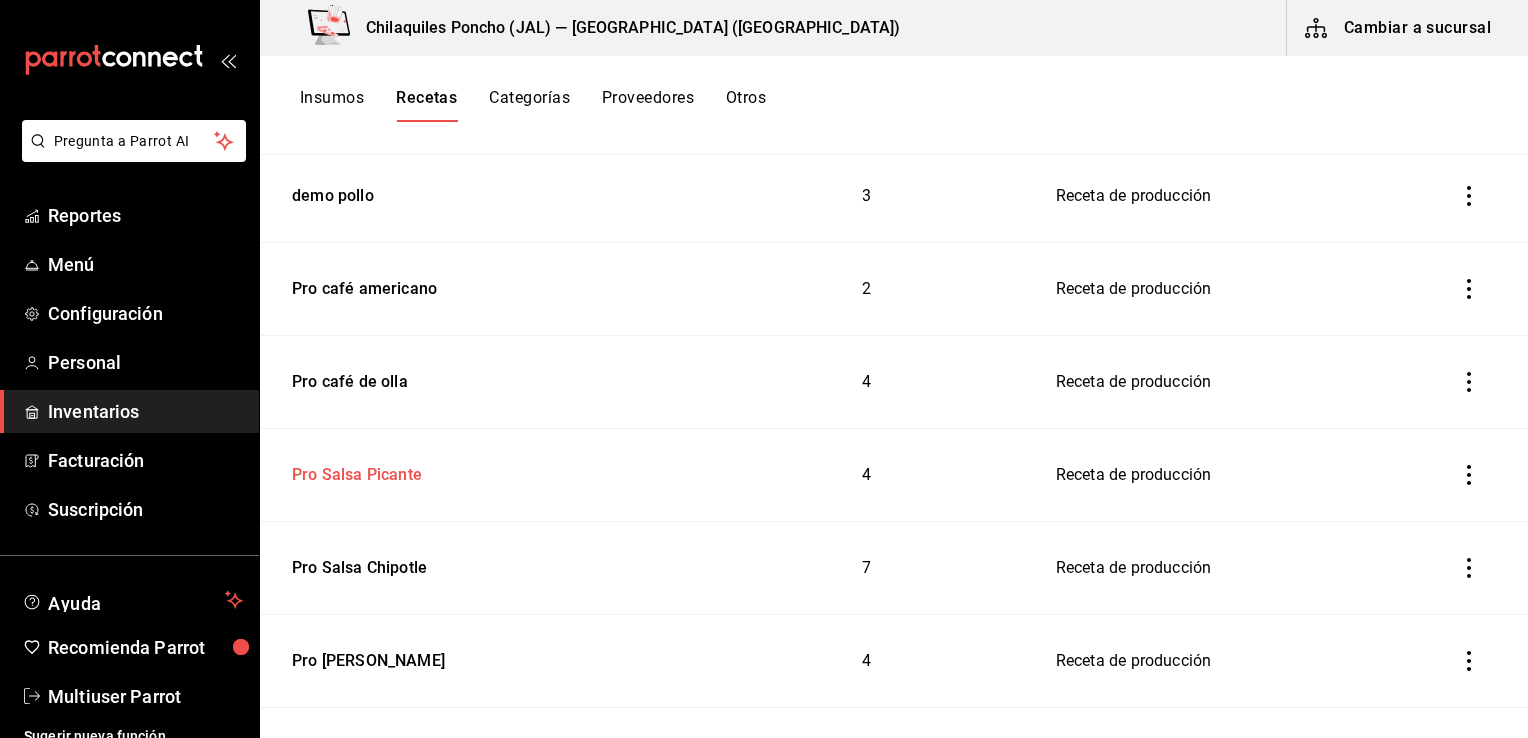 scroll, scrollTop: 0, scrollLeft: 0, axis: both 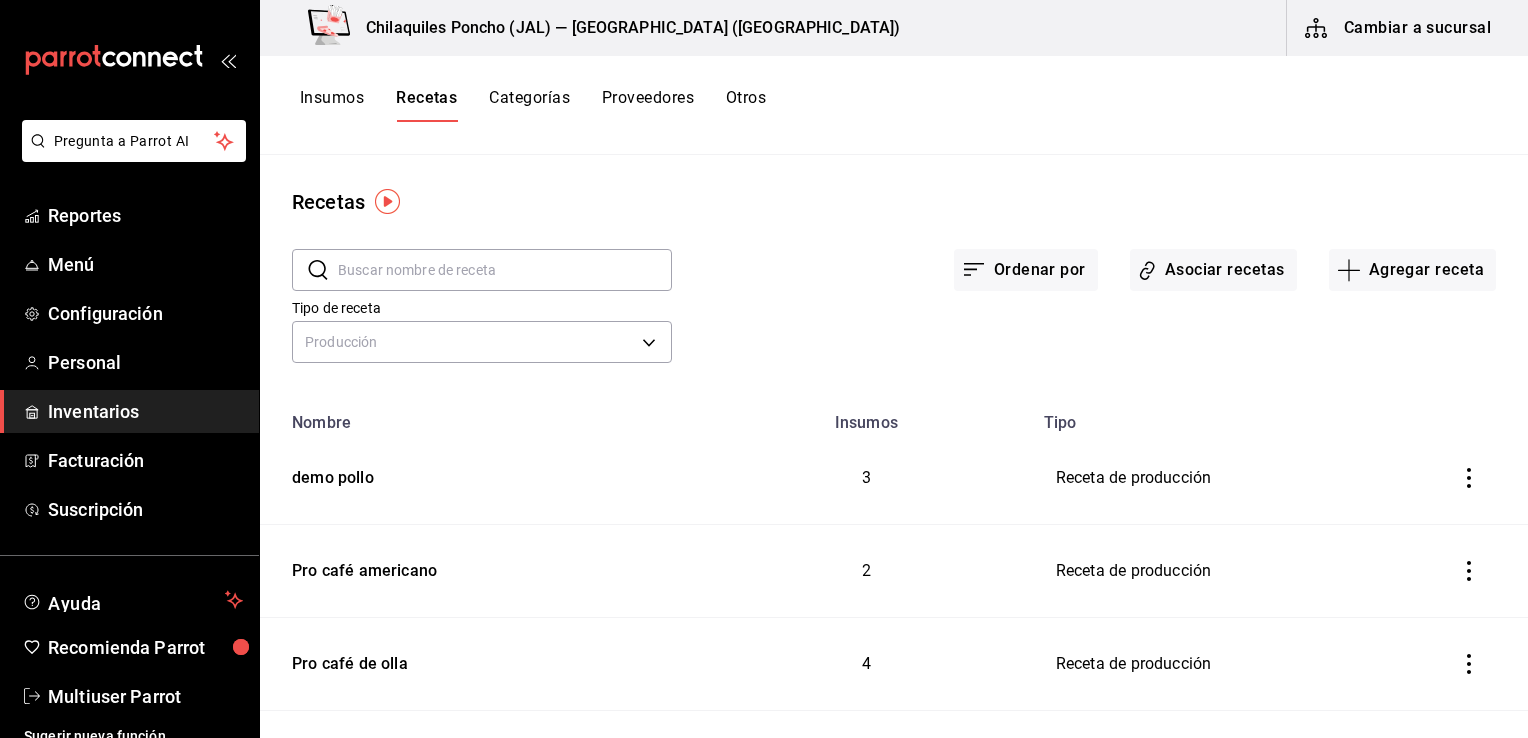 click on "Tipo de receta Producción PREPARATION" at bounding box center (878, 314) 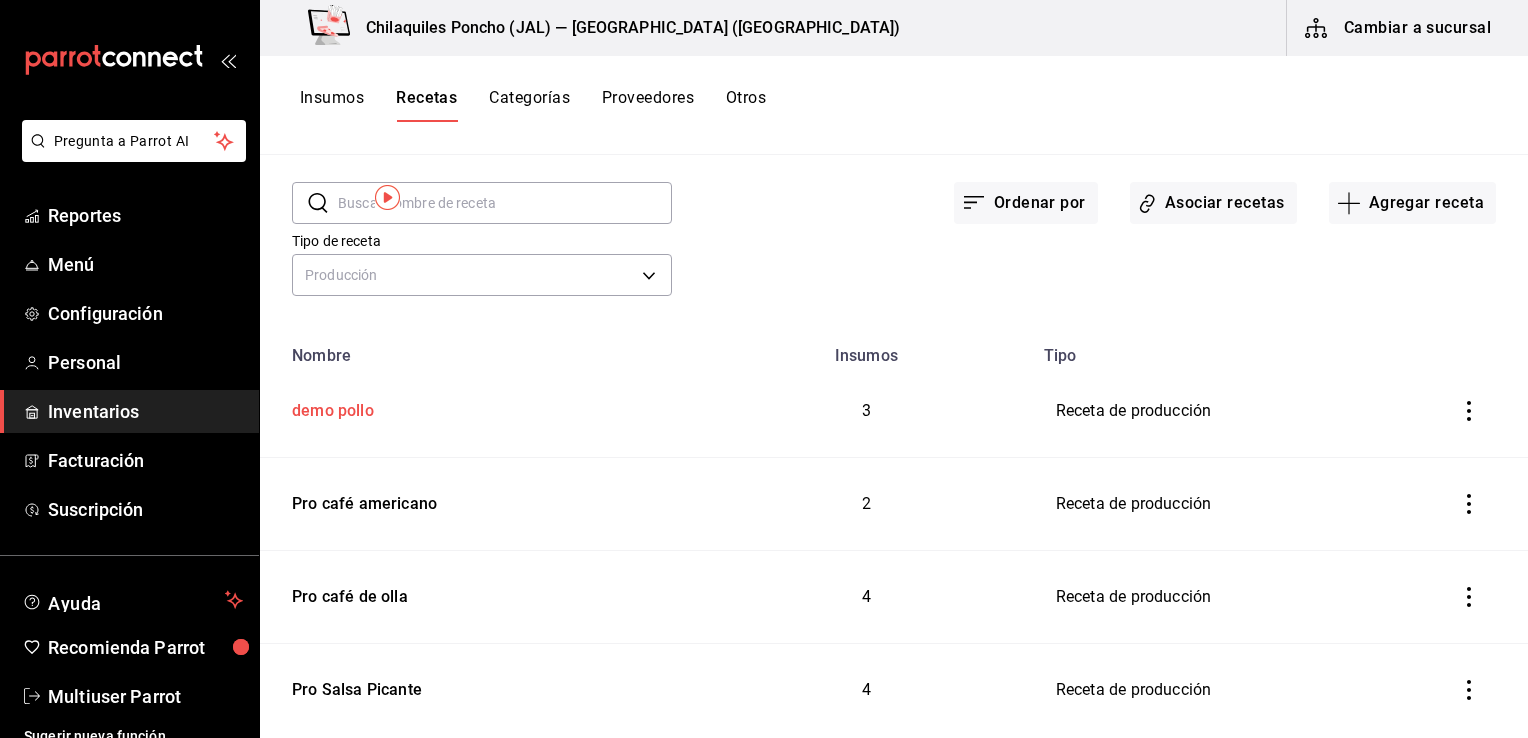 scroll, scrollTop: 0, scrollLeft: 0, axis: both 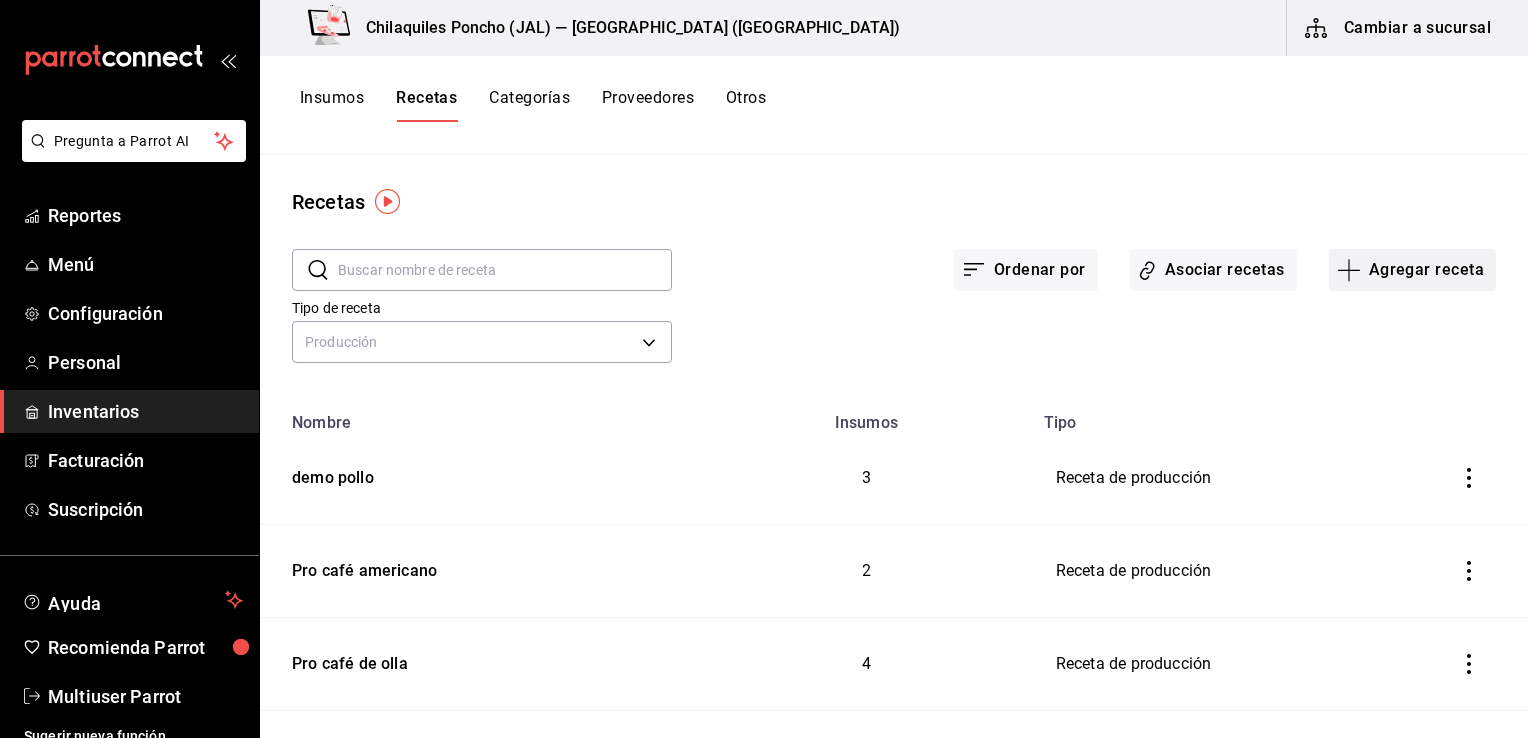 click on "Agregar receta" at bounding box center [1412, 270] 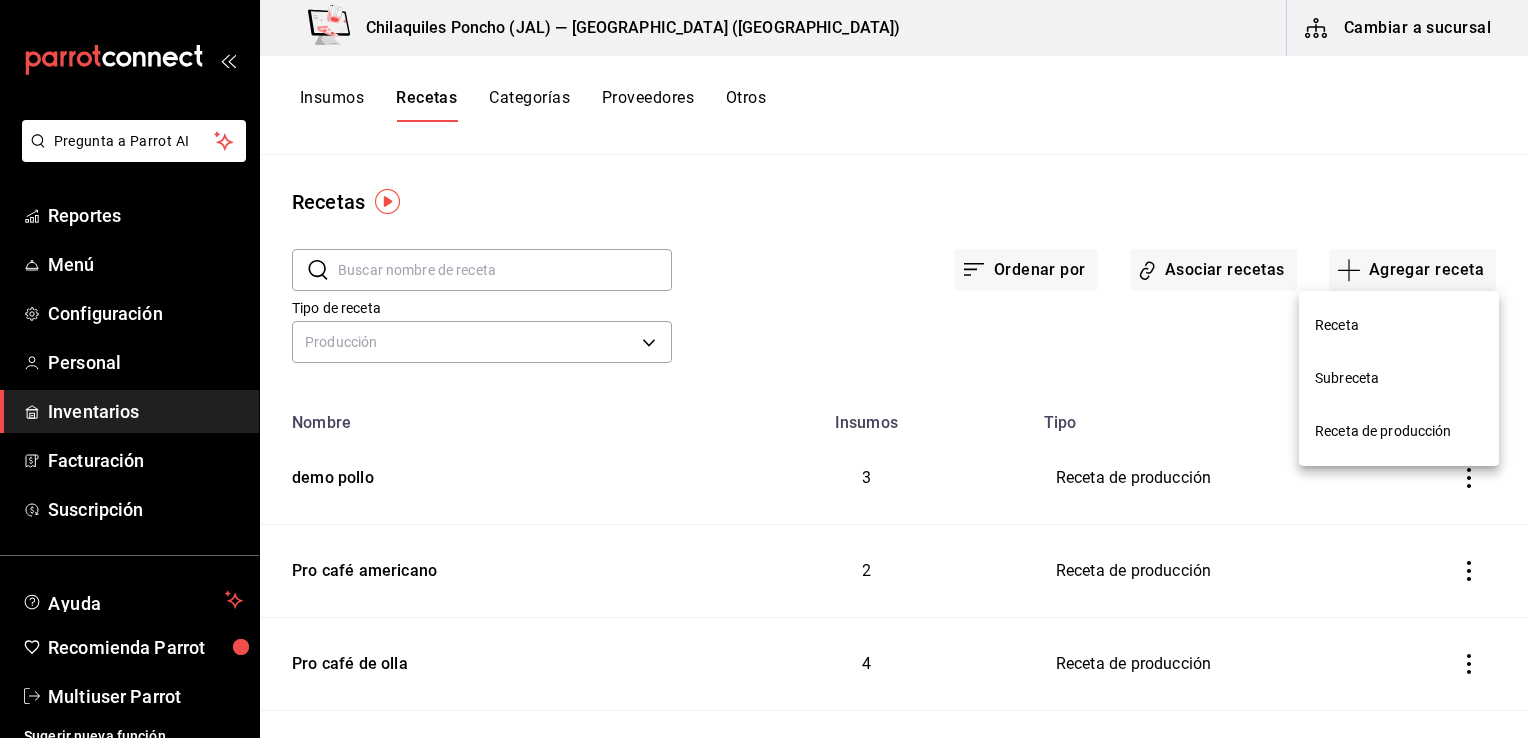 click on "Receta de producción" at bounding box center (1399, 431) 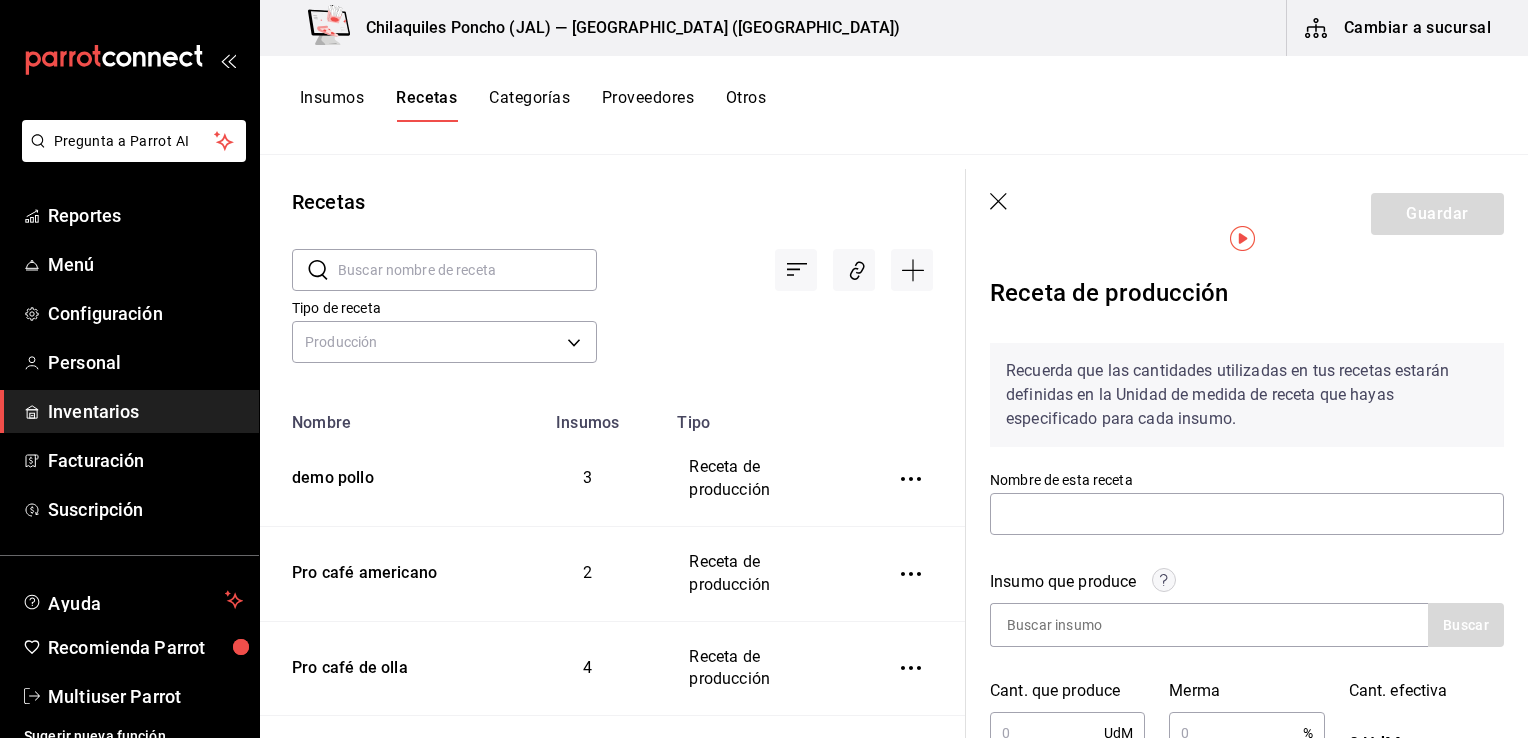 scroll, scrollTop: 200, scrollLeft: 0, axis: vertical 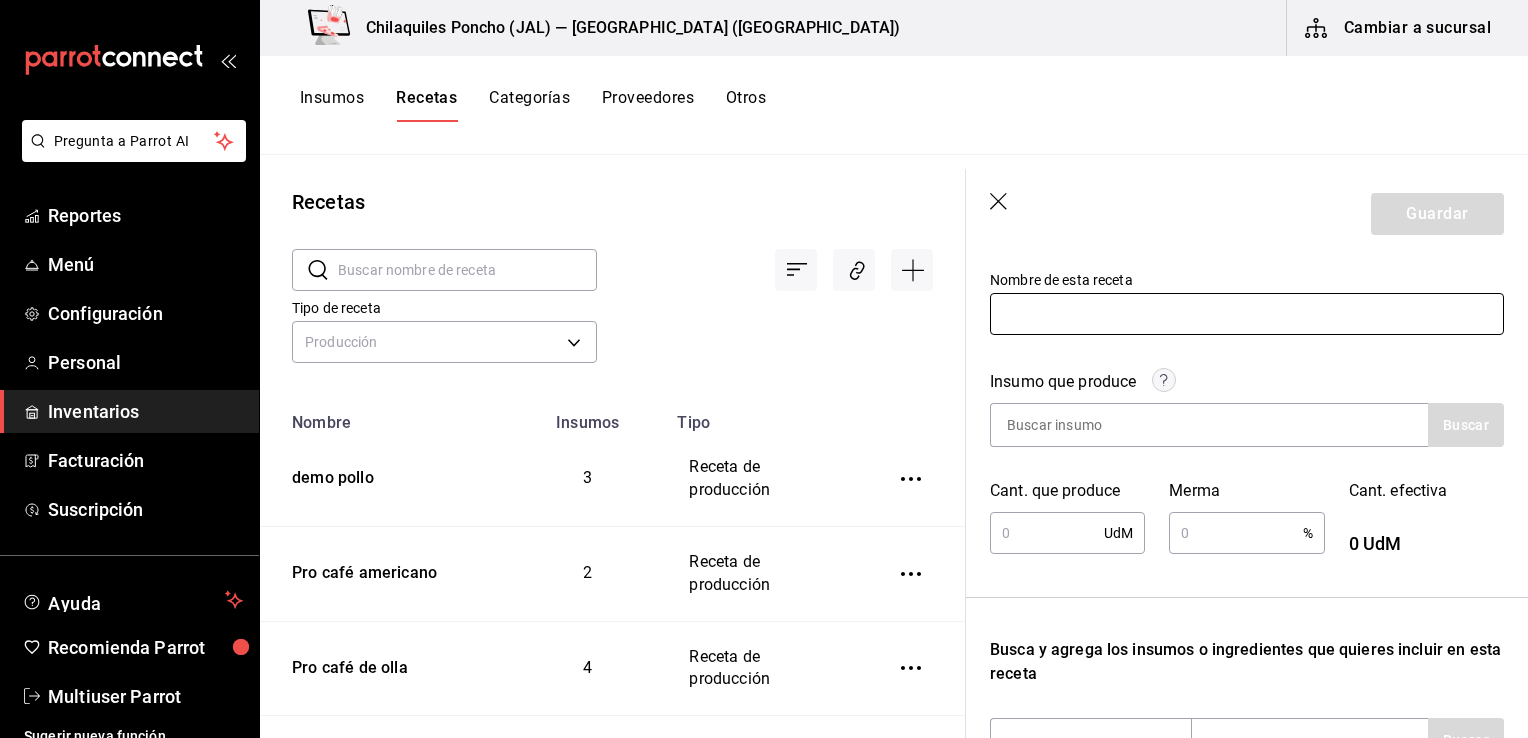 click at bounding box center [1247, 314] 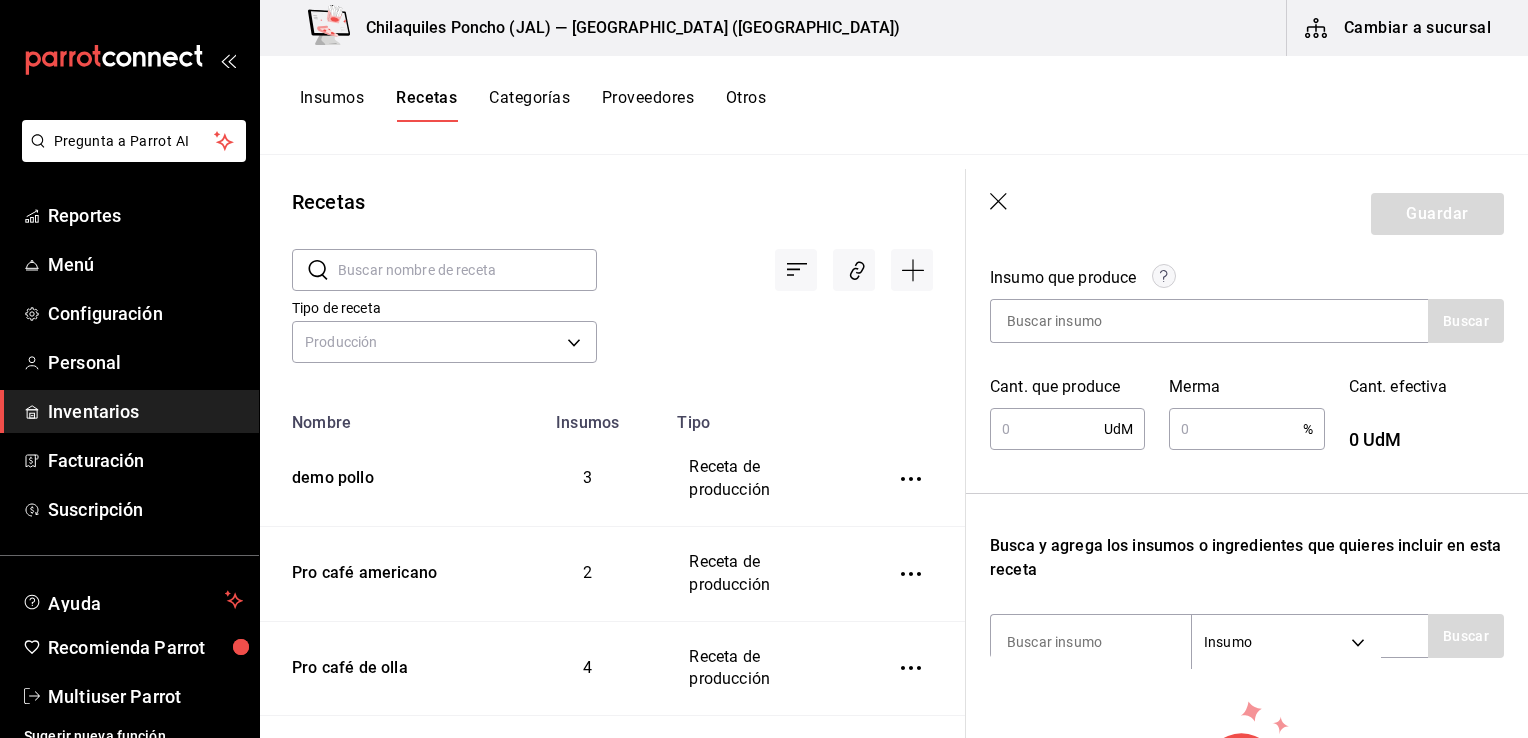 scroll, scrollTop: 300, scrollLeft: 0, axis: vertical 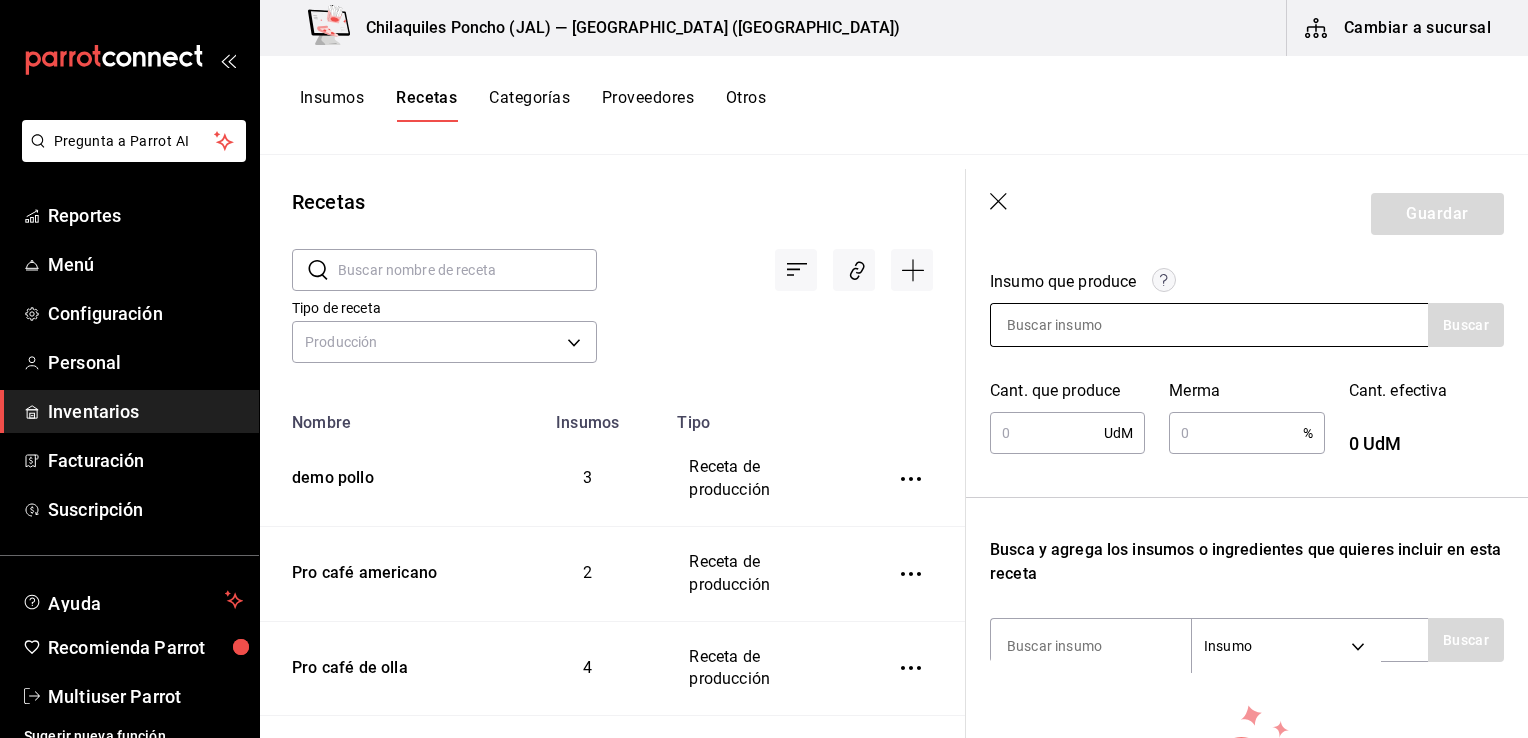 type on "Pro previa chicharrón" 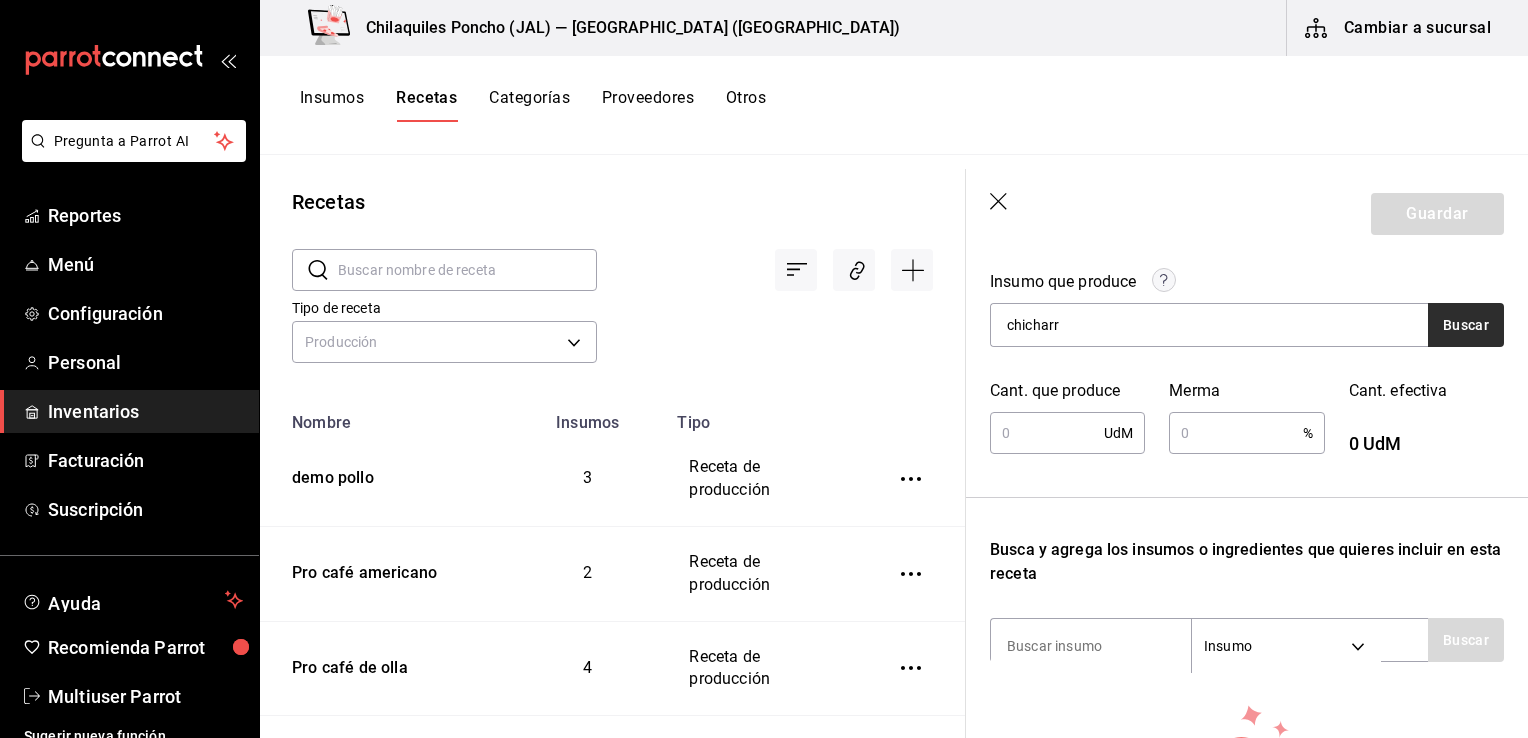 type on "chicharr" 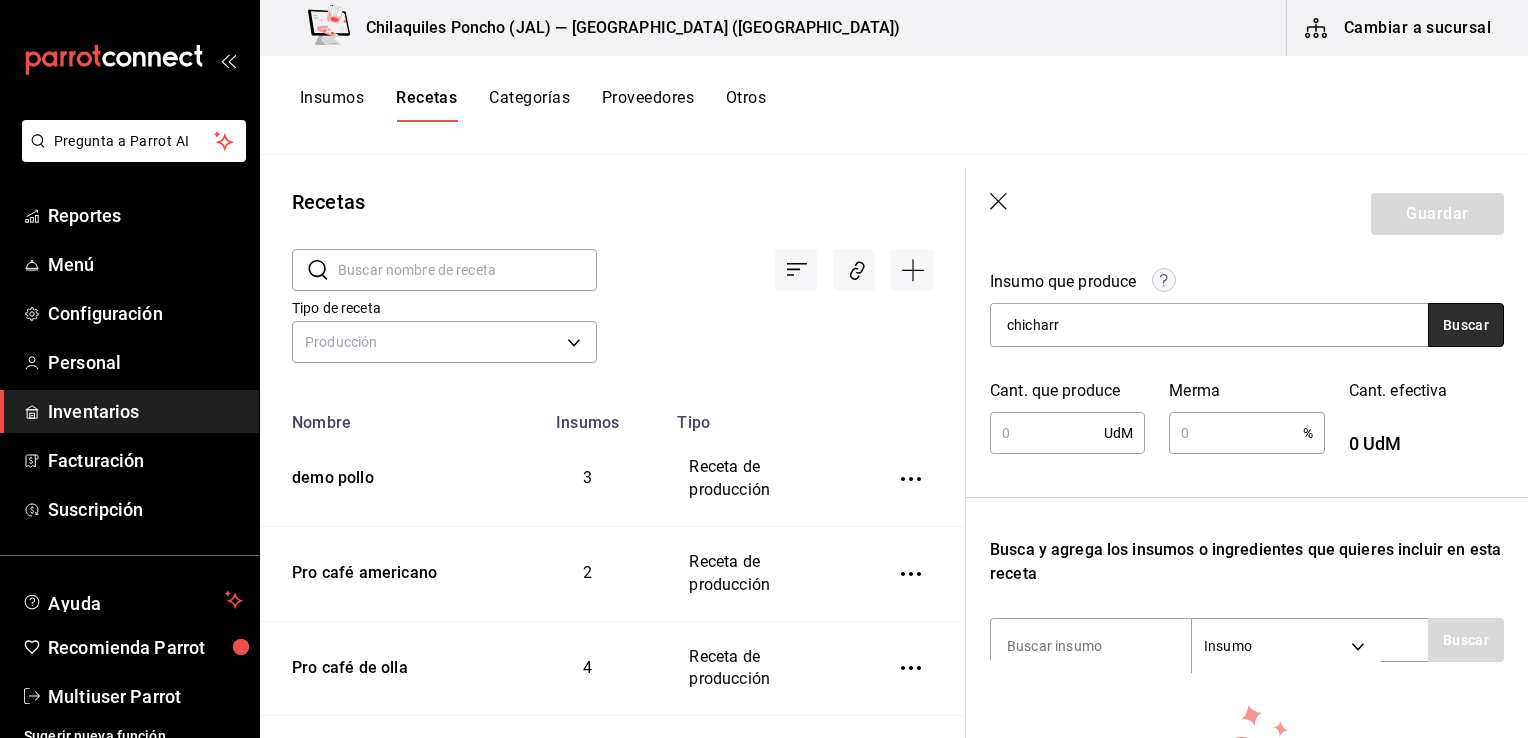 click on "Buscar" at bounding box center [1466, 325] 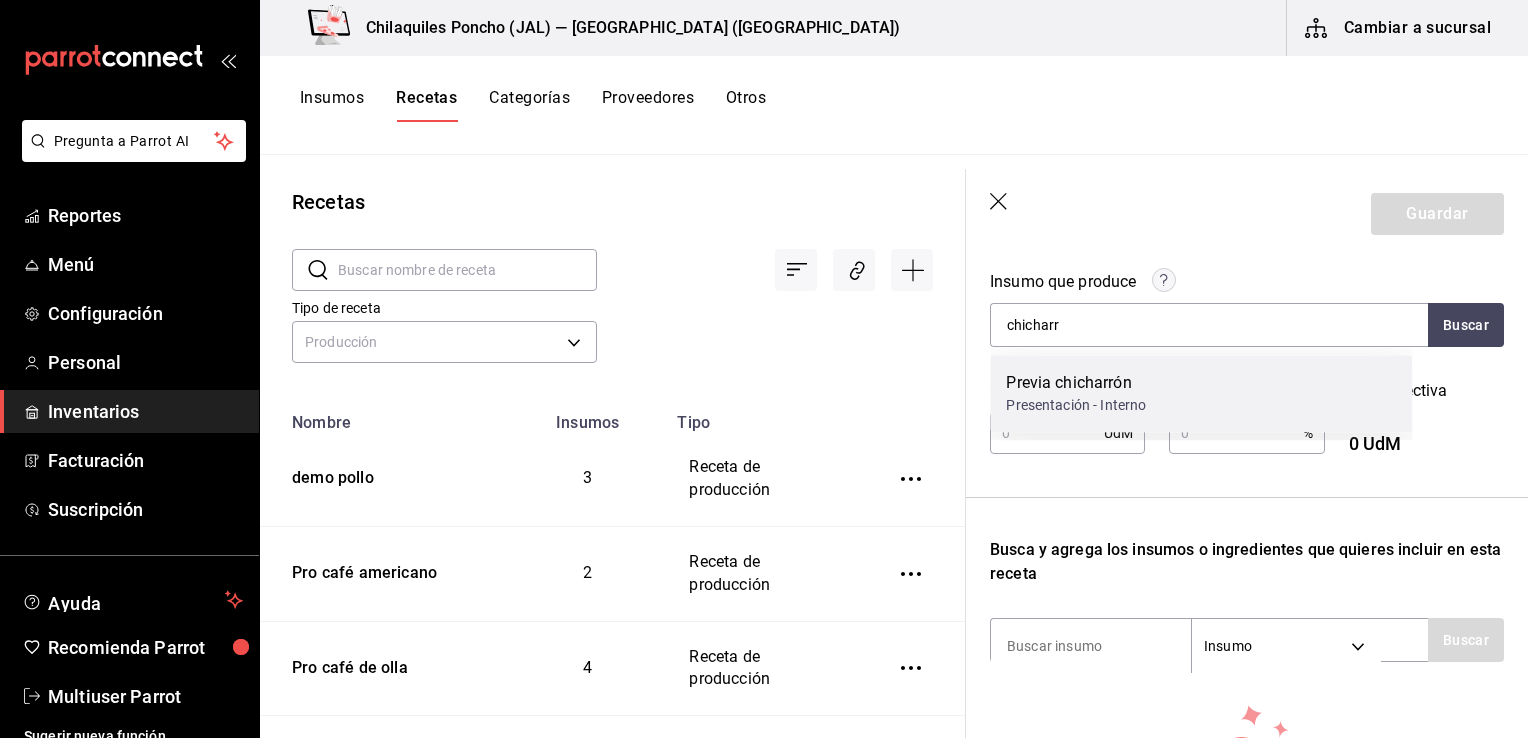 click on "Previa chicharrón" at bounding box center (1076, 383) 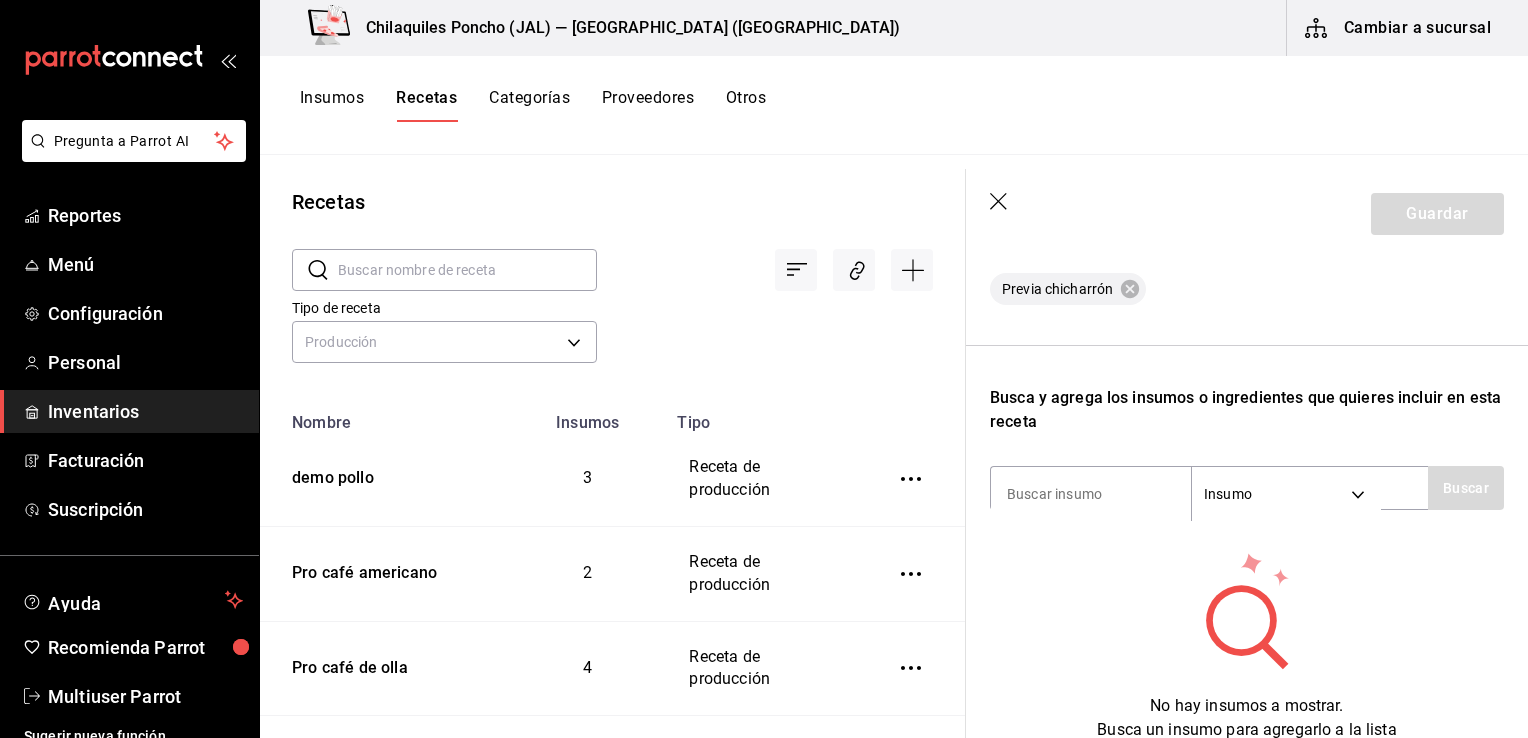 scroll, scrollTop: 300, scrollLeft: 0, axis: vertical 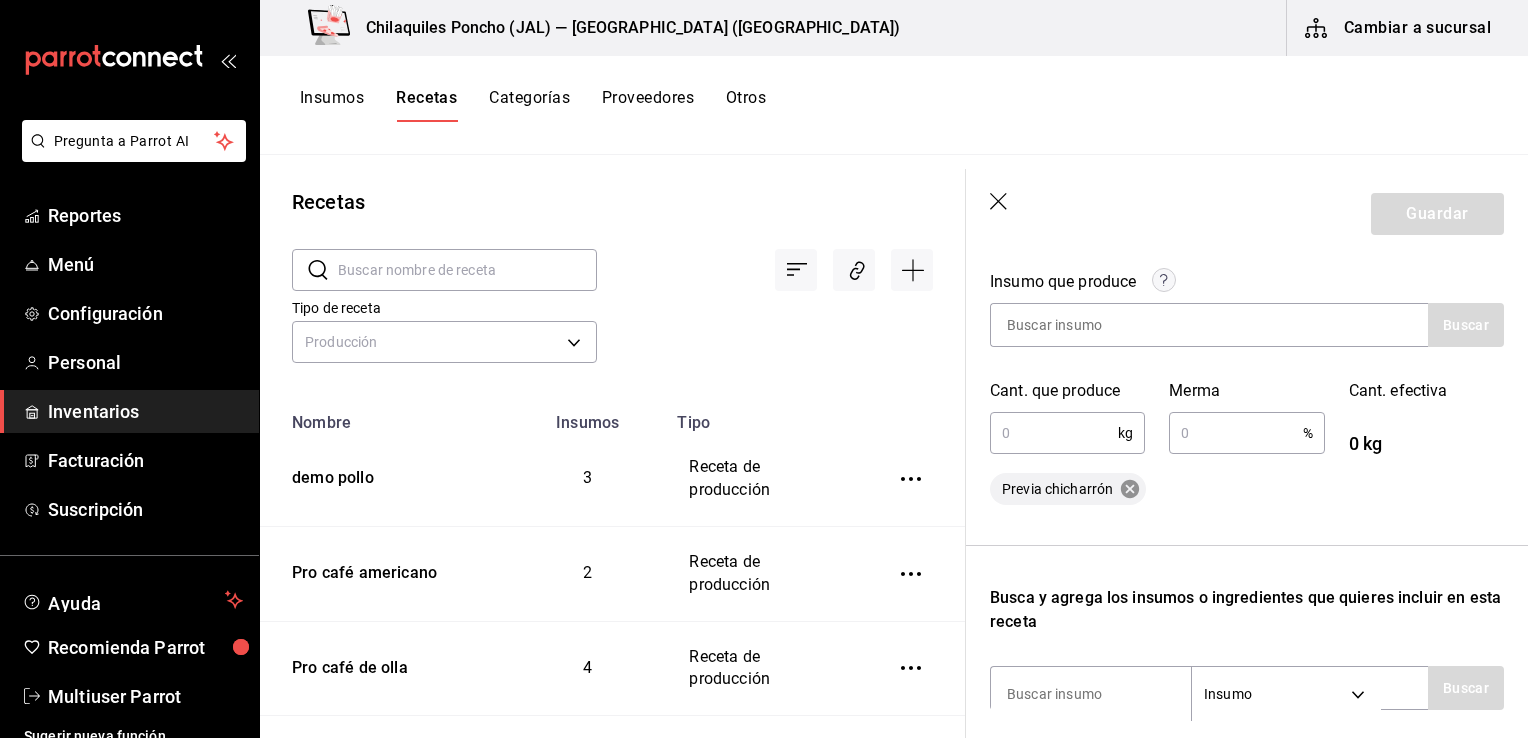 click 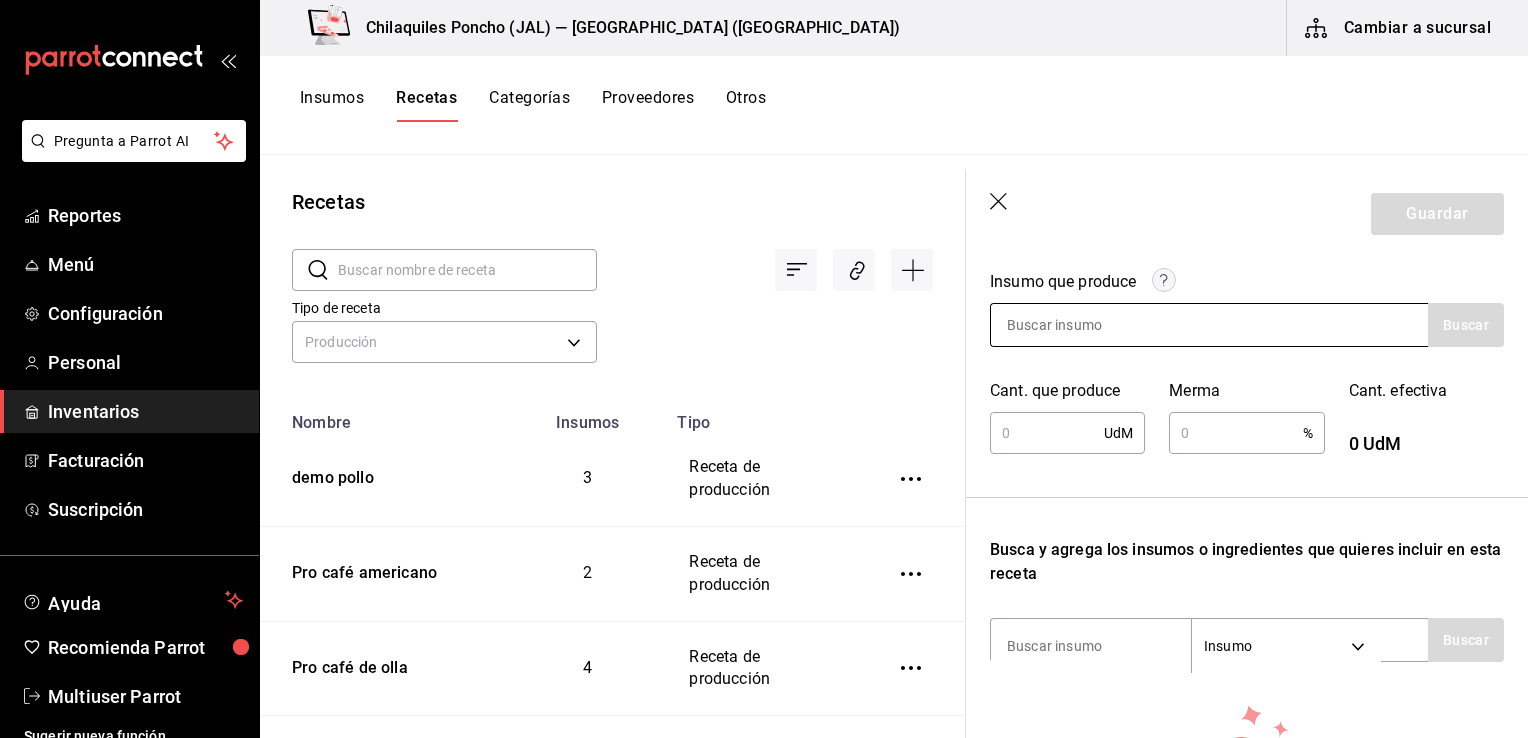 click at bounding box center (1091, 325) 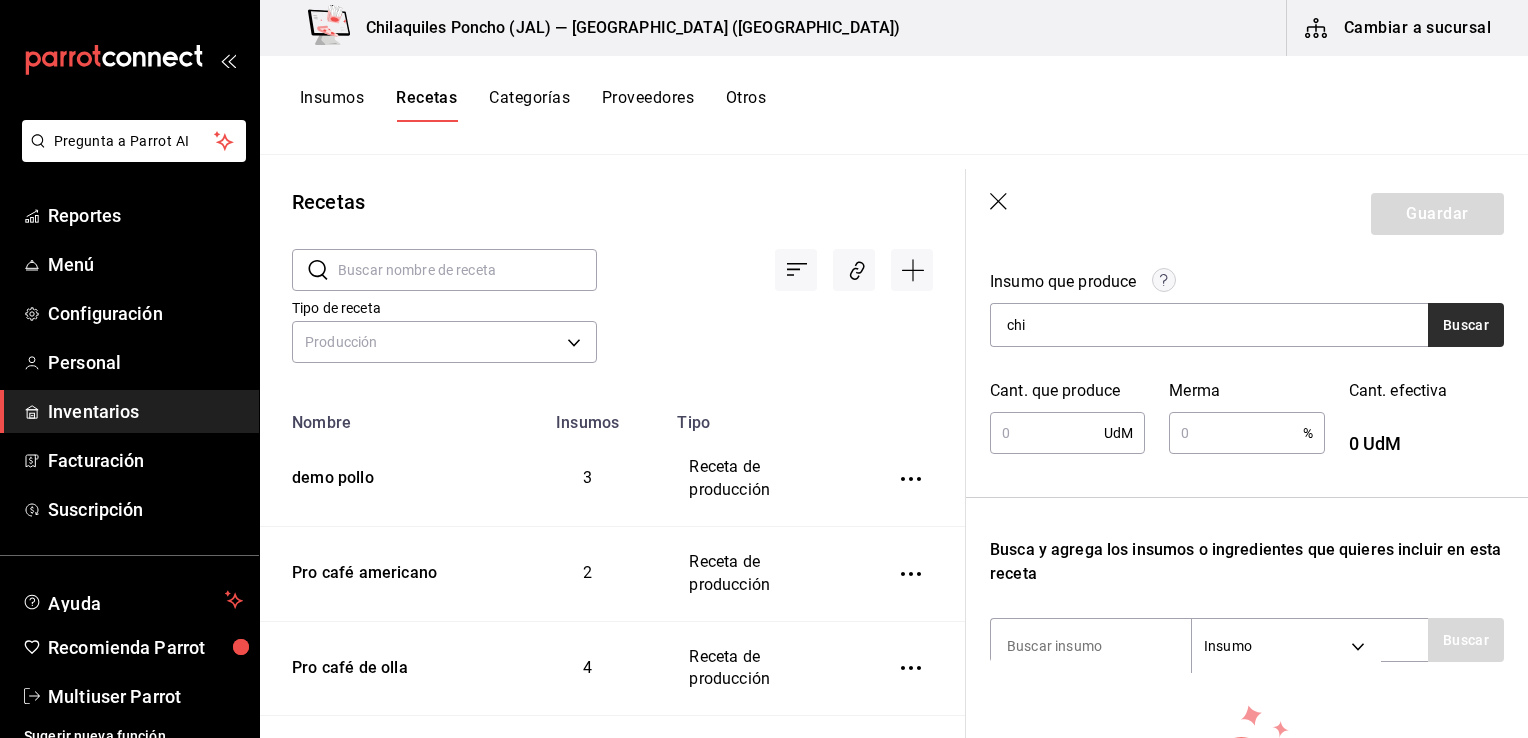type on "chi" 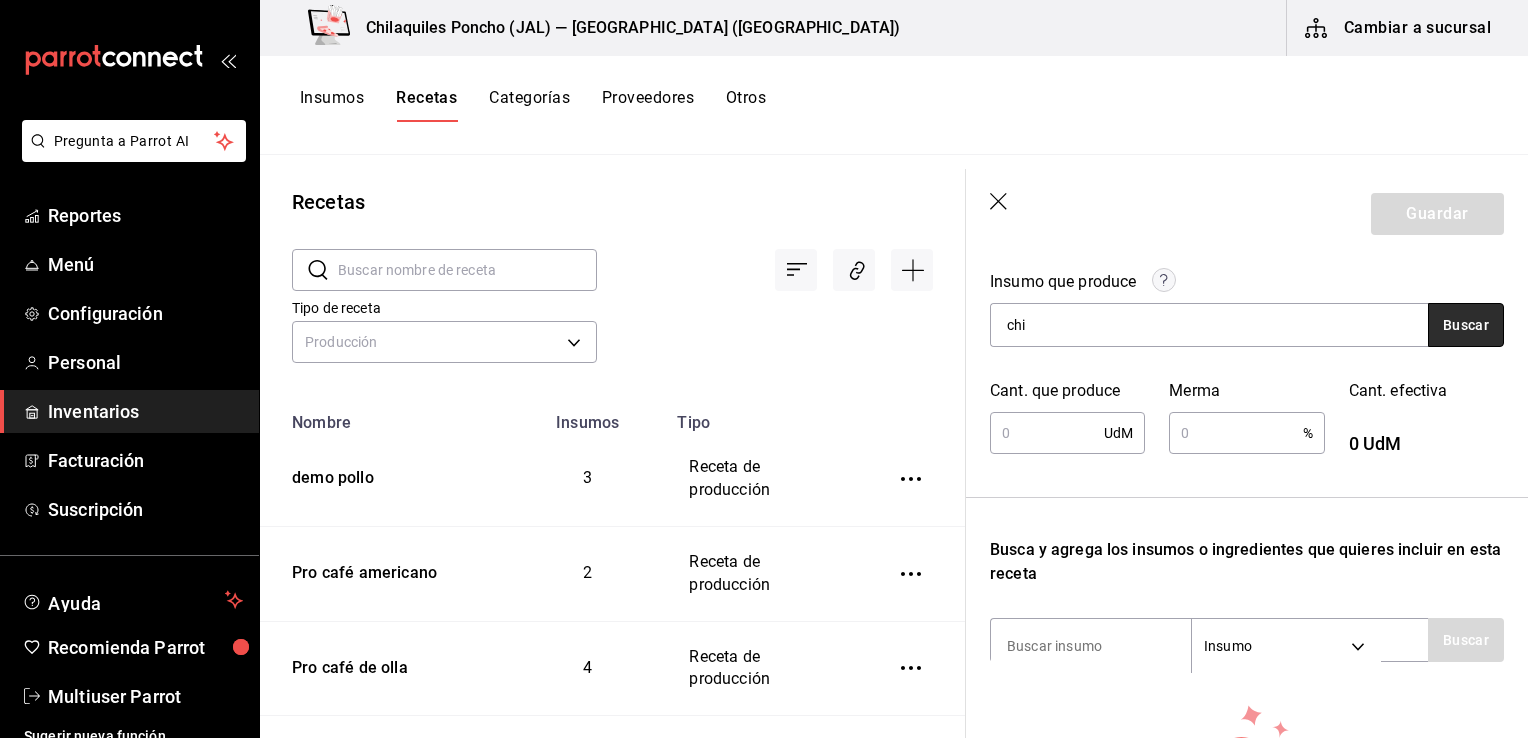 click on "Buscar" at bounding box center [1466, 325] 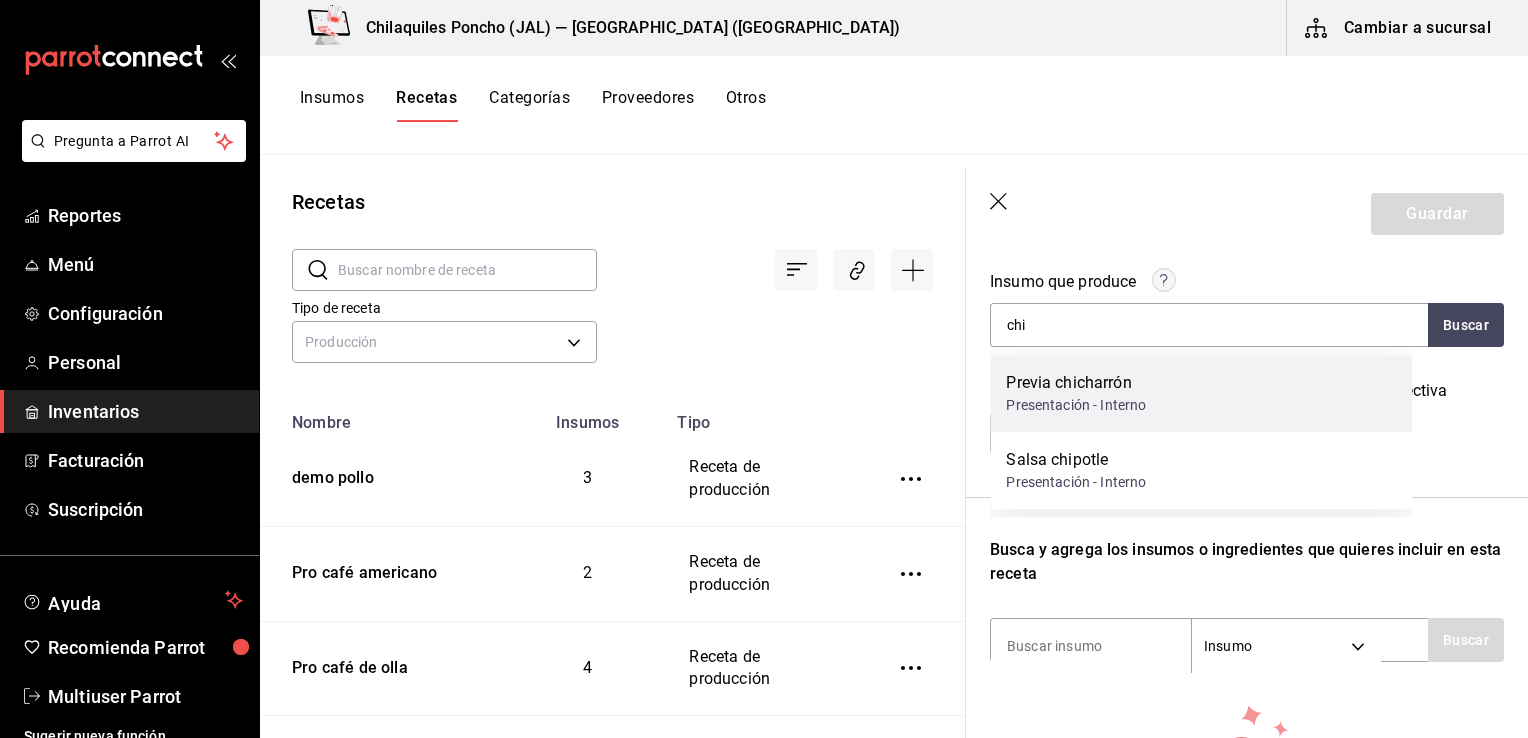 click on "Previa chicharrón Presentación - Interno" at bounding box center (1201, 393) 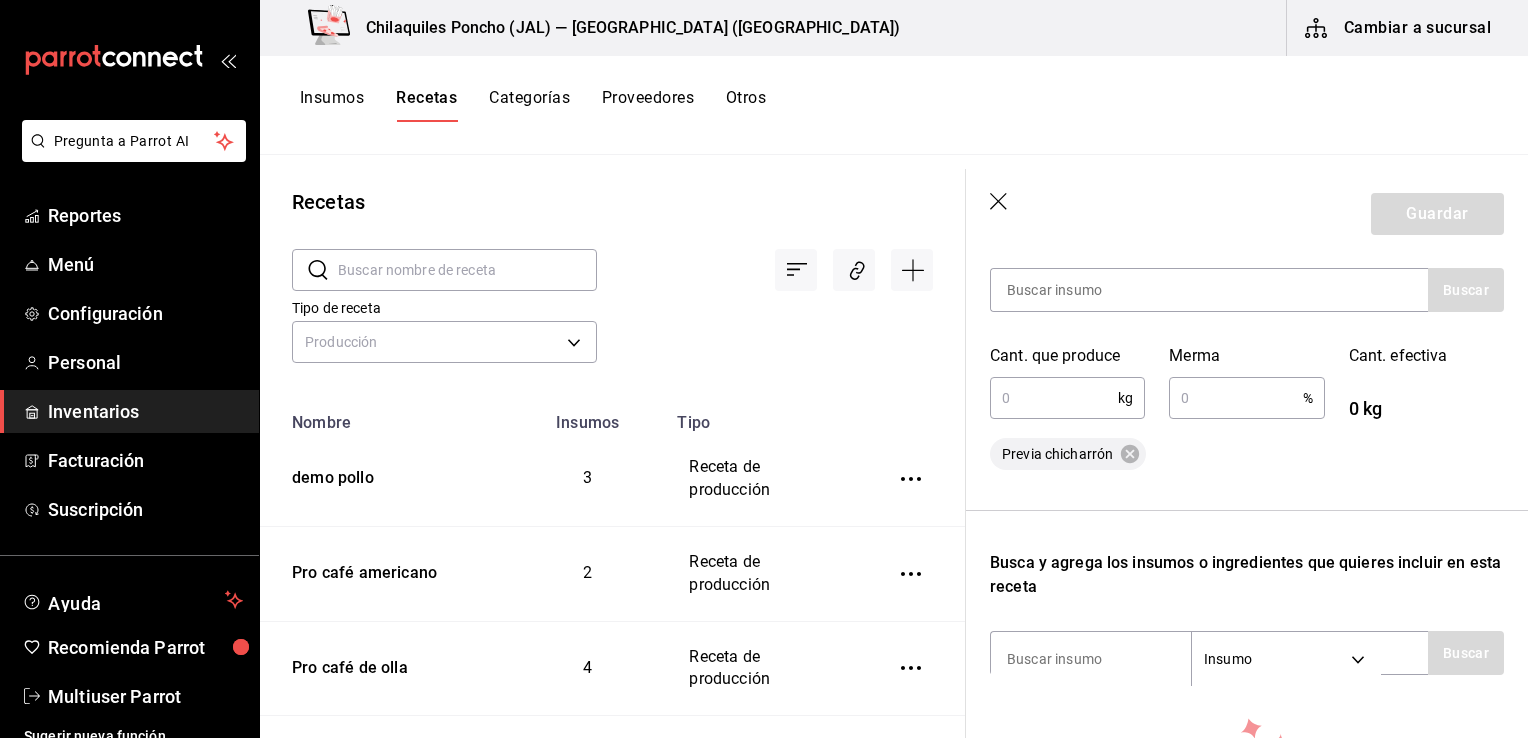 scroll, scrollTop: 400, scrollLeft: 0, axis: vertical 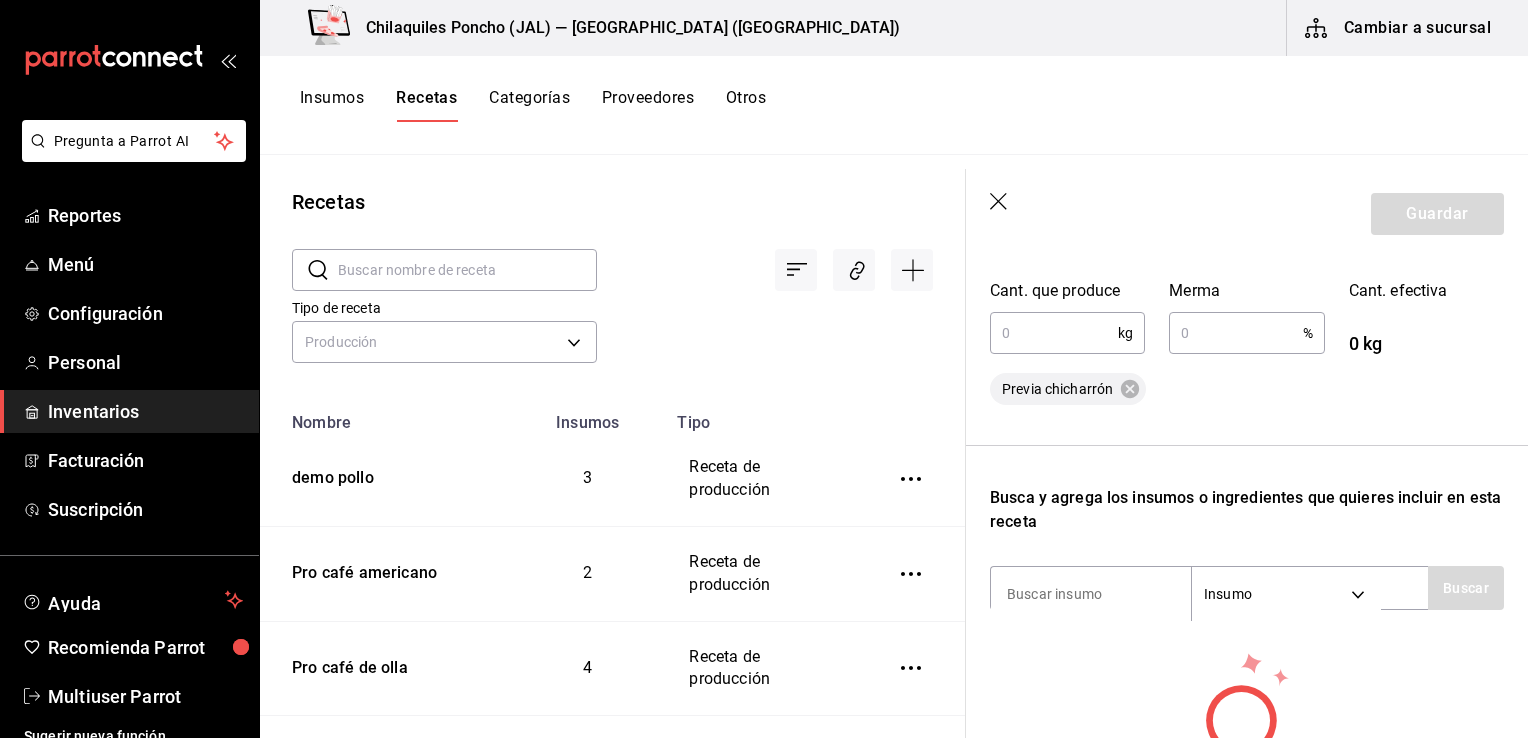 click at bounding box center [1054, 333] 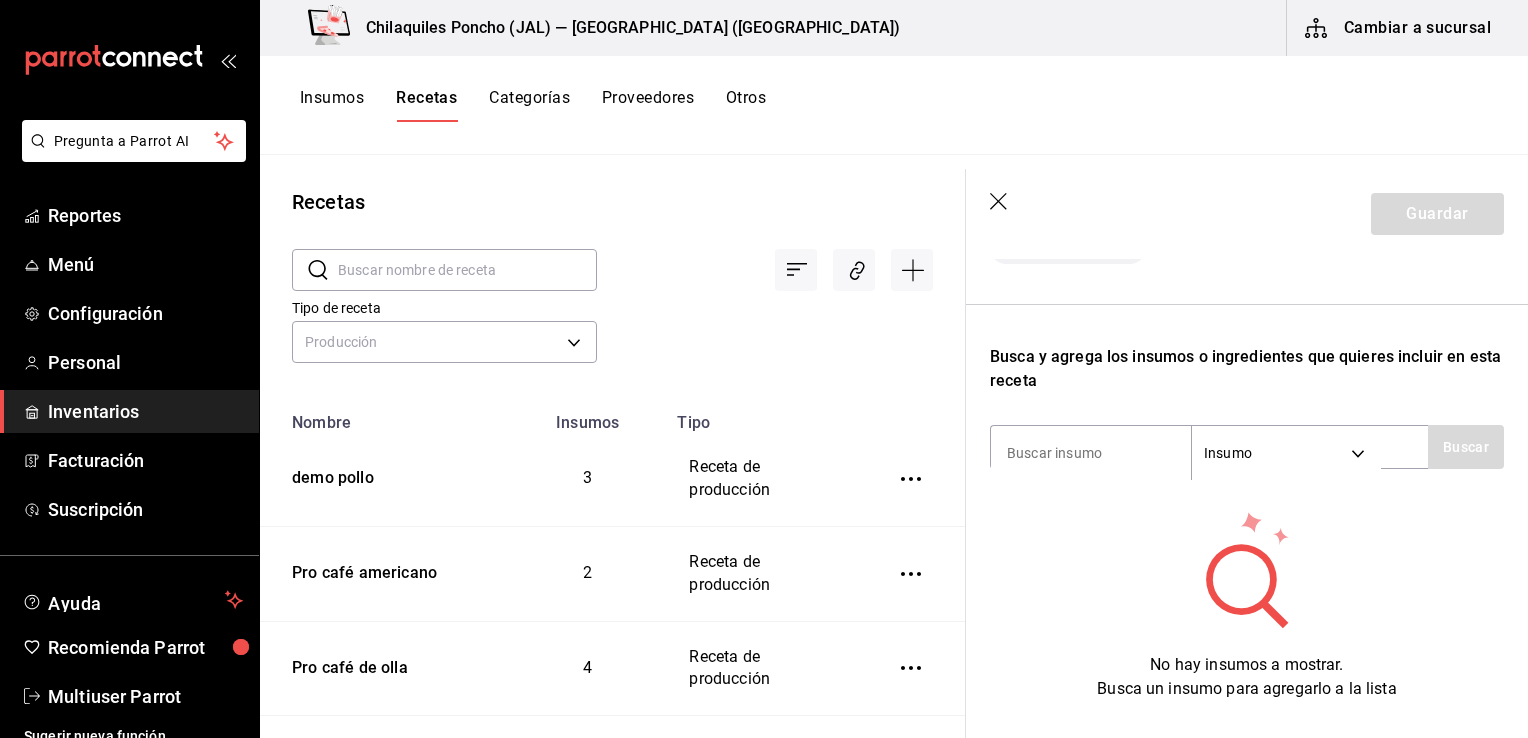 scroll, scrollTop: 598, scrollLeft: 0, axis: vertical 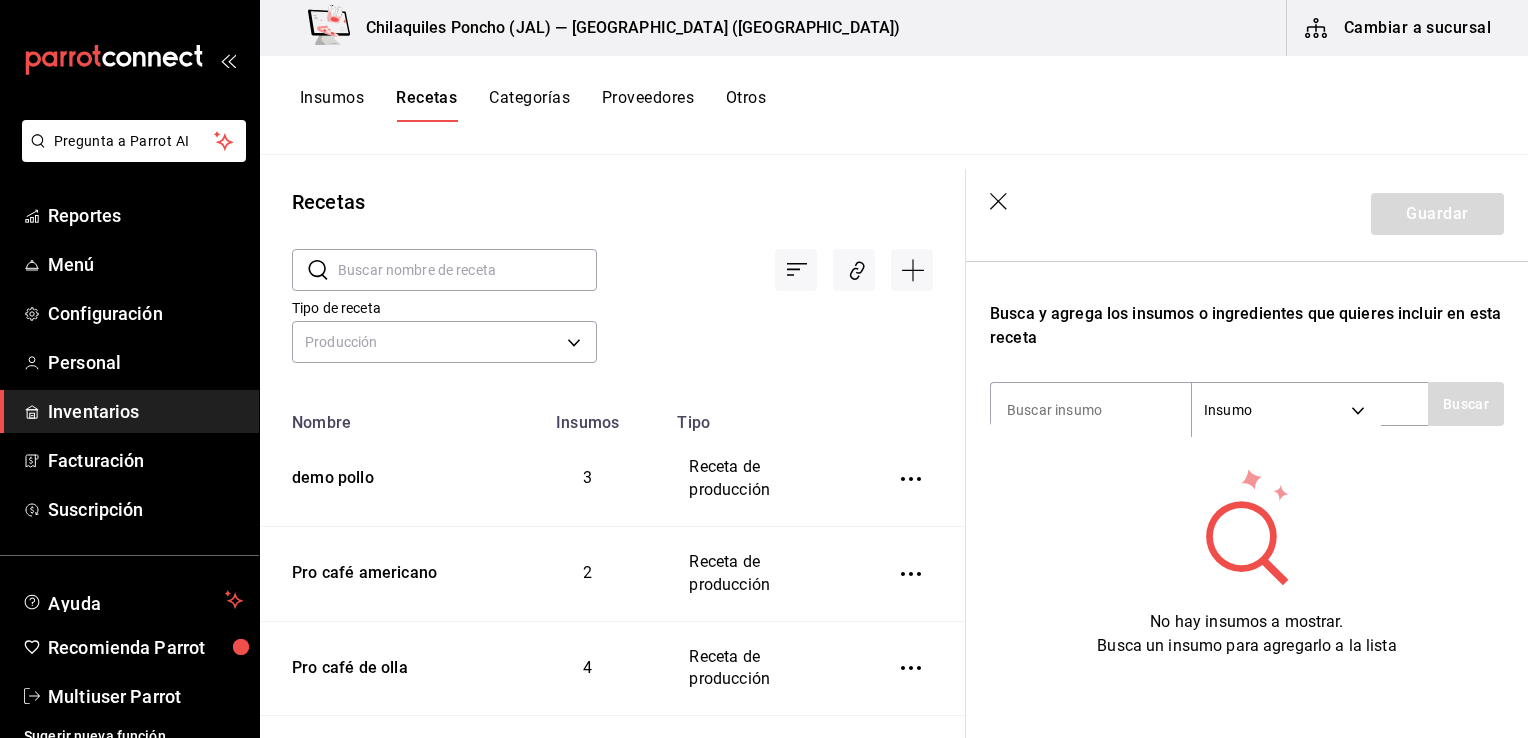 click on "No hay insumos a mostrar. Busca un insumo para agregarlo a la lista" at bounding box center [1247, 562] 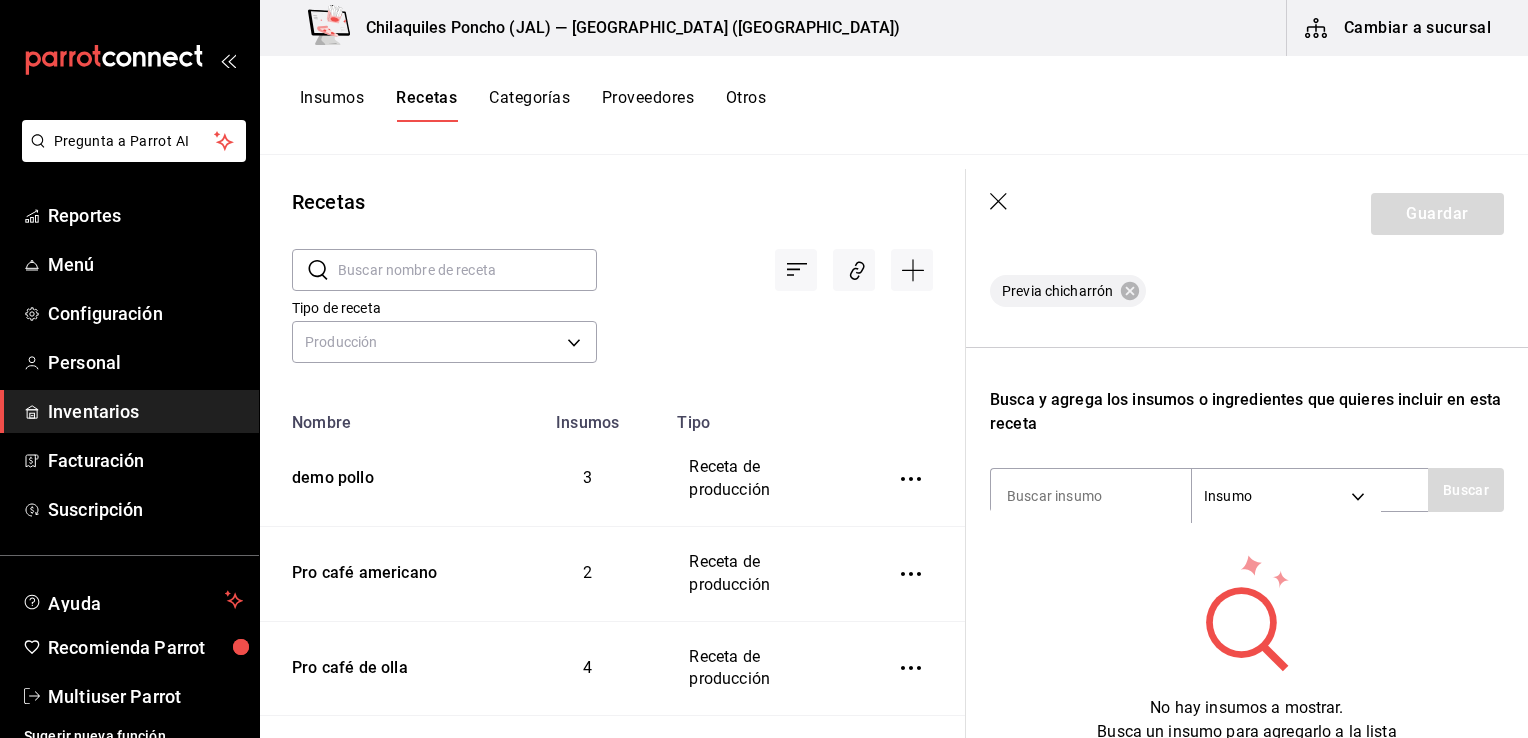 scroll, scrollTop: 298, scrollLeft: 0, axis: vertical 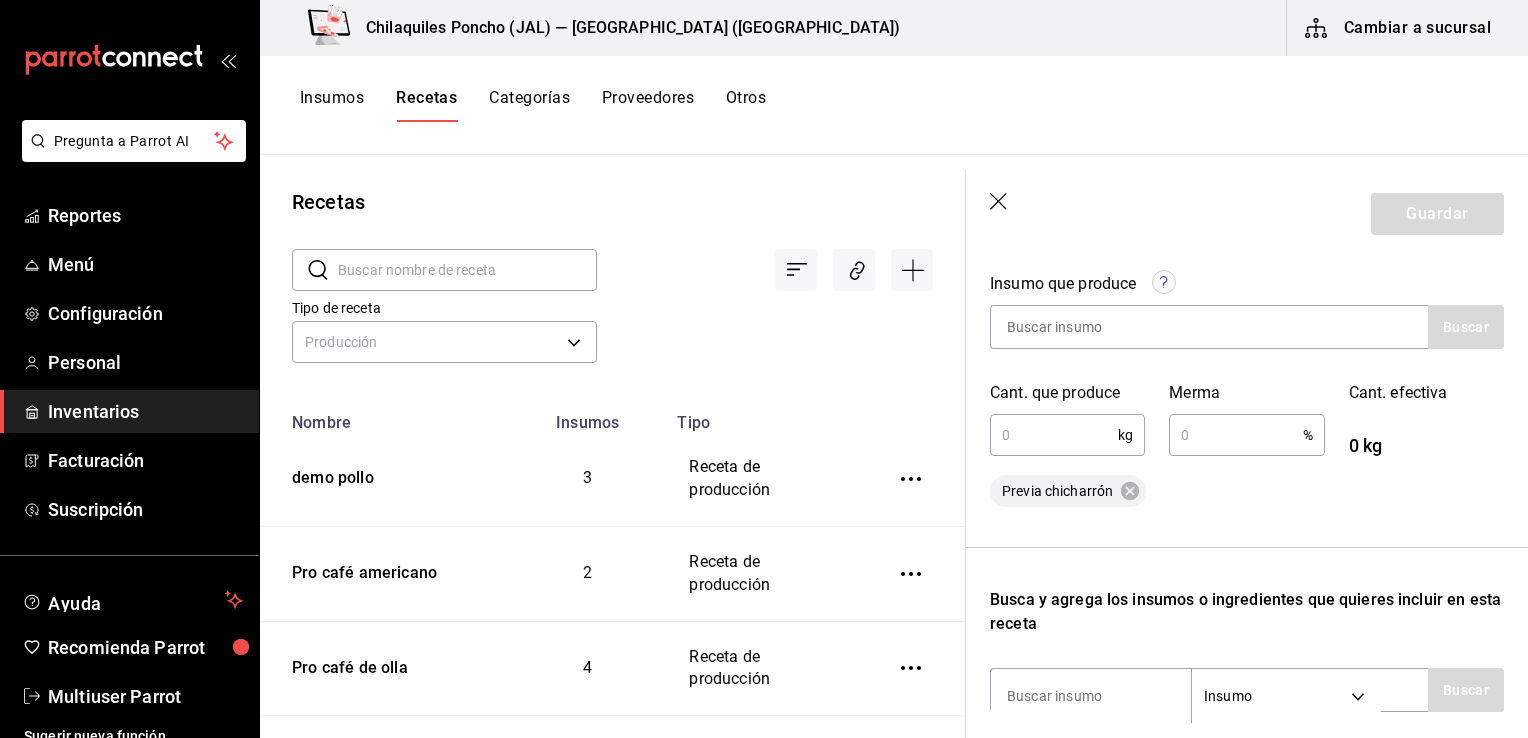 click at bounding box center [1054, 435] 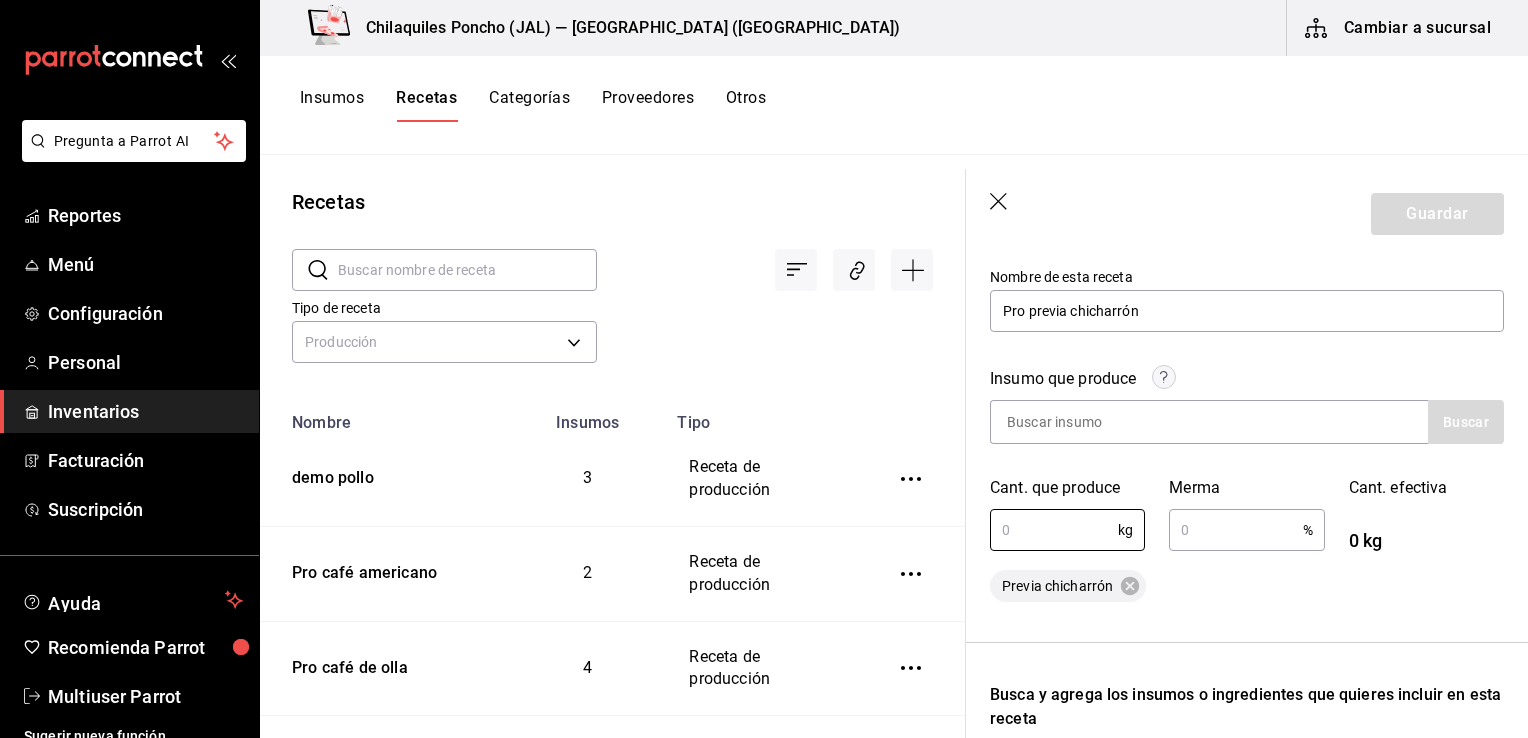 scroll, scrollTop: 198, scrollLeft: 0, axis: vertical 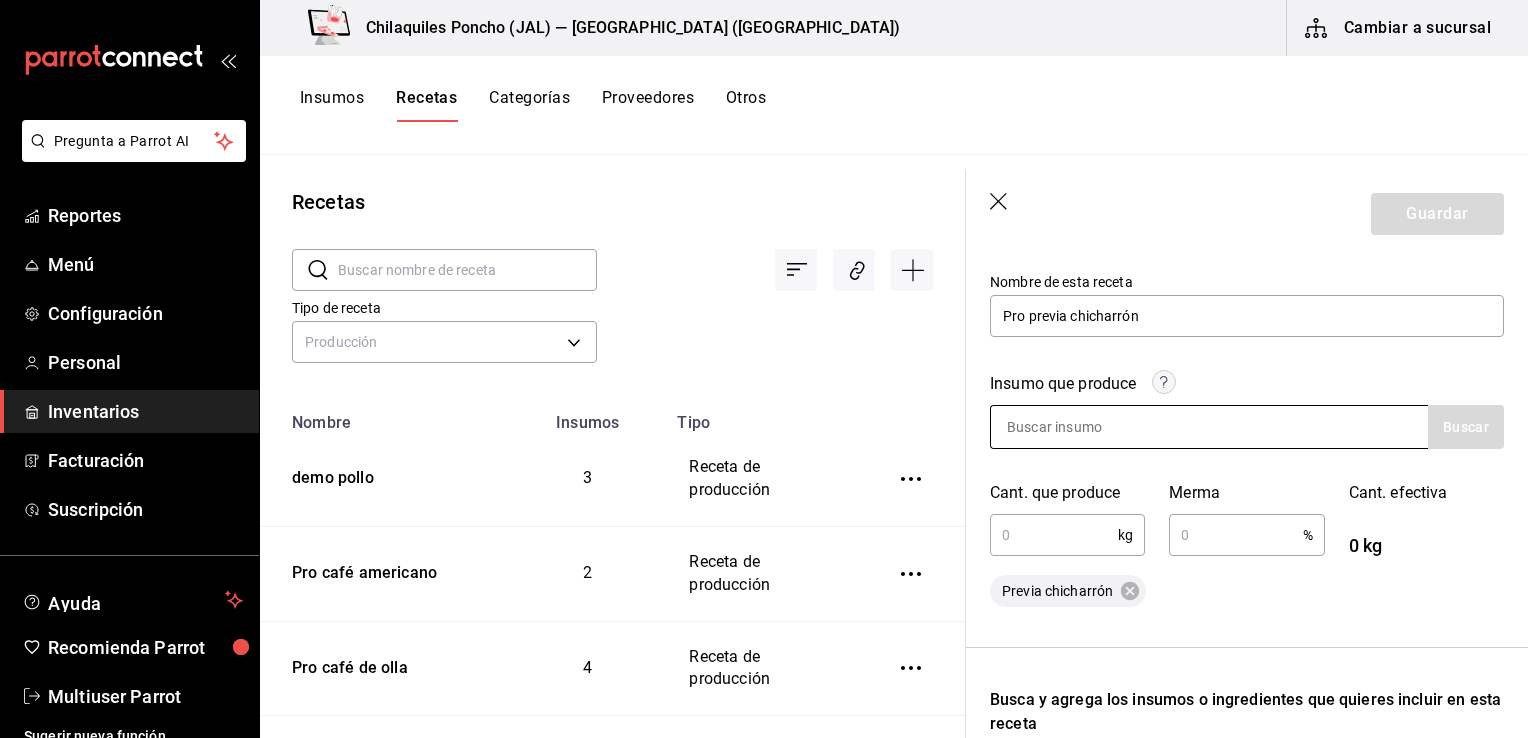 click at bounding box center [1091, 427] 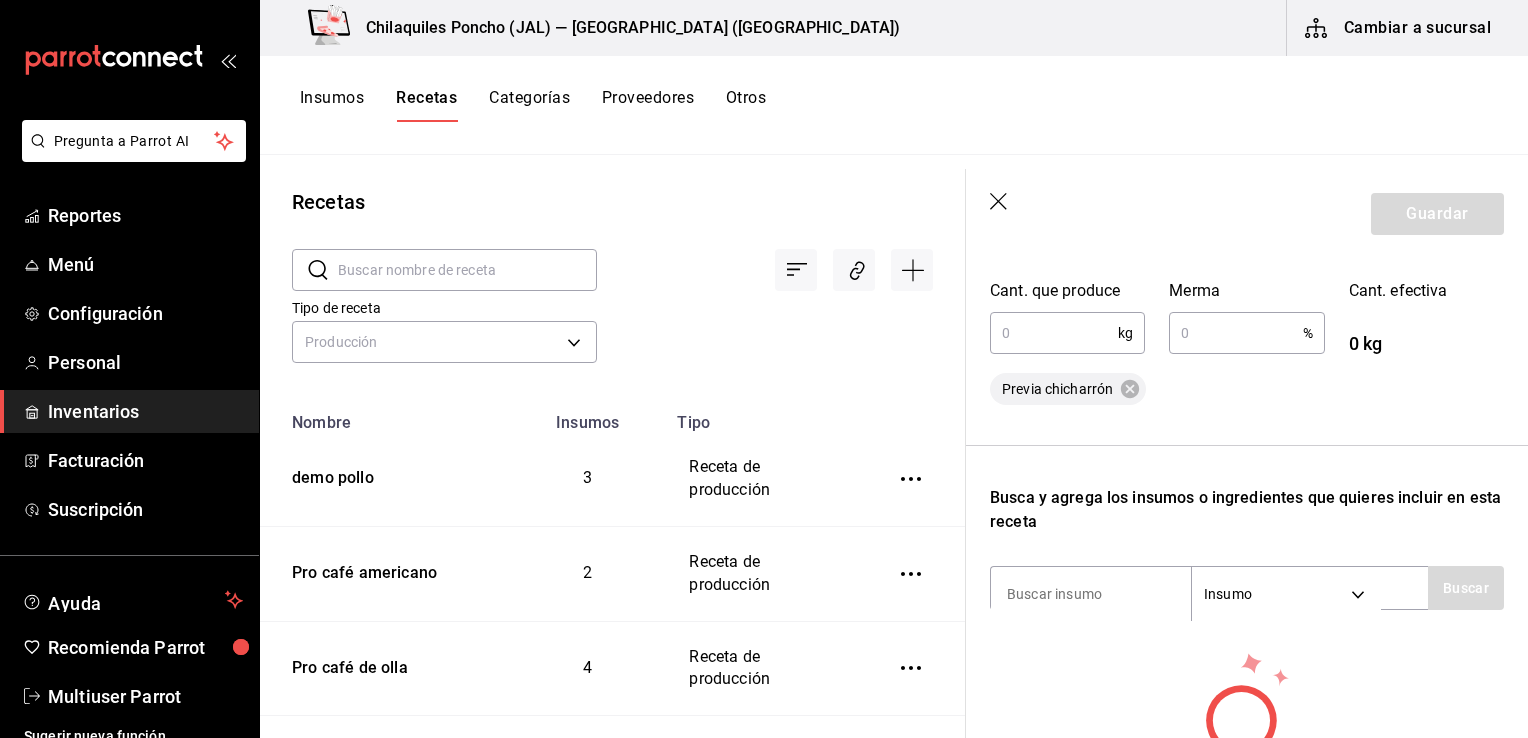 scroll, scrollTop: 200, scrollLeft: 0, axis: vertical 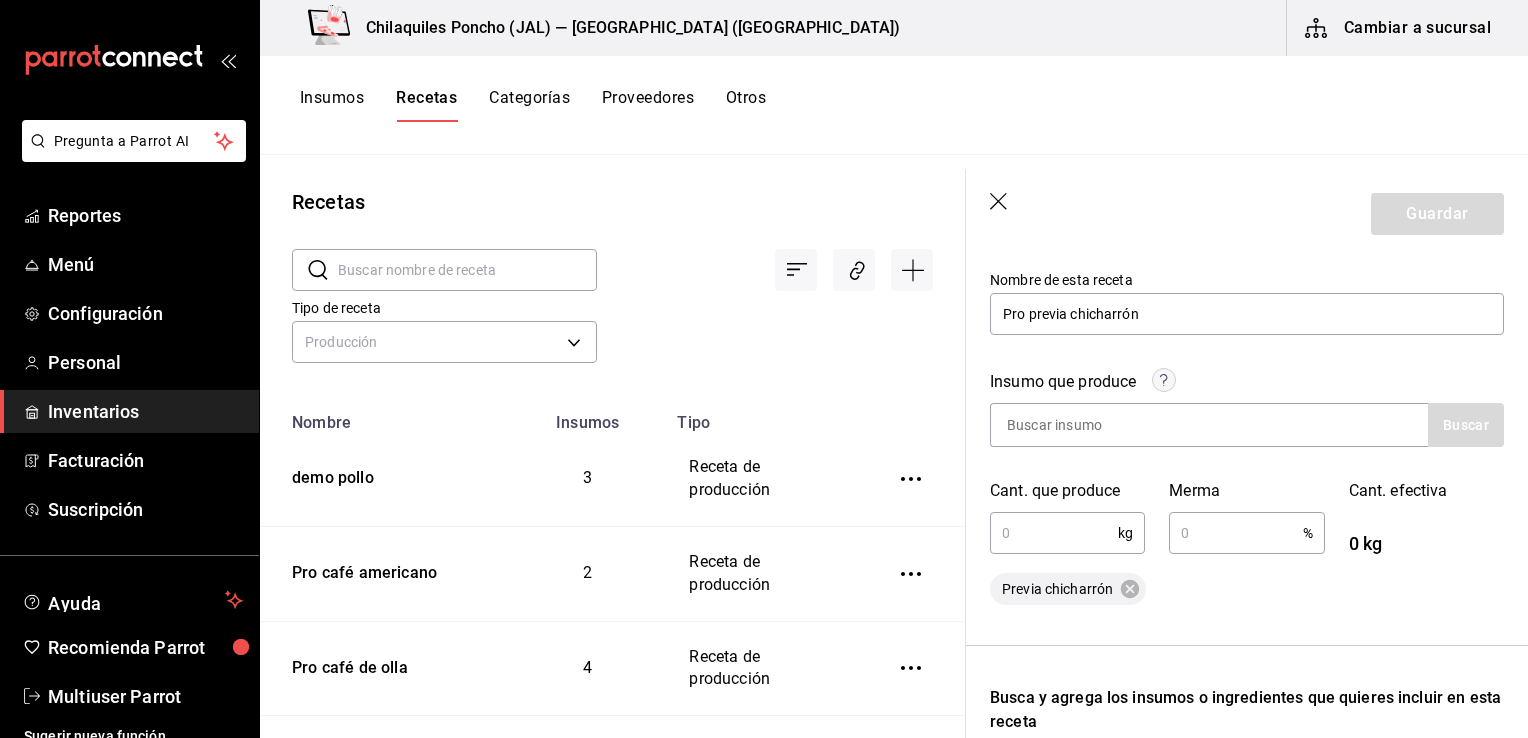 click at bounding box center (1054, 533) 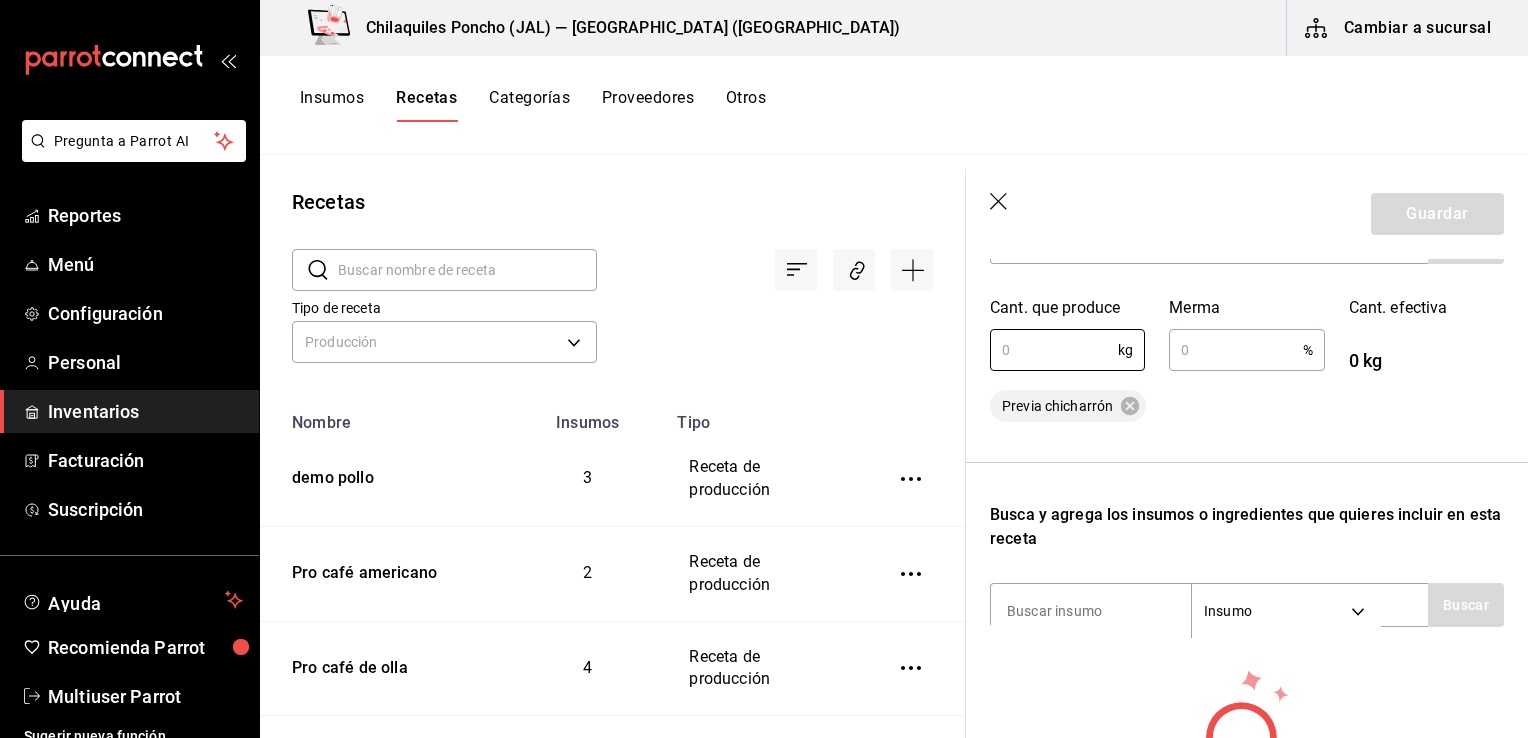 scroll, scrollTop: 400, scrollLeft: 0, axis: vertical 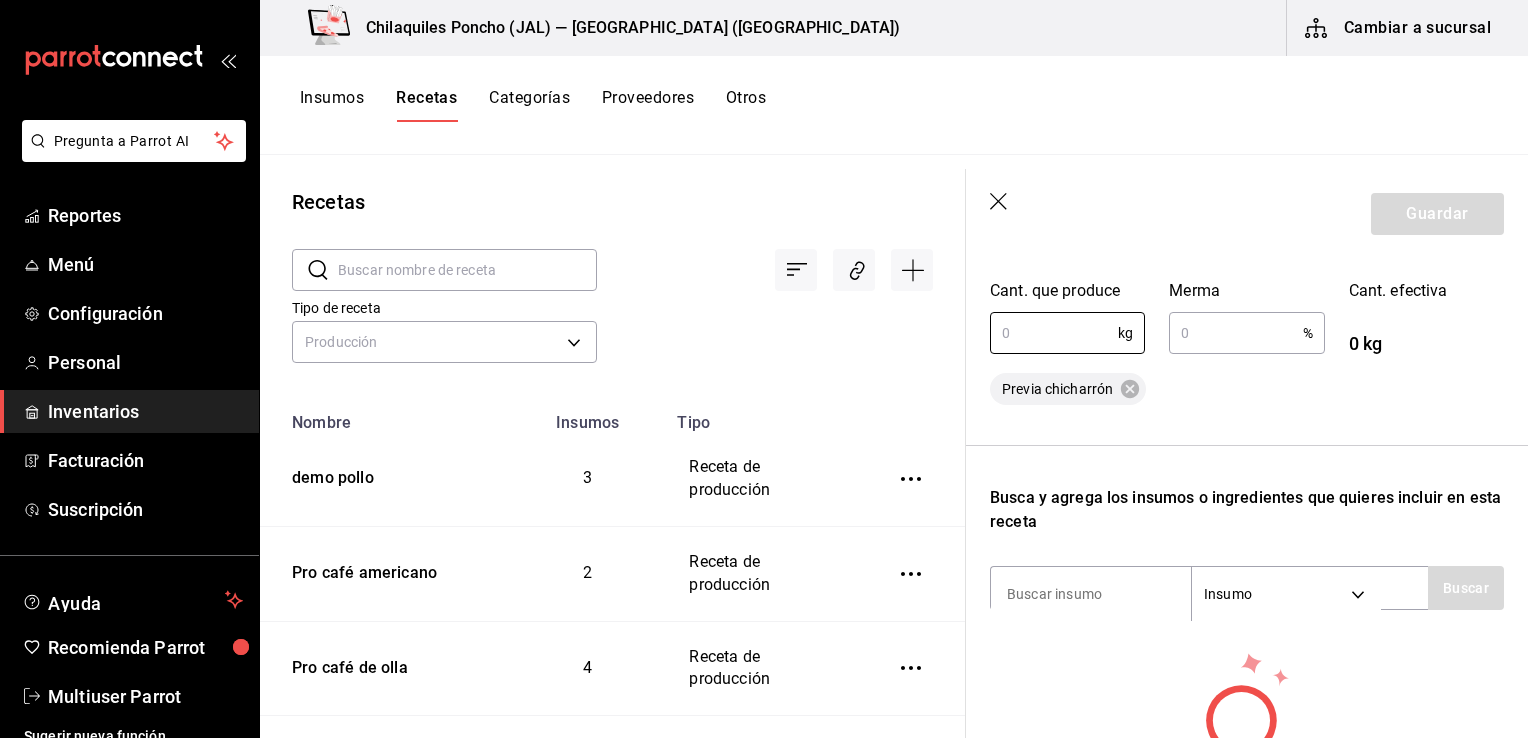 click on "Insumo que produce Buscar Cant. que produce kg ​ Merma % ​ Cant. efectiva 0 kg Previa chicharrón" at bounding box center (1247, 275) 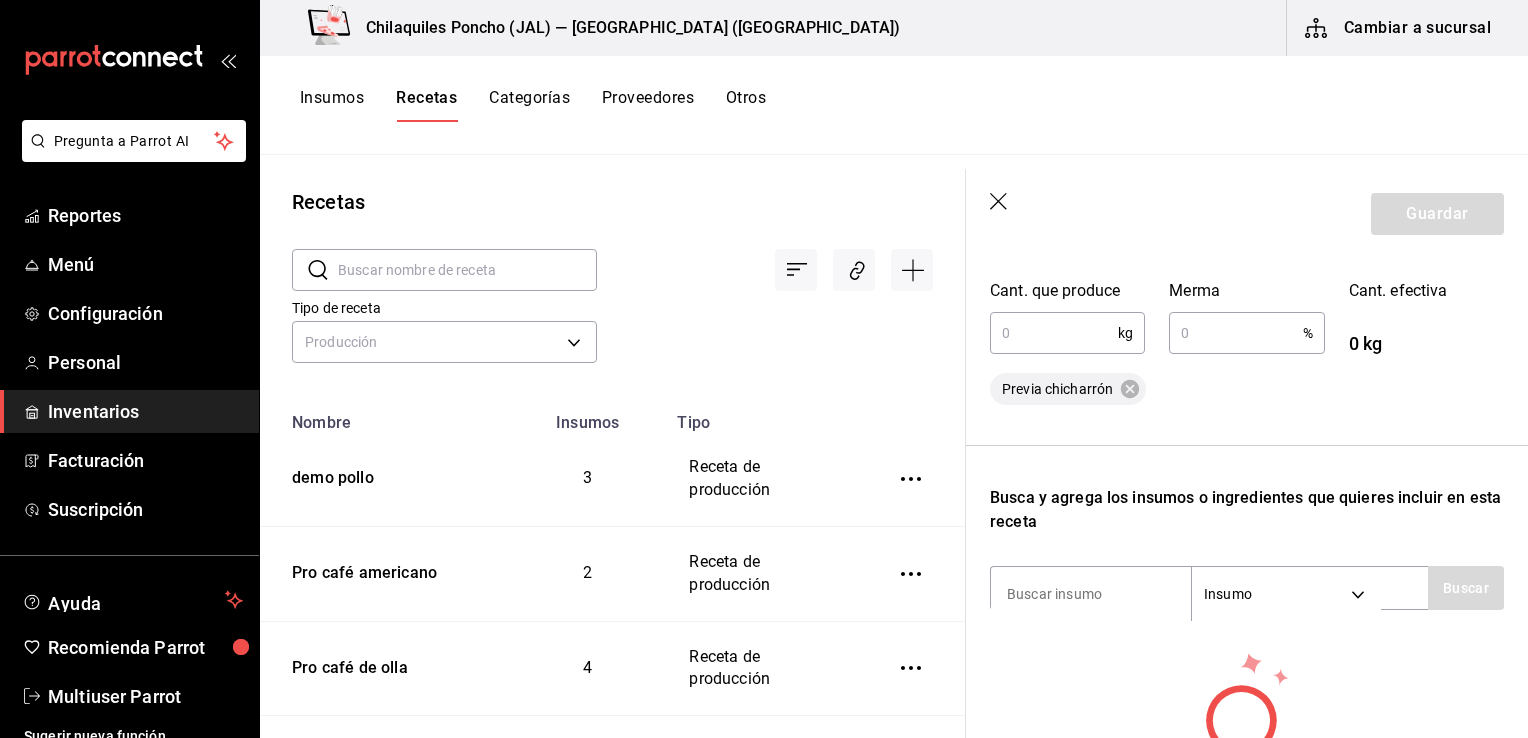 scroll, scrollTop: 300, scrollLeft: 0, axis: vertical 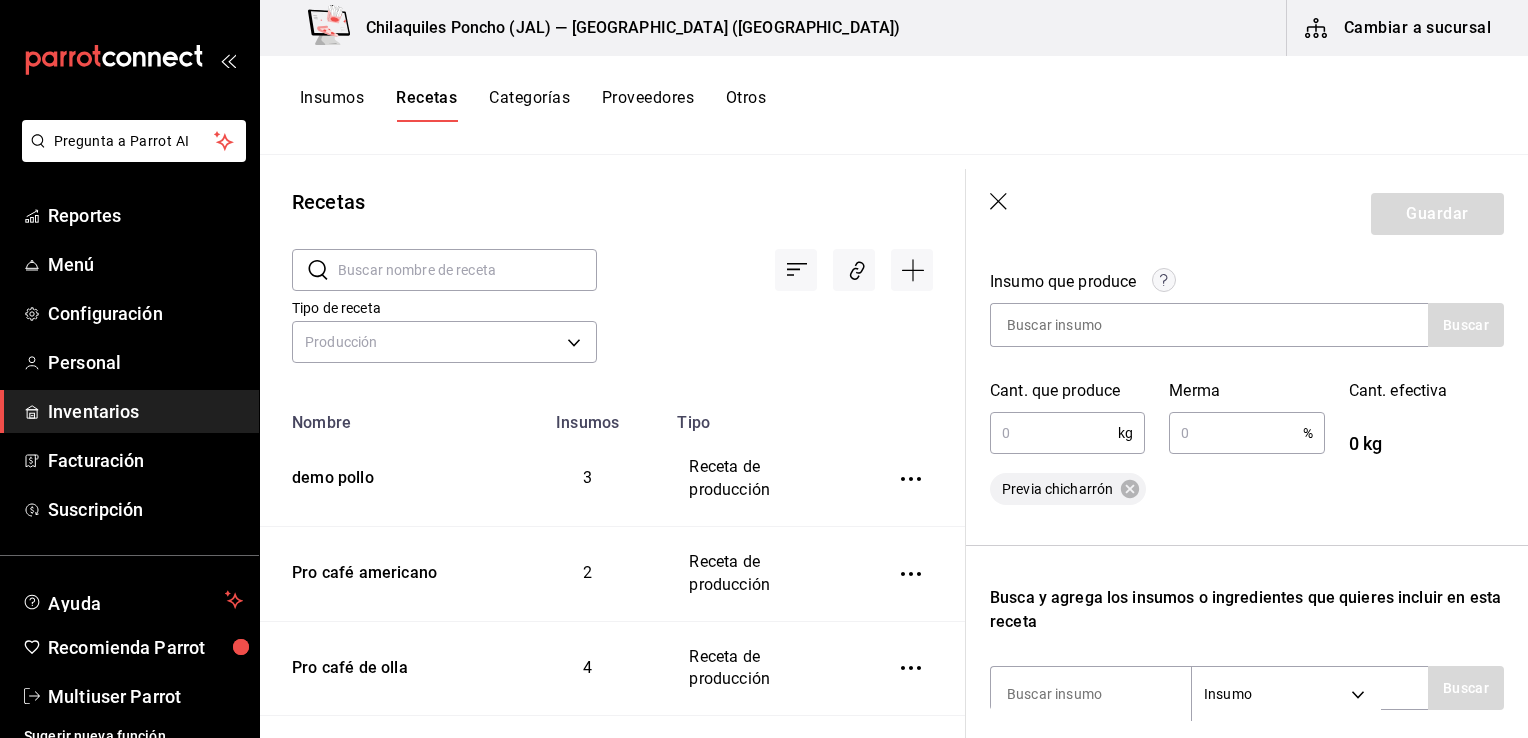 click at bounding box center (1054, 433) 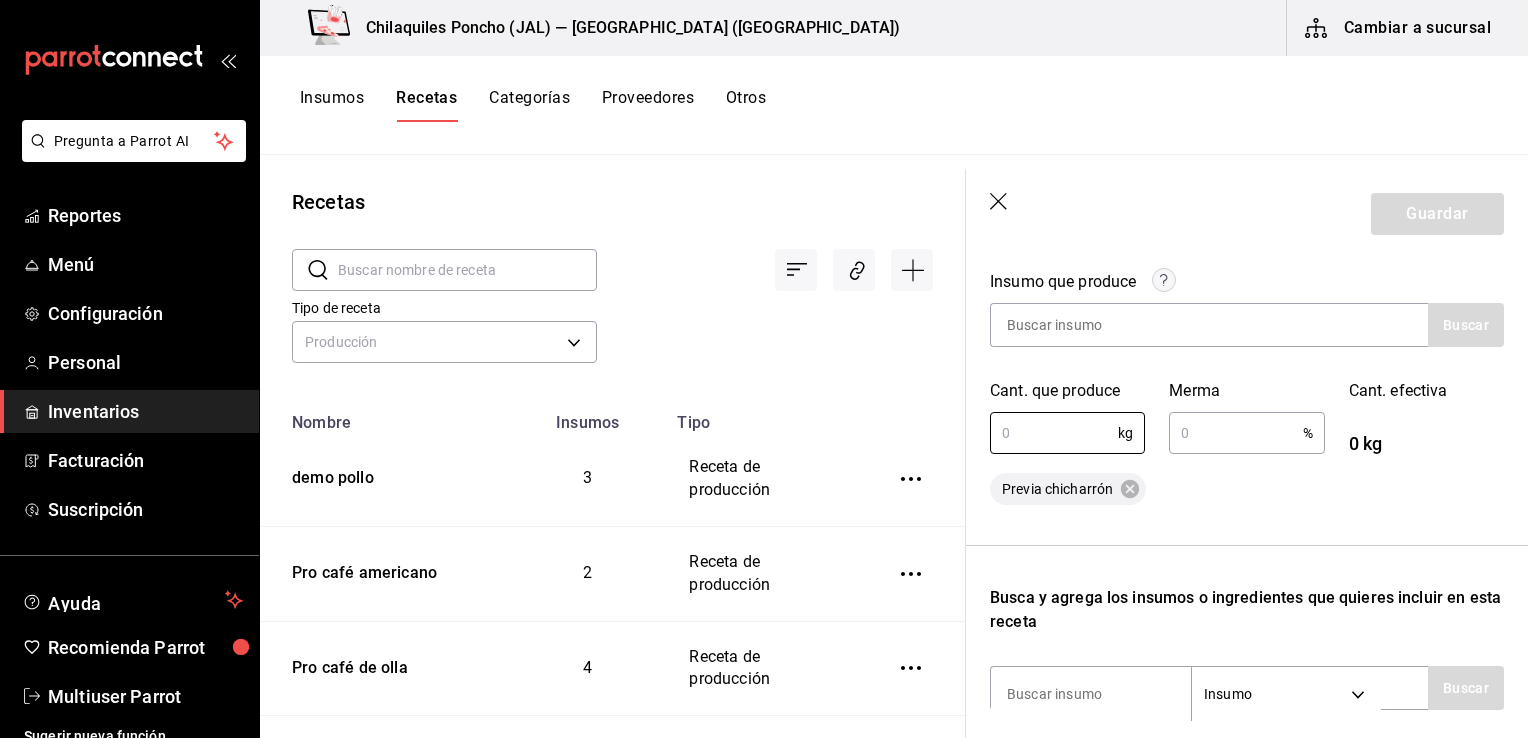 scroll, scrollTop: 400, scrollLeft: 0, axis: vertical 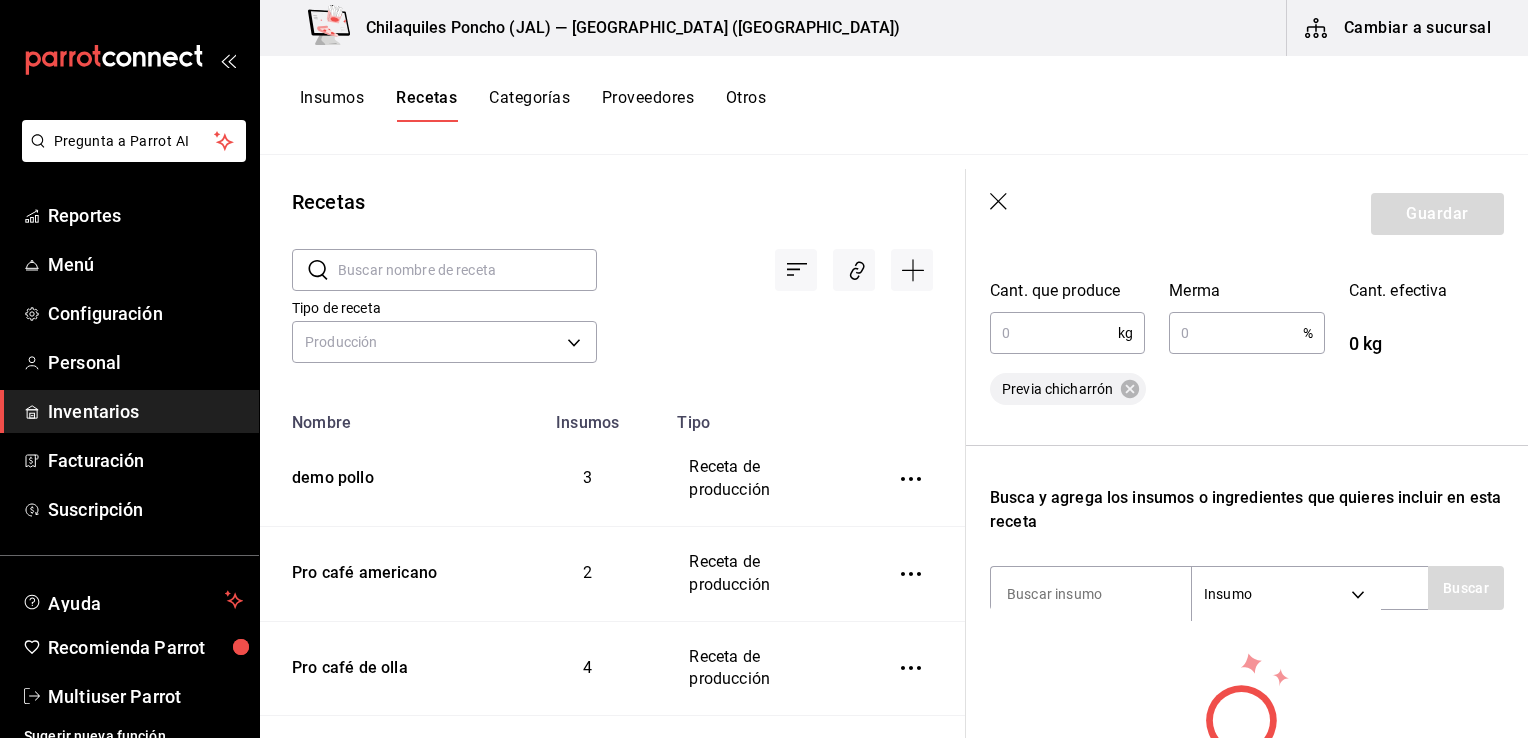 click at bounding box center (1054, 333) 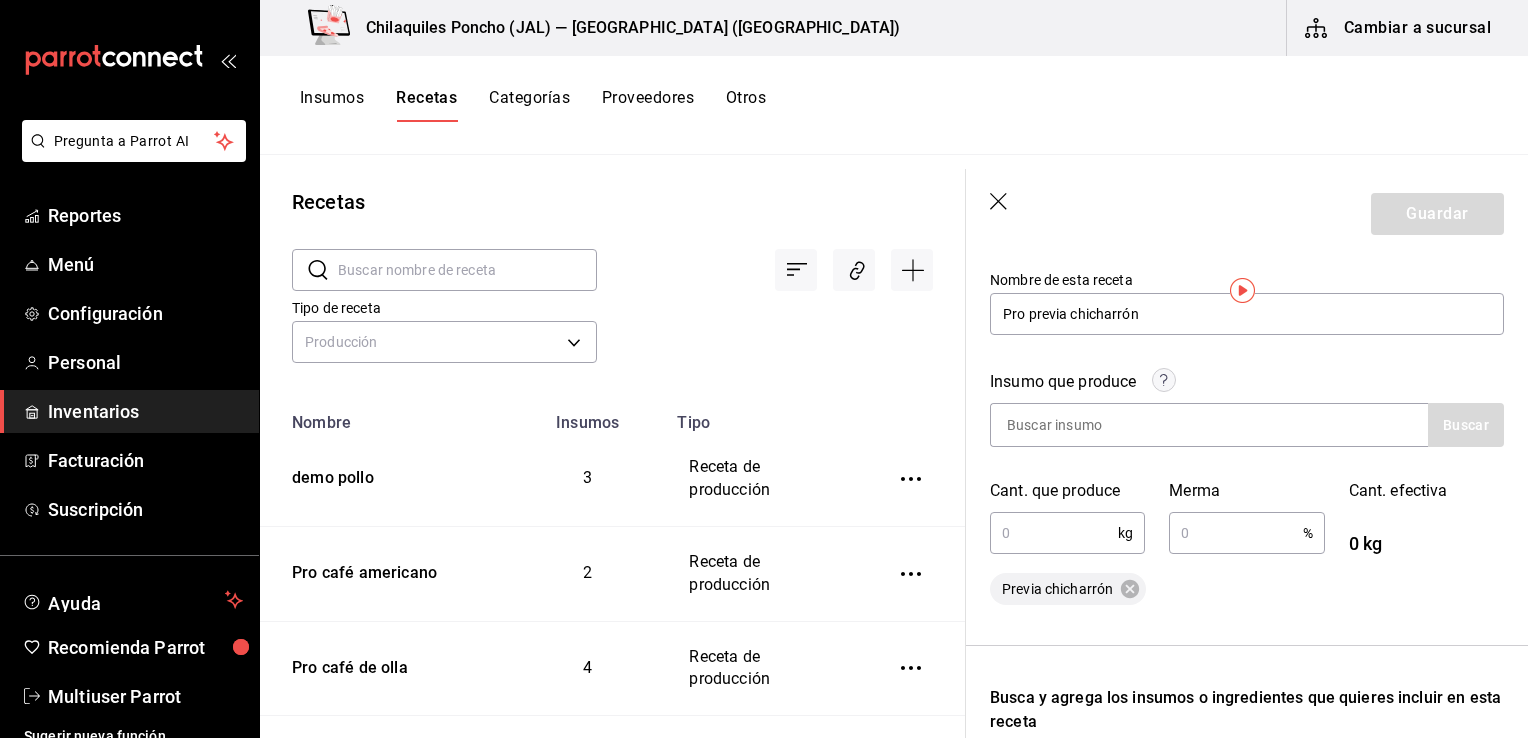 scroll, scrollTop: 0, scrollLeft: 0, axis: both 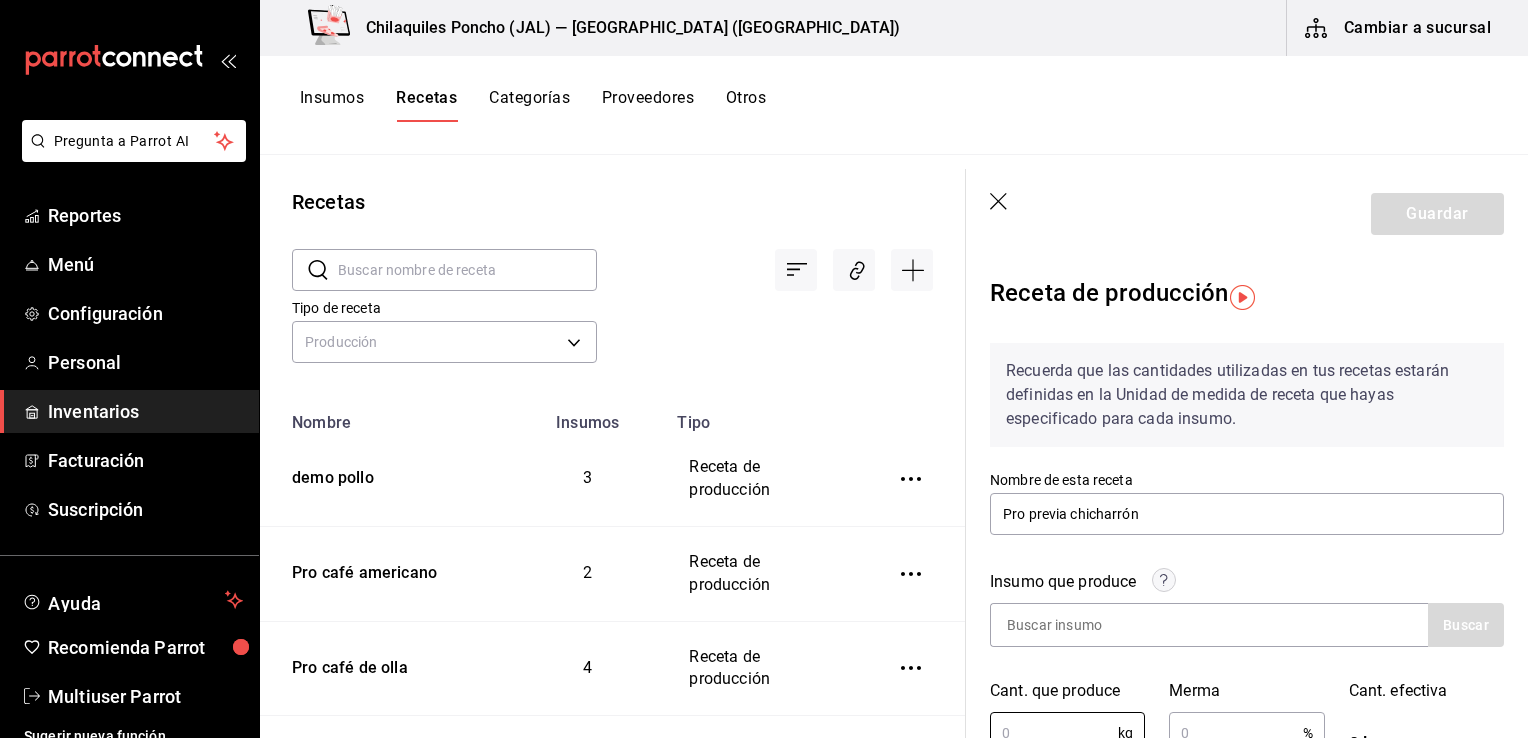 click on "Receta de producción  Recuerda que las cantidades utilizadas en tus recetas estarán definidas en la Unidad de medida de receta que hayas especificado para cada insumo. Nombre de esta receta Pro previa chicharrón Insumo que produce Buscar Cant. que produce kg ​ Merma % ​ Cant. efectiva 0 kg Previa chicharrón Busca y agrega los insumos o ingredientes que quieres incluir en esta receta Insumo SUPPLY Buscar No hay insumos a mostrar. Busca un insumo para agregarlo a la lista" at bounding box center (1247, 790) 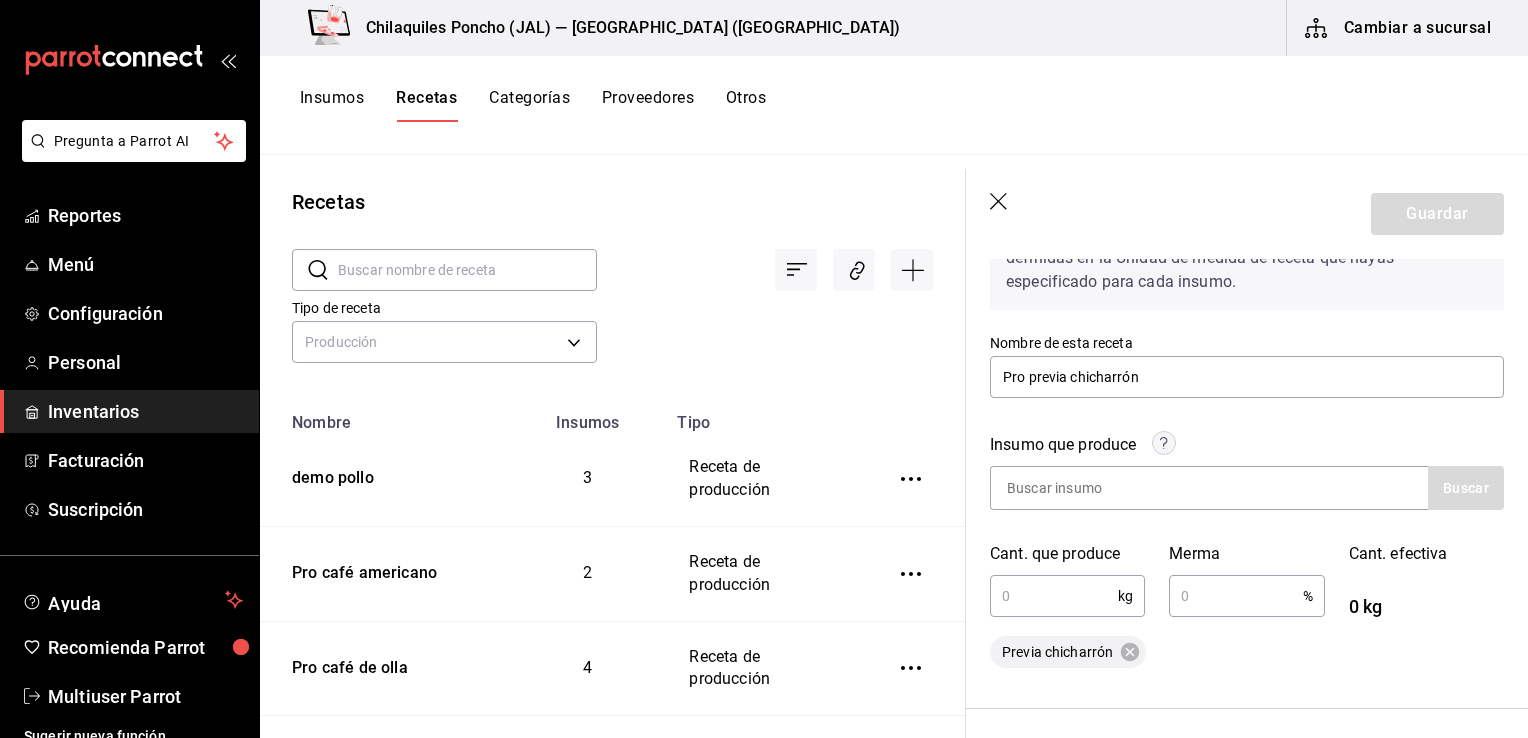 scroll, scrollTop: 200, scrollLeft: 0, axis: vertical 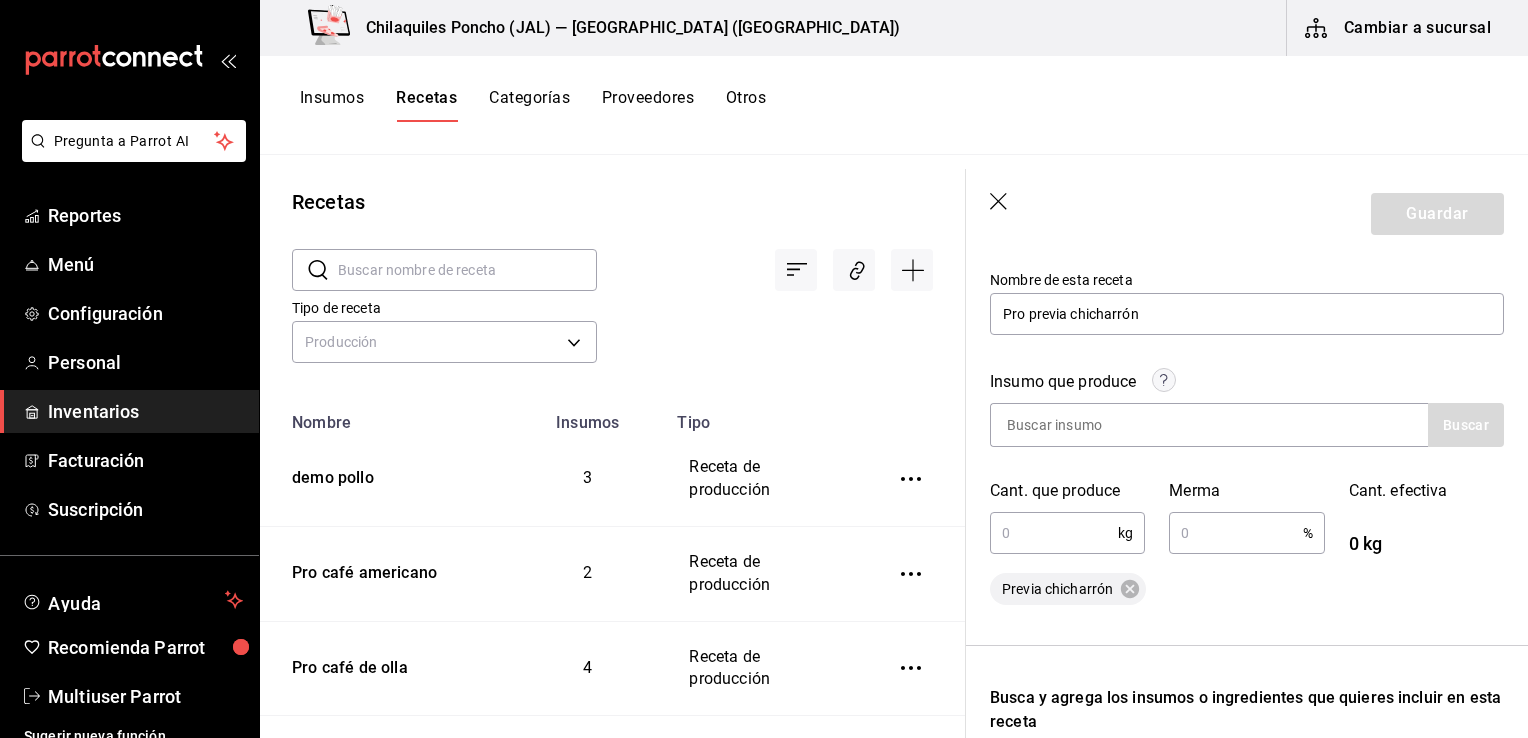click on "Insumo que produce Buscar Cant. que produce kg ​ Merma % ​ Cant. efectiva 0 kg" at bounding box center (1235, 451) 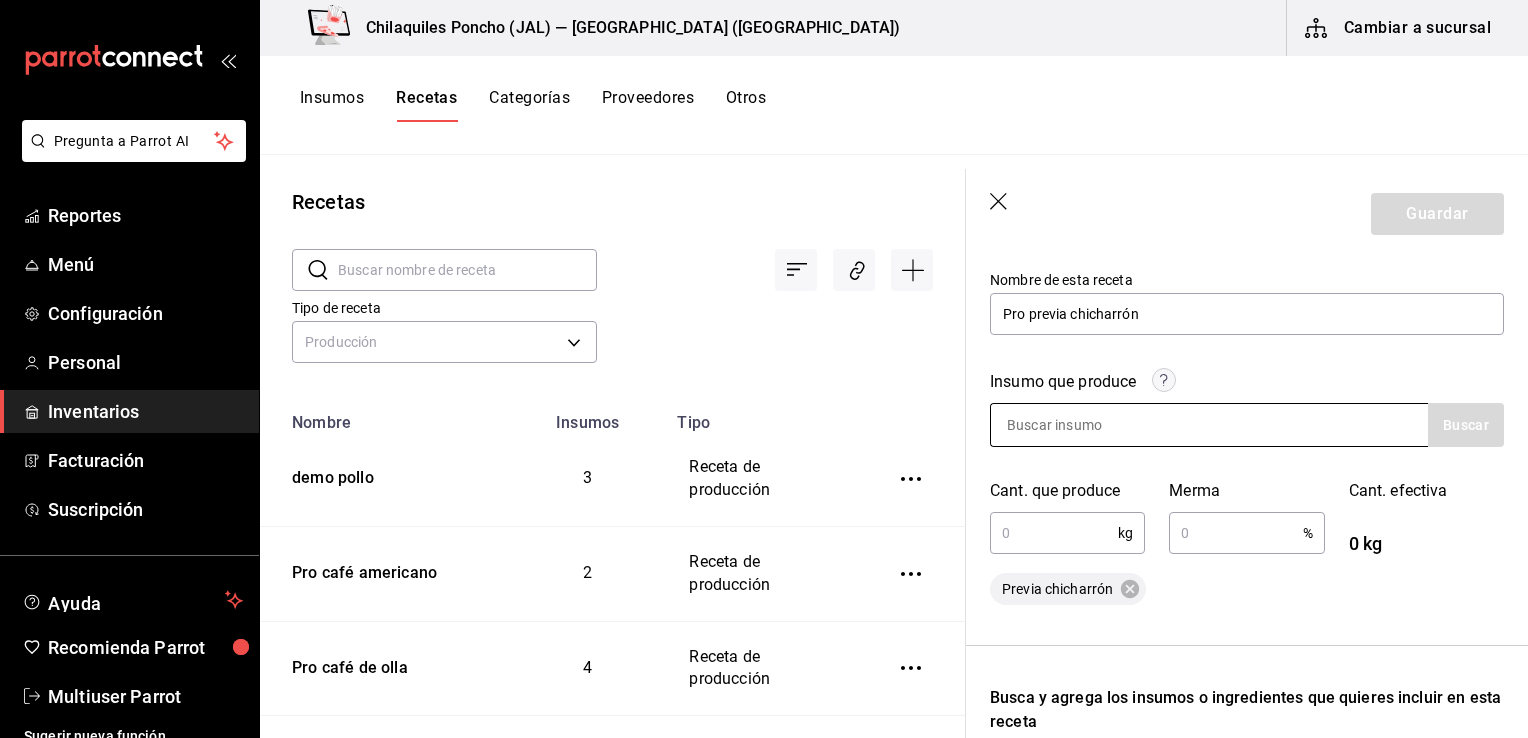click at bounding box center (1209, 425) 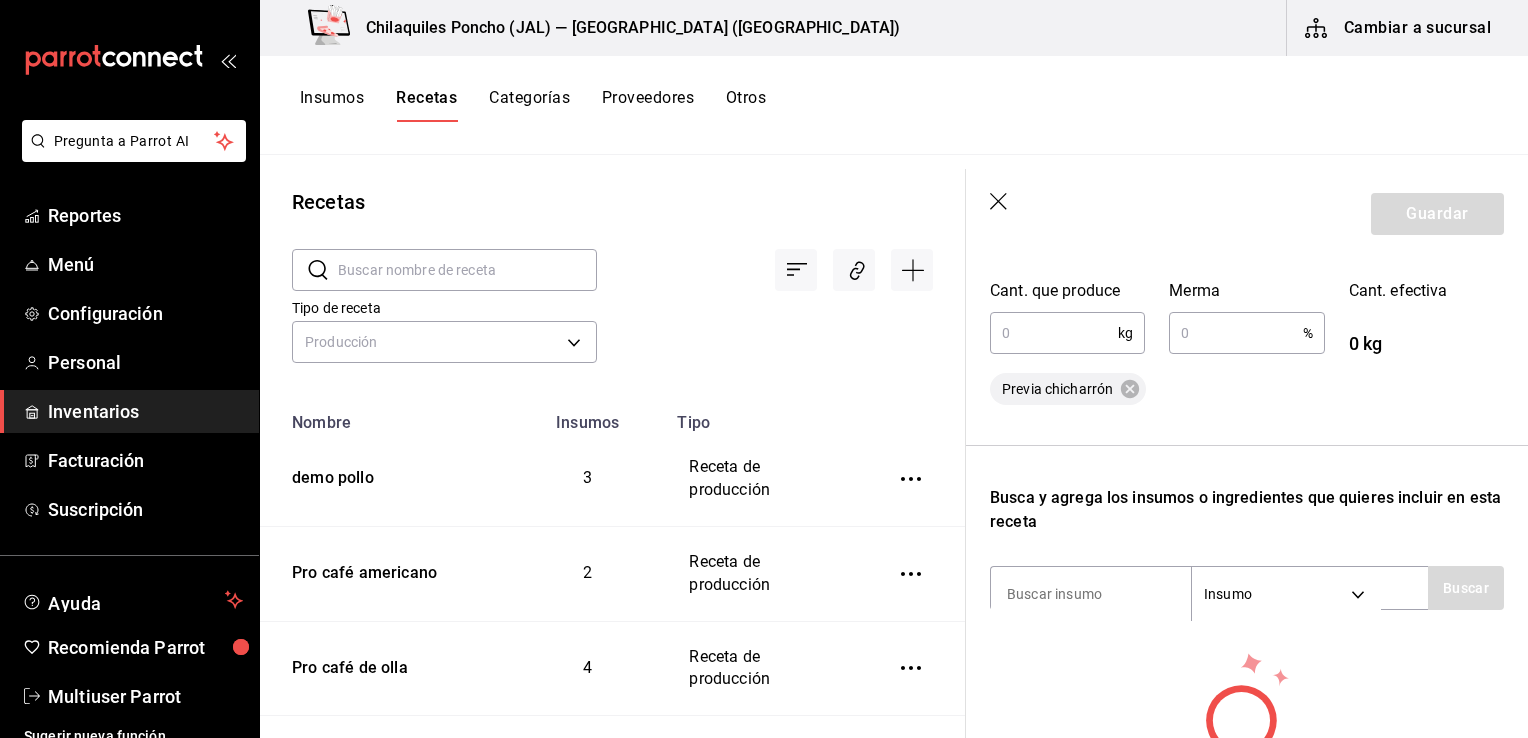 scroll, scrollTop: 598, scrollLeft: 0, axis: vertical 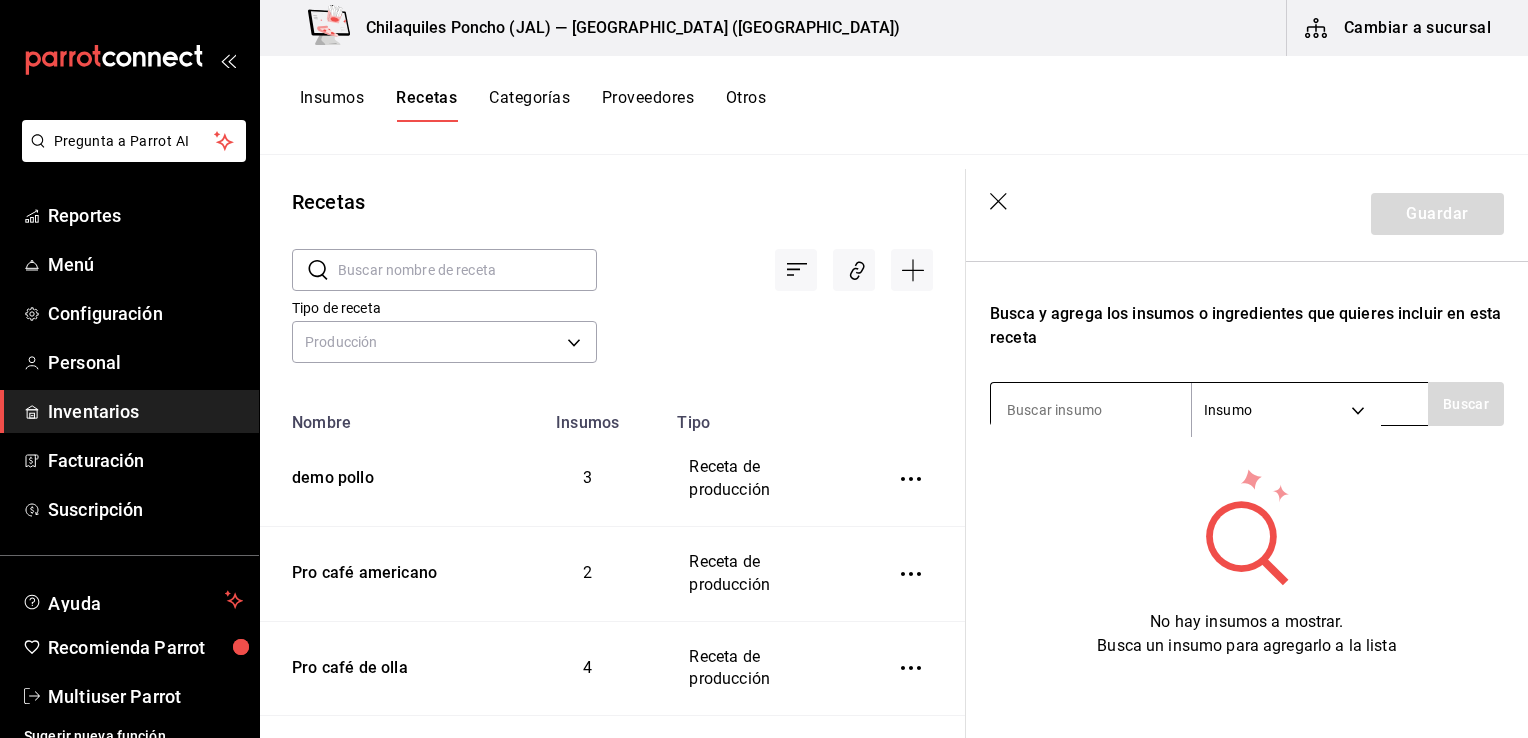 click at bounding box center (1091, 410) 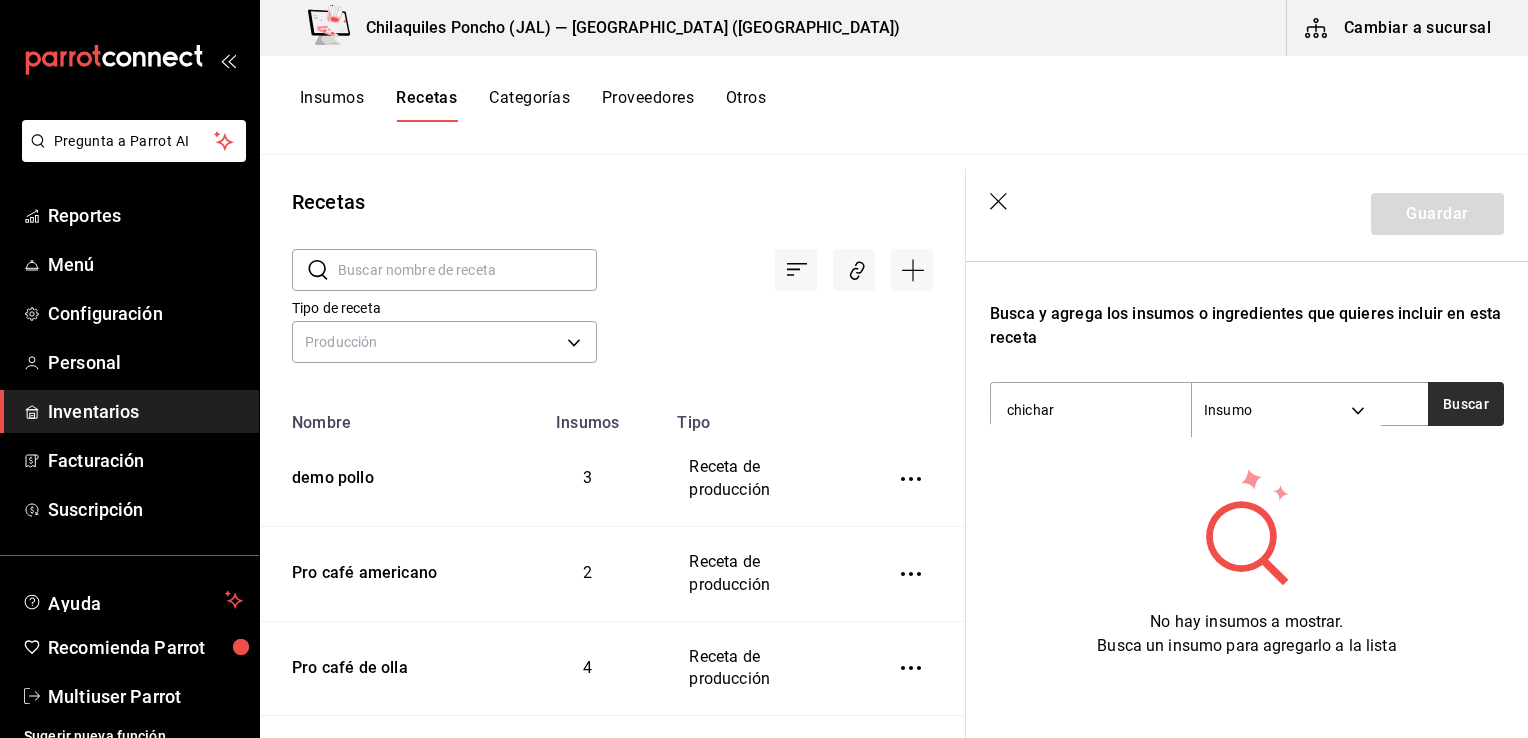 type on "chichar" 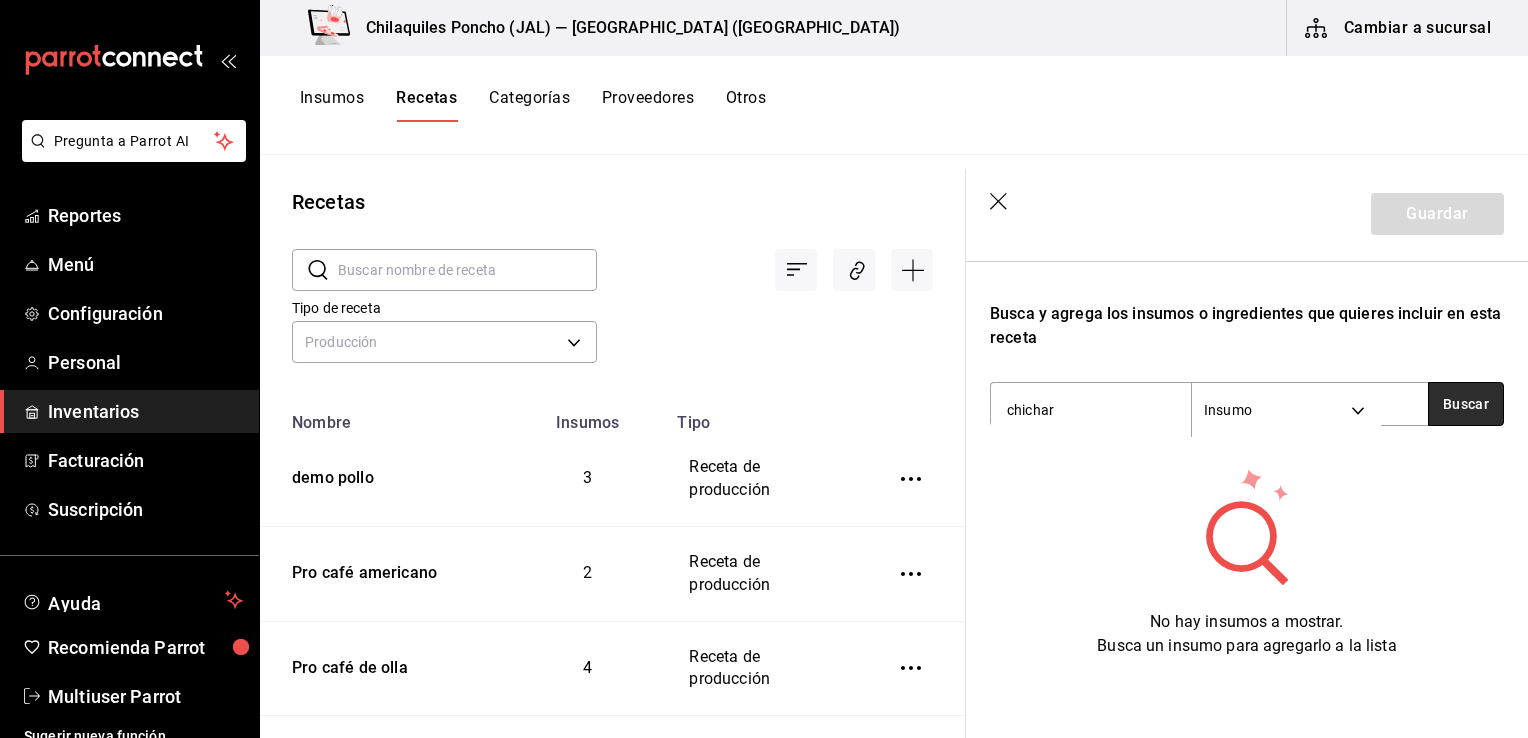 click on "Buscar" at bounding box center [1466, 404] 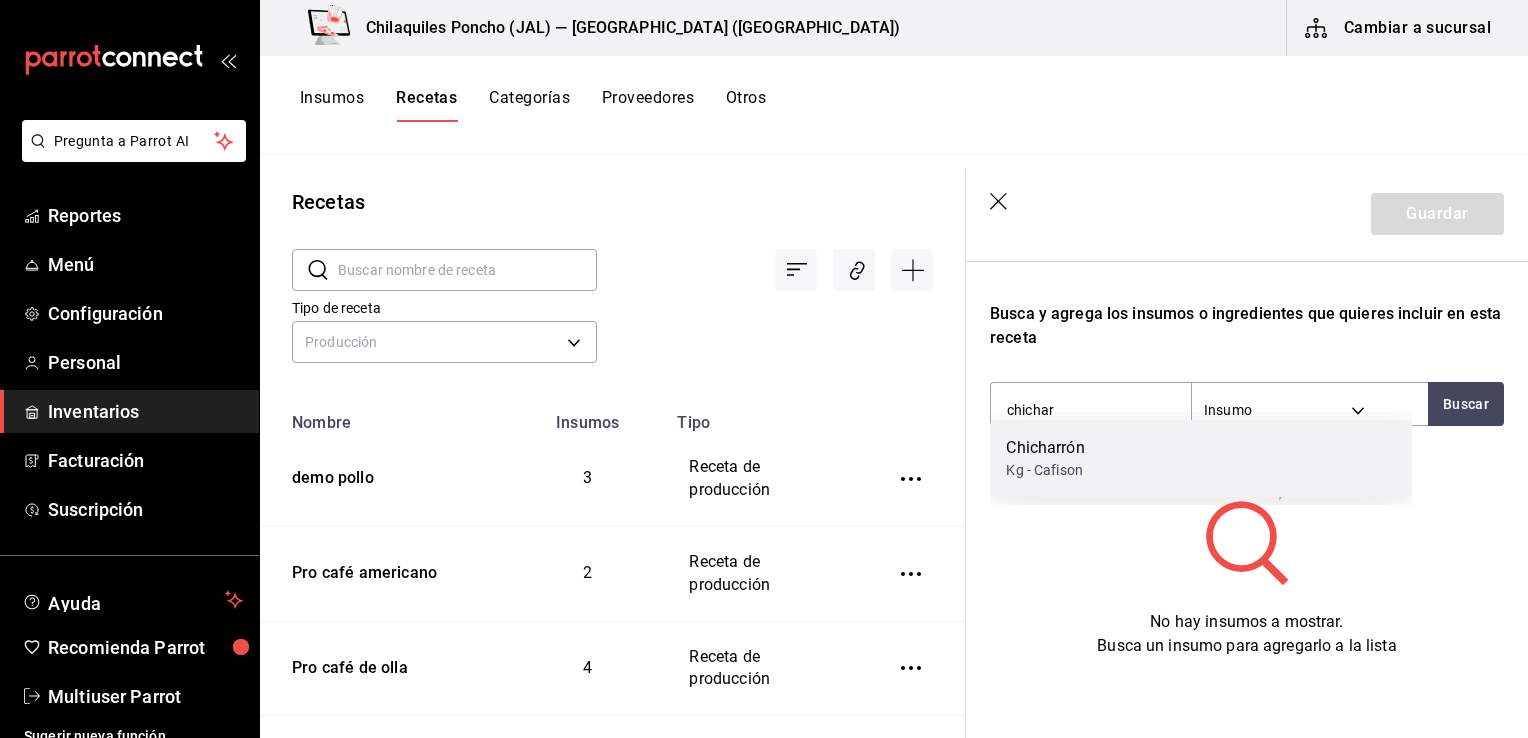 click on "Chicharrón" at bounding box center (1045, 448) 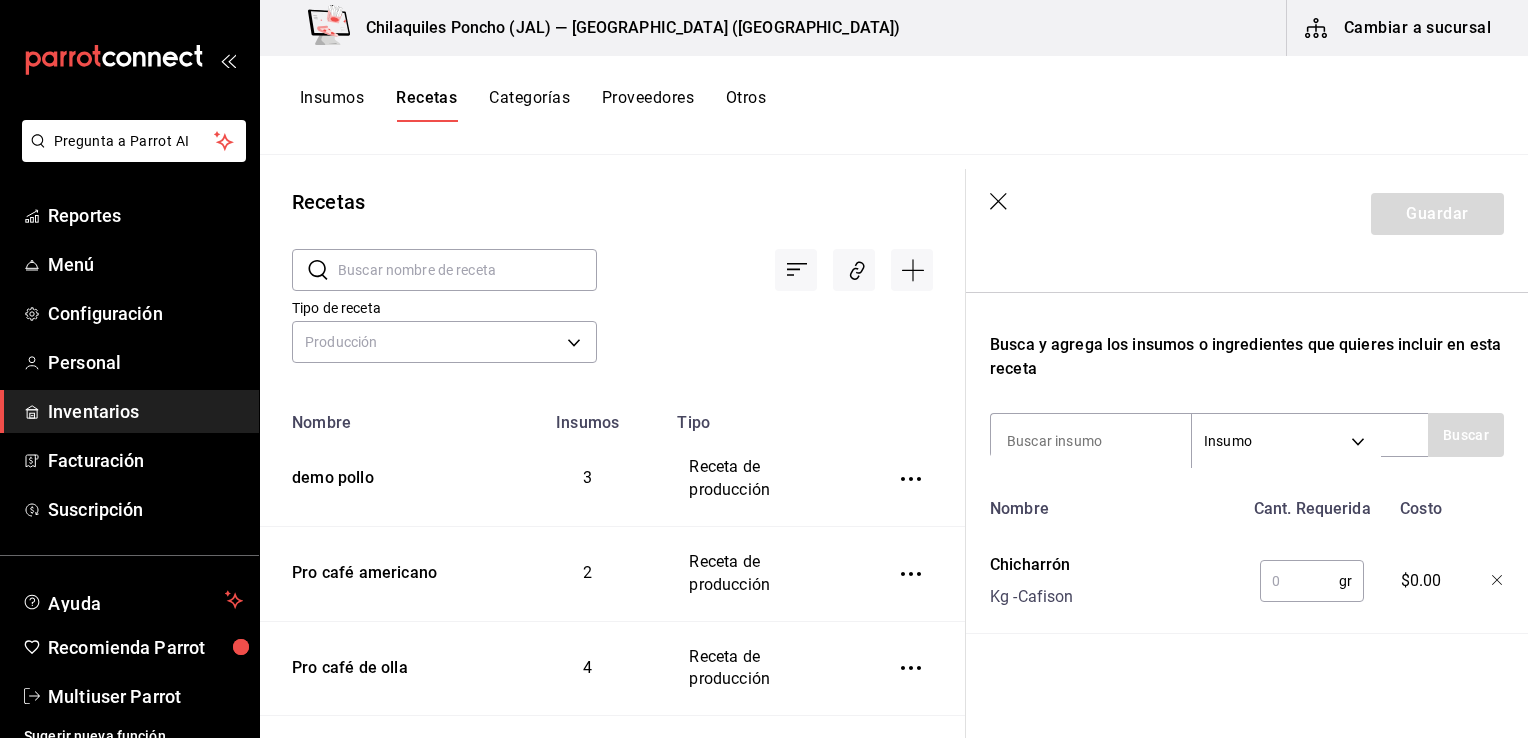 scroll, scrollTop: 568, scrollLeft: 0, axis: vertical 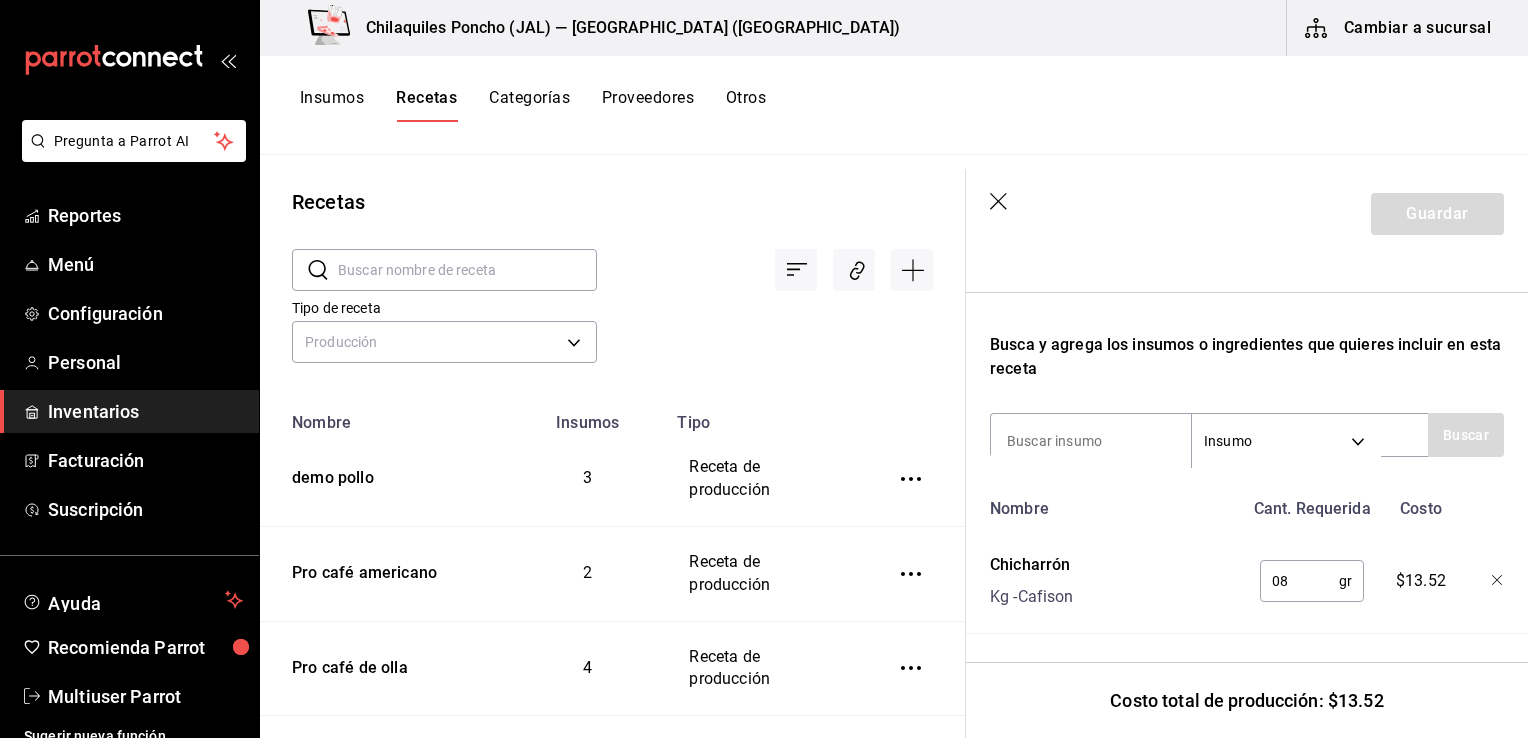 type on "0" 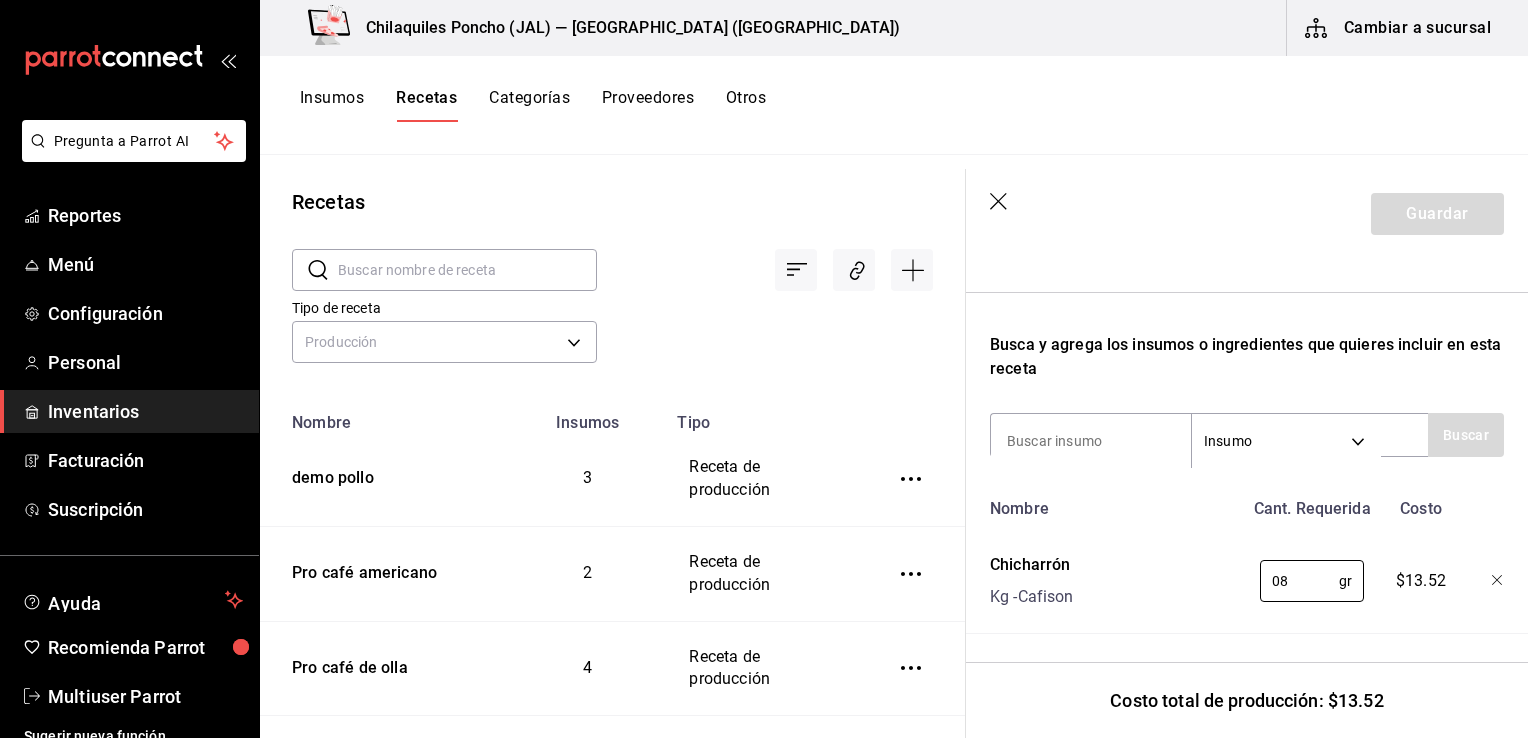 type on "0" 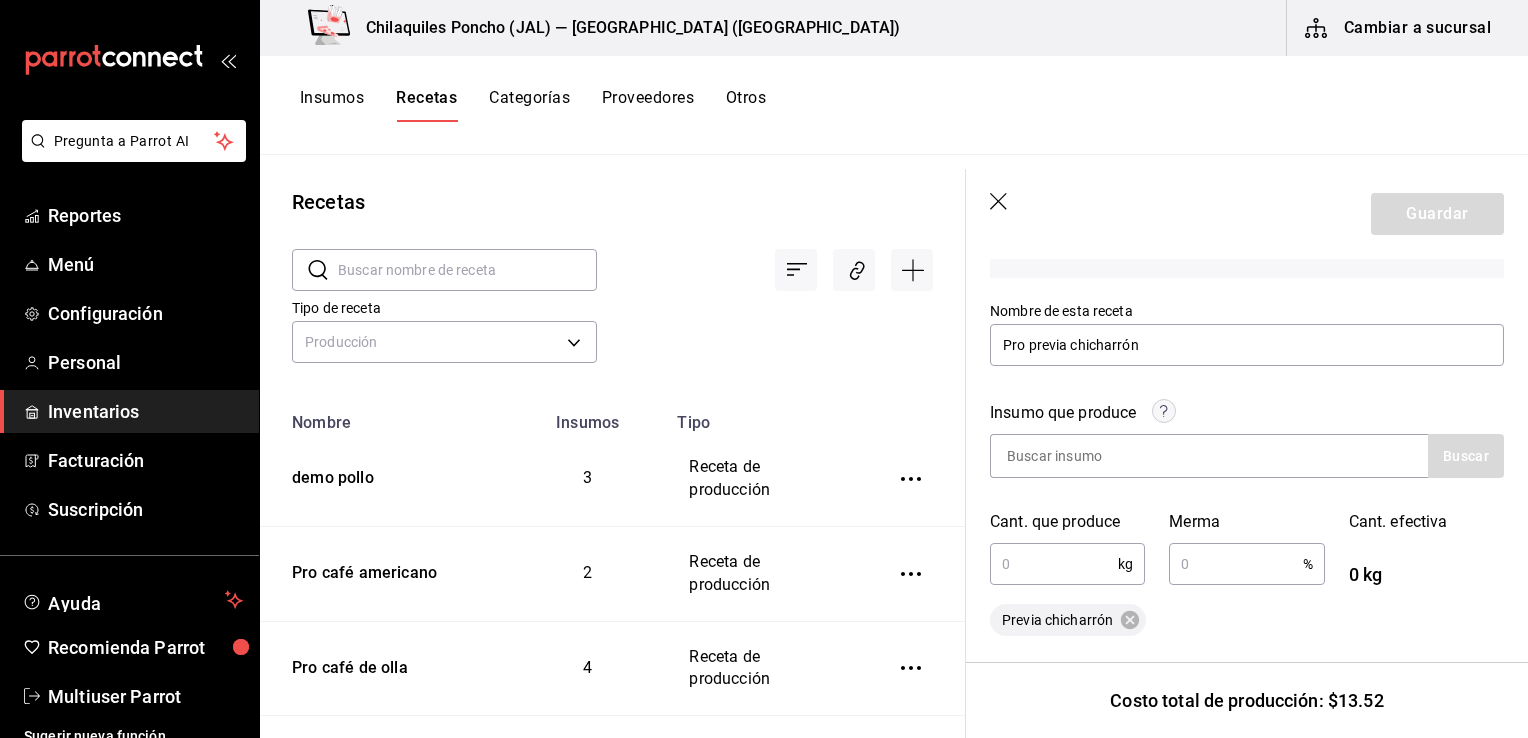 scroll, scrollTop: 168, scrollLeft: 0, axis: vertical 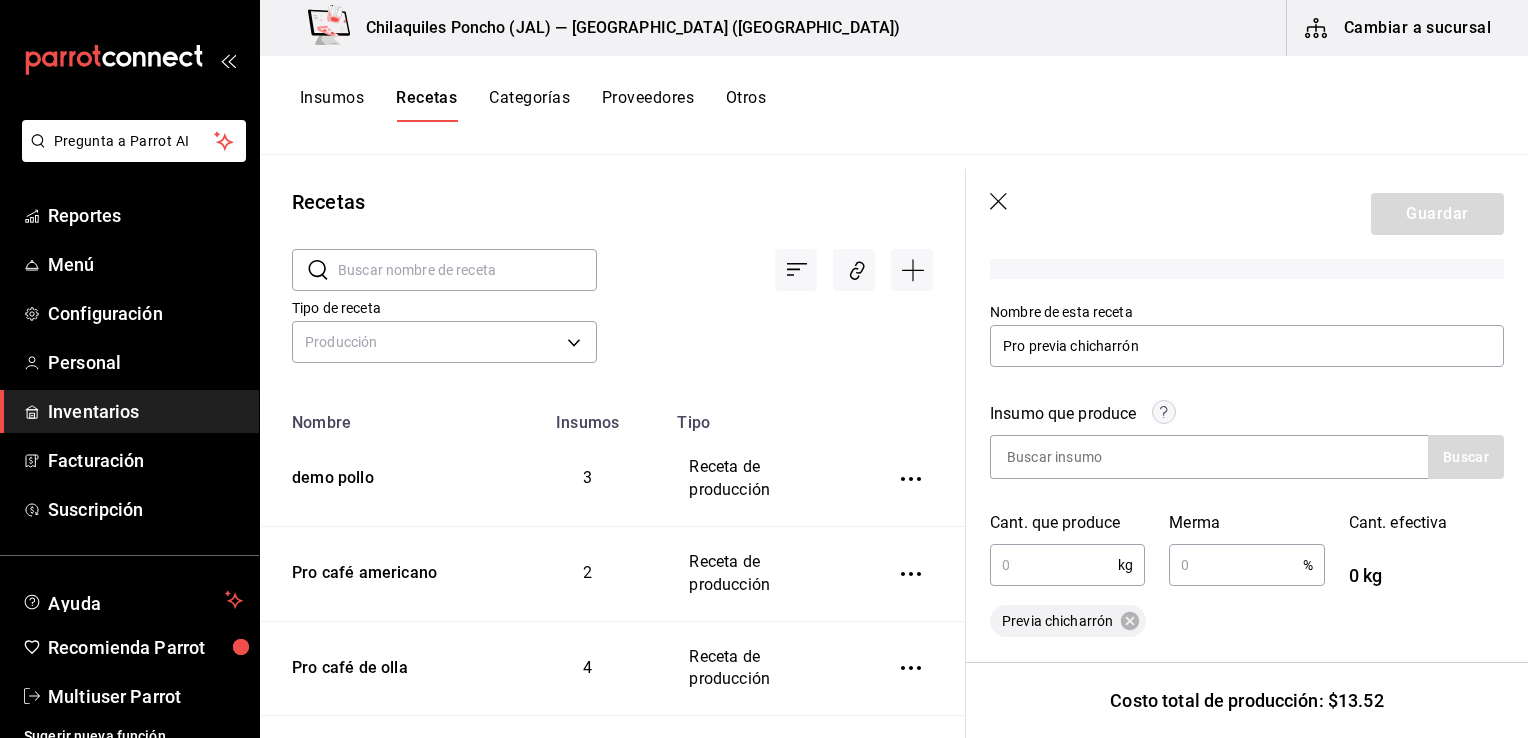 type on "80" 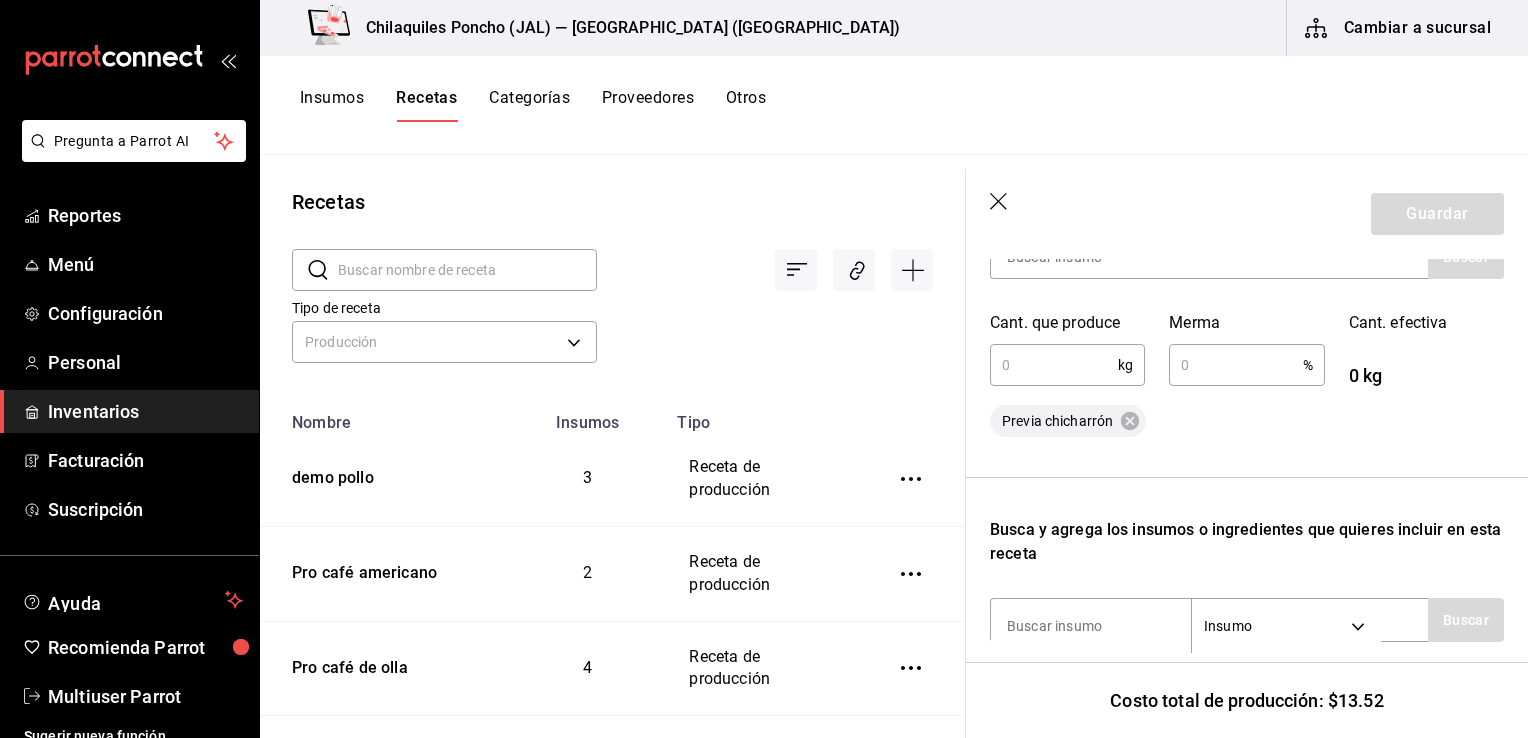 click on "Recuerda que las cantidades utilizadas en tus recetas estarán definidas en la Unidad de medida de receta que hayas especificado para cada insumo. Nombre de esta receta Pro previa chicharrón Insumo que produce Buscar Cant. que produce kg ​ Merma % ​ Cant. efectiva 0 kg Previa chicharrón Busca y agrega los insumos o ingredientes que quieres incluir en esta receta Insumo SUPPLY Buscar Nombre Cant. Requerida Costo Chicharrón Kg -  Cafison 80 gr ​ $13.52" at bounding box center (1247, 389) 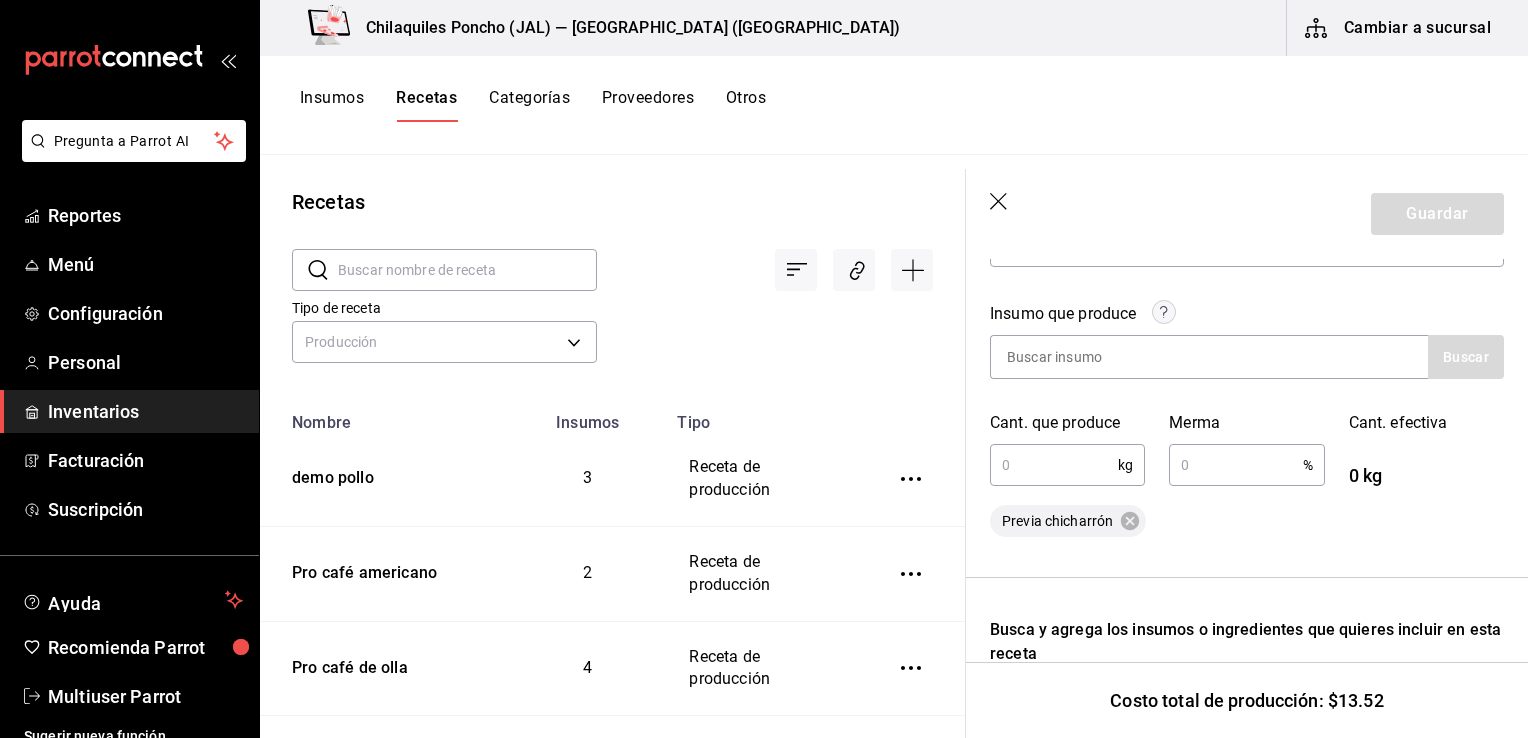scroll, scrollTop: 168, scrollLeft: 0, axis: vertical 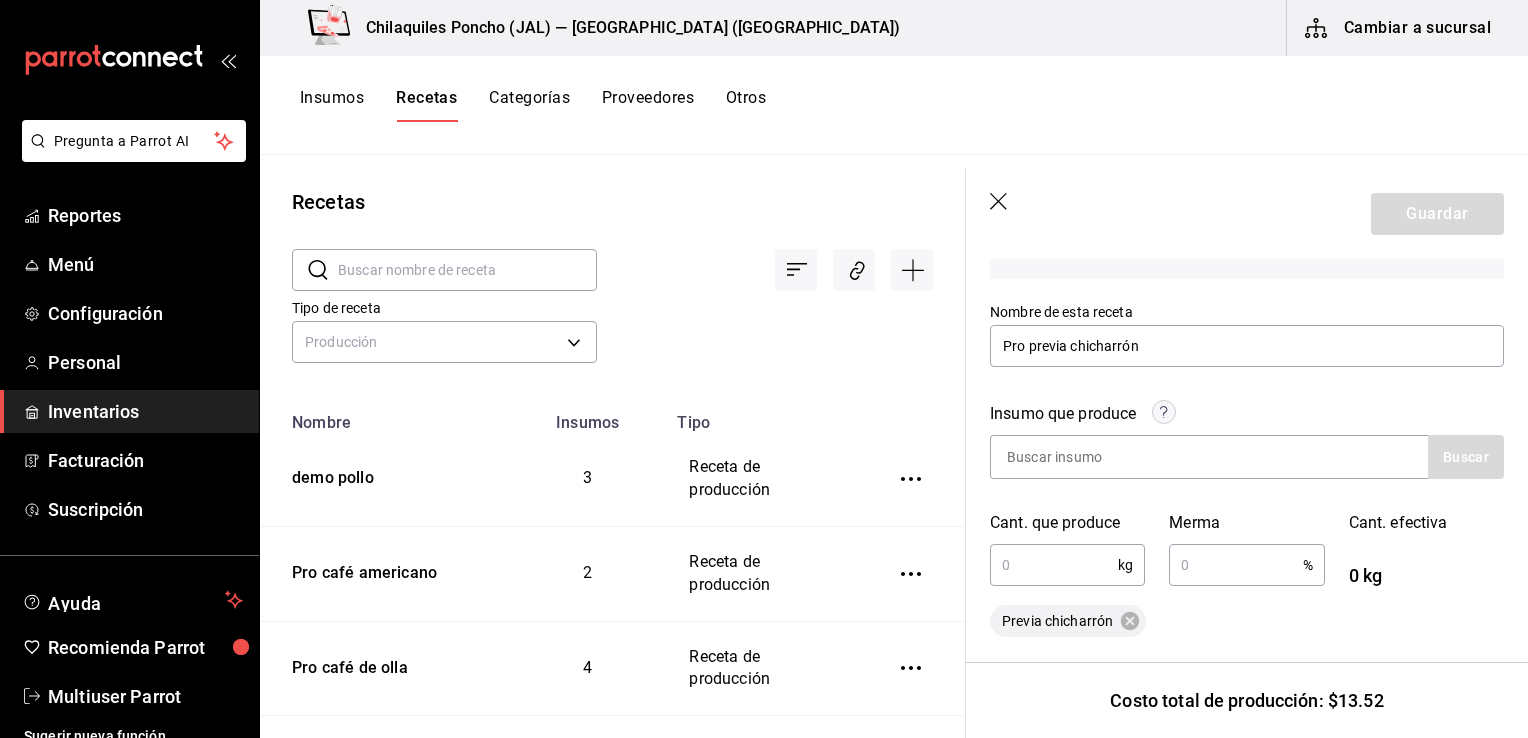 click on "kg ​" at bounding box center (1067, 565) 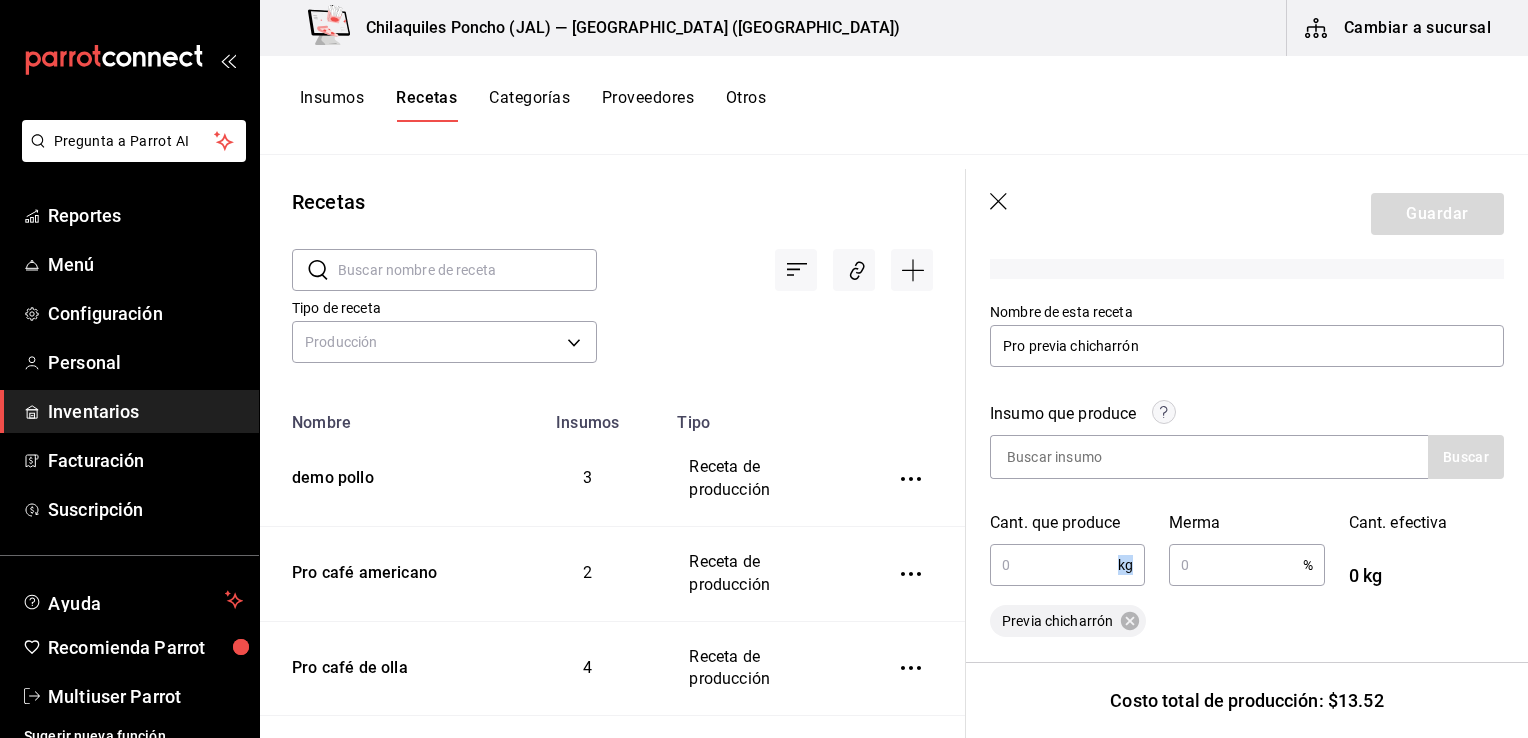 click on "kg ​" at bounding box center (1067, 565) 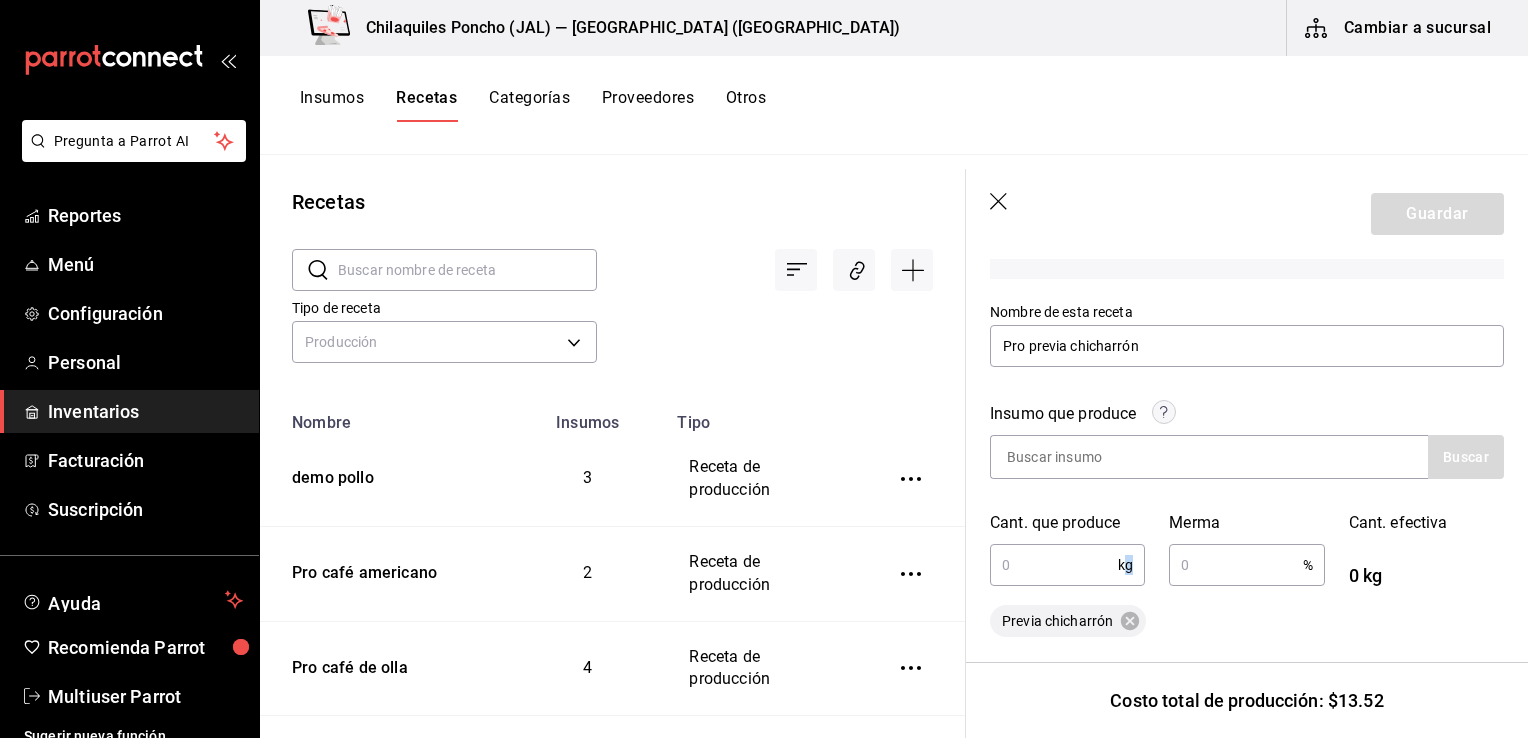 click on "kg ​" at bounding box center (1067, 565) 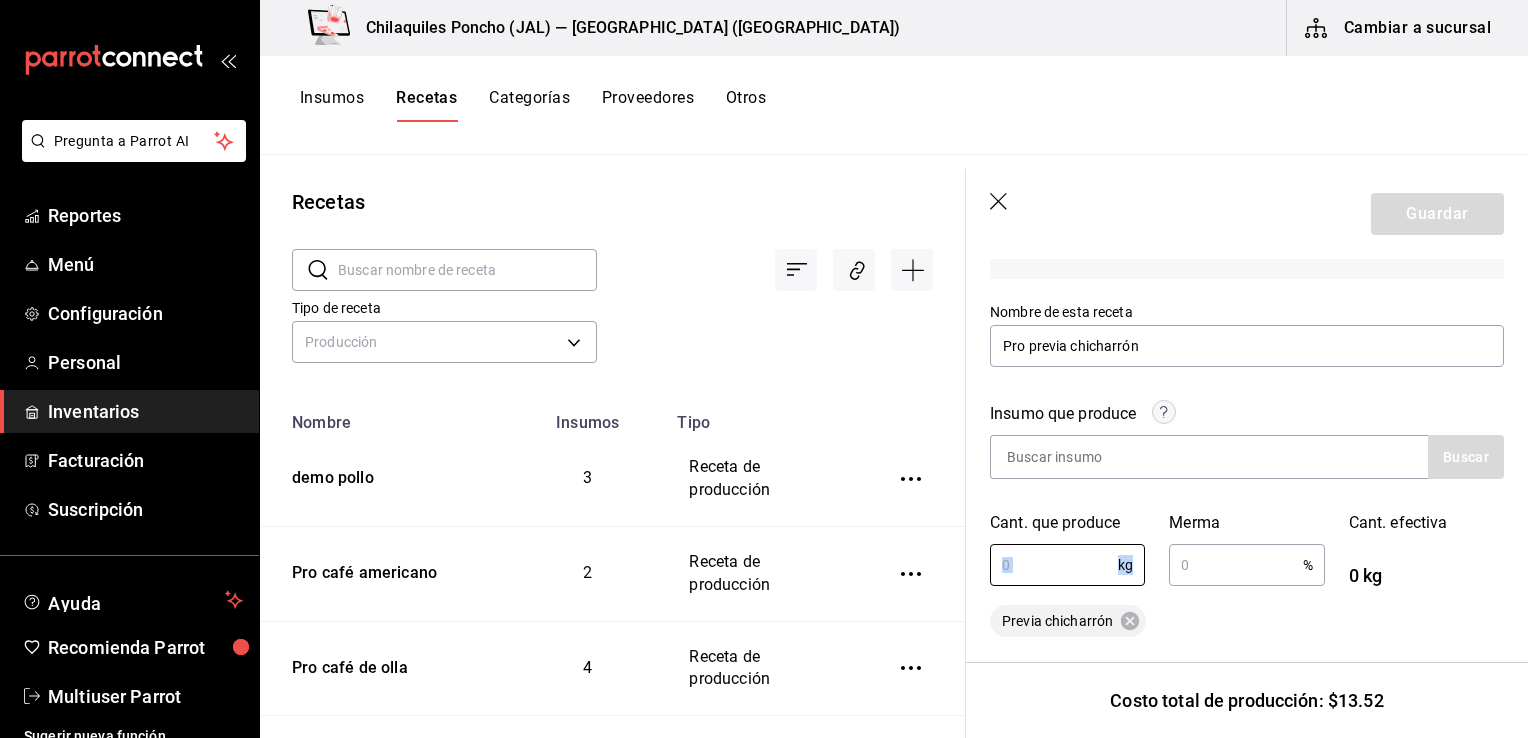 click on "Cant. que produce kg ​" at bounding box center (1055, 538) 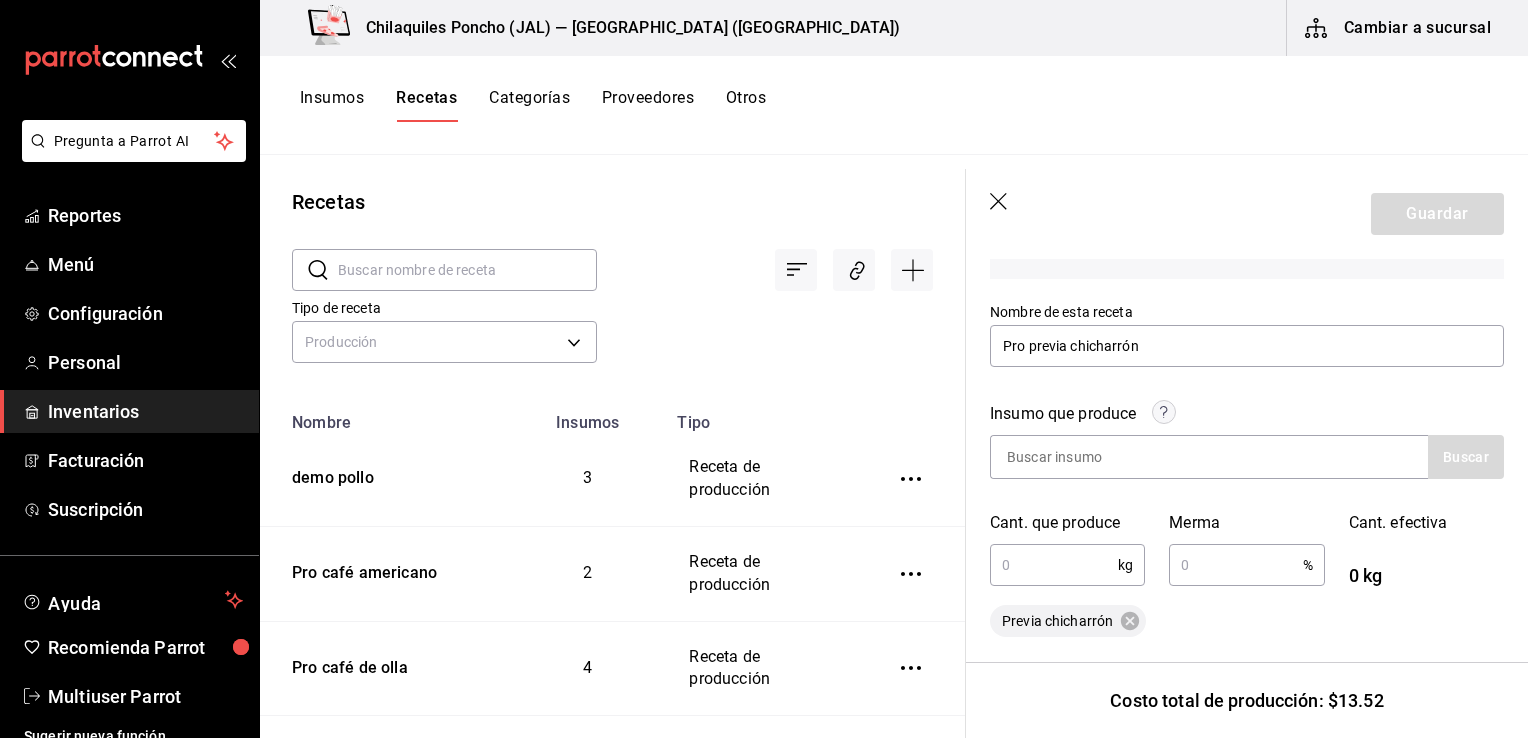 click on "Insumo que produce" at bounding box center [1063, 414] 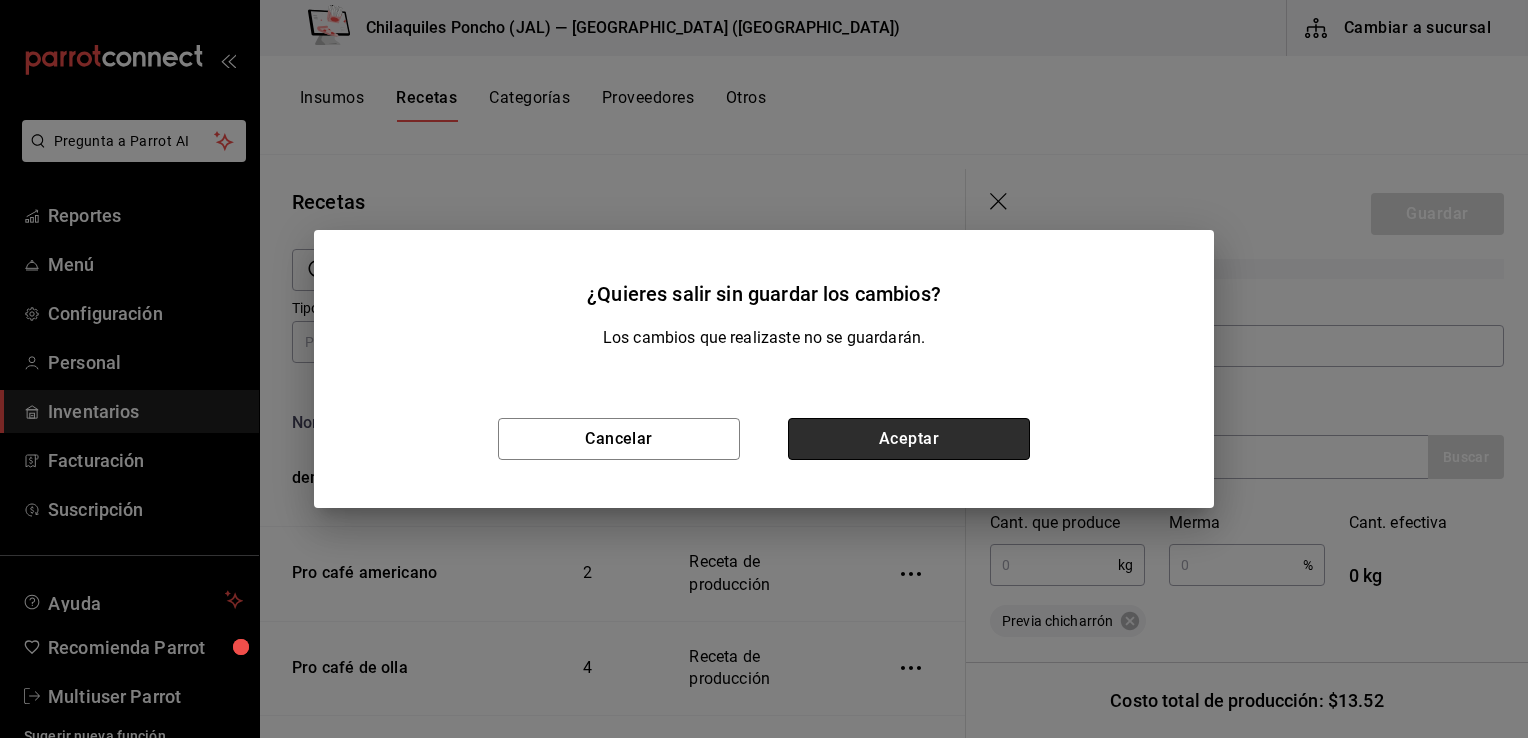 click on "Aceptar" at bounding box center [909, 439] 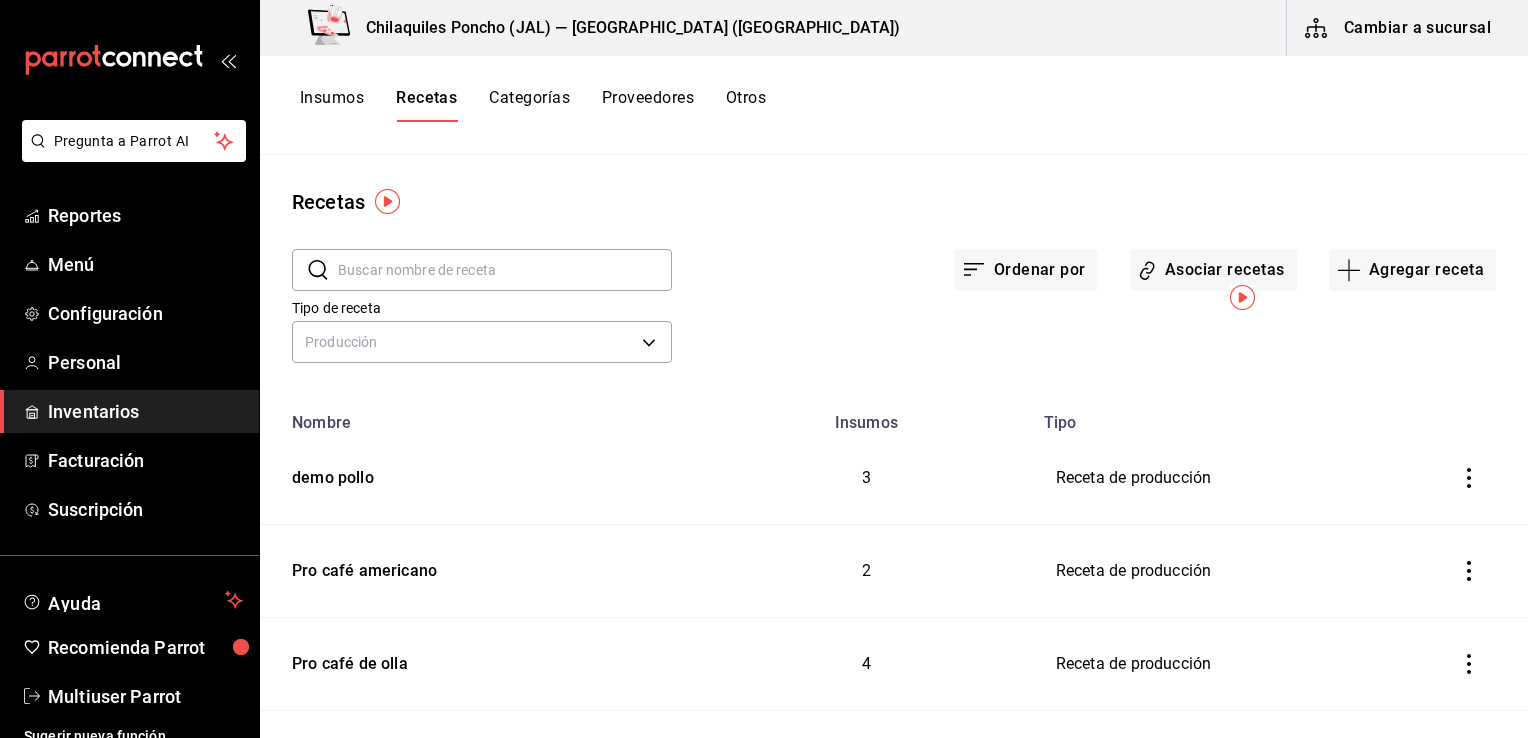 scroll, scrollTop: 0, scrollLeft: 0, axis: both 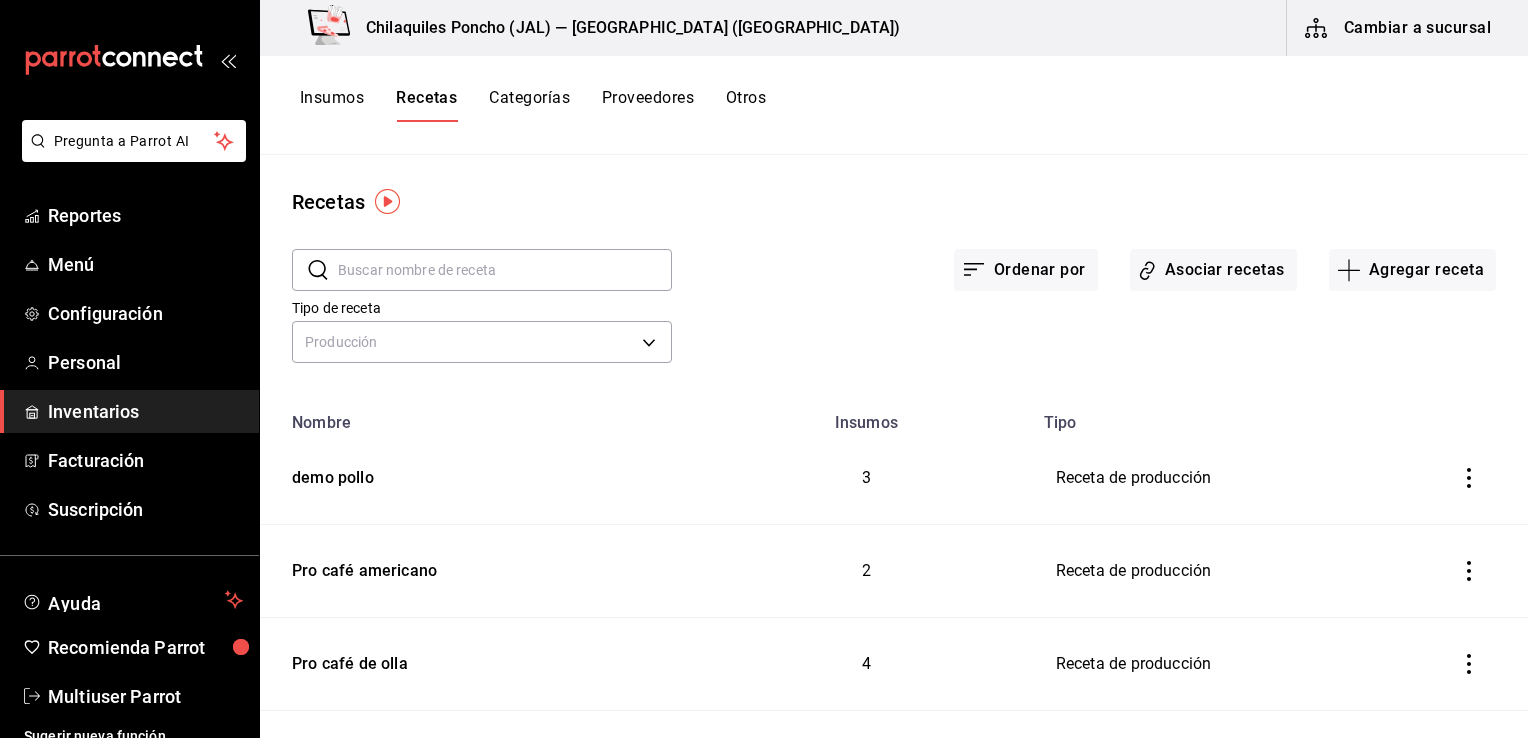 click on "Insumos" at bounding box center (332, 105) 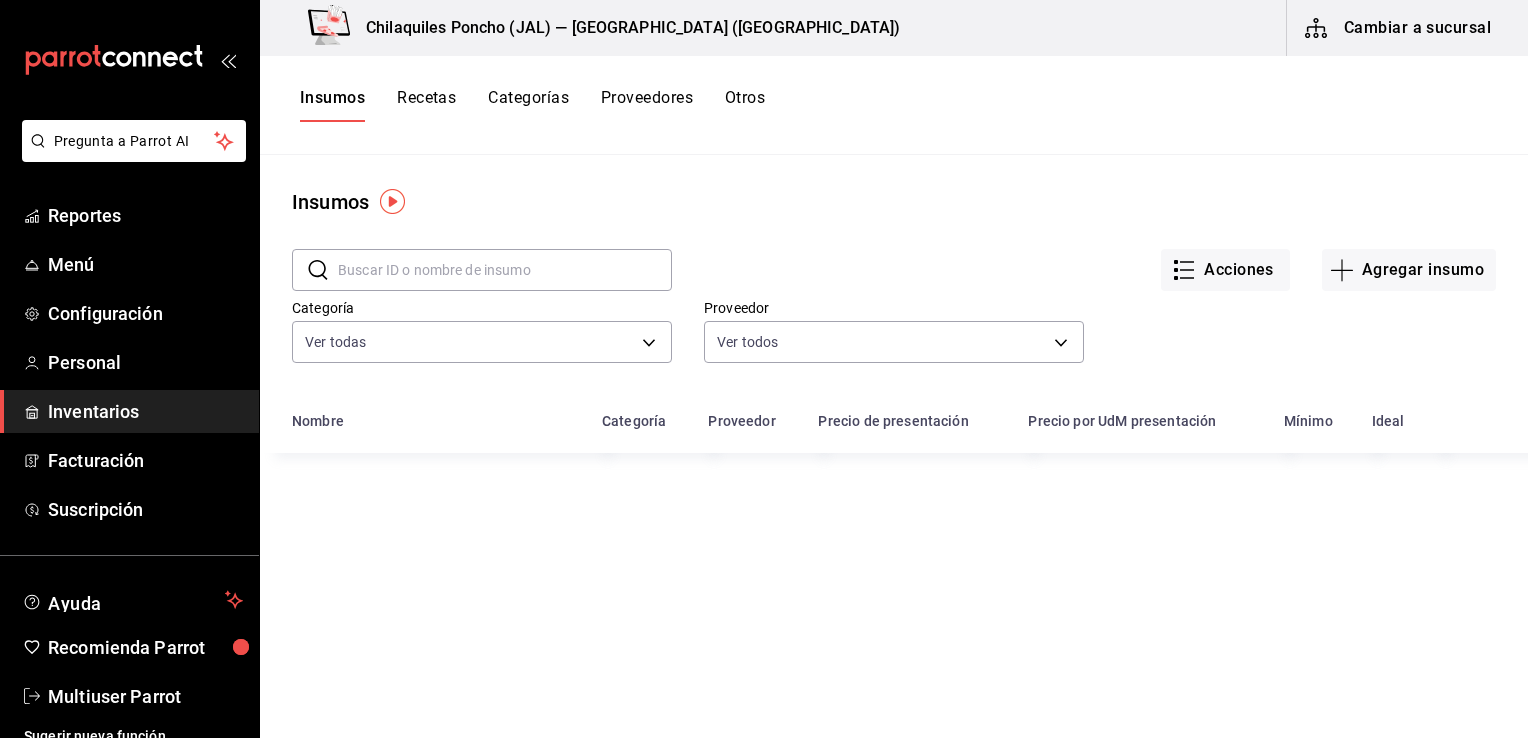 click at bounding box center (505, 270) 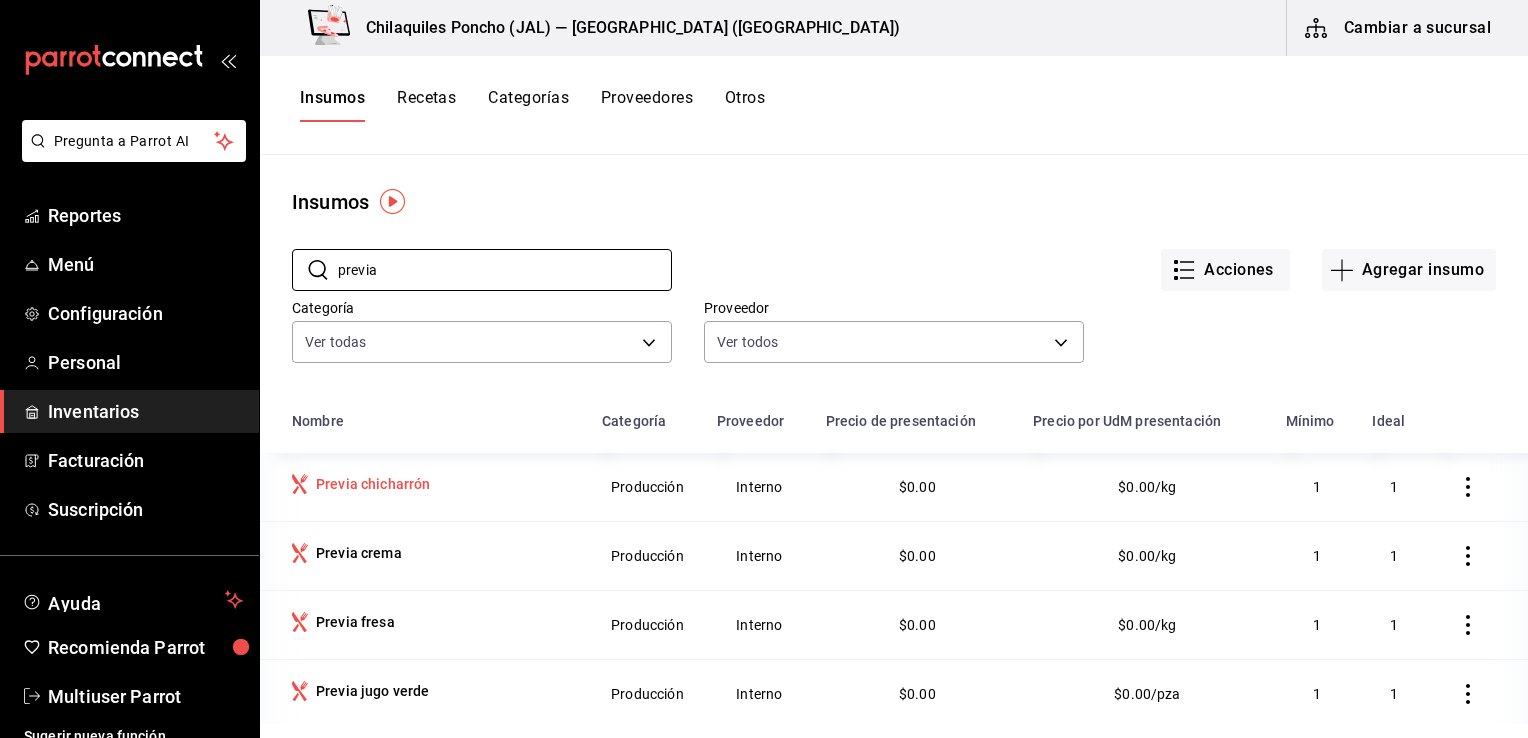 type on "previa" 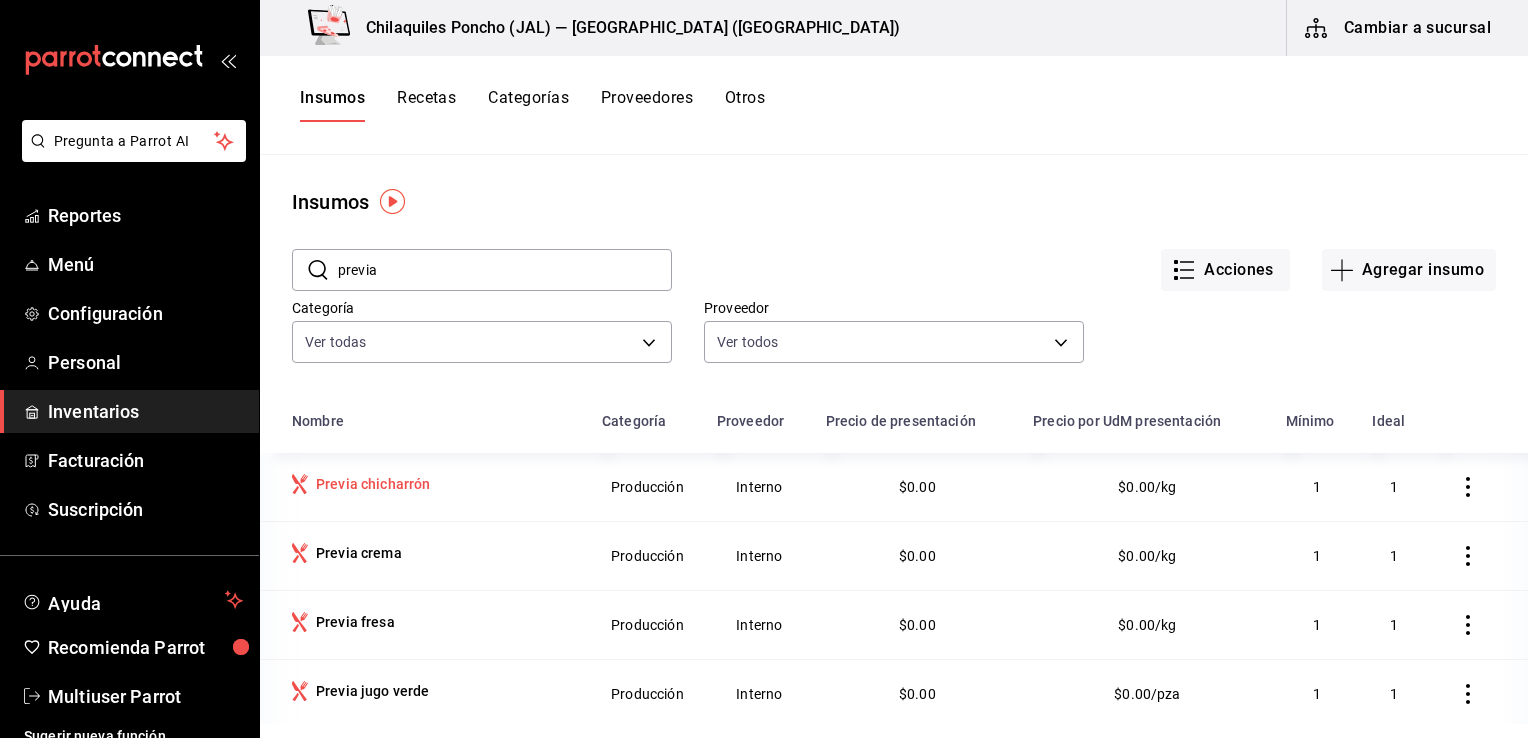 click on "Previa chicharrón" at bounding box center (425, 487) 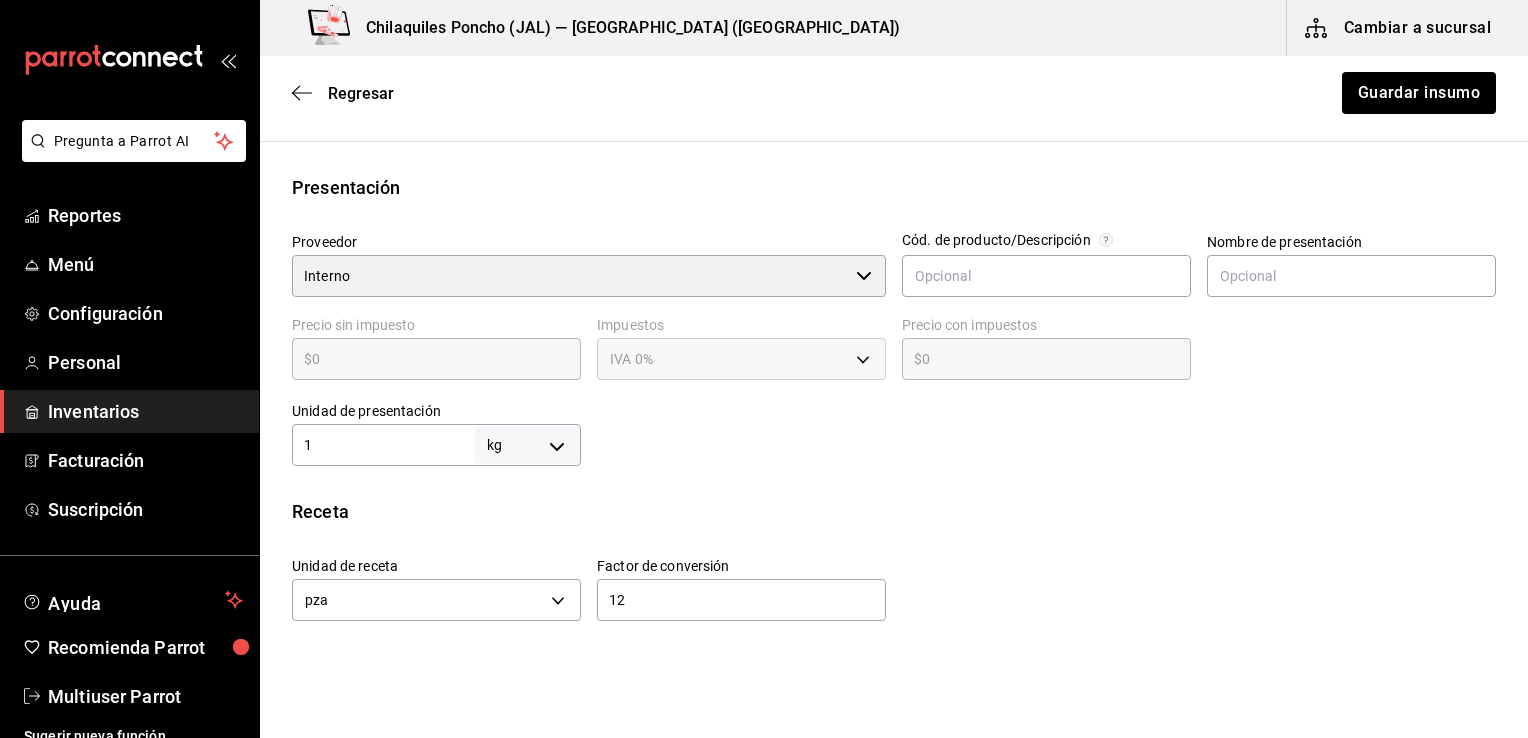 scroll, scrollTop: 400, scrollLeft: 0, axis: vertical 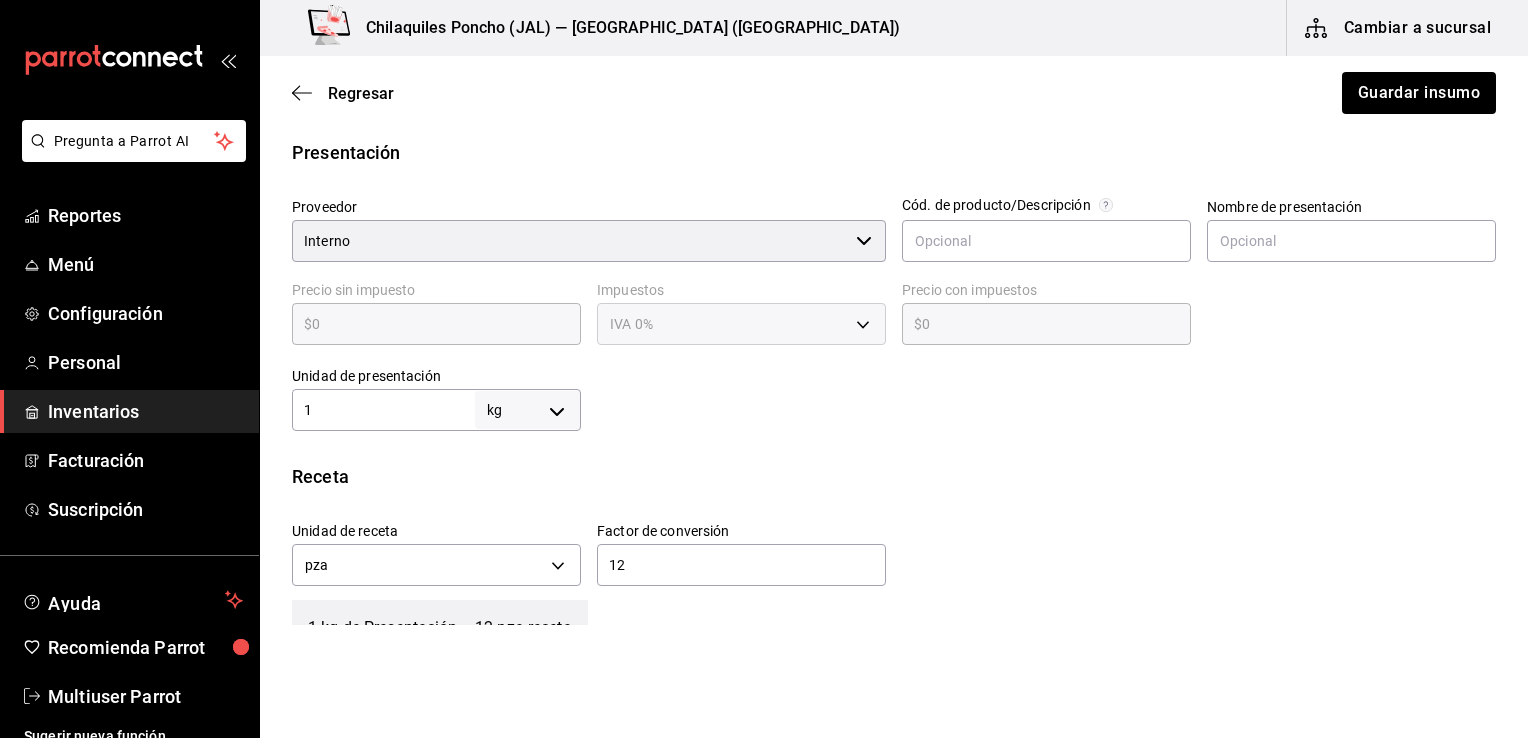 click on "Pregunta a Parrot AI Reportes   Menú   Configuración   Personal   Inventarios   Facturación   Suscripción   Ayuda Recomienda Parrot   Multiuser Parrot   Sugerir nueva función   Chilaquiles Poncho (JAL) — Chilaquiles Poncho (Chapalita) Cambiar a sucursal Regresar Guardar insumo Insumo IN-1752764392185 Nombre Previa chicharrón Categoría de inventario Producción ​ Mínimo 1 ​ Ideal 1 ​ Insumo de producción Este insumo se produce con una receta de producción Presentación Proveedor Interno ​ Cód. de producto/Descripción Nombre de presentación Precio sin impuesto $0 ​ Impuestos IVA 0% IVA_0 Precio con impuestos $0 ​ Unidad de presentación 1 kg KILOGRAM ​ Receta Unidad de receta pza UNIT Factor de conversión 12 ​ 1 kg de Presentación = 12 pza receta Ver ayuda de conversiones Unidades de conteo kg Presentación (1 kg) ; GANA 1 MES GRATIS EN TU SUSCRIPCIÓN AQUÍ Pregunta a Parrot AI Reportes   Menú   Configuración   Personal   Inventarios   Facturación   Suscripción   Ayuda" at bounding box center (764, 312) 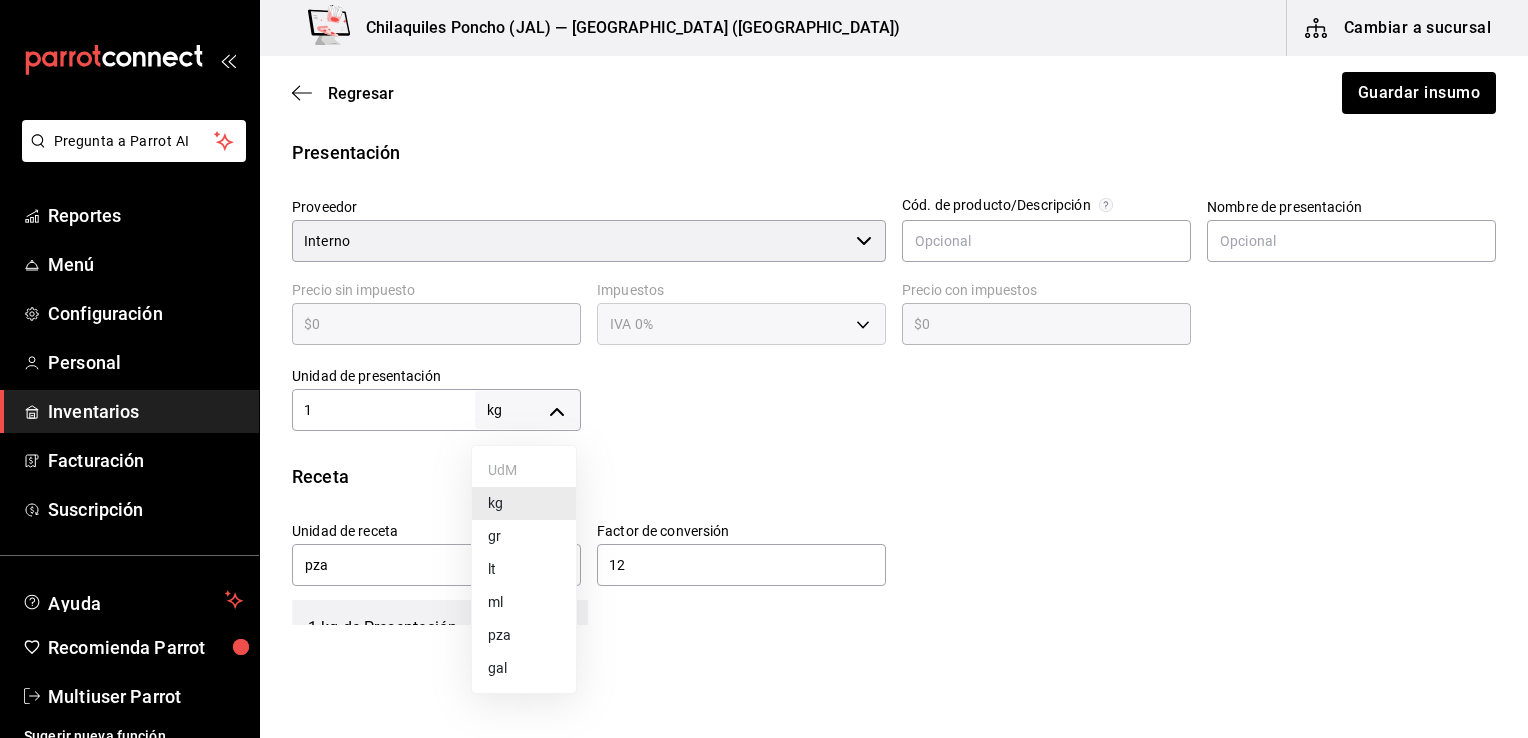 click on "pza" at bounding box center (524, 635) 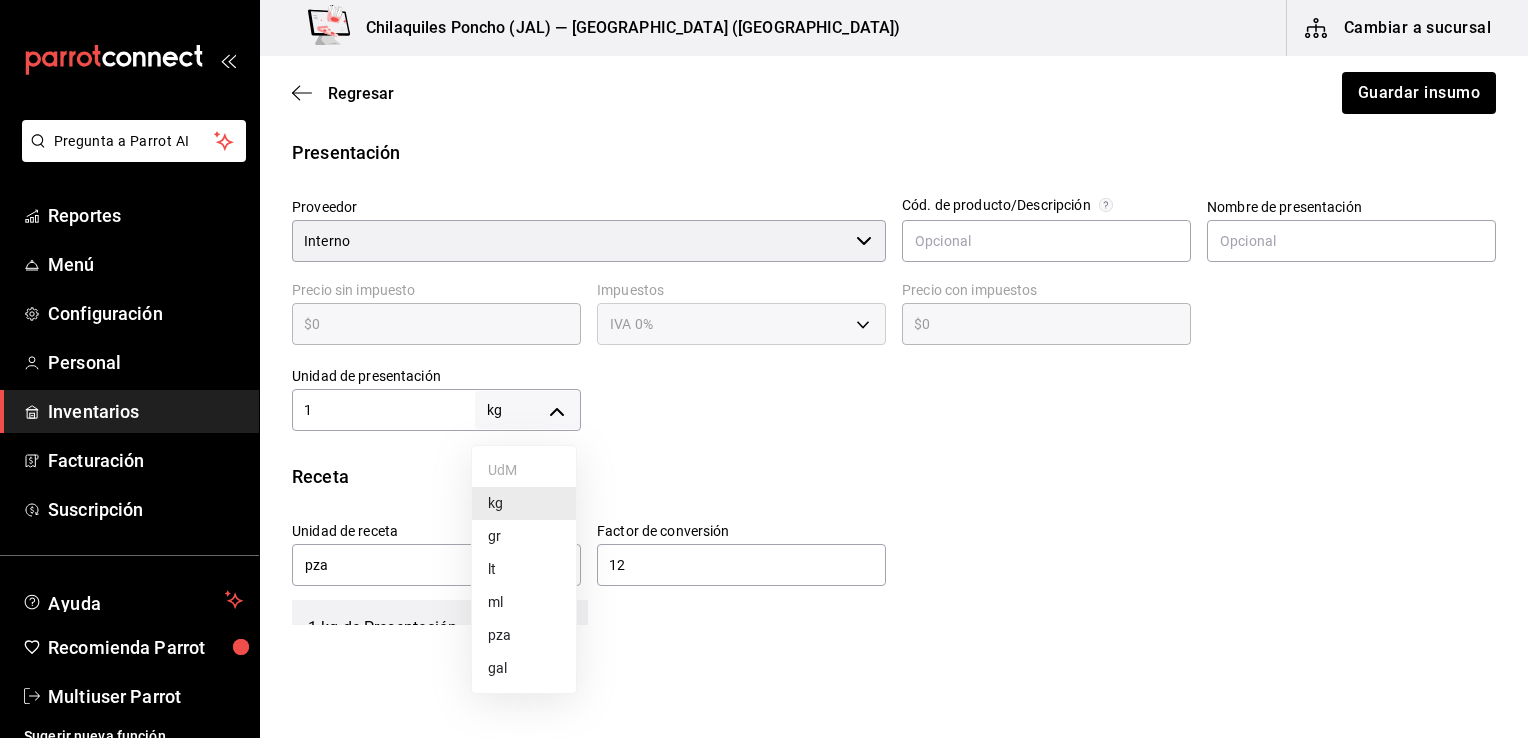 type on "UNIT" 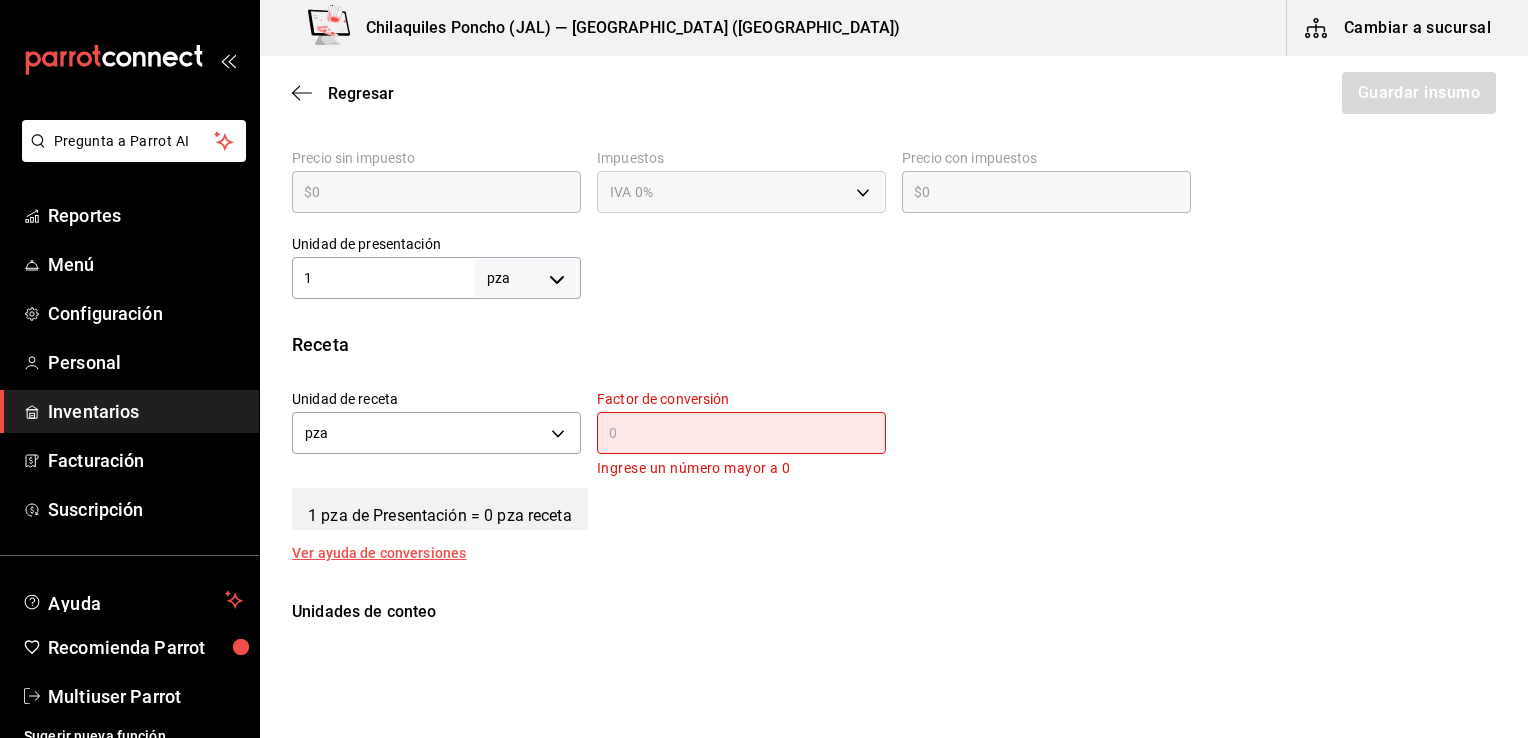 scroll, scrollTop: 700, scrollLeft: 0, axis: vertical 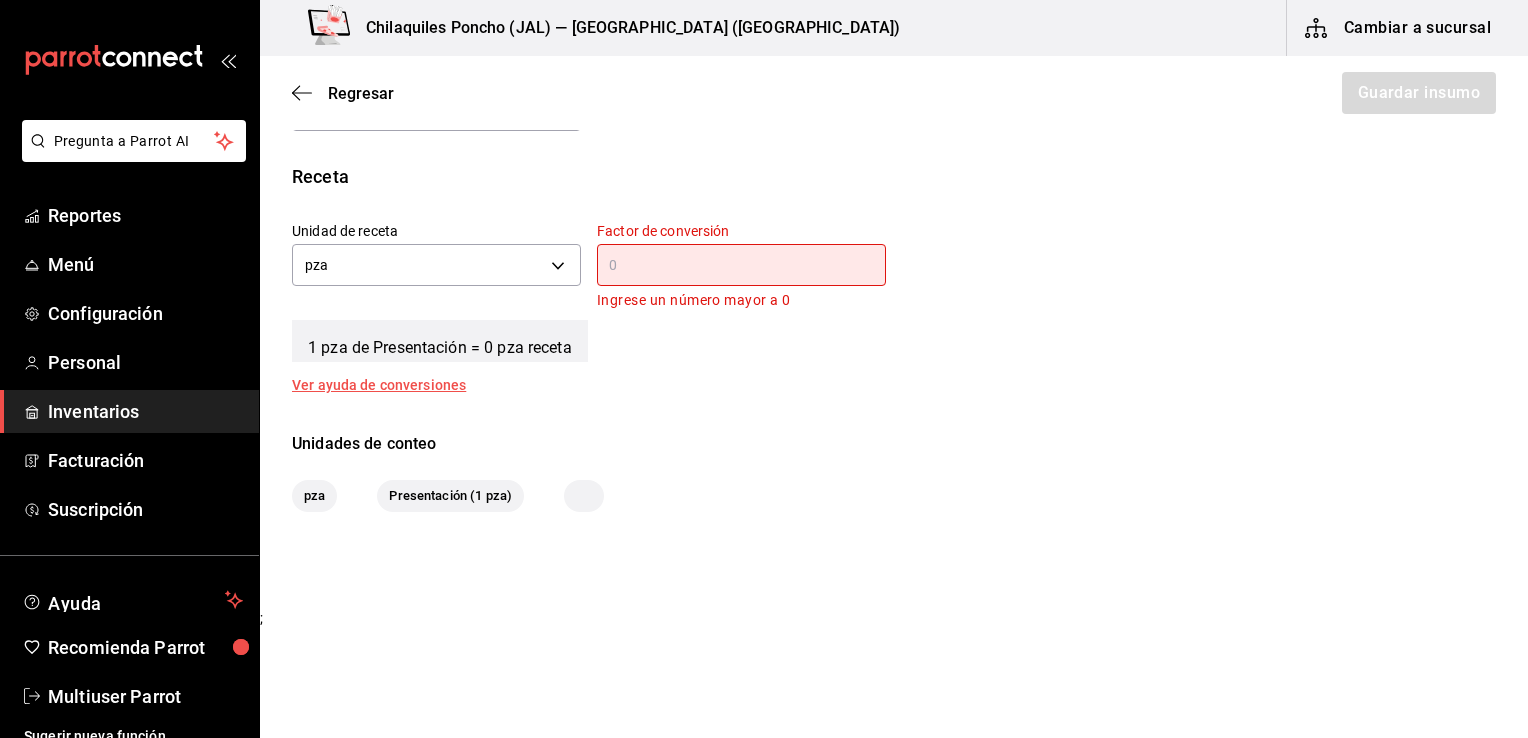 click at bounding box center [741, 265] 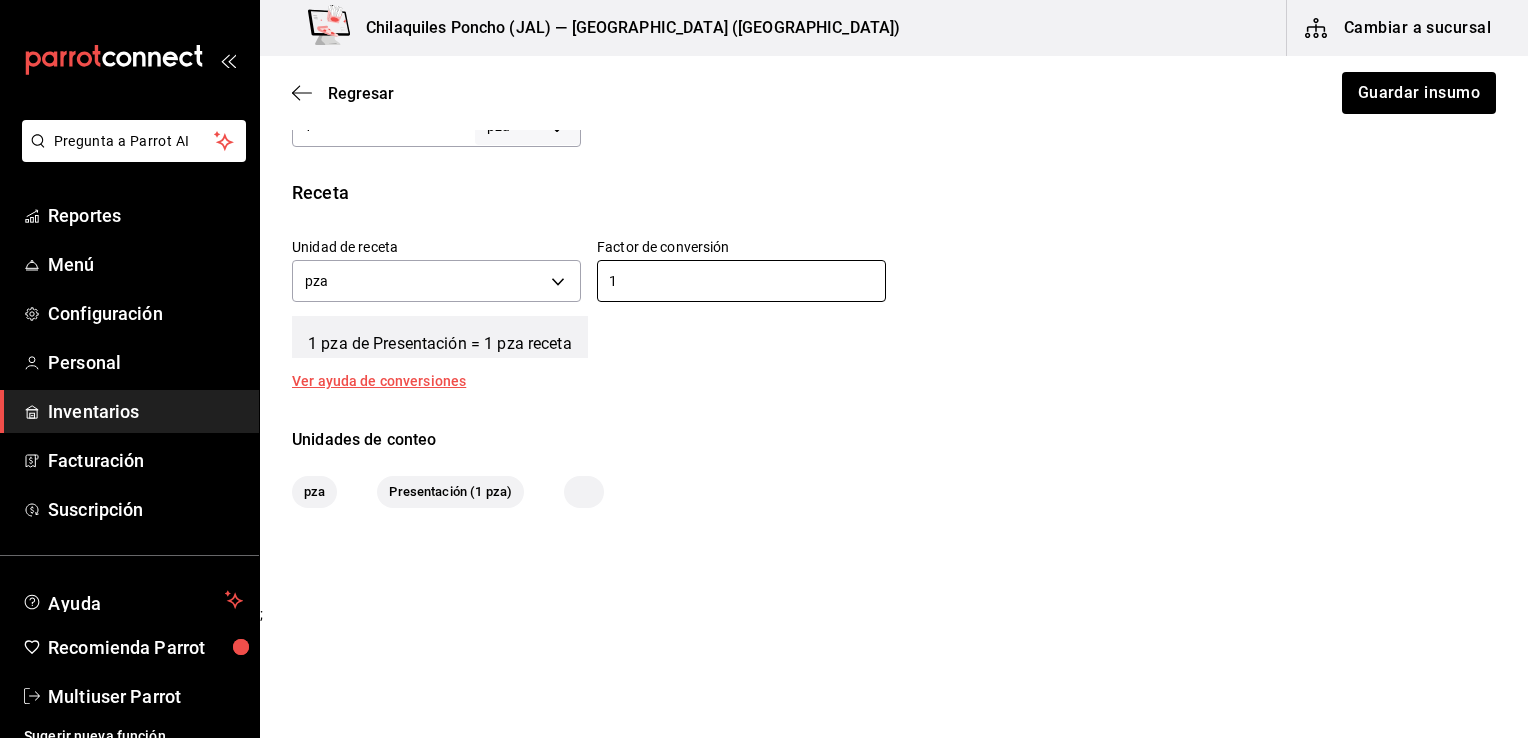 scroll, scrollTop: 683, scrollLeft: 0, axis: vertical 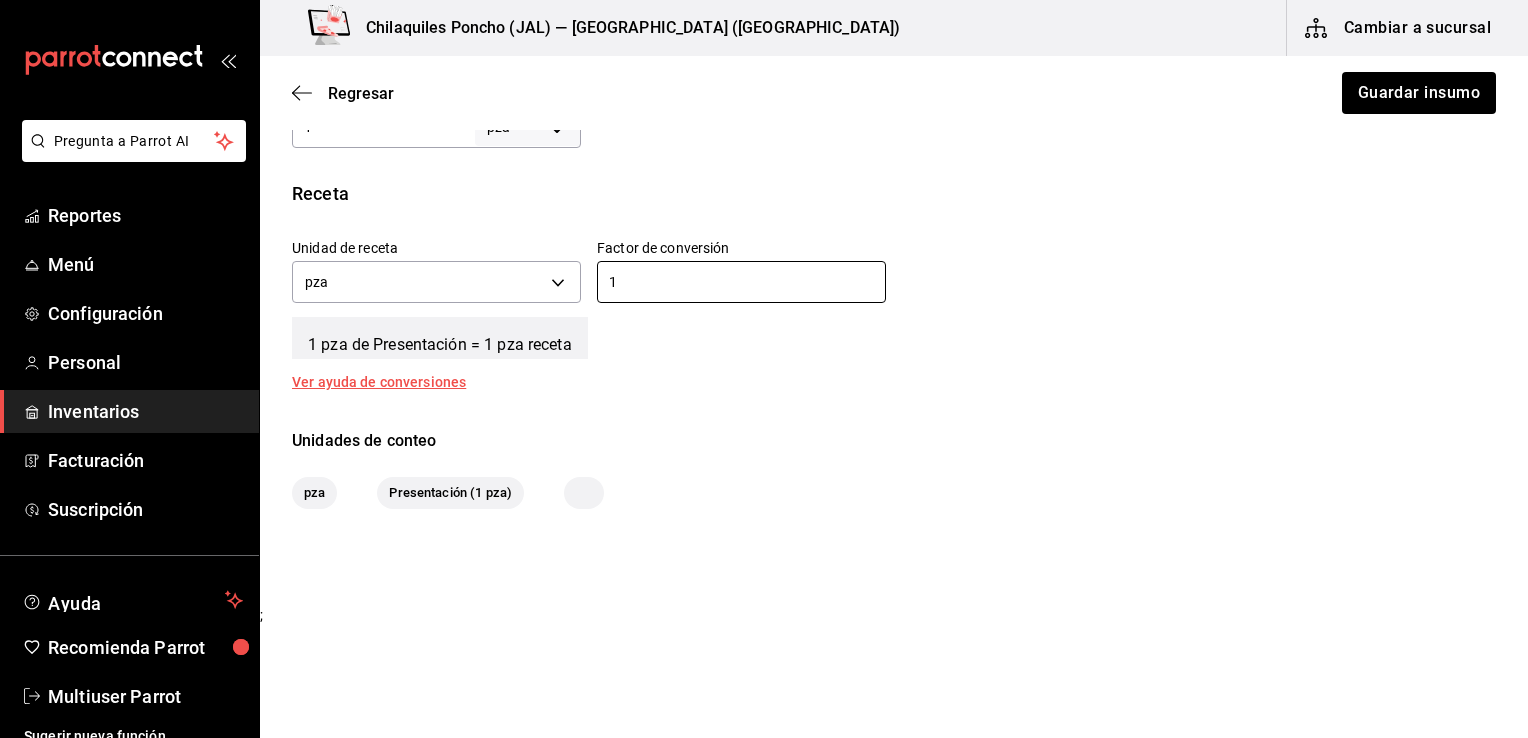 type on "1" 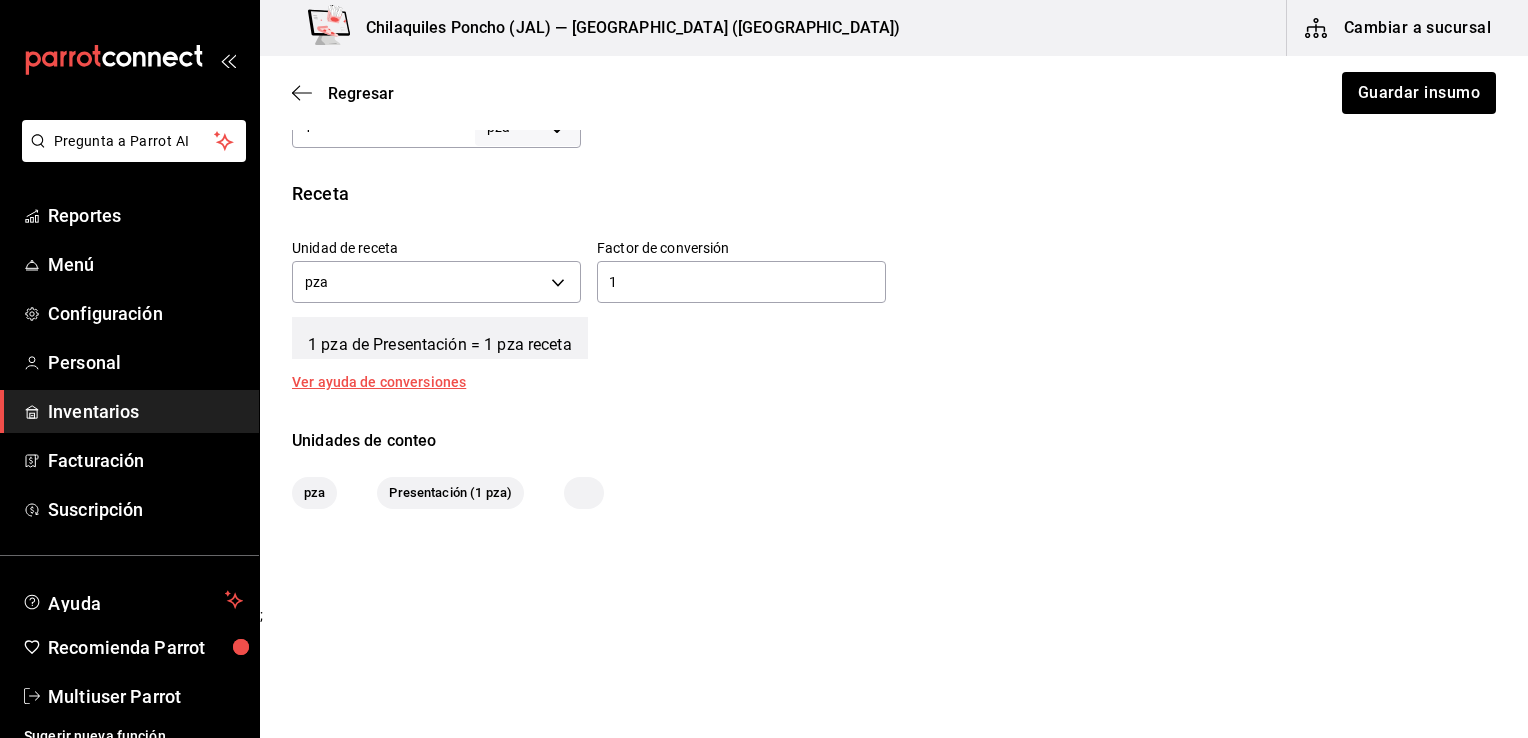 click on "Unidad de receta pza UNIT Factor de conversión 1 ​" at bounding box center (886, 266) 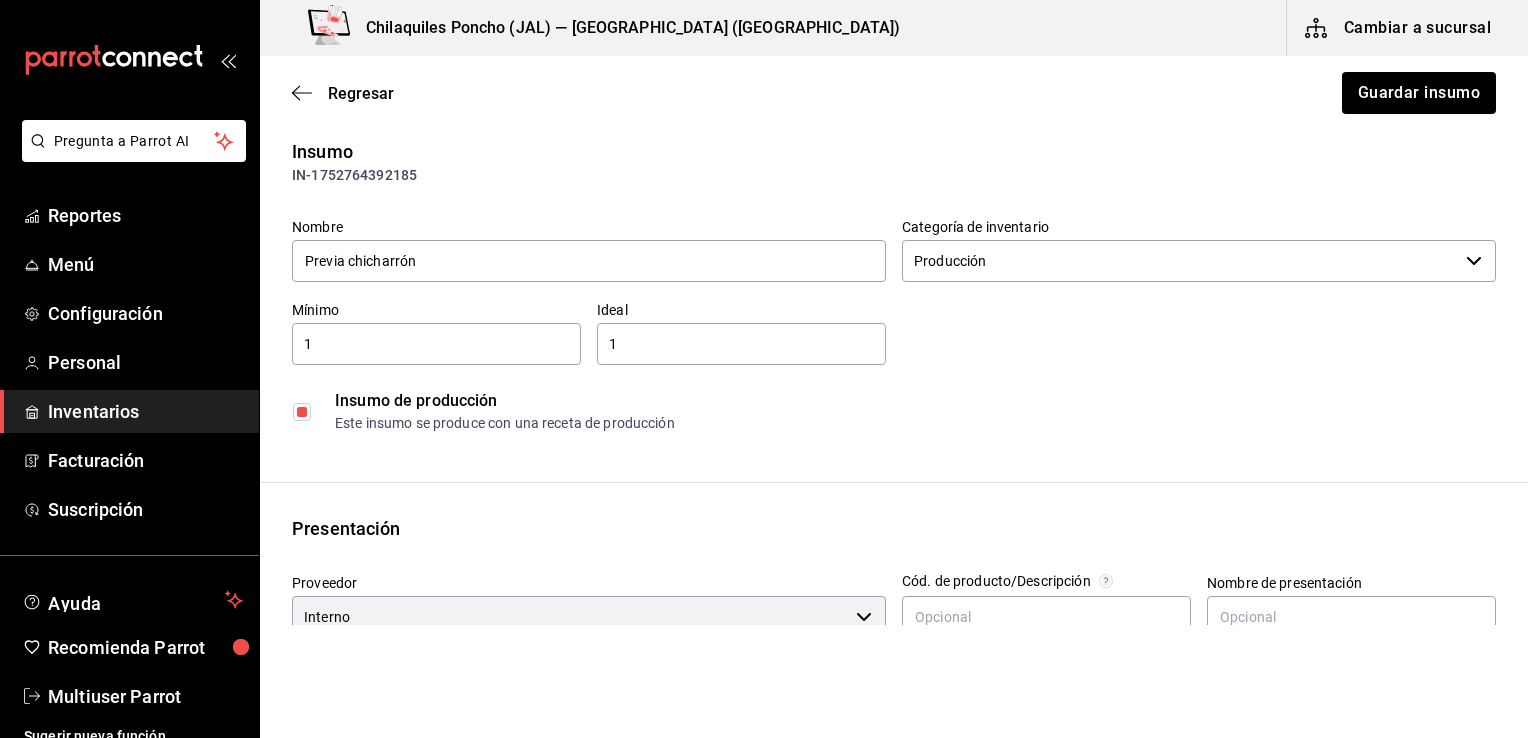 scroll, scrollTop: 0, scrollLeft: 0, axis: both 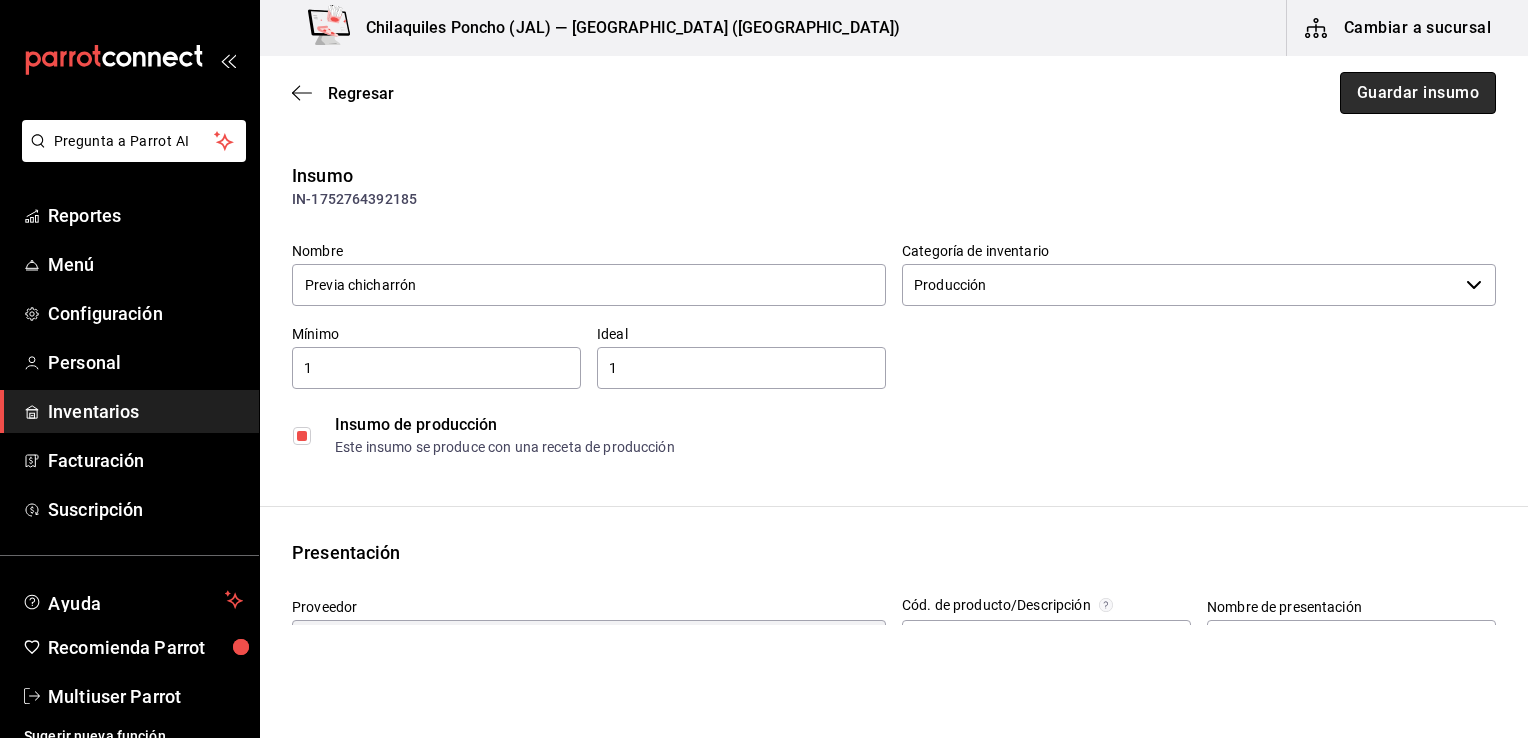 click on "Guardar insumo" at bounding box center (1418, 93) 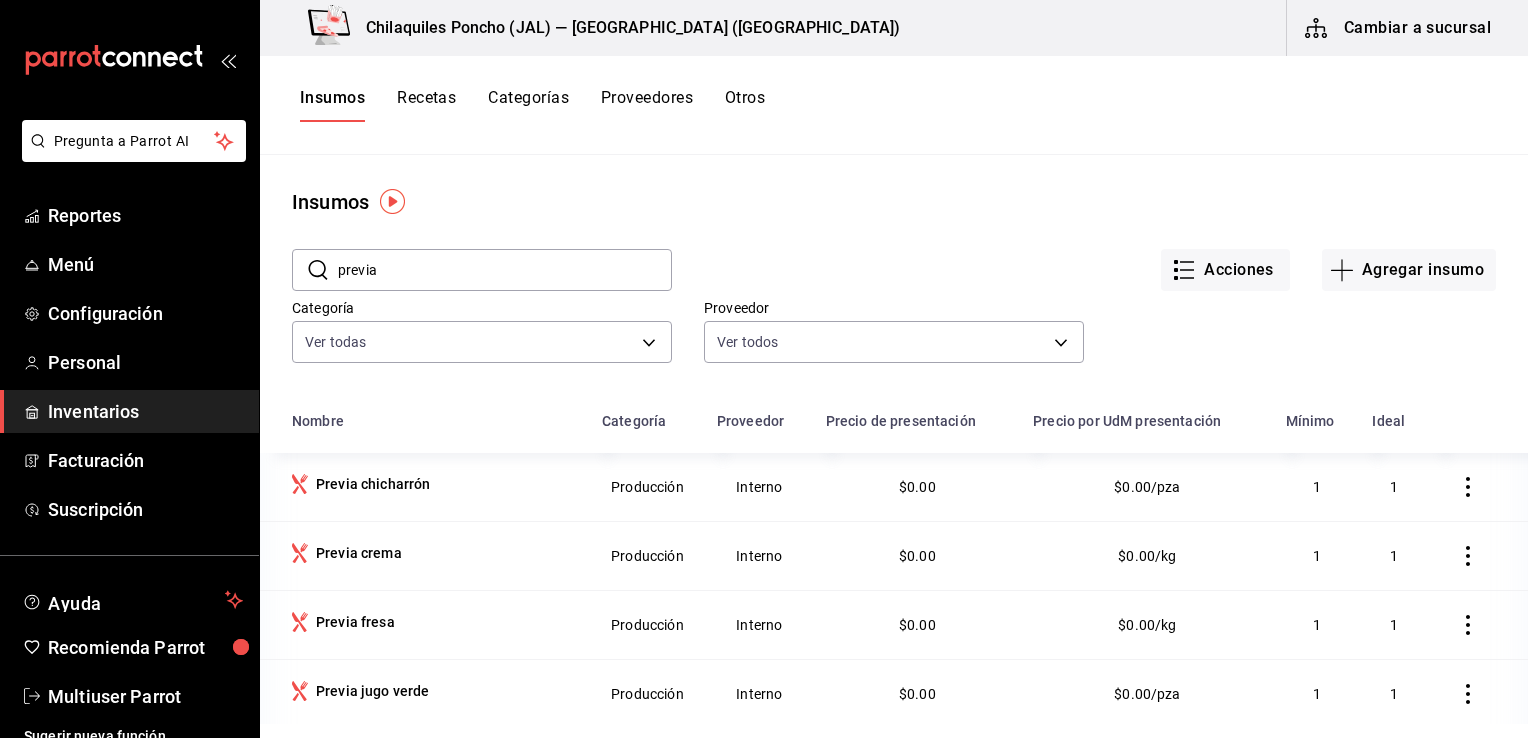 click on "Recetas" at bounding box center (426, 105) 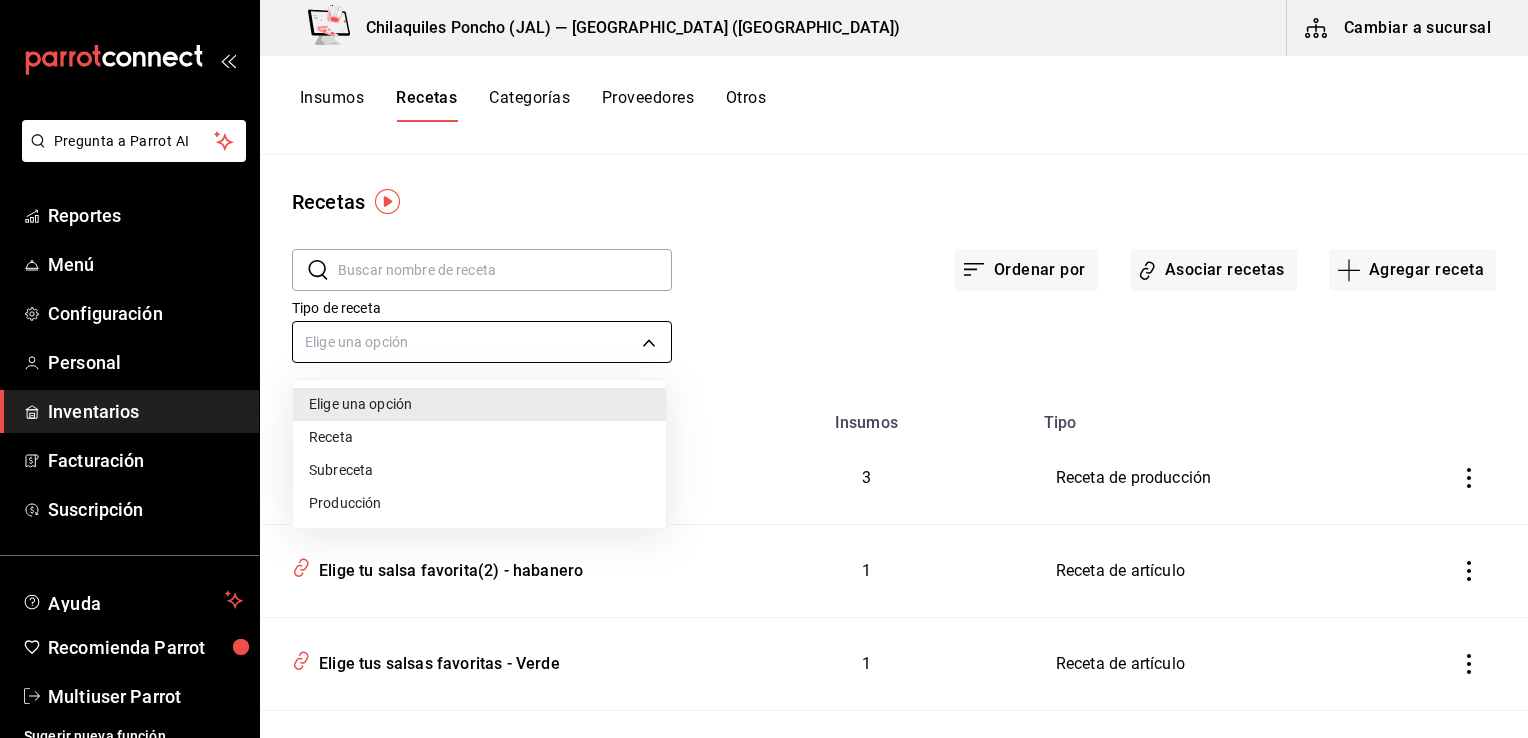 click on "Pregunta a Parrot AI Reportes   Menú   Configuración   Personal   Inventarios   Facturación   Suscripción   Ayuda Recomienda Parrot   Multiuser Parrot   Sugerir nueva función   Chilaquiles Poncho (JAL) — Chilaquiles Poncho (Chapalita) Cambiar a sucursal Insumos Recetas Categorías Proveedores Otros Recetas ​ ​ Ordenar por Asociar recetas Agregar receta Tipo de receta Elige una opción default Nombre Insumos Tipo demo pollo 3 Receta de producción Elige tu salsa favorita(2) - habanero 1 Receta de artículo Elige tus salsas favoritas - Verde 1 Receta de artículo Elige tus salsas favoritas - Roja 1 Receta de artículo ¿Cómo te los preparamos? - Revueltos 1 Receta de artículo Elige tu salsa favorita - Habanero 1 Receta de artículo ¿Cómo te los preparamos? - Estrellados 1 Receta de artículo leche - Entera 1 Receta de artículo leche - Deslactosada 1 Receta de artículo Elige tu salsa favorita - Chipotle 1 Receta de artículo Elige tus salsas favoritas - Chipotle 1 Receta de artículo 1 1 1 1 1 1" at bounding box center [764, 362] 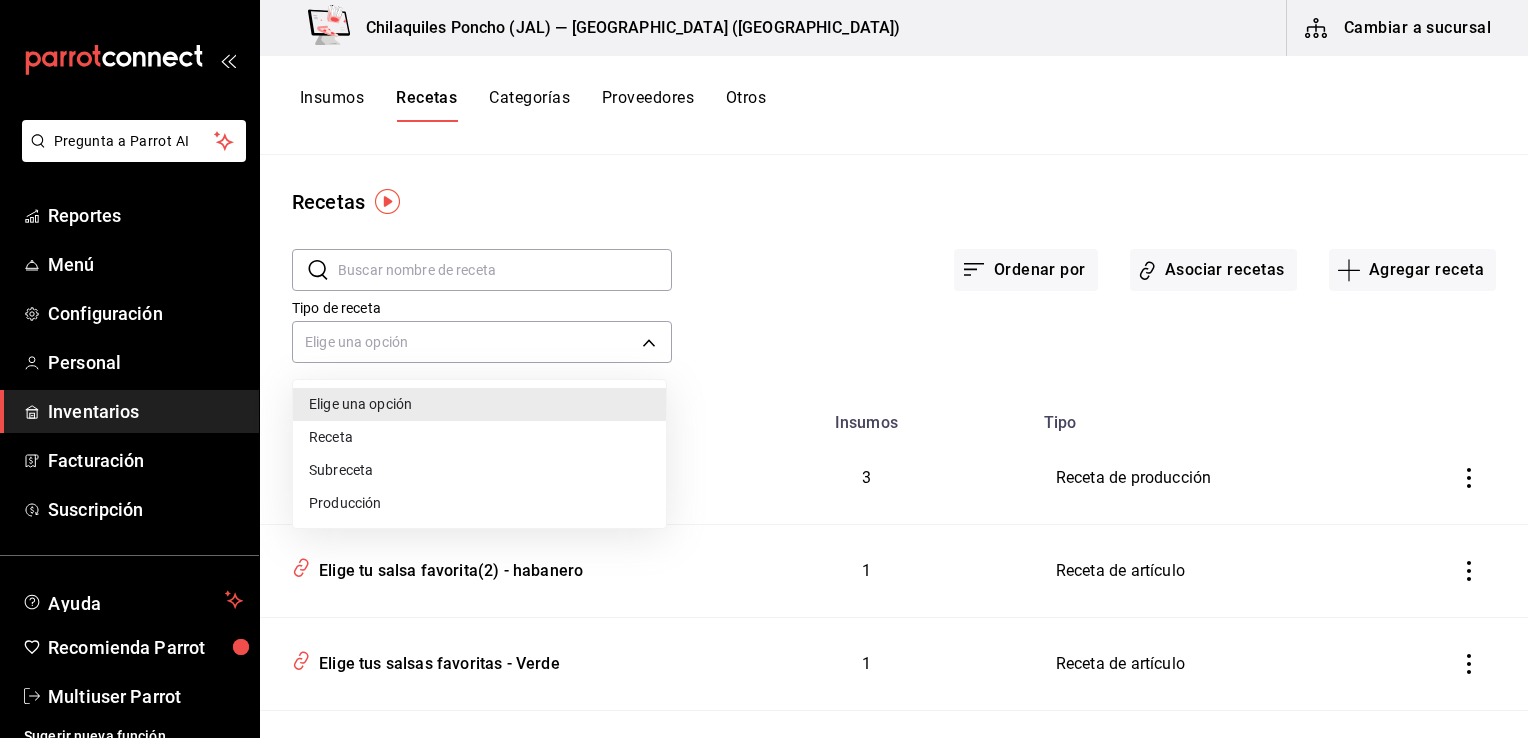 click on "Producción" at bounding box center [479, 503] 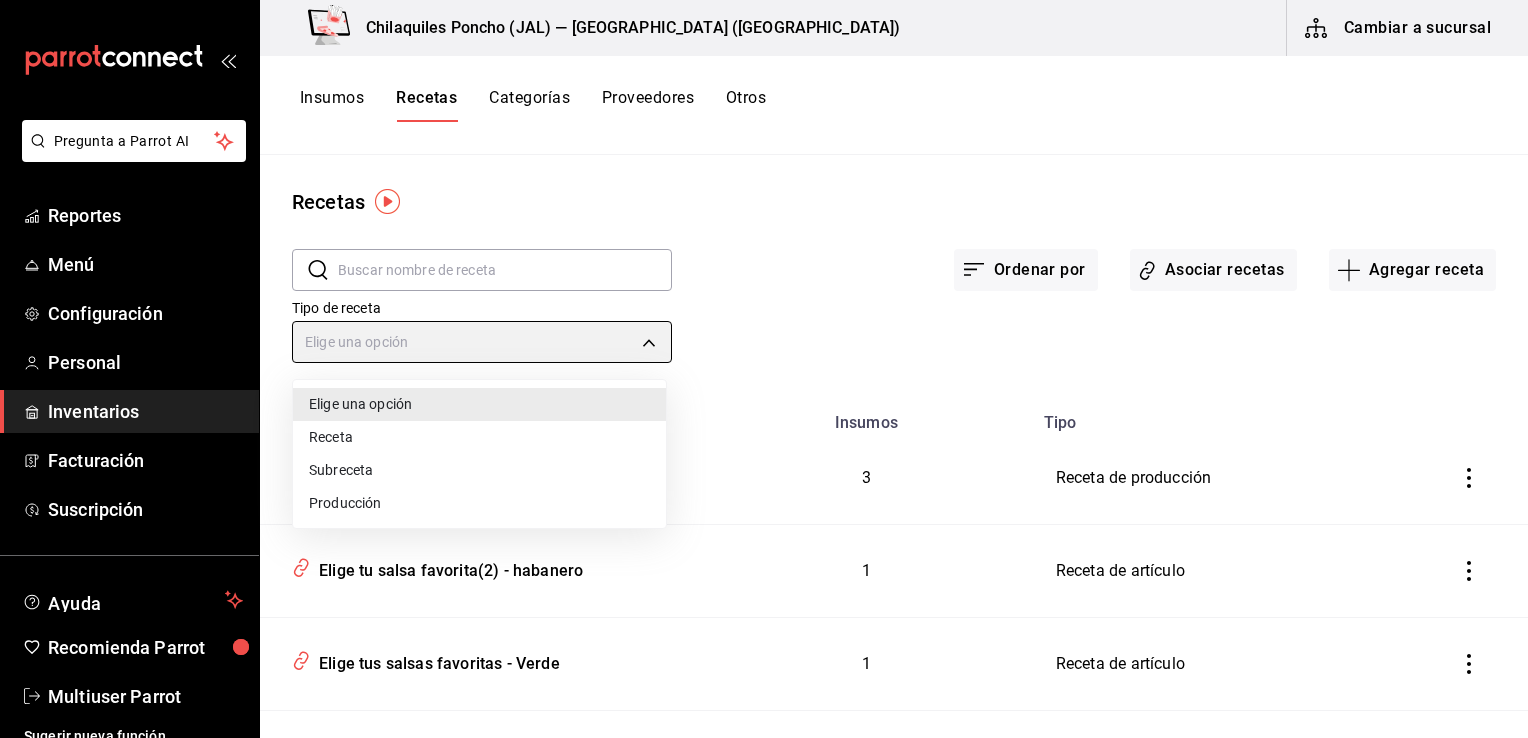 type on "PREPARATION" 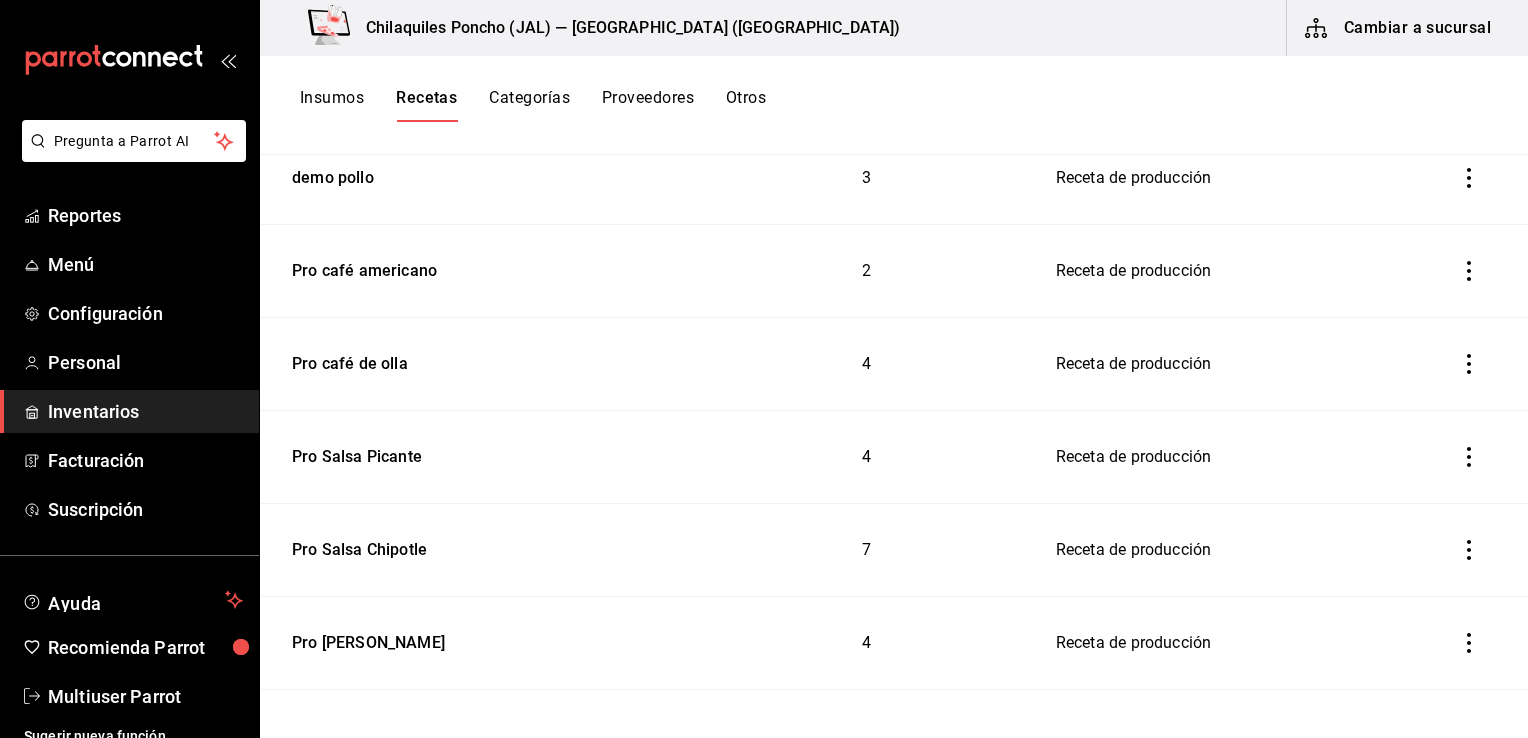 scroll, scrollTop: 0, scrollLeft: 0, axis: both 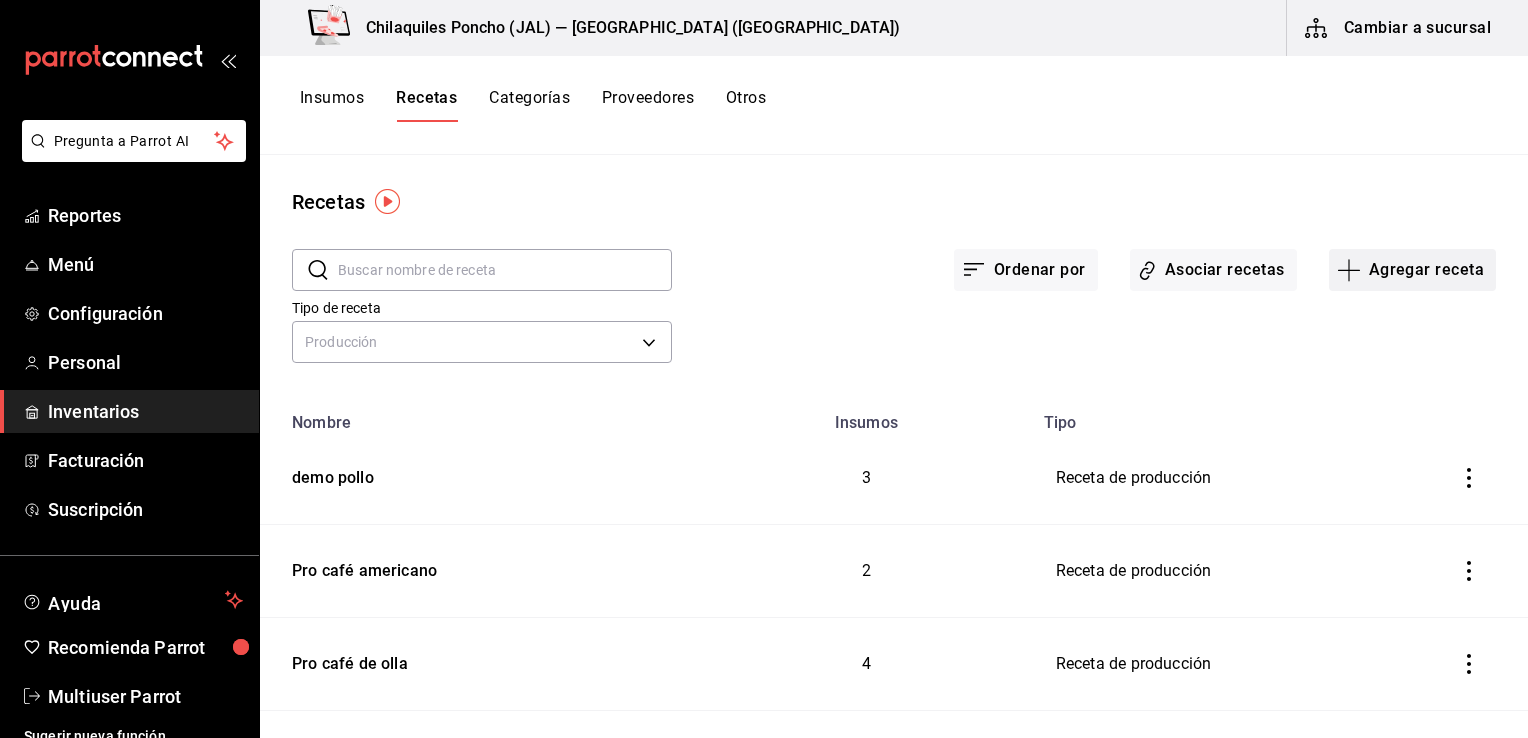click on "Agregar receta" at bounding box center [1412, 270] 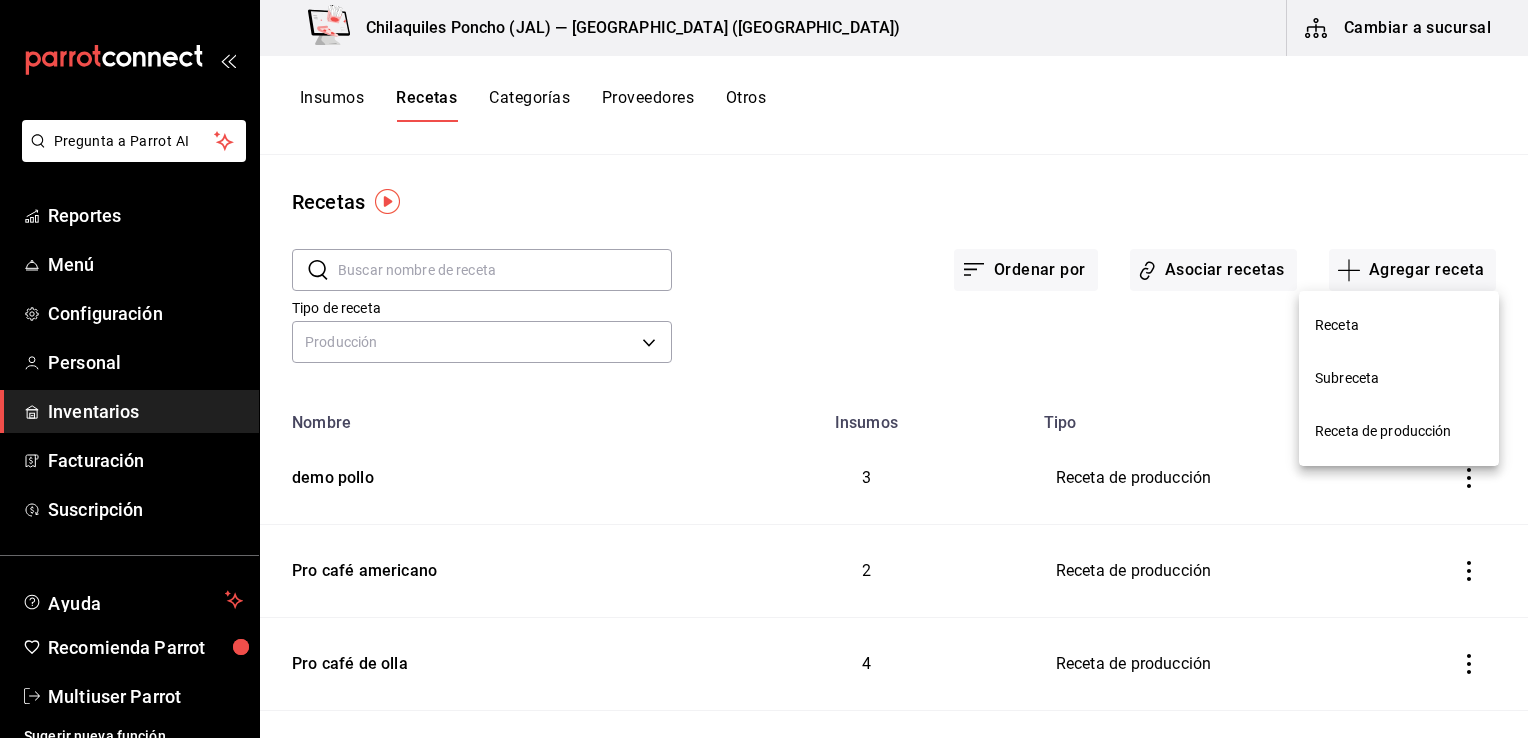 click on "Receta de producción" at bounding box center (1399, 431) 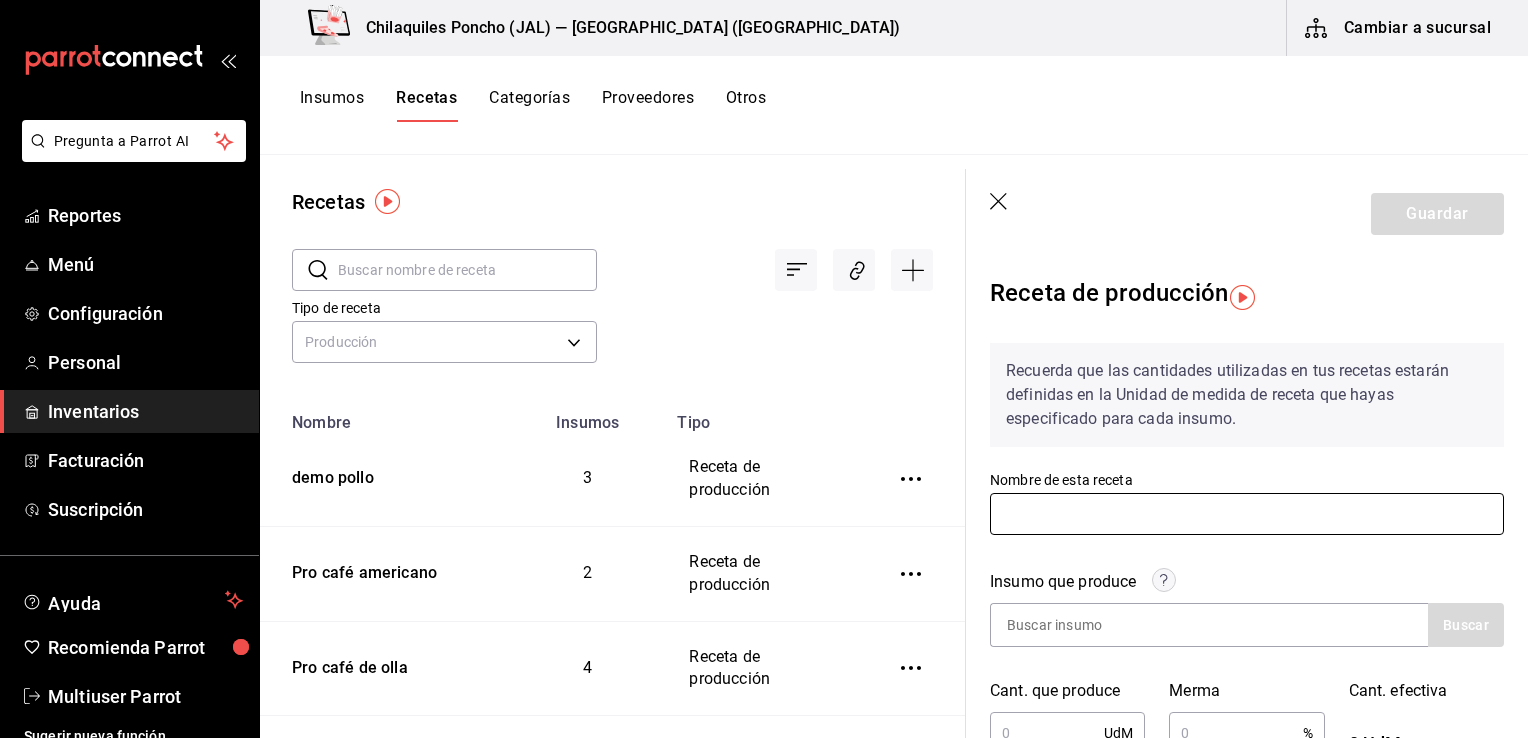 click at bounding box center (1247, 514) 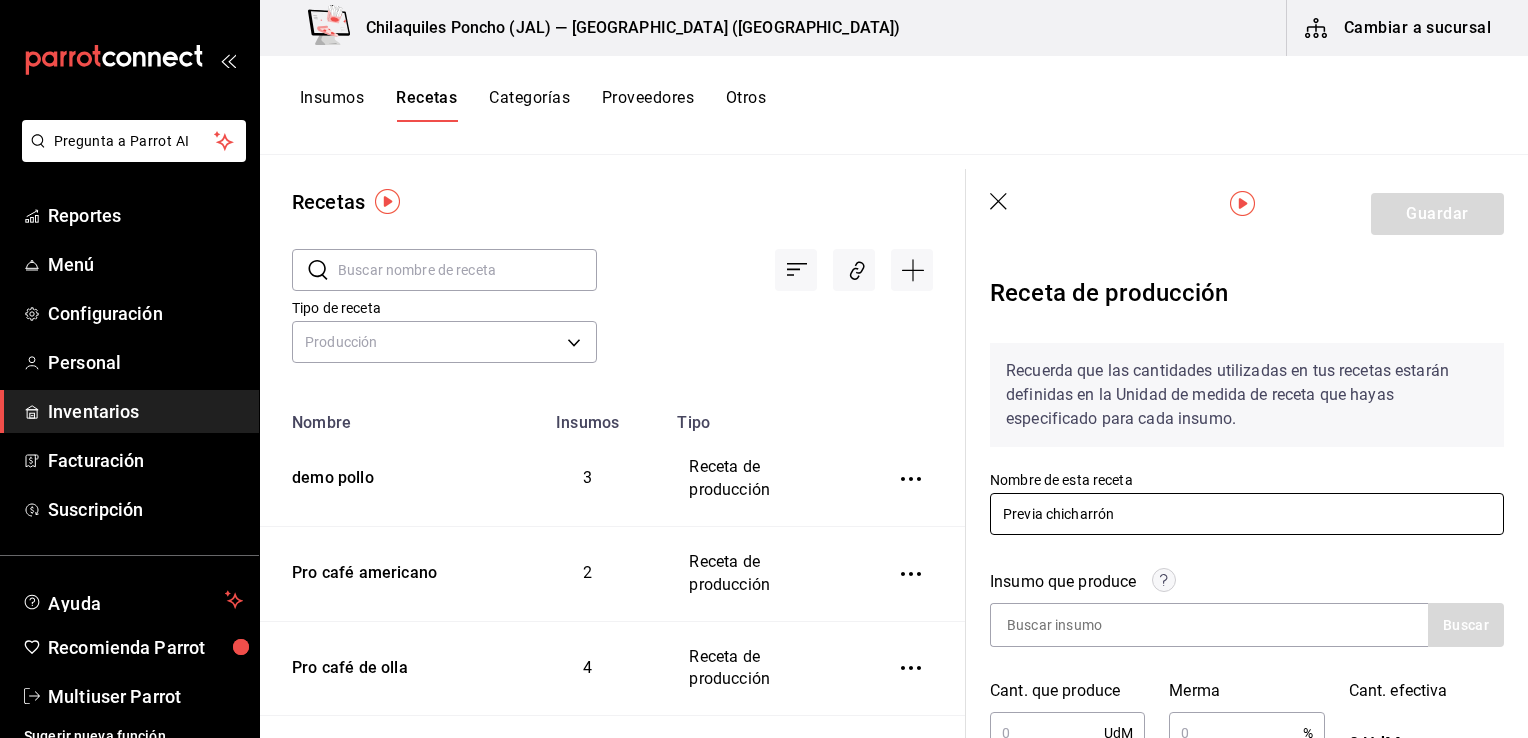 scroll, scrollTop: 200, scrollLeft: 0, axis: vertical 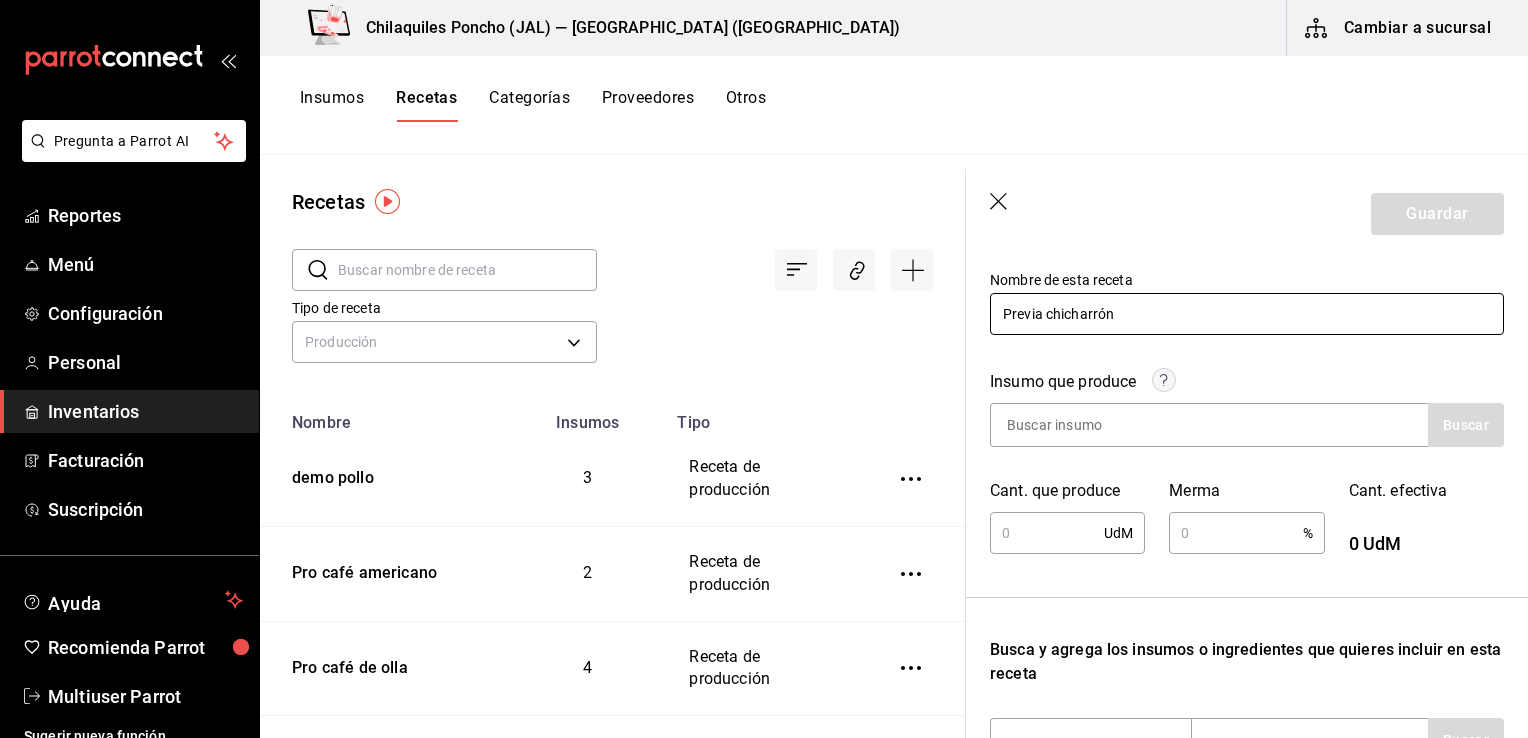 click on "Previa chicharrón" at bounding box center [1247, 314] 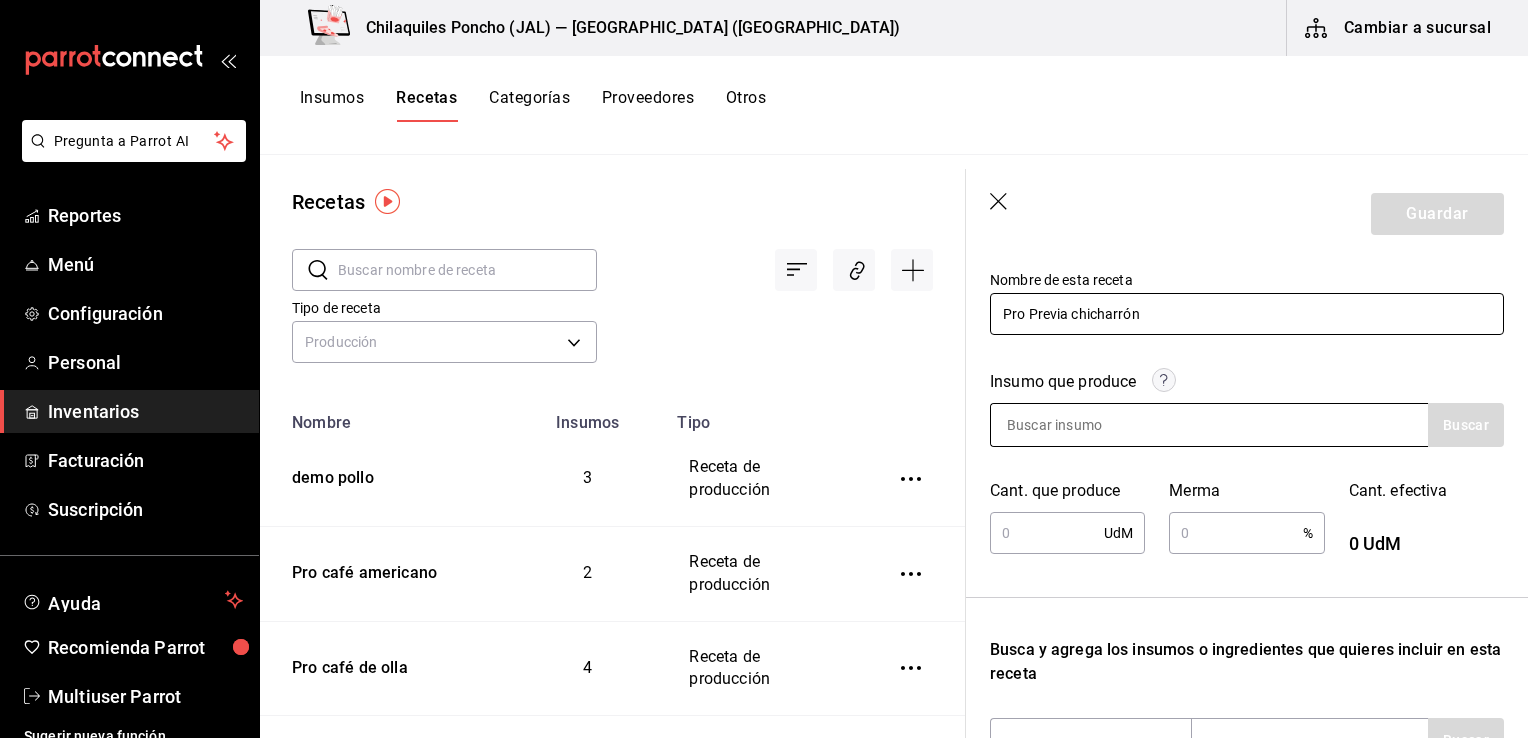 type on "Pro Previa chicharrón" 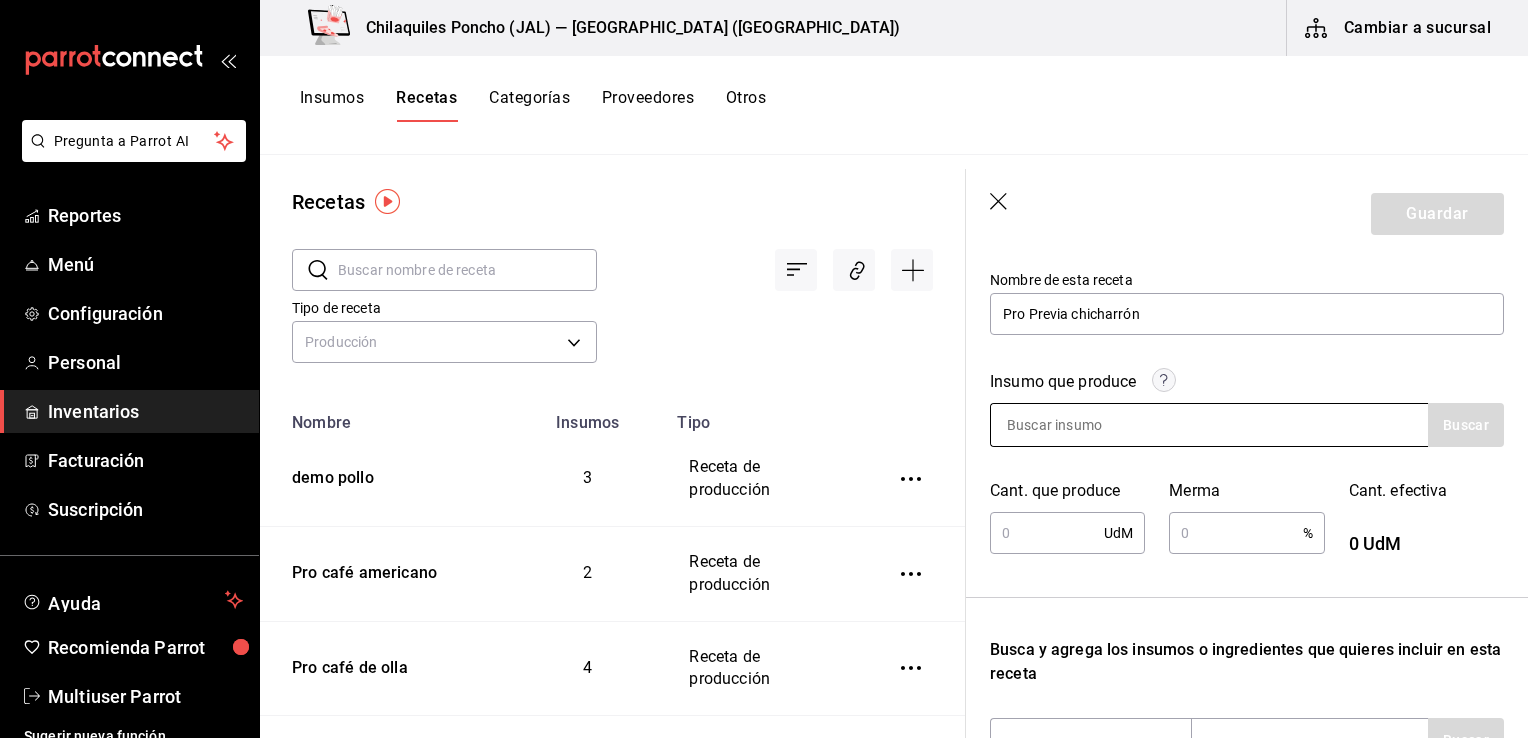 click at bounding box center (1209, 425) 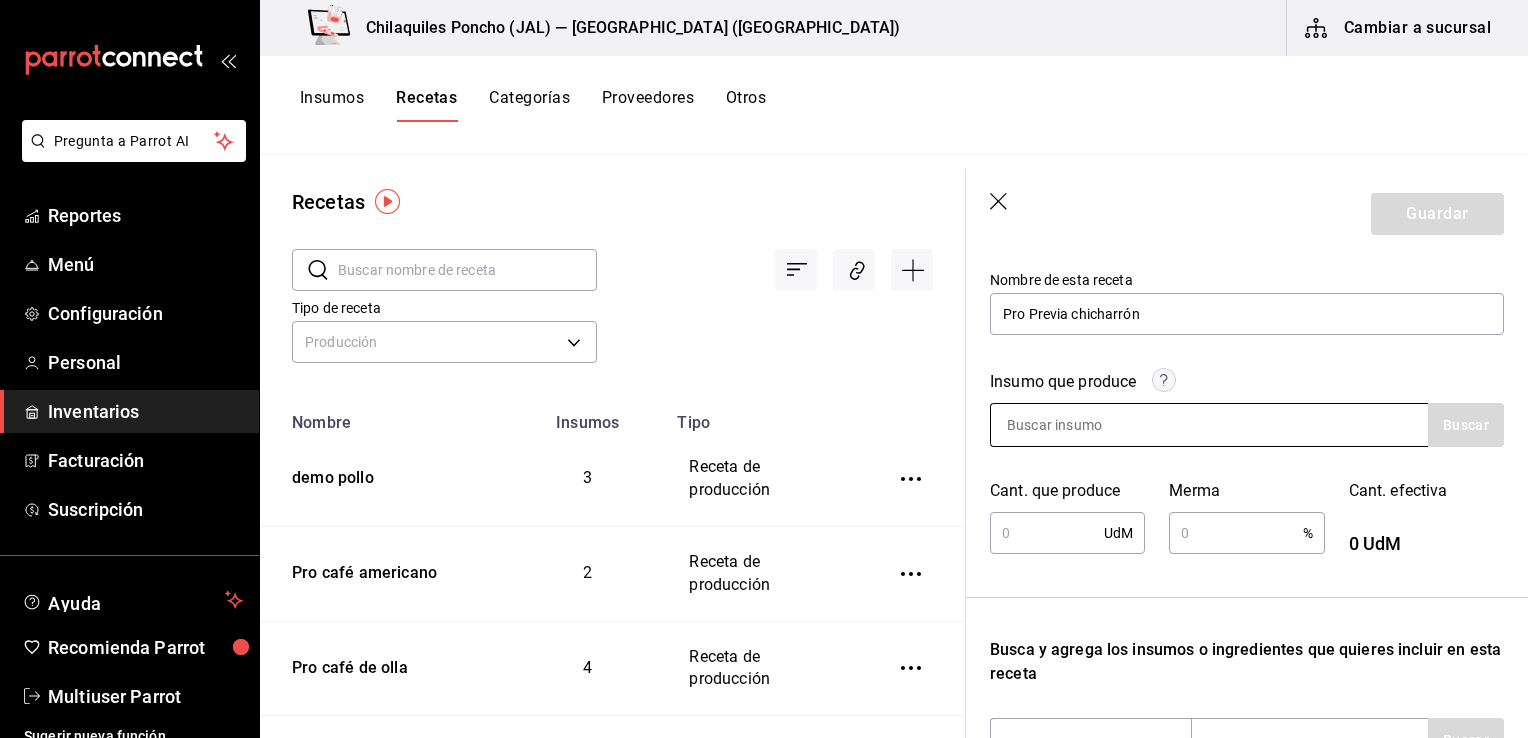 click at bounding box center [1209, 425] 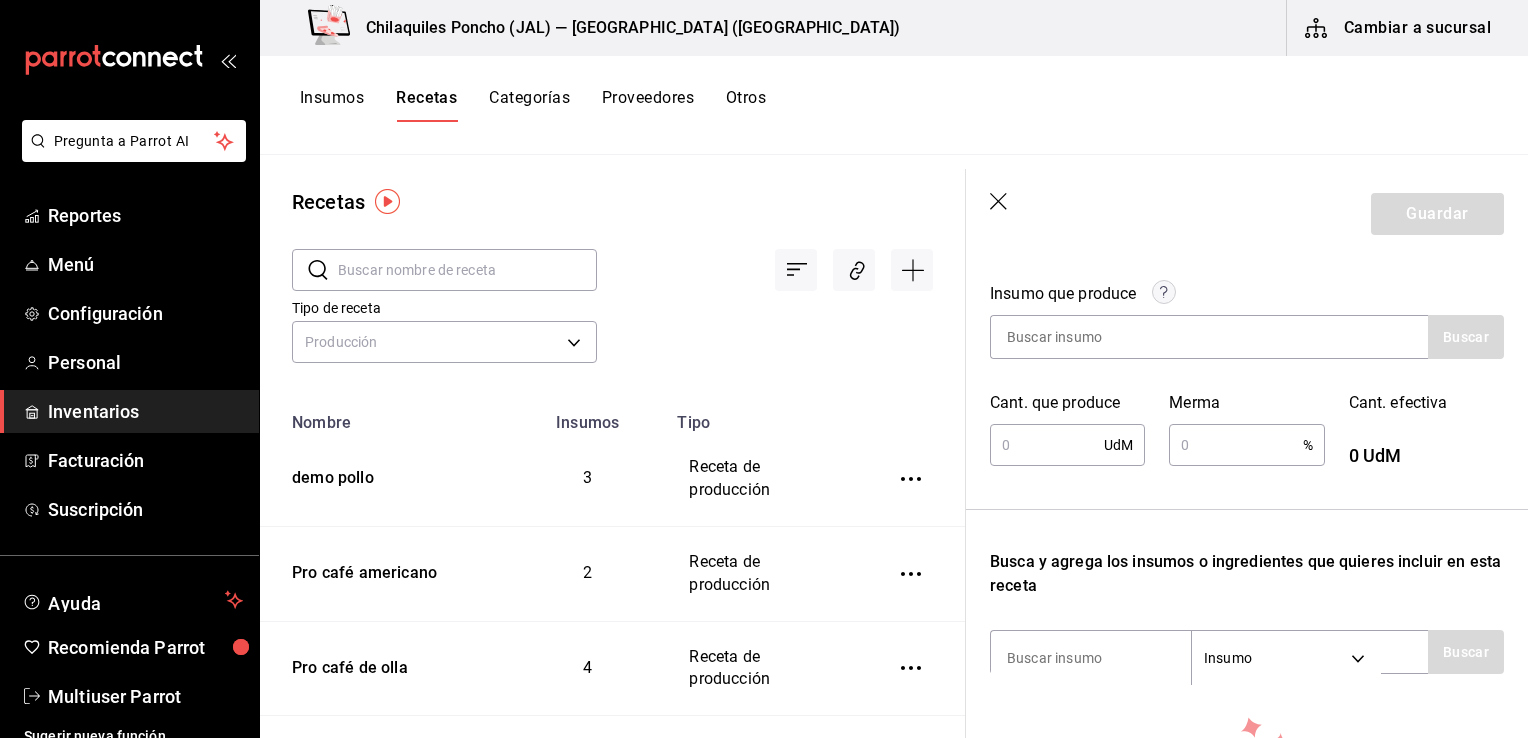 scroll, scrollTop: 300, scrollLeft: 0, axis: vertical 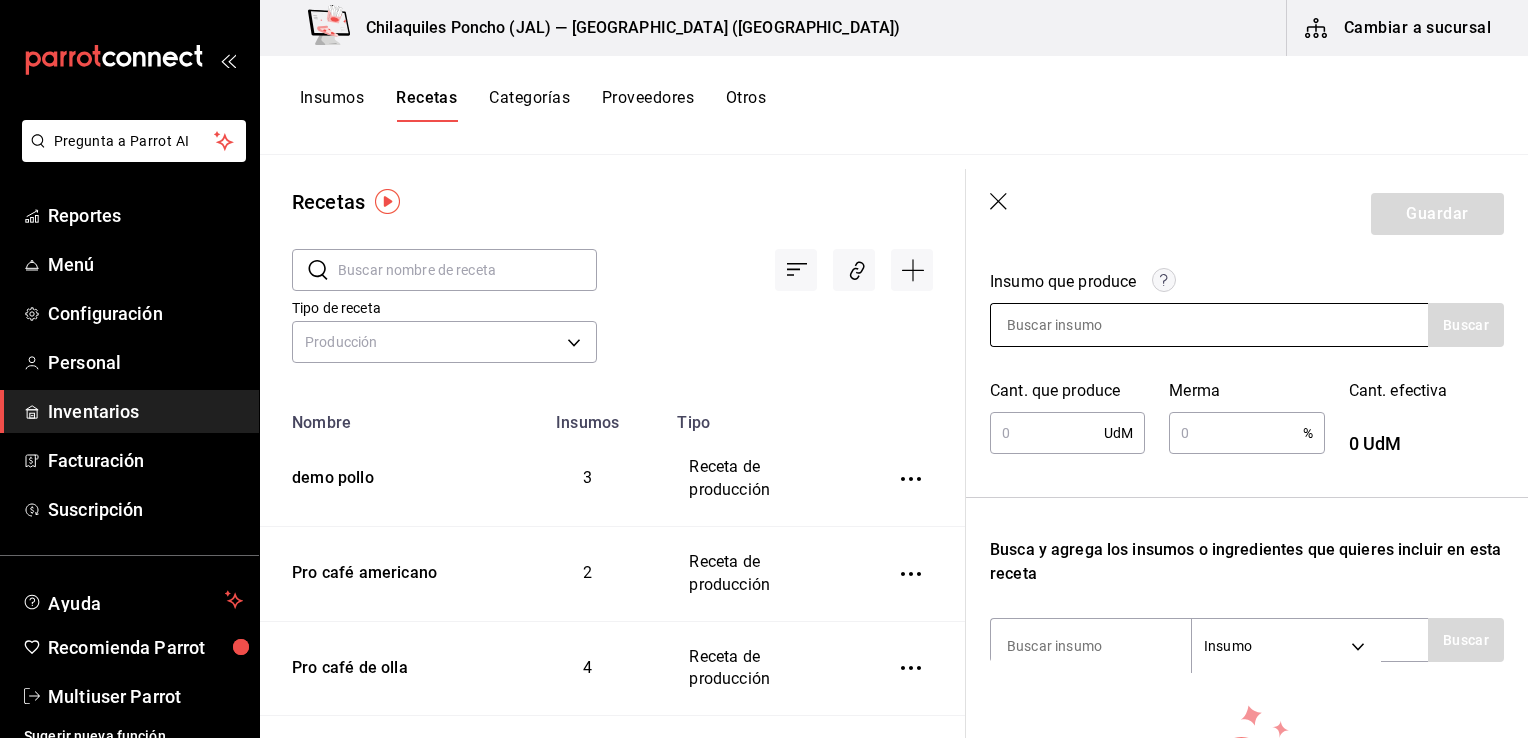 click at bounding box center (1091, 325) 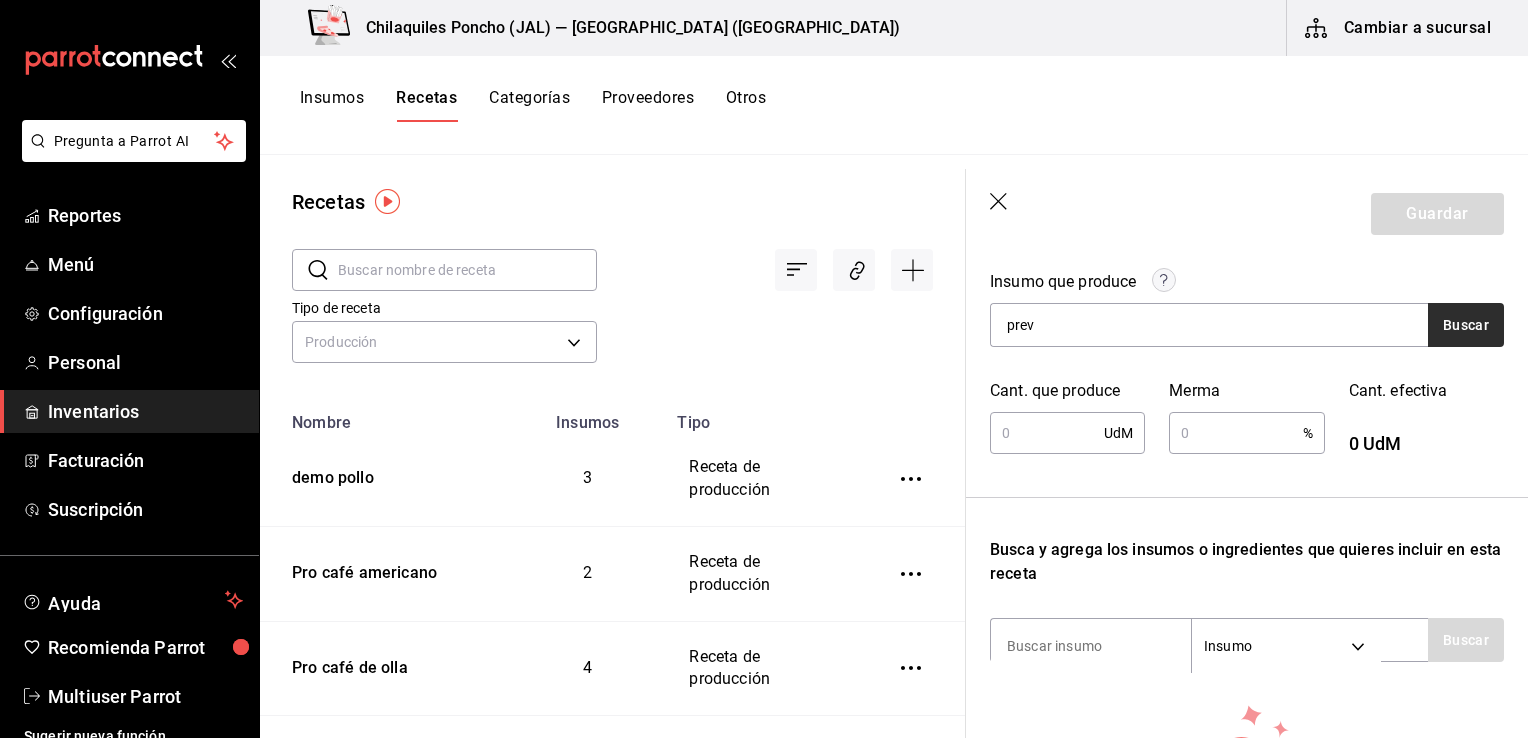 type on "prev" 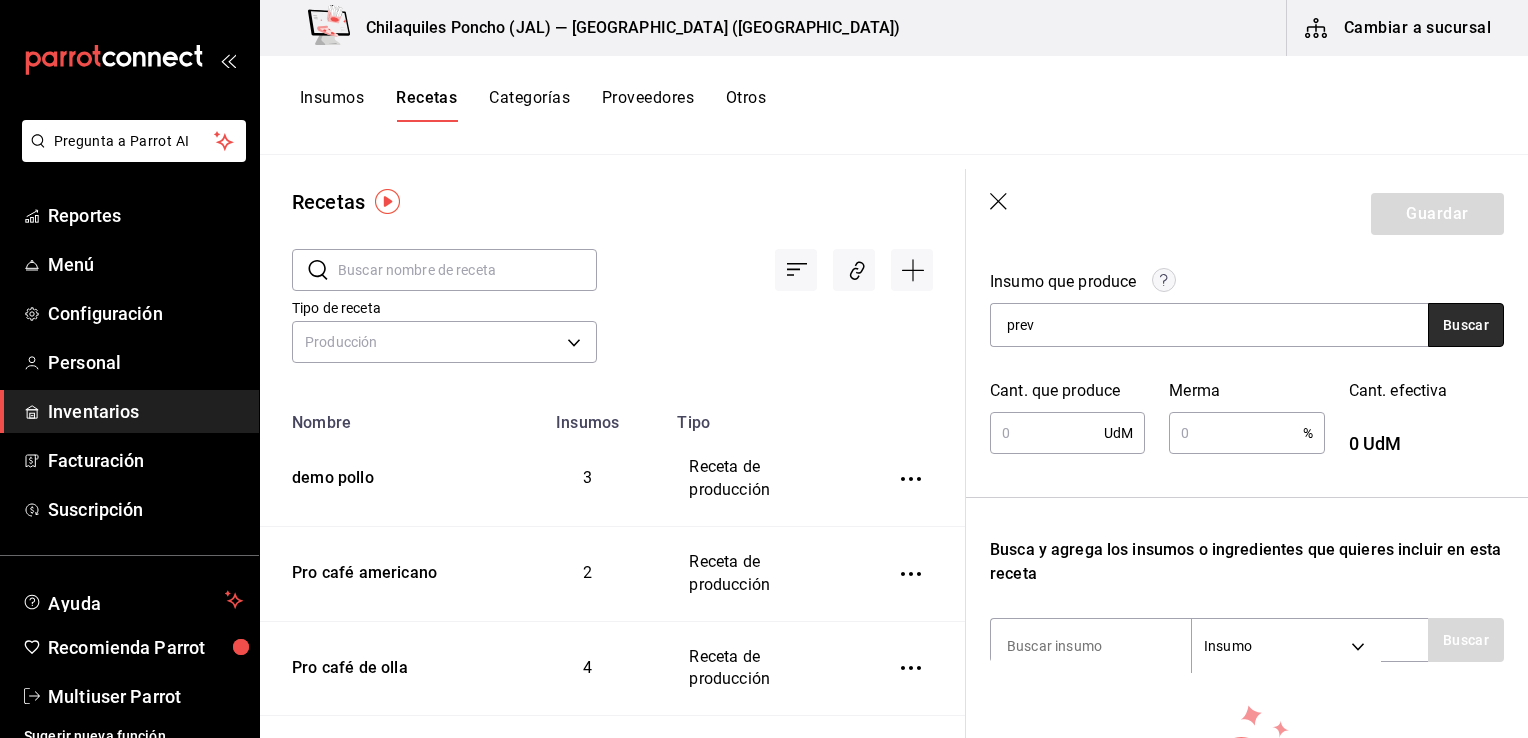 click on "Buscar" at bounding box center [1466, 325] 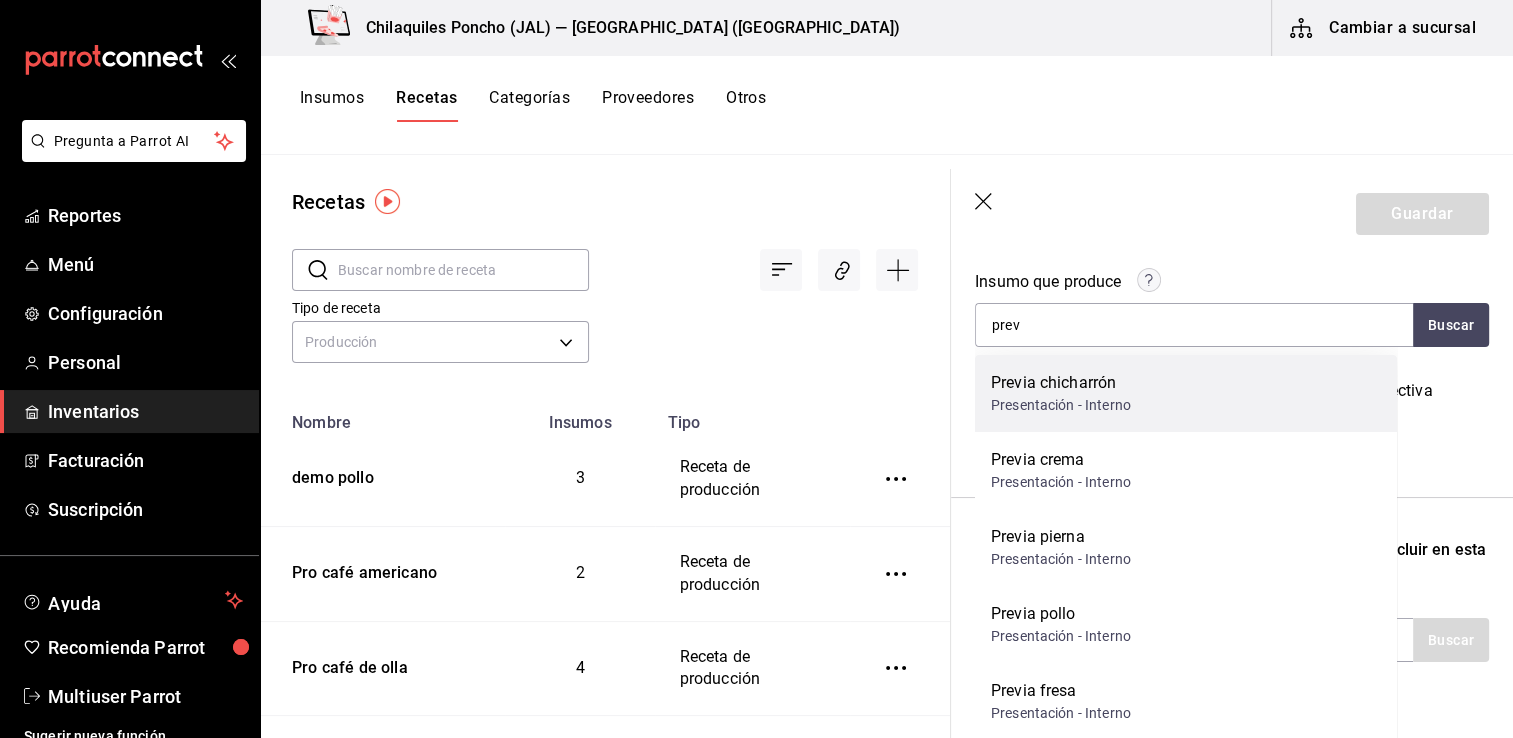 click on "Previa chicharrón" at bounding box center (1061, 383) 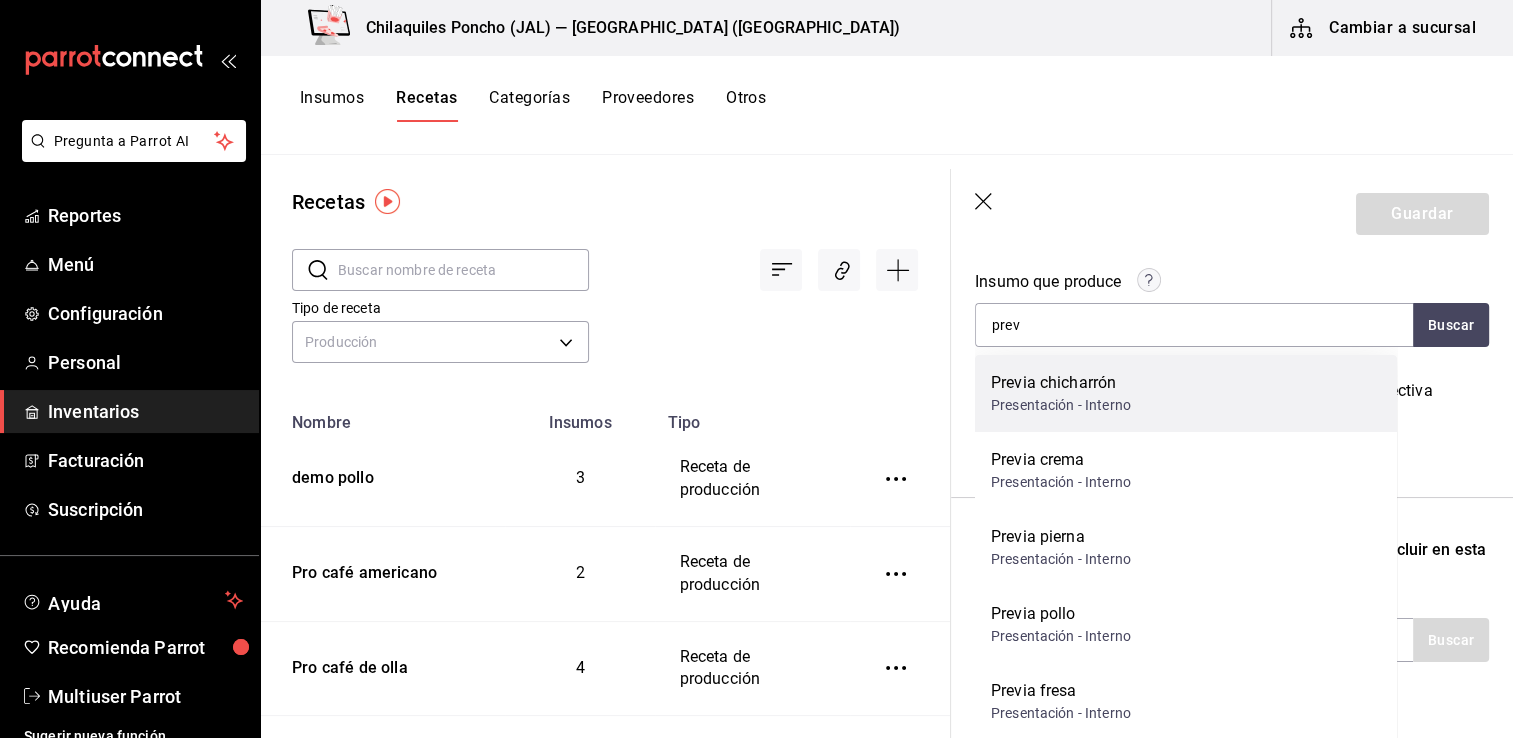 type 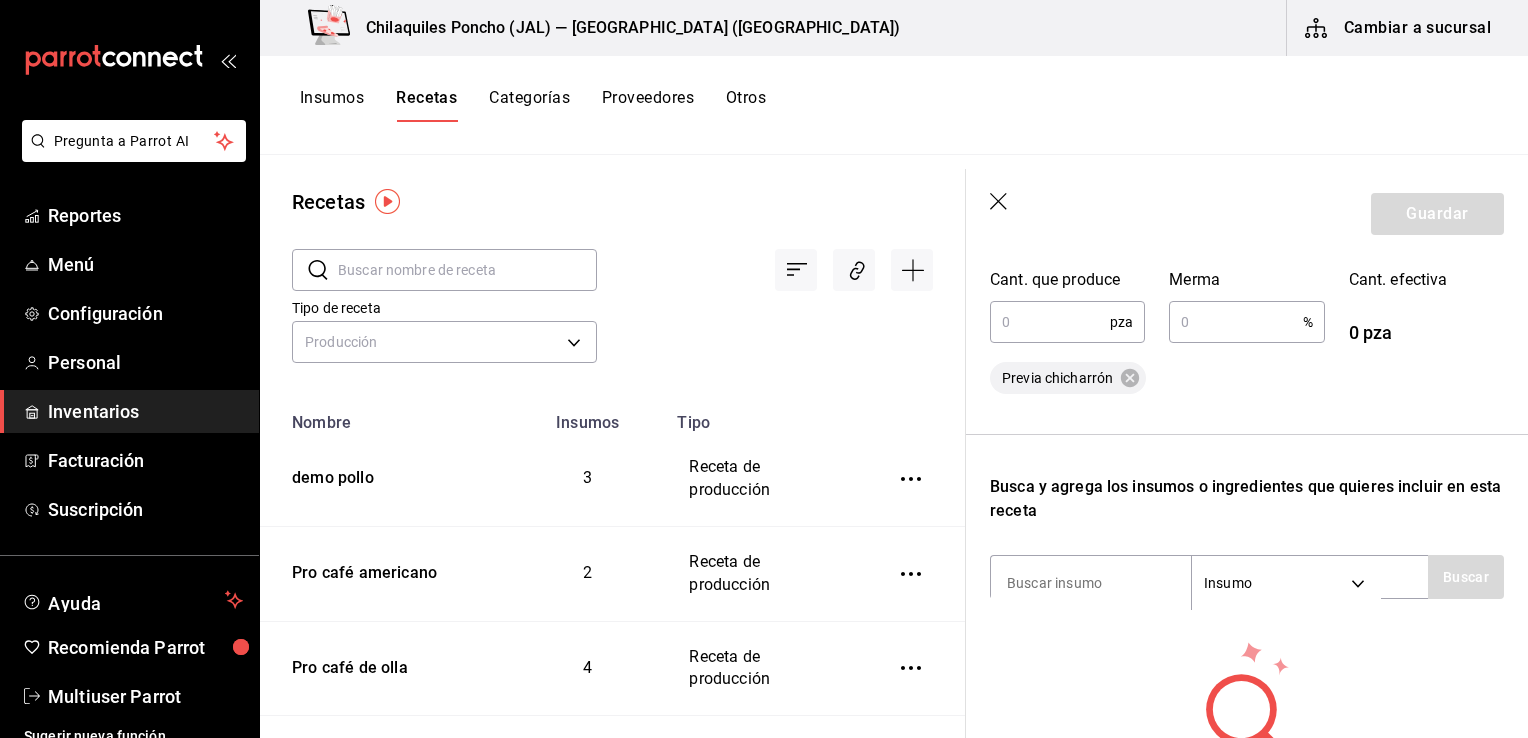 scroll, scrollTop: 400, scrollLeft: 0, axis: vertical 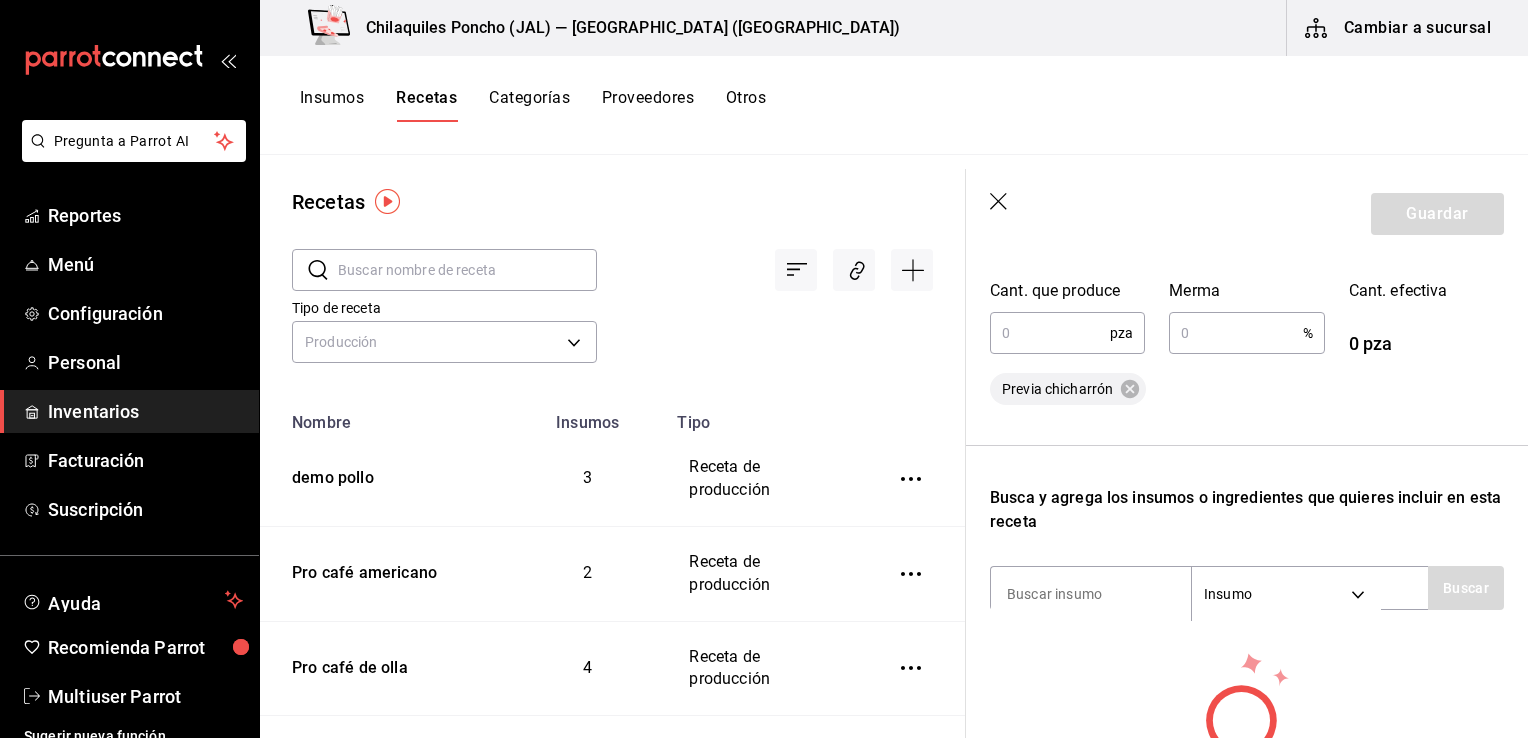 click at bounding box center [1050, 333] 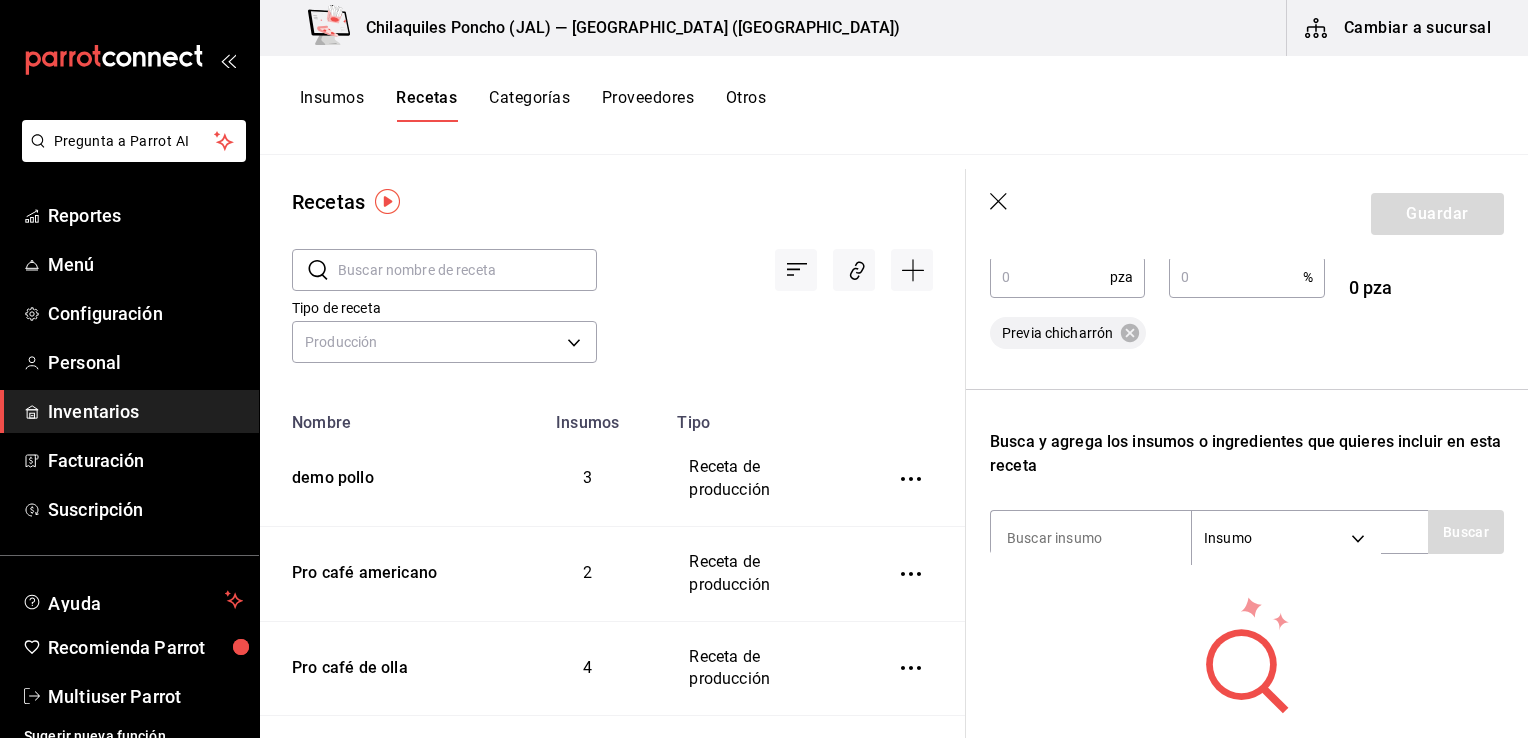scroll, scrollTop: 500, scrollLeft: 0, axis: vertical 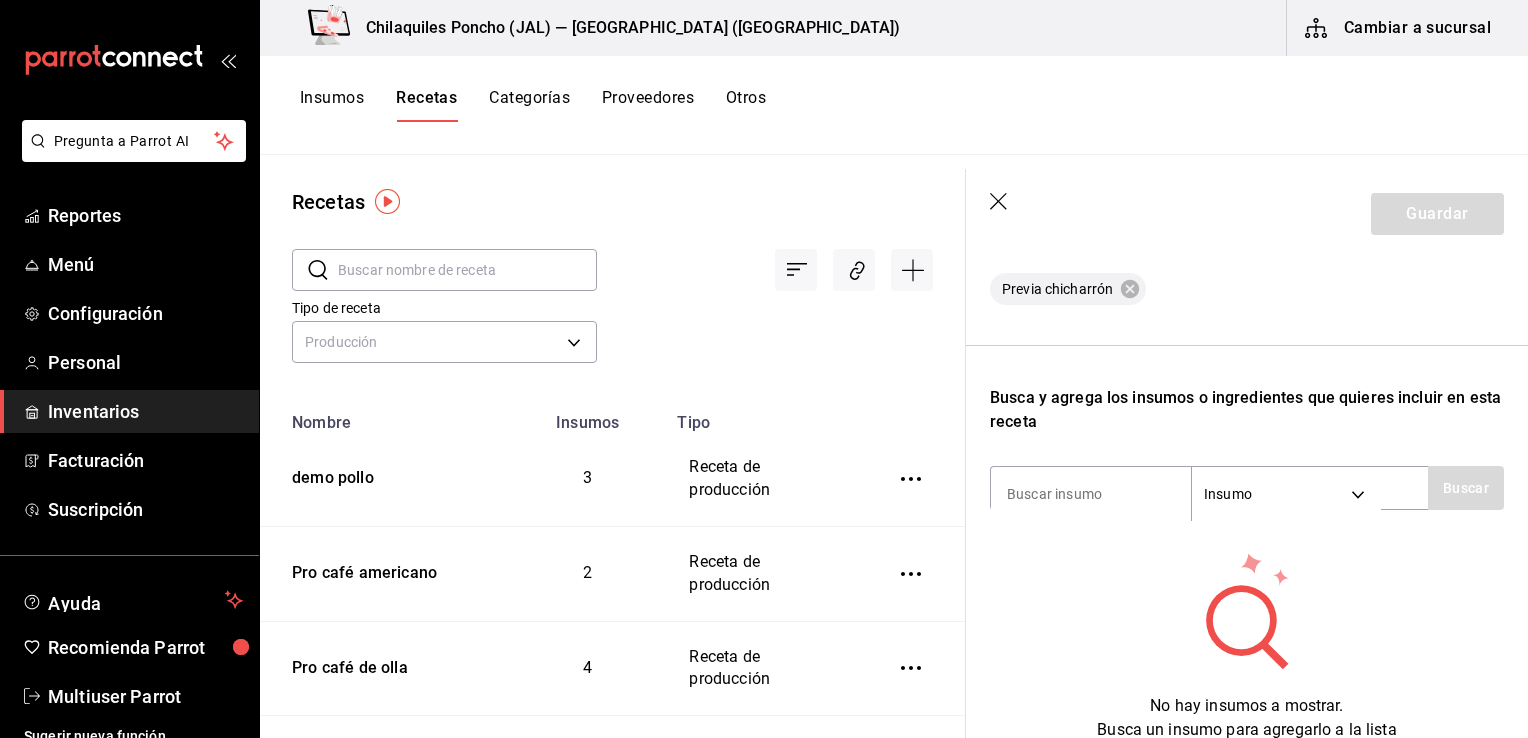 click on "Recuerda que las cantidades utilizadas en tus recetas estarán definidas en la Unidad de medida de receta que hayas especificado para cada insumo. Nombre de esta receta Pro Previa chicharrón Insumo que produce Buscar Cant. que produce pza ​ Merma % ​ Cant. efectiva 0 pza Previa chicharrón Busca y agrega los insumos o ingredientes que quieres incluir en esta receta Insumo SUPPLY Buscar No hay insumos a mostrar. Busca un insumo para agregarlo a la lista" at bounding box center (1247, 284) 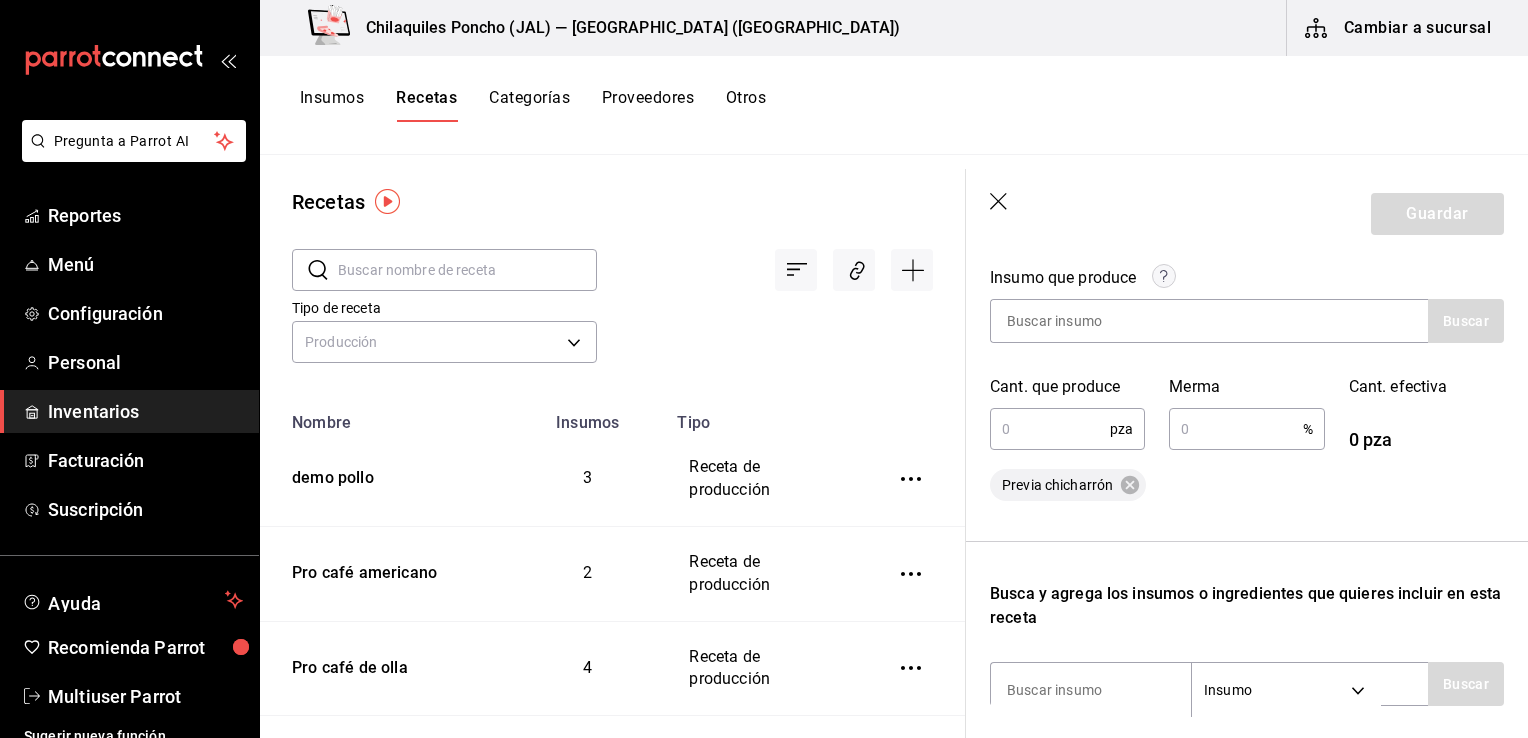 scroll, scrollTop: 299, scrollLeft: 0, axis: vertical 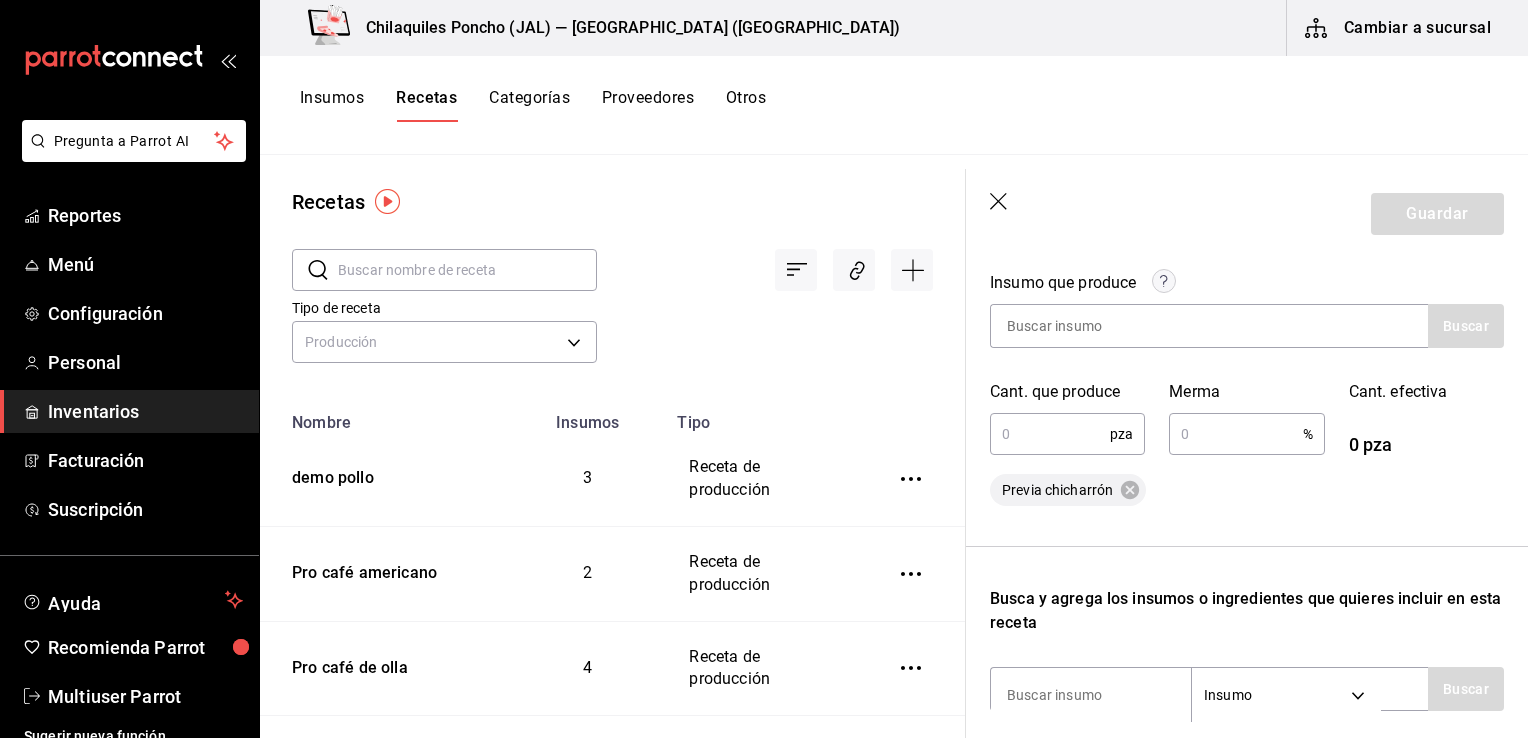 click at bounding box center [1050, 434] 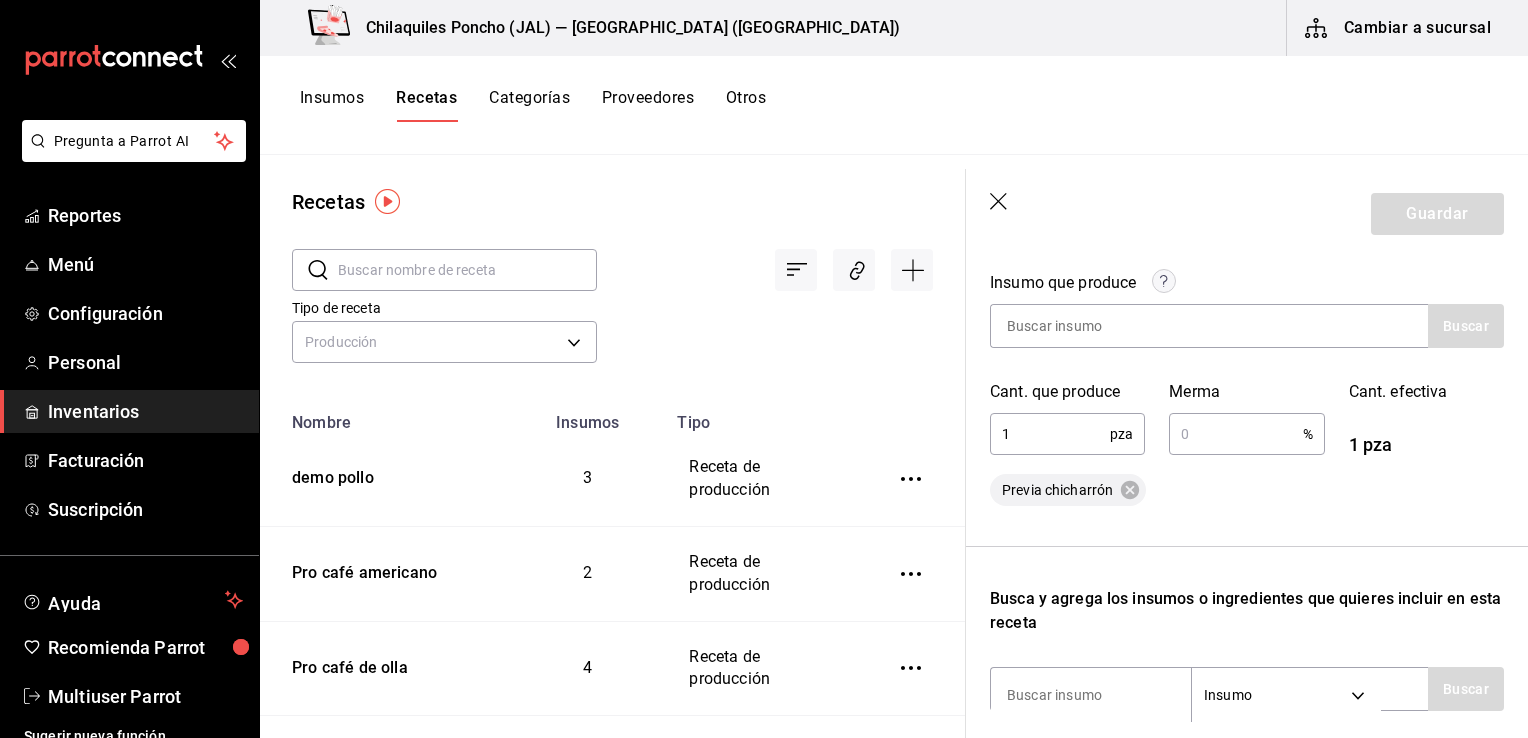 scroll, scrollTop: 598, scrollLeft: 0, axis: vertical 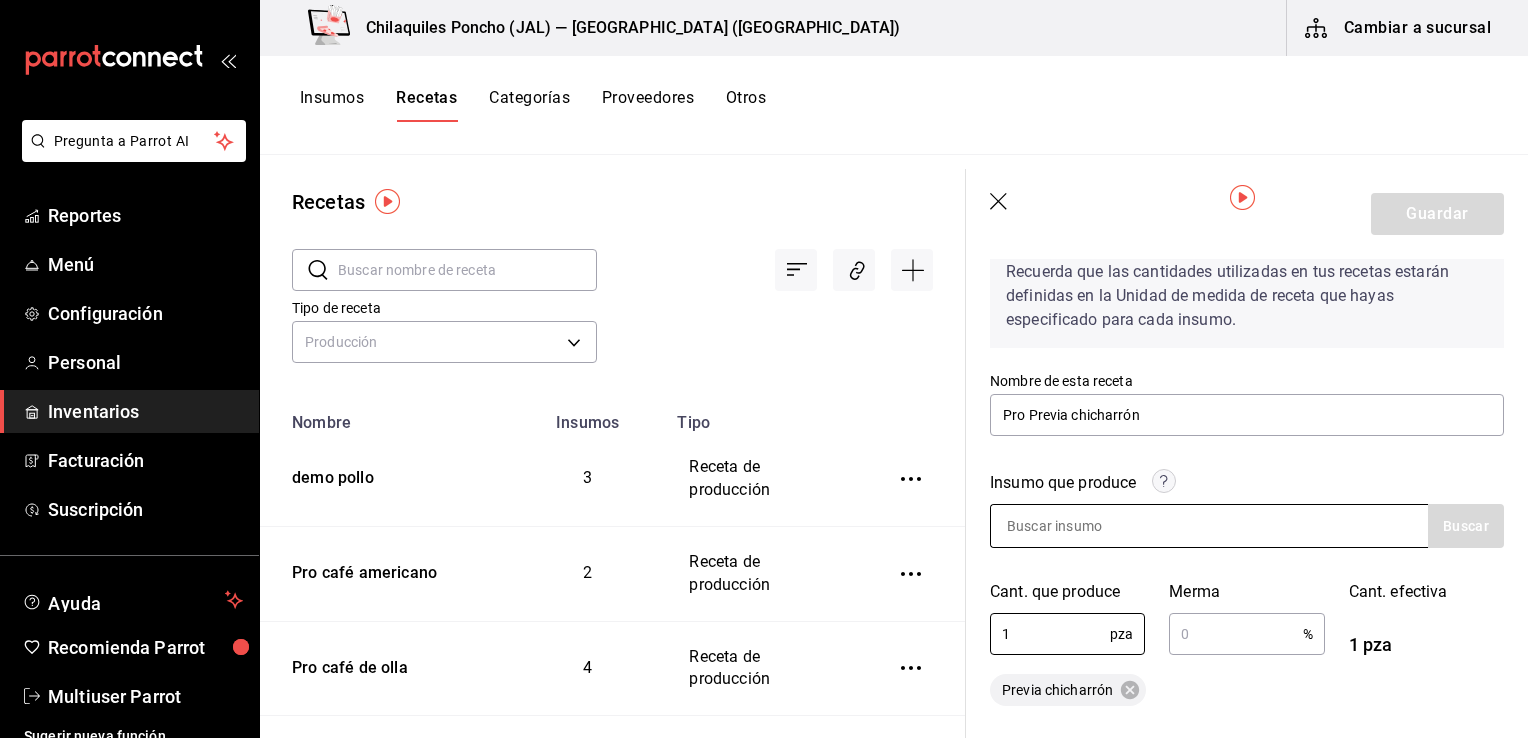 type on "1" 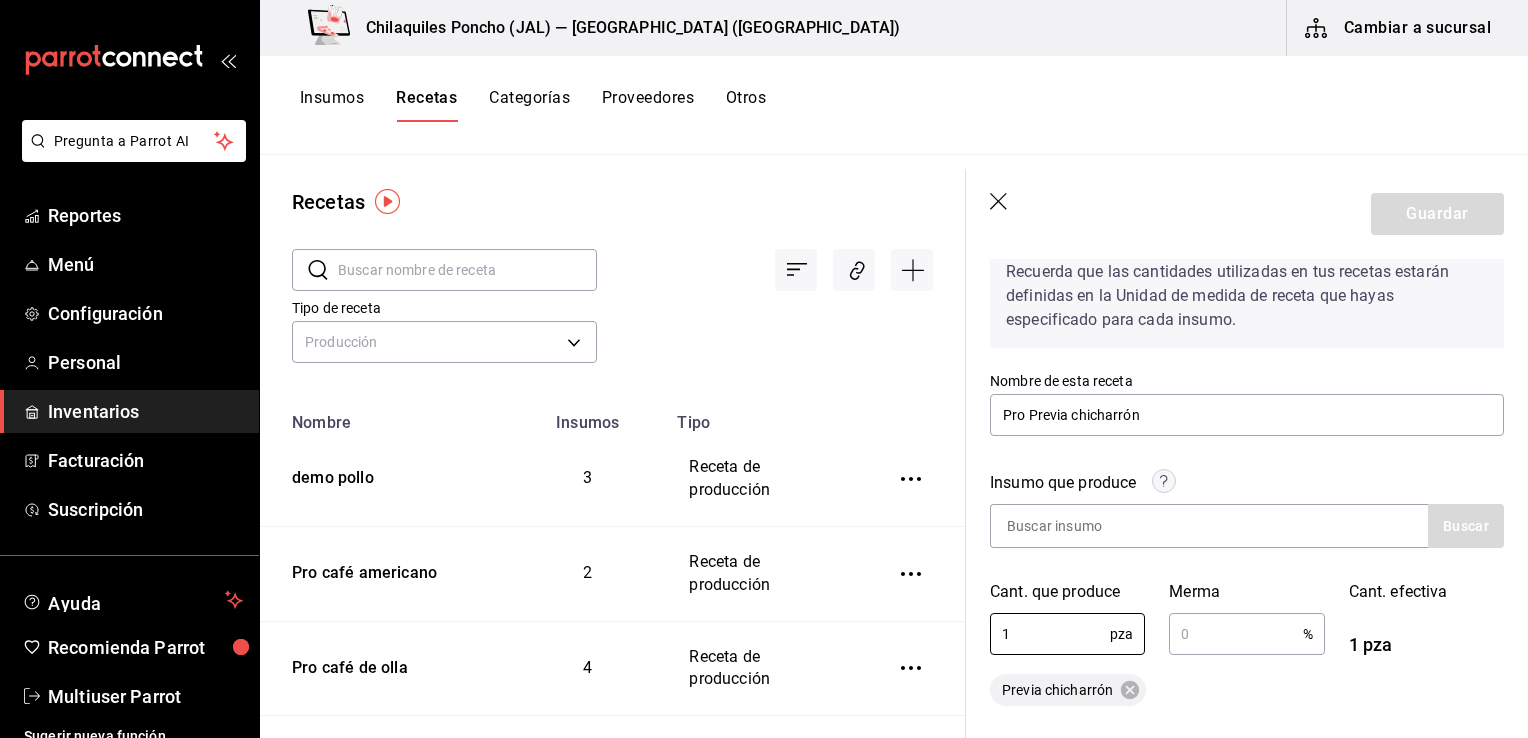 scroll, scrollTop: 499, scrollLeft: 0, axis: vertical 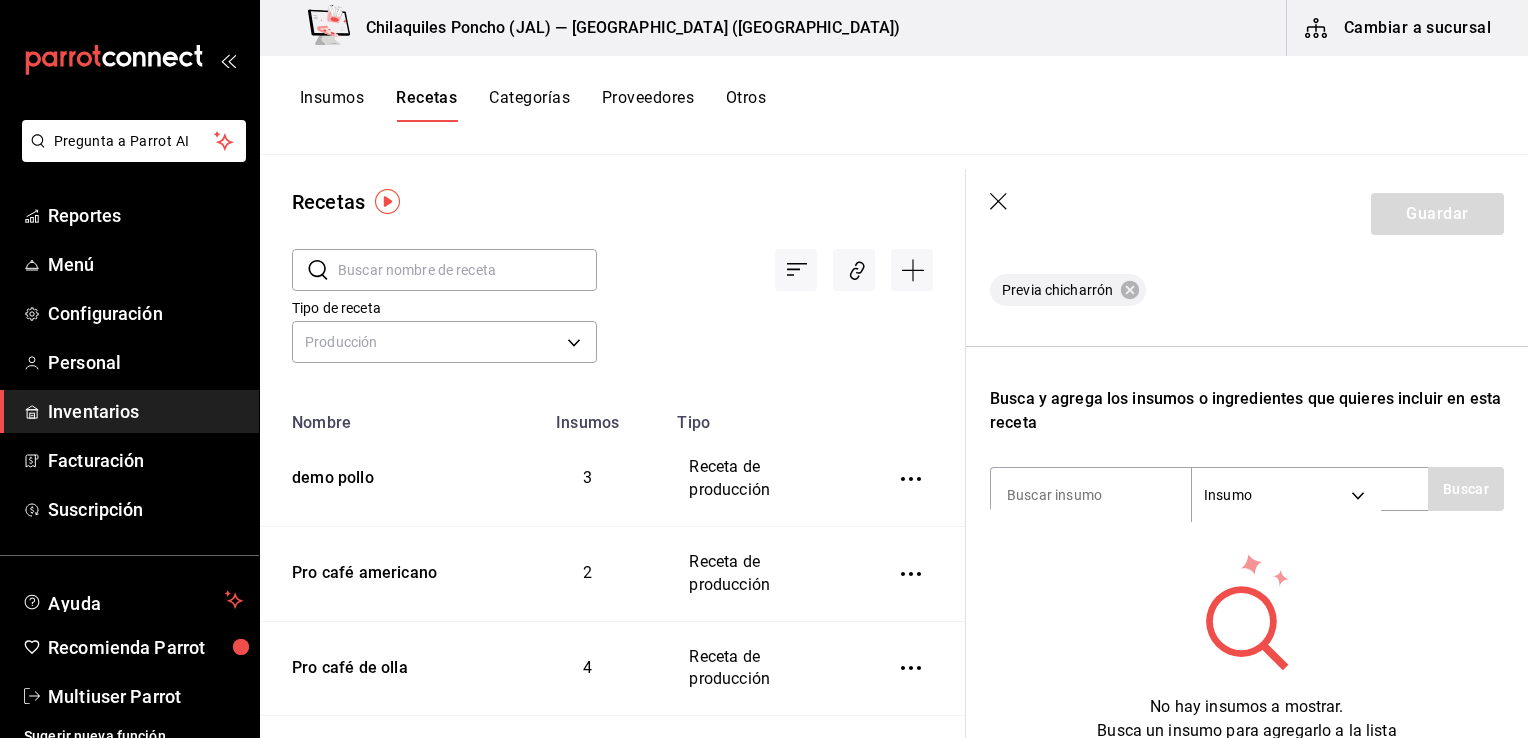 click on "Recuerda que las cantidades utilizadas en tus recetas estarán definidas en la Unidad de medida de receta que hayas especificado para cada insumo. Nombre de esta receta Pro Previa chicharrón Insumo que produce Buscar Cant. que produce 1 pza ​ Merma % ​ Cant. efectiva 1 pza Previa chicharrón Busca y agrega los insumos o ingredientes que quieres incluir en esta receta Insumo SUPPLY Buscar No hay insumos a mostrar. Busca un insumo para agregarlo a la lista" at bounding box center [1247, 285] 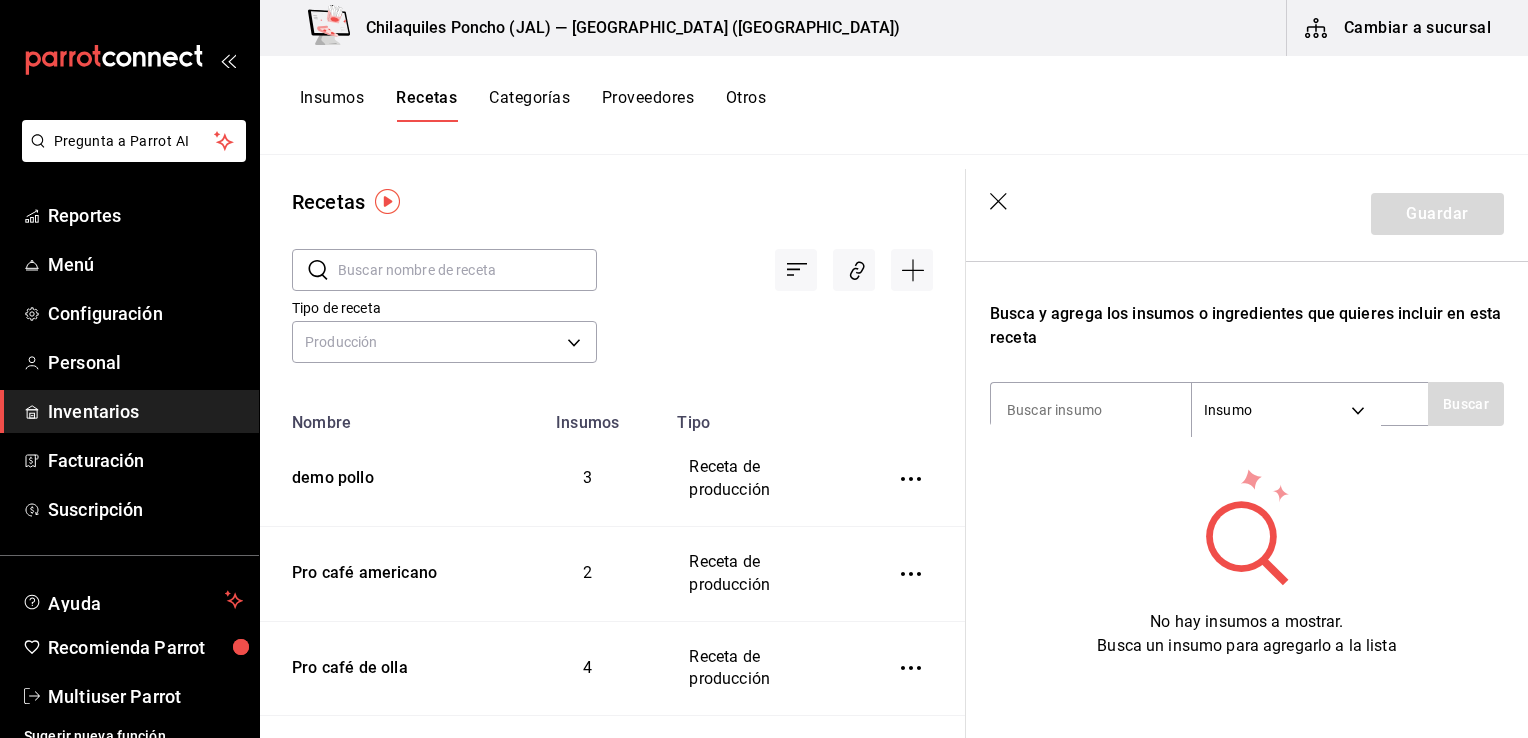 scroll, scrollTop: 598, scrollLeft: 0, axis: vertical 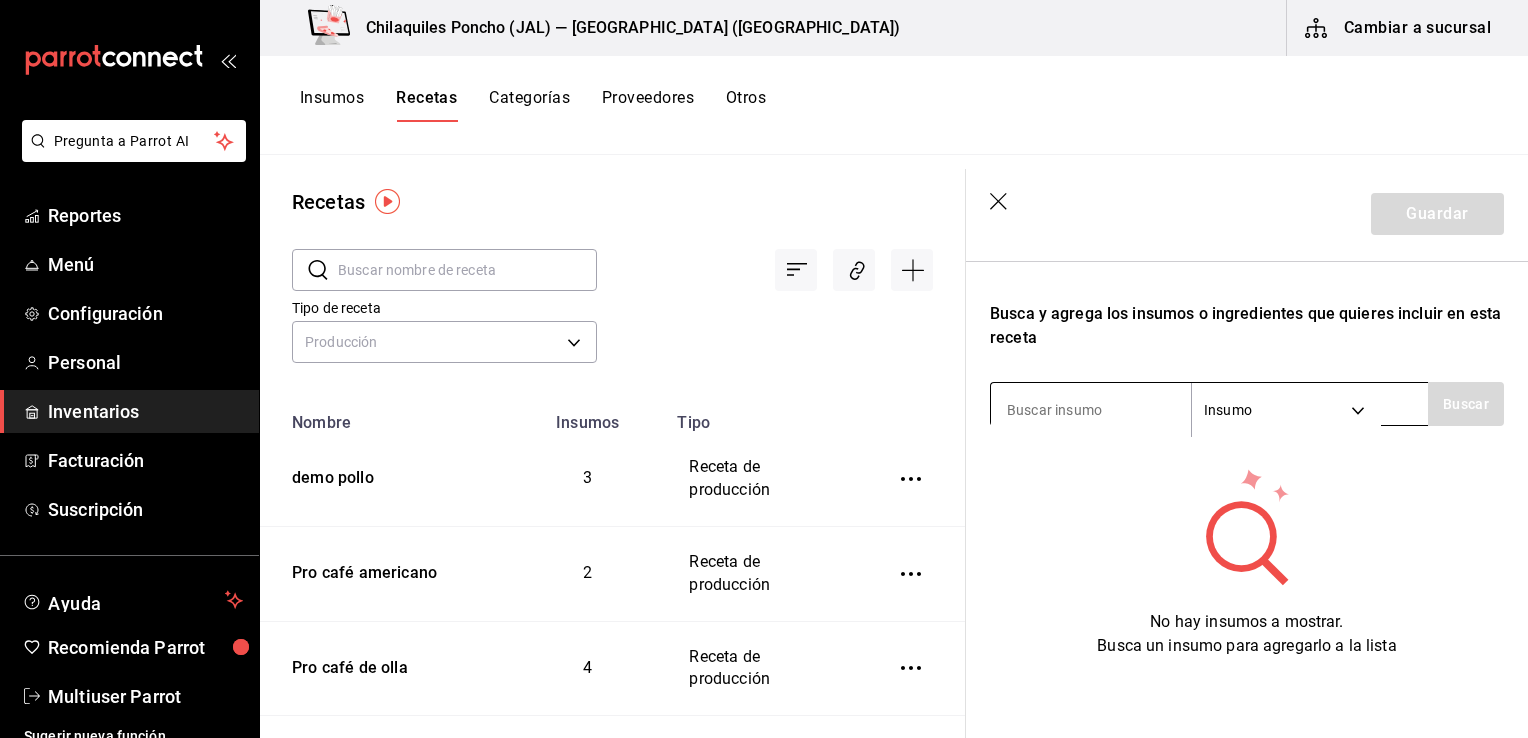 click at bounding box center [1091, 410] 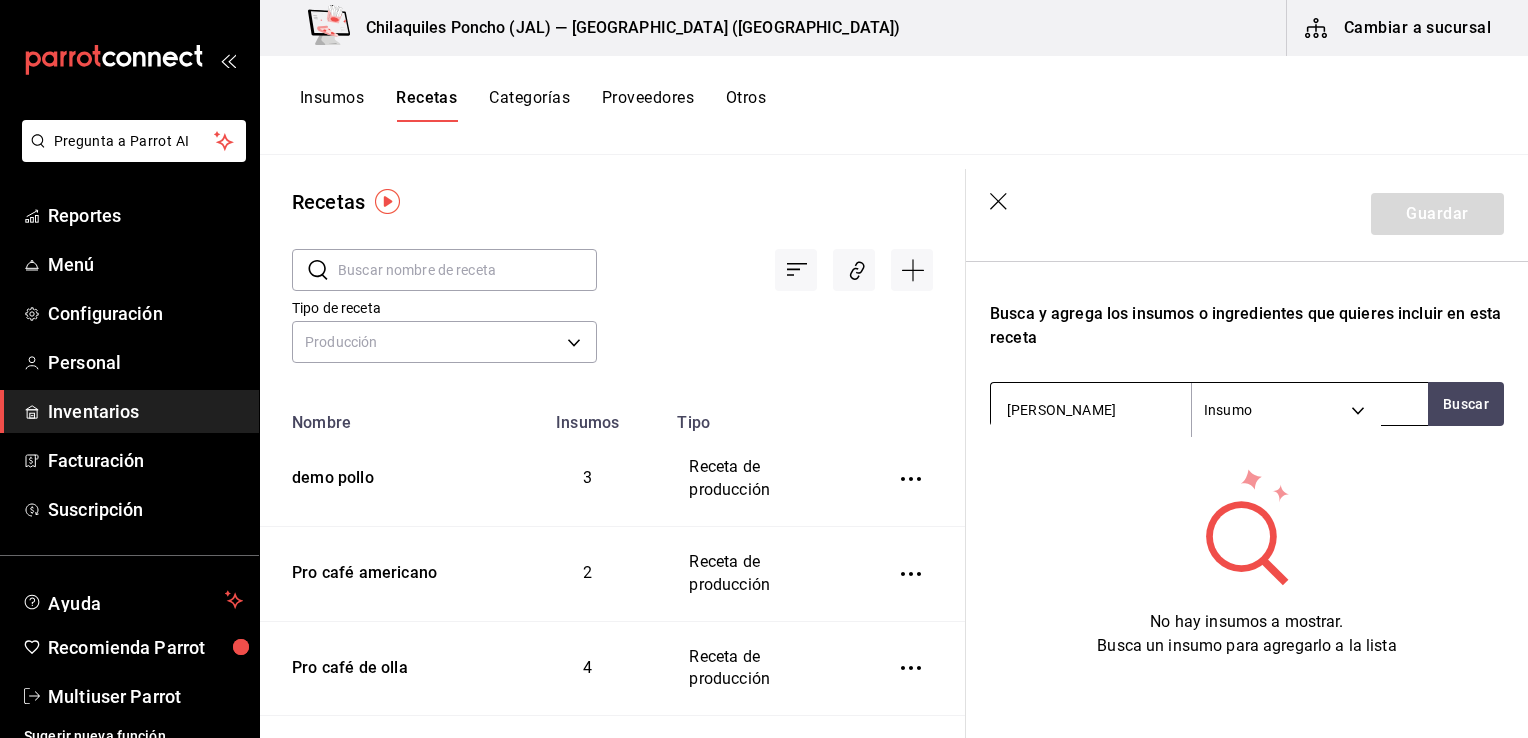 type on "chicharr" 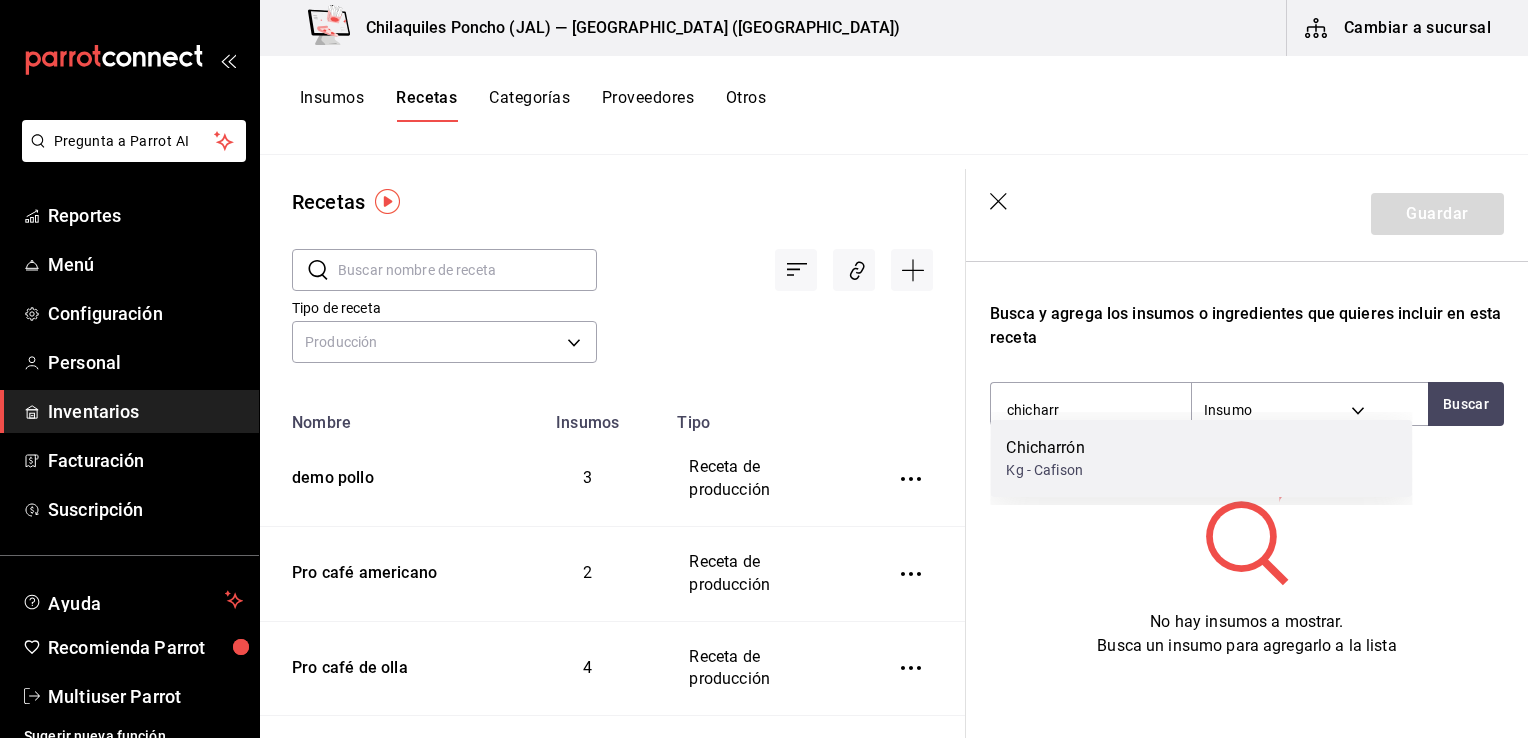 click on "Chicharrón Kg - Cafison" at bounding box center [1201, 458] 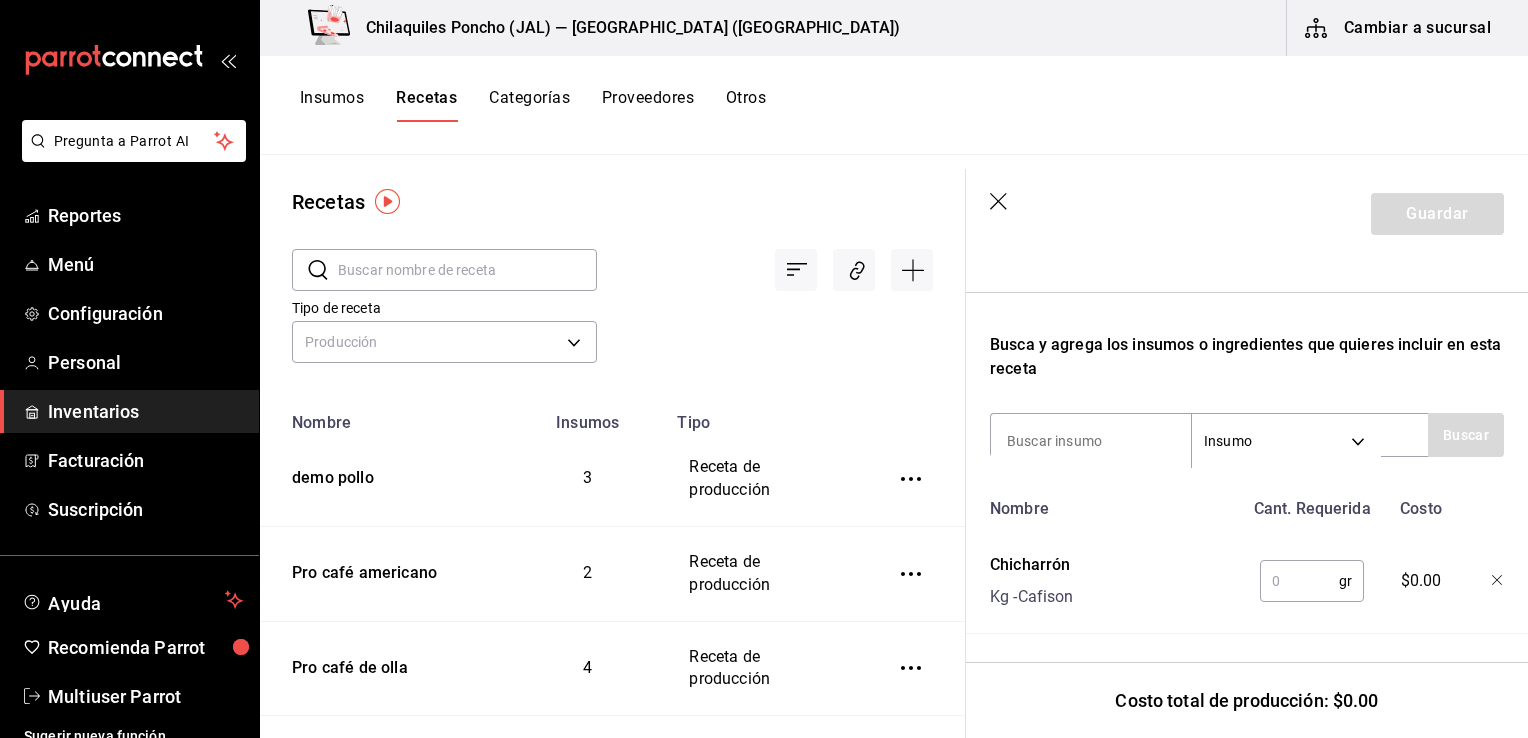 scroll, scrollTop: 568, scrollLeft: 0, axis: vertical 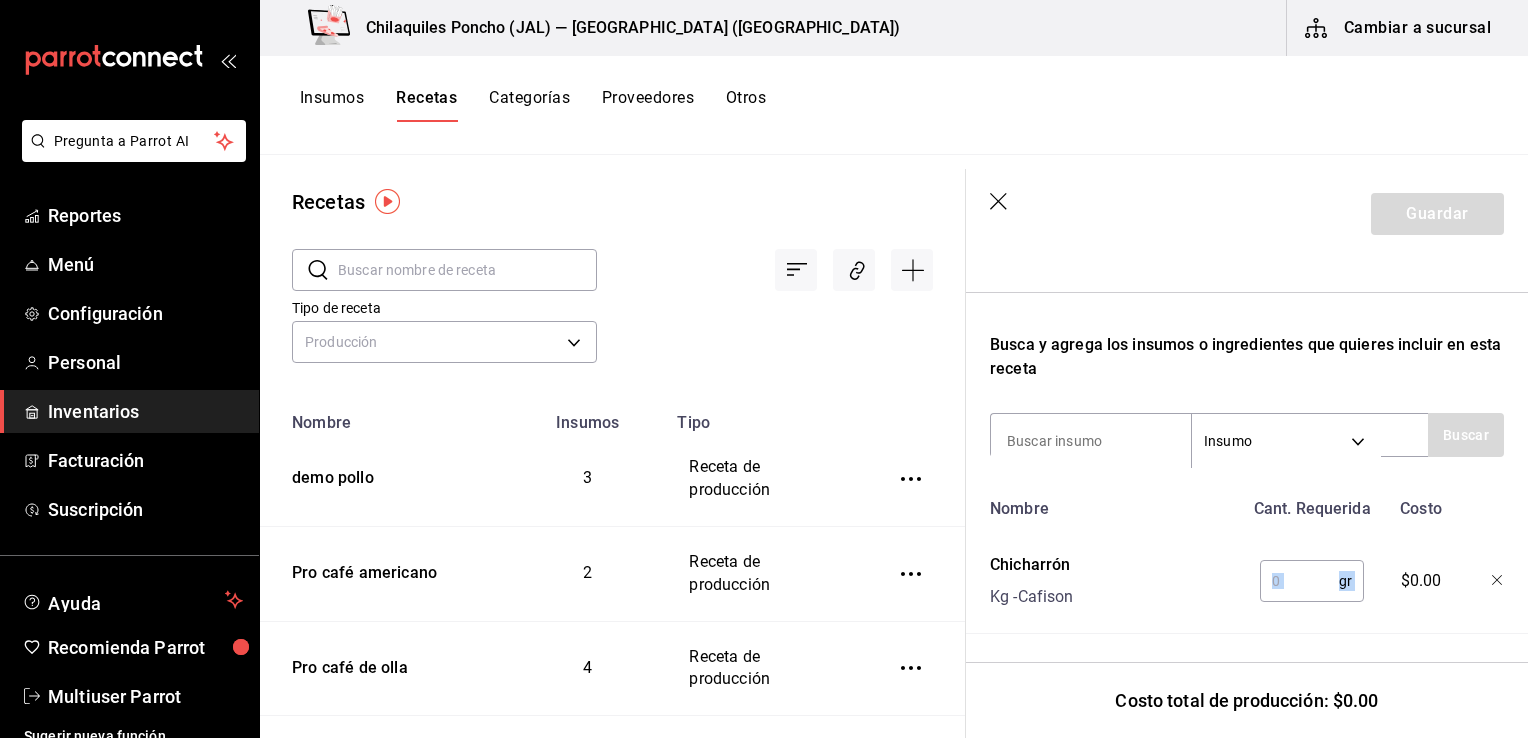 click on "gr ​" at bounding box center [1308, 577] 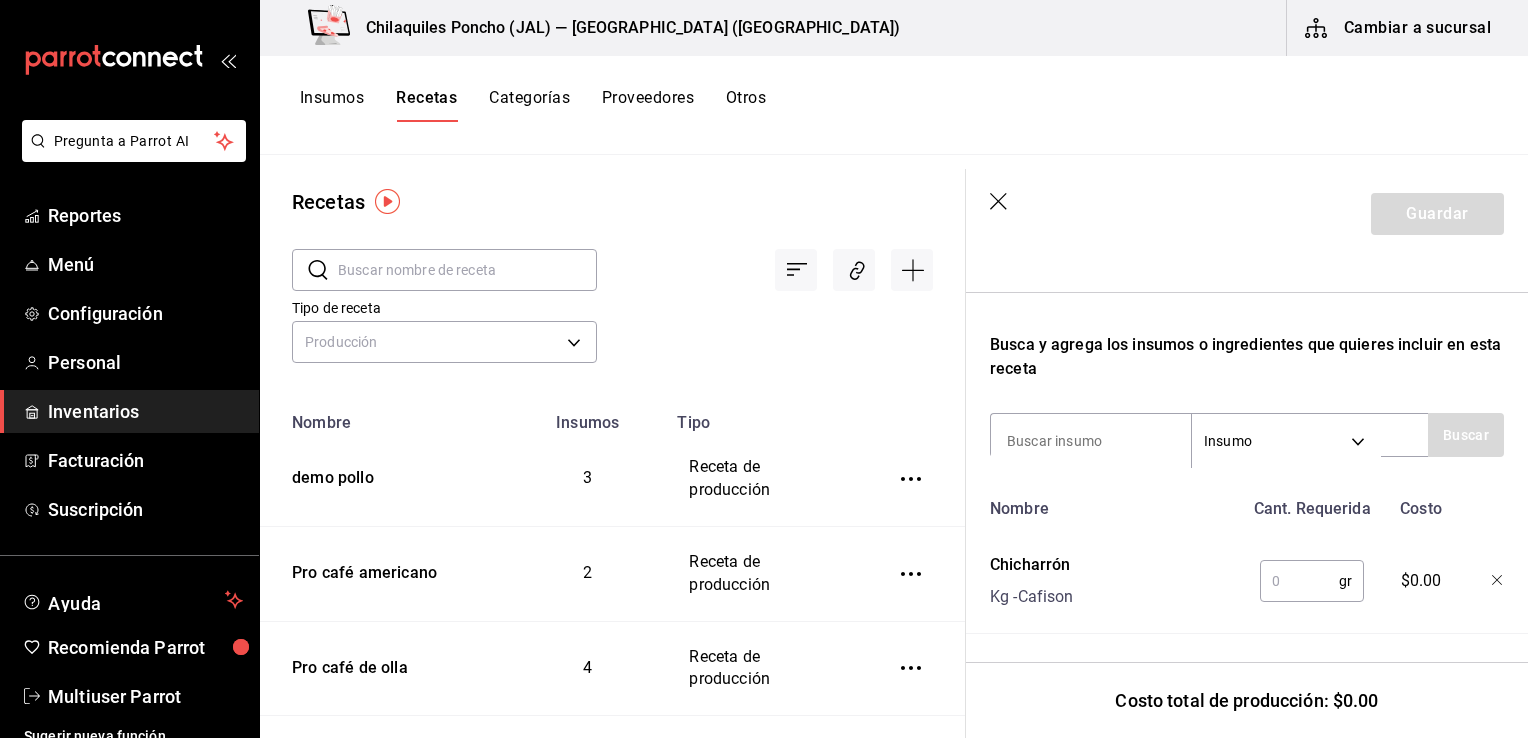 click on "Nombre Cant. Requerida Costo Chicharrón Kg -  Cafison gr ​ $0.00" at bounding box center (1247, 561) 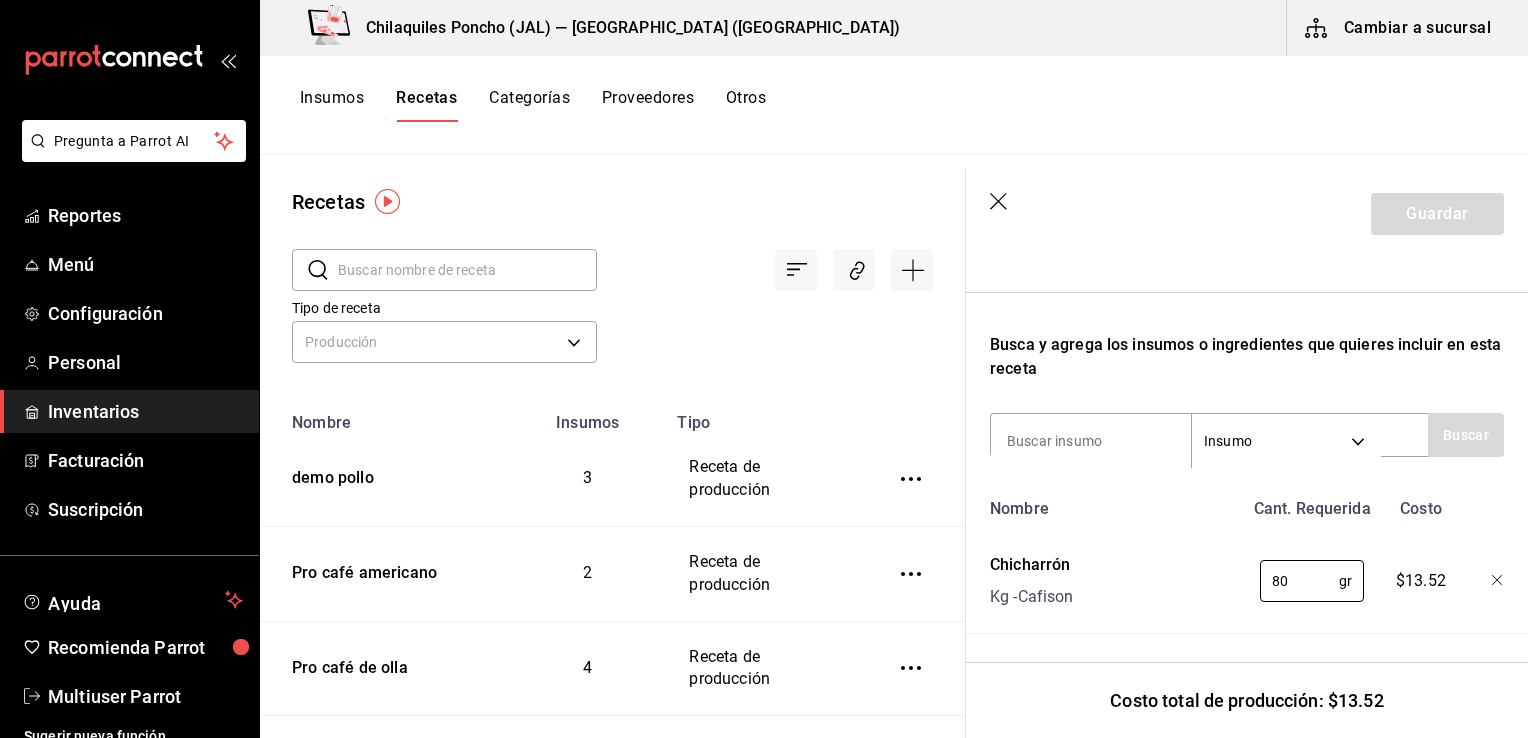 type on "80" 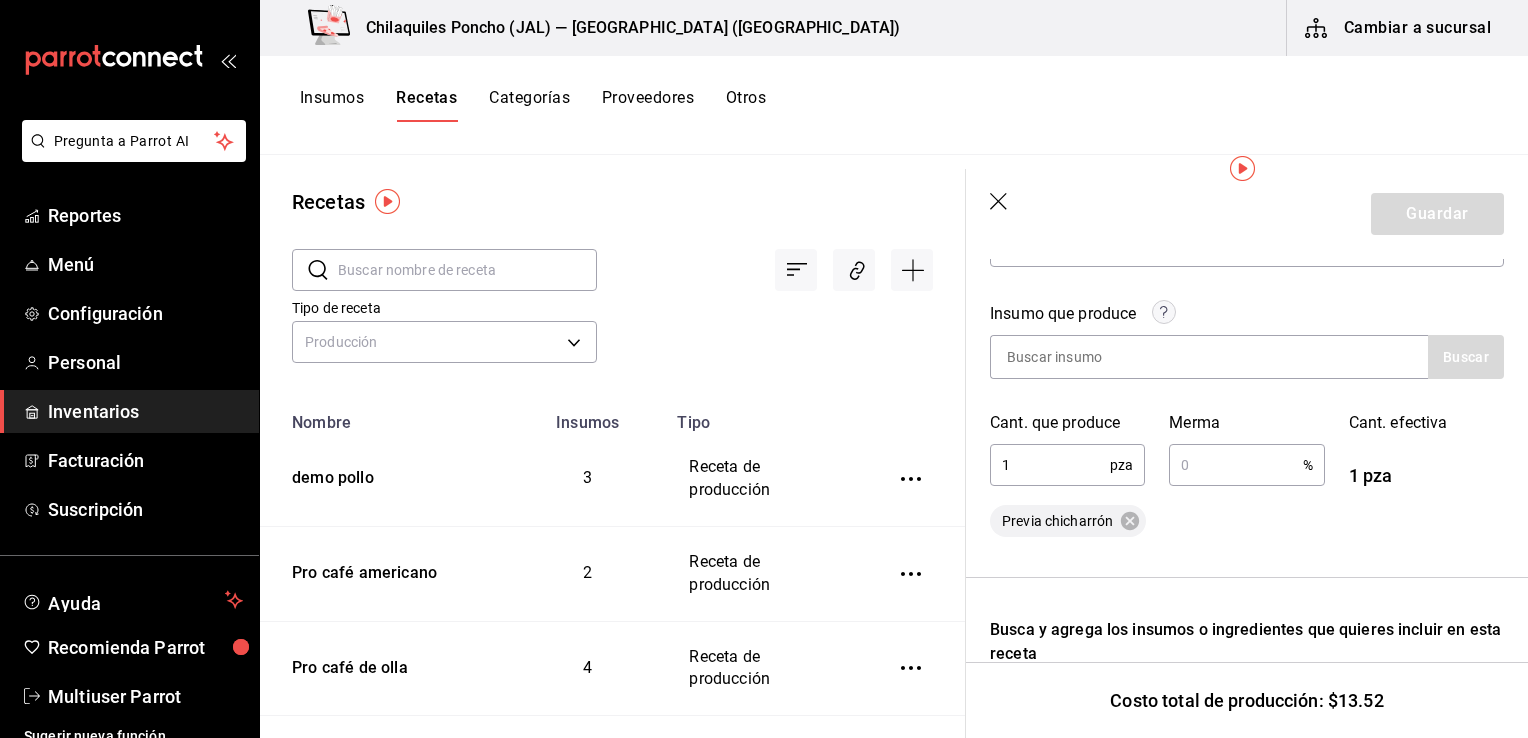 scroll, scrollTop: 68, scrollLeft: 0, axis: vertical 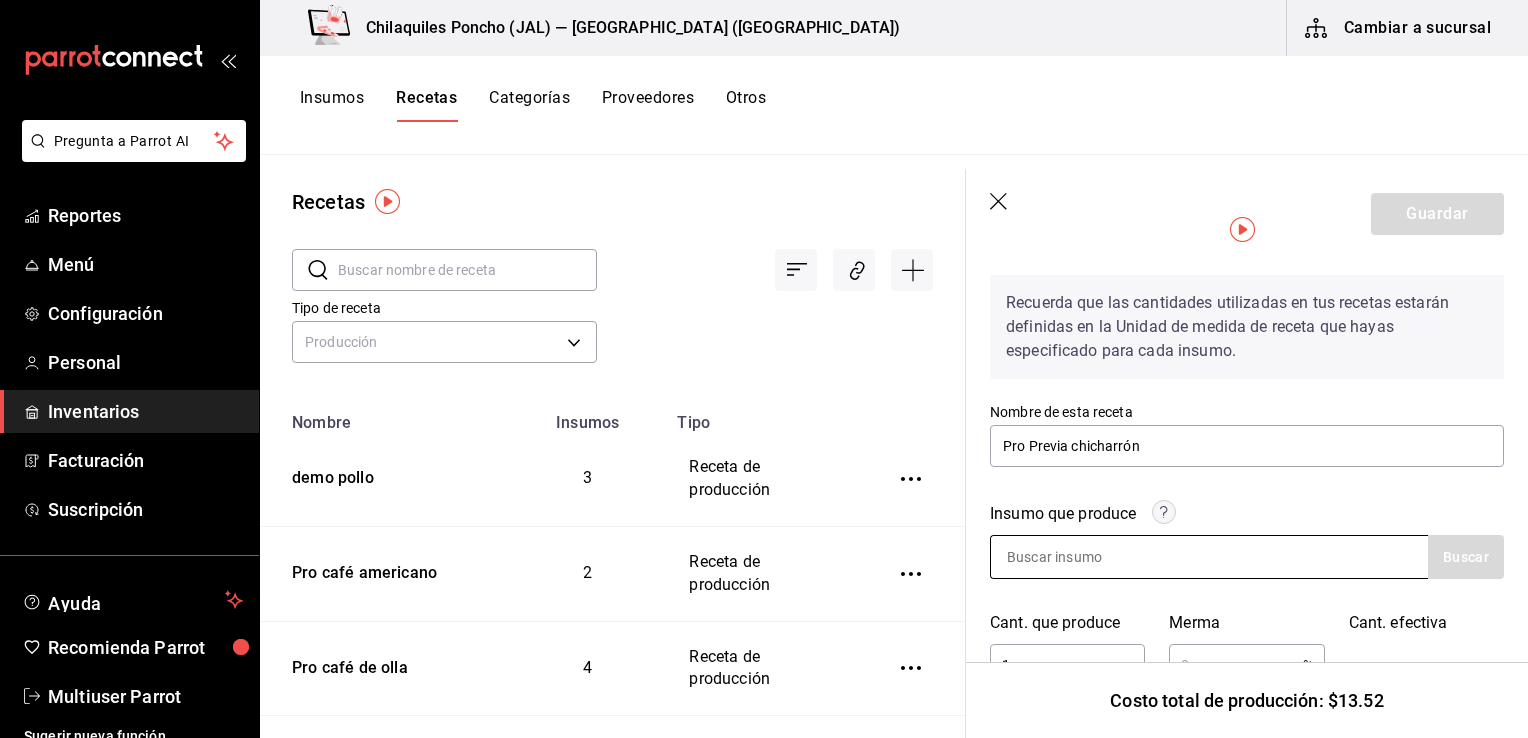 click at bounding box center [1091, 557] 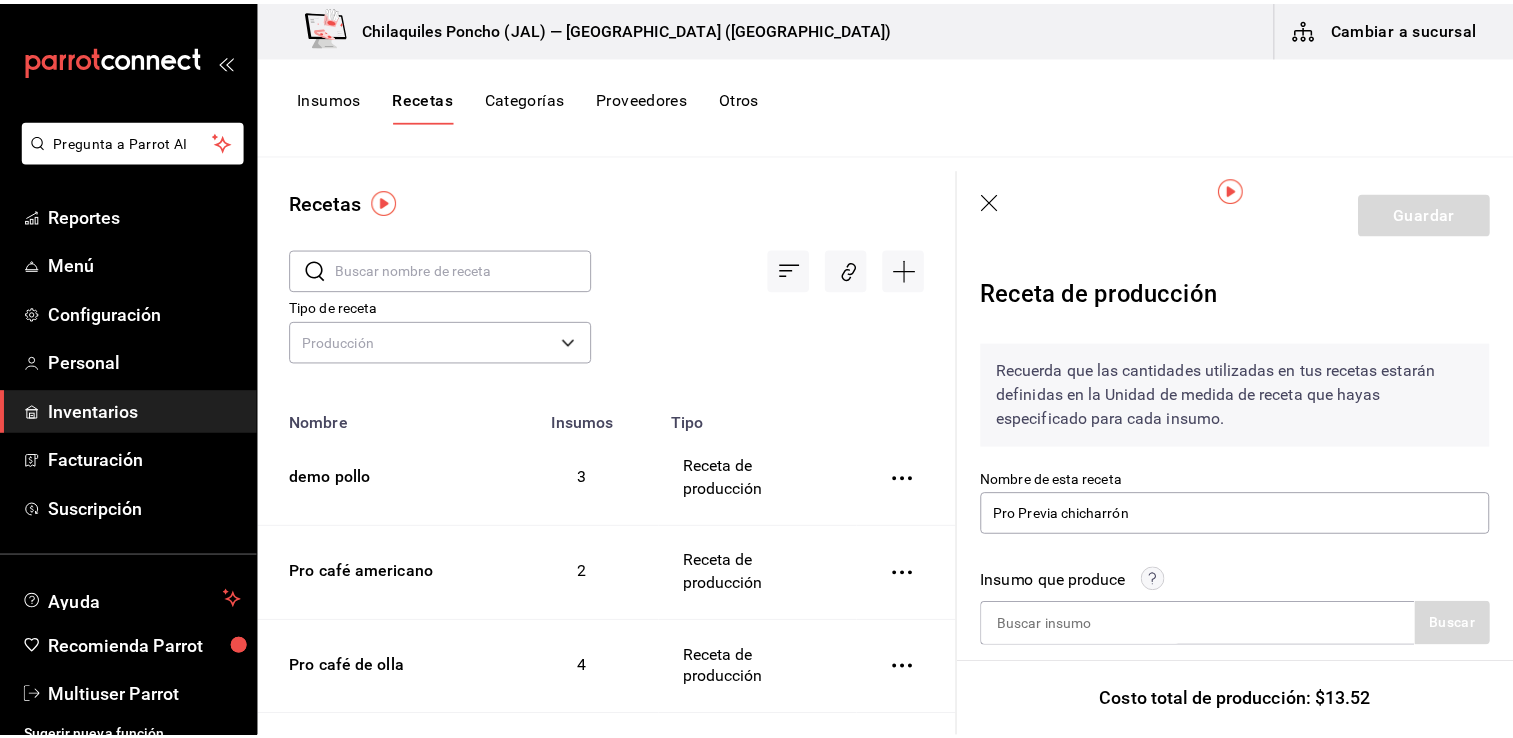 scroll, scrollTop: 568, scrollLeft: 0, axis: vertical 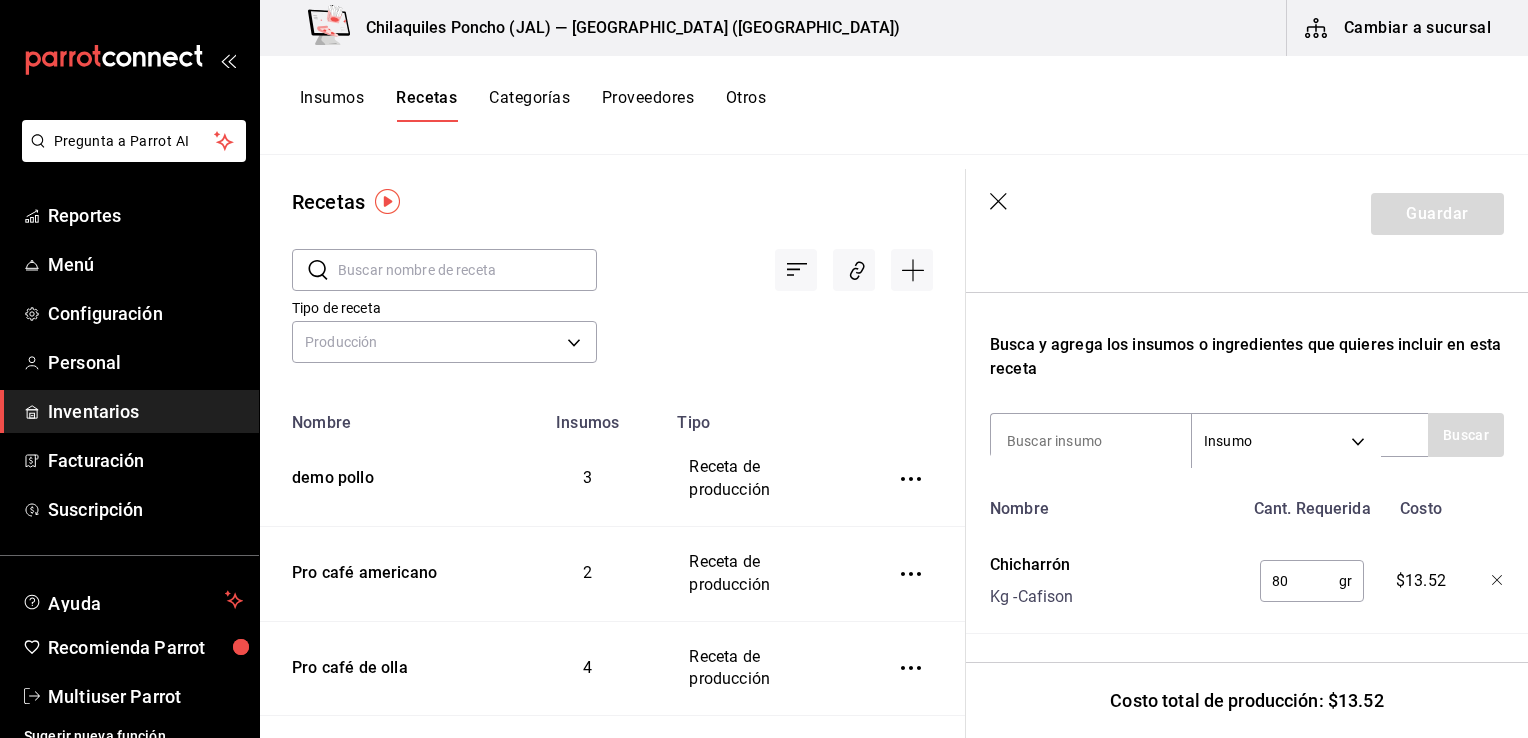 click on "Nombre Cant. Requerida Costo Chicharrón Kg -  Cafison 80 gr ​ $13.52" at bounding box center (1247, 561) 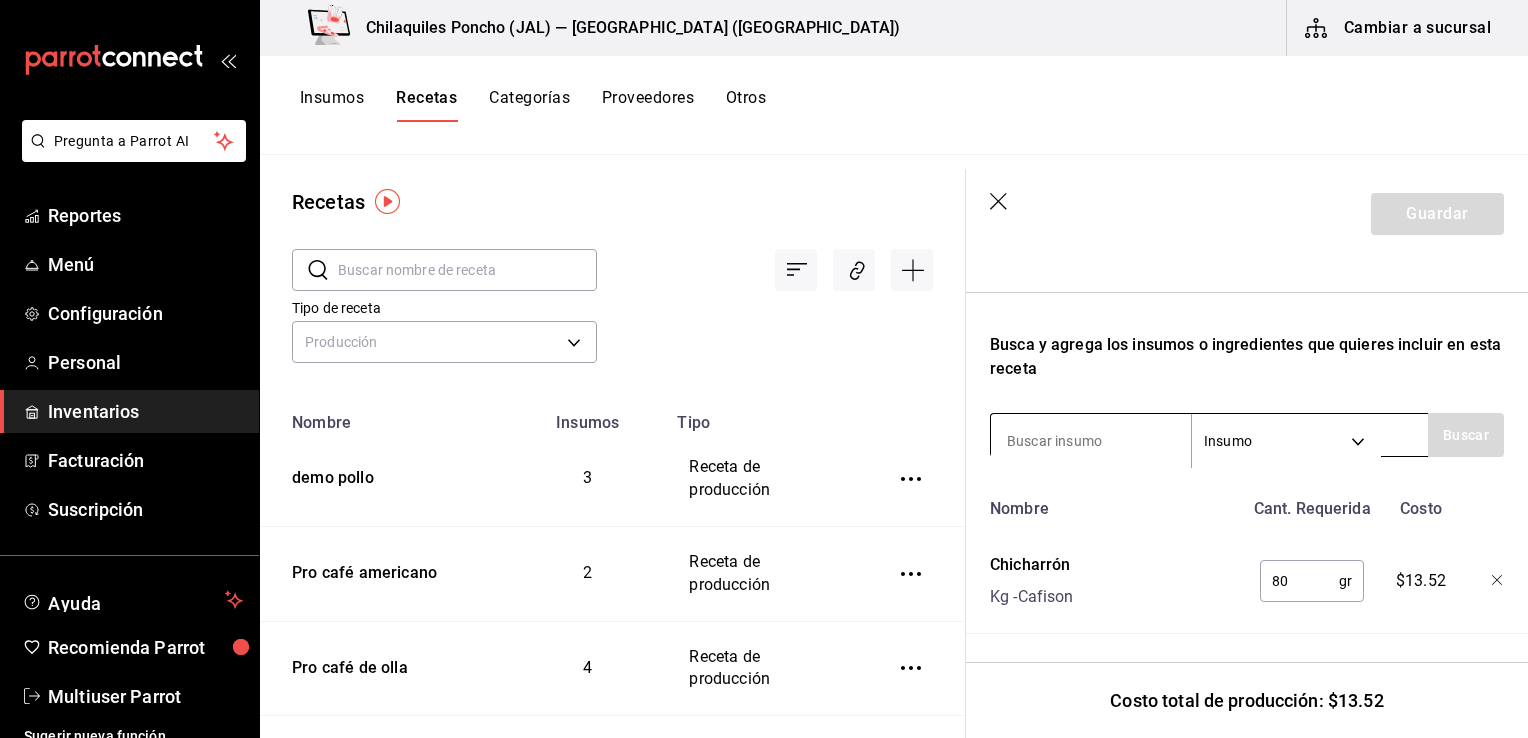 click at bounding box center (1091, 441) 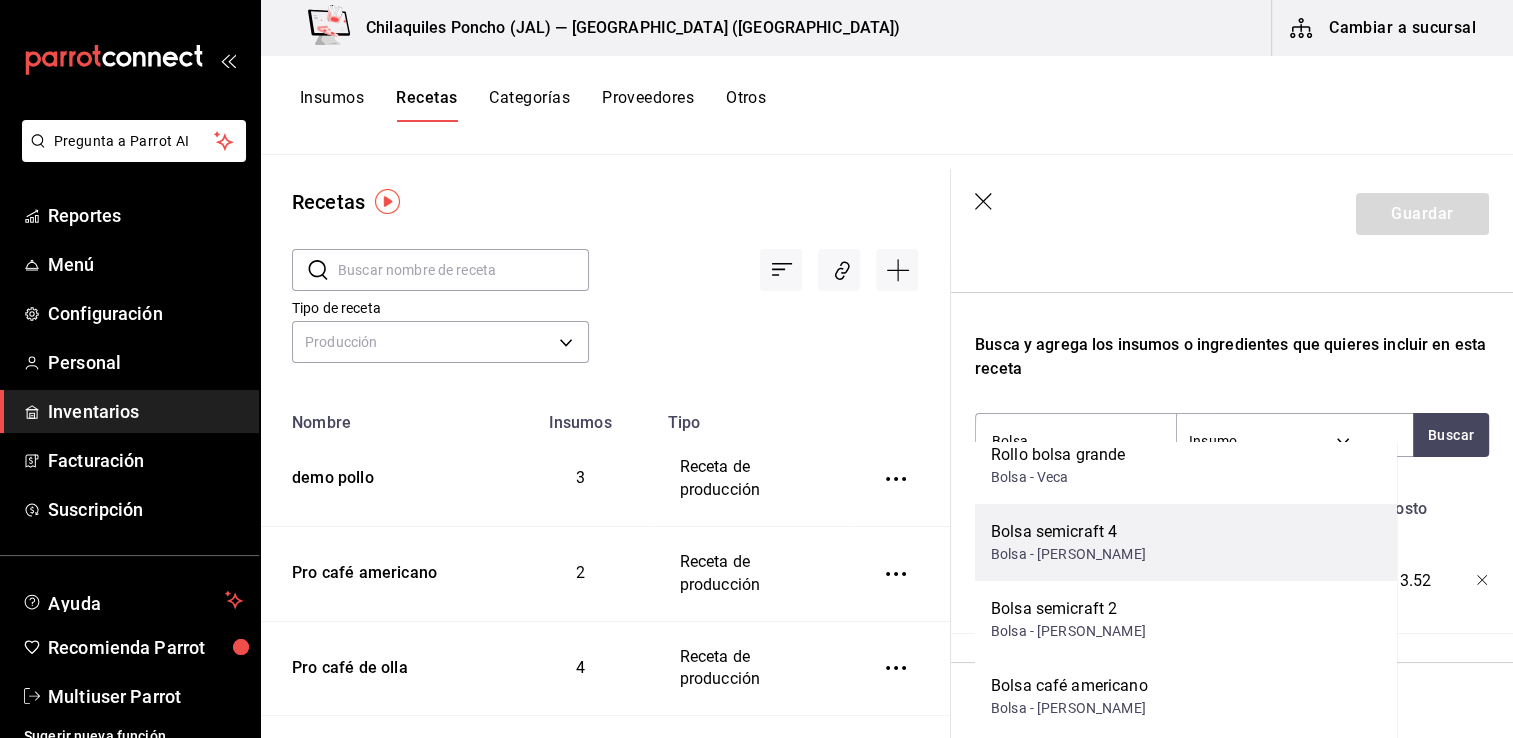 scroll, scrollTop: 104, scrollLeft: 0, axis: vertical 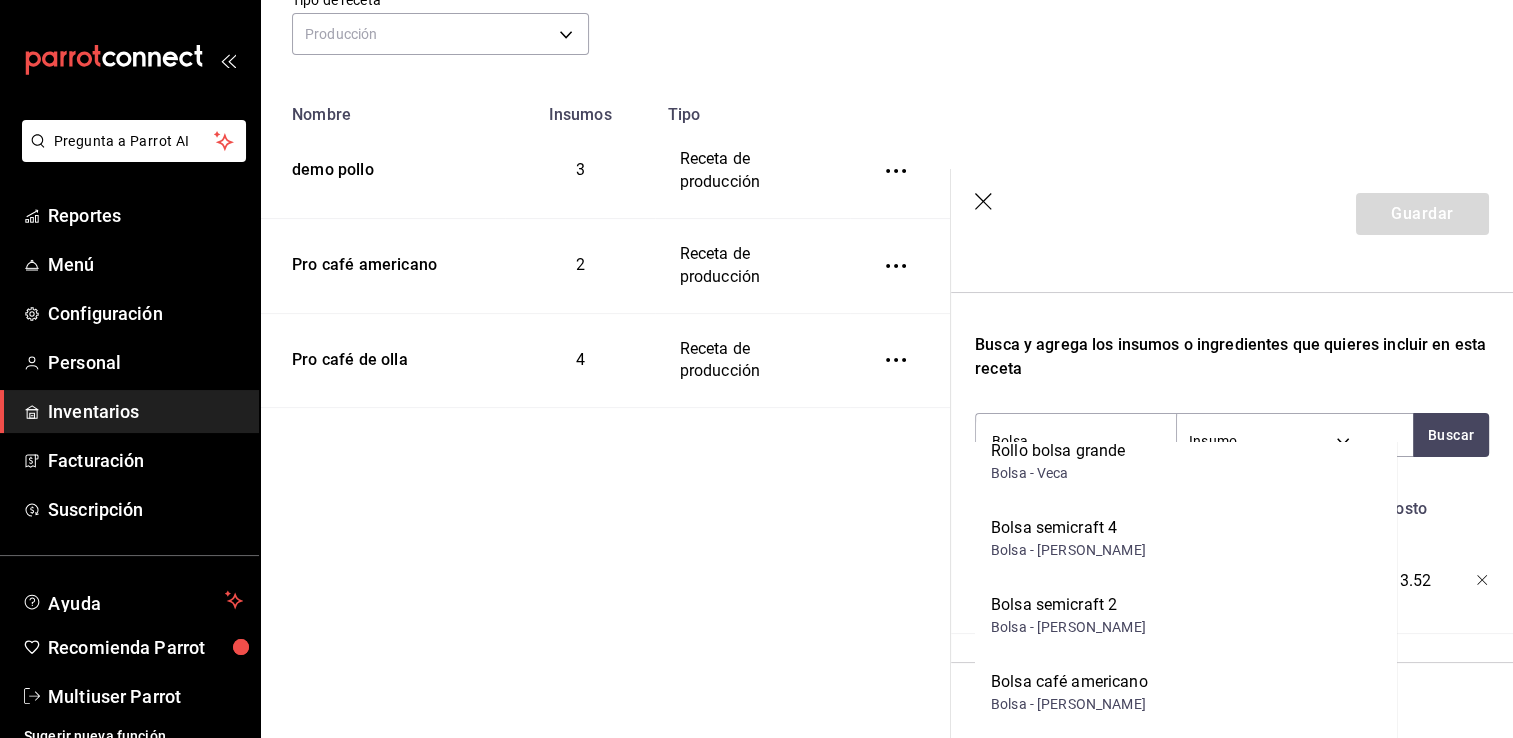 type on "Bolsa" 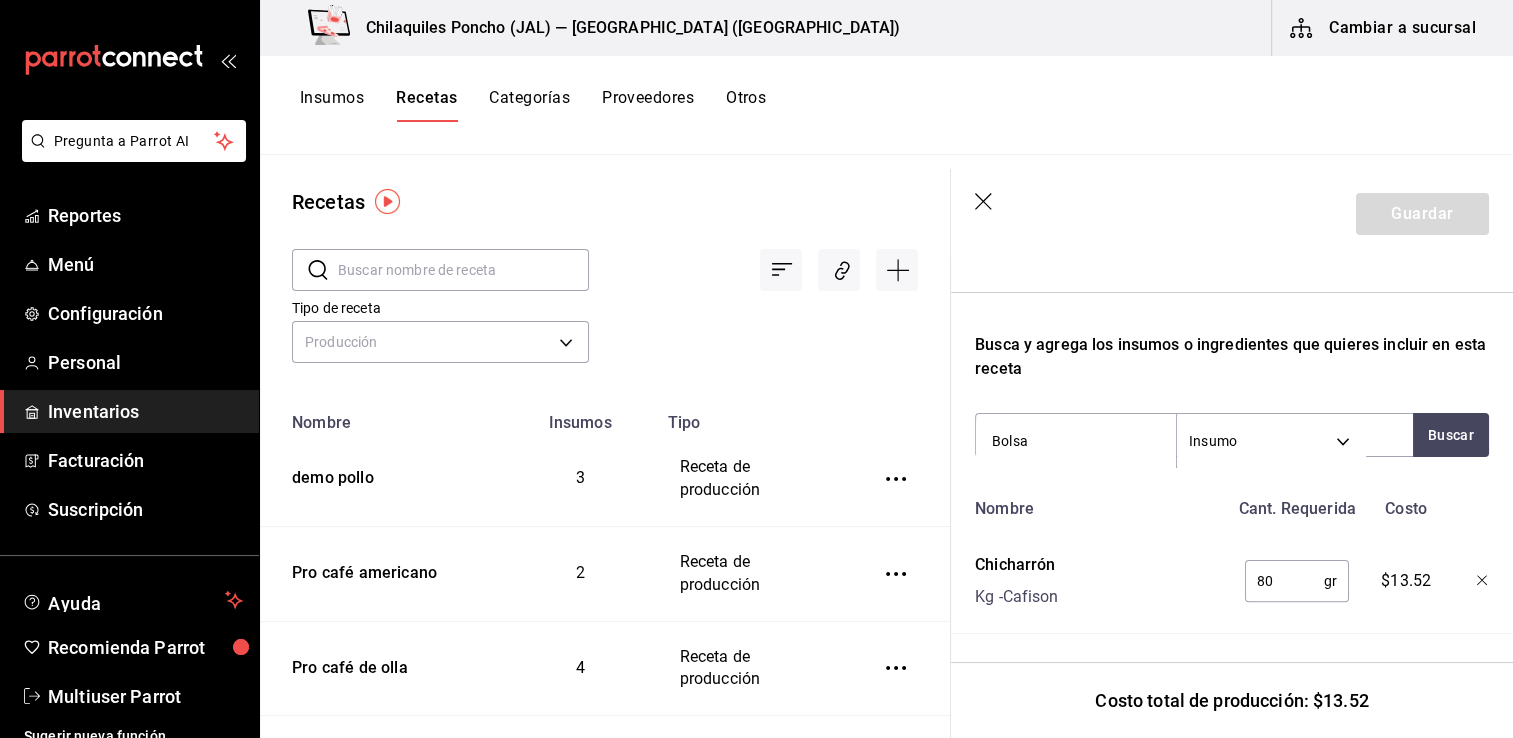 scroll, scrollTop: 0, scrollLeft: 0, axis: both 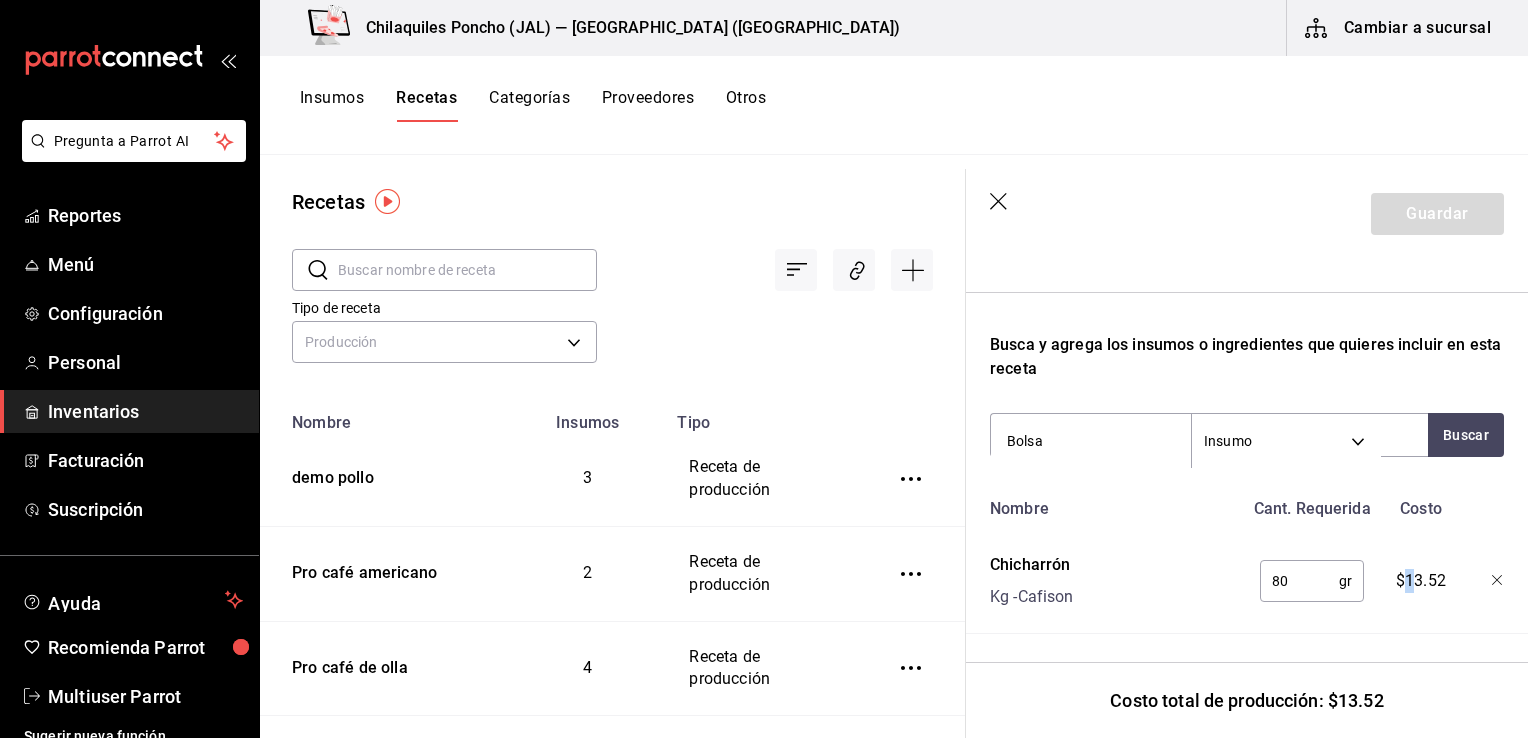 drag, startPoint x: 1397, startPoint y: 587, endPoint x: 1396, endPoint y: 552, distance: 35.014282 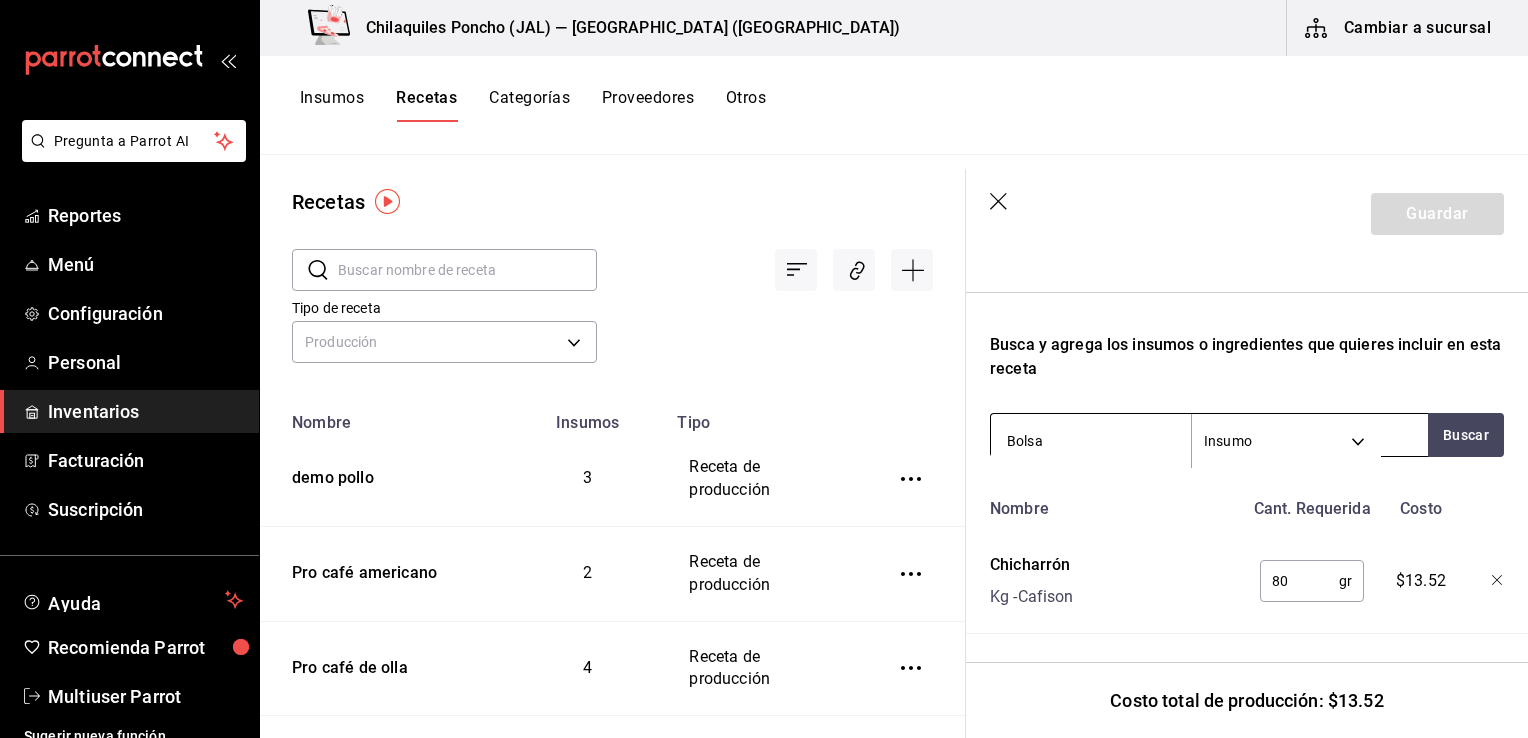 click on "Bolsa" at bounding box center [1091, 441] 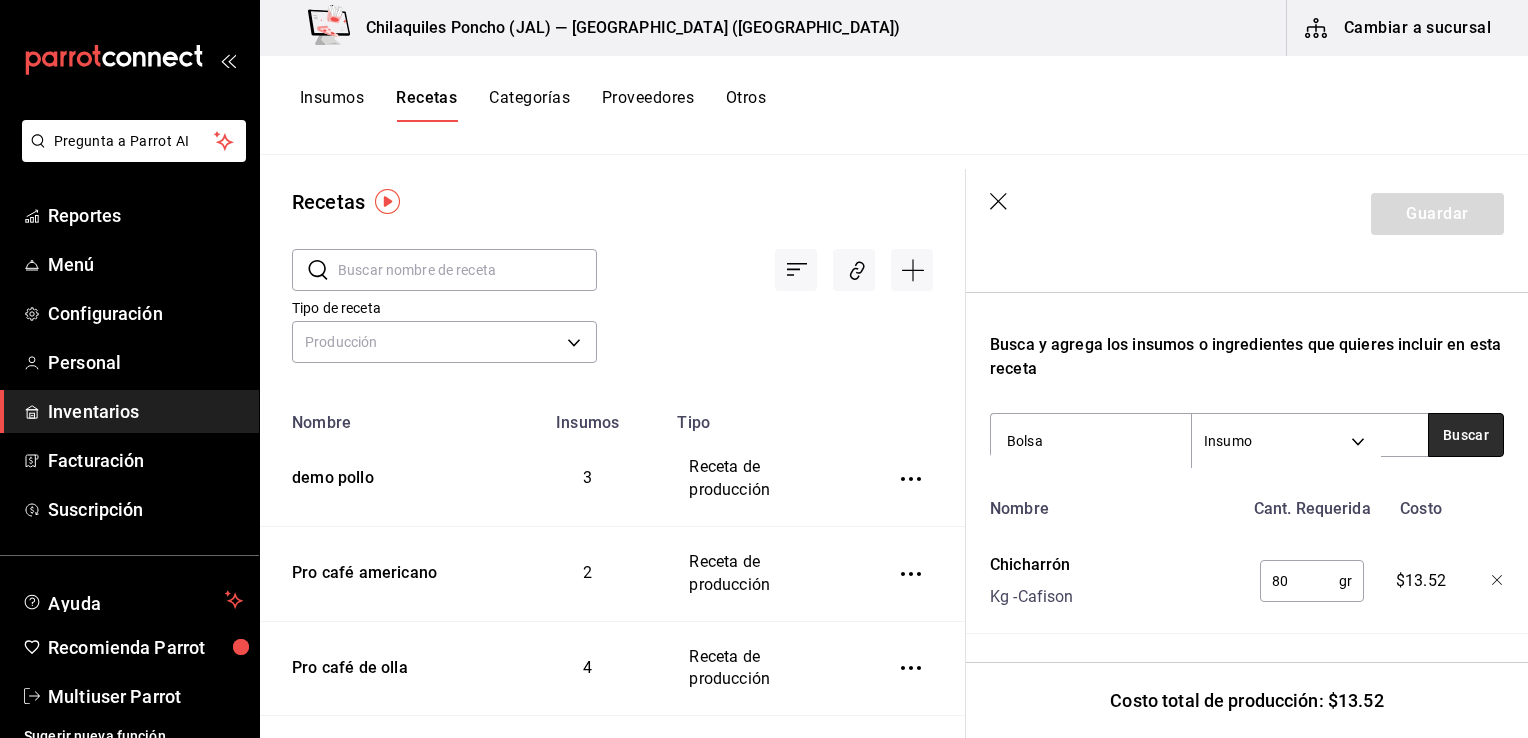 click on "Buscar" at bounding box center (1466, 435) 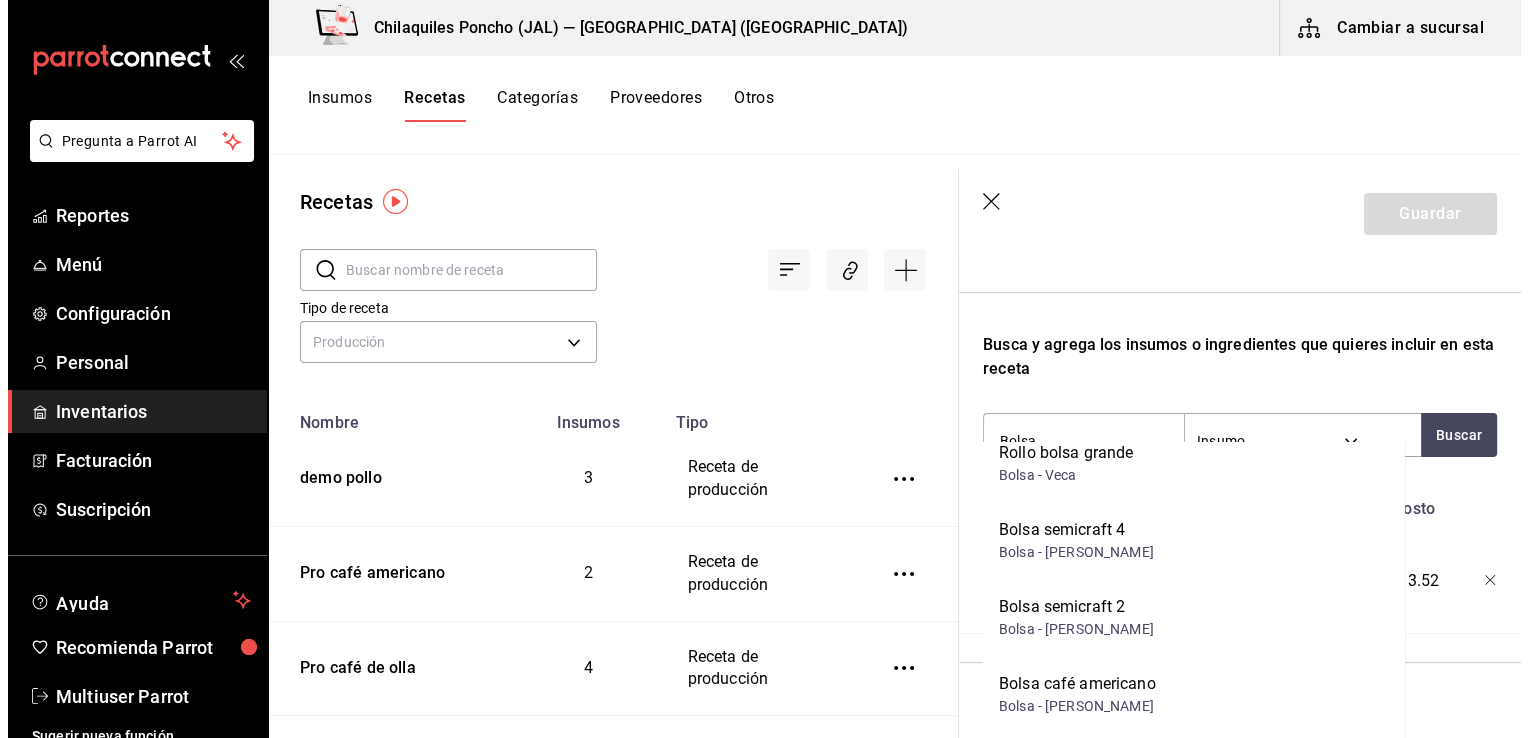 scroll, scrollTop: 104, scrollLeft: 0, axis: vertical 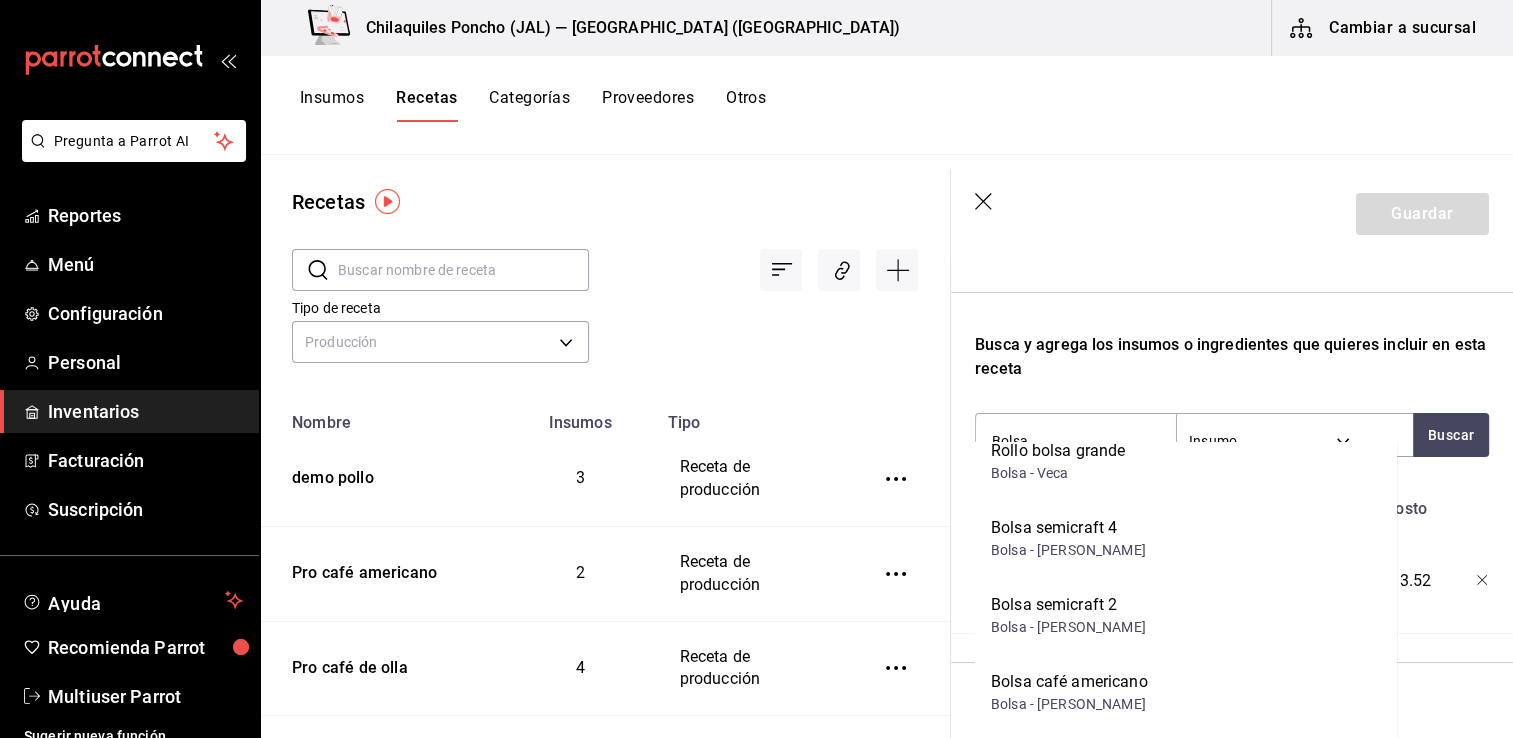 click on "Bolsa - Veca" at bounding box center (1058, 473) 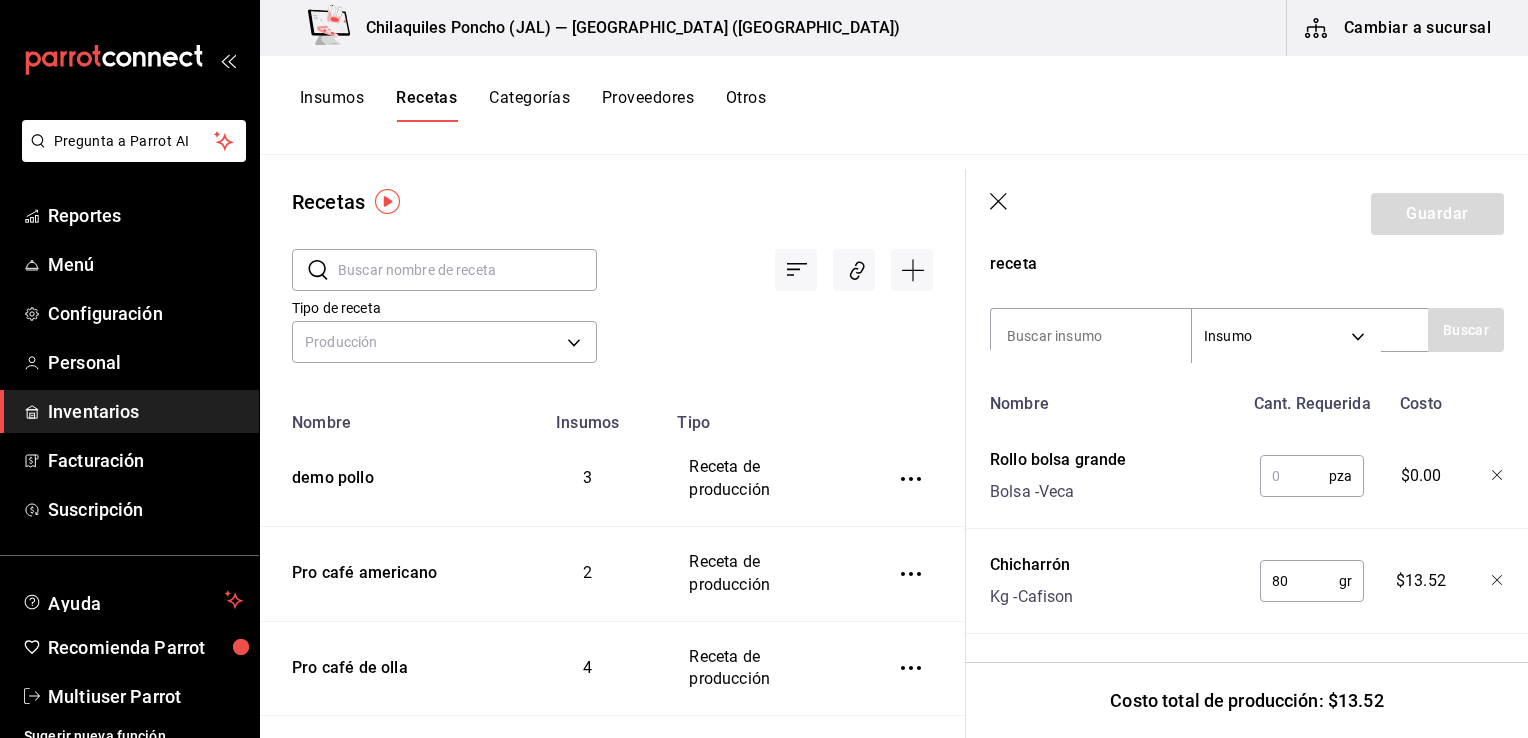 scroll, scrollTop: 672, scrollLeft: 0, axis: vertical 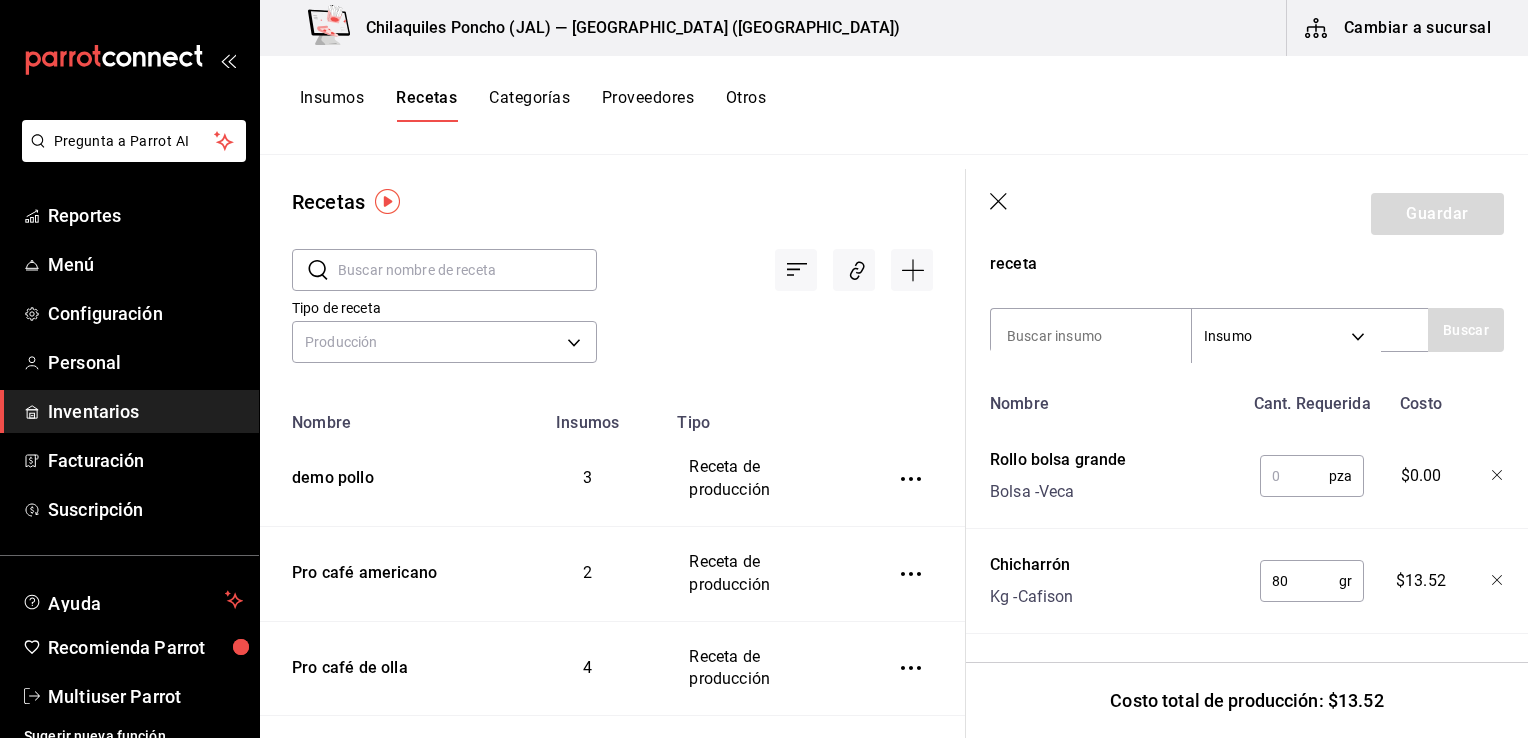 click at bounding box center (1294, 476) 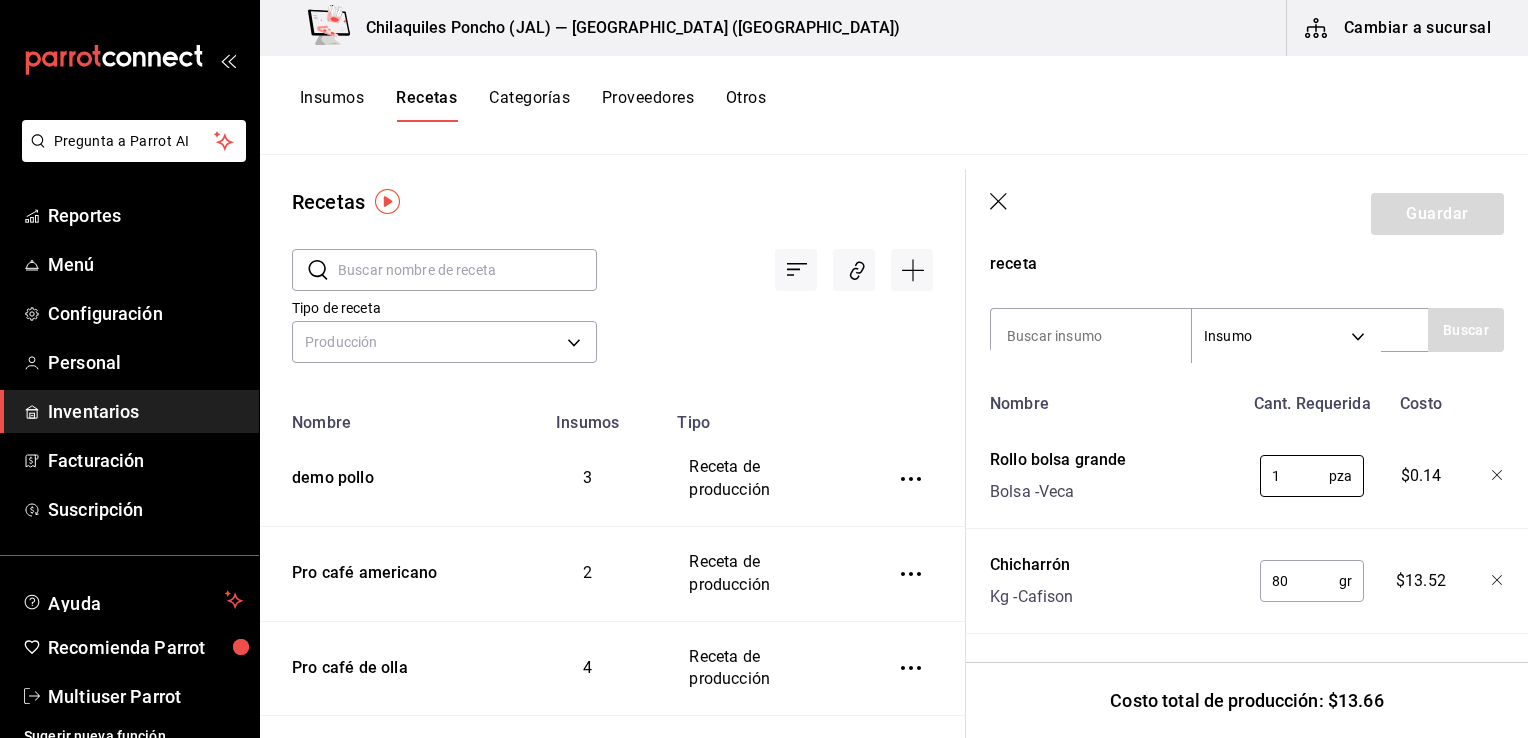 type on "1" 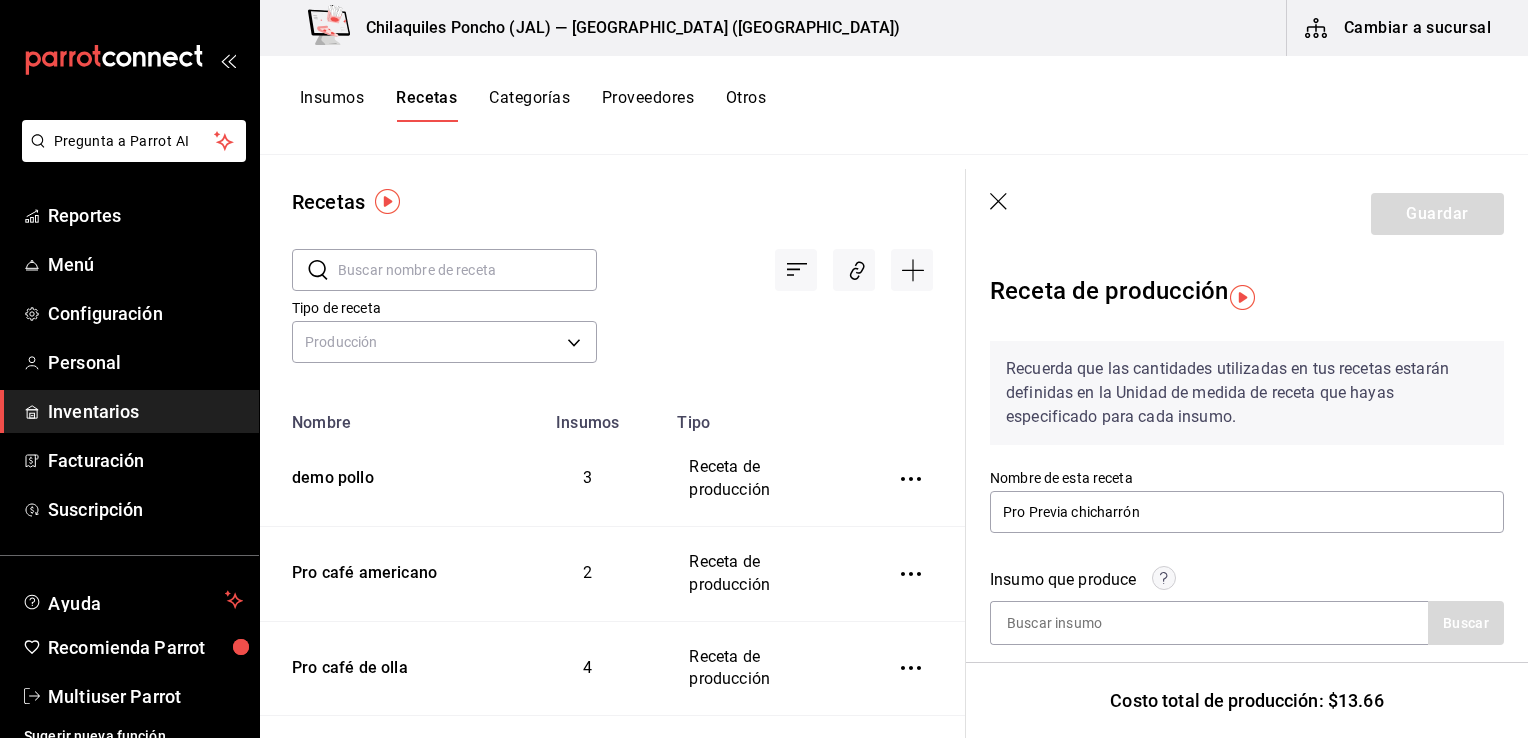 scroll, scrollTop: 0, scrollLeft: 0, axis: both 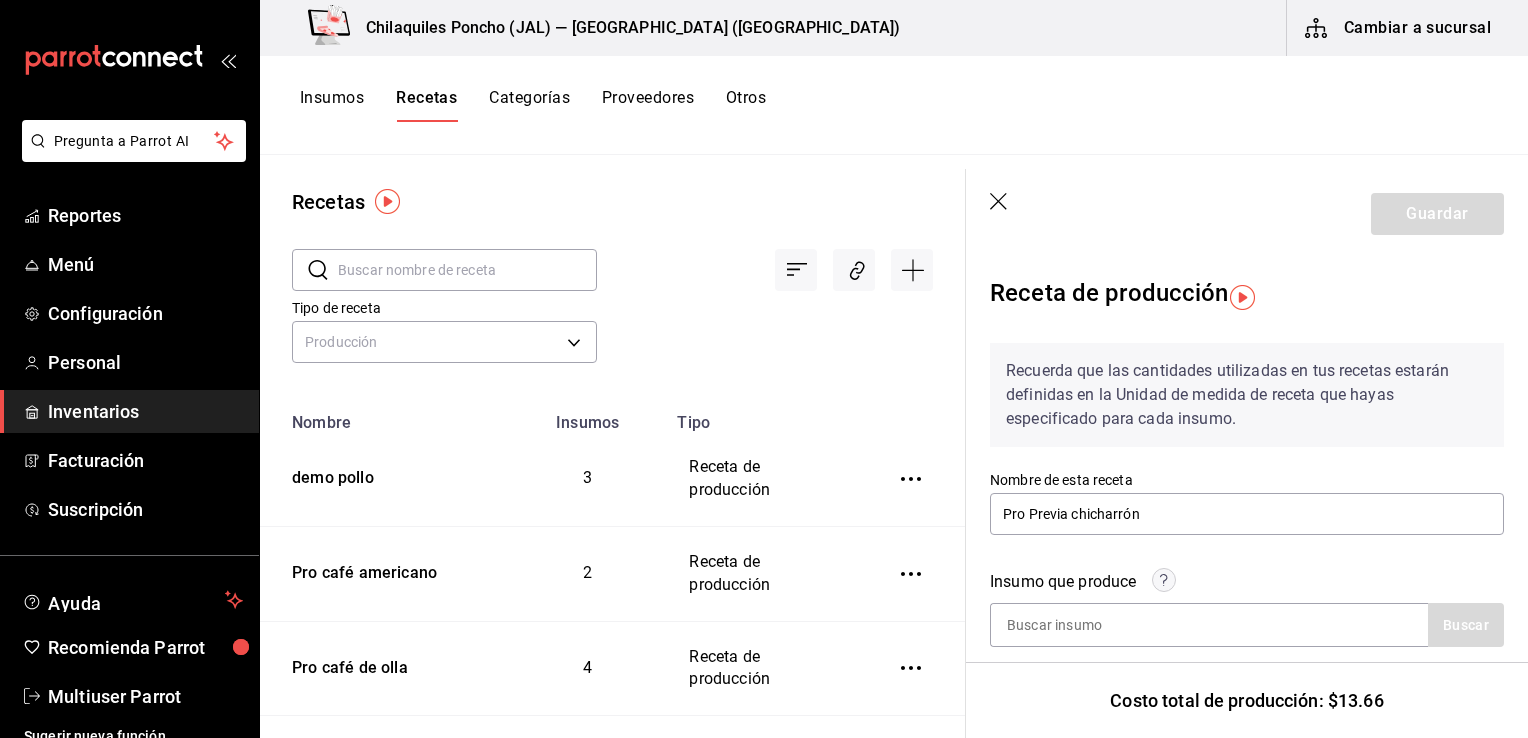 click on "Guardar" at bounding box center [1247, 214] 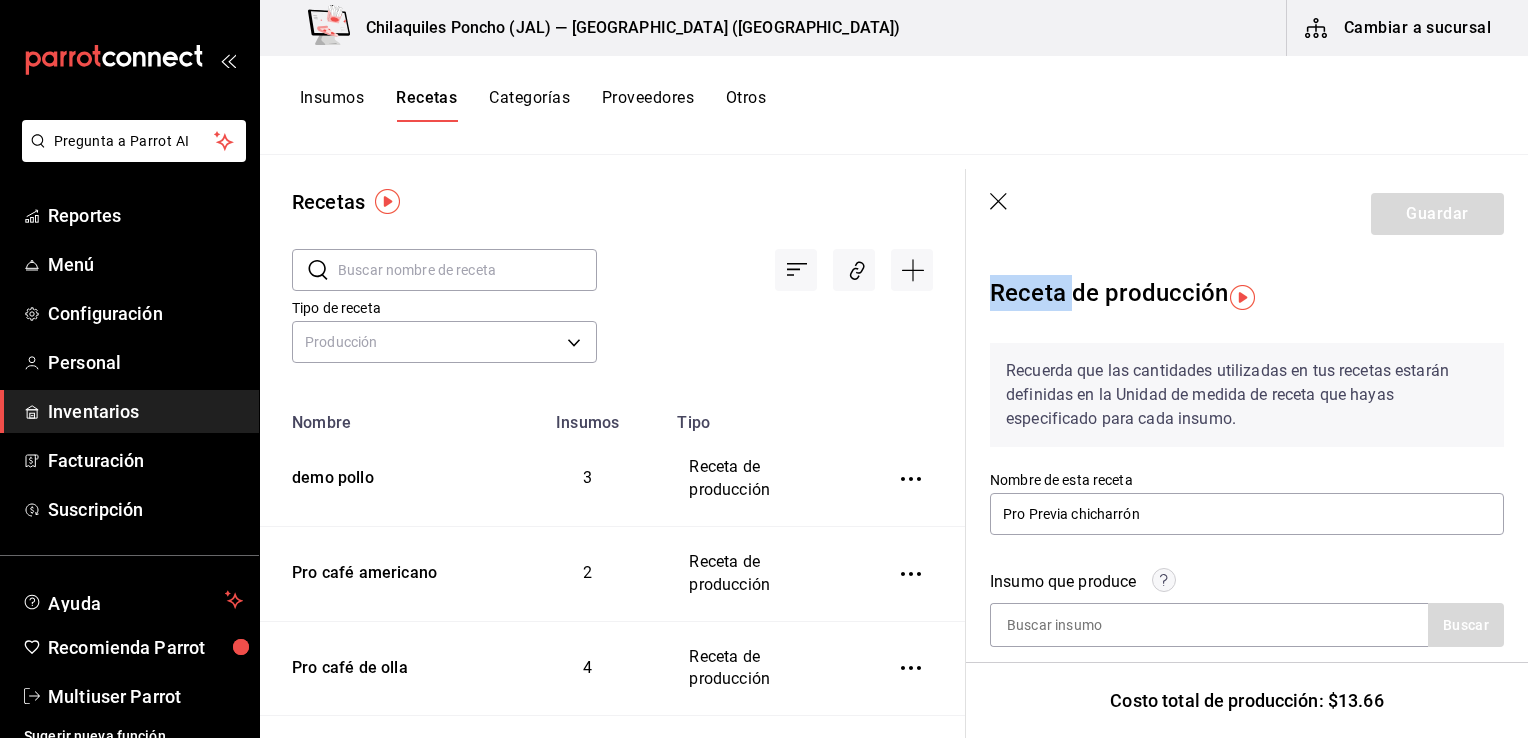 click on "Guardar" at bounding box center (1247, 214) 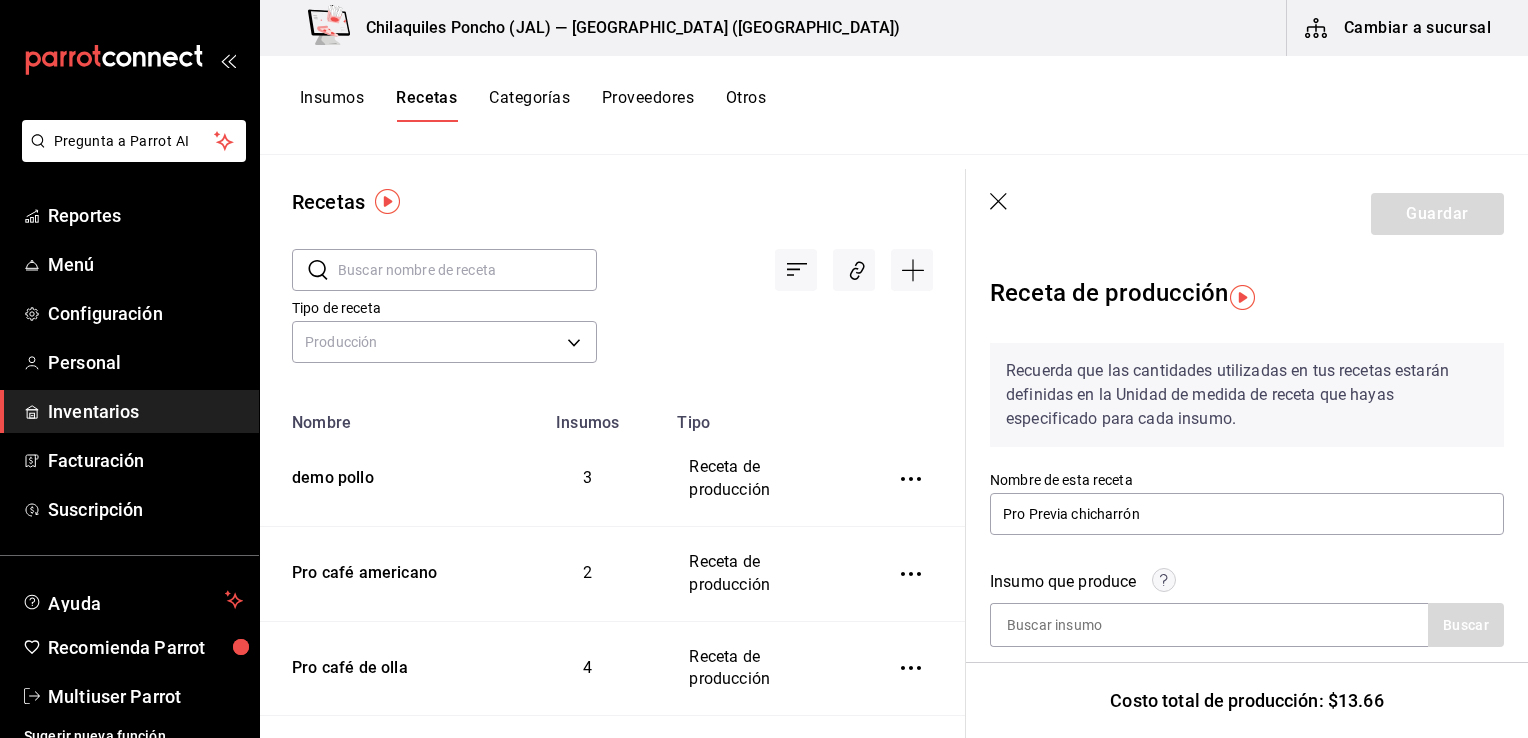click on "Receta de producción" at bounding box center (1247, 297) 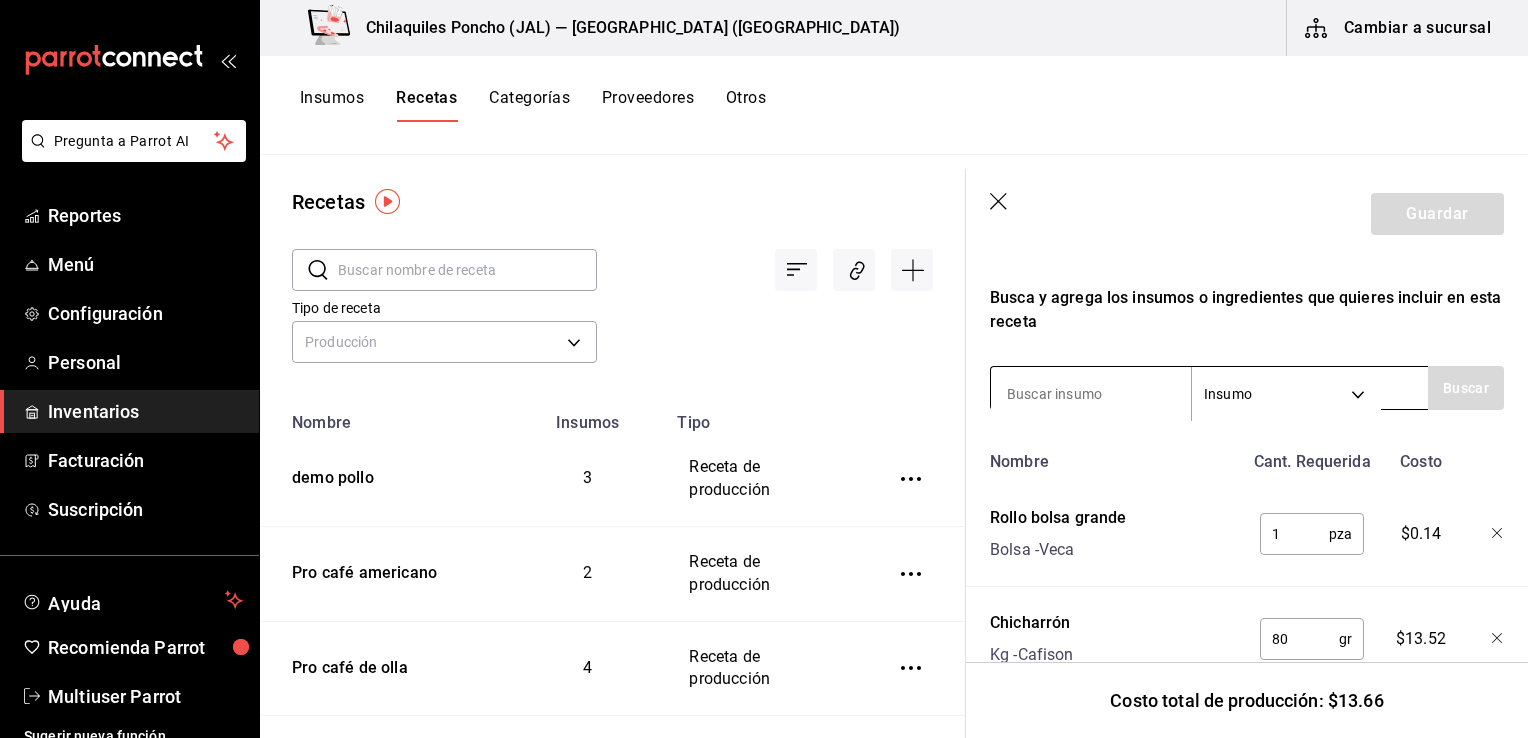 scroll, scrollTop: 672, scrollLeft: 0, axis: vertical 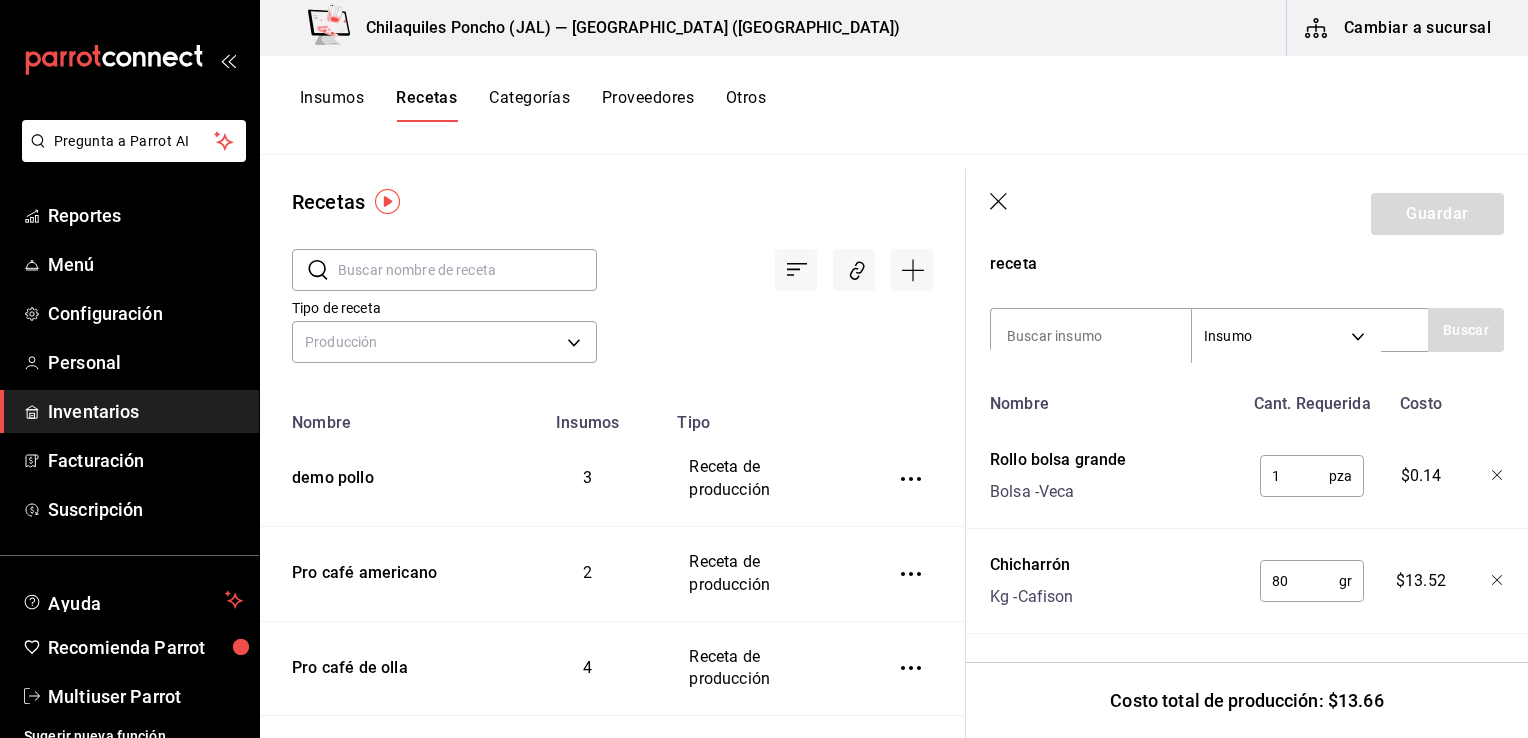 click on "Receta de producción  Recuerda que las cantidades utilizadas en tus recetas estarán definidas en la Unidad de medida de receta que hayas especificado para cada insumo. Nombre de esta receta Pro Previa chicharrón Insumo que produce Buscar Cant. que produce 1 pza ​ Merma % ​ Cant. efectiva 1 pza Previa chicharrón Busca y agrega los insumos o ingredientes que quieres incluir en esta receta Insumo SUPPLY Buscar Nombre Cant. Requerida Costo Rollo bolsa grande Bolsa -  Veca 1 pza ​ $0.14 Chicharrón Kg -  Cafison 80 gr ​ $13.52" at bounding box center [1247, 169] 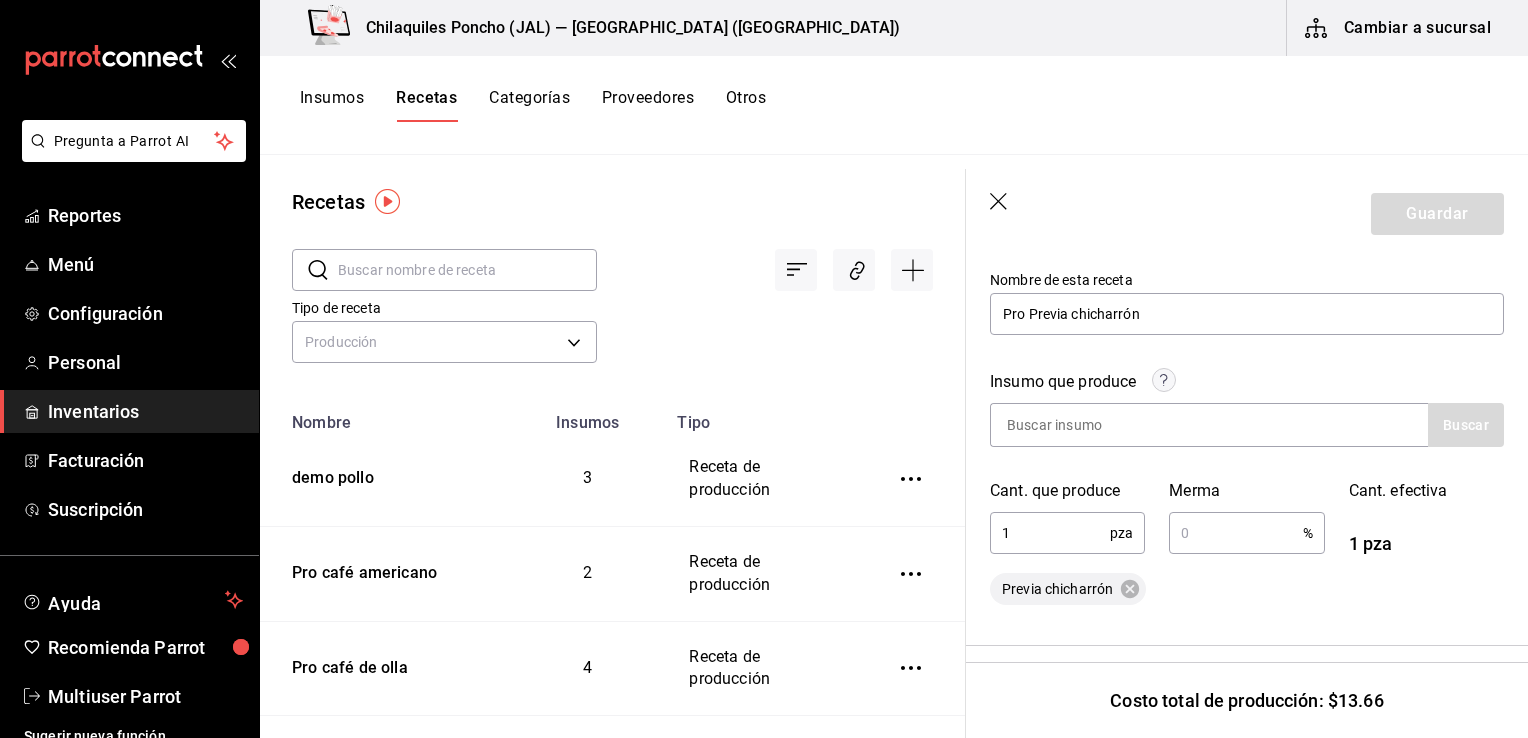 scroll, scrollTop: 300, scrollLeft: 0, axis: vertical 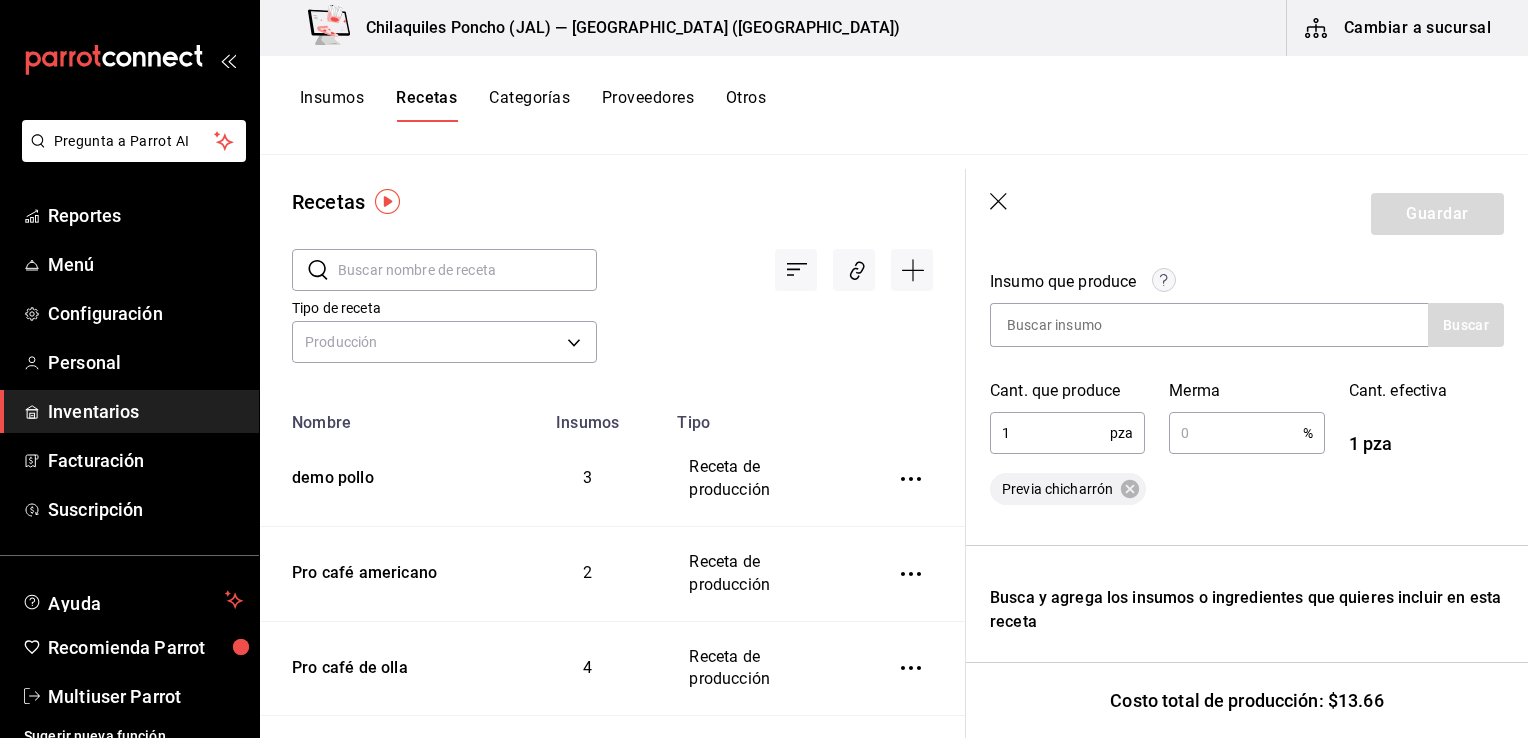 click on "Previa chicharrón" at bounding box center [1247, 489] 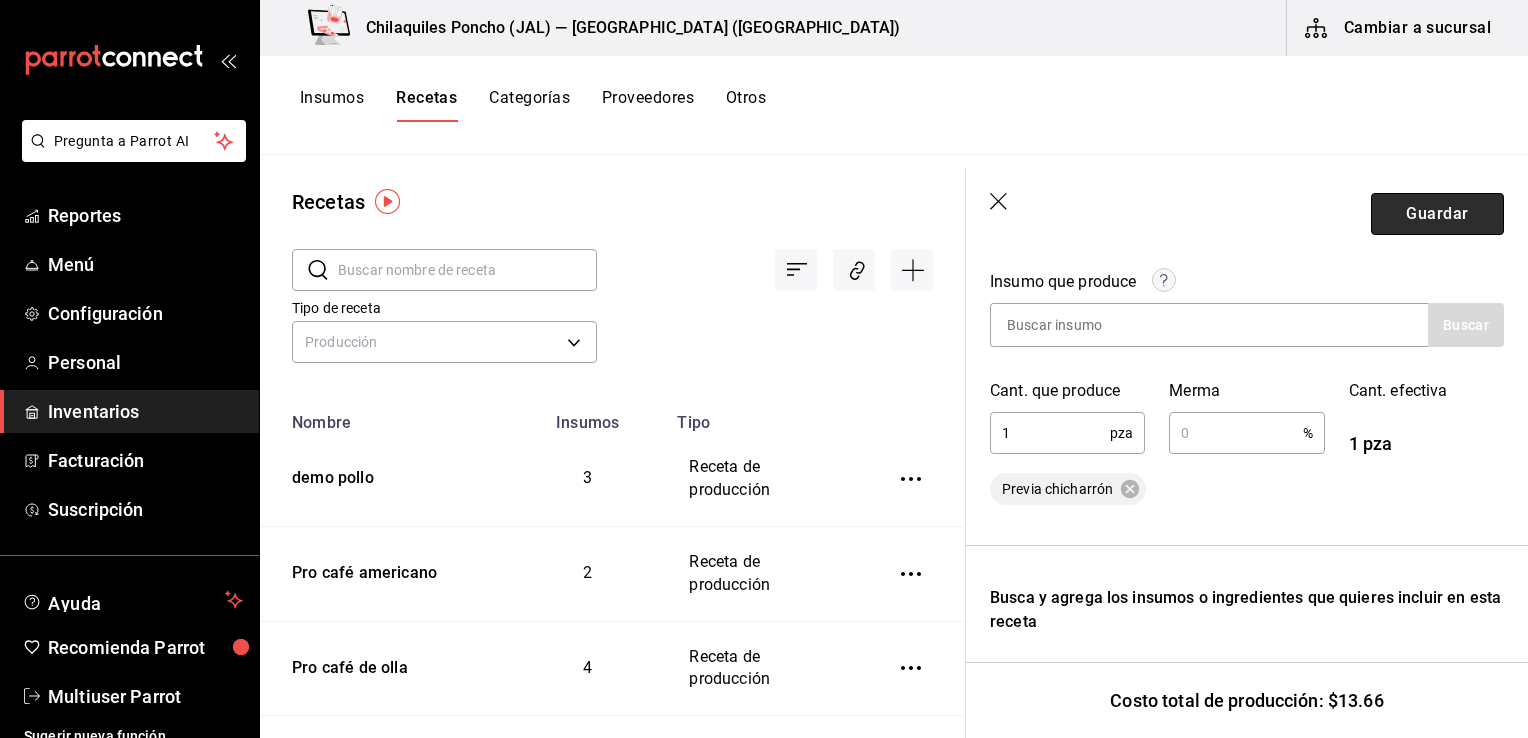 click on "Guardar" at bounding box center [1437, 214] 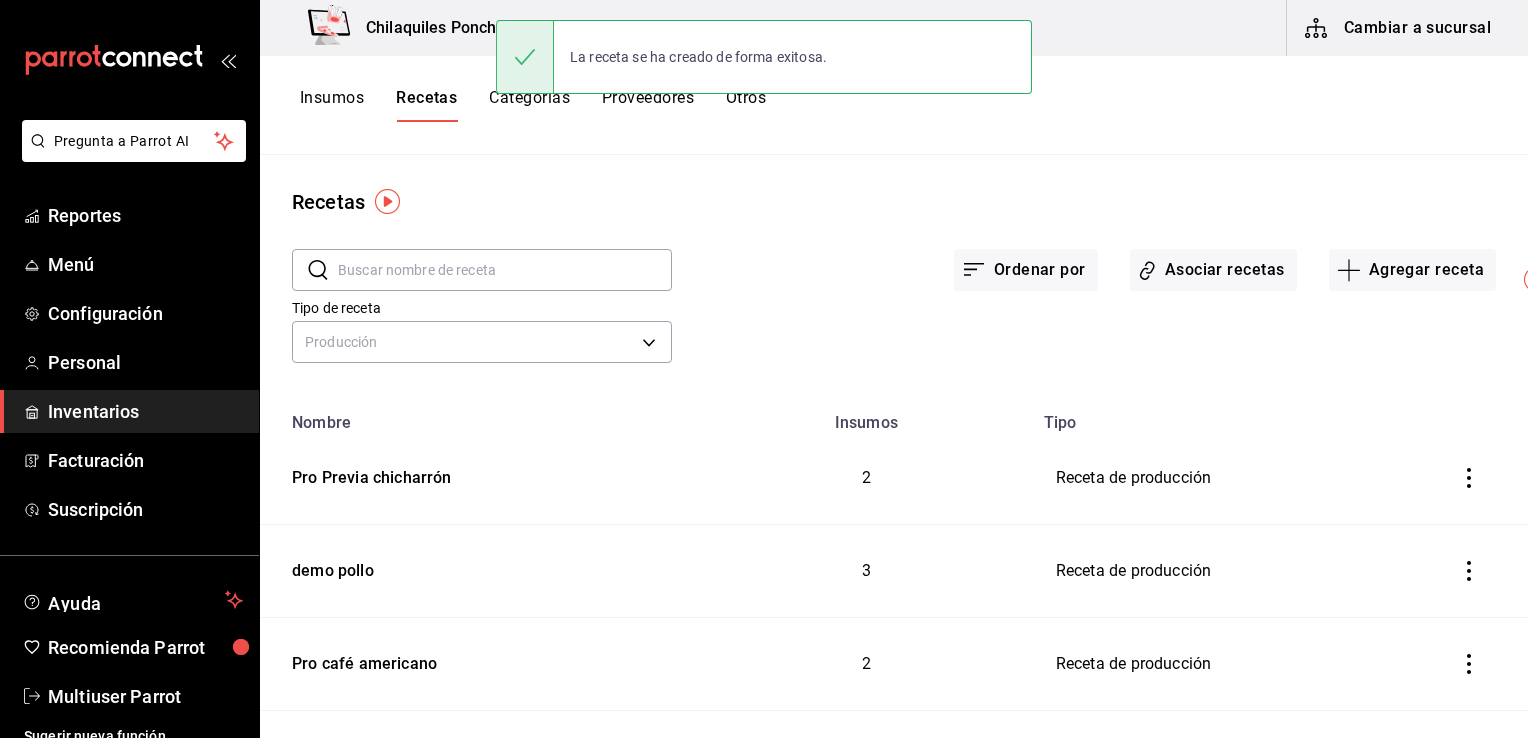 scroll, scrollTop: 0, scrollLeft: 0, axis: both 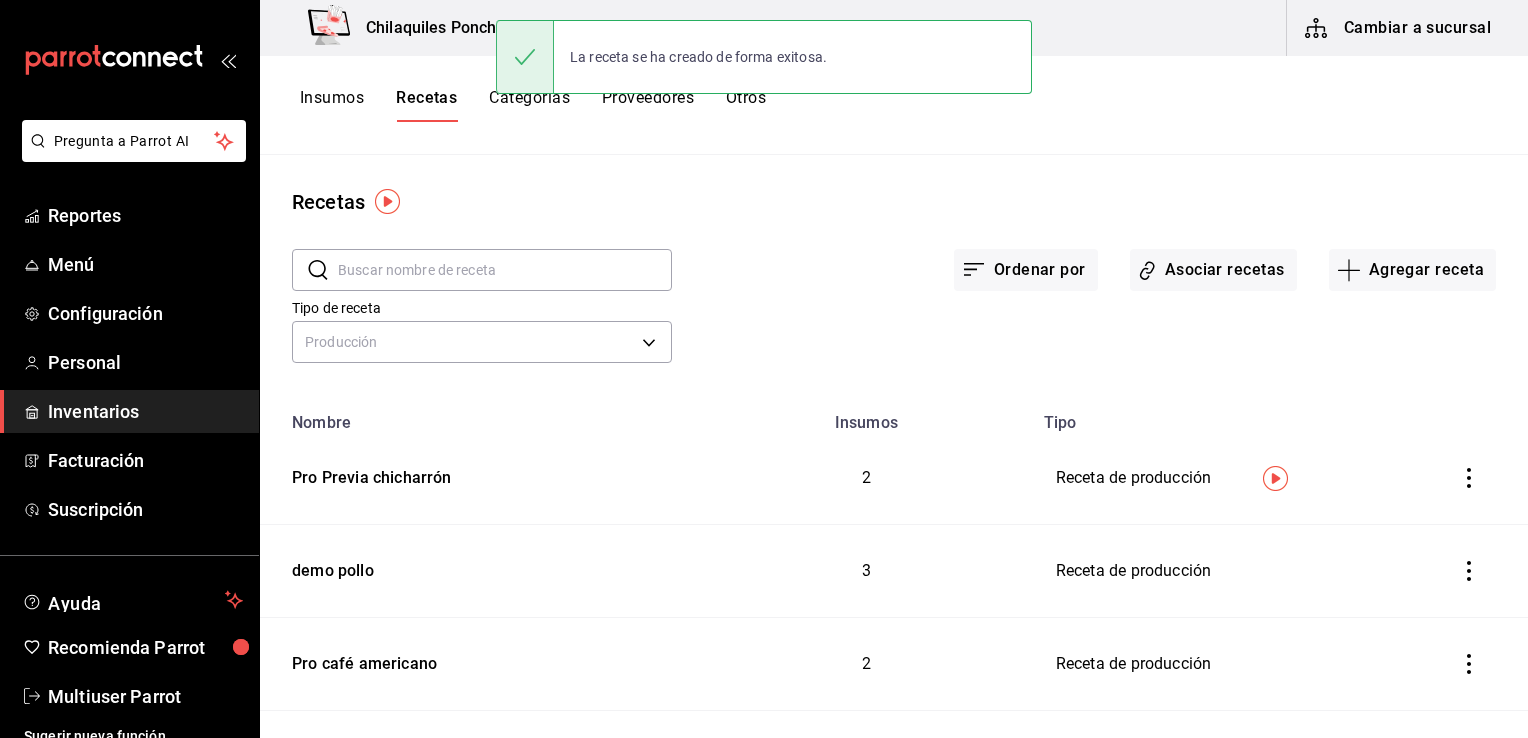 drag, startPoint x: 322, startPoint y: 114, endPoint x: 352, endPoint y: 106, distance: 31.04835 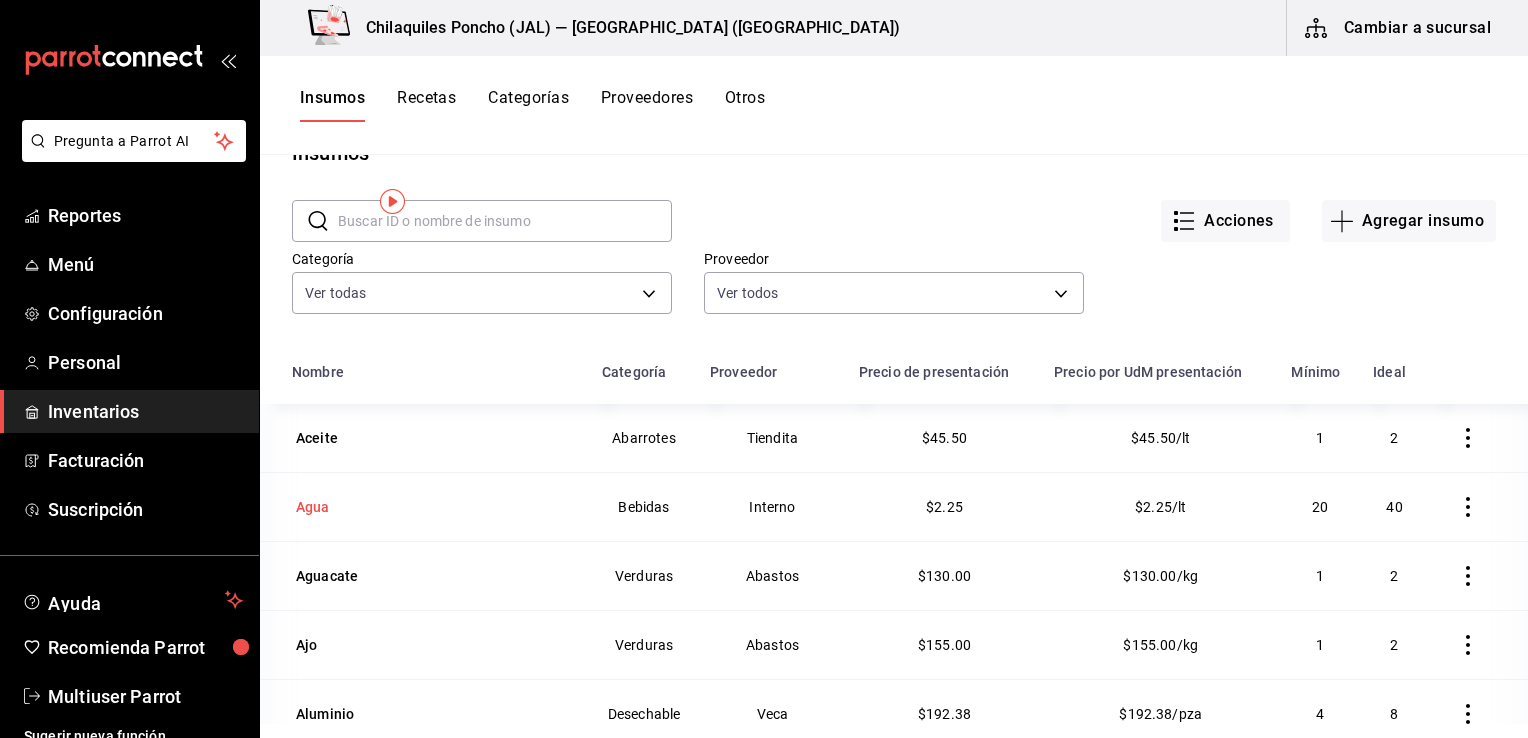 scroll, scrollTop: 0, scrollLeft: 0, axis: both 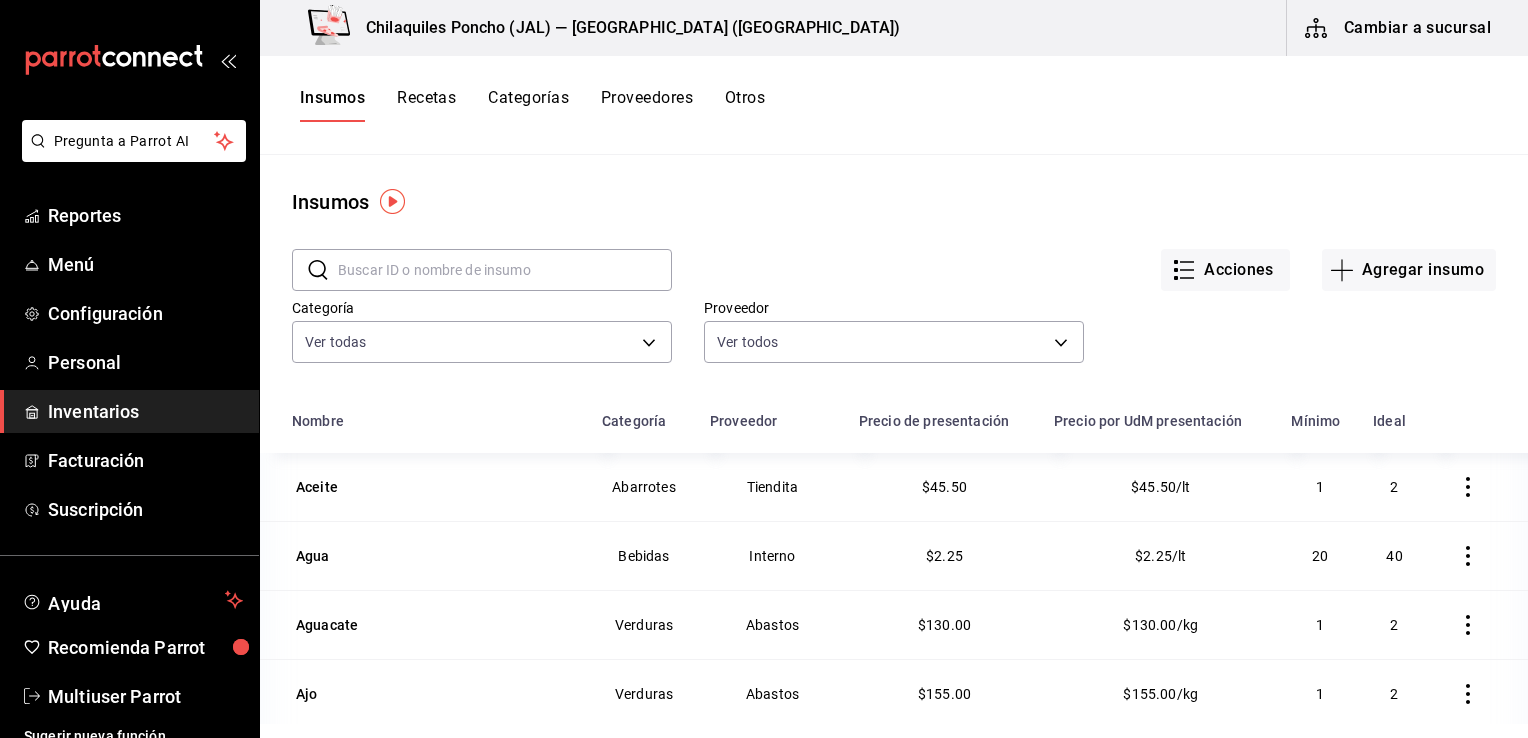 click on "​ ​" at bounding box center [482, 270] 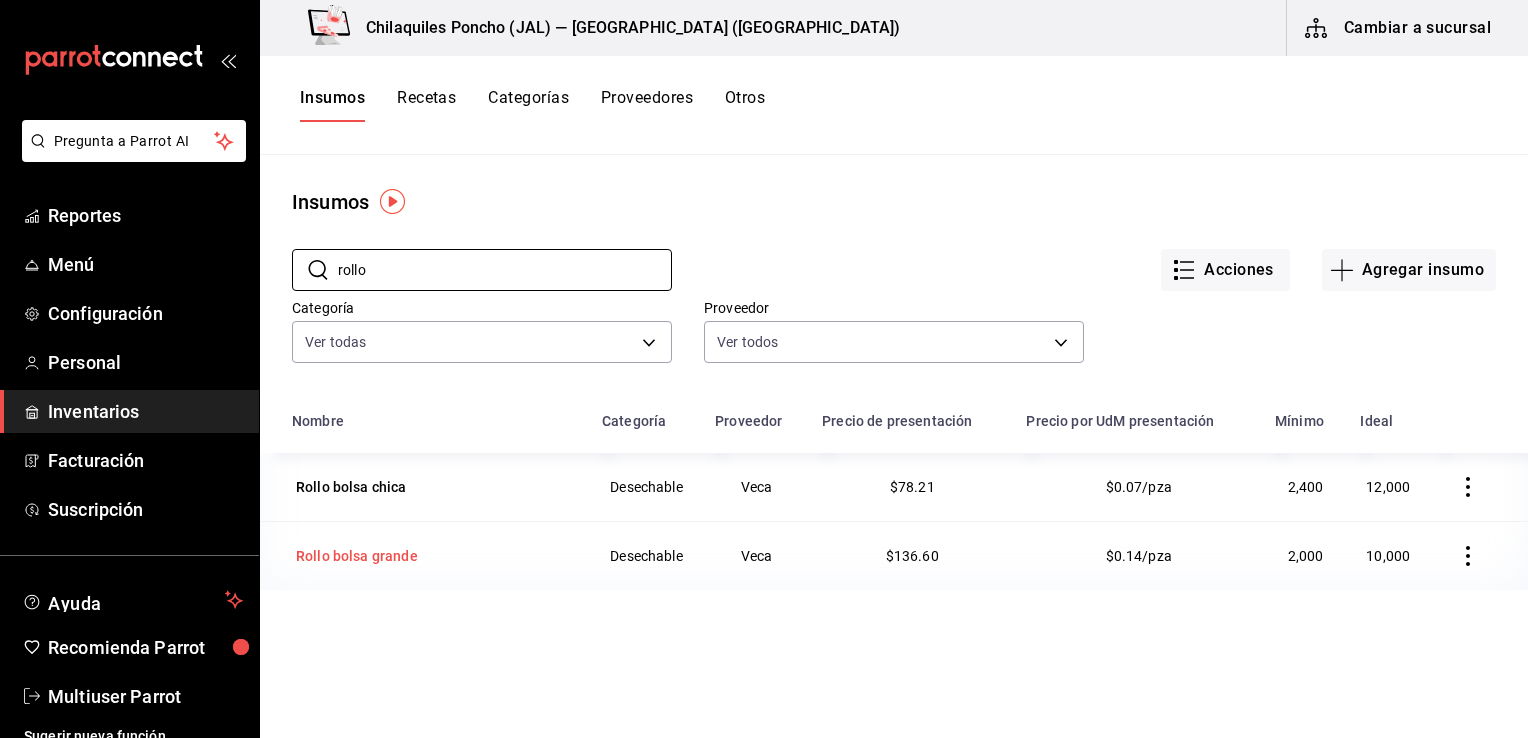 type on "rollo" 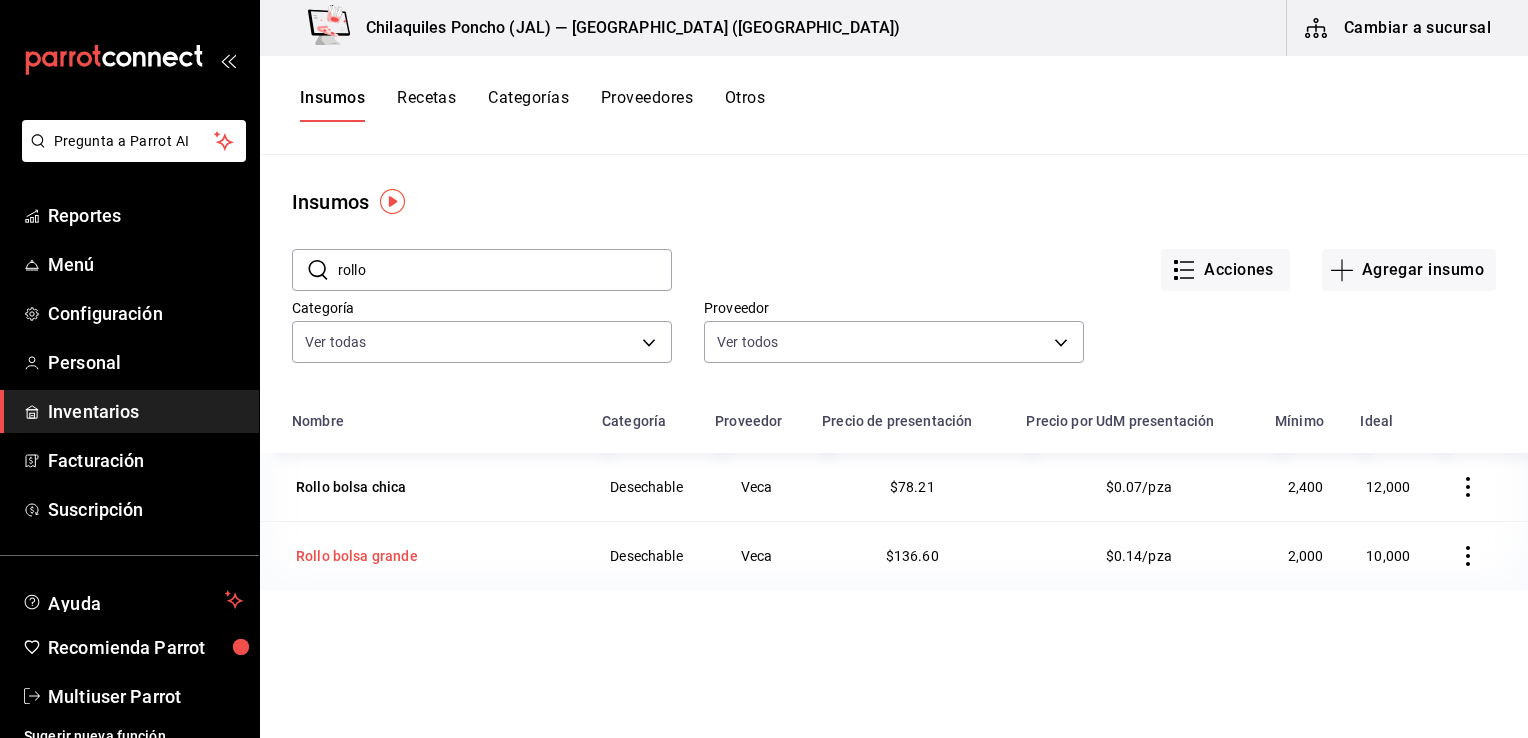 click on "Rollo bolsa grande" at bounding box center (357, 556) 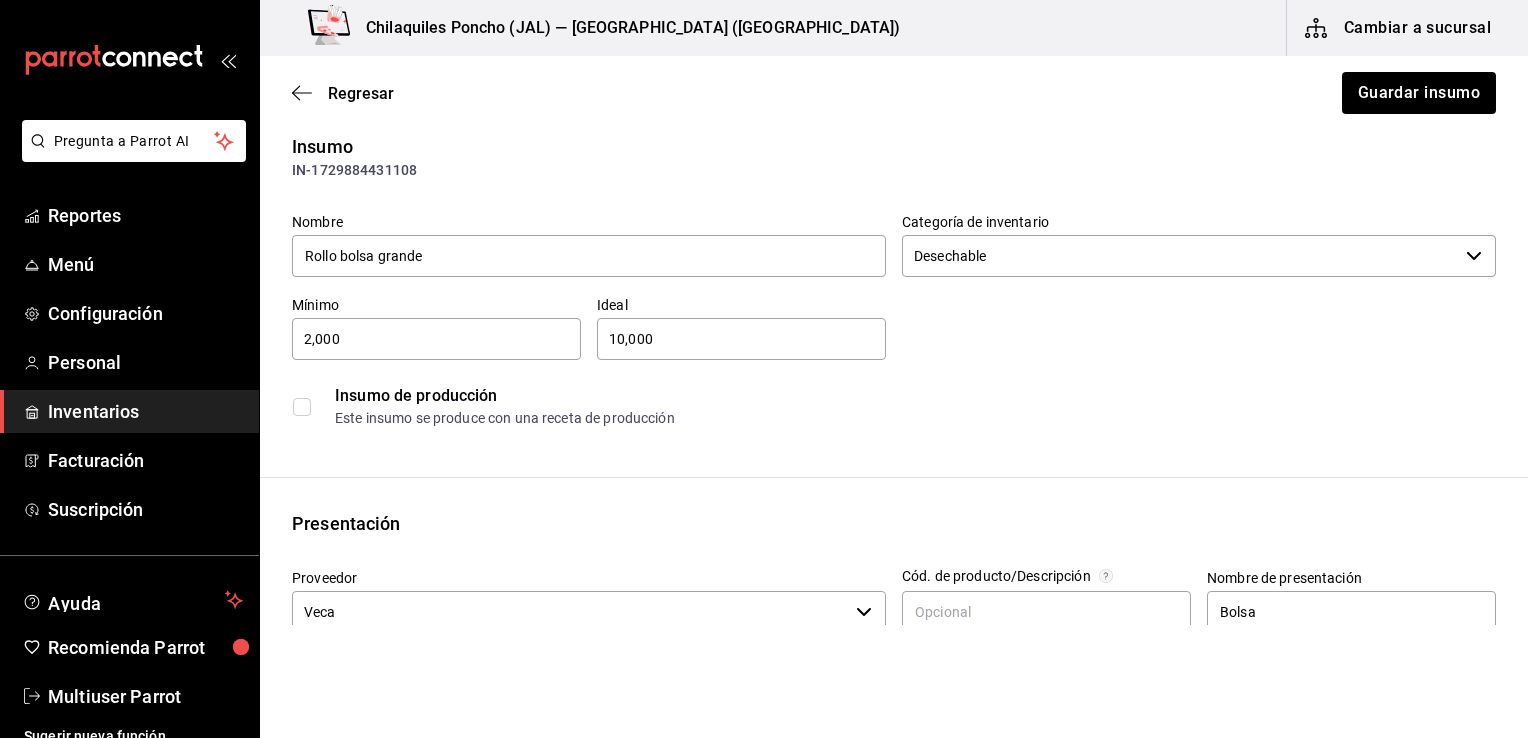scroll, scrollTop: 0, scrollLeft: 0, axis: both 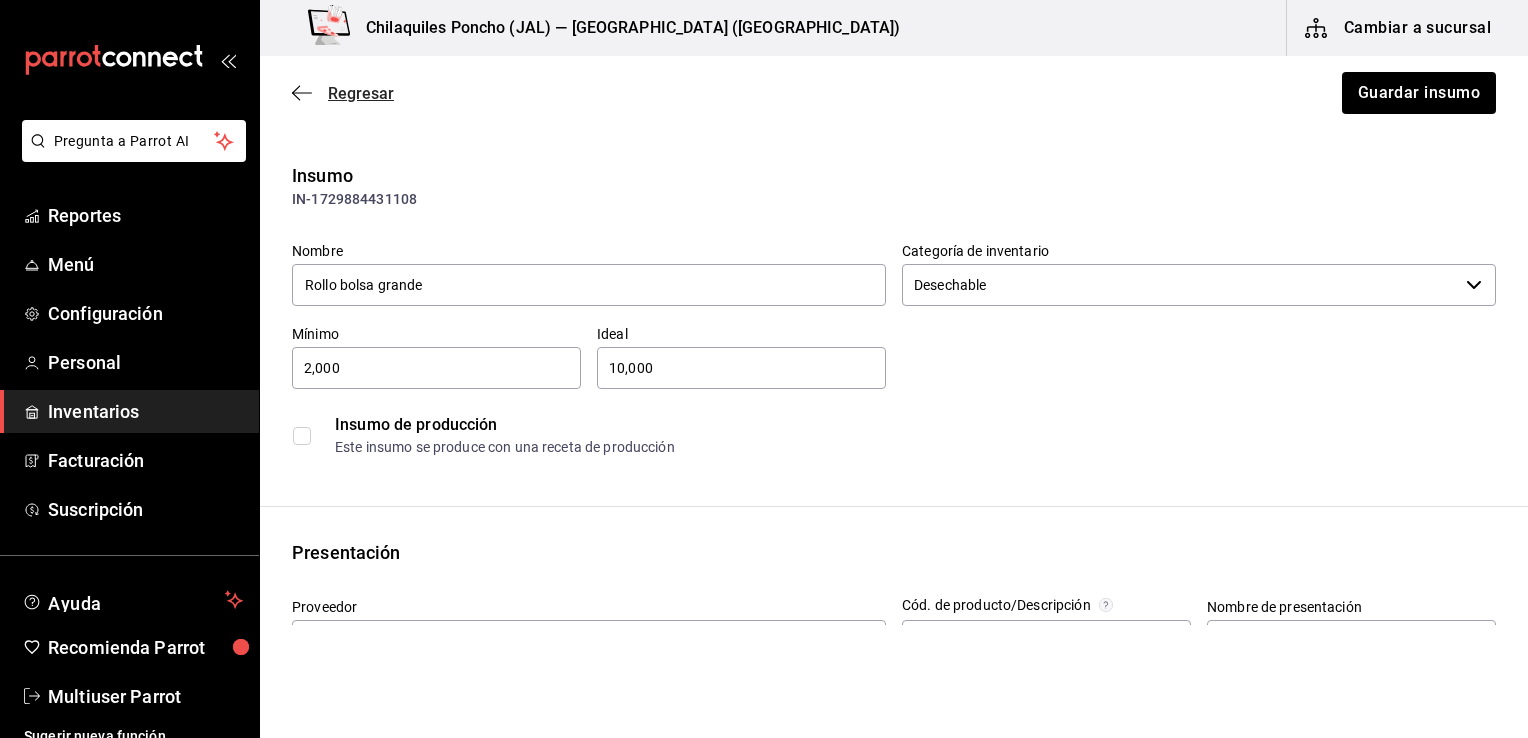 click 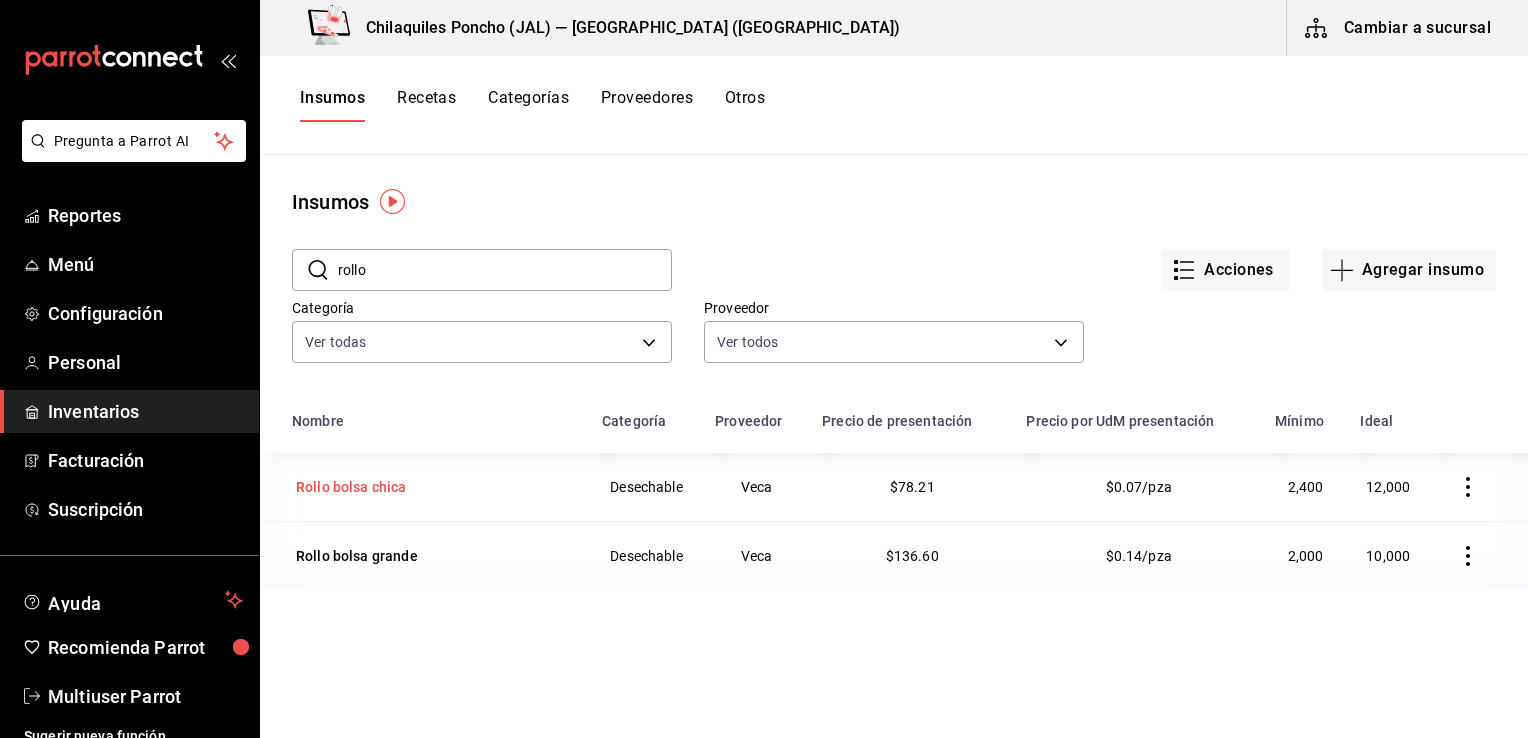 click on "Rollo bolsa chica" at bounding box center [425, 487] 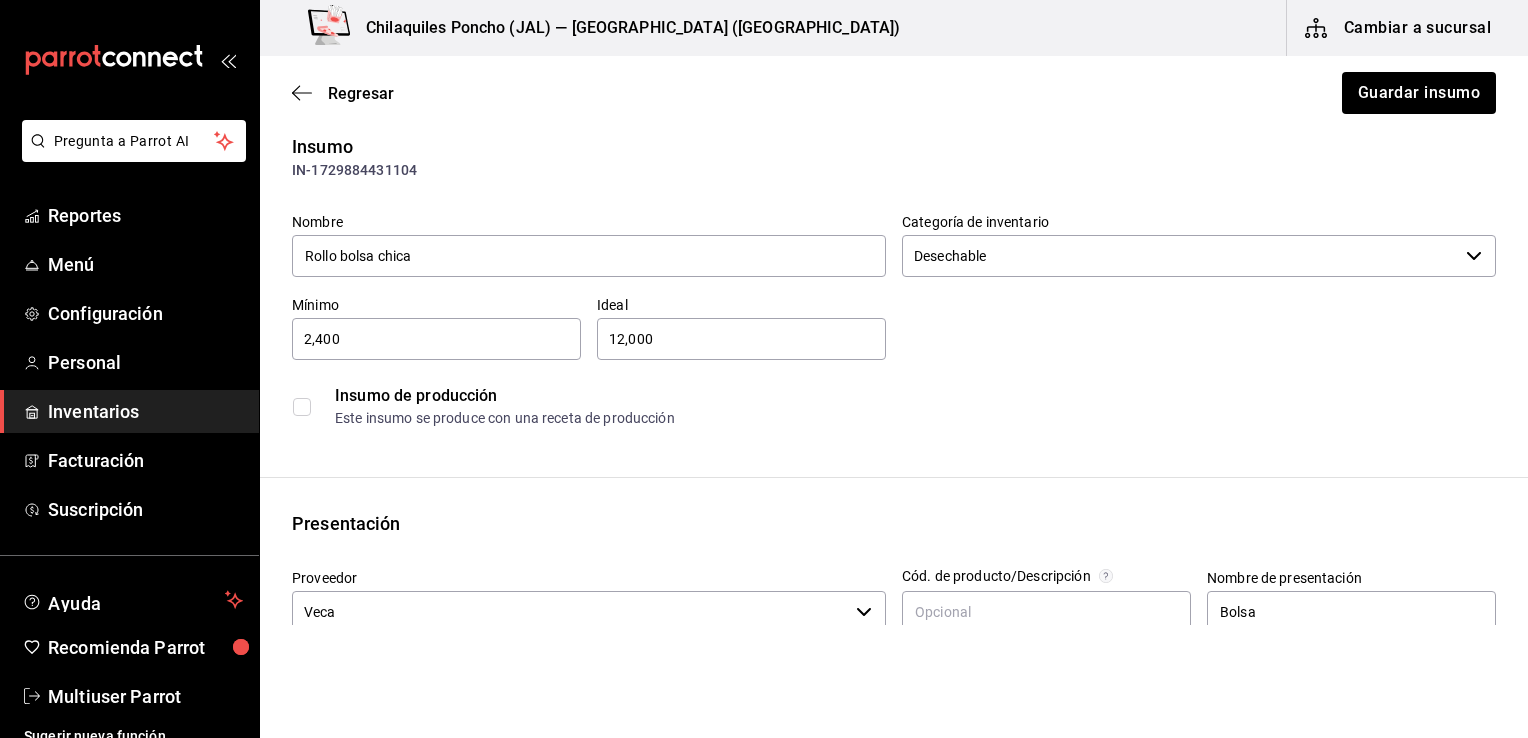 scroll, scrollTop: 0, scrollLeft: 0, axis: both 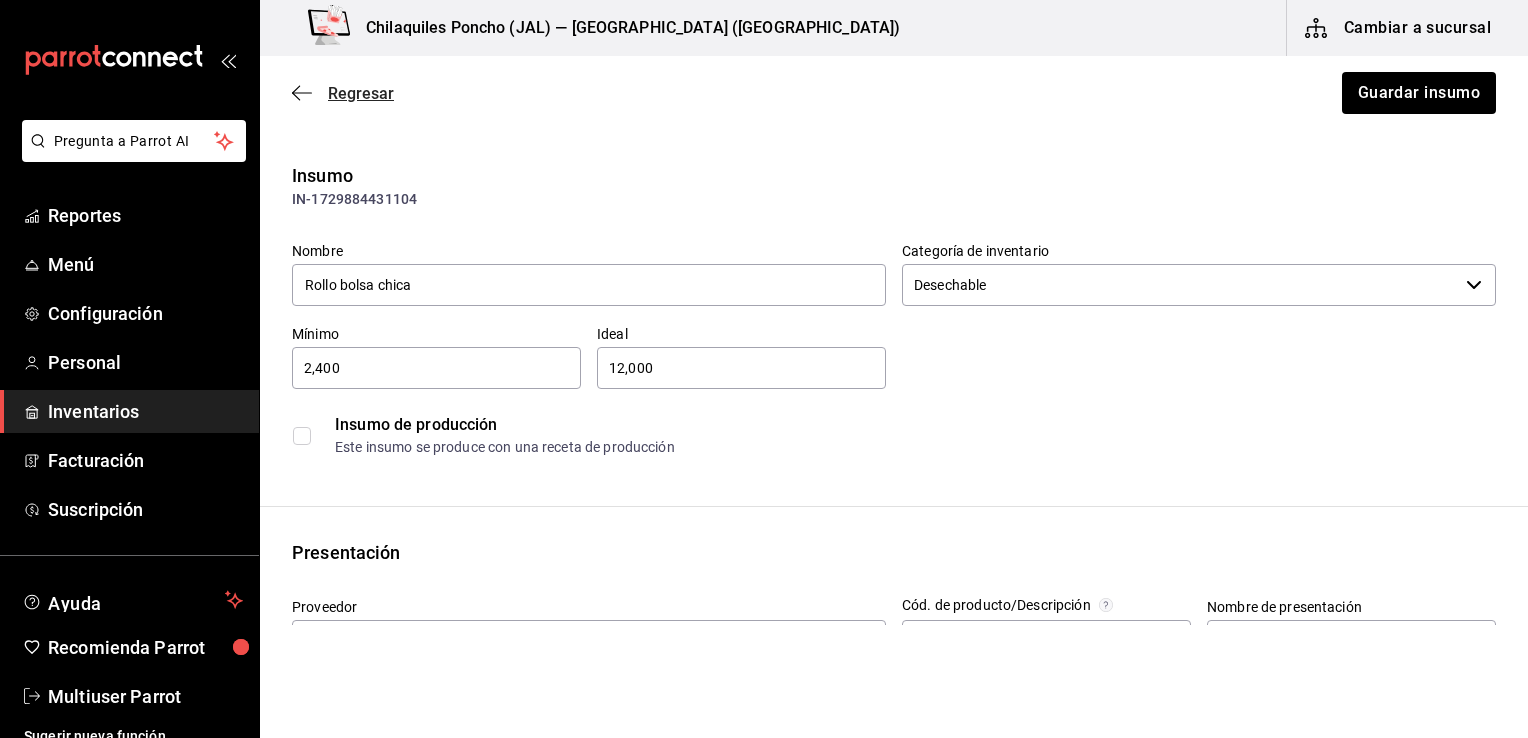 click 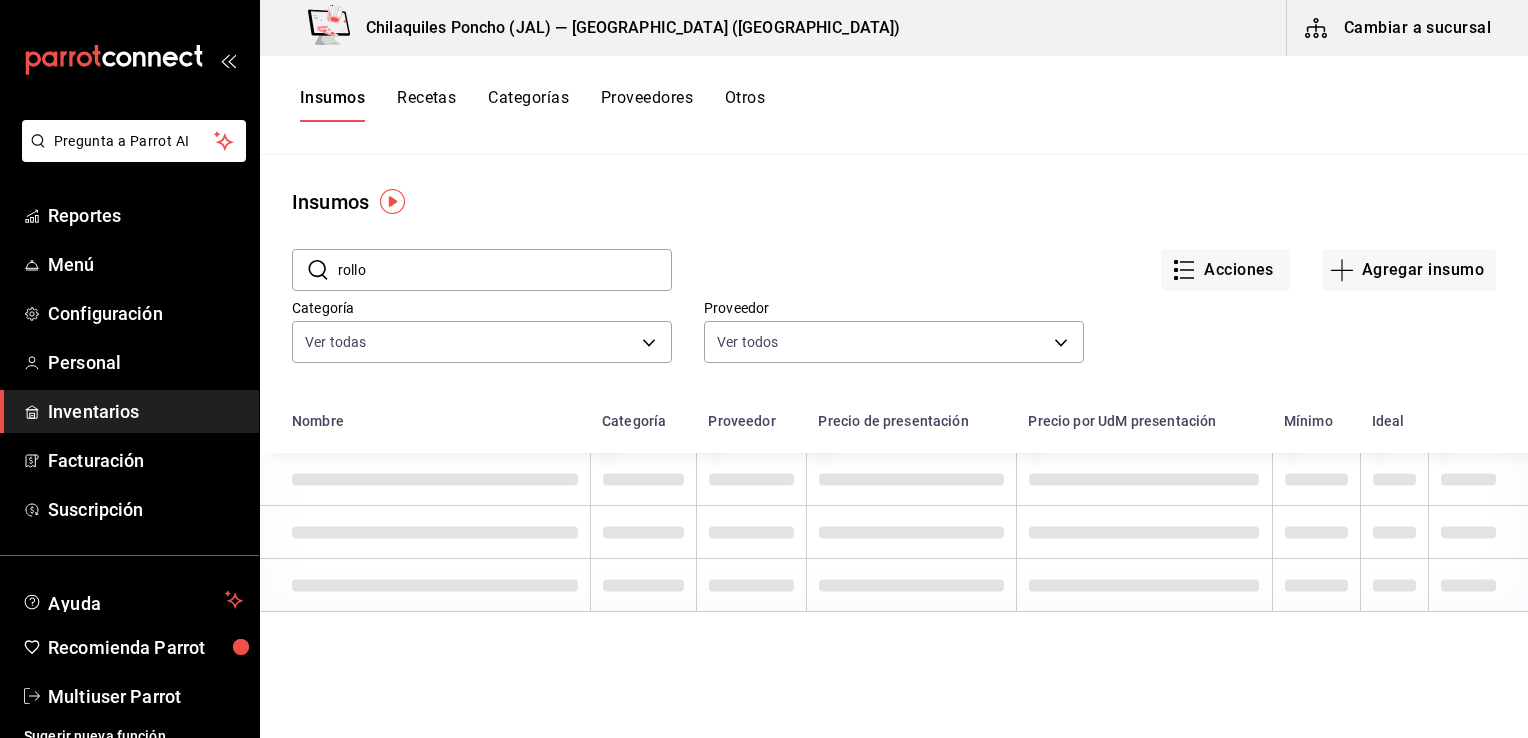 click on "Recetas" at bounding box center [426, 105] 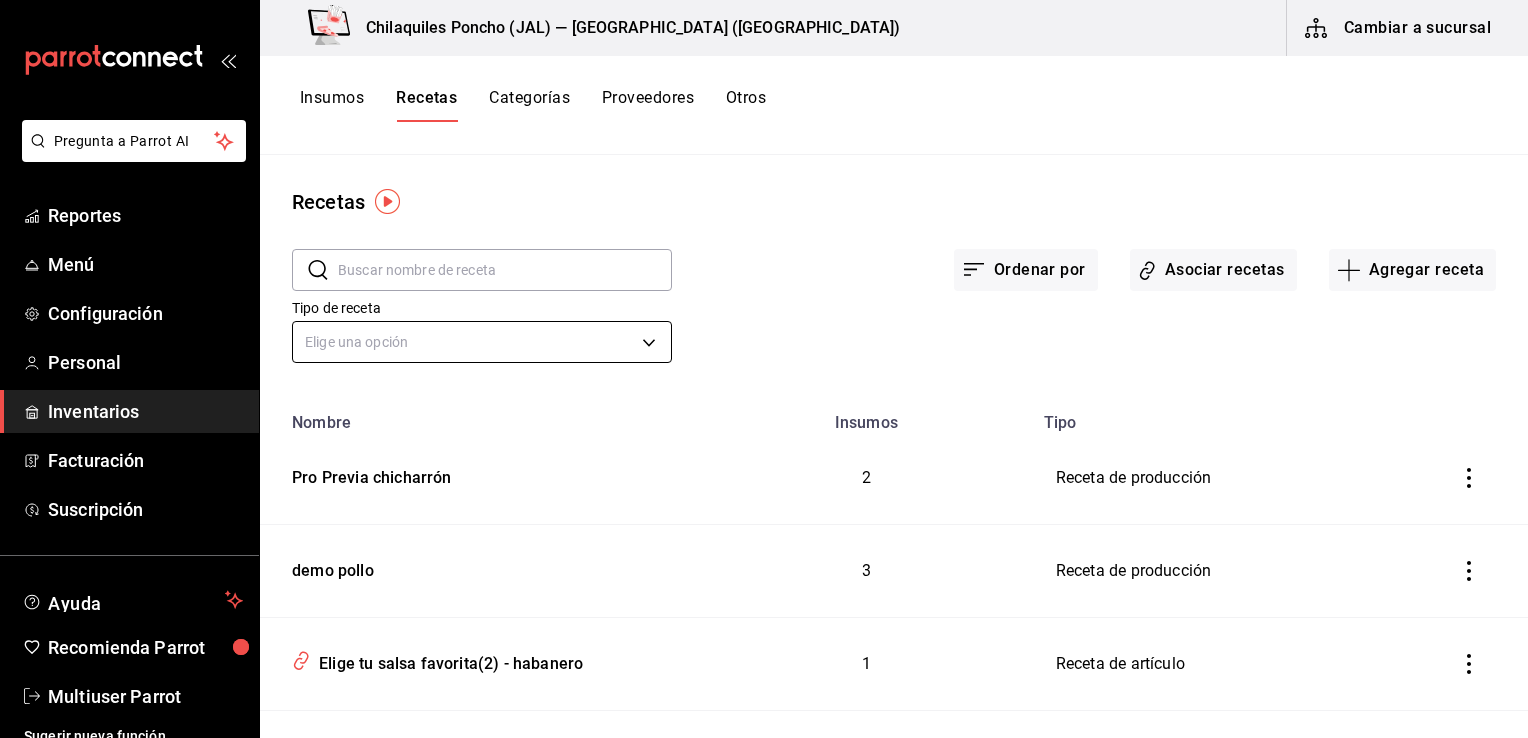 click on "Pregunta a Parrot AI Reportes   Menú   Configuración   Personal   Inventarios   Facturación   Suscripción   Ayuda Recomienda Parrot   Multiuser Parrot   Sugerir nueva función   Chilaquiles Poncho (JAL) — Chilaquiles Poncho (Chapalita) Cambiar a sucursal Insumos Recetas Categorías Proveedores Otros Recetas ​ ​ Ordenar por Asociar recetas Agregar receta Tipo de receta Elige una opción default Nombre Insumos Tipo Pro Previa chicharrón 2 Receta de producción demo pollo 3 Receta de producción Elige tu salsa favorita(2) - habanero 1 Receta de artículo Elige tus salsas favoritas - Verde 1 Receta de artículo Elige tus salsas favoritas - Roja 1 Receta de artículo ¿Cómo te los preparamos? - Revueltos 1 Receta de artículo Elige tu salsa favorita - Habanero 1 Receta de artículo ¿Cómo te los preparamos? - Estrellados 1 Receta de artículo leche - Entera 1 Receta de artículo leche - Deslactosada 1 Receta de artículo Elige tu salsa favorita - Chipotle 1 Receta de artículo 1 Receta de artículo 1" at bounding box center [764, 362] 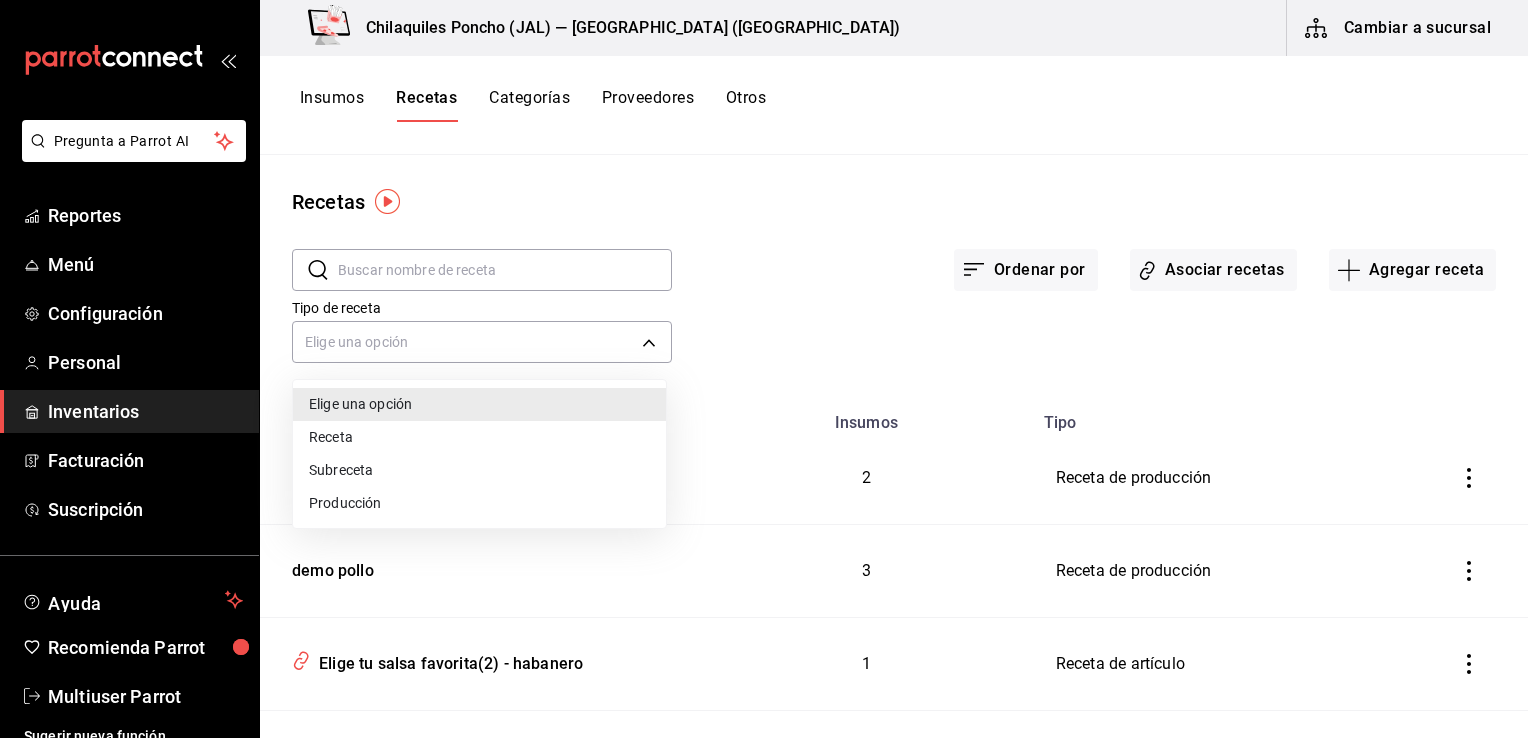 click on "Producción" at bounding box center (479, 503) 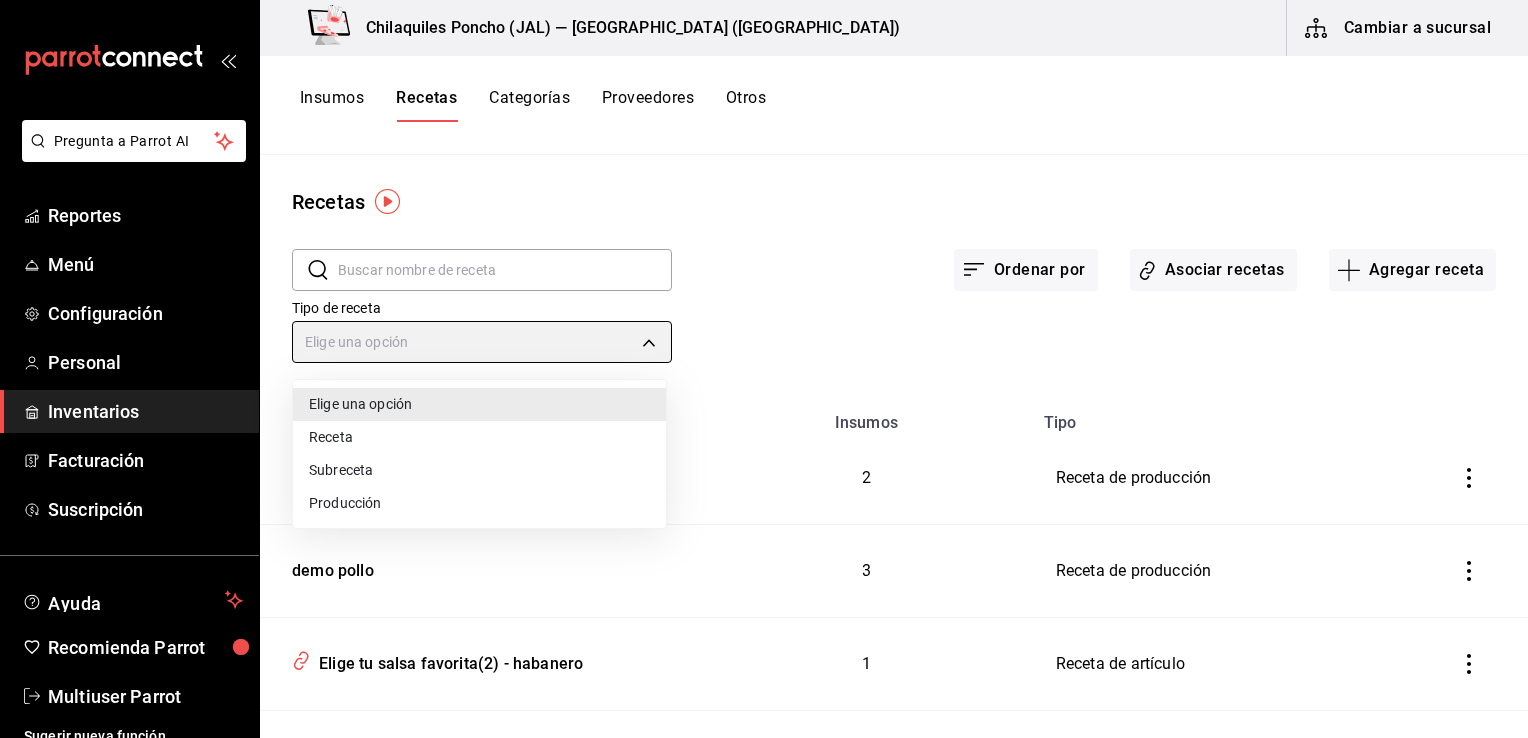 type on "PREPARATION" 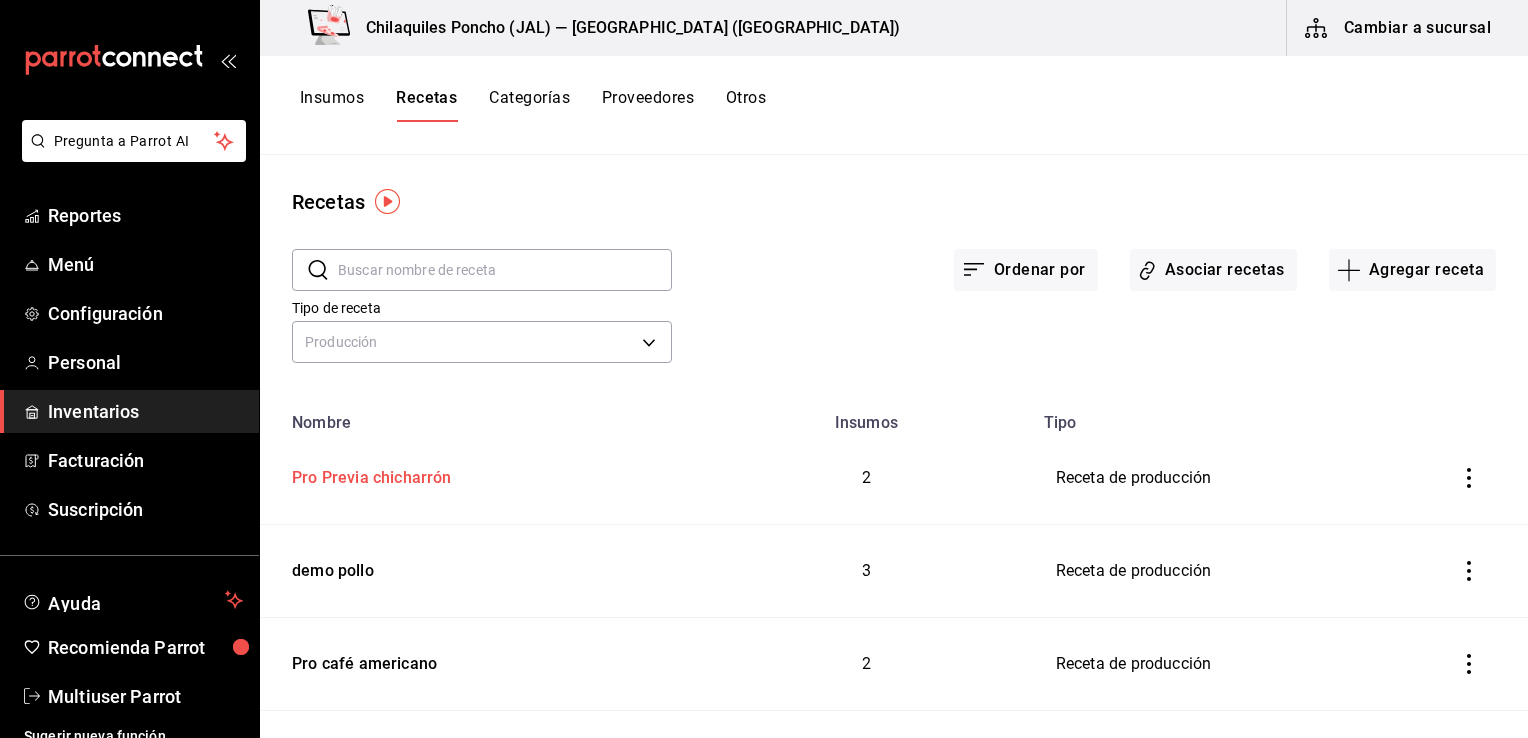 click on "Pro Previa chicharrón" at bounding box center [368, 474] 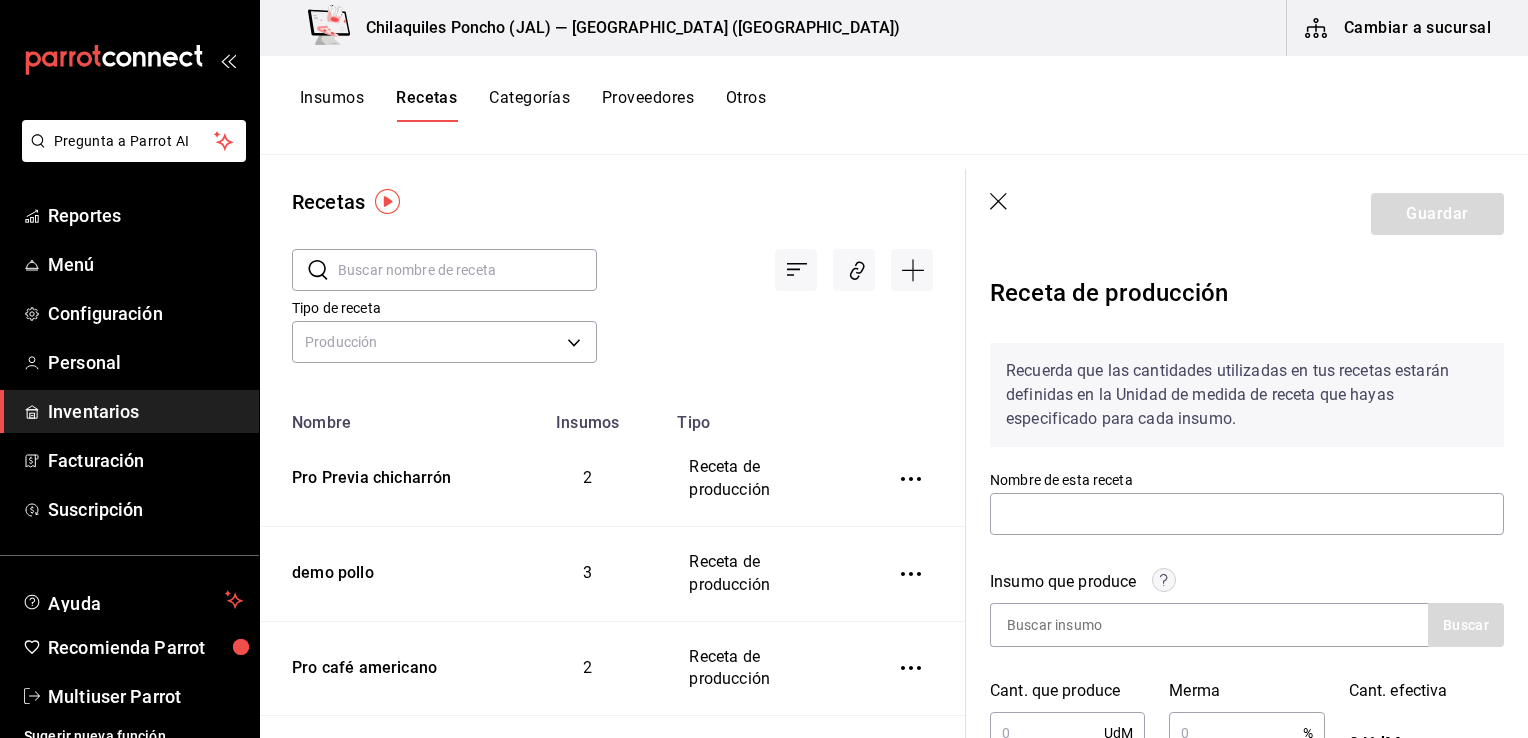 type on "Pro Previa chicharrón" 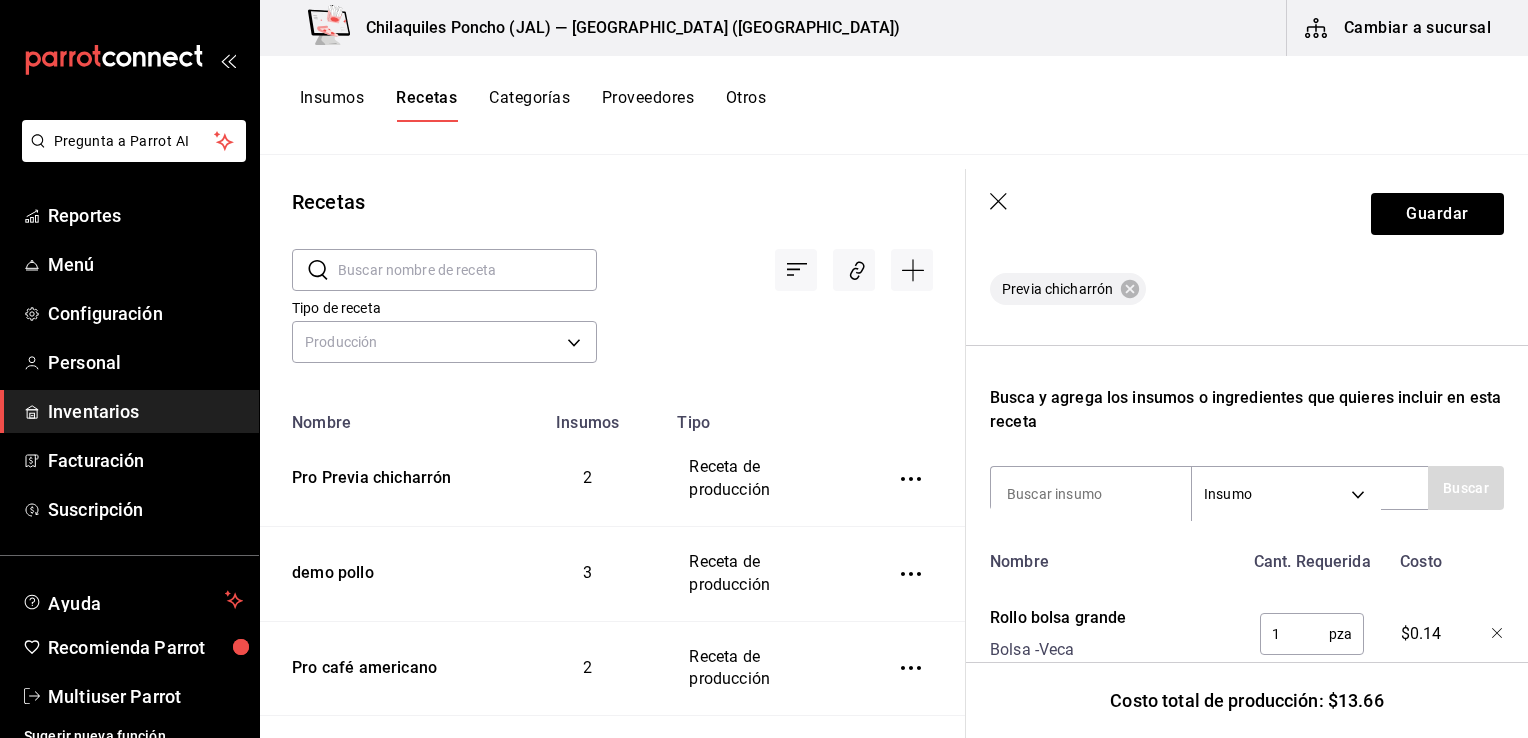 scroll, scrollTop: 672, scrollLeft: 0, axis: vertical 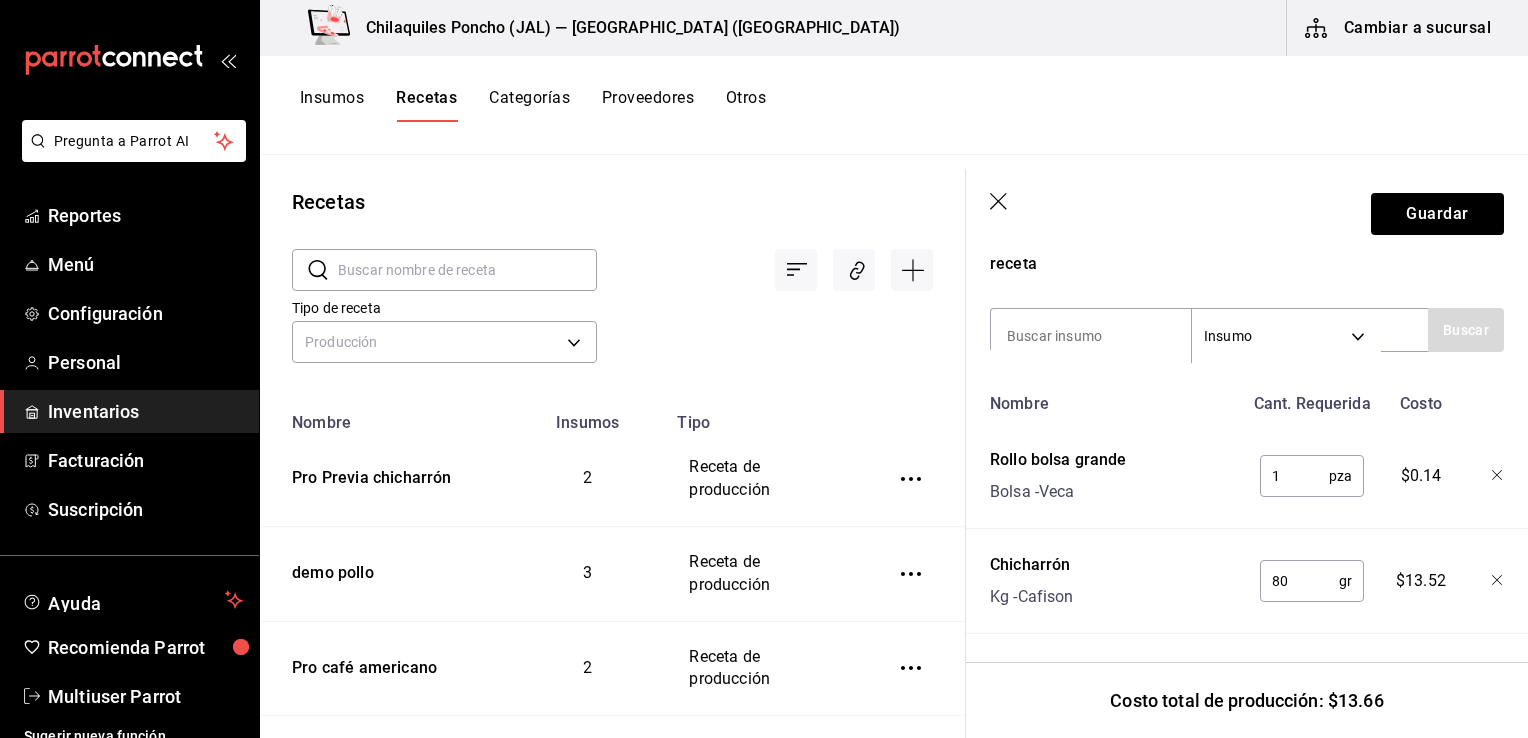 click 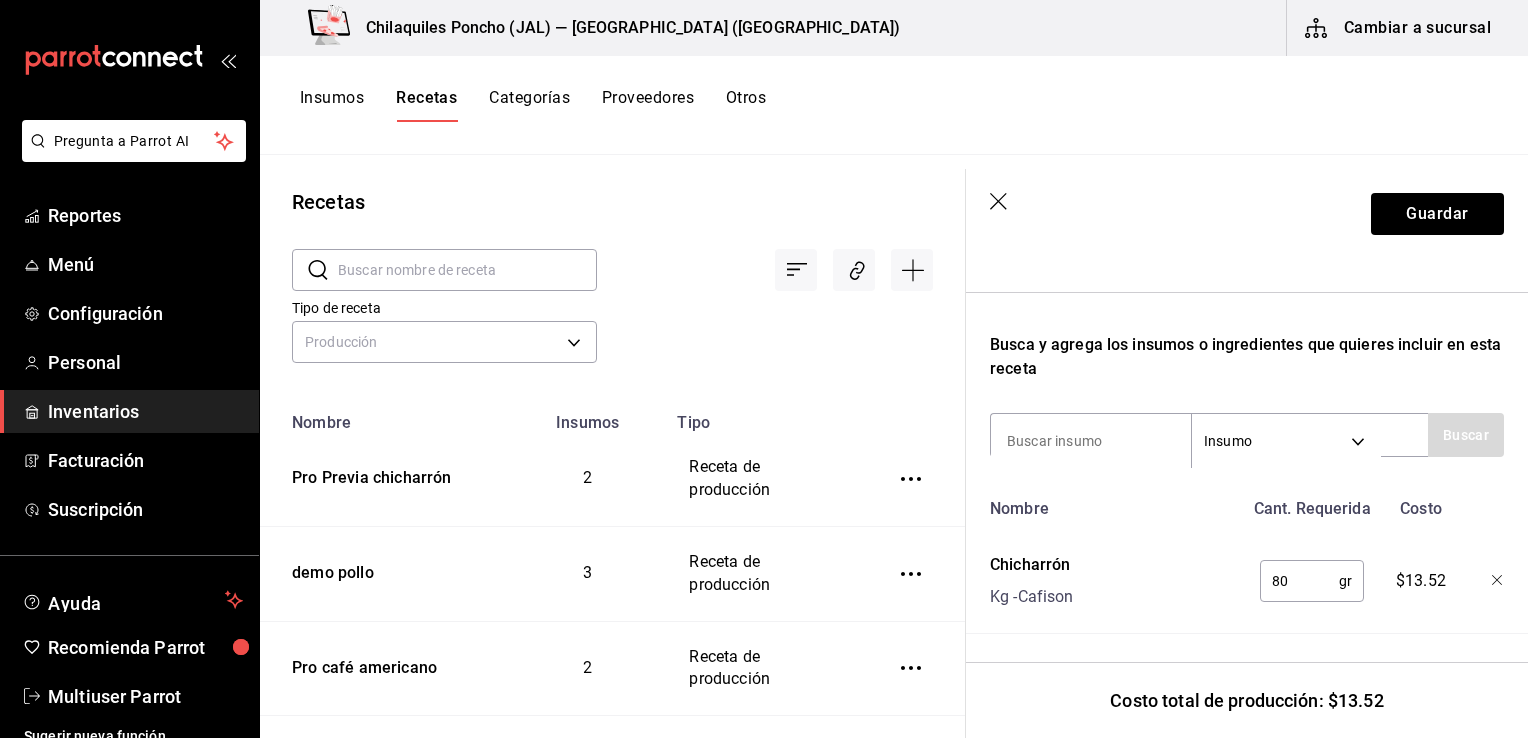 click on "Recuerda que las cantidades utilizadas en tus recetas estarán definidas en la Unidad de medida de receta que hayas especificado para cada insumo. Nombre de esta receta Pro Previa chicharrón Insumo que produce Buscar Cant. que produce 1 pza ​ Merma % ​ Cant. efectiva 1 pza Previa chicharrón Busca y agrega los insumos o ingredientes que quieres incluir en esta receta Insumo SUPPLY Buscar Nombre Cant. Requerida Costo Chicharrón Kg -  Cafison 80 gr ​ $13.52" at bounding box center [1247, 204] 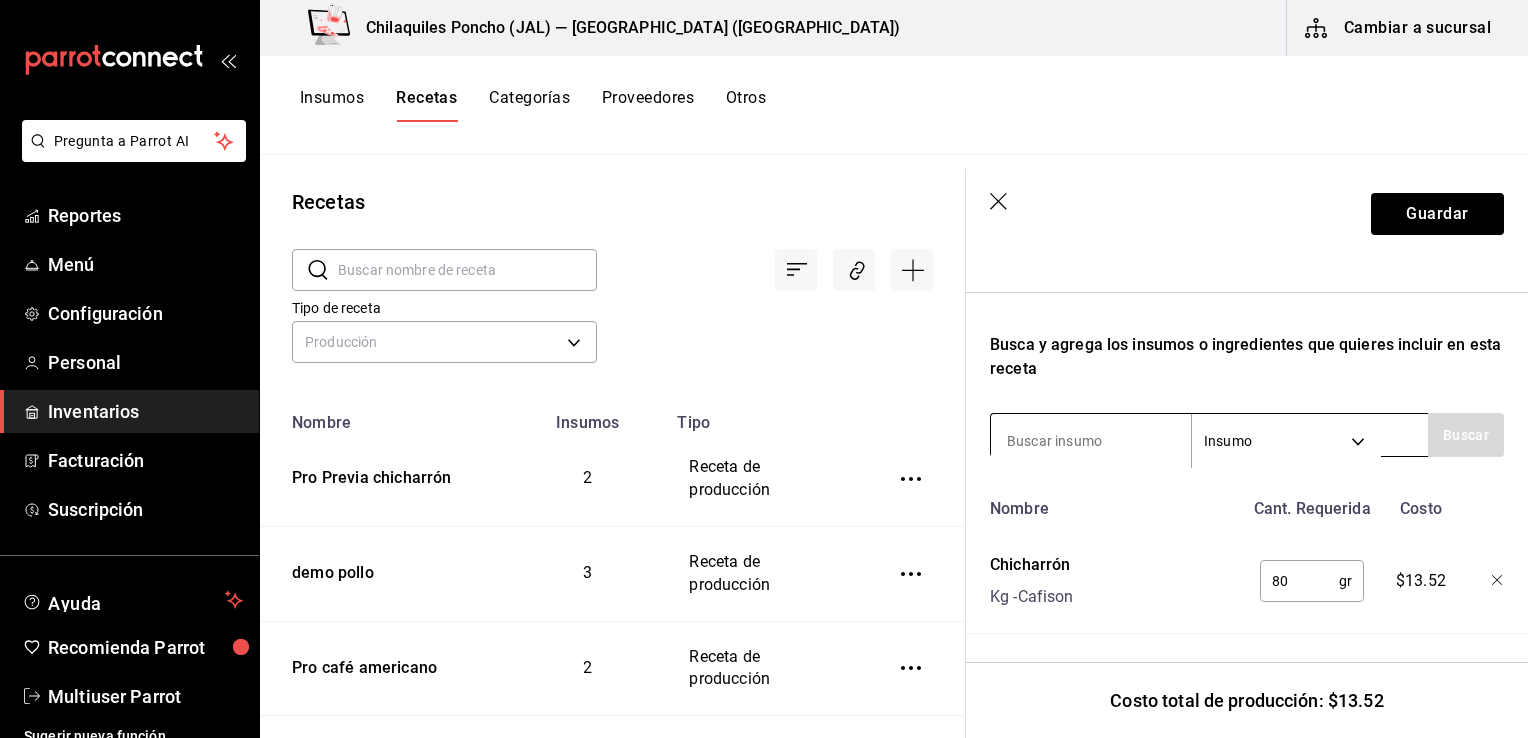 click at bounding box center [1091, 441] 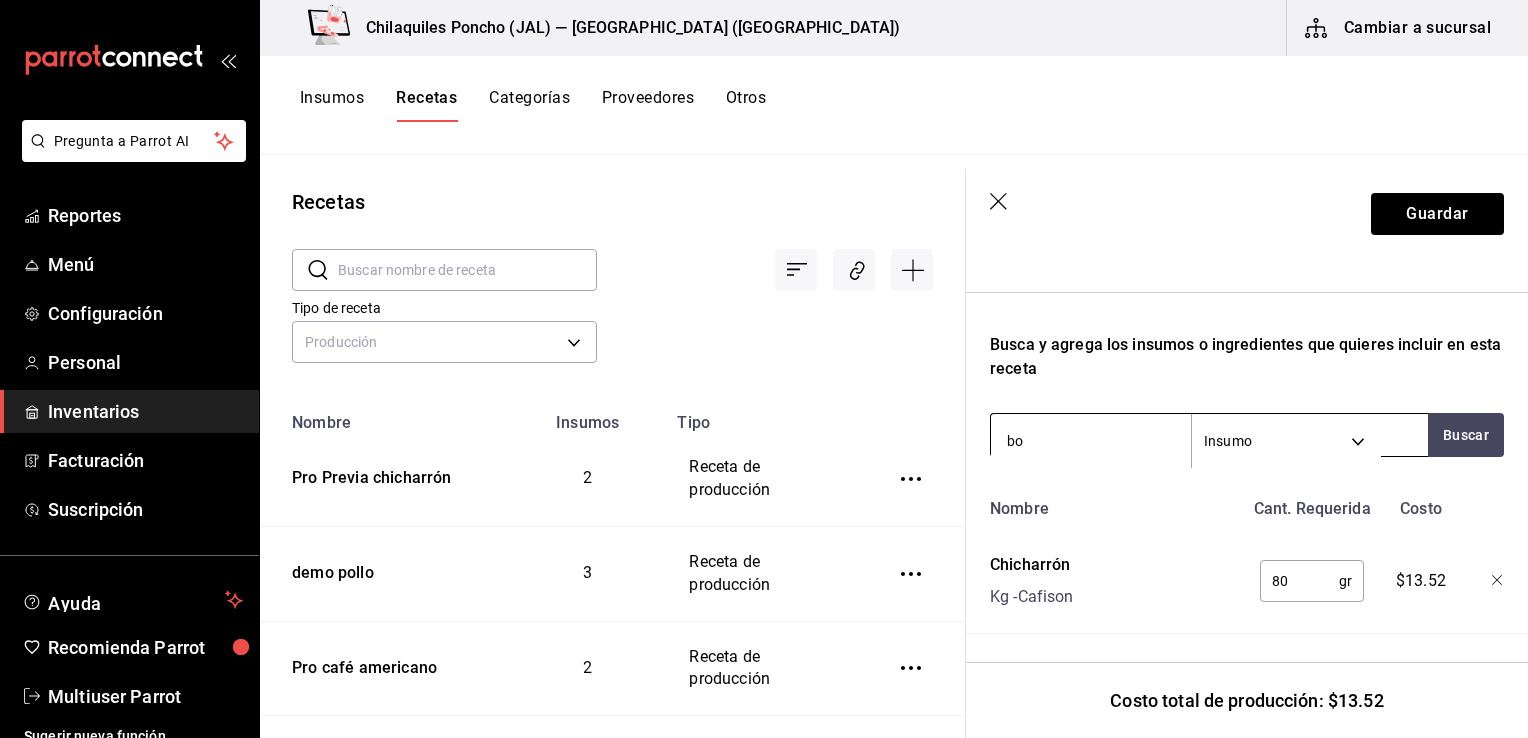 type on "b" 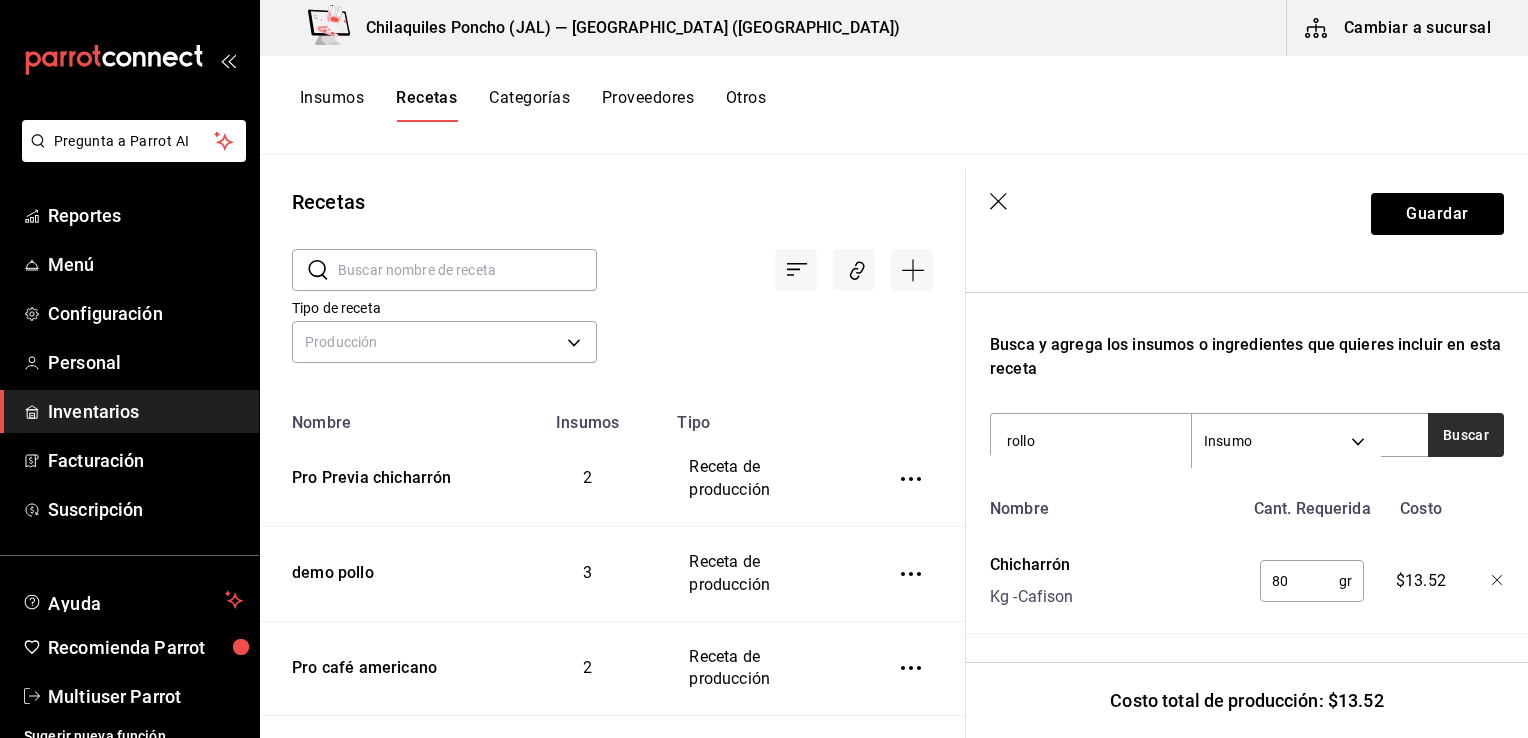 type on "rollo" 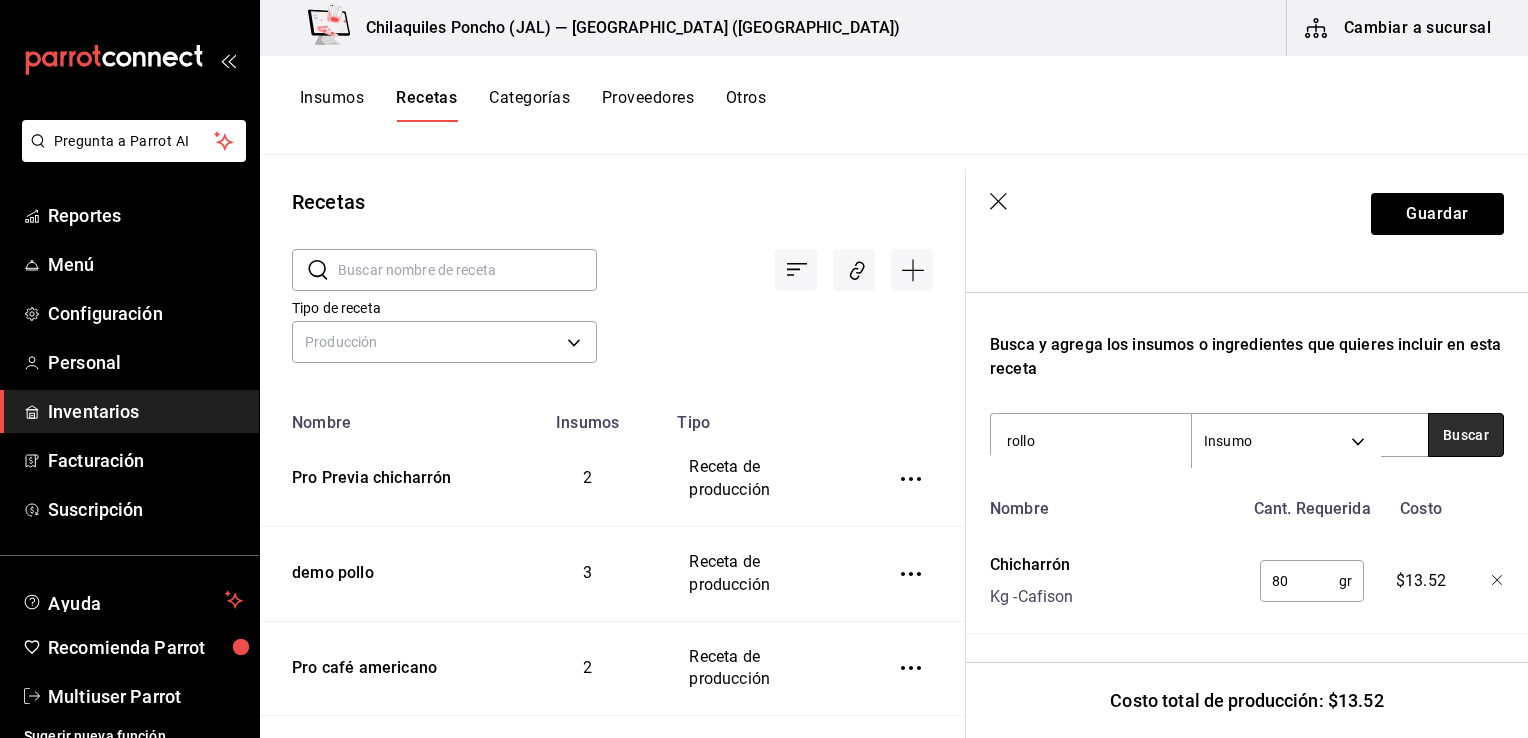 click on "Buscar" at bounding box center (1466, 435) 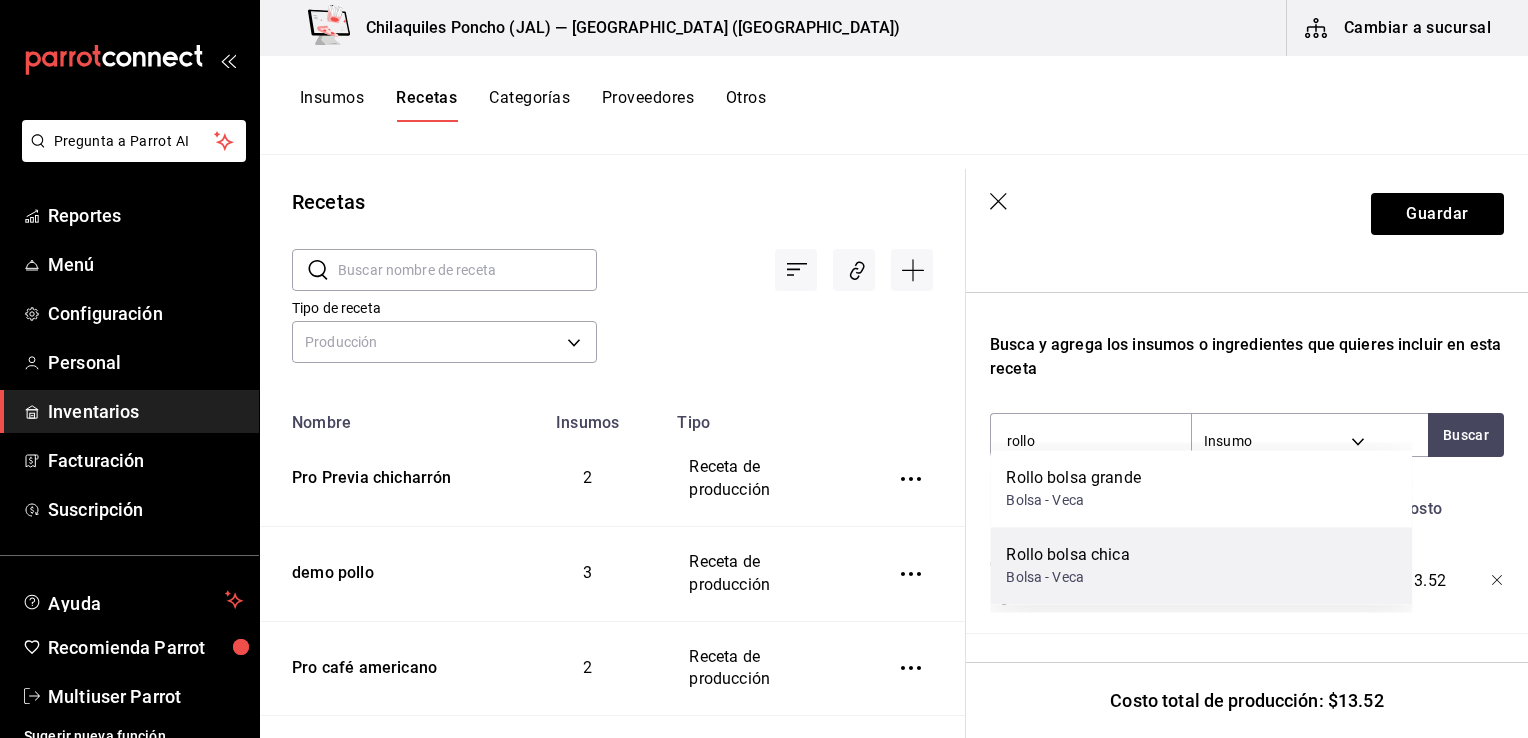 click on "Rollo bolsa chica Bolsa - Veca" at bounding box center (1201, 565) 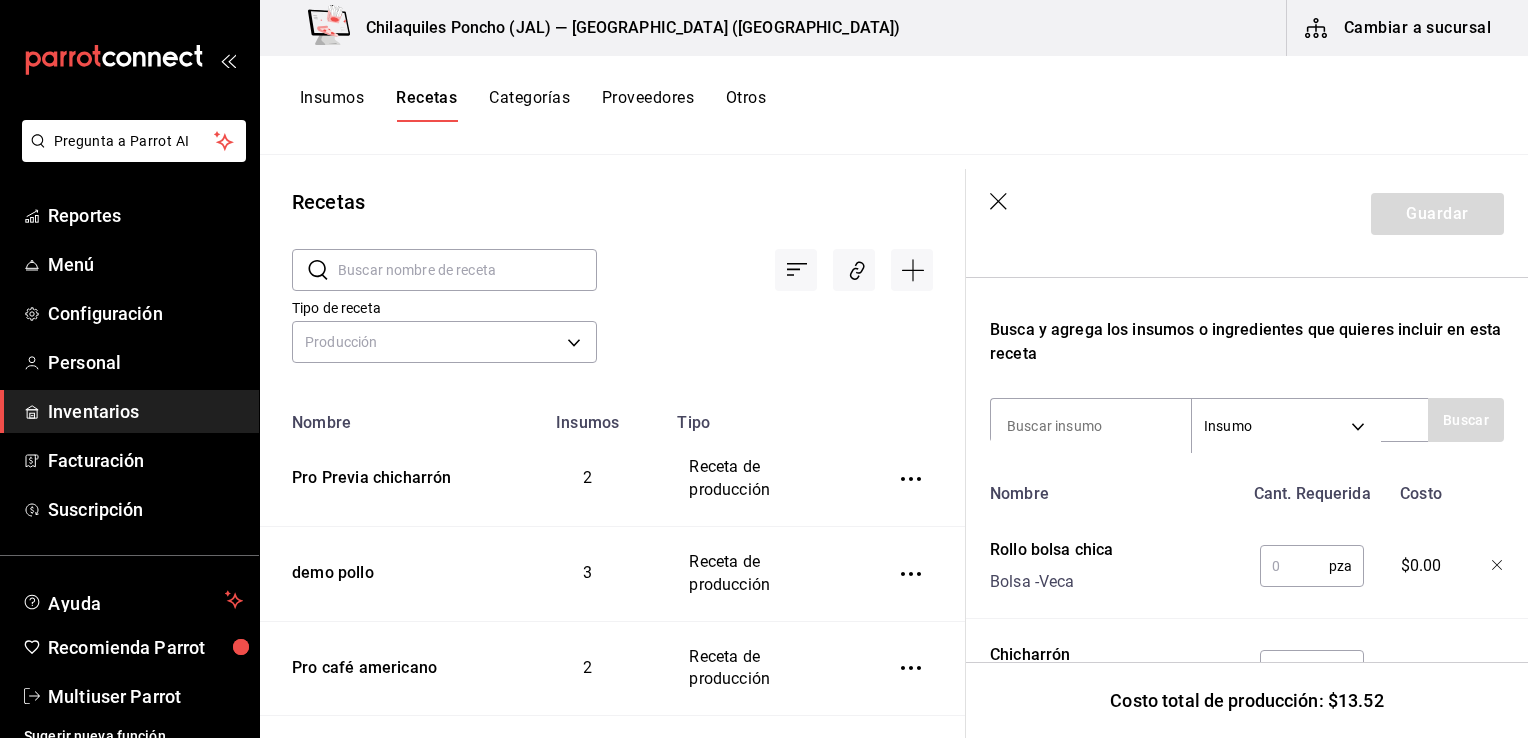 click on "pza ​" at bounding box center [1308, 562] 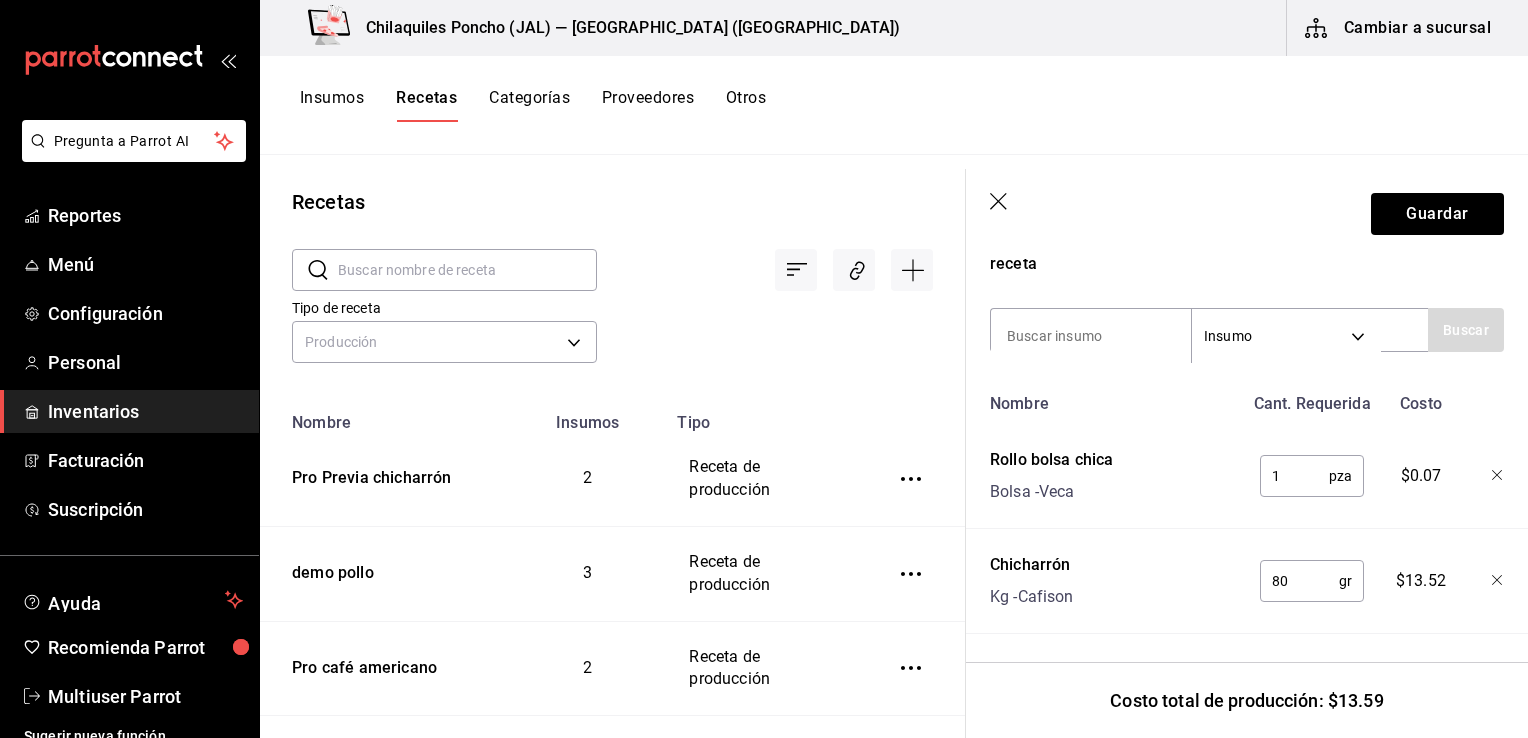 scroll, scrollTop: 672, scrollLeft: 0, axis: vertical 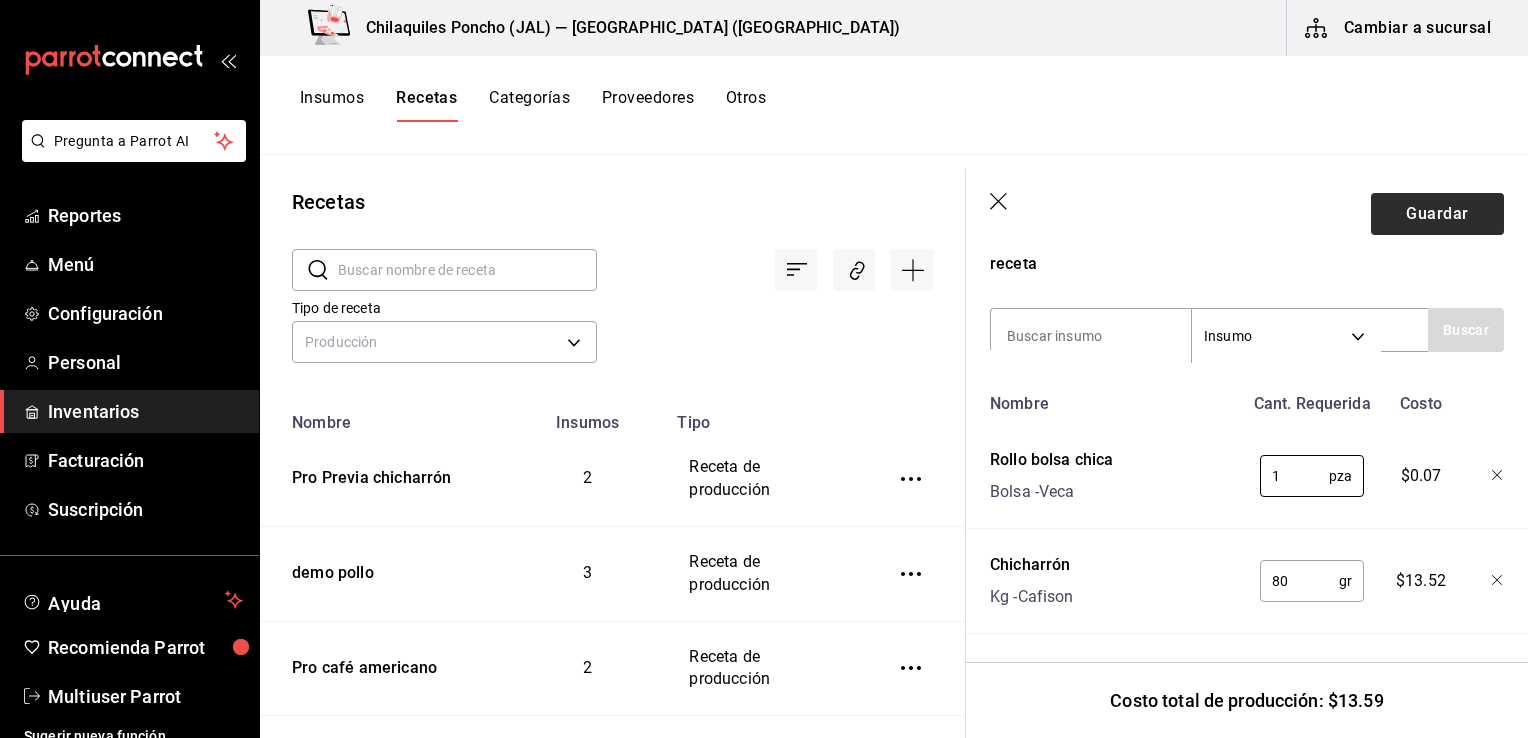 type on "1" 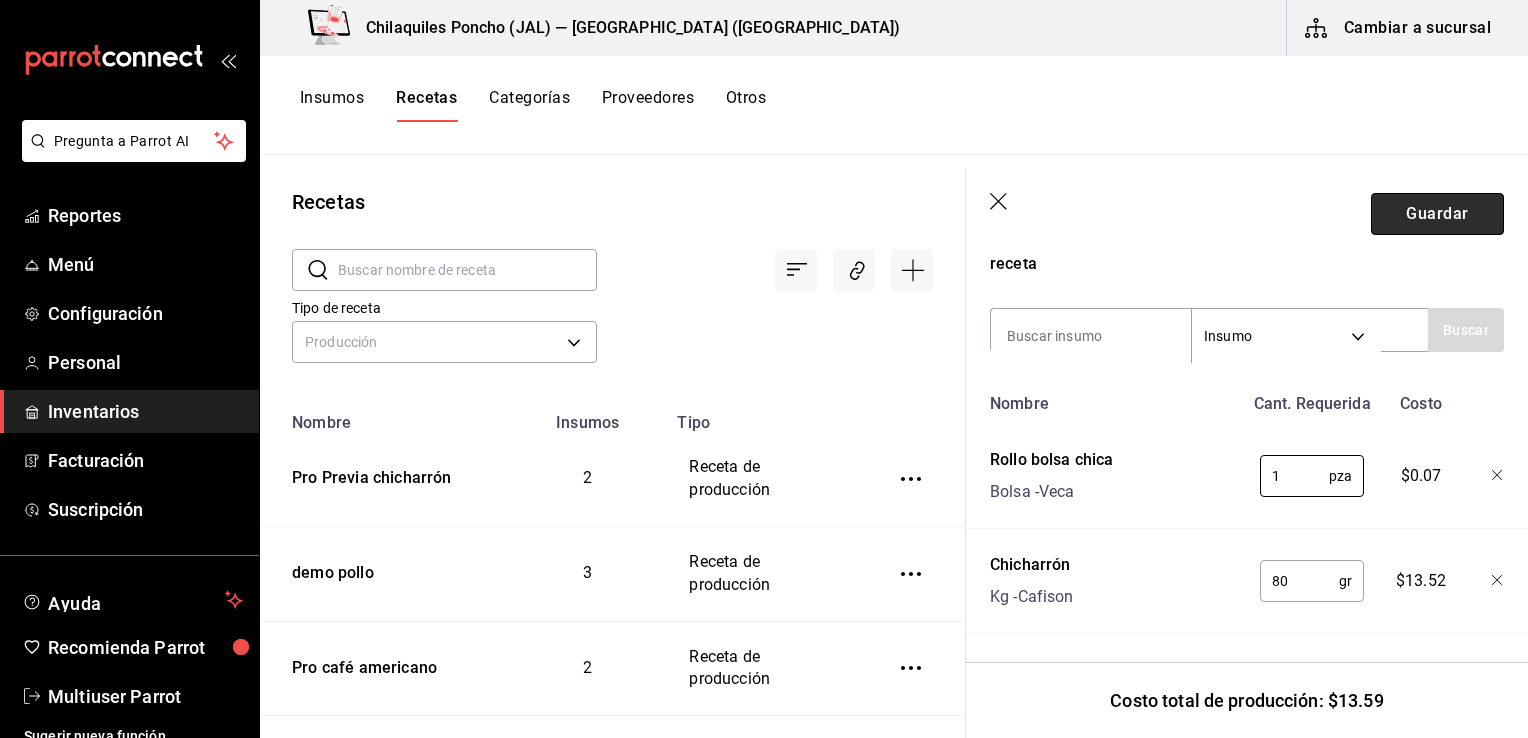 click on "Guardar" at bounding box center [1437, 214] 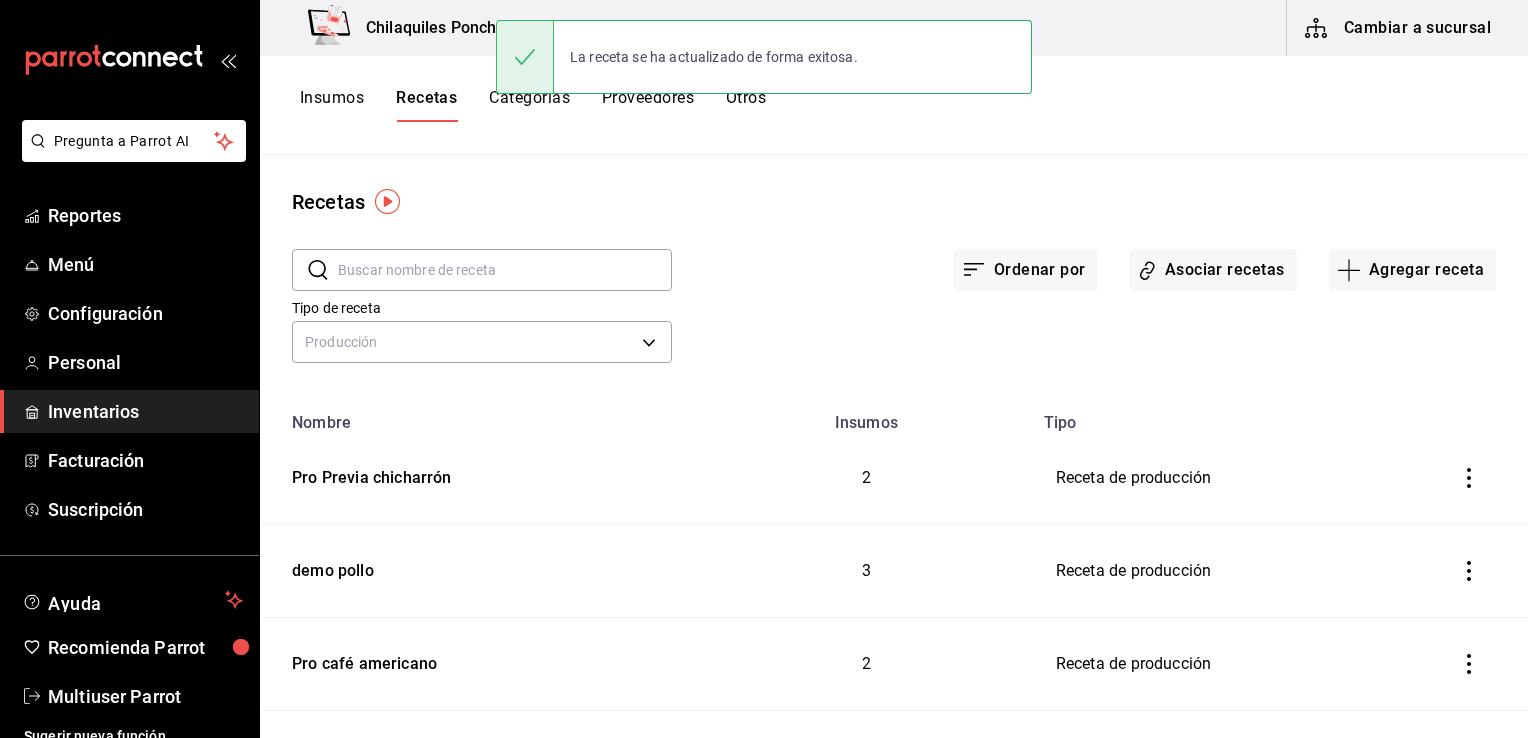 scroll, scrollTop: 0, scrollLeft: 0, axis: both 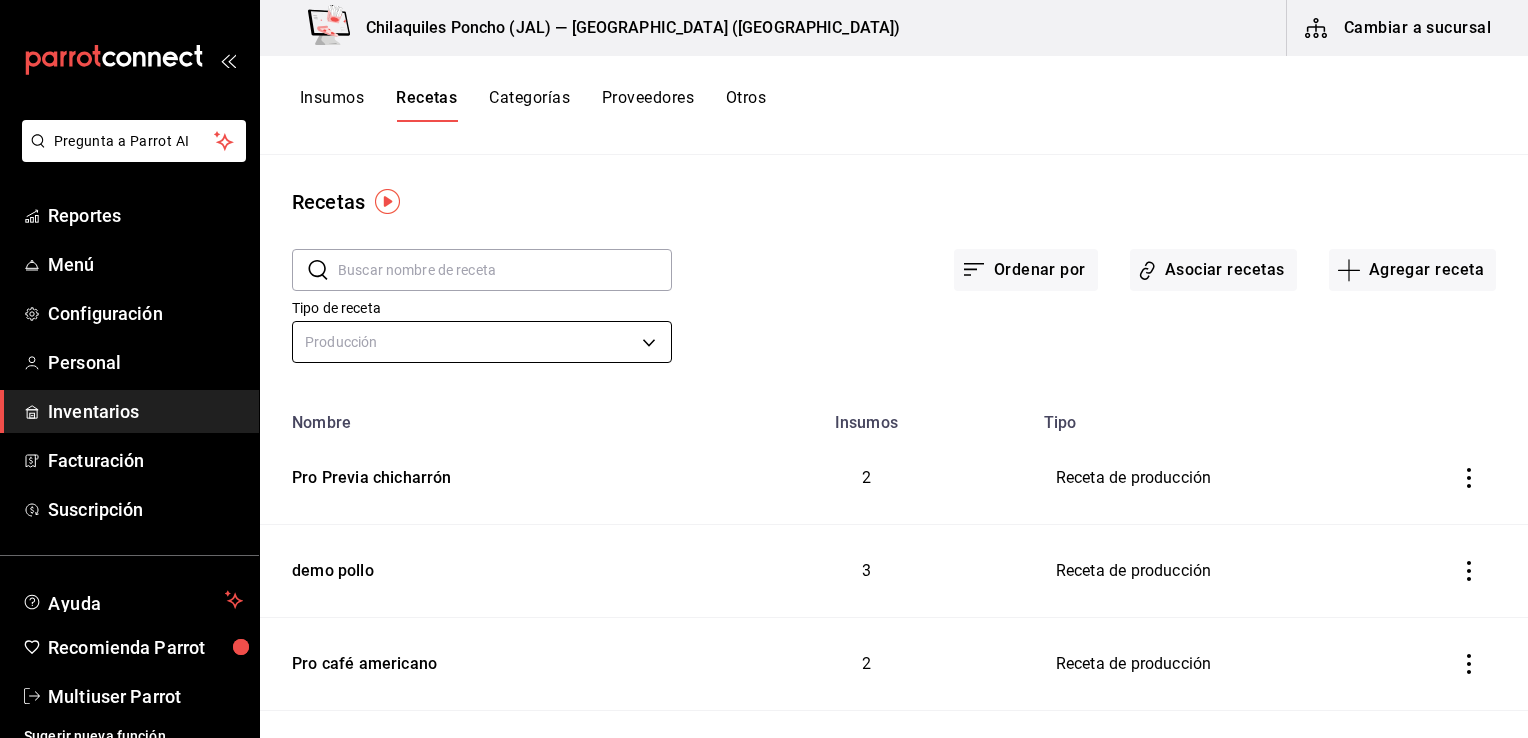 click on "Pregunta a Parrot AI Reportes   Menú   Configuración   Personal   Inventarios   Facturación   Suscripción   Ayuda Recomienda Parrot   Multiuser Parrot   Sugerir nueva función   Chilaquiles Poncho (JAL) — Chilaquiles Poncho (Chapalita) Cambiar a sucursal Insumos Recetas Categorías Proveedores Otros Recetas ​ ​ Ordenar por Asociar recetas Agregar receta Tipo de receta Producción PREPARATION Nombre Insumos Tipo Pro Previa chicharrón 2 Receta de producción demo pollo 3 Receta de producción Pro café americano 2 Receta de producción Pro café de olla 4 Receta de producción Pro Salsa Picante 4 Receta de producción Pro Salsa Chipotle 7 Receta de producción Pro Salsa Habanero 4 Receta de producción Pro Salsa Morita 7 Receta de producción Pro Salsa Verde 8 Receta de producción Pro Salsa Roja 6 Receta de producción Guardar GANA 1 MES GRATIS EN TU SUSCRIPCIÓN AQUÍ Ver video tutorial Ir a video Pregunta a Parrot AI Reportes   Menú   Configuración   Personal   Inventarios   Facturación" at bounding box center [764, 362] 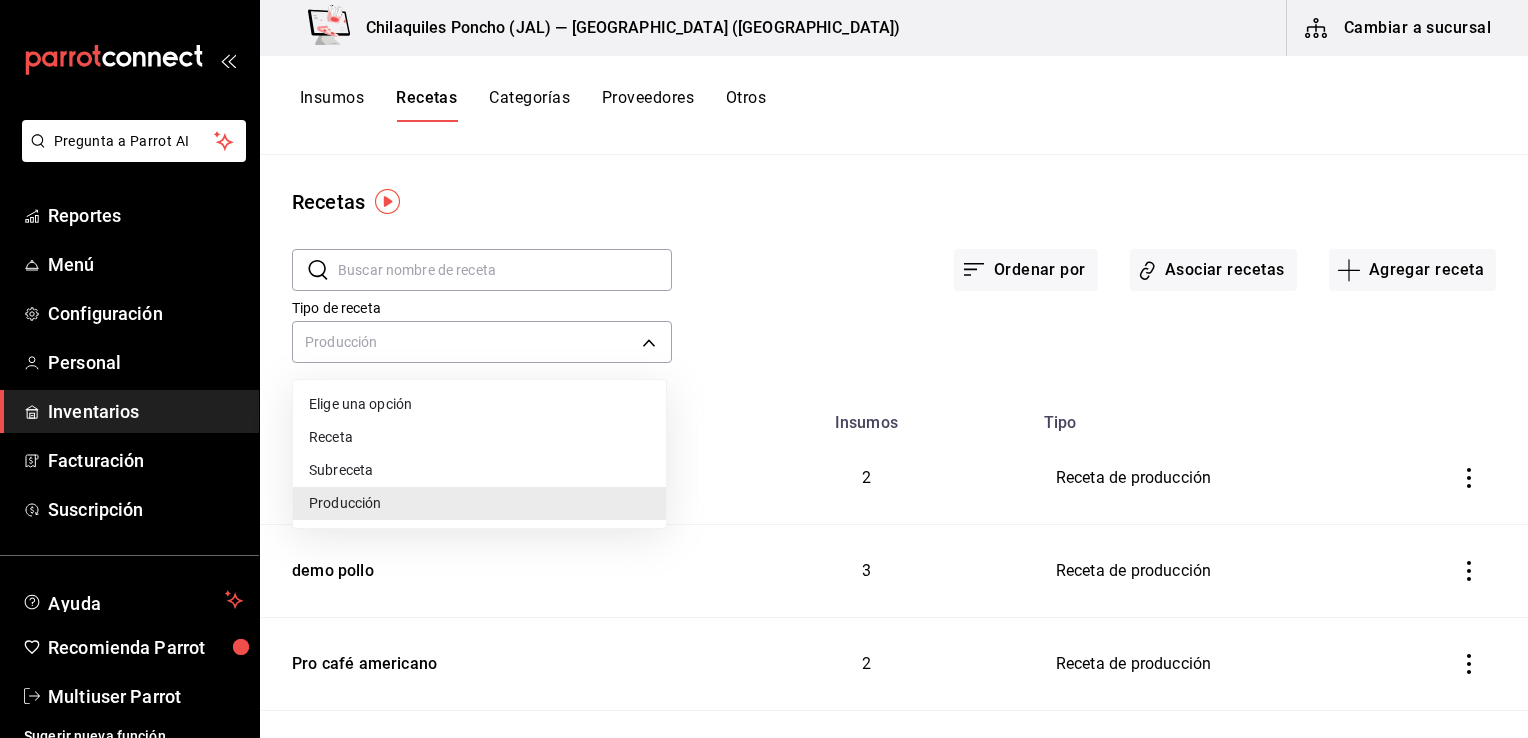 click at bounding box center [764, 369] 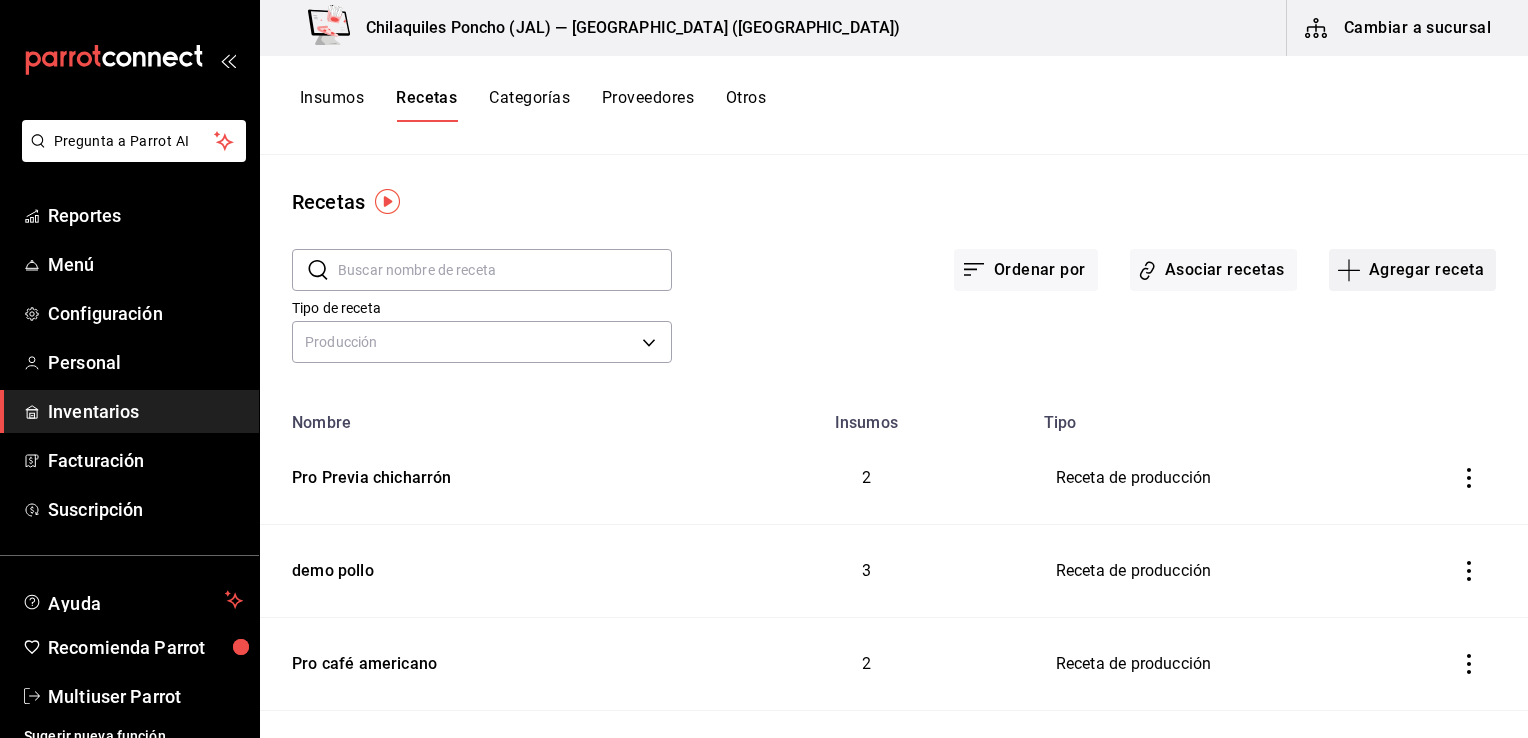 click on "Agregar receta" at bounding box center (1412, 270) 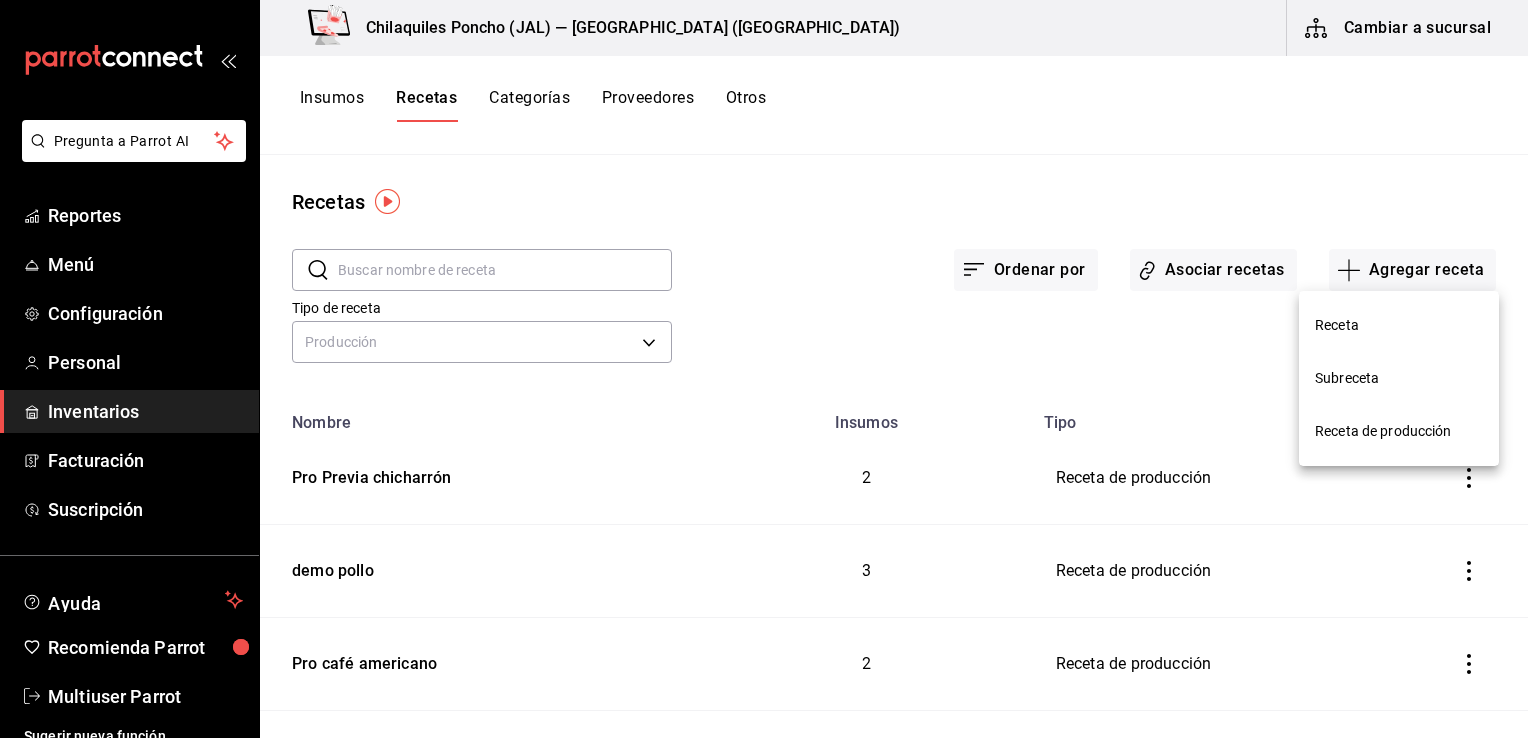 click on "Receta de producción" at bounding box center (1399, 431) 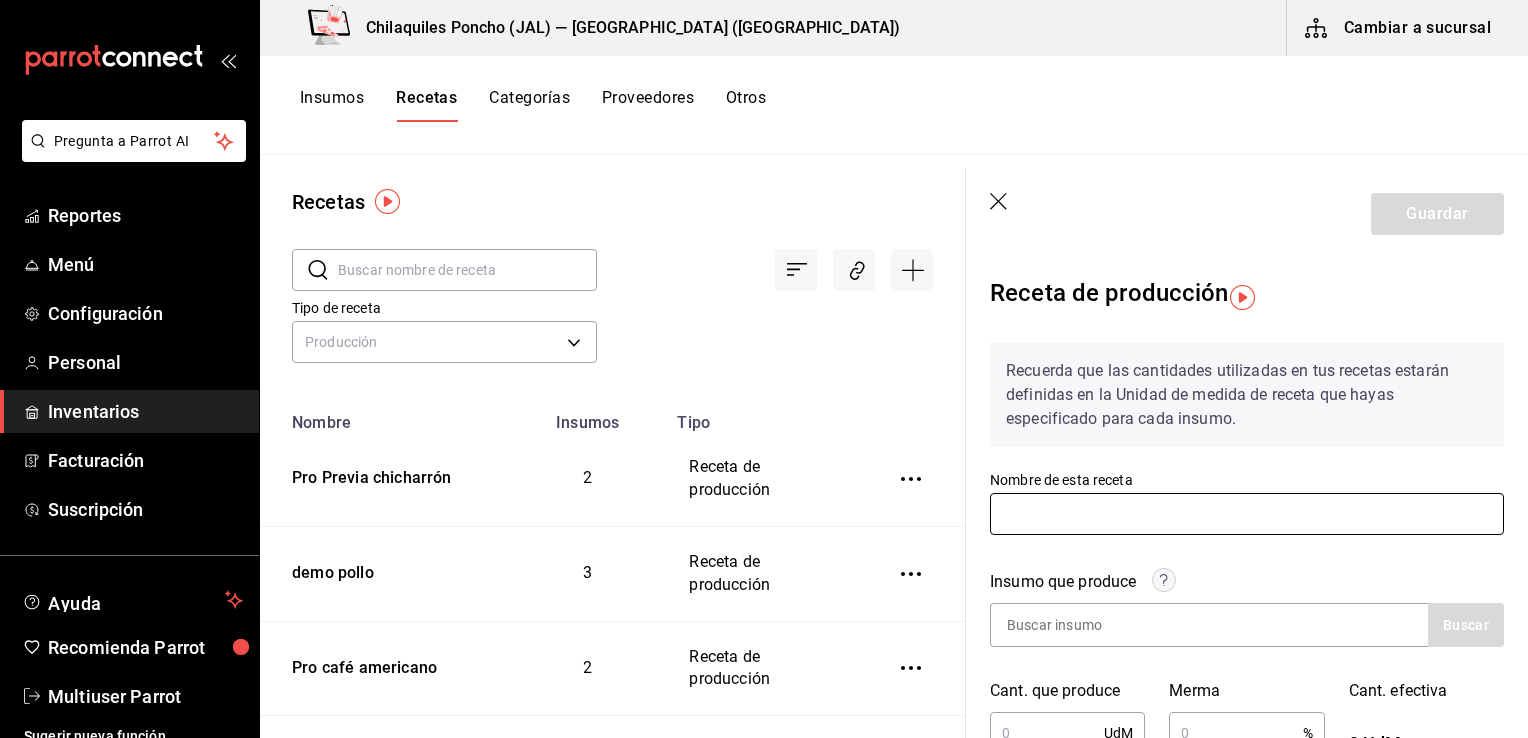 click at bounding box center [1247, 514] 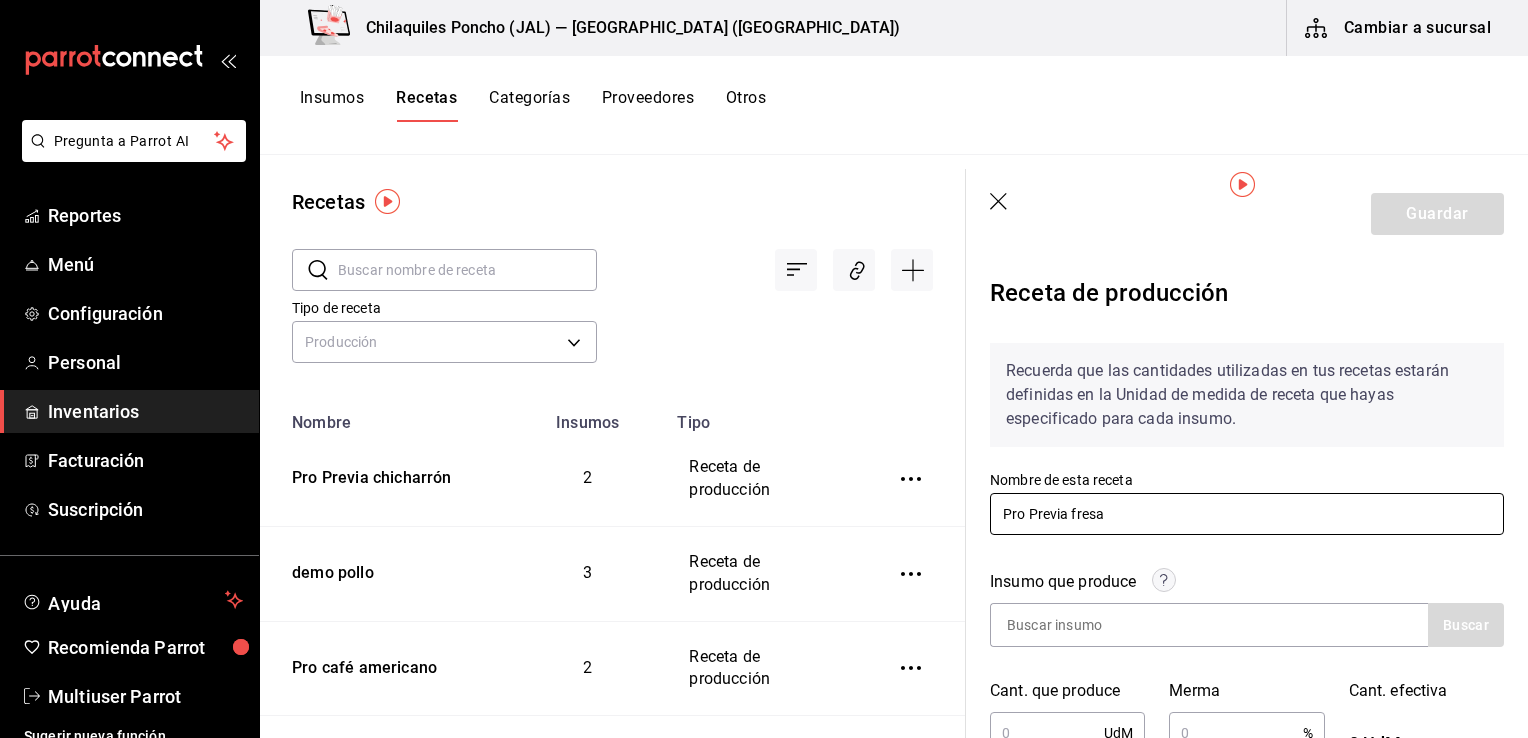 scroll, scrollTop: 200, scrollLeft: 0, axis: vertical 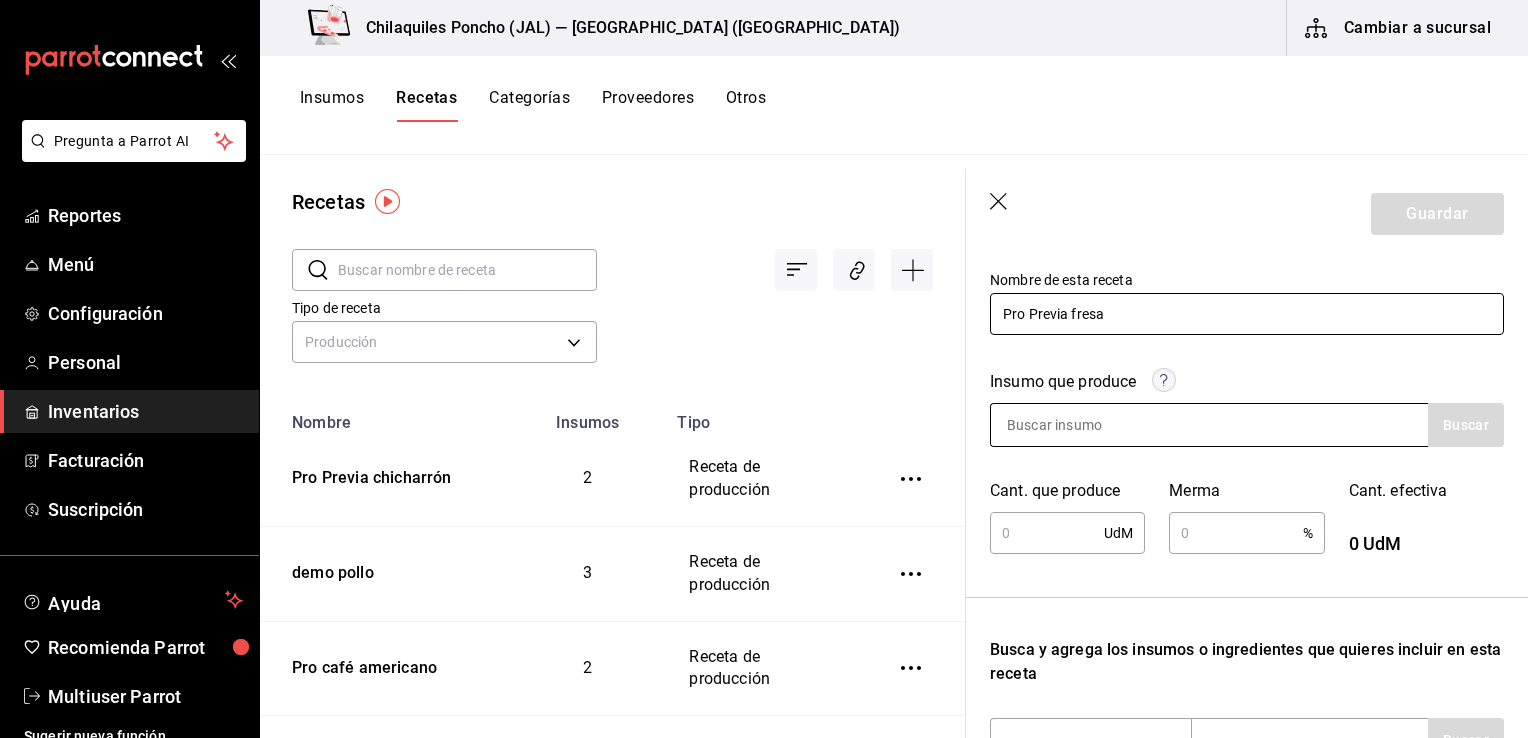 type on "Pro Previa fresa" 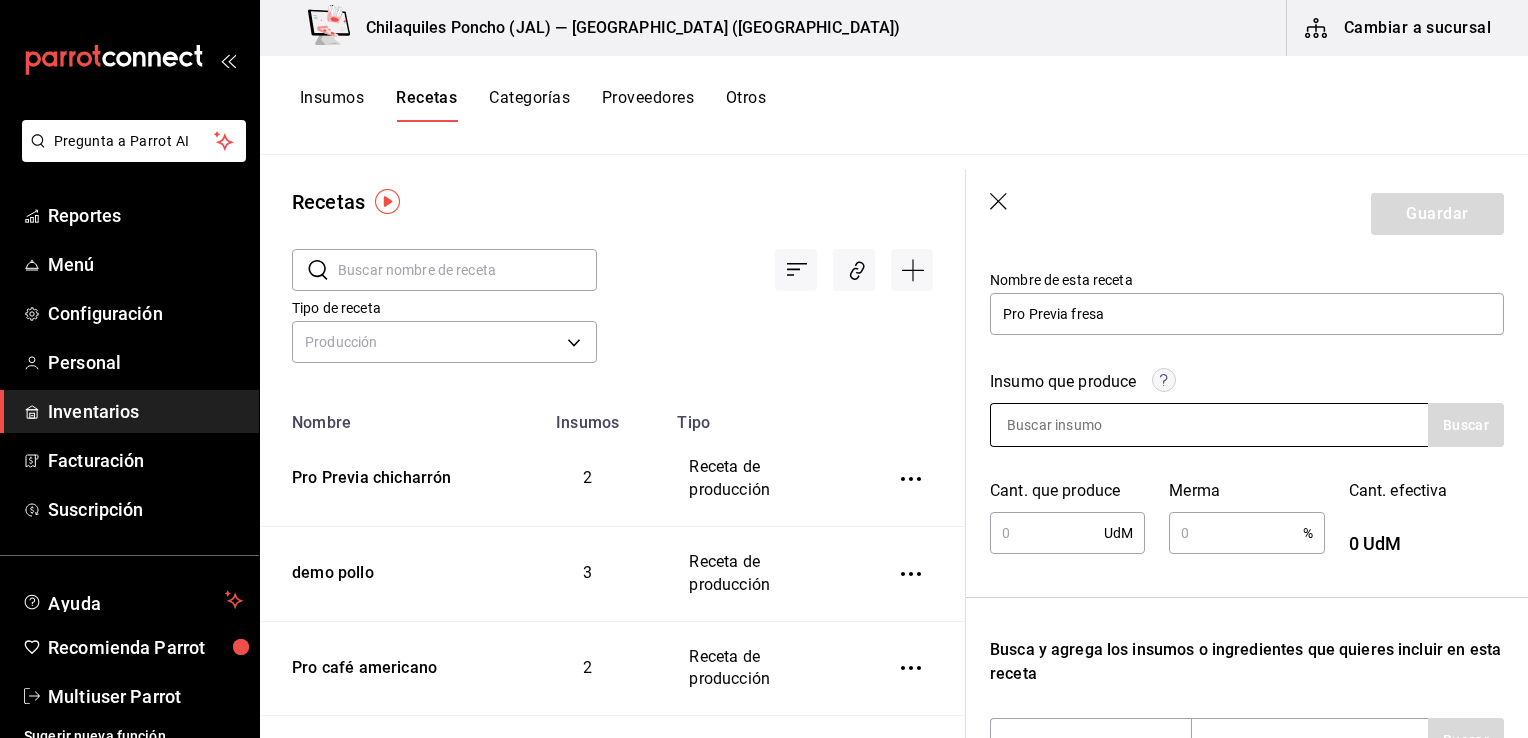 click at bounding box center [1091, 425] 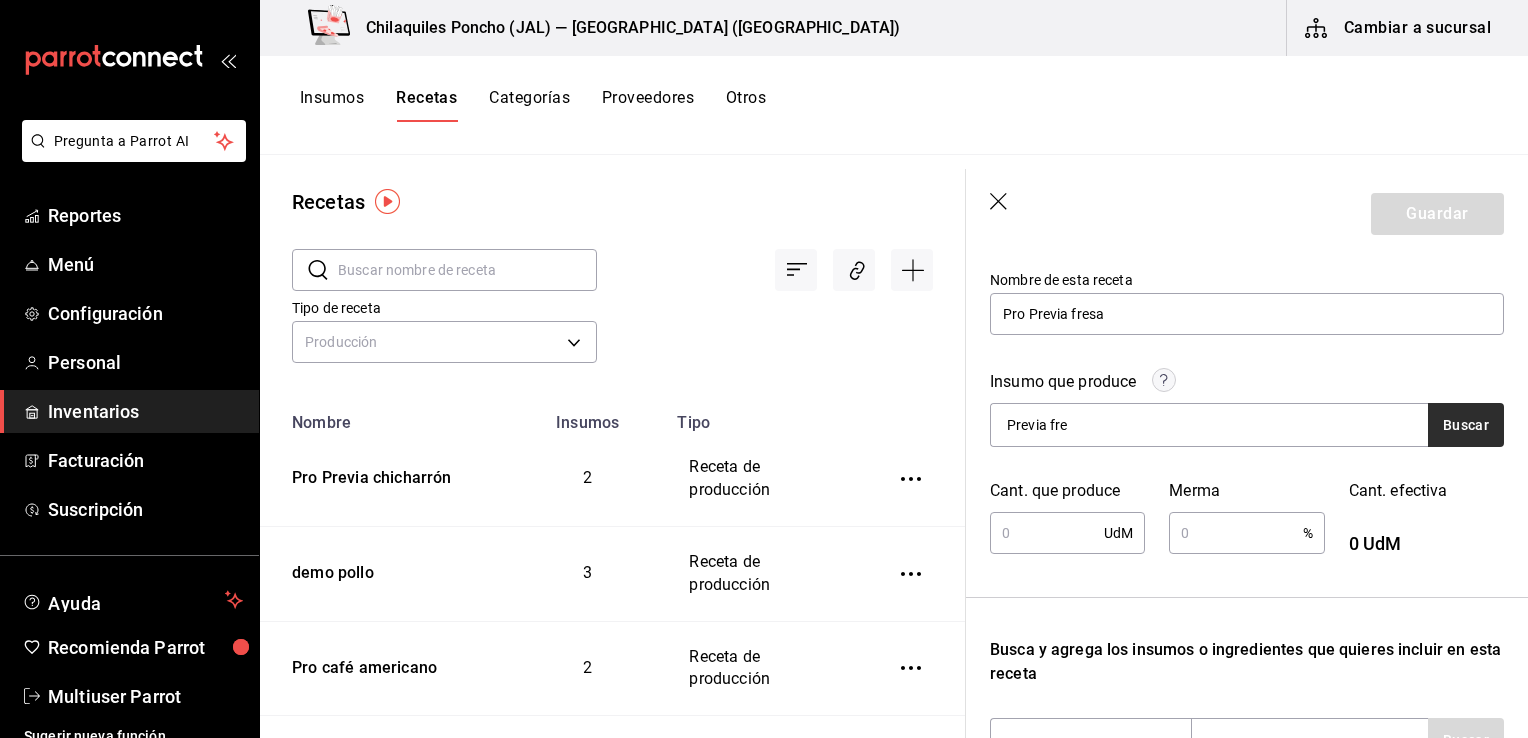 type on "Previa fre" 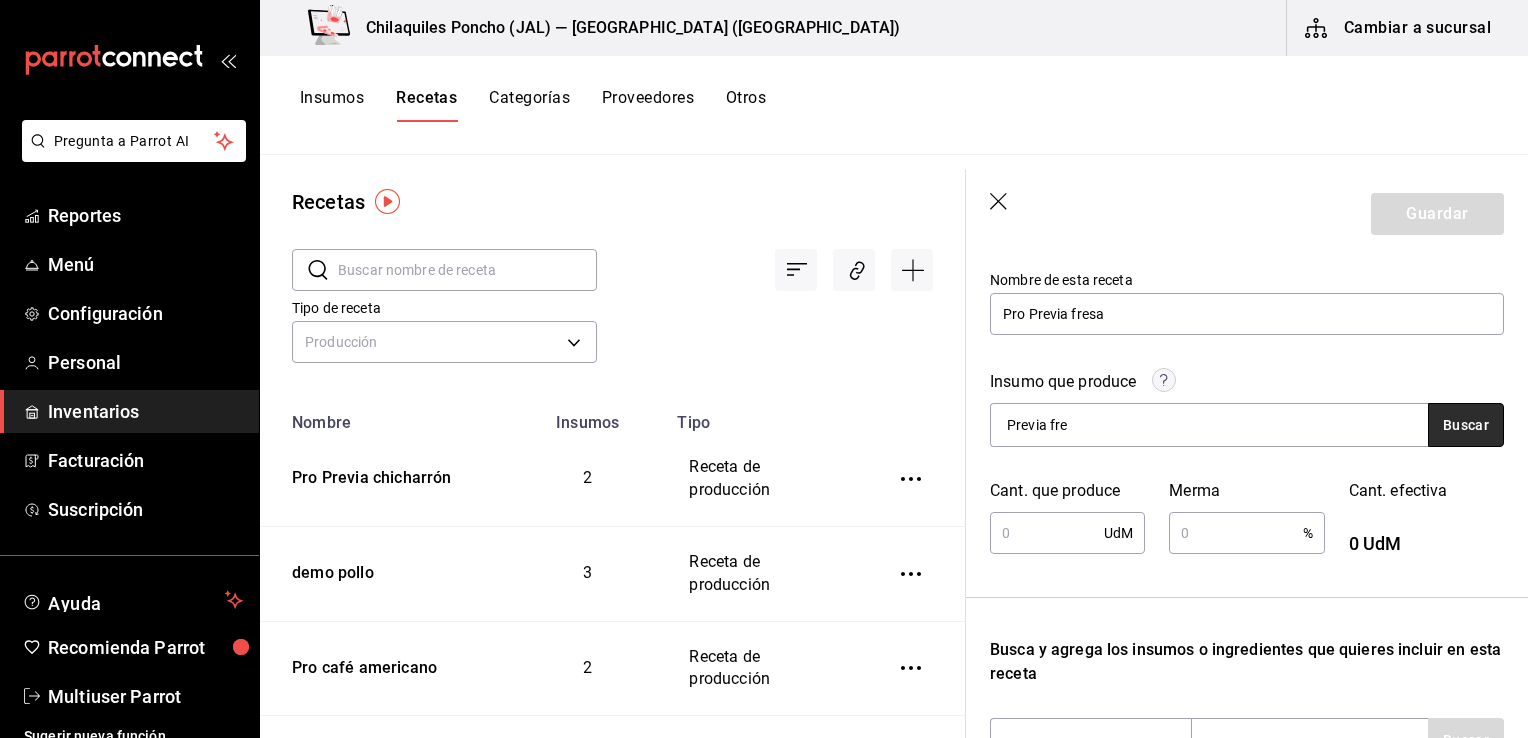 click on "Buscar" at bounding box center [1466, 425] 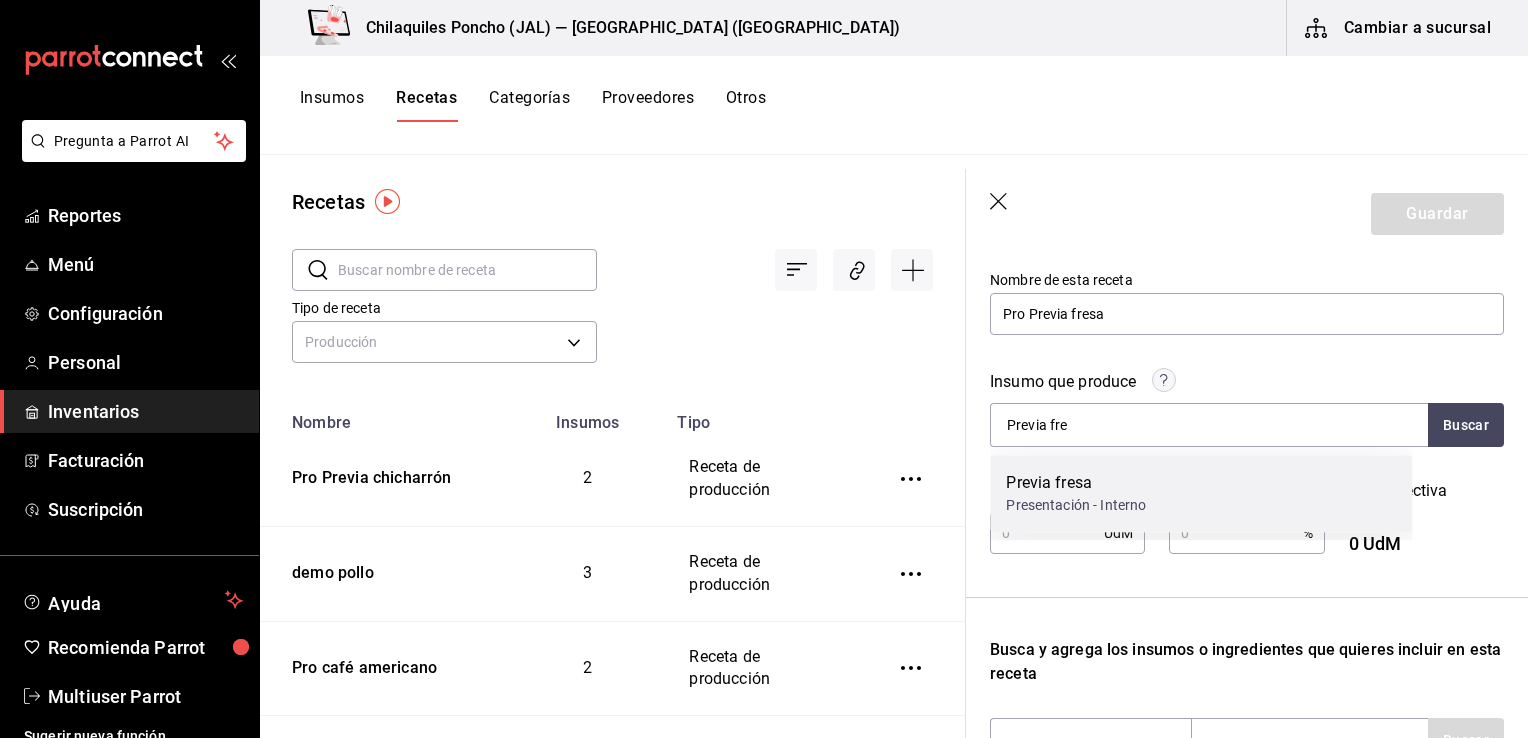 click on "Previa fresa" at bounding box center (1076, 483) 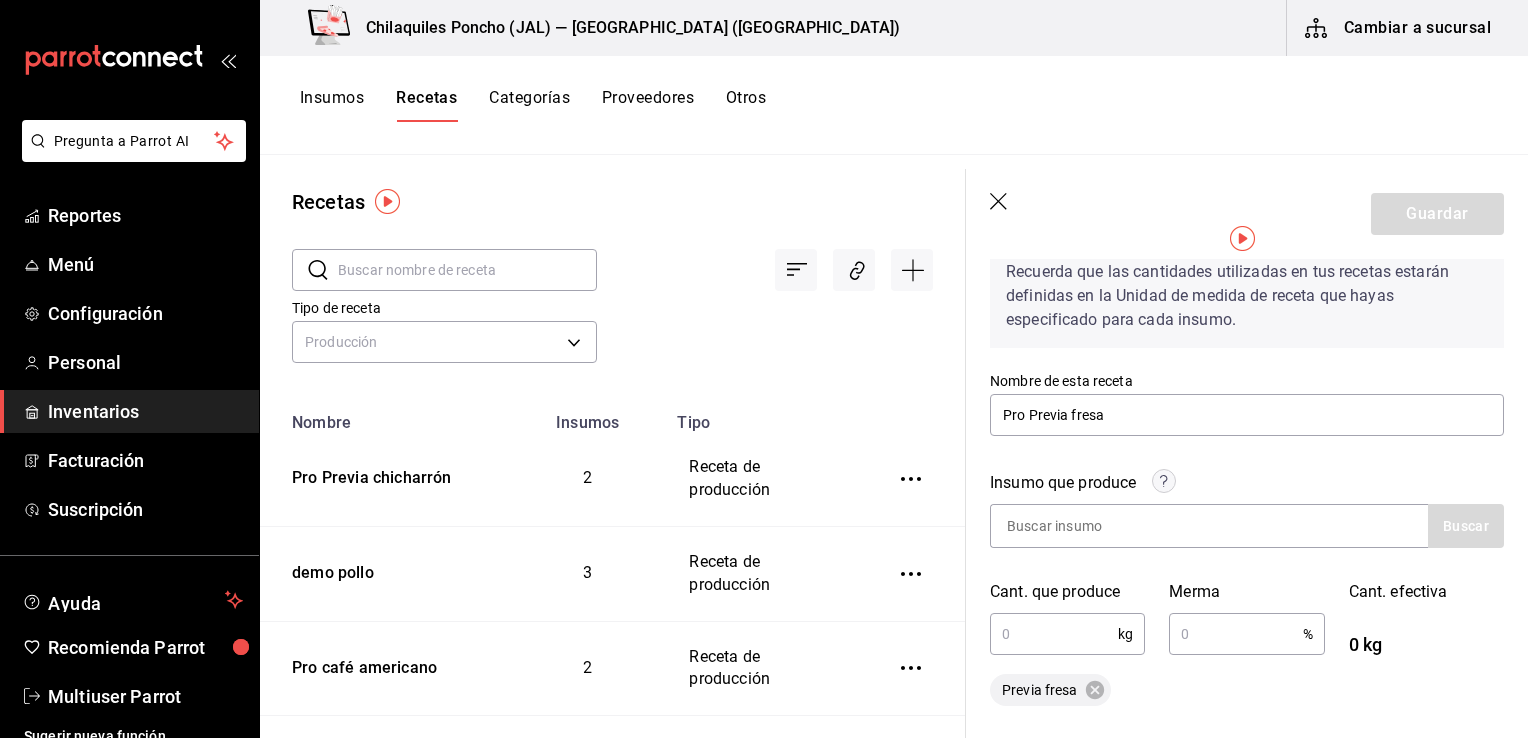 scroll, scrollTop: 0, scrollLeft: 0, axis: both 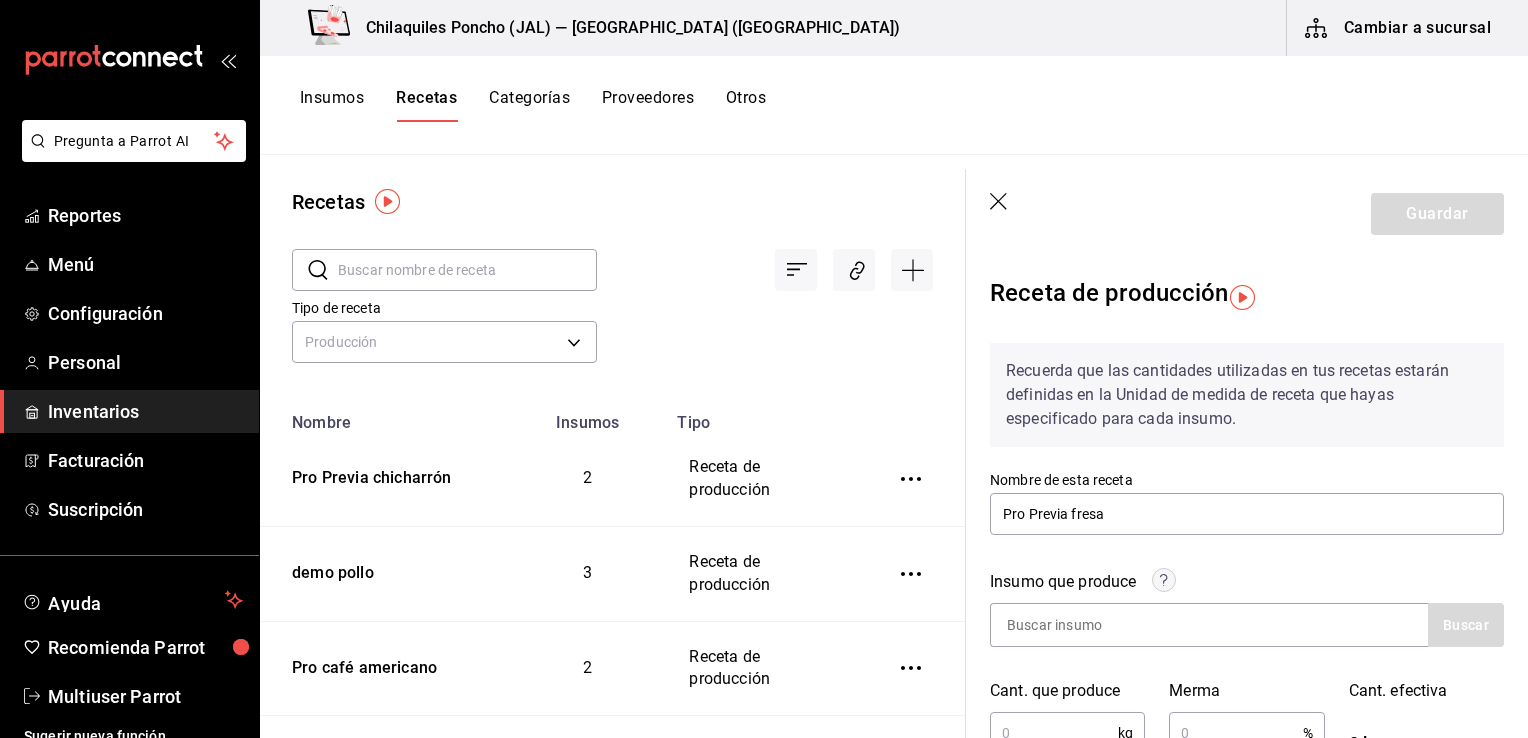 click 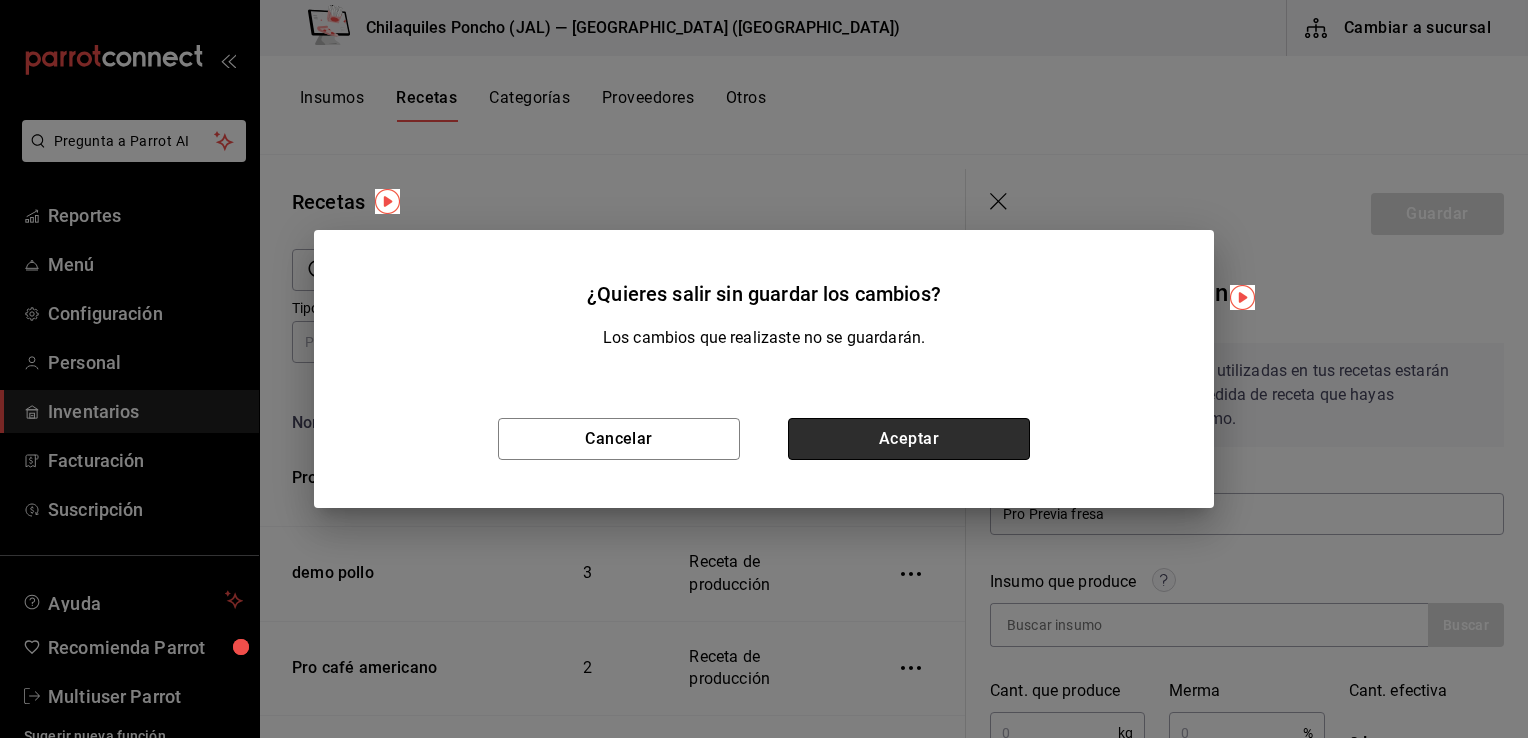 click on "Aceptar" at bounding box center [909, 439] 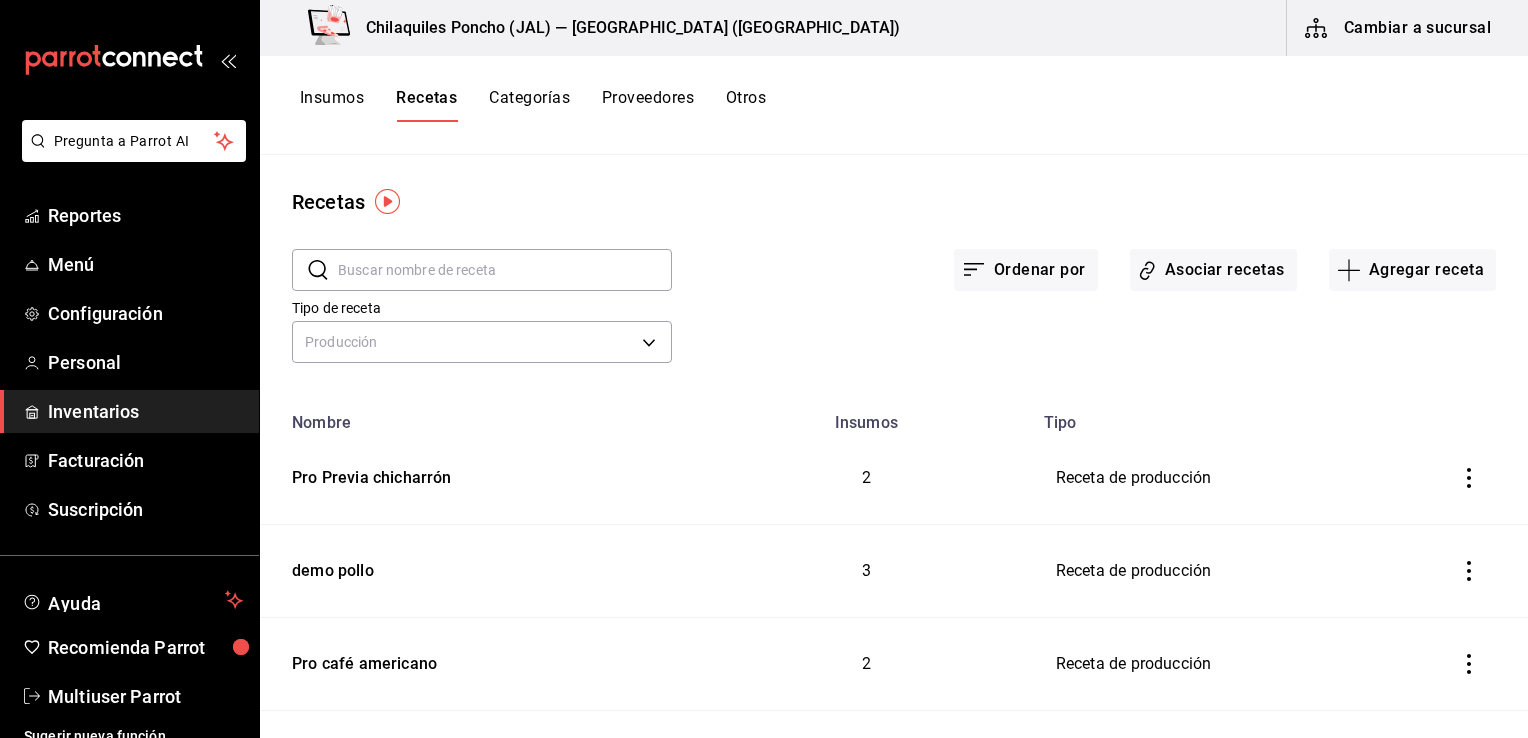 click on "Insumos" at bounding box center [332, 105] 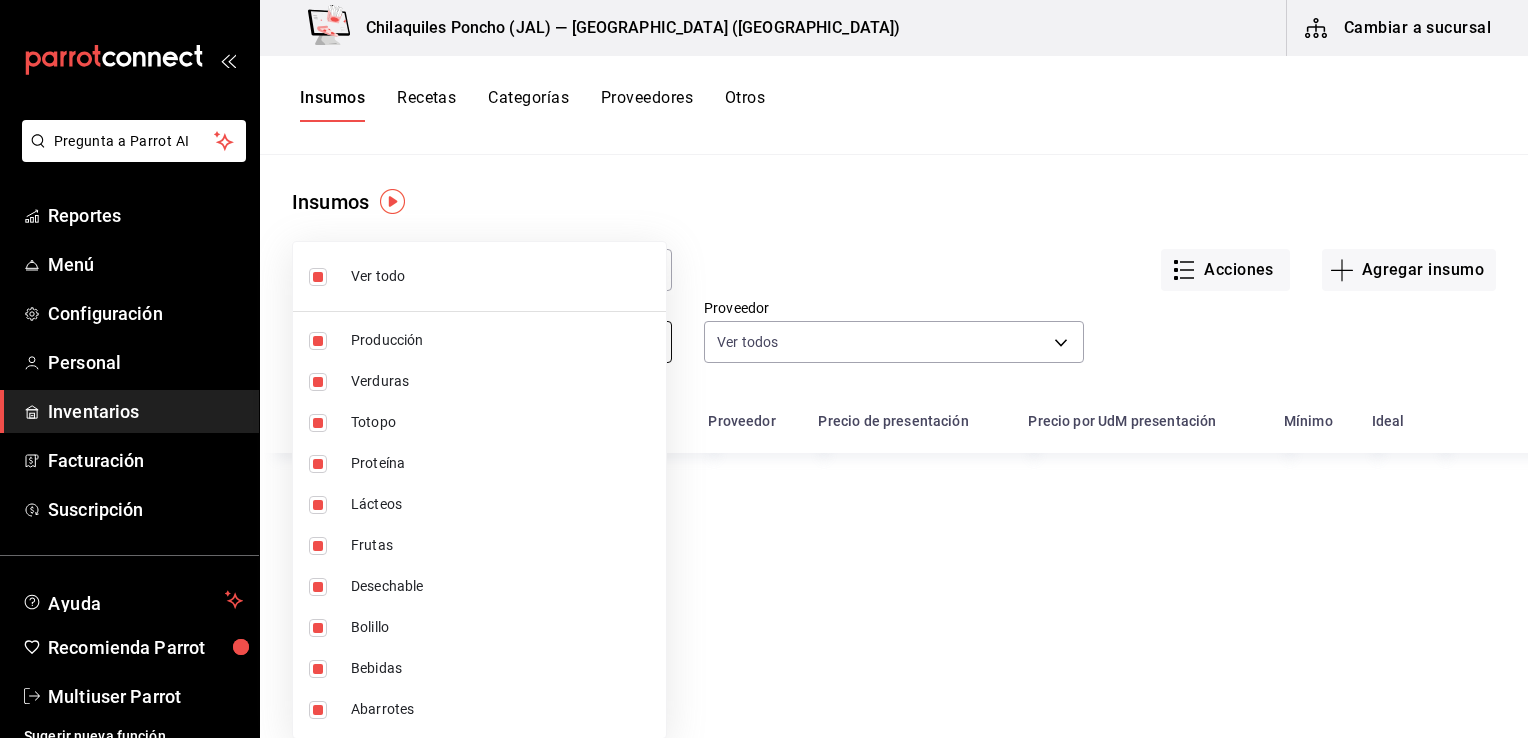 click on "Pregunta a Parrot AI Reportes   Menú   Configuración   Personal   Inventarios   Facturación   Suscripción   Ayuda Recomienda Parrot   Multiuser Parrot   Sugerir nueva función   Chilaquiles Poncho (JAL) — Chilaquiles Poncho (Chapalita) Cambiar a sucursal Insumos Recetas Categorías Proveedores Otros Insumos ​ ​ Acciones Agregar insumo Categoría Ver todas 2d47e9a4-0696-406c-a730-76a8ed55868c,16be65c0-8f7c-4c57-9c23-832464d2d0c4,e4270a2c-a571-47aa-bff5-6505282fe7de,207e441b-52fe-4bbf-95cc-9902cf1ec47d,5495ee62-2975-41ae-b7af-9b2eb837d990,c92f069e-1c47-44d2-9689-002ba5b319c1,d4c34556-6ee4-4d57-8e8d-2f2ce9b72a6d,390eb28b-684d-4f51-a060-948020aa10be,71674643-eacd-4e6e-91ac-07af23f3c01e,a353b87e-9a25-444d-8a50-bc134a17f53e Proveedor Ver todos Nombre Categoría Proveedor Precio de presentación Precio por UdM presentación Mínimo Ideal GANA 1 MES GRATIS EN TU SUSCRIPCIÓN AQUÍ Ver video tutorial Ir a video Pregunta a Parrot AI Reportes   Menú   Configuración   Personal   Inventarios   Facturación" at bounding box center (764, 362) 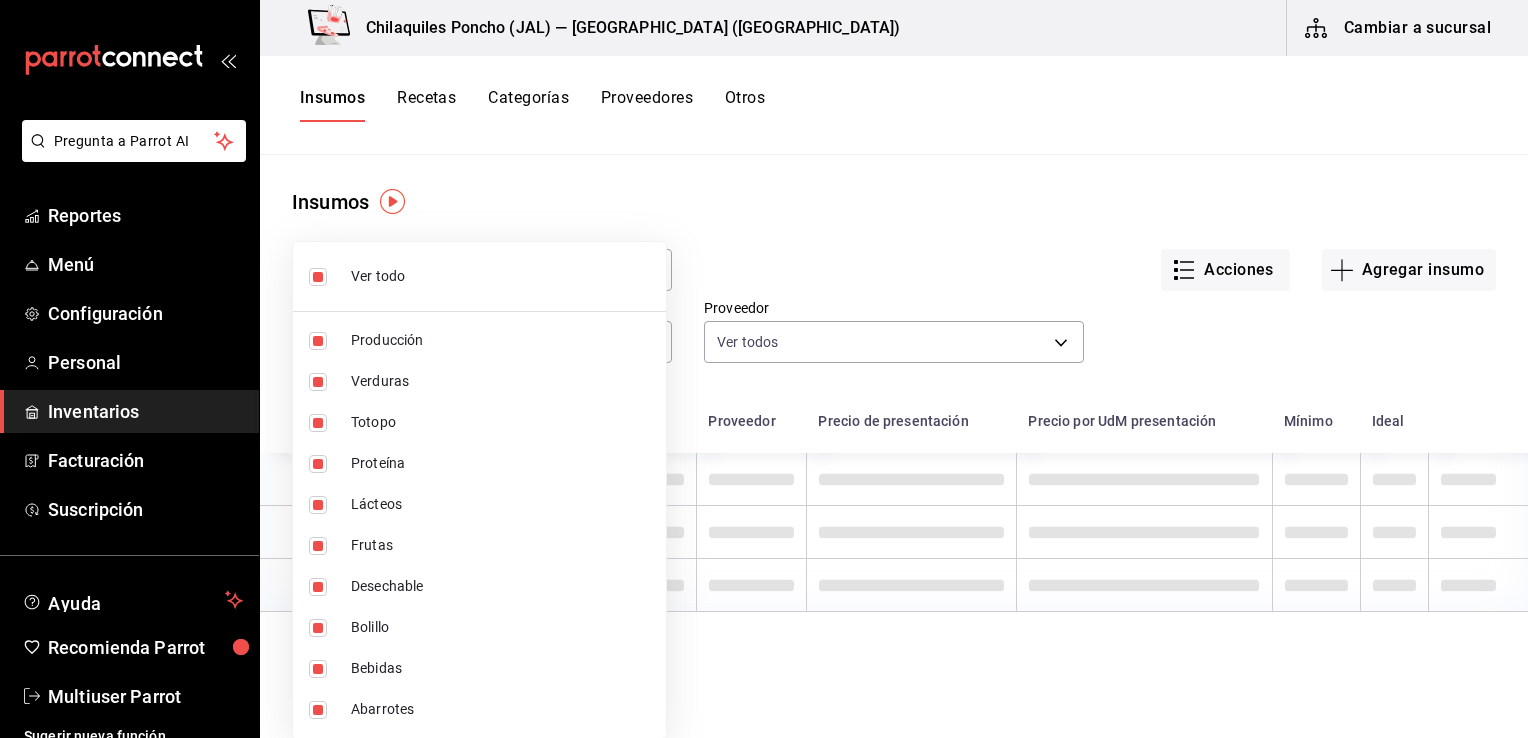 click at bounding box center (764, 369) 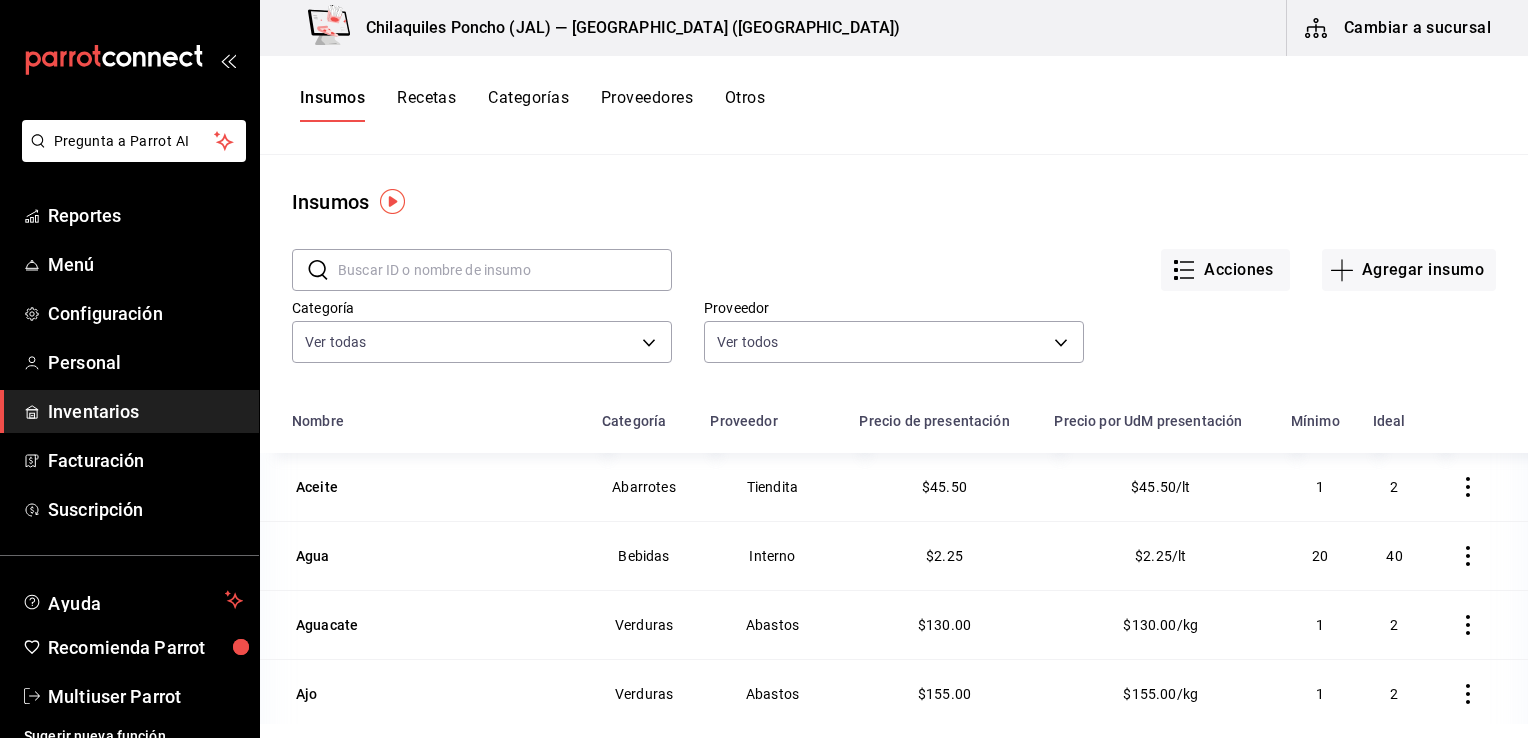 click on "Ver todo Producción Verduras Totopo Proteína Lácteos Frutas Desechable Bolillo Bebidas Abarrotes" at bounding box center [764, 369] 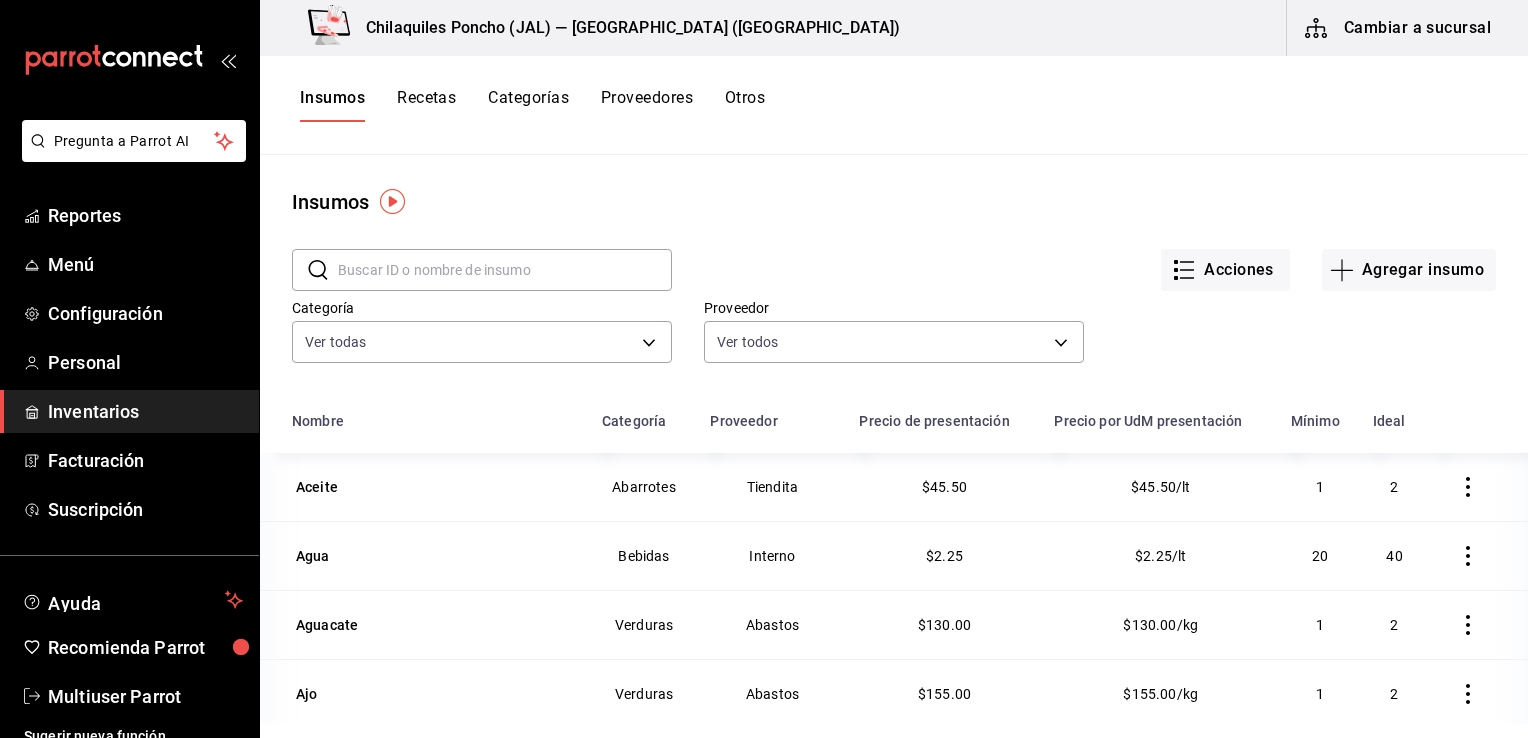 click at bounding box center (505, 270) 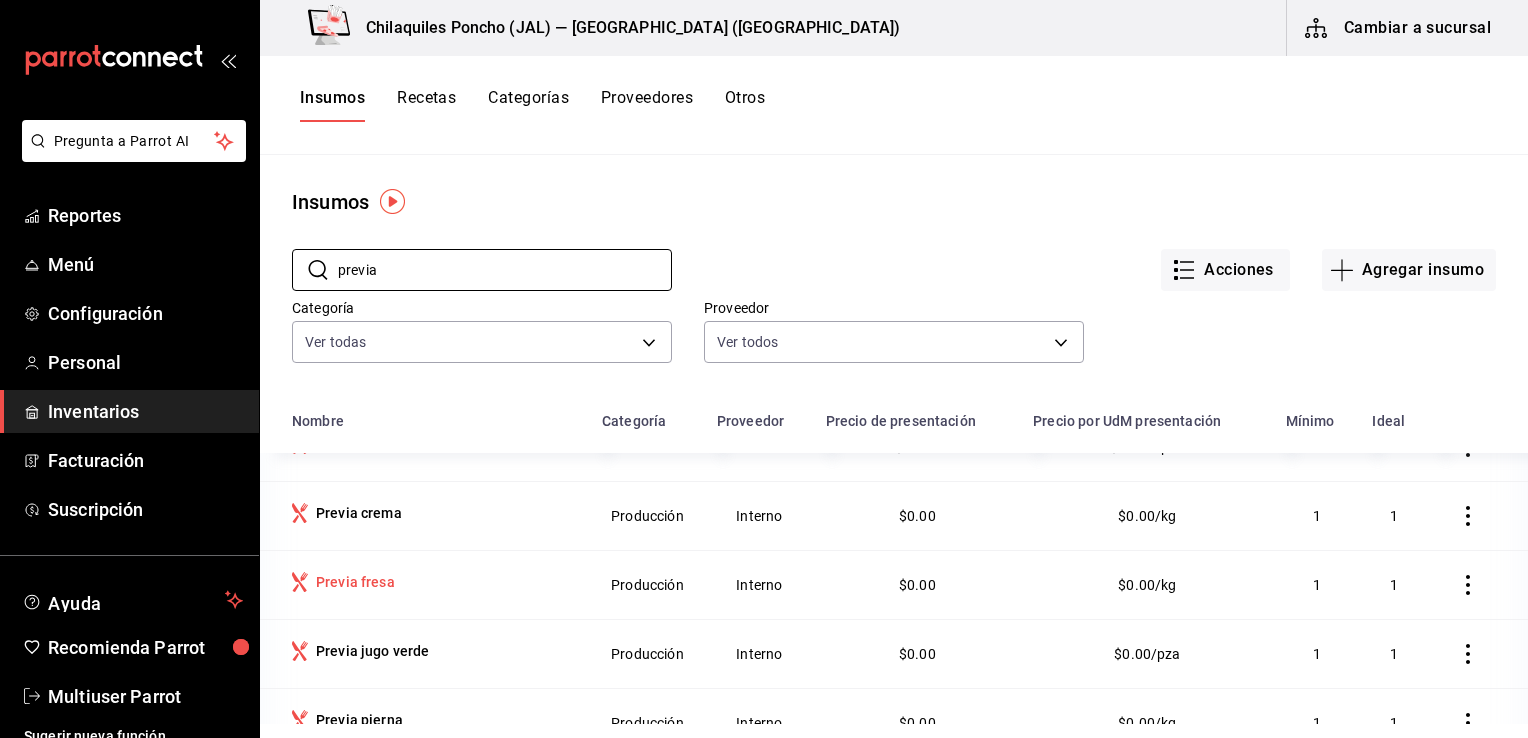 scroll, scrollTop: 0, scrollLeft: 0, axis: both 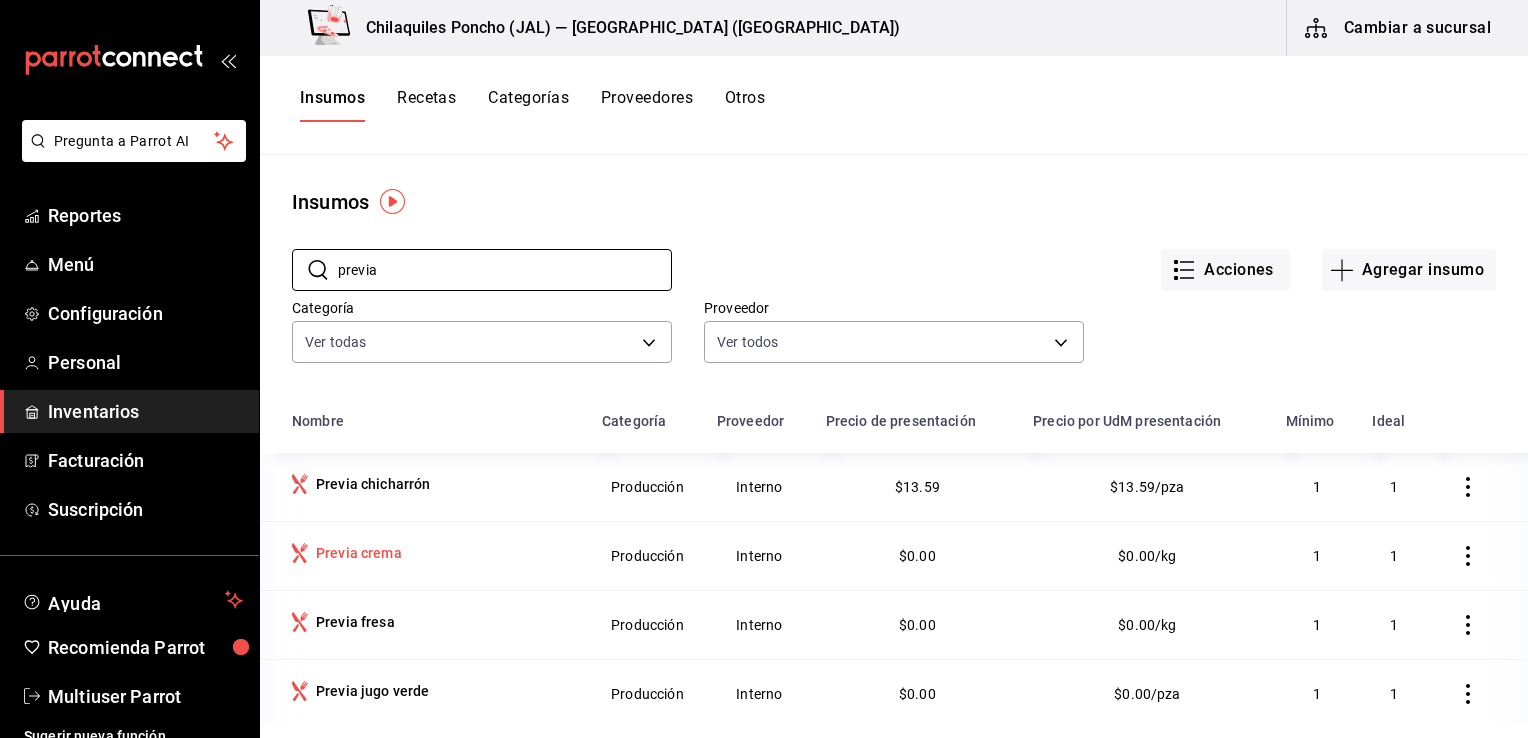 type on "previa" 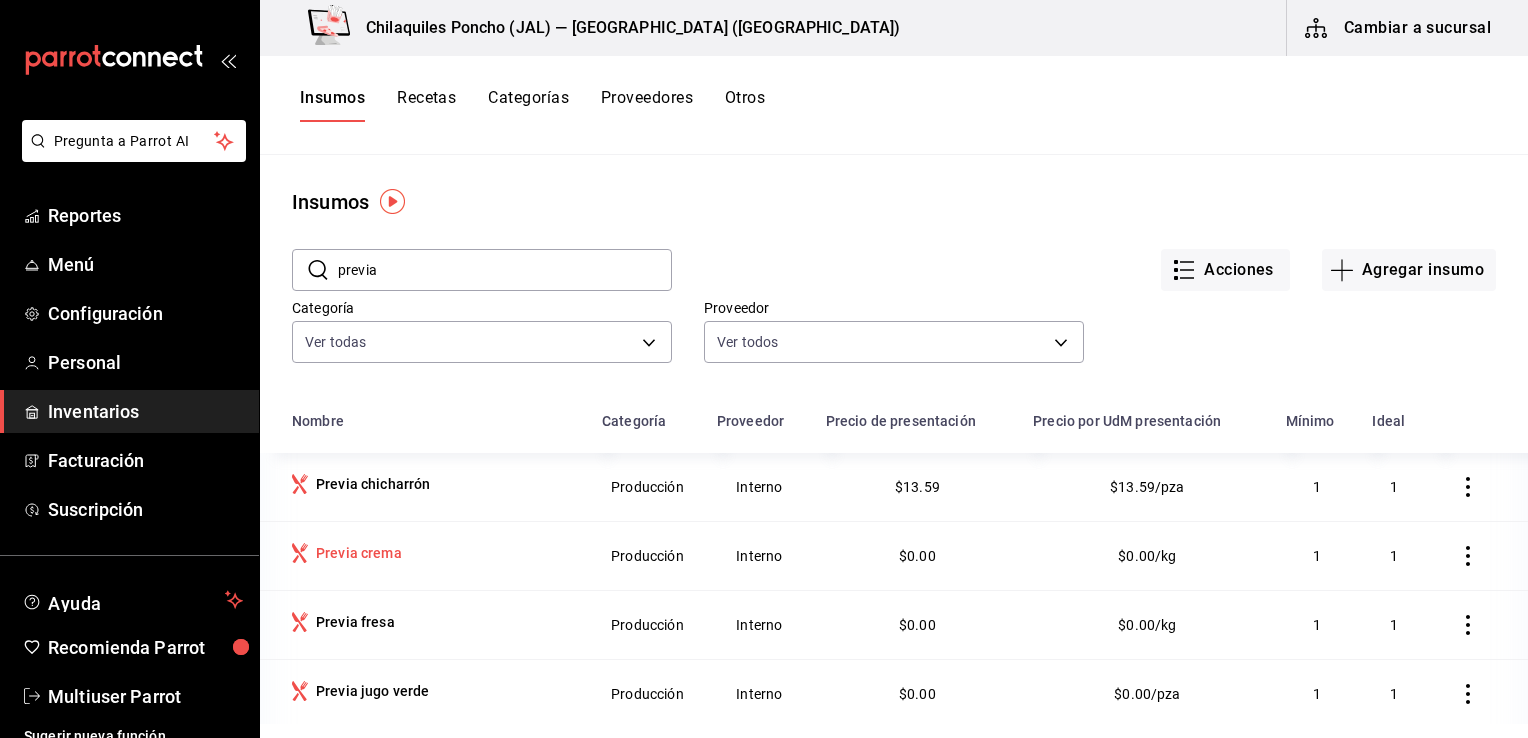 click on "Previa crema" at bounding box center (435, 555) 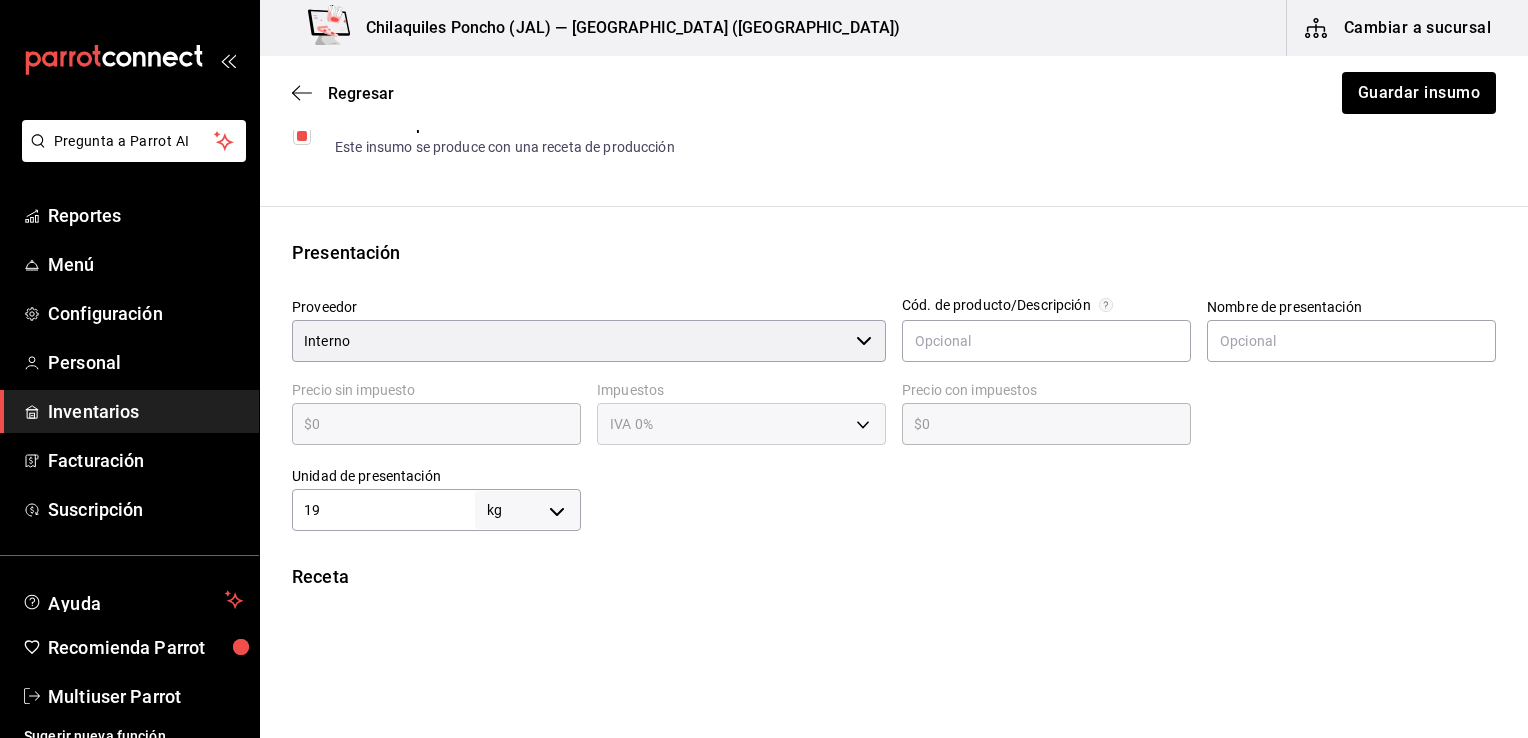scroll, scrollTop: 500, scrollLeft: 0, axis: vertical 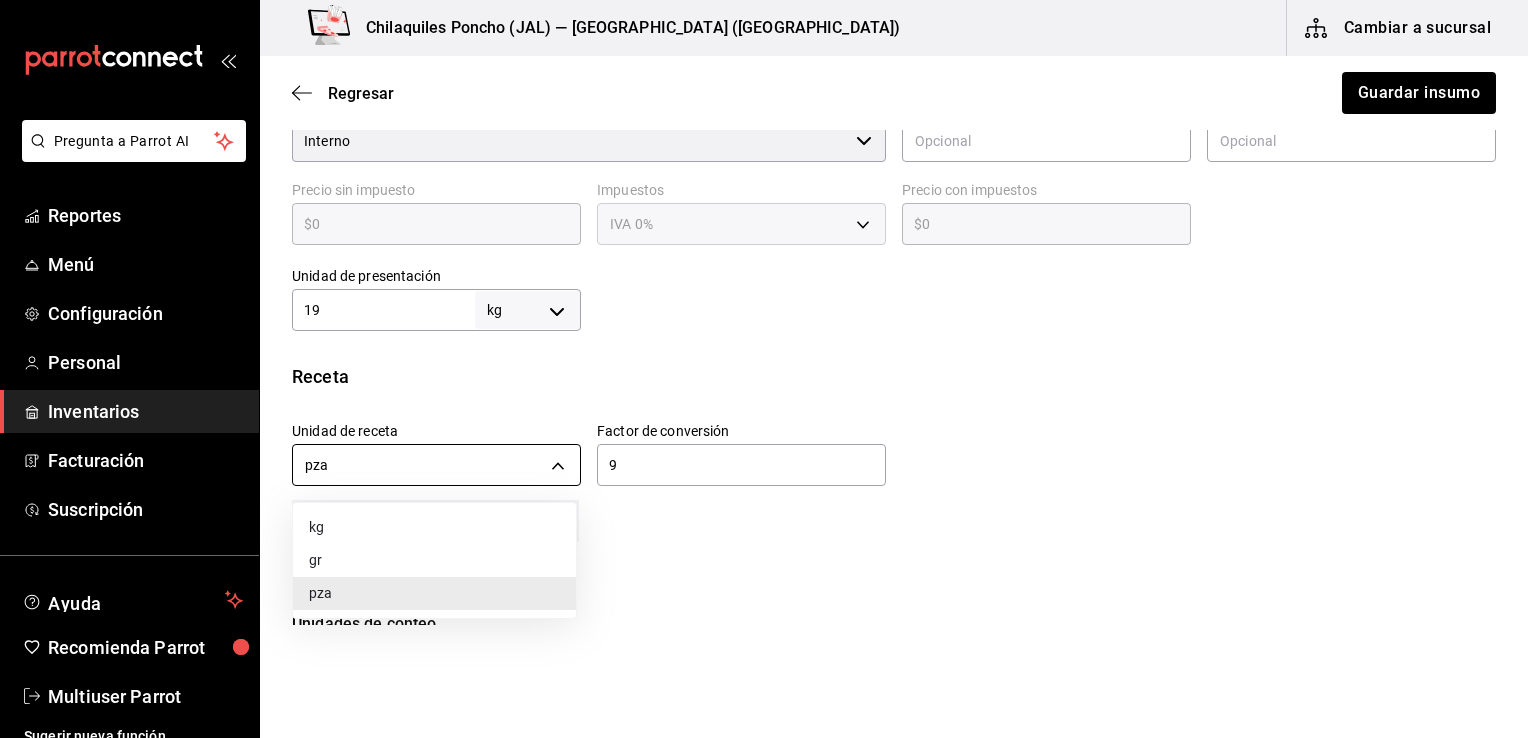 click on "Pregunta a Parrot AI Reportes   Menú   Configuración   Personal   Inventarios   Facturación   Suscripción   Ayuda Recomienda Parrot   Multiuser Parrot   Sugerir nueva función   Chilaquiles Poncho (JAL) — Chilaquiles Poncho (Chapalita) Cambiar a sucursal Regresar Guardar insumo Insumo IN-1752764743756 Nombre Previa crema Categoría de inventario Producción ​ Mínimo 1 ​ Ideal 1 ​ Insumo de producción Este insumo se produce con una receta de producción Presentación Proveedor Interno ​ Cód. de producto/Descripción Nombre de presentación Precio sin impuesto $0 ​ Impuestos IVA 0% IVA_0 Precio con impuestos $0 ​ Unidad de presentación 19 kg KILOGRAM ​ Receta Unidad de receta pza UNIT Factor de conversión 9 ​ 1 kg de Presentación = 9 pza receta Ver ayuda de conversiones Unidades de conteo kg Presentaciones (19 kg) ; GANA 1 MES GRATIS EN TU SUSCRIPCIÓN AQUÍ Pregunta a Parrot AI Reportes   Menú   Configuración   Personal   Inventarios   Facturación   Suscripción   Ayuda       kg" at bounding box center [764, 312] 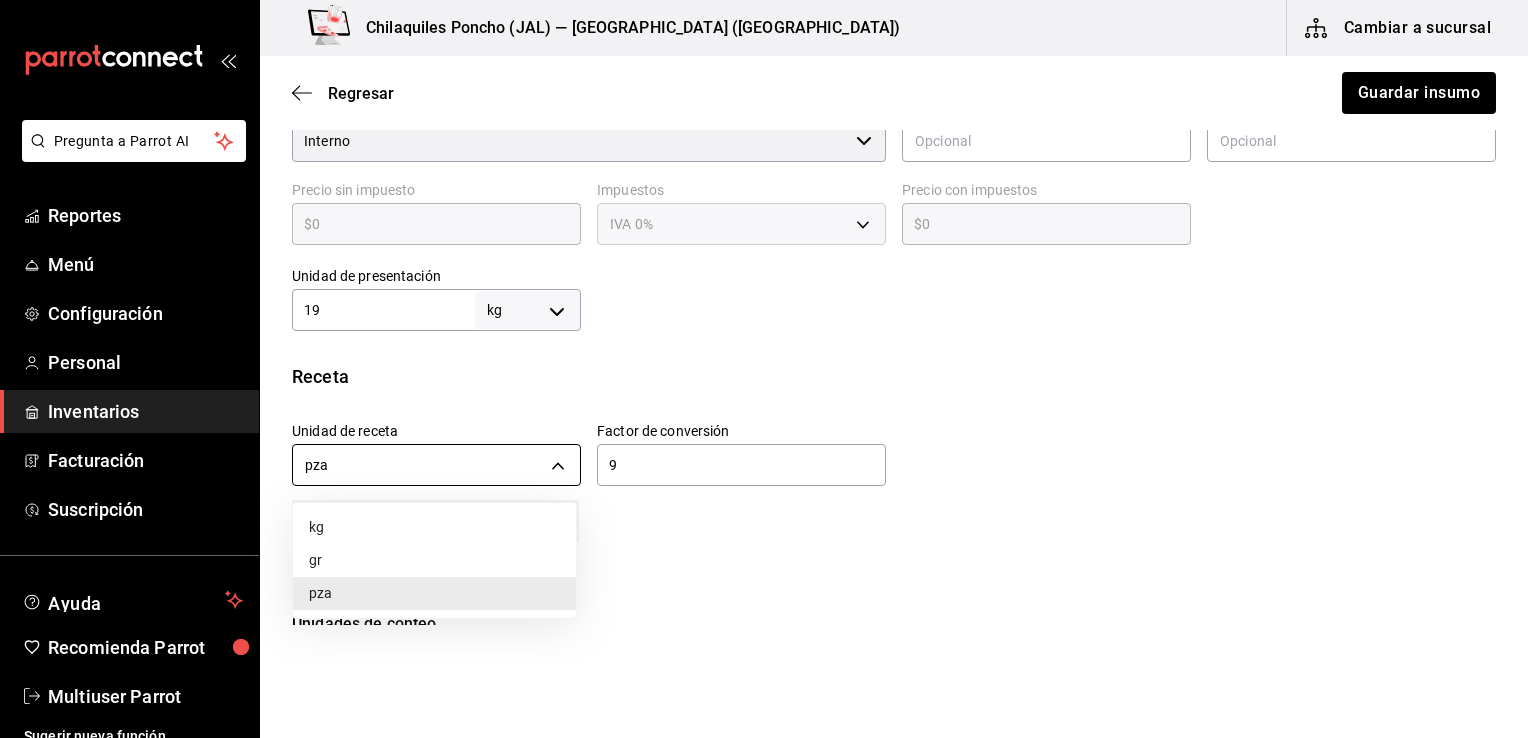 click at bounding box center [764, 369] 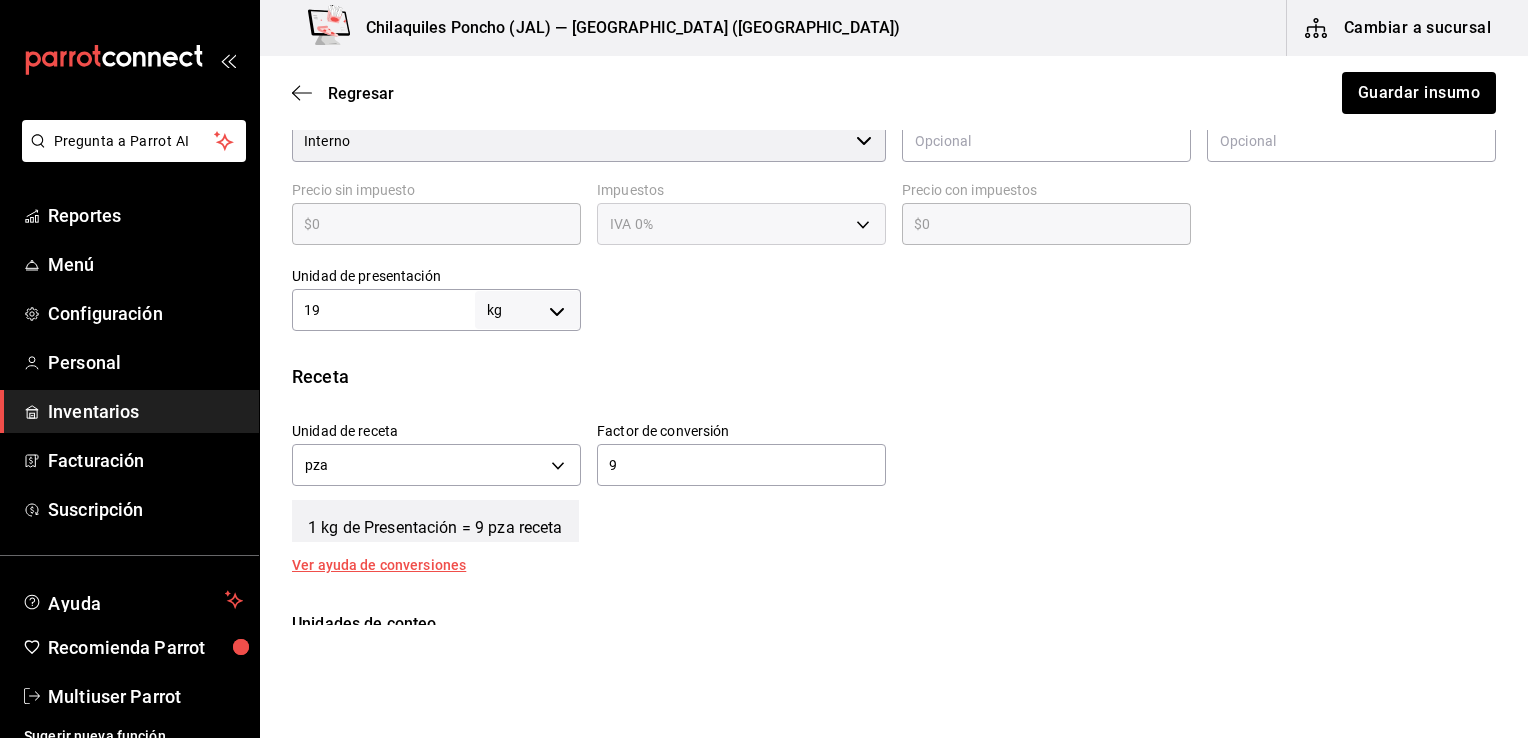 click on "Receta" at bounding box center [894, 376] 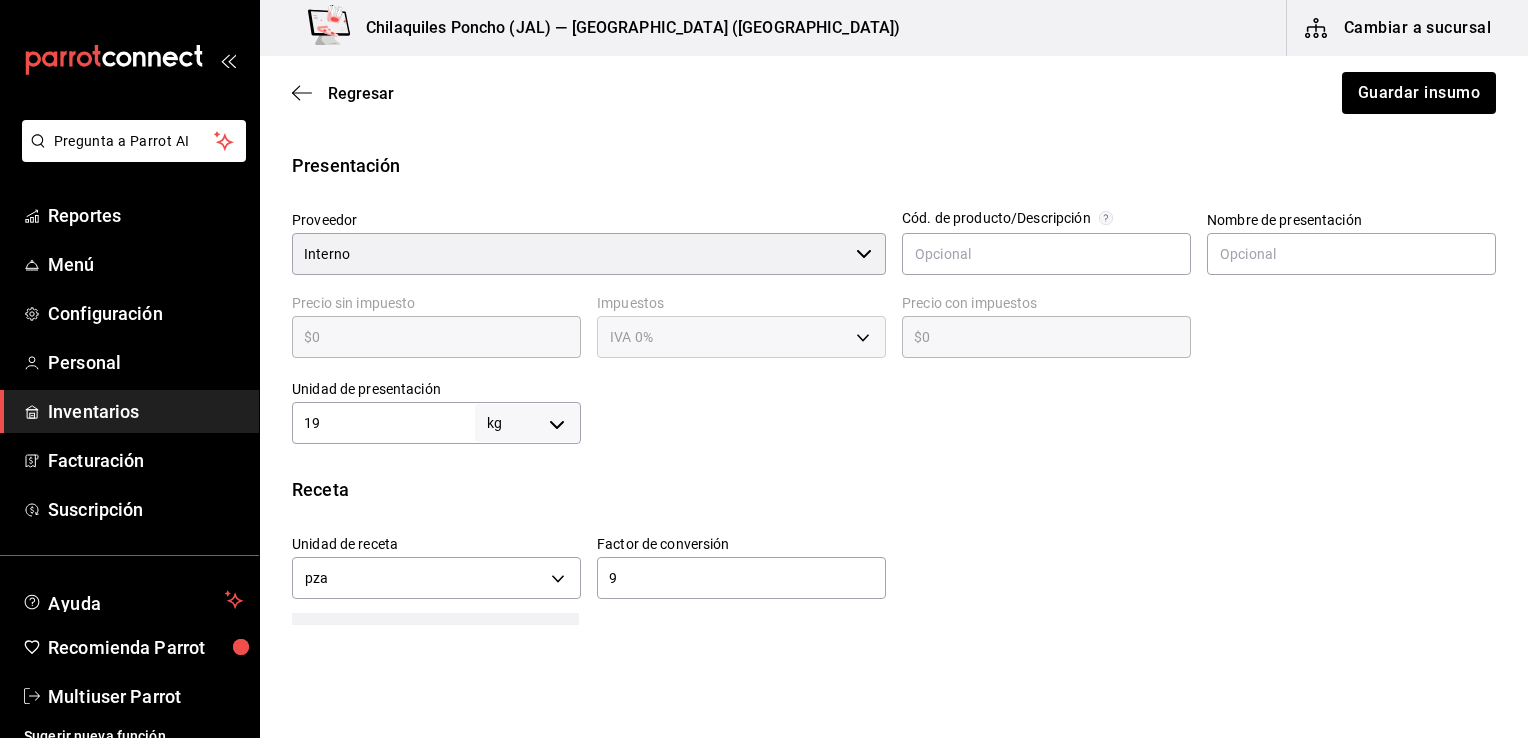 scroll, scrollTop: 383, scrollLeft: 0, axis: vertical 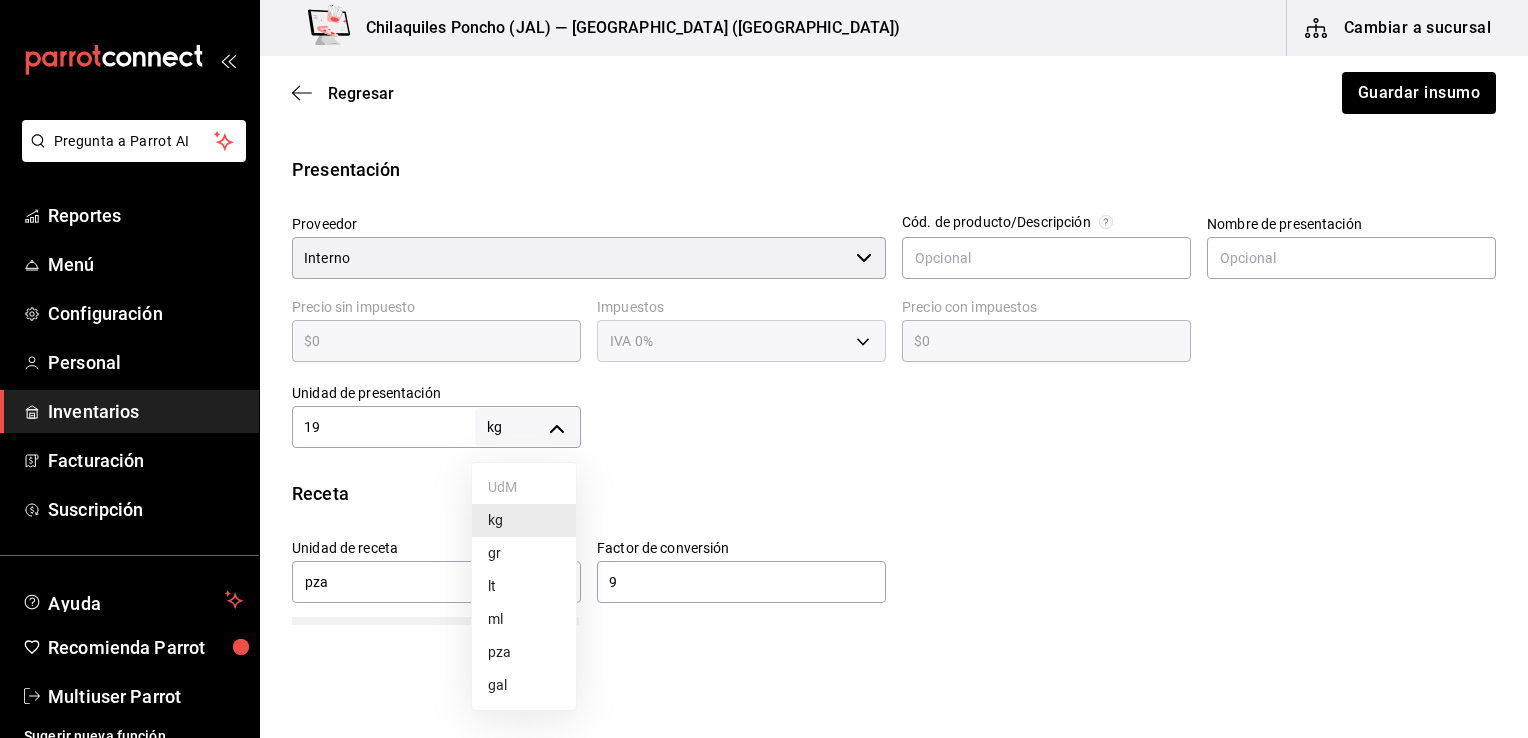click on "Pregunta a Parrot AI Reportes   Menú   Configuración   Personal   Inventarios   Facturación   Suscripción   Ayuda Recomienda Parrot   Multiuser Parrot   Sugerir nueva función   Chilaquiles Poncho (JAL) — Chilaquiles Poncho (Chapalita) Cambiar a sucursal Regresar Guardar insumo Insumo IN-1752764743756 Nombre Previa crema Categoría de inventario Producción ​ Mínimo 1 ​ Ideal 1 ​ Insumo de producción Este insumo se produce con una receta de producción Presentación Proveedor Interno ​ Cód. de producto/Descripción Nombre de presentación Precio sin impuesto $0 ​ Impuestos IVA 0% IVA_0 Precio con impuestos $0 ​ Unidad de presentación 19 kg KILOGRAM ​ Receta Unidad de receta pza UNIT Factor de conversión 9 ​ 1 kg de Presentación = 9 pza receta Ver ayuda de conversiones Unidades de conteo kg Presentaciones (19 kg) ; GANA 1 MES GRATIS EN TU SUSCRIPCIÓN AQUÍ Pregunta a Parrot AI Reportes   Menú   Configuración   Personal   Inventarios   Facturación   Suscripción   Ayuda       UdM" at bounding box center (764, 312) 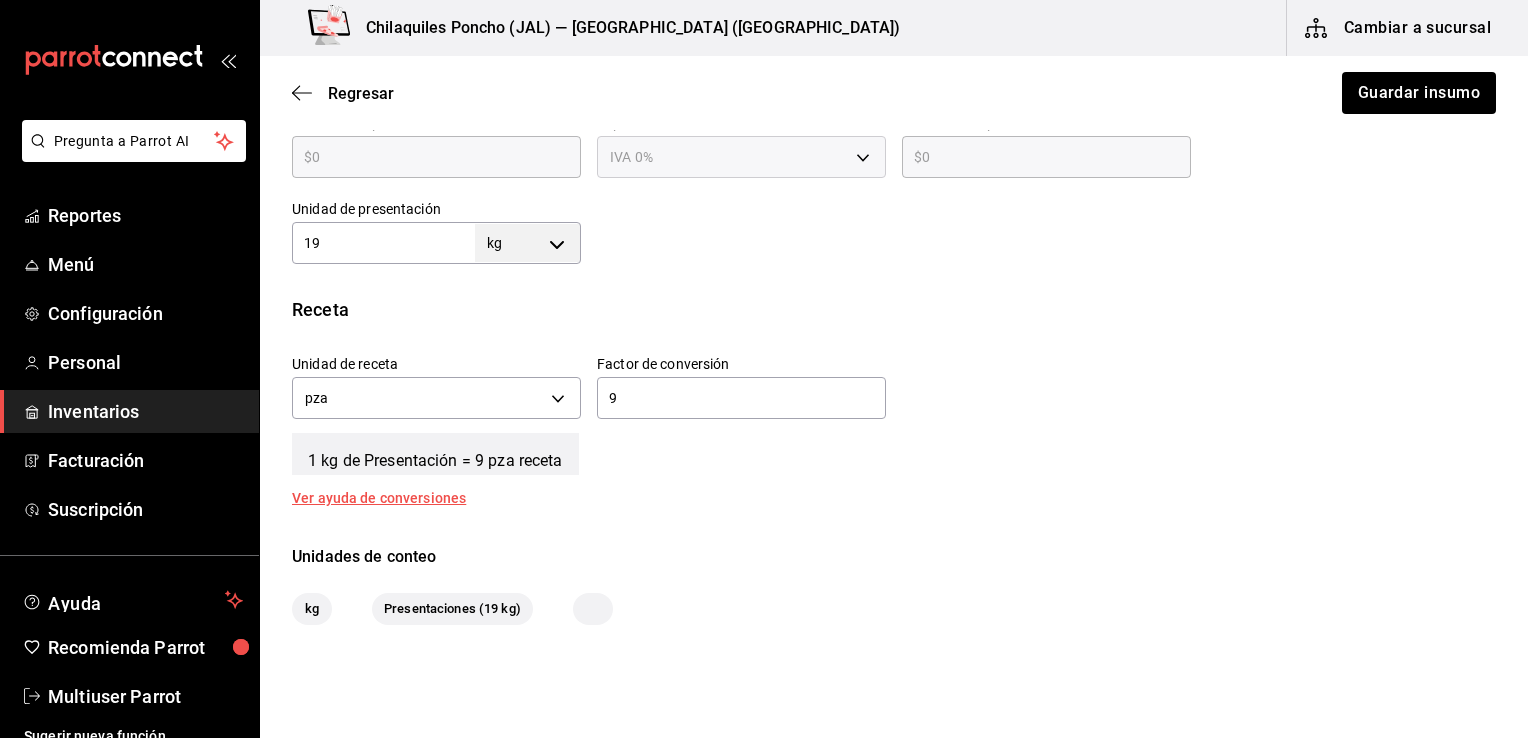 scroll, scrollTop: 683, scrollLeft: 0, axis: vertical 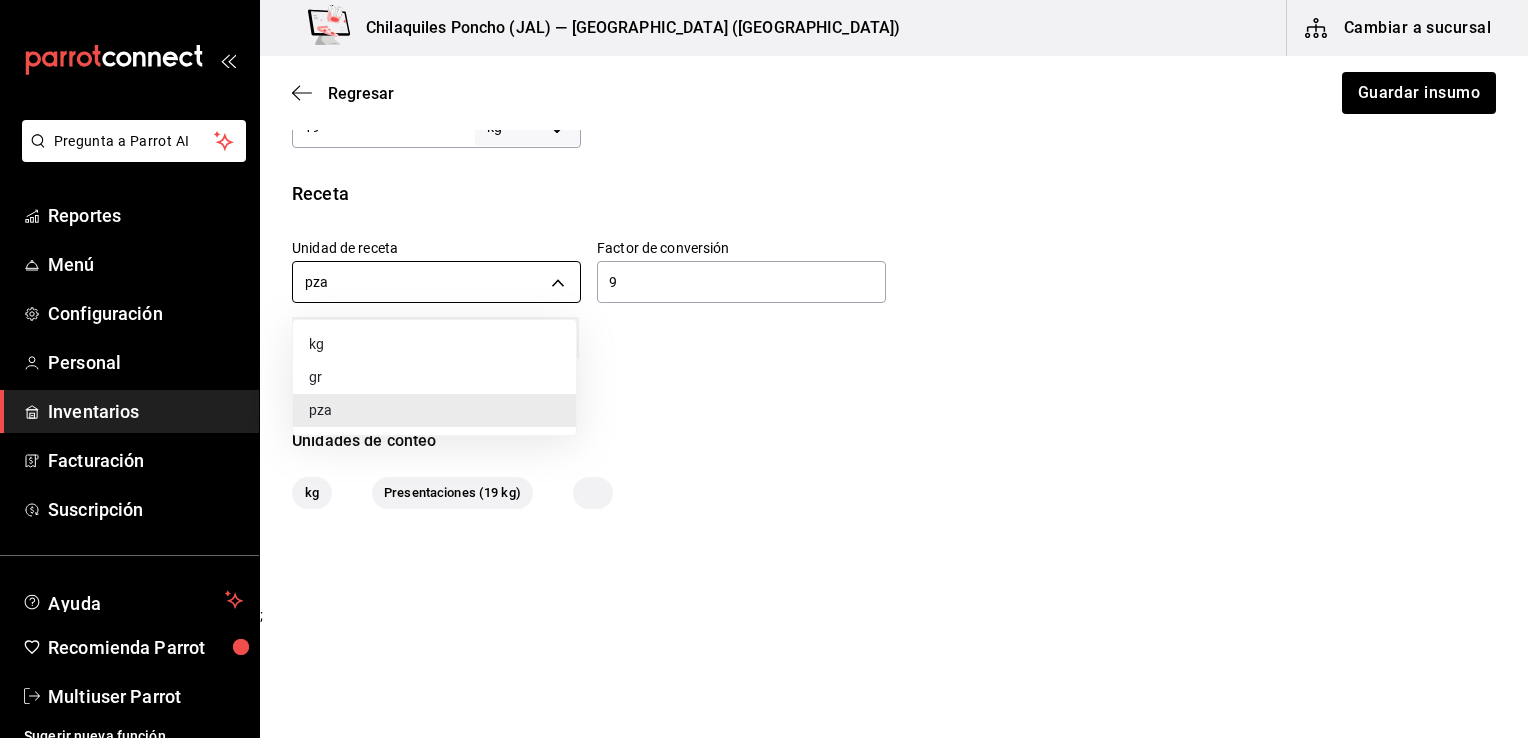click on "Pregunta a Parrot AI Reportes   Menú   Configuración   Personal   Inventarios   Facturación   Suscripción   Ayuda Recomienda Parrot   Multiuser Parrot   Sugerir nueva función   Chilaquiles Poncho (JAL) — Chilaquiles Poncho (Chapalita) Cambiar a sucursal Regresar Guardar insumo Insumo IN-1752764743756 Nombre Previa crema Categoría de inventario Producción ​ Mínimo 1 ​ Ideal 1 ​ Insumo de producción Este insumo se produce con una receta de producción Presentación Proveedor Interno ​ Cód. de producto/Descripción Nombre de presentación Precio sin impuesto $0 ​ Impuestos IVA 0% IVA_0 Precio con impuestos $0 ​ Unidad de presentación 19 kg KILOGRAM ​ Receta Unidad de receta pza UNIT Factor de conversión 9 ​ 1 kg de Presentación = 9 pza receta Ver ayuda de conversiones Unidades de conteo kg Presentaciones (19 kg) ; GANA 1 MES GRATIS EN TU SUSCRIPCIÓN AQUÍ Pregunta a Parrot AI Reportes   Menú   Configuración   Personal   Inventarios   Facturación   Suscripción   Ayuda       kg" at bounding box center (764, 312) 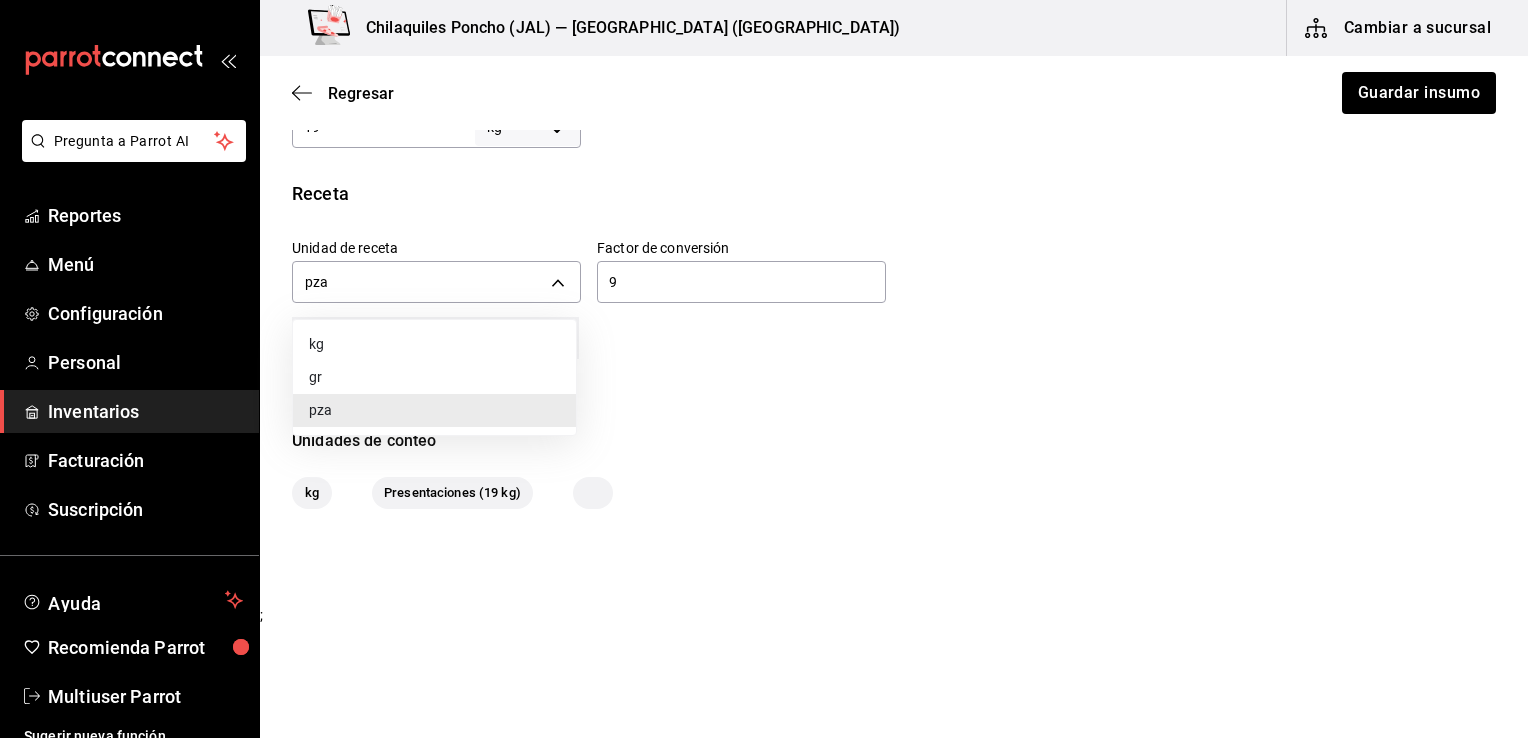 click on "pza" at bounding box center (434, 410) 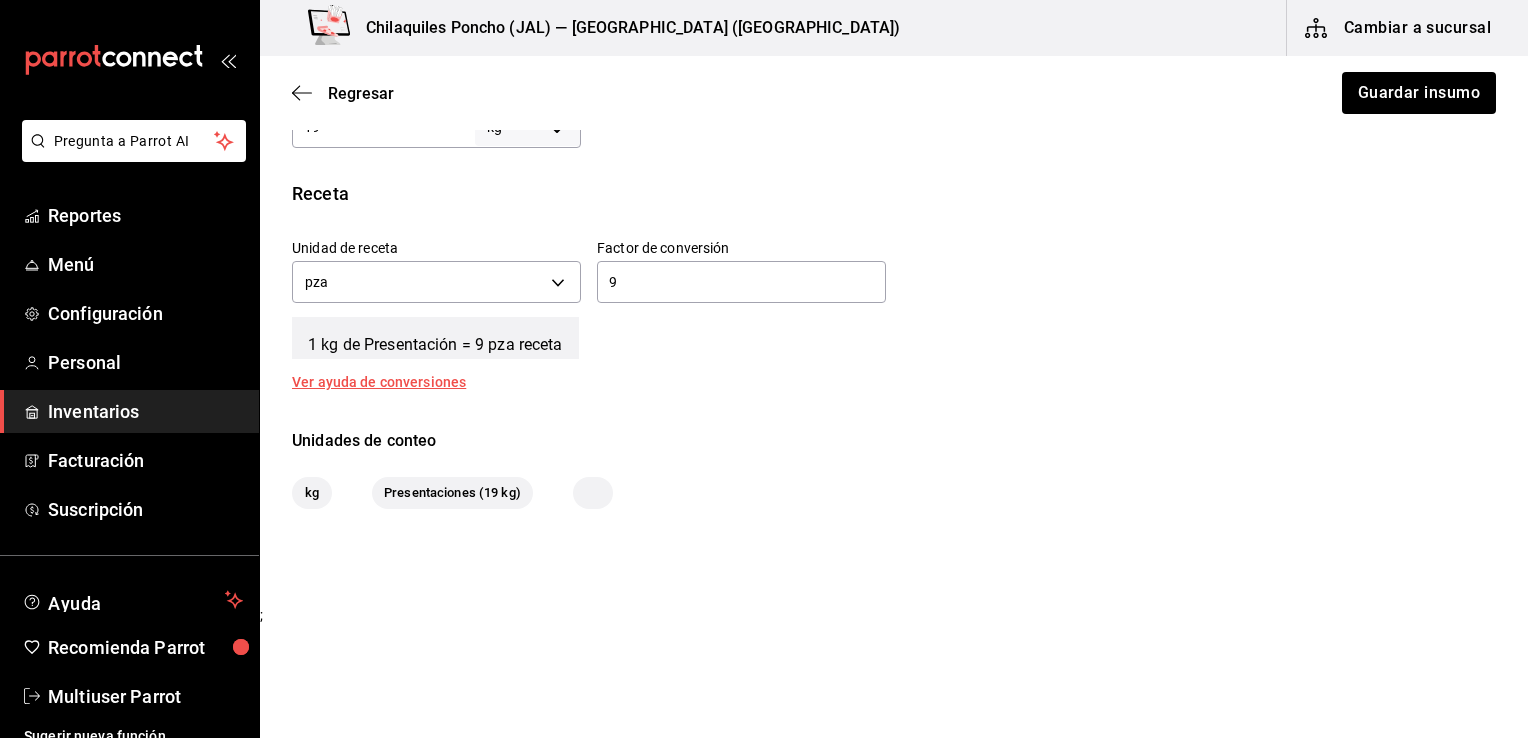 click on "9" at bounding box center (741, 282) 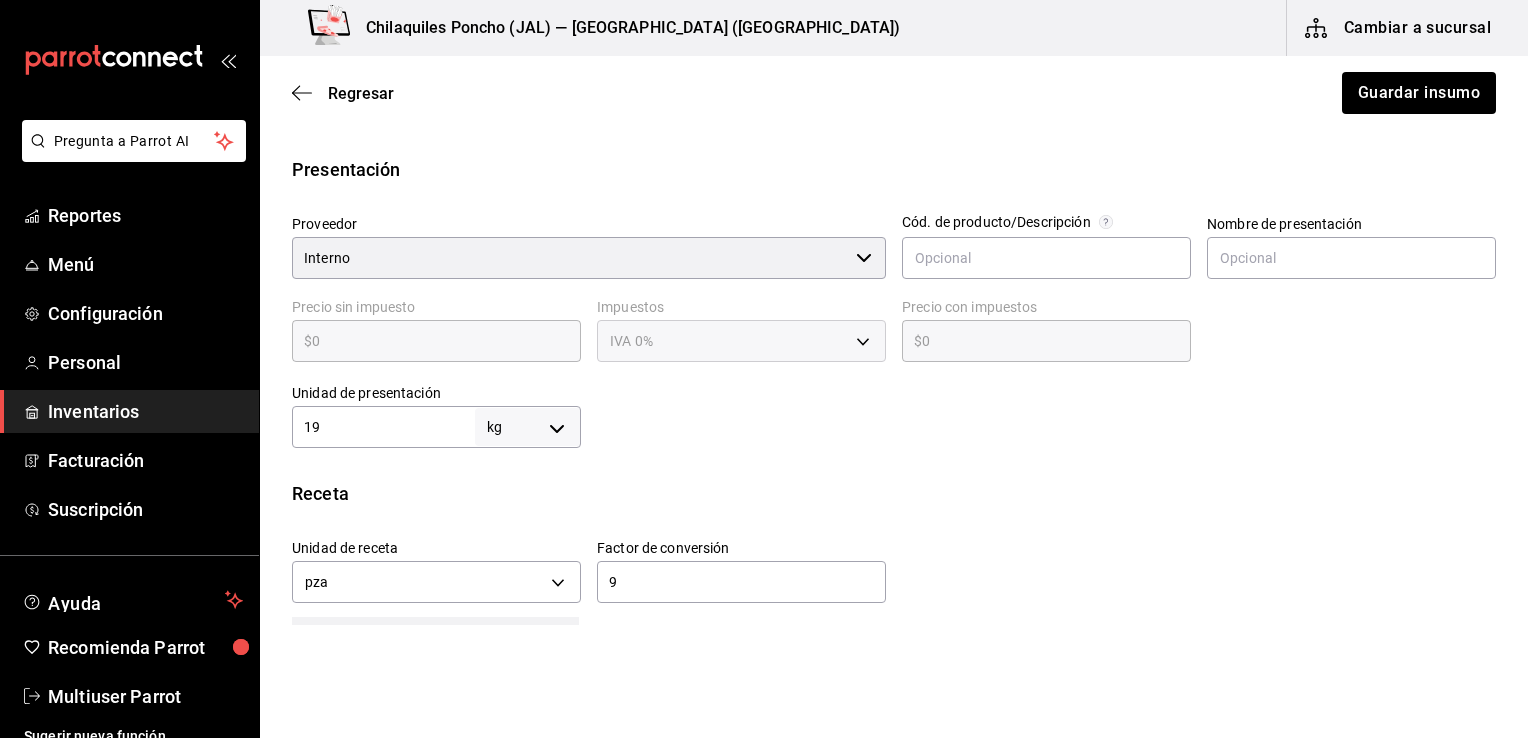 scroll, scrollTop: 0, scrollLeft: 0, axis: both 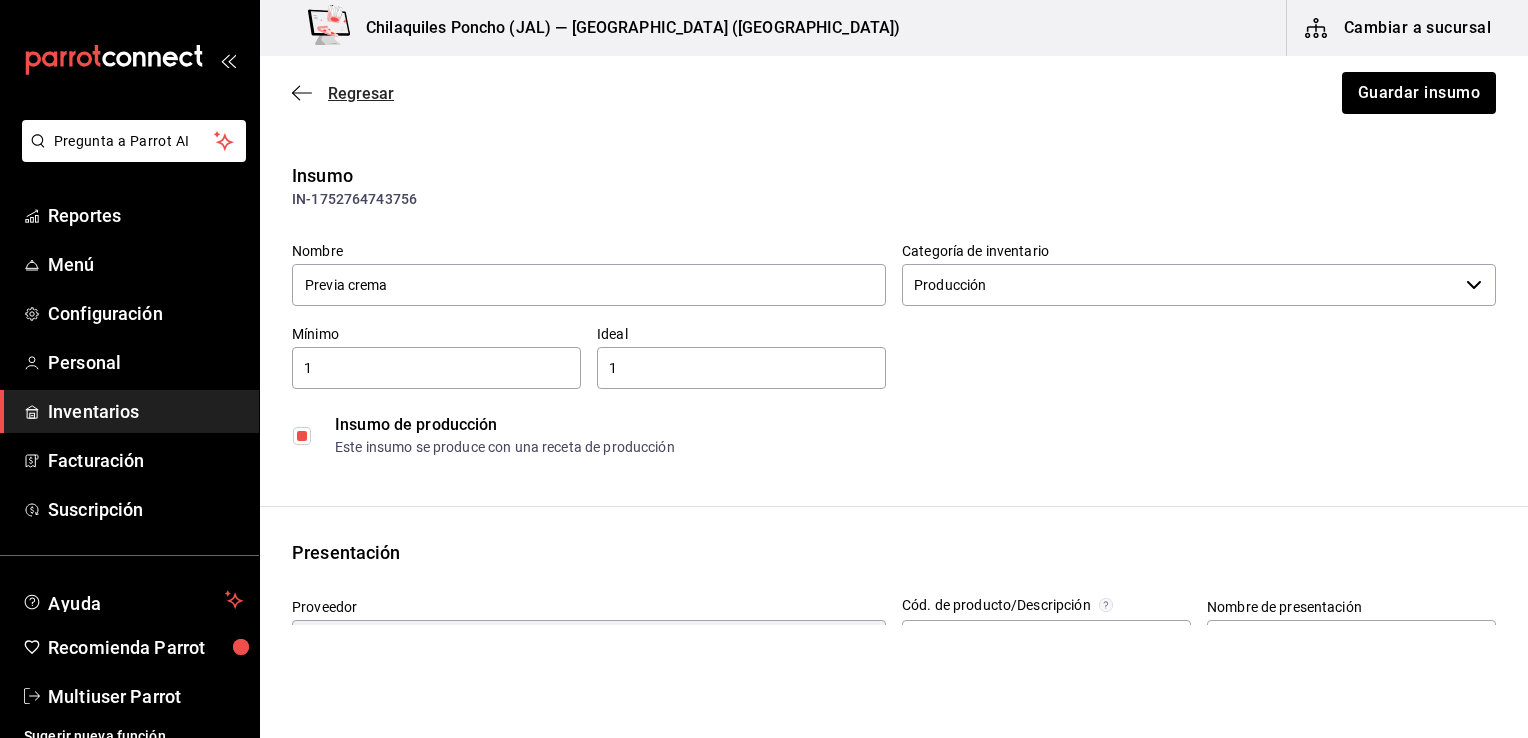 click on "Regresar" at bounding box center [343, 93] 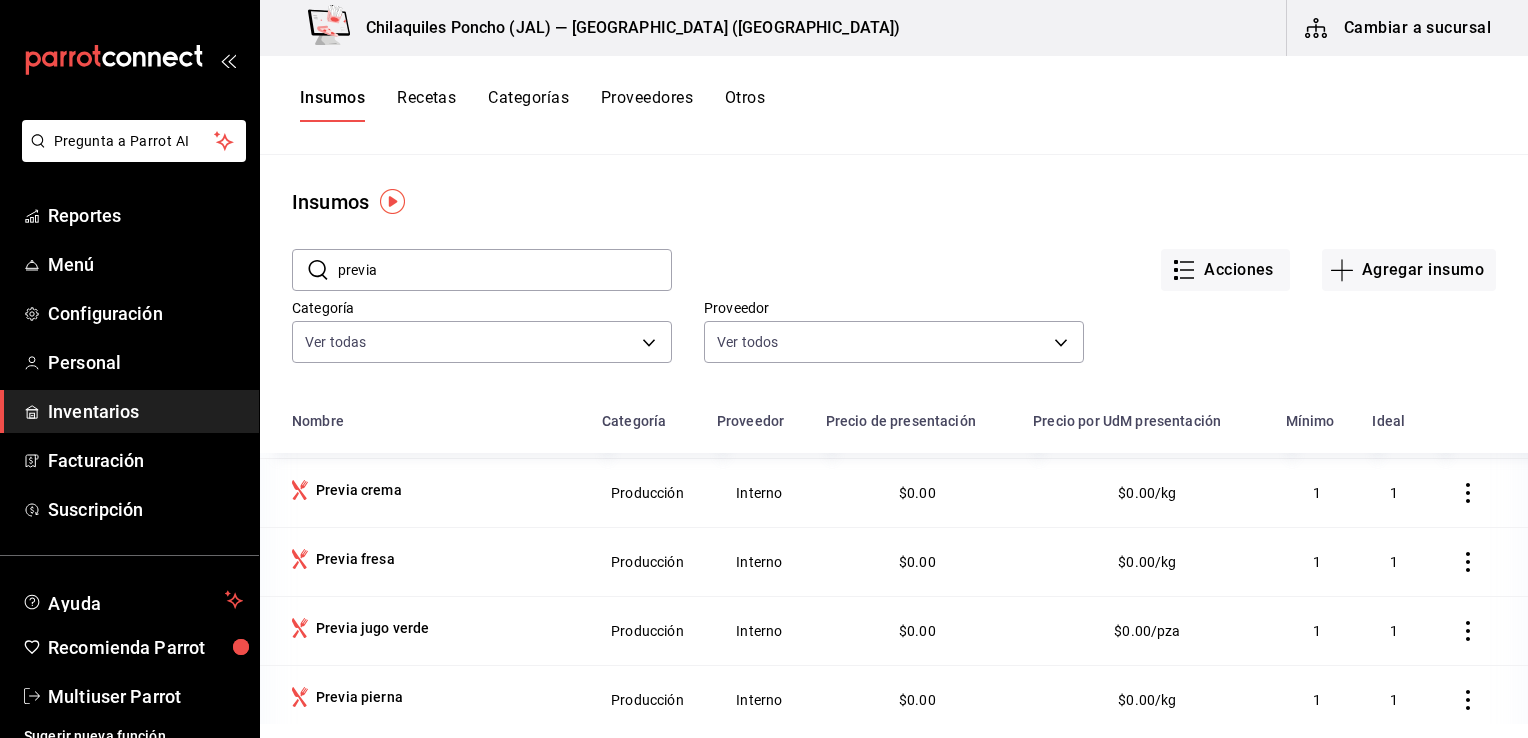 scroll, scrollTop: 0, scrollLeft: 0, axis: both 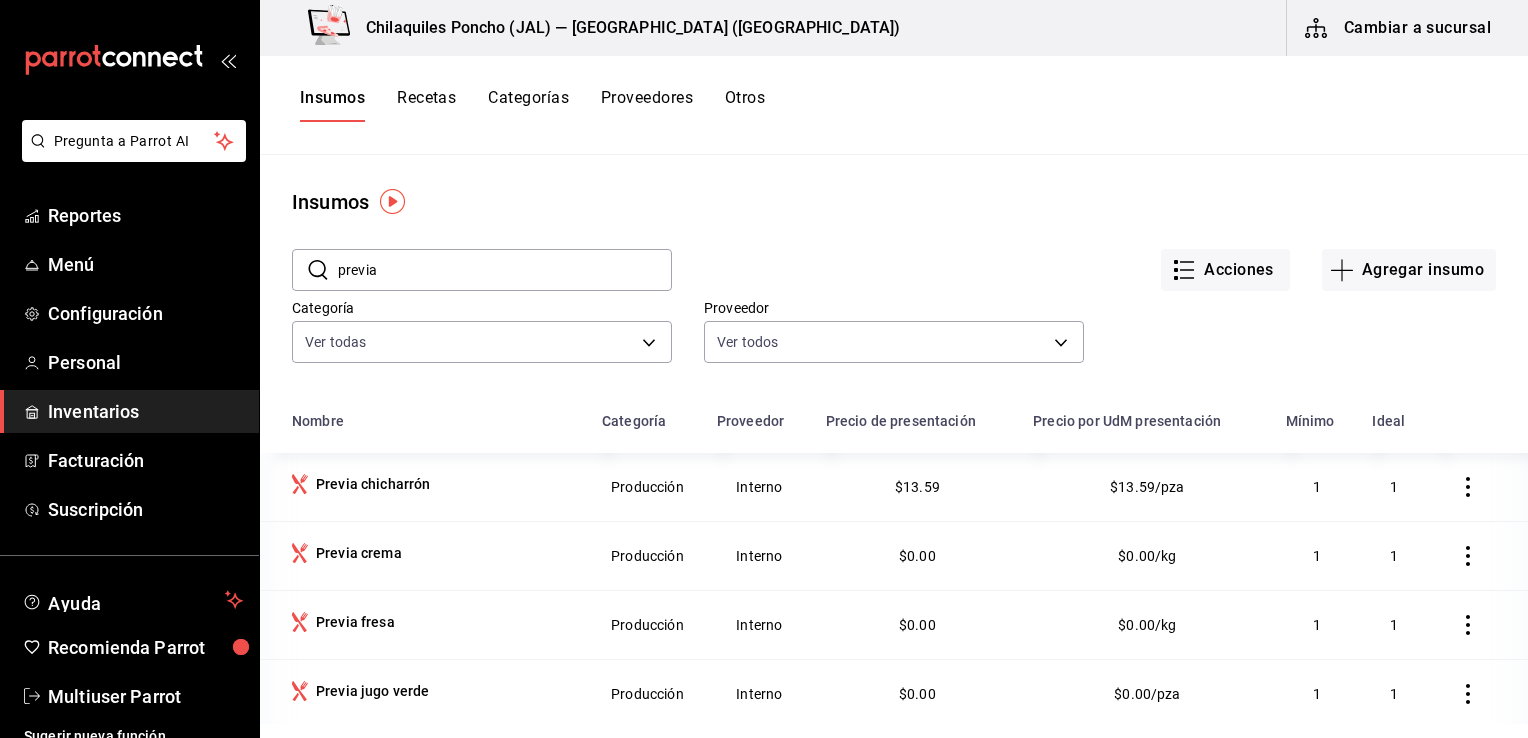 click on "Recetas" at bounding box center (426, 105) 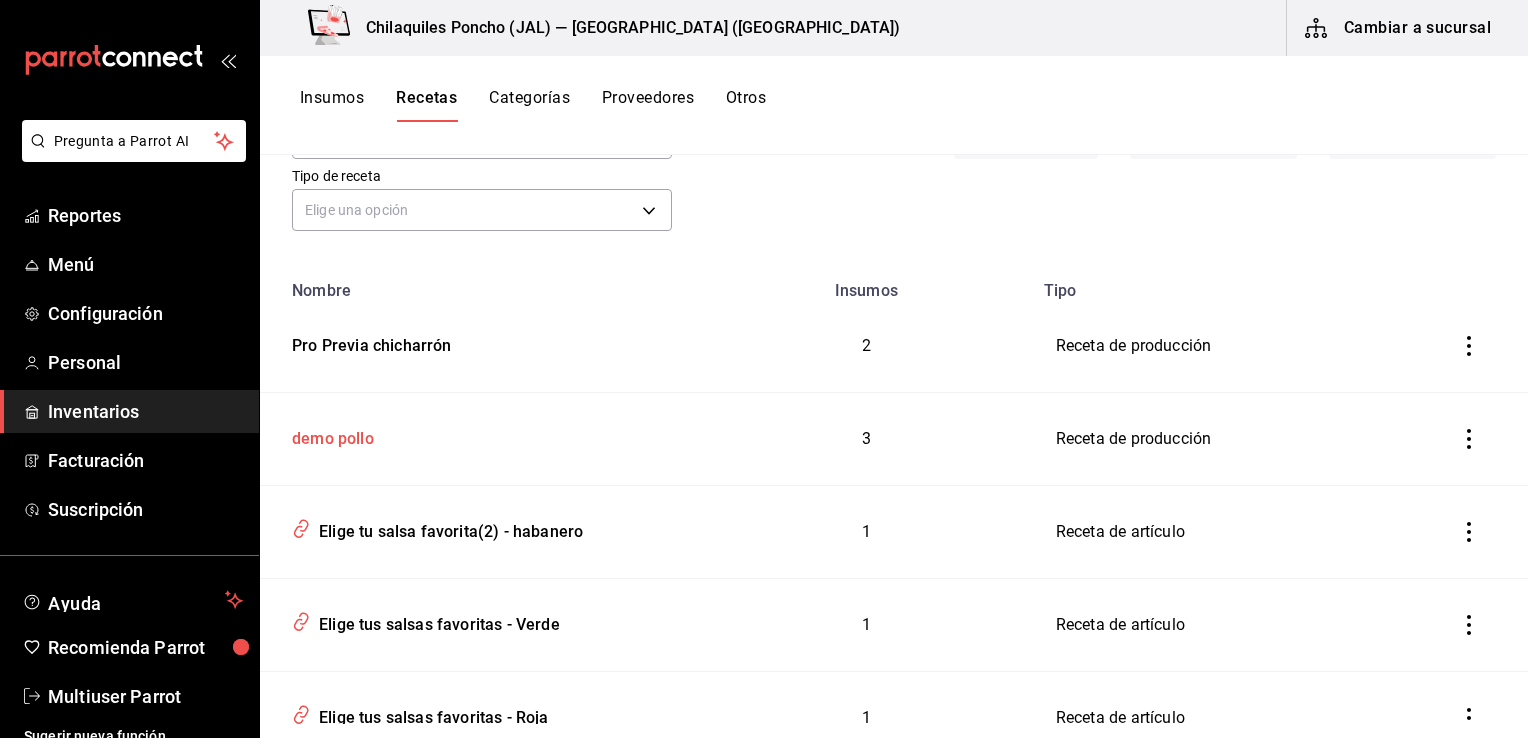 scroll, scrollTop: 100, scrollLeft: 0, axis: vertical 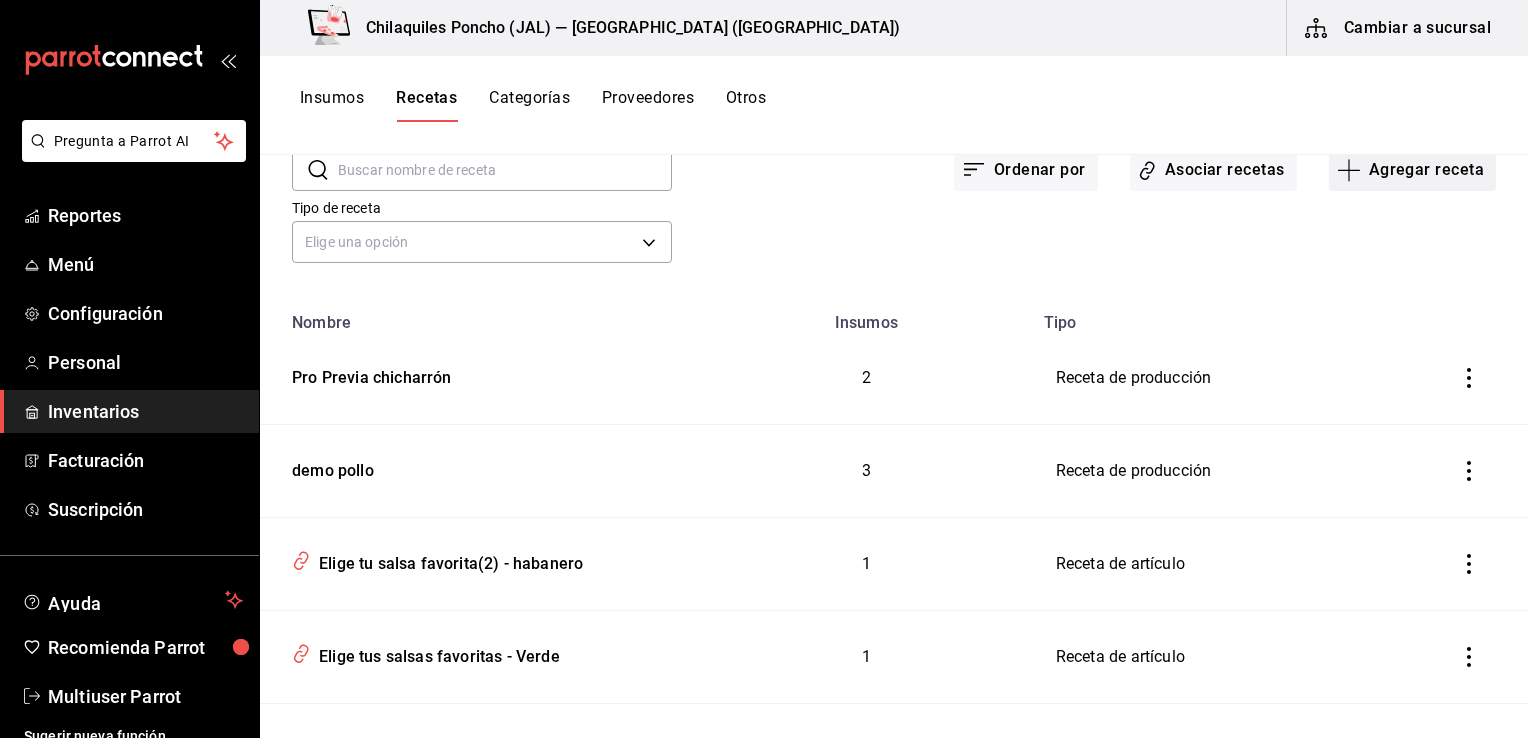 click on "Agregar receta" at bounding box center [1412, 170] 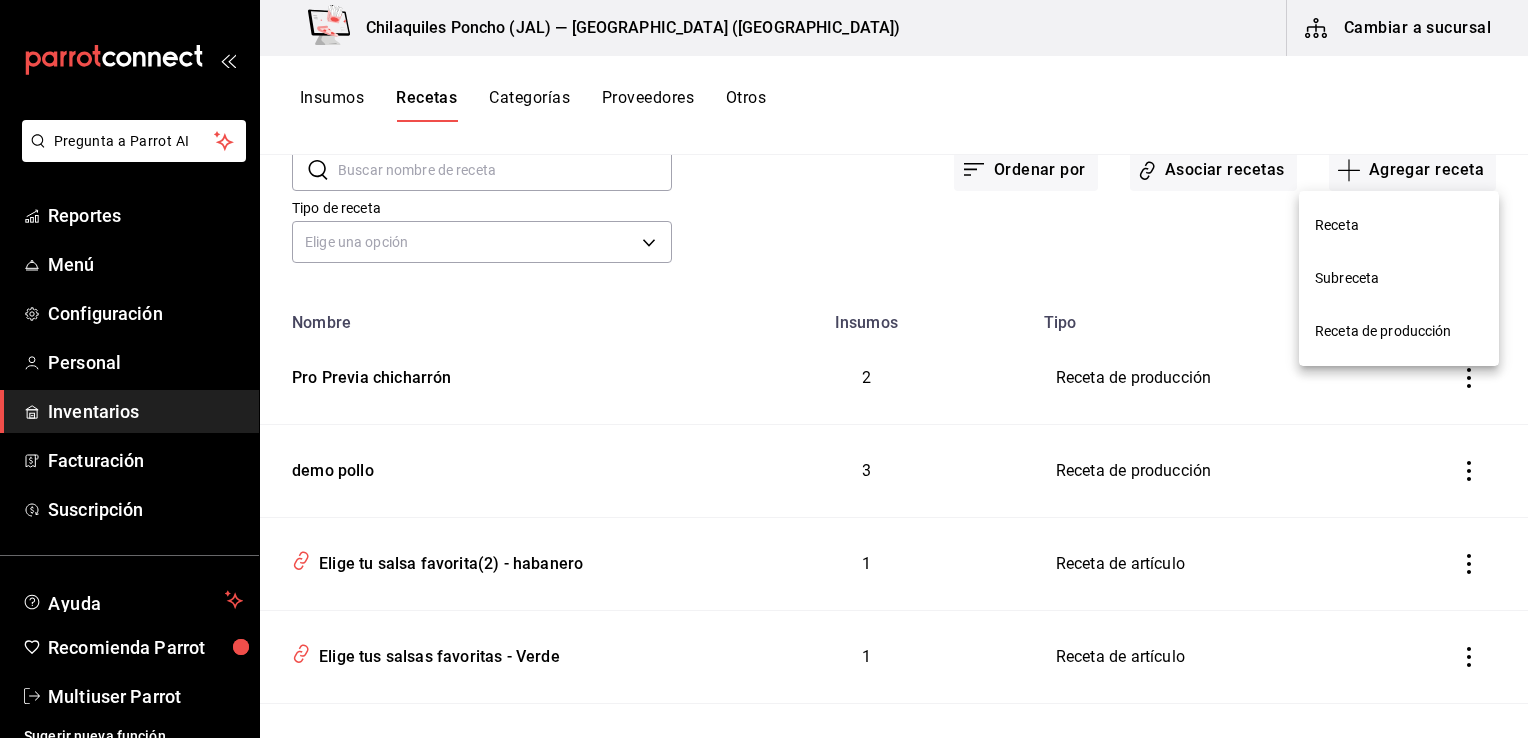 click on "Receta" at bounding box center (1399, 225) 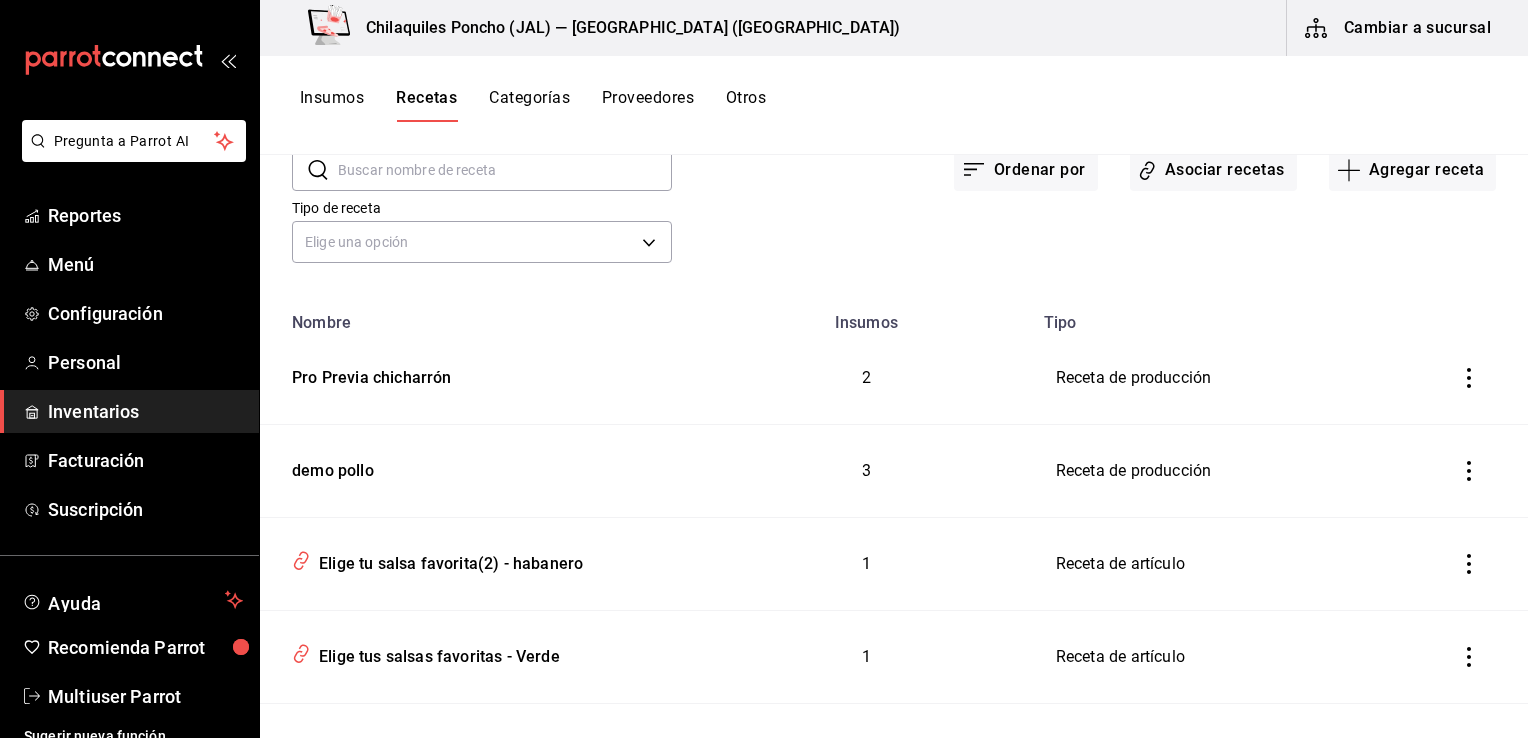 scroll, scrollTop: 94, scrollLeft: 0, axis: vertical 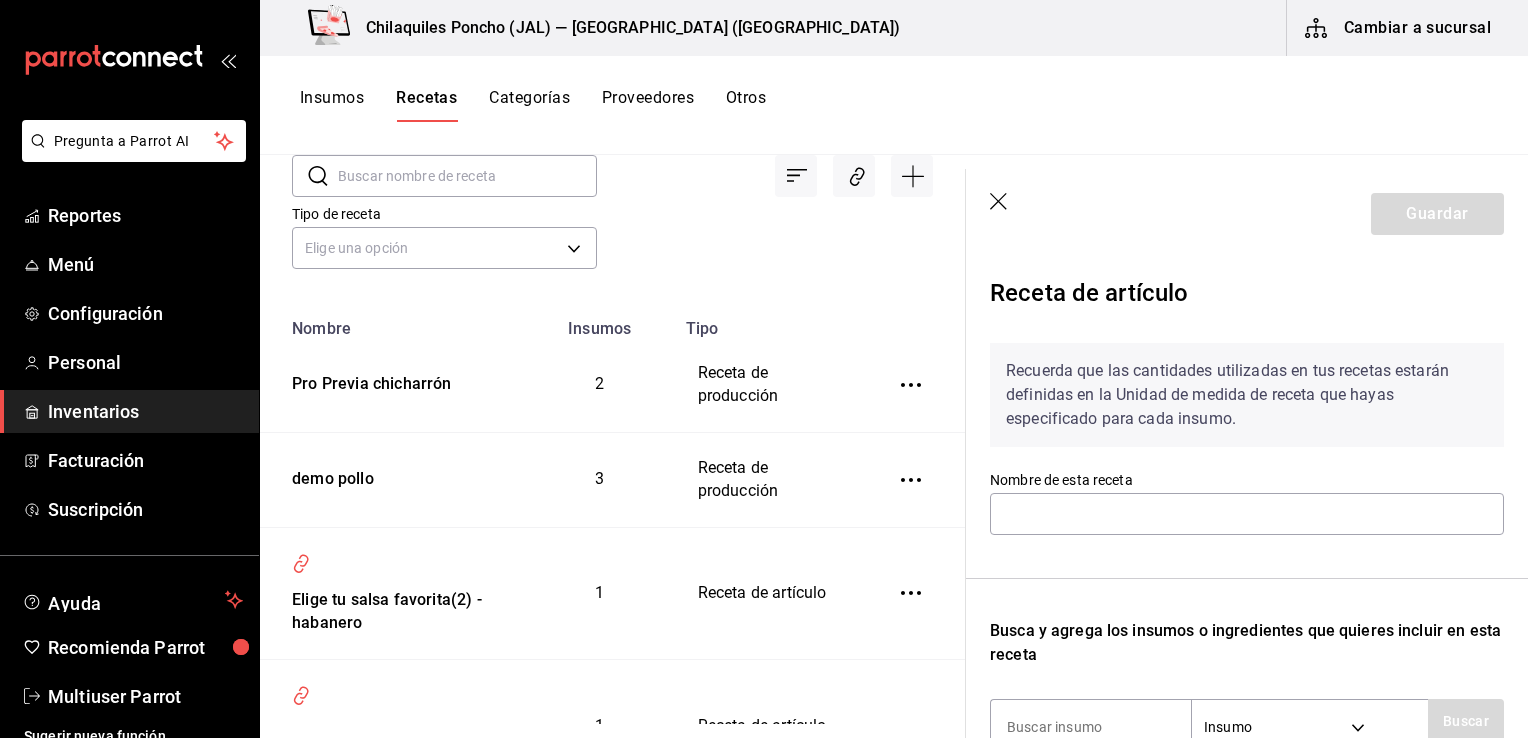 click on "Guardar" at bounding box center [1247, 214] 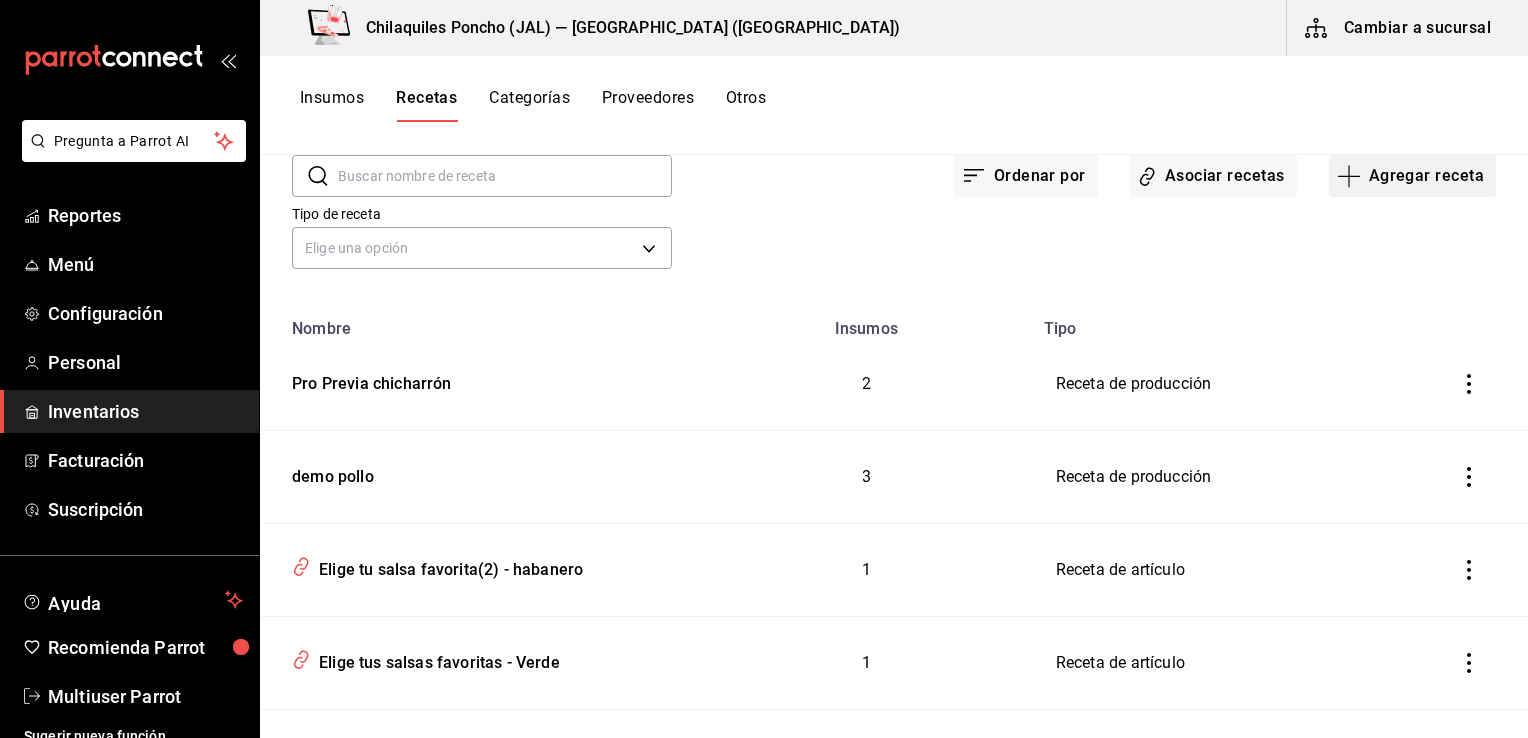 click on "Agregar receta" at bounding box center [1412, 176] 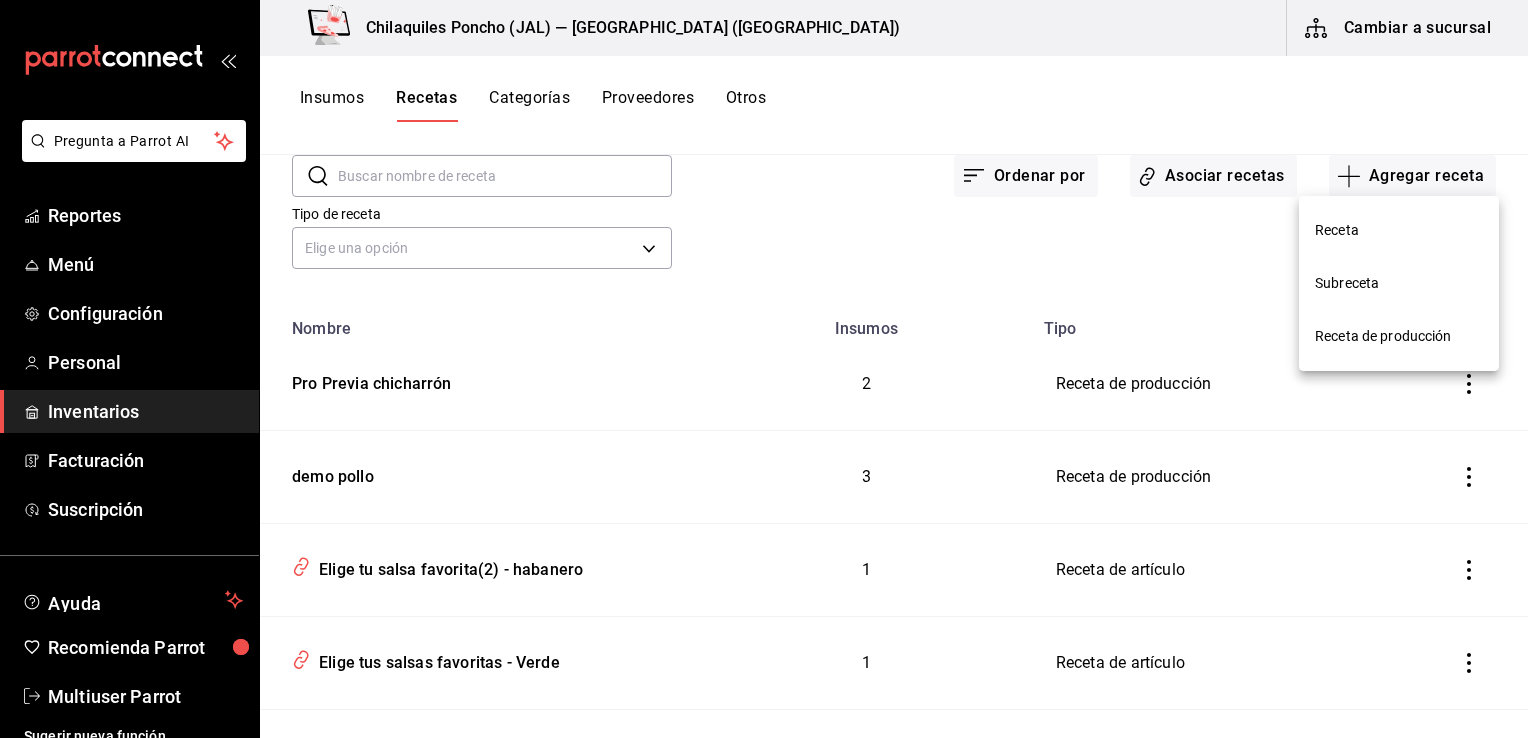 click on "Receta de producción" at bounding box center [1399, 336] 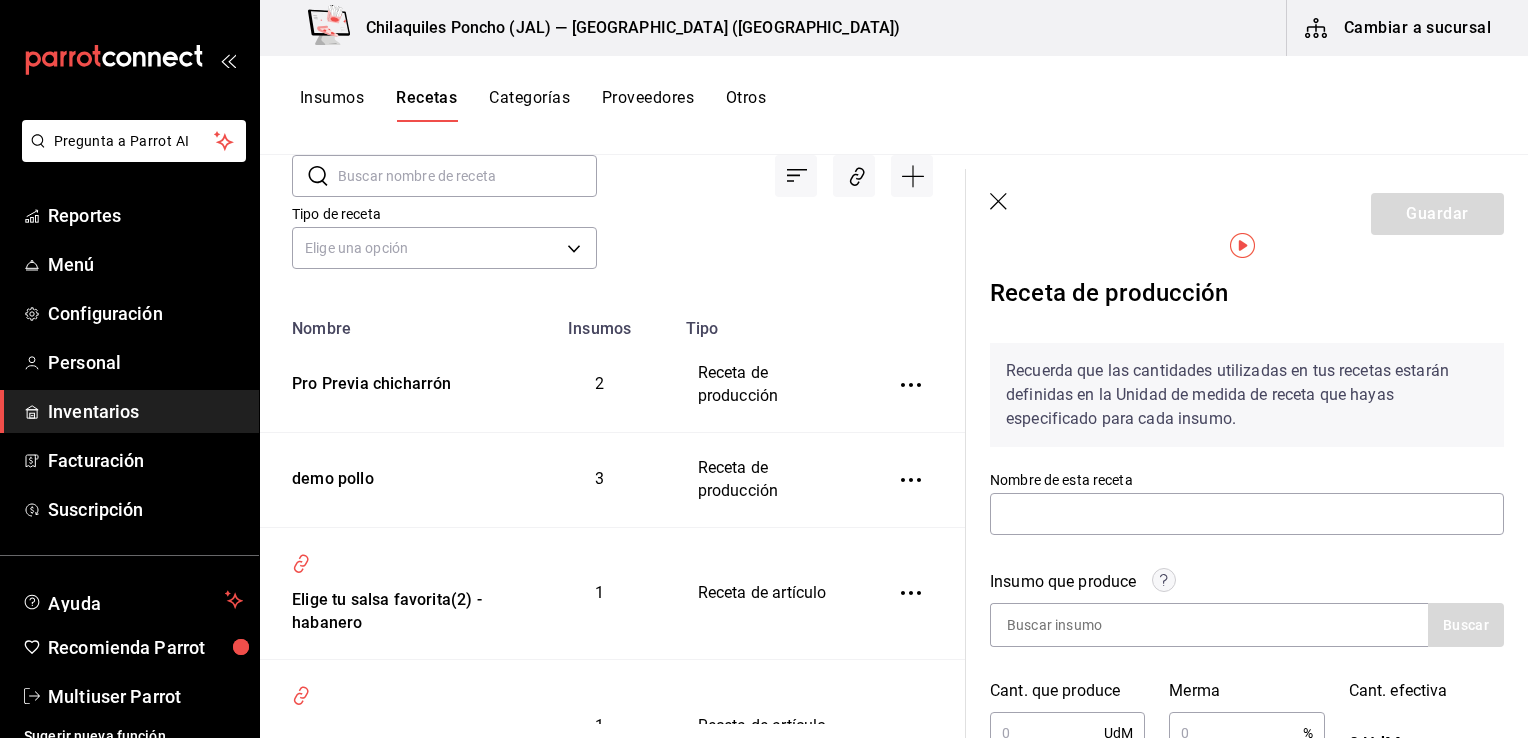 scroll, scrollTop: 100, scrollLeft: 0, axis: vertical 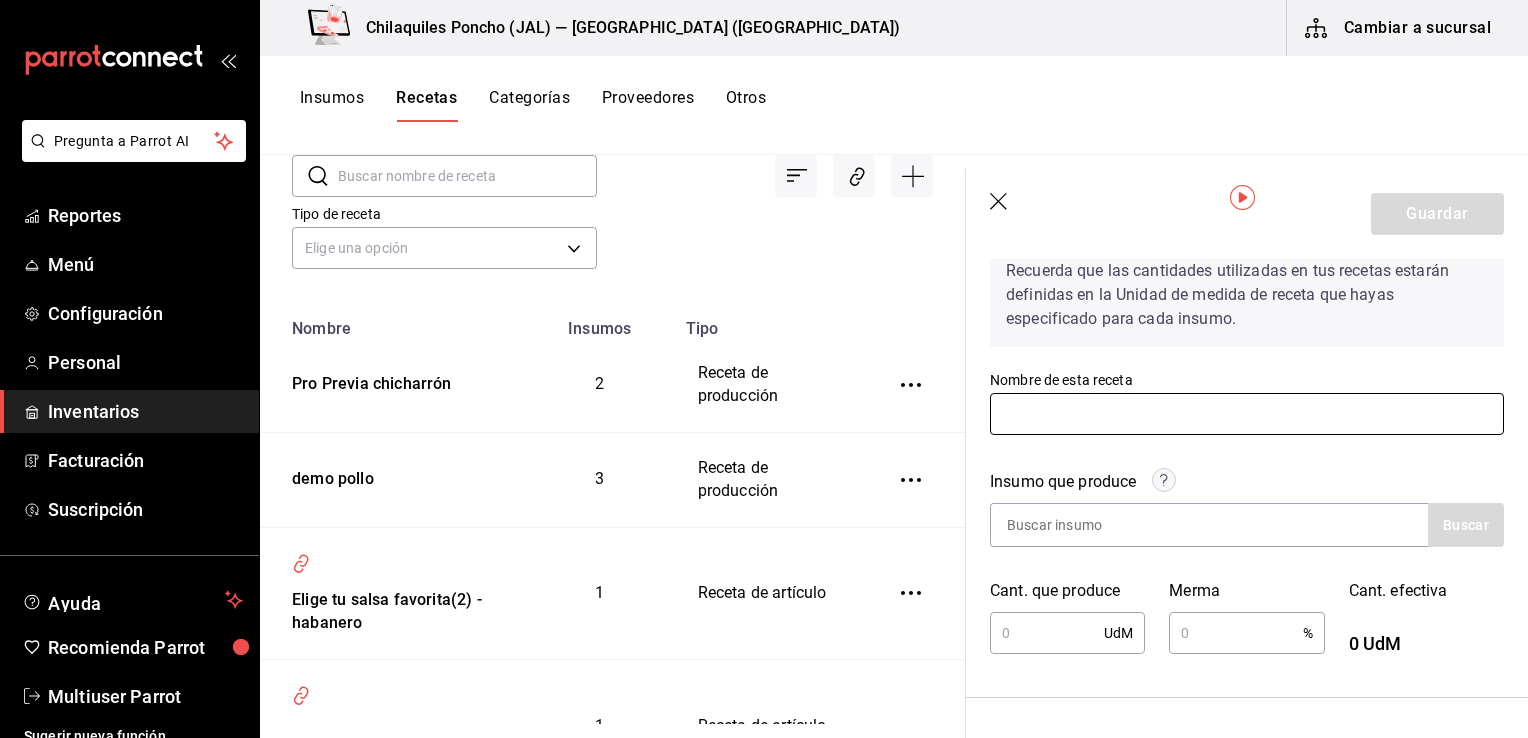click at bounding box center [1247, 414] 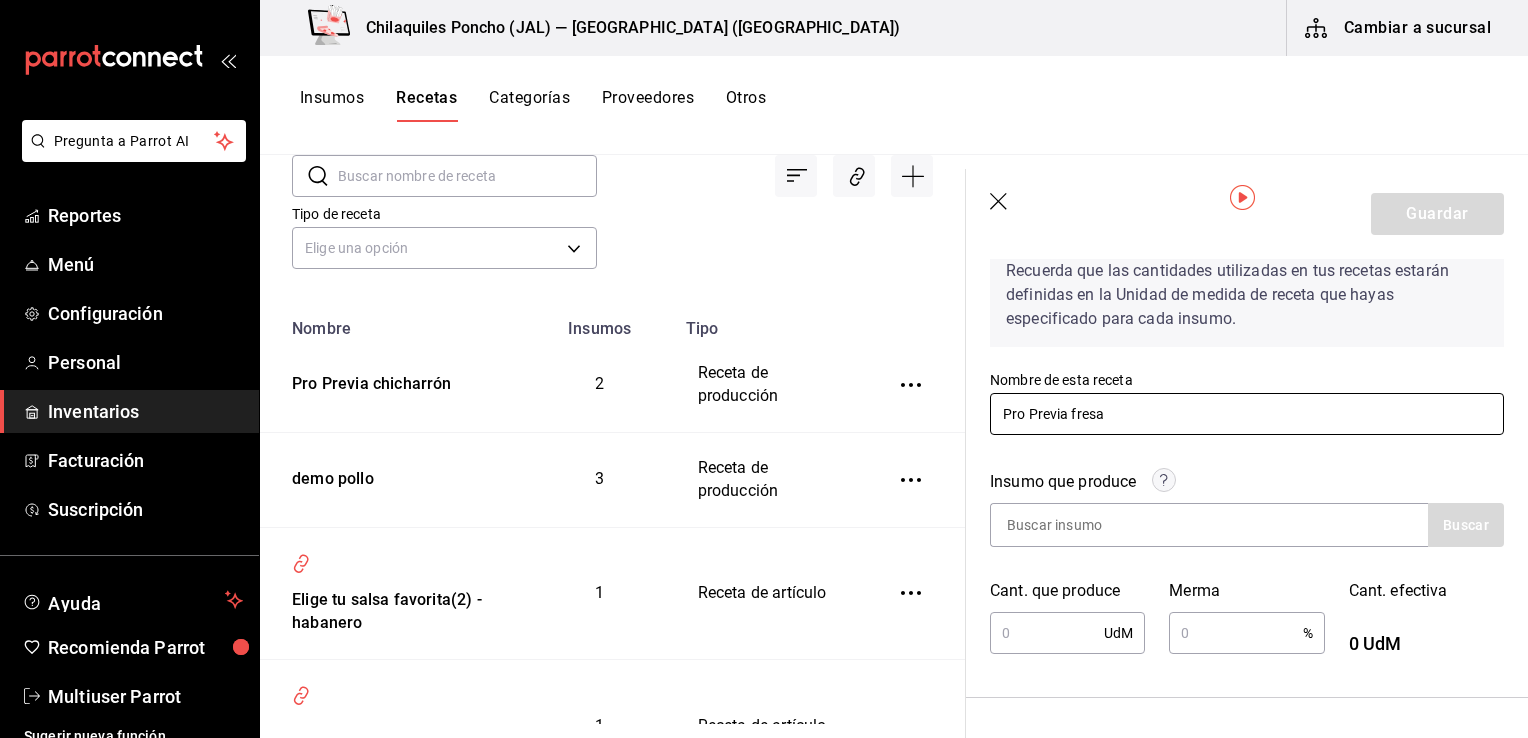 type on "Previa fre" 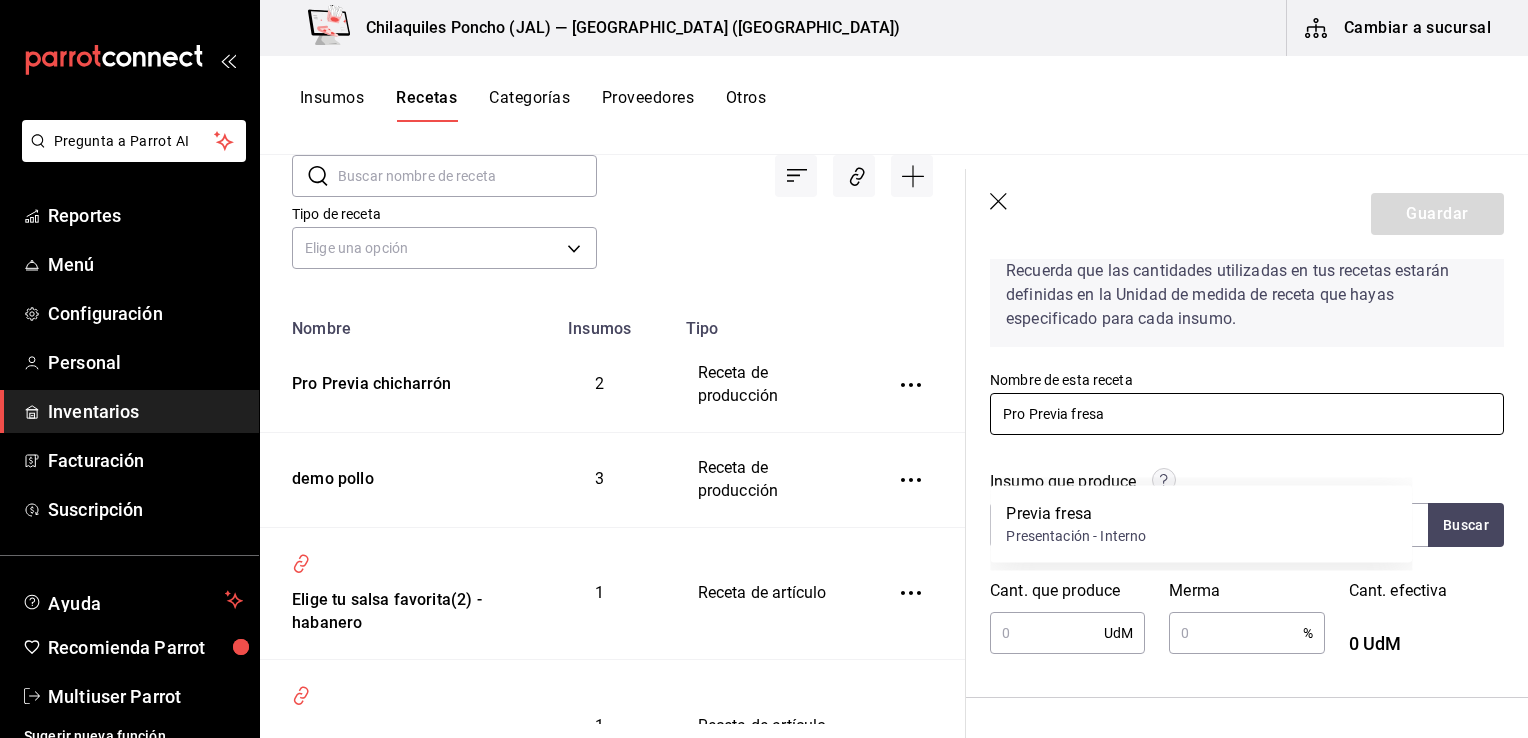 scroll, scrollTop: 300, scrollLeft: 0, axis: vertical 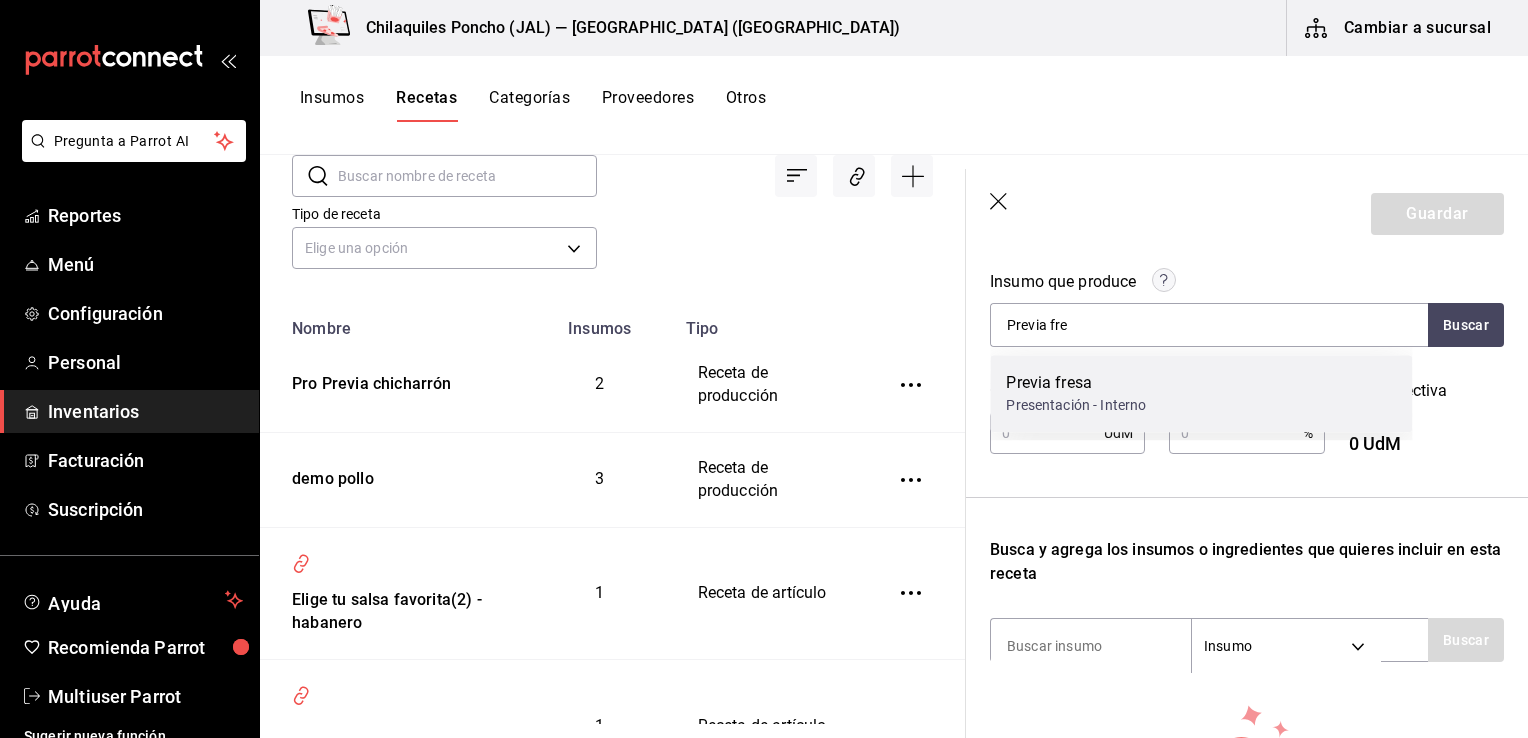 click on "Previa fresa" at bounding box center [1076, 383] 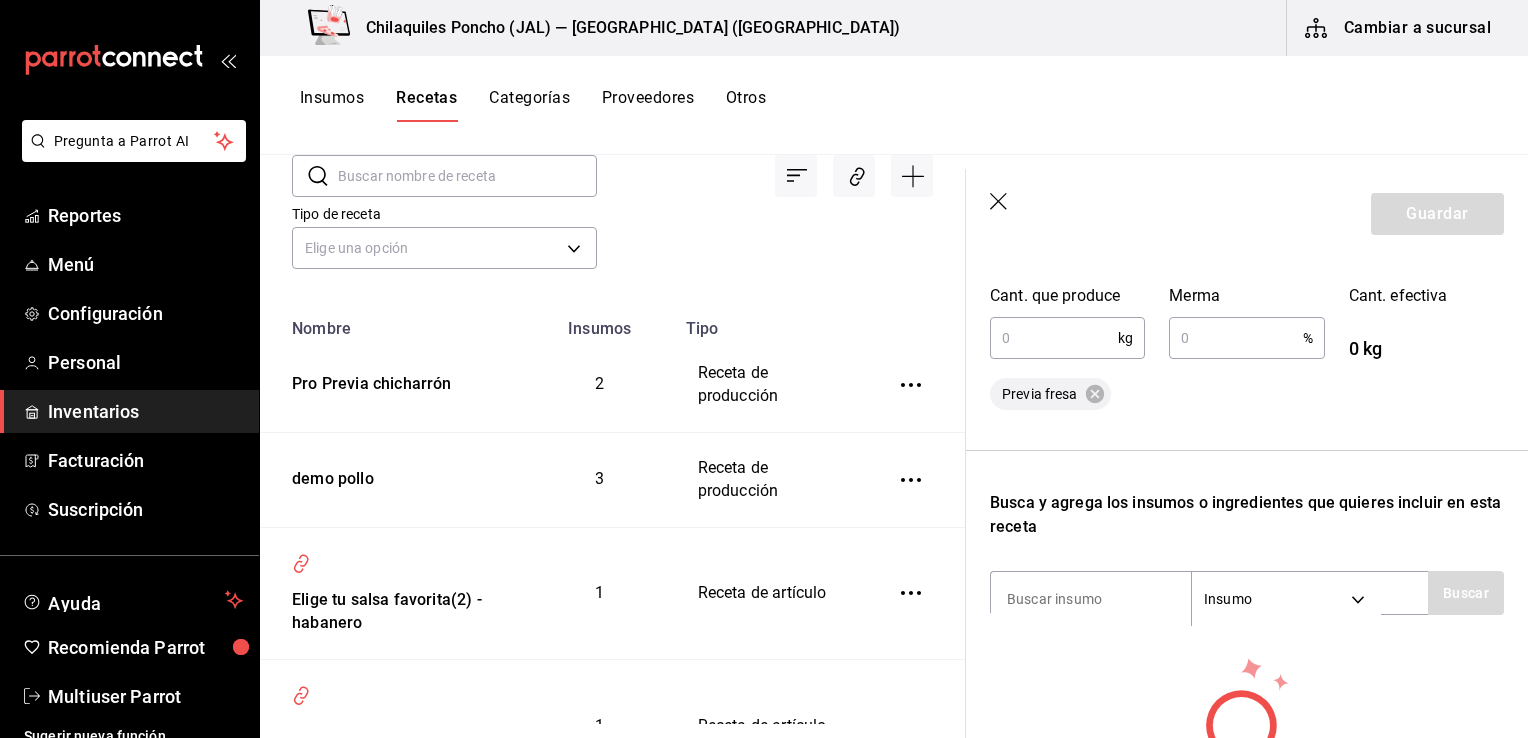 scroll, scrollTop: 400, scrollLeft: 0, axis: vertical 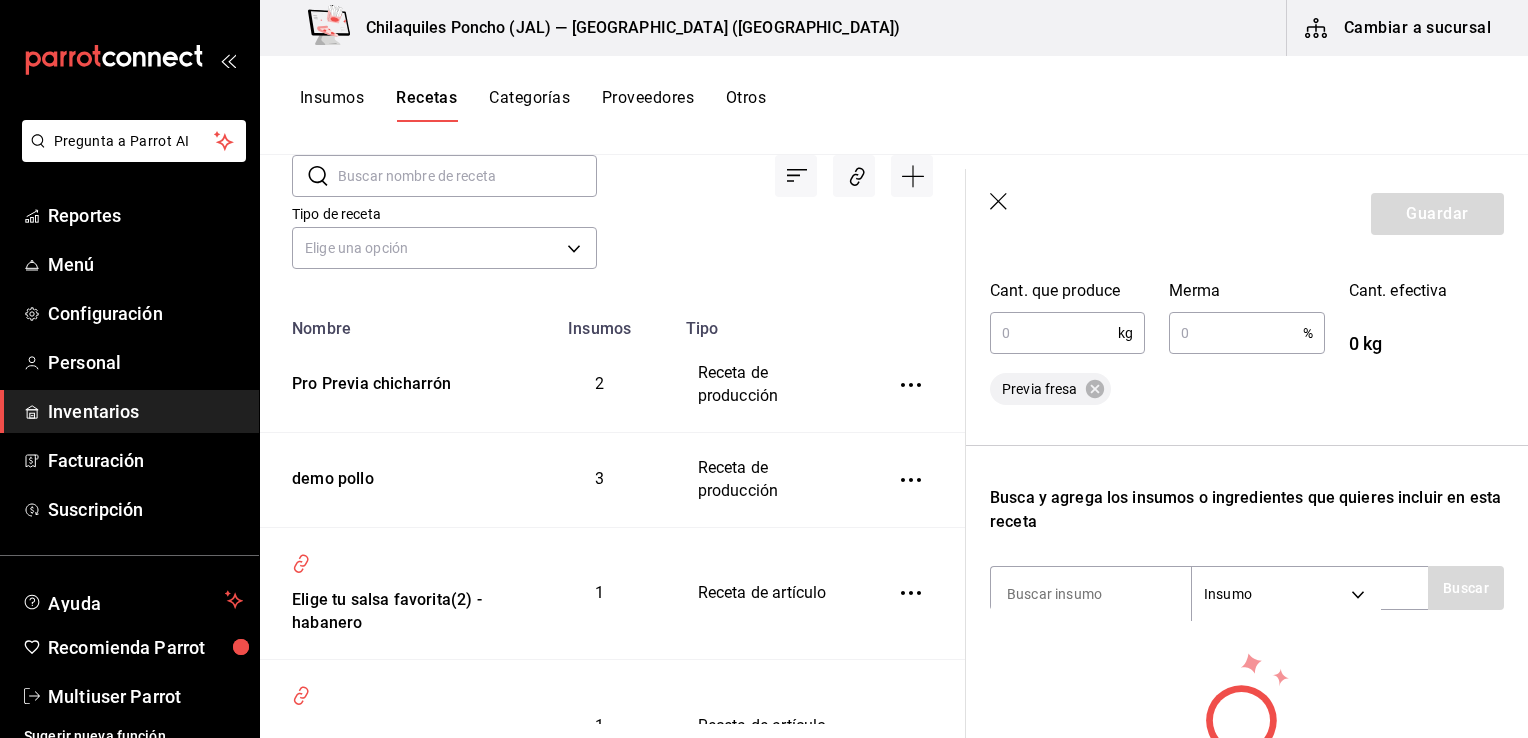 click at bounding box center (1054, 333) 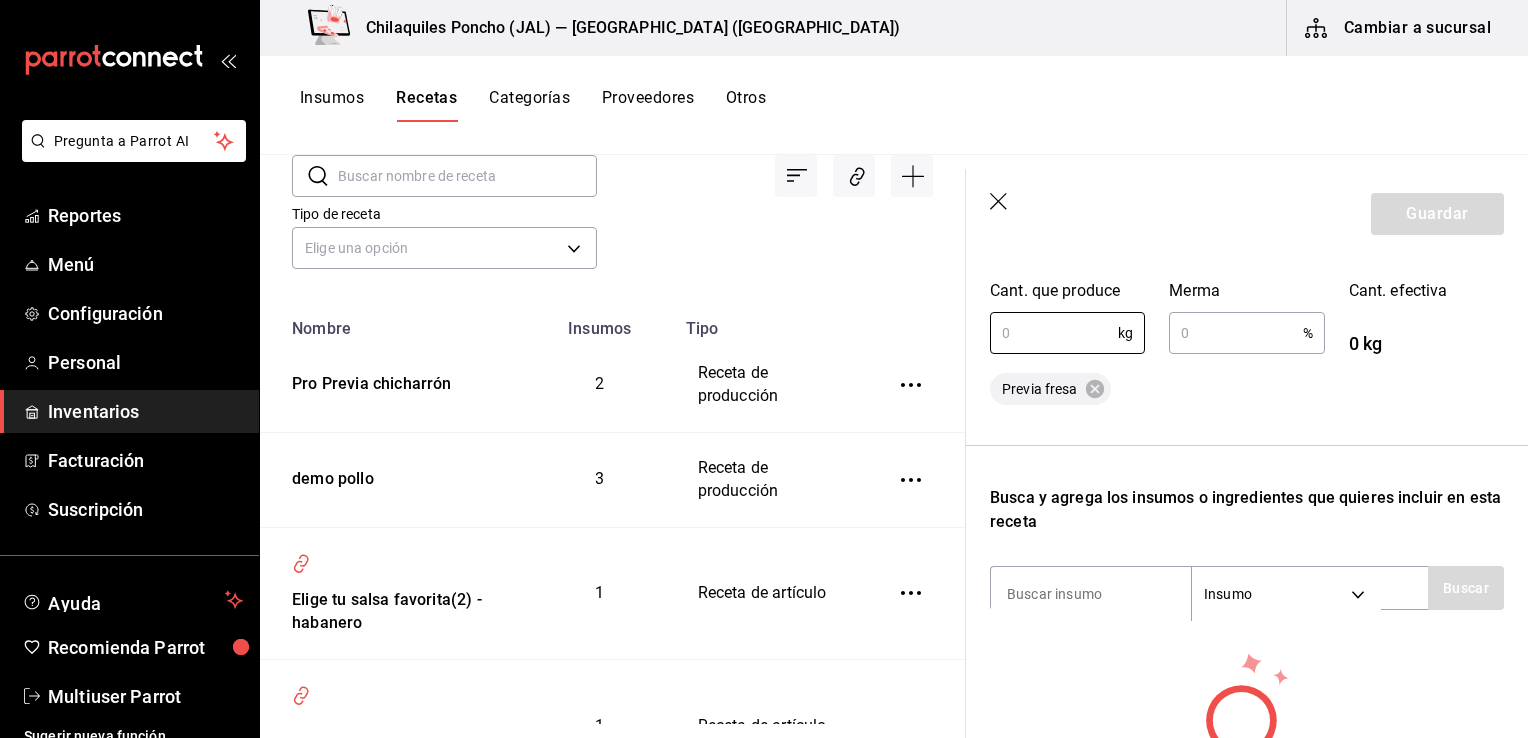 click at bounding box center [1235, 333] 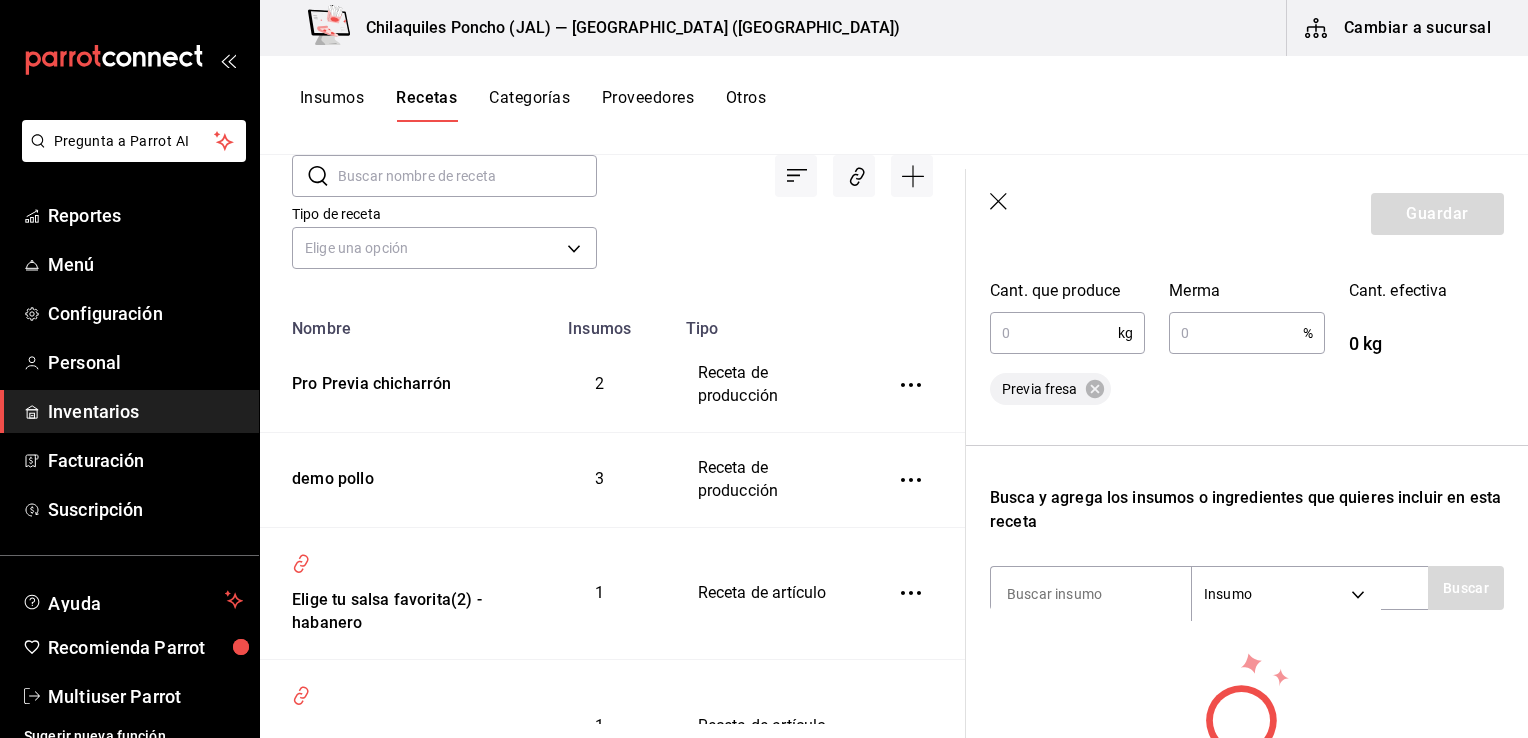 type 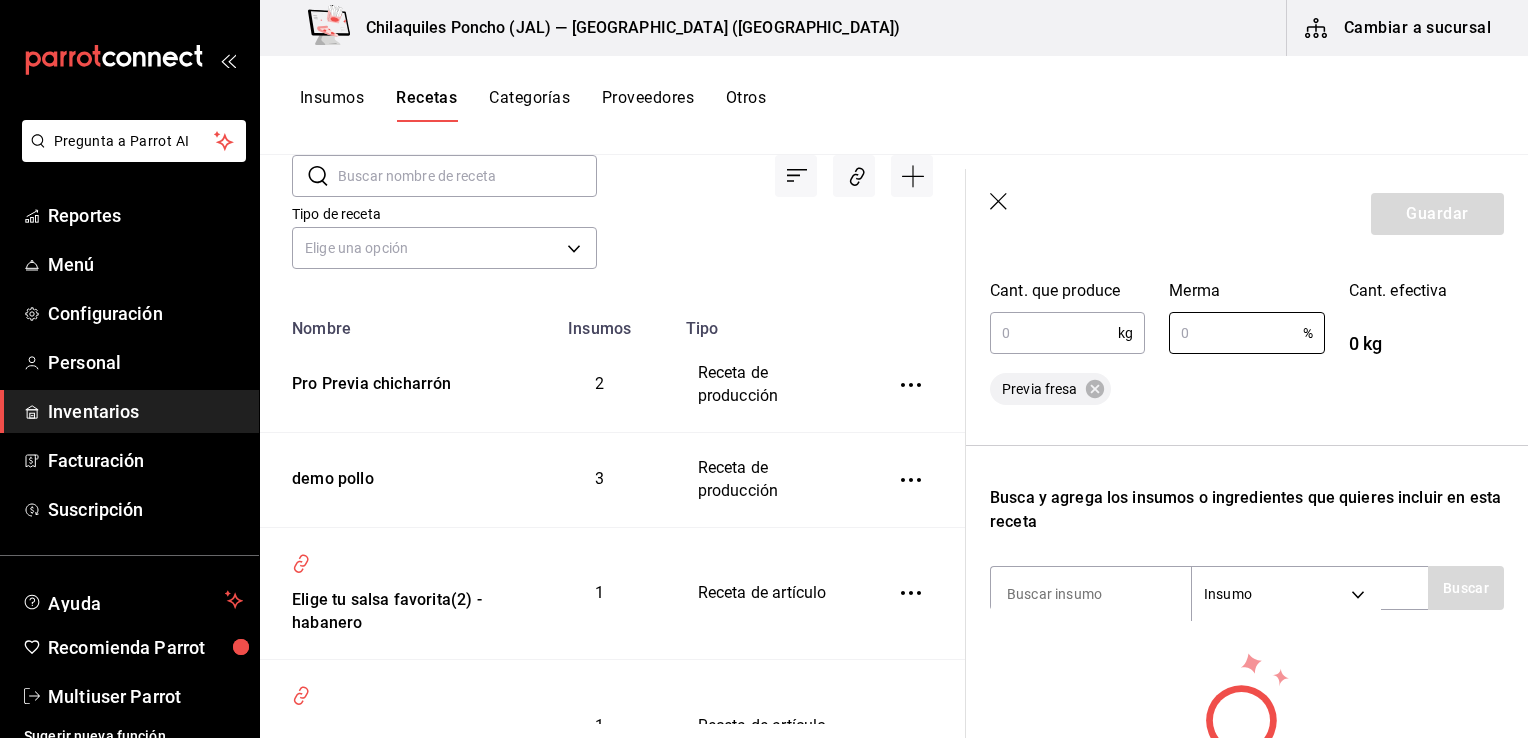 click on "Recuerda que las cantidades utilizadas en tus recetas estarán definidas en la Unidad de medida de receta que hayas especificado para cada insumo. Nombre de esta receta Pro Previa fresa Insumo que produce Buscar Cant. que produce kg ​ Merma % ​ Cant. efectiva 0 kg Previa fresa Busca y agrega los insumos o ingredientes que quieres incluir en esta receta Insumo SUPPLY Buscar No hay insumos a mostrar. Busca un insumo para agregarlo a la lista" at bounding box center [1247, 384] 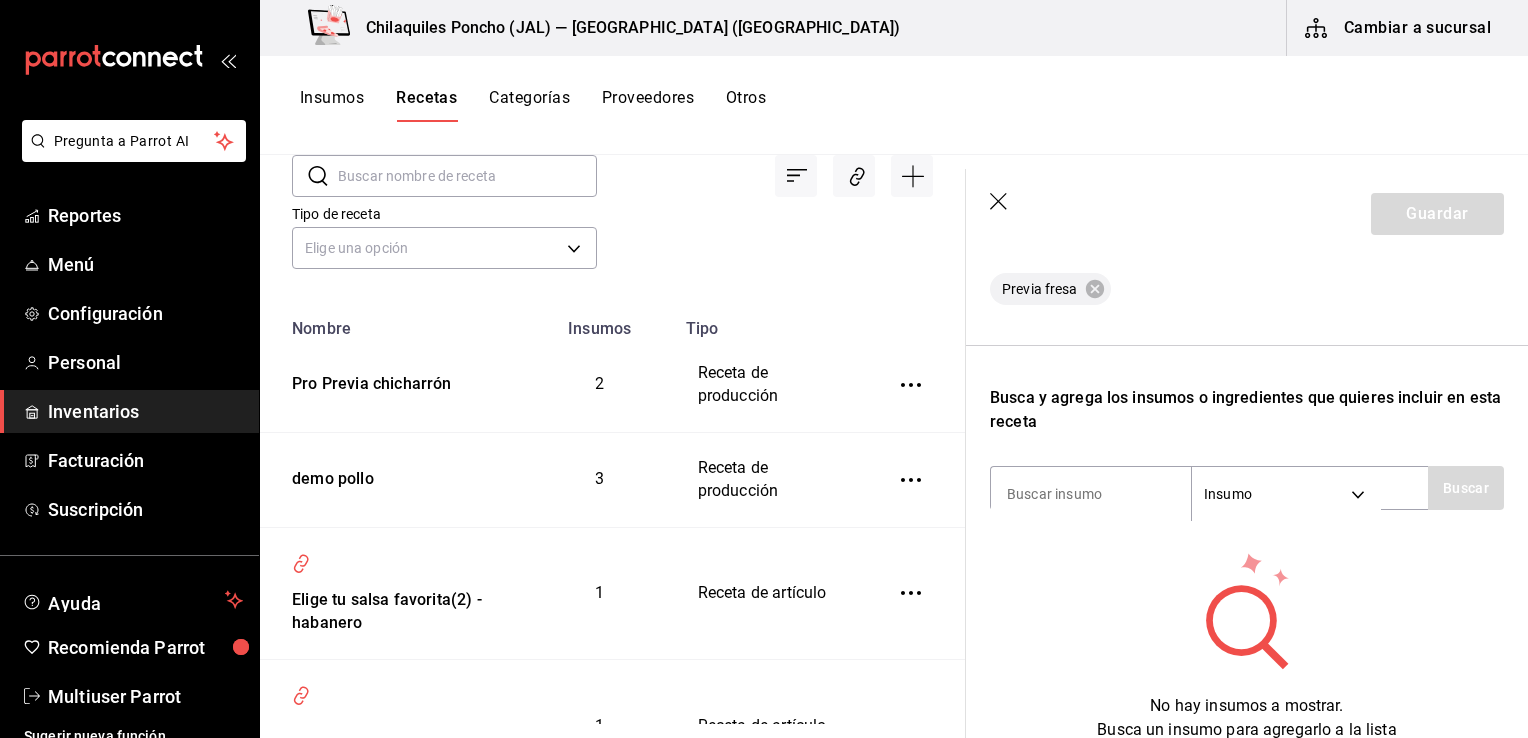 scroll, scrollTop: 598, scrollLeft: 0, axis: vertical 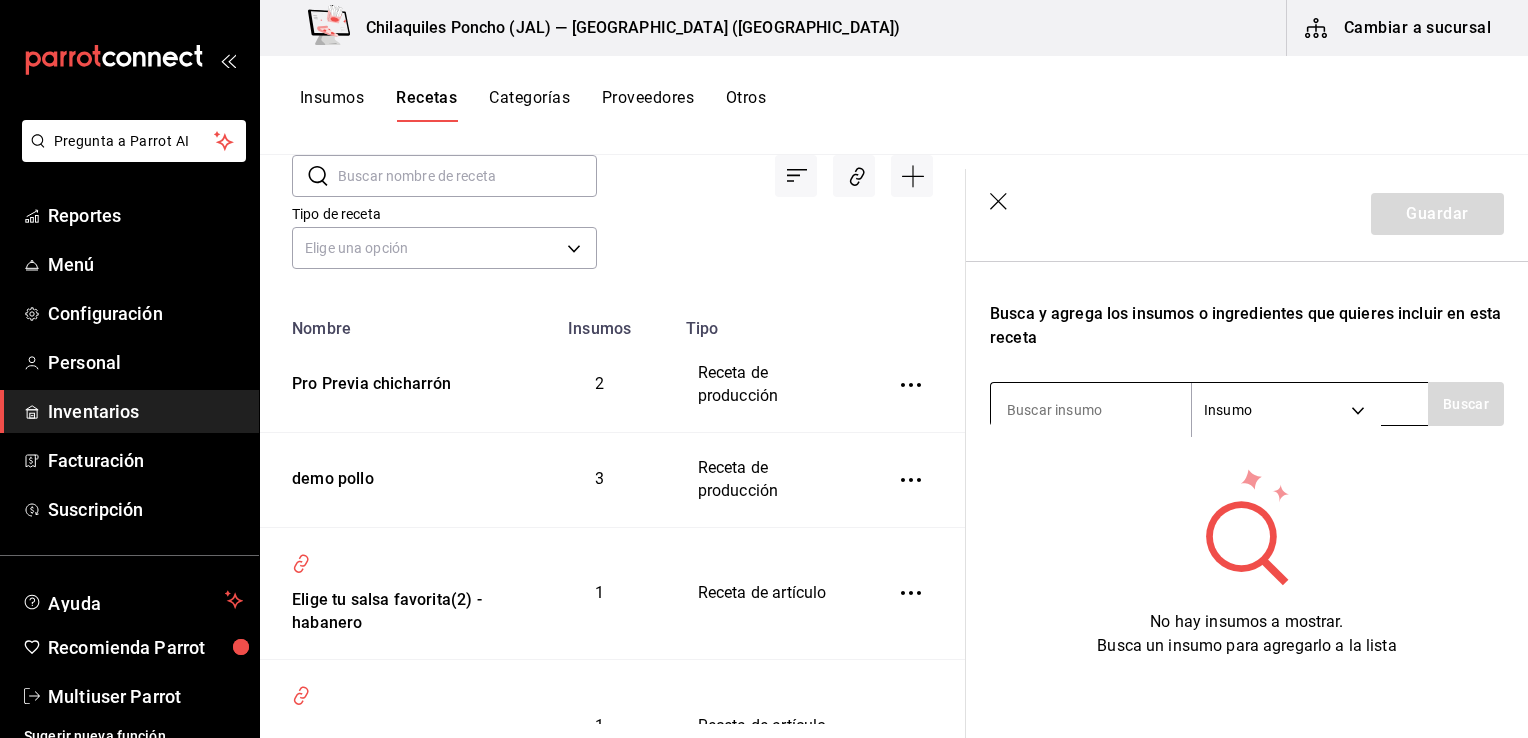 click at bounding box center [1091, 410] 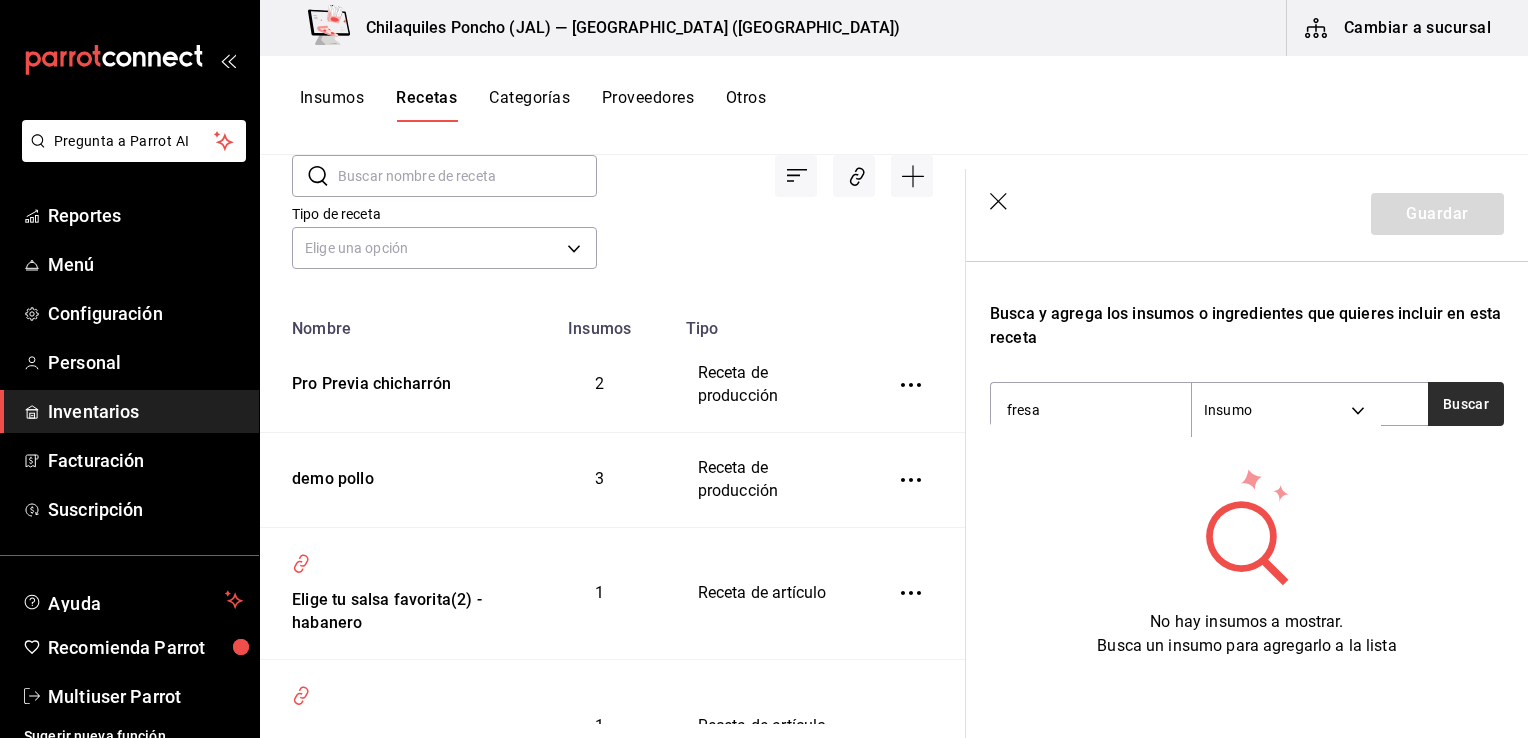 type on "fresa" 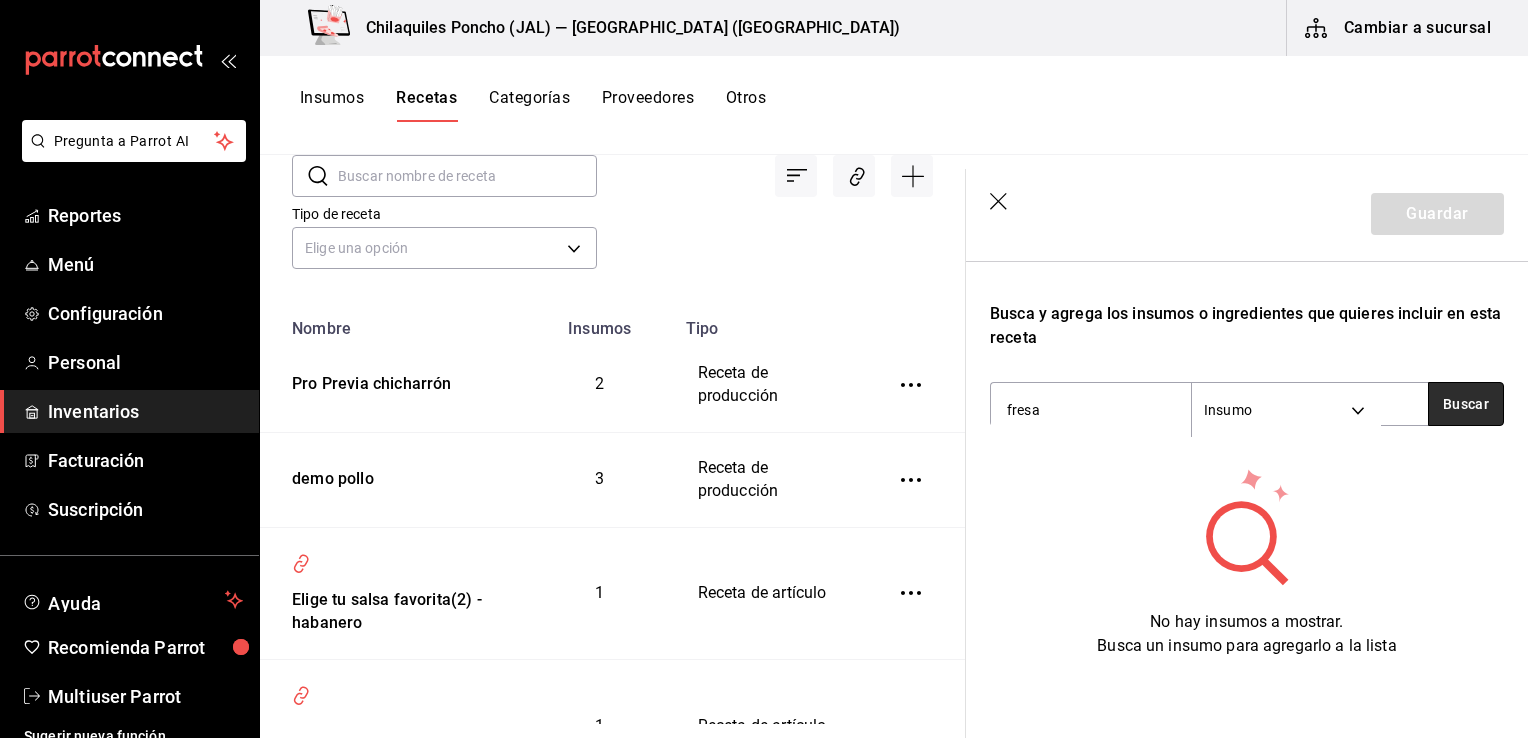 click on "Buscar" at bounding box center [1466, 404] 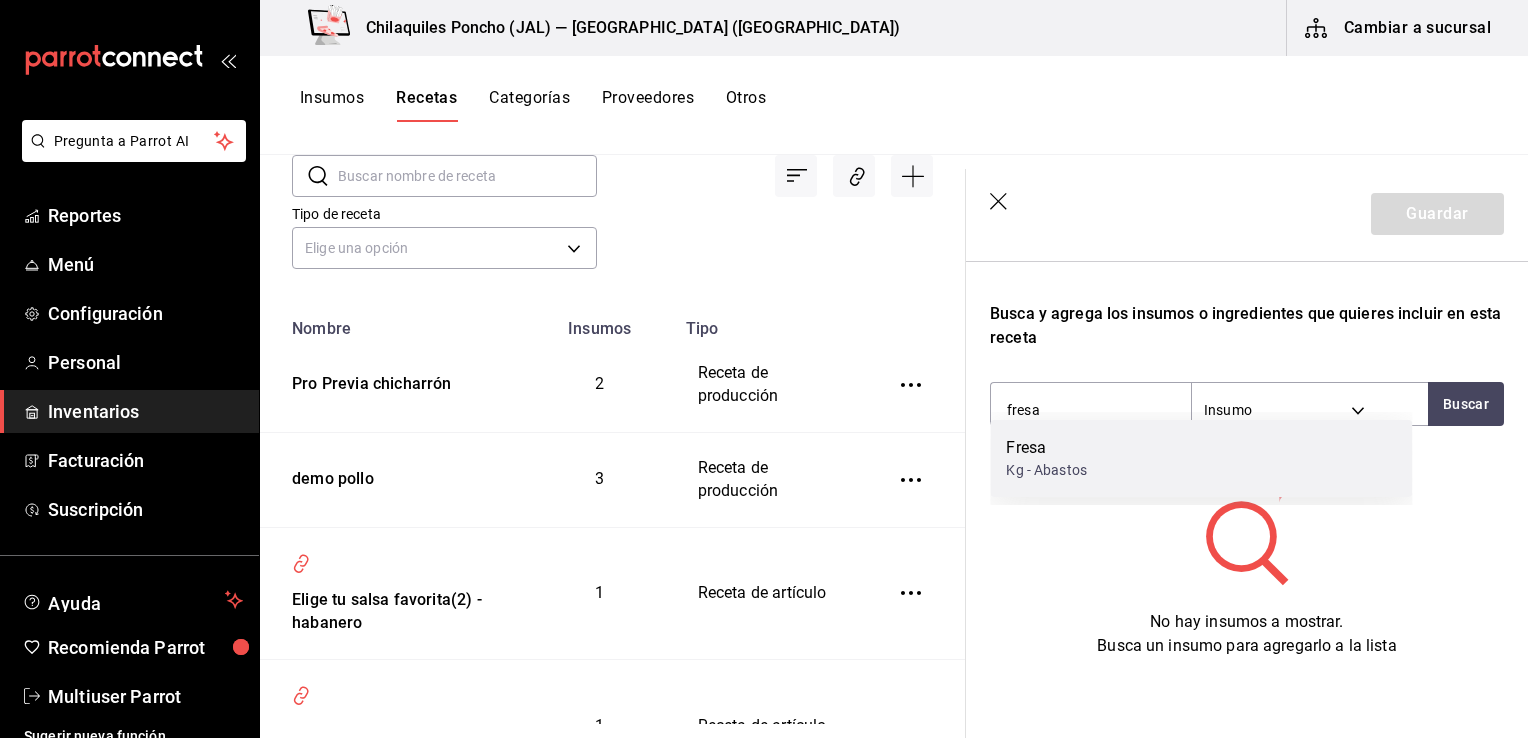 click on "Kg - Abastos" at bounding box center [1046, 470] 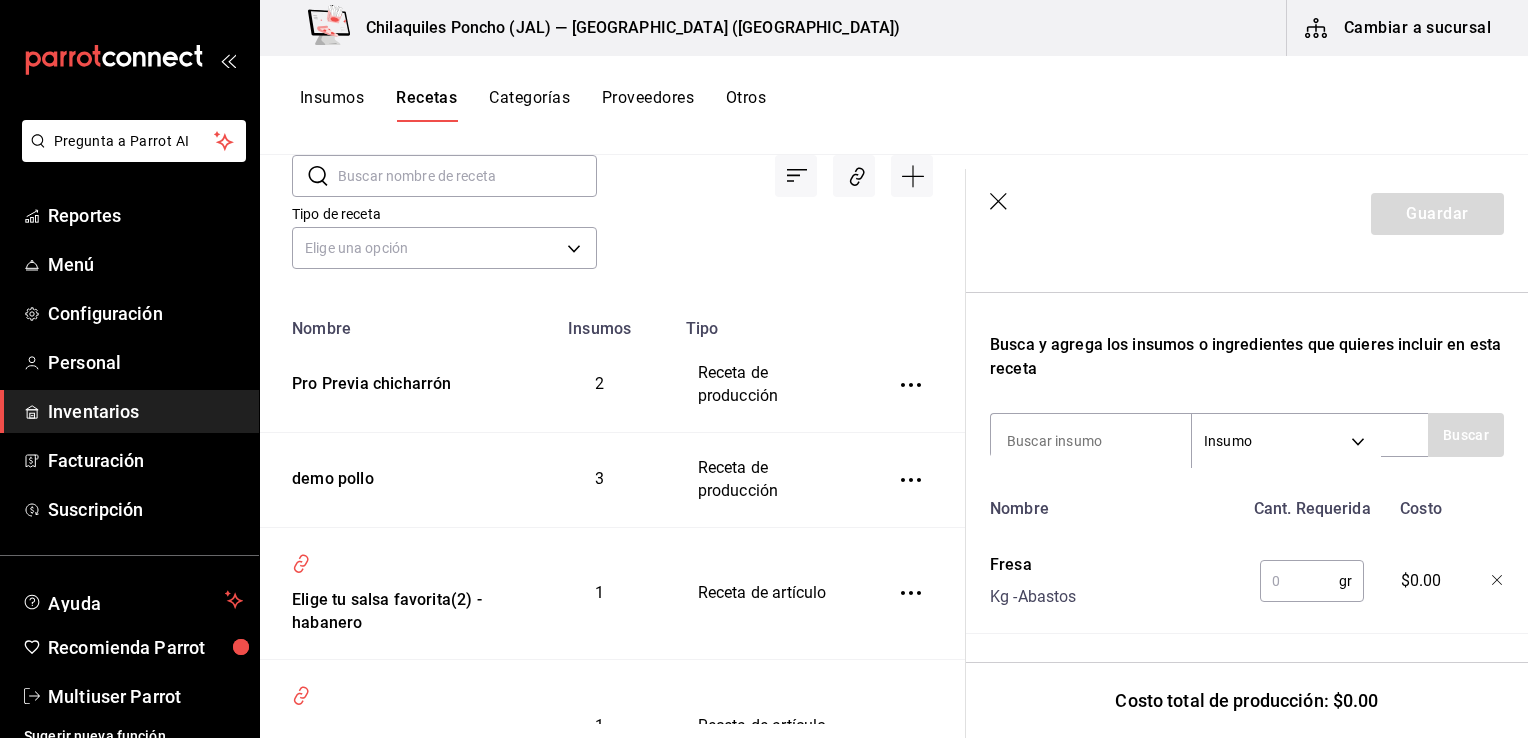 scroll, scrollTop: 568, scrollLeft: 0, axis: vertical 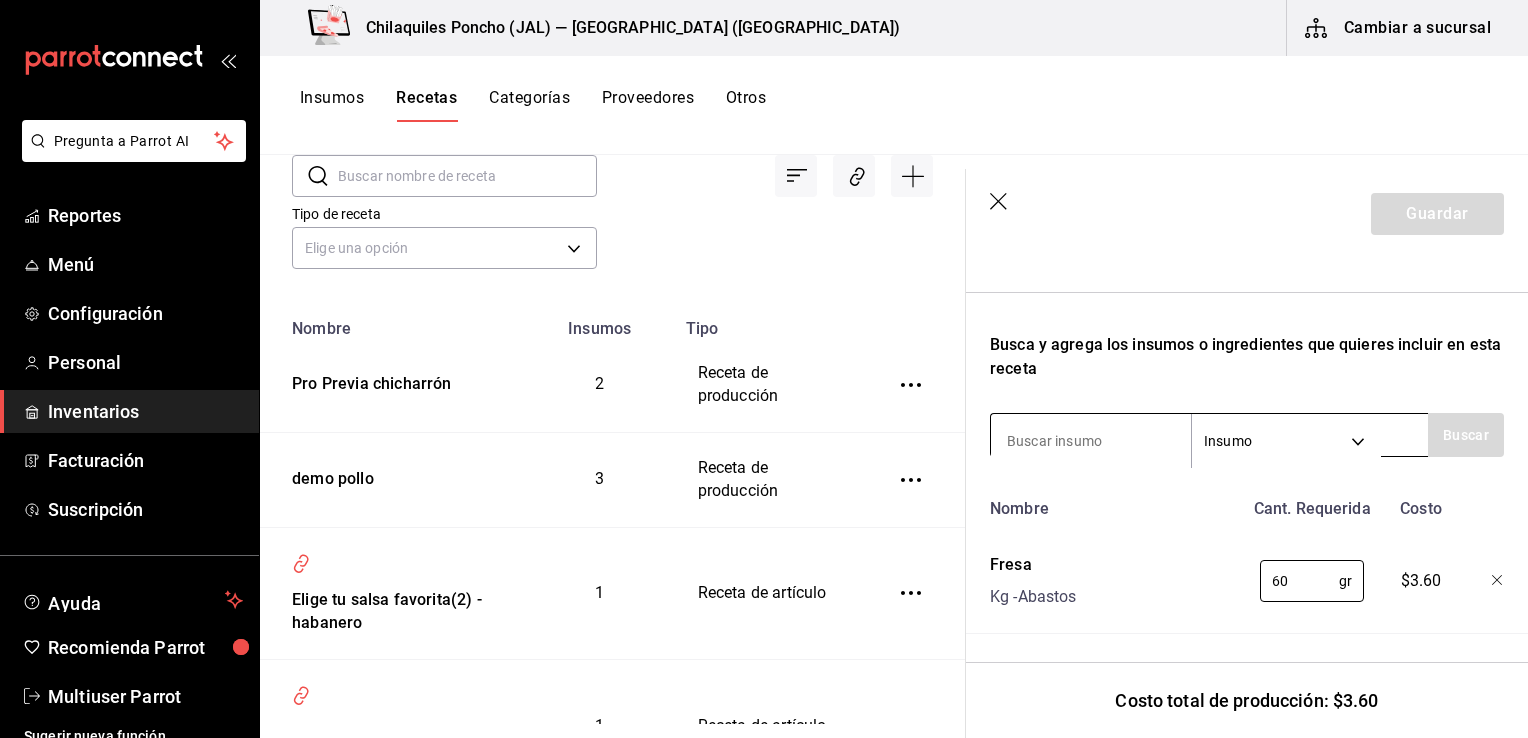 type on "60" 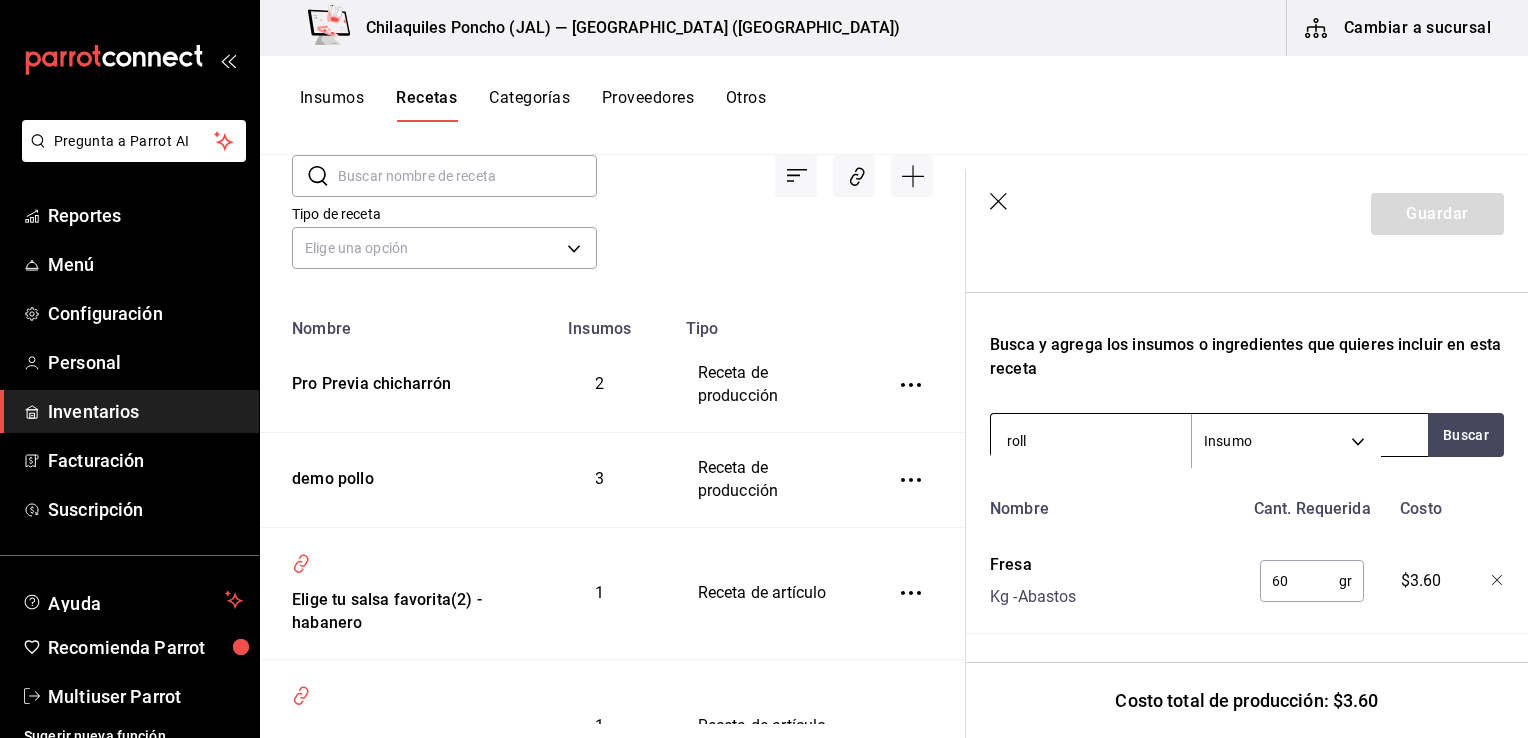 type on "rollo" 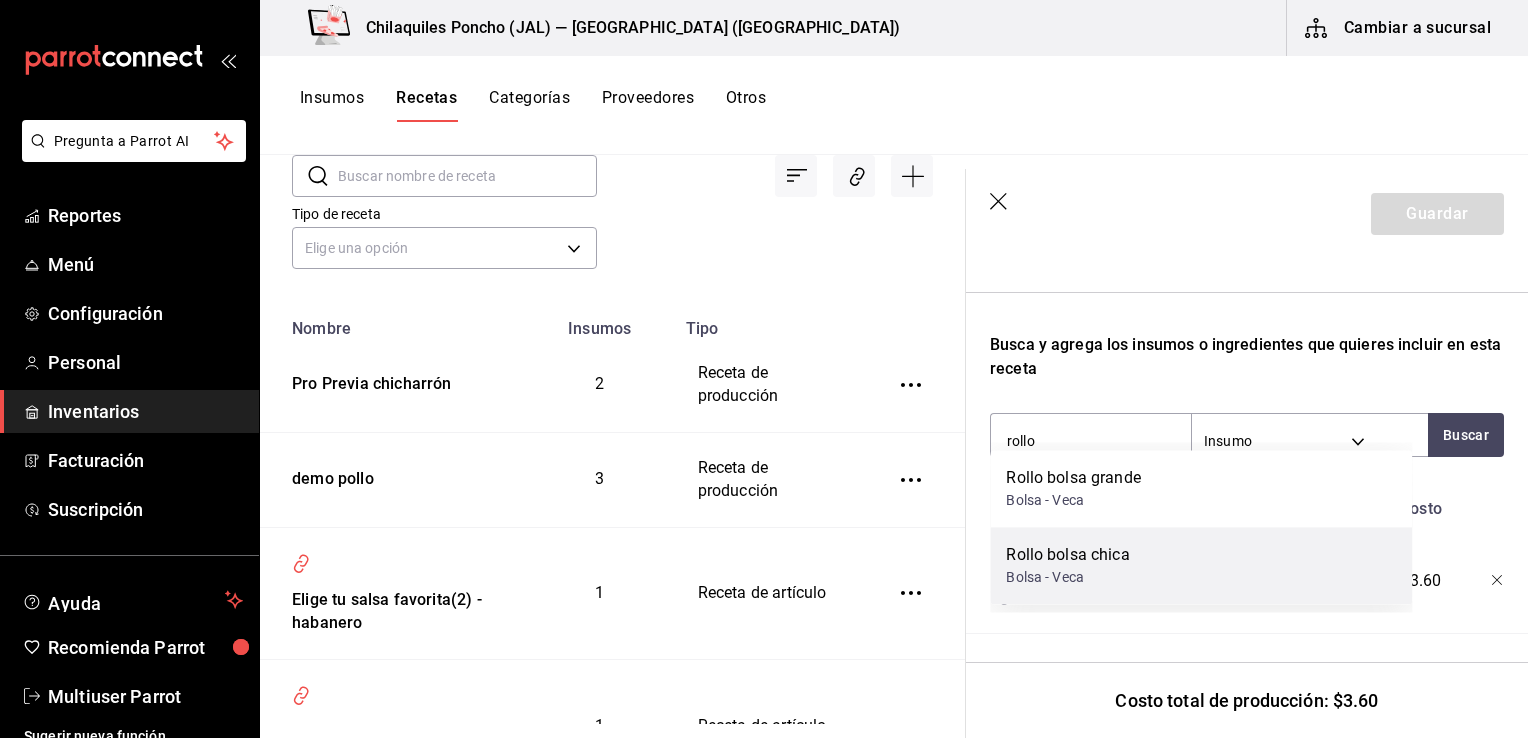 click on "Rollo bolsa chica Bolsa - Veca" at bounding box center [1201, 565] 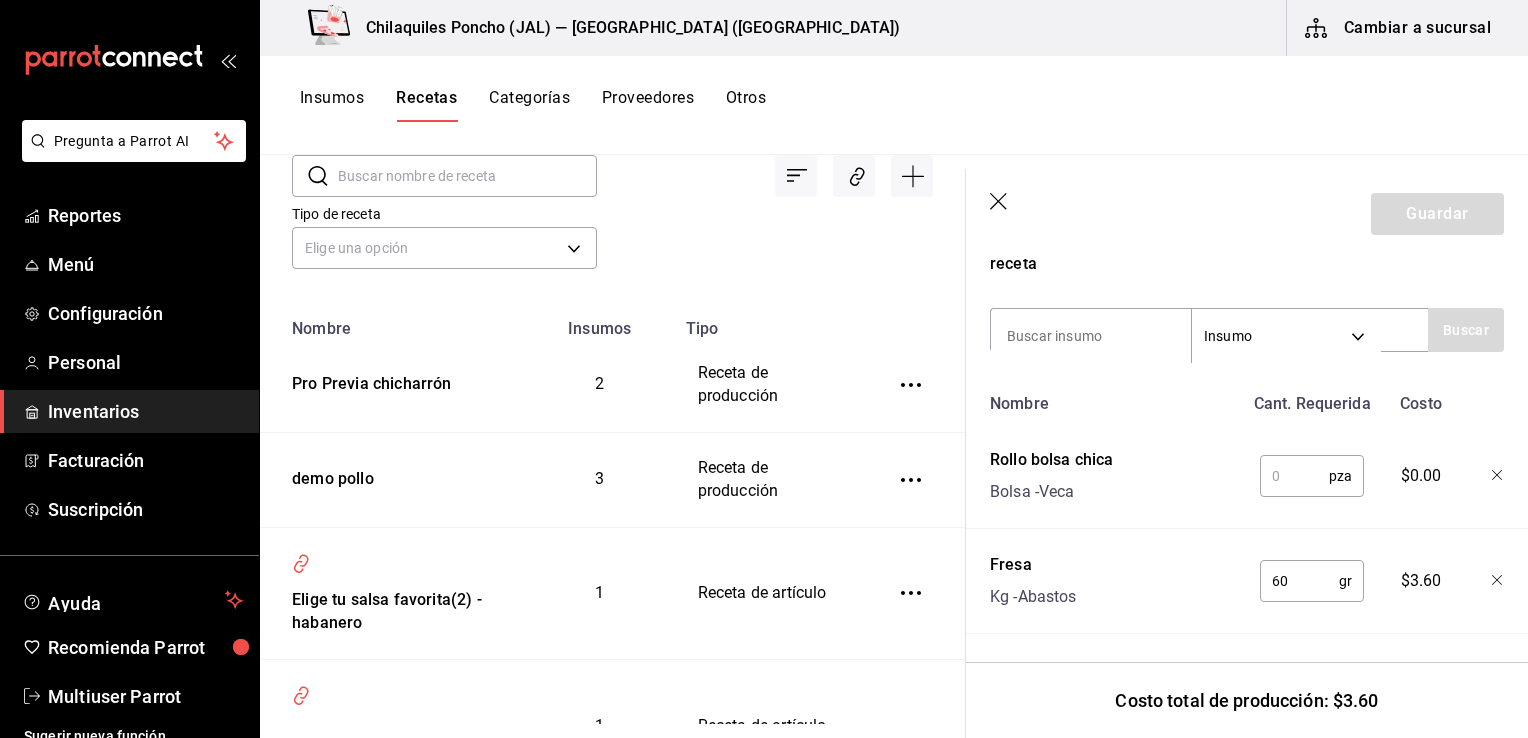 scroll, scrollTop: 672, scrollLeft: 0, axis: vertical 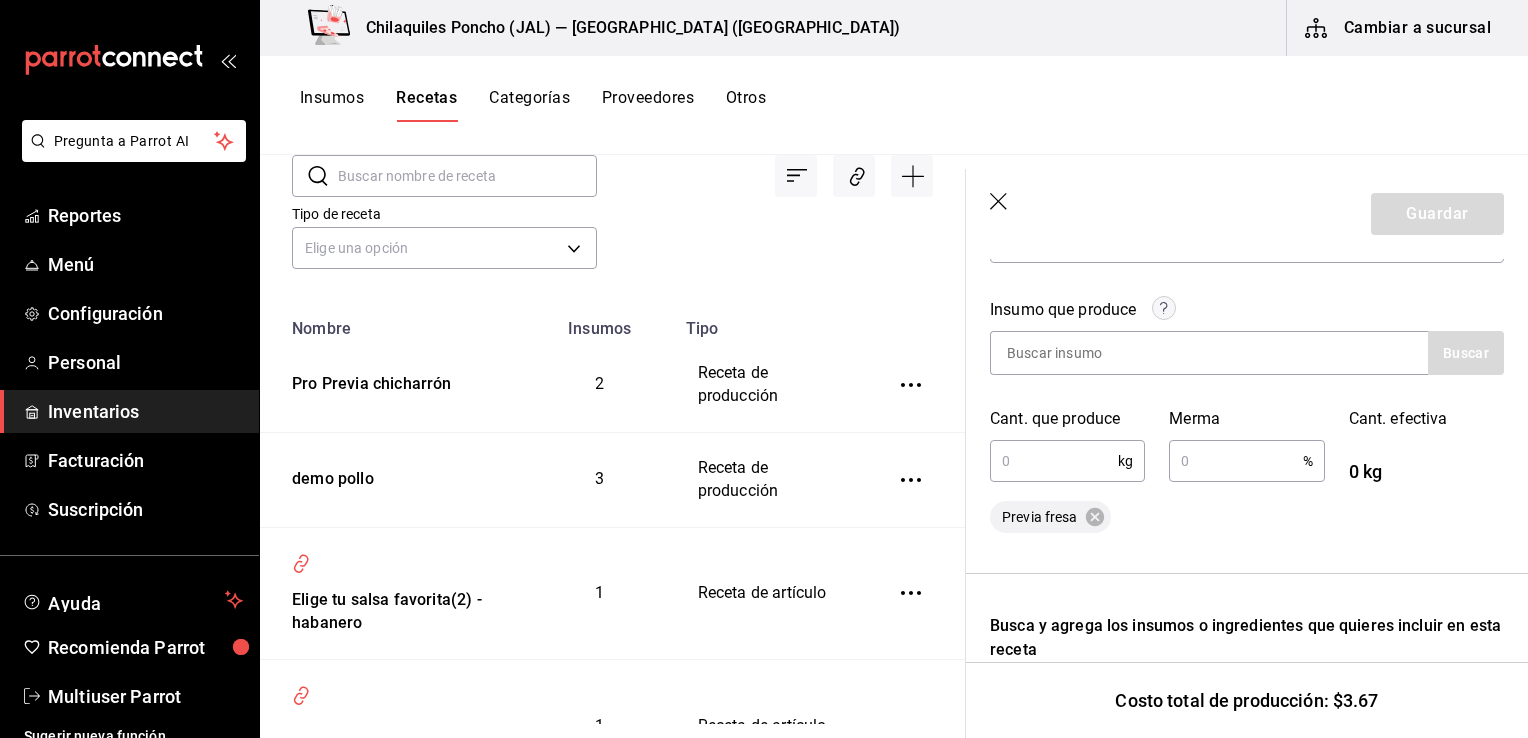 type on "1" 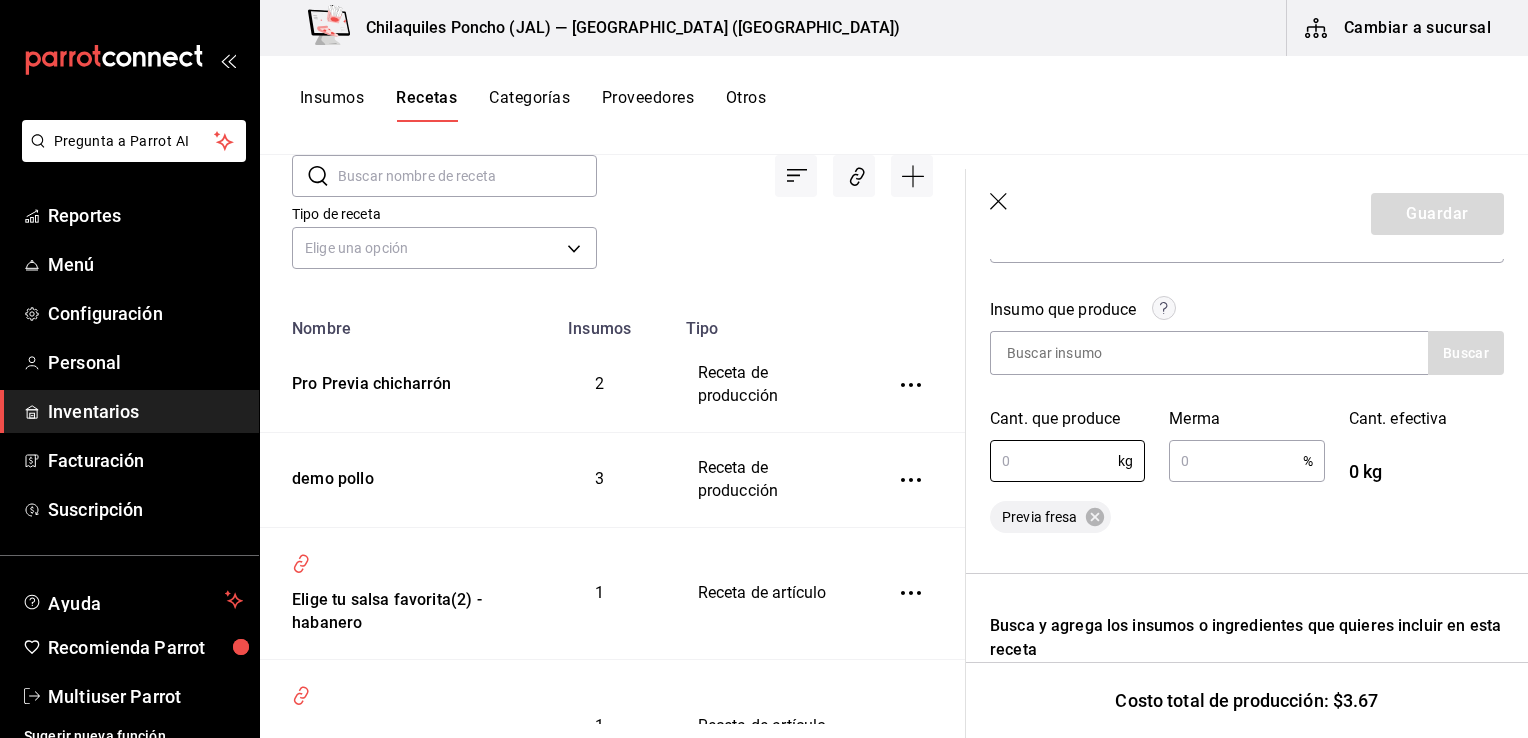 click on "Previa fresa" at bounding box center [1247, 517] 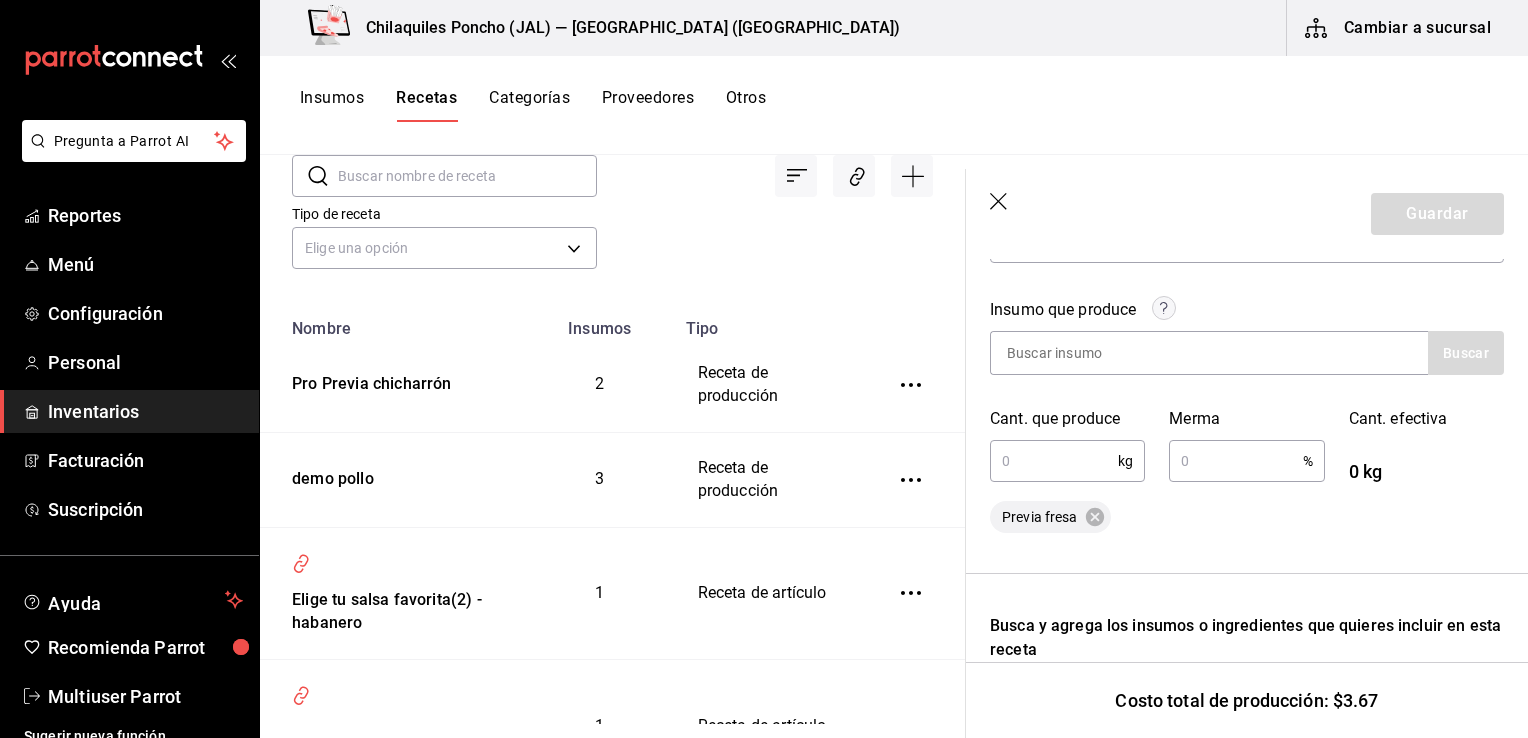 click at bounding box center (1054, 461) 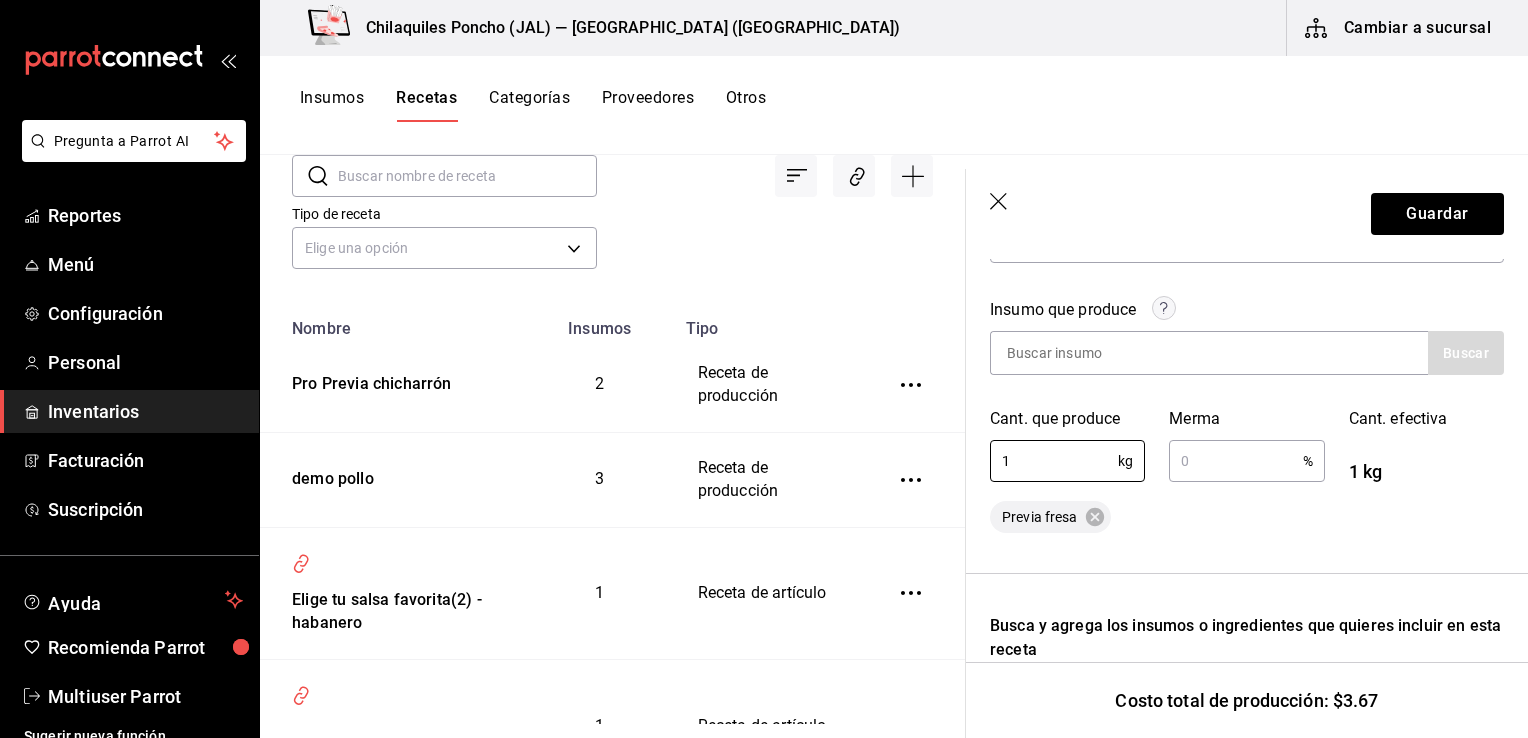 type on "1" 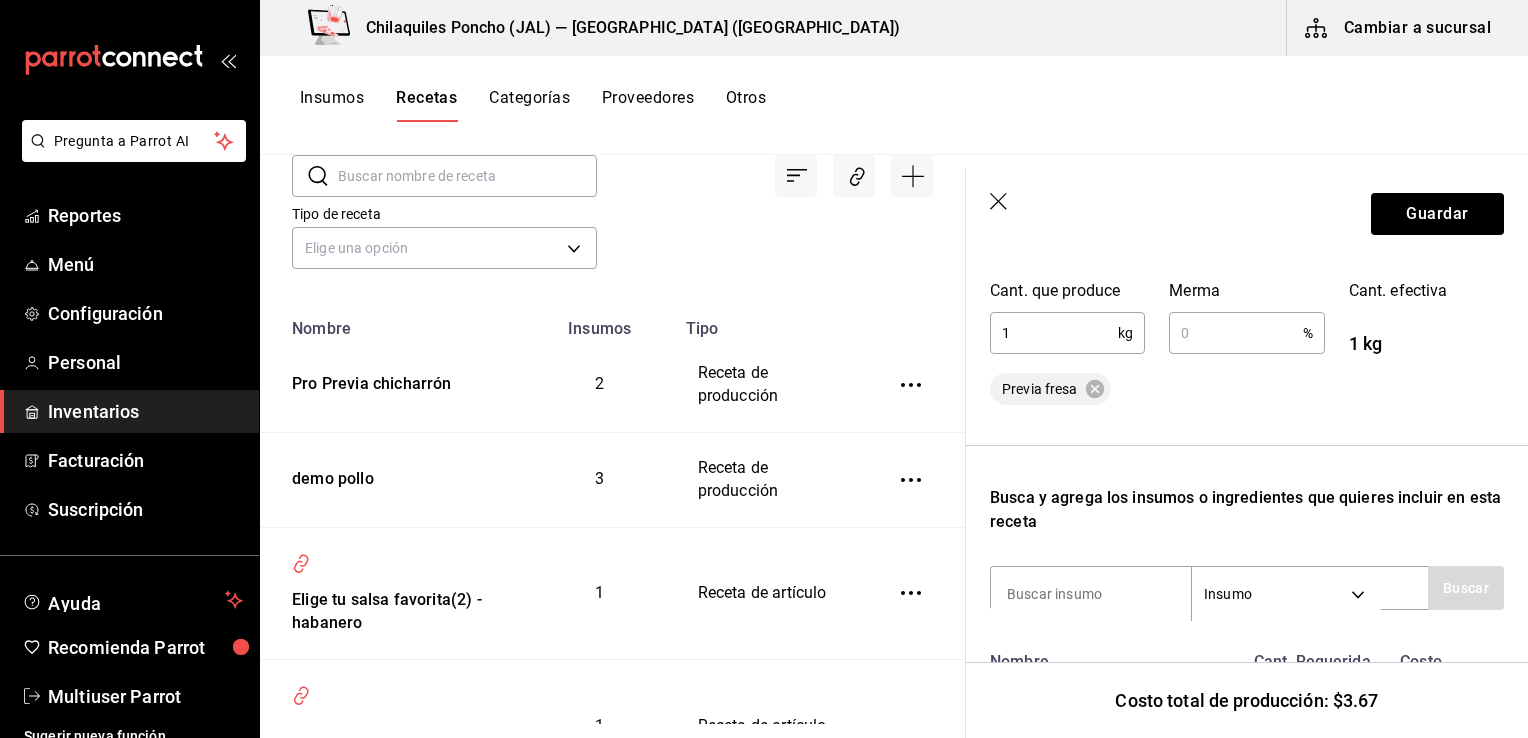 scroll, scrollTop: 200, scrollLeft: 0, axis: vertical 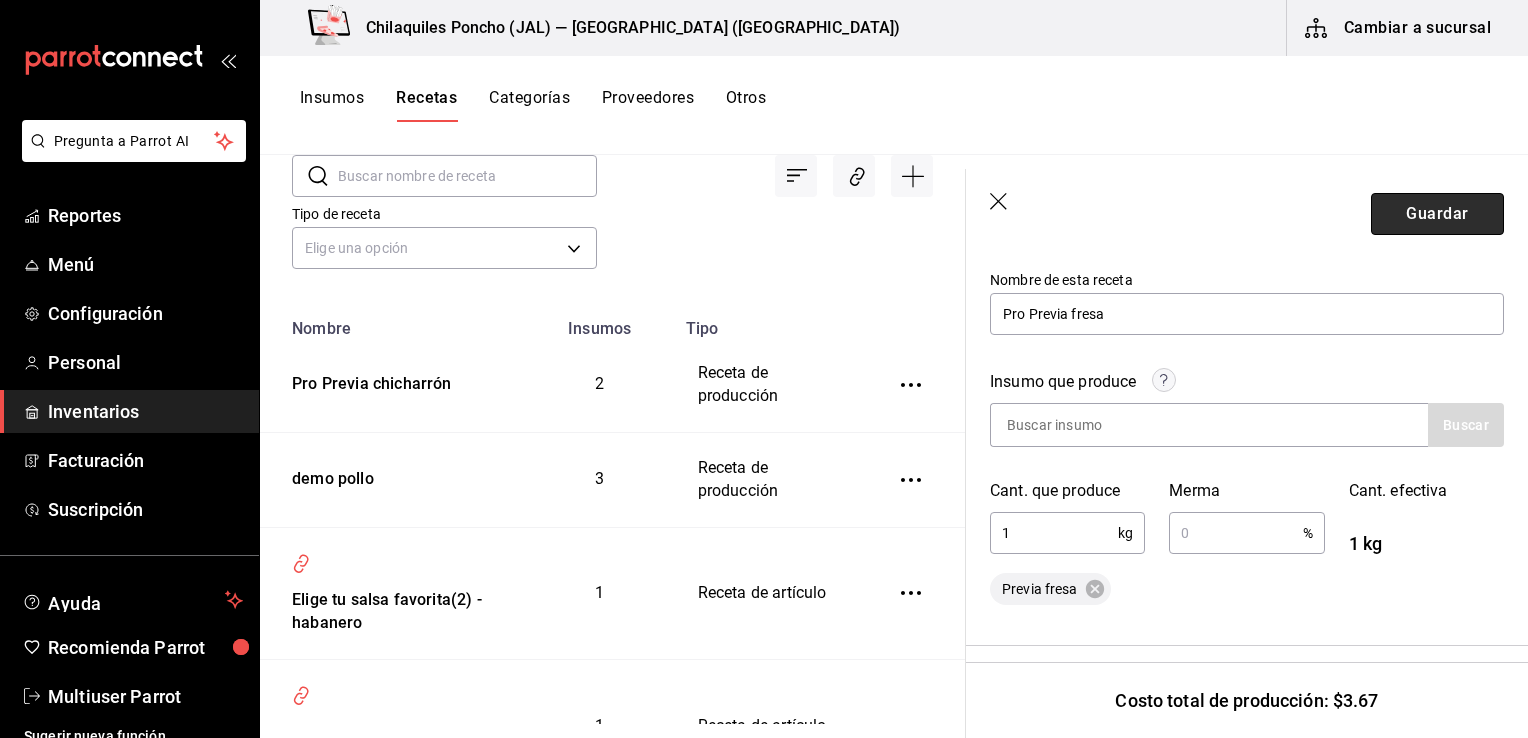 click on "Guardar" at bounding box center [1437, 214] 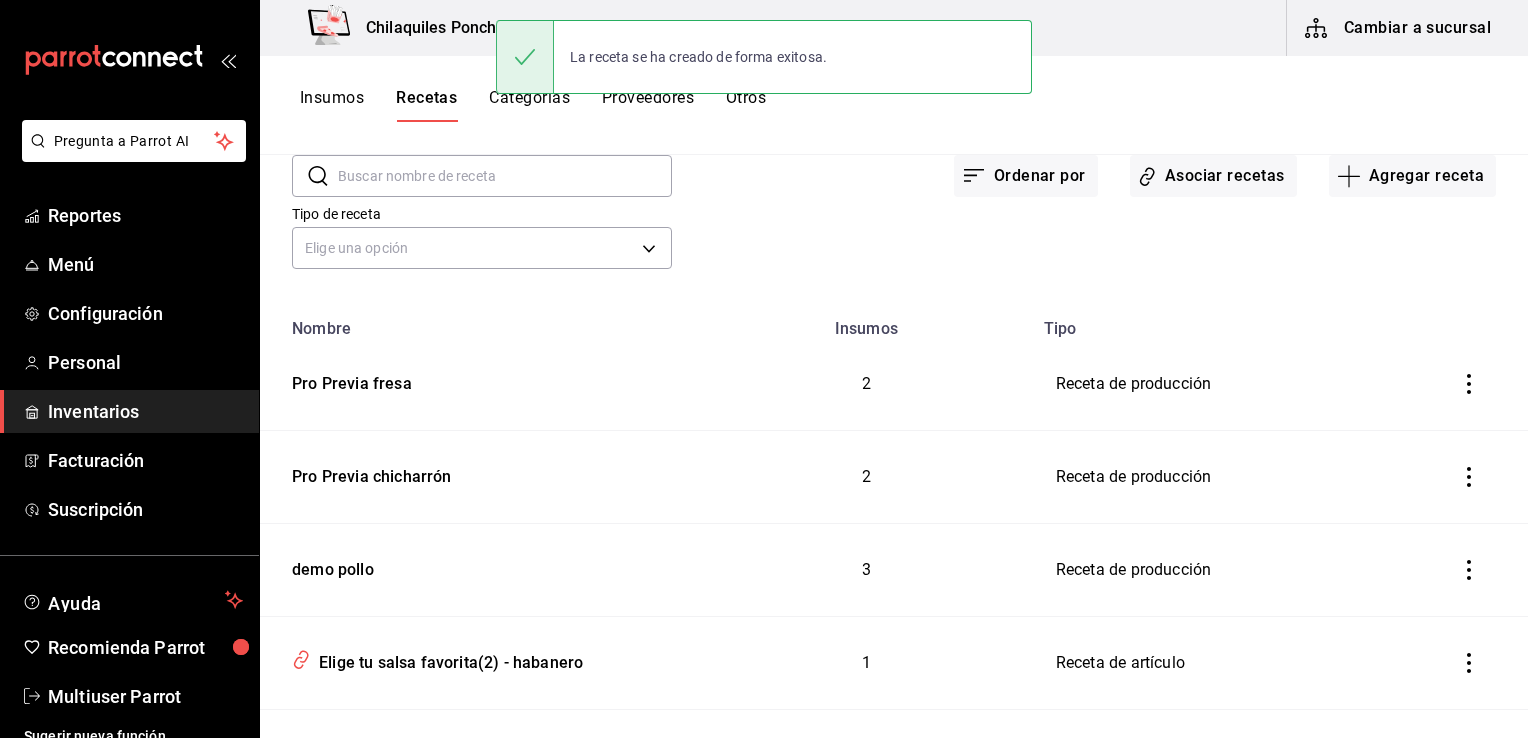 scroll, scrollTop: 0, scrollLeft: 0, axis: both 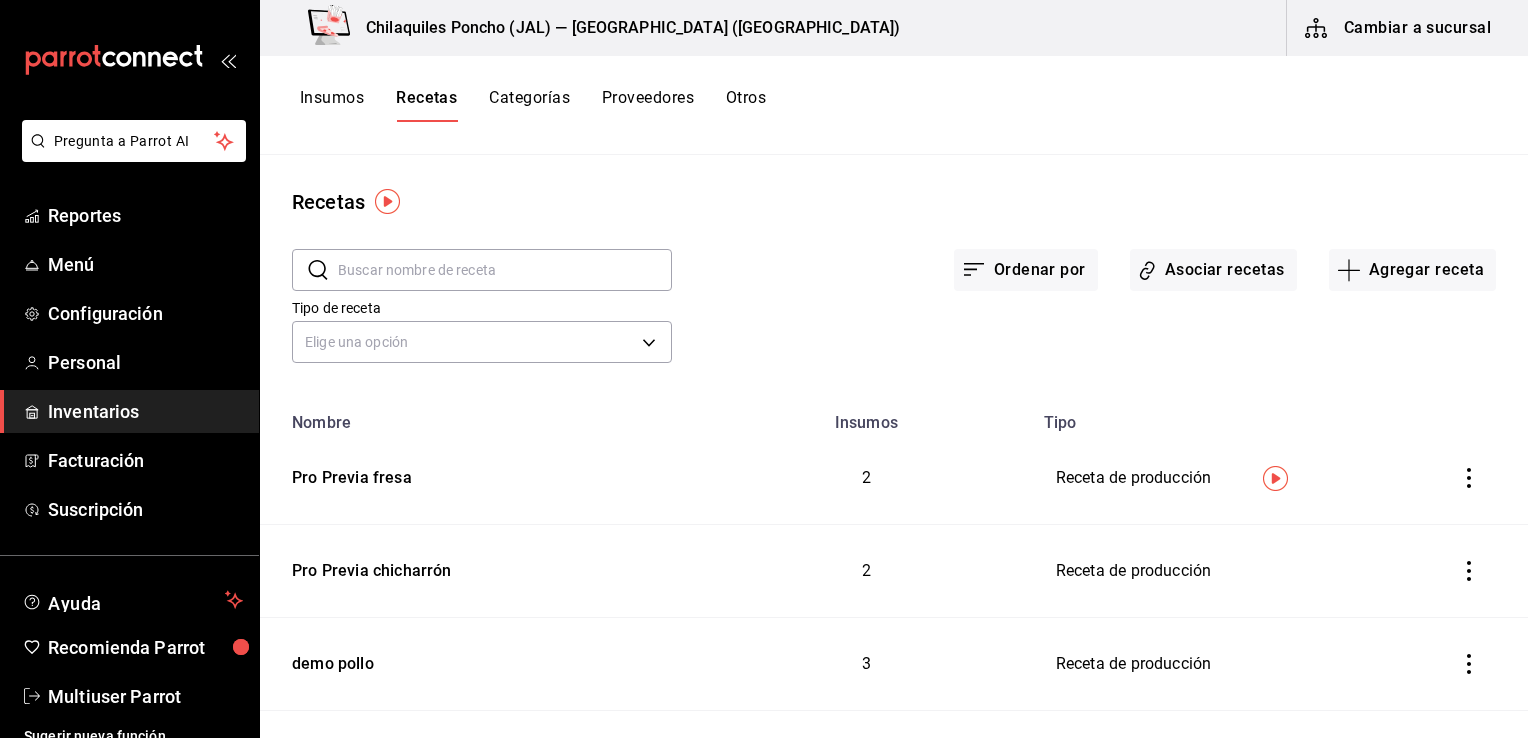 click on "Otros" at bounding box center [746, 105] 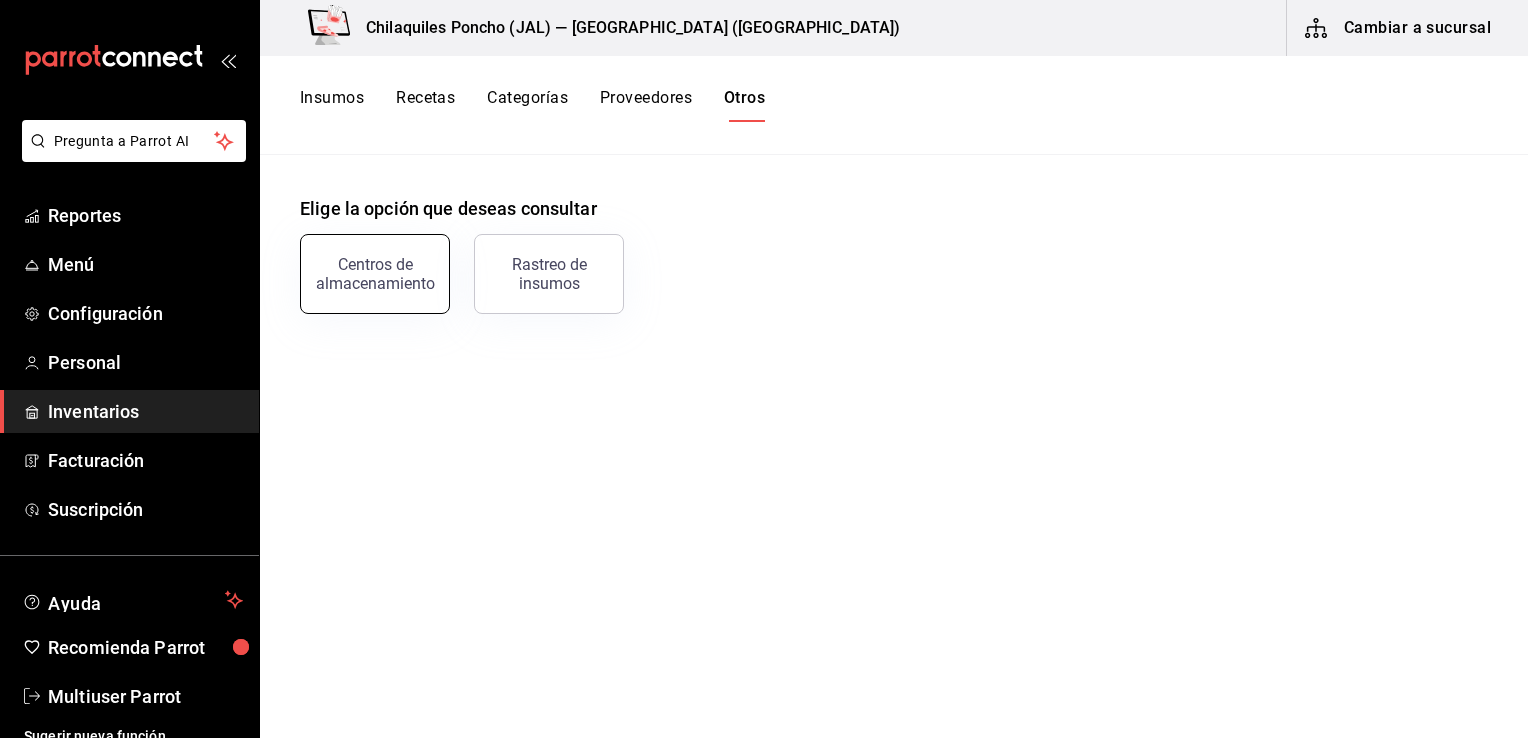 click on "Centros de almacenamiento" at bounding box center (375, 274) 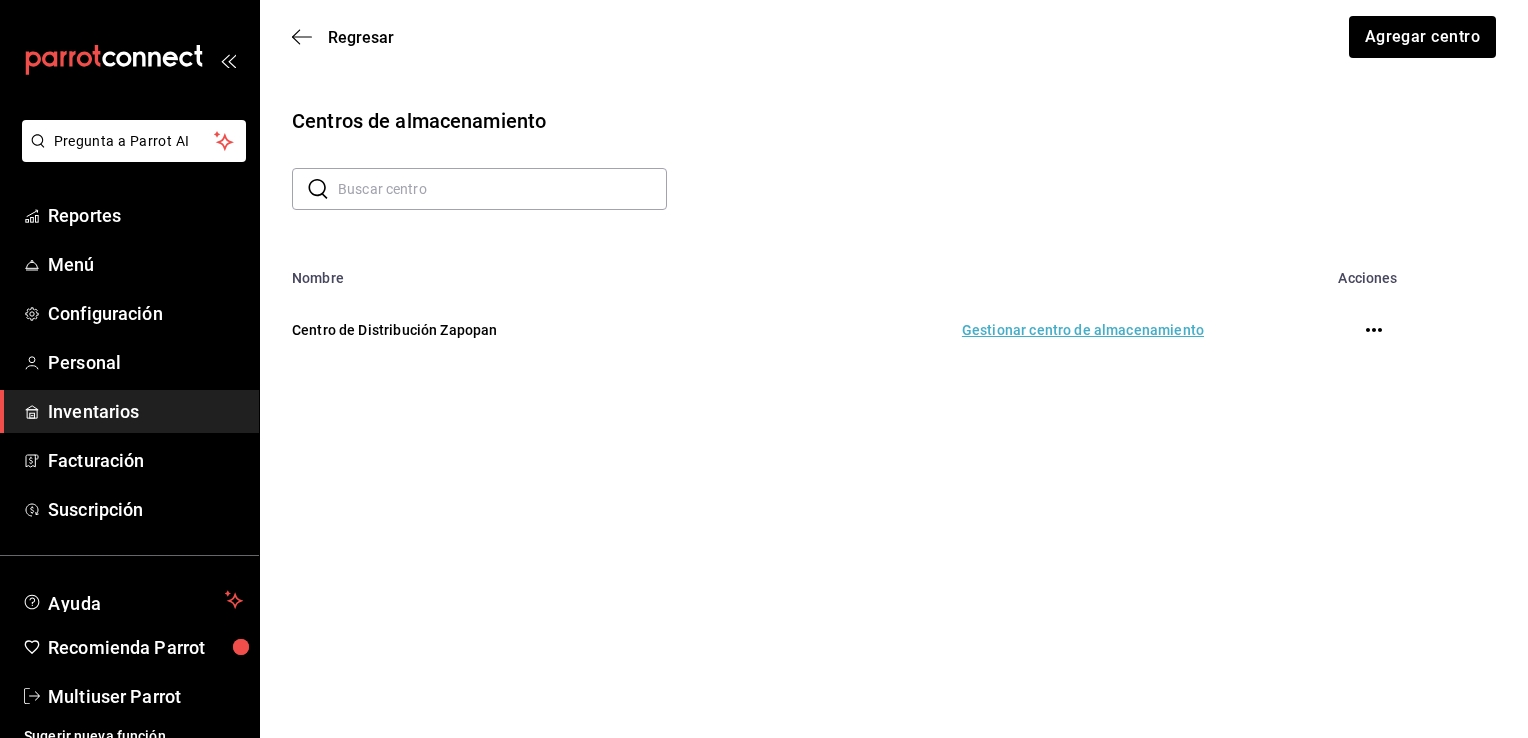 click on "Gestionar centro de almacenamiento" at bounding box center (973, 330) 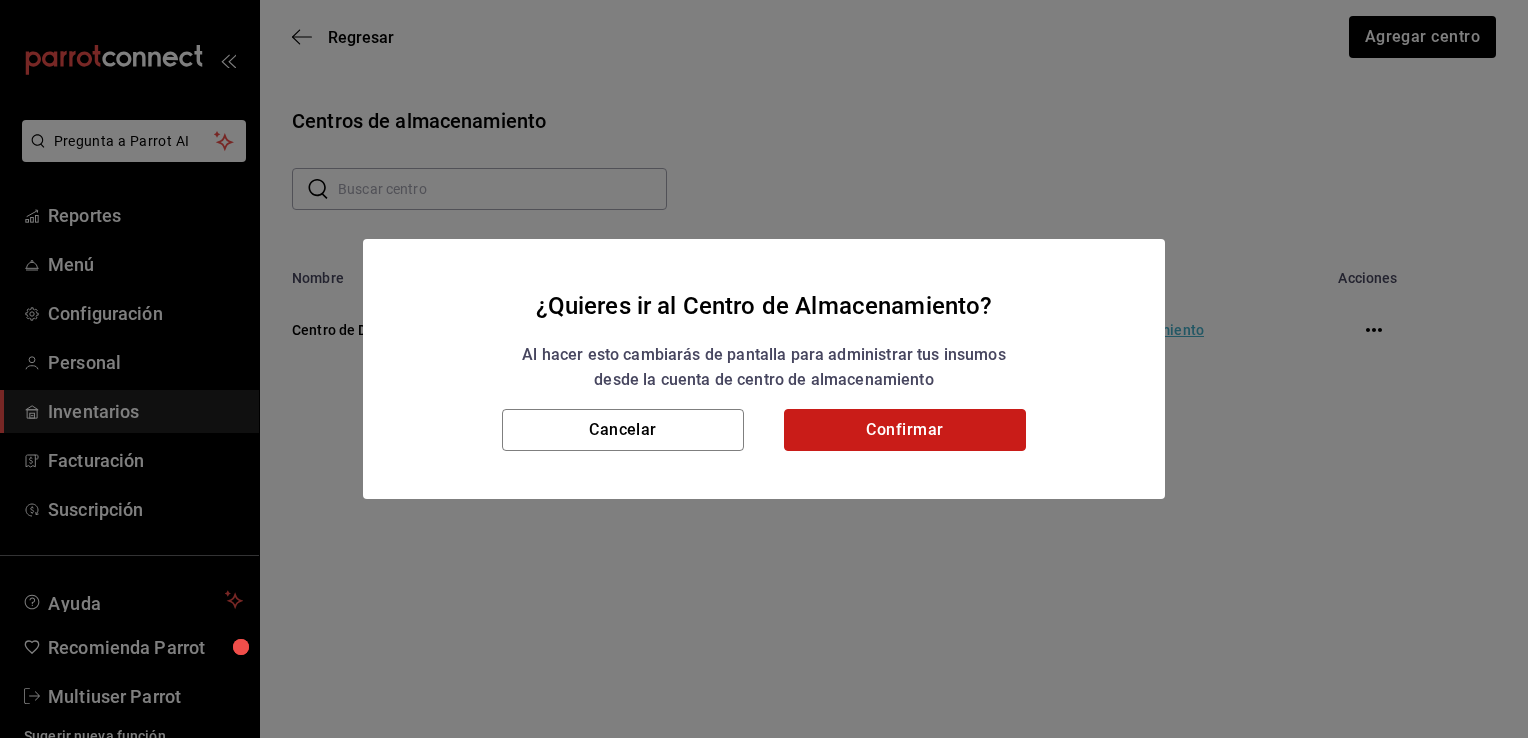 click on "Confirmar" at bounding box center [905, 430] 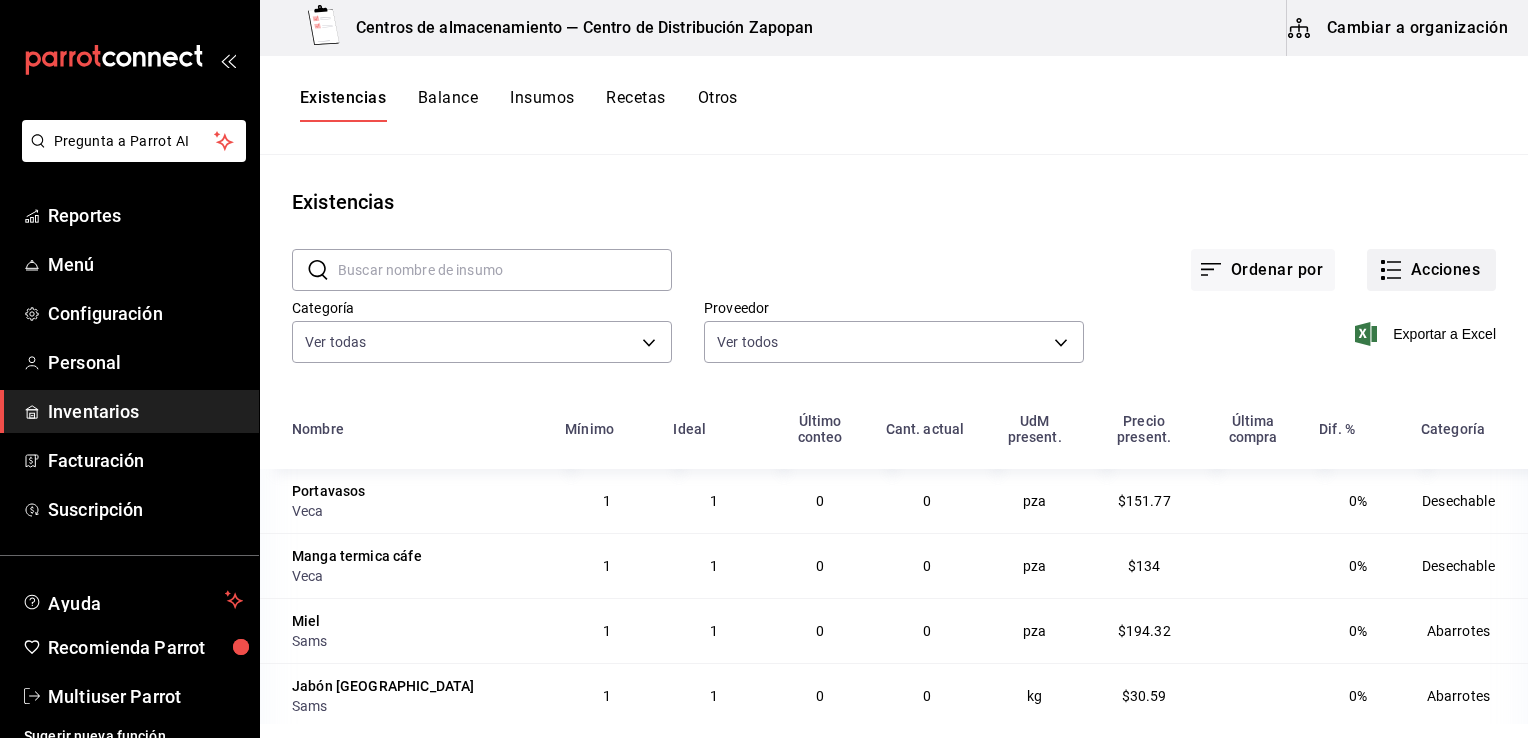 click on "Acciones" at bounding box center (1431, 270) 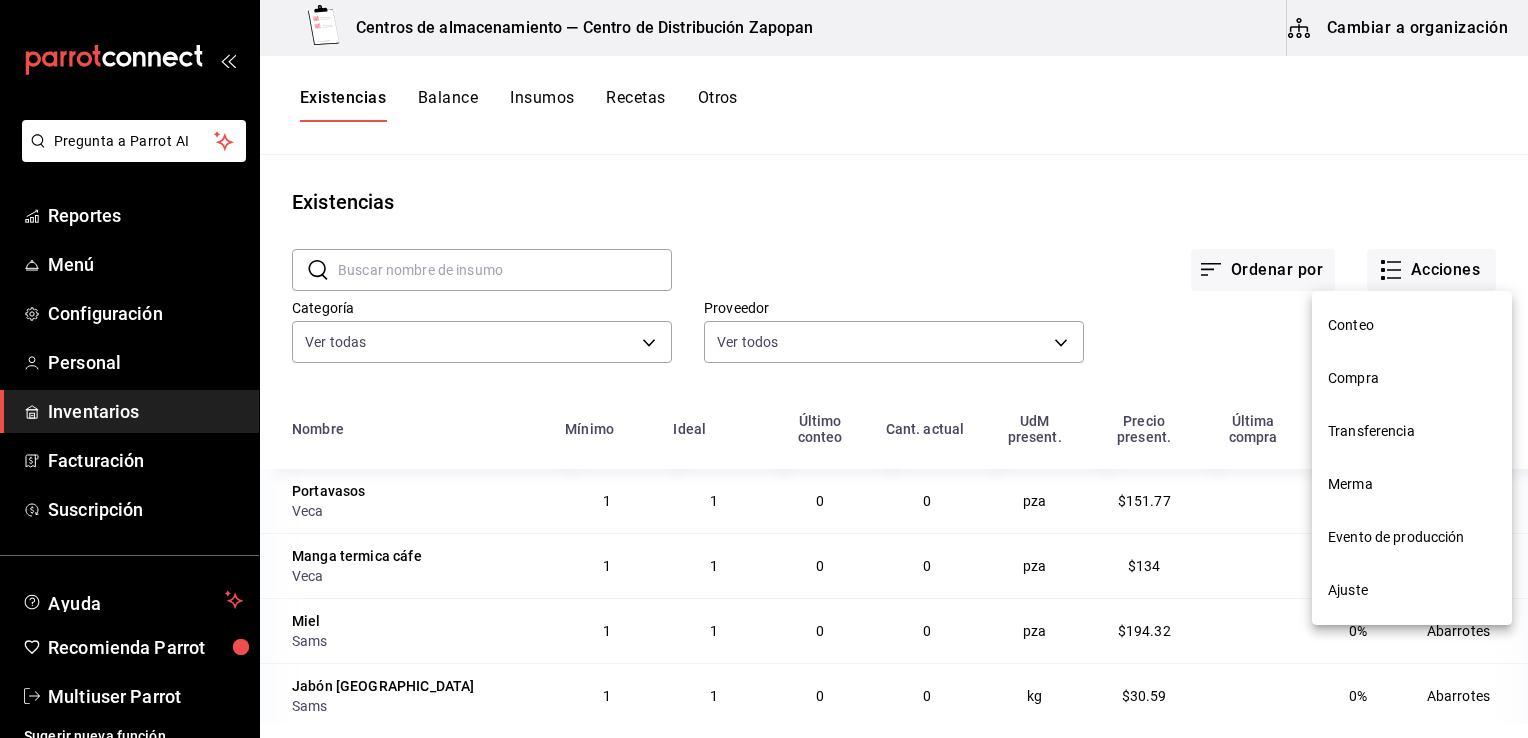 click on "Evento de producción" at bounding box center [1412, 537] 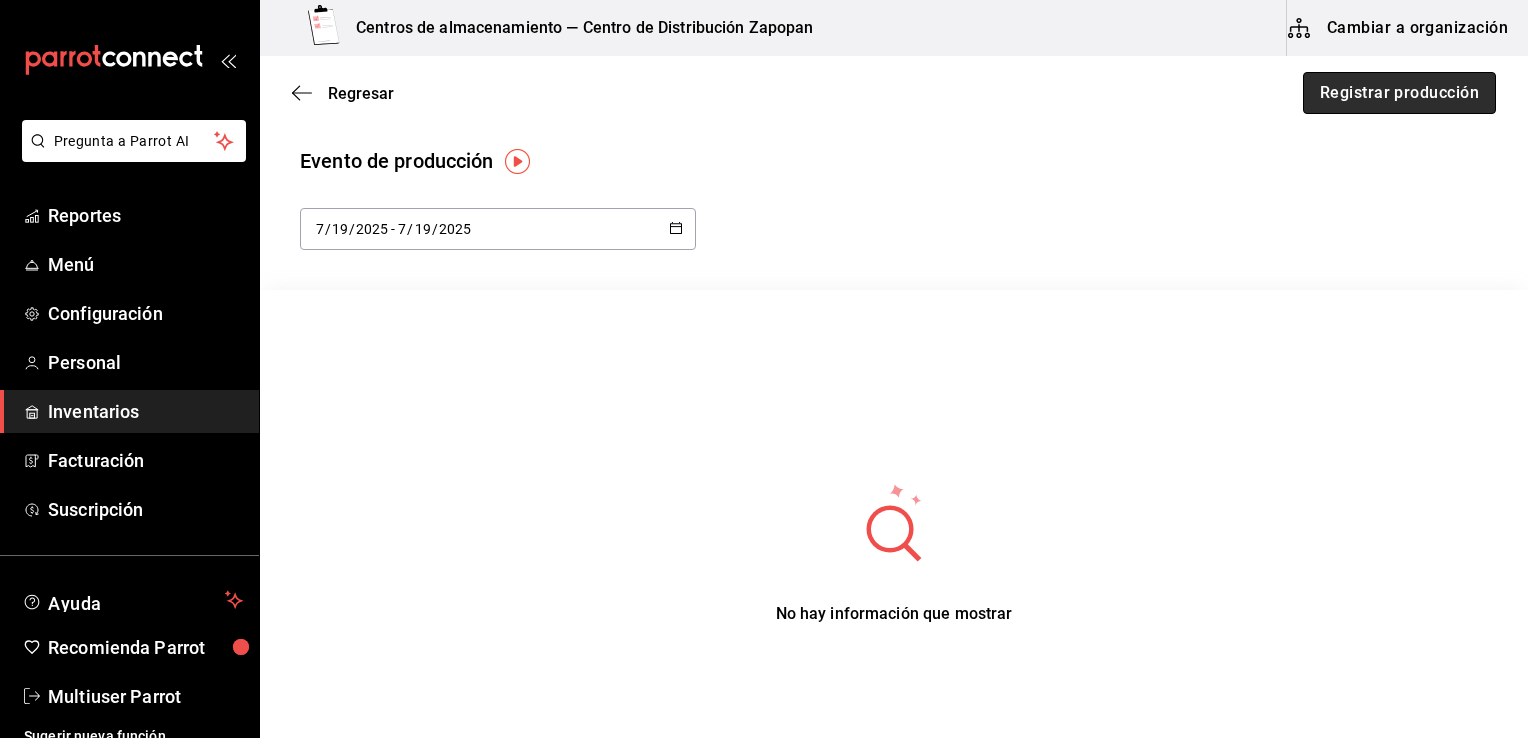 click on "Registrar producción" at bounding box center (1399, 93) 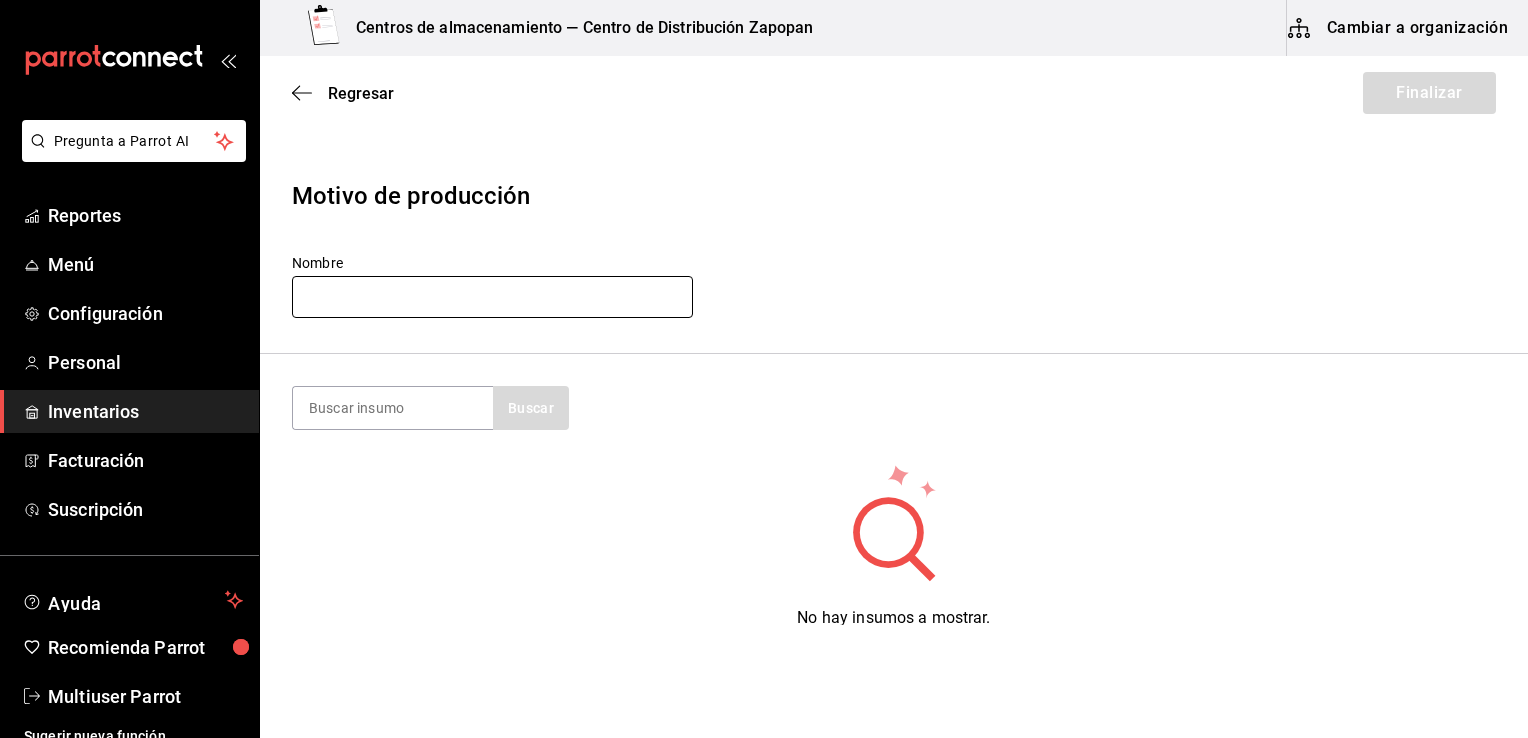 click at bounding box center [492, 297] 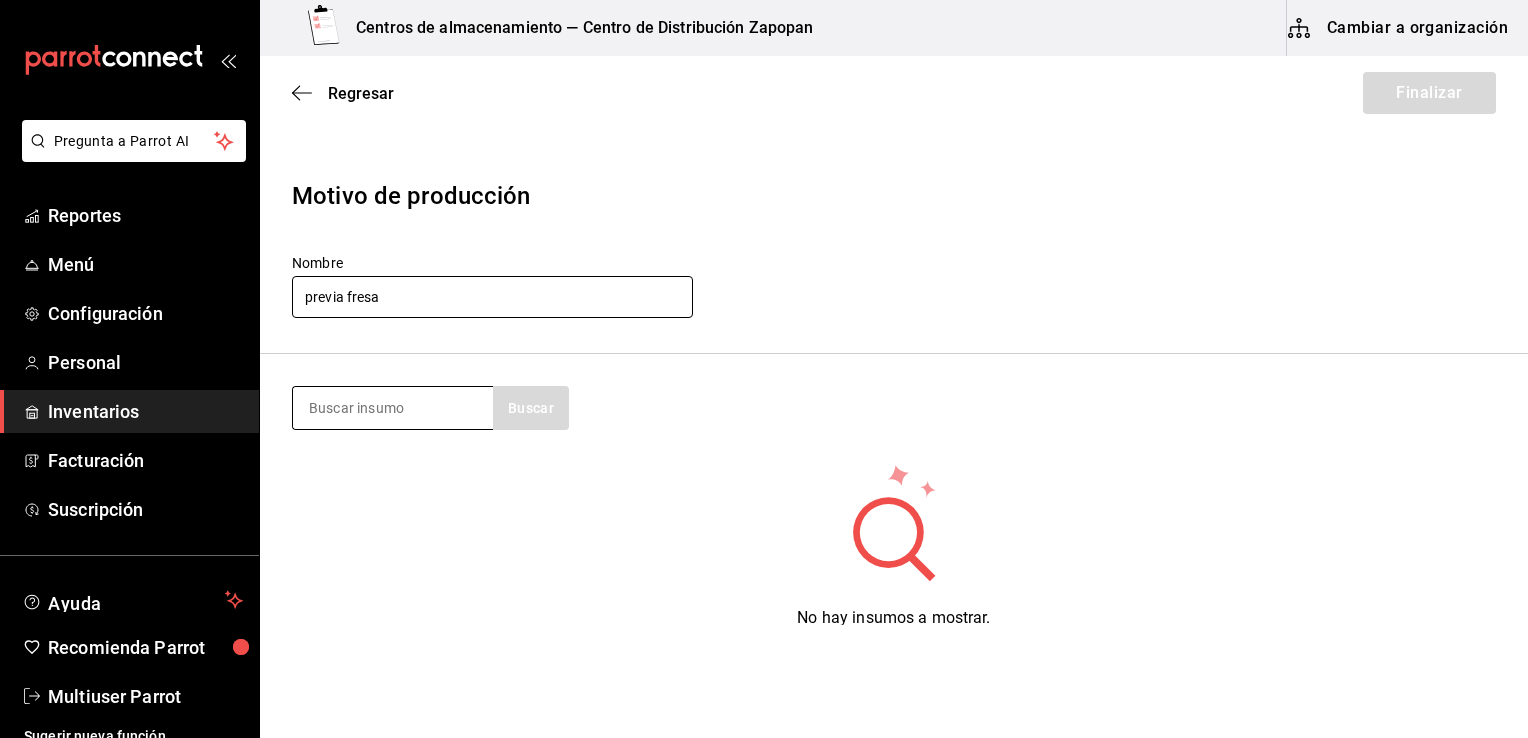 type on "previa fresa" 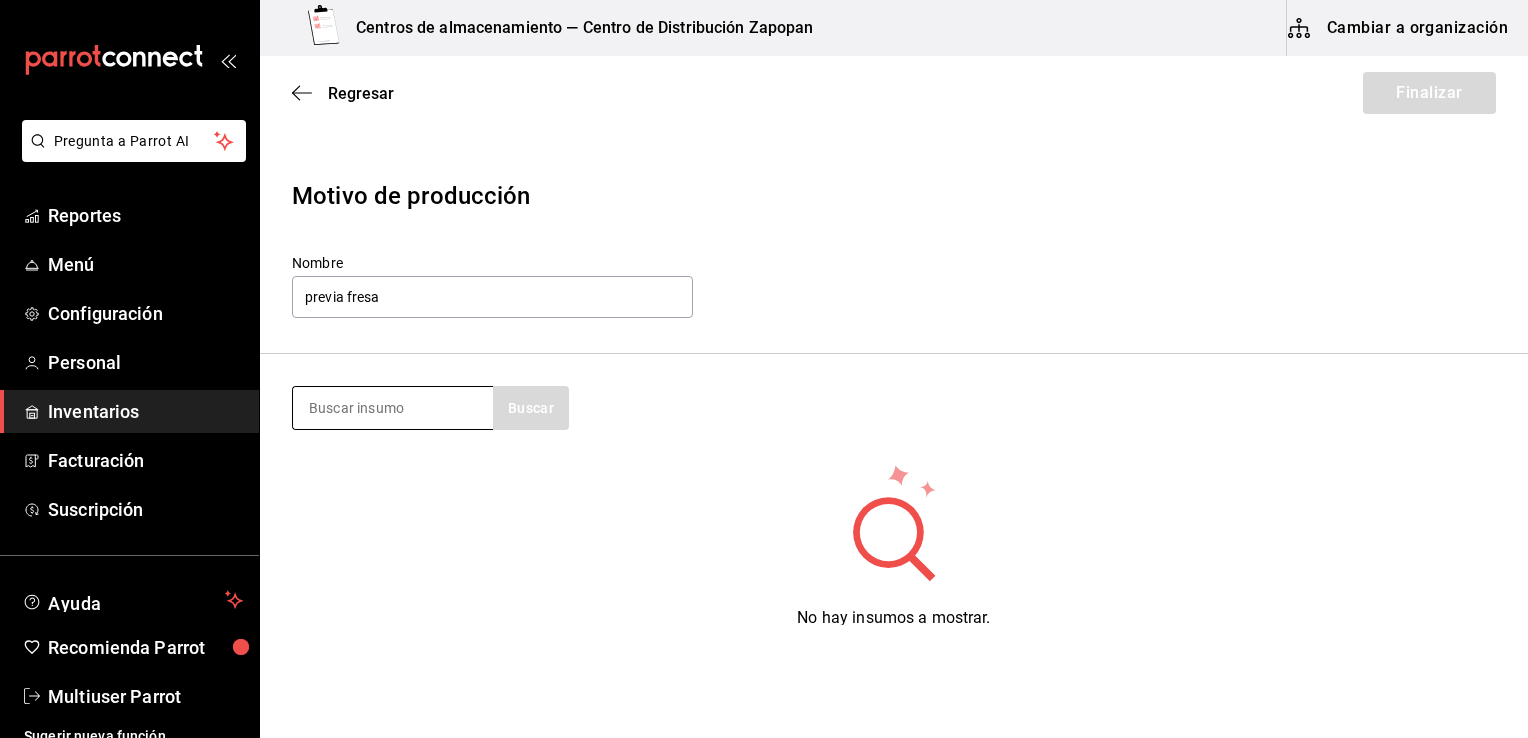 click at bounding box center [393, 408] 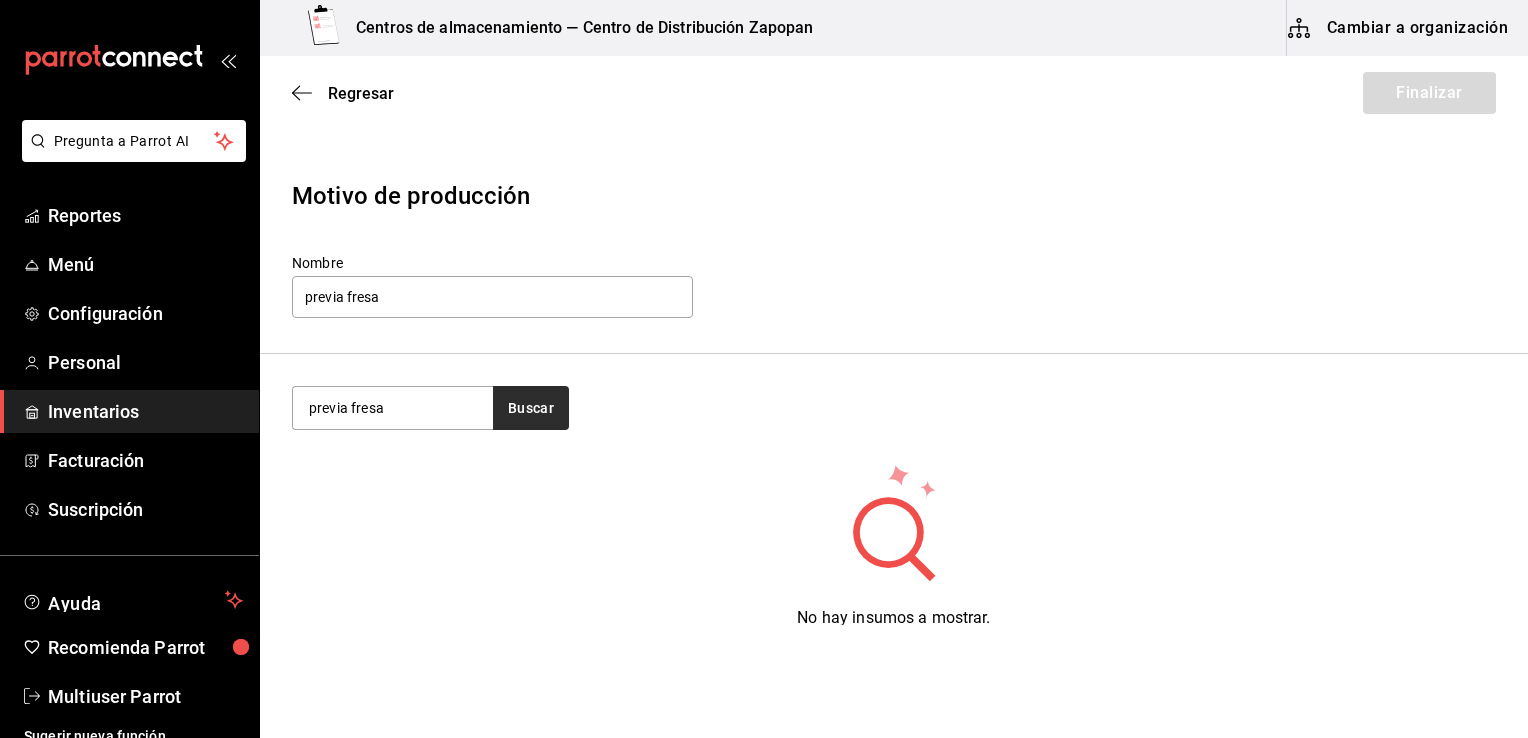 type on "previa fresa" 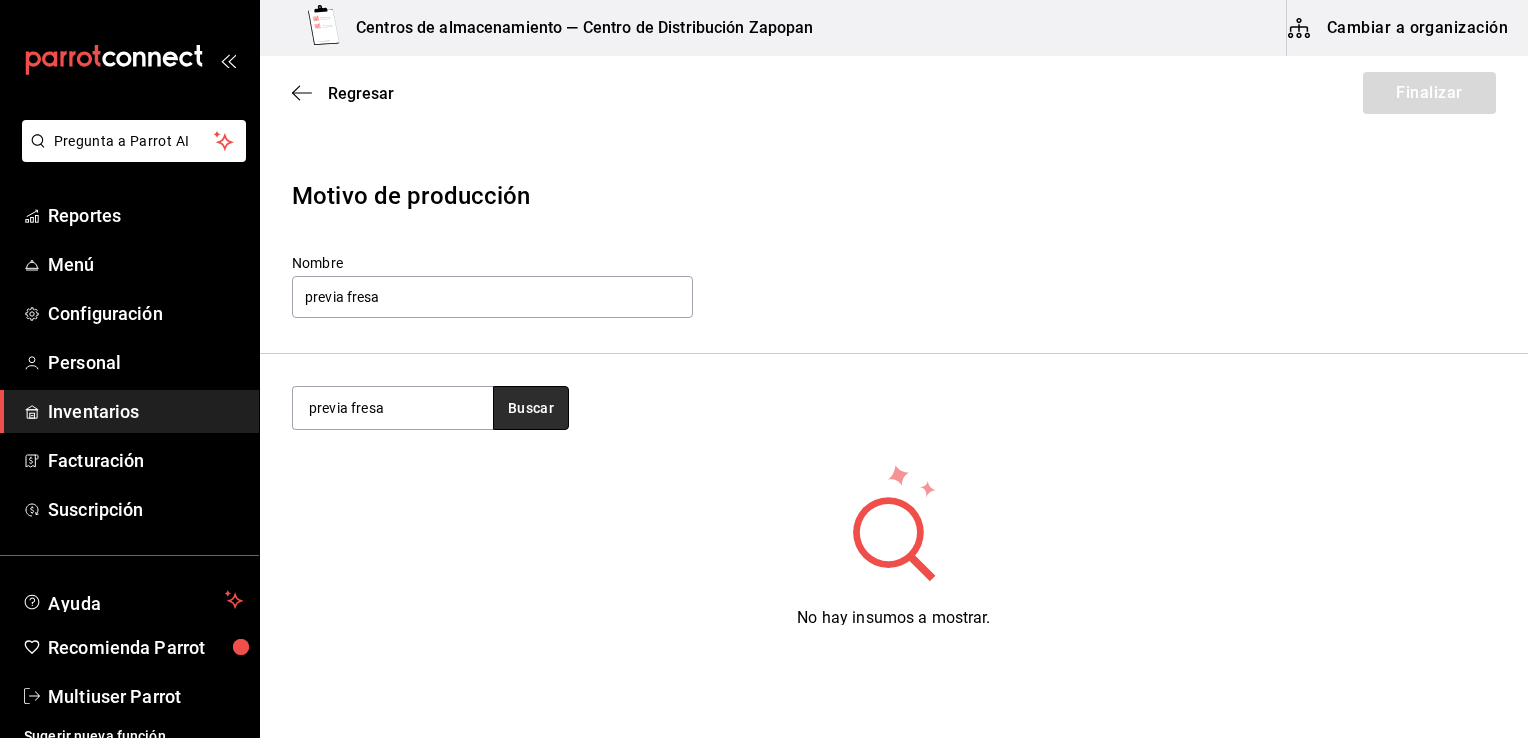 click on "Buscar" at bounding box center (531, 408) 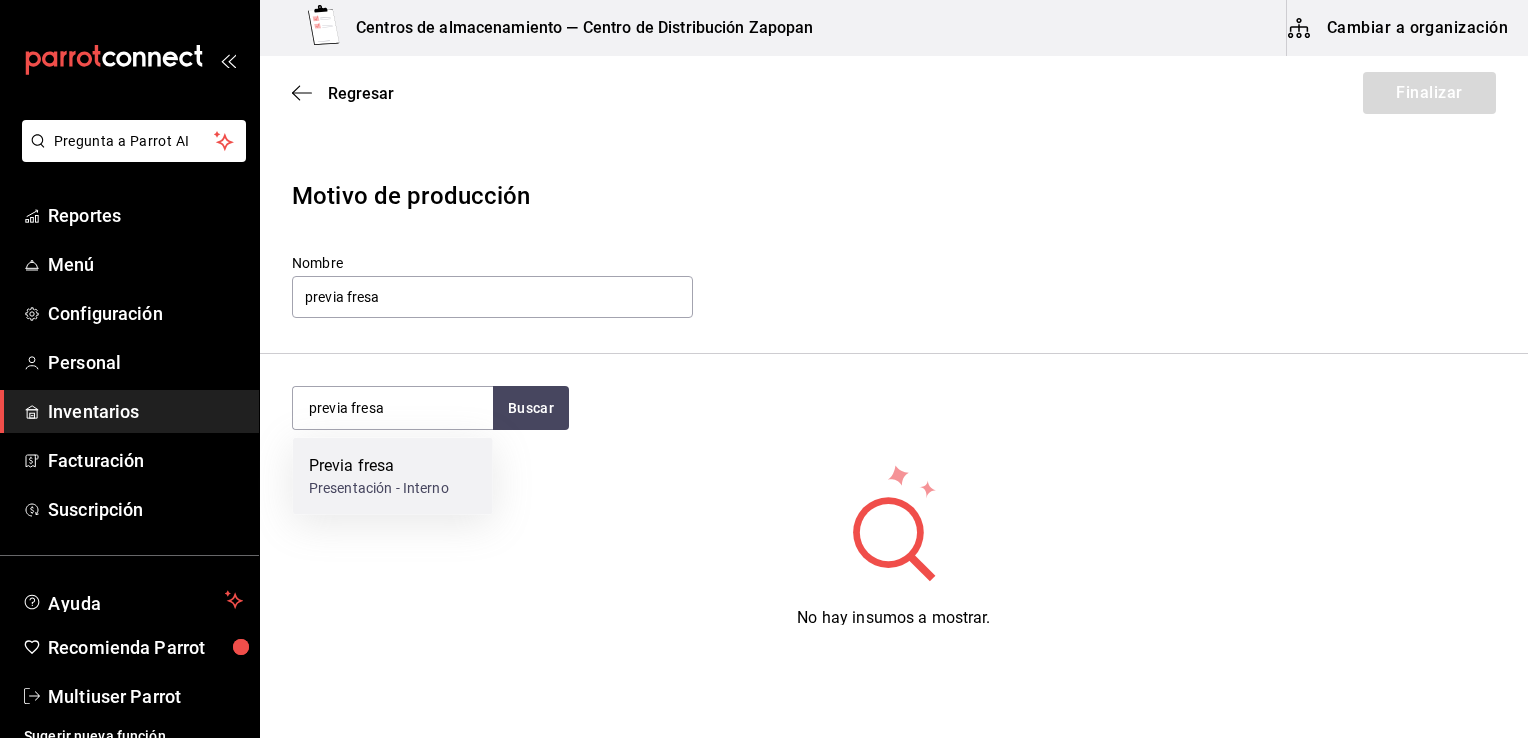click on "Presentación - Interno" at bounding box center (379, 488) 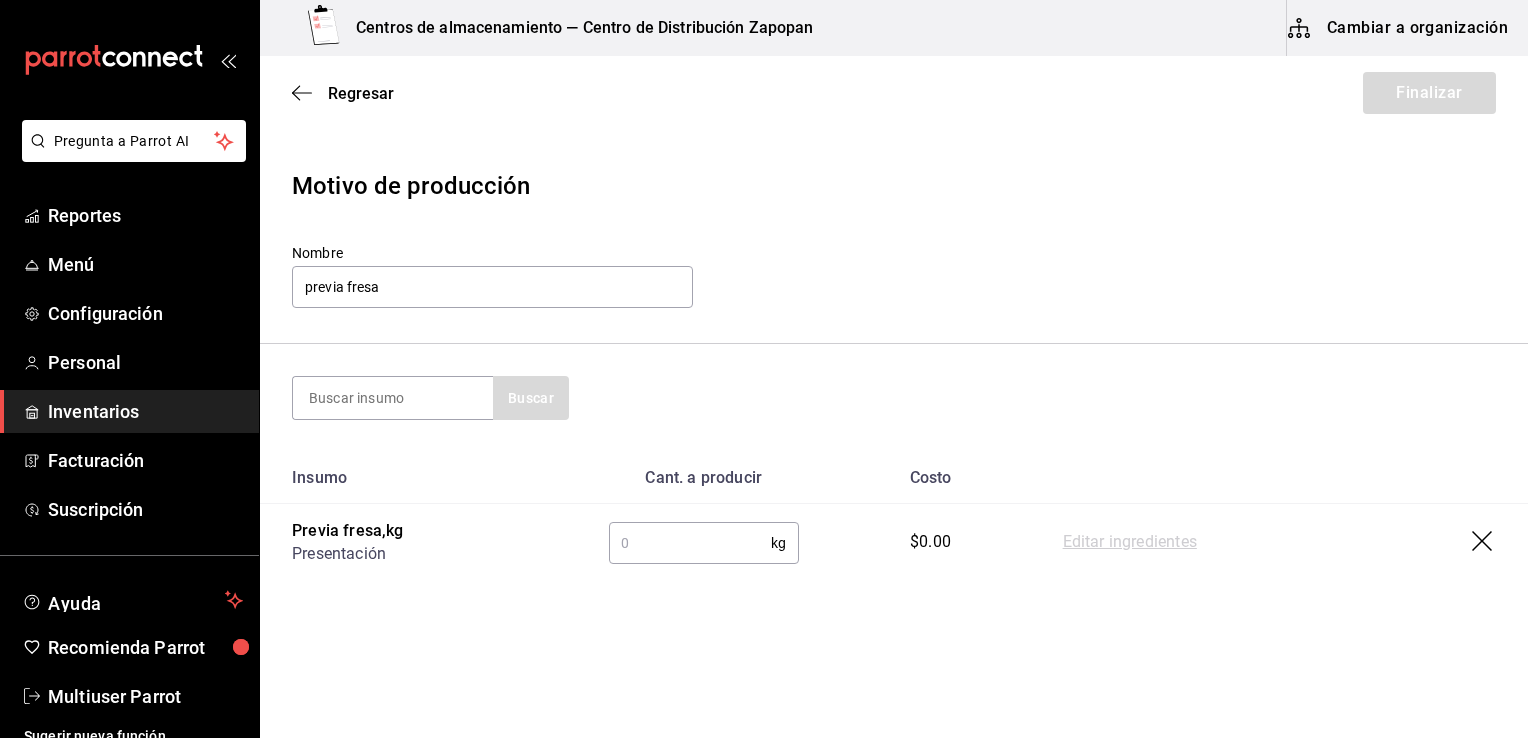 scroll, scrollTop: 13, scrollLeft: 0, axis: vertical 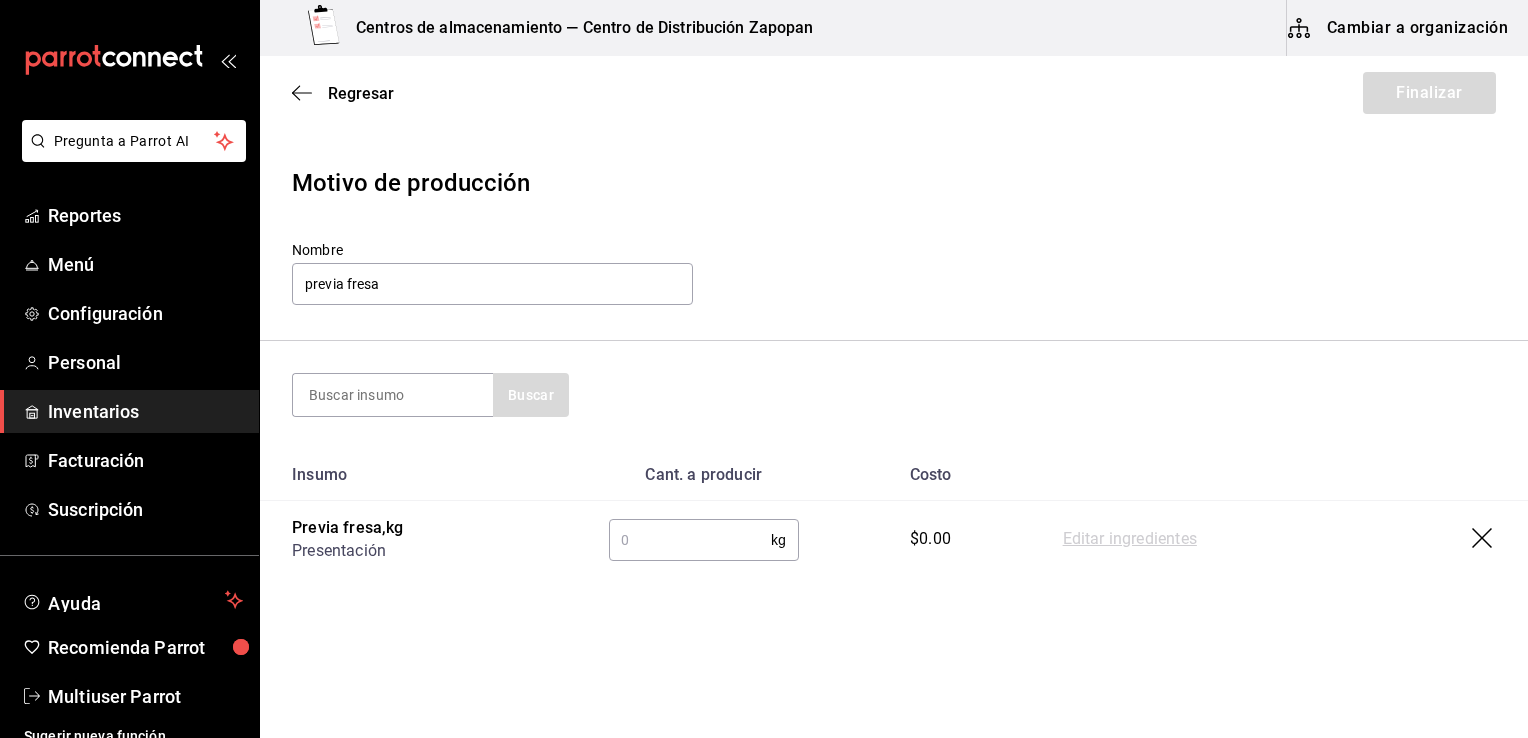 click at bounding box center [690, 540] 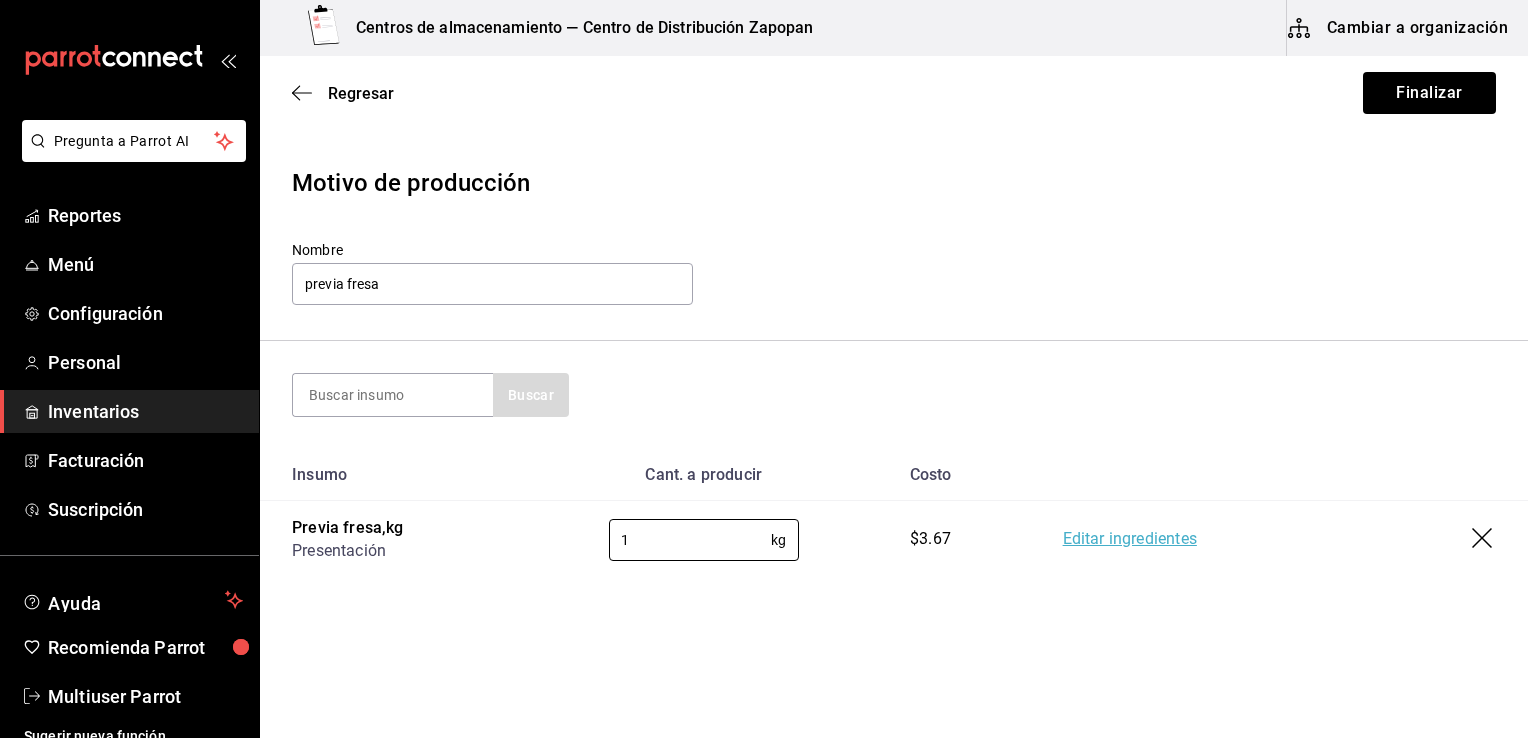 type on "1" 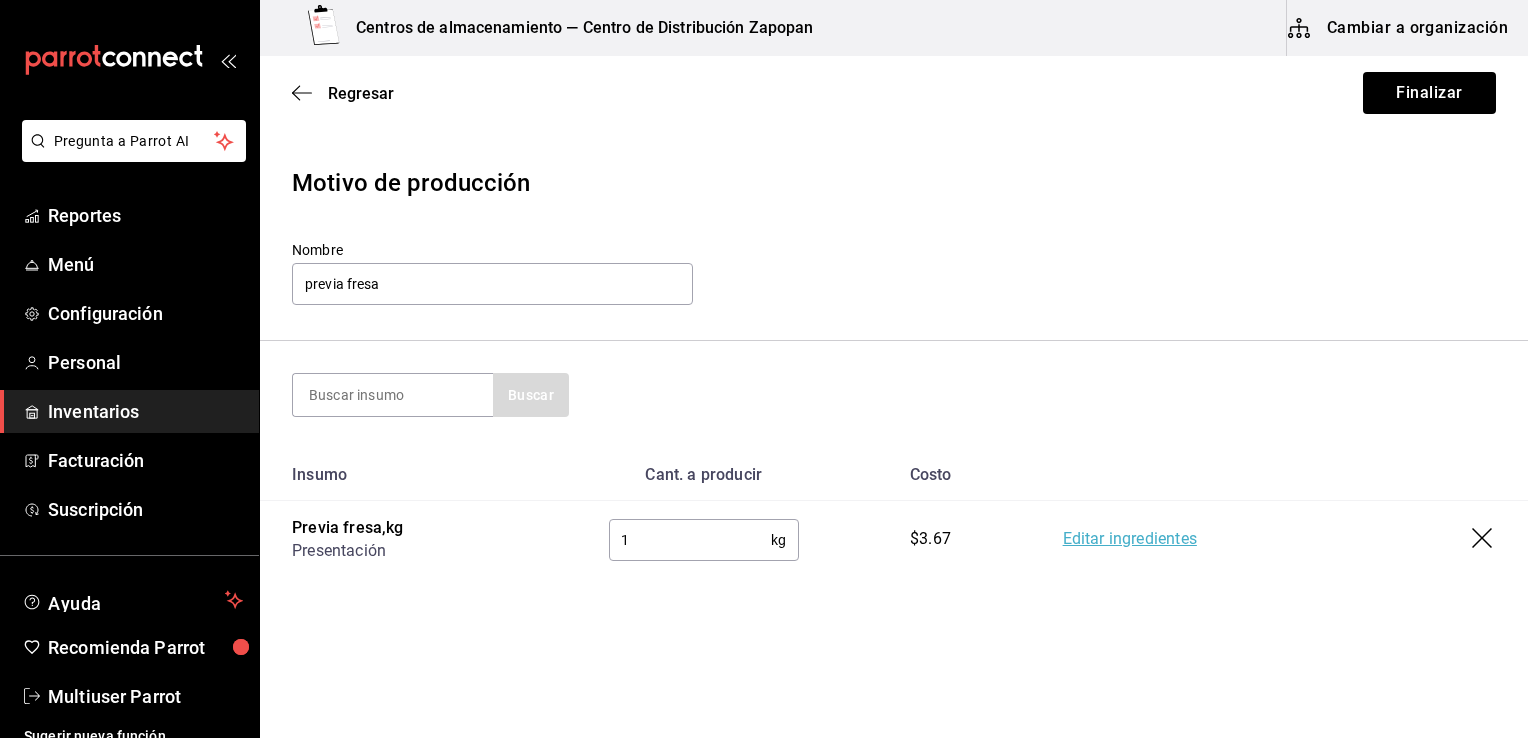 click on "Editar ingredientes" at bounding box center (1130, 540) 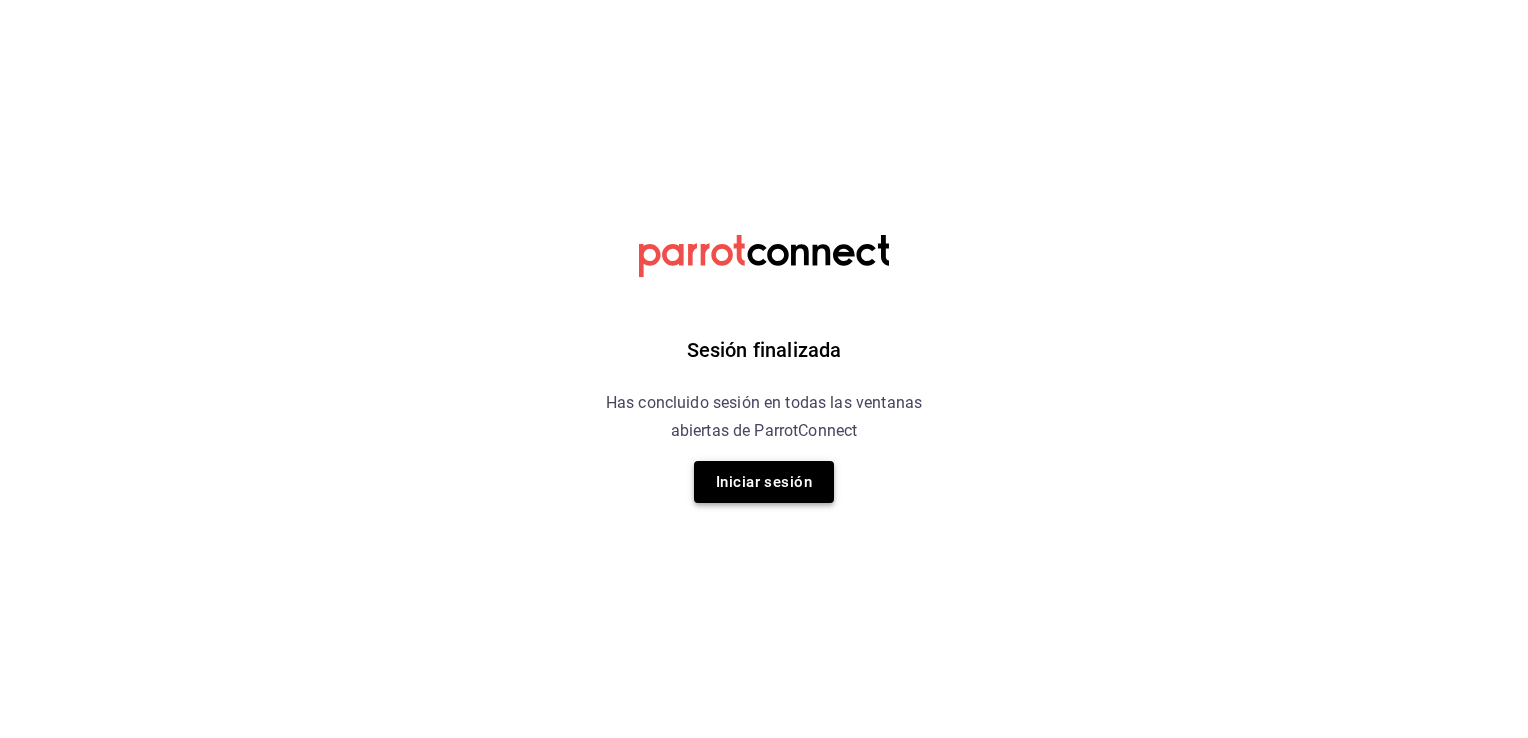 click on "Iniciar sesión" at bounding box center (764, 482) 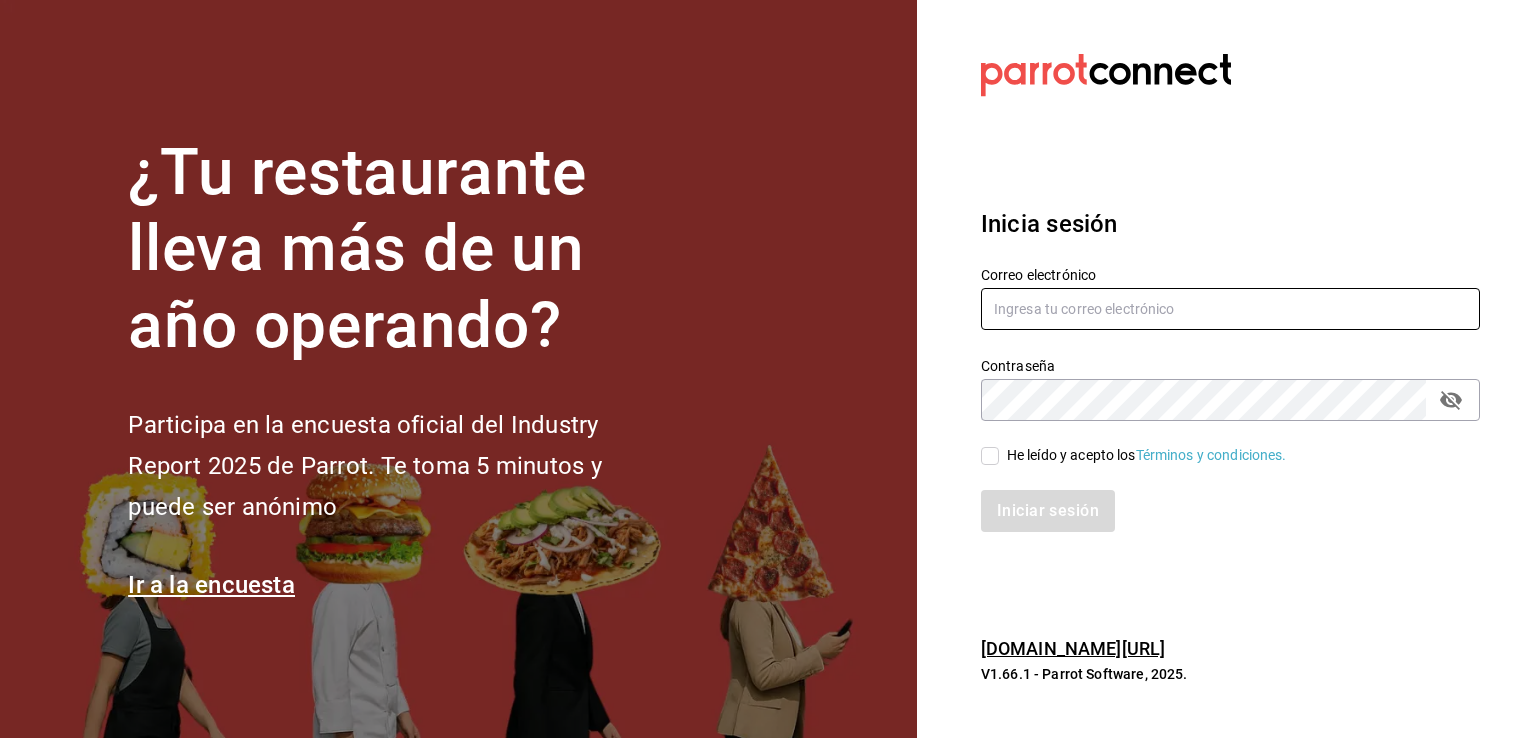 type on "multiuser@chilaquilesponcho.com" 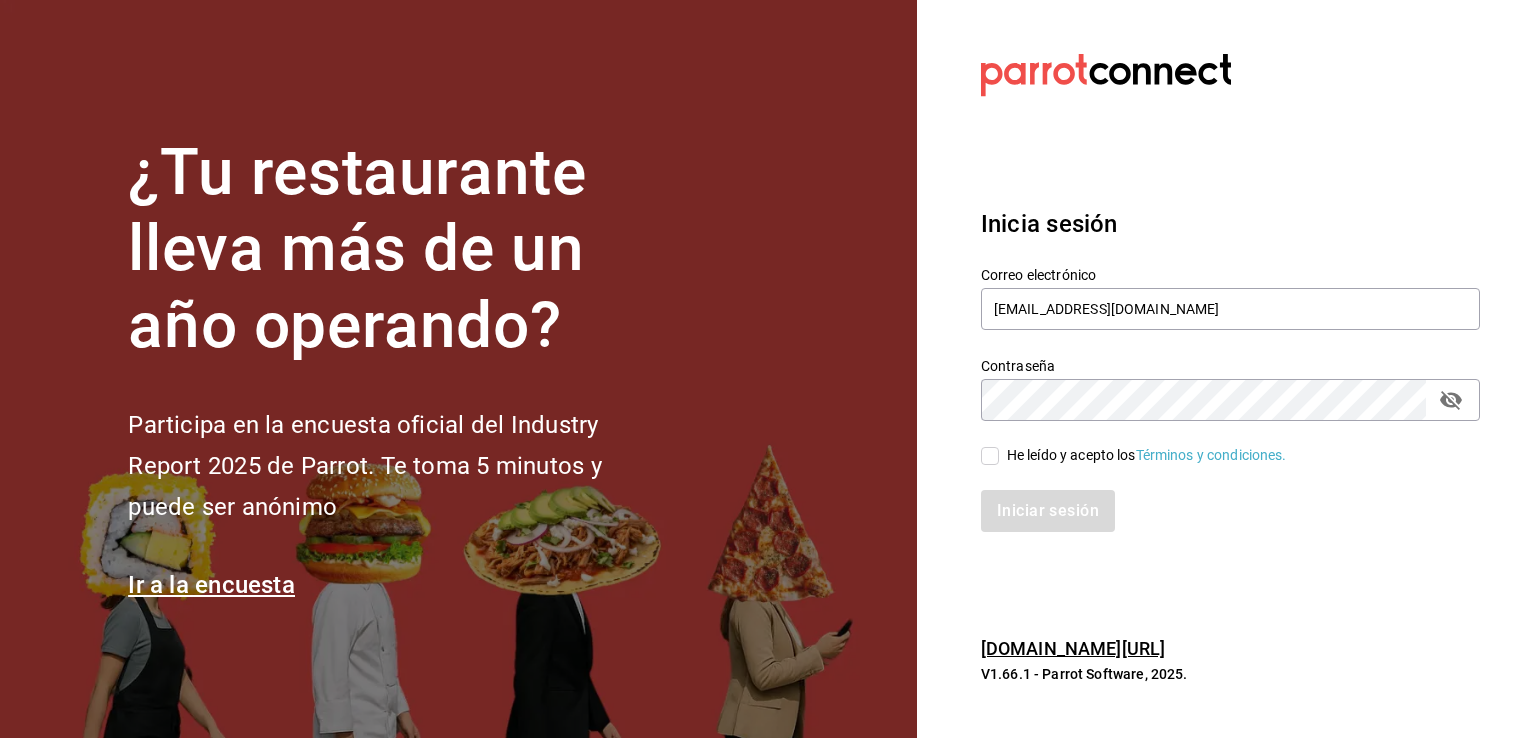 click on "He leído y acepto los  Términos y condiciones." at bounding box center (1143, 455) 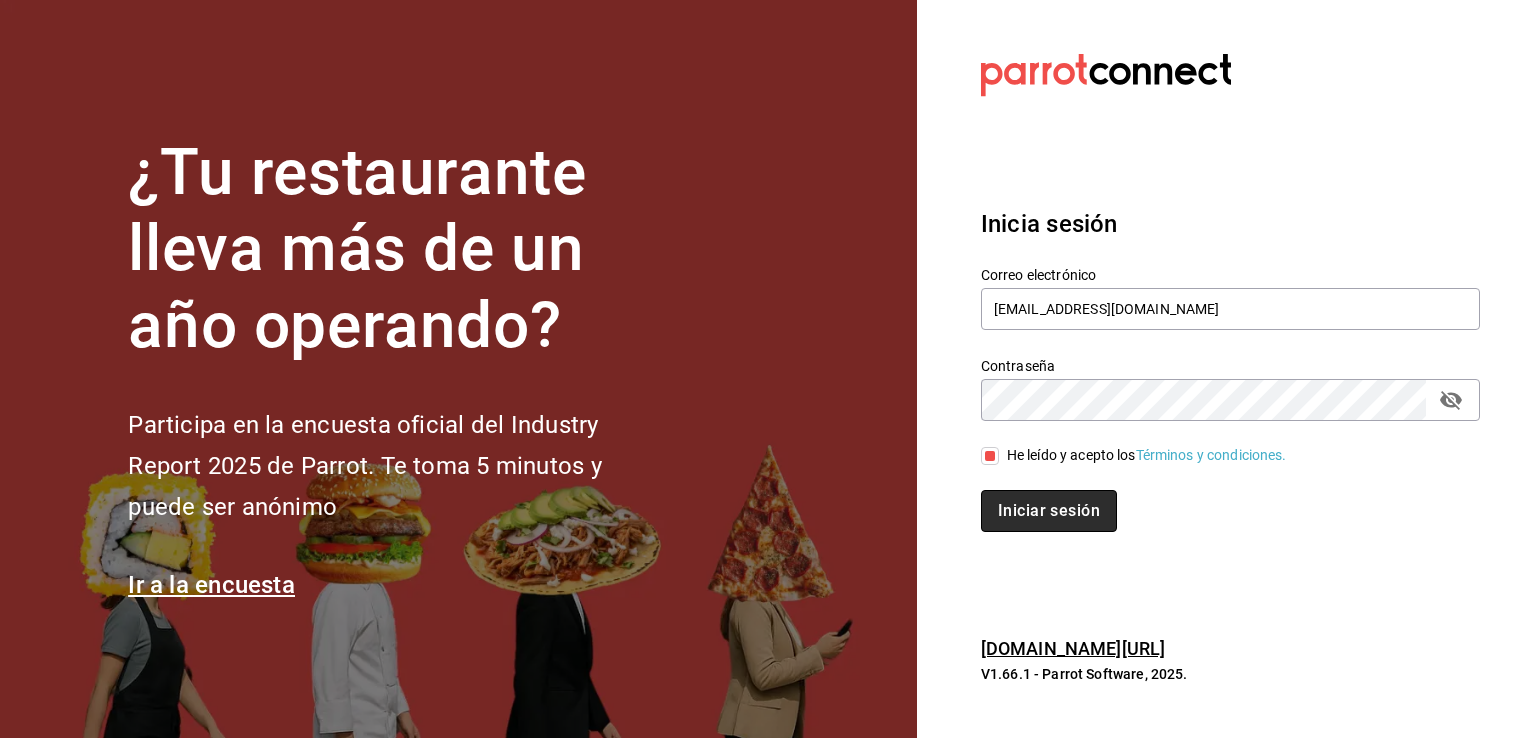 click on "Iniciar sesión" at bounding box center [1049, 511] 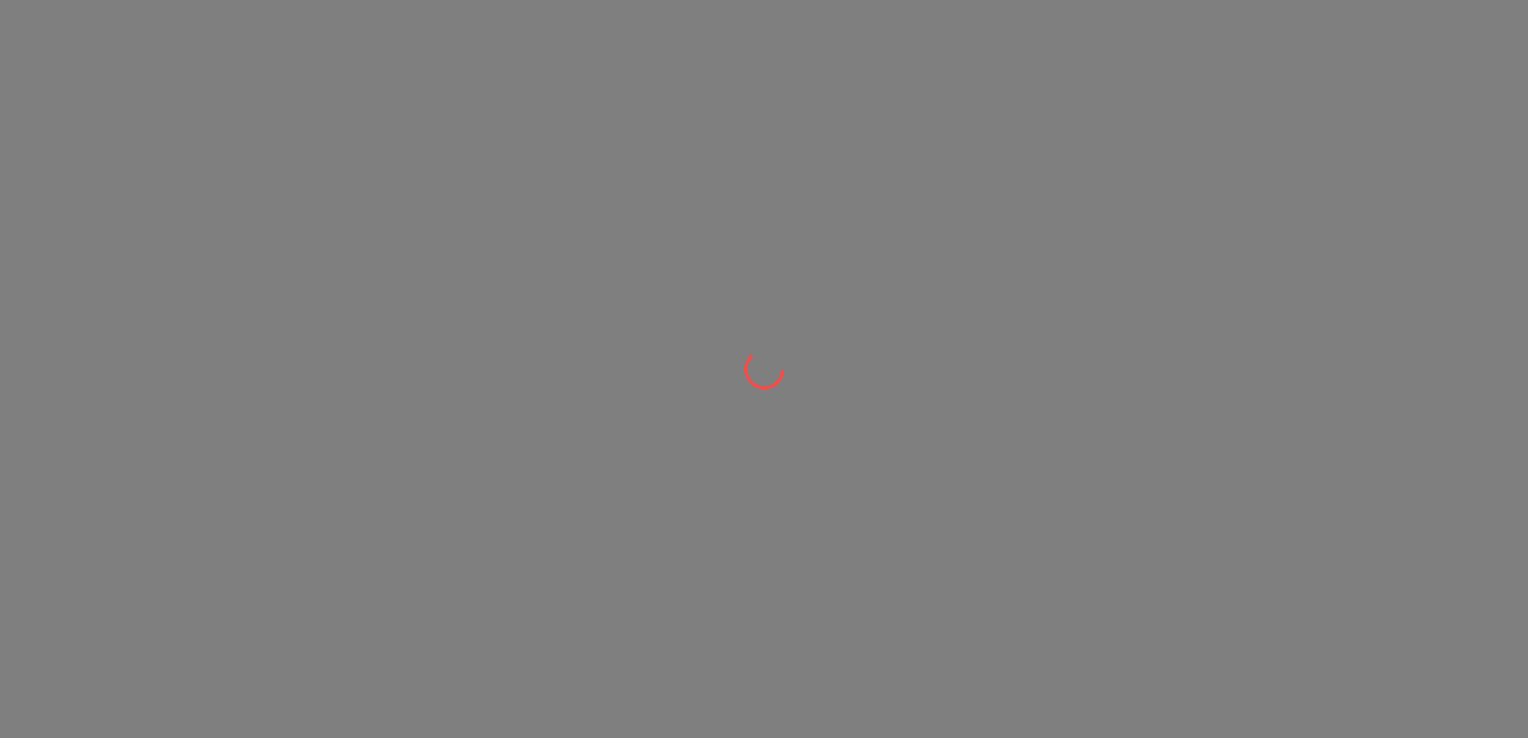 scroll, scrollTop: 0, scrollLeft: 0, axis: both 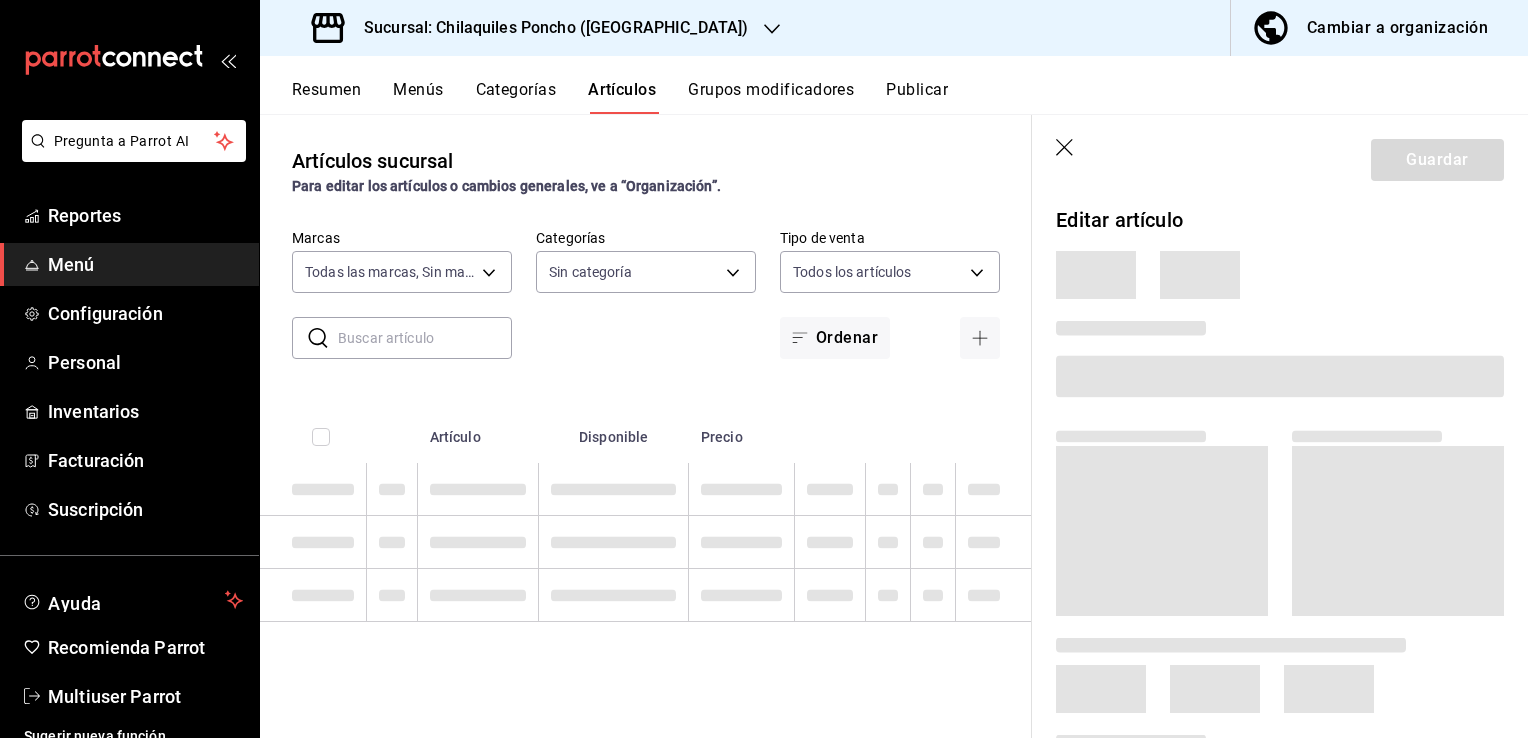 type on "9bcb220c-419a-4f5a-8afa-cf23028ffdd5,cd2e5cda-0540-4c7e-adca-baf202a50337,60bf9367-d259-4ab6-9cdd-f234202a9a0e" 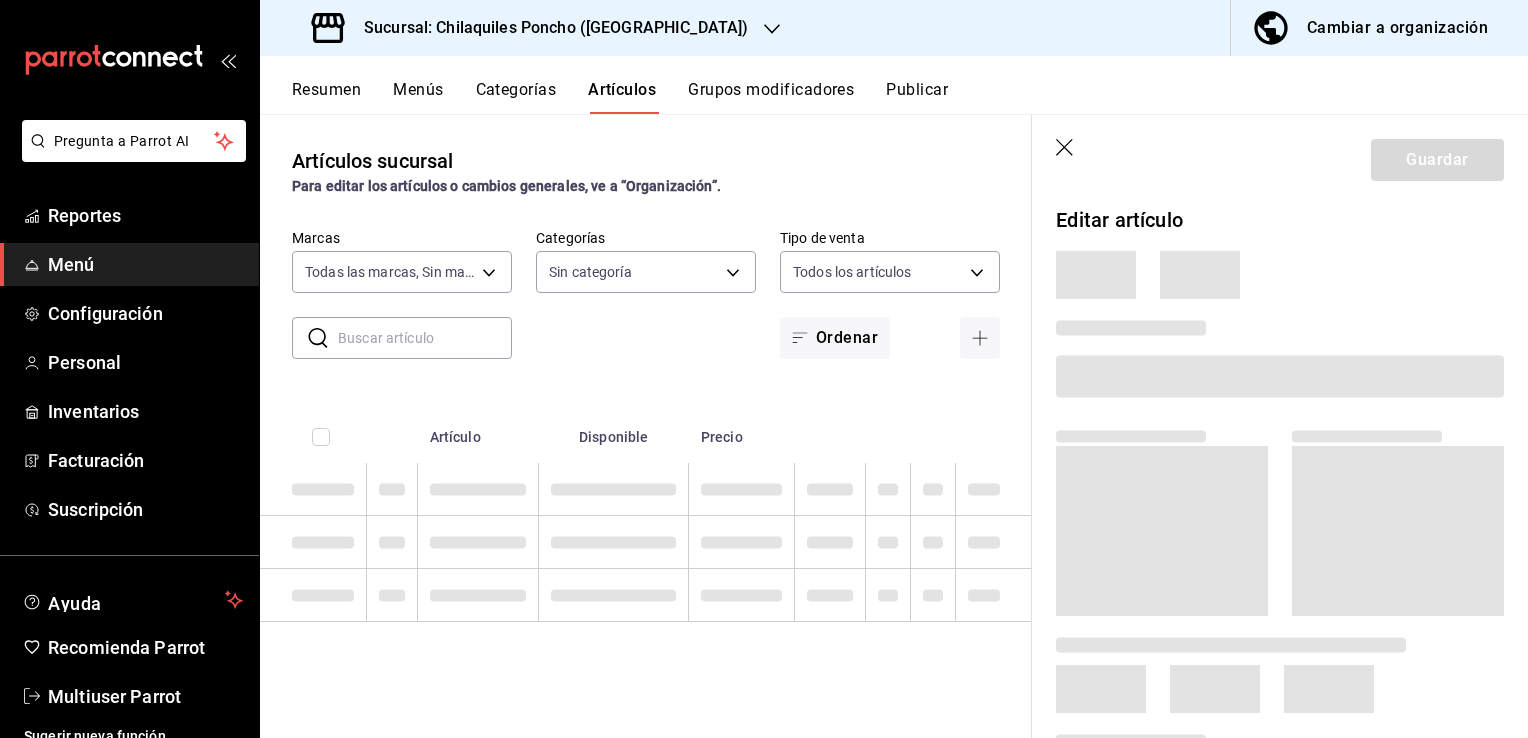 type on "9f95f13c-9719-4b40-8e11-2c88b5fe3b69,a16a52c5-7b0d-4b26-baf5-a0d11cb9dd37,e99e5405-bf5f-4a86-9219-d05f92641703,76a6cea9-2c95-4ccc-a1f9-9163781f6b59,29bb50d3-f697-4066-a860-9d3808f2e823,362786a5-7732-4696-95b4-4d51f508f9c2,8054b49c-1834-4682-90df-8ffe2641f86a,83d212ca-3409-4e1f-b5de-99db98e43736,aa694730-01fa-4cd2-a1cf-e6fb5d194c28" 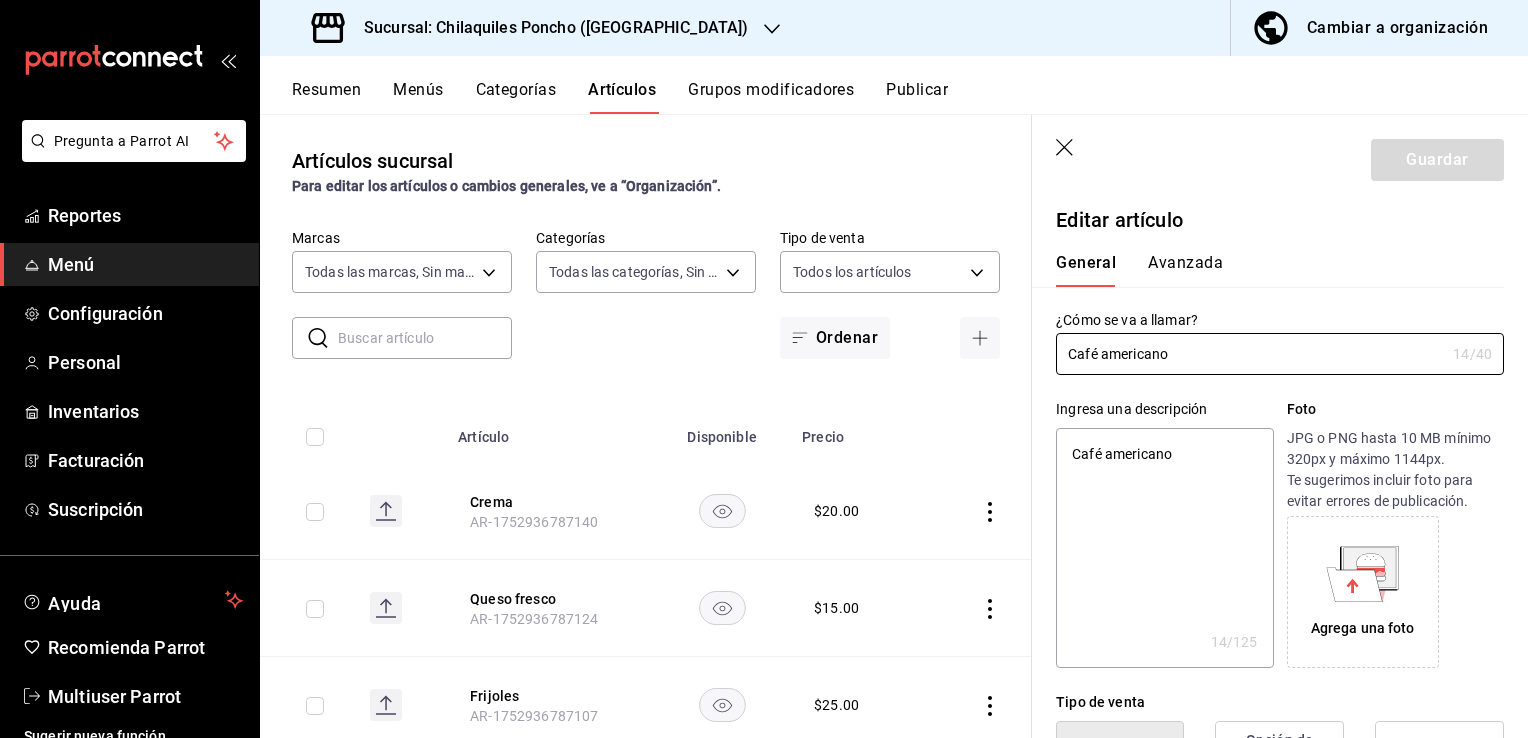 type on "x" 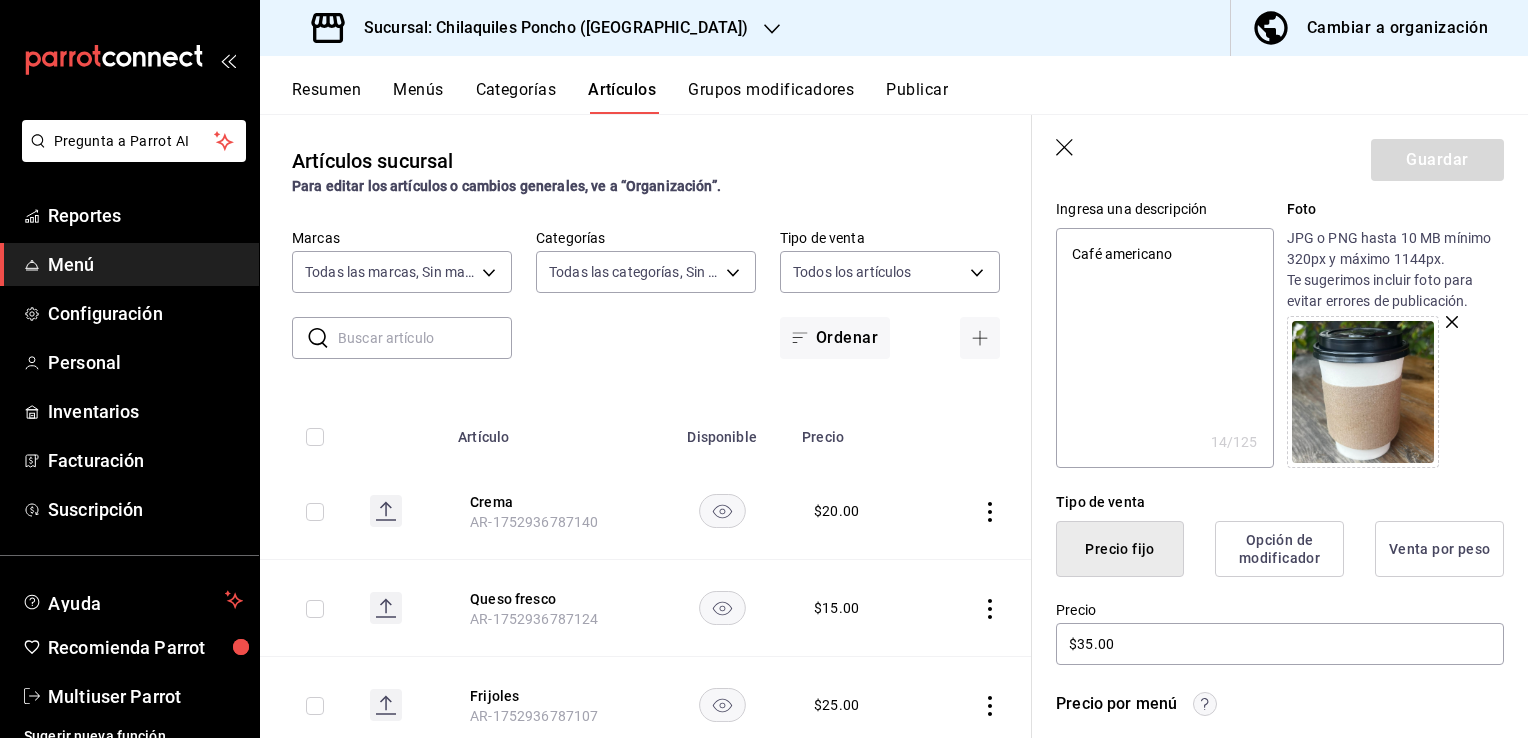 scroll, scrollTop: 400, scrollLeft: 0, axis: vertical 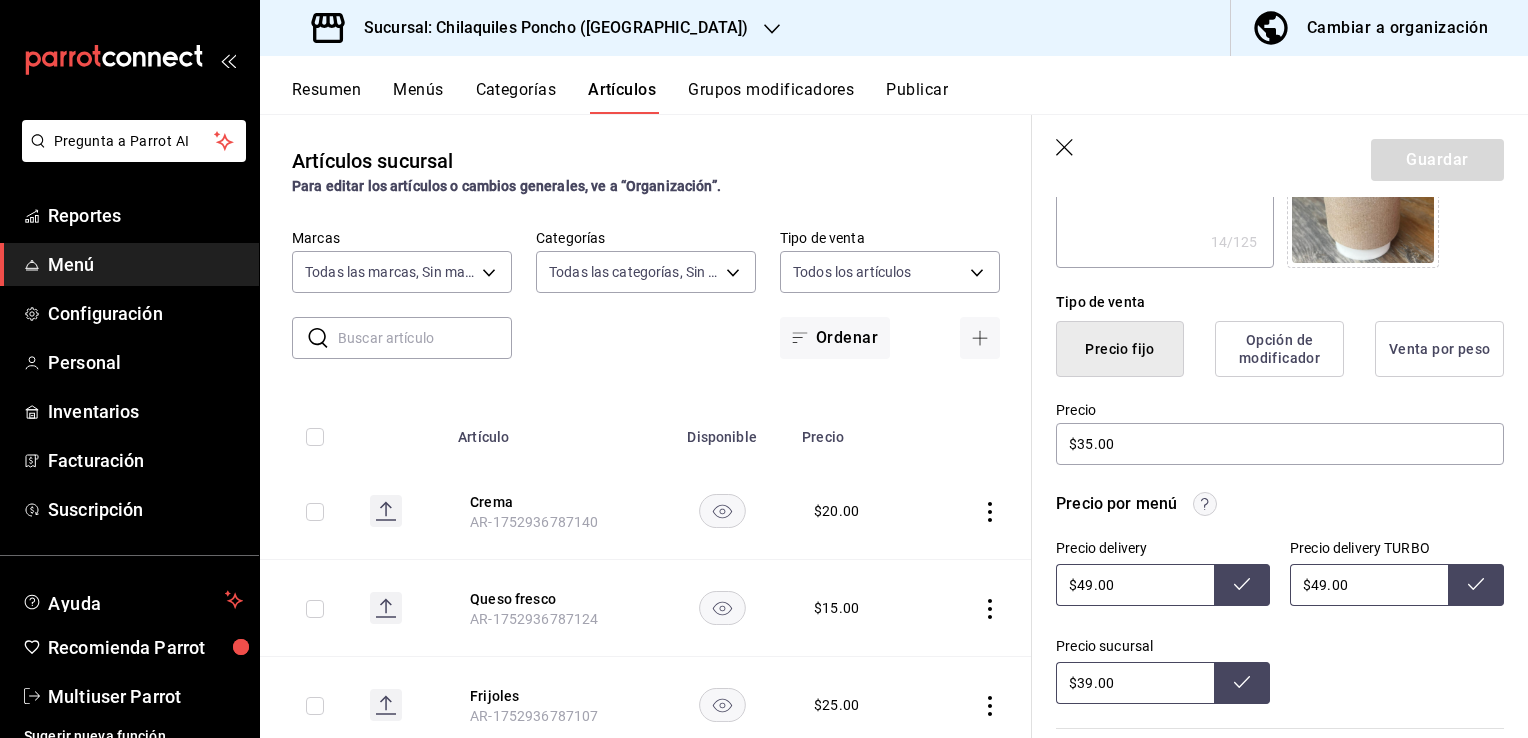 type on "x" 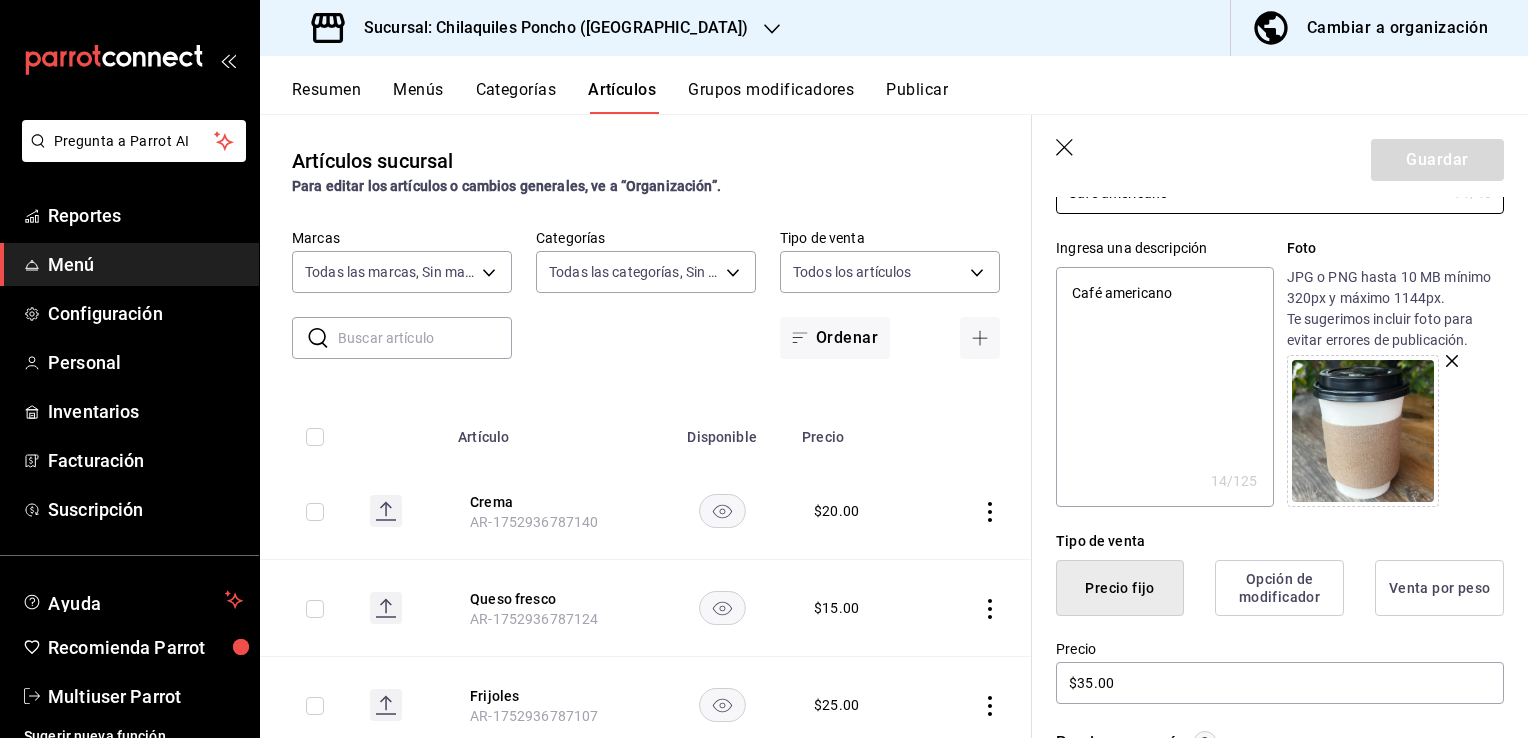 scroll, scrollTop: 0, scrollLeft: 0, axis: both 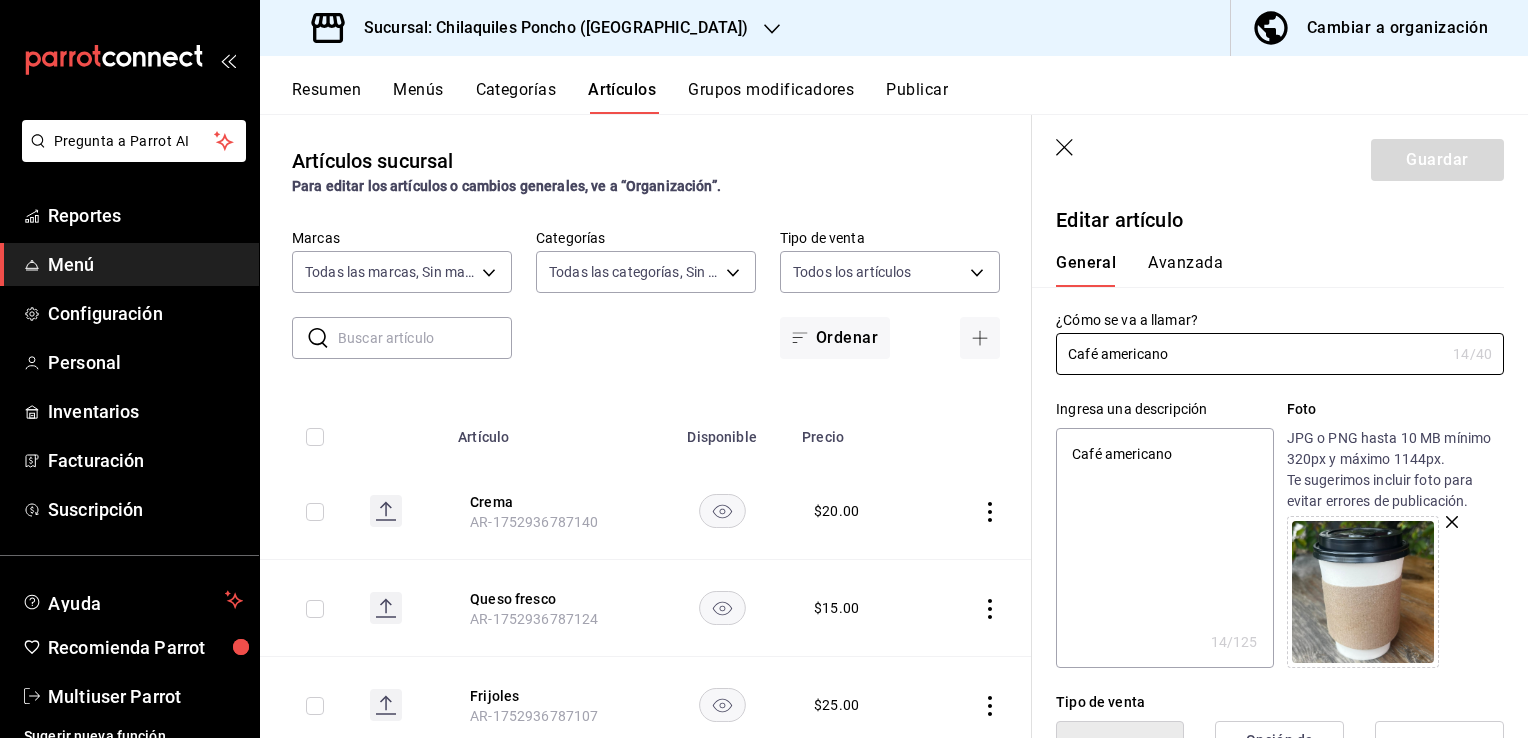 click on "Guardar" at bounding box center (1280, 156) 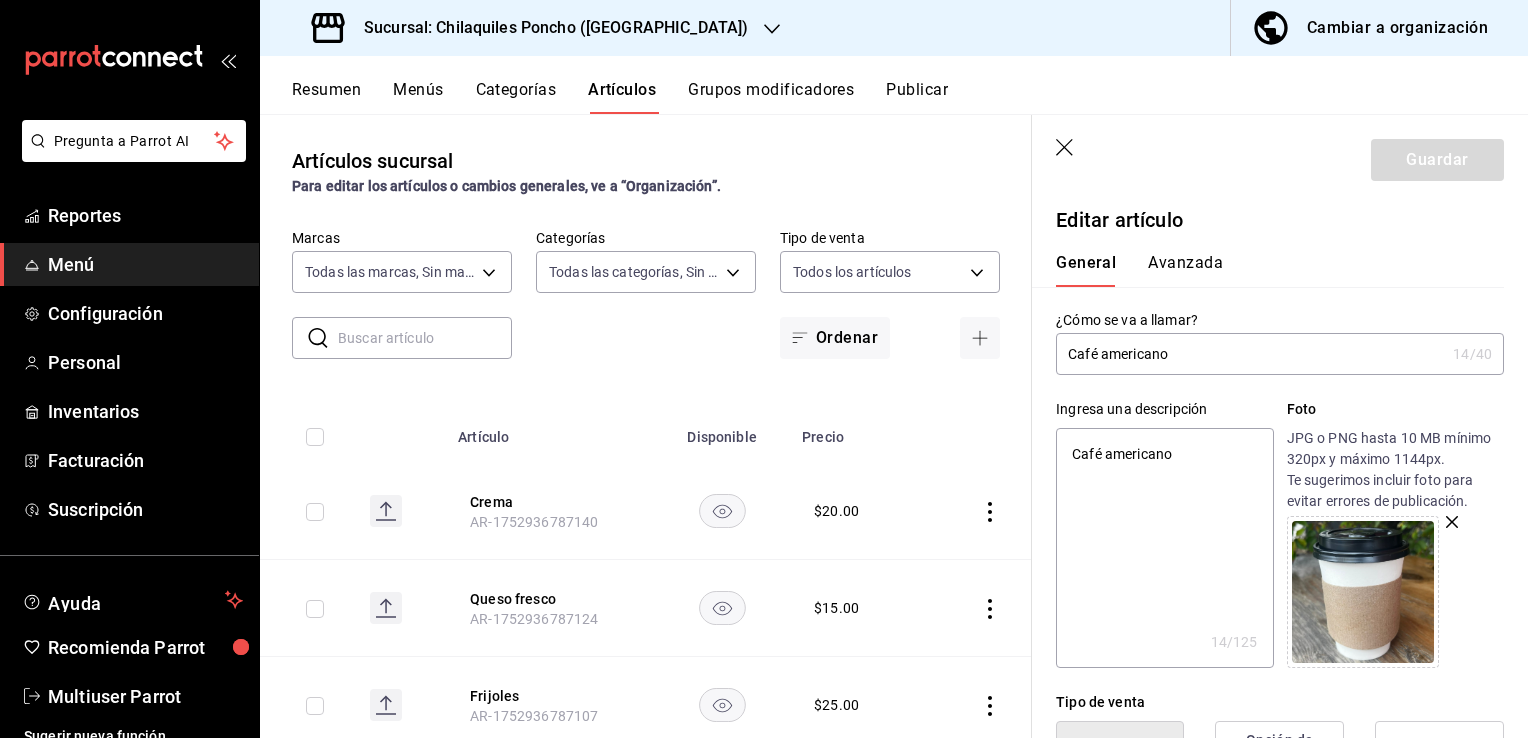 click 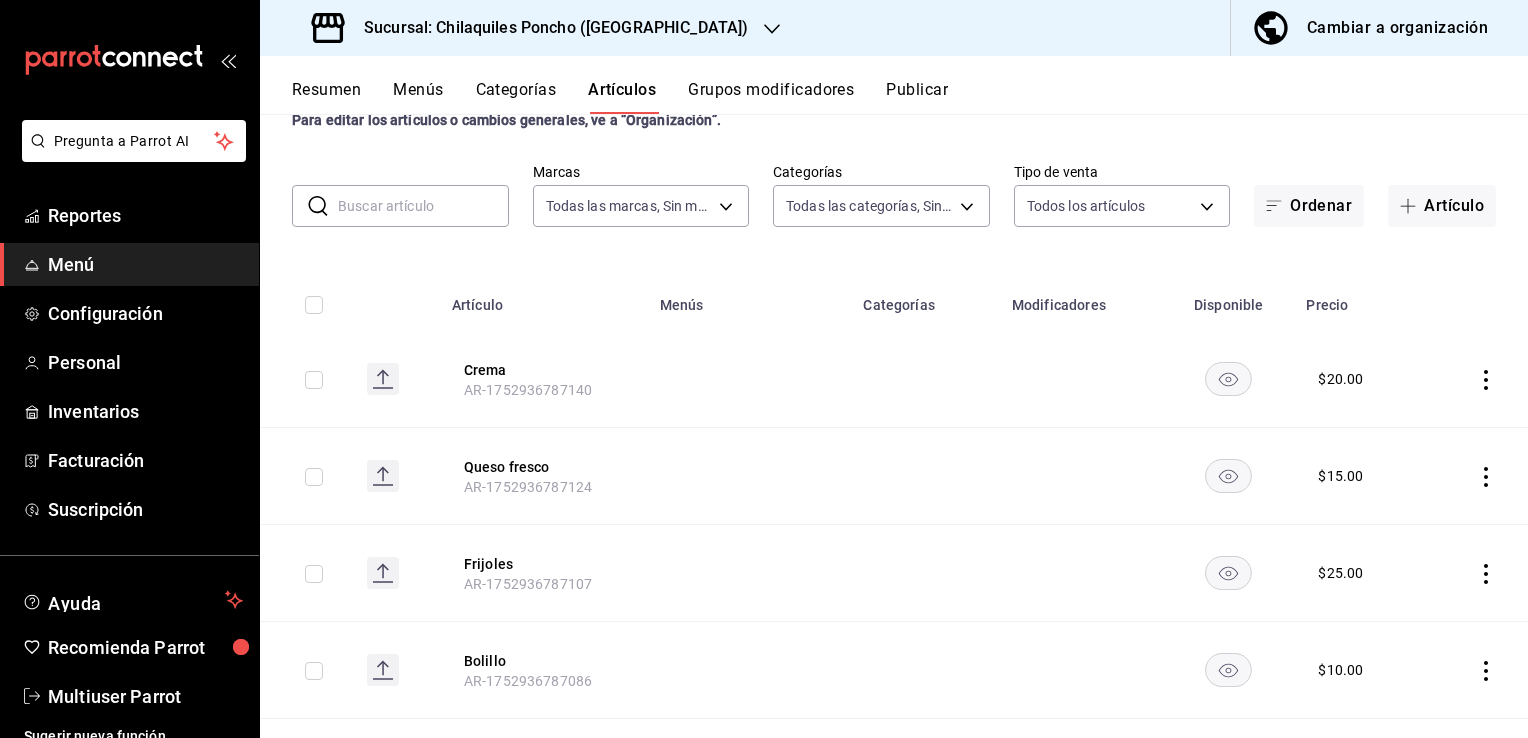 scroll, scrollTop: 0, scrollLeft: 0, axis: both 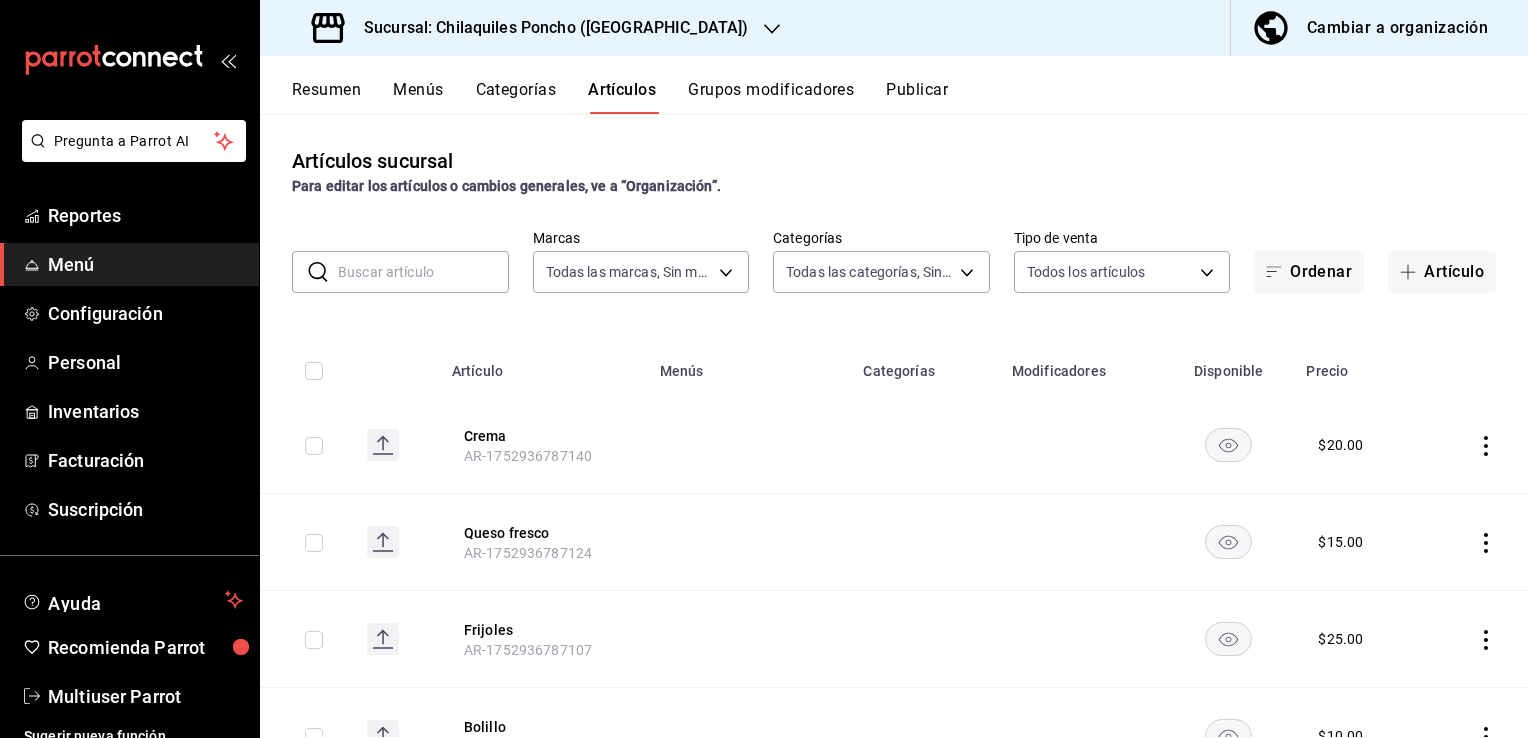click on "Cambiar a organización" at bounding box center (1397, 28) 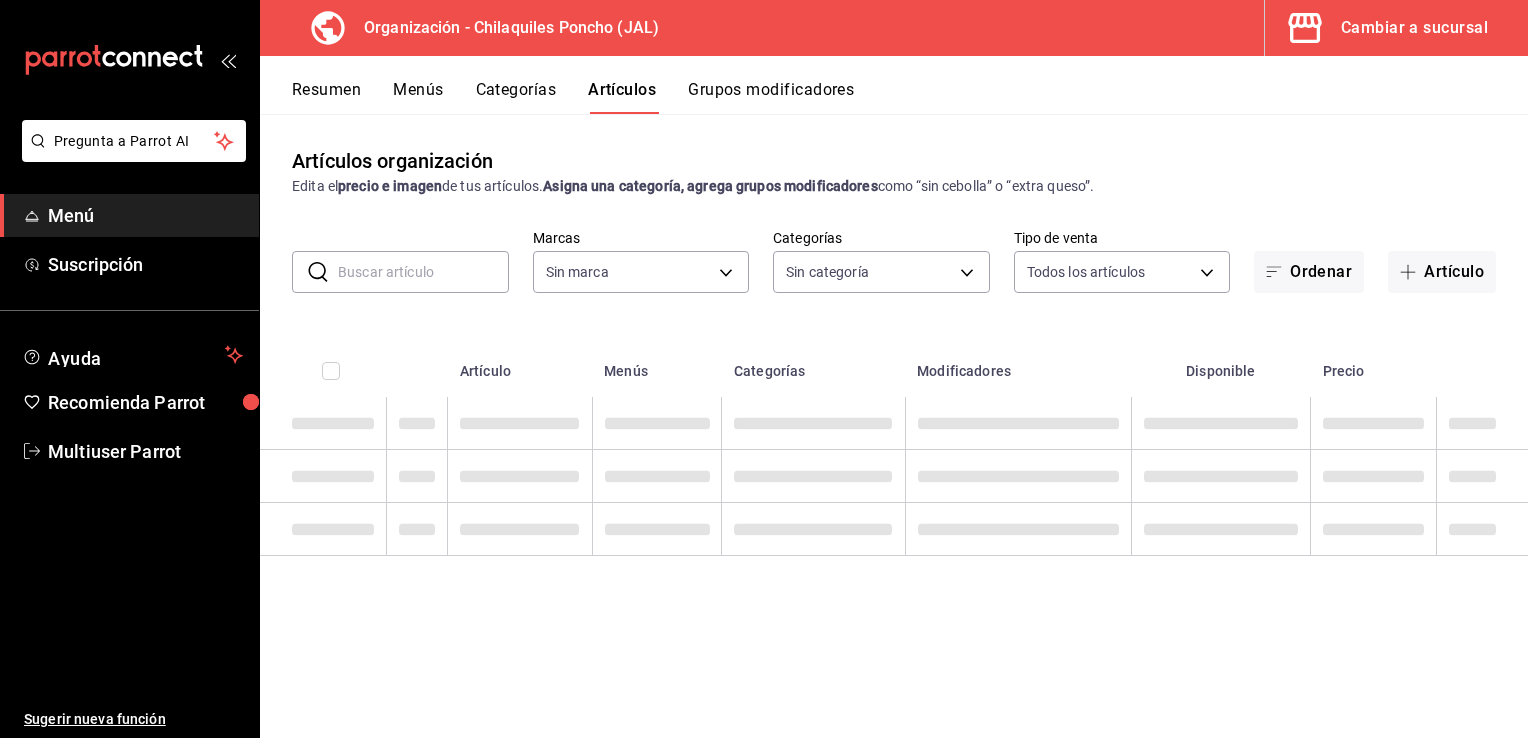 type on "60b45923-9a81-4cc1-8de9-0fc7fbf7d63c,1a9b9d98-cd86-4159-ade9-8d4b56dd4713,9f7dcb80-d492-4d1e-8ef0-5e7ecafe10a6,7c251ef7-9785-49ab-bf41-b94e2b39b1b5" 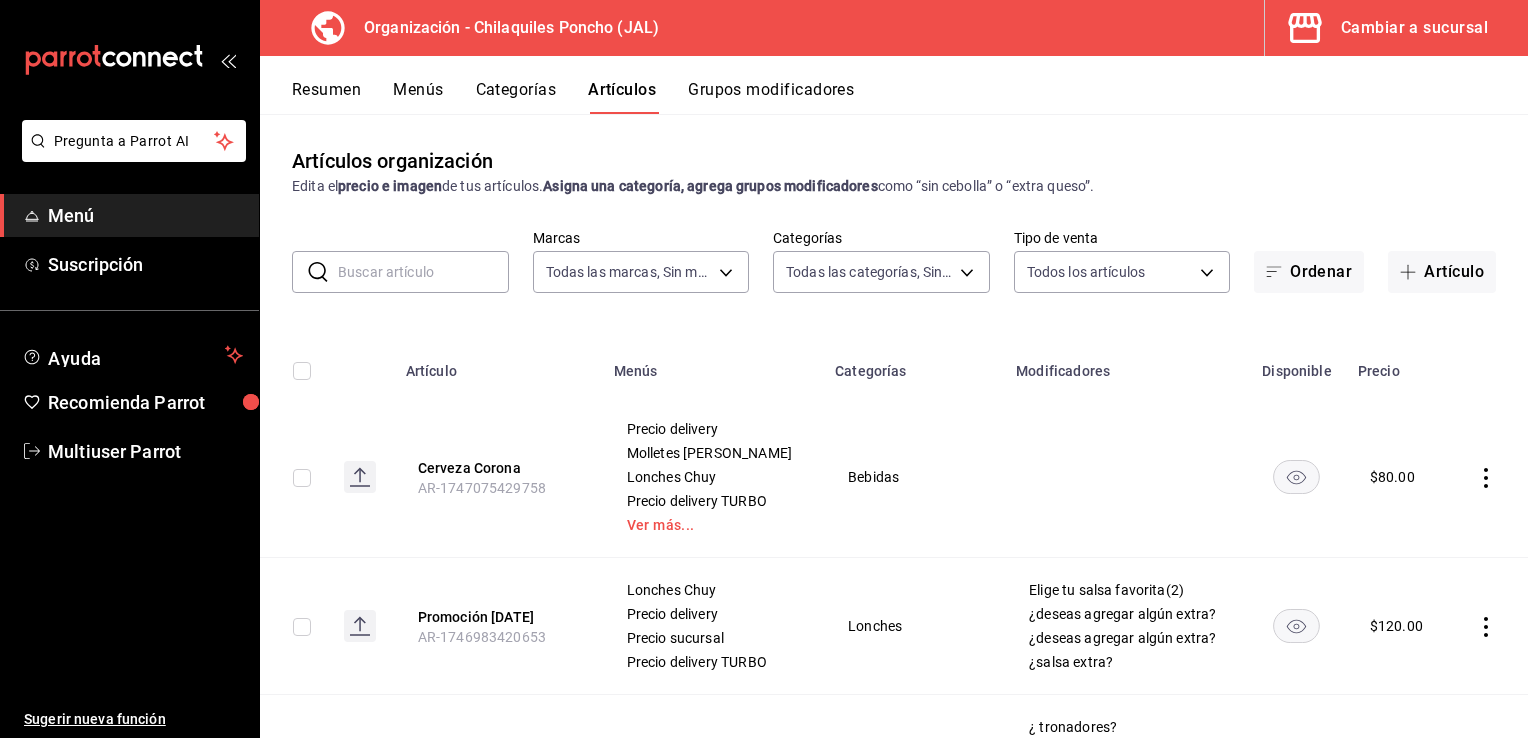 type on "9337ca14-48bf-42b8-a04c-c497c07a27db,8cb3871c-8b71-430b-8269-425e22ab1747,eb127ee5-9c32-4cbd-9514-82262134d4e3,c74a5a5a-266f-456b-8726-3f8c732220d4,9c23c5ae-39dd-4862-8f38-e722c8f53b54,18b3851a-ced4-425e-bee3-fc4add8815ff,32290485-2b4e-4df7-8f88-193d3a2c2929,2798256b-e75c-4700-b3c1-f80183cddd5b,c9b4a415-3f17-4bd7-a191-b7cbe90e060b,d2764a9a-2737-4d3c-b4ea-da4cfbd45f4a,8f404f2c-0b24-47e9-b4a1-37419a679ef6,76d33902-4921-451a-9f24-5f3af6ce1a67,3e1f972a-5c07-4314-9678-ed6ce5bdd6e1,fd2db82e-ed12-467c-8afc-2570010c9efd,4d56b12a-0f95-4bbb-953f-67727dde822b,bfb8773a-0d58-4a2d-9323-713d1de8fe26,0b310b45-57c4-4a09-b6ed-75982b2dd2c1,7d990489-a52e-4174-9a3b-9a512e8291f8,1a08d540-97da-4c87-946c-e7c707fa5819" 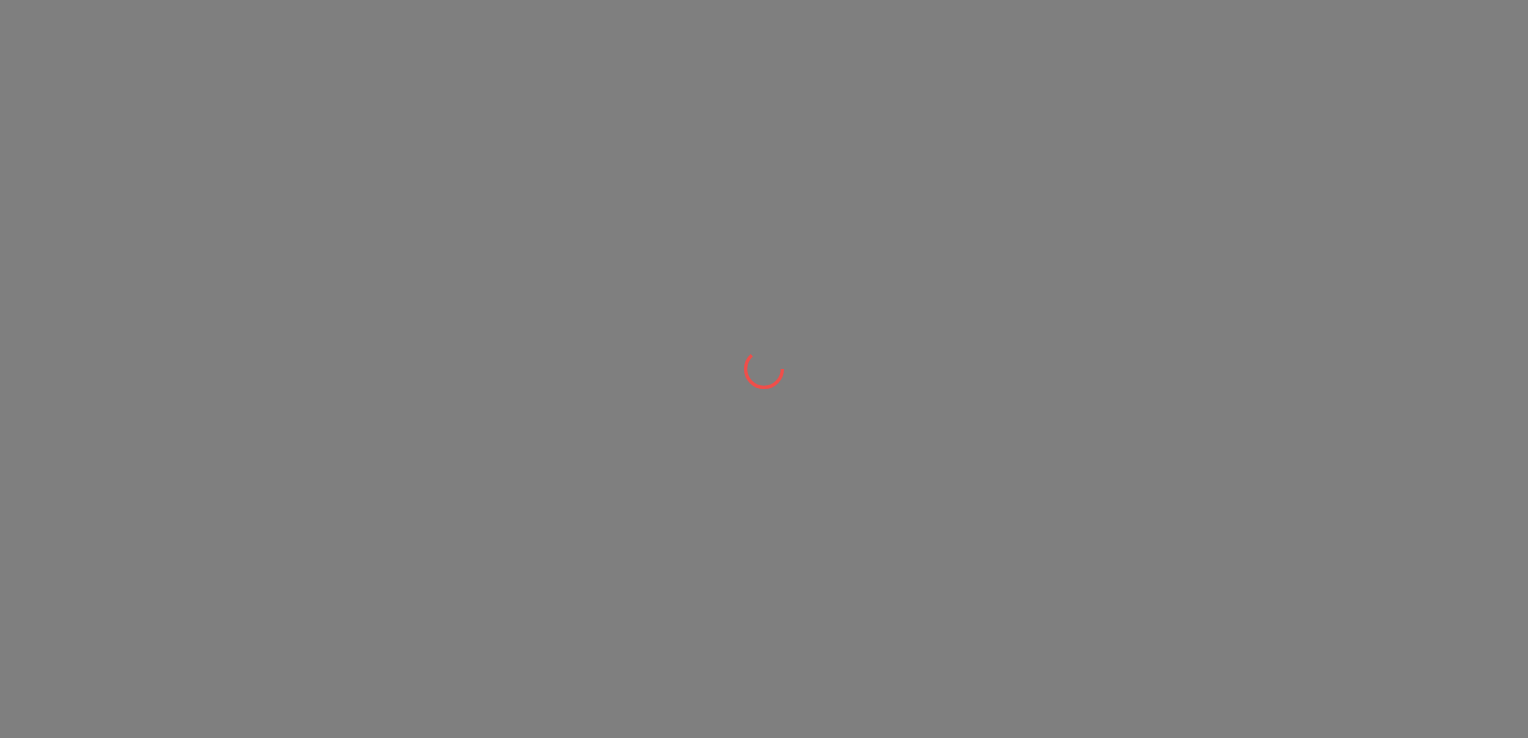 scroll, scrollTop: 0, scrollLeft: 0, axis: both 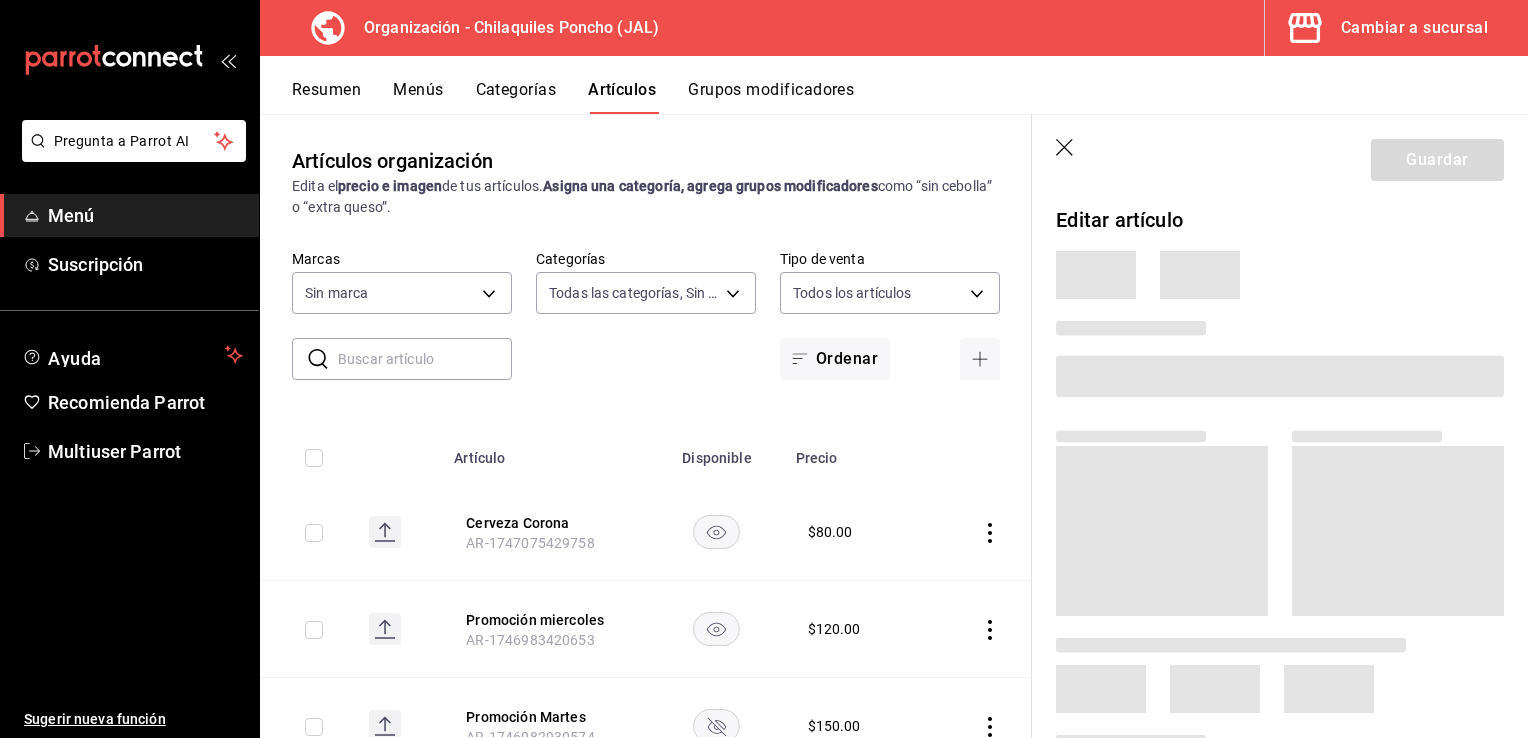 type on "9337ca14-48bf-42b8-a04c-c497c07a27db,8cb3871c-8b71-430b-8269-425e22ab1747,eb127ee5-9c32-4cbd-9514-82262134d4e3,c74a5a5a-266f-456b-8726-3f8c732220d4,9c23c5ae-39dd-4862-8f38-e722c8f53b54,18b3851a-ced4-425e-bee3-fc4add8815ff,32290485-2b4e-4df7-8f88-193d3a2c2929,2798256b-e75c-4700-b3c1-f80183cddd5b,c9b4a415-3f17-4bd7-a191-b7cbe90e060b,d2764a9a-2737-4d3c-b4ea-da4cfbd45f4a,8f404f2c-0b24-47e9-b4a1-37419a679ef6,76d33902-4921-451a-9f24-5f3af6ce1a67,3e1f972a-5c07-4314-9678-ed6ce5bdd6e1,fd2db82e-ed12-467c-8afc-2570010c9efd,4d56b12a-0f95-4bbb-953f-67727dde822b,bfb8773a-0d58-4a2d-9323-713d1de8fe26,0b310b45-57c4-4a09-b6ed-75982b2dd2c1,7d990489-a52e-4174-9a3b-9a512e8291f8,1a08d540-97da-4c87-946c-e7c707fa5819" 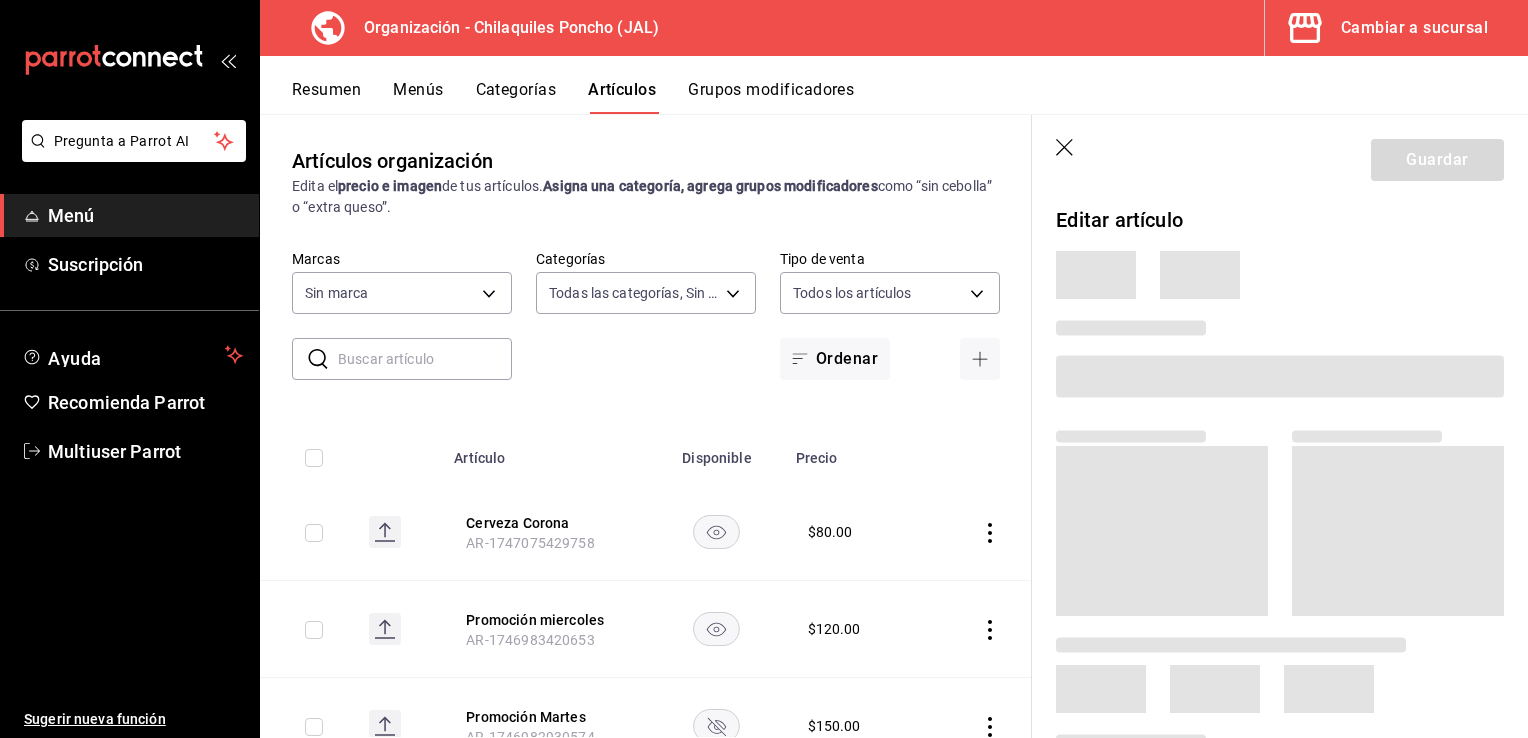 type on "60b45923-9a81-4cc1-8de9-0fc7fbf7d63c,1a9b9d98-cd86-4159-ade9-8d4b56dd4713,9f7dcb80-d492-4d1e-8ef0-5e7ecafe10a6,7c251ef7-9785-49ab-bf41-b94e2b39b1b5" 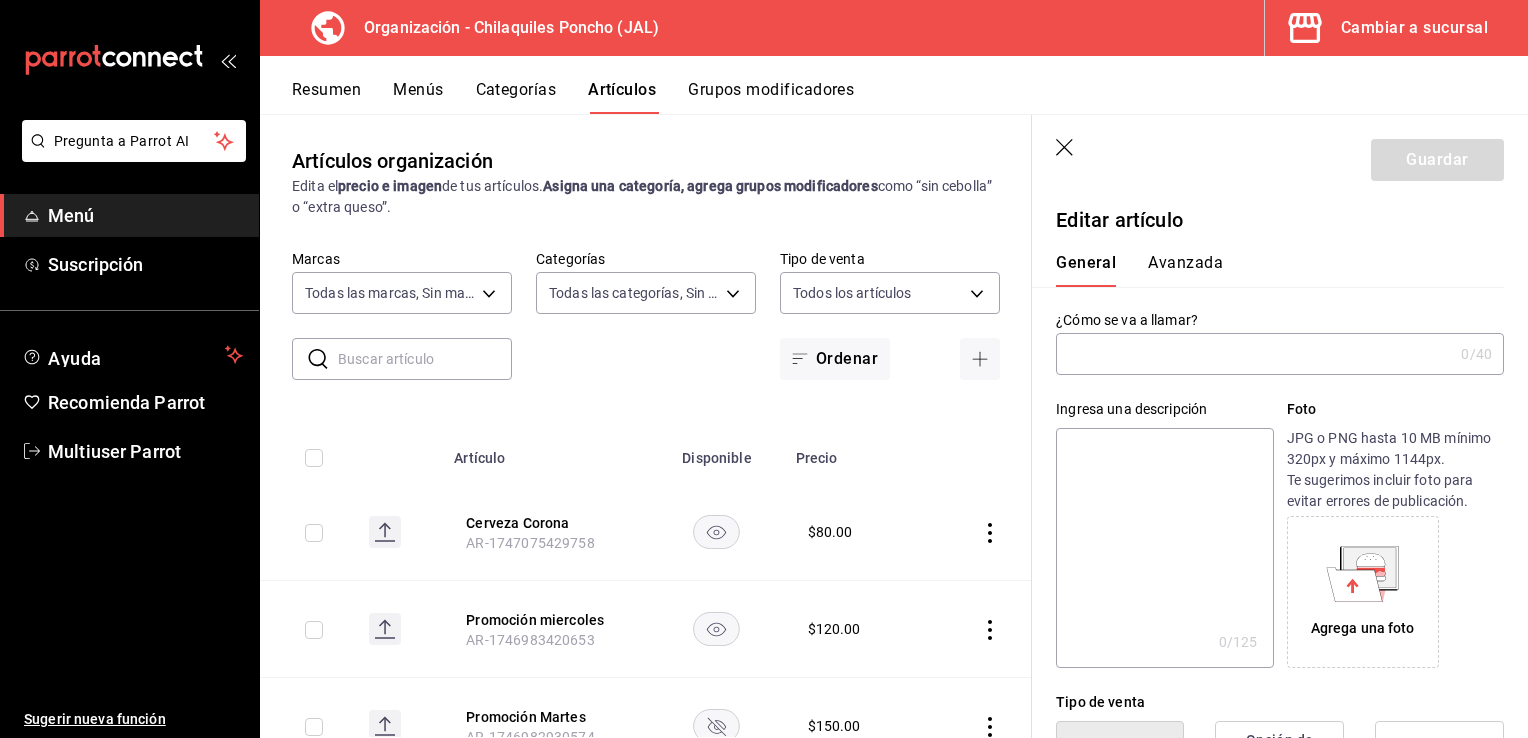 type on "Café americano" 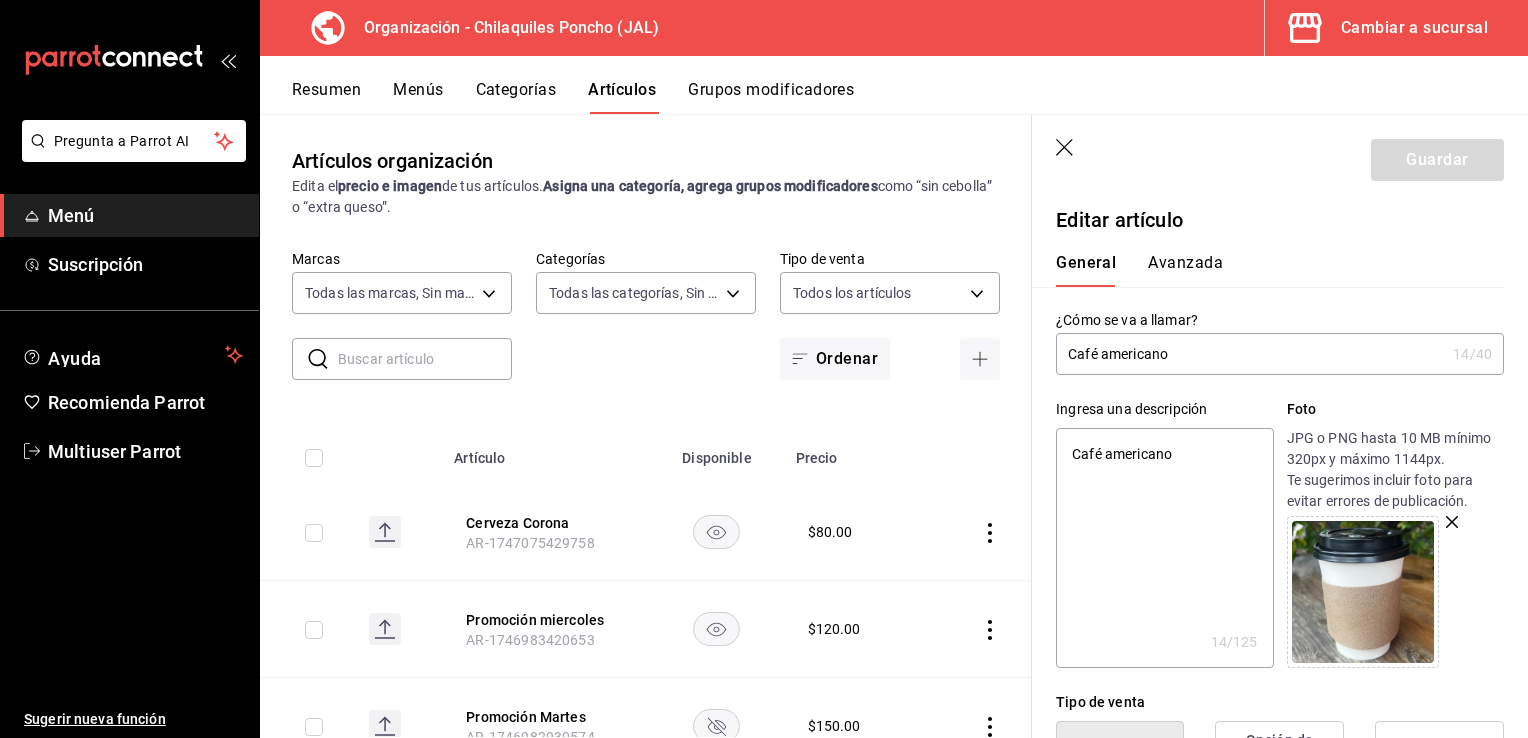 type on "x" 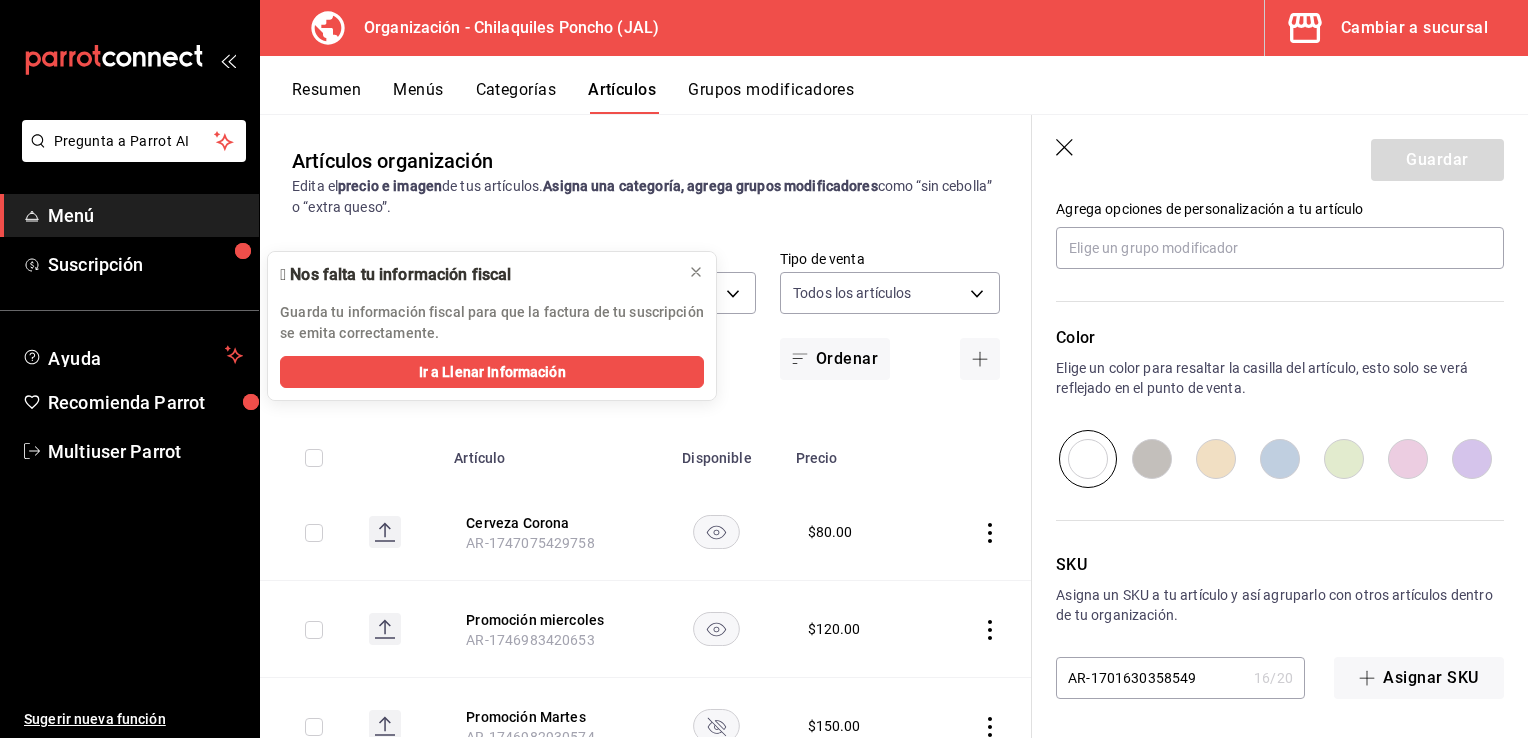 scroll, scrollTop: 496, scrollLeft: 0, axis: vertical 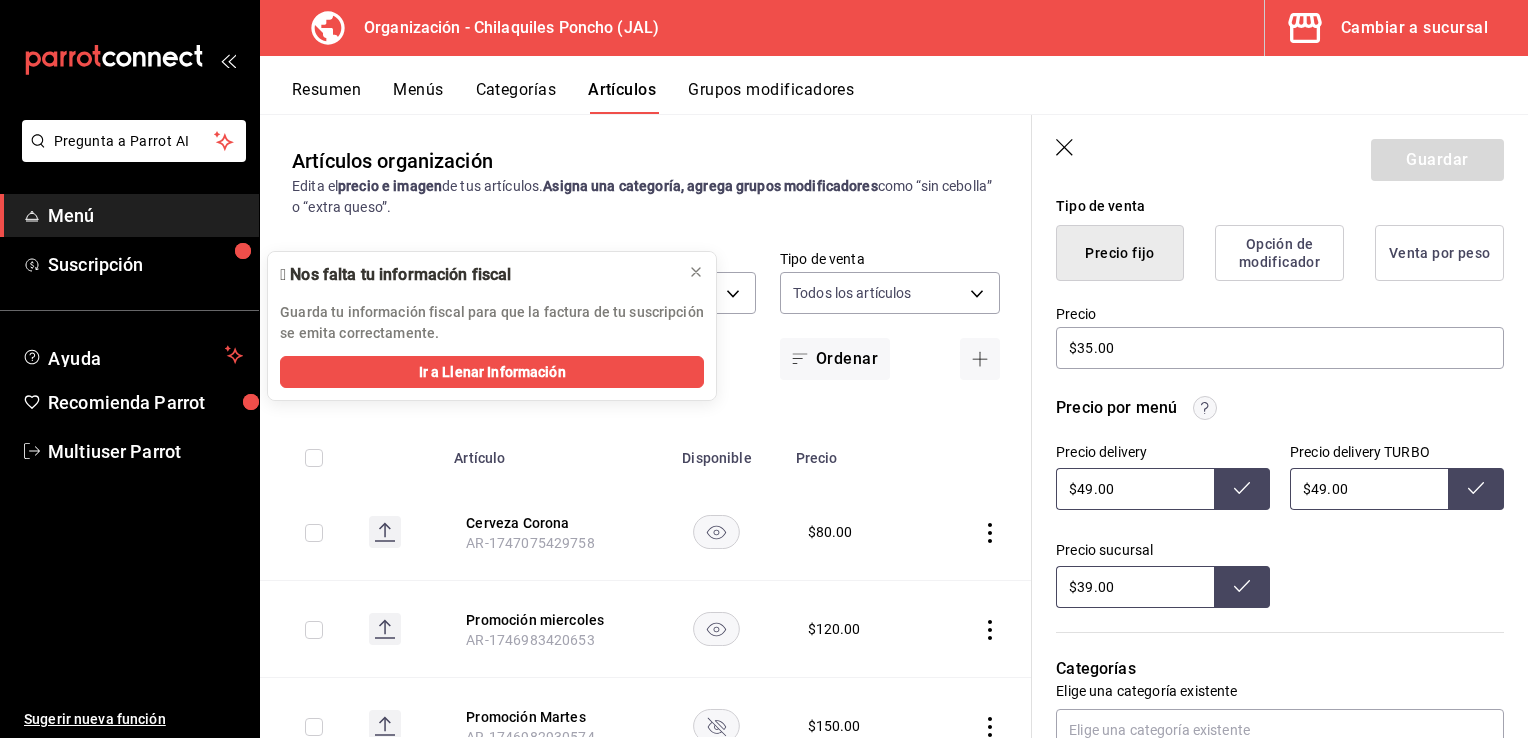 click on "Resumen Menús Categorías Artículos Grupos modificadores" at bounding box center (910, 97) 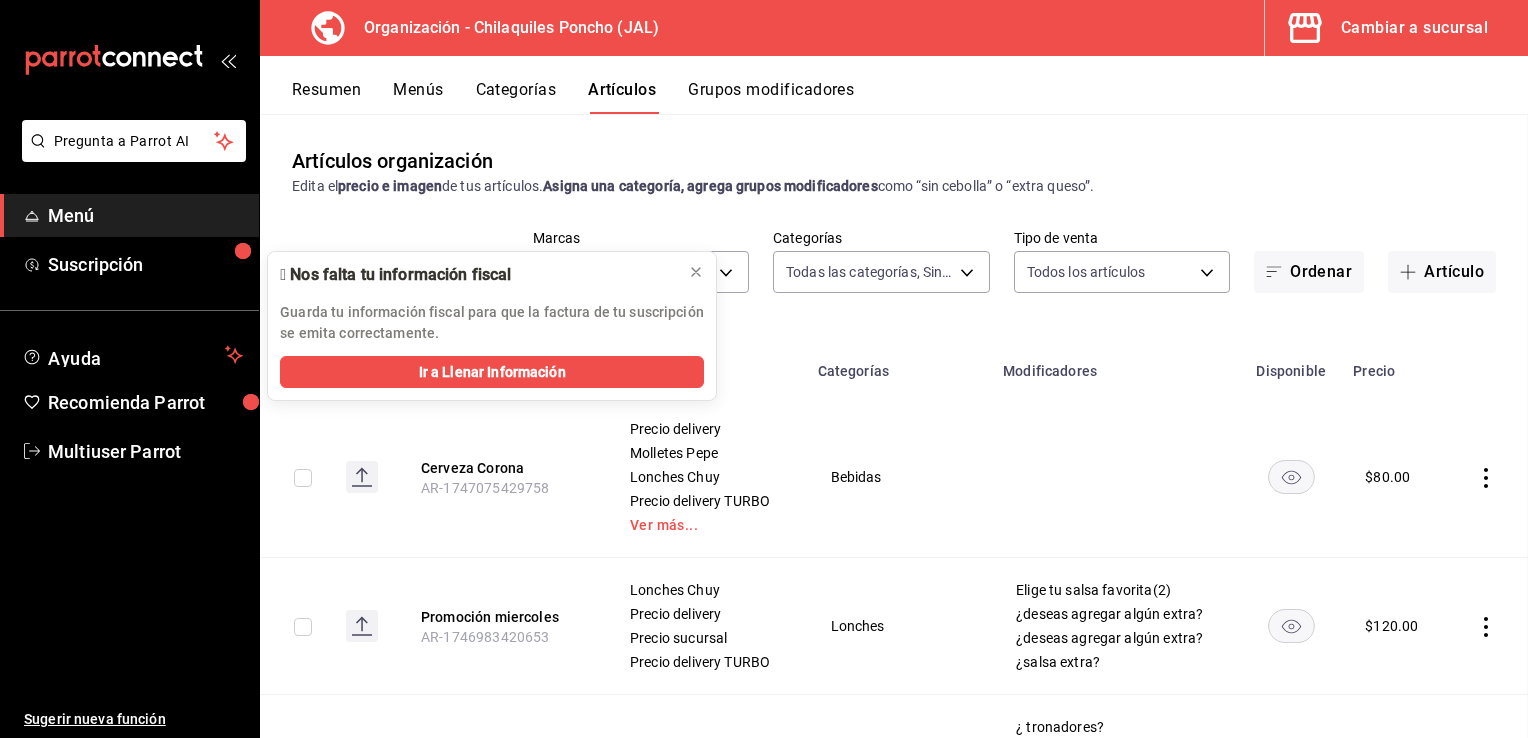 scroll, scrollTop: 0, scrollLeft: 0, axis: both 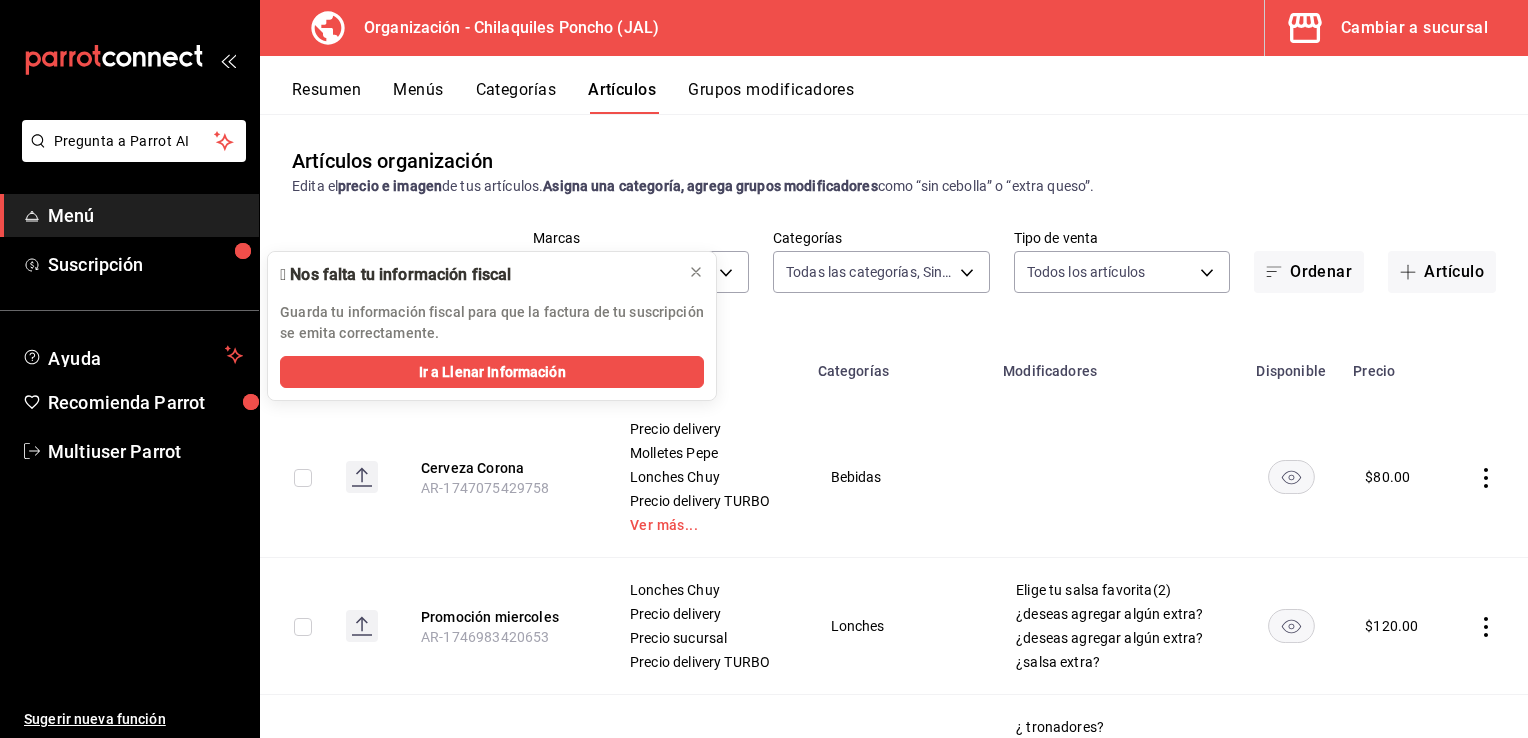 click on "Artículos" at bounding box center [622, 97] 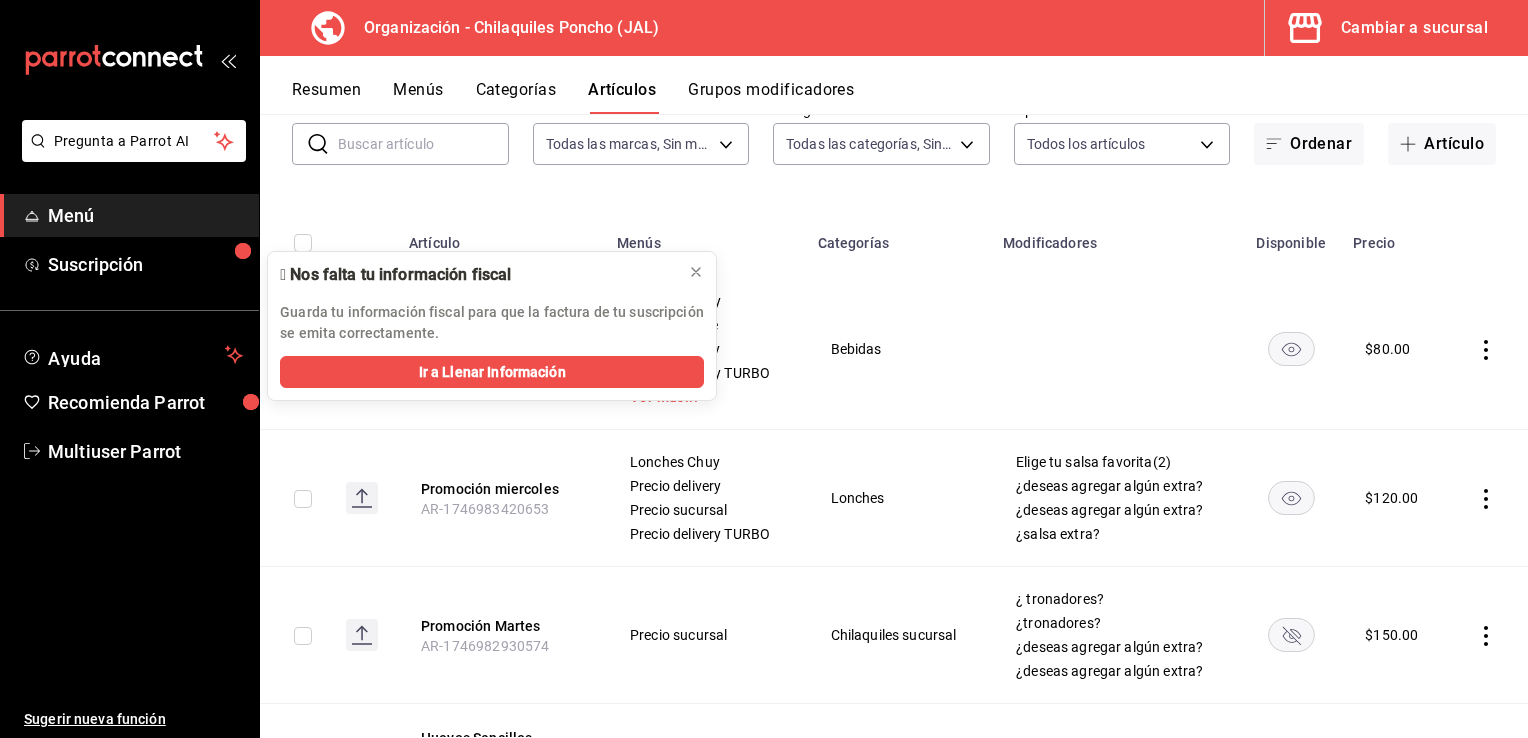 scroll, scrollTop: 300, scrollLeft: 0, axis: vertical 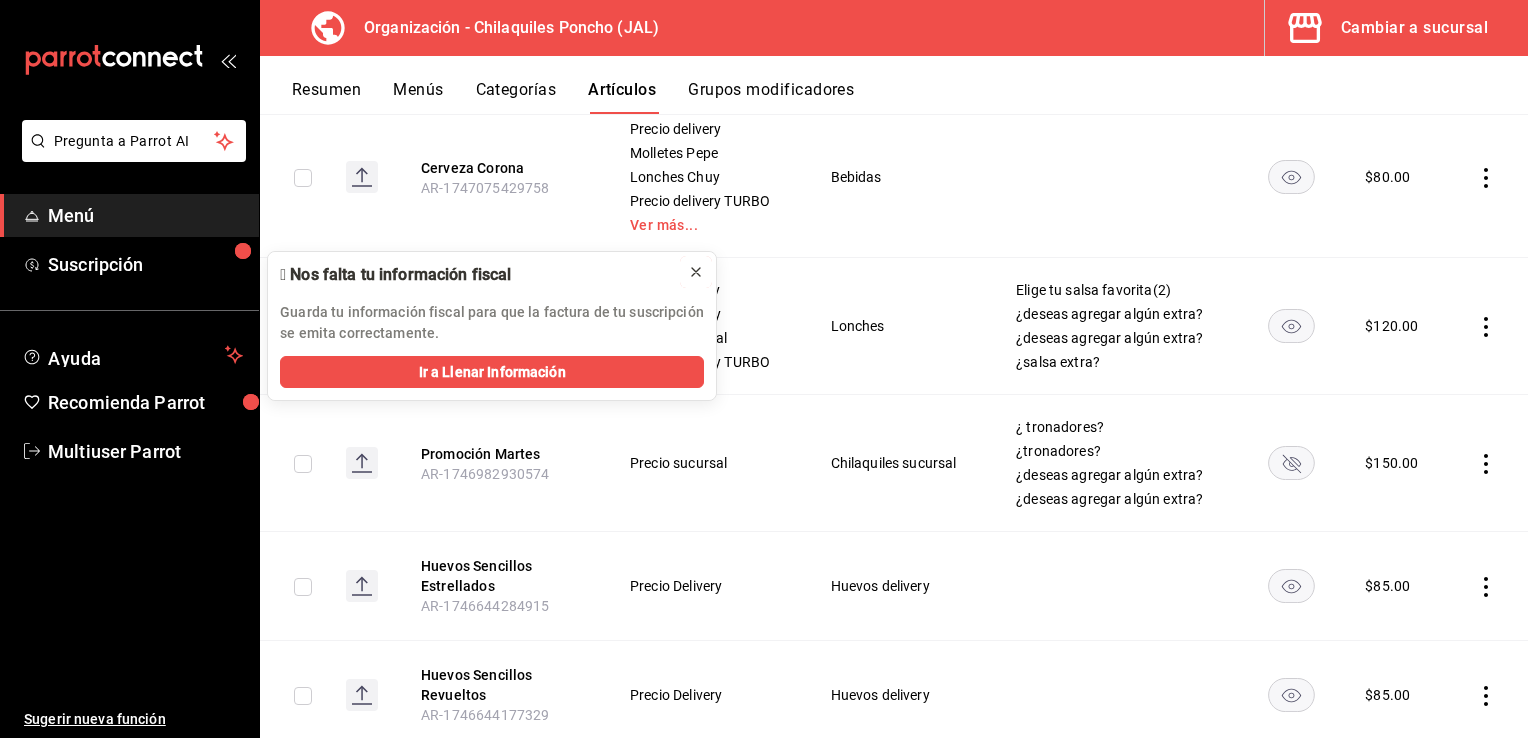 click 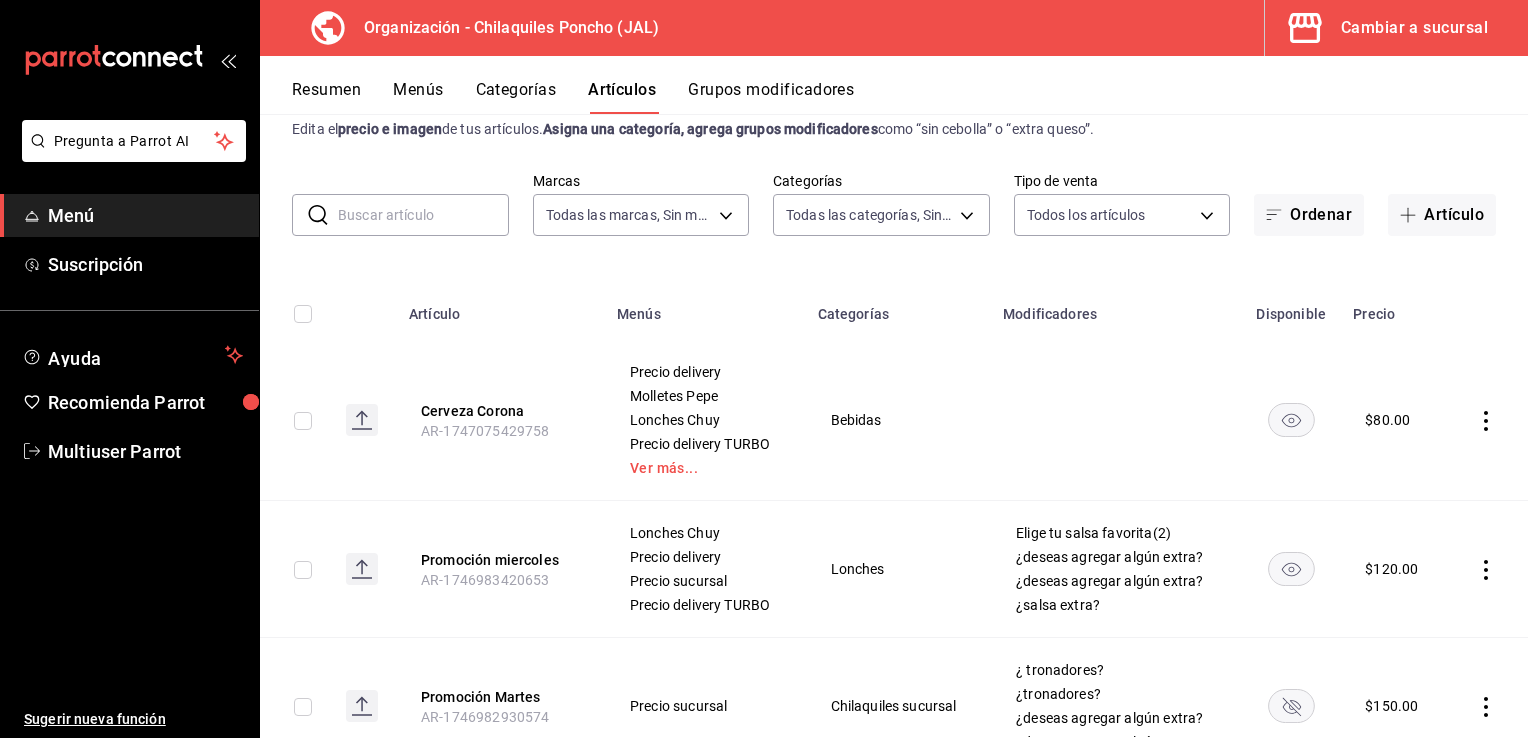scroll, scrollTop: 0, scrollLeft: 0, axis: both 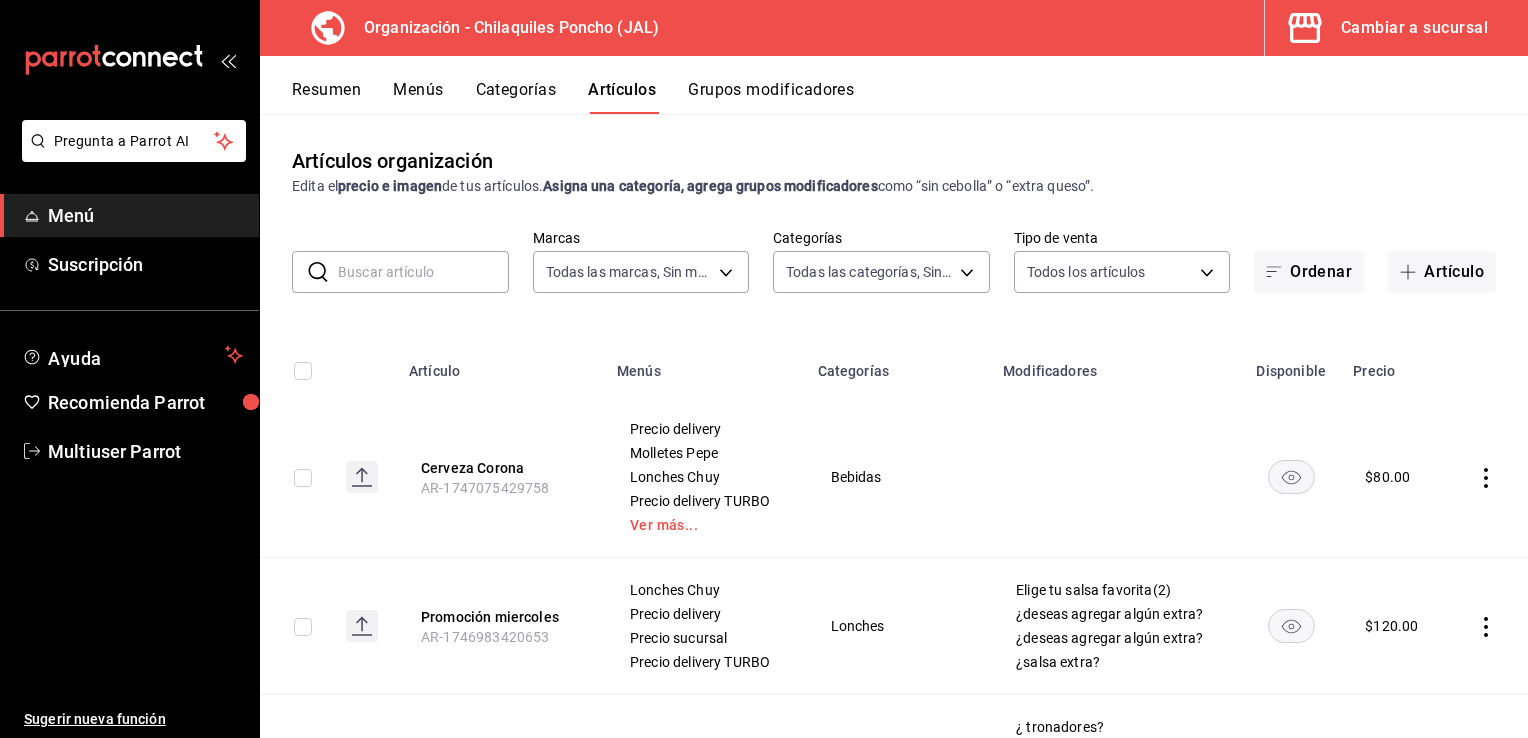 click on "Cambiar a sucursal" at bounding box center (1388, 28) 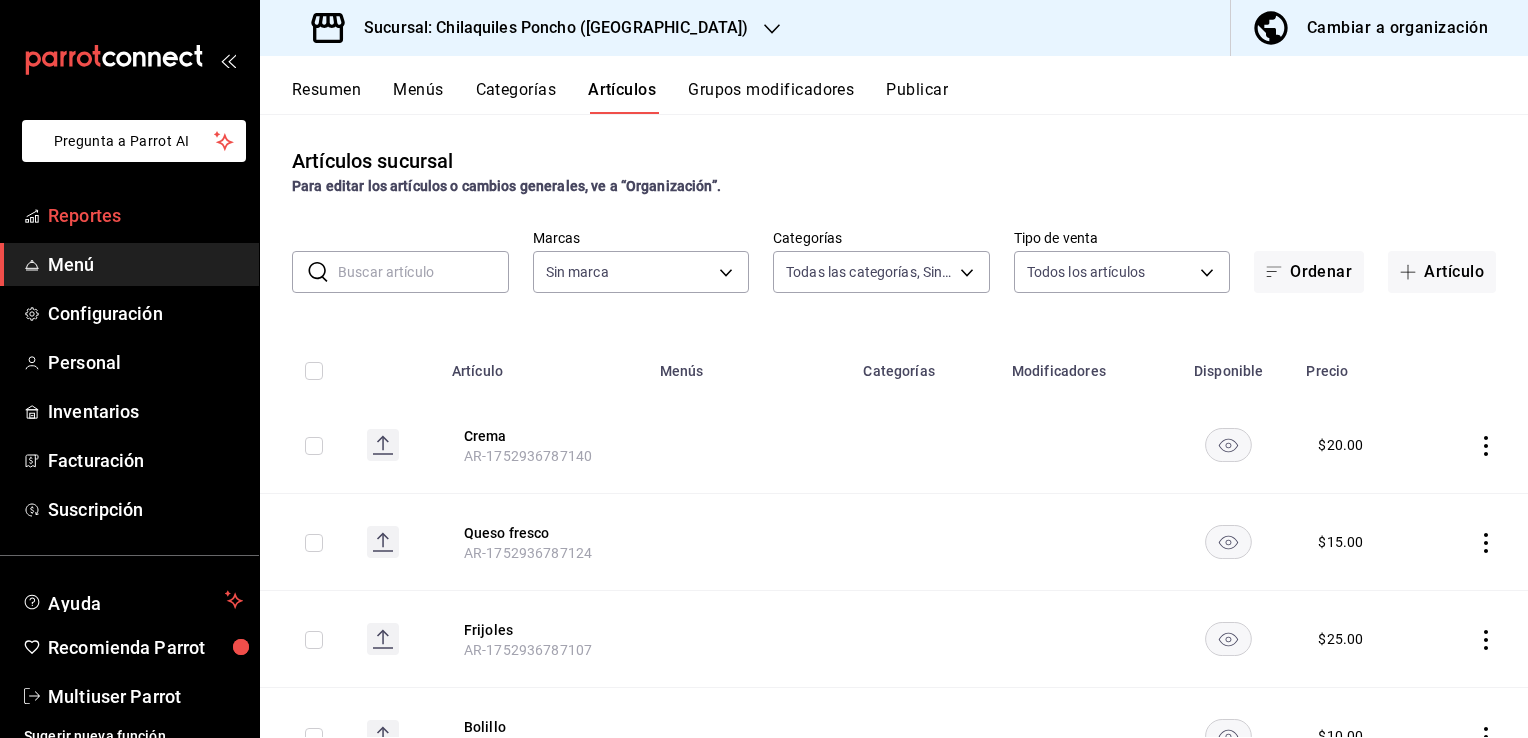 type on "9f95f13c-9719-4b40-8e11-2c88b5fe3b69,a16a52c5-7b0d-4b26-baf5-a0d11cb9dd37,e99e5405-bf5f-4a86-9219-d05f92641703,76a6cea9-2c95-4ccc-a1f9-9163781f6b59,29bb50d3-f697-4066-a860-9d3808f2e823,362786a5-7732-4696-95b4-4d51f508f9c2,8054b49c-1834-4682-90df-8ffe2641f86a,83d212ca-3409-4e1f-b5de-99db98e43736,aa694730-01fa-4cd2-a1cf-e6fb5d194c28" 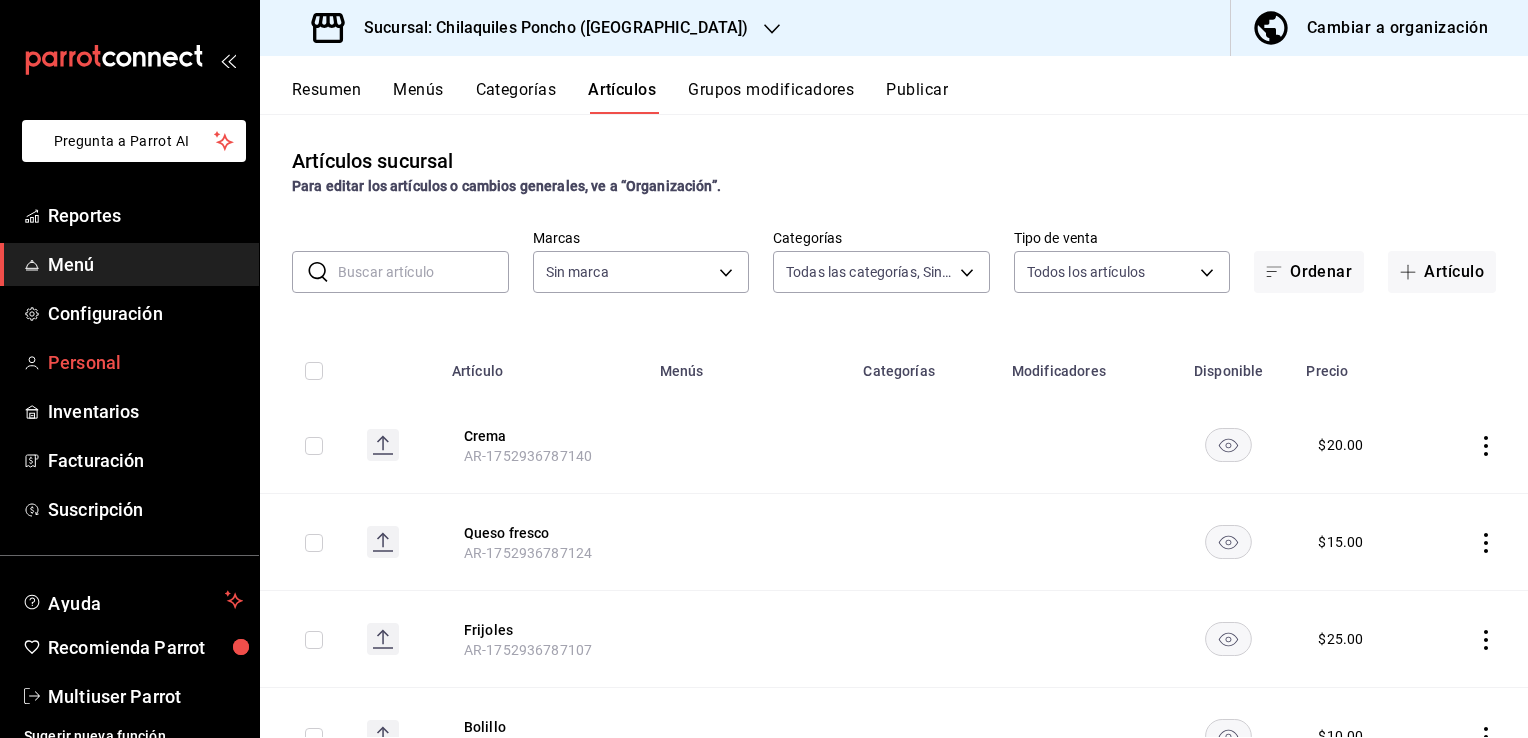 type on "9bcb220c-419a-4f5a-8afa-cf23028ffdd5,cd2e5cda-0540-4c7e-adca-baf202a50337,60bf9367-d259-4ab6-9cdd-f234202a9a0e" 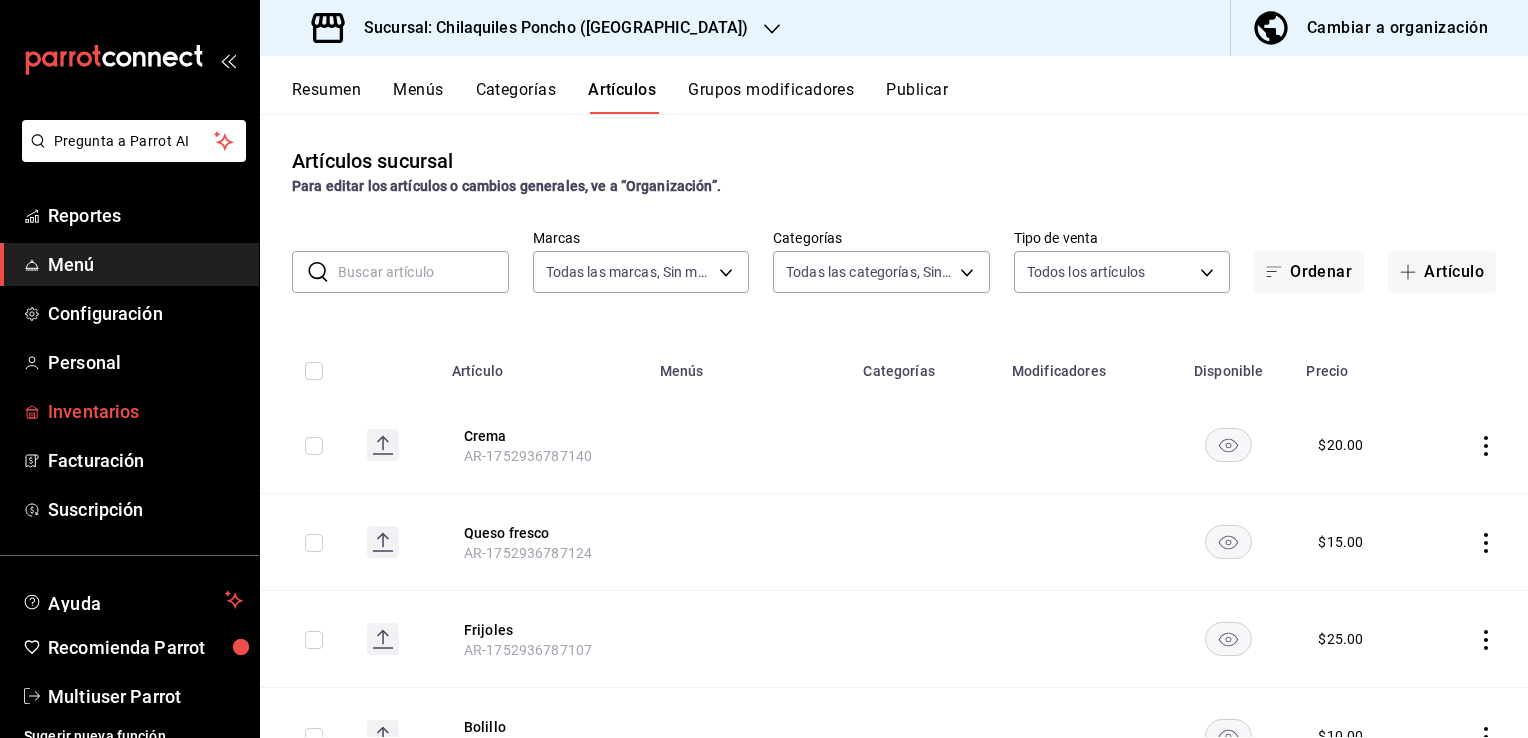 click on "Inventarios" at bounding box center (145, 411) 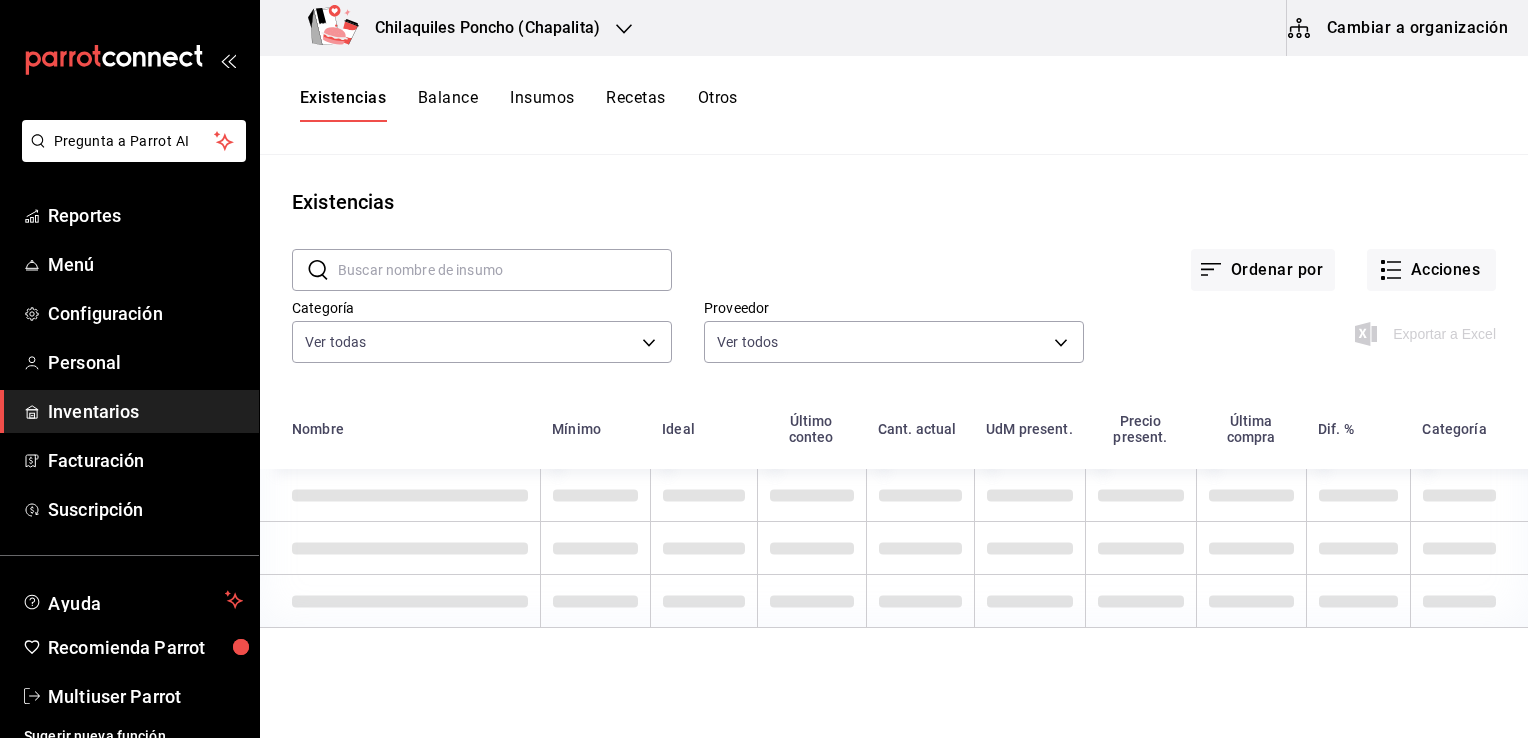 click on "Insumos" at bounding box center [542, 105] 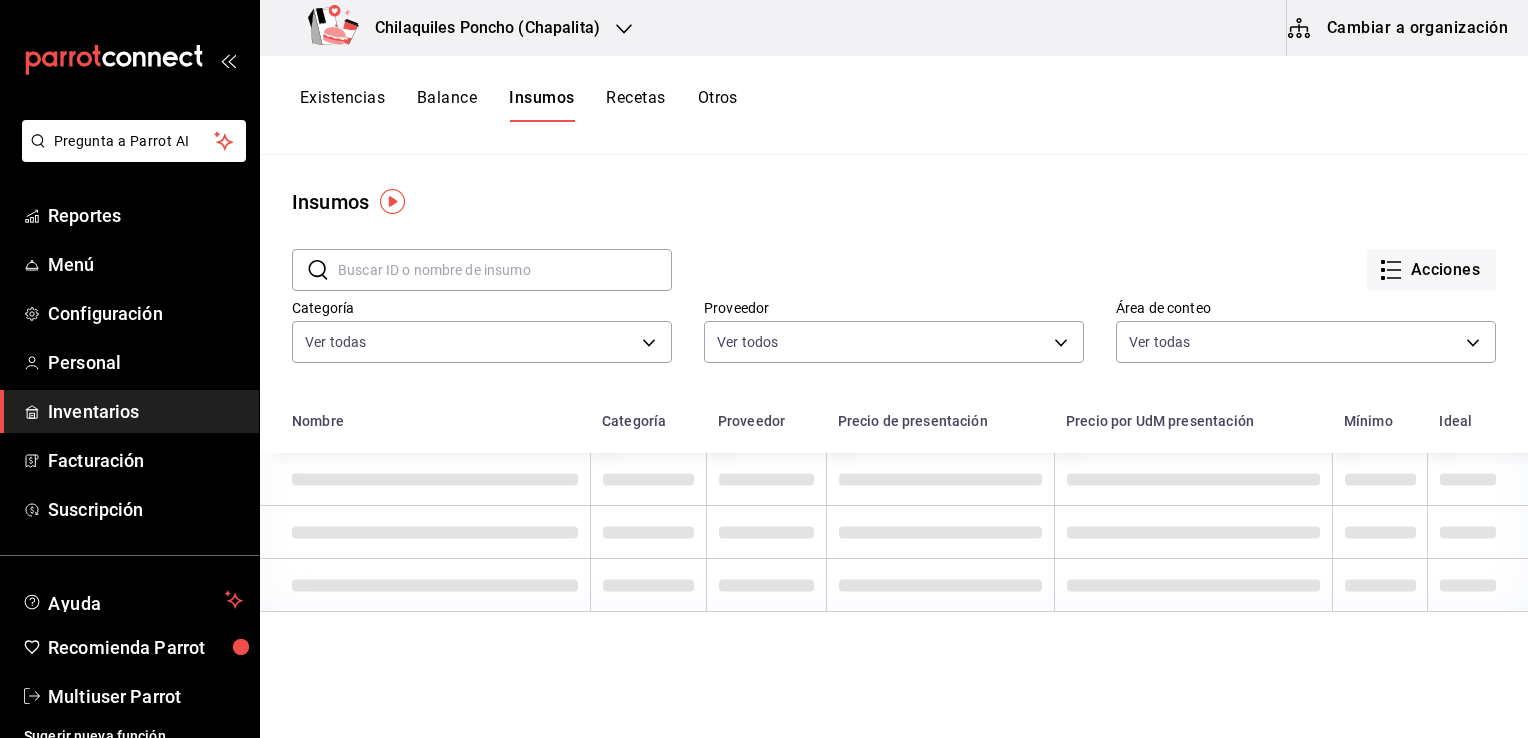 click on "Otros" at bounding box center (718, 105) 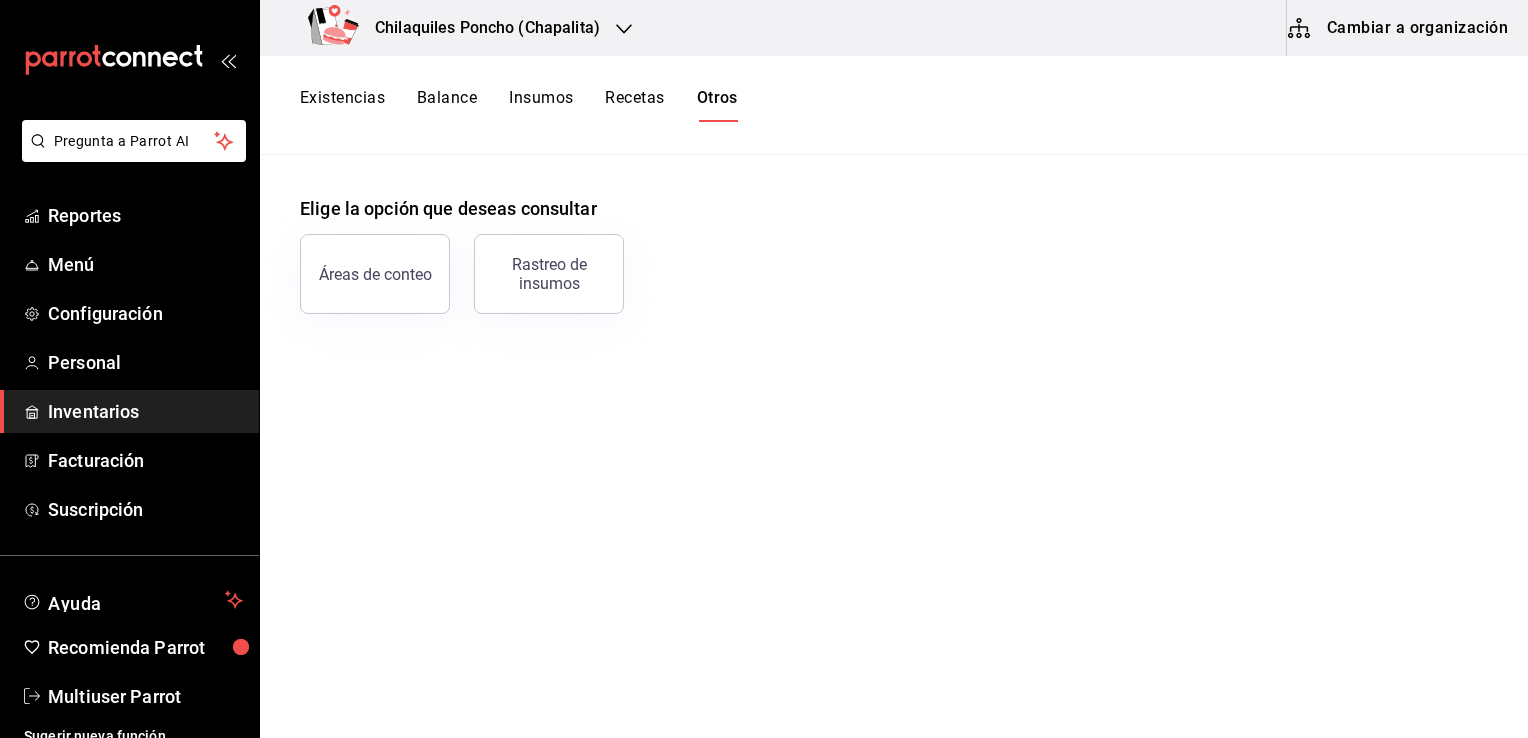 click on "Cambiar a organización" at bounding box center [1399, 28] 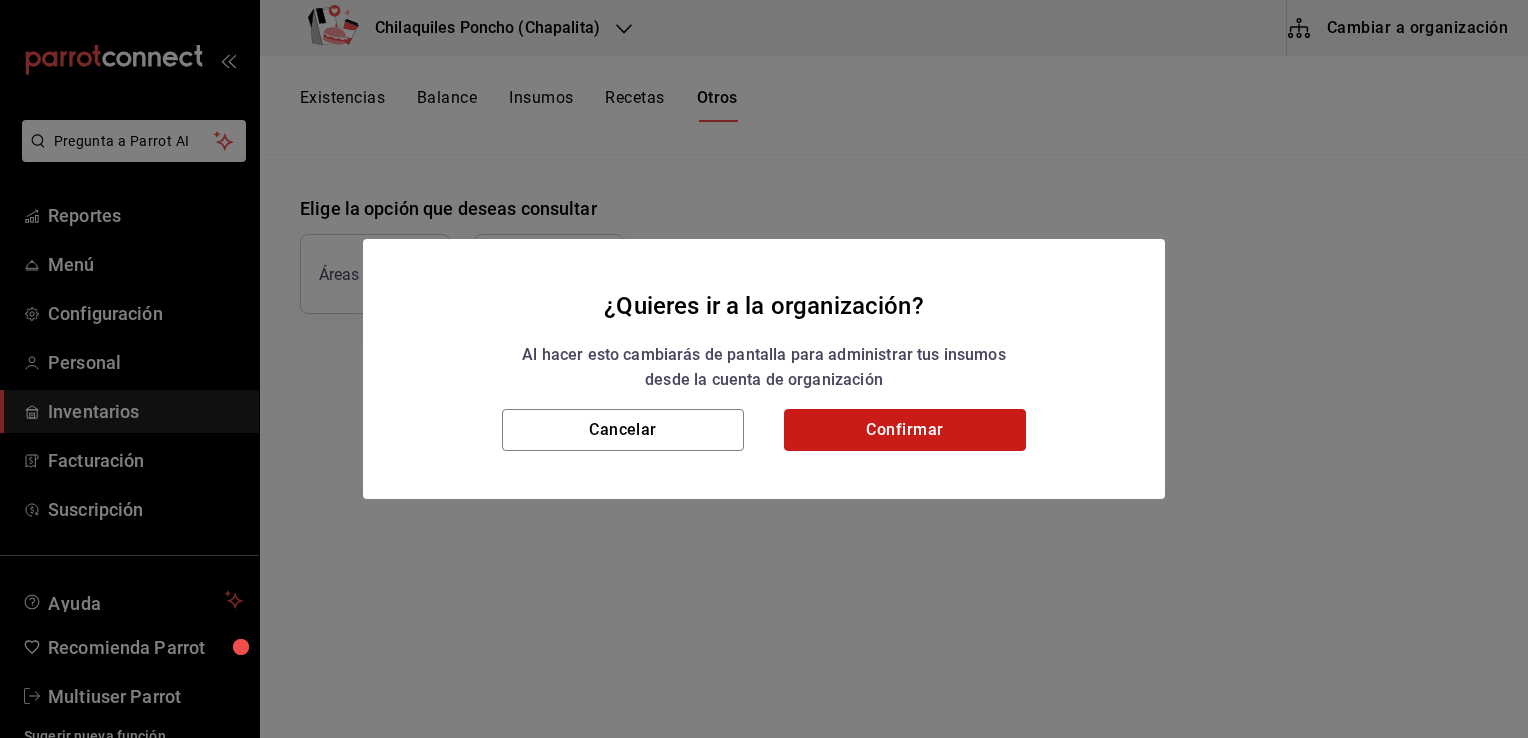 click on "Confirmar" at bounding box center [905, 430] 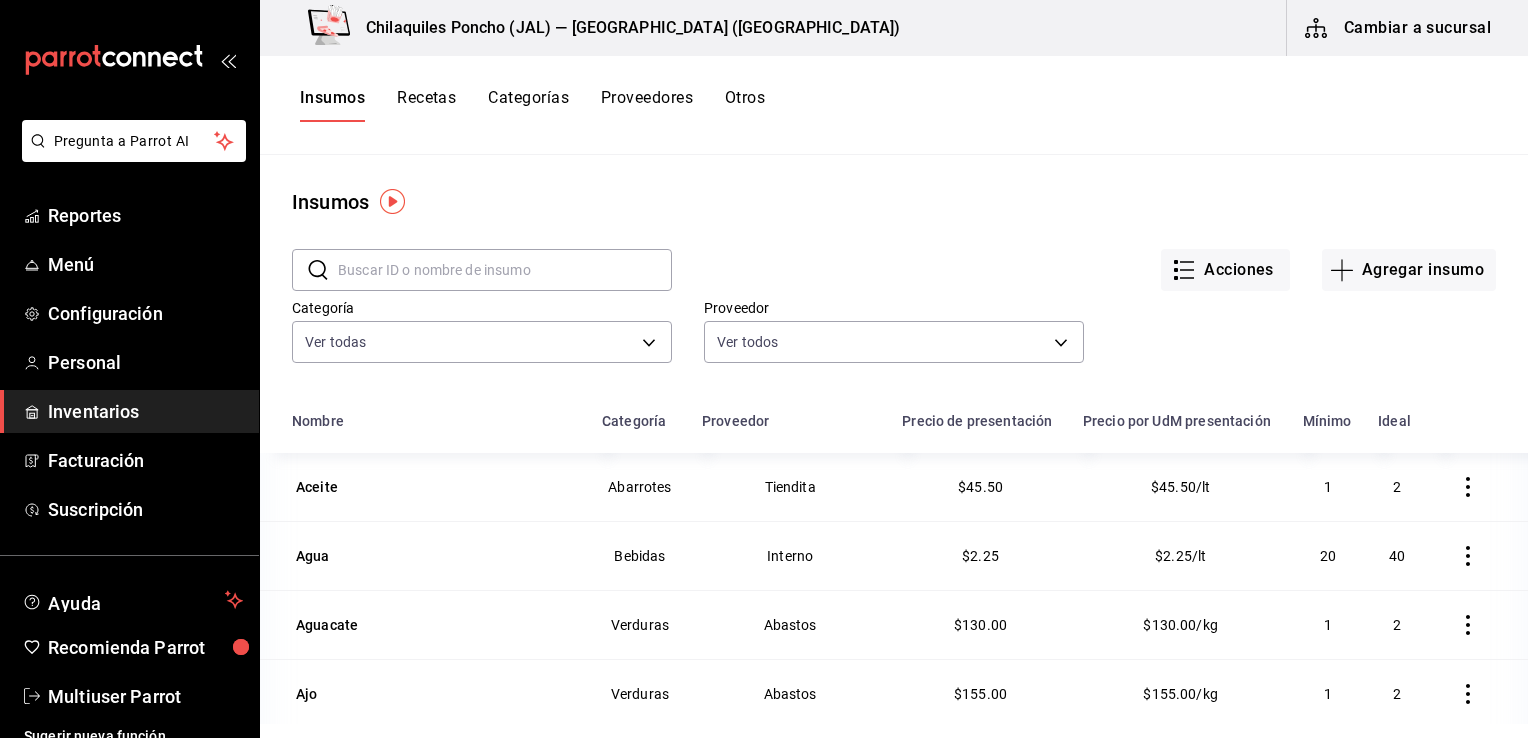 click on "Otros" at bounding box center (745, 105) 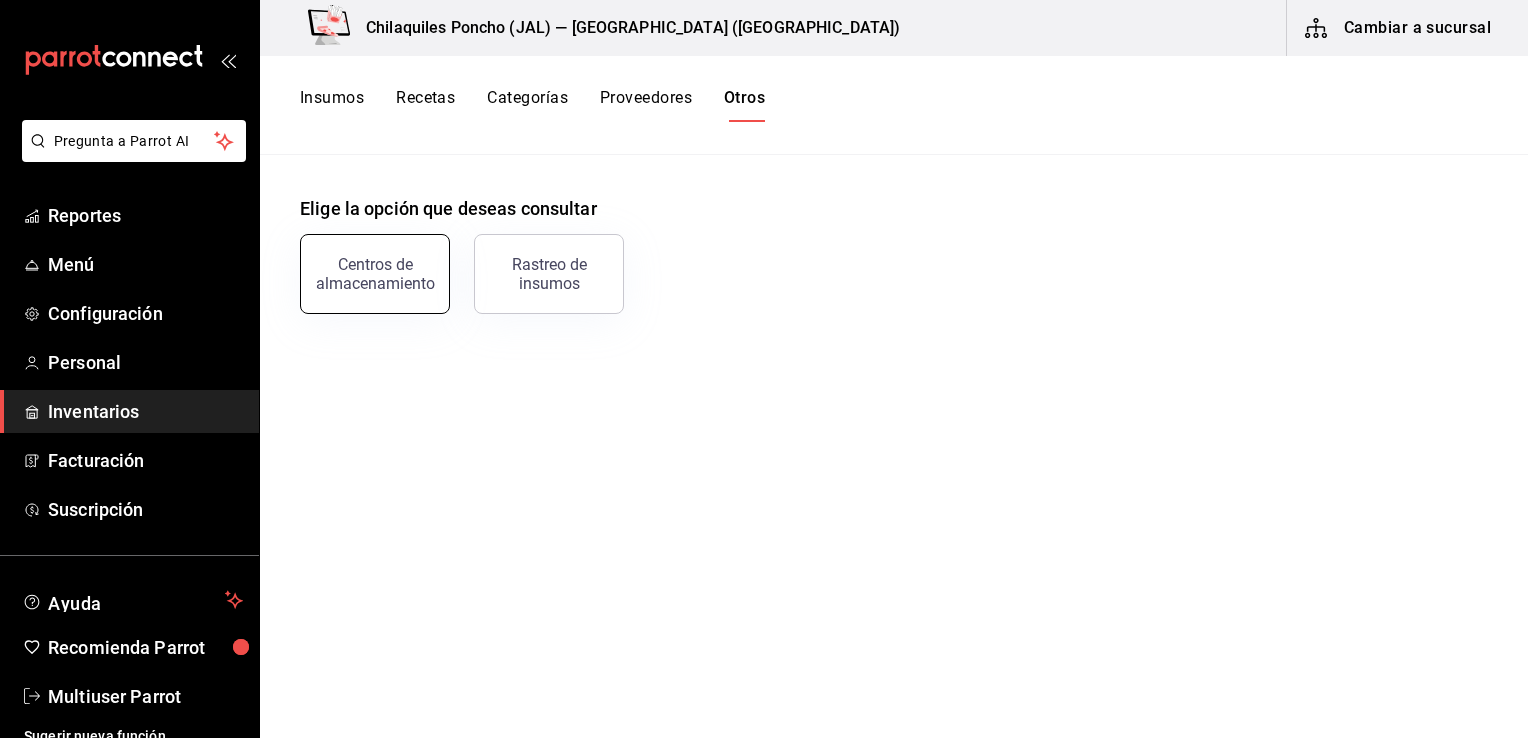 click on "Centros de almacenamiento" at bounding box center (363, 262) 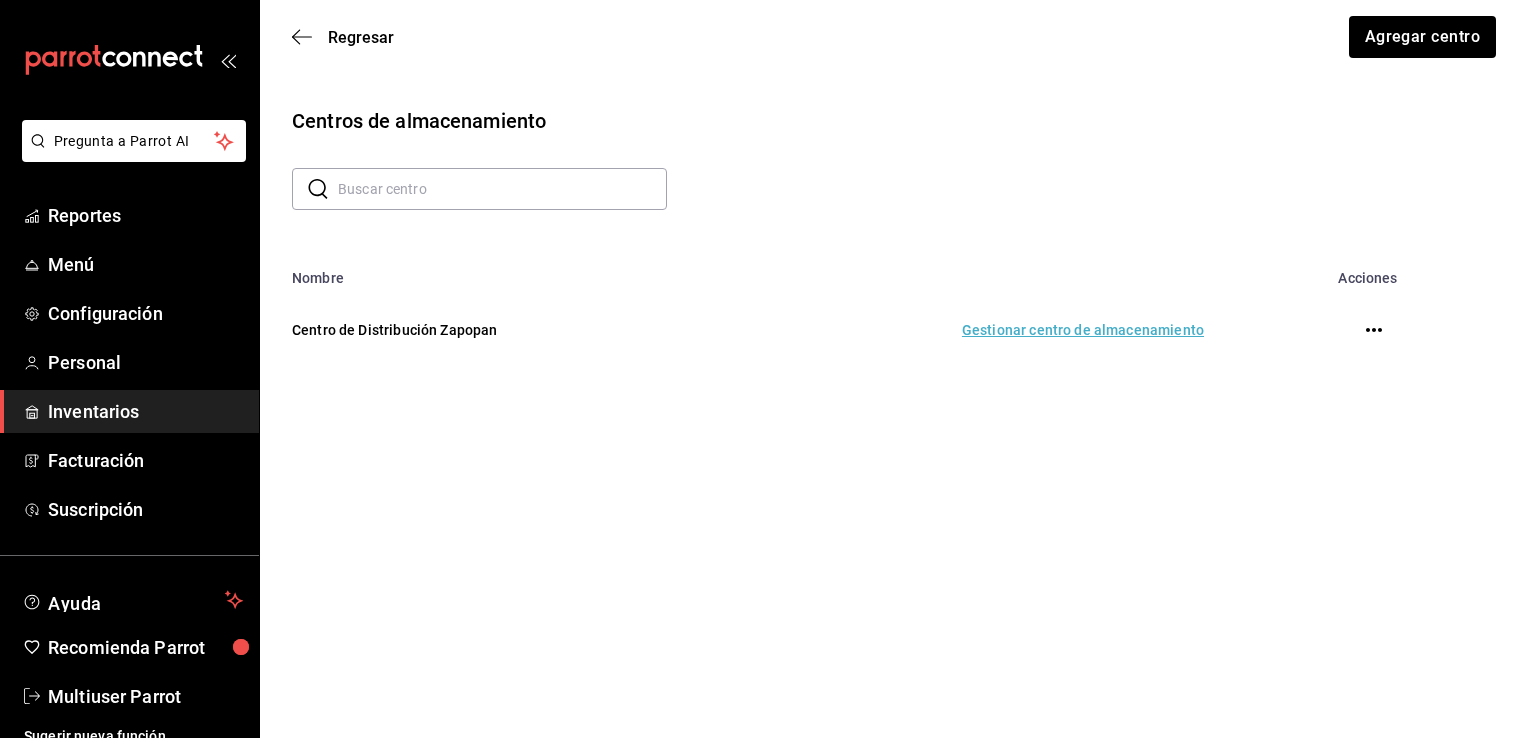 click on "Gestionar centro de almacenamiento" at bounding box center (973, 330) 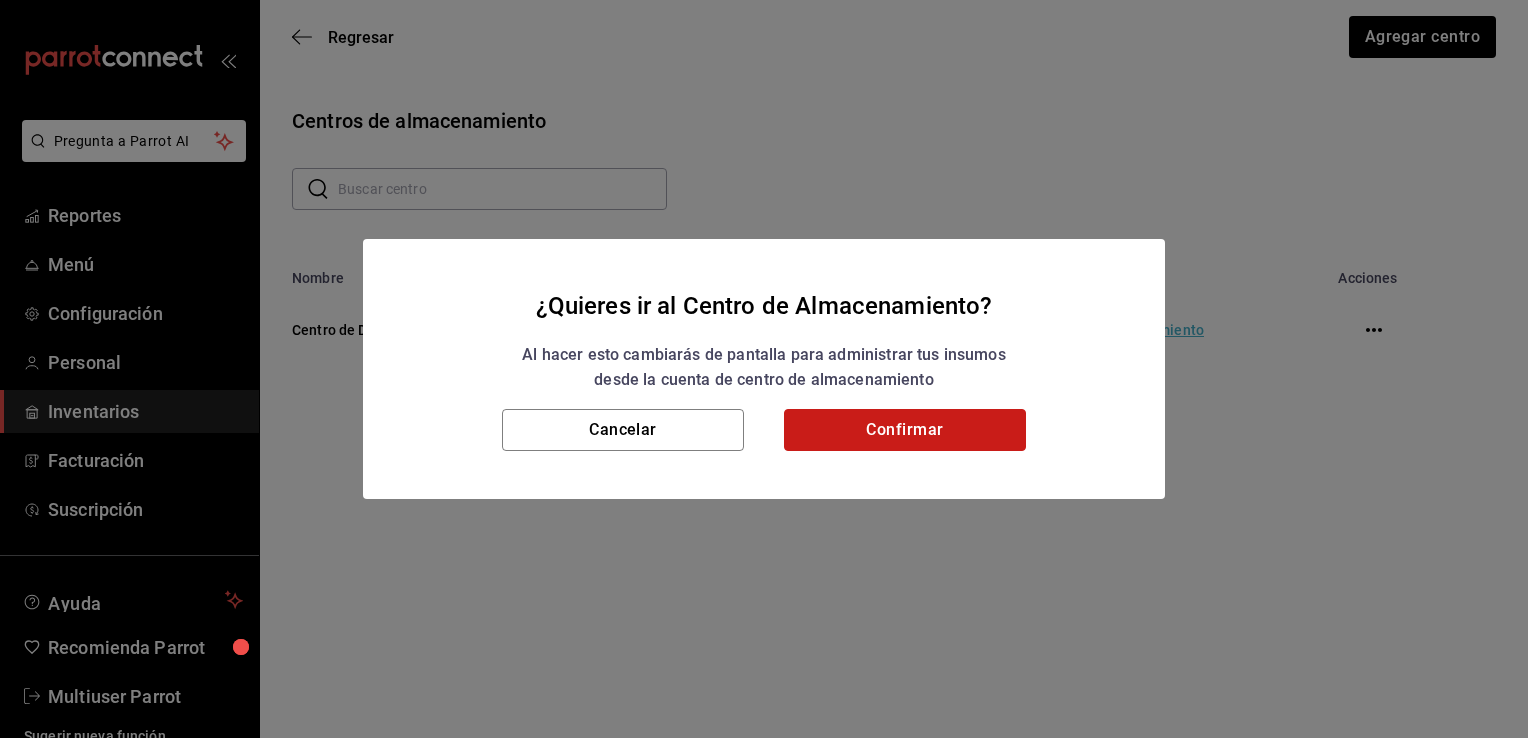click on "Confirmar" at bounding box center (905, 430) 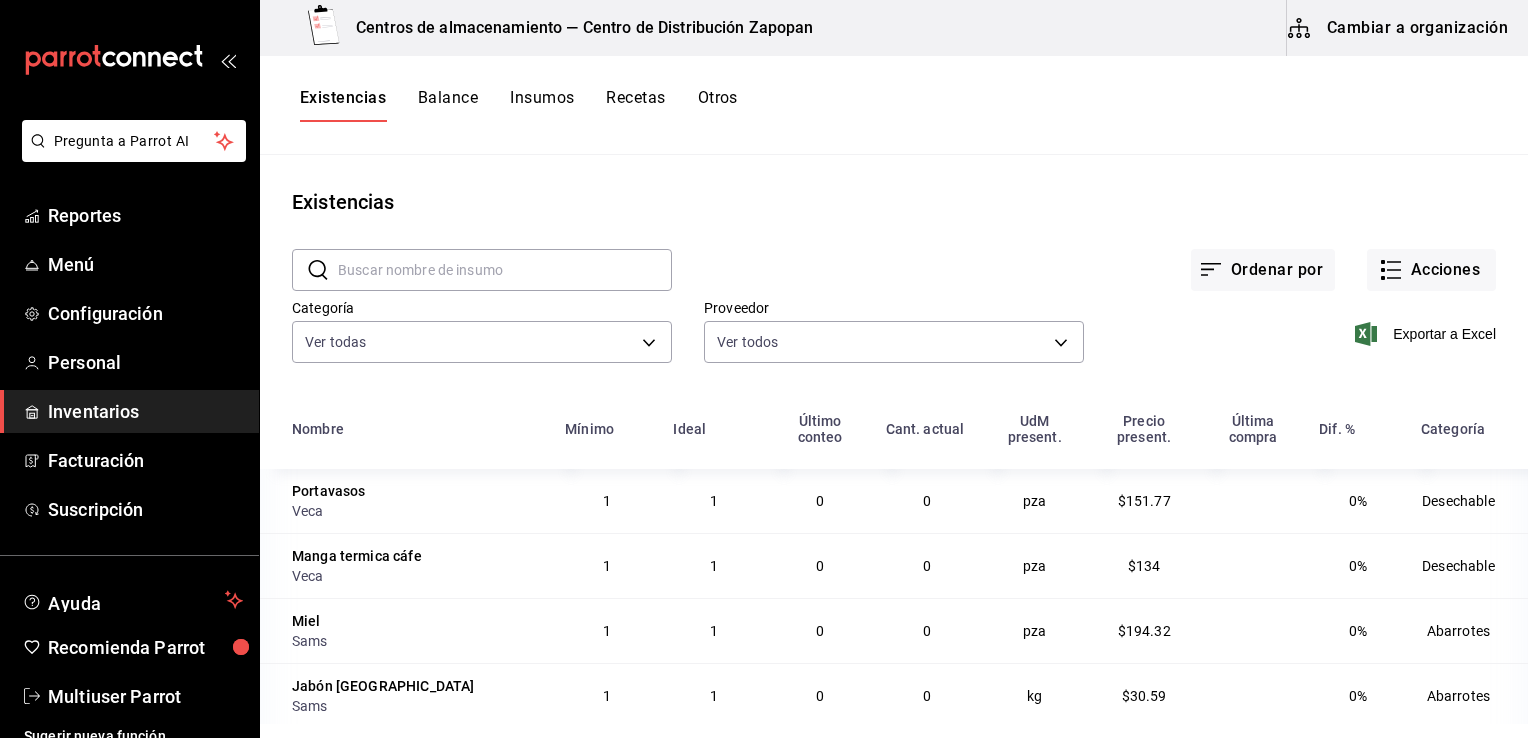 click on "Recetas" at bounding box center [635, 105] 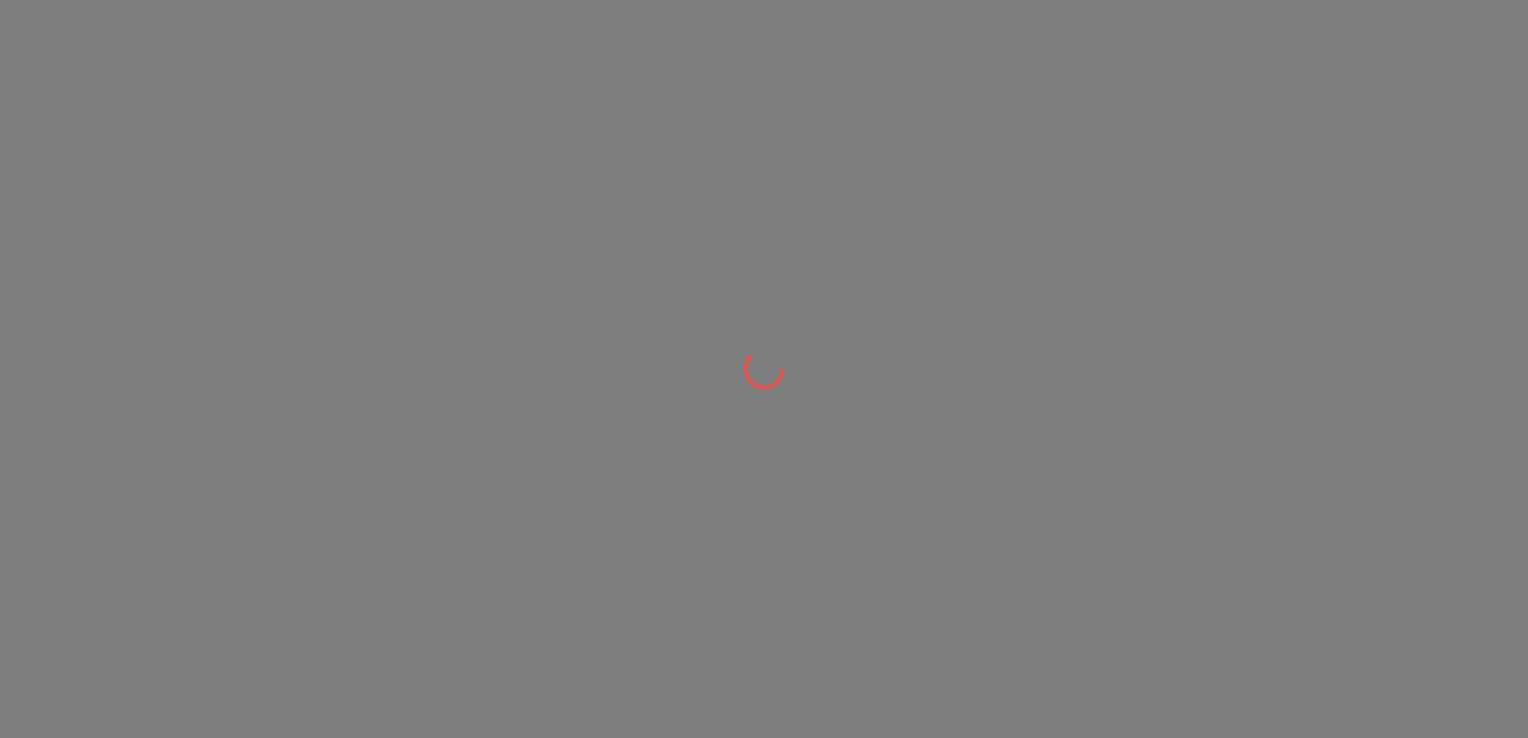 scroll, scrollTop: 0, scrollLeft: 0, axis: both 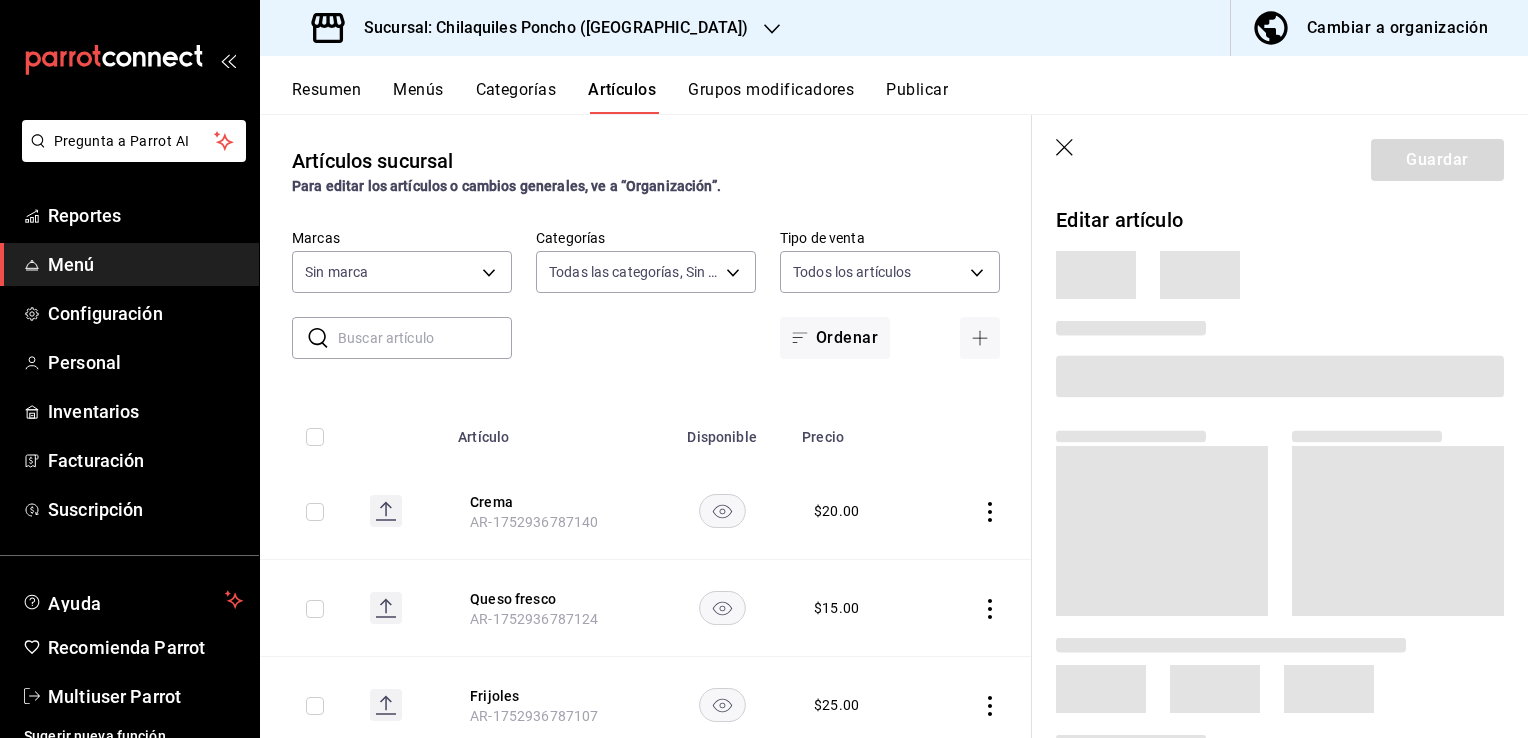 type on "9f95f13c-9719-4b40-8e11-2c88b5fe3b69,a16a52c5-7b0d-4b26-baf5-a0d11cb9dd37,e99e5405-bf5f-4a86-9219-d05f92641703,76a6cea9-2c95-4ccc-a1f9-9163781f6b59,29bb50d3-f697-4066-a860-9d3808f2e823,362786a5-7732-4696-95b4-4d51f508f9c2,8054b49c-1834-4682-90df-8ffe2641f86a,83d212ca-3409-4e1f-b5de-99db98e43736,aa694730-01fa-4cd2-a1cf-e6fb5d194c28" 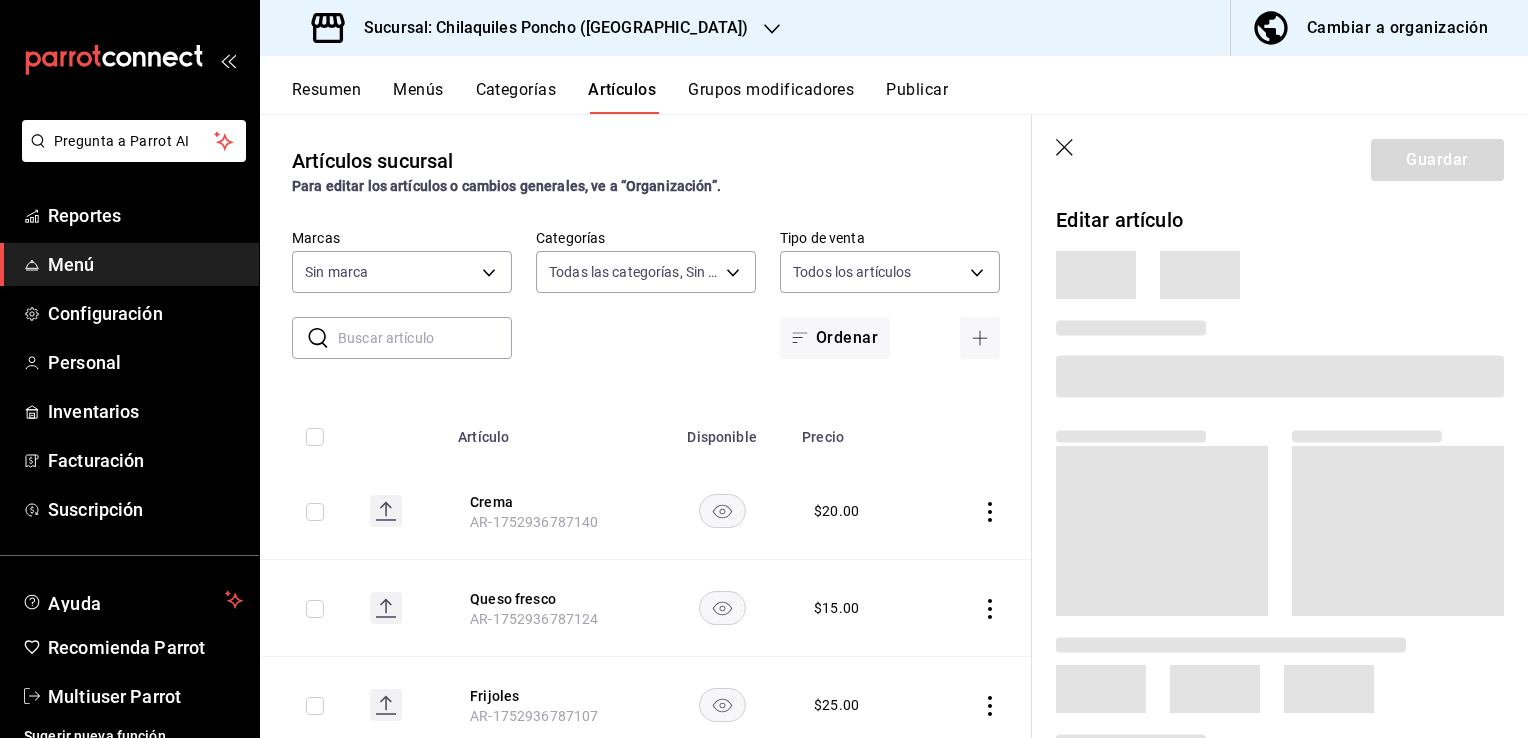 type on "9bcb220c-419a-4f5a-8afa-cf23028ffdd5,cd2e5cda-0540-4c7e-adca-baf202a50337,60bf9367-d259-4ab6-9cdd-f234202a9a0e" 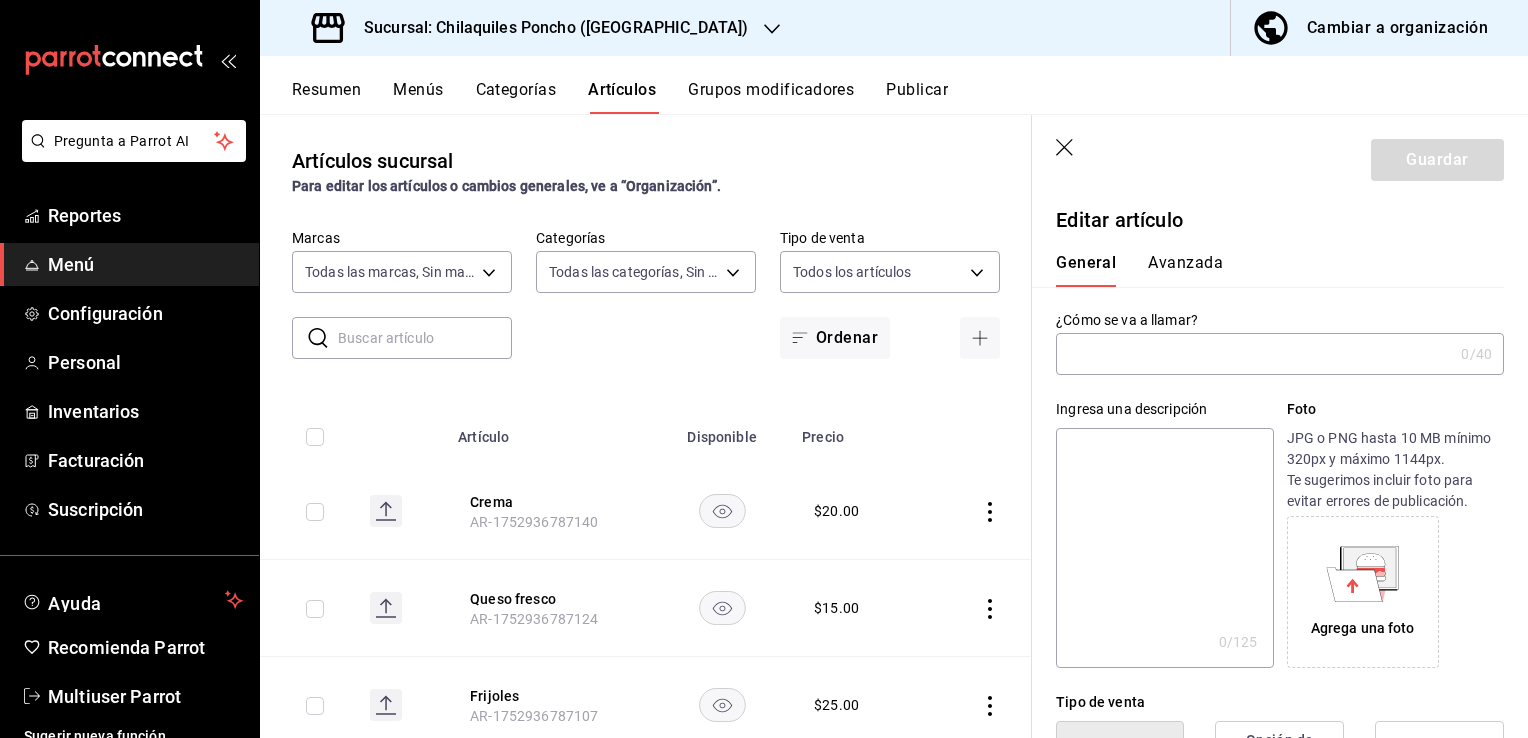 type on "Café americano" 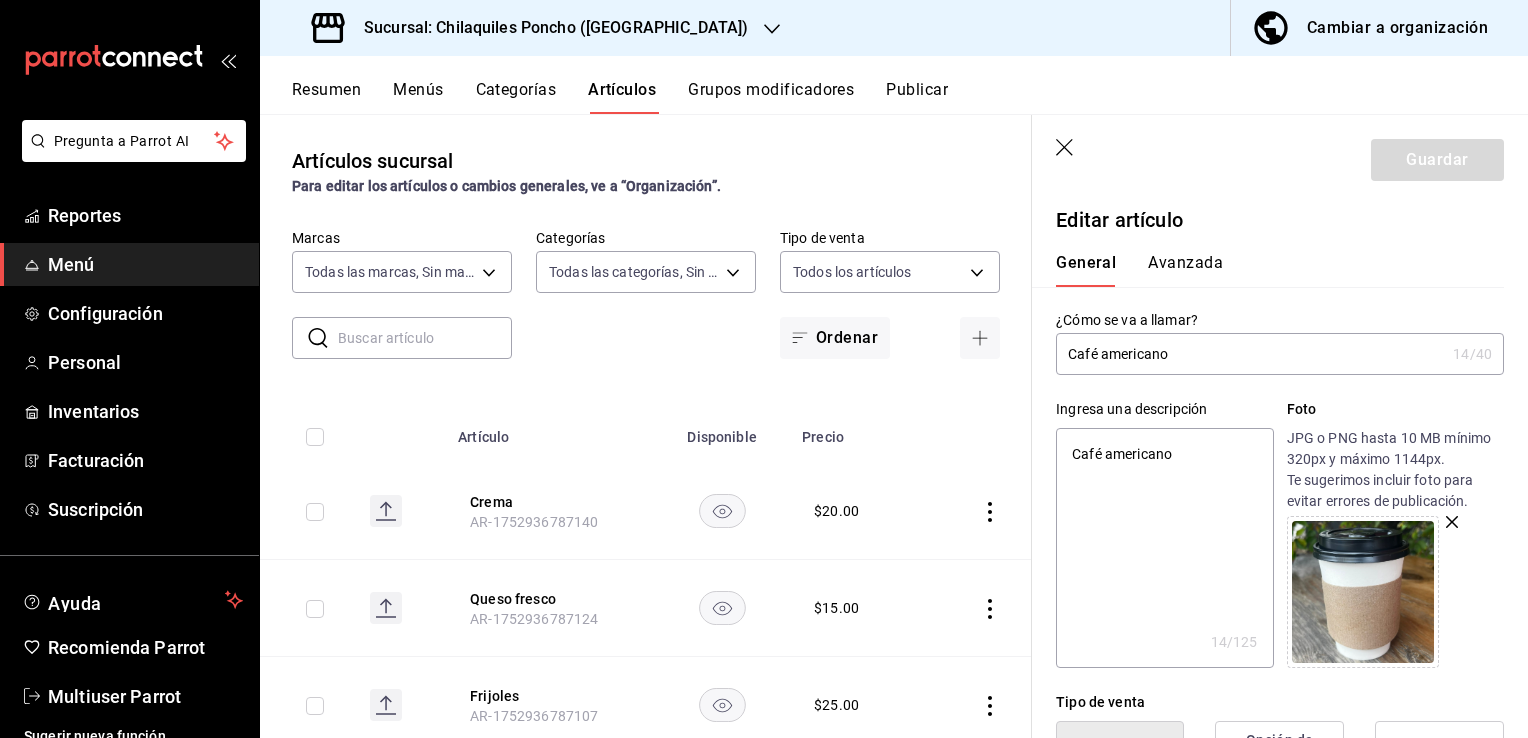 type on "x" 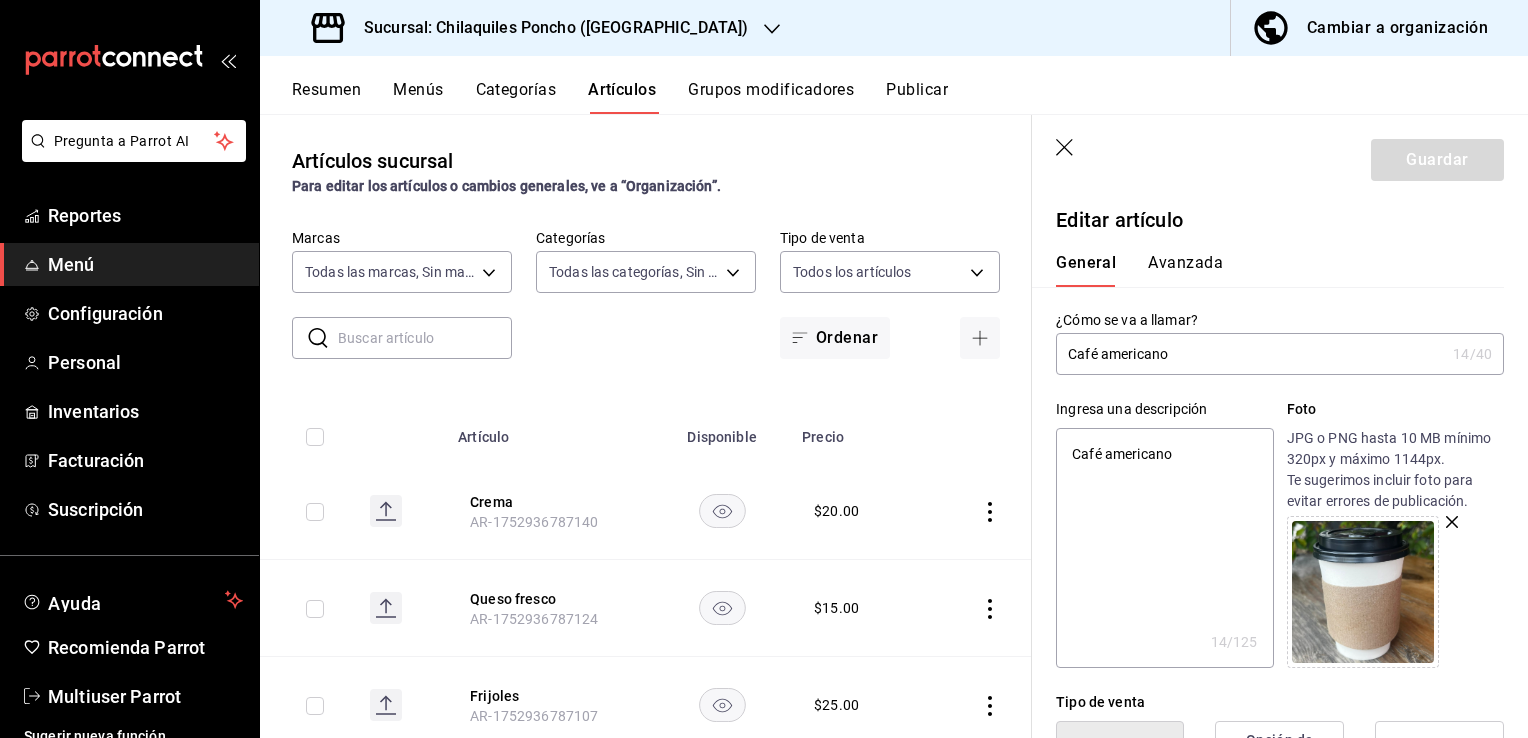 click on "Avanzada" at bounding box center [1185, 270] 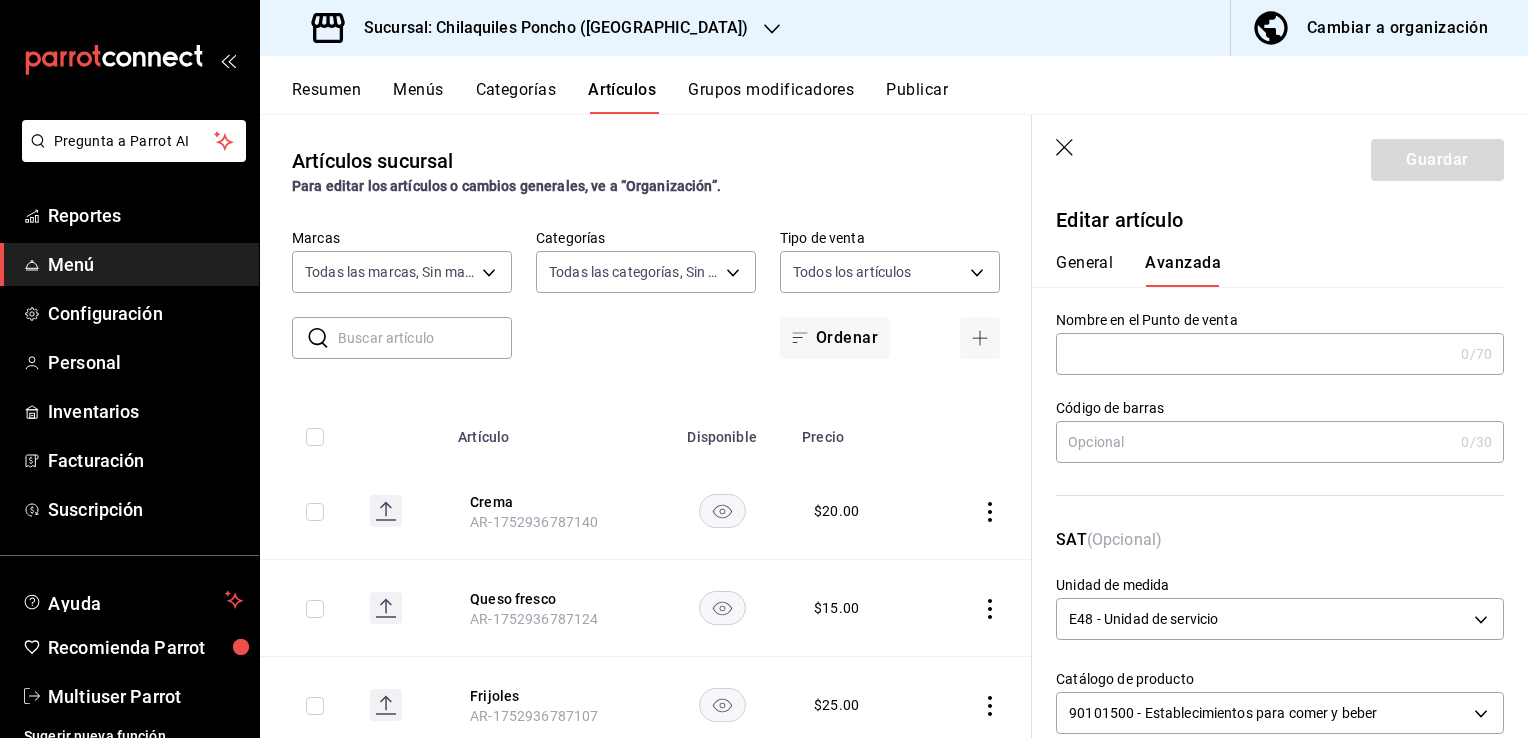 click on "Avanzada" at bounding box center [1183, 270] 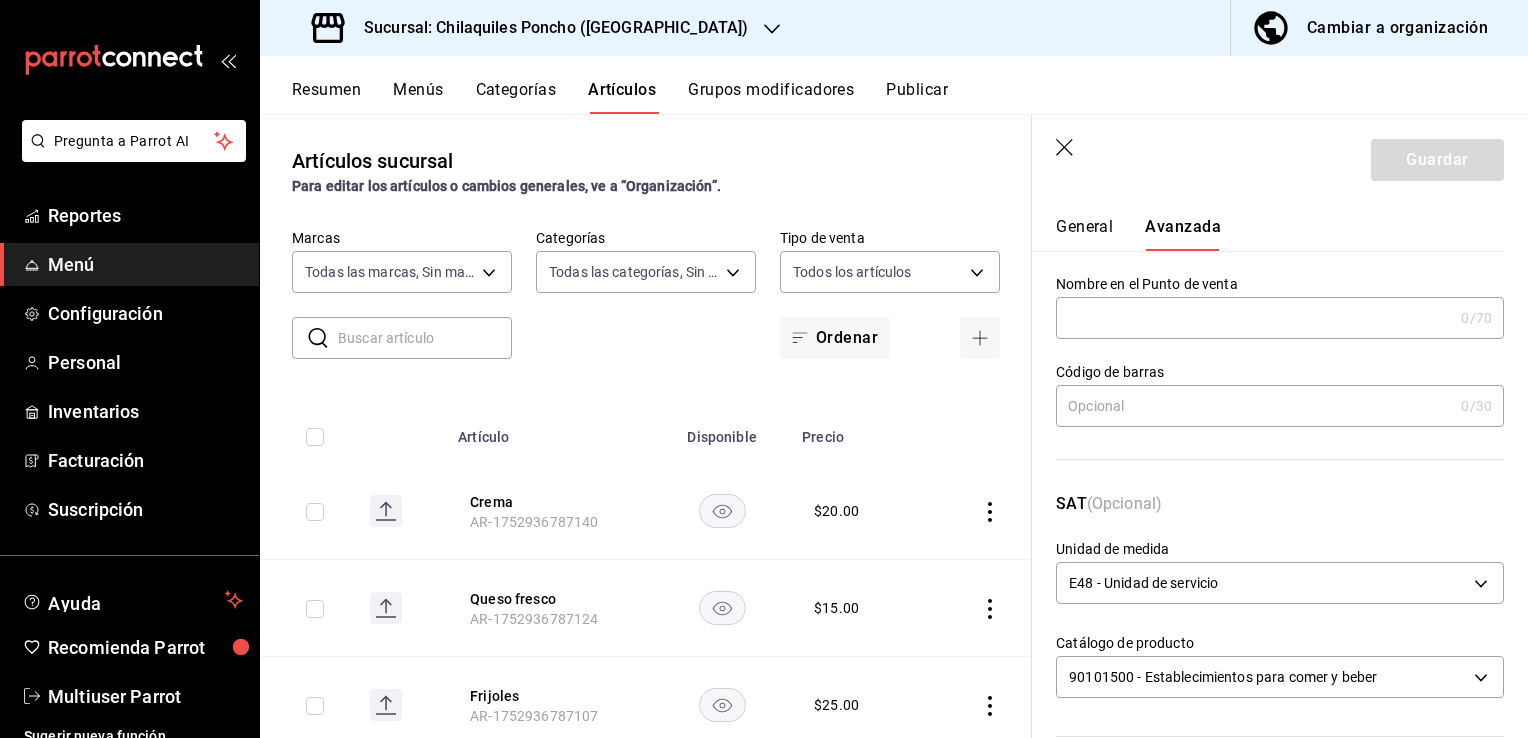scroll, scrollTop: 0, scrollLeft: 0, axis: both 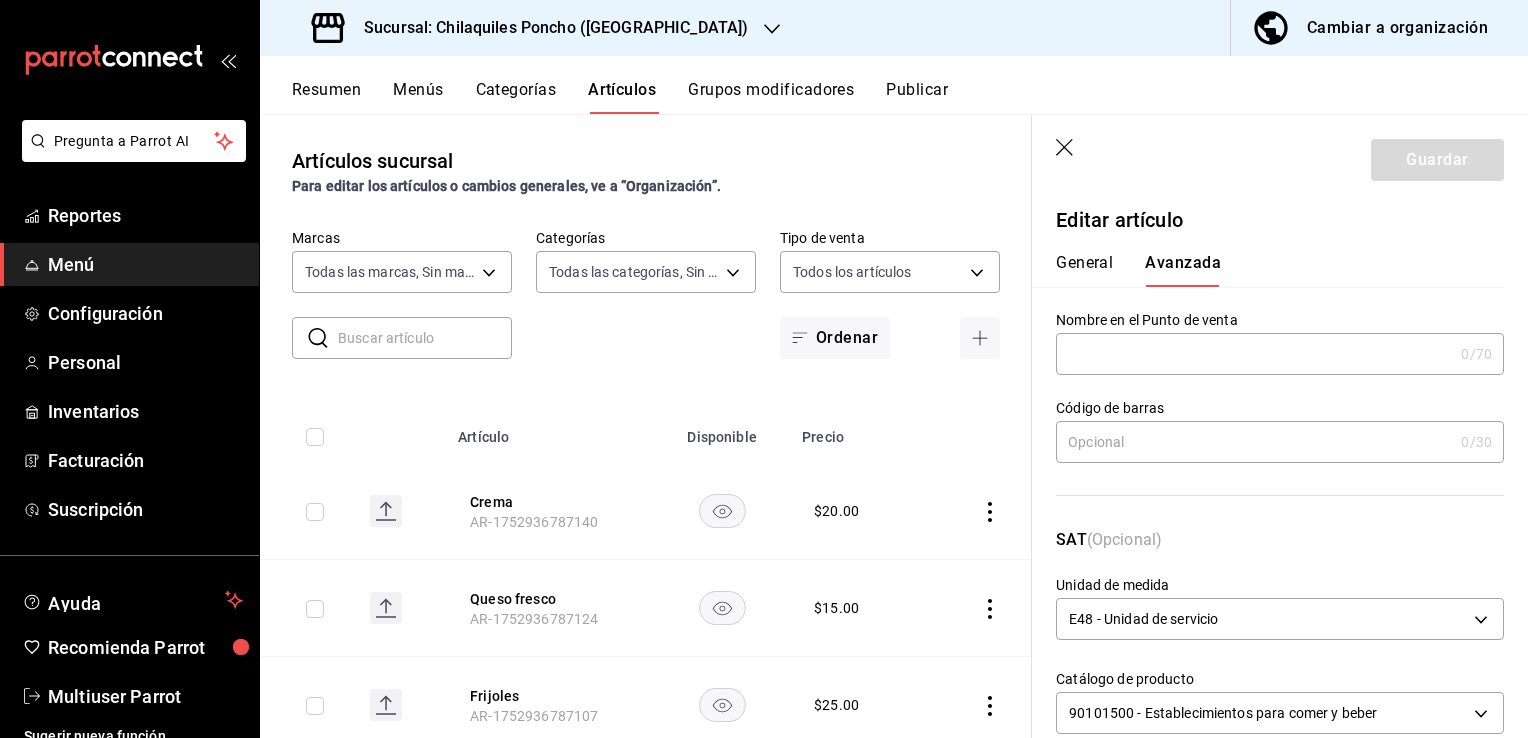 click on "General" at bounding box center [1084, 270] 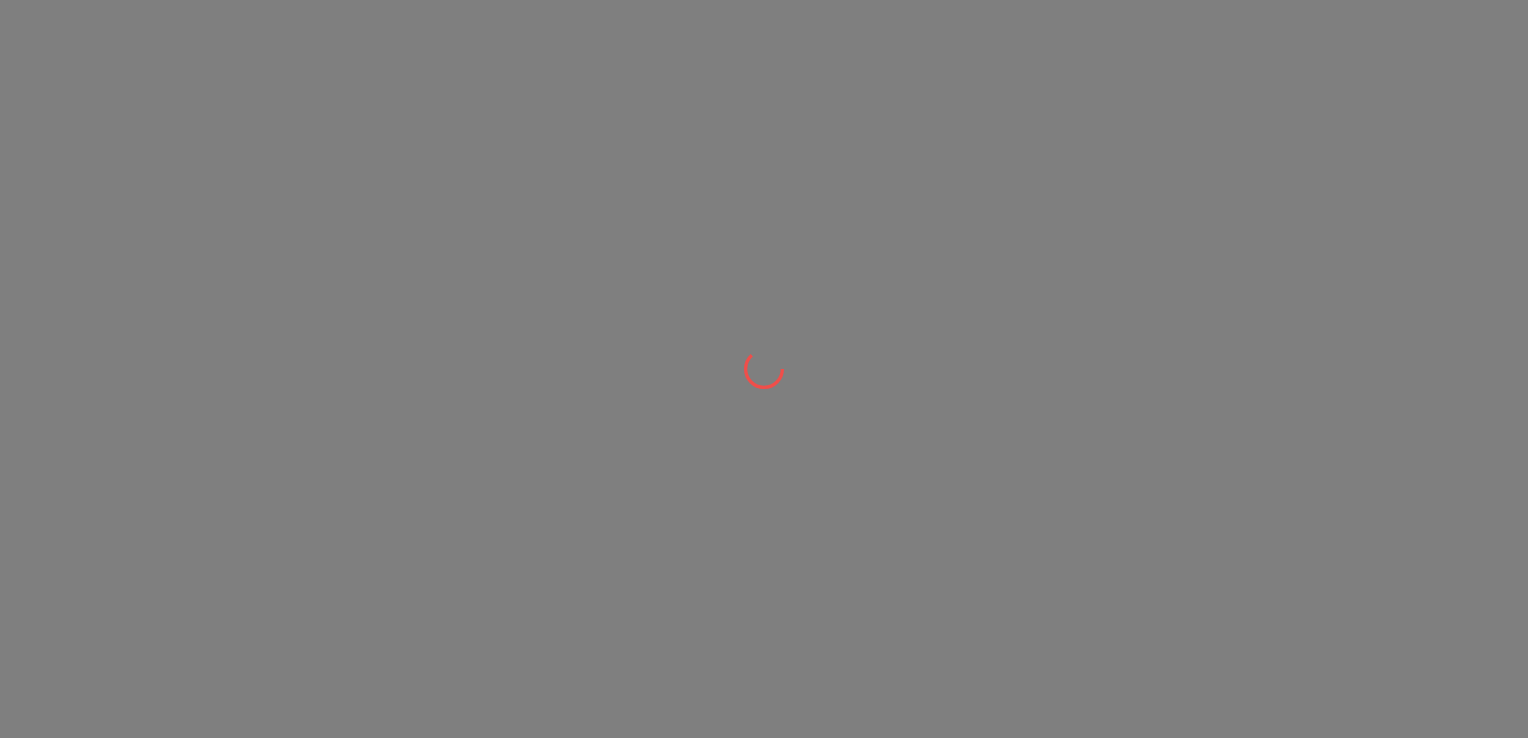 scroll, scrollTop: 0, scrollLeft: 0, axis: both 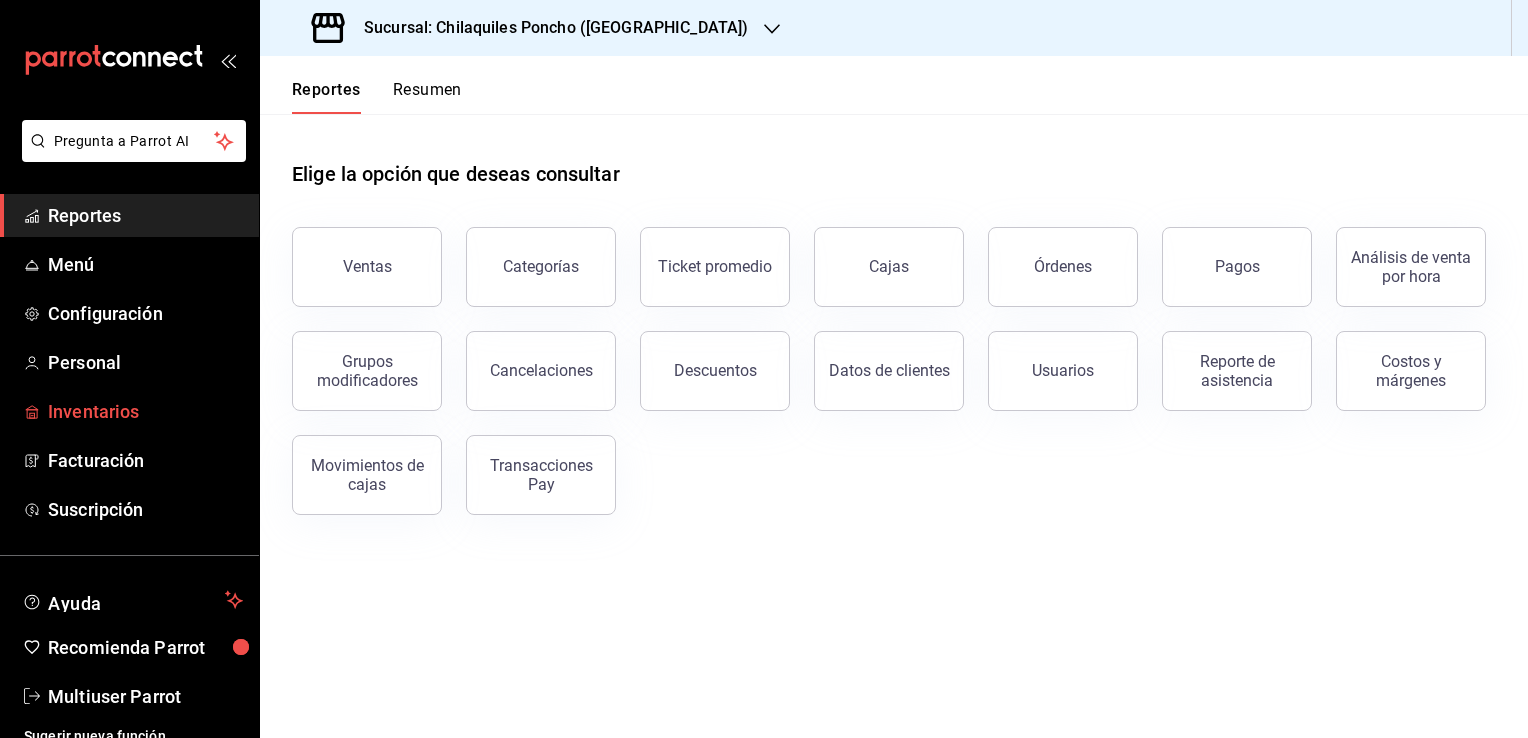 click on "Inventarios" at bounding box center (145, 411) 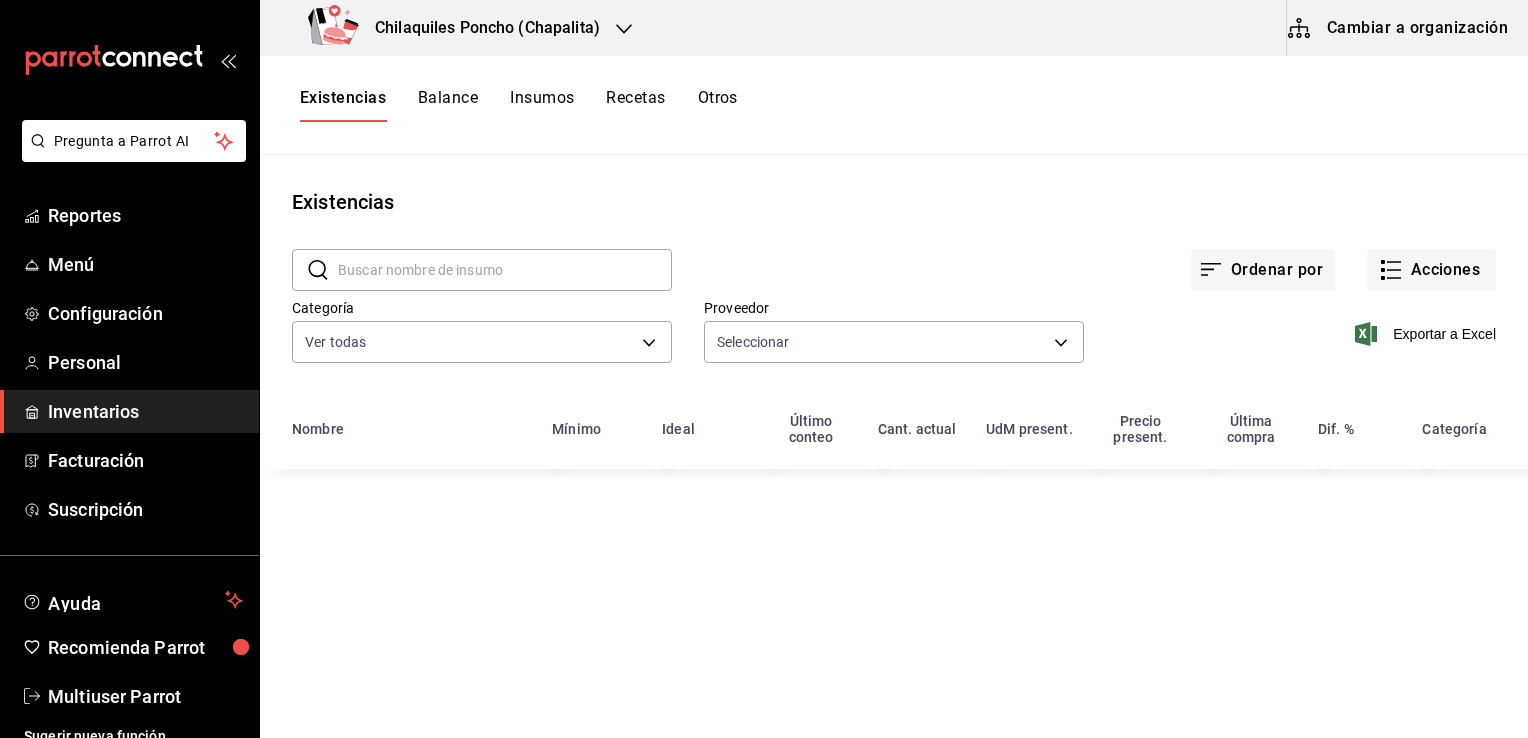 type on "5811daf1-8410-45af-b41c-0a7bd8918701,f01eba16-407f-4449-a820-3adf17d92dc5,2de1a114-b265-472d-ac61-1e84e010838b,e0b8d6d9-3b56-488c-abca-38206a6d5089,7eb6eb14-2b9c-4c50-b5cf-86c9fbb05f29,e0e4c54b-b43a-4dbe-ba97-358d388c38c3,24233dc3-bca1-4cba-aae2-55a8ea739312,28b3042e-e59e-45e6-b2f1-e47dd88ebf62,69d5cca2-6314-454d-9568-04583430fce8,9a88dd97-ae51-4fb2-9c74-db604ca5a124,90c62c02-cabb-496f-b54c-ee3e225baa0a,87a08bc0-e20a-4740-b9d1-706b9156325e,4c85dd8e-9c34-403a-8756-280ffa617c2b,1251f78f-a590-4896-91f9-59727cdc95d5,e7af148f-3299-4d44-b576-69bc274b2c7d,573d9f59-a9dd-42d0-a0dc-32f295e6ed3c,60ad1f15-97fa-4e70-9156-878eddc21504,c5bf2e7d-9b0a-4d51-999b-0ca009c916c1" 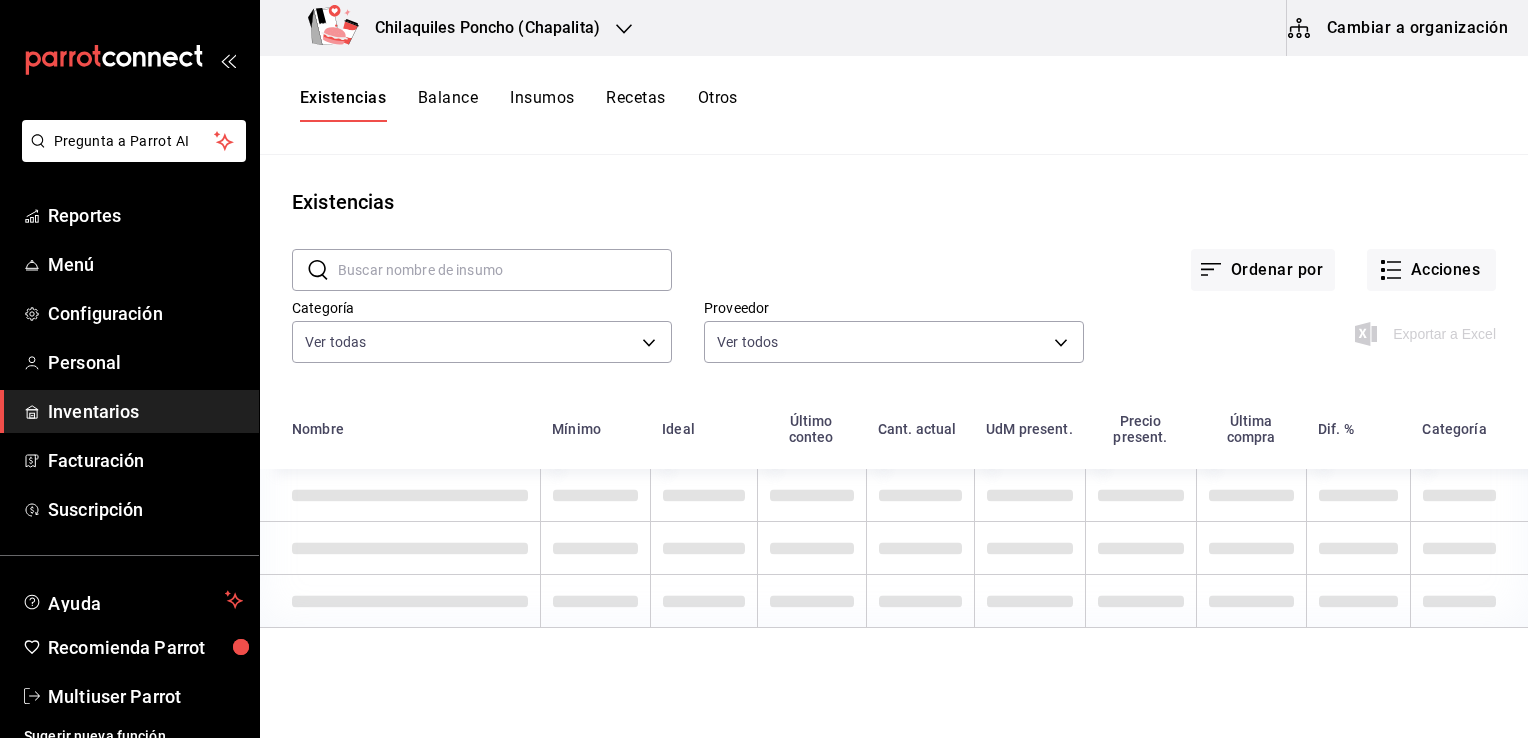 click on "Cambiar a organización" at bounding box center [1399, 28] 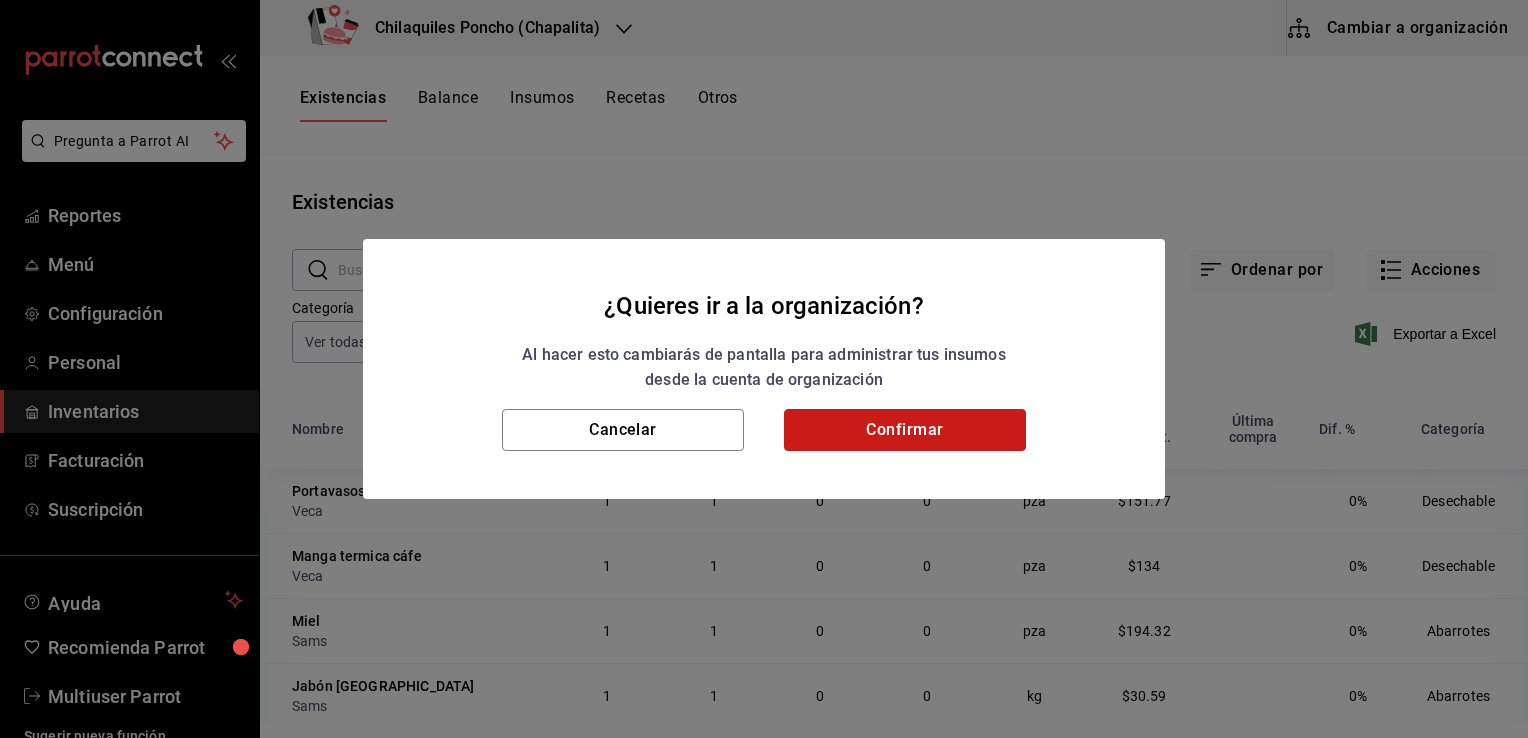 click on "Confirmar" at bounding box center (905, 430) 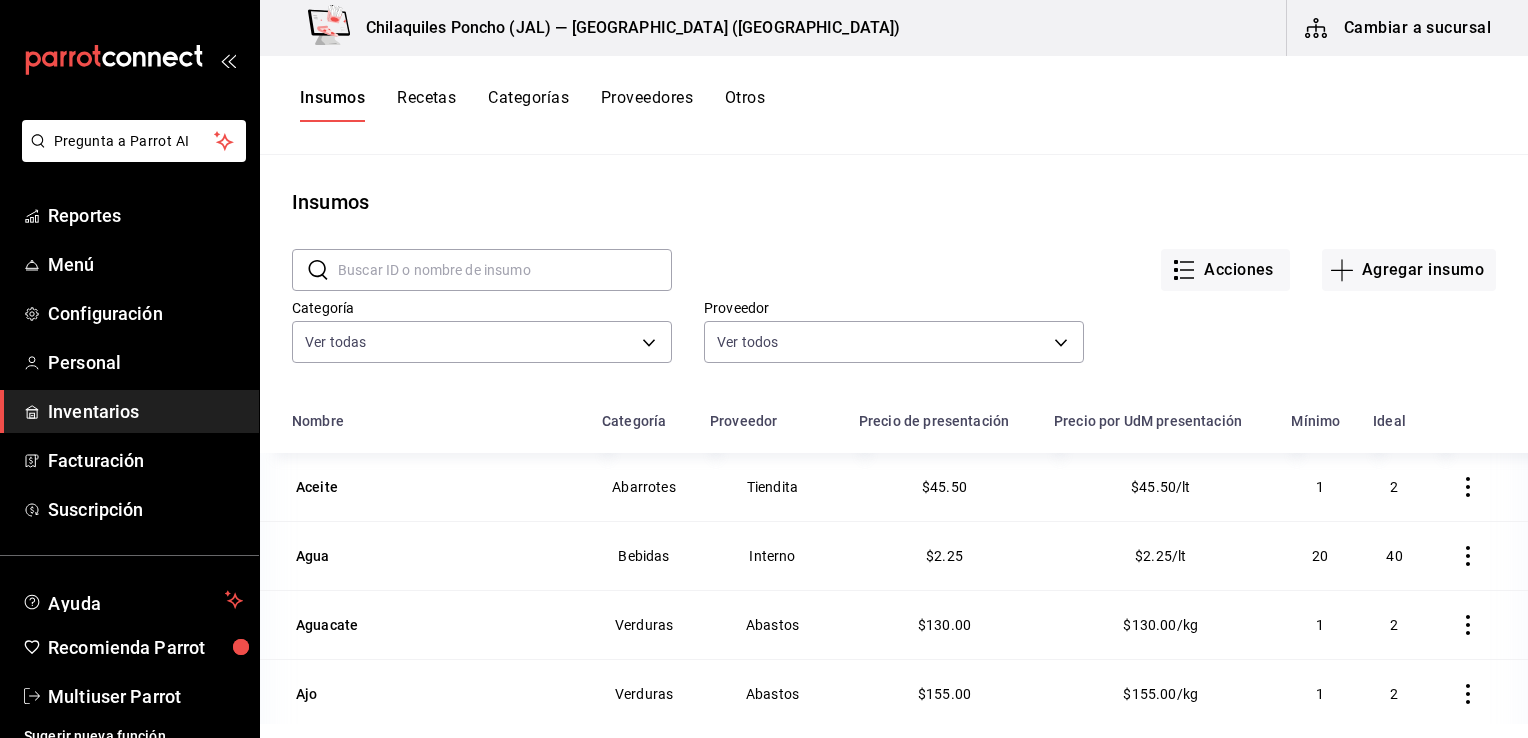 scroll, scrollTop: 200, scrollLeft: 0, axis: vertical 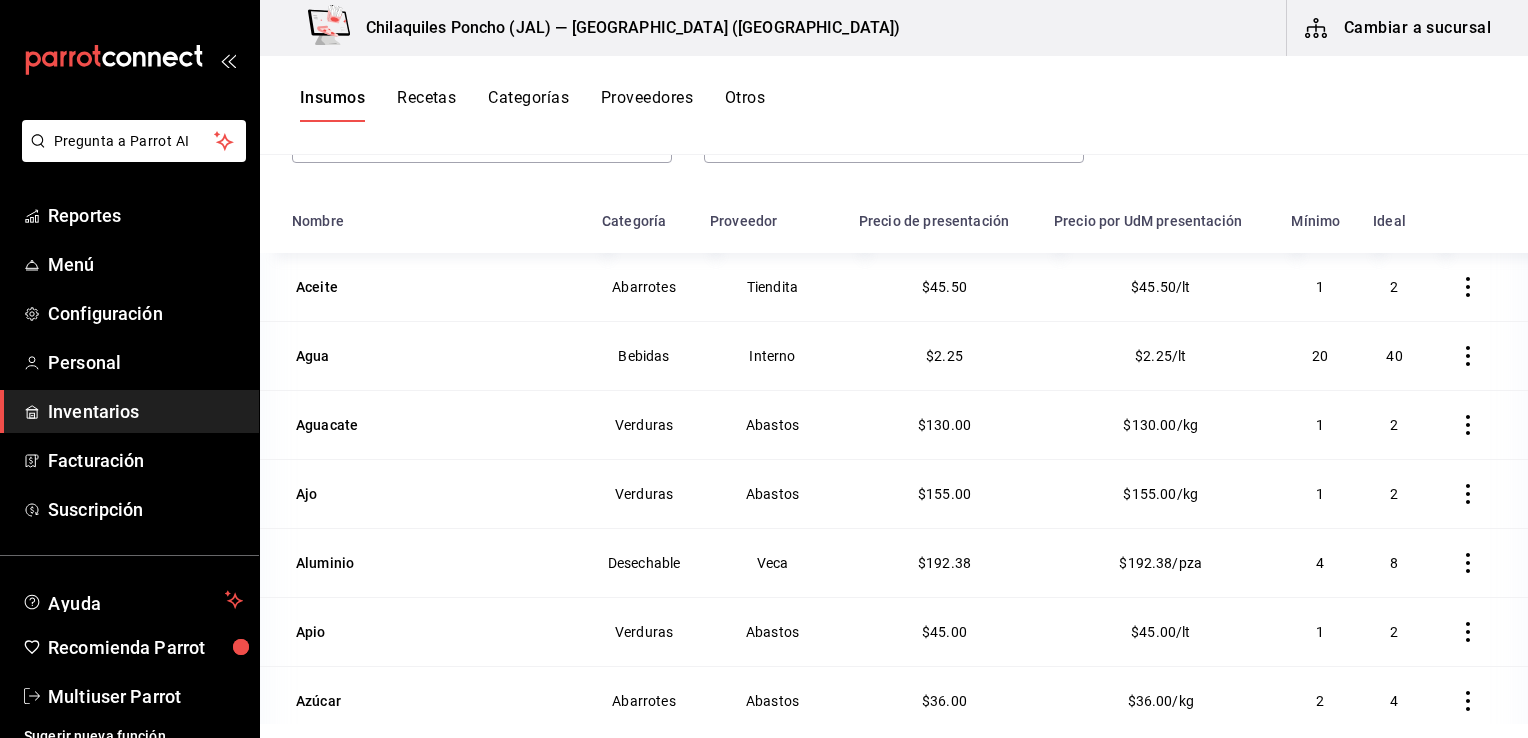 click on "Insumos Recetas Categorías Proveedores Otros" at bounding box center [894, 105] 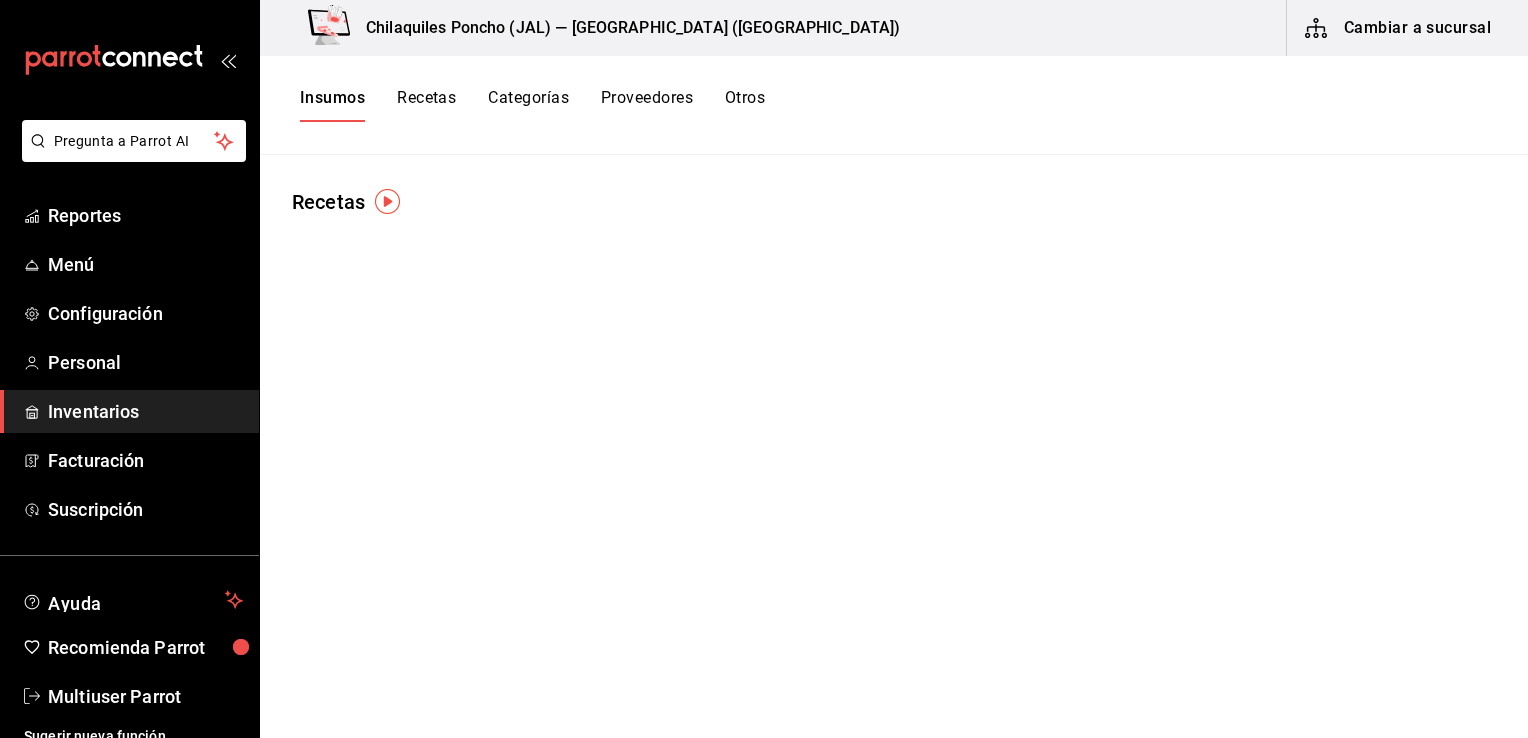 scroll, scrollTop: 0, scrollLeft: 0, axis: both 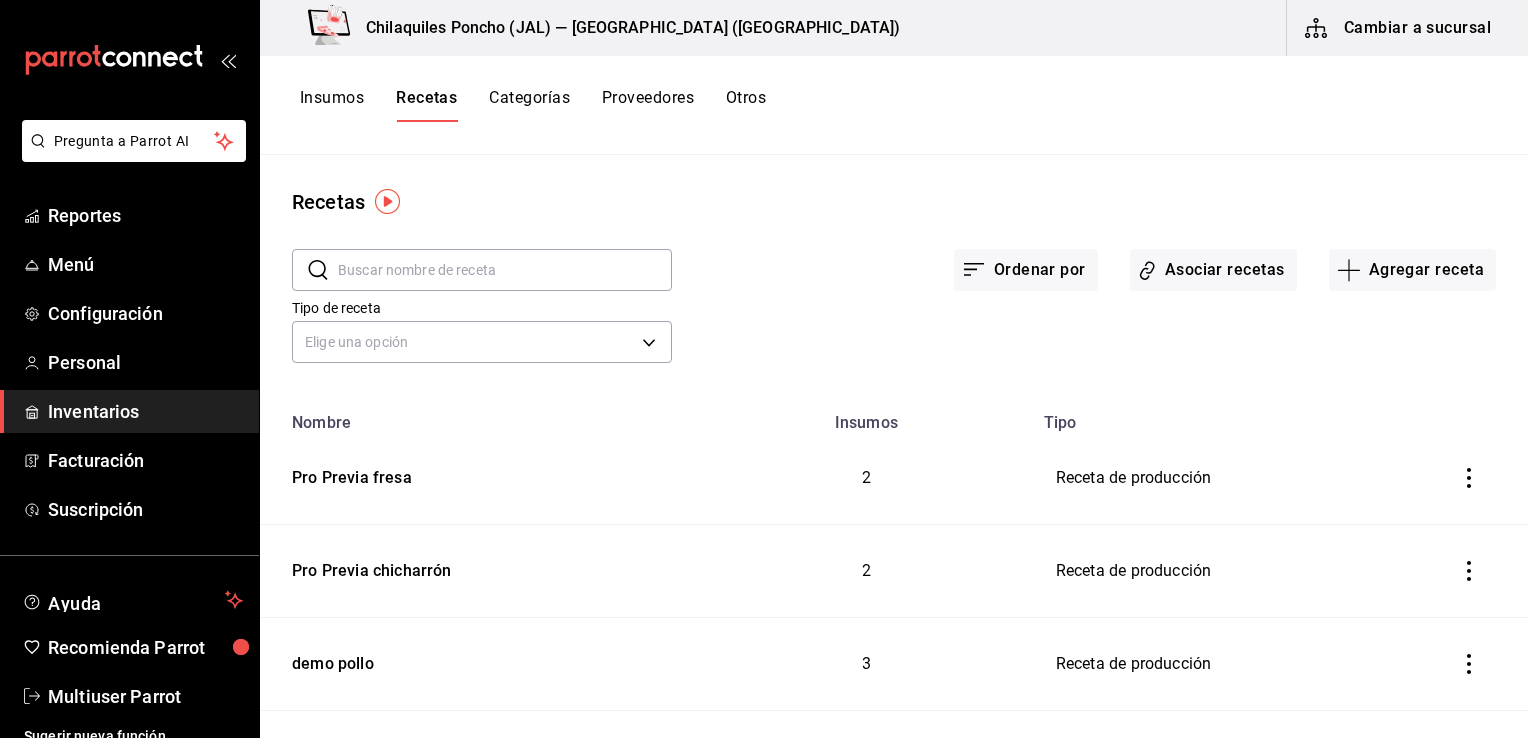 click on "Insumos Recetas Categorías Proveedores Otros" at bounding box center [894, 105] 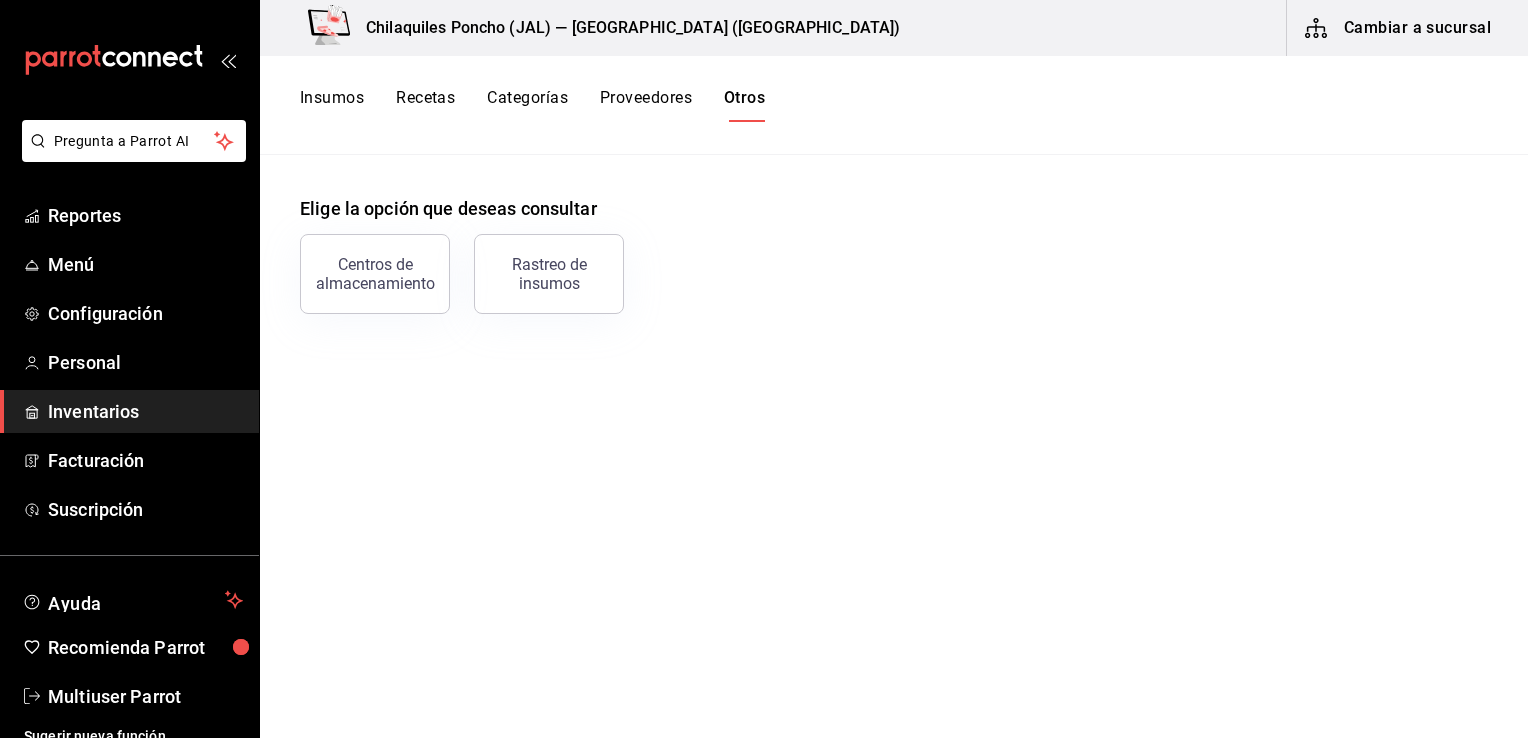 click on "Insumos" at bounding box center [332, 105] 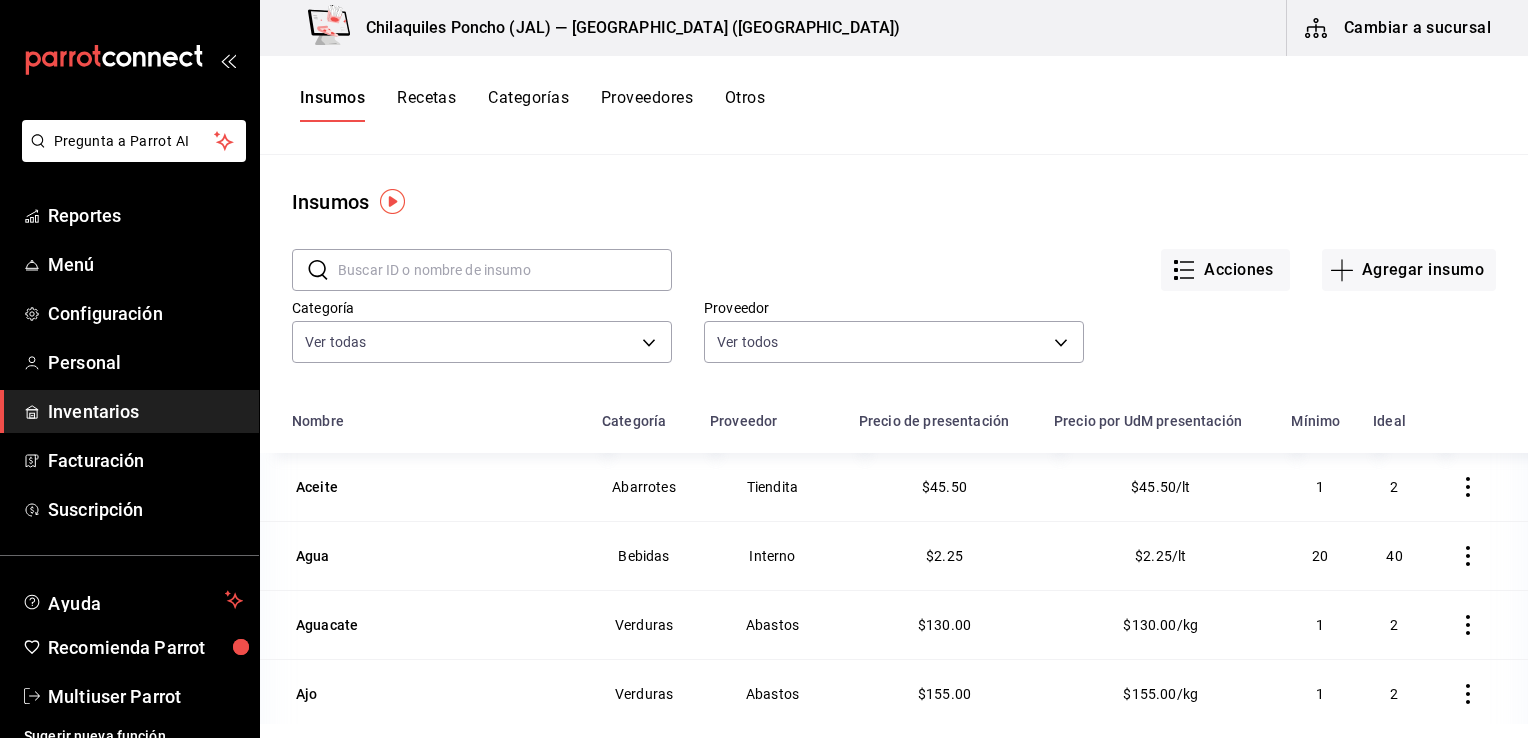 click on "Recetas" at bounding box center [426, 105] 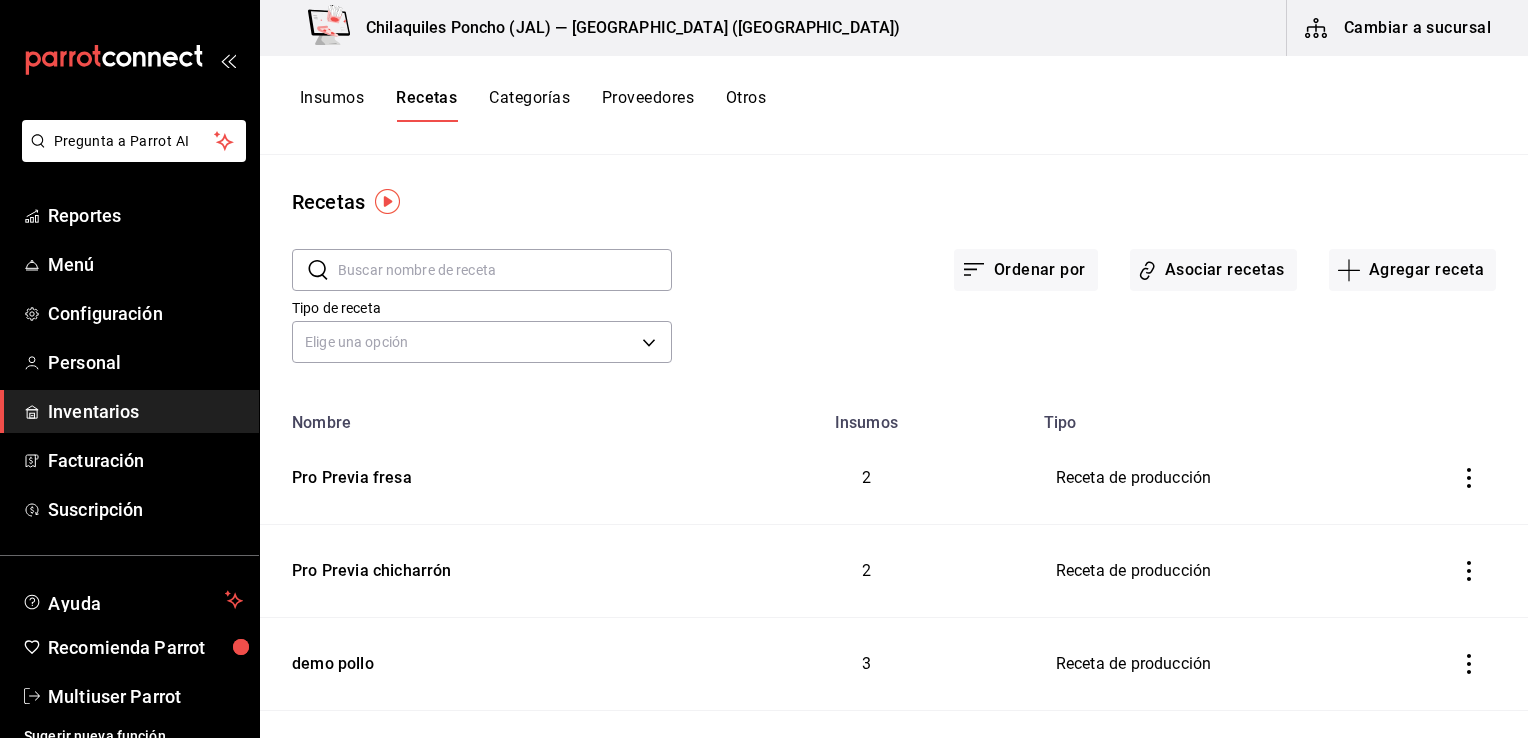 click on "Otros" at bounding box center (746, 105) 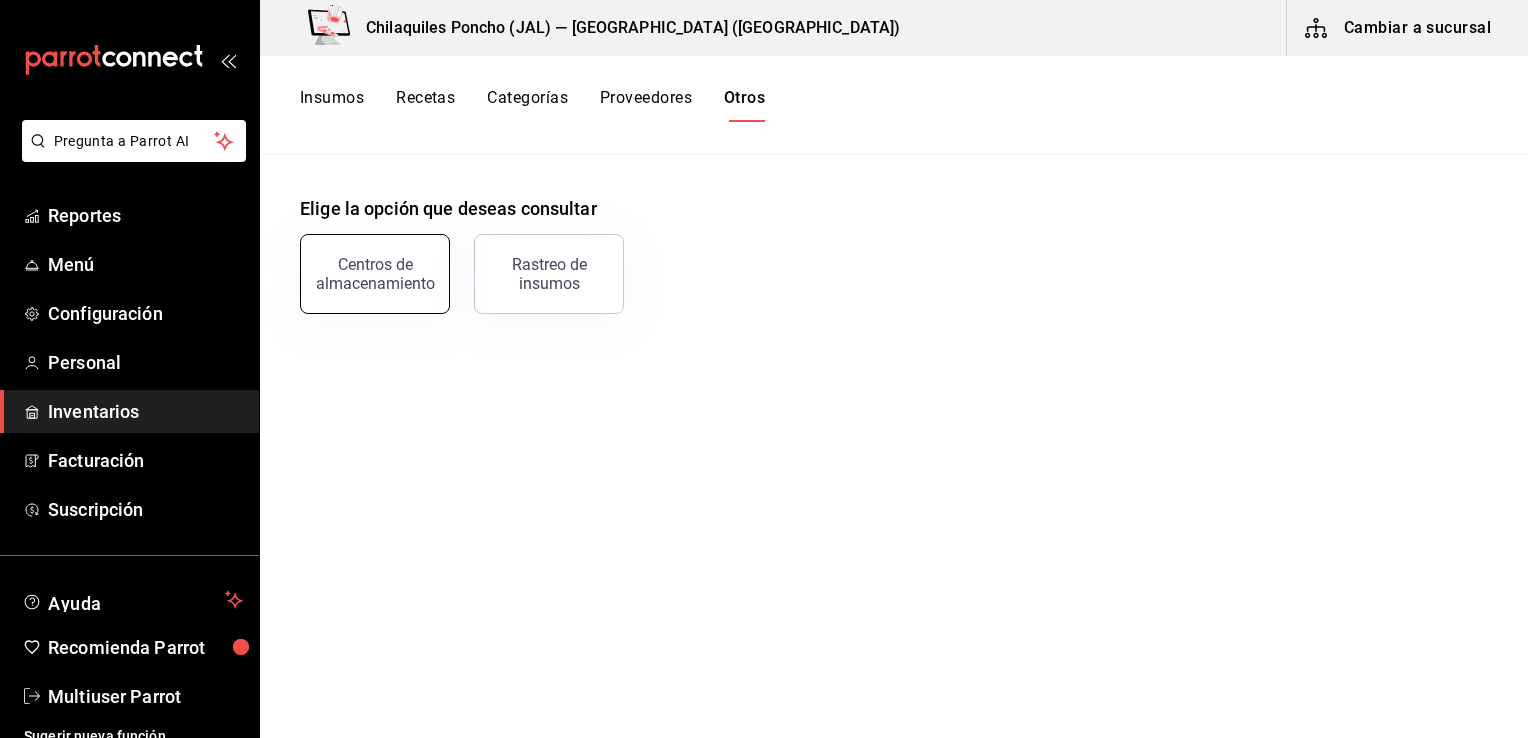click on "Centros de almacenamiento" at bounding box center (375, 274) 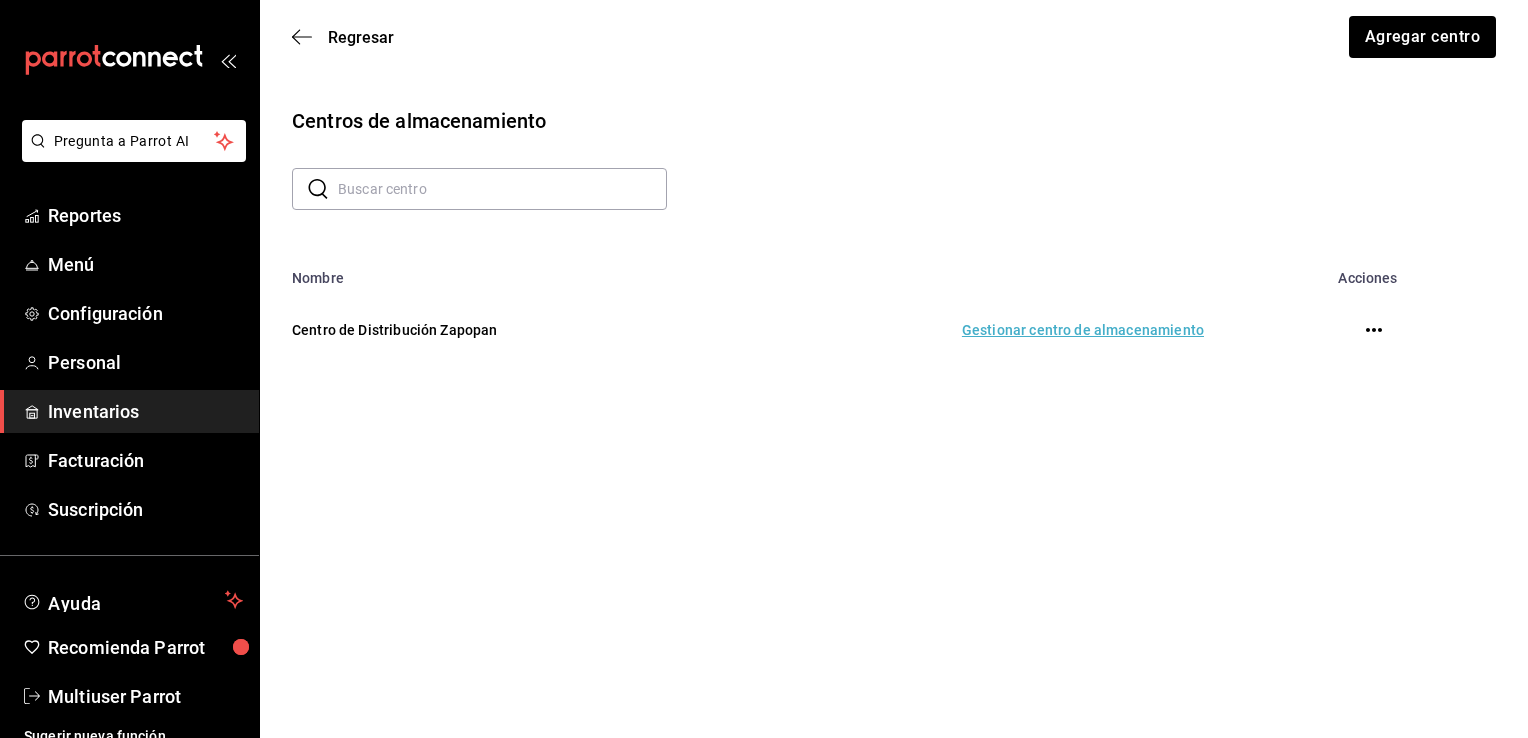 click on "Gestionar centro de almacenamiento" at bounding box center (973, 330) 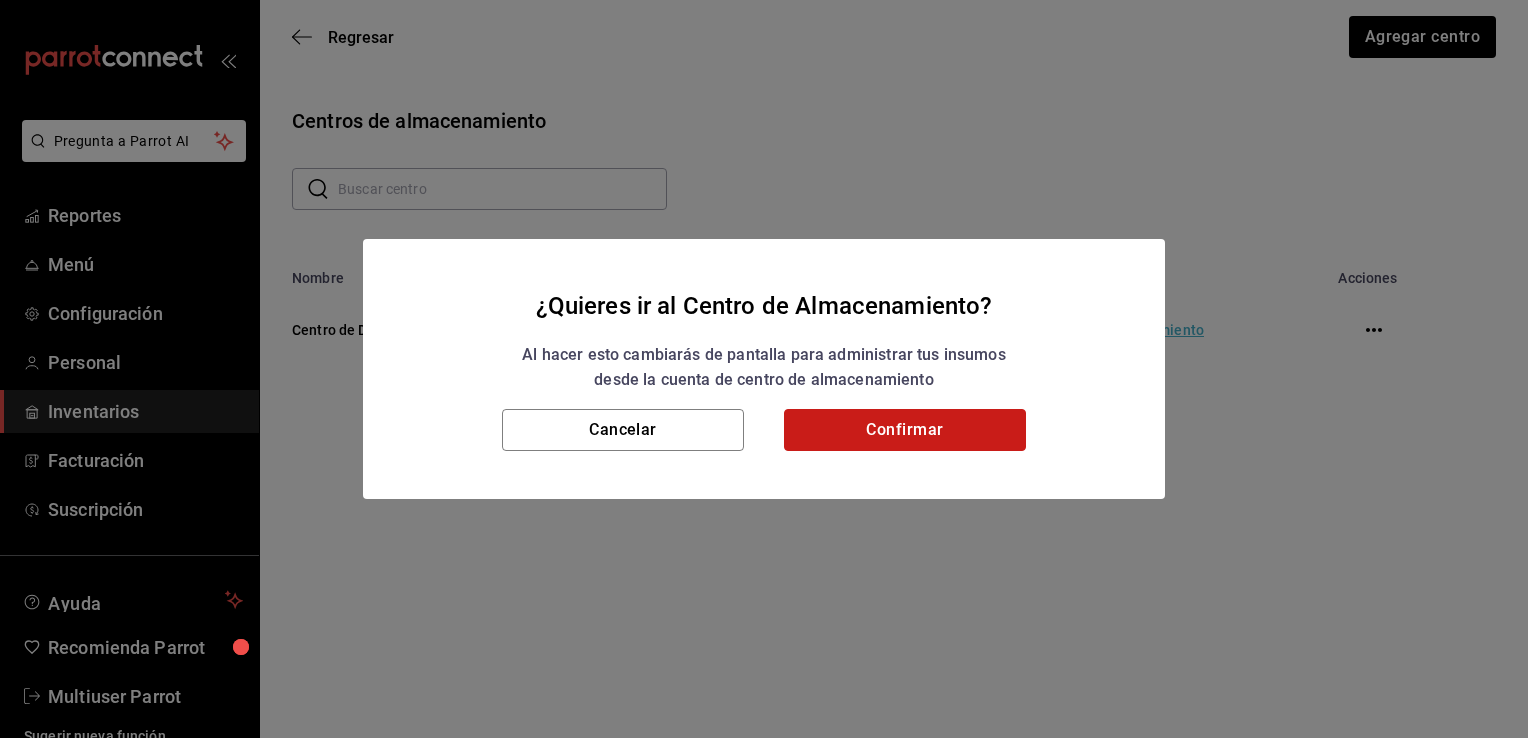 click on "Confirmar" at bounding box center [905, 430] 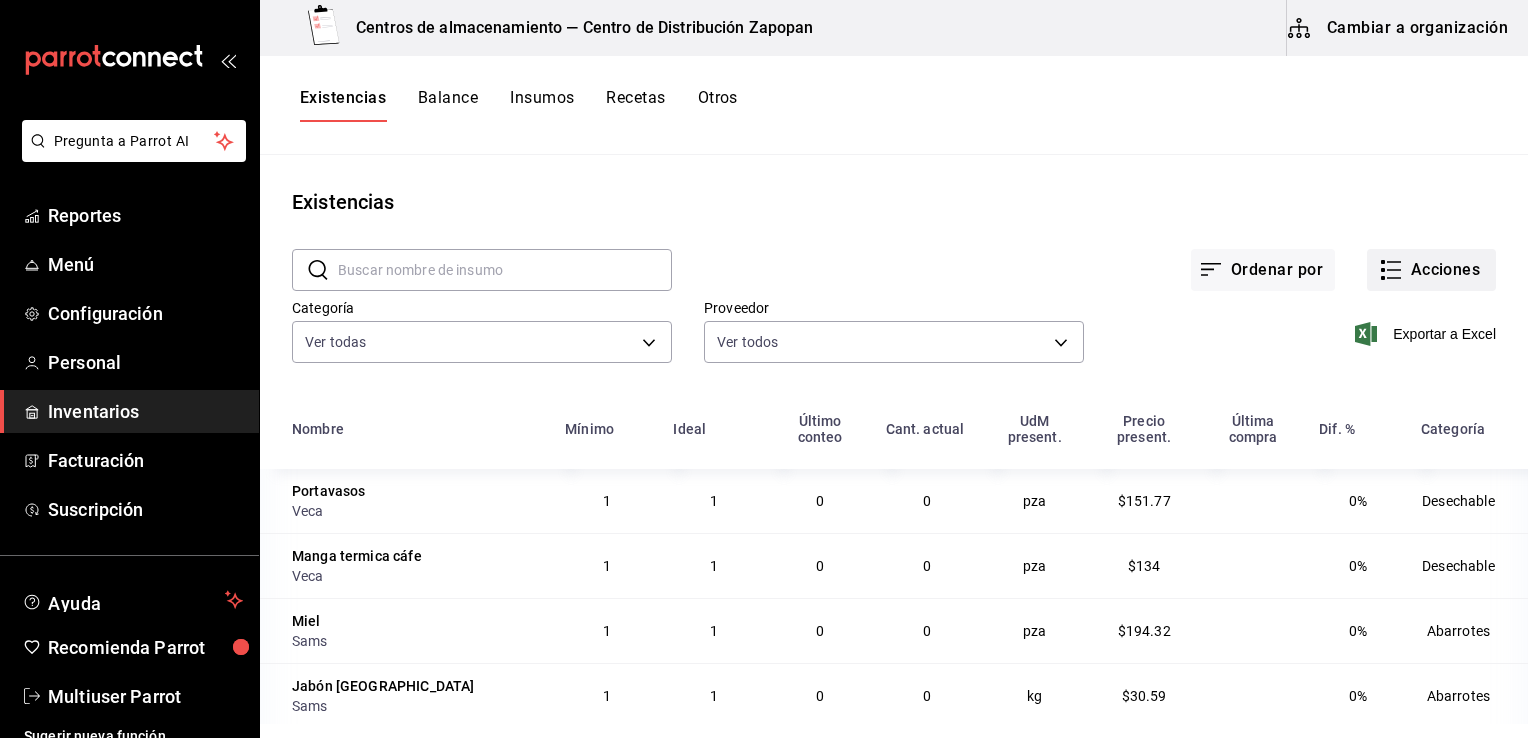 click on "Acciones" at bounding box center [1431, 270] 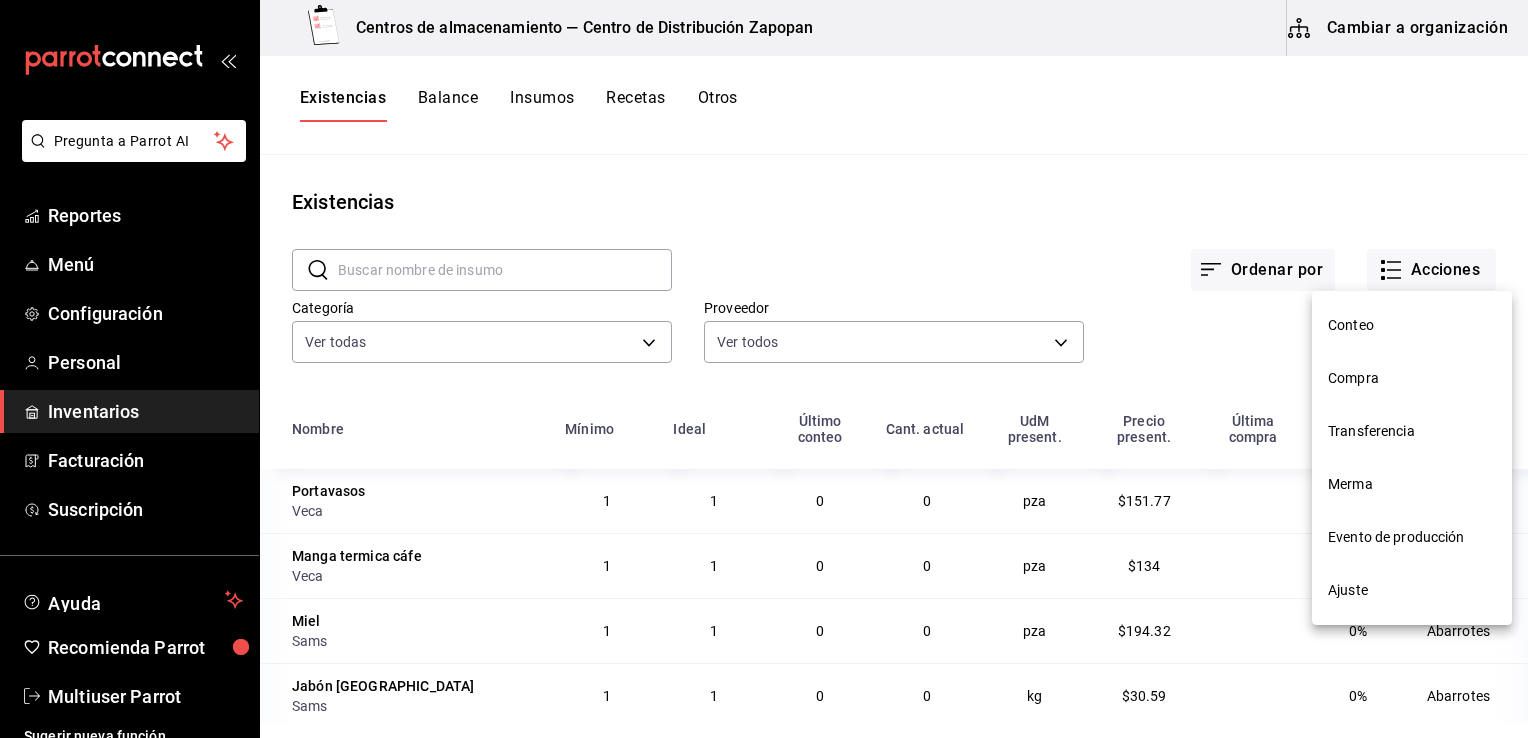 click on "Evento de producción" at bounding box center [1412, 537] 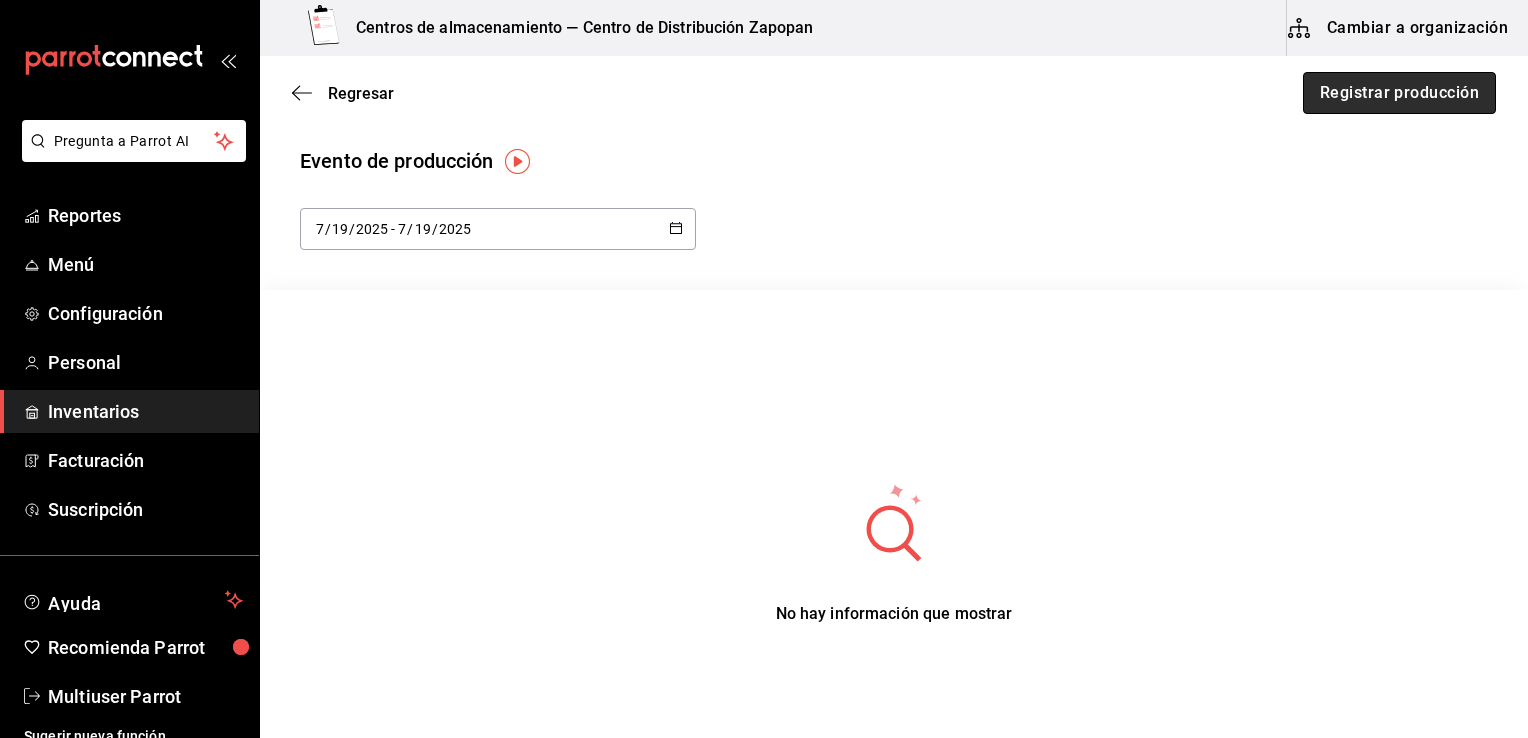 click on "Registrar producción" at bounding box center (1399, 93) 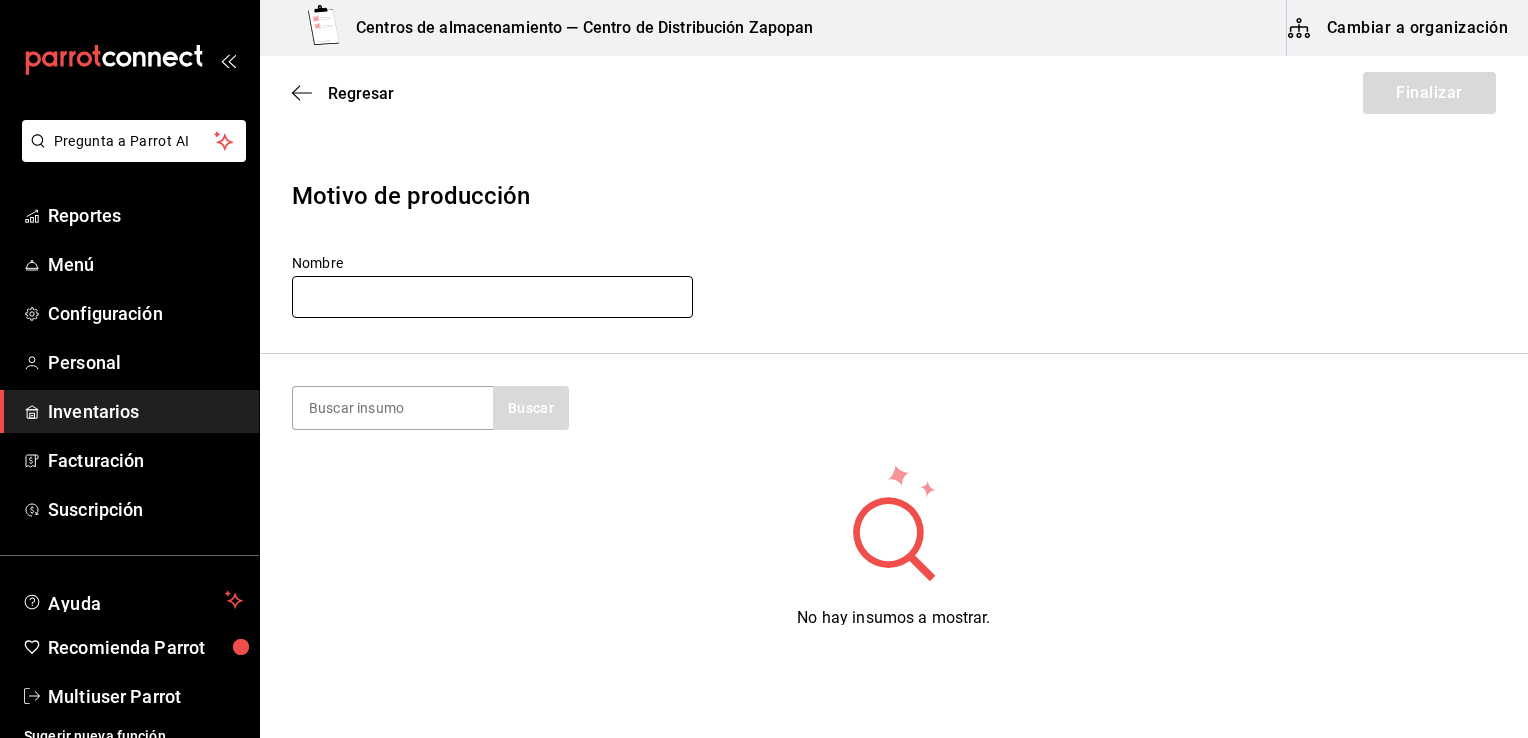 click at bounding box center [492, 297] 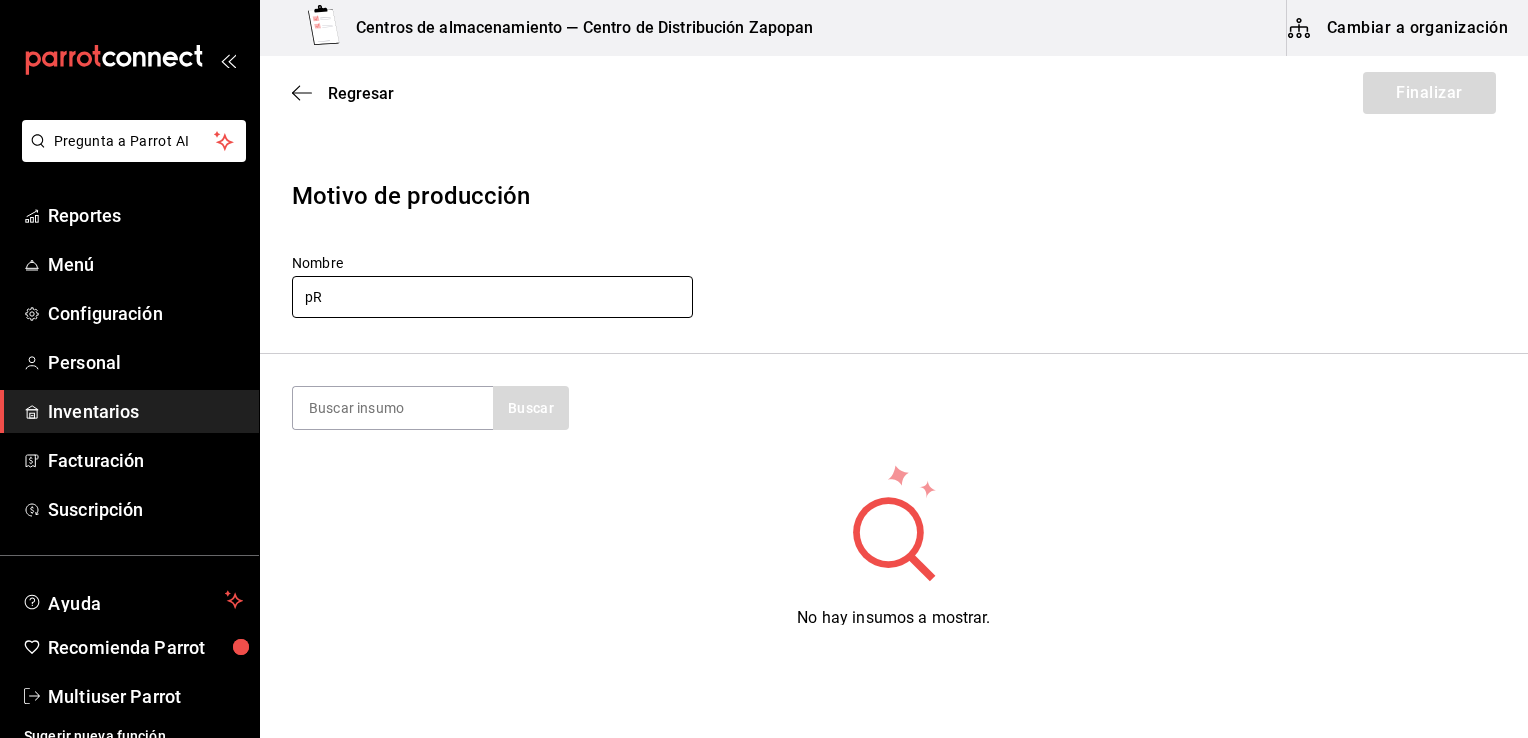 type on "p" 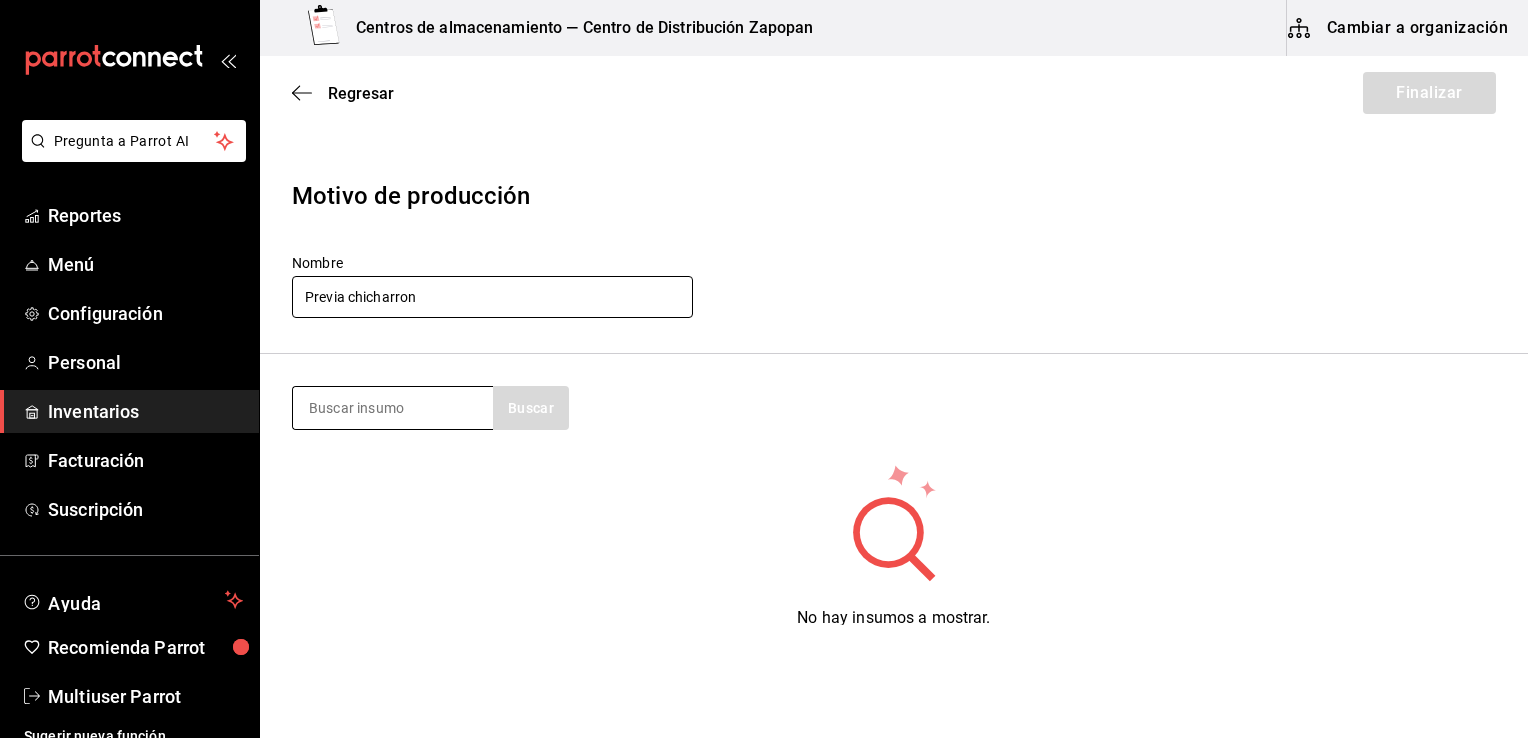 type on "Previa chicharron" 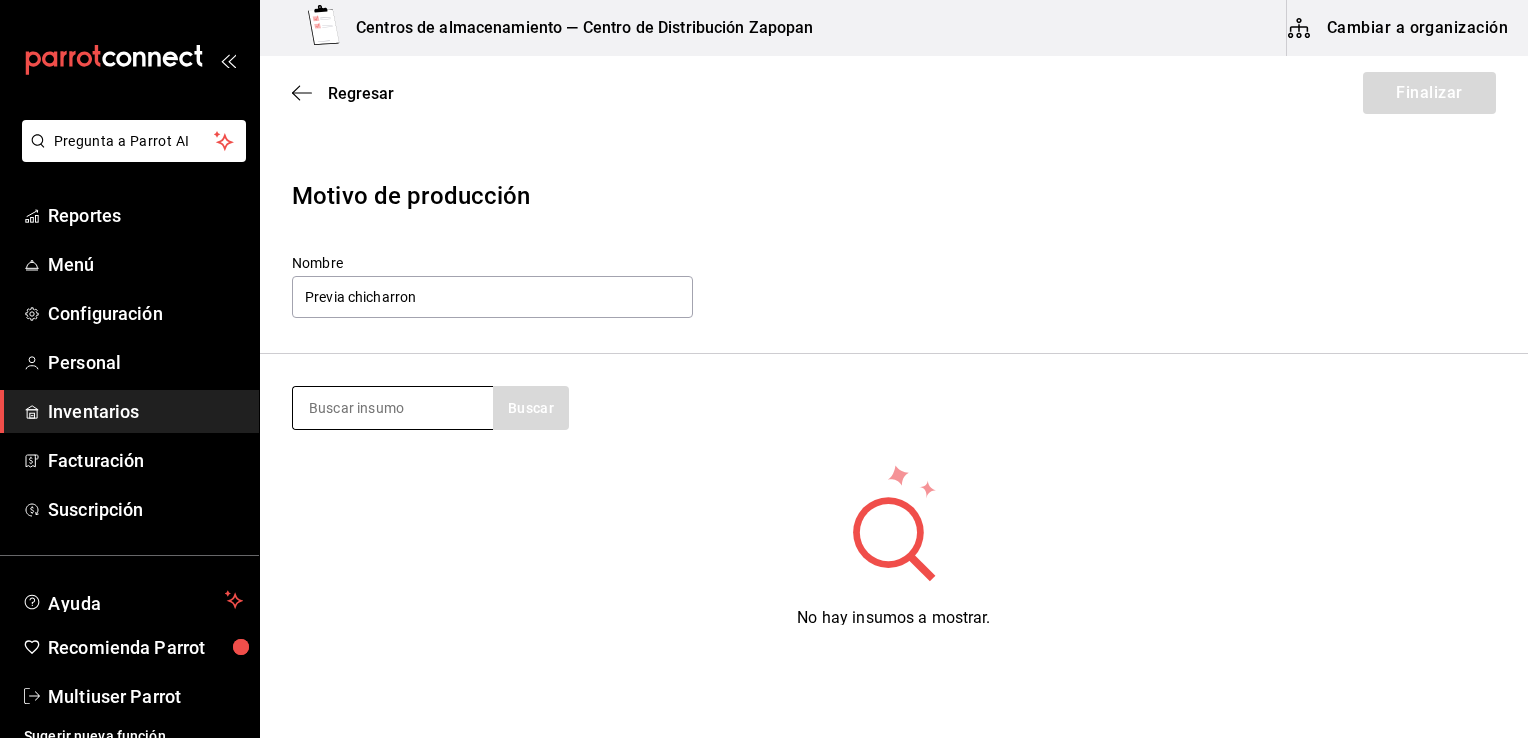 click at bounding box center [393, 408] 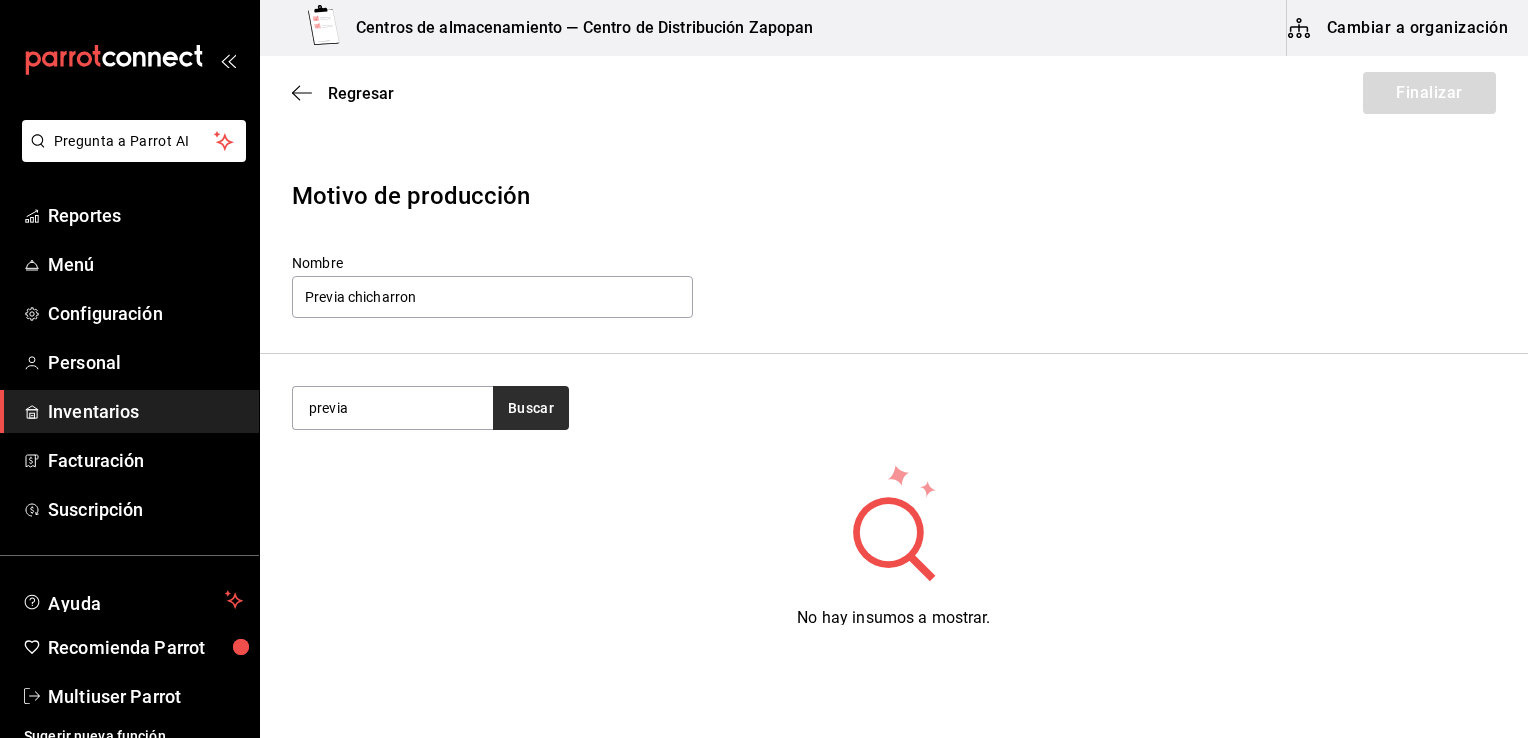 type on "previa" 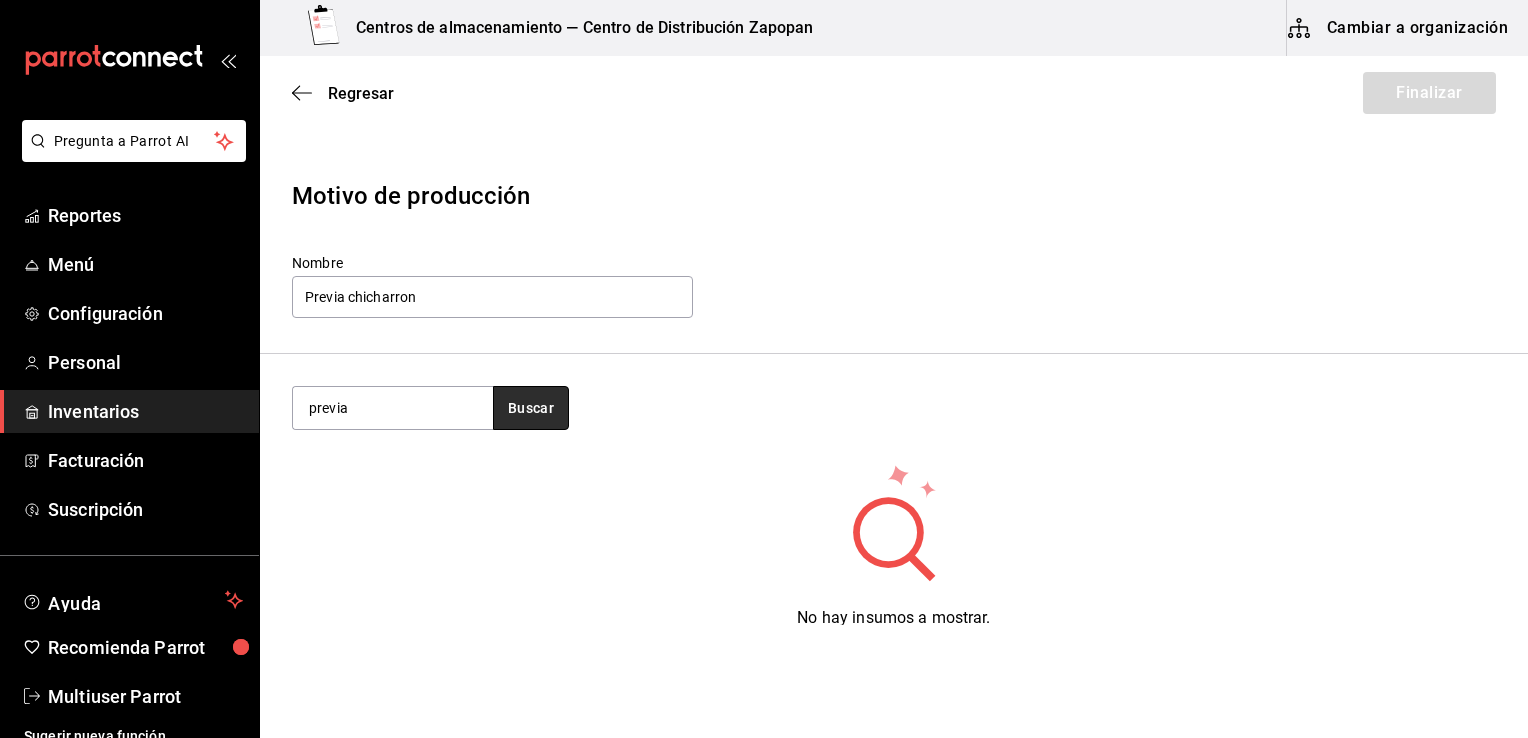 click on "Buscar" at bounding box center (531, 408) 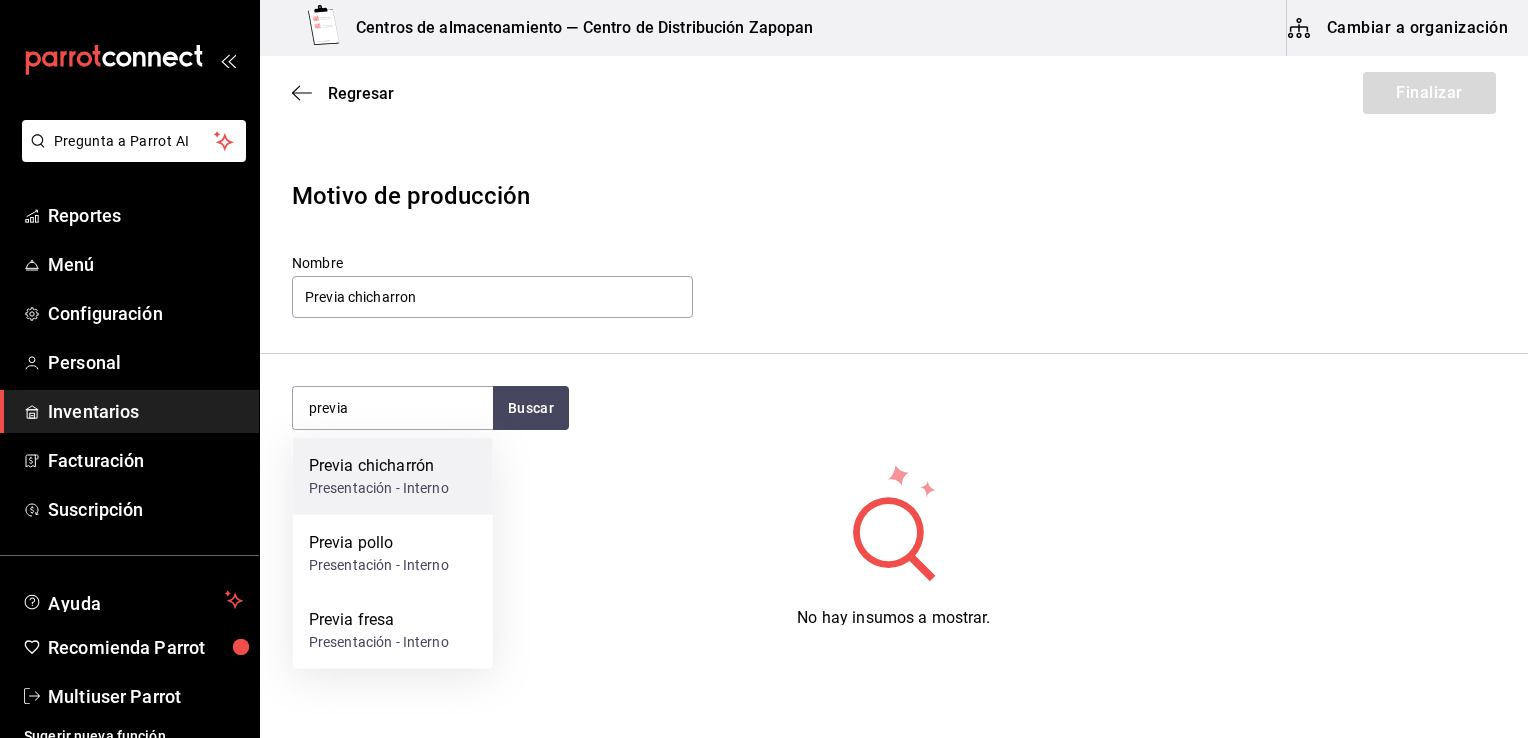 click on "Presentación - Interno" at bounding box center (379, 488) 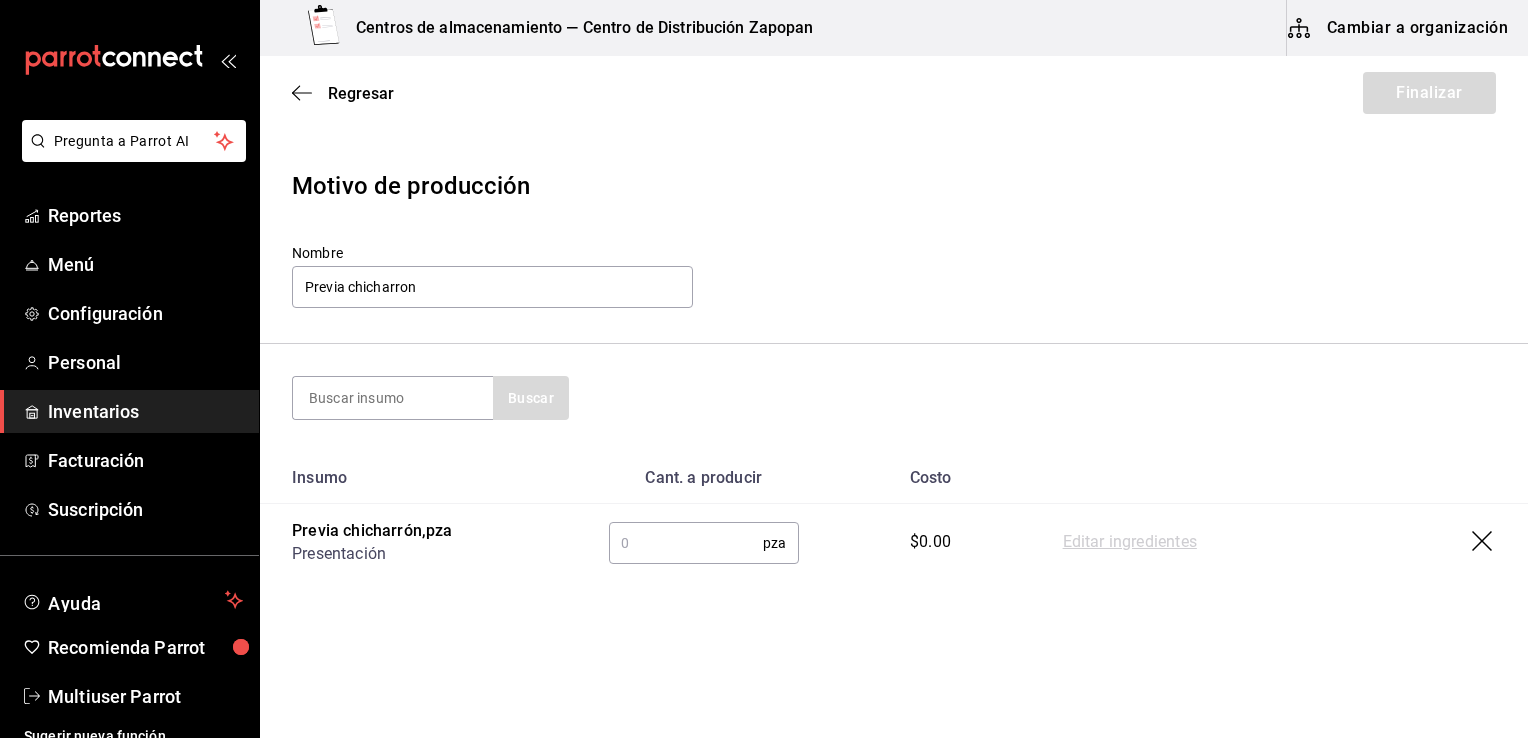 scroll, scrollTop: 13, scrollLeft: 0, axis: vertical 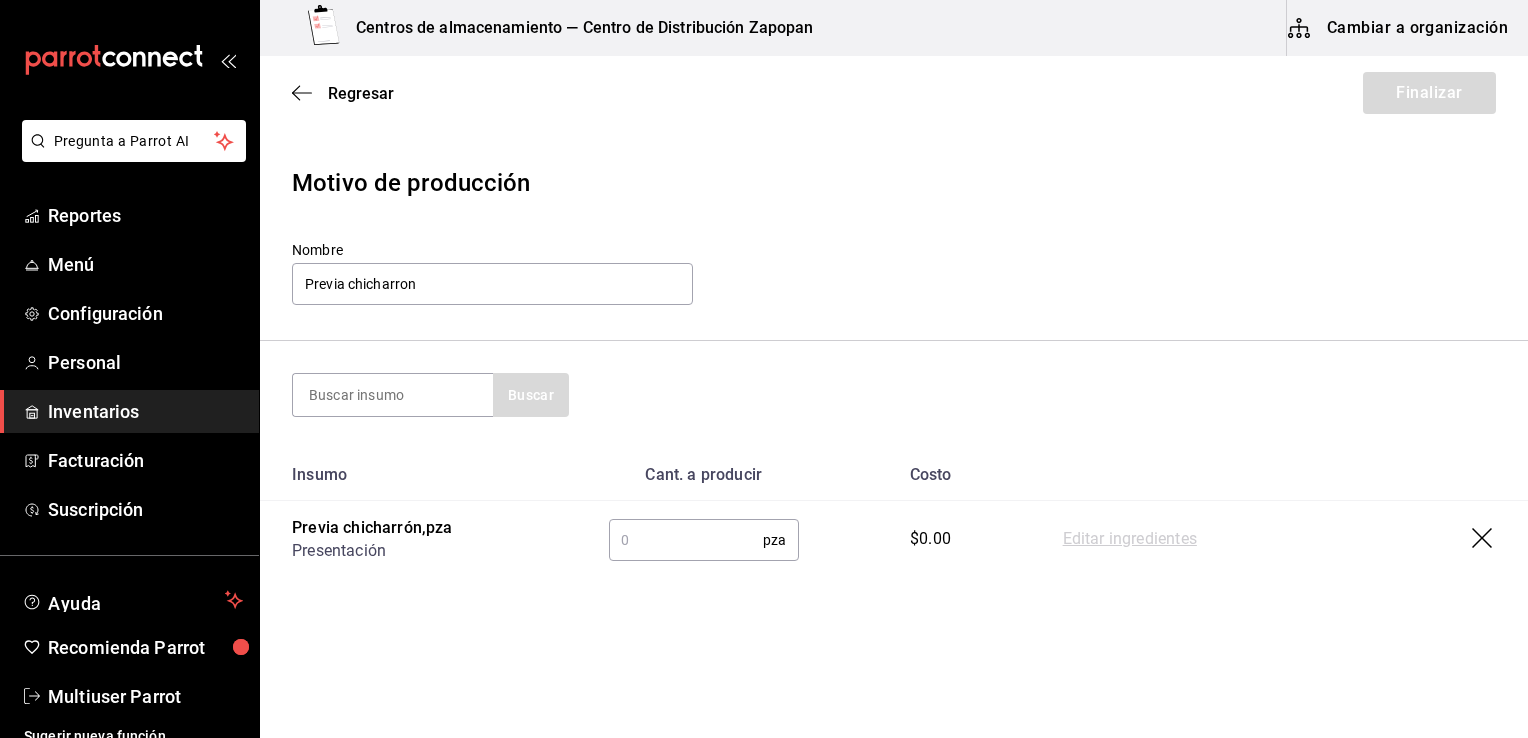 click at bounding box center [686, 540] 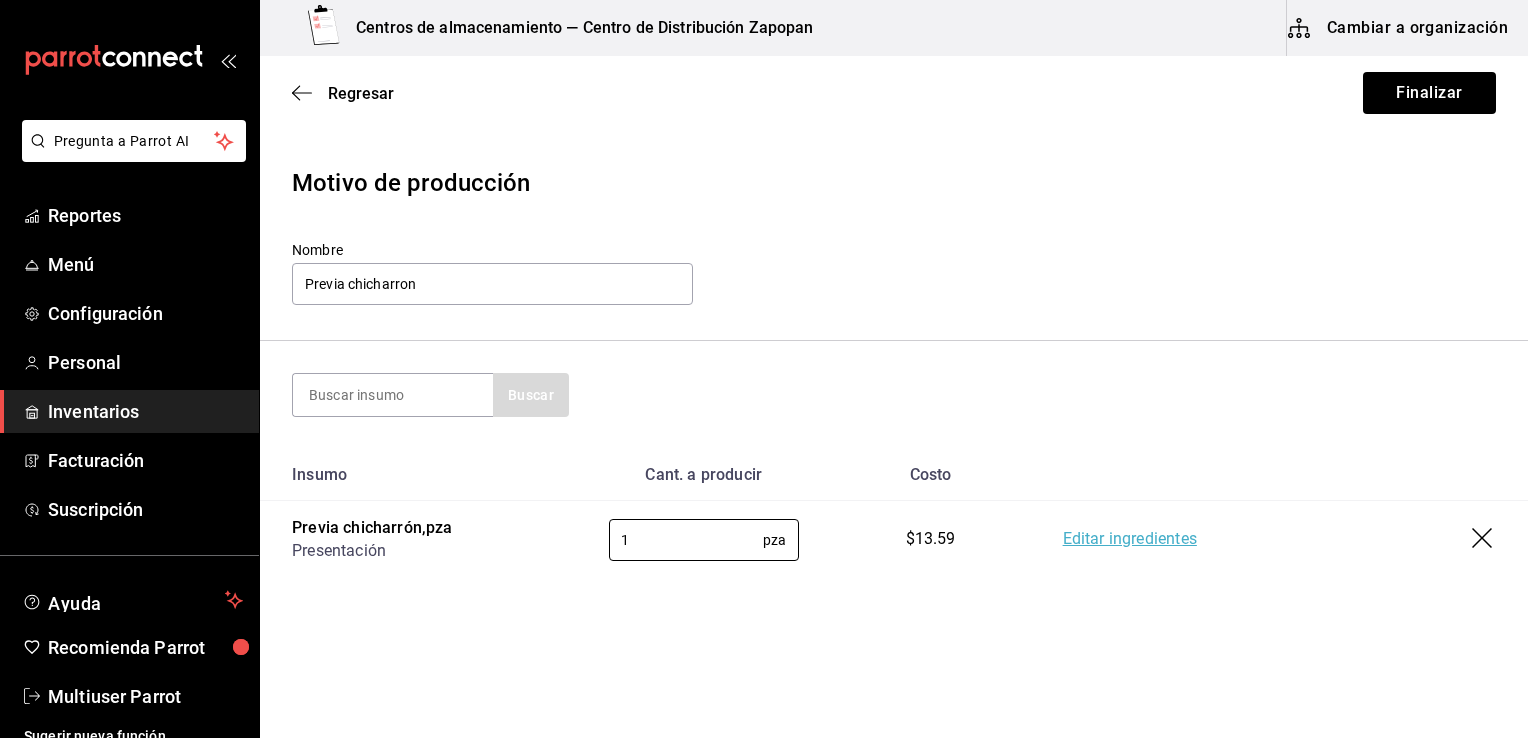 click on "Editar ingredientes" at bounding box center (1130, 540) 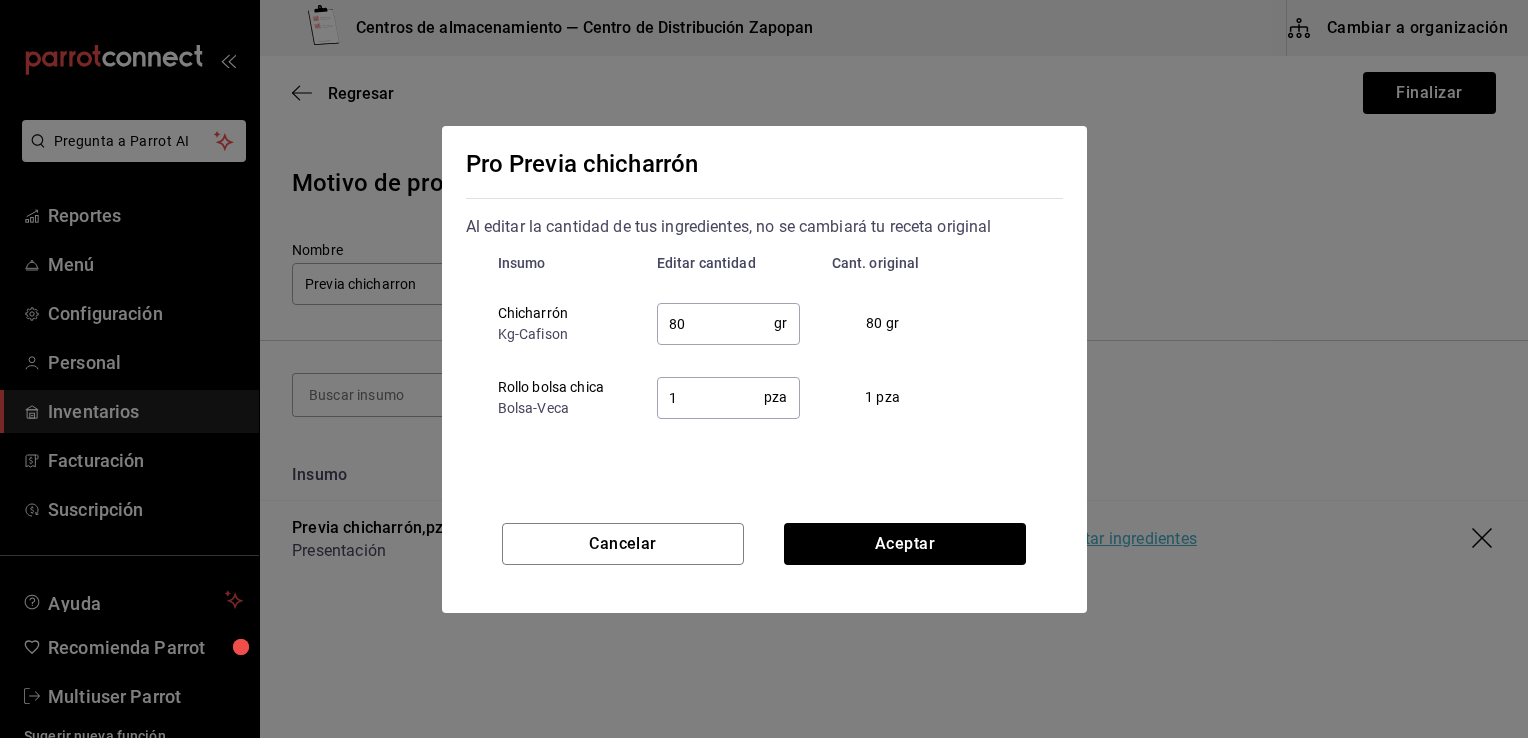 click on "80" at bounding box center [716, 323] 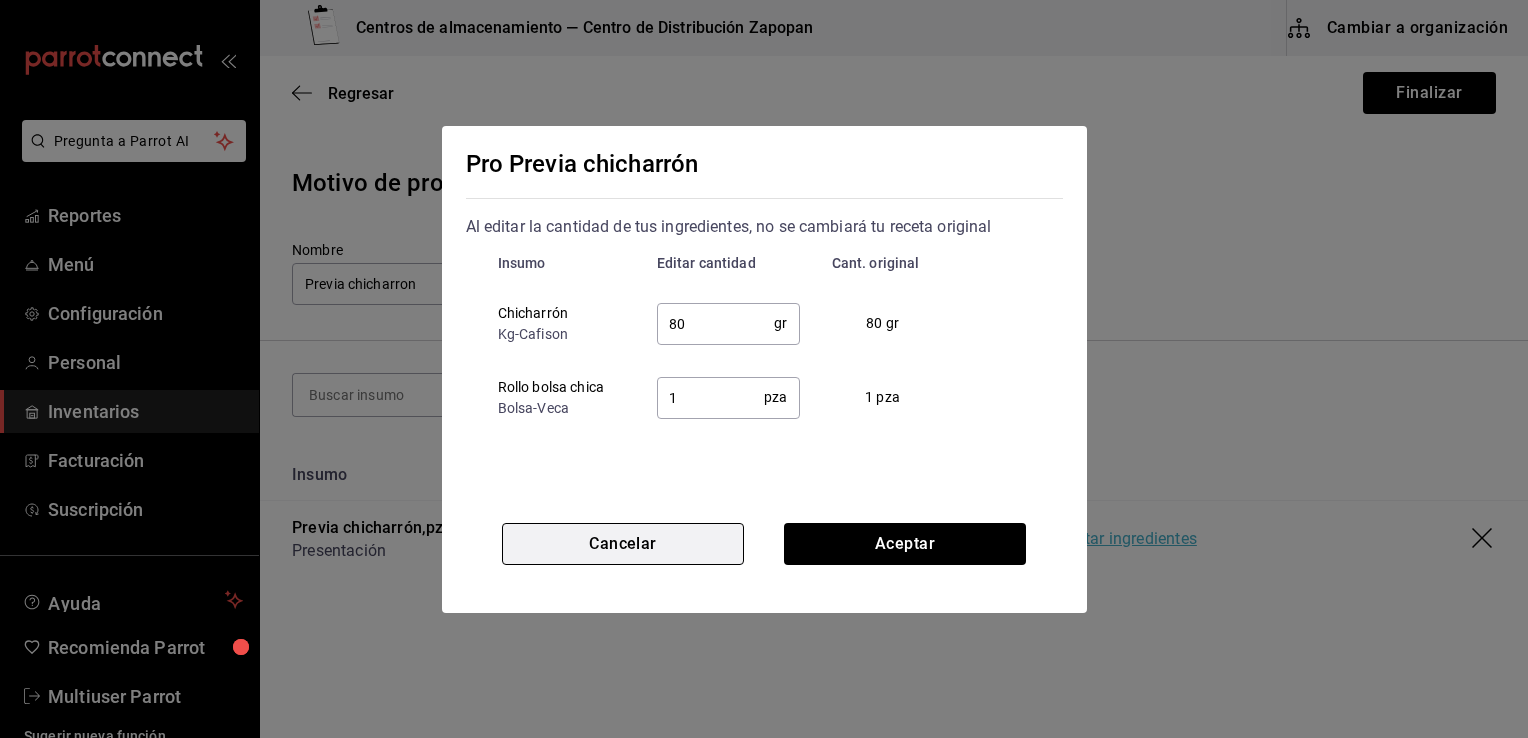 click on "Cancelar" at bounding box center [623, 544] 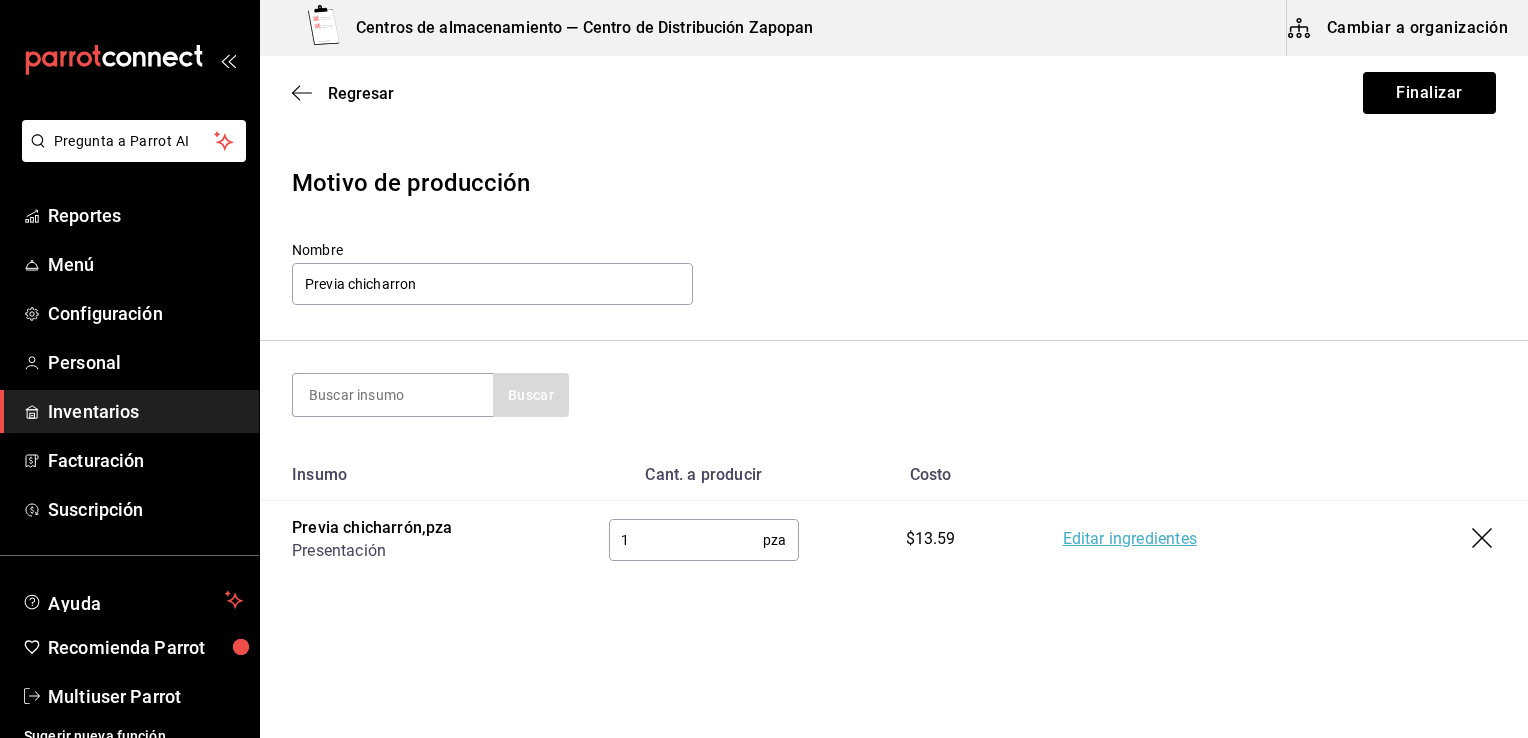 click on "1" at bounding box center (686, 540) 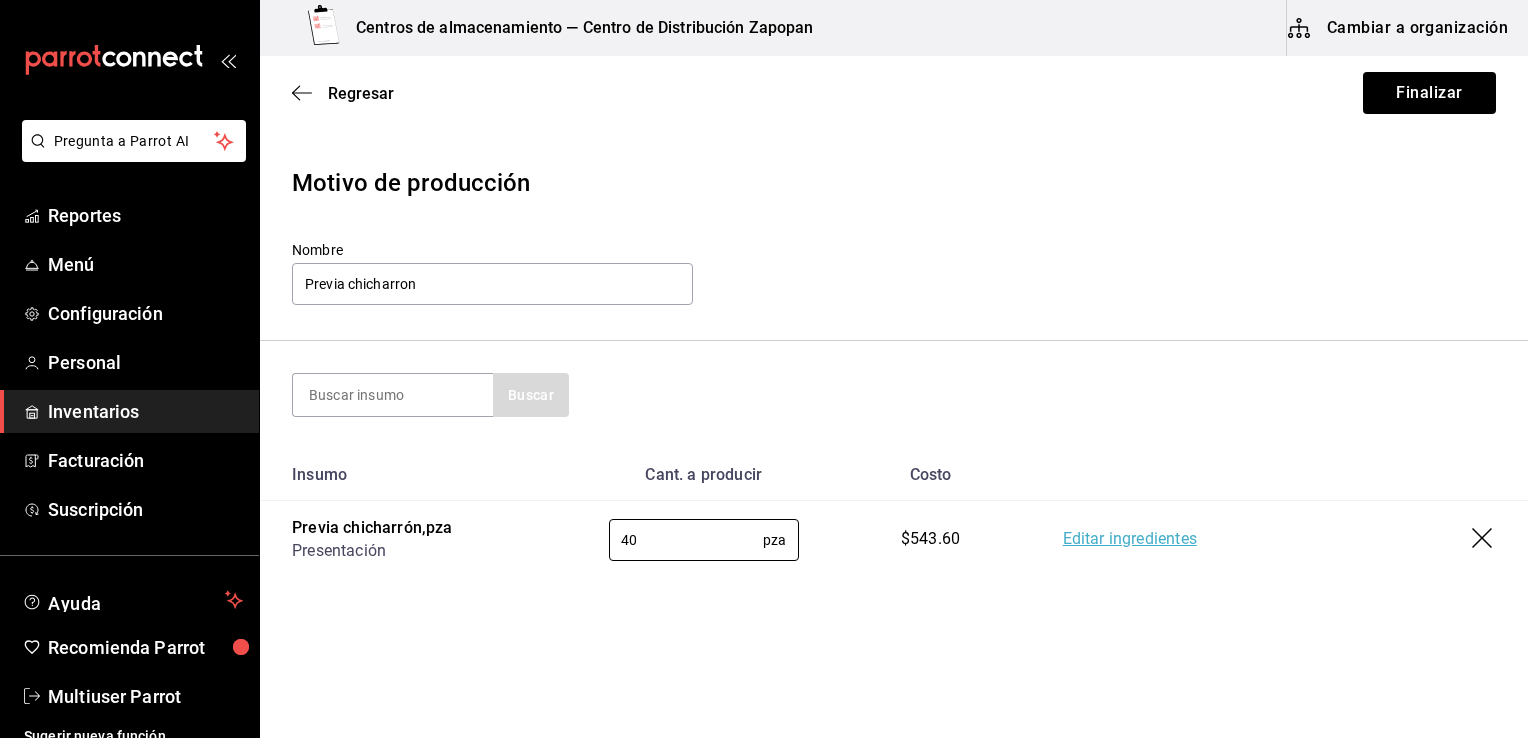 type on "40" 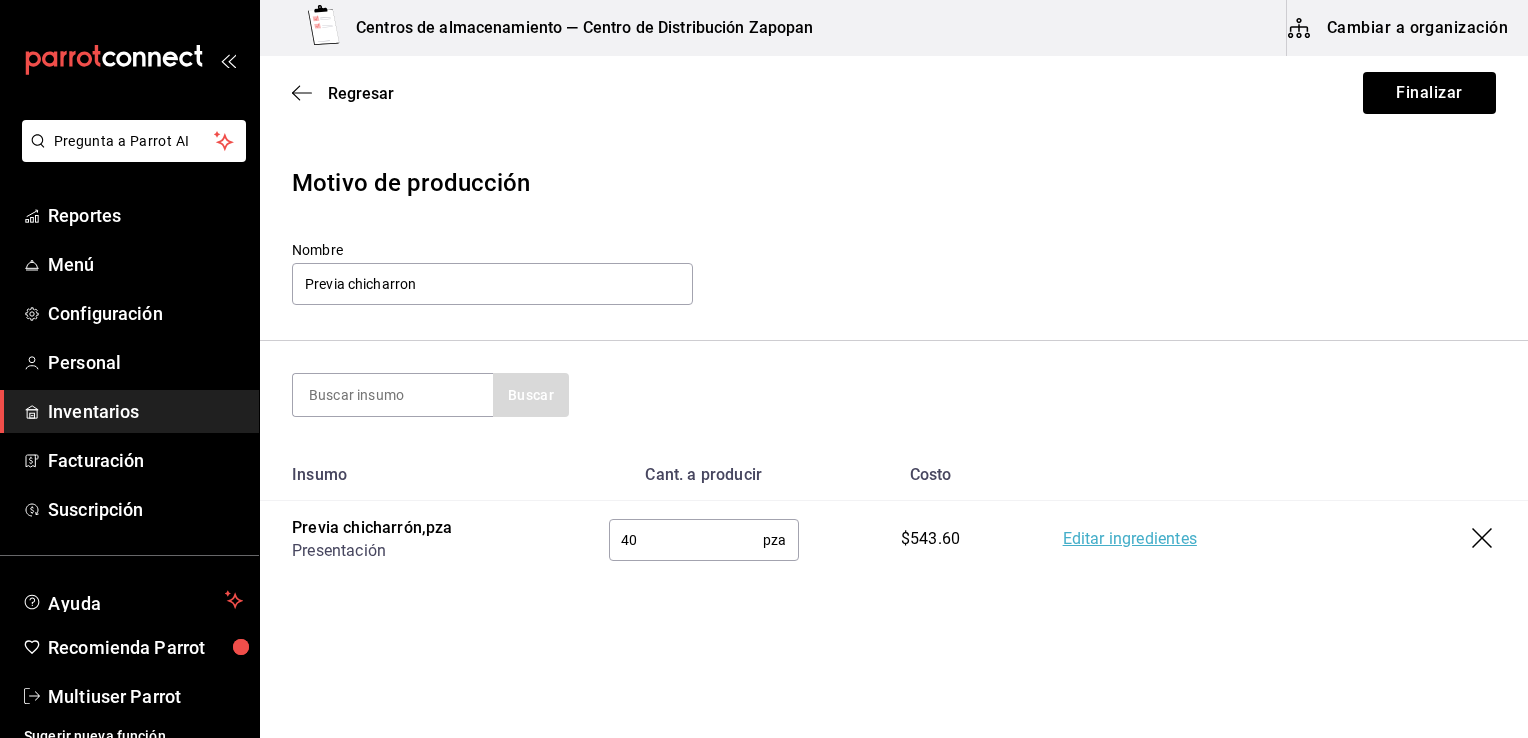 click on "Editar ingredientes" at bounding box center [1130, 540] 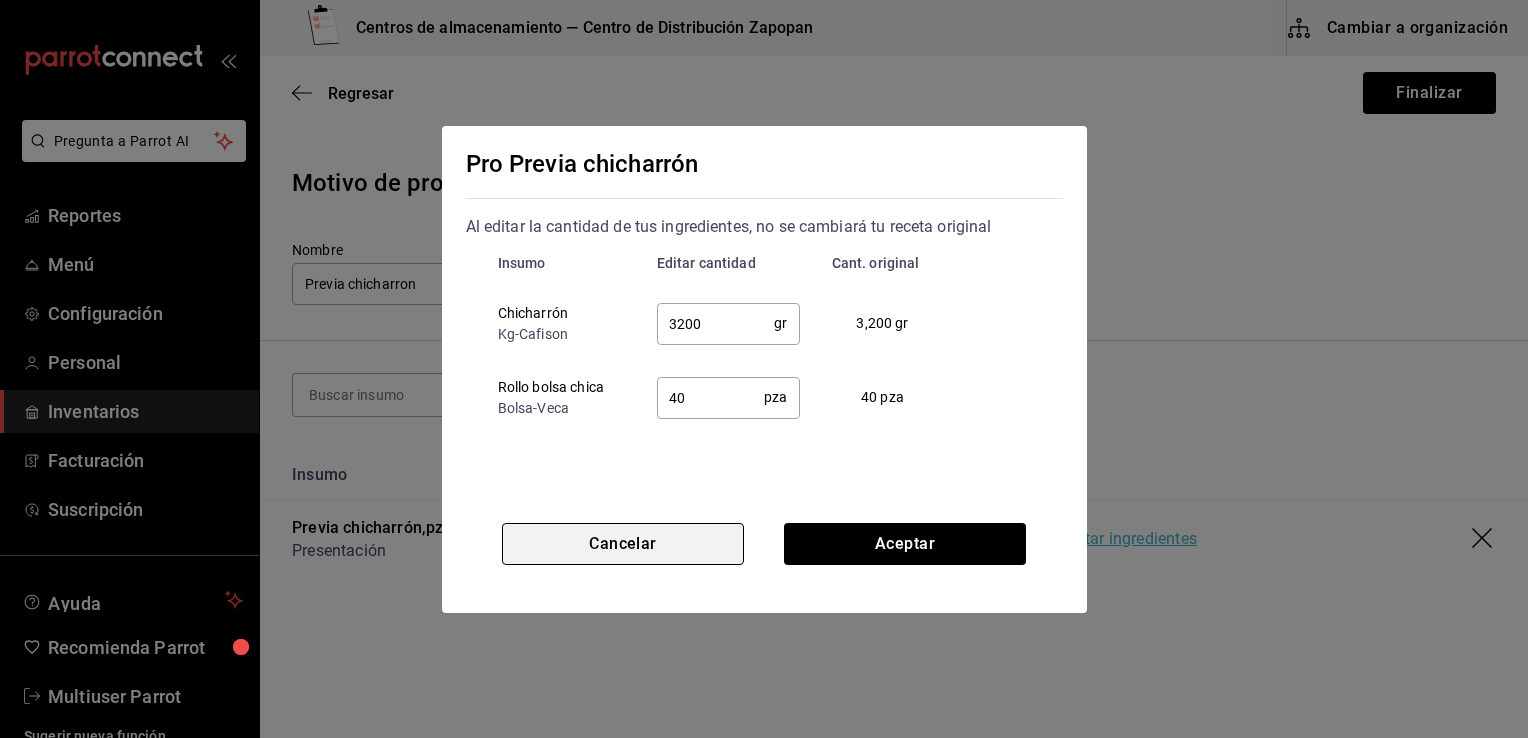 click on "Cancelar" at bounding box center [623, 544] 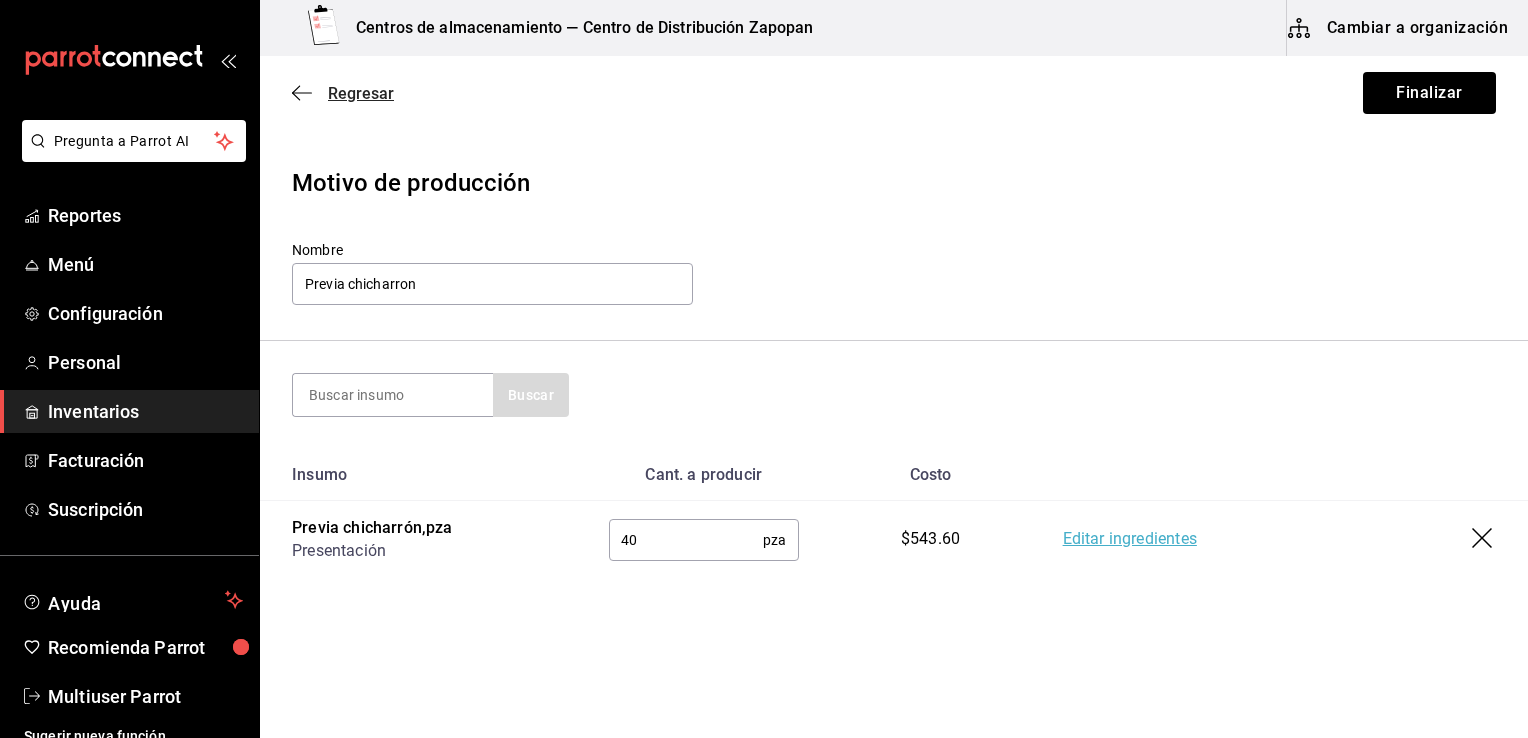 click 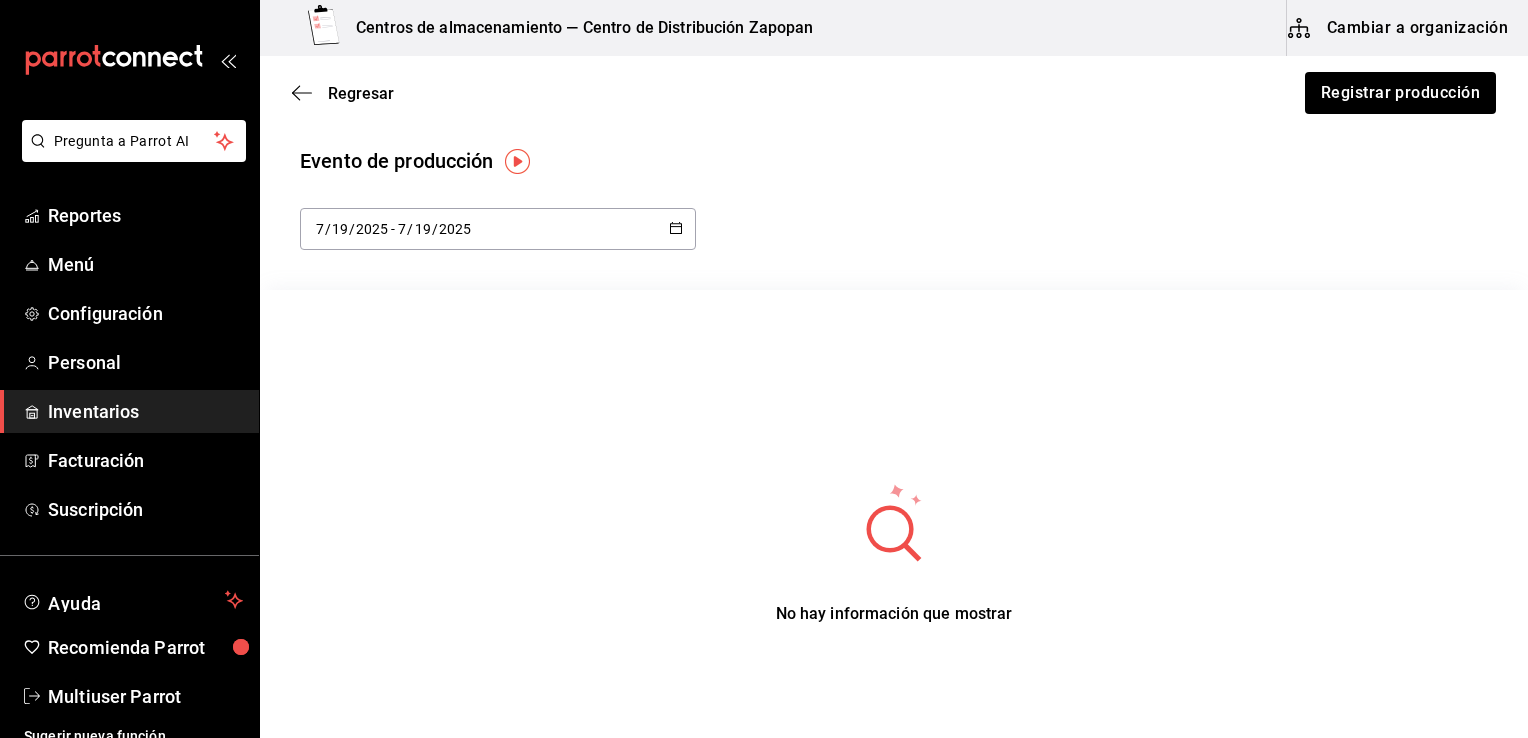 click 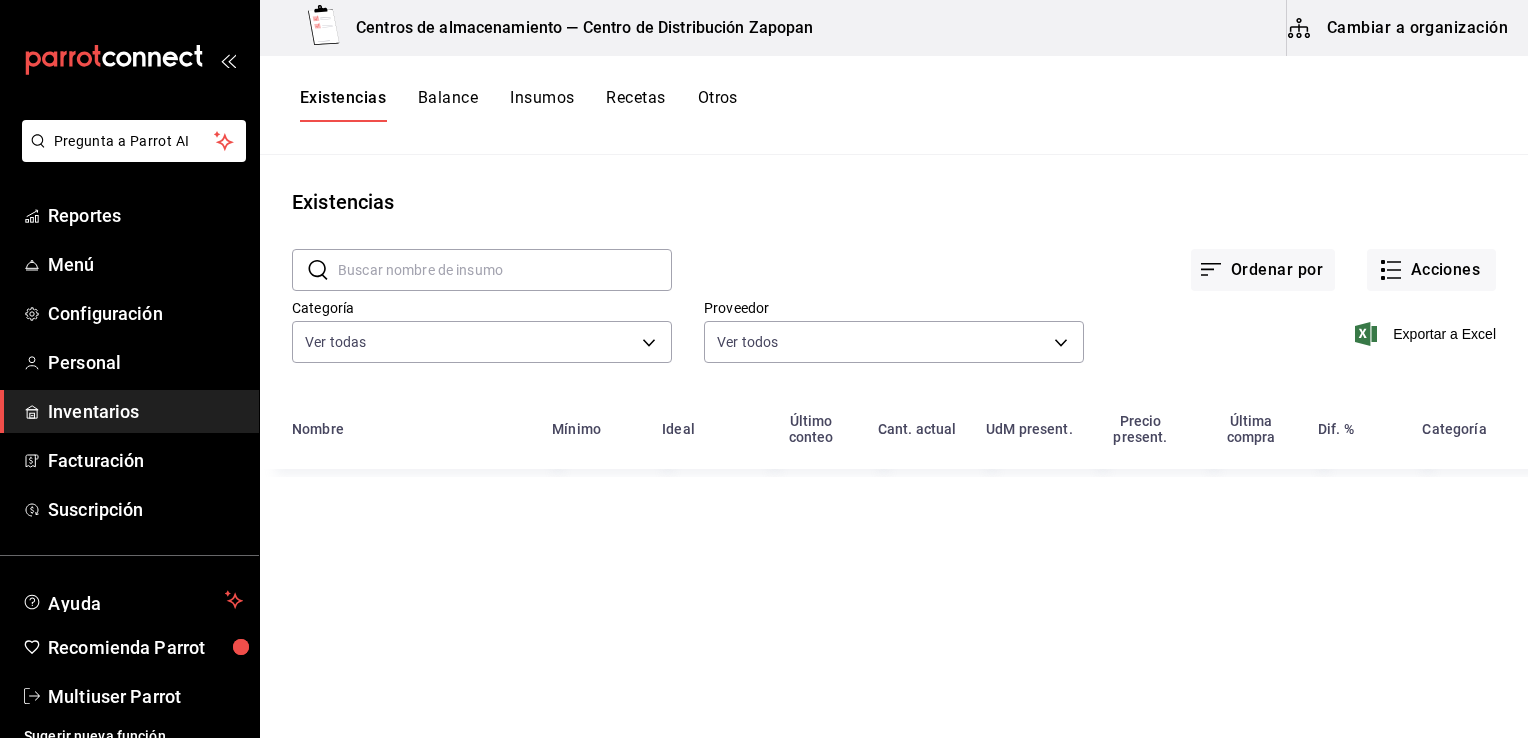 click at bounding box center [505, 270] 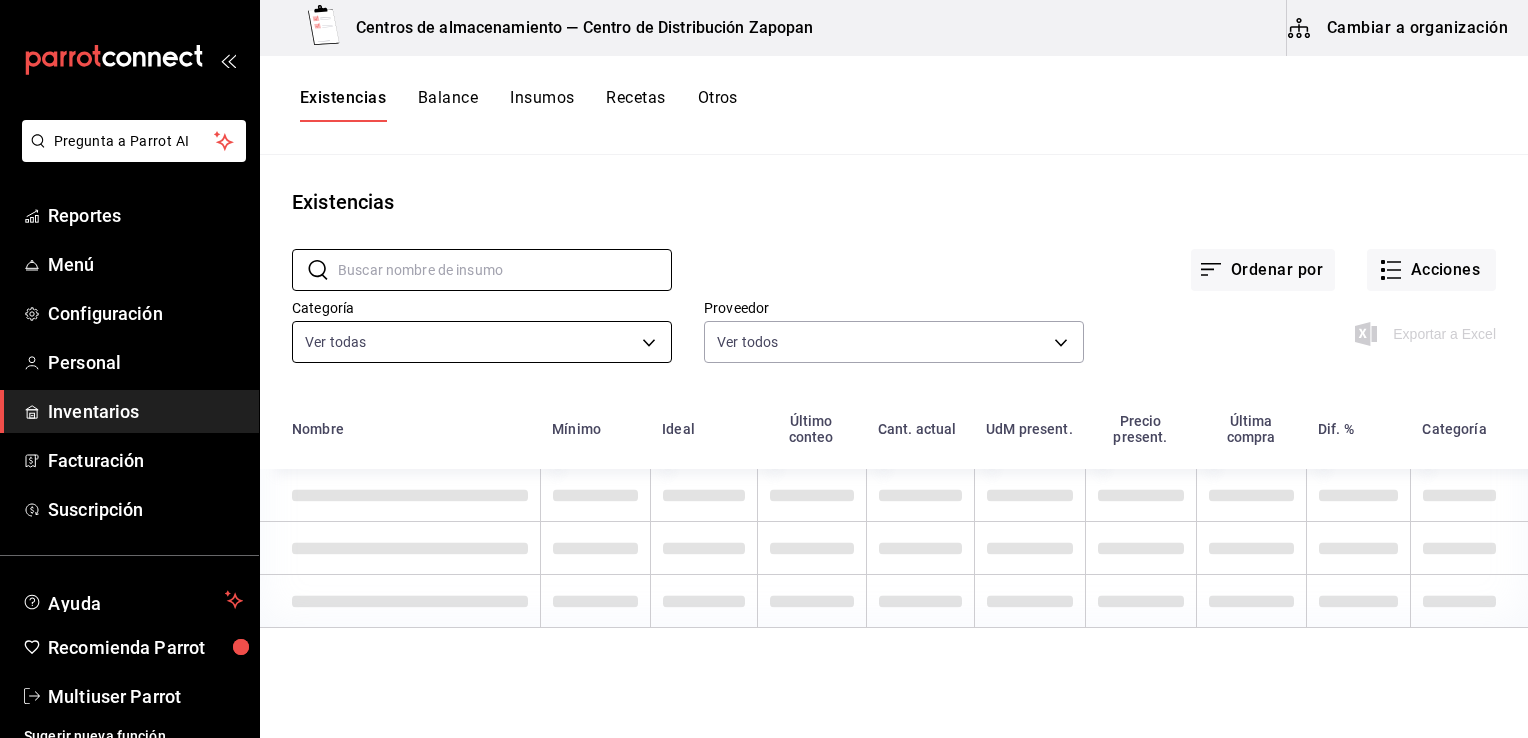 drag, startPoint x: 734, startPoint y: 268, endPoint x: 487, endPoint y: 341, distance: 257.56165 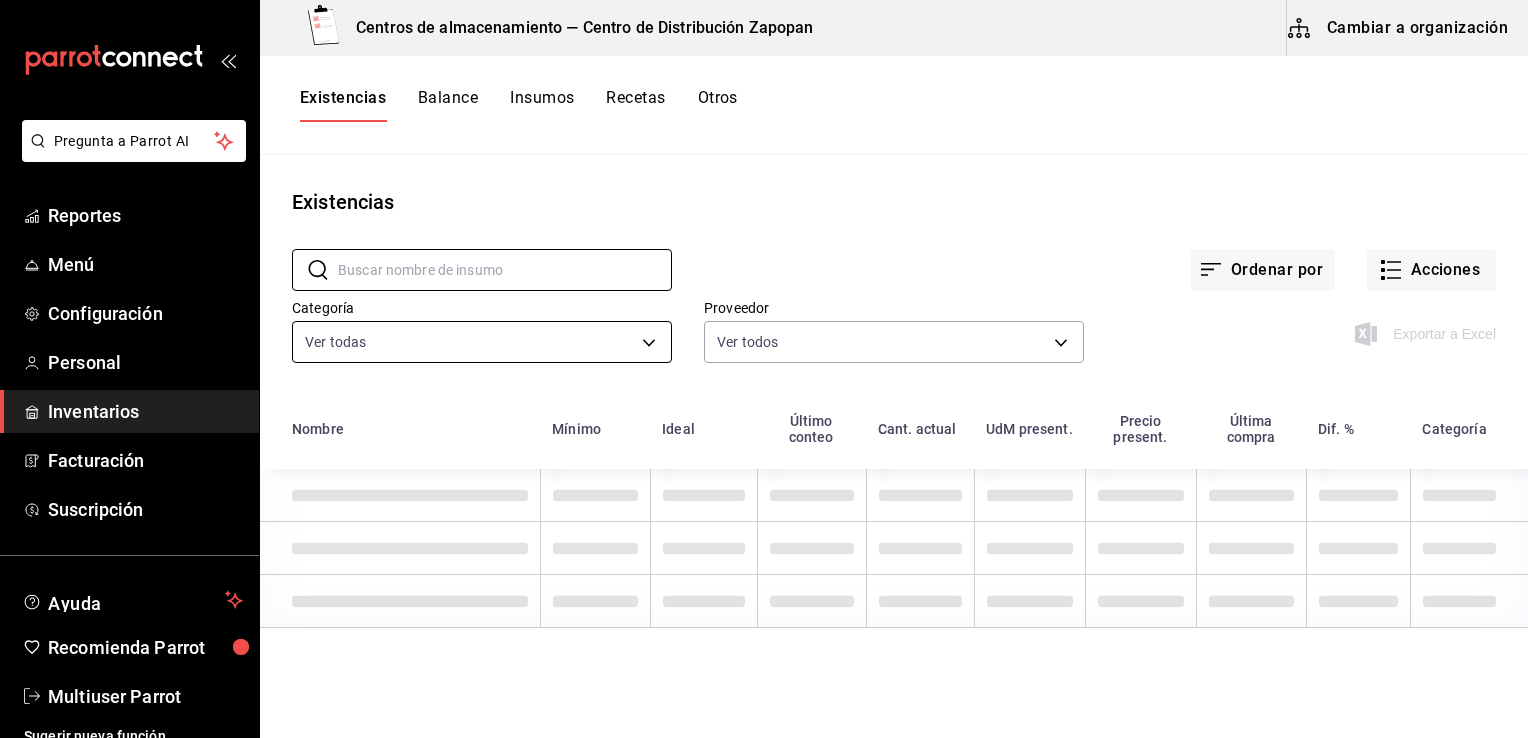click on "Pregunta a Parrot AI Reportes   Menú   Configuración   Personal   Inventarios   Facturación   Suscripción   Ayuda Recomienda Parrot   Multiuser Parrot   Sugerir nueva función   Centros de almacenamiento — Centro de Distribución Zapopan Cambiar a organización Existencias Balance Insumos Recetas Otros Existencias ​ ​ Ordenar por Acciones Categoría Ver todas 2d47e9a4-0696-406c-a730-76a8ed55868c,16be65c0-8f7c-4c57-9c23-832464d2d0c4,e4270a2c-a571-47aa-bff5-6505282fe7de,207e441b-52fe-4bbf-95cc-9902cf1ec47d,5495ee62-2975-41ae-b7af-9b2eb837d990,c92f069e-1c47-44d2-9689-002ba5b319c1,d4c34556-6ee4-4d57-8e8d-2f2ce9b72a6d,390eb28b-684d-4f51-a060-948020aa10be,71674643-eacd-4e6e-91ac-07af23f3c01e,a353b87e-9a25-444d-8a50-bc134a17f53e Proveedor Ver todos Exportar a Excel Nombre Mínimo Ideal Último conteo Cant. actual UdM present. Precio present. Última compra Dif. % Categoría GANA 1 MES GRATIS EN TU SUSCRIPCIÓN AQUÍ Pregunta a Parrot AI Reportes   Menú   Configuración   Personal   Inventarios       Ayuda" at bounding box center [764, 362] 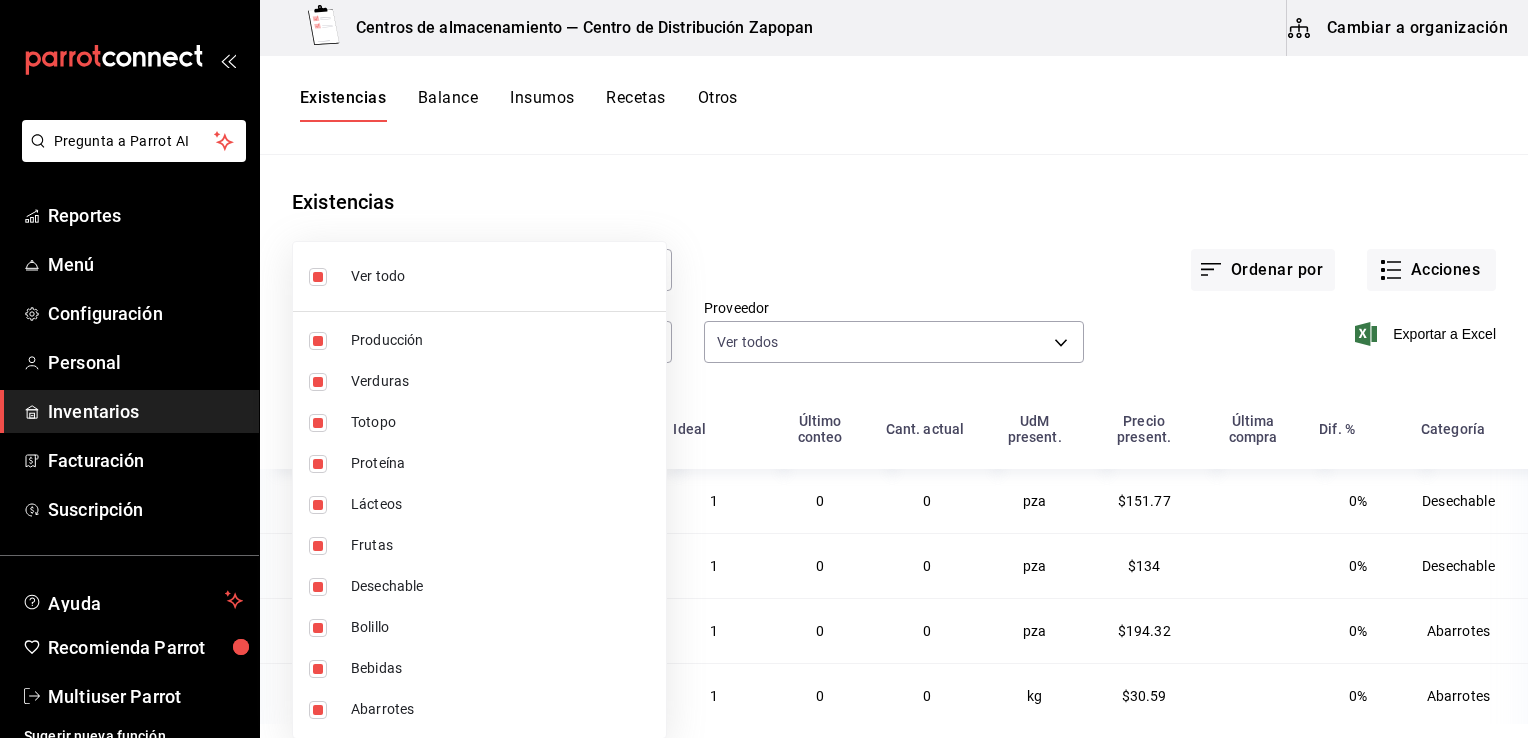 click at bounding box center (764, 369) 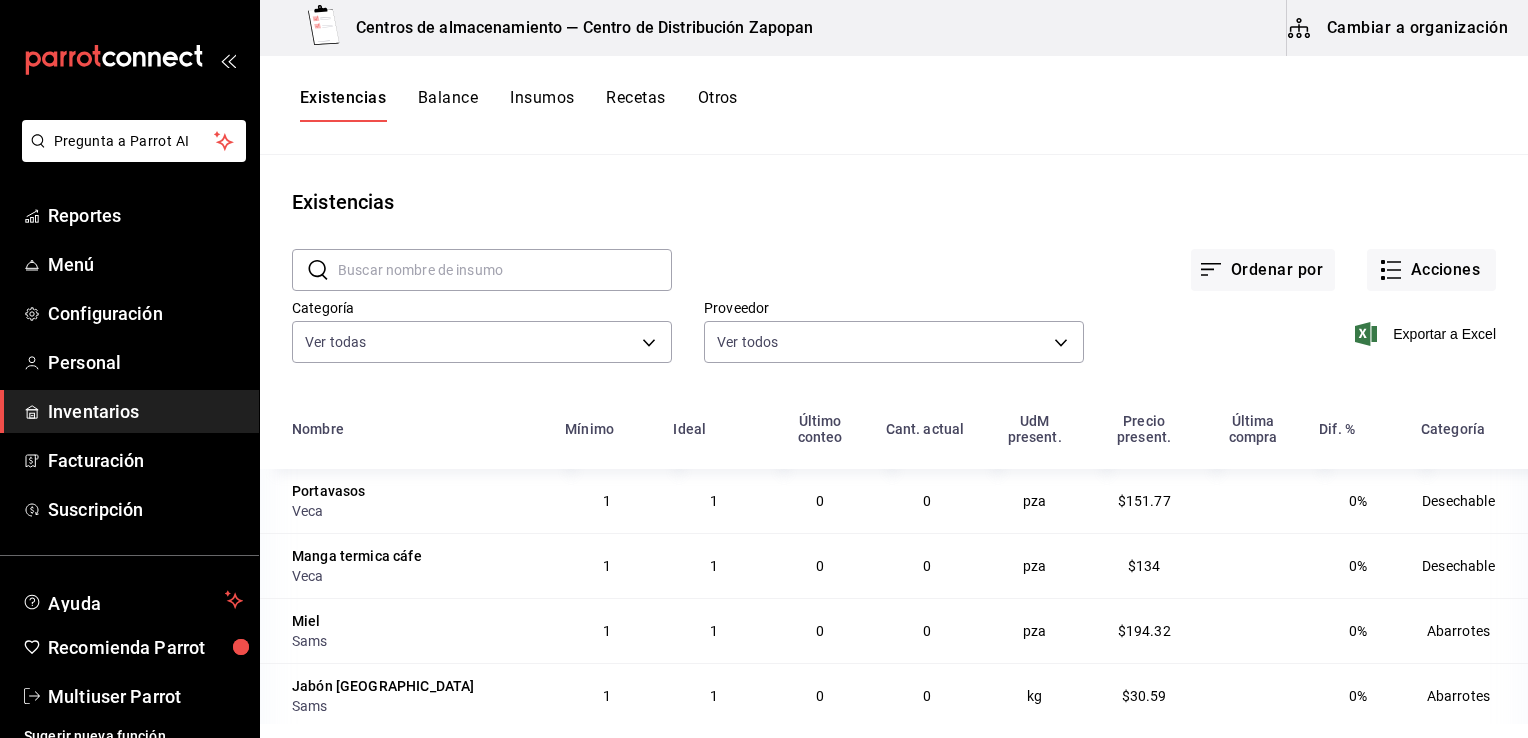 click on "Insumos" at bounding box center [542, 105] 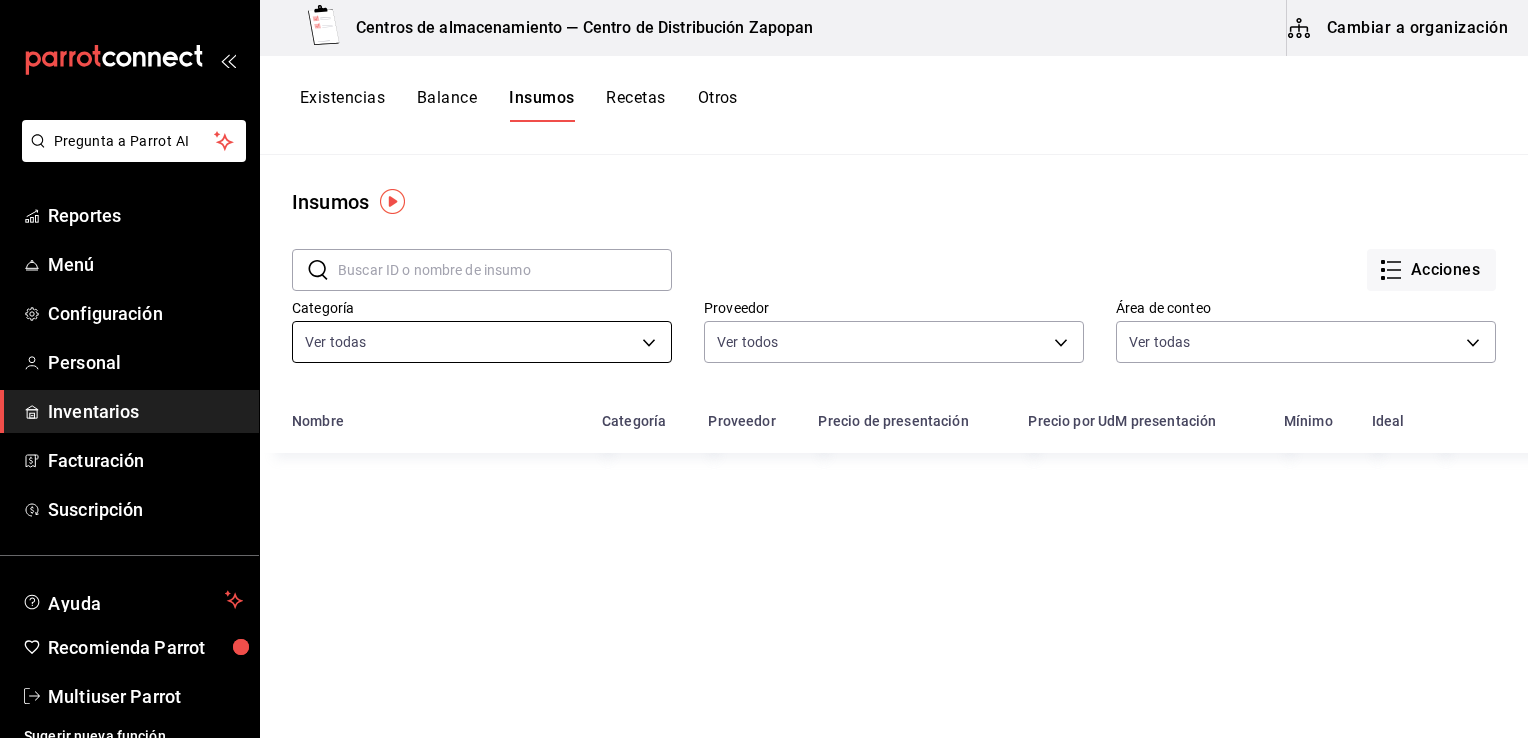 click on "Pregunta a Parrot AI Reportes   Menú   Configuración   Personal   Inventarios   Facturación   Suscripción   Ayuda Recomienda Parrot   Multiuser Parrot   Sugerir nueva función   Centros de almacenamiento — Centro de Distribución Zapopan Cambiar a organización Existencias Balance Insumos Recetas Otros Insumos ​ ​ Acciones Categoría Ver todas 2d47e9a4-0696-406c-a730-76a8ed55868c,16be65c0-8f7c-4c57-9c23-832464d2d0c4,e4270a2c-a571-47aa-bff5-6505282fe7de,207e441b-52fe-4bbf-95cc-9902cf1ec47d,5495ee62-2975-41ae-b7af-9b2eb837d990,c92f069e-1c47-44d2-9689-002ba5b319c1,d4c34556-6ee4-4d57-8e8d-2f2ce9b72a6d,390eb28b-684d-4f51-a060-948020aa10be,71674643-eacd-4e6e-91ac-07af23f3c01e,a353b87e-9a25-444d-8a50-bc134a17f53e Proveedor Ver todos Área de conteo Ver todas 28e8a261-7cf6-4ae9-99eb-b7a942b64ecd Nombre Categoría Proveedor Precio de presentación Precio por UdM presentación Mínimo Ideal GANA 1 MES GRATIS EN TU SUSCRIPCIÓN AQUÍ Ver video tutorial Ir a video Pregunta a Parrot AI Reportes   Menú" at bounding box center [764, 362] 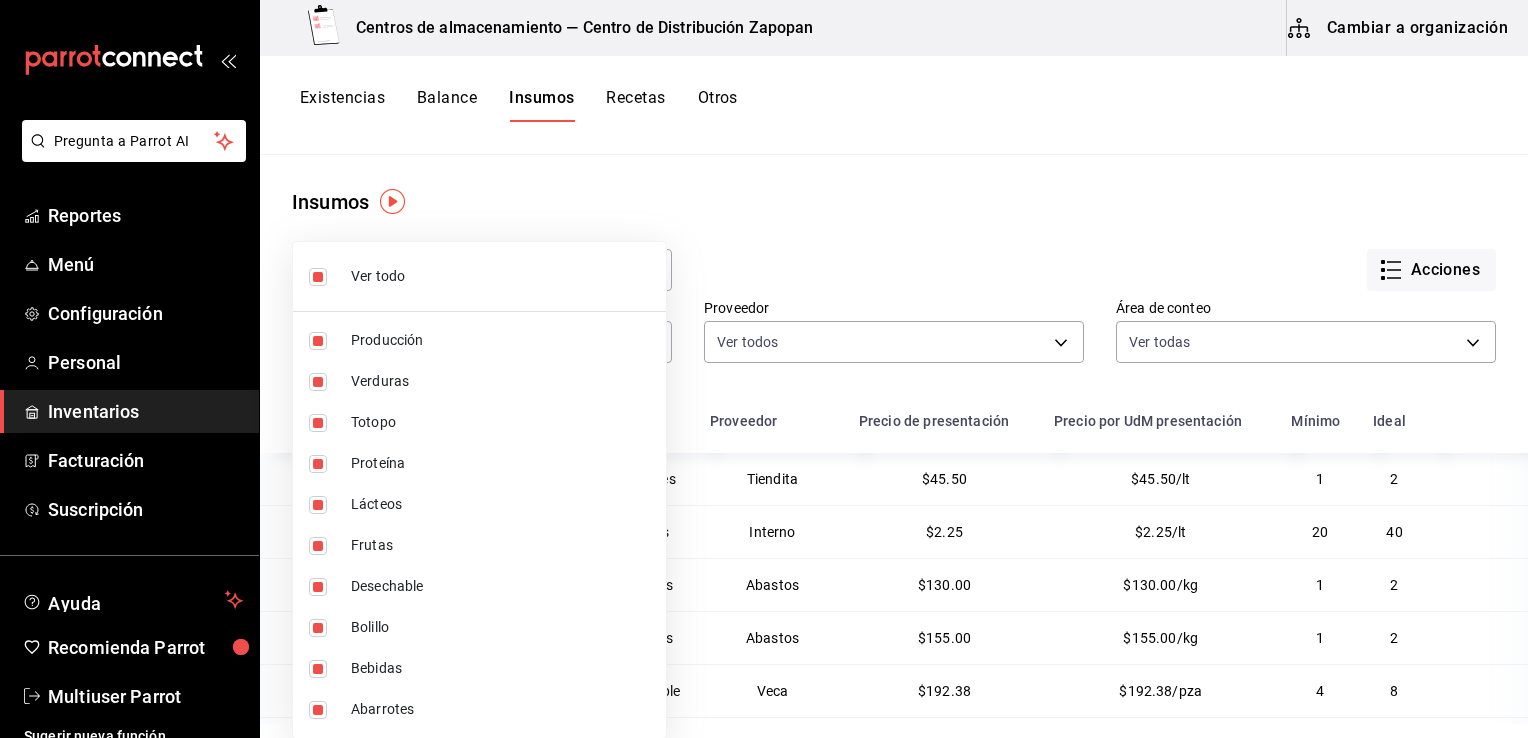 click at bounding box center (764, 369) 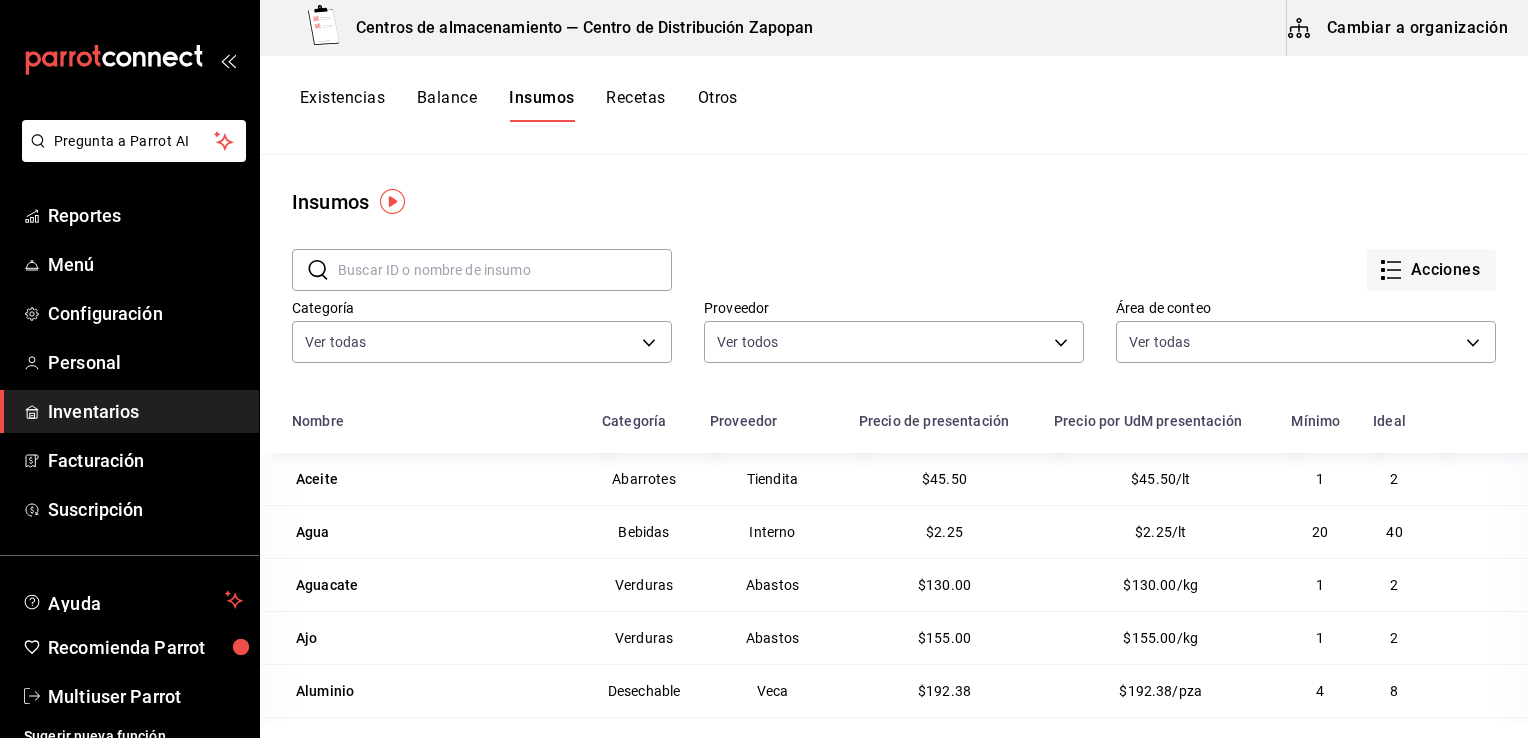 click at bounding box center (505, 270) 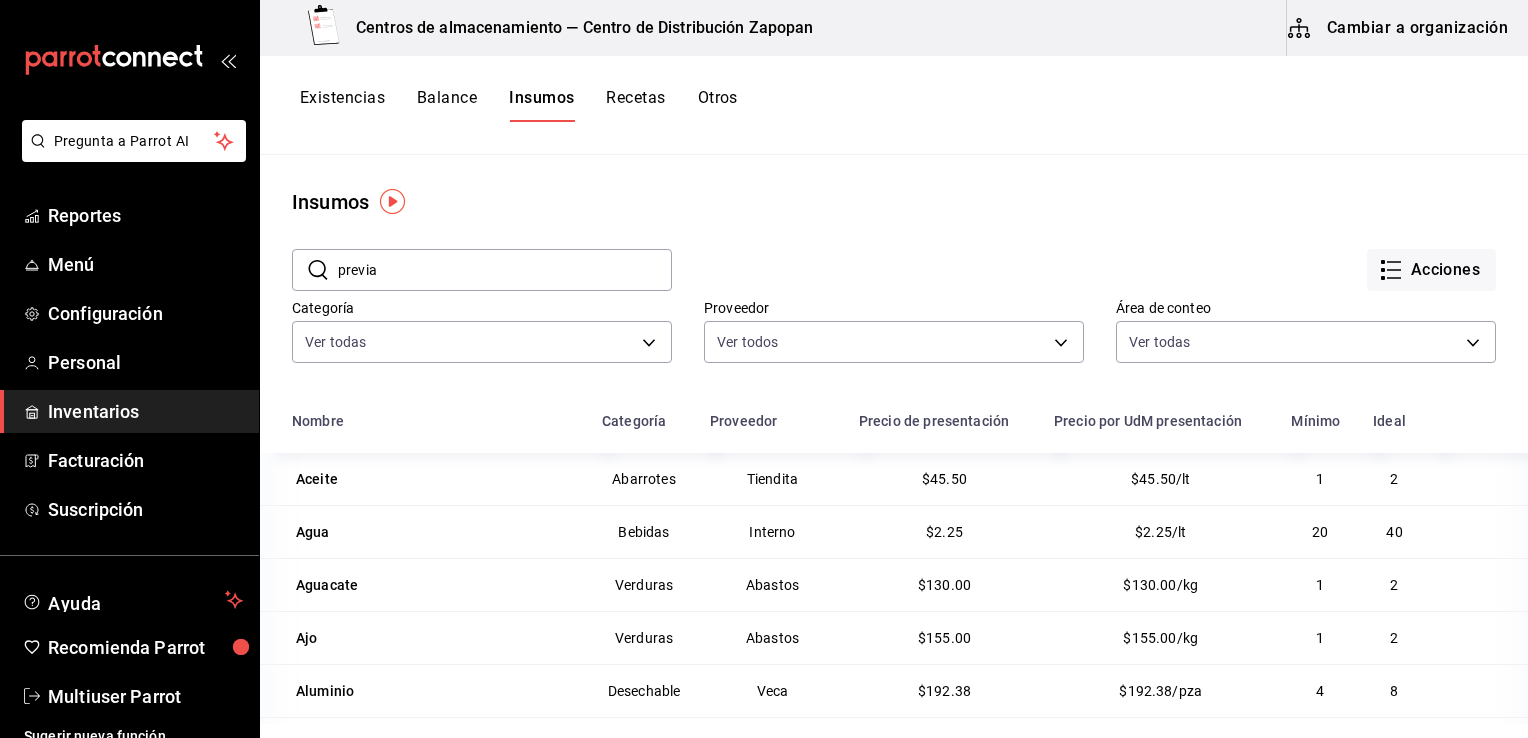 type on "previa" 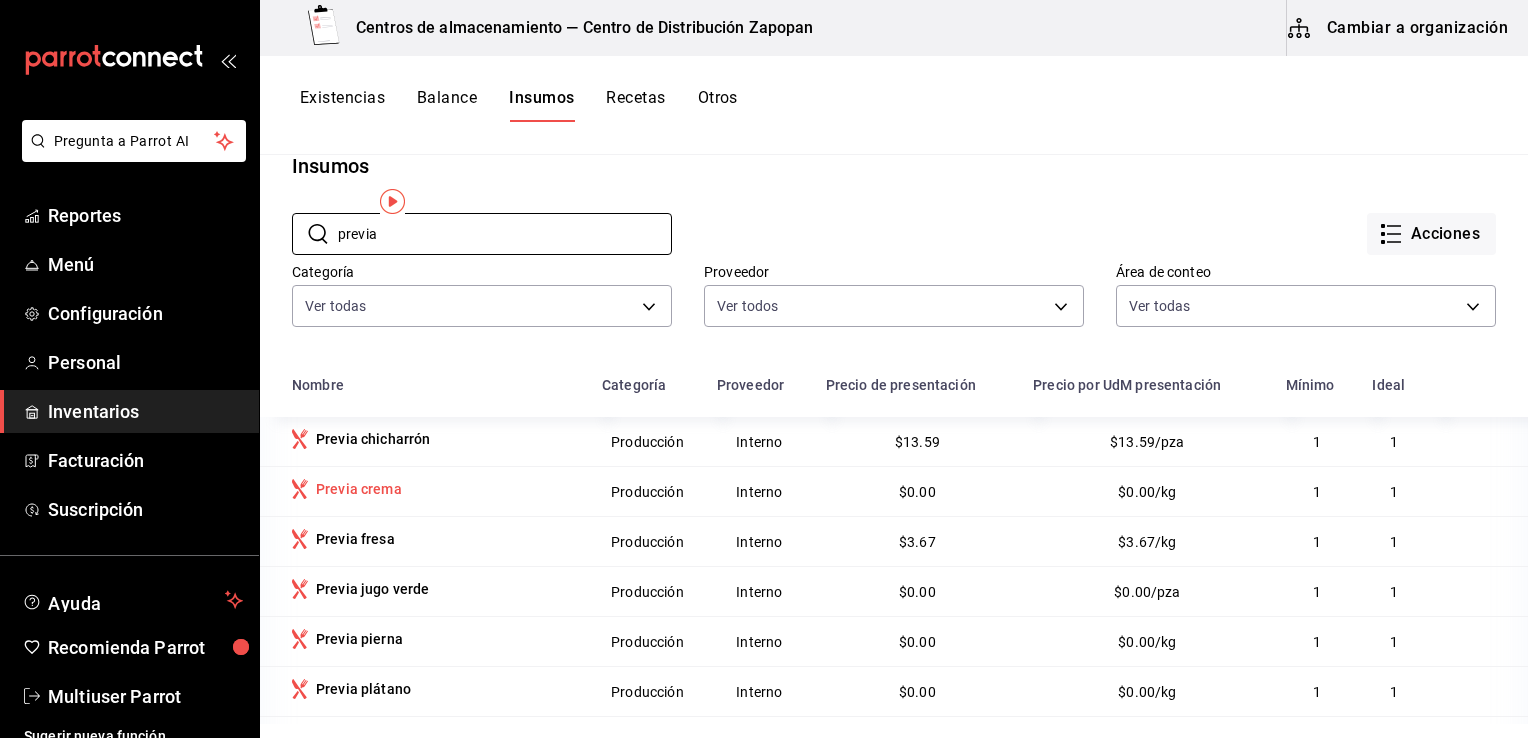 scroll, scrollTop: 100, scrollLeft: 0, axis: vertical 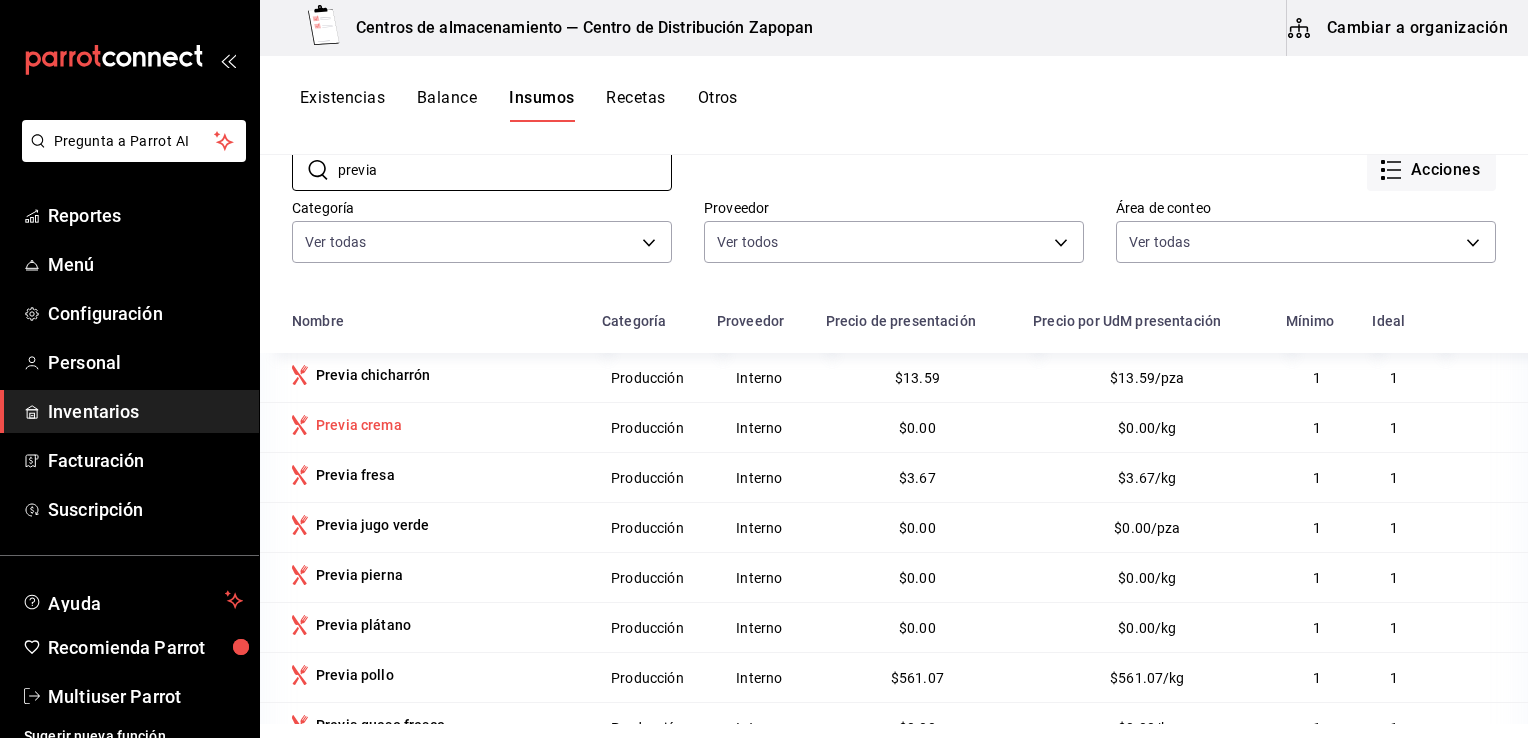 click on "Previa crema" at bounding box center (359, 425) 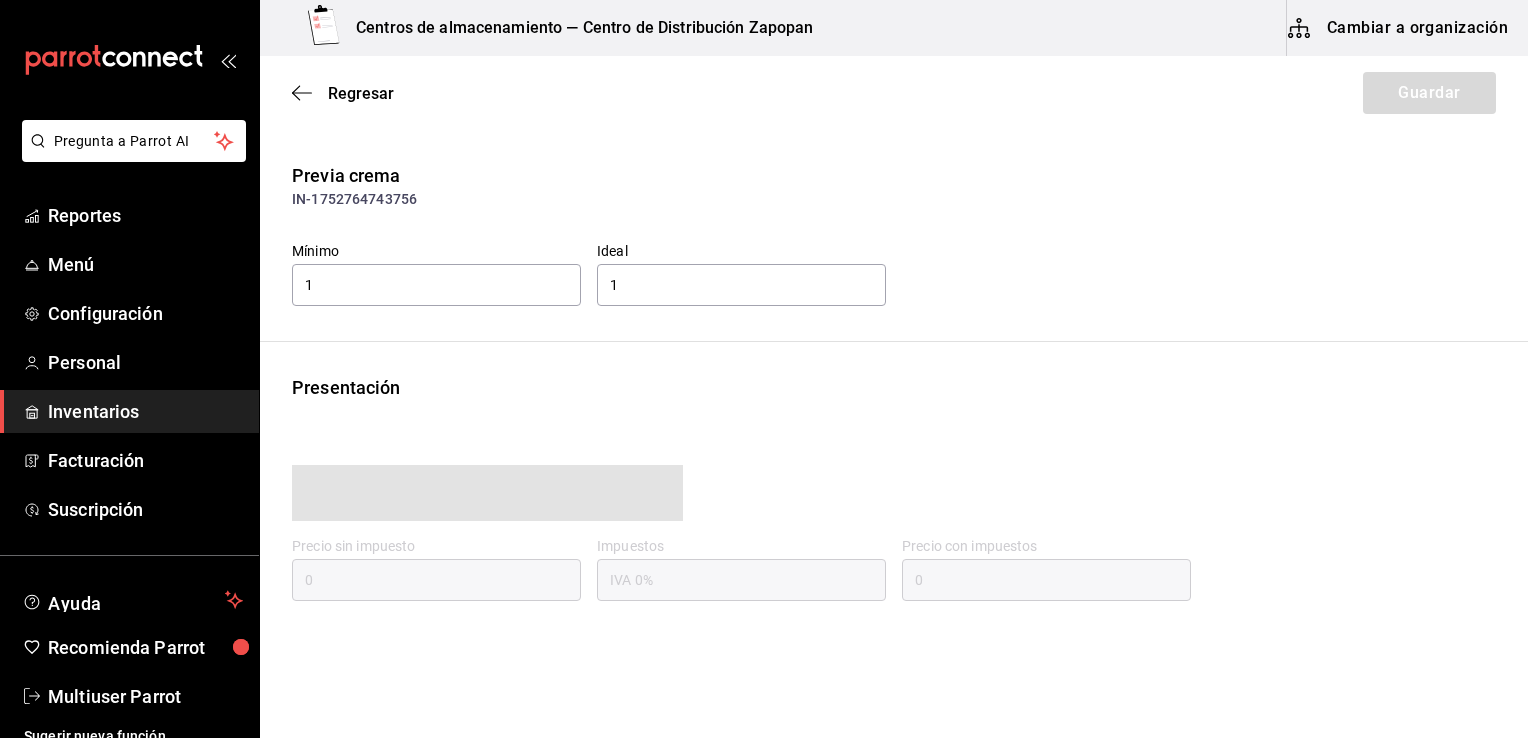 type on "0.00" 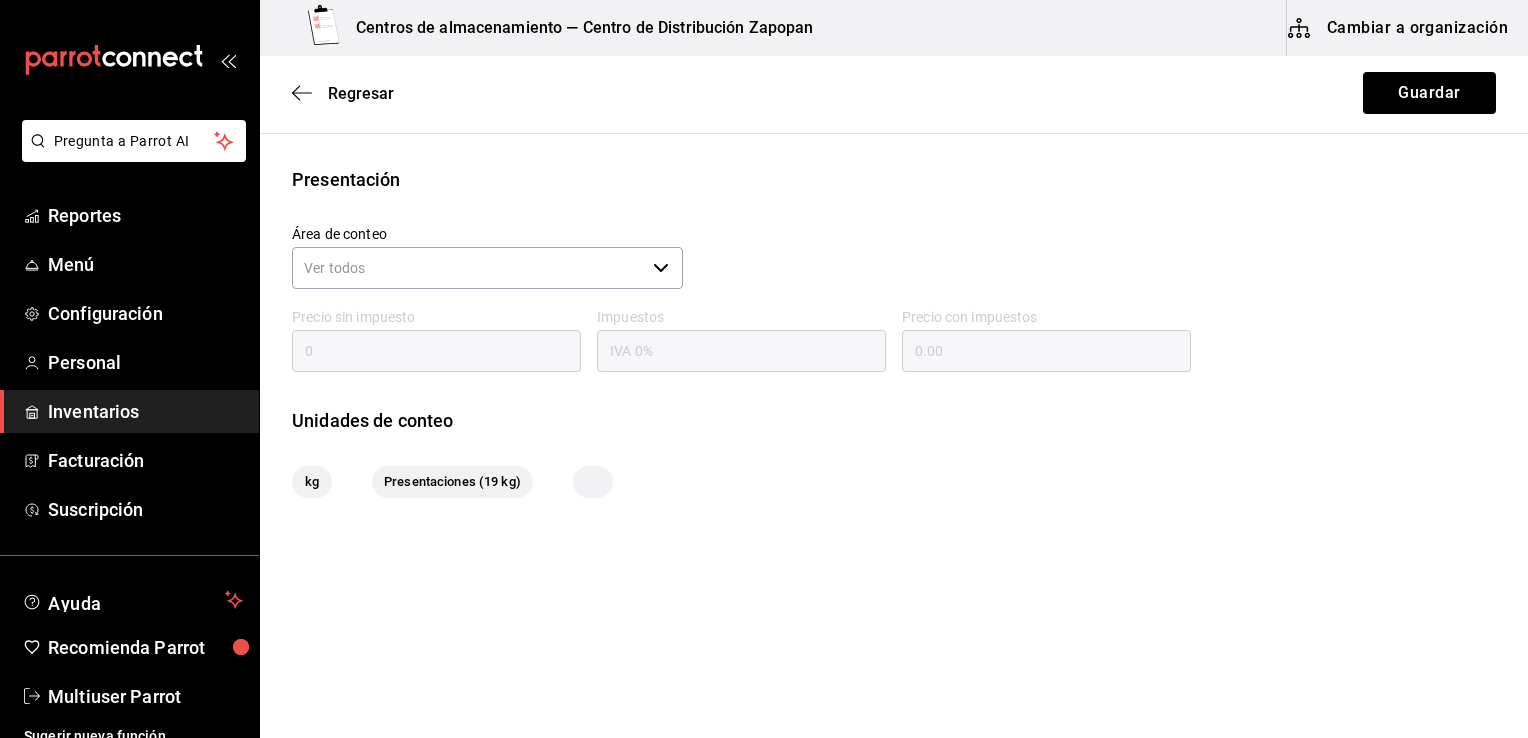scroll, scrollTop: 0, scrollLeft: 0, axis: both 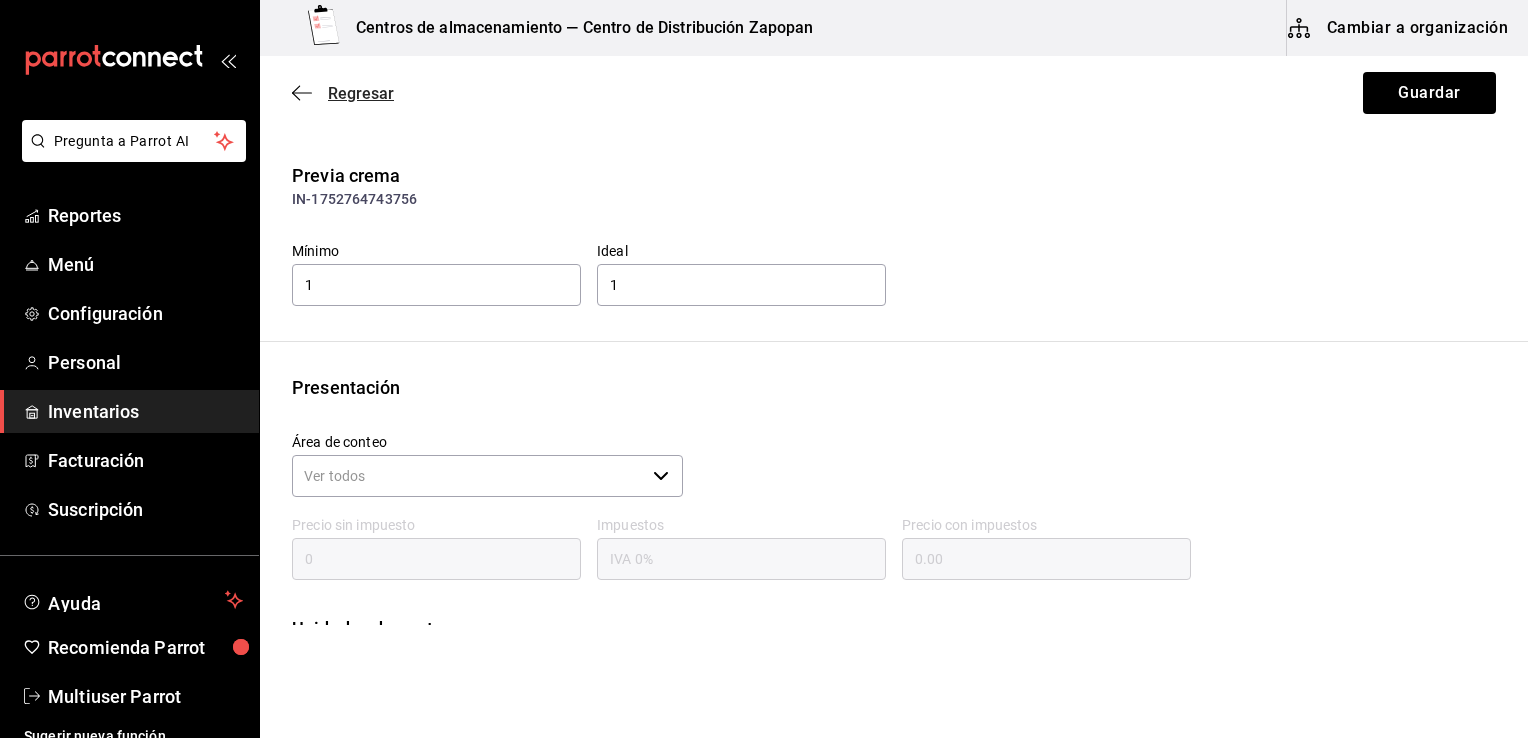 click on "Regresar" at bounding box center [361, 93] 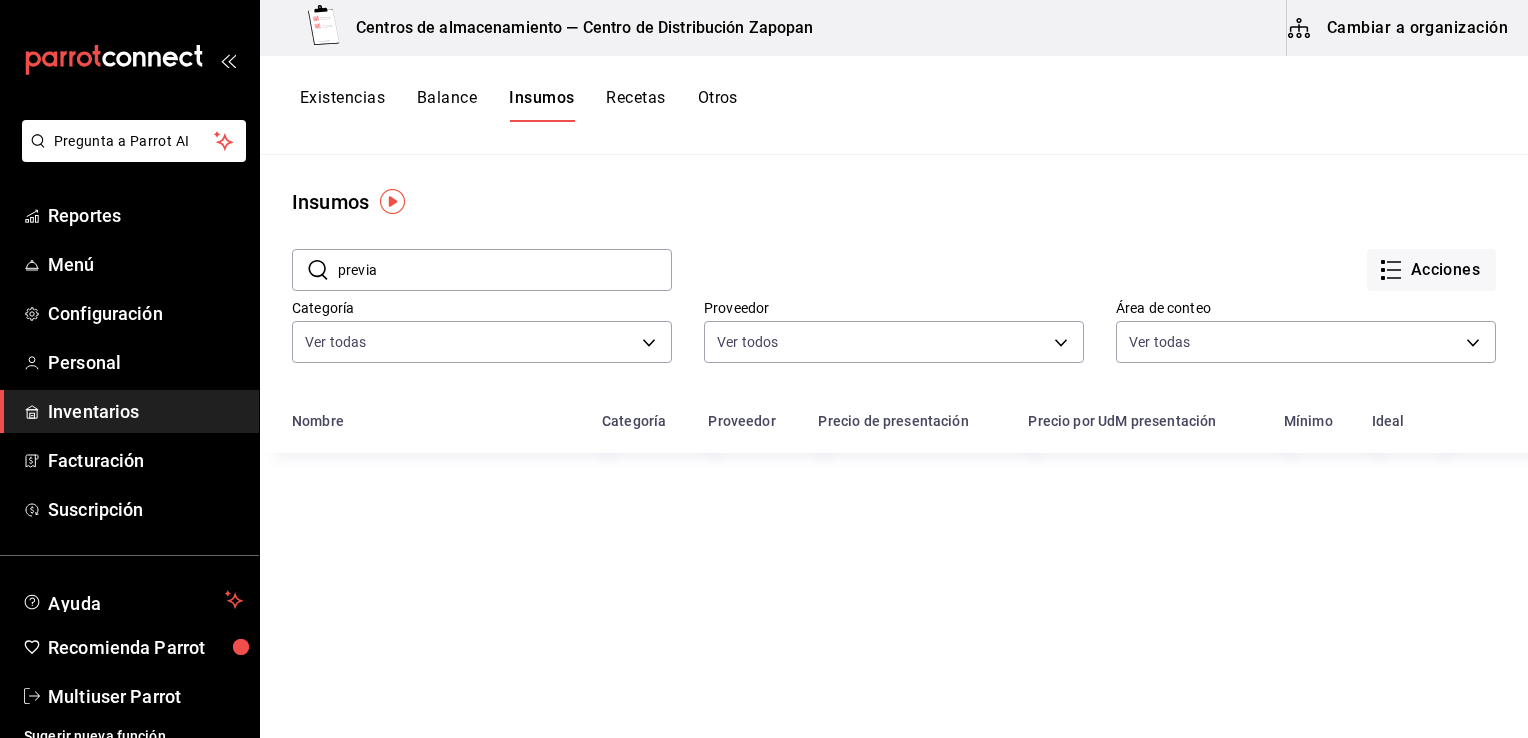 click on "Cambiar a organización" at bounding box center [1399, 28] 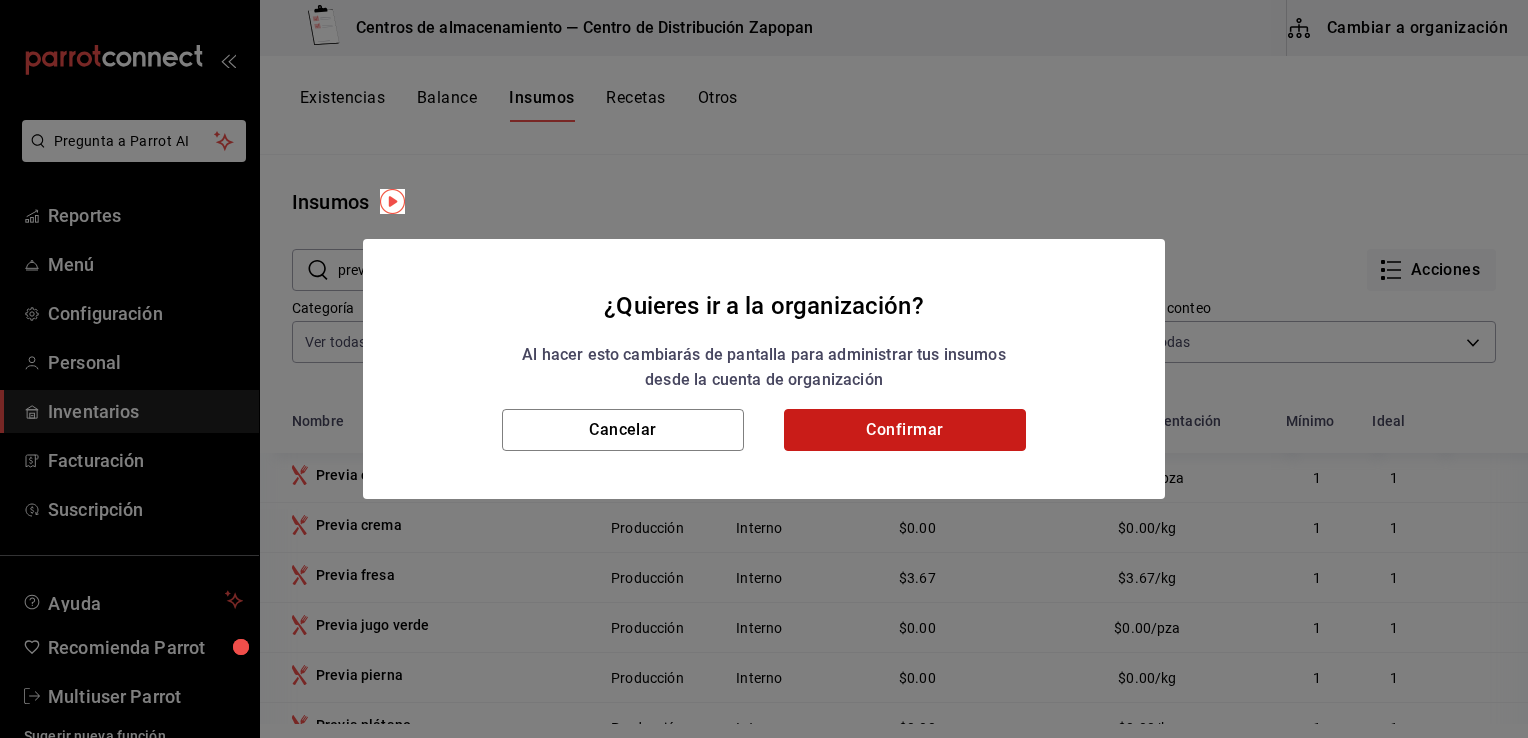 click on "Confirmar" at bounding box center (905, 430) 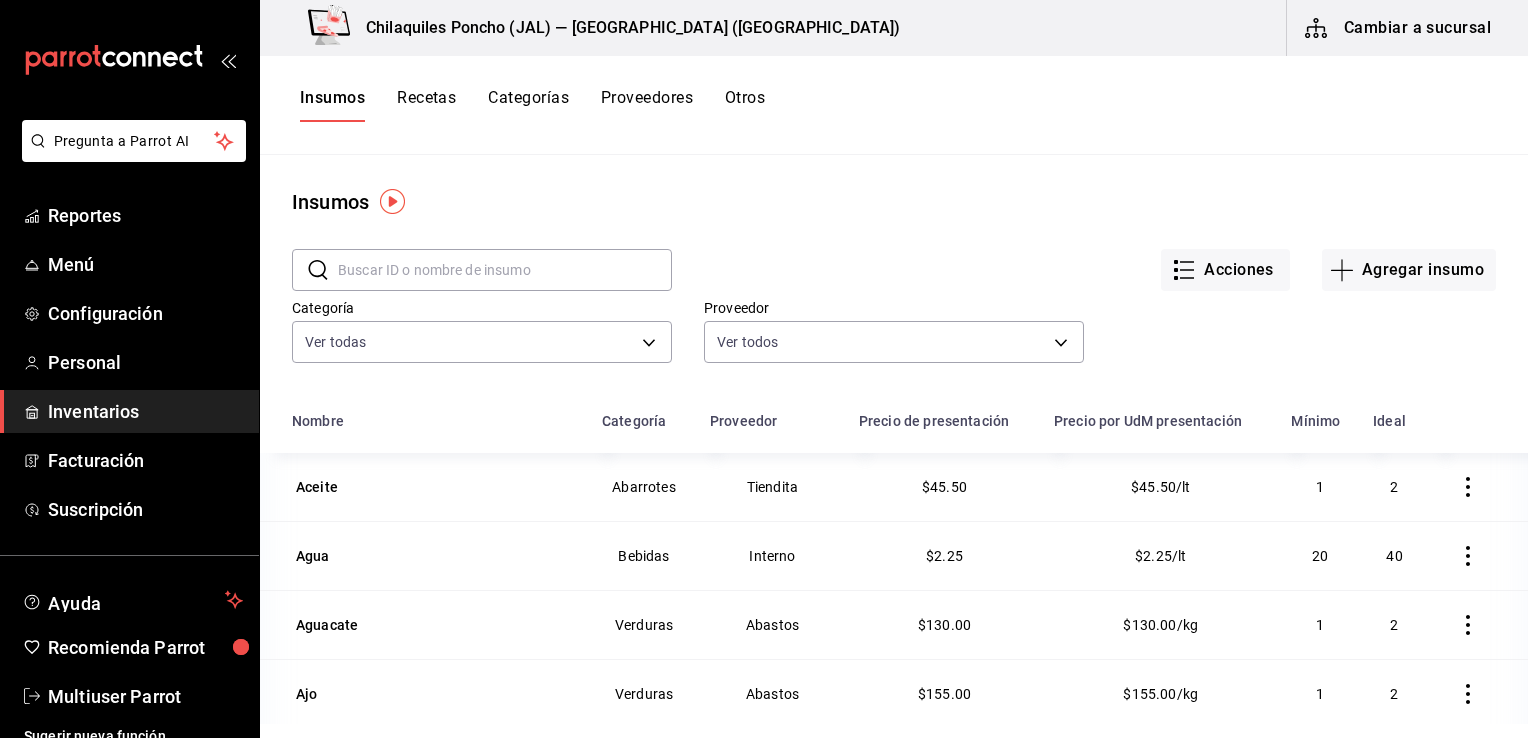 click at bounding box center (505, 270) 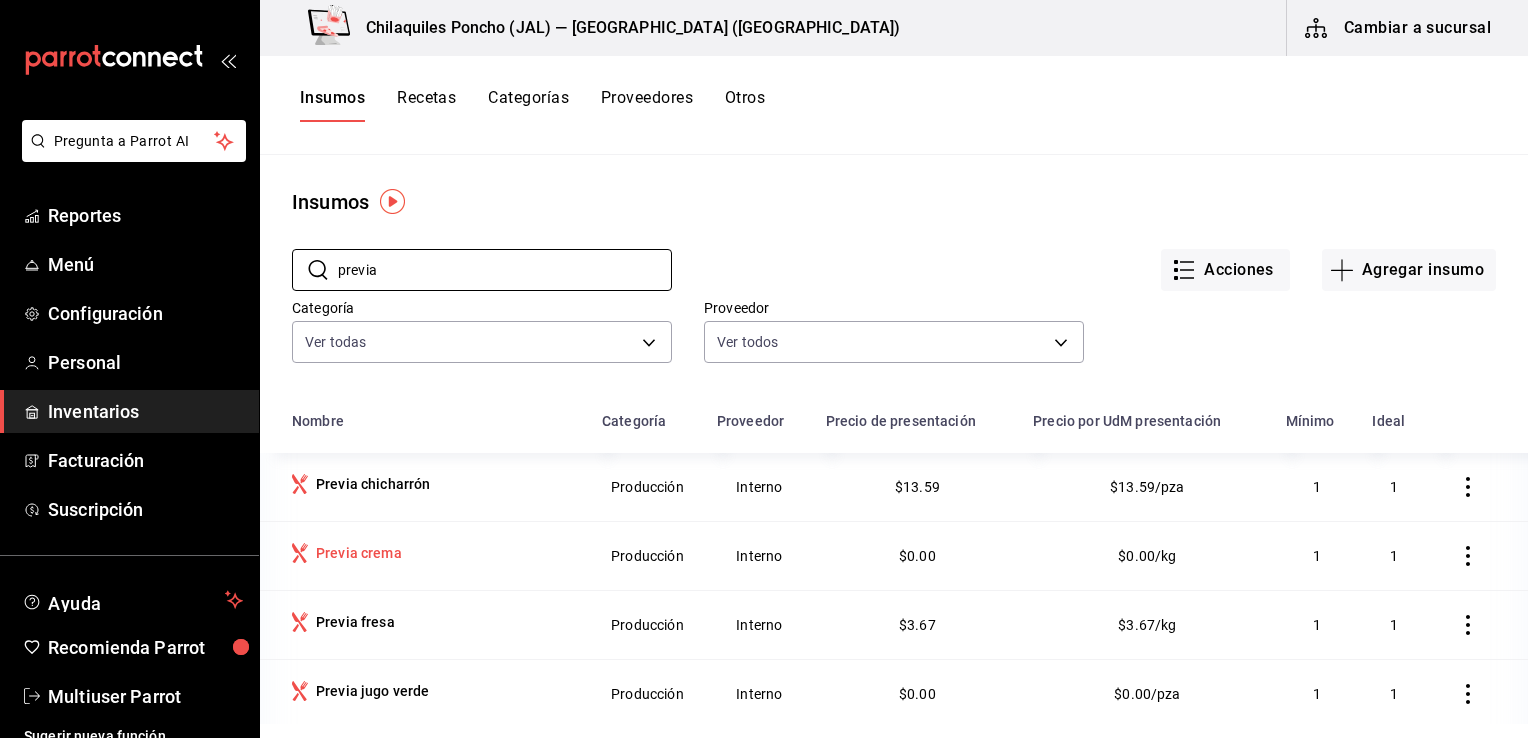 type on "previa" 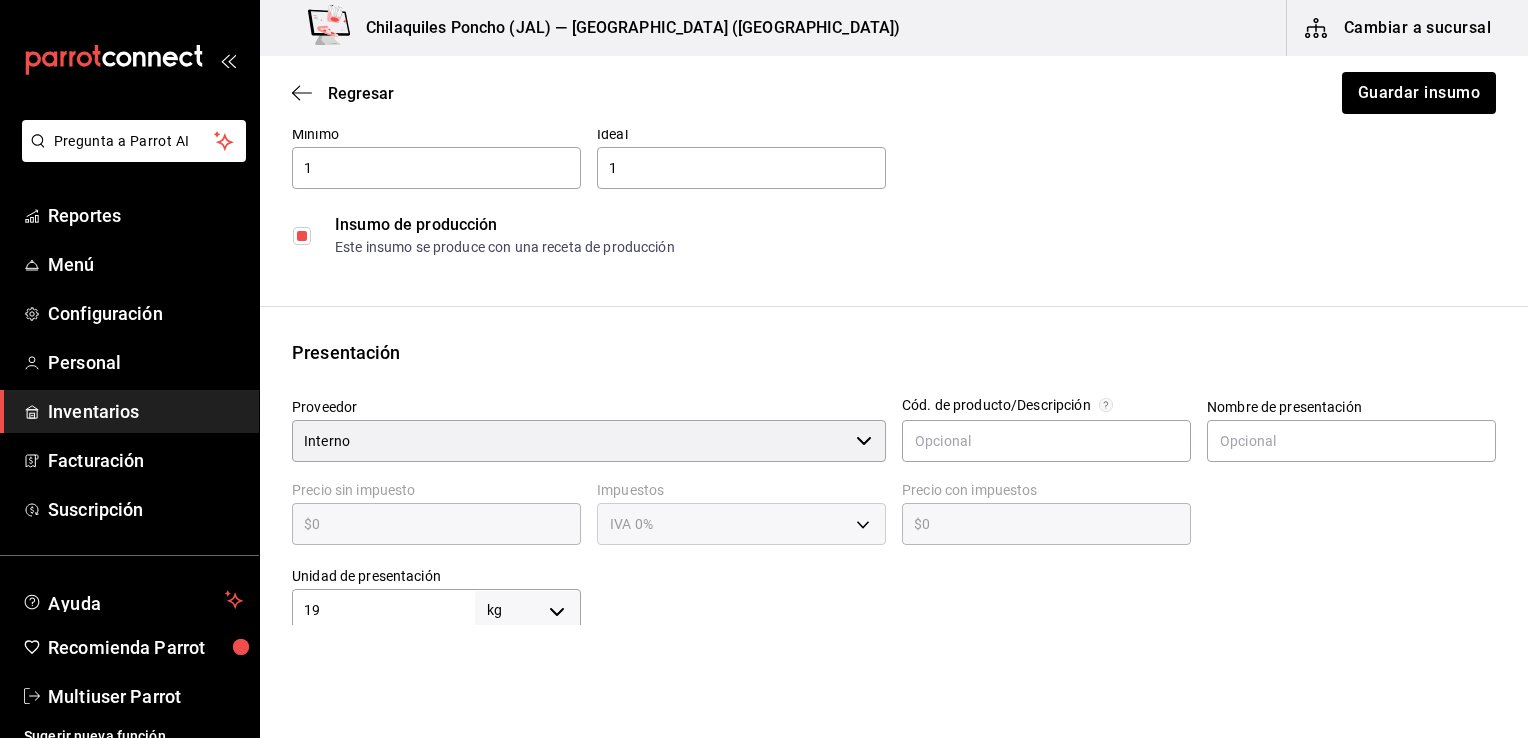 scroll, scrollTop: 400, scrollLeft: 0, axis: vertical 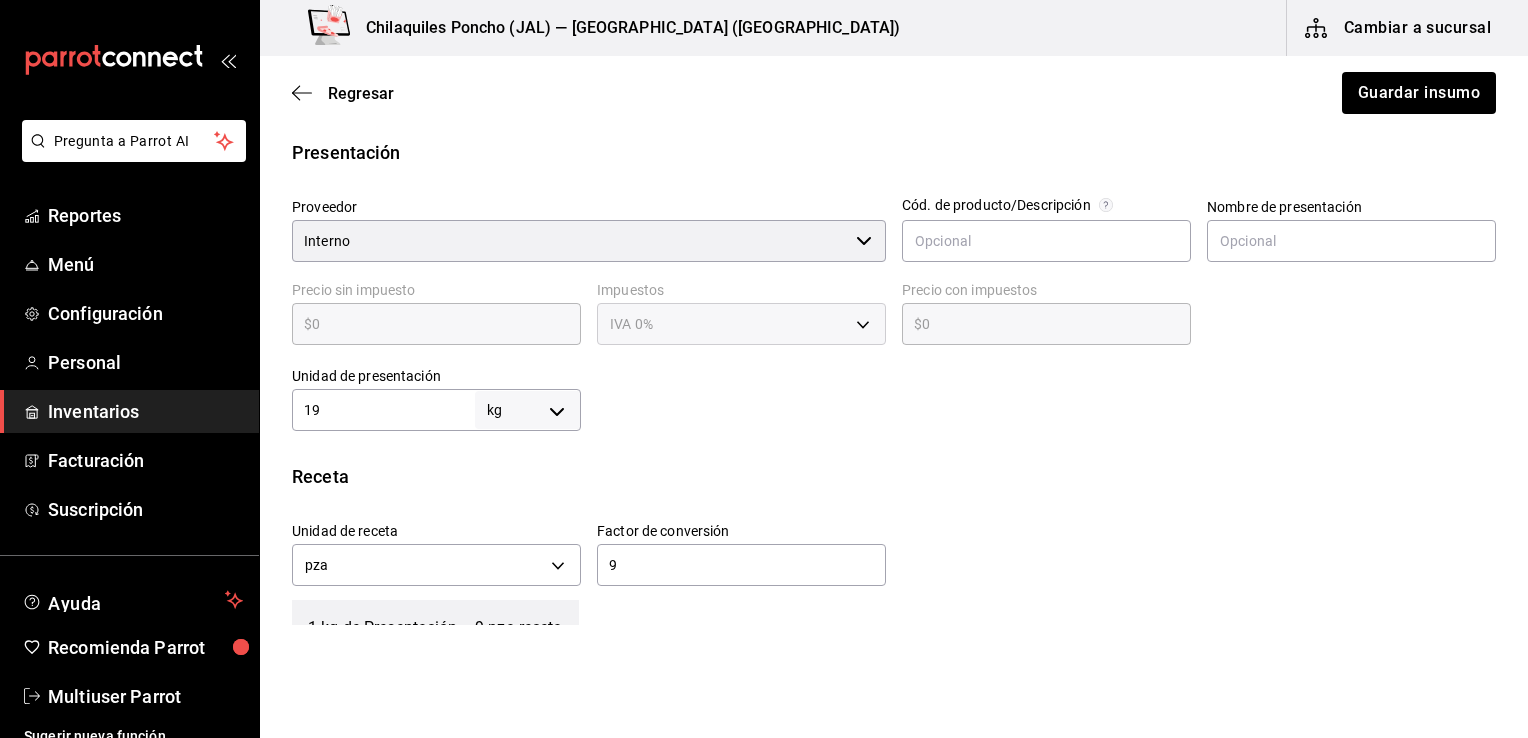click on "19" at bounding box center [383, 410] 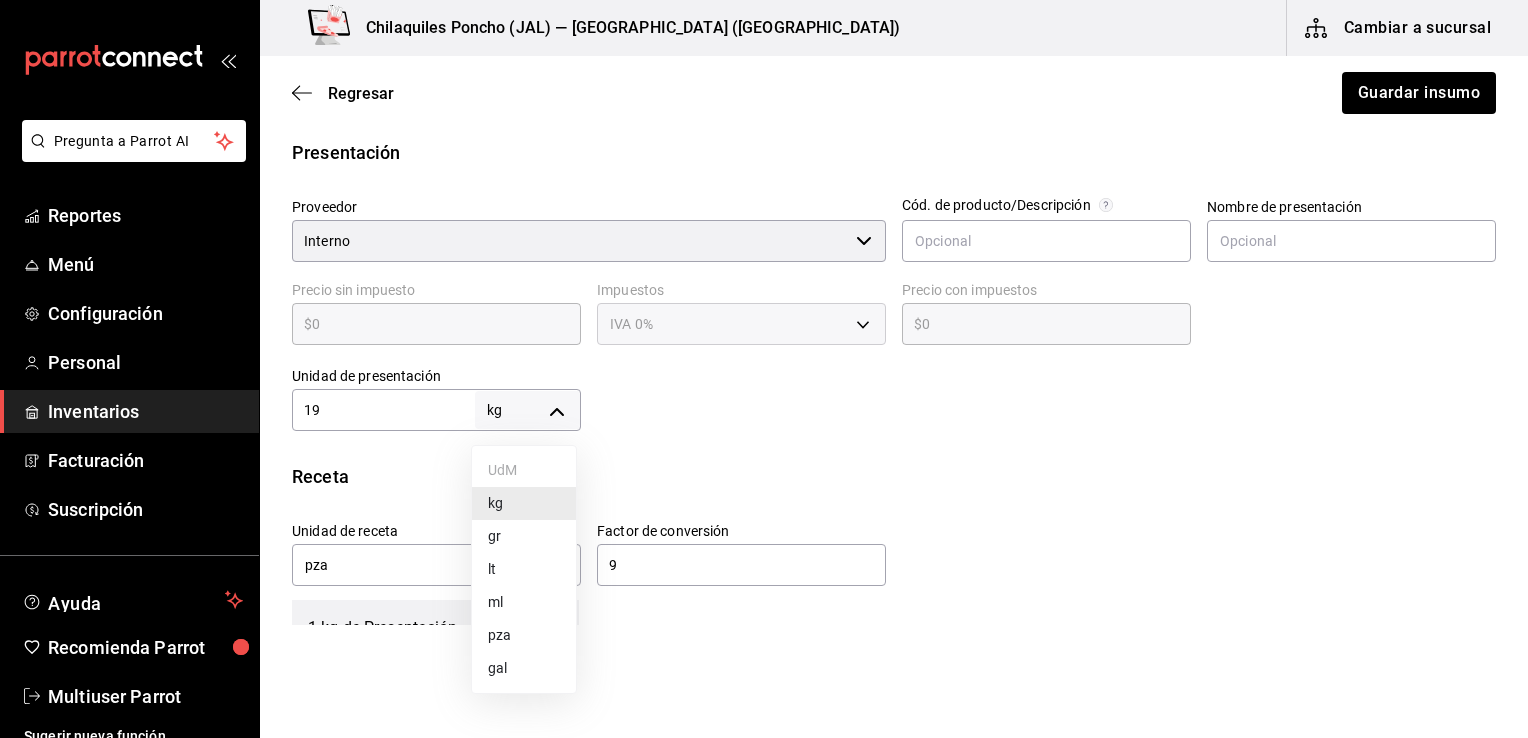 click on "pza" at bounding box center (524, 635) 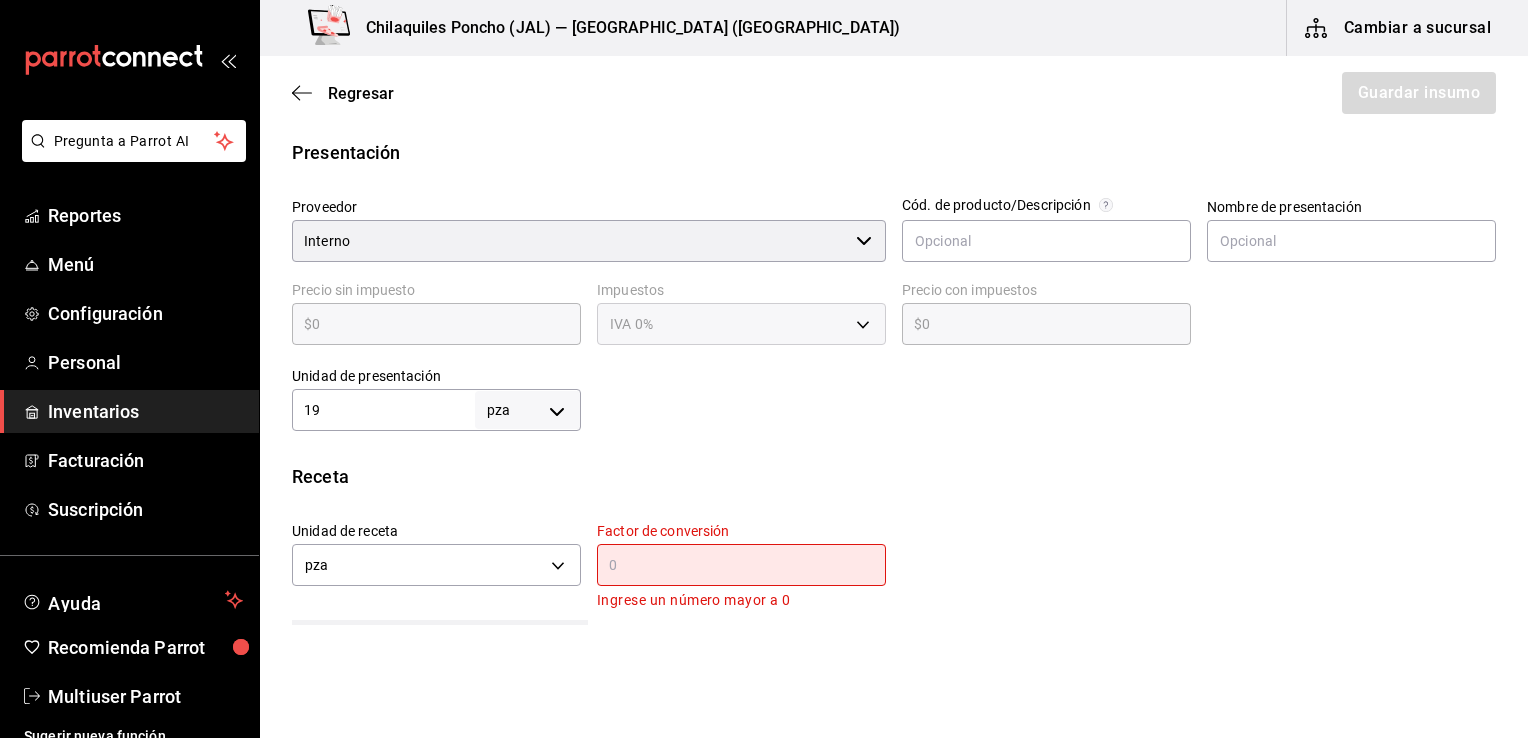 click on "19 pza UNIT ​" at bounding box center (436, 410) 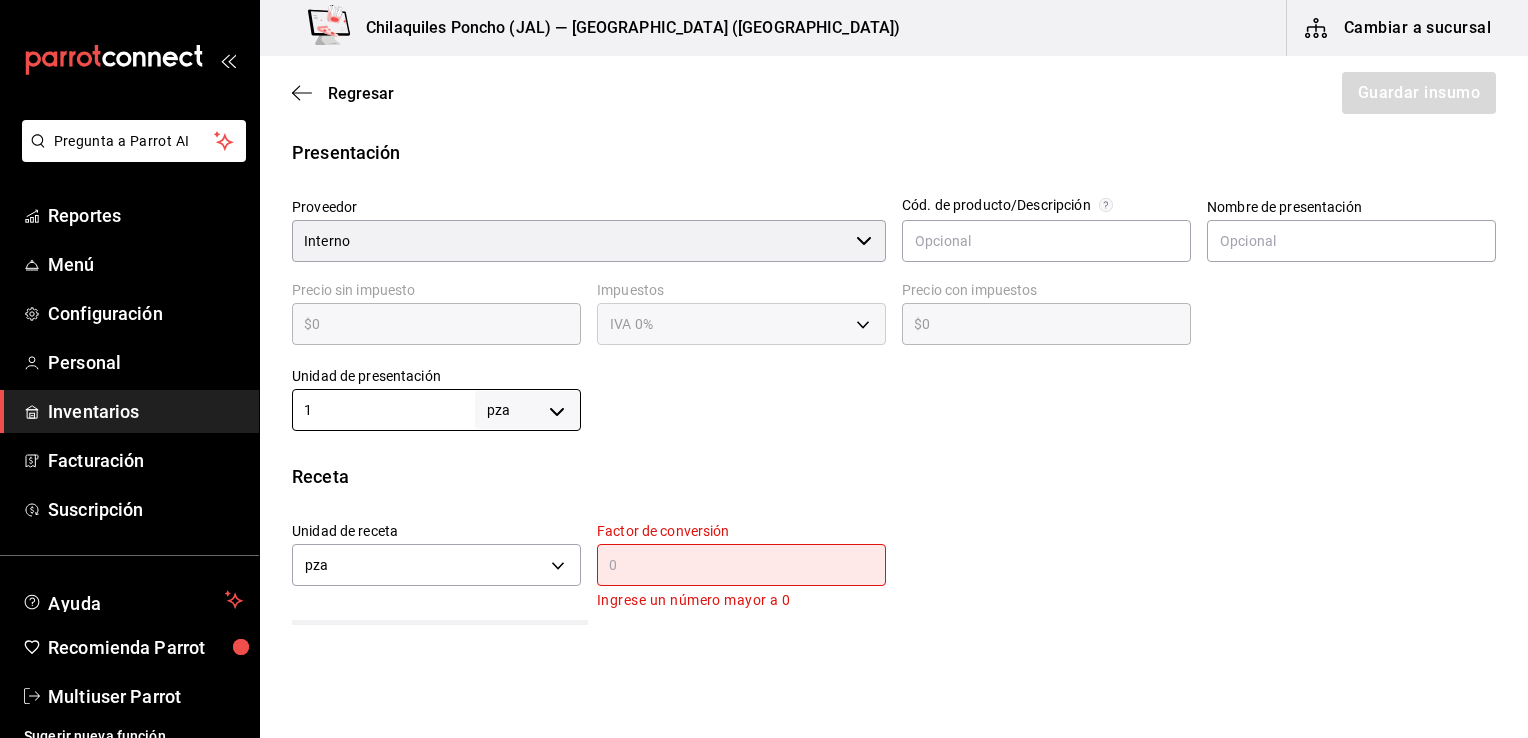 type on "1" 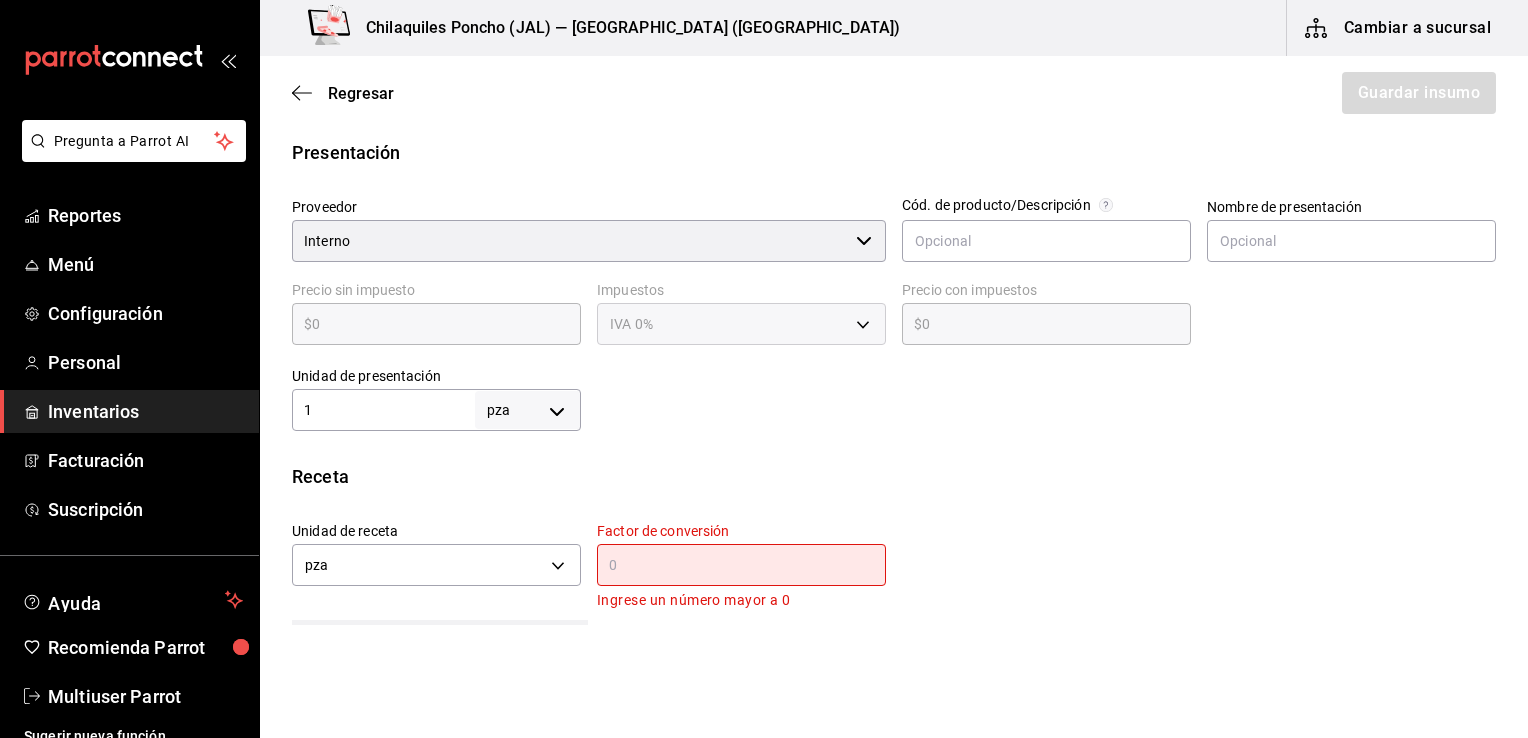 click on "Insumo IN-1752764743756 Nombre Previa crema Categoría de inventario Producción ​ Mínimo 1 ​ Ideal 1 ​ Insumo de producción Este insumo se produce con una receta de producción Presentación Proveedor Interno ​ Cód. de producto/Descripción Nombre de presentación Precio sin impuesto $0 ​ Impuestos IVA 0% IVA_0 Precio con impuestos $0 ​ Unidad de presentación 1 pza UNIT ​ Receta Unidad de receta pza UNIT Factor de conversión ​ Ingrese un número mayor a 0 1 pza de Presentación = 0 pza receta Ver ayuda de conversiones Unidades de conteo pza Presentación (1 pza)" at bounding box center [894, 287] 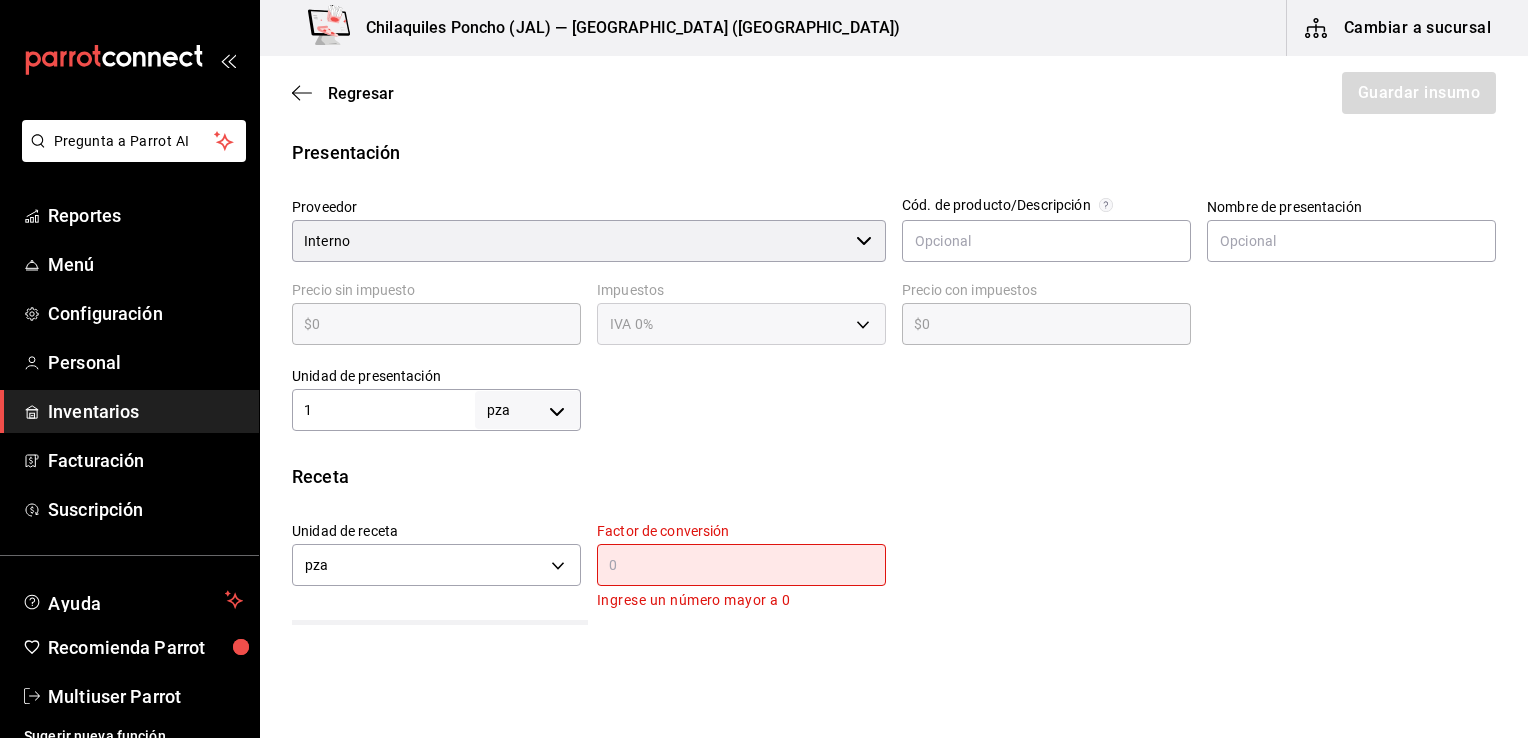 click on "​" at bounding box center (741, 565) 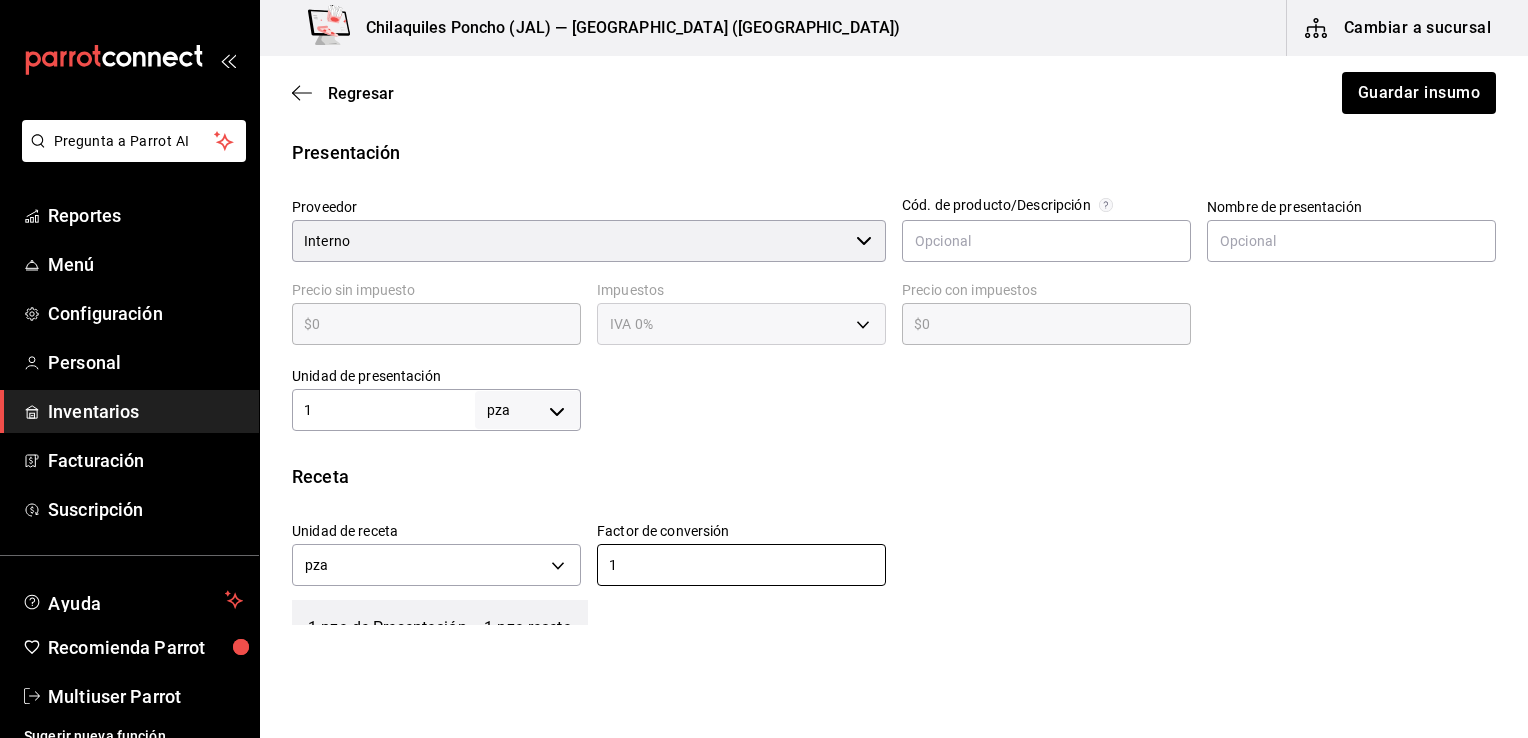 scroll, scrollTop: 683, scrollLeft: 0, axis: vertical 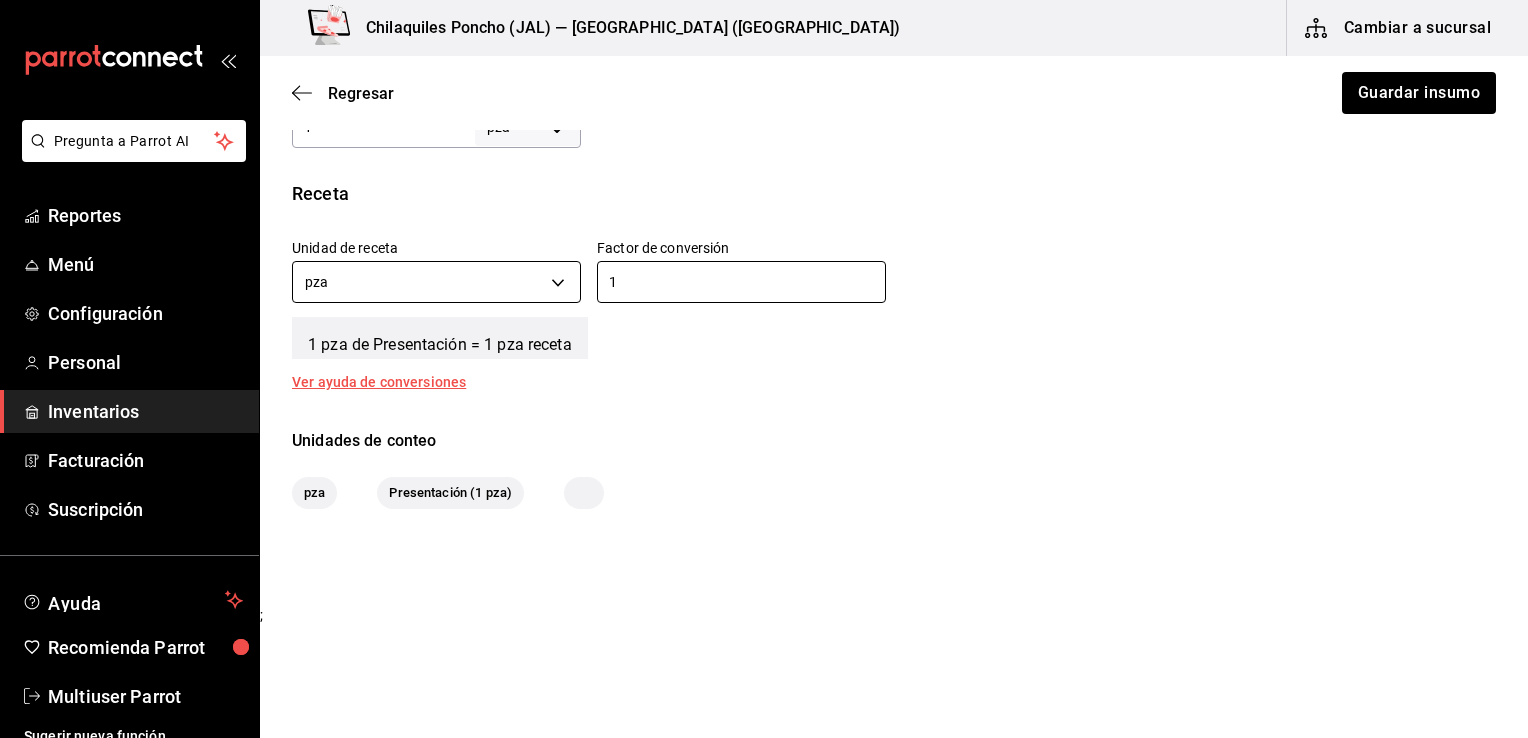 type on "1" 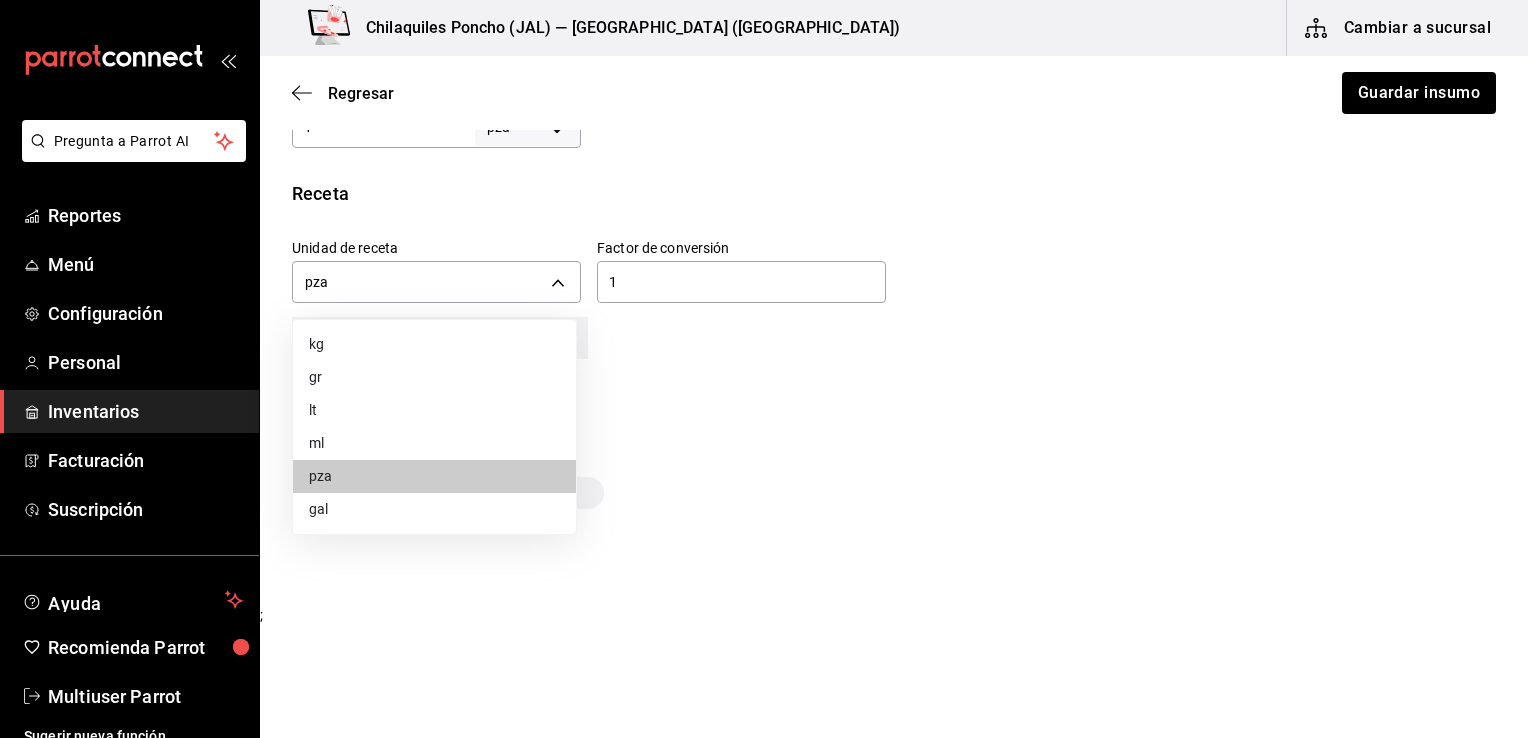 click on "kg" at bounding box center (434, 344) 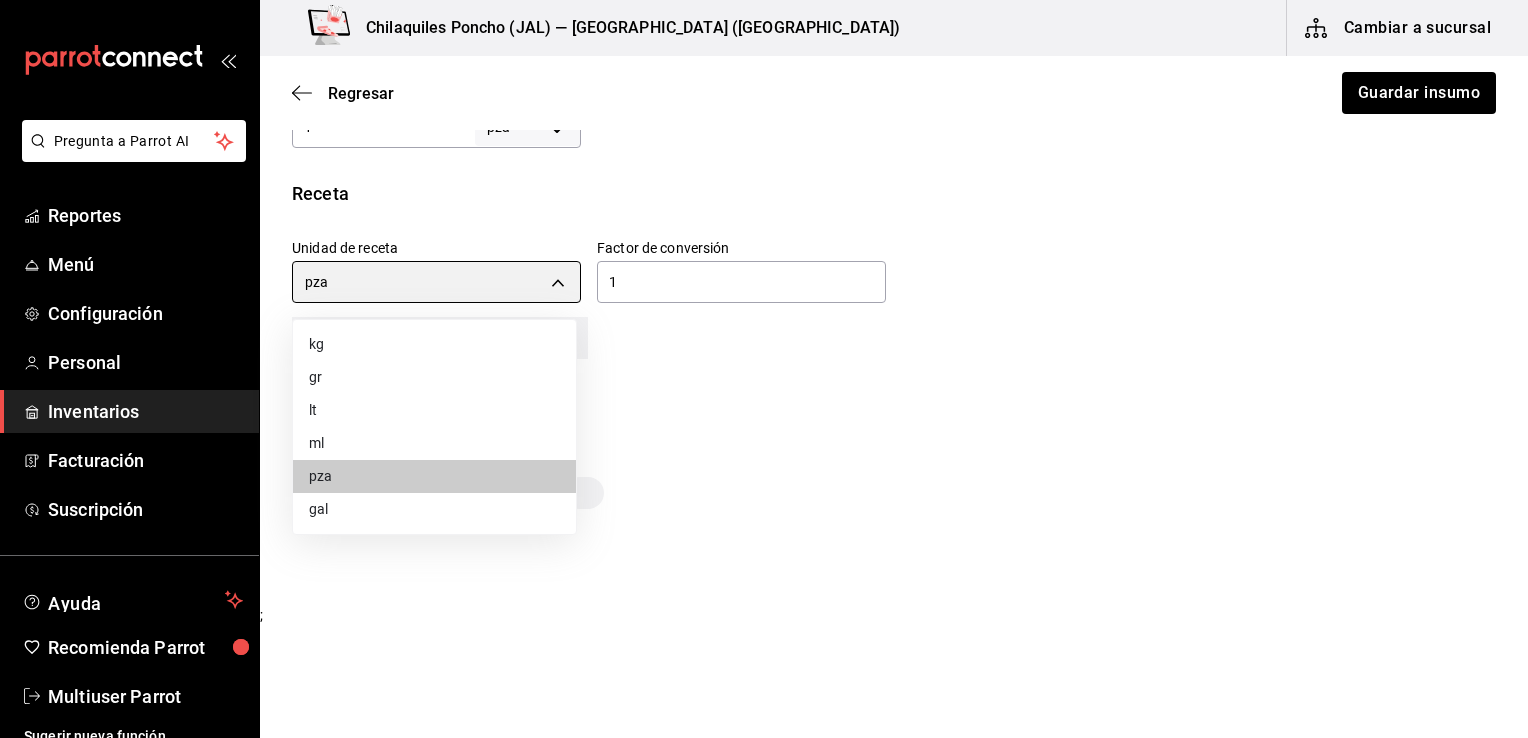type on "KILOGRAM" 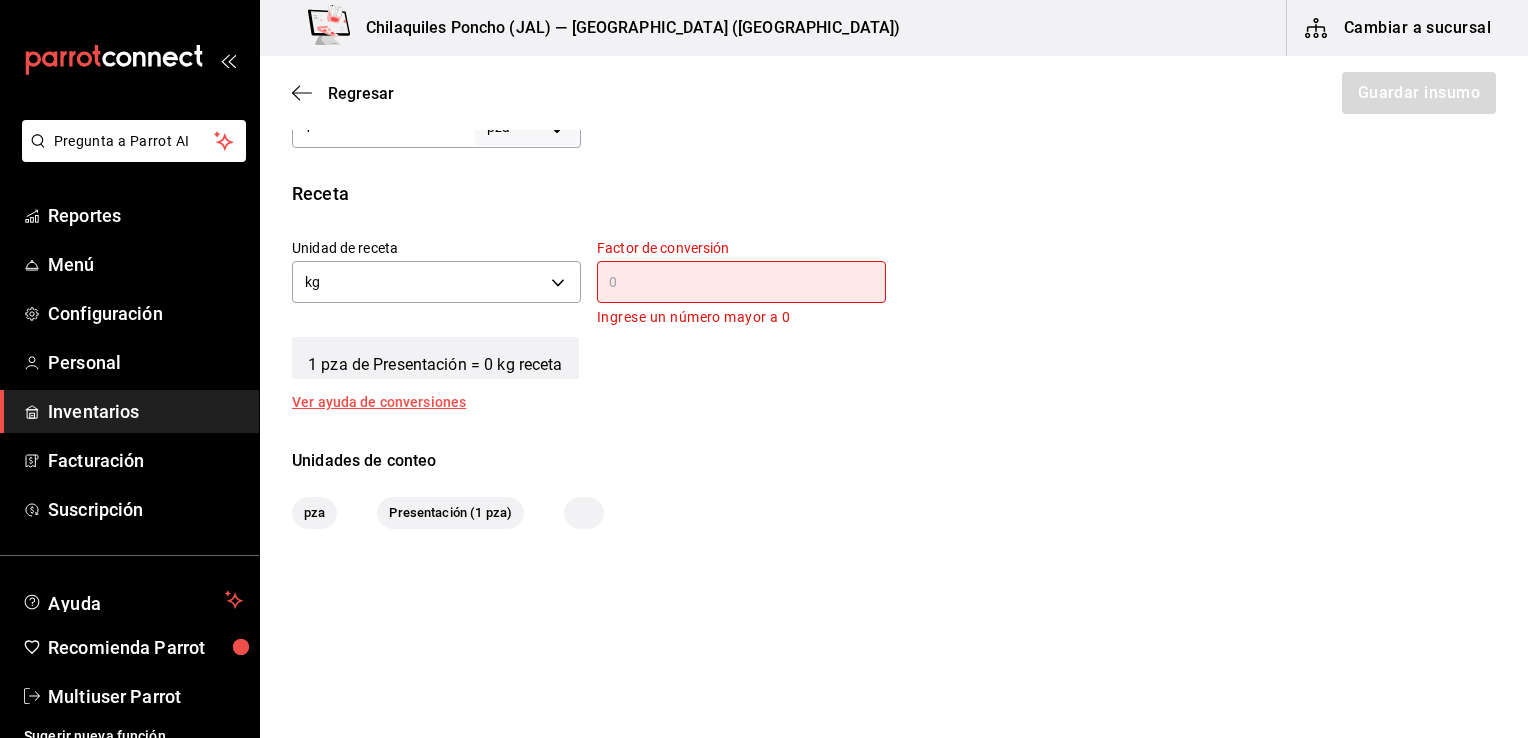 click on "​" at bounding box center (741, 282) 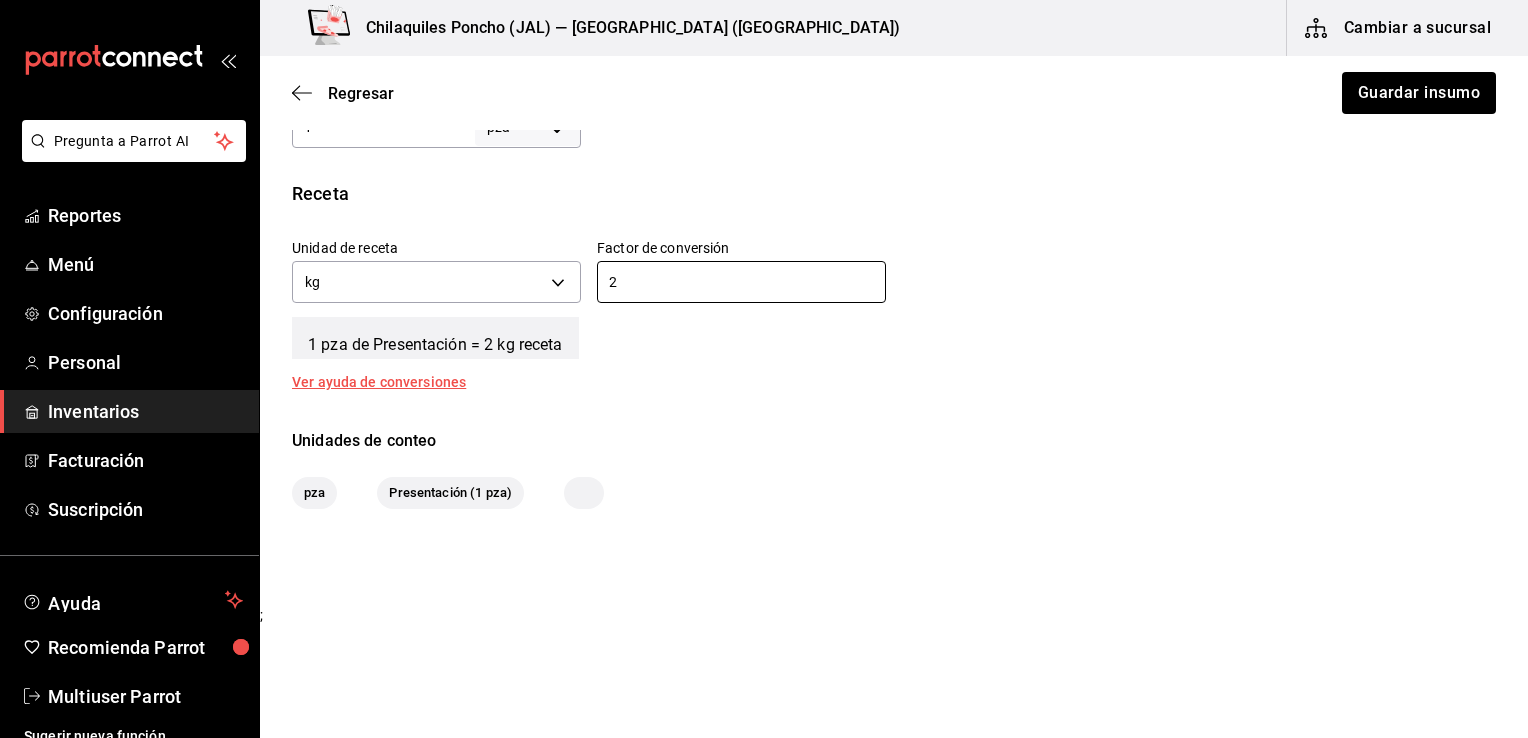 type on "2" 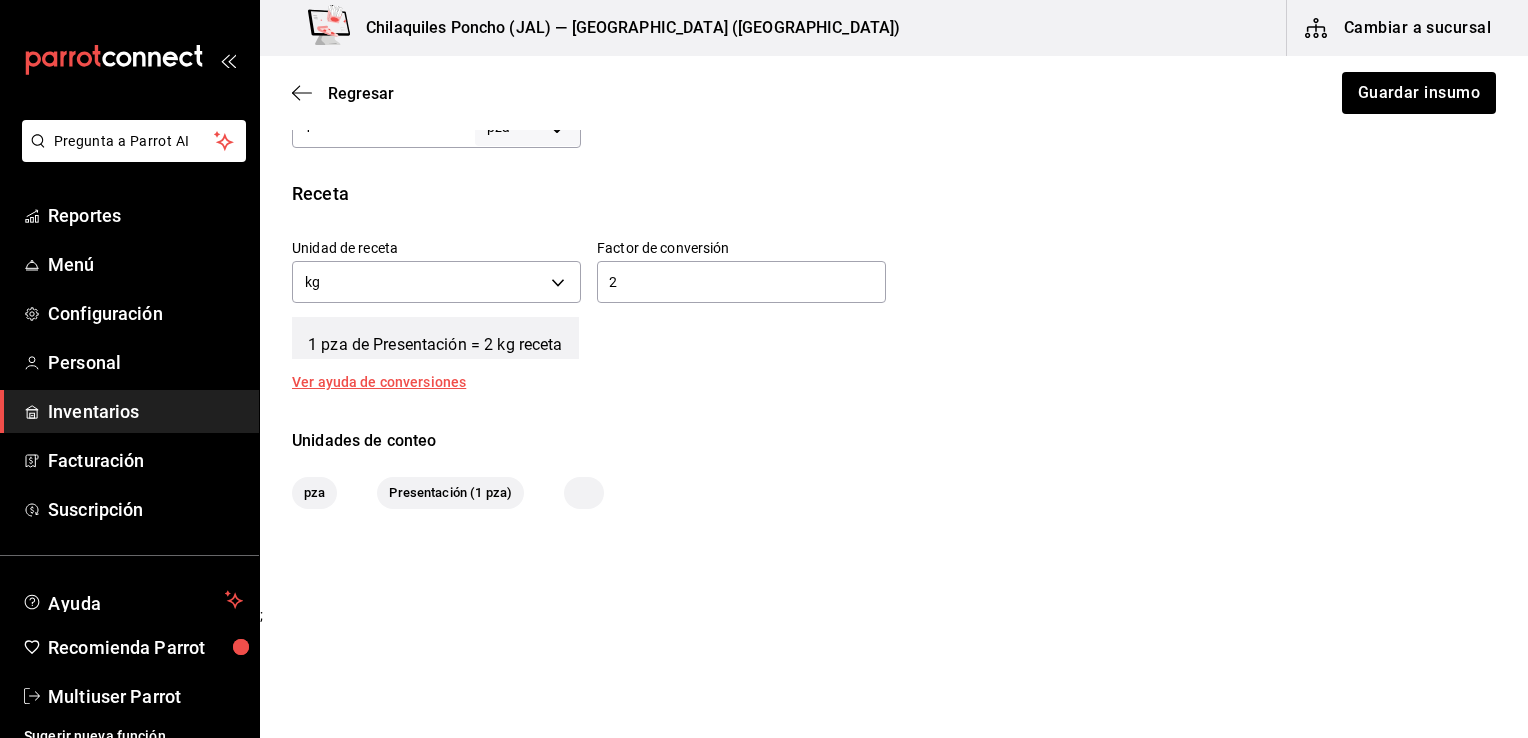 click on "Insumo IN-1752764743756 Nombre Previa crema Categoría de inventario Producción ​ Mínimo 1 ​ Ideal 1 ​ Insumo de producción Este insumo se produce con una receta de producción Presentación Proveedor Interno ​ Cód. de producto/Descripción Nombre de presentación Precio sin impuesto $0 ​ Impuestos IVA 0% IVA_0 Precio con impuestos $0 ​ Unidad de presentación 1 pza UNIT ​ Receta Unidad de receta kg KILOGRAM Factor de conversión 2 ​ 1 pza de Presentación = 2 kg receta Ver ayuda de conversiones Unidades de conteo pza Presentación (1 pza)" at bounding box center [894, -6] 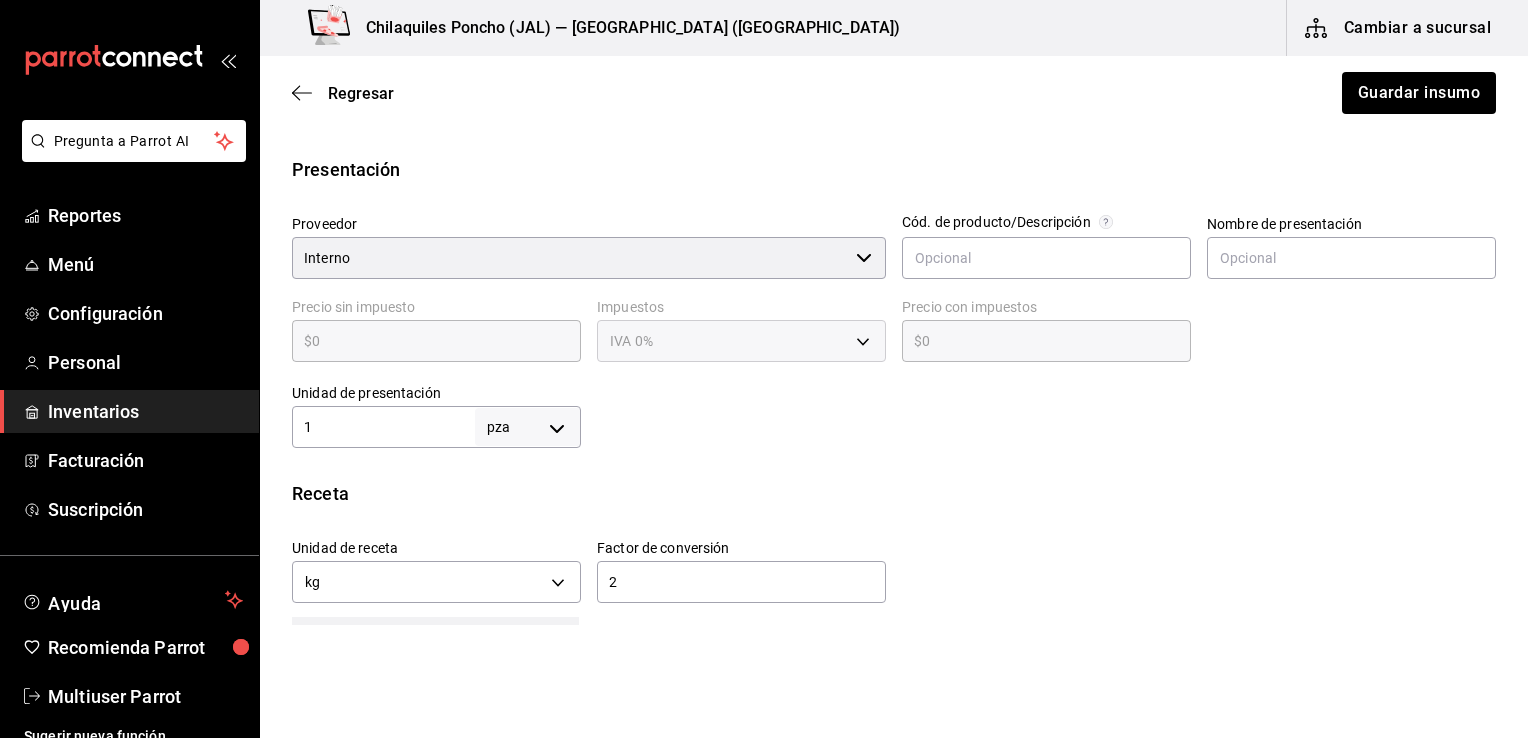 scroll, scrollTop: 183, scrollLeft: 0, axis: vertical 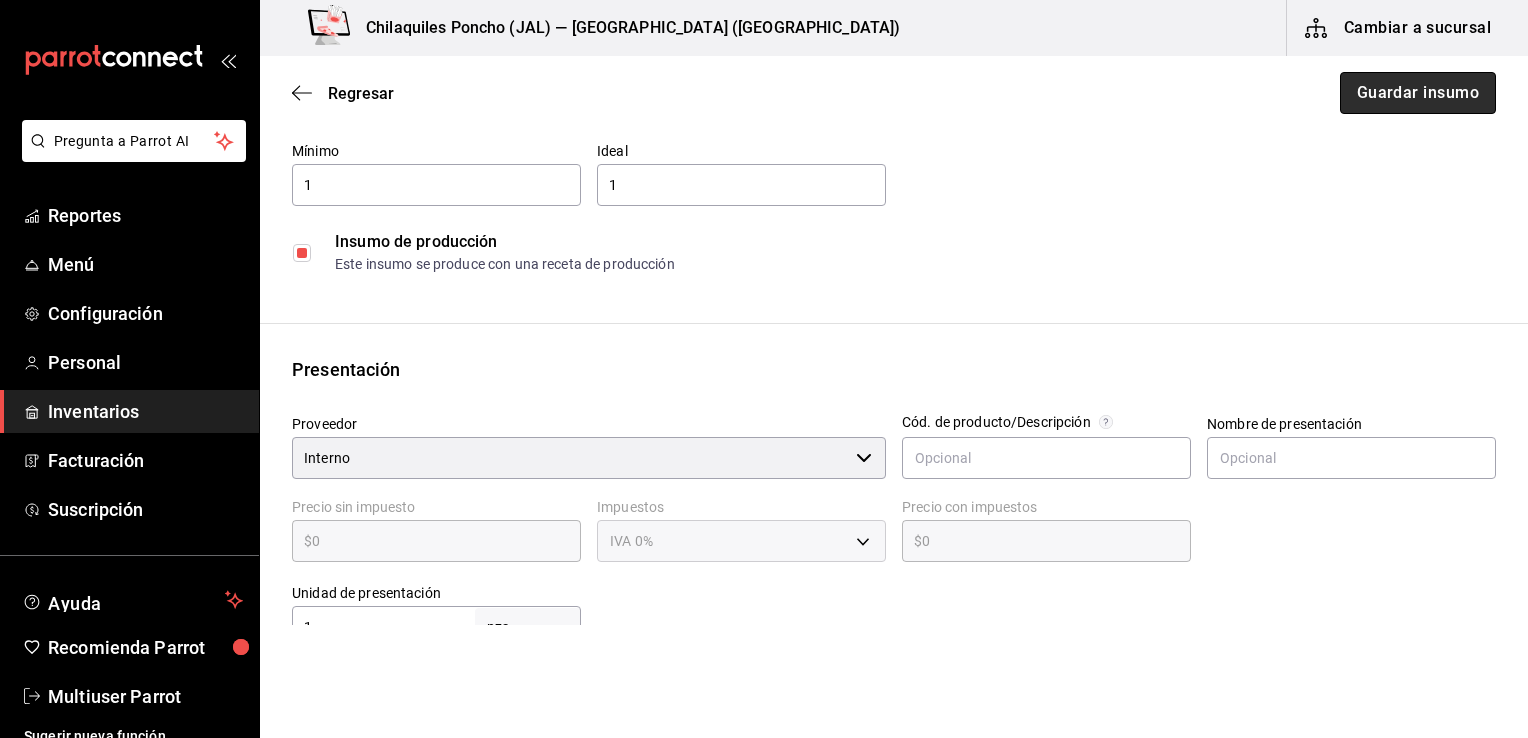 click on "Guardar insumo" at bounding box center [1418, 93] 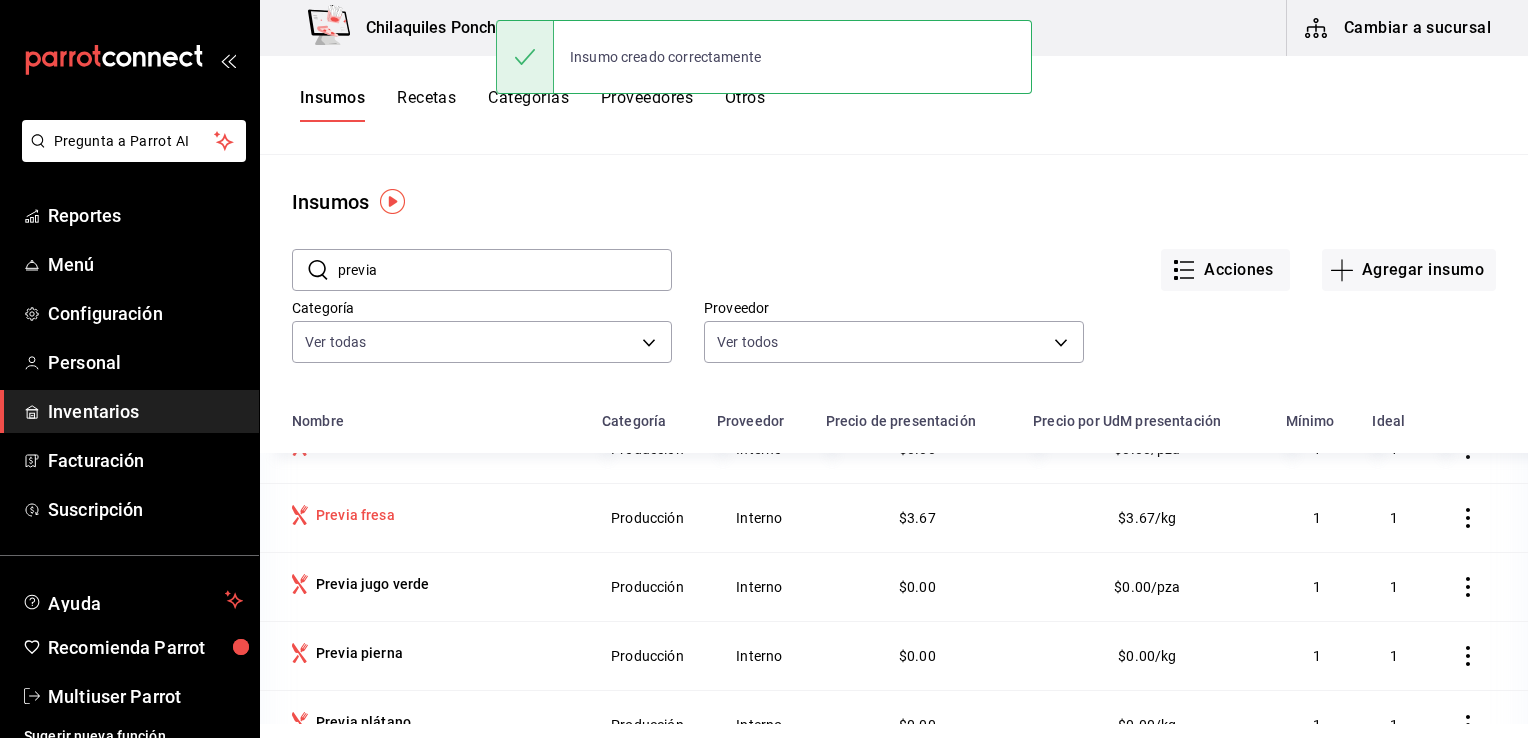 scroll, scrollTop: 110, scrollLeft: 0, axis: vertical 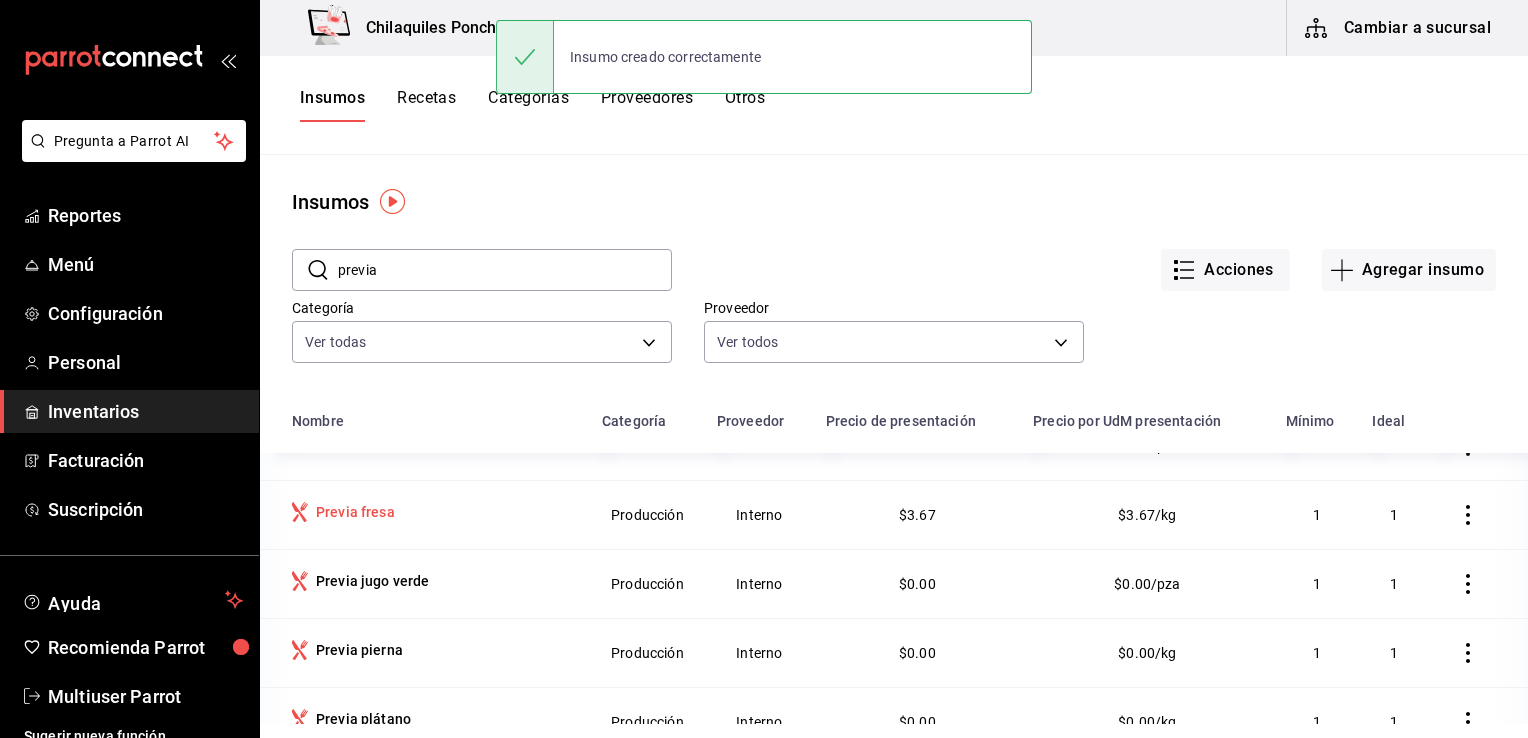 click on "Previa fresa" at bounding box center [355, 512] 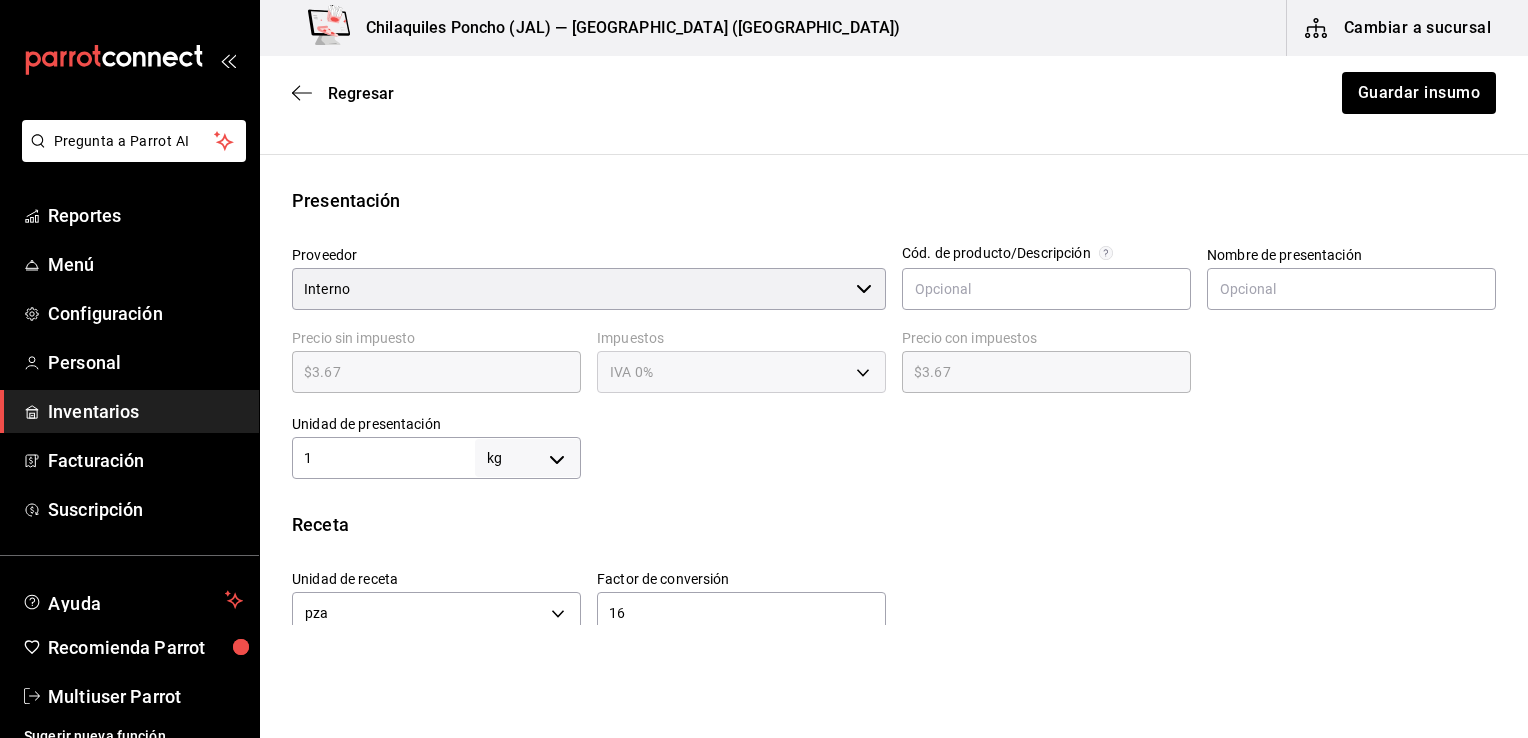 scroll, scrollTop: 400, scrollLeft: 0, axis: vertical 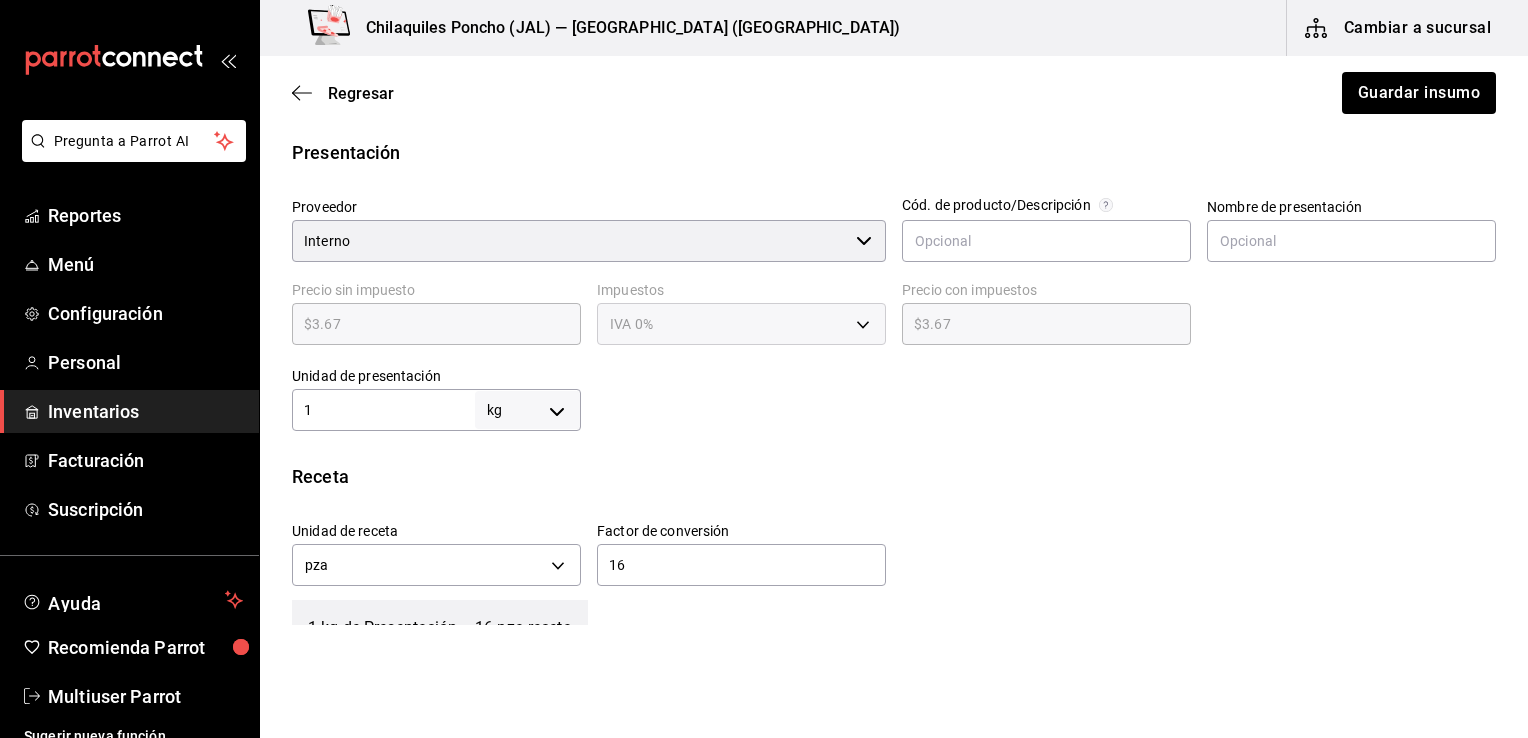 click on "1 kg KILOGRAM ​" at bounding box center (436, 410) 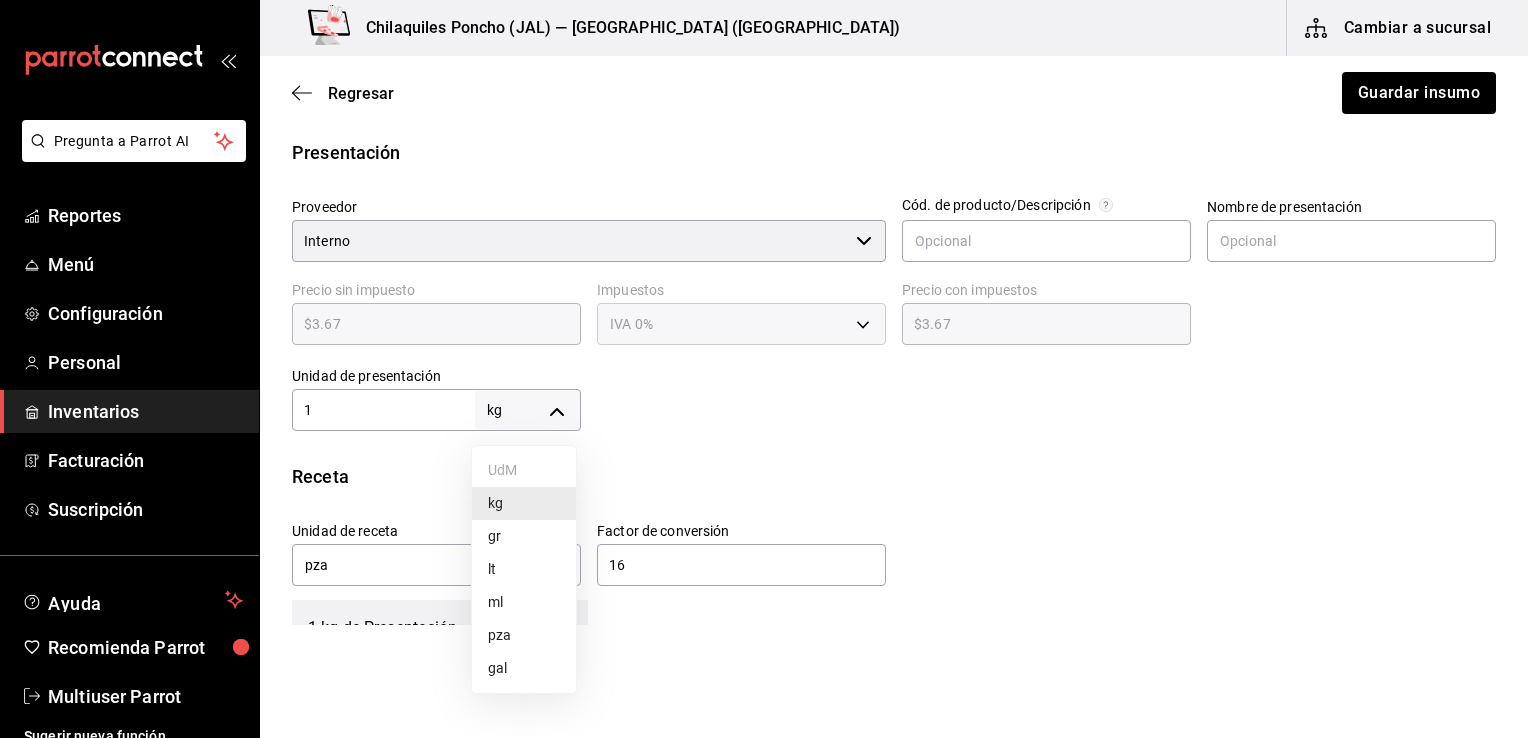 click on "pza" at bounding box center (524, 635) 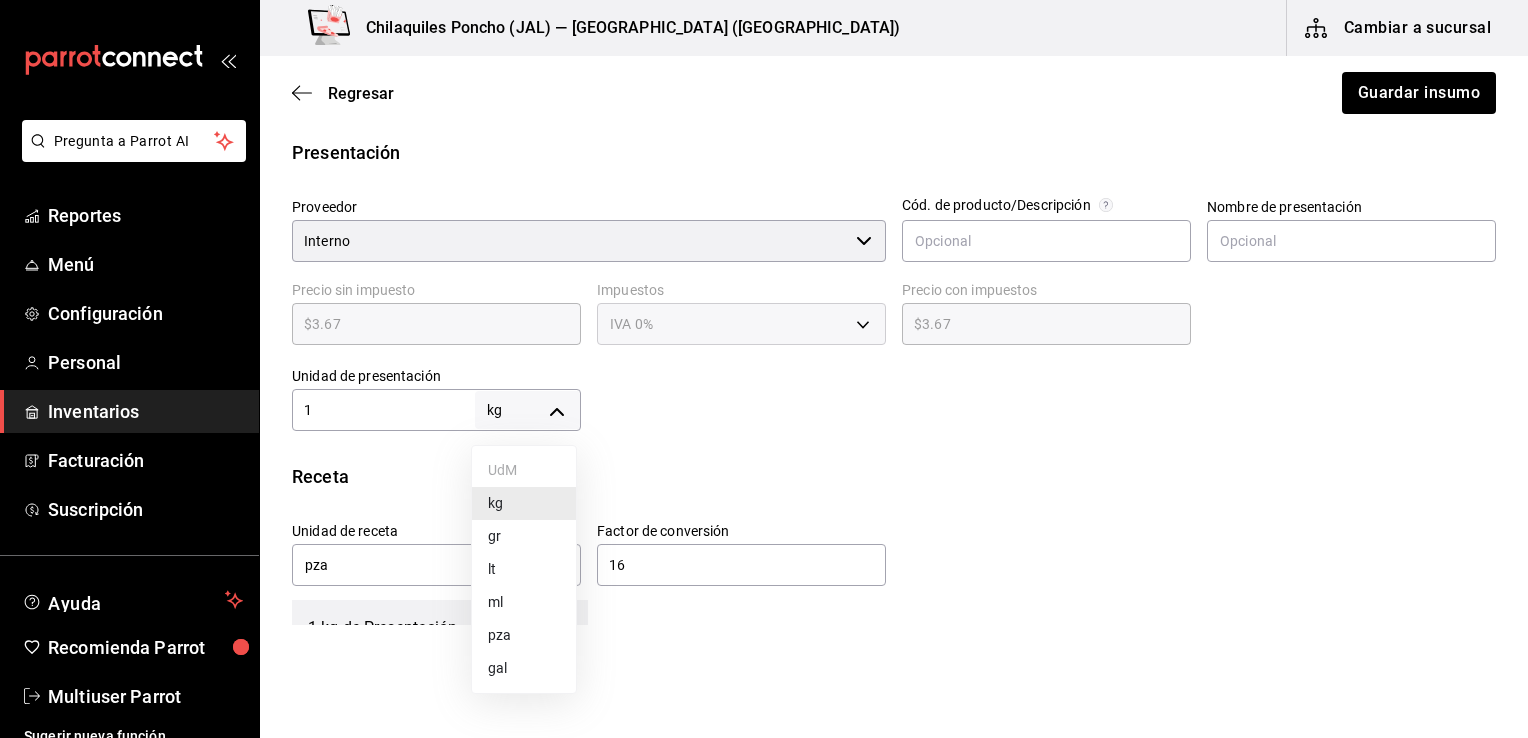 type on "UNIT" 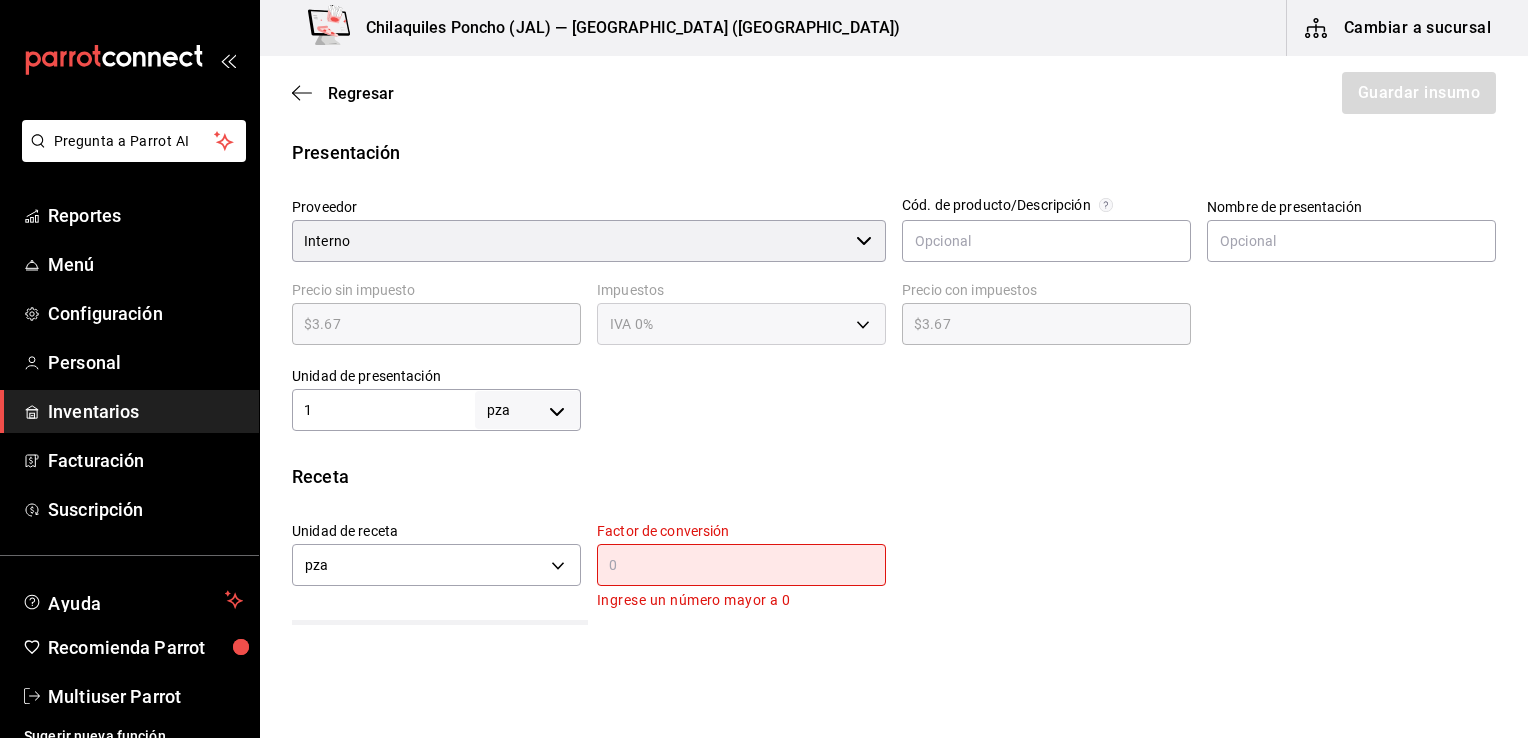 scroll, scrollTop: 600, scrollLeft: 0, axis: vertical 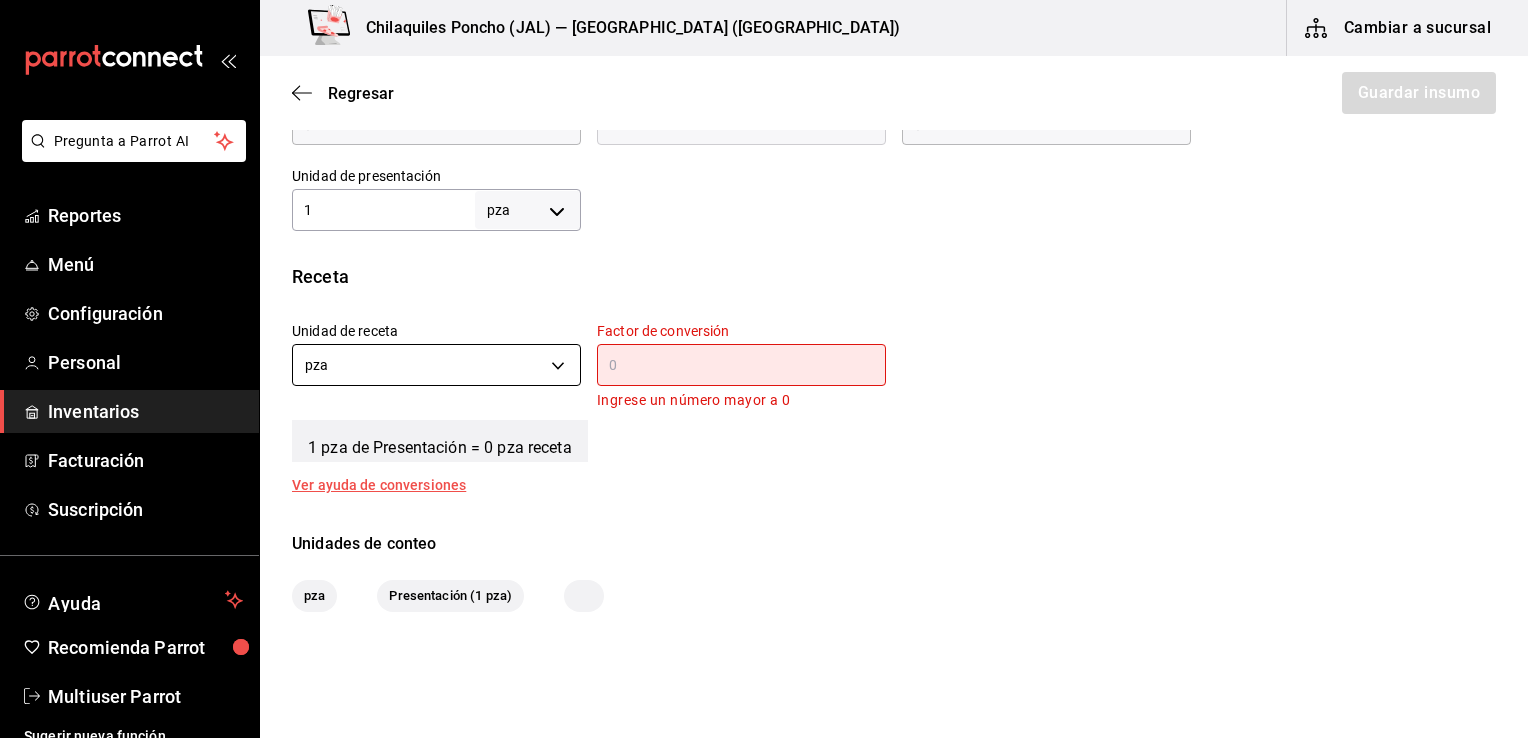 click on "Pregunta a Parrot AI Reportes   Menú   Configuración   Personal   Inventarios   Facturación   Suscripción   Ayuda Recomienda Parrot   Multiuser Parrot   Sugerir nueva función   Chilaquiles Poncho (JAL) — Chilaquiles Poncho (Chapalita) Cambiar a sucursal Regresar Guardar insumo Insumo IN-1752765116301 Nombre Previa fresa Categoría de inventario Producción ​ Mínimo 1 ​ Ideal 1 ​ Insumo de producción Este insumo se produce con una receta de producción Presentación Proveedor Interno ​ Cód. de producto/Descripción Nombre de presentación Precio sin impuesto $3.67 ​ Impuestos IVA 0% IVA_0 Precio con impuestos $3.67 ​ Unidad de presentación 1 pza UNIT ​ Receta Unidad de receta pza UNIT Factor de conversión ​ Ingrese un número mayor a 0 1 pza de Presentación = 0 pza receta Ver ayuda de conversiones Unidades de conteo pza Presentación (1 pza) ; GANA 1 MES GRATIS EN TU SUSCRIPCIÓN AQUÍ Pregunta a Parrot AI Reportes   Menú   Configuración   Personal   Inventarios   Facturación" at bounding box center (764, 312) 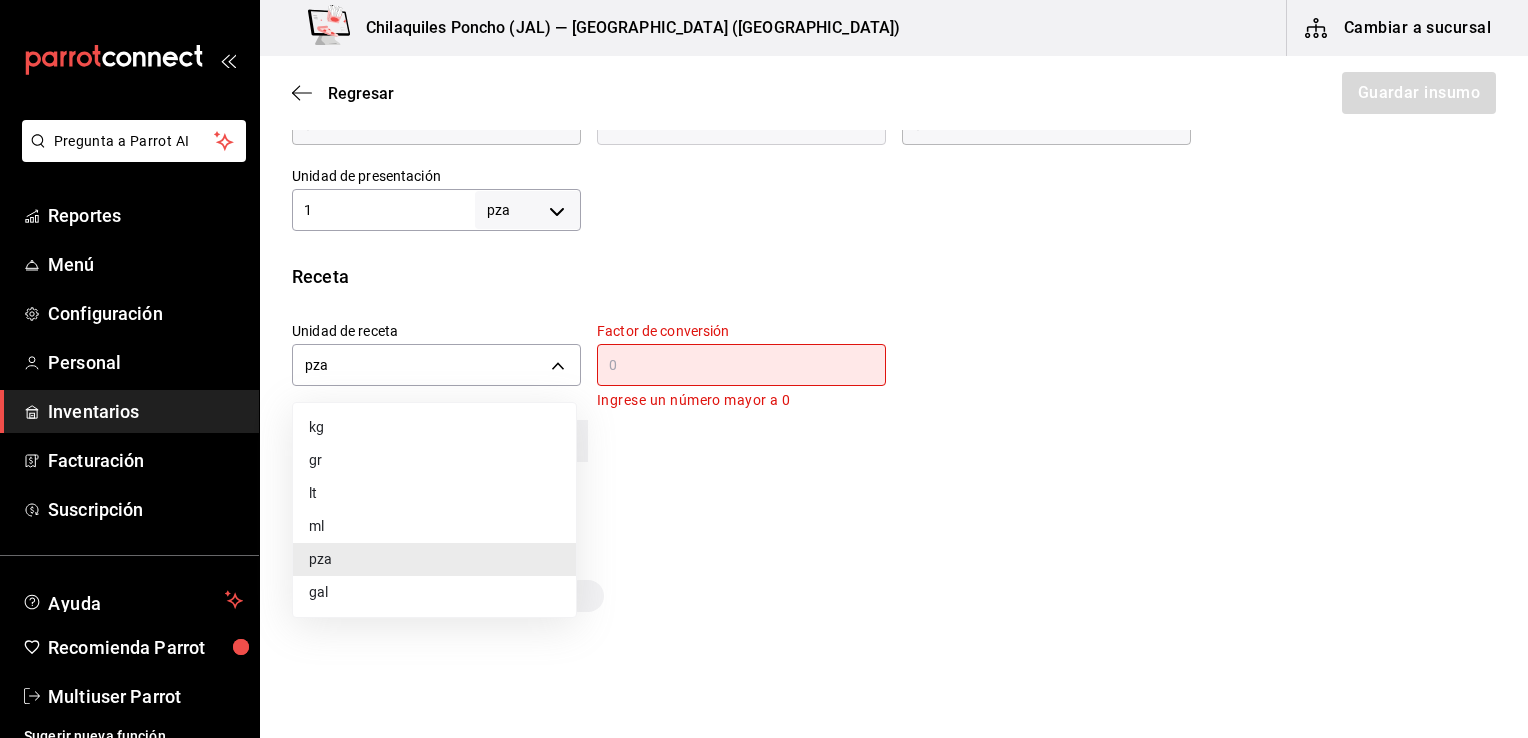 click on "kg" at bounding box center [434, 427] 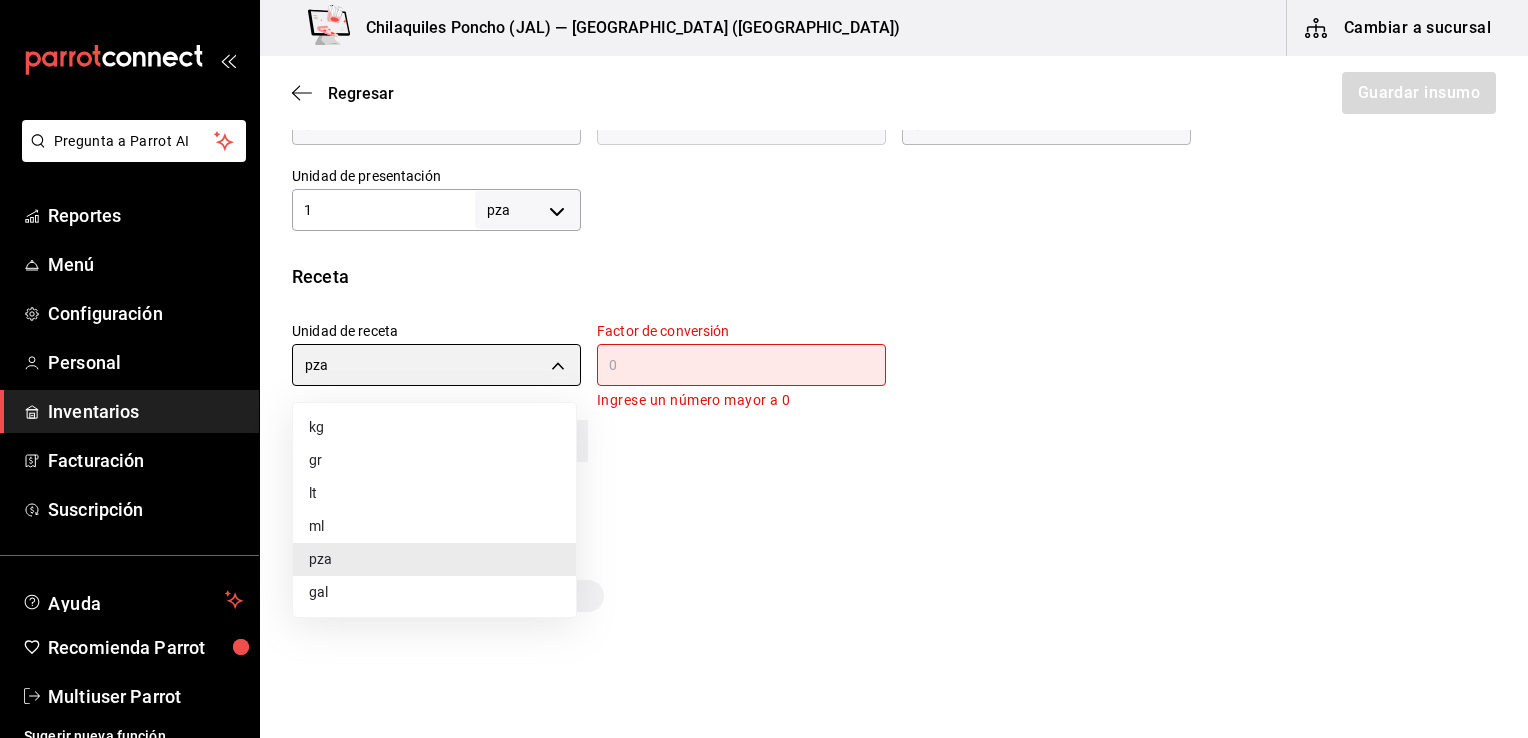 type on "KILOGRAM" 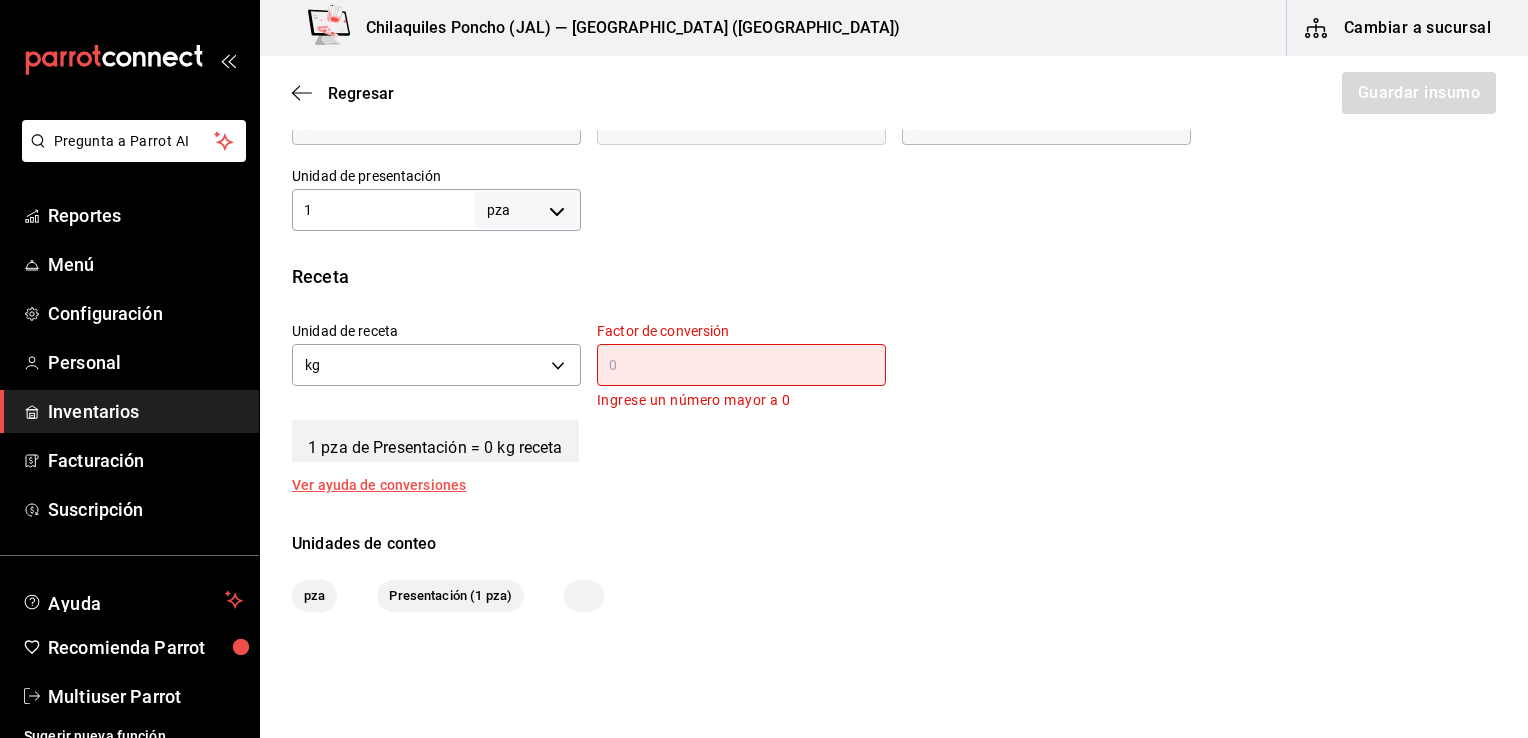 click at bounding box center [741, 365] 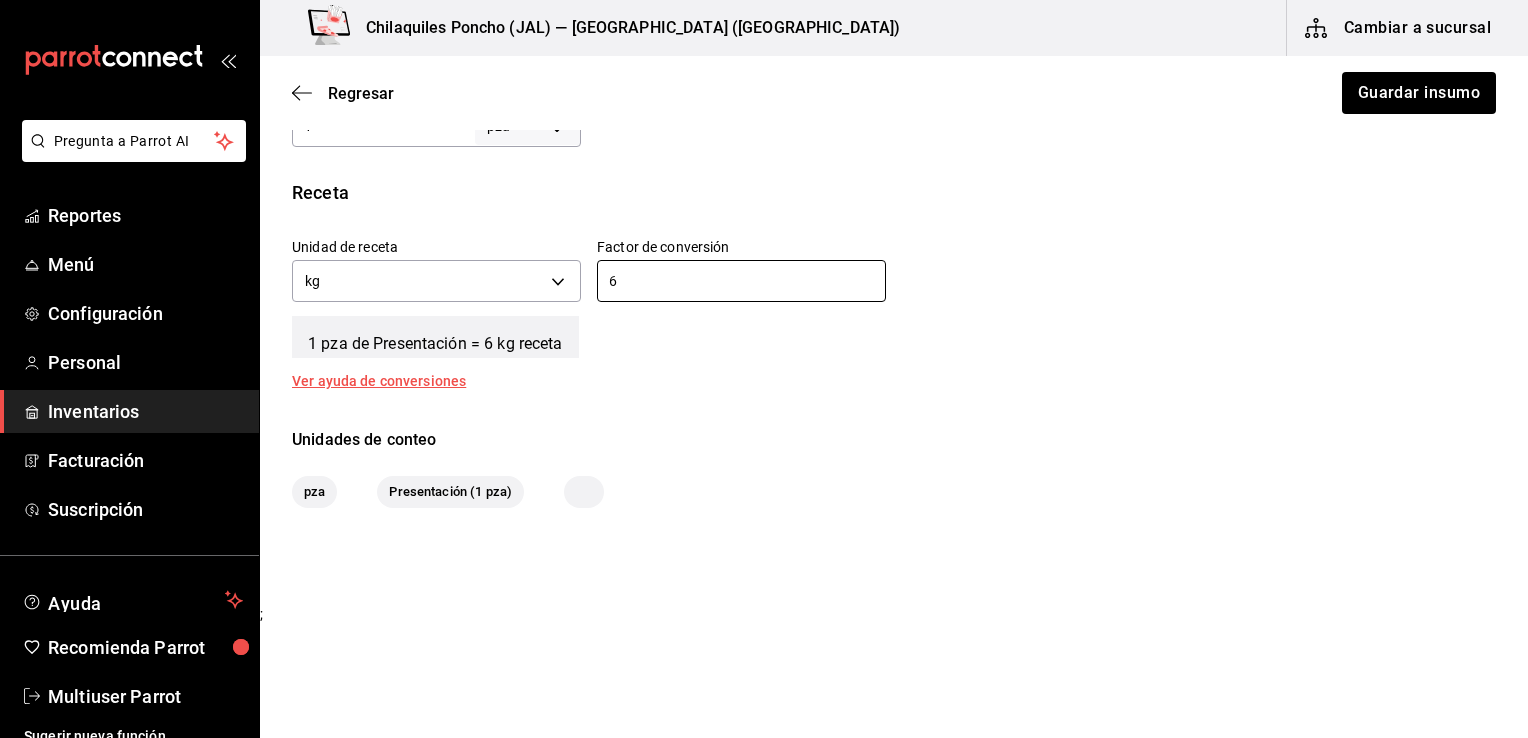 scroll, scrollTop: 683, scrollLeft: 0, axis: vertical 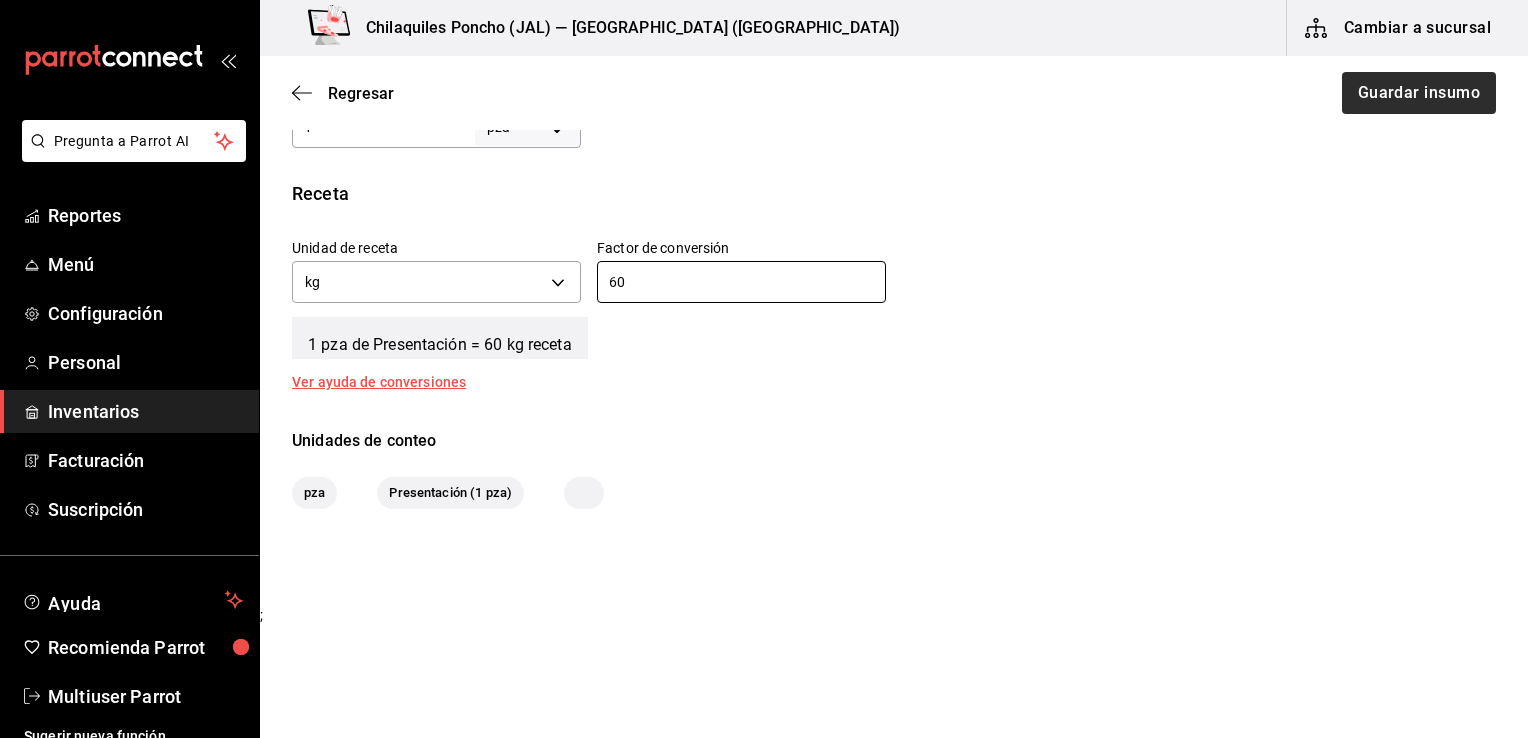 type on "60" 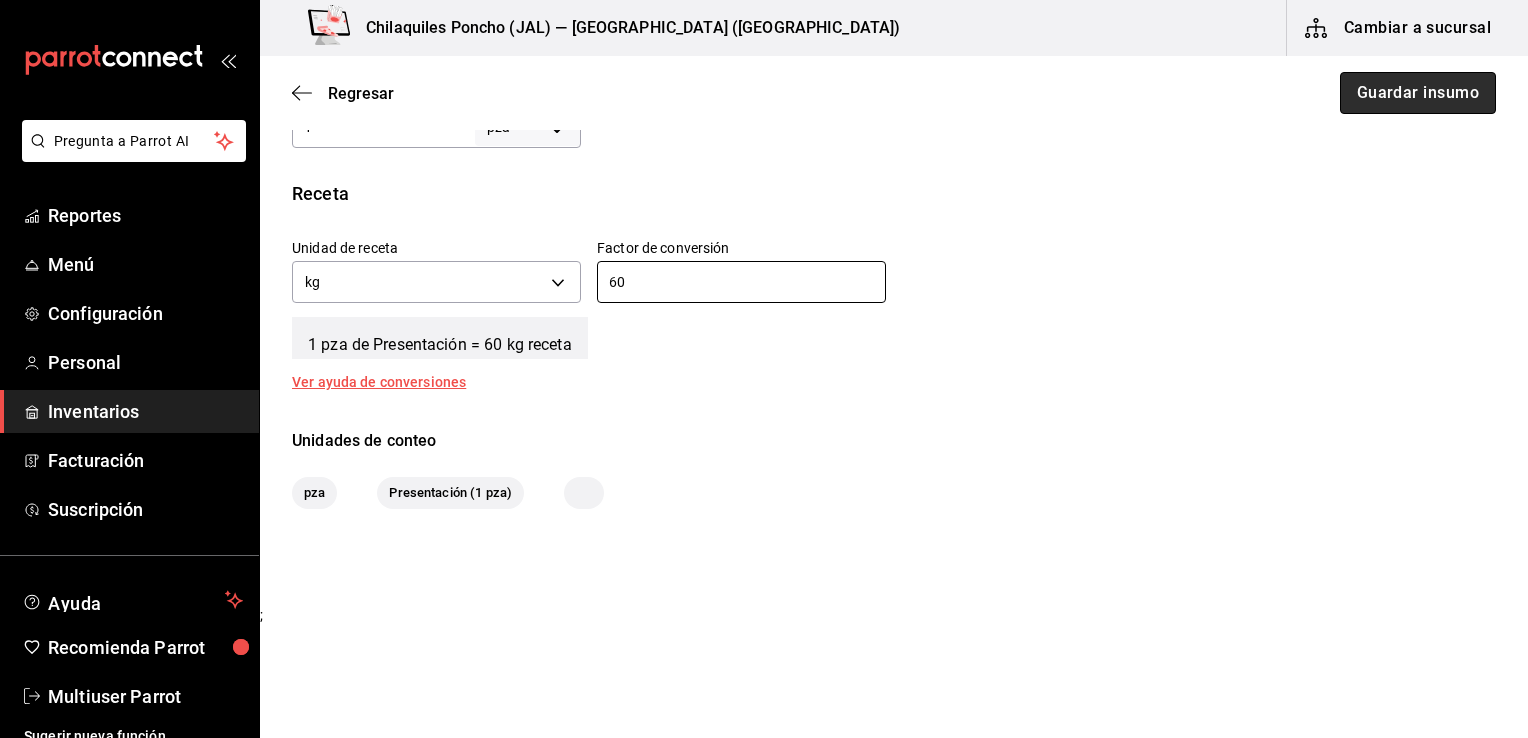 click on "Guardar insumo" at bounding box center [1418, 93] 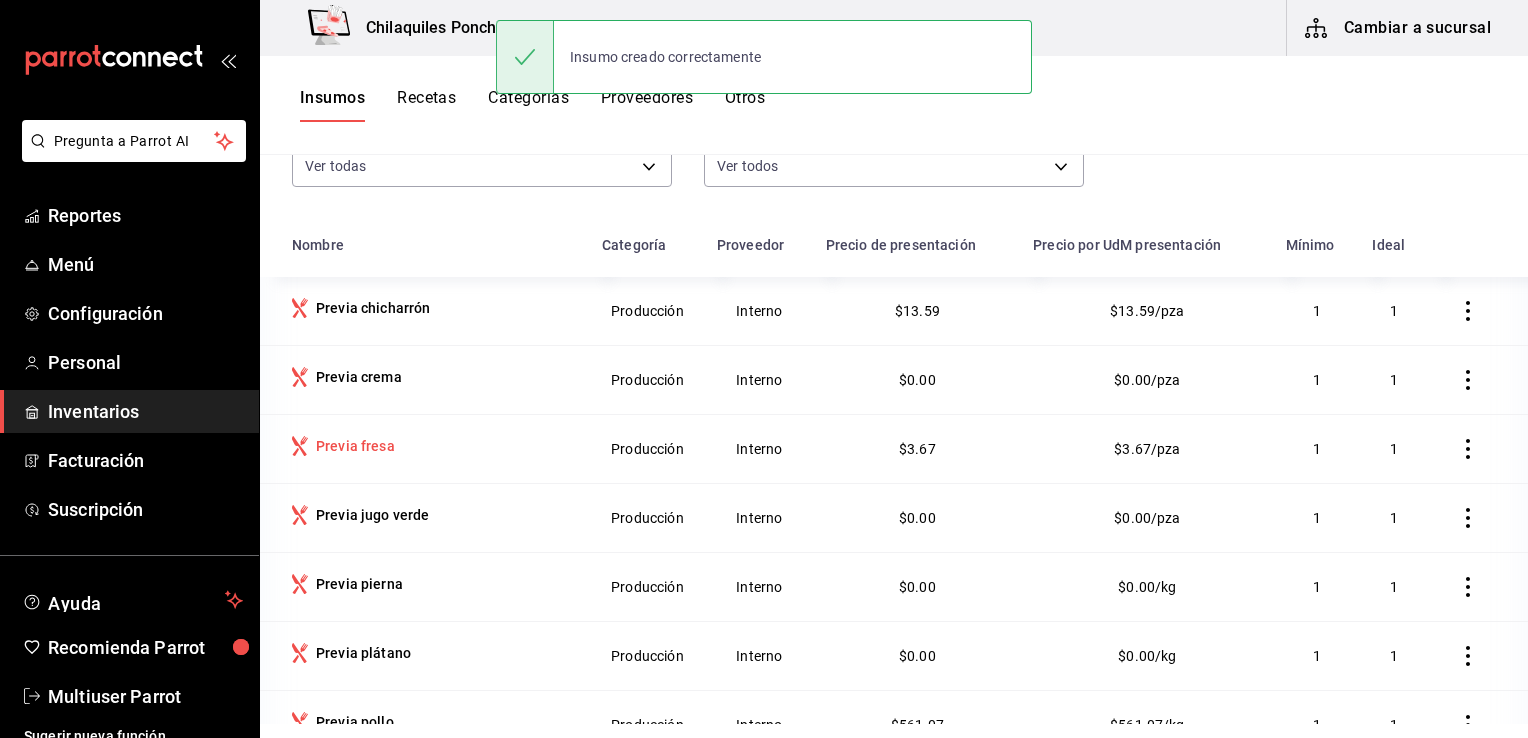 scroll, scrollTop: 200, scrollLeft: 0, axis: vertical 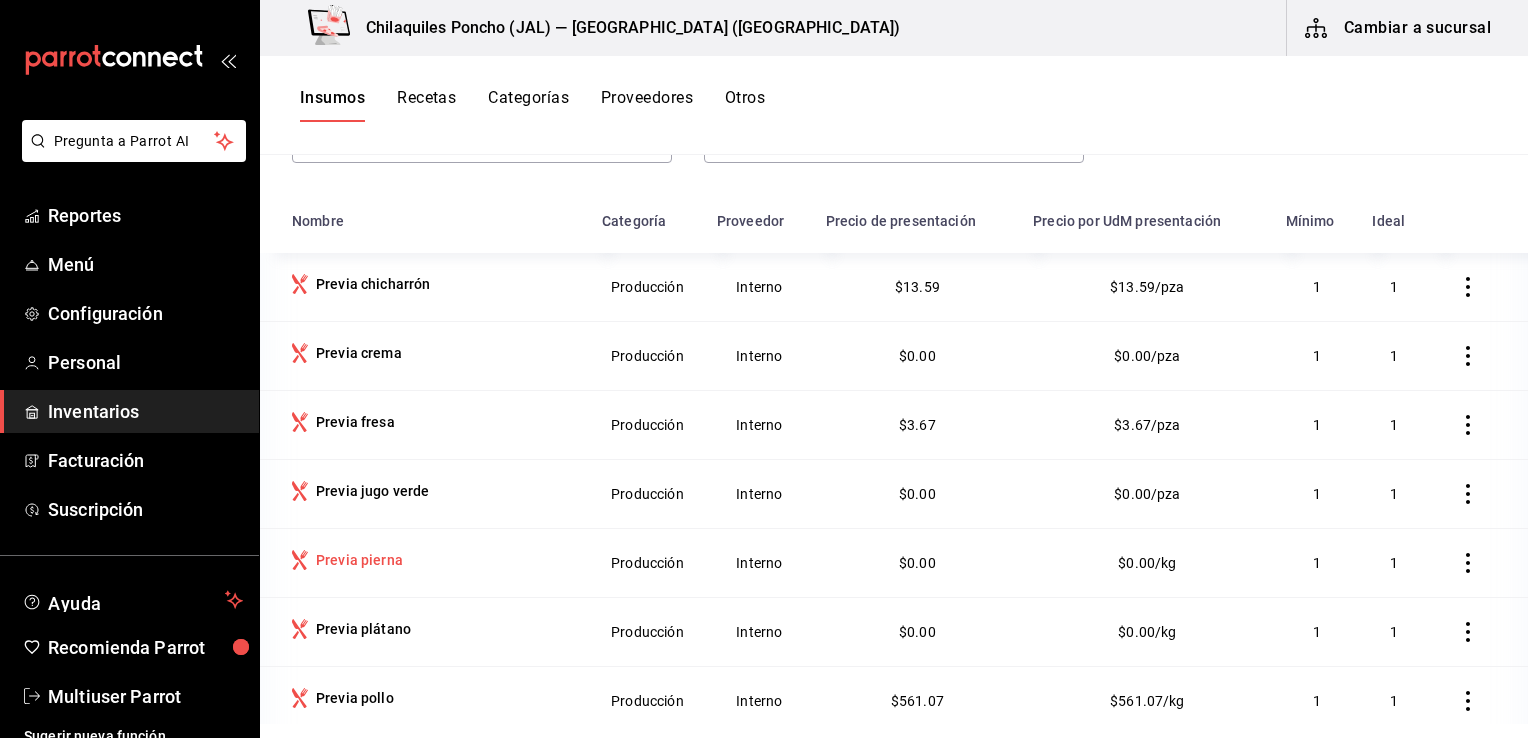 click on "Previa pierna" at bounding box center (359, 560) 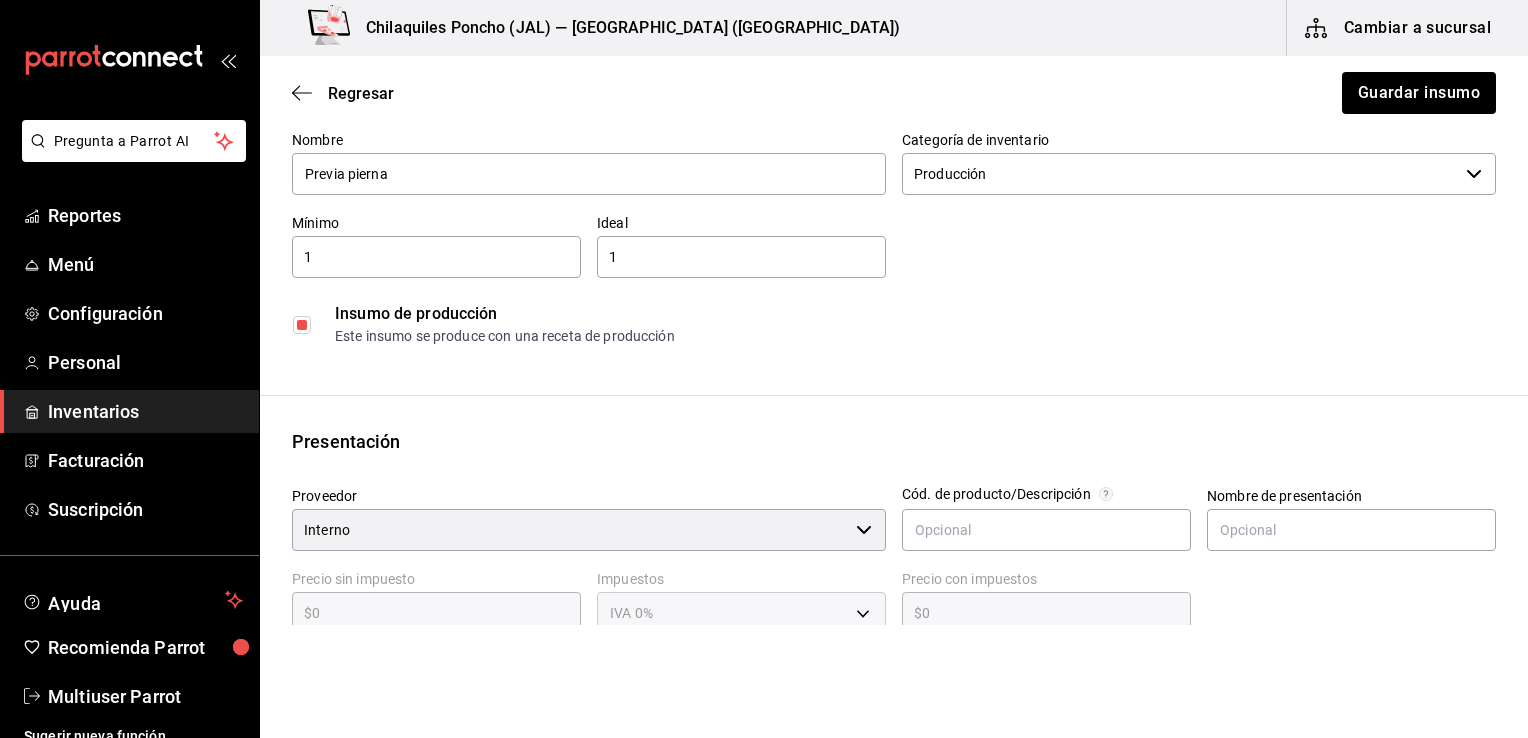 scroll, scrollTop: 300, scrollLeft: 0, axis: vertical 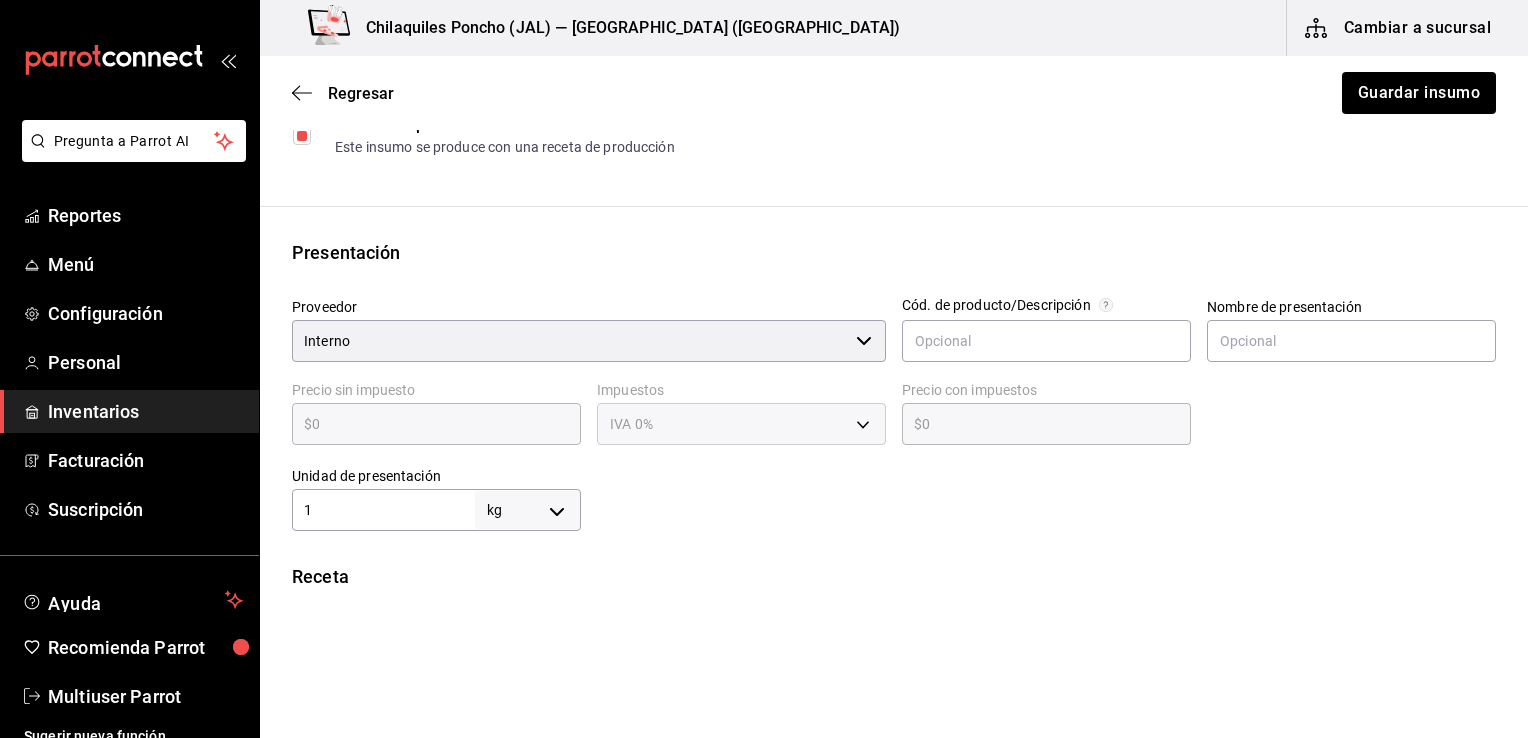 click on "Insumo IN-1752764453625 Nombre Previa pierna Categoría de inventario Producción ​ Mínimo 1 ​ Ideal 1 ​ Insumo de producción Este insumo se produce con una receta de producción Presentación Proveedor Interno ​ Cód. de producto/Descripción Nombre de presentación Precio sin impuesto $0 ​ Impuestos IVA 0% IVA_0 Precio con impuestos $0 ​ Unidad de presentación 1 kg KILOGRAM ​ Receta Unidad de receta pza UNIT Factor de conversión 10 ​ 1 kg de Presentación = 10 pza receta Ver ayuda de conversiones Unidades de conteo kg Presentación (1 kg)" at bounding box center [894, 377] 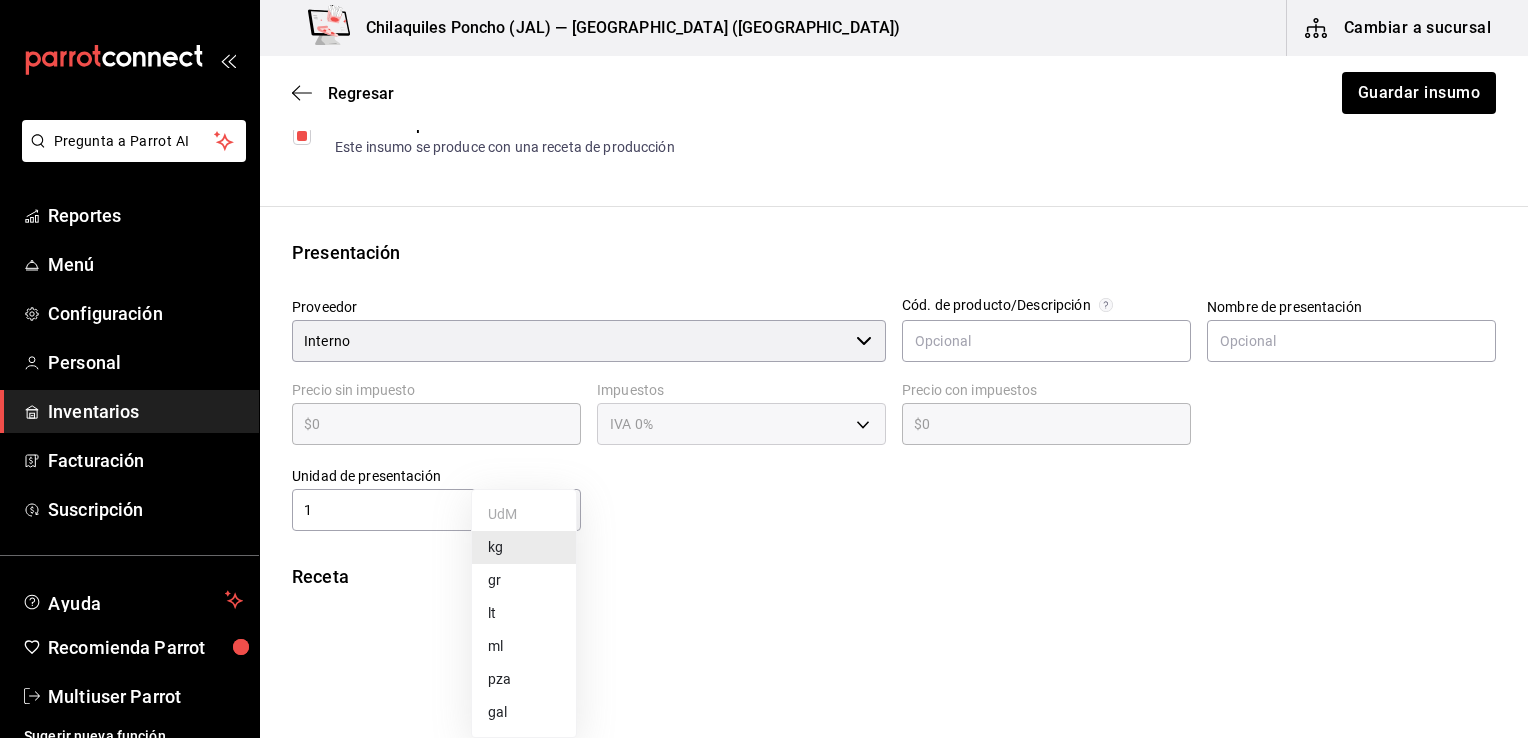 click on "pza" at bounding box center [524, 679] 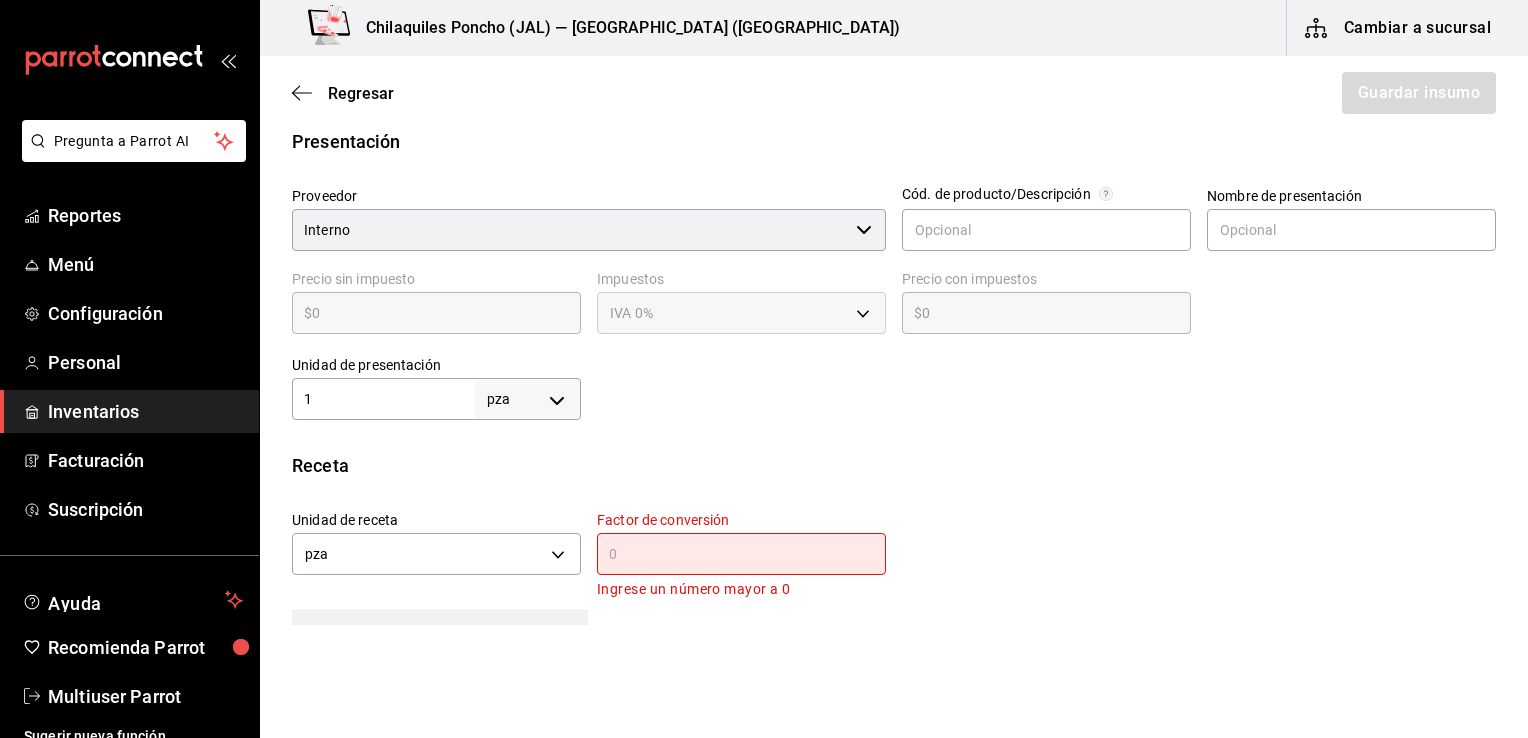 scroll, scrollTop: 500, scrollLeft: 0, axis: vertical 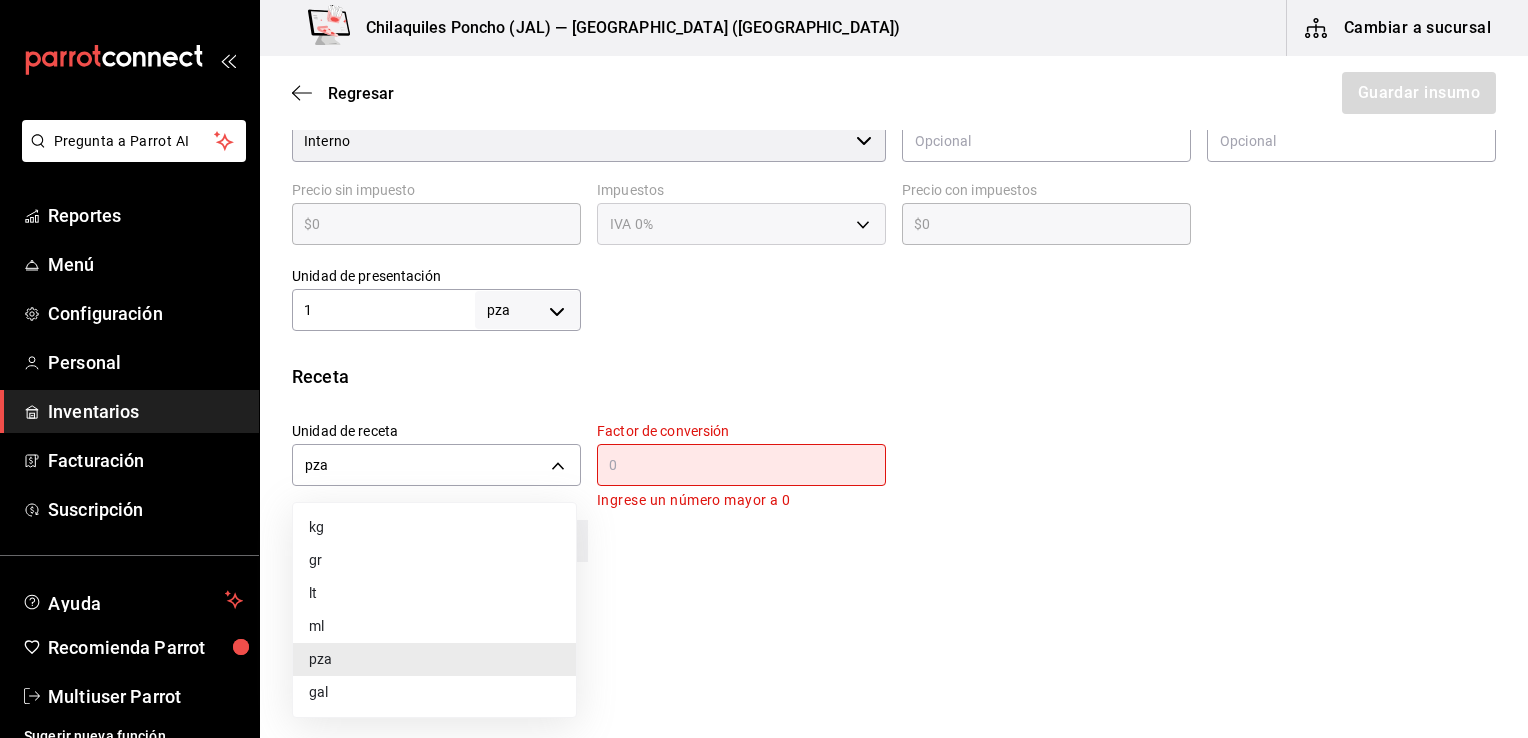 click on "Pregunta a Parrot AI Reportes   Menú   Configuración   Personal   Inventarios   Facturación   Suscripción   Ayuda Recomienda Parrot   Multiuser Parrot   Sugerir nueva función   Chilaquiles Poncho (JAL) — Chilaquiles Poncho (Chapalita) Cambiar a sucursal Regresar Guardar insumo Insumo IN-1752764453625 Nombre Previa pierna Categoría de inventario Producción ​ Mínimo 1 ​ Ideal 1 ​ Insumo de producción Este insumo se produce con una receta de producción Presentación Proveedor Interno ​ Cód. de producto/Descripción Nombre de presentación Precio sin impuesto $0 ​ Impuestos IVA 0% IVA_0 Precio con impuestos $0 ​ Unidad de presentación 1 pza UNIT ​ Receta Unidad de receta pza UNIT Factor de conversión ​ Ingrese un número mayor a 0 1 pza de Presentación = 0 pza receta Ver ayuda de conversiones Unidades de conteo pza Presentación (1 pza) ; GANA 1 MES GRATIS EN TU SUSCRIPCIÓN AQUÍ Pregunta a Parrot AI Reportes   Menú   Configuración   Personal   Inventarios   Facturación" at bounding box center (764, 312) 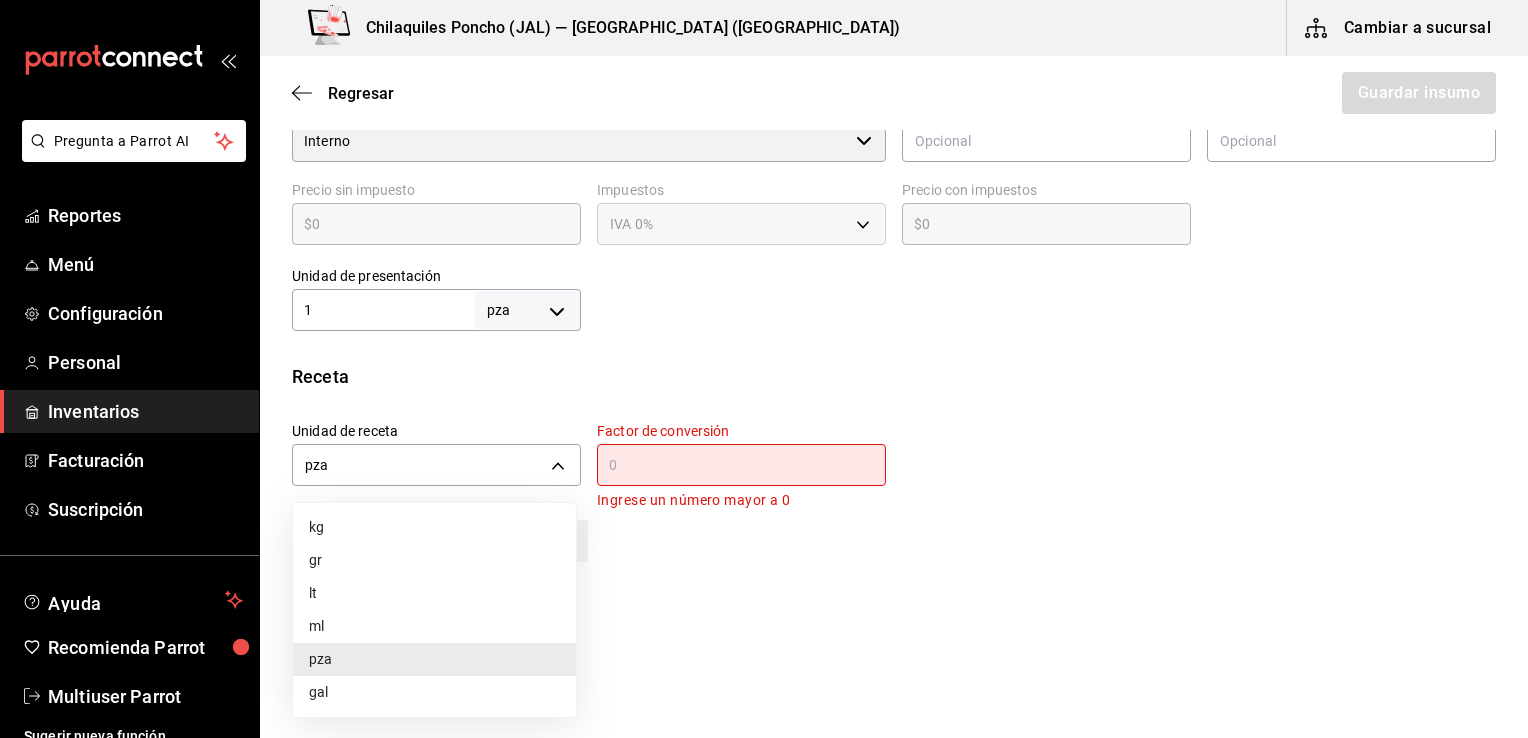 click on "kg" at bounding box center (434, 527) 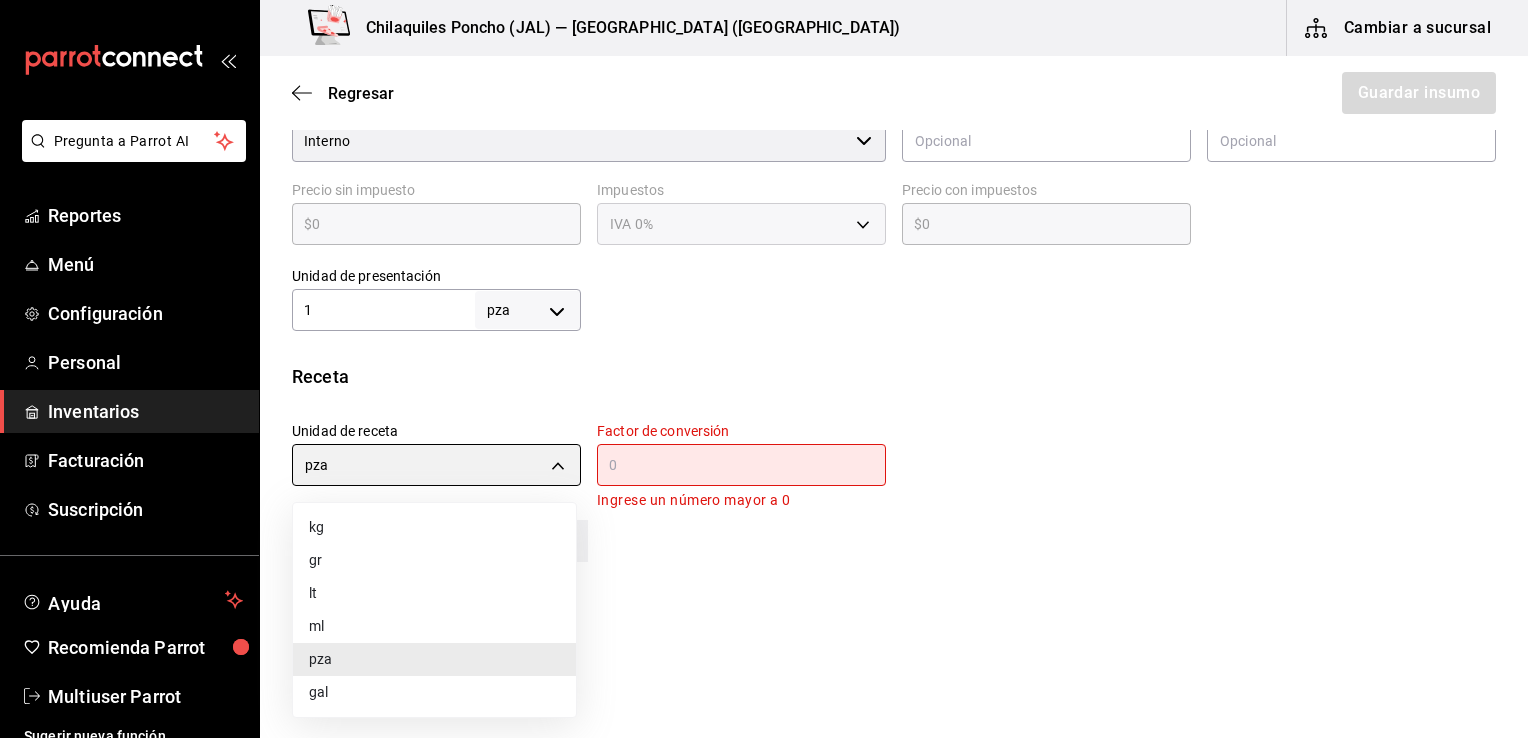 type on "KILOGRAM" 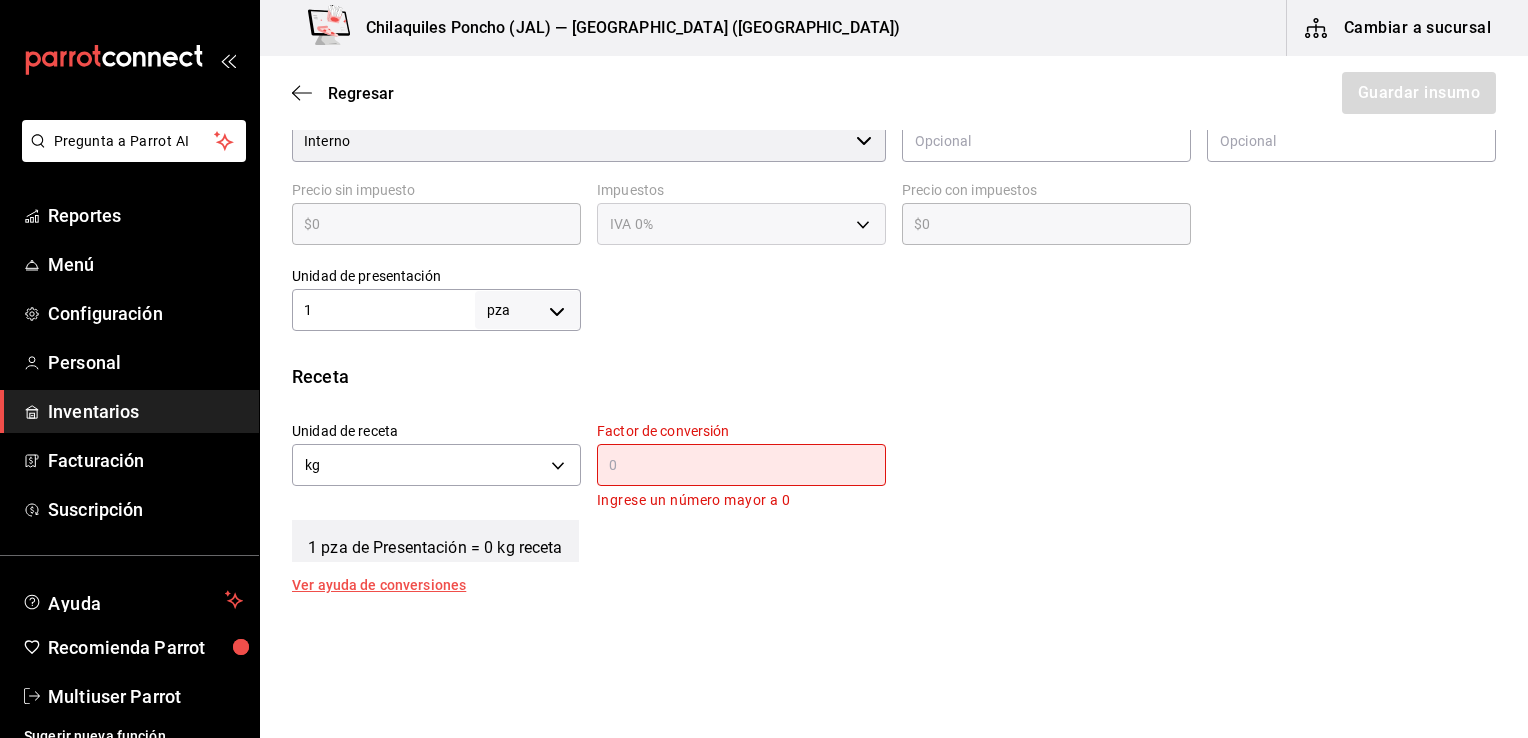 click at bounding box center [741, 465] 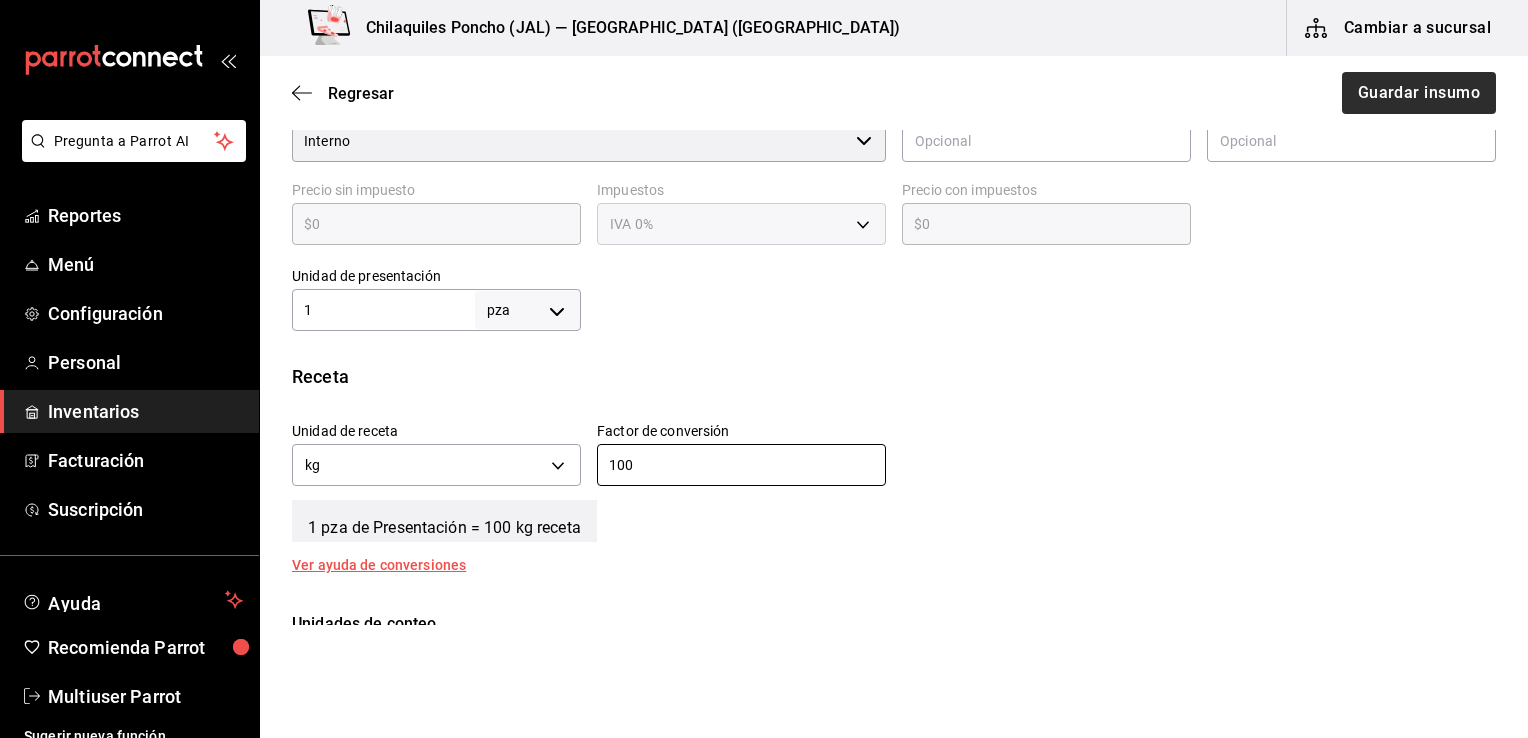 type on "100" 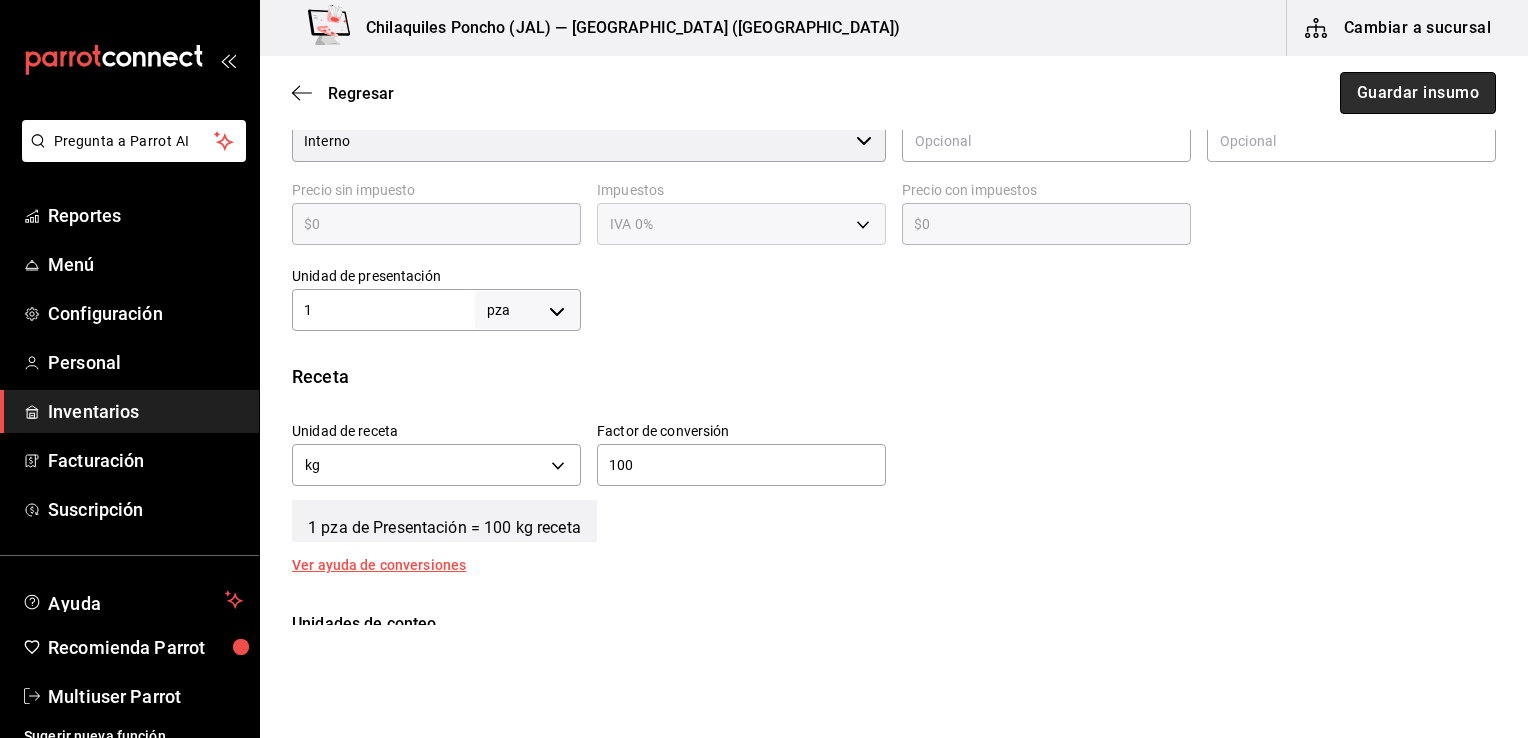 click on "Guardar insumo" at bounding box center [1418, 93] 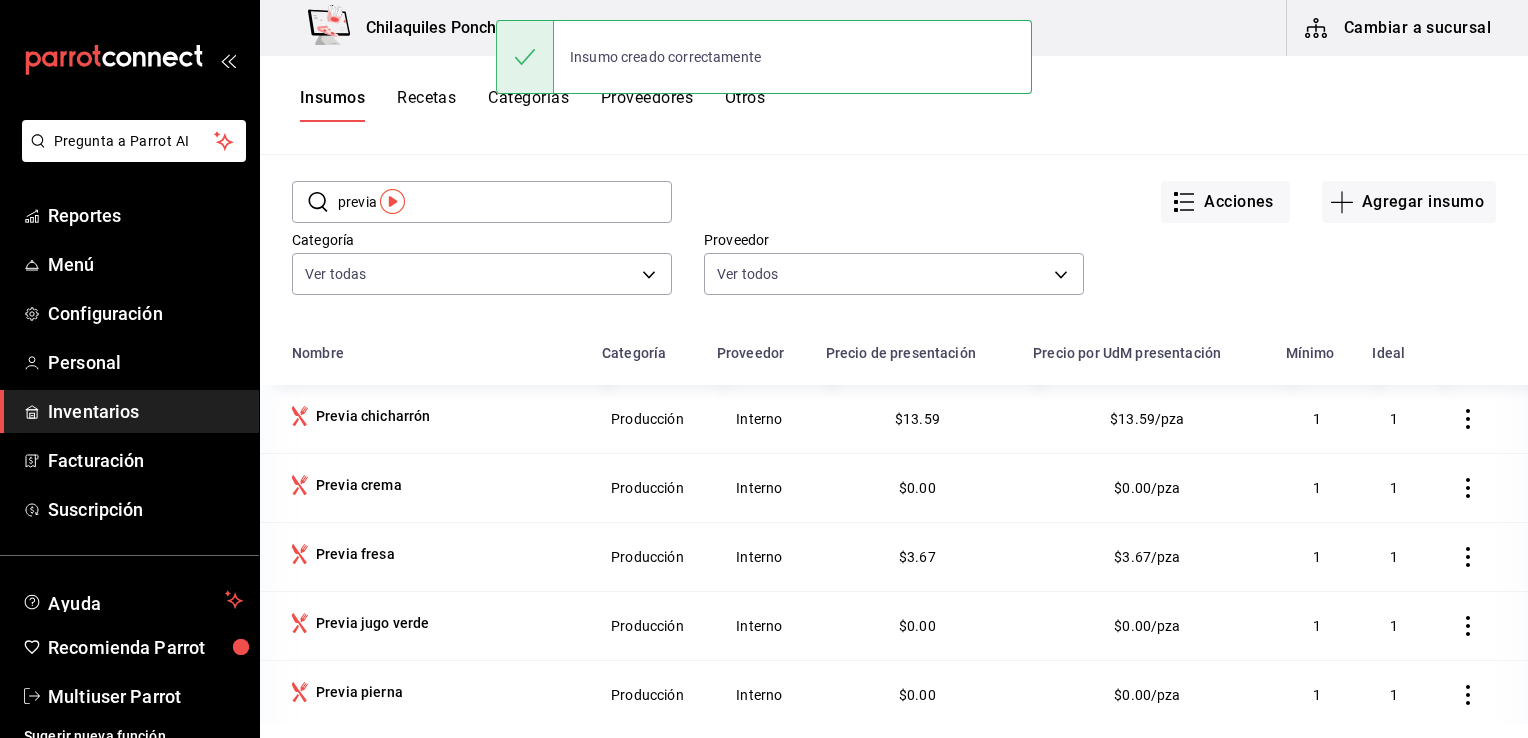 scroll, scrollTop: 100, scrollLeft: 0, axis: vertical 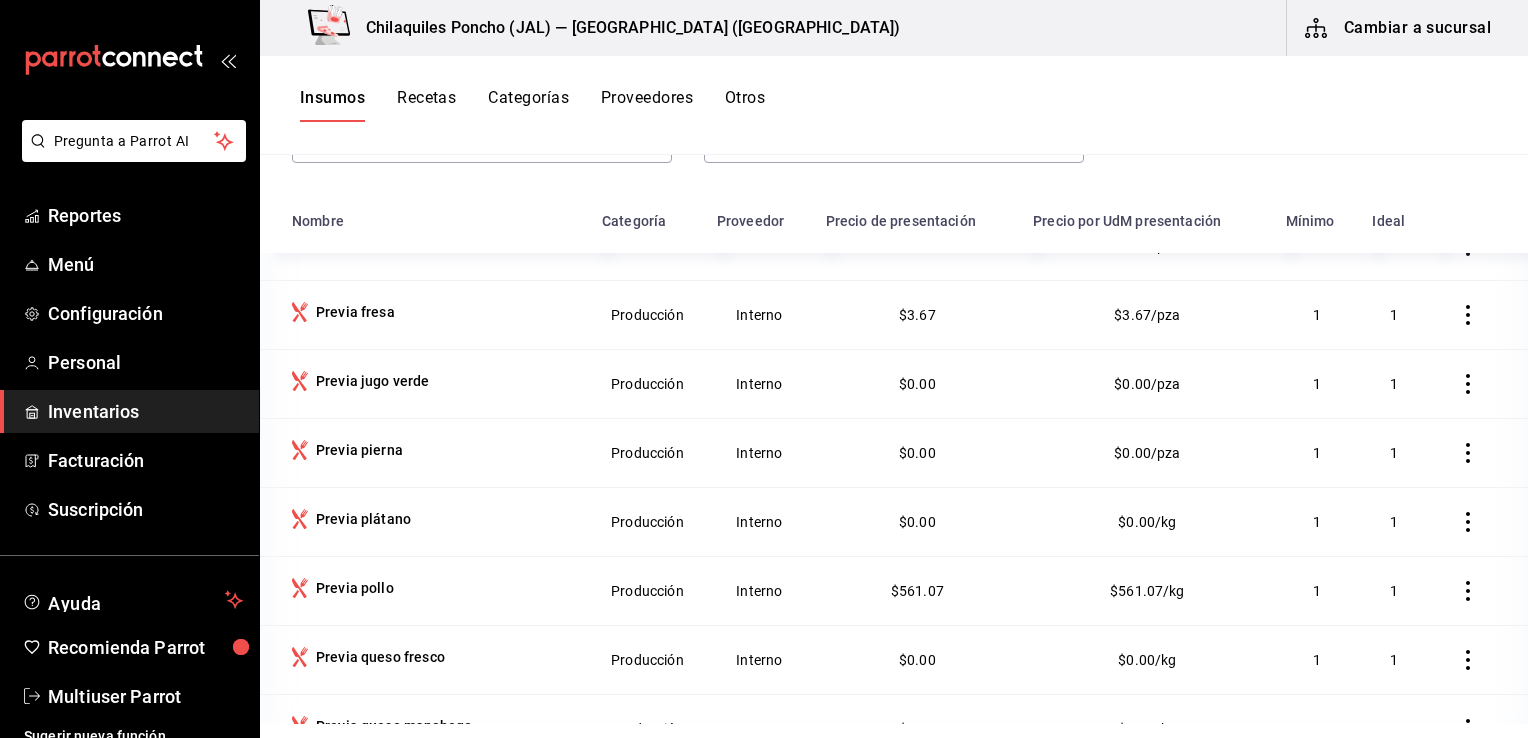 click on "Previa plátano" at bounding box center (425, 521) 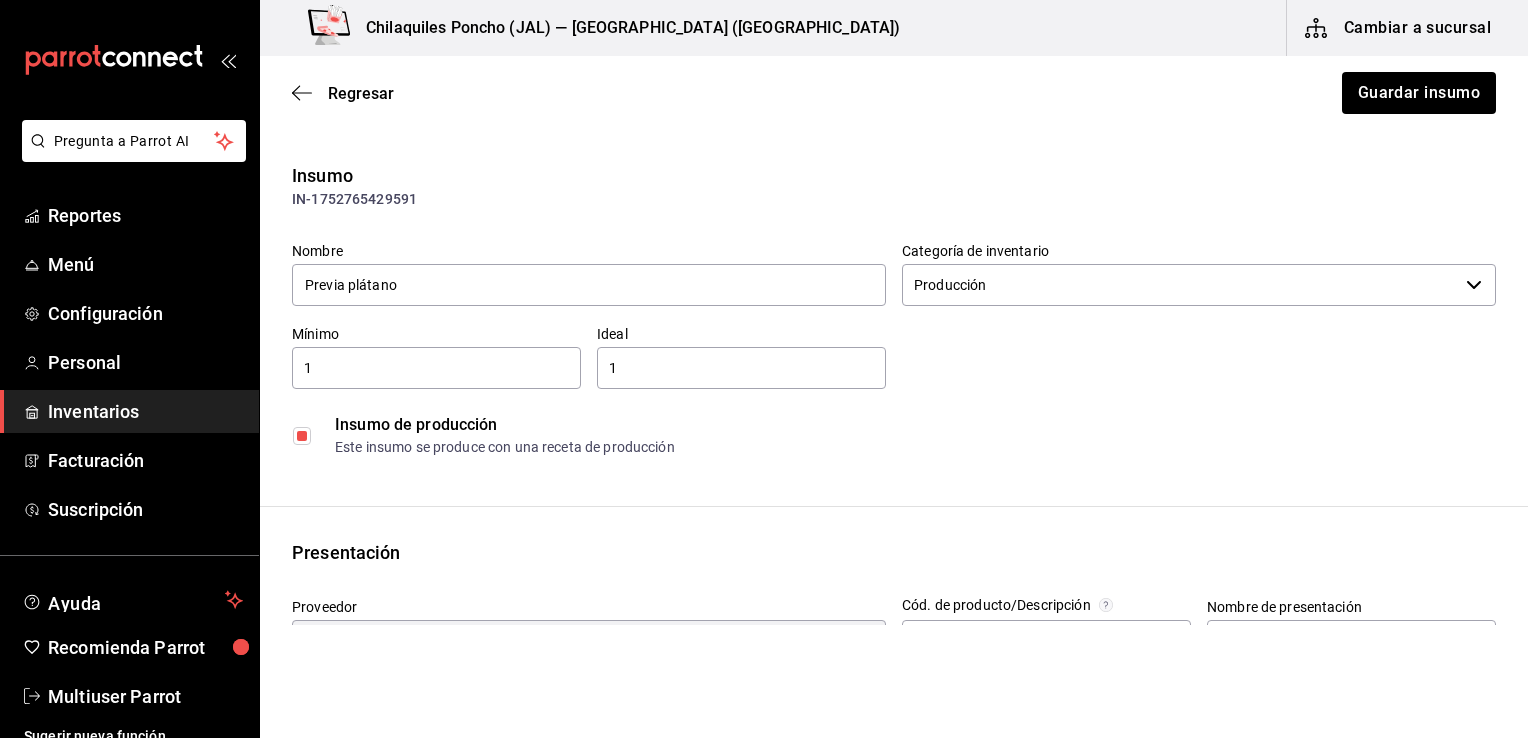 type on "Interno" 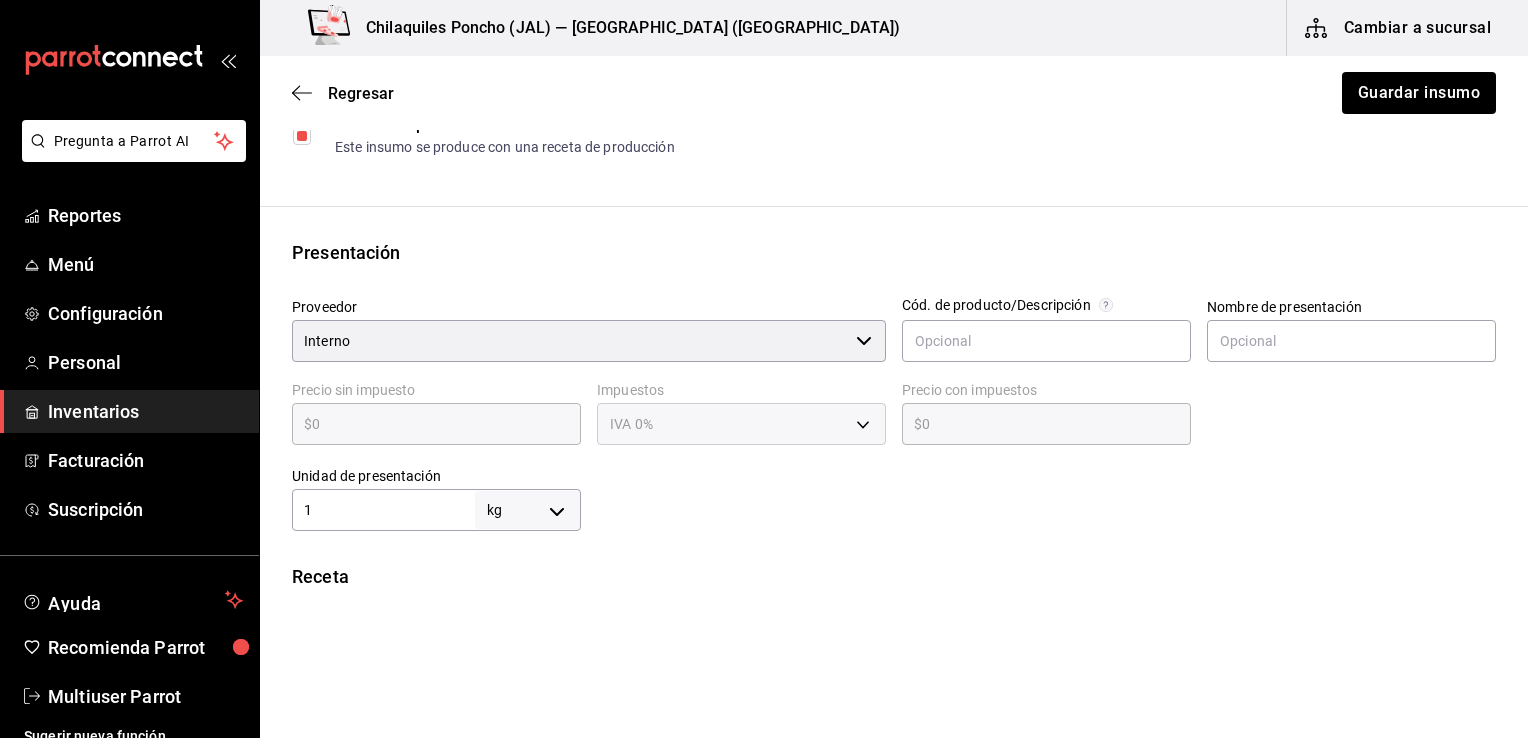 scroll, scrollTop: 500, scrollLeft: 0, axis: vertical 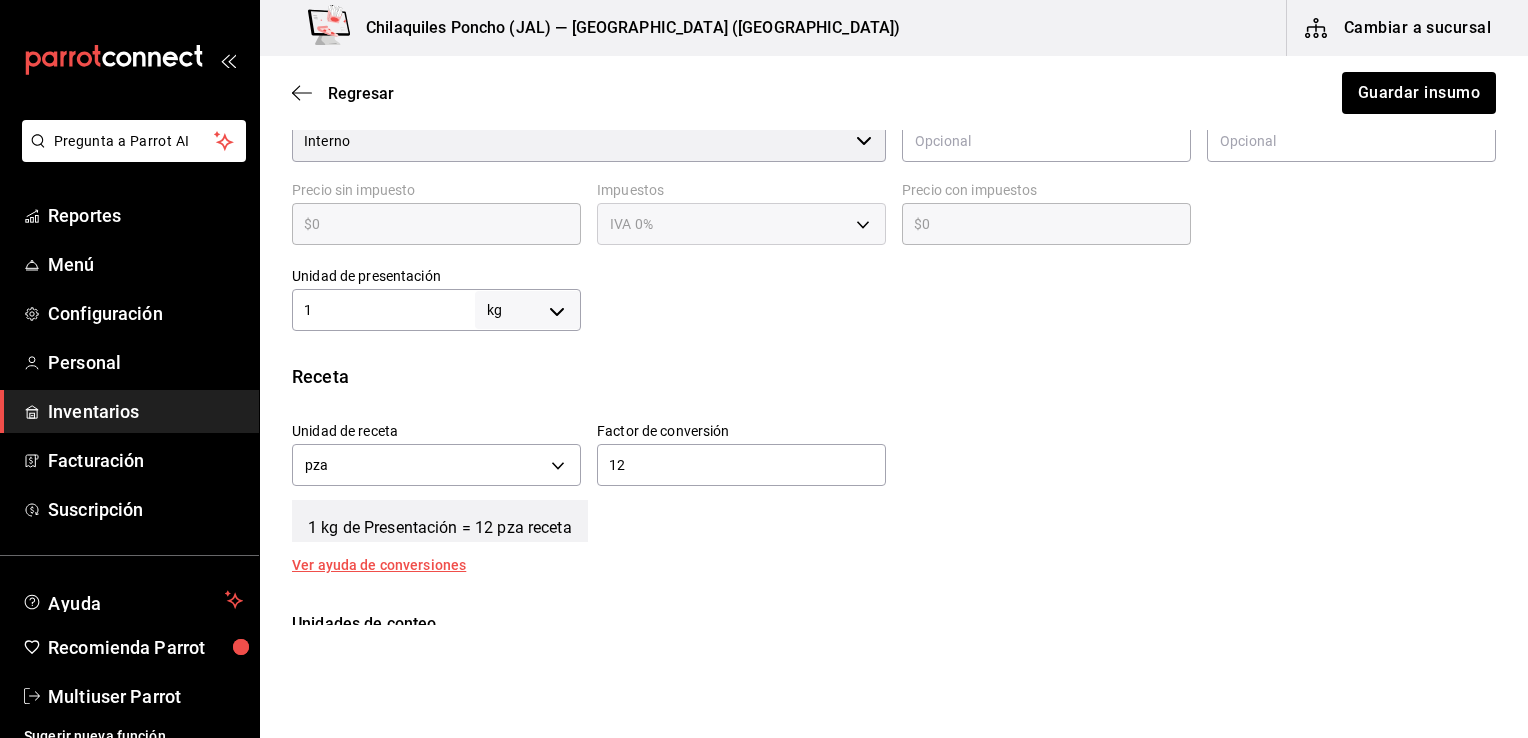 click on "1 kg KILOGRAM ​" at bounding box center (436, 310) 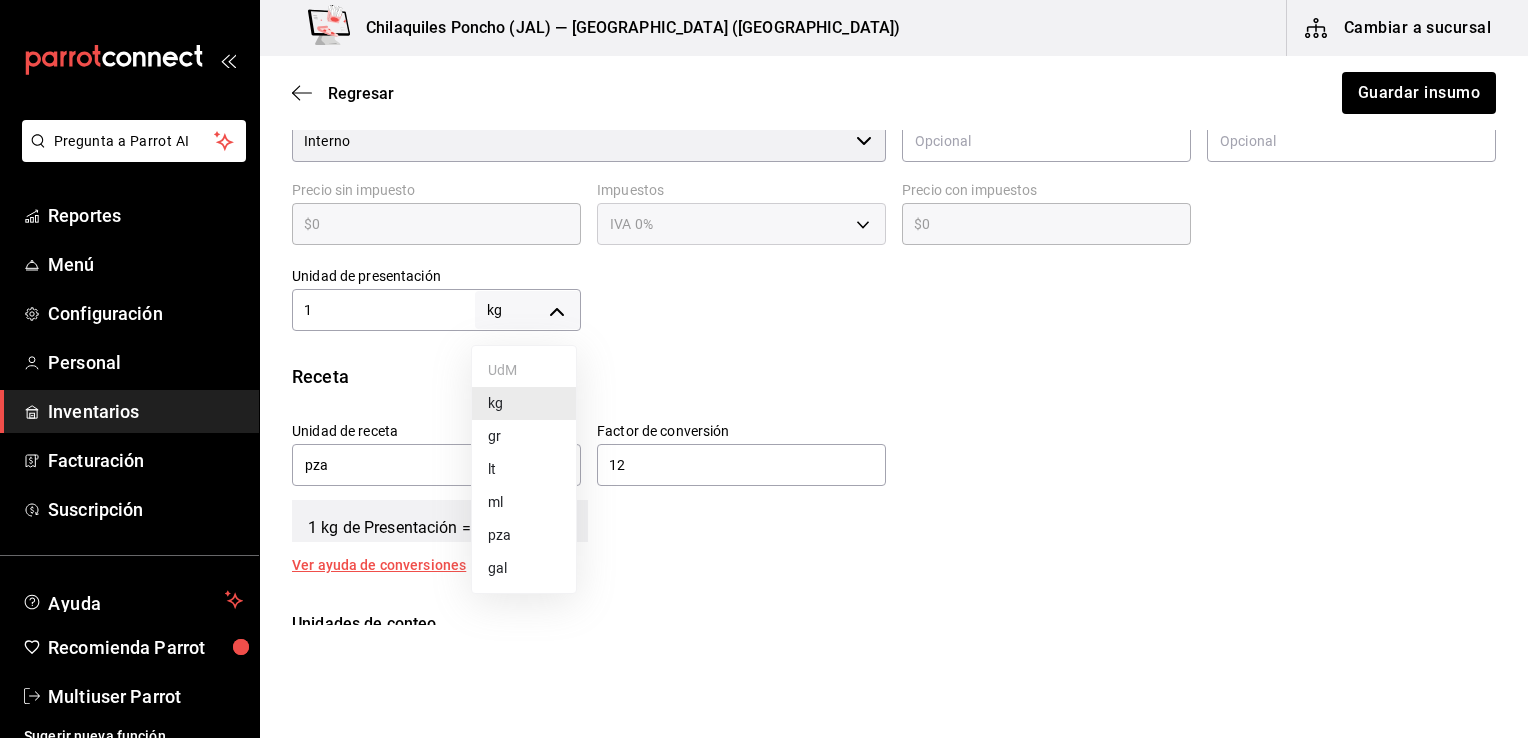 click on "pza" at bounding box center [524, 535] 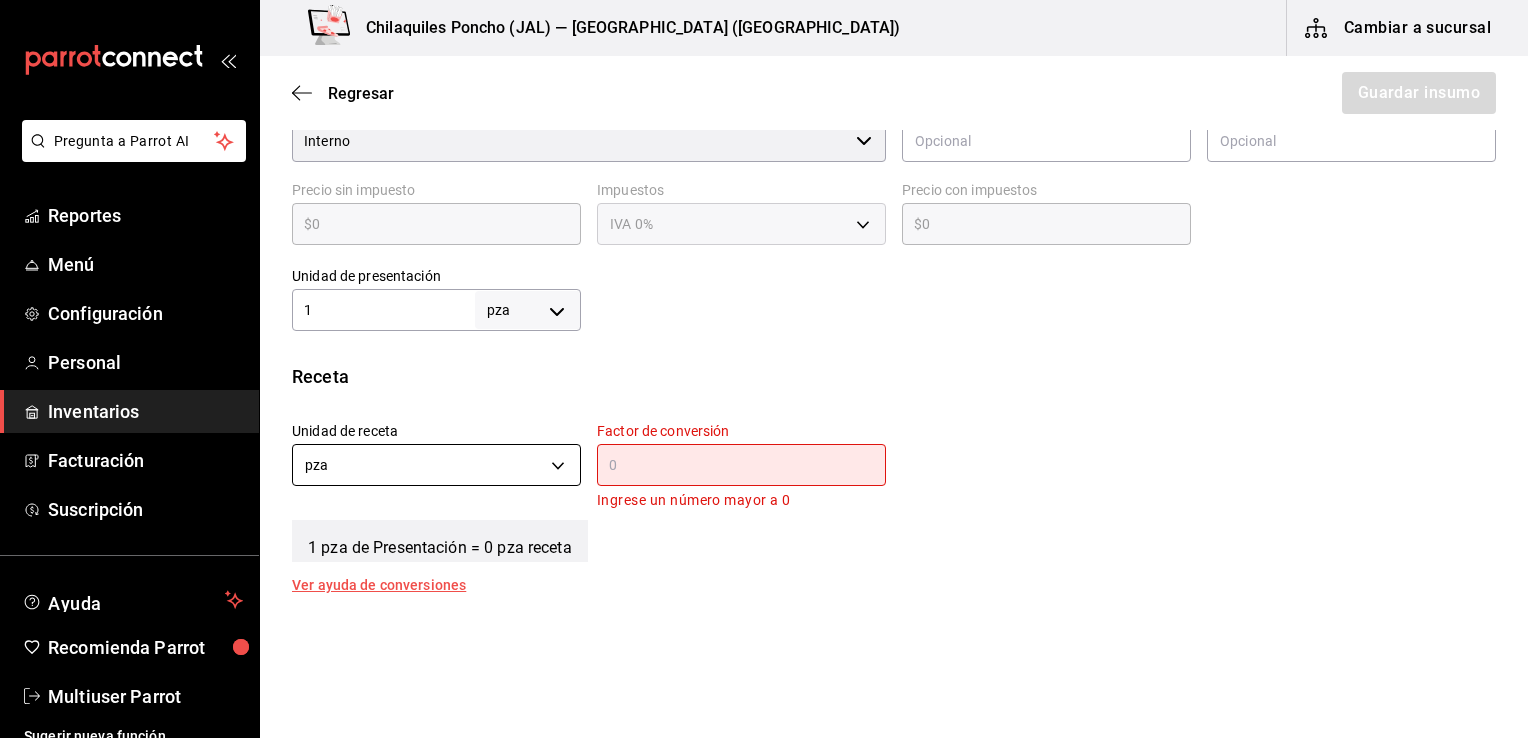 click on "Pregunta a Parrot AI Reportes   Menú   Configuración   Personal   Inventarios   Facturación   Suscripción   Ayuda Recomienda Parrot   Multiuser Parrot   Sugerir nueva función   Chilaquiles Poncho (JAL) — Chilaquiles Poncho (Chapalita) Cambiar a sucursal Regresar Guardar insumo Insumo IN-1752765429591 Nombre Previa plátano Categoría de inventario Producción ​ Mínimo 1 ​ Ideal 1 ​ Insumo de producción Este insumo se produce con una receta de producción Presentación Proveedor Interno ​ Cód. de producto/Descripción Nombre de presentación Precio sin impuesto $0 ​ Impuestos IVA 0% IVA_0 Precio con impuestos $0 ​ Unidad de presentación 1 pza UNIT ​ Receta Unidad de receta pza UNIT Factor de conversión ​ Ingrese un número mayor a 0 1 pza de Presentación = 0 pza receta Ver ayuda de conversiones Unidades de conteo pza Presentación (1 pza) ; GANA 1 MES GRATIS EN TU SUSCRIPCIÓN AQUÍ Pregunta a Parrot AI Reportes   Menú   Configuración   Personal   Inventarios   Facturación" at bounding box center [764, 312] 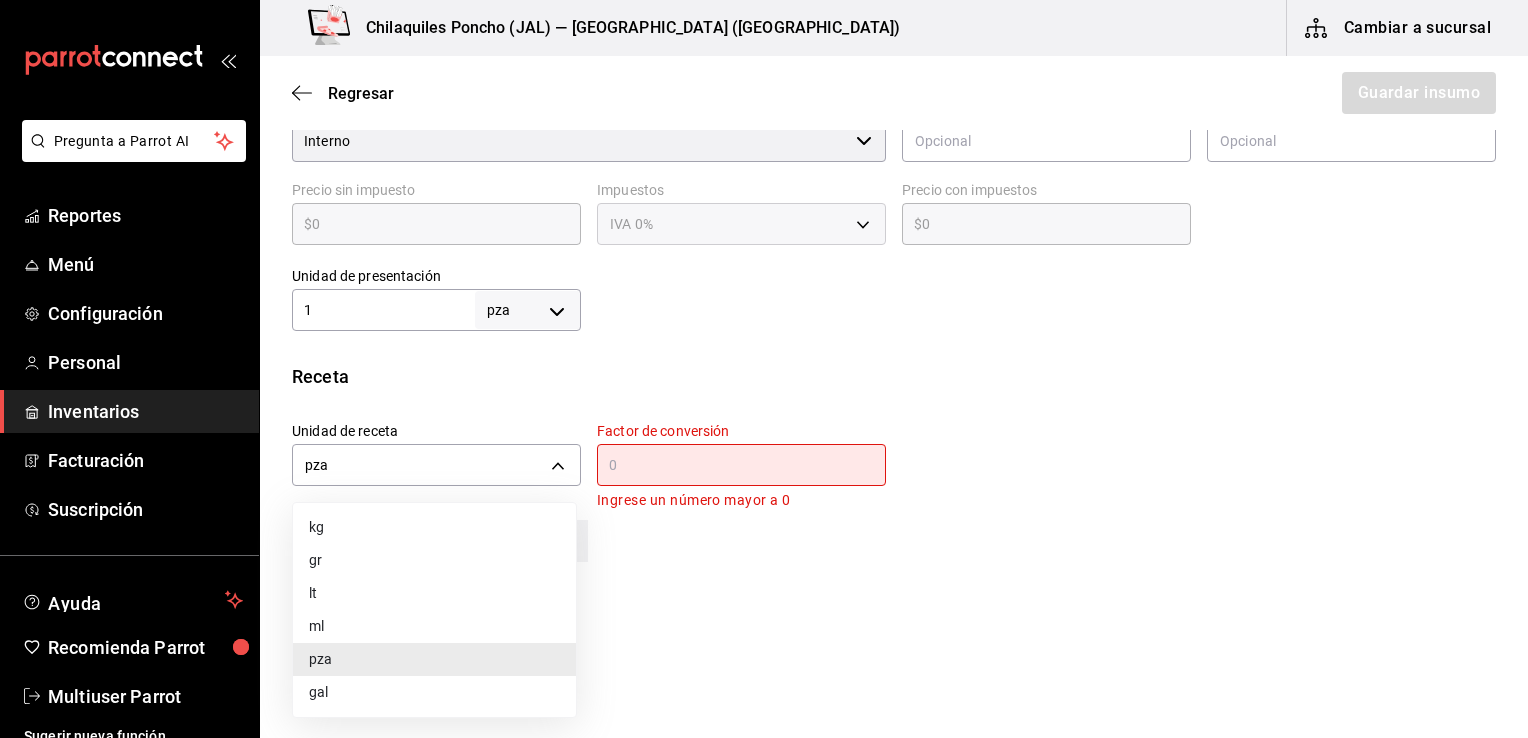 click on "gr" at bounding box center (434, 560) 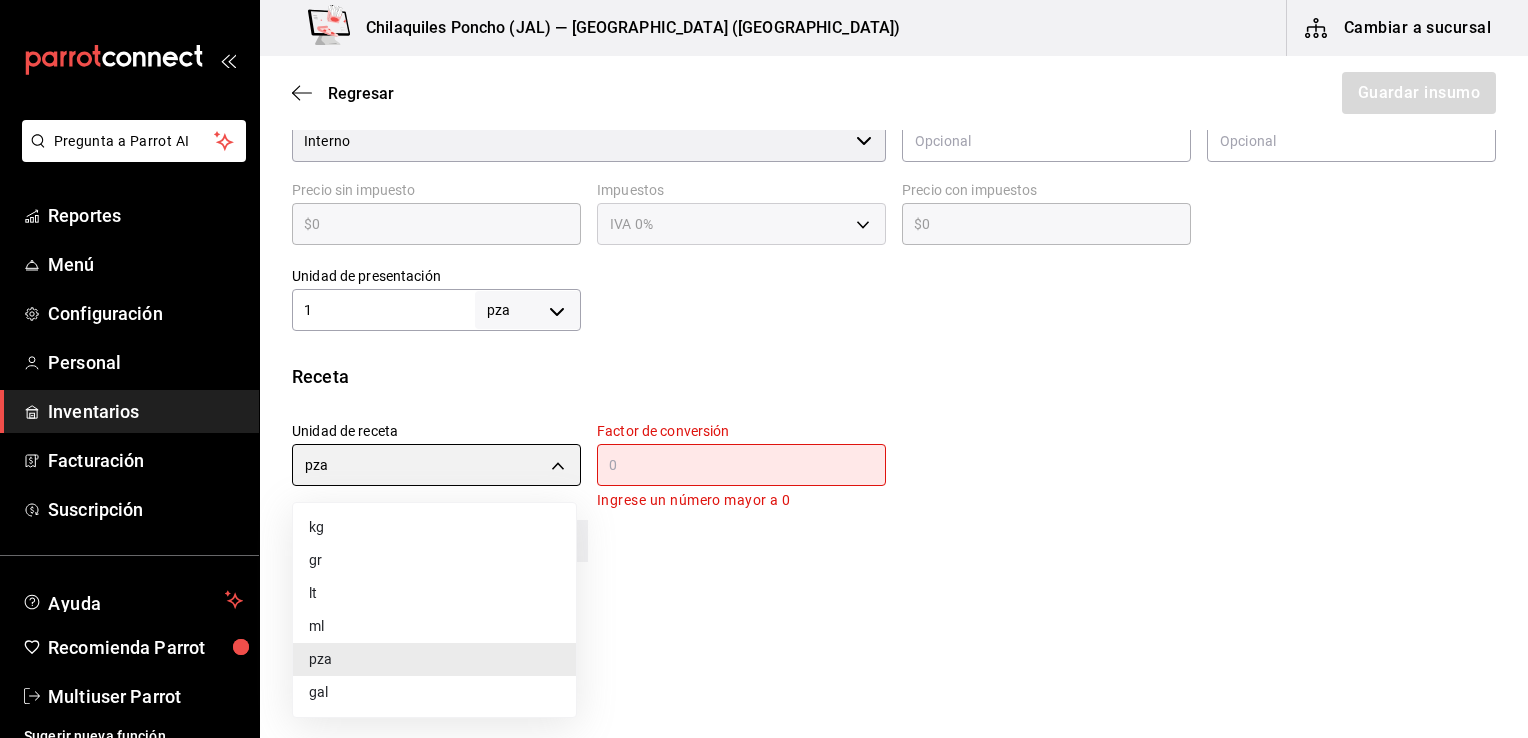 type on "GRAM" 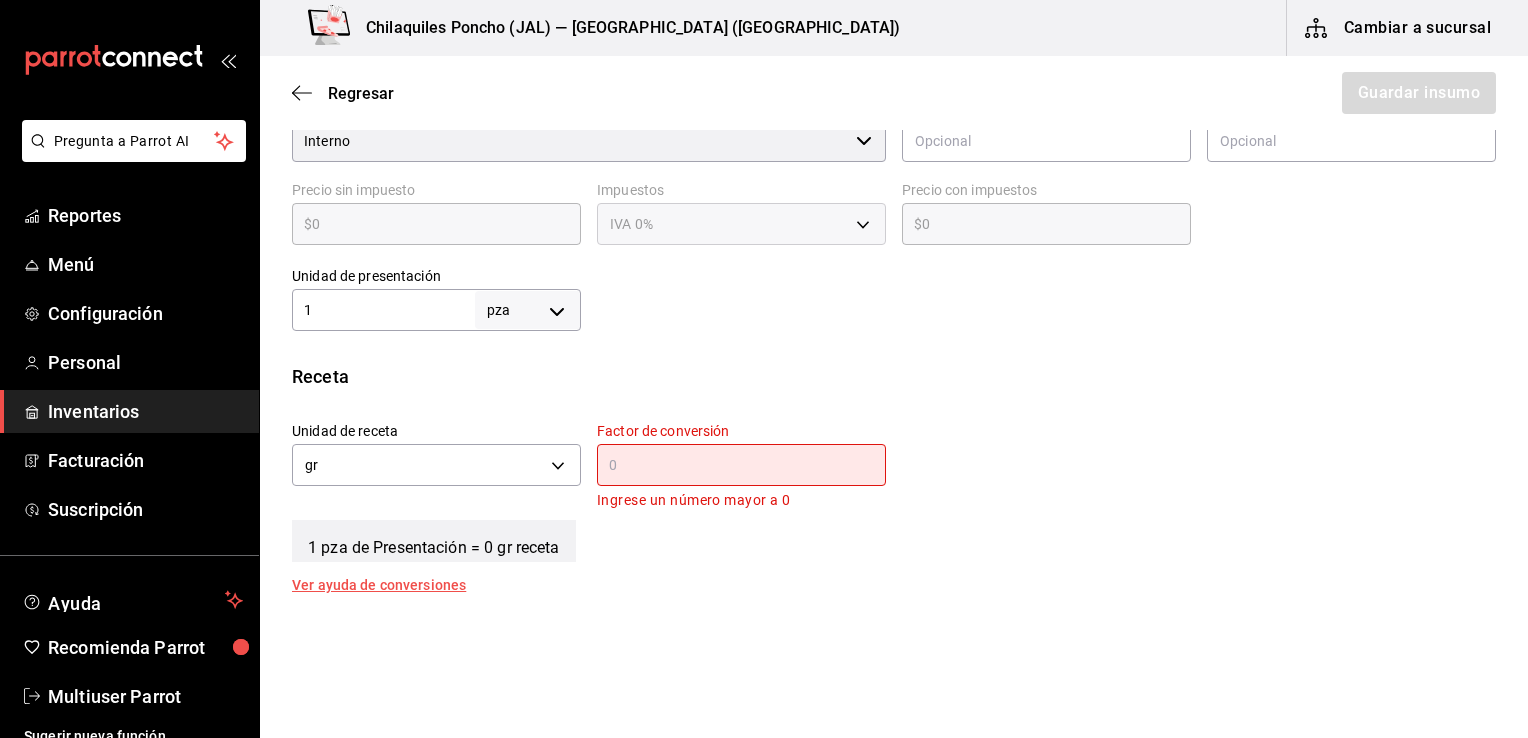 click at bounding box center (741, 465) 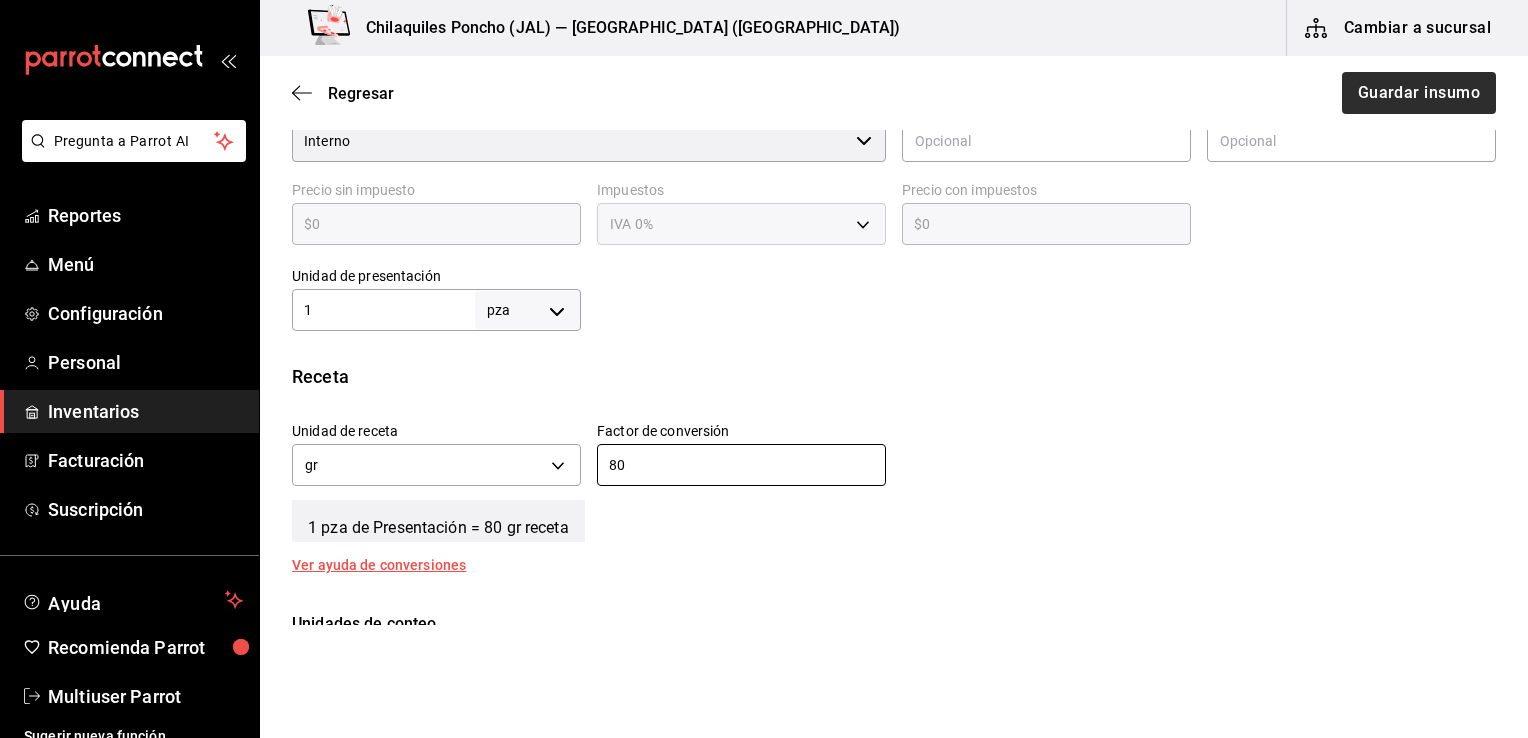 type on "80" 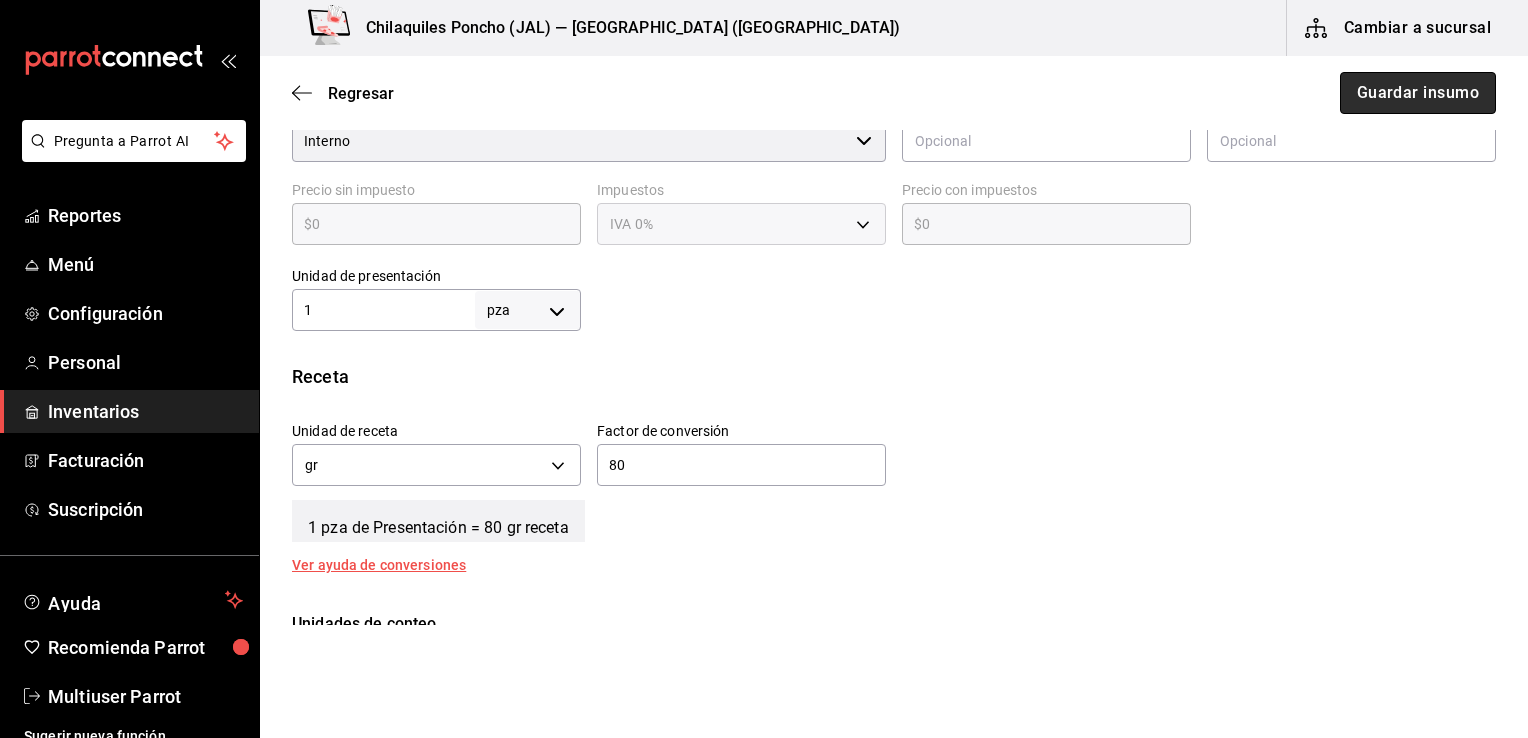 click on "Guardar insumo" at bounding box center (1418, 93) 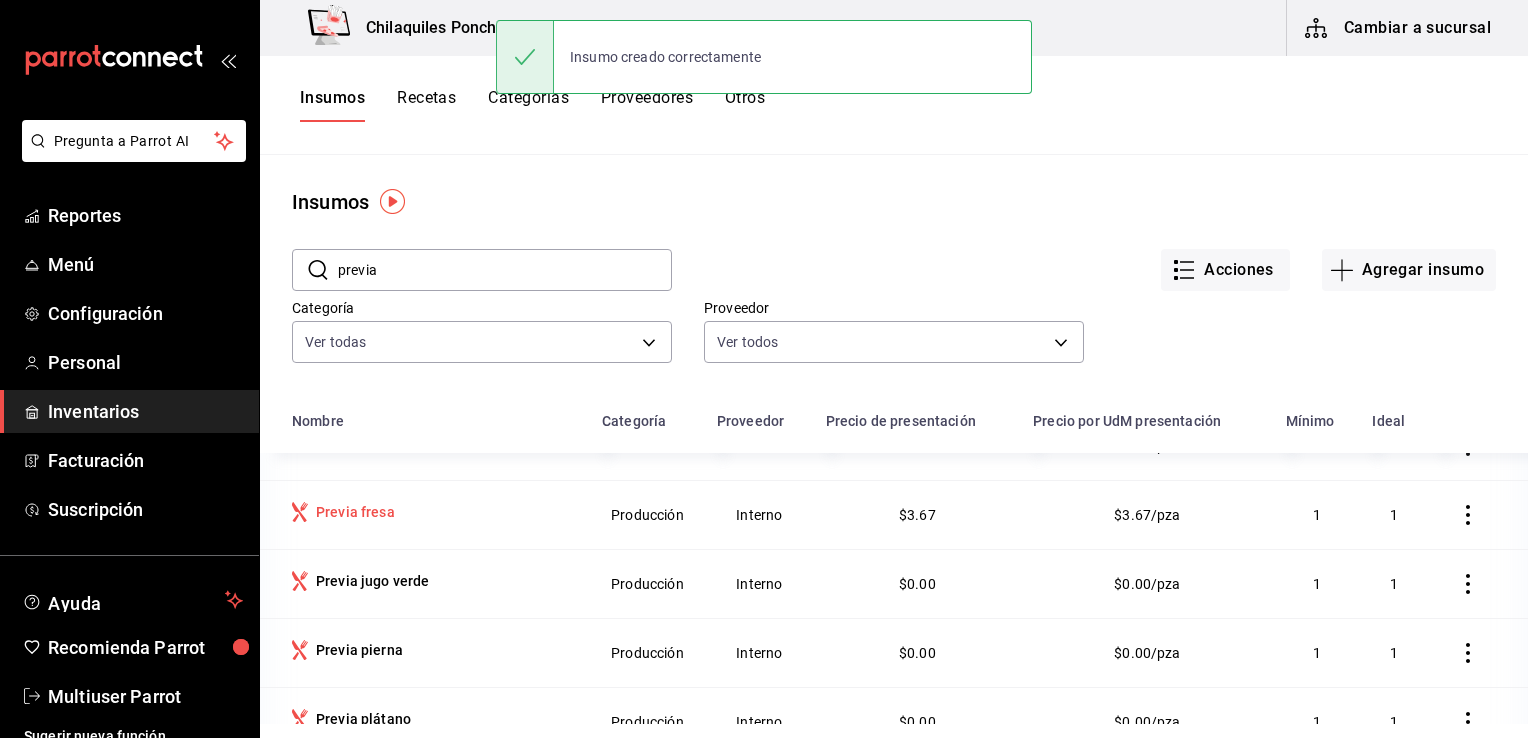 scroll, scrollTop: 0, scrollLeft: 0, axis: both 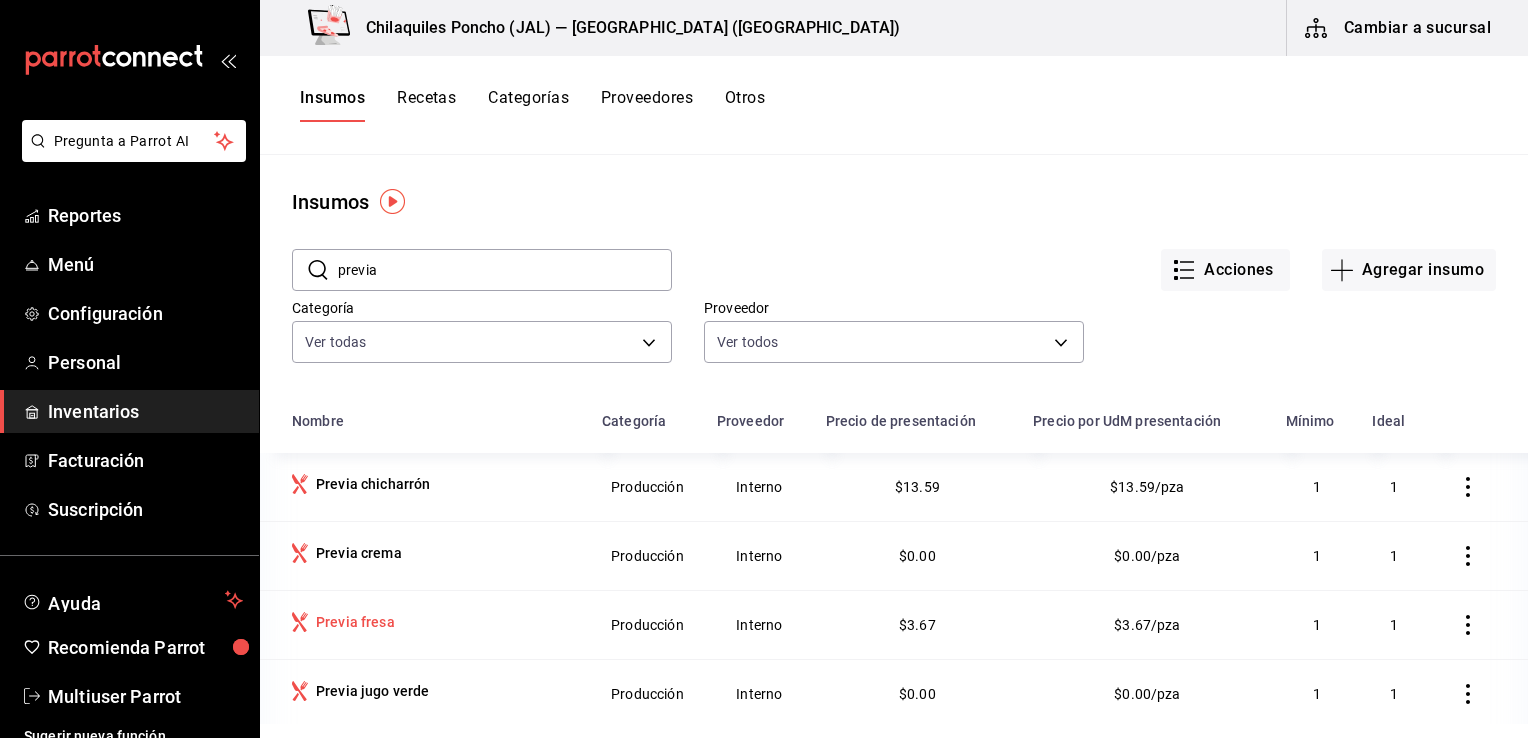 click on "Previa fresa" at bounding box center (355, 622) 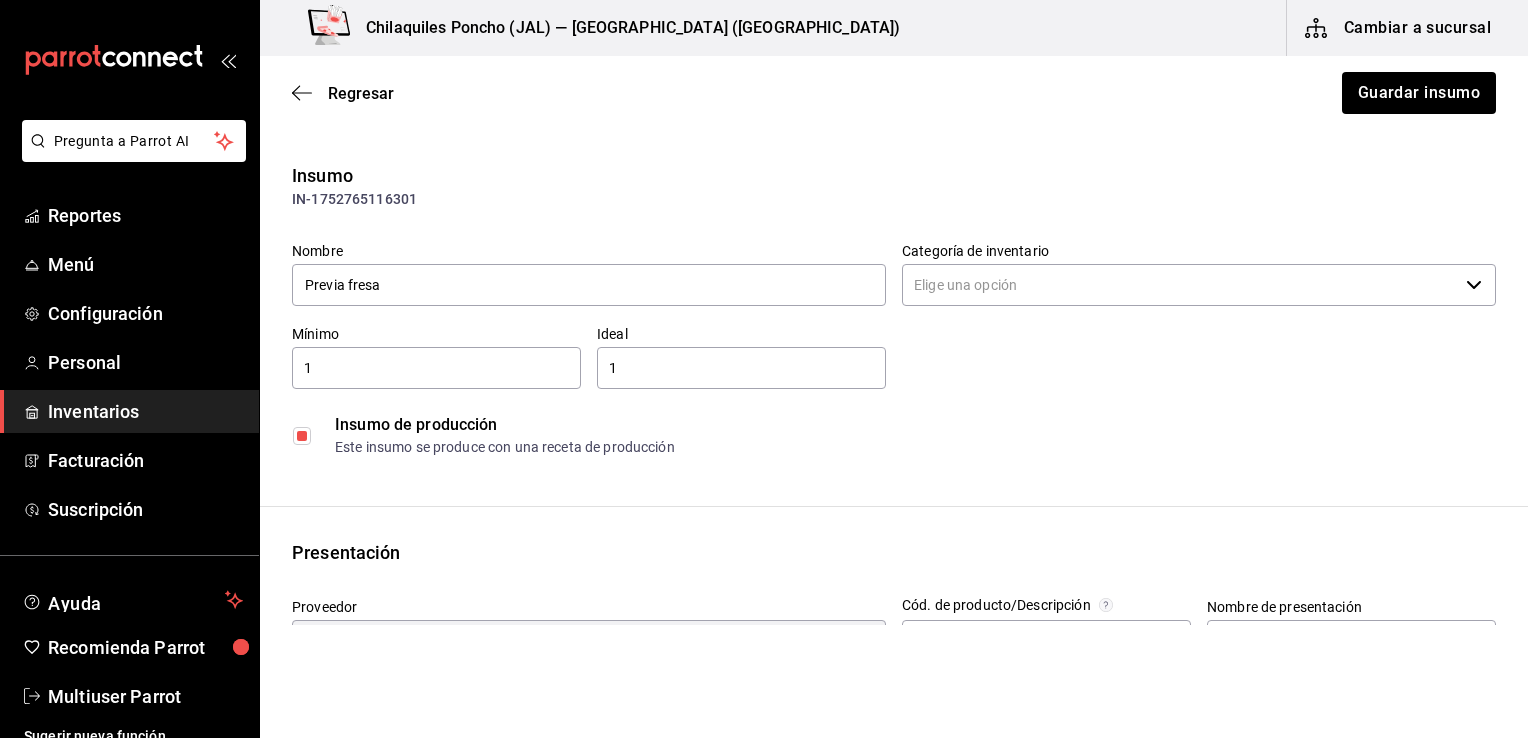 type on "Producción" 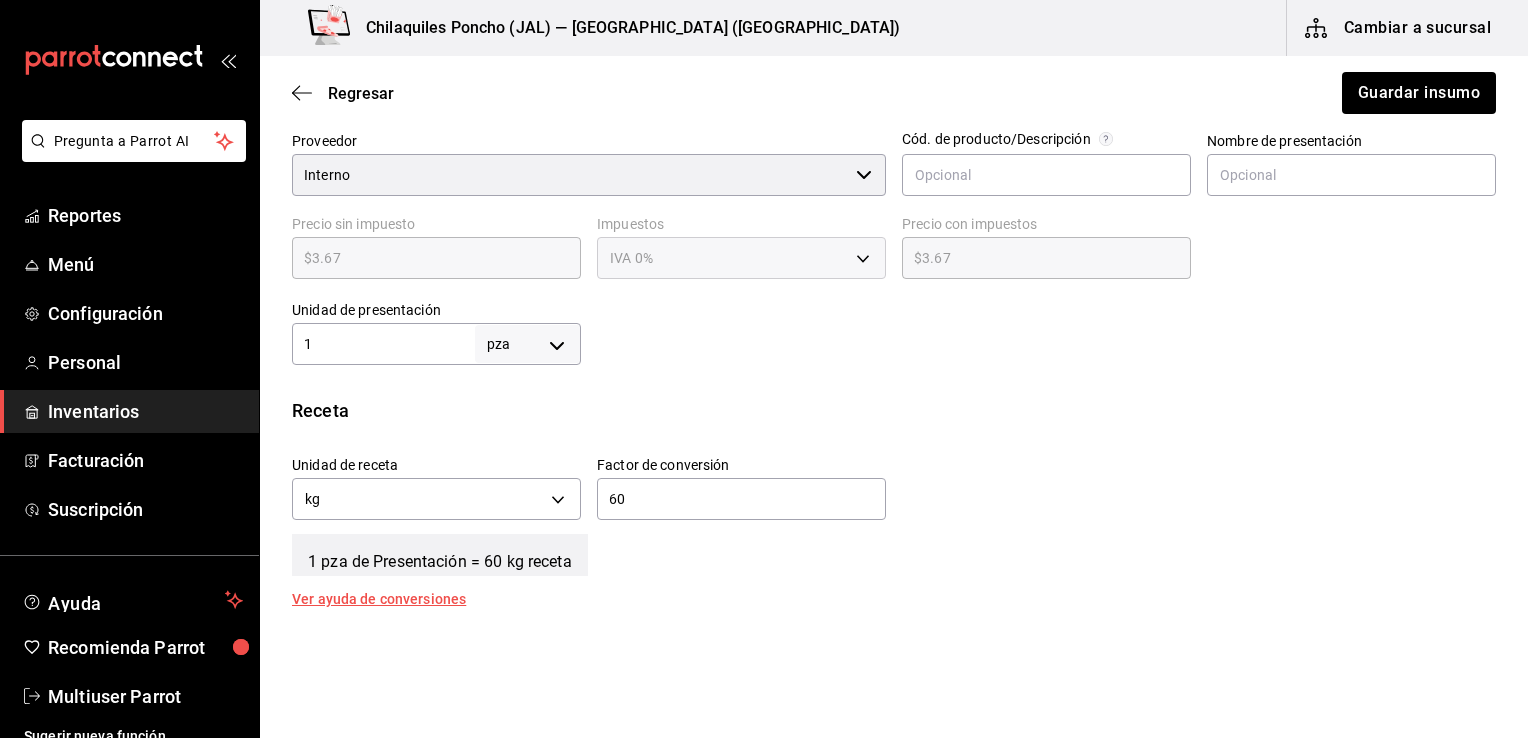 scroll, scrollTop: 500, scrollLeft: 0, axis: vertical 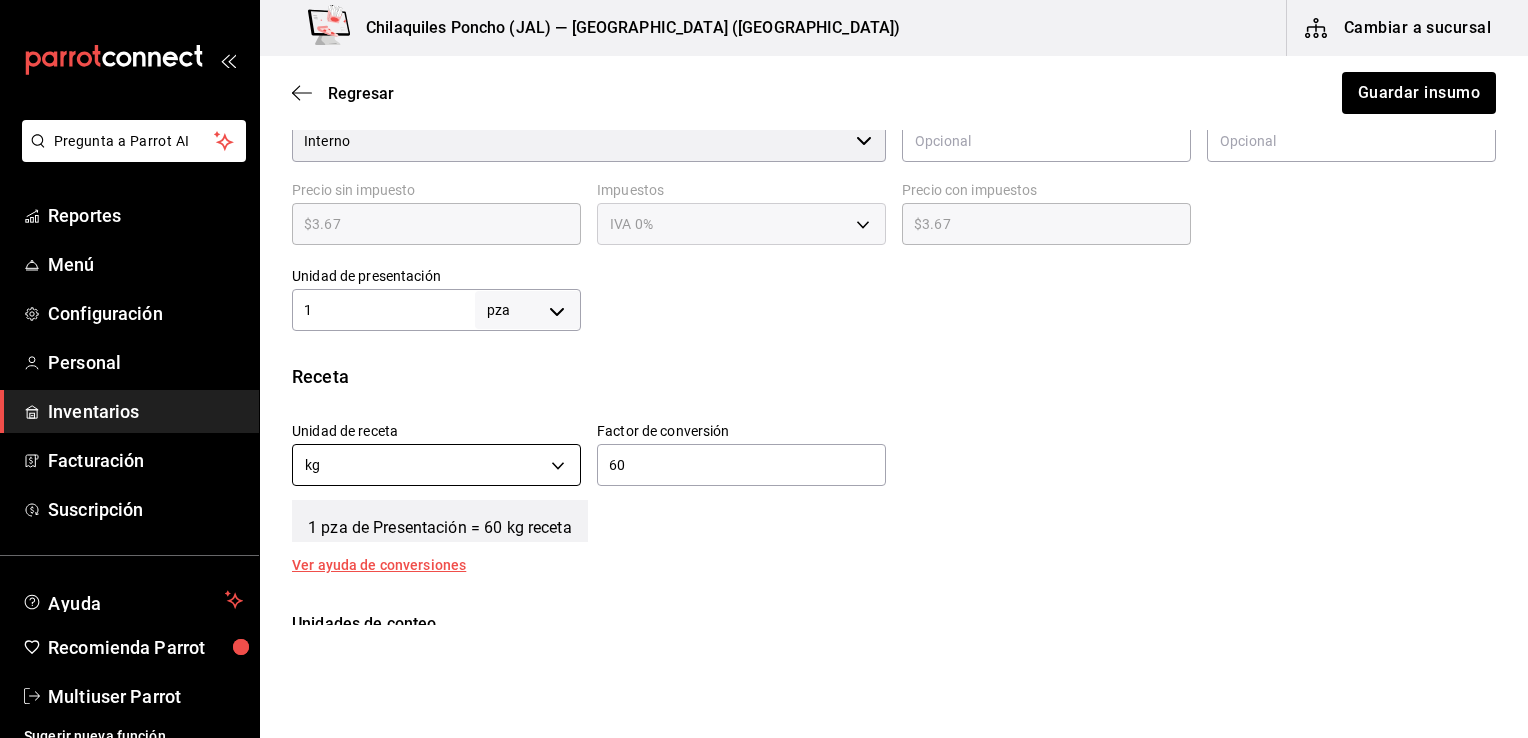 click on "Pregunta a Parrot AI Reportes   Menú   Configuración   Personal   Inventarios   Facturación   Suscripción   Ayuda Recomienda Parrot   Multiuser Parrot   Sugerir nueva función   Chilaquiles Poncho (JAL) — Chilaquiles Poncho (Chapalita) Cambiar a sucursal Regresar Guardar insumo Insumo IN-1752765116301 Nombre Previa fresa Categoría de inventario Producción ​ Mínimo 1 ​ Ideal 1 ​ Insumo de producción Este insumo se produce con una receta de producción Presentación Proveedor Interno ​ Cód. de producto/Descripción Nombre de presentación Precio sin impuesto $3.67 ​ Impuestos IVA 0% IVA_0 Precio con impuestos $3.67 ​ Unidad de presentación 1 pza UNIT ​ Receta Unidad de receta kg KILOGRAM Factor de conversión 60 ​ 1 pza de Presentación = 60 kg receta Ver ayuda de conversiones Unidades de conteo pza Presentación (1 pza) ; GANA 1 MES GRATIS EN TU SUSCRIPCIÓN AQUÍ Pregunta a Parrot AI Reportes   Menú   Configuración   Personal   Inventarios   Facturación   Suscripción   Ayuda" at bounding box center (764, 312) 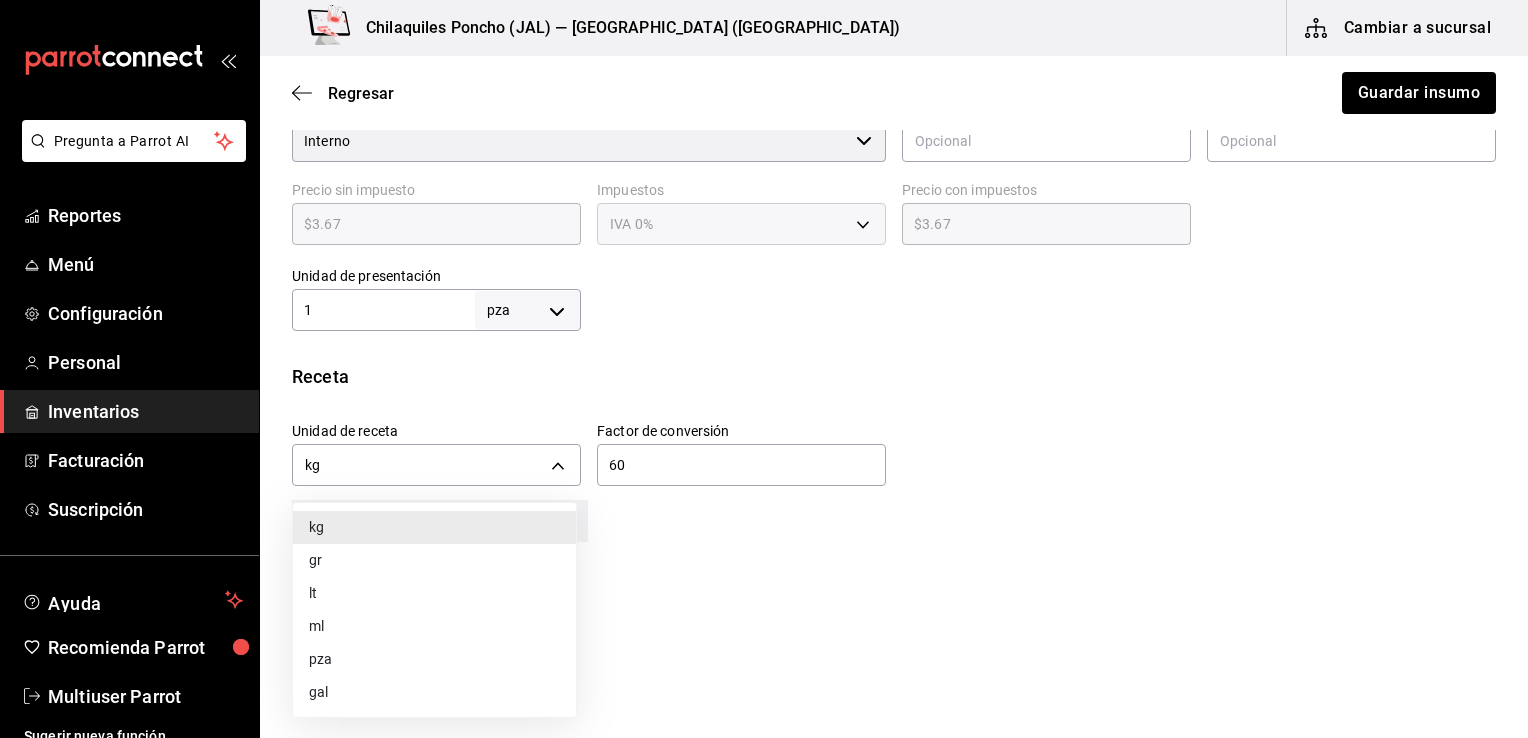 click on "gr" at bounding box center [434, 560] 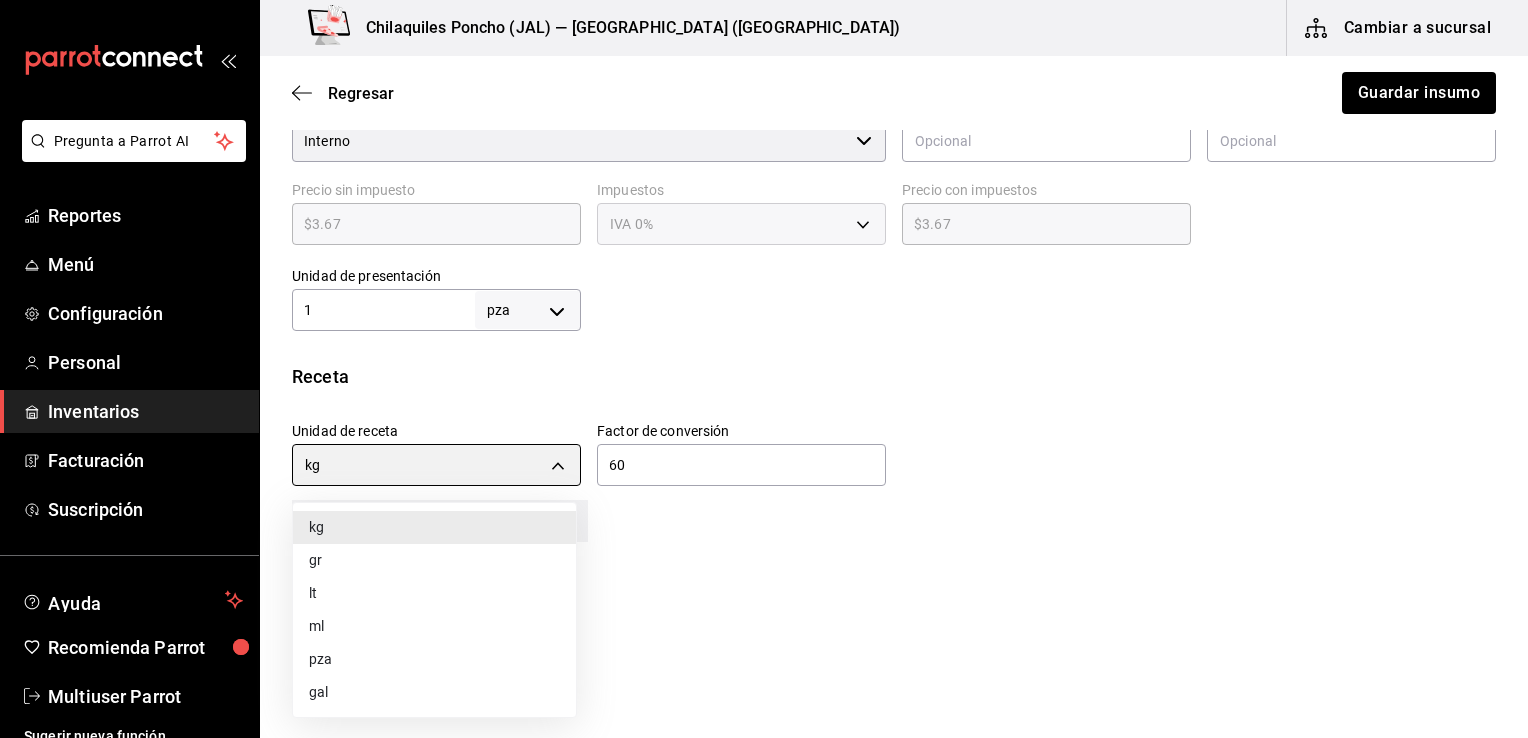 type on "GRAM" 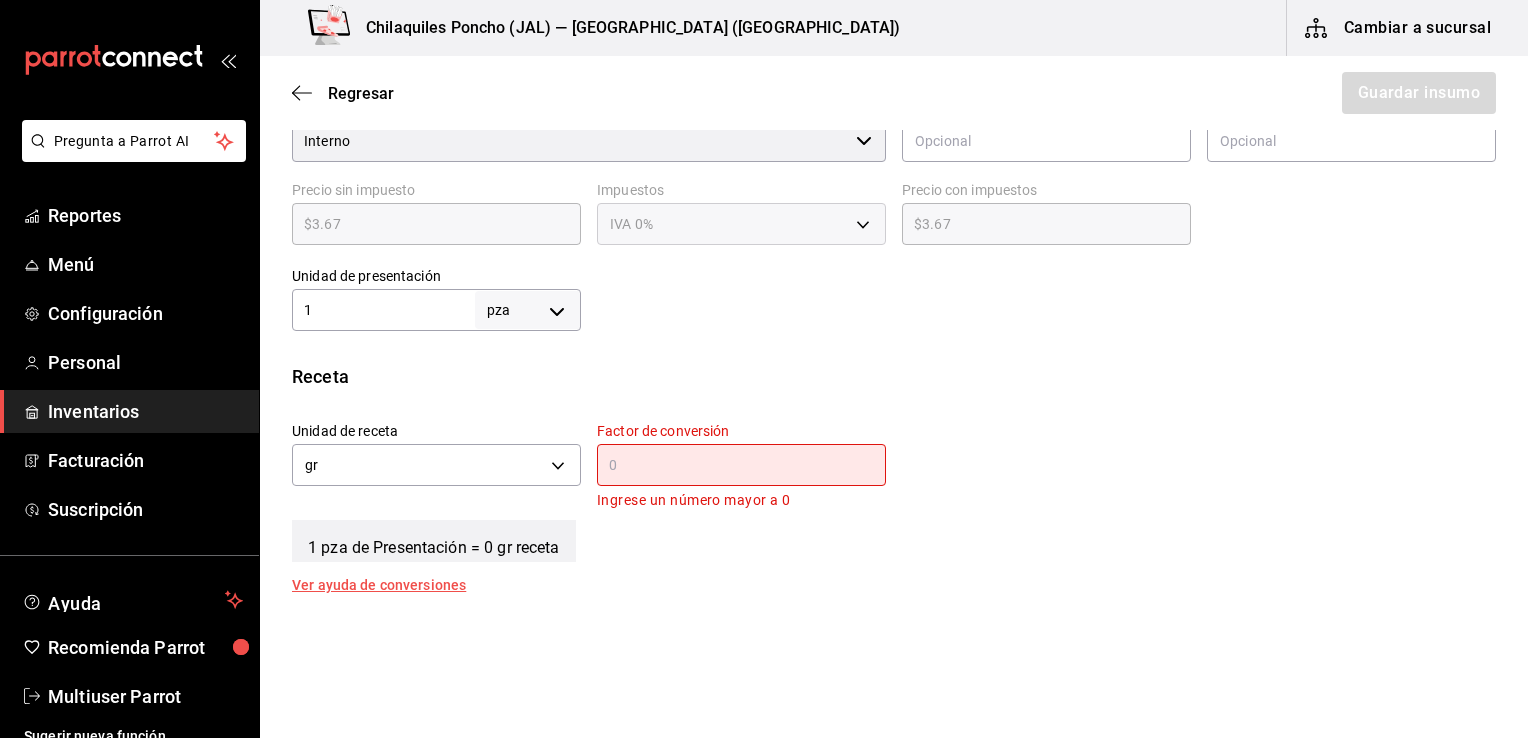 click at bounding box center (741, 465) 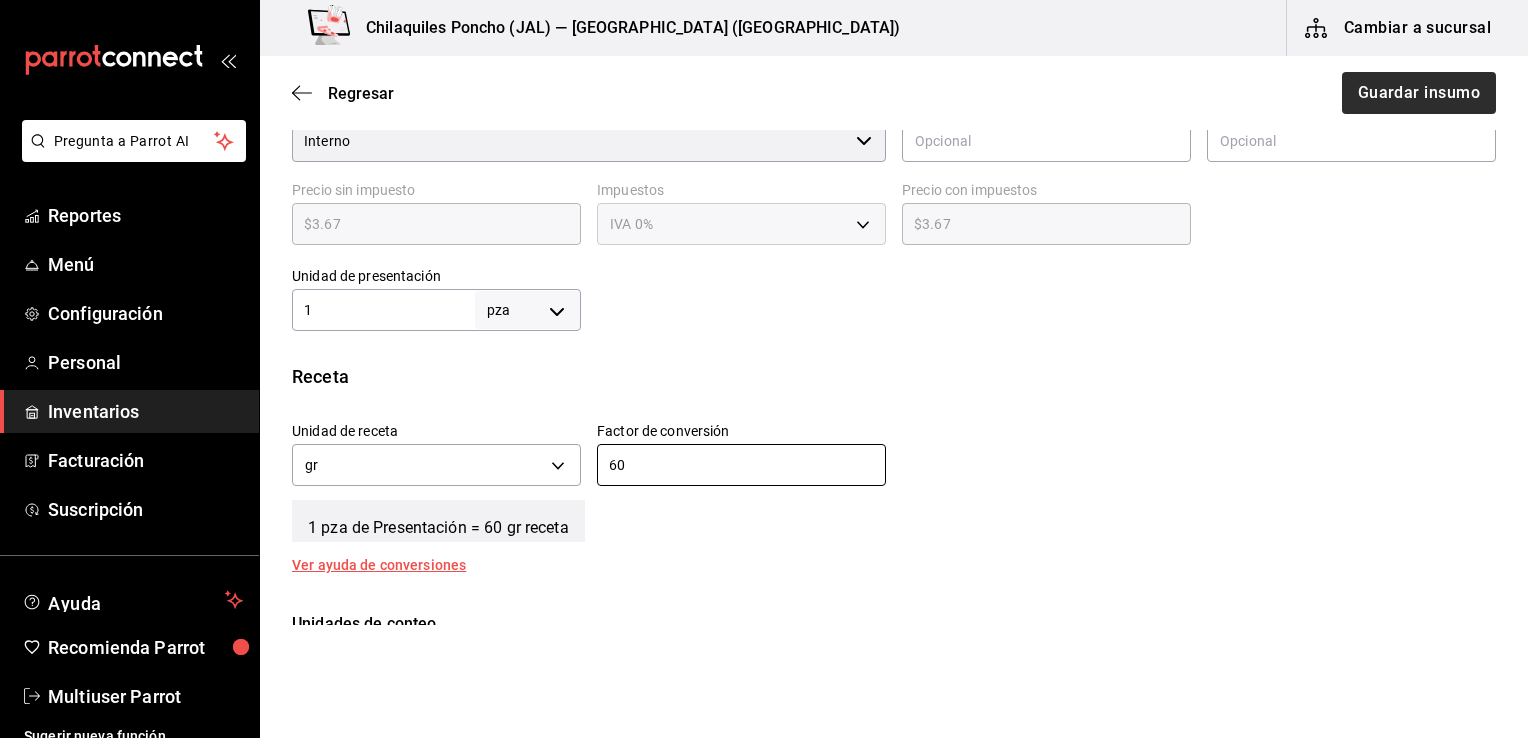 type on "60" 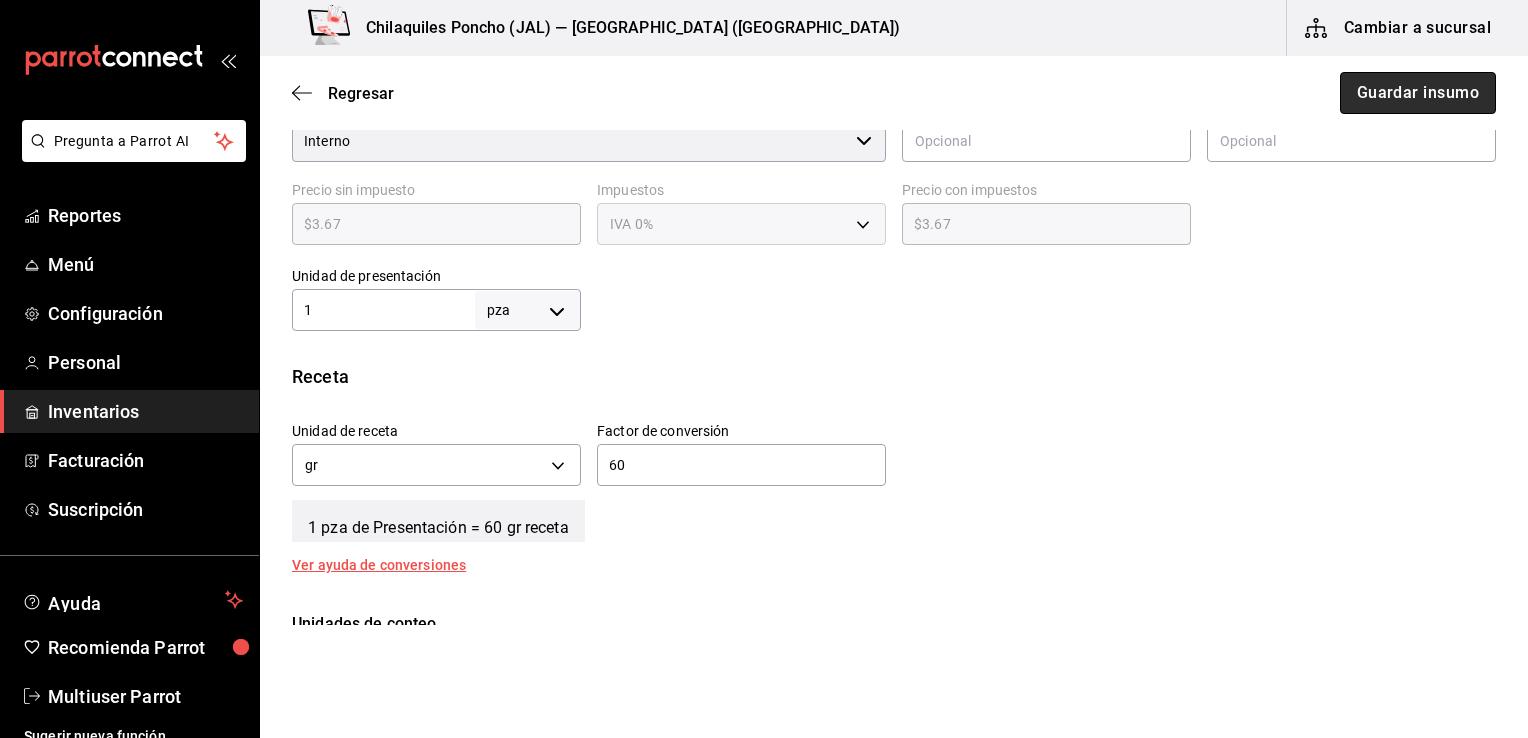 click on "Guardar insumo" at bounding box center [1418, 93] 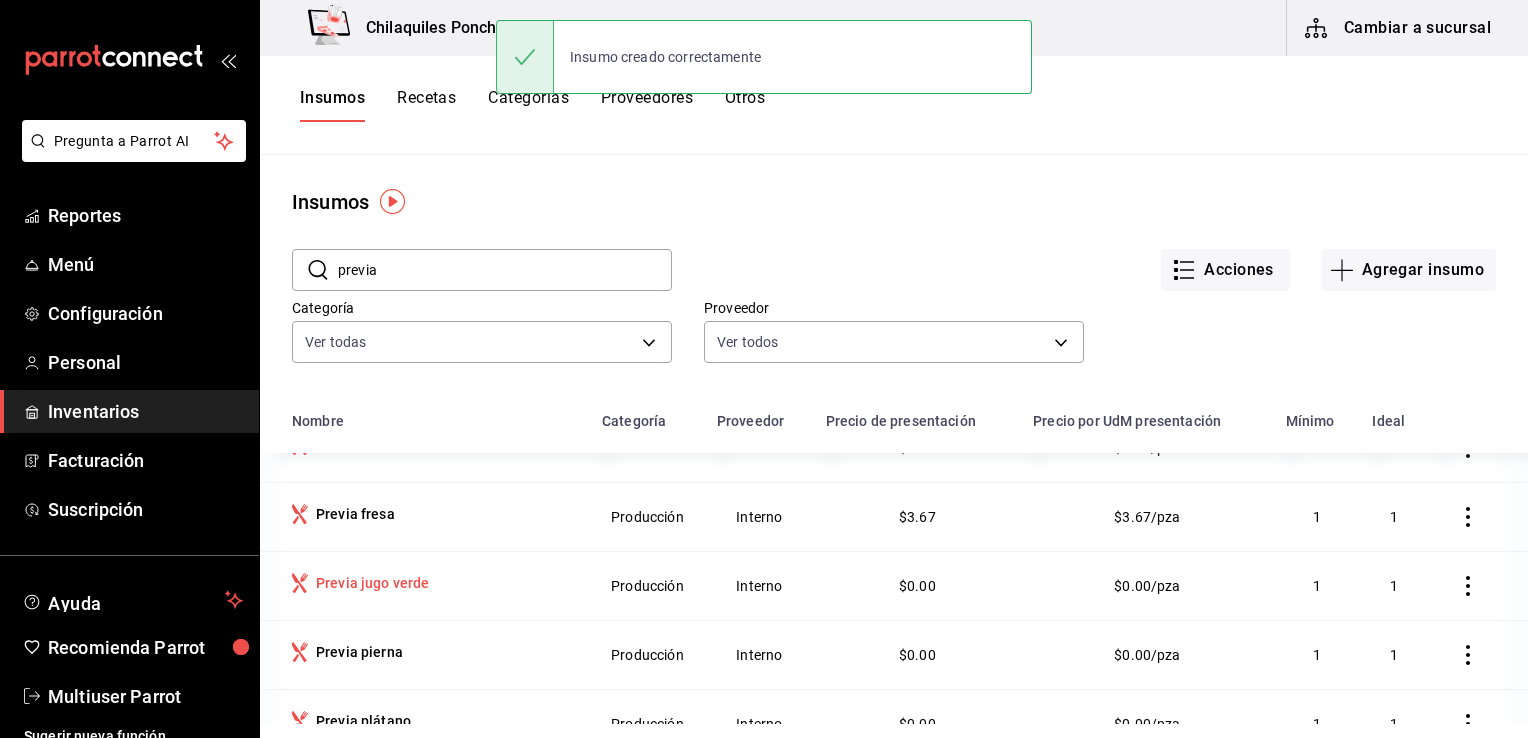 scroll, scrollTop: 110, scrollLeft: 0, axis: vertical 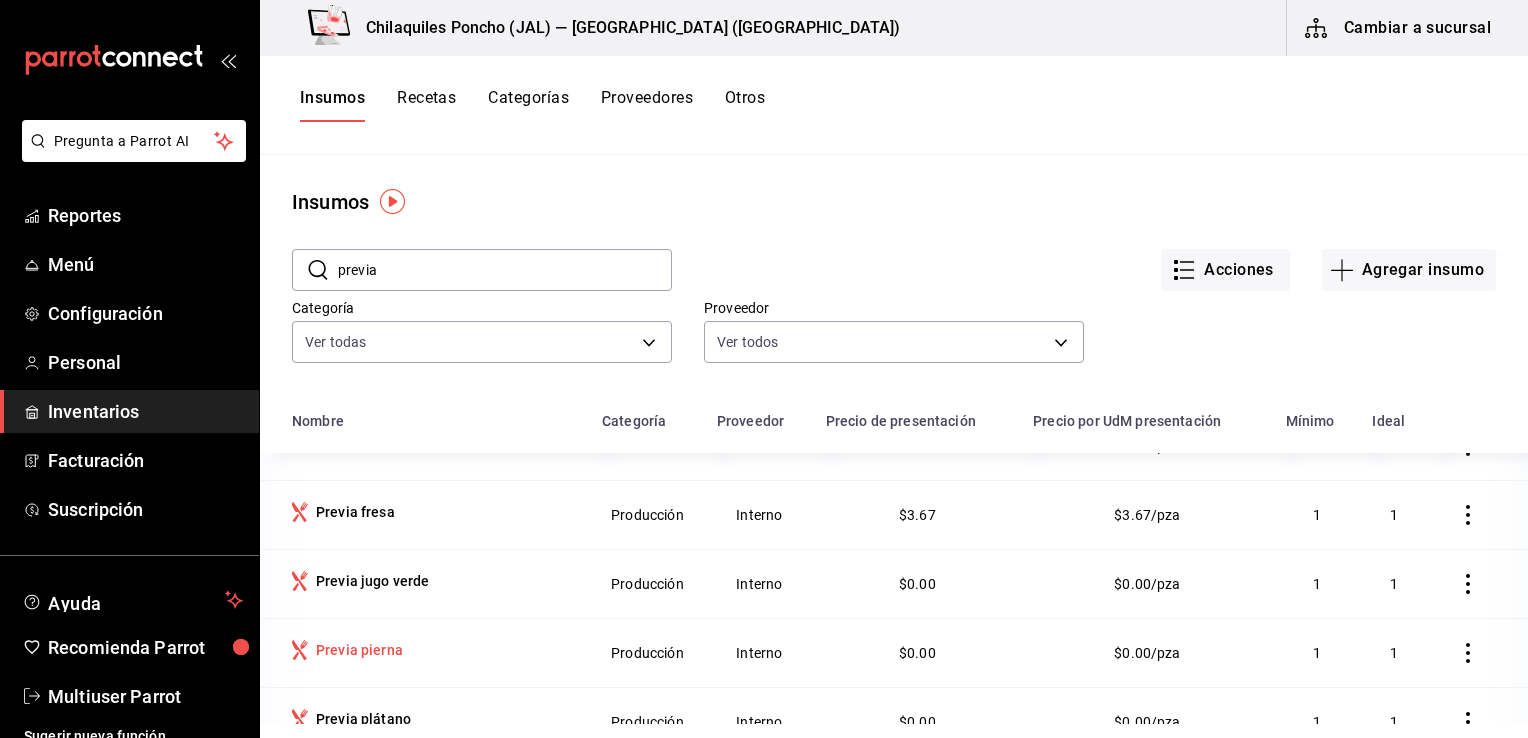 click on "Previa pierna" at bounding box center (359, 650) 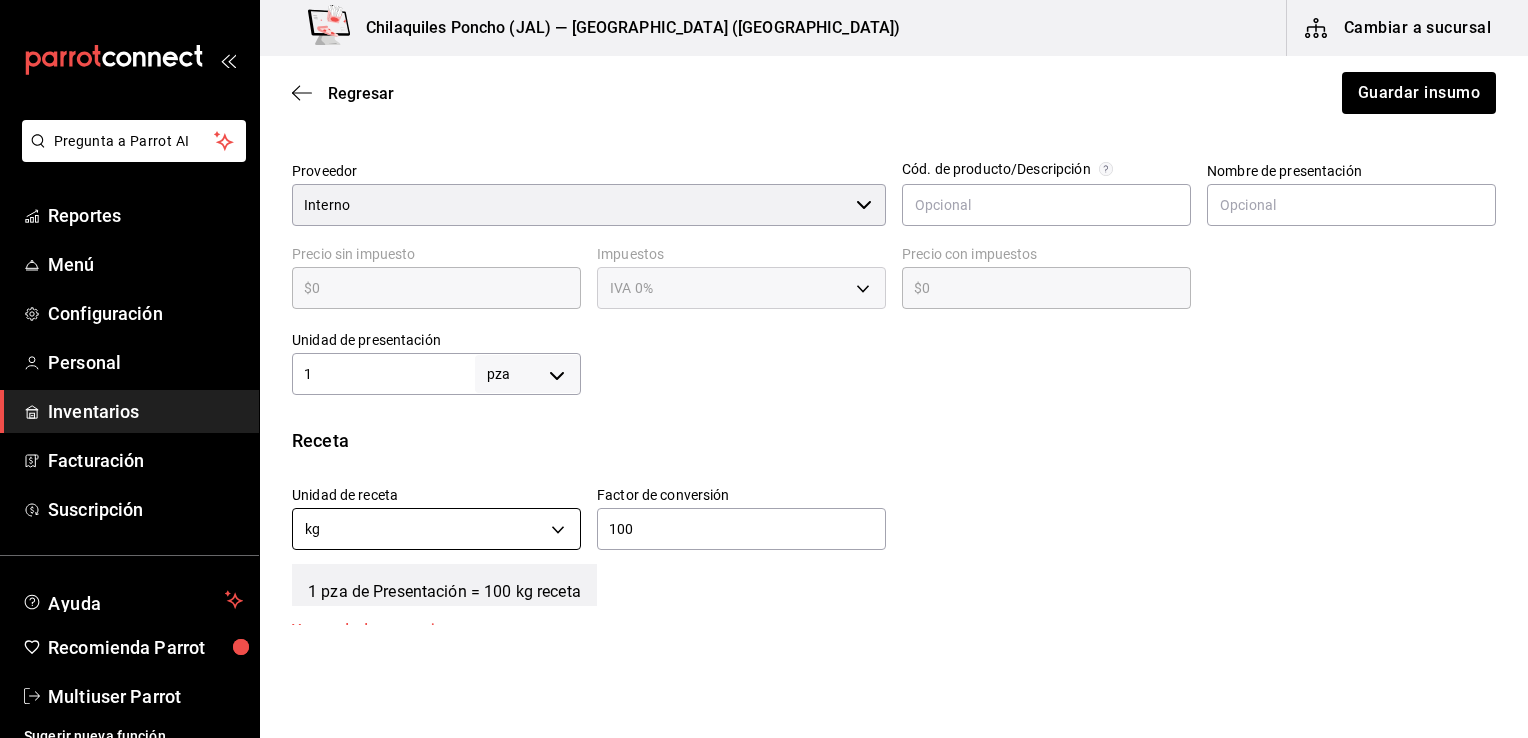 scroll, scrollTop: 500, scrollLeft: 0, axis: vertical 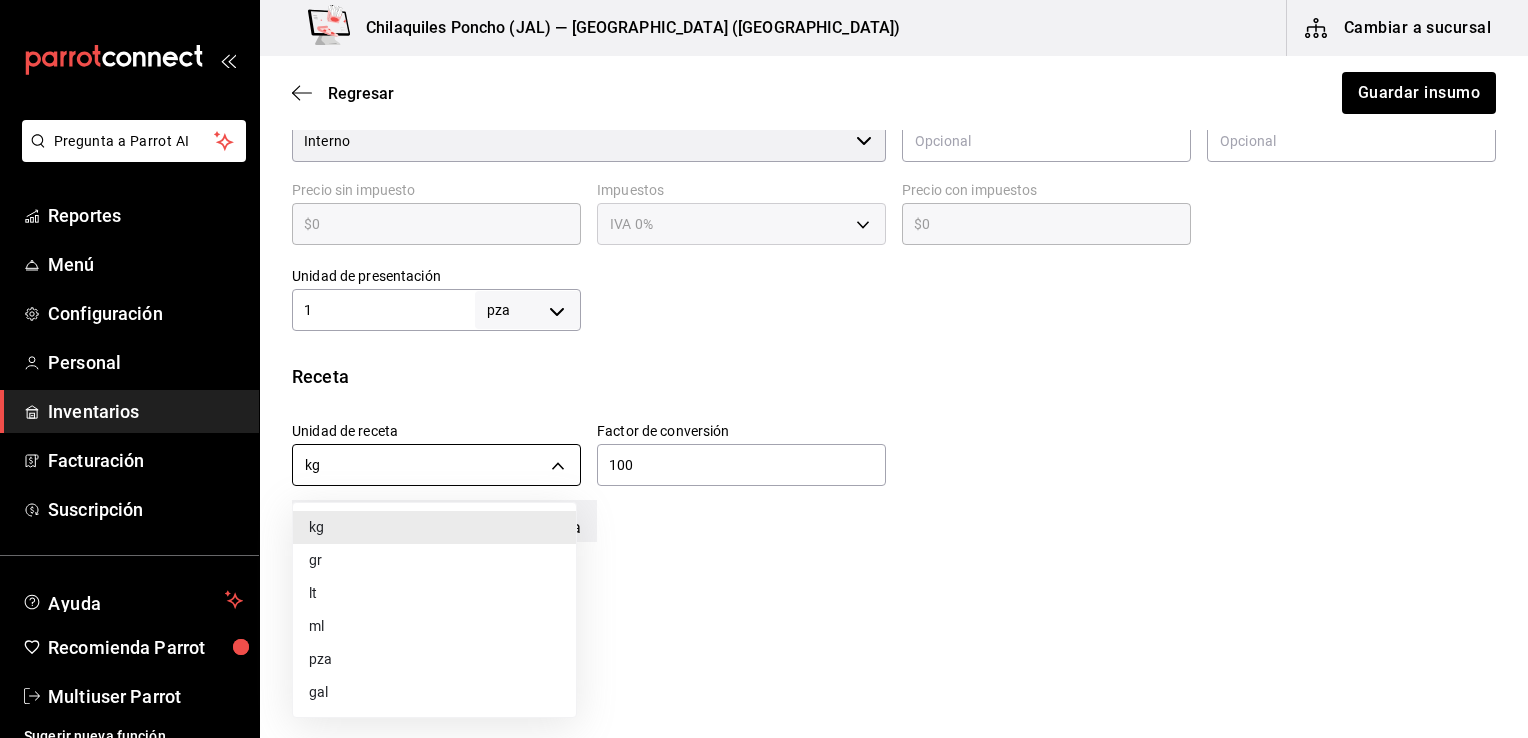 click on "Pregunta a Parrot AI Reportes   Menú   Configuración   Personal   Inventarios   Facturación   Suscripción   Ayuda Recomienda Parrot   Multiuser Parrot   Sugerir nueva función   Chilaquiles Poncho (JAL) — Chilaquiles Poncho (Chapalita) Cambiar a sucursal Regresar Guardar insumo Insumo IN-1752764453625 Nombre Previa pierna Categoría de inventario Producción ​ Mínimo 1 ​ Ideal 1 ​ Insumo de producción Este insumo se produce con una receta de producción Presentación Proveedor Interno ​ Cód. de producto/Descripción Nombre de presentación Precio sin impuesto $0 ​ Impuestos IVA 0% IVA_0 Precio con impuestos $0 ​ Unidad de presentación 1 pza UNIT ​ Receta Unidad de receta kg KILOGRAM Factor de conversión 100 ​ 1 pza de Presentación = 100 kg receta Ver ayuda de conversiones Unidades de conteo pza Presentación (1 pza) ; GANA 1 MES GRATIS EN TU SUSCRIPCIÓN AQUÍ Pregunta a Parrot AI Reportes   Menú   Configuración   Personal   Inventarios   Facturación   Suscripción   Ayuda" at bounding box center (764, 312) 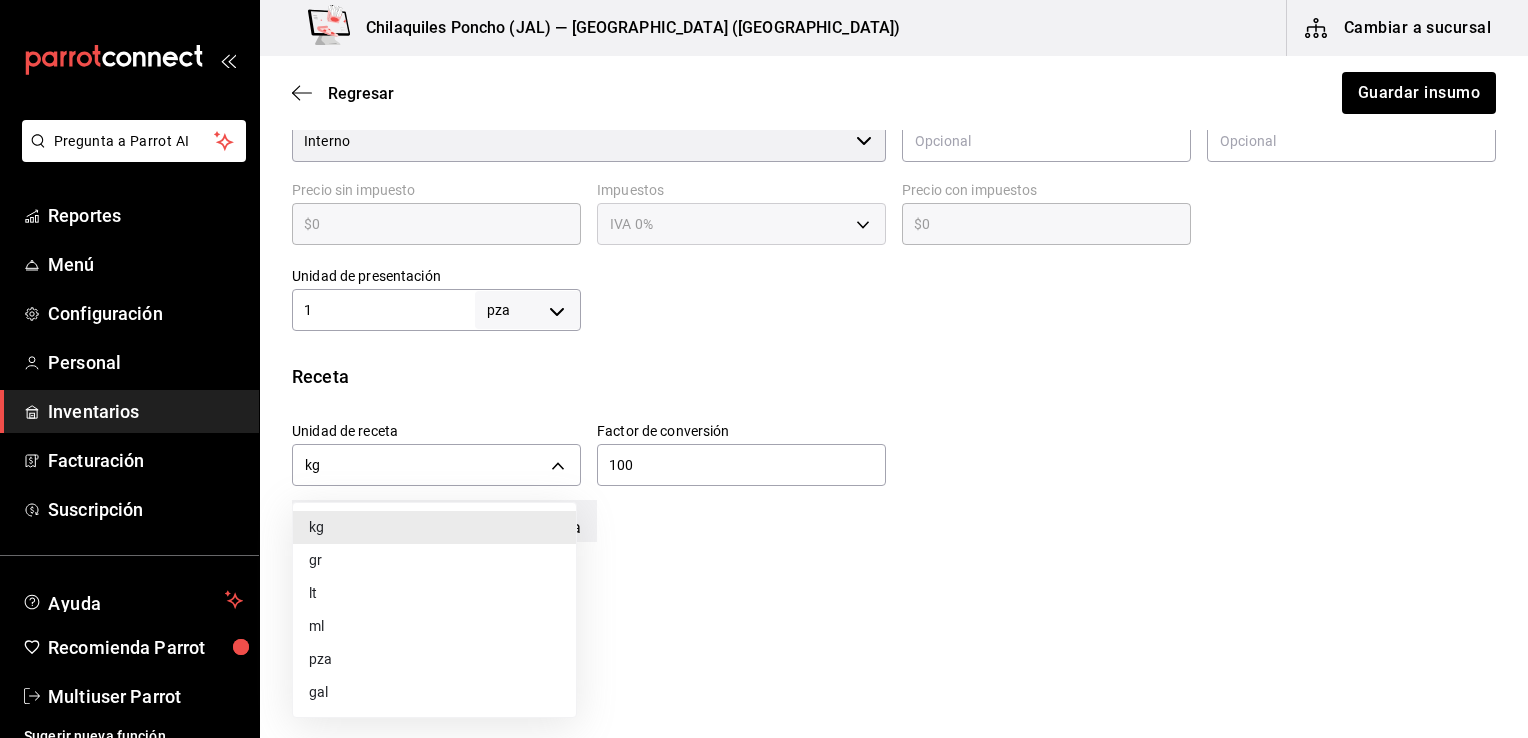 click on "gr" at bounding box center (434, 560) 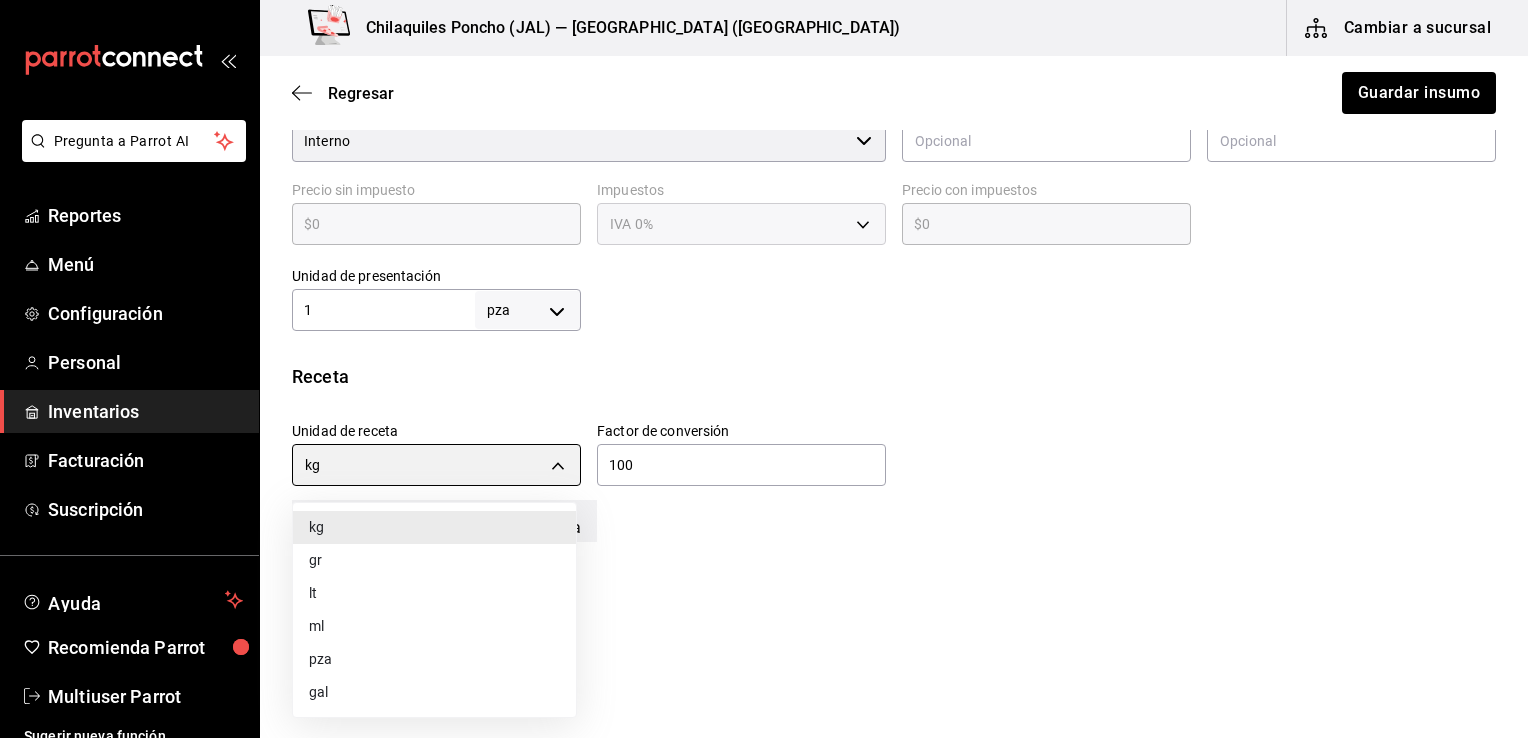 type on "GRAM" 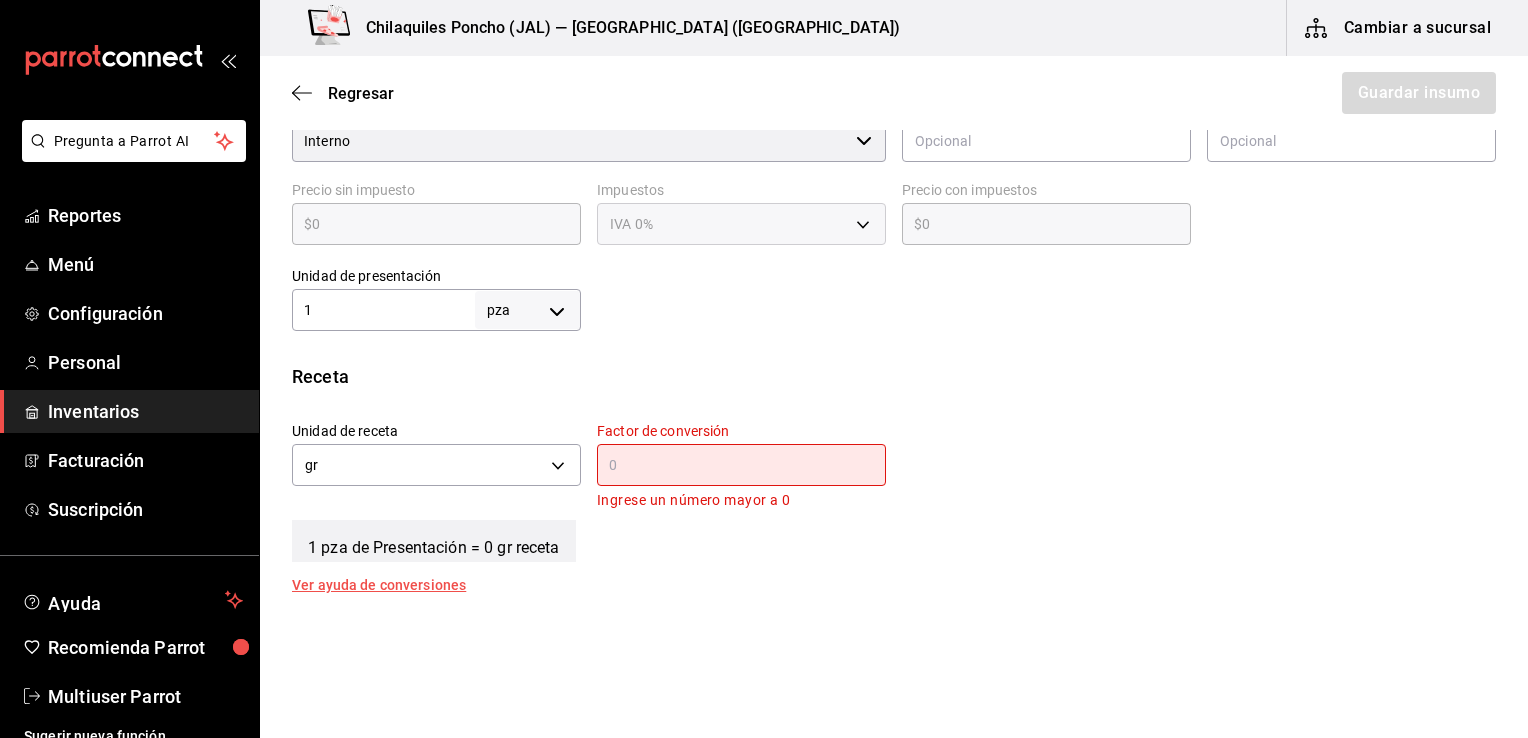 click at bounding box center (741, 465) 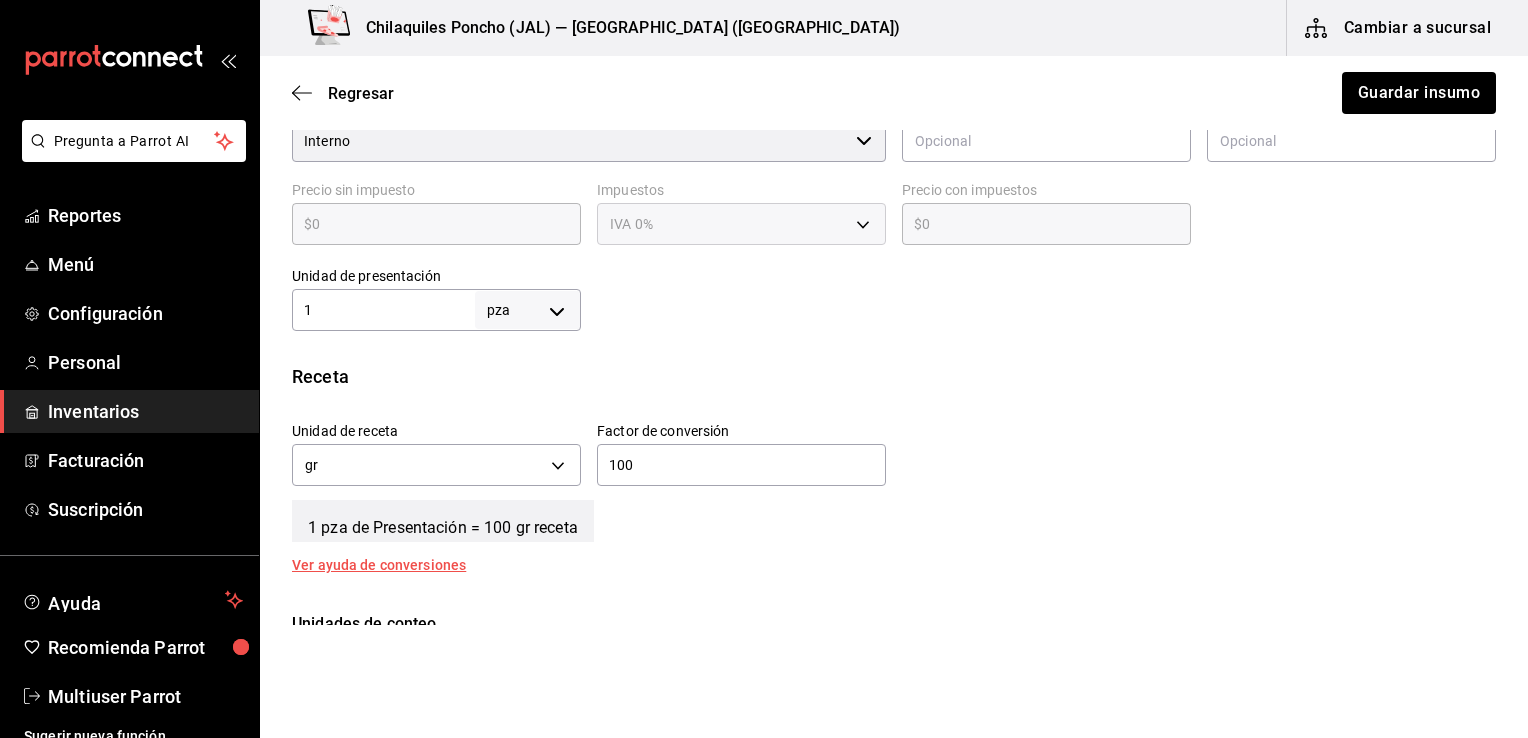 type on "100" 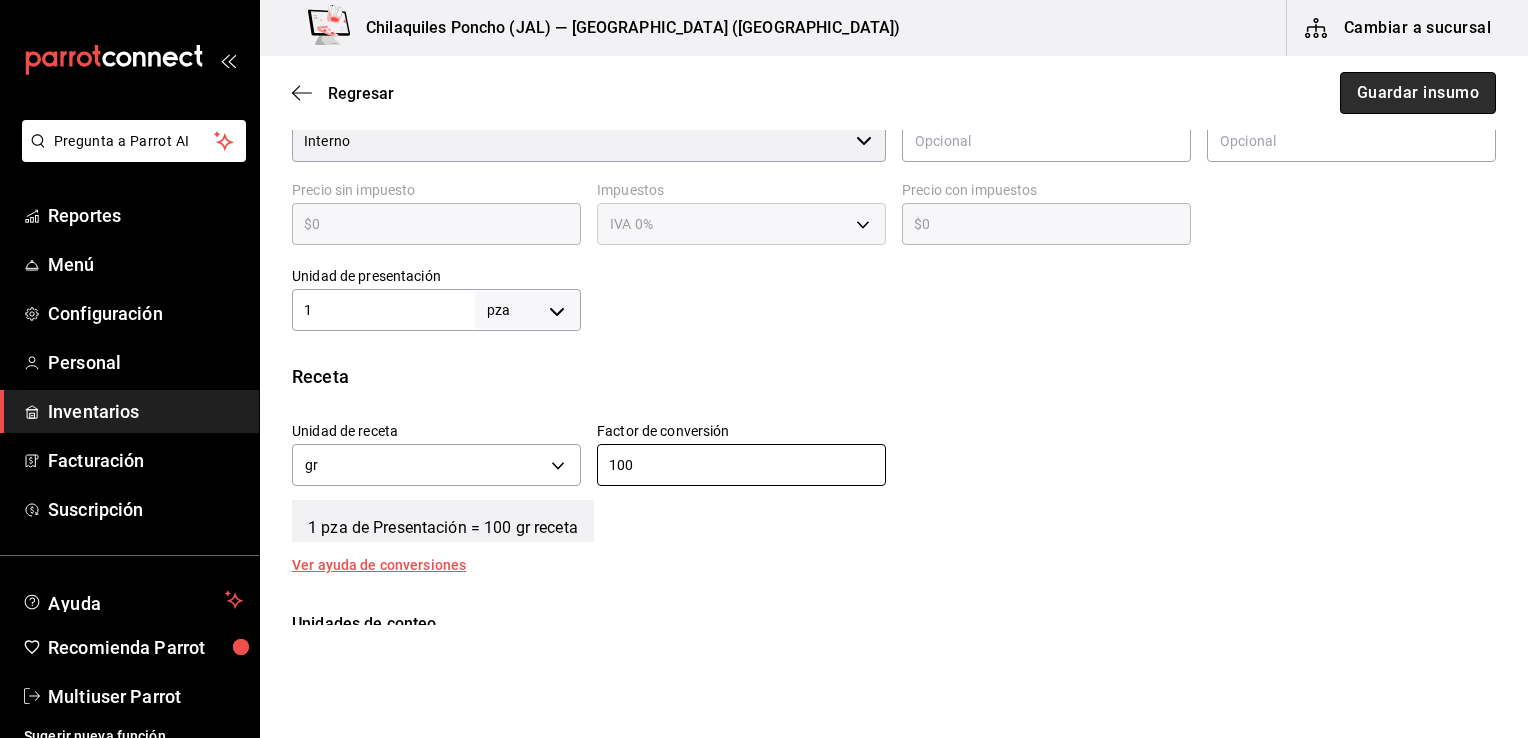 click on "Guardar insumo" at bounding box center [1418, 93] 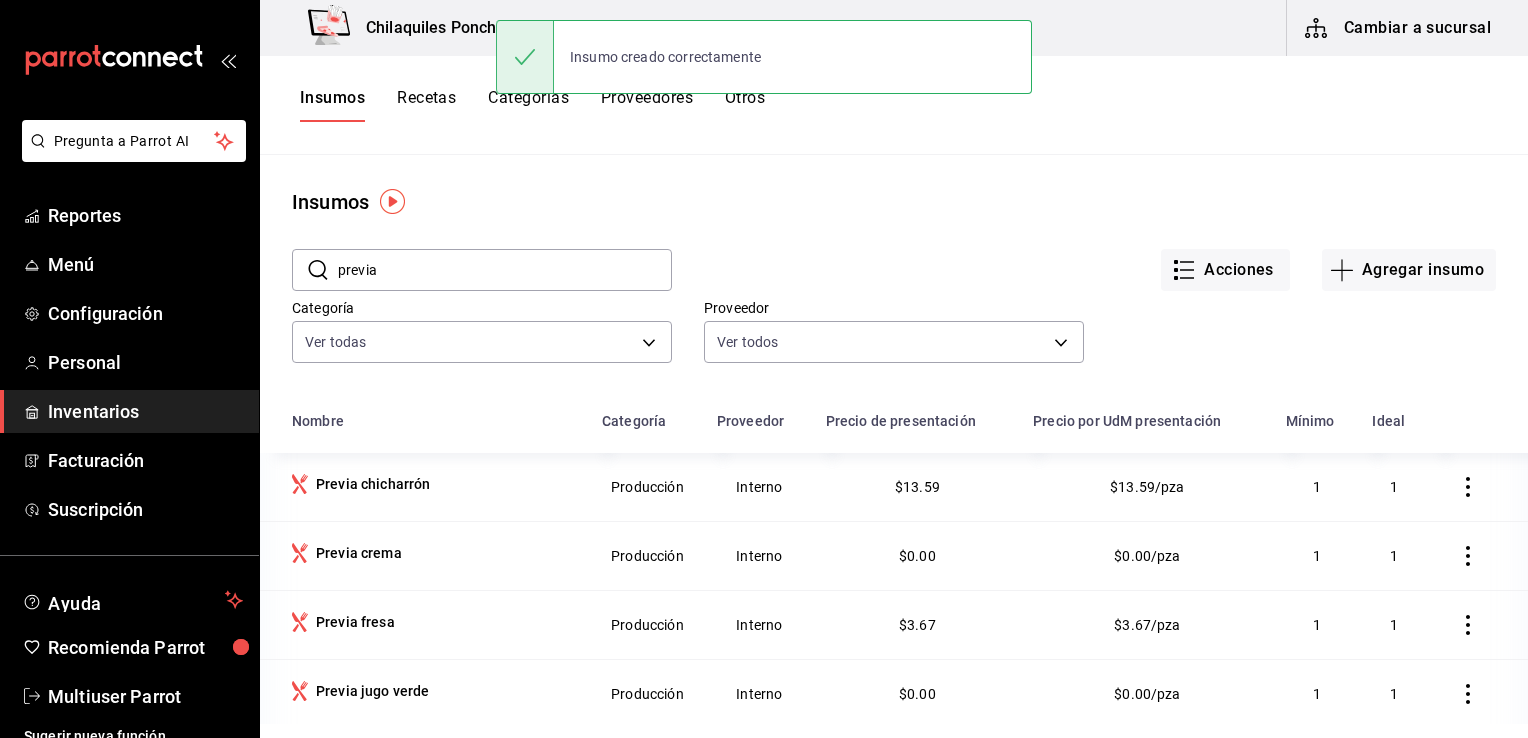 scroll, scrollTop: 110, scrollLeft: 0, axis: vertical 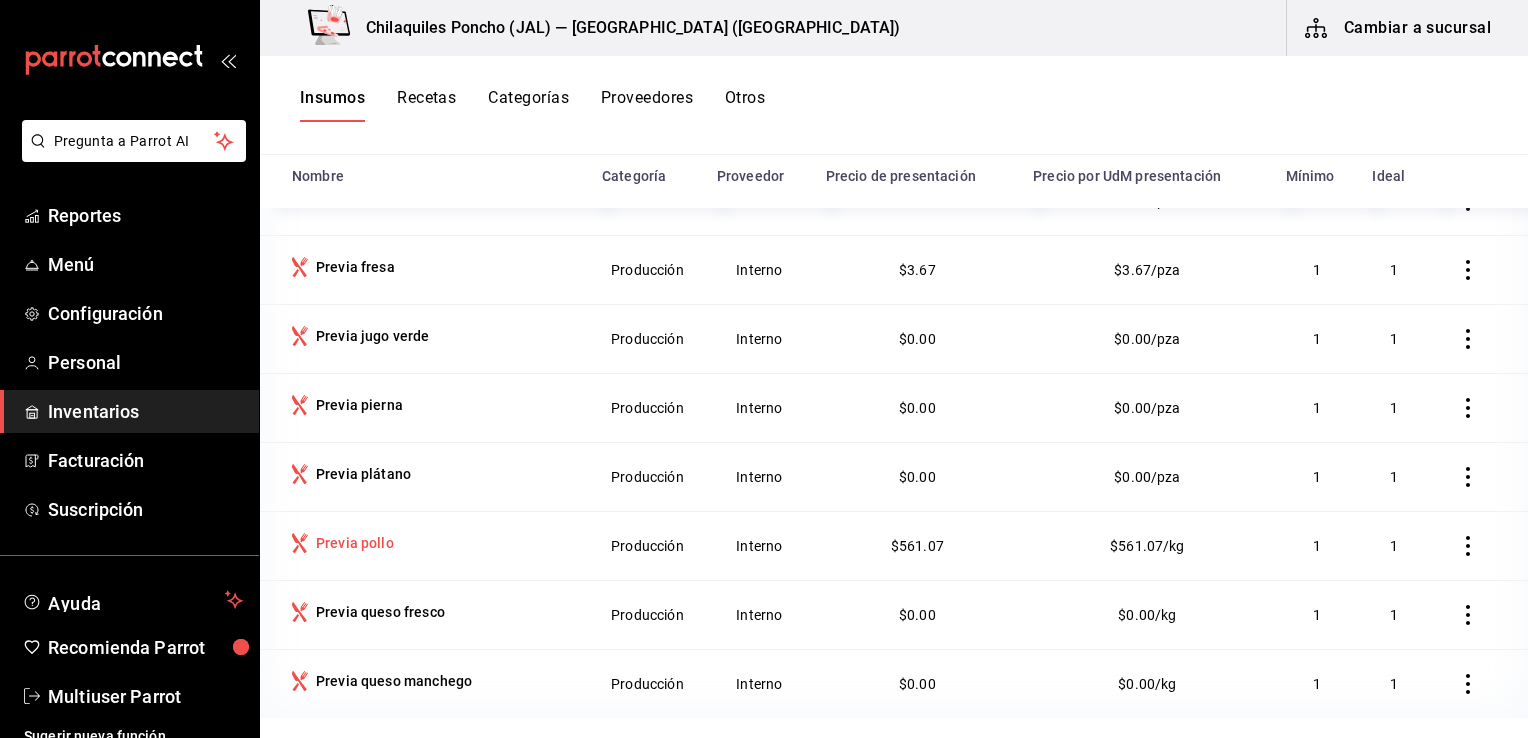 click on "Previa pollo" at bounding box center (355, 543) 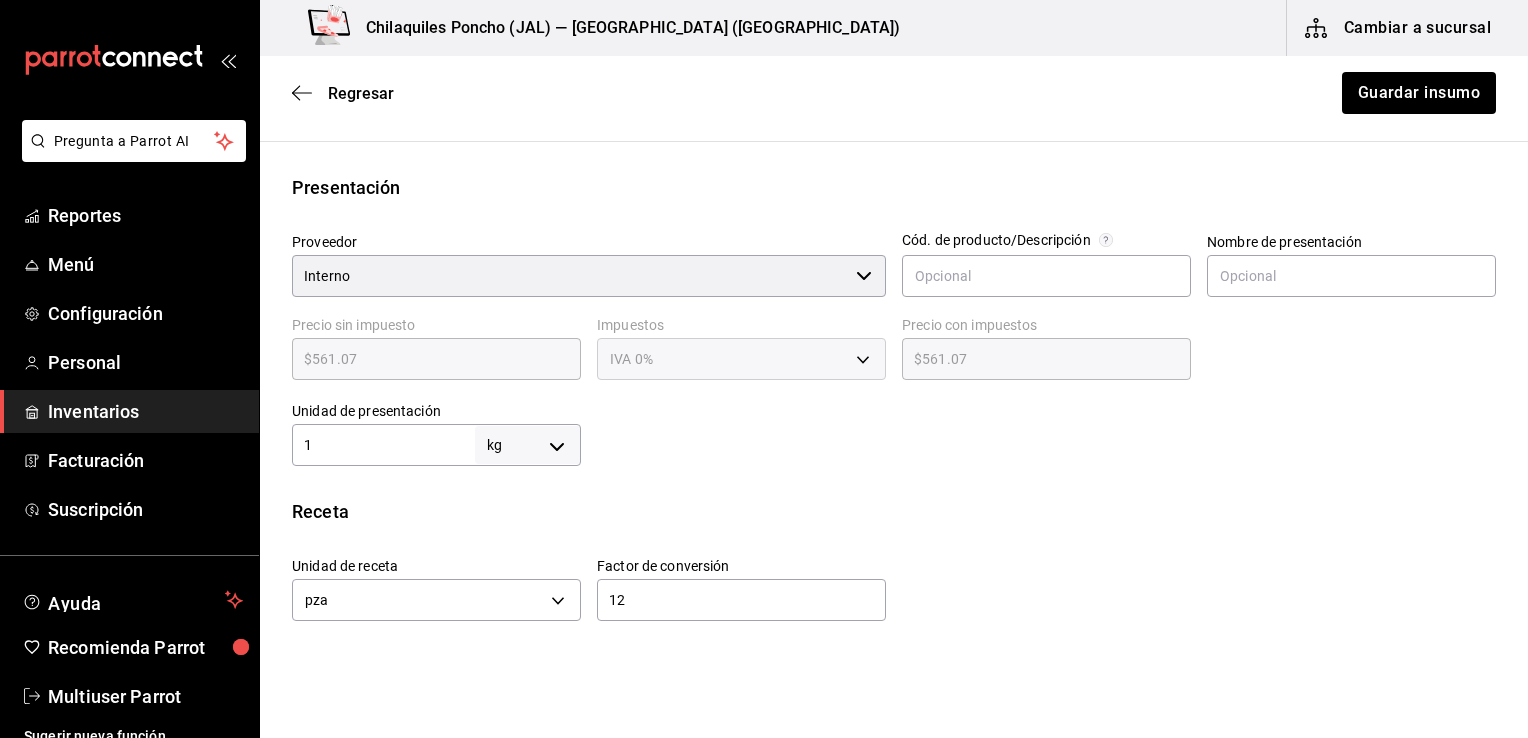 scroll, scrollTop: 400, scrollLeft: 0, axis: vertical 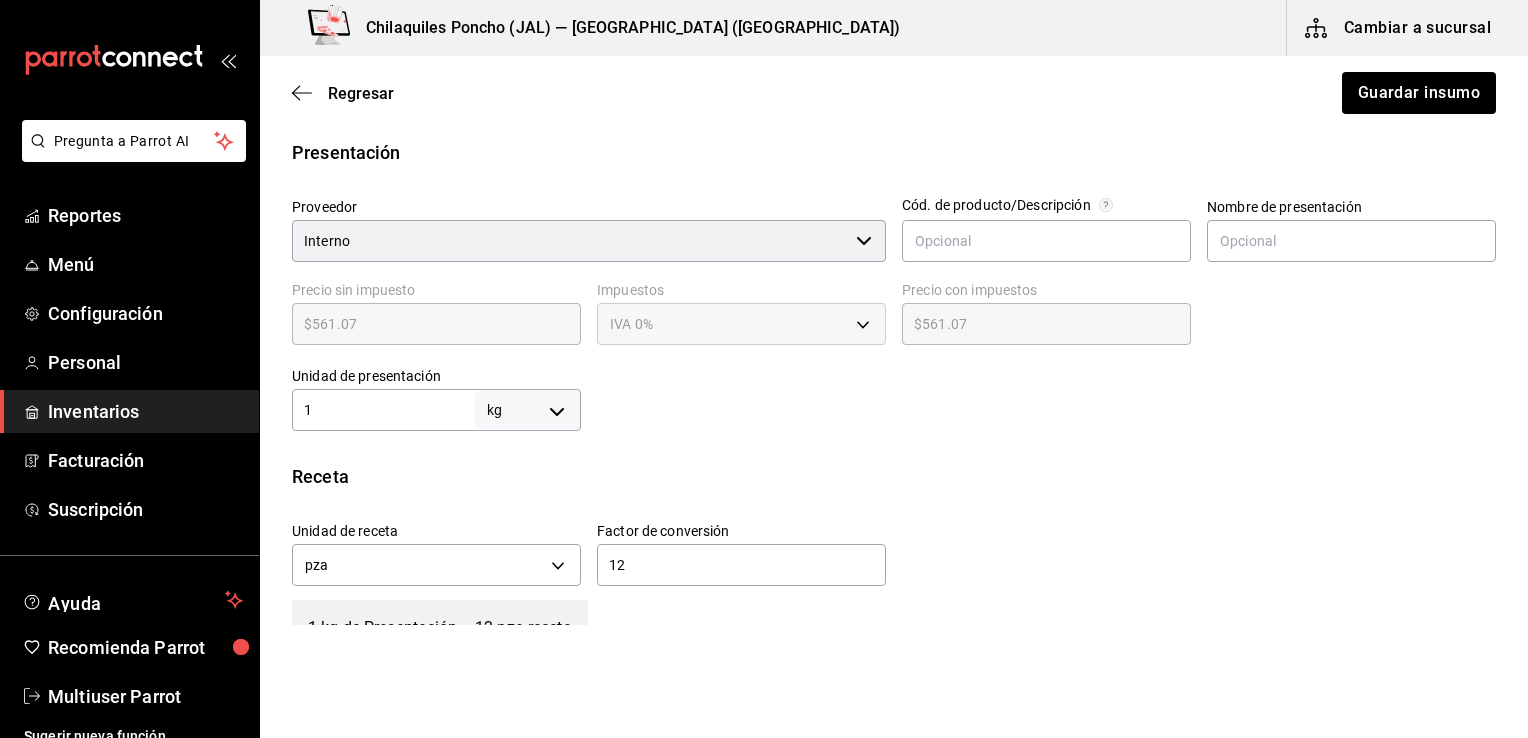 click on "Pregunta a Parrot AI Reportes   Menú   Configuración   Personal   Inventarios   Facturación   Suscripción   Ayuda Recomienda Parrot   Multiuser Parrot   Sugerir nueva función   Chilaquiles Poncho (JAL) — Chilaquiles Poncho (Chapalita) Cambiar a sucursal Regresar Guardar insumo Insumo IN-1752695995442 Nombre Previa pollo Categoría de inventario Producción ​ Mínimo 1 ​ Ideal 1 ​ Insumo de producción Este insumo se produce con una receta de producción Presentación Proveedor Interno ​ Cód. de producto/Descripción Nombre de presentación Precio sin impuesto $561.07 ​ Impuestos IVA 0% IVA_0 Precio con impuestos $561.07 ​ Unidad de presentación 1 kg KILOGRAM ​ Receta Unidad de receta pza UNIT Factor de conversión 12 ​ 1 kg de Presentación = 12 pza receta Ver ayuda de conversiones Unidades de conteo kg Presentación (1 kg) ; GANA 1 MES GRATIS EN TU SUSCRIPCIÓN AQUÍ Pregunta a Parrot AI Reportes   Menú   Configuración   Personal   Inventarios   Facturación   Suscripción   Ayuda" at bounding box center (764, 312) 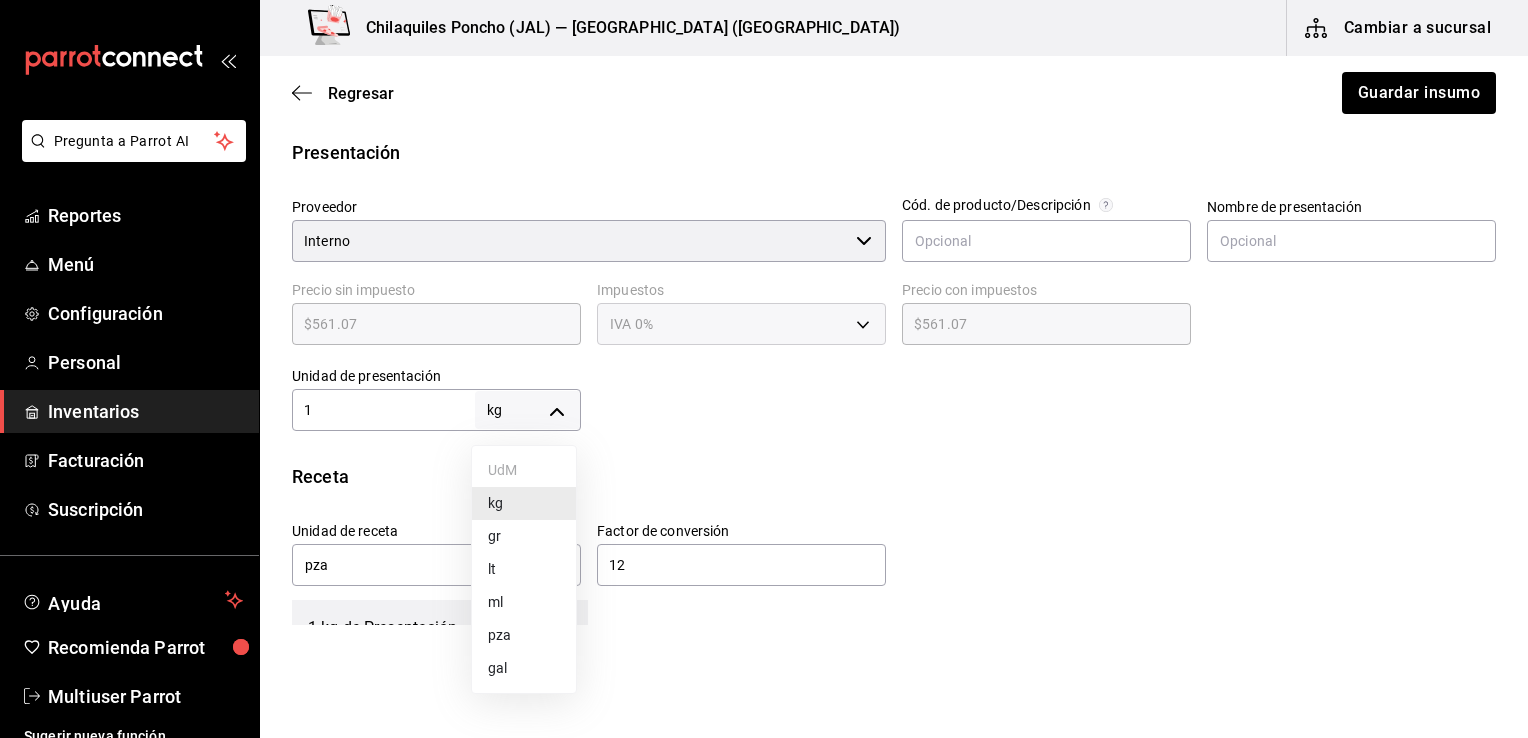 click on "pza" at bounding box center (524, 635) 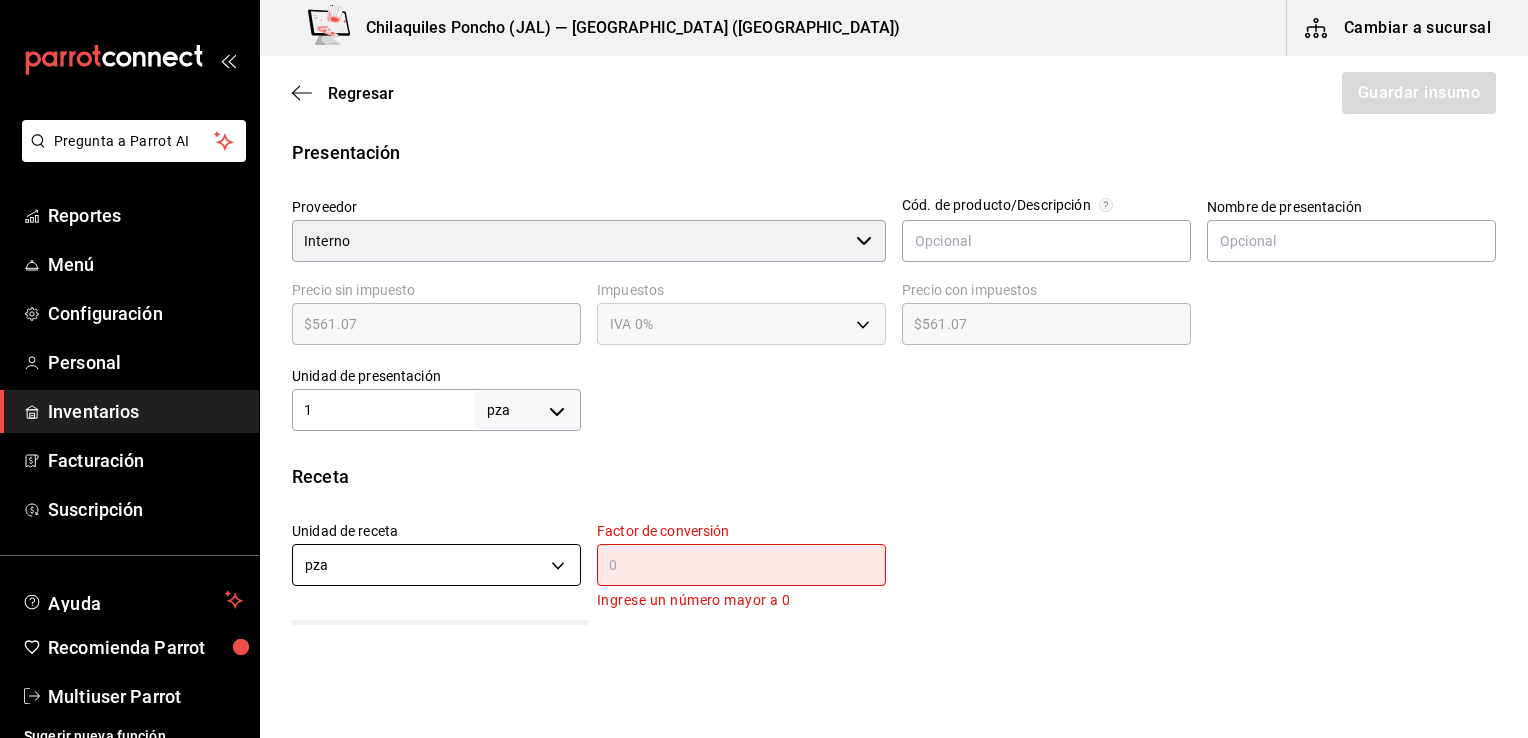 click on "Pregunta a Parrot AI Reportes   Menú   Configuración   Personal   Inventarios   Facturación   Suscripción   Ayuda Recomienda Parrot   Multiuser Parrot   Sugerir nueva función   Chilaquiles Poncho (JAL) — Chilaquiles Poncho (Chapalita) Cambiar a sucursal Regresar Guardar insumo Insumo IN-1752695995442 Nombre Previa pollo Categoría de inventario Producción ​ Mínimo 1 ​ Ideal 1 ​ Insumo de producción Este insumo se produce con una receta de producción Presentación Proveedor Interno ​ Cód. de producto/Descripción Nombre de presentación Precio sin impuesto $561.07 ​ Impuestos IVA 0% IVA_0 Precio con impuestos $561.07 ​ Unidad de presentación 1 pza UNIT ​ Receta Unidad de receta pza UNIT Factor de conversión ​ Ingrese un número mayor a 0 1 pza de Presentación = 0 pza receta Ver ayuda de conversiones Unidades de conteo pza Presentación (1 pza) ; GANA 1 MES GRATIS EN TU SUSCRIPCIÓN AQUÍ Pregunta a Parrot AI Reportes   Menú   Configuración   Personal   Inventarios       Ayuda" at bounding box center [764, 312] 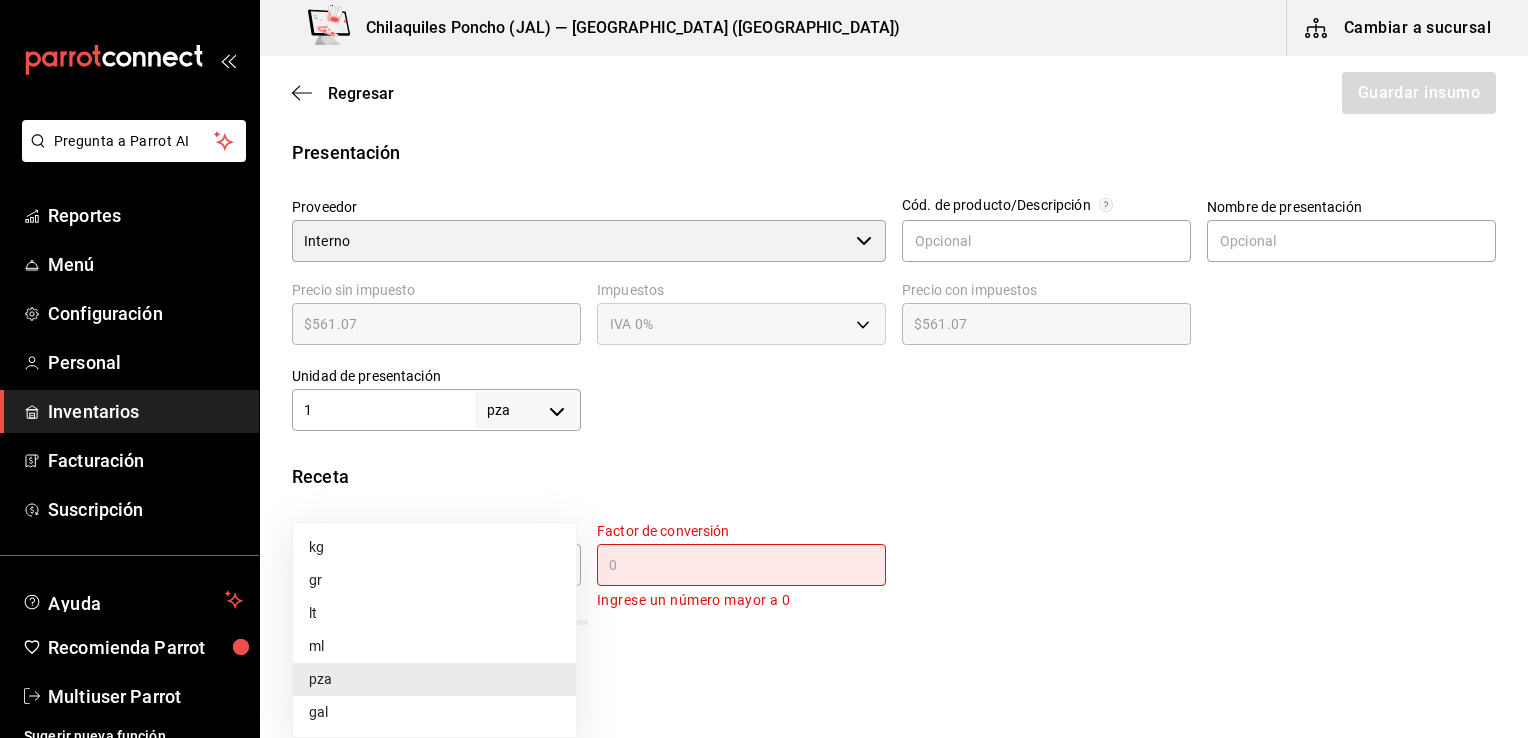 click on "kg" at bounding box center [434, 547] 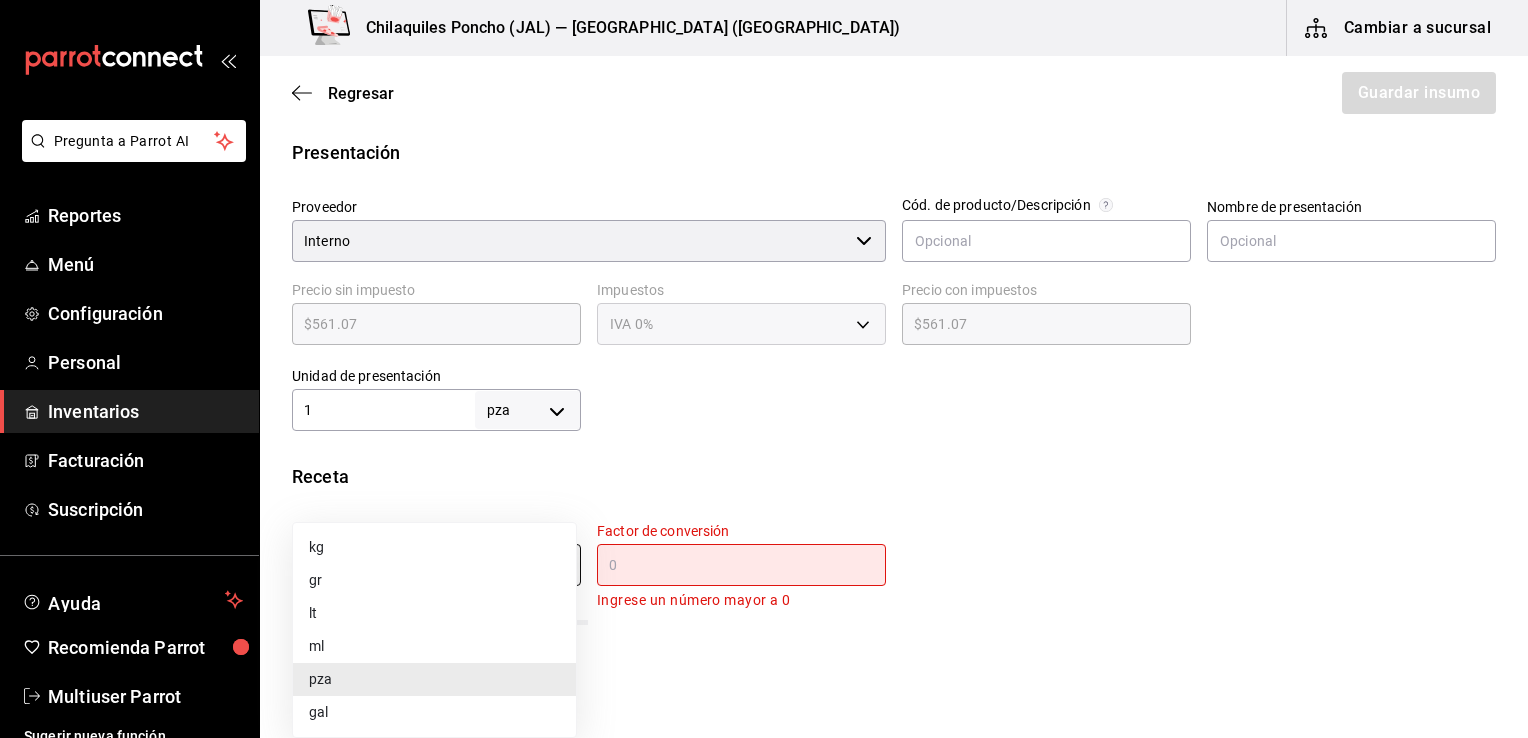 type on "KILOGRAM" 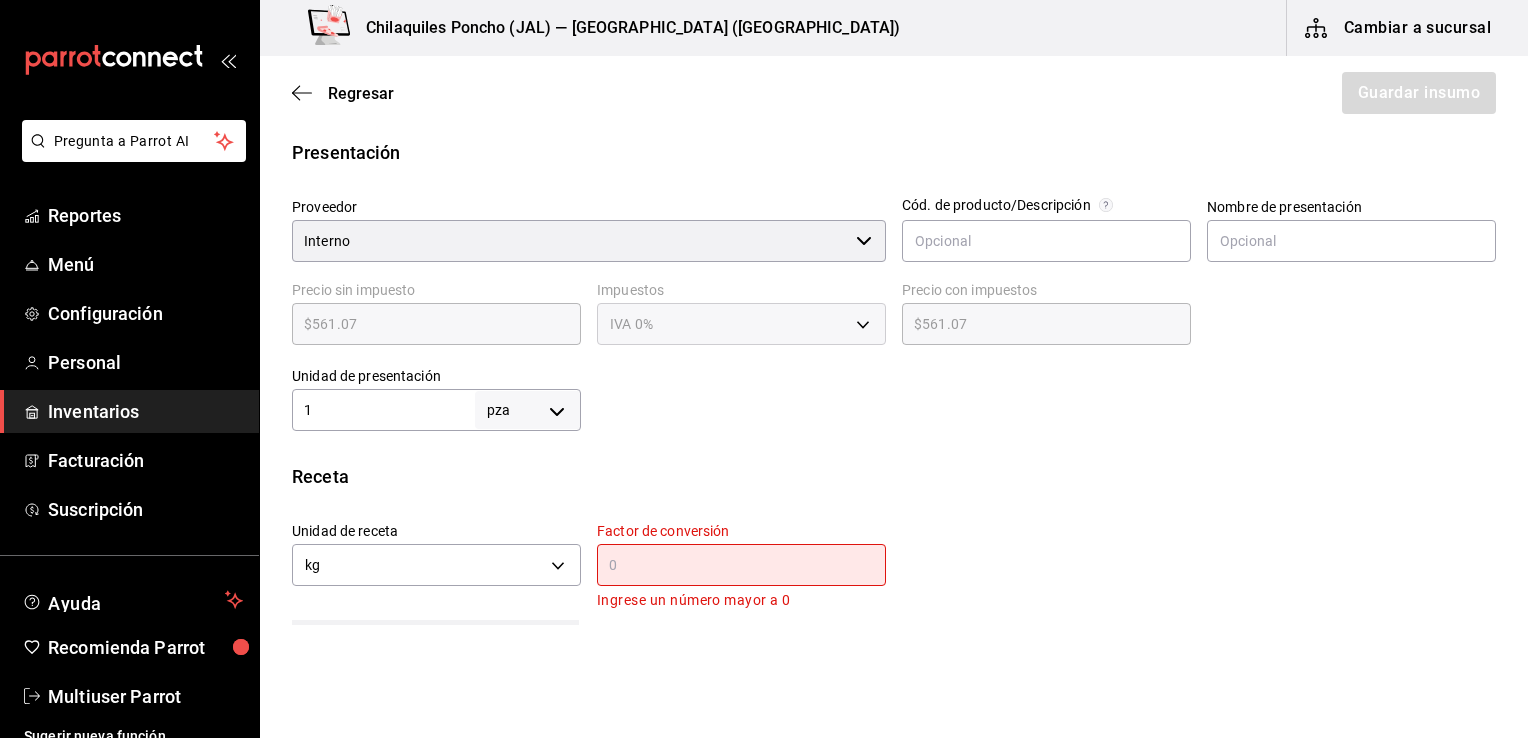 click on "​" at bounding box center (741, 565) 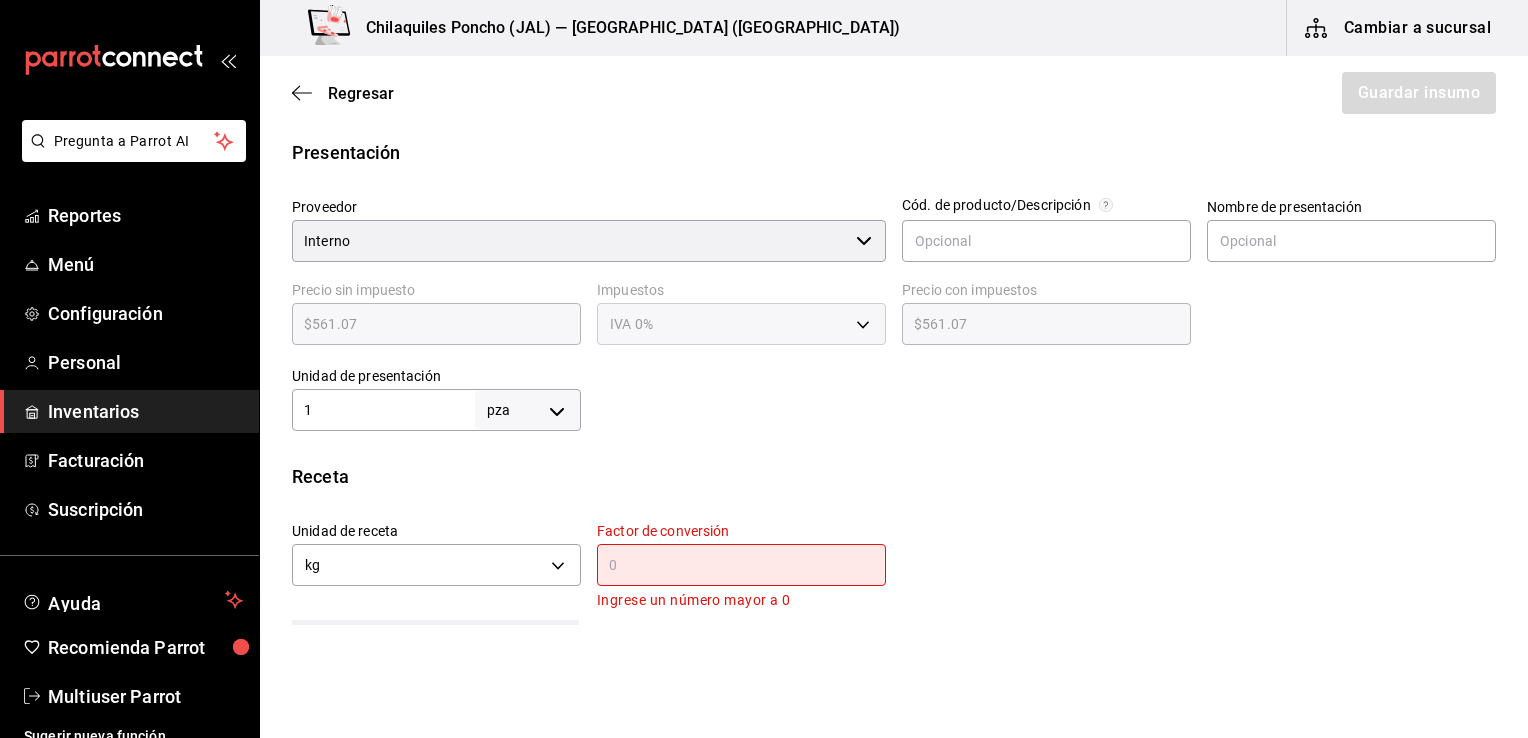 click at bounding box center [741, 565] 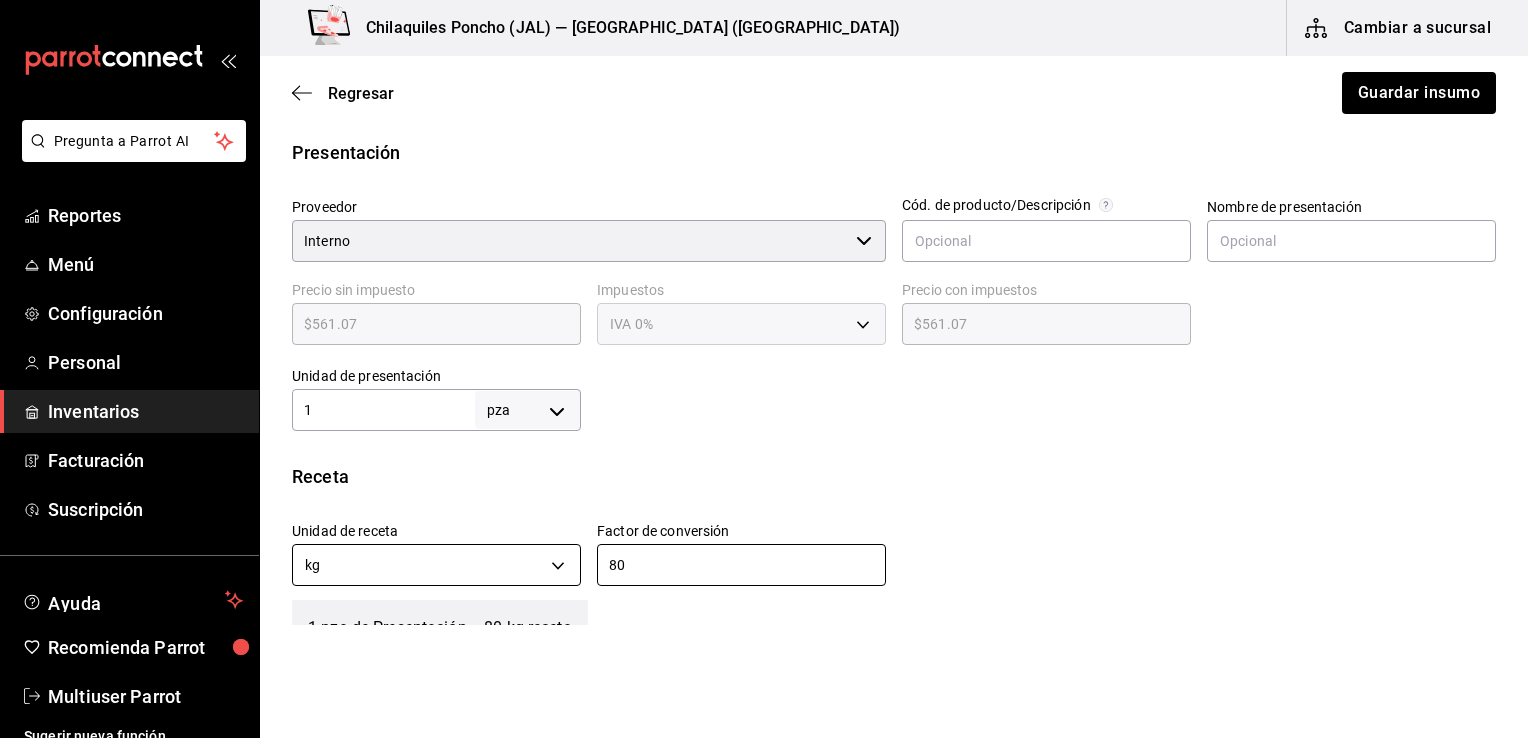 type on "80" 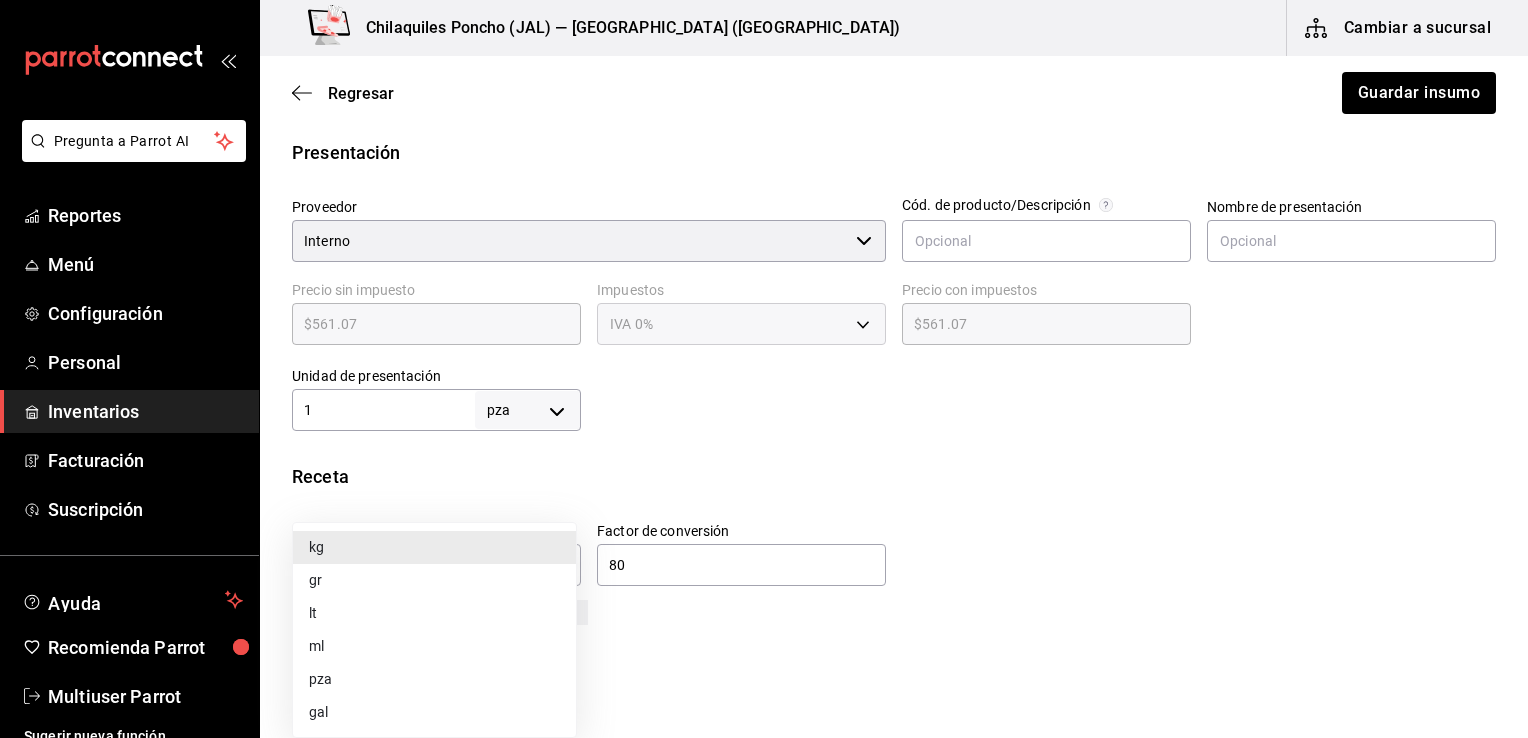 click on "gr" at bounding box center (434, 580) 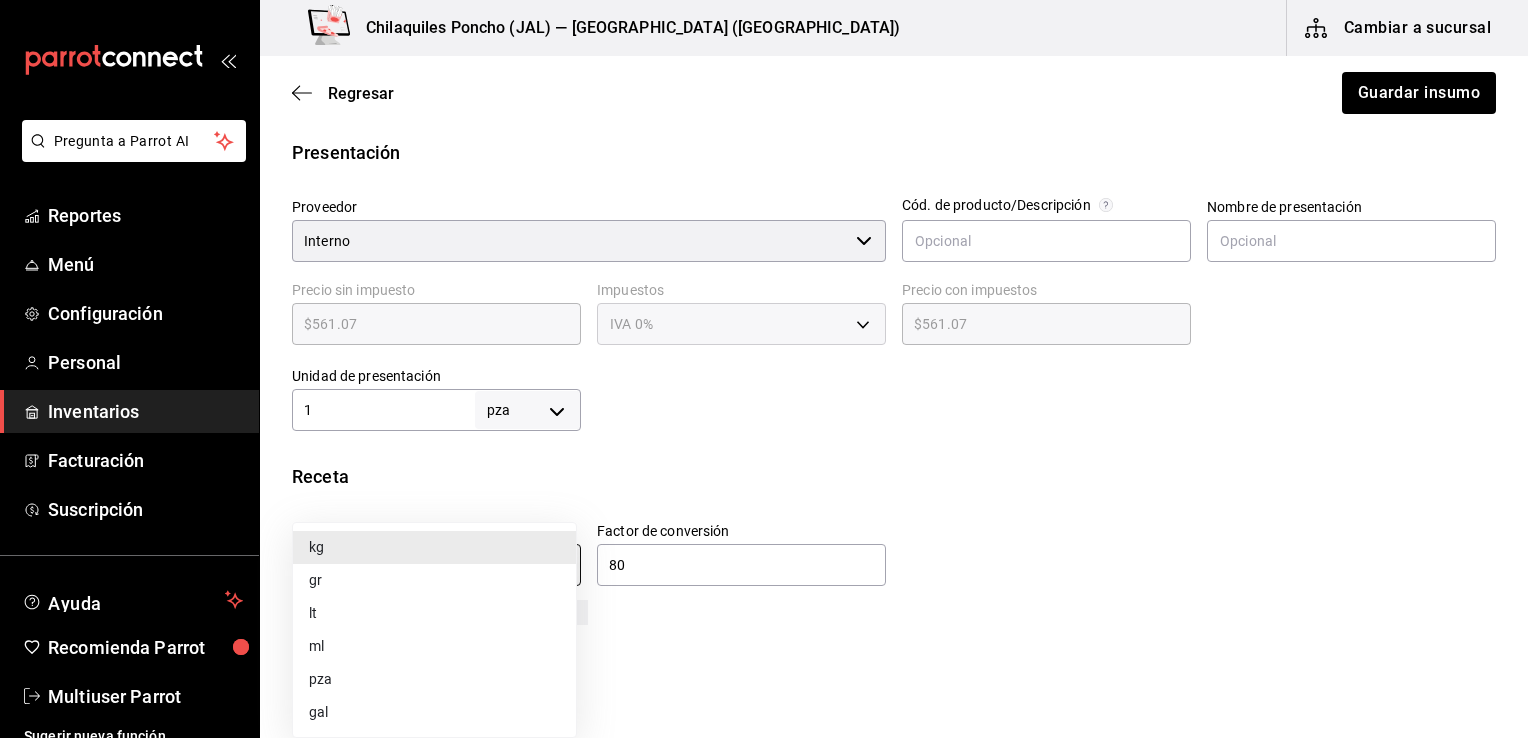 type on "GRAM" 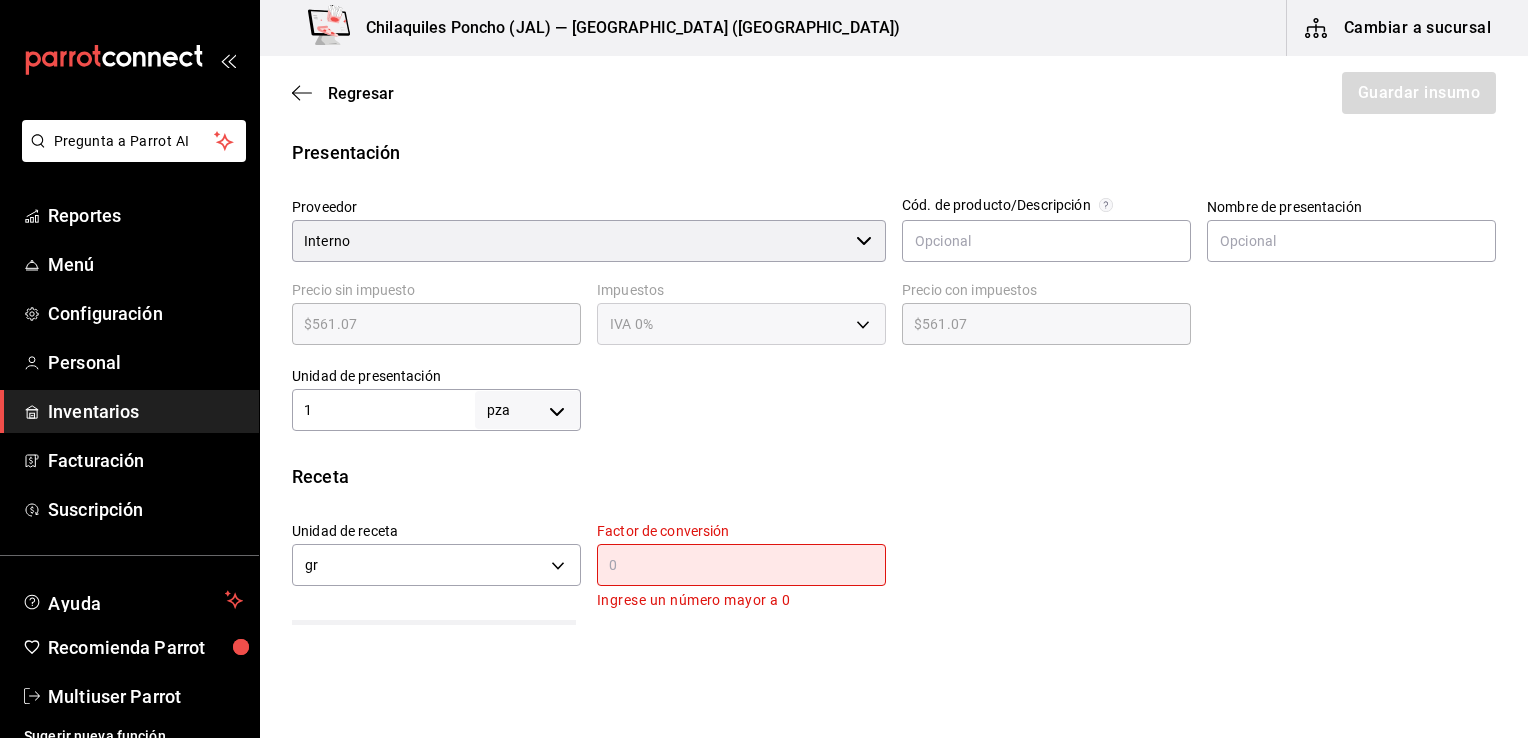 click on "Ingrese un número mayor a 0" at bounding box center [741, 600] 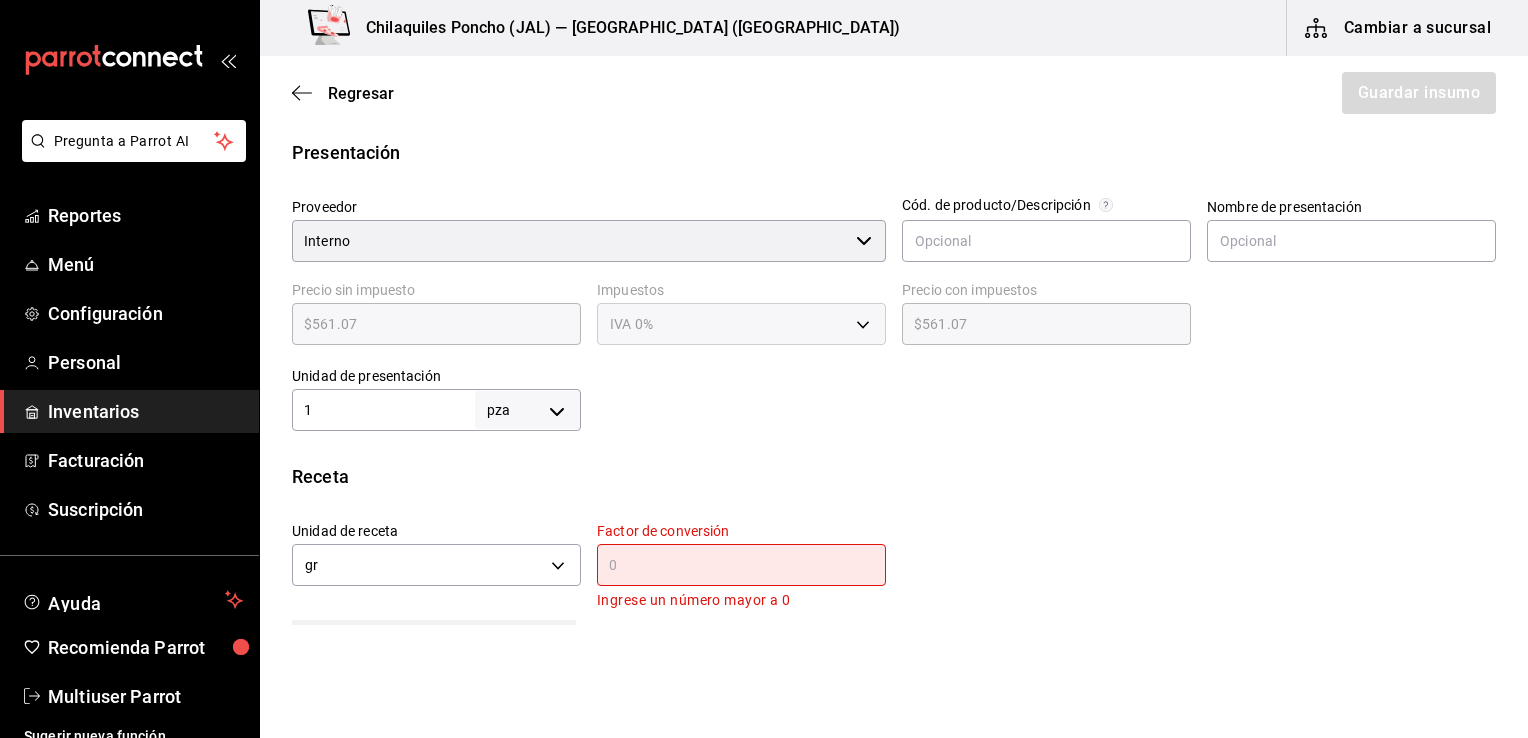type on "9" 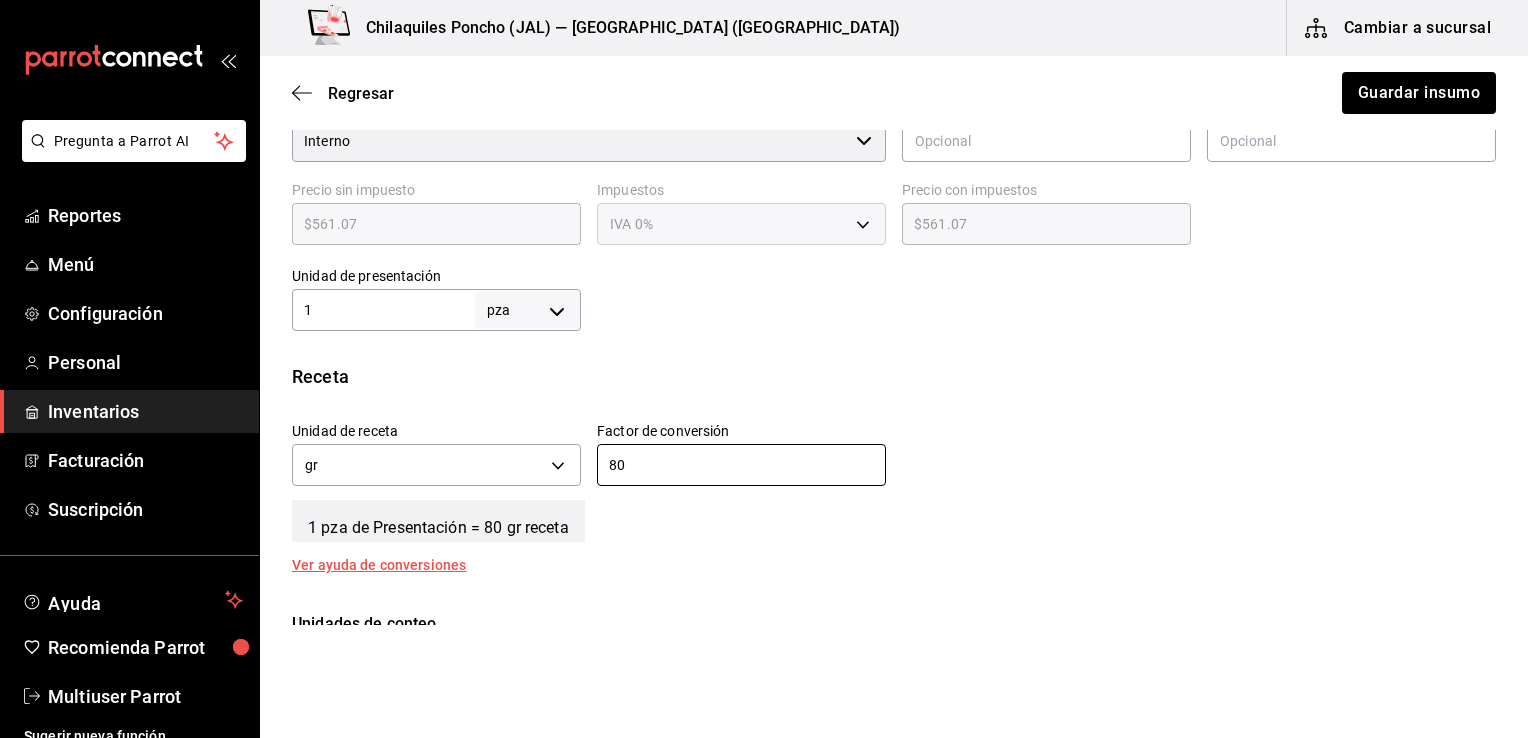 scroll, scrollTop: 600, scrollLeft: 0, axis: vertical 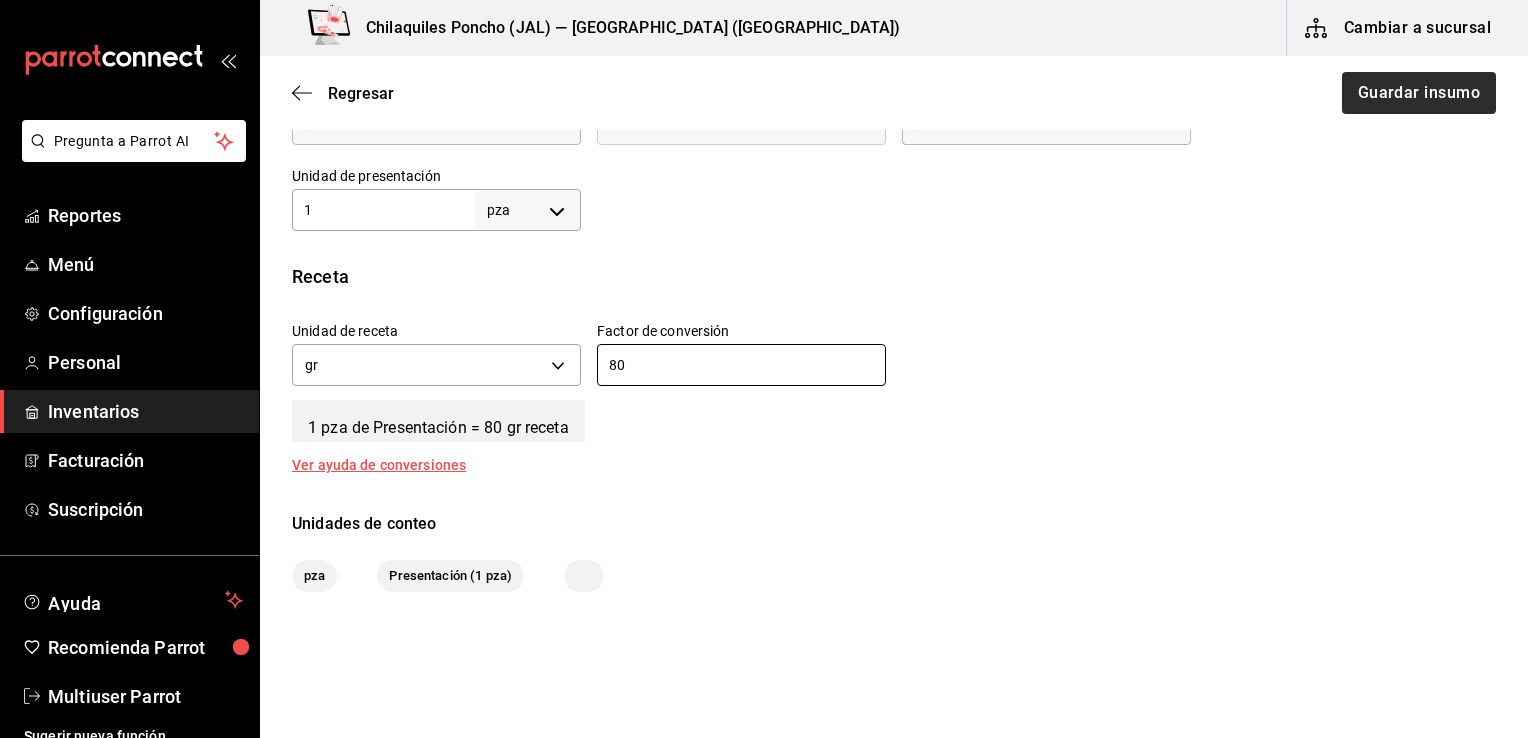 type on "80" 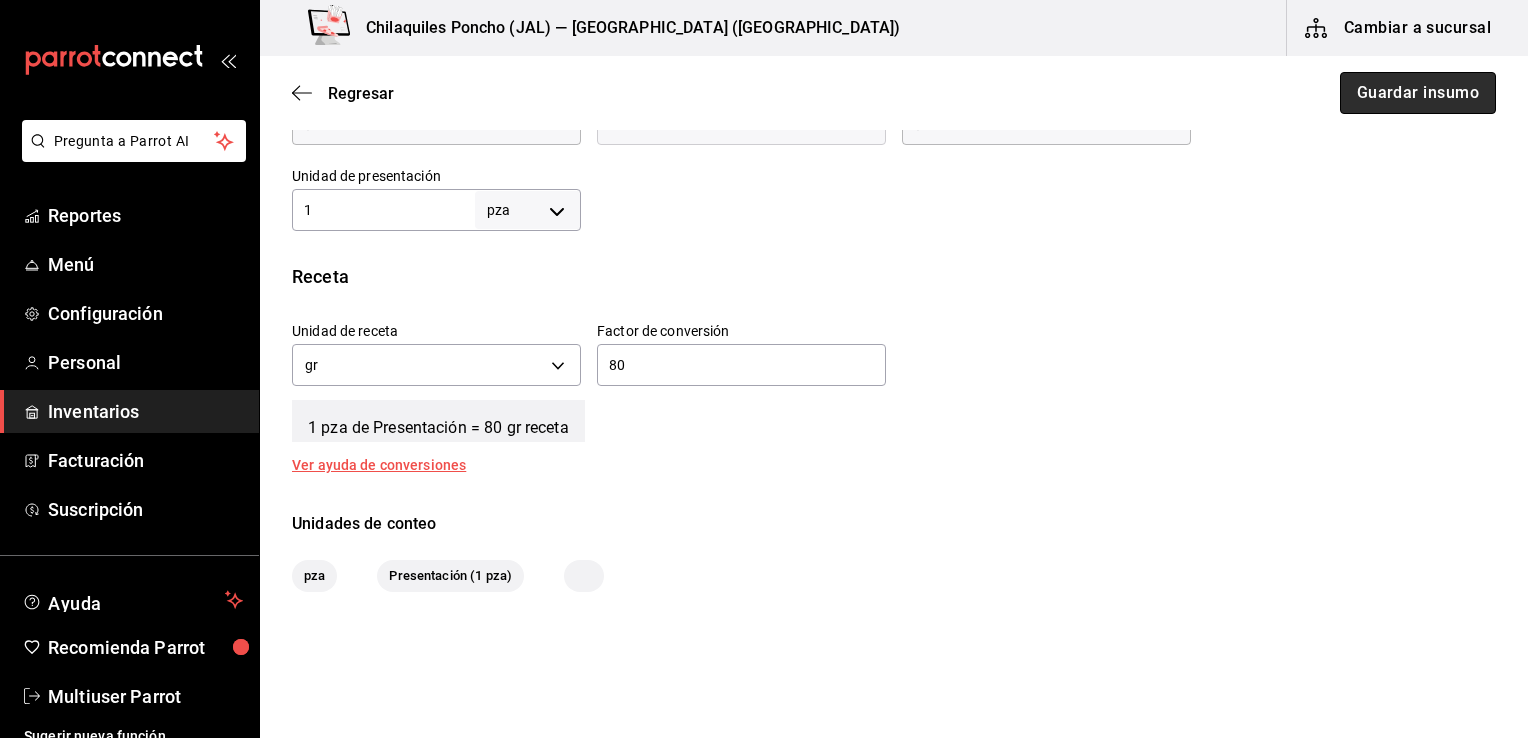 click on "Guardar insumo" at bounding box center [1418, 93] 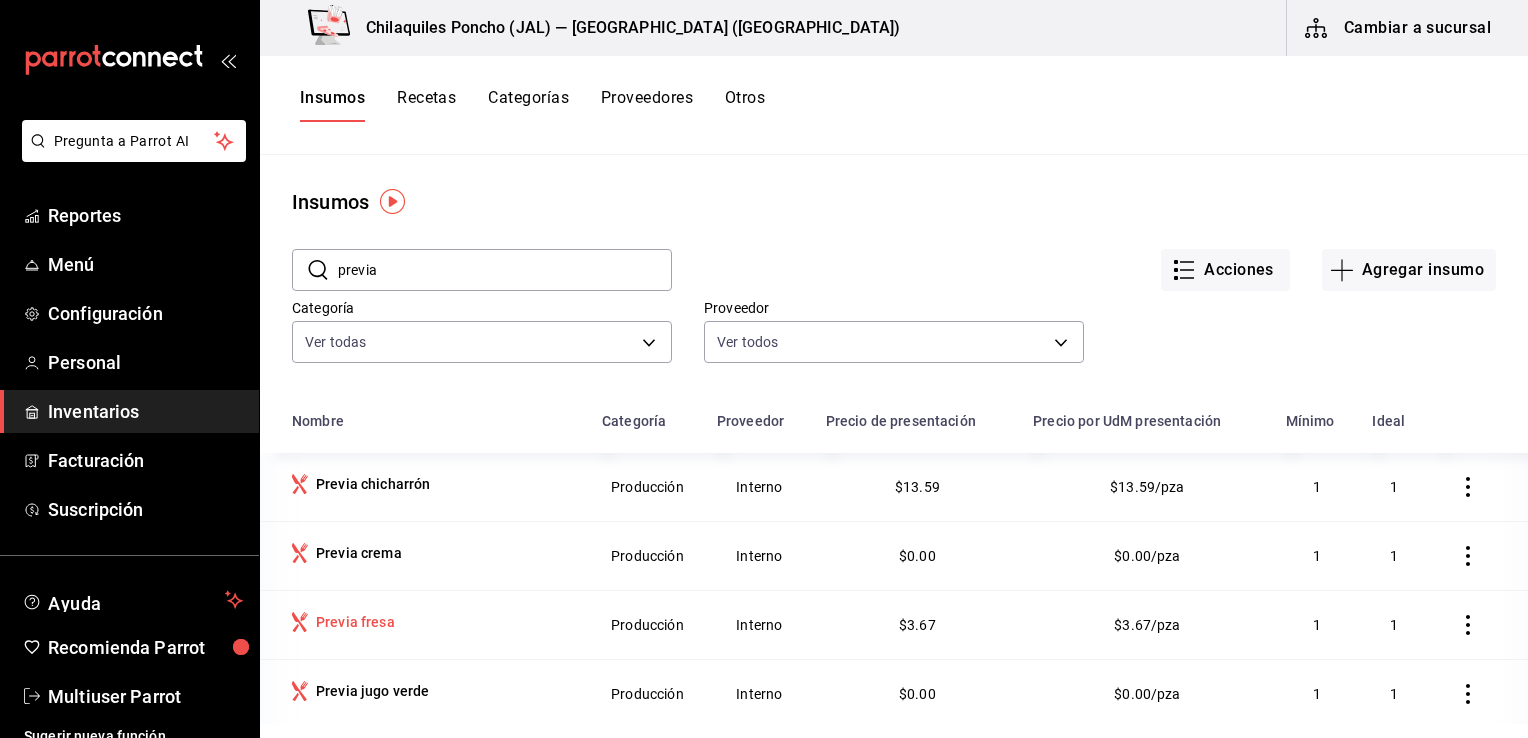 scroll, scrollTop: 110, scrollLeft: 0, axis: vertical 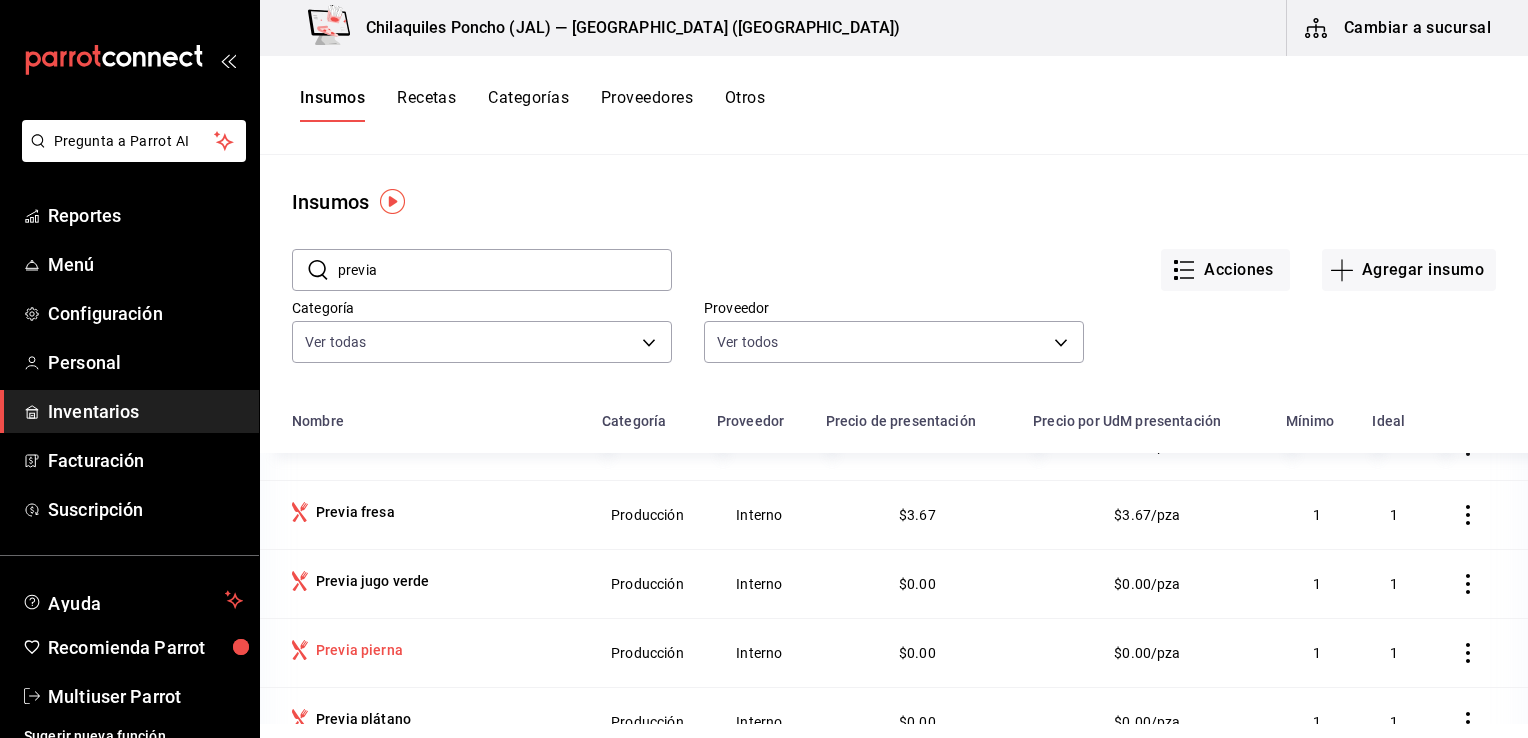 click on "Previa pierna" at bounding box center [359, 650] 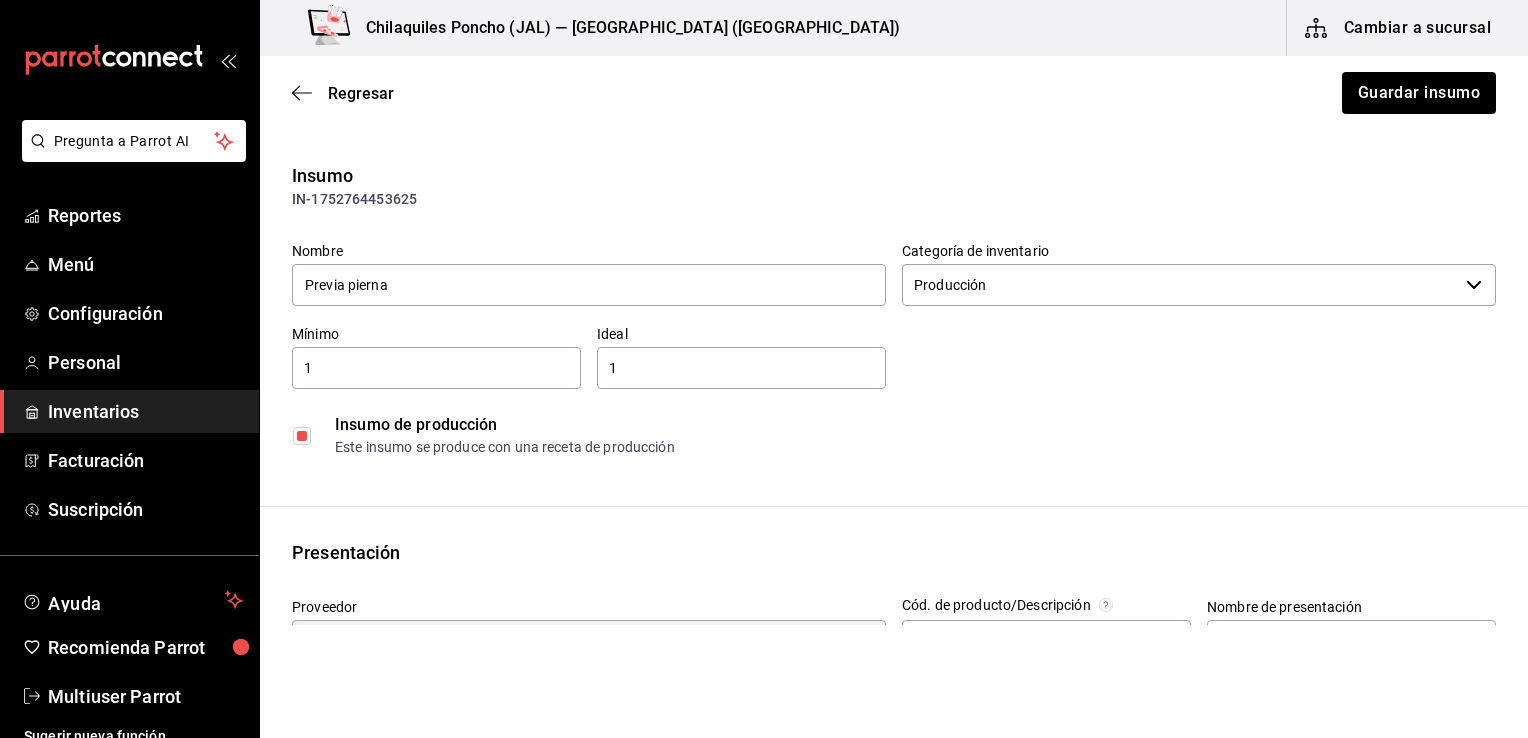 scroll, scrollTop: 500, scrollLeft: 0, axis: vertical 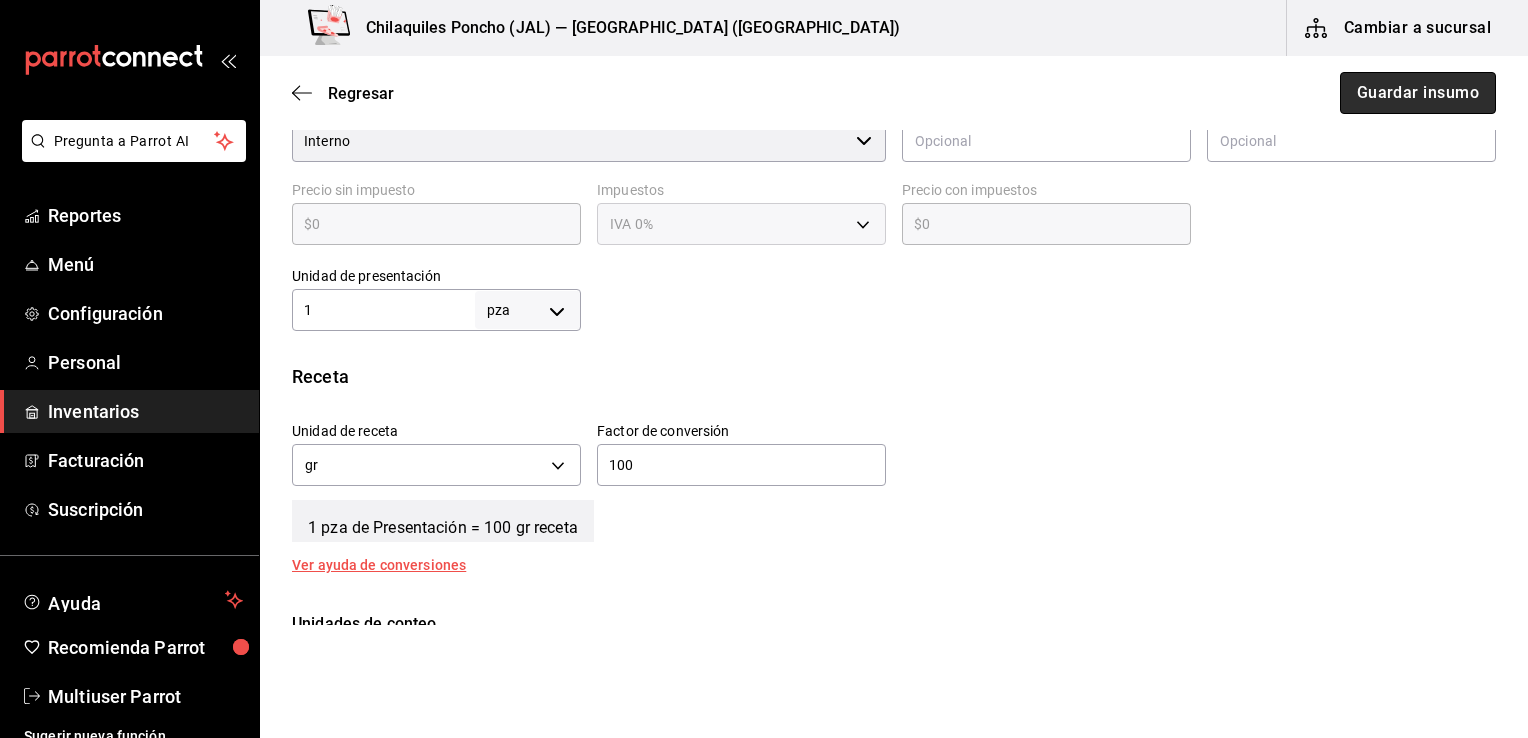 click on "Guardar insumo" at bounding box center [1418, 93] 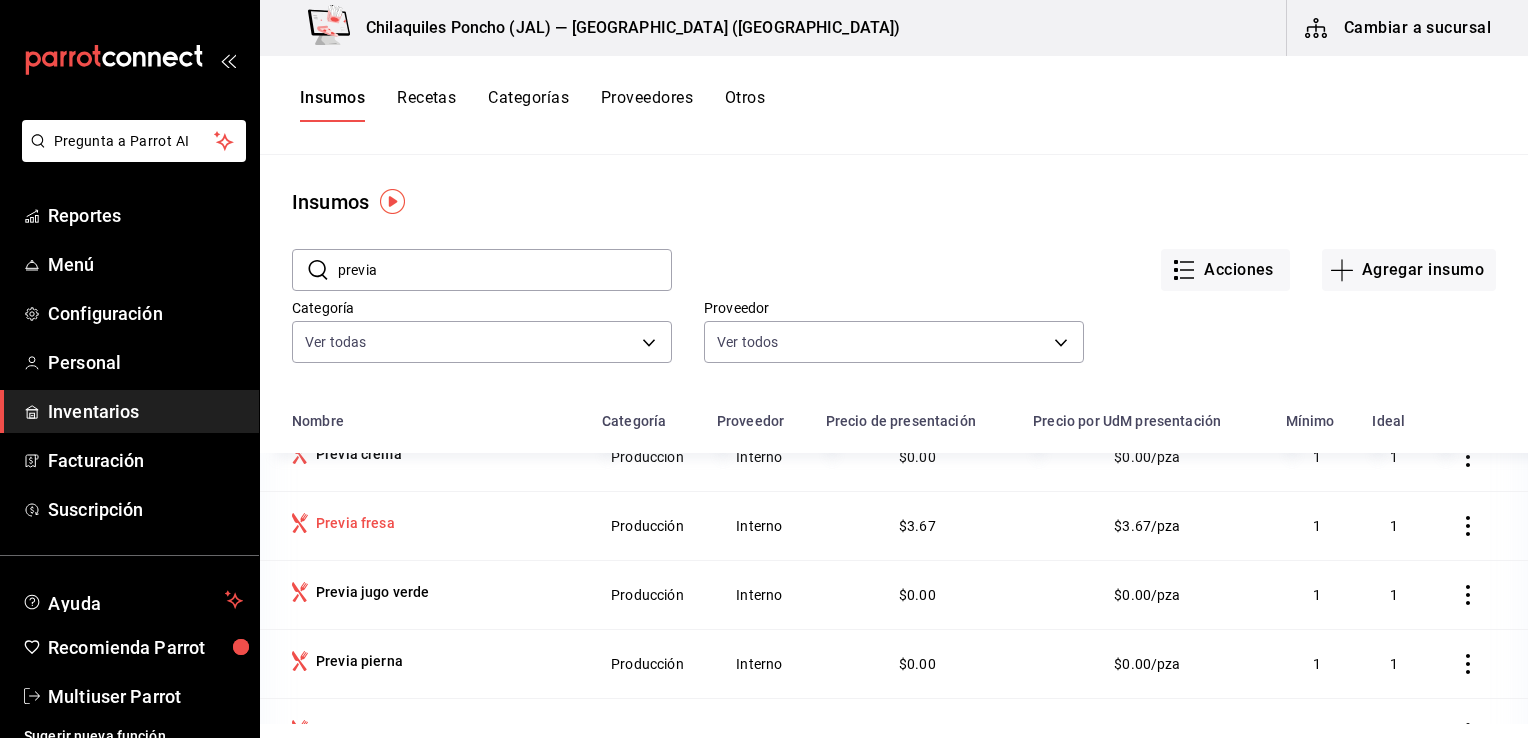 scroll, scrollTop: 110, scrollLeft: 0, axis: vertical 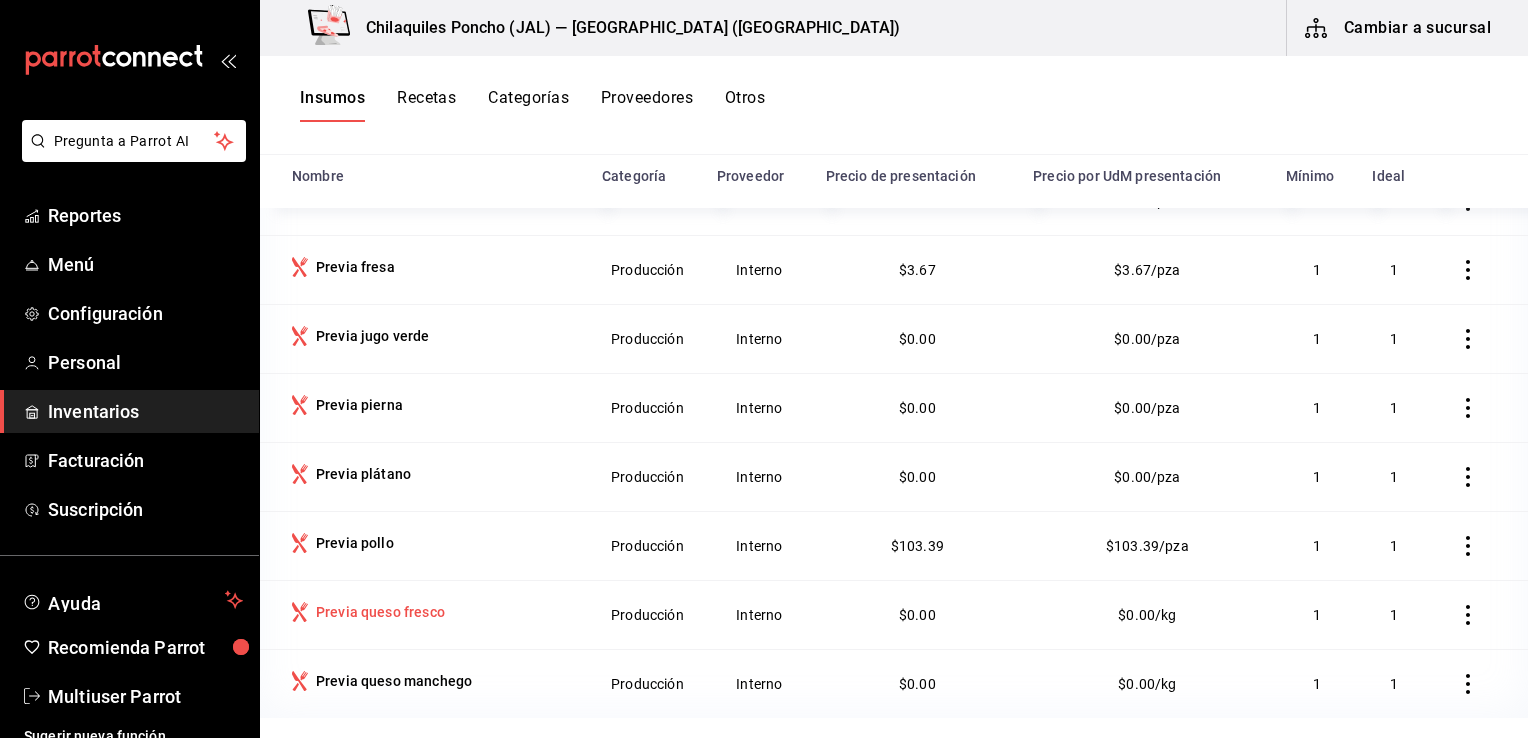 click on "Previa queso fresco" at bounding box center (380, 612) 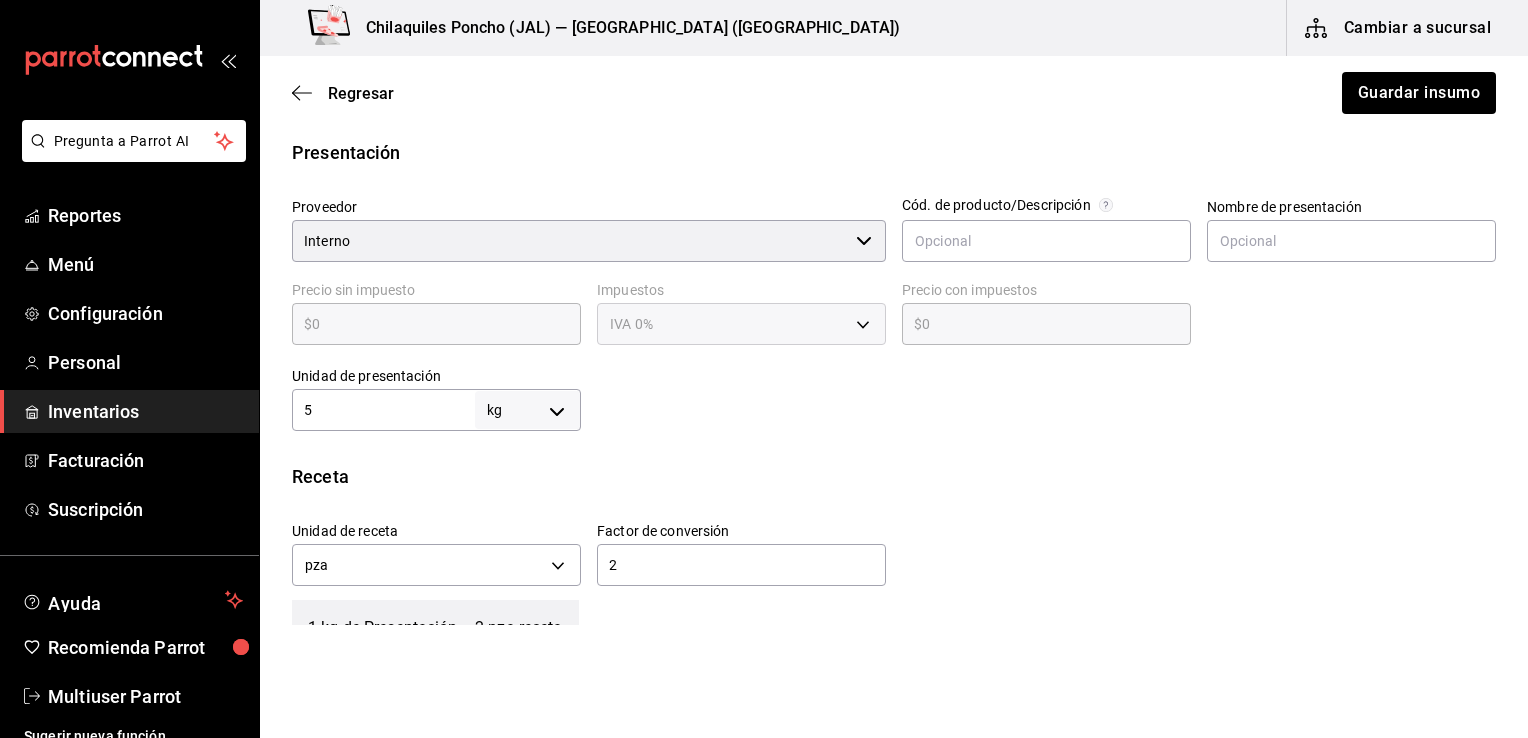 scroll, scrollTop: 500, scrollLeft: 0, axis: vertical 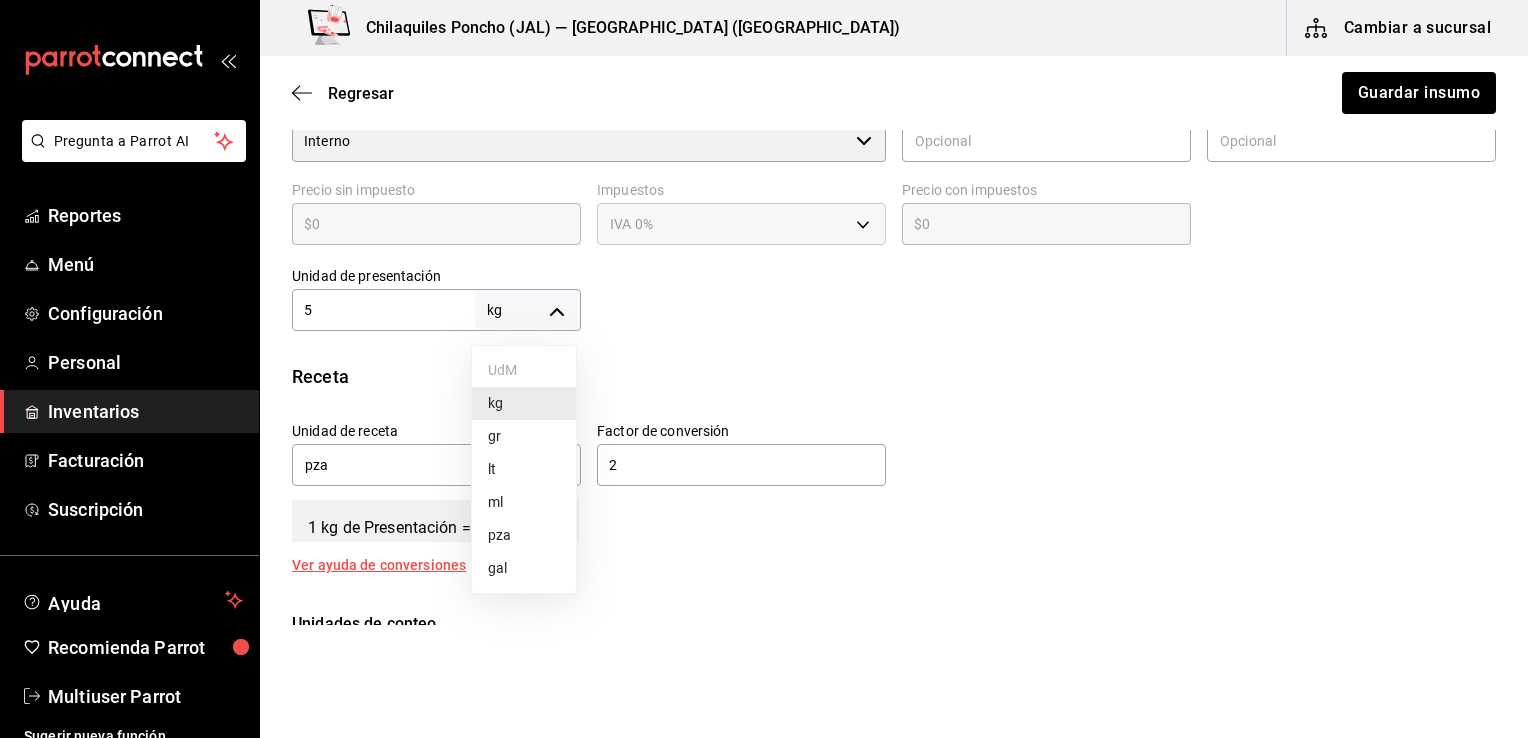 click on "Pregunta a Parrot AI Reportes   Menú   Configuración   Personal   Inventarios   Facturación   Suscripción   Ayuda Recomienda Parrot   Multiuser Parrot   Sugerir nueva función   Chilaquiles Poncho (JAL) — Chilaquiles Poncho (Chapalita) Cambiar a sucursal Regresar Guardar insumo Insumo IN-1752764809121 Nombre Previa queso fresco Categoría de inventario Producción ​ Mínimo 1 ​ Ideal 1 ​ Insumo de producción Este insumo se produce con una receta de producción Presentación Proveedor Interno ​ Cód. de producto/Descripción Nombre de presentación Precio sin impuesto $0 ​ Impuestos IVA 0% IVA_0 Precio con impuestos $0 ​ Unidad de presentación 5 kg KILOGRAM ​ Receta Unidad de receta pza UNIT Factor de conversión 2 ​ 1 kg de Presentación = 2 pza receta Ver ayuda de conversiones Unidades de conteo kg Presentaciones (5 kg) ; GANA 1 MES GRATIS EN TU SUSCRIPCIÓN AQUÍ Pregunta a Parrot AI Reportes   Menú   Configuración   Personal   Inventarios   Facturación   Suscripción   Ayuda" at bounding box center (764, 312) 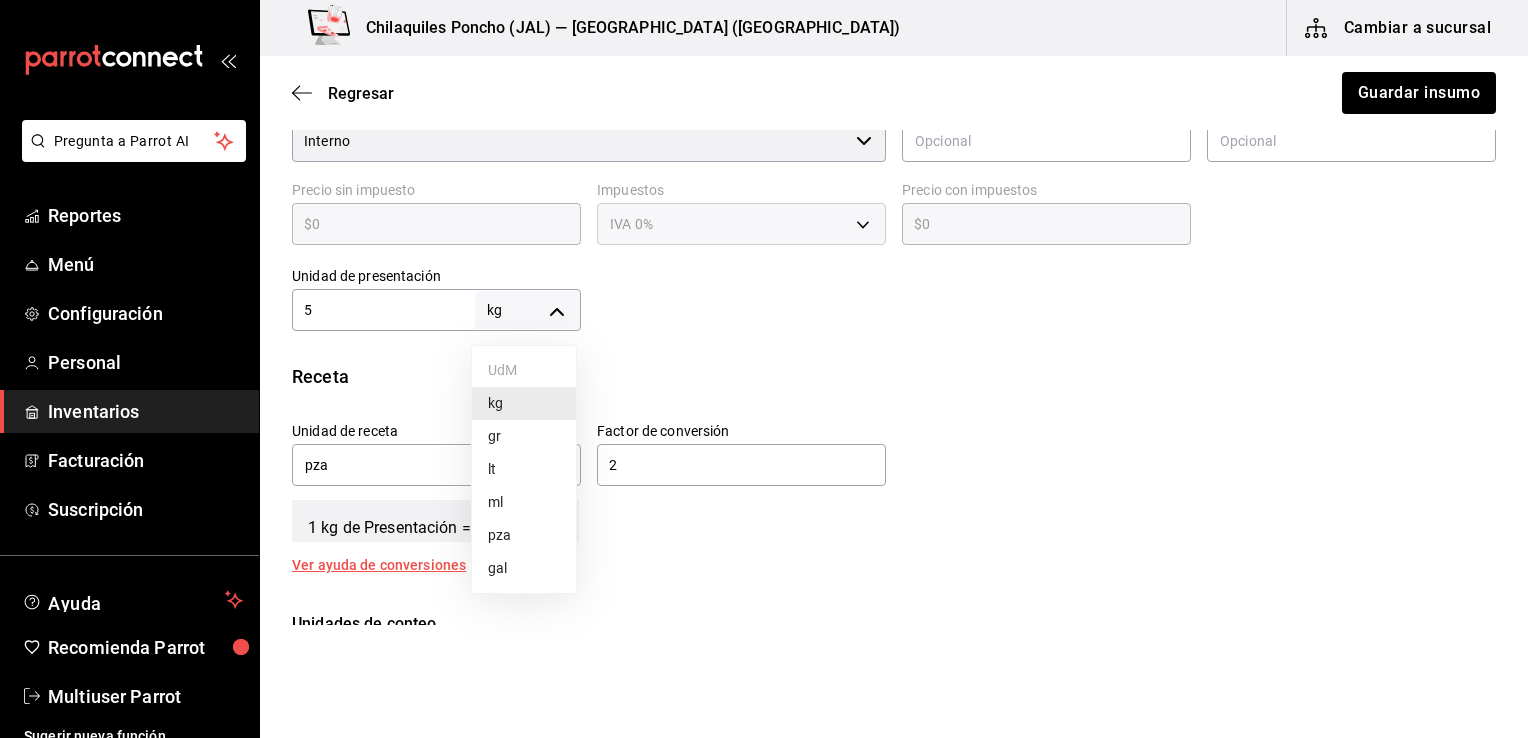 click on "pza" at bounding box center [524, 535] 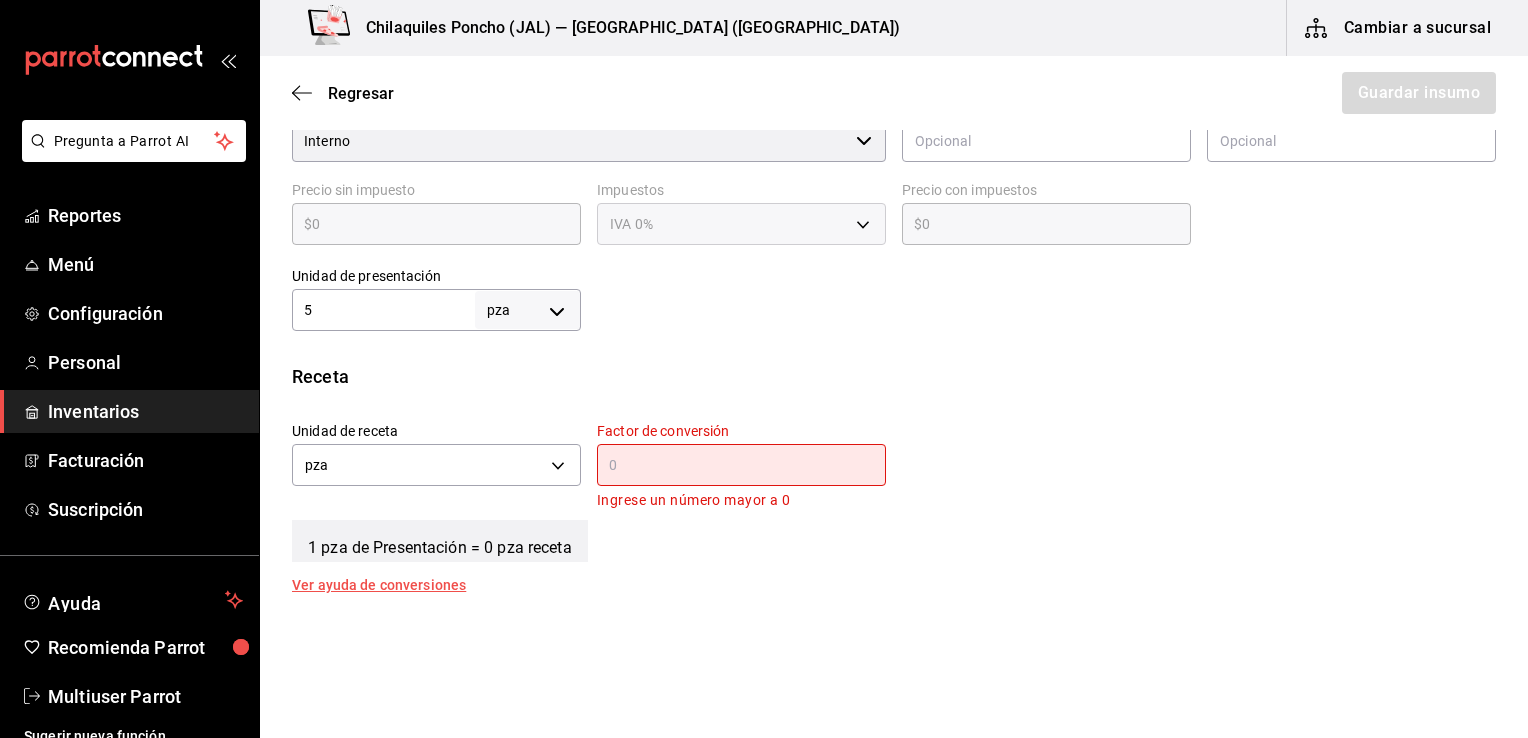 click on "5" at bounding box center (383, 310) 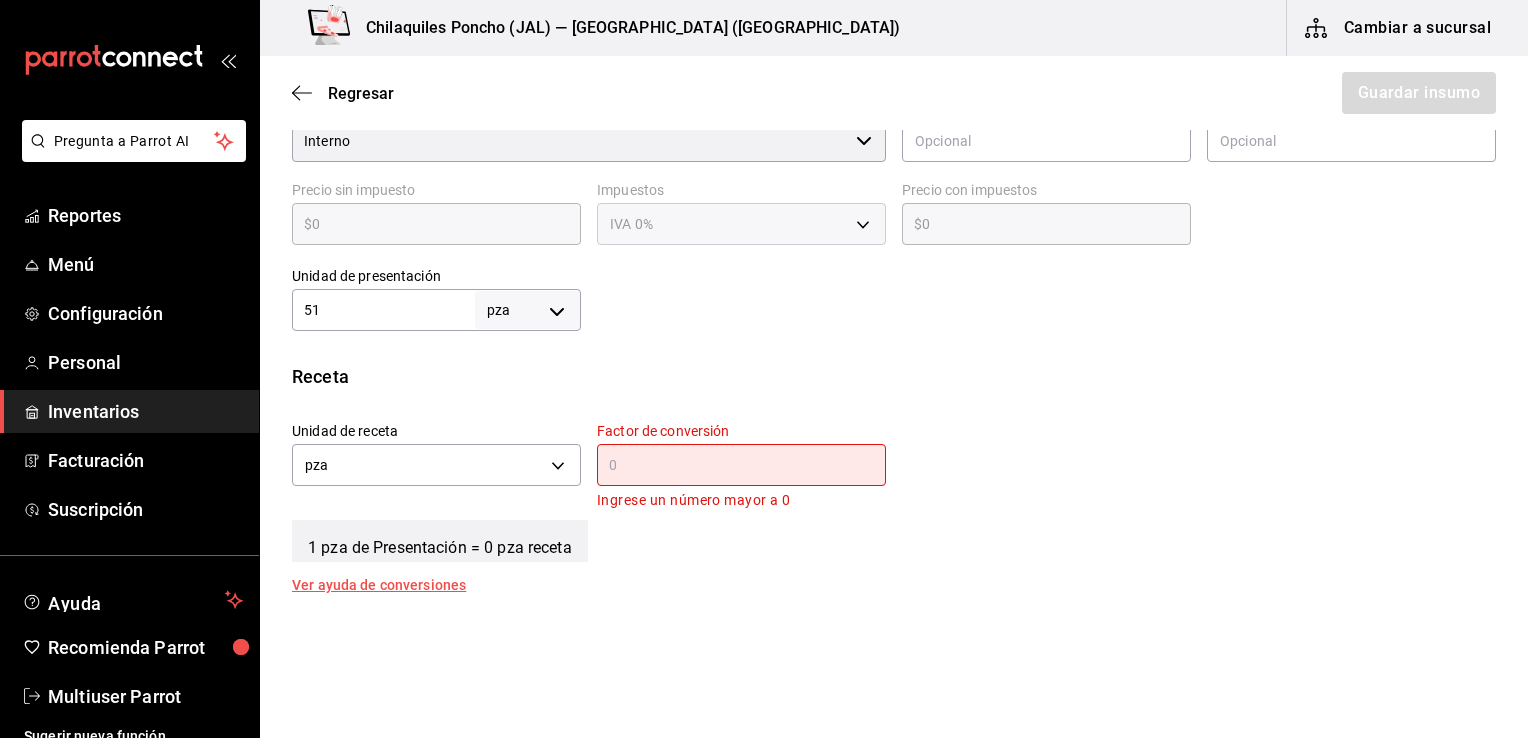 type on "5" 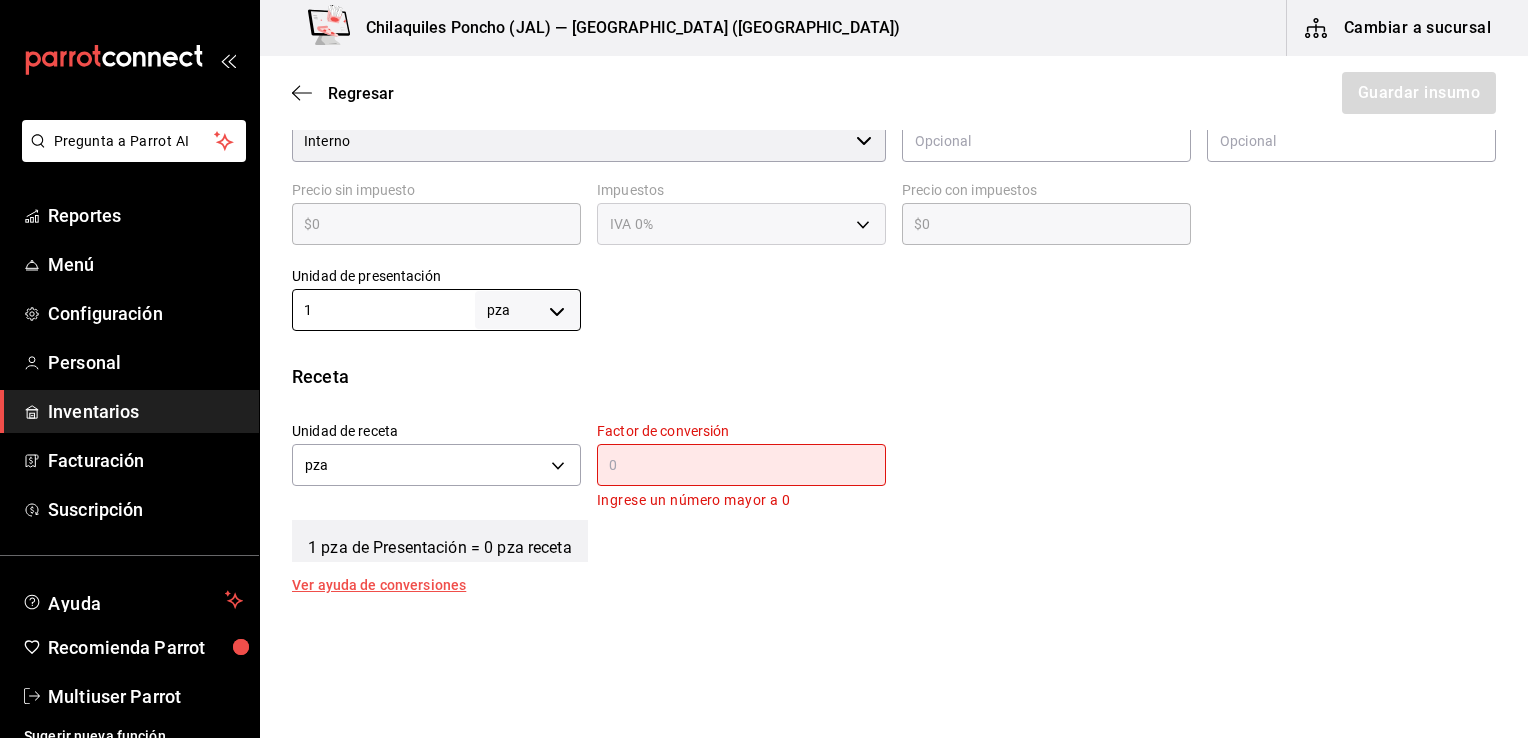 type on "1" 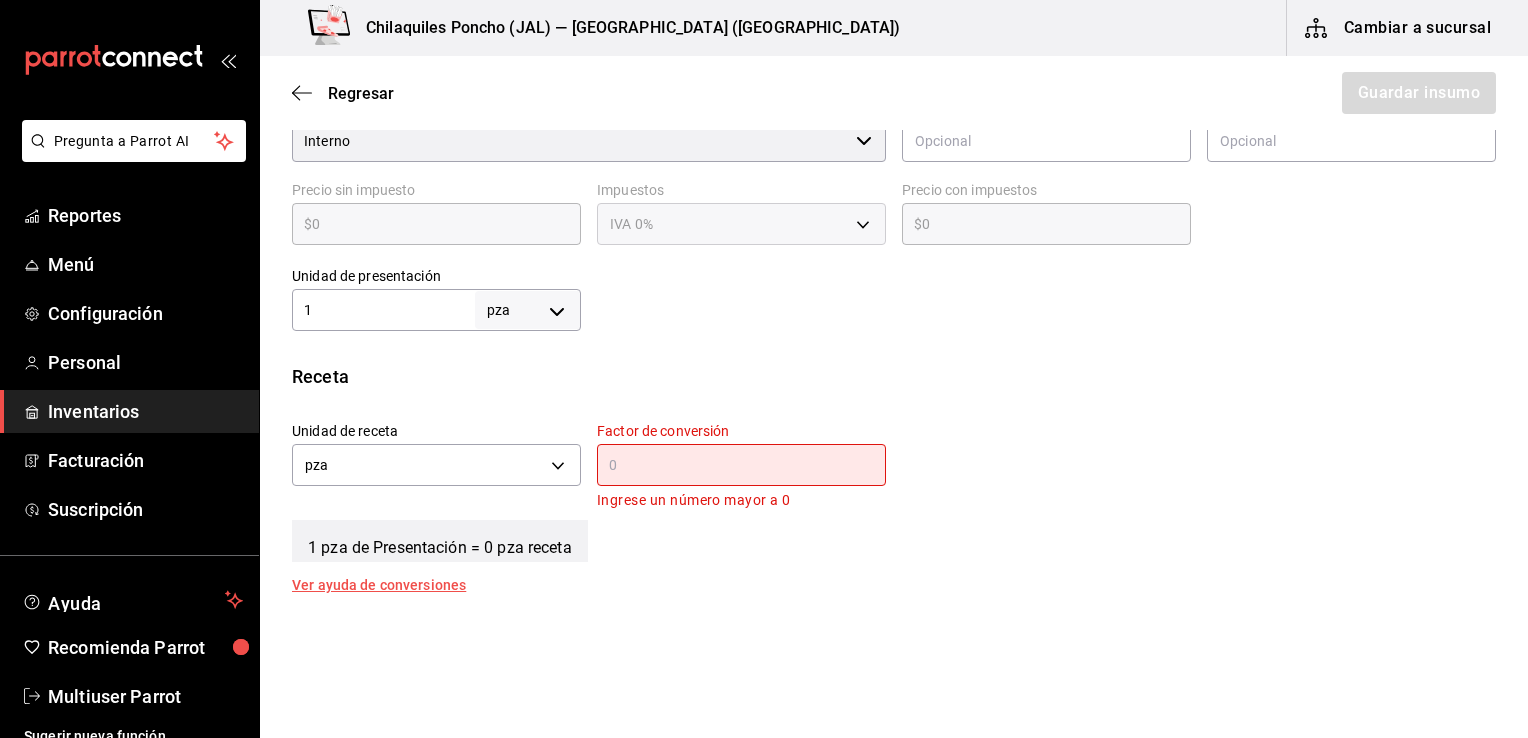 click on "Receta" at bounding box center [894, 376] 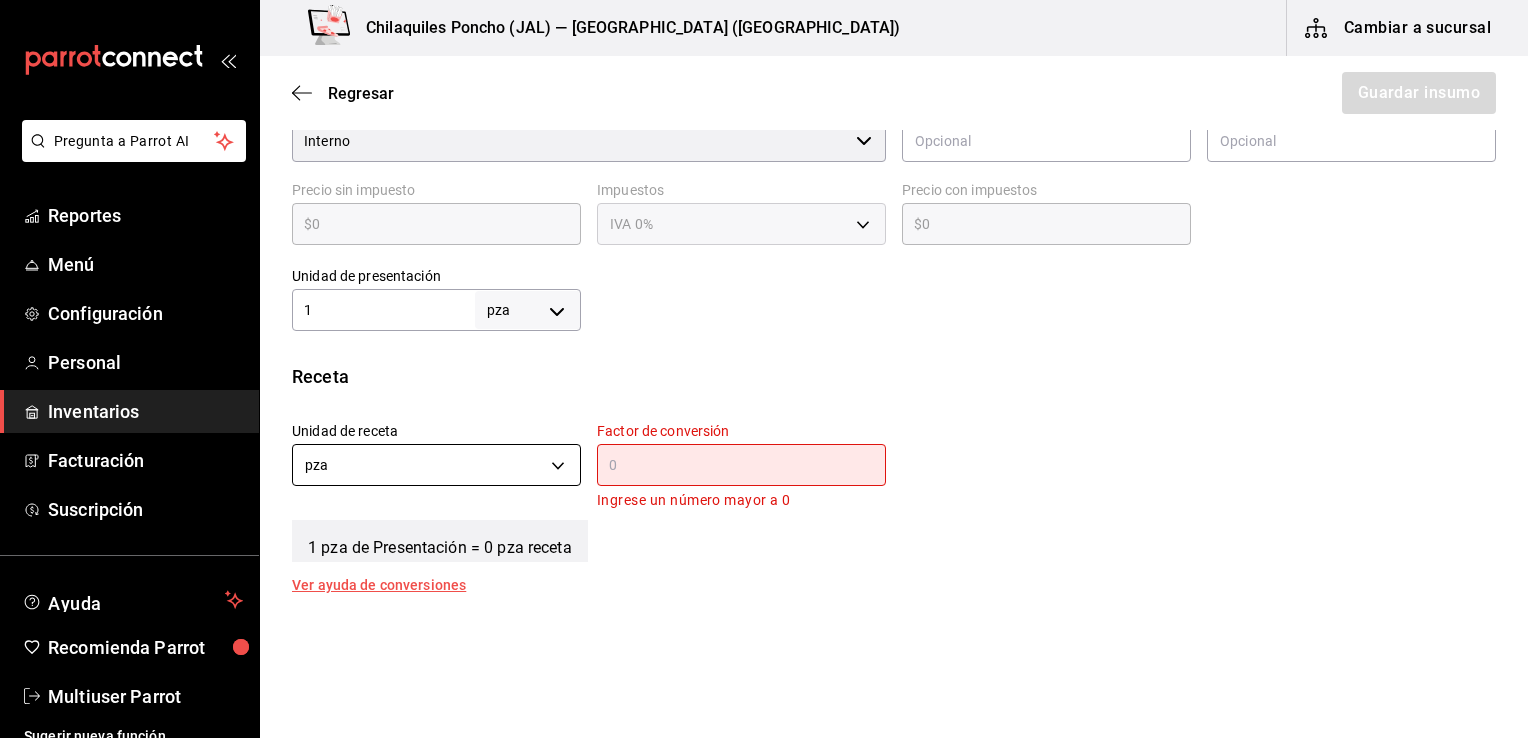 click on "Pregunta a Parrot AI Reportes   Menú   Configuración   Personal   Inventarios   Facturación   Suscripción   Ayuda Recomienda Parrot   Multiuser Parrot   Sugerir nueva función   Chilaquiles Poncho (JAL) — Chilaquiles Poncho (Chapalita) Cambiar a sucursal Regresar Guardar insumo Insumo IN-1752764809121 Nombre Previa queso fresco Categoría de inventario Producción ​ Mínimo 1 ​ Ideal 1 ​ Insumo de producción Este insumo se produce con una receta de producción Presentación Proveedor Interno ​ Cód. de producto/Descripción Nombre de presentación Precio sin impuesto $0 ​ Impuestos IVA 0% IVA_0 Precio con impuestos $0 ​ Unidad de presentación 1 pza UNIT ​ Receta Unidad de receta pza UNIT Factor de conversión ​ Ingrese un número mayor a 0 1 pza de Presentación = 0 pza receta Ver ayuda de conversiones Unidades de conteo pza Presentación (1 pza) ; GANA 1 MES GRATIS EN TU SUSCRIPCIÓN AQUÍ Pregunta a Parrot AI Reportes   Menú   Configuración   Personal   Inventarios   Facturación" at bounding box center [764, 312] 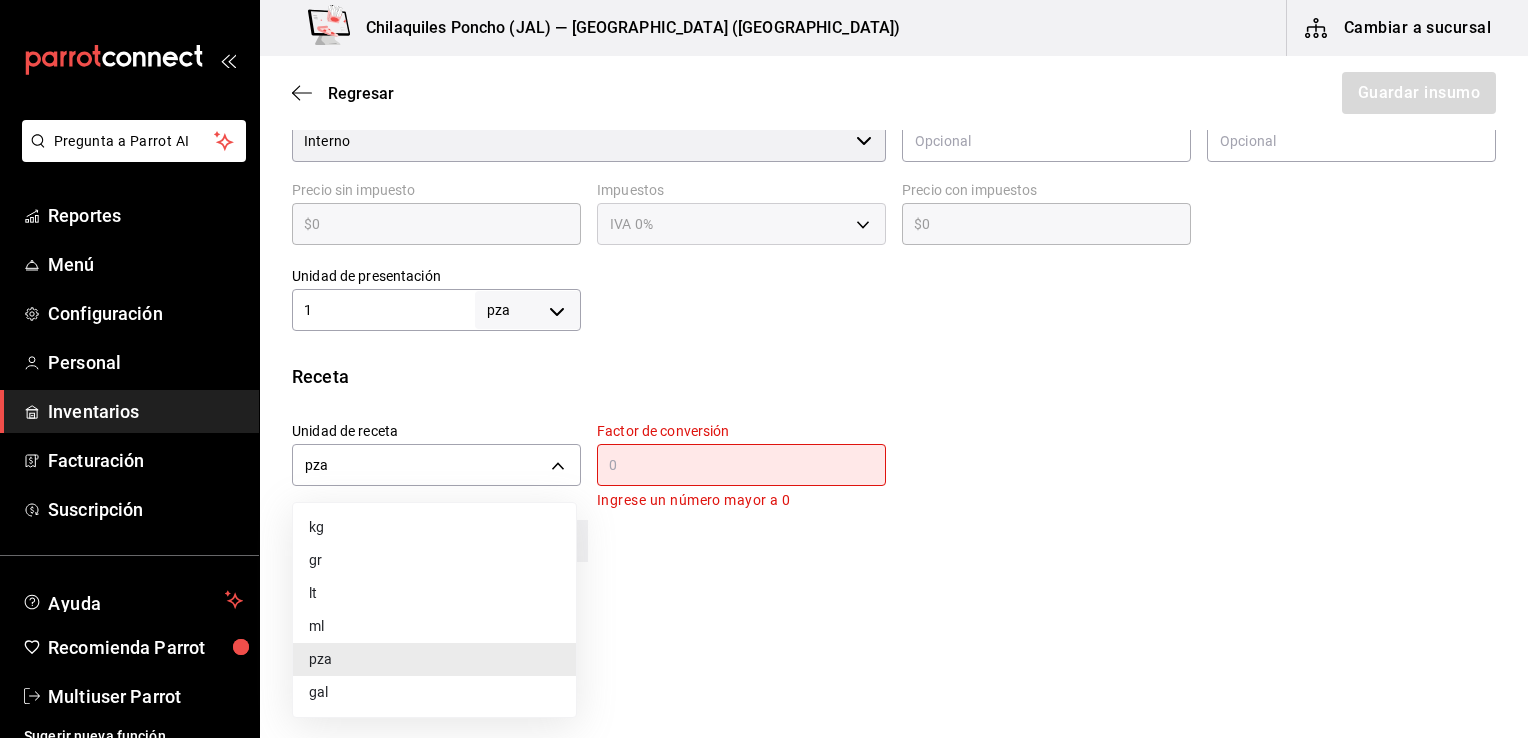 click on "kg" at bounding box center (434, 527) 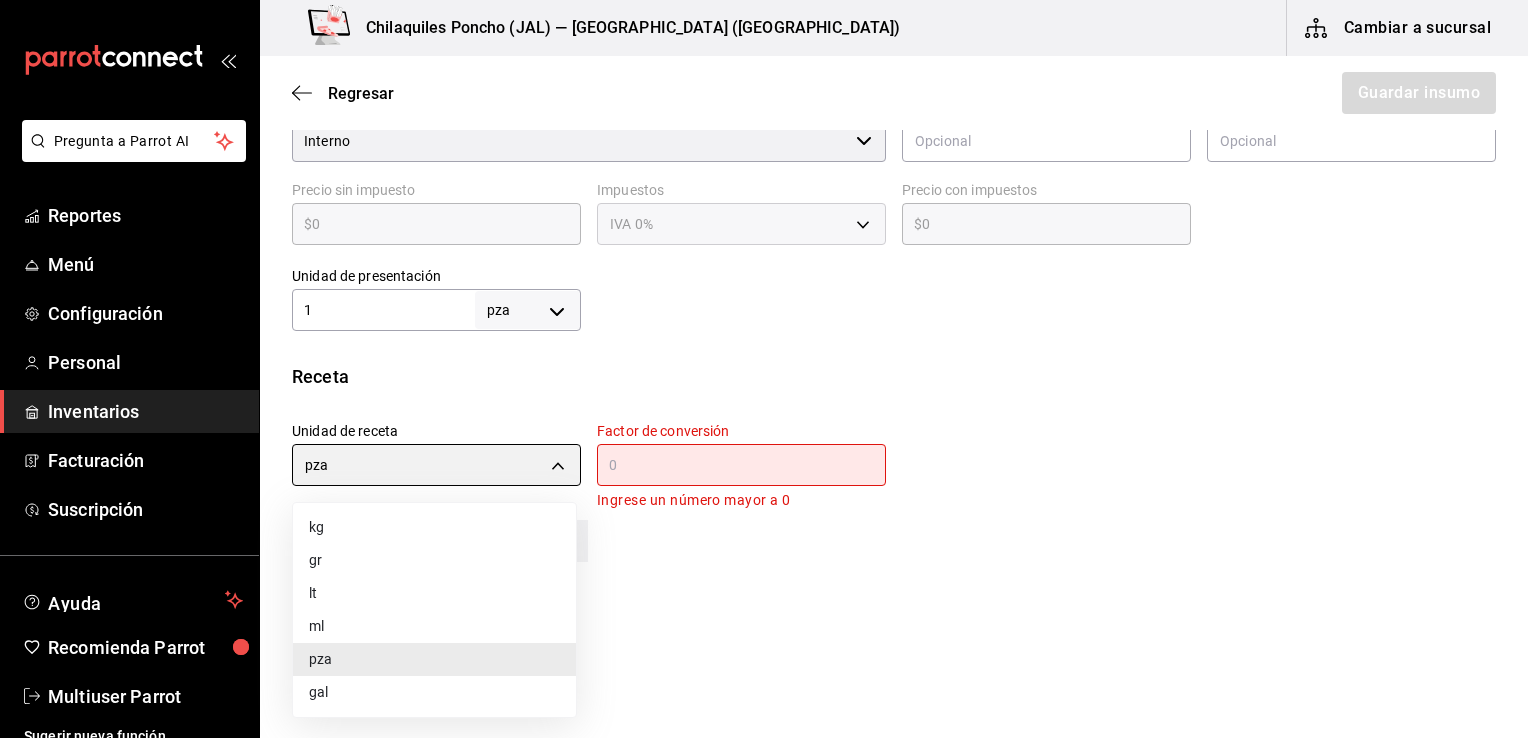 type on "KILOGRAM" 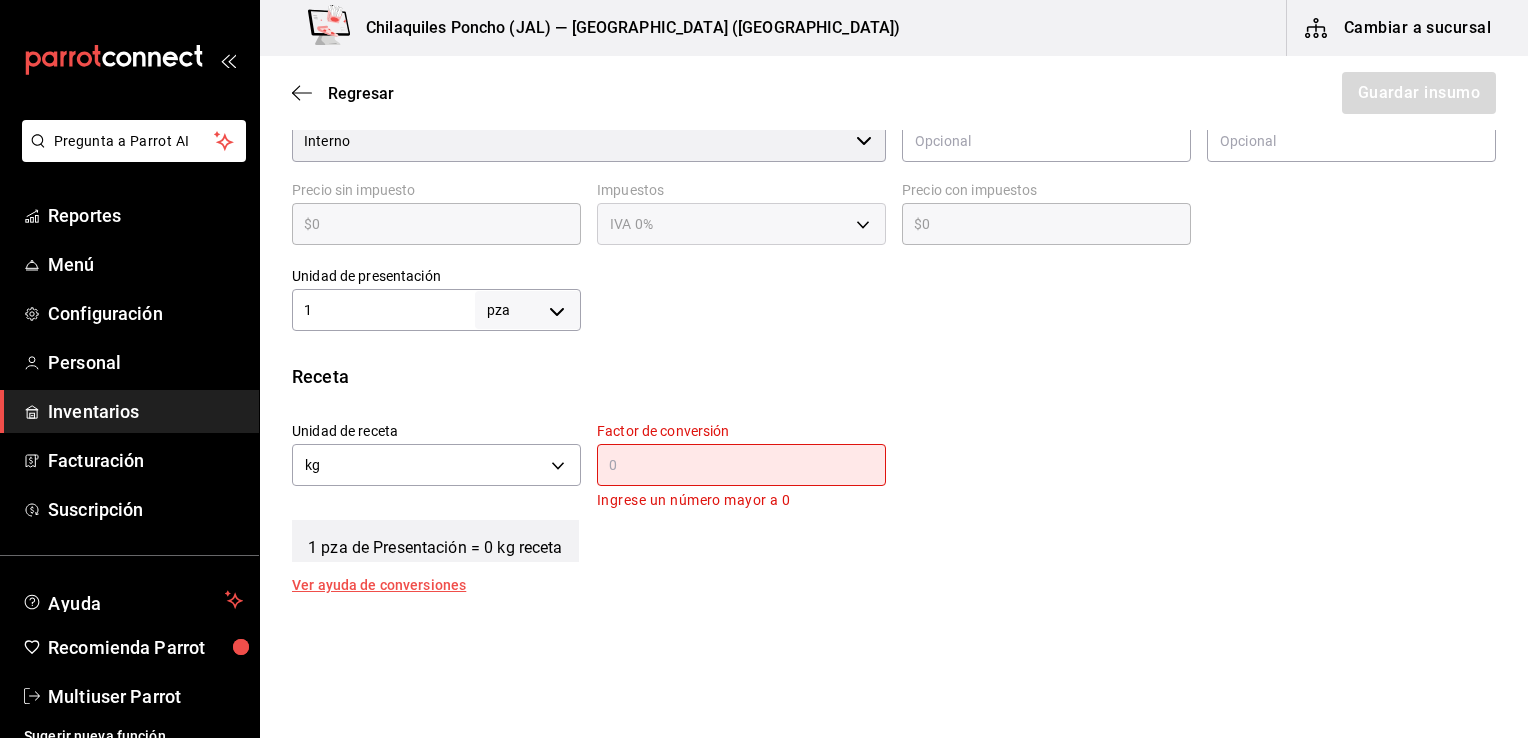 click at bounding box center [741, 465] 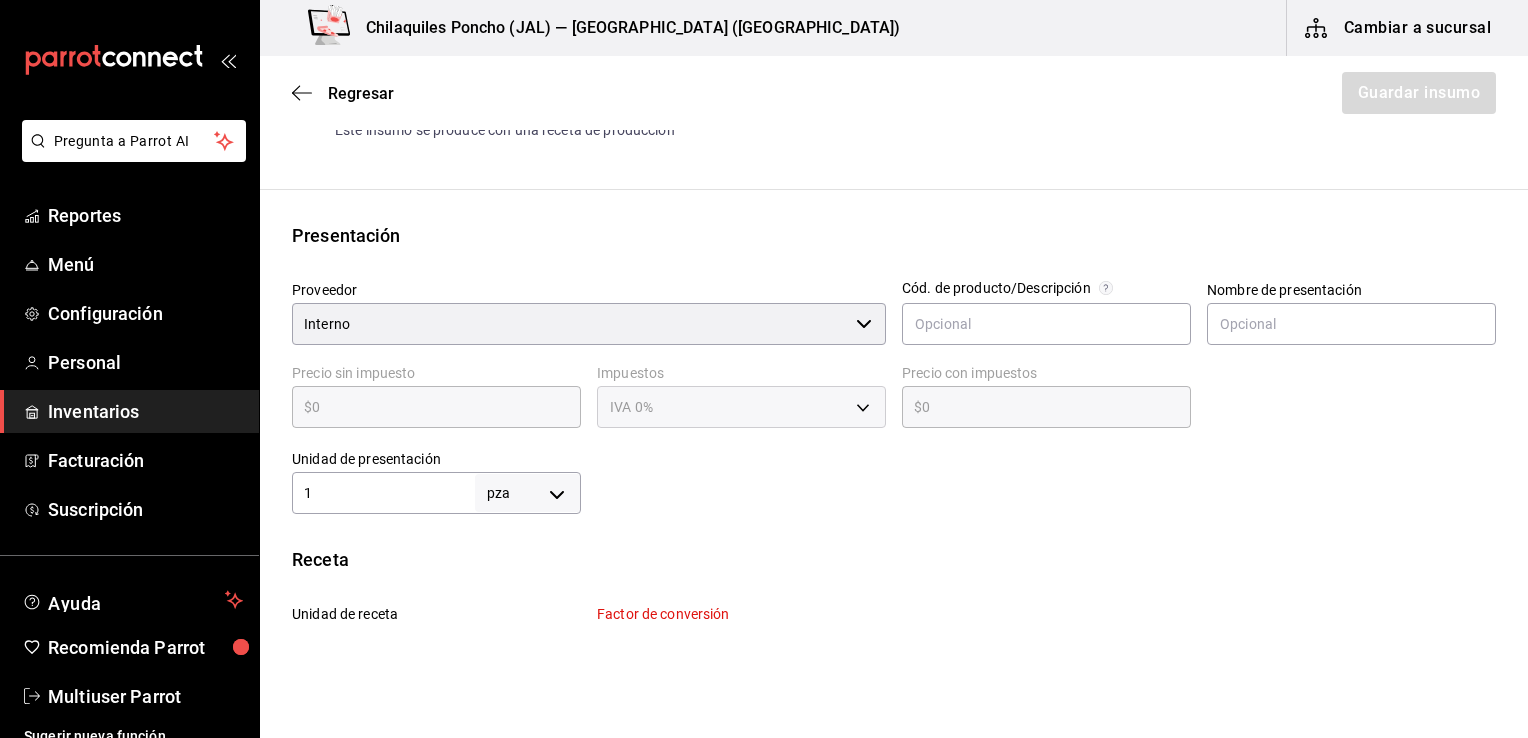 scroll, scrollTop: 500, scrollLeft: 0, axis: vertical 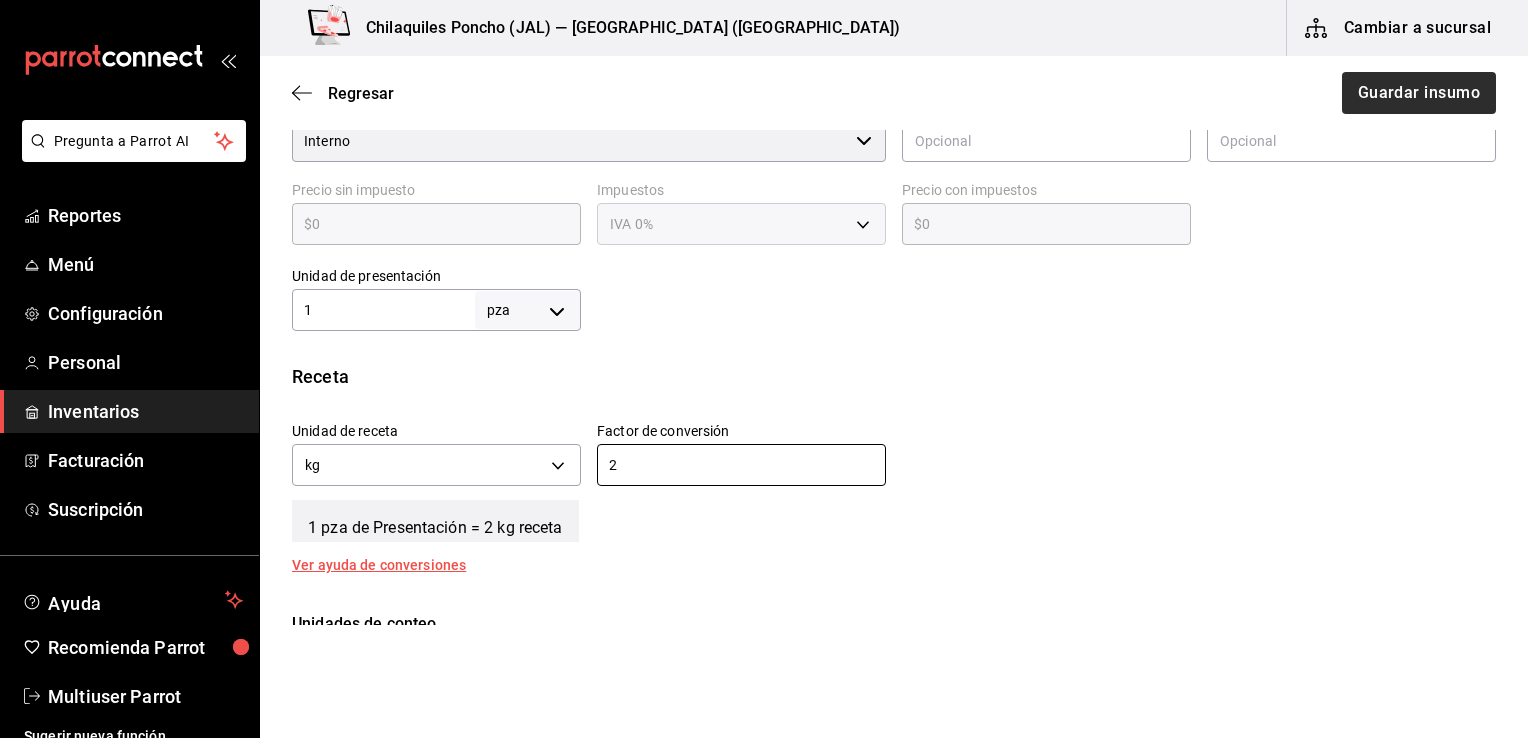 type on "2" 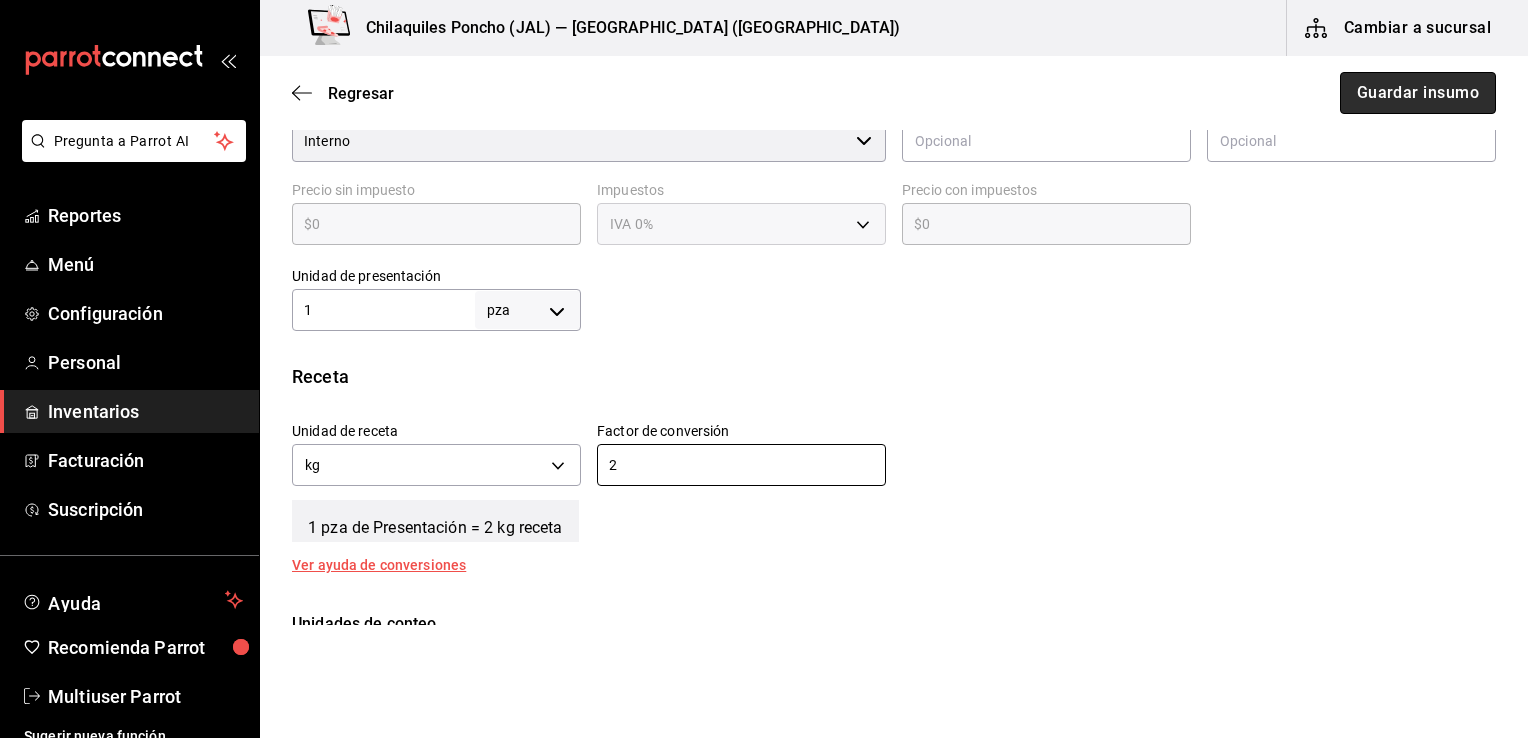 click on "Guardar insumo" at bounding box center (1418, 93) 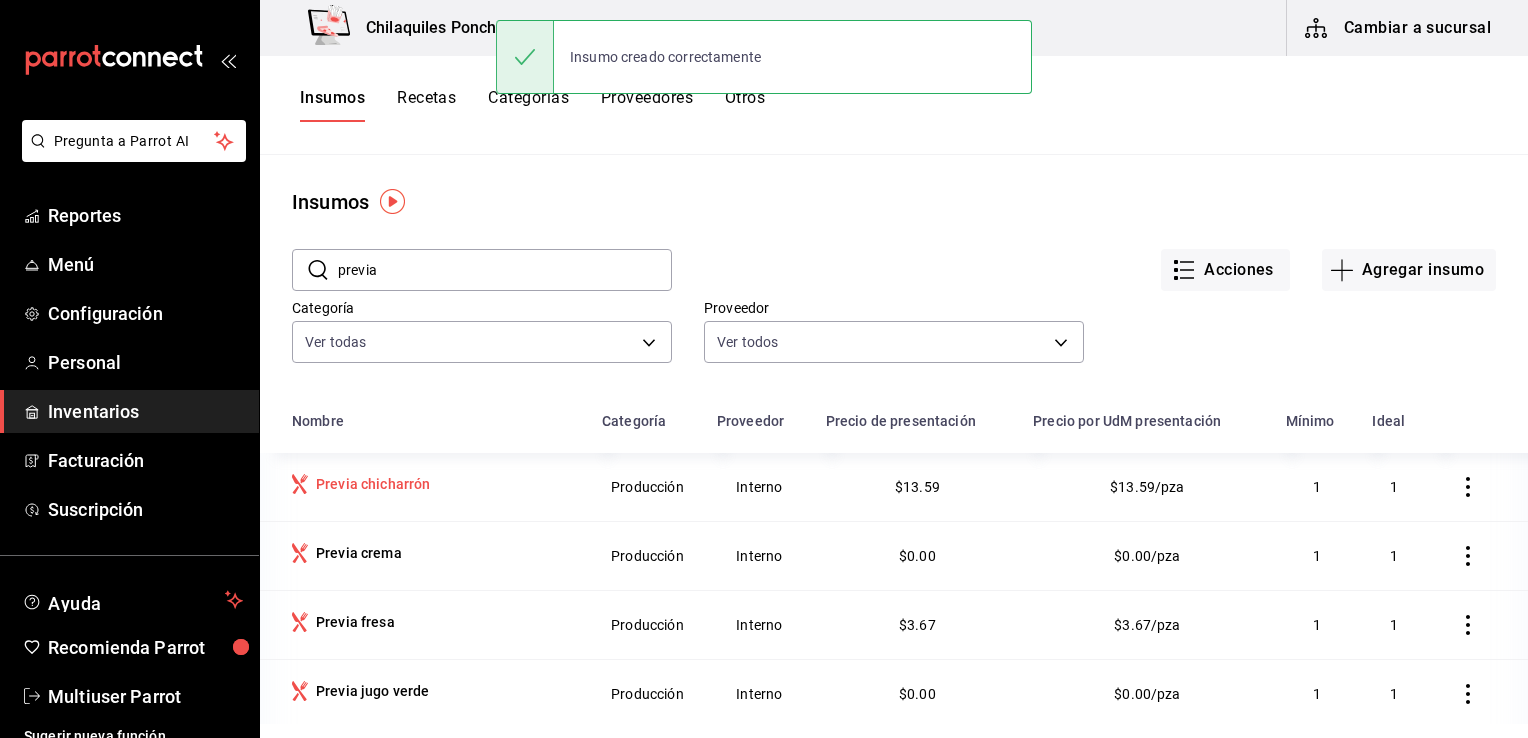 scroll, scrollTop: 110, scrollLeft: 0, axis: vertical 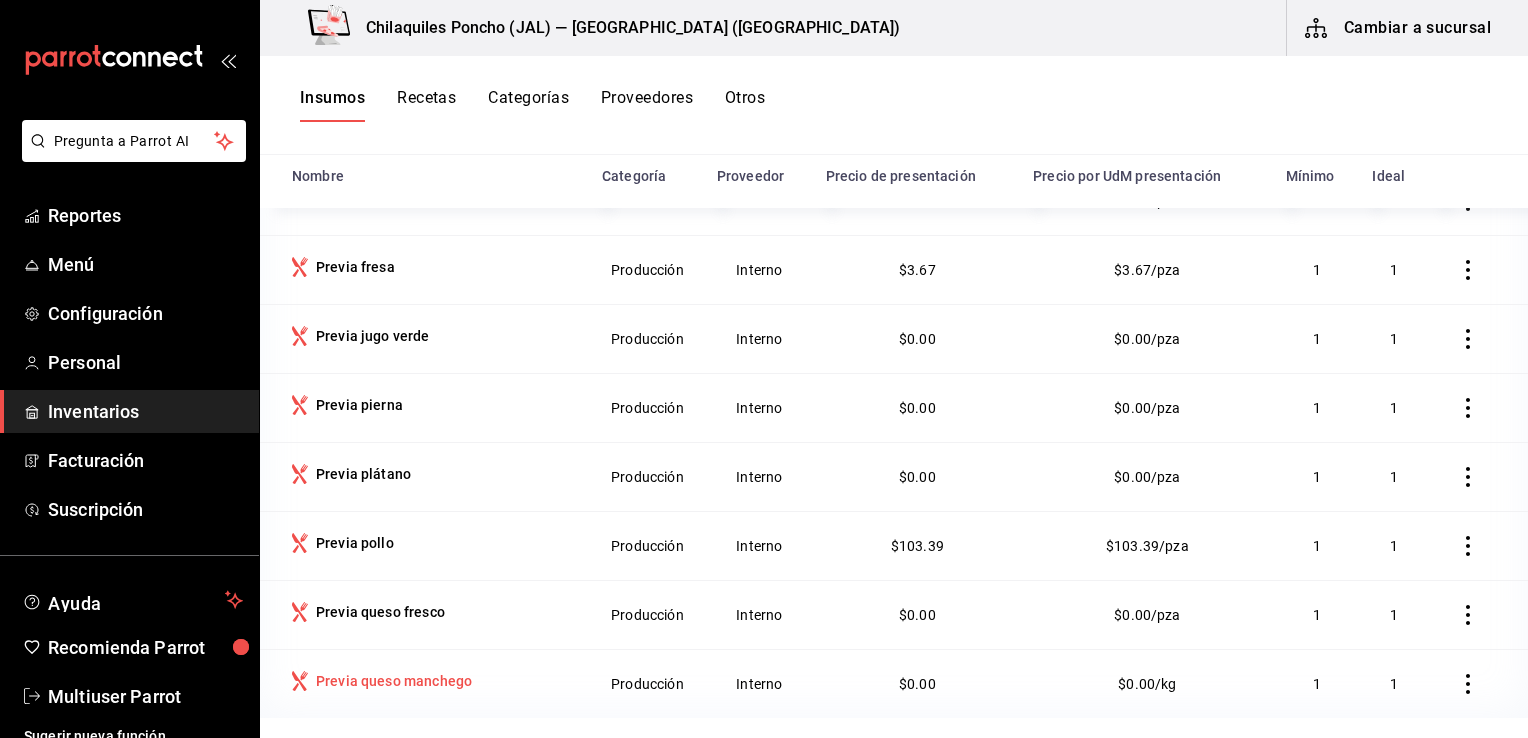 click on "Previa queso manchego" at bounding box center [390, 683] 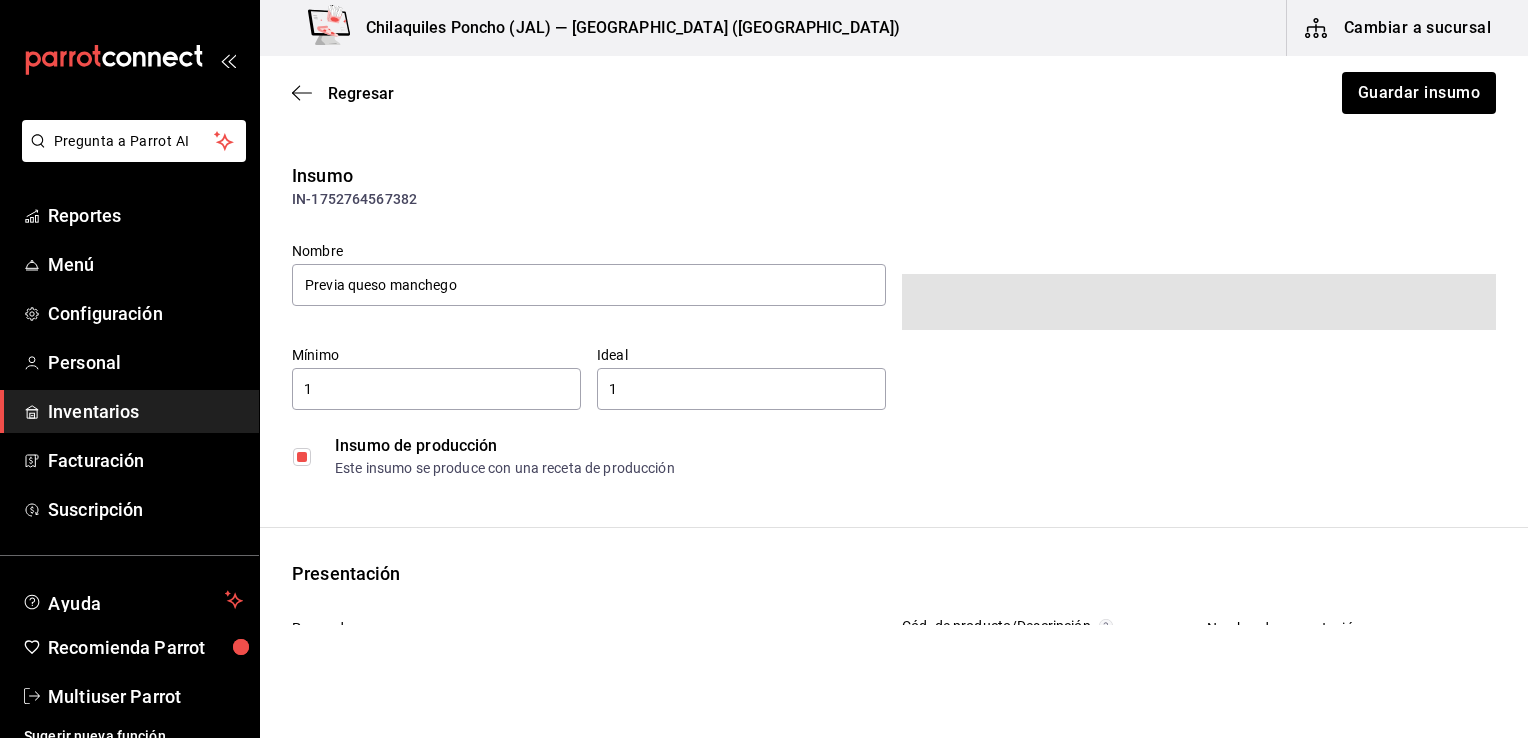 type on "Interno" 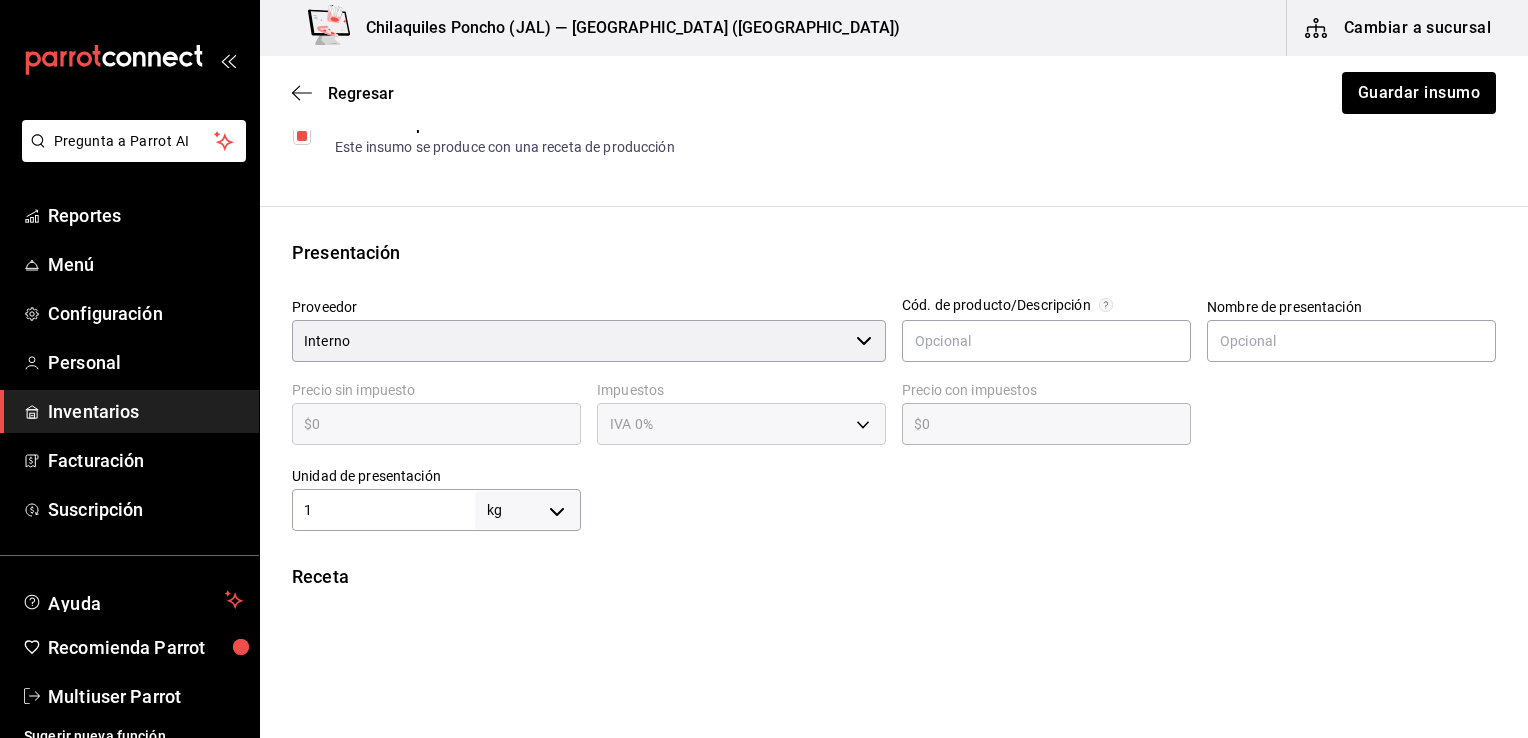 scroll, scrollTop: 400, scrollLeft: 0, axis: vertical 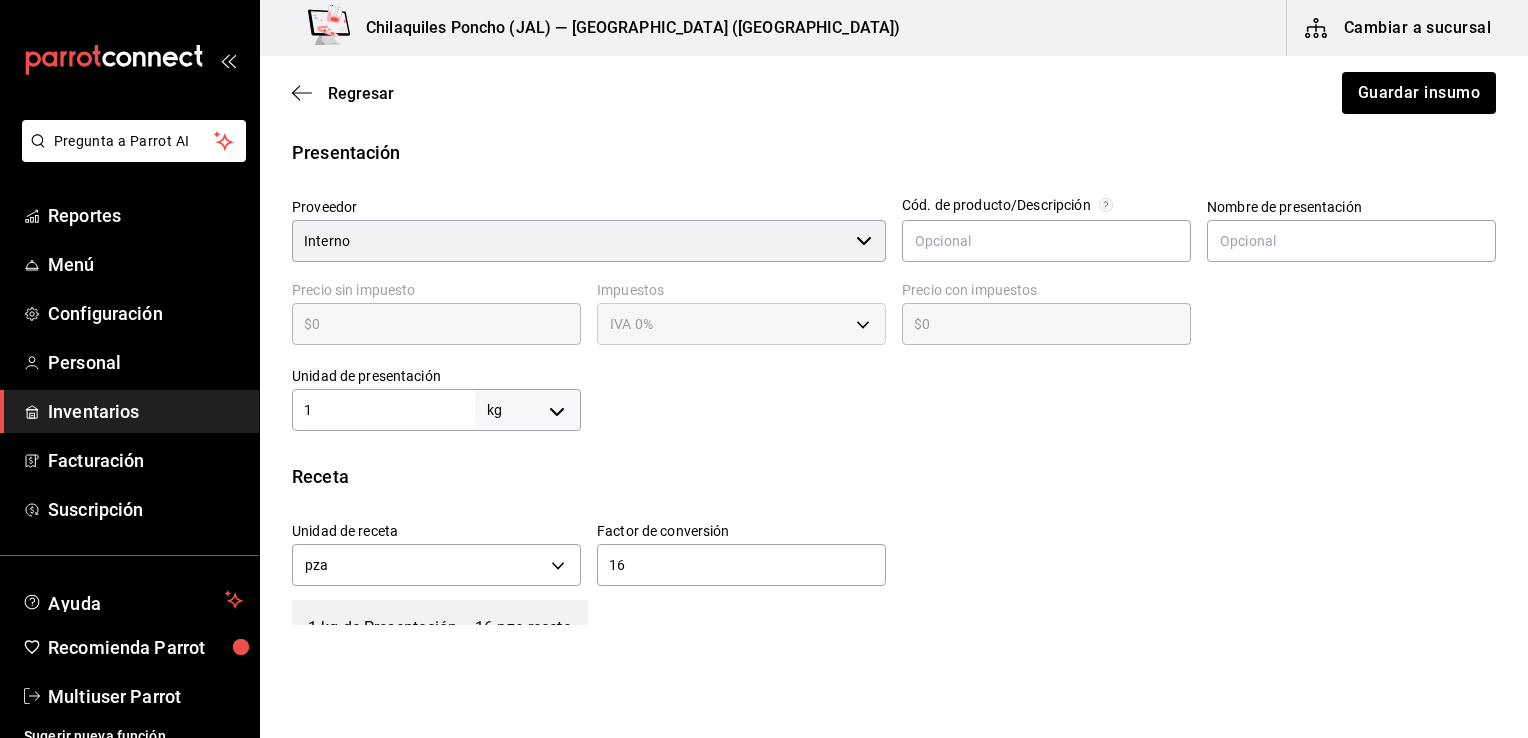 click on "1 kg KILOGRAM ​" at bounding box center (436, 410) 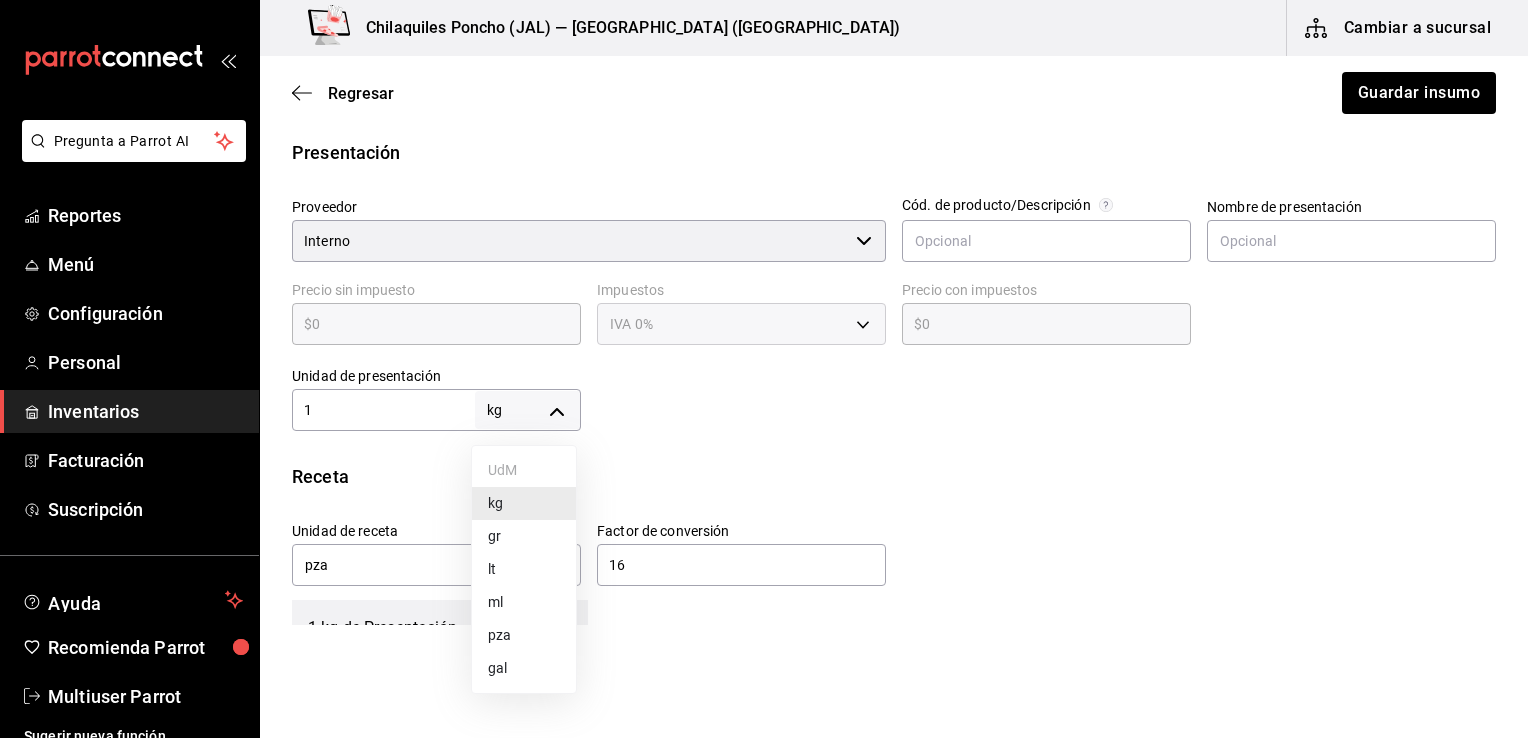 click on "Pregunta a Parrot AI Reportes   Menú   Configuración   Personal   Inventarios   Facturación   Suscripción   Ayuda Recomienda Parrot   Multiuser Parrot   Sugerir nueva función   Chilaquiles Poncho (JAL) — Chilaquiles Poncho (Chapalita) Cambiar a sucursal Regresar Guardar insumo Insumo IN-1752764567382 Nombre Previa queso manchego Categoría de inventario Producción ​ Mínimo 1 ​ Ideal 1 ​ Insumo de producción Este insumo se produce con una receta de producción Presentación Proveedor Interno ​ Cód. de producto/Descripción Nombre de presentación Precio sin impuesto $0 ​ Impuestos IVA 0% IVA_0 Precio con impuestos $0 ​ Unidad de presentación 1 kg KILOGRAM ​ Receta Unidad de receta pza UNIT Factor de conversión 16 ​ 1 kg de Presentación = 16 pza receta Ver ayuda de conversiones Unidades de conteo kg Presentación (1 kg) ; GANA 1 MES GRATIS EN TU SUSCRIPCIÓN AQUÍ Ver video tutorial Ir a video Pregunta a Parrot AI Reportes   Menú   Configuración   Personal   Inventarios" at bounding box center (764, 312) 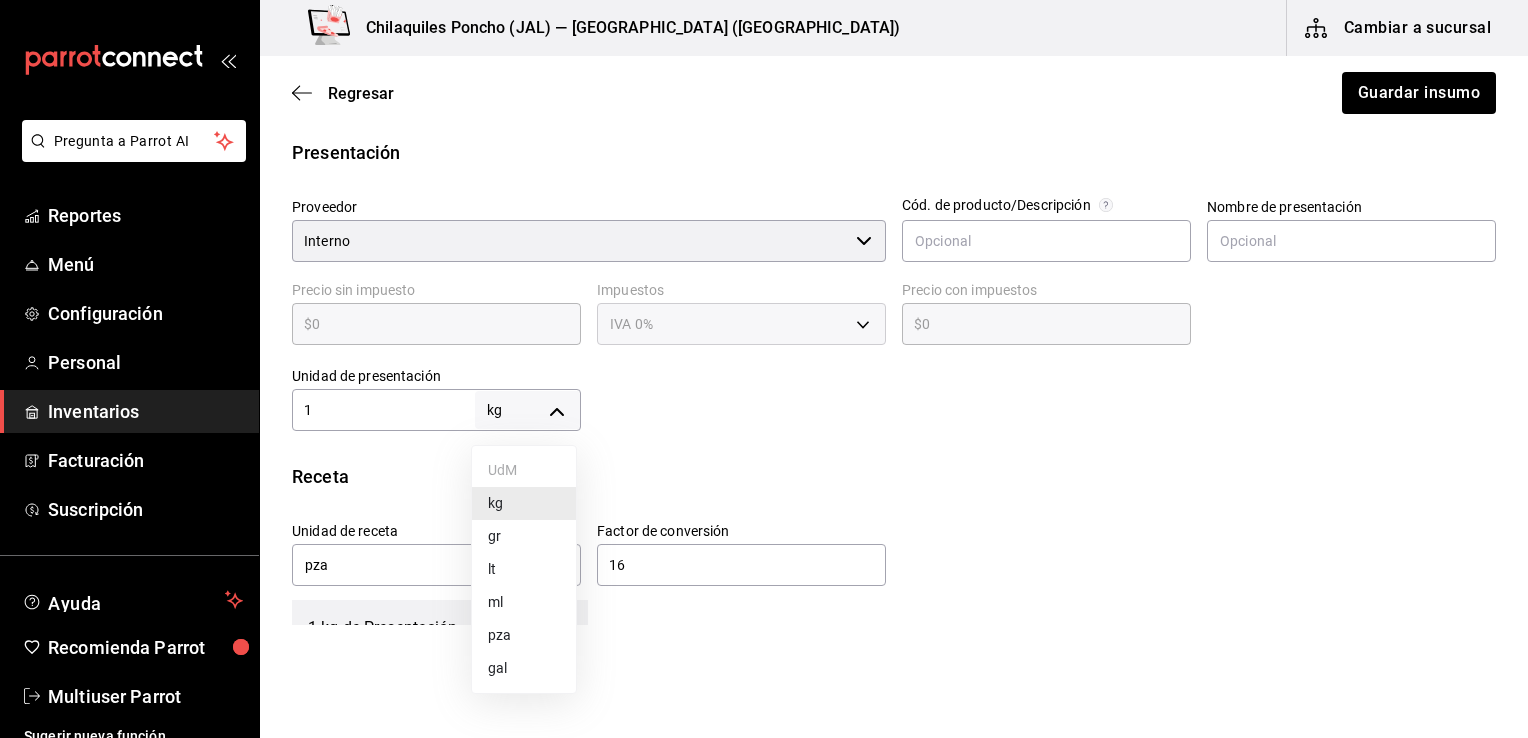 click on "pza" at bounding box center (524, 635) 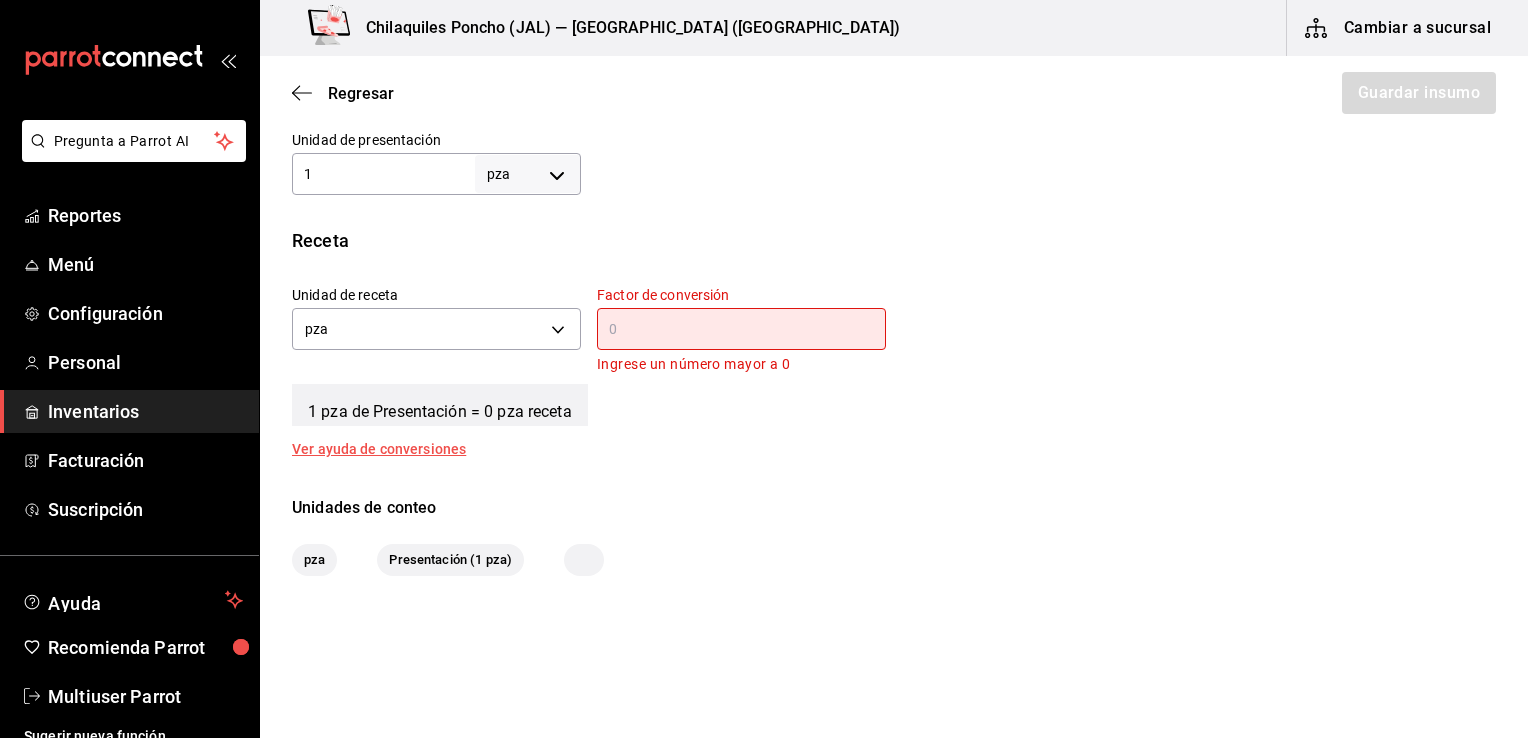 scroll, scrollTop: 603, scrollLeft: 0, axis: vertical 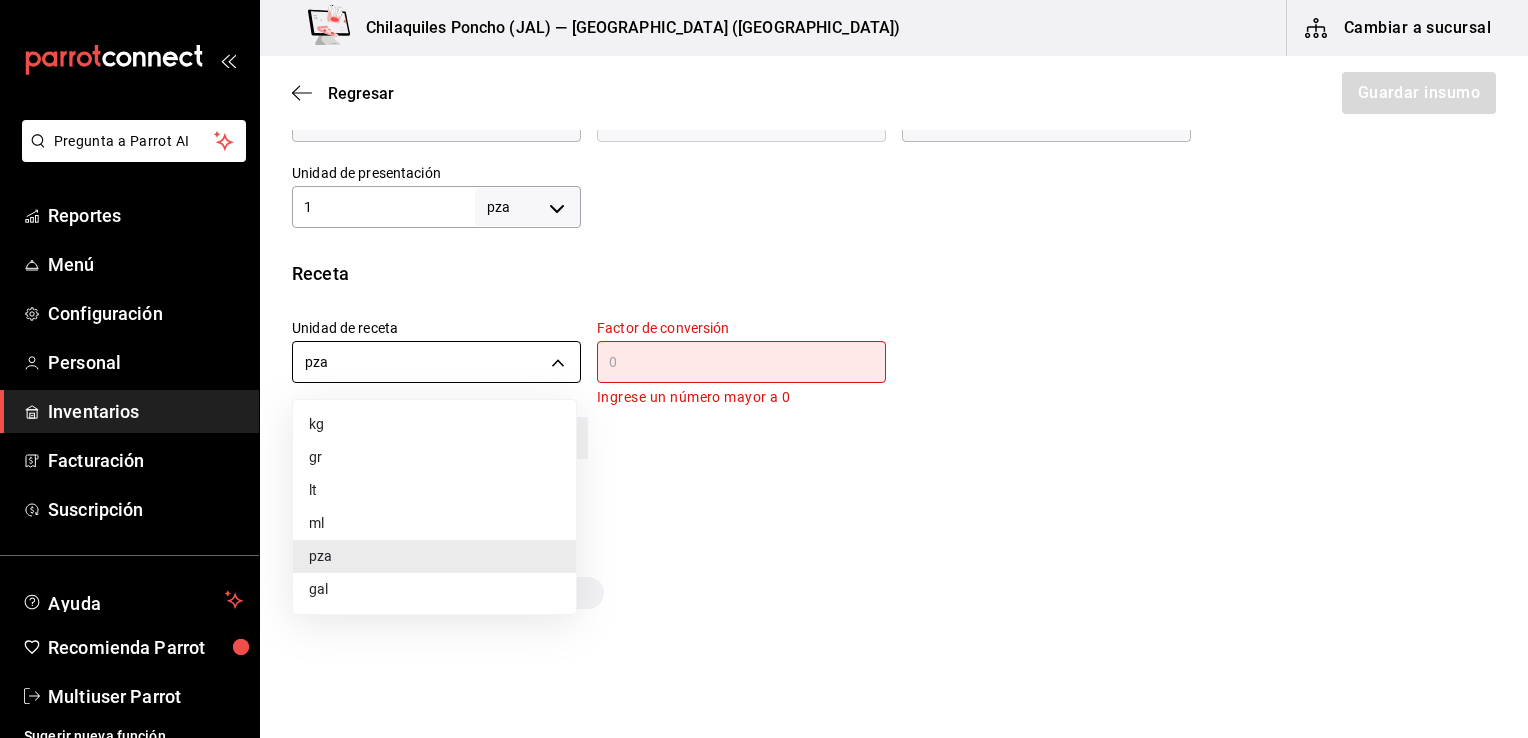 click on "Pregunta a Parrot AI Reportes   Menú   Configuración   Personal   Inventarios   Facturación   Suscripción   Ayuda Recomienda Parrot   Multiuser Parrot   Sugerir nueva función   Chilaquiles Poncho (JAL) — Chilaquiles Poncho (Chapalita) Cambiar a sucursal Regresar Guardar insumo Insumo IN-1752764567382 Nombre Previa queso manchego Categoría de inventario Producción ​ Mínimo 1 ​ Ideal 1 ​ Insumo de producción Este insumo se produce con una receta de producción Presentación Proveedor Interno ​ Cód. de producto/Descripción Nombre de presentación Precio sin impuesto $0 ​ Impuestos IVA 0% IVA_0 Precio con impuestos $0 ​ Unidad de presentación 1 pza UNIT ​ Receta Unidad de receta pza UNIT Factor de conversión ​ Ingrese un número mayor a 0 1 pza de Presentación = 0 pza receta Ver ayuda de conversiones Unidades de conteo pza Presentación (1 pza) ; GANA 1 MES GRATIS EN TU SUSCRIPCIÓN AQUÍ Ver video tutorial Ir a video Pregunta a Parrot AI Reportes   Menú   Configuración" at bounding box center [764, 312] 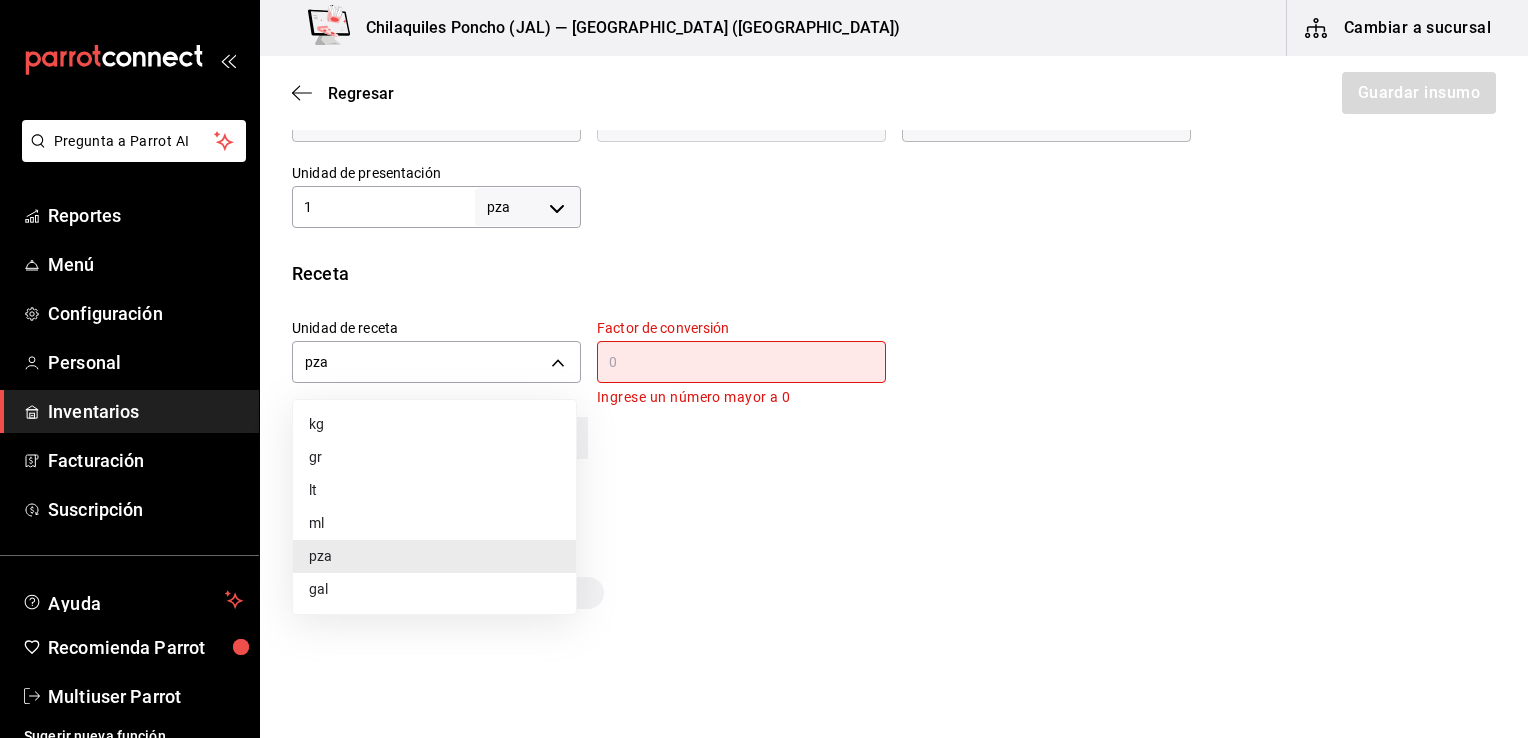 click on "gr" at bounding box center [434, 457] 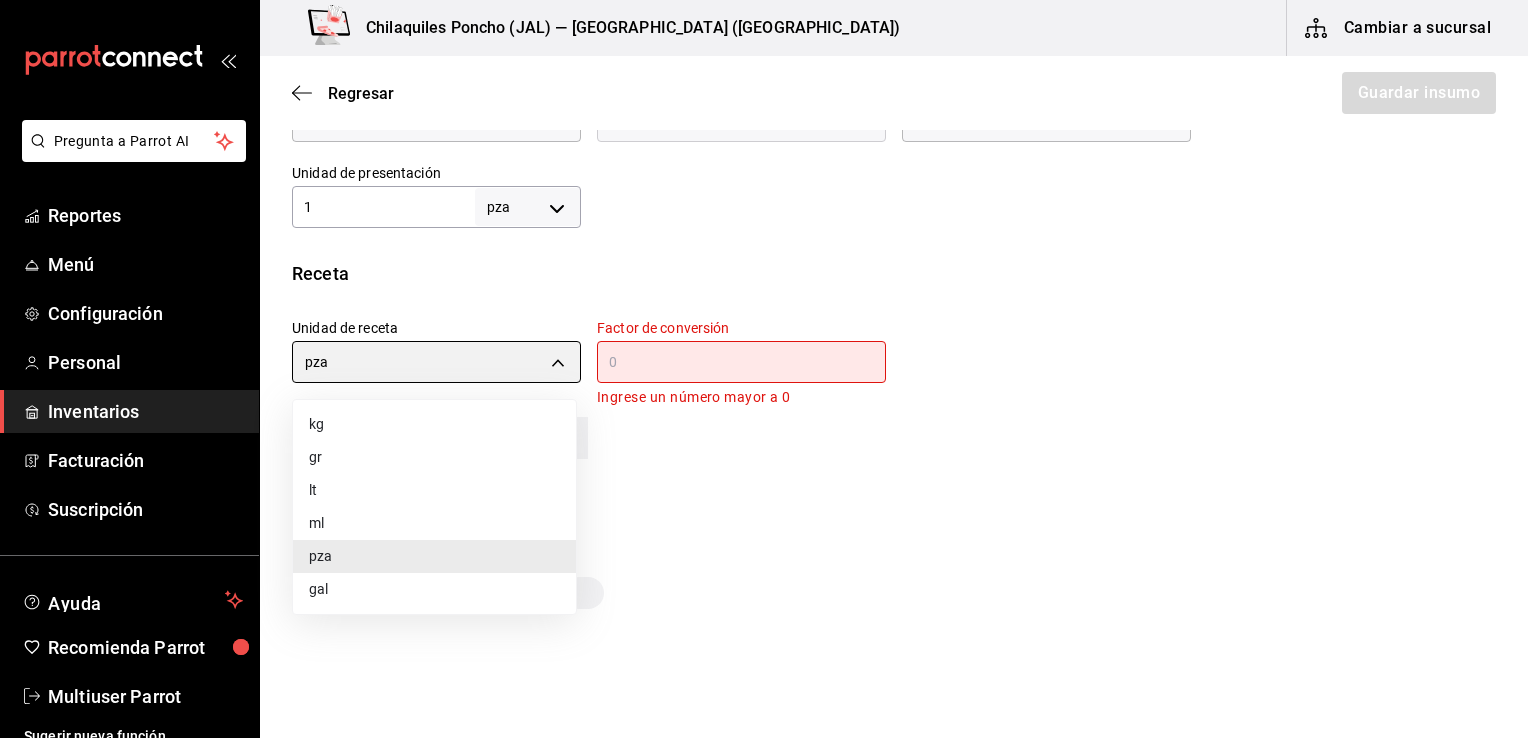 type on "GRAM" 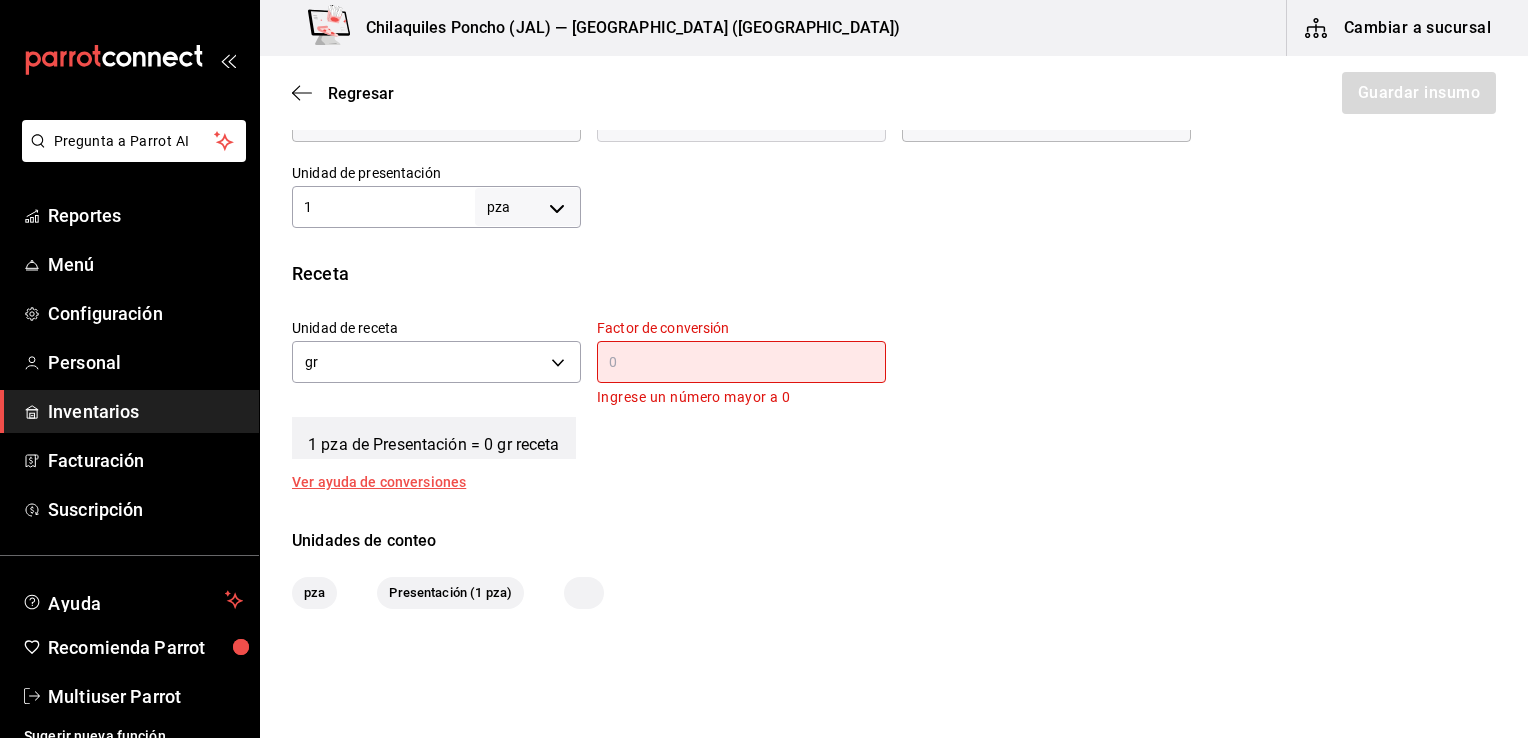 click at bounding box center [741, 362] 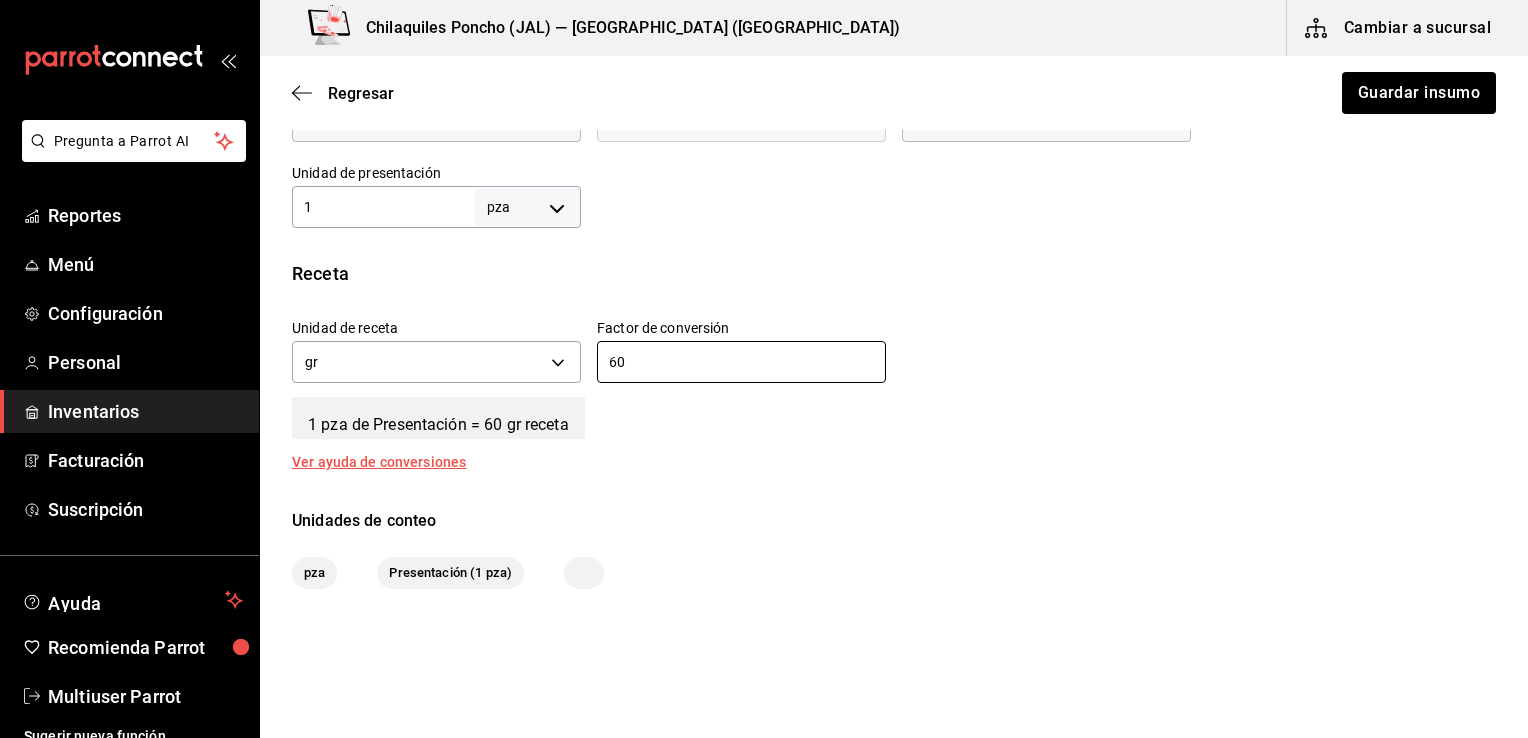 type on "60" 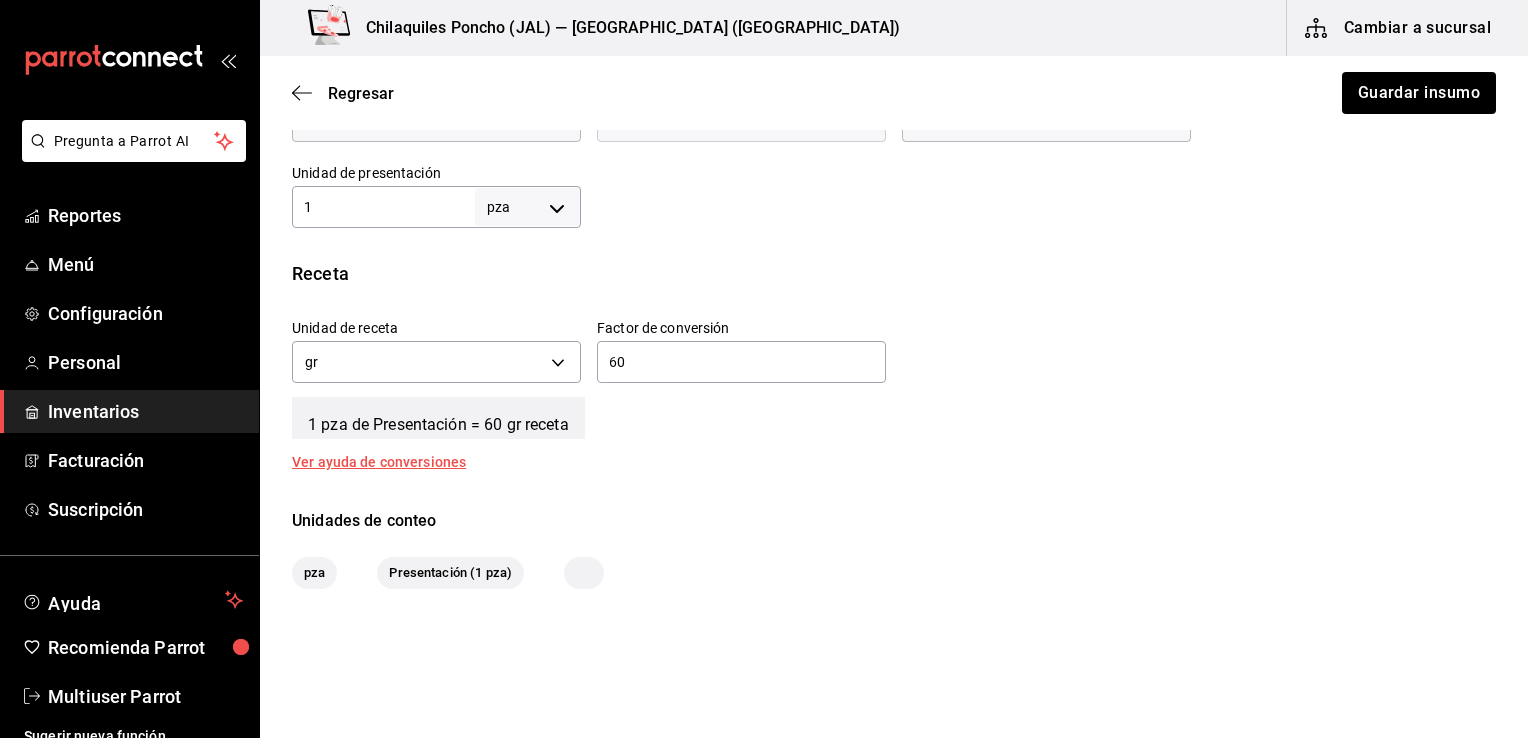 click on "Unidad de receta gr GRAM Factor de conversión 60 ​" at bounding box center (886, 346) 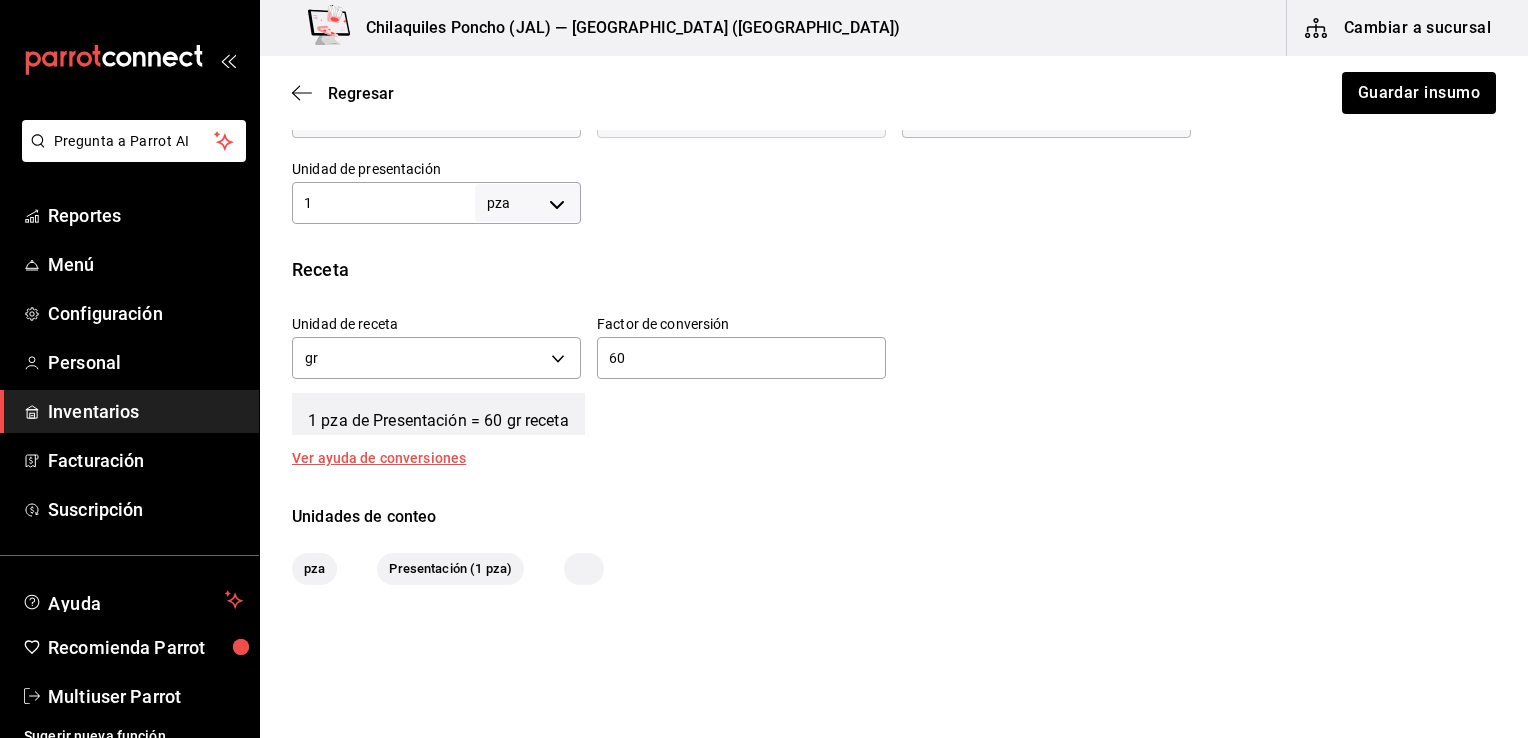 scroll, scrollTop: 683, scrollLeft: 0, axis: vertical 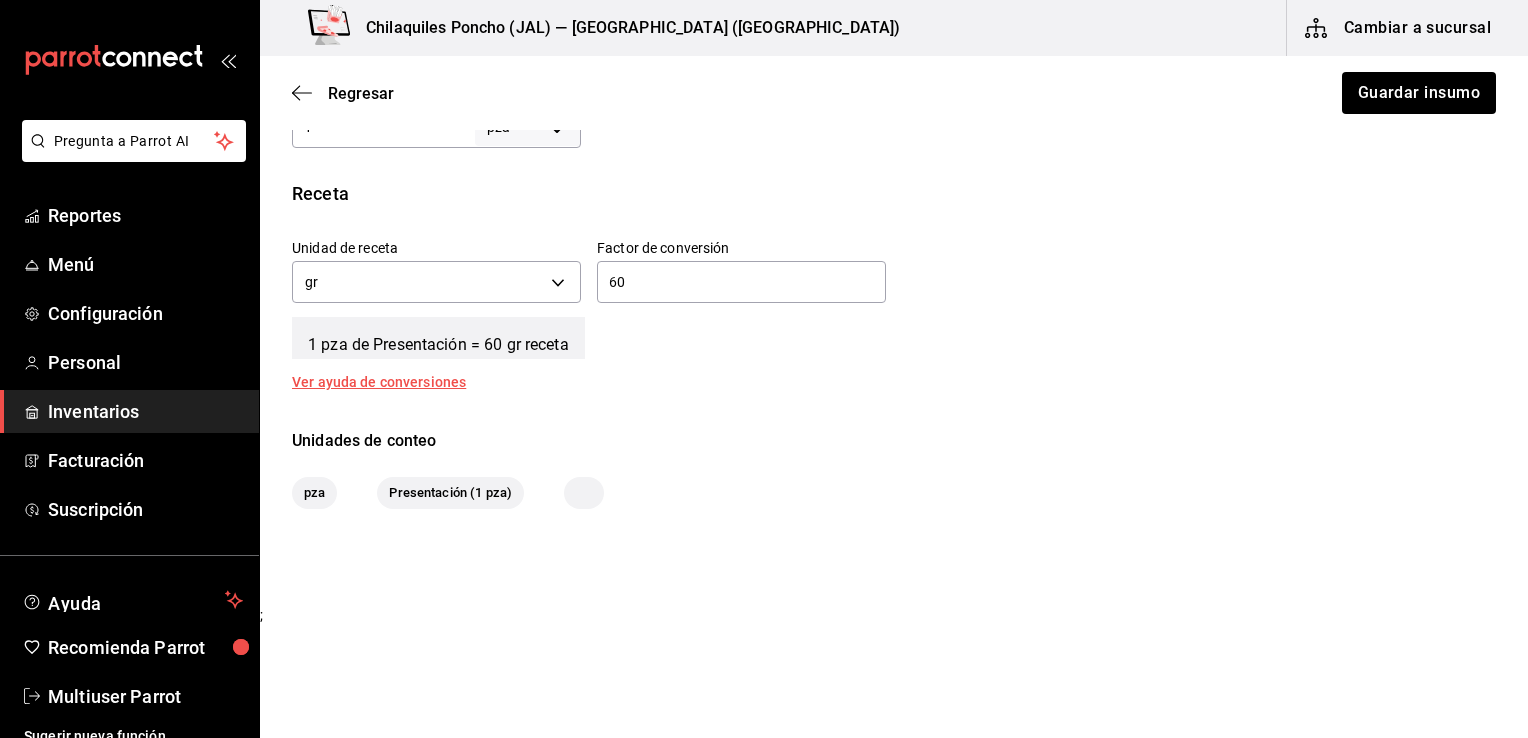 click at bounding box center [584, 493] 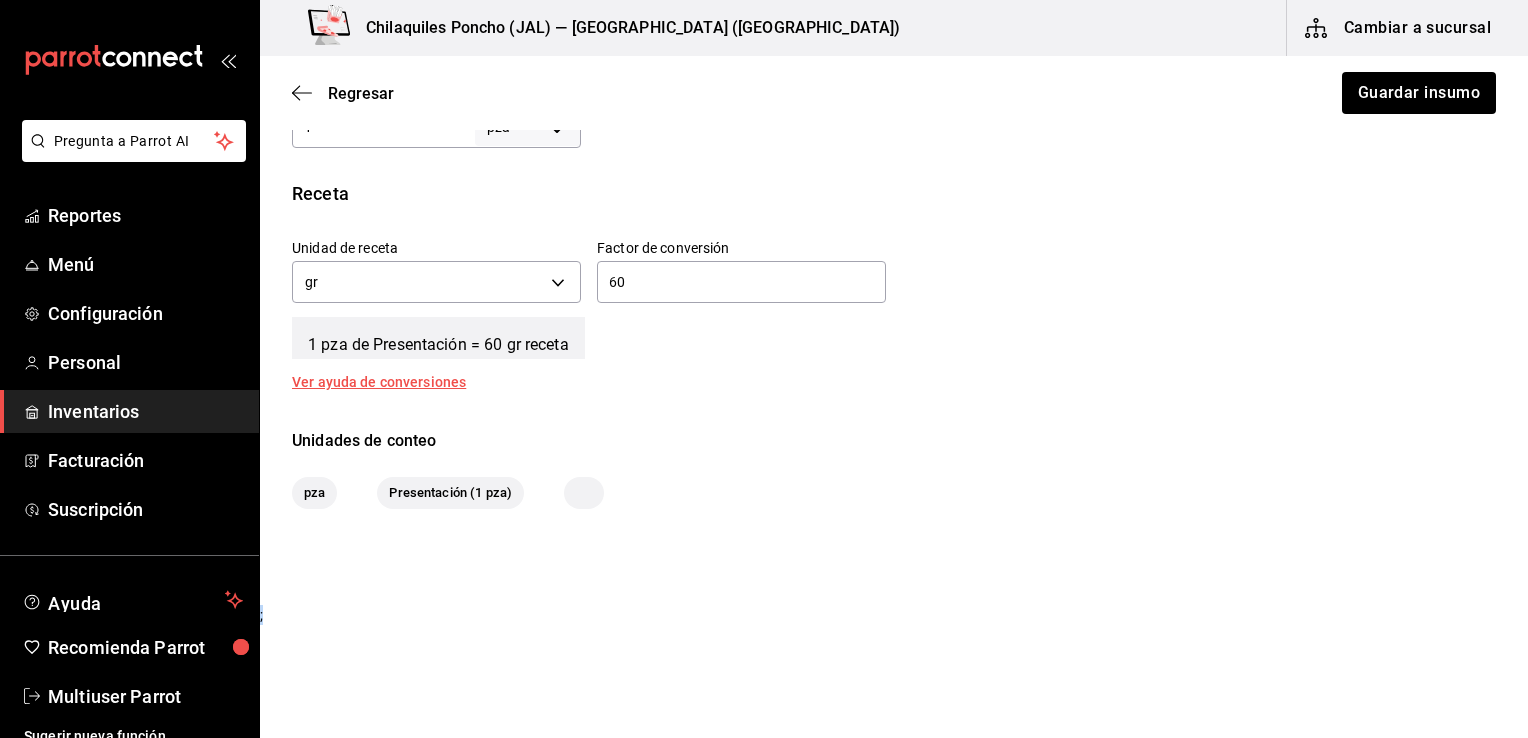click at bounding box center [584, 493] 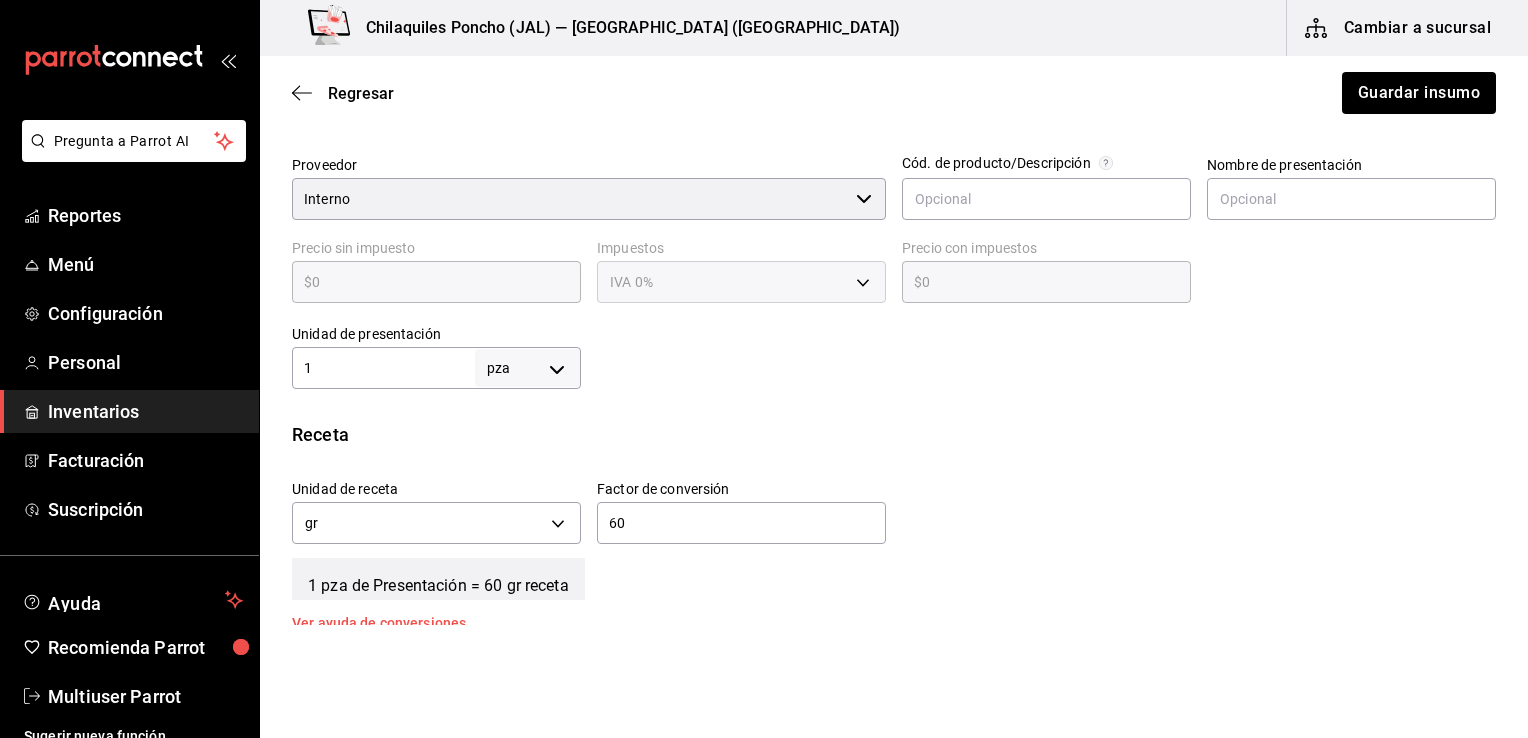 scroll, scrollTop: 683, scrollLeft: 0, axis: vertical 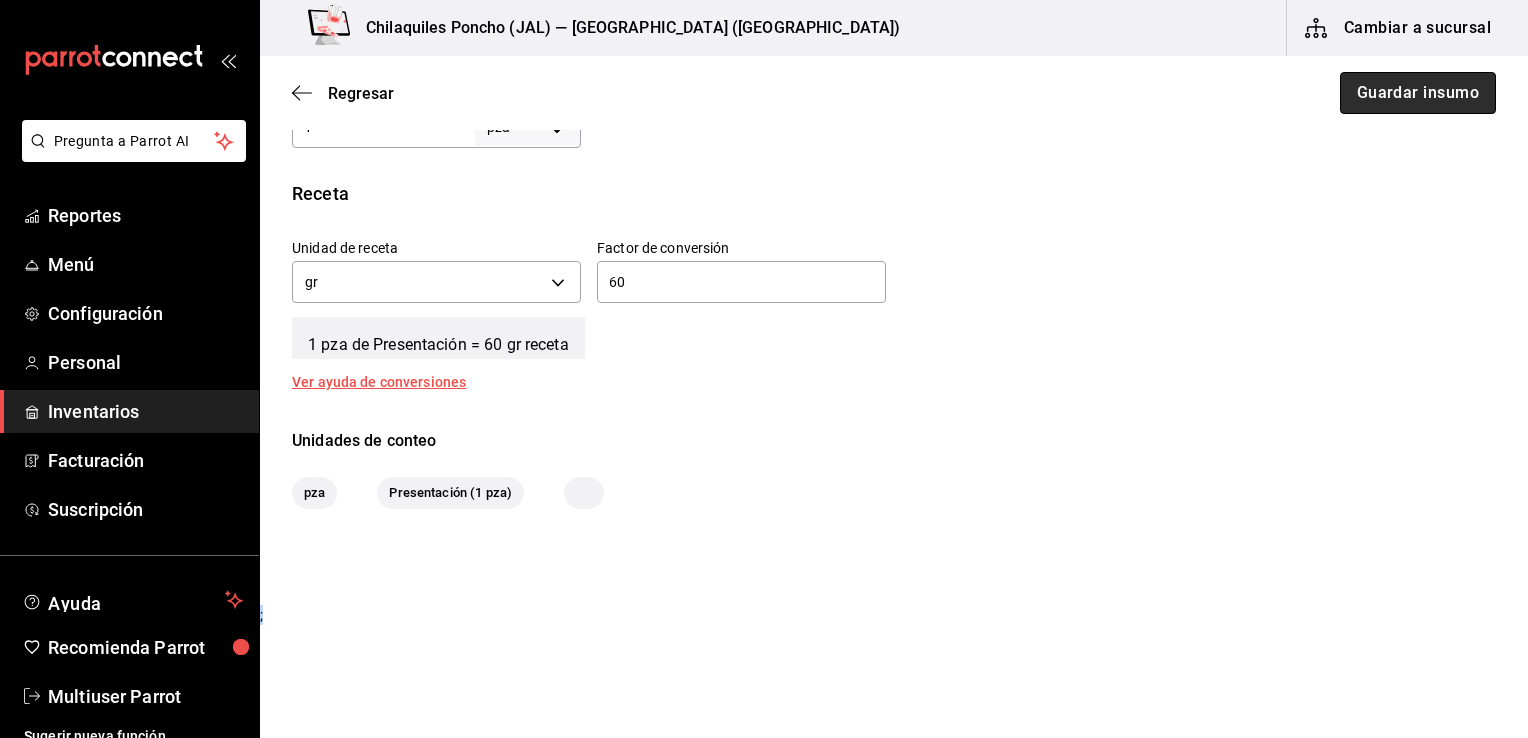 click on "Guardar insumo" at bounding box center [1418, 93] 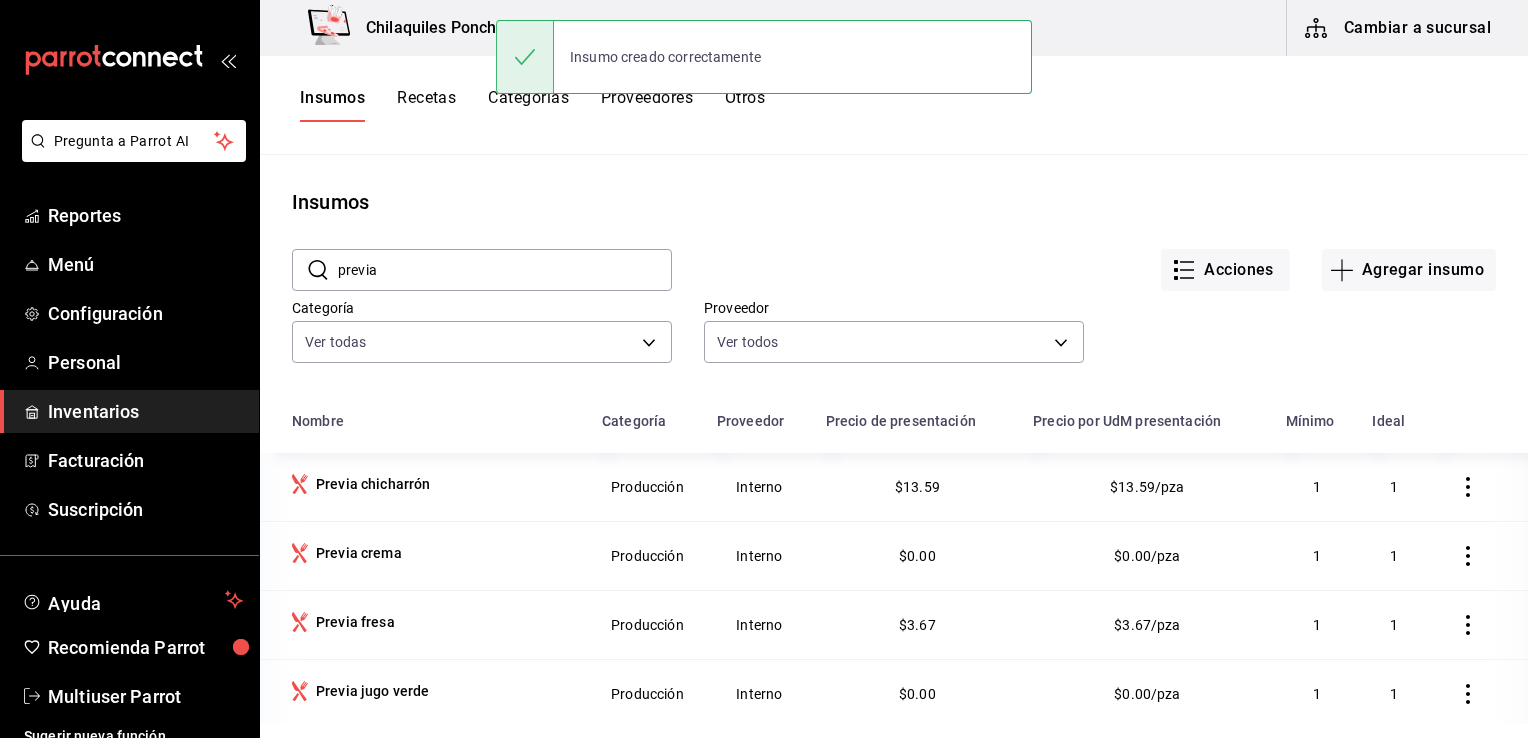scroll, scrollTop: 200, scrollLeft: 0, axis: vertical 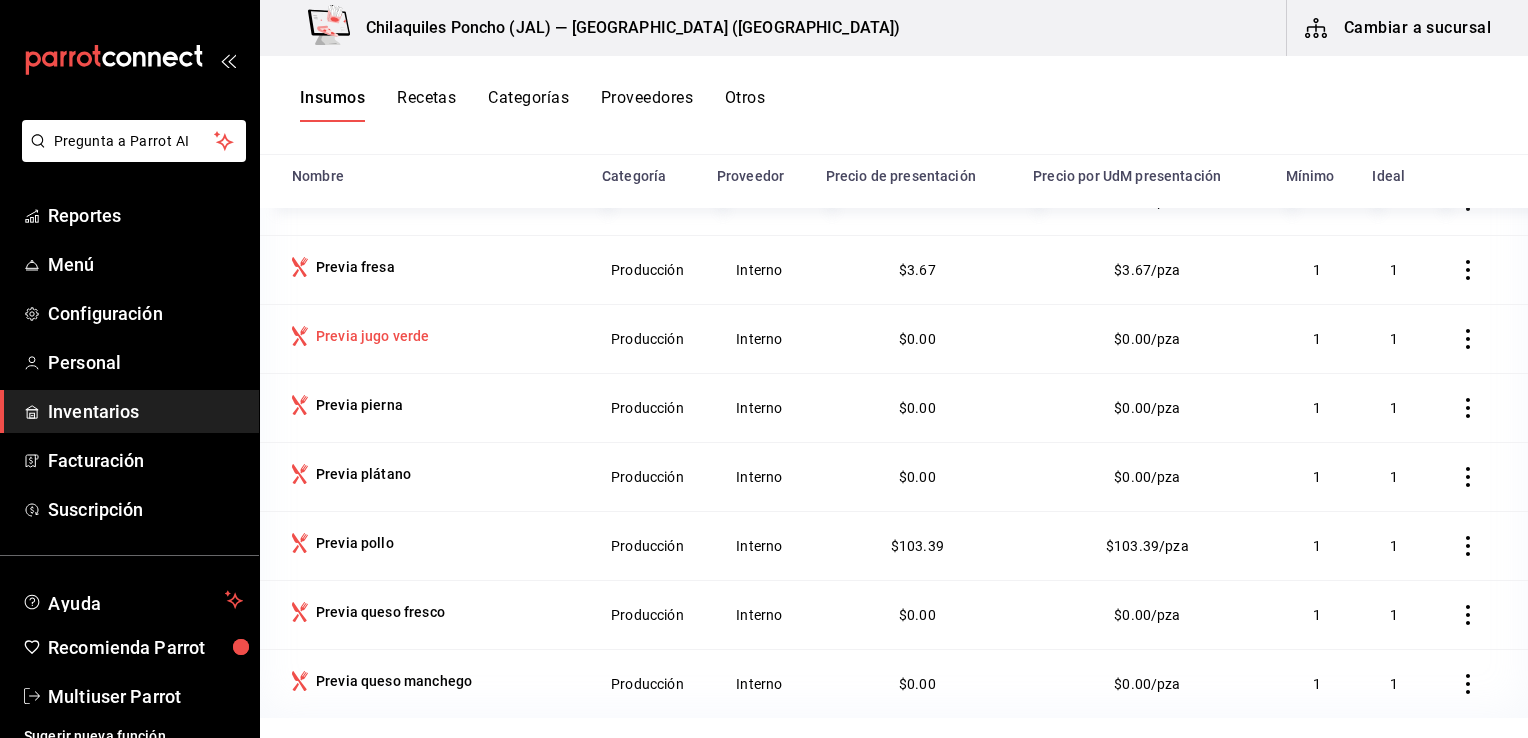 click on "Previa jugo verde" at bounding box center (435, 338) 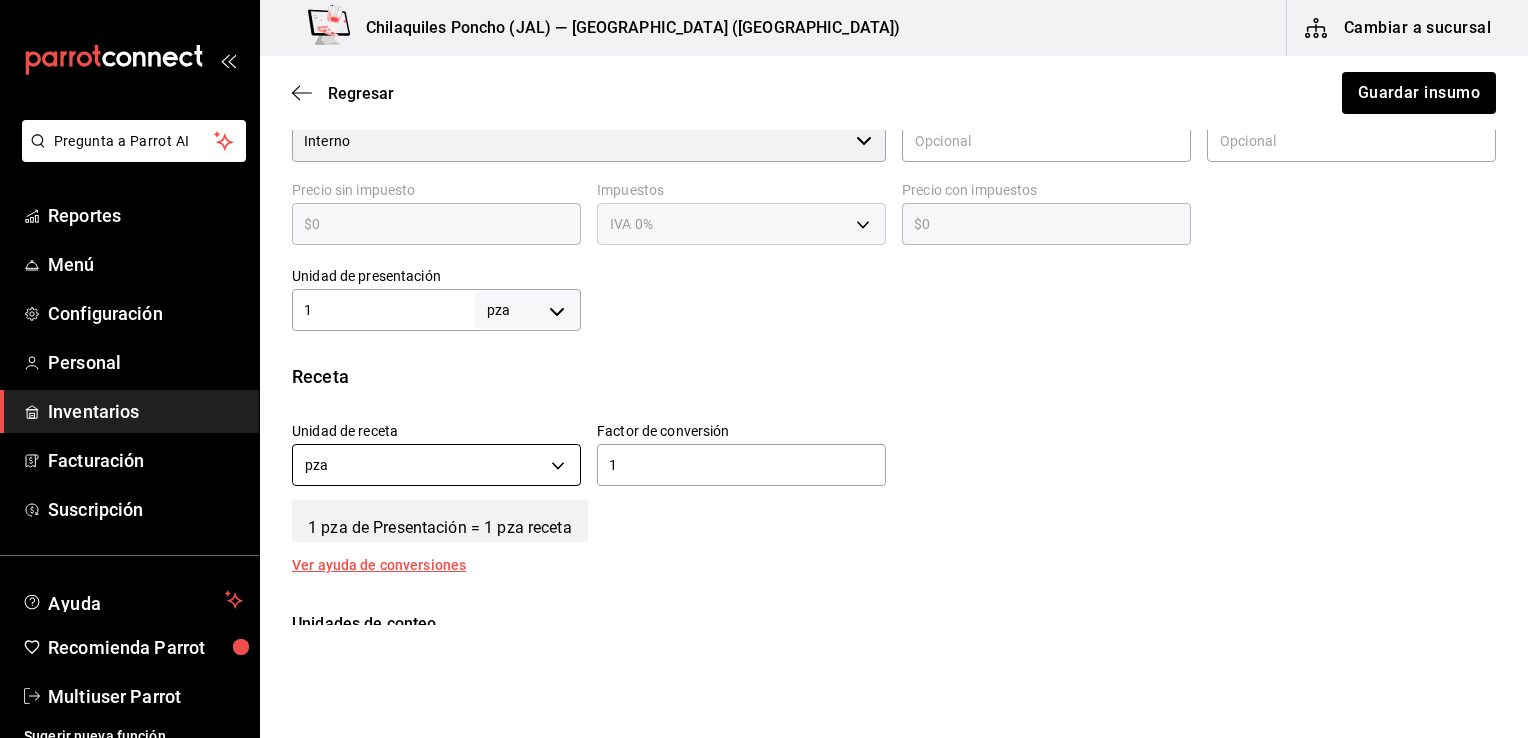 scroll, scrollTop: 683, scrollLeft: 0, axis: vertical 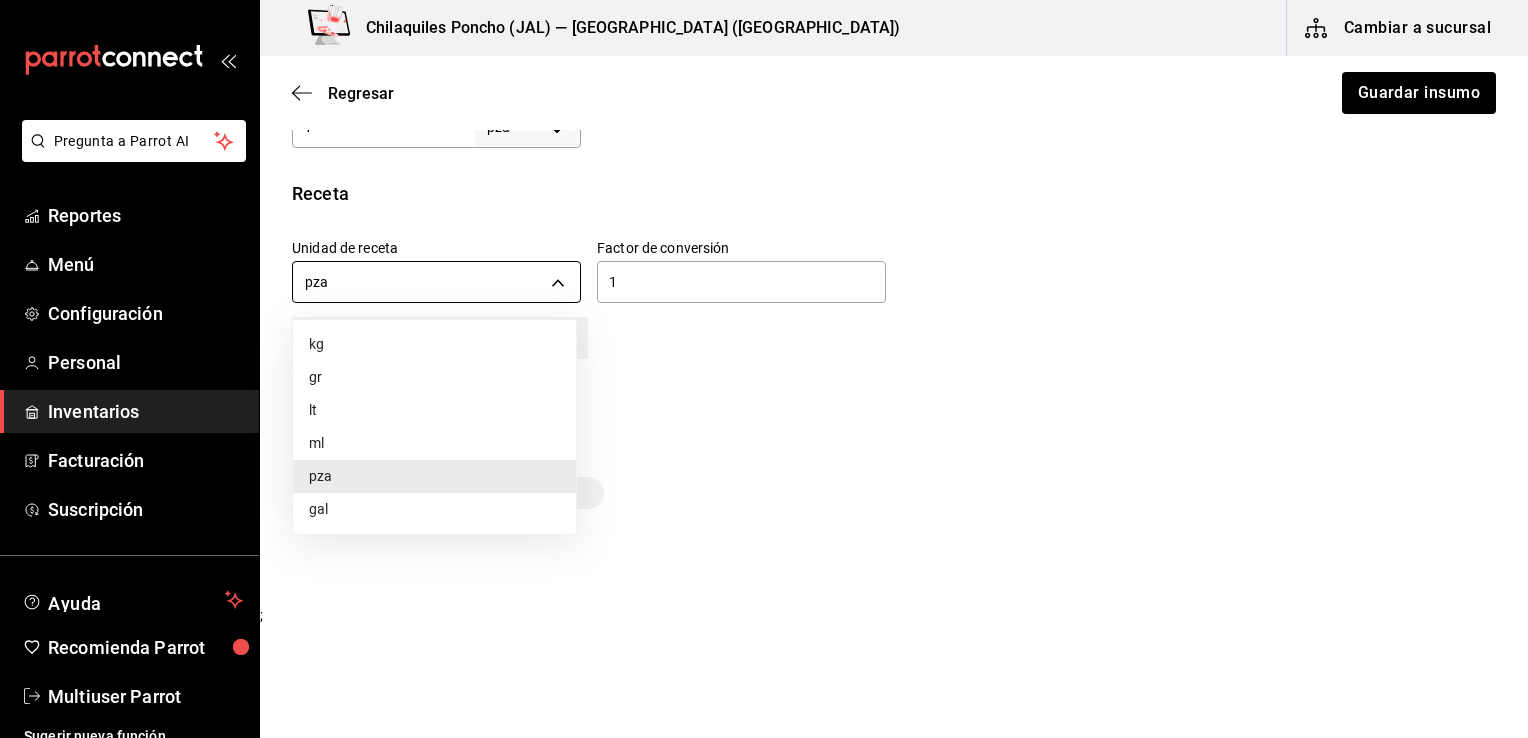 click on "Pregunta a Parrot AI Reportes   Menú   Configuración   Personal   Inventarios   Facturación   Suscripción   Ayuda Recomienda Parrot   Multiuser Parrot   Sugerir nueva función   Chilaquiles Poncho (JAL) — Chilaquiles Poncho (Chapalita) Cambiar a sucursal Regresar Guardar insumo Insumo IN-1752765549155 Nombre Previa jugo verde Categoría de inventario Producción ​ Mínimo 1 ​ Ideal 1 ​ Insumo de producción Este insumo se produce con una receta de producción Presentación Proveedor Interno ​ Cód. de producto/Descripción Nombre de presentación Precio sin impuesto $0 ​ Impuestos IVA 0% IVA_0 Precio con impuestos $0 ​ Unidad de presentación 1 pza UNIT ​ Receta Unidad de receta pza UNIT Factor de conversión 1 ​ 1 pza de Presentación = 1 pza receta Ver ayuda de conversiones Unidades de conteo pza Presentación (1 pza) ; GANA 1 MES GRATIS EN TU SUSCRIPCIÓN AQUÍ Ver video tutorial Ir a video Pregunta a Parrot AI Reportes   Menú   Configuración   Personal   Inventarios   Facturación" at bounding box center [764, 312] 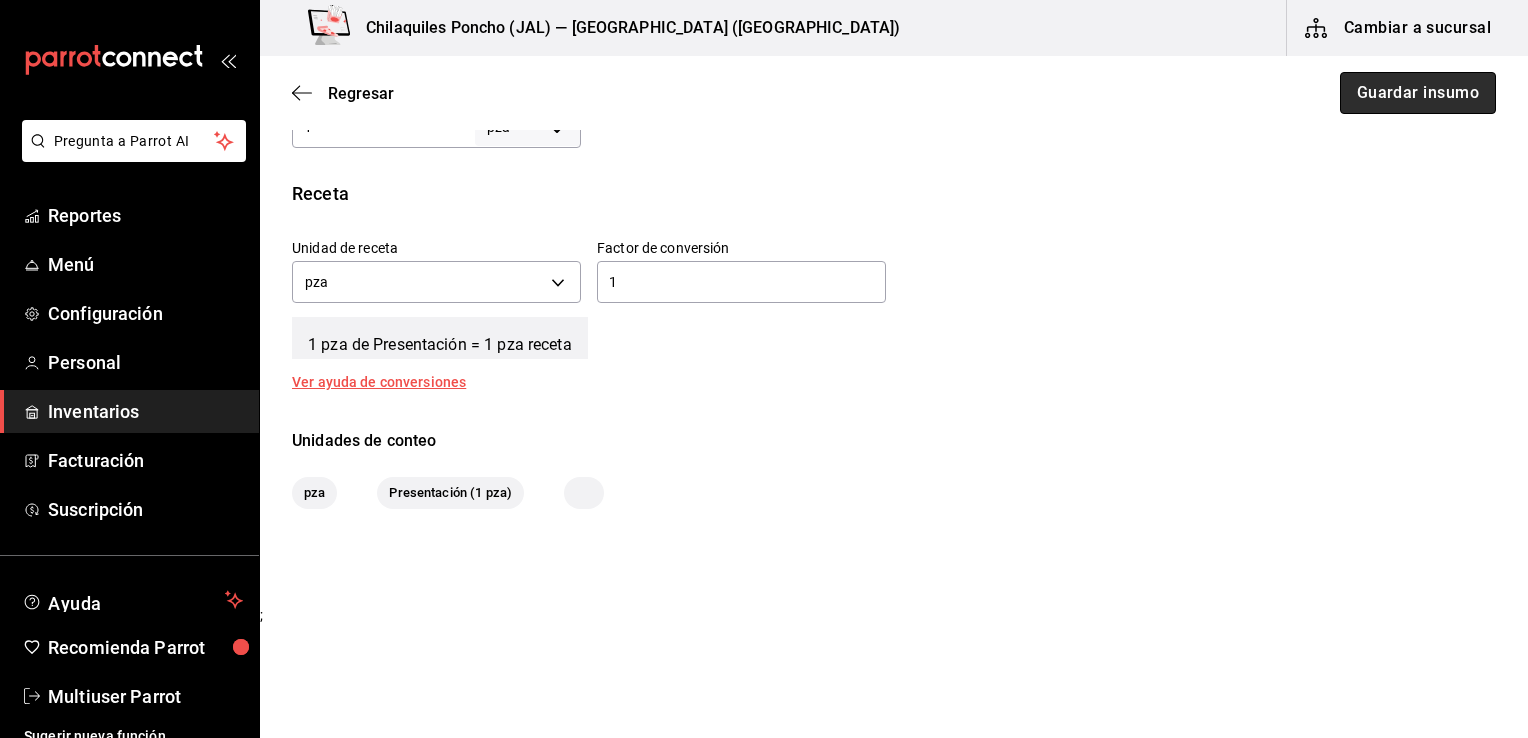 click on "Guardar insumo" at bounding box center [1418, 93] 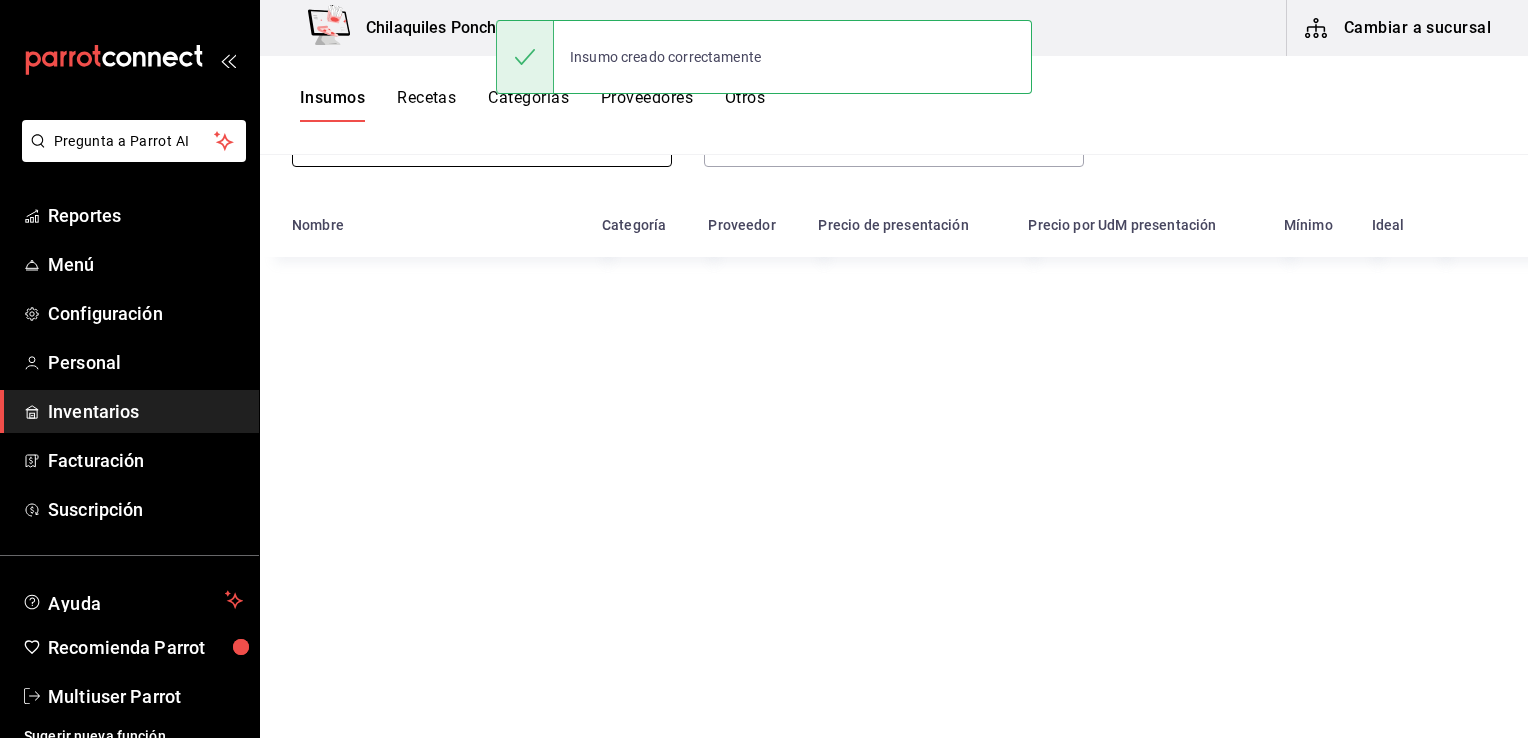 scroll, scrollTop: 200, scrollLeft: 0, axis: vertical 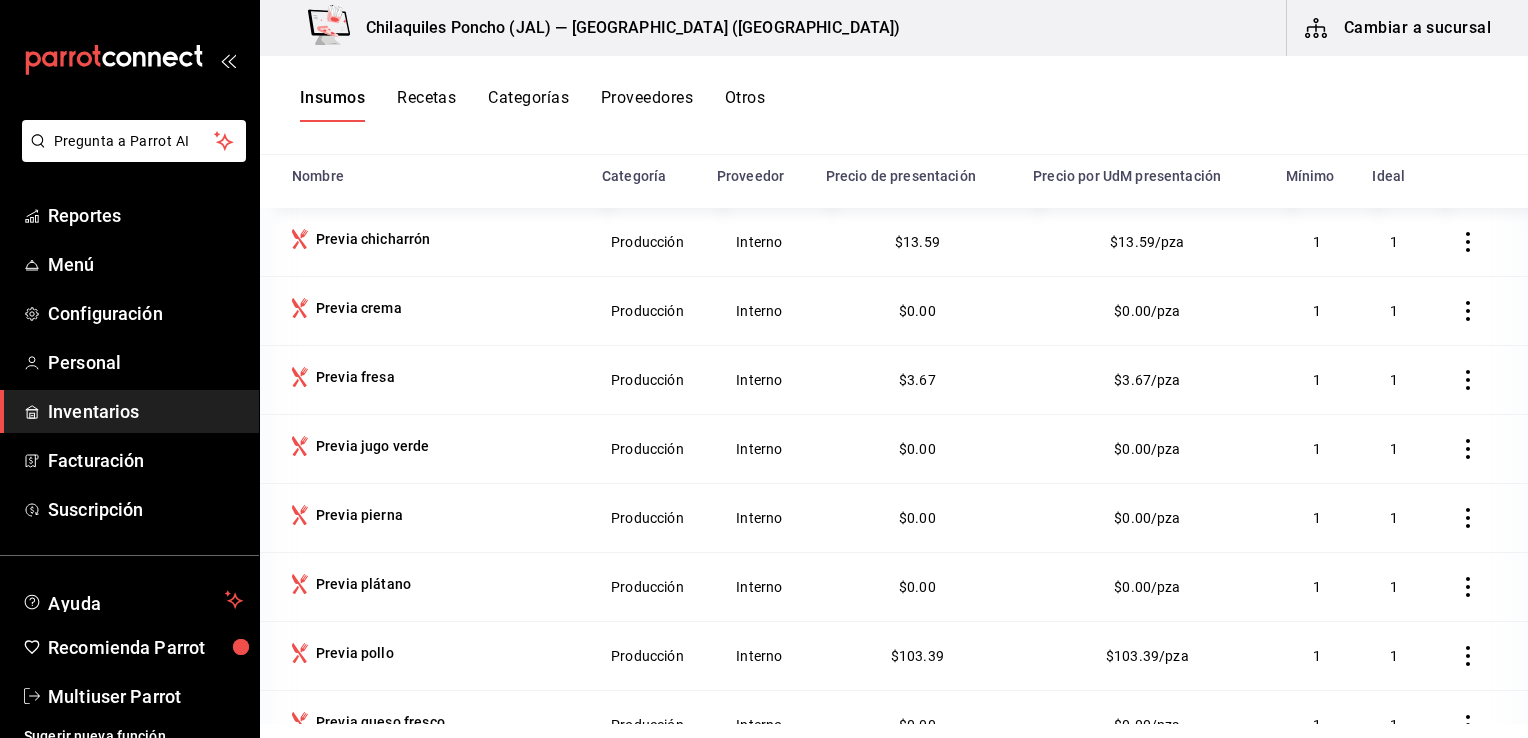 click on "Recetas" at bounding box center (426, 105) 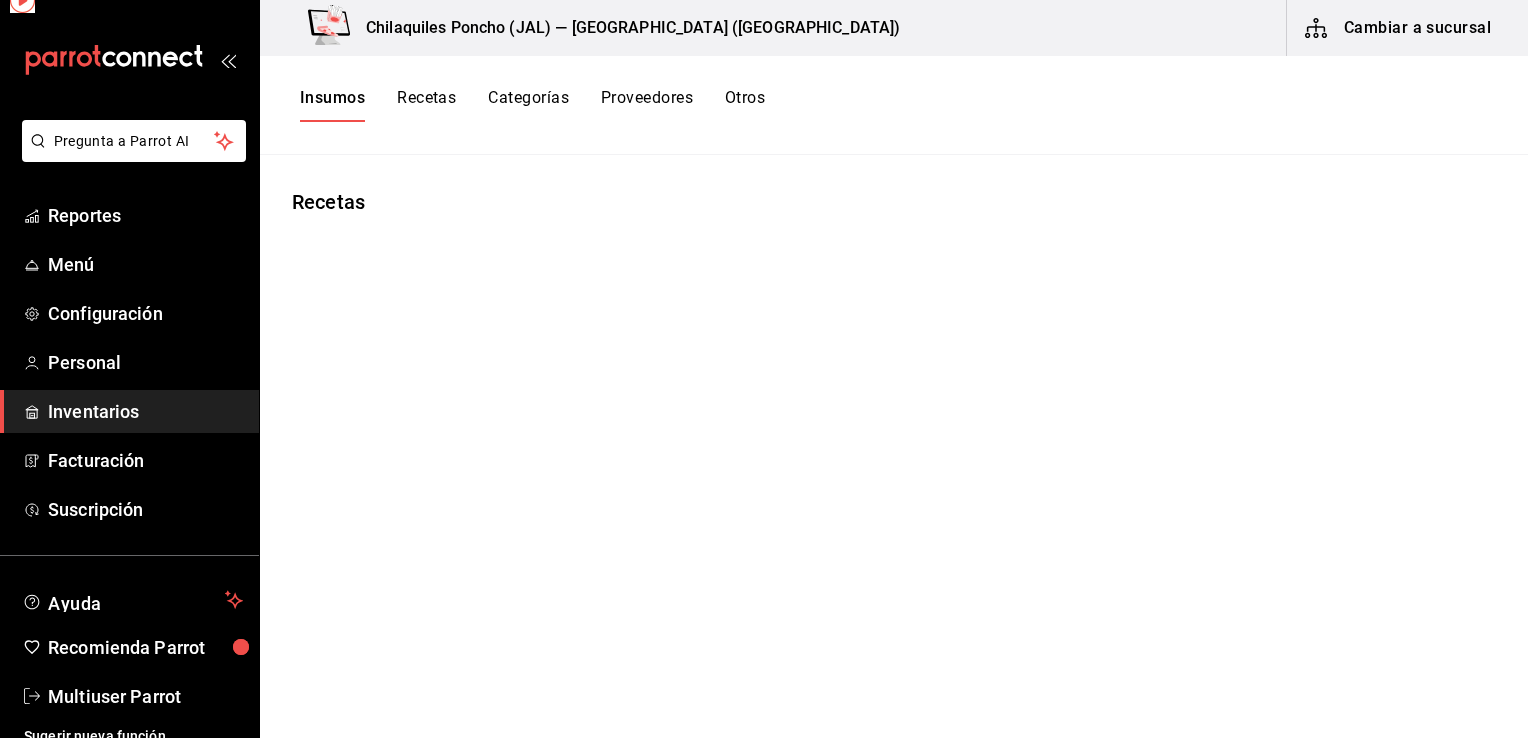 scroll, scrollTop: 0, scrollLeft: 0, axis: both 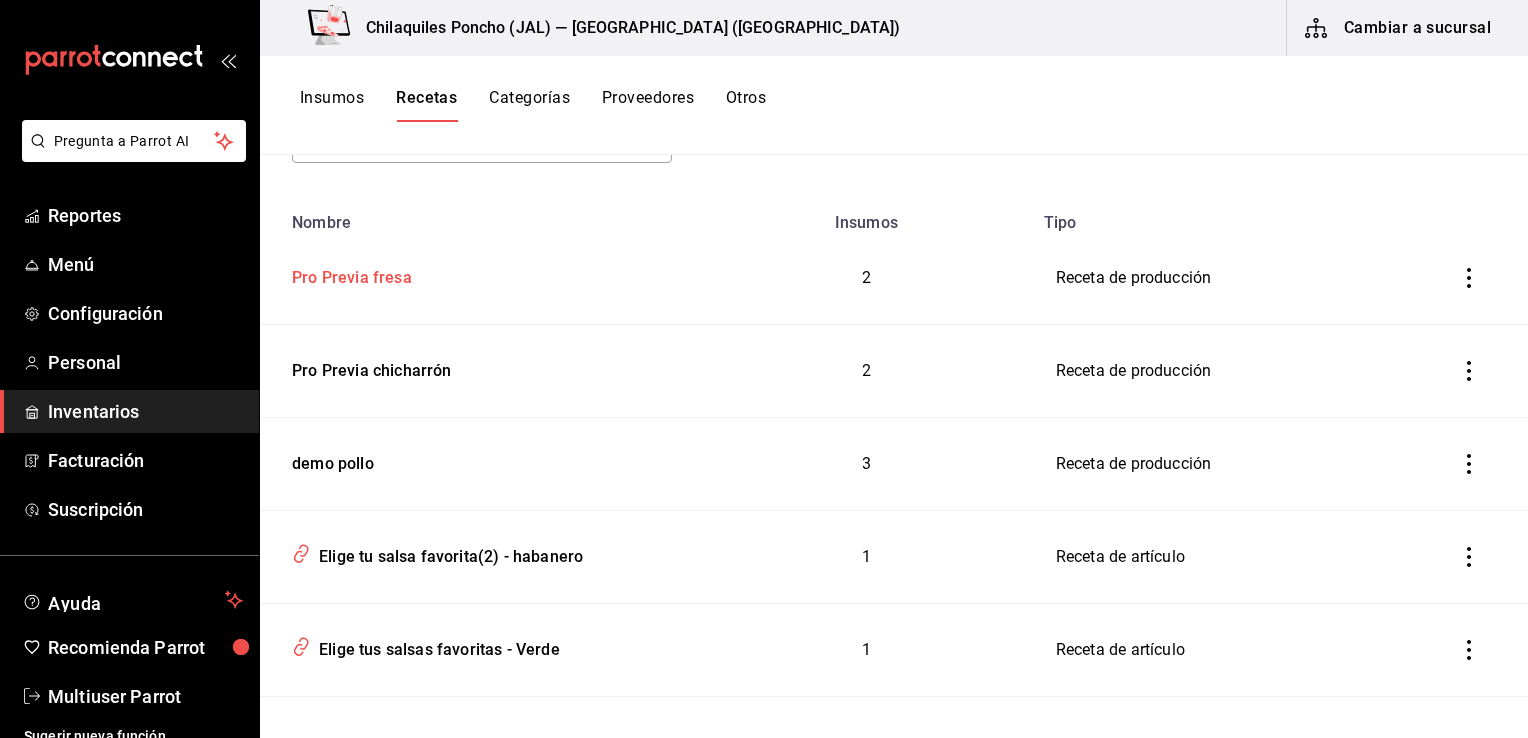 click on "Pro Previa fresa" at bounding box center (348, 274) 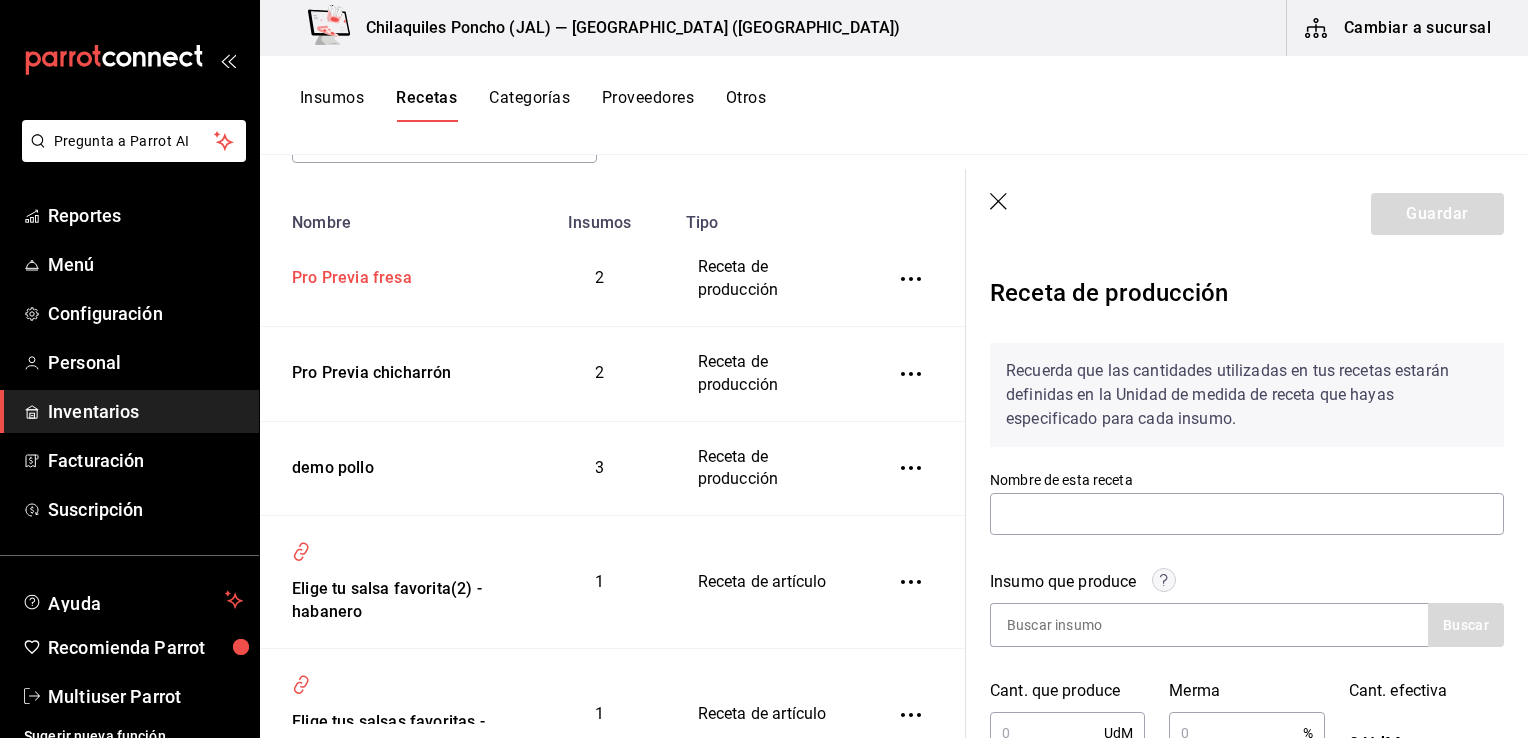 type on "Pro Previa fresa" 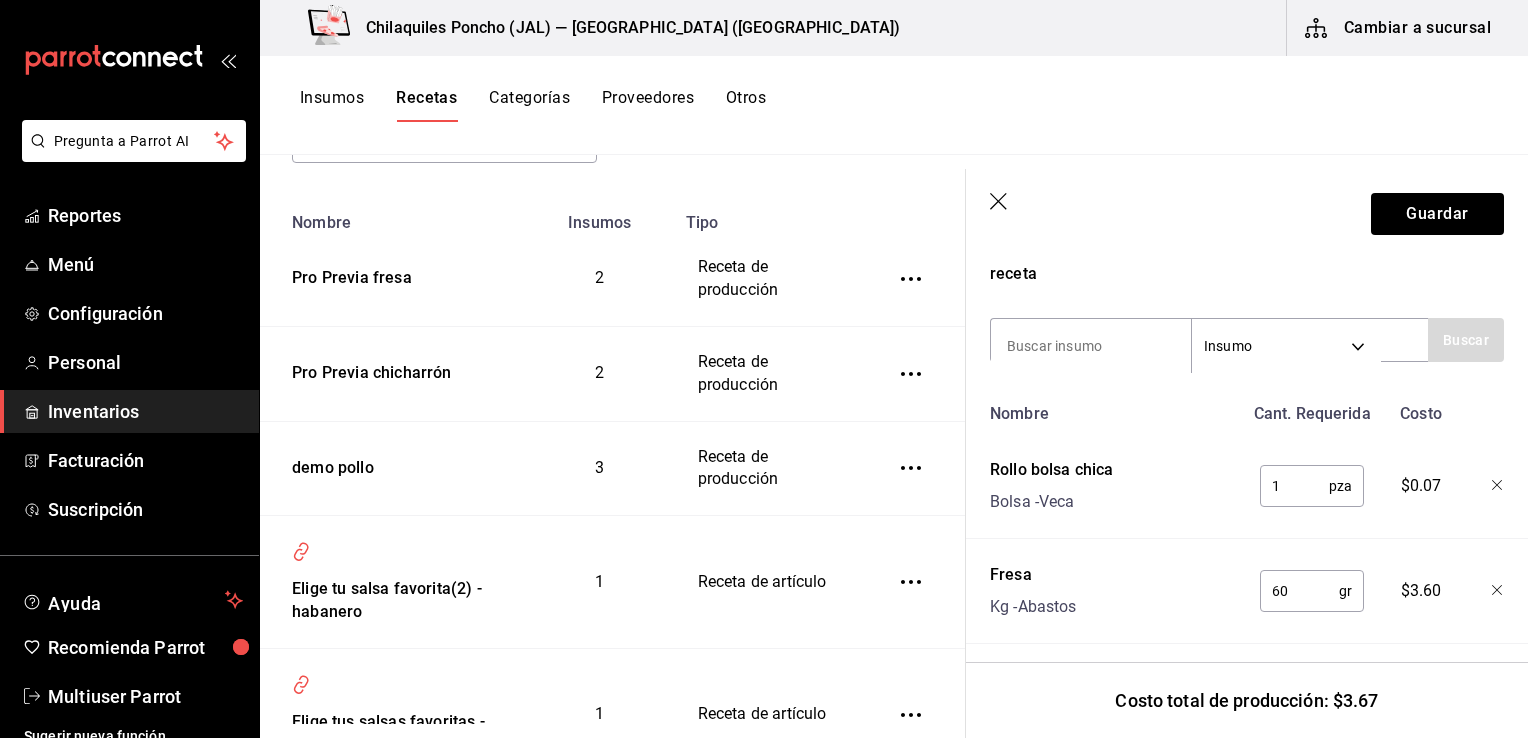scroll, scrollTop: 672, scrollLeft: 0, axis: vertical 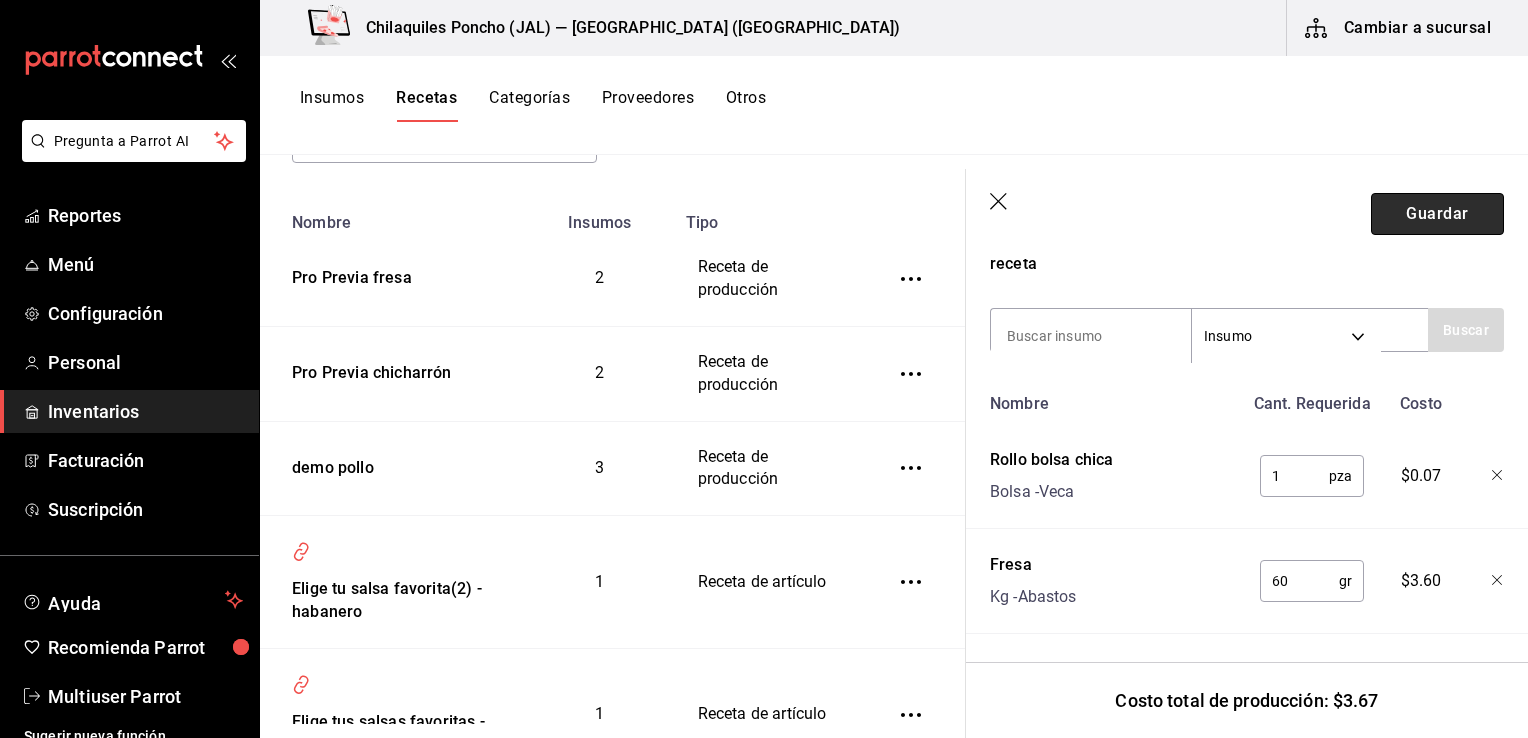 click on "Guardar" at bounding box center [1437, 214] 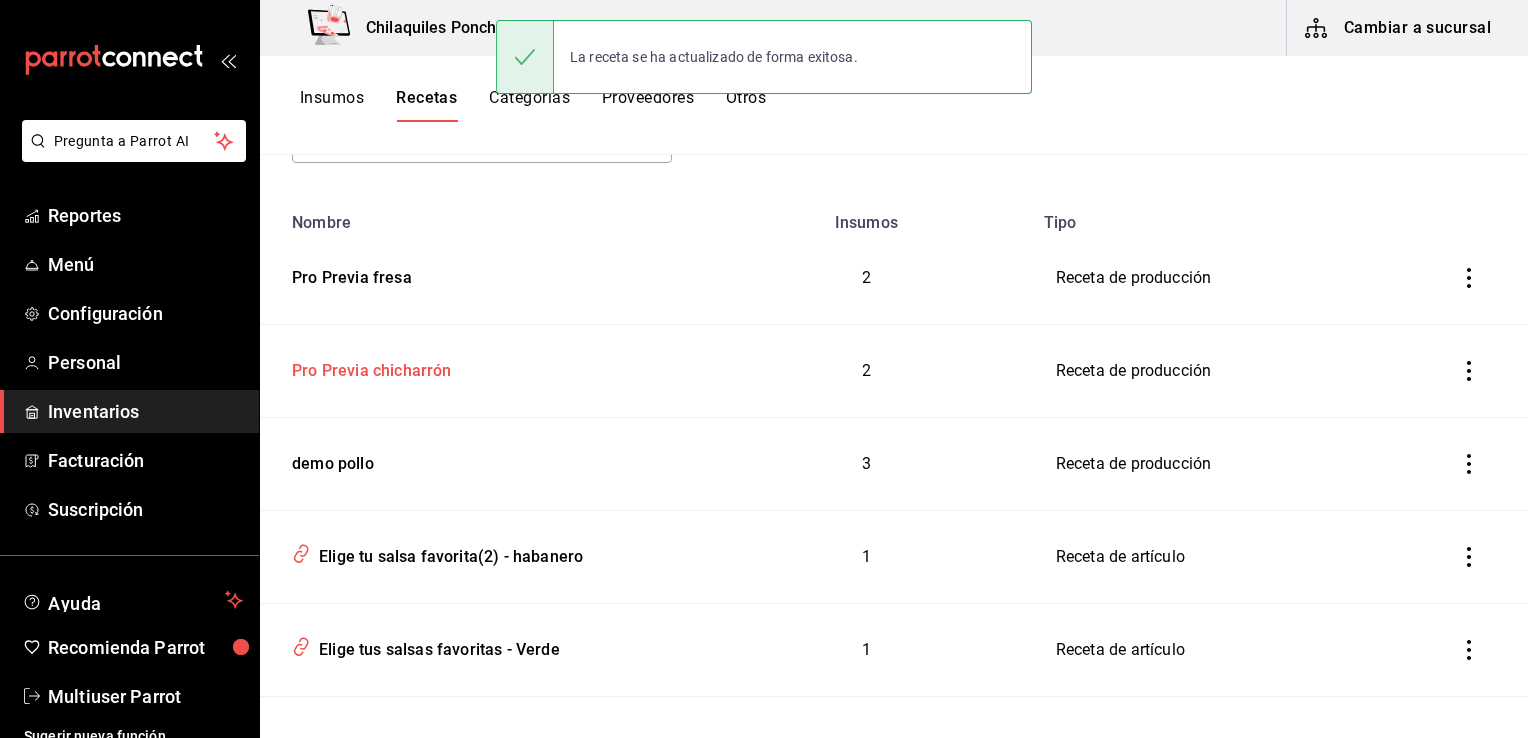 scroll, scrollTop: 0, scrollLeft: 0, axis: both 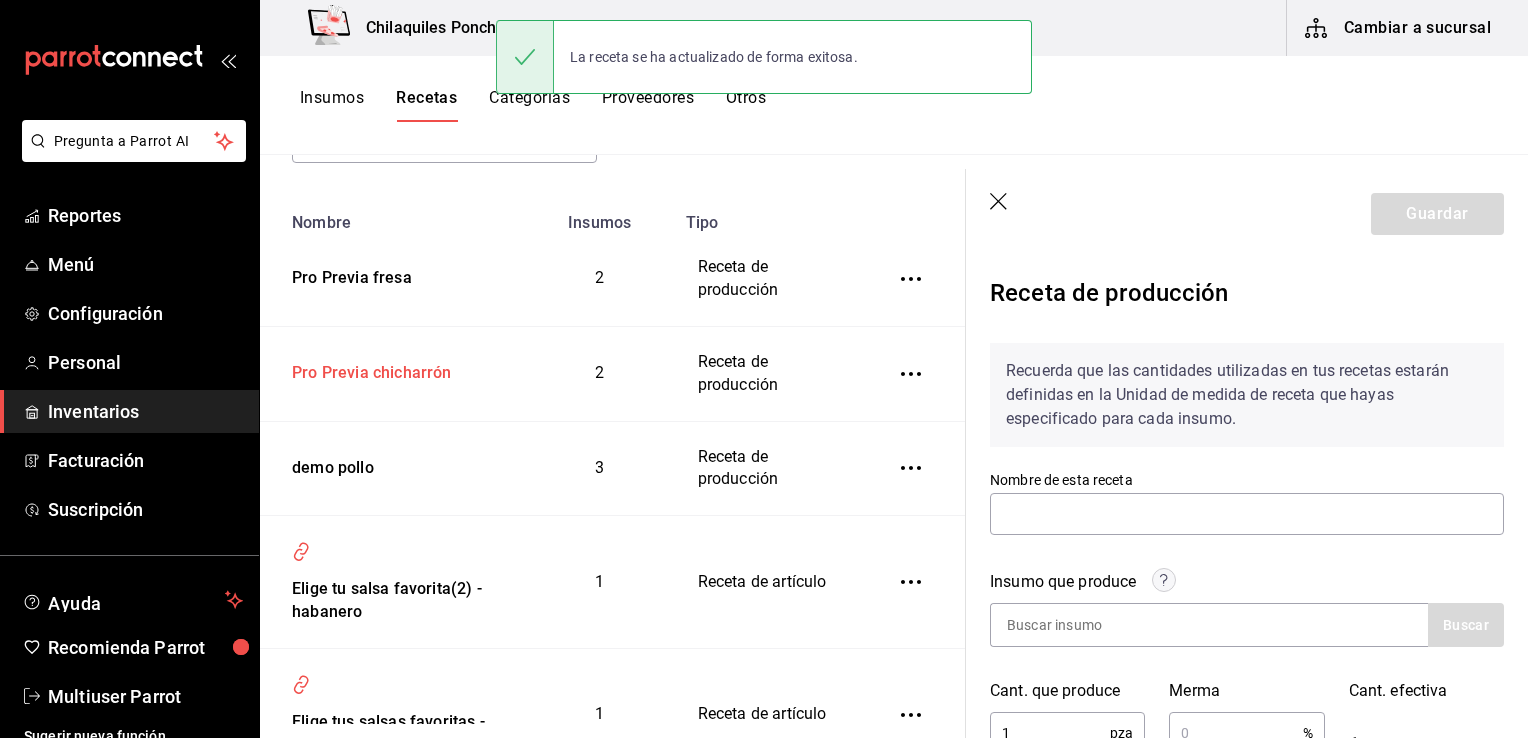 type on "Pro Previa chicharrón" 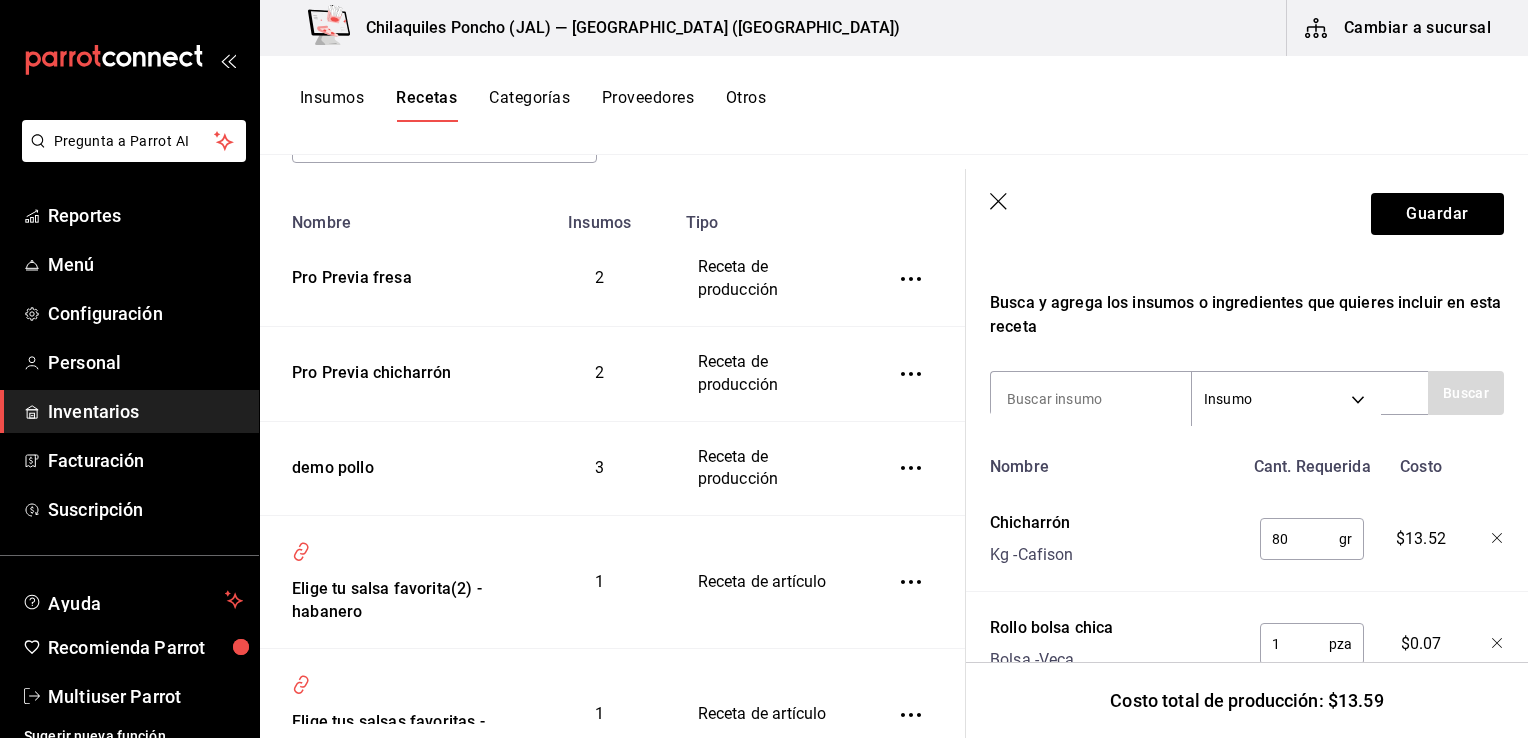 scroll, scrollTop: 672, scrollLeft: 0, axis: vertical 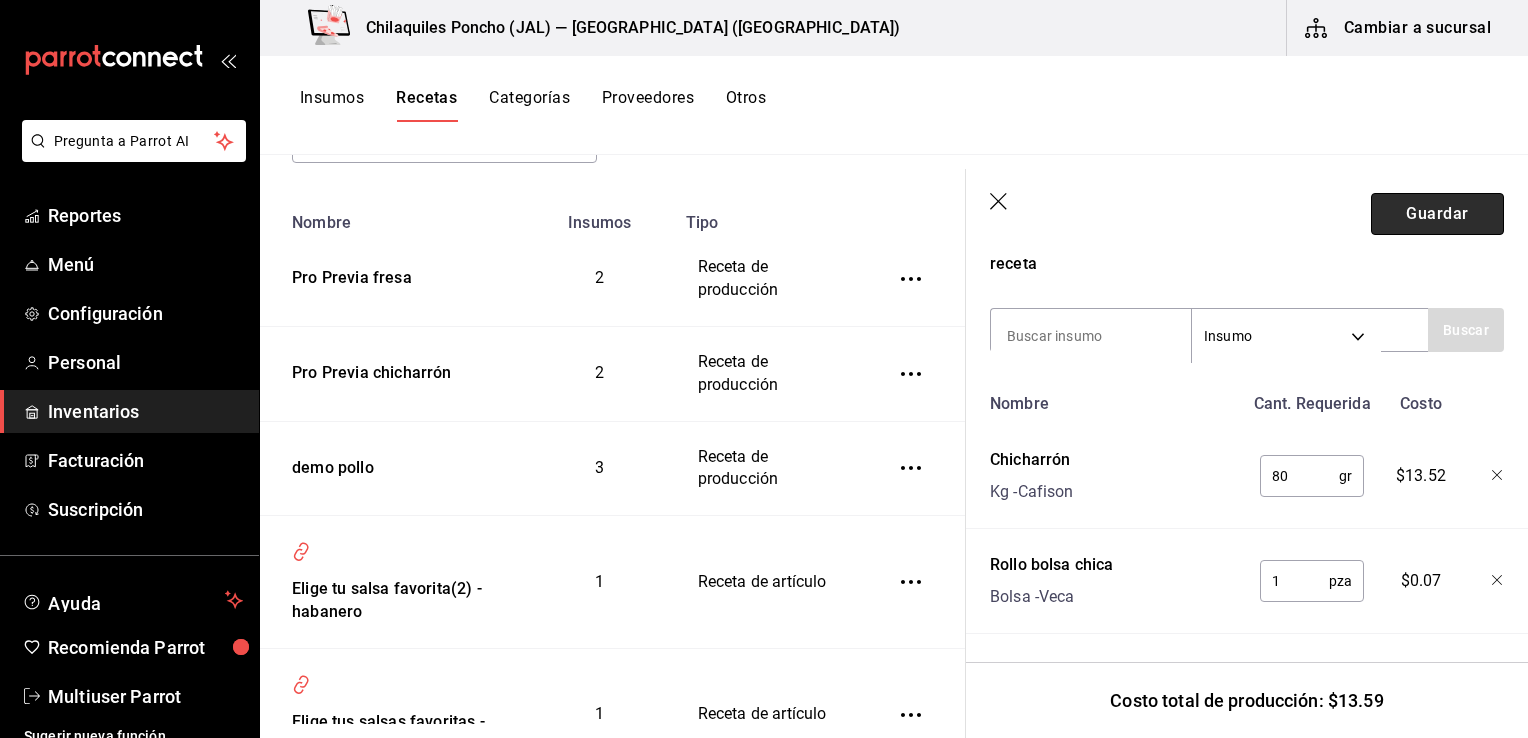 click on "Guardar" at bounding box center (1437, 214) 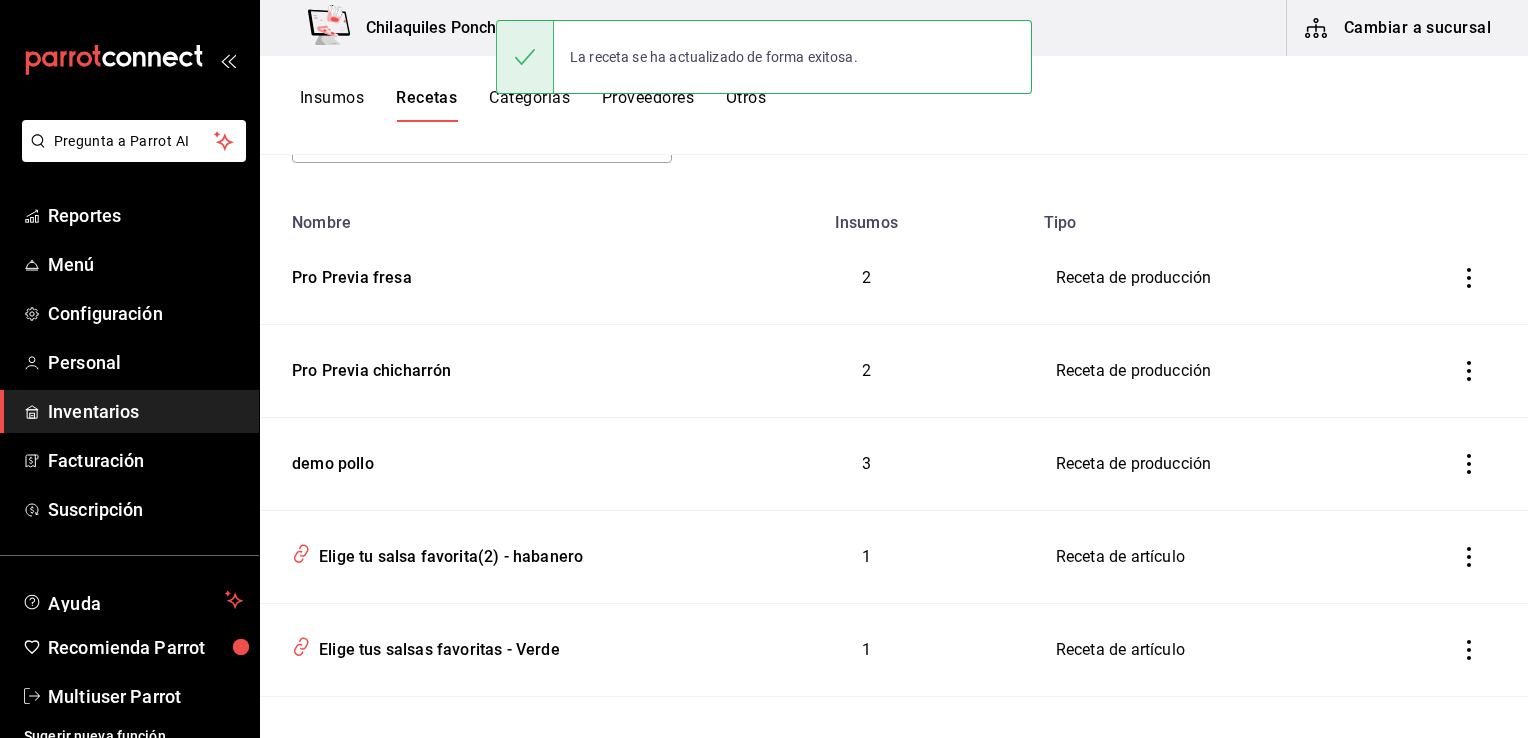 scroll, scrollTop: 0, scrollLeft: 0, axis: both 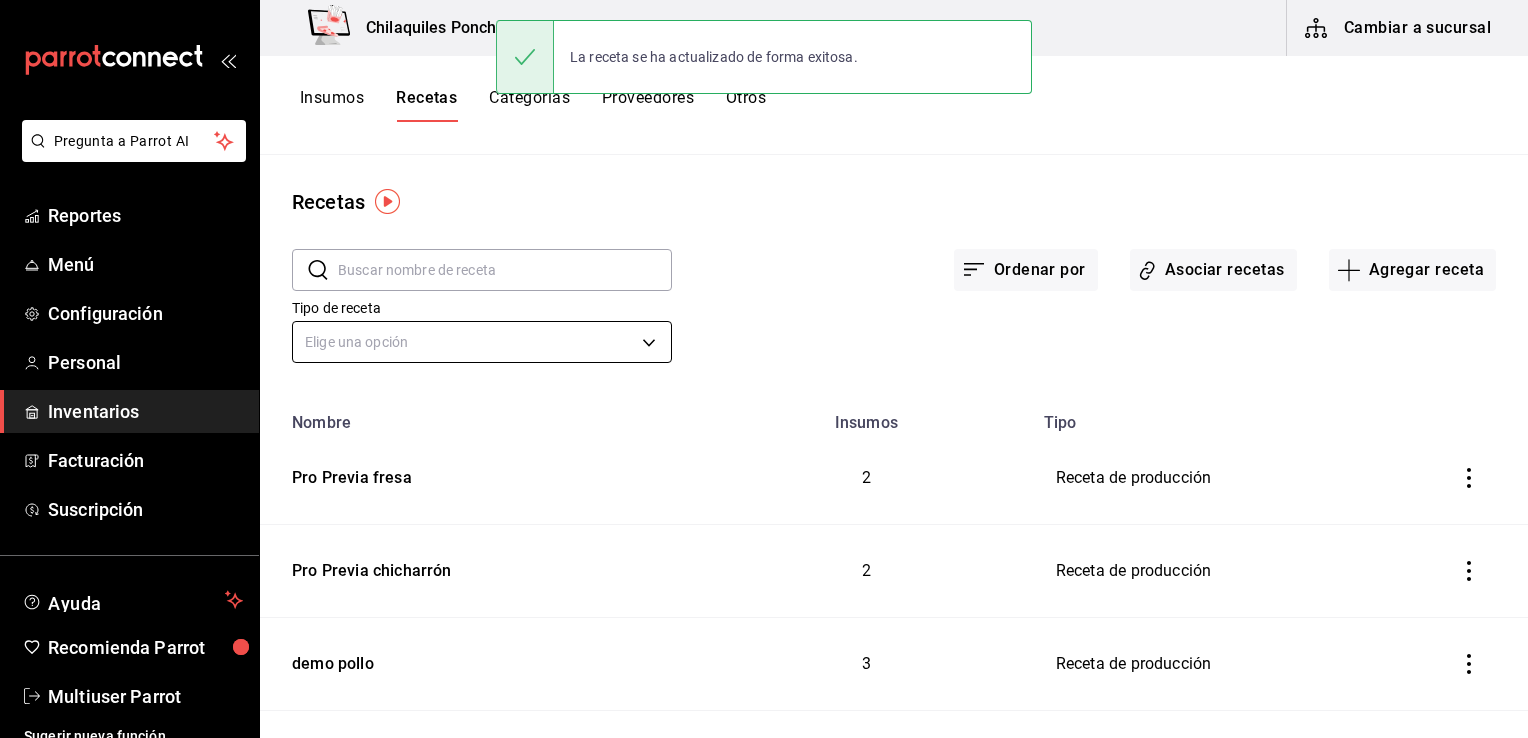 click on "Pregunta a Parrot AI Reportes   Menú   Configuración   Personal   Inventarios   Facturación   Suscripción   Ayuda Recomienda Parrot   Multiuser Parrot   Sugerir nueva función   Chilaquiles Poncho (JAL) — Chilaquiles Poncho (Chapalita) Cambiar a sucursal Insumos Recetas Categorías Proveedores Otros Recetas ​ ​ Ordenar por Asociar recetas Agregar receta Tipo de receta Elige una opción default Nombre Insumos Tipo Pro Previa fresa 2 Receta de producción Pro Previa chicharrón 2 Receta de producción demo pollo 3 Receta de producción Elige tu salsa favorita(2) - habanero 1 Receta de artículo Elige tus salsas favoritas - Verde 1 Receta de artículo Elige tus salsas favoritas - Roja 1 Receta de artículo ¿Cómo te los preparamos? - Revueltos 1 Receta de artículo Elige tu salsa favorita - Habanero 1 Receta de artículo ¿Cómo te los preparamos? - Estrellados 1 Receta de artículo leche - Entera 1 Receta de artículo leche - Deslactosada 1 Receta de artículo Elige tu salsa favorita - Chipotle 1 1 1" at bounding box center (764, 362) 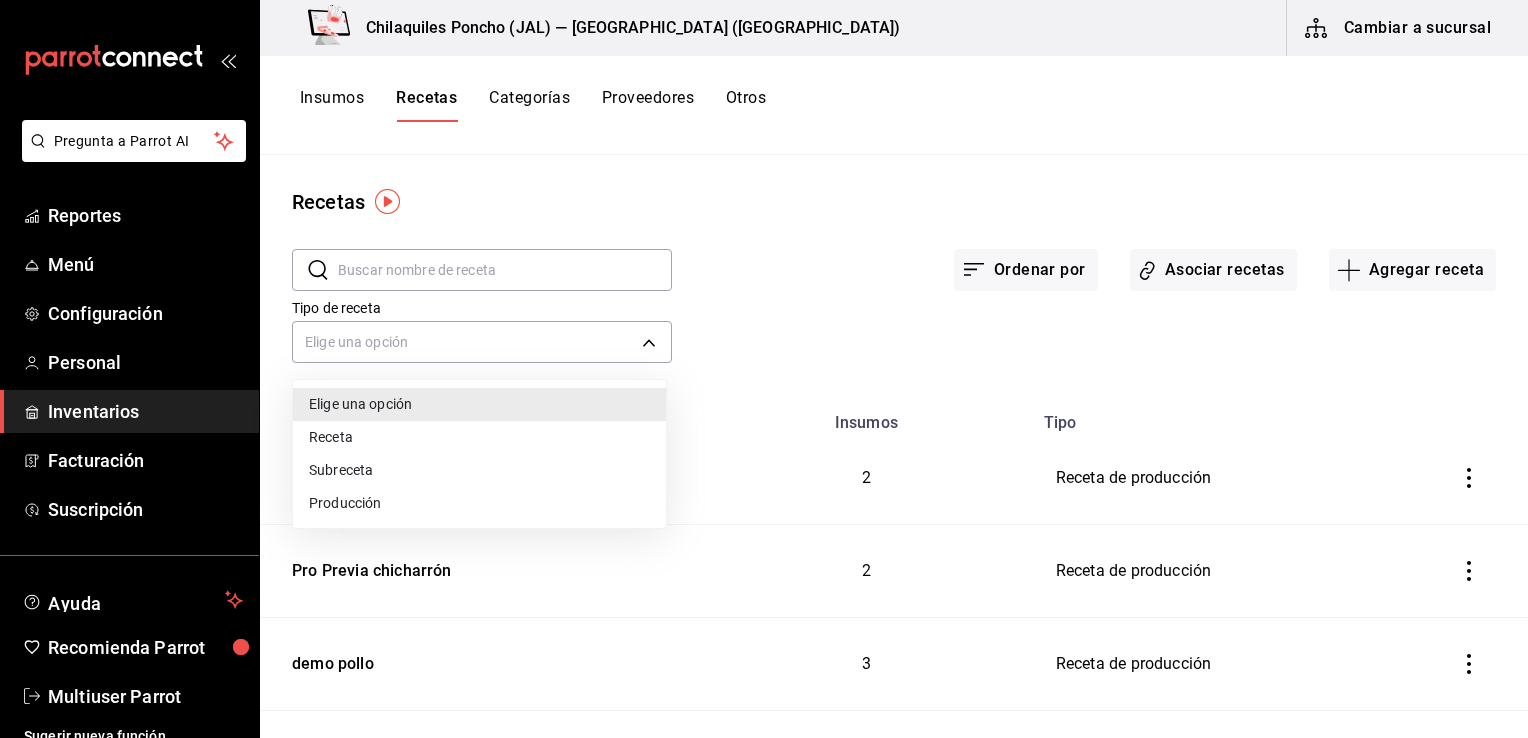 click at bounding box center [764, 369] 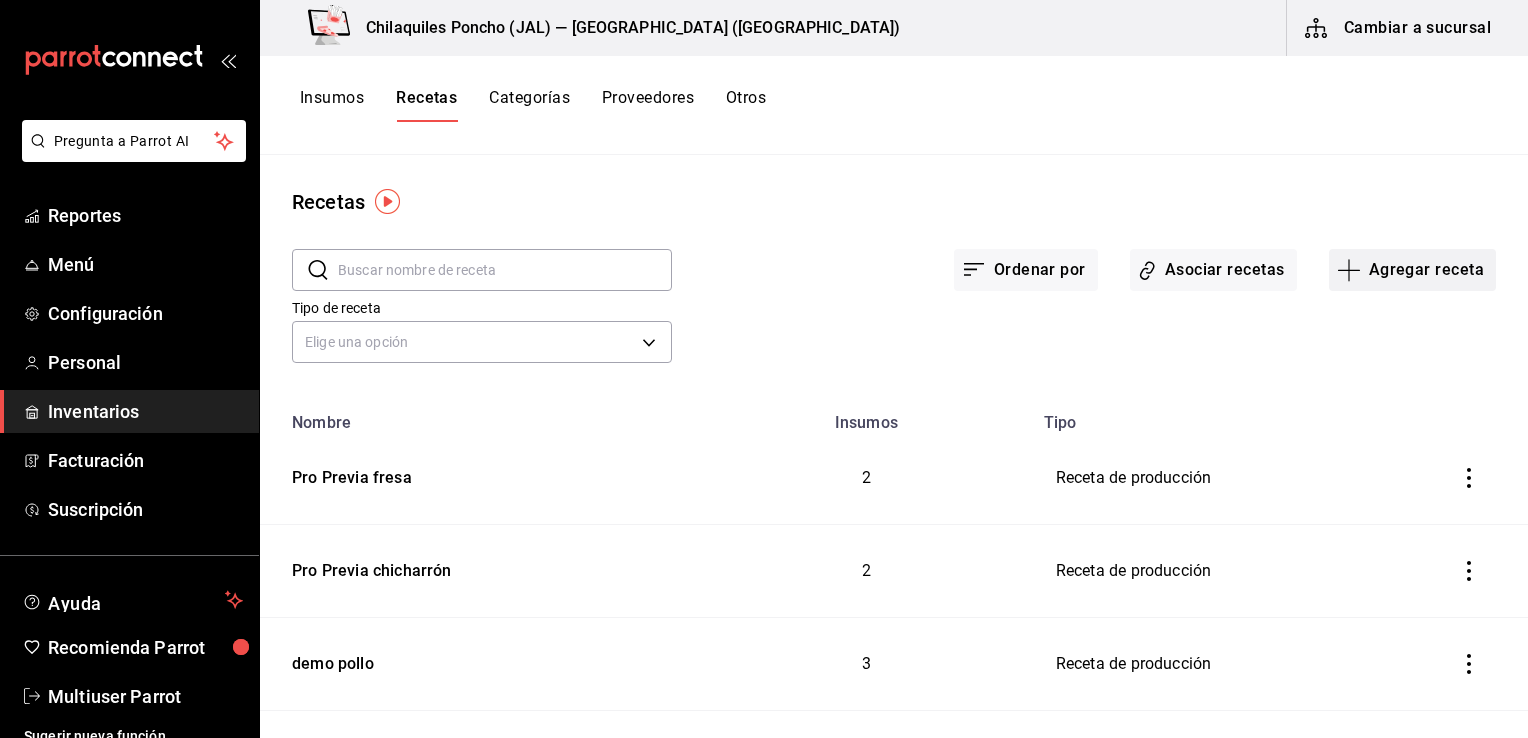 click on "Agregar receta" at bounding box center (1412, 270) 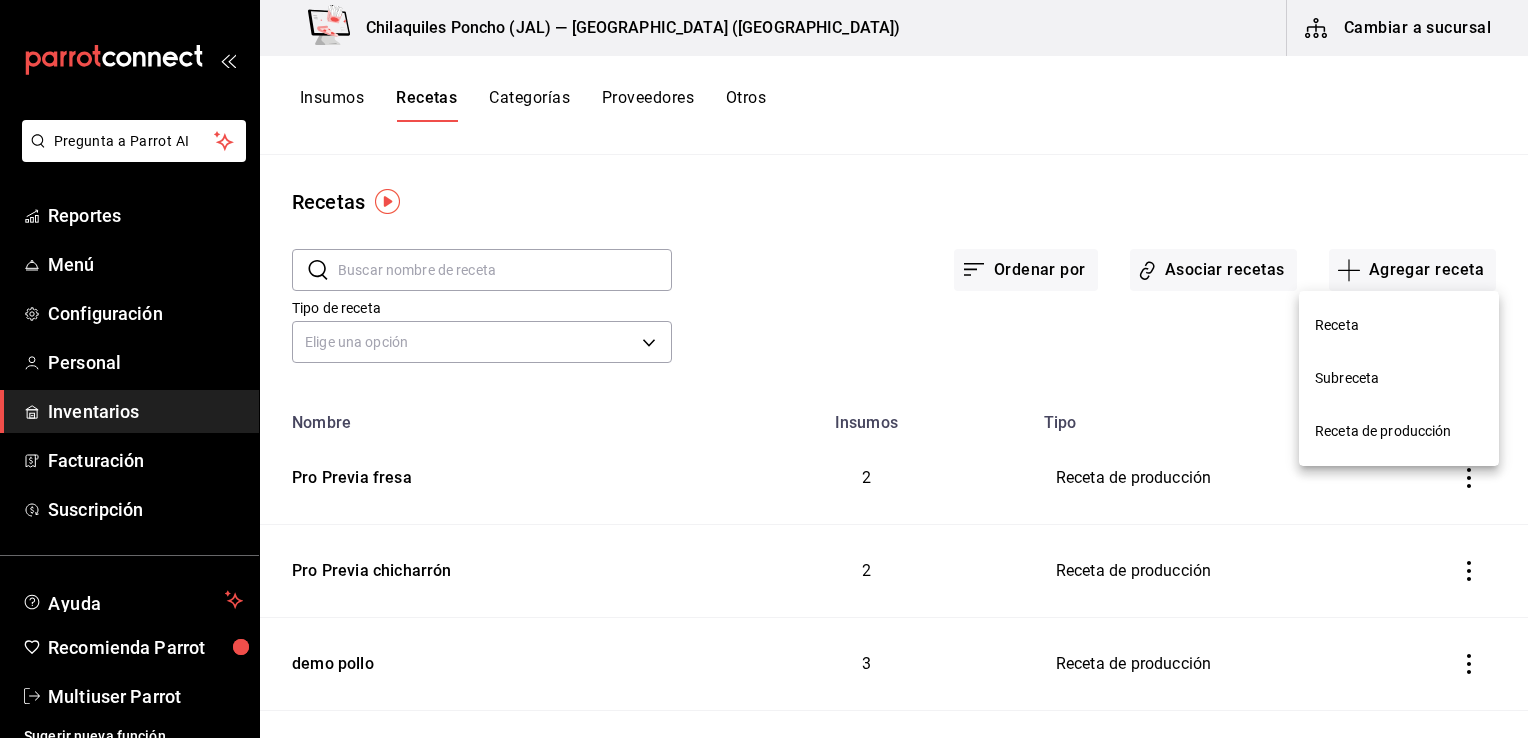 click on "Receta de producción" at bounding box center [1399, 431] 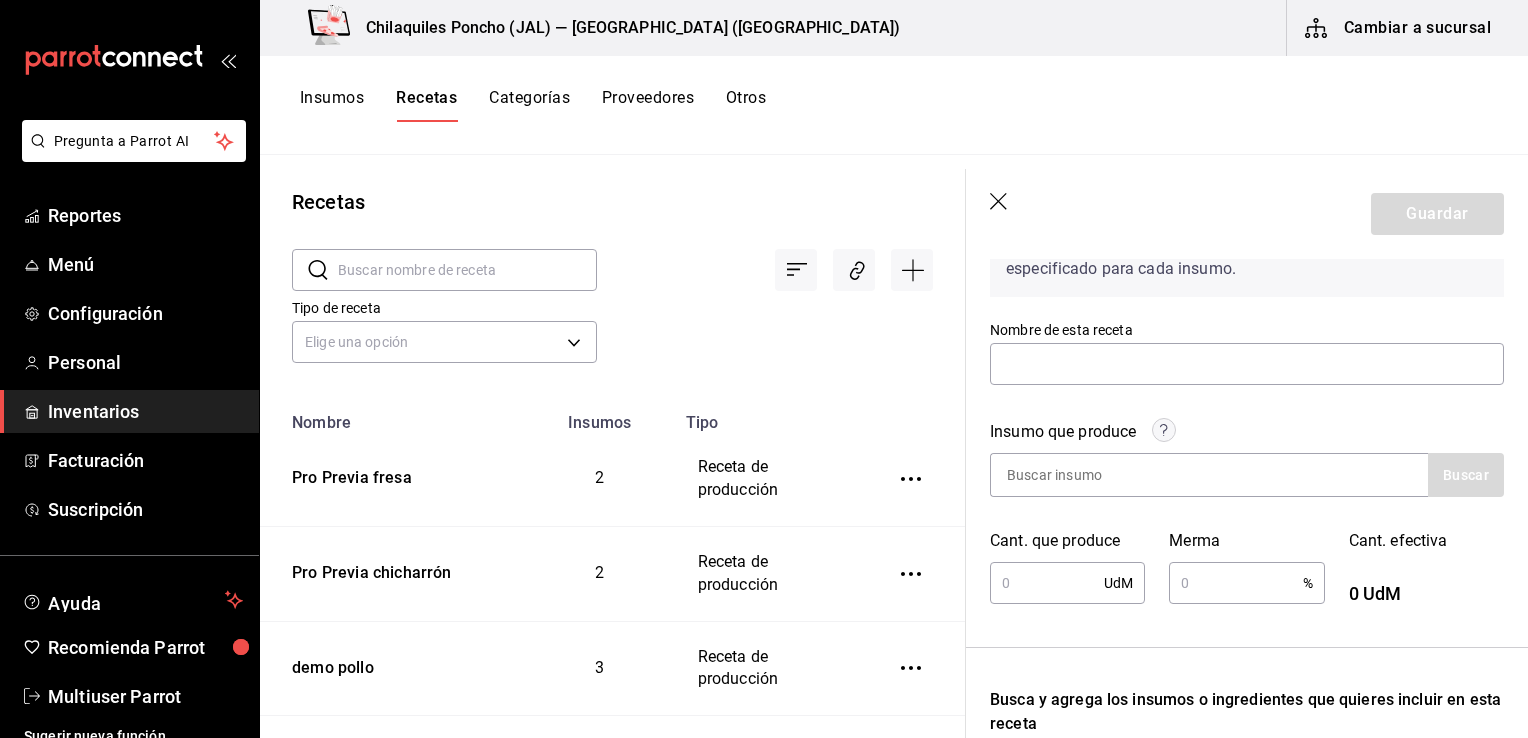 scroll, scrollTop: 0, scrollLeft: 0, axis: both 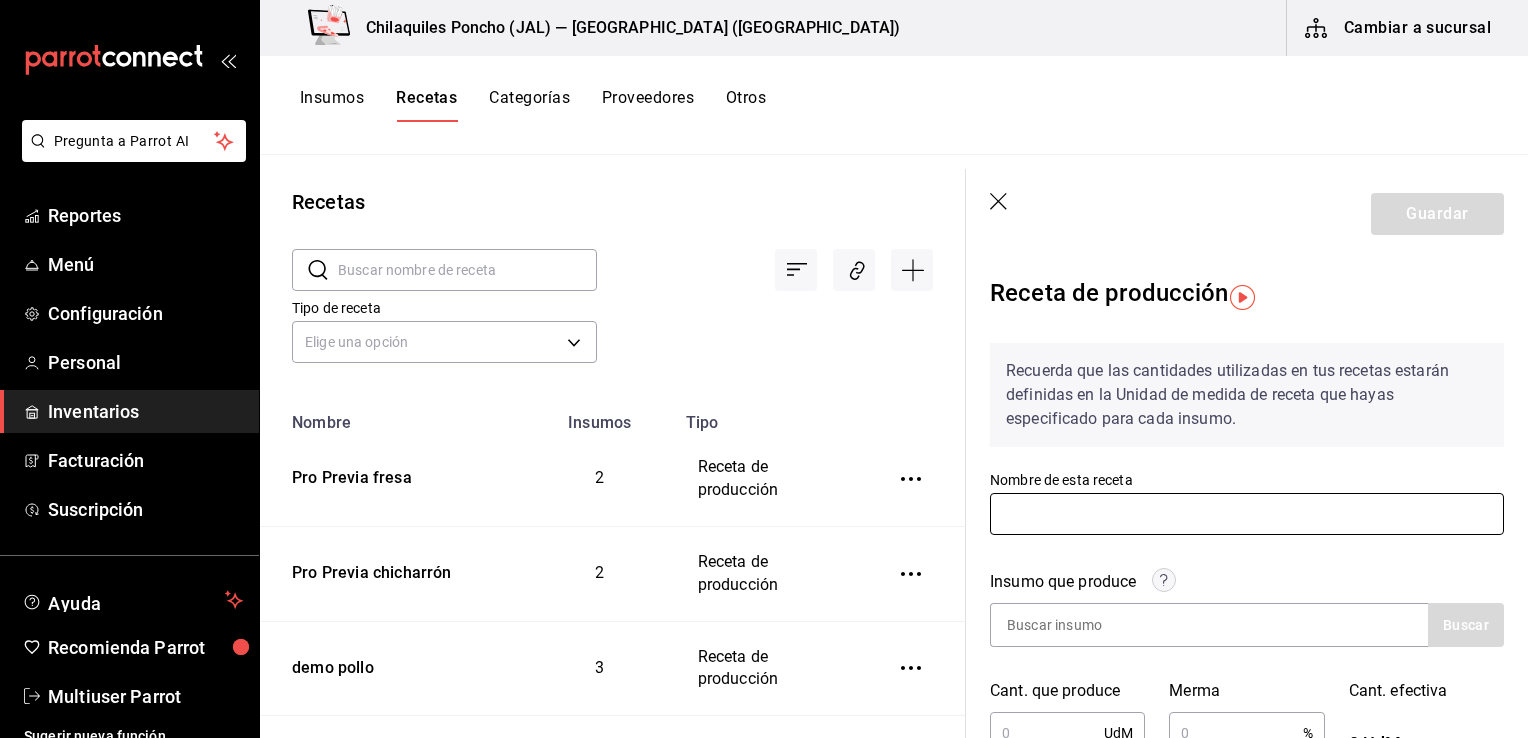 click at bounding box center [1247, 514] 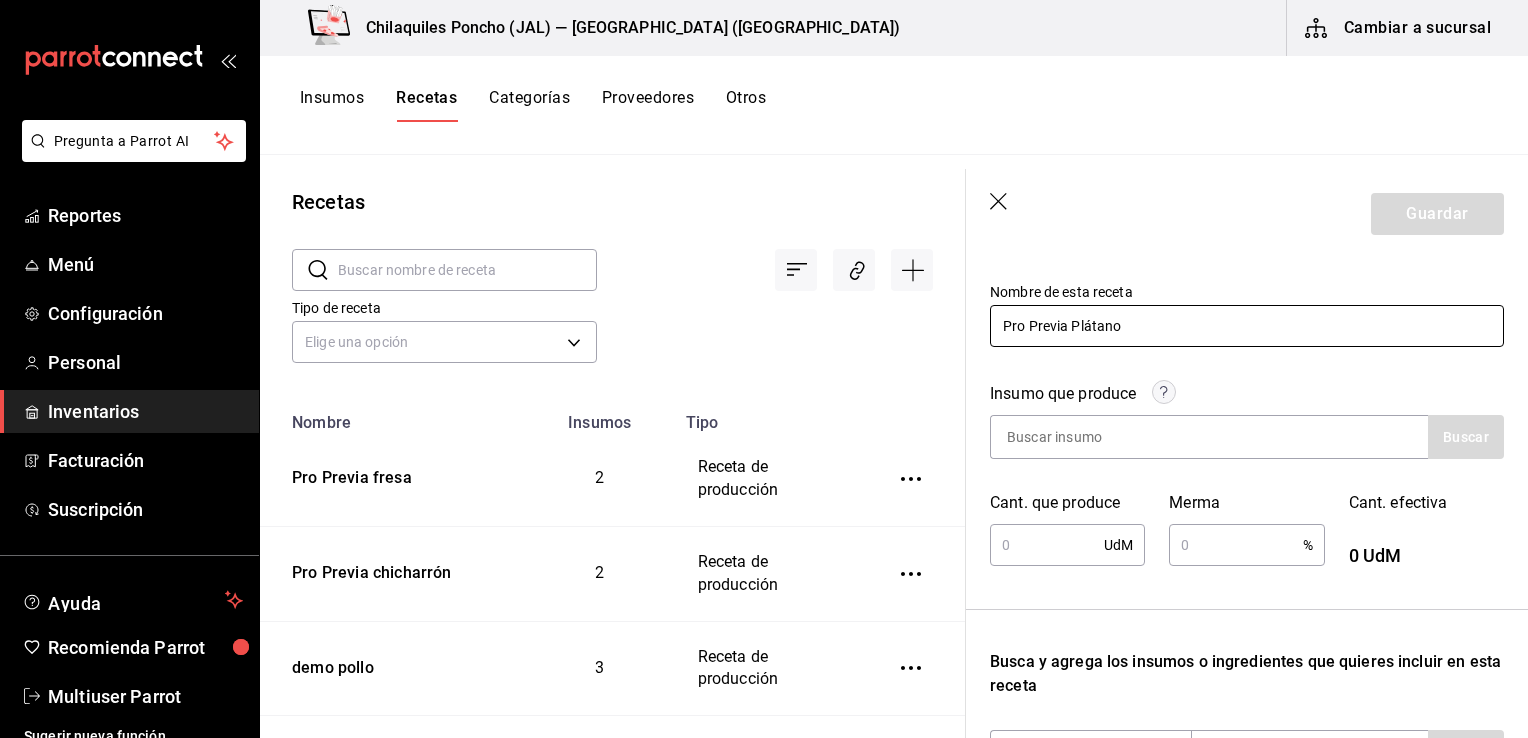 scroll, scrollTop: 200, scrollLeft: 0, axis: vertical 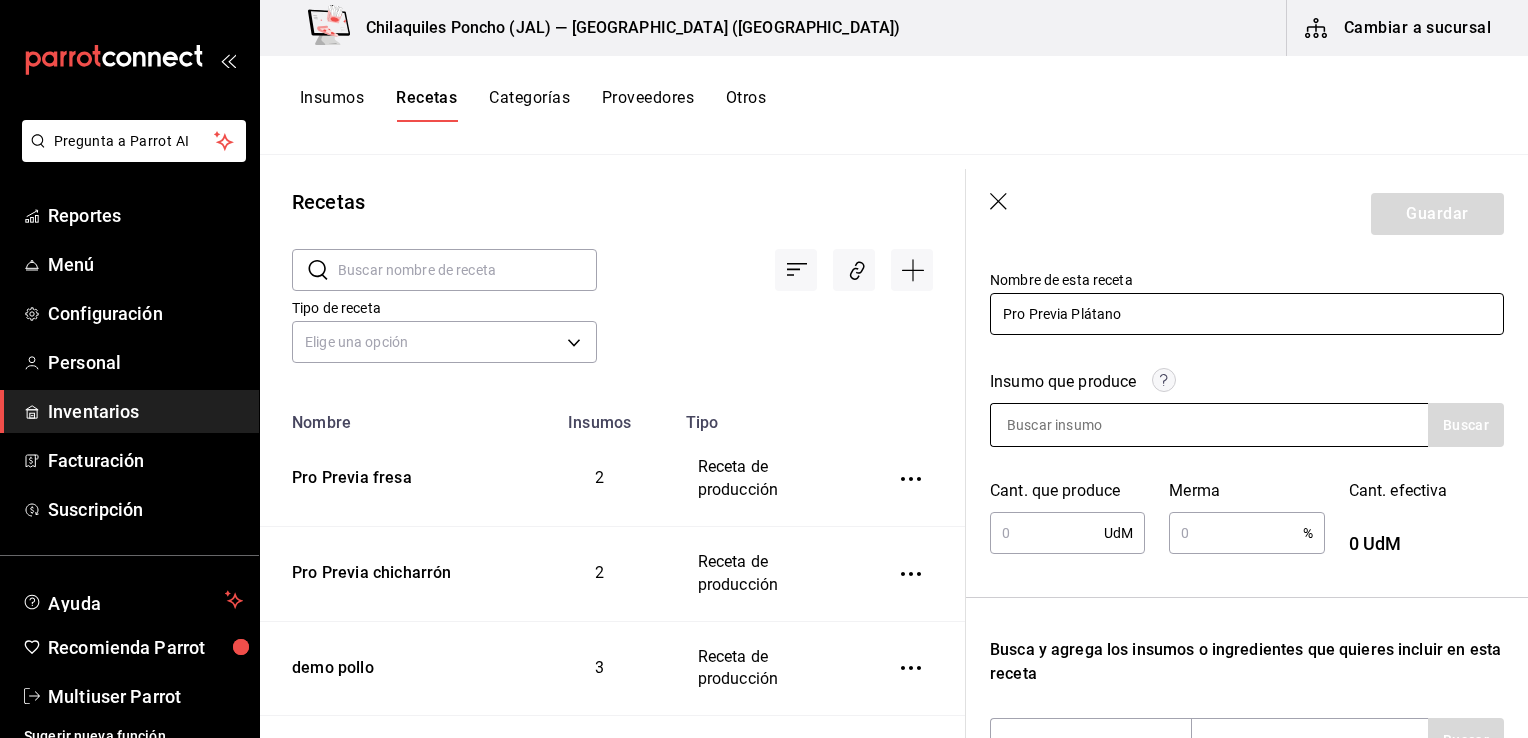 type on "Pro Previa Plátano" 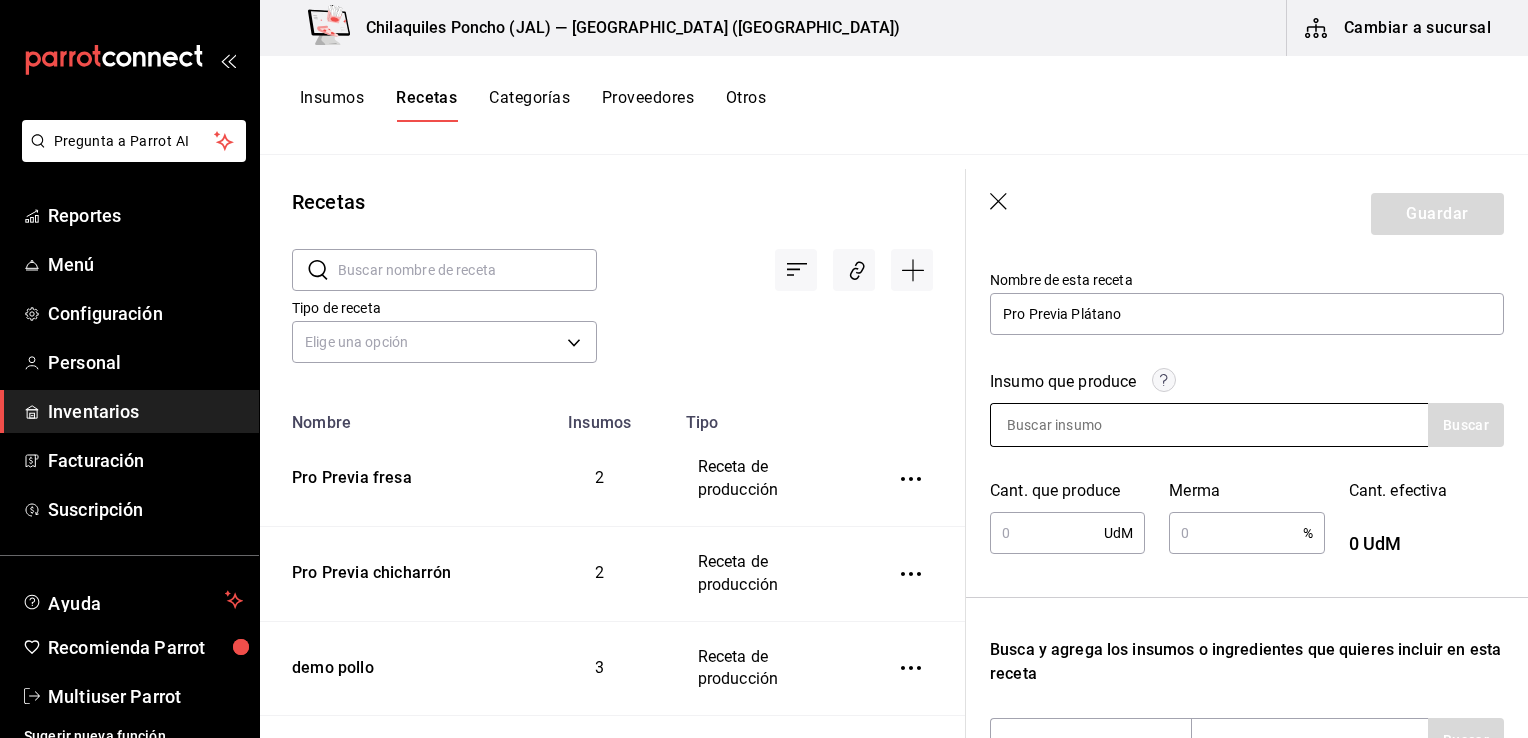 click at bounding box center [1091, 425] 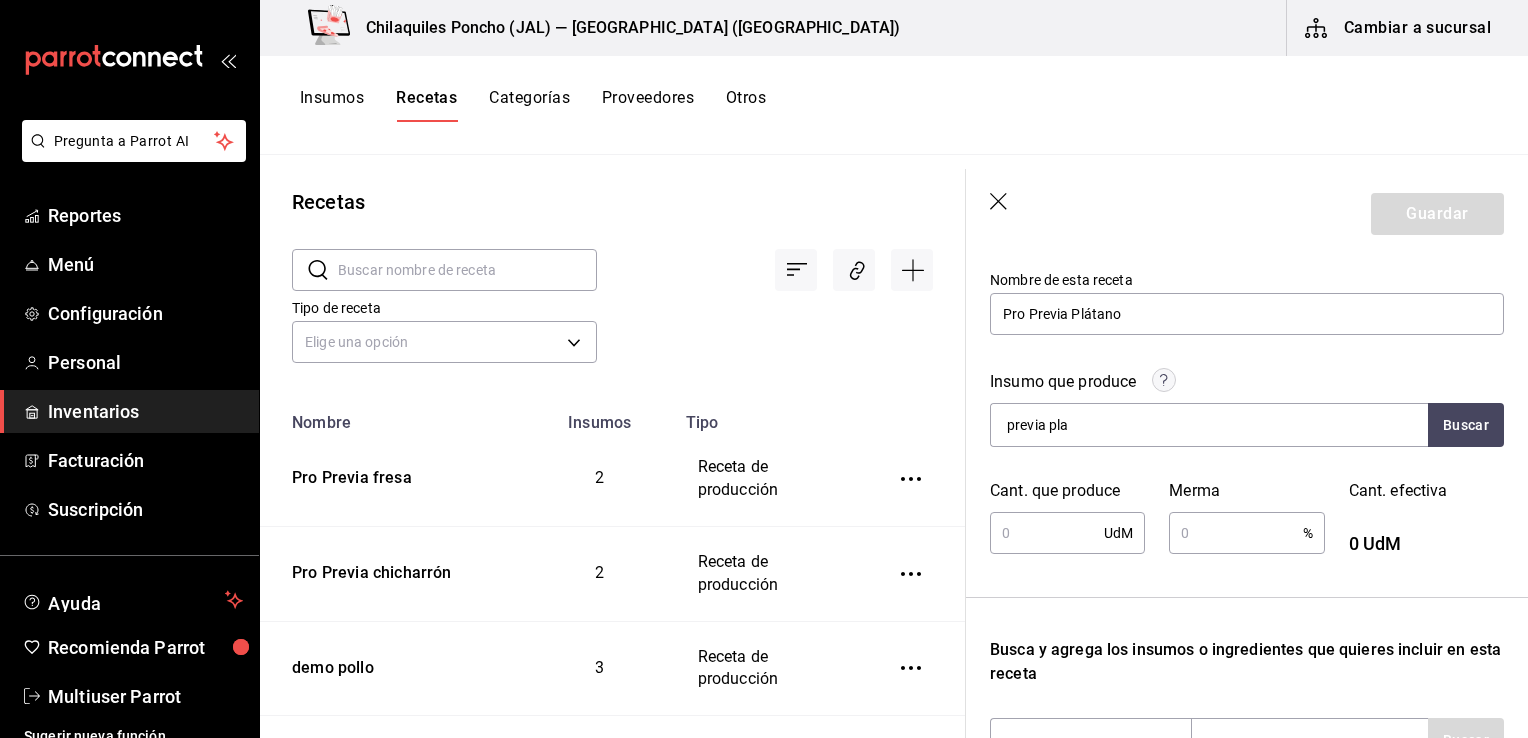 type on "previa pla" 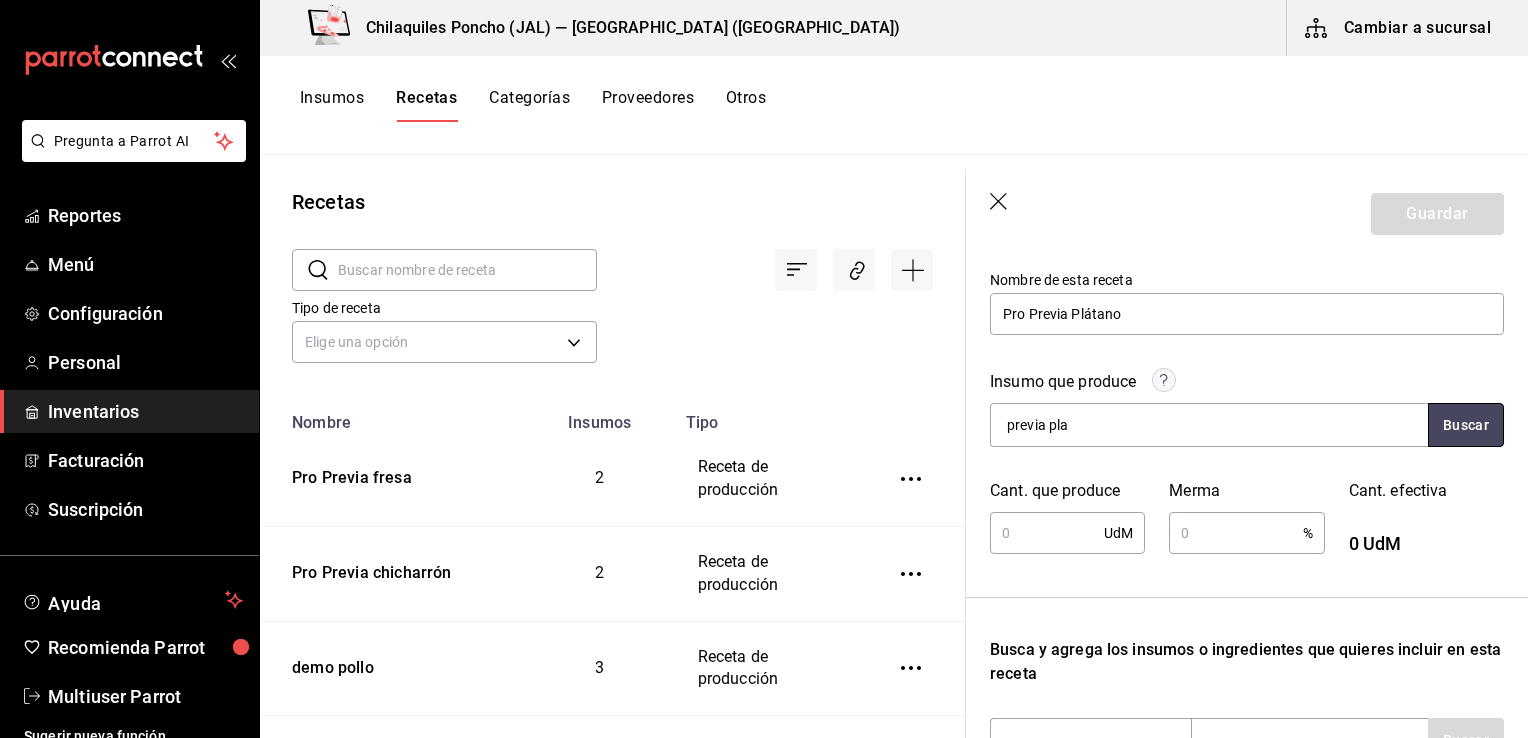 type 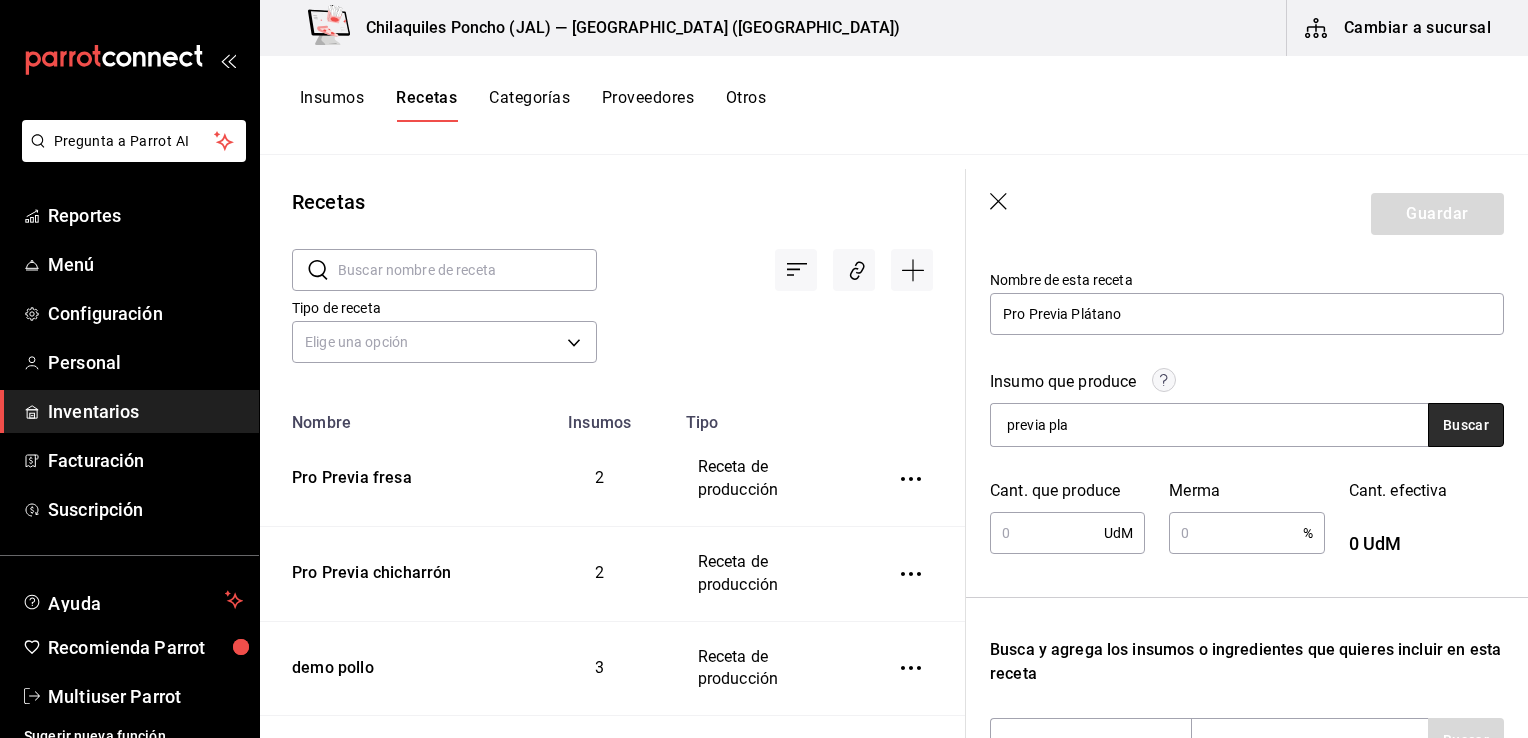 click on "Buscar" at bounding box center [1466, 425] 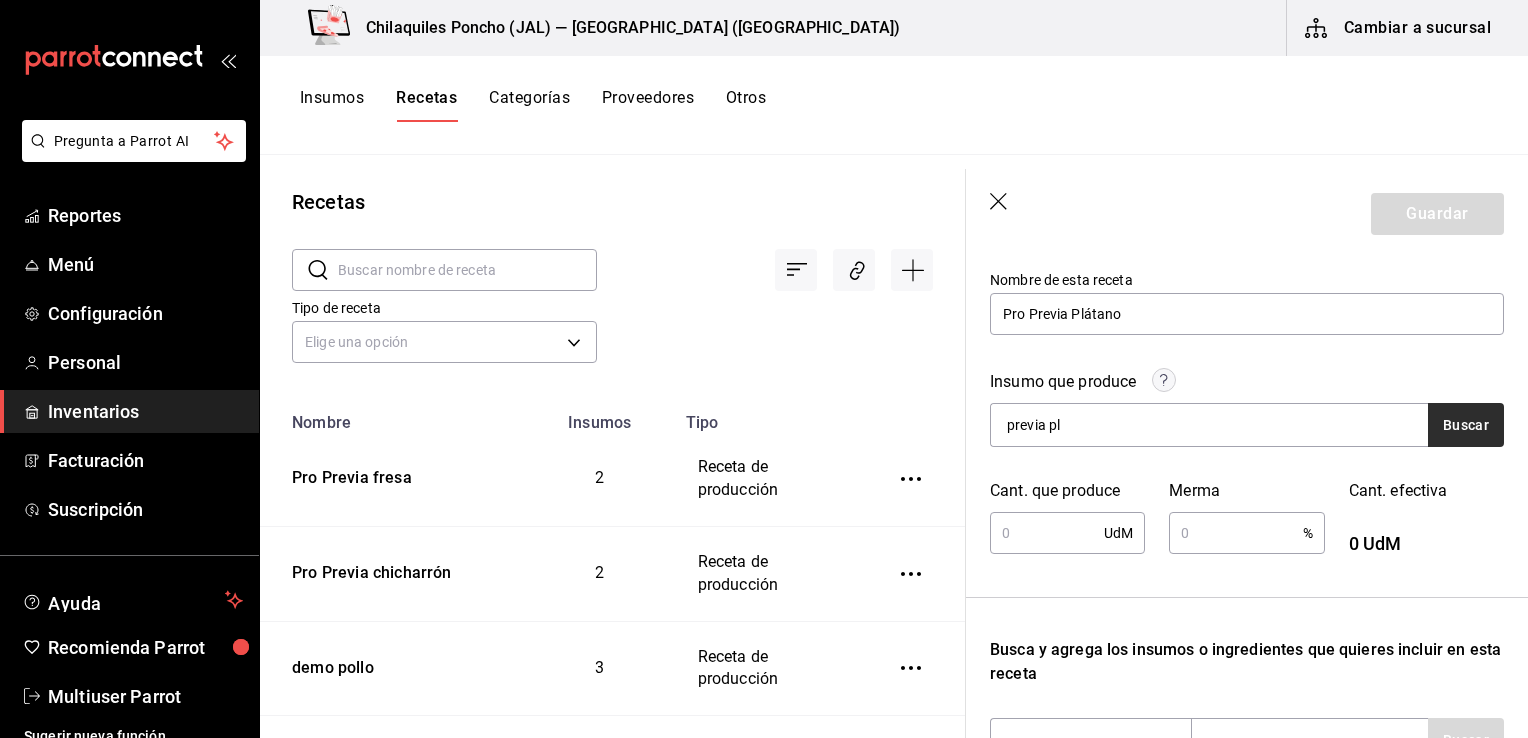 type on "previa pl" 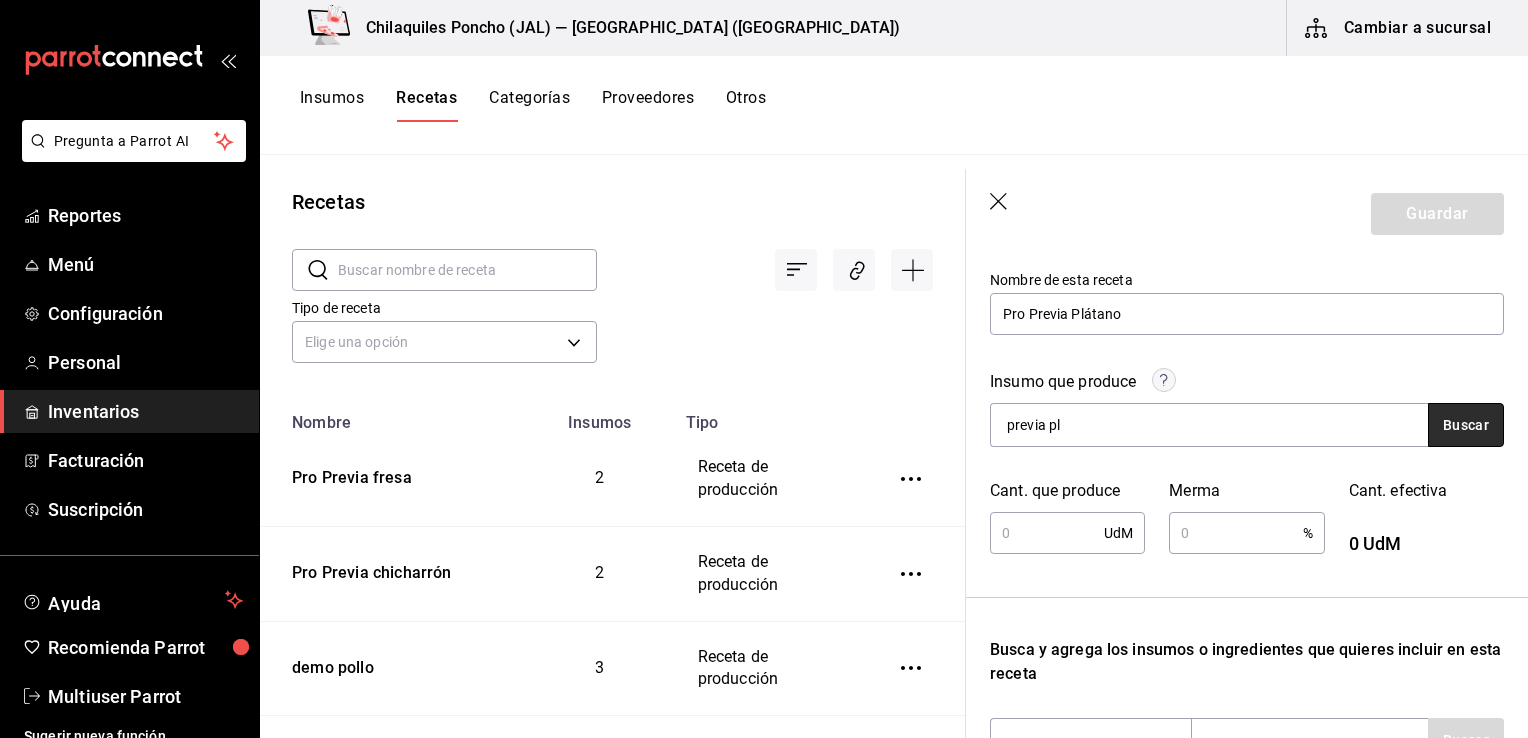 click on "Buscar" at bounding box center (1466, 425) 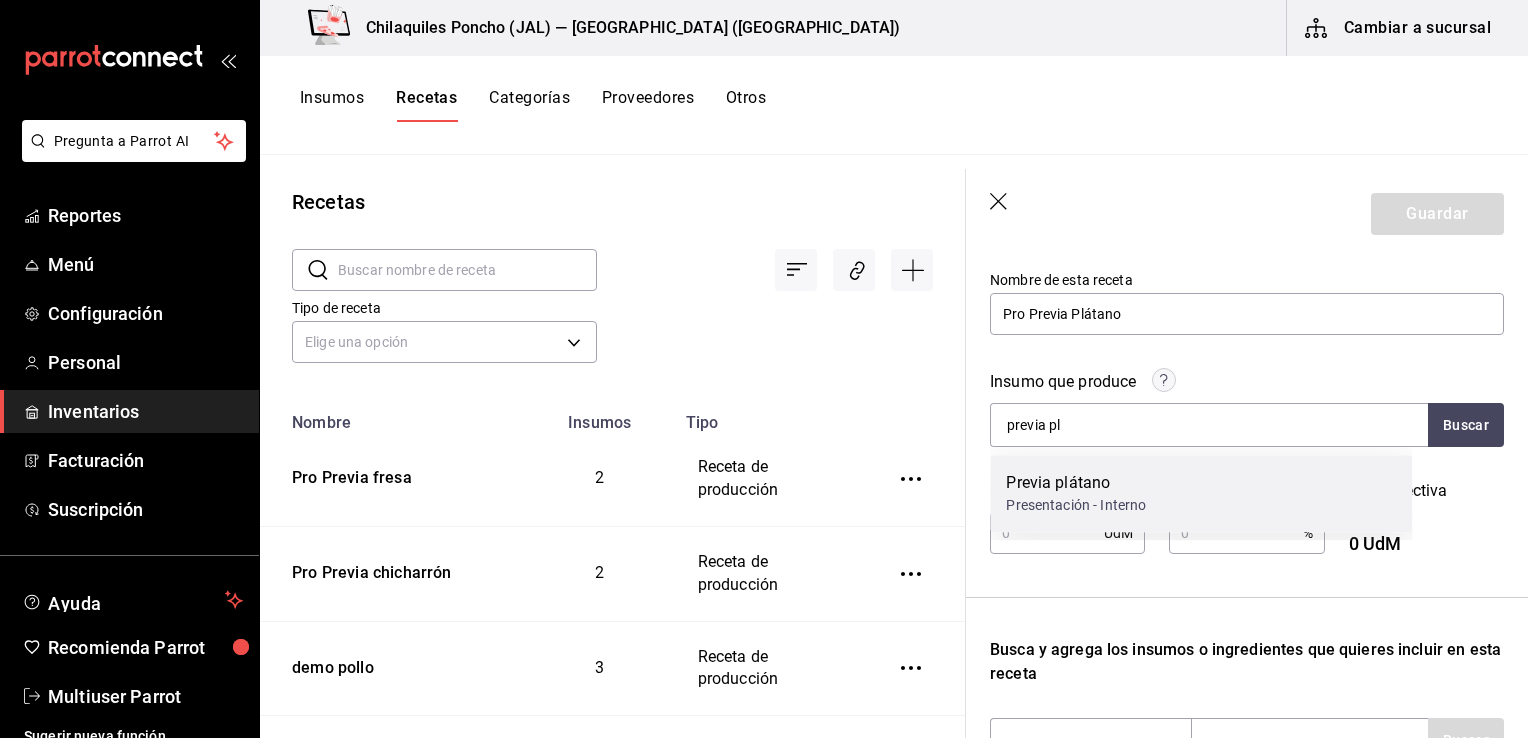 click on "Previa plátano Presentación - Interno" at bounding box center (1201, 493) 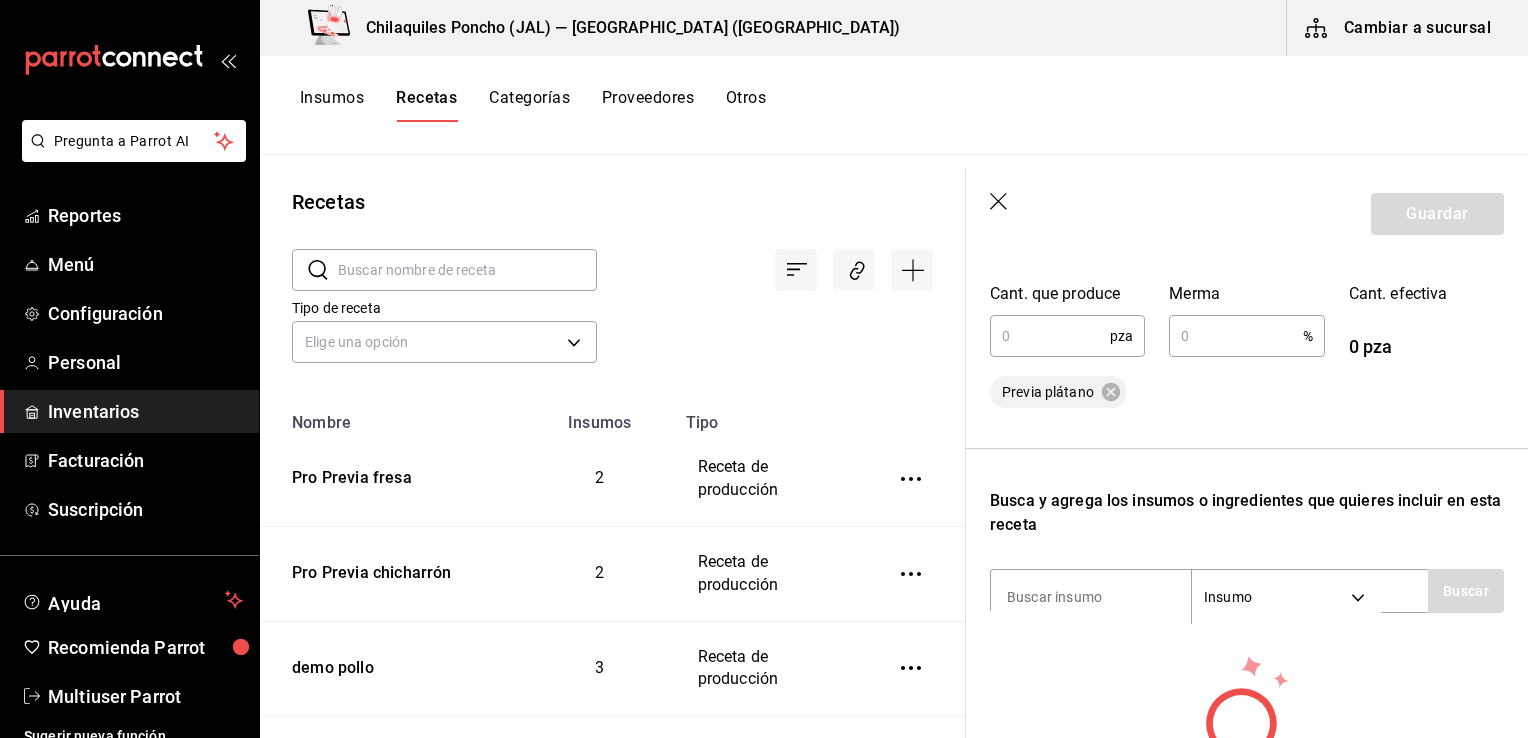 scroll, scrollTop: 300, scrollLeft: 0, axis: vertical 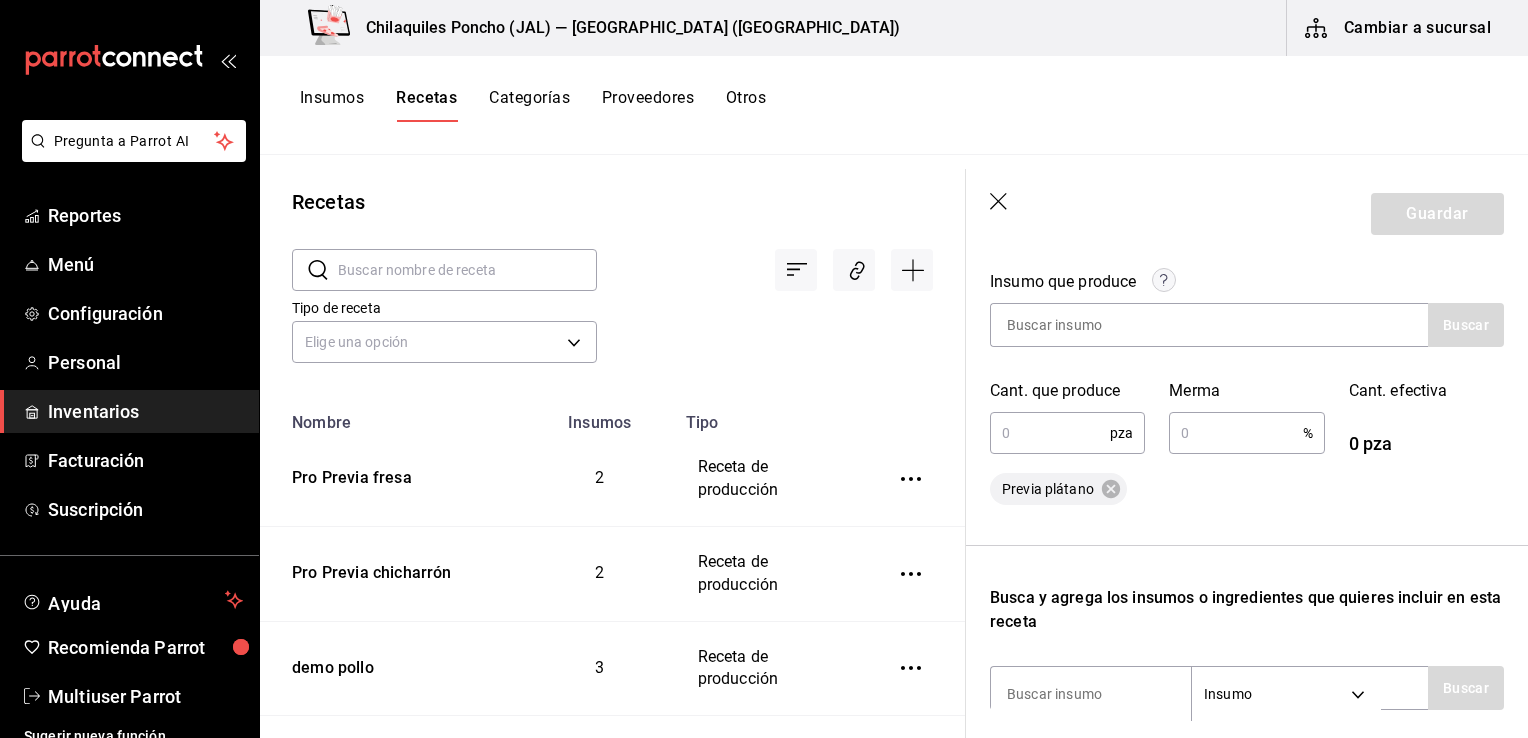 click at bounding box center (1050, 433) 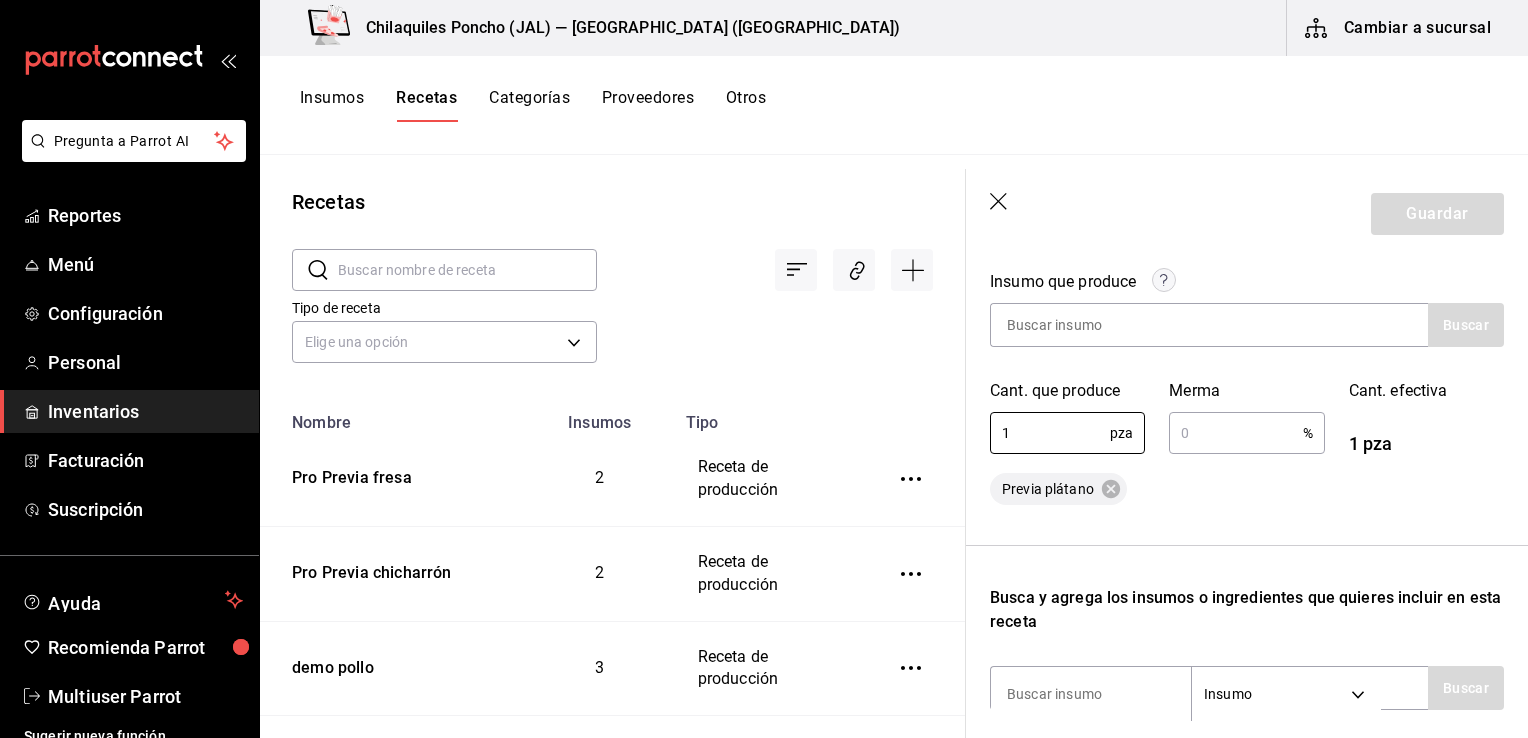 type on "1" 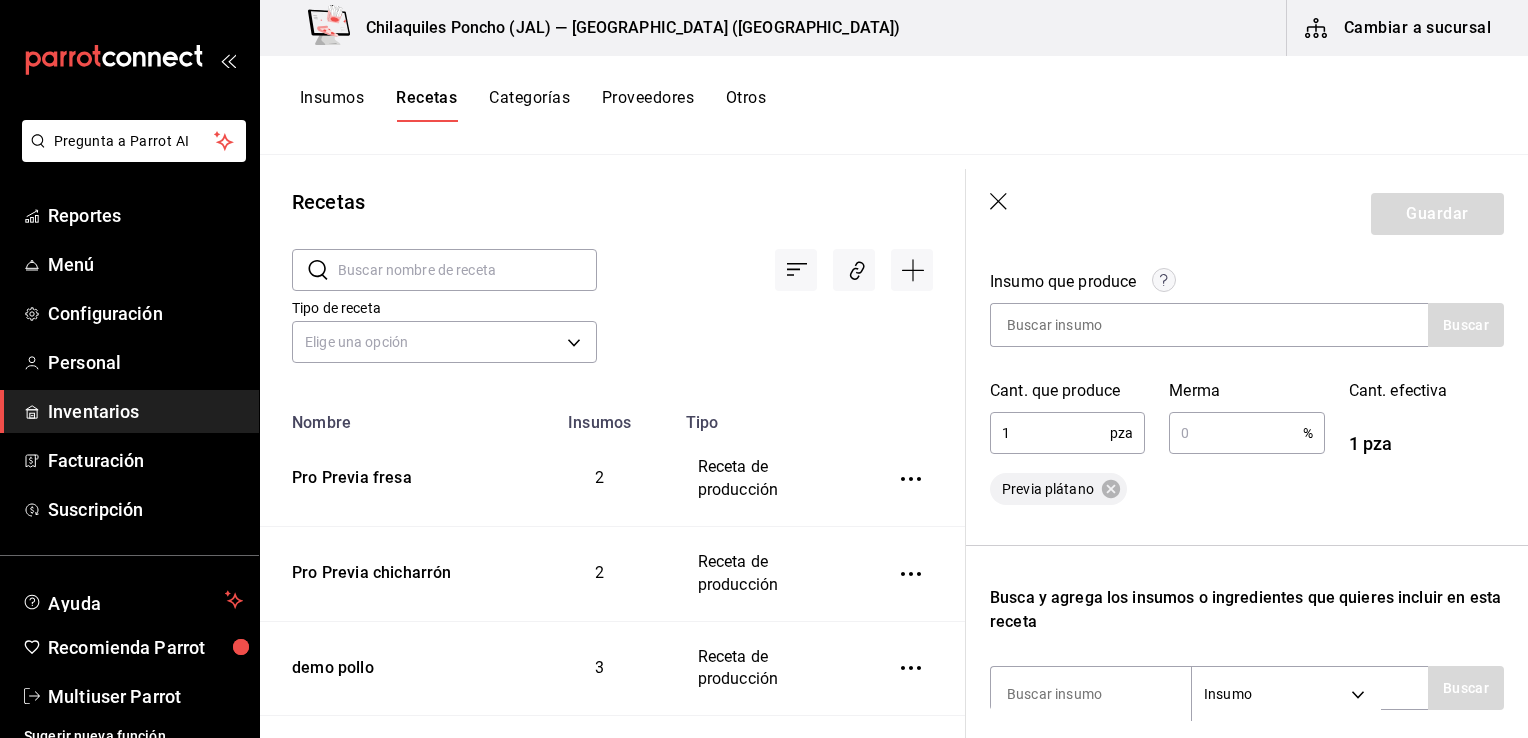 click at bounding box center (1235, 433) 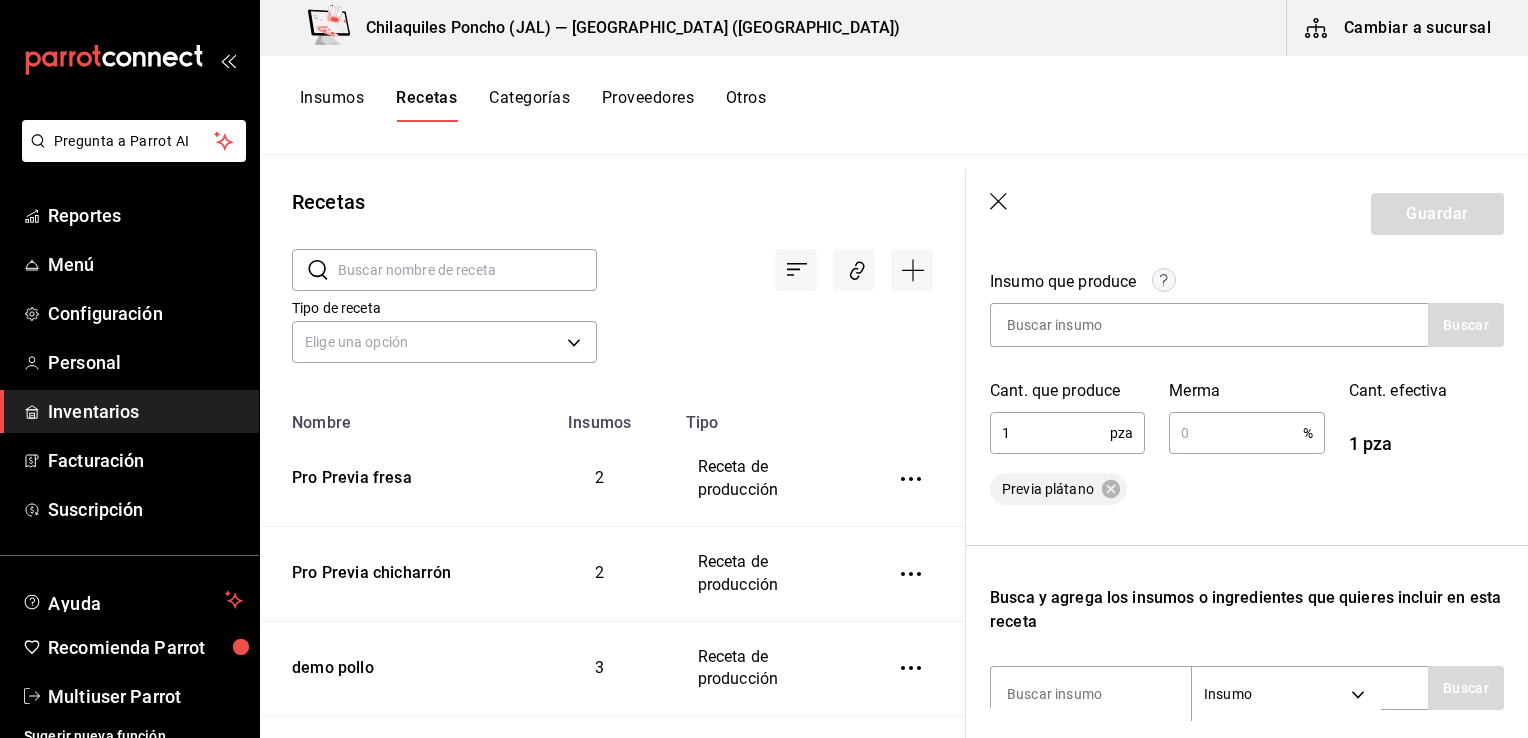 scroll, scrollTop: 400, scrollLeft: 0, axis: vertical 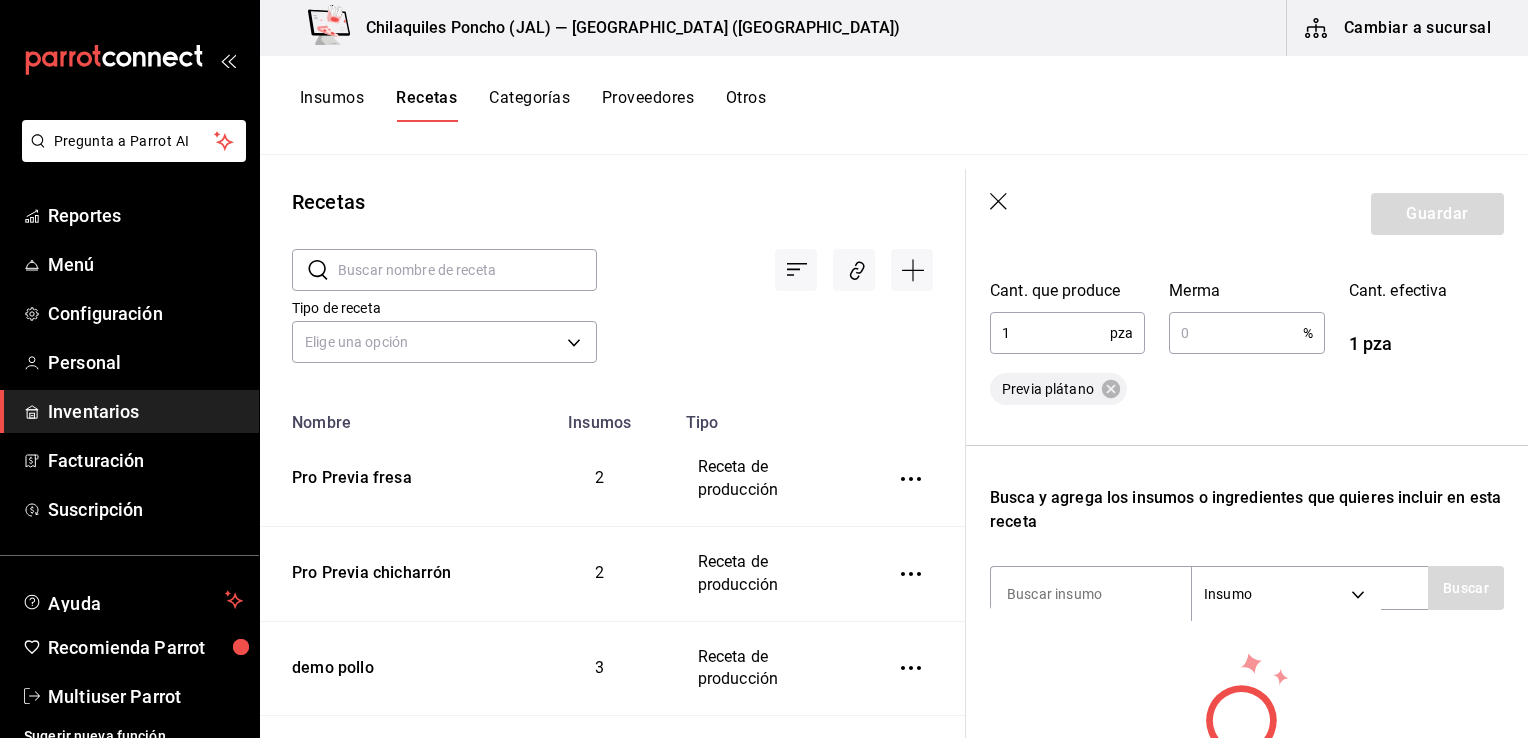 click at bounding box center [1235, 333] 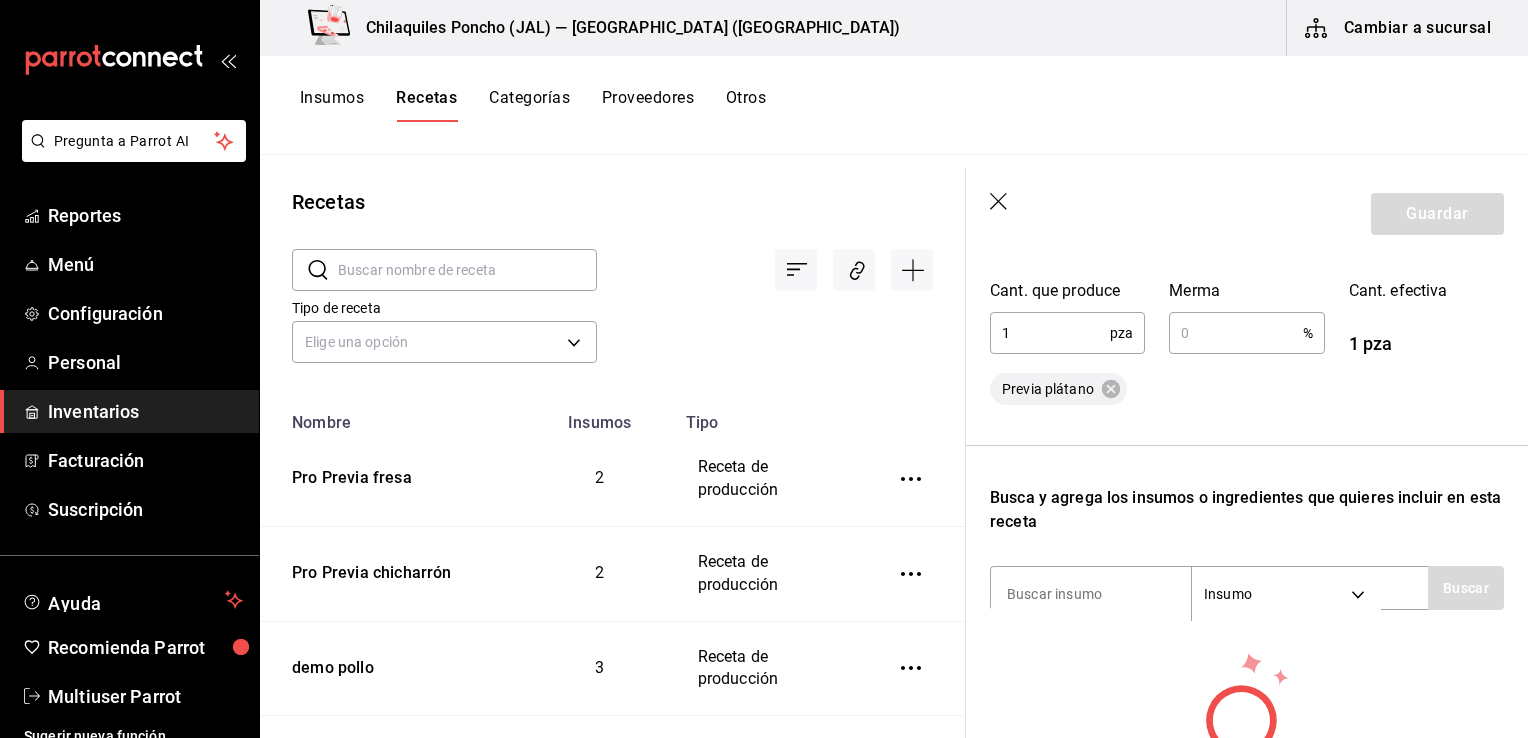 click on "Recuerda que las cantidades utilizadas en tus recetas estarán definidas en la Unidad de medida de receta que hayas especificado para cada insumo. Nombre de esta receta Pro Previa Plátano Insumo que produce Buscar Cant. que produce 1 pza ​ Merma % ​ Cant. efectiva 1 pza Previa plátano Busca y agrega los insumos o ingredientes que quieres incluir en esta receta Insumo SUPPLY Buscar No hay insumos a mostrar. Busca un insumo para agregarlo a la lista" at bounding box center (1247, 384) 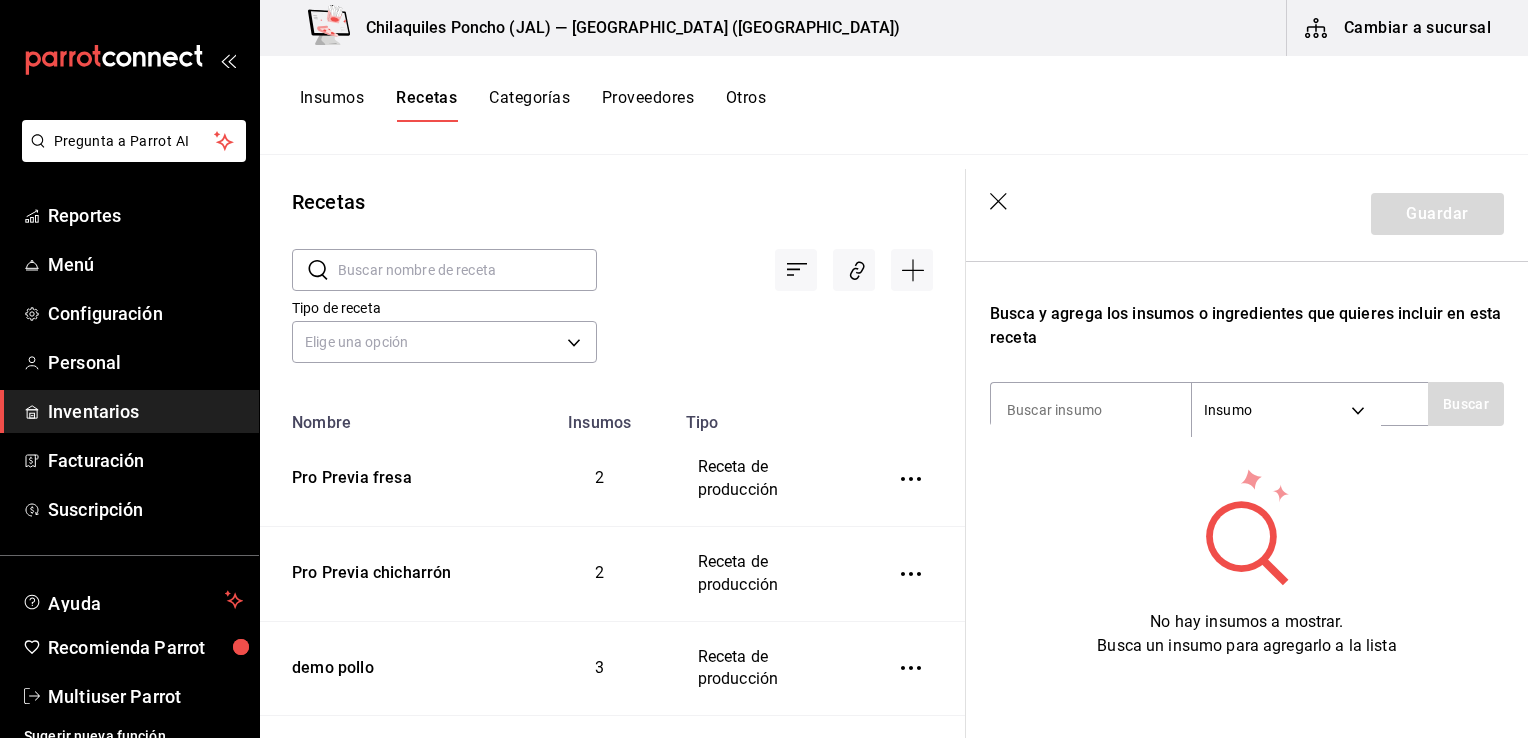 scroll, scrollTop: 598, scrollLeft: 0, axis: vertical 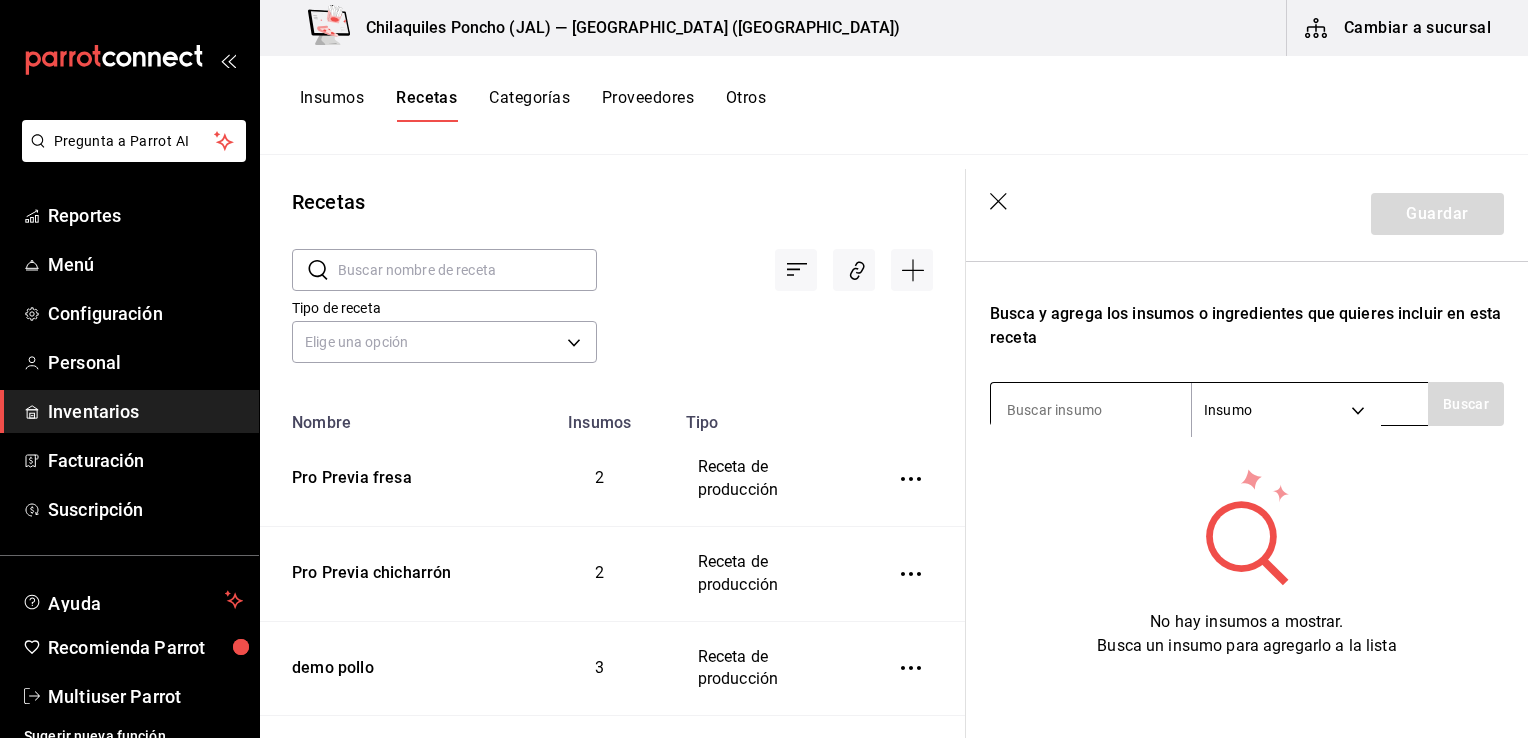 click at bounding box center [1091, 410] 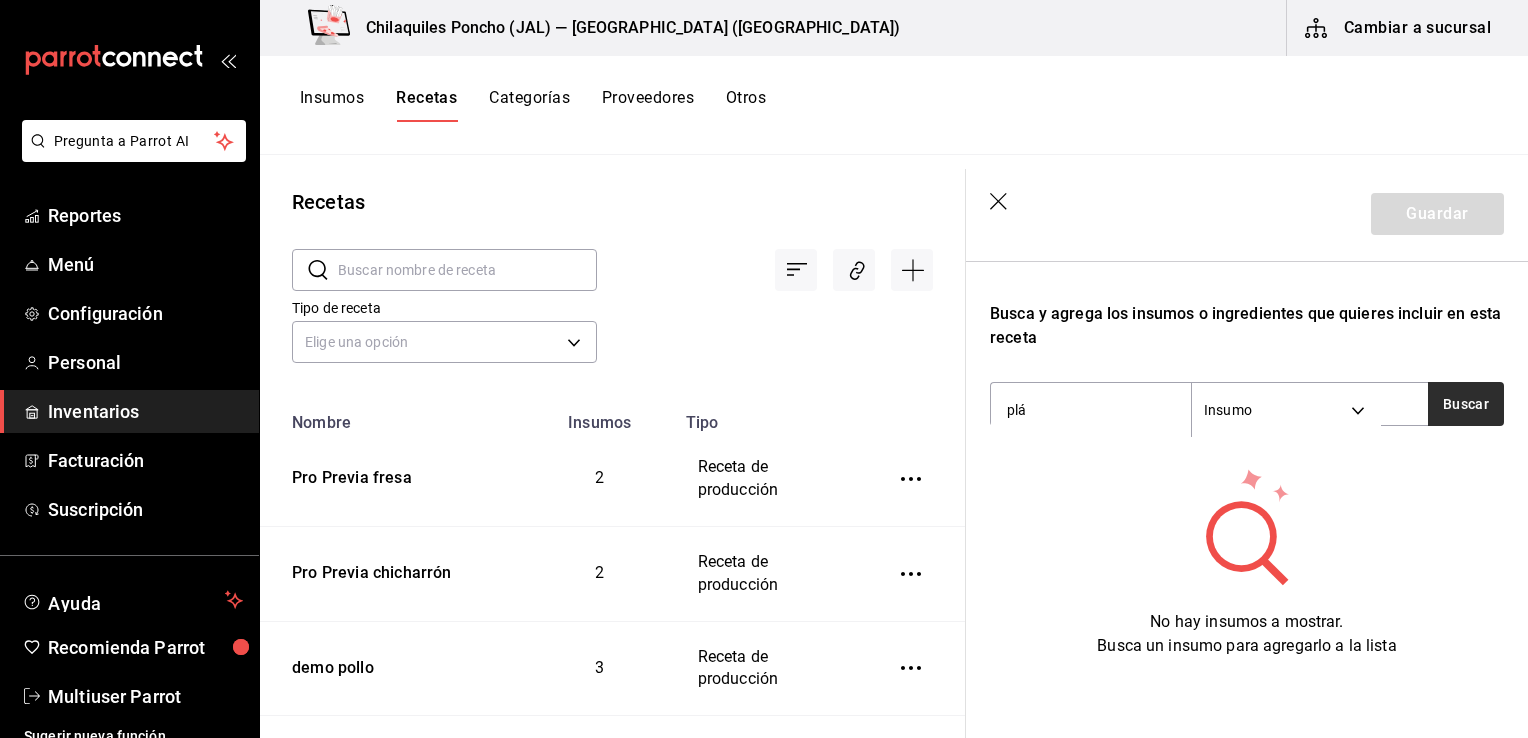 type on "plá" 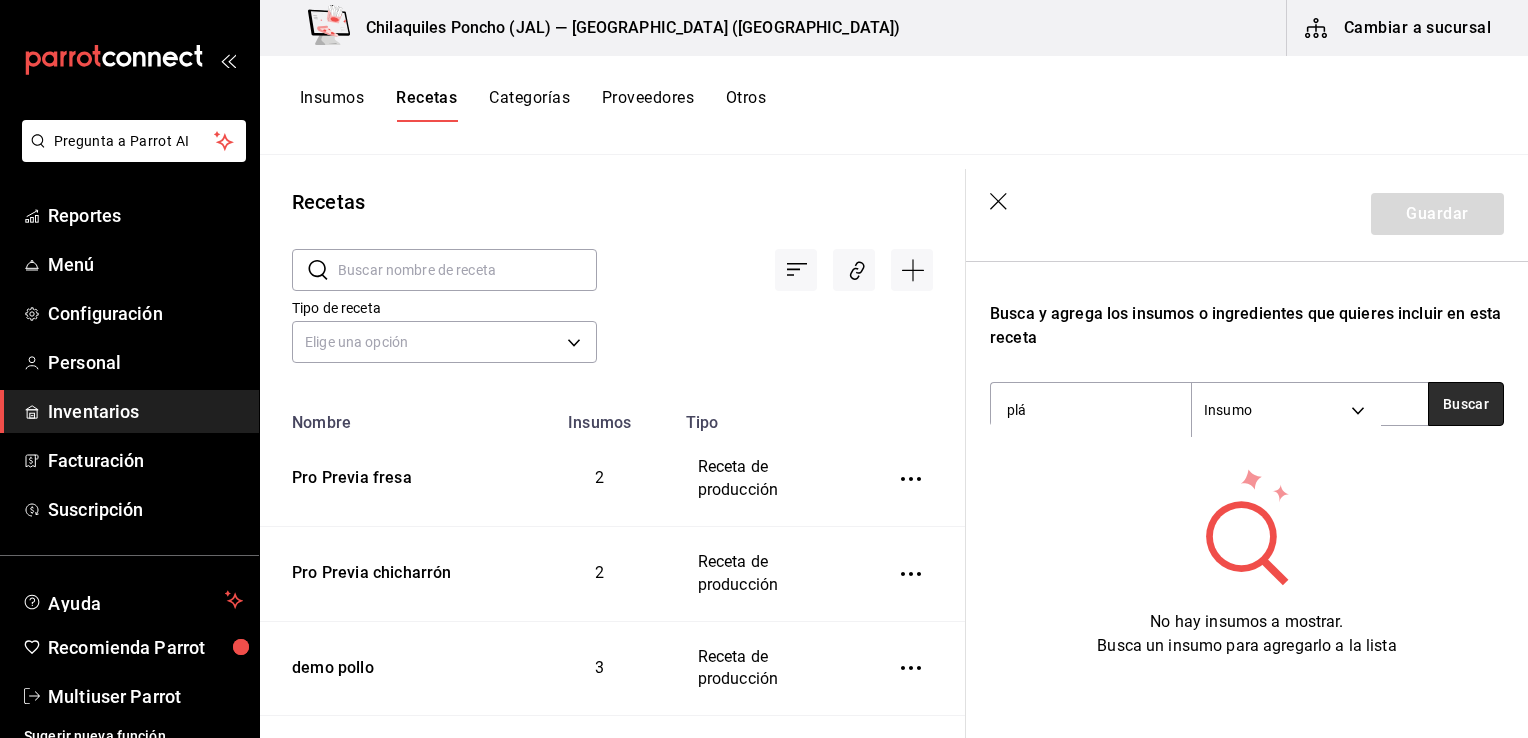 click on "Buscar" at bounding box center [1466, 404] 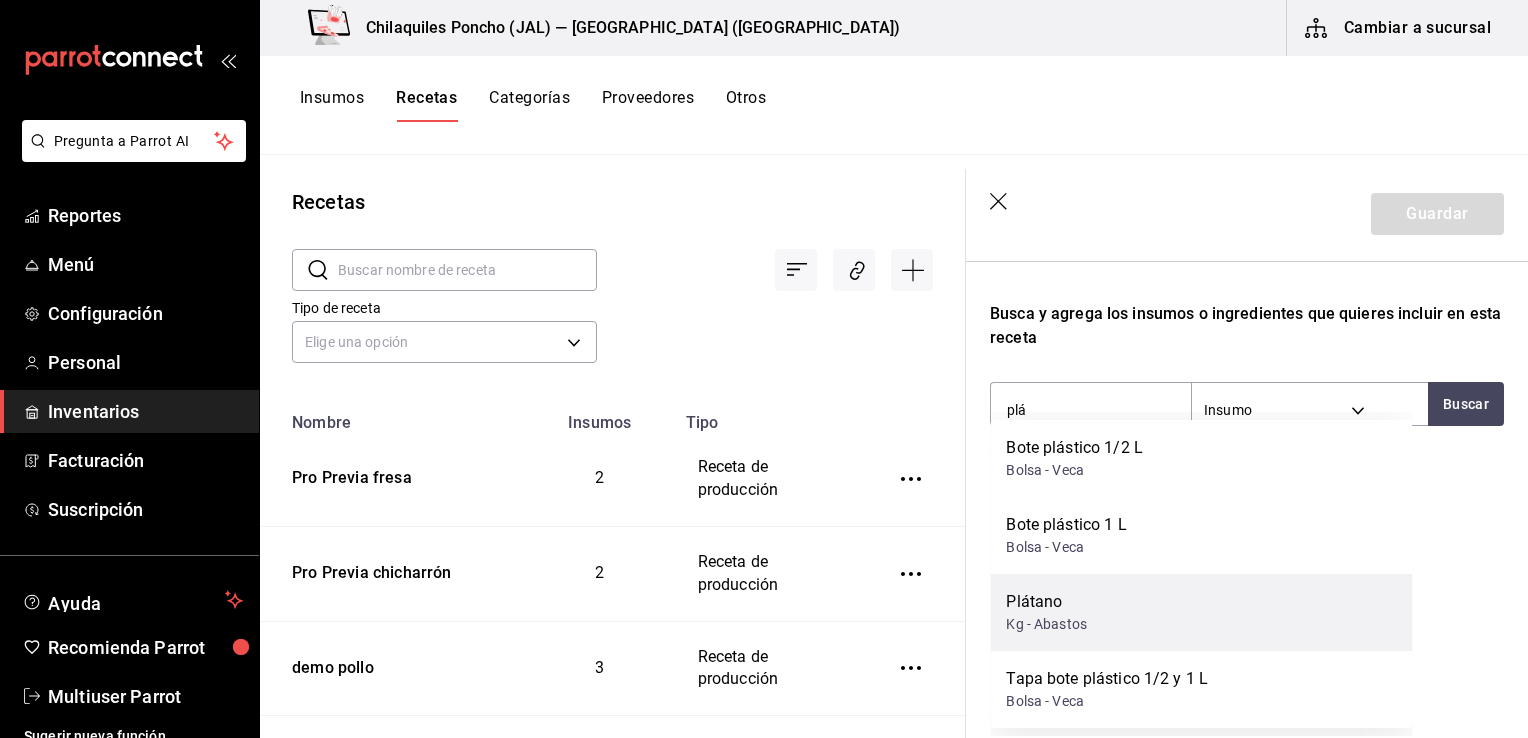click on "Plátano Kg - Abastos" at bounding box center [1201, 612] 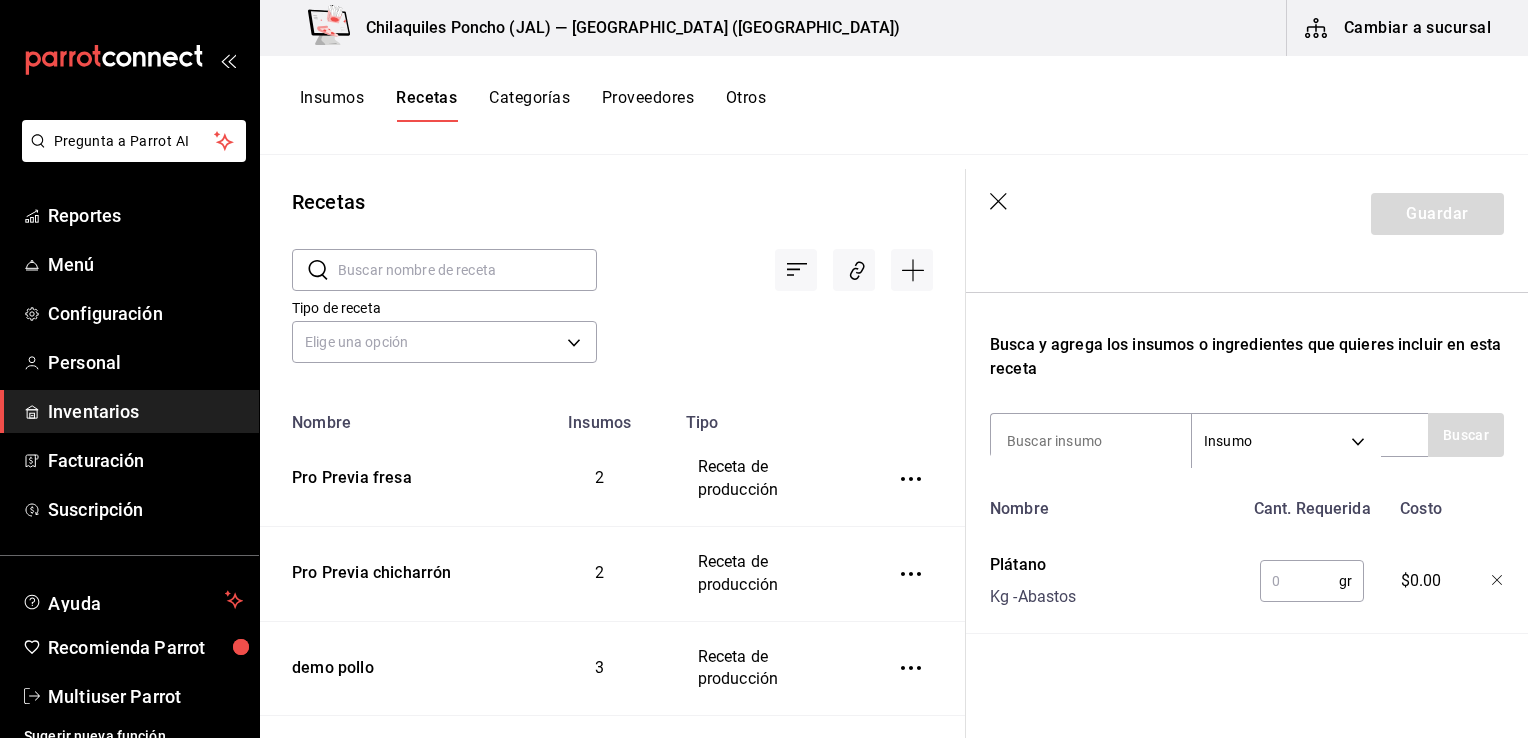 scroll, scrollTop: 568, scrollLeft: 0, axis: vertical 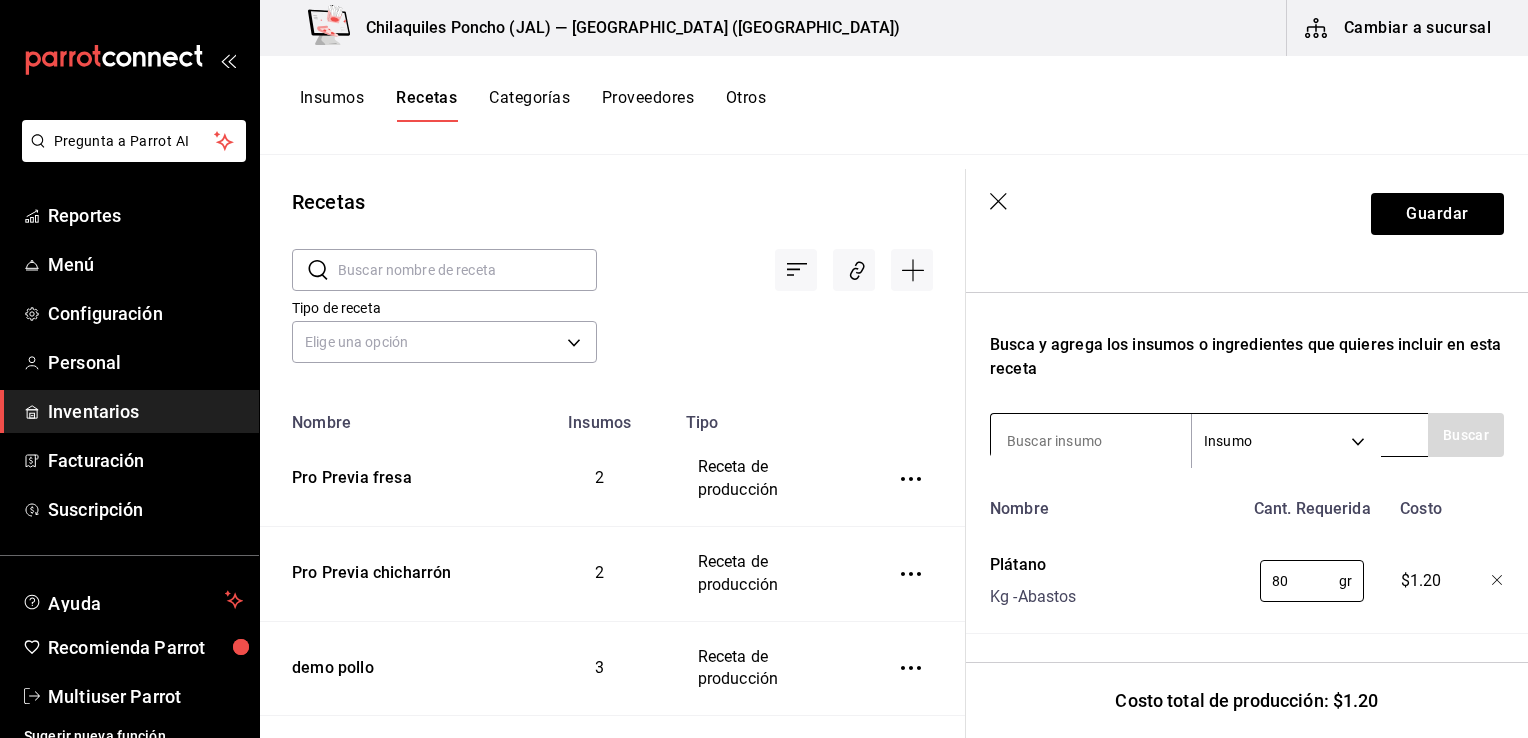 type on "80" 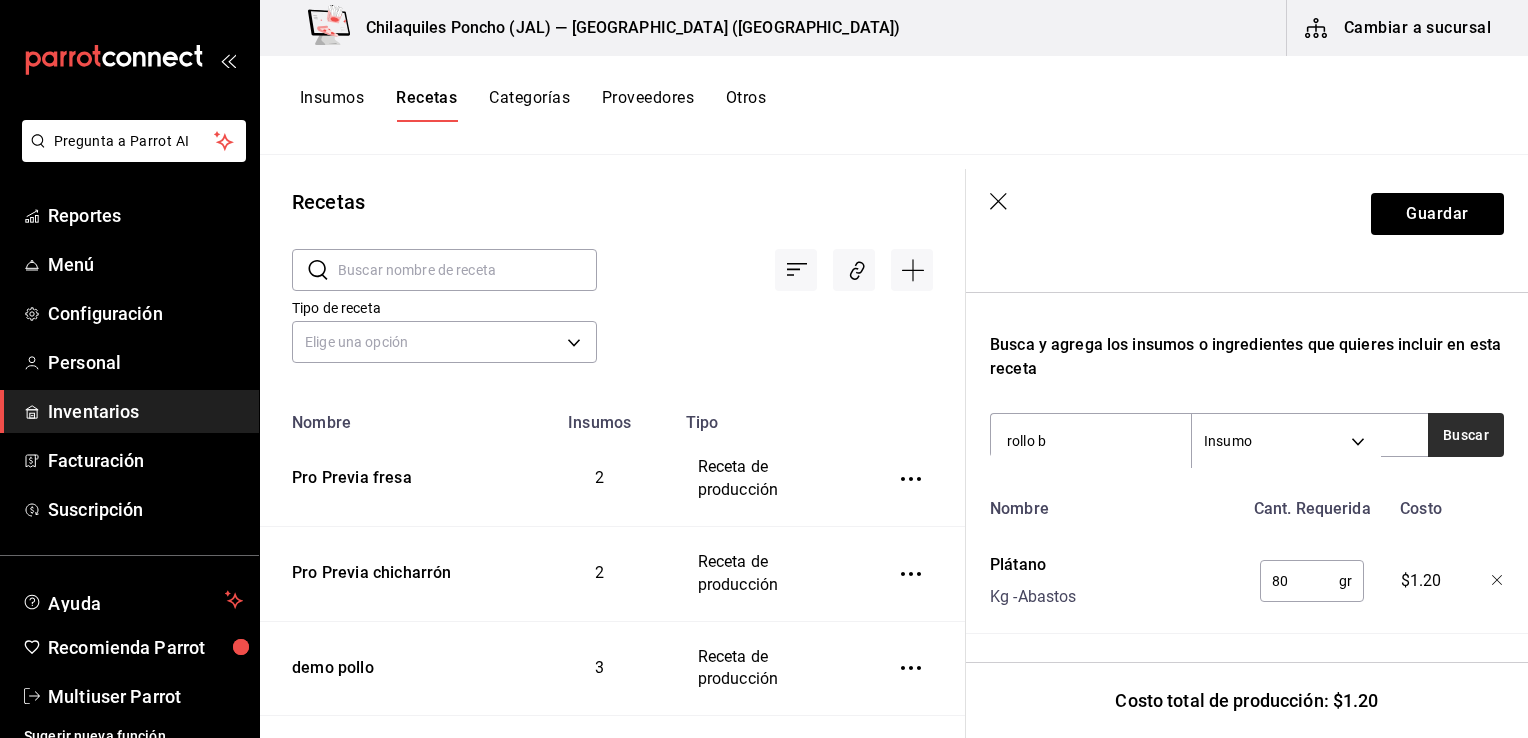 type on "rollo b" 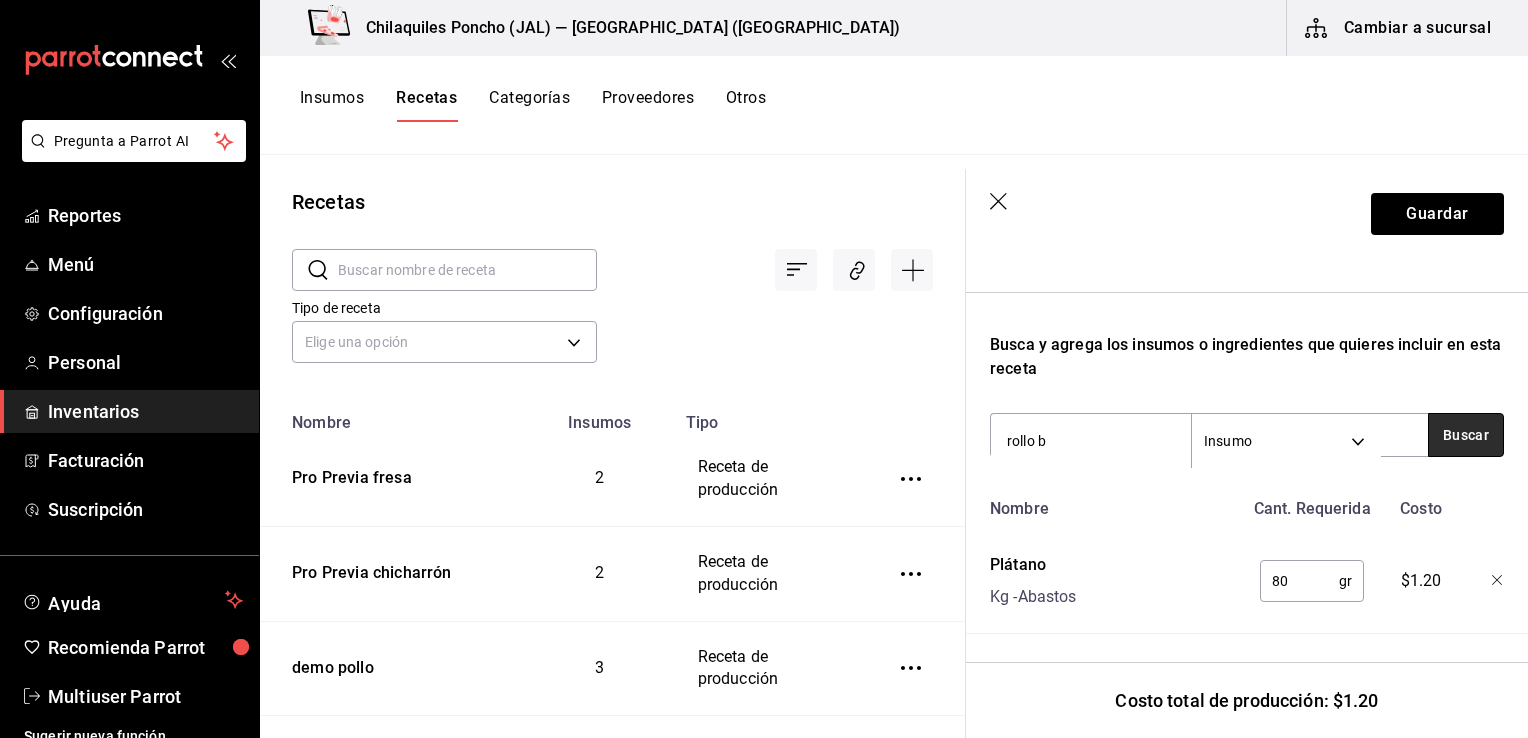click on "Buscar" at bounding box center (1466, 435) 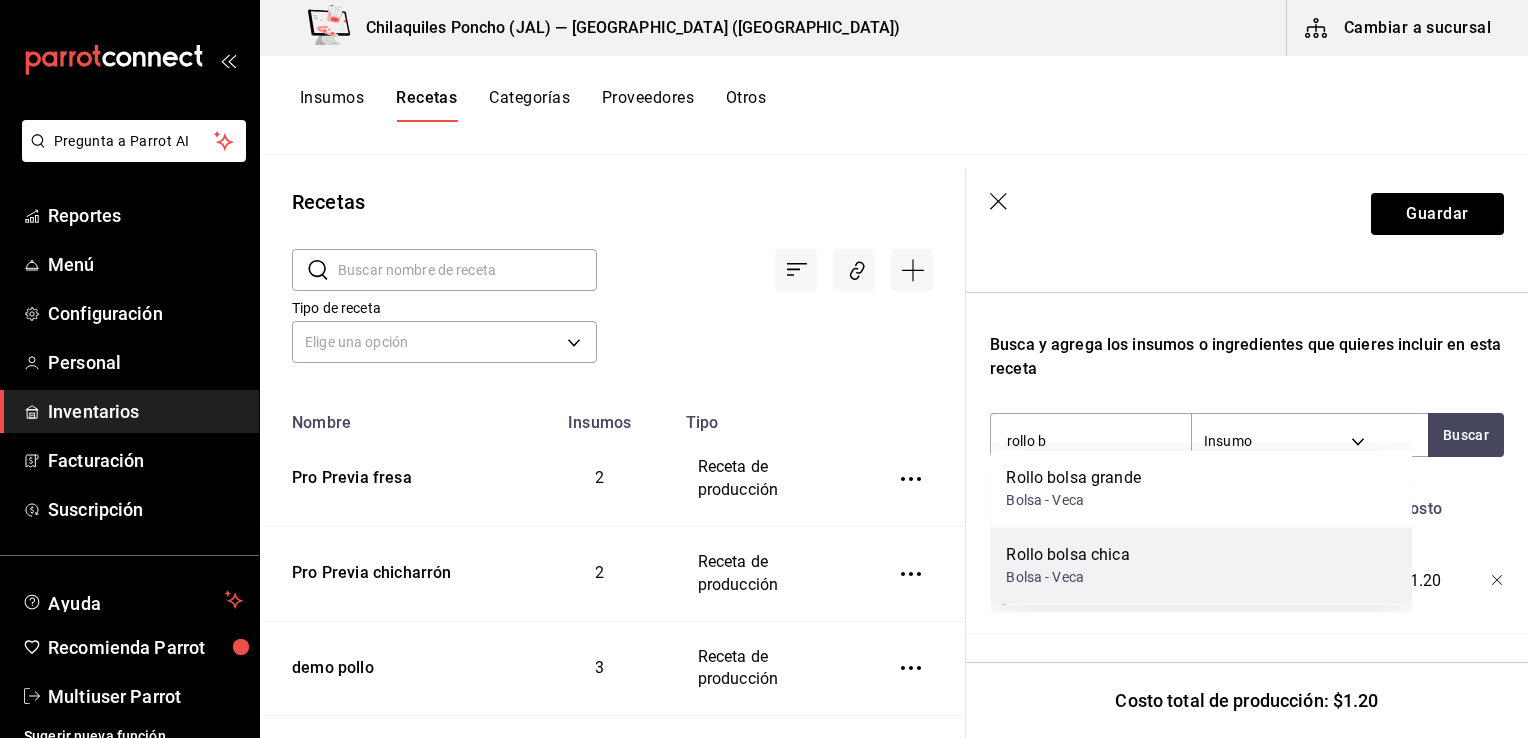 click on "Rollo bolsa chica Bolsa - Veca" at bounding box center [1201, 565] 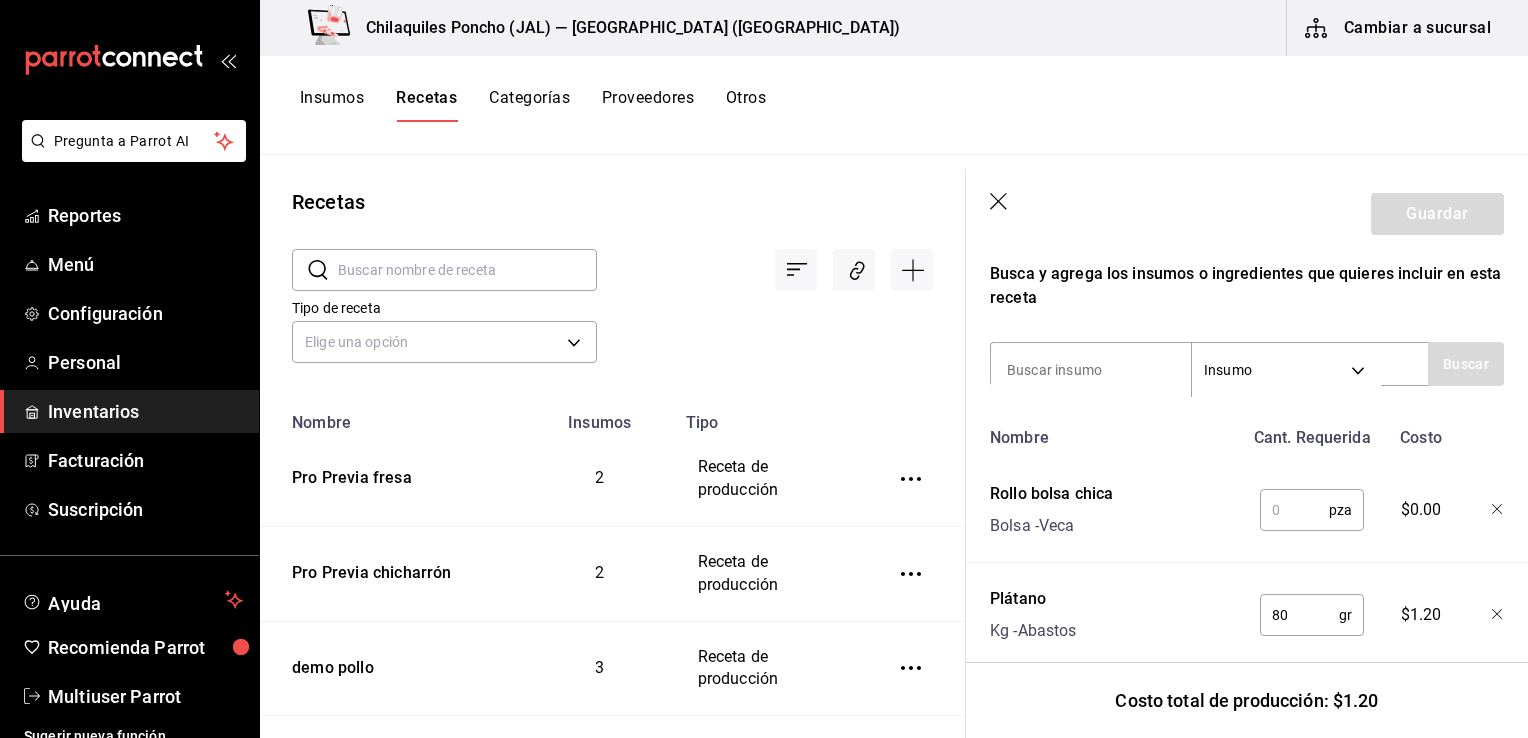 scroll, scrollTop: 672, scrollLeft: 0, axis: vertical 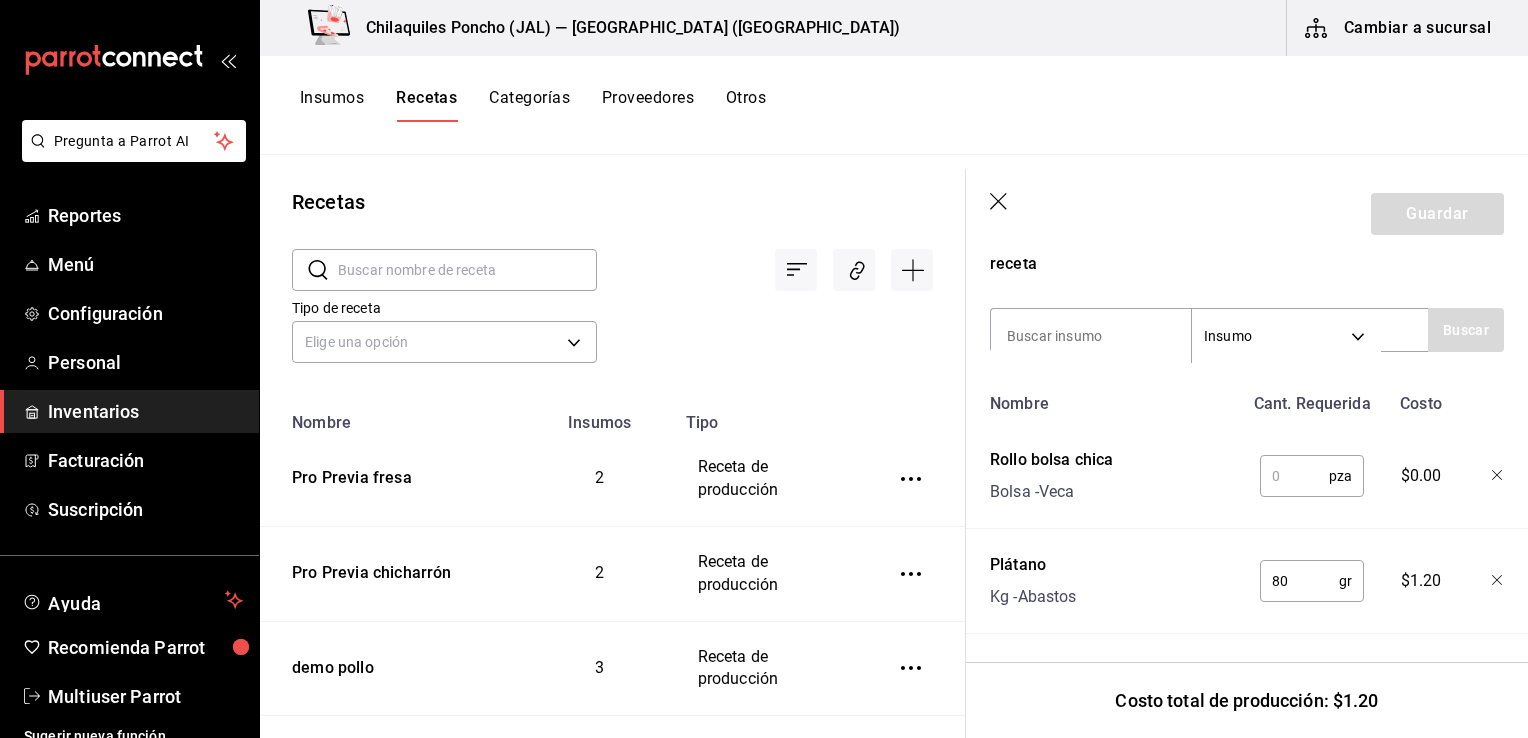 click at bounding box center (1294, 476) 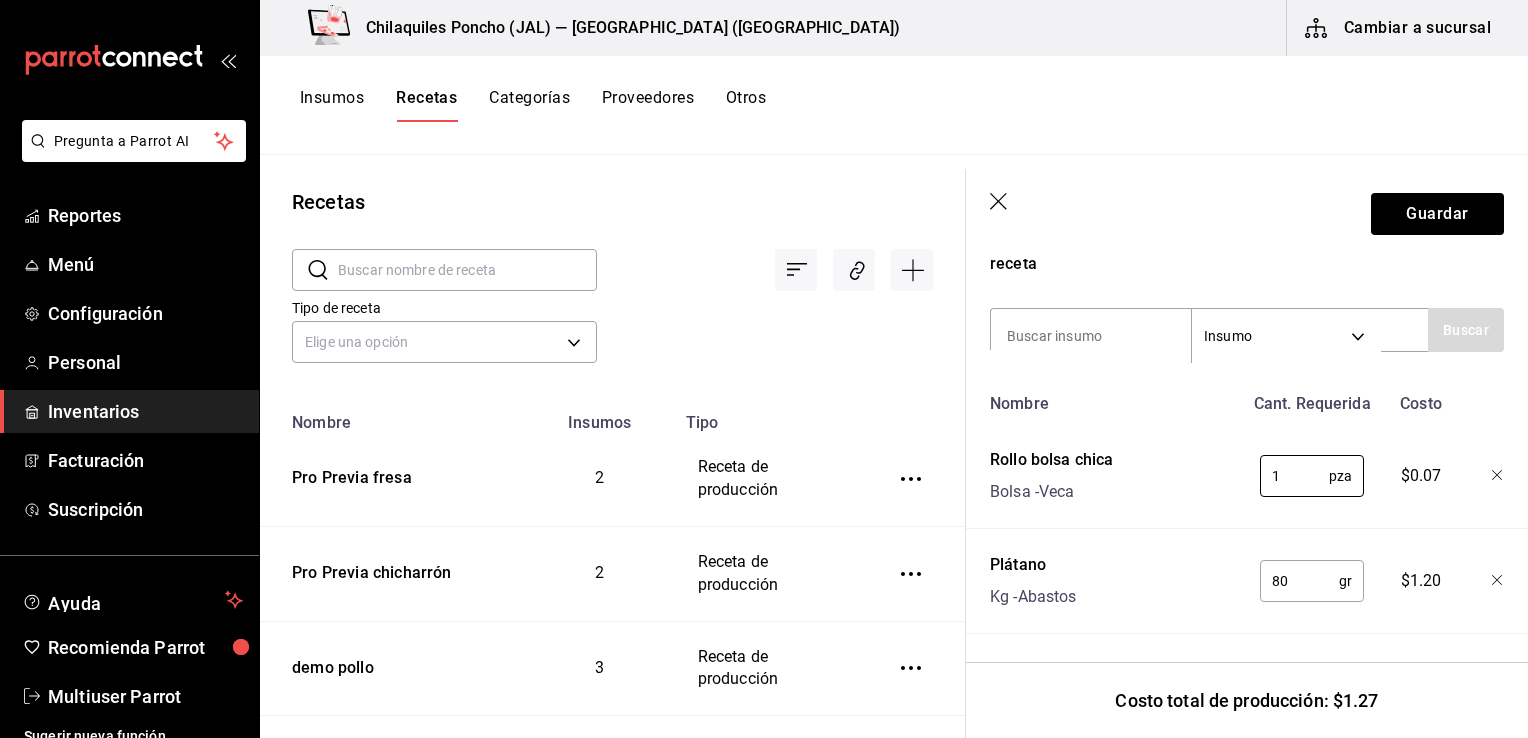 type on "1" 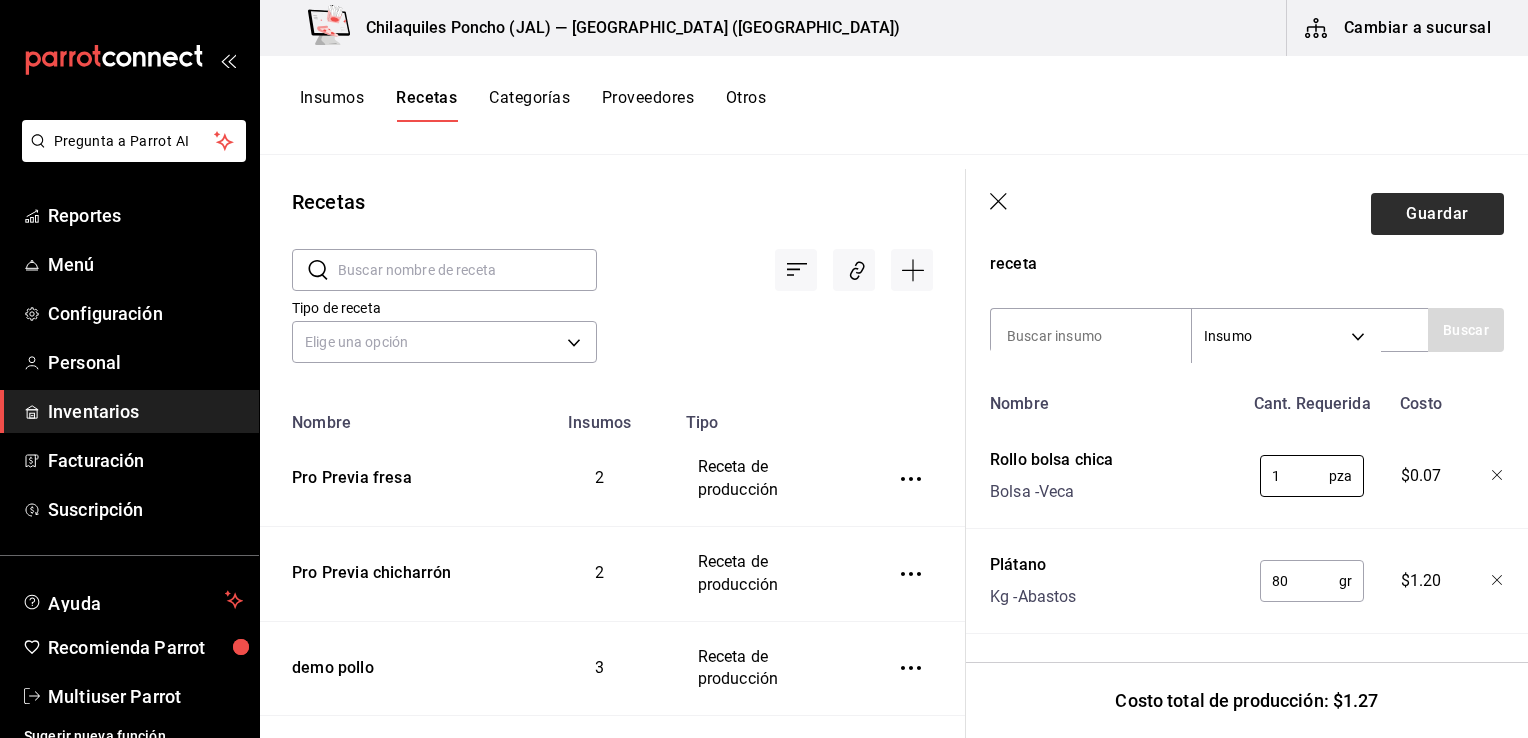 click on "Guardar" at bounding box center (1437, 214) 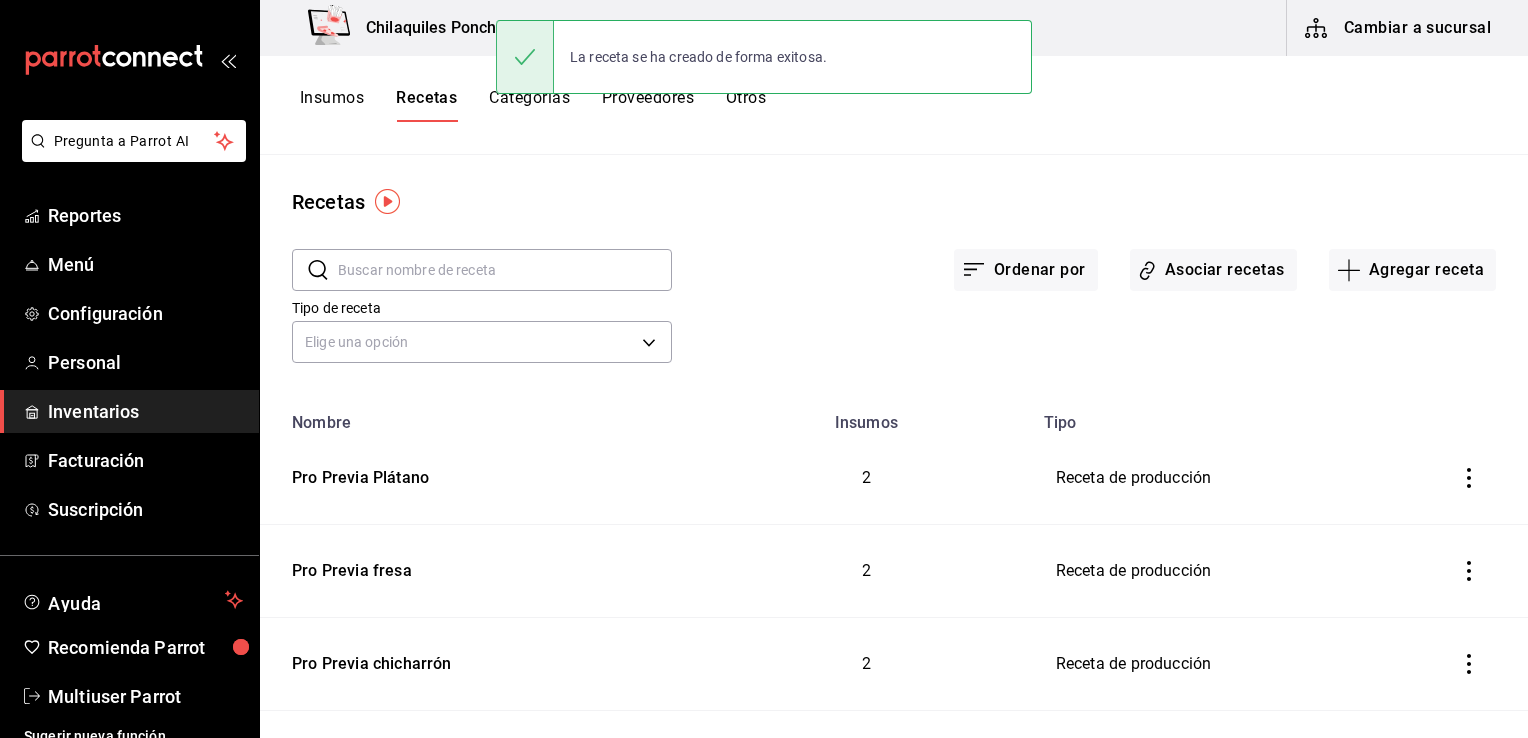 scroll, scrollTop: 0, scrollLeft: 0, axis: both 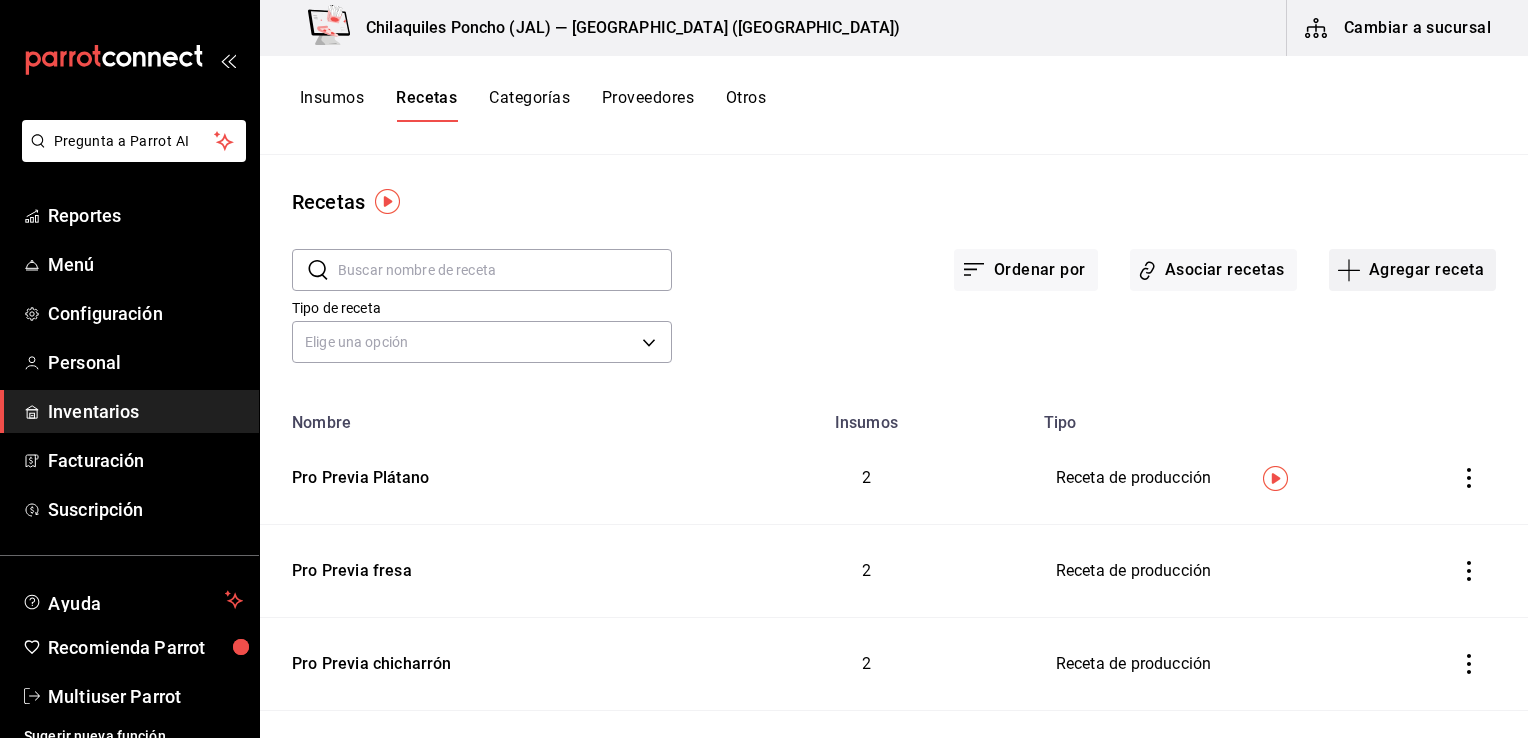 click on "Agregar receta" at bounding box center (1412, 270) 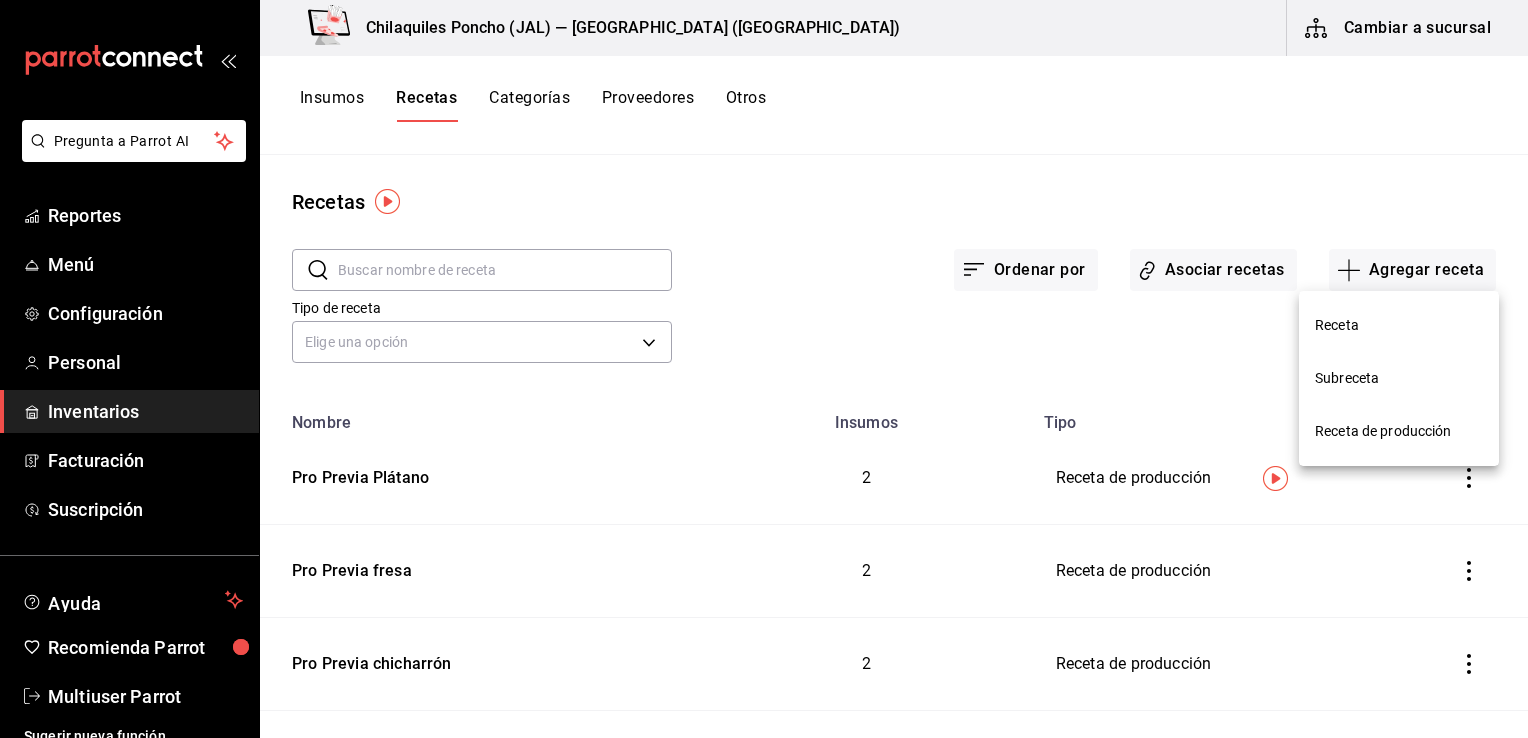 click on "Receta de producción" at bounding box center (1399, 431) 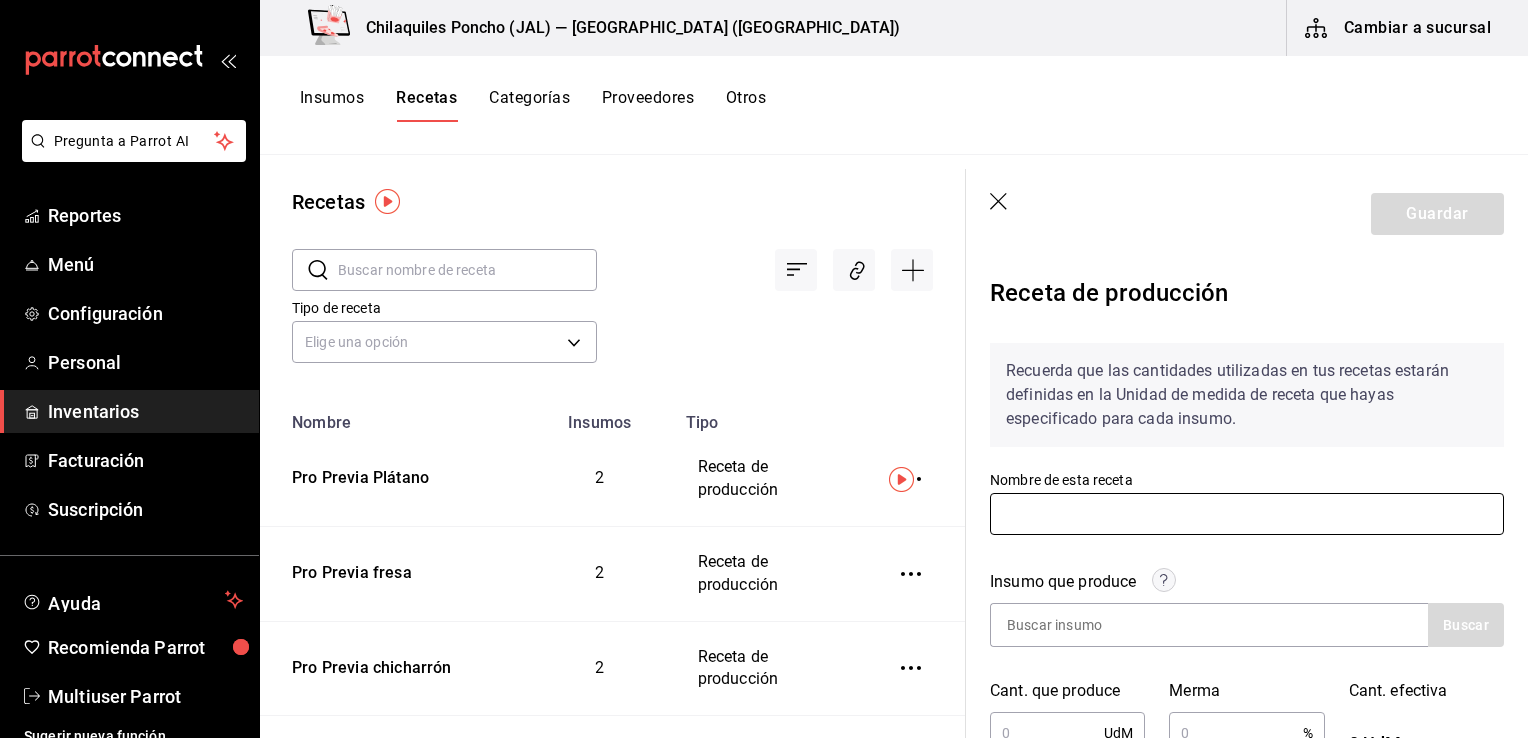 click at bounding box center [1247, 514] 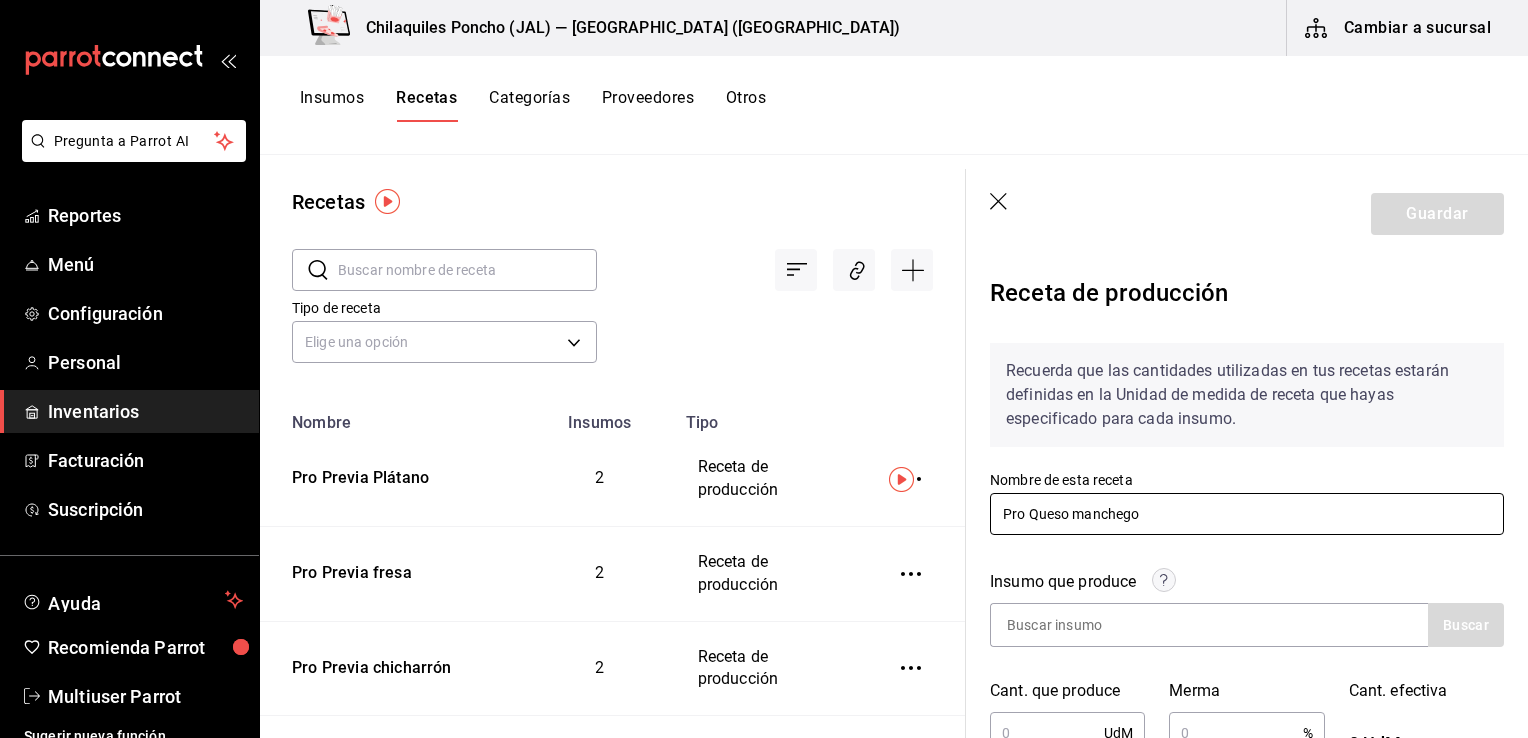scroll, scrollTop: 200, scrollLeft: 0, axis: vertical 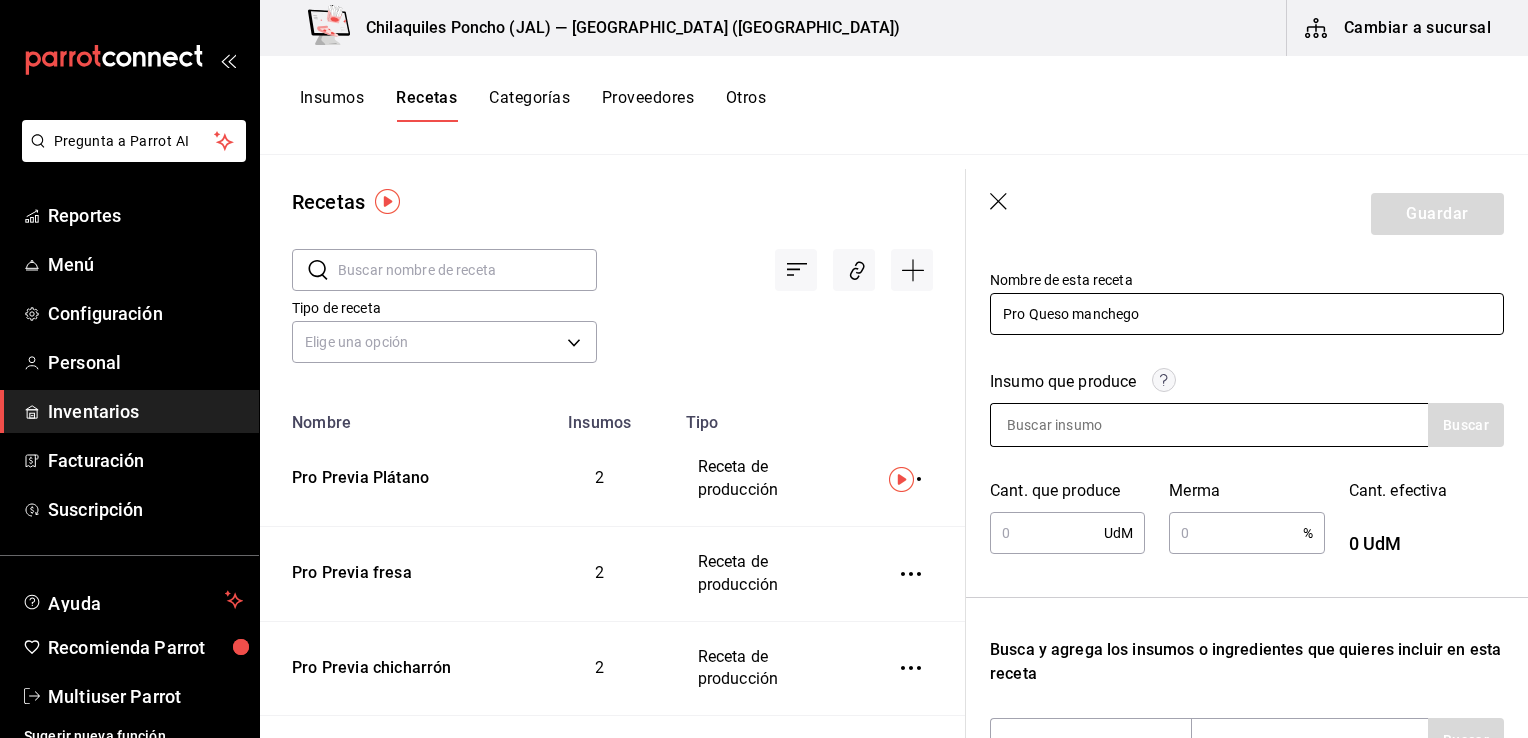 type on "Pro Queso manchego" 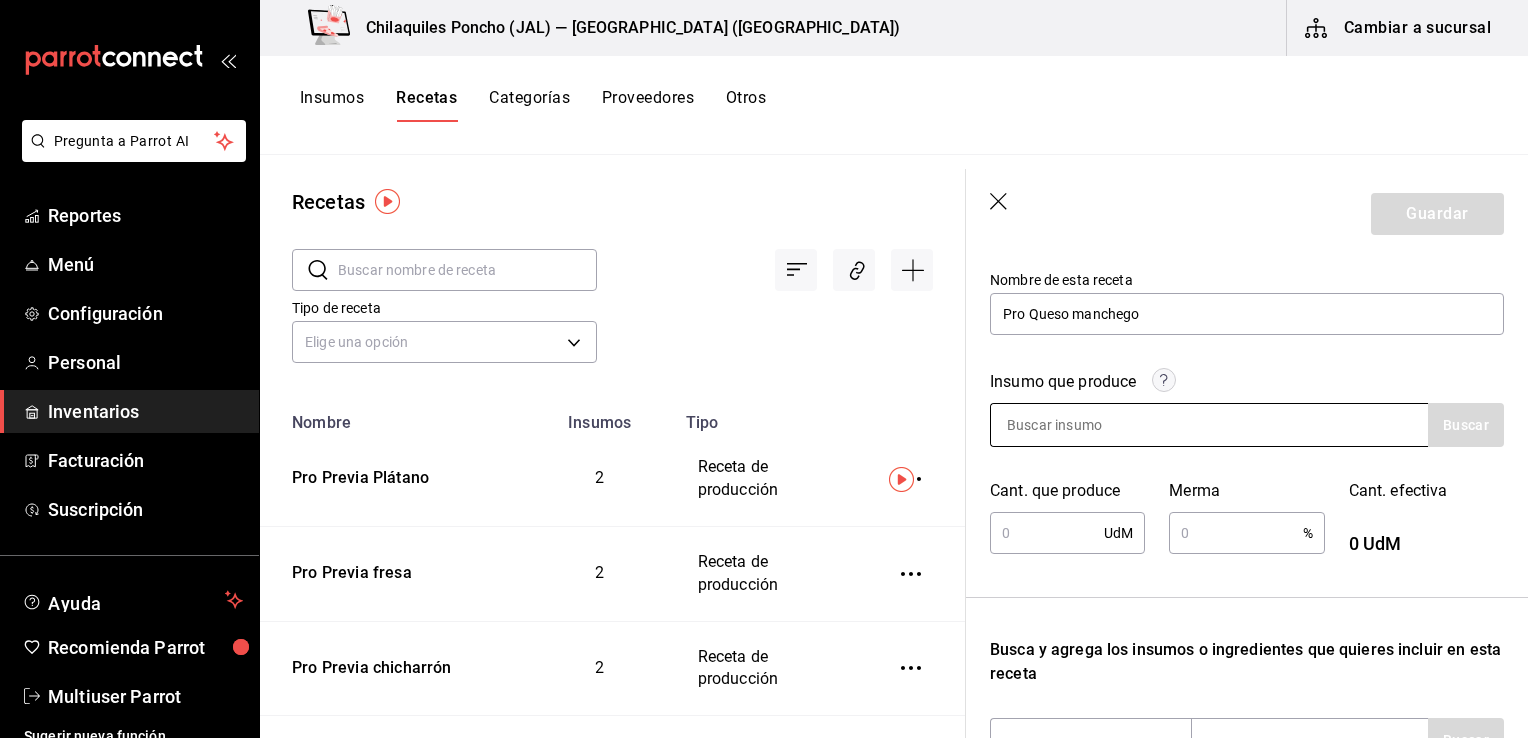 click at bounding box center (1091, 425) 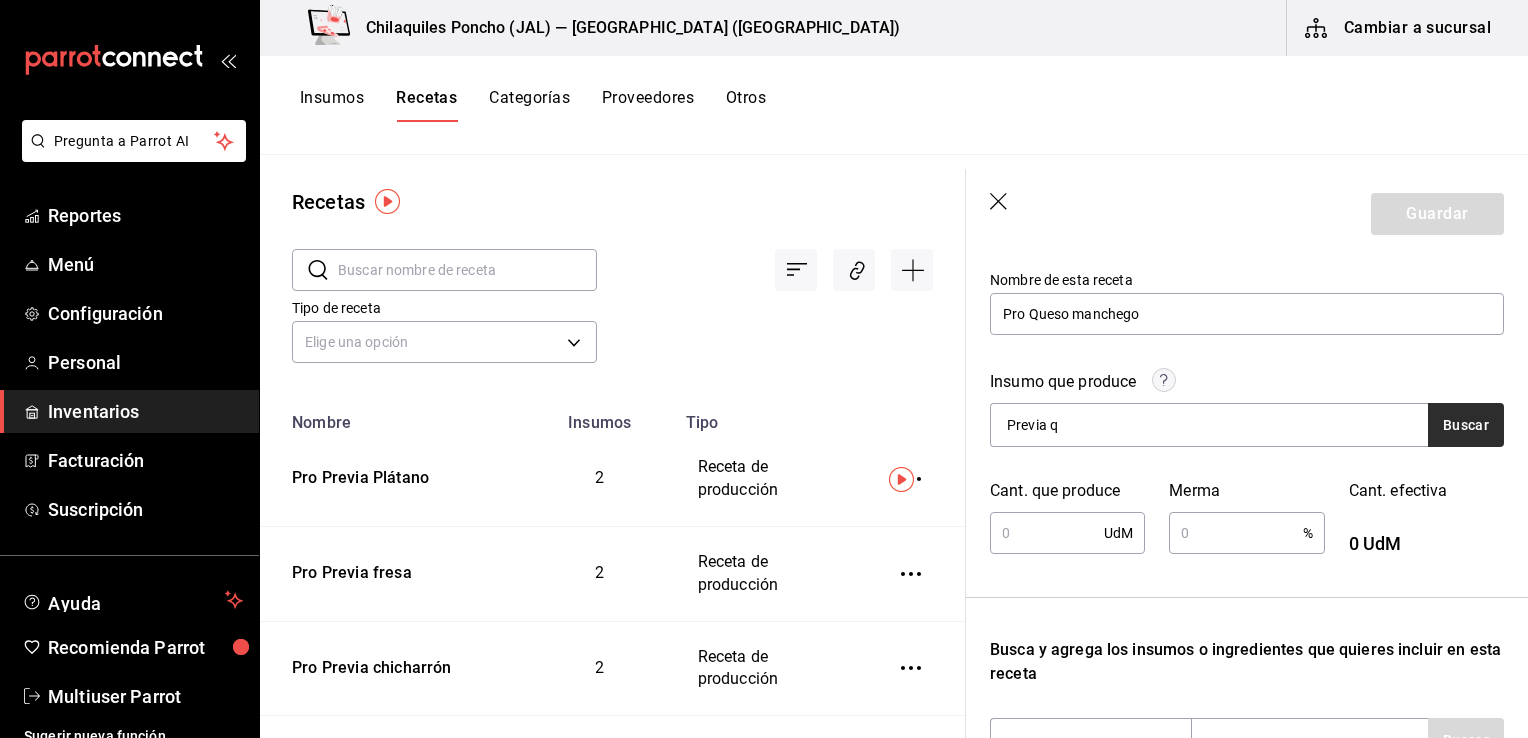 type on "Previa q" 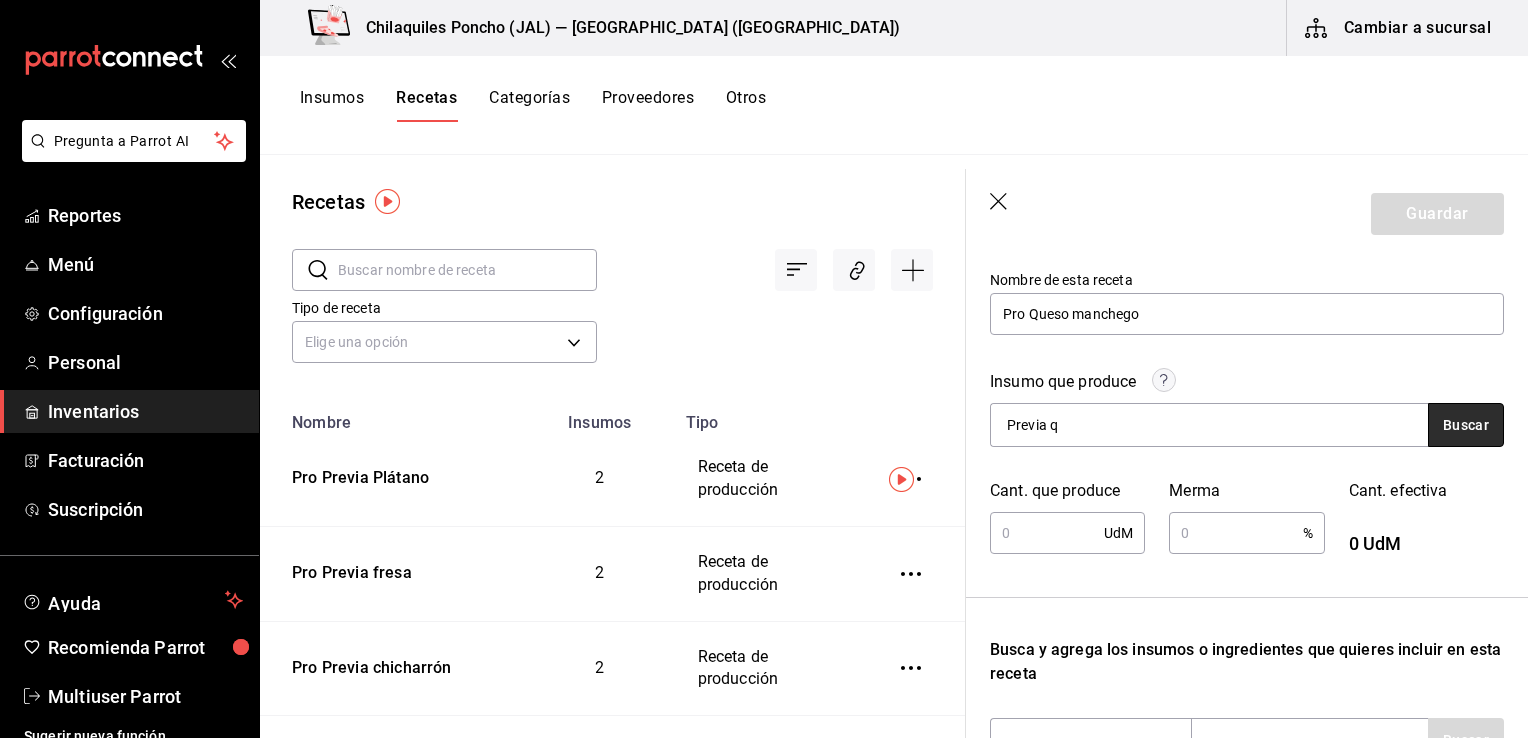 click on "Buscar" at bounding box center (1466, 425) 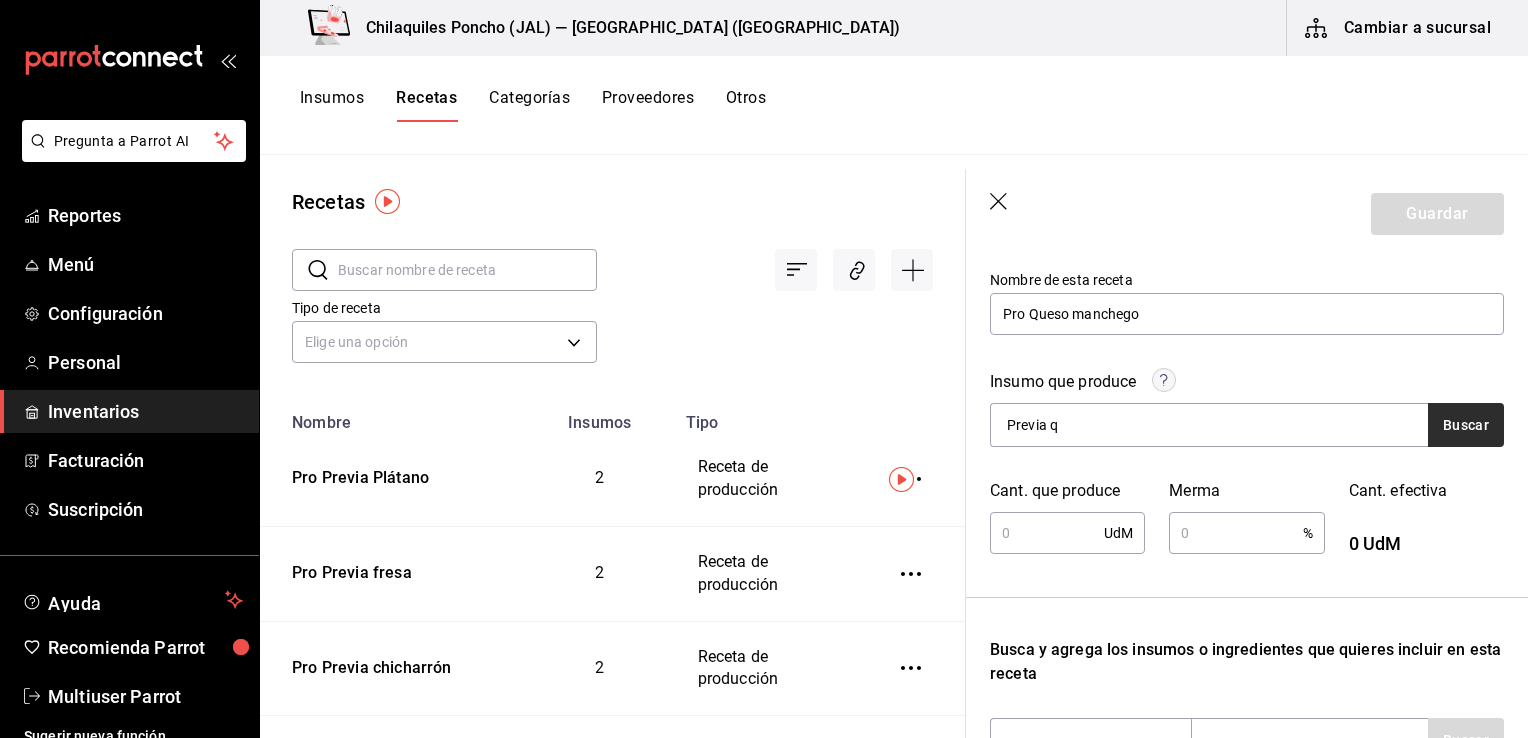drag, startPoint x: 1402, startPoint y: 416, endPoint x: 1460, endPoint y: 422, distance: 58.30952 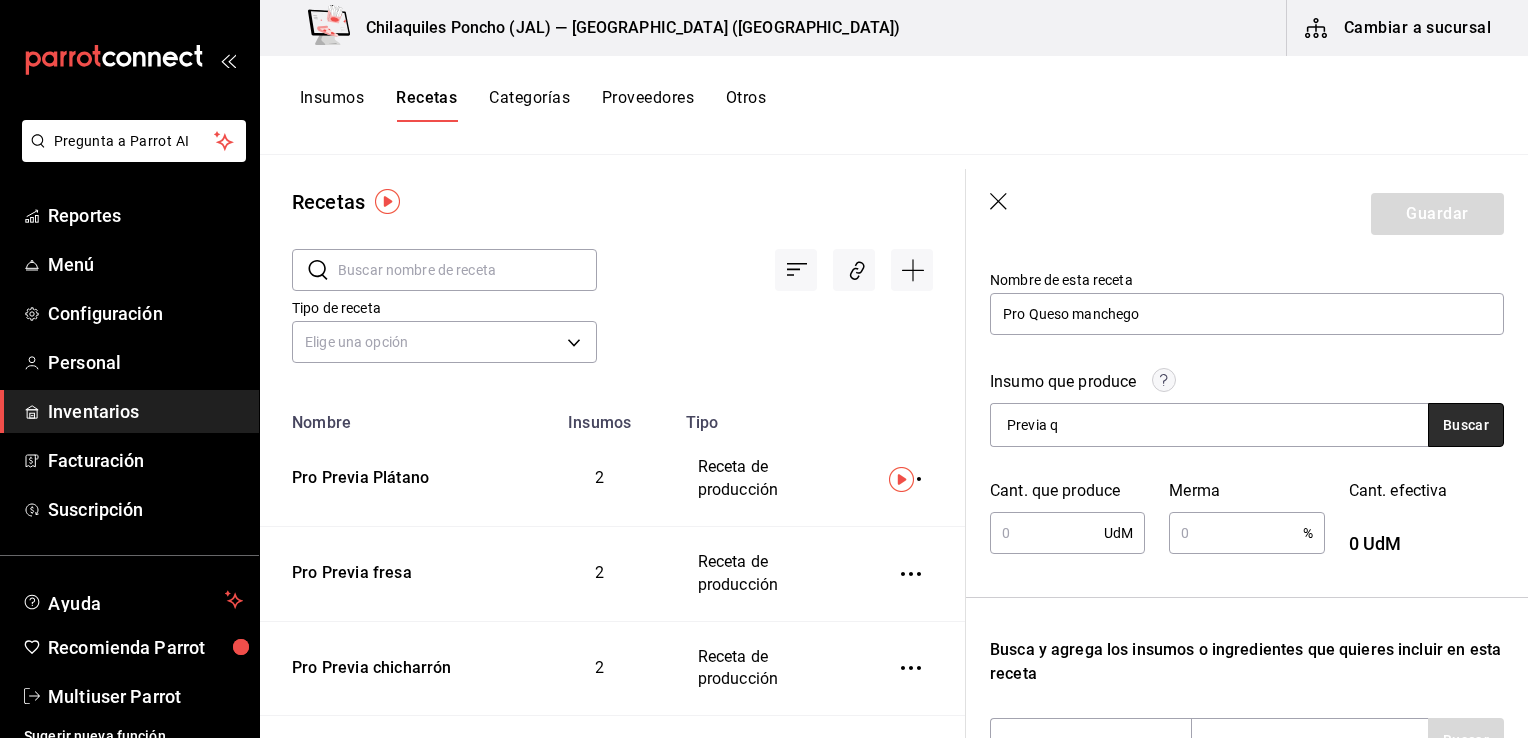 click on "Buscar" at bounding box center (1466, 425) 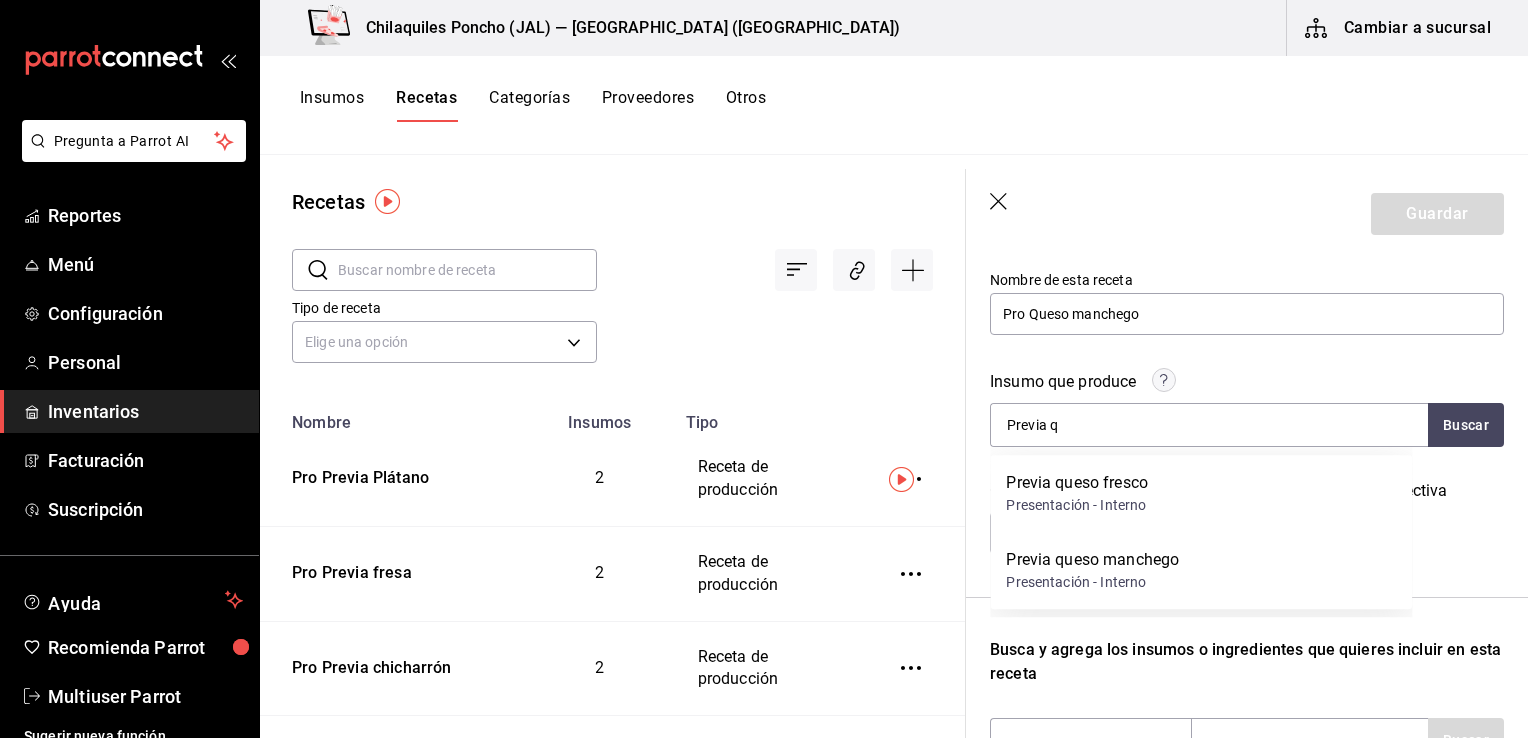 click on "Previa queso manchego Presentación - Interno" at bounding box center (1201, 570) 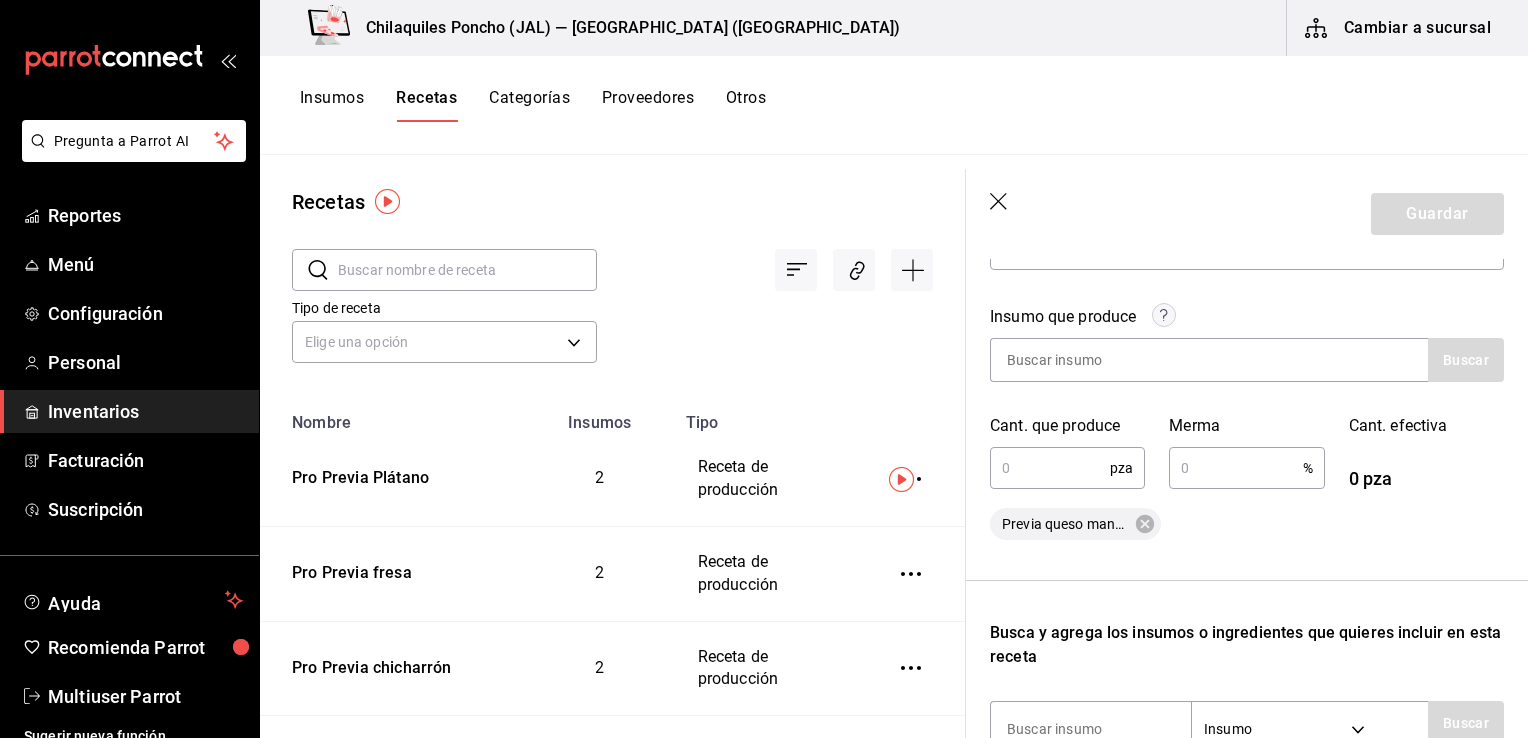 scroll, scrollTop: 300, scrollLeft: 0, axis: vertical 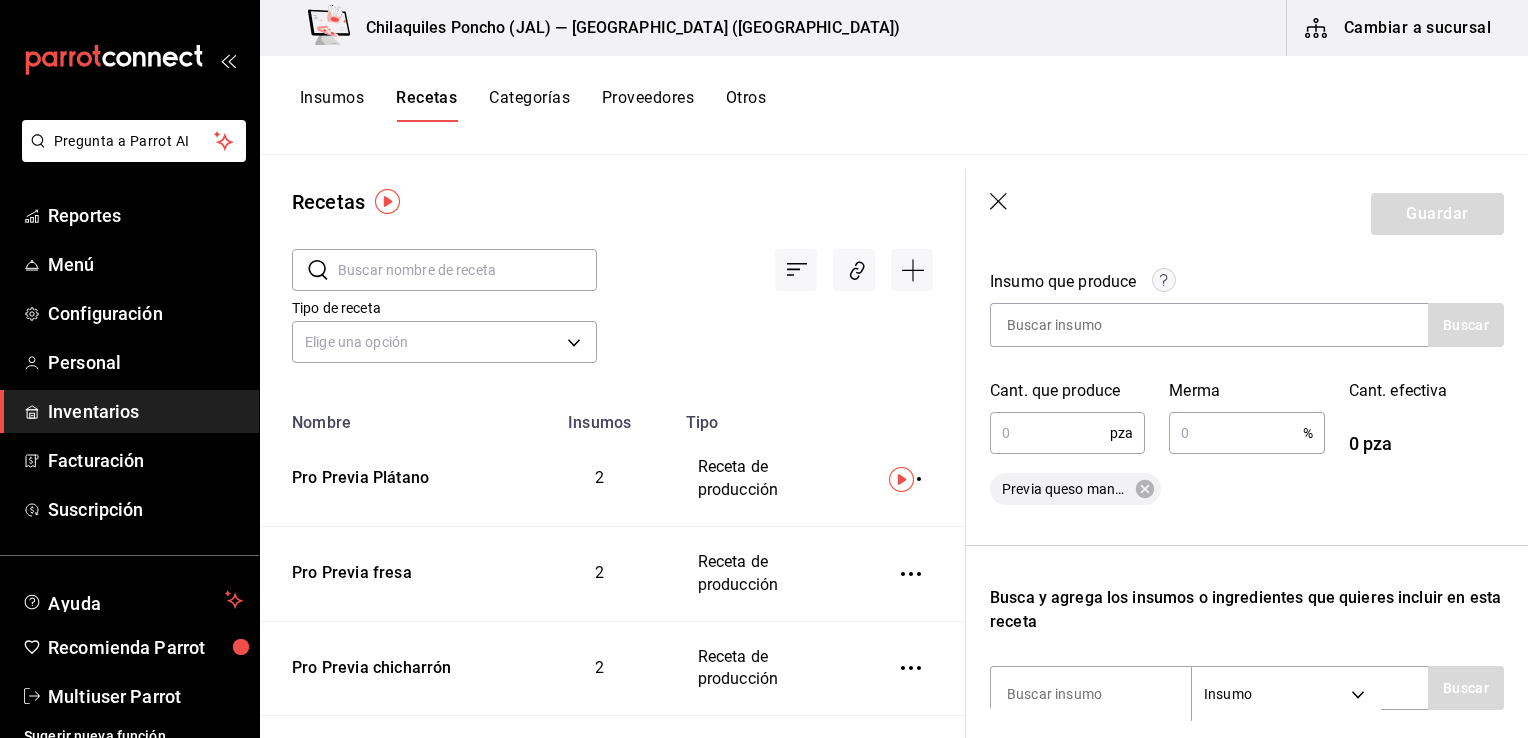 click at bounding box center [1050, 433] 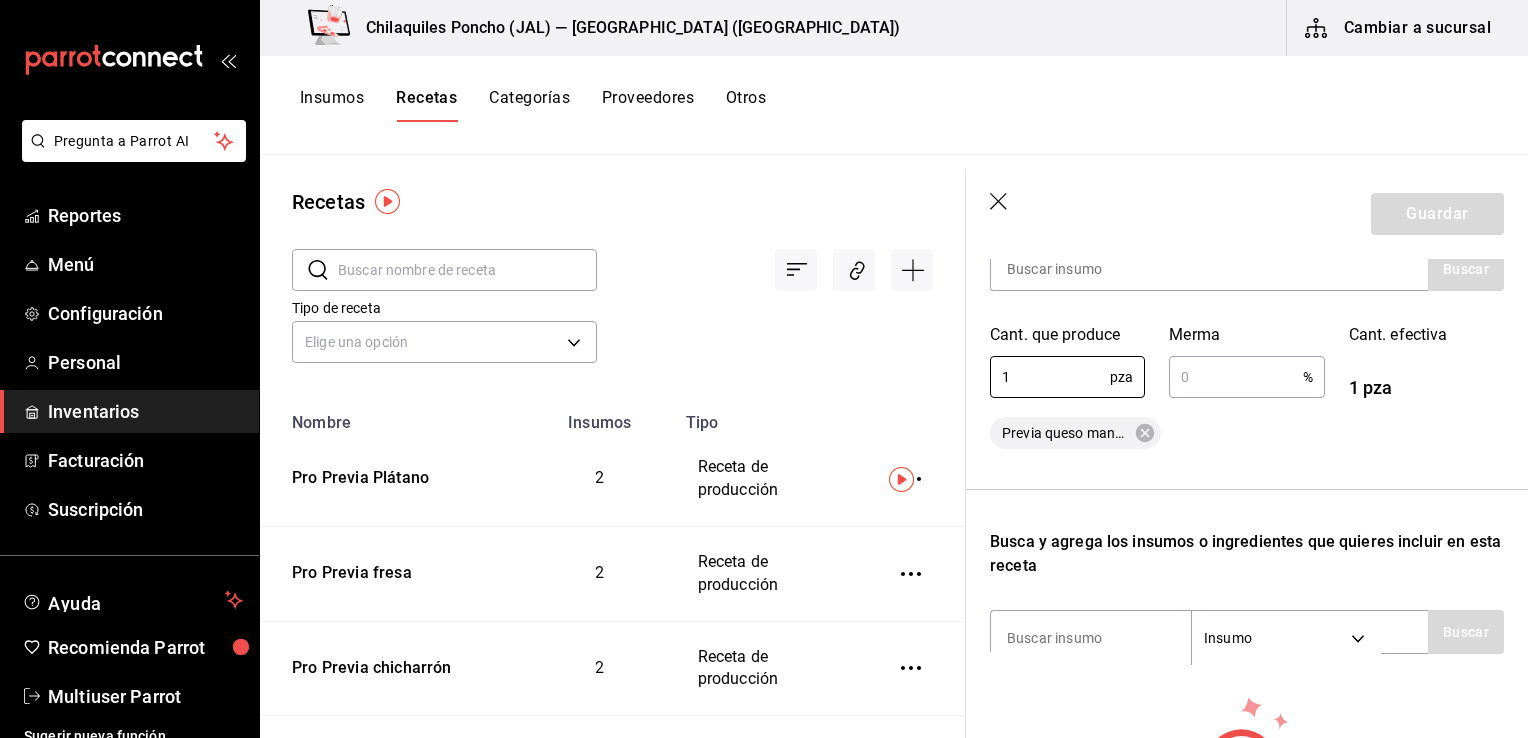 scroll, scrollTop: 400, scrollLeft: 0, axis: vertical 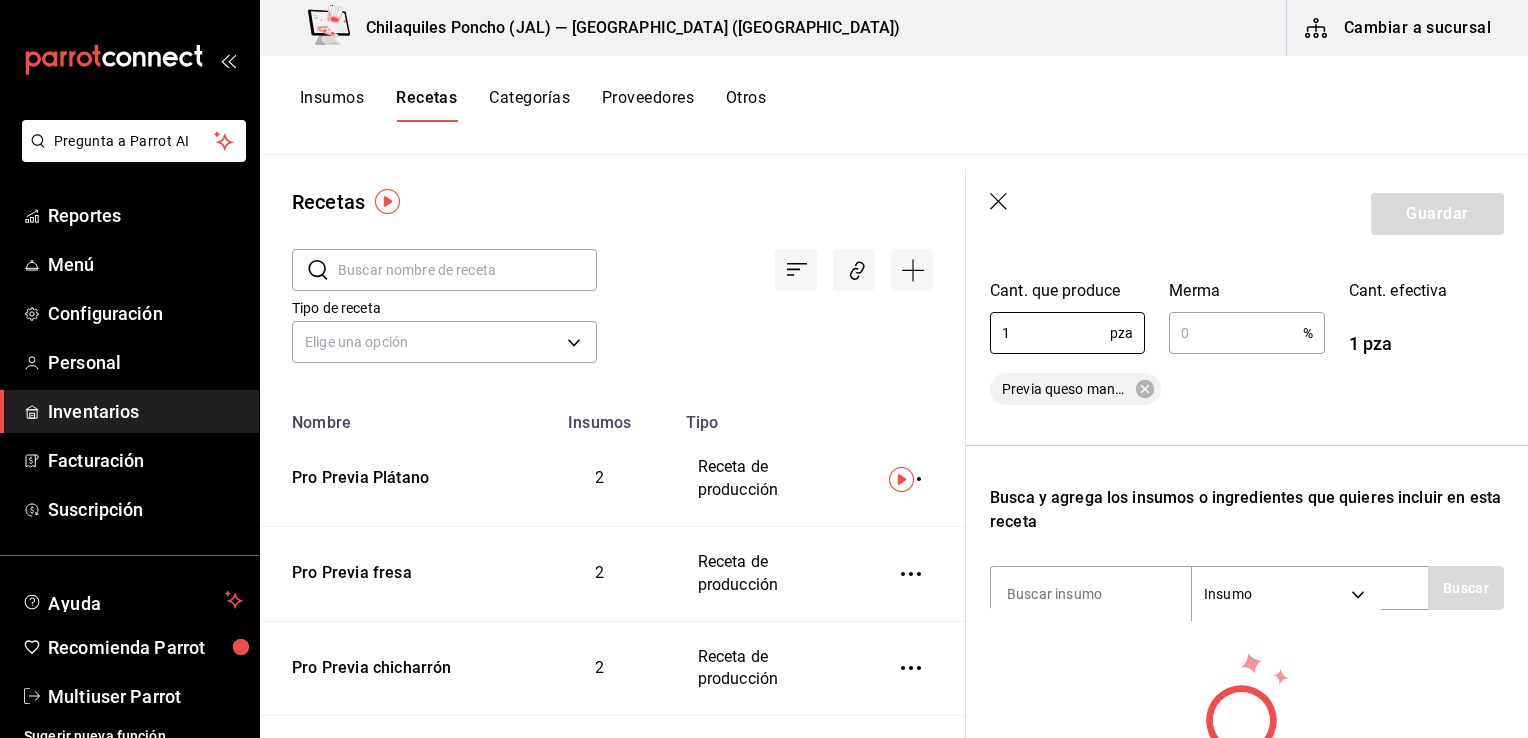 type on "1" 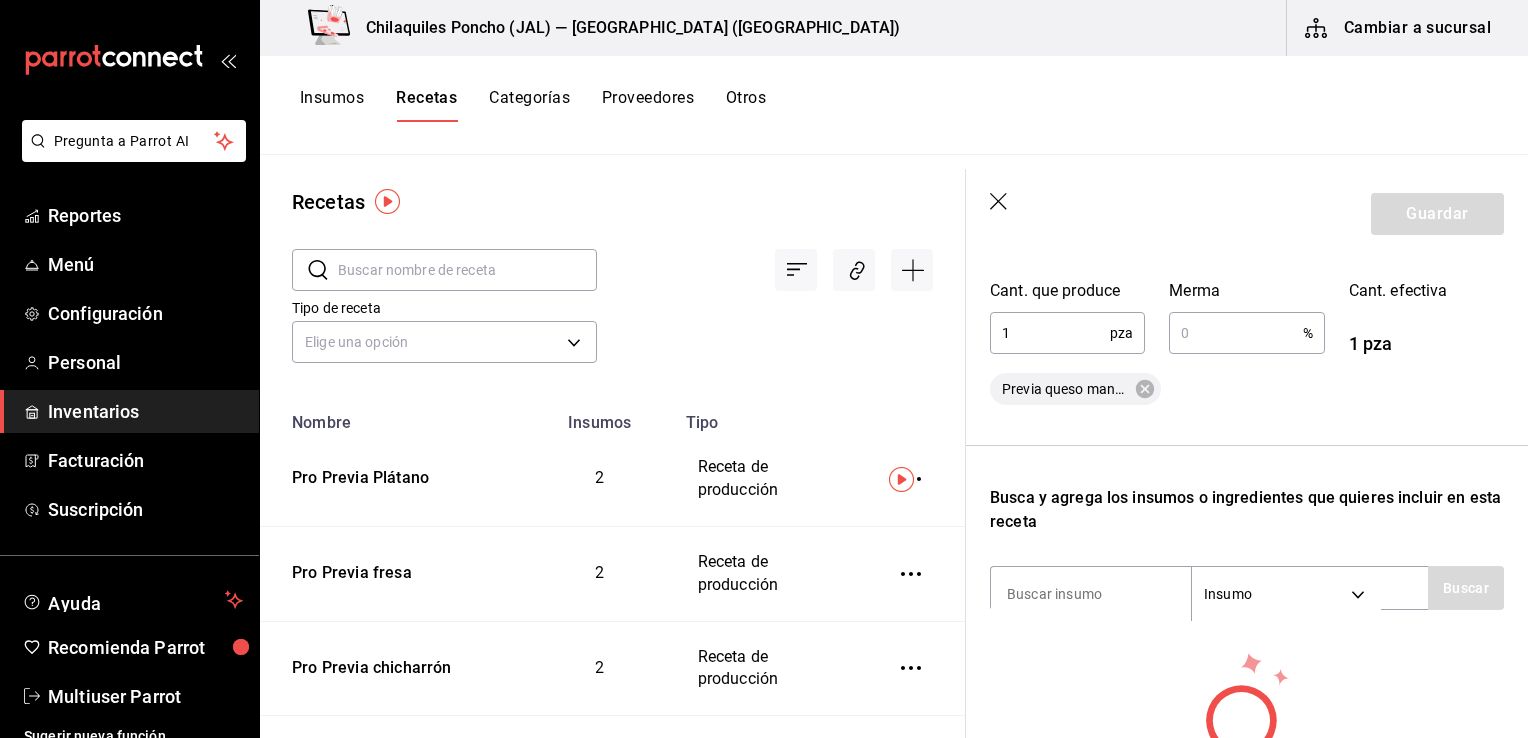 click at bounding box center [1235, 333] 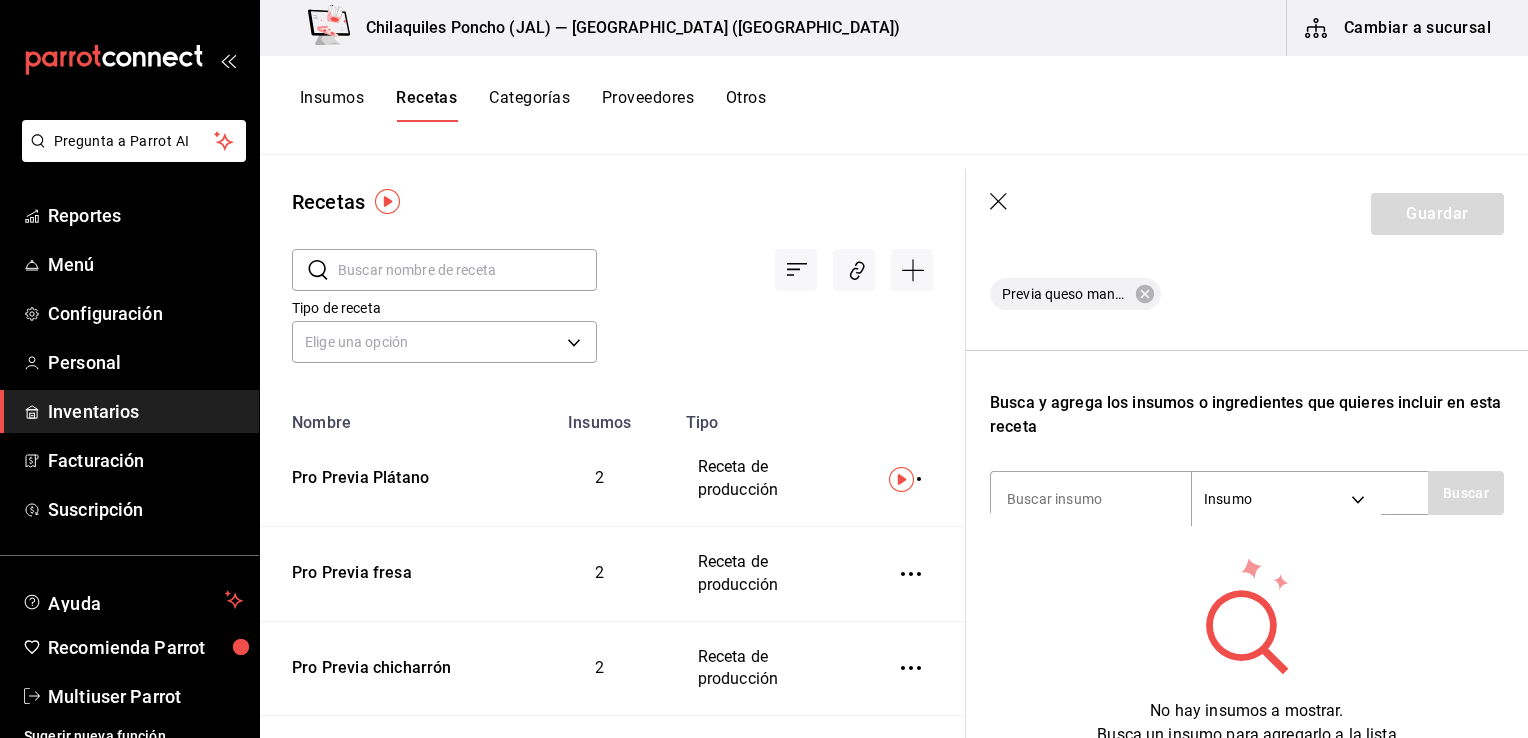 scroll, scrollTop: 500, scrollLeft: 0, axis: vertical 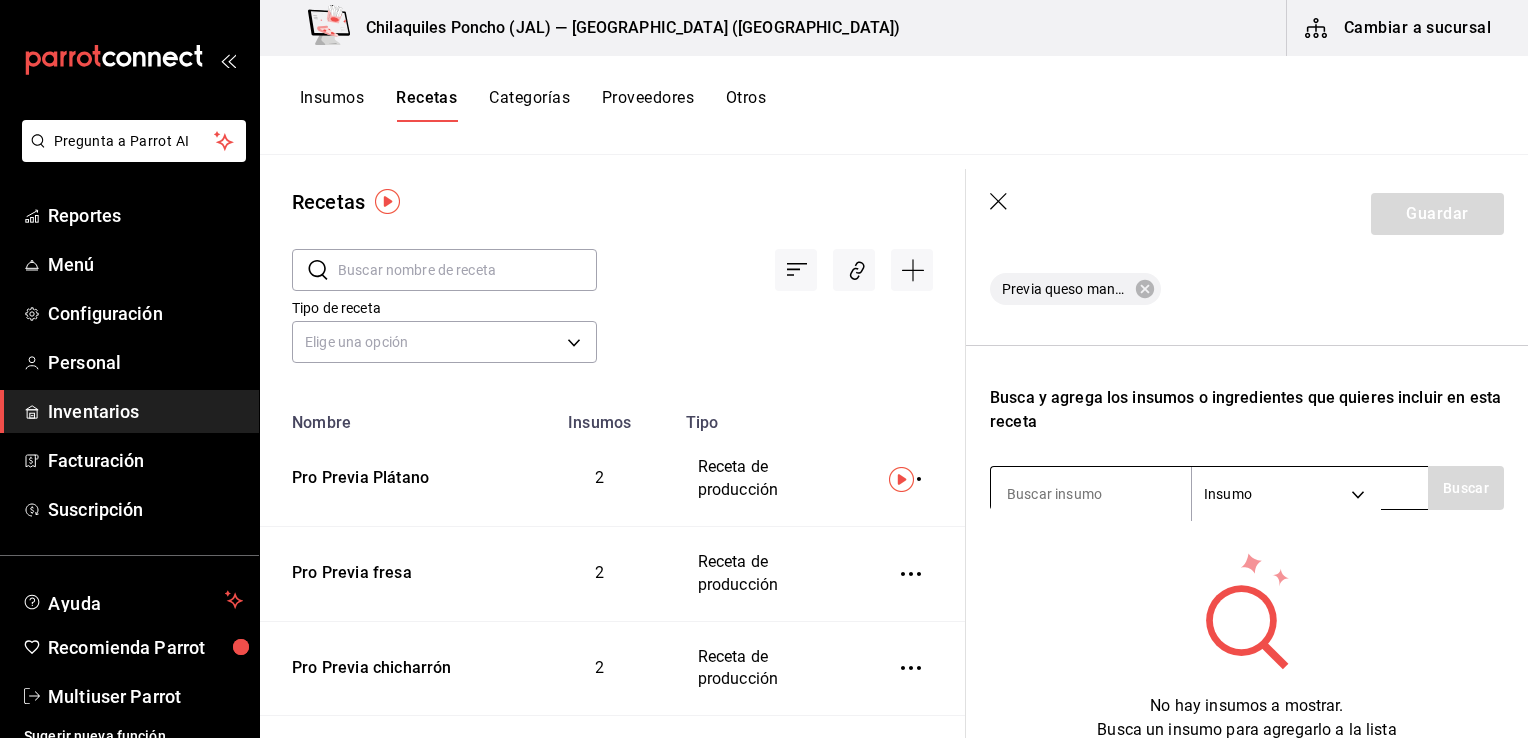 click at bounding box center [1091, 494] 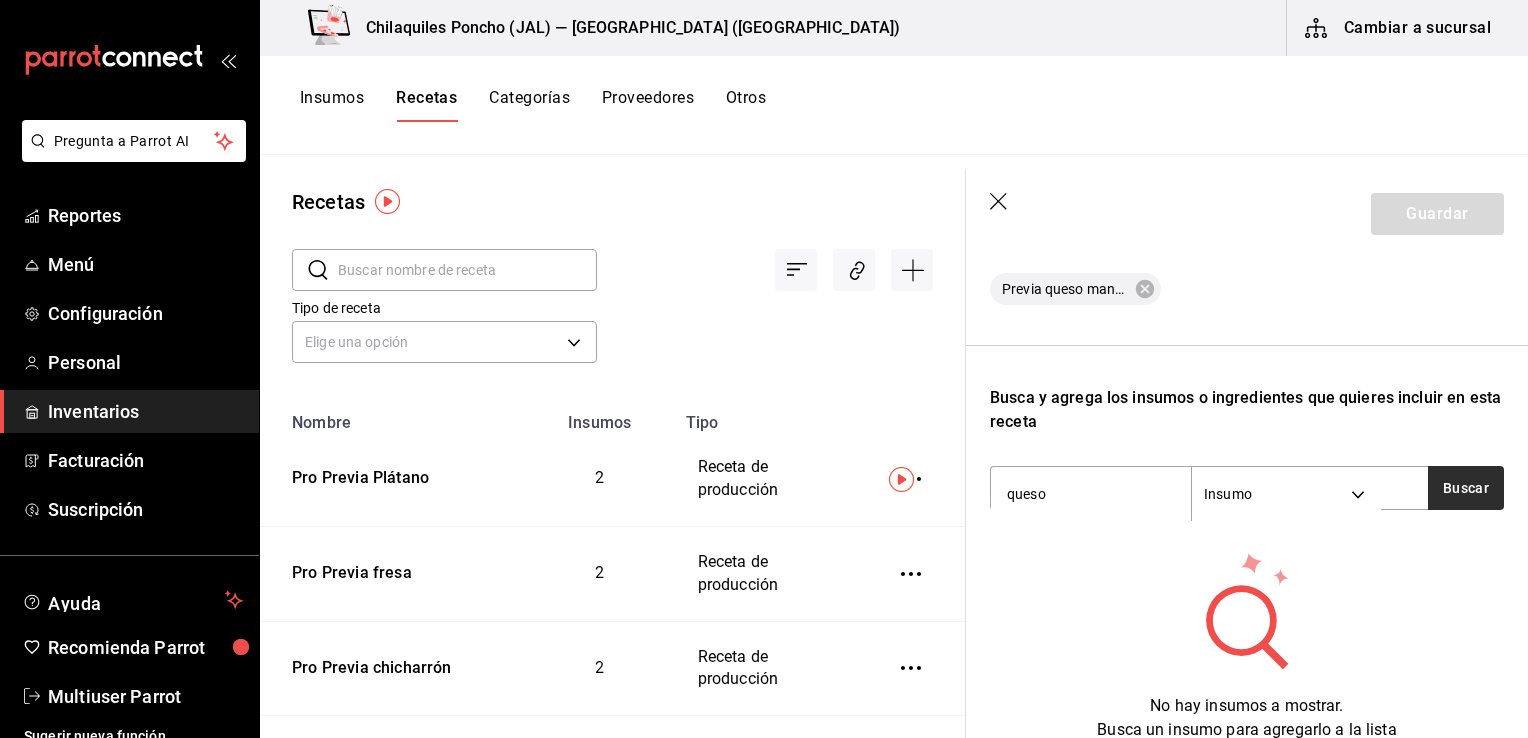 type on "queso" 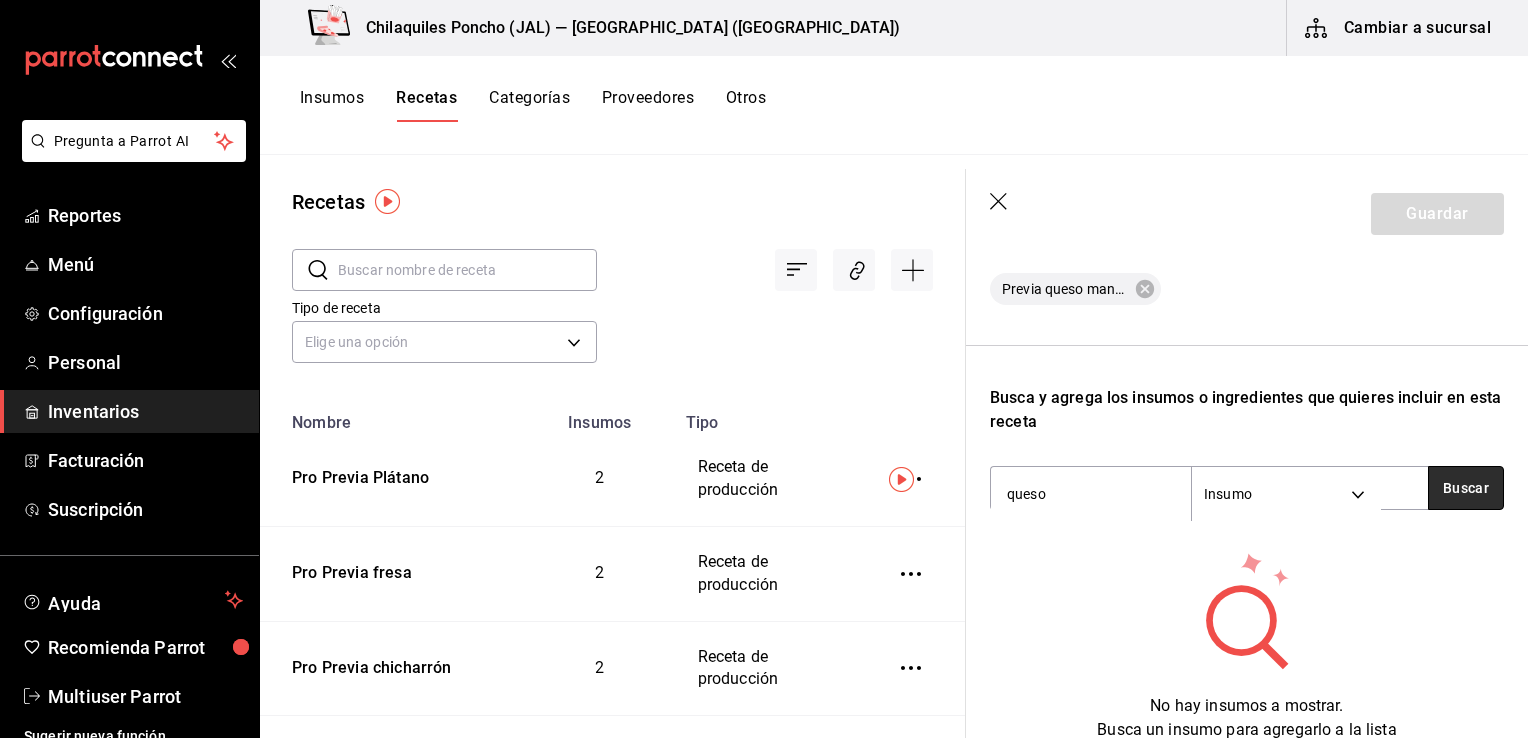 click on "Buscar" at bounding box center (1466, 488) 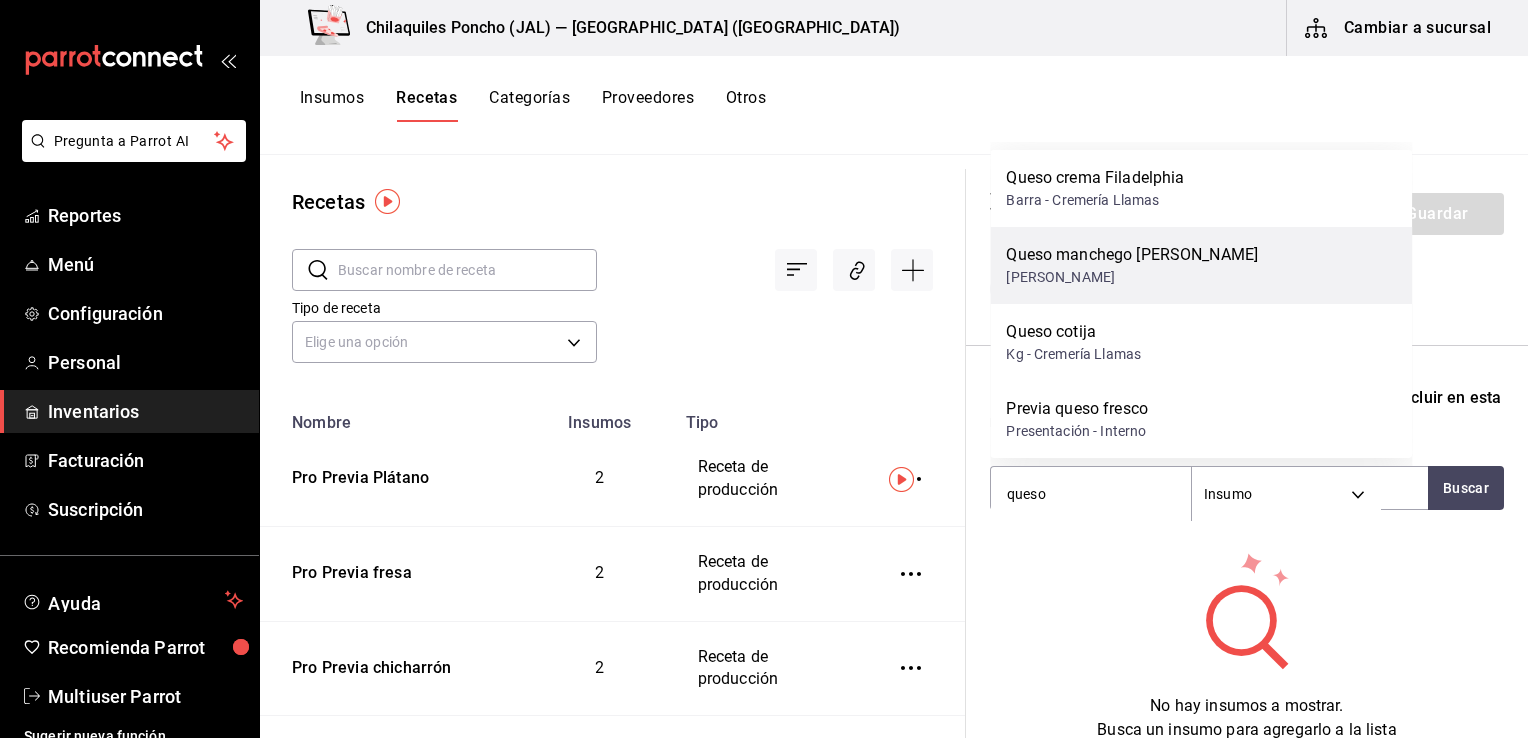 click on "Queso manchego navarro Bolsa - Navarro" at bounding box center (1201, 265) 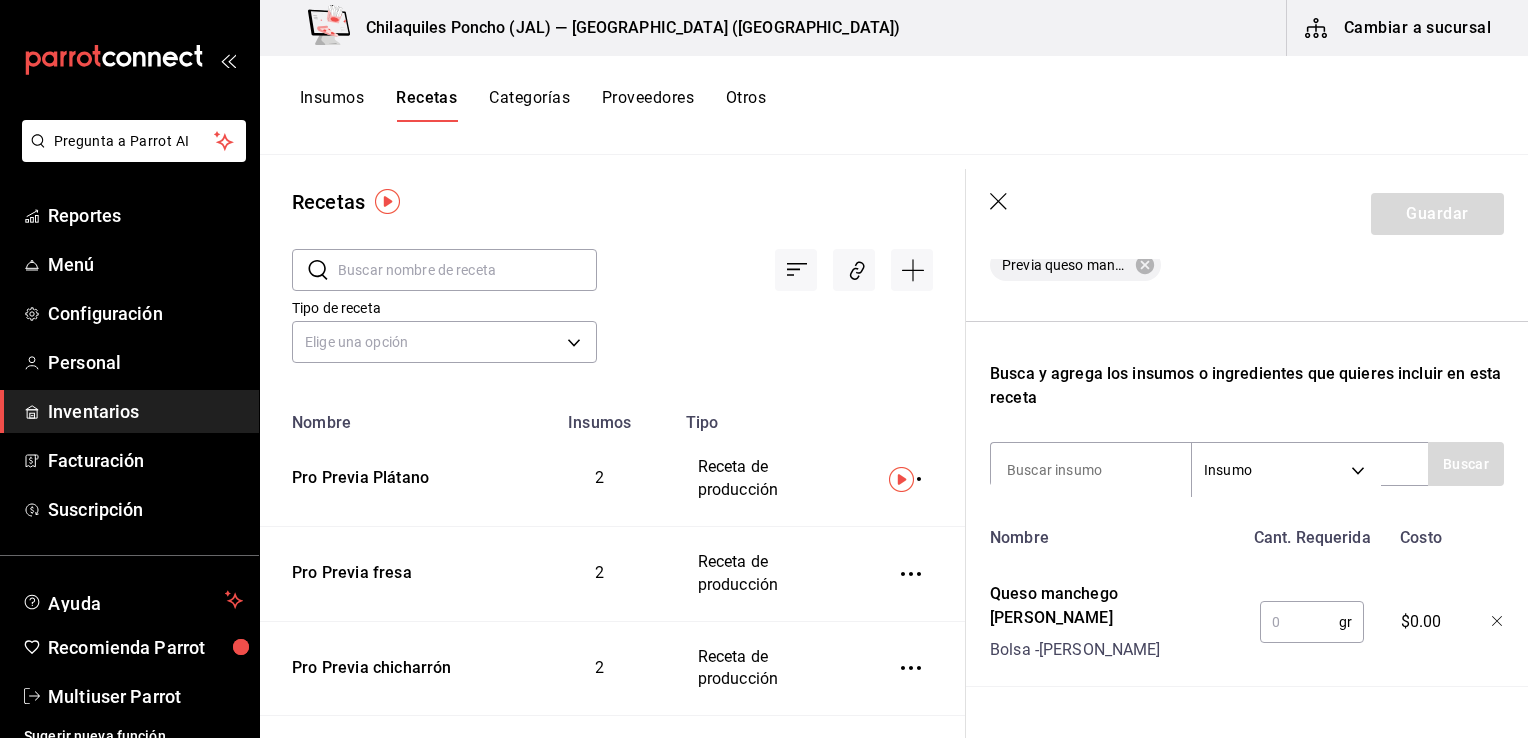 scroll, scrollTop: 568, scrollLeft: 0, axis: vertical 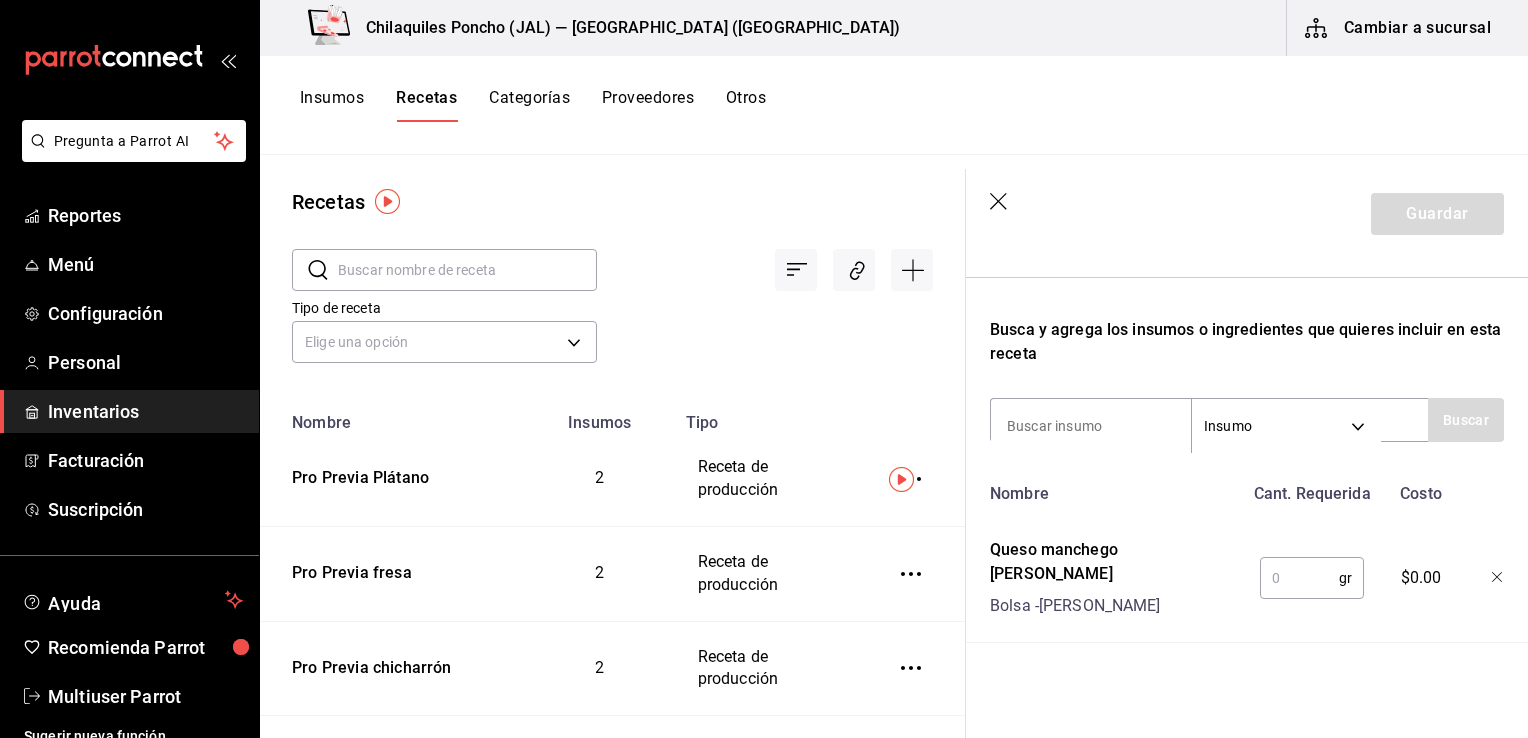 click on "gr ​" at bounding box center (1308, 574) 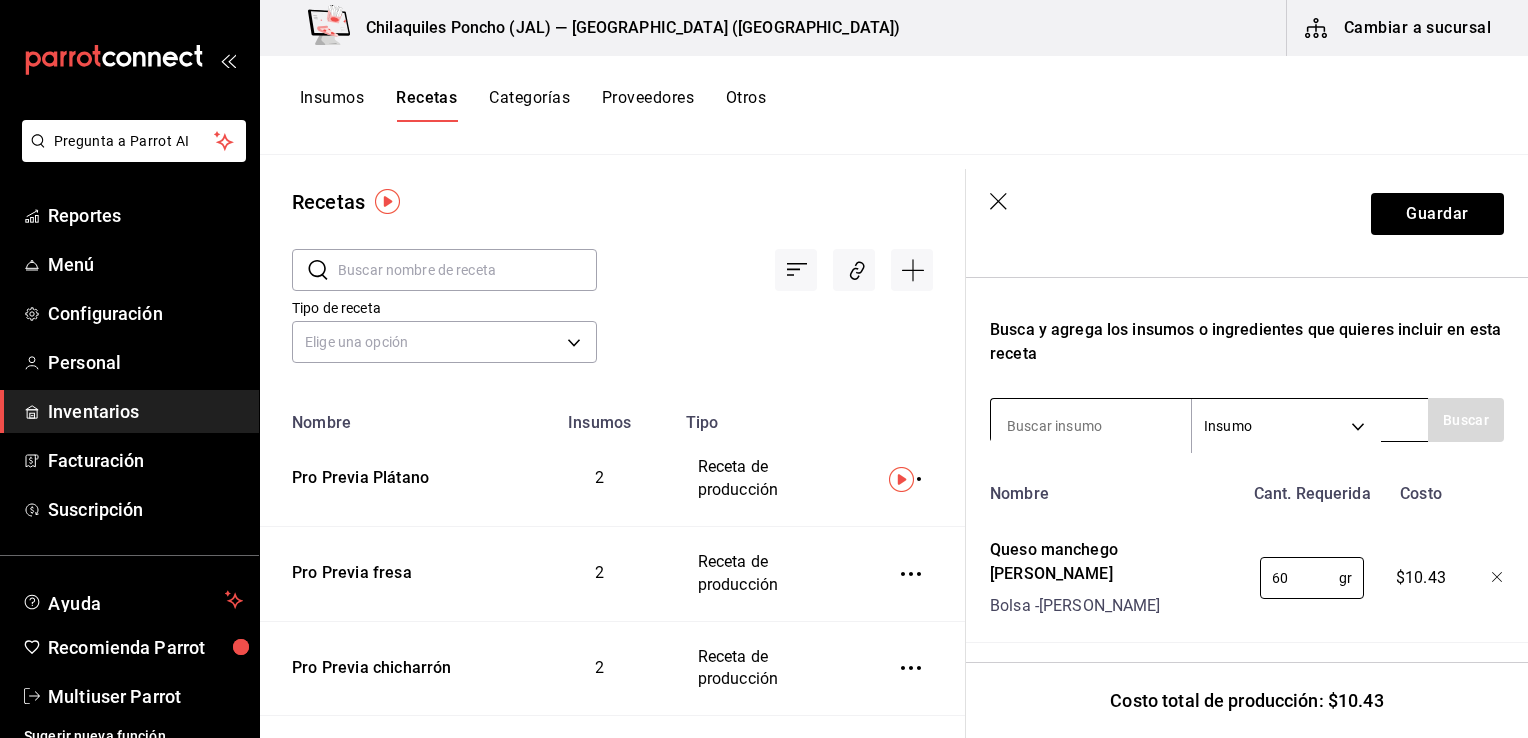 type on "60" 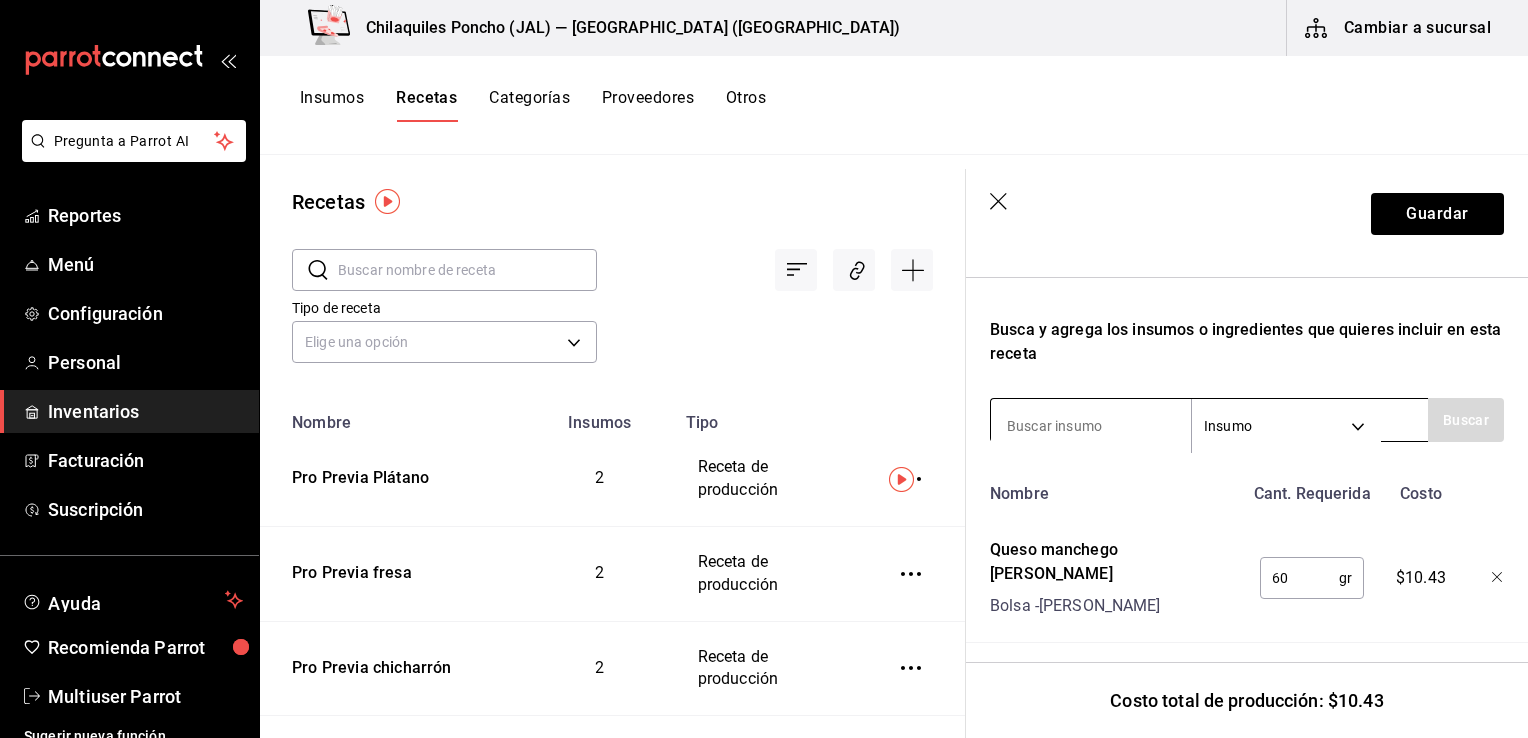 click at bounding box center [1091, 426] 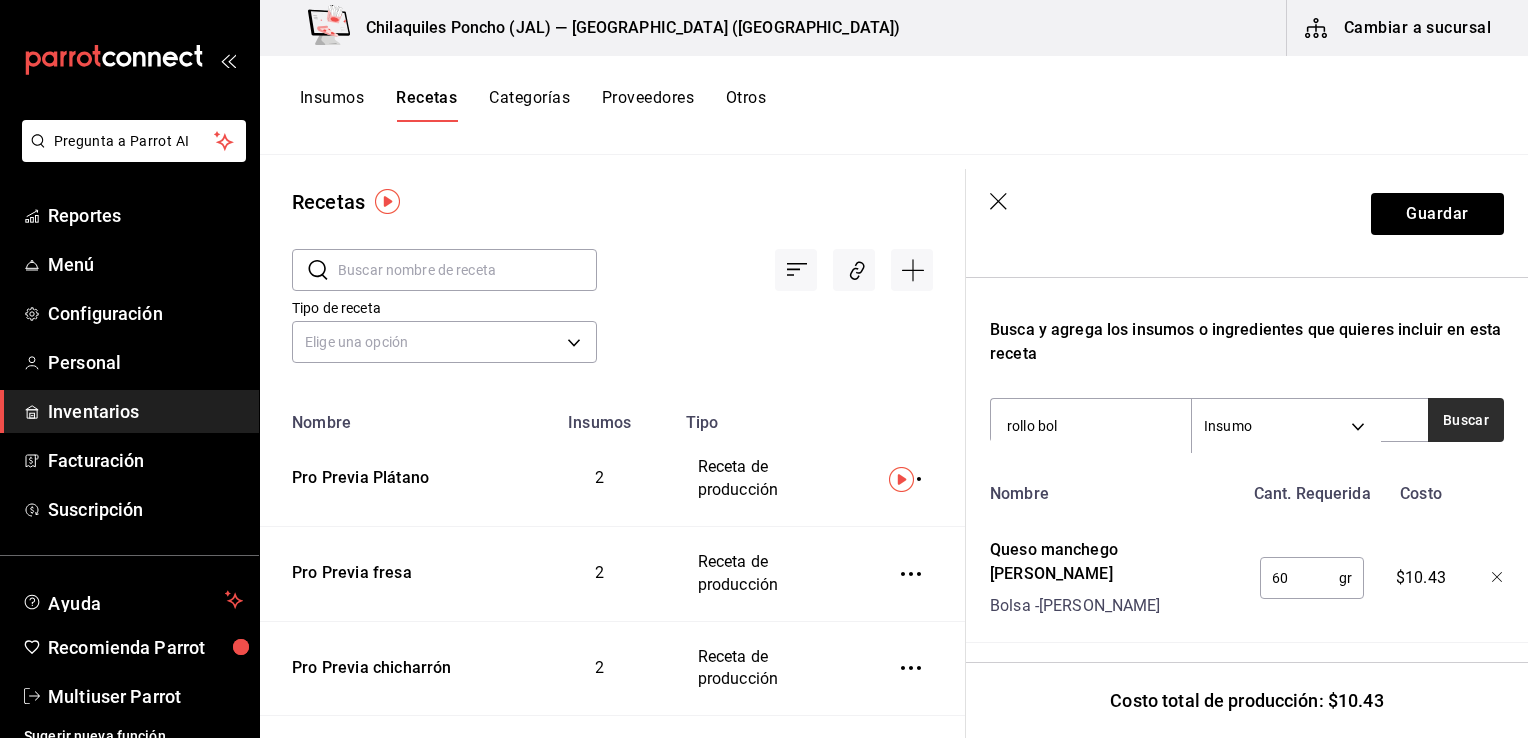 type on "rollo bol" 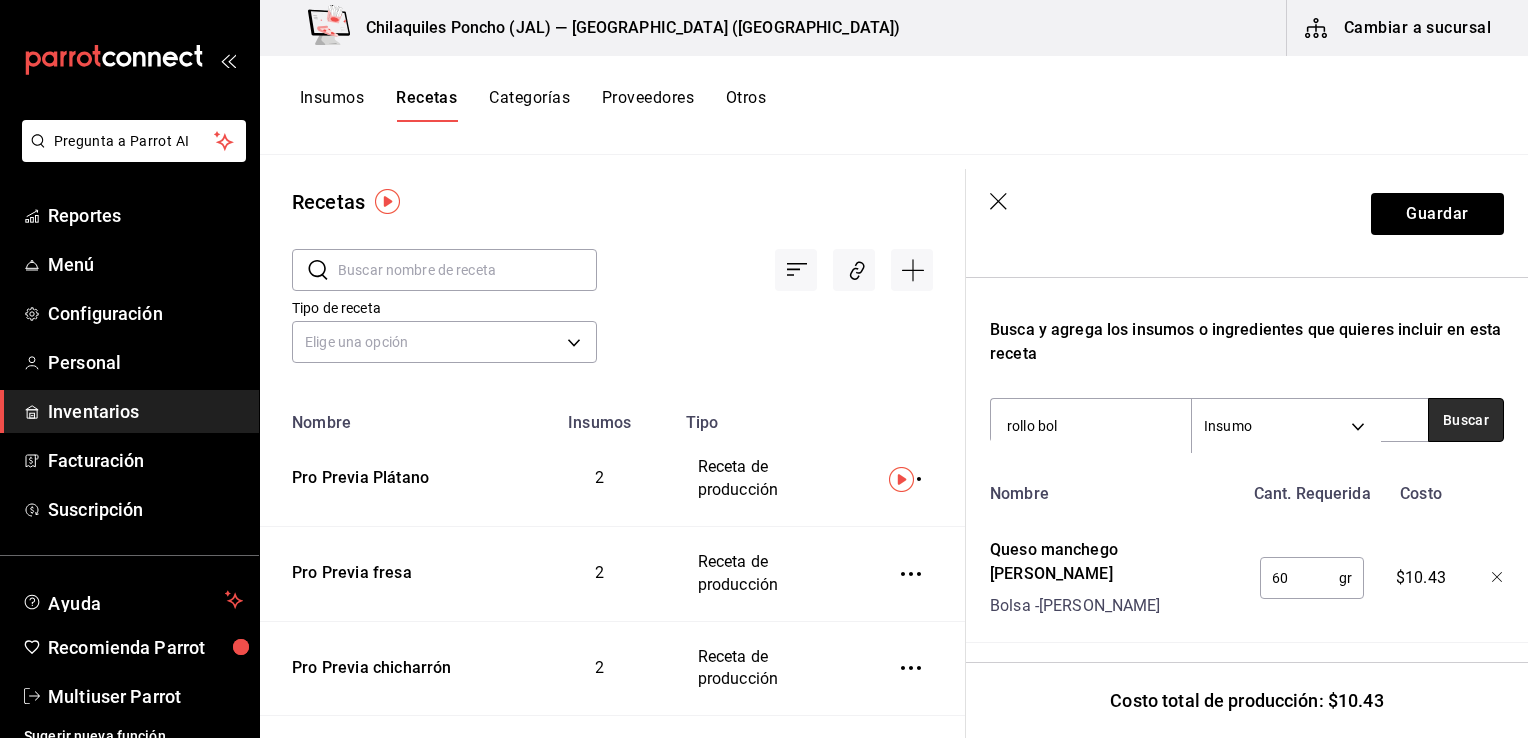 click on "Buscar" at bounding box center [1466, 420] 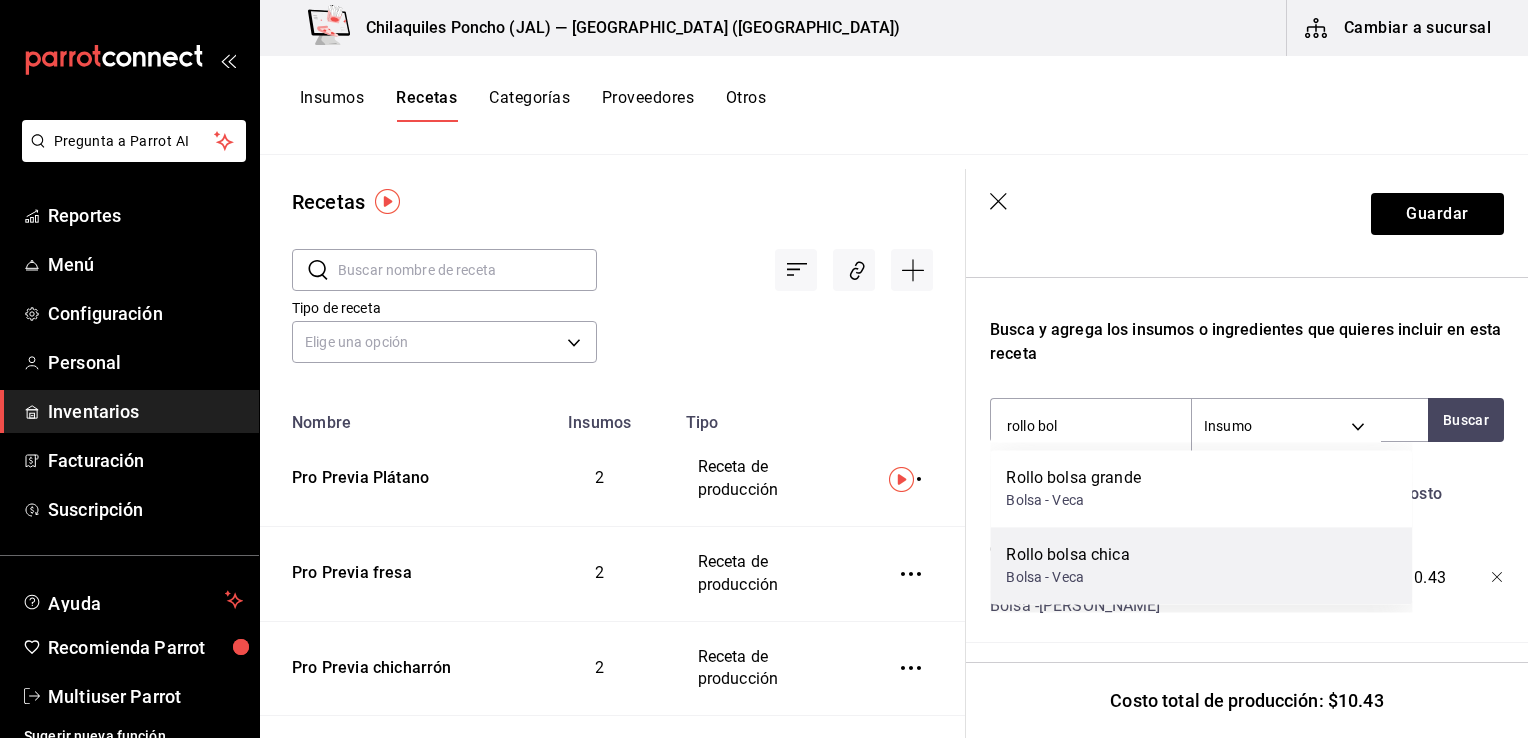 click on "Rollo bolsa chica" at bounding box center (1067, 555) 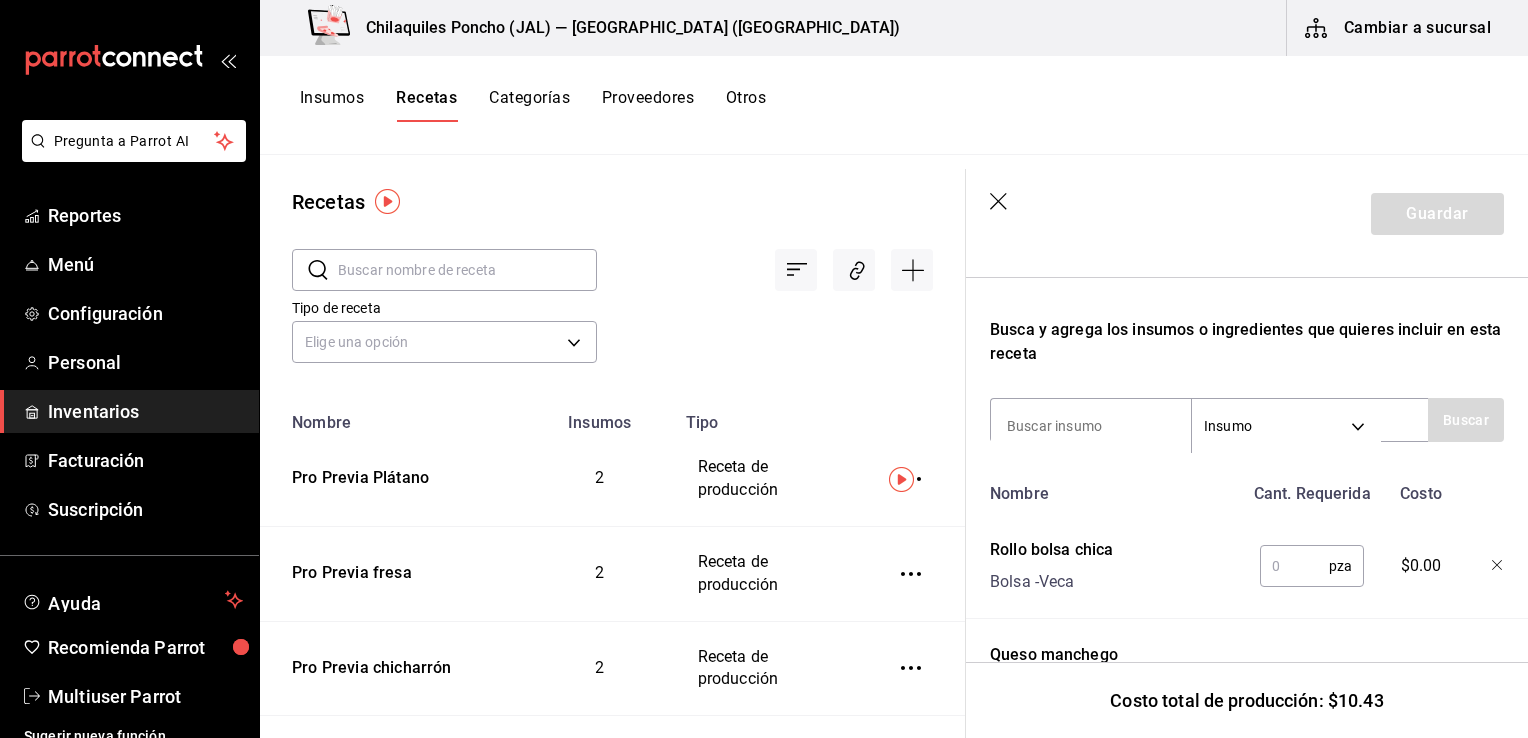 scroll, scrollTop: 672, scrollLeft: 0, axis: vertical 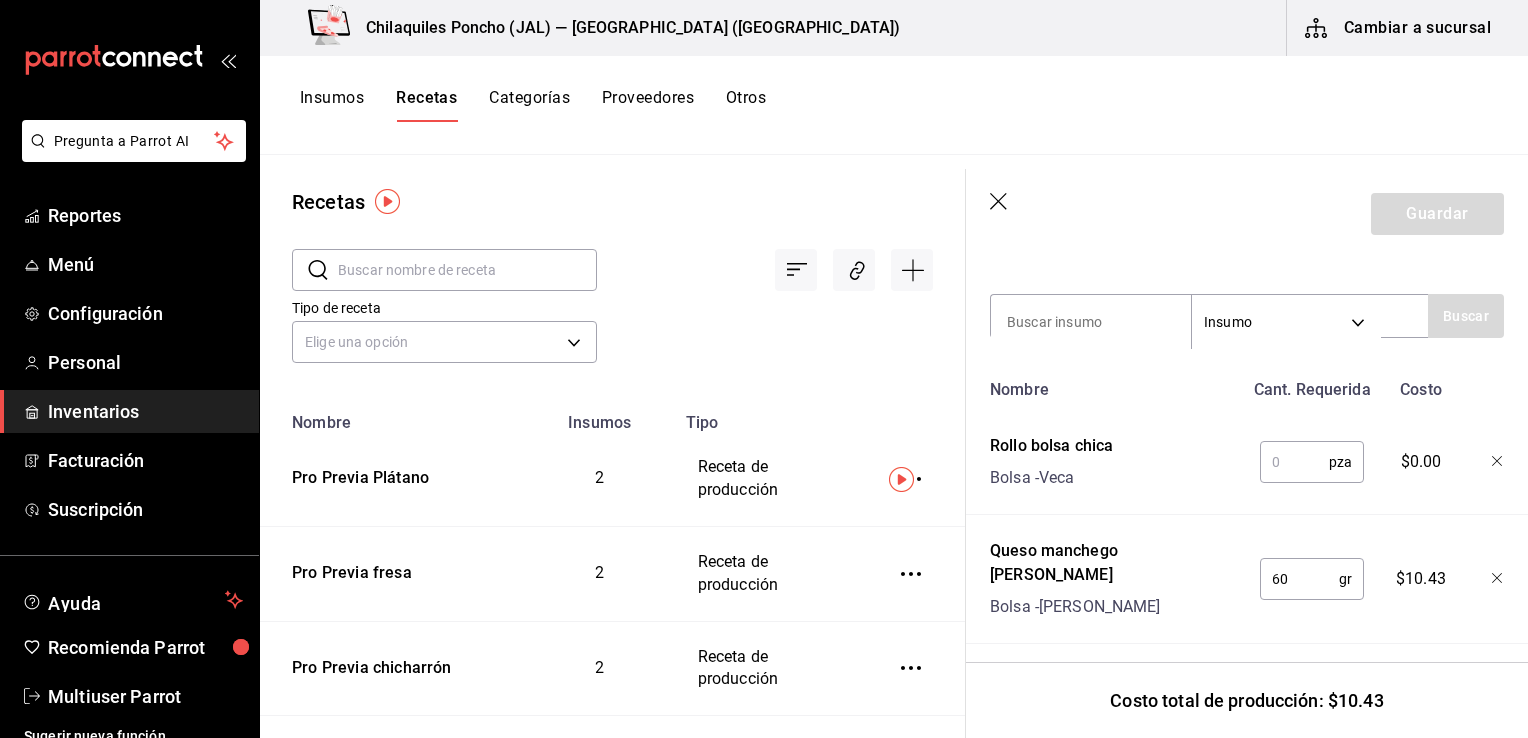 click at bounding box center (1294, 462) 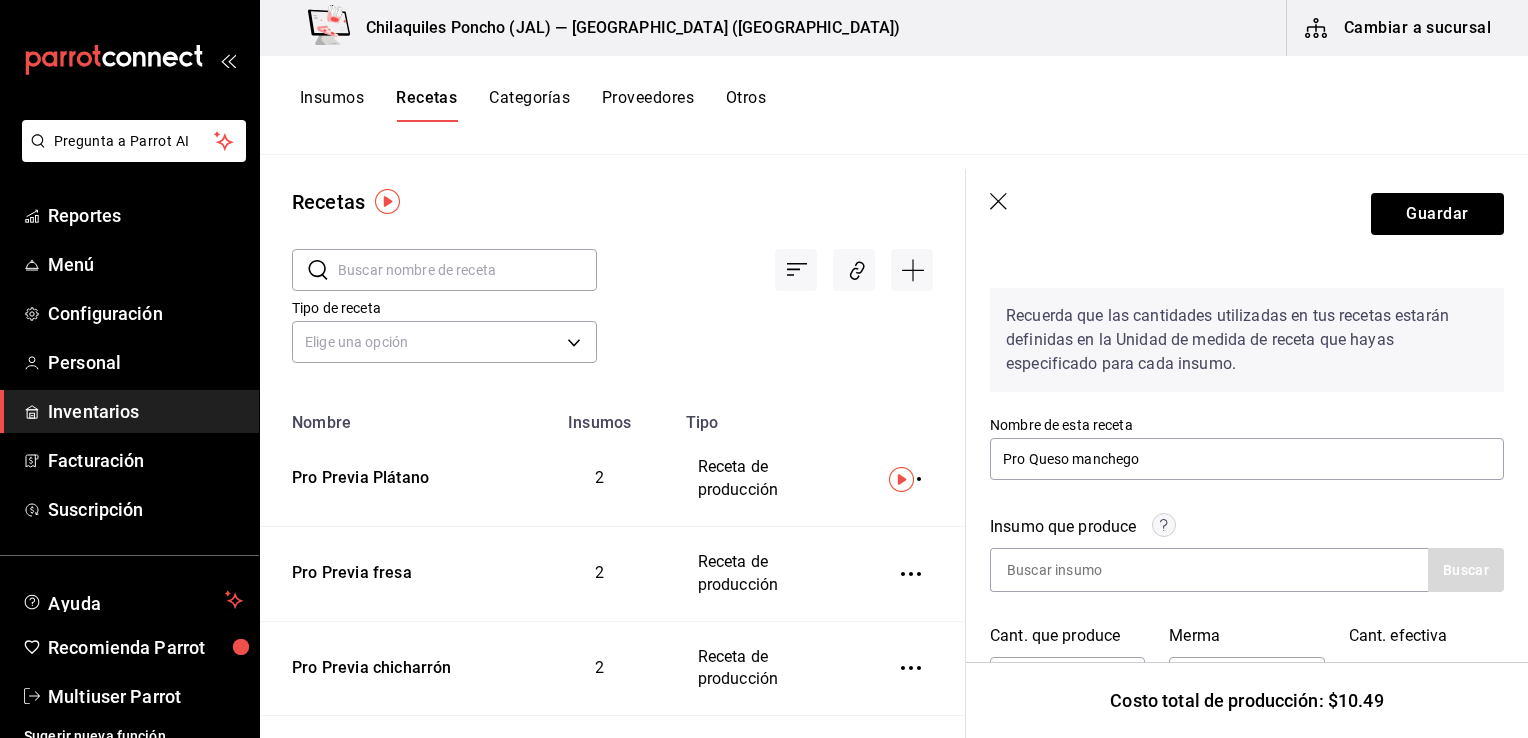 scroll, scrollTop: 100, scrollLeft: 0, axis: vertical 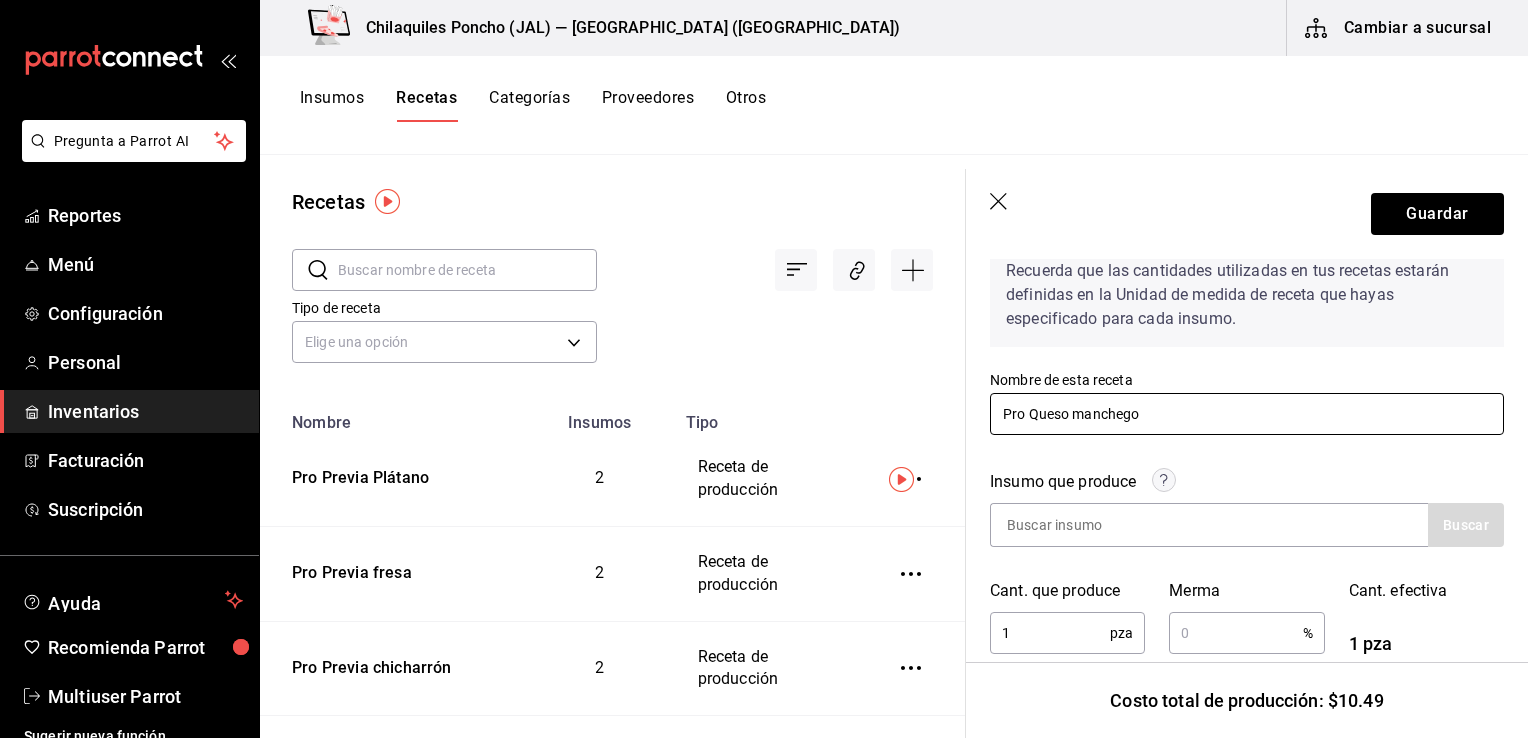 type on "1" 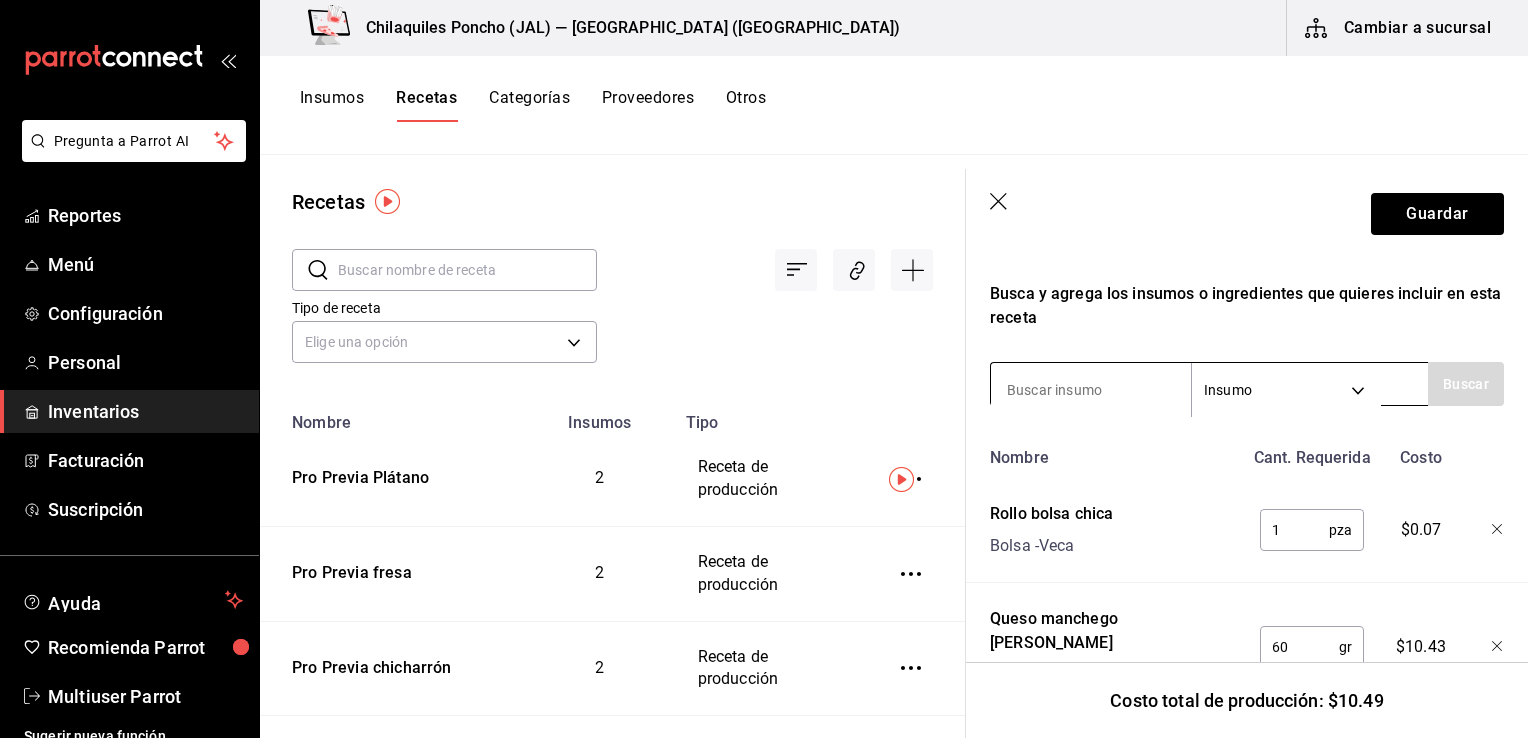 scroll, scrollTop: 672, scrollLeft: 0, axis: vertical 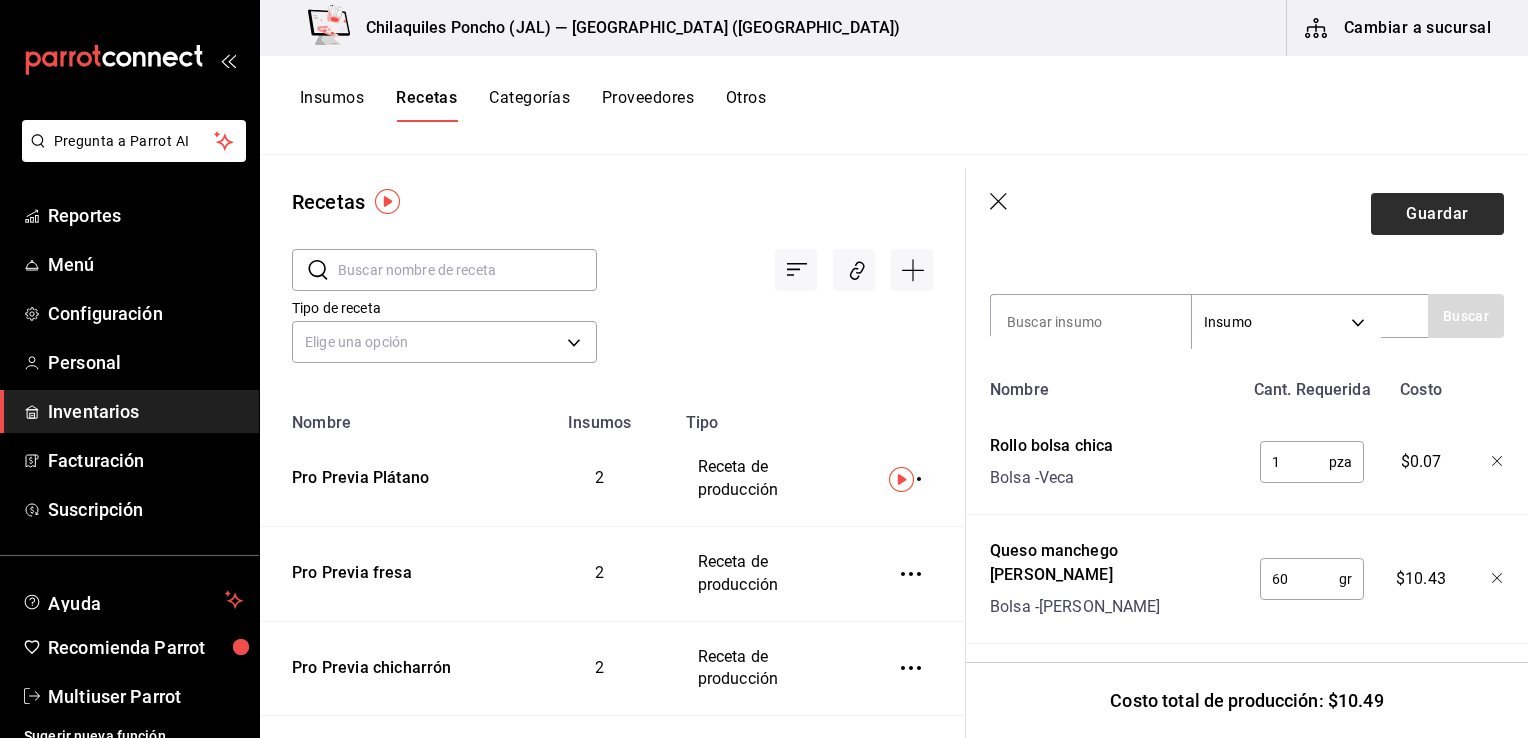type on "Pro Previa queso manchego" 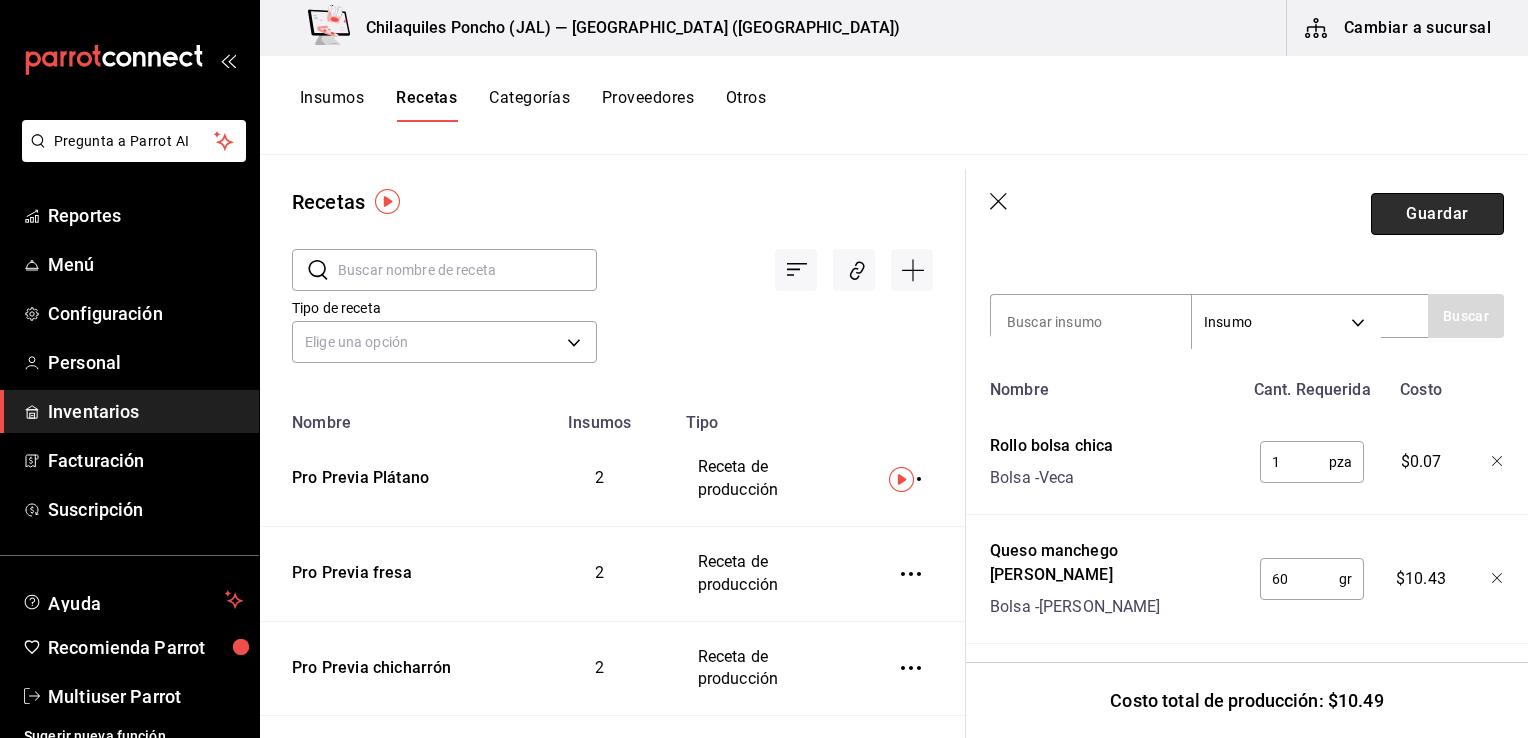click on "Guardar" at bounding box center (1437, 214) 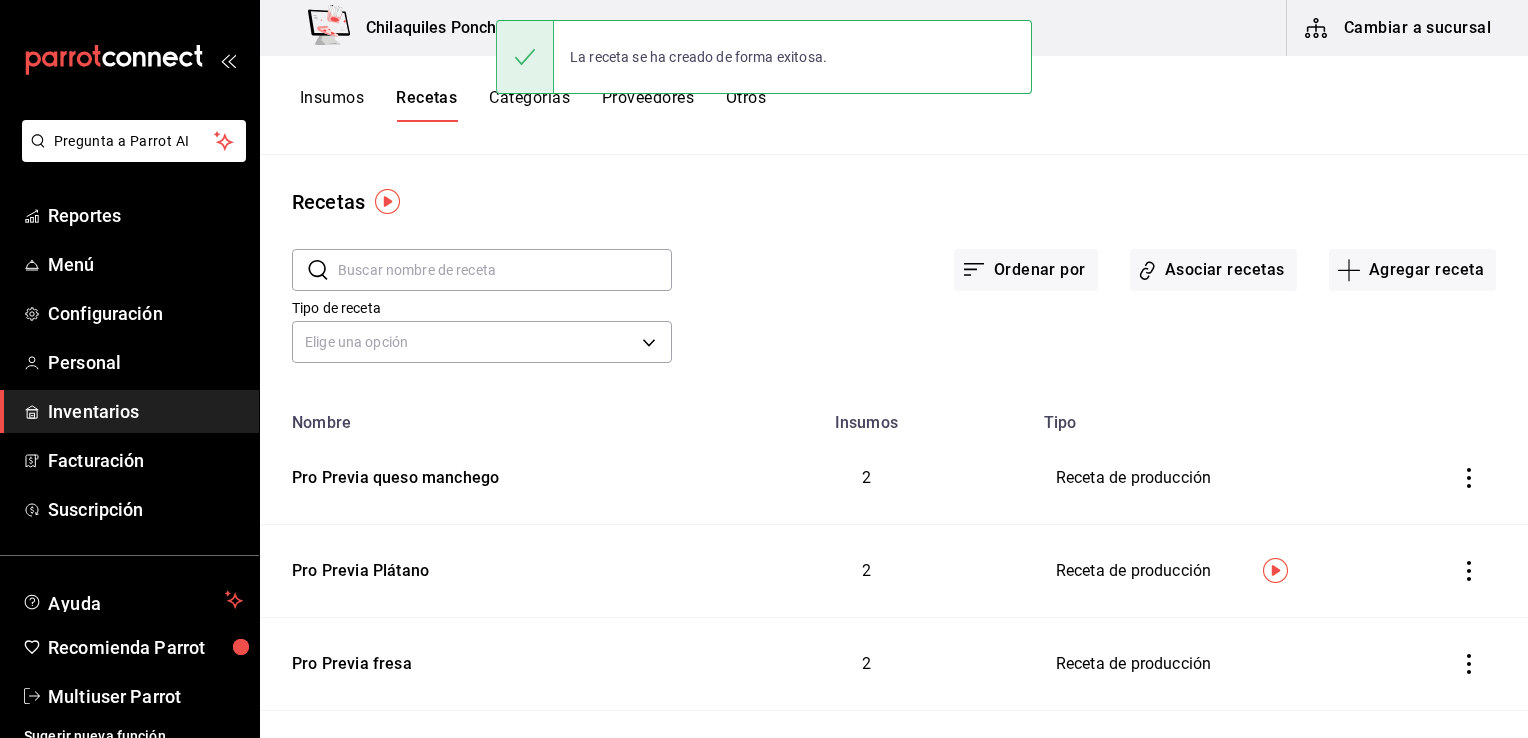 scroll, scrollTop: 0, scrollLeft: 0, axis: both 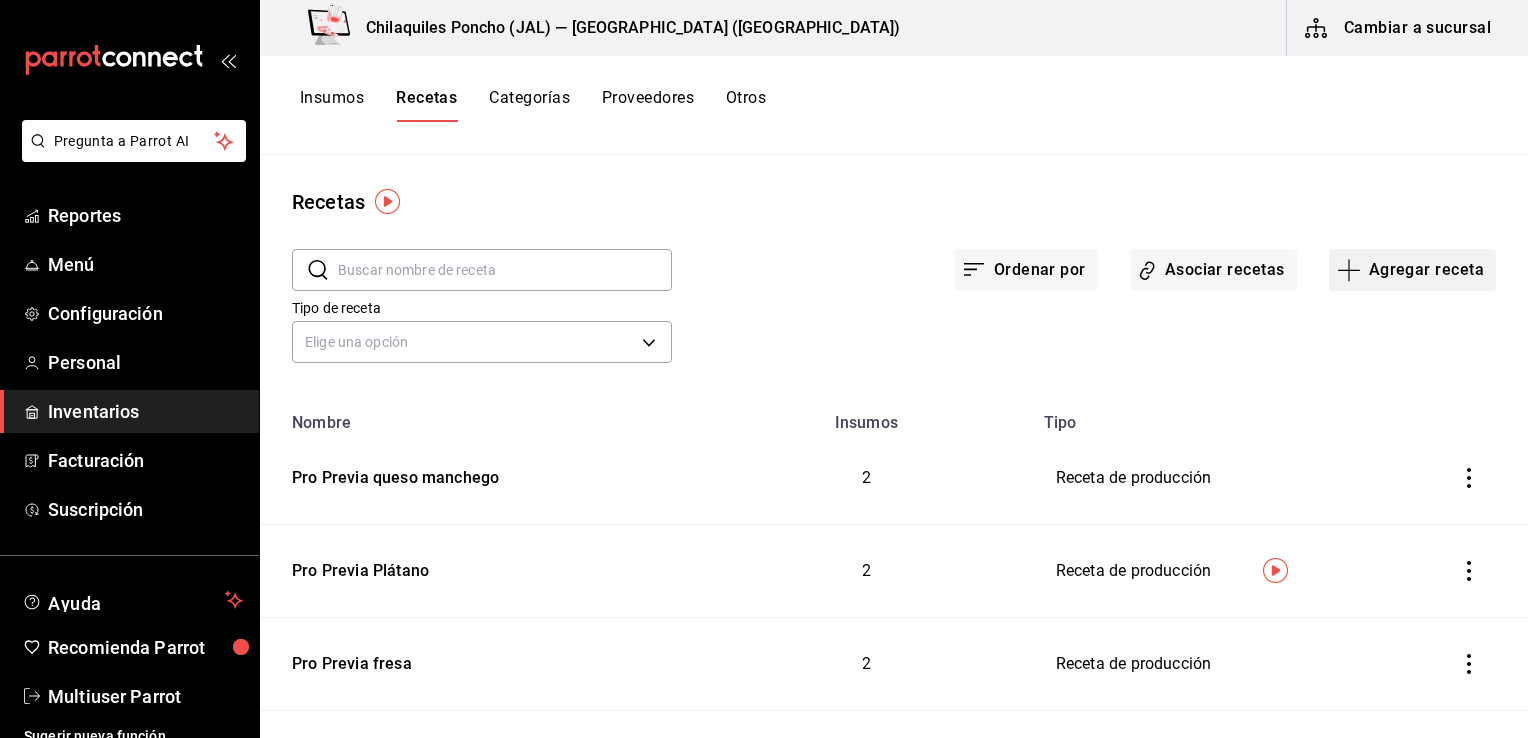 click on "Agregar receta" at bounding box center (1412, 270) 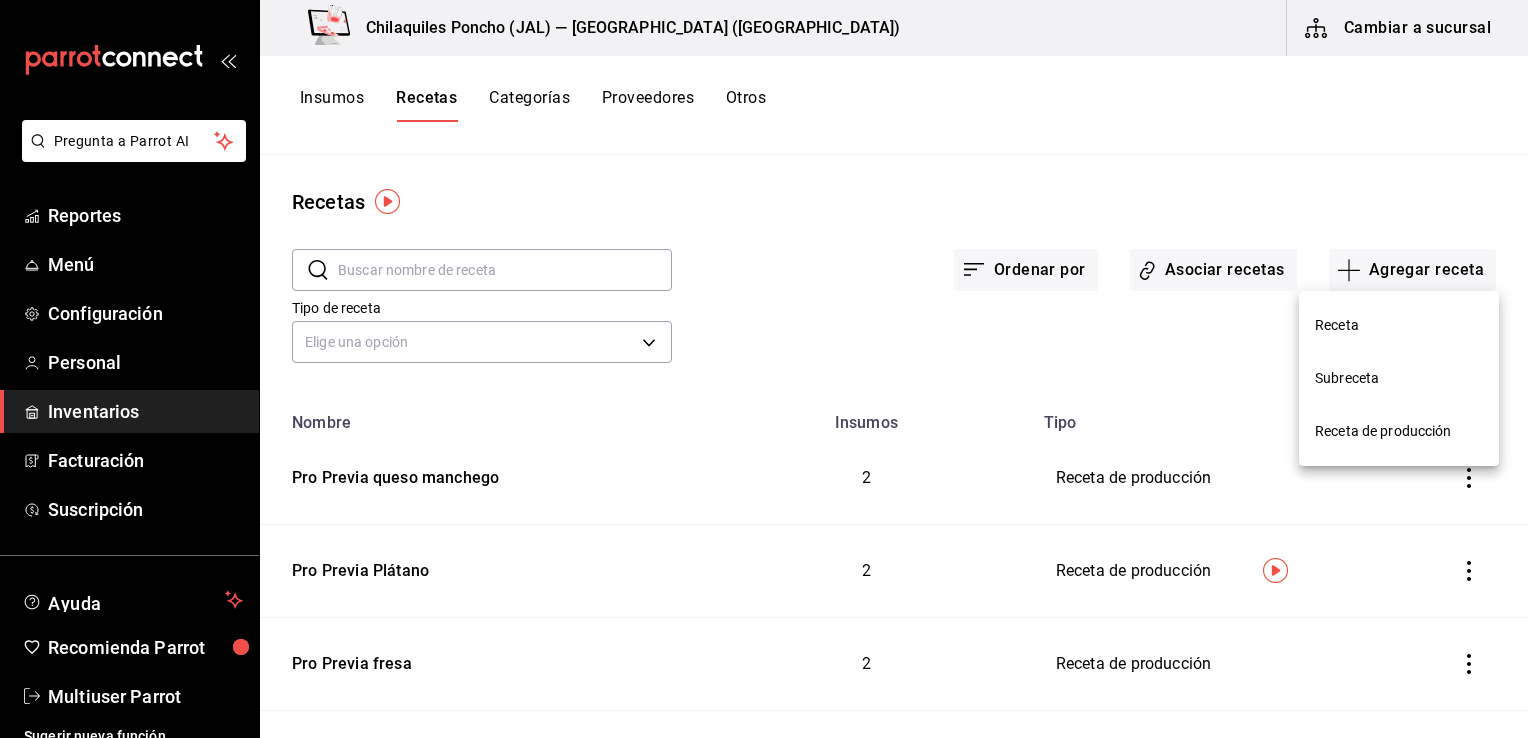 click on "Receta de producción" at bounding box center (1399, 431) 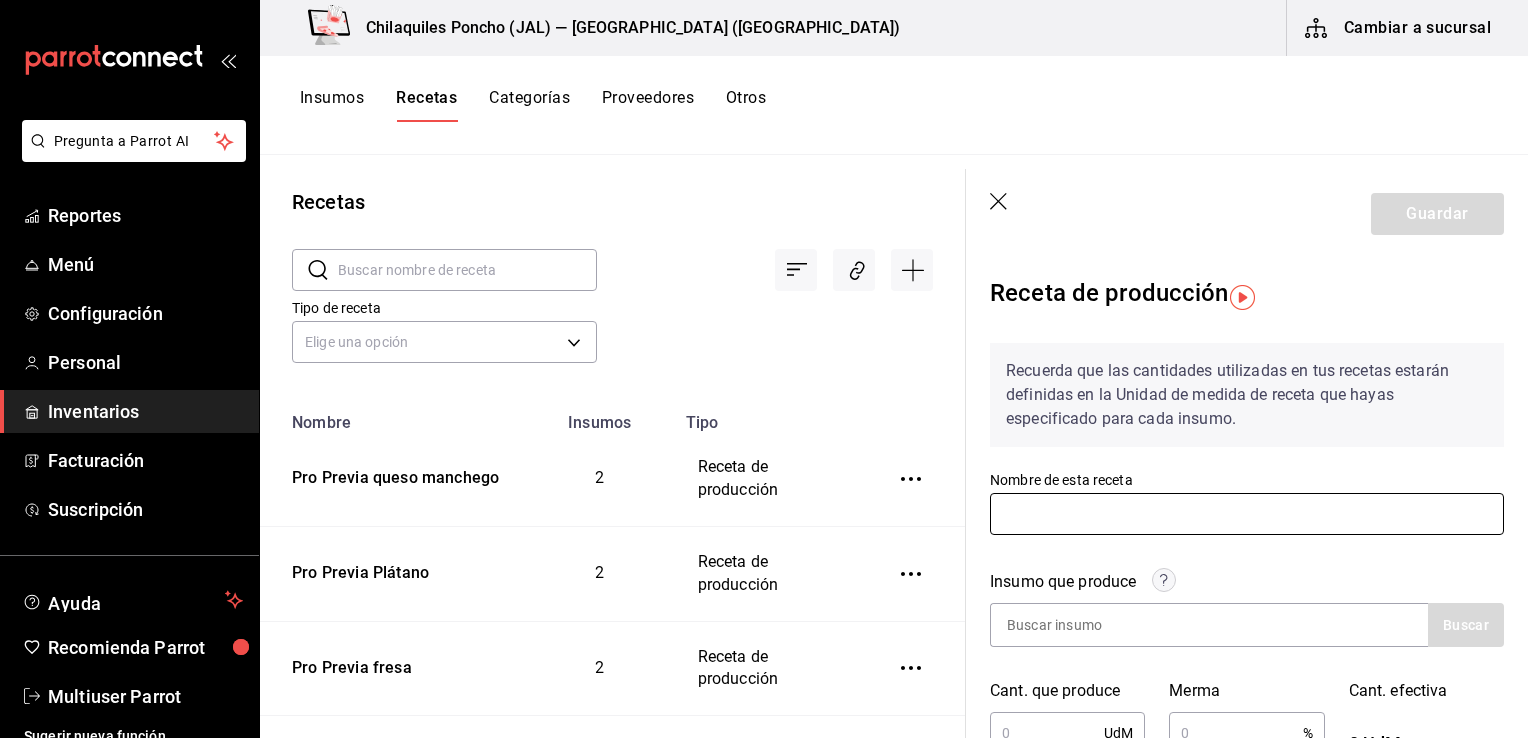 click at bounding box center [1247, 514] 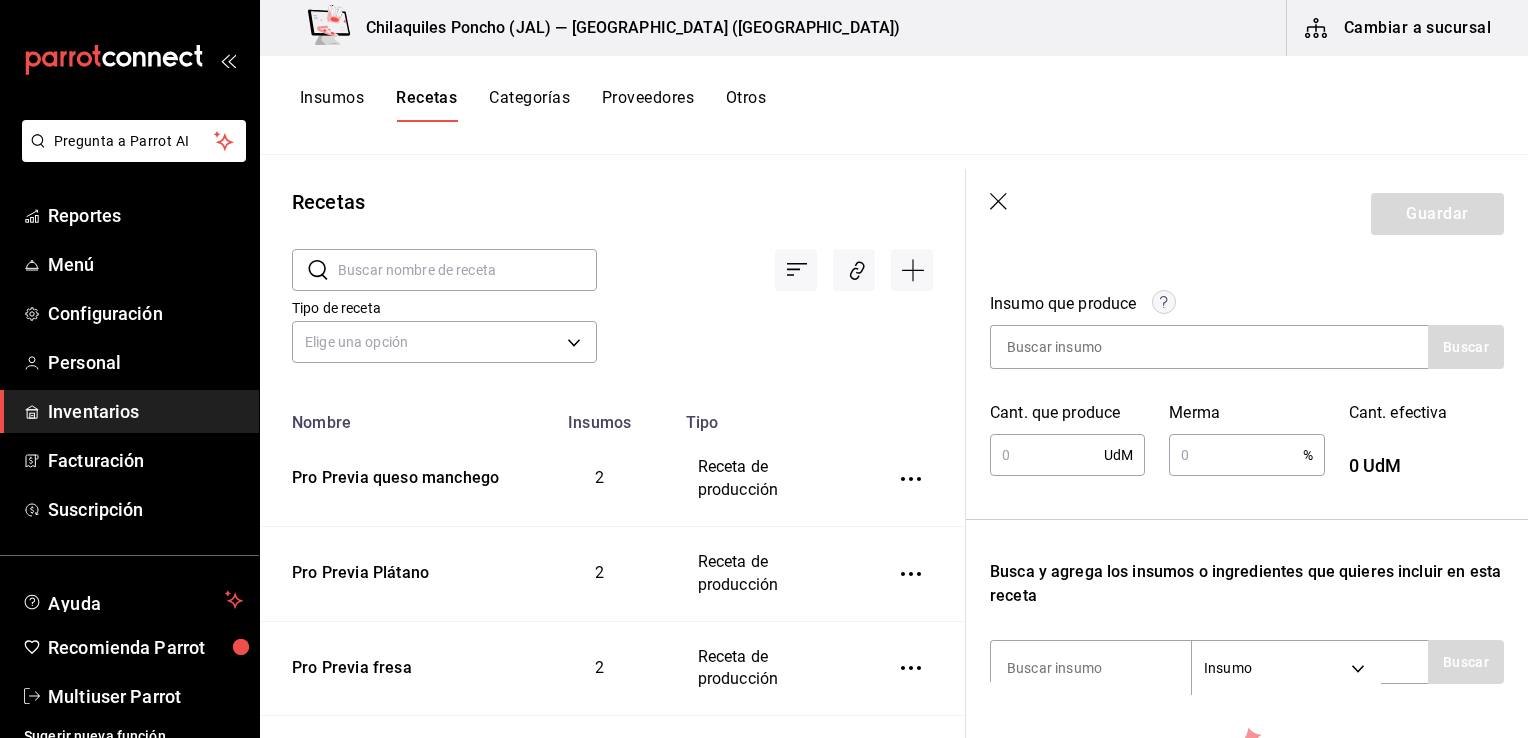 scroll, scrollTop: 300, scrollLeft: 0, axis: vertical 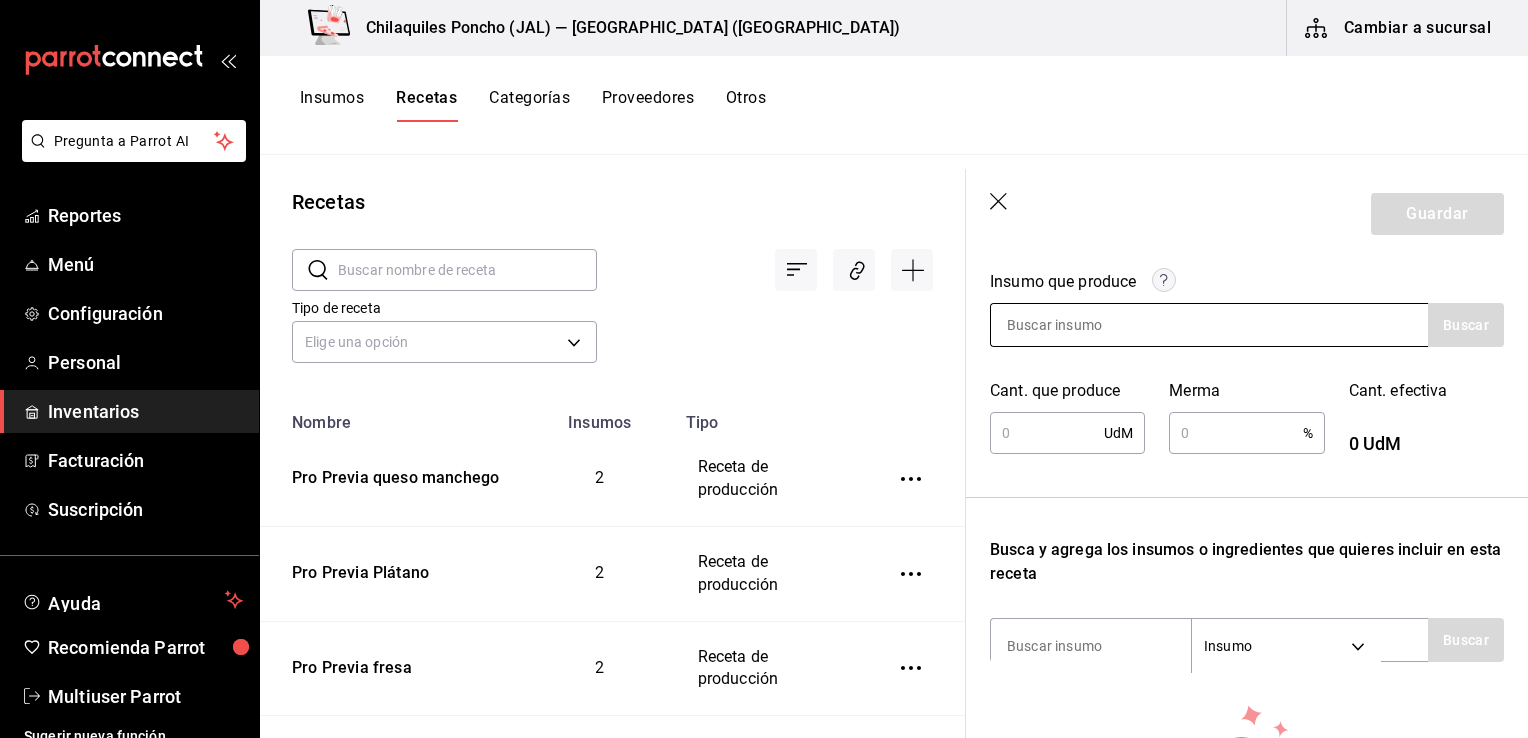 type on "Pro Previa queso fresco" 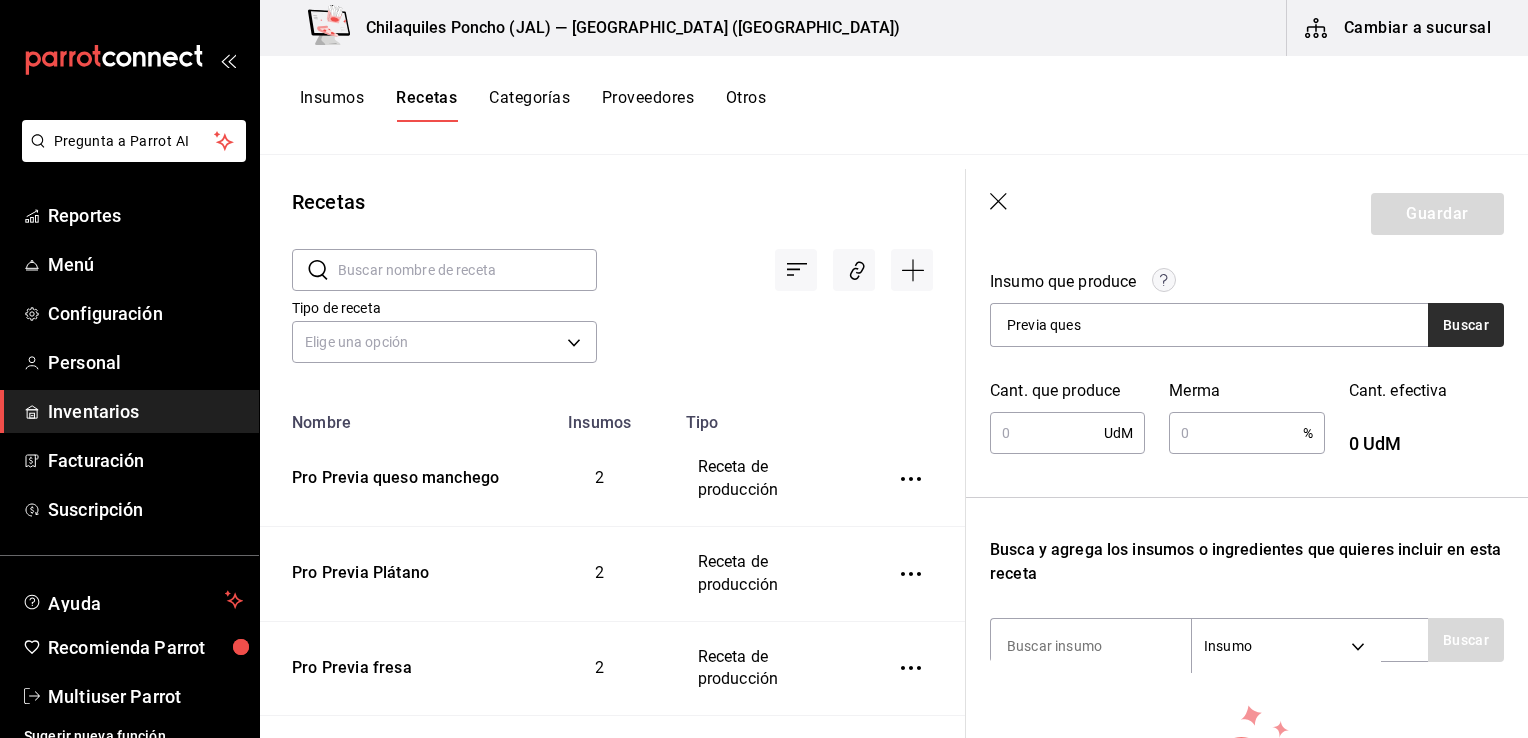 type on "Previa ques" 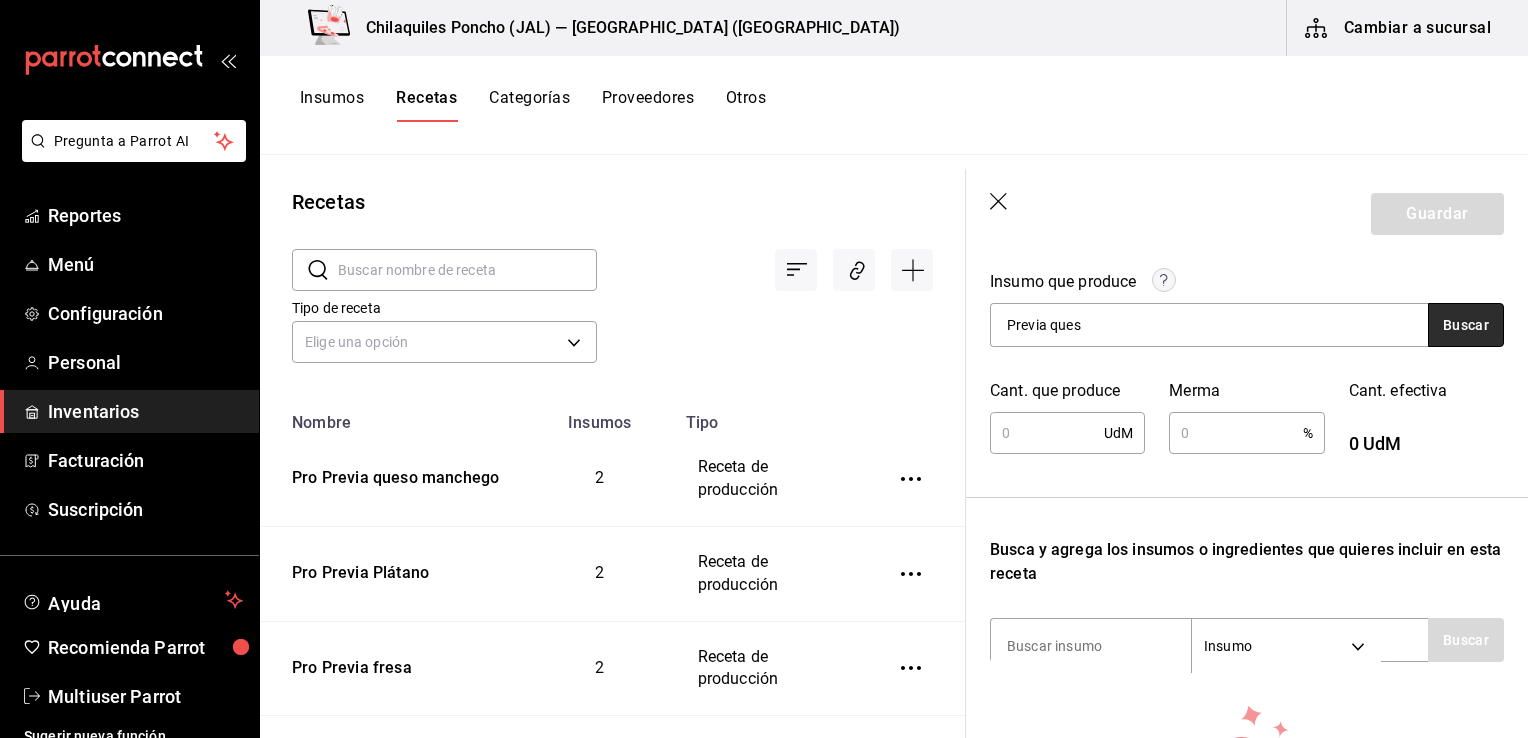 click on "Buscar" at bounding box center [1466, 325] 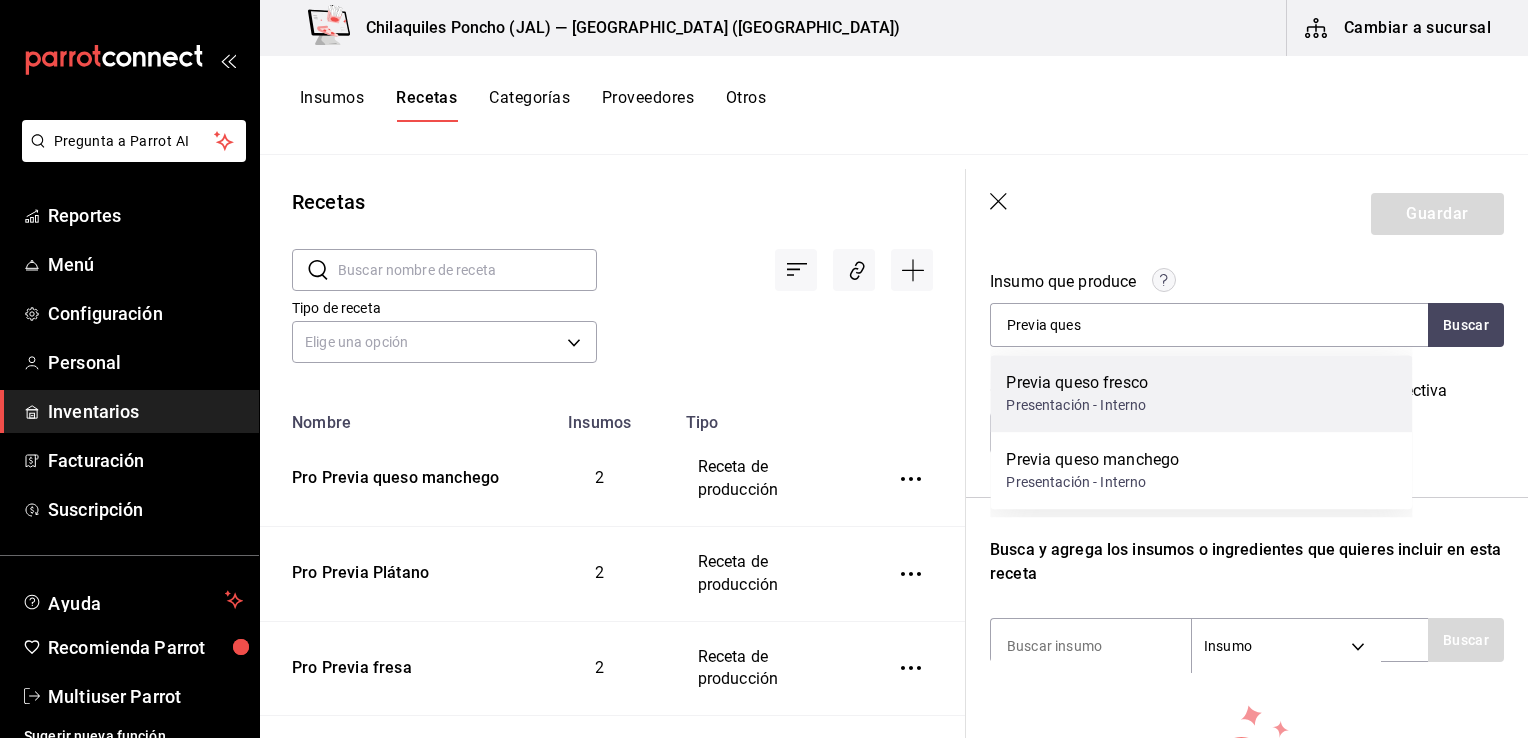 drag, startPoint x: 1064, startPoint y: 476, endPoint x: 1089, endPoint y: 405, distance: 75.272835 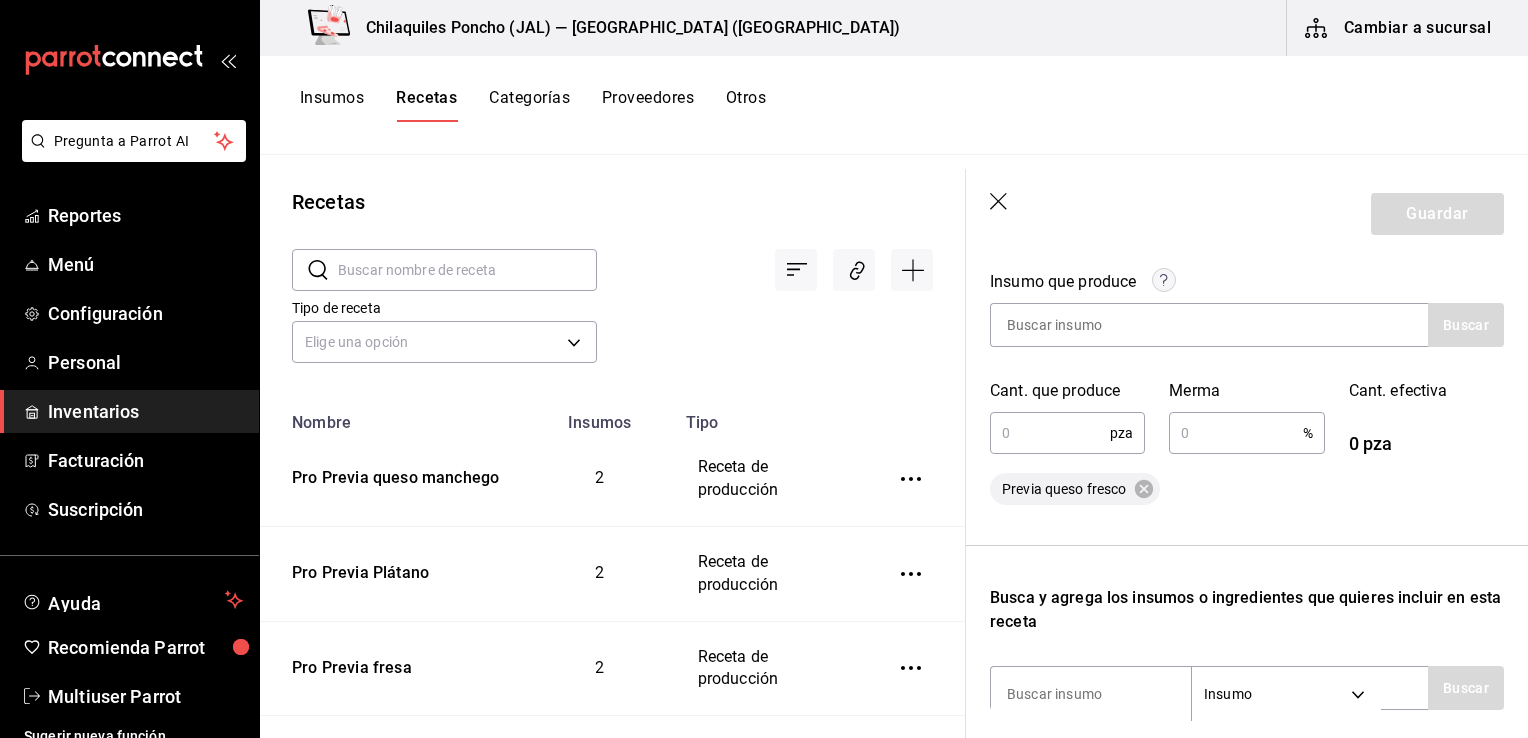 click at bounding box center (1050, 433) 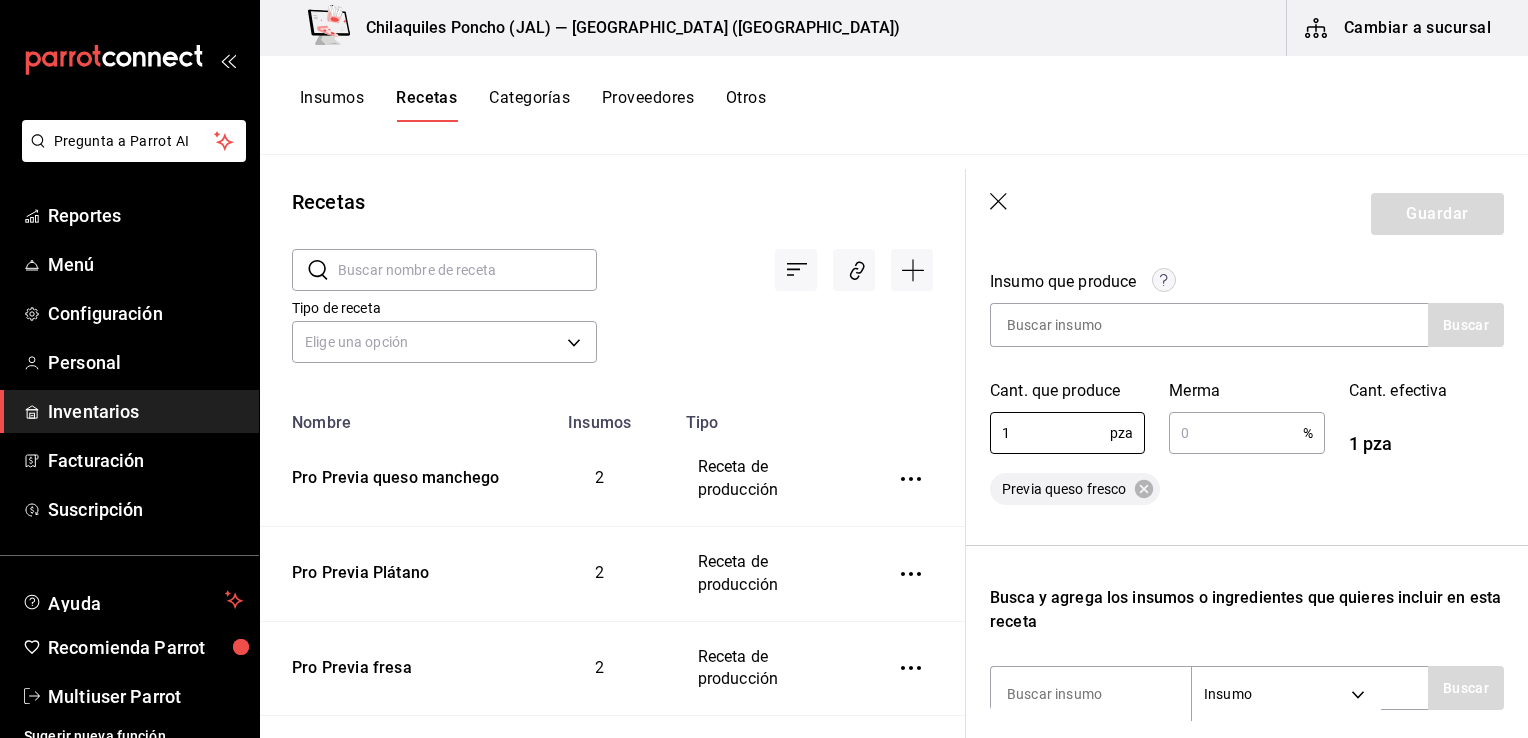 scroll, scrollTop: 598, scrollLeft: 0, axis: vertical 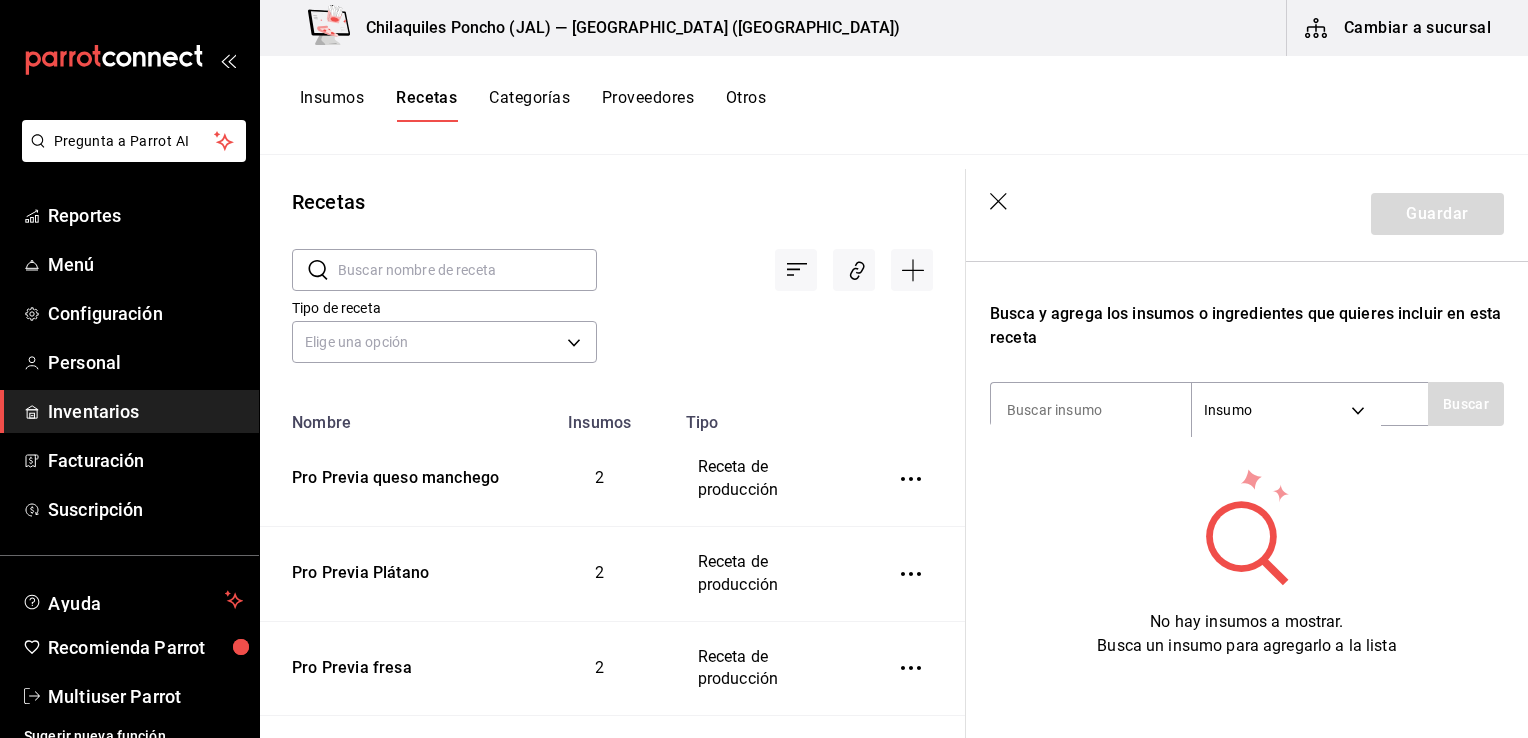 type on "1" 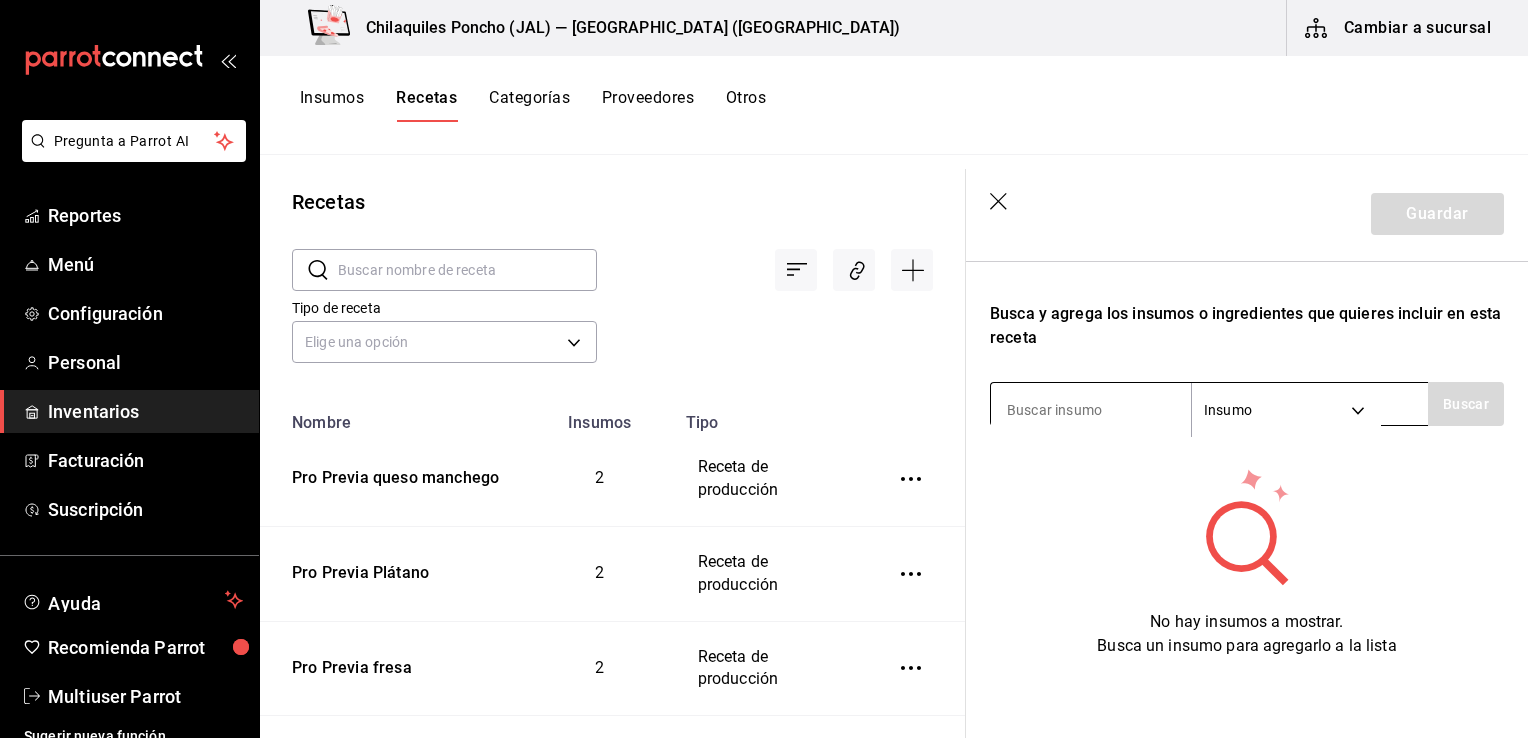 click at bounding box center [1091, 410] 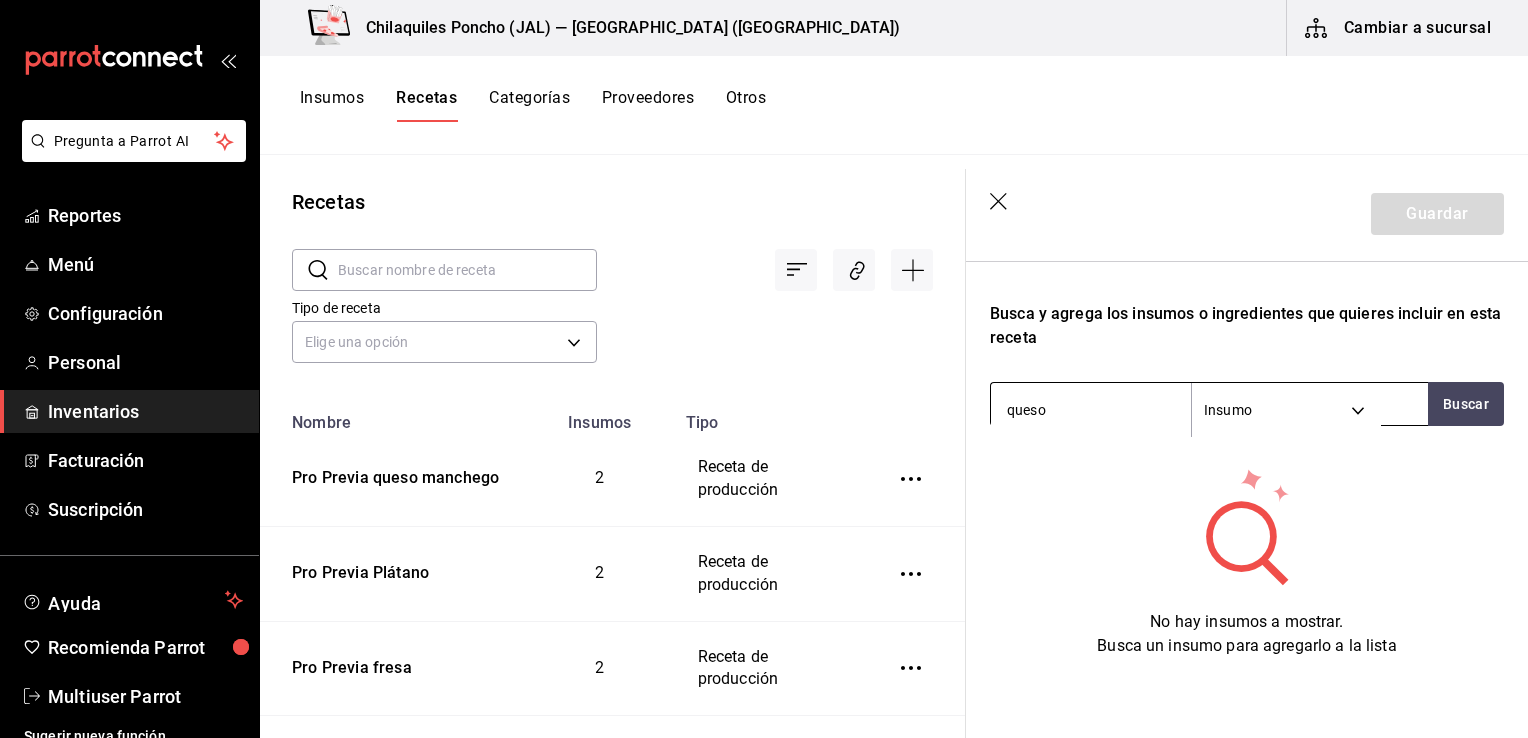 type on "queso" 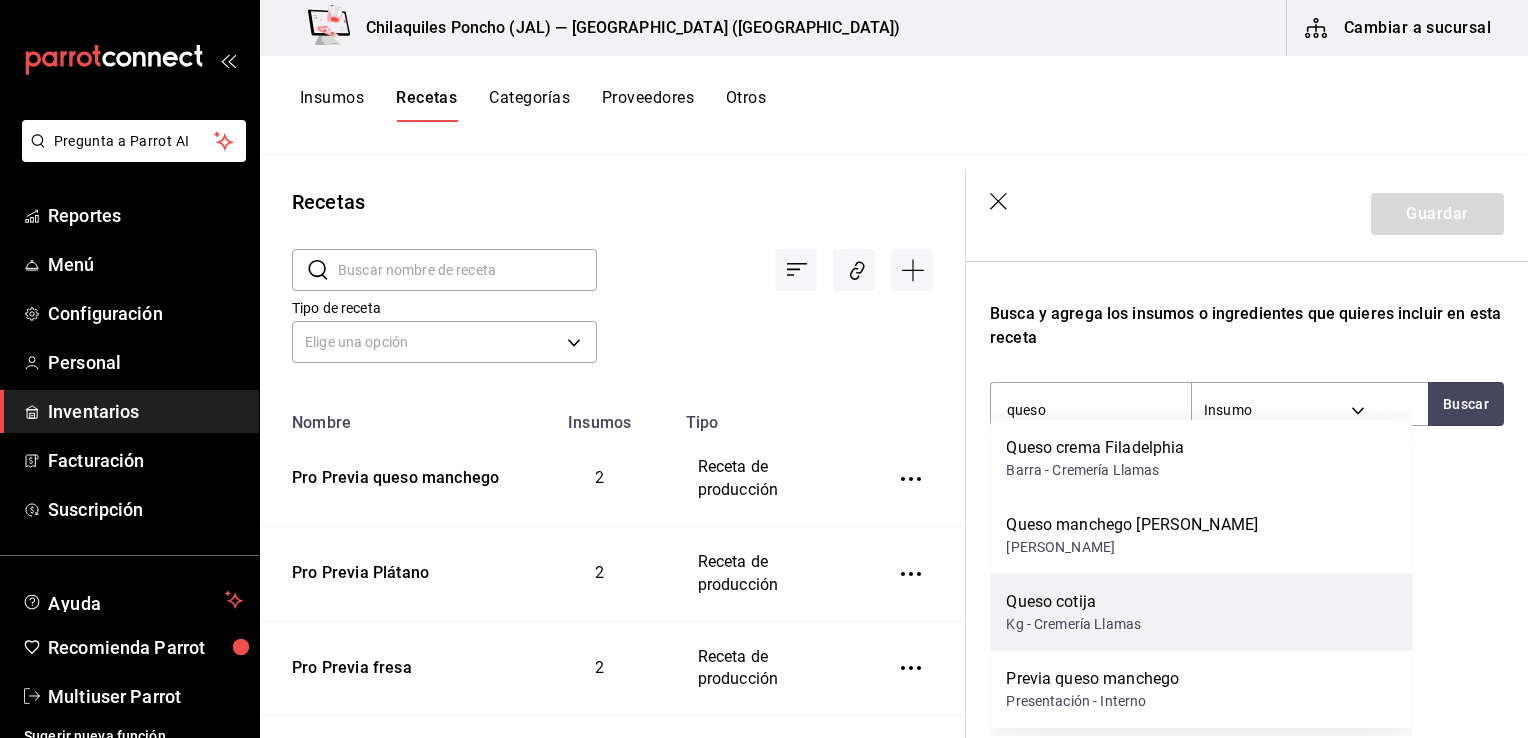 click on "Queso cotija Kg - Cremería Llamas" at bounding box center [1201, 612] 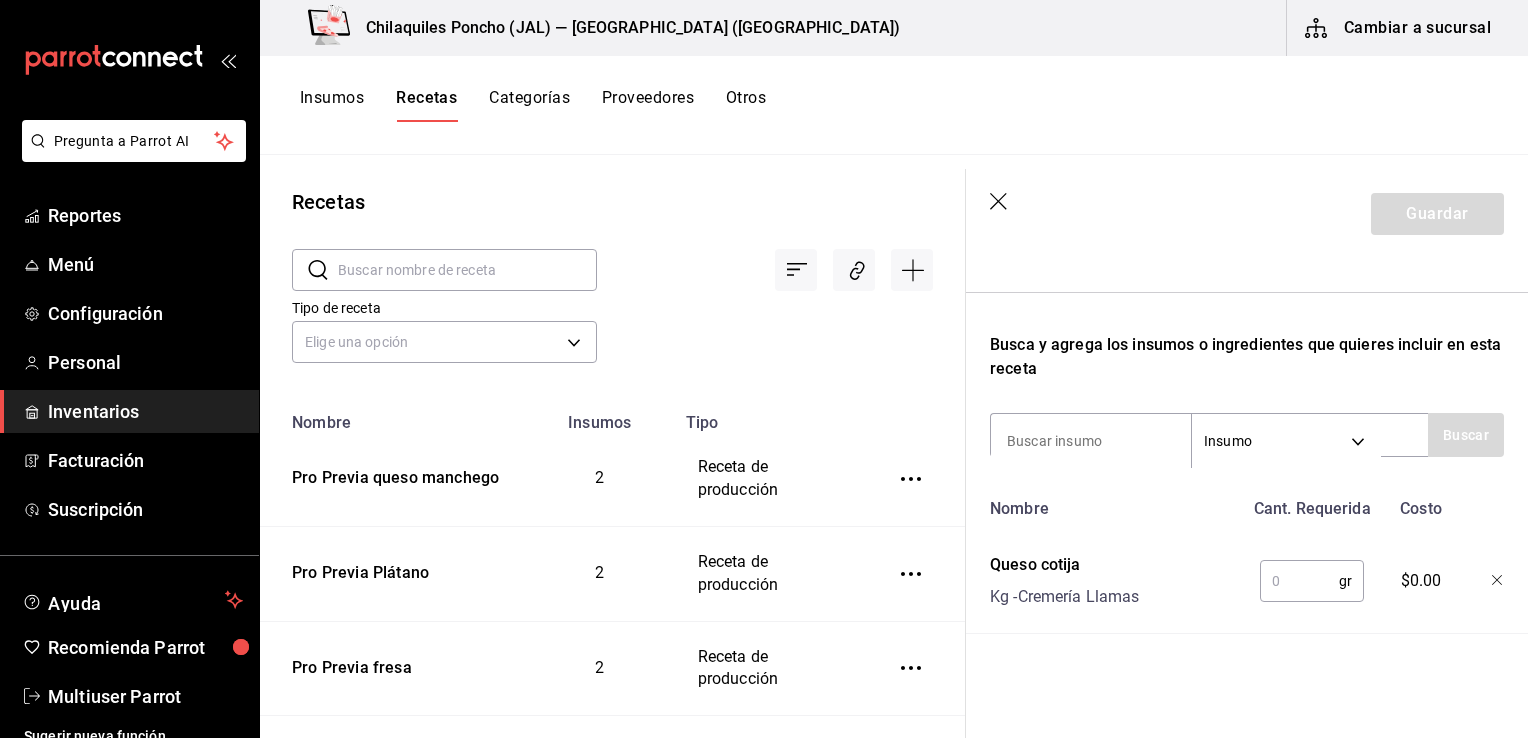 scroll, scrollTop: 568, scrollLeft: 0, axis: vertical 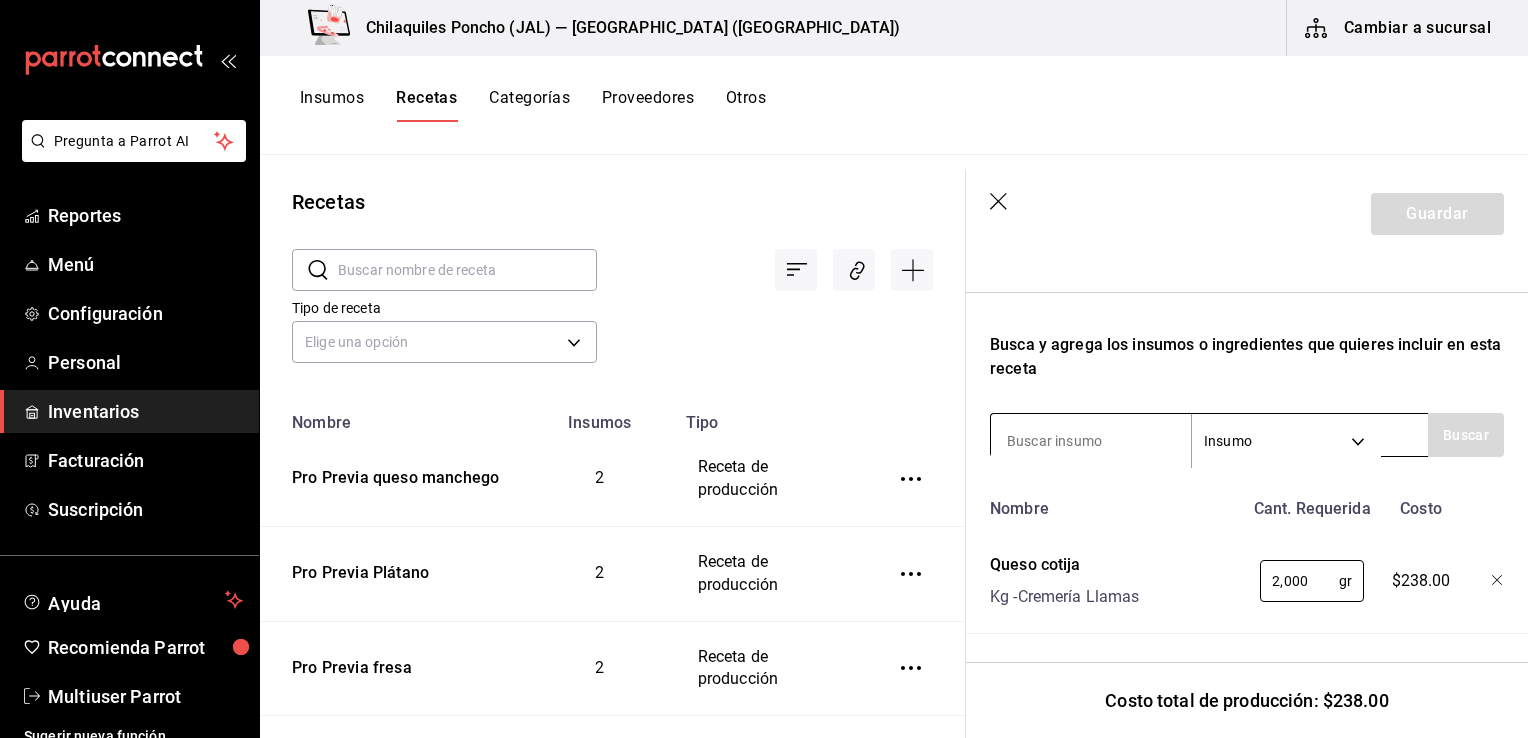 type on "2,000" 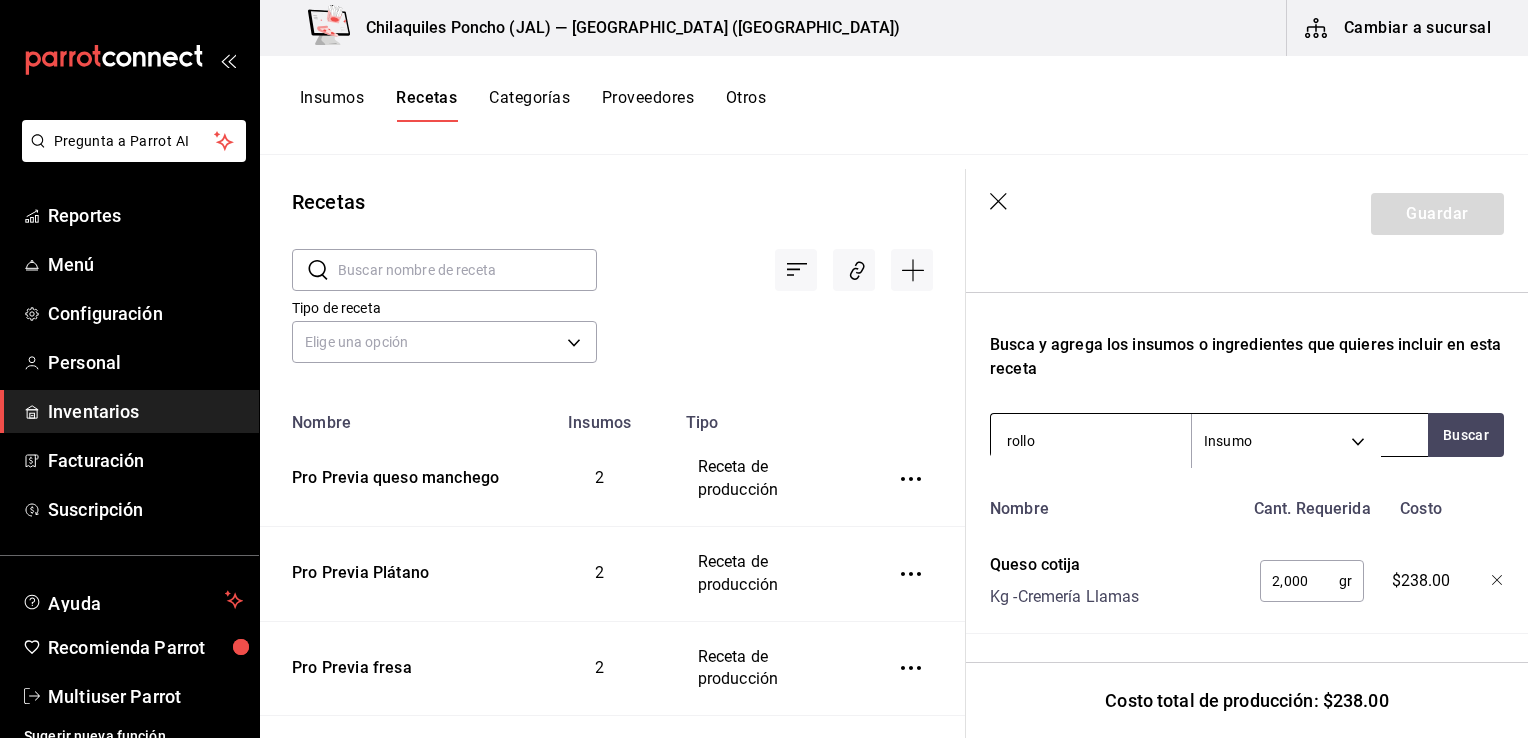 type on "rollo b" 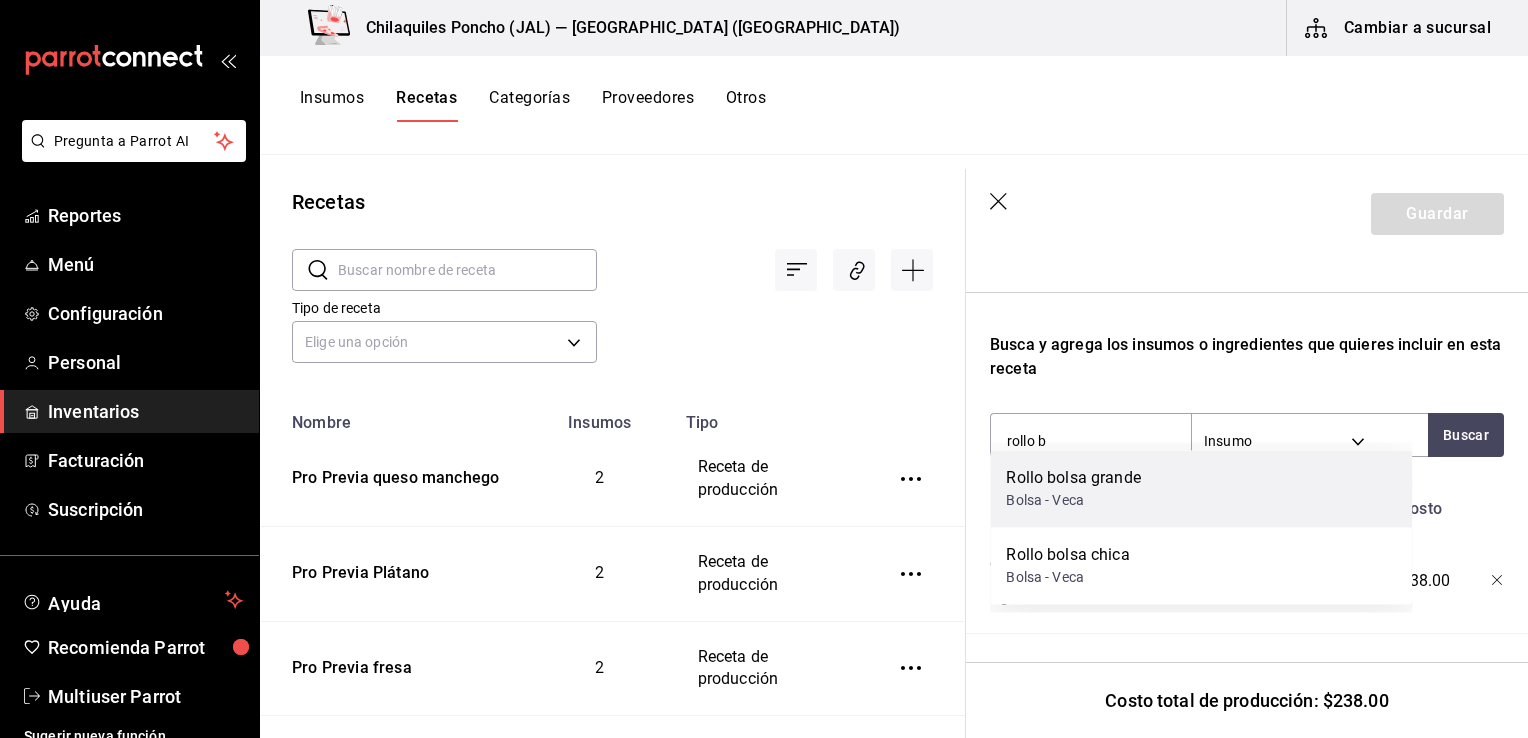 click on "Rollo bolsa grande Bolsa - Veca" at bounding box center [1201, 488] 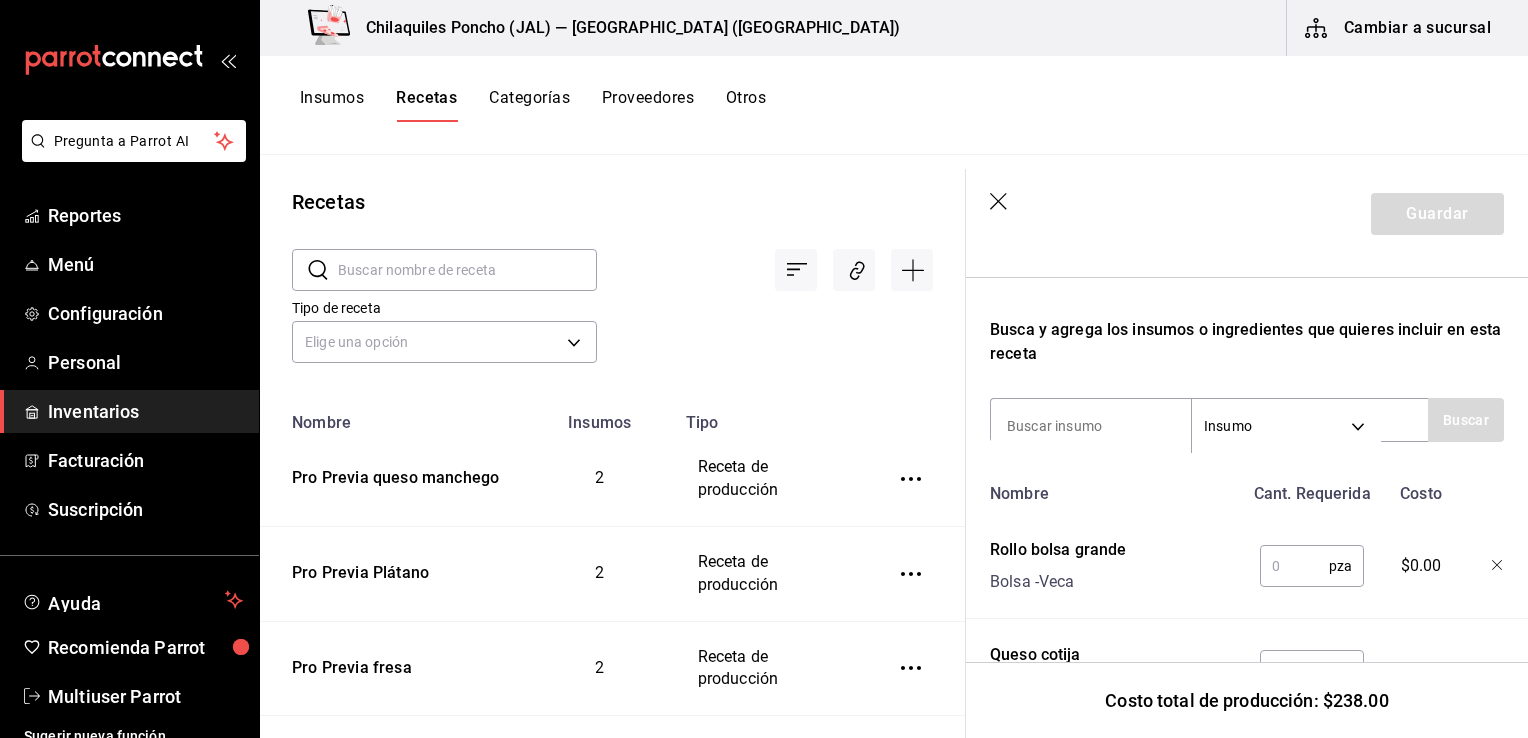 scroll, scrollTop: 672, scrollLeft: 0, axis: vertical 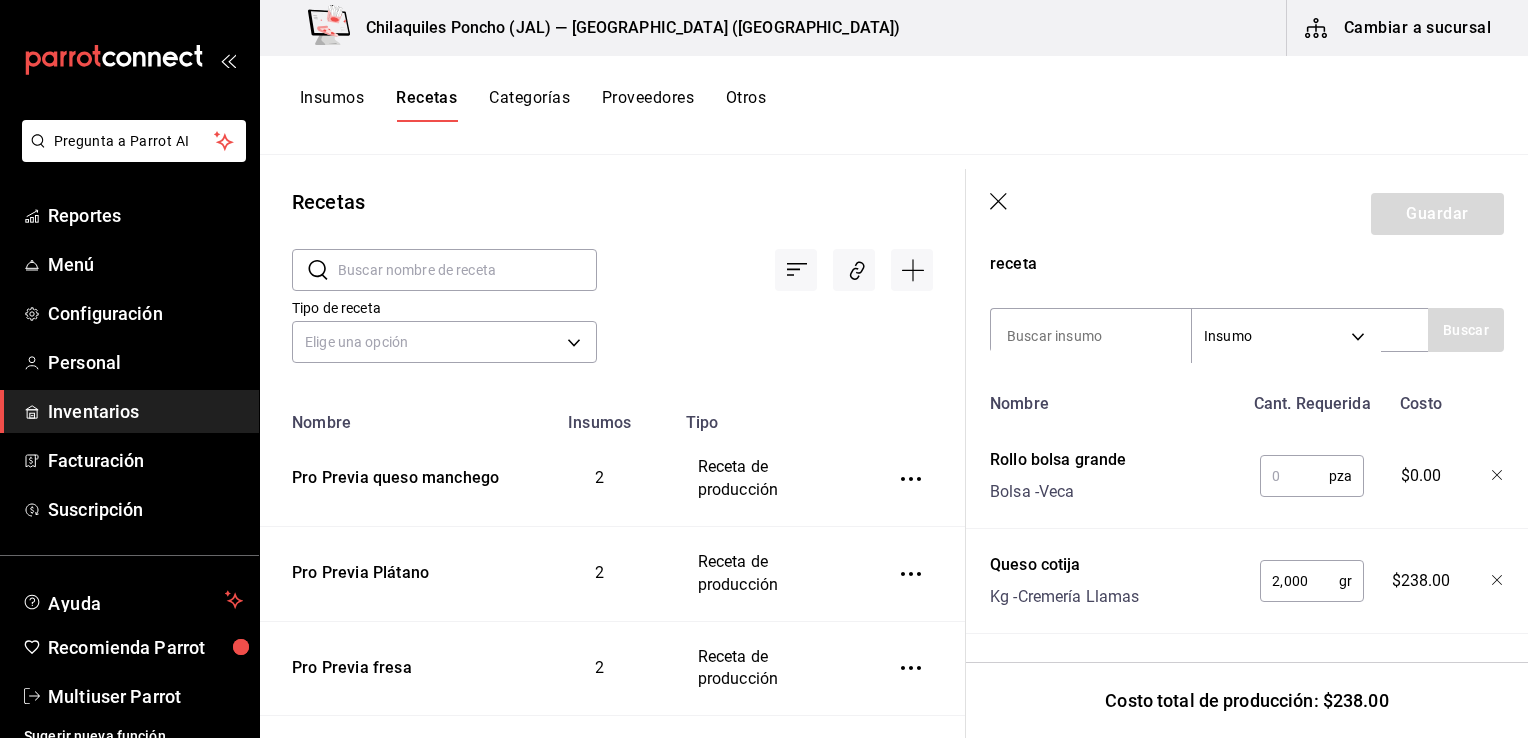 click at bounding box center [1294, 476] 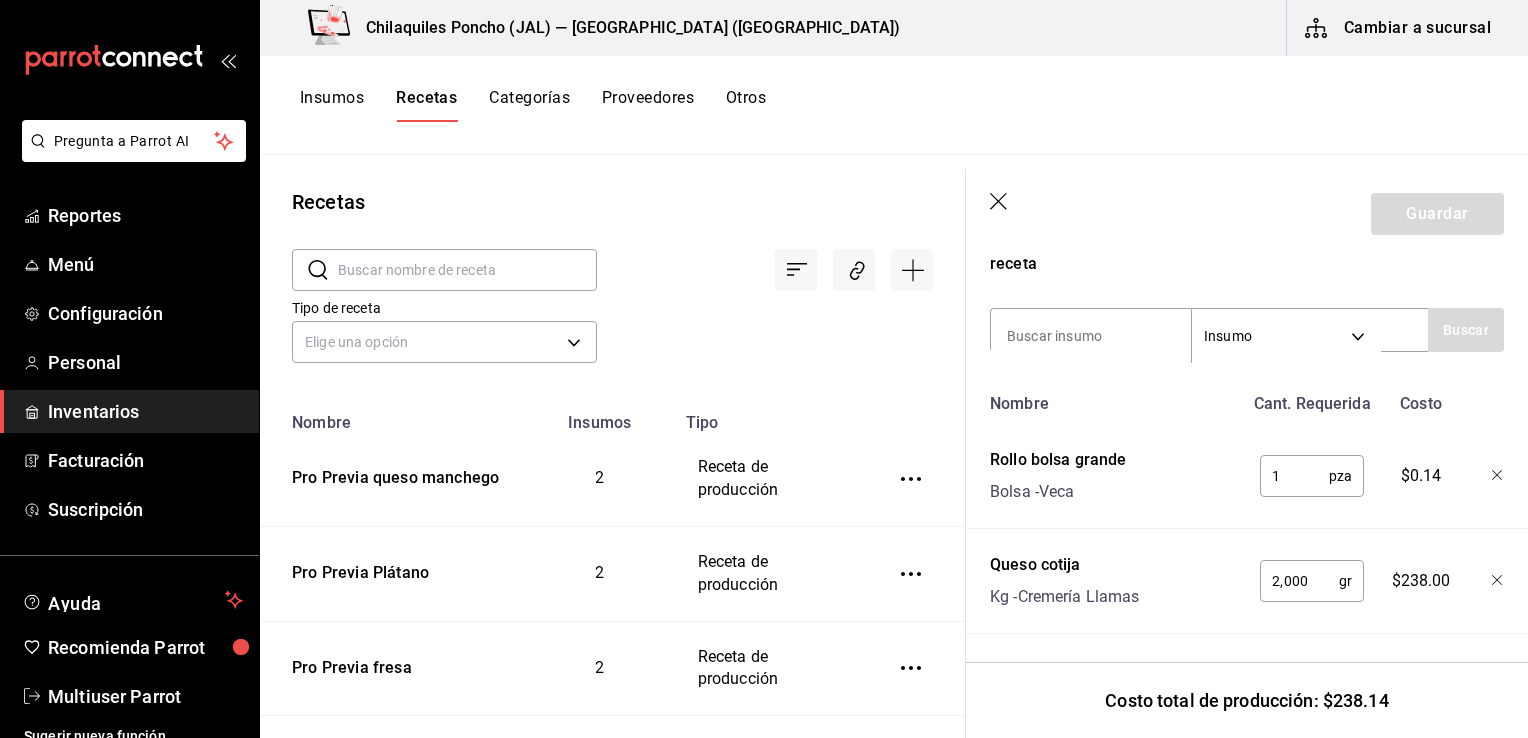 click on "1" at bounding box center [1294, 476] 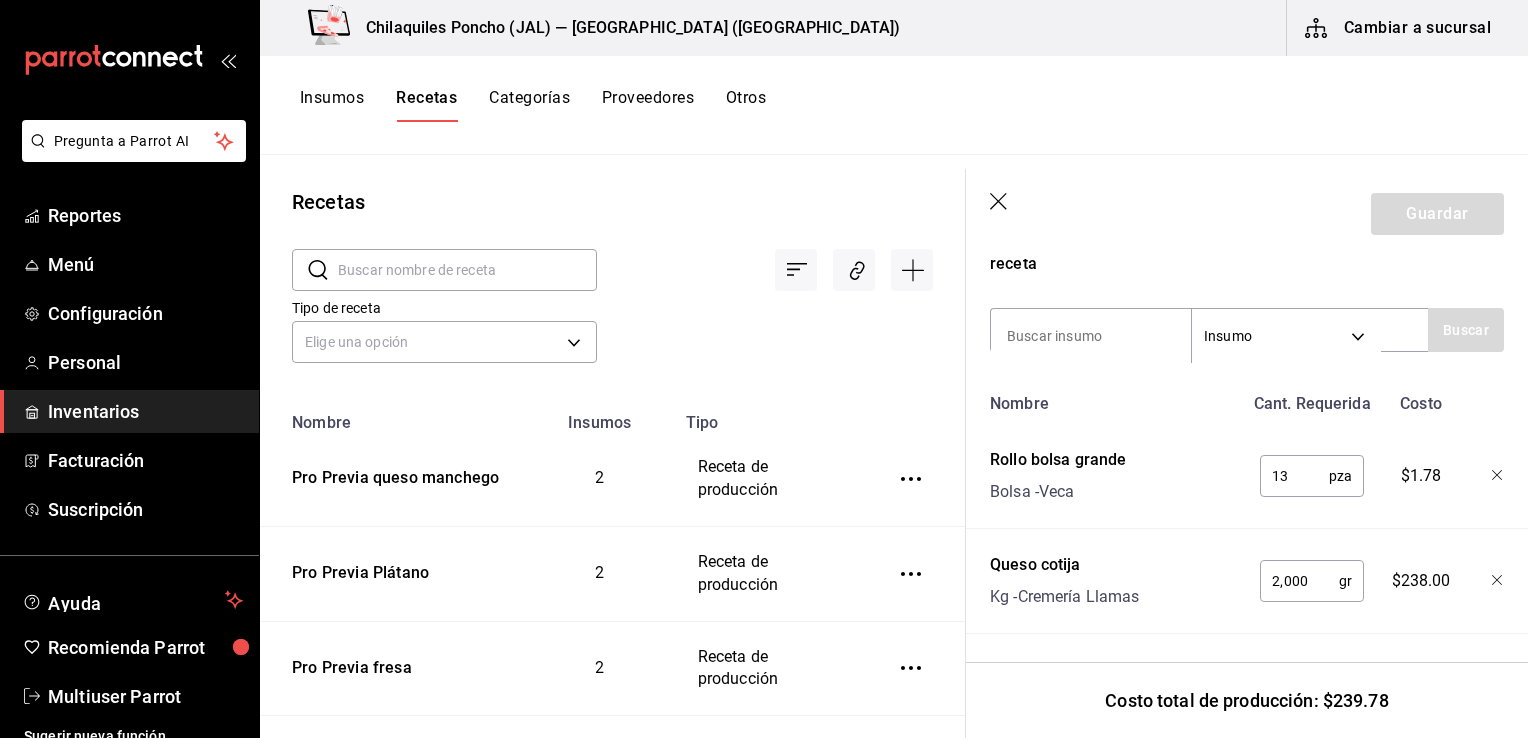 type on "1" 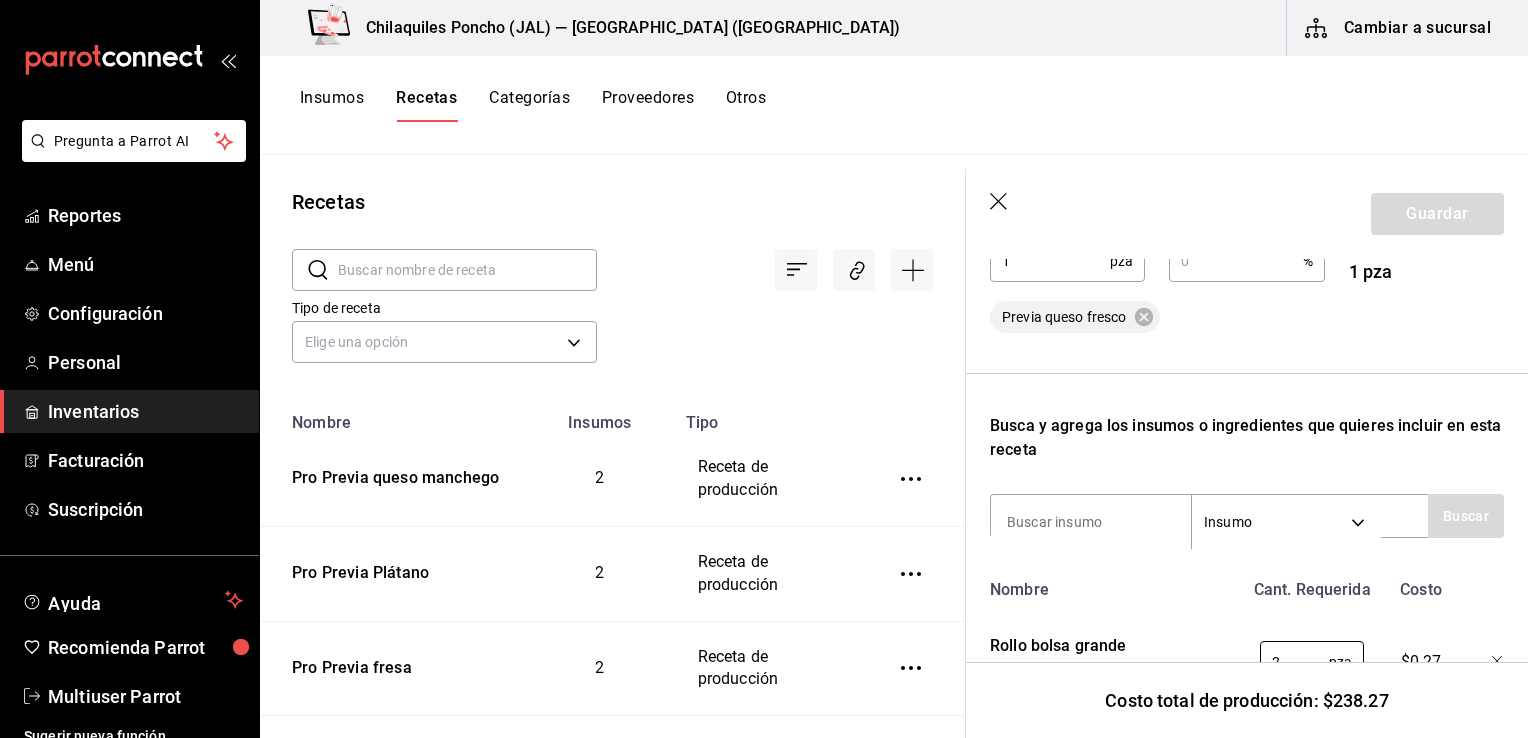 scroll, scrollTop: 272, scrollLeft: 0, axis: vertical 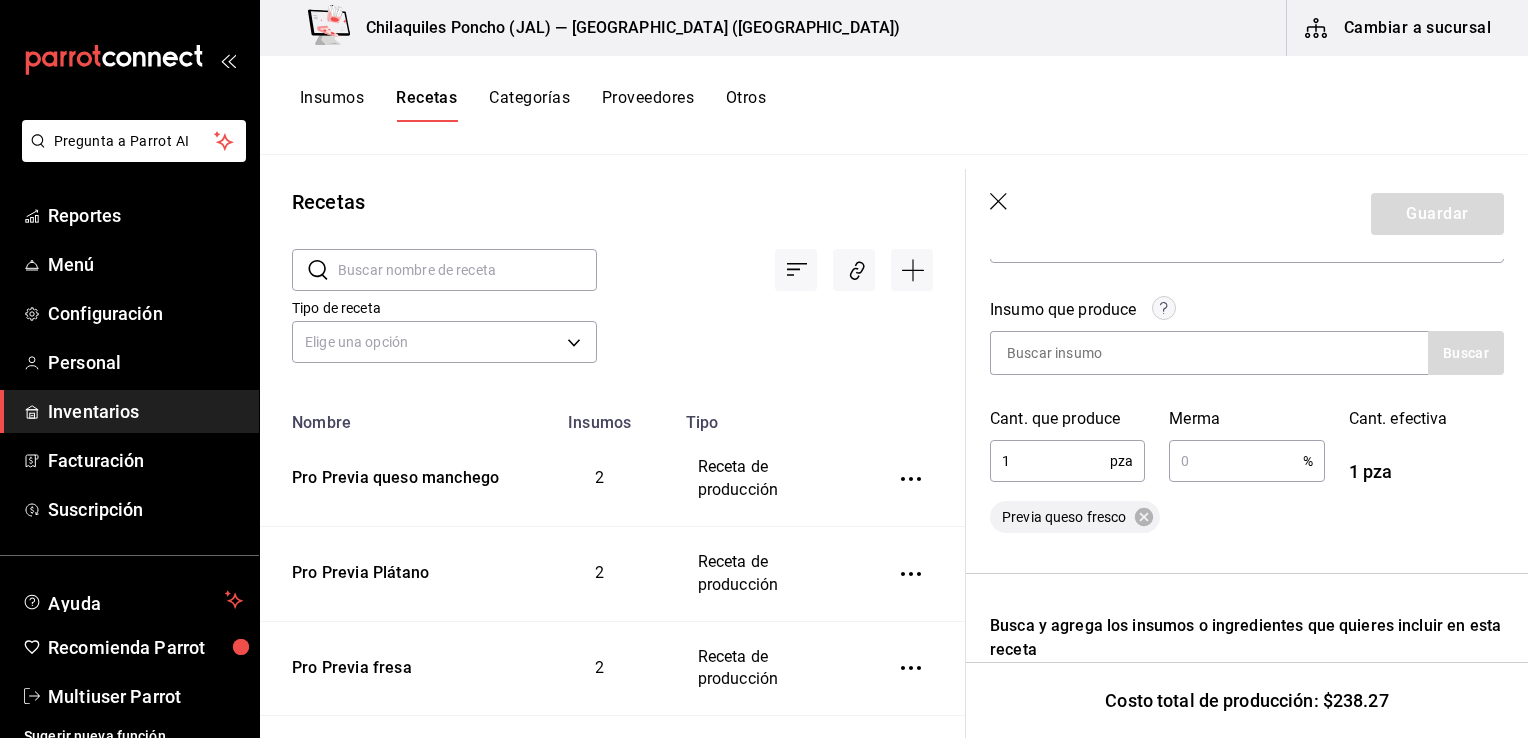 type on "2" 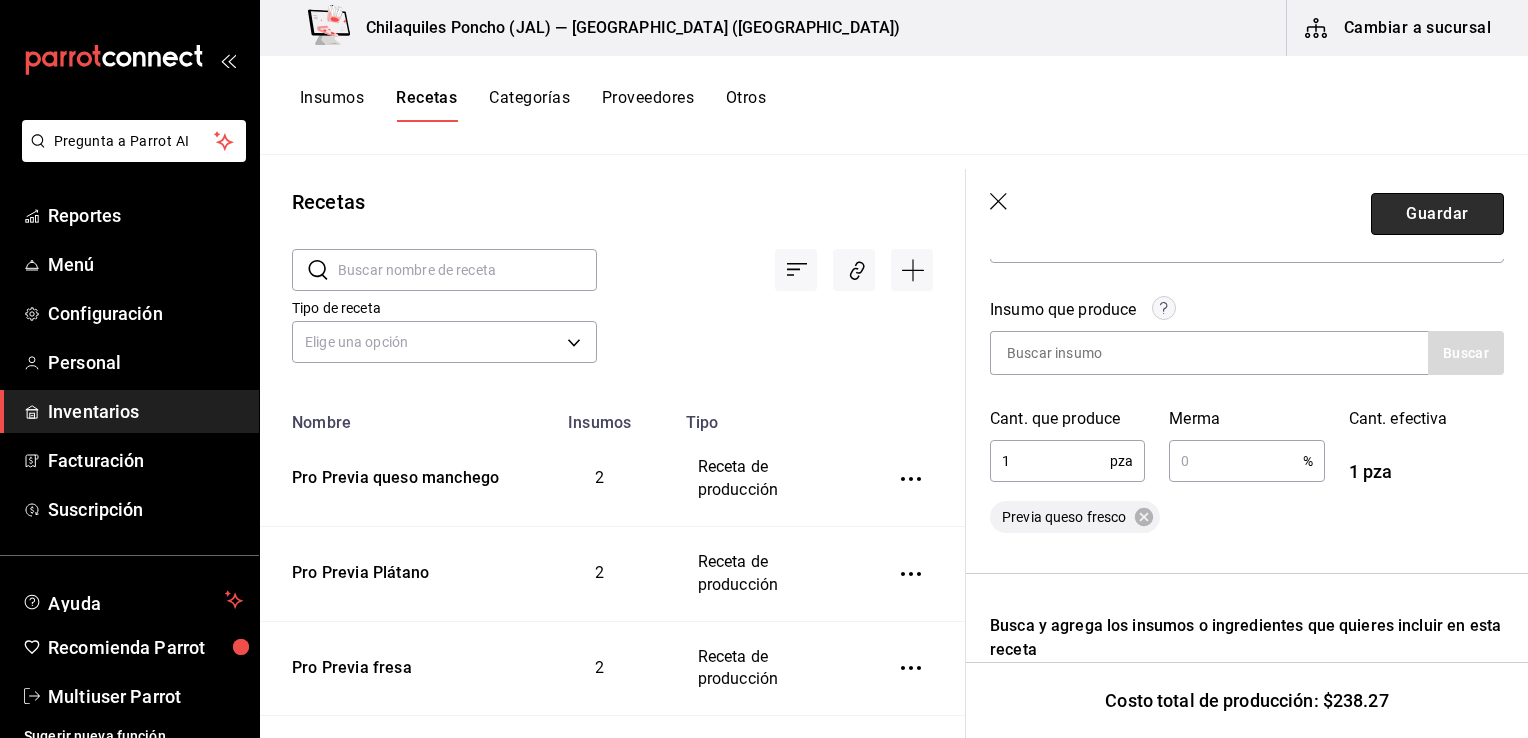 click on "Guardar" at bounding box center [1437, 214] 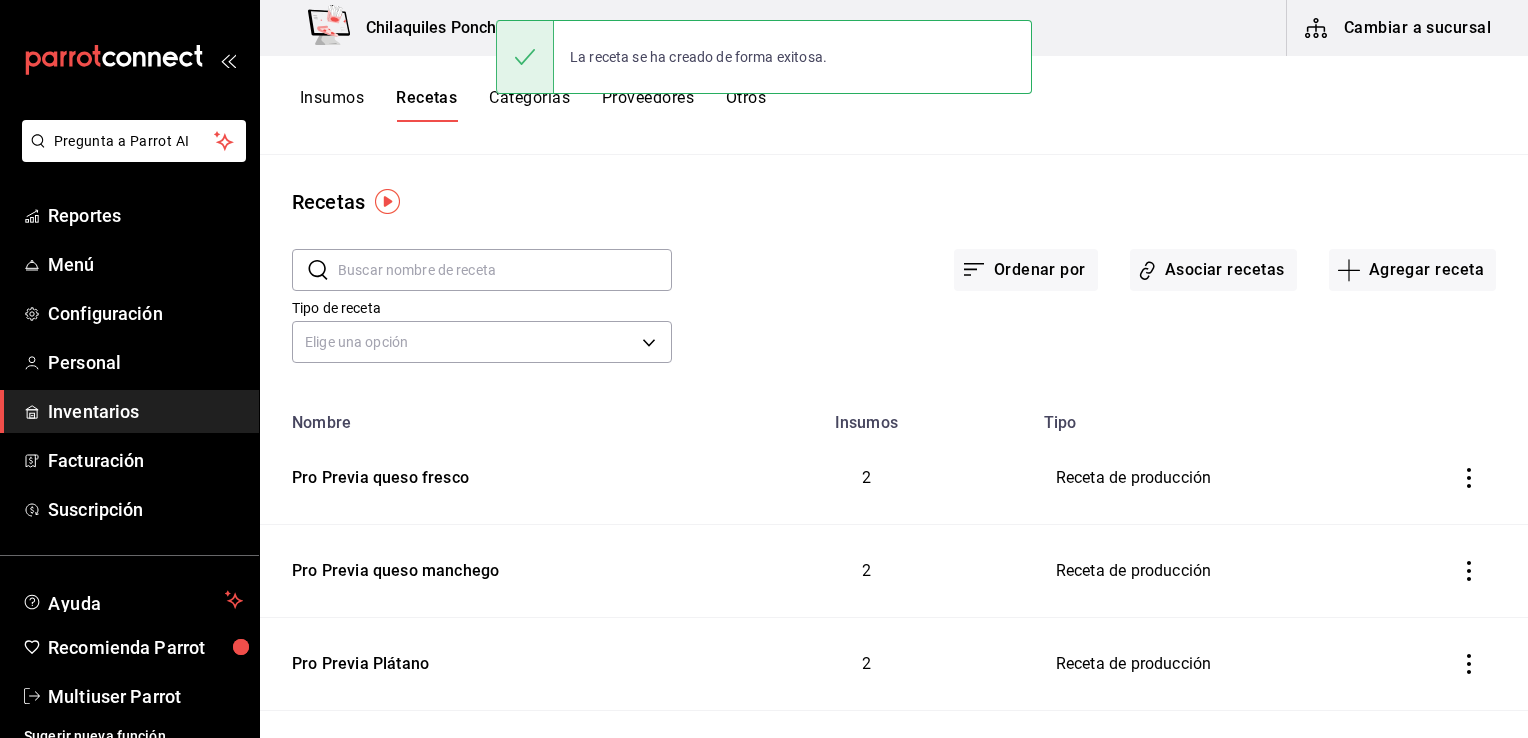 scroll, scrollTop: 0, scrollLeft: 0, axis: both 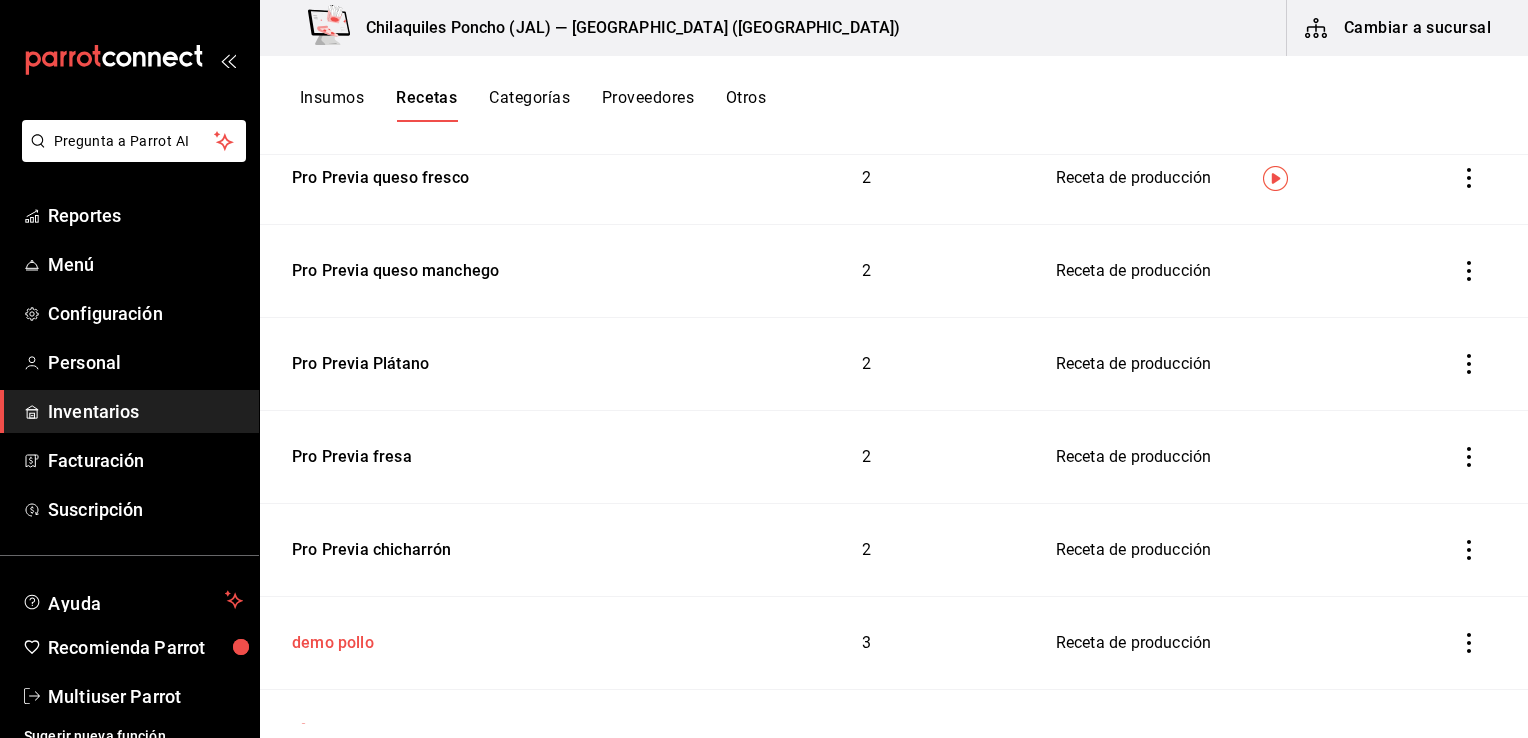 click on "demo pollo" at bounding box center (329, 639) 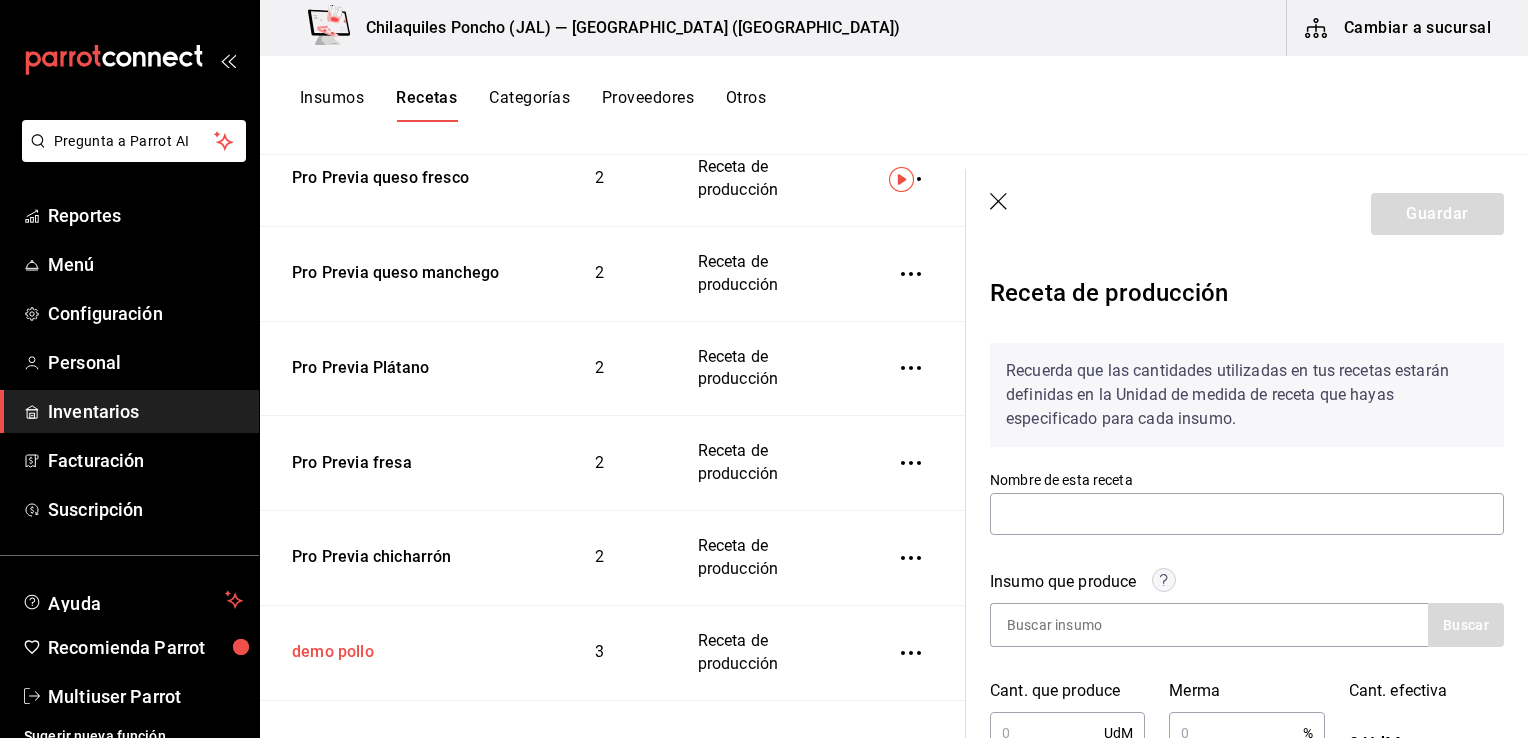 type on "demo pollo" 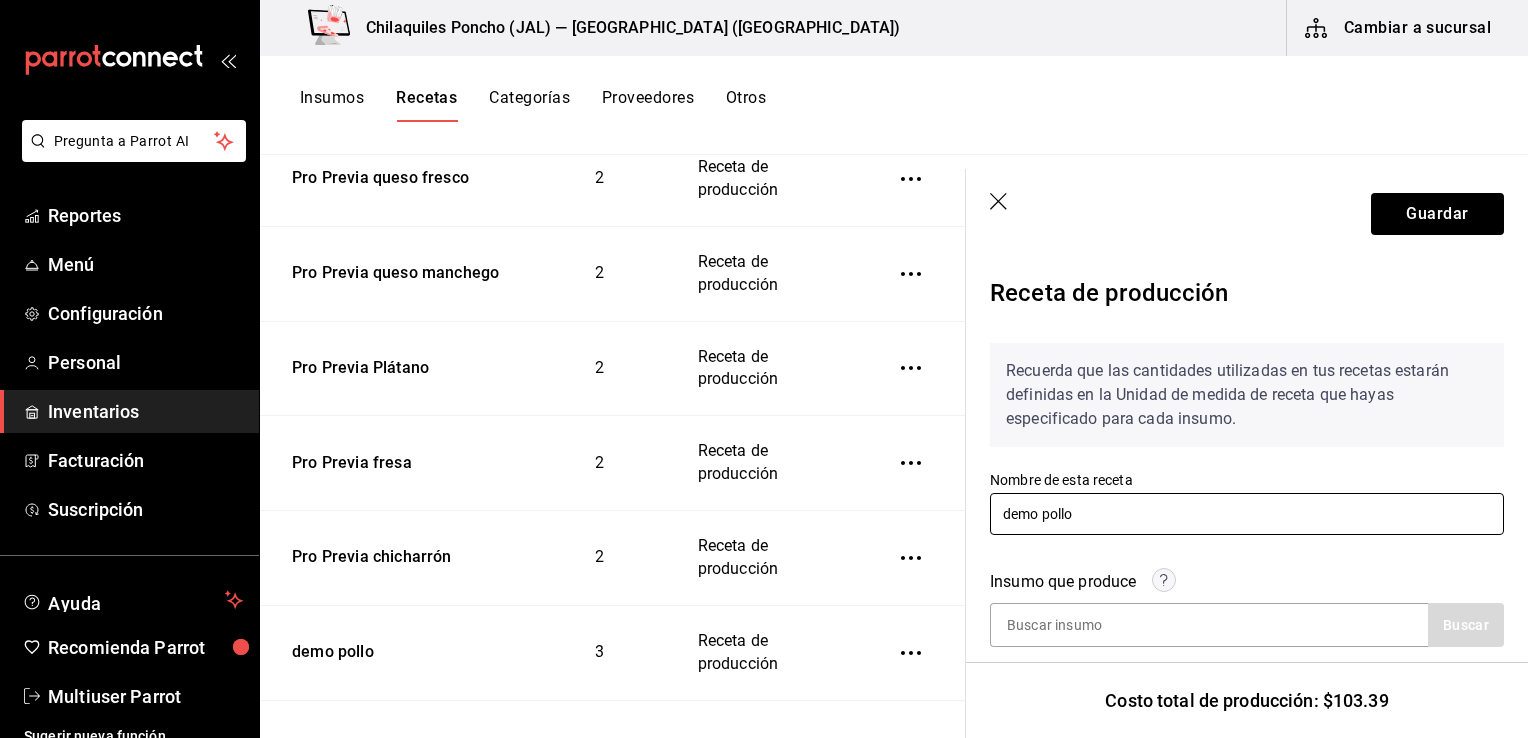 click on "demo pollo" at bounding box center (1247, 514) 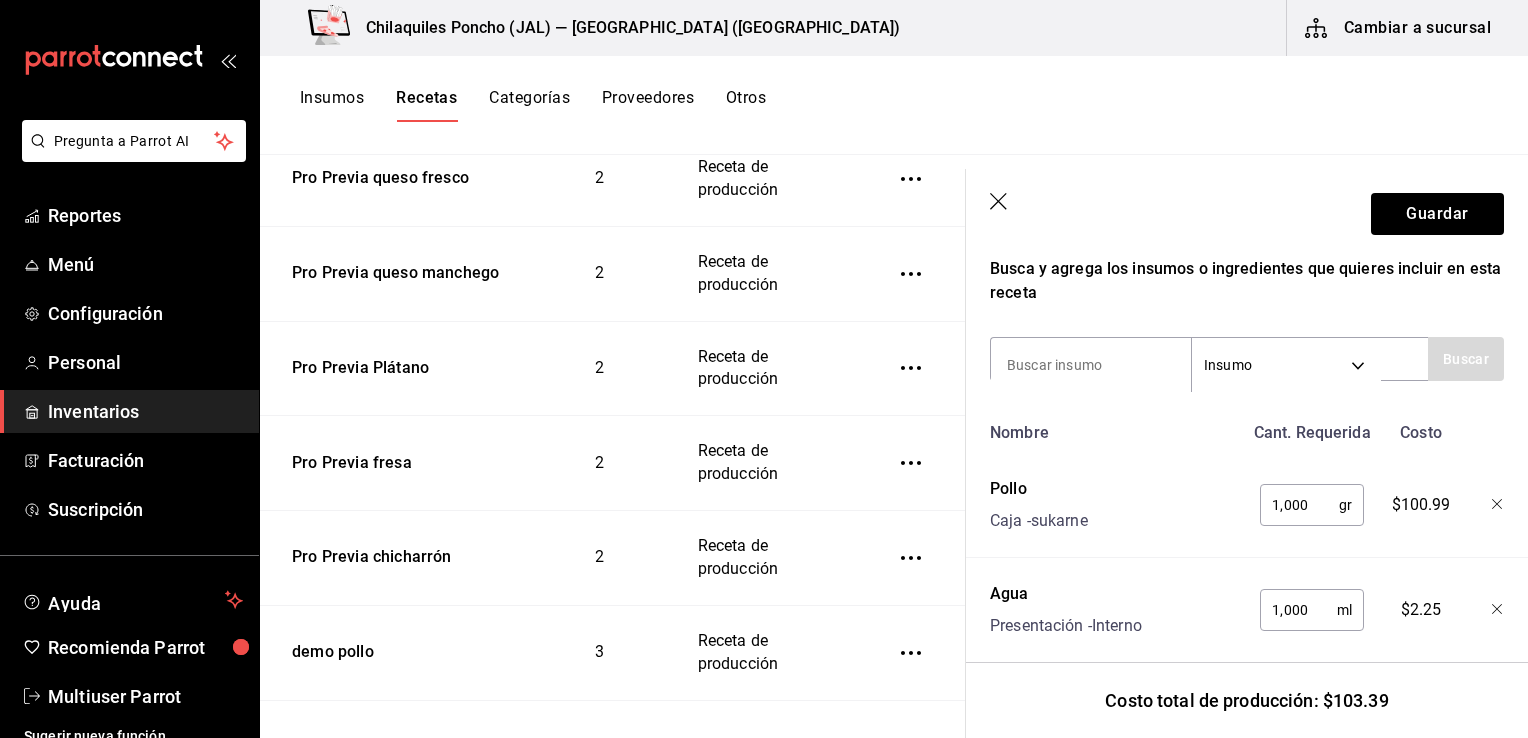 scroll, scrollTop: 677, scrollLeft: 0, axis: vertical 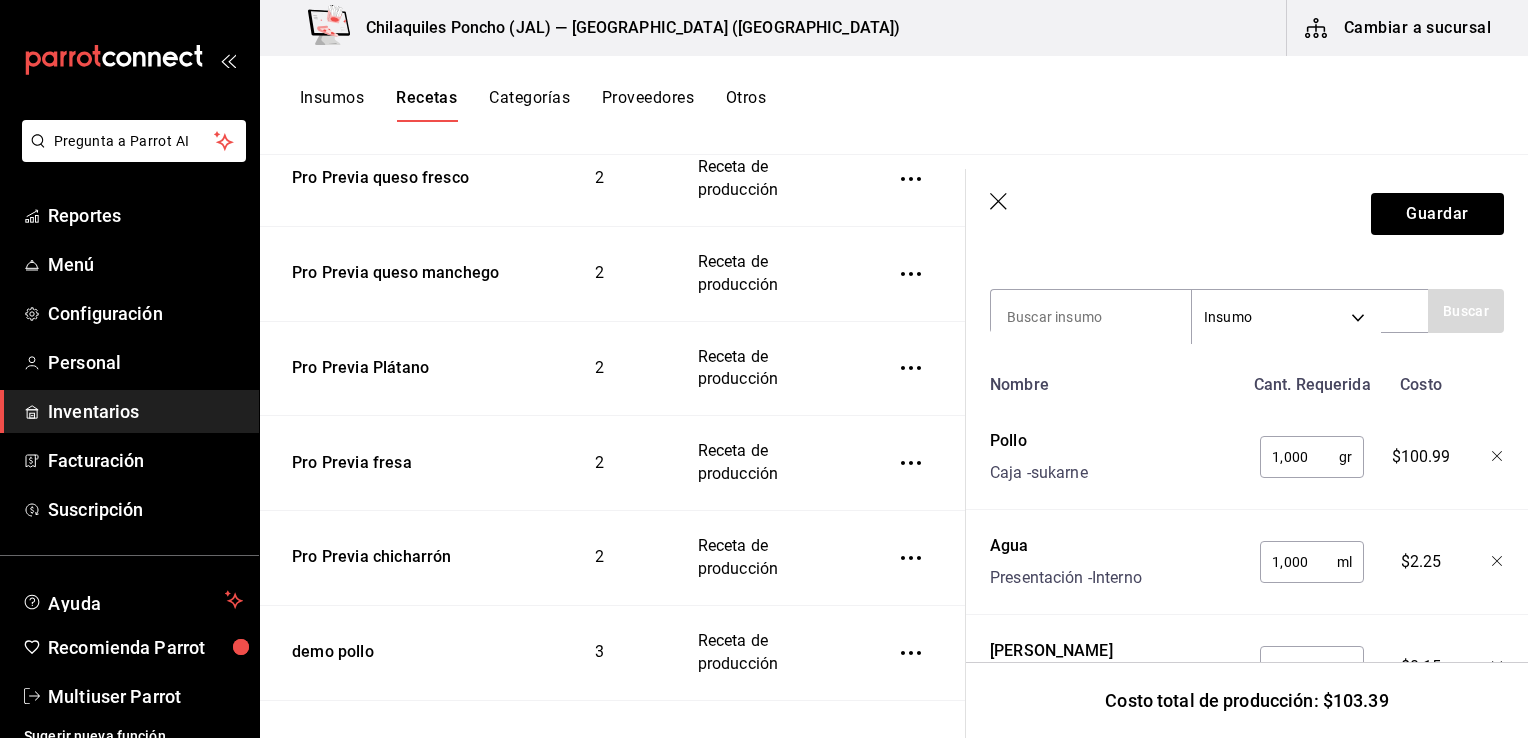 type on "Pro Previa pollo" 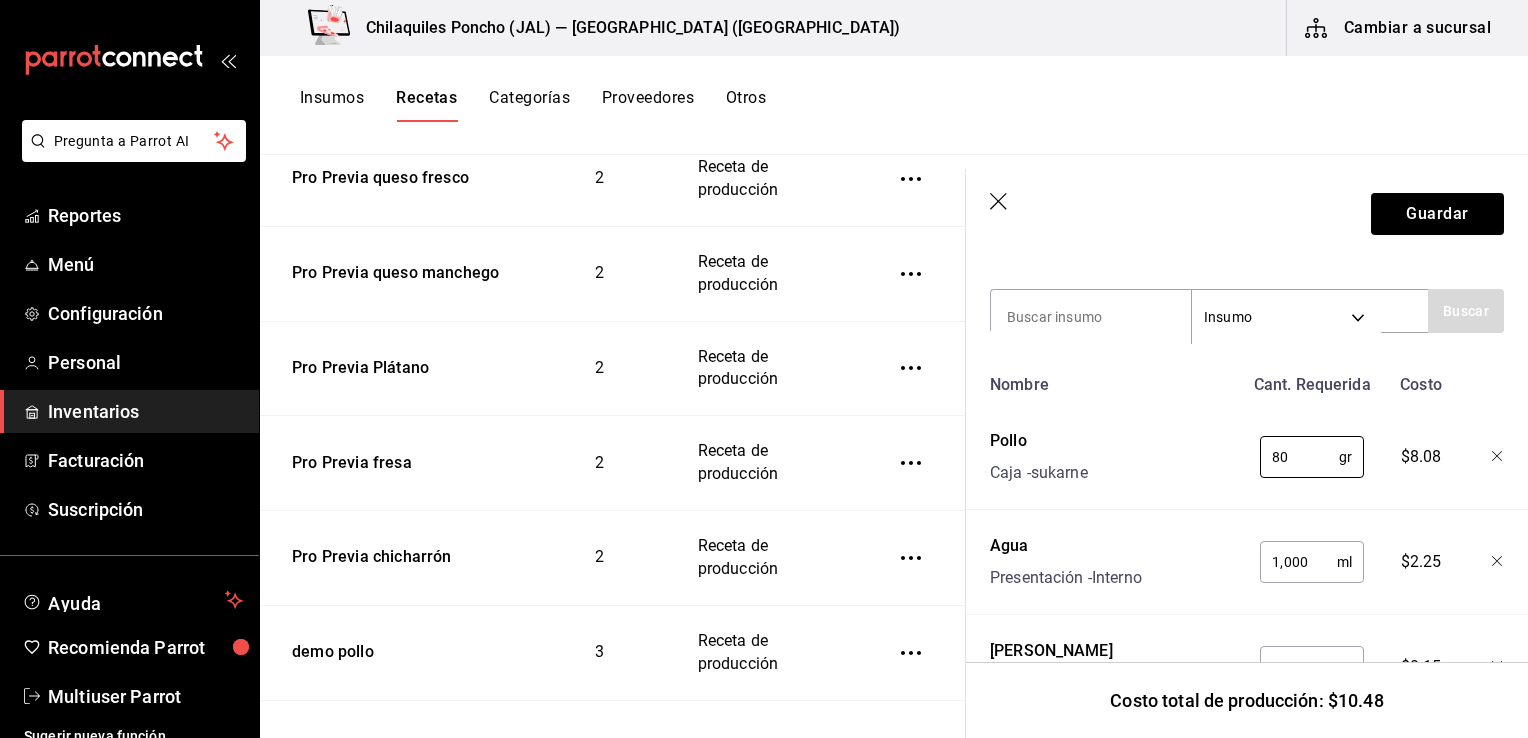 type on "80" 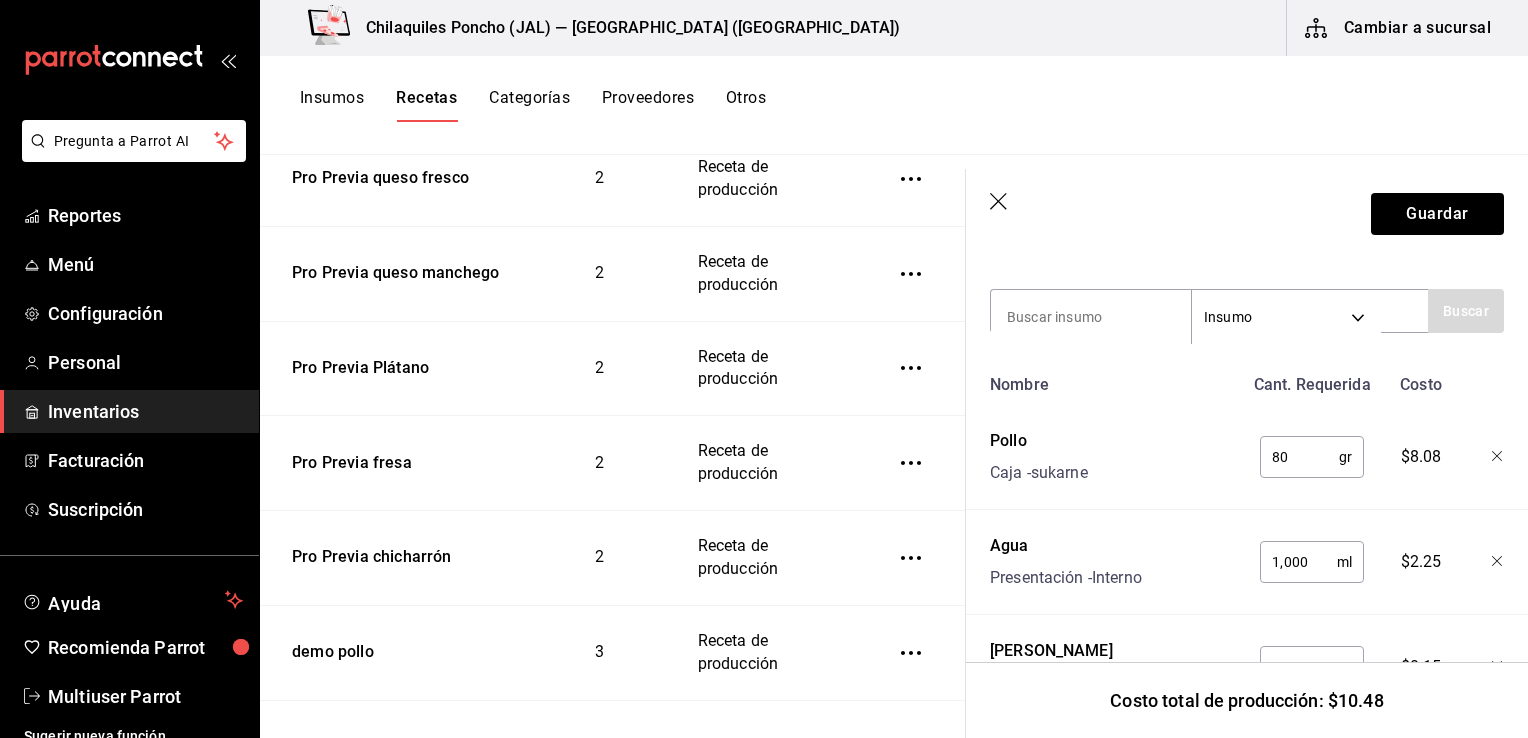 click on "1,000" at bounding box center [1298, 562] 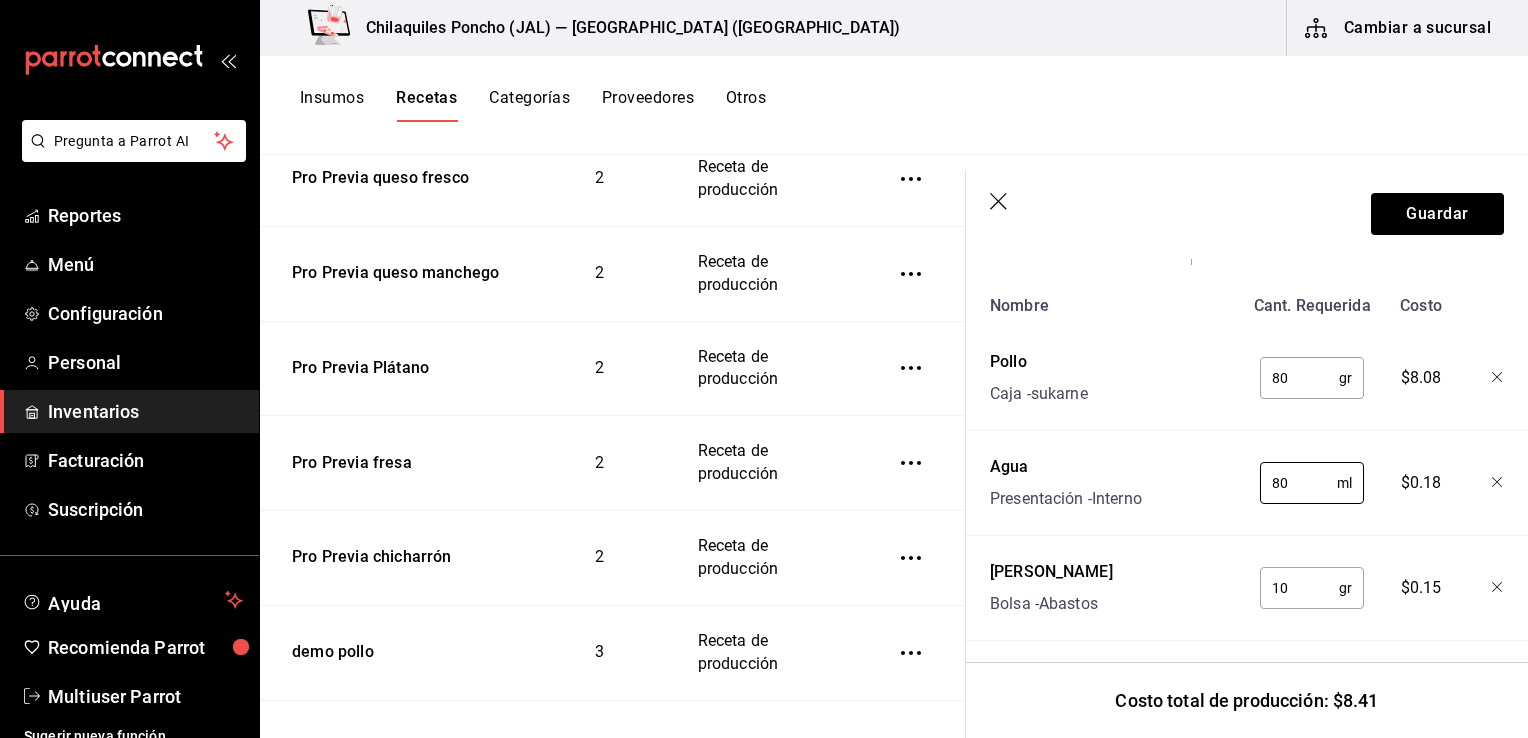 scroll, scrollTop: 777, scrollLeft: 0, axis: vertical 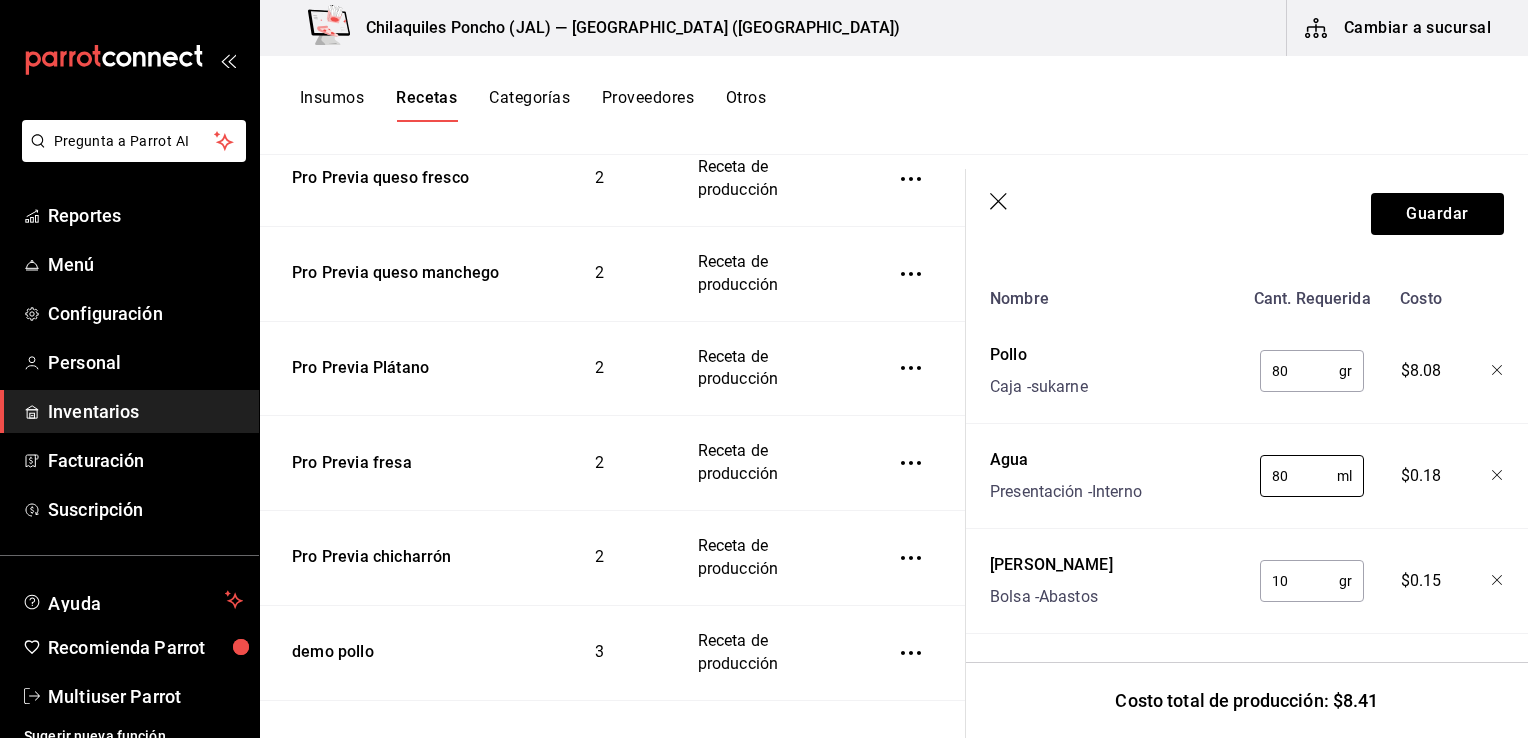 type on "80" 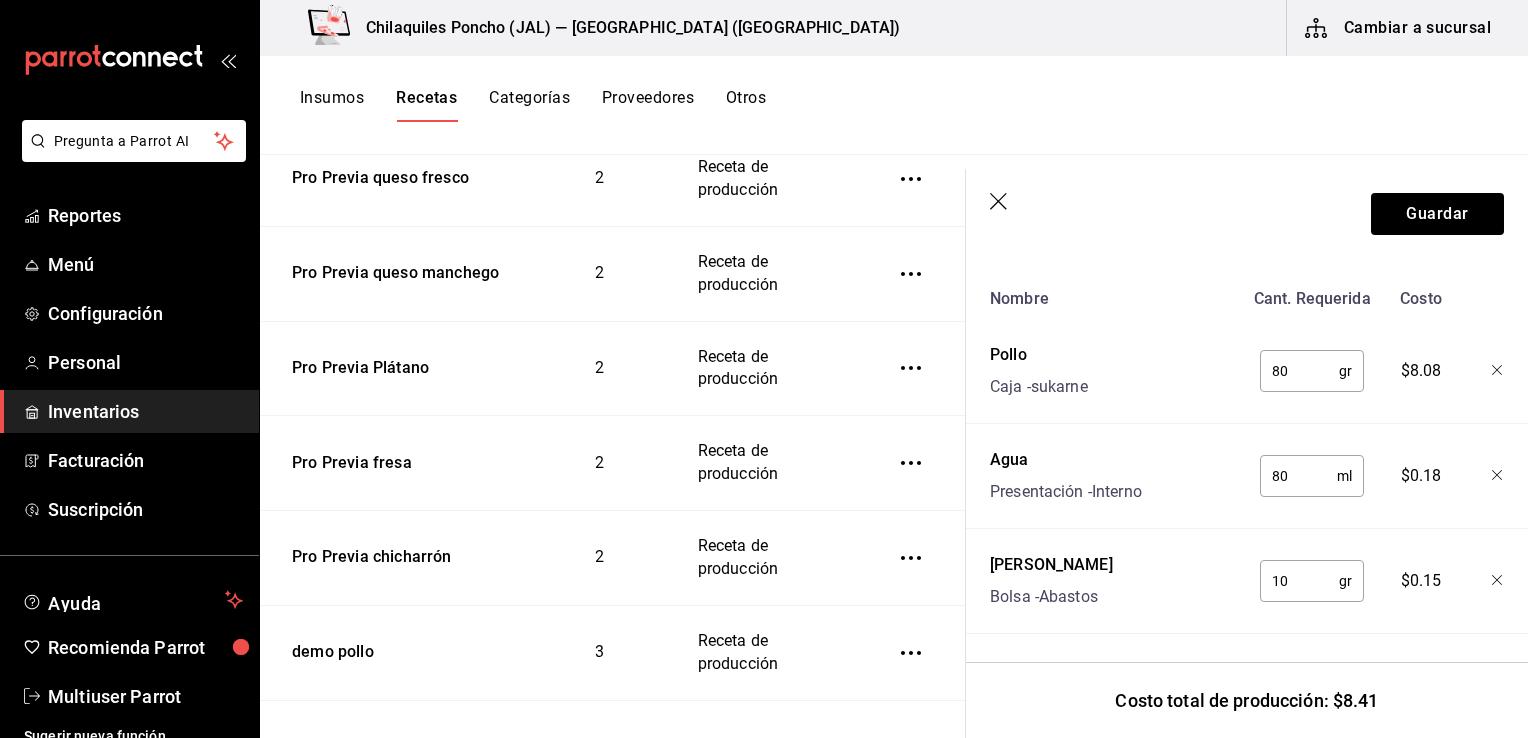 click on "10" at bounding box center (1299, 581) 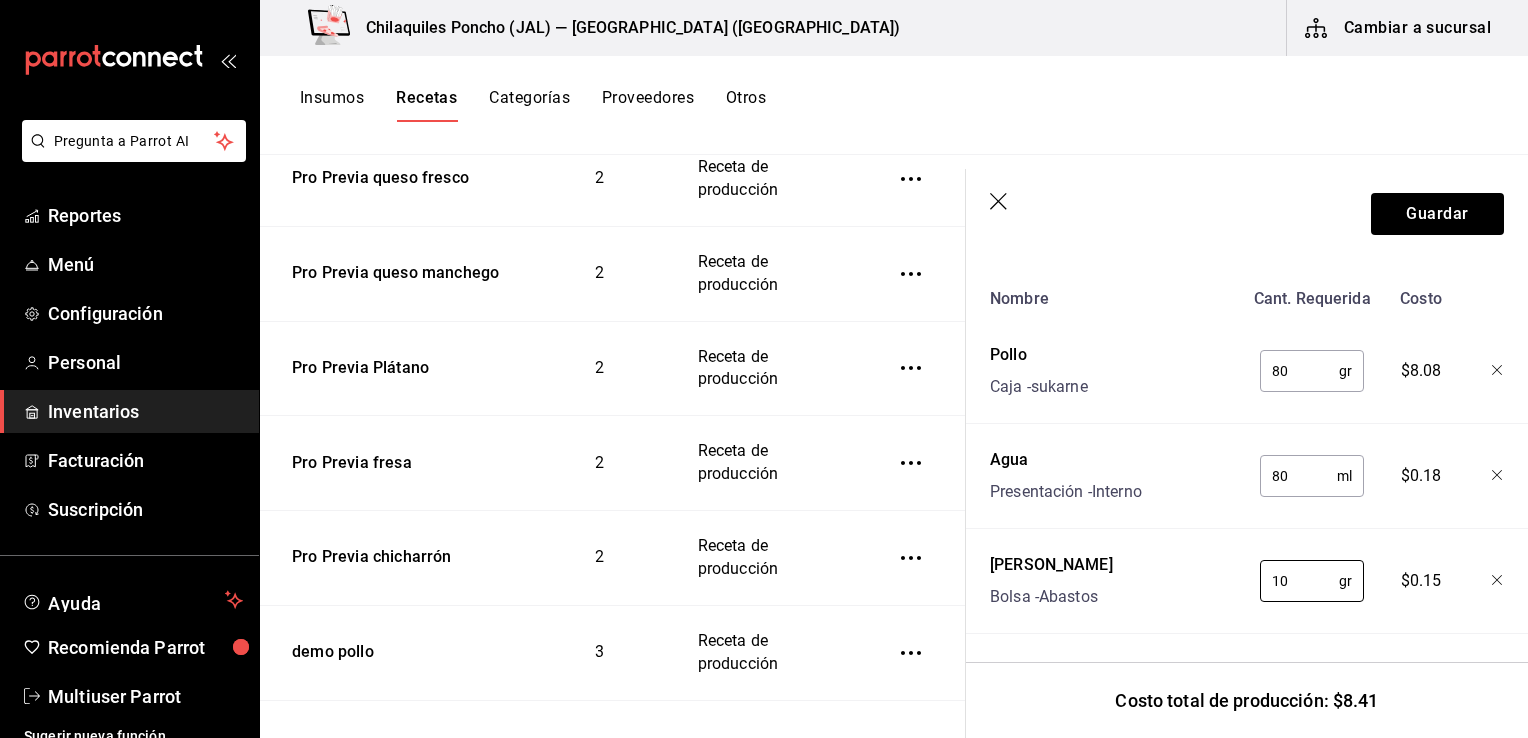 type on "5" 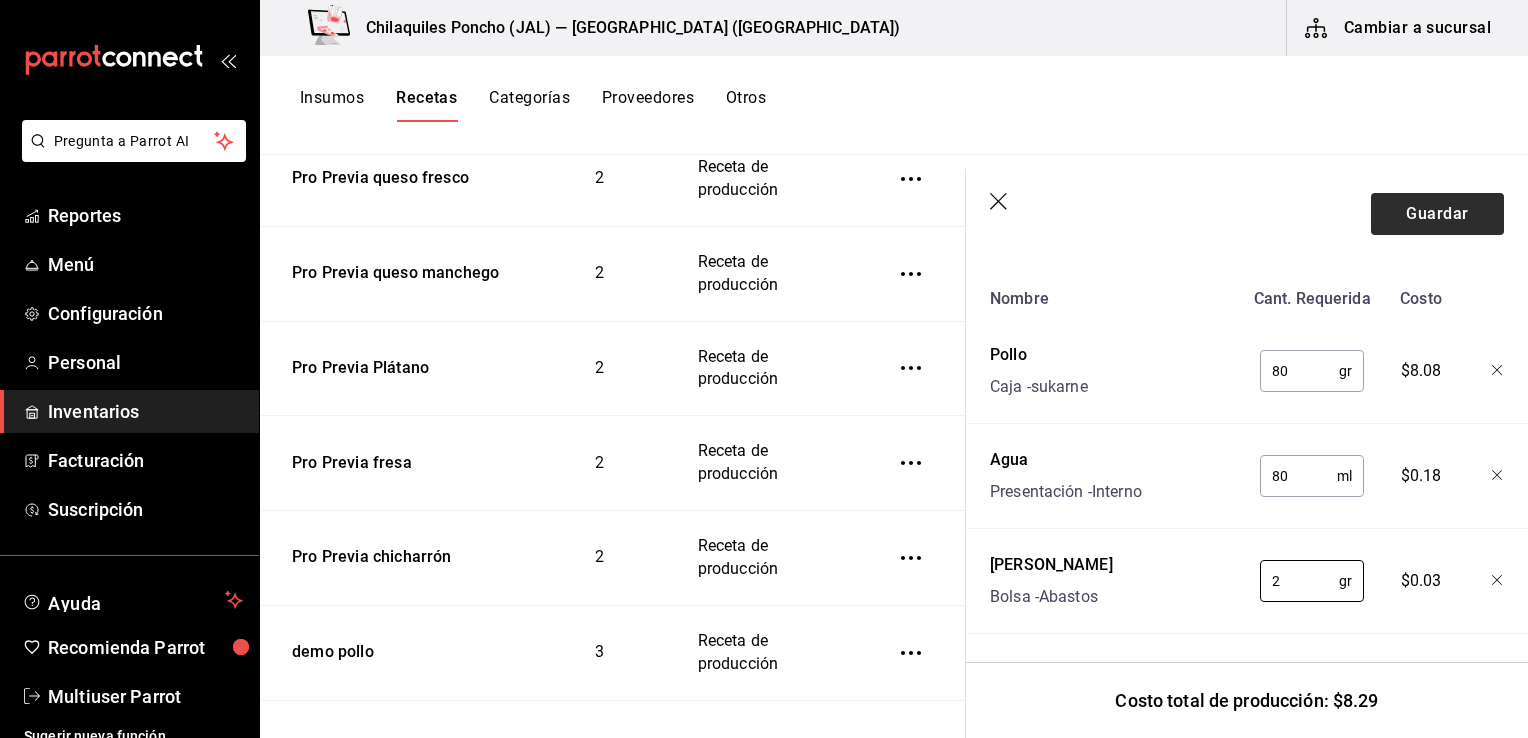type on "2" 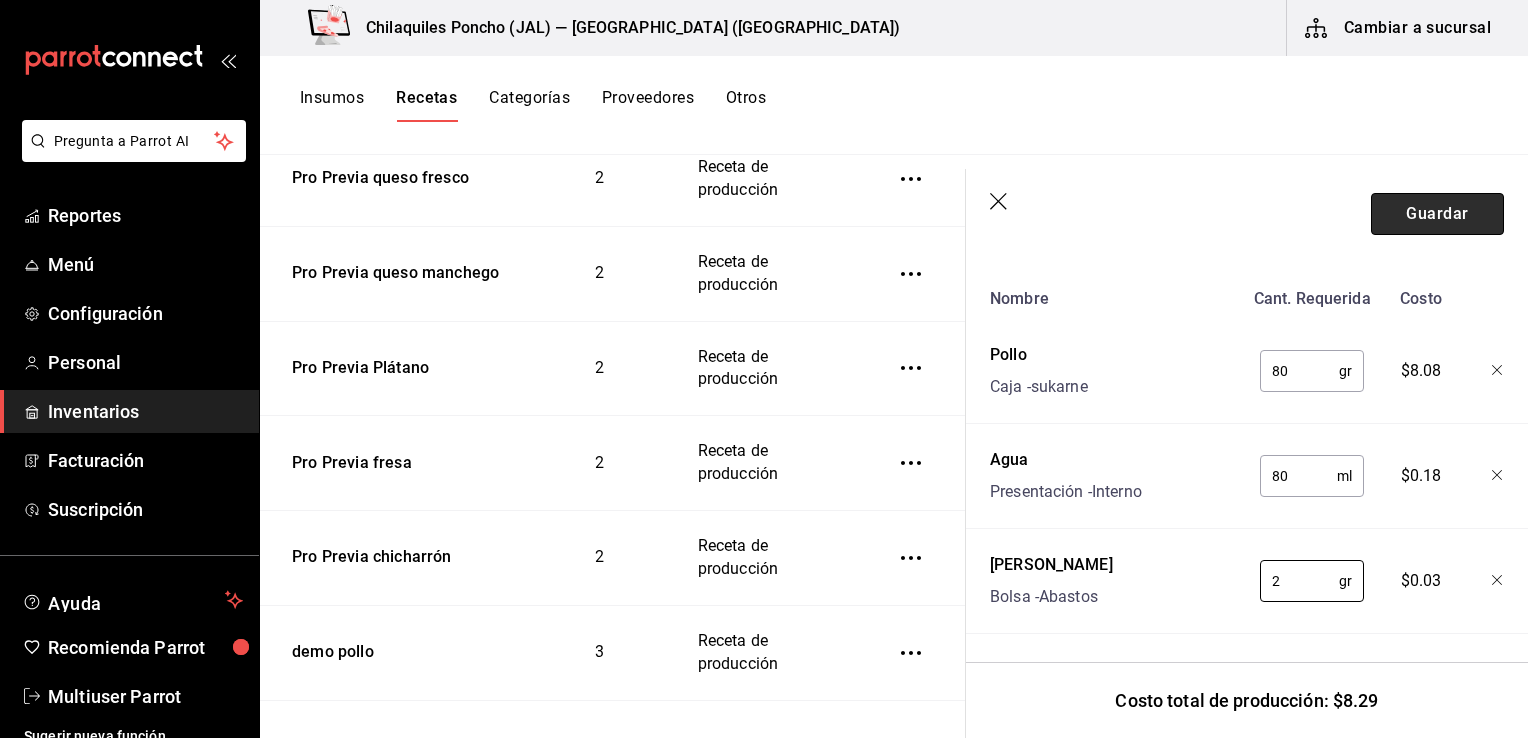 click on "Guardar" at bounding box center [1437, 214] 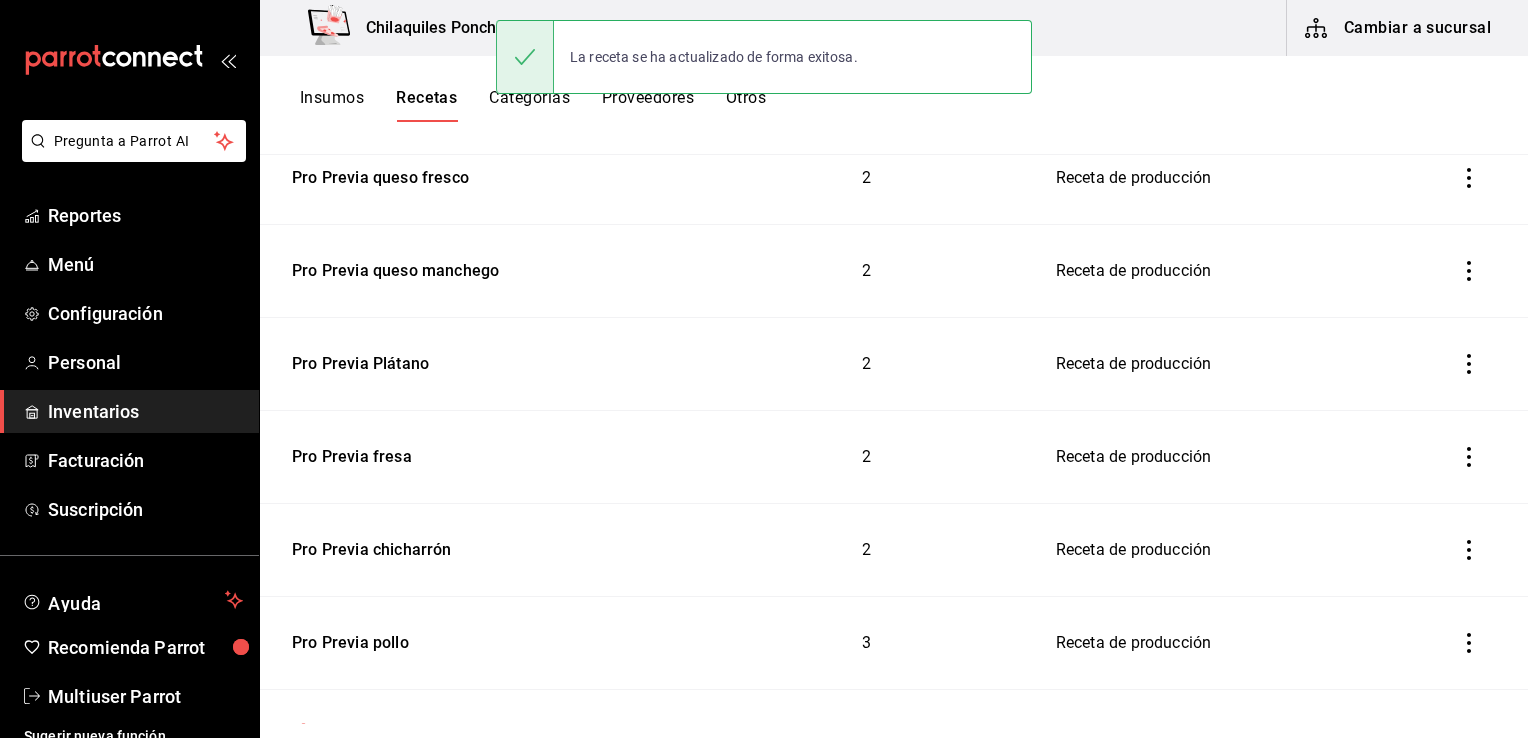 scroll, scrollTop: 0, scrollLeft: 0, axis: both 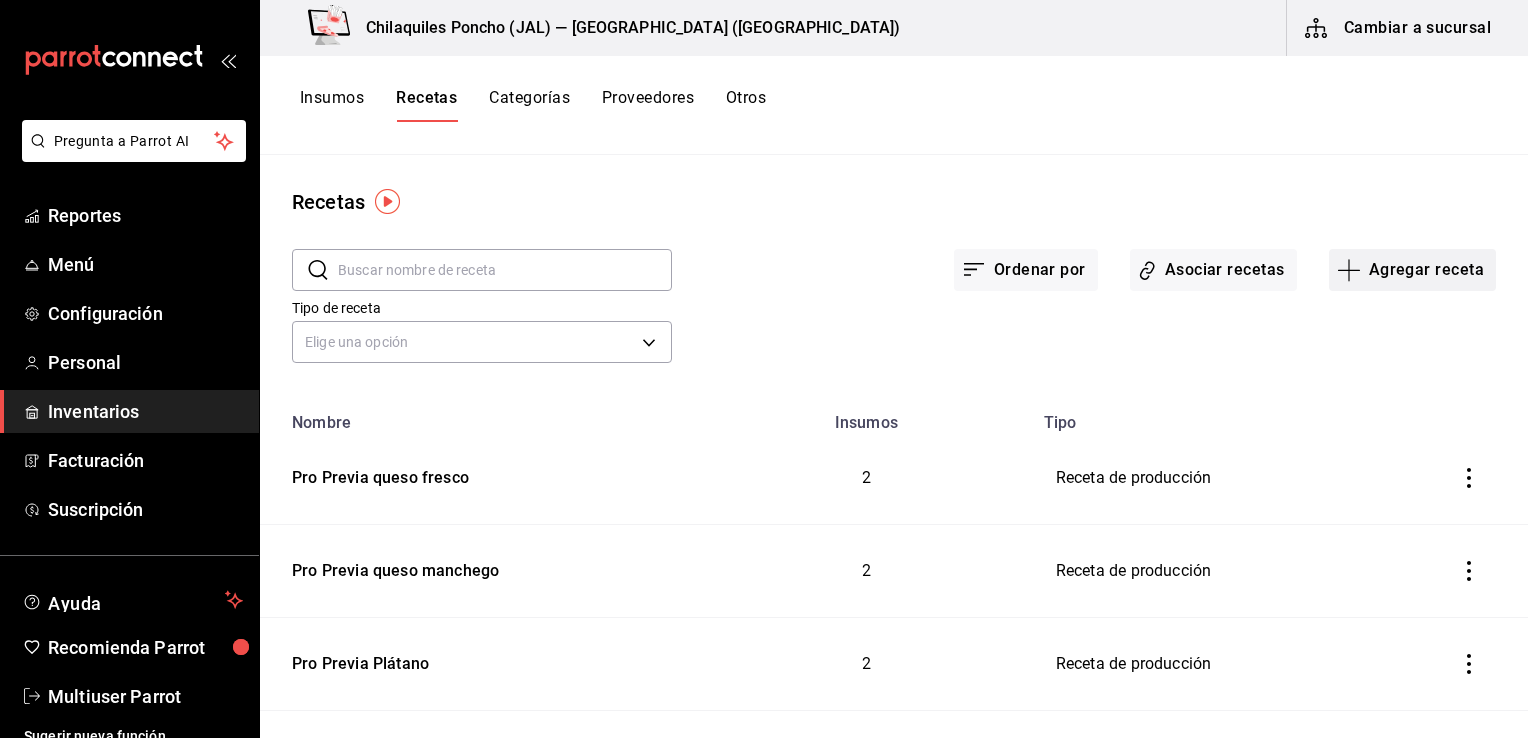 click on "Agregar receta" at bounding box center (1412, 270) 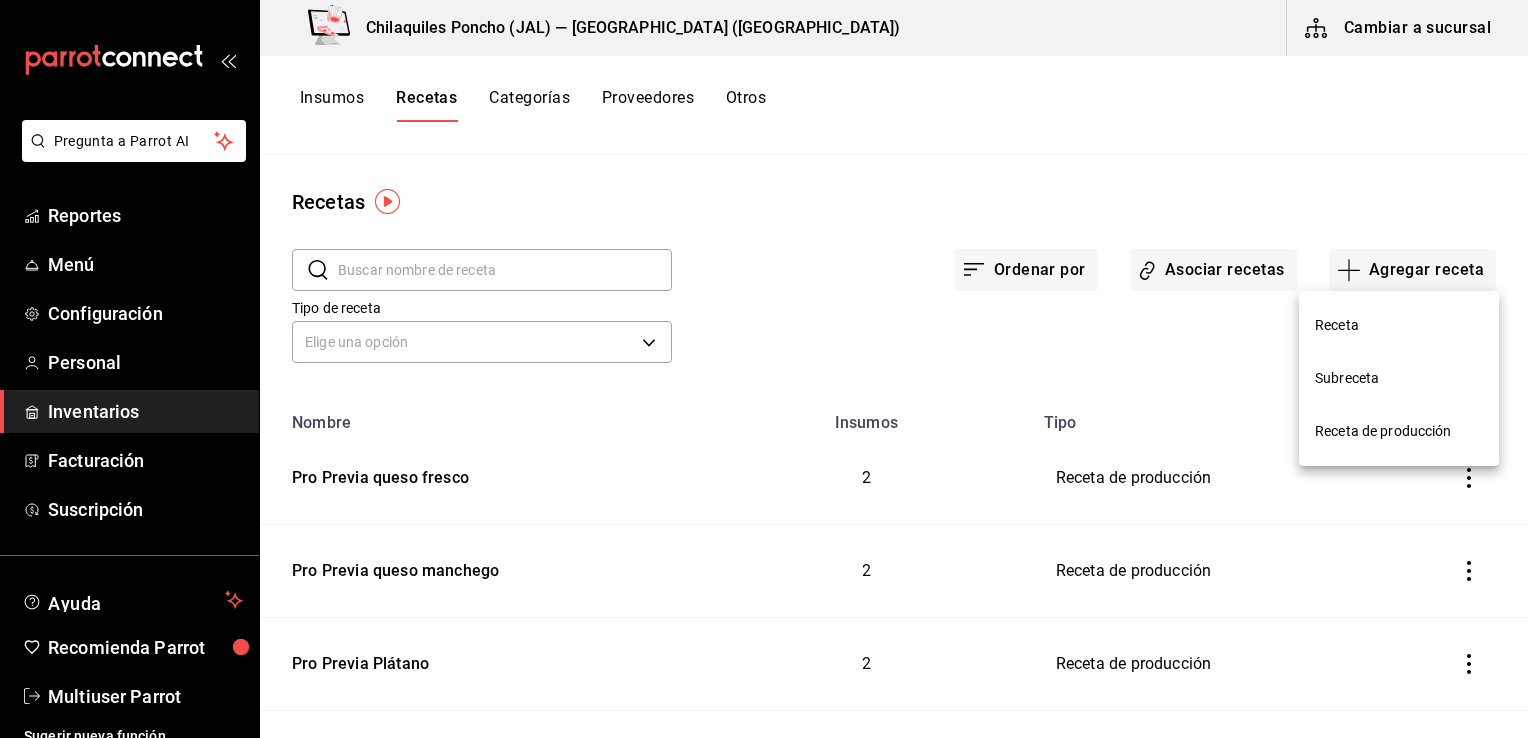 click on "Receta de producción" at bounding box center (1399, 431) 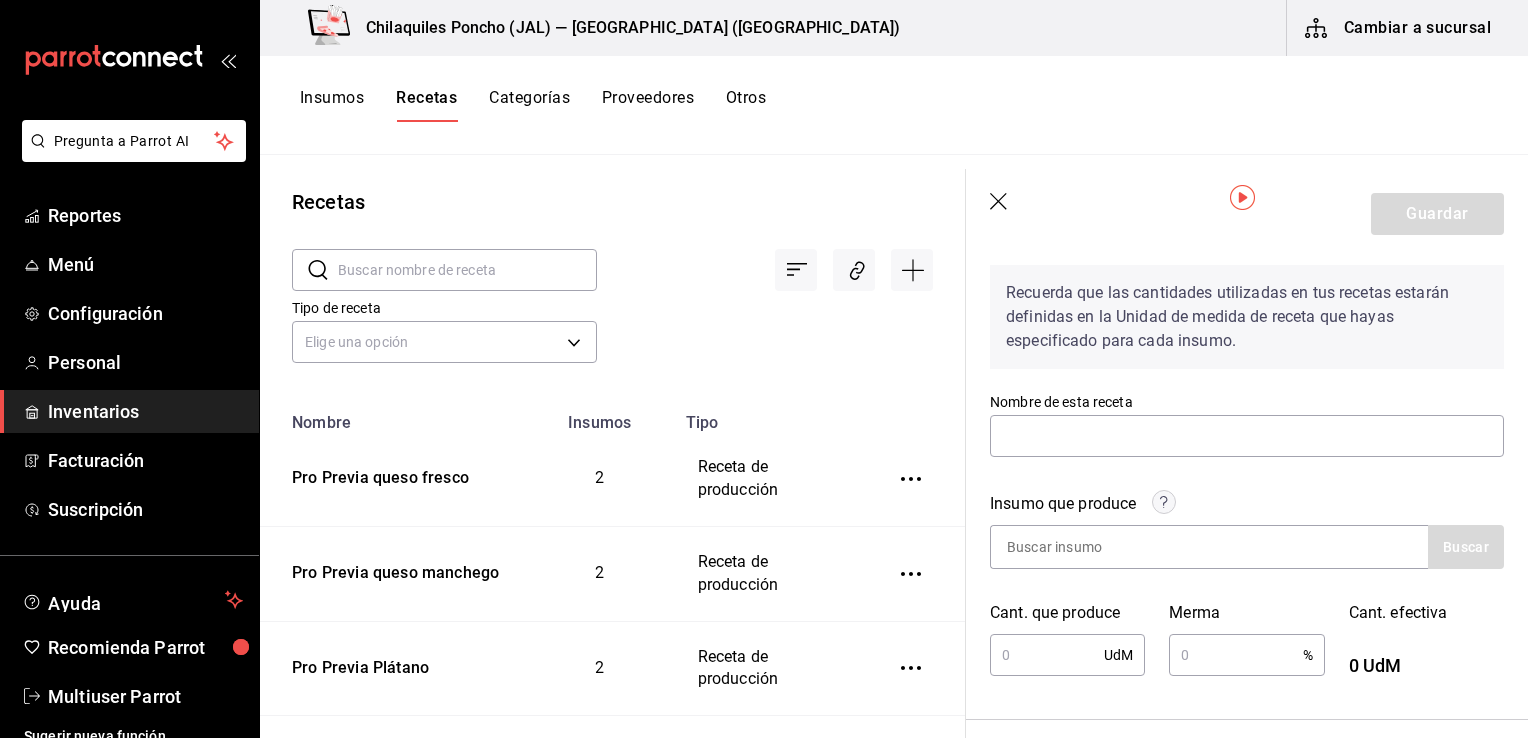 scroll, scrollTop: 100, scrollLeft: 0, axis: vertical 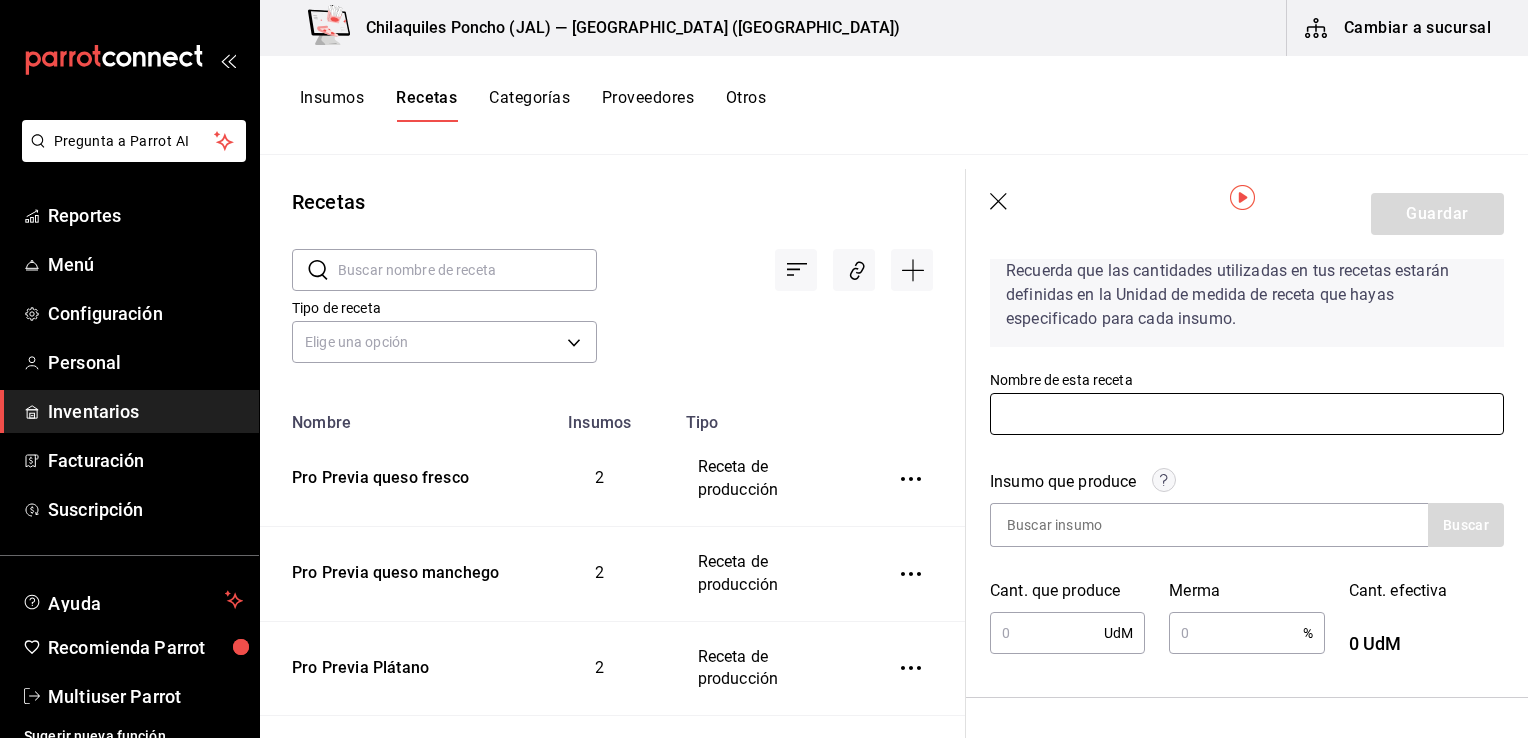 click at bounding box center [1247, 414] 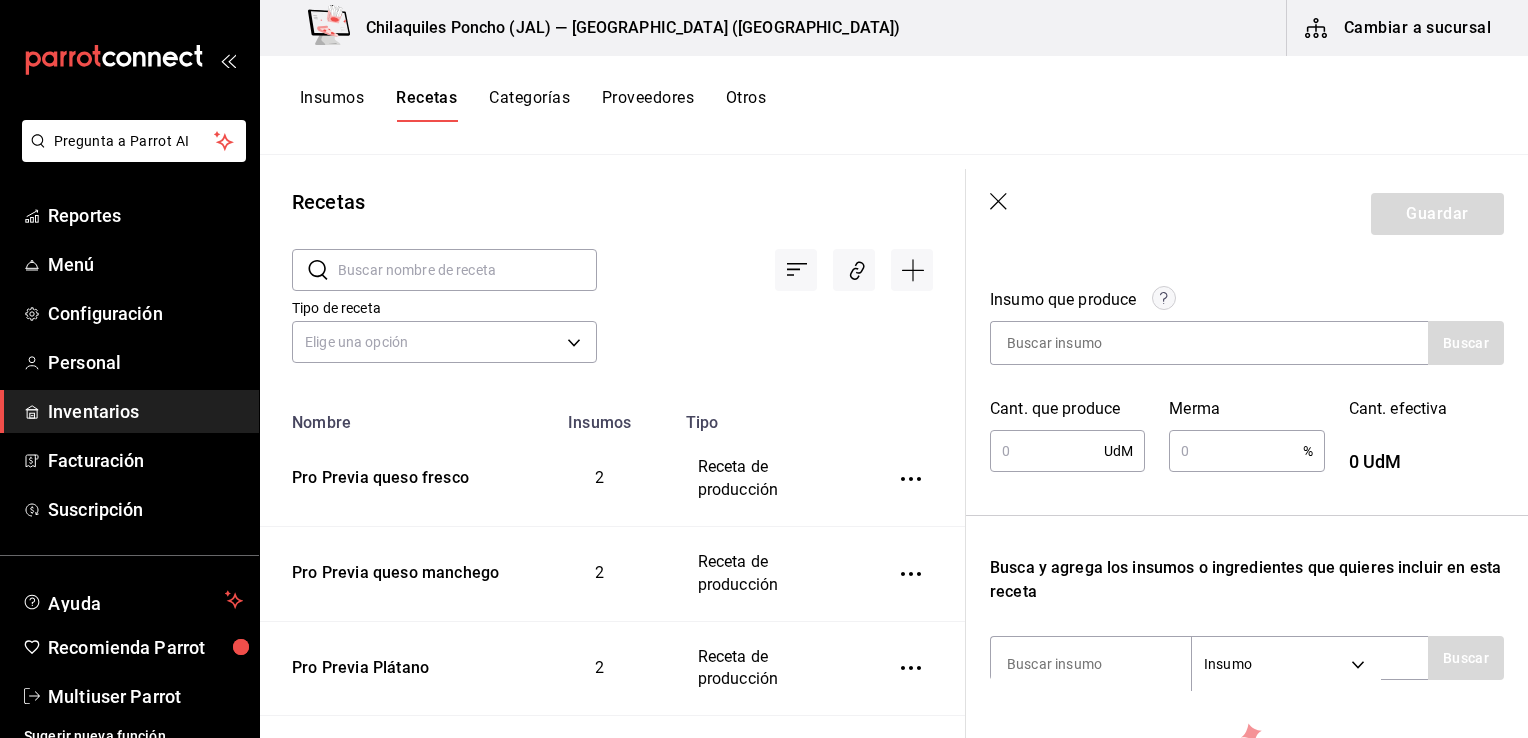 scroll, scrollTop: 300, scrollLeft: 0, axis: vertical 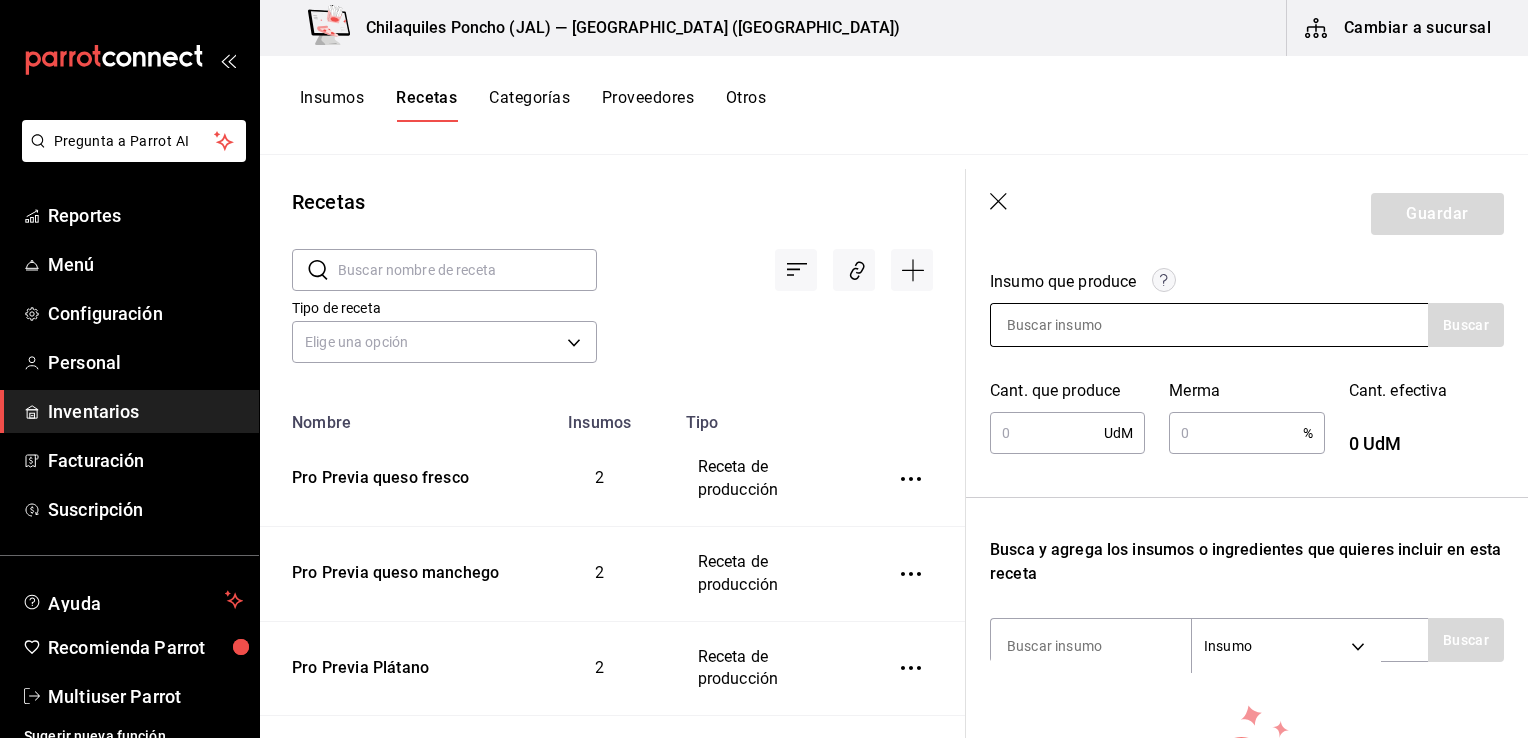 type on "Pro Previa crema" 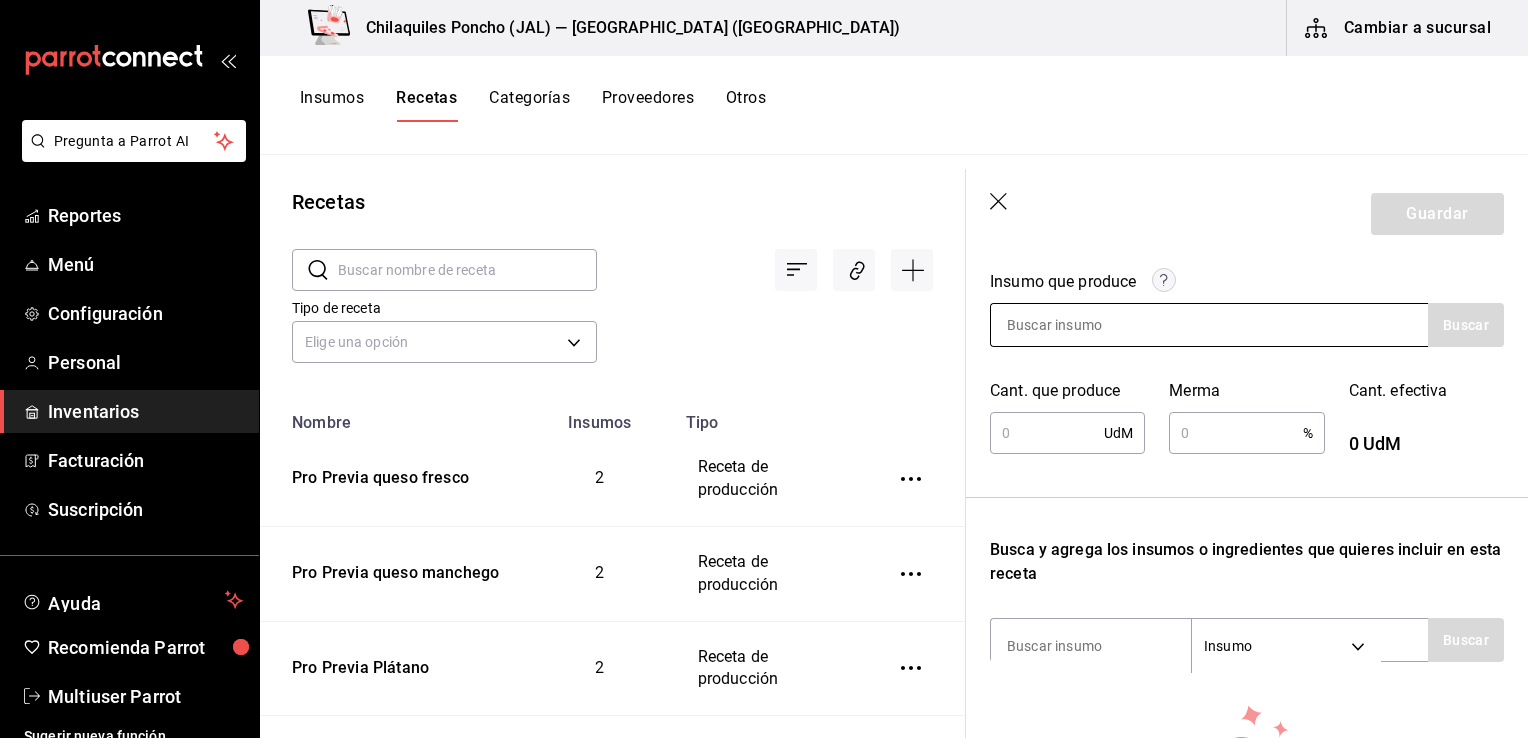 click at bounding box center [1091, 325] 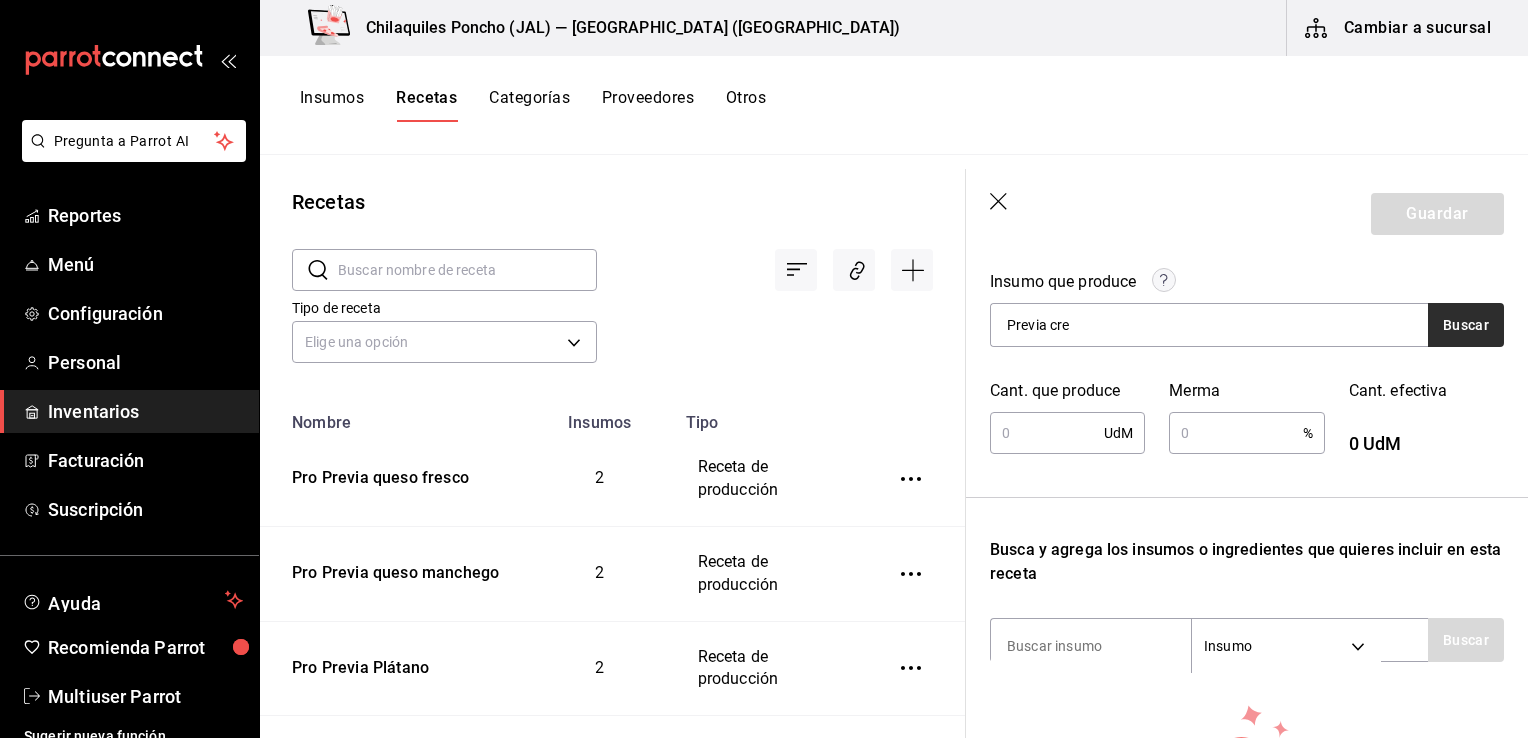 type on "Previa cre" 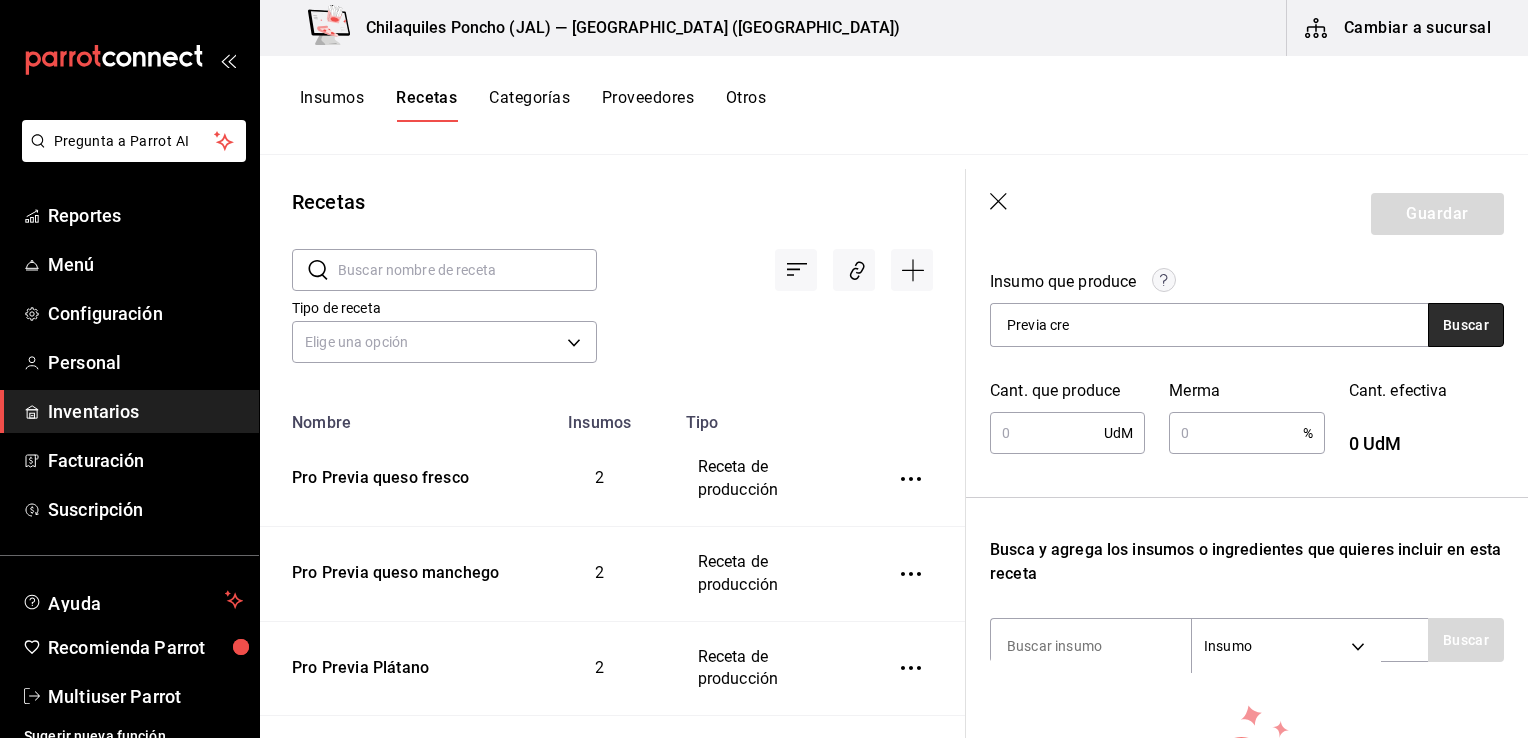 click on "Buscar" at bounding box center (1466, 325) 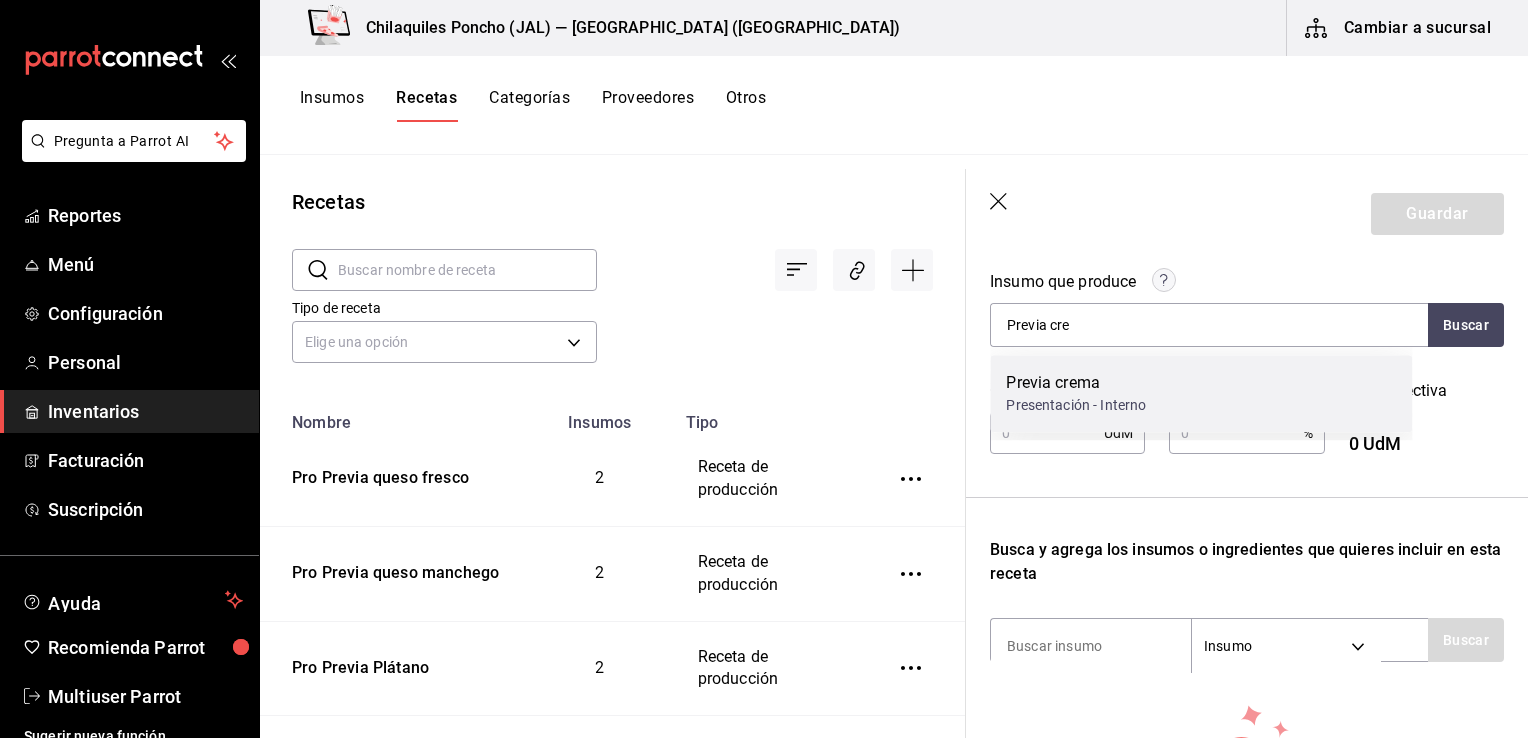 click on "Previa crema Presentación - Interno" at bounding box center [1201, 393] 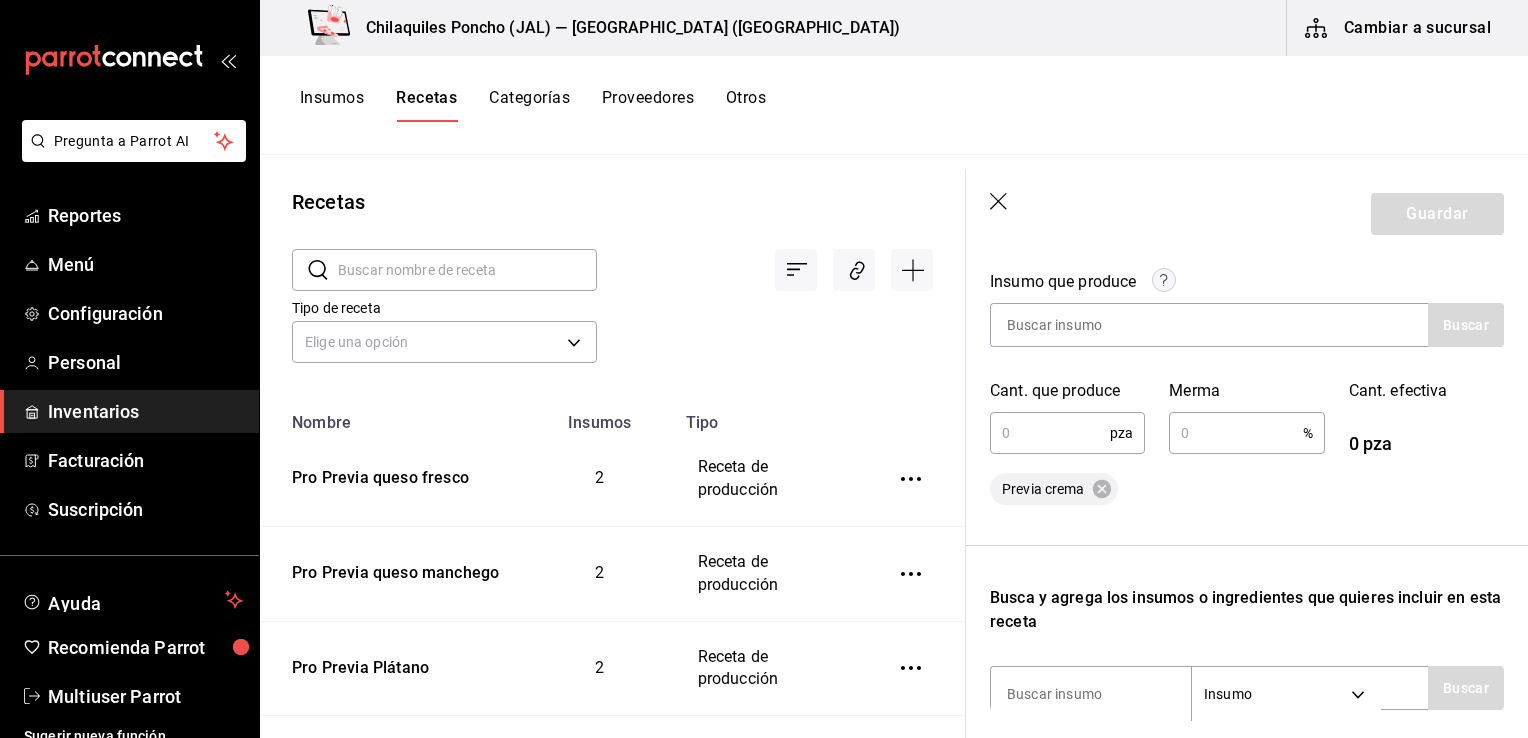 click at bounding box center (1050, 433) 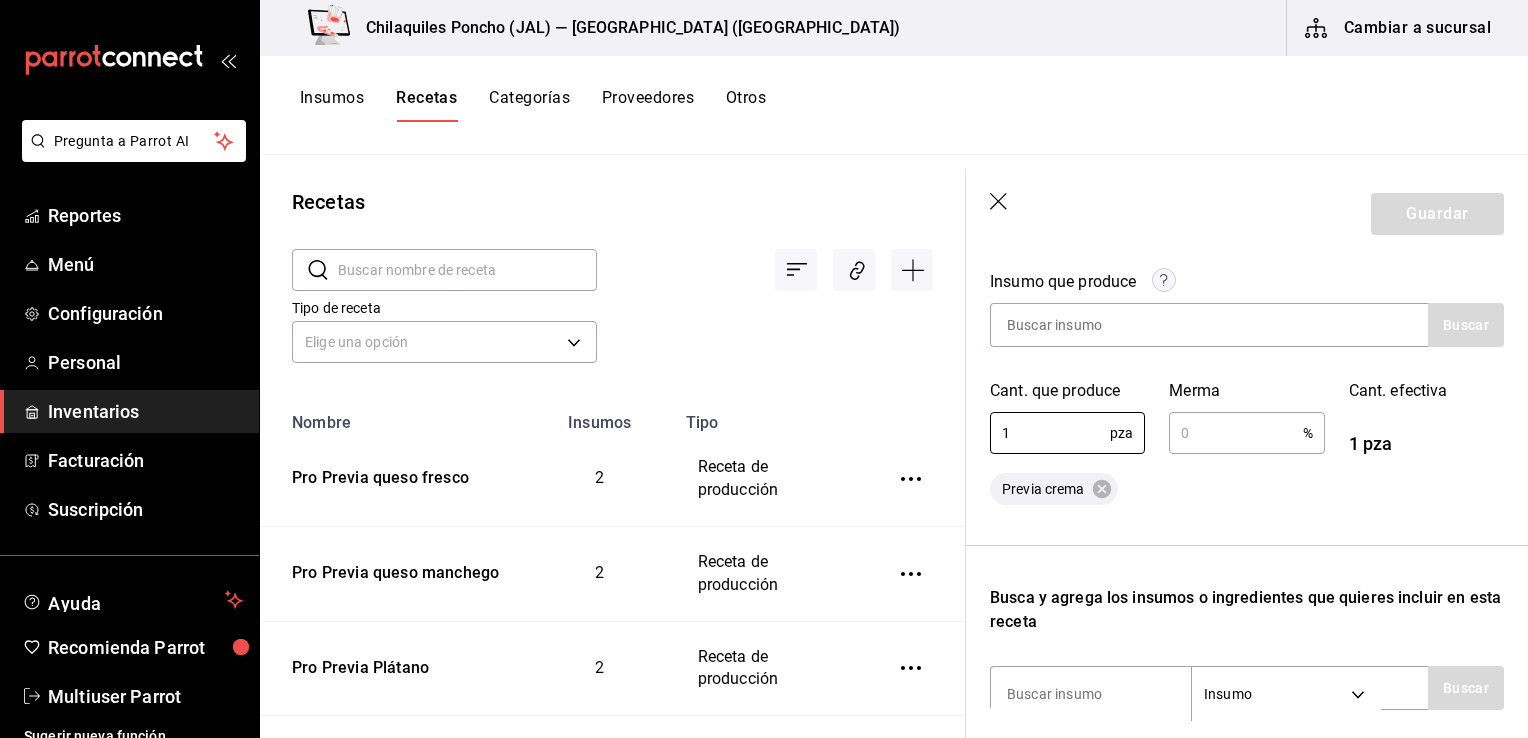 type on "1" 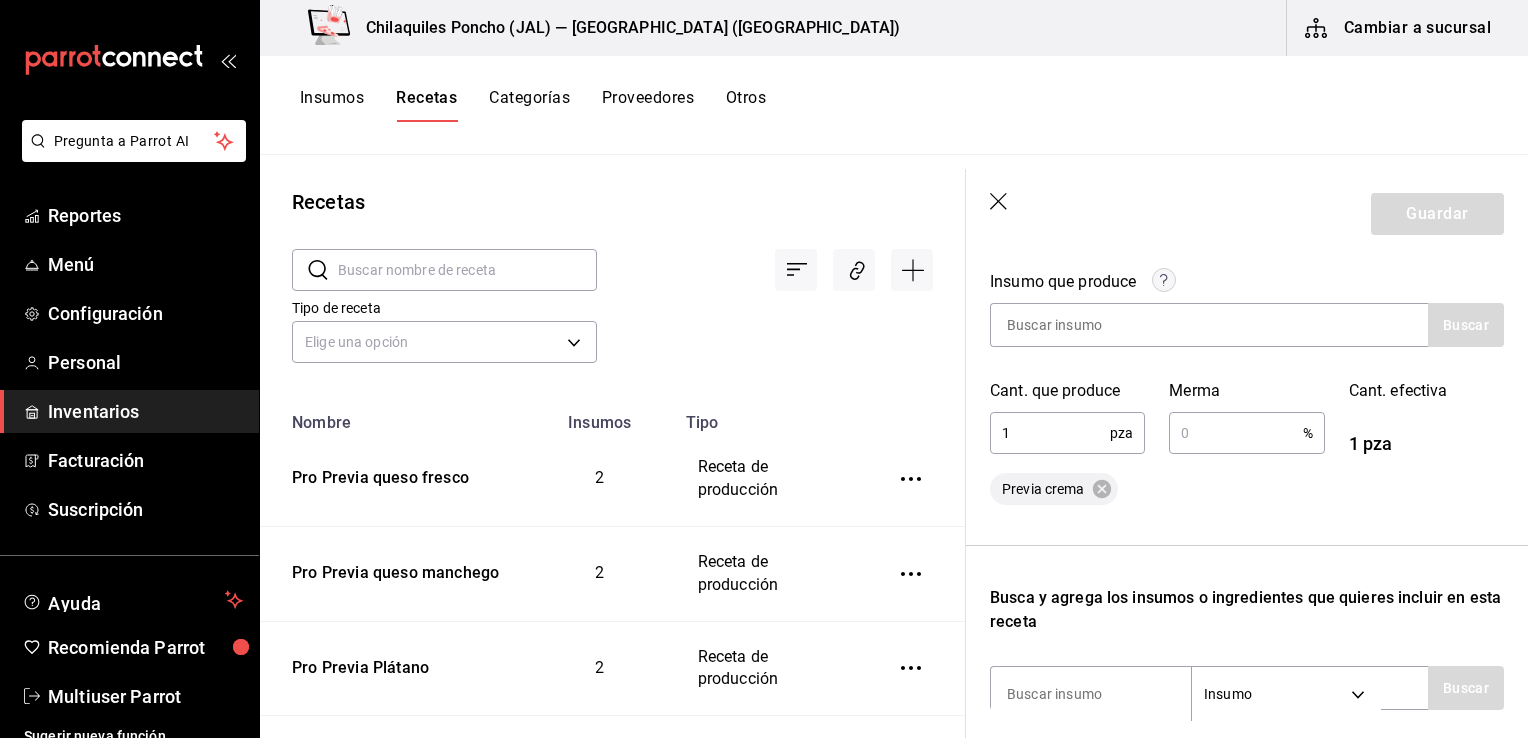 click at bounding box center (1235, 433) 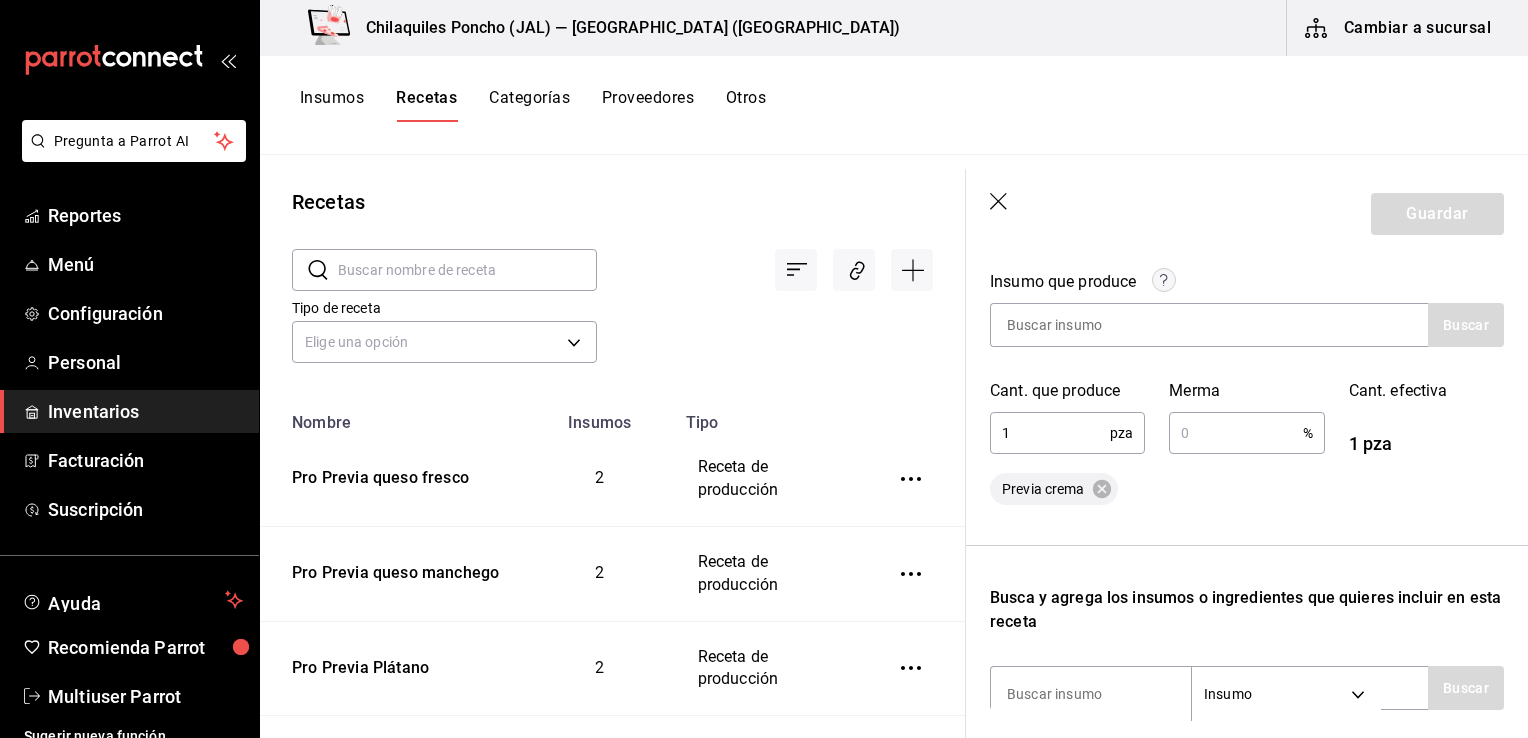 scroll, scrollTop: 500, scrollLeft: 0, axis: vertical 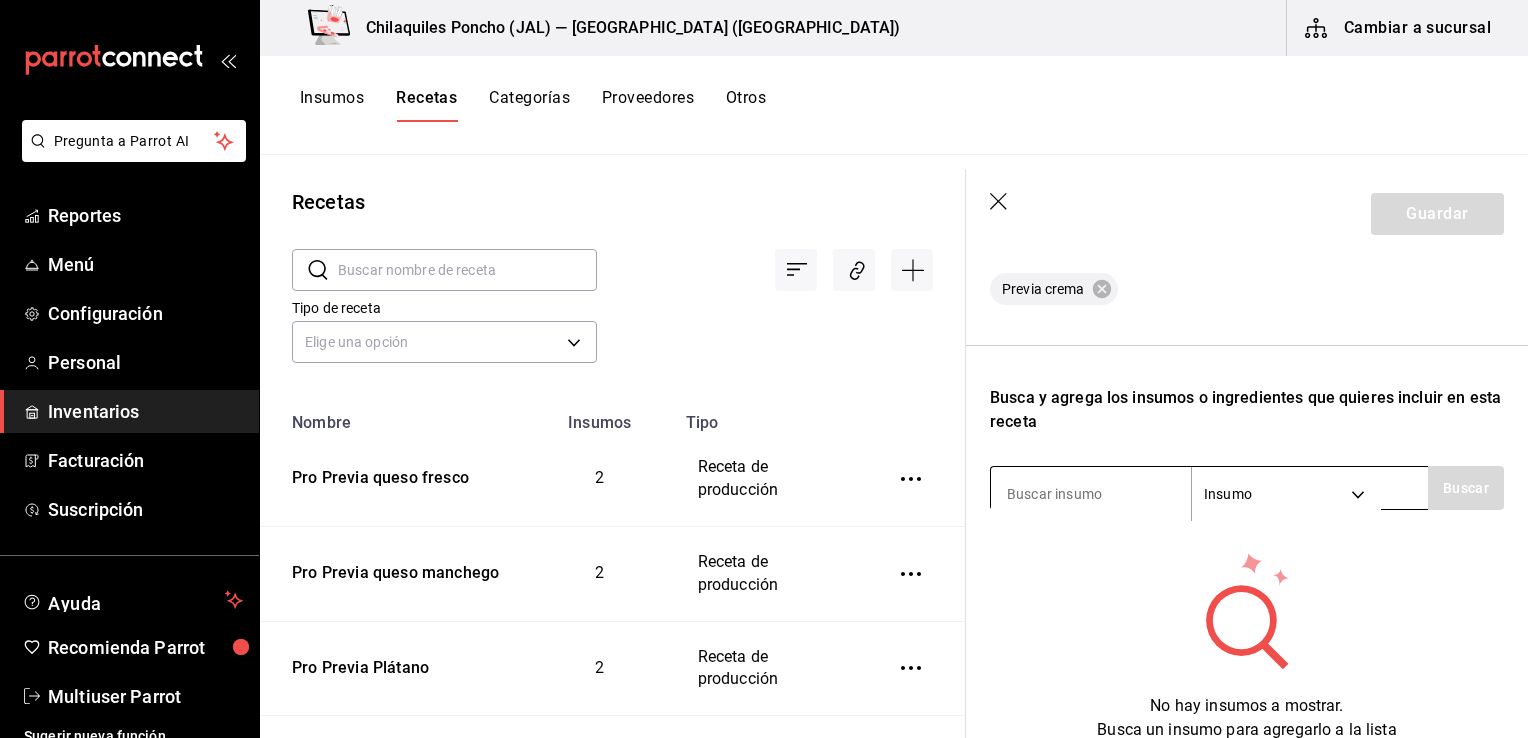 click at bounding box center [1091, 494] 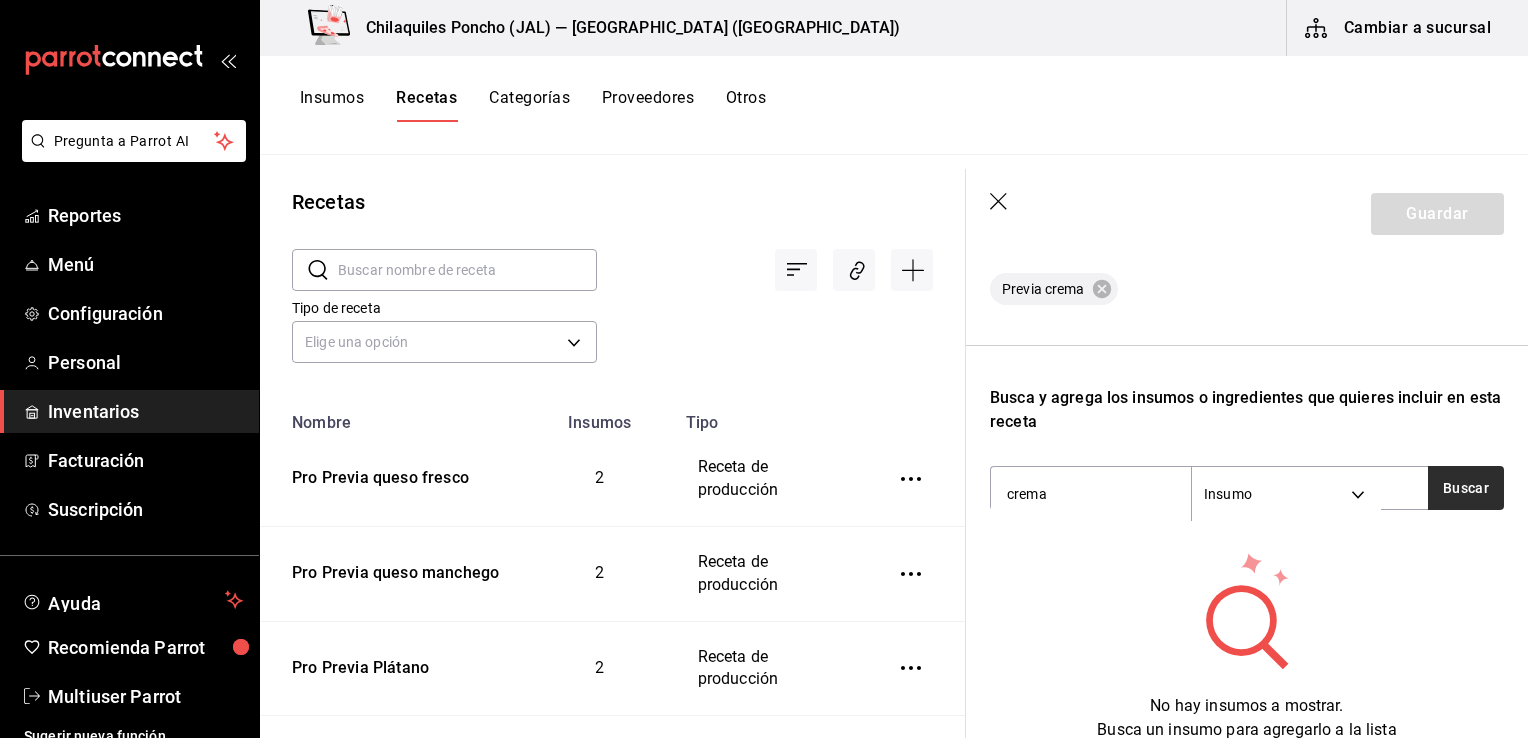type on "crema" 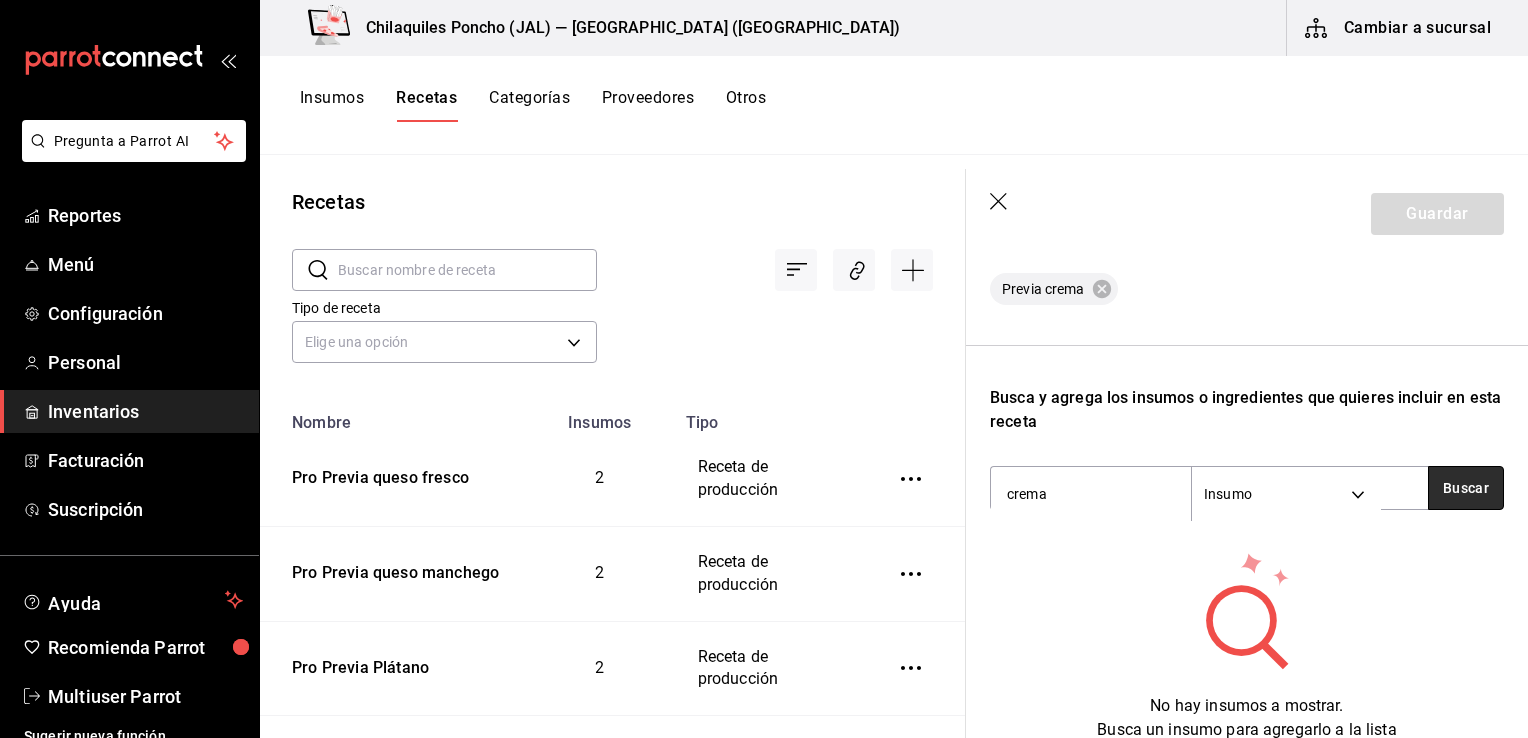 click on "Buscar" at bounding box center (1466, 488) 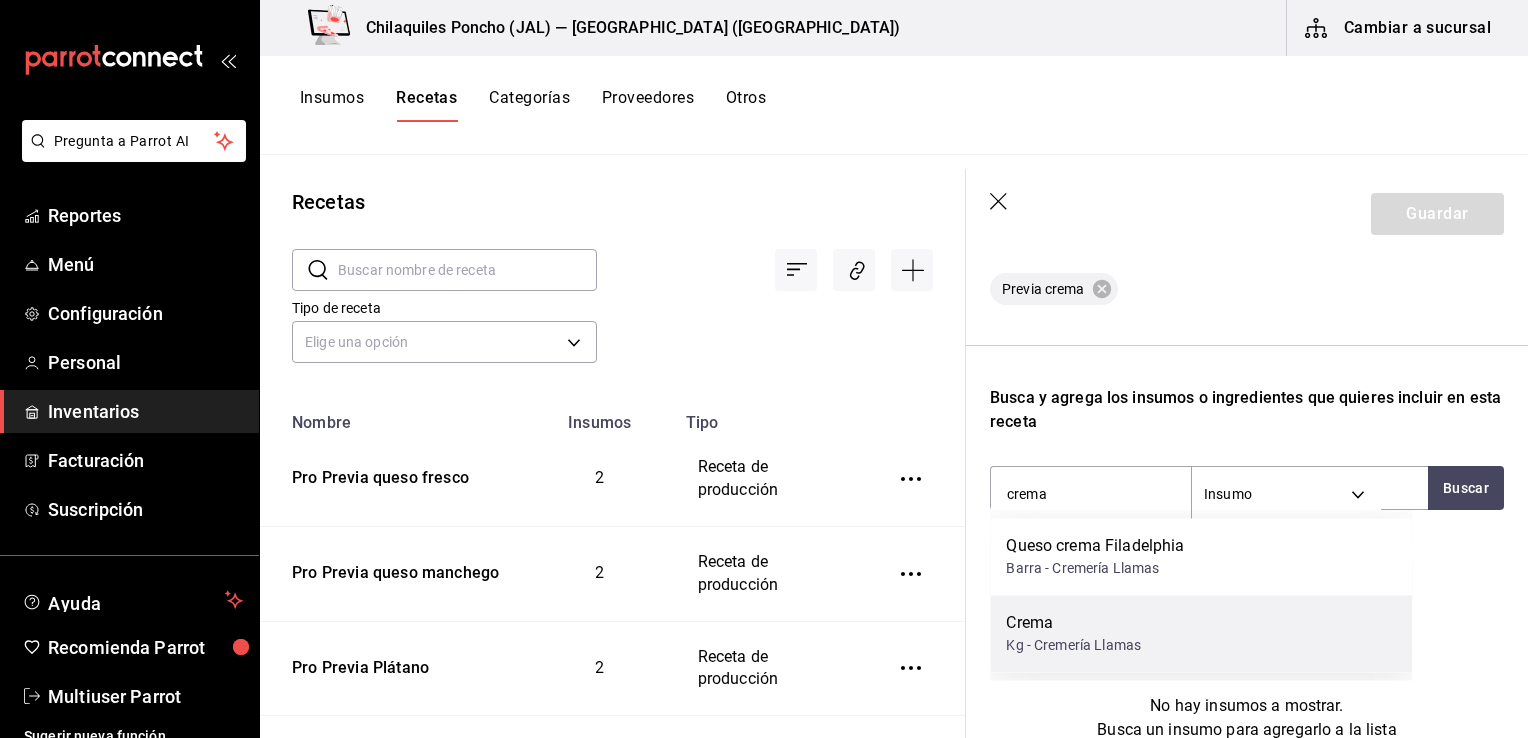 click on "Crema" at bounding box center (1073, 623) 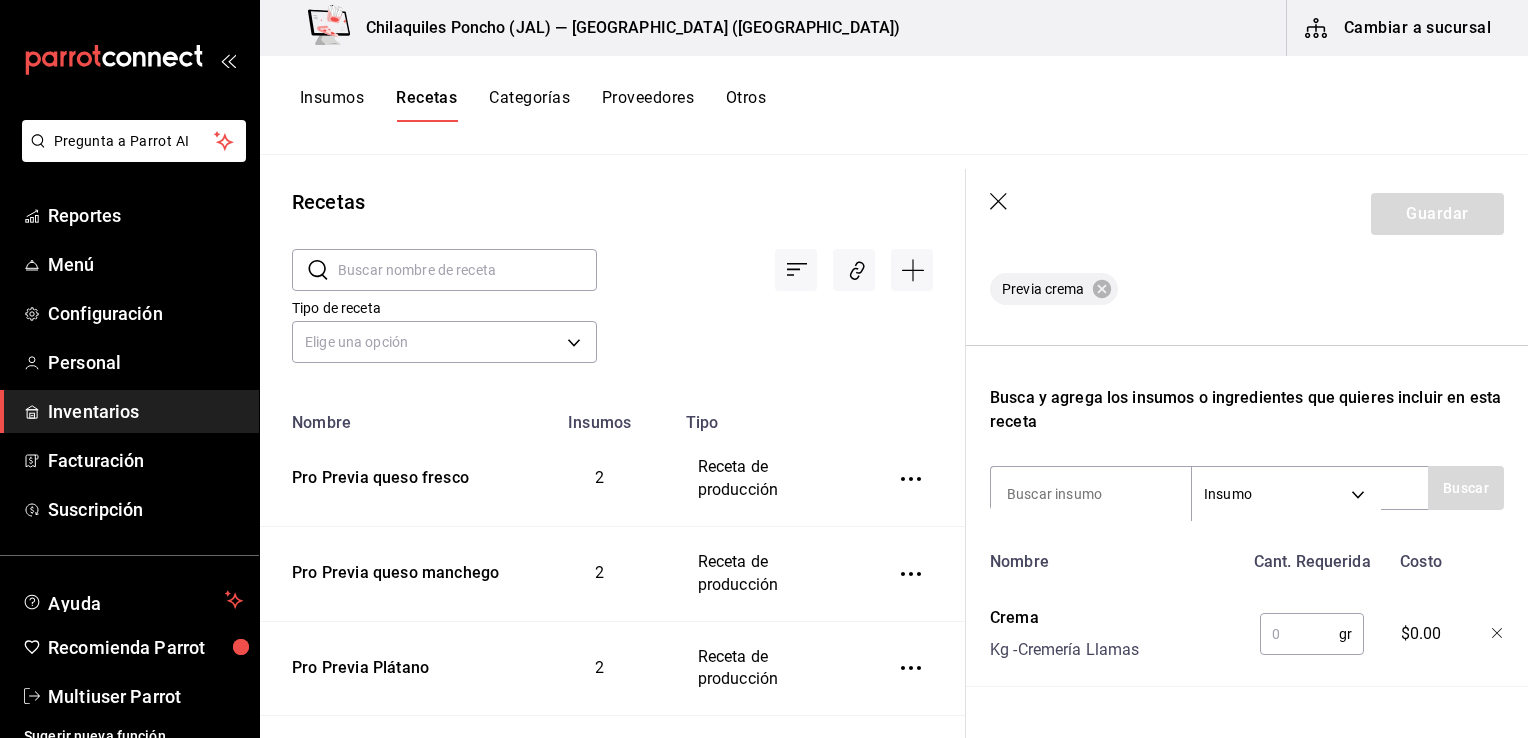 scroll, scrollTop: 568, scrollLeft: 0, axis: vertical 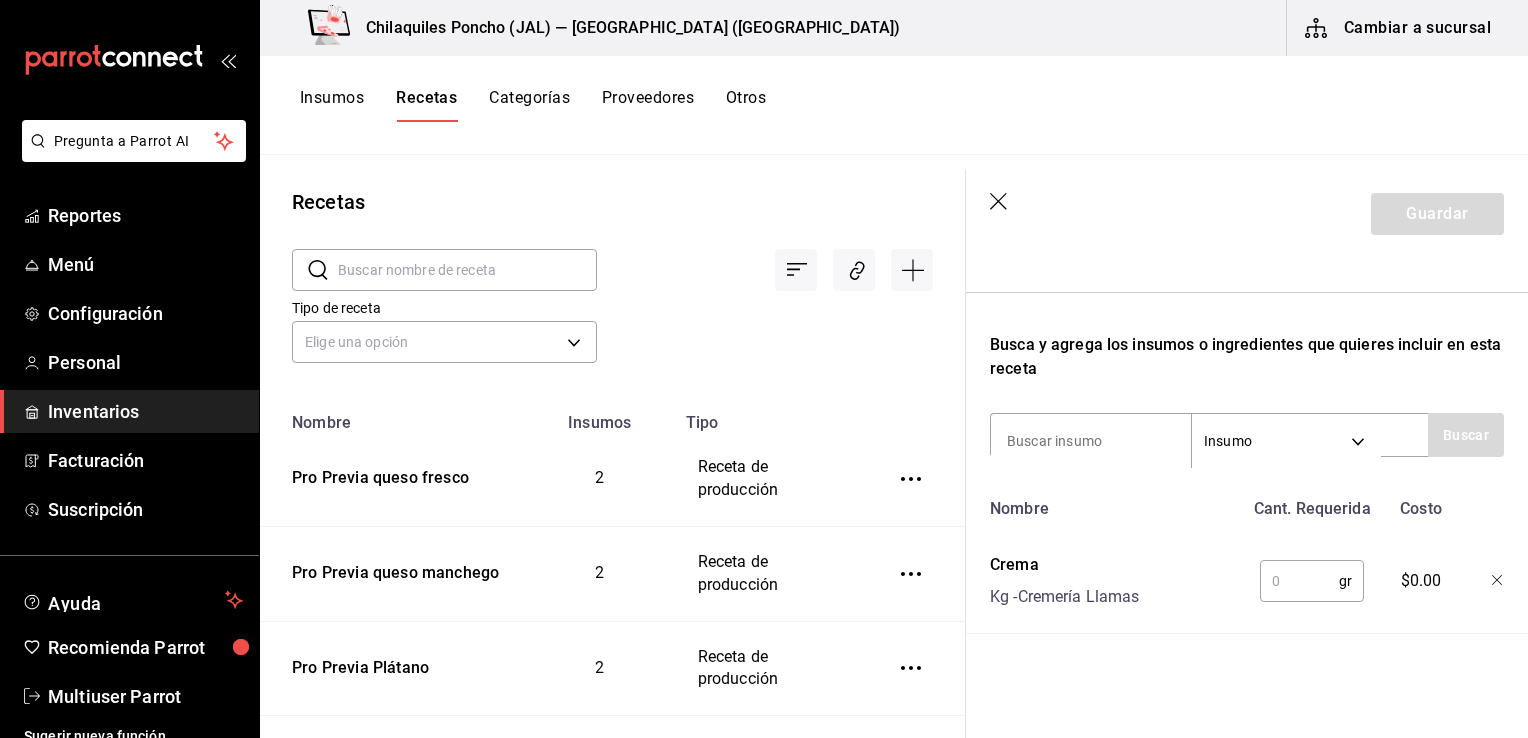 click at bounding box center [1299, 581] 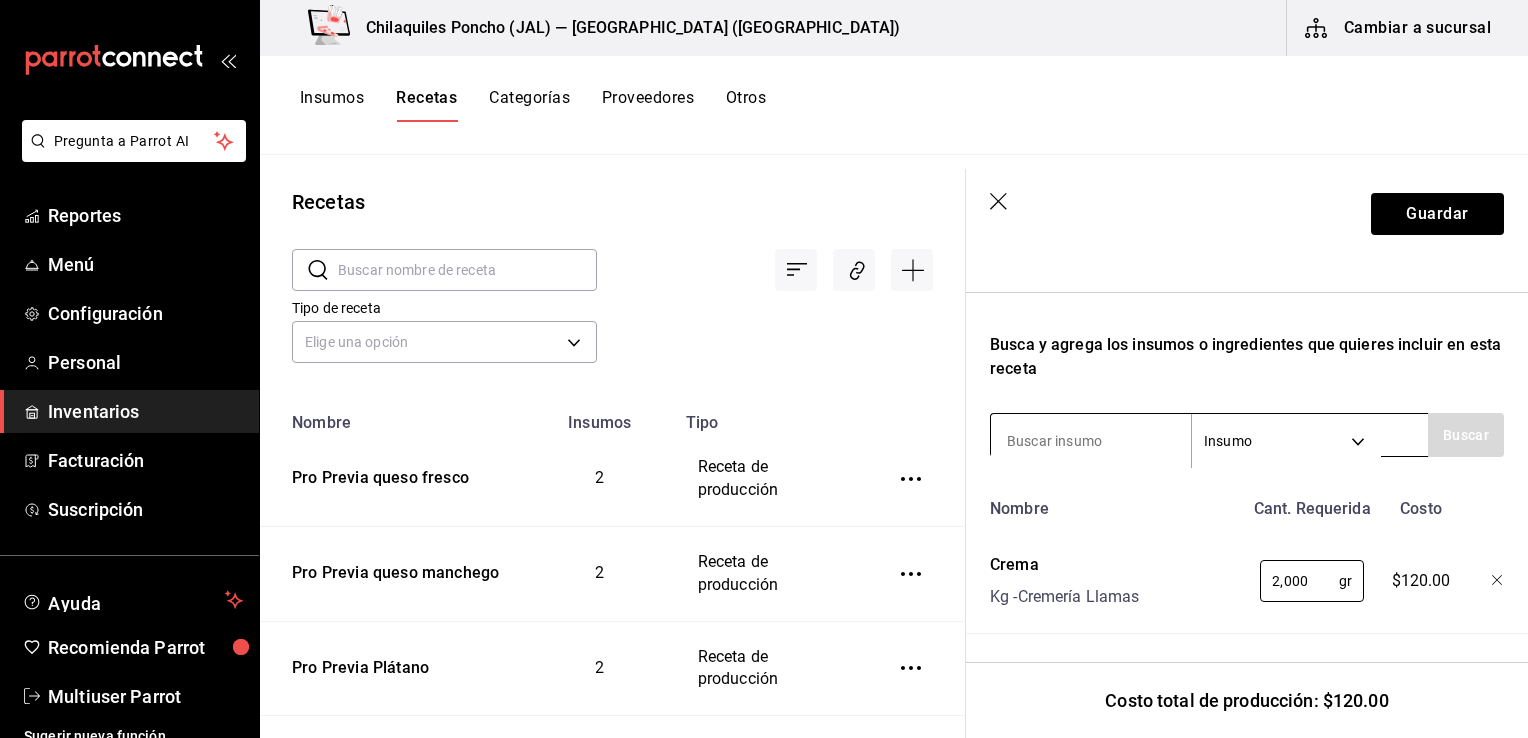 type on "2,000" 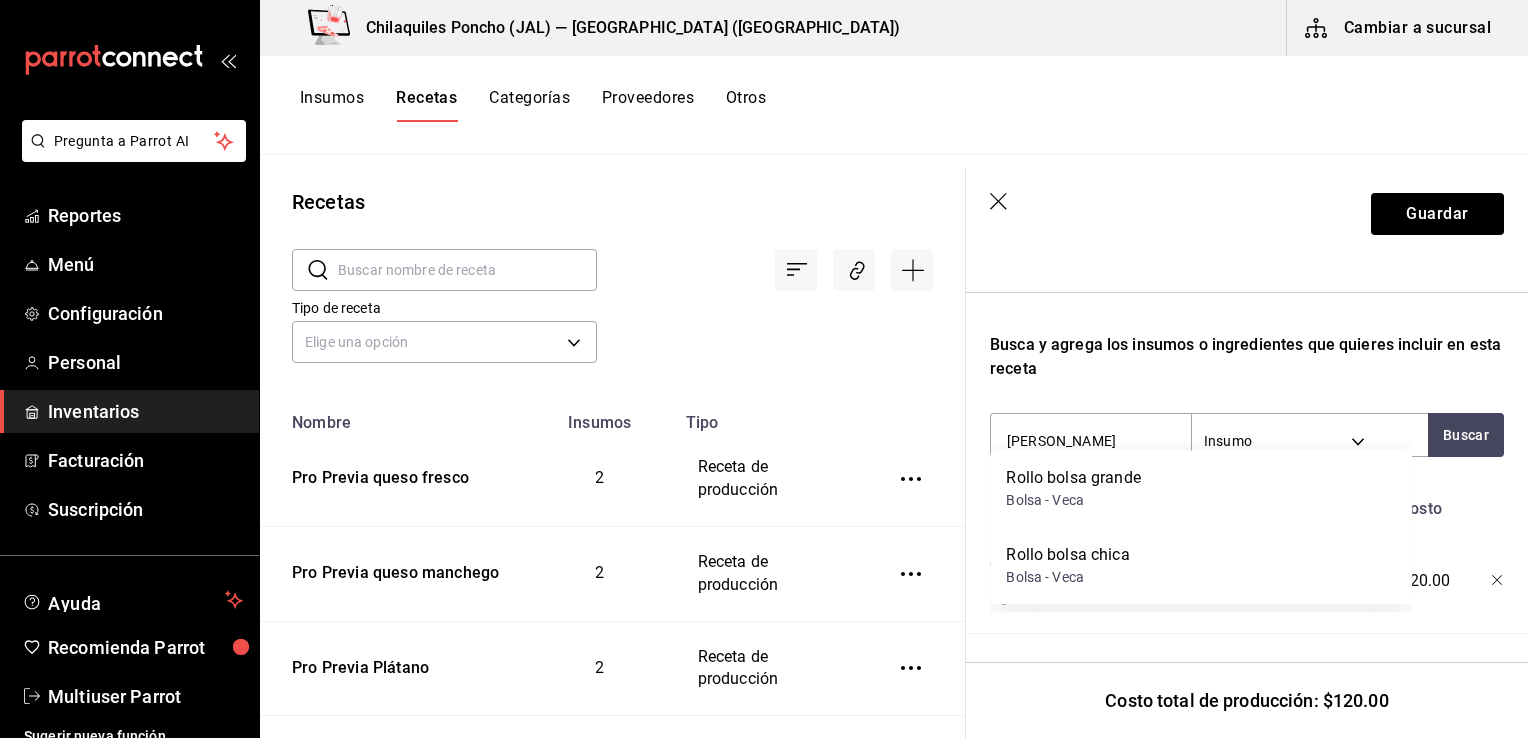 type on "rollo bol" 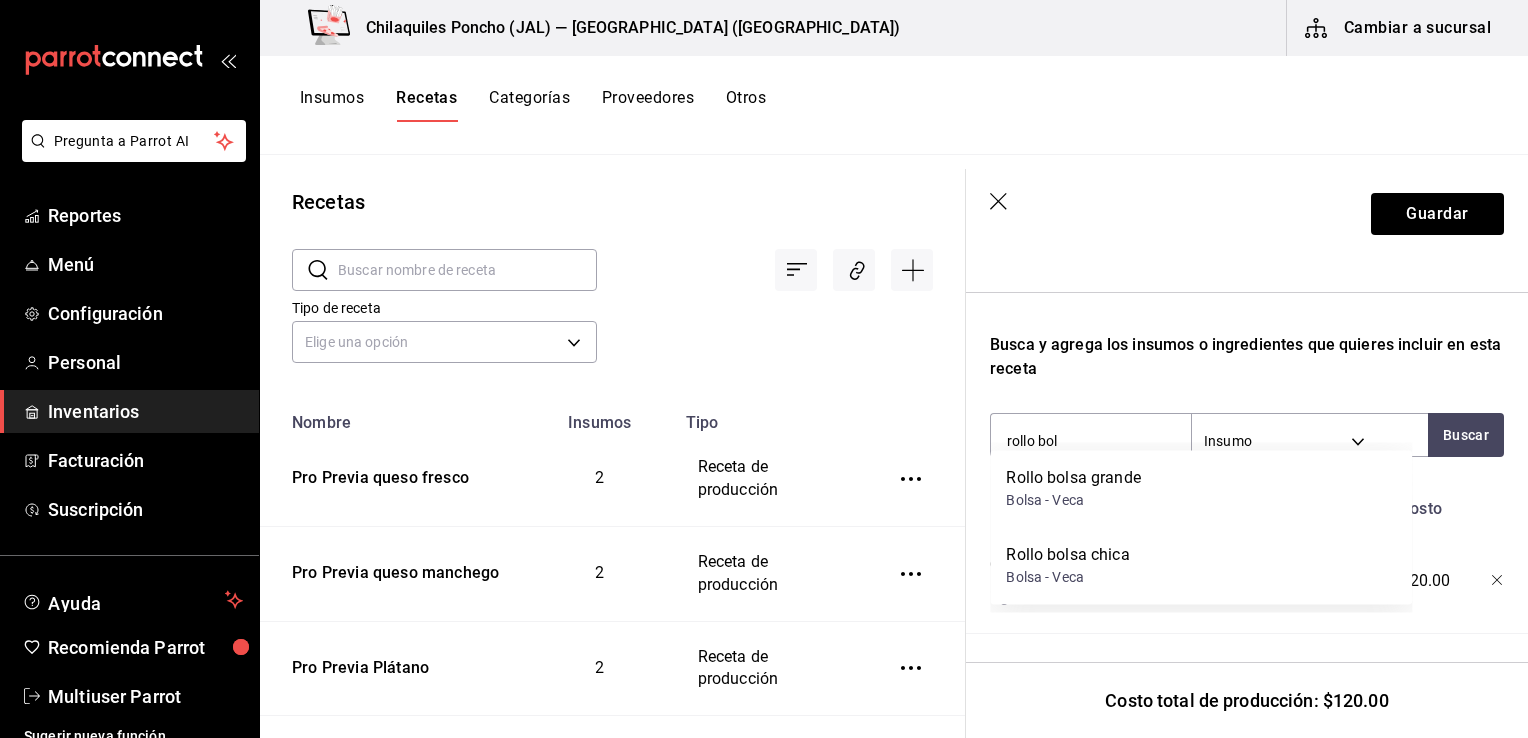 drag, startPoint x: 1108, startPoint y: 487, endPoint x: 1120, endPoint y: 486, distance: 12.0415945 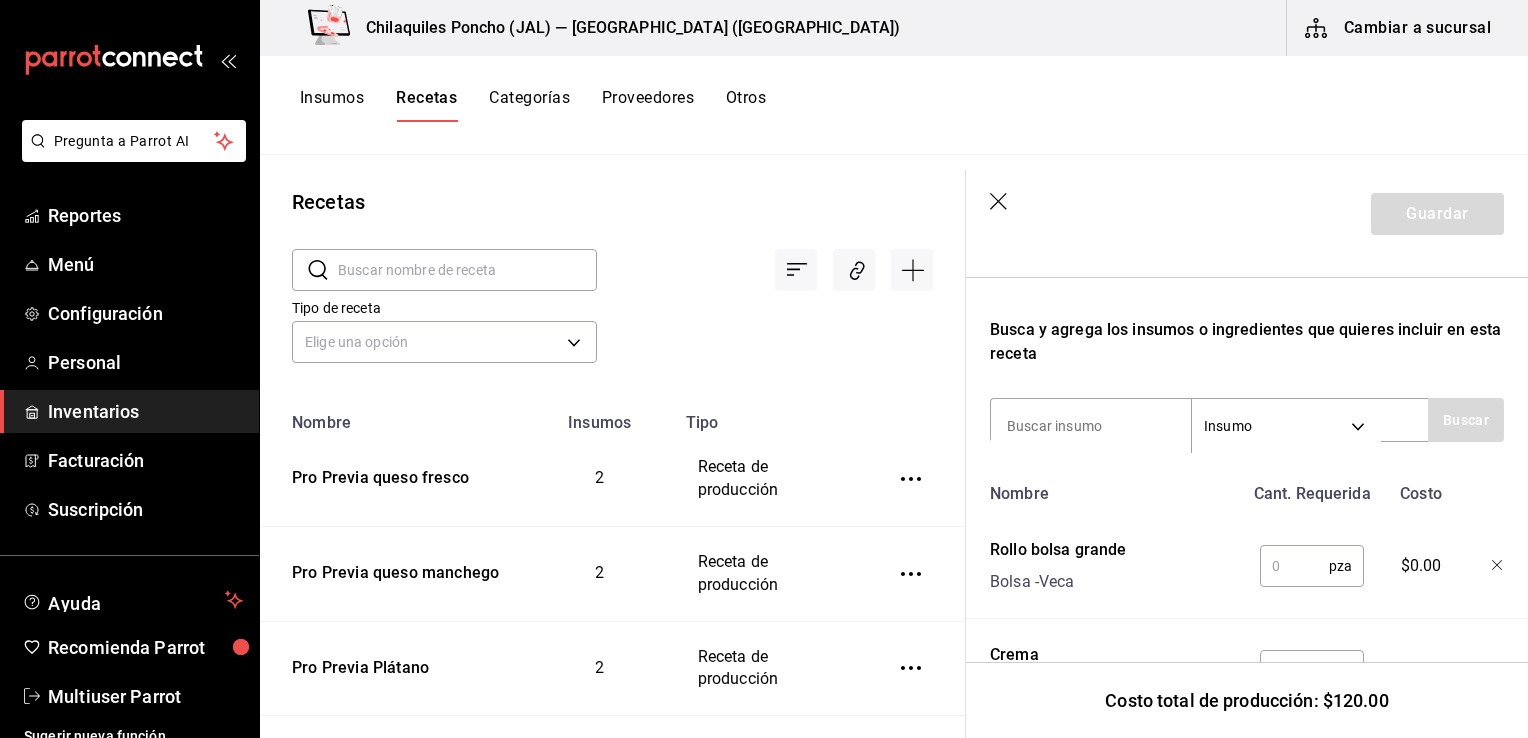 click at bounding box center [1294, 566] 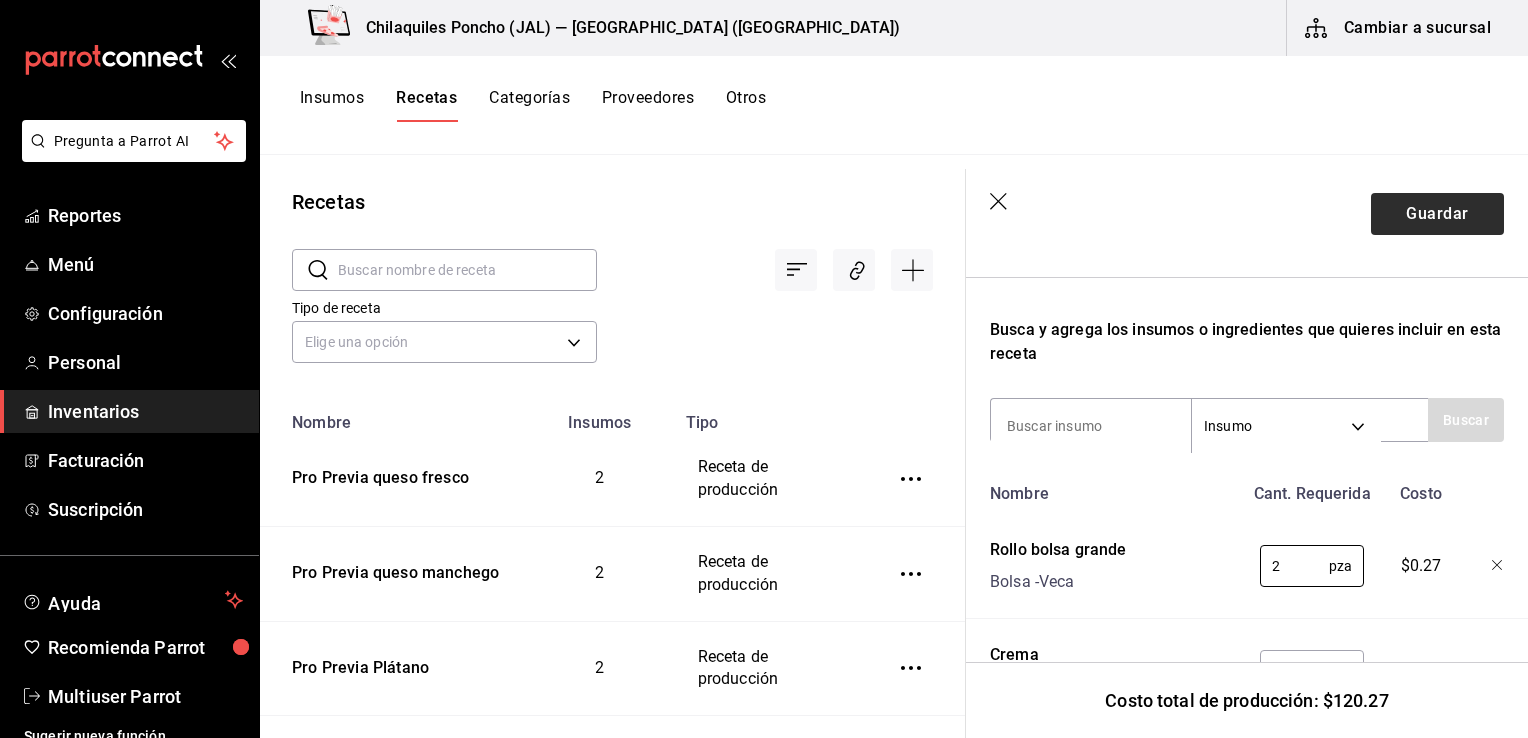 type on "2" 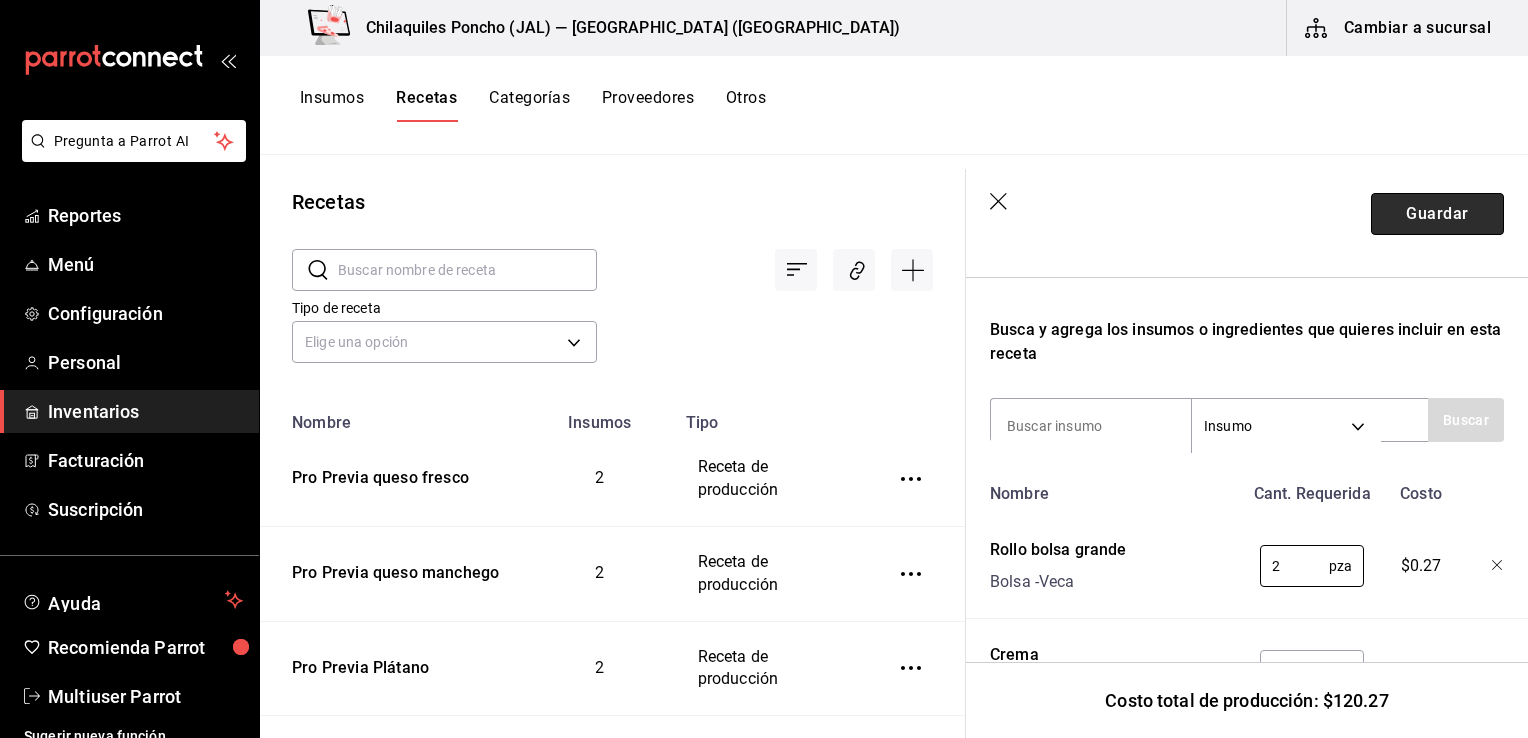 click on "Guardar" at bounding box center (1437, 214) 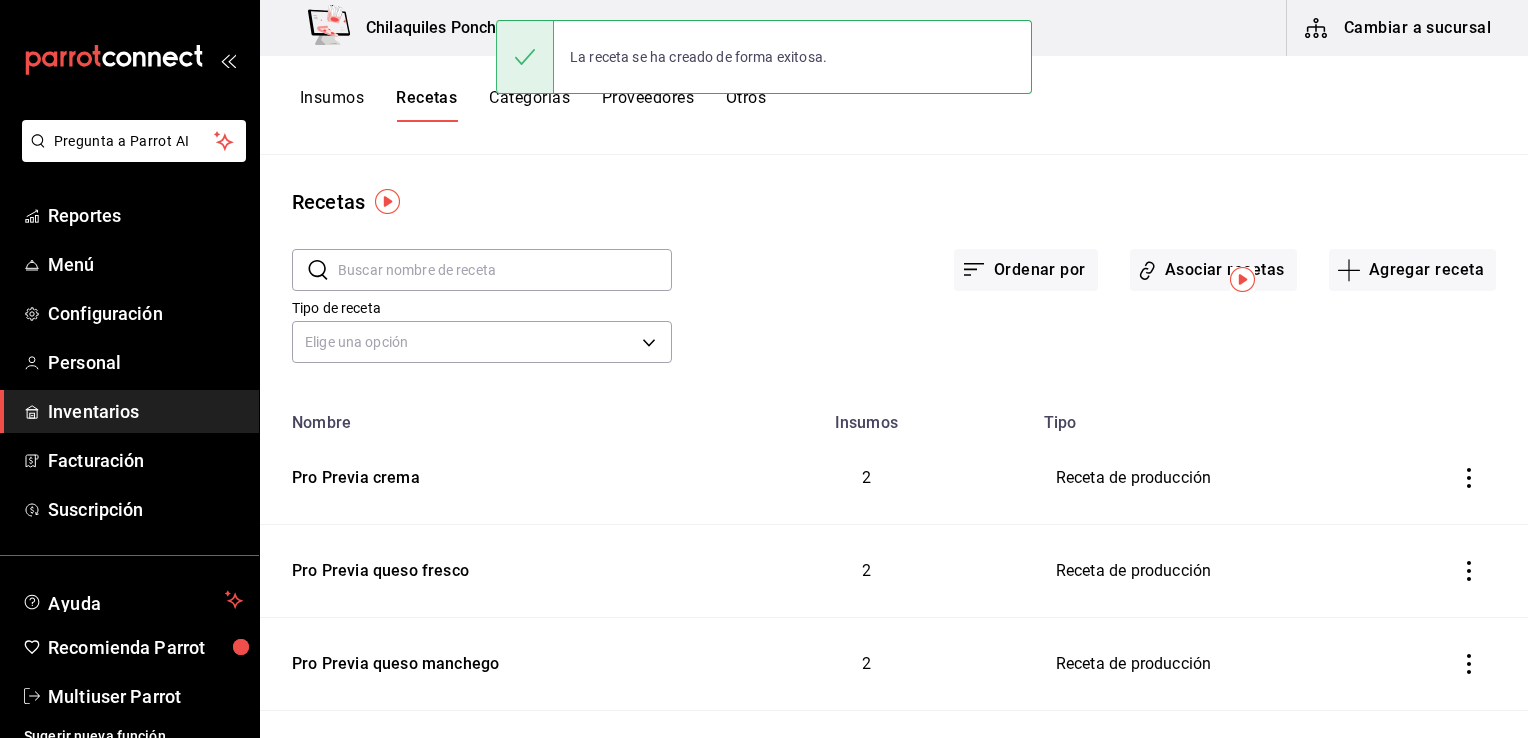 scroll, scrollTop: 0, scrollLeft: 0, axis: both 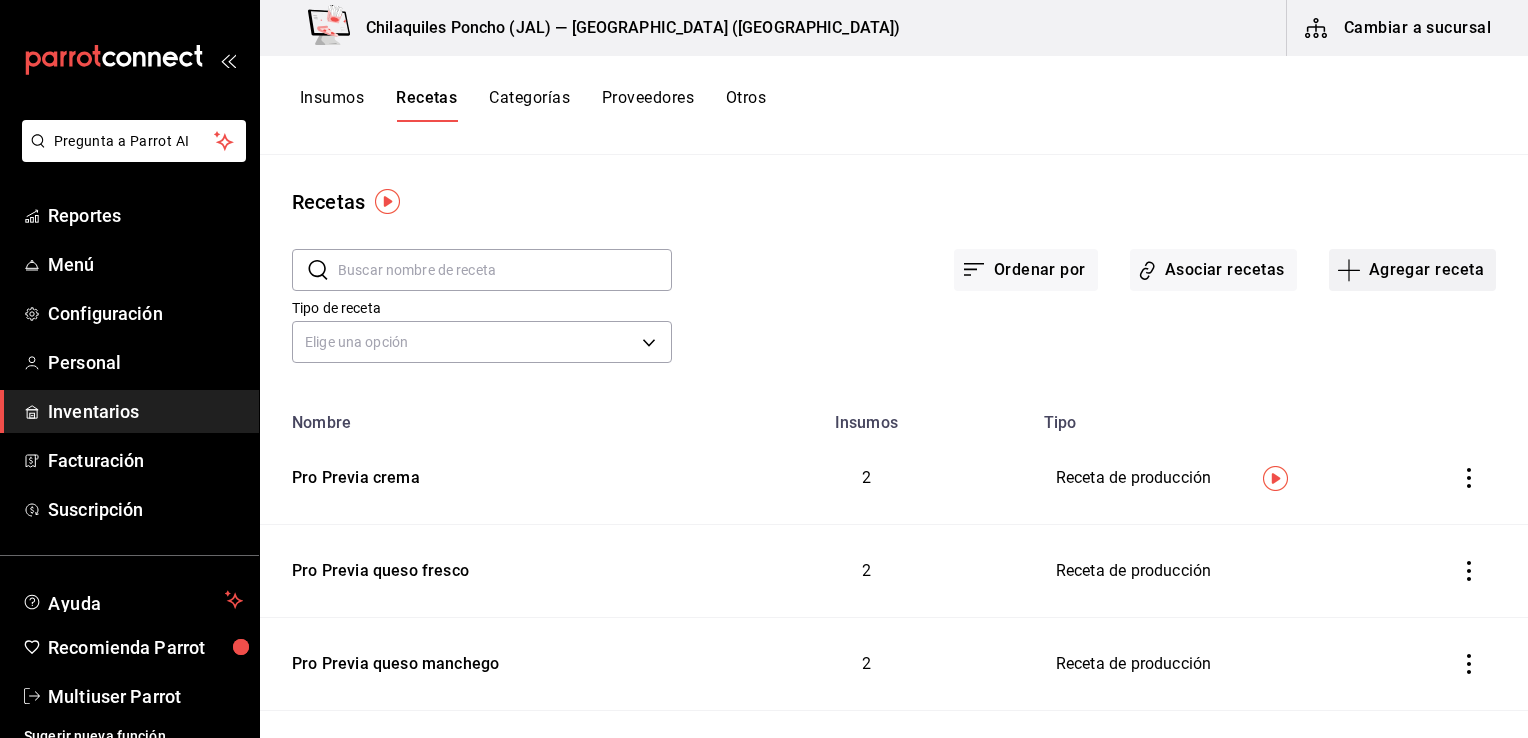 click on "Agregar receta" at bounding box center [1412, 270] 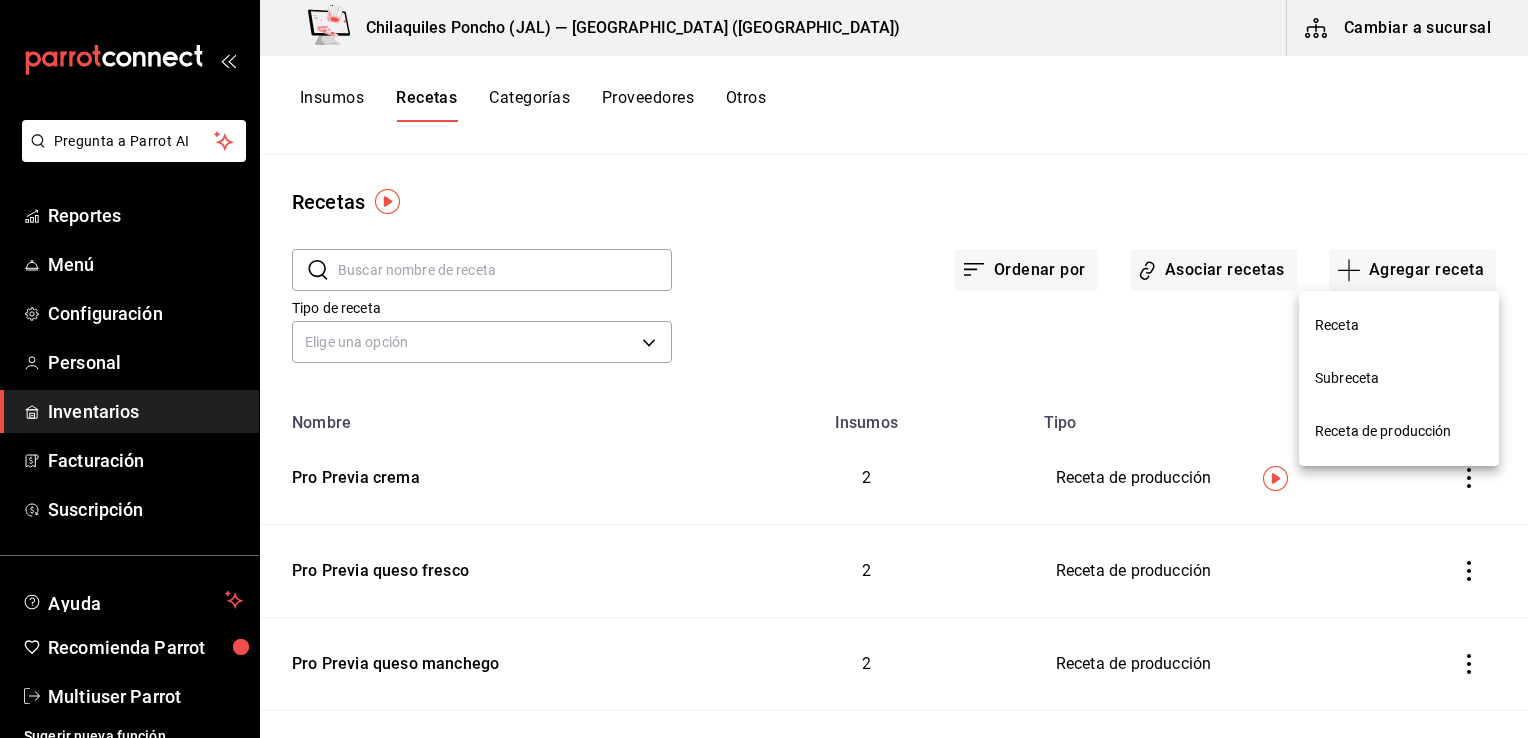 click on "Receta de producción" at bounding box center [1399, 431] 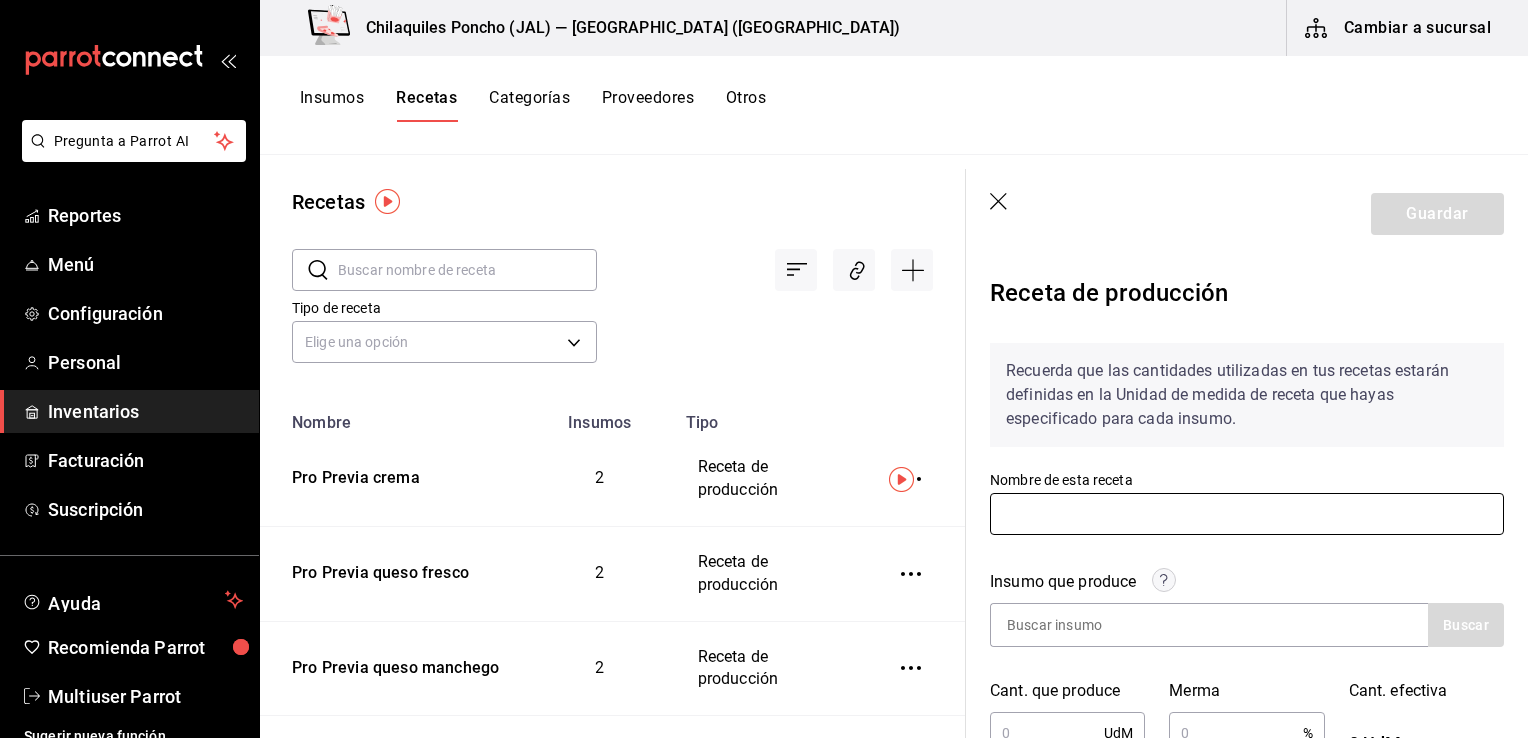 click at bounding box center (1247, 514) 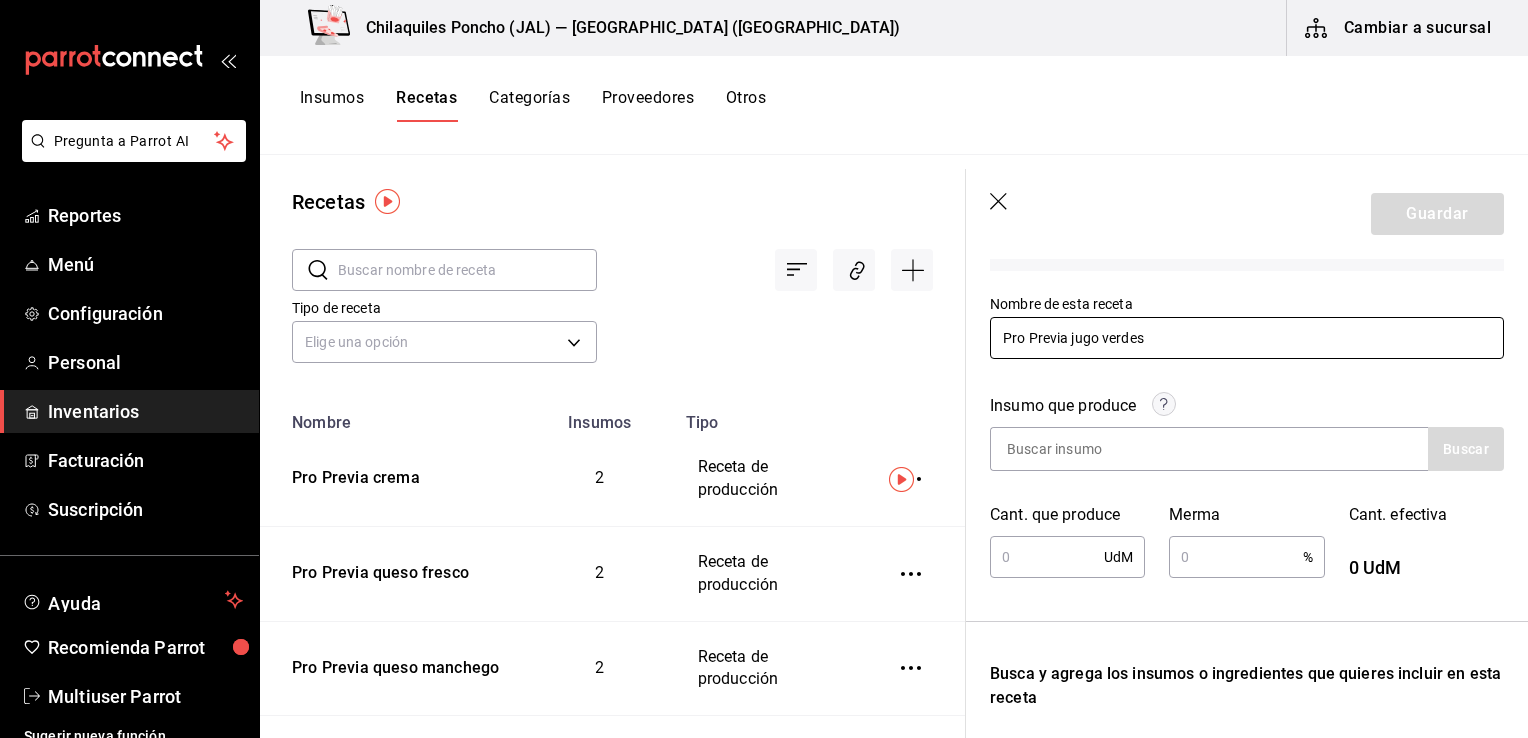 scroll, scrollTop: 300, scrollLeft: 0, axis: vertical 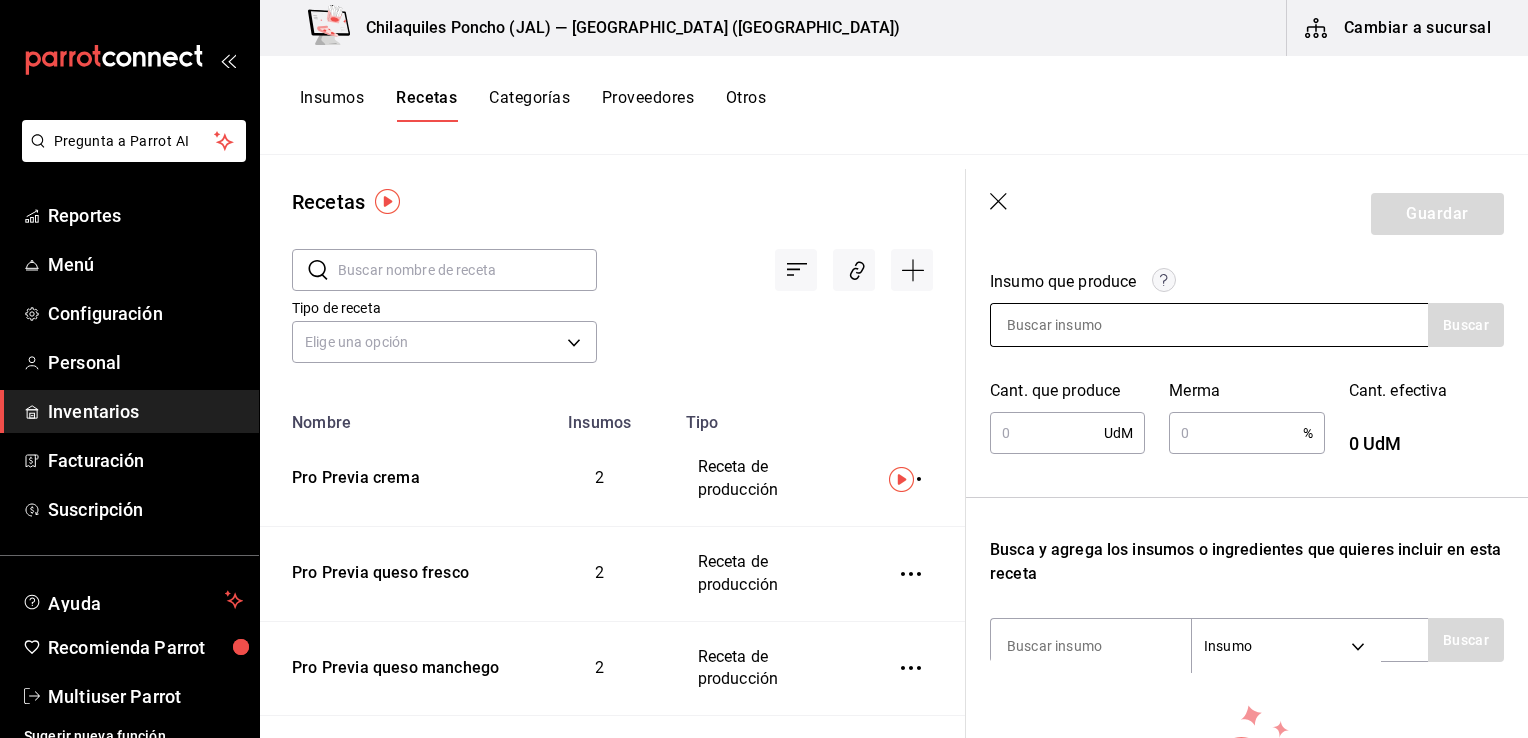 type on "Pro Previa jugo verdes" 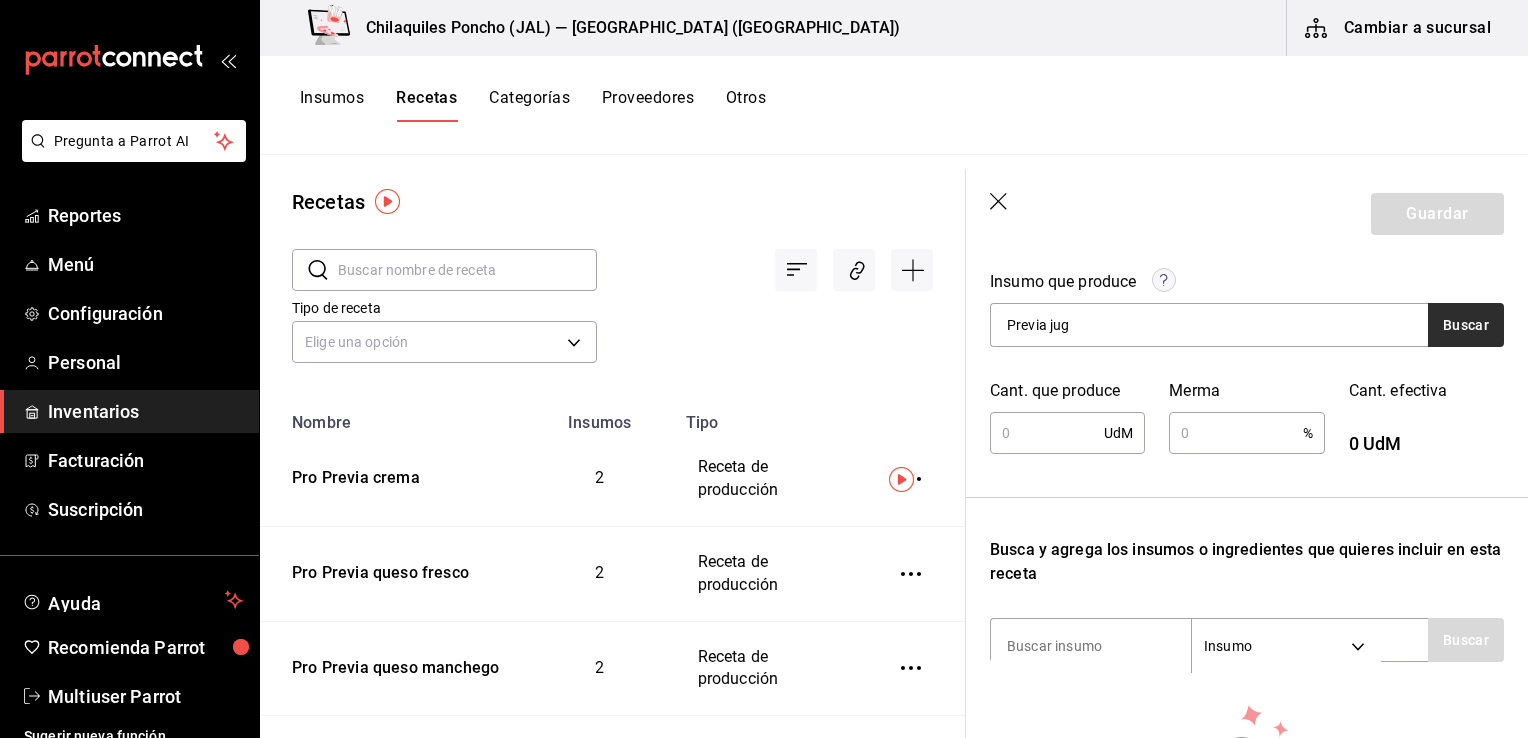 type on "Previa jug" 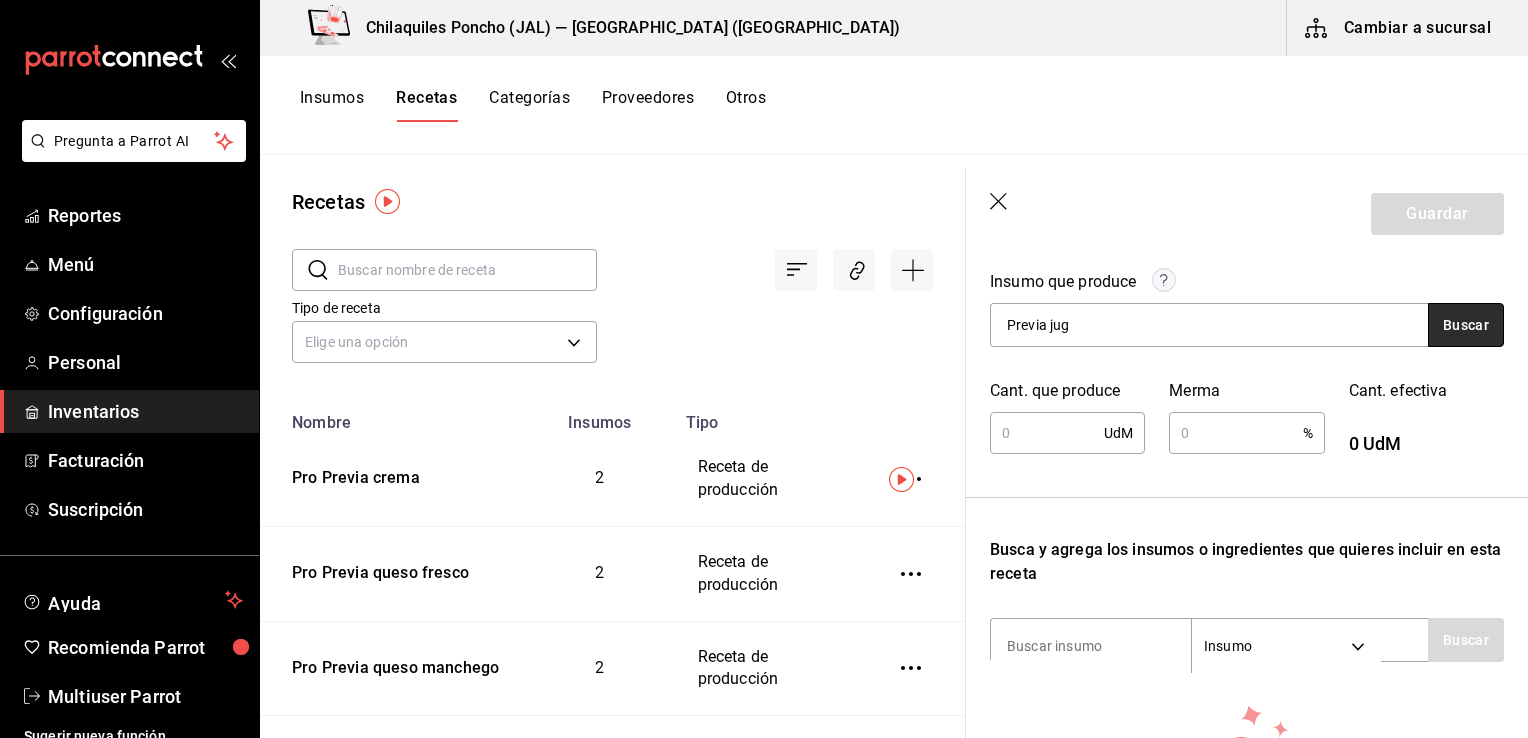click on "Buscar" at bounding box center (1466, 325) 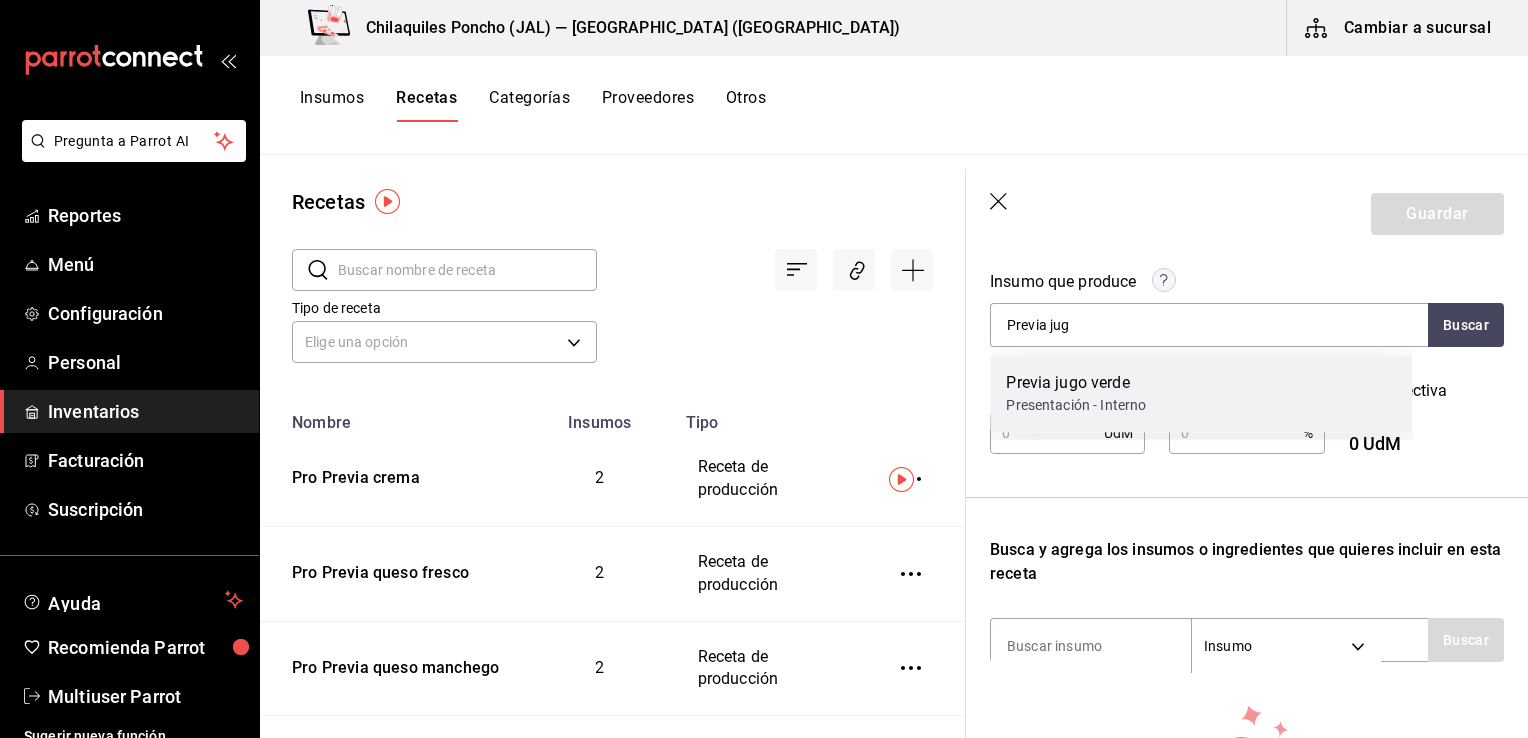click on "Previa jugo verde" at bounding box center [1076, 383] 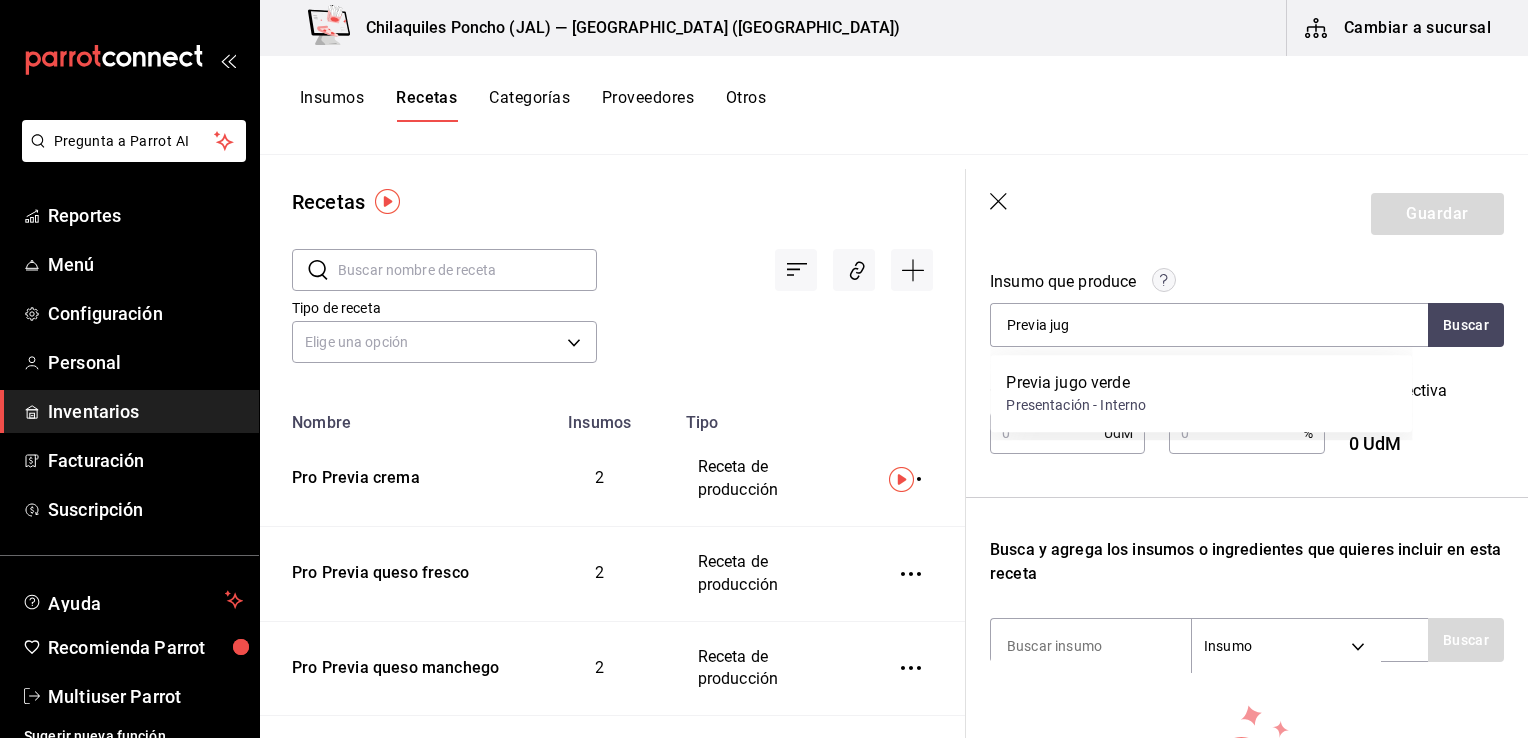 type 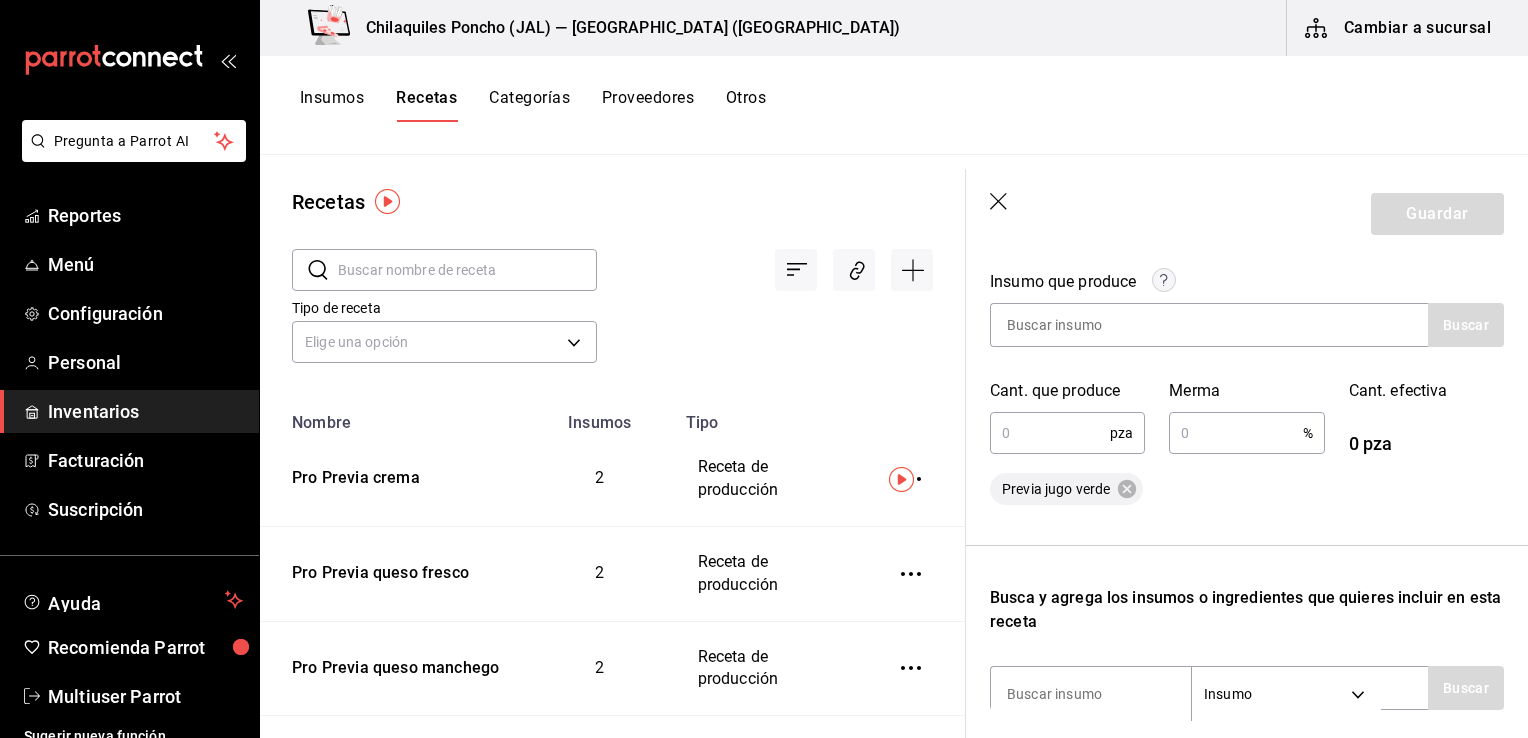 click at bounding box center [1050, 433] 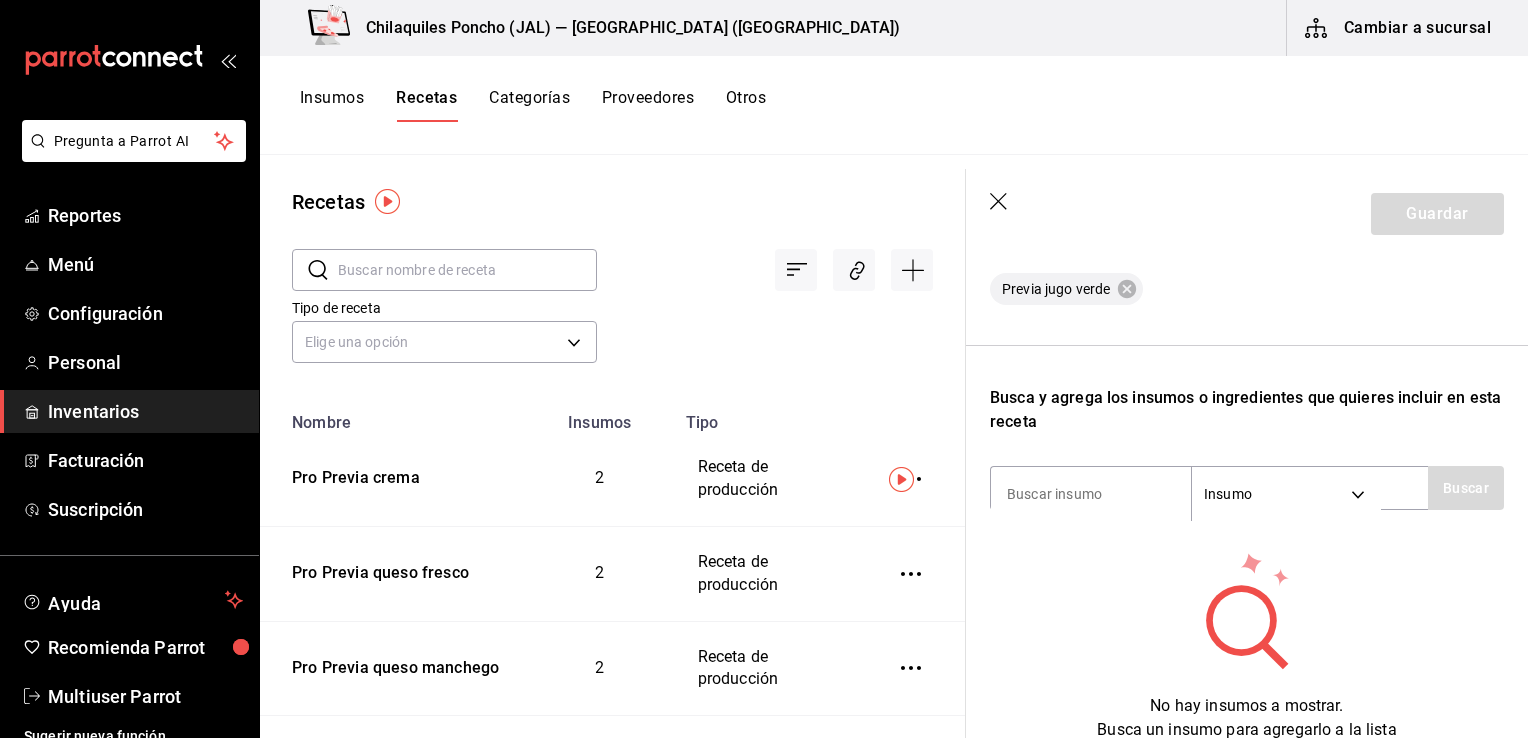 type on "1" 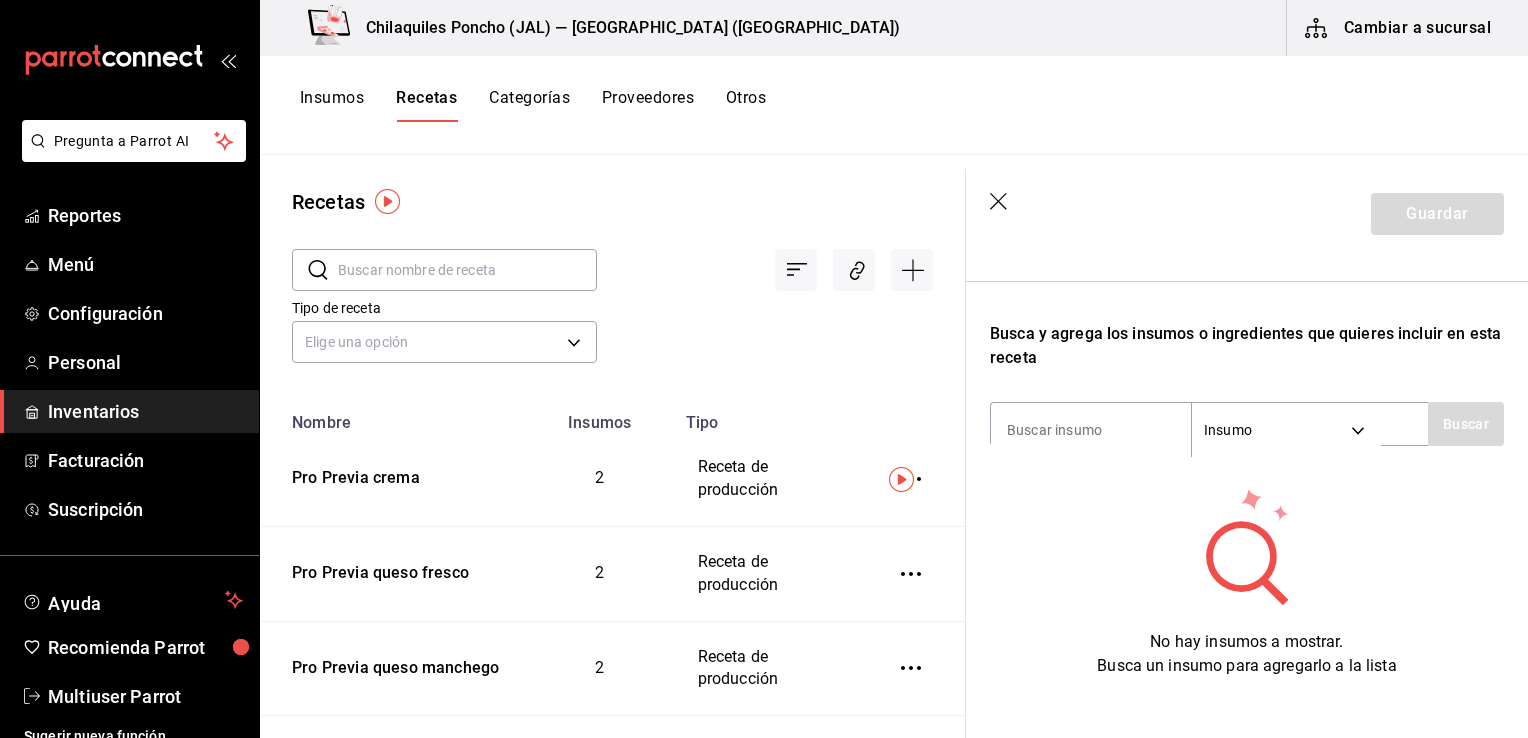scroll, scrollTop: 598, scrollLeft: 0, axis: vertical 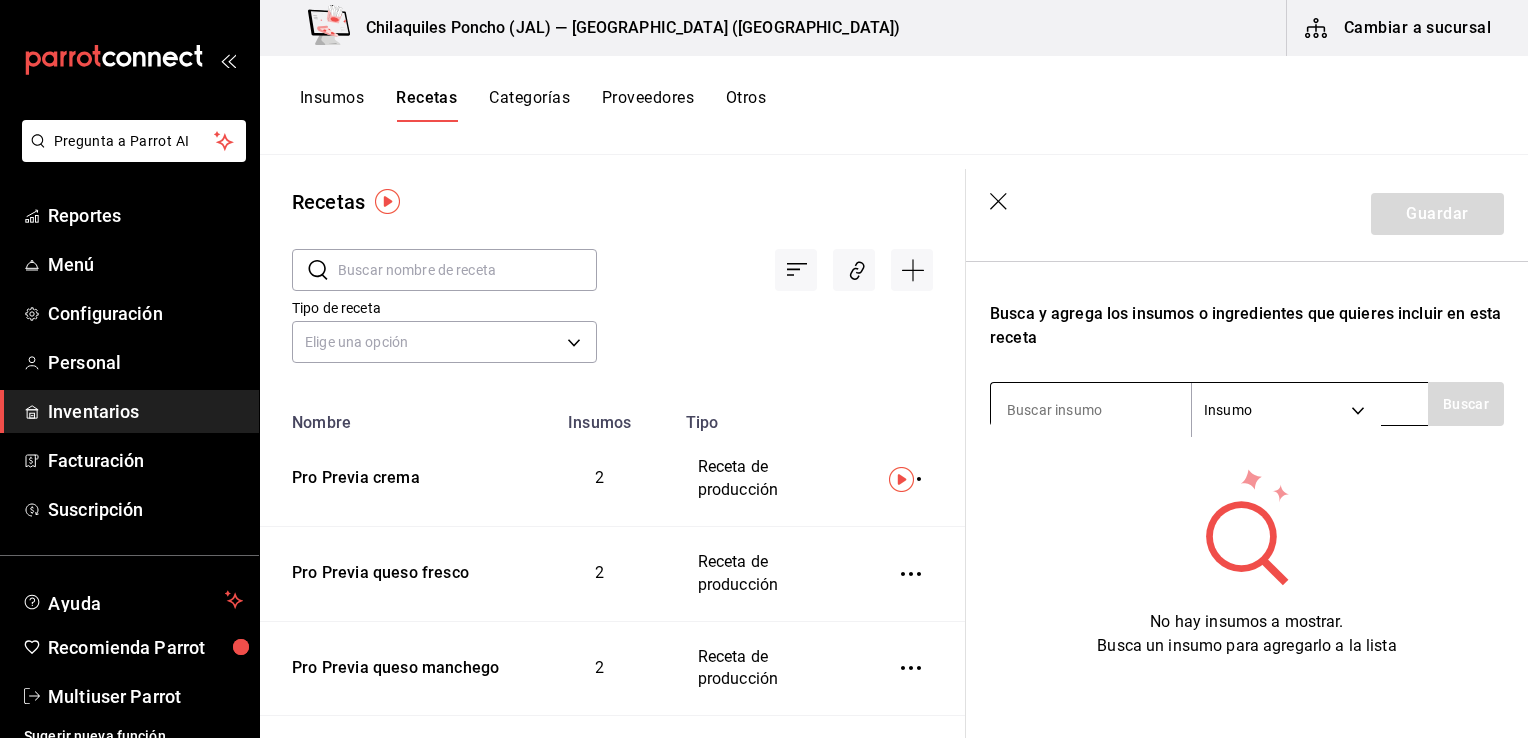 click at bounding box center [1091, 410] 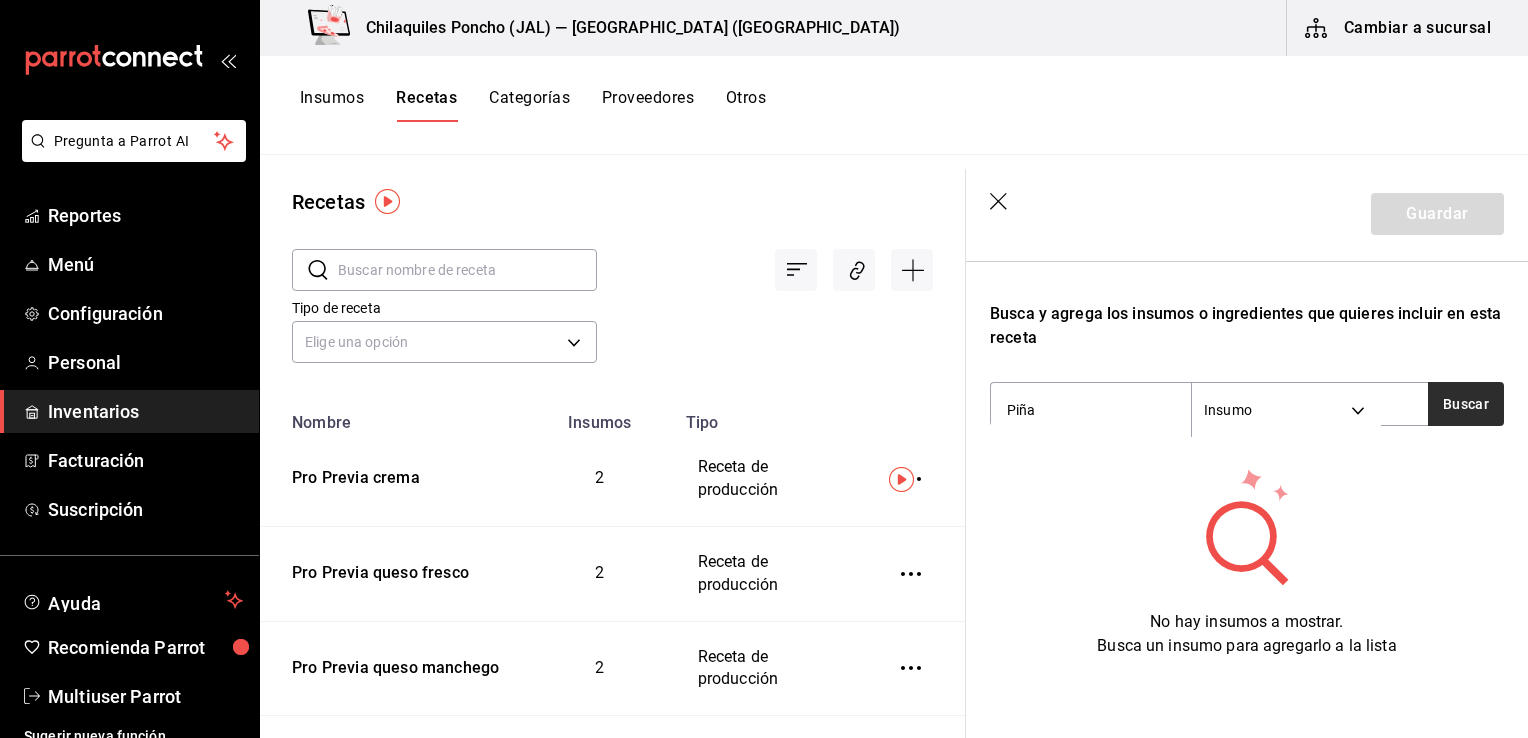type on "Piña" 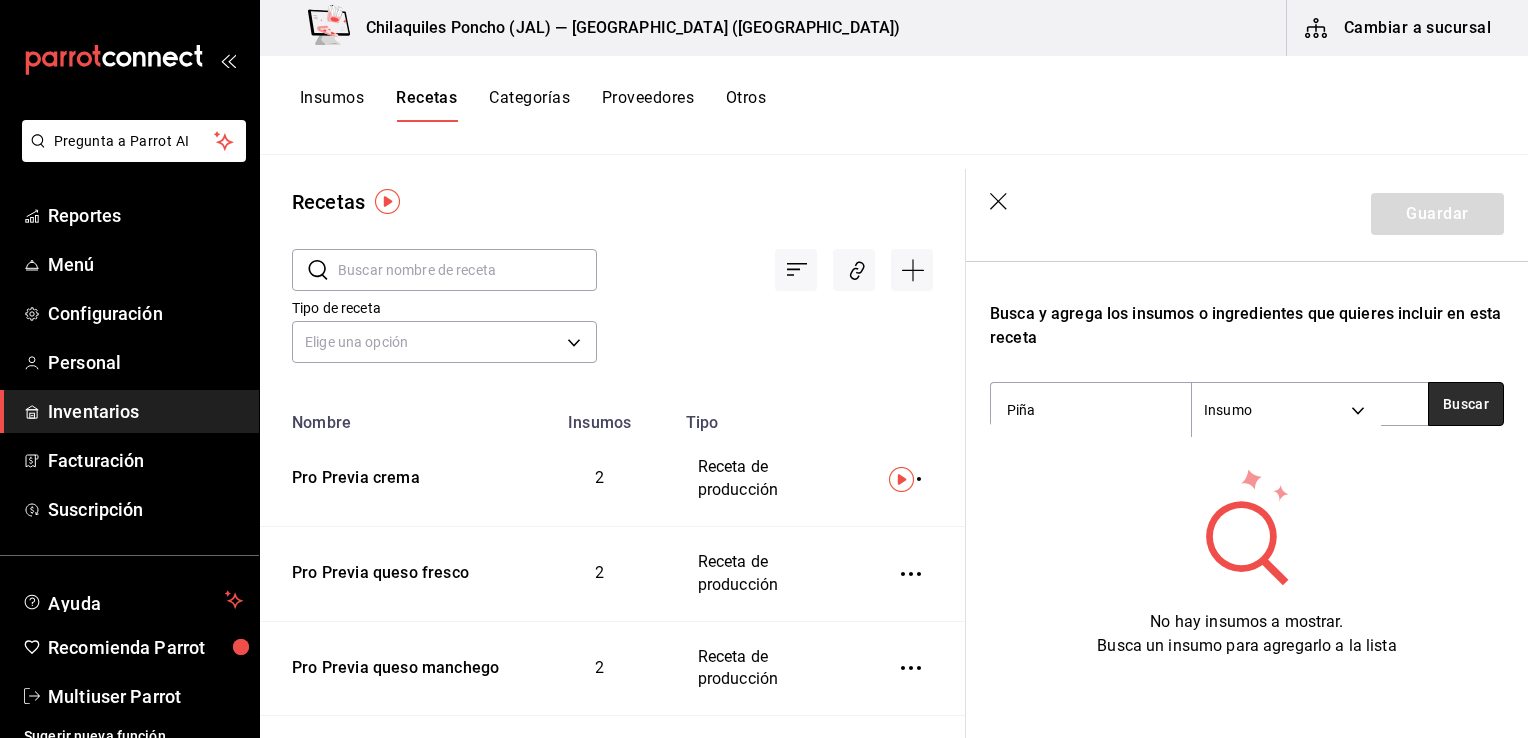 click on "Buscar" at bounding box center (1466, 404) 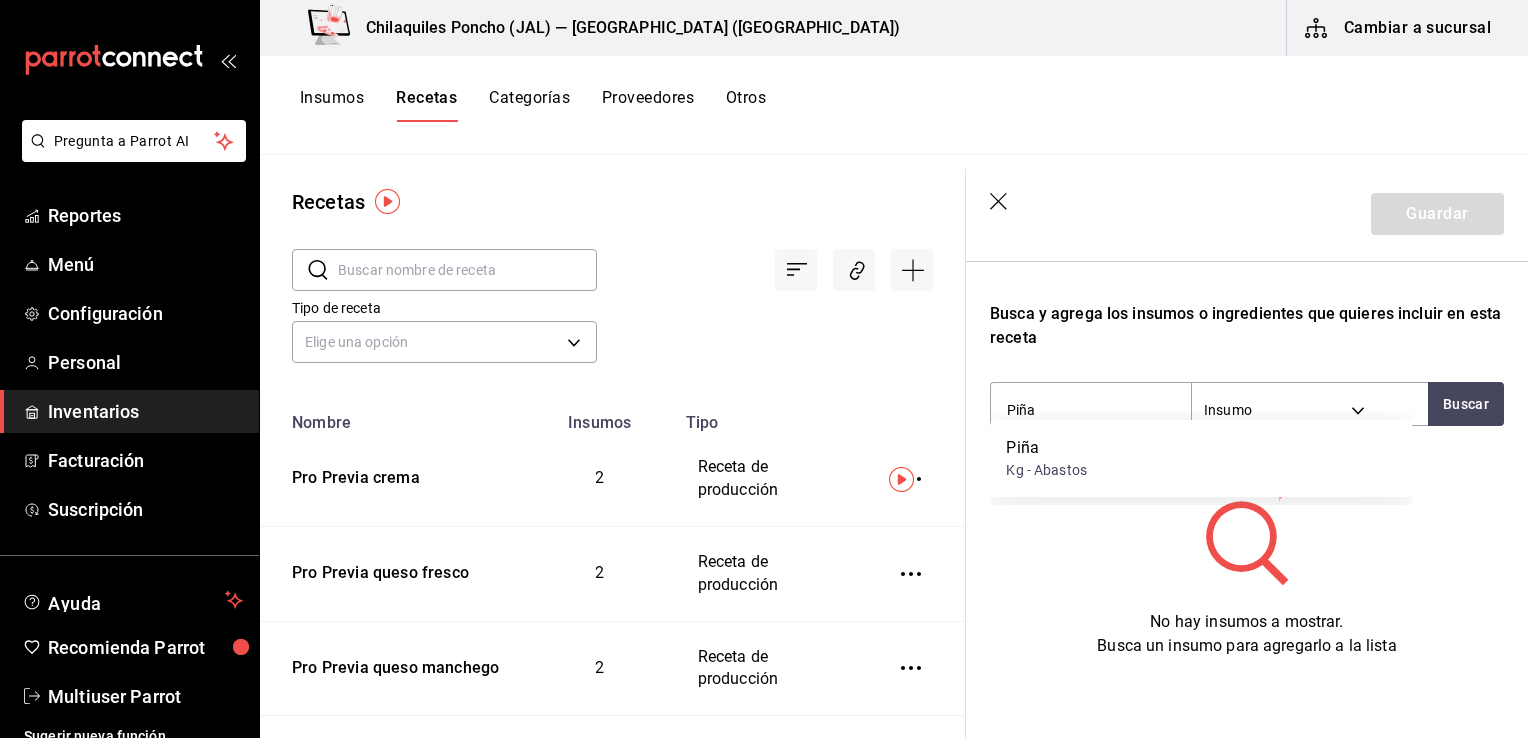 click on "Piña Kg - Abastos" at bounding box center [1201, 458] 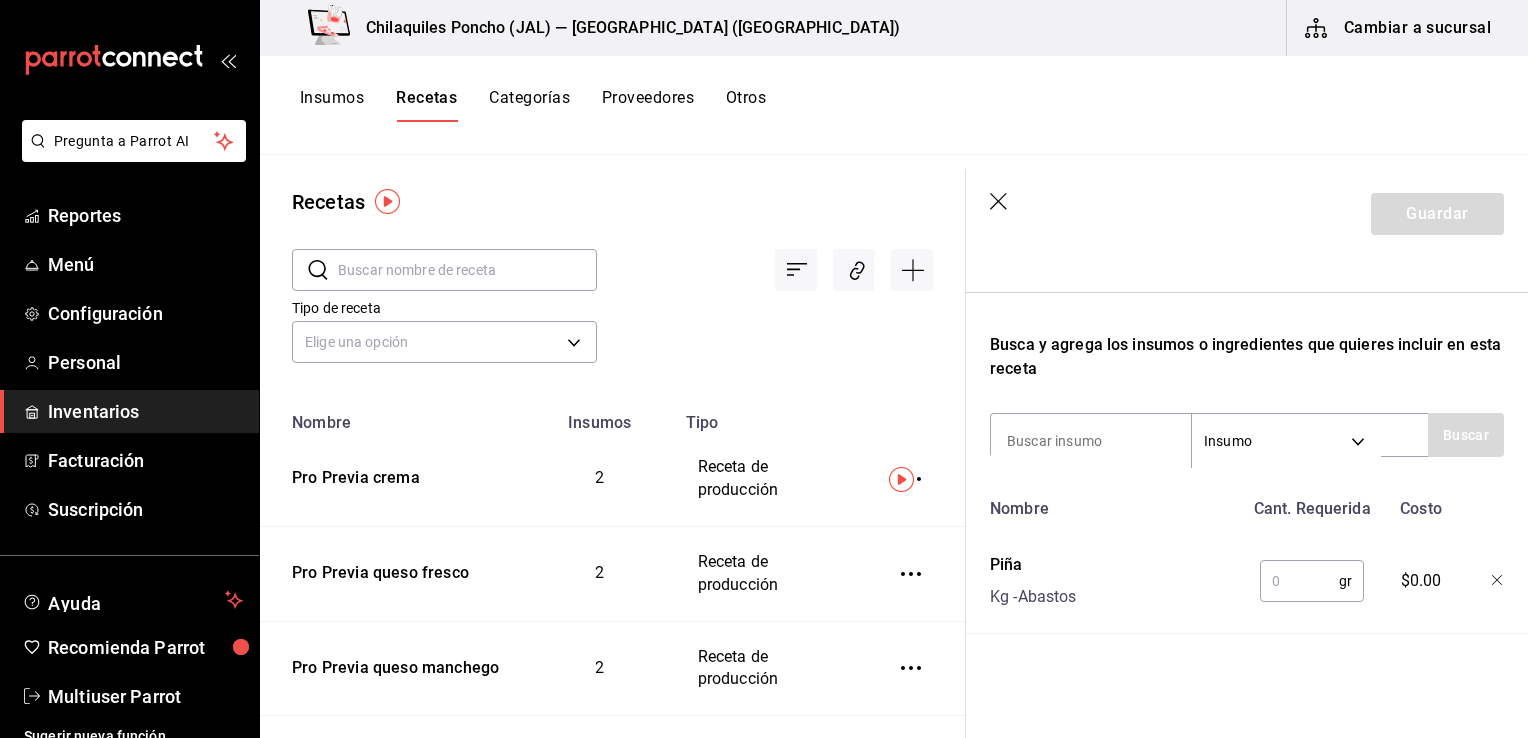 scroll, scrollTop: 568, scrollLeft: 0, axis: vertical 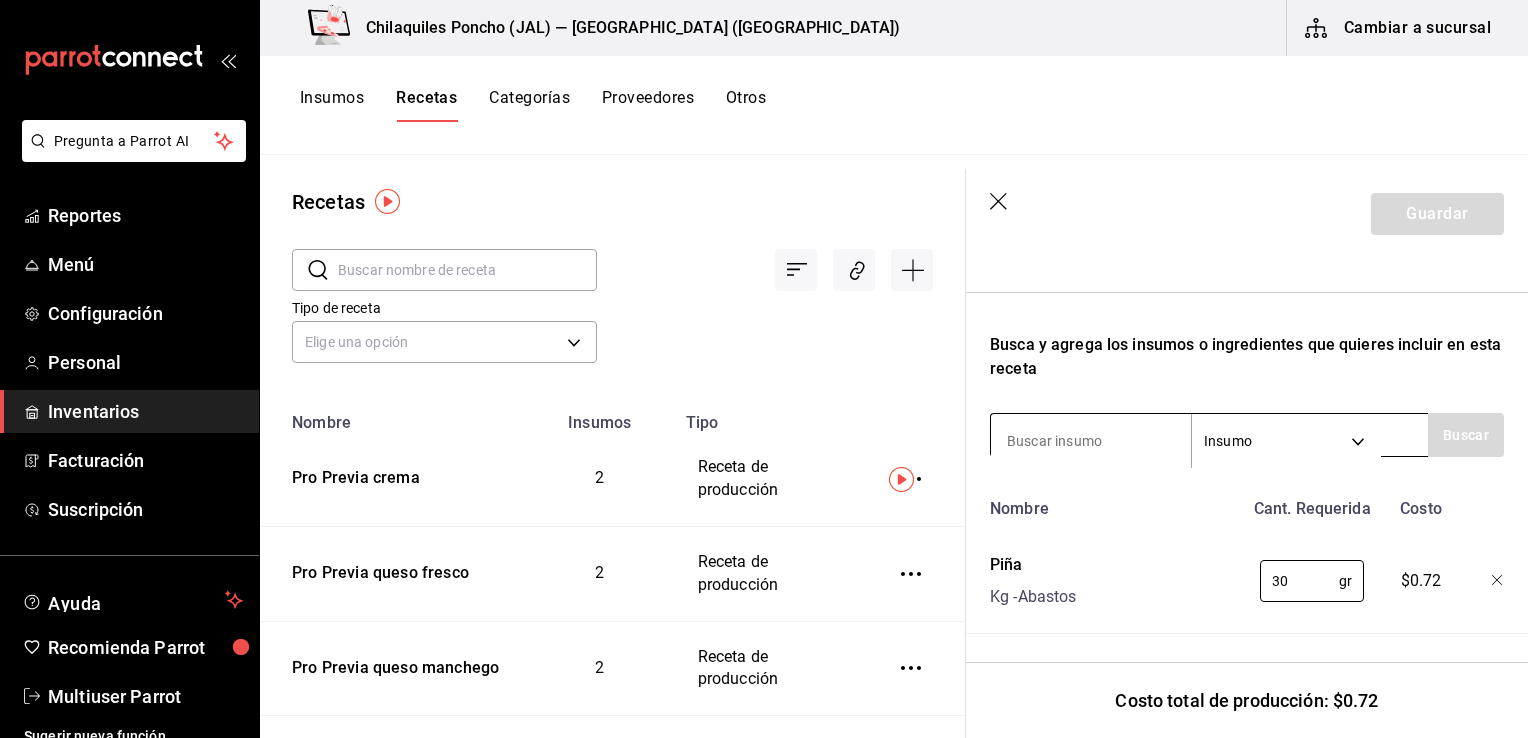type on "30" 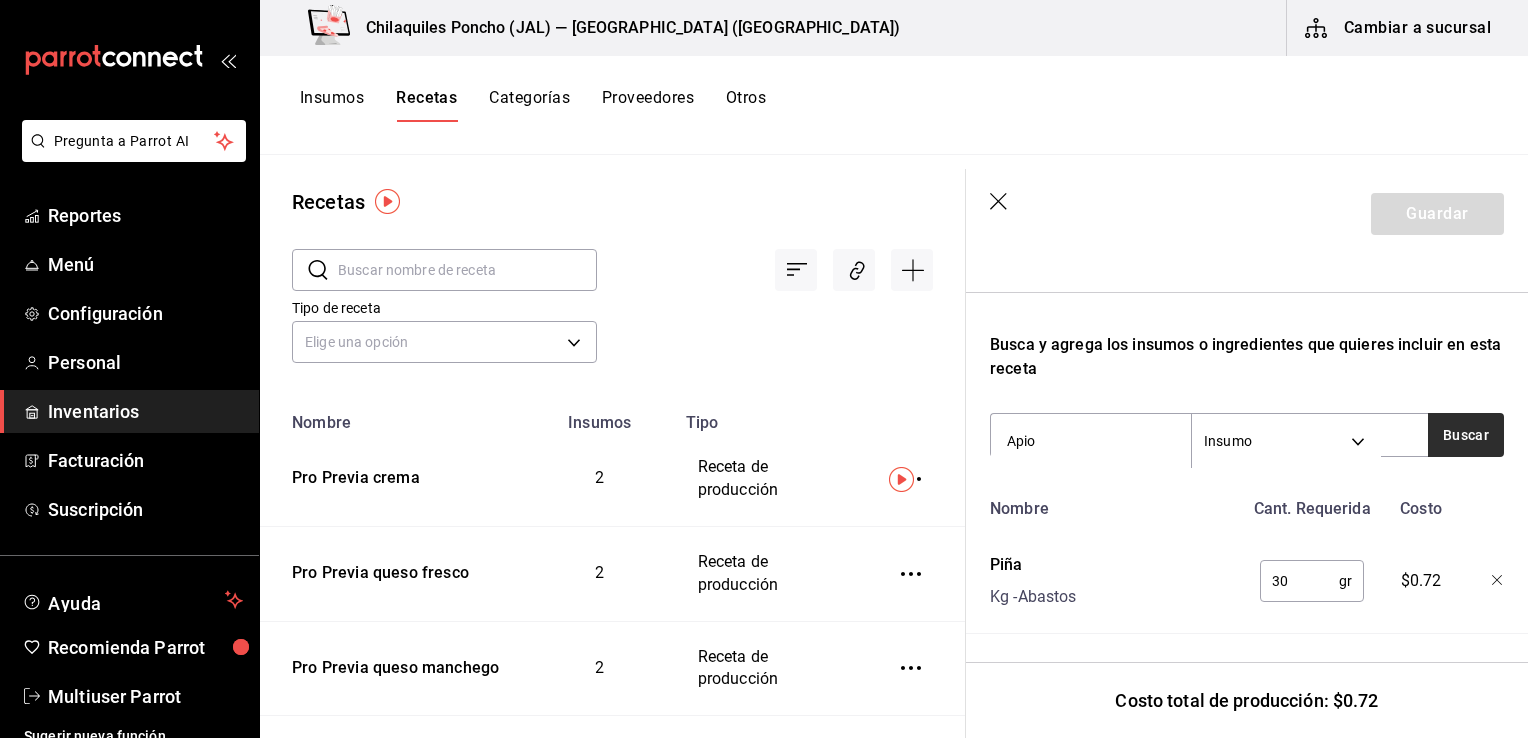 type on "Apio" 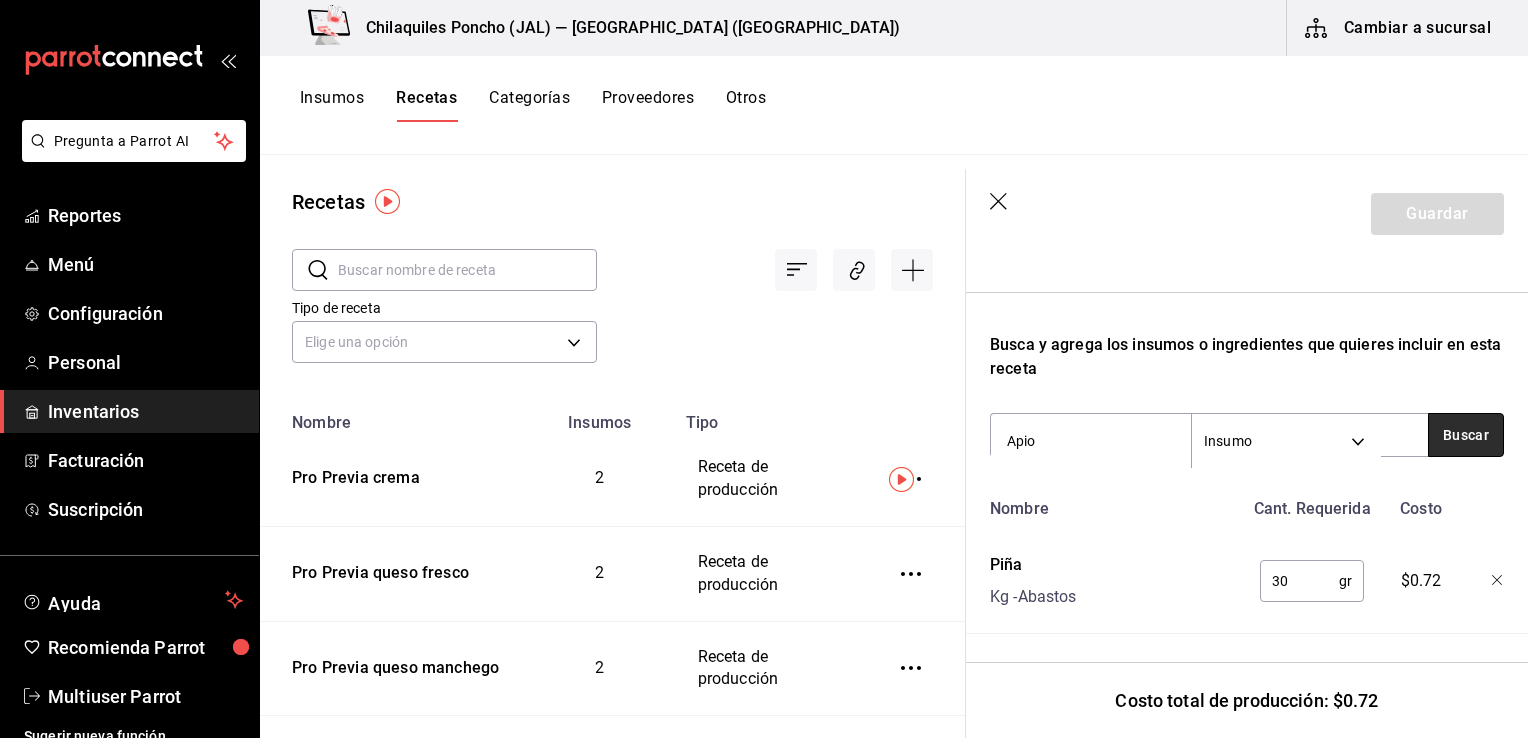click on "Buscar" at bounding box center [1466, 435] 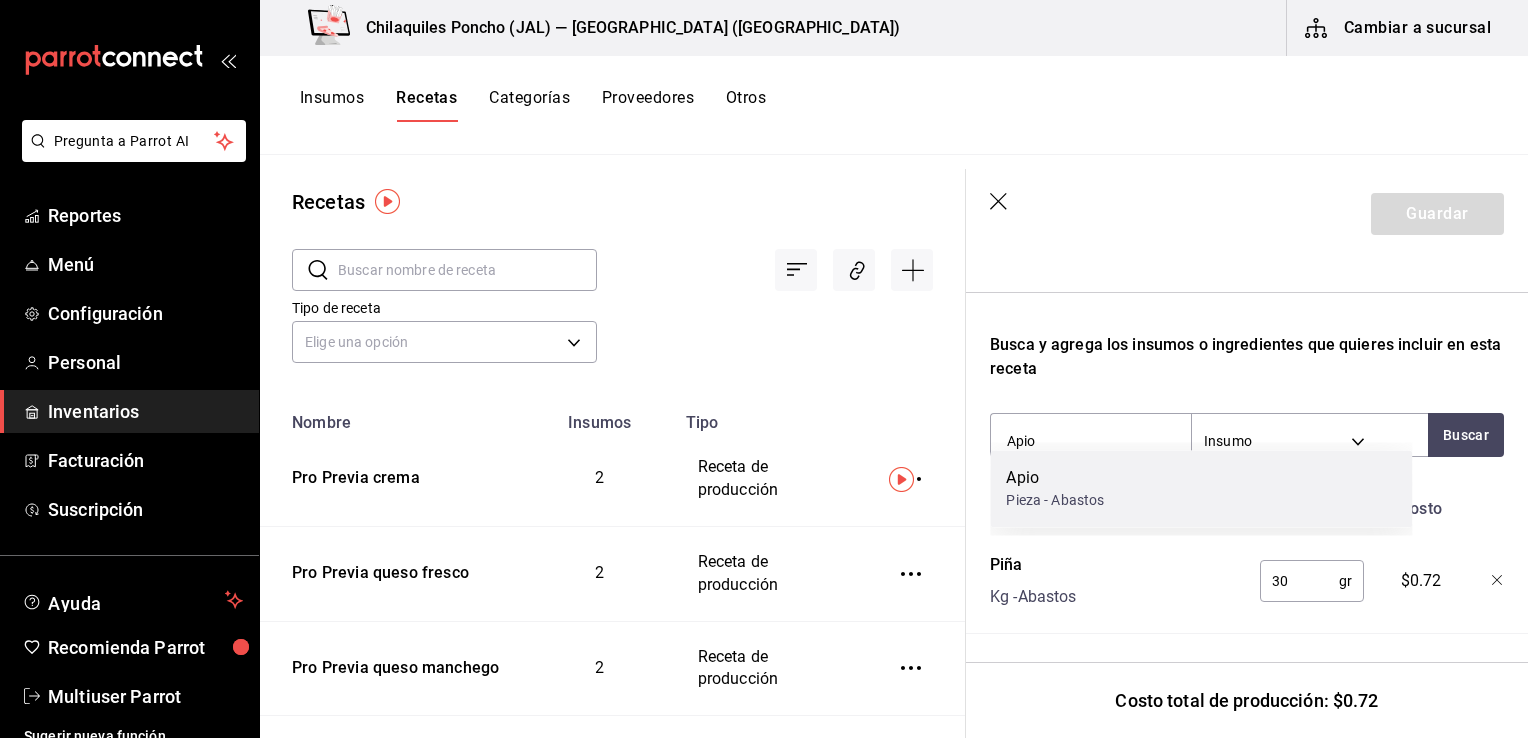 click on "Apio Pieza - Abastos" at bounding box center [1201, 488] 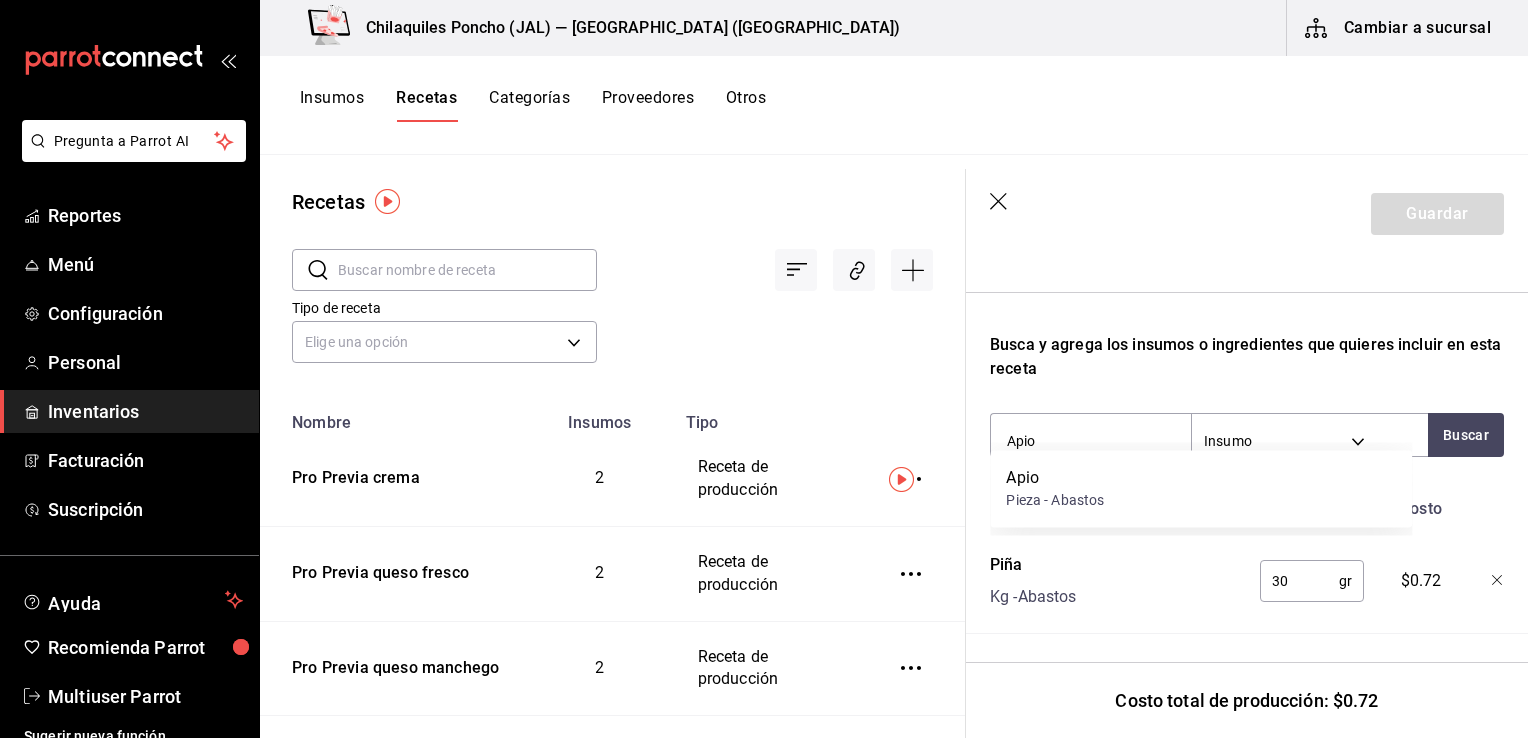 type 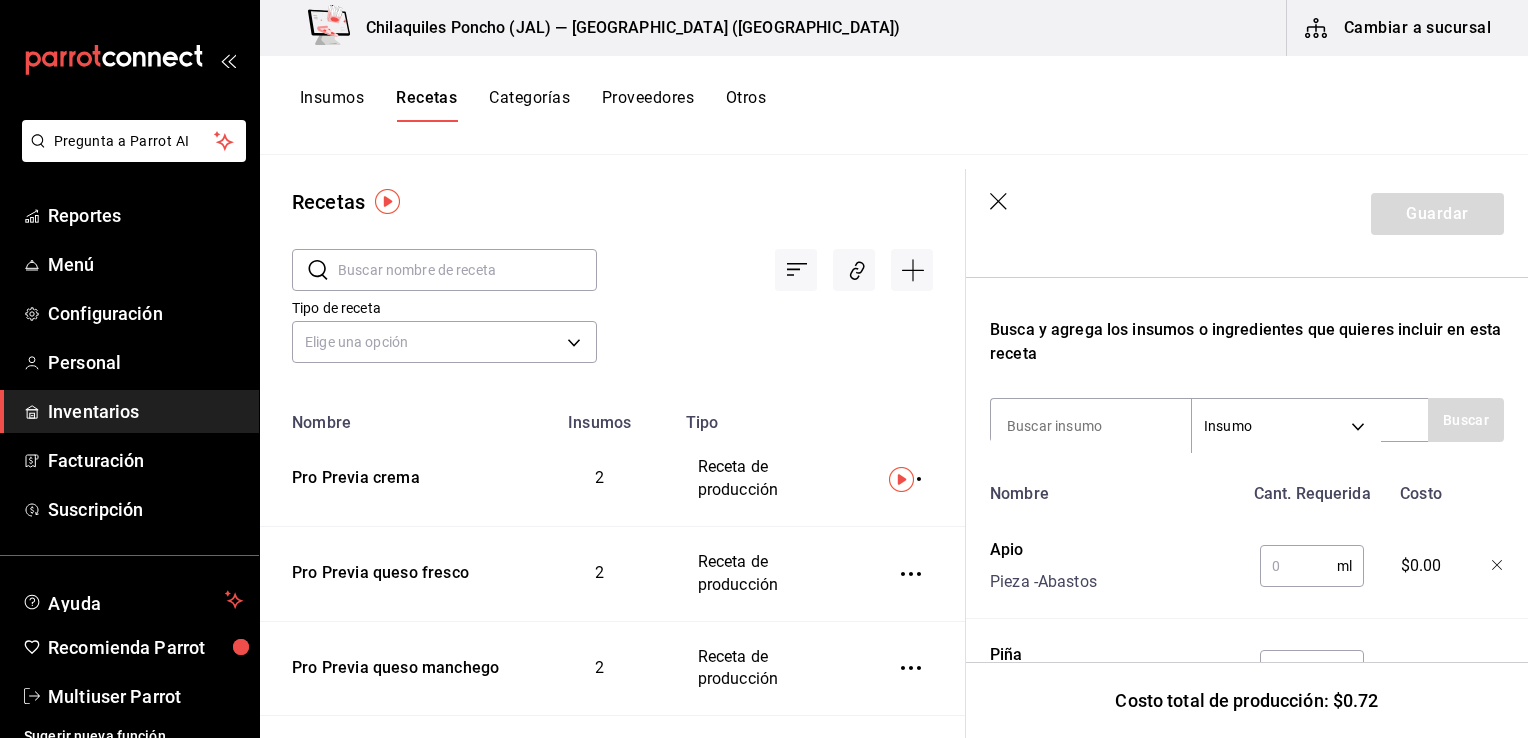 click at bounding box center [1298, 566] 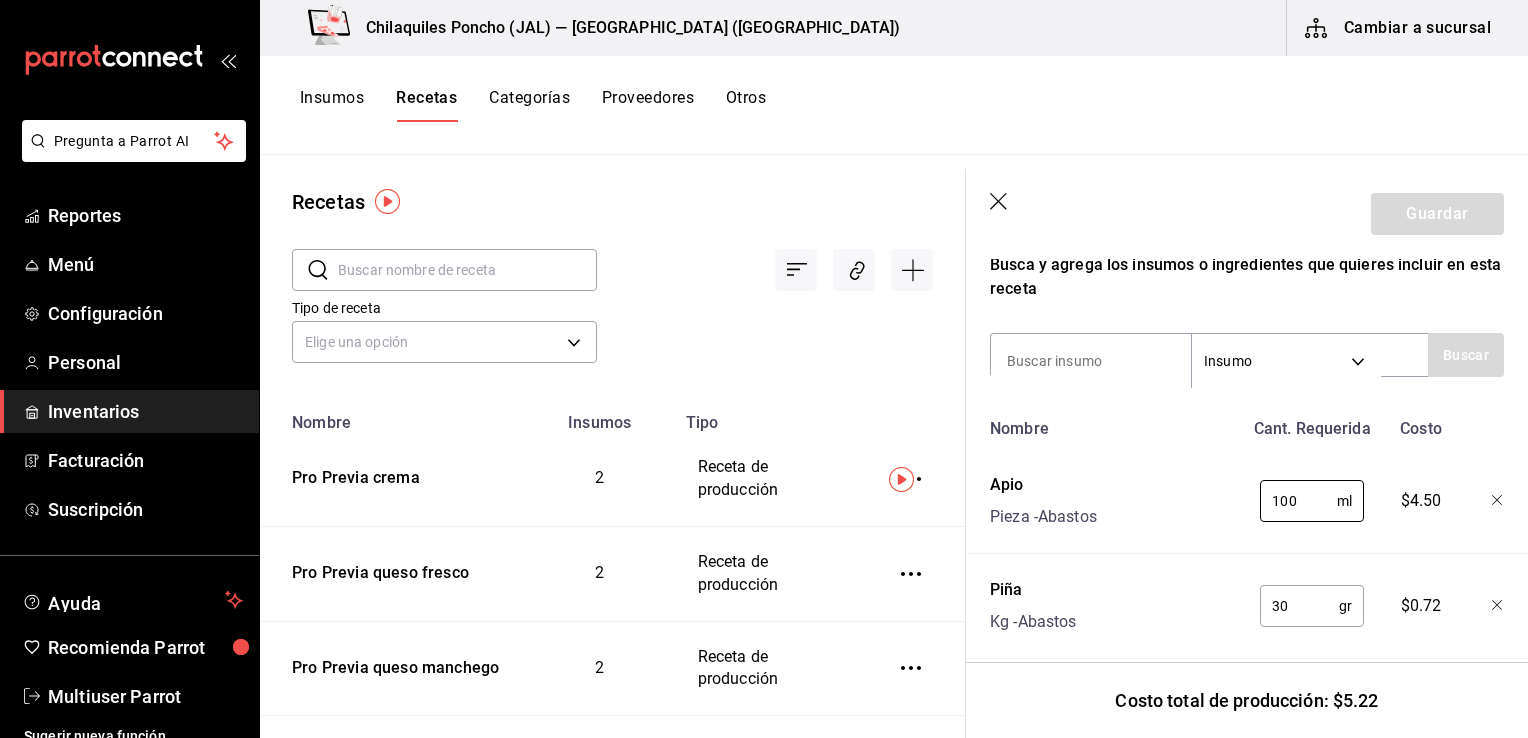 scroll, scrollTop: 672, scrollLeft: 0, axis: vertical 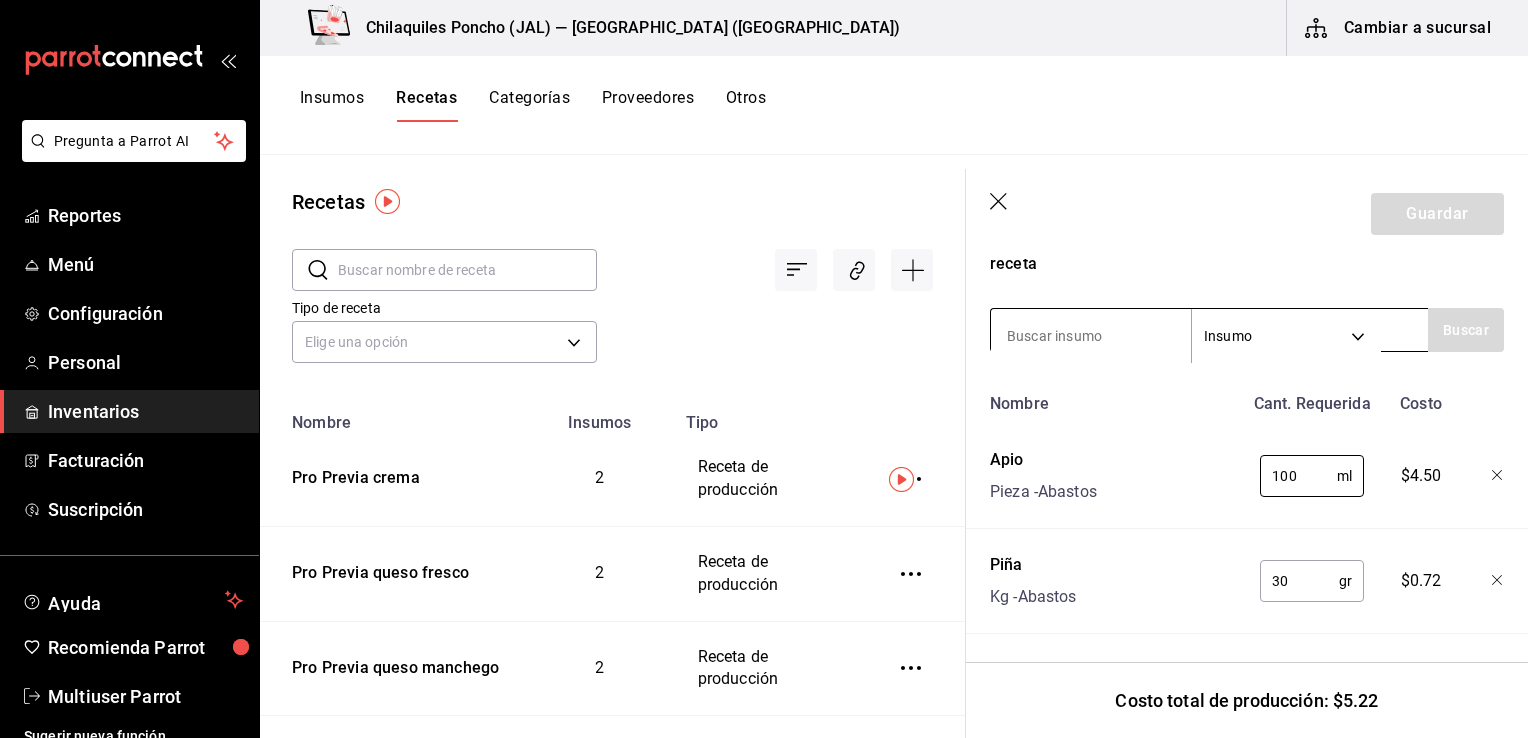 type on "100" 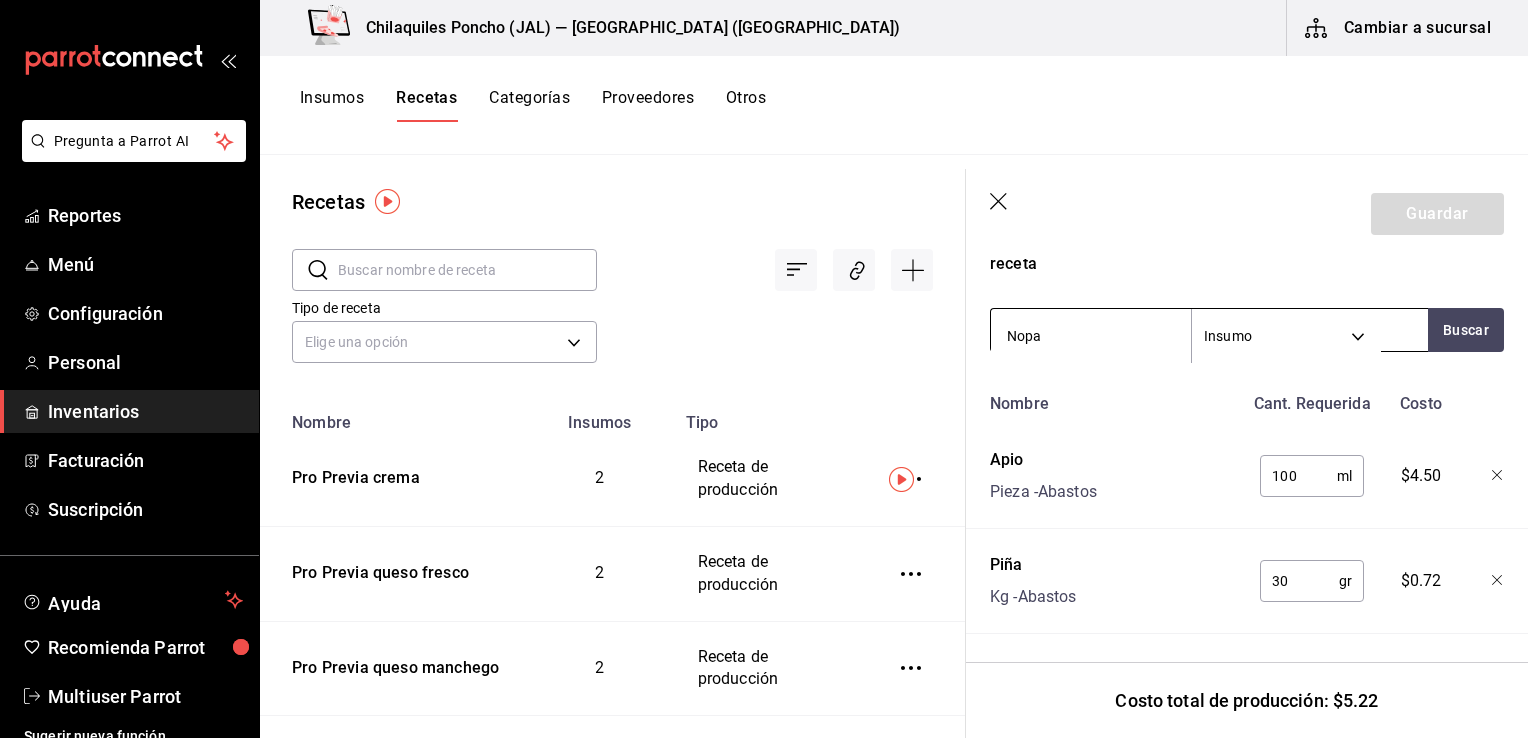 type on "Nopal" 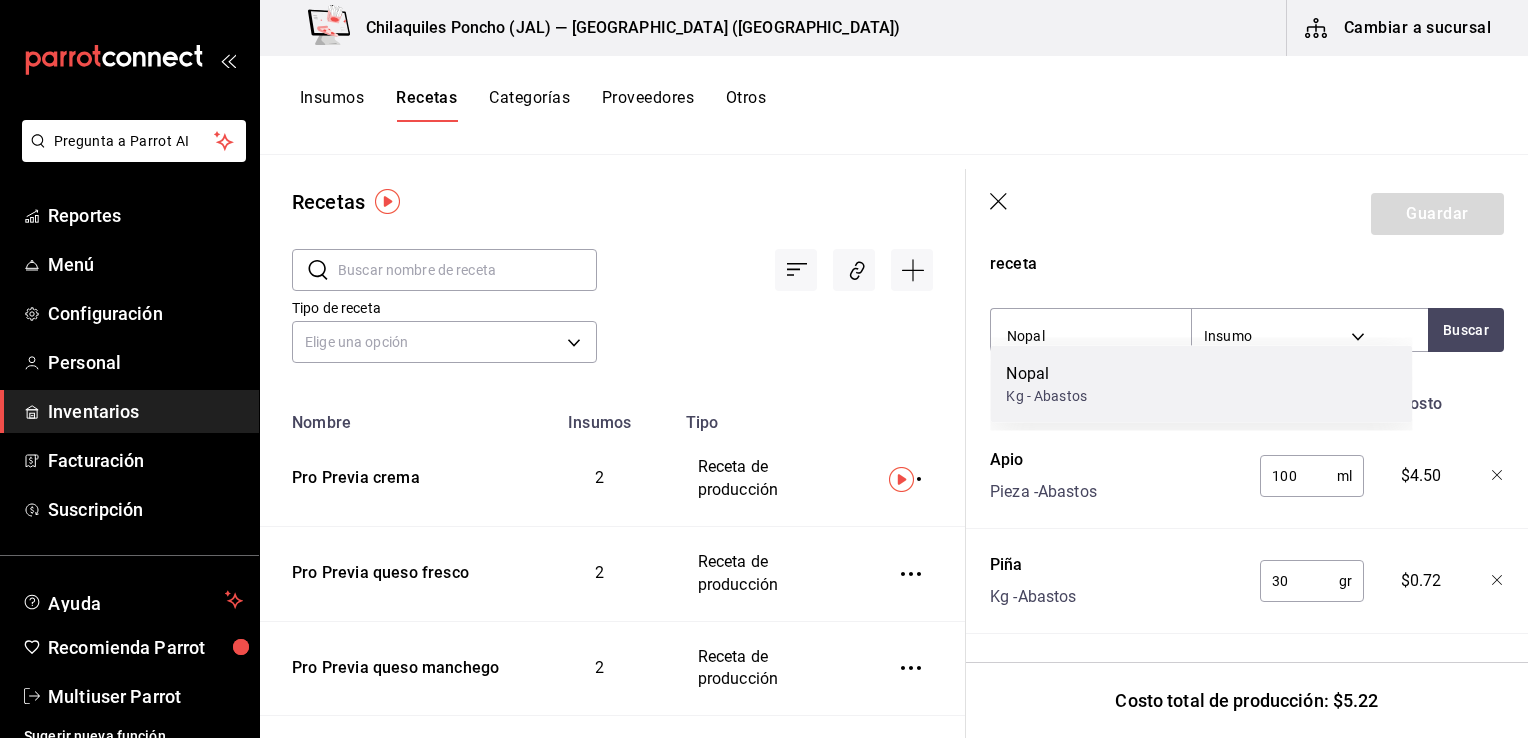 click on "Nopal" at bounding box center (1046, 374) 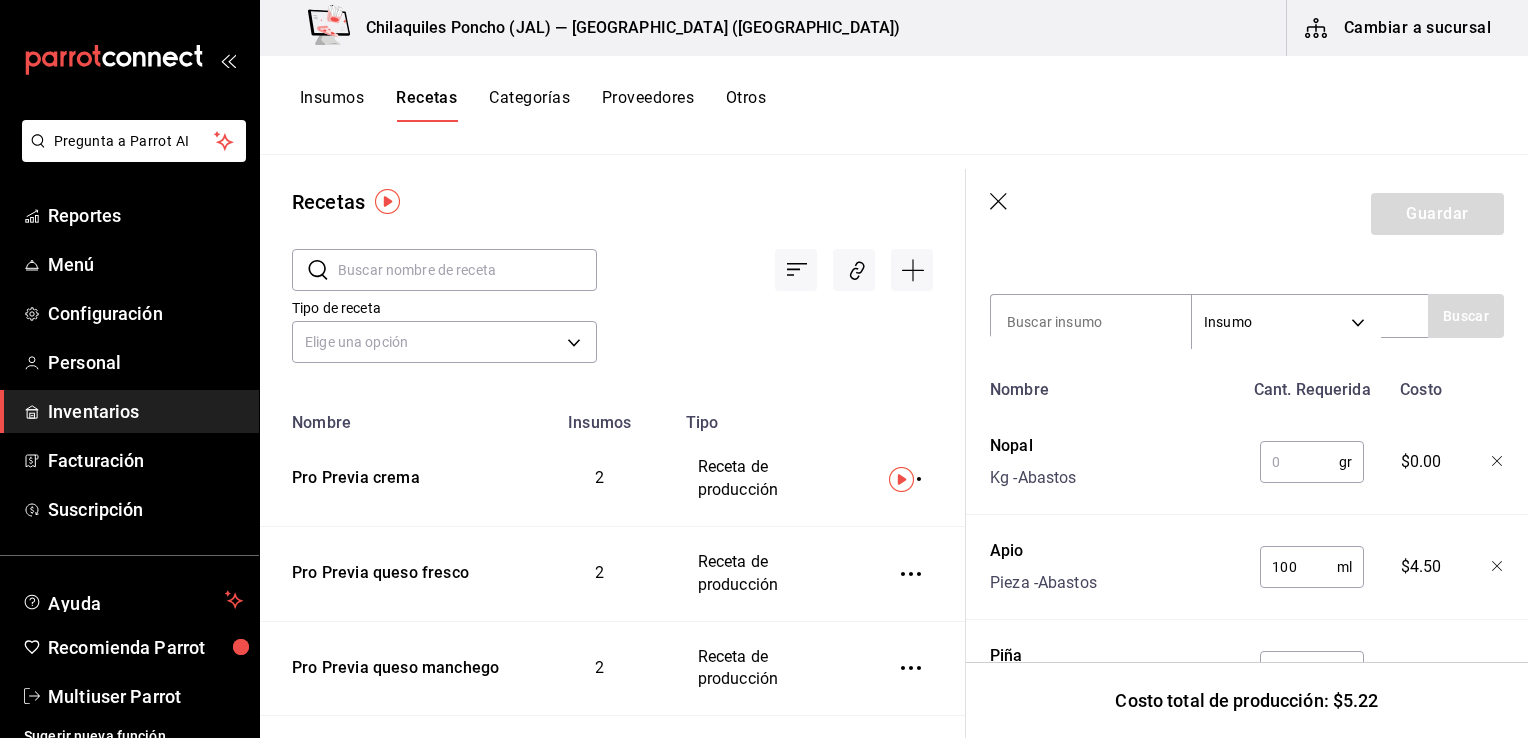 click at bounding box center (1299, 462) 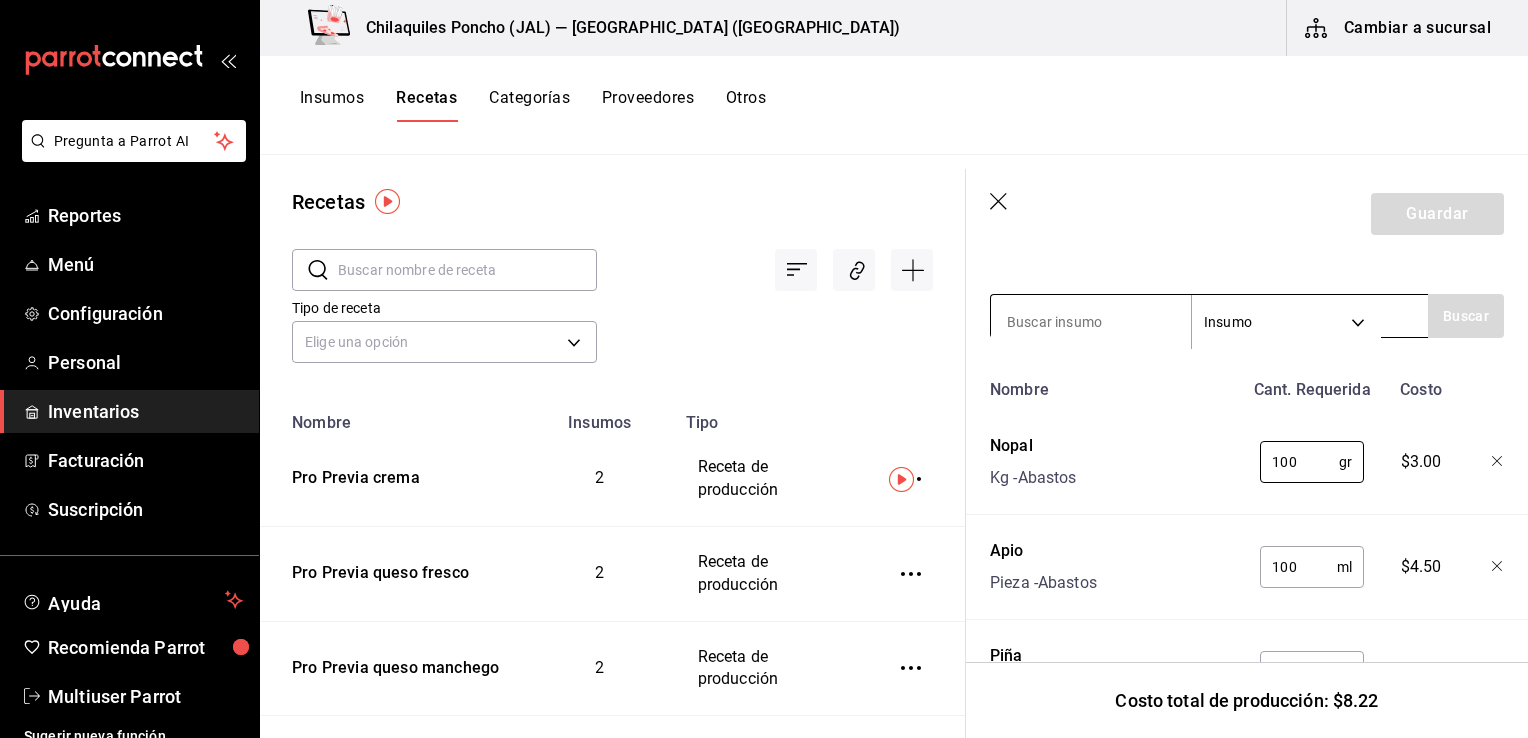 type on "100" 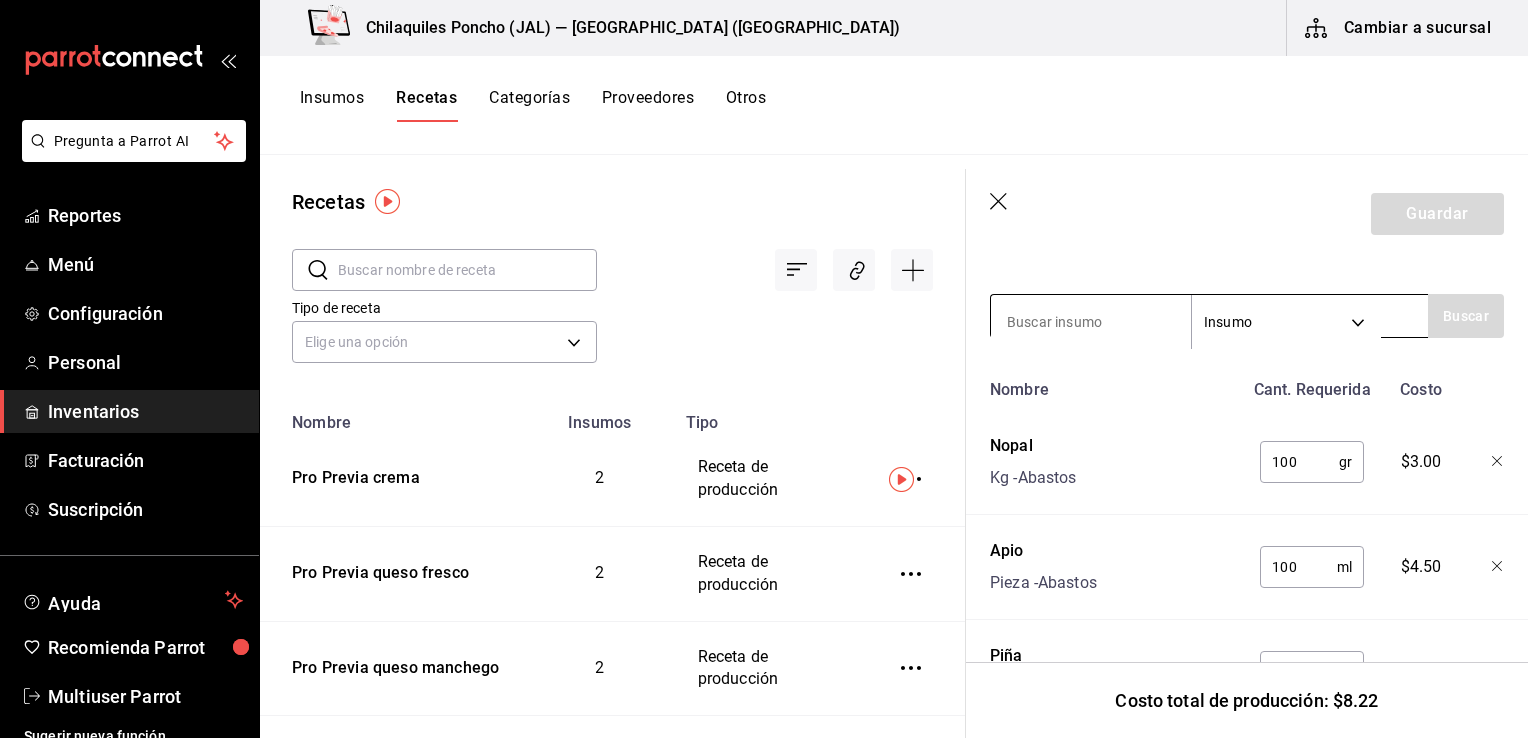 click at bounding box center [1091, 322] 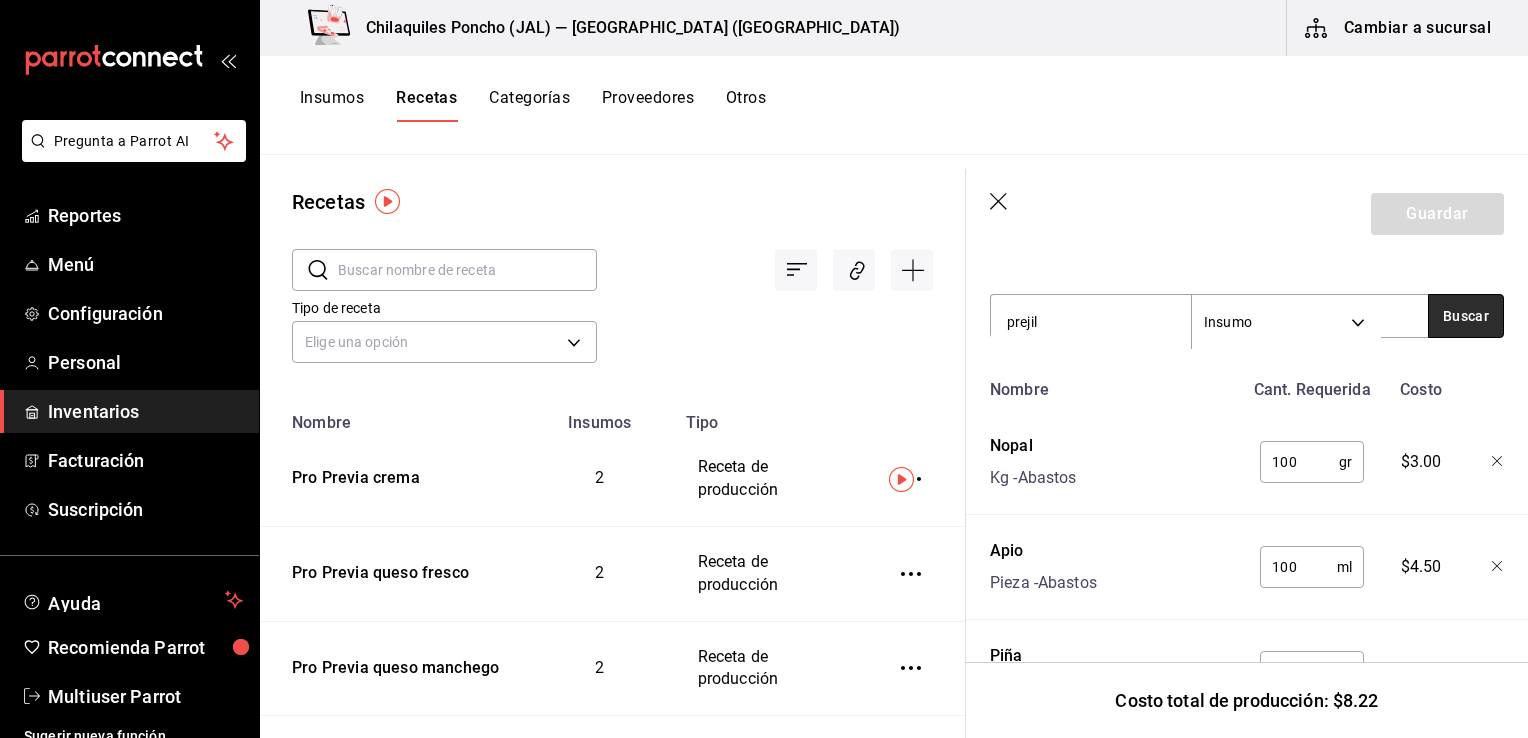 click on "Buscar" at bounding box center [1466, 316] 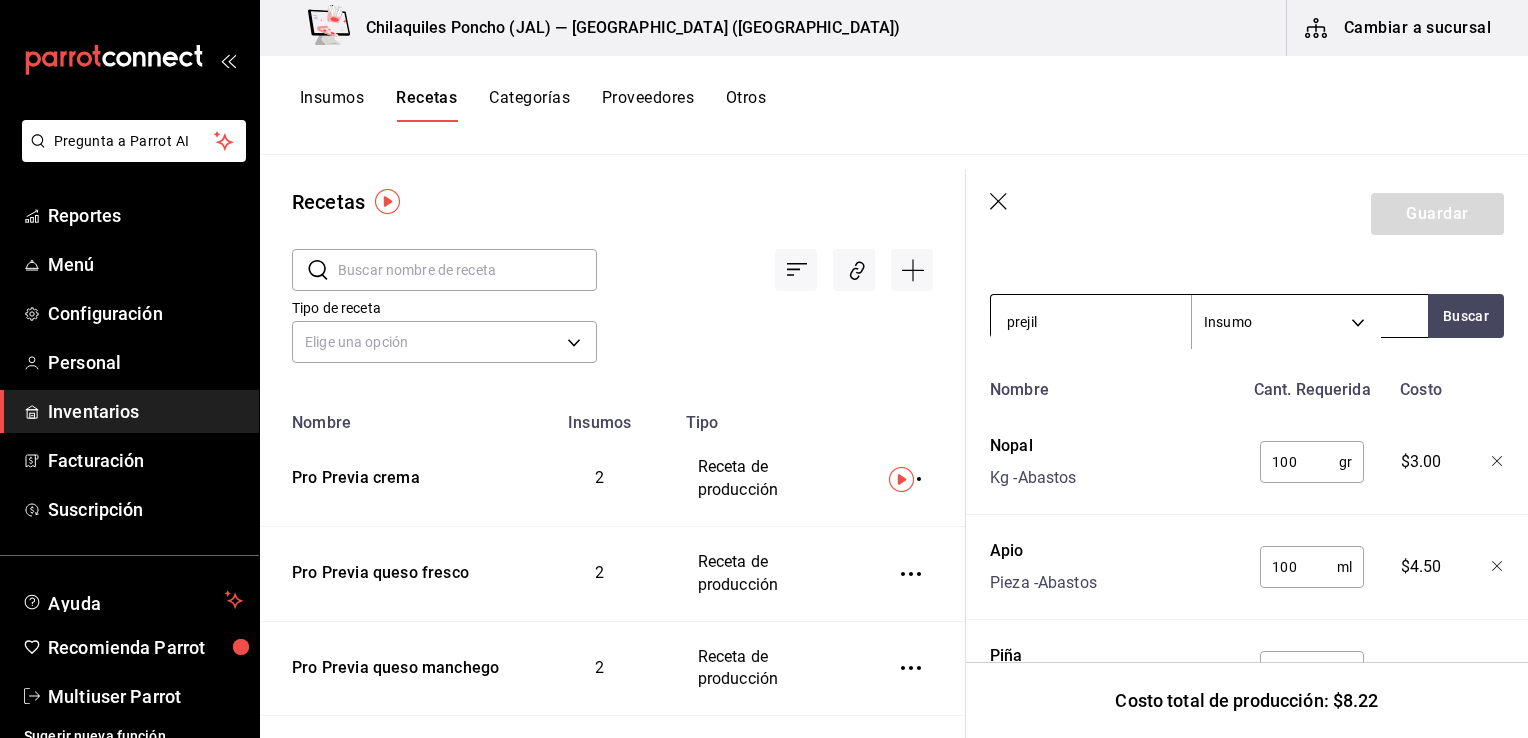 click on "prejil" at bounding box center (1091, 322) 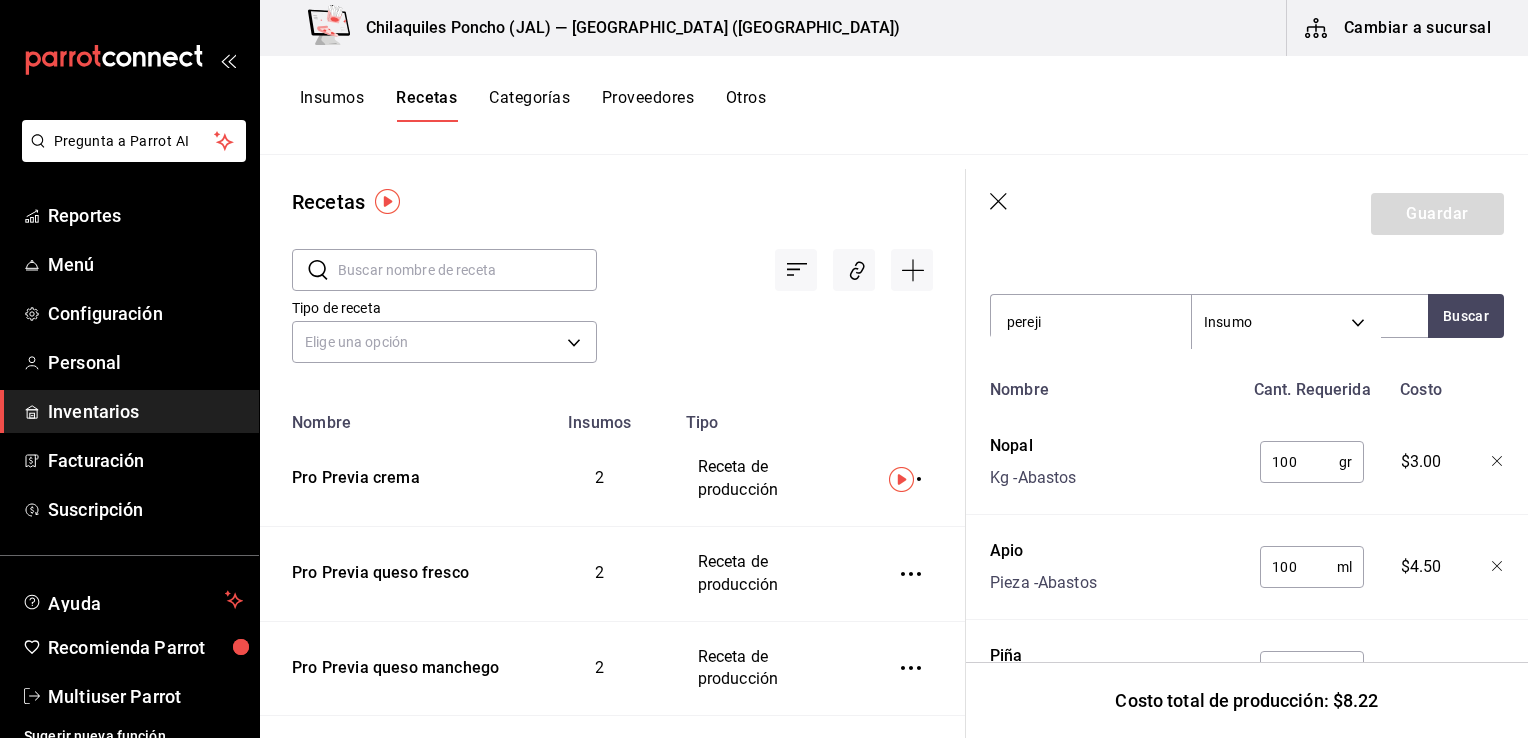 type on "perejil" 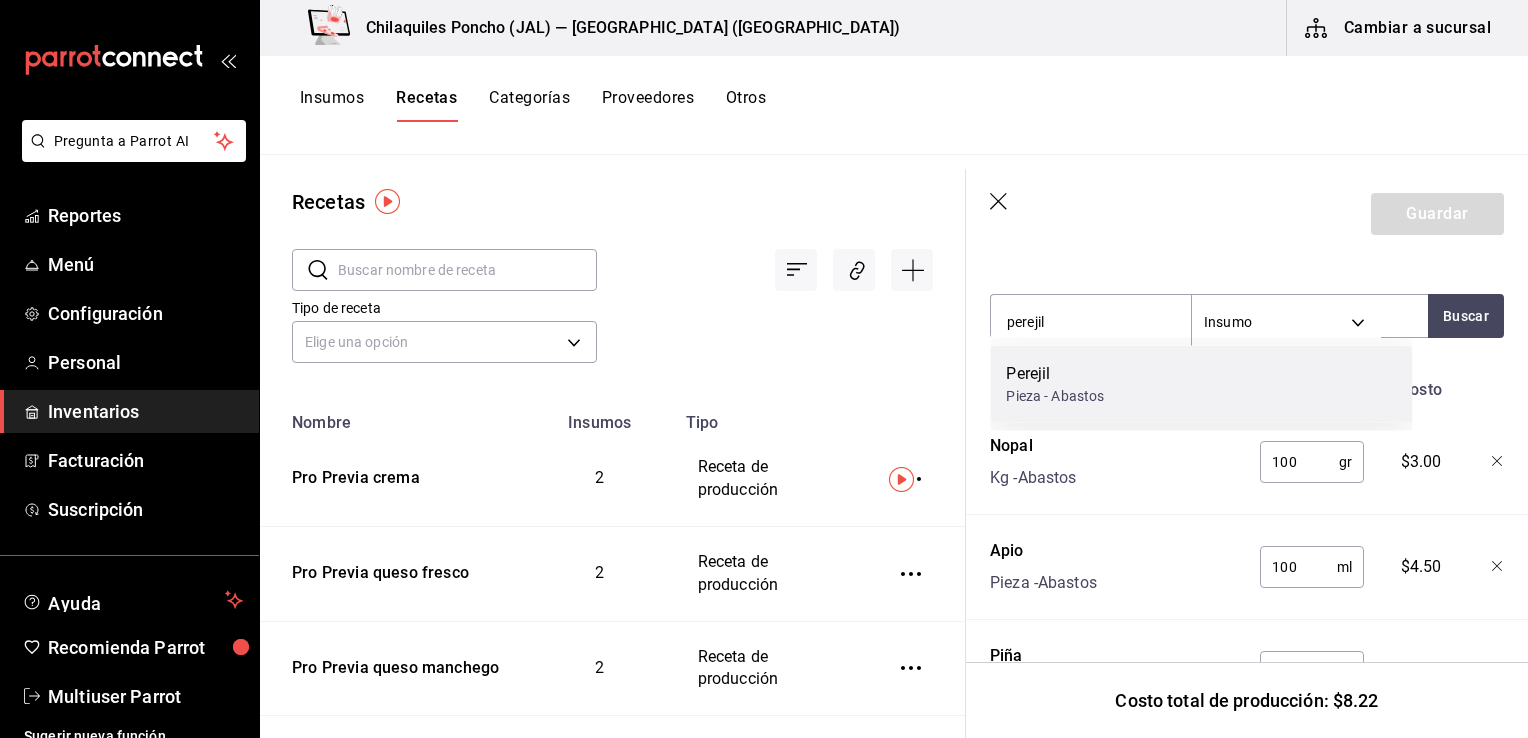 click on "Perejil" at bounding box center (1055, 374) 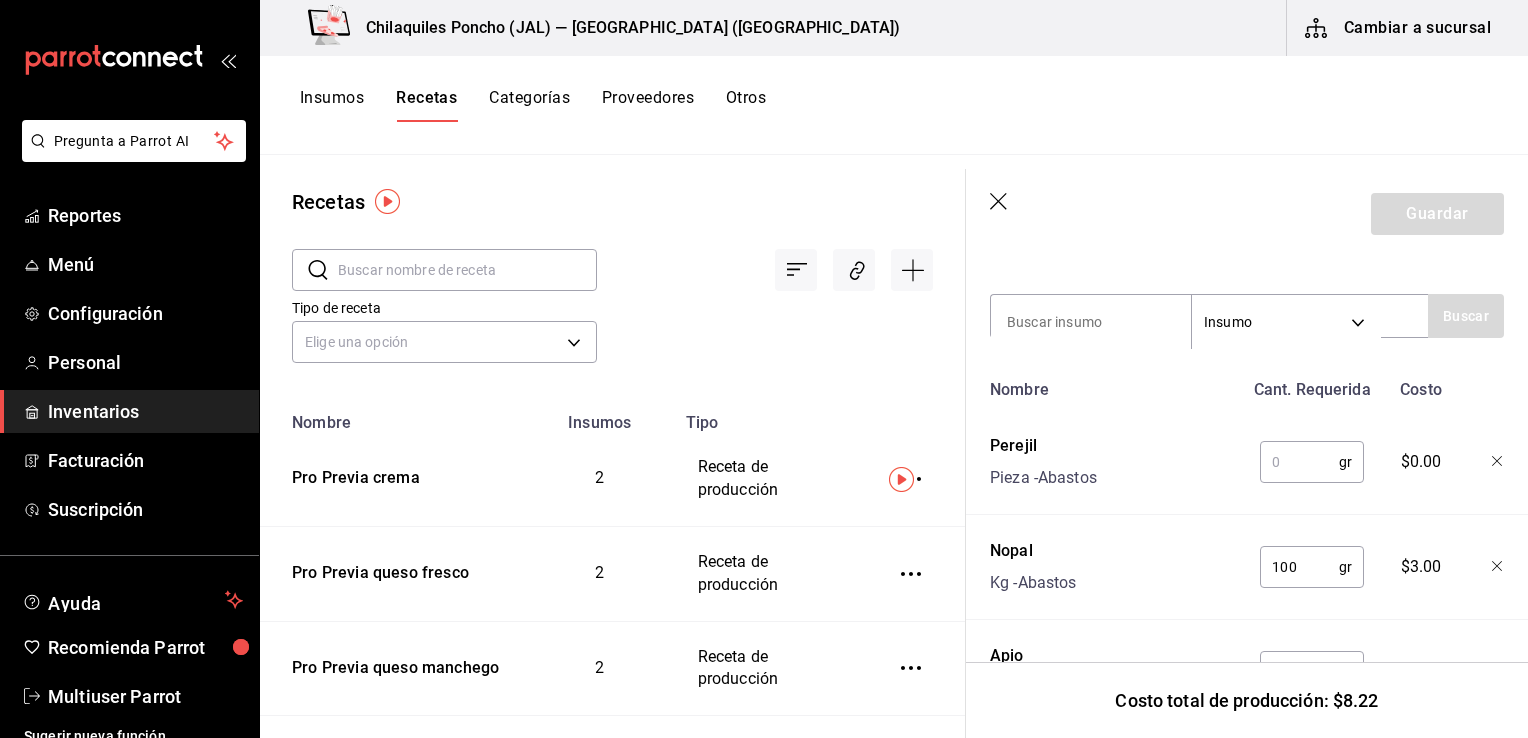 type 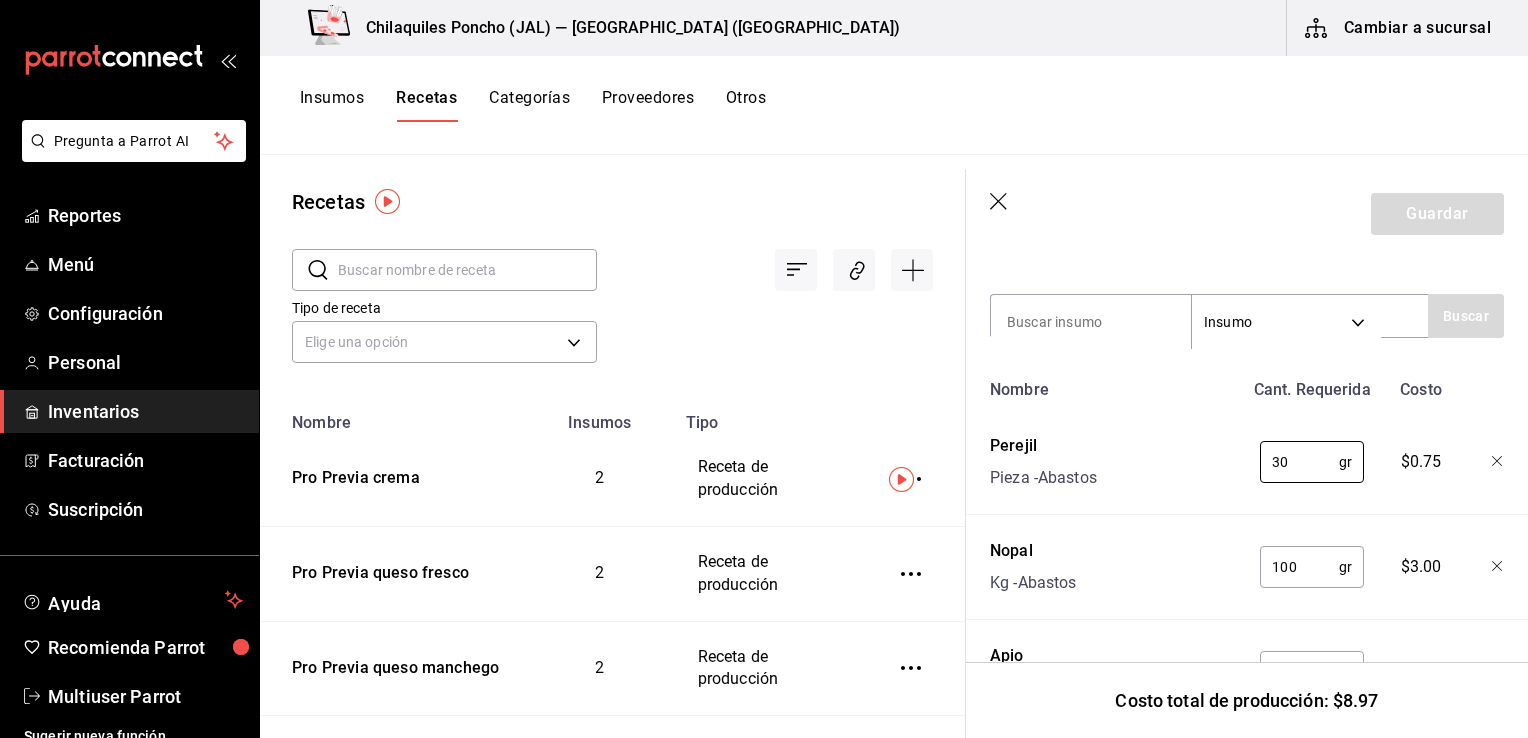 type on "30" 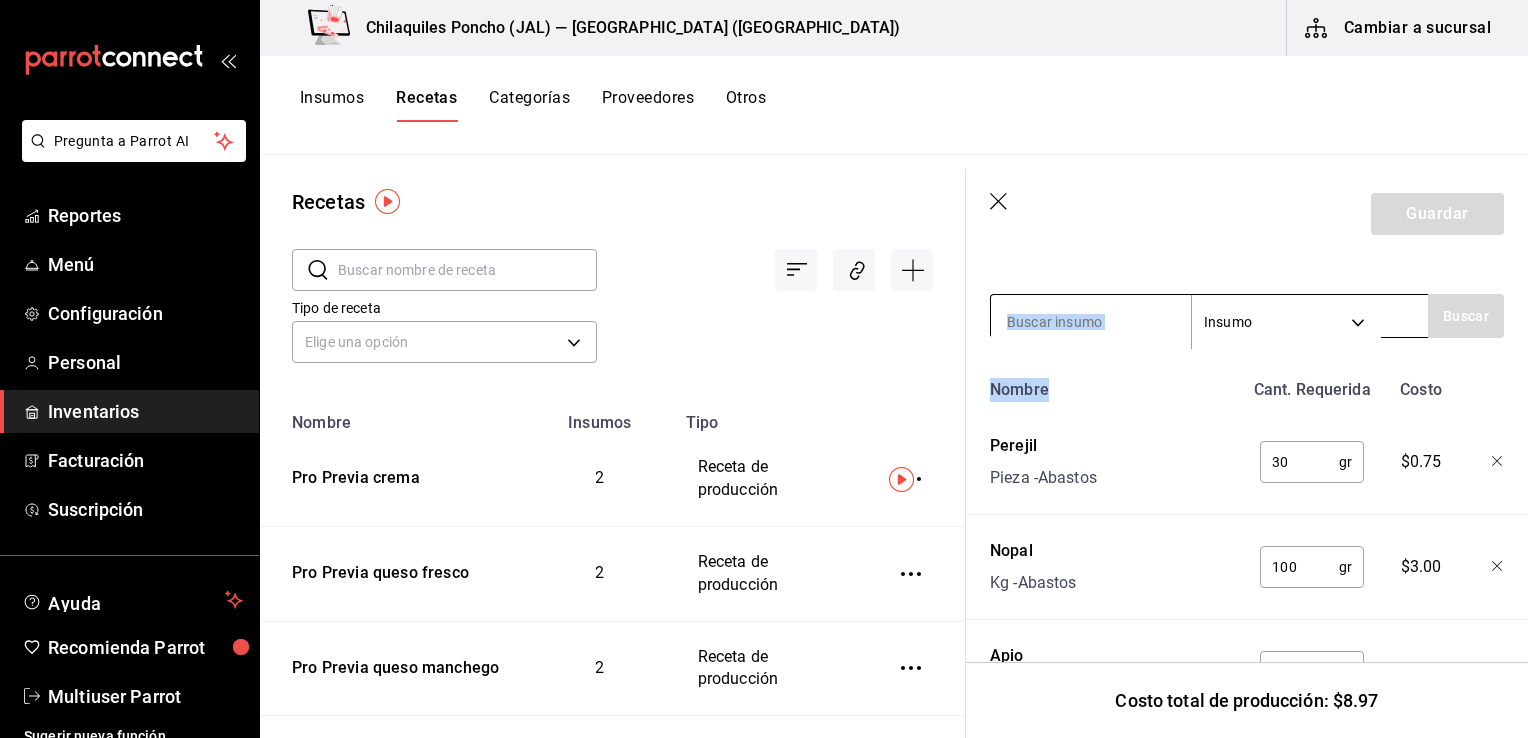 click on "Recuerda que las cantidades utilizadas en tus recetas estarán definidas en la Unidad de medida de receta que hayas especificado para cada insumo. Nombre de esta receta Pro Previa jugo verdes Insumo que produce Buscar Cant. que produce 1 pza ​ Merma % ​ Cant. efectiva 1 pza Previa jugo verde Busca y agrega los insumos o ingredientes que quieres incluir en esta receta Insumo SUPPLY Buscar Nombre Cant. Requerida Costo Perejil Pieza -  Abastos 30 gr ​ $0.75 Nopal Kg -  Abastos 100 gr ​ $3.00 Apio Pieza -  Abastos 100 ml ​ $4.50 Piña Kg -  Abastos 30 gr ​ $0.72" at bounding box center [1247, 242] 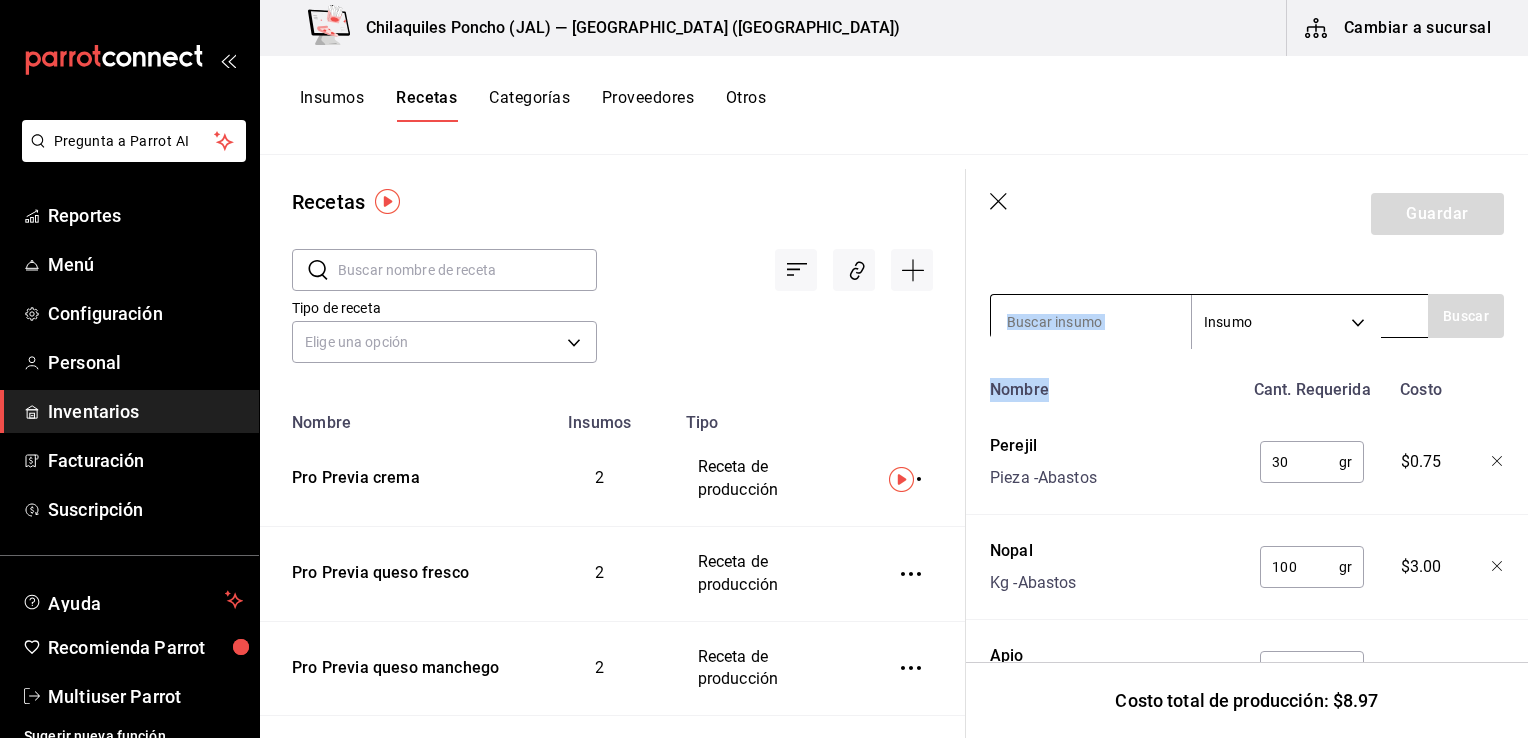 click at bounding box center (1091, 322) 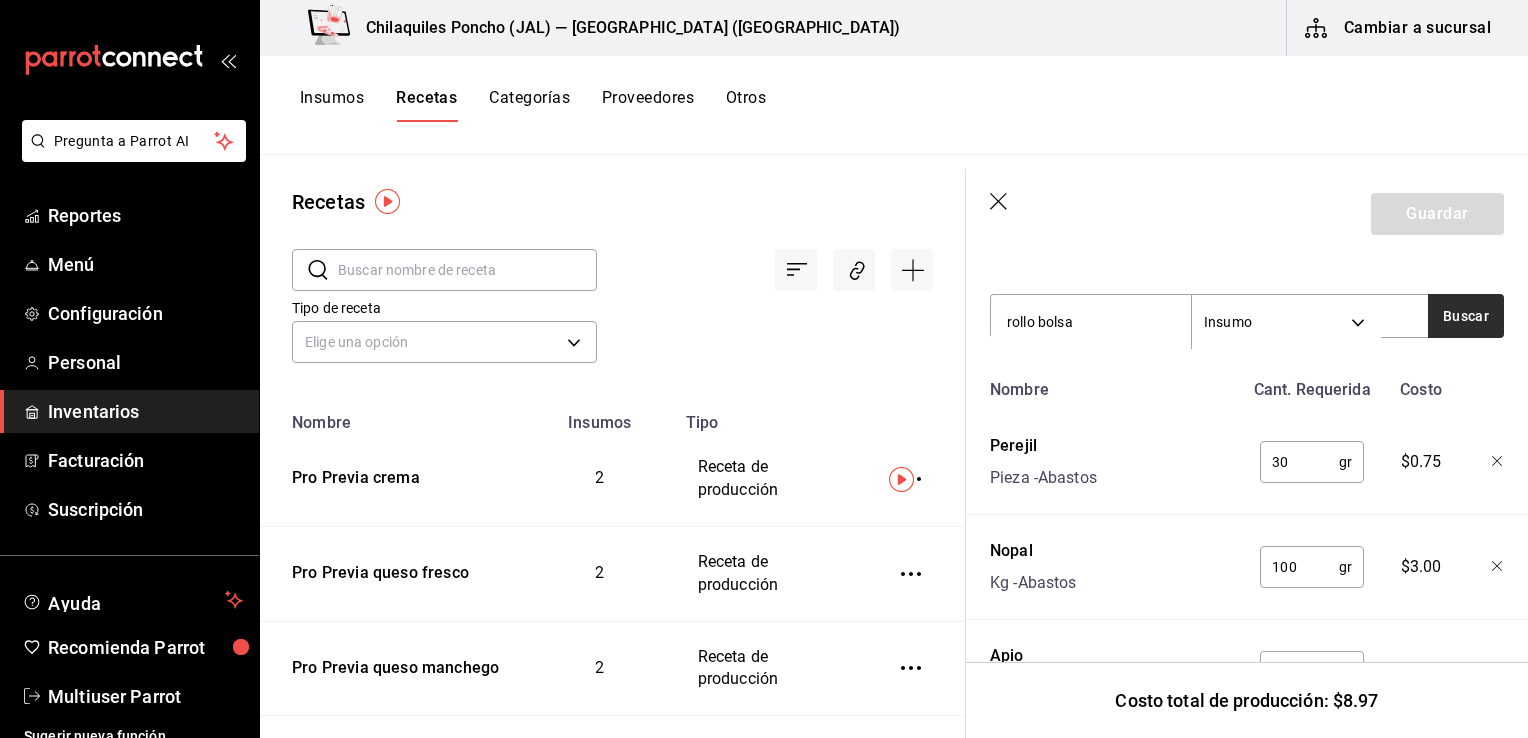 type on "rollo bolsa" 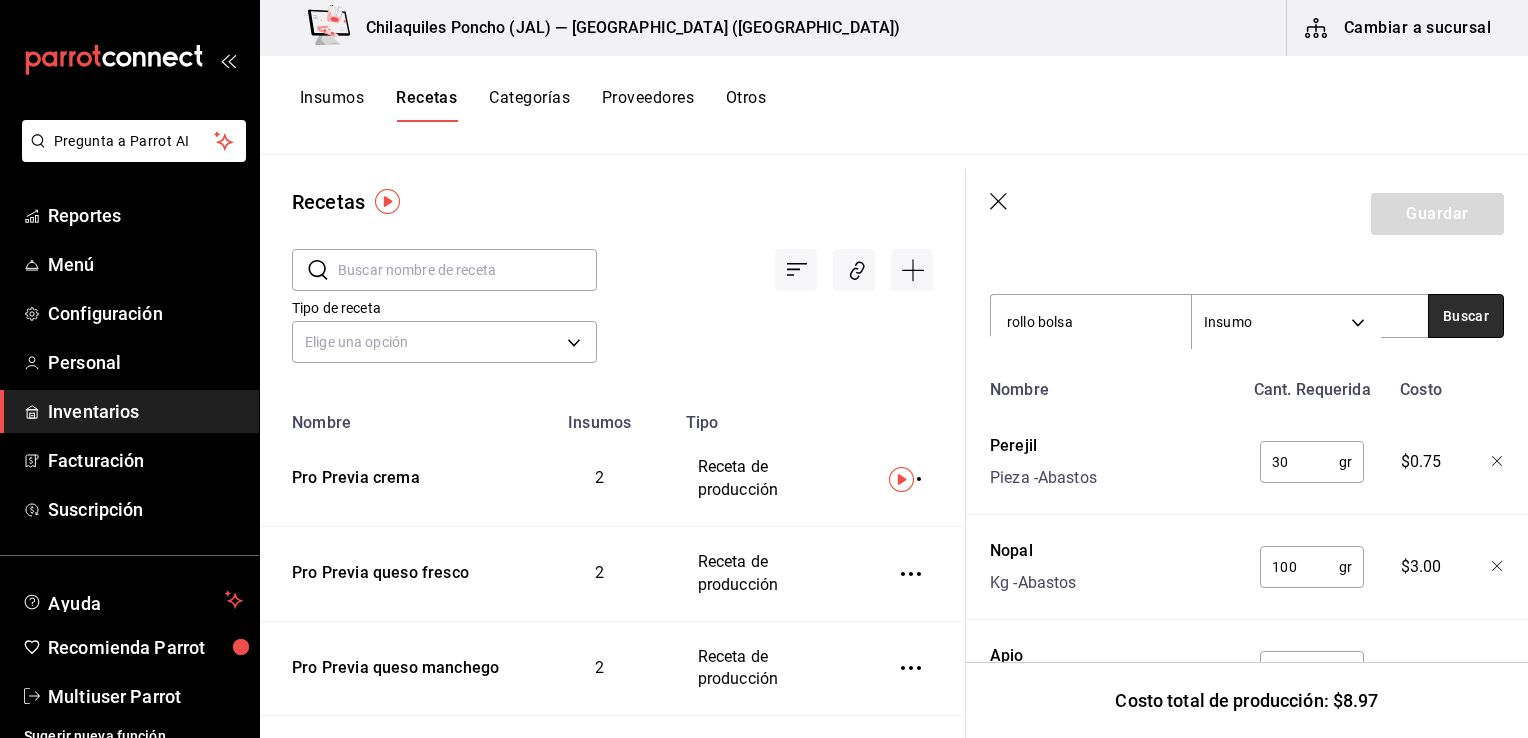 click on "Buscar" at bounding box center [1466, 316] 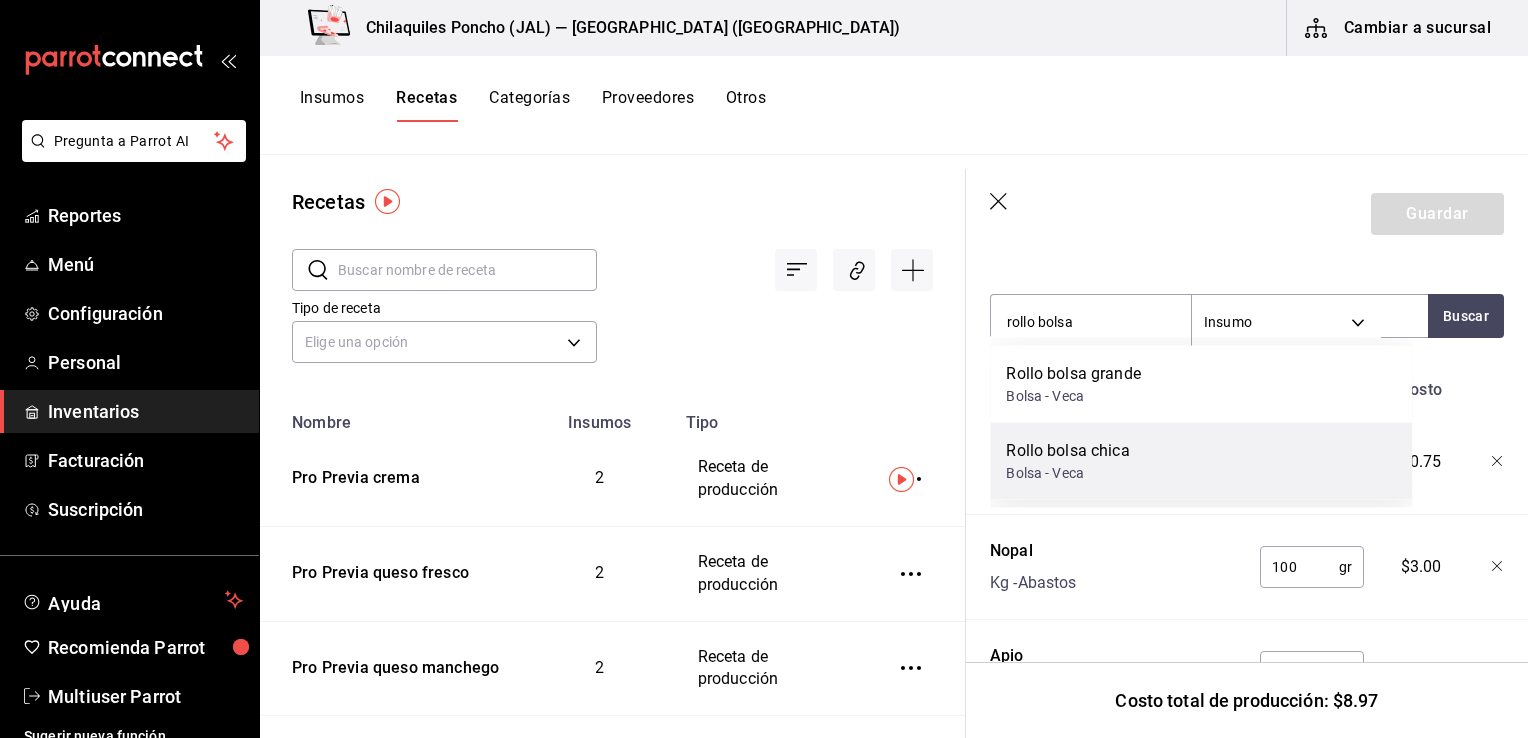 click on "Rollo bolsa chica Bolsa - Veca" at bounding box center [1201, 461] 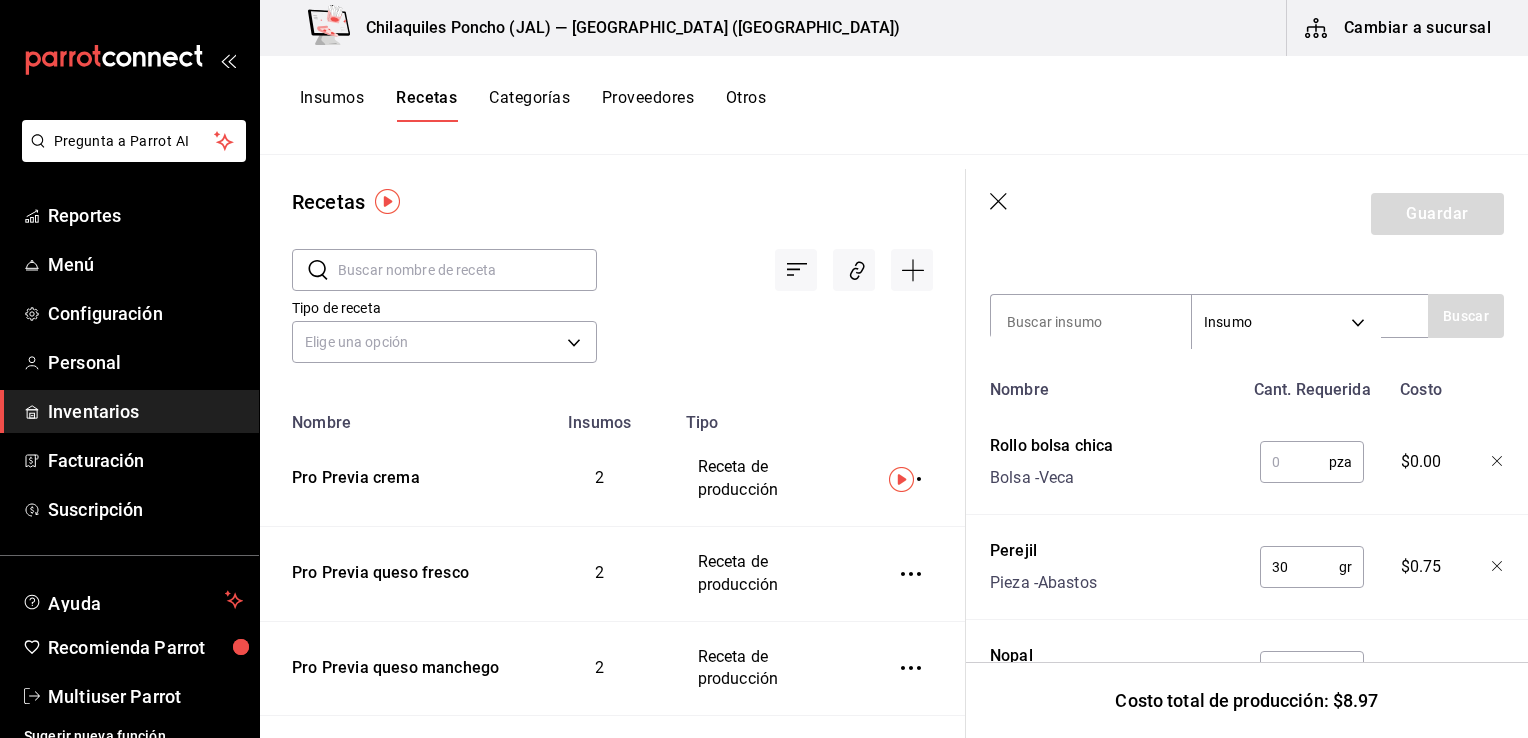 click at bounding box center (1294, 462) 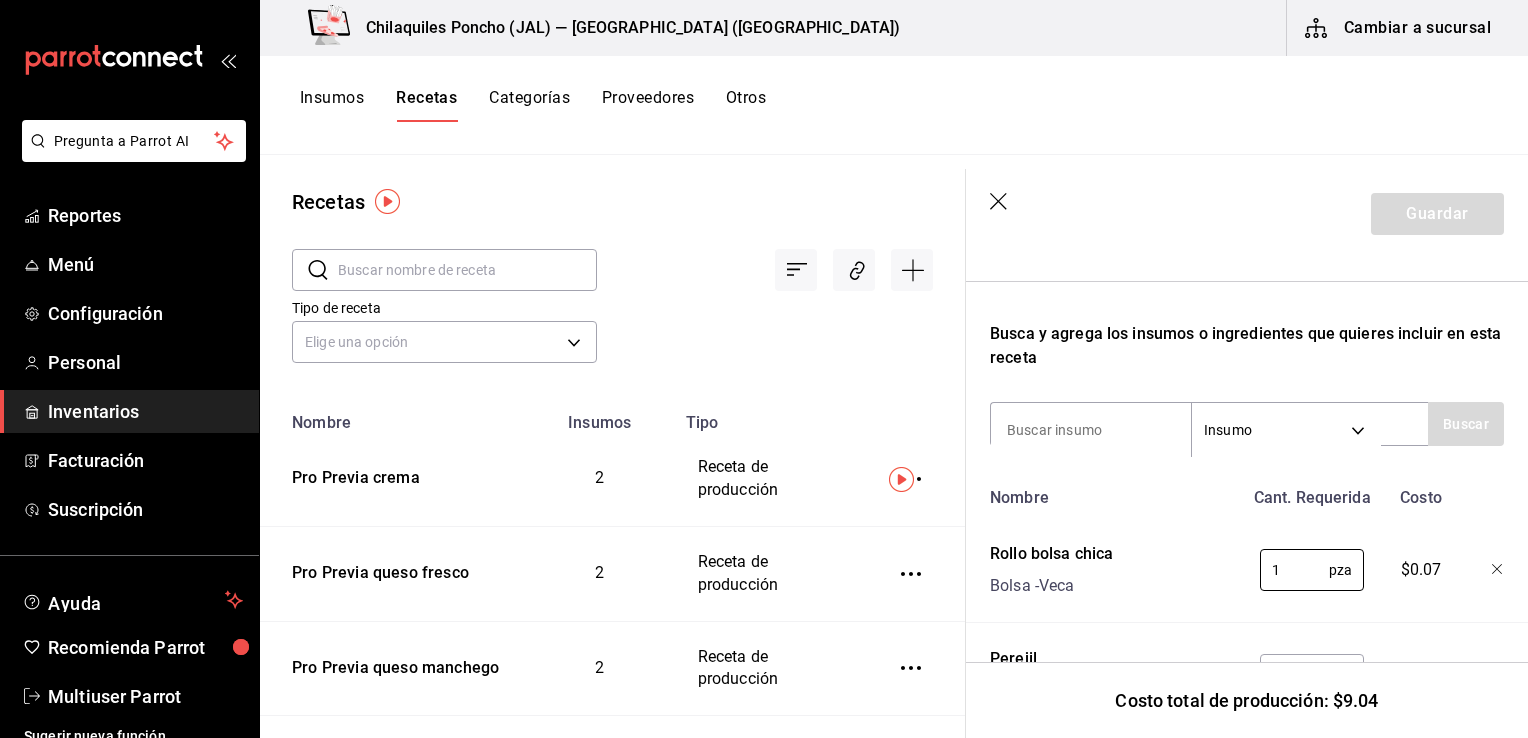scroll, scrollTop: 388, scrollLeft: 0, axis: vertical 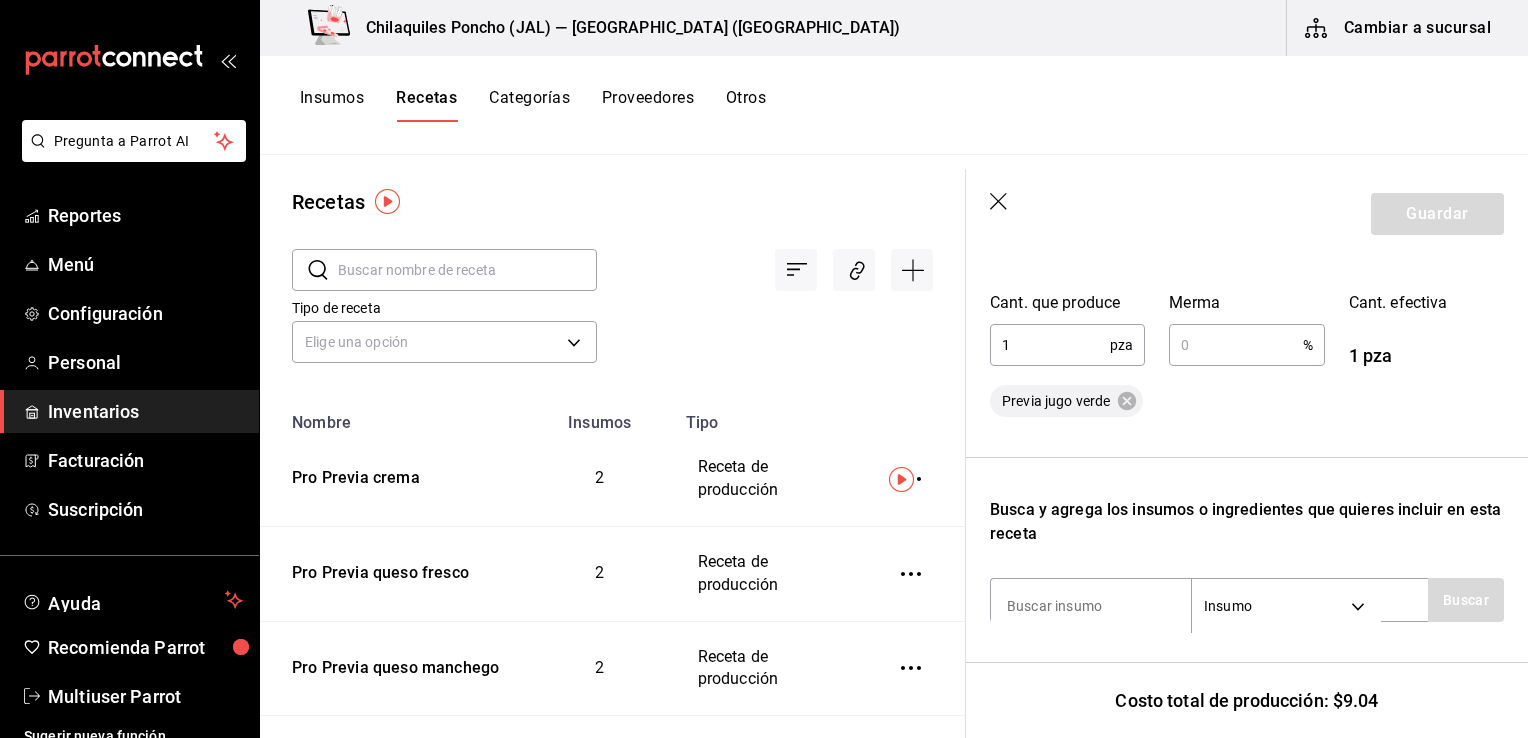 type on "1" 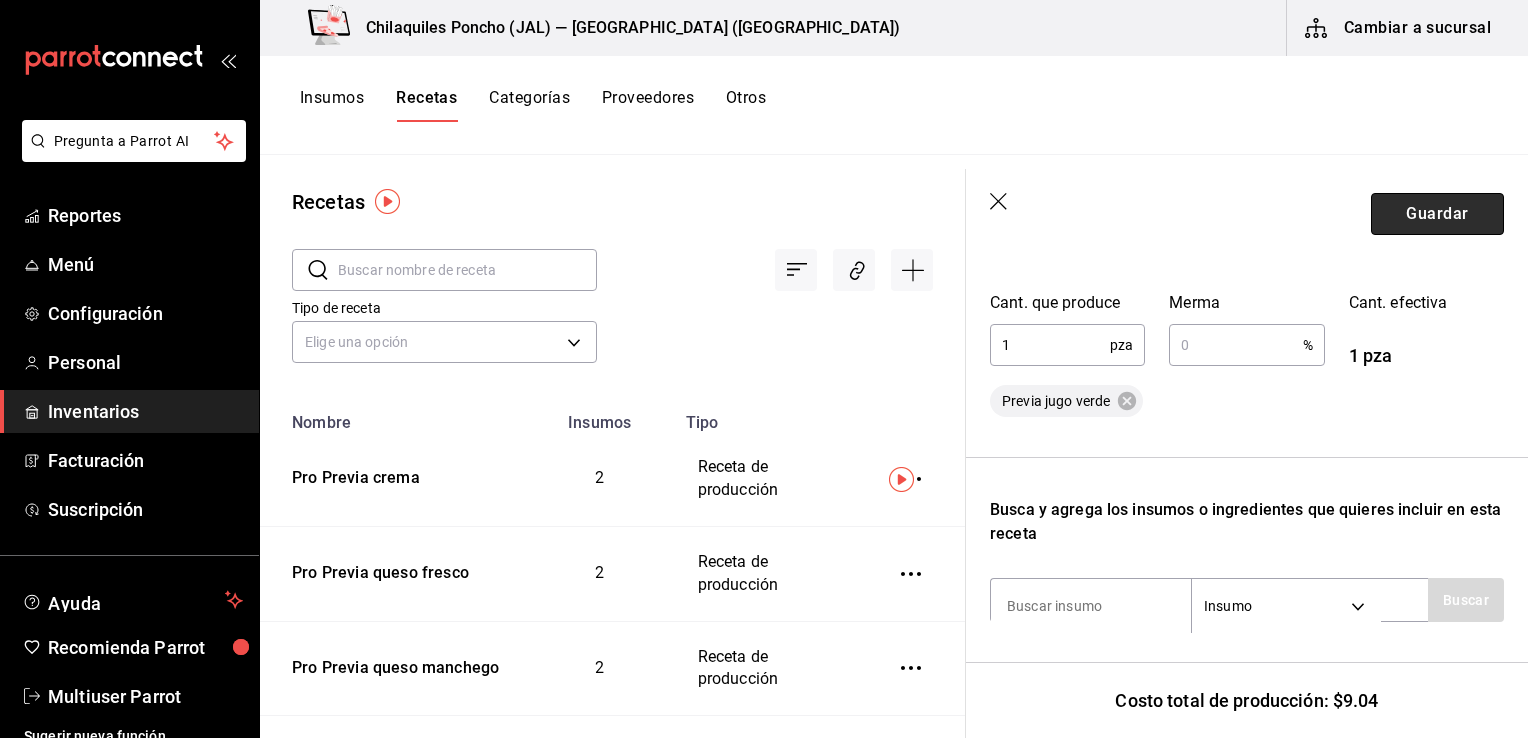 click on "Guardar" at bounding box center (1437, 214) 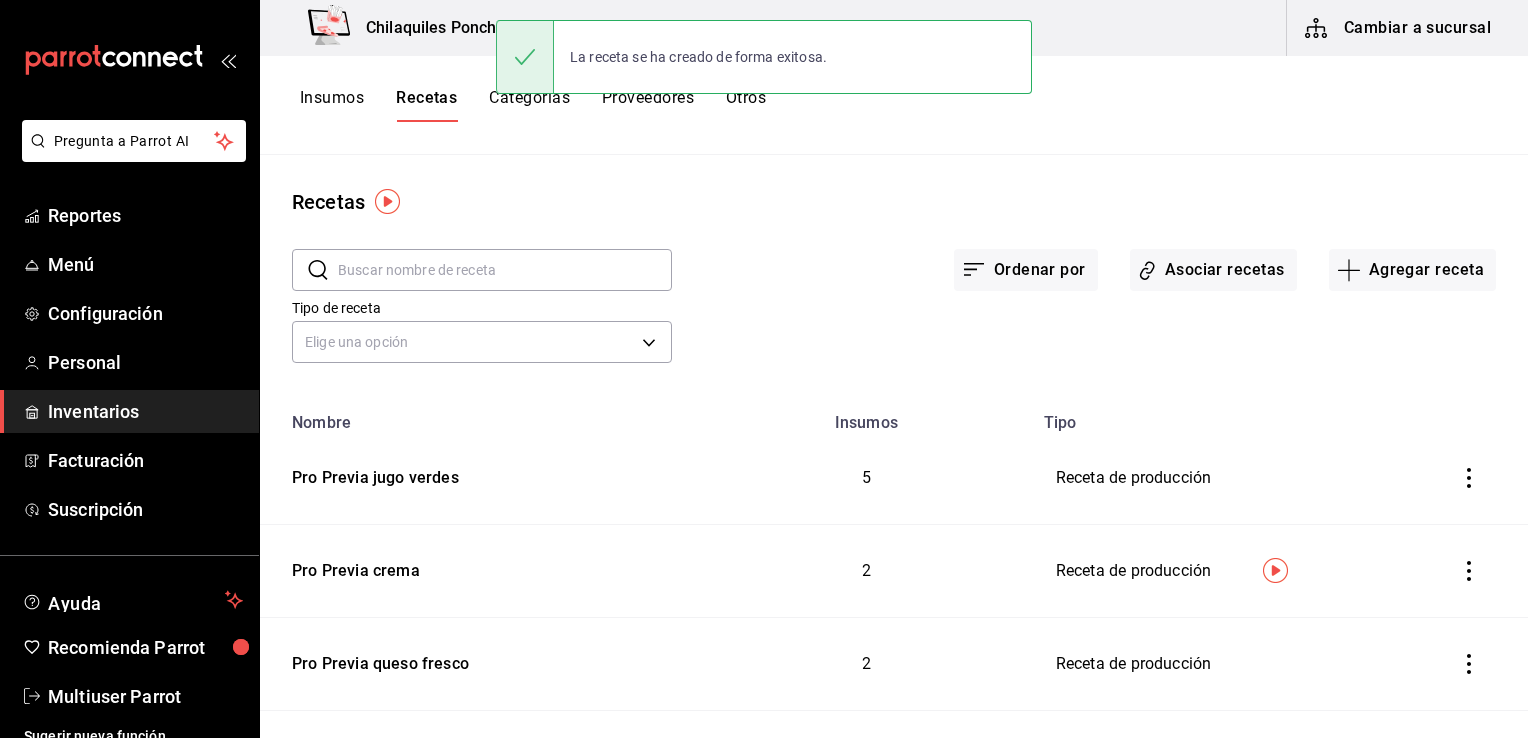 scroll, scrollTop: 0, scrollLeft: 0, axis: both 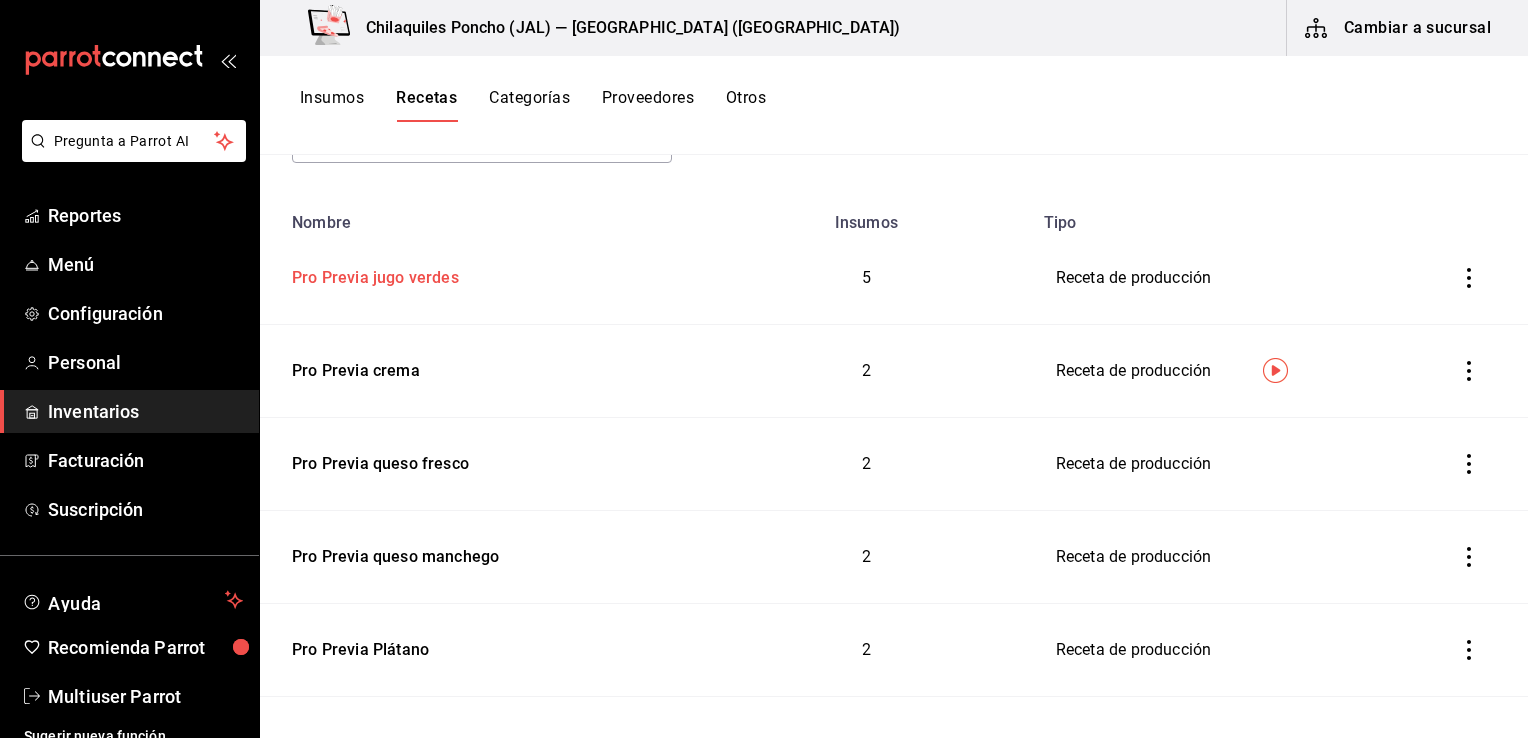 click on "Pro Previa jugo verdes" at bounding box center [371, 274] 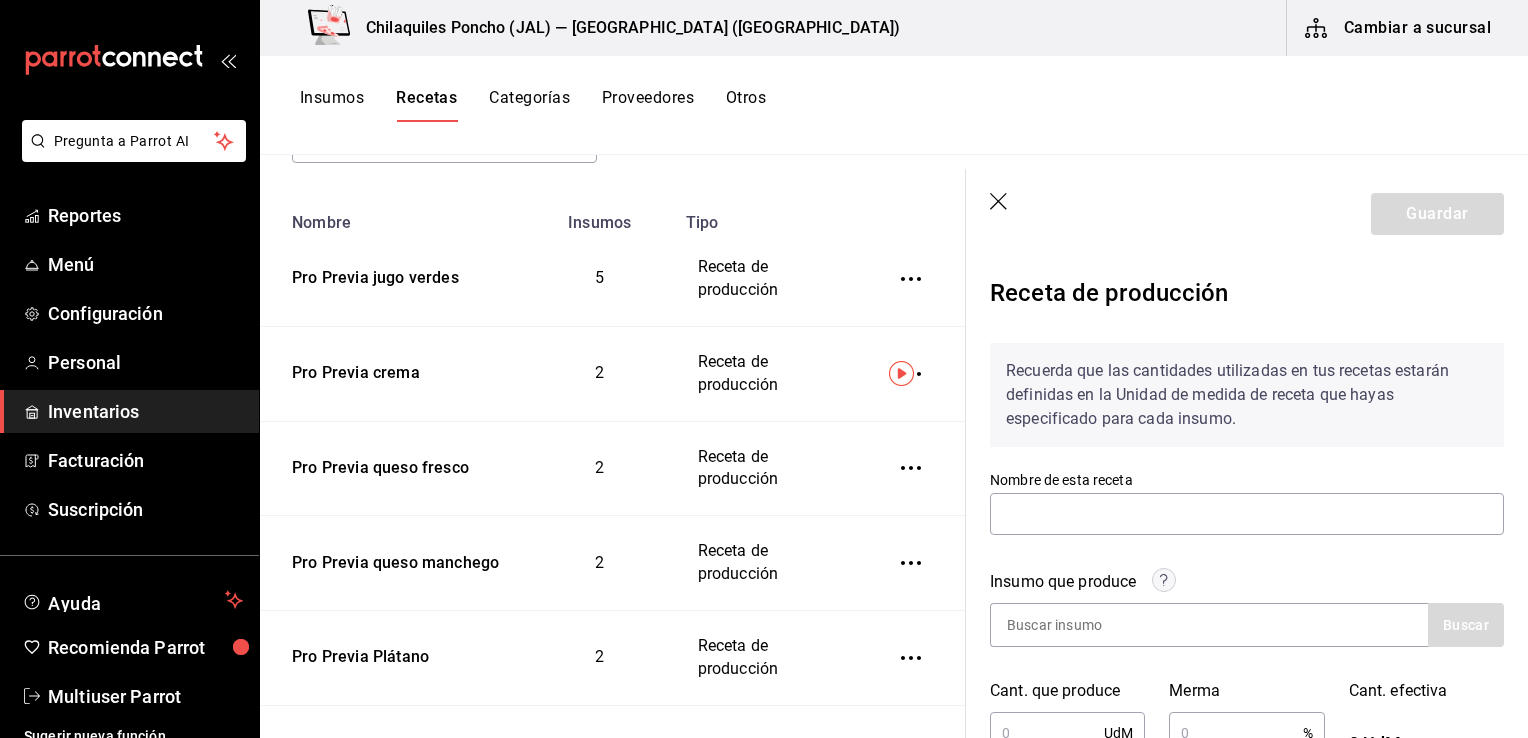 type on "Pro Previa jugo verdes" 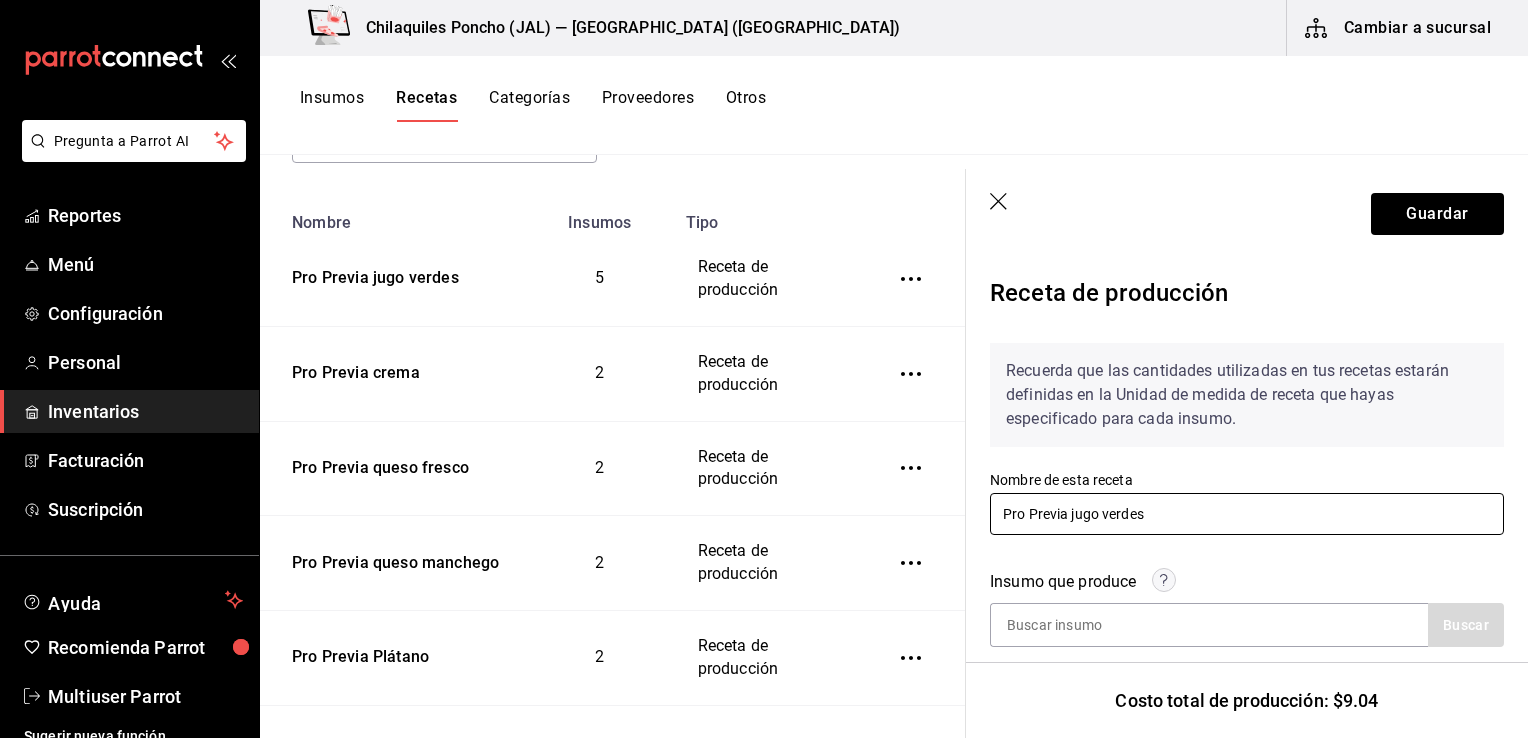 click on "Pro Previa jugo verdes" at bounding box center [1247, 514] 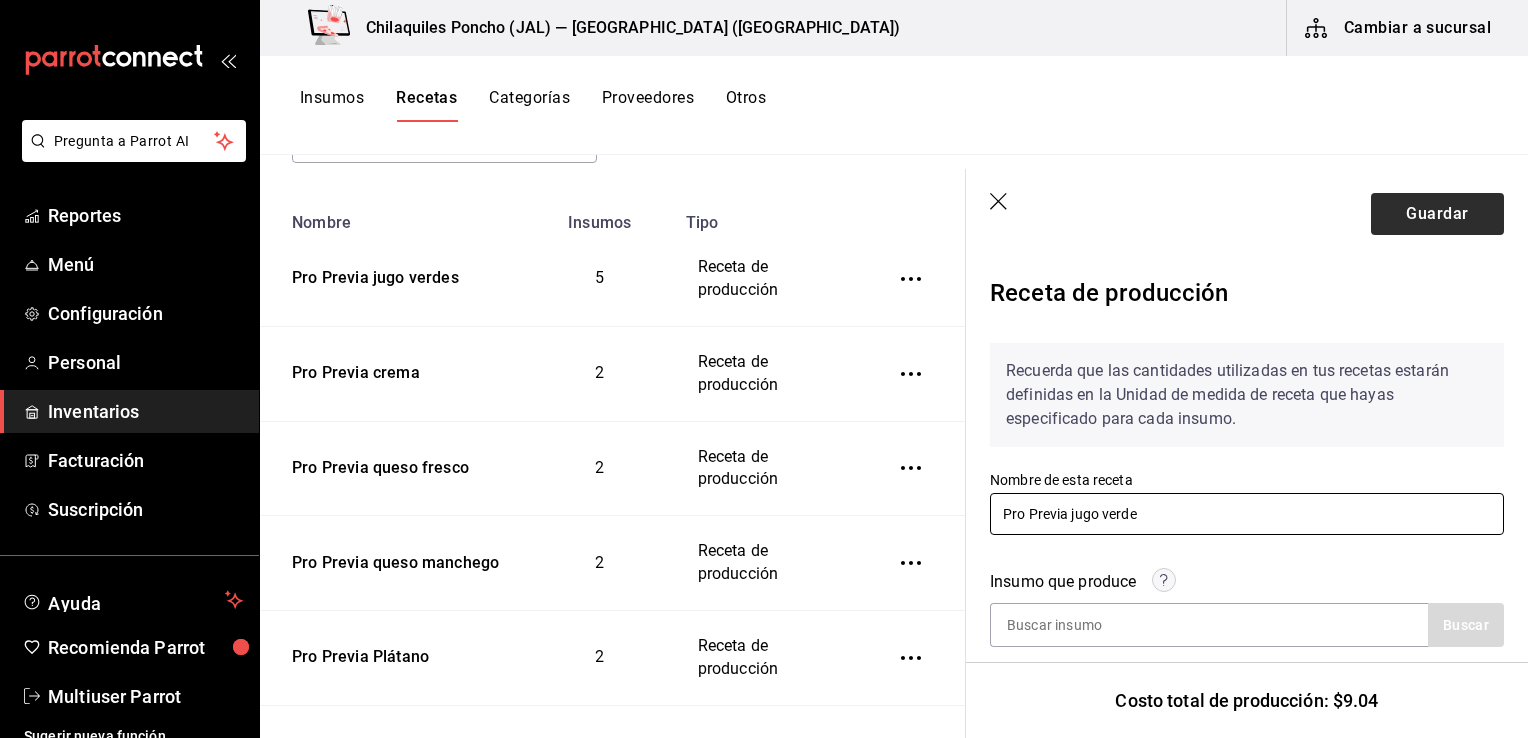 type on "Pro Previa jugo verde" 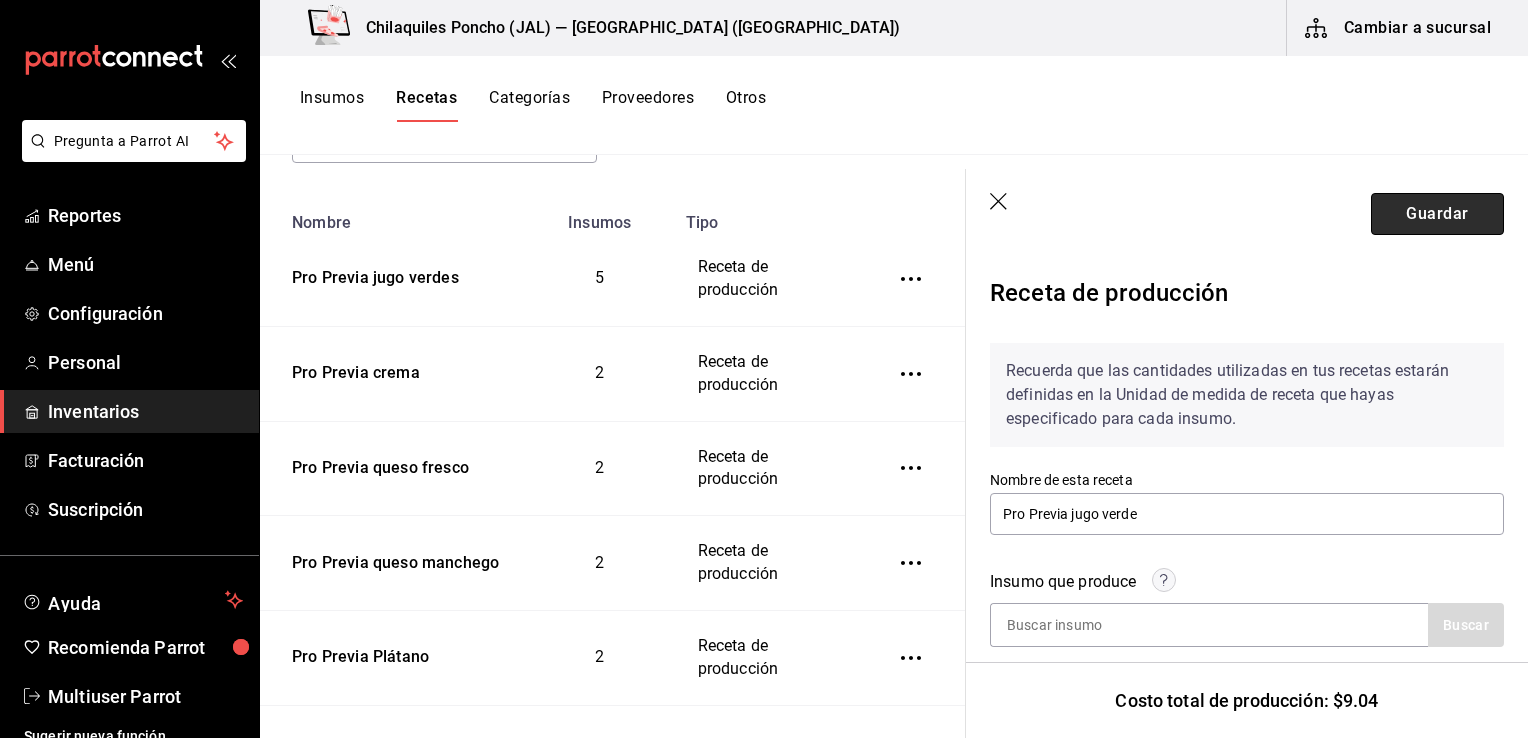 click on "Guardar" at bounding box center (1437, 214) 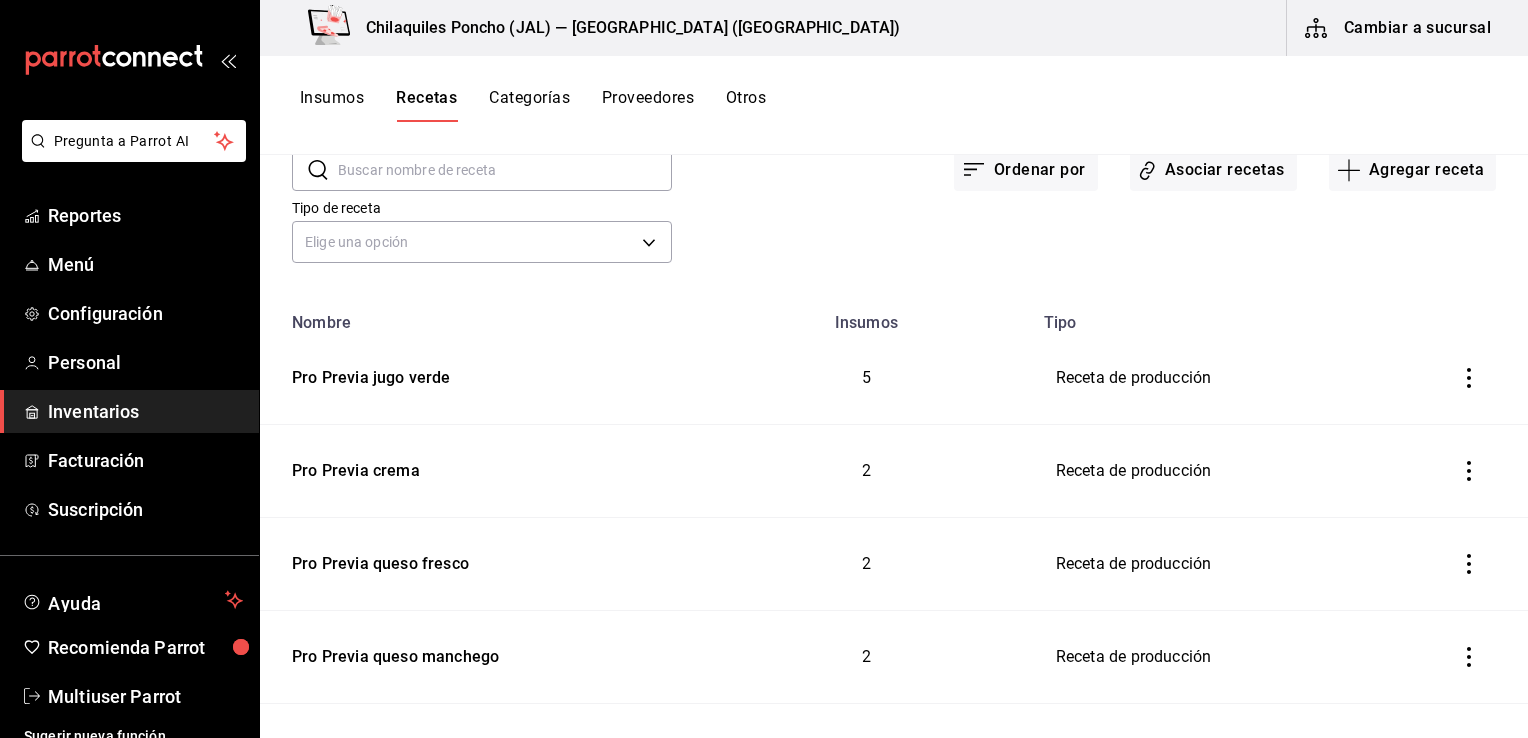 scroll, scrollTop: 0, scrollLeft: 0, axis: both 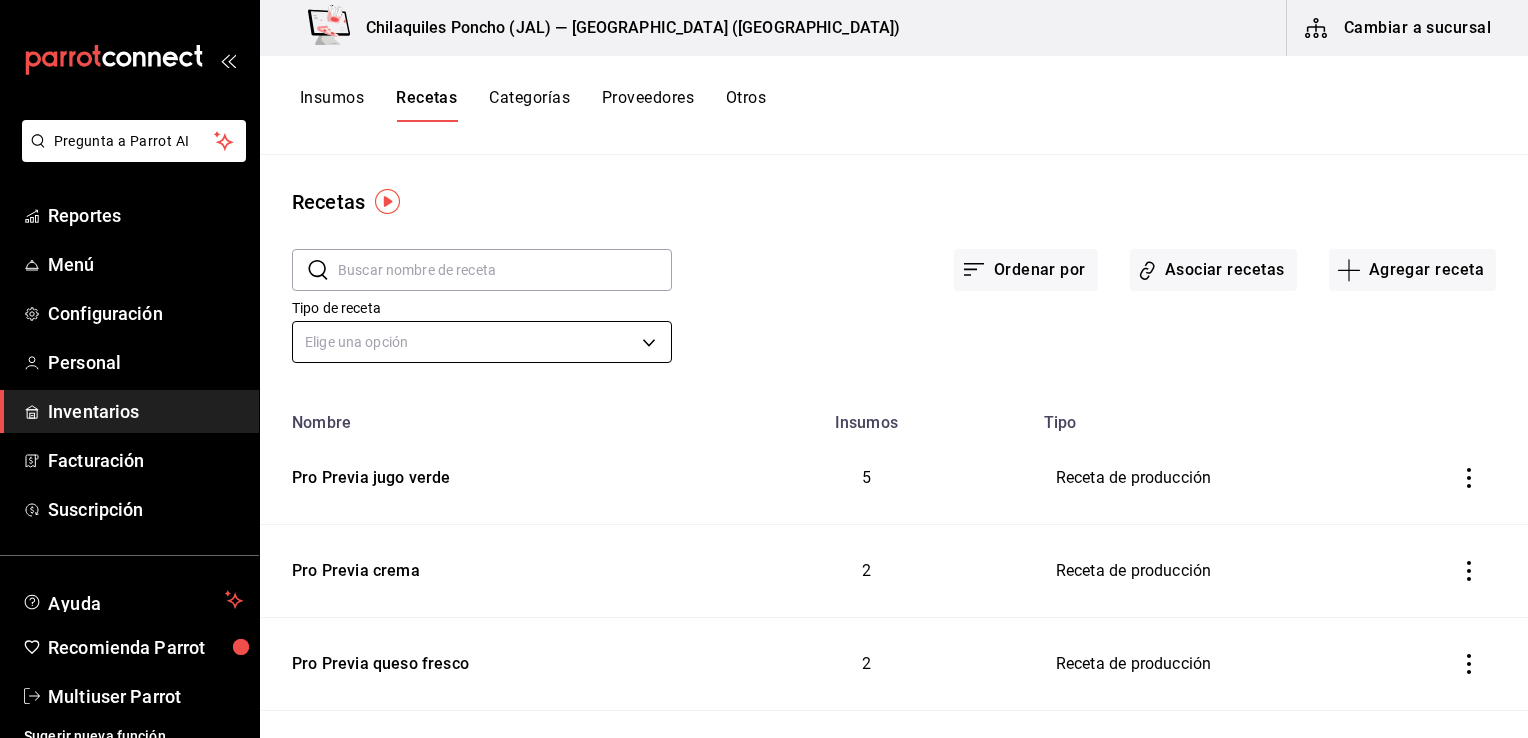 click on "Pregunta a Parrot AI Reportes   Menú   Configuración   Personal   Inventarios   Facturación   Suscripción   Ayuda Recomienda Parrot   Multiuser Parrot   Sugerir nueva función   Chilaquiles Poncho (JAL) — Chilaquiles Poncho (Chapalita) Cambiar a sucursal Insumos Recetas Categorías Proveedores Otros Recetas ​ ​ Ordenar por Asociar recetas Agregar receta Tipo de receta Elige una opción default Nombre Insumos Tipo Pro Previa jugo verde 5 Receta de producción Pro Previa crema 2 Receta de producción Pro Previa queso fresco 2 Receta de producción Pro Previa queso manchego 2 Receta de producción Pro Previa Plátano 2 Receta de producción Pro Previa fresa 2 Receta de producción Pro Previa chicharrón 2 Receta de producción Pro Previa pollo 3 Receta de producción Elige tu salsa favorita(2) - habanero 1 Receta de artículo Elige tus salsas favoritas - Verde 1 Receta de artículo Elige tus salsas favoritas - Roja 1 Receta de artículo ¿Cómo te los preparamos? - Revueltos 1 Receta de artículo 1 1 1" at bounding box center (764, 362) 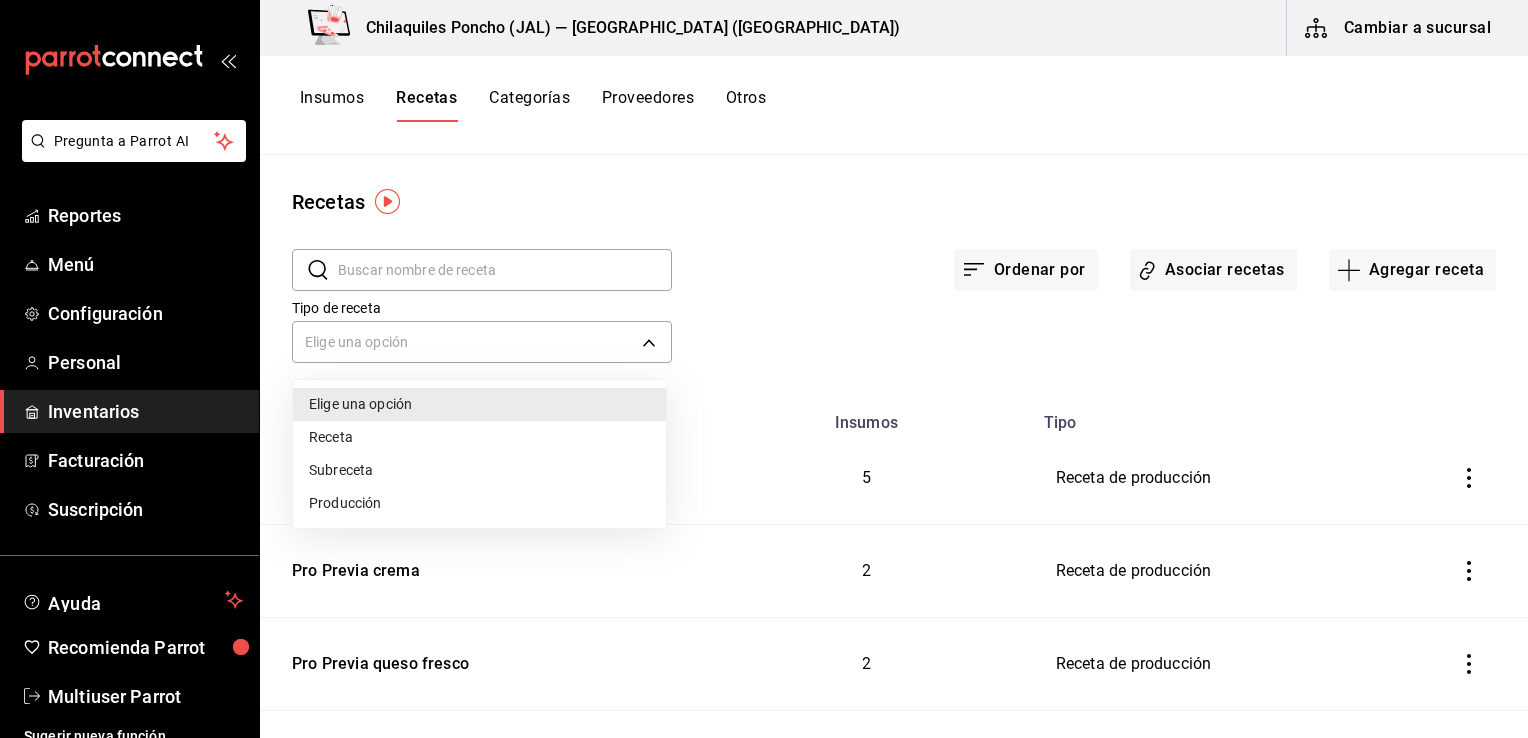 click on "Receta" at bounding box center [479, 437] 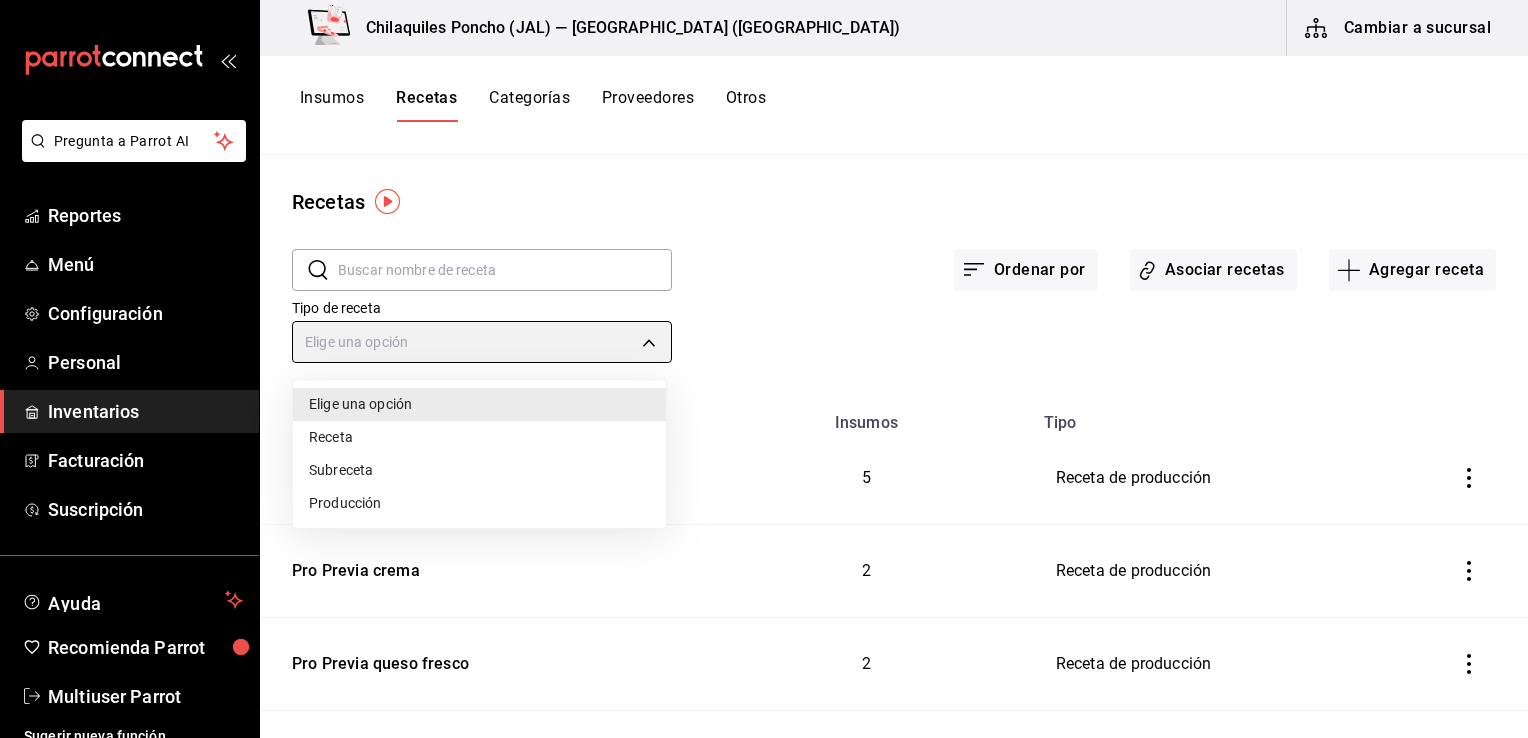 type on "PRODUCT" 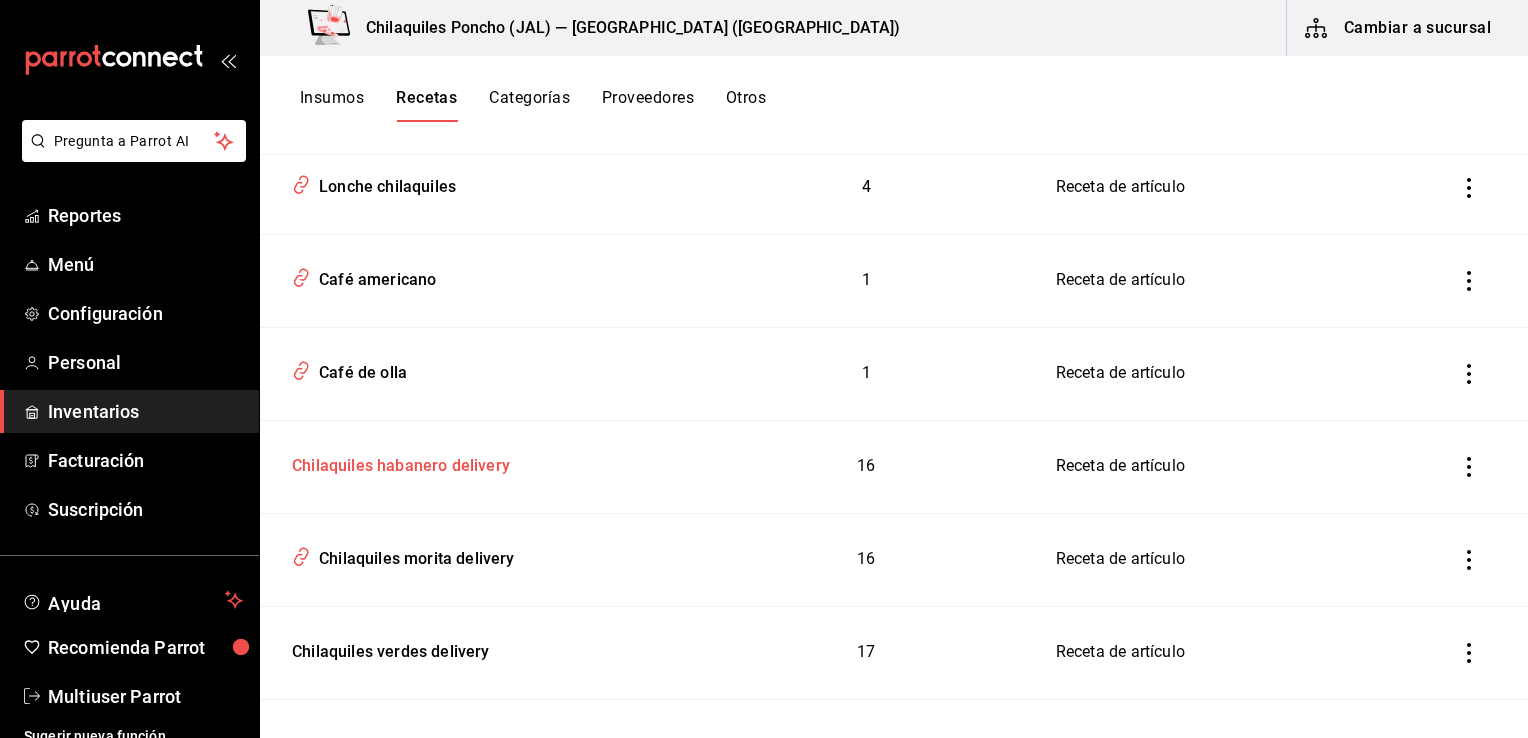 scroll, scrollTop: 4000, scrollLeft: 0, axis: vertical 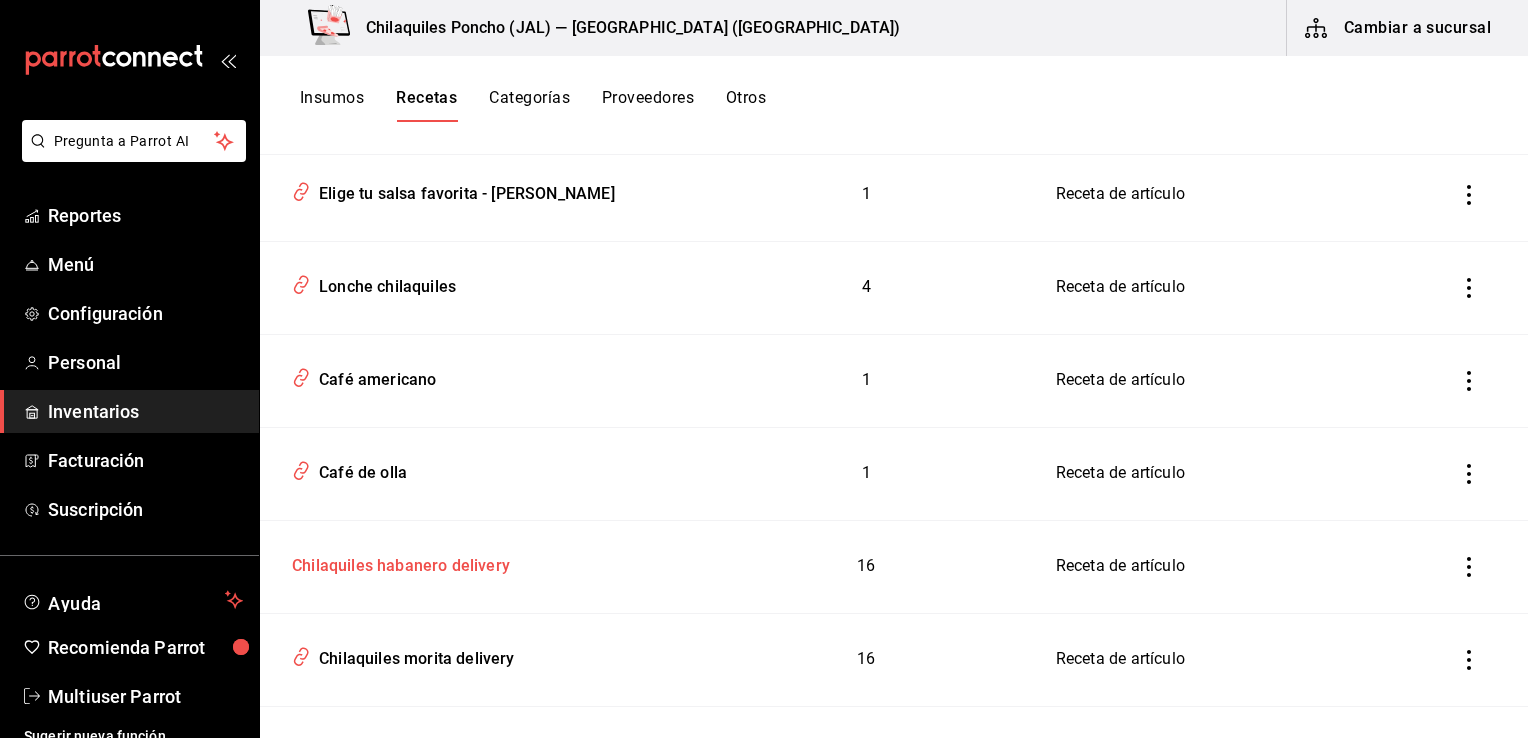 click on "Chilaquiles habanero delivery" at bounding box center (480, 566) 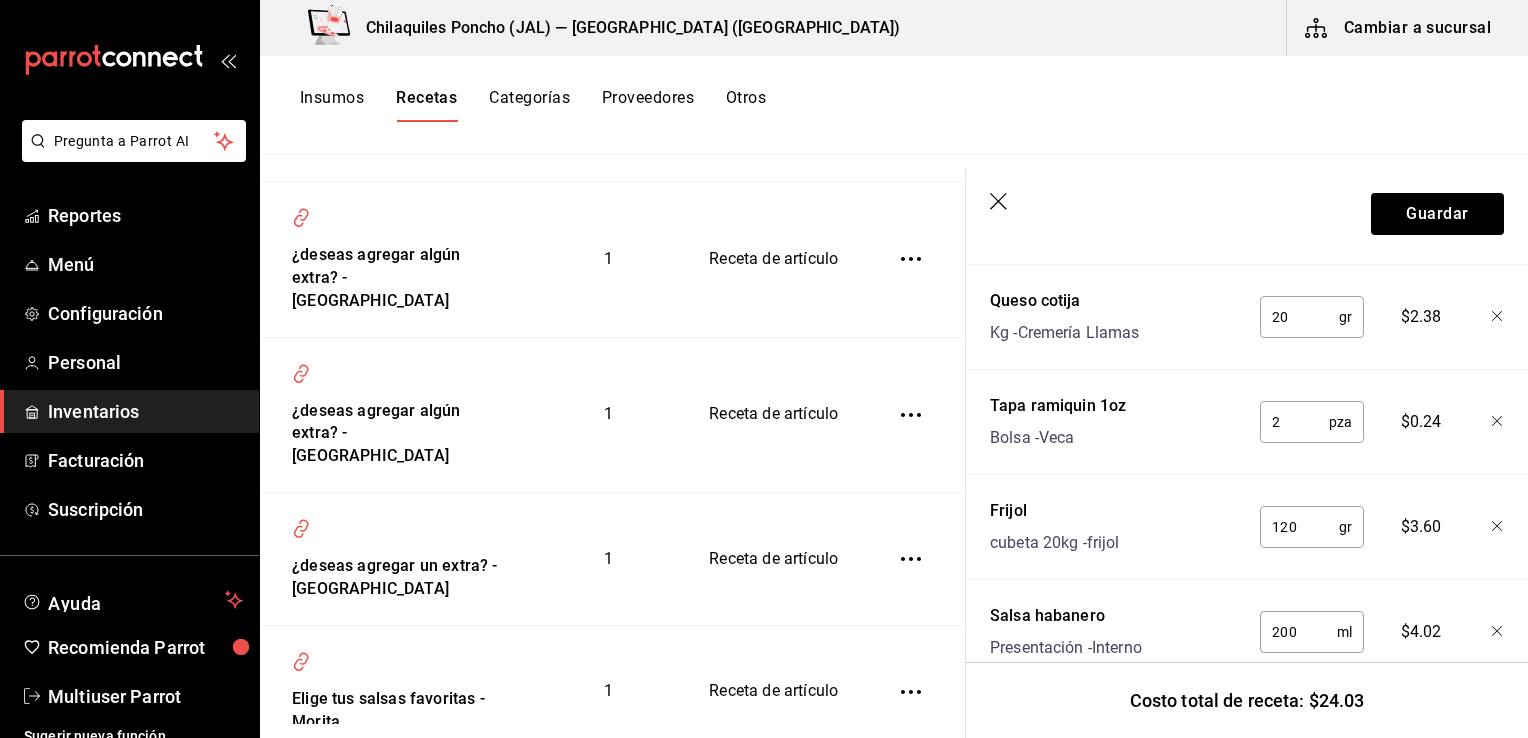 scroll, scrollTop: 1876, scrollLeft: 0, axis: vertical 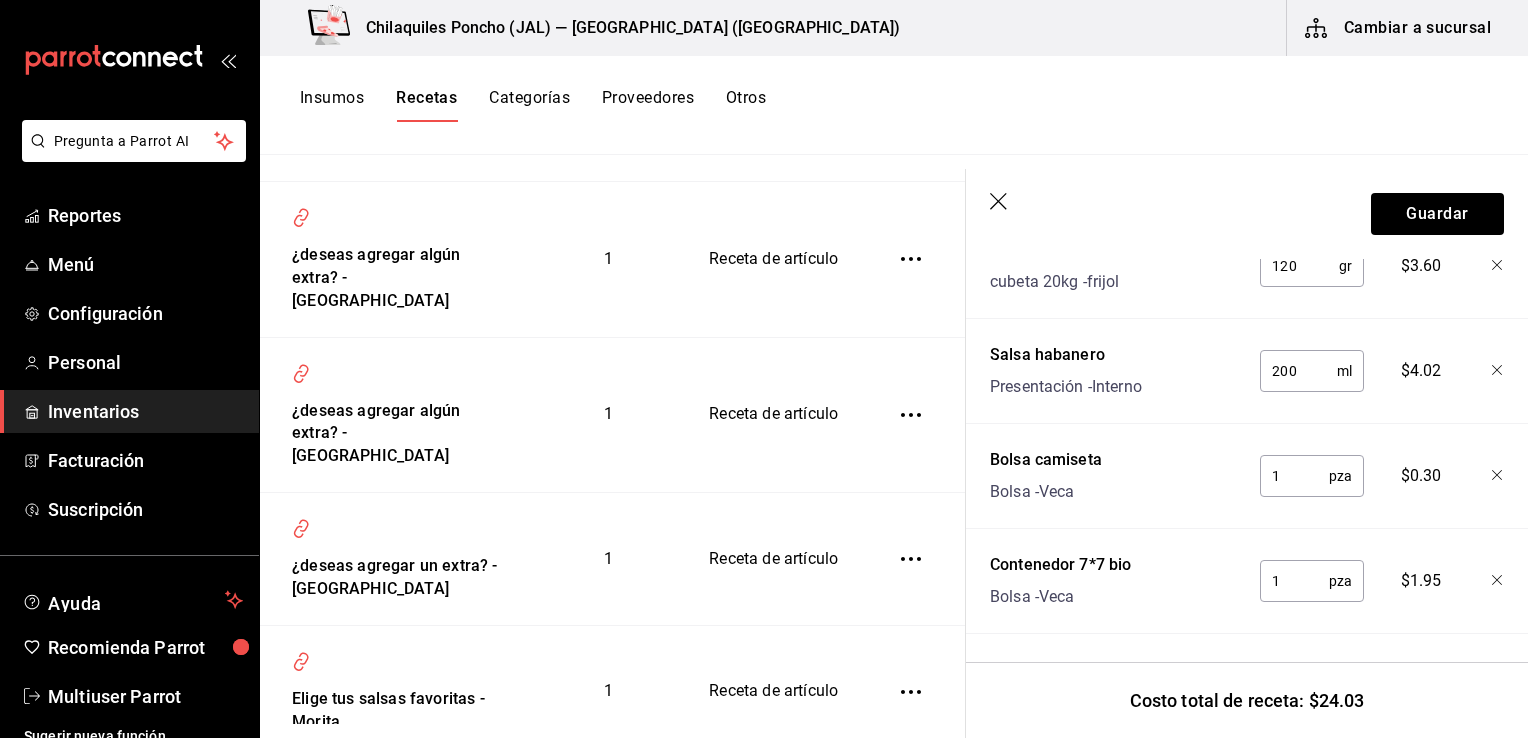 click 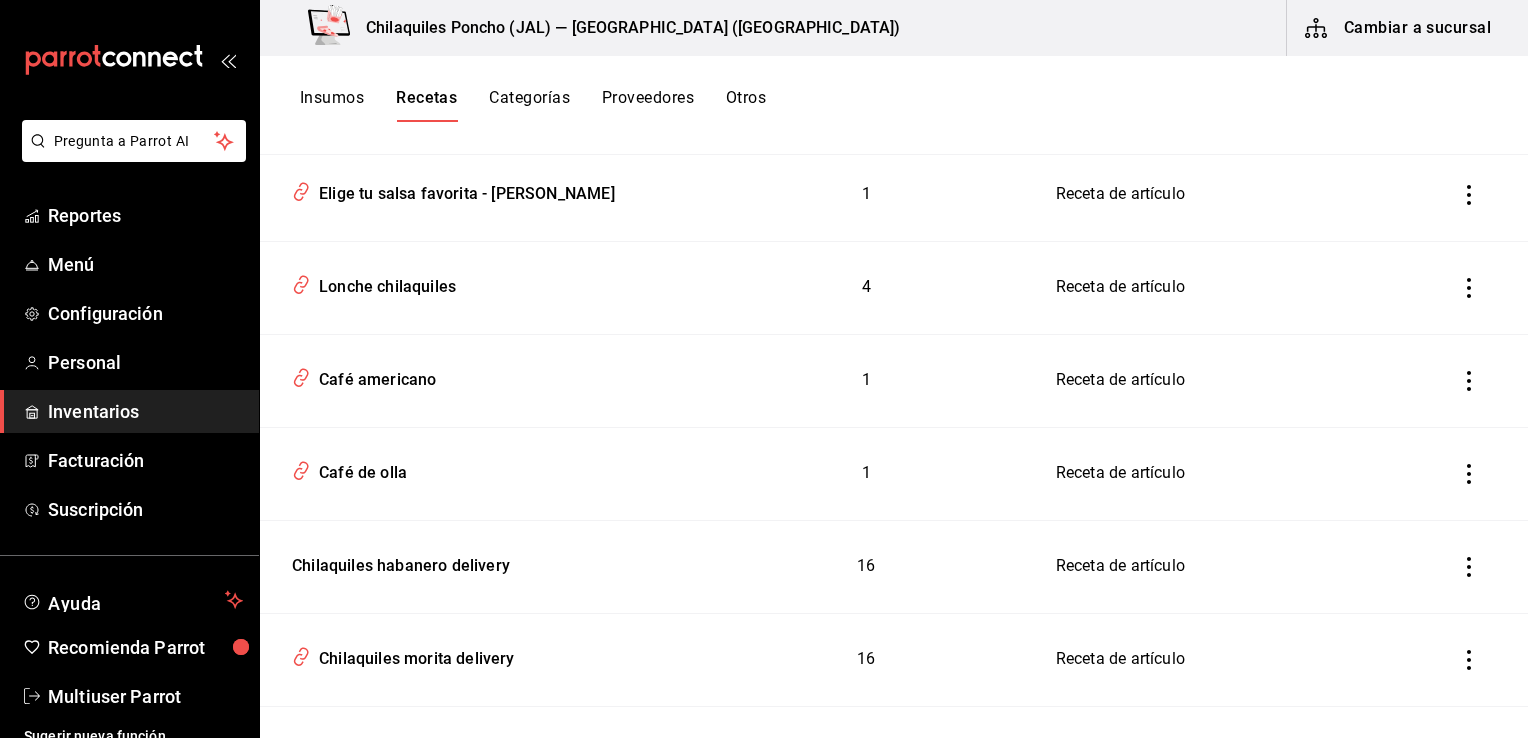 scroll, scrollTop: 0, scrollLeft: 0, axis: both 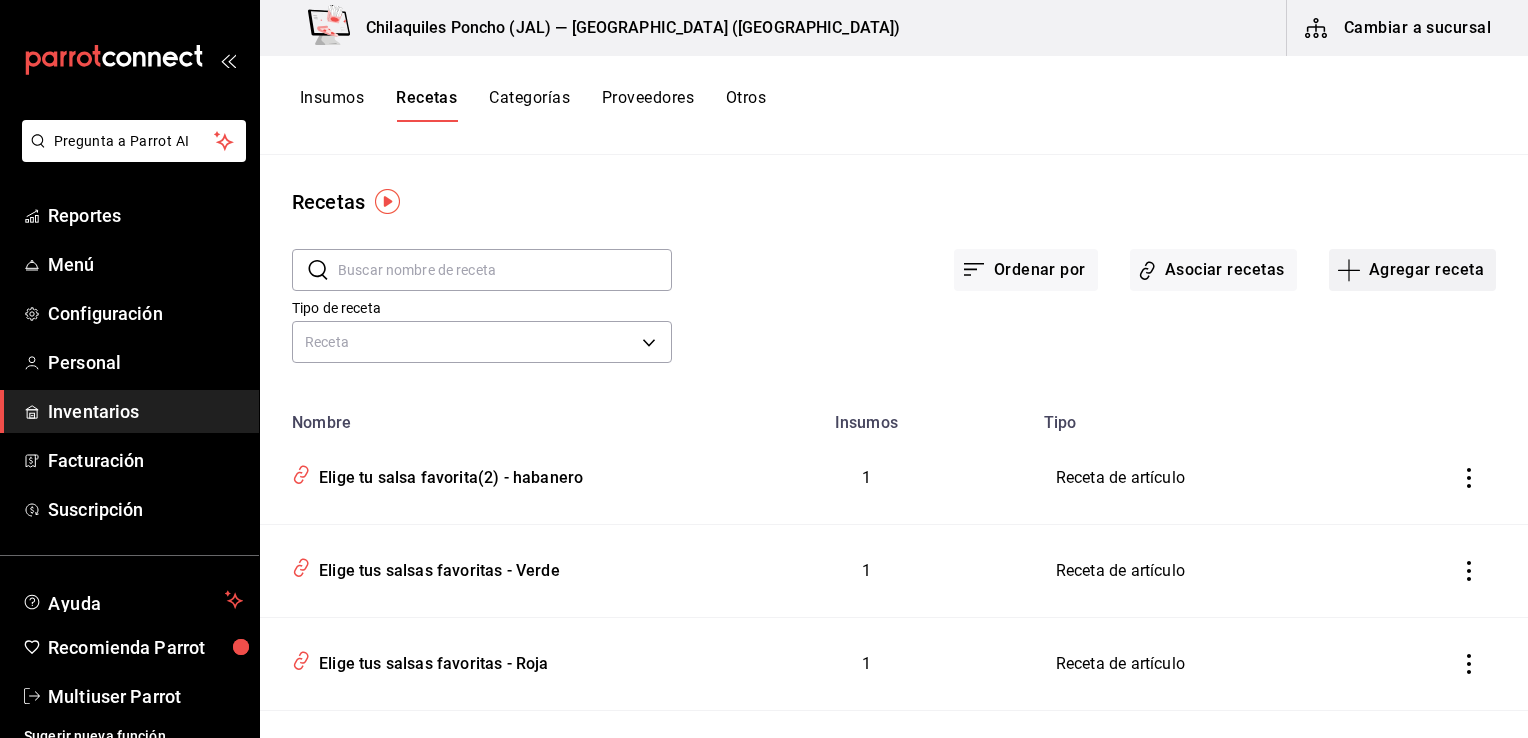 click on "Agregar receta" at bounding box center (1412, 270) 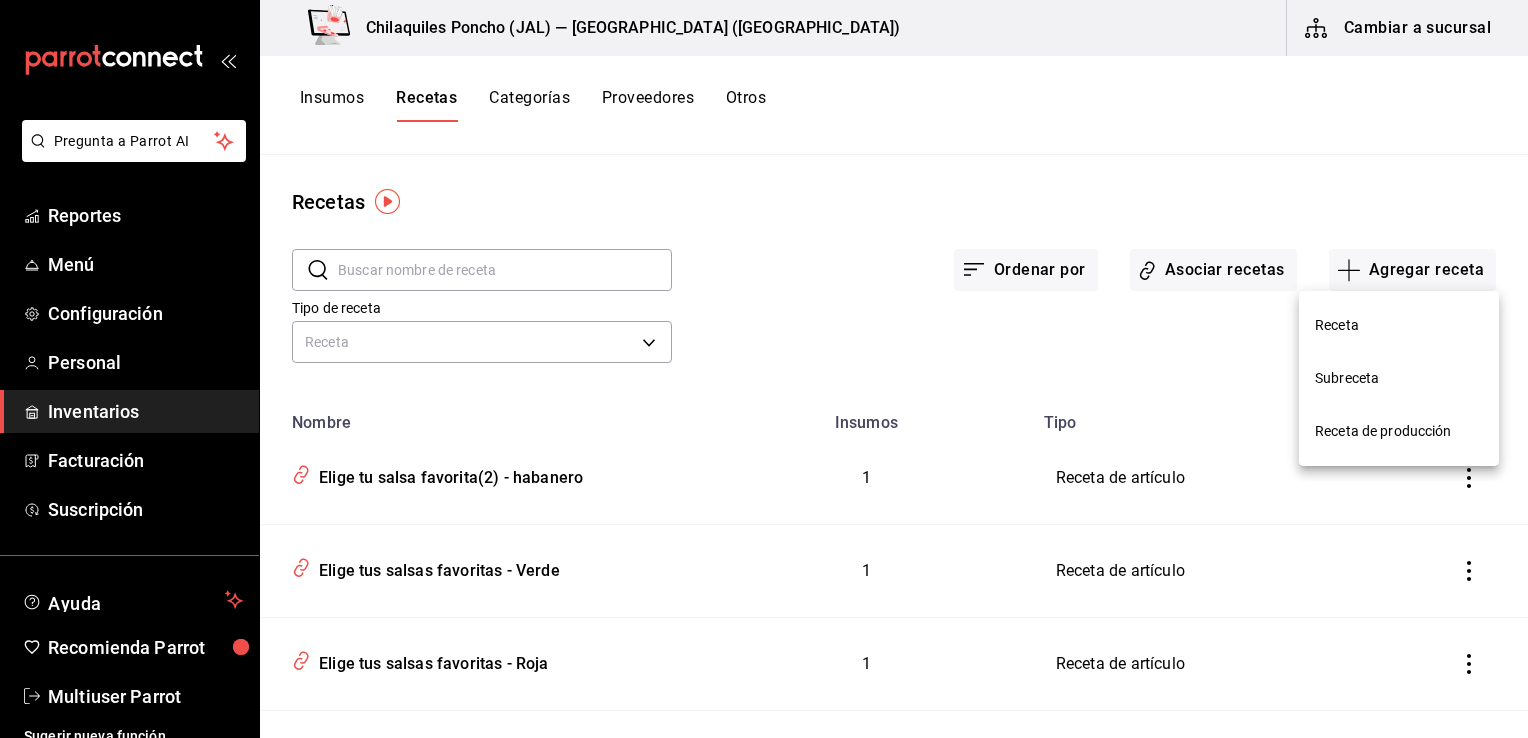 click on "Receta" at bounding box center [1399, 325] 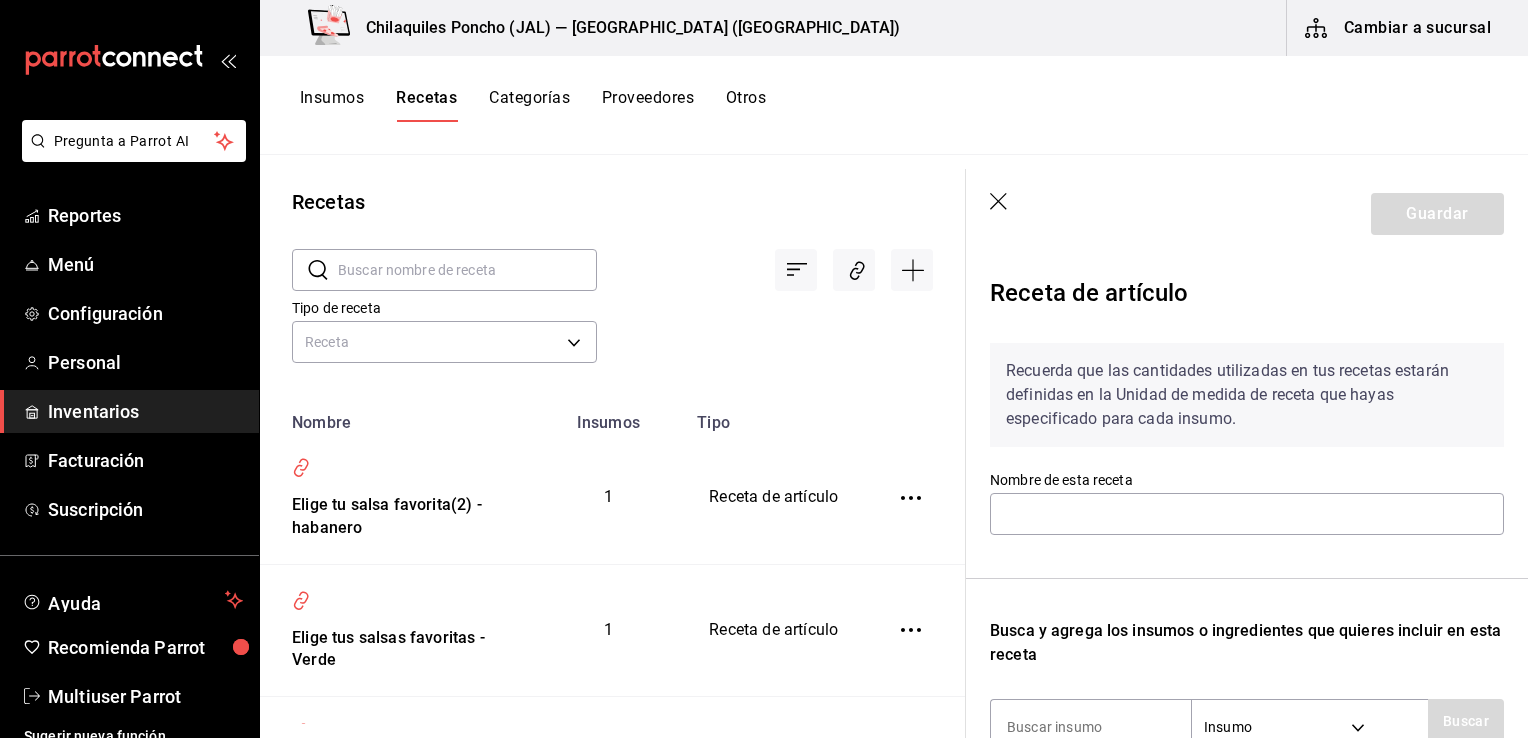 scroll, scrollTop: 0, scrollLeft: 0, axis: both 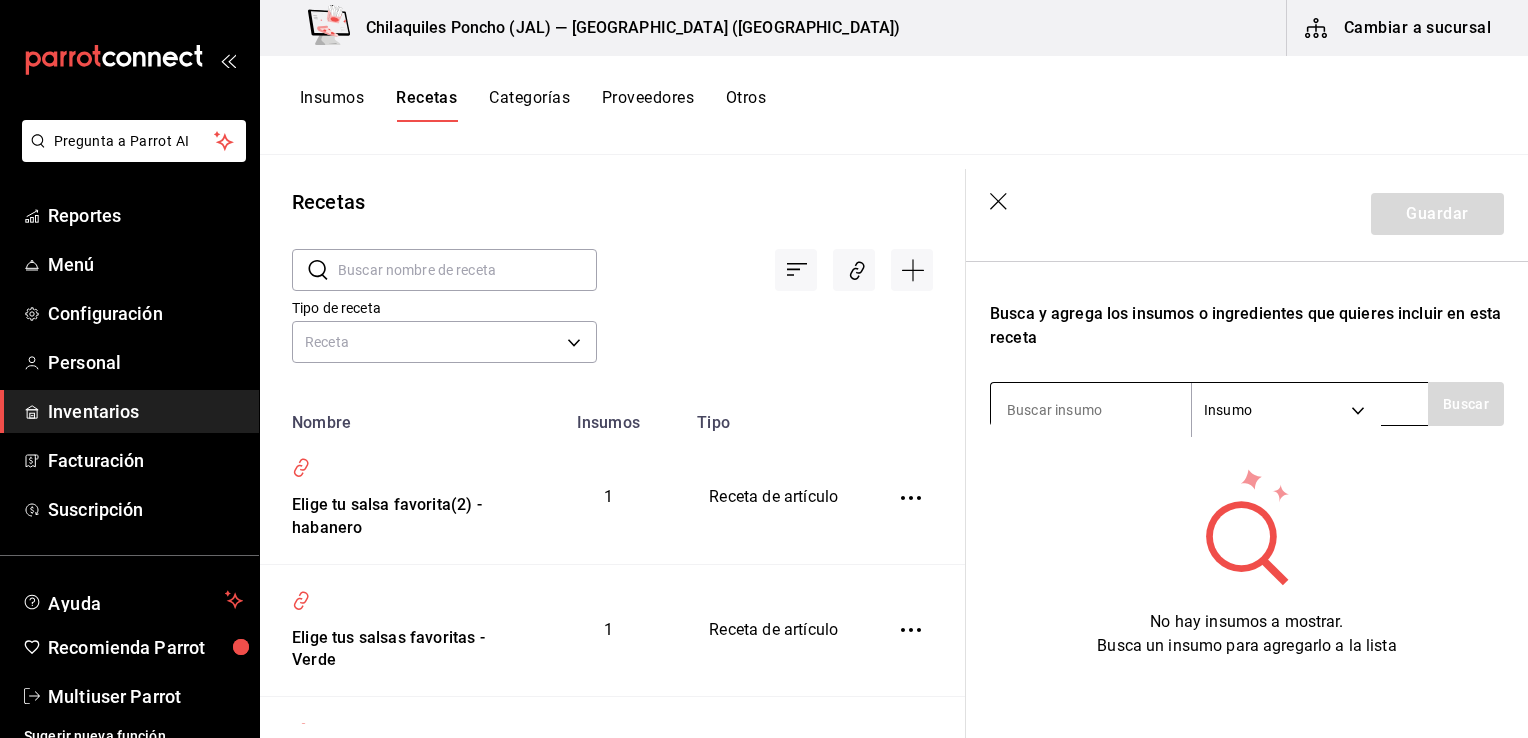 type on "Para llevar" 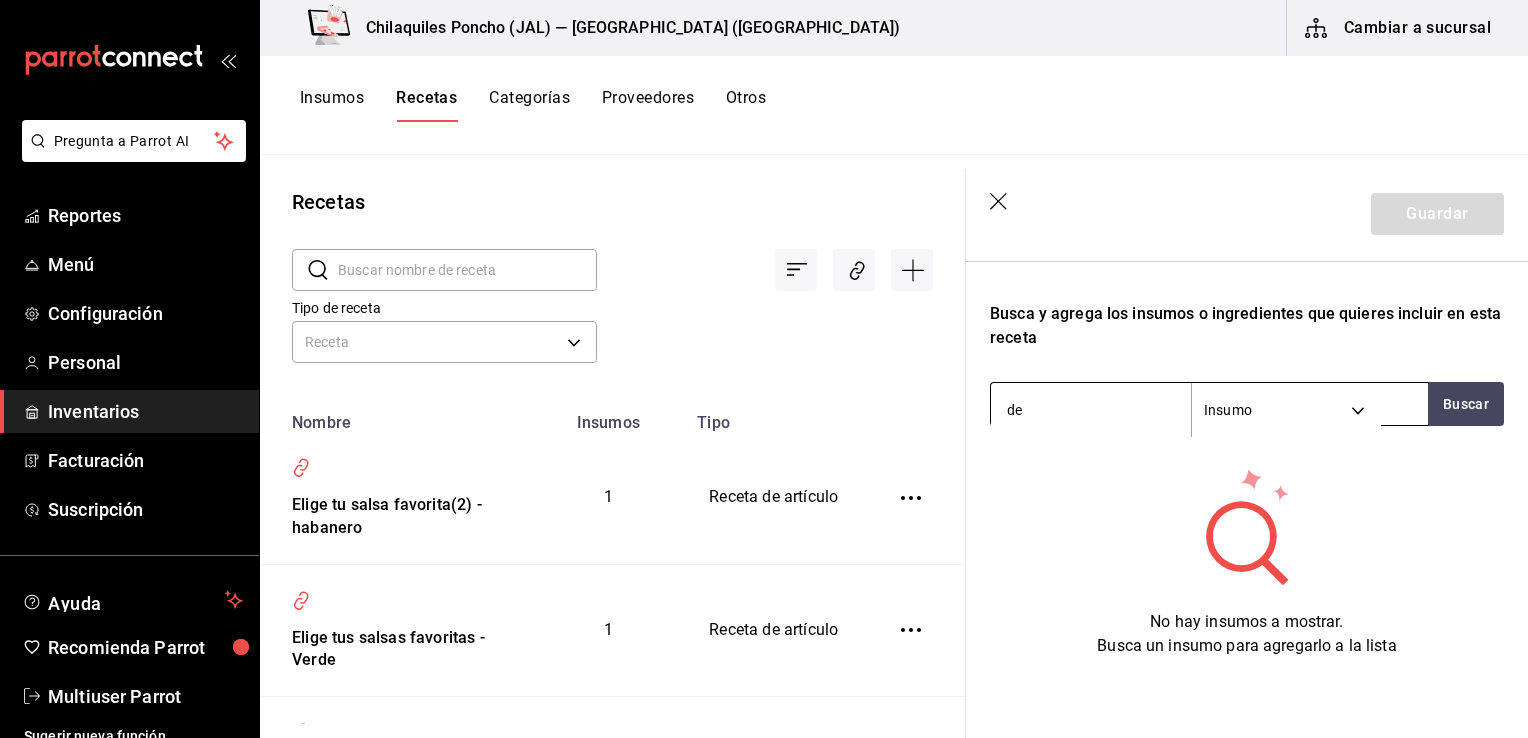 type on "d" 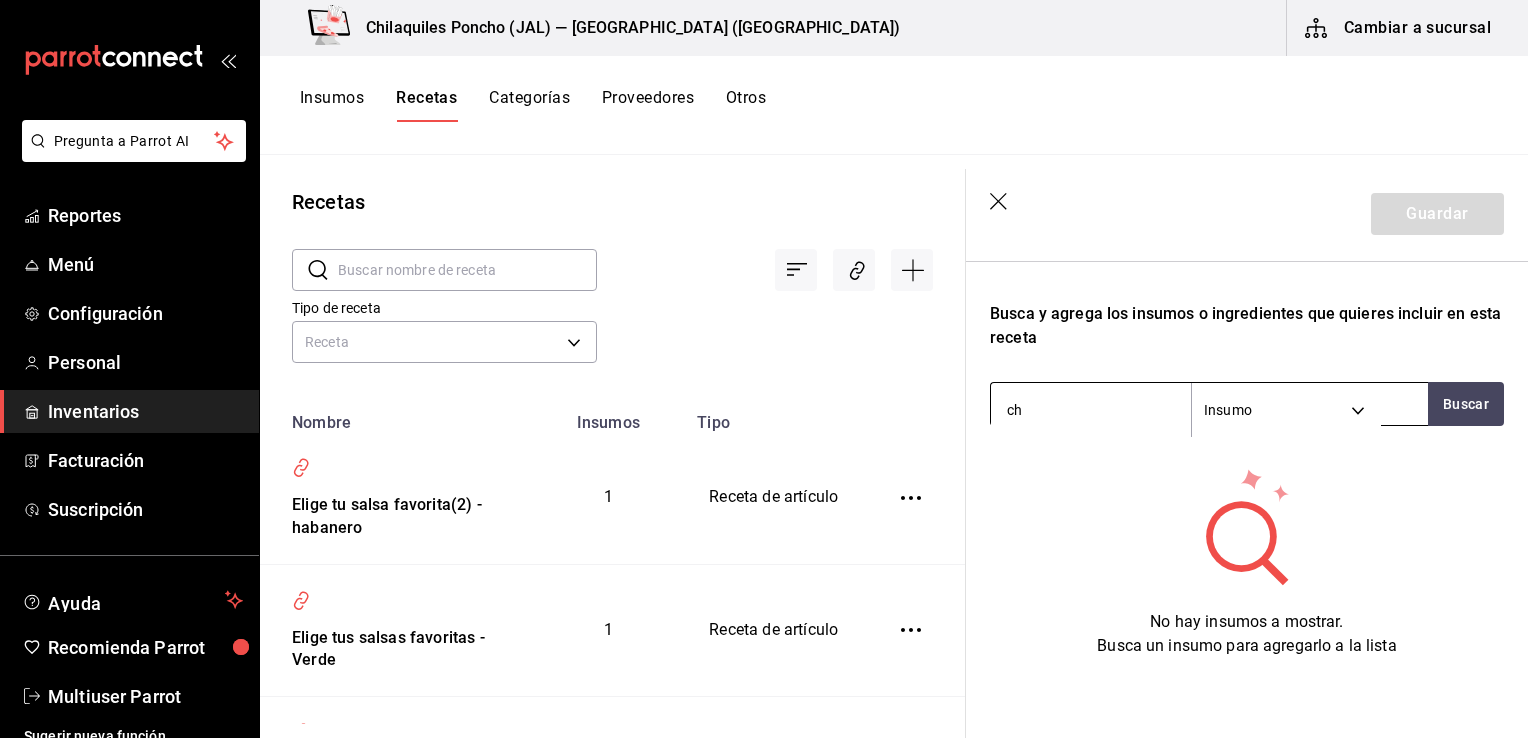 type on "c" 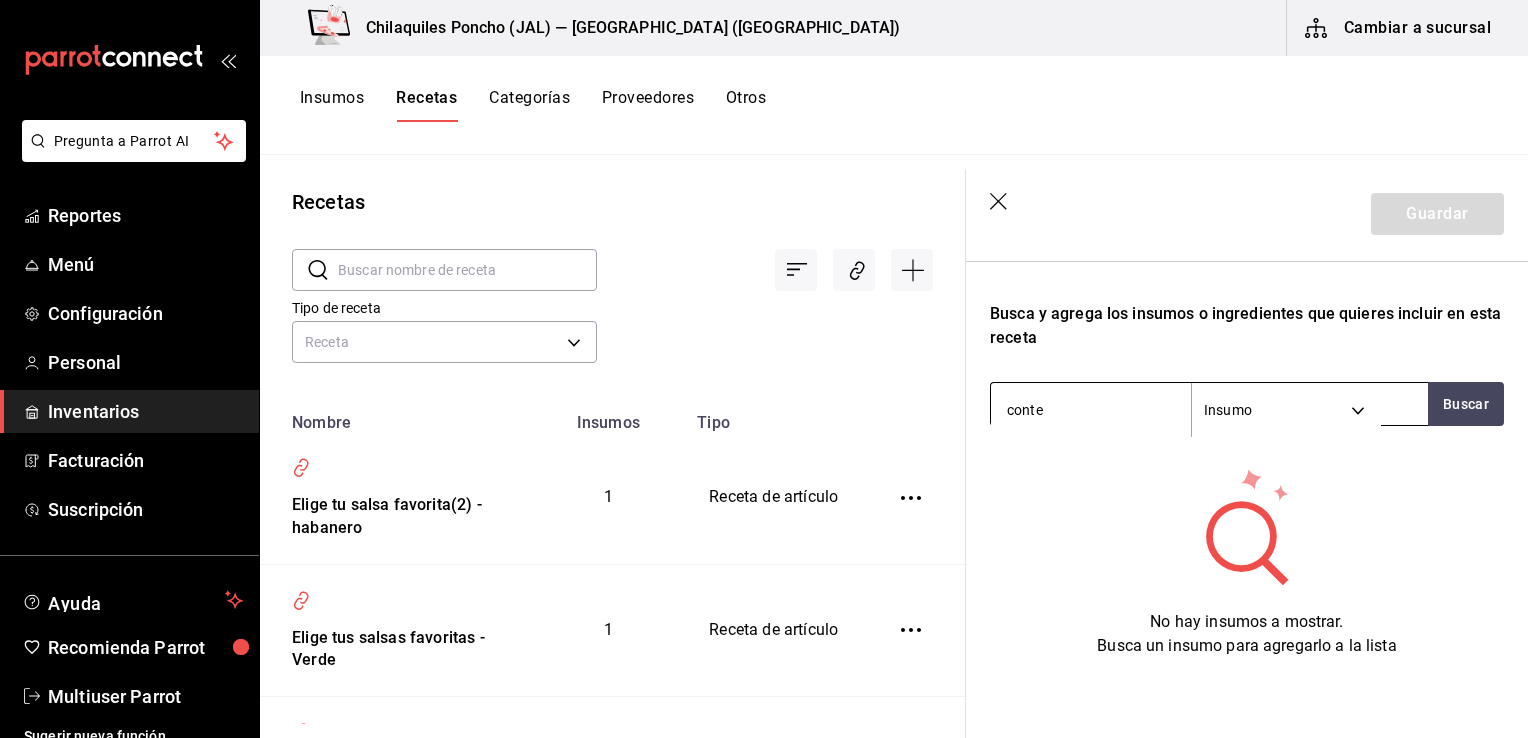 type on "conten" 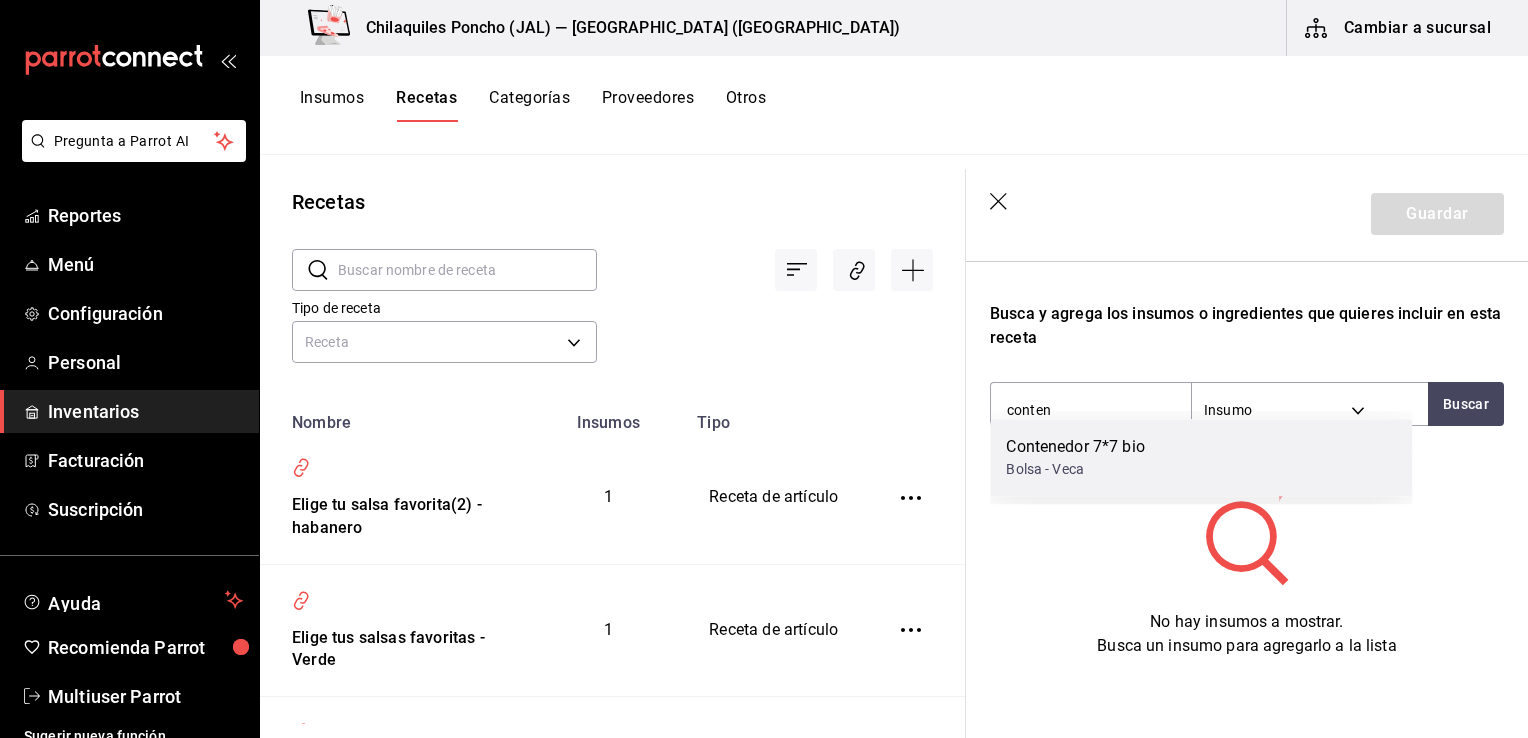 click on "Contenedor 7*7 bio Bolsa - Veca" at bounding box center (1201, 457) 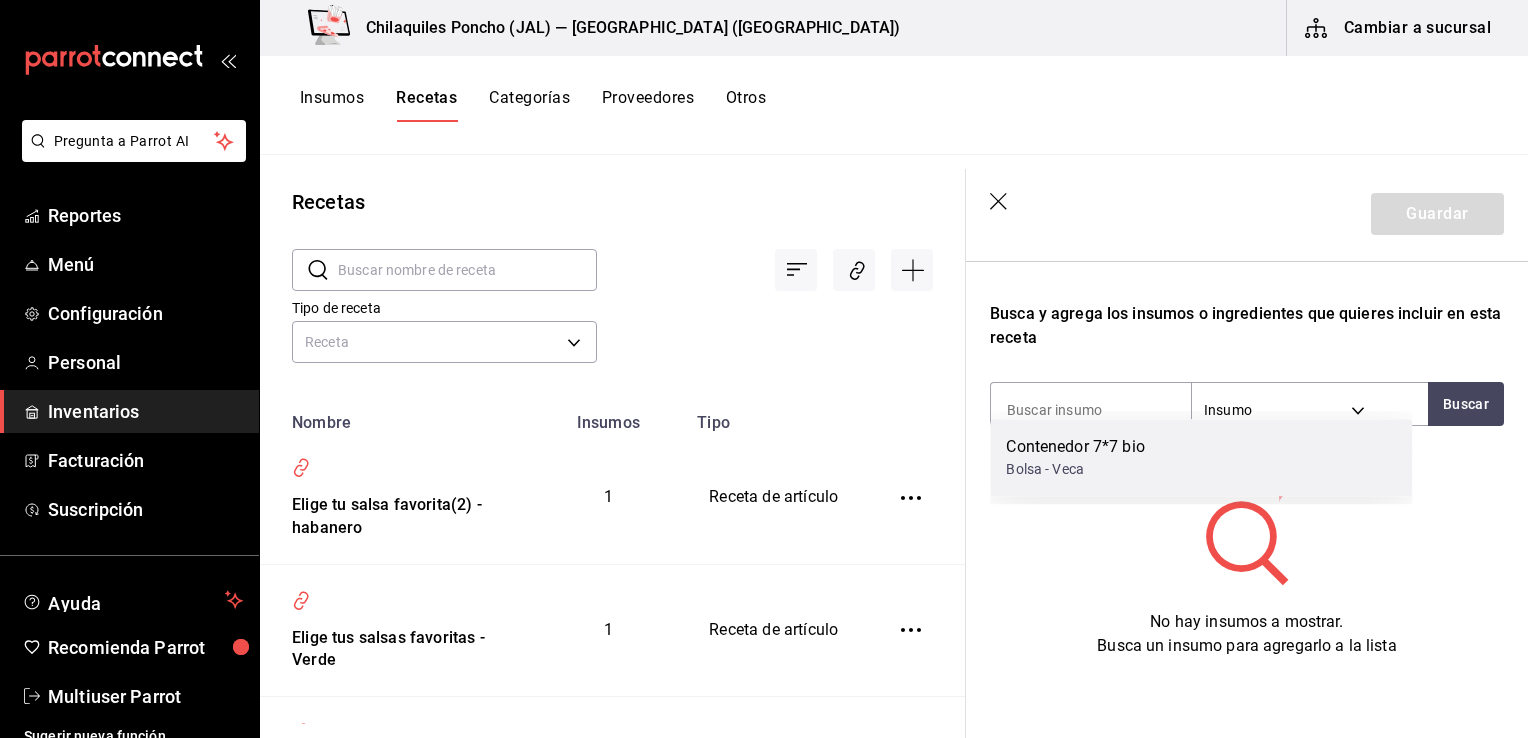 scroll, scrollTop: 300, scrollLeft: 0, axis: vertical 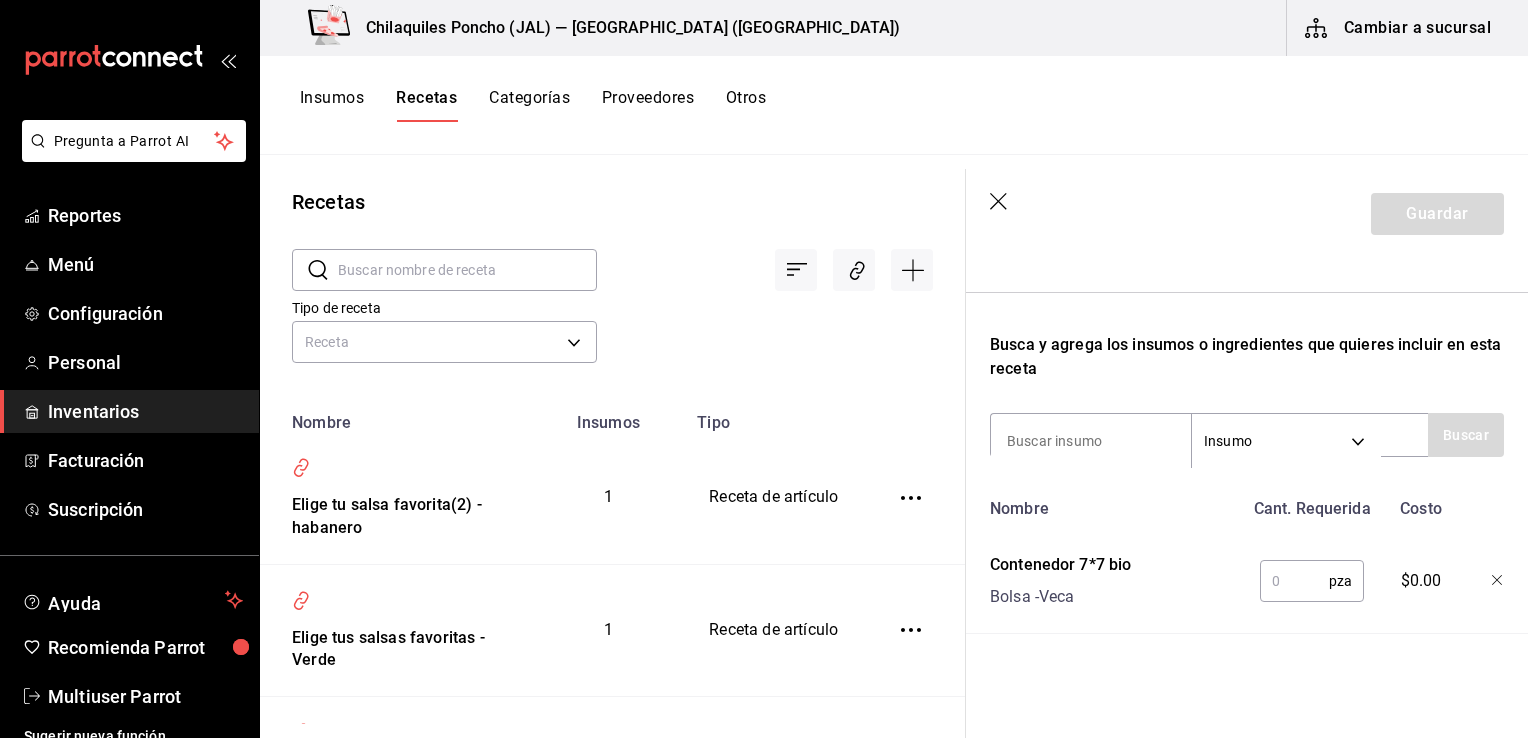 click at bounding box center (1294, 581) 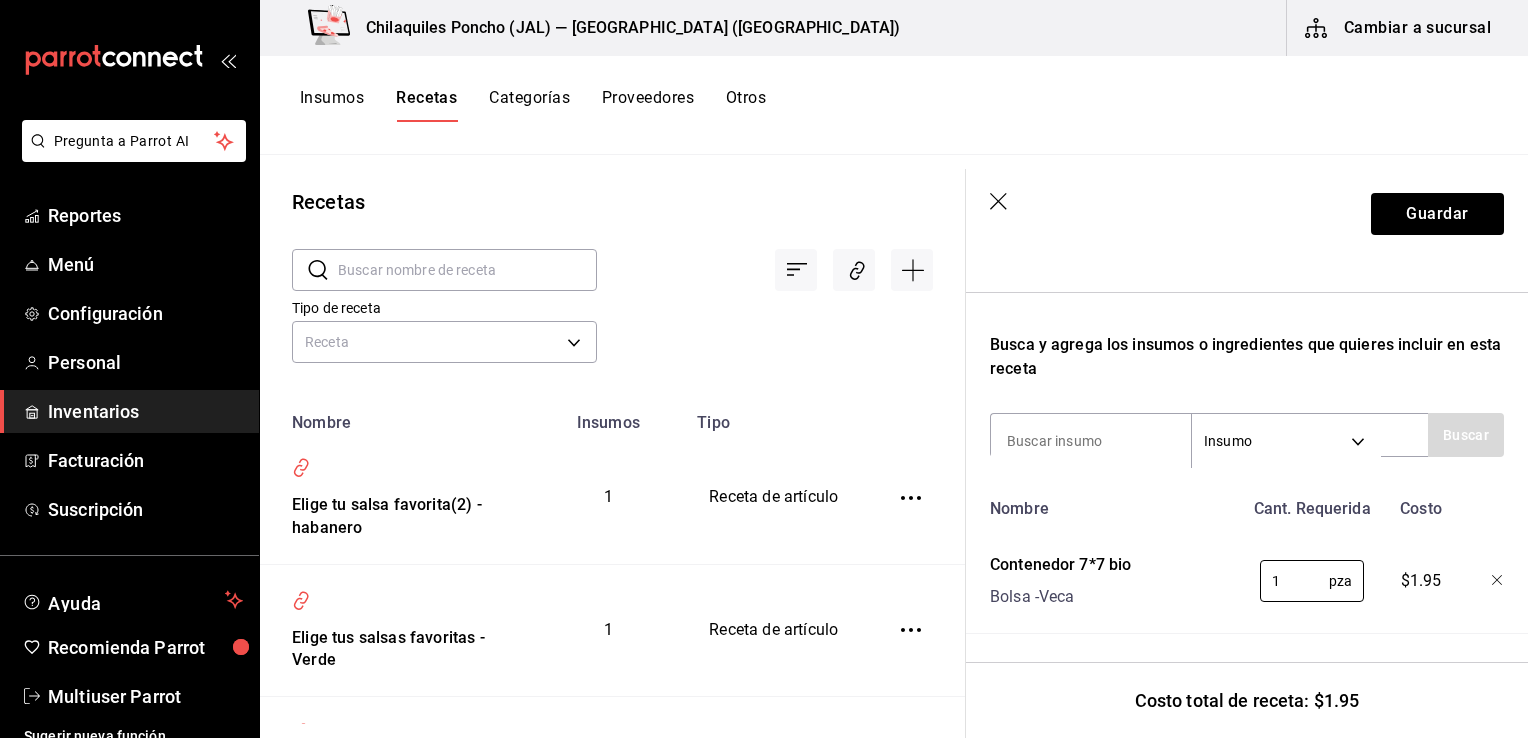 type on "1" 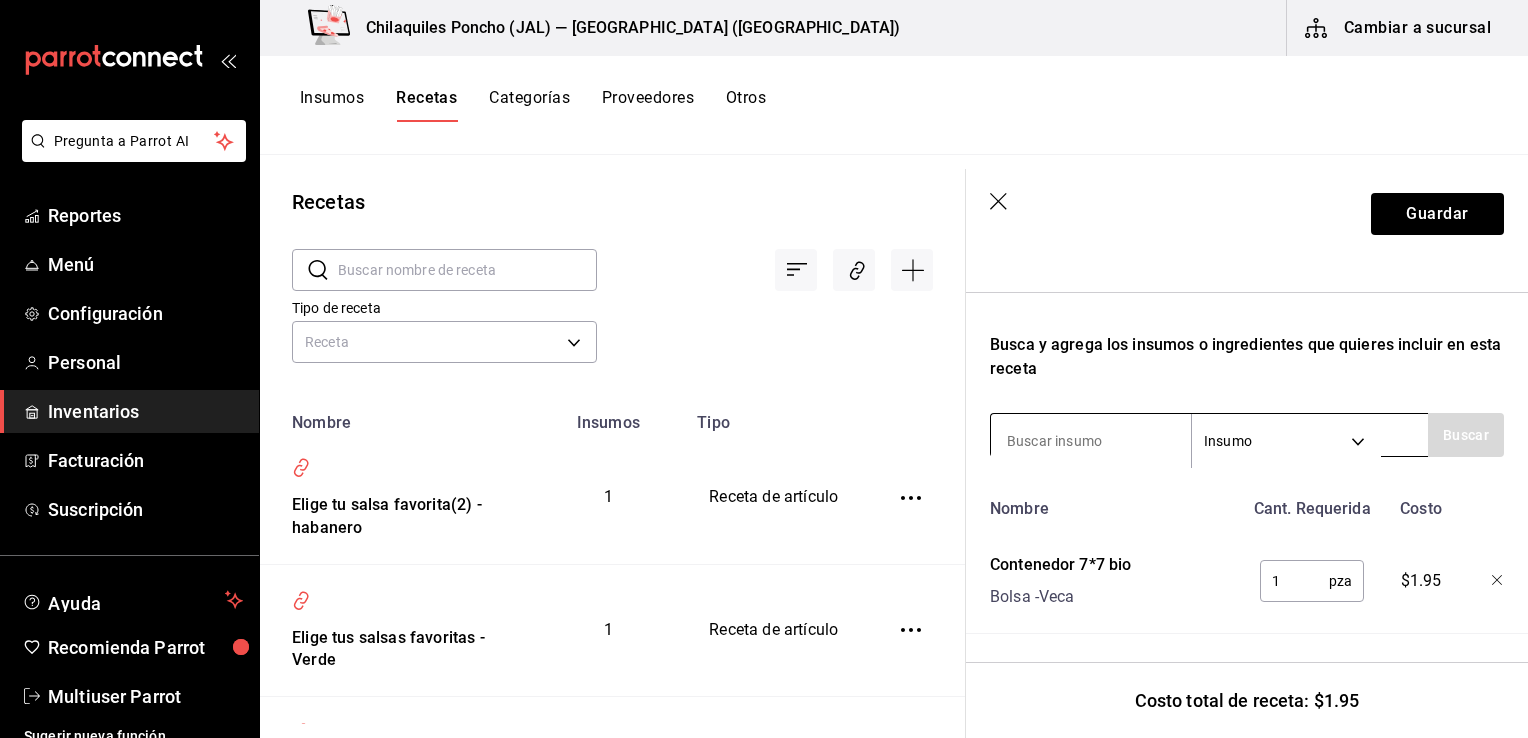click at bounding box center (1091, 441) 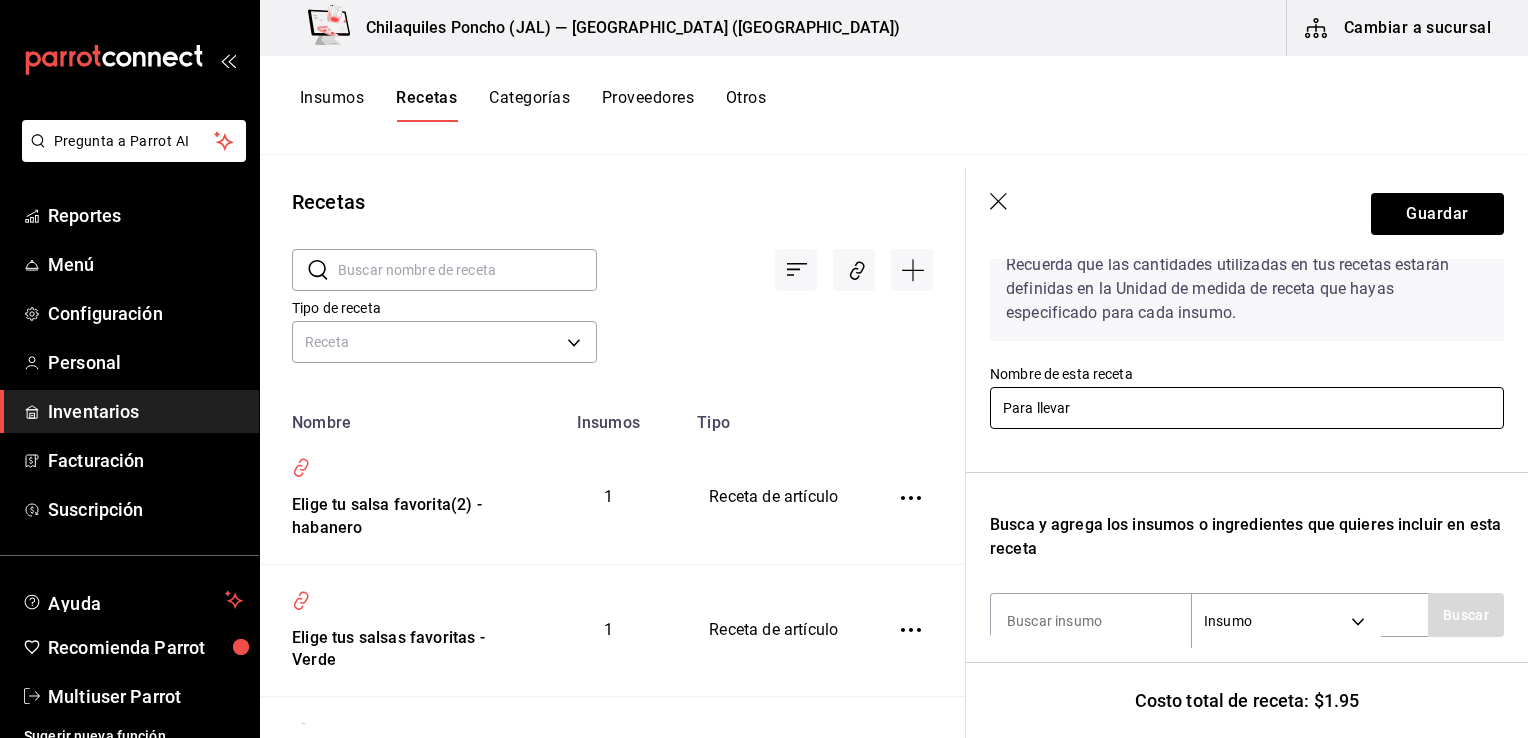 scroll, scrollTop: 100, scrollLeft: 0, axis: vertical 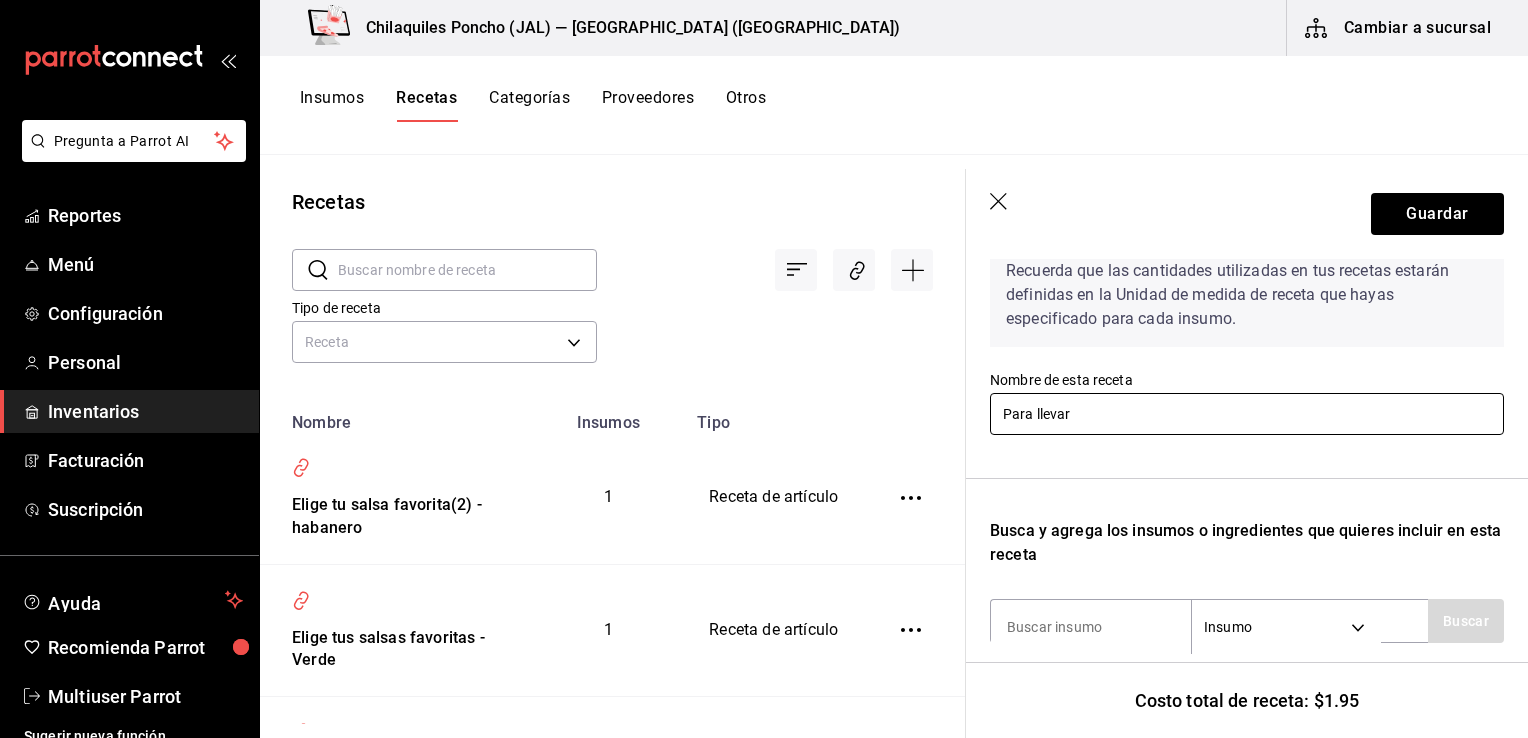 click on "Para llevar" at bounding box center [1247, 414] 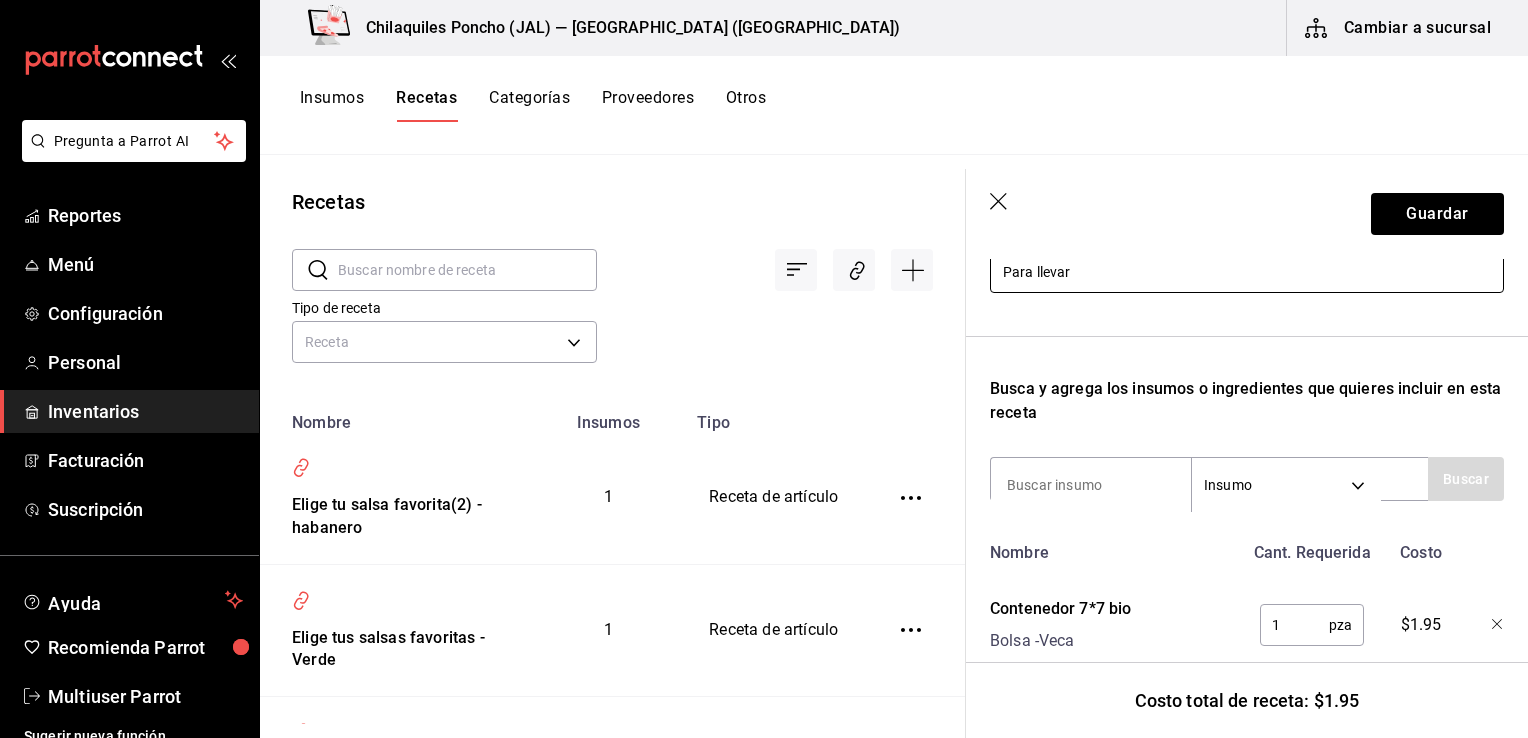scroll, scrollTop: 300, scrollLeft: 0, axis: vertical 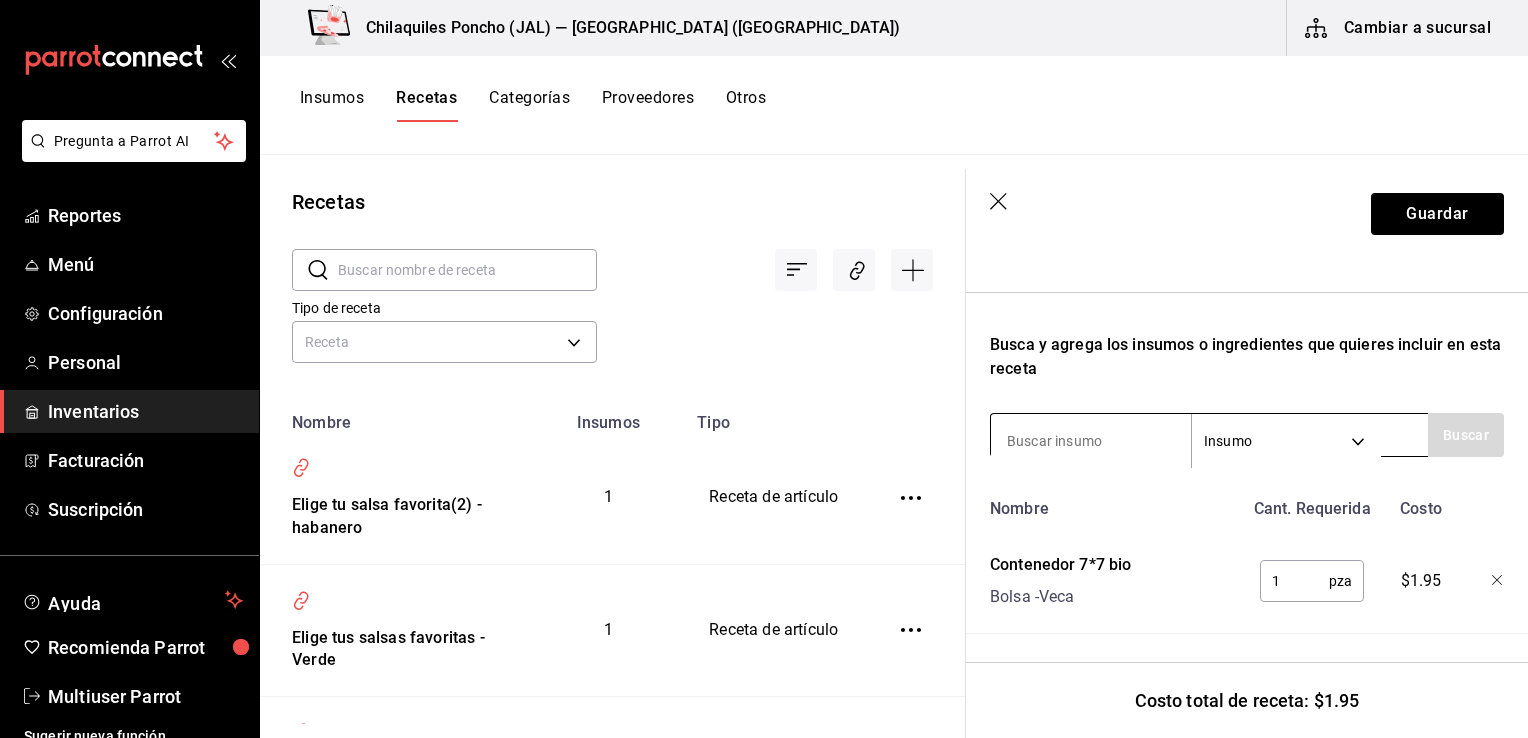 click at bounding box center (1091, 441) 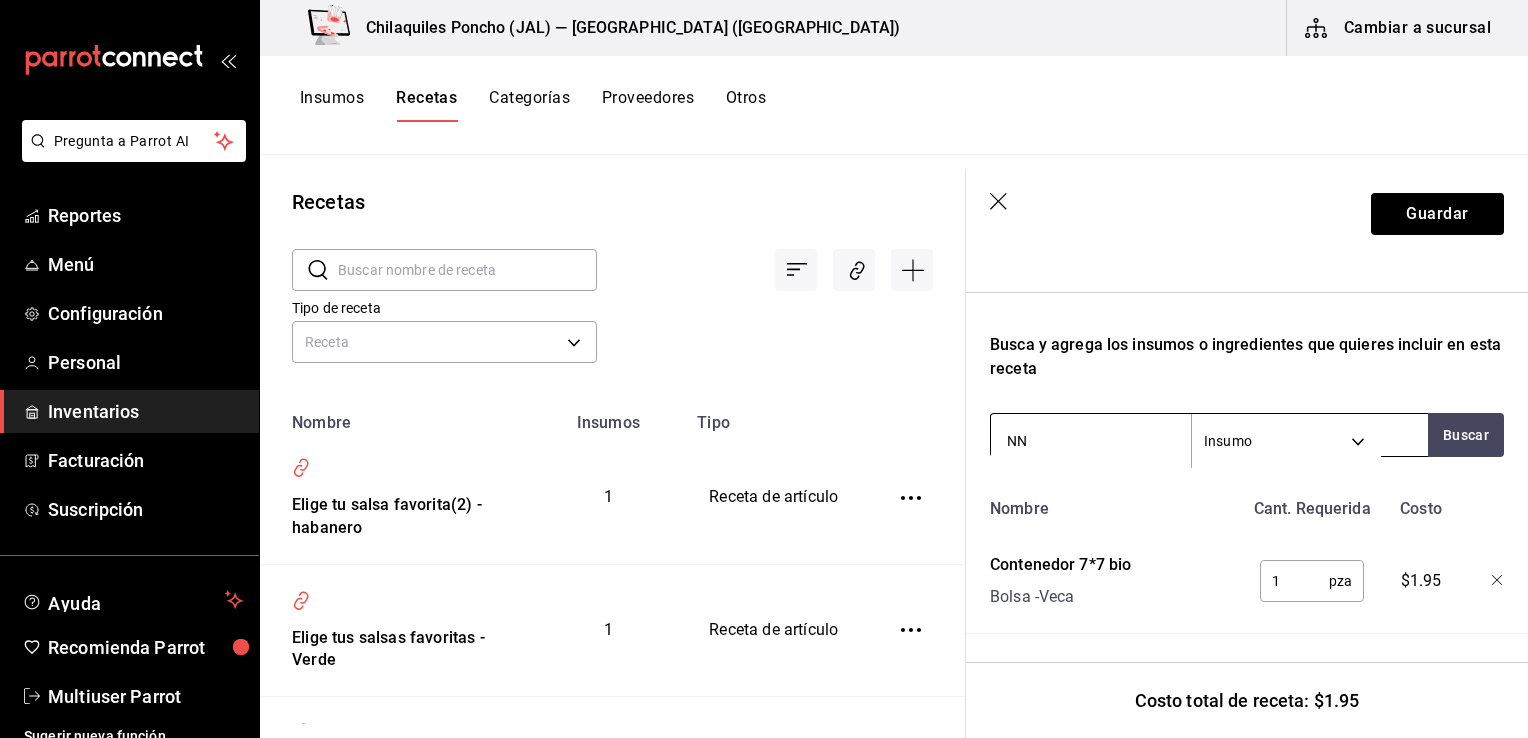 type on "N" 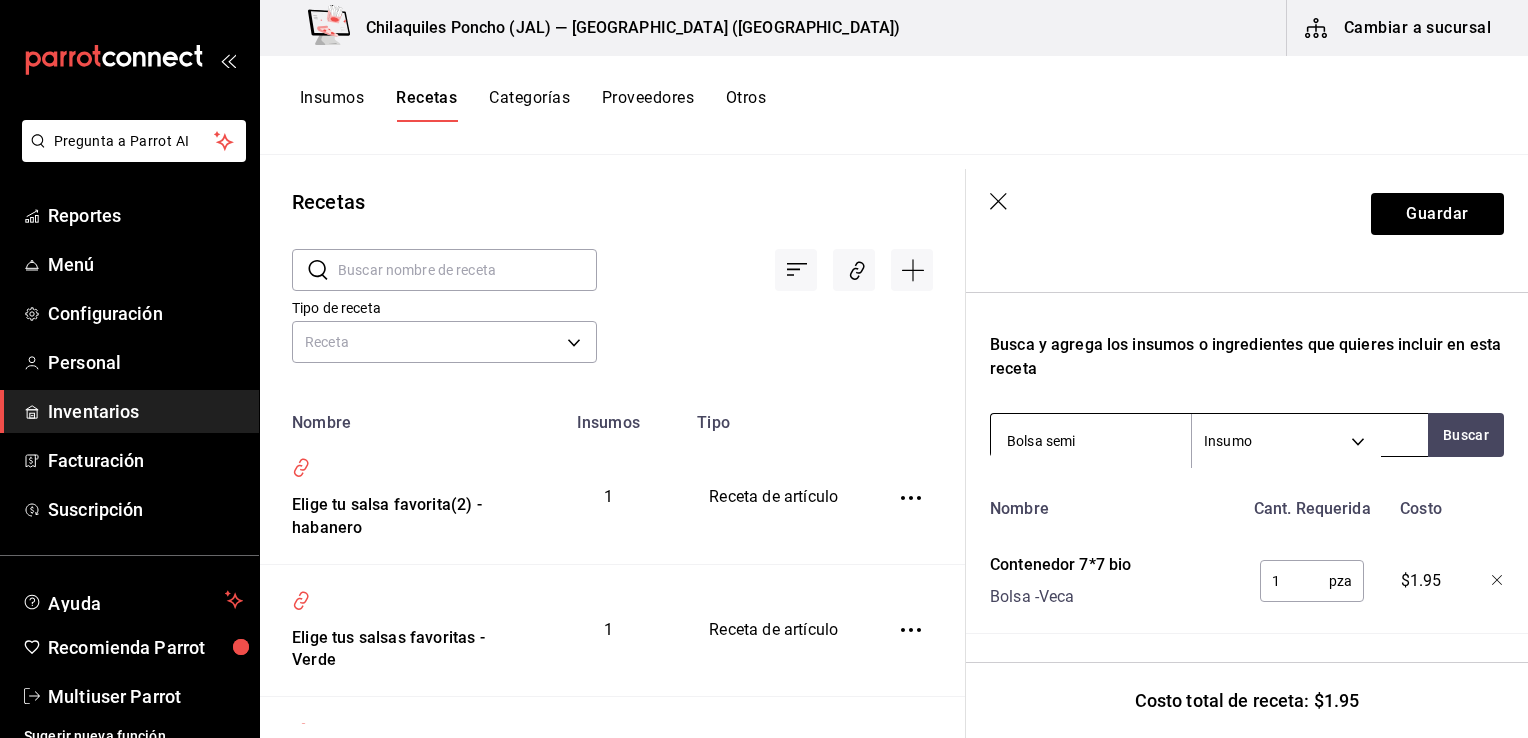 type on "Bolsa semi" 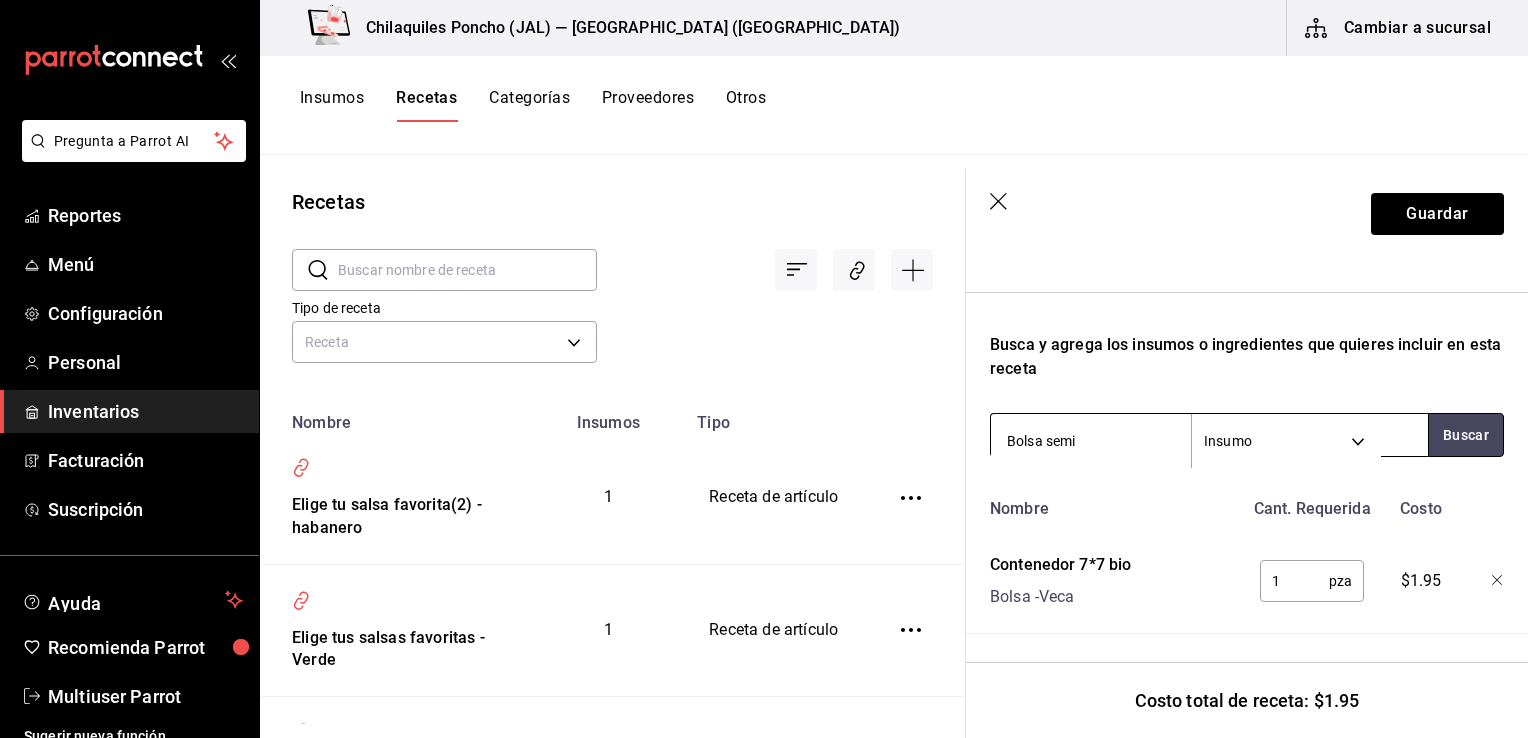 type 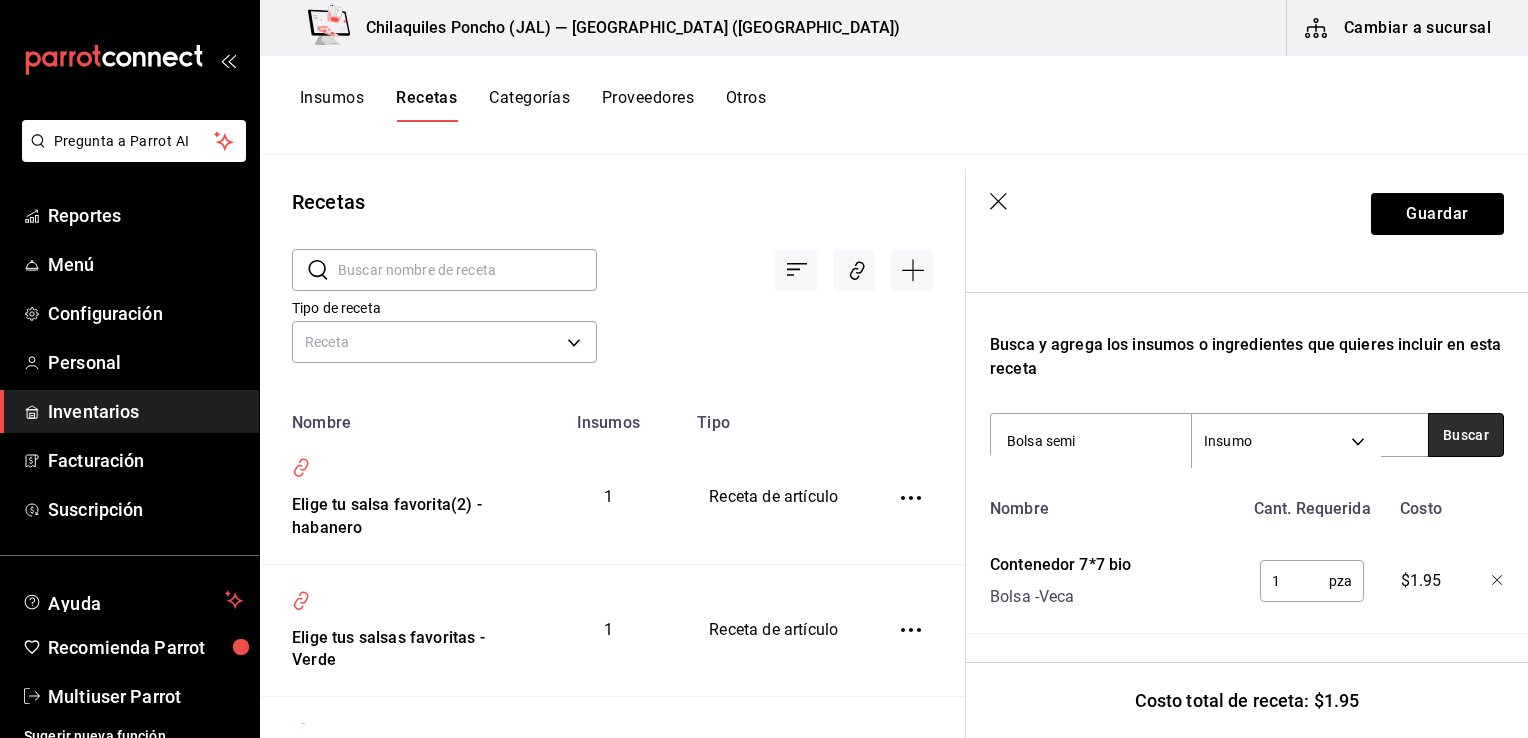 click on "Buscar" at bounding box center (1466, 435) 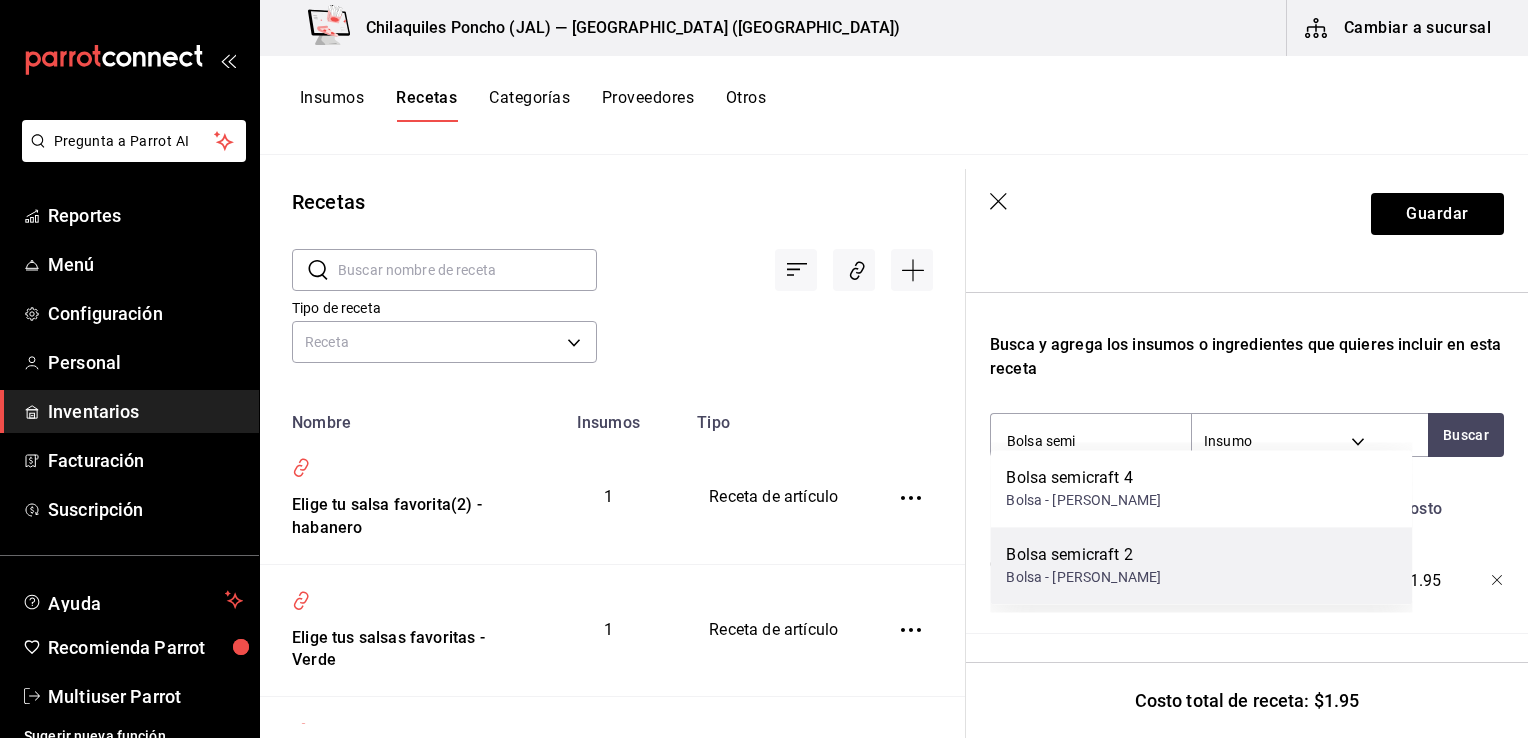 click on "Bolsa semicraft 2 Bolsa - Tolsá" at bounding box center [1201, 565] 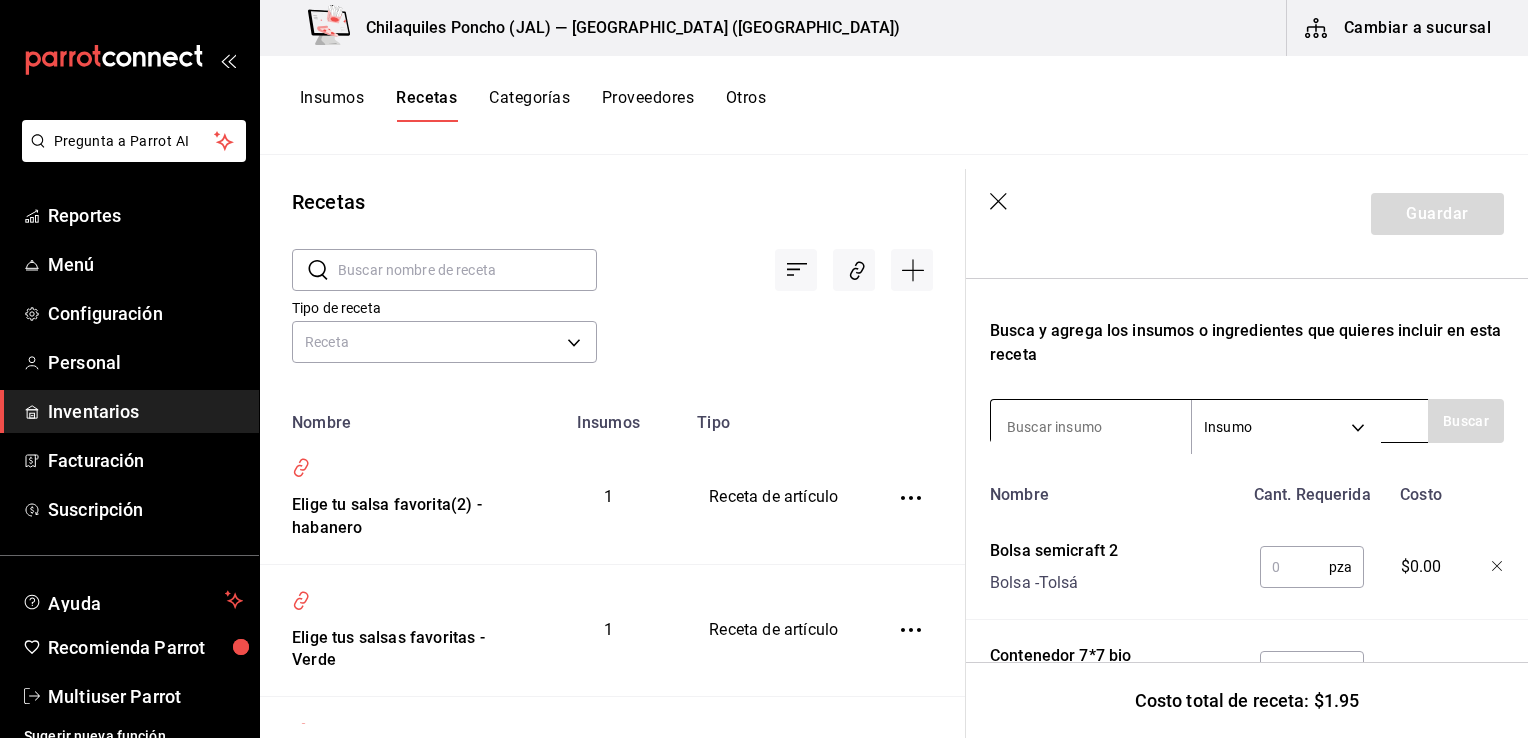 click at bounding box center (1091, 427) 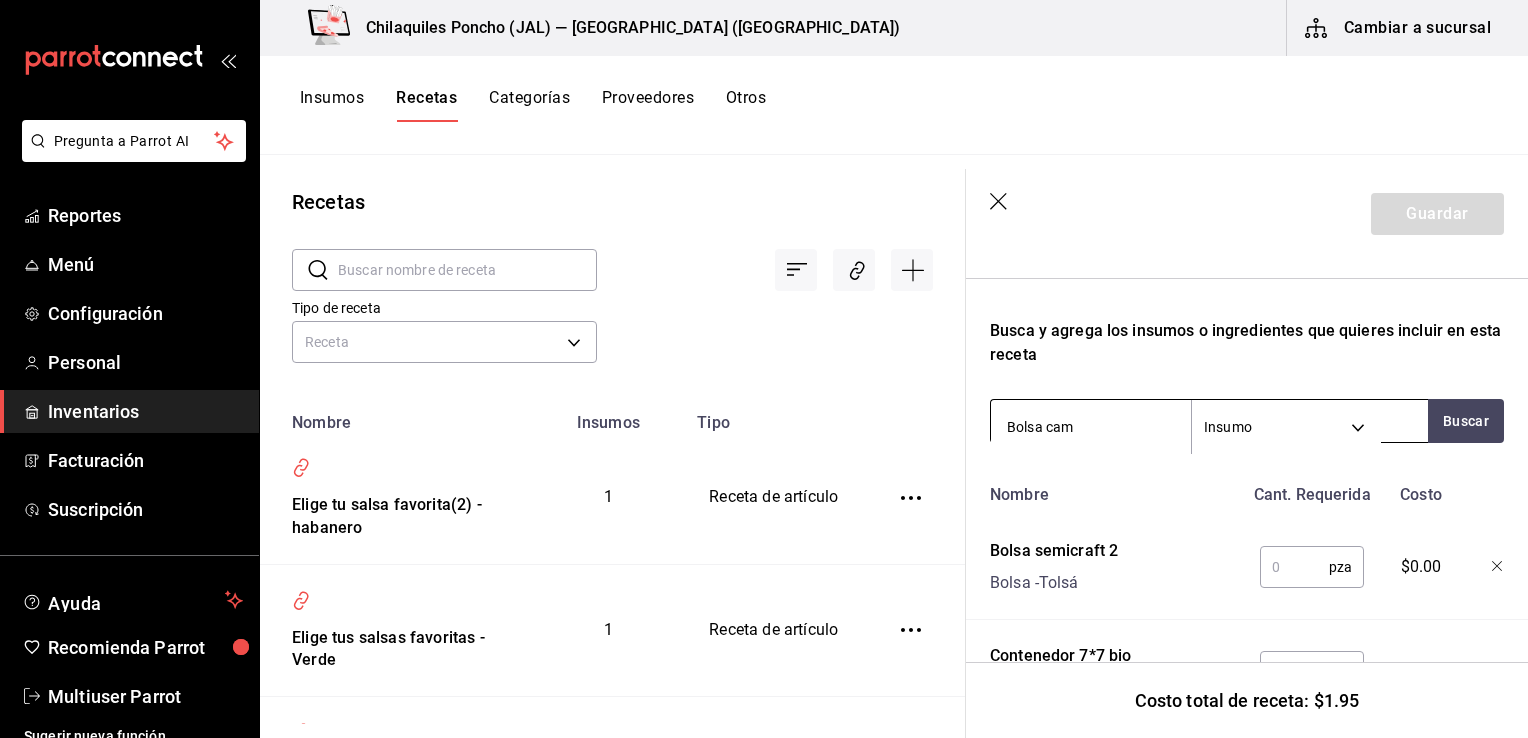 type on "Bolsa cami" 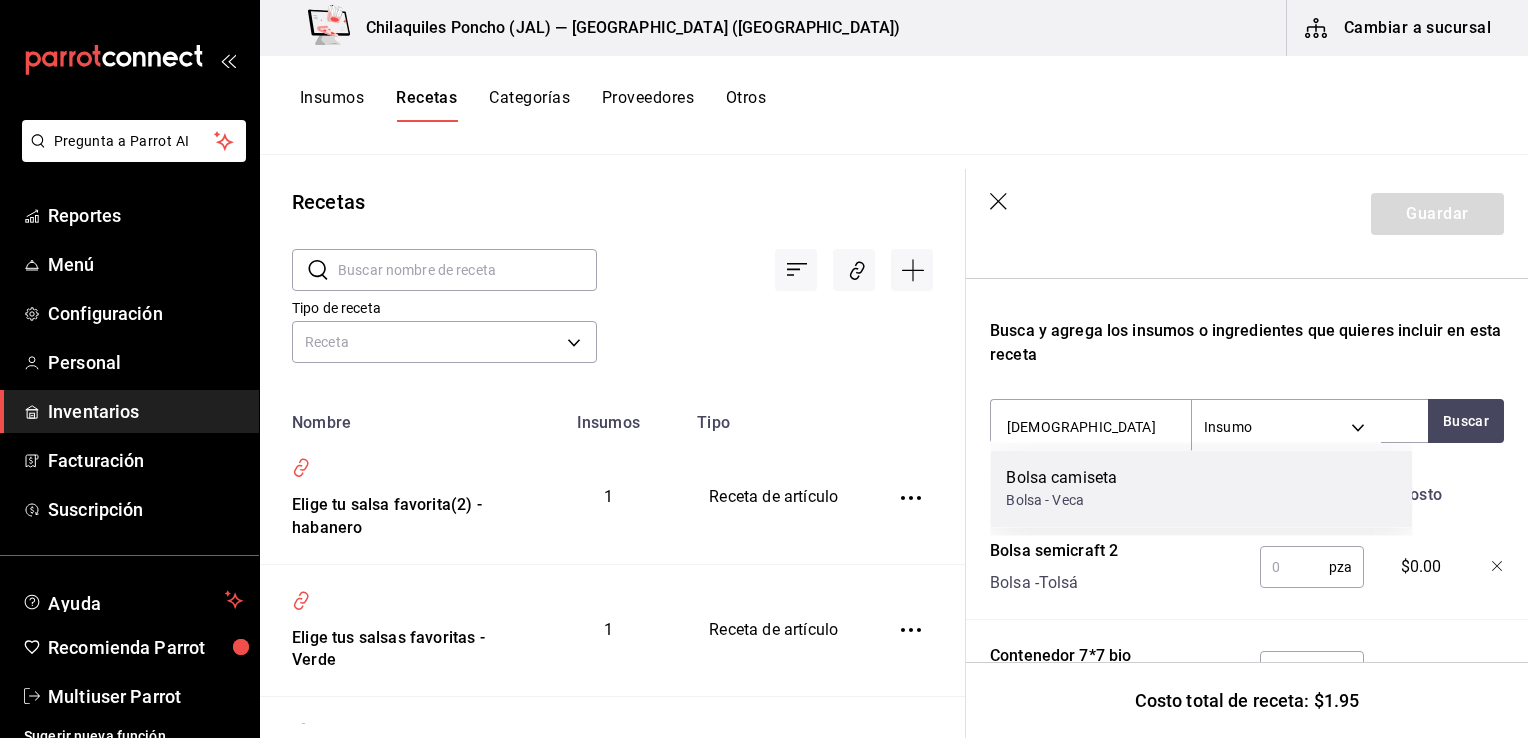 click on "Bolsa camiseta Bolsa - Veca" at bounding box center [1201, 488] 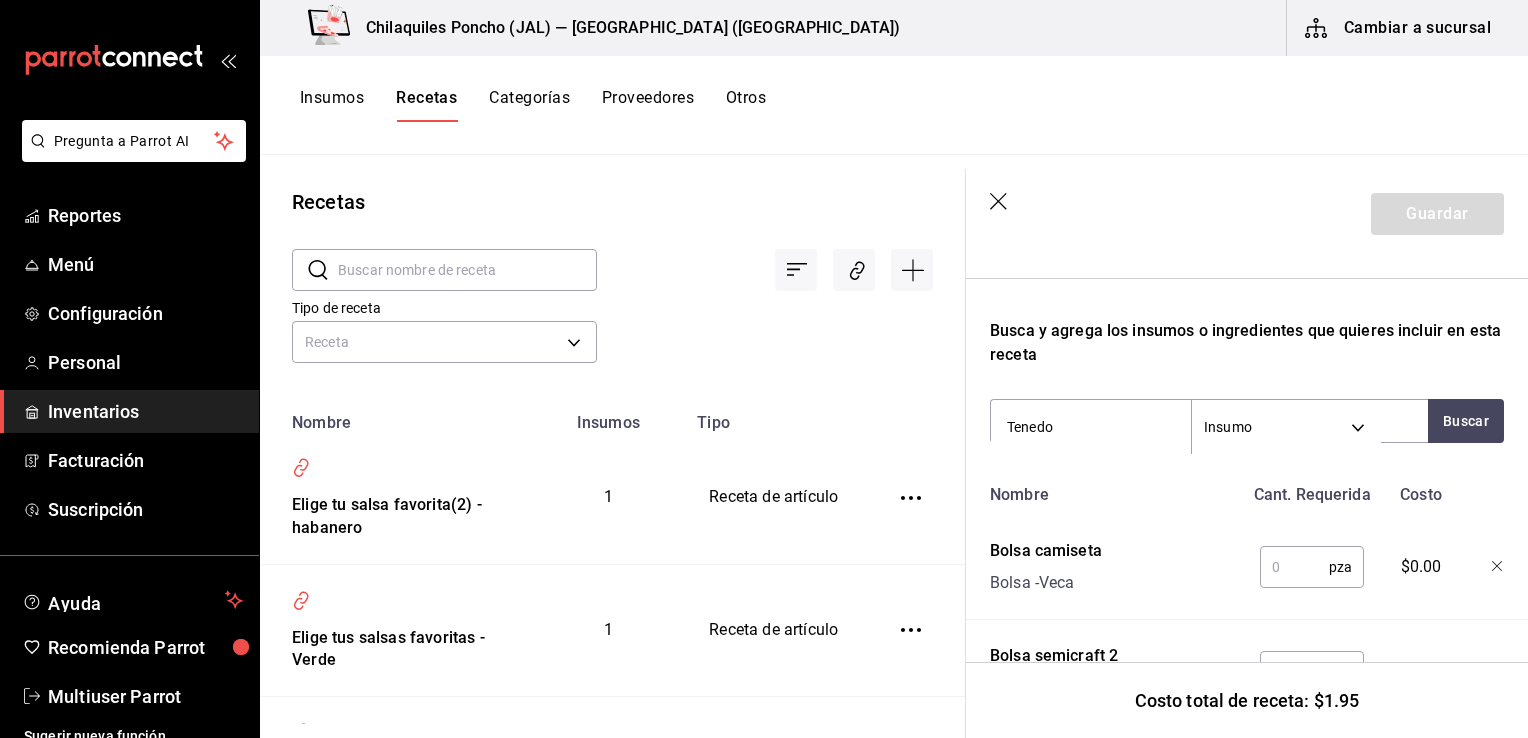 type on "Tenedor" 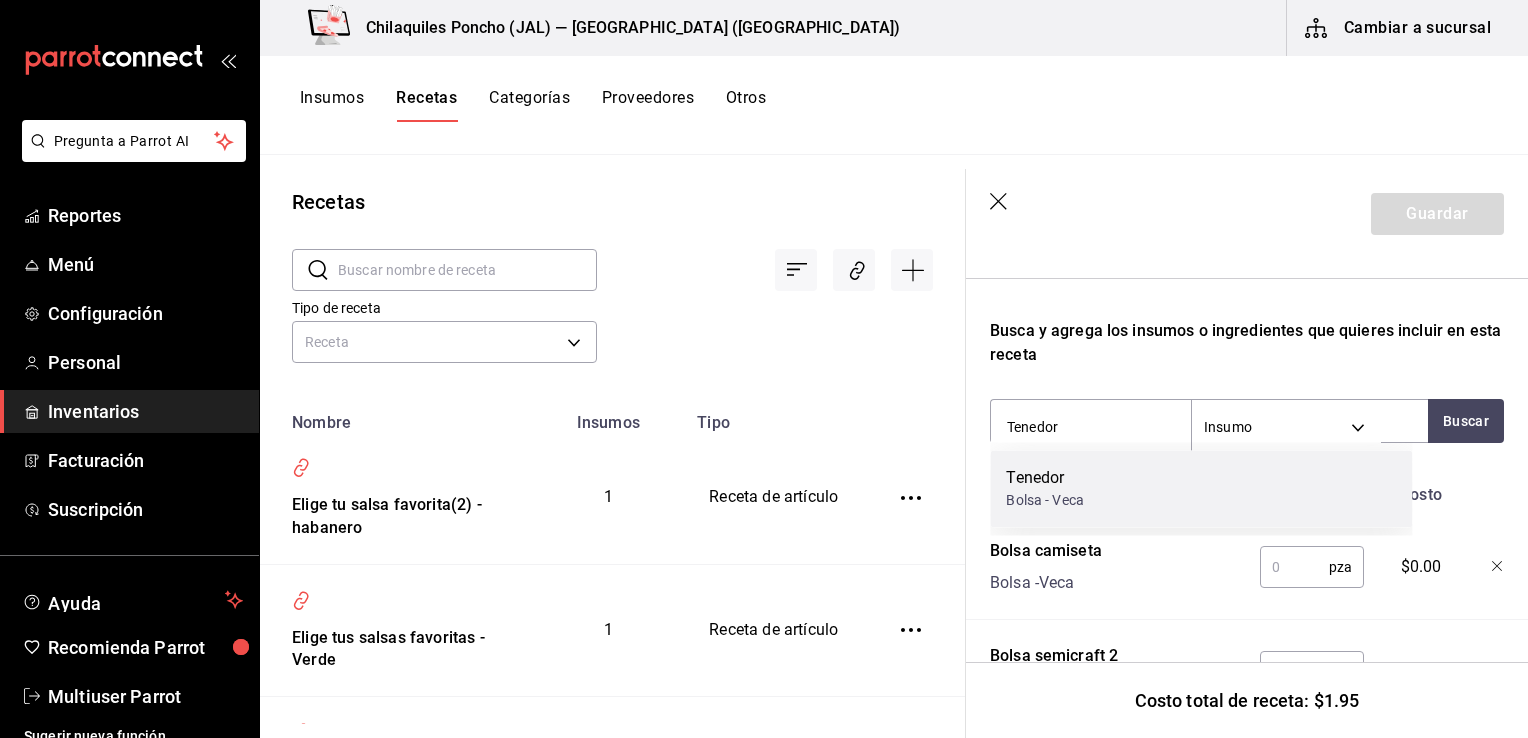 click on "Tenedor Bolsa - Veca" at bounding box center (1201, 488) 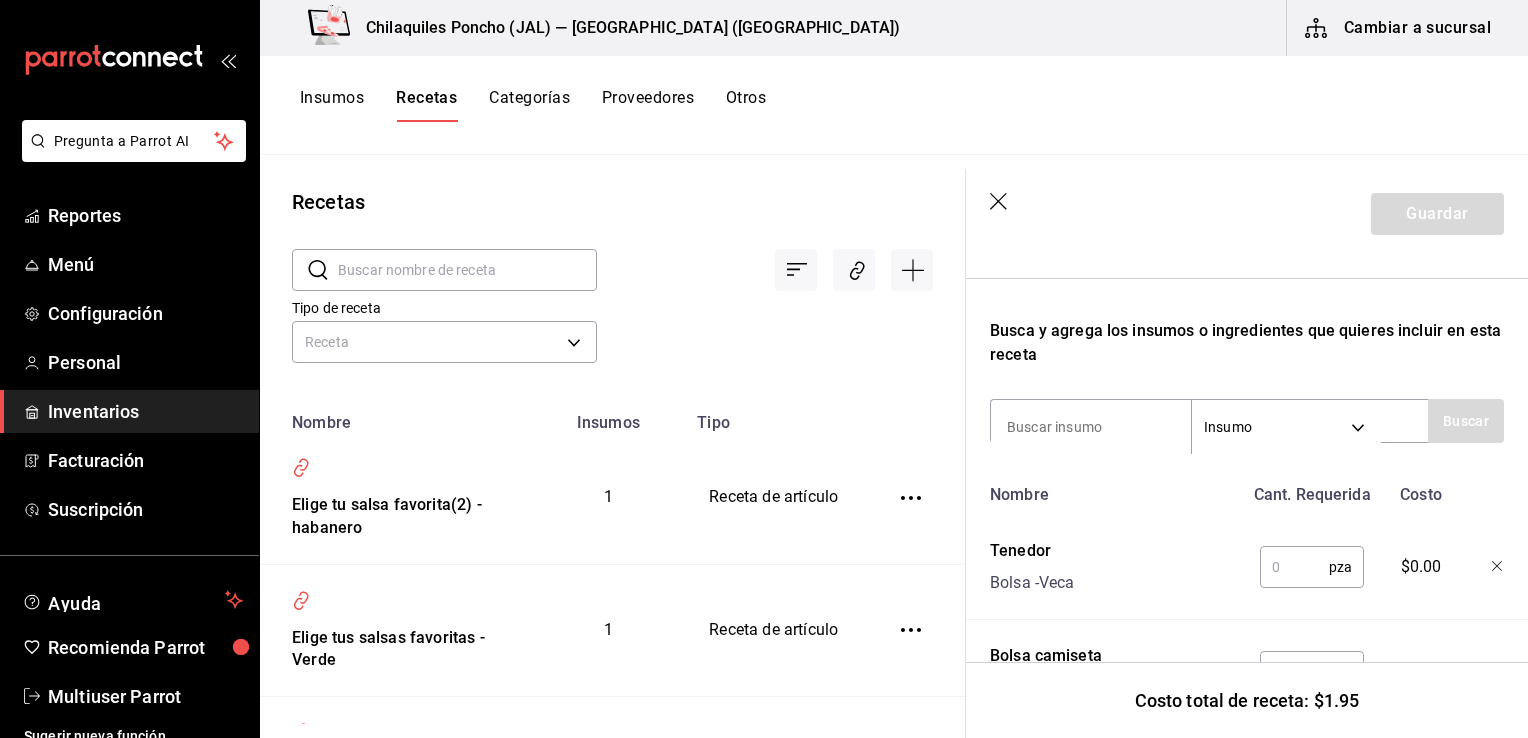 click on "Recuerda que las cantidades utilizadas en tus recetas estarán definidas en la Unidad de medida de receta que hayas especificado para cada insumo. Nombre de esta receta Para llevar Busca y agrega los insumos o ingredientes que quieres incluir en esta receta Insumo SUPPLY Buscar Nombre Cant. Requerida Costo Tenedor Bolsa -  Veca pza ​ $0.00 Bolsa camiseta Bolsa -  Veca pza ​ $0.00 Bolsa semicraft 2 Bolsa -  Tolsá pza ​ $0.00 Contenedor 7*7 bio Bolsa -  Veca 1 pza ​ $1.95" at bounding box center [1247, 481] 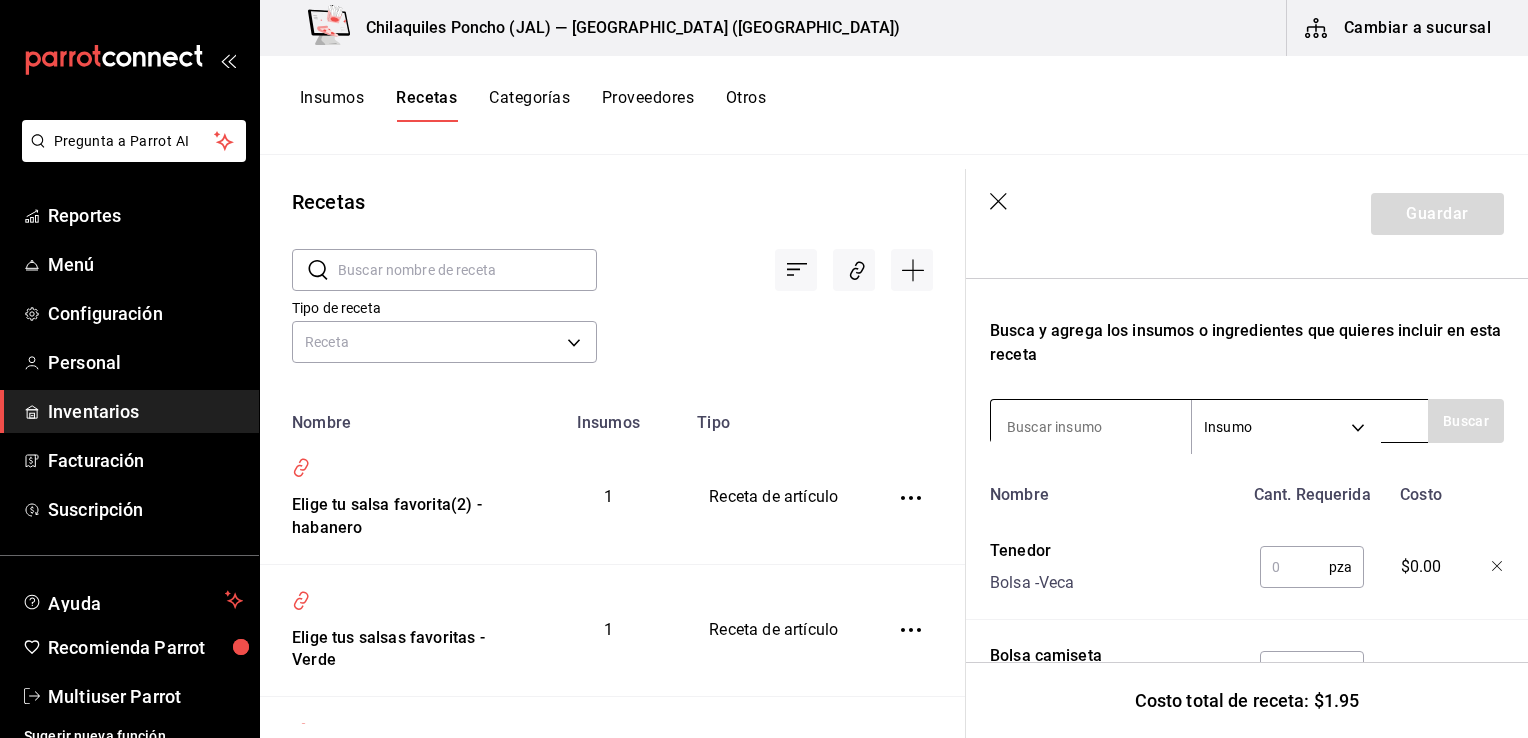 click at bounding box center [1091, 427] 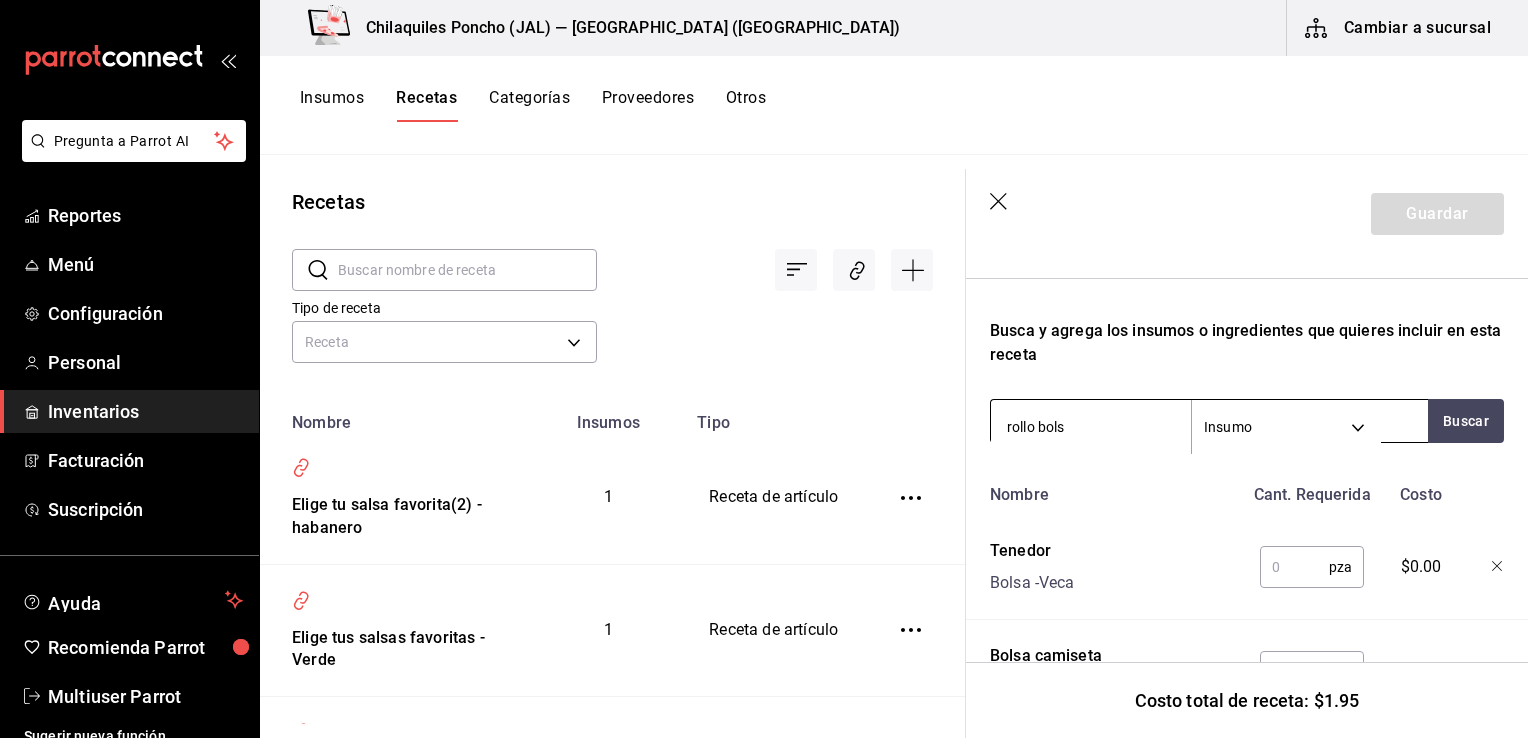 type on "rollo bolsa" 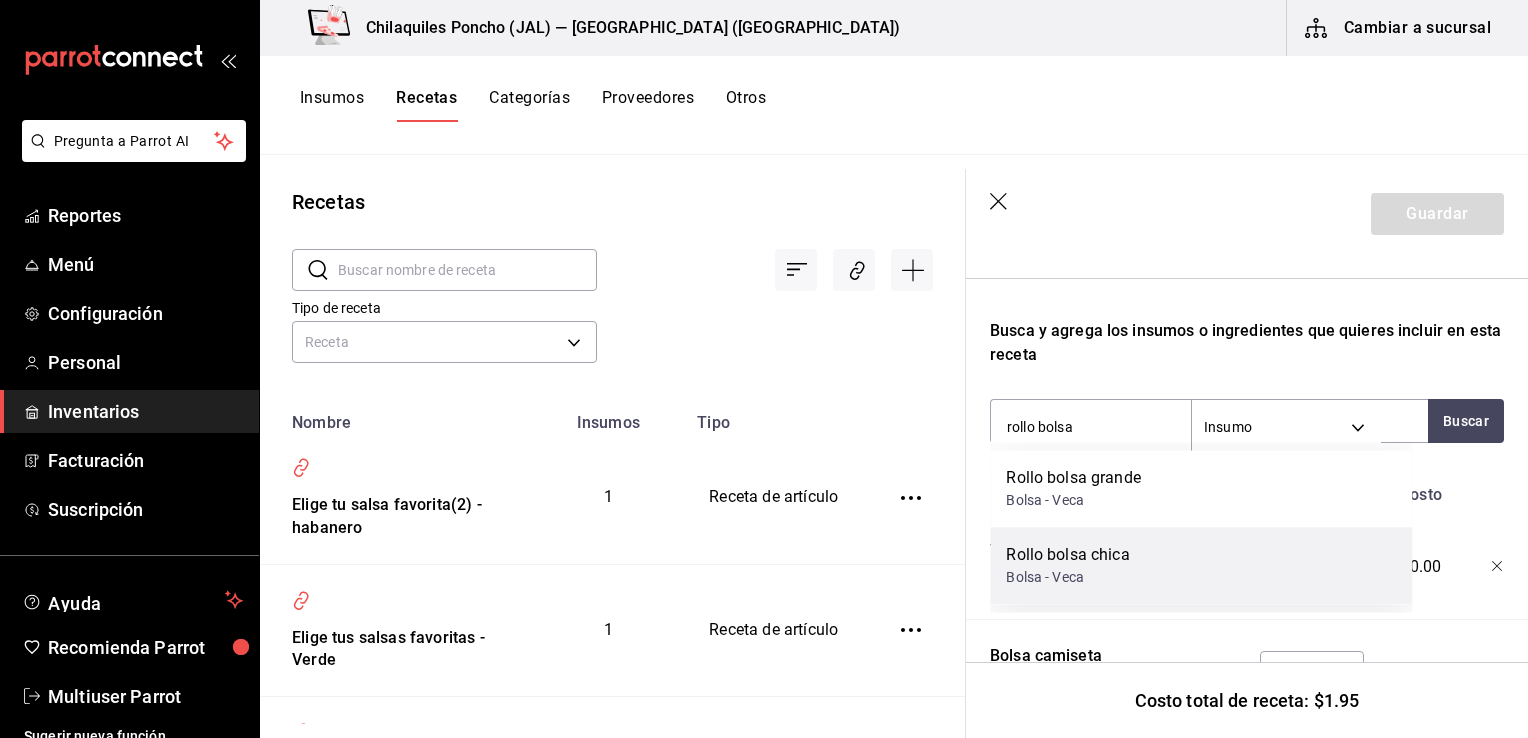 click on "Rollo bolsa chica" at bounding box center [1067, 555] 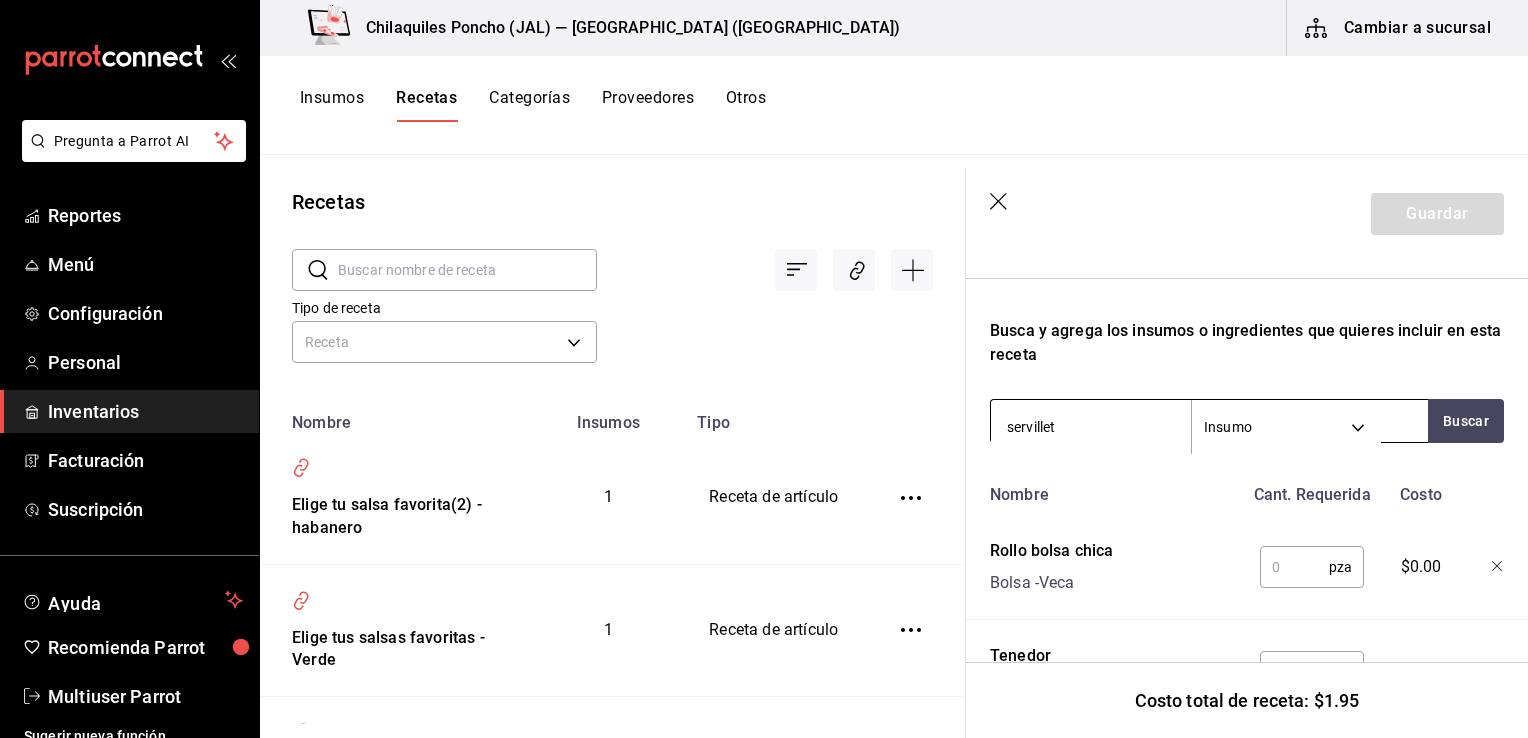type on "servilleta" 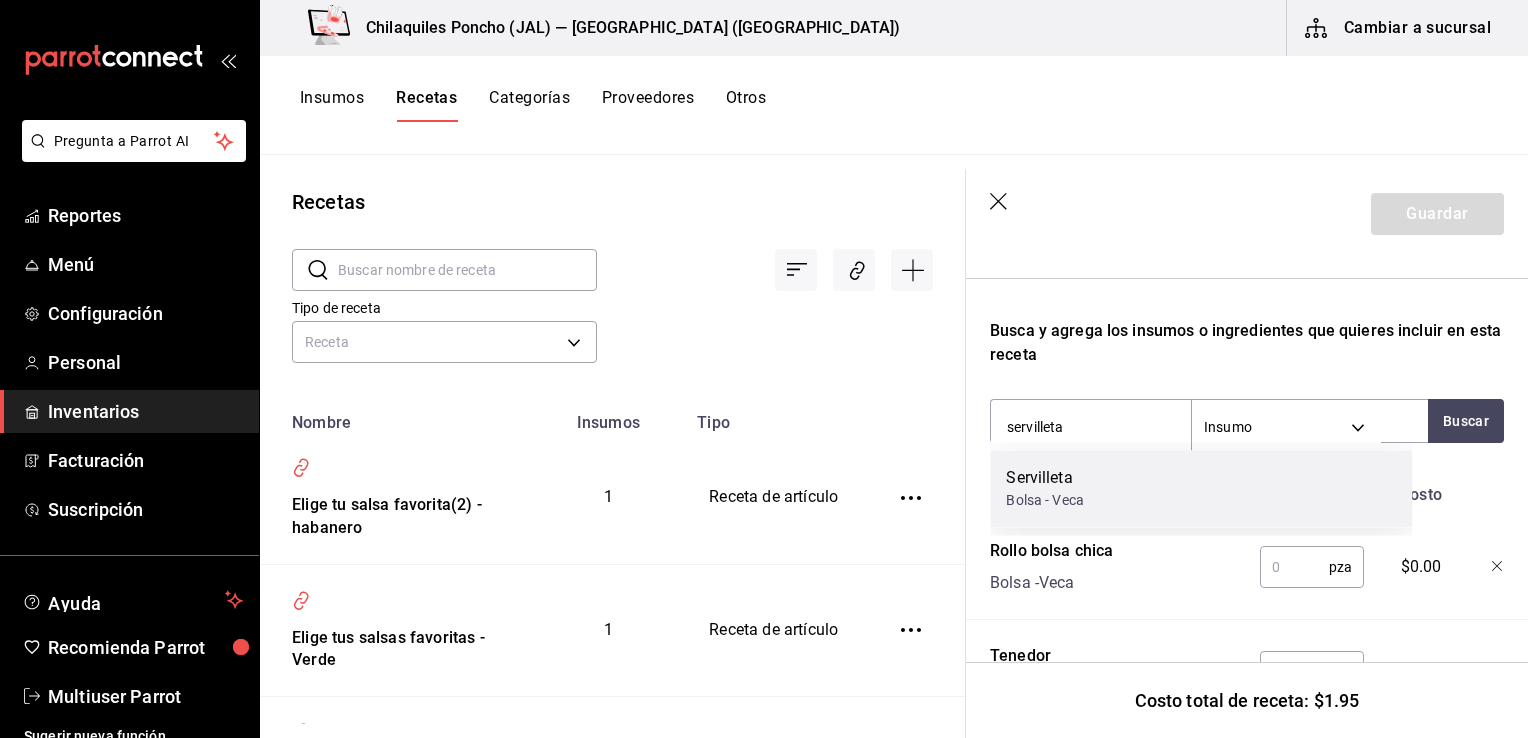 click on "Servilleta Bolsa - Veca" at bounding box center (1201, 488) 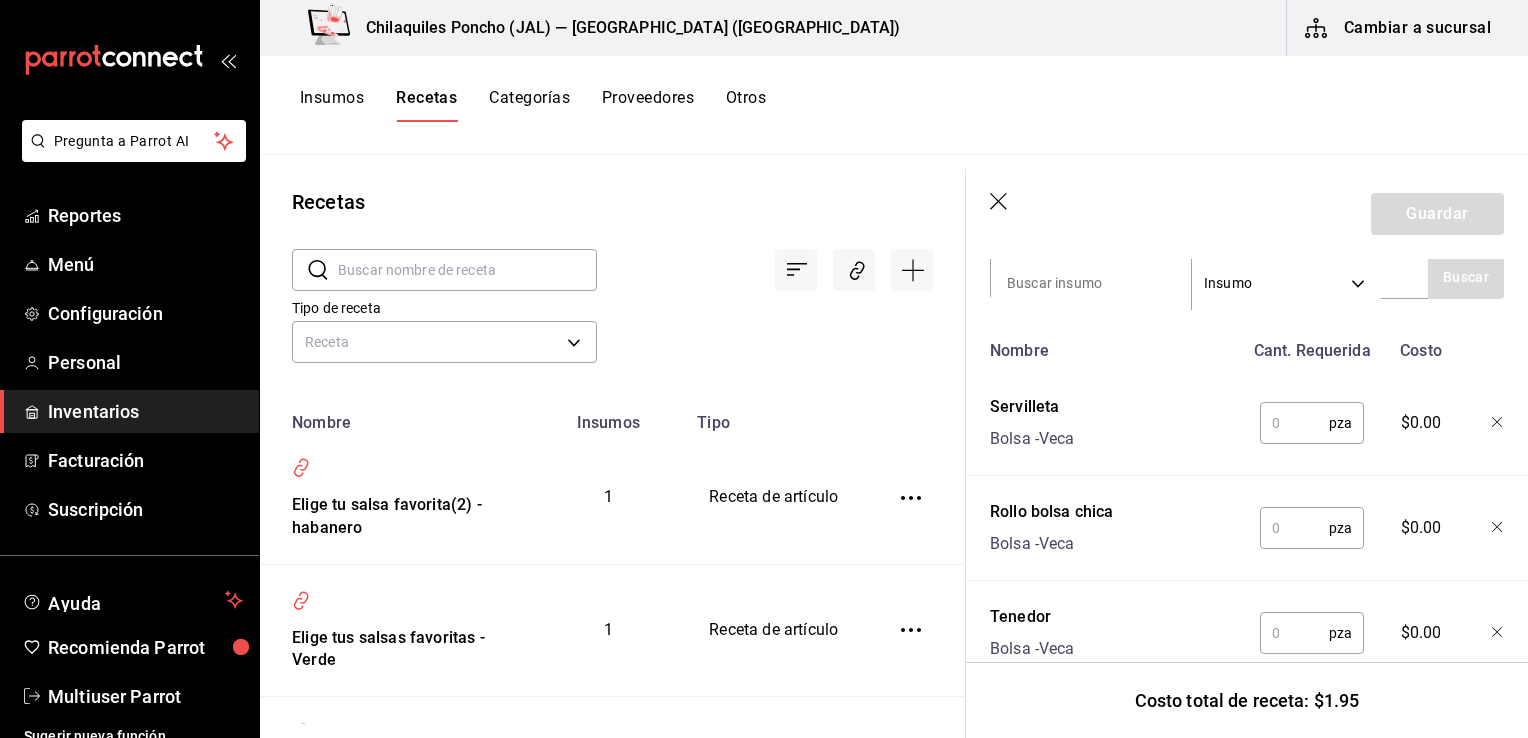 scroll, scrollTop: 400, scrollLeft: 0, axis: vertical 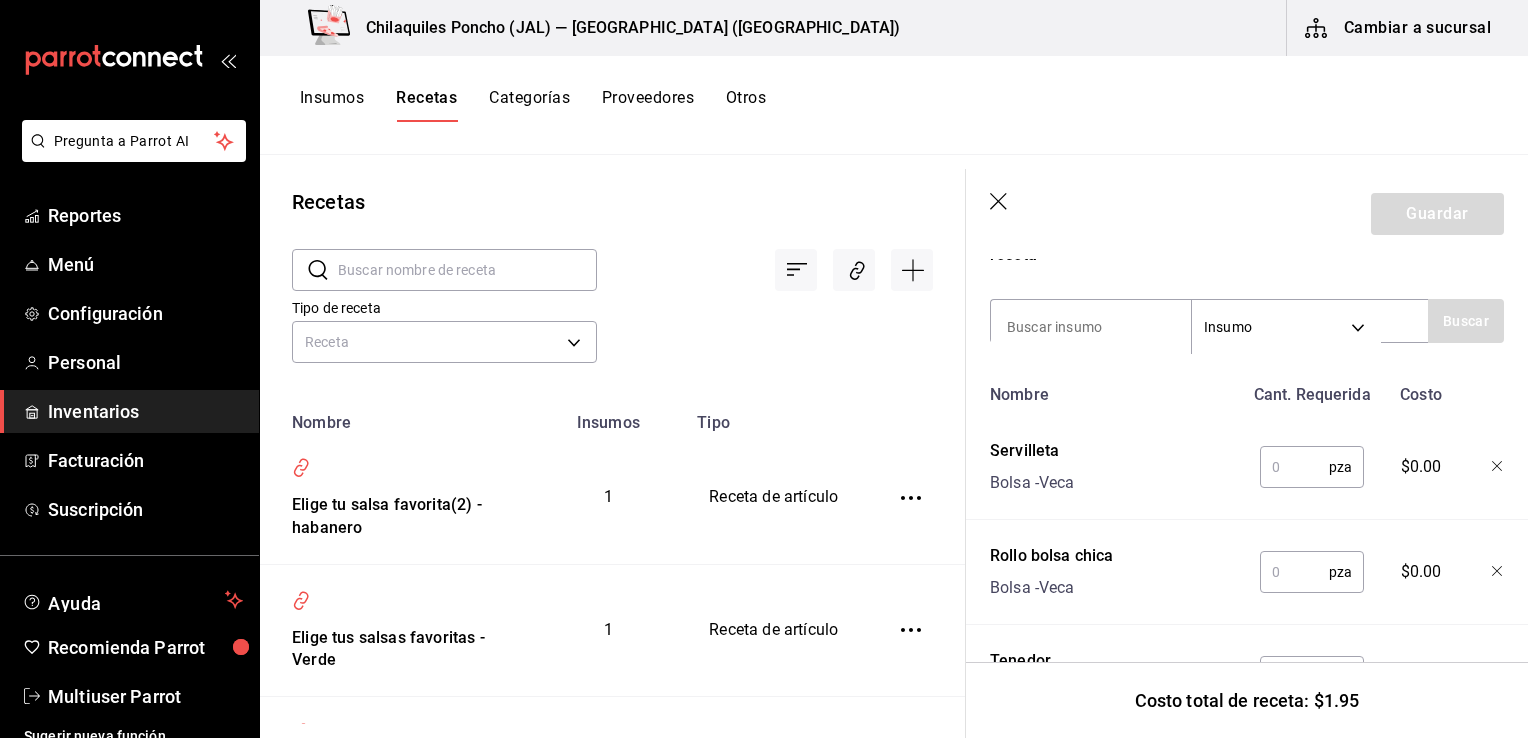 click at bounding box center [1294, 467] 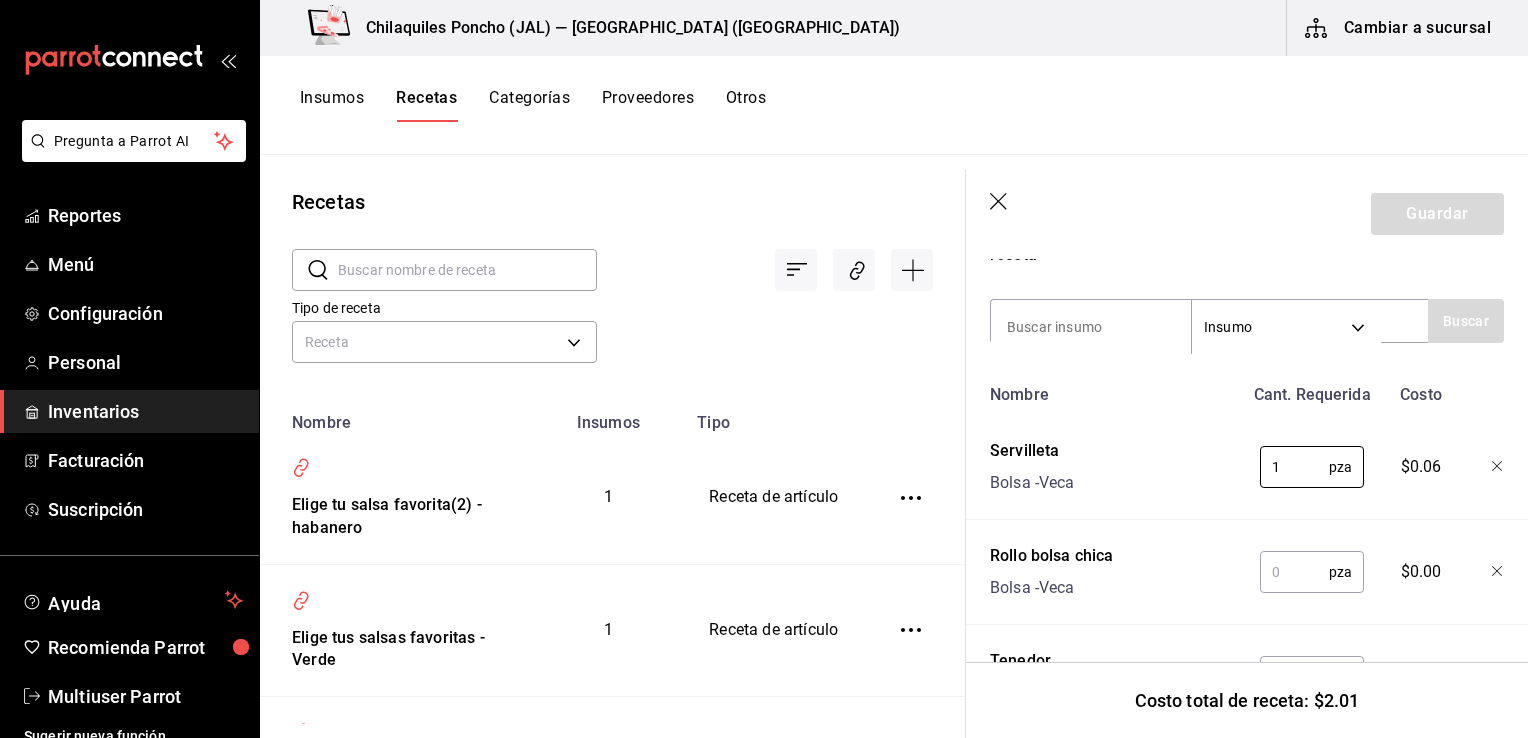 type on "1" 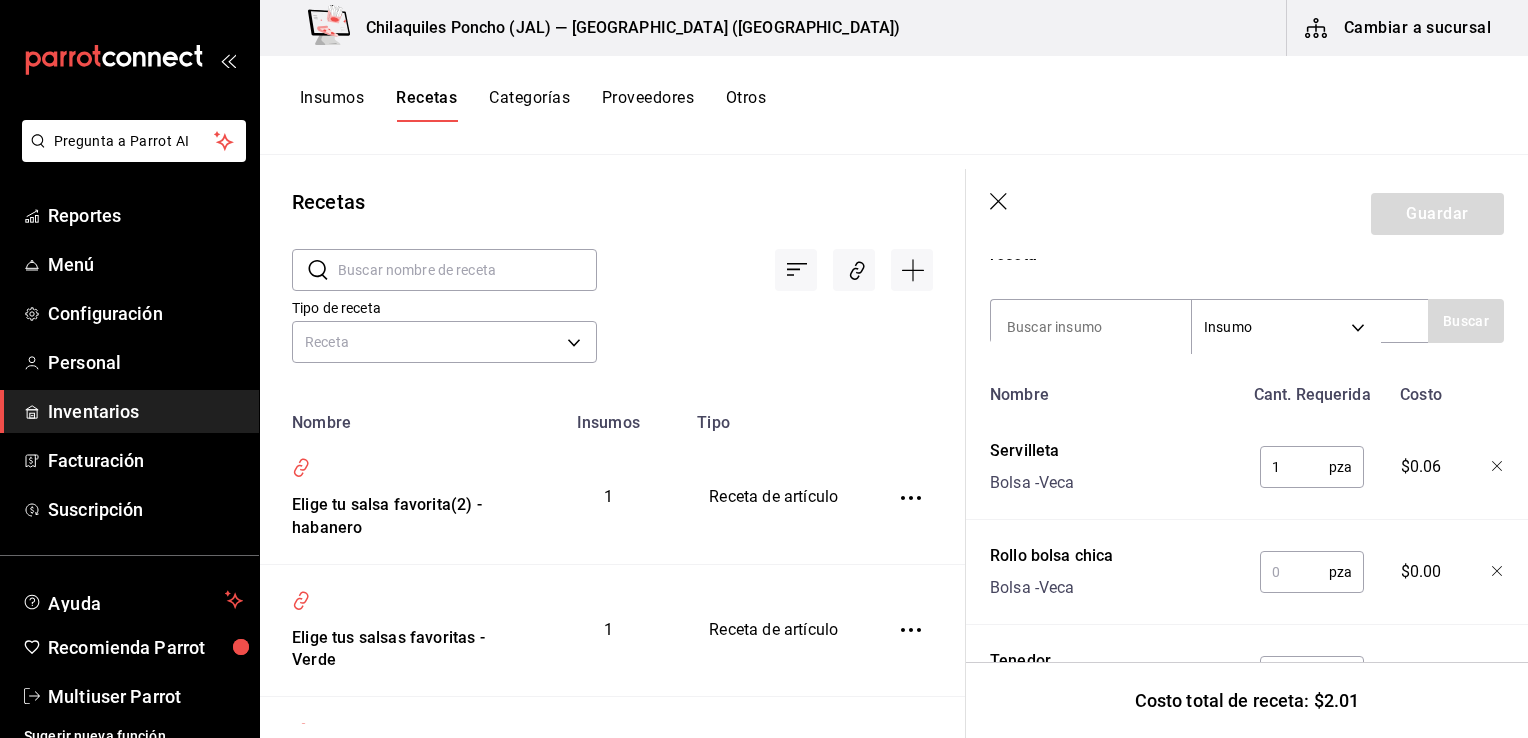 click at bounding box center [1294, 572] 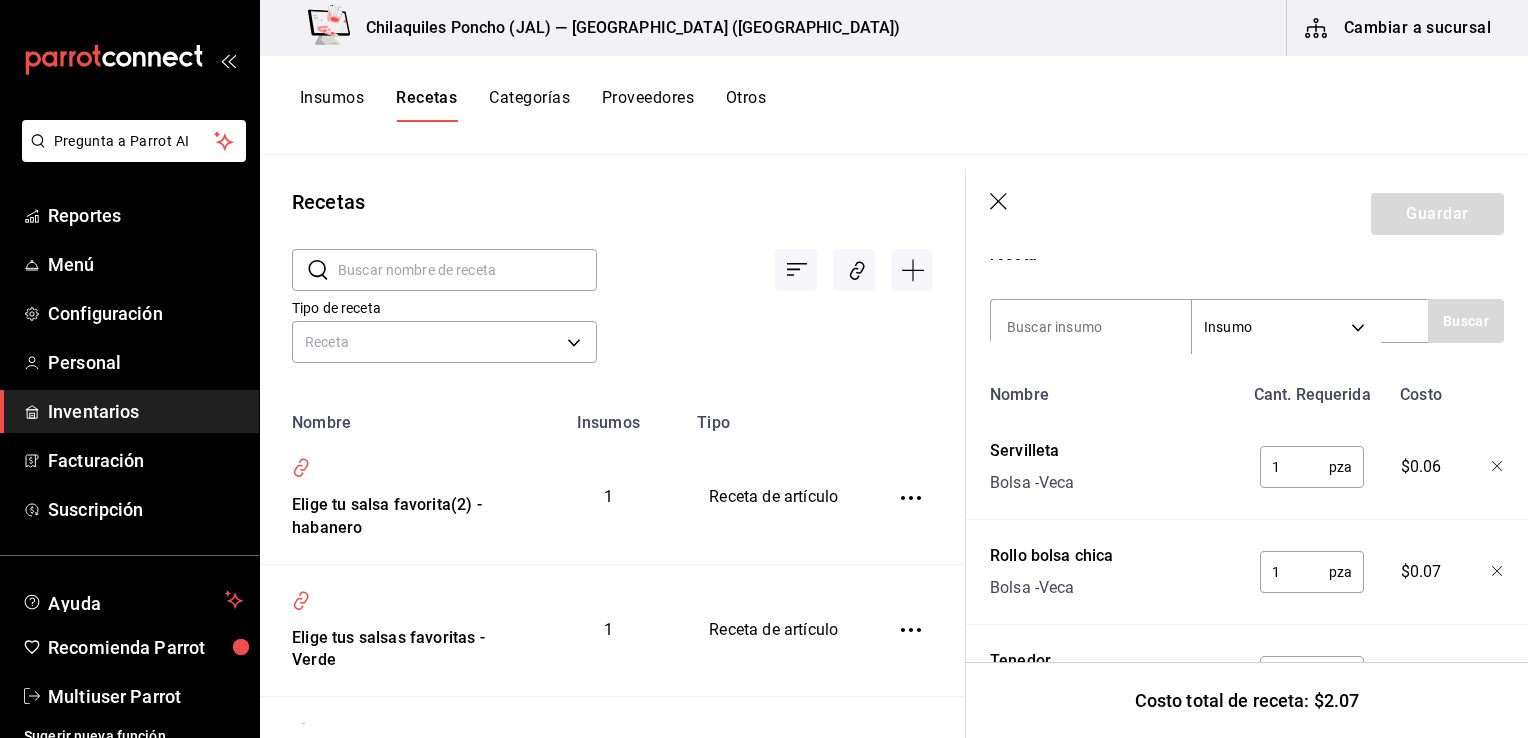scroll, scrollTop: 600, scrollLeft: 0, axis: vertical 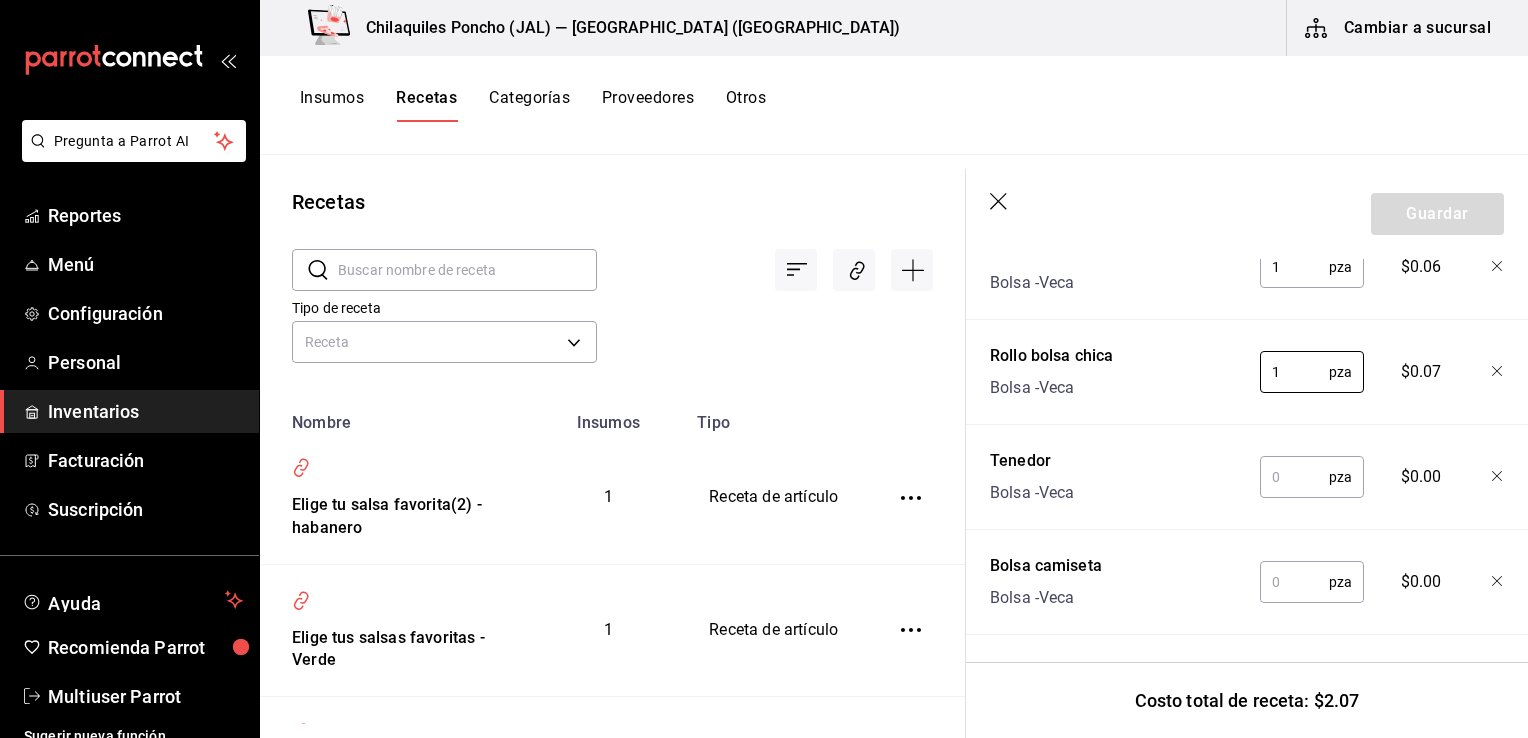 type on "1" 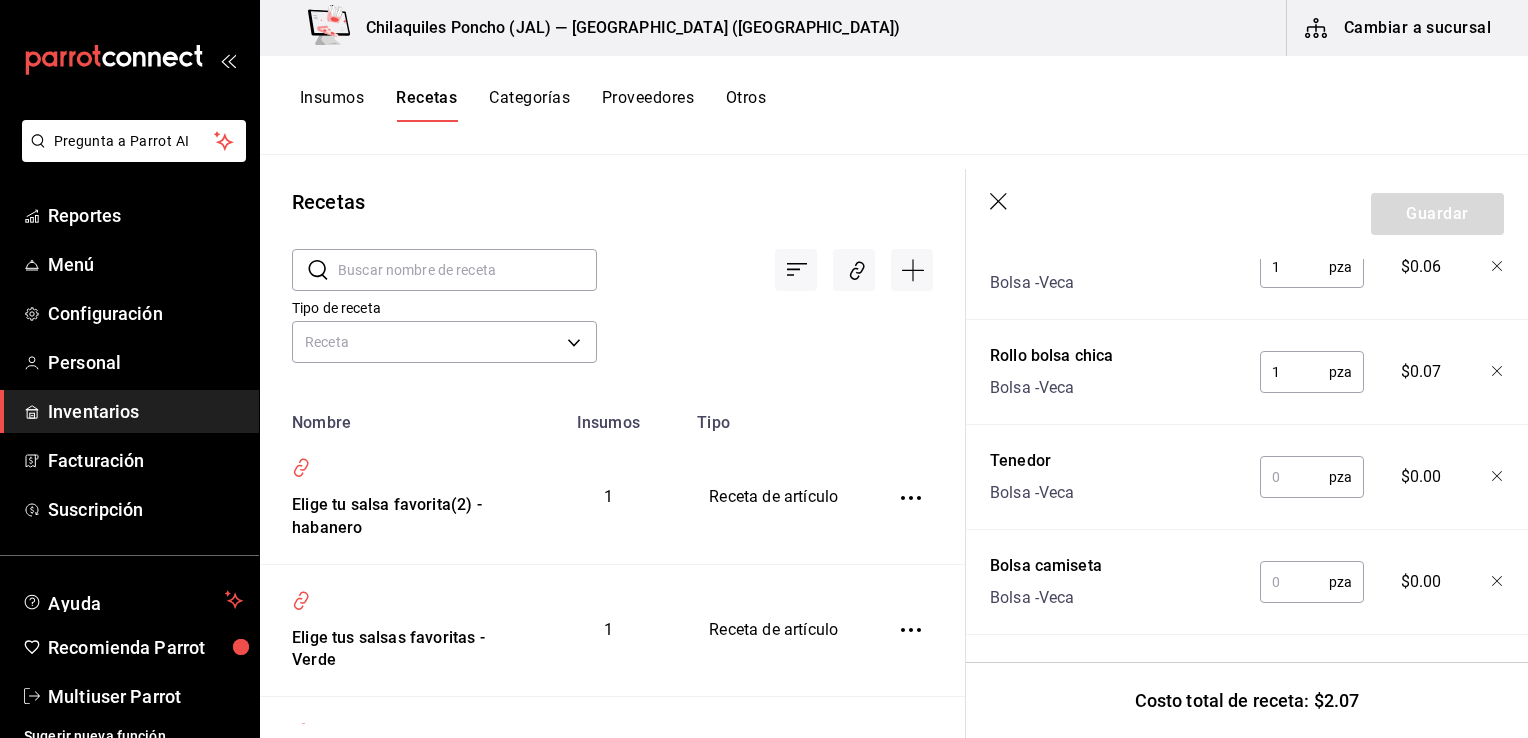 click at bounding box center [1294, 477] 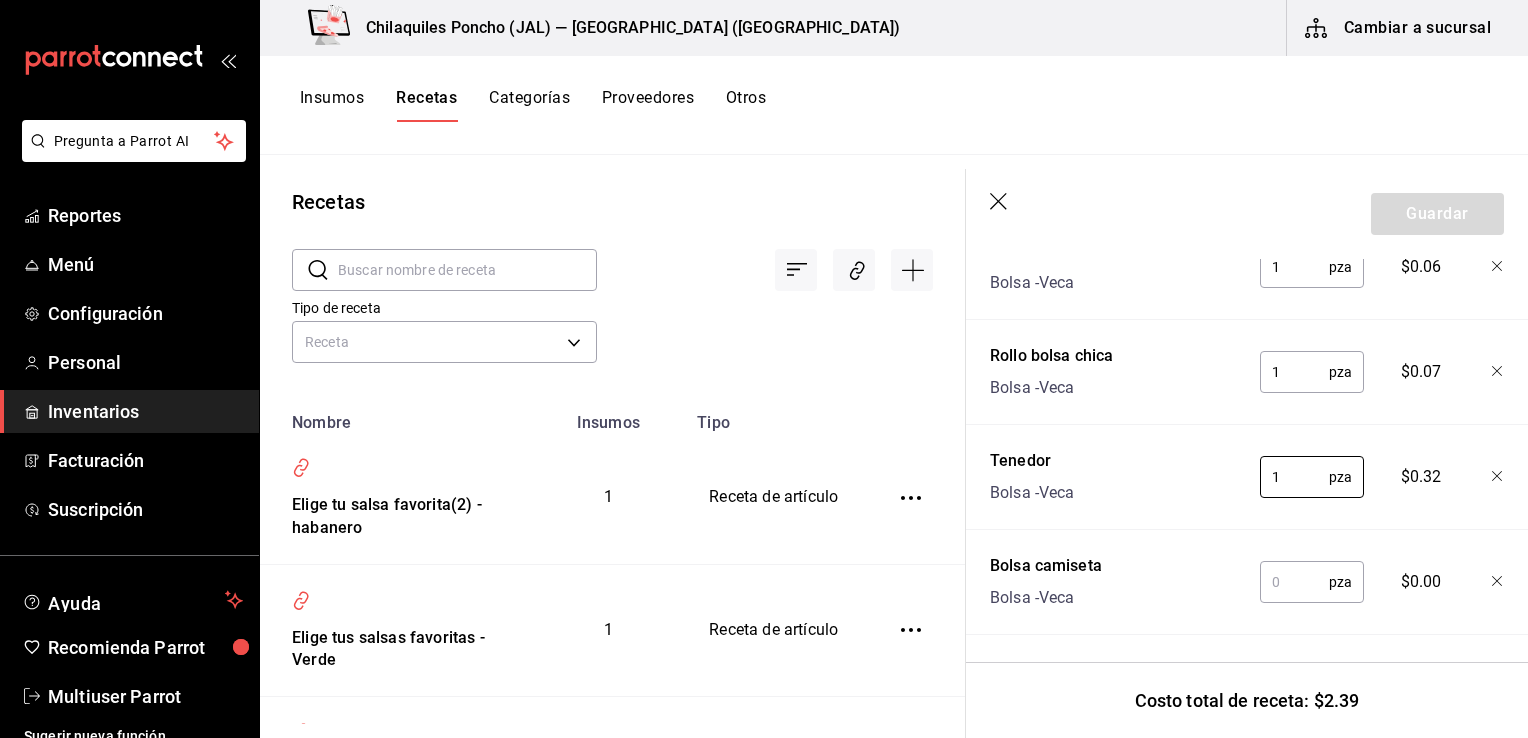 scroll, scrollTop: 700, scrollLeft: 0, axis: vertical 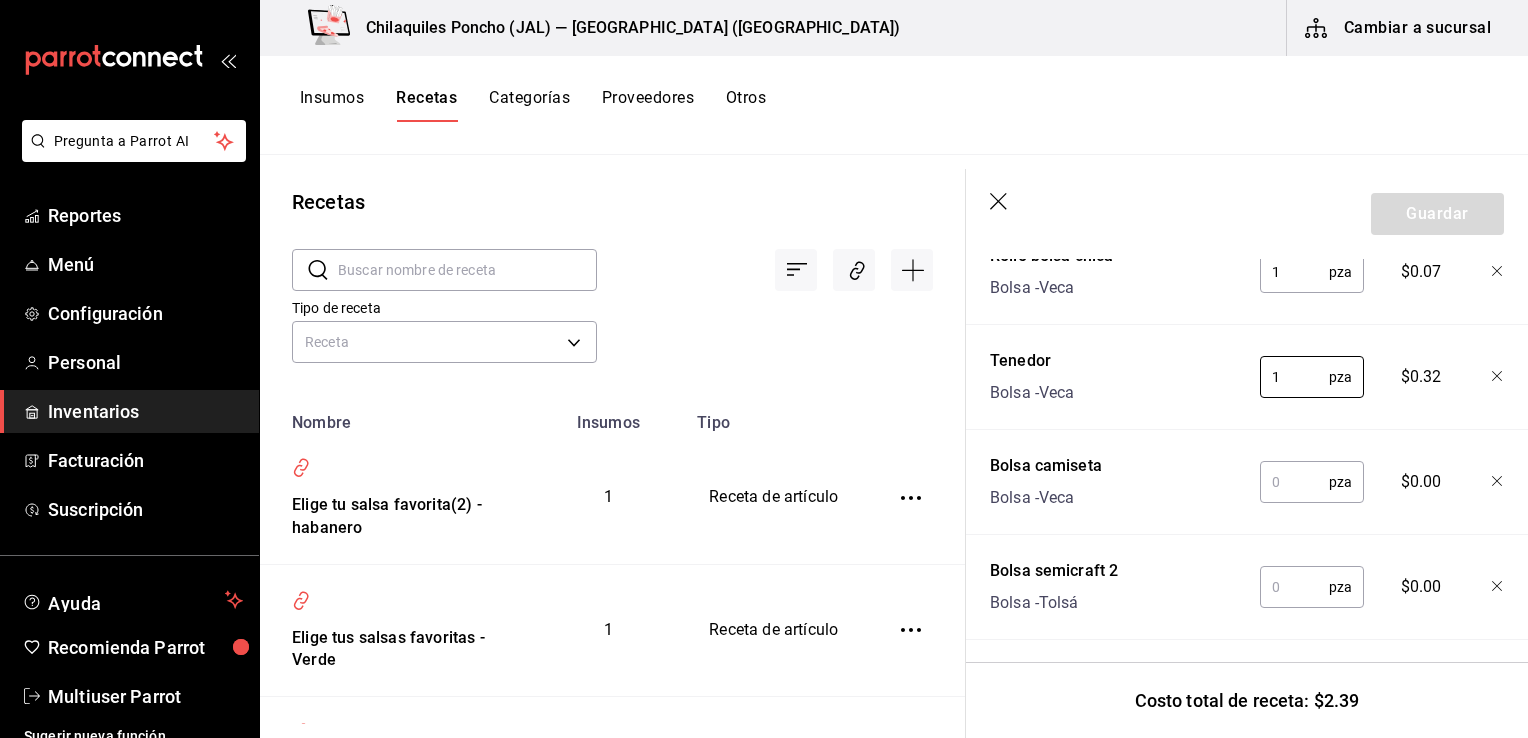 type on "1" 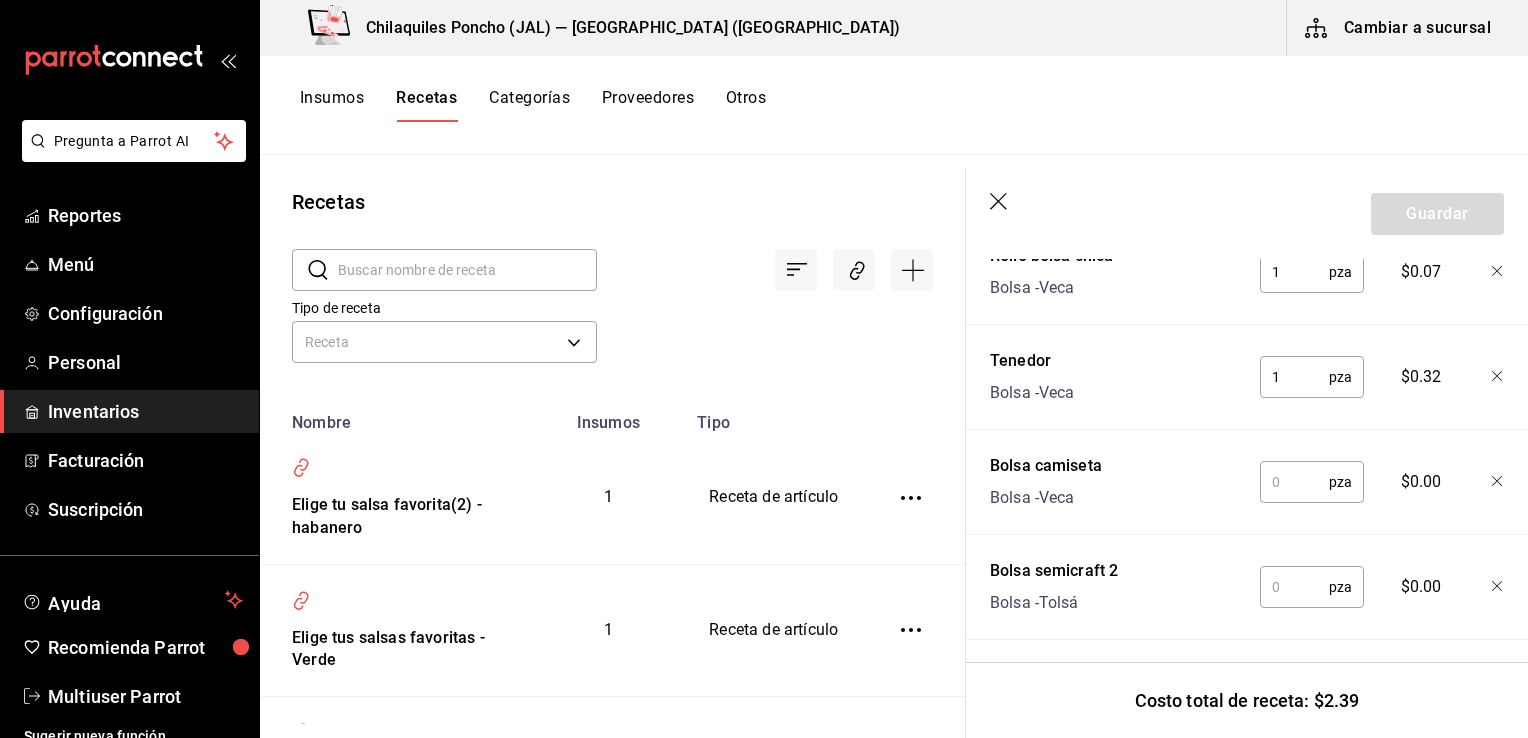 click at bounding box center [1294, 482] 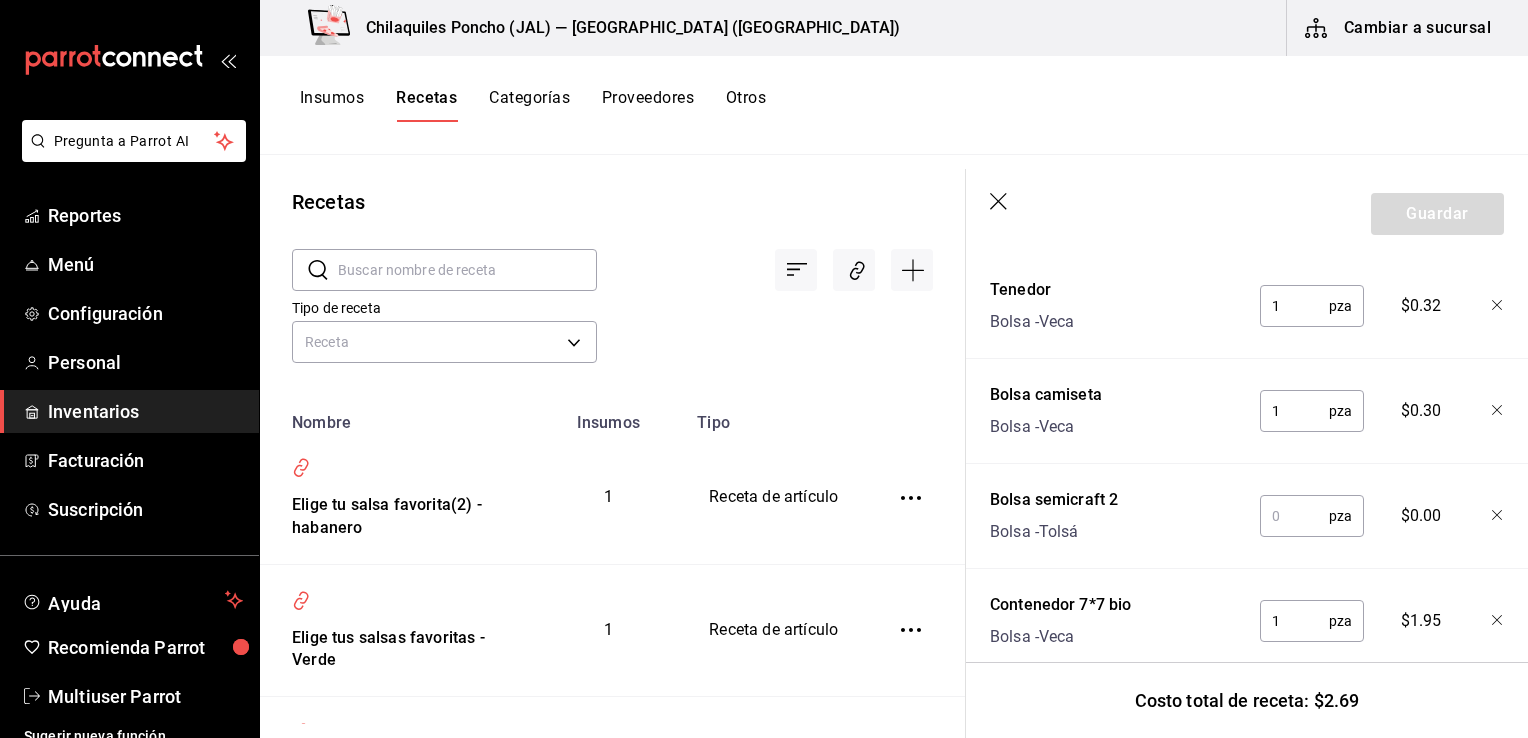 scroll, scrollTop: 800, scrollLeft: 0, axis: vertical 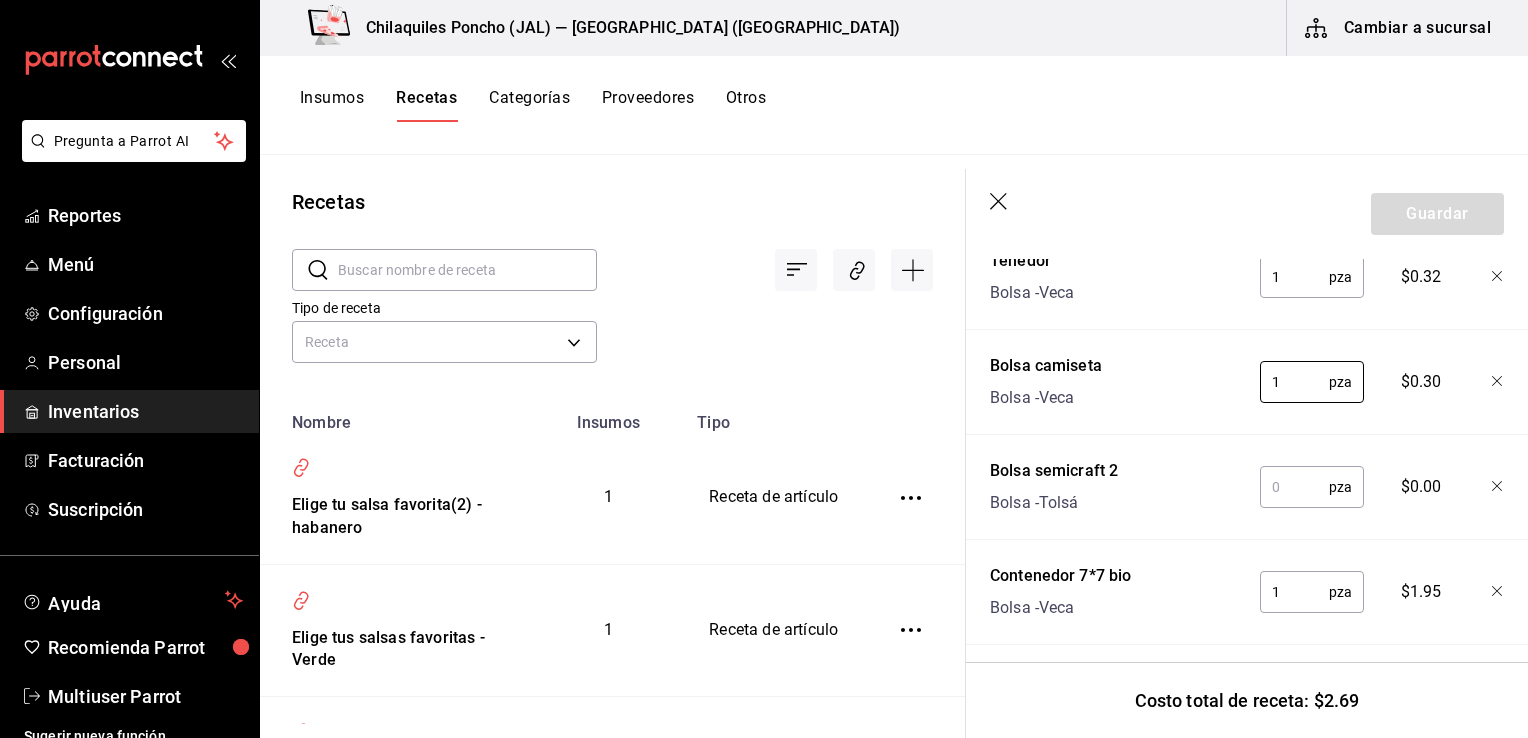 type on "1" 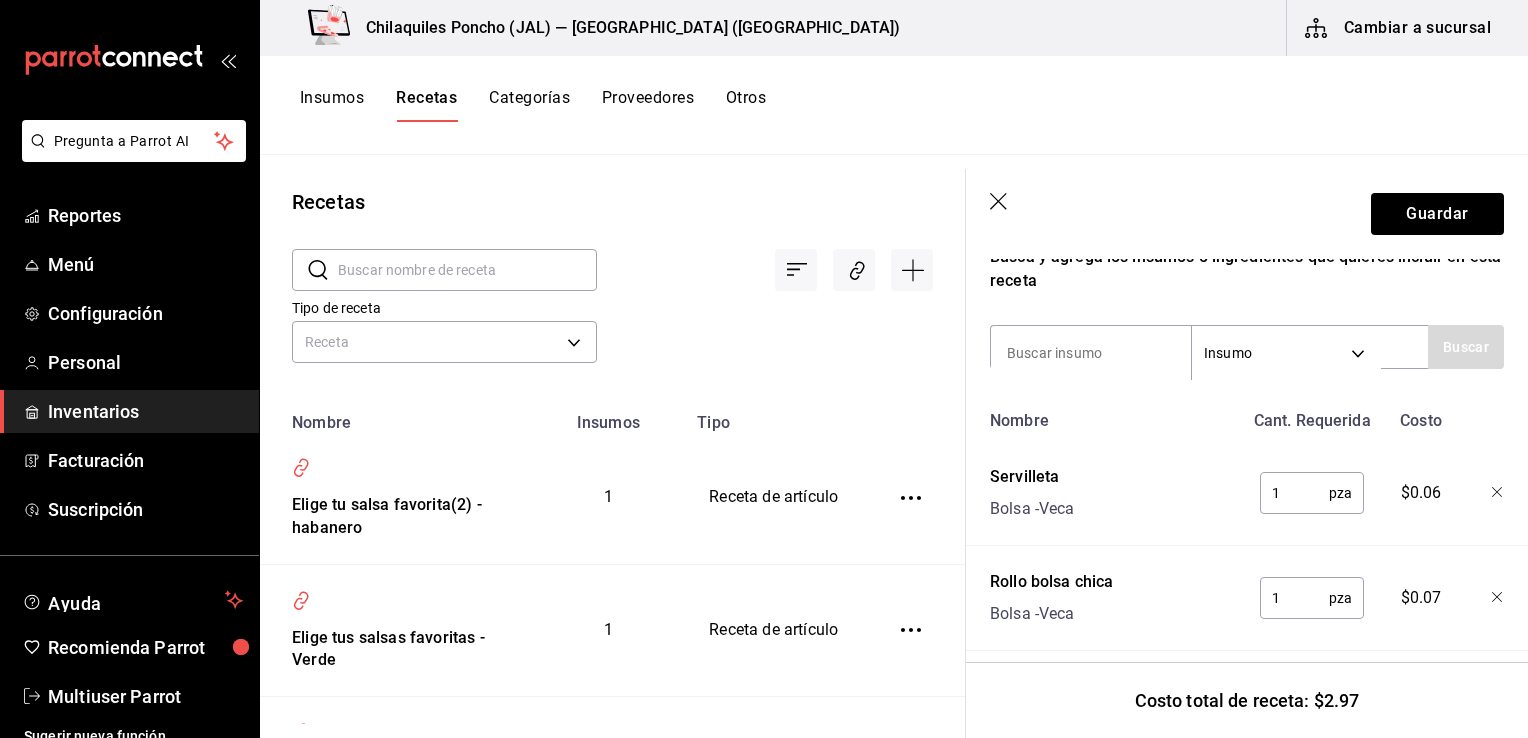 scroll, scrollTop: 300, scrollLeft: 0, axis: vertical 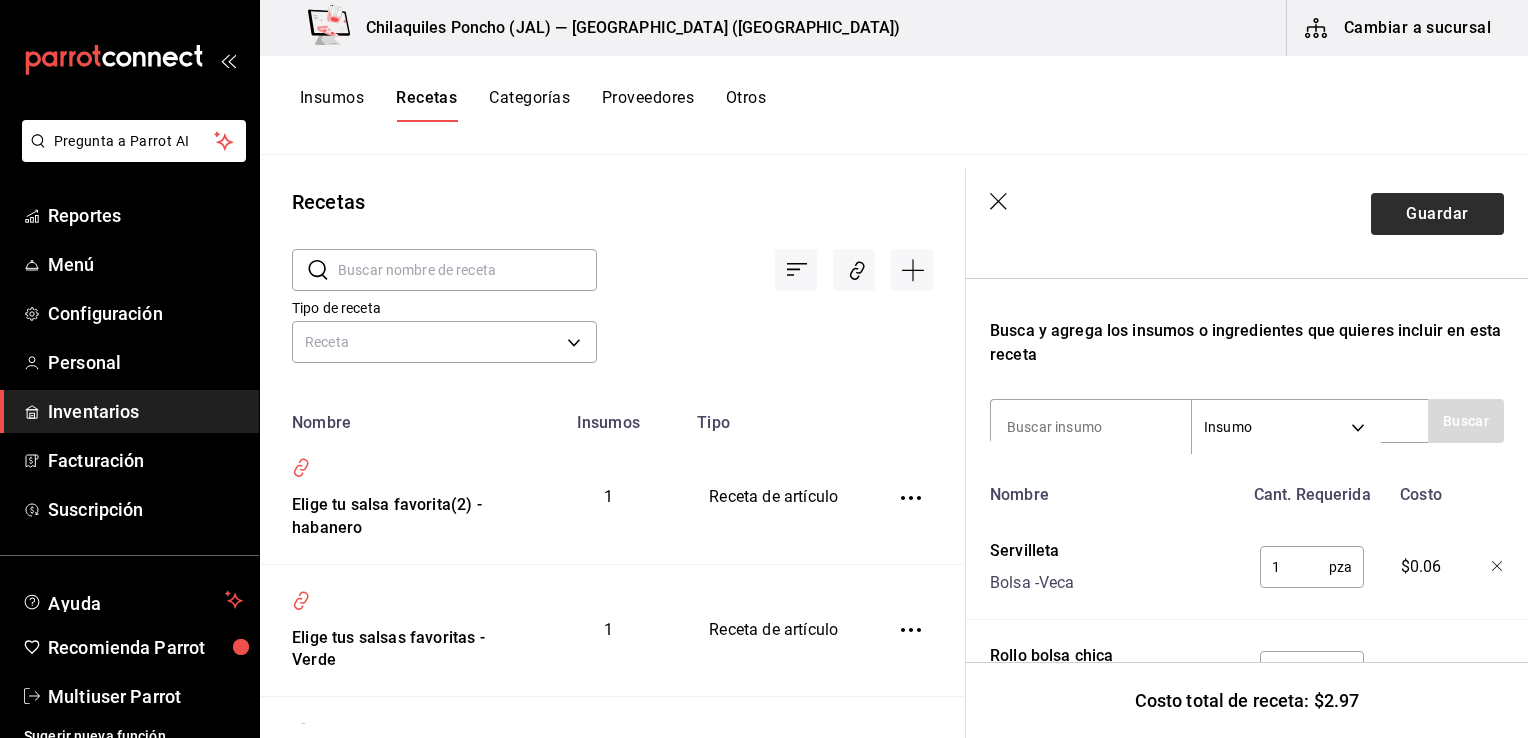 type on "1" 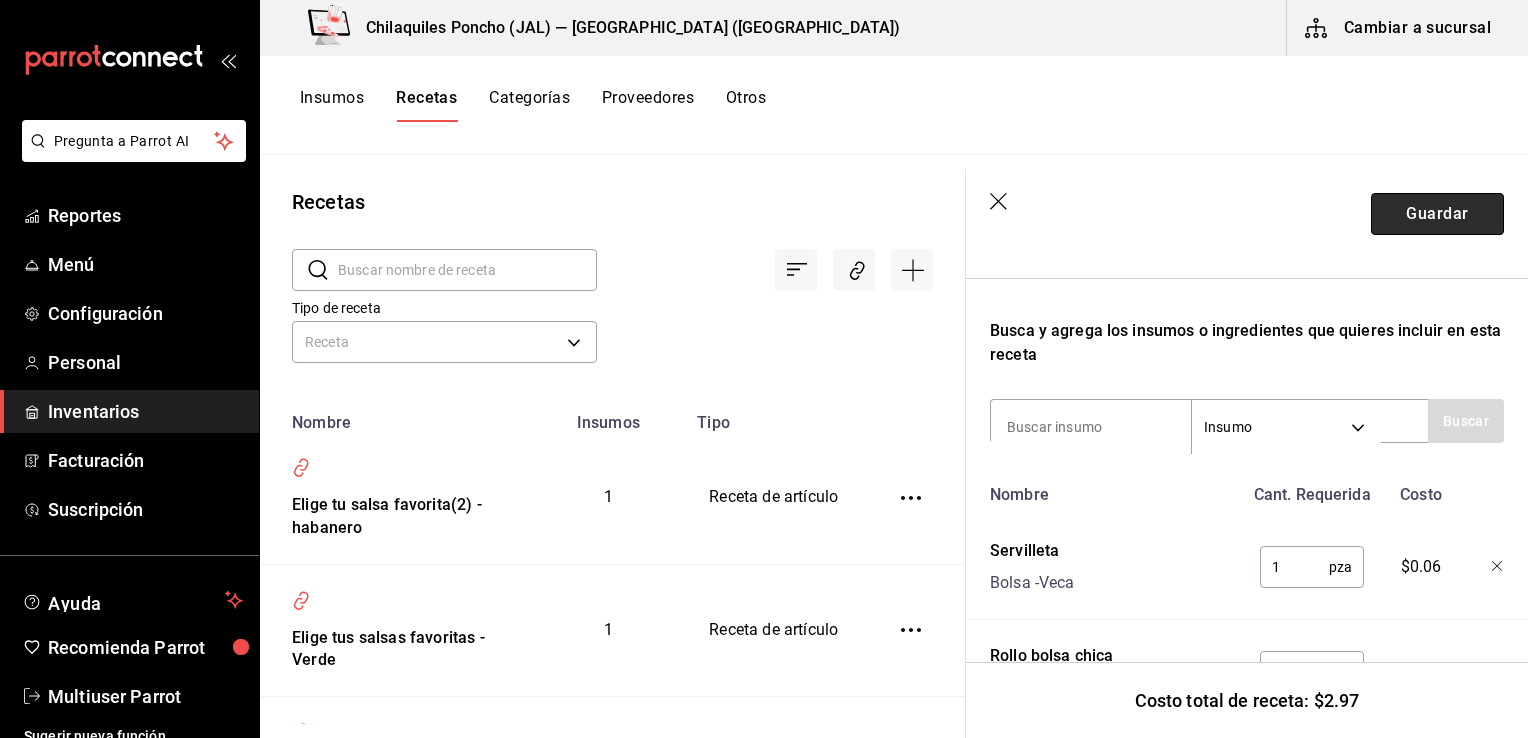click on "Guardar" at bounding box center (1437, 214) 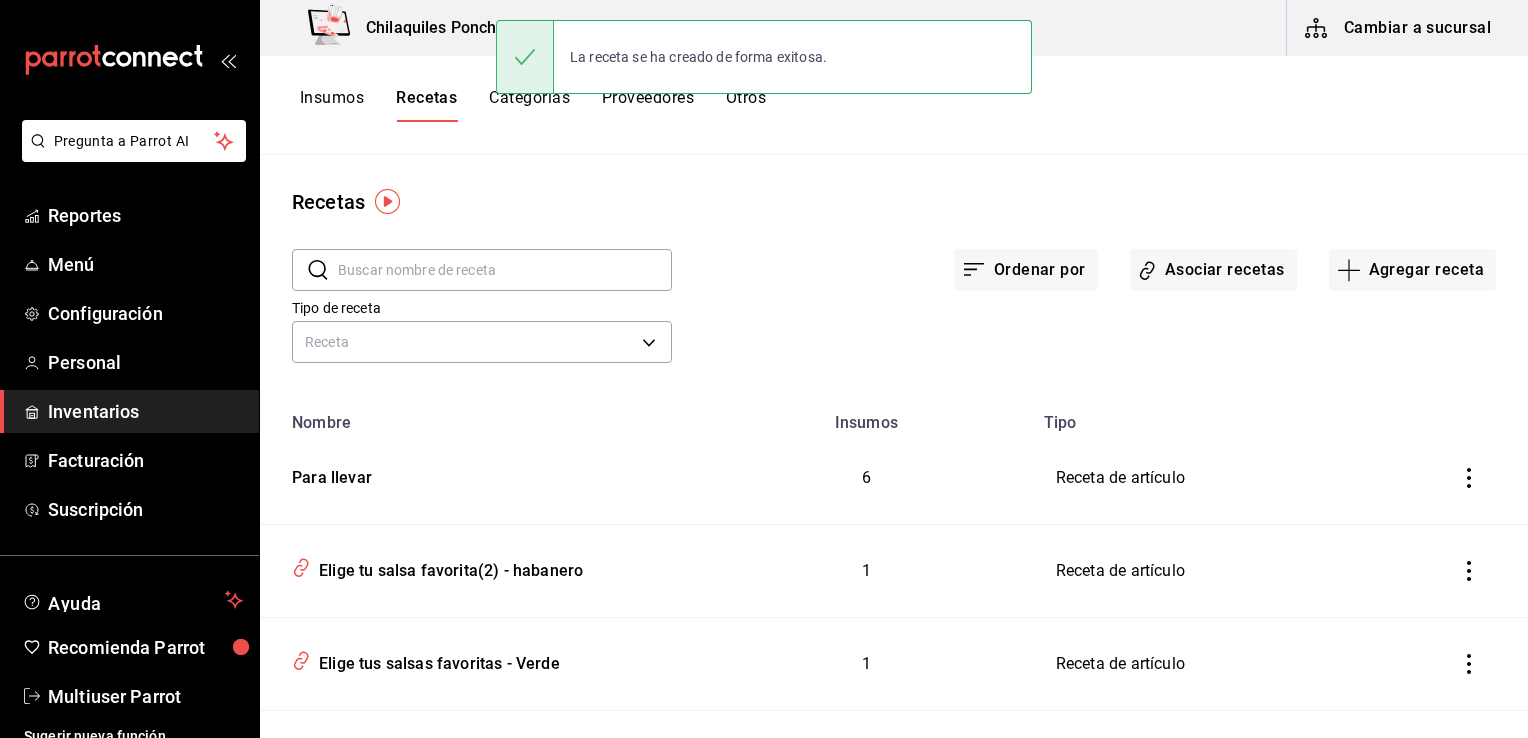 scroll, scrollTop: 0, scrollLeft: 0, axis: both 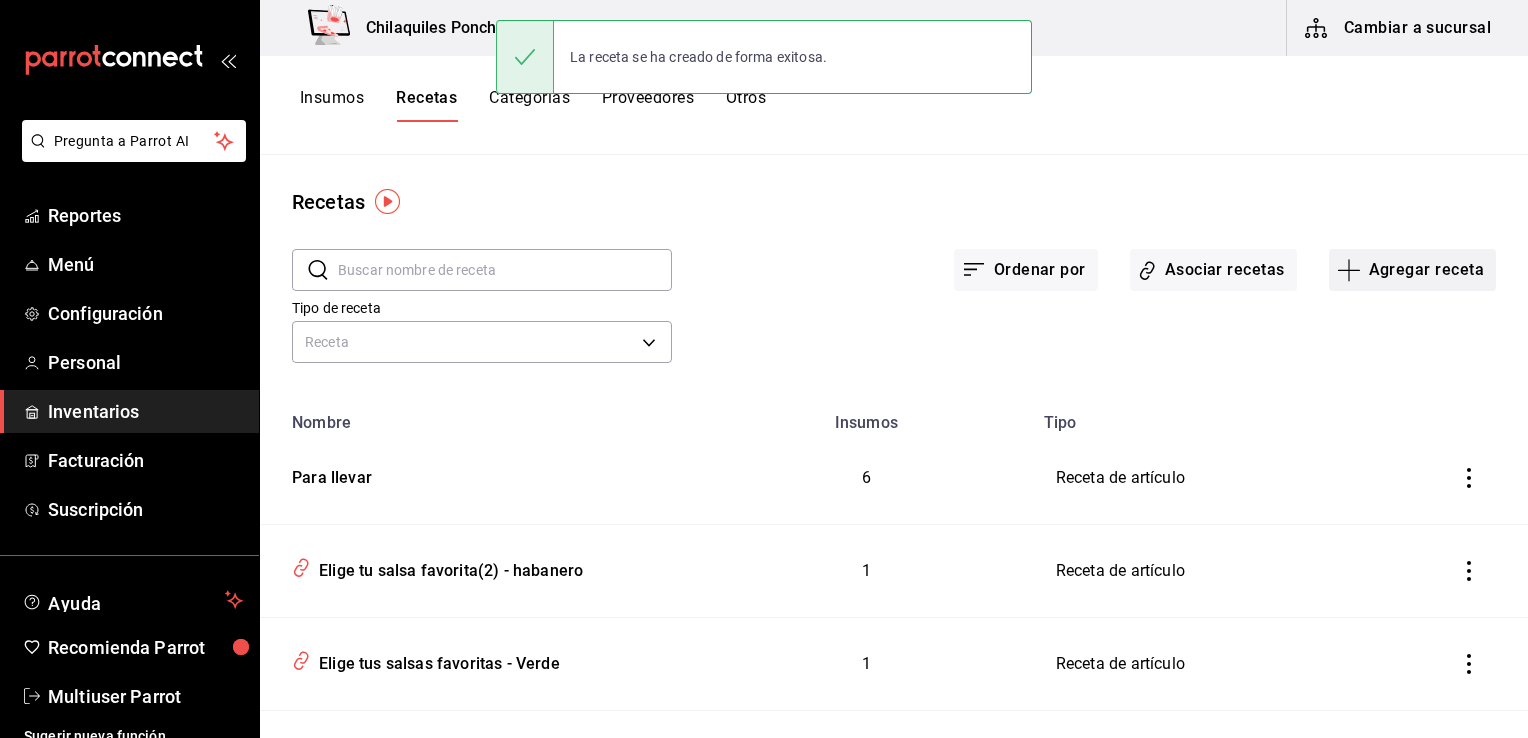 click on "Agregar receta" at bounding box center [1412, 270] 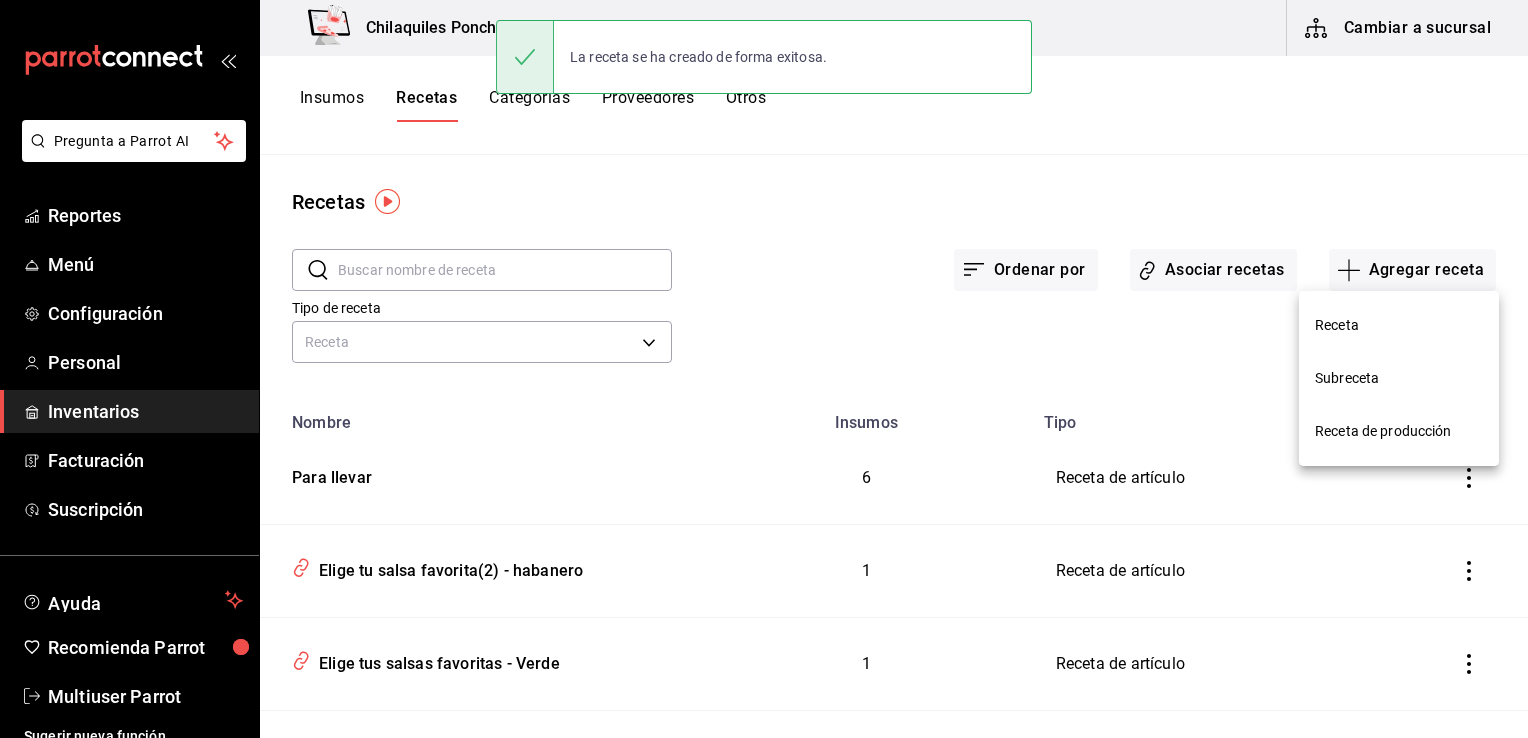 click on "Receta" at bounding box center (1399, 325) 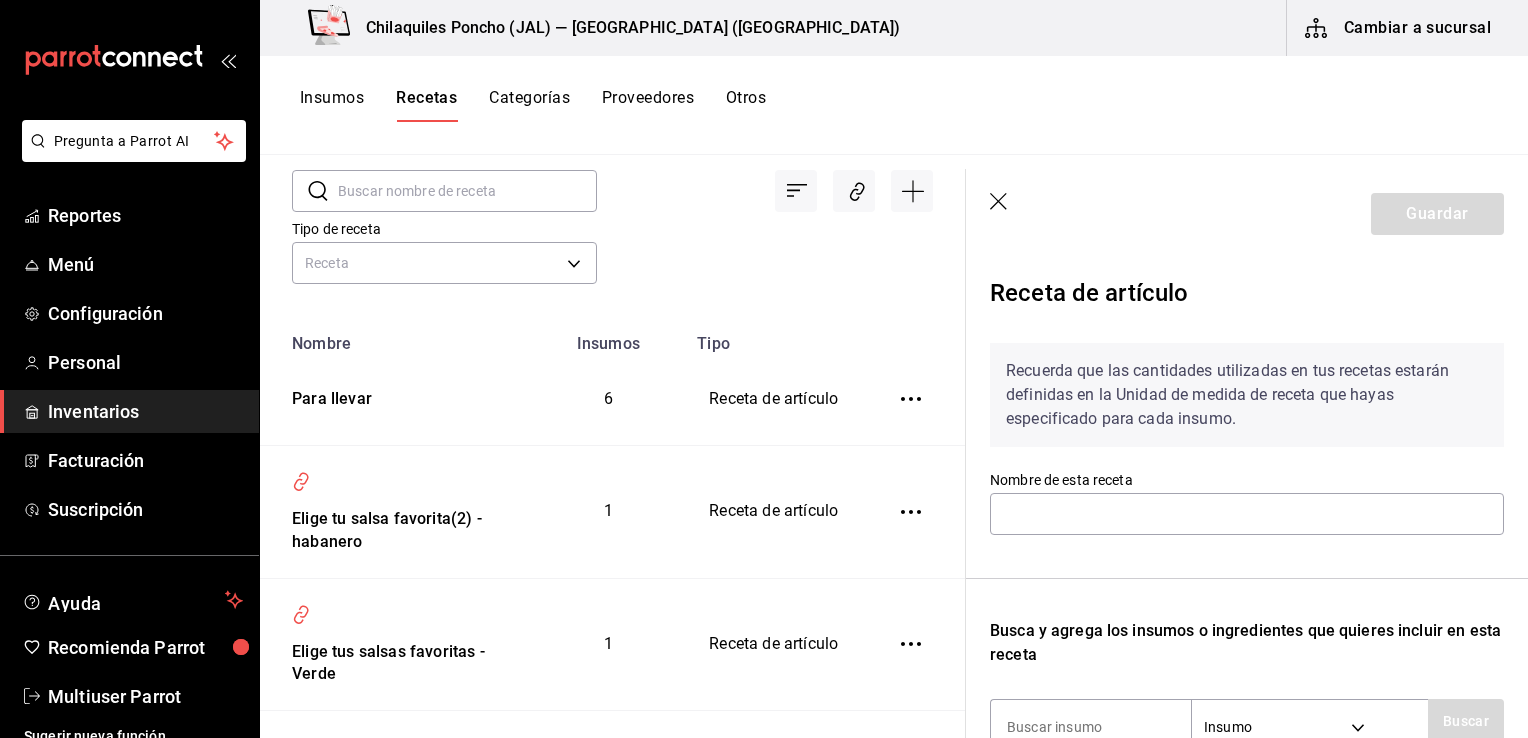 scroll, scrollTop: 100, scrollLeft: 0, axis: vertical 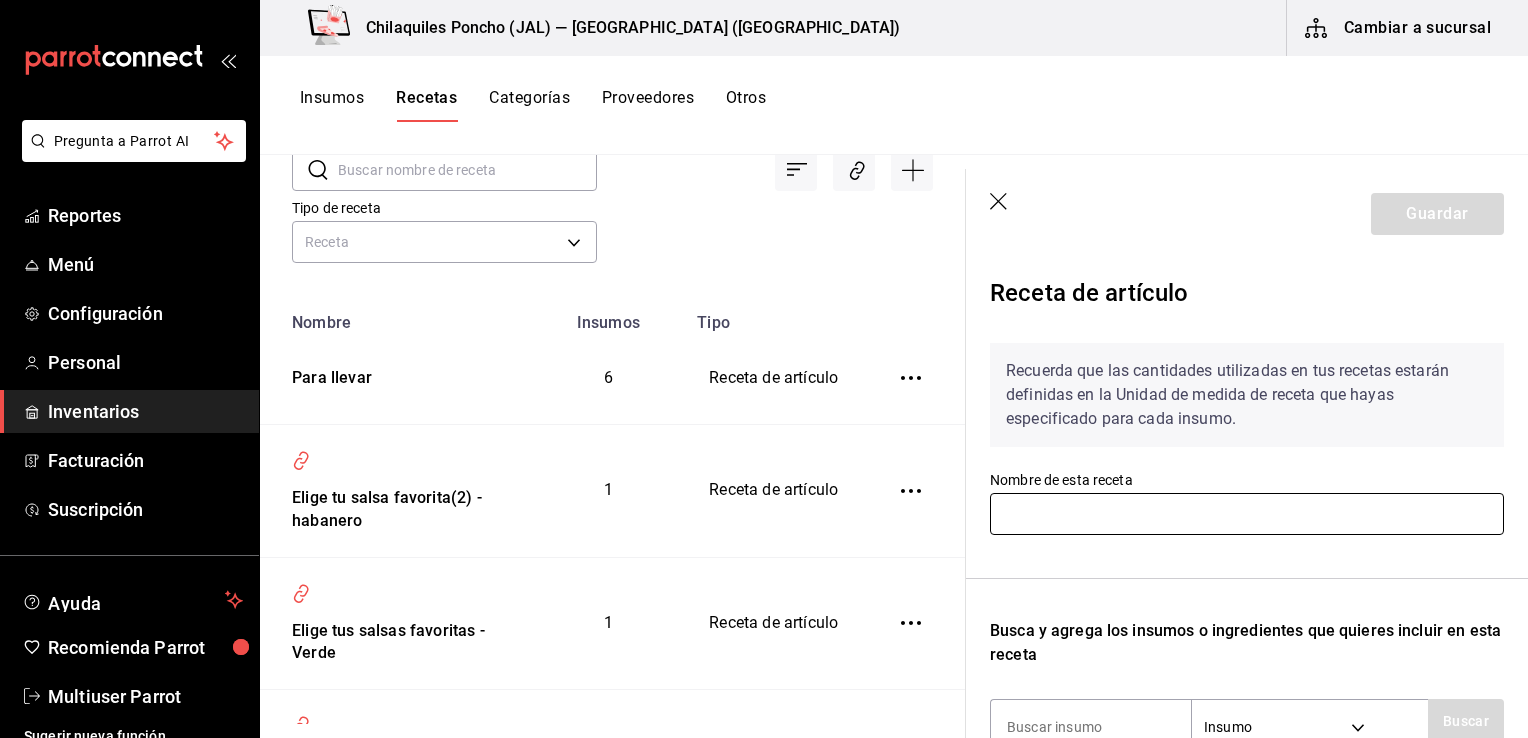 click at bounding box center [1247, 514] 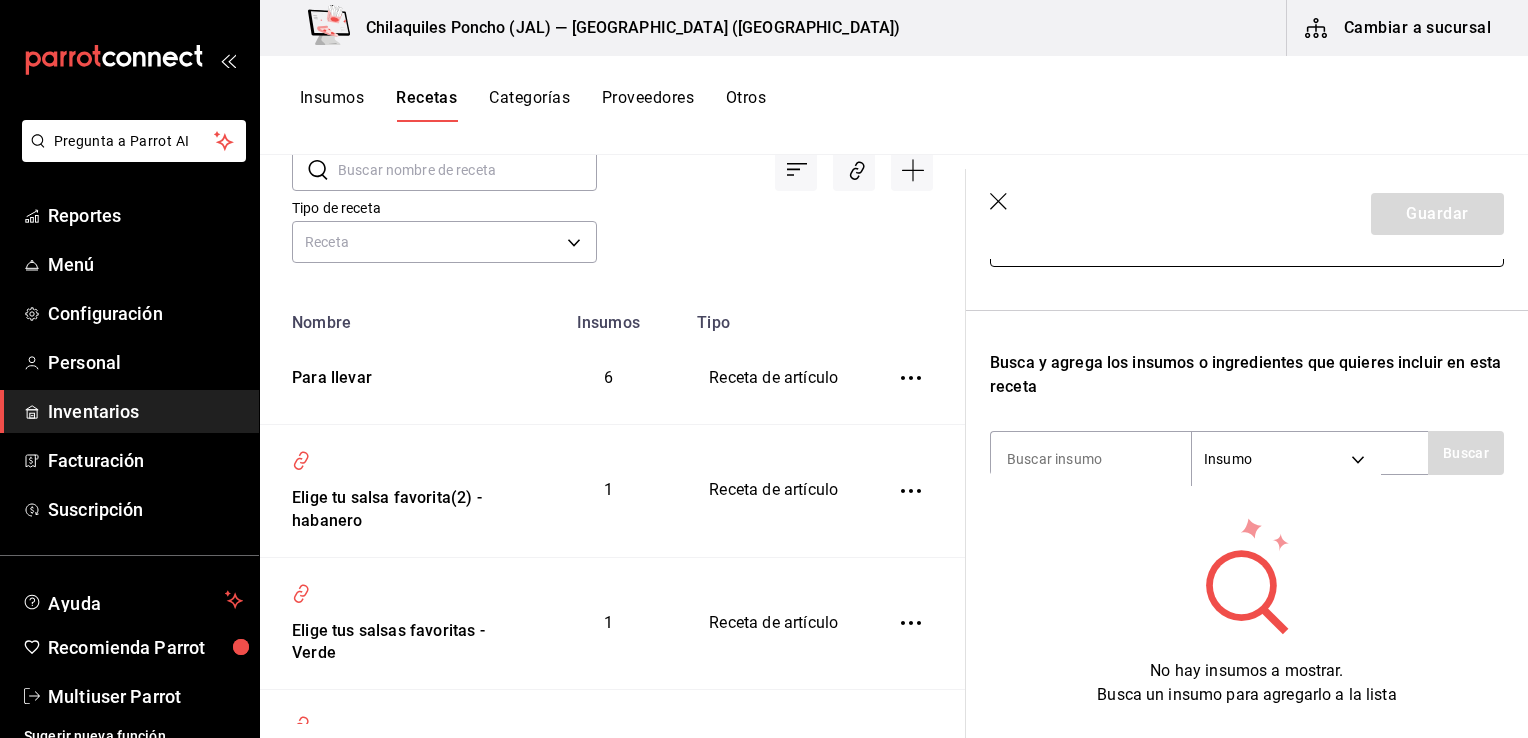 scroll, scrollTop: 300, scrollLeft: 0, axis: vertical 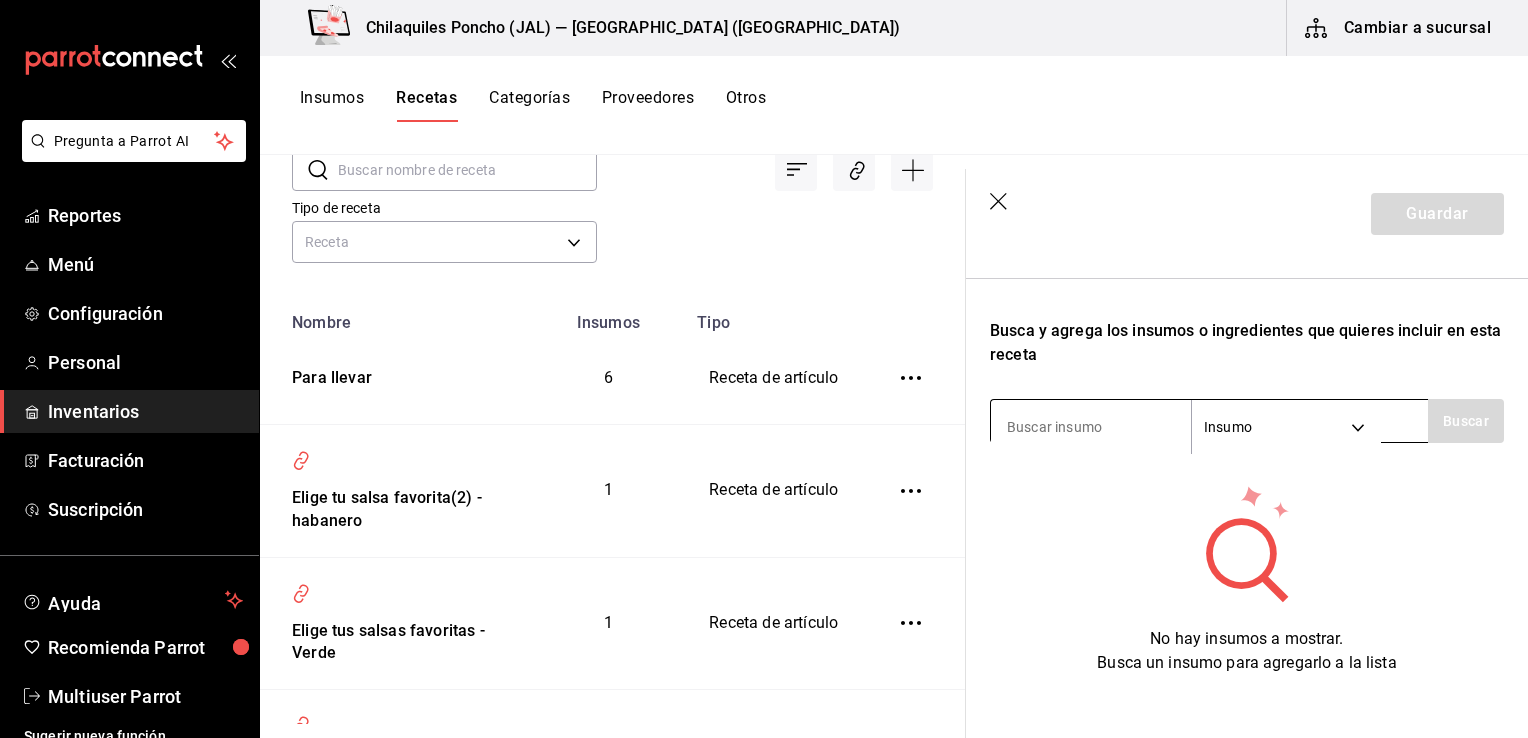 type on "Para llevar lonche" 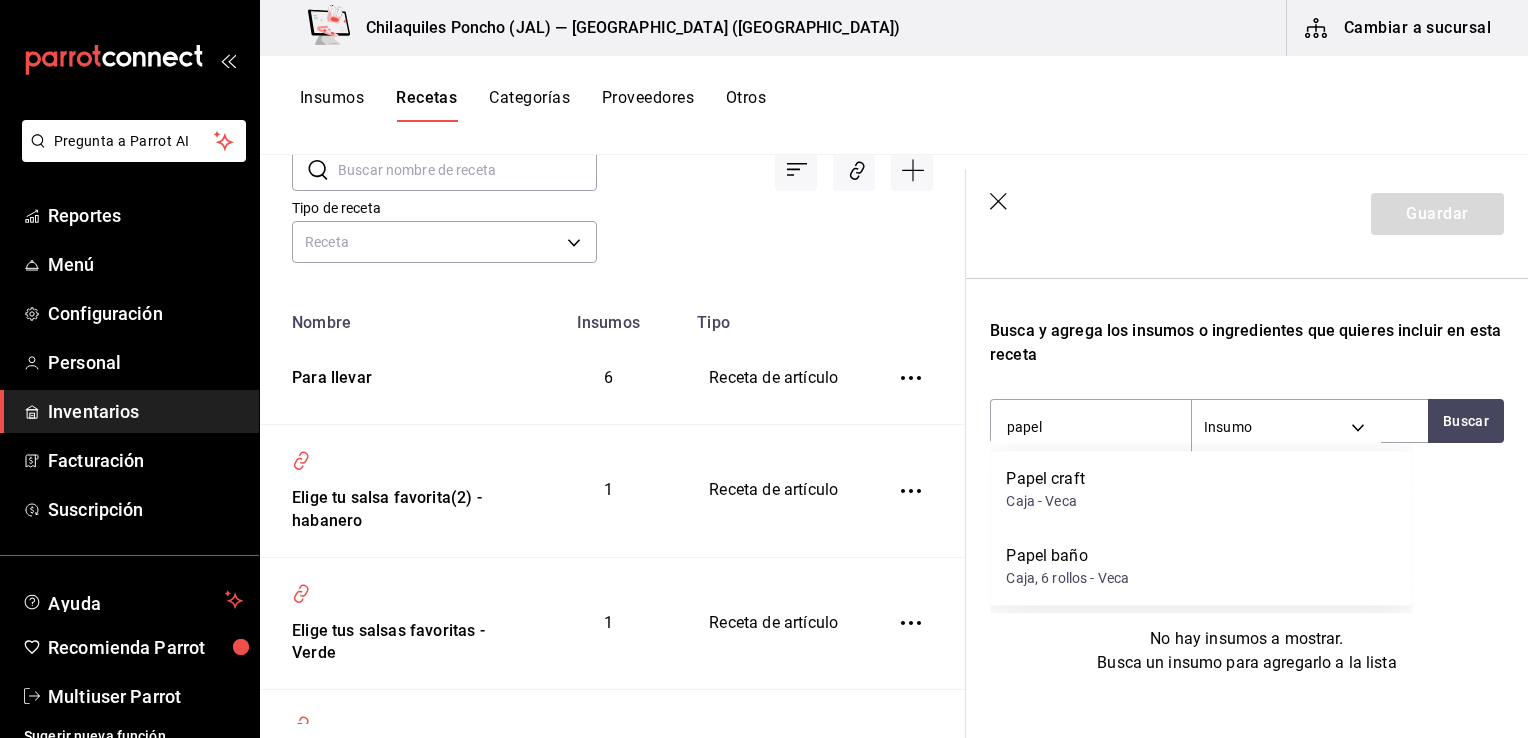 drag, startPoint x: 1096, startPoint y: 423, endPoint x: 948, endPoint y: 421, distance: 148.01352 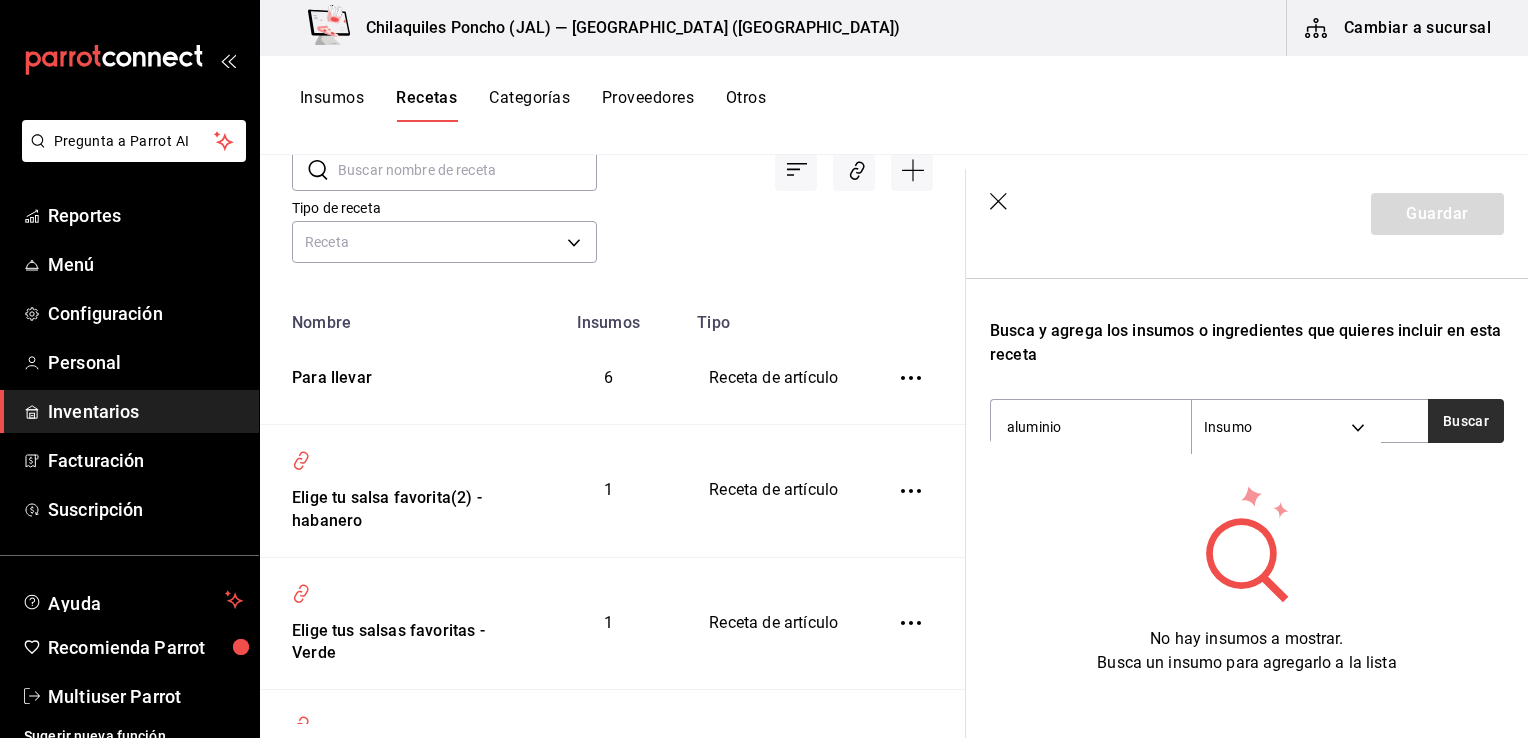 type on "aluminio" 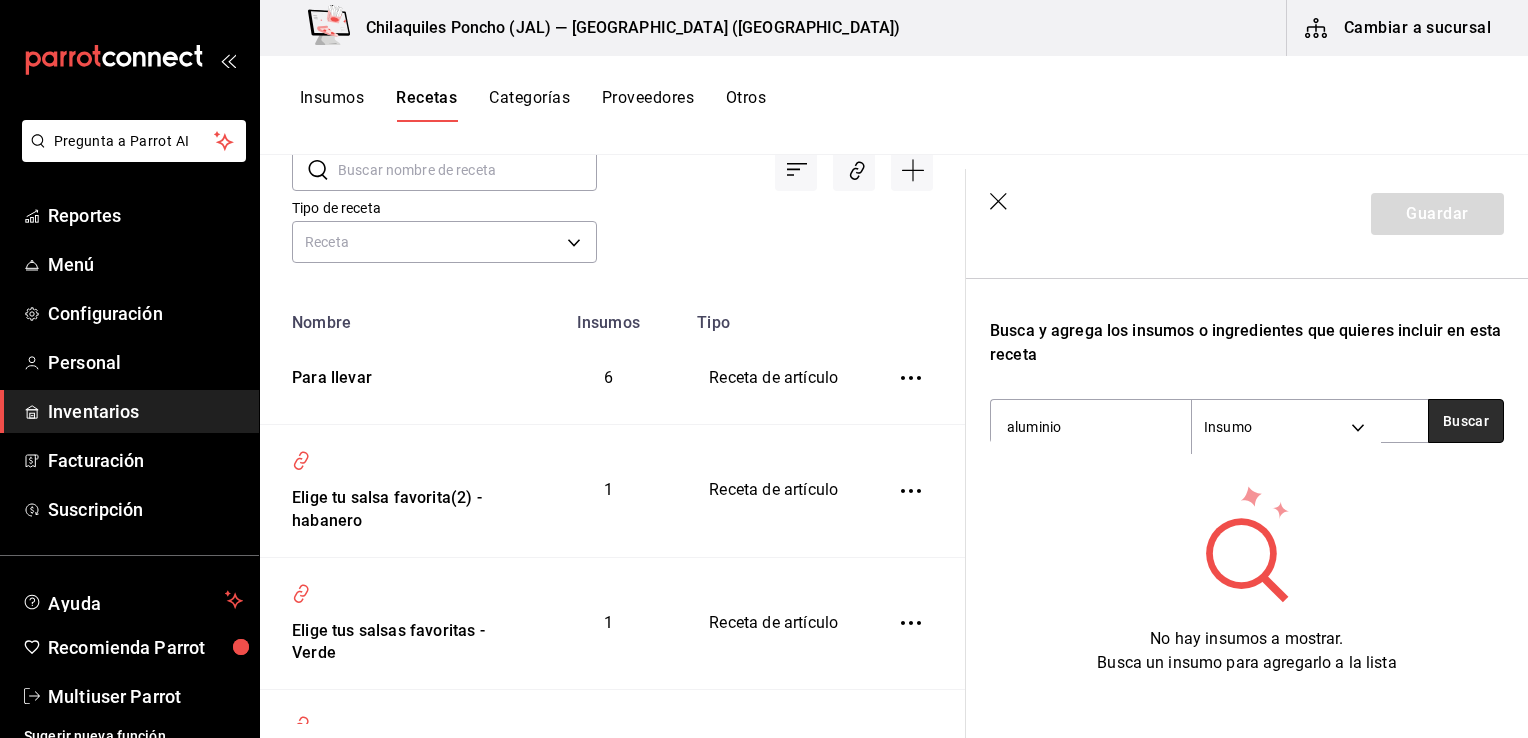 click on "Buscar" at bounding box center (1466, 421) 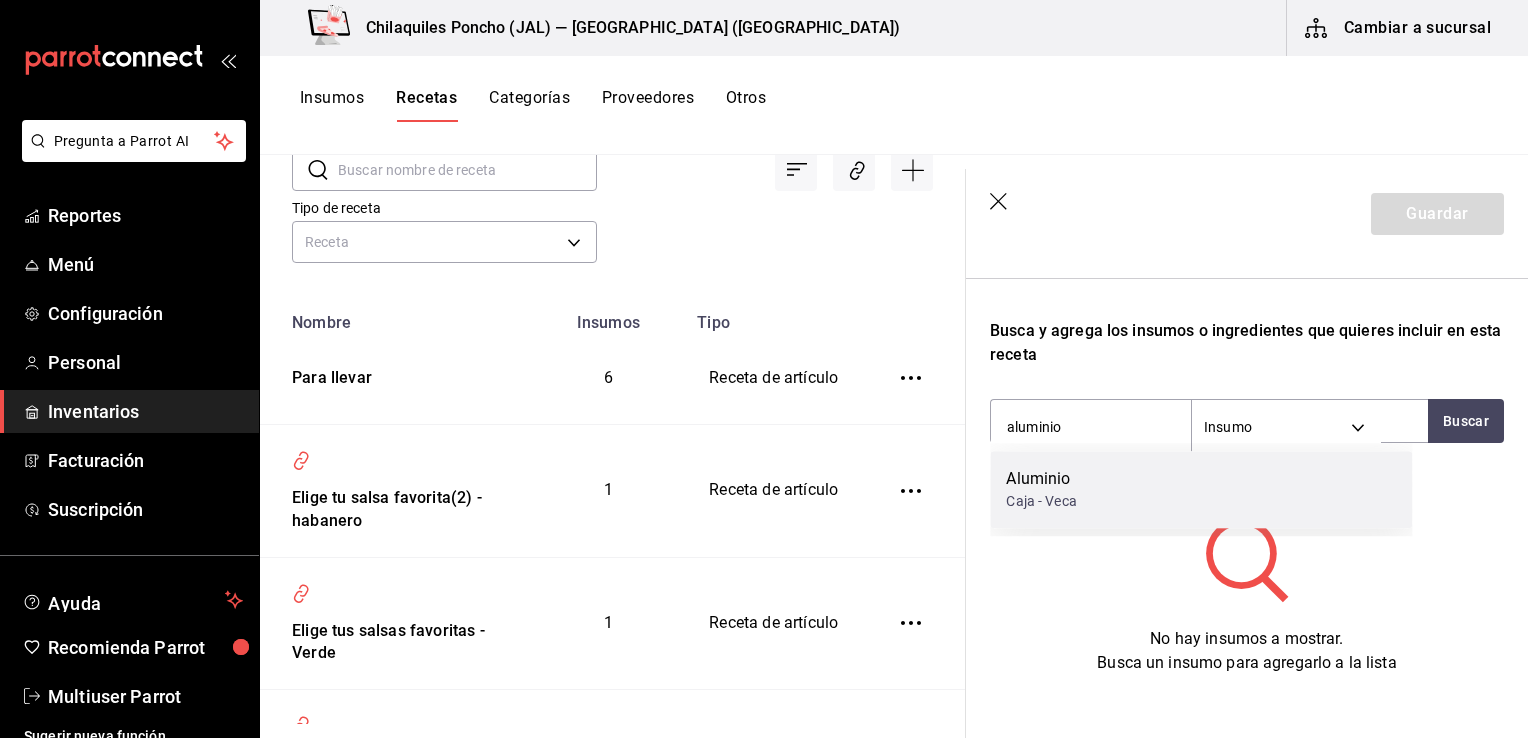 click on "Aluminio Caja - Veca" at bounding box center (1201, 489) 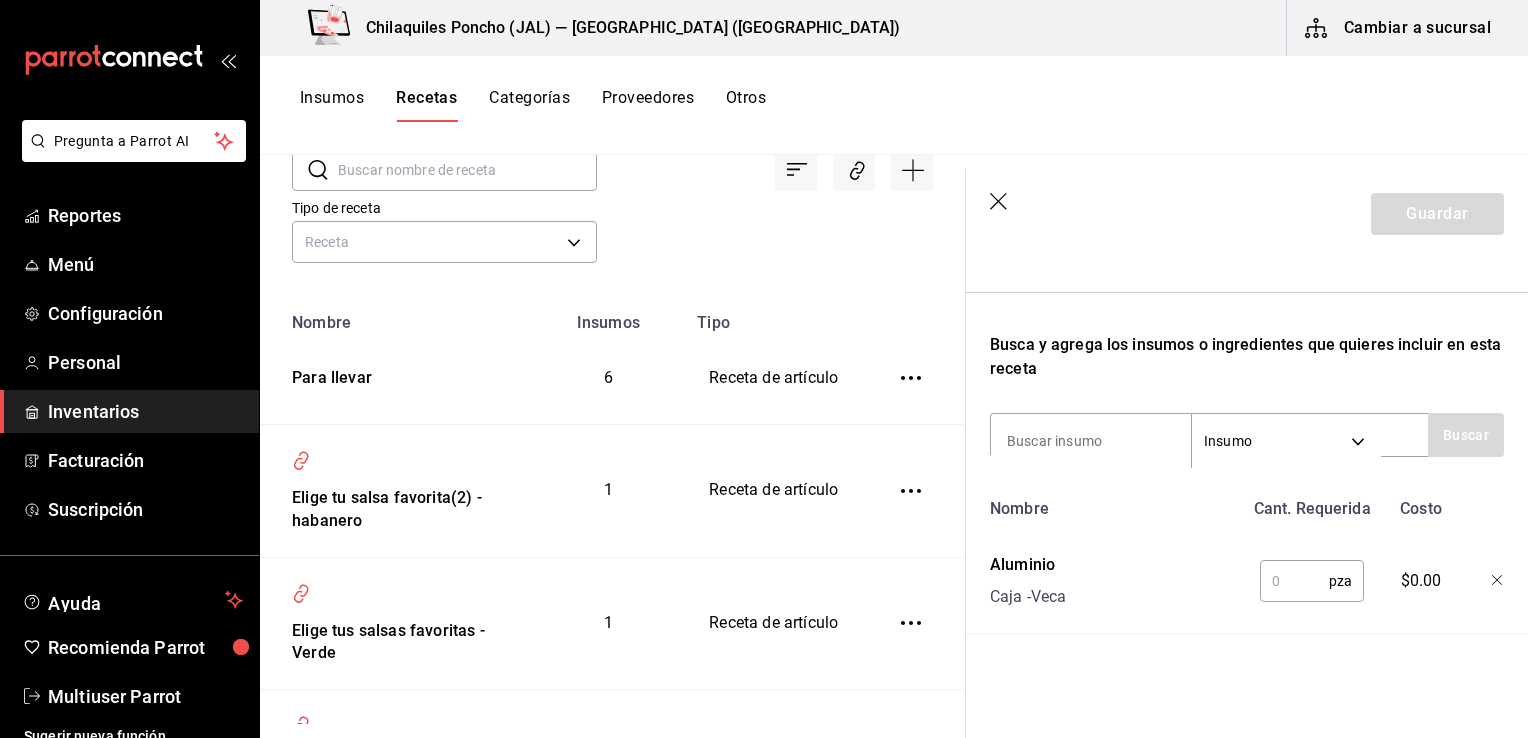 click at bounding box center [1294, 581] 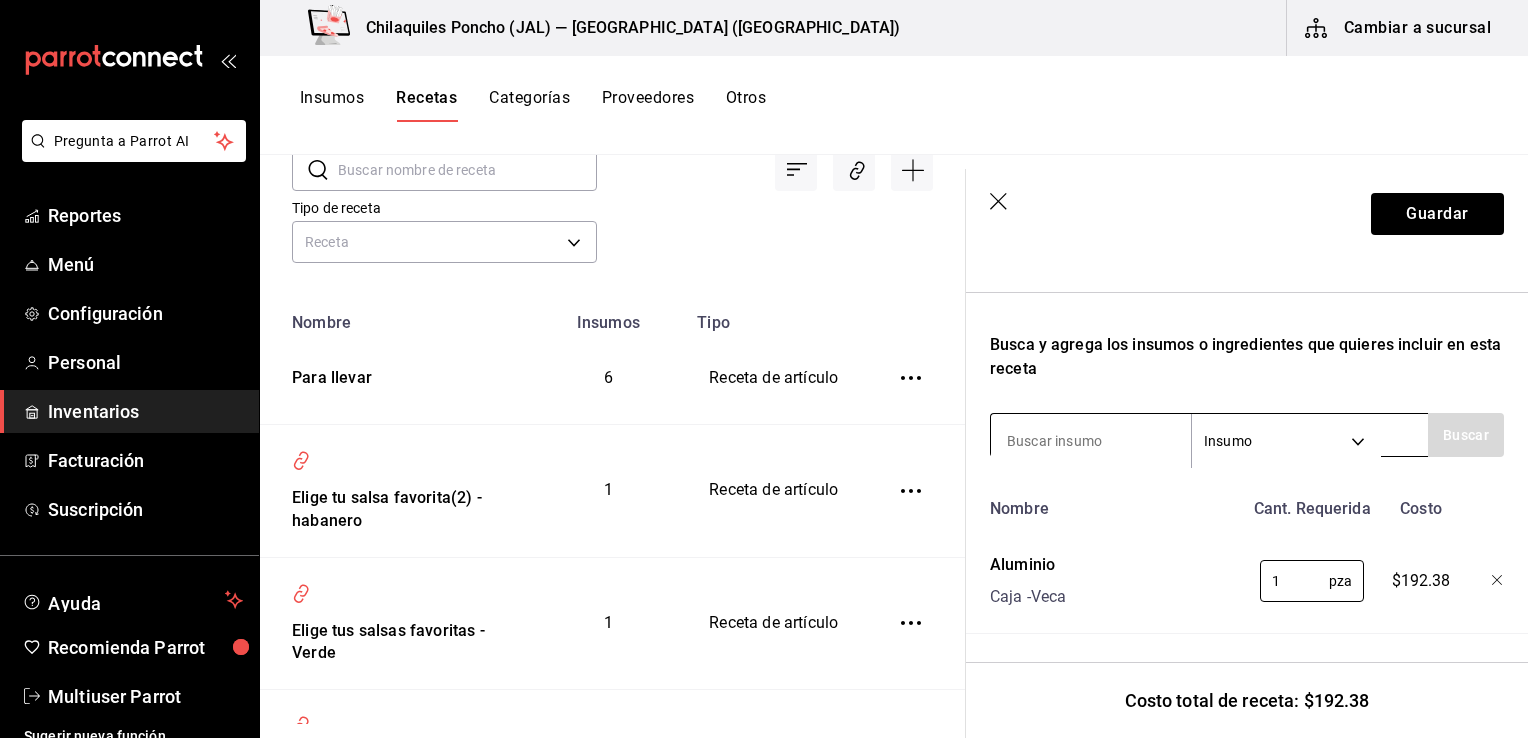 type on "1" 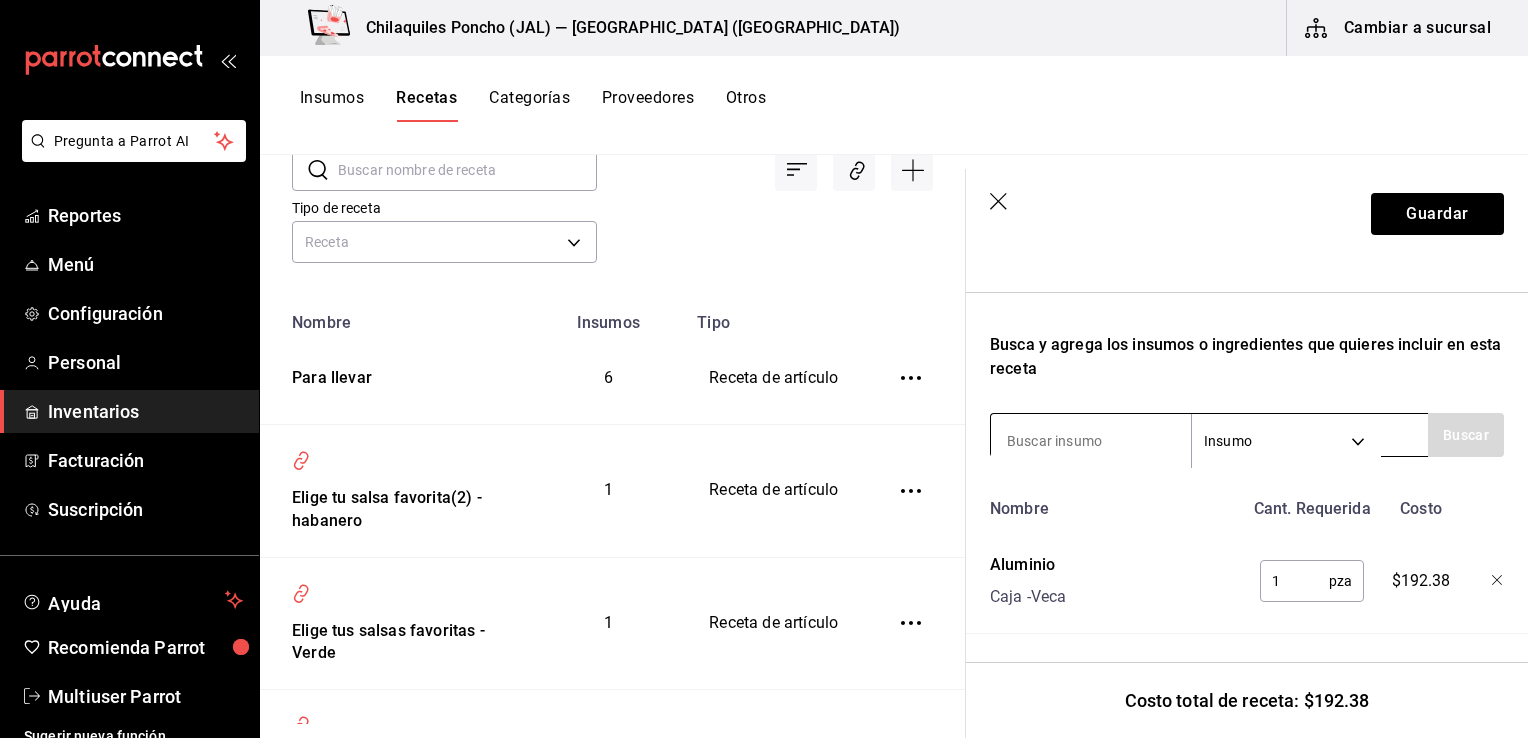 click at bounding box center (1091, 441) 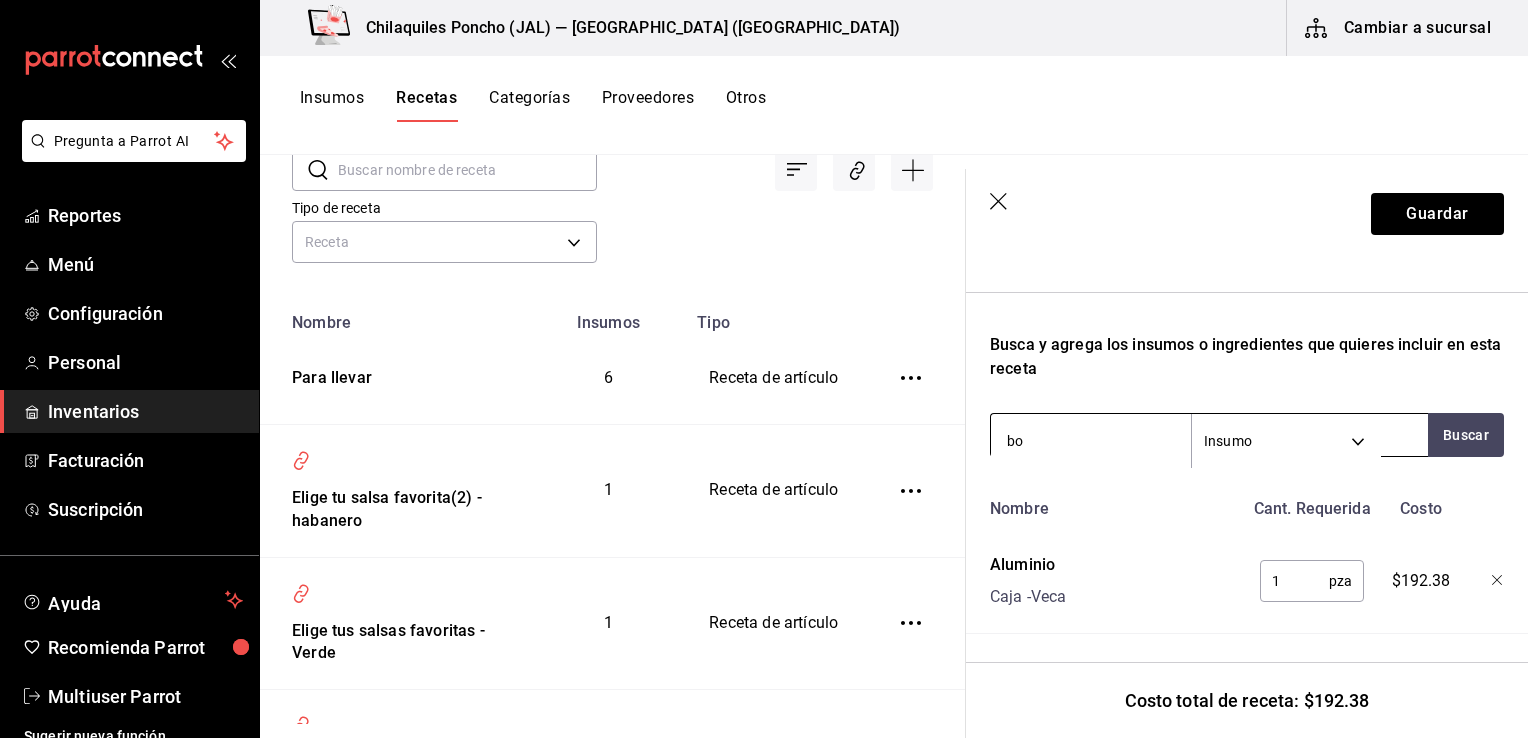 type on "b" 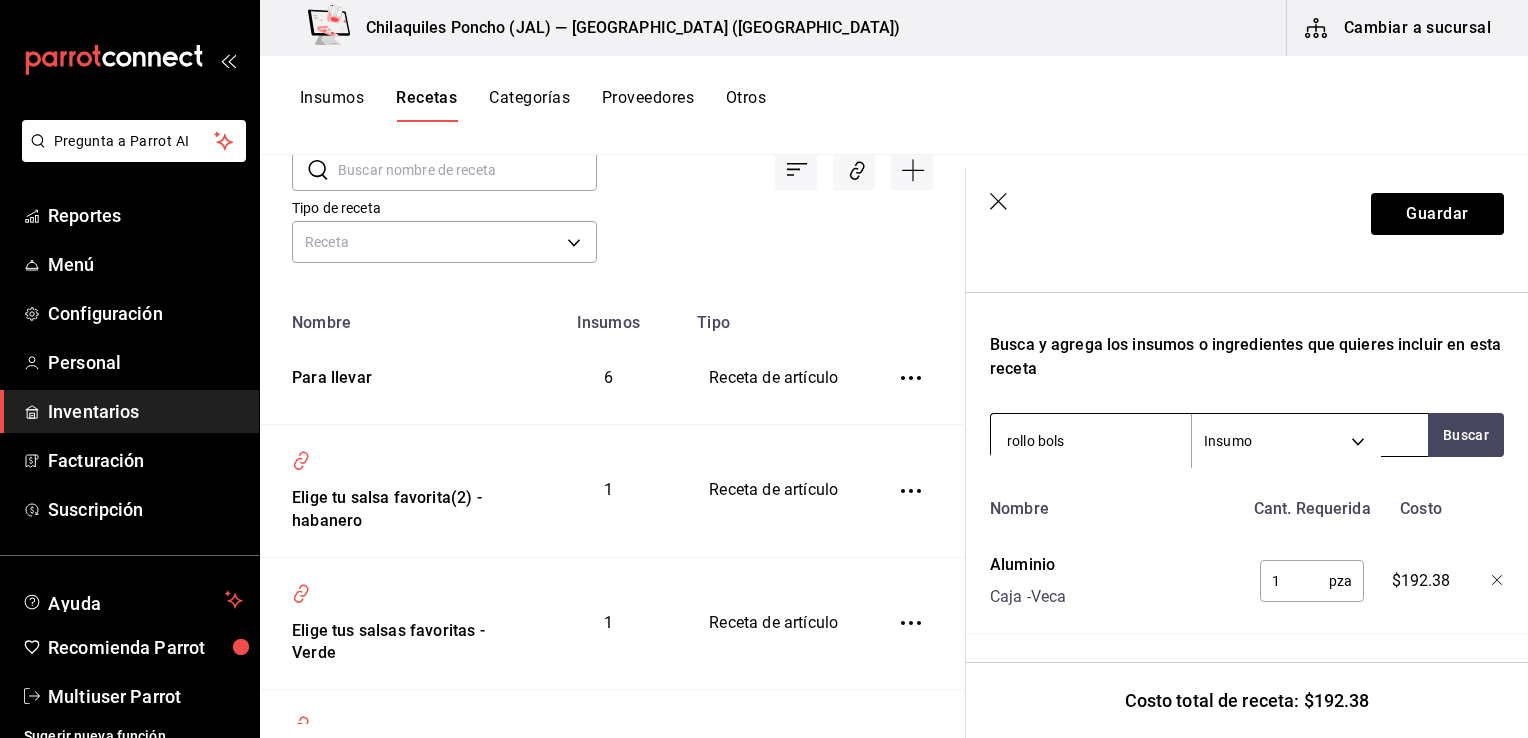 type on "rollo bolsa" 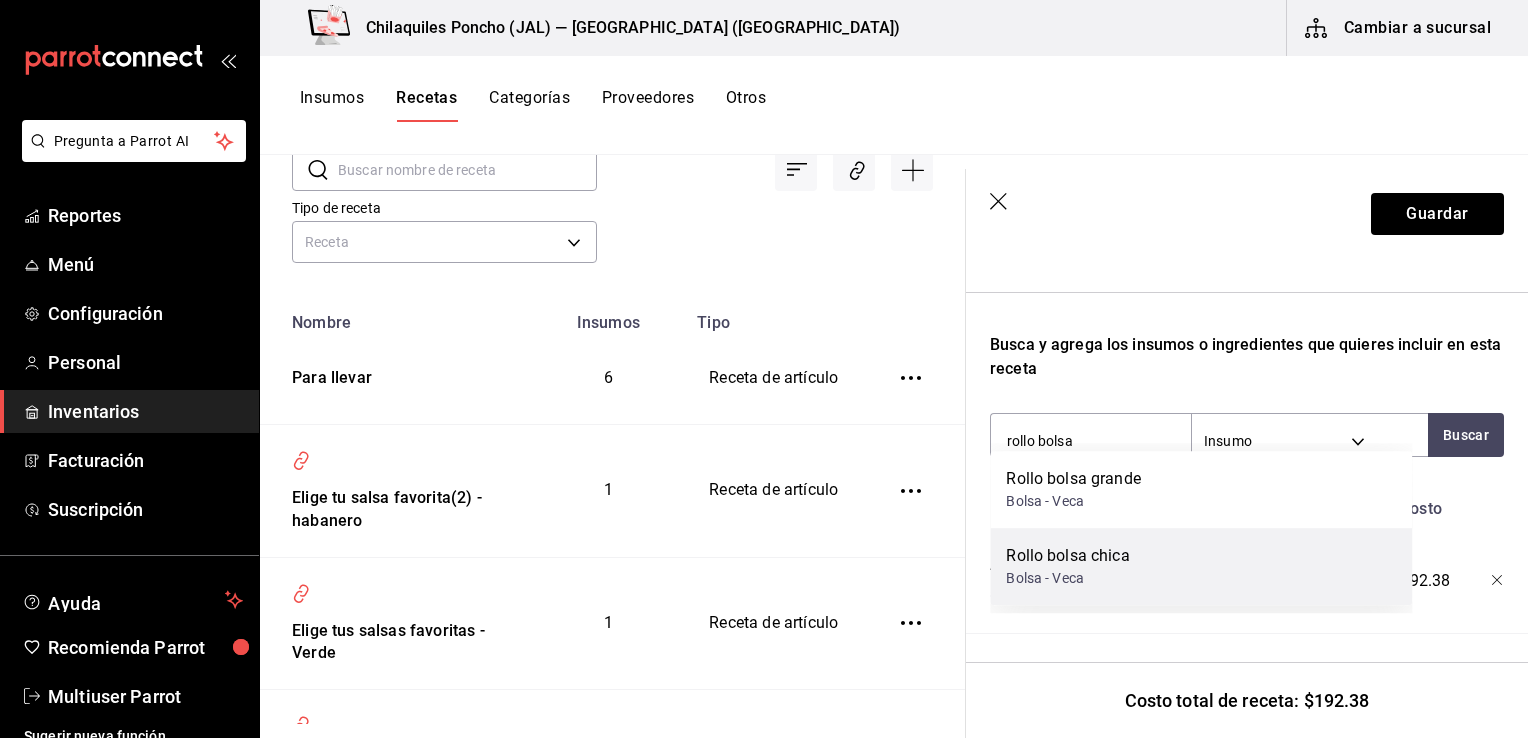 click on "Rollo bolsa chica Bolsa - Veca" at bounding box center [1201, 566] 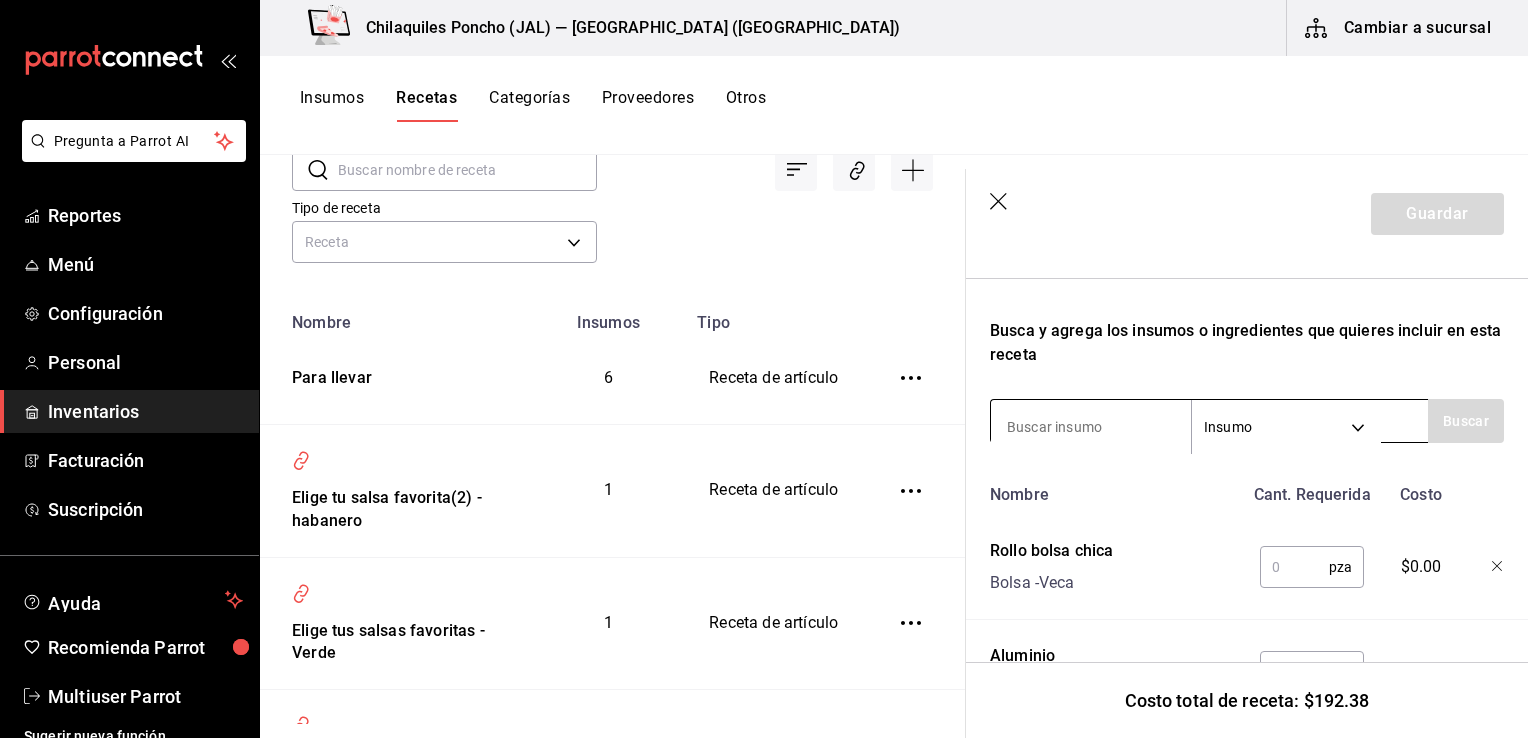 click at bounding box center (1091, 427) 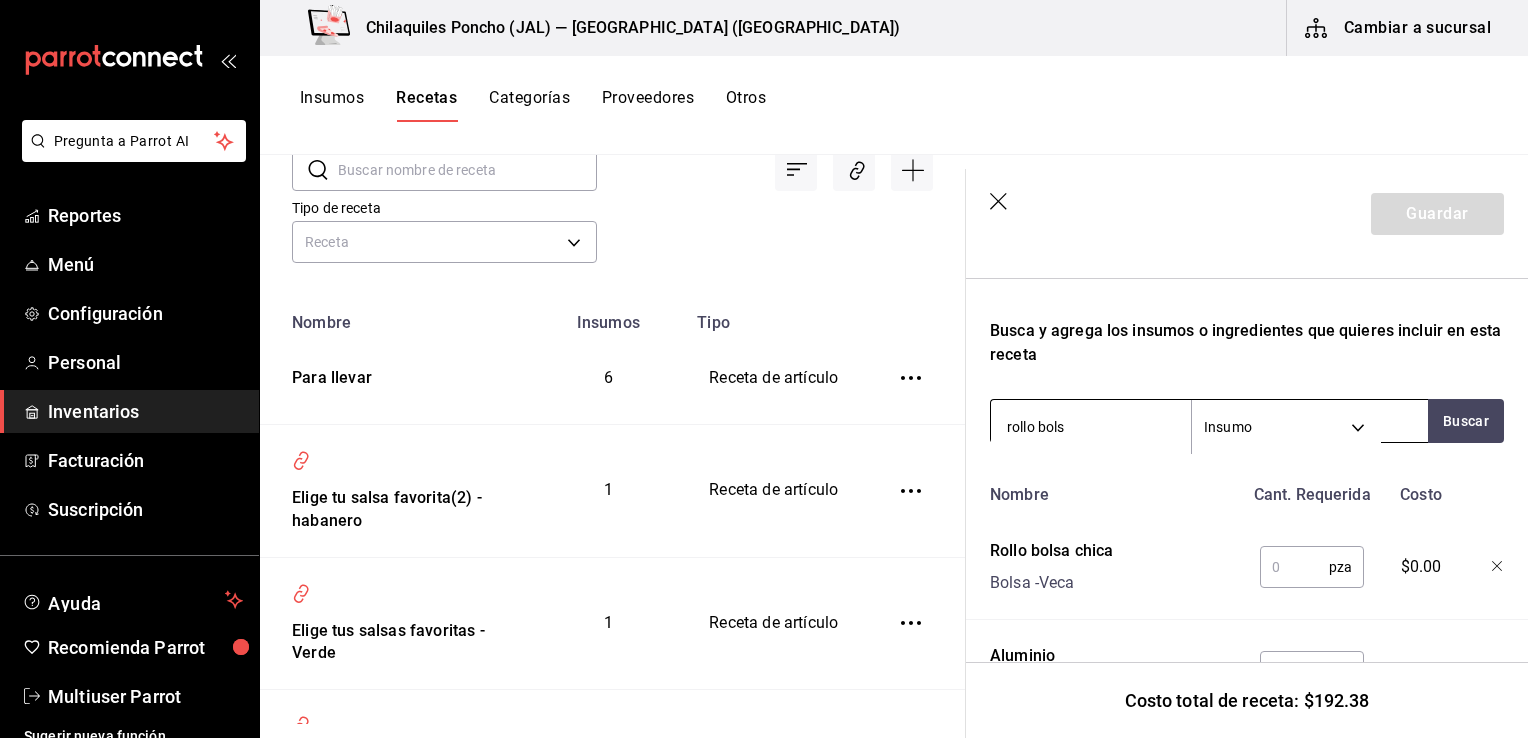 type on "rollo bolsa" 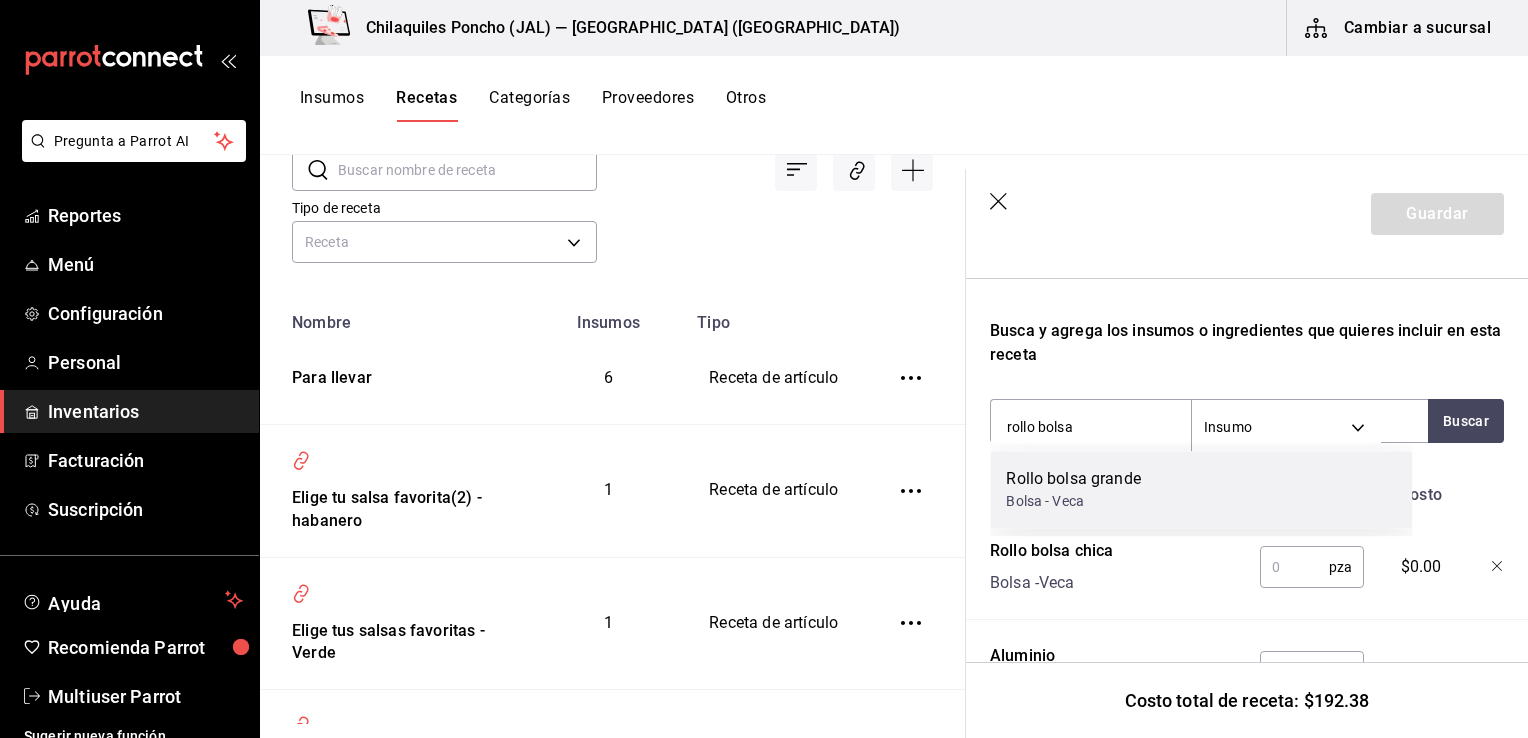 click on "Rollo bolsa grande Bolsa - Veca" at bounding box center [1201, 489] 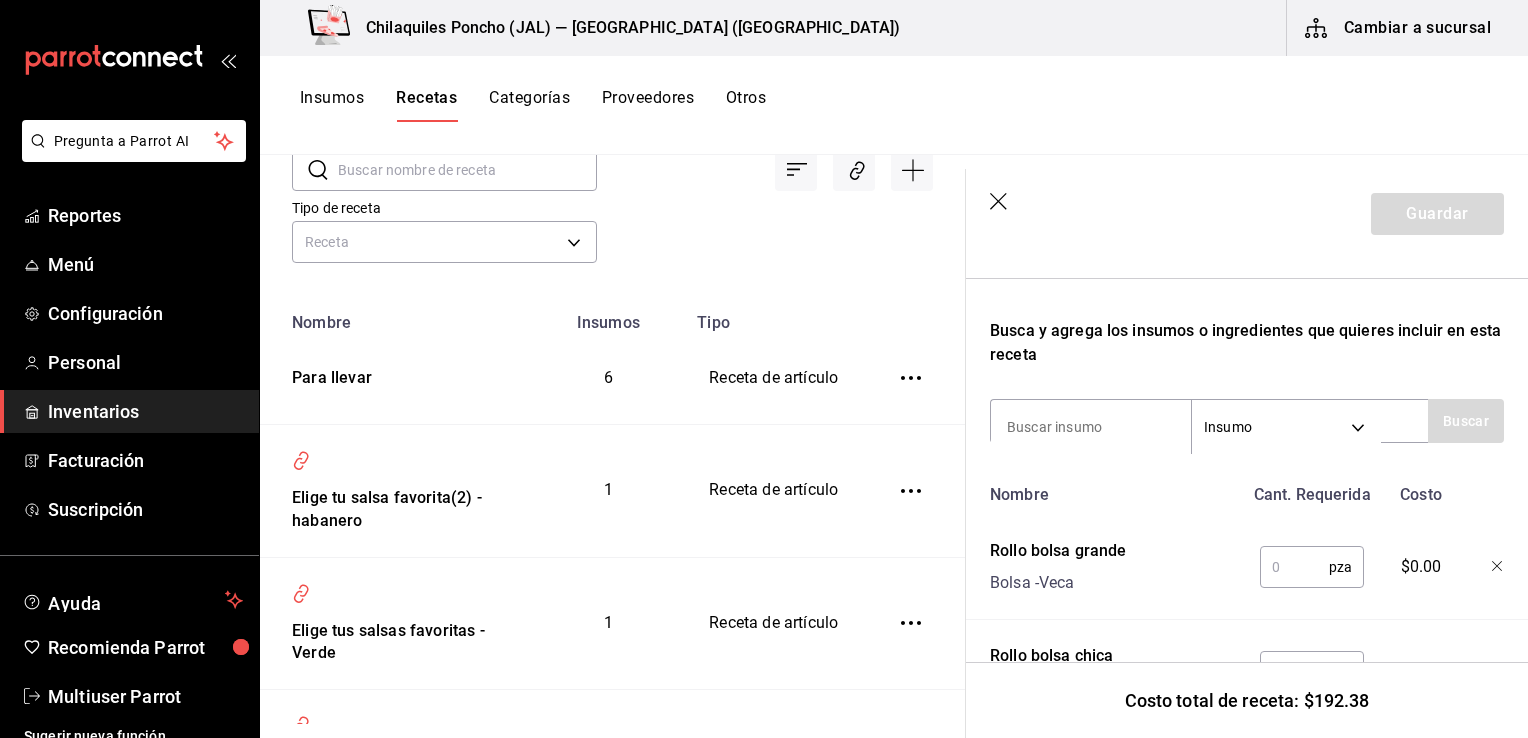 scroll, scrollTop: 400, scrollLeft: 0, axis: vertical 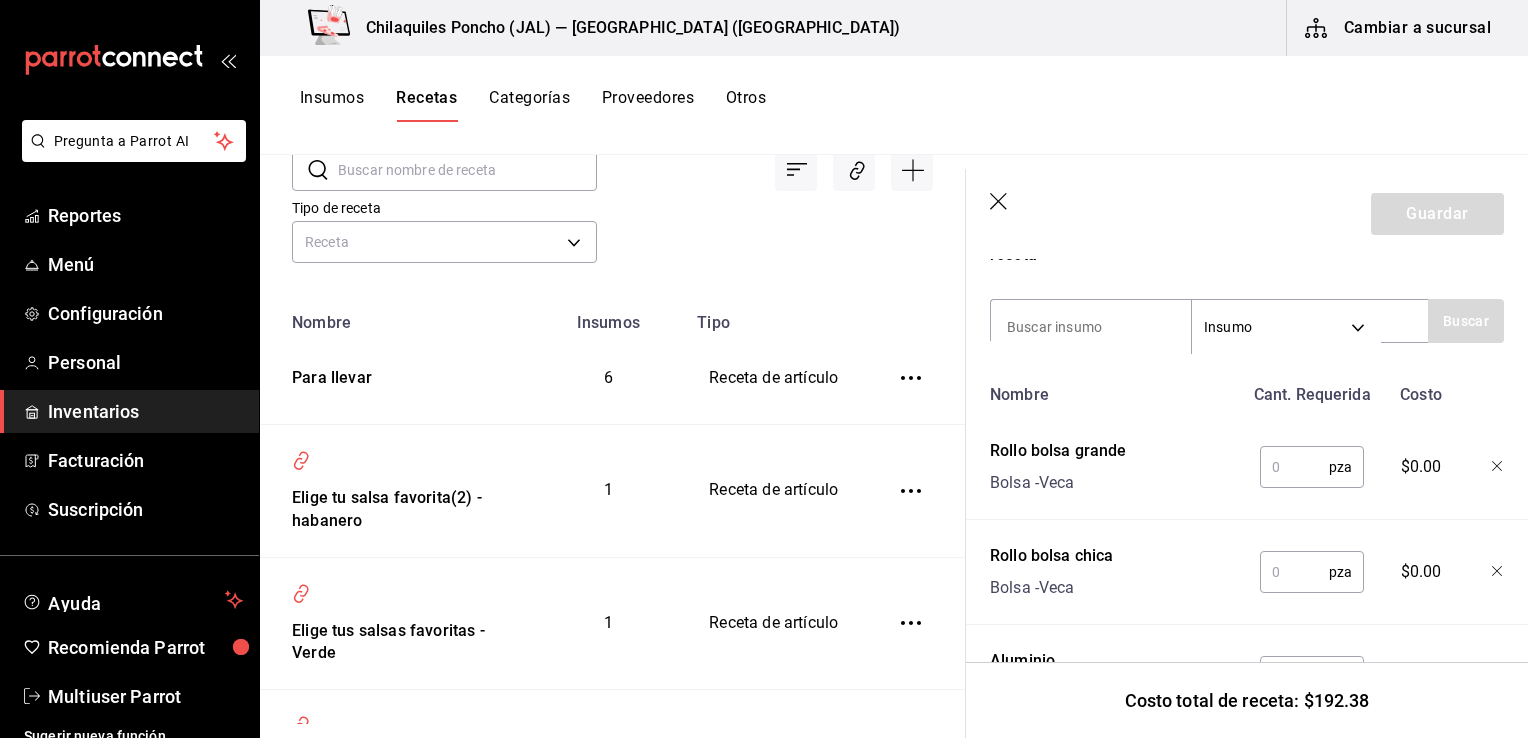 click on "pza ​" at bounding box center [1308, 463] 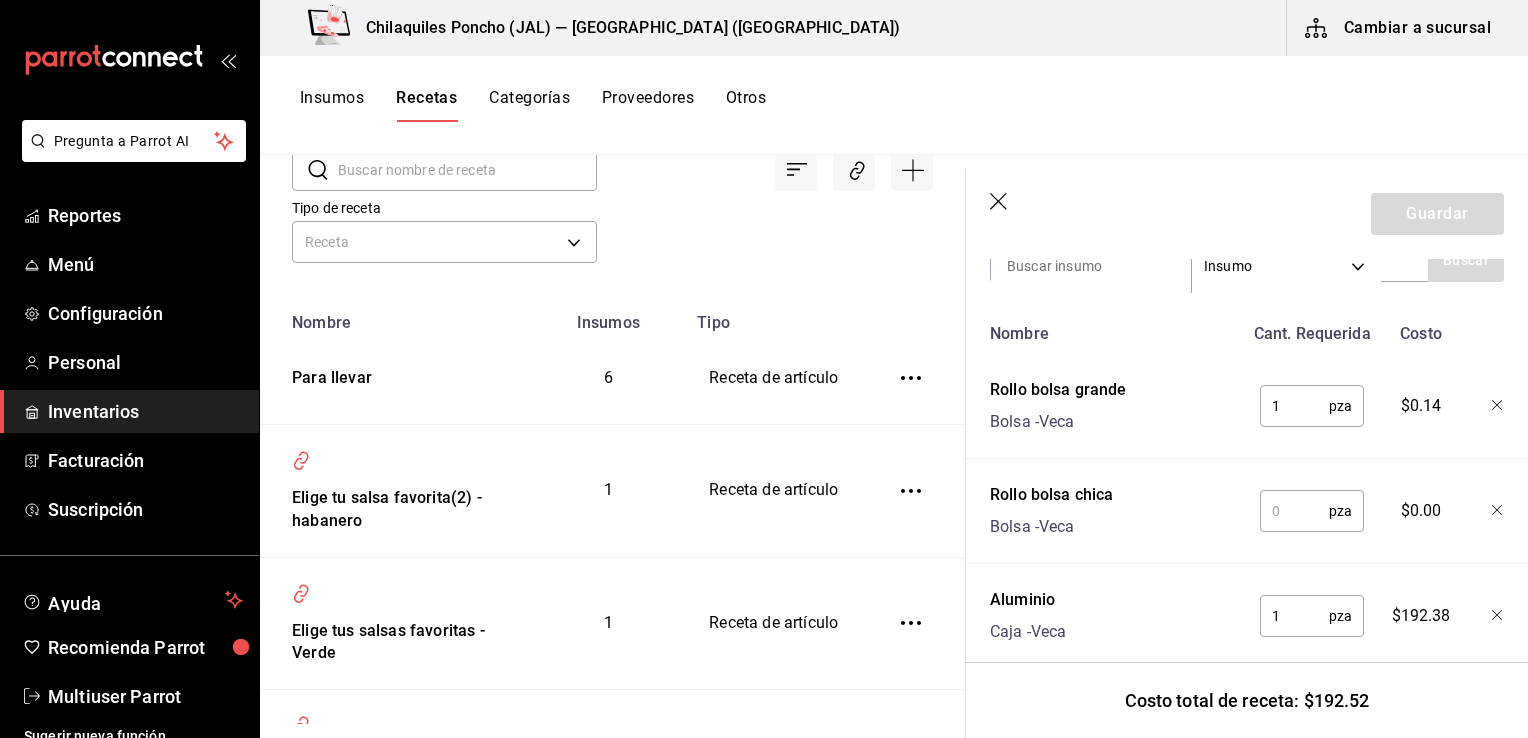 scroll, scrollTop: 510, scrollLeft: 0, axis: vertical 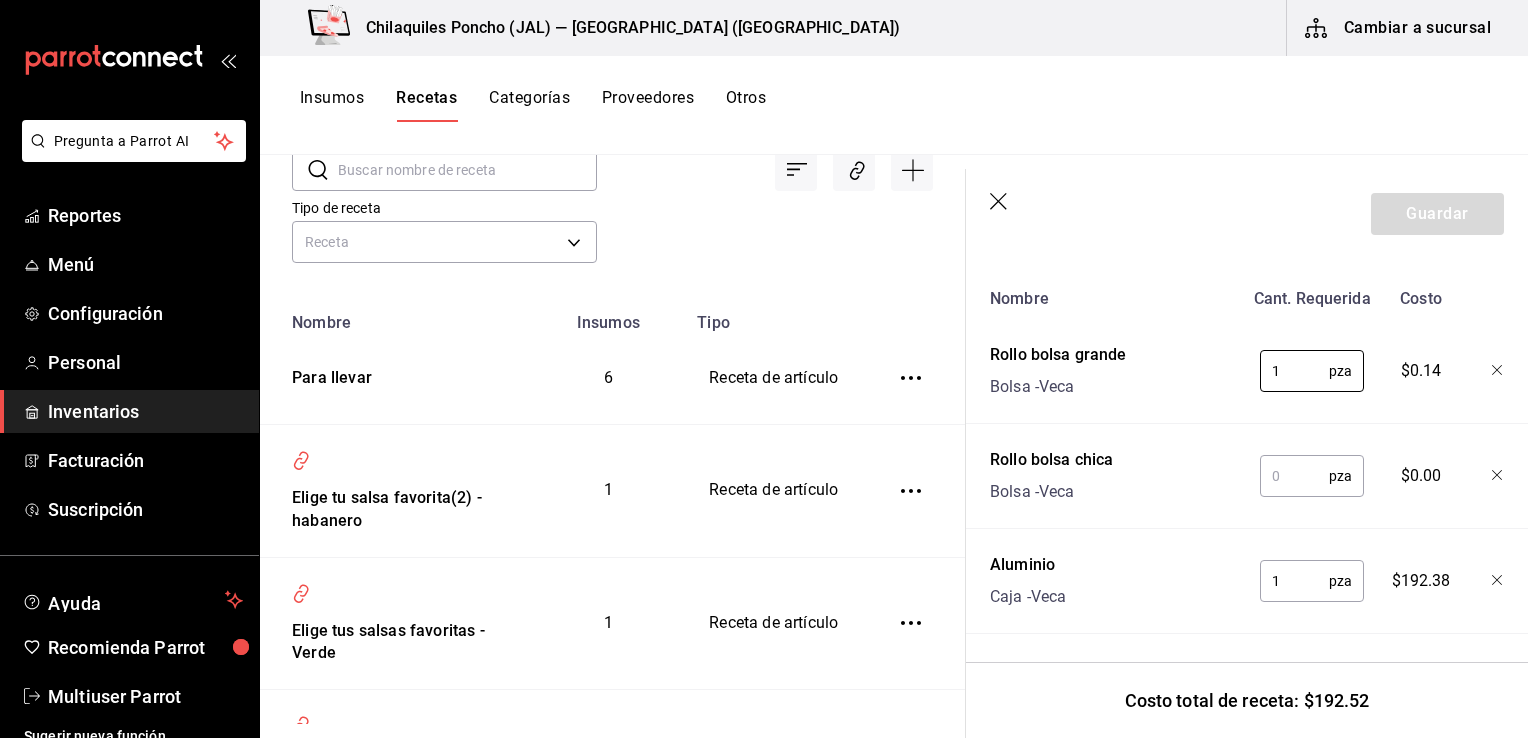type on "1" 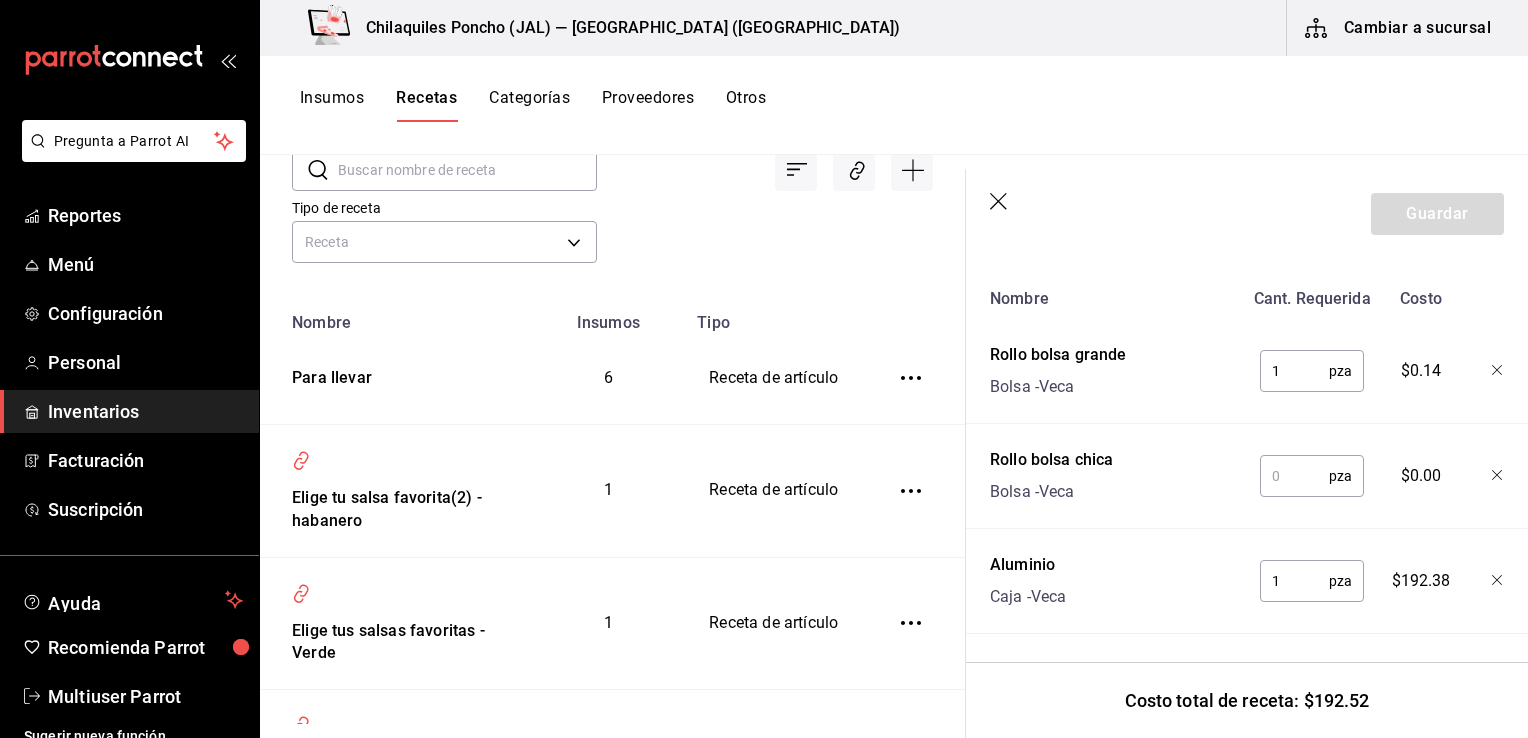 click at bounding box center (1294, 476) 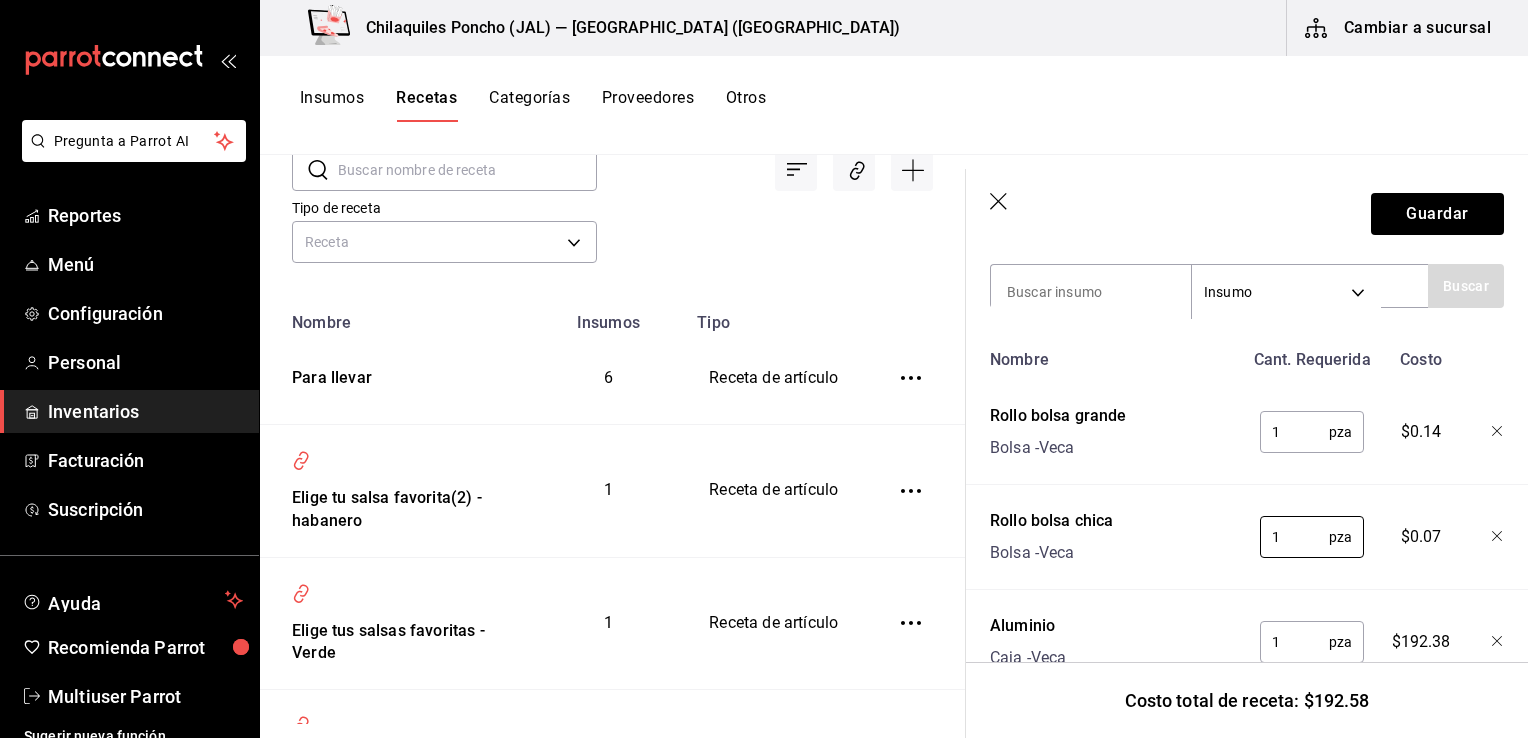 scroll, scrollTop: 310, scrollLeft: 0, axis: vertical 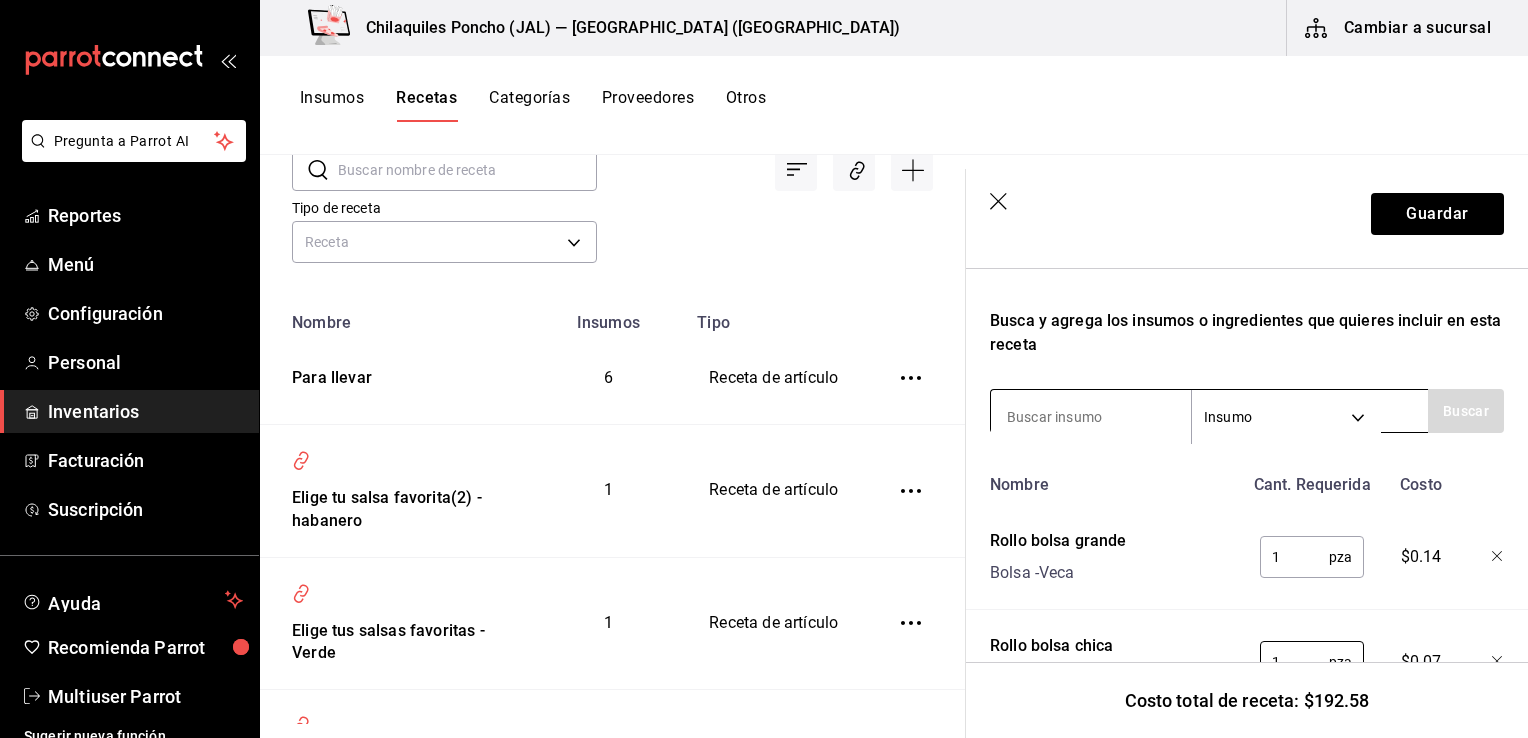 type on "1" 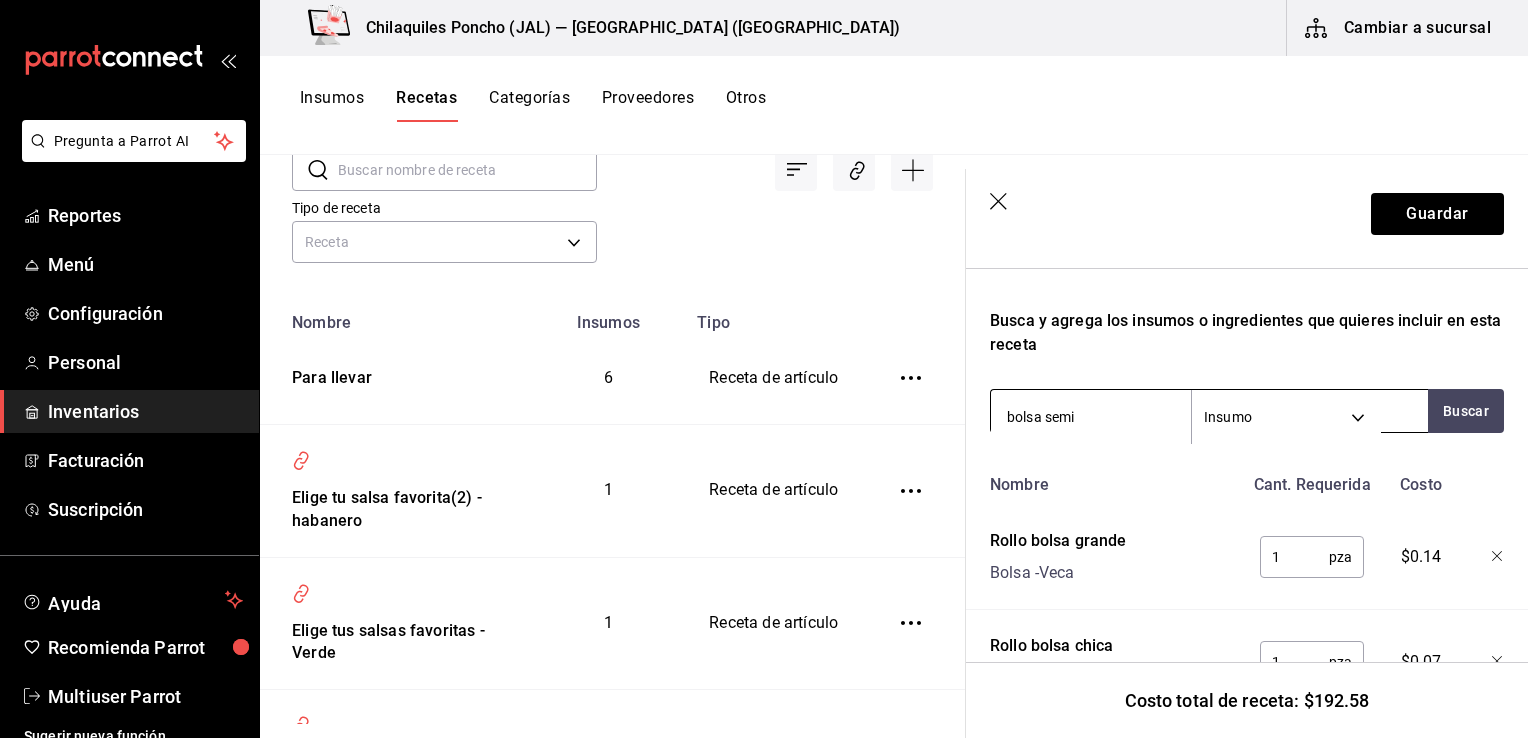 type on "bolsa semi" 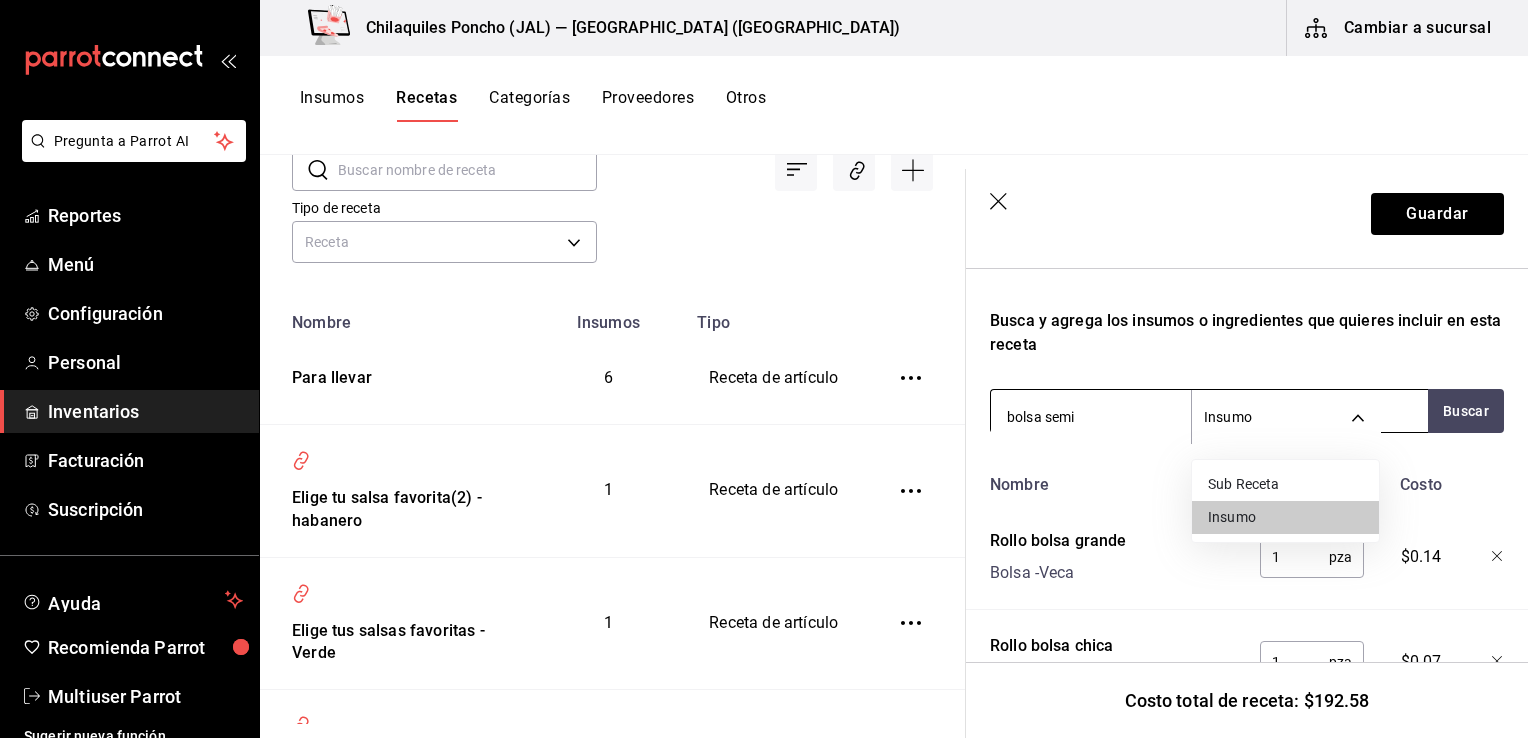 type 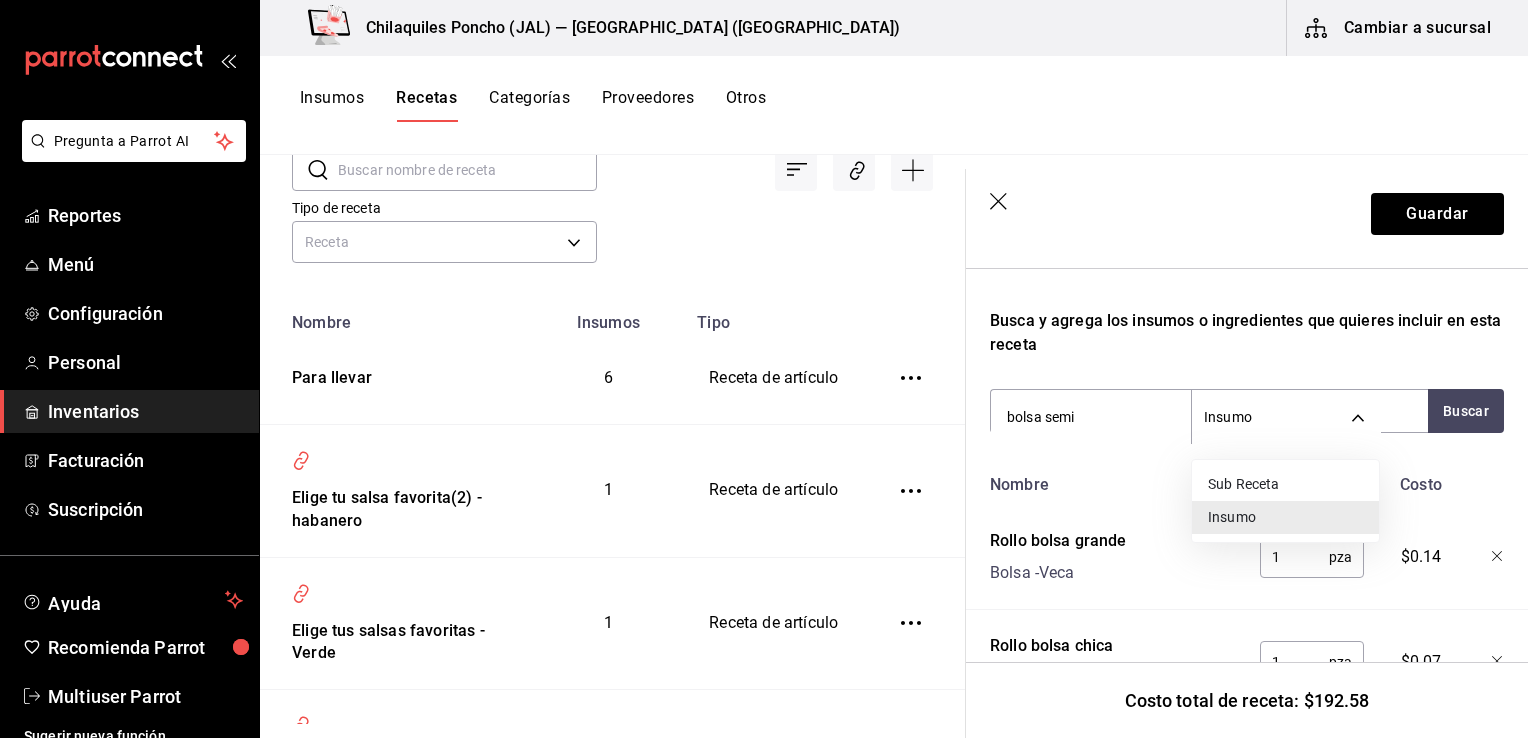 click on "Insumo" at bounding box center [1285, 517] 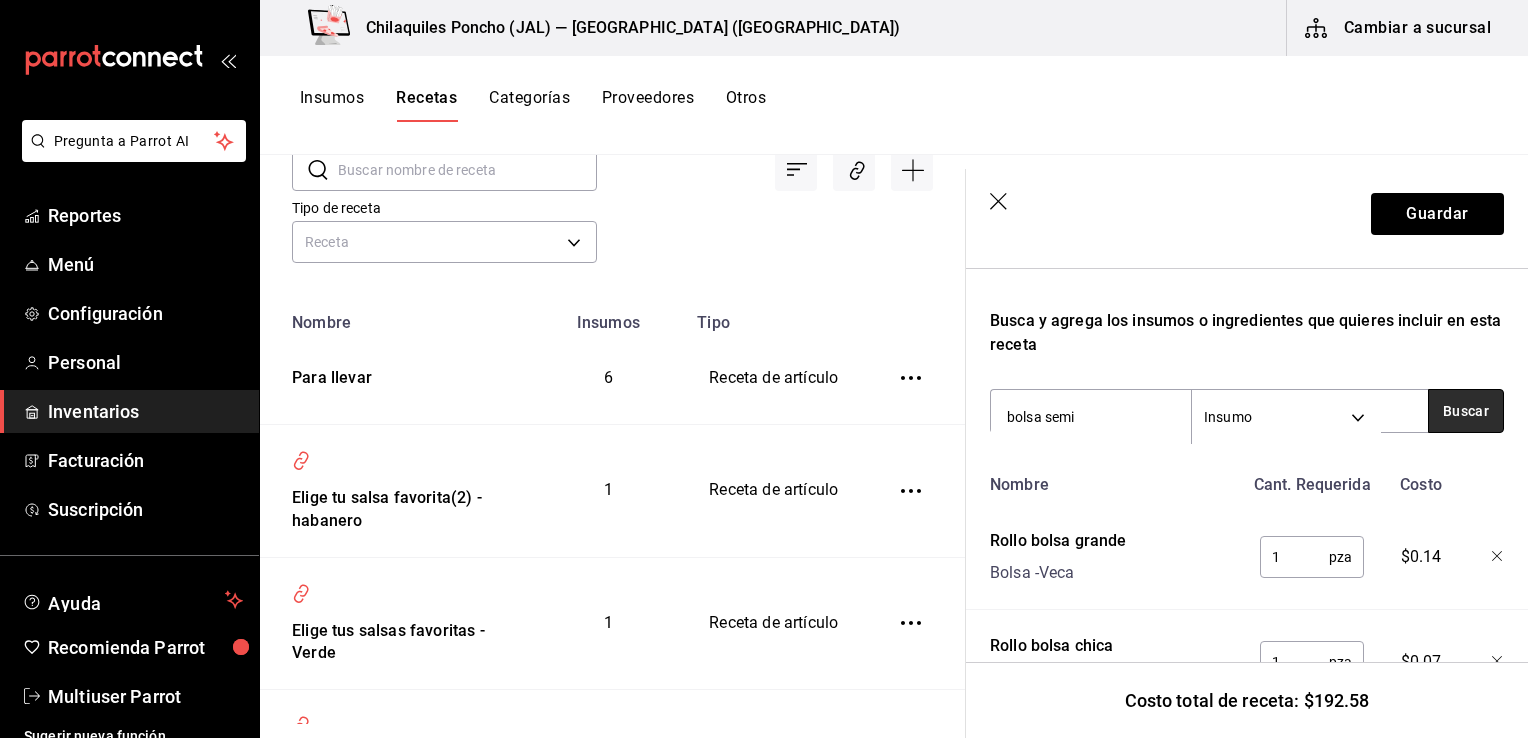 click on "Buscar" at bounding box center [1466, 411] 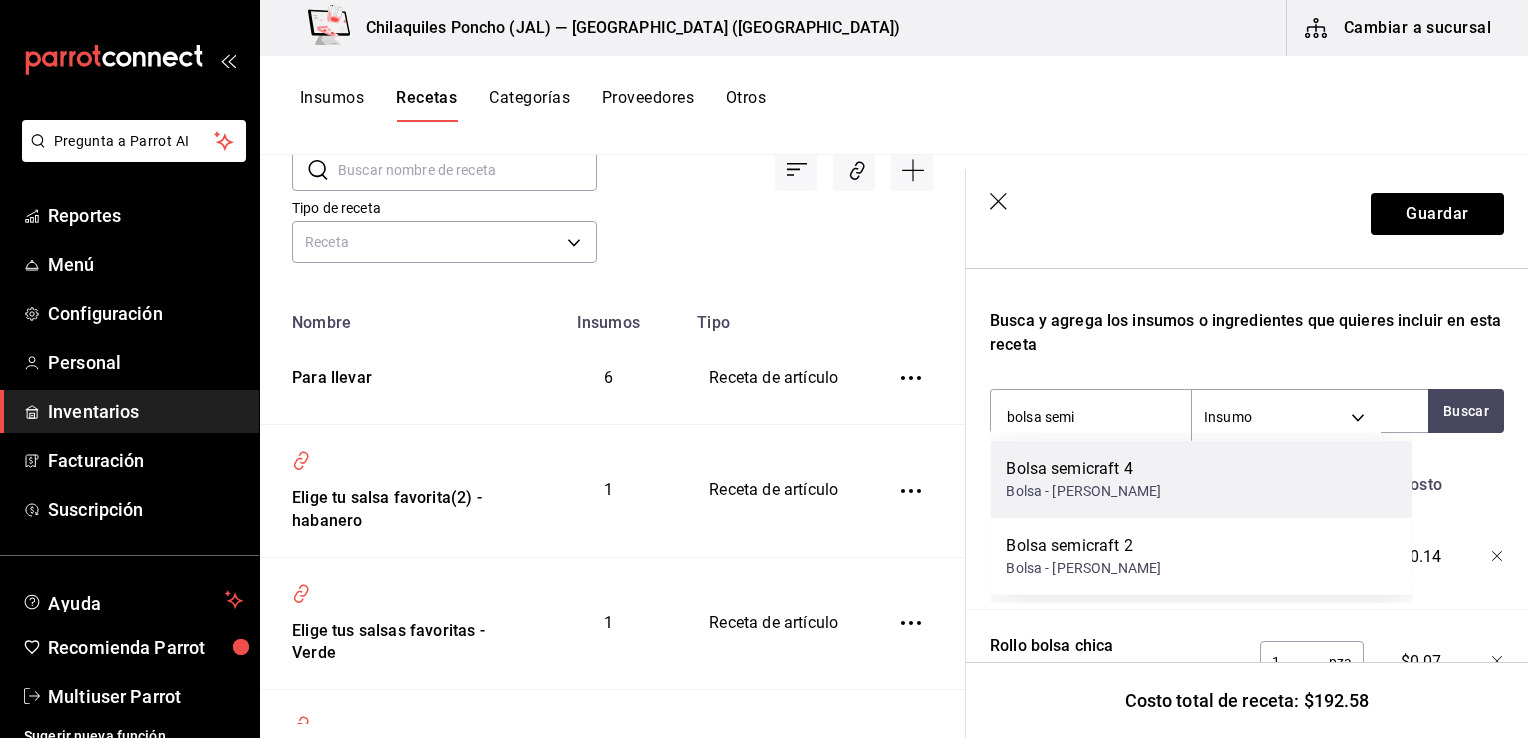 click on "Bolsa semicraft 4 Bolsa - Tolsá" at bounding box center (1201, 479) 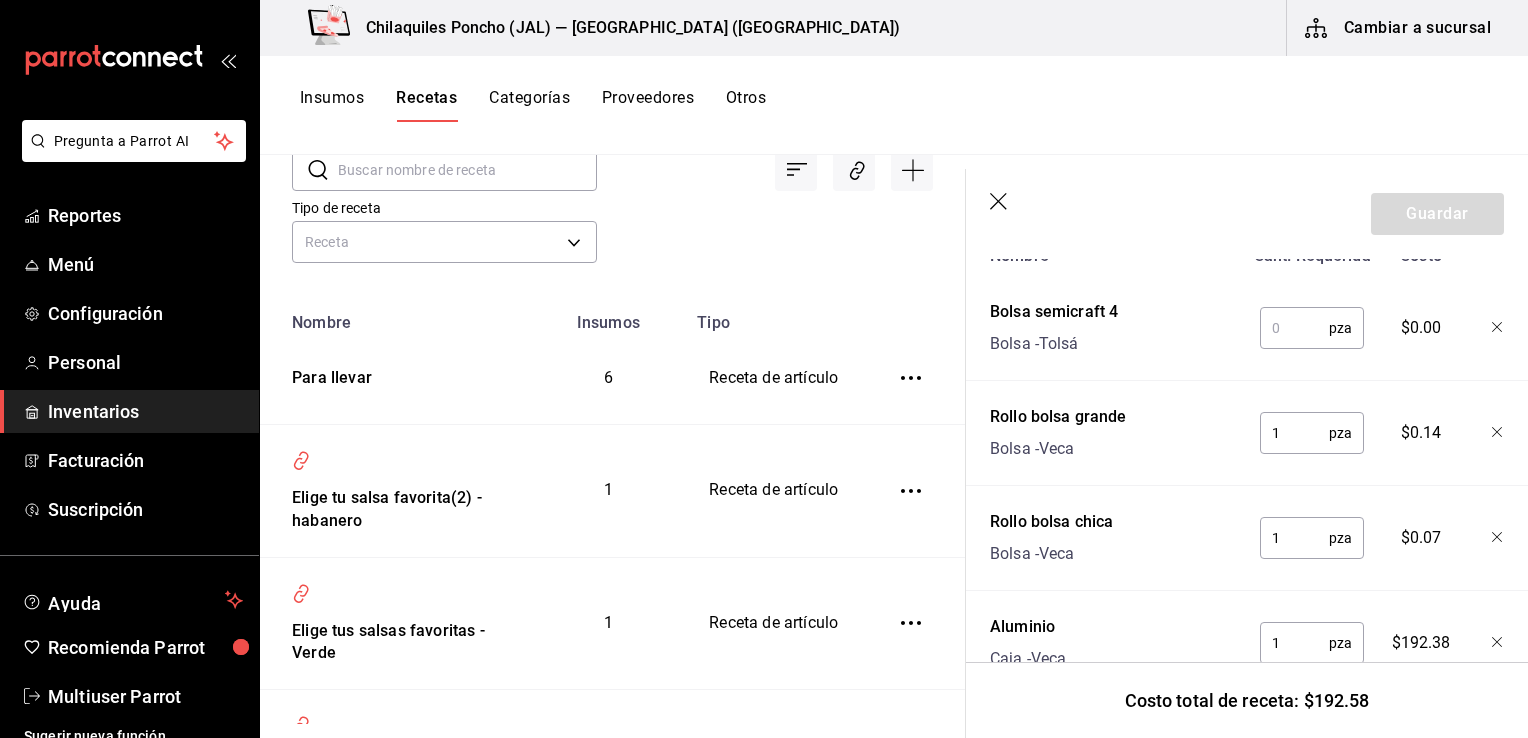 scroll, scrollTop: 510, scrollLeft: 0, axis: vertical 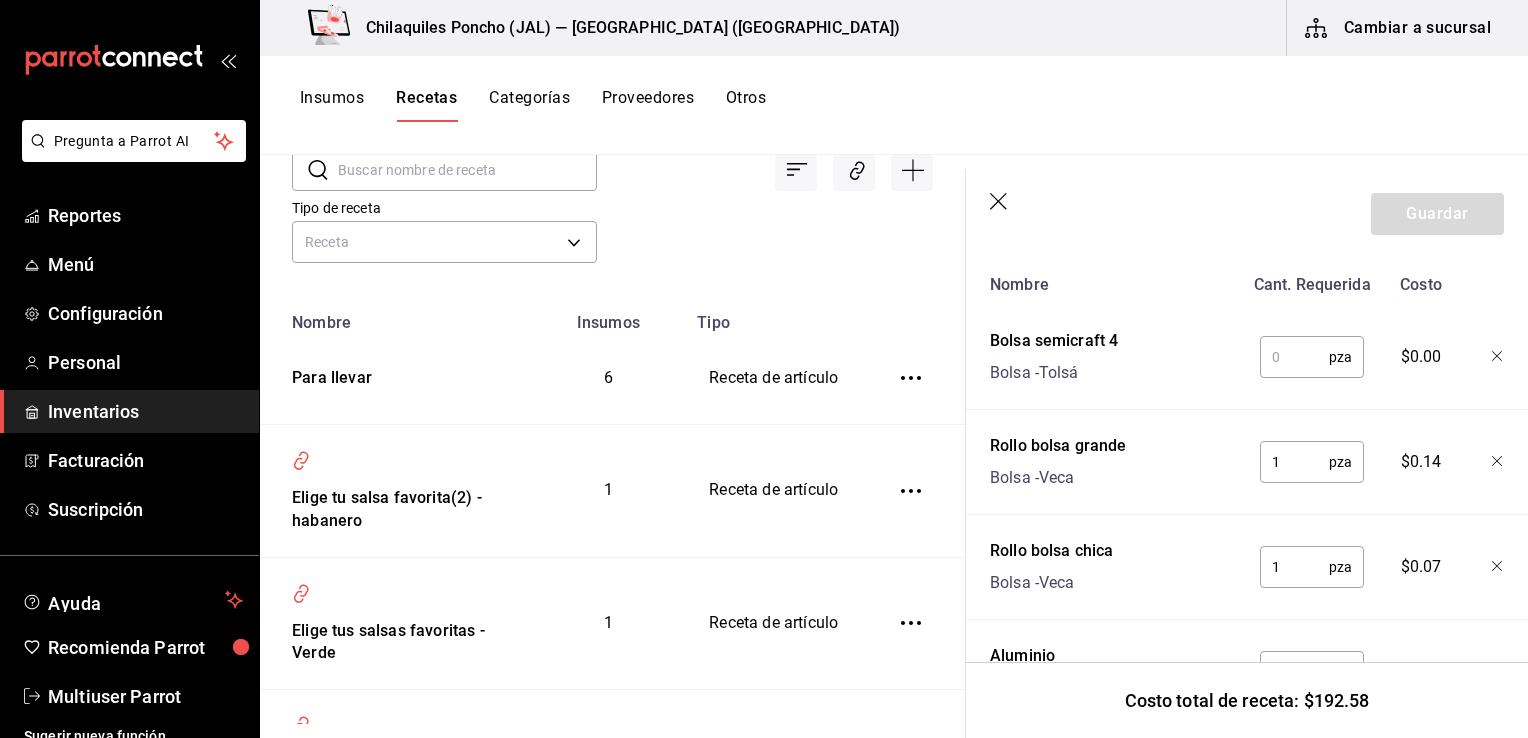 click at bounding box center [1294, 357] 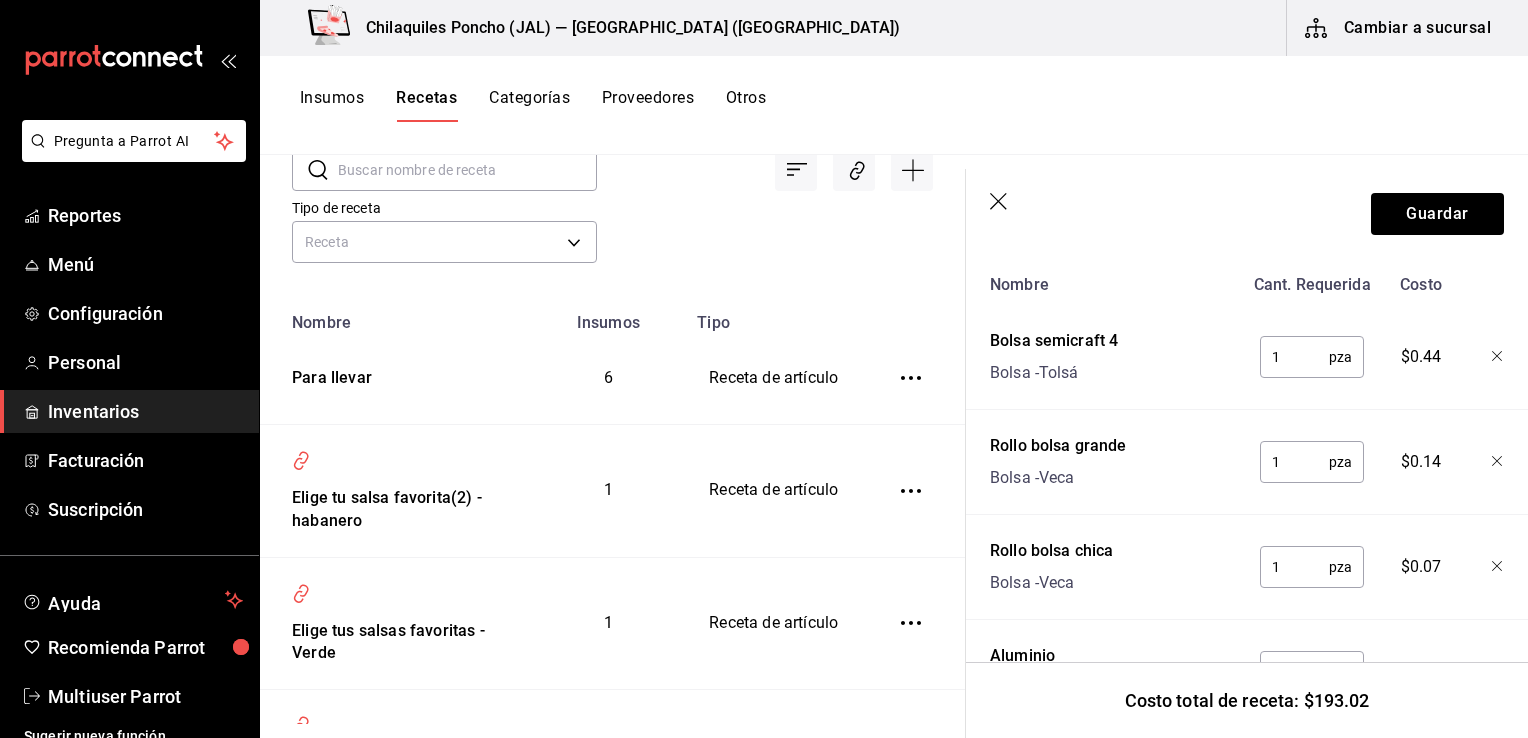 scroll, scrollTop: 610, scrollLeft: 0, axis: vertical 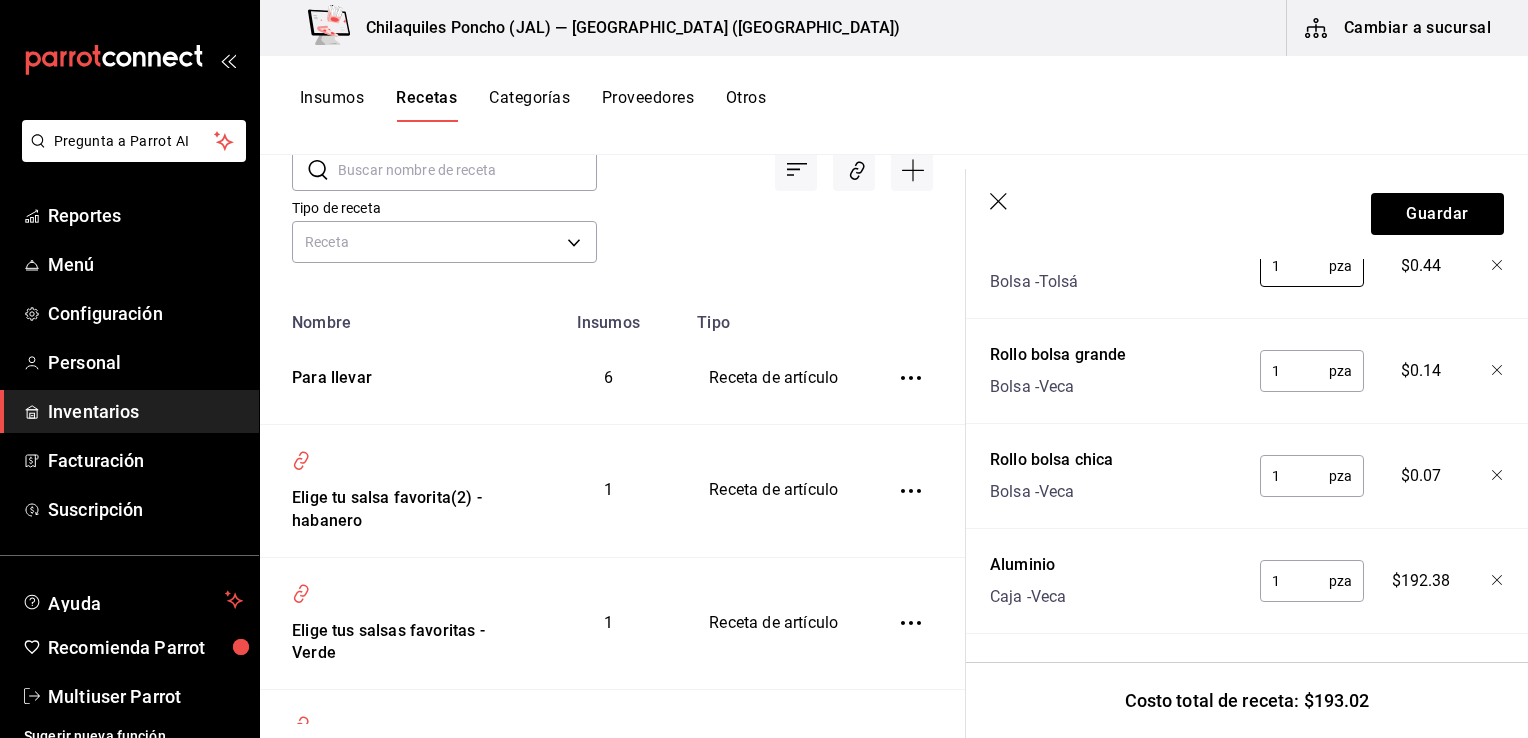 type on "1" 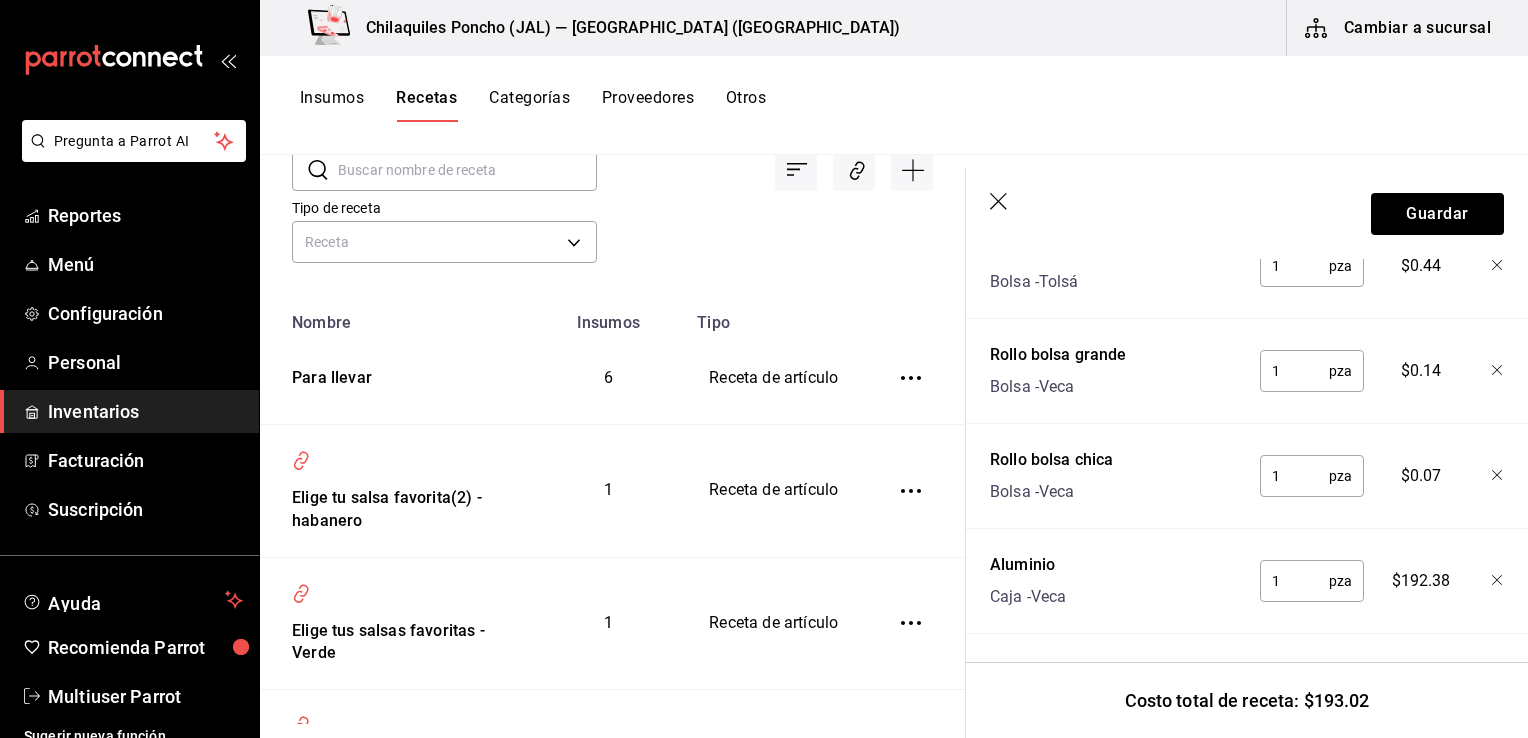 click 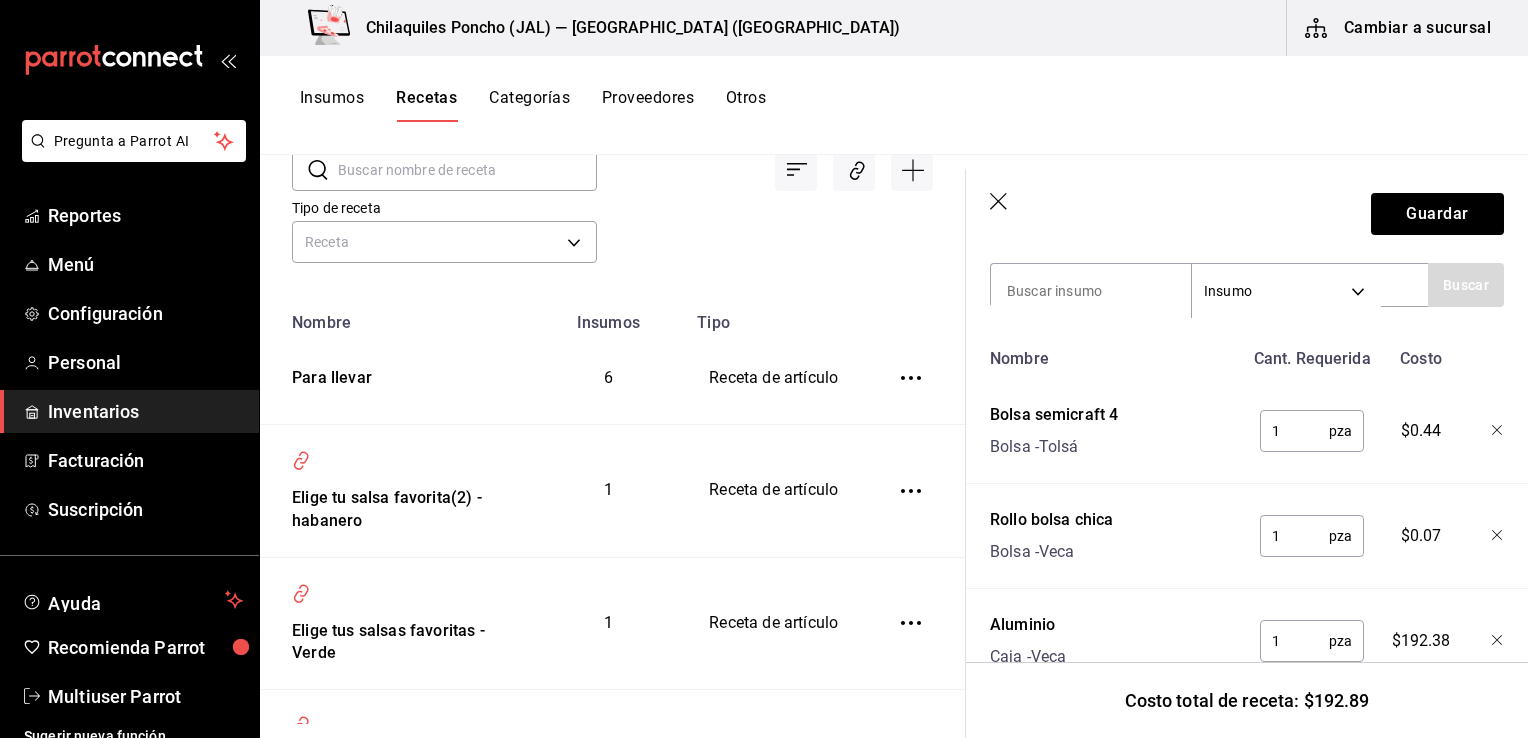 scroll, scrollTop: 510, scrollLeft: 0, axis: vertical 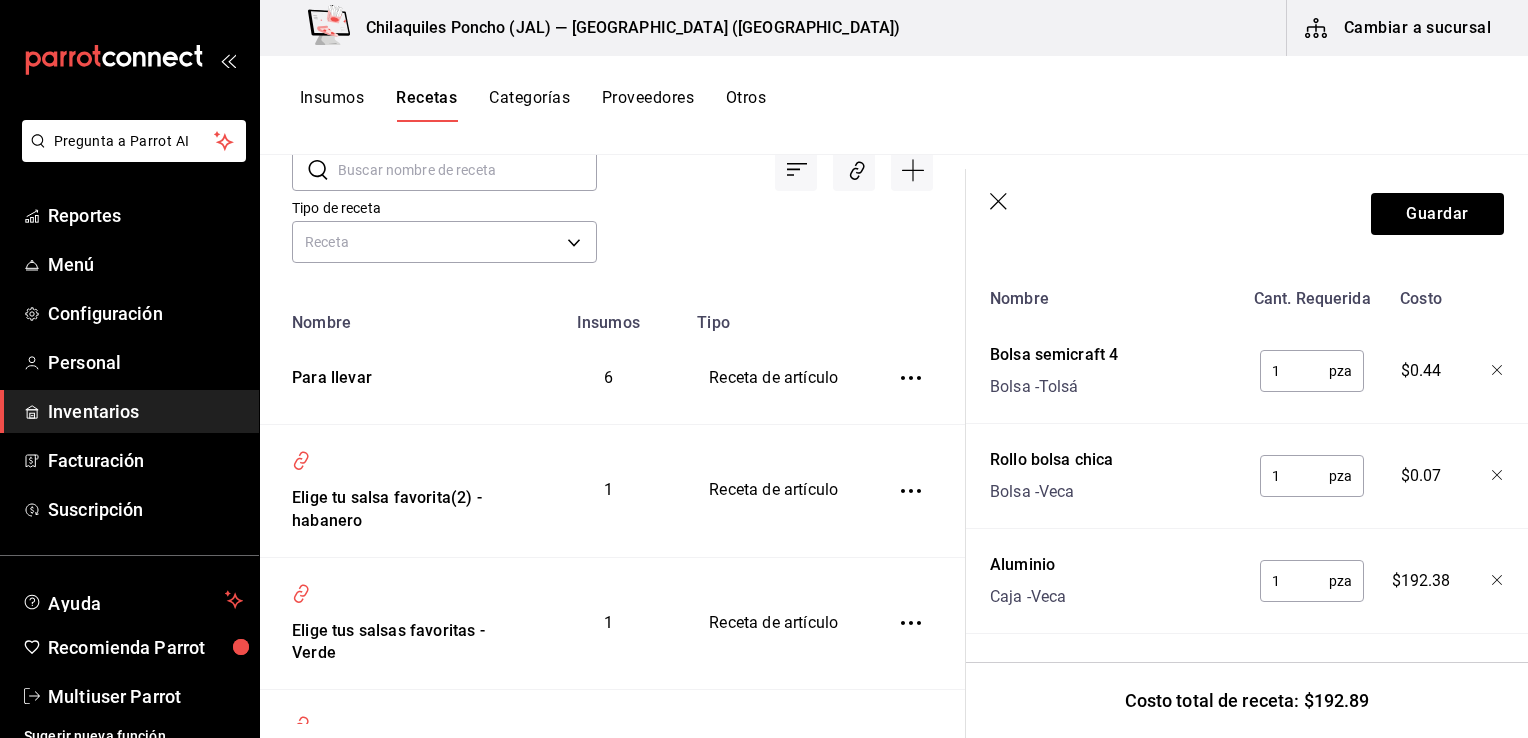 click on "1" at bounding box center (1294, 476) 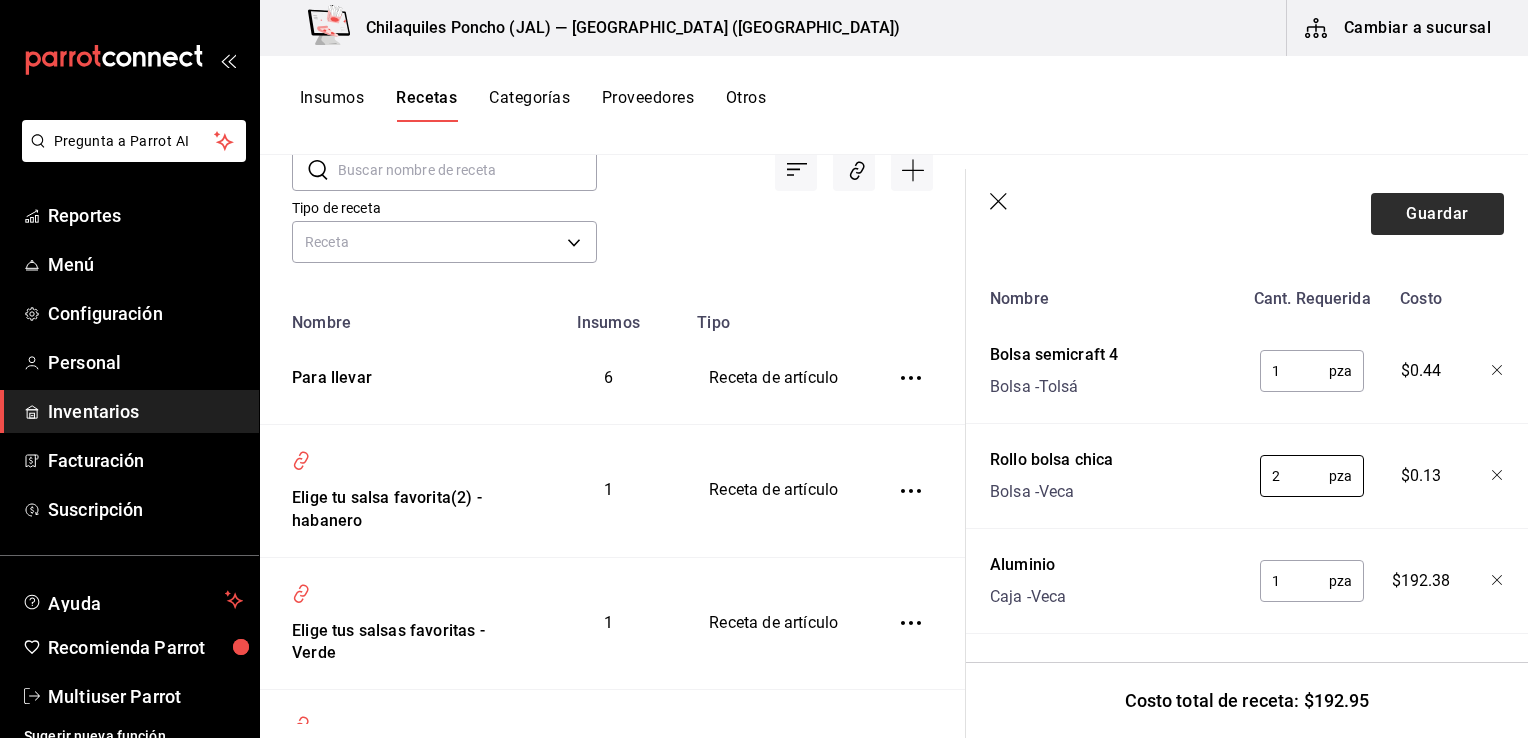 type on "2" 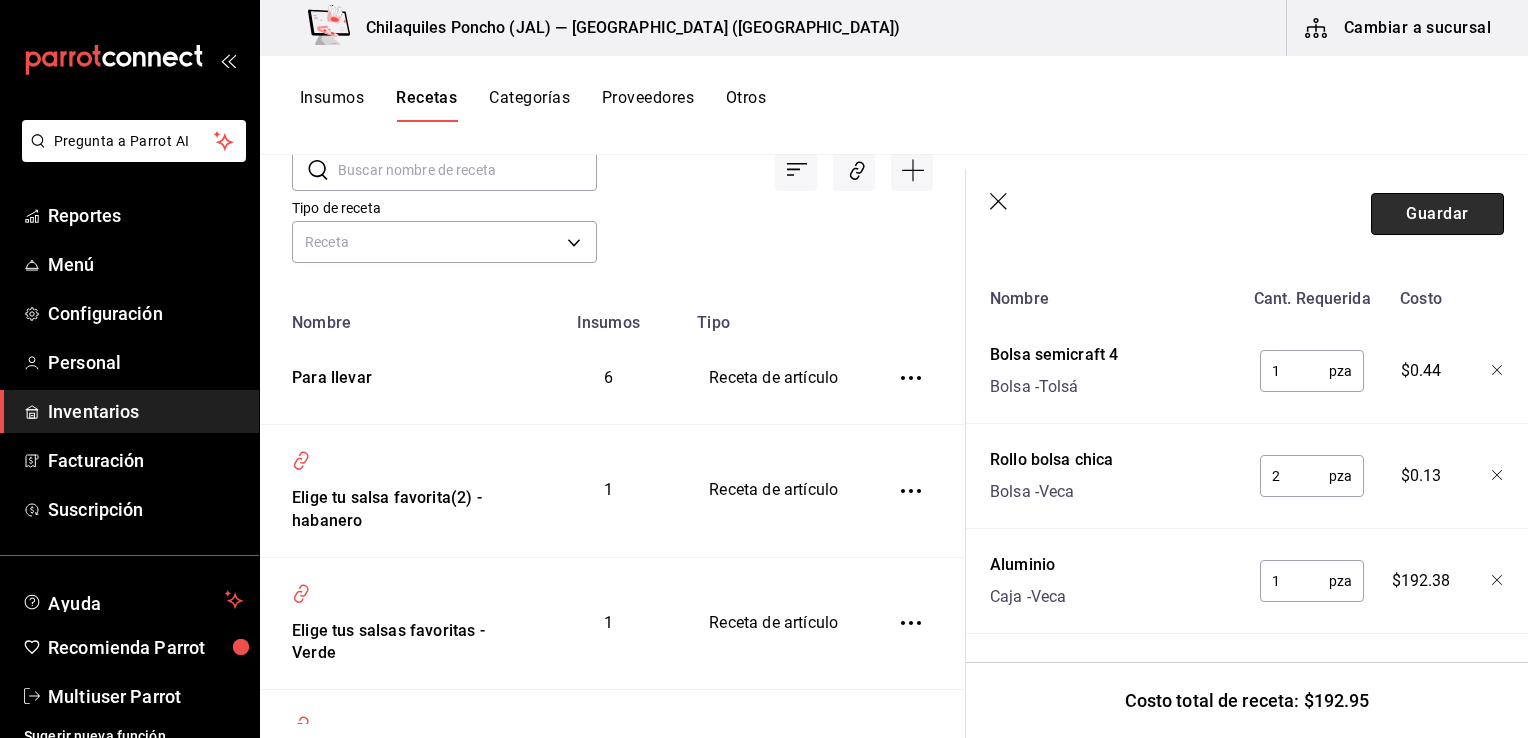 click on "Guardar" at bounding box center [1437, 214] 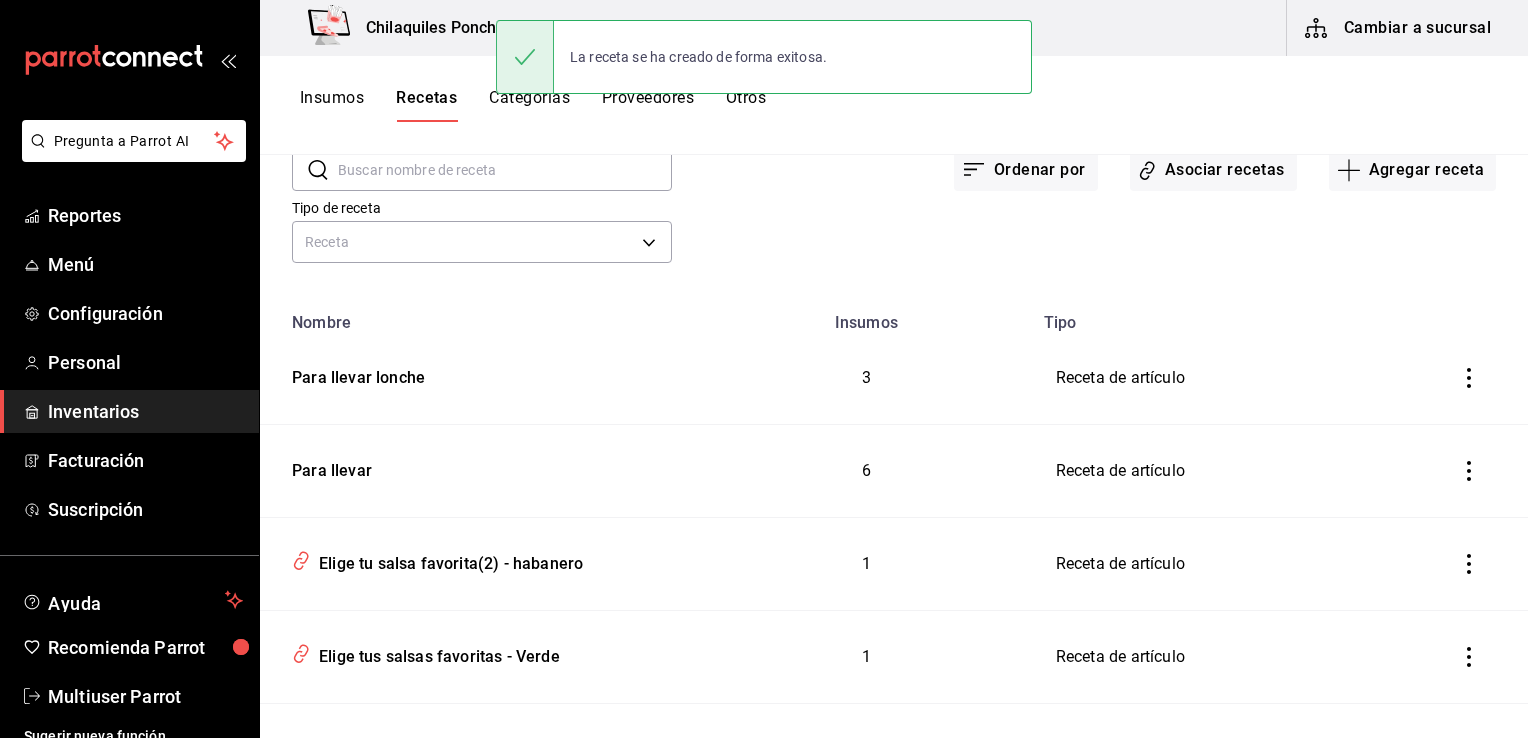 scroll, scrollTop: 0, scrollLeft: 0, axis: both 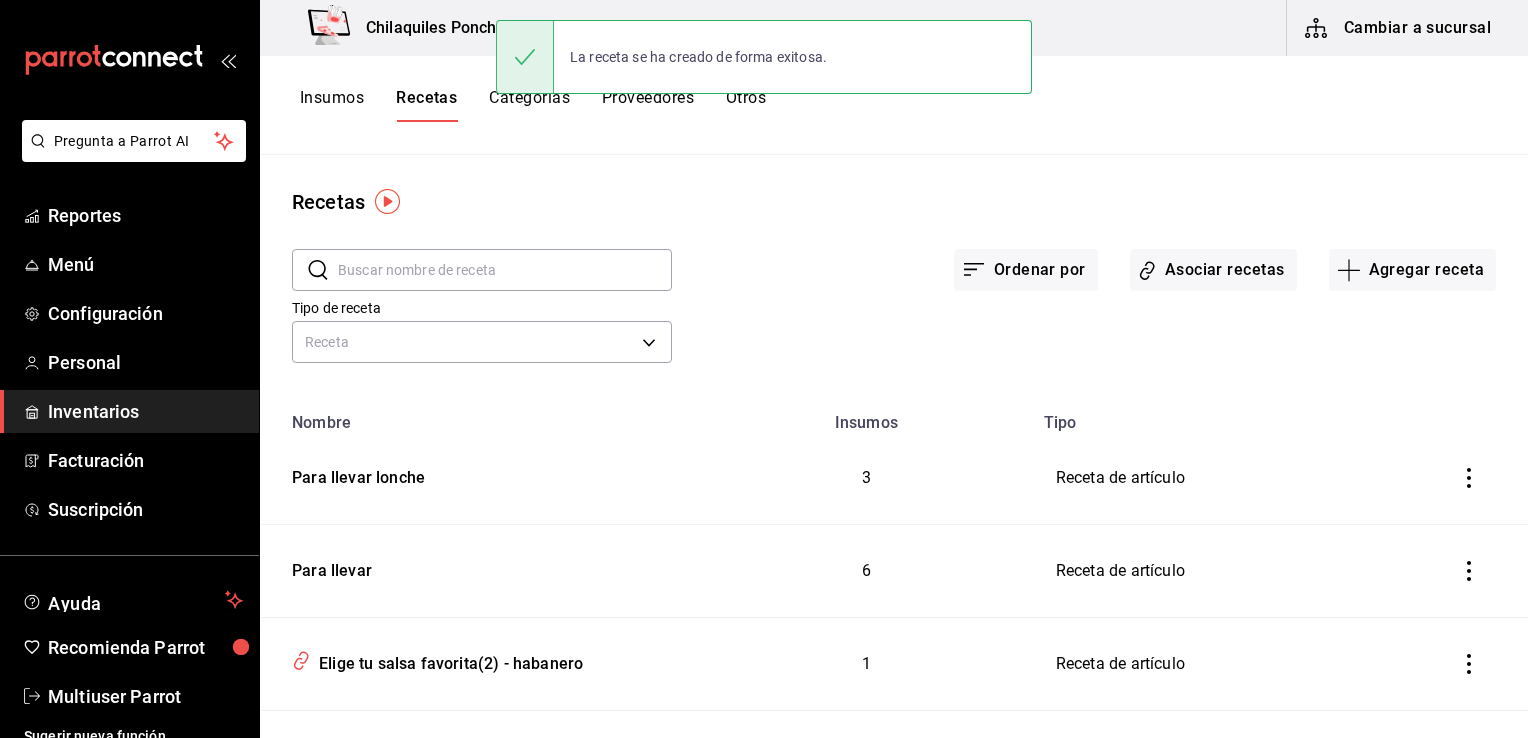 click on "Insumos" at bounding box center (332, 105) 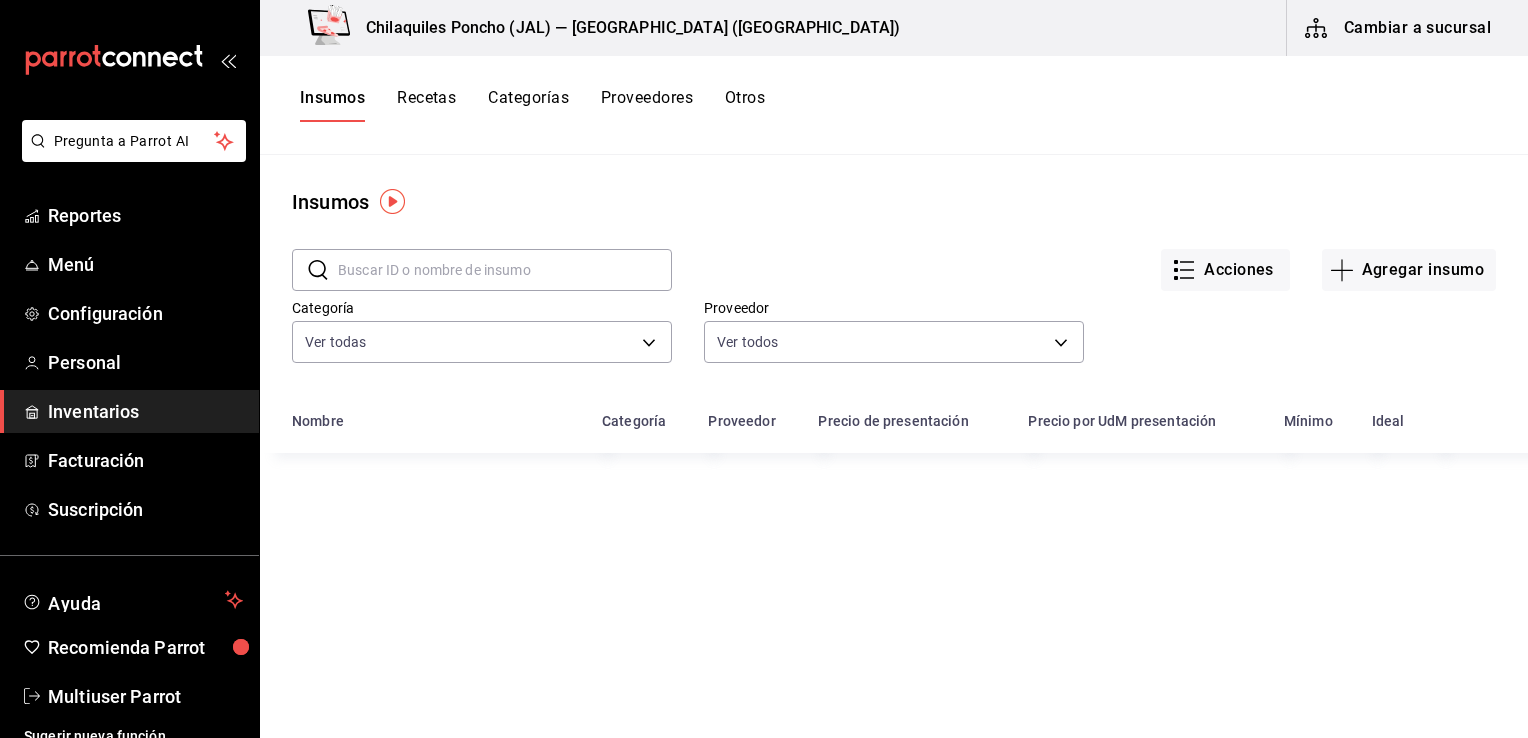 click at bounding box center [505, 270] 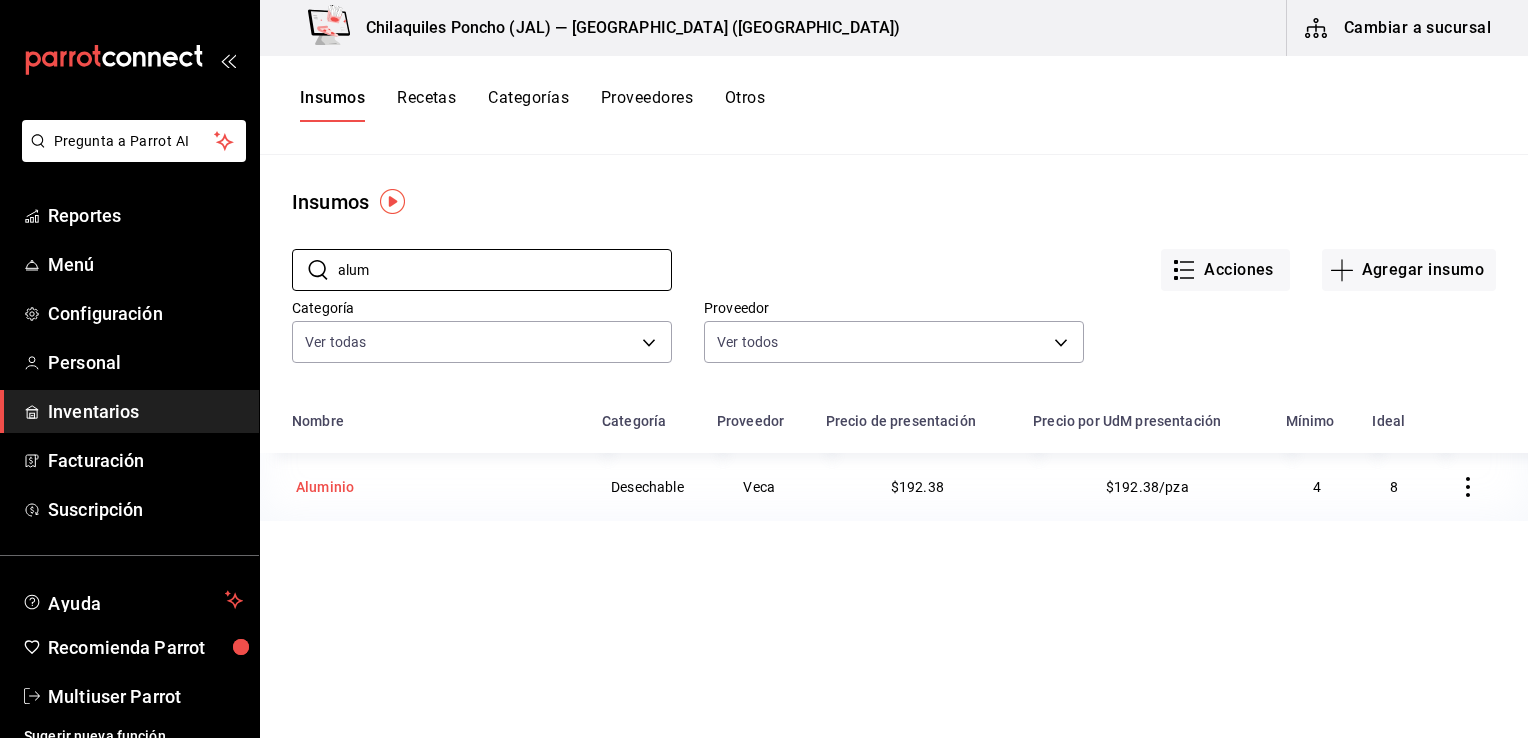 type on "alum" 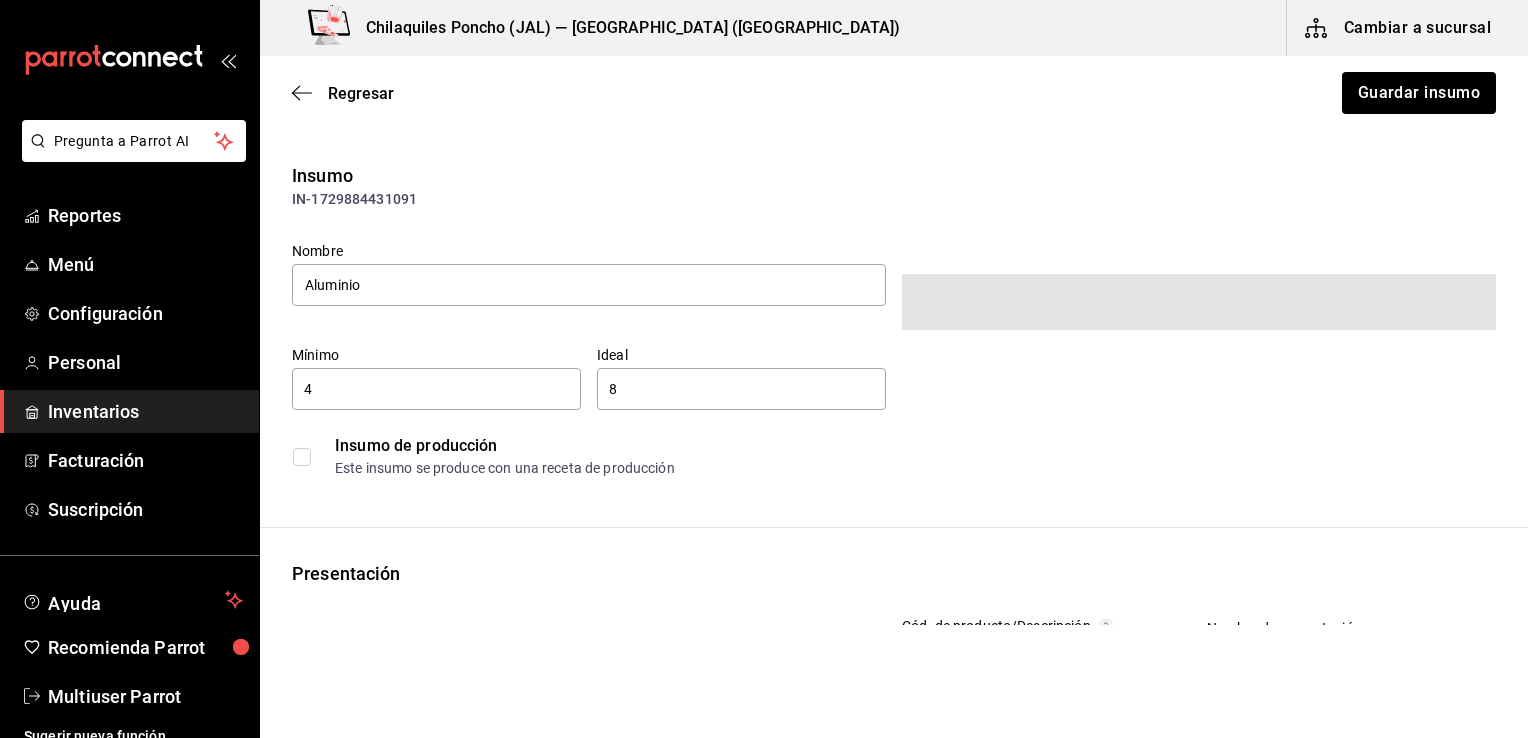 type on "$223.16" 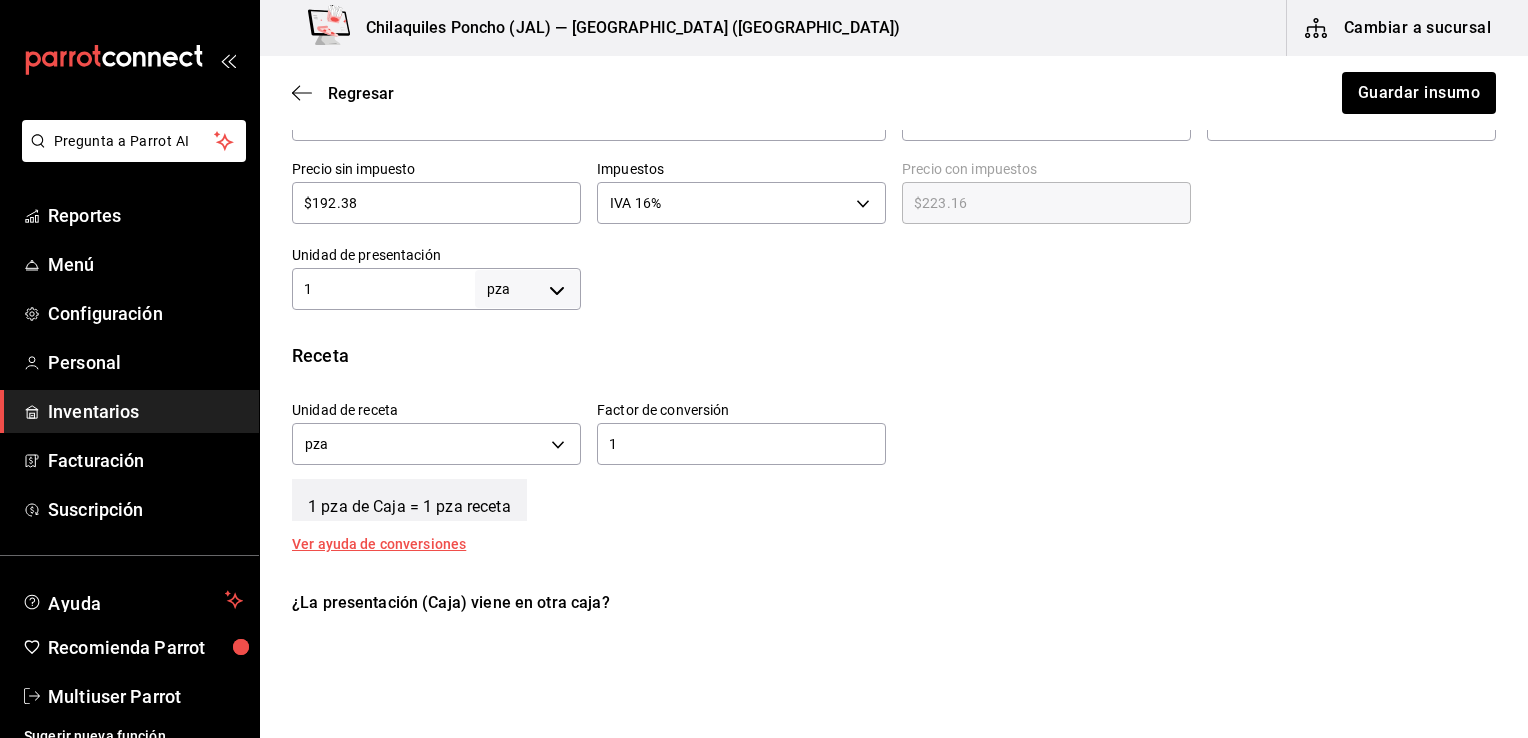 scroll, scrollTop: 600, scrollLeft: 0, axis: vertical 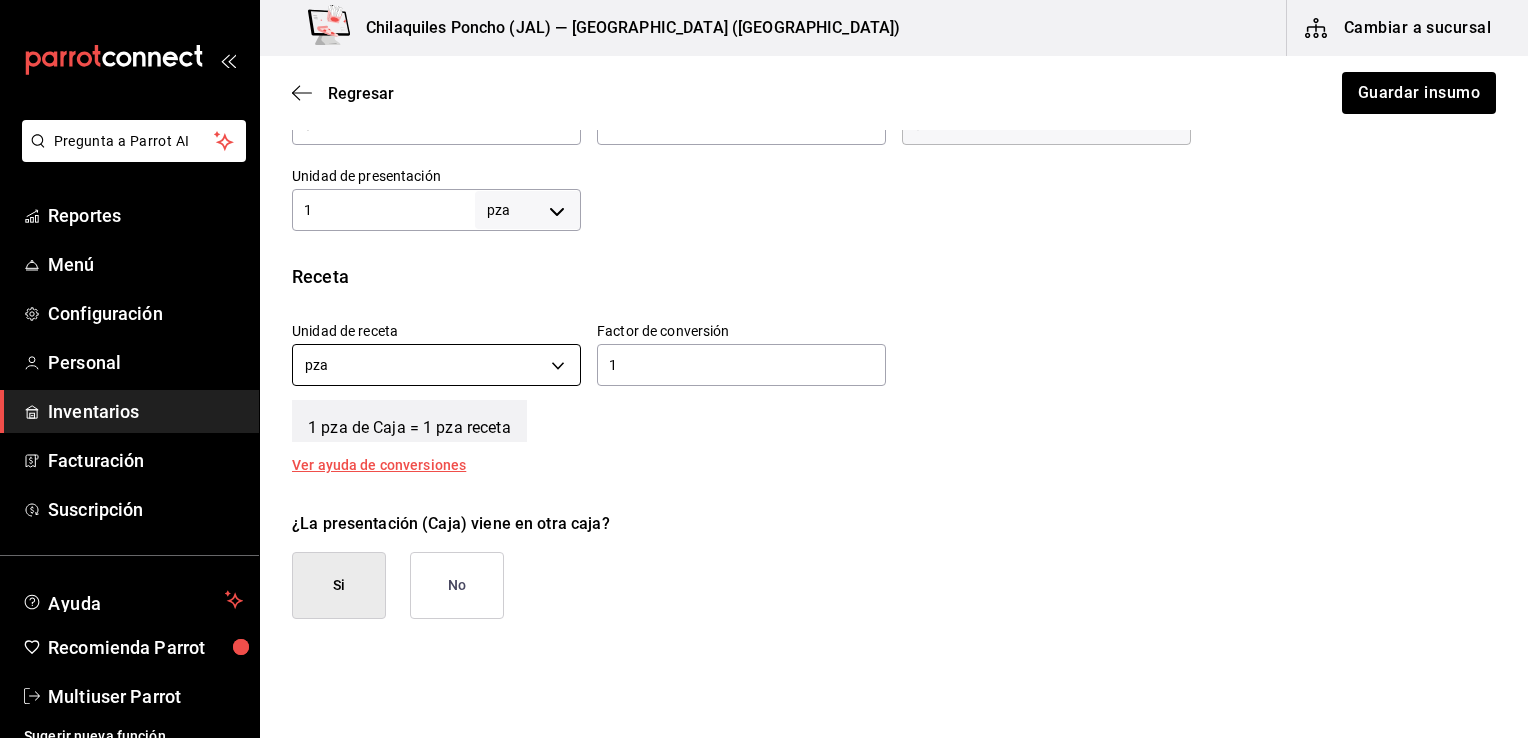 click on "Pregunta a Parrot AI Reportes   Menú   Configuración   Personal   Inventarios   Facturación   Suscripción   Ayuda Recomienda Parrot   Multiuser Parrot   Sugerir nueva función   Chilaquiles Poncho (JAL) — Chilaquiles Poncho (Chapalita) Cambiar a sucursal Regresar Guardar insumo Insumo IN-1729884431091 Nombre Aluminio Categoría de inventario Desechable ​ Mínimo 4 ​ Ideal 8 ​ Insumo de producción Este insumo se produce con una receta de producción Presentación Proveedor Veca ​ Cód. de producto/Descripción Nombre de presentación Caja Precio sin impuesto $192.38 ​ Impuestos IVA 16% IVA_16 Precio con impuestos $223.16 ​ Unidad de presentación 1 pza UNIT ​ Receta Unidad de receta pza UNIT Factor de conversión 1 ​ 1 pza de Caja = 1 pza receta Ver ayuda de conversiones ¿La presentación (Caja) viene en otra caja? Si No Presentaciones por caja 4 ​ Caja con 4 Caja de 1 pza Unidades de conteo pza Caja (1 pza) Caja (4*1 pza) ; GANA 1 MES GRATIS EN TU SUSCRIPCIÓN AQUÍ Ir a video" at bounding box center (764, 312) 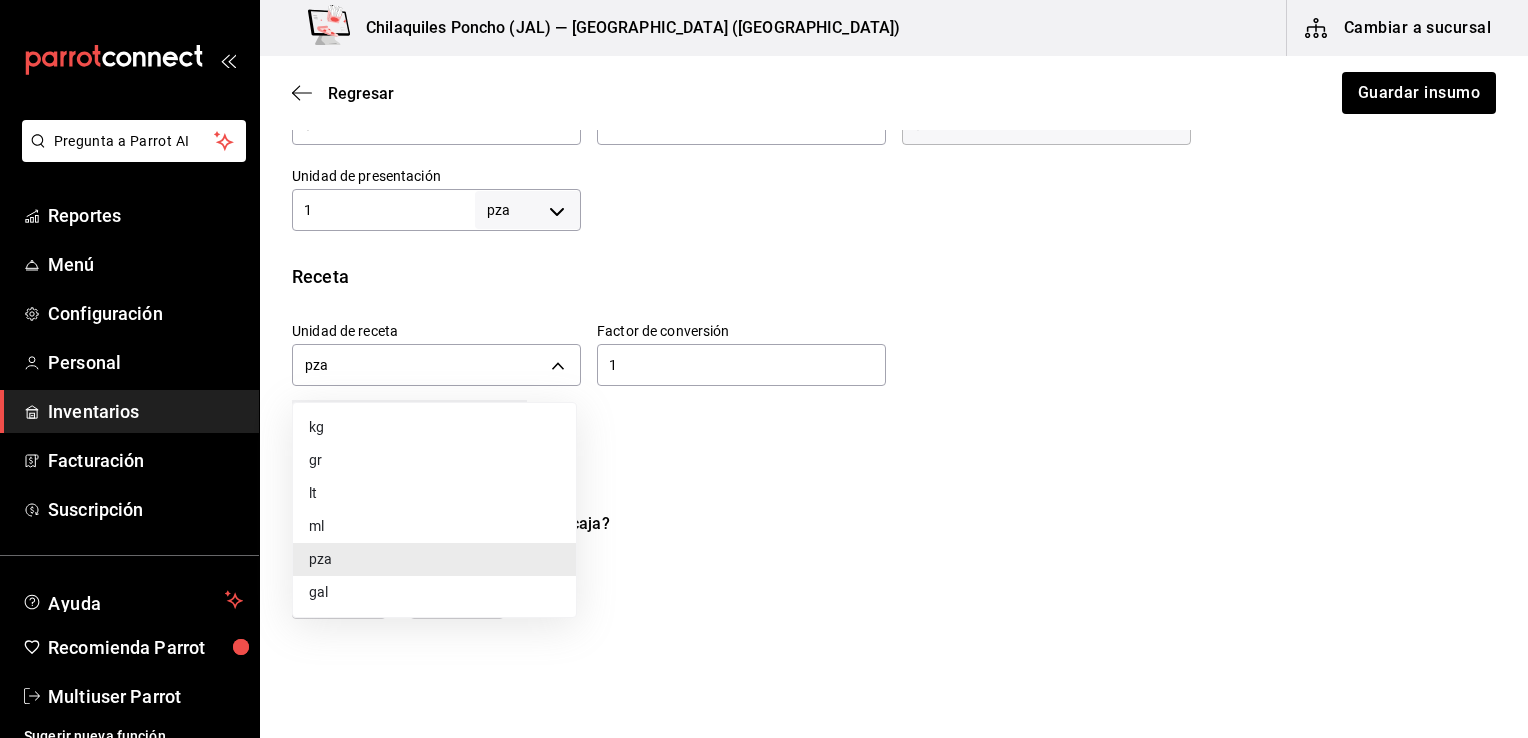 click on "gr" at bounding box center (434, 460) 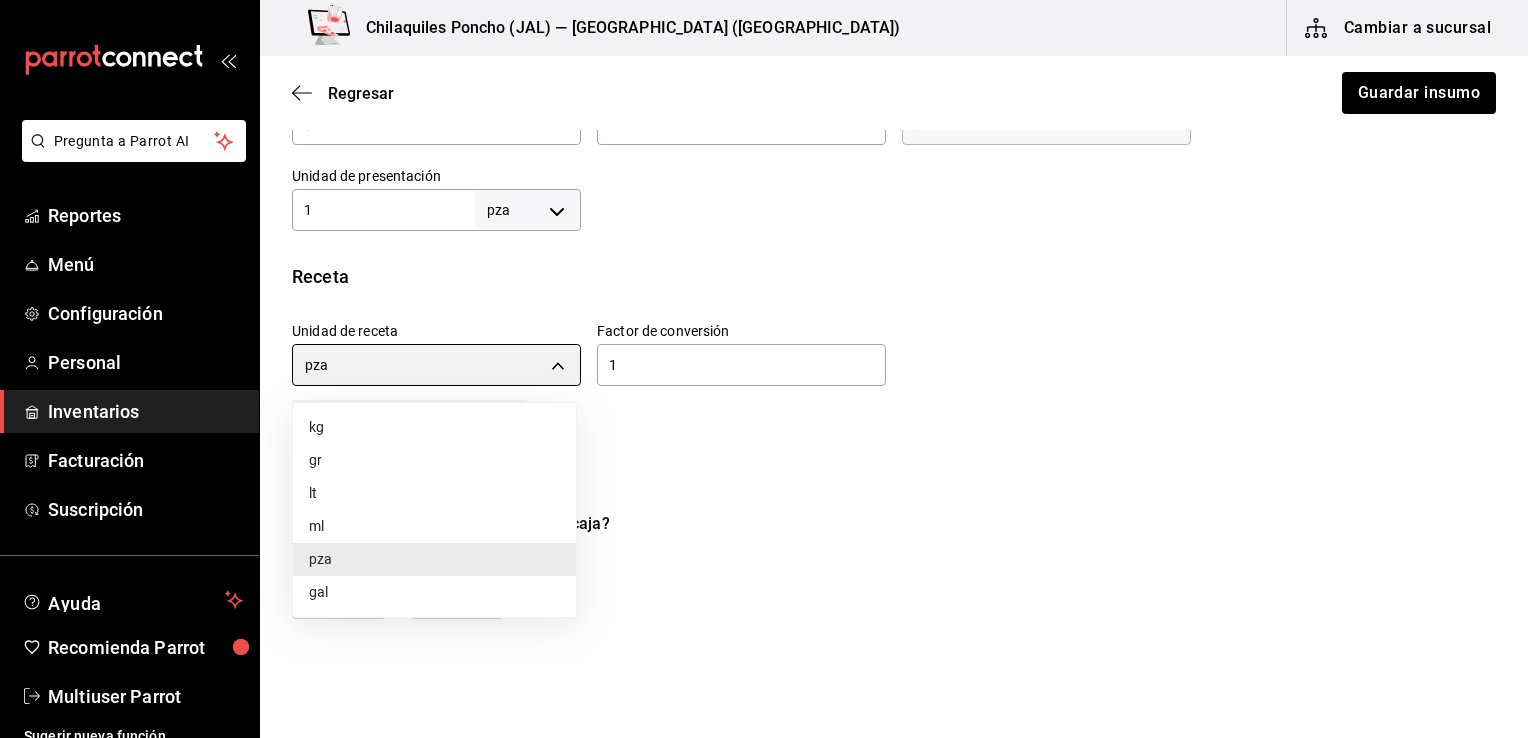 type on "GRAM" 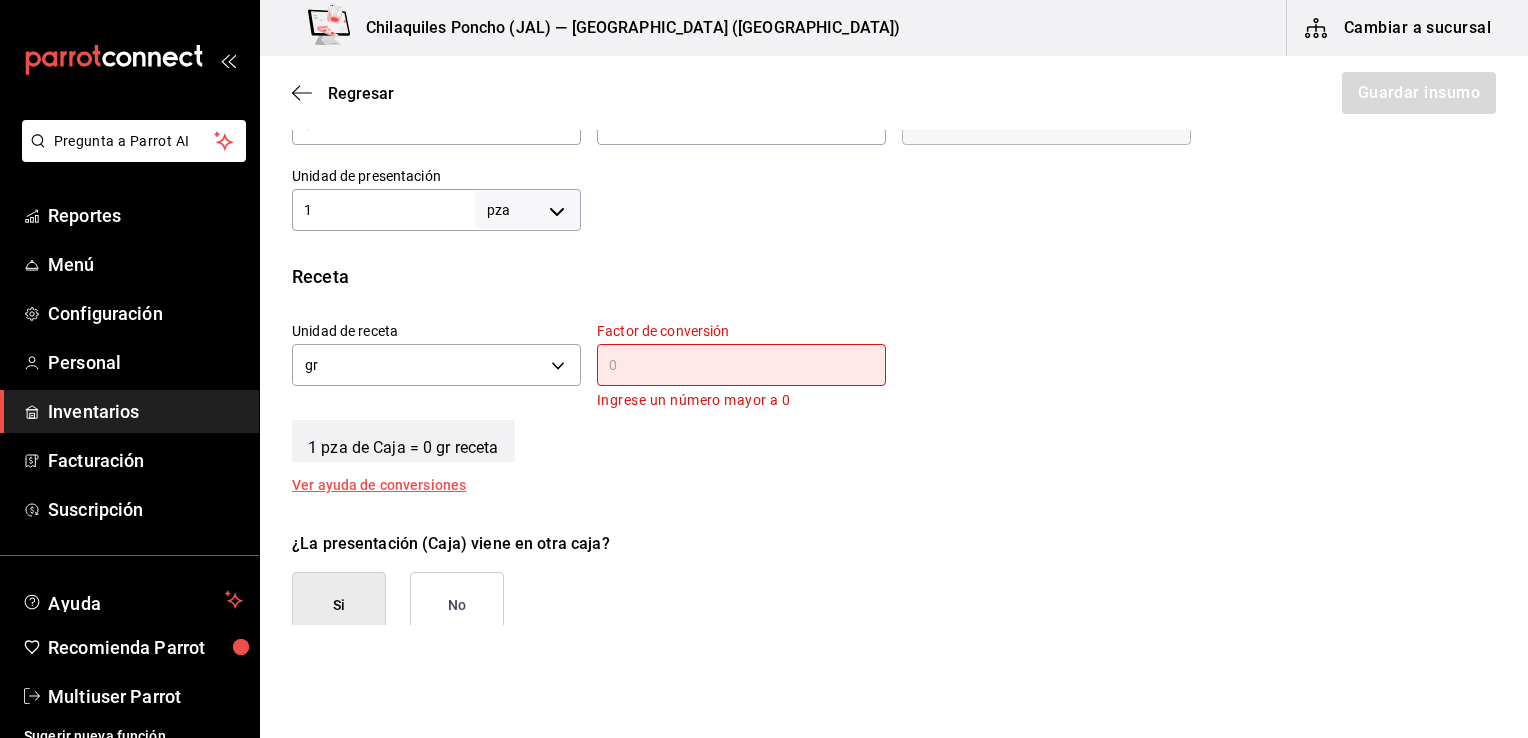 click at bounding box center (741, 365) 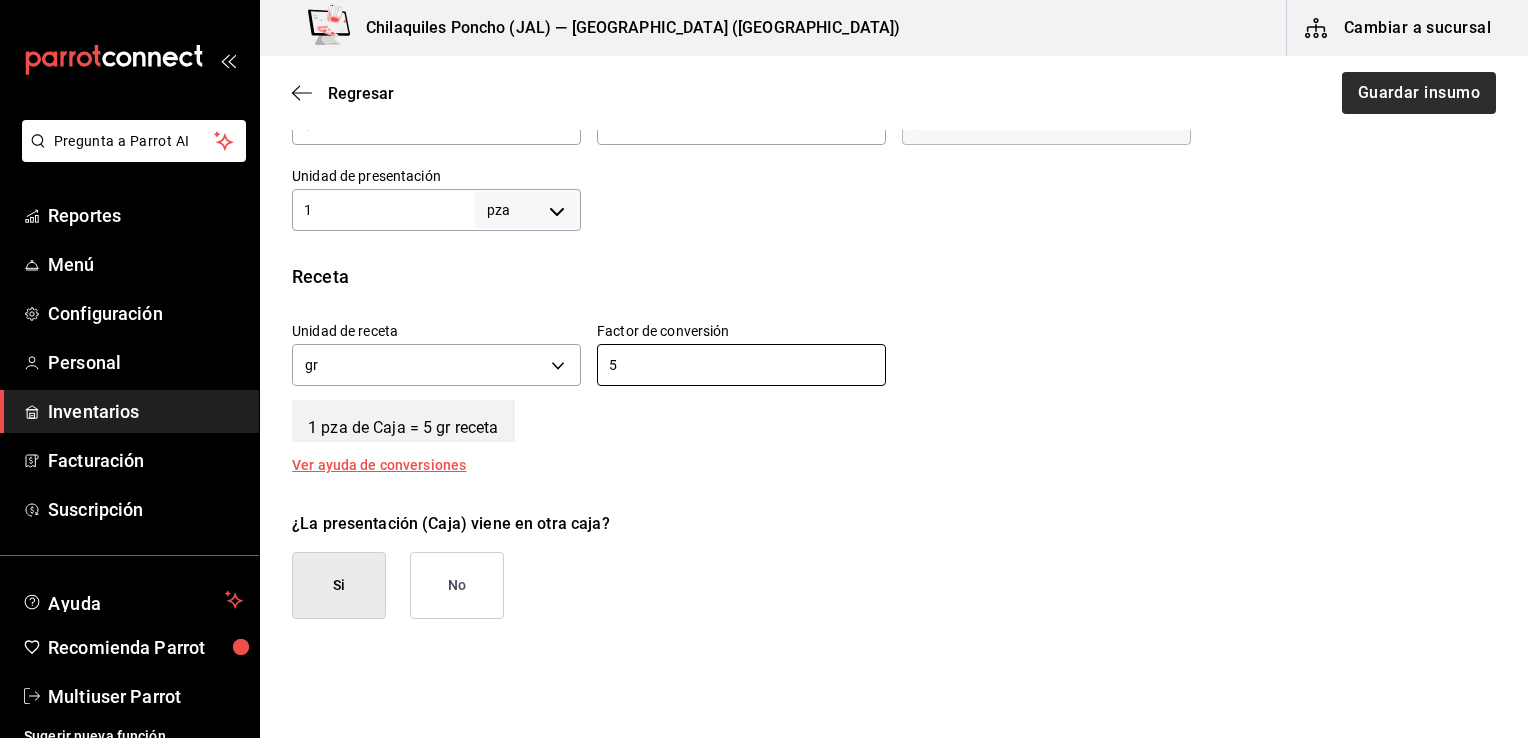 type on "5" 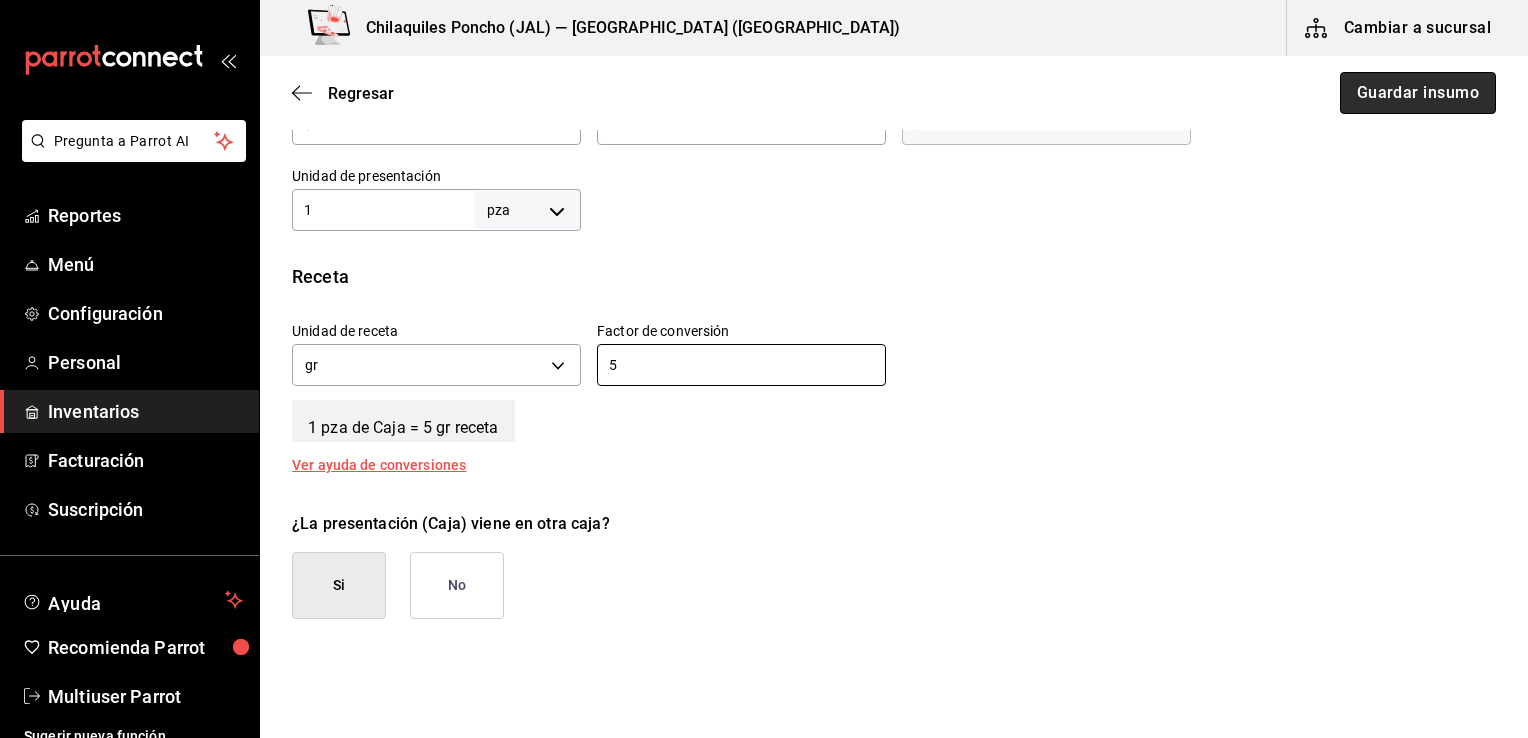 click on "Guardar insumo" at bounding box center [1418, 93] 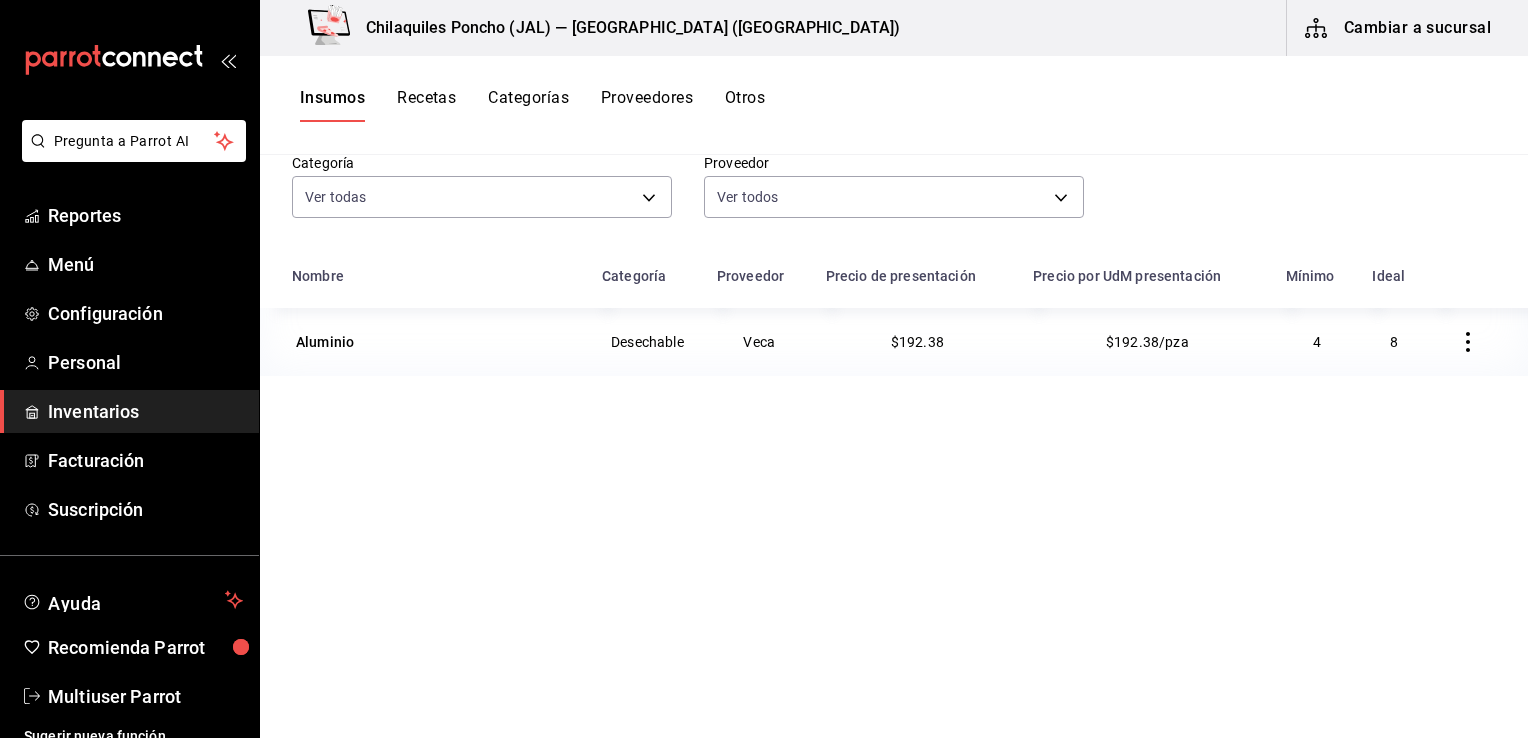 scroll, scrollTop: 100, scrollLeft: 0, axis: vertical 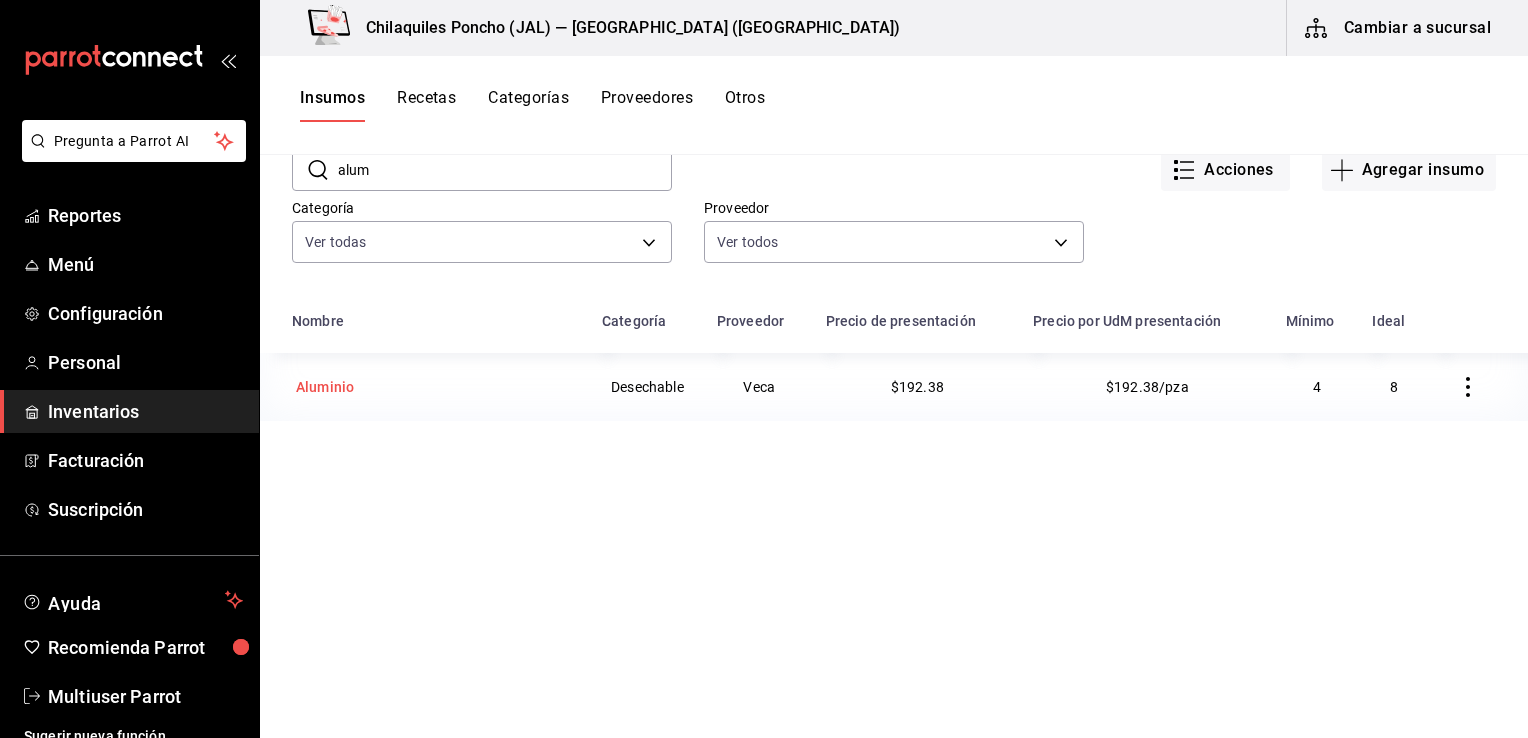 click on "Aluminio" at bounding box center [325, 387] 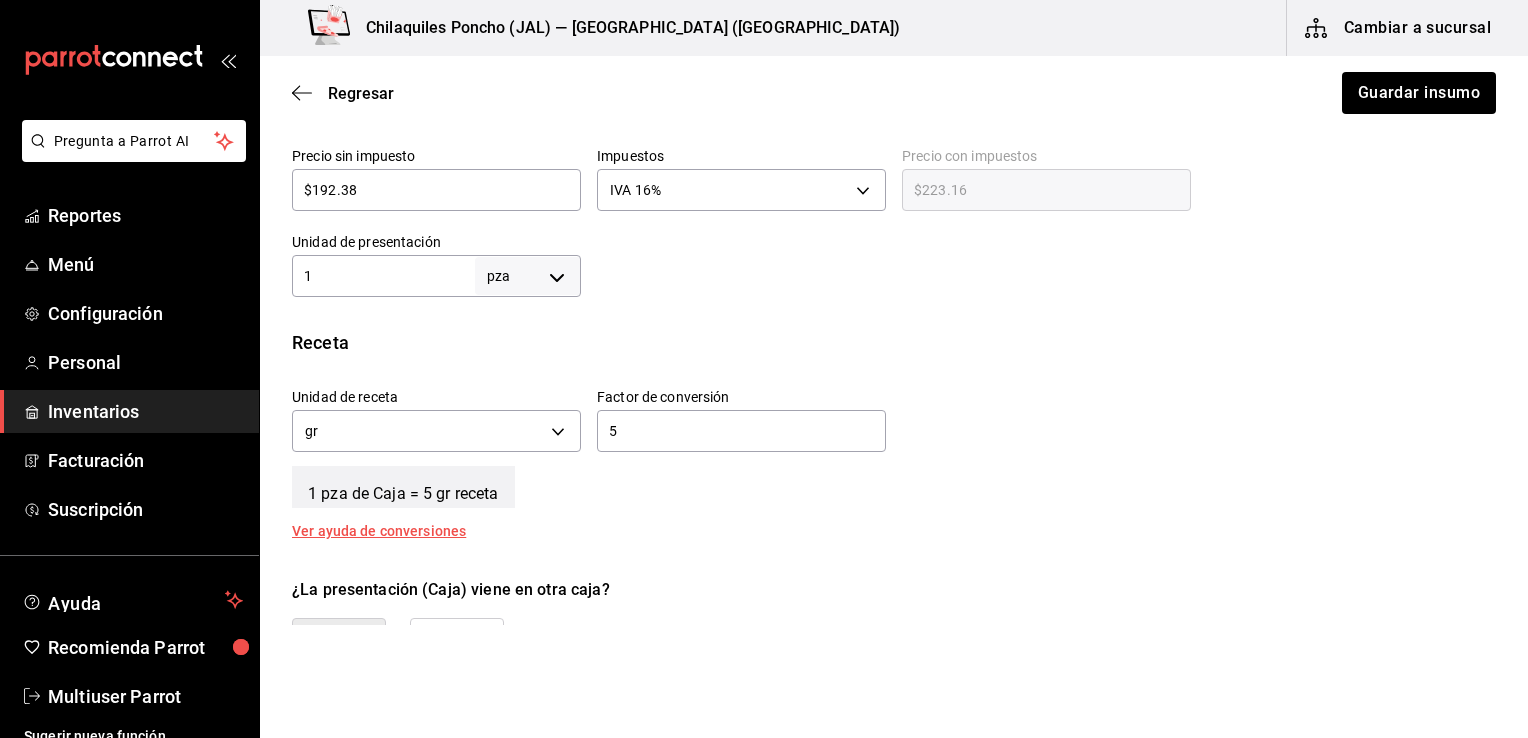scroll, scrollTop: 500, scrollLeft: 0, axis: vertical 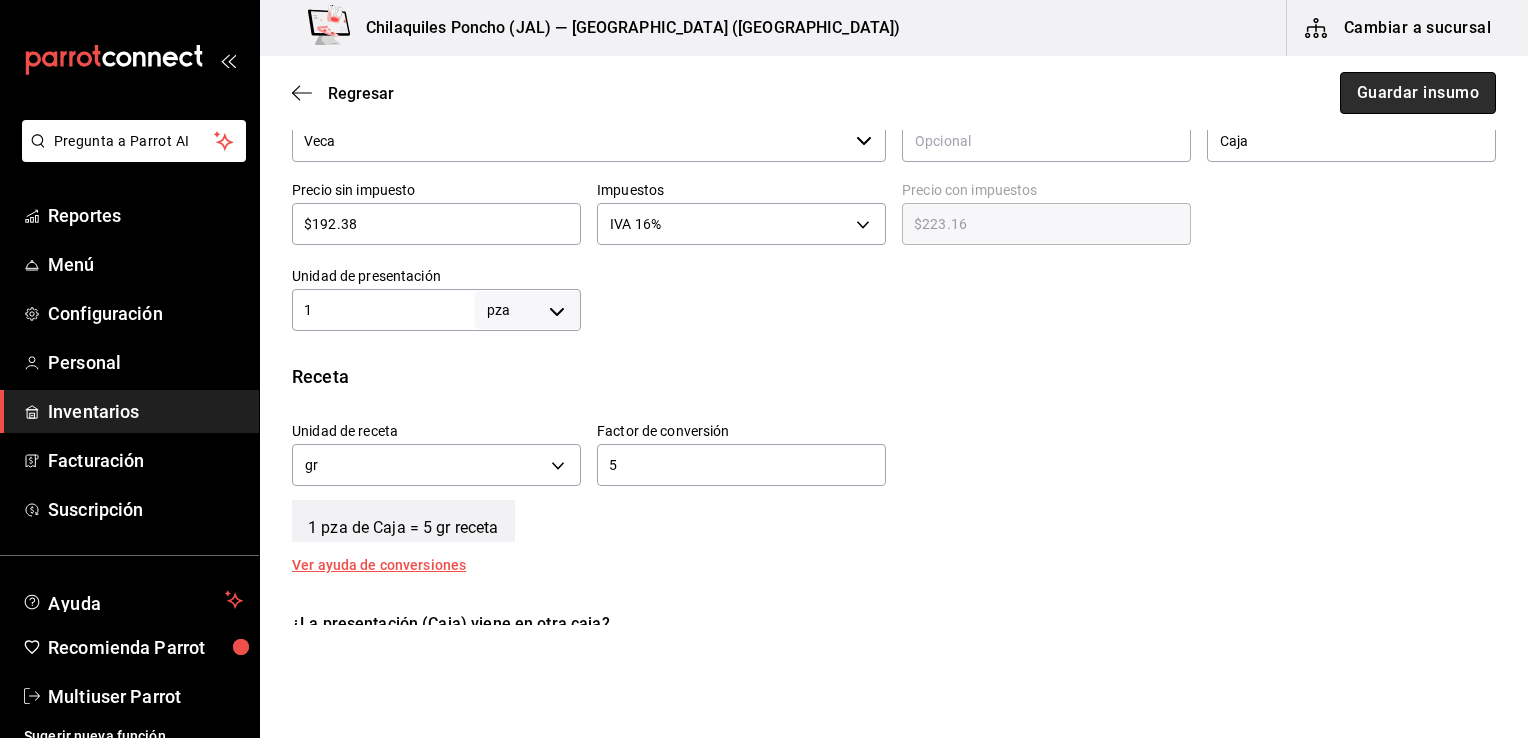 click on "Guardar insumo" at bounding box center [1418, 93] 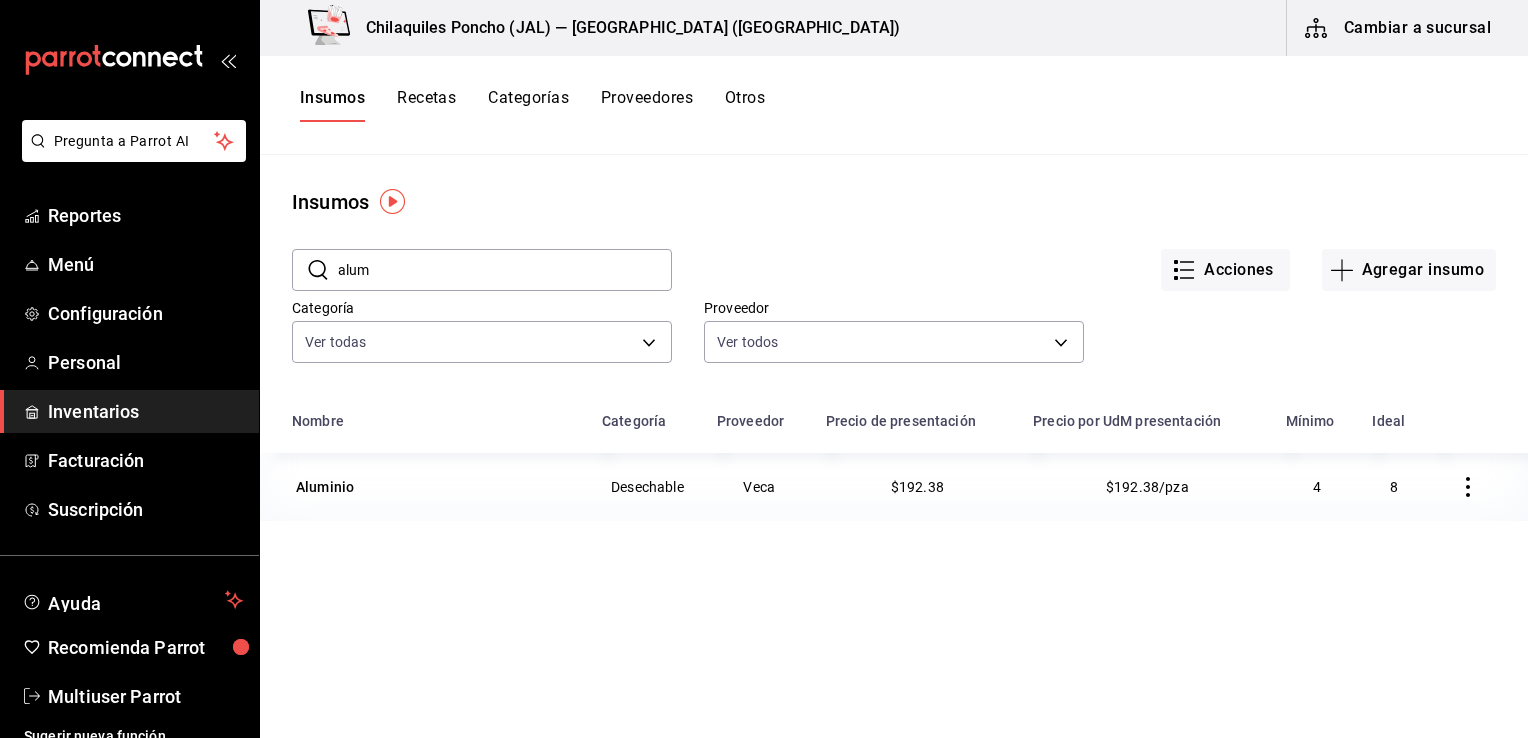click on "Pregunta a Parrot AI Reportes   Menú   Configuración   Personal   Inventarios   Facturación   Suscripción   Ayuda Recomienda Parrot   Multiuser Parrot   Sugerir nueva función   Chilaquiles Poncho (JAL) — Chilaquiles Poncho (Chapalita) Cambiar a sucursal Insumos Recetas Categorías Proveedores Otros Insumos ​ alum ​ Acciones Agregar insumo Categoría Ver todas 2d47e9a4-0696-406c-a730-76a8ed55868c,16be65c0-8f7c-4c57-9c23-832464d2d0c4,e4270a2c-a571-47aa-bff5-6505282fe7de,207e441b-52fe-4bbf-95cc-9902cf1ec47d,5495ee62-2975-41ae-b7af-9b2eb837d990,c92f069e-1c47-44d2-9689-002ba5b319c1,d4c34556-6ee4-4d57-8e8d-2f2ce9b72a6d,390eb28b-684d-4f51-a060-948020aa10be,71674643-eacd-4e6e-91ac-07af23f3c01e,a353b87e-9a25-444d-8a50-bc134a17f53e Proveedor Ver todos Nombre Categoría Proveedor Precio de presentación Precio por UdM presentación Mínimo Ideal Aluminio Desechable Veca $192.38 $192.38/pza 4 8 GANA 1 MES GRATIS EN TU SUSCRIPCIÓN AQUÍ Ver video tutorial Ir a video Pregunta a Parrot AI Reportes   Menú" at bounding box center [764, 362] 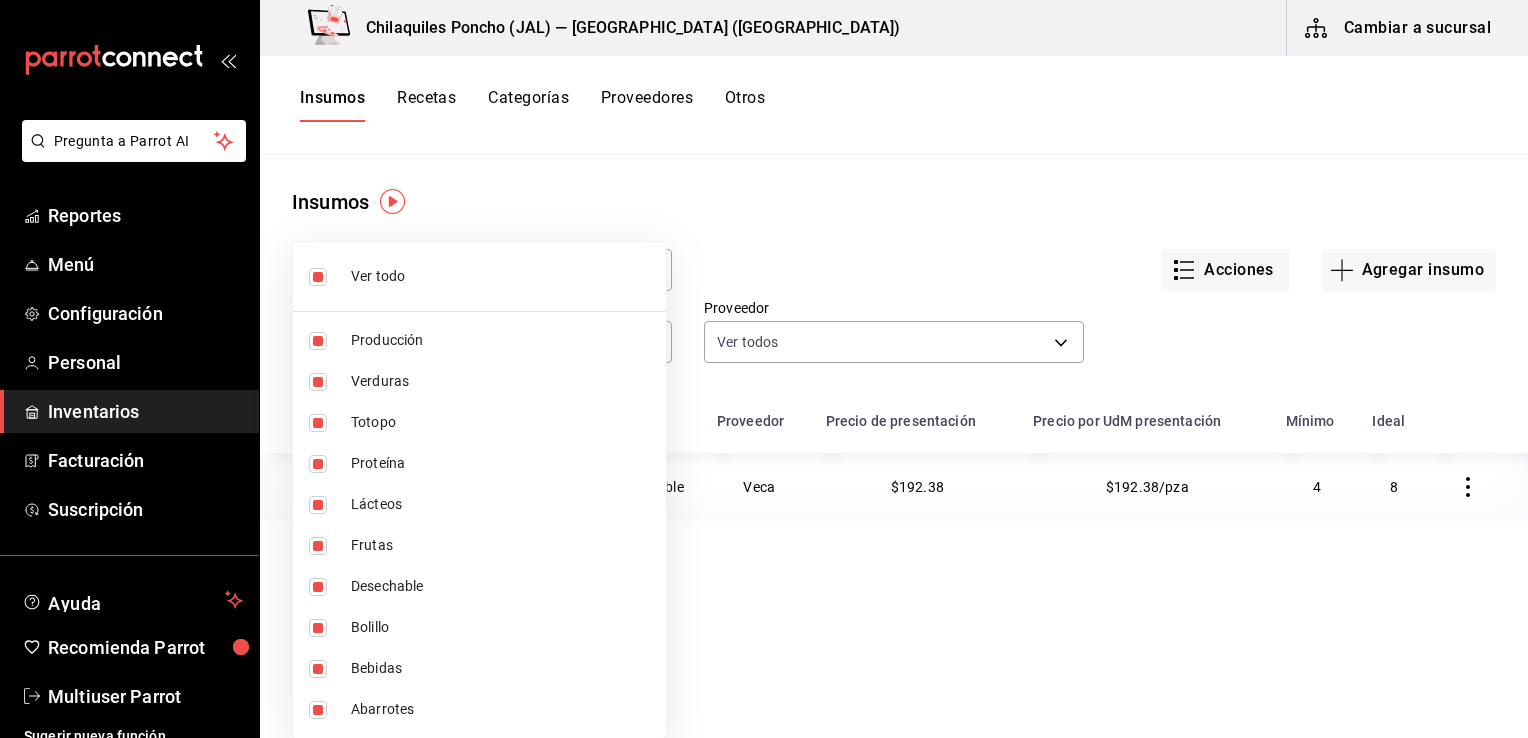 click at bounding box center [764, 369] 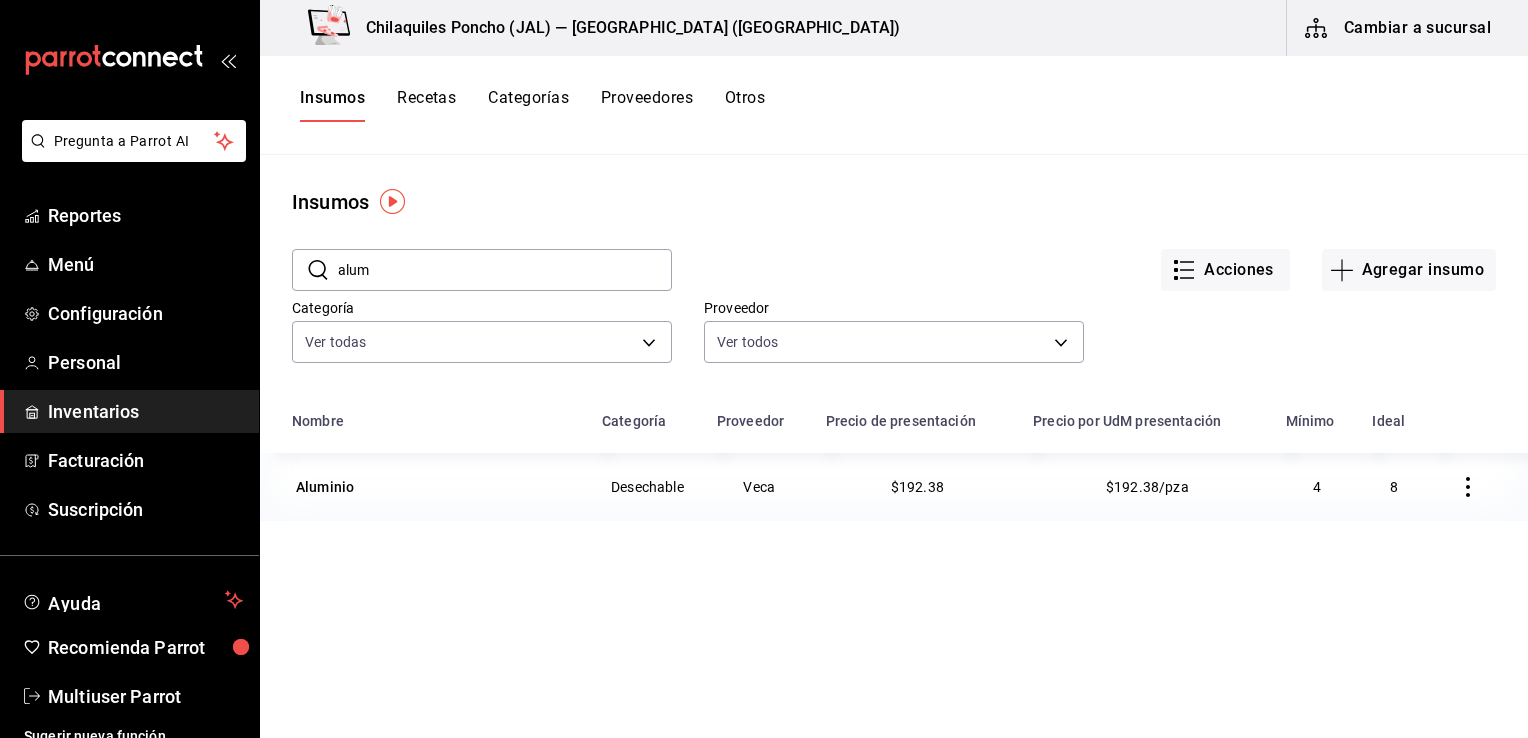 click on "Recetas" at bounding box center (426, 105) 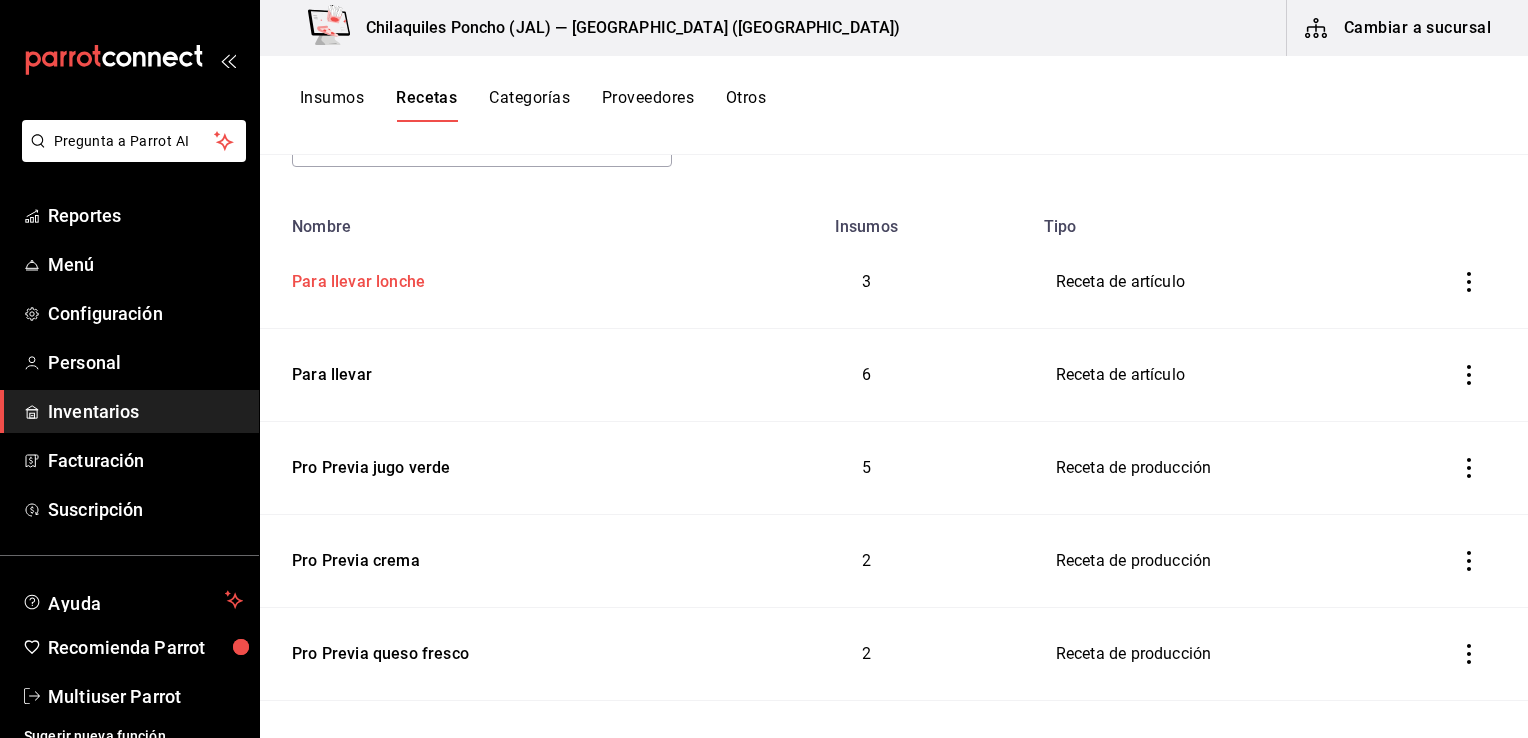 scroll, scrollTop: 200, scrollLeft: 0, axis: vertical 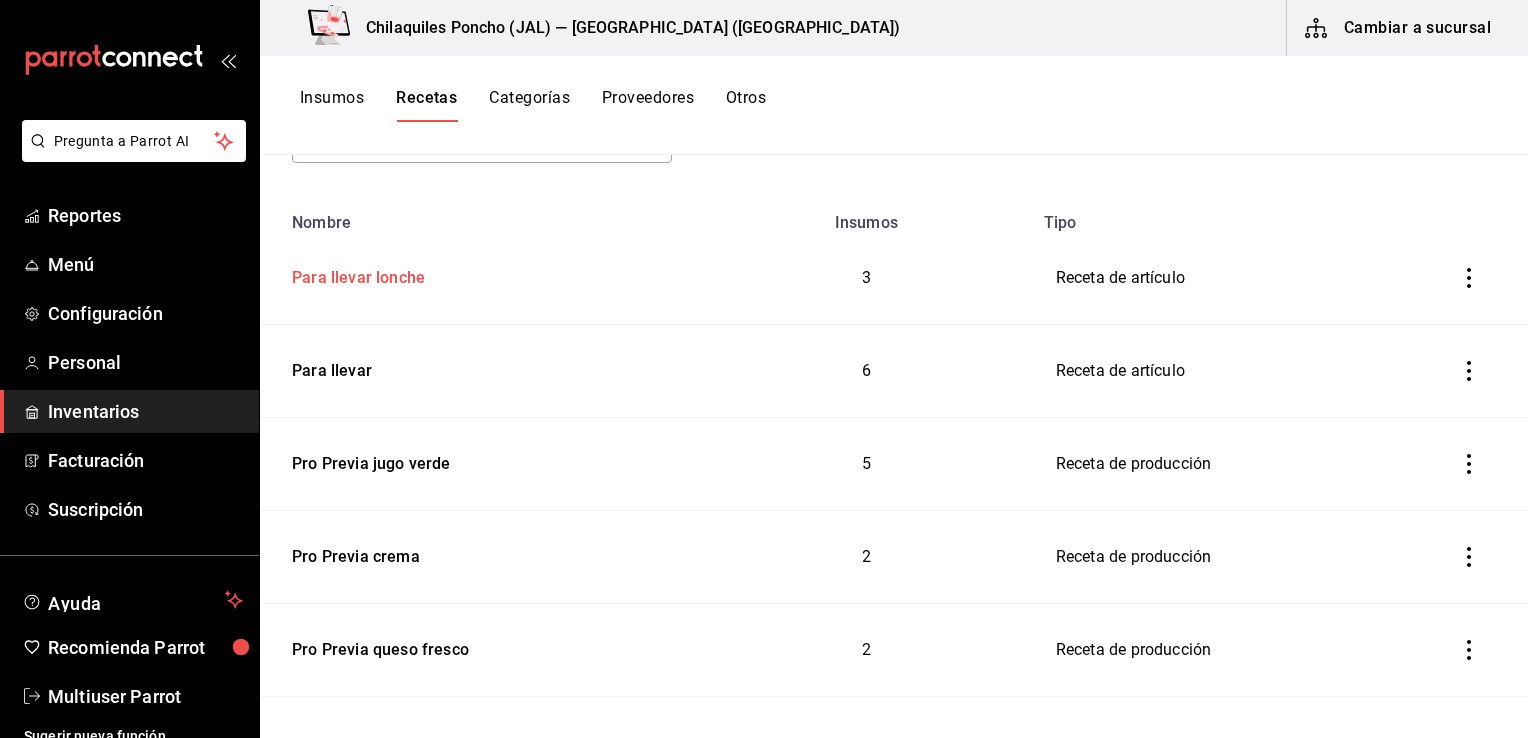 click on "Para llevar lonche" at bounding box center (354, 274) 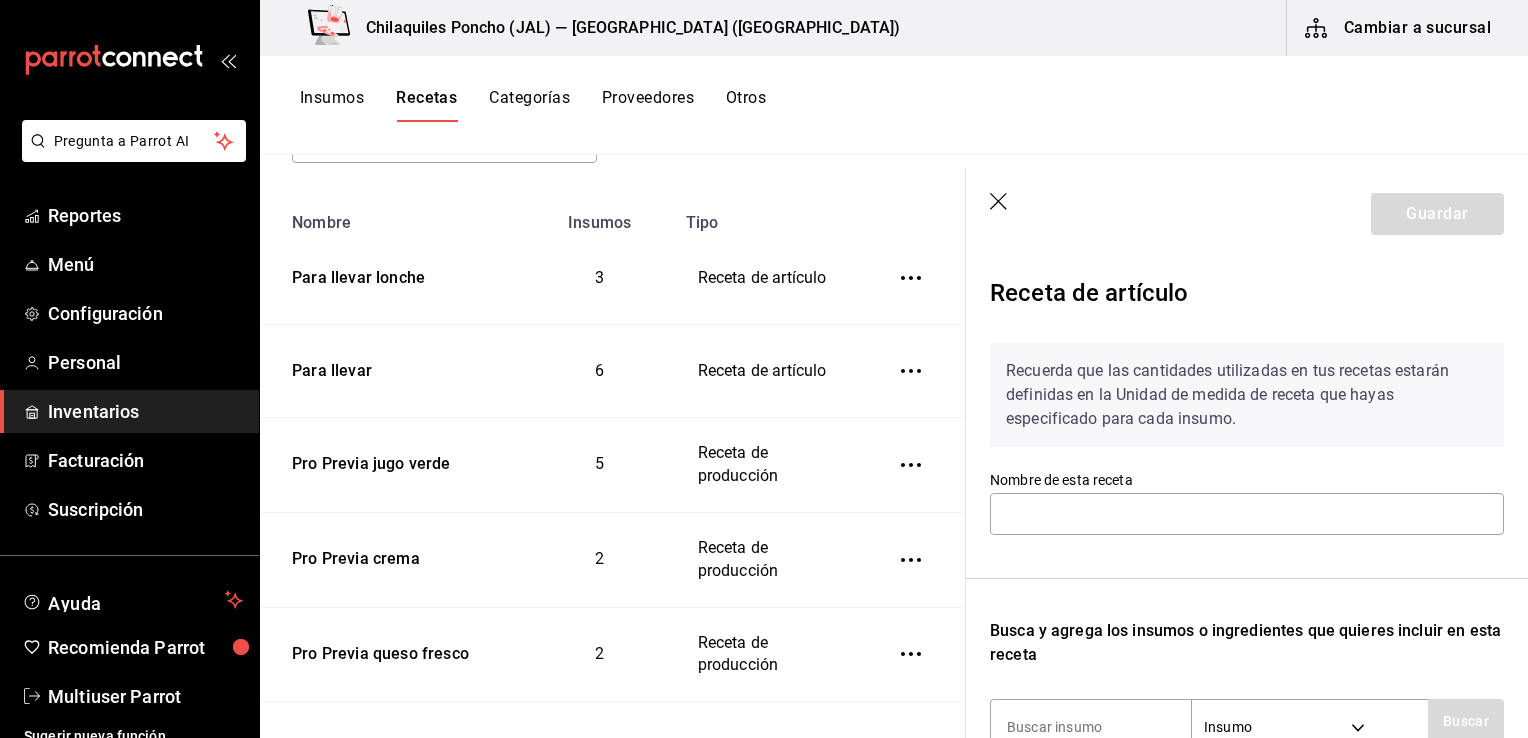 type on "Para llevar lonche" 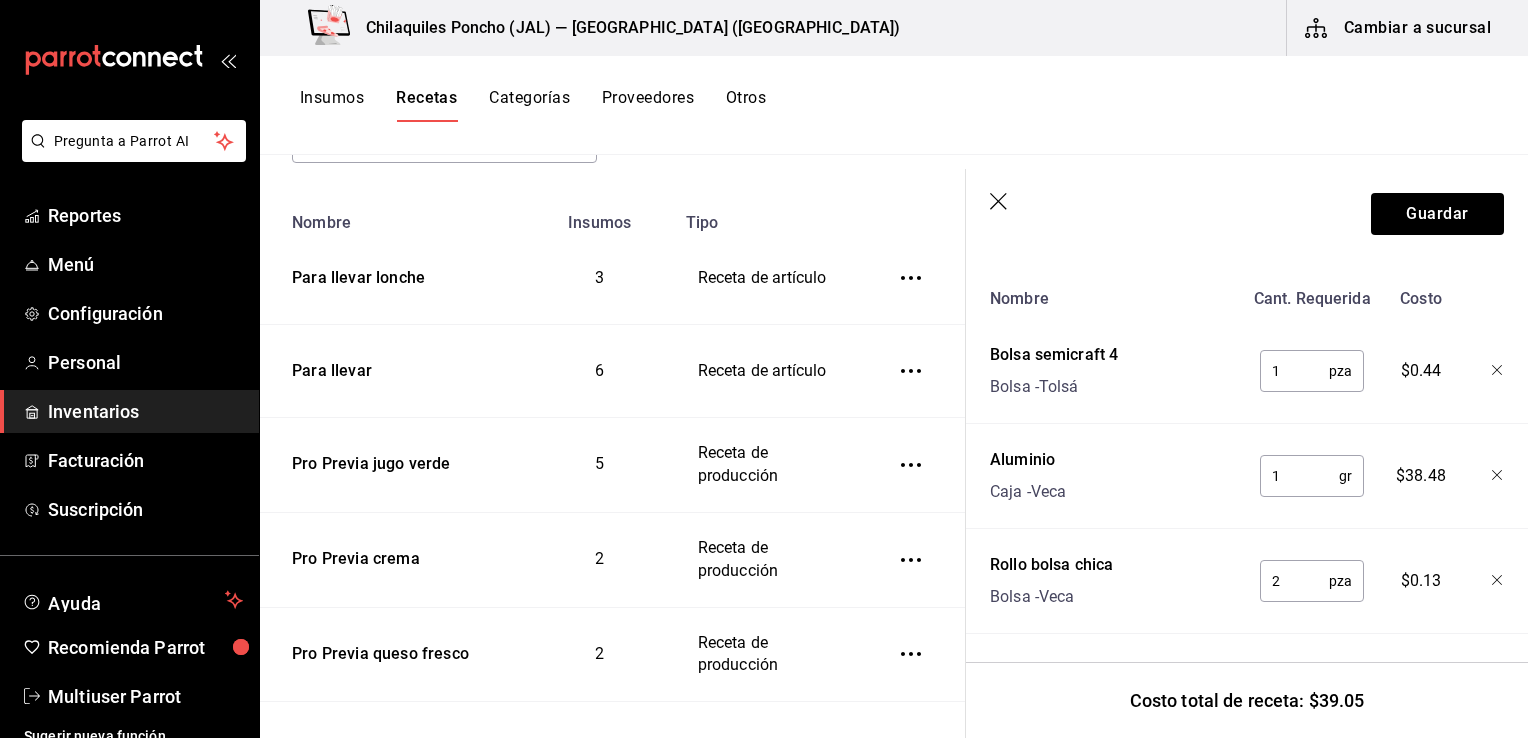scroll, scrollTop: 410, scrollLeft: 0, axis: vertical 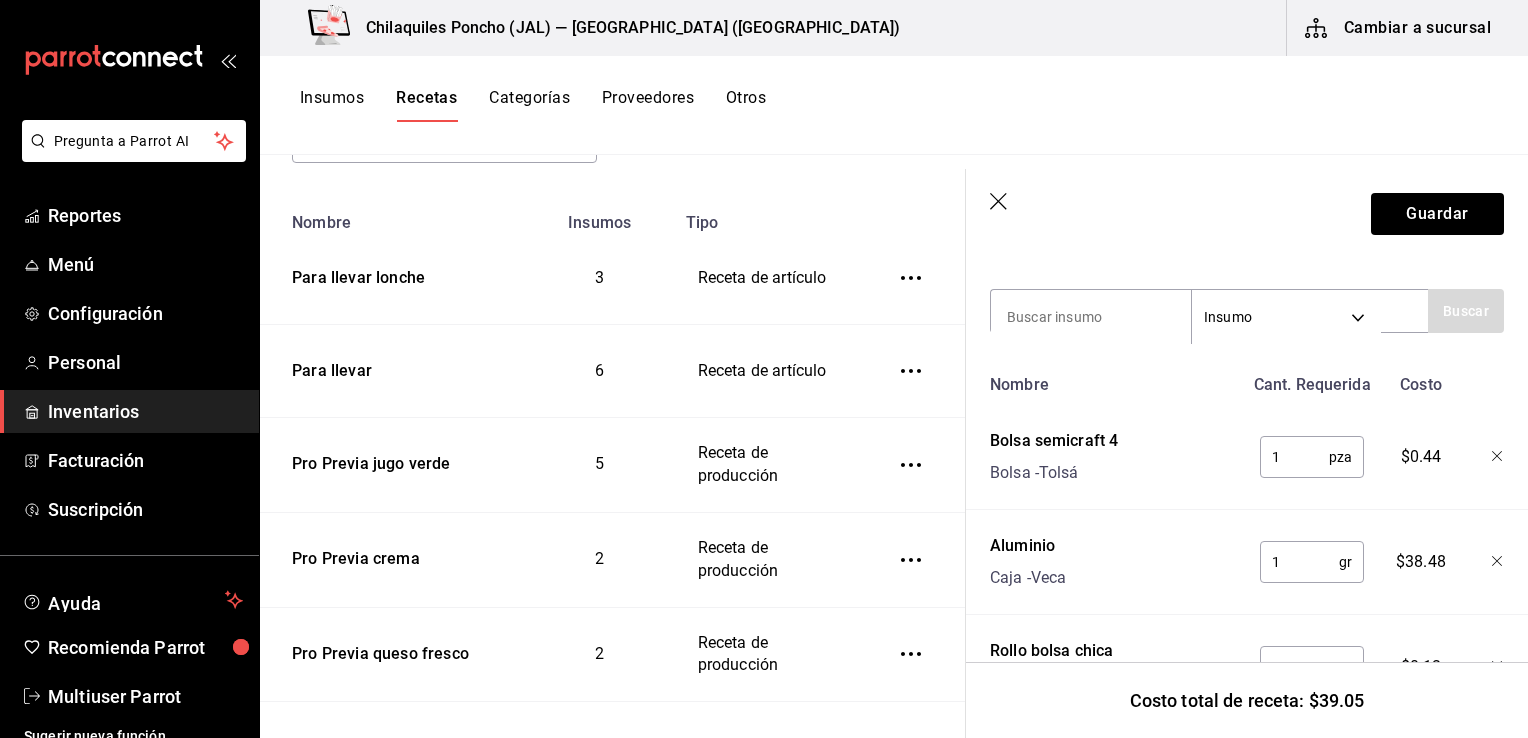 click on "1" at bounding box center (1299, 562) 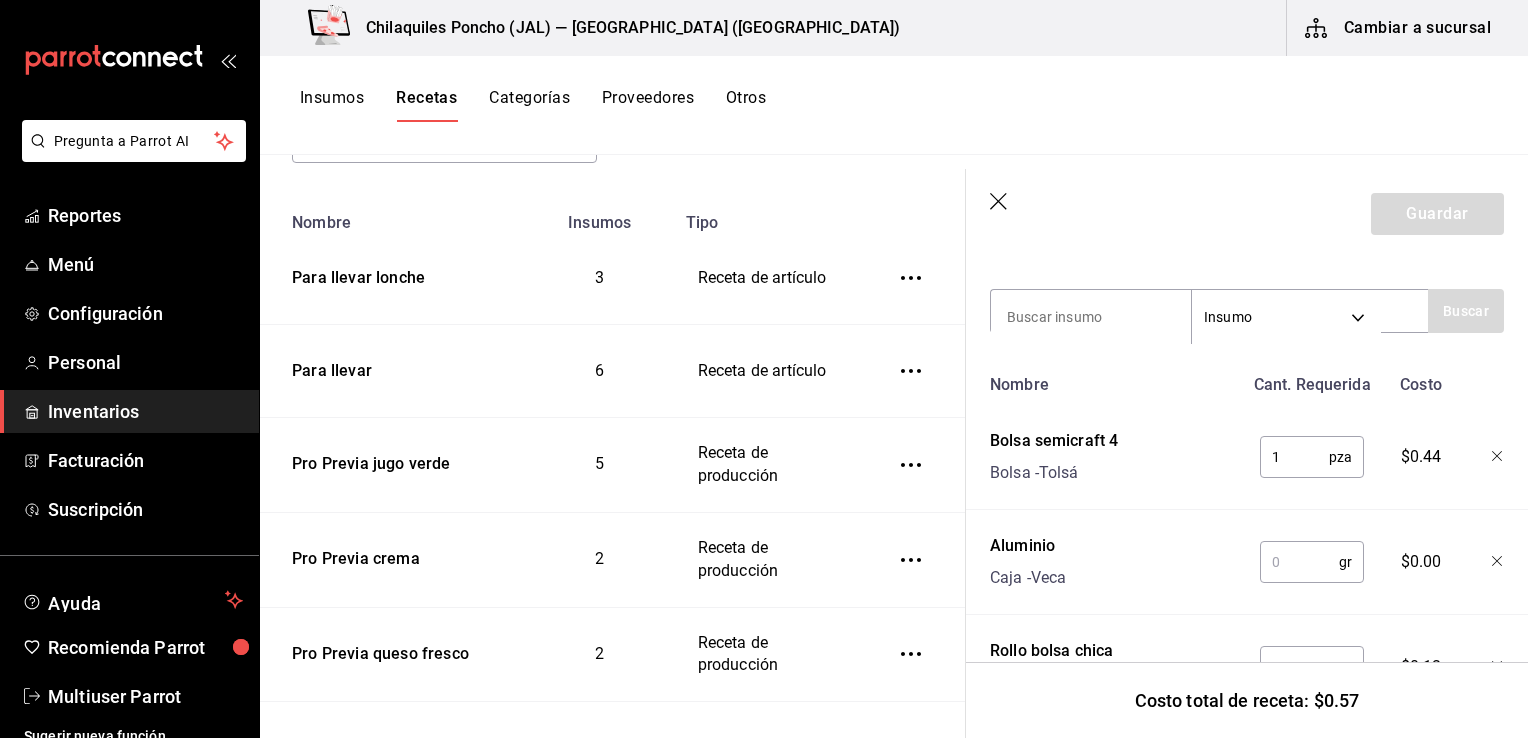 type on "5" 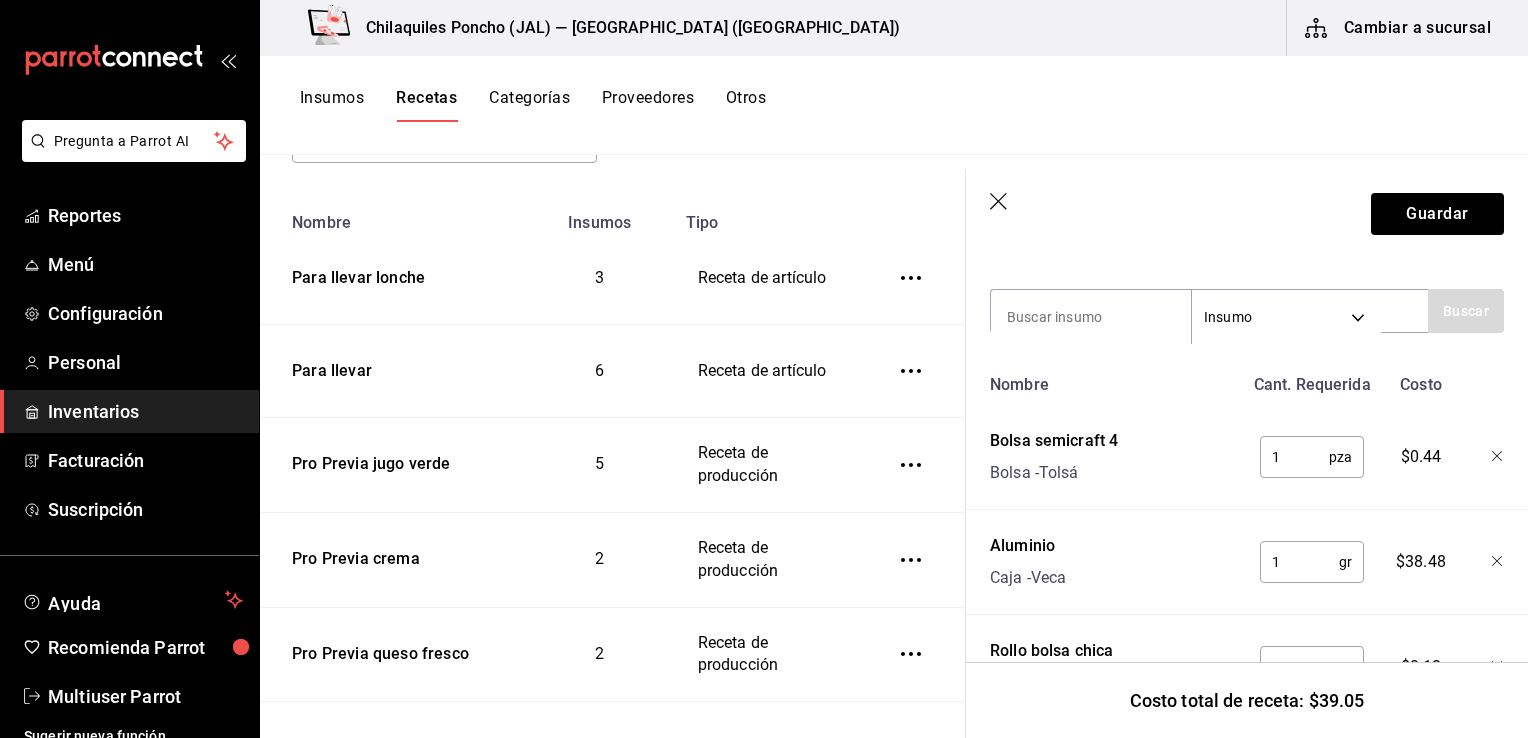click 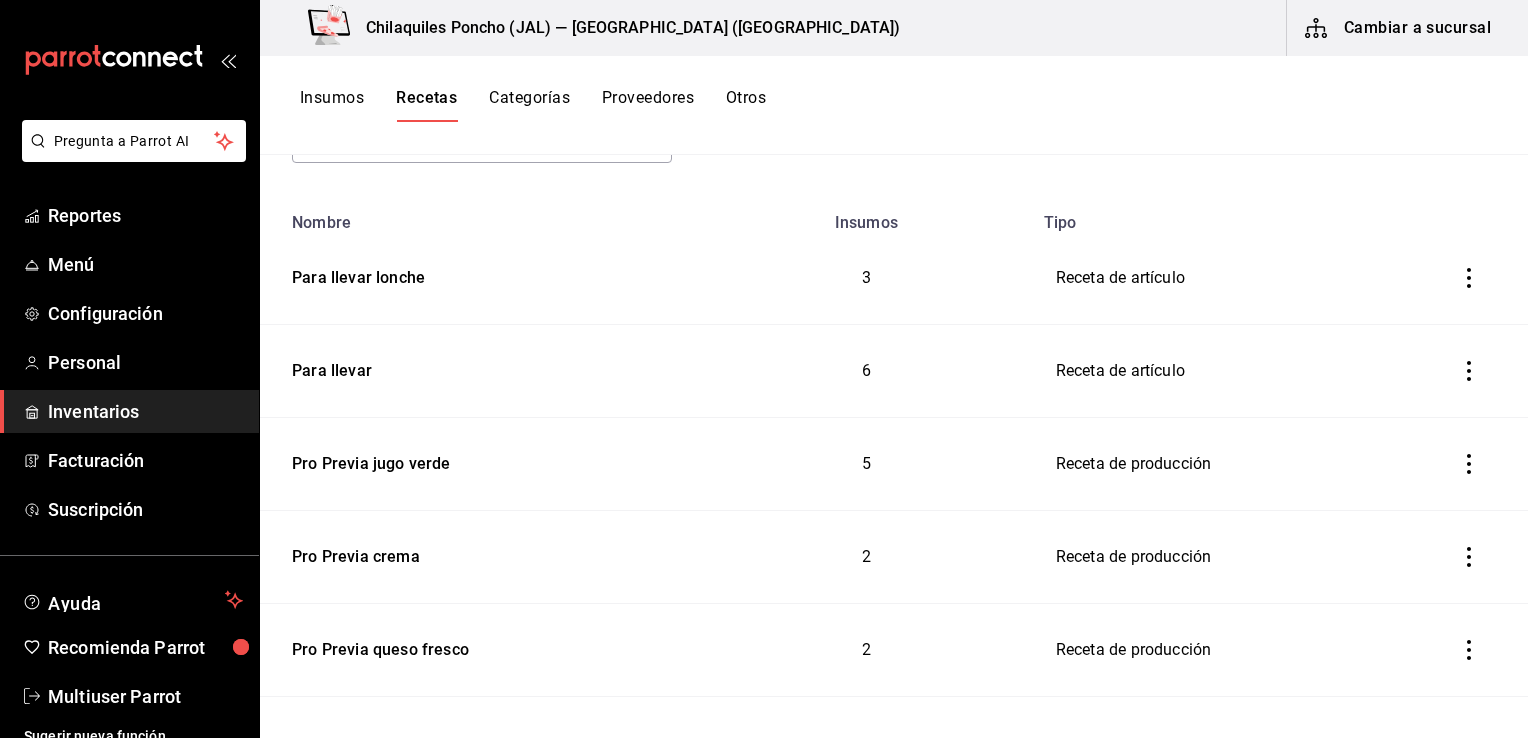 scroll, scrollTop: 0, scrollLeft: 0, axis: both 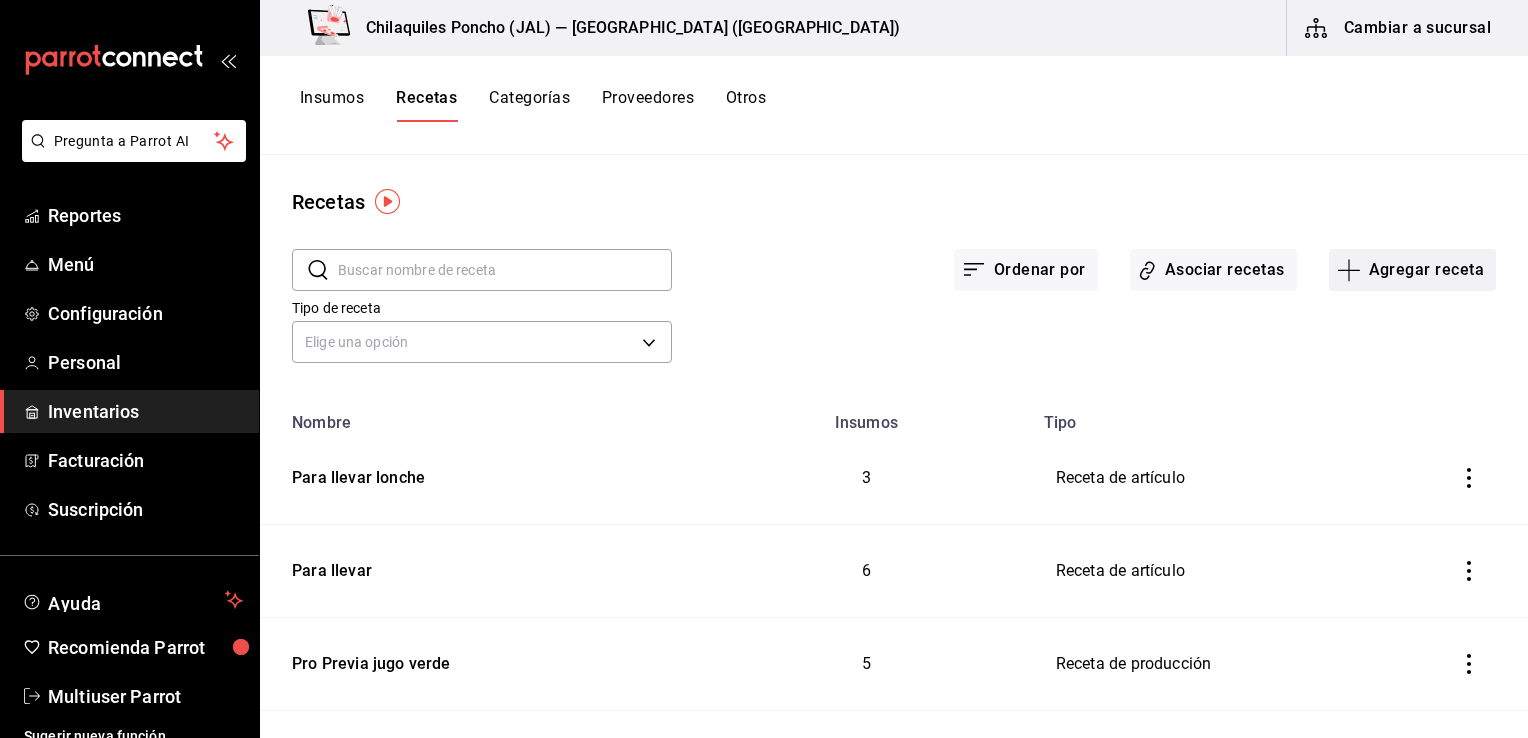 click on "Agregar receta" at bounding box center (1412, 270) 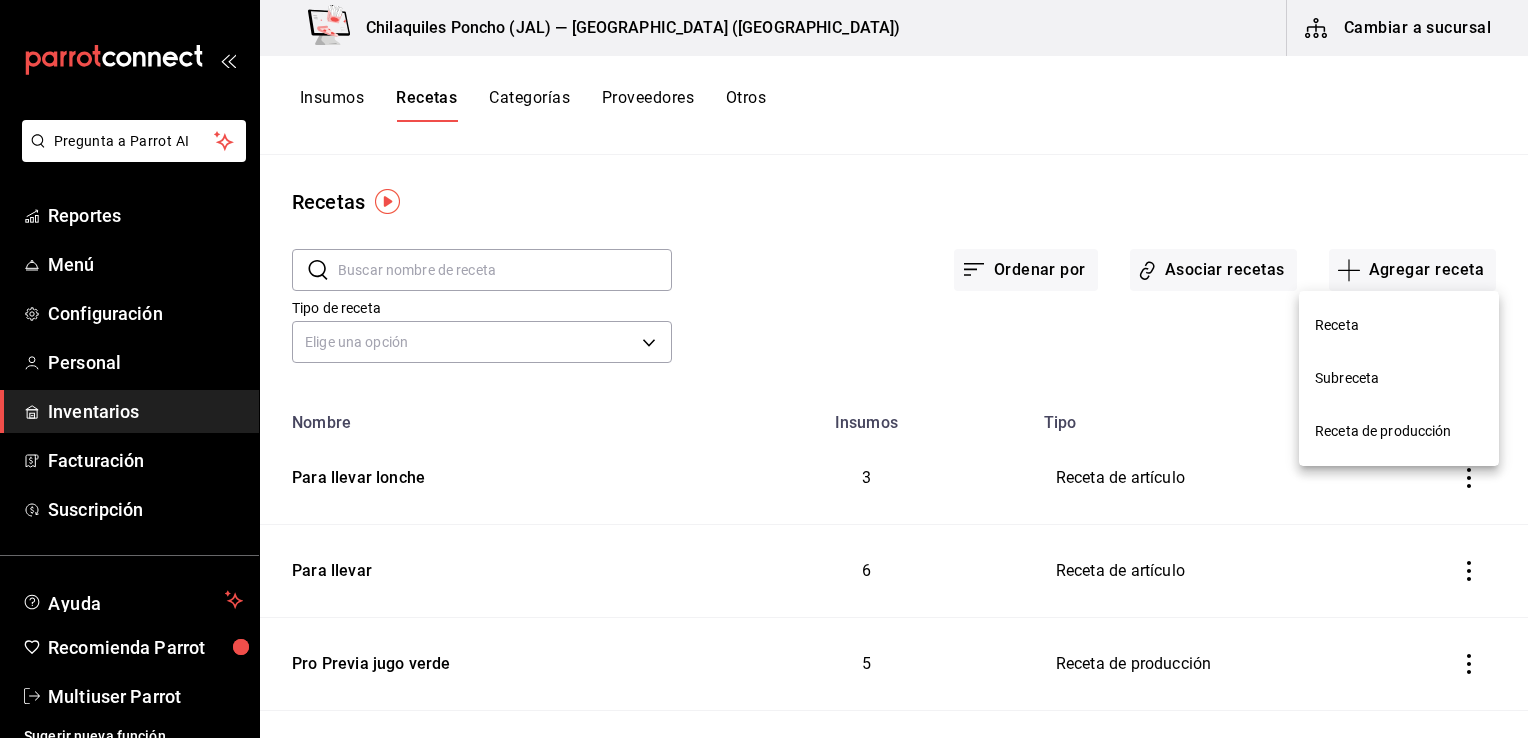 click on "Receta" at bounding box center (1399, 325) 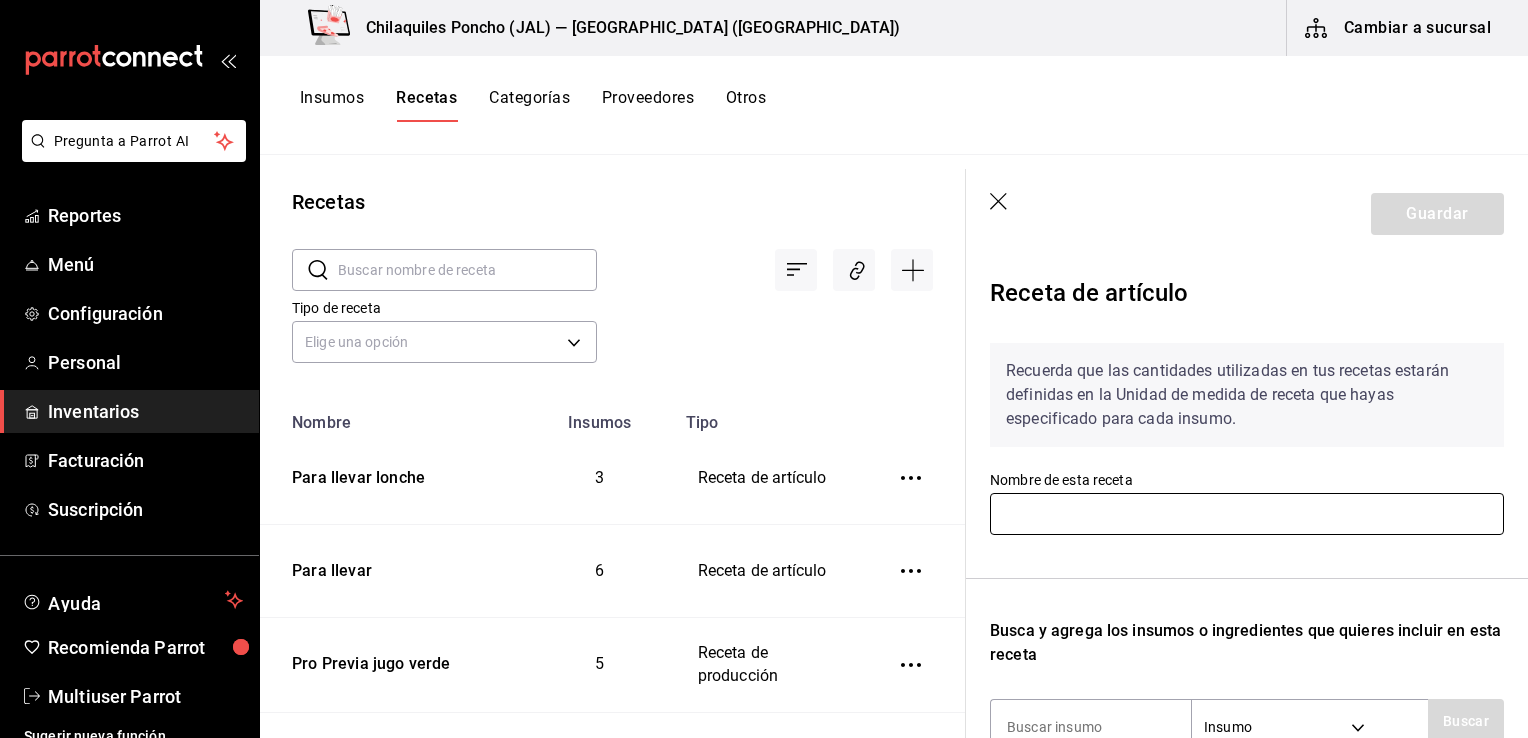 click at bounding box center [1247, 514] 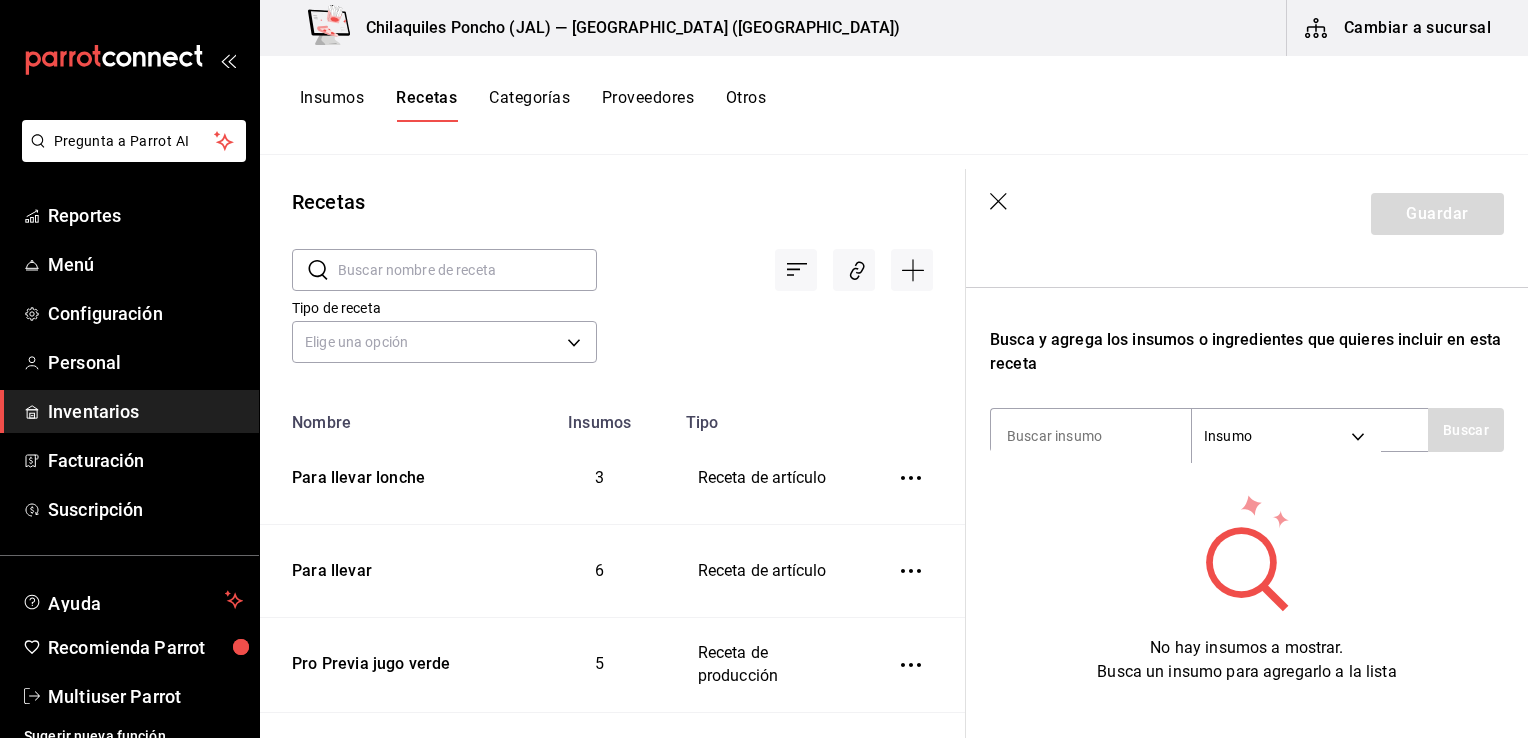 scroll, scrollTop: 332, scrollLeft: 0, axis: vertical 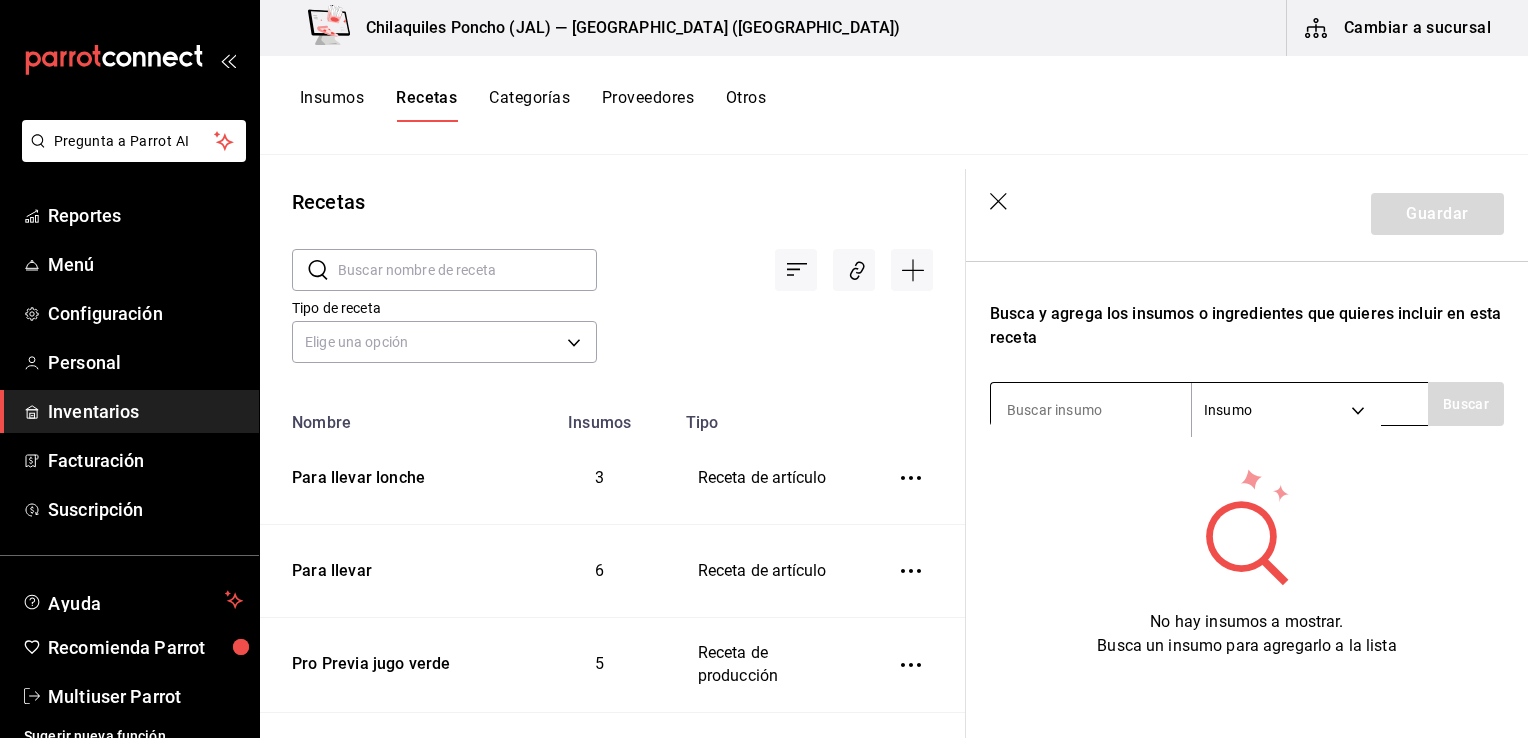 type on "Para llevar bebidas" 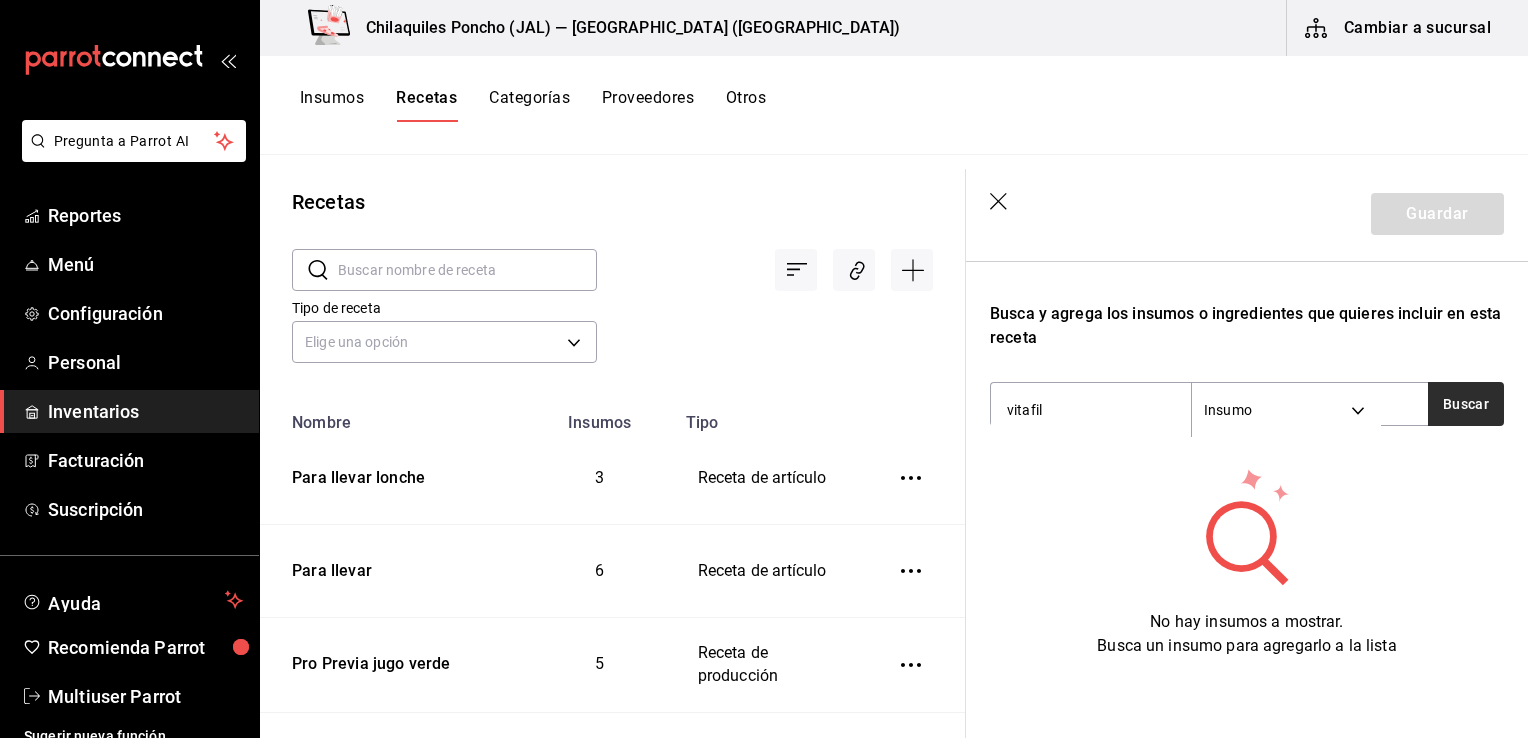 type on "vitafil" 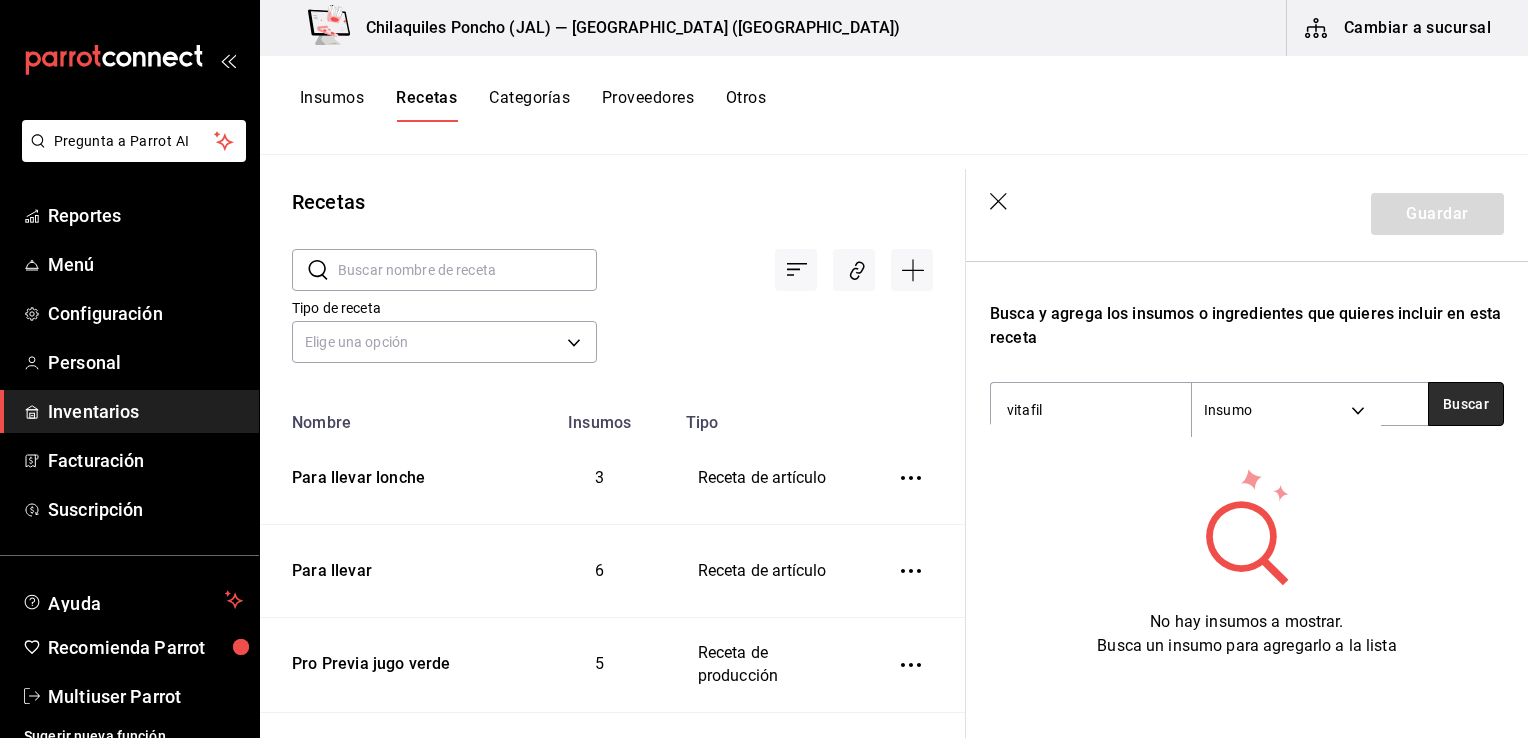 click on "Buscar" at bounding box center (1466, 404) 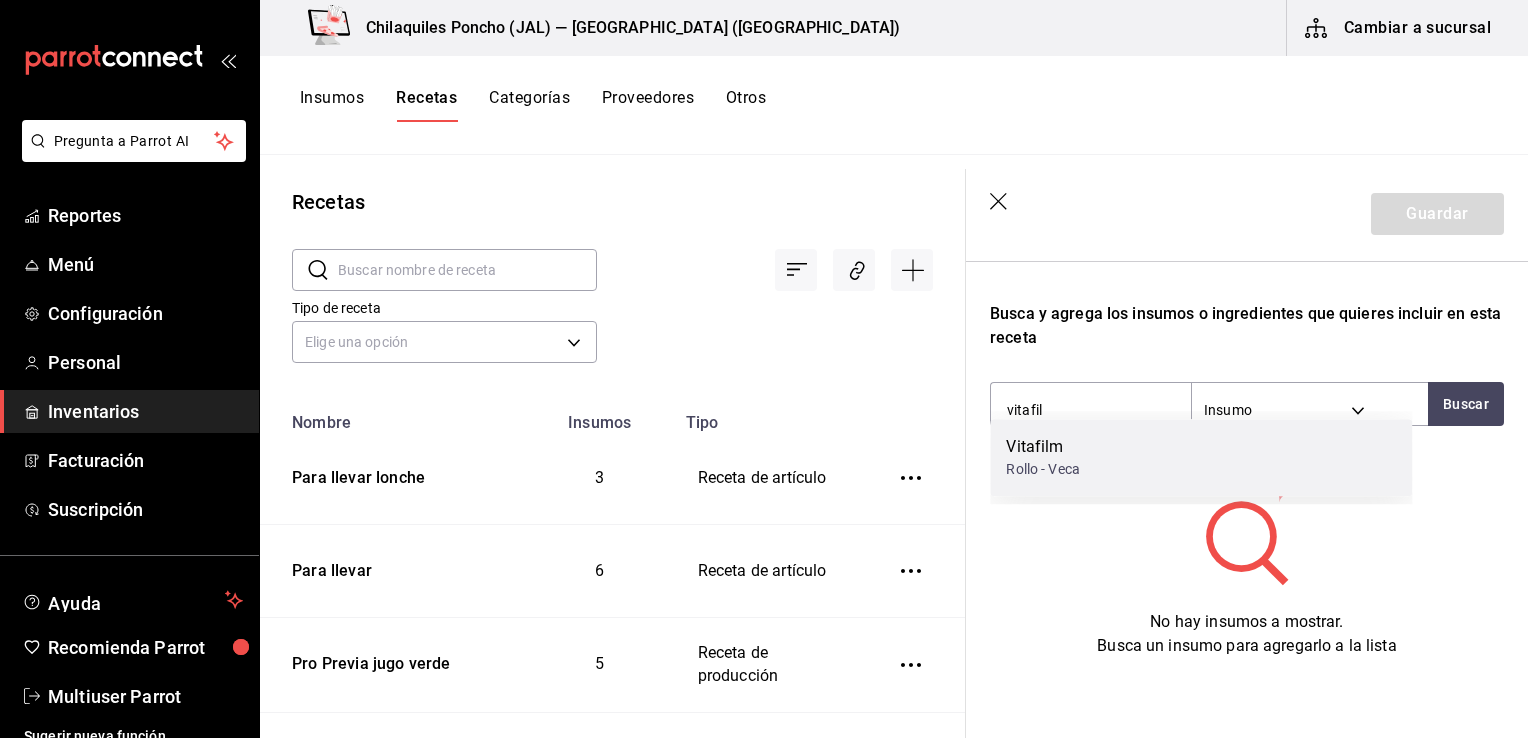 click on "Vitafilm Rollo - Veca" at bounding box center (1201, 457) 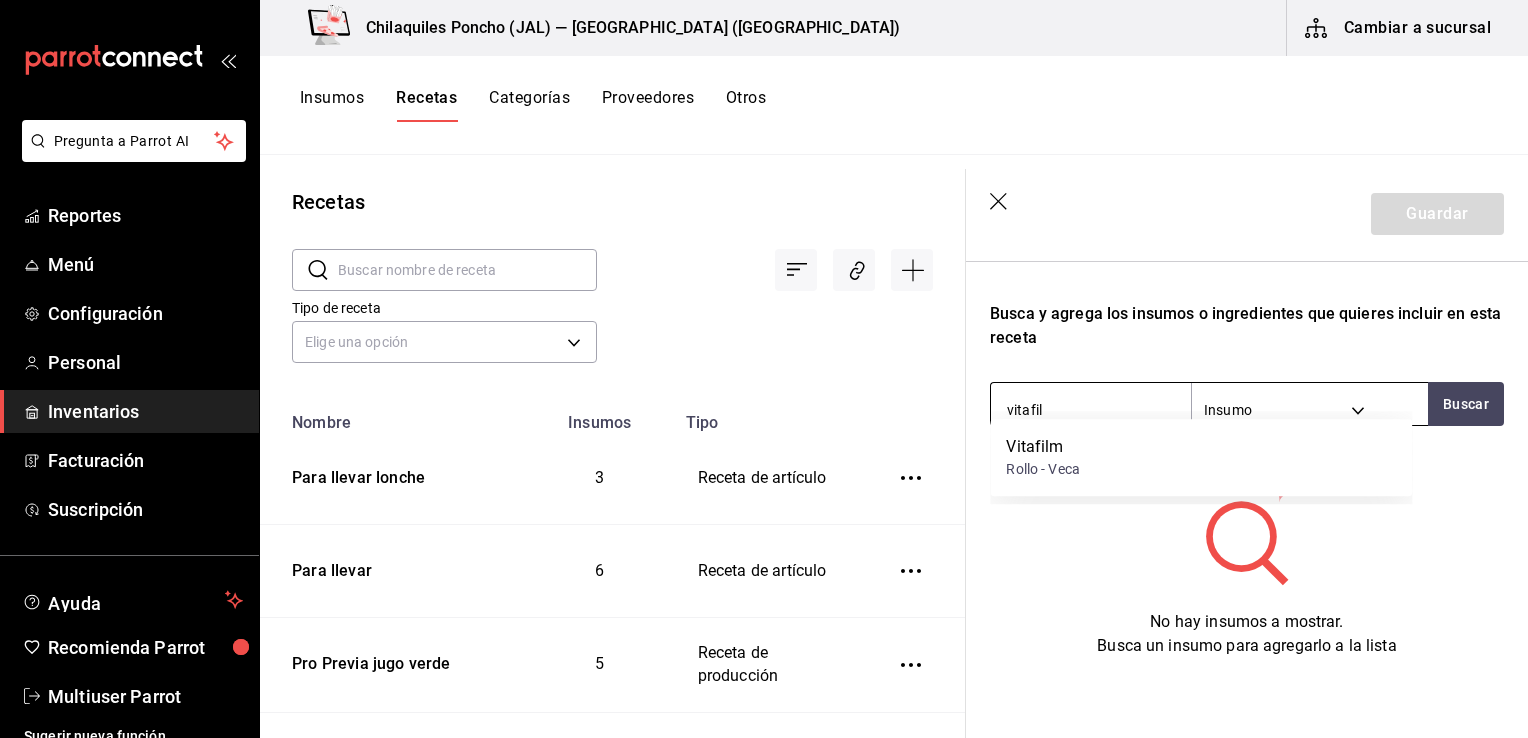 type 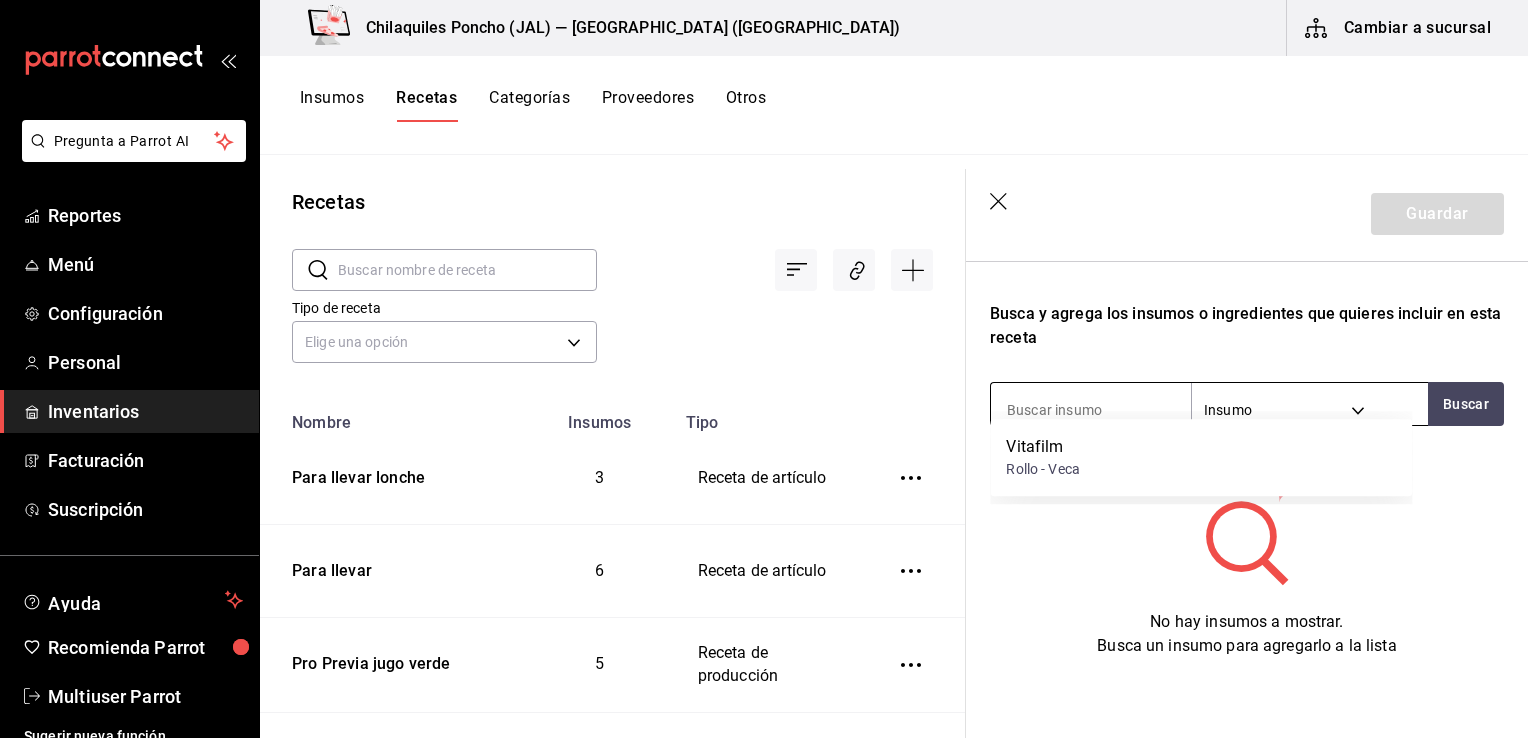 scroll, scrollTop: 300, scrollLeft: 0, axis: vertical 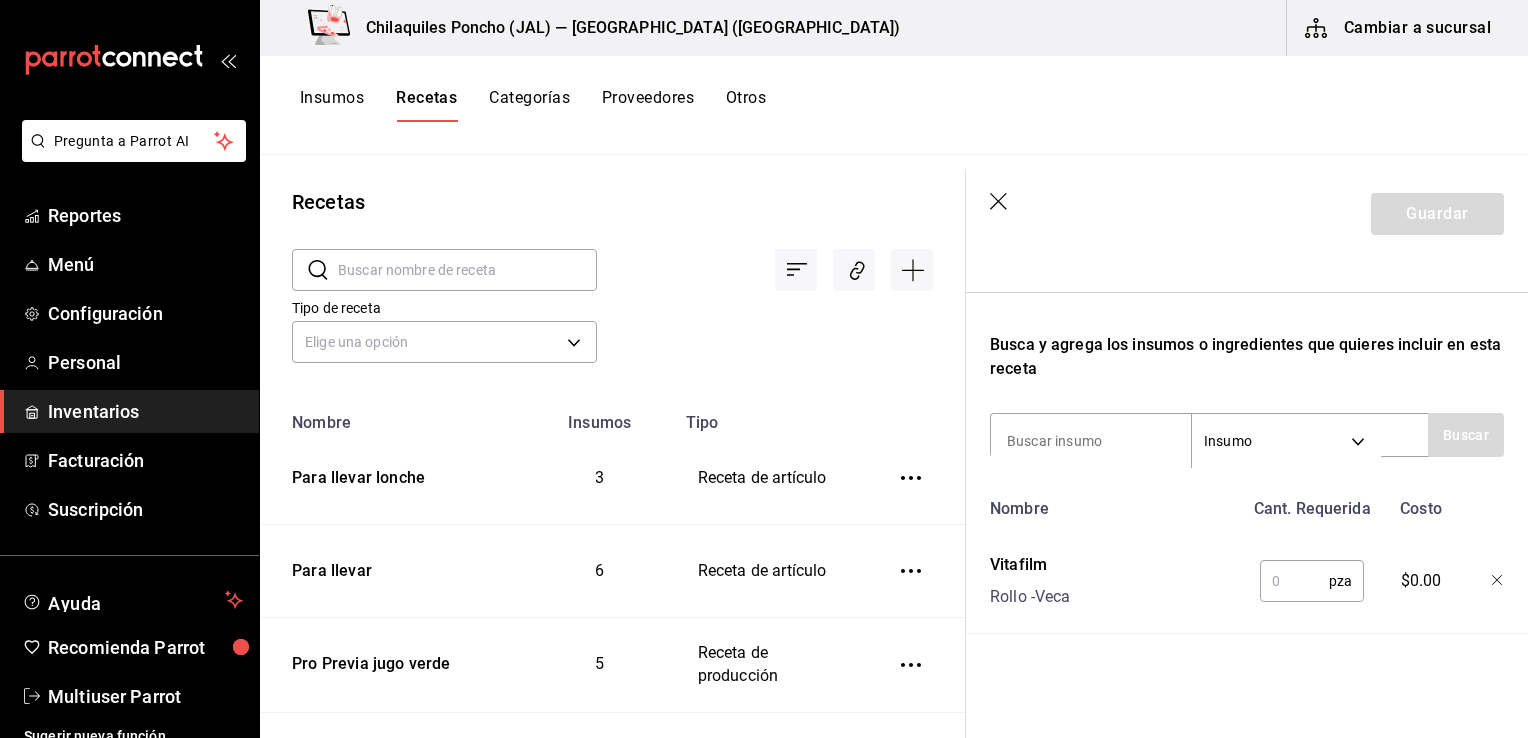click at bounding box center [1294, 581] 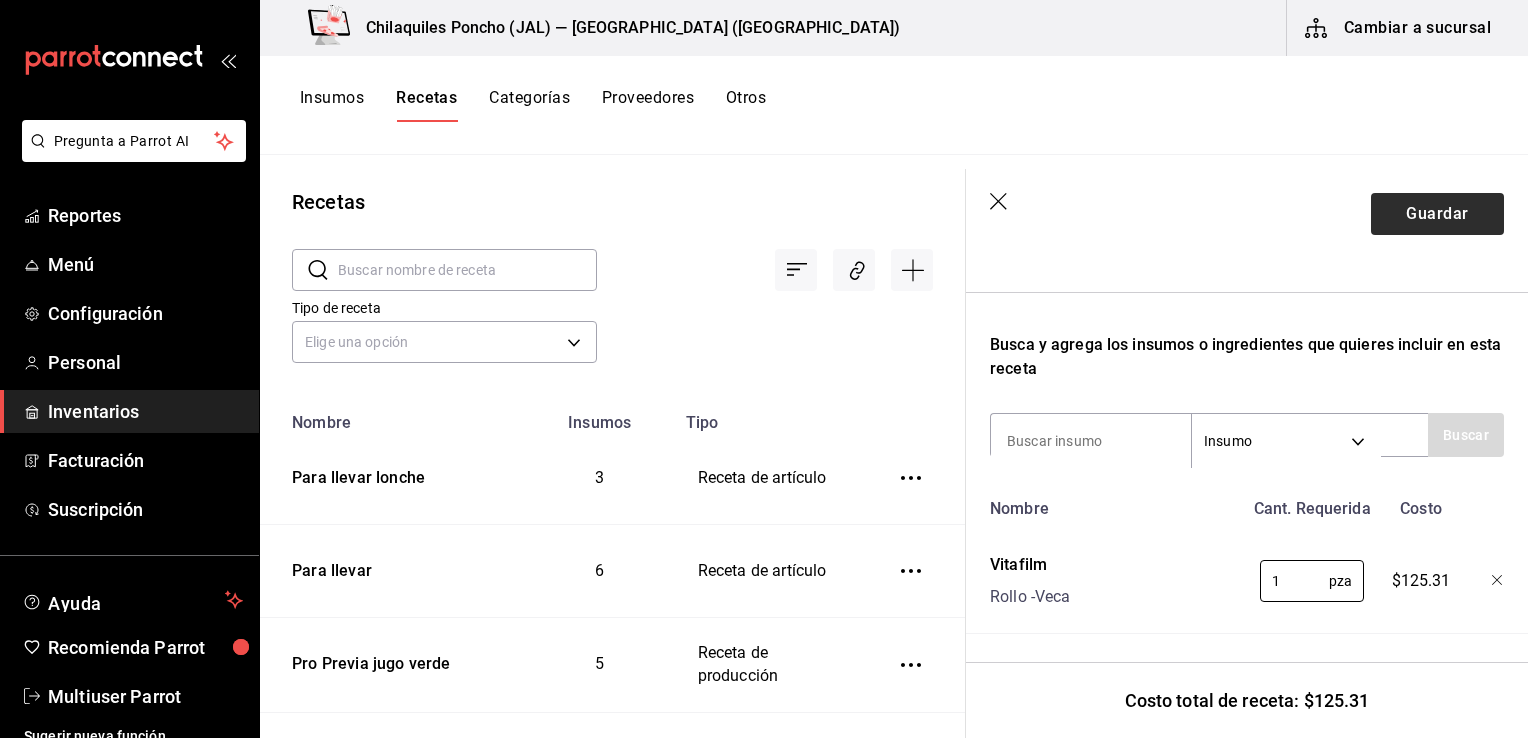 type on "1" 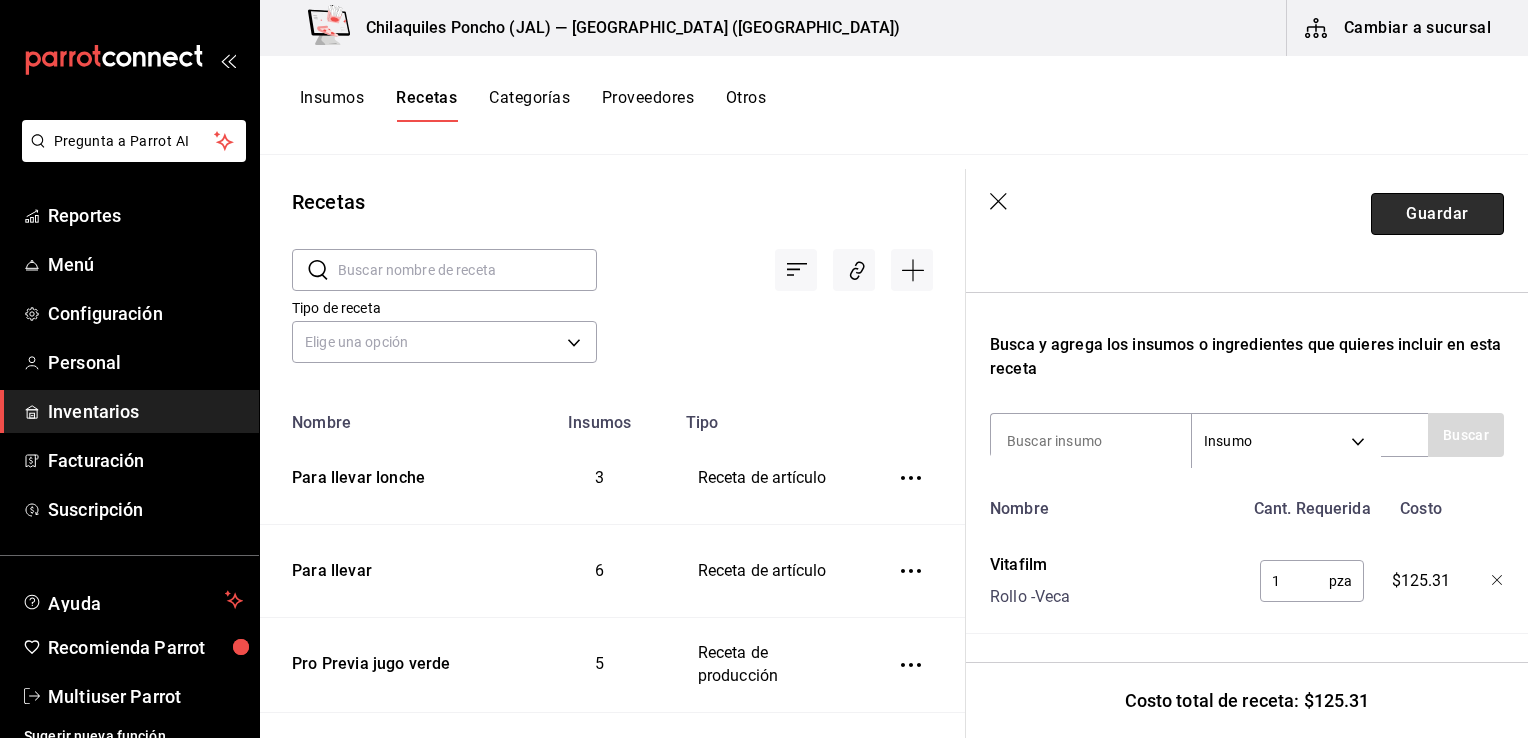 click on "Guardar" at bounding box center (1437, 214) 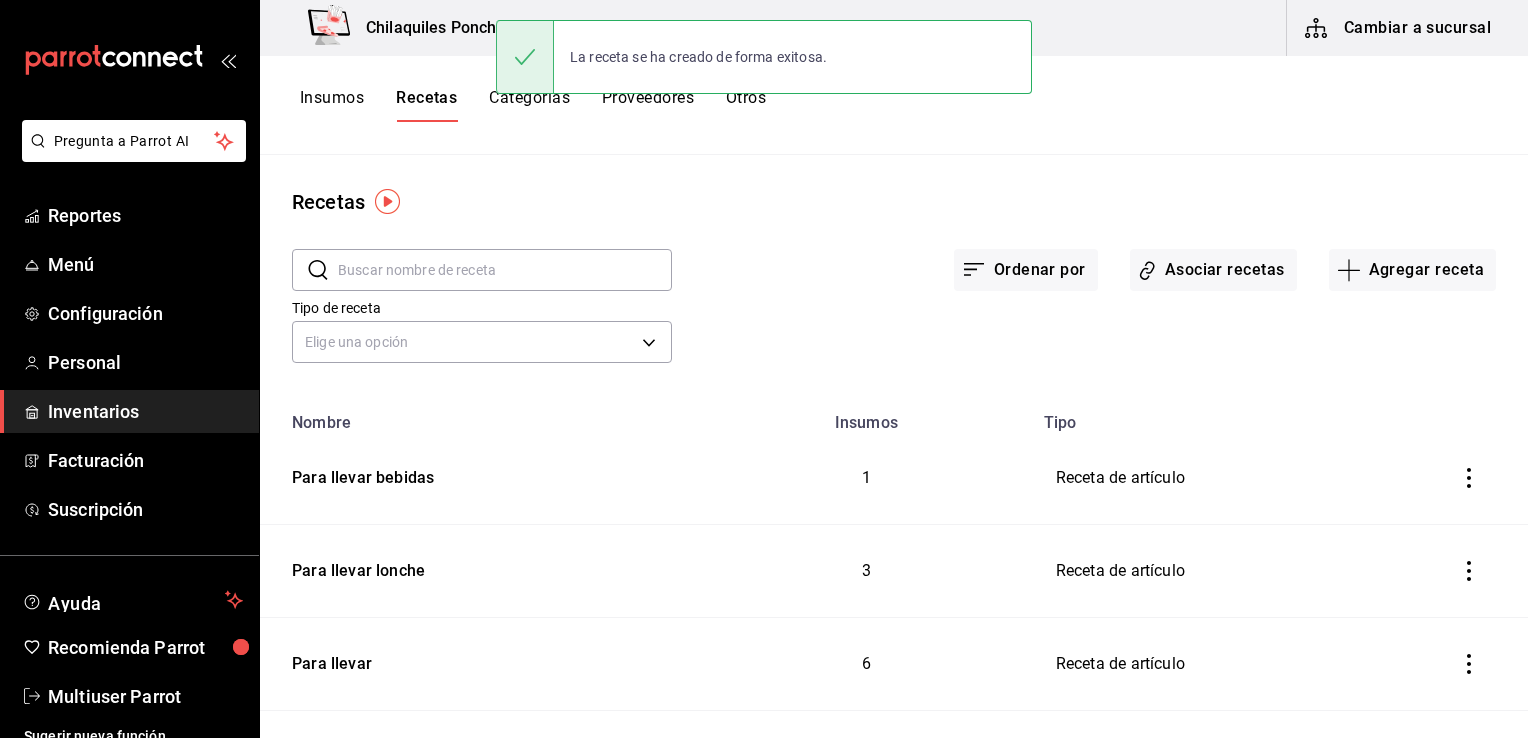 scroll, scrollTop: 0, scrollLeft: 0, axis: both 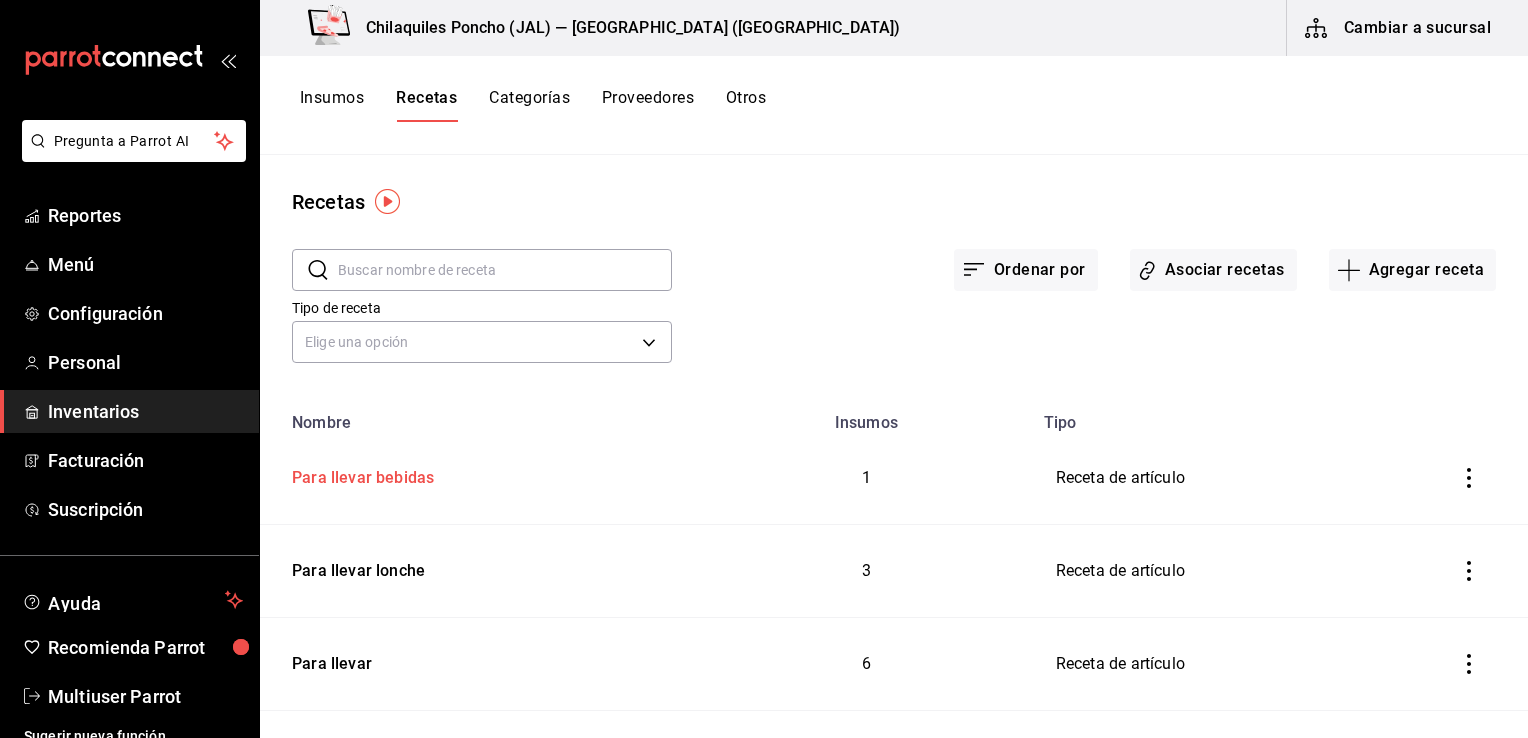 click on "Para llevar bebidas" at bounding box center (359, 474) 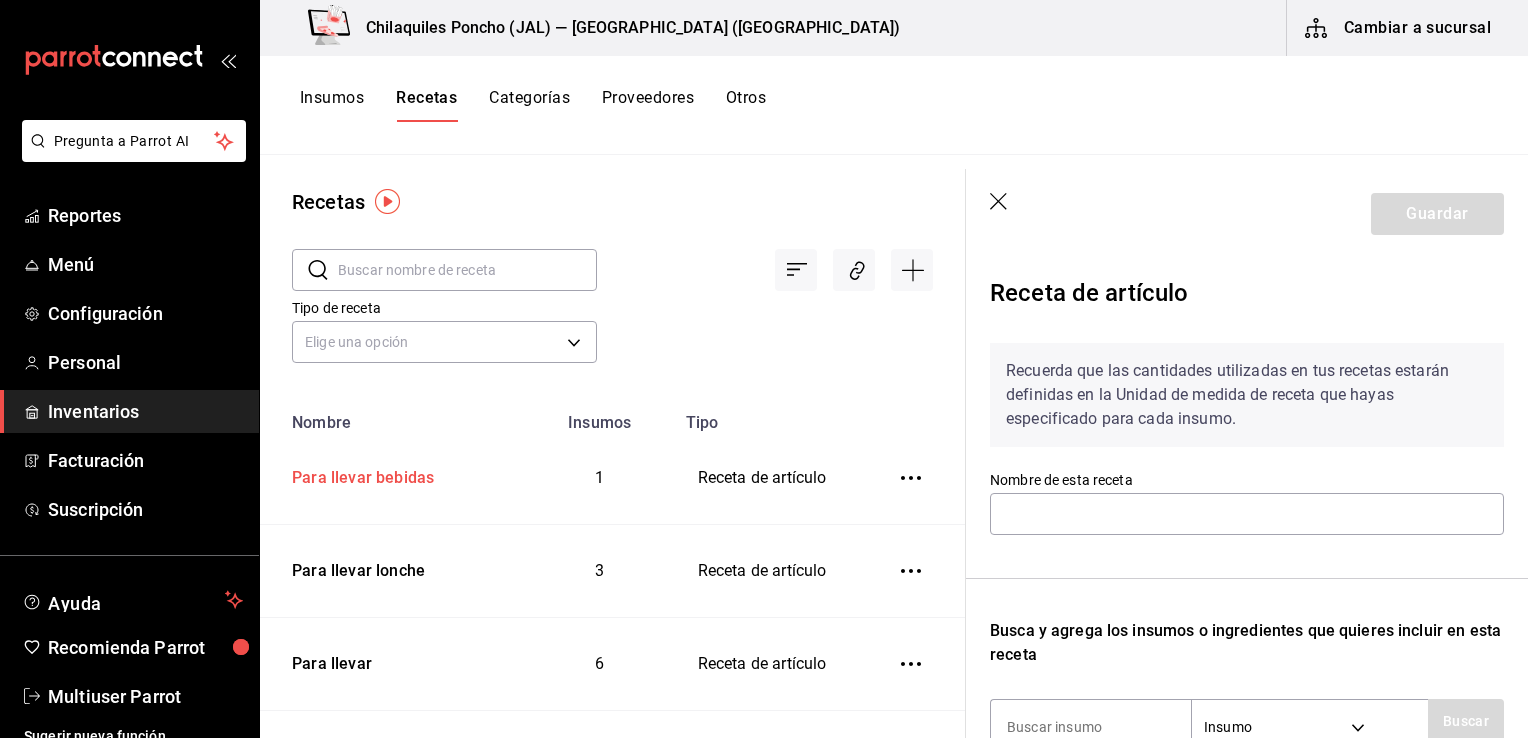 type on "Para llevar bebidas" 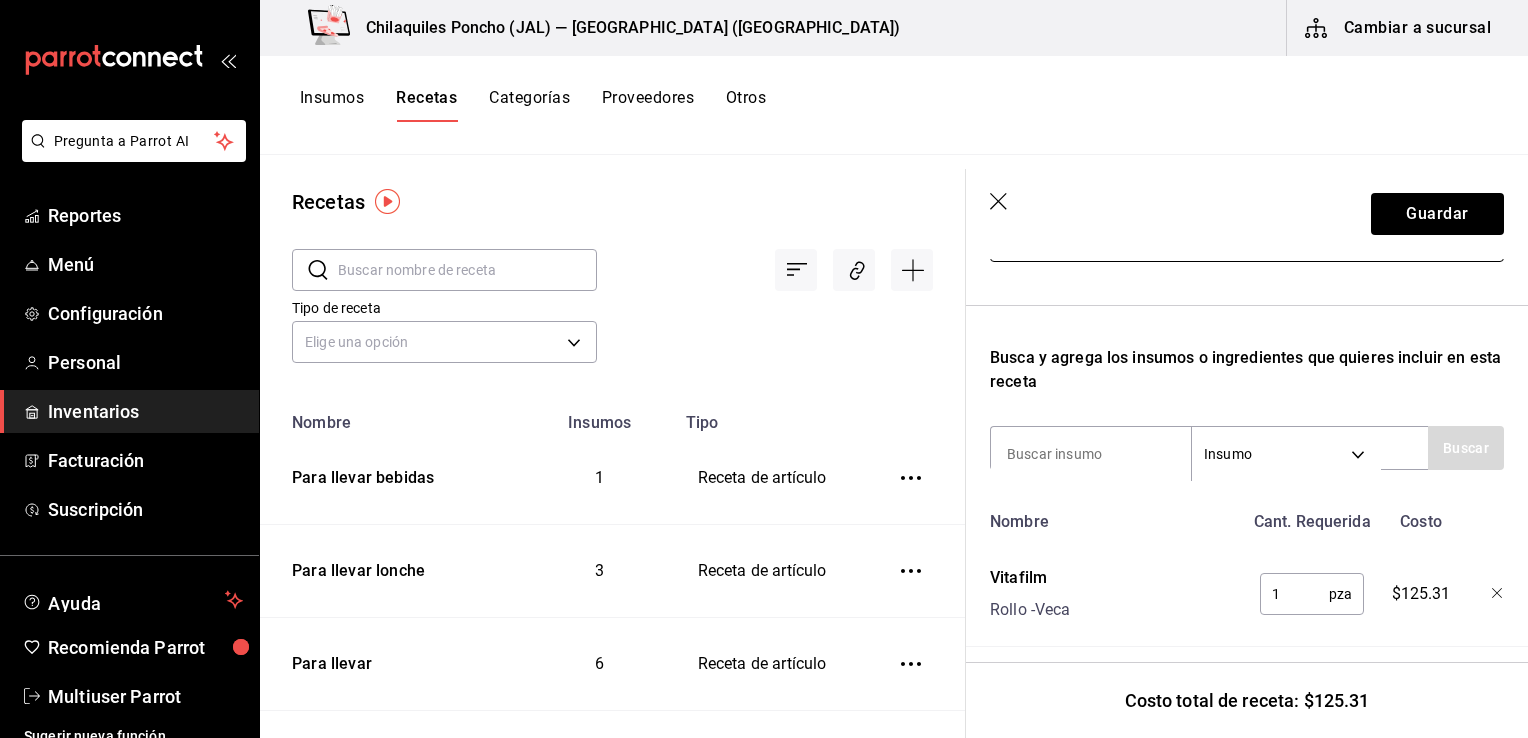 scroll, scrollTop: 300, scrollLeft: 0, axis: vertical 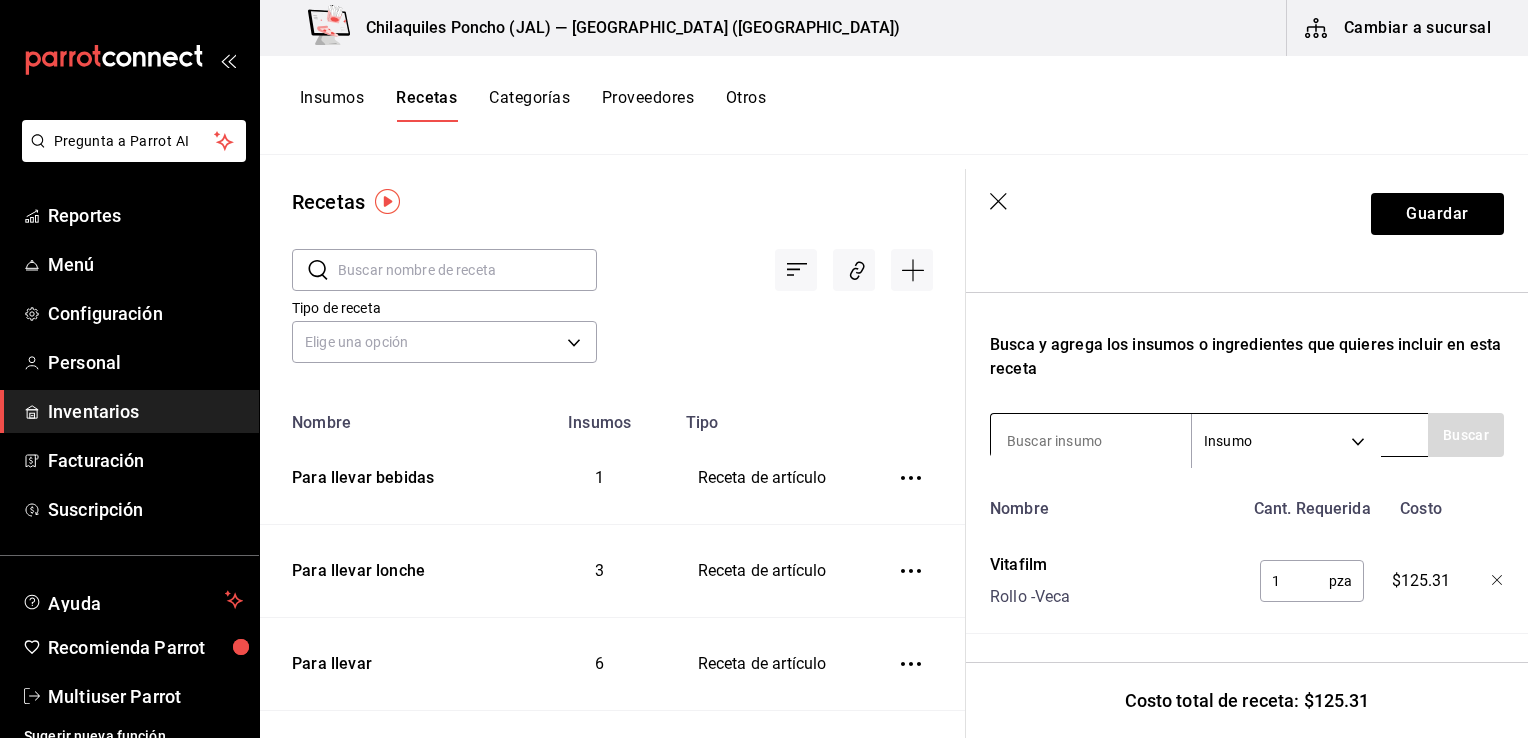 click at bounding box center [1091, 441] 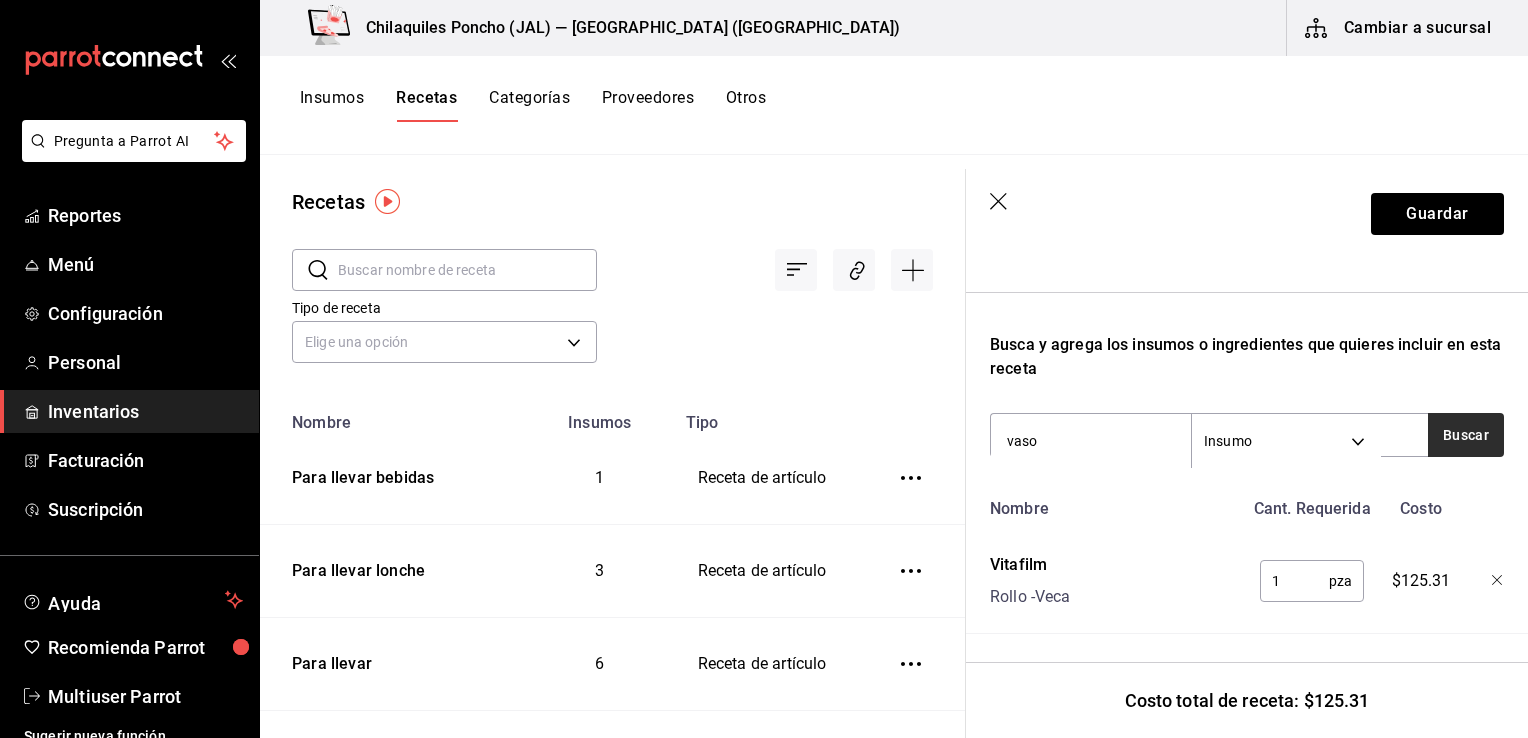 type on "vaso" 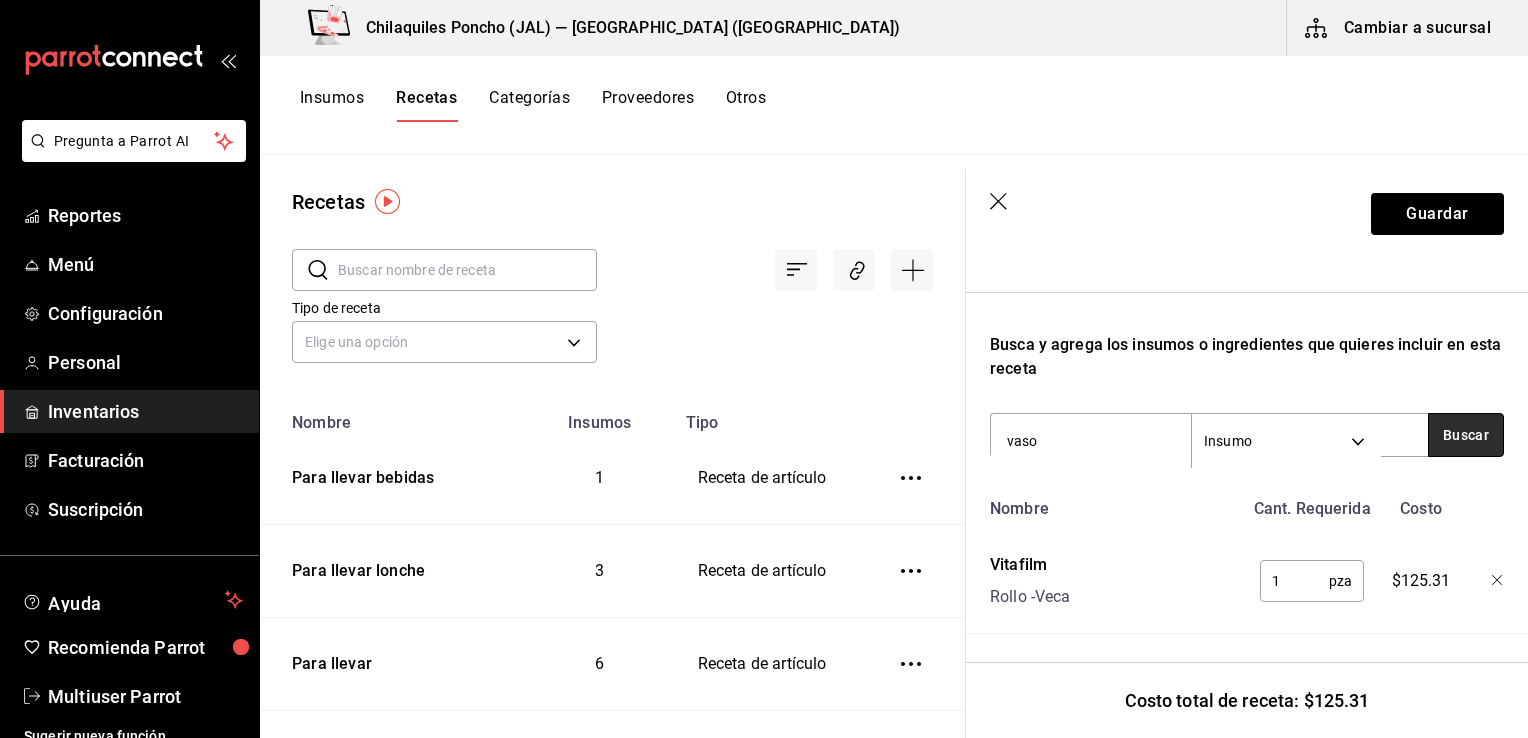 click on "Buscar" at bounding box center (1466, 435) 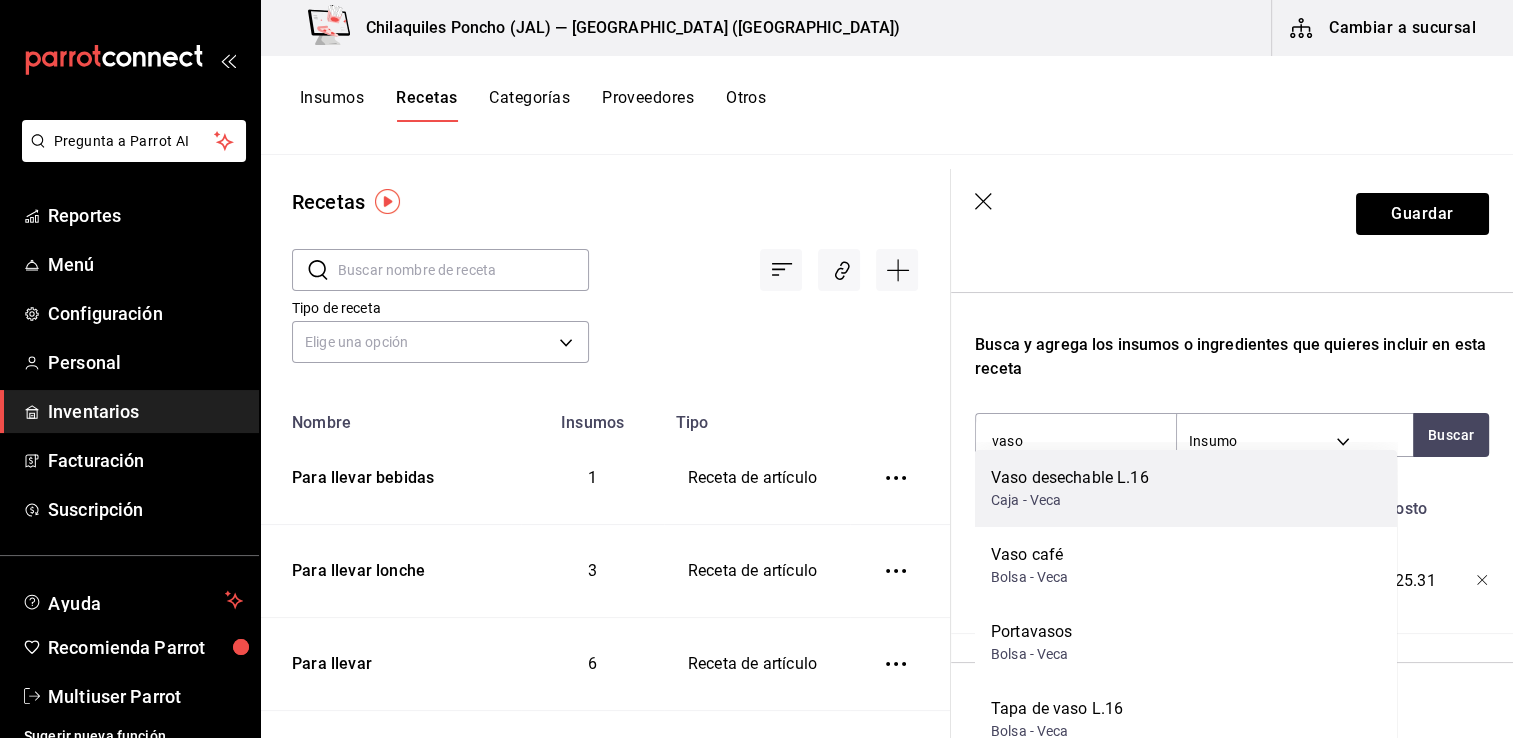 click on "Vaso desechable L.16 Caja - Veca" at bounding box center (1186, 488) 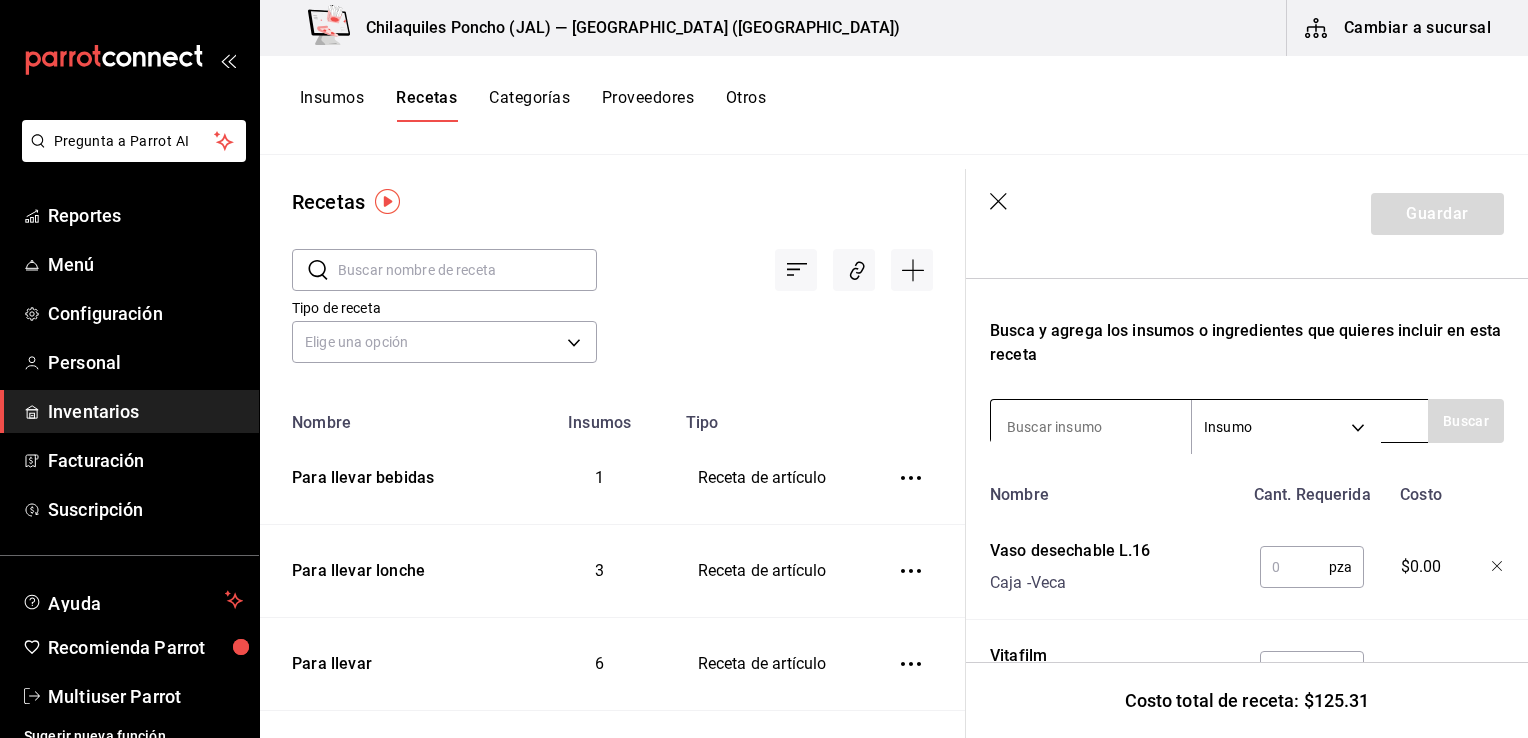 click at bounding box center [1091, 427] 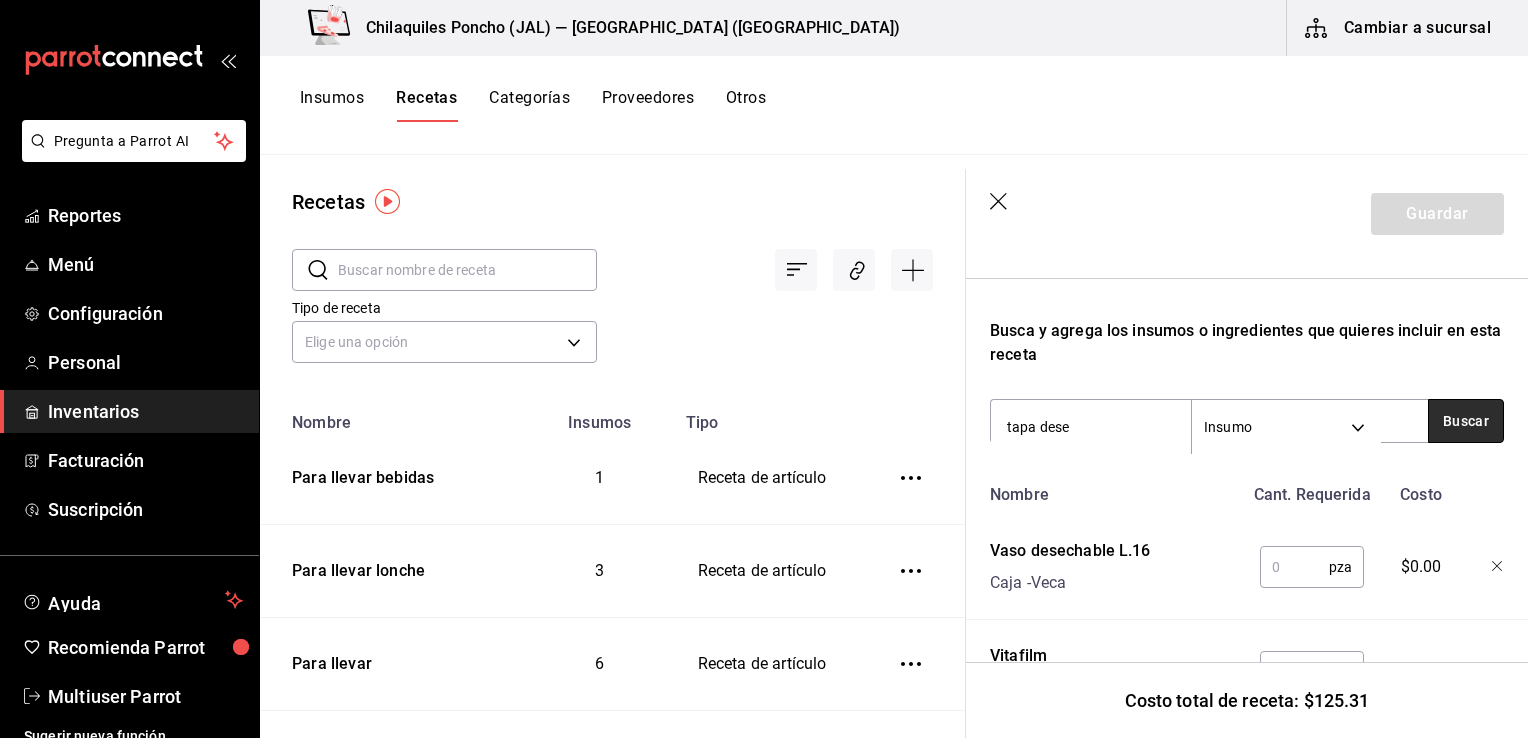 click on "Buscar" at bounding box center [1466, 421] 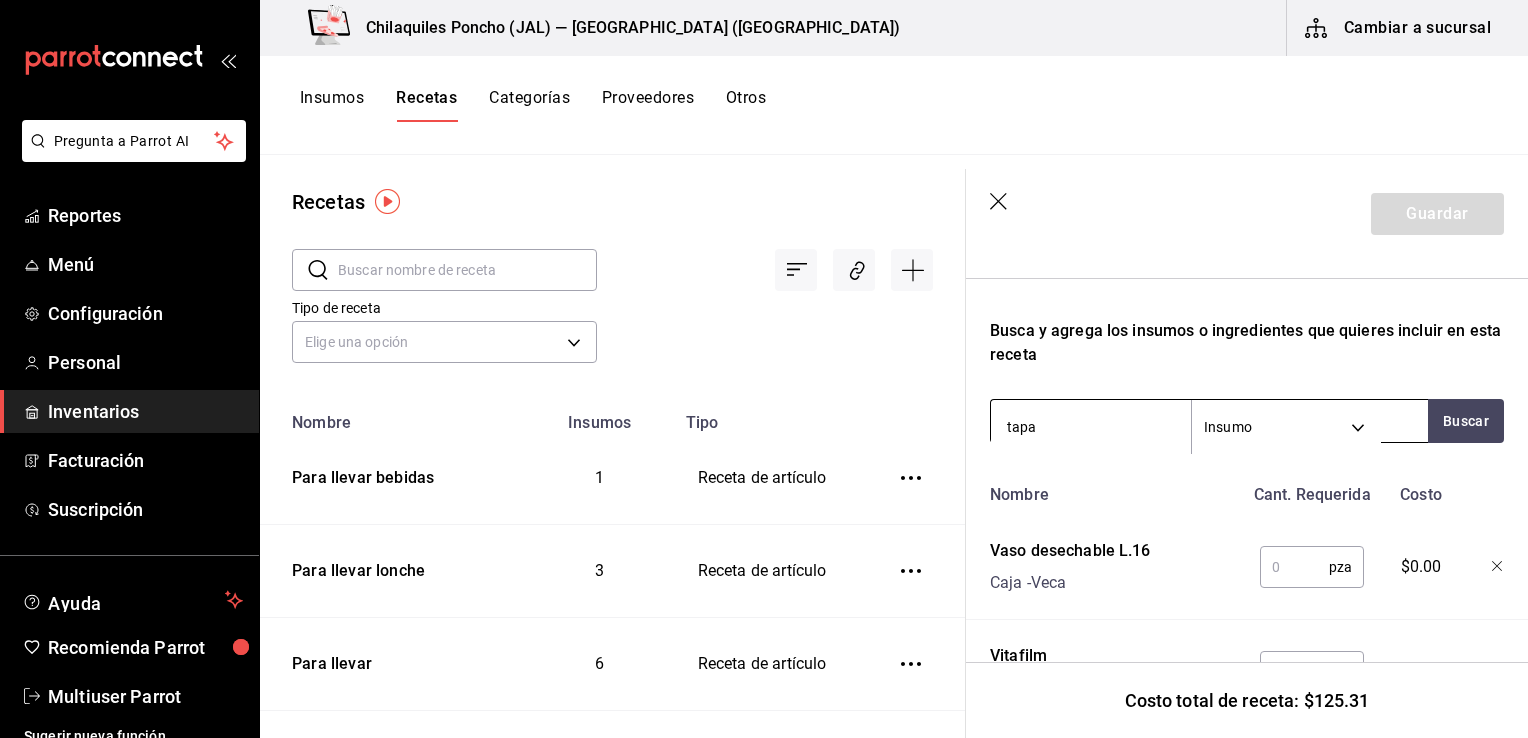 type on "tapa" 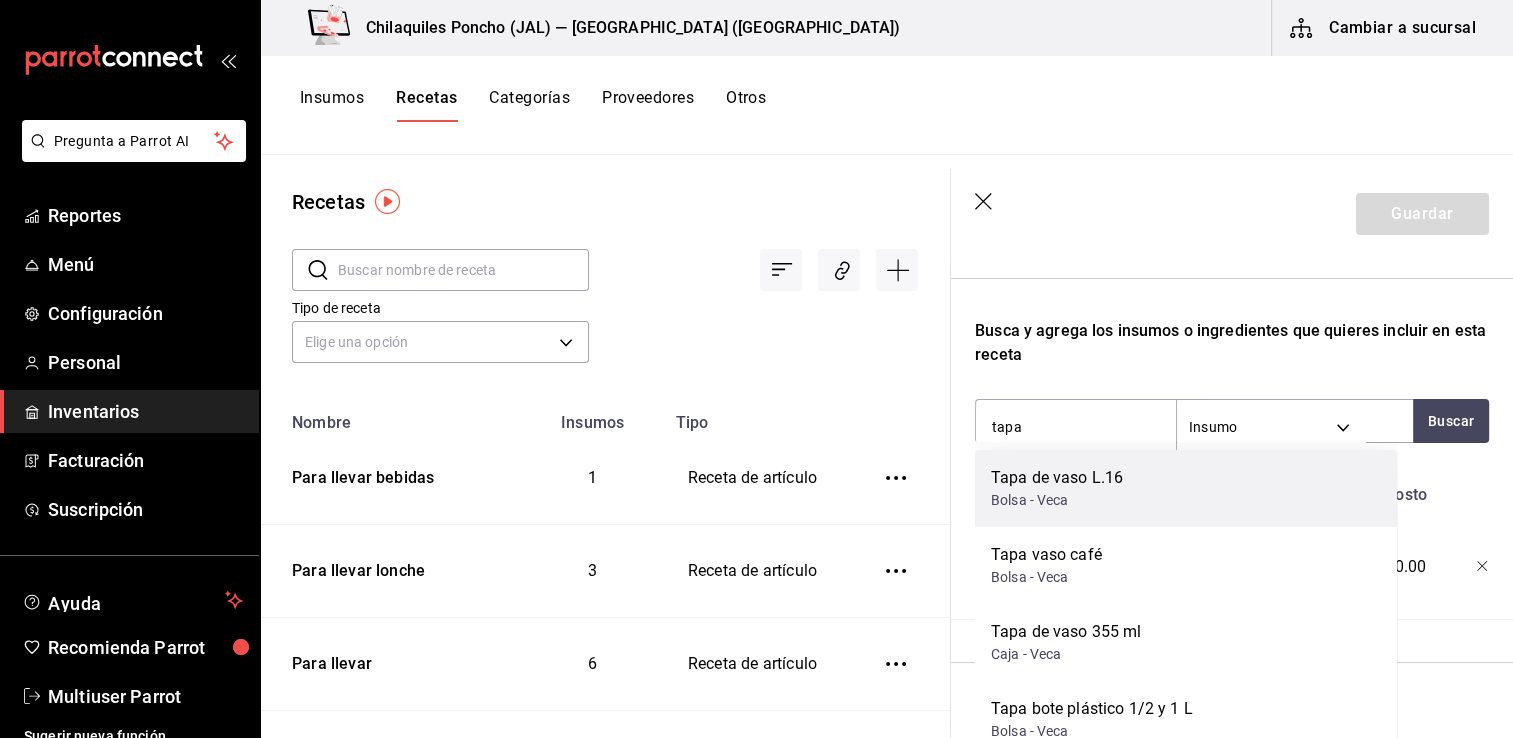 click on "Tapa de vaso L.16 Bolsa - Veca" at bounding box center [1186, 488] 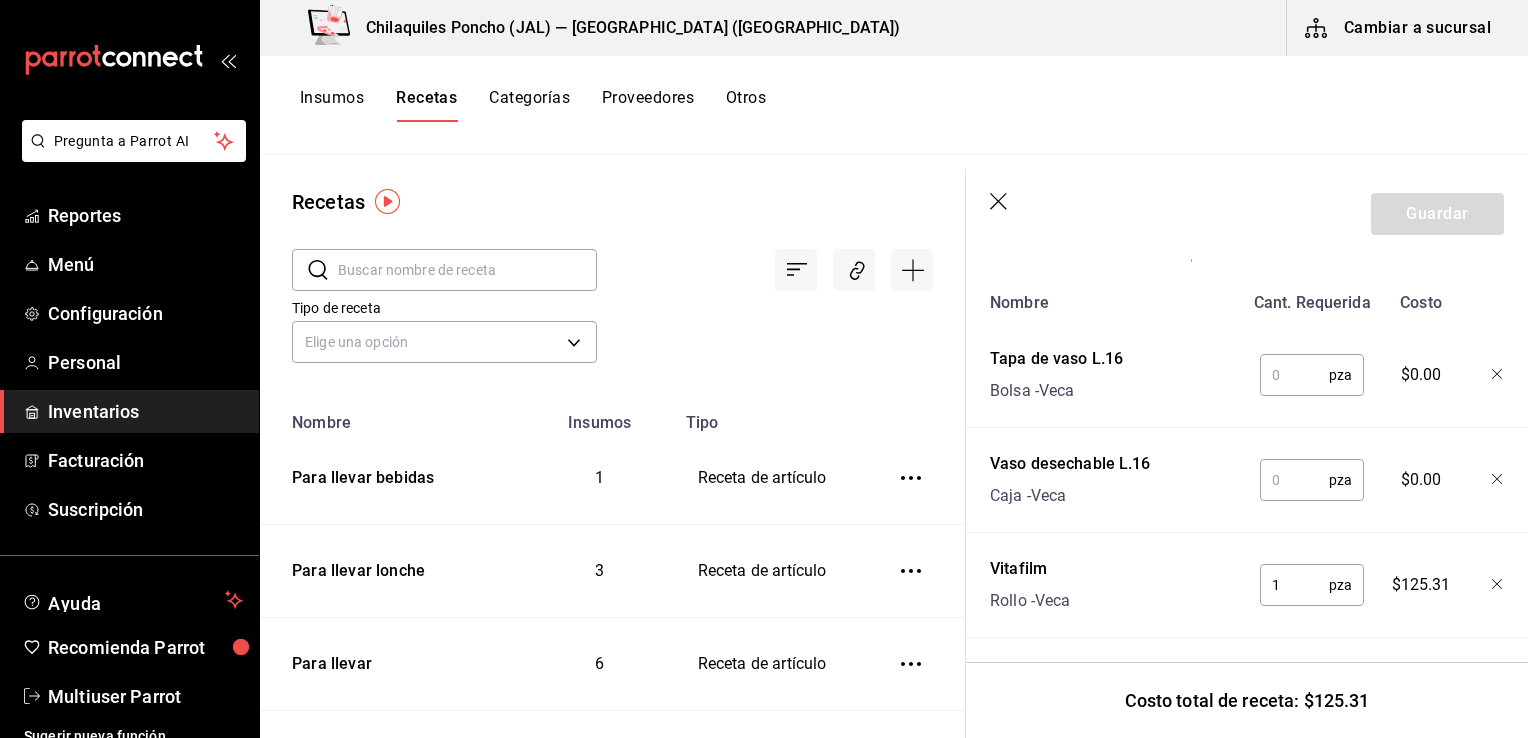 scroll, scrollTop: 500, scrollLeft: 0, axis: vertical 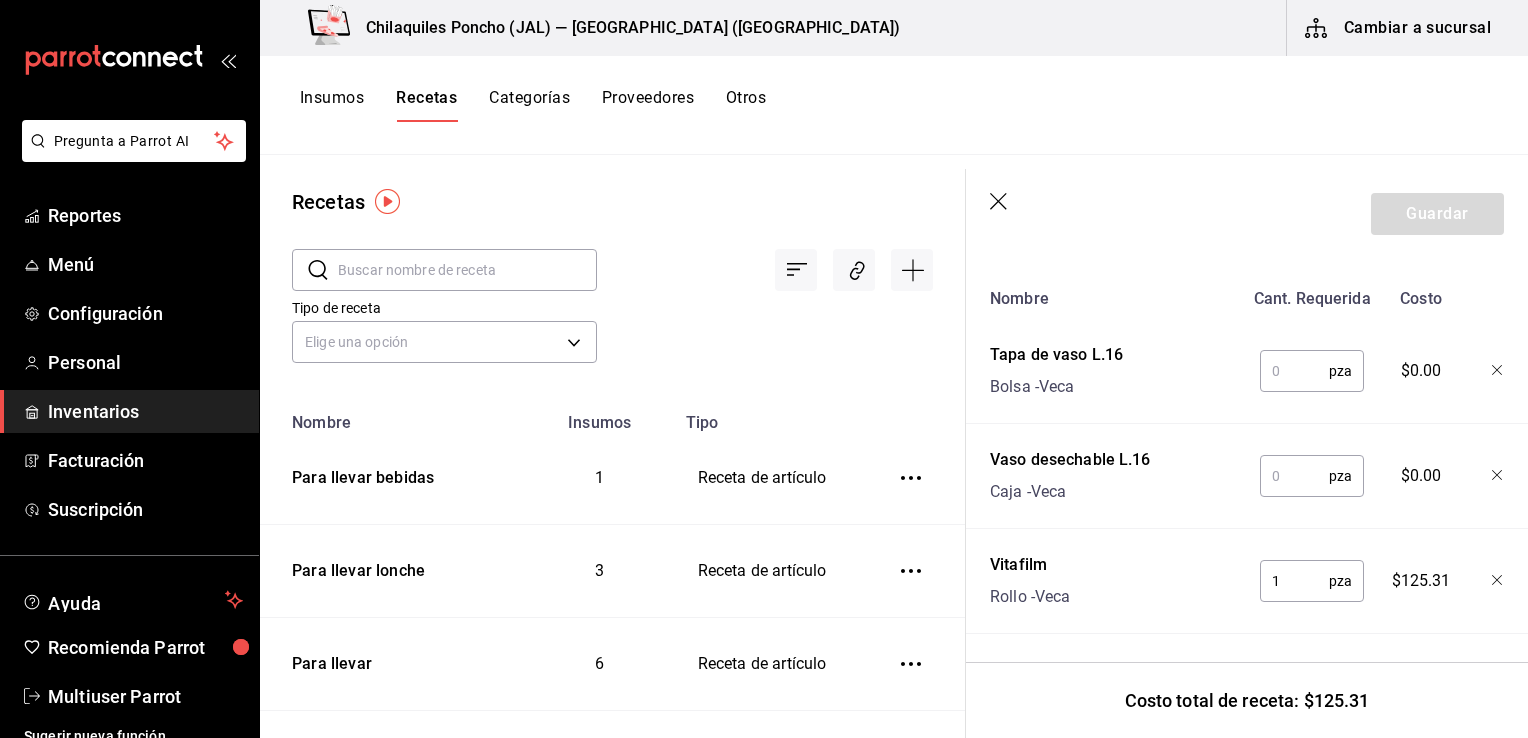 type 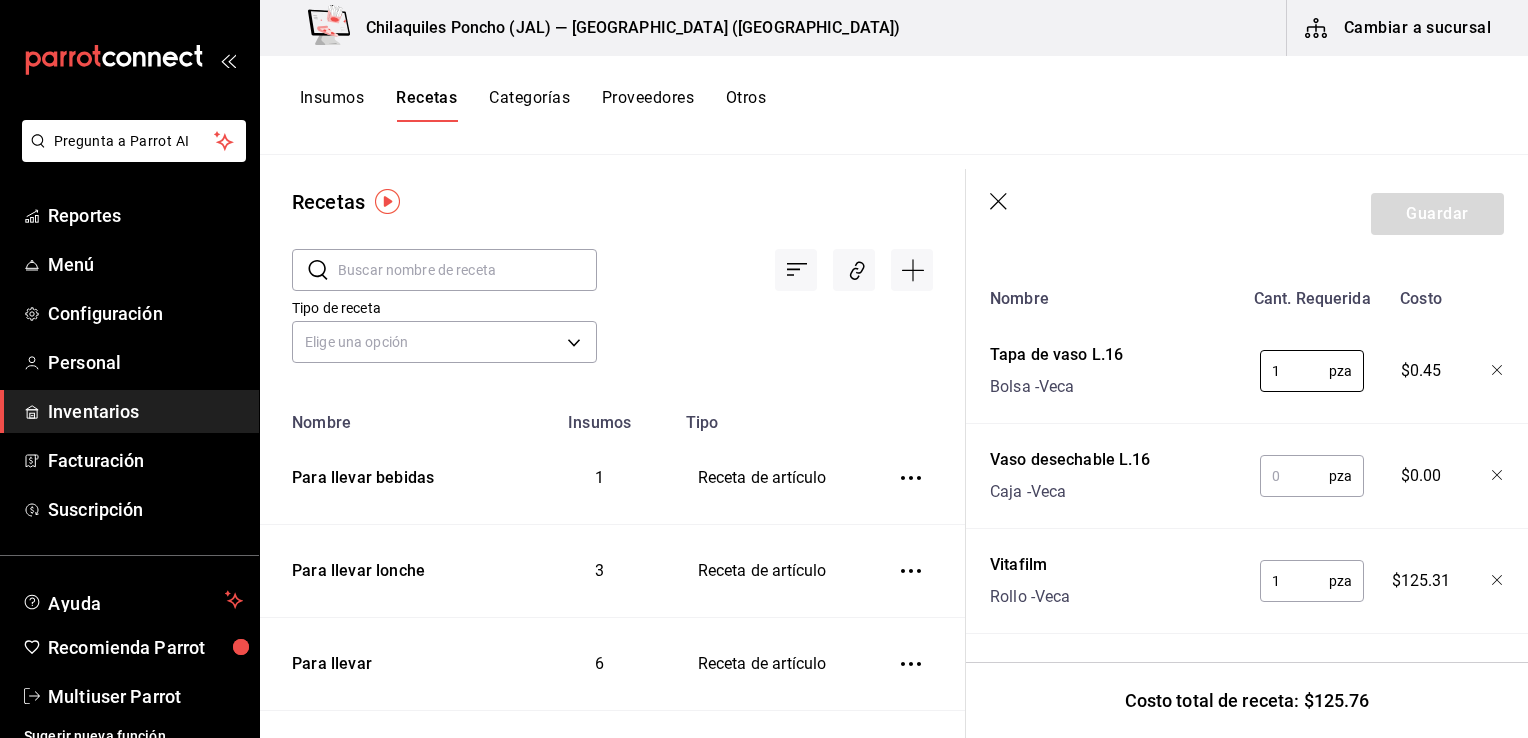 type on "1" 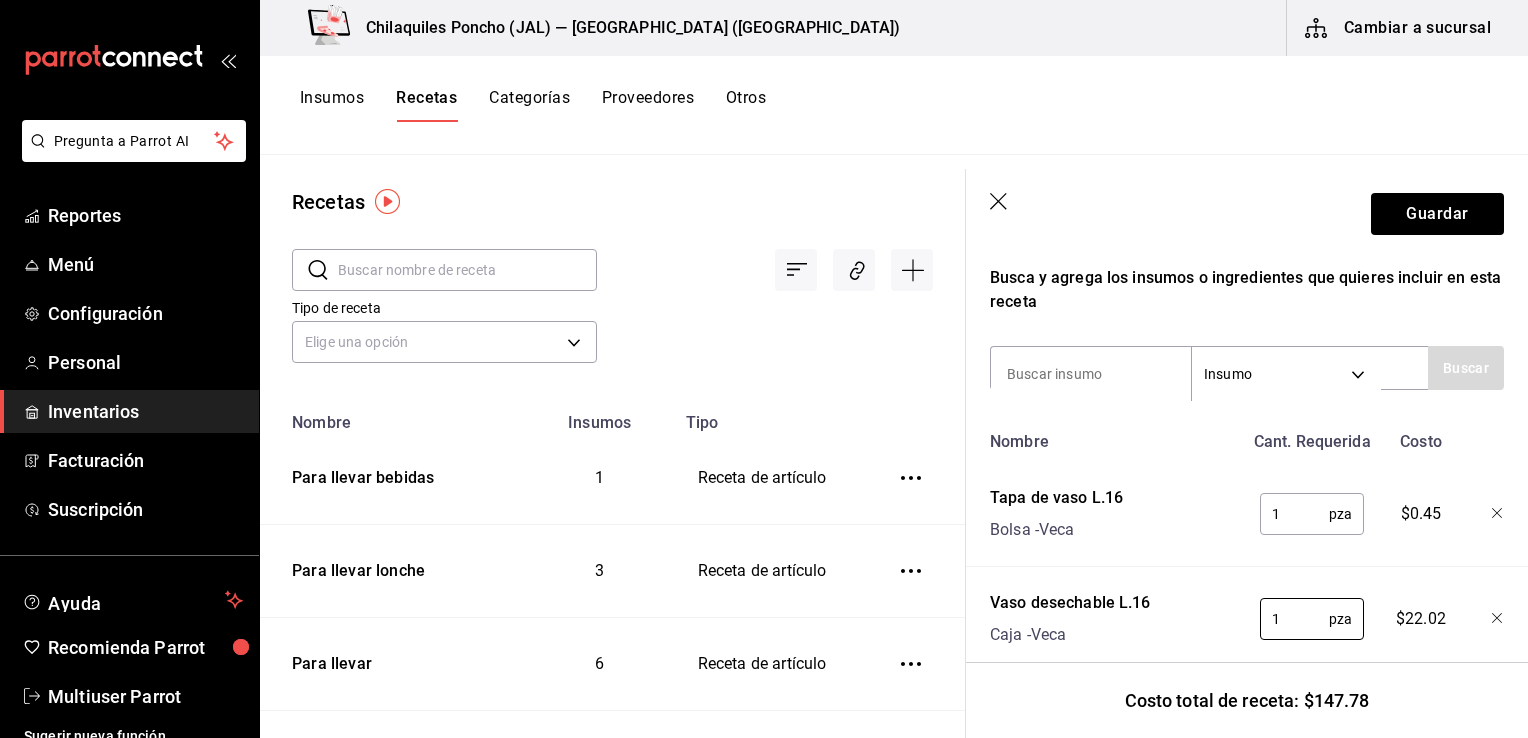 scroll, scrollTop: 310, scrollLeft: 0, axis: vertical 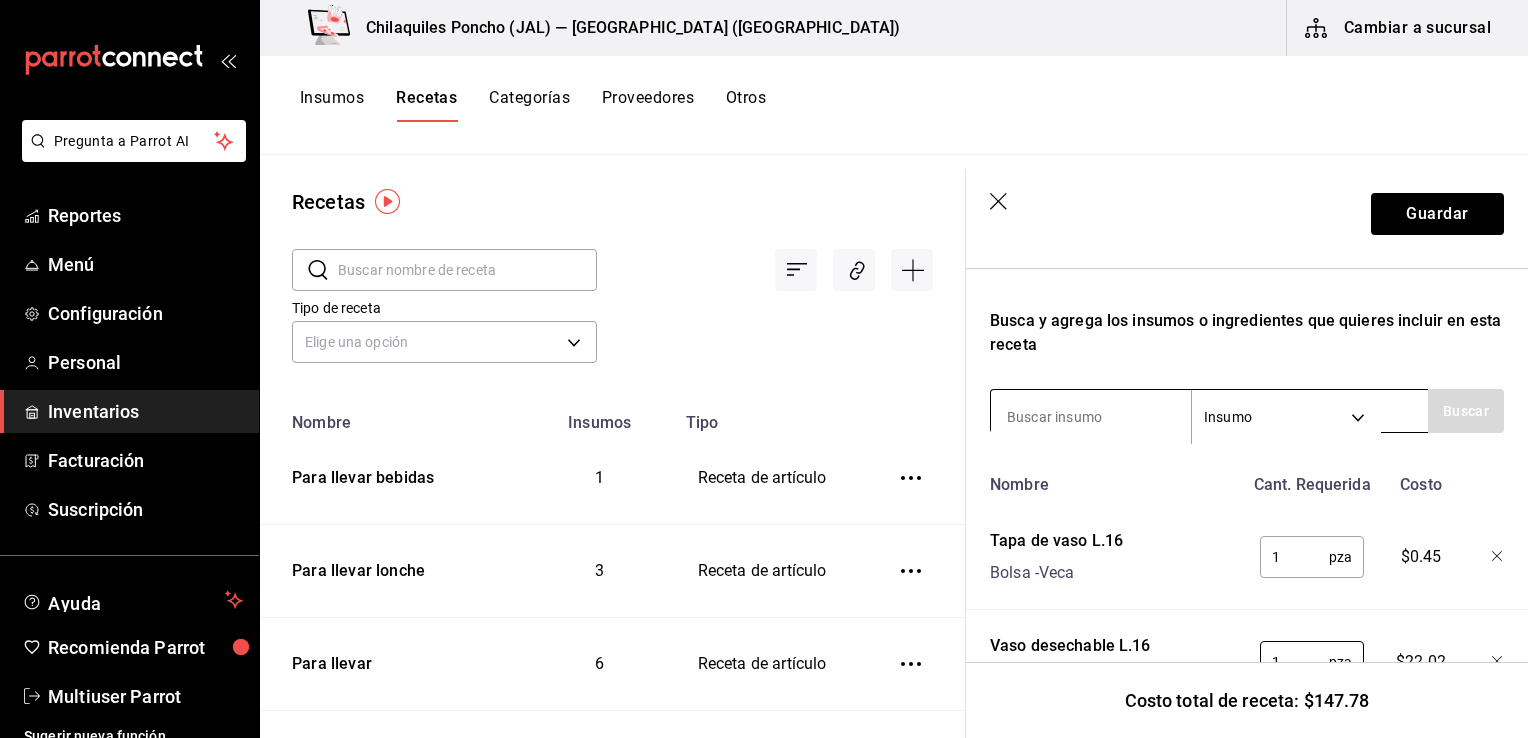 type on "1" 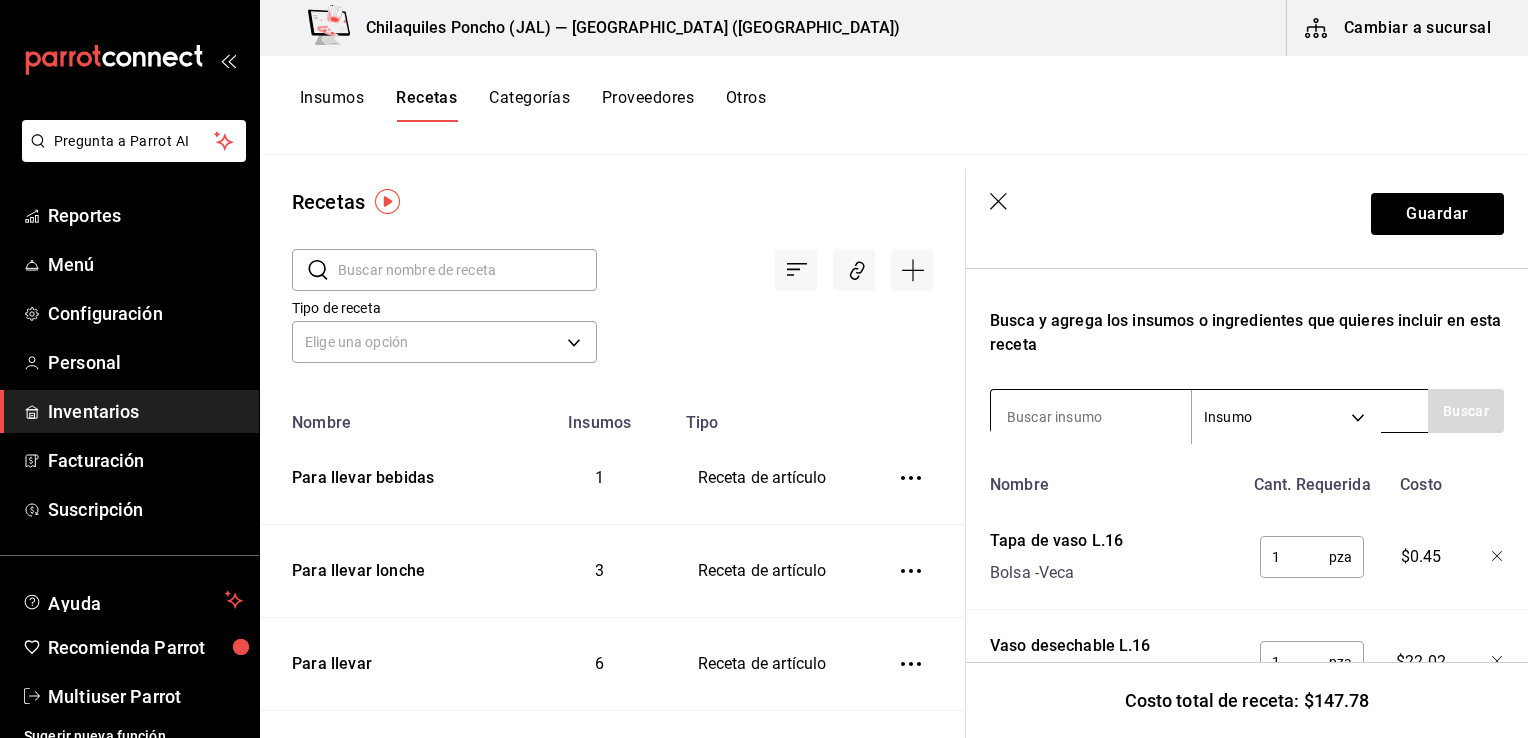 click at bounding box center (1091, 417) 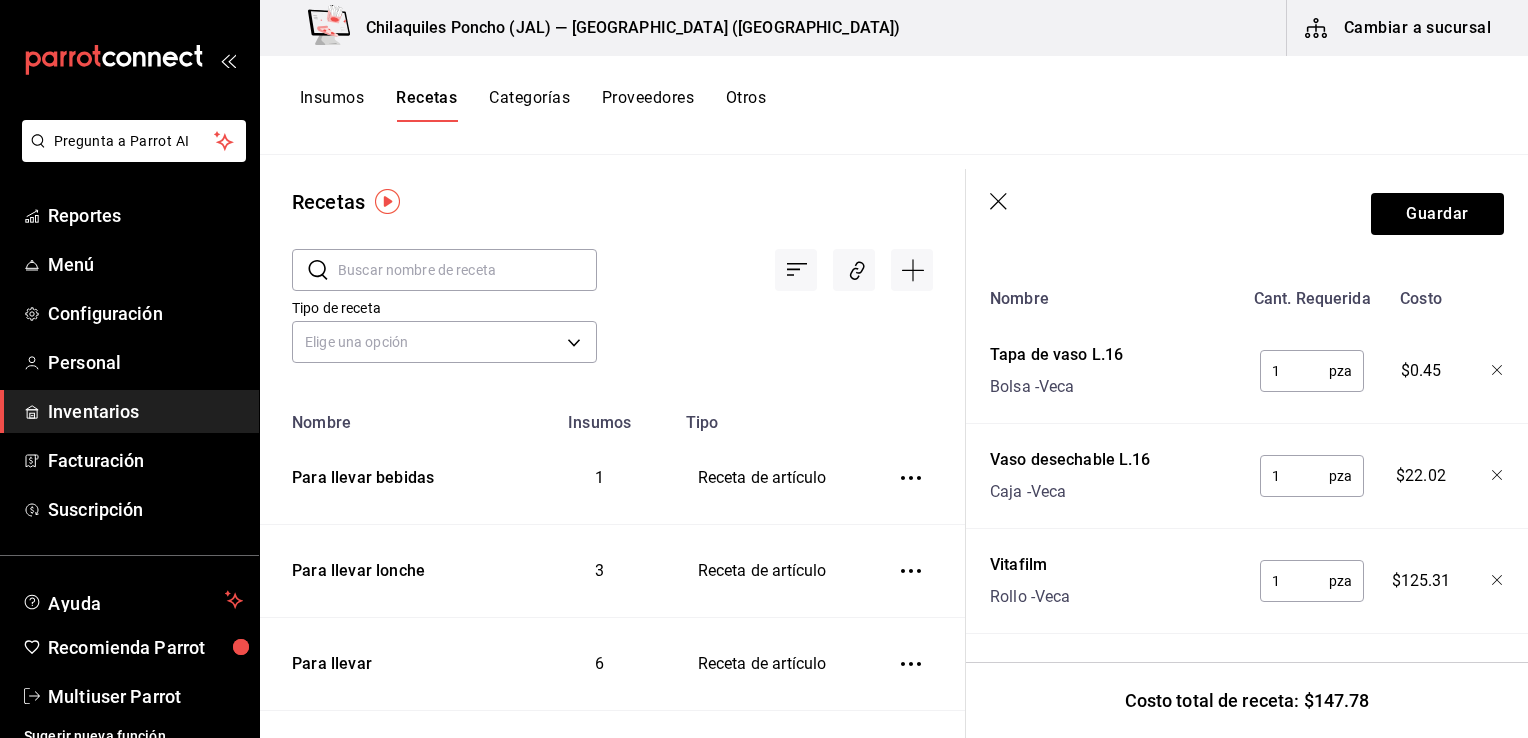 scroll, scrollTop: 510, scrollLeft: 0, axis: vertical 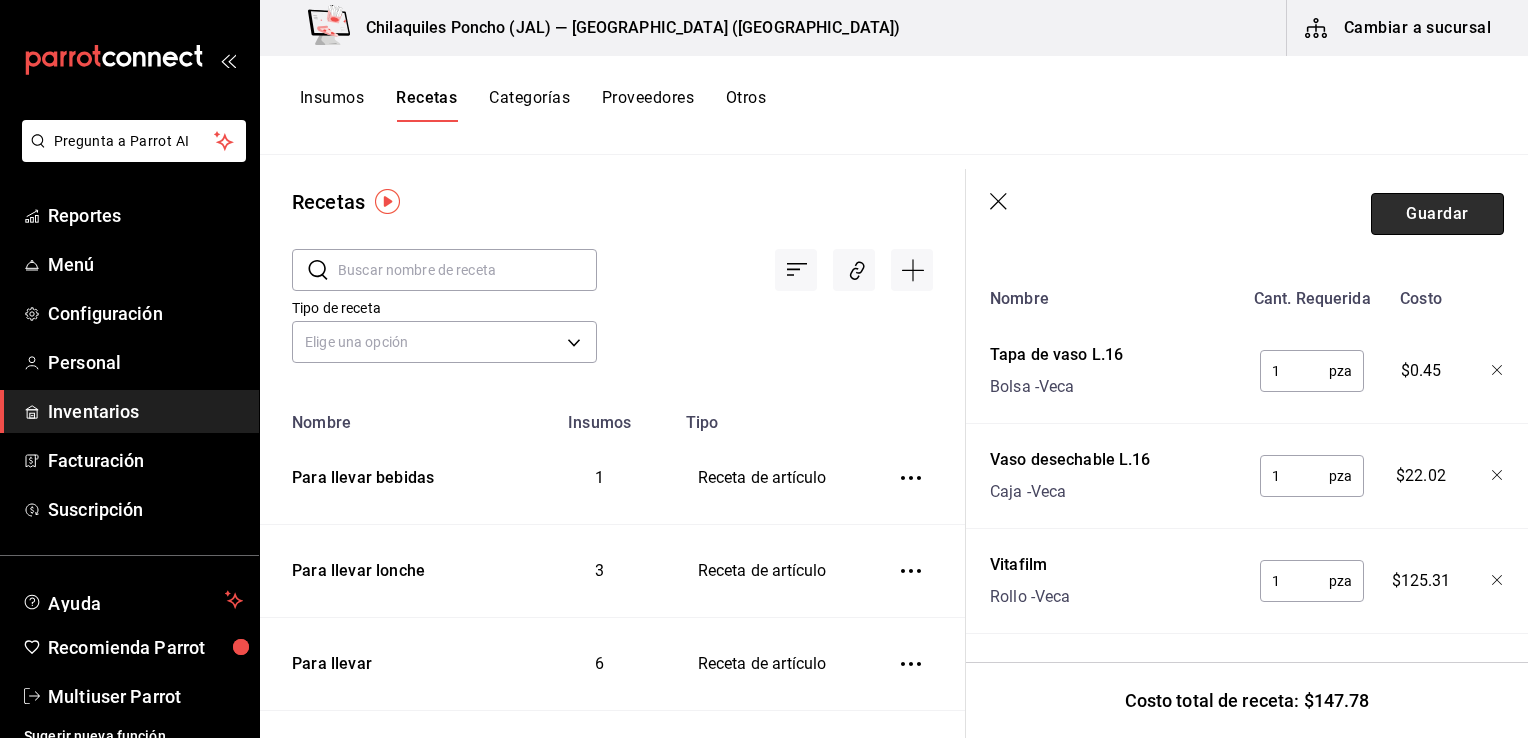 click on "Guardar" at bounding box center [1437, 214] 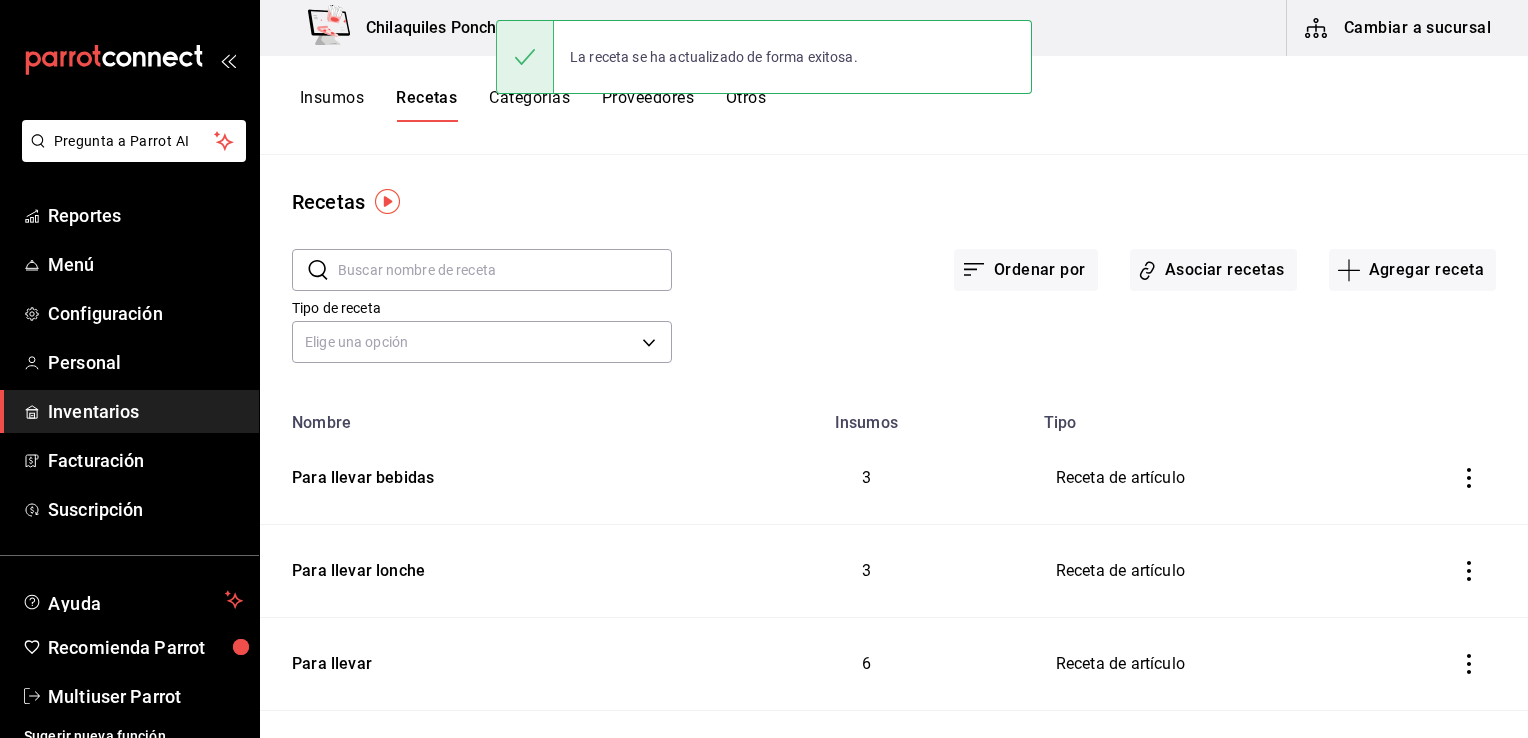 scroll, scrollTop: 0, scrollLeft: 0, axis: both 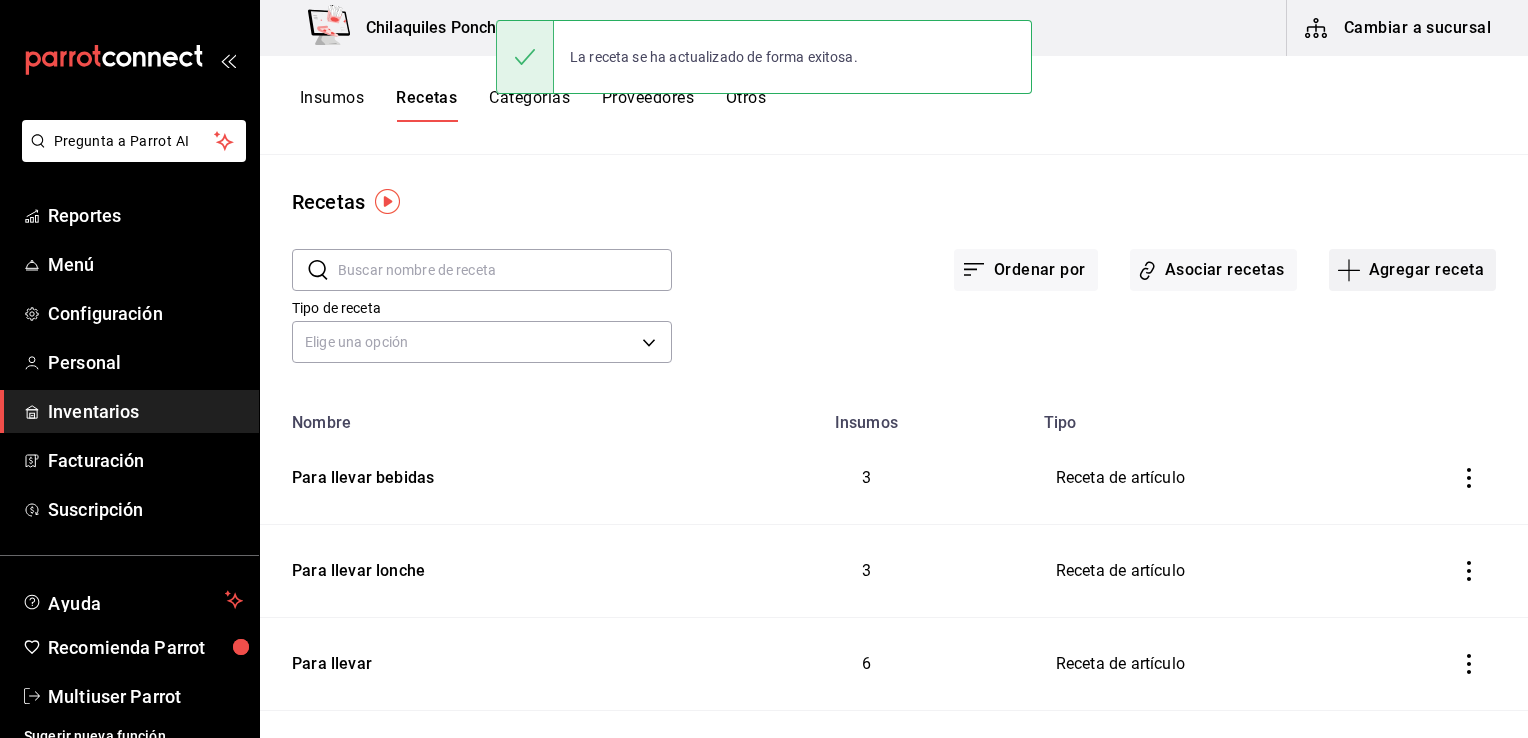 click on "Agregar receta" at bounding box center [1412, 270] 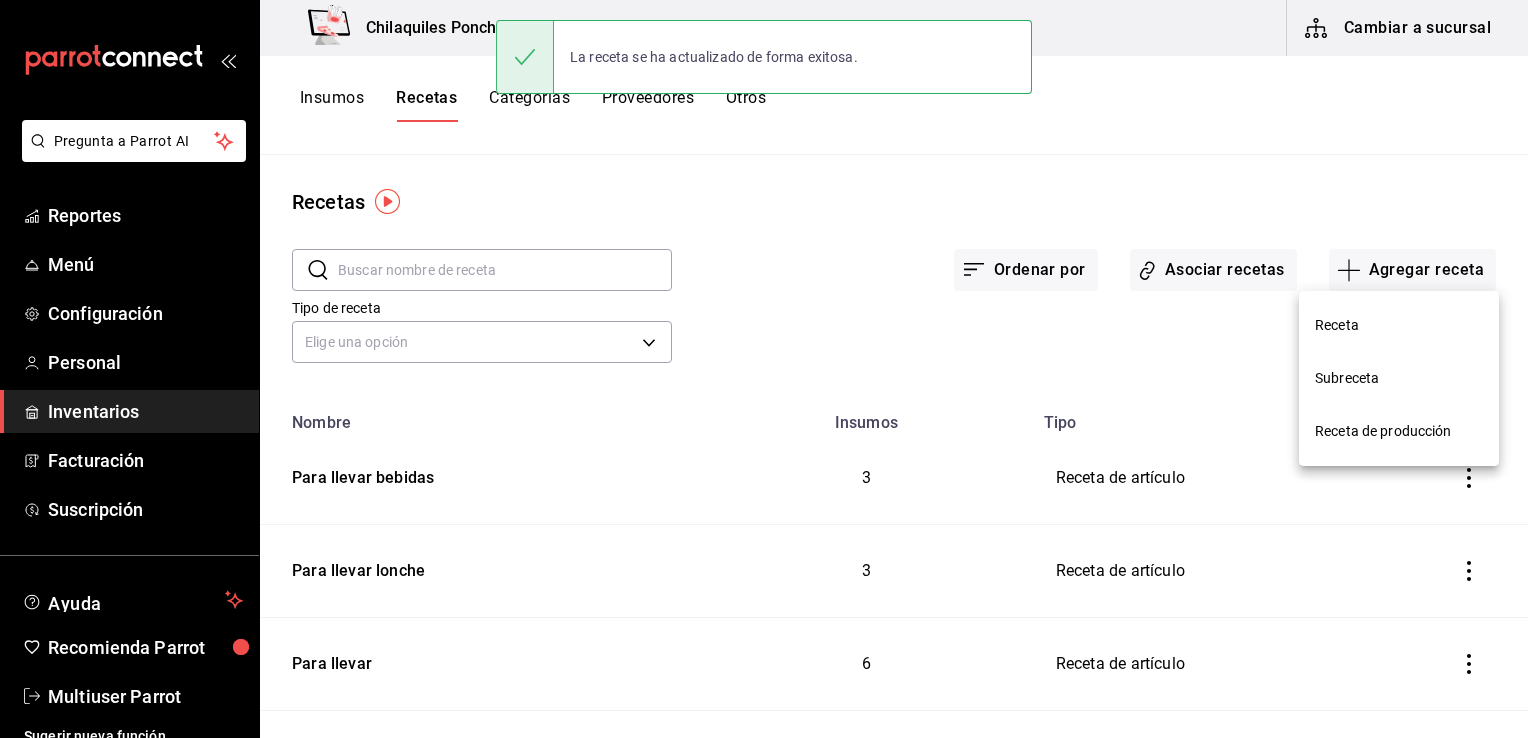 click on "Receta" at bounding box center [1399, 325] 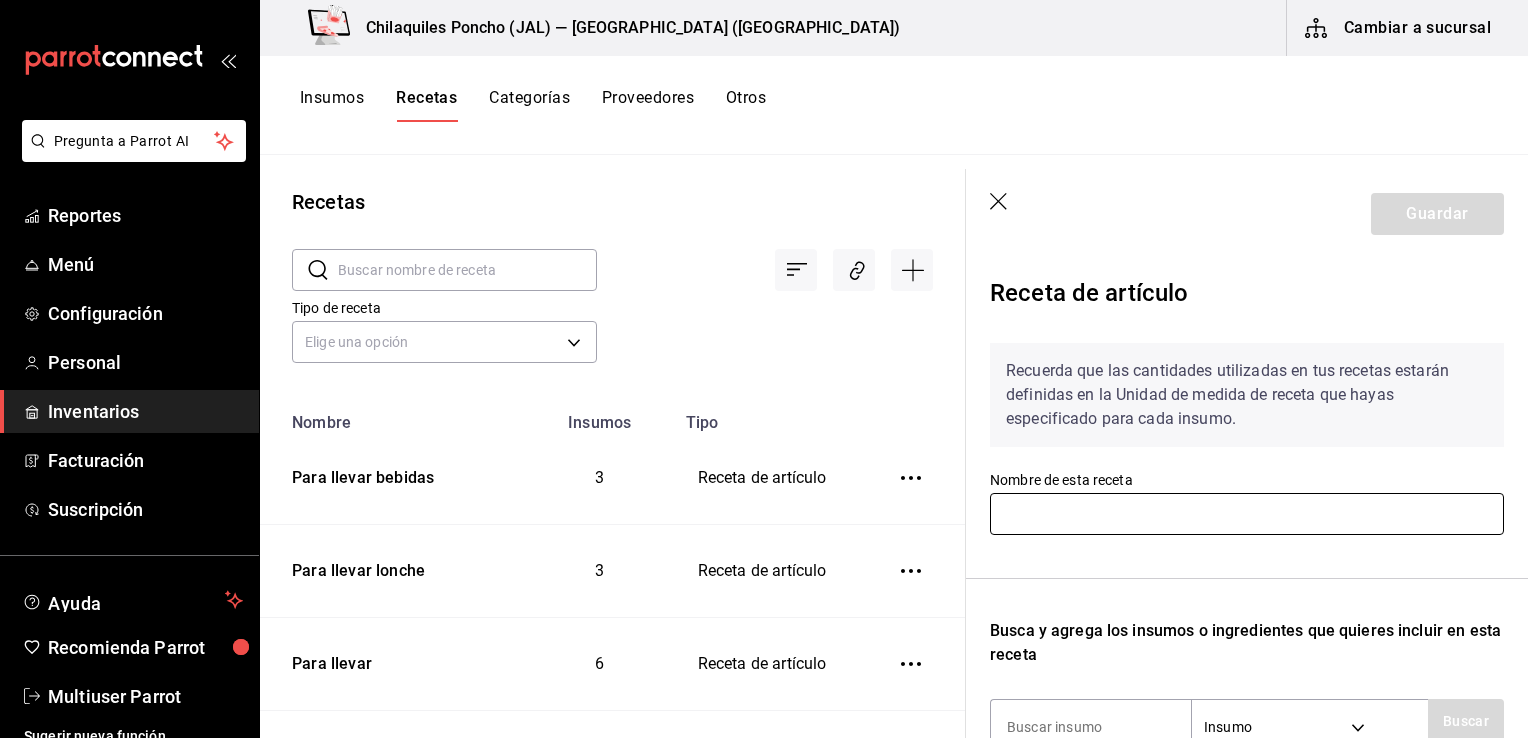 drag, startPoint x: 1224, startPoint y: 482, endPoint x: 1216, endPoint y: 510, distance: 29.12044 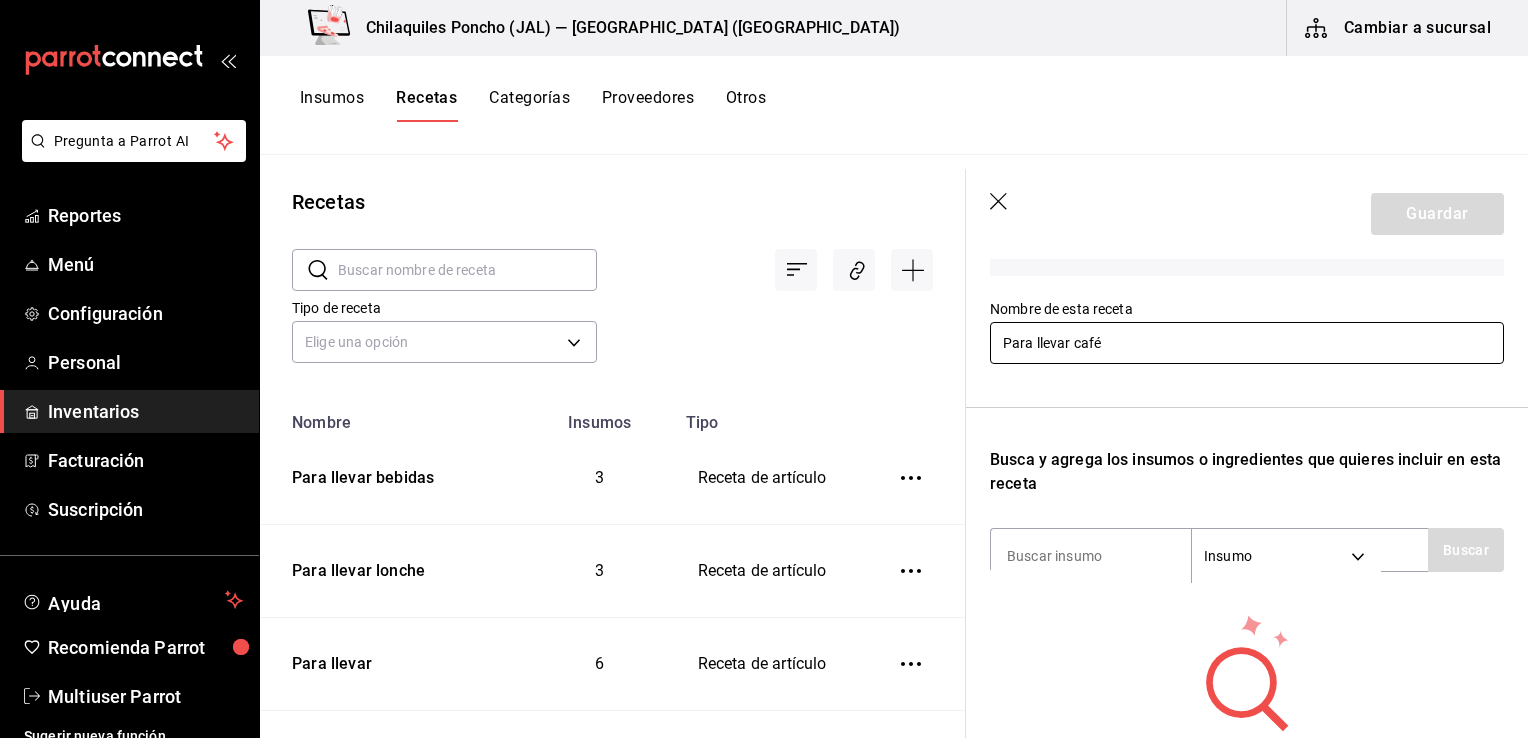scroll, scrollTop: 332, scrollLeft: 0, axis: vertical 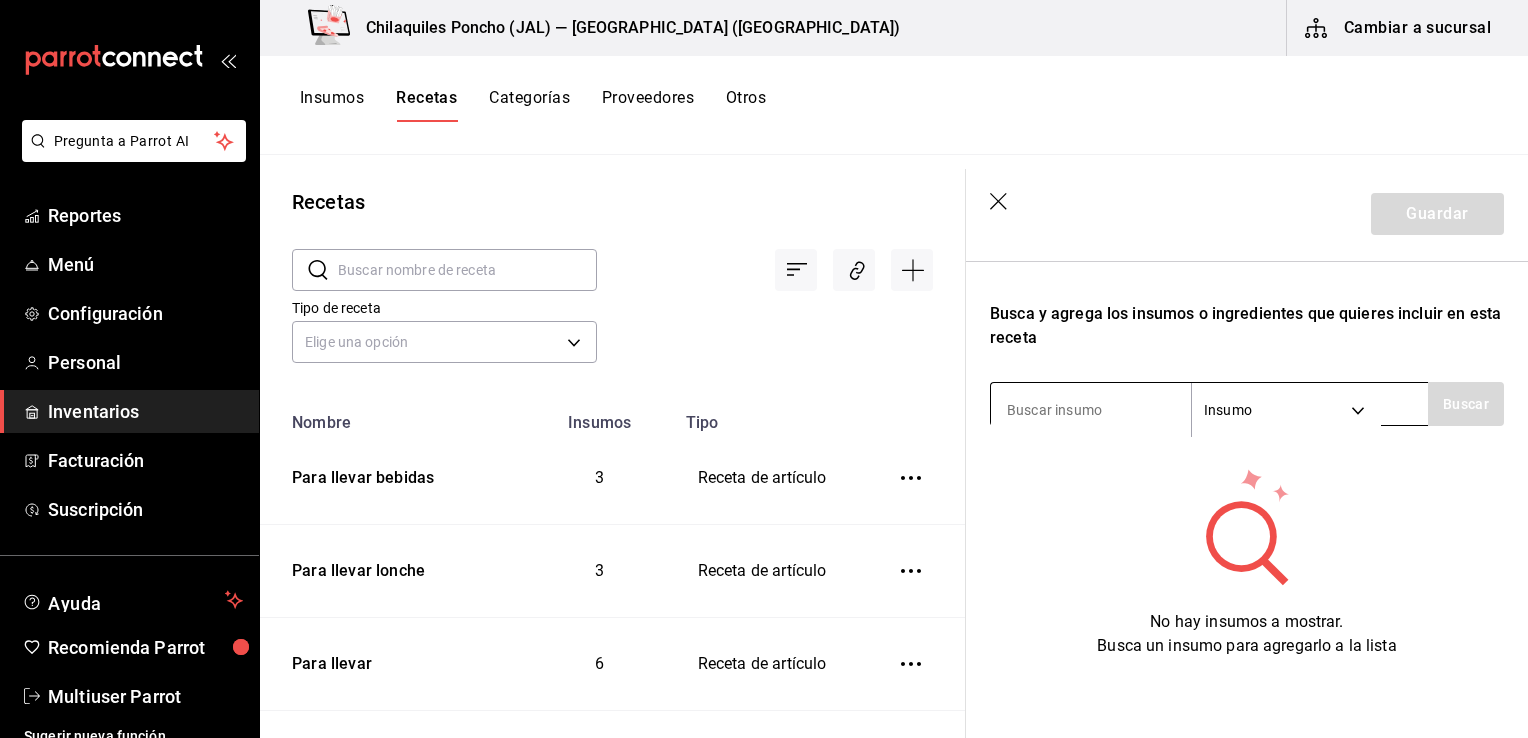 type on "Para llevar café" 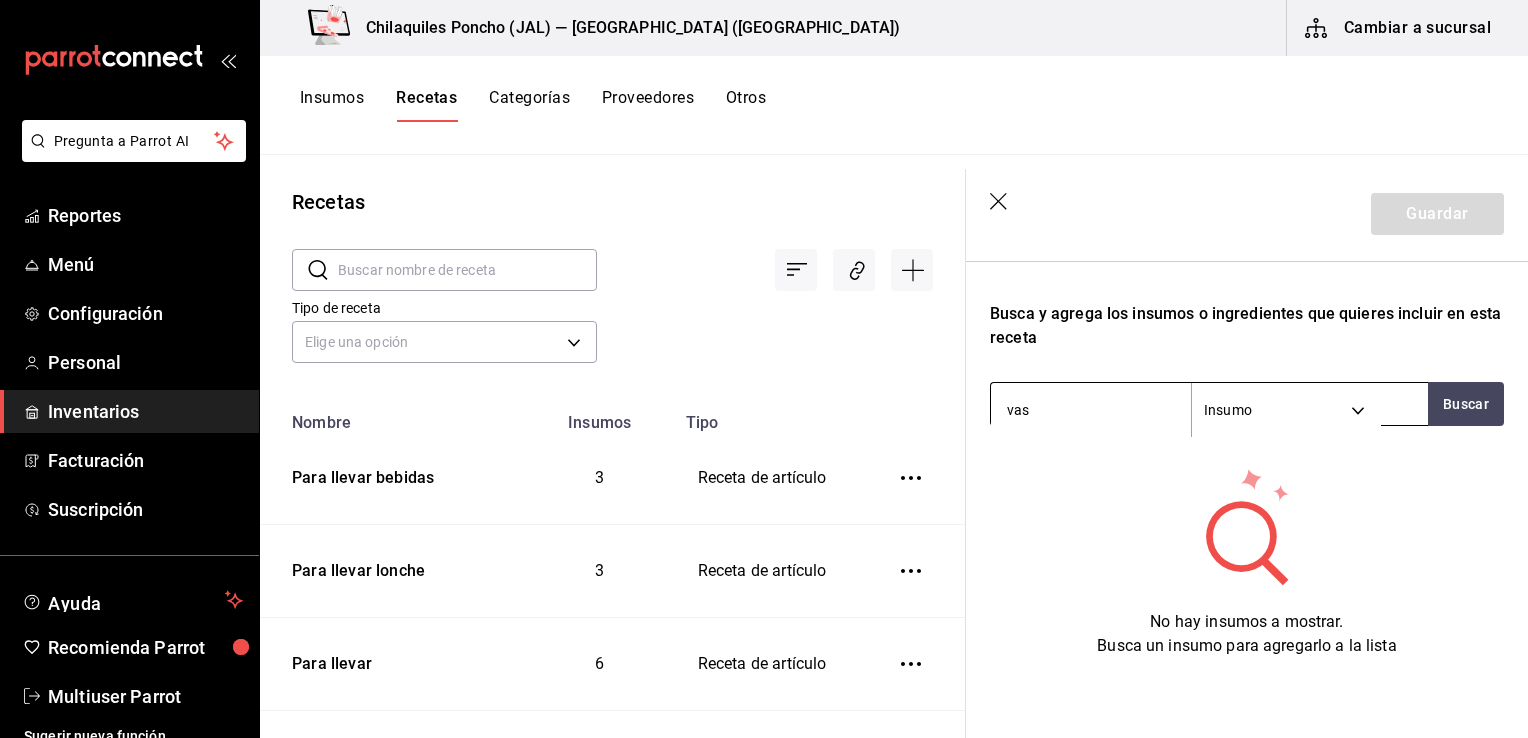 type on "vaso" 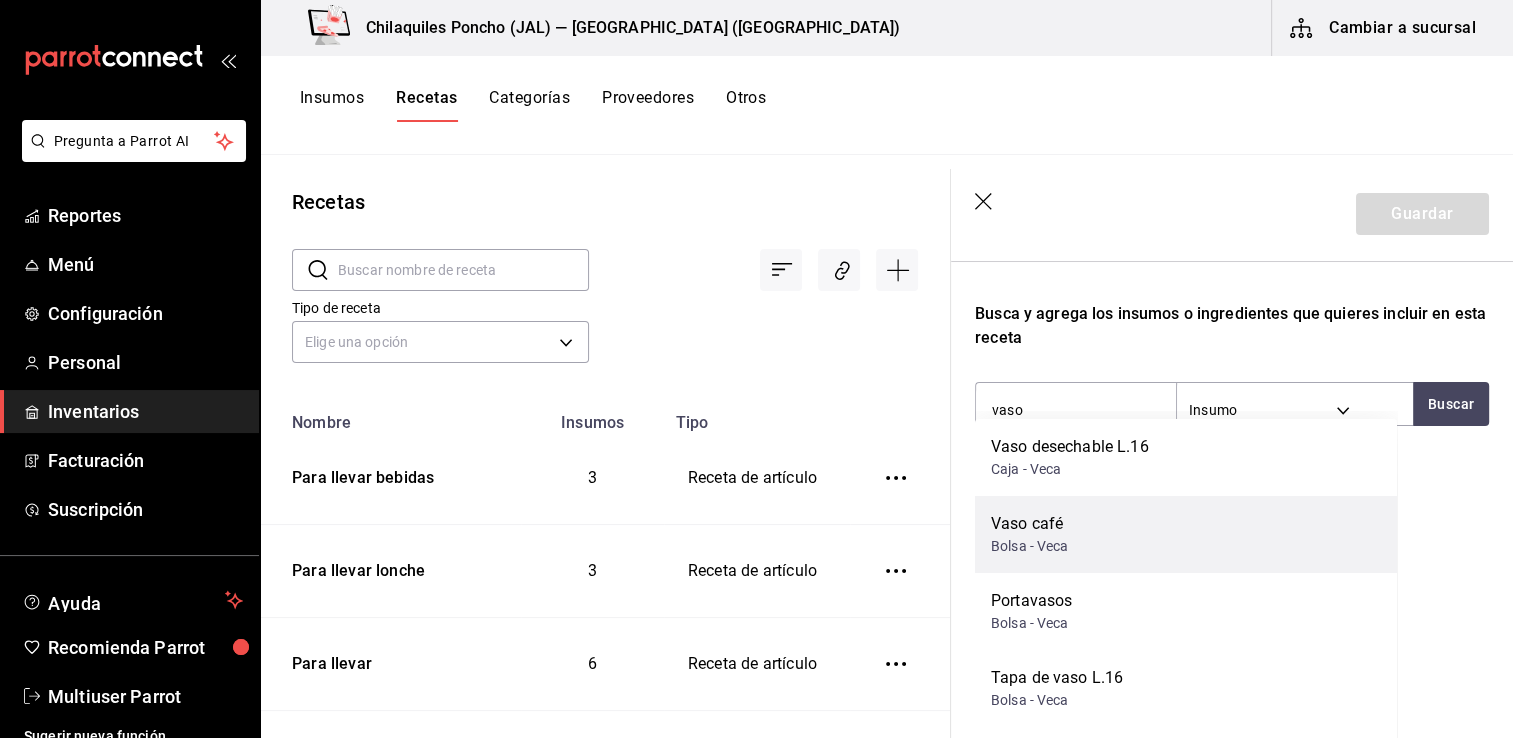click on "Vaso café Bolsa - Veca" at bounding box center (1186, 534) 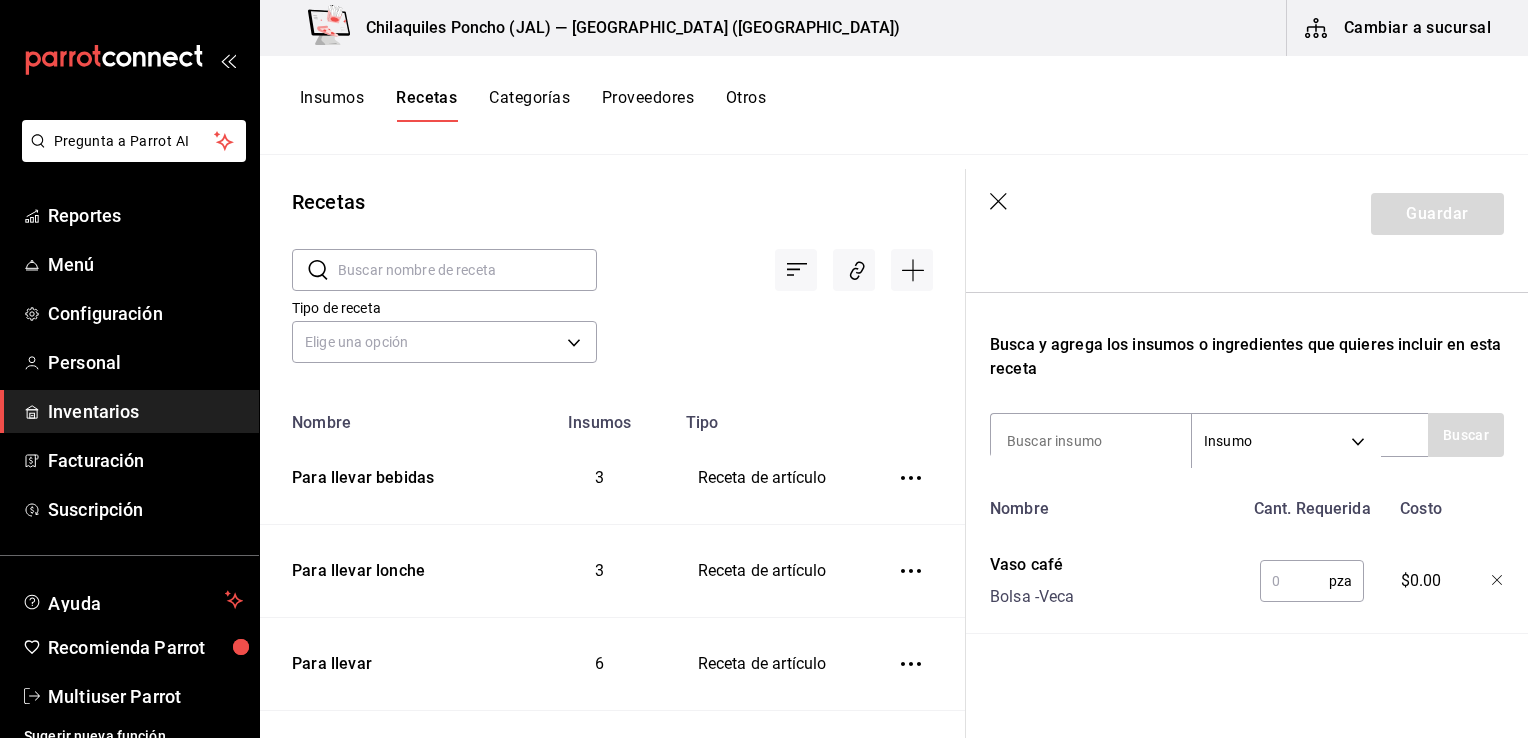 scroll, scrollTop: 300, scrollLeft: 0, axis: vertical 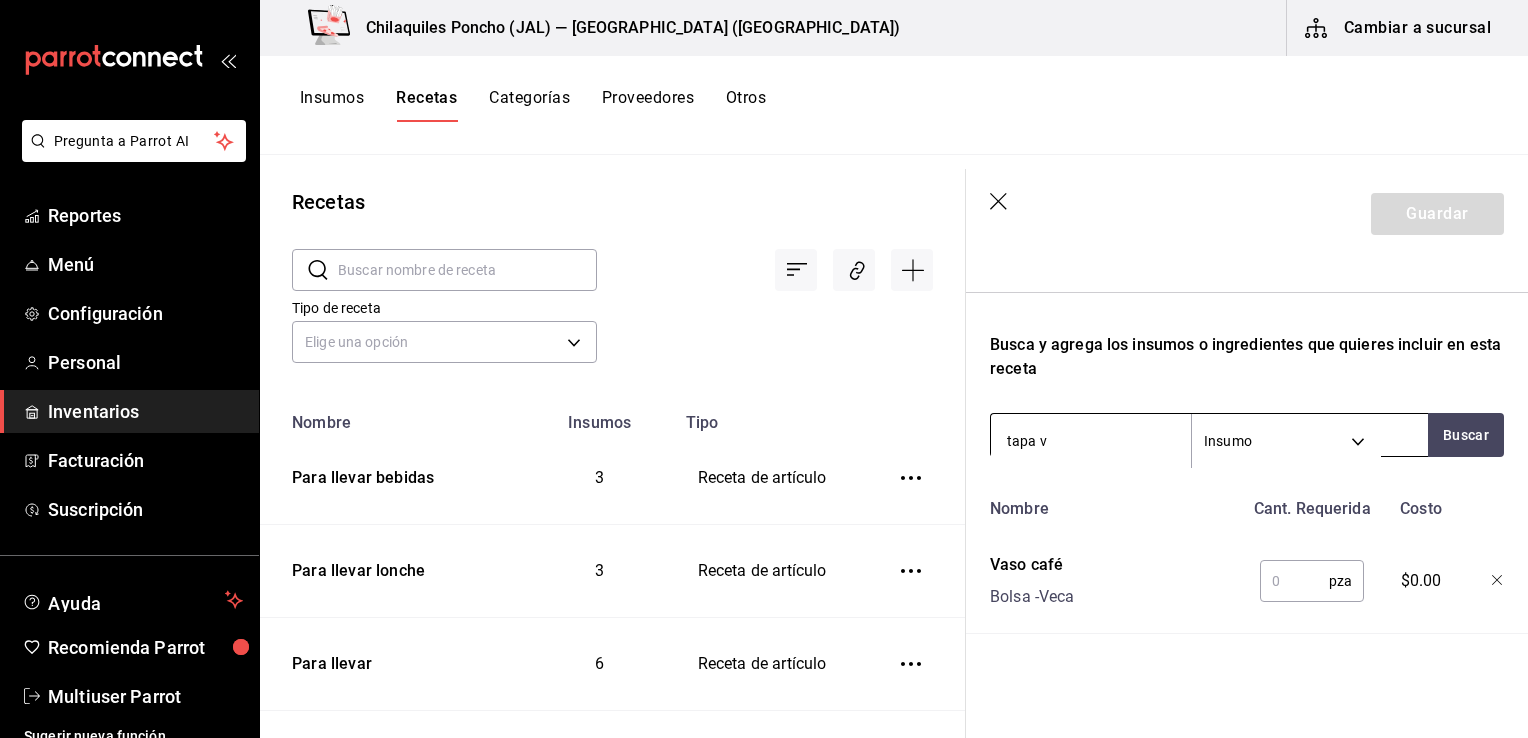 type on "tapa va" 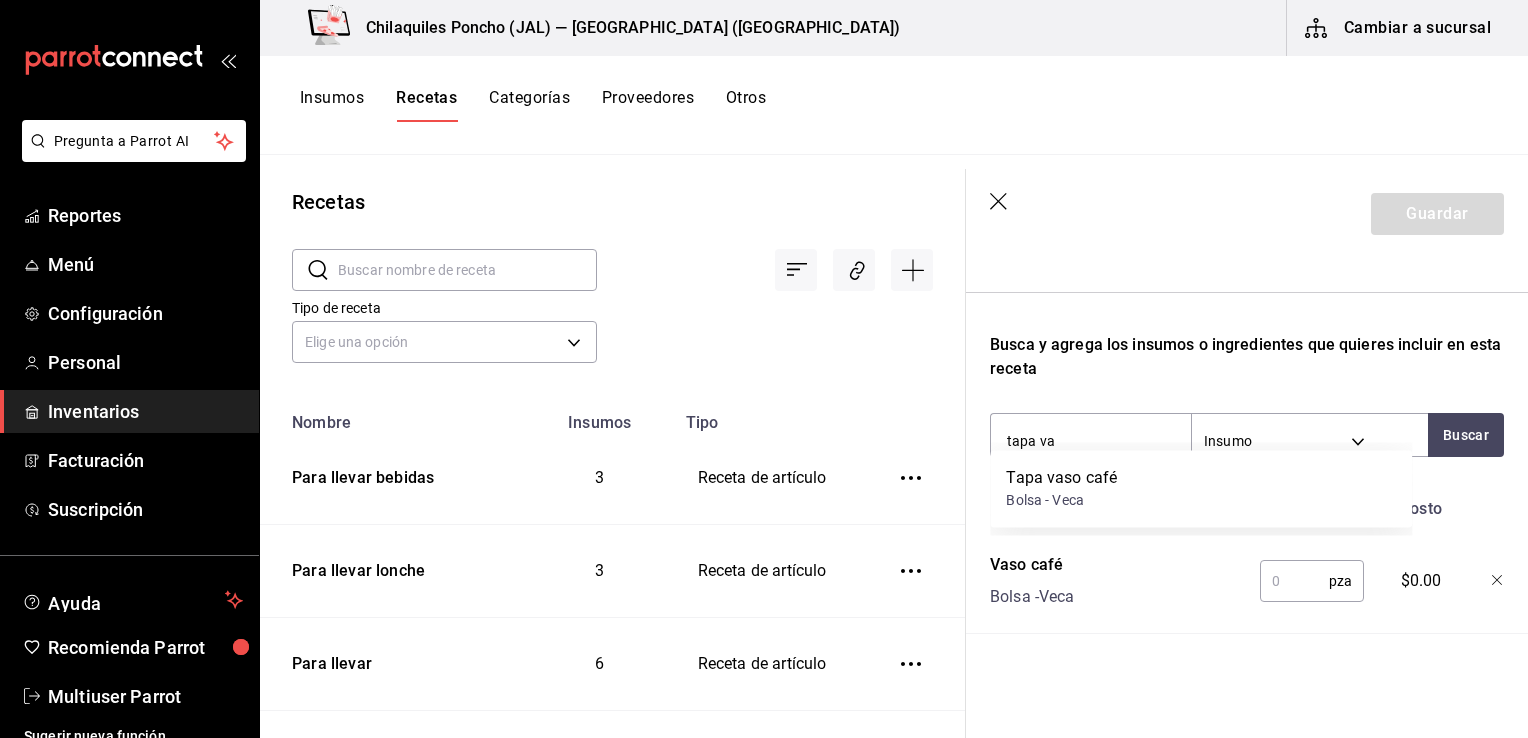 click on "Tapa vaso café Bolsa - Veca" at bounding box center [1201, 488] 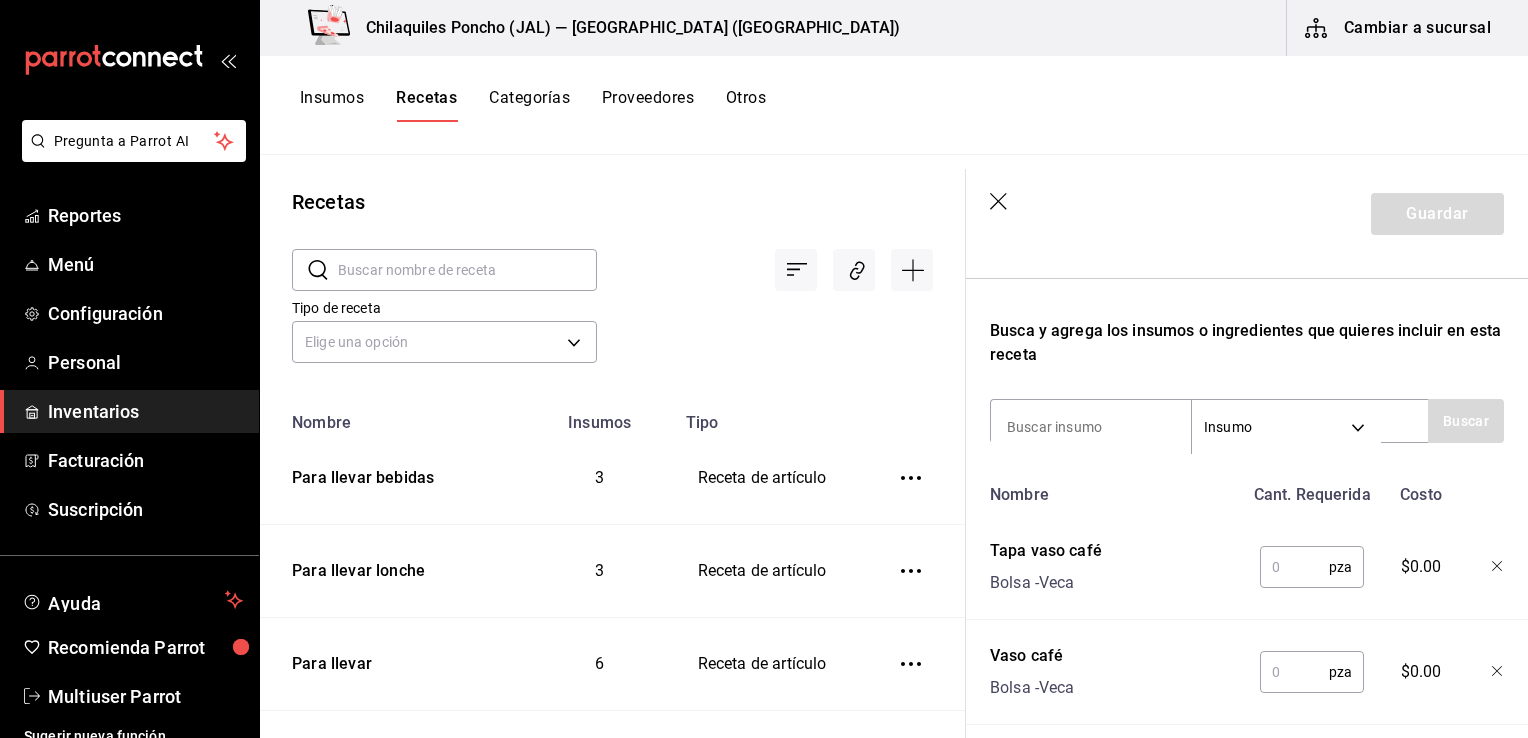 scroll, scrollTop: 332, scrollLeft: 0, axis: vertical 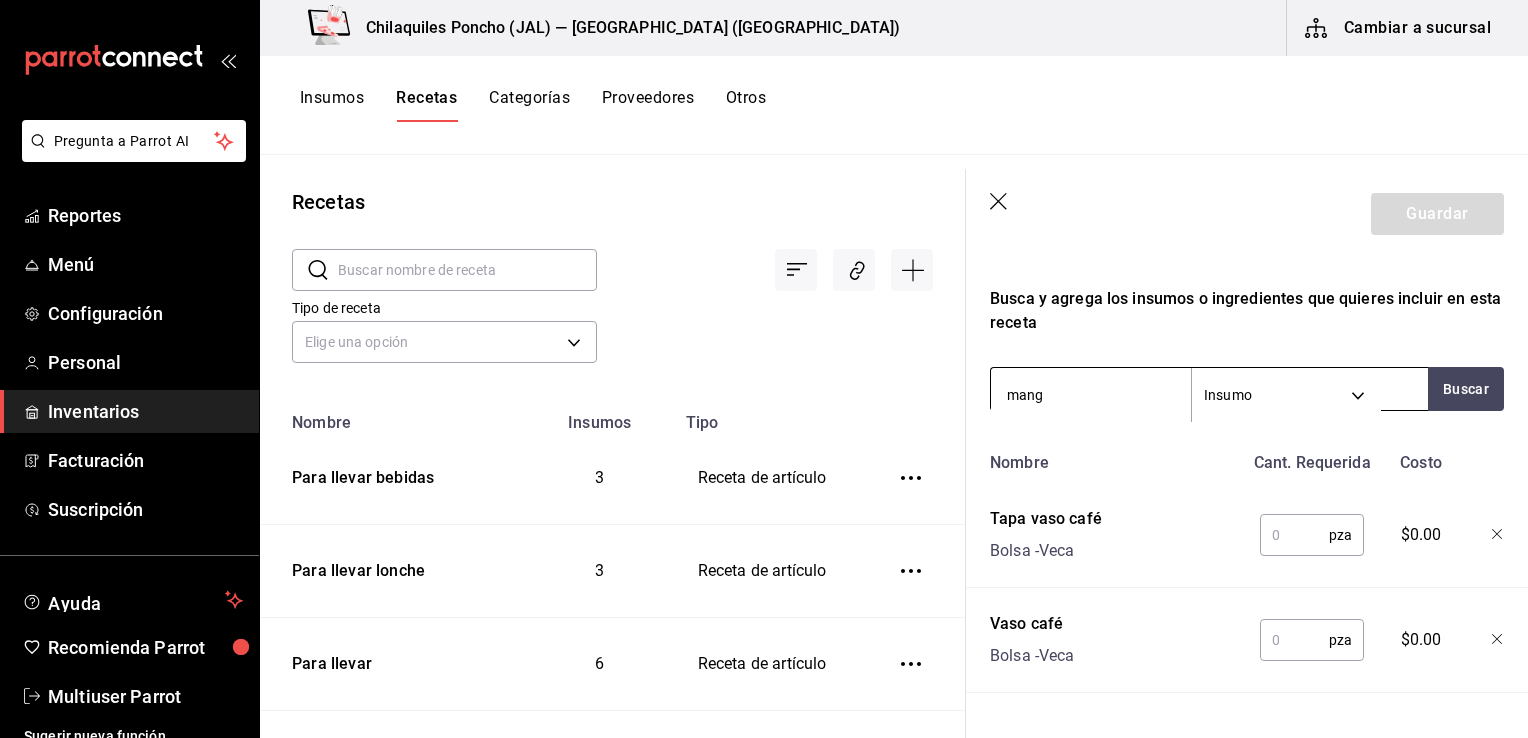 type on "manga" 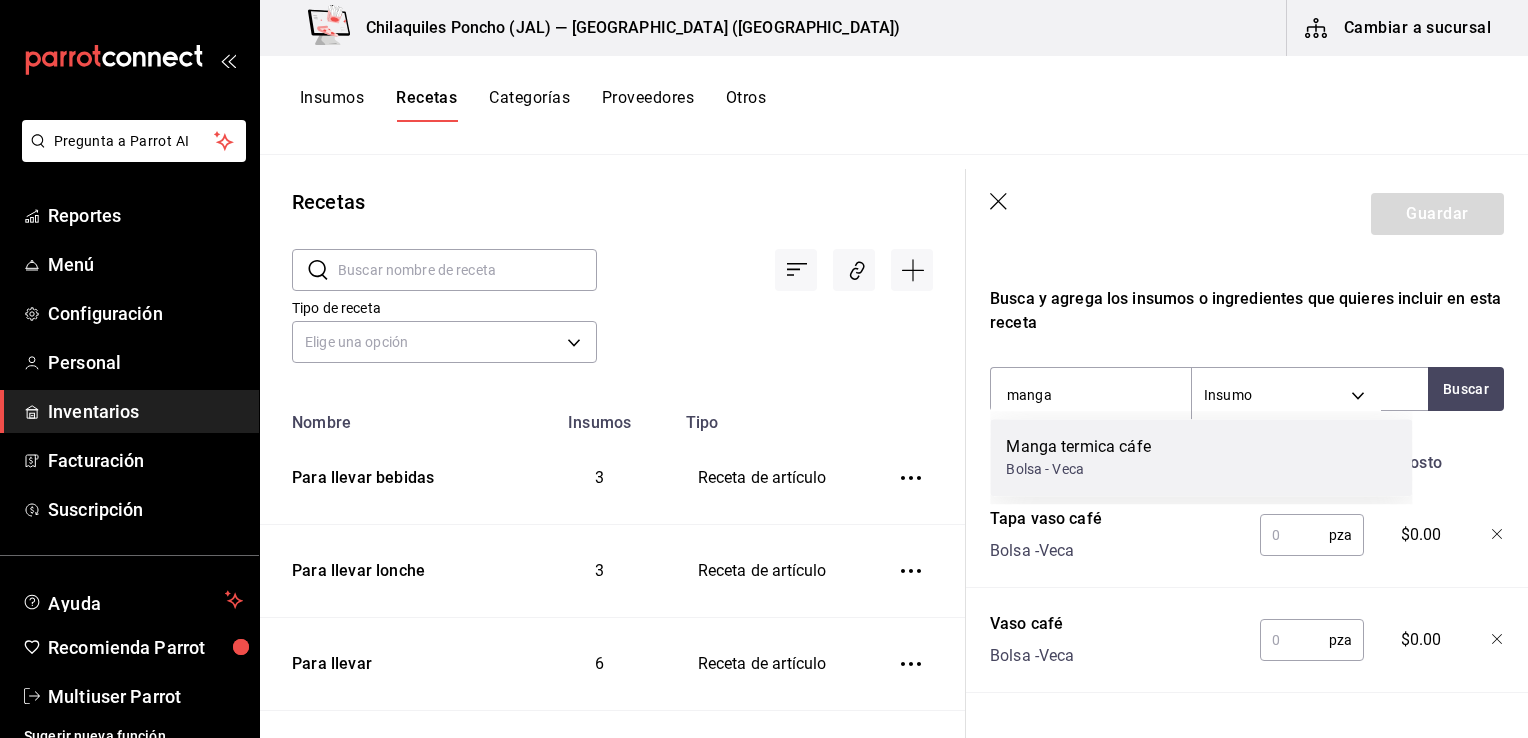 click on "Manga termica cáfe" at bounding box center [1078, 447] 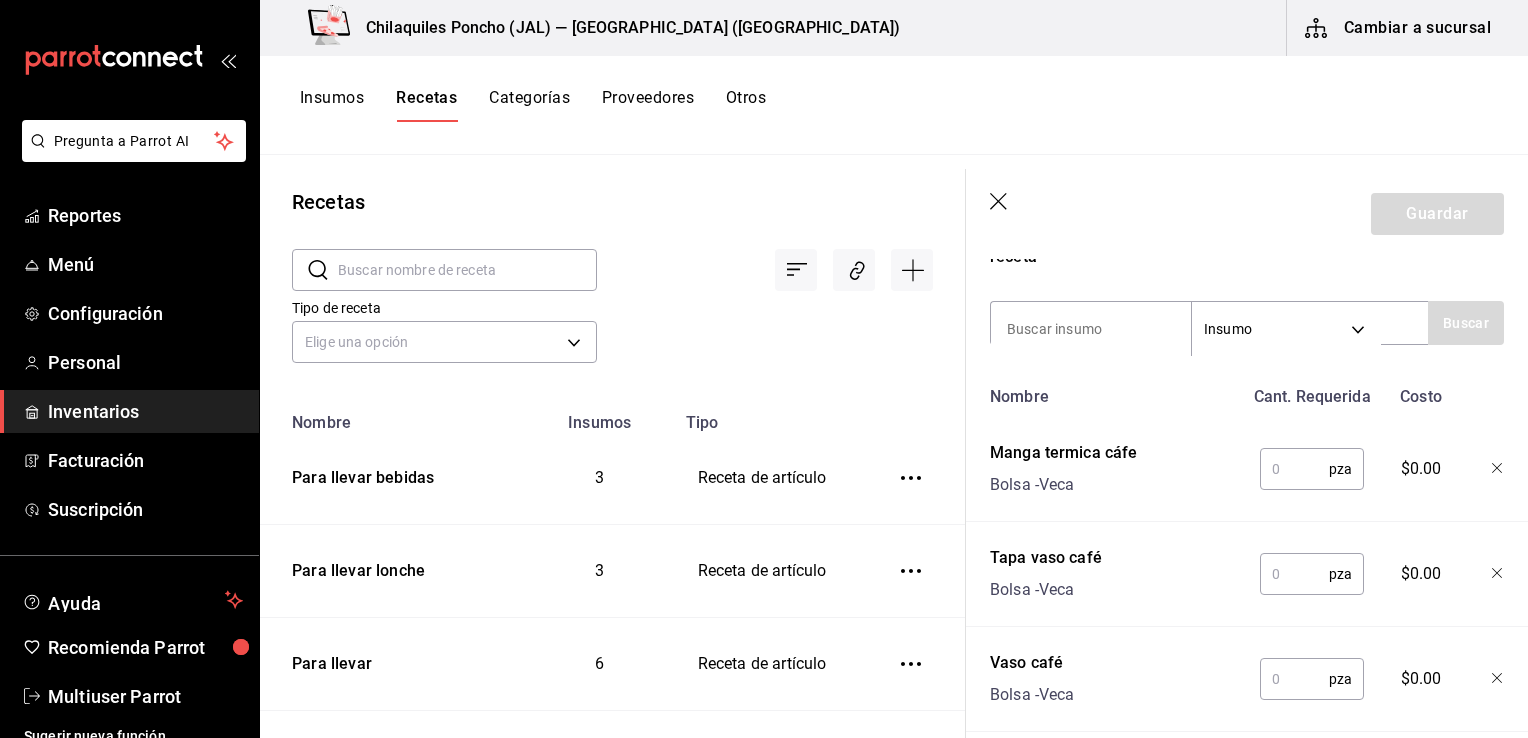 scroll, scrollTop: 432, scrollLeft: 0, axis: vertical 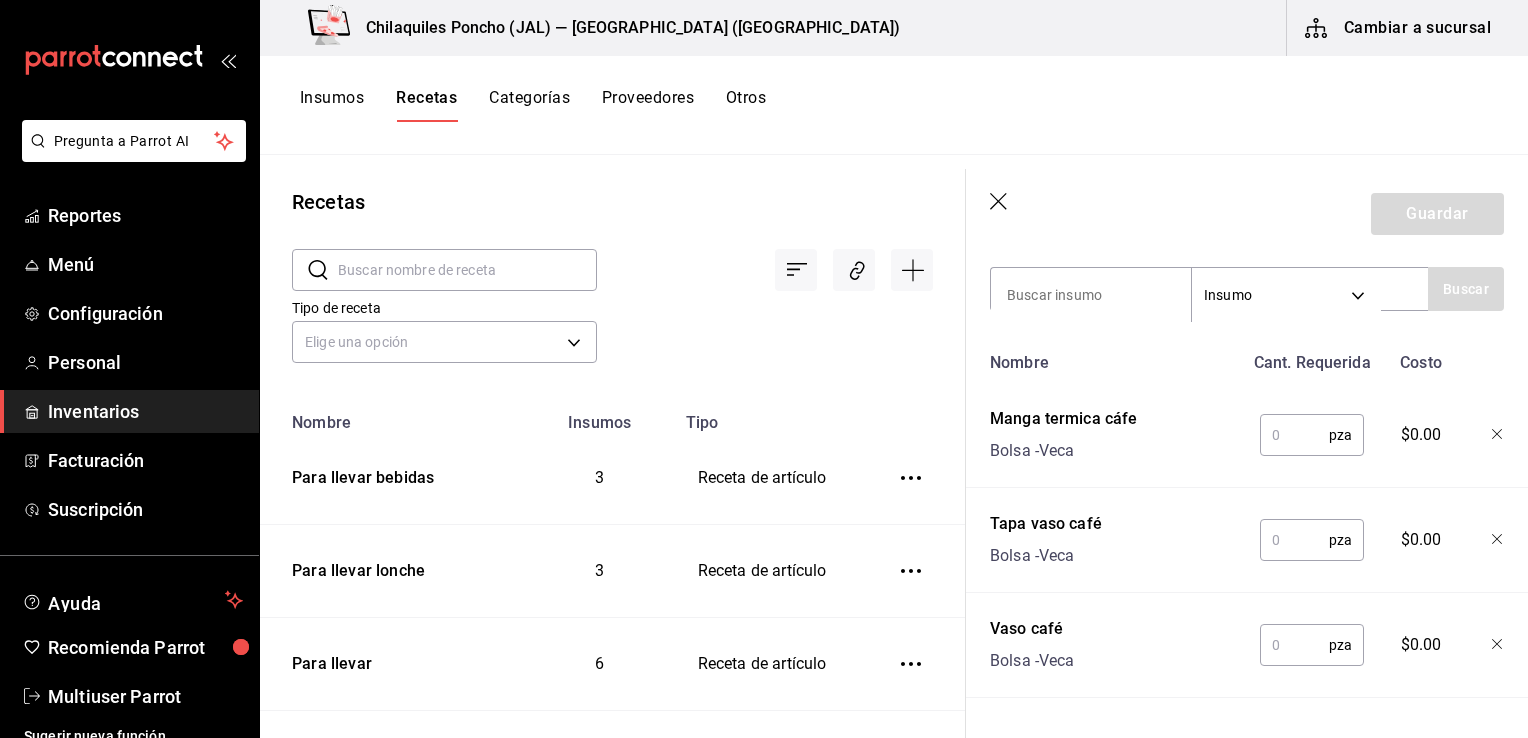 click at bounding box center (1294, 435) 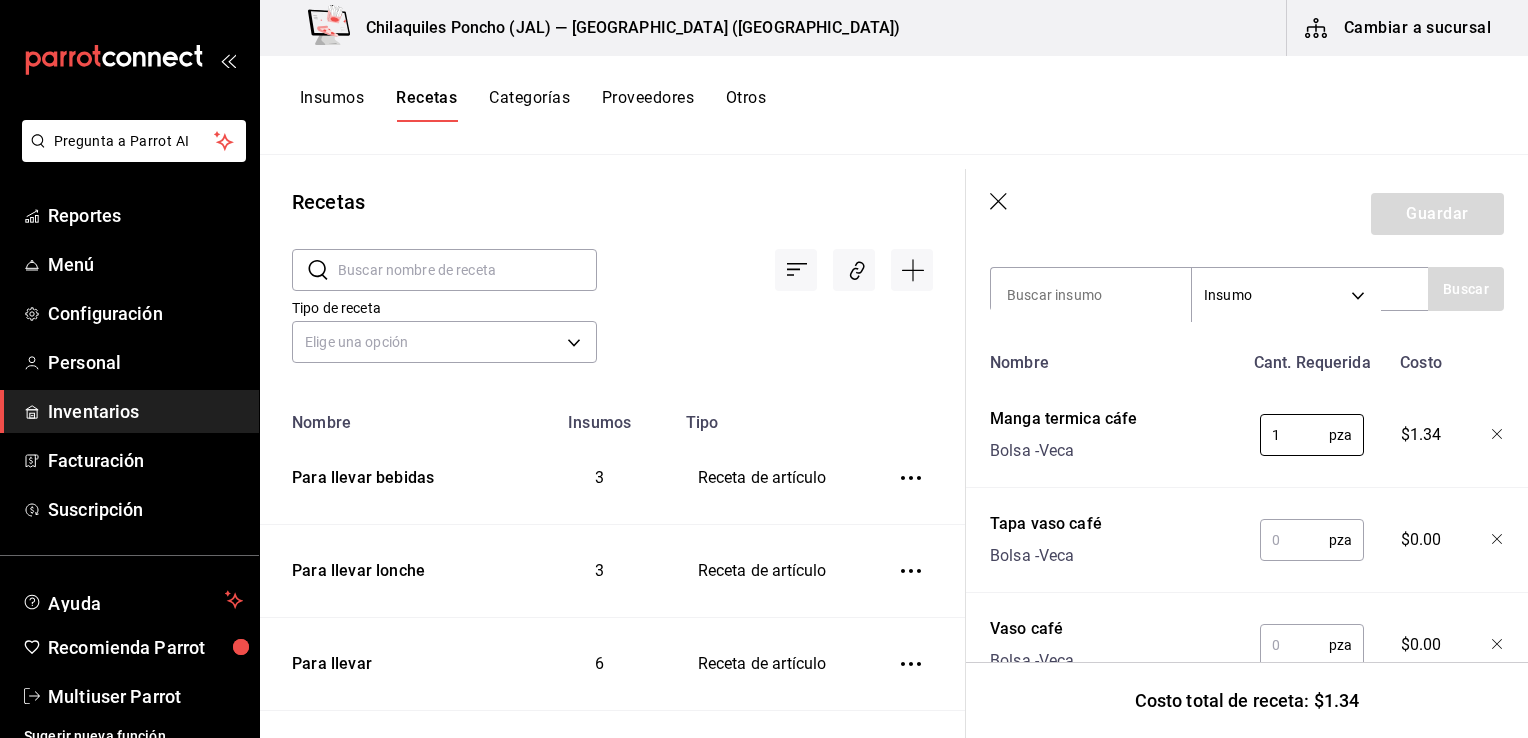 type on "1" 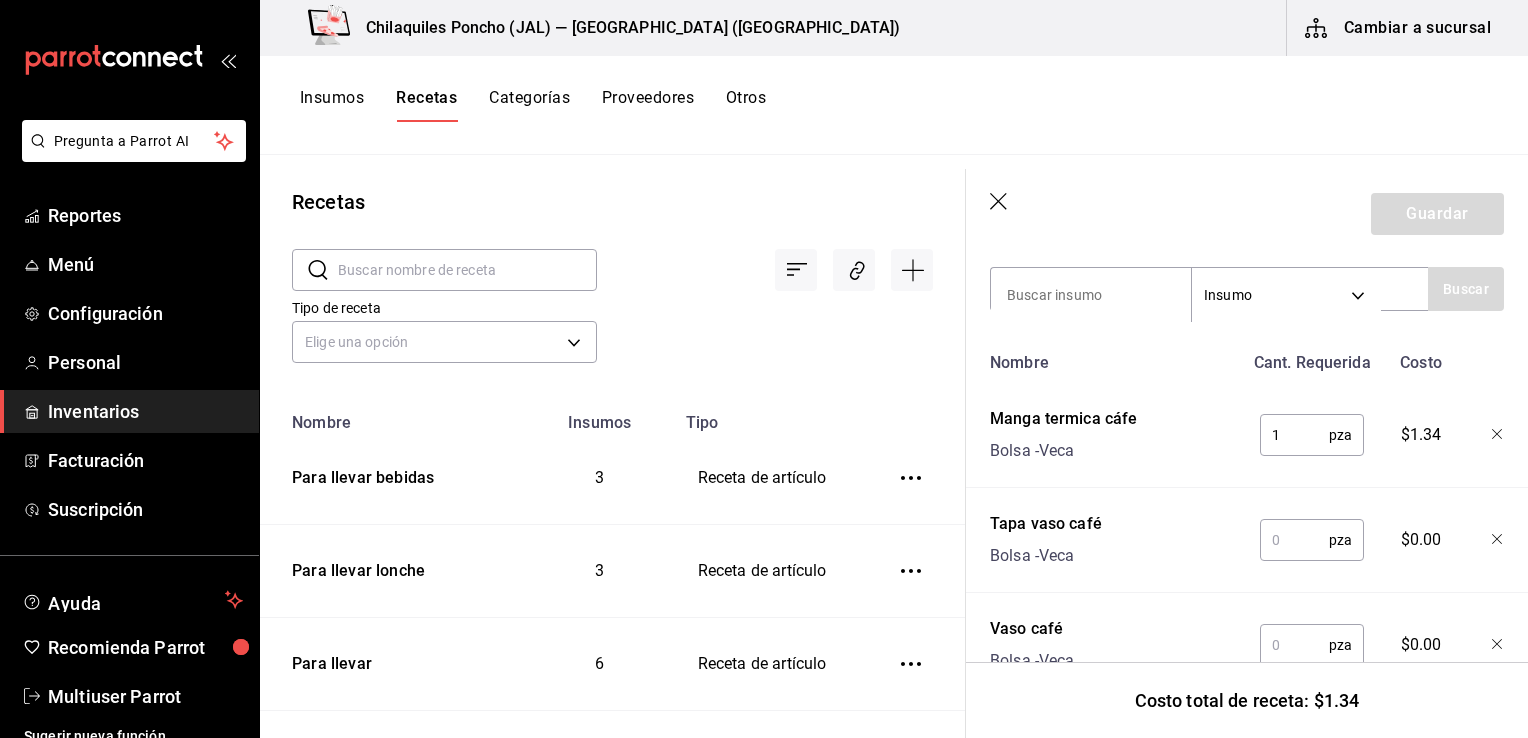 click on "pza ​" at bounding box center [1308, 536] 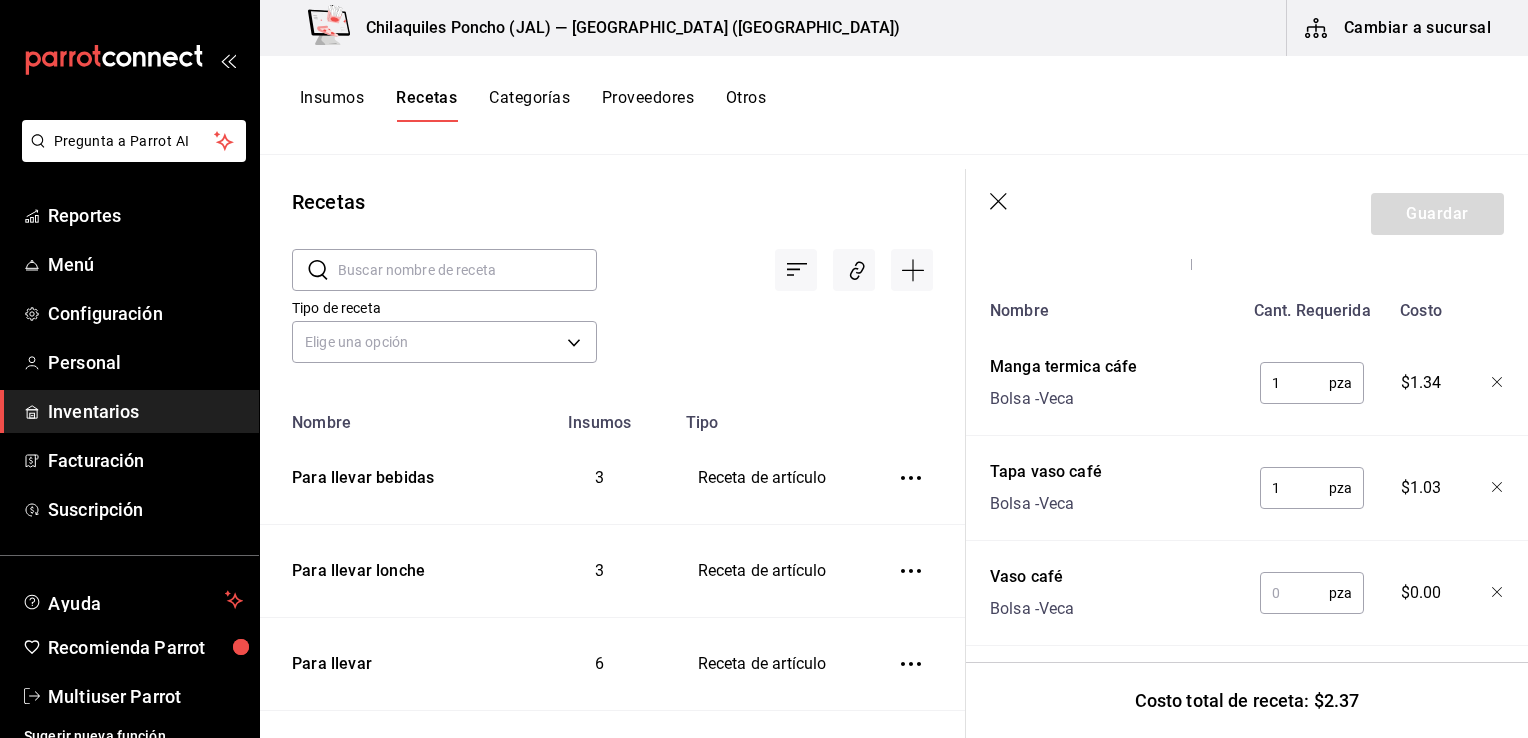 scroll, scrollTop: 510, scrollLeft: 0, axis: vertical 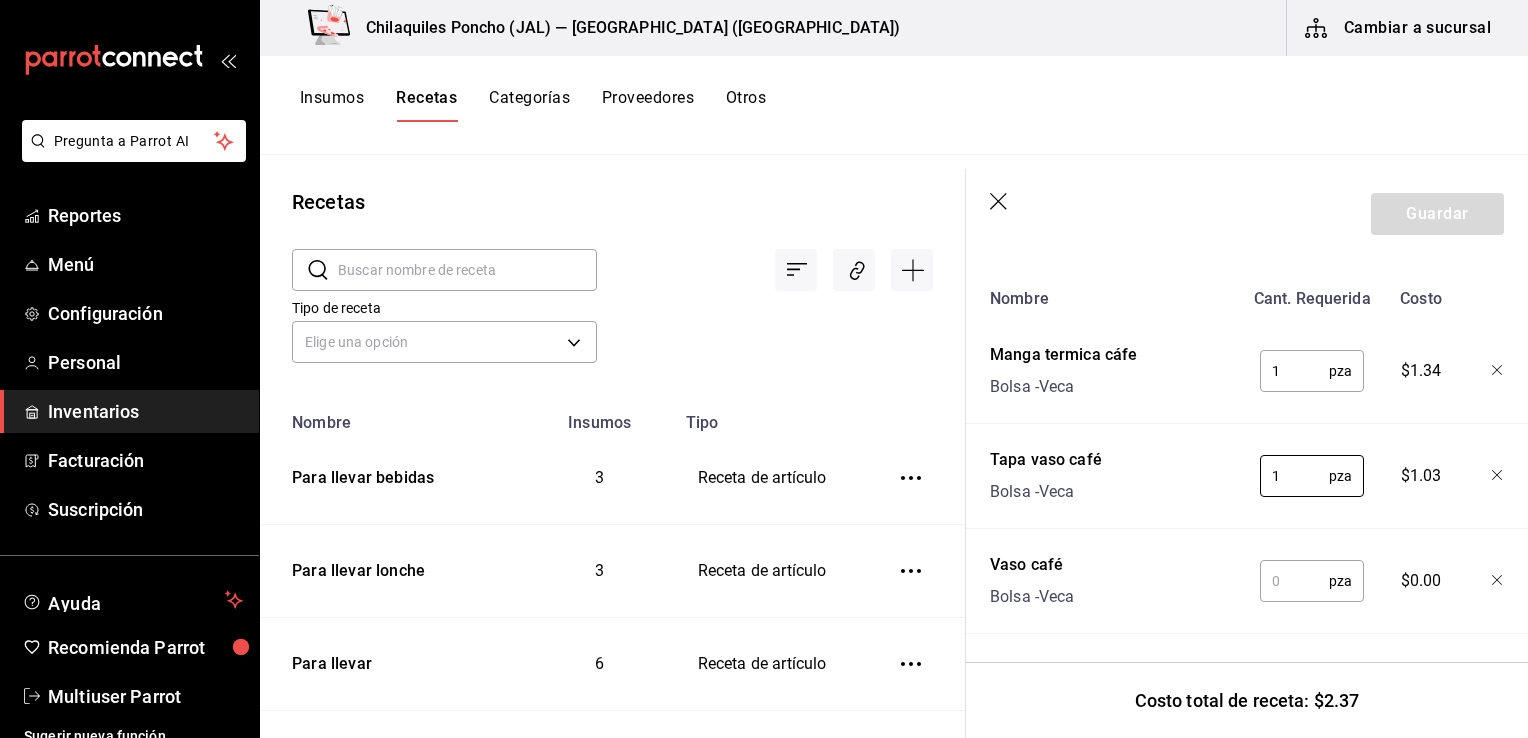 type on "1" 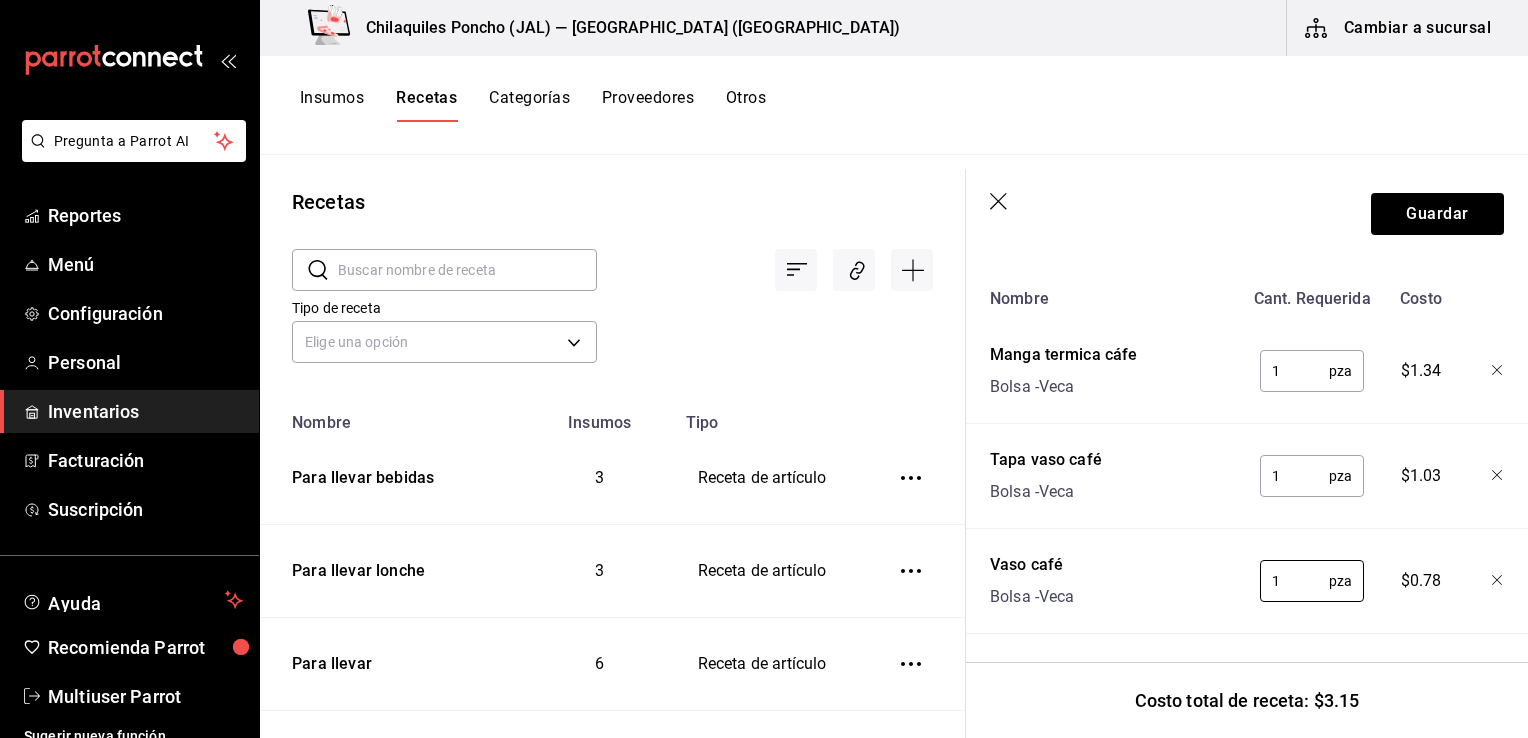 scroll, scrollTop: 310, scrollLeft: 0, axis: vertical 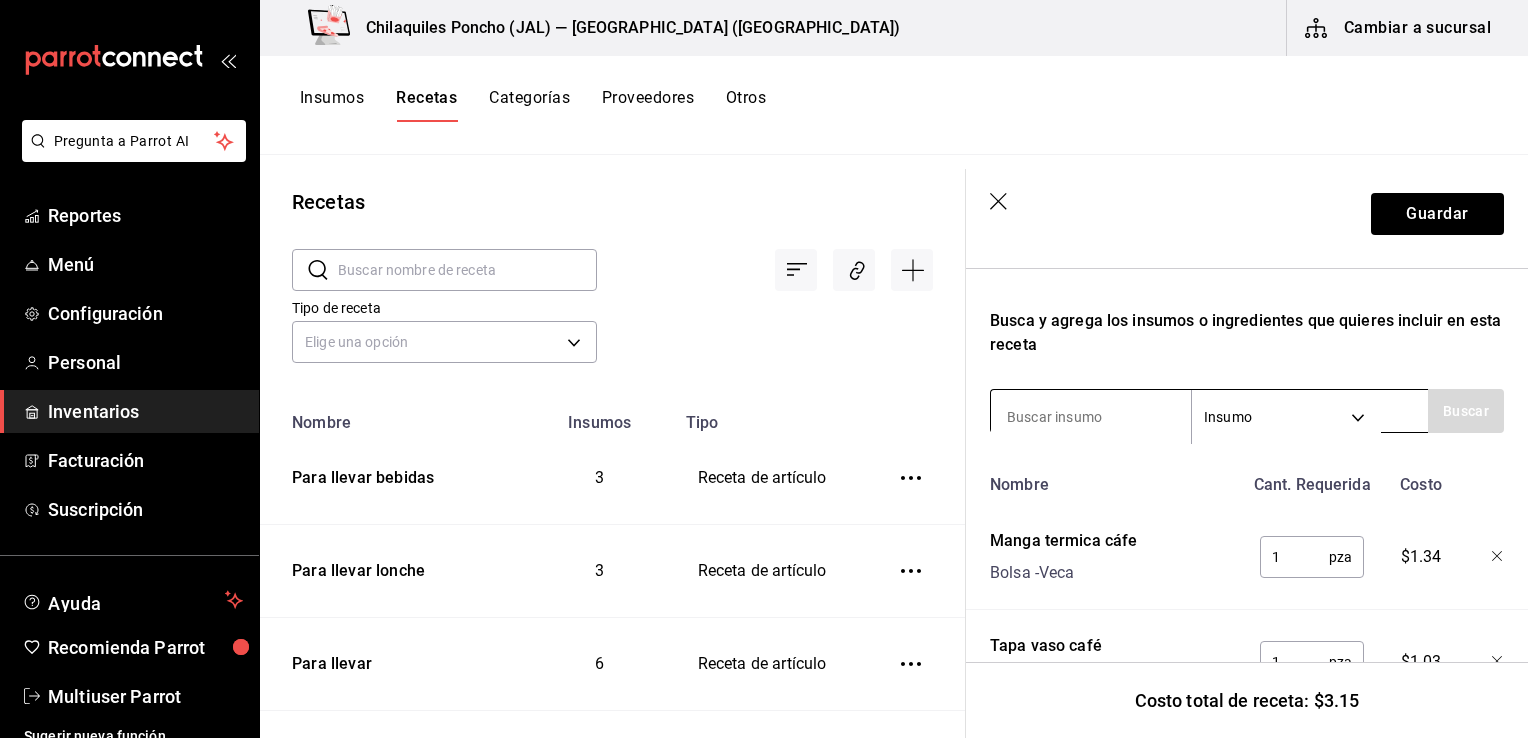 type on "1" 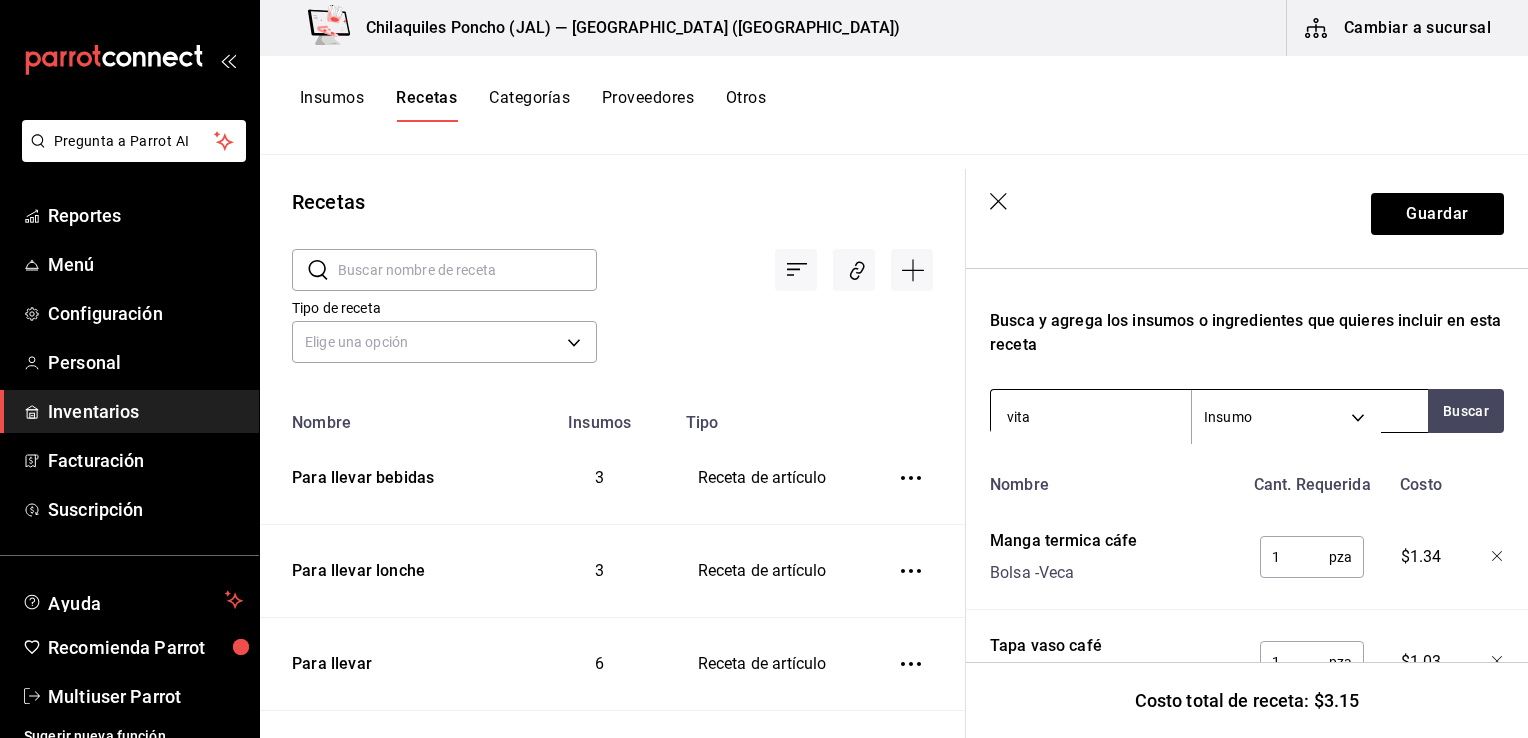 type on "vitaf" 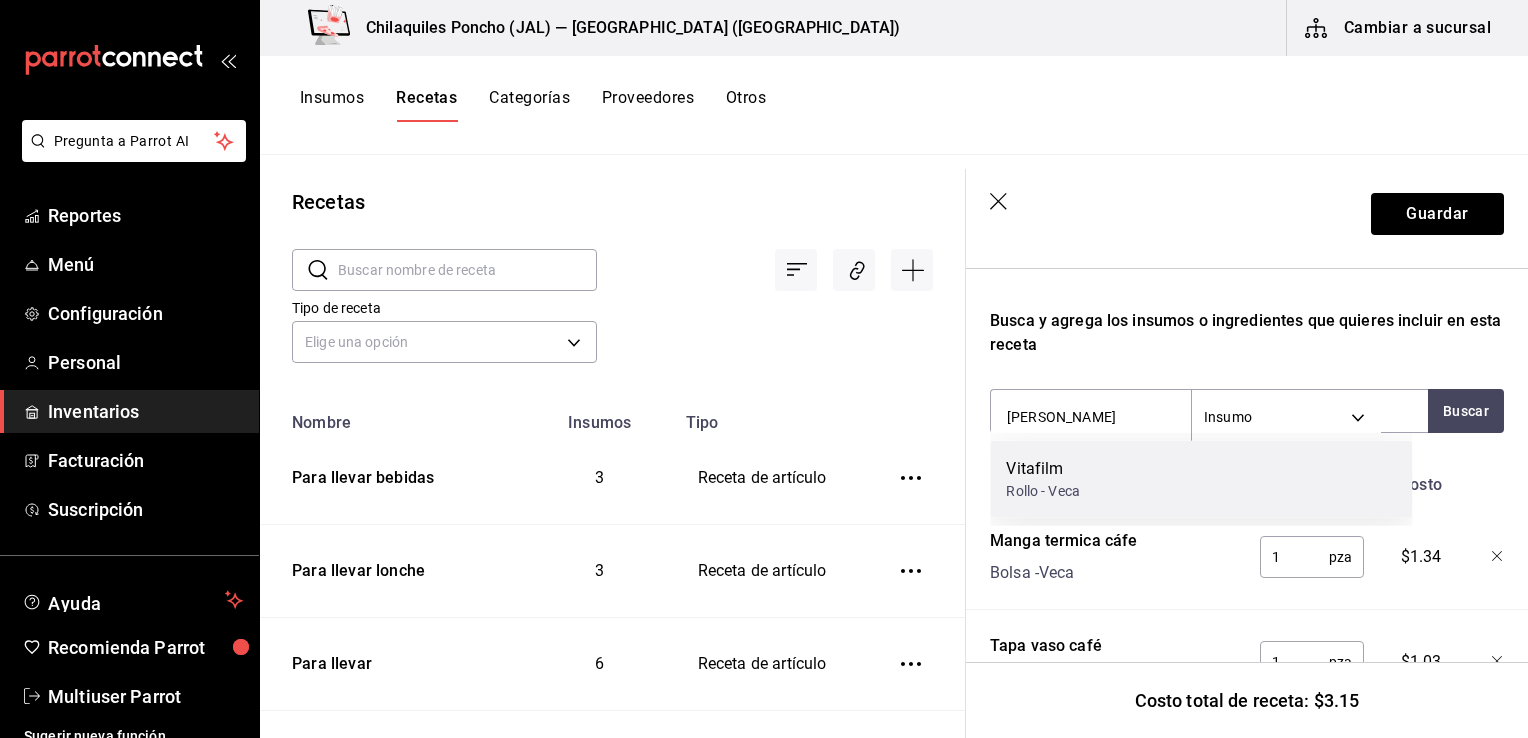 click on "Vitafilm Rollo - Veca" at bounding box center [1201, 479] 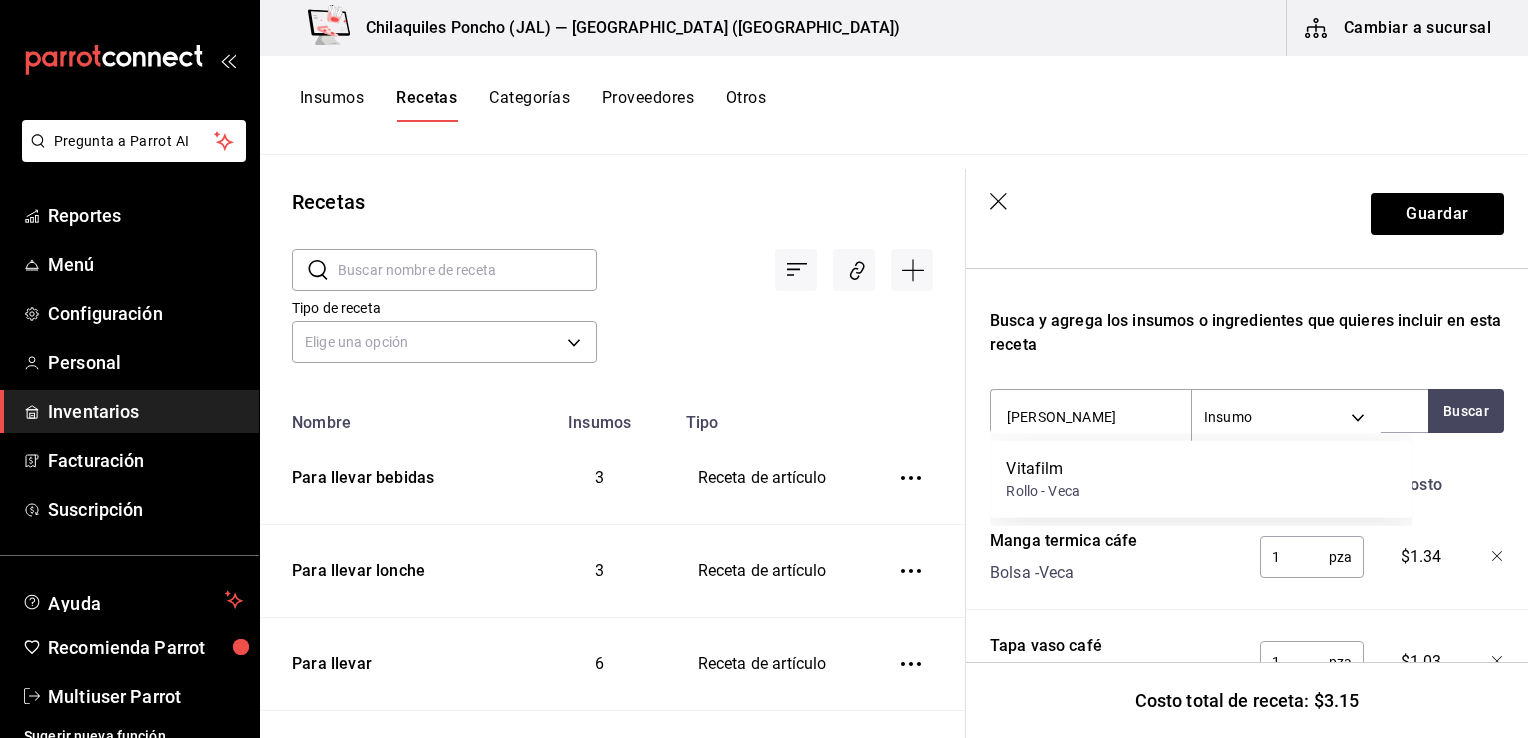 type 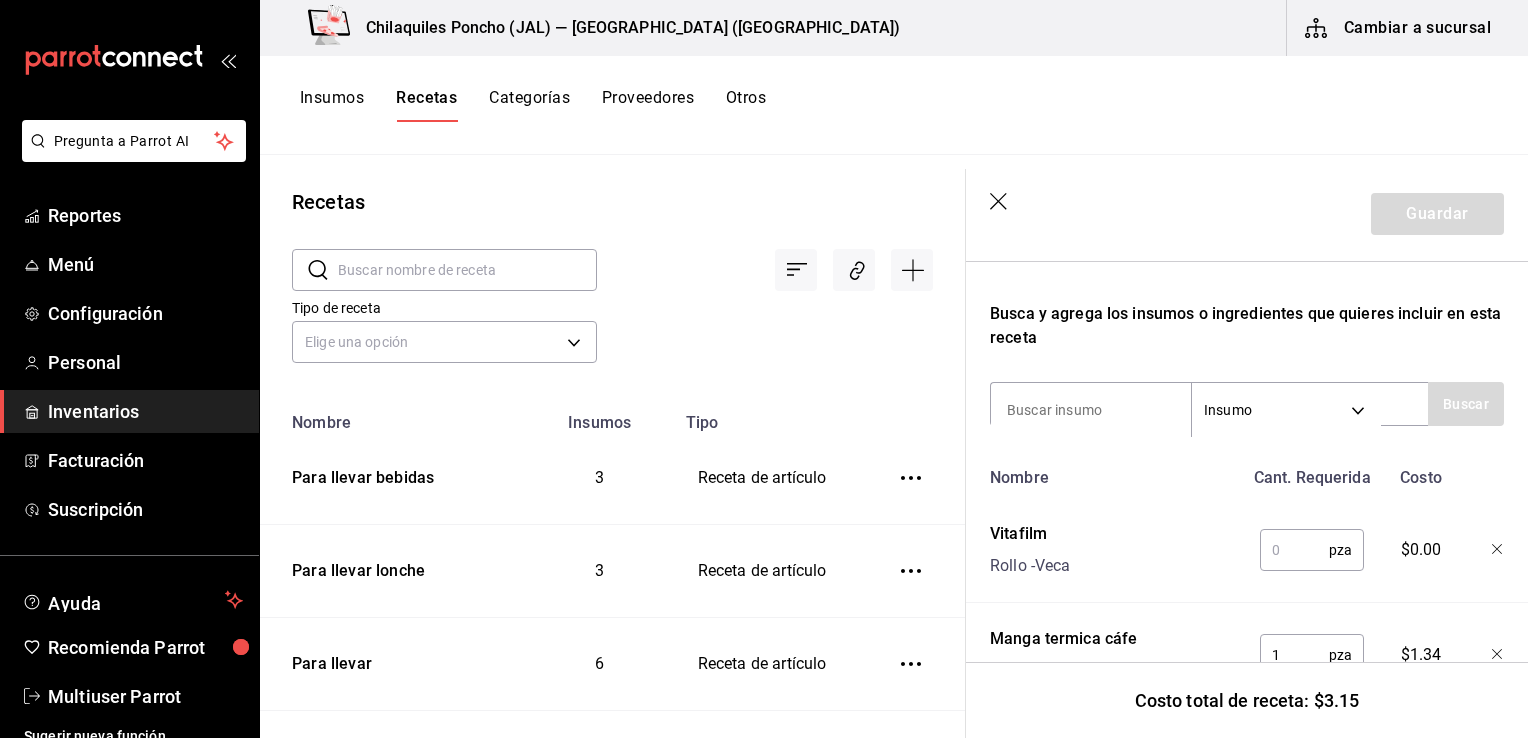 scroll, scrollTop: 316, scrollLeft: 0, axis: vertical 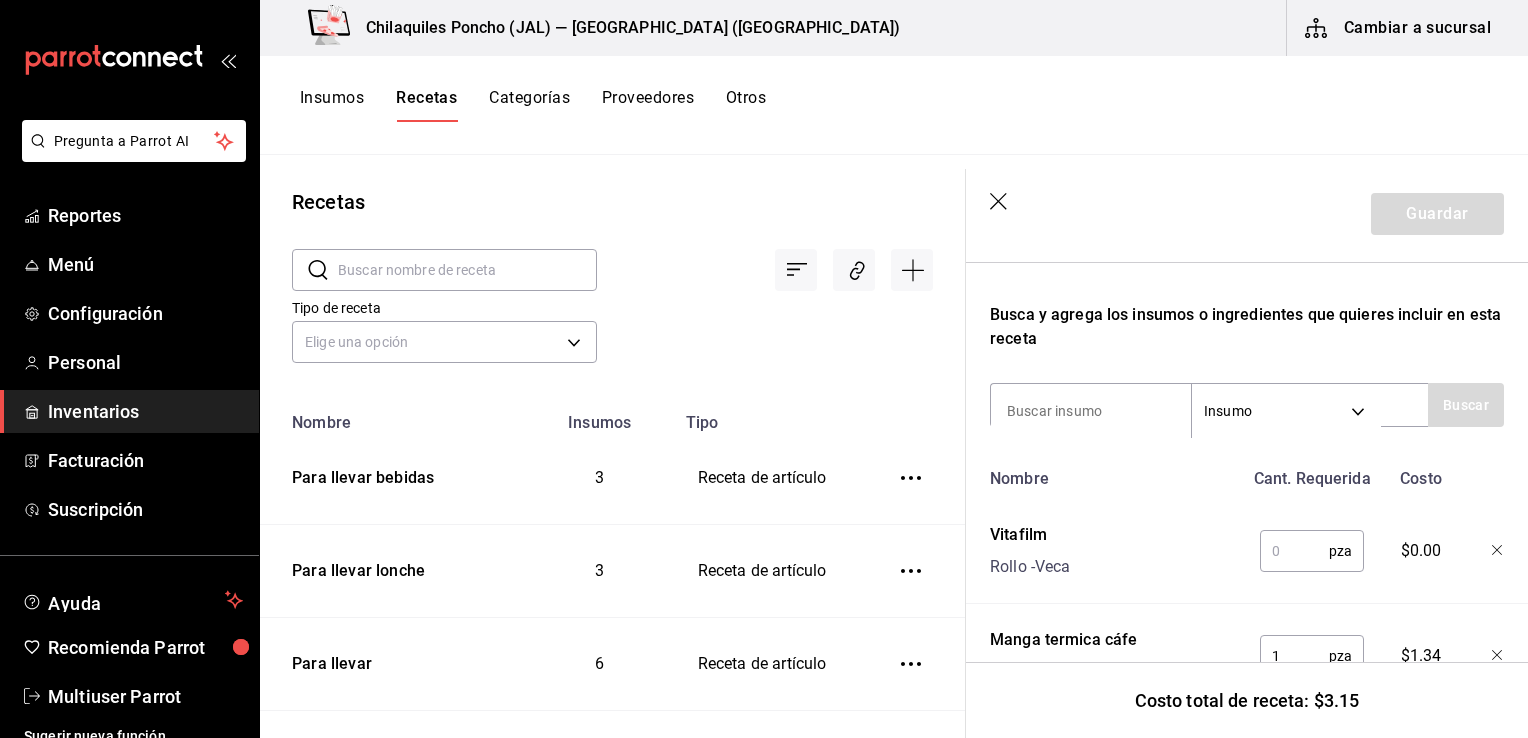 click on "pza ​" at bounding box center [1308, 547] 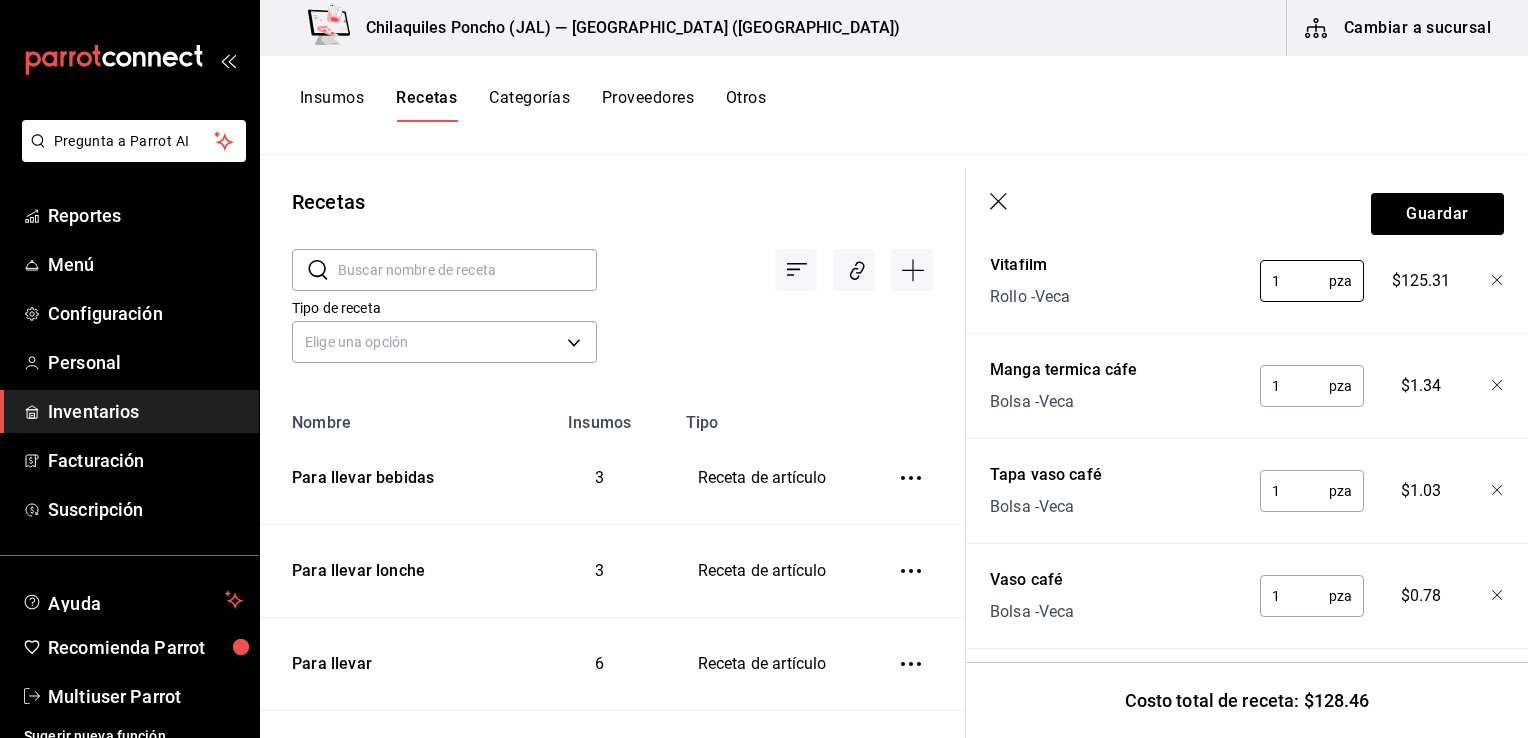 scroll, scrollTop: 616, scrollLeft: 0, axis: vertical 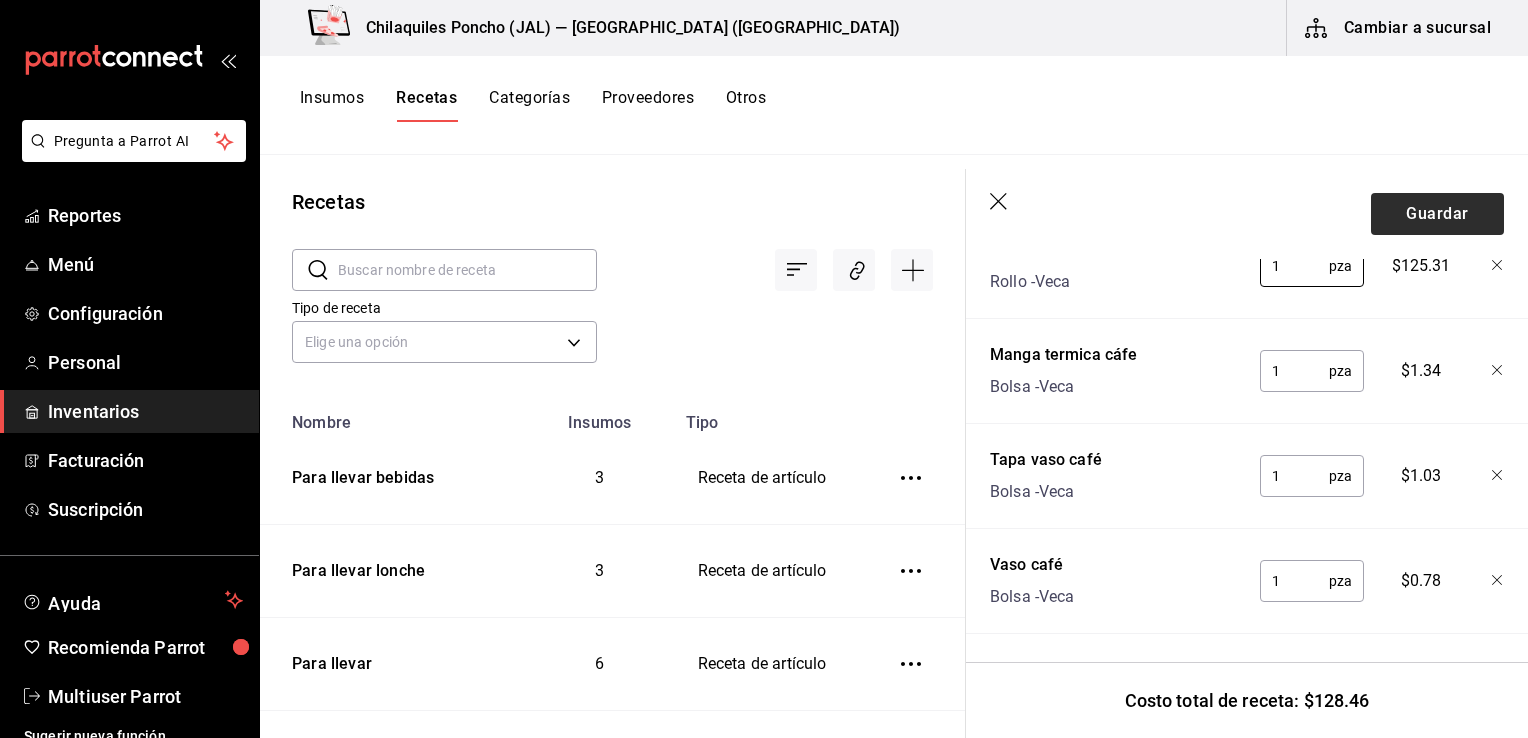type on "1" 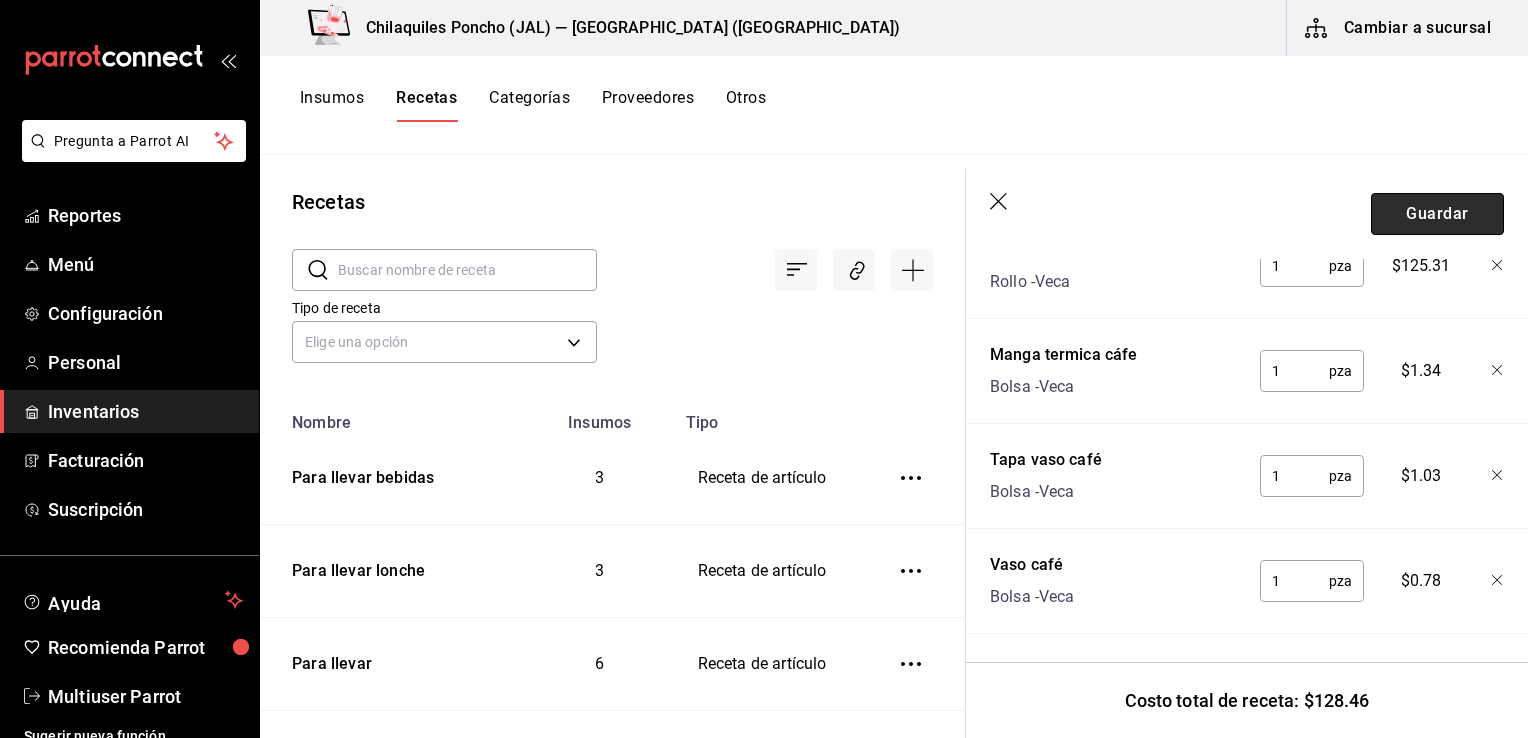 click on "Guardar" at bounding box center [1437, 214] 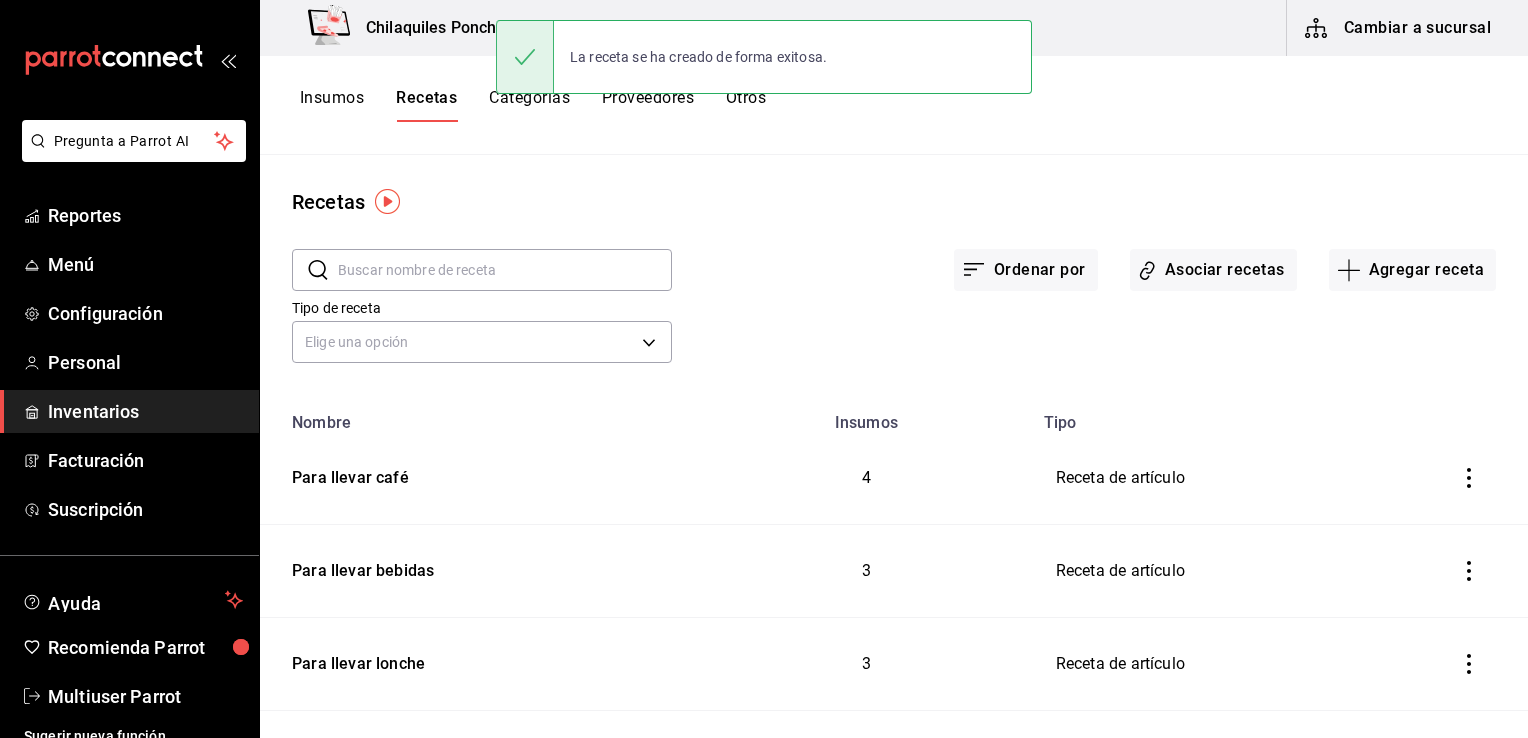 scroll, scrollTop: 0, scrollLeft: 0, axis: both 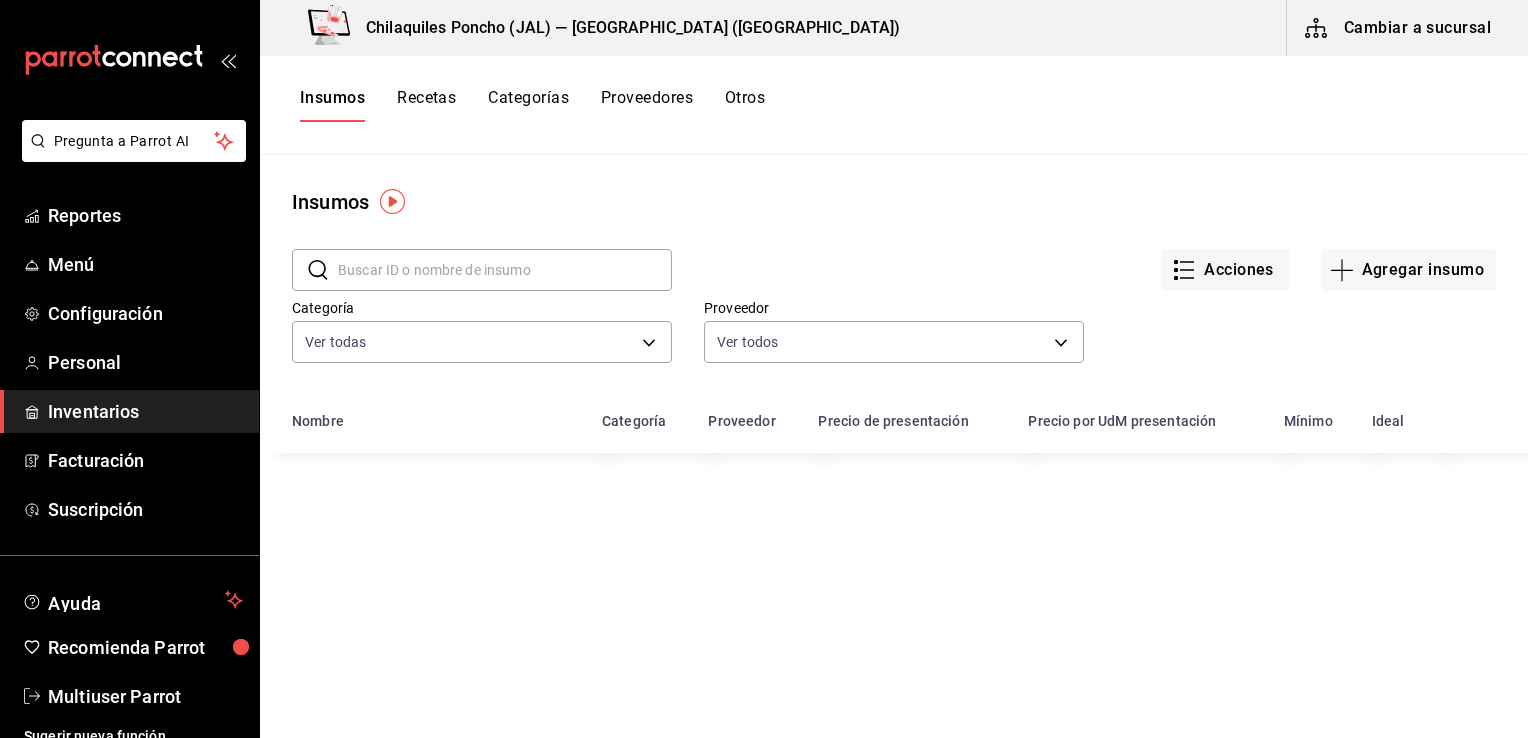 click at bounding box center (505, 270) 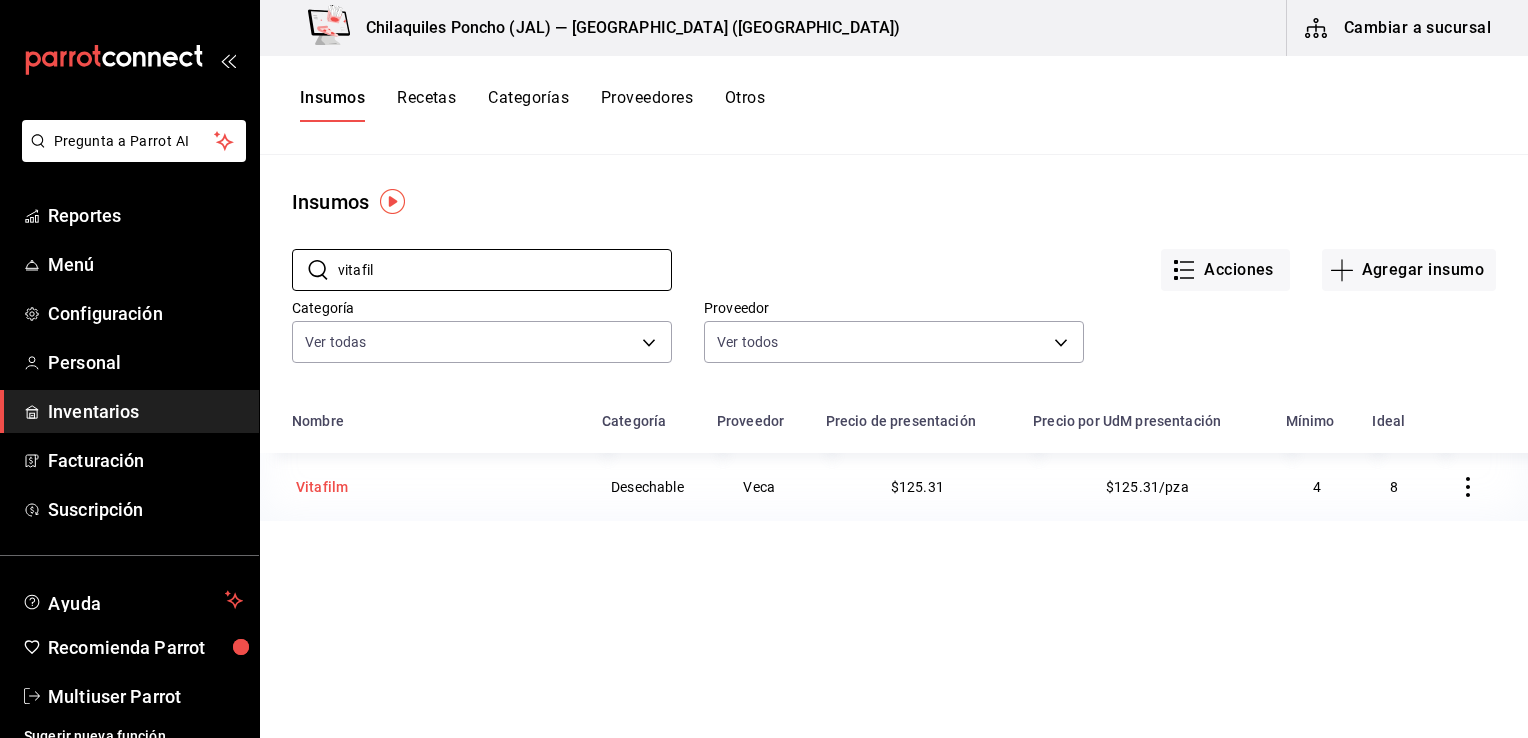 type on "vitafil" 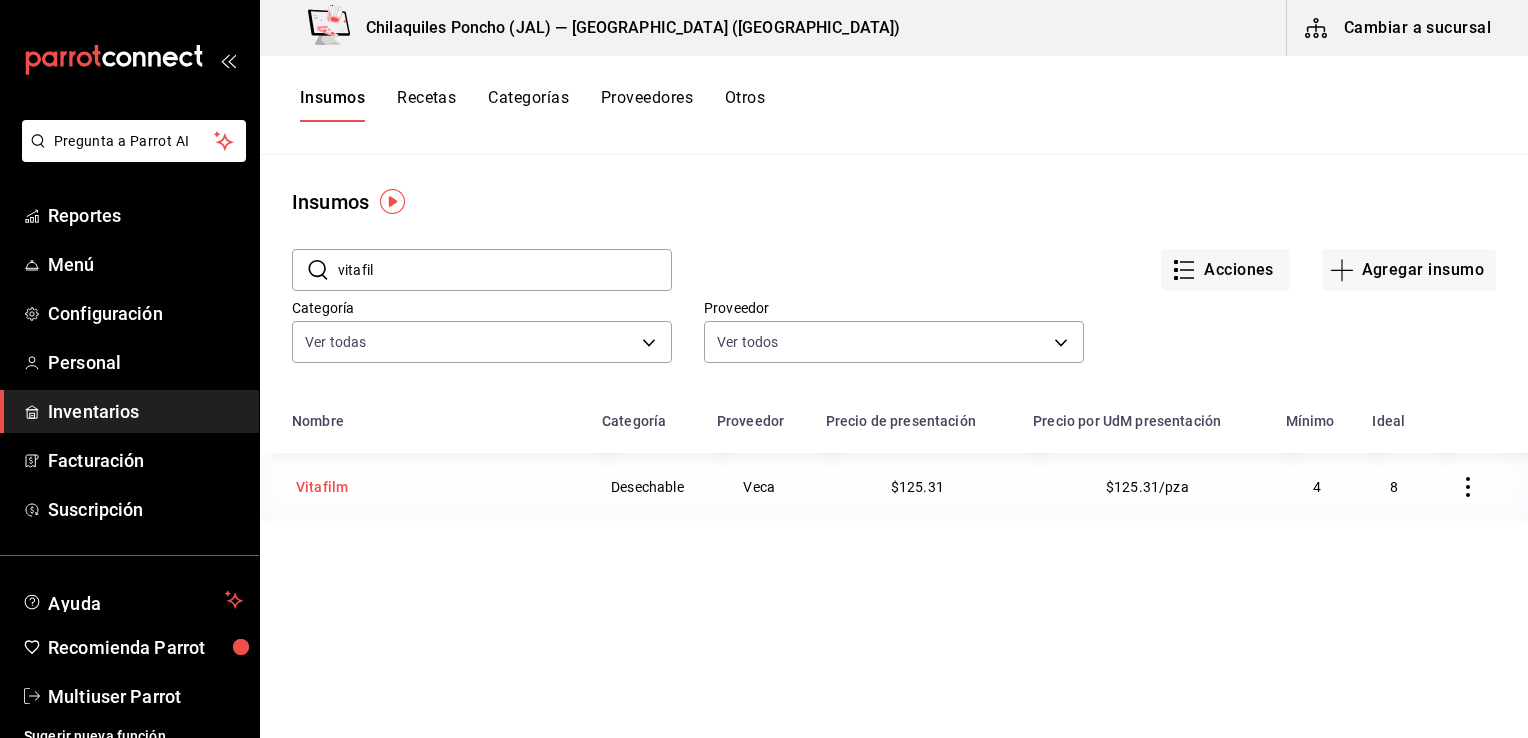 click on "Vitafilm" at bounding box center (435, 487) 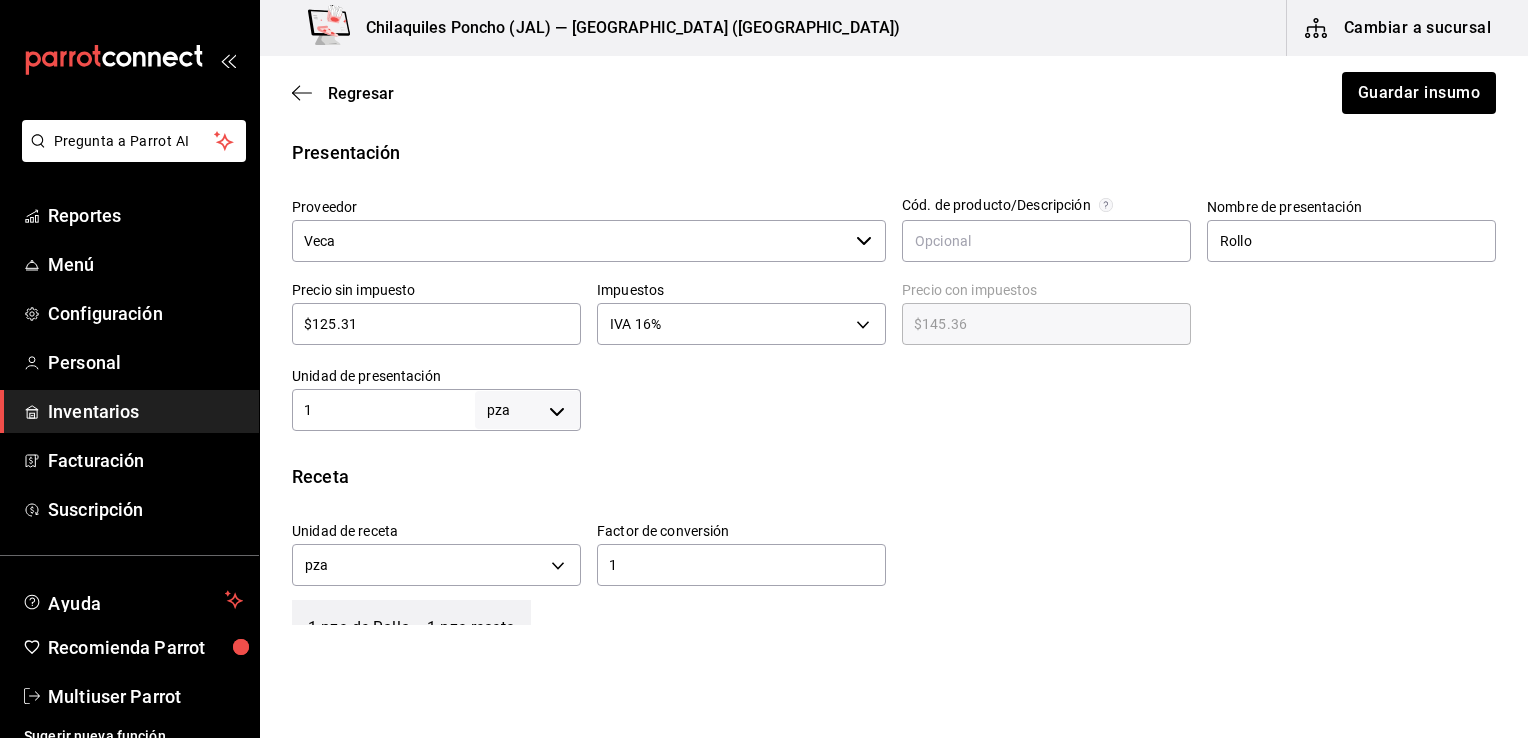 scroll, scrollTop: 500, scrollLeft: 0, axis: vertical 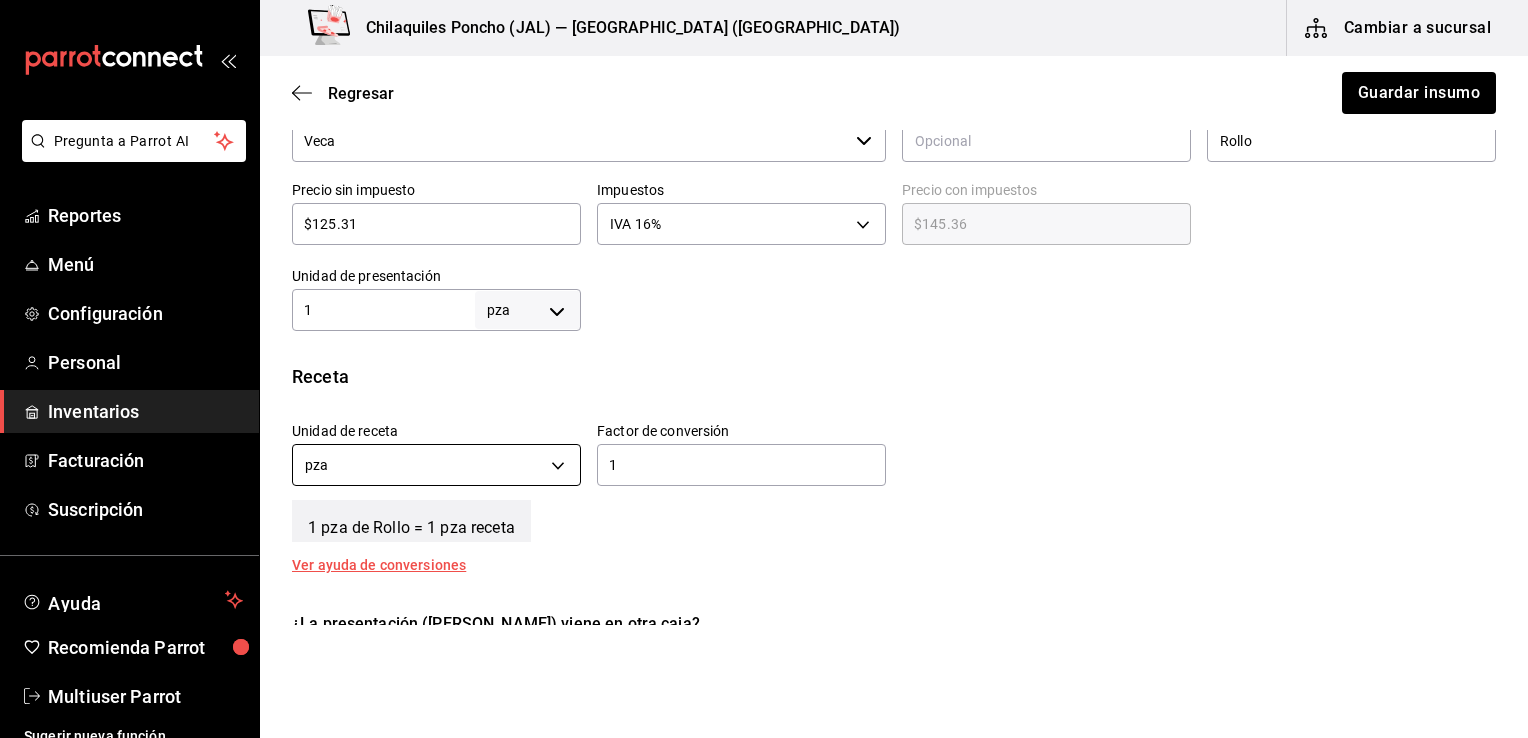click on "Pregunta a Parrot AI Reportes   Menú   Configuración   Personal   Inventarios   Facturación   Suscripción   Ayuda Recomienda Parrot   Multiuser Parrot   Sugerir nueva función   Chilaquiles Poncho (JAL) — Chilaquiles Poncho (Chapalita) Cambiar a sucursal Regresar Guardar insumo Insumo IN-1729884431172 Nombre Vitafilm Categoría de inventario Desechable ​ Mínimo 4 ​ Ideal 8 ​ Insumo de producción Este insumo se produce con una receta de producción Presentación Proveedor Veca ​ Cód. de producto/Descripción Nombre de presentación Rollo Precio sin impuesto $125.31 ​ Impuestos IVA 16% IVA_16 Precio con impuestos $145.36 ​ Unidad de presentación 1 pza UNIT ​ Receta Unidad de receta pza UNIT Factor de conversión 1 ​ 1 pza de Rollo = 1 pza receta Ver ayuda de conversiones ¿La presentación (Rollo) viene en otra caja? Si No Presentaciones por caja 4 ​ Caja con 4 Rollo de 1 pza Unidades de conteo pza Rollo (1 pza) Caja (4*1 pza) ; GANA 1 MES GRATIS EN TU SUSCRIPCIÓN AQUÍ Ir a video" at bounding box center (764, 312) 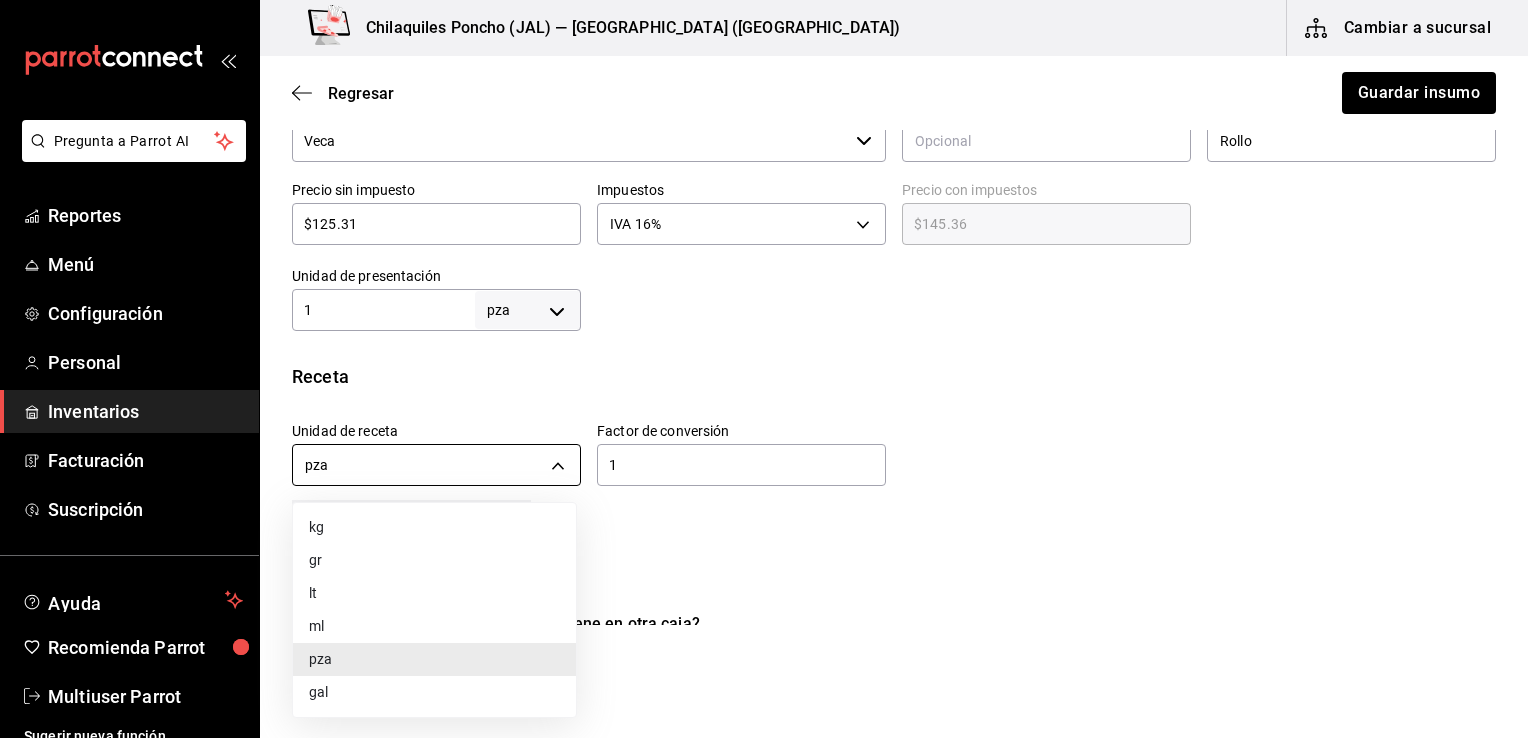 click at bounding box center (764, 369) 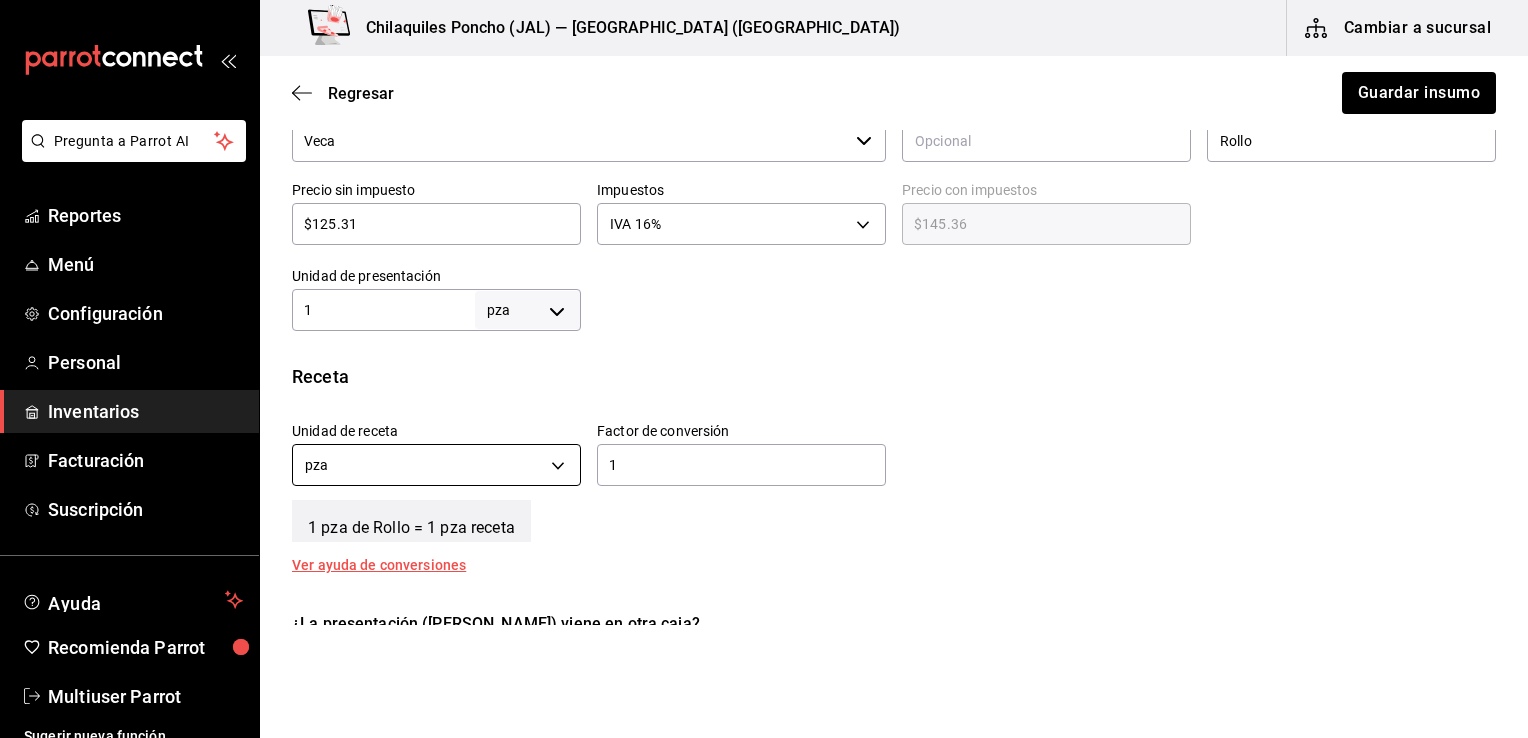 click on "Pregunta a Parrot AI Reportes   Menú   Configuración   Personal   Inventarios   Facturación   Suscripción   Ayuda Recomienda Parrot   Multiuser Parrot   Sugerir nueva función   Chilaquiles Poncho (JAL) — Chilaquiles Poncho (Chapalita) Cambiar a sucursal Regresar Guardar insumo Insumo IN-1729884431172 Nombre Vitafilm Categoría de inventario Desechable ​ Mínimo 4 ​ Ideal 8 ​ Insumo de producción Este insumo se produce con una receta de producción Presentación Proveedor Veca ​ Cód. de producto/Descripción Nombre de presentación Rollo Precio sin impuesto $125.31 ​ Impuestos IVA 16% IVA_16 Precio con impuestos $145.36 ​ Unidad de presentación 1 pza UNIT ​ Receta Unidad de receta pza UNIT Factor de conversión 1 ​ 1 pza de Rollo = 1 pza receta Ver ayuda de conversiones ¿La presentación (Rollo) viene en otra caja? Si No Presentaciones por caja 4 ​ Caja con 4 Rollo de 1 pza Unidades de conteo pza Rollo (1 pza) Caja (4*1 pza) ; GANA 1 MES GRATIS EN TU SUSCRIPCIÓN AQUÍ Ir a video" at bounding box center [764, 312] 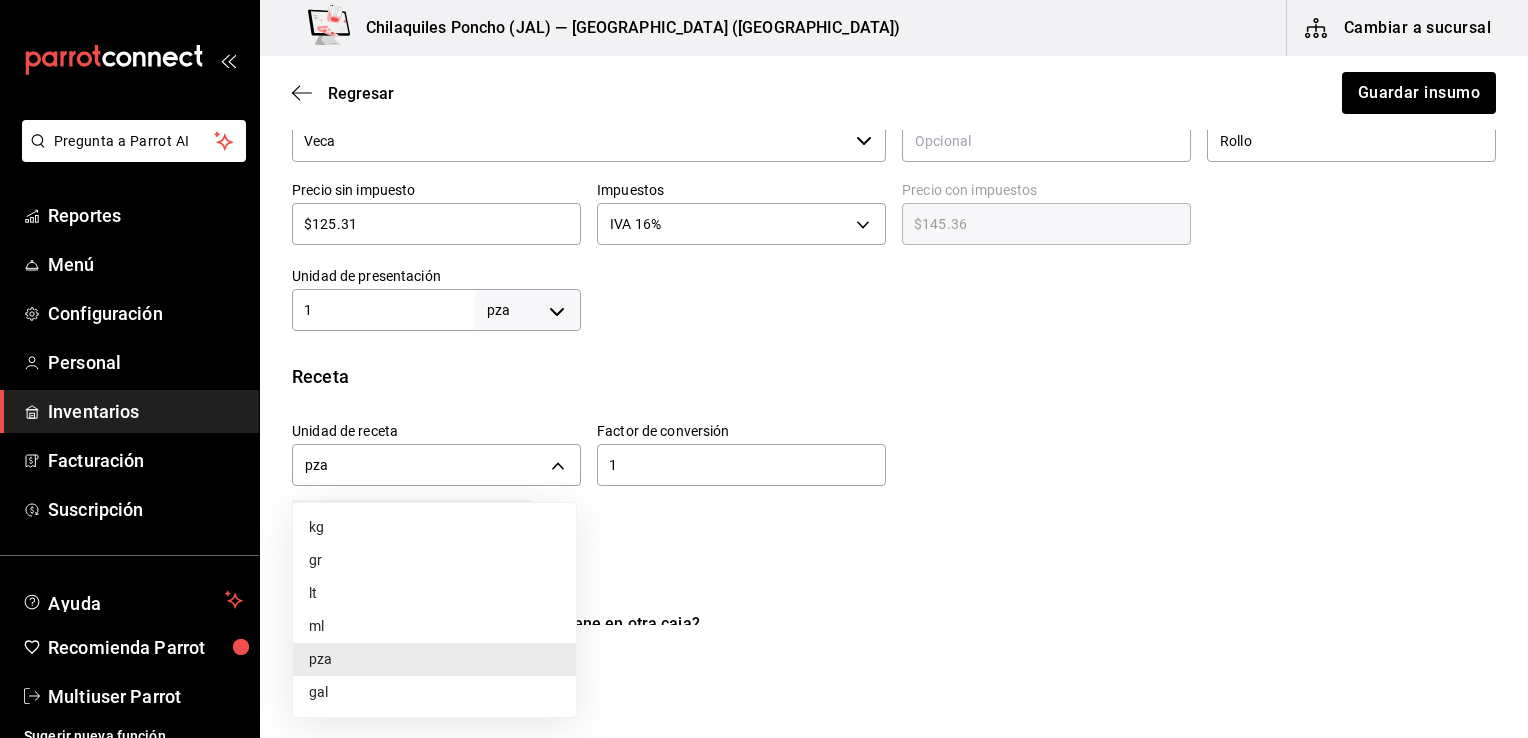 drag, startPoint x: 464, startPoint y: 547, endPoint x: 502, endPoint y: 543, distance: 38.209946 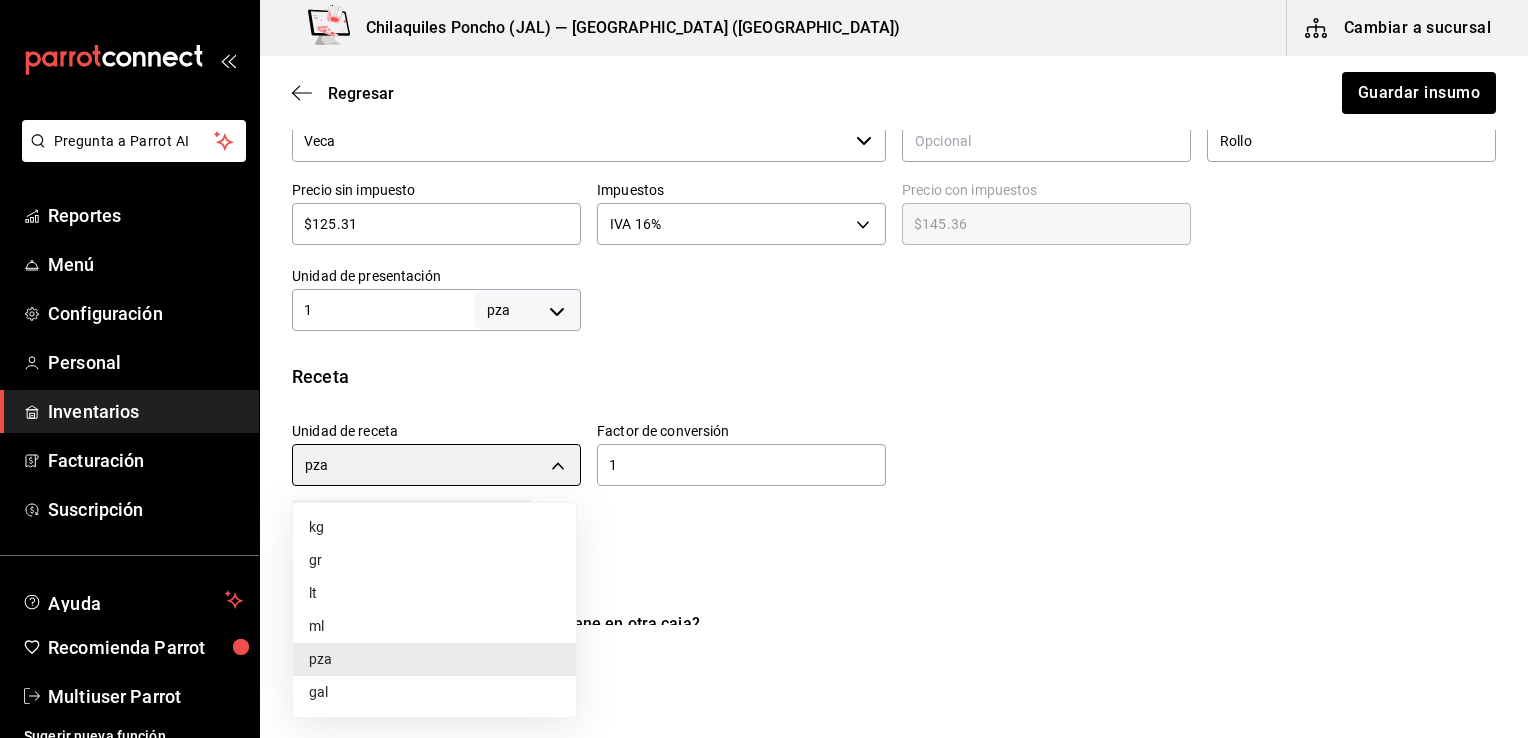 type on "GRAM" 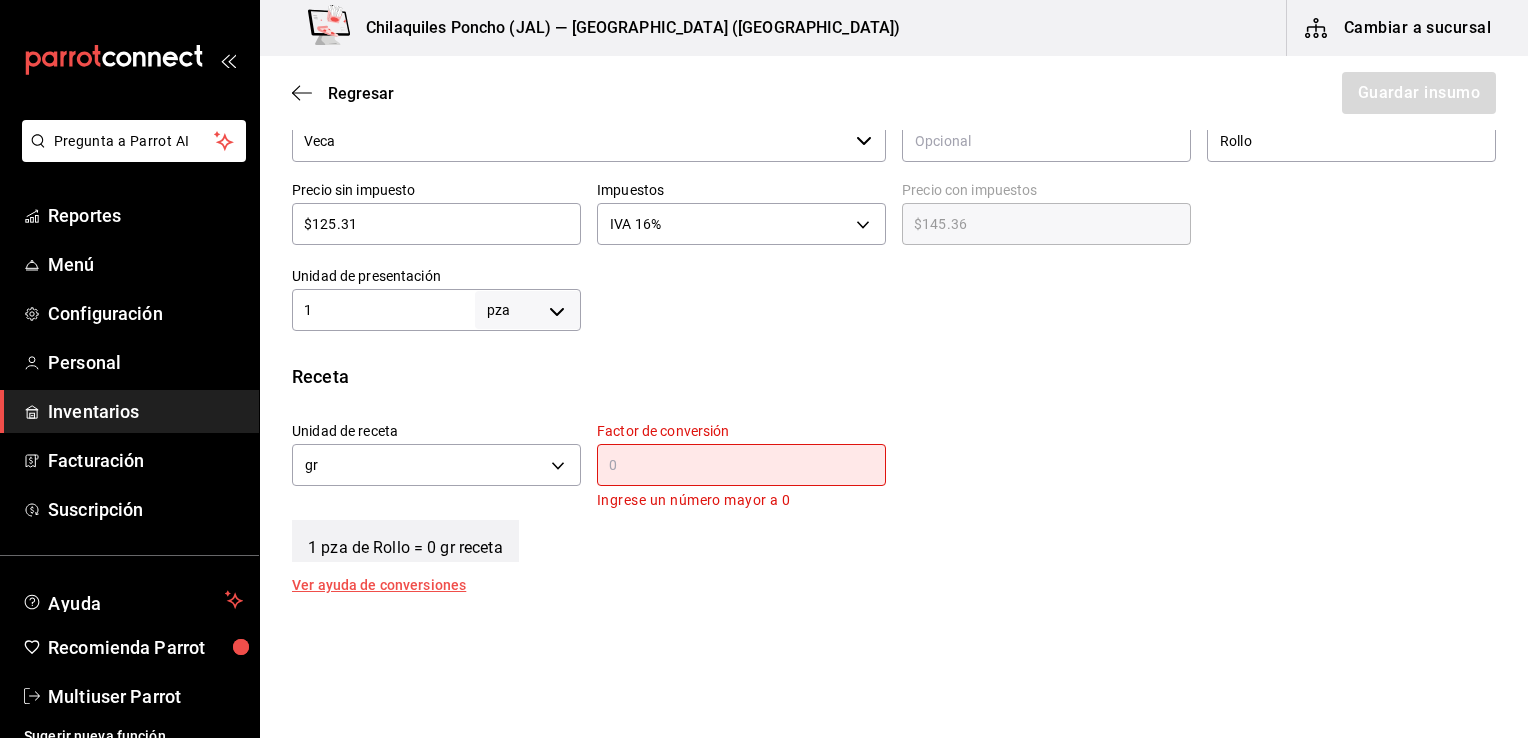 click on "​" at bounding box center (741, 465) 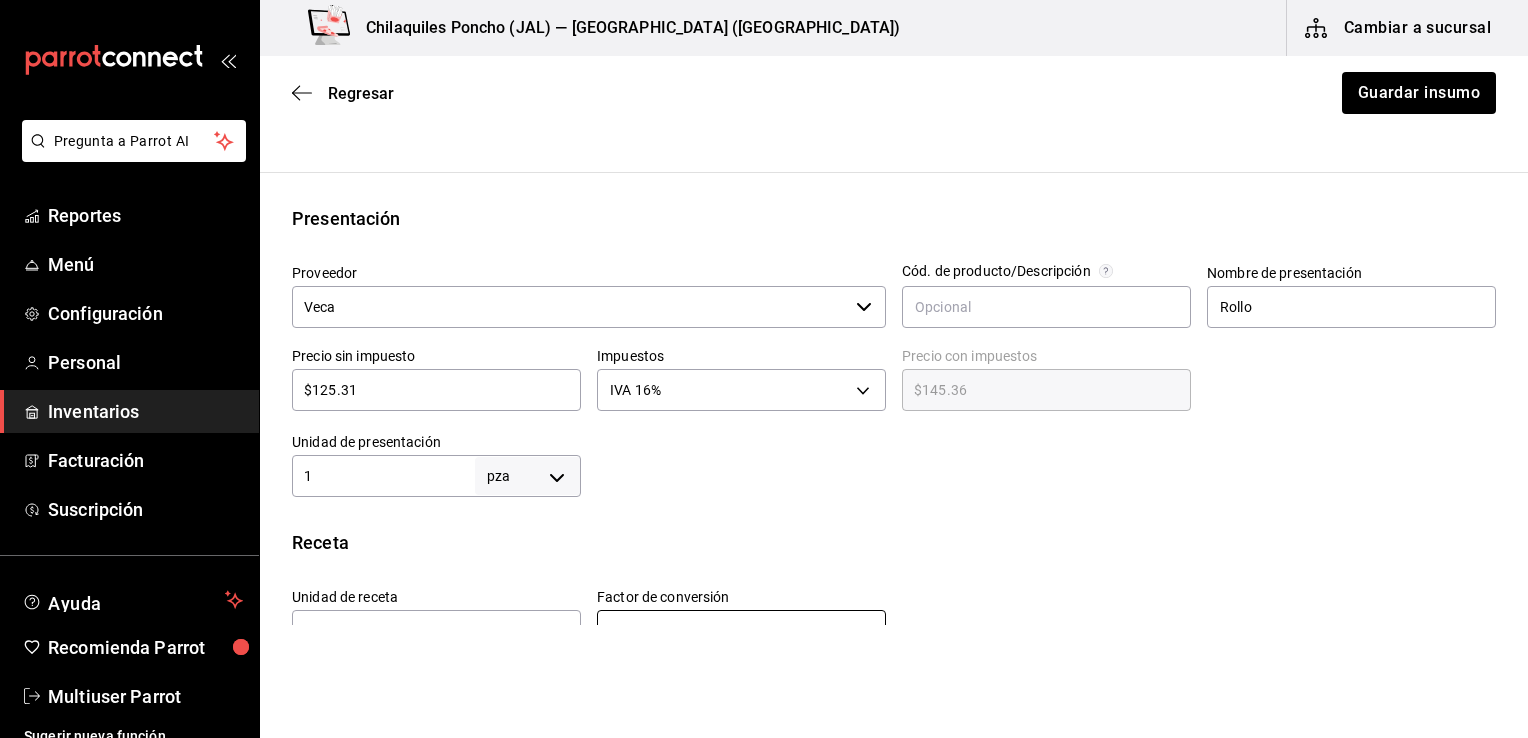 scroll, scrollTop: 300, scrollLeft: 0, axis: vertical 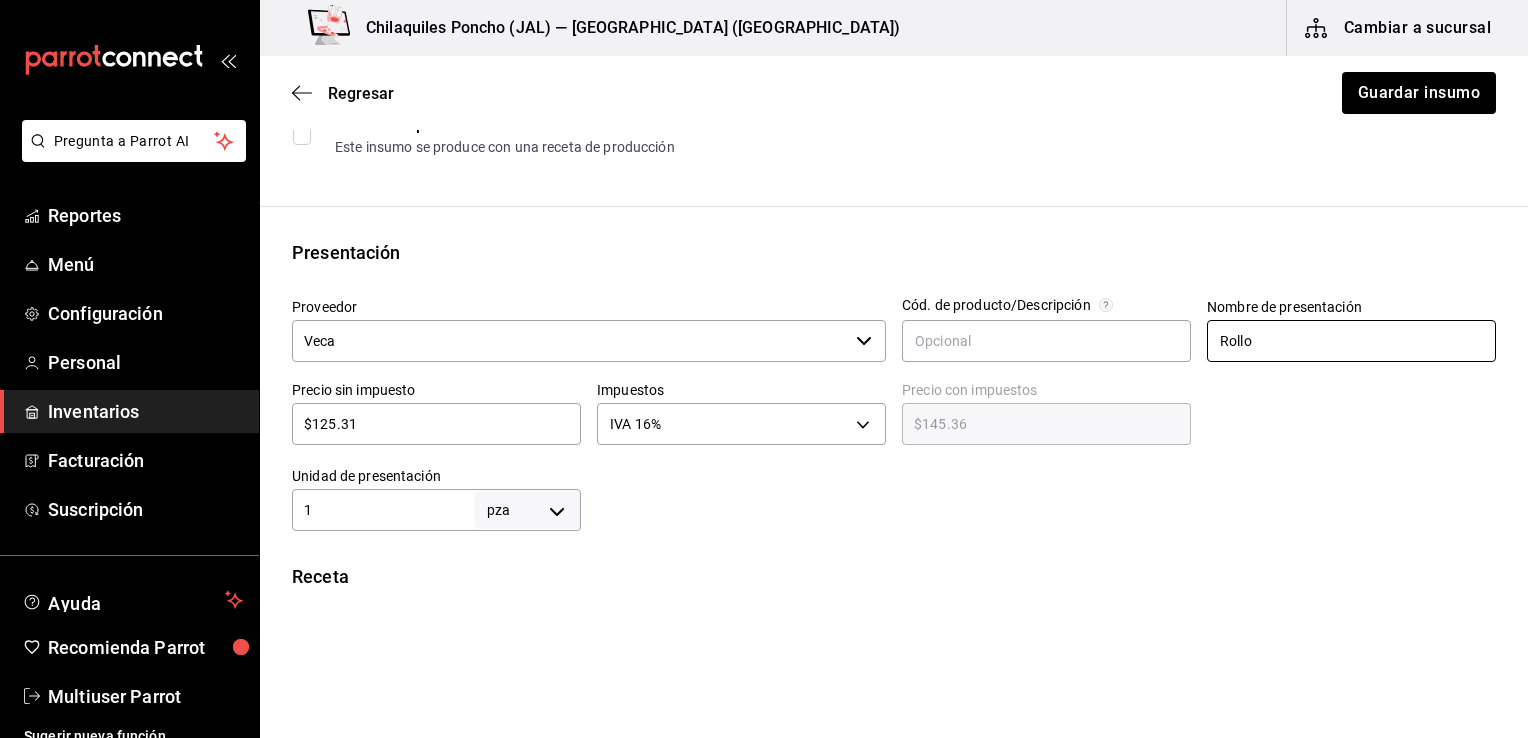 type on "5" 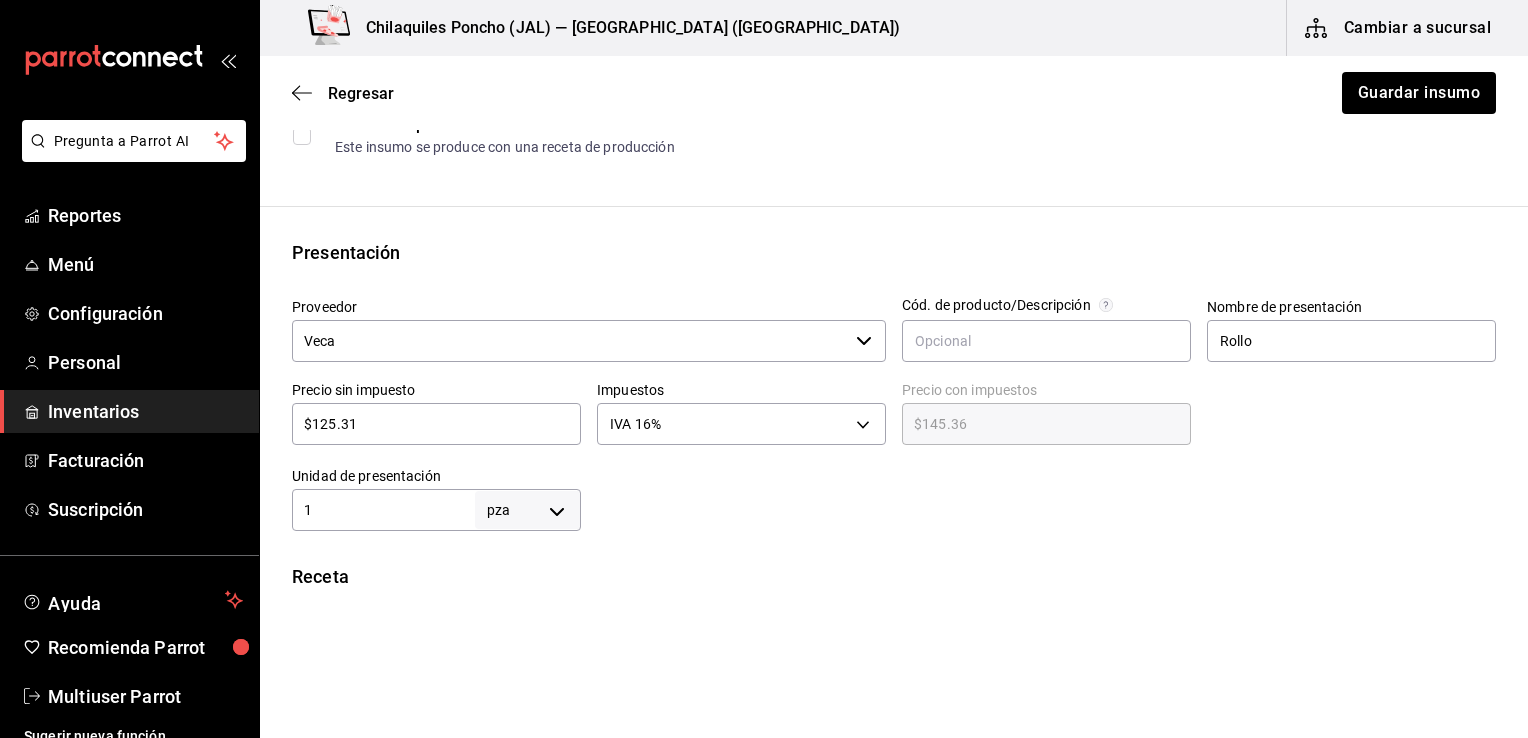 click on "$125.31" at bounding box center (436, 424) 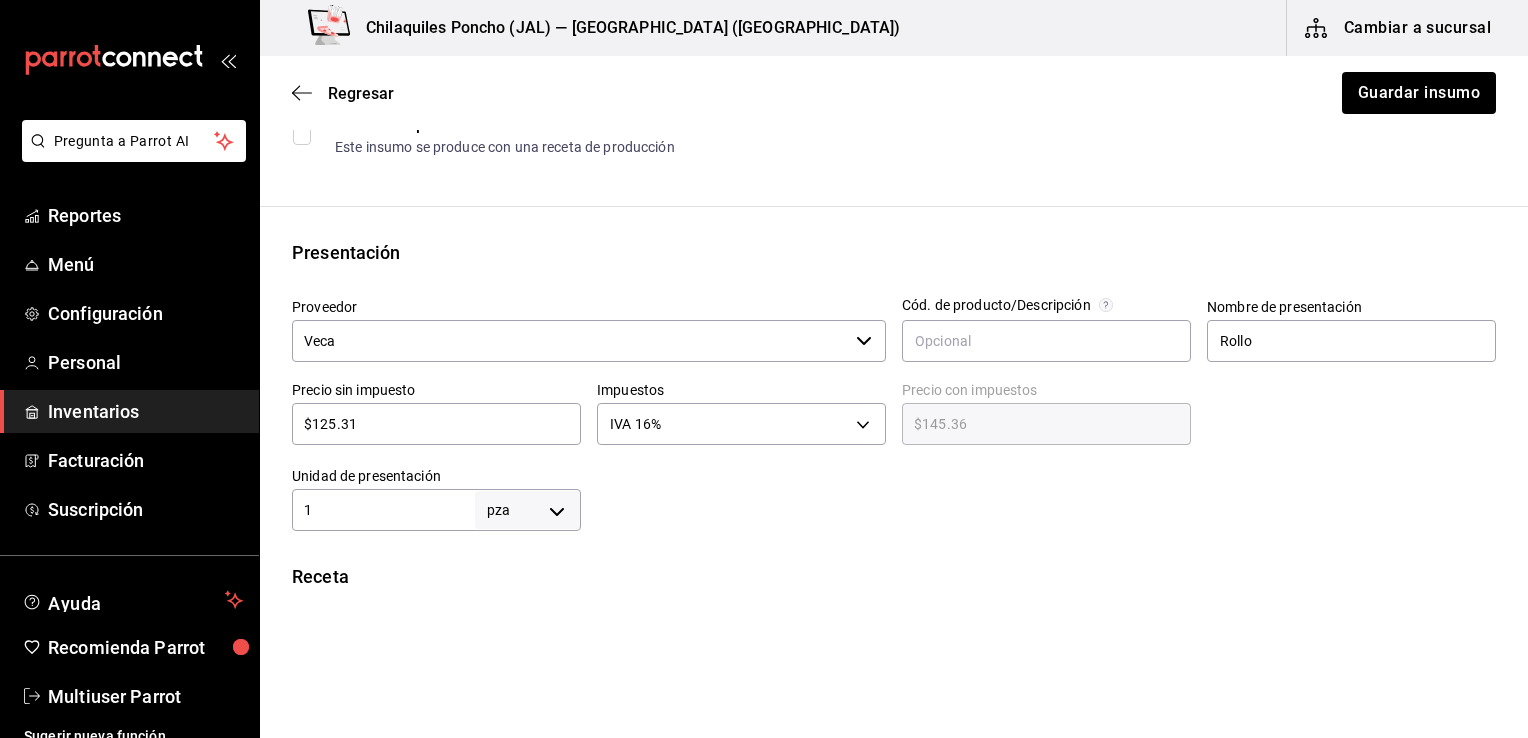 type on "$0" 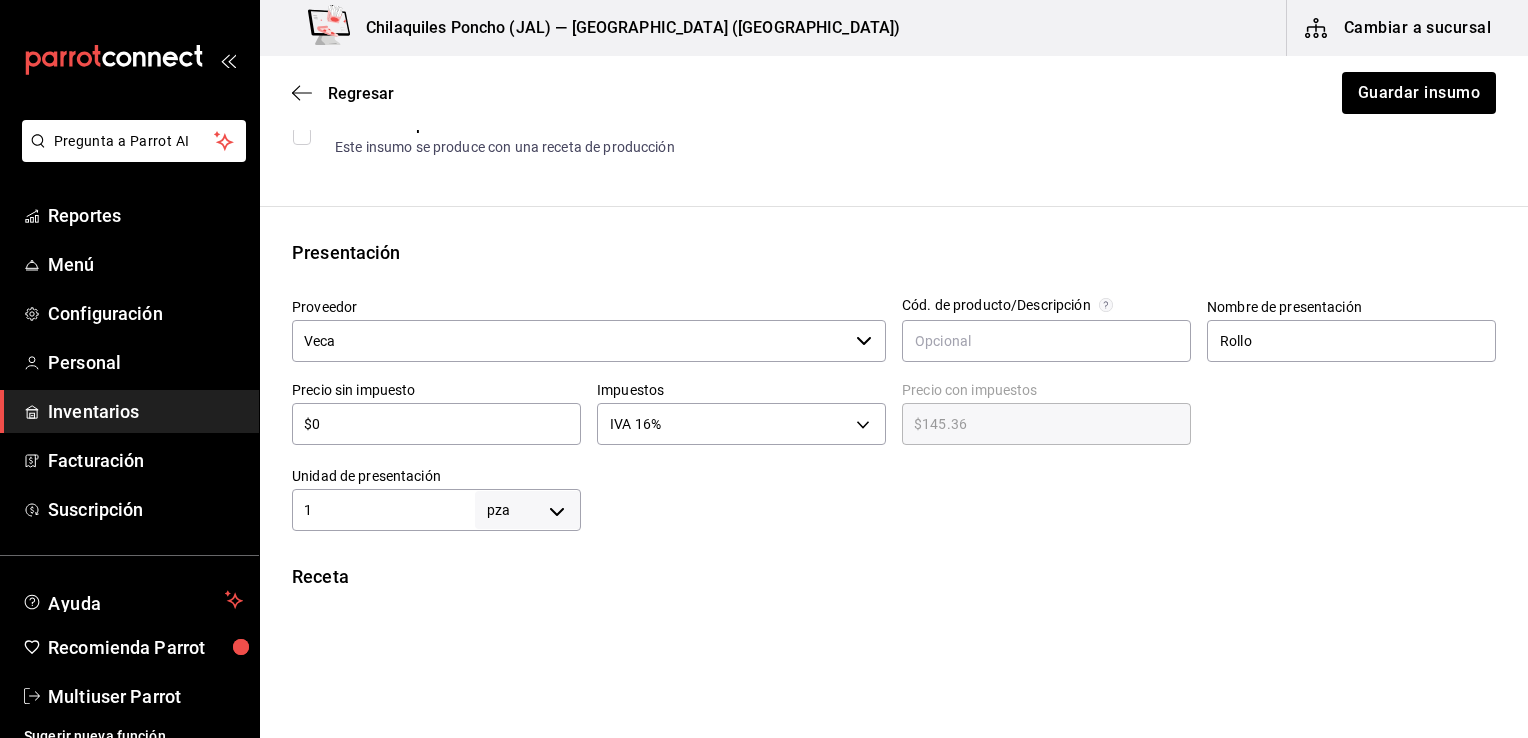 type on "$0.00" 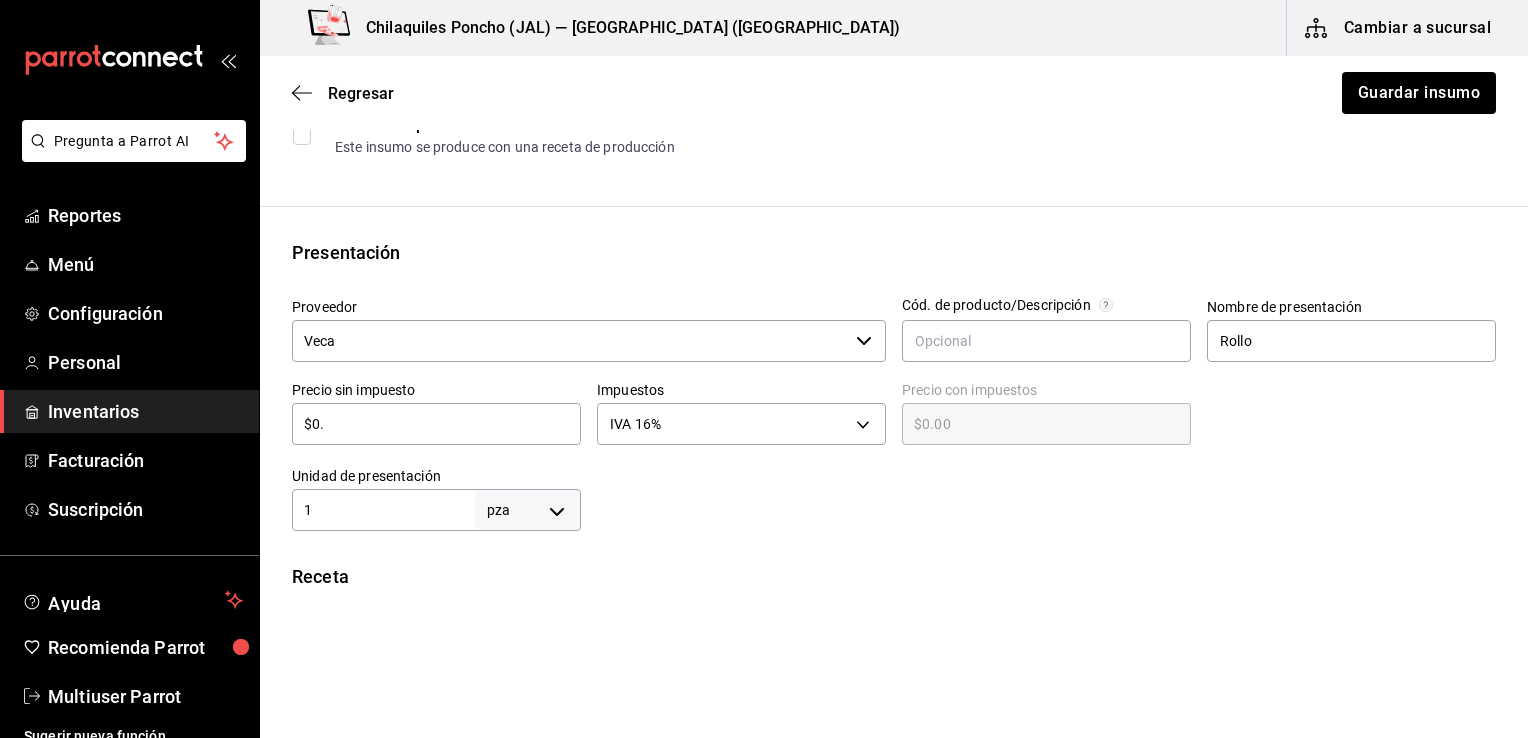type on "$0.4" 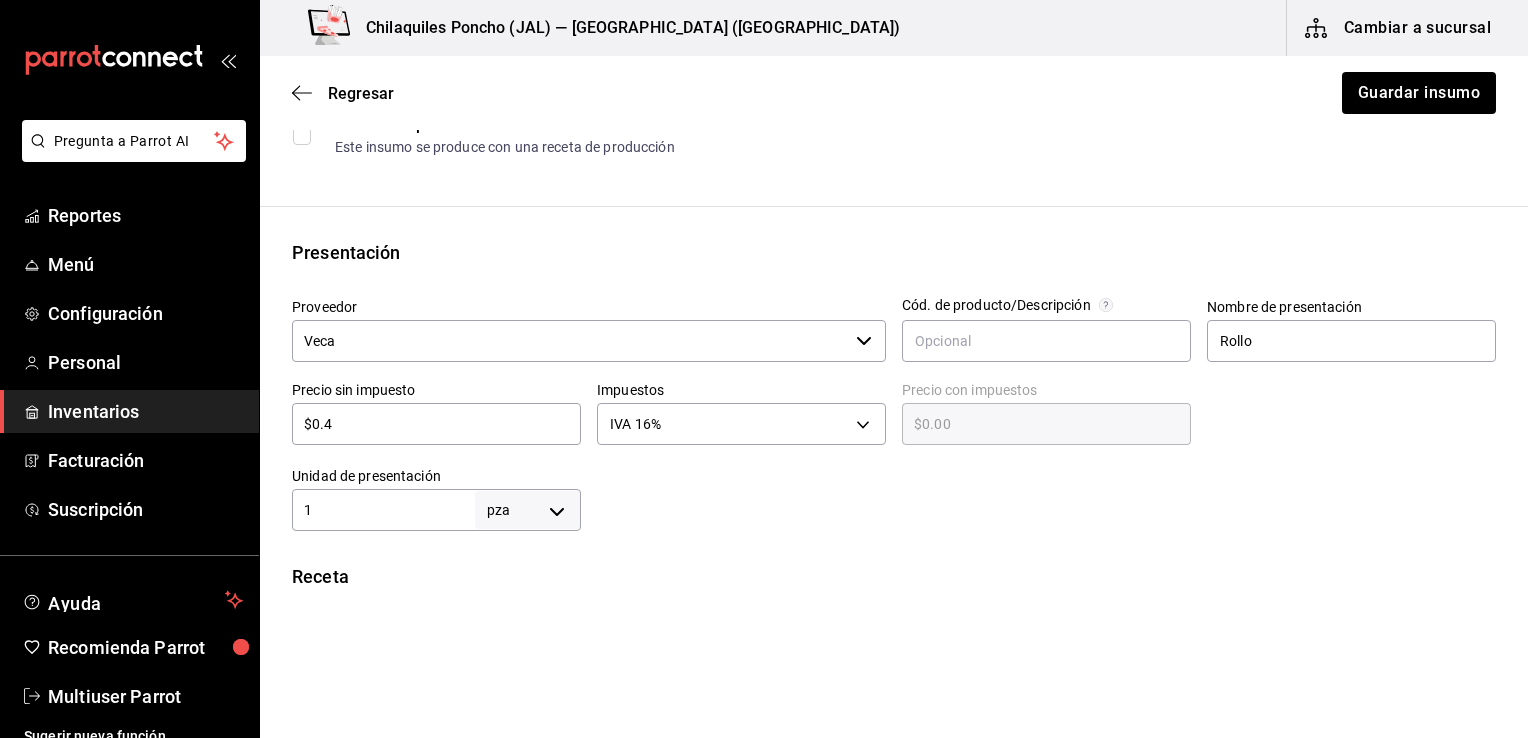 type on "$0.46" 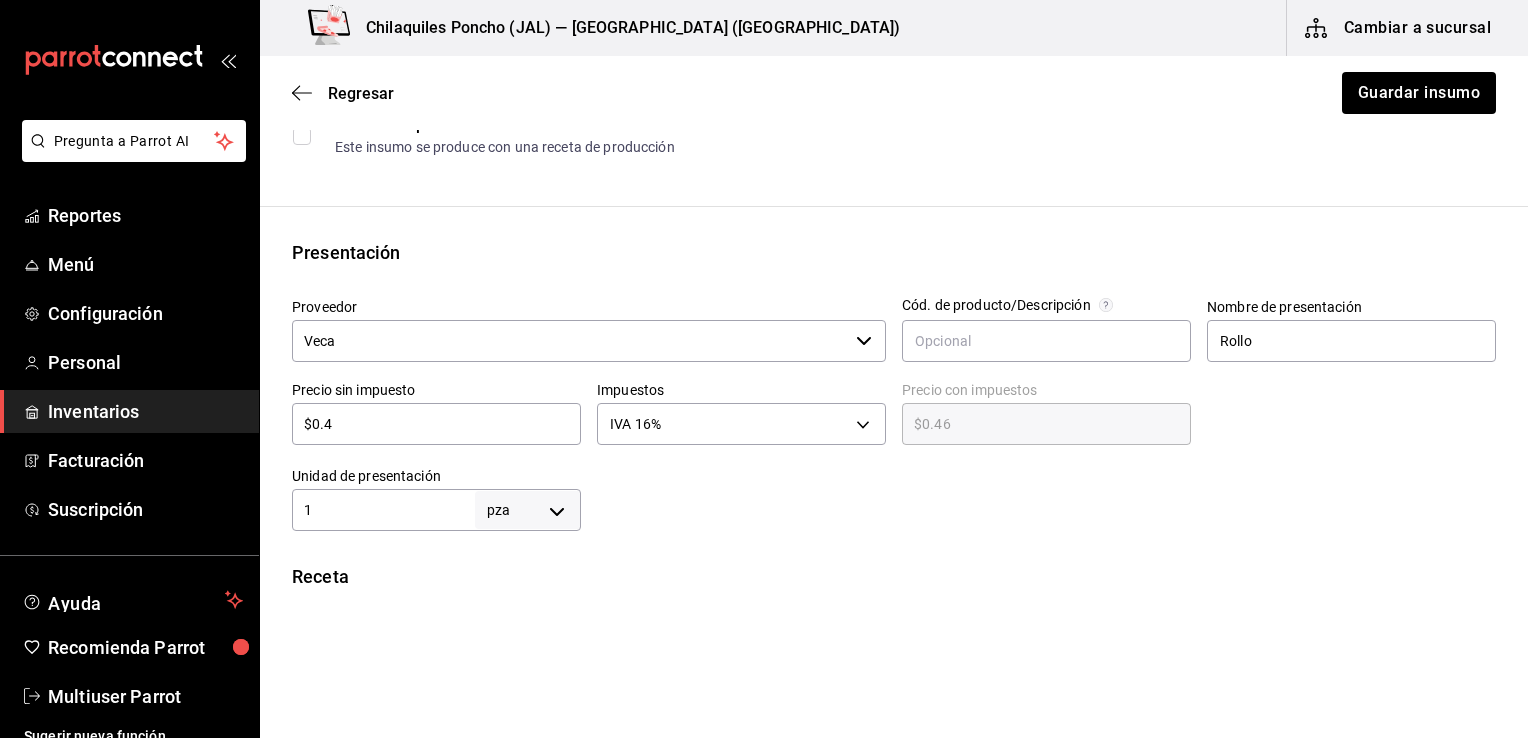 type on "$0.46" 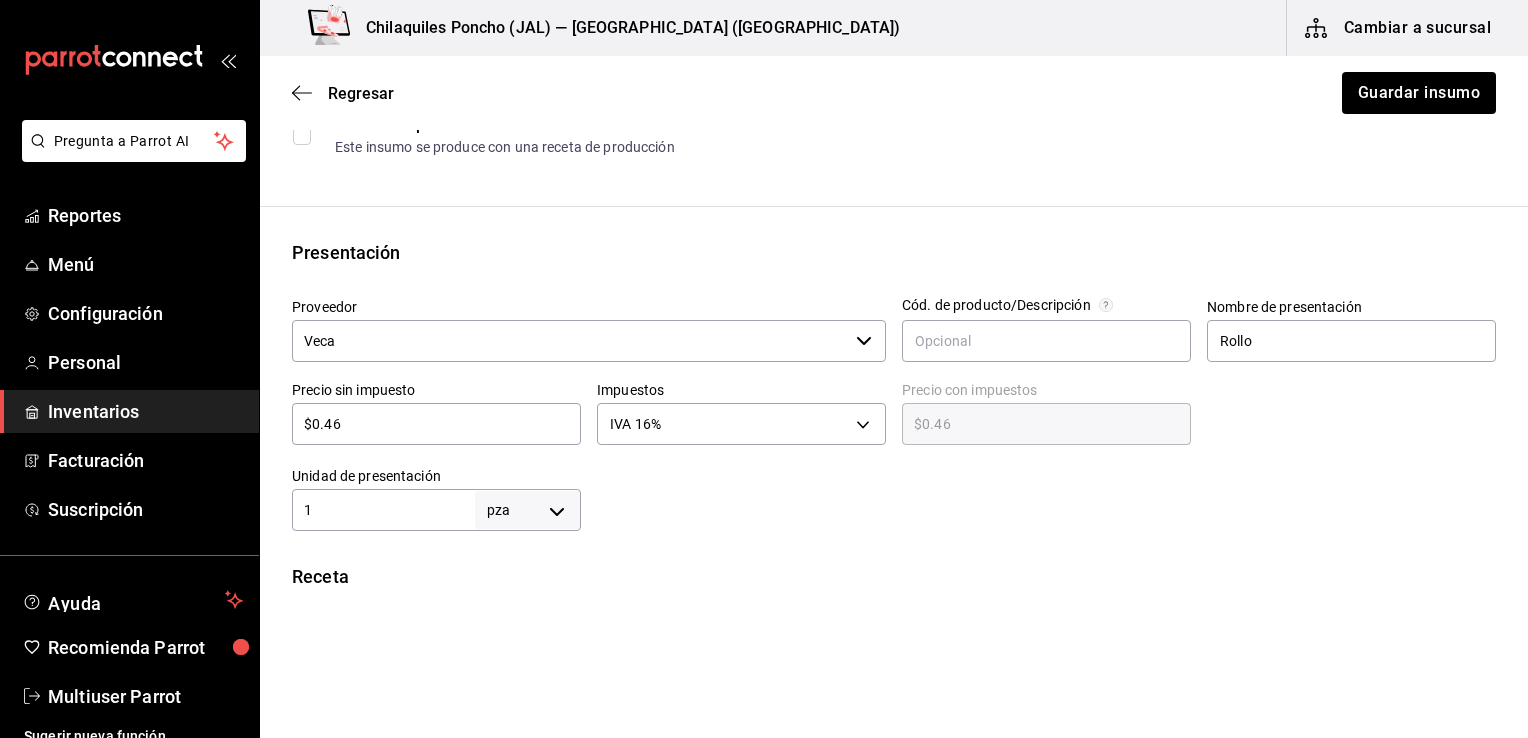 type on "$0.53" 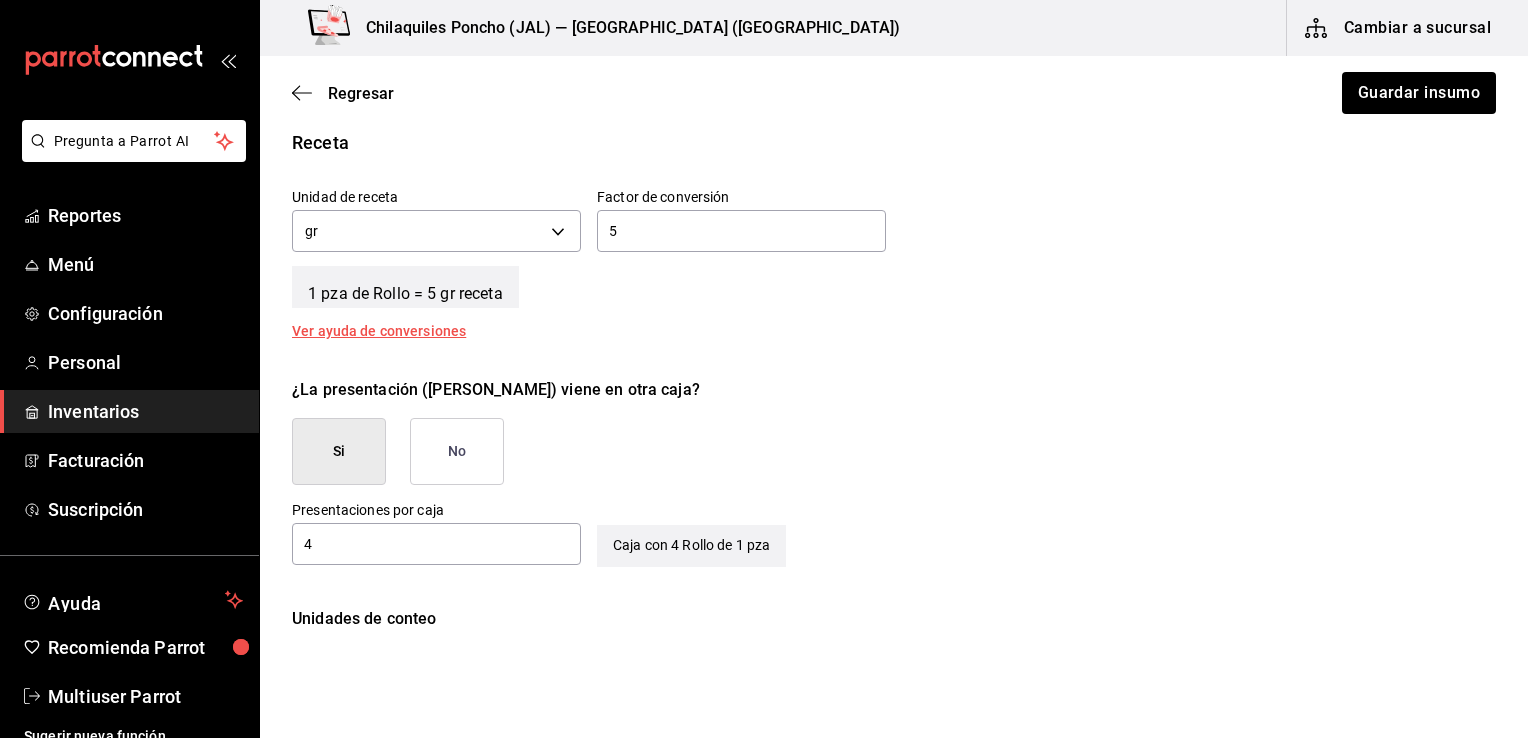 scroll, scrollTop: 700, scrollLeft: 0, axis: vertical 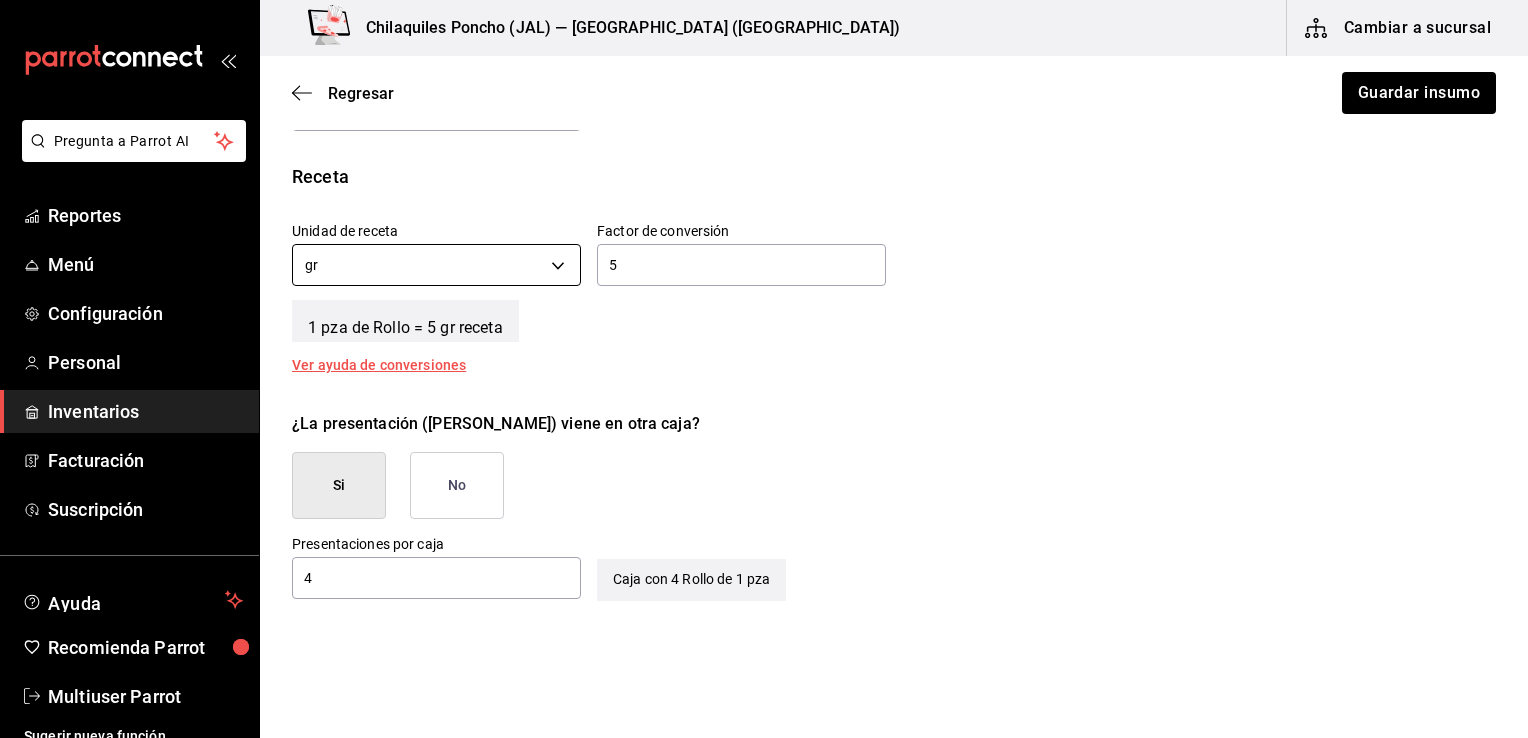 type on "$0.46" 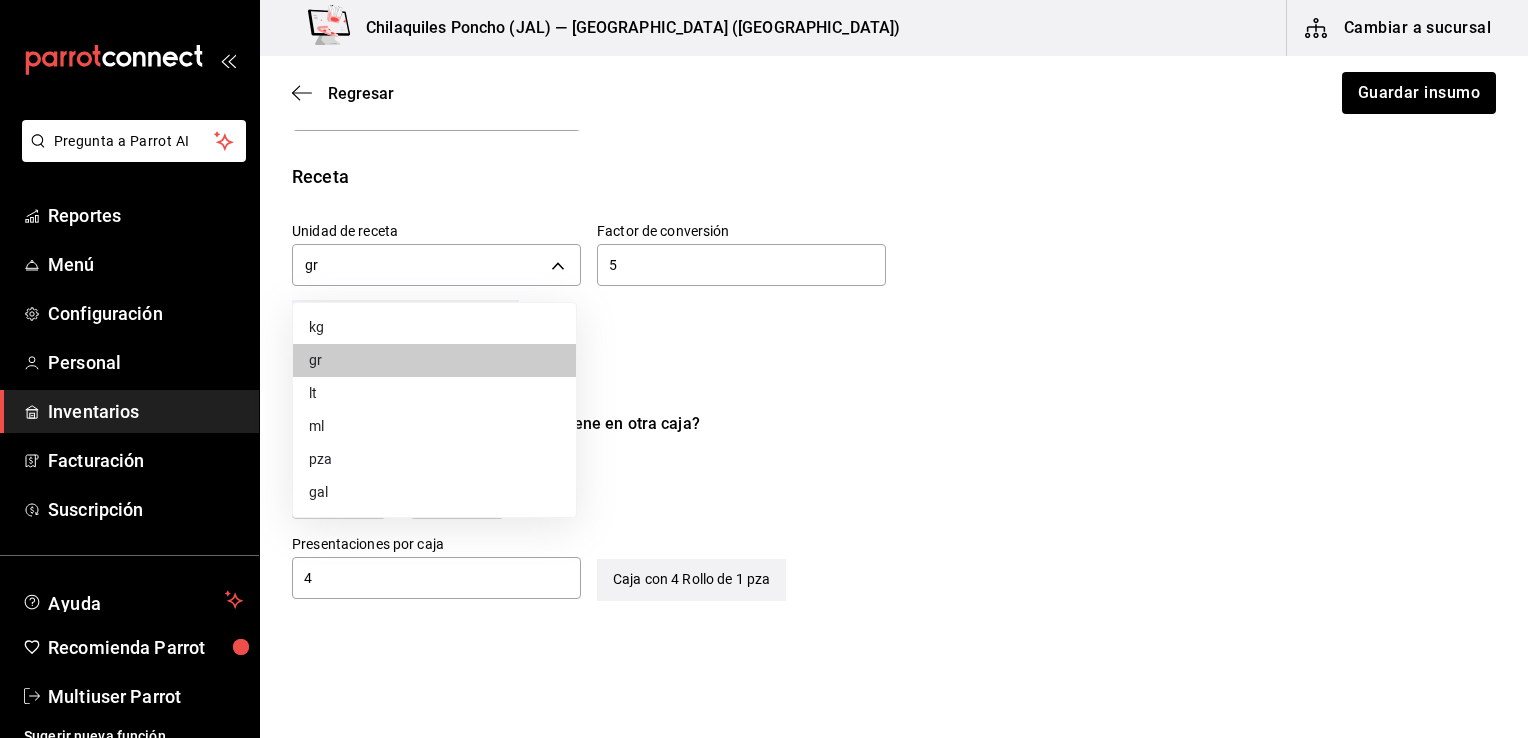 click on "pza" at bounding box center (434, 459) 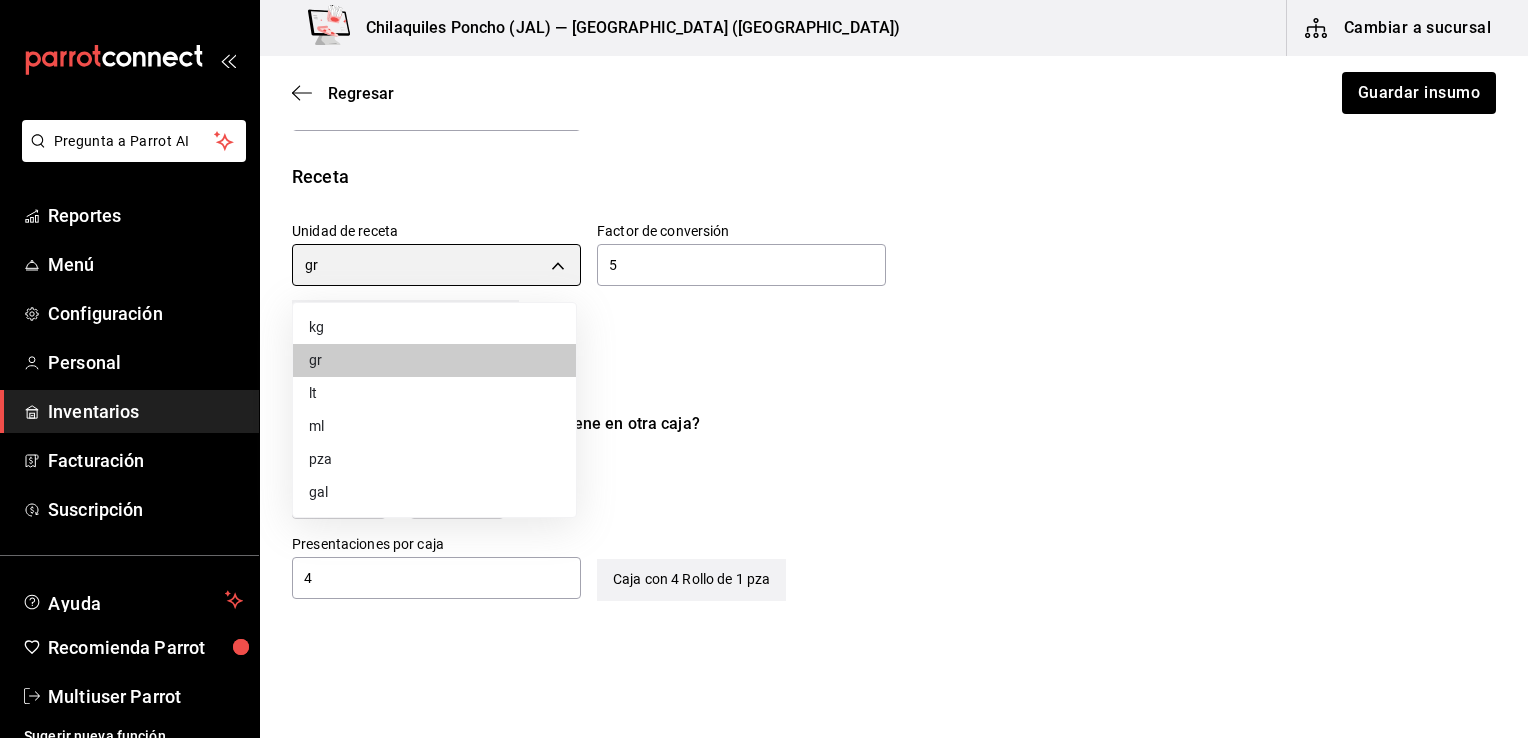 type on "UNIT" 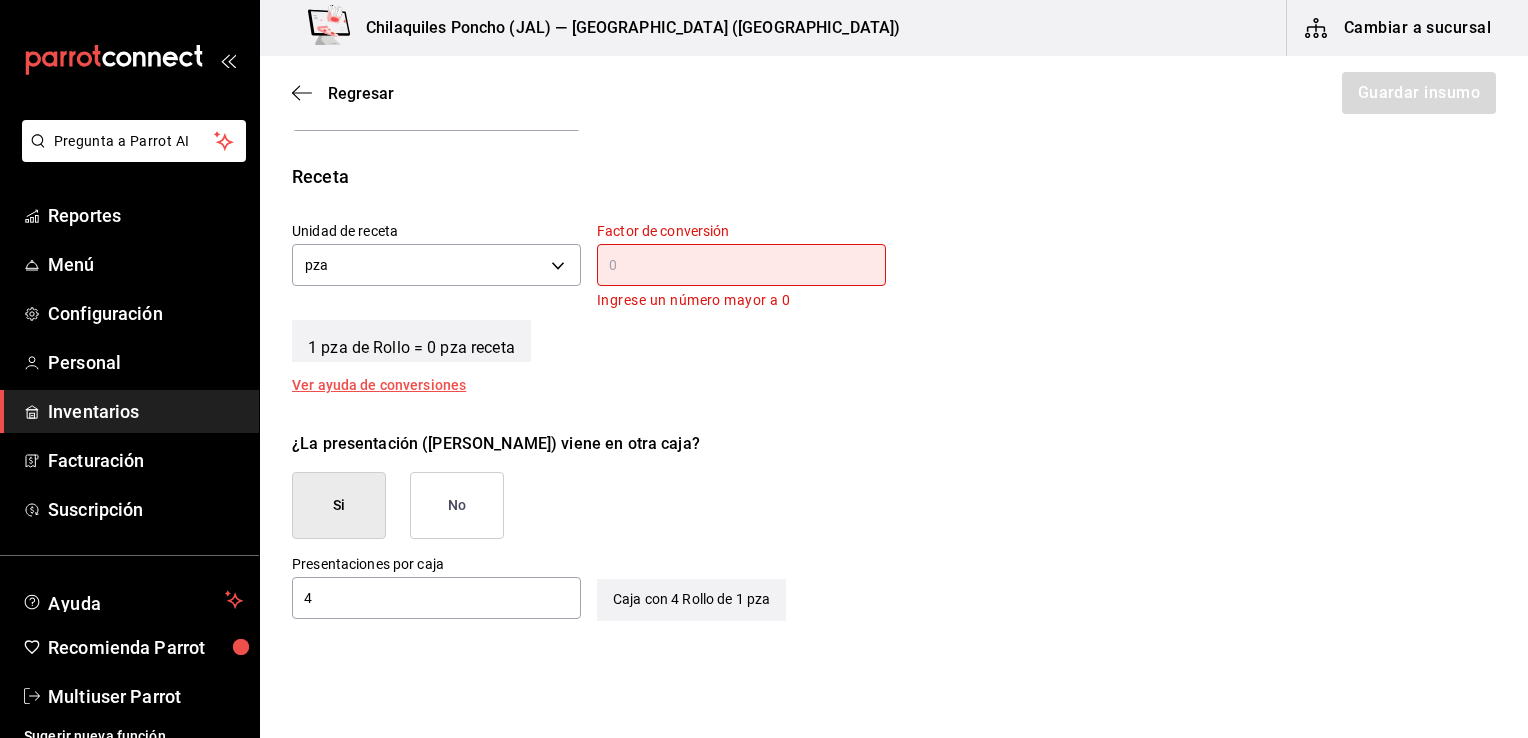 click at bounding box center [741, 265] 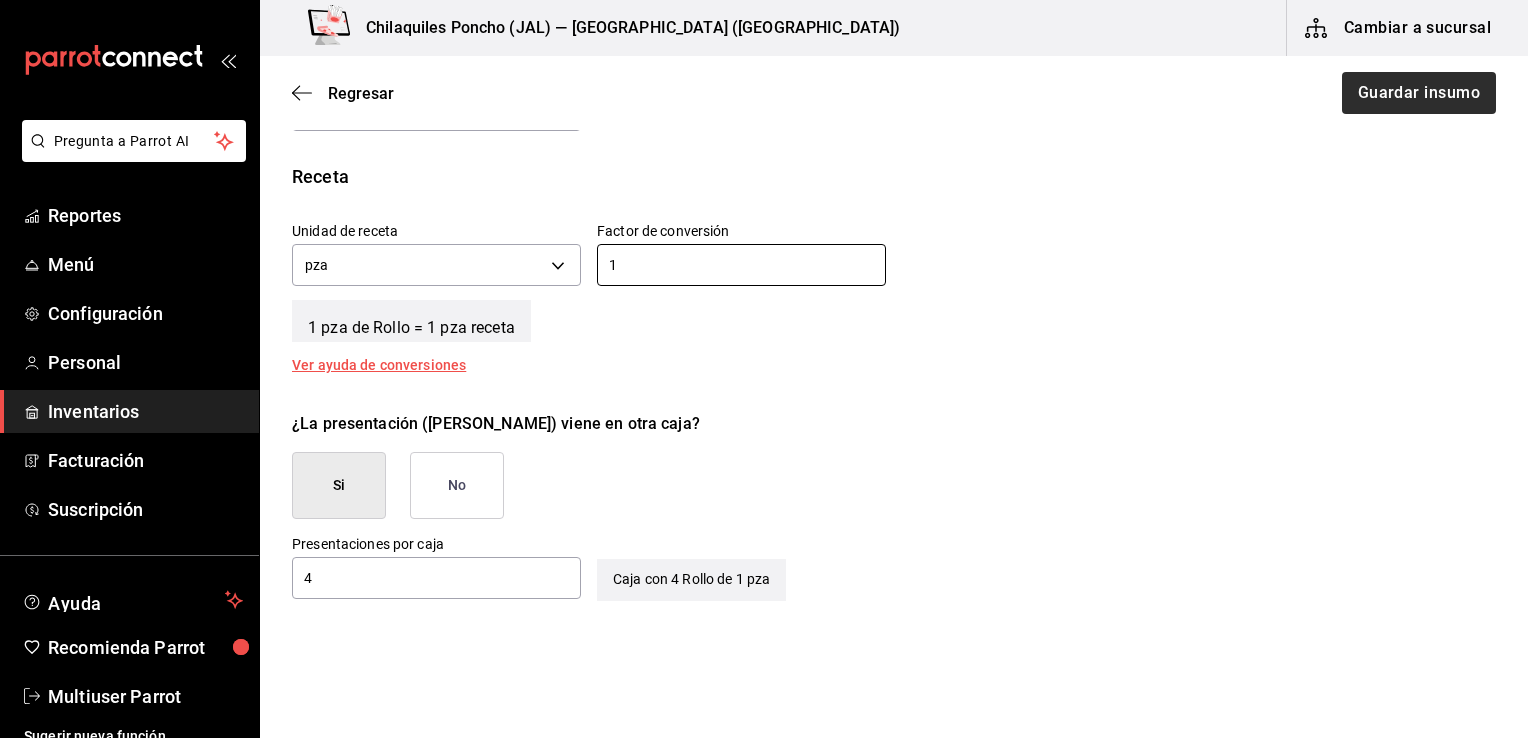 type on "1" 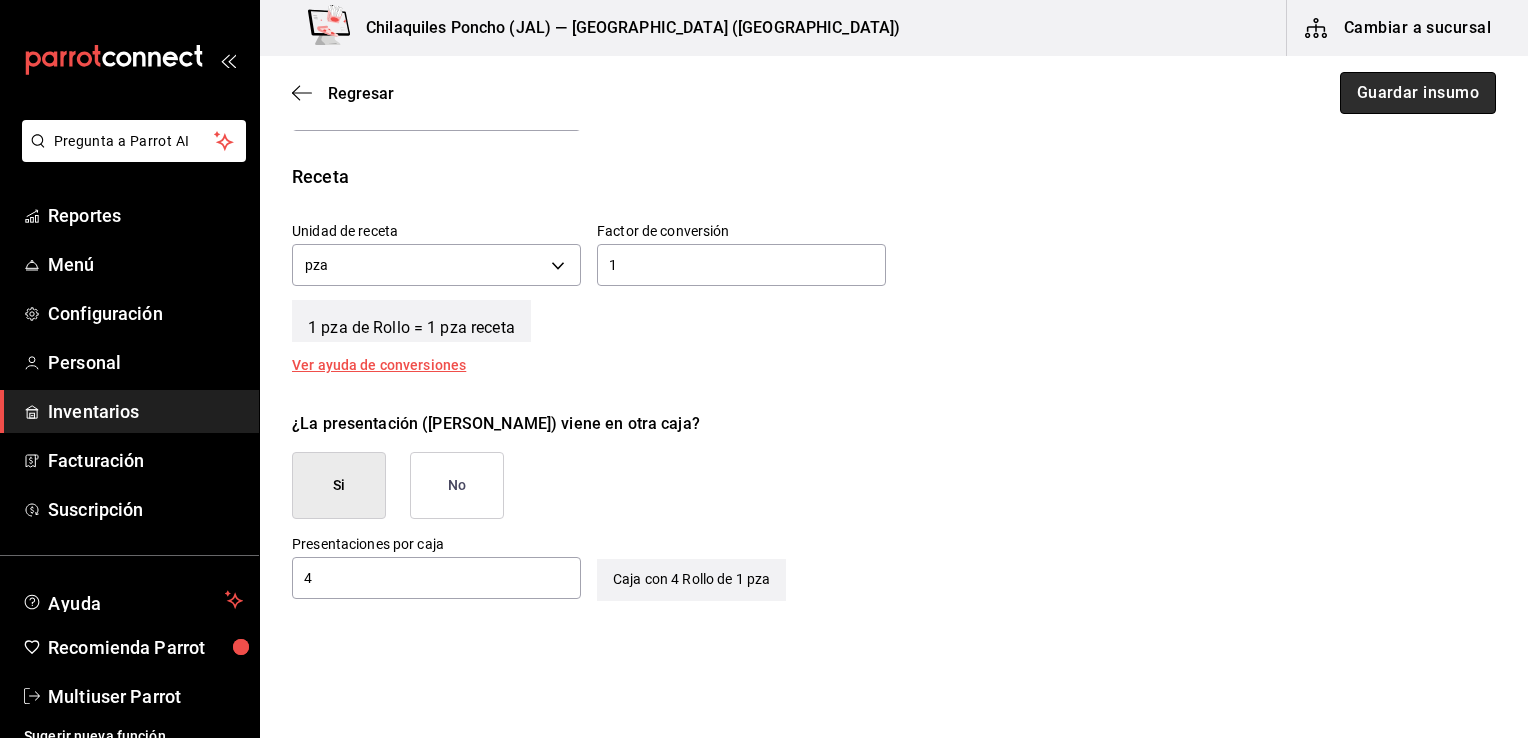 click on "Guardar insumo" at bounding box center [1418, 93] 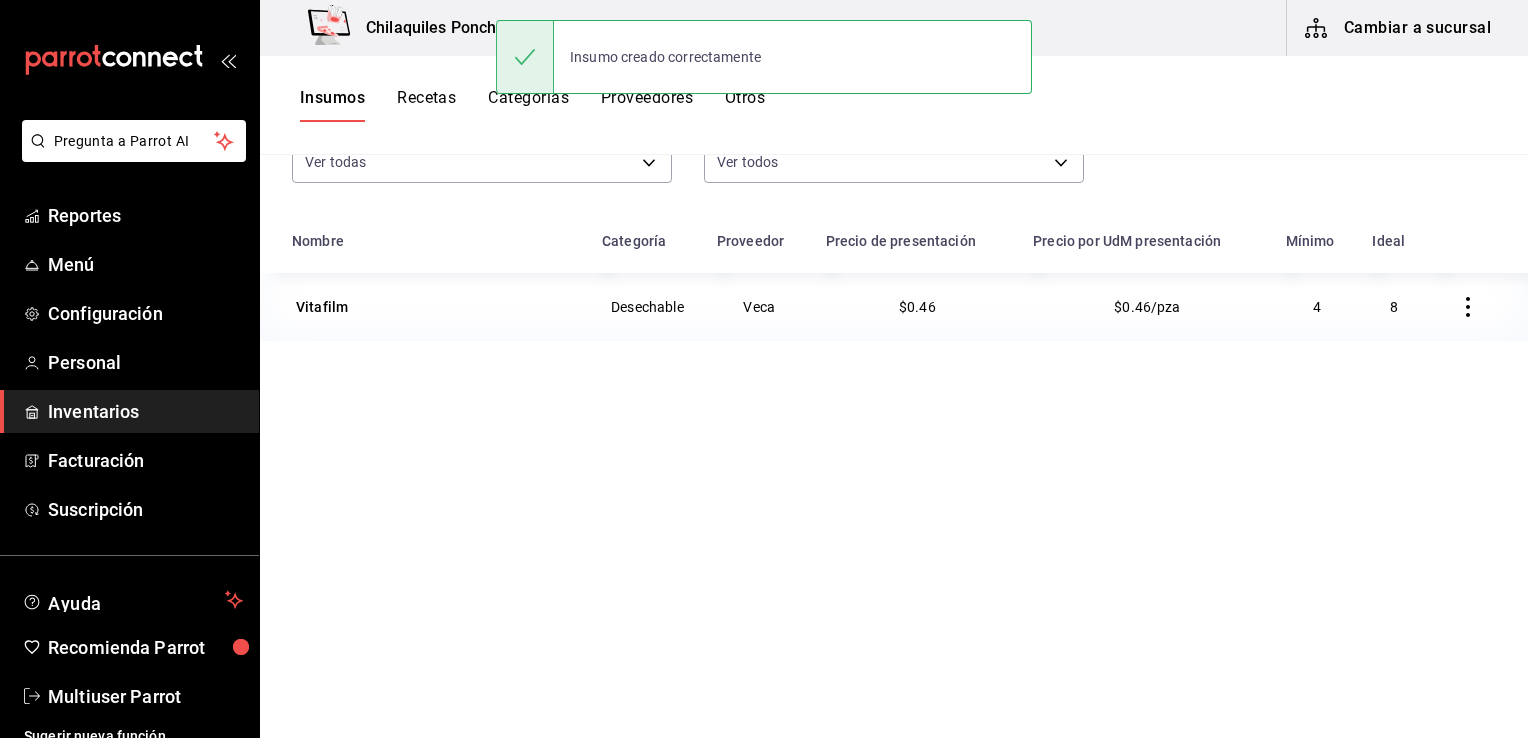 scroll, scrollTop: 46, scrollLeft: 0, axis: vertical 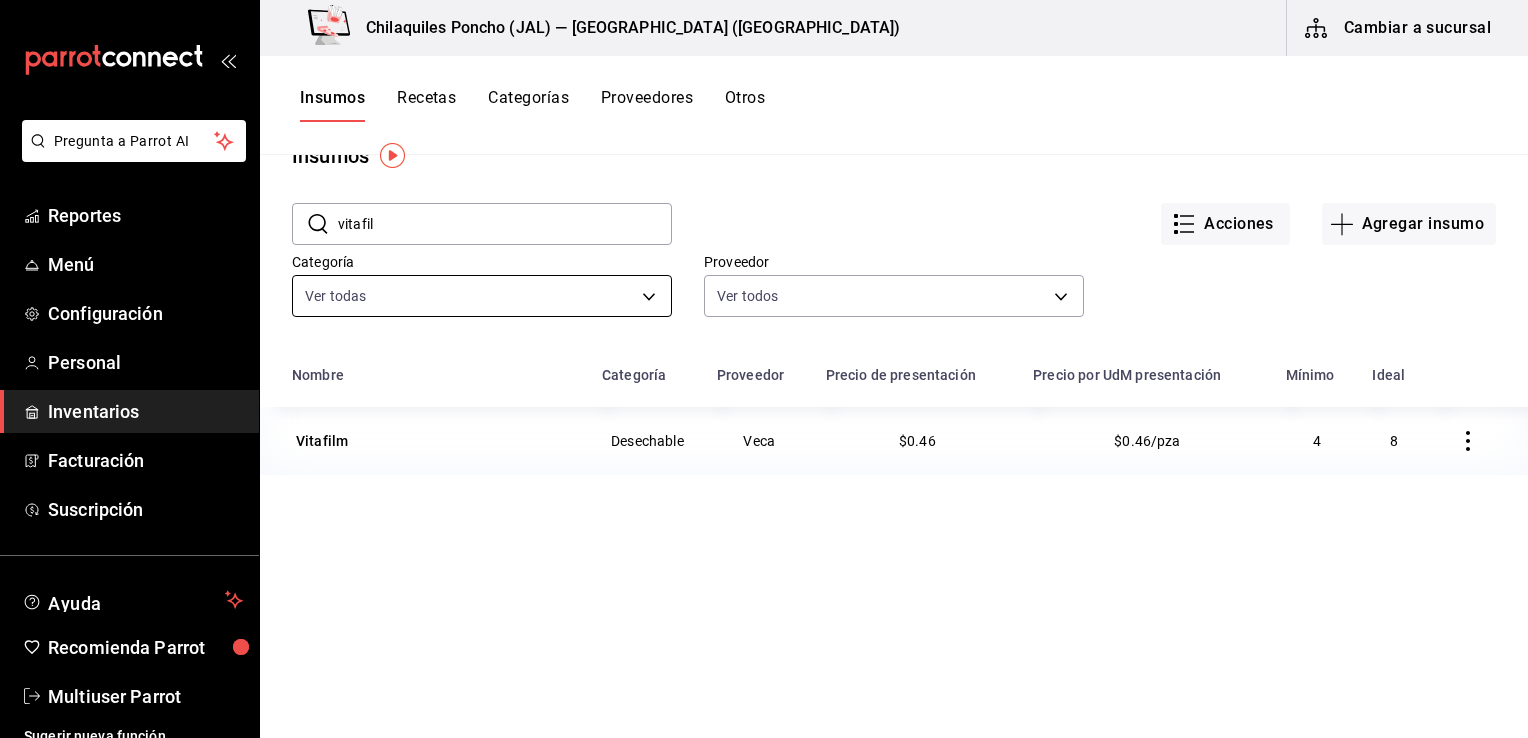 click on "Pregunta a Parrot AI Reportes   Menú   Configuración   Personal   Inventarios   Facturación   Suscripción   Ayuda Recomienda Parrot   Multiuser Parrot   Sugerir nueva función   Chilaquiles Poncho (JAL) — Chilaquiles Poncho (Chapalita) Cambiar a sucursal Insumos Recetas Categorías Proveedores Otros Insumos ​ vitafil ​ Acciones Agregar insumo Categoría Ver todas 2d47e9a4-0696-406c-a730-76a8ed55868c,16be65c0-8f7c-4c57-9c23-832464d2d0c4,e4270a2c-a571-47aa-bff5-6505282fe7de,207e441b-52fe-4bbf-95cc-9902cf1ec47d,5495ee62-2975-41ae-b7af-9b2eb837d990,c92f069e-1c47-44d2-9689-002ba5b319c1,d4c34556-6ee4-4d57-8e8d-2f2ce9b72a6d,390eb28b-684d-4f51-a060-948020aa10be,71674643-eacd-4e6e-91ac-07af23f3c01e,a353b87e-9a25-444d-8a50-bc134a17f53e Proveedor Ver todos Nombre Categoría Proveedor Precio de presentación Precio por UdM presentación Mínimo Ideal Vitafilm Desechable Veca $0.46 $0.46/pza 4 8 Insumo creado correctamente GANA 1 MES GRATIS EN TU SUSCRIPCIÓN AQUÍ Ver video tutorial Ir a video Ir a video" at bounding box center (764, 362) 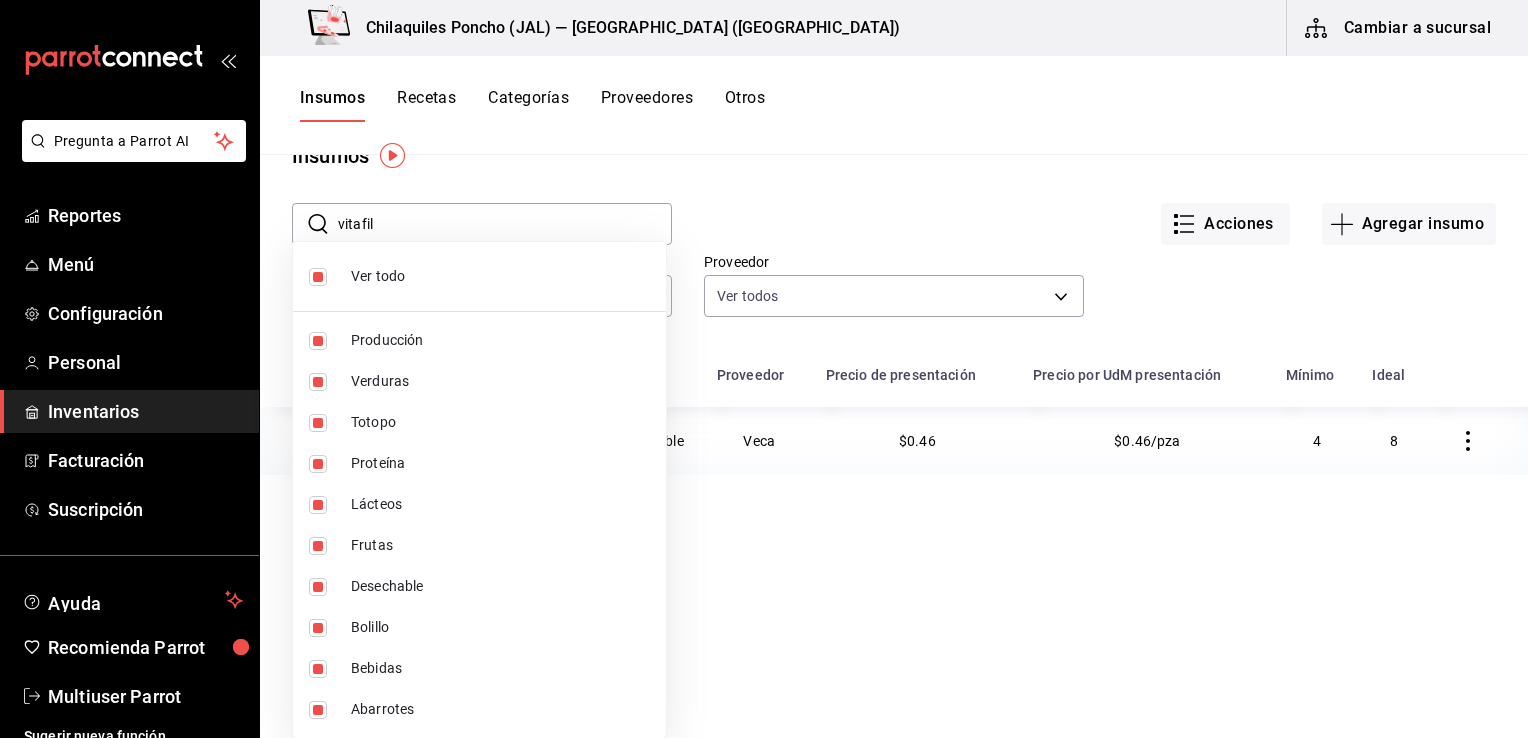 click at bounding box center (764, 369) 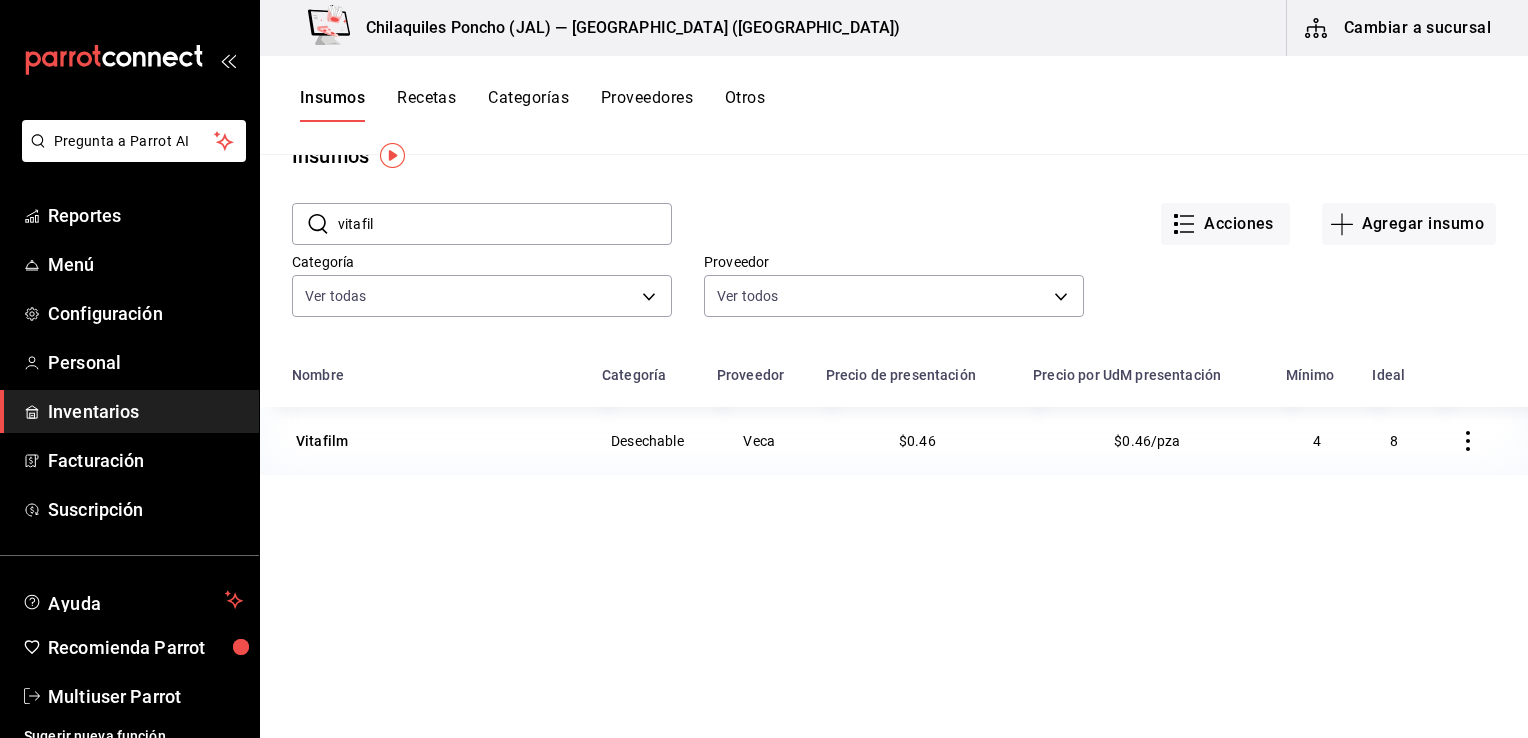 click on "$0.46/pza" at bounding box center [1147, 441] 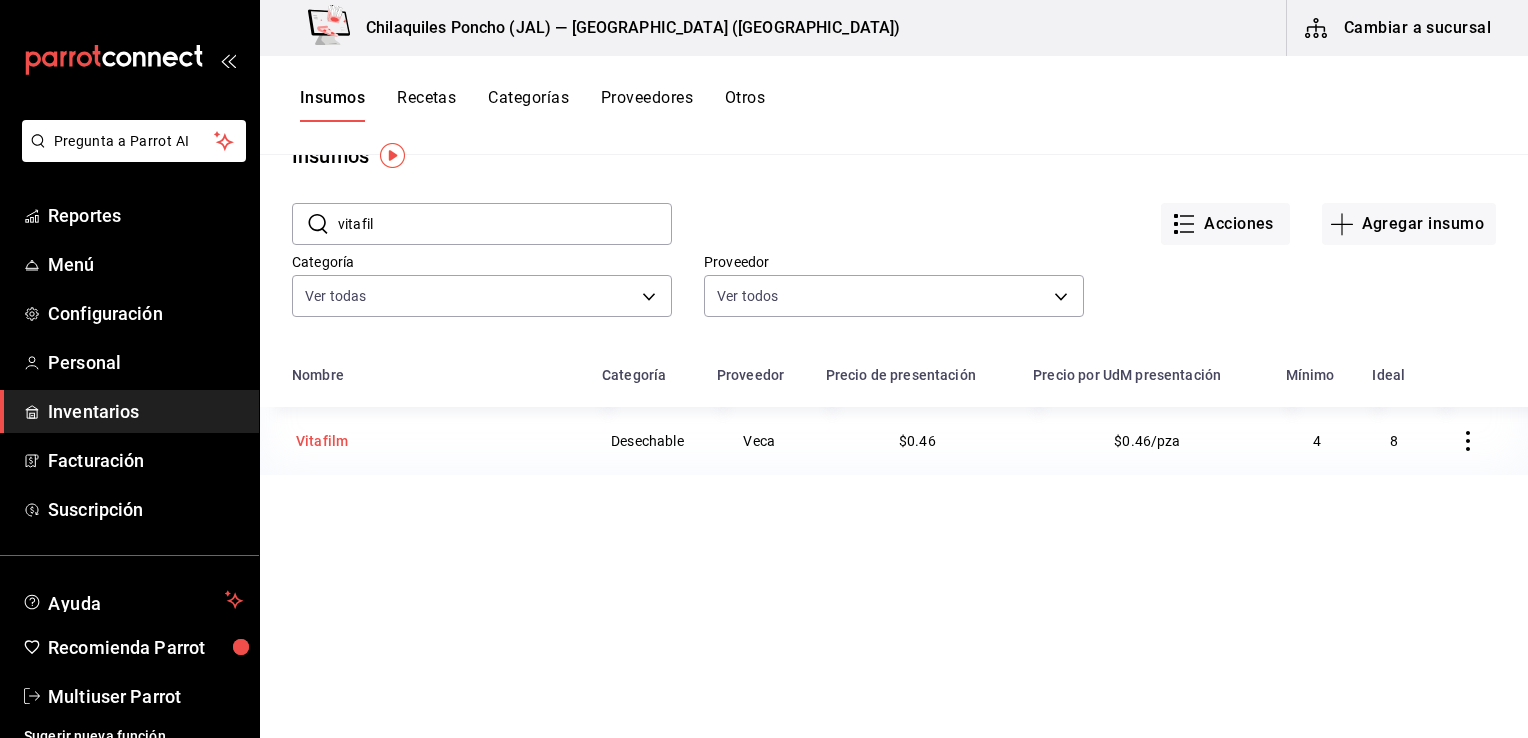 click on "Vitafilm" at bounding box center (322, 441) 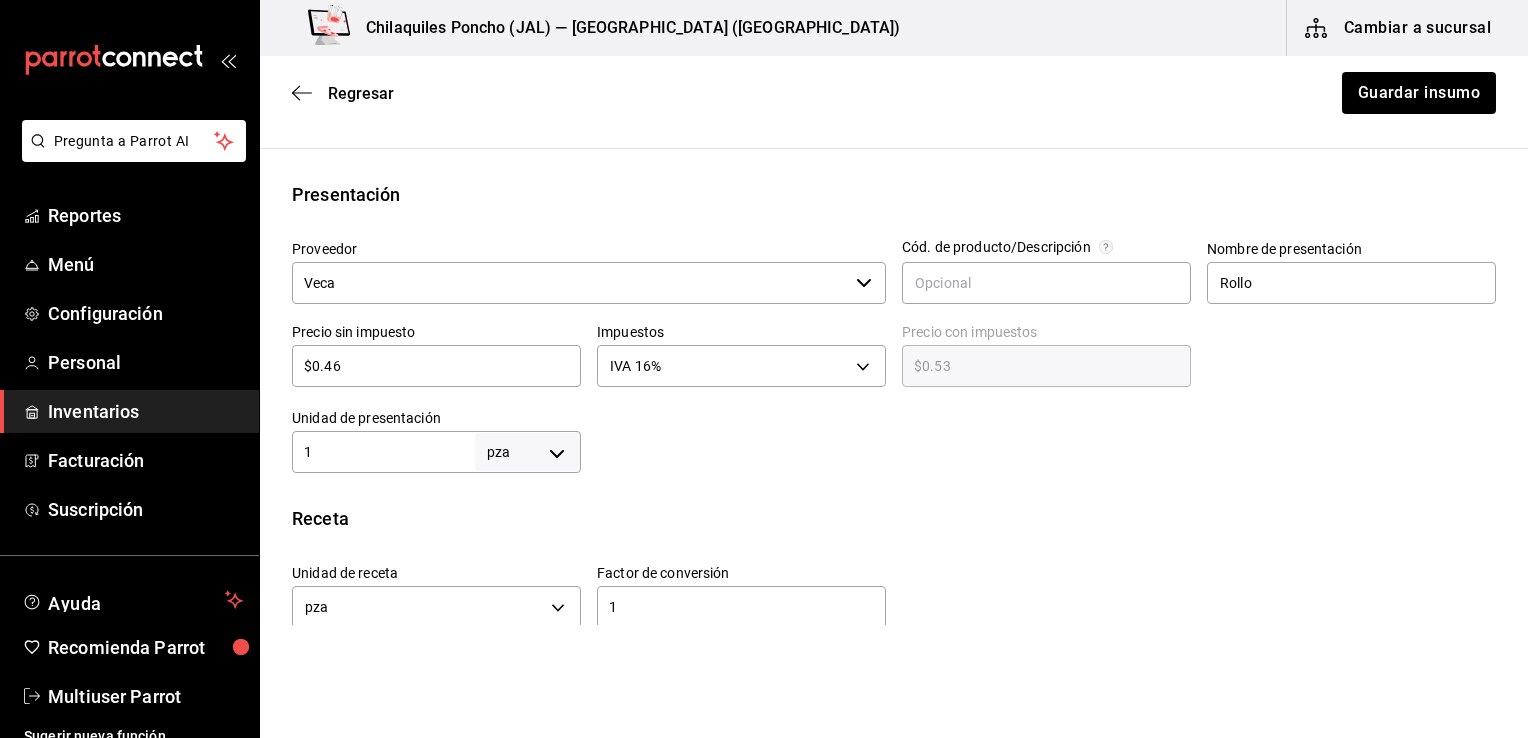 scroll, scrollTop: 400, scrollLeft: 0, axis: vertical 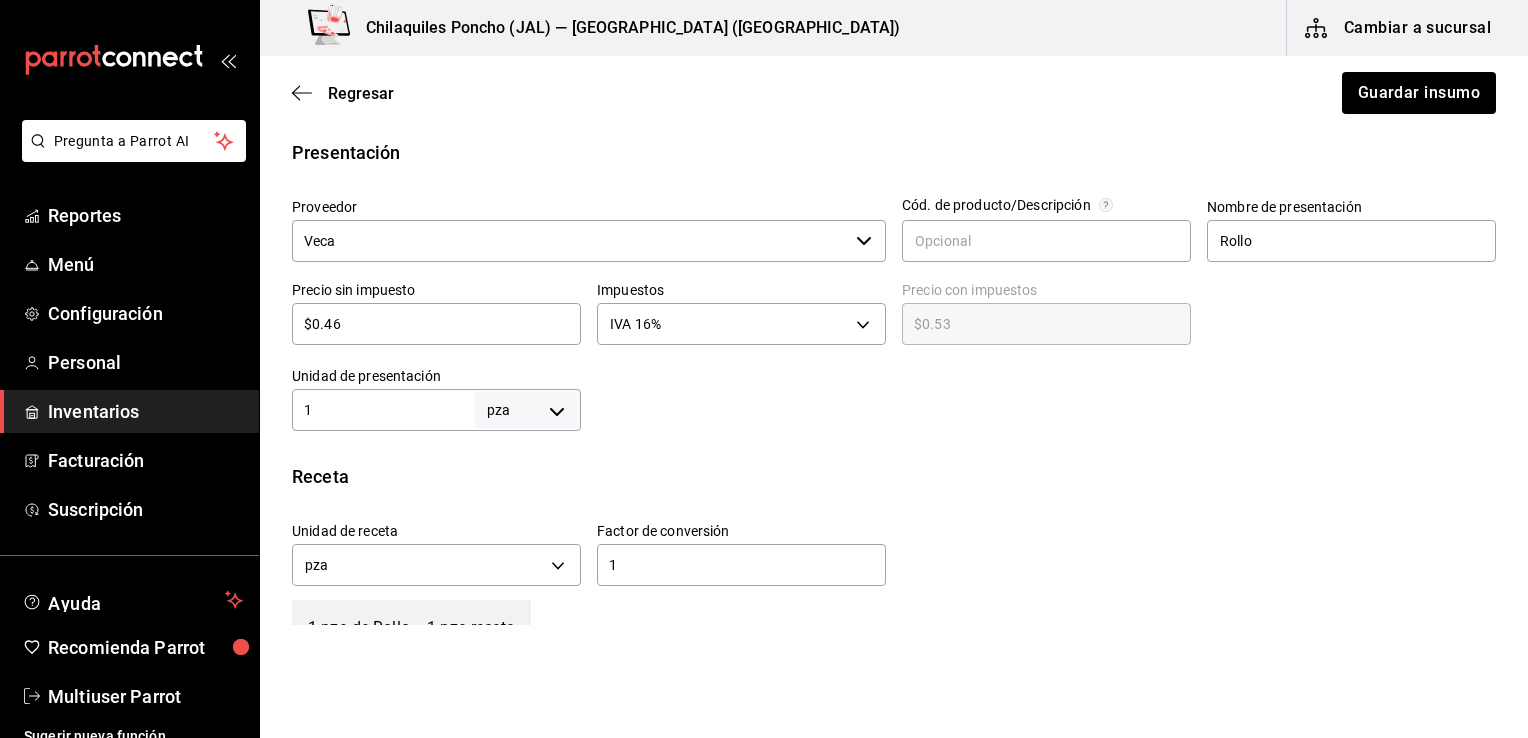 click on "$0.46" at bounding box center [436, 324] 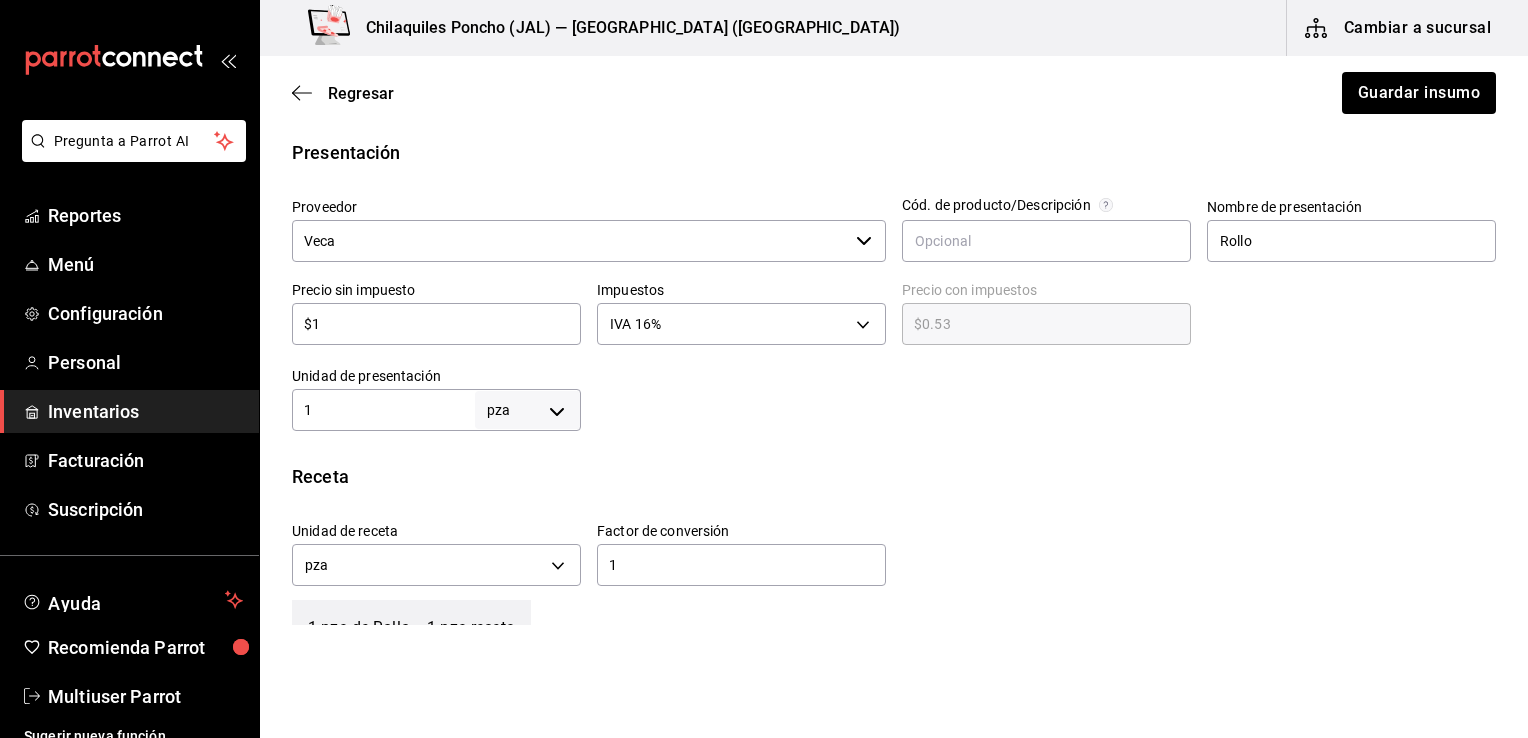 type on "$1.16" 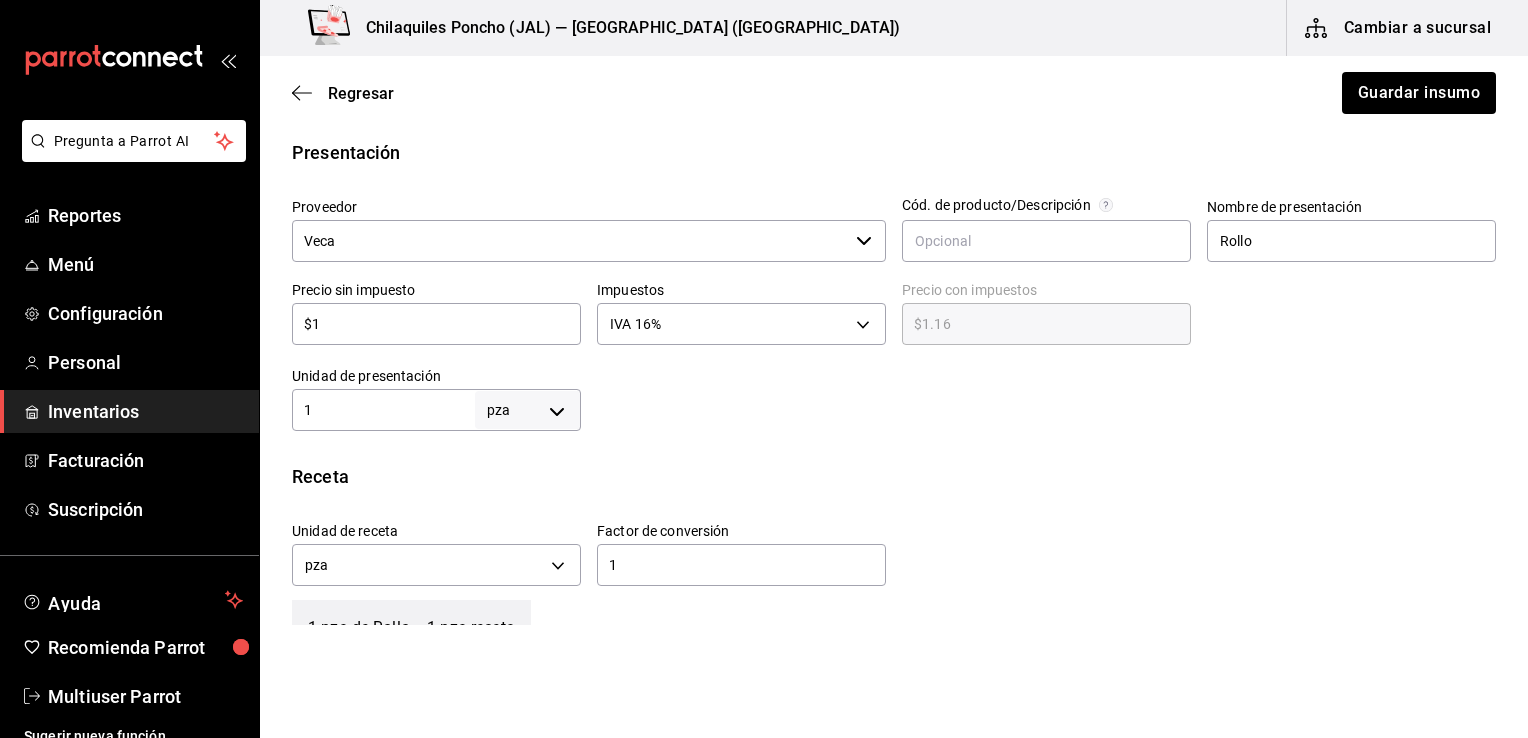type on "$12" 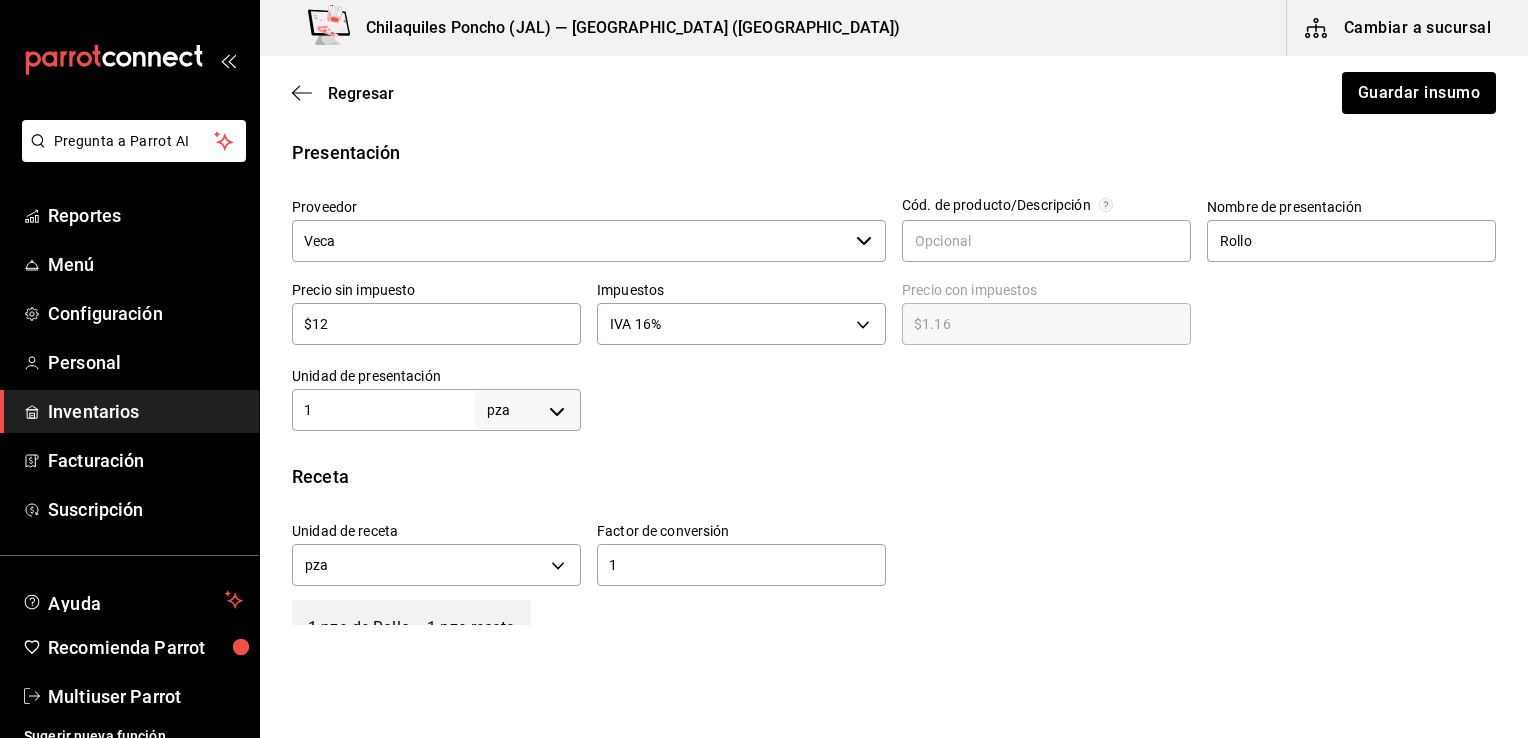 type on "$13.92" 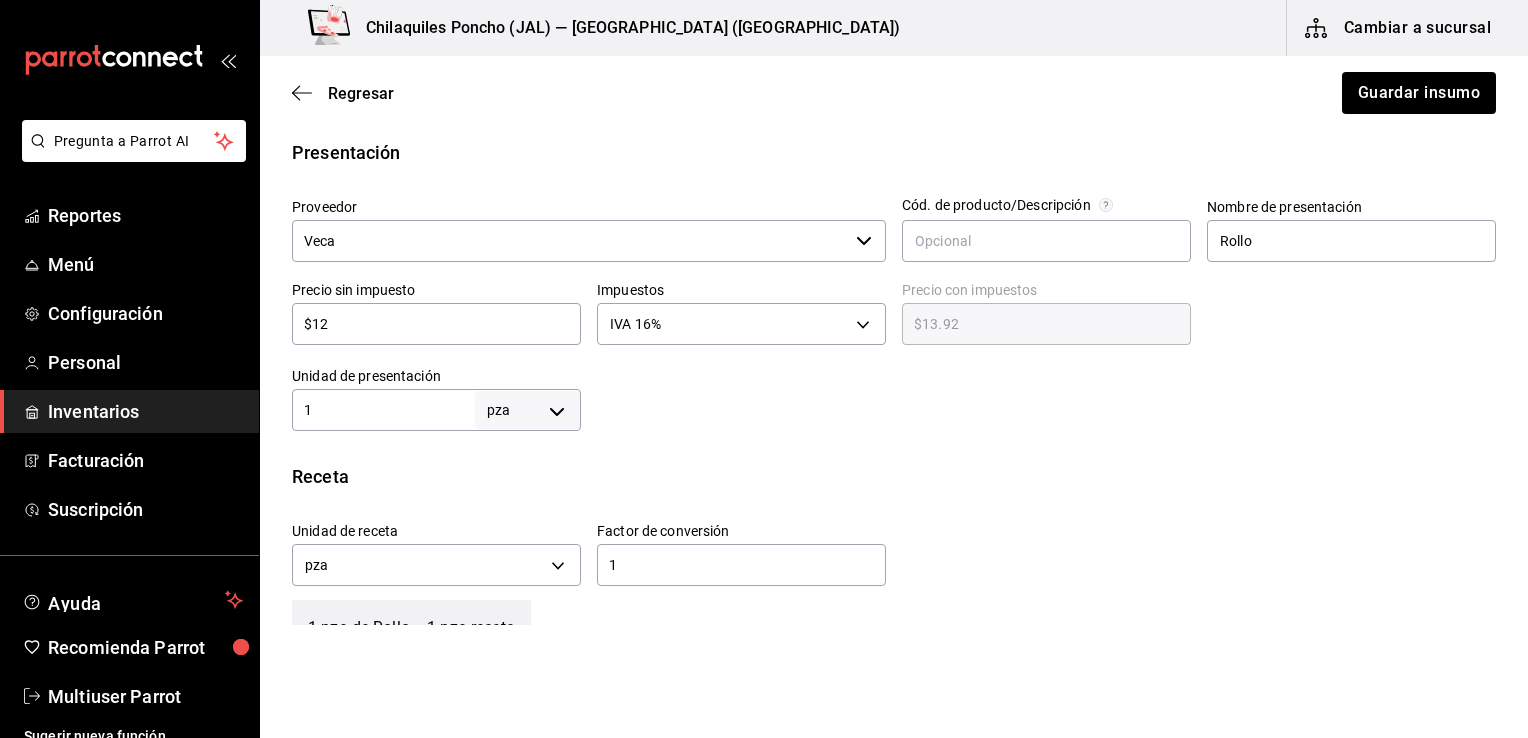 type on "$125" 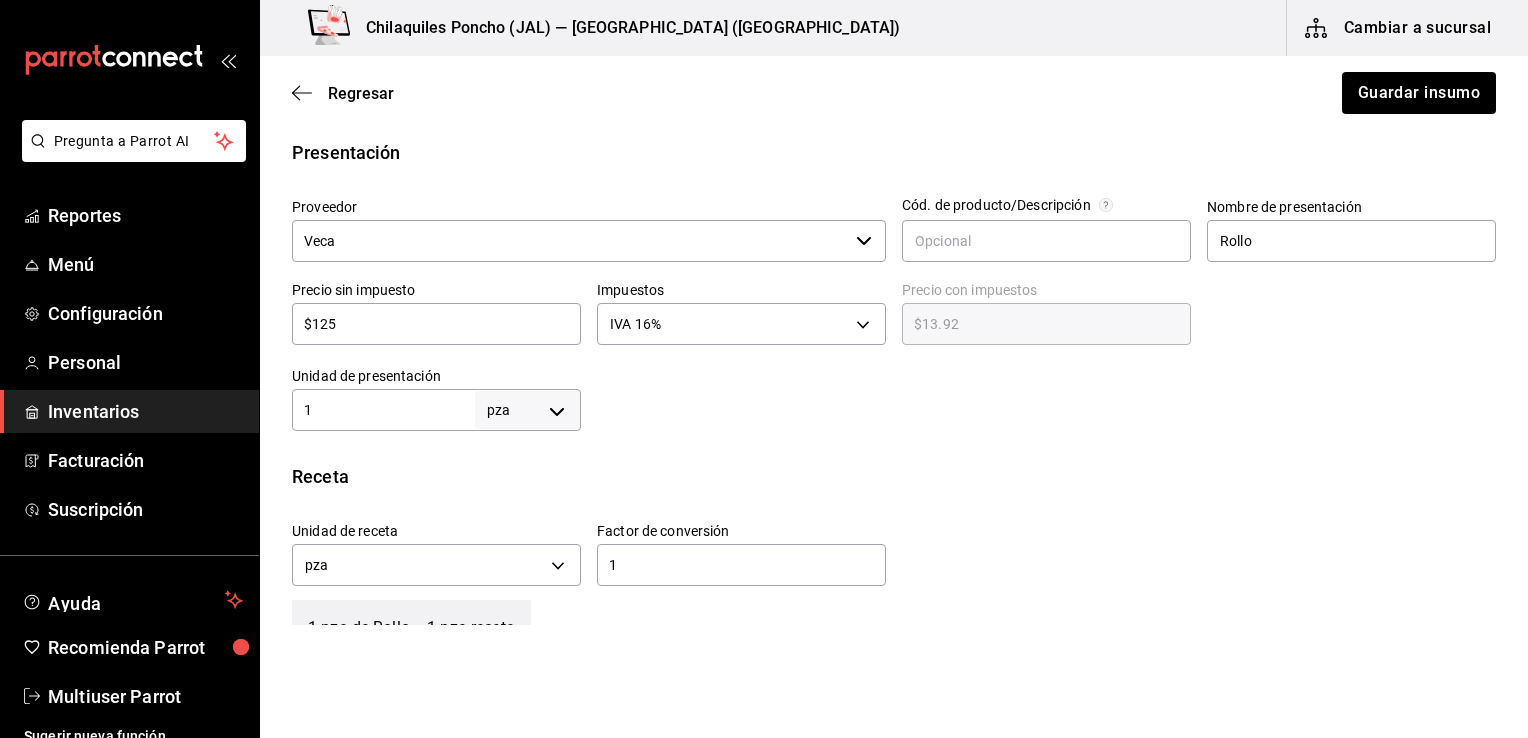 type on "$145.00" 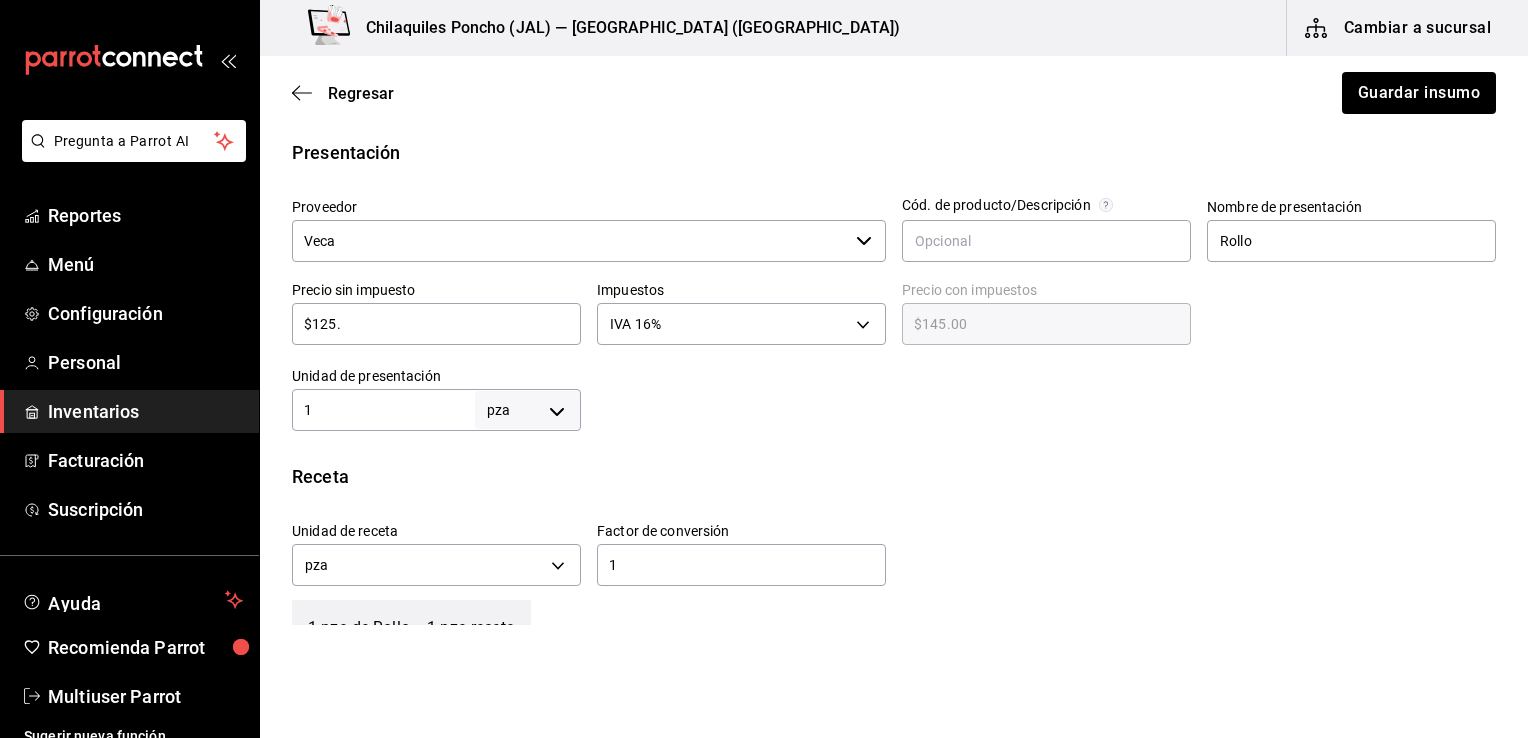 type on "$125.3" 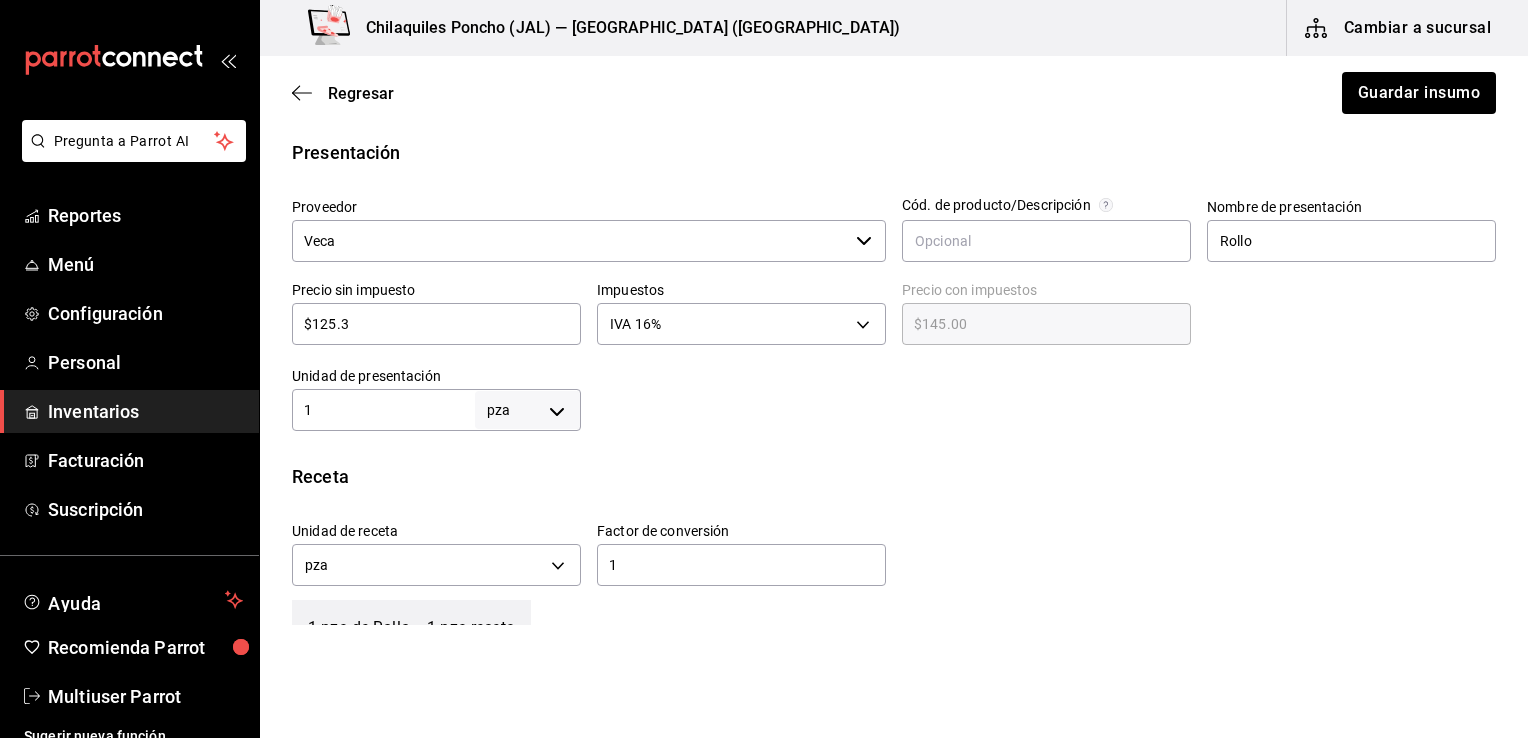 type on "$145.35" 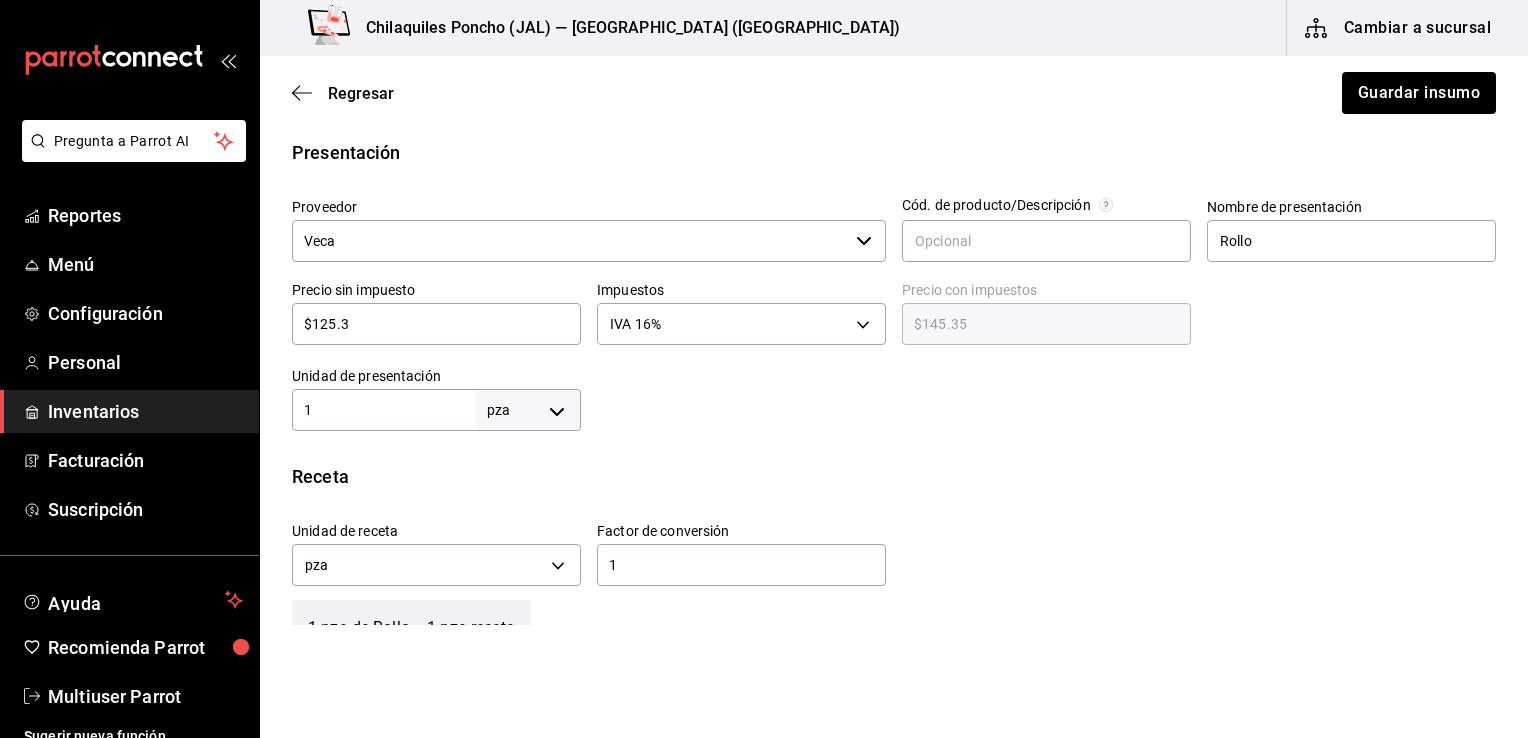 type on "$125.31" 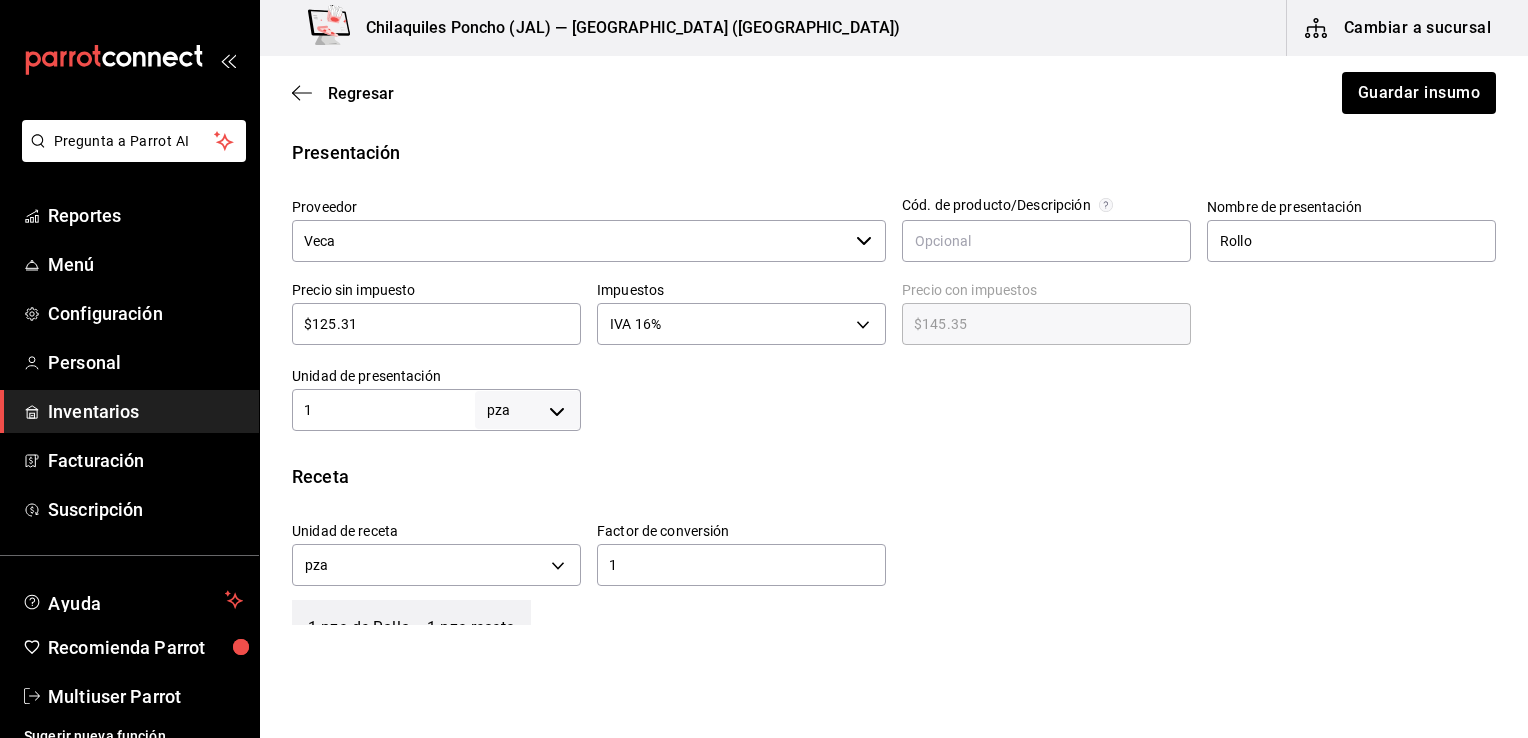 type on "$145.36" 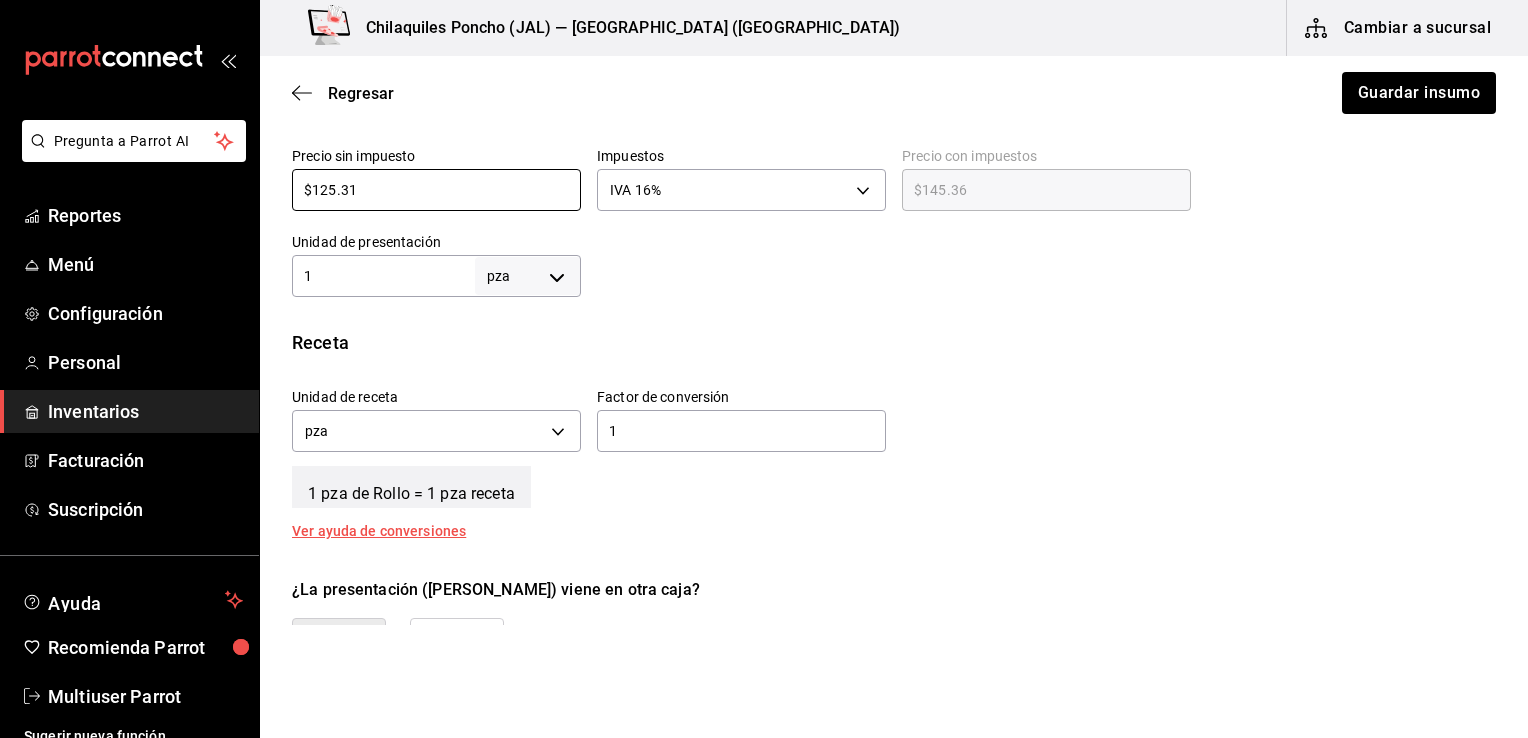 scroll, scrollTop: 600, scrollLeft: 0, axis: vertical 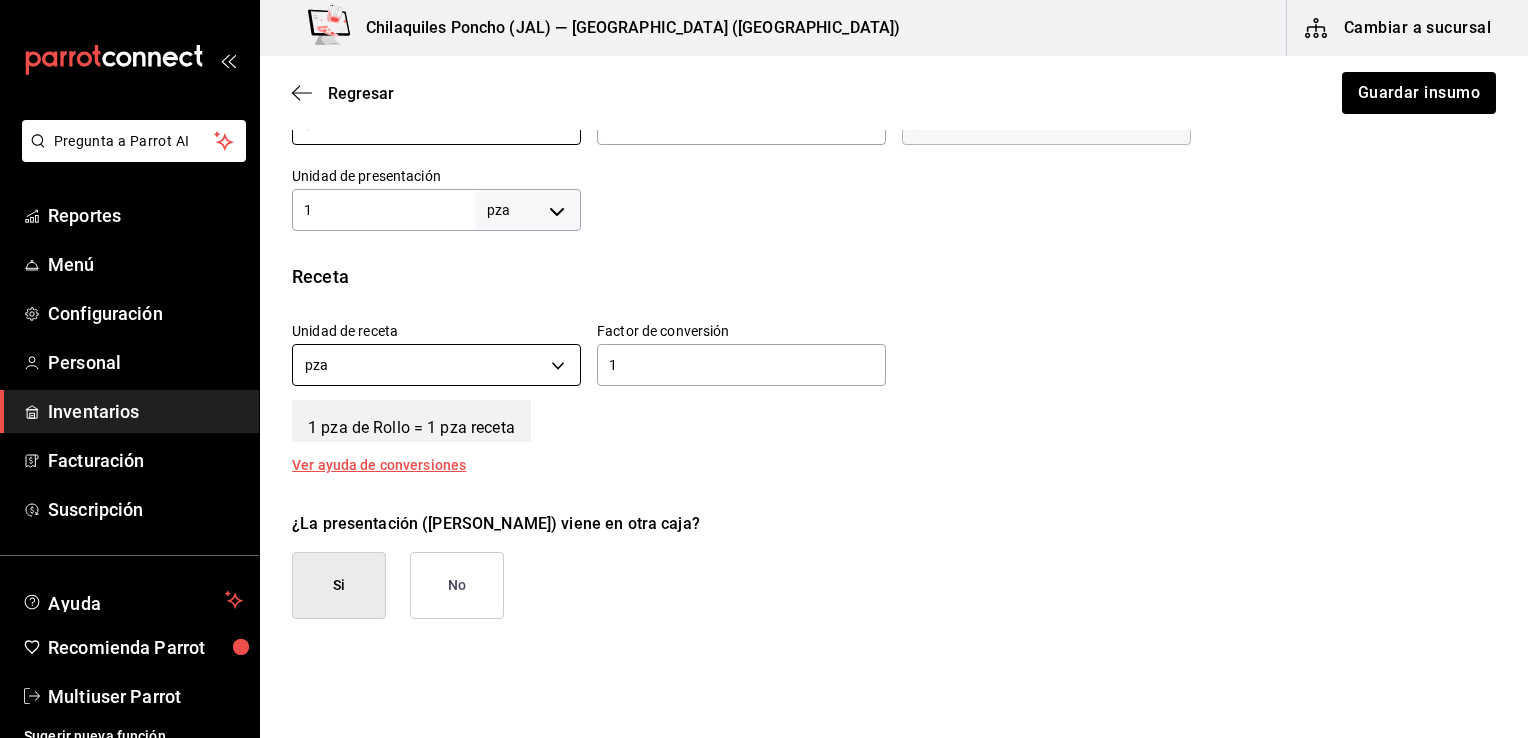 type on "$125.31" 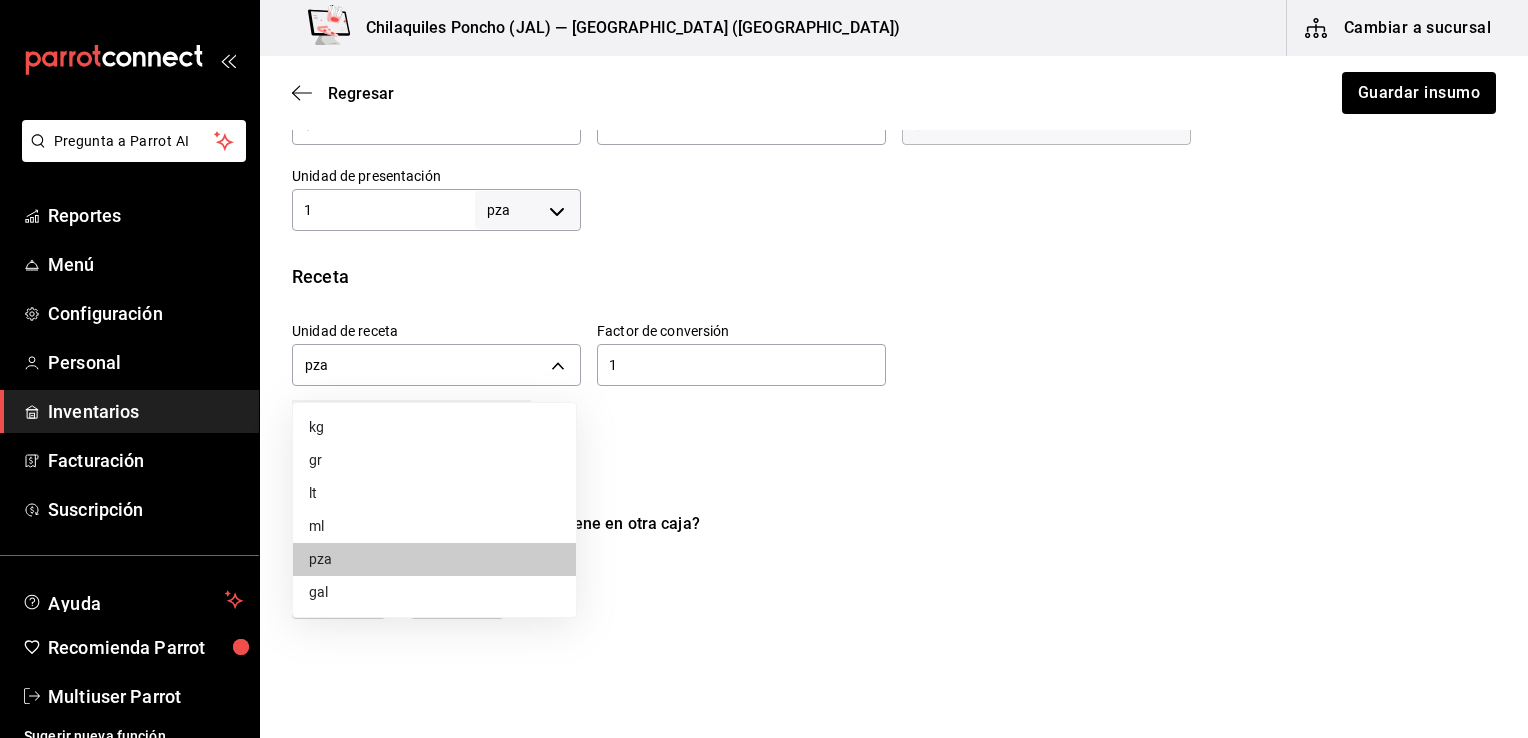 click on "gr" at bounding box center (434, 460) 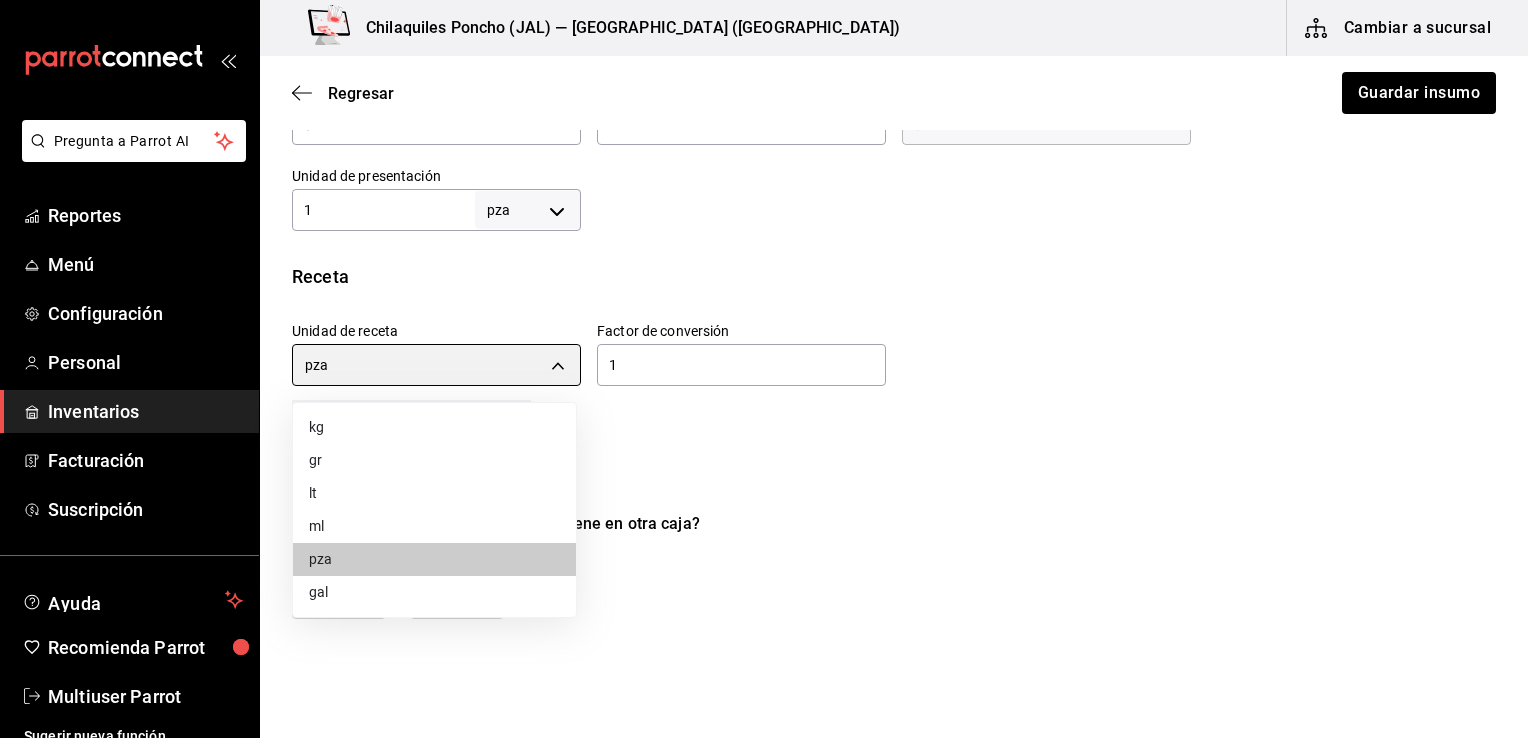type on "GRAM" 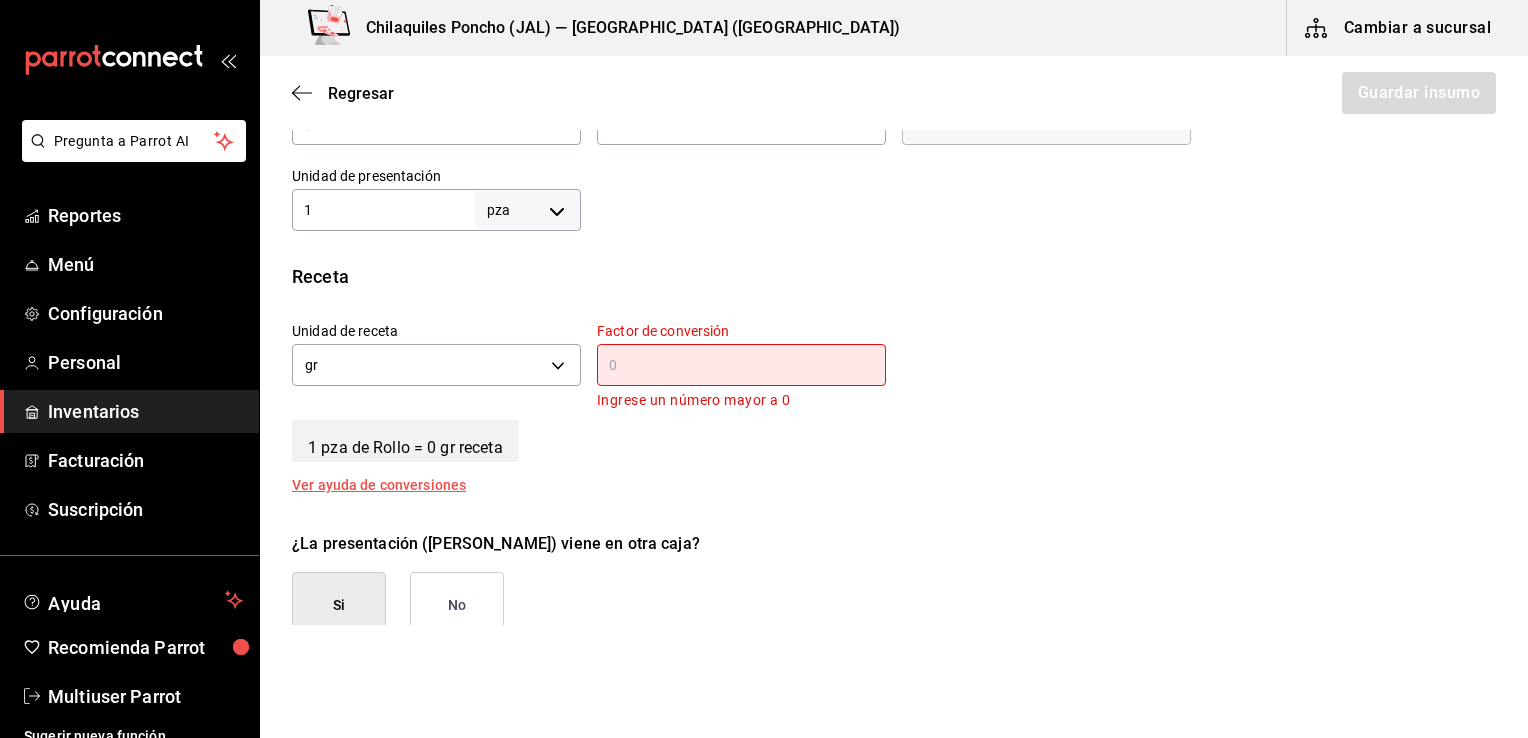 click at bounding box center [741, 365] 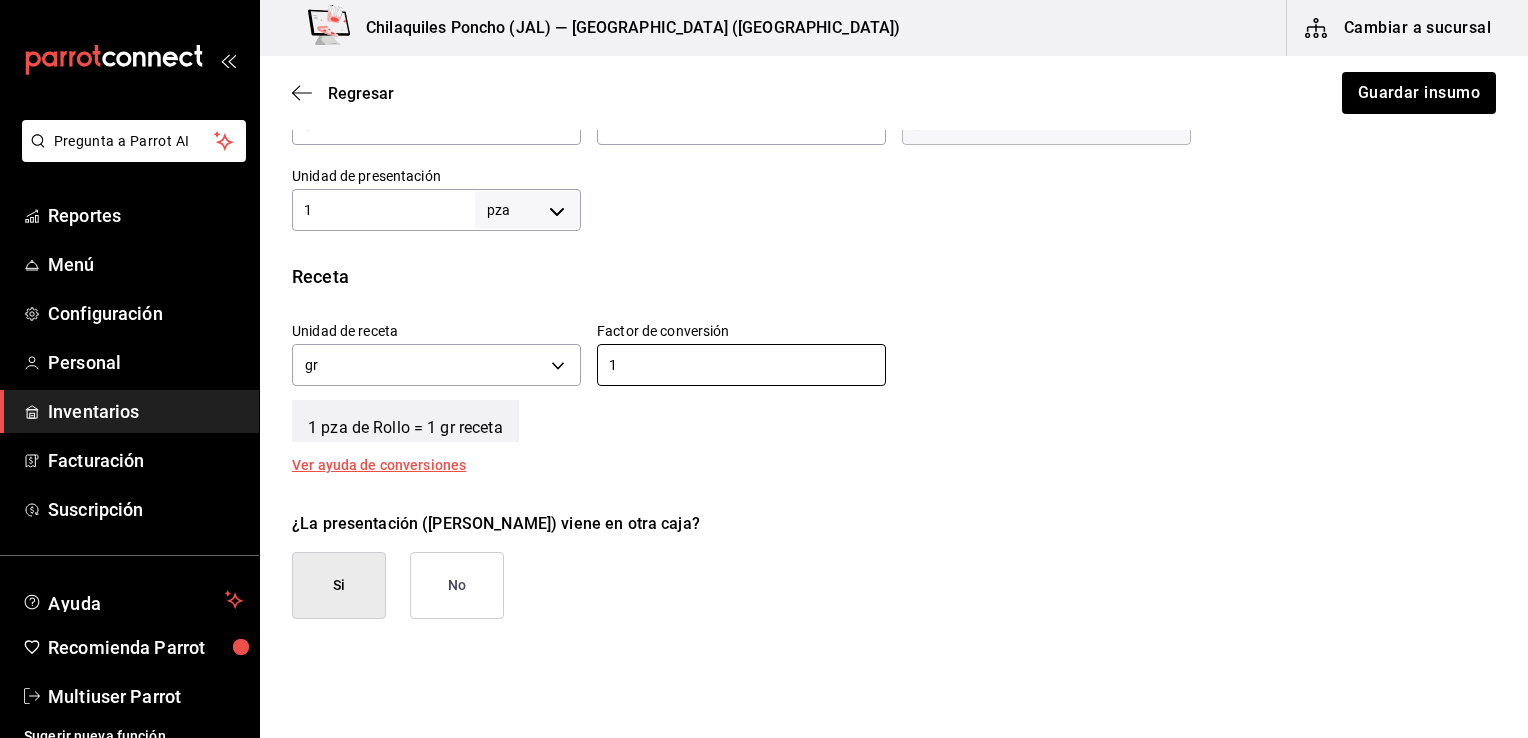 type on "1" 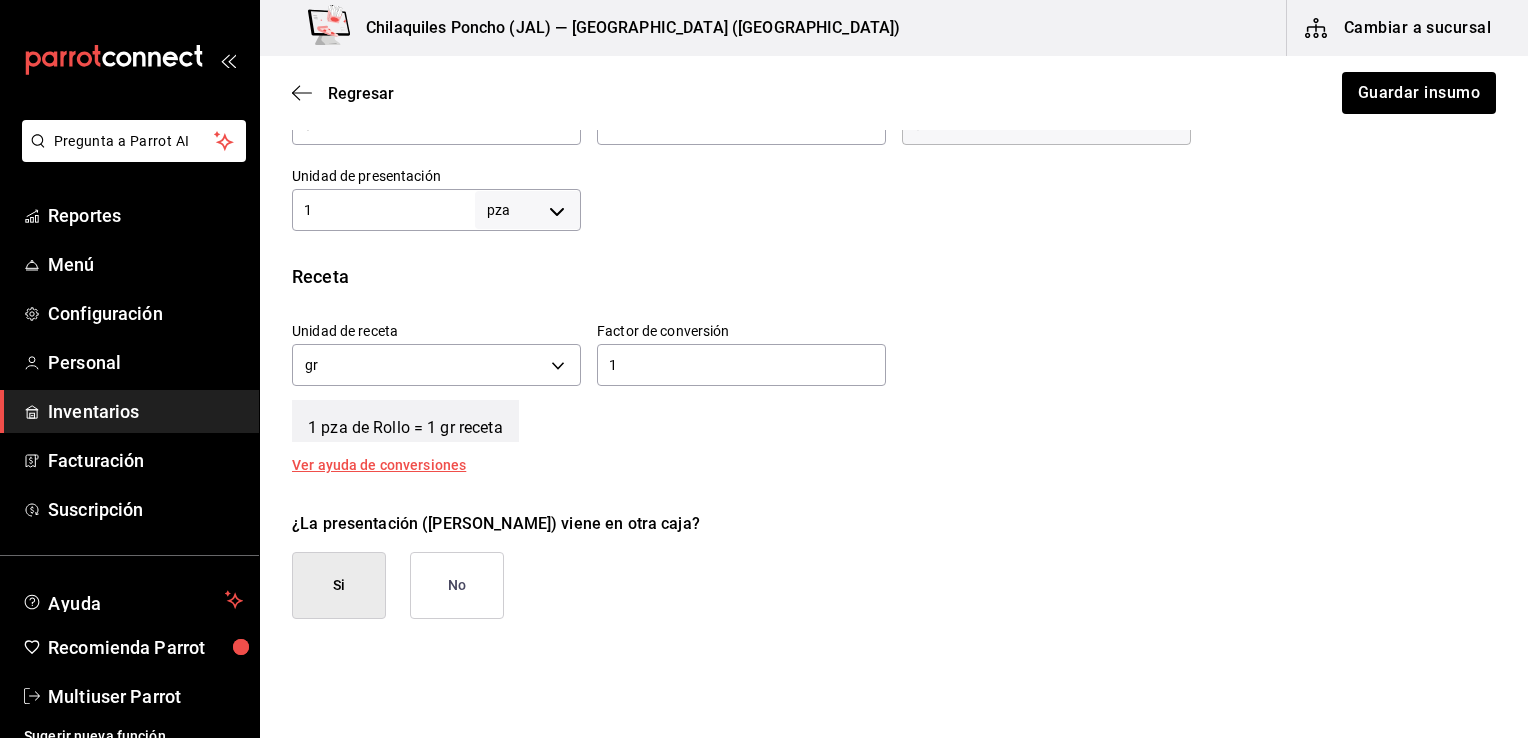 click on "Unidad de receta gr GRAM Factor de conversión 1 ​" at bounding box center [886, 349] 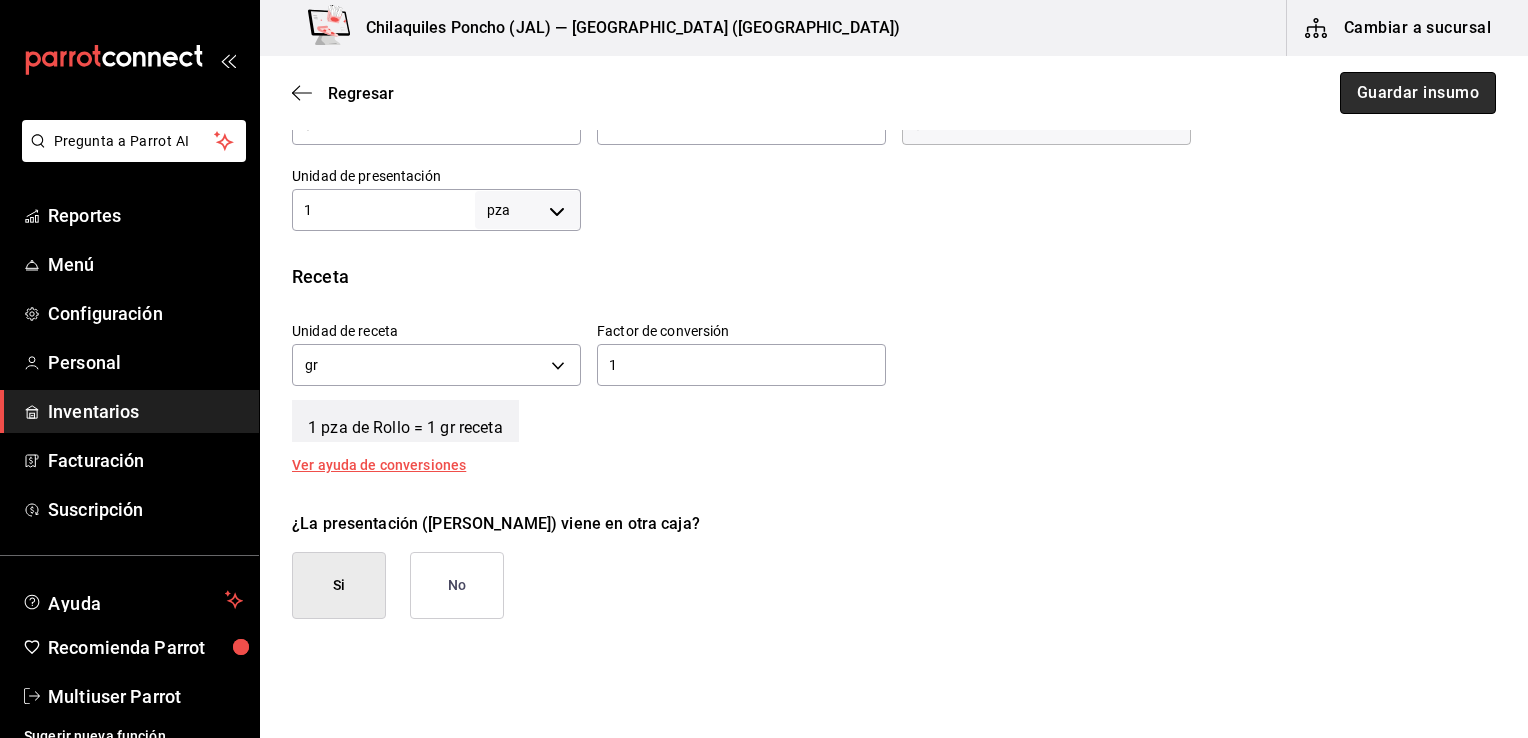 click on "Guardar insumo" at bounding box center [1418, 93] 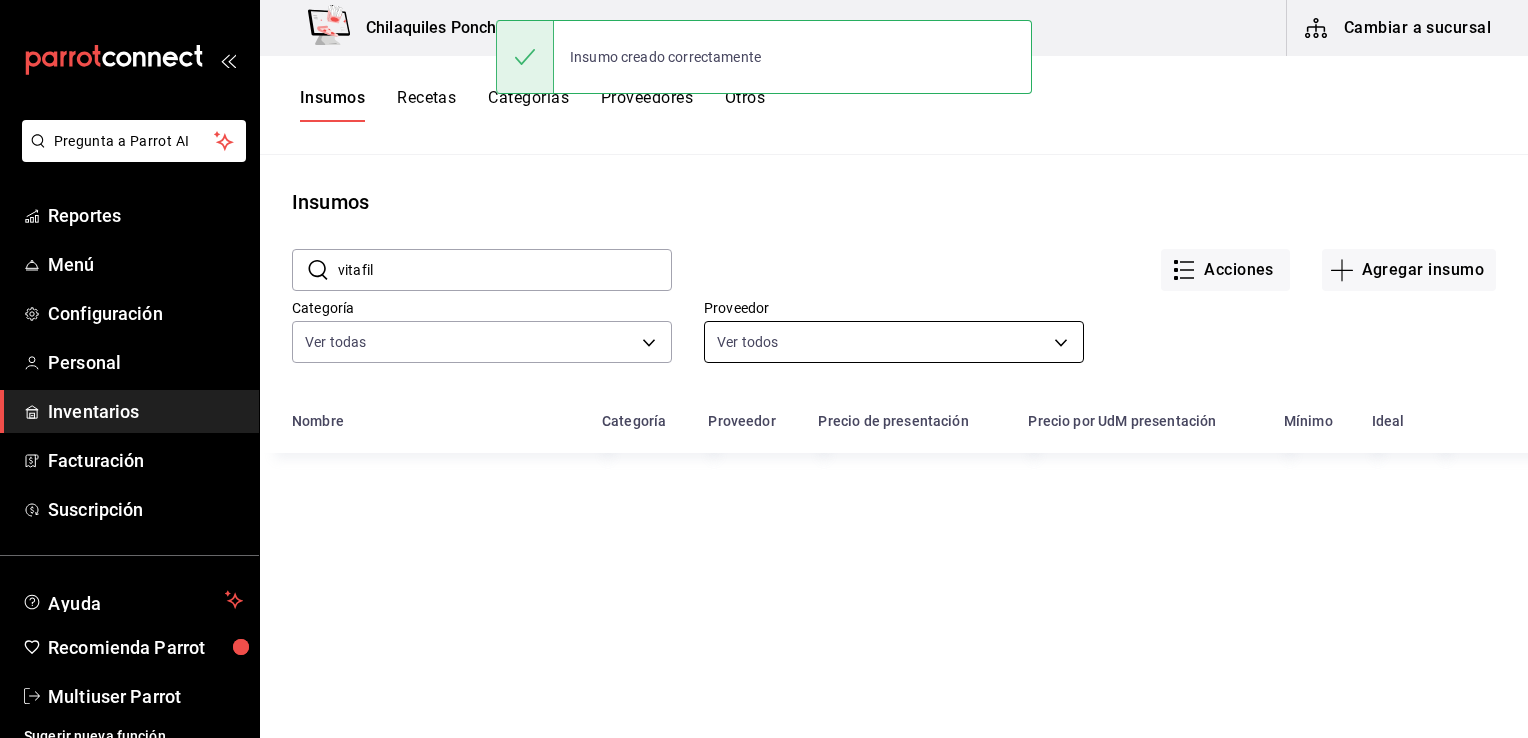 scroll, scrollTop: 200, scrollLeft: 0, axis: vertical 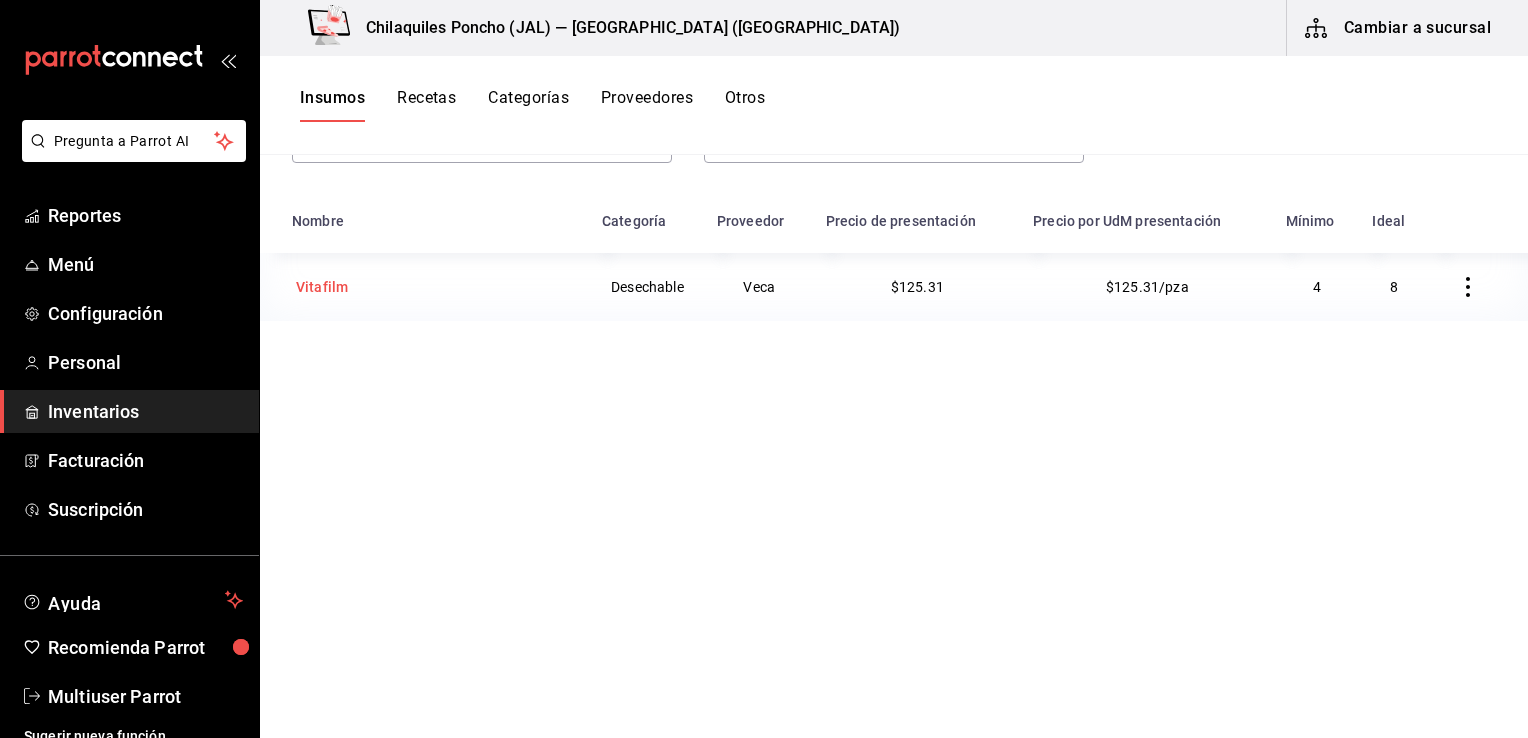 click on "Vitafilm" at bounding box center (425, 287) 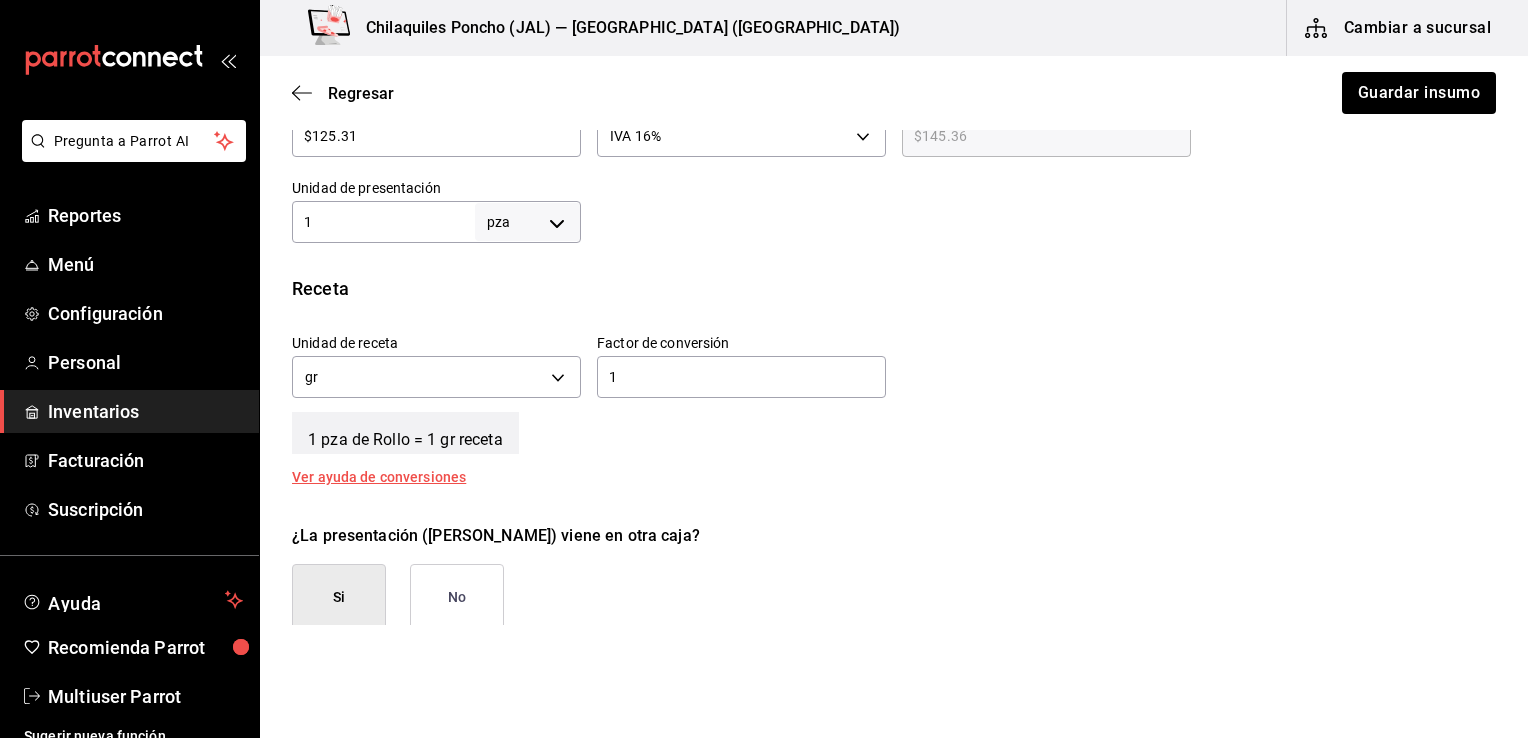 scroll, scrollTop: 600, scrollLeft: 0, axis: vertical 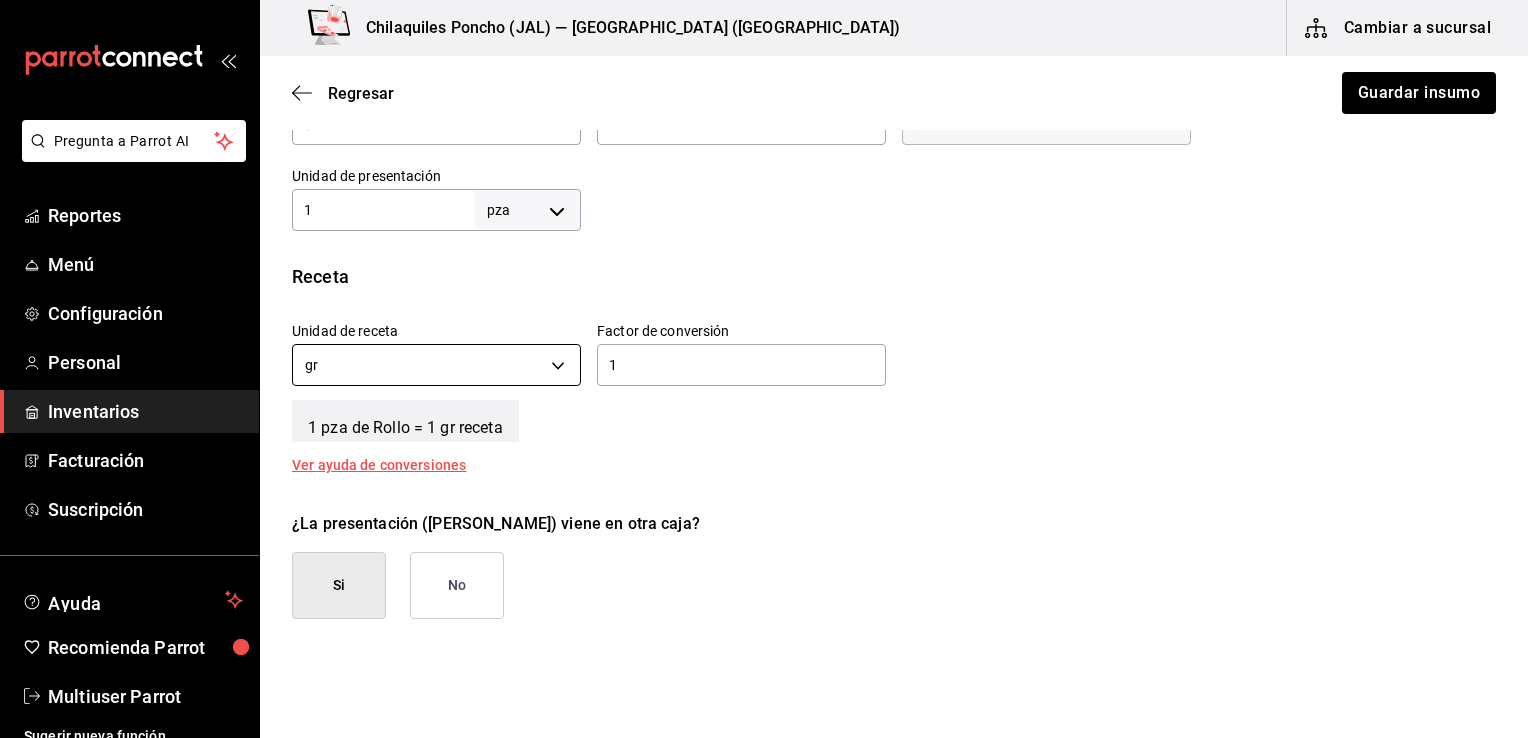click on "Pregunta a Parrot AI Reportes   Menú   Configuración   Personal   Inventarios   Facturación   Suscripción   Ayuda Recomienda Parrot   Multiuser Parrot   Sugerir nueva función   Chilaquiles Poncho (JAL) — Chilaquiles Poncho (Chapalita) Cambiar a sucursal Regresar Guardar insumo Insumo IN-1729884431172 Nombre Vitafilm Categoría de inventario Desechable ​ Mínimo 4 ​ Ideal 8 ​ Insumo de producción Este insumo se produce con una receta de producción Presentación Proveedor Veca ​ Cód. de producto/Descripción Nombre de presentación Rollo Precio sin impuesto $125.31 ​ Impuestos IVA 16% IVA_16 Precio con impuestos $145.36 ​ Unidad de presentación 1 pza UNIT ​ Receta Unidad de receta gr GRAM Factor de conversión 1 ​ 1 pza de Rollo = 1 gr receta Ver ayuda de conversiones ¿La presentación (Rollo) viene en otra caja? Si No Presentaciones por caja 4 ​ Caja con 4 Rollo de 1 pza Unidades de conteo pza Rollo (1 pza) Caja (4*1 pza) ; GANA 1 MES GRATIS EN TU SUSCRIPCIÓN AQUÍ Ir a video" at bounding box center (764, 312) 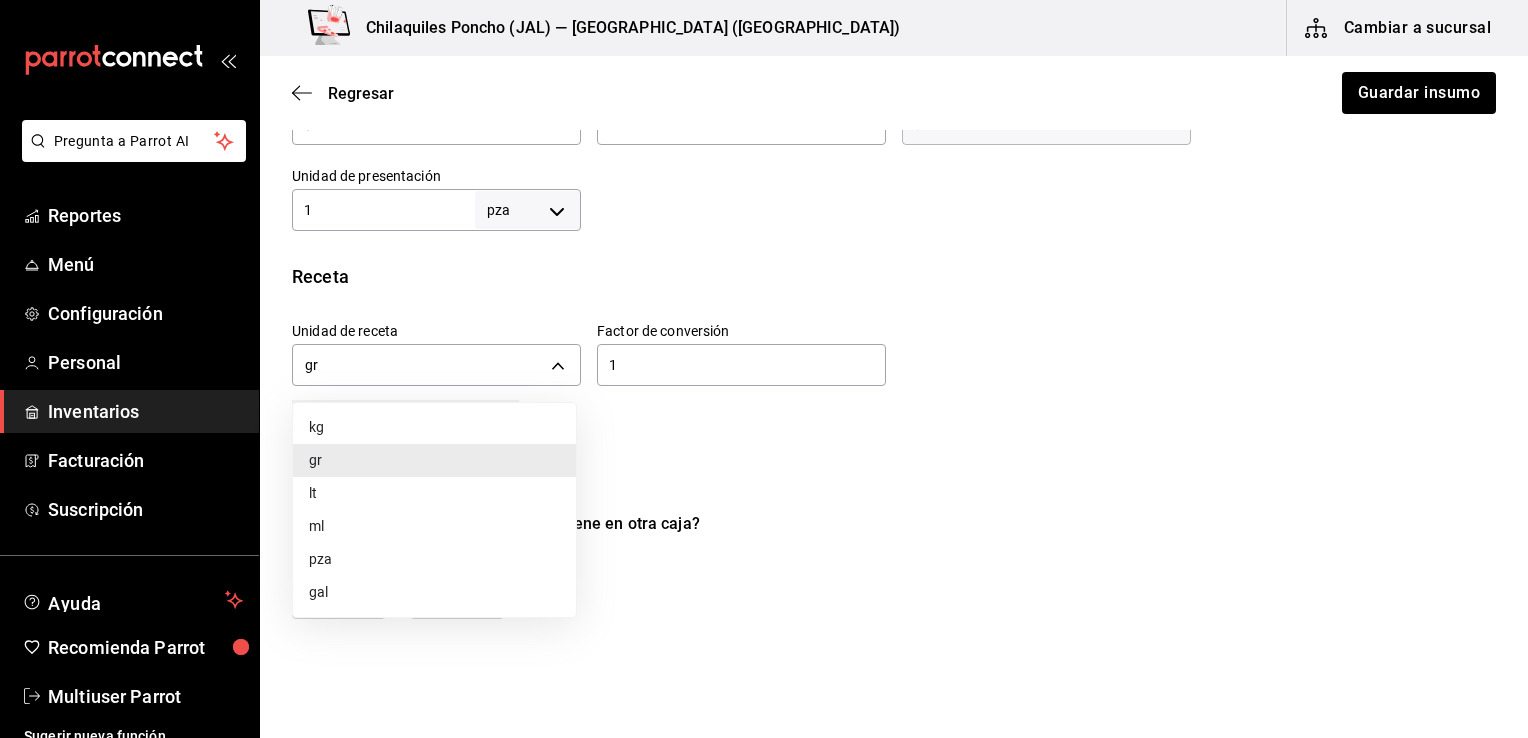 click on "pza" at bounding box center (434, 559) 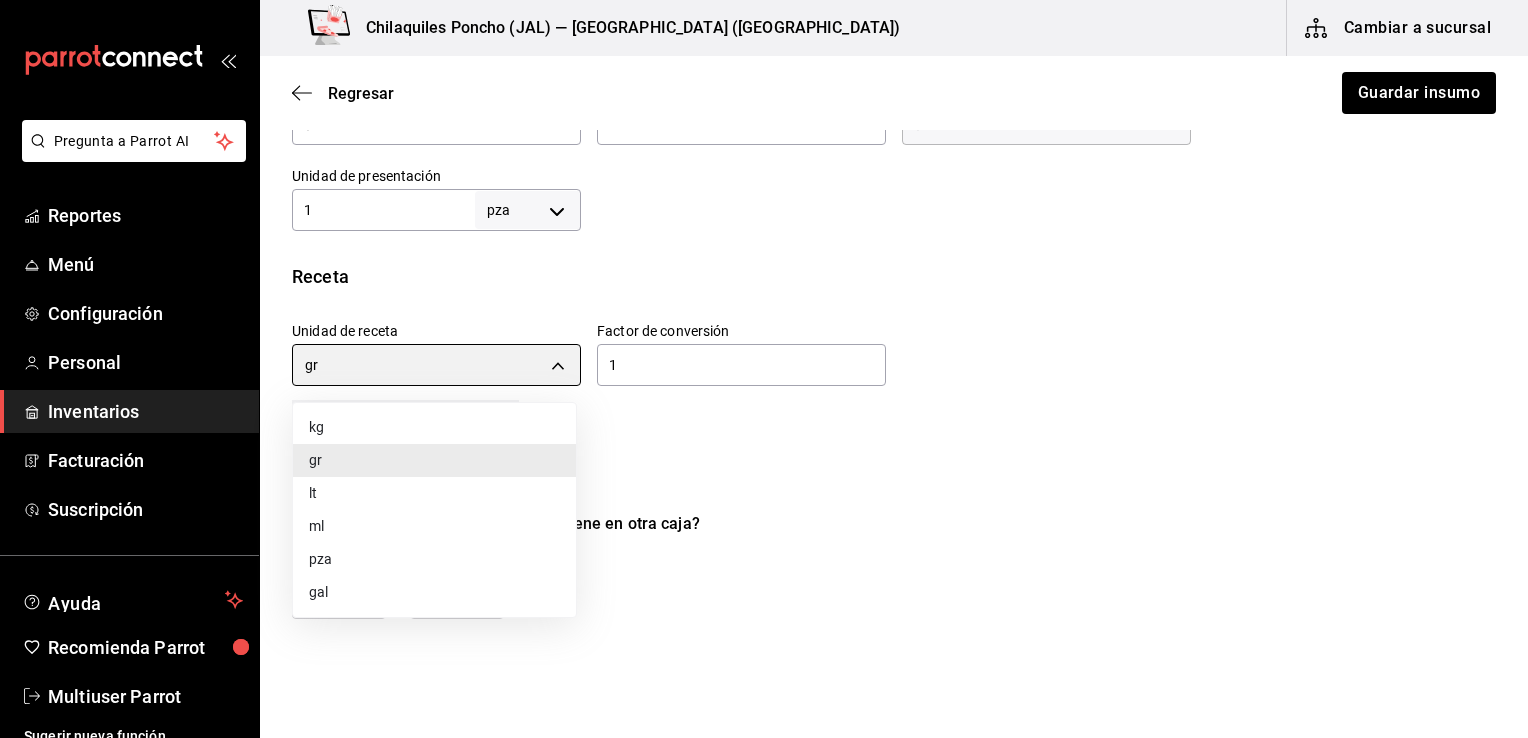 type on "UNIT" 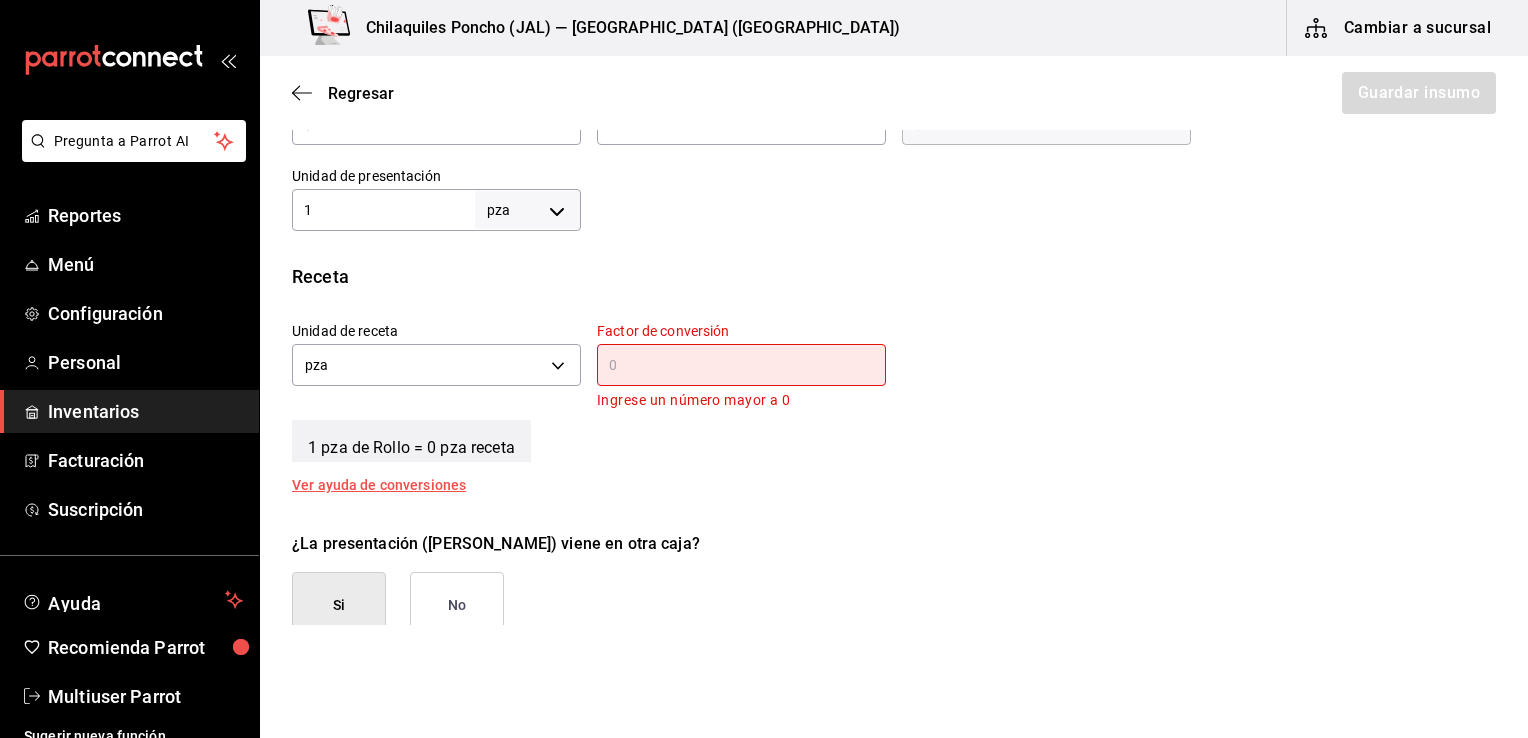 click at bounding box center [741, 365] 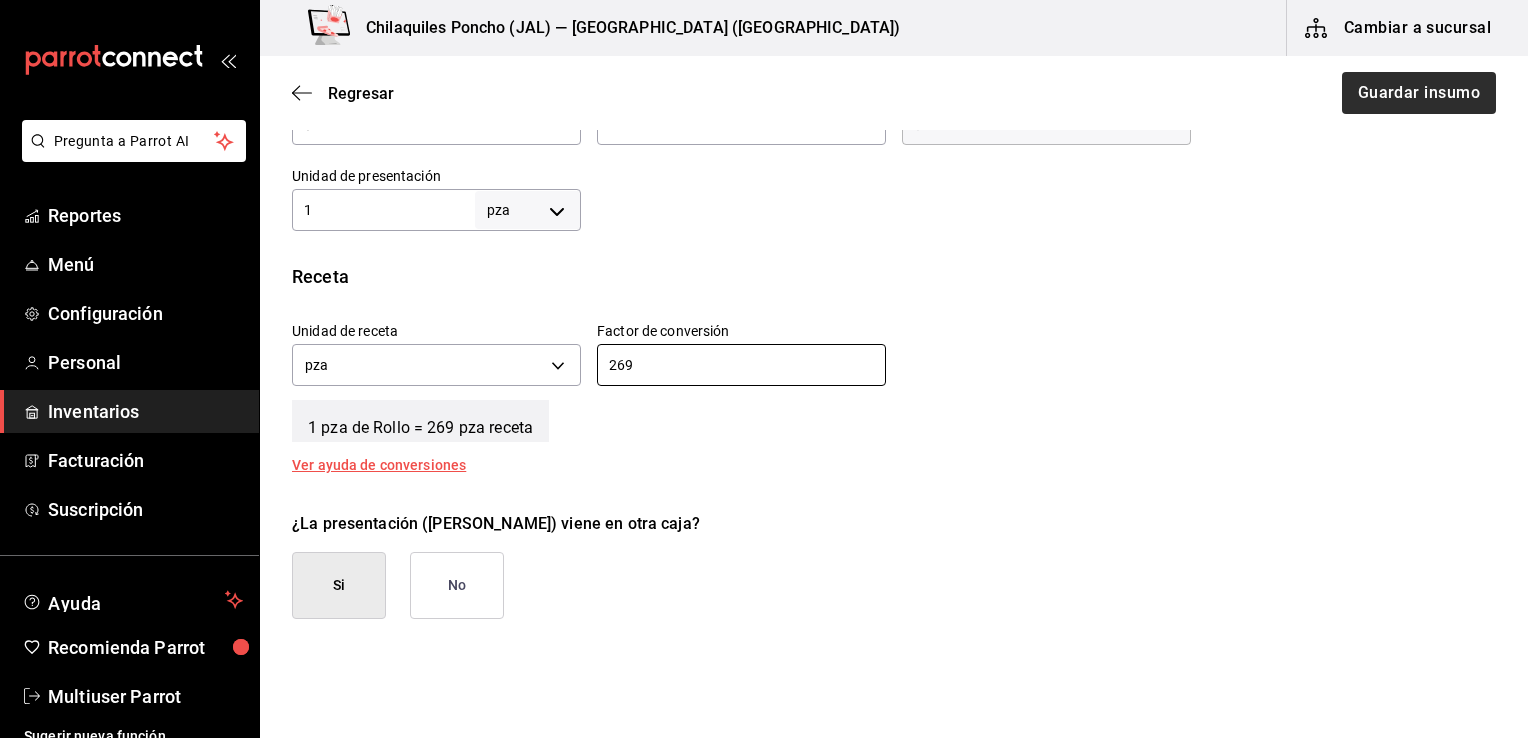 type on "269" 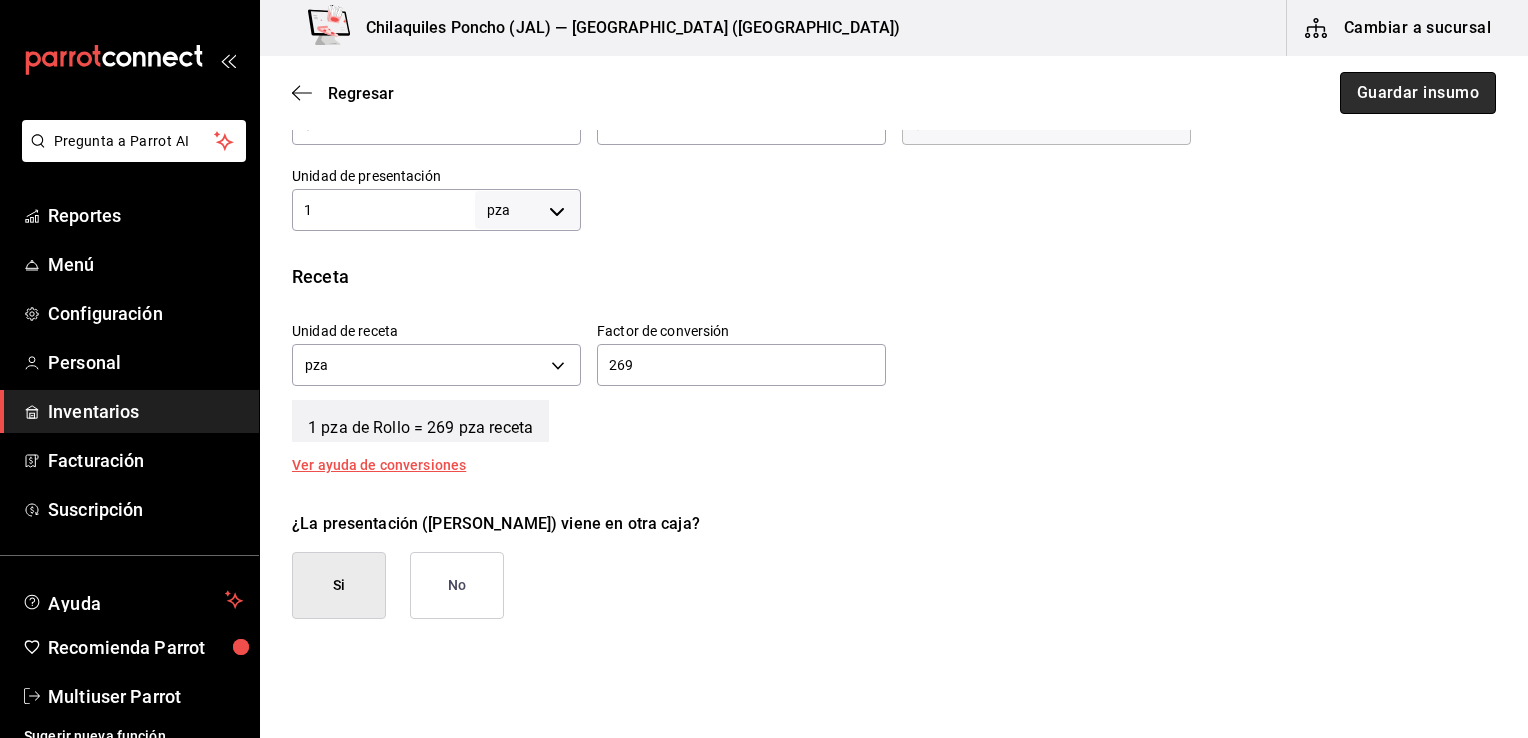 click on "Guardar insumo" at bounding box center [1418, 93] 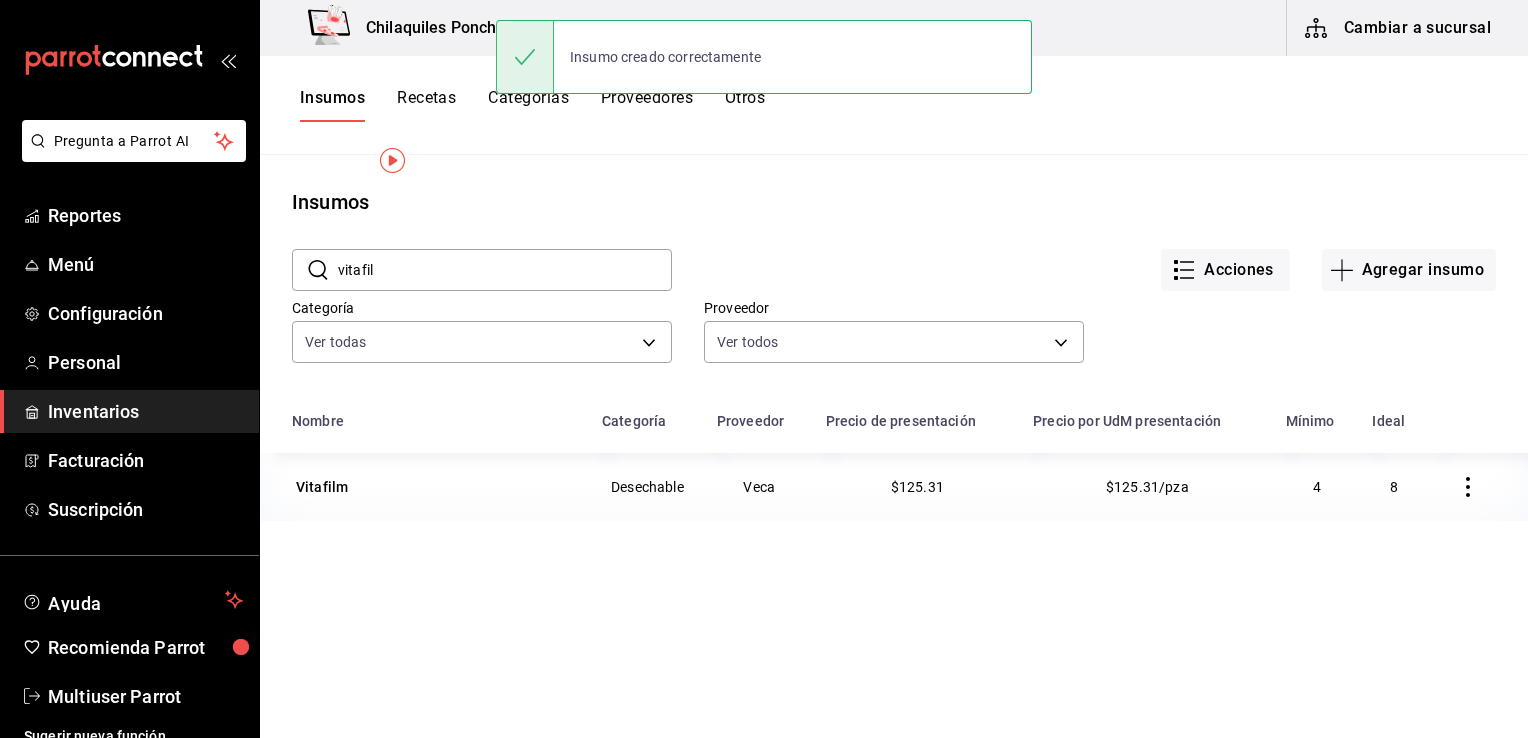scroll, scrollTop: 200, scrollLeft: 0, axis: vertical 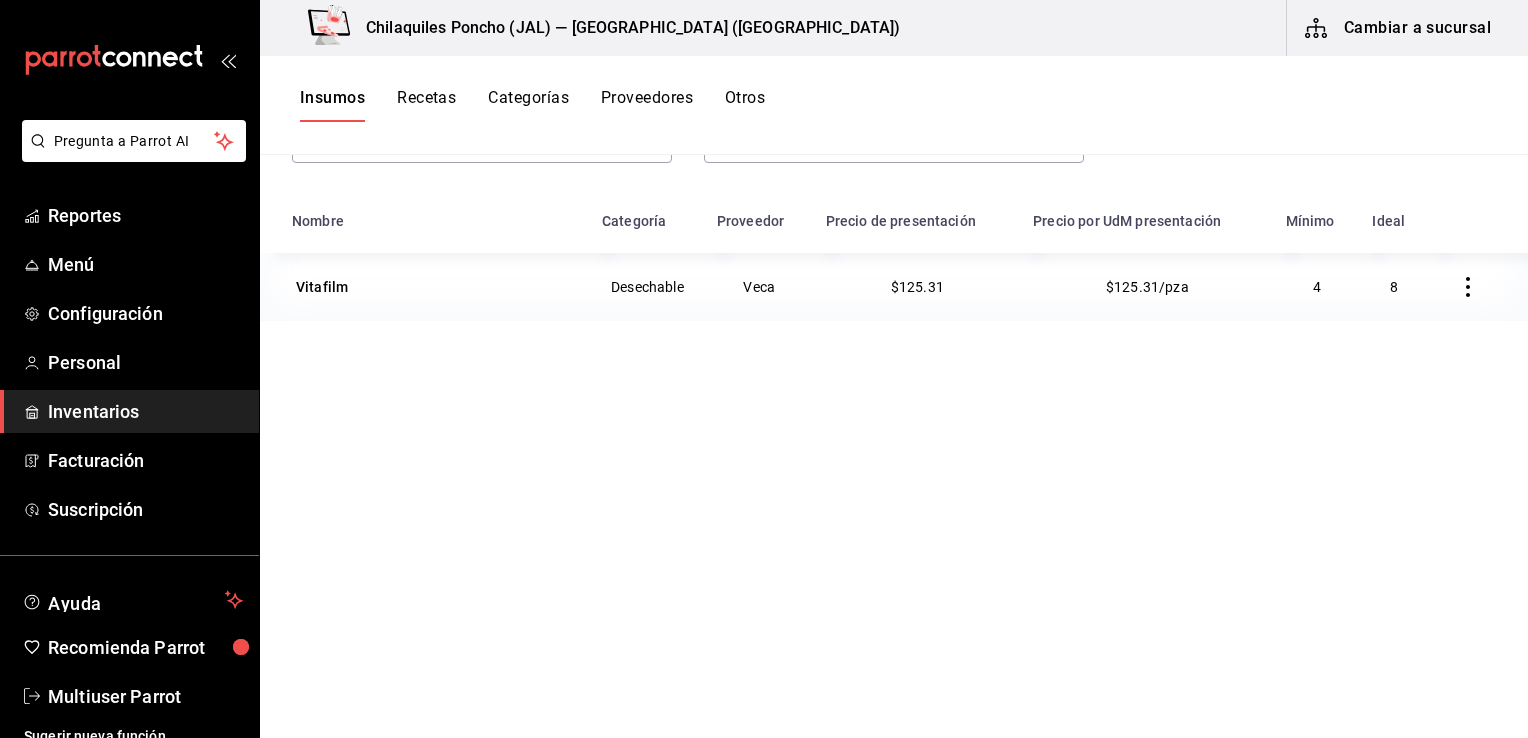 click on "$125.31/pza" at bounding box center (1147, 287) 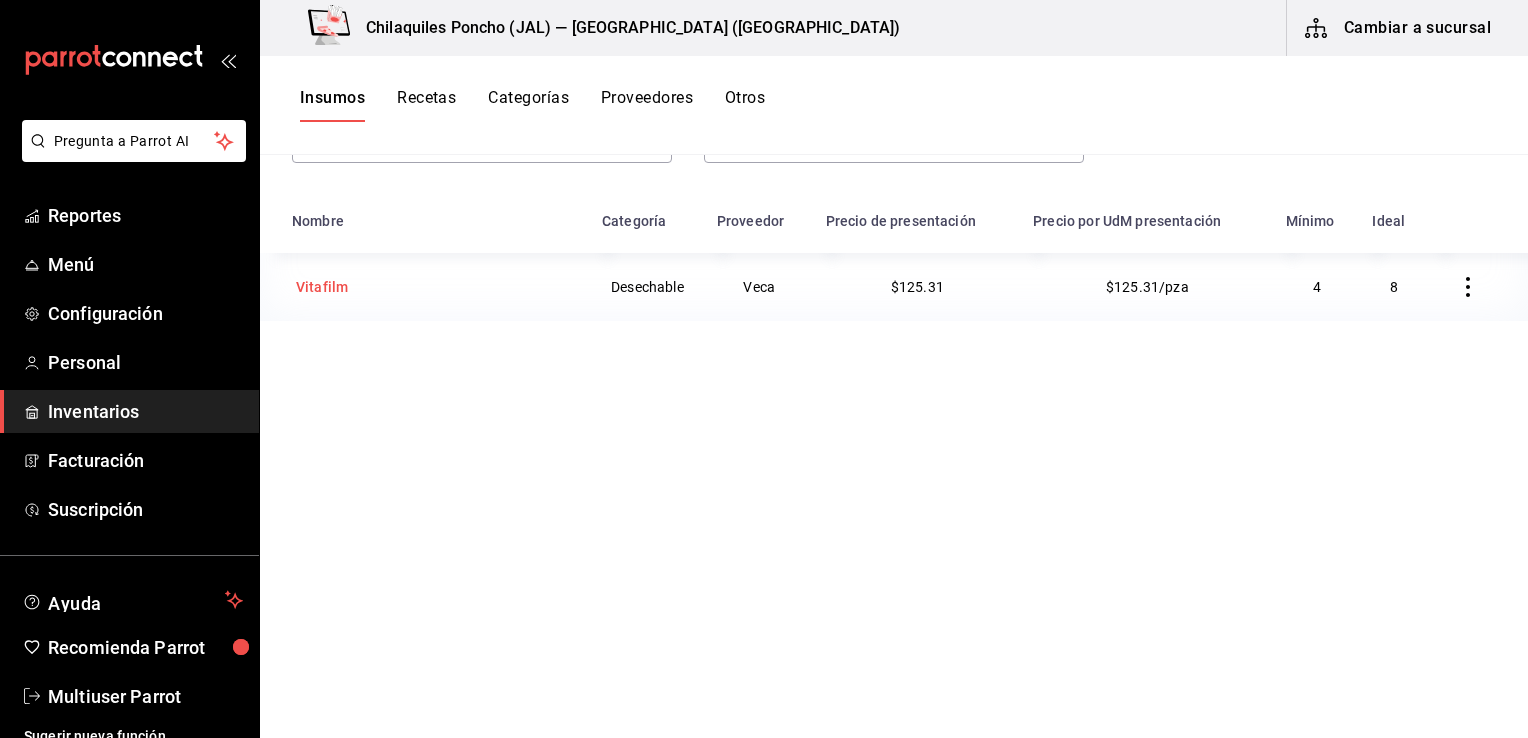 scroll, scrollTop: 0, scrollLeft: 0, axis: both 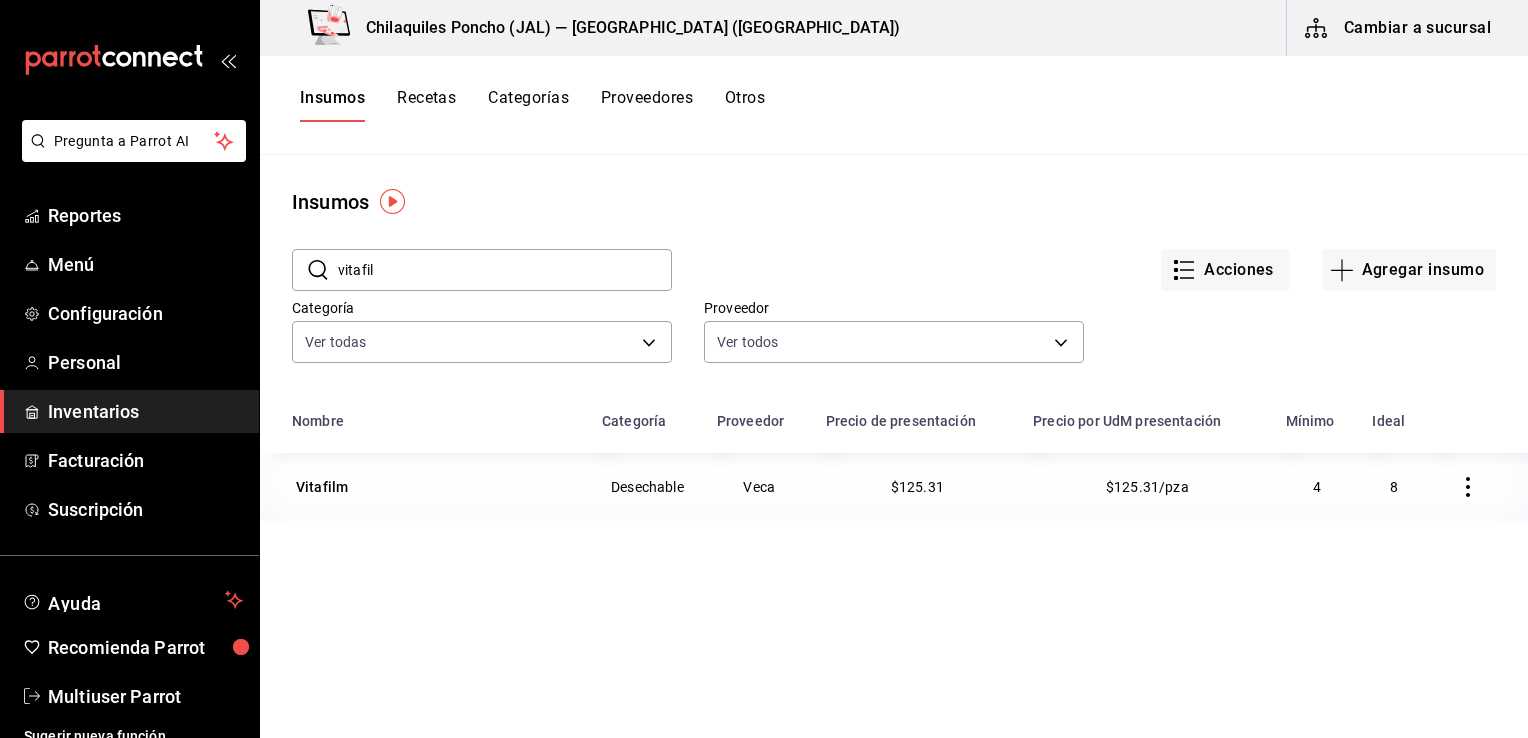 click on "Recetas" at bounding box center (426, 105) 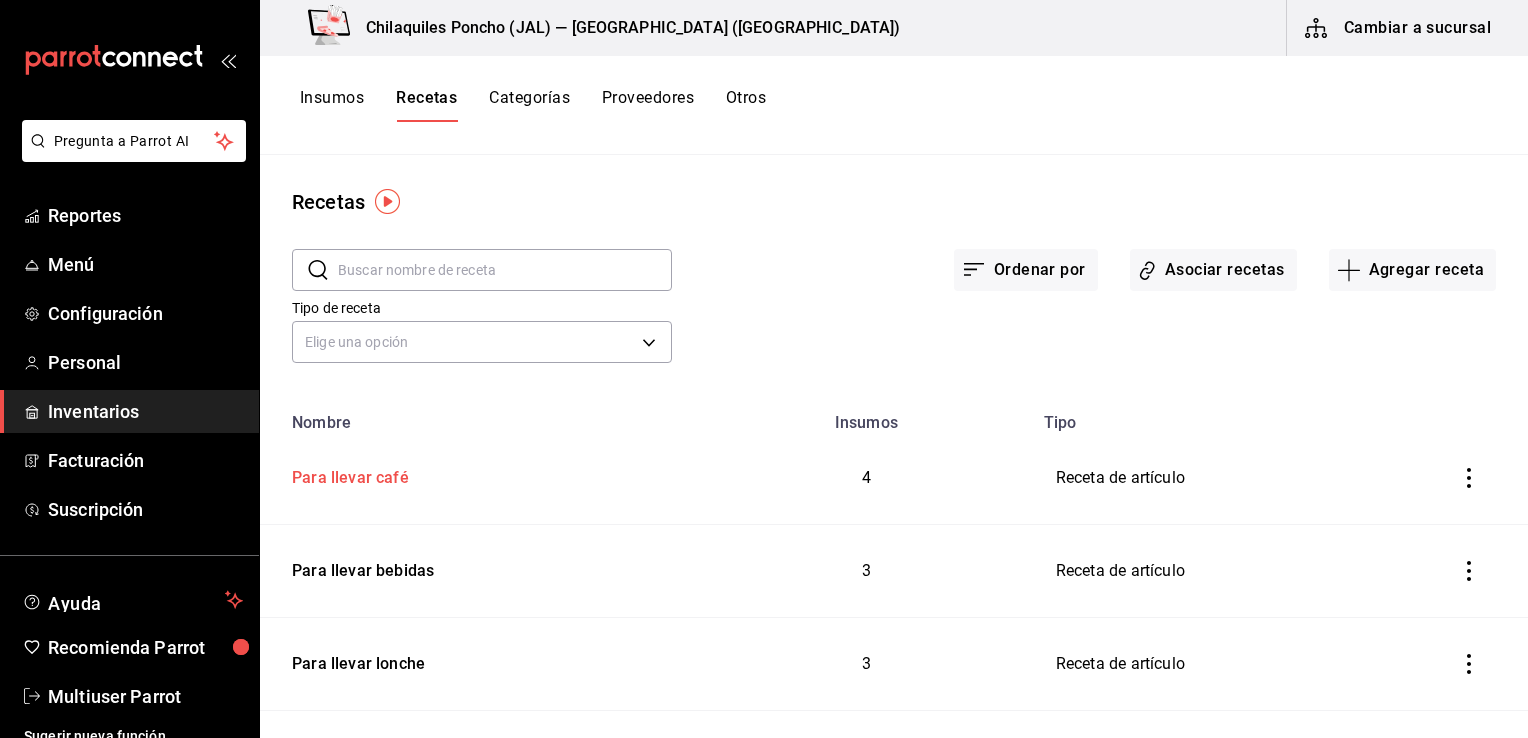 click on "Para llevar café" at bounding box center (346, 474) 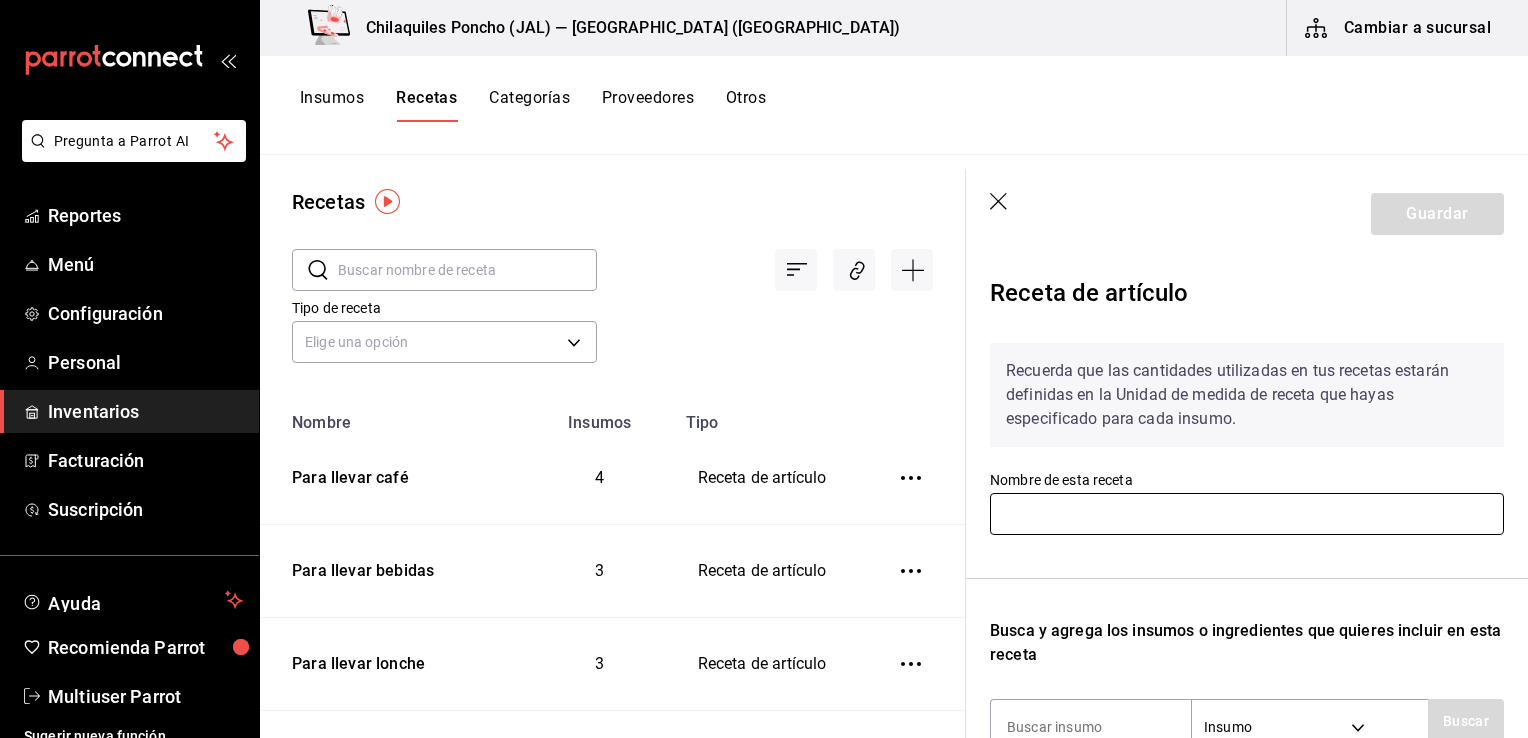 type on "Para llevar café" 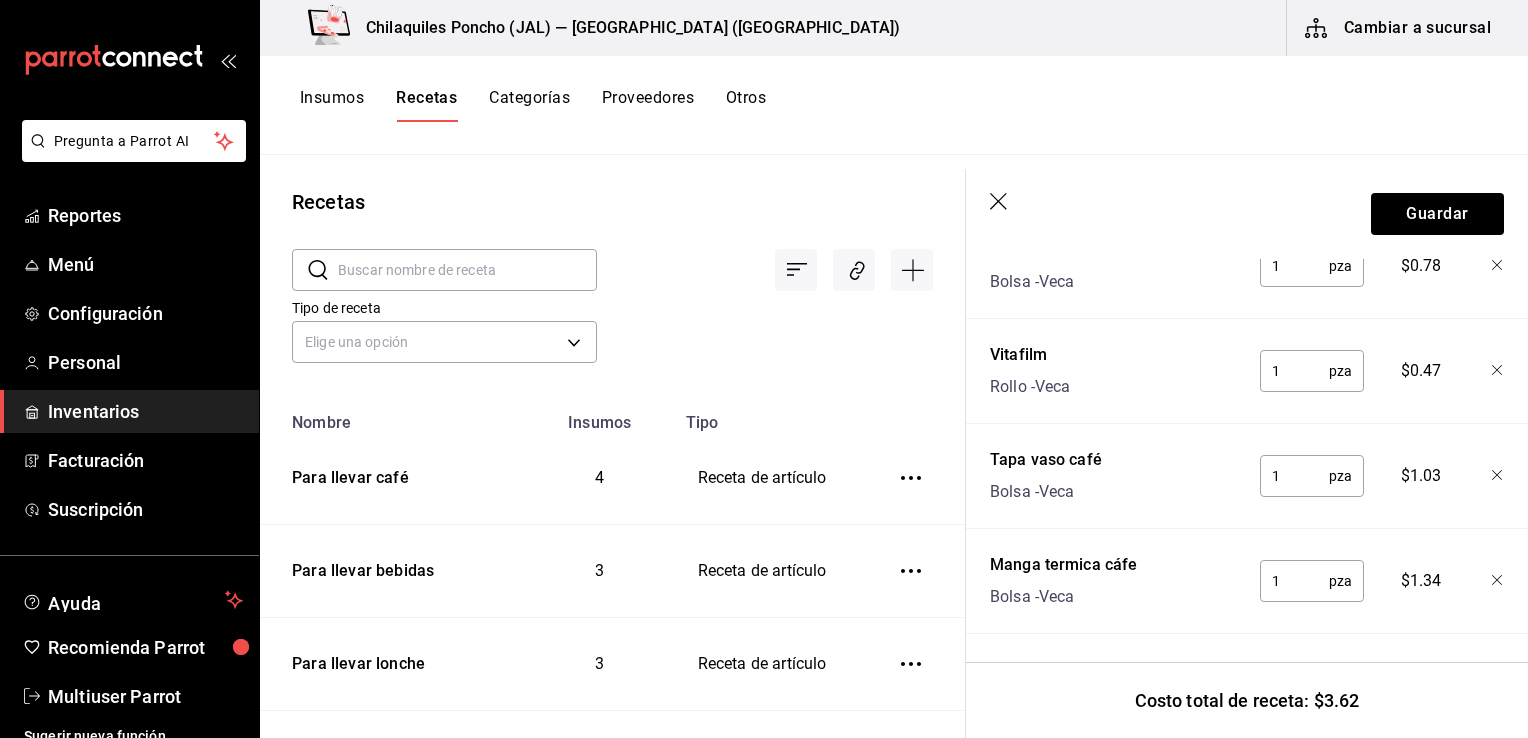 scroll, scrollTop: 416, scrollLeft: 0, axis: vertical 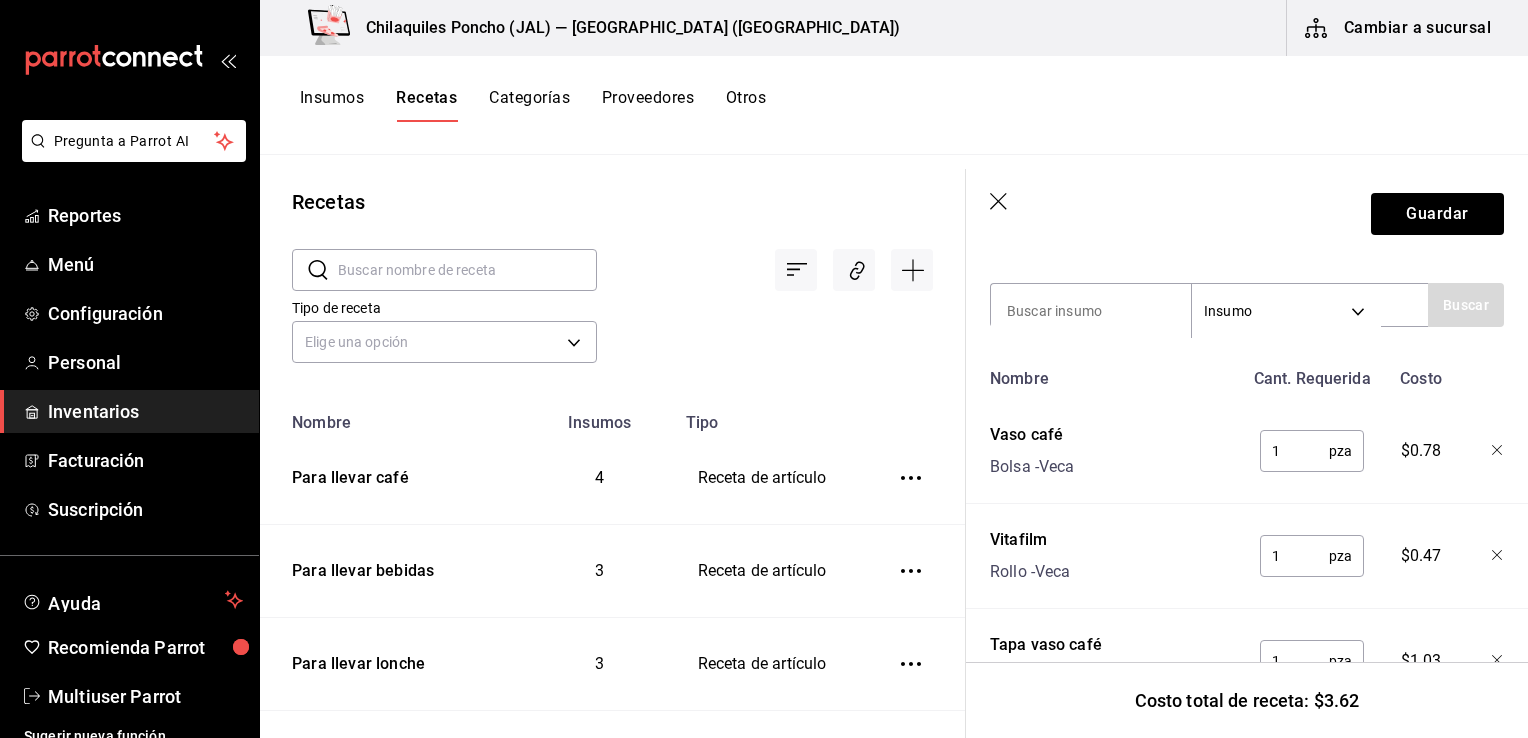 click 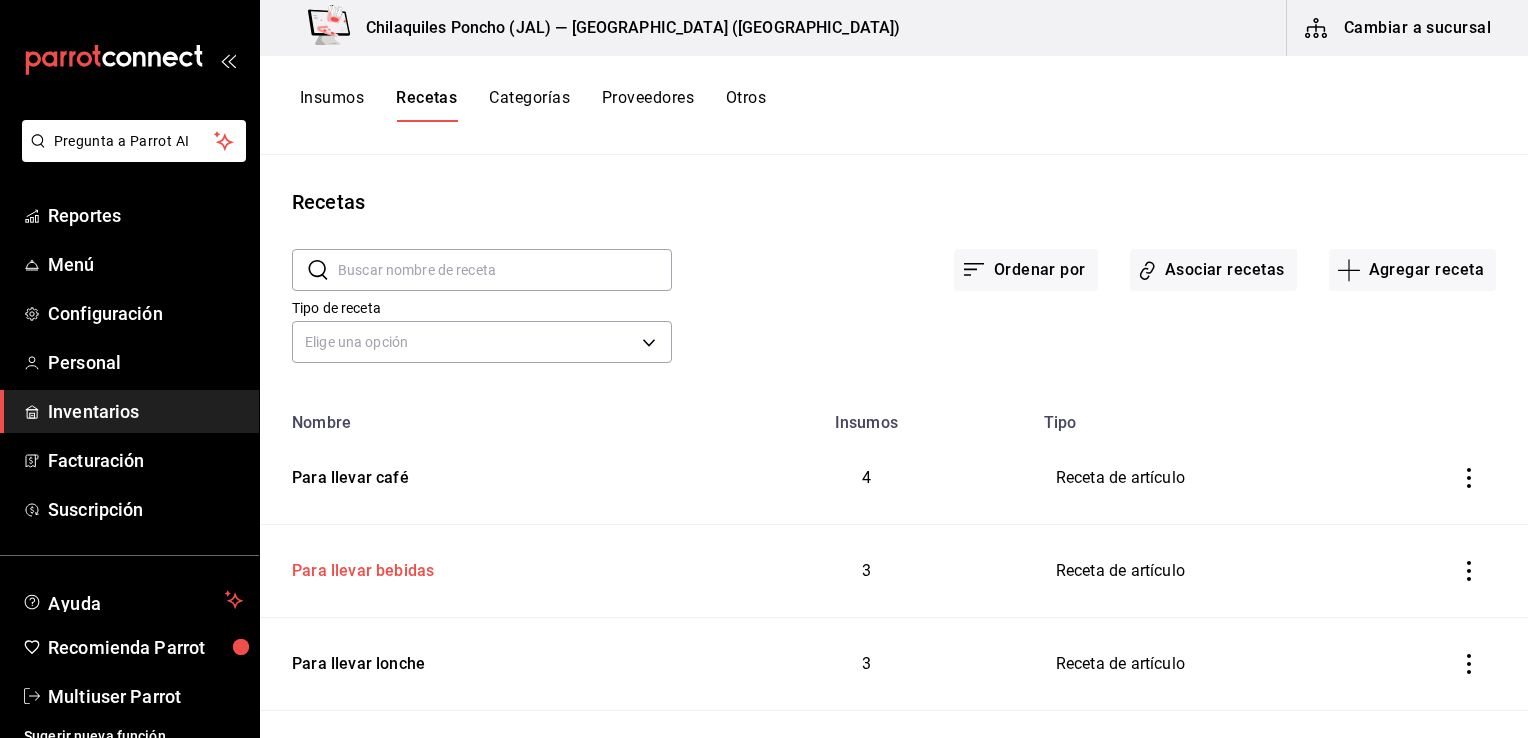 scroll, scrollTop: 0, scrollLeft: 0, axis: both 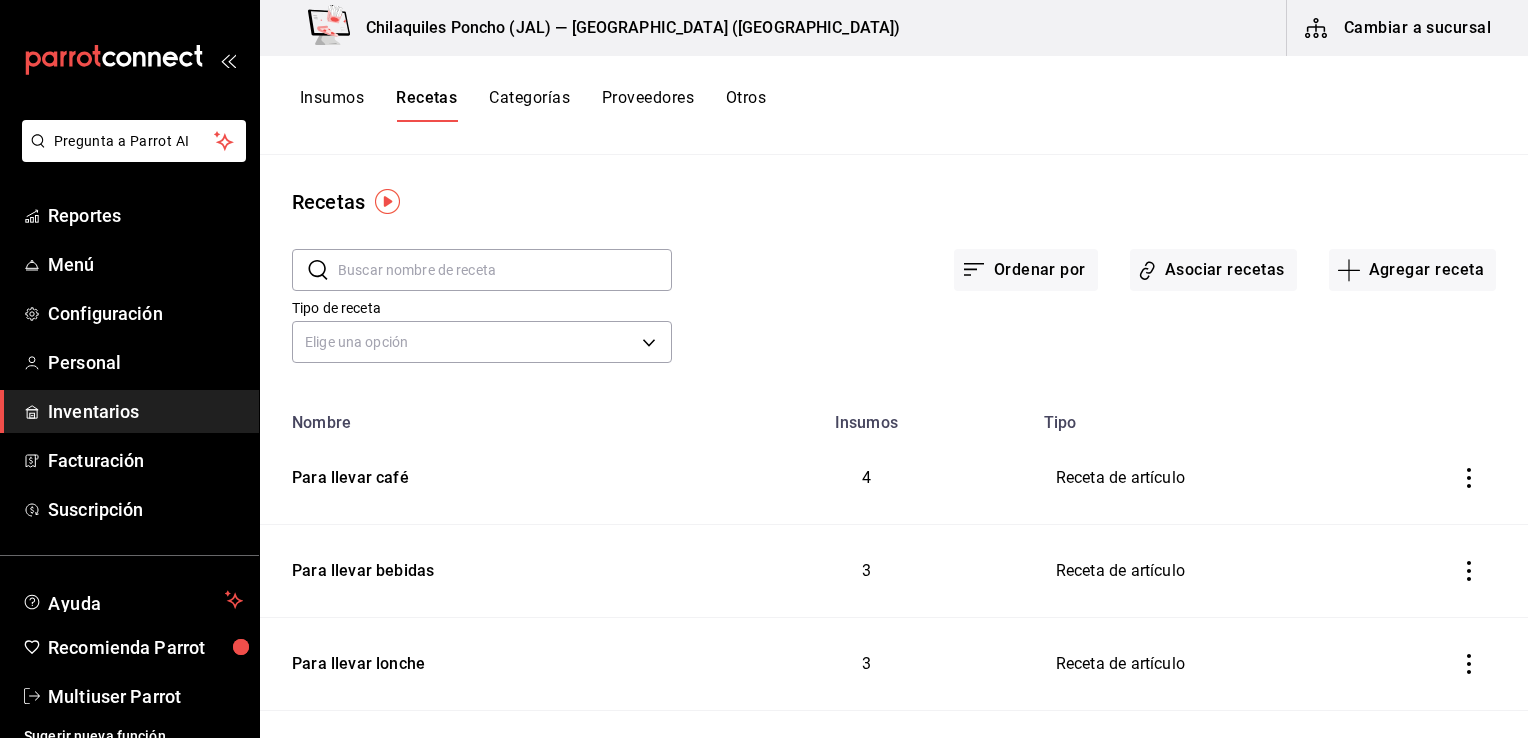 click on "Insumos" at bounding box center (332, 105) 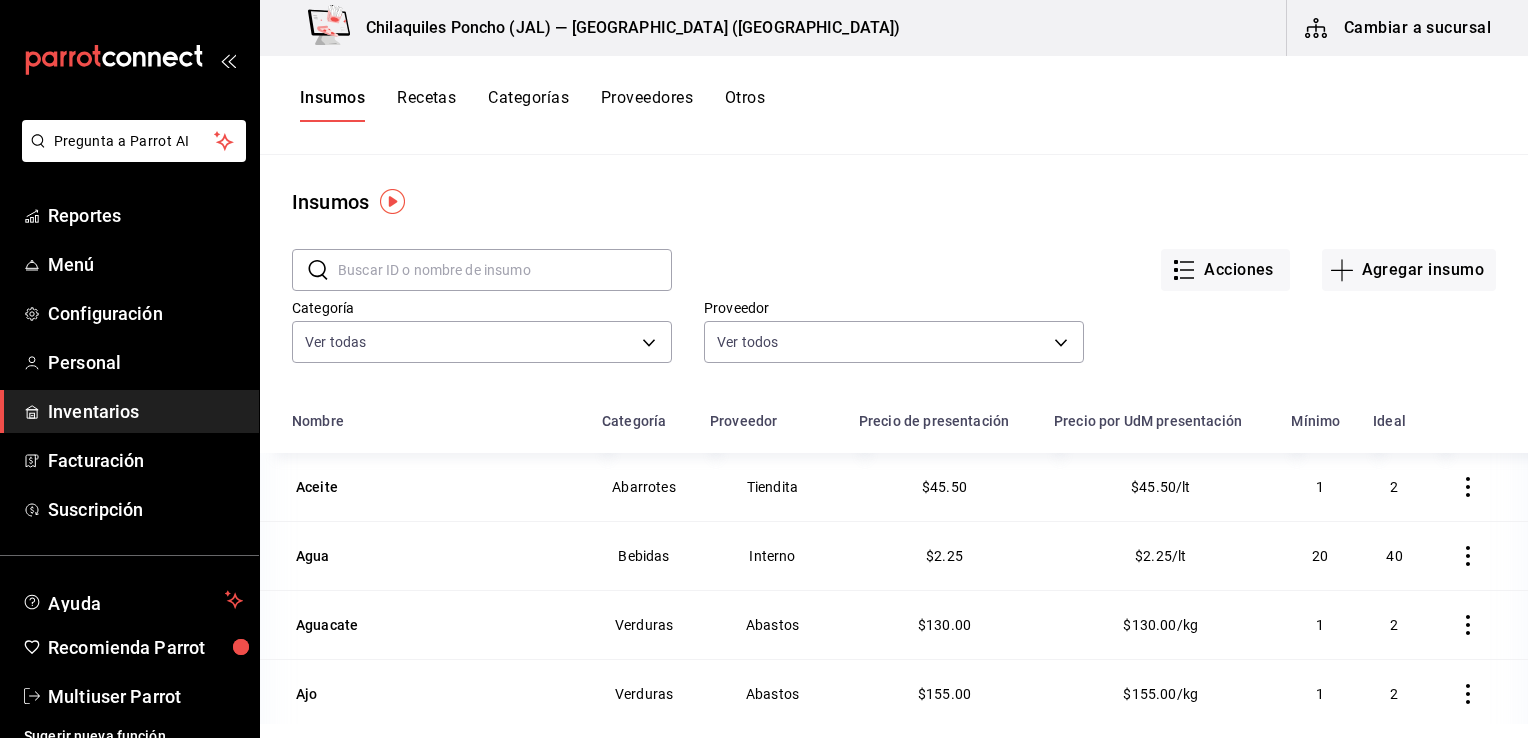 click at bounding box center (505, 270) 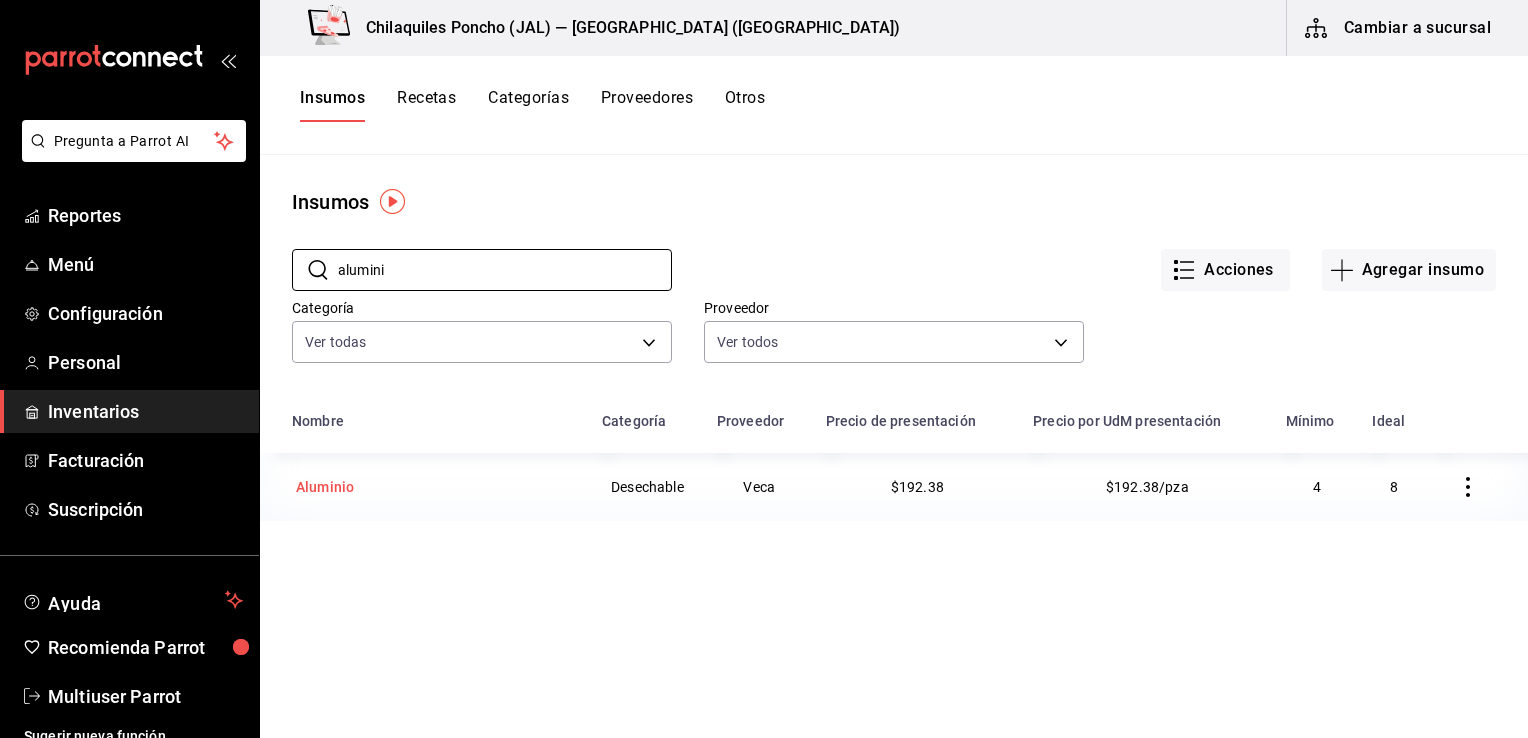 type on "alumini" 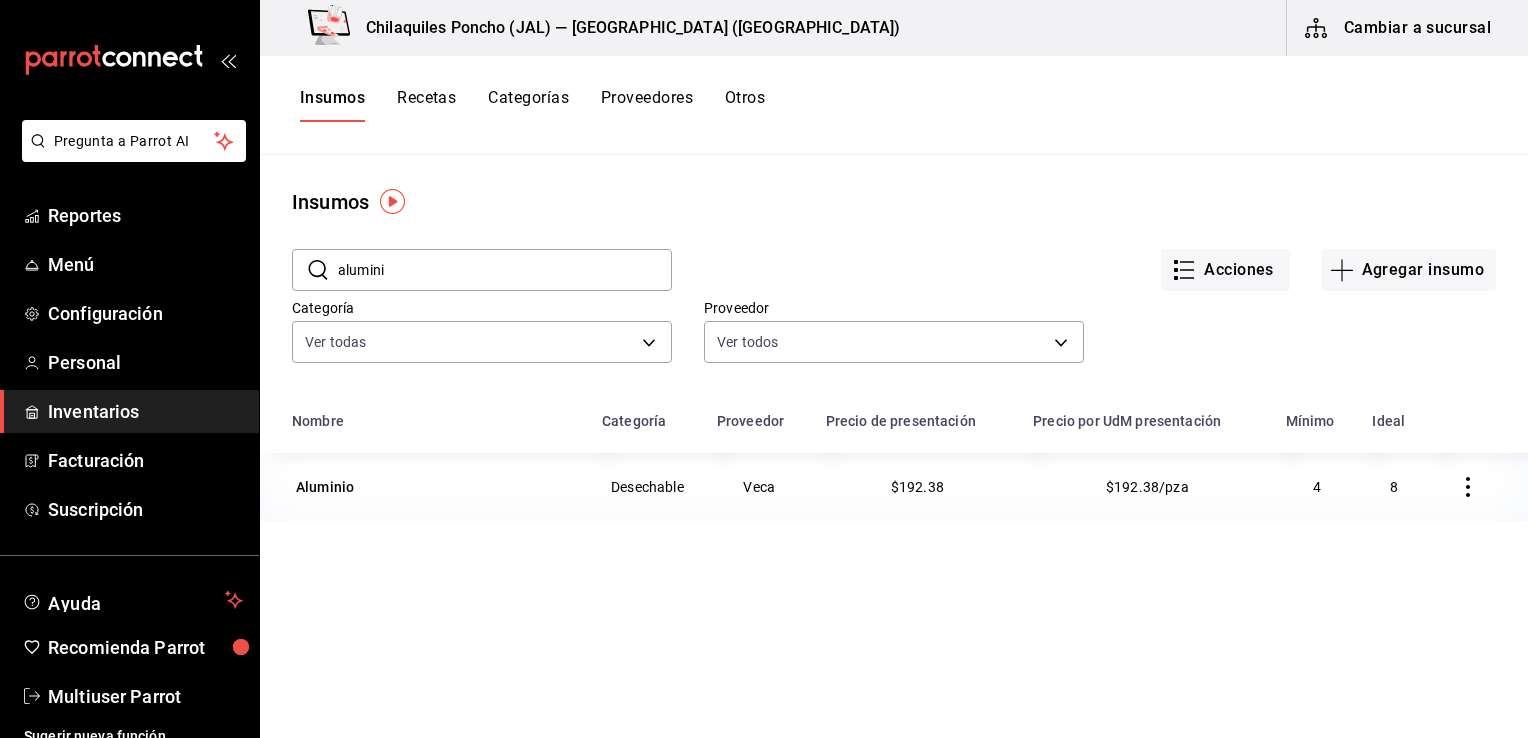 click on "Aluminio" at bounding box center (435, 487) 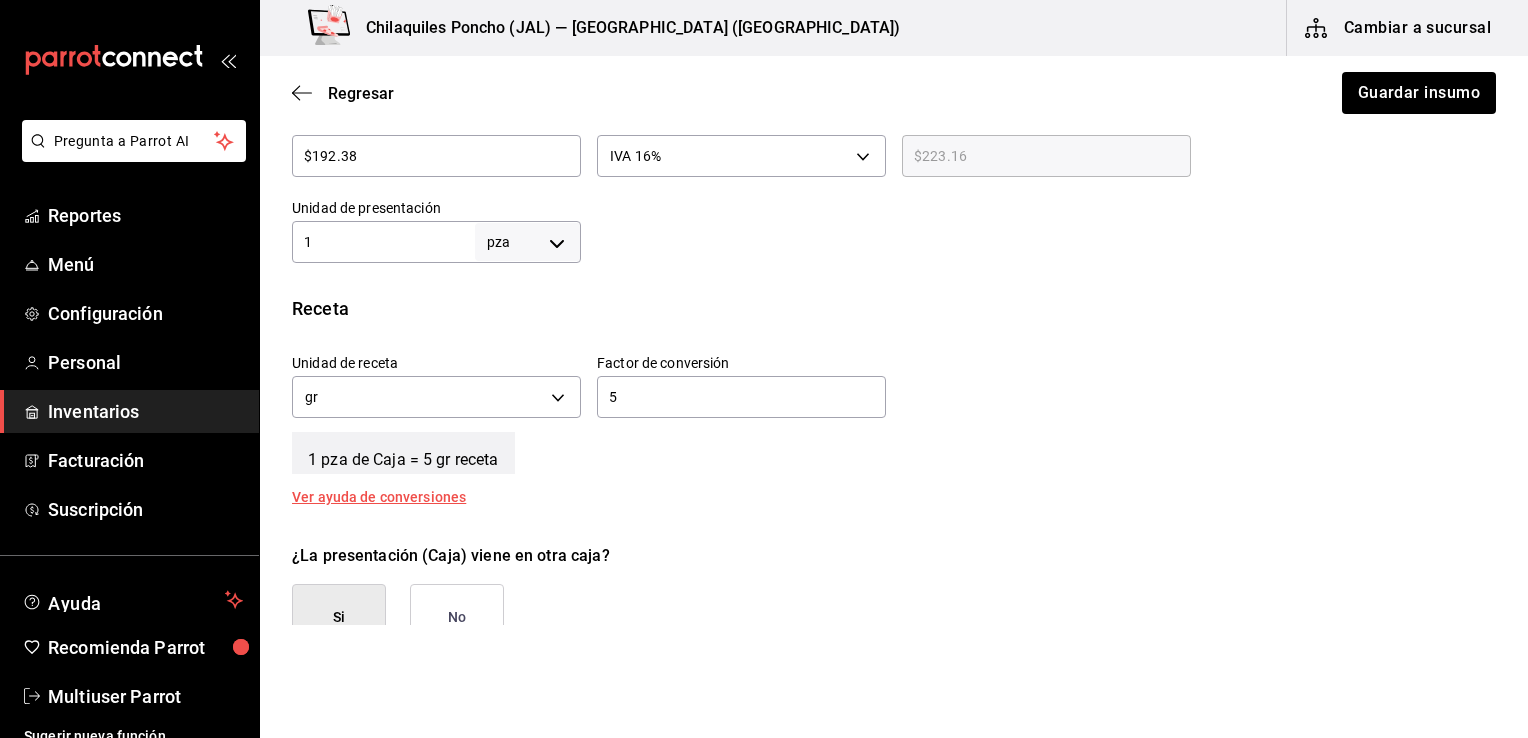 scroll, scrollTop: 600, scrollLeft: 0, axis: vertical 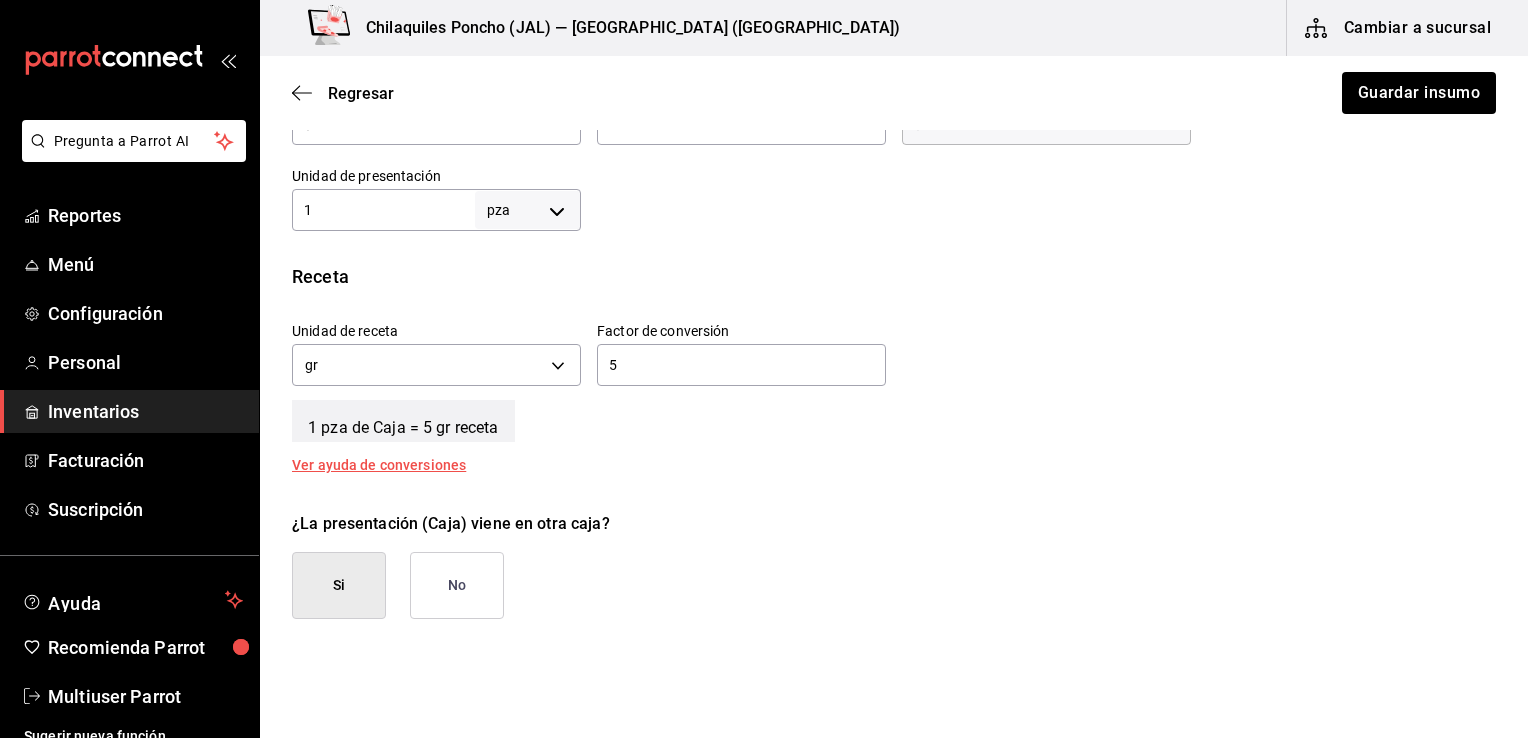 drag, startPoint x: 1371, startPoint y: 488, endPoint x: 1268, endPoint y: 494, distance: 103.17461 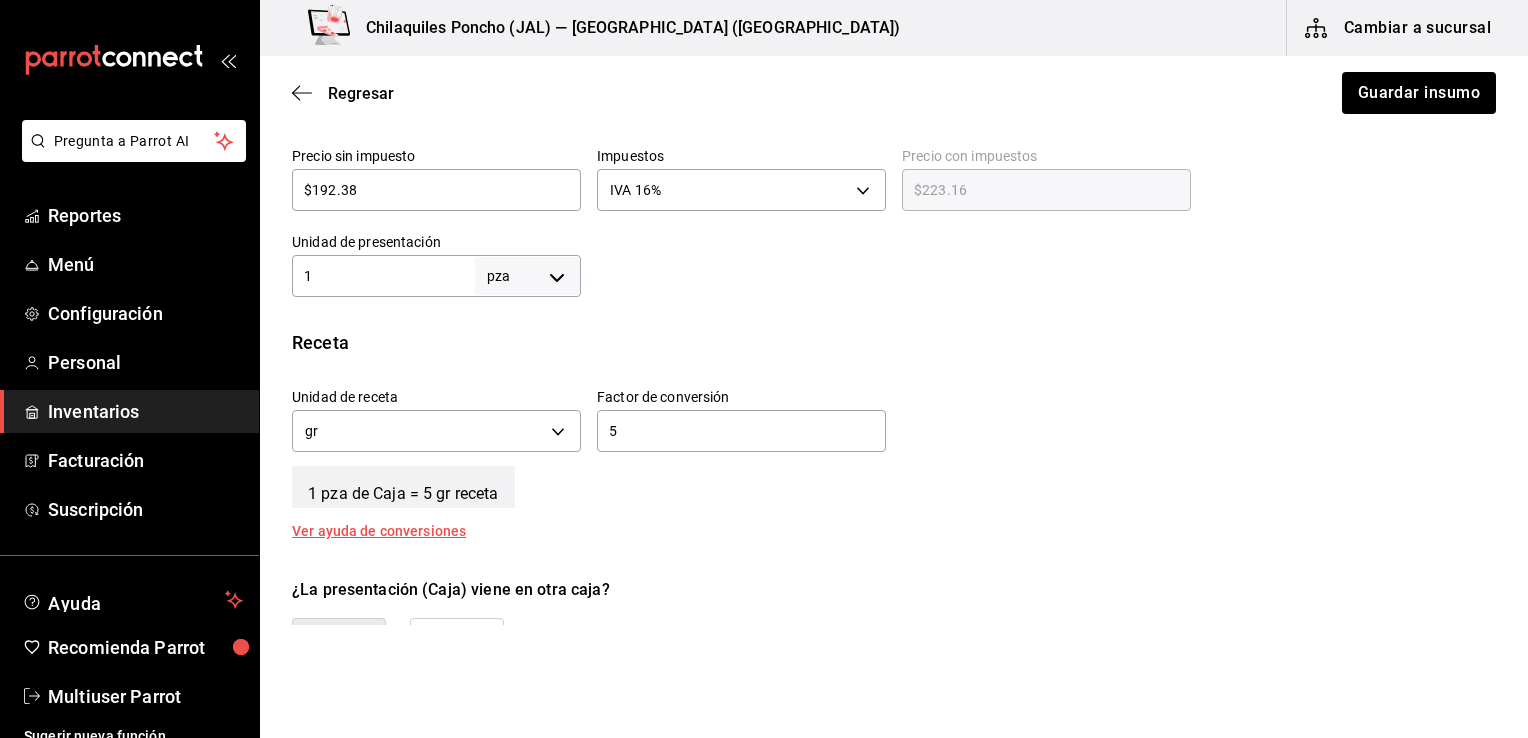 scroll, scrollTop: 500, scrollLeft: 0, axis: vertical 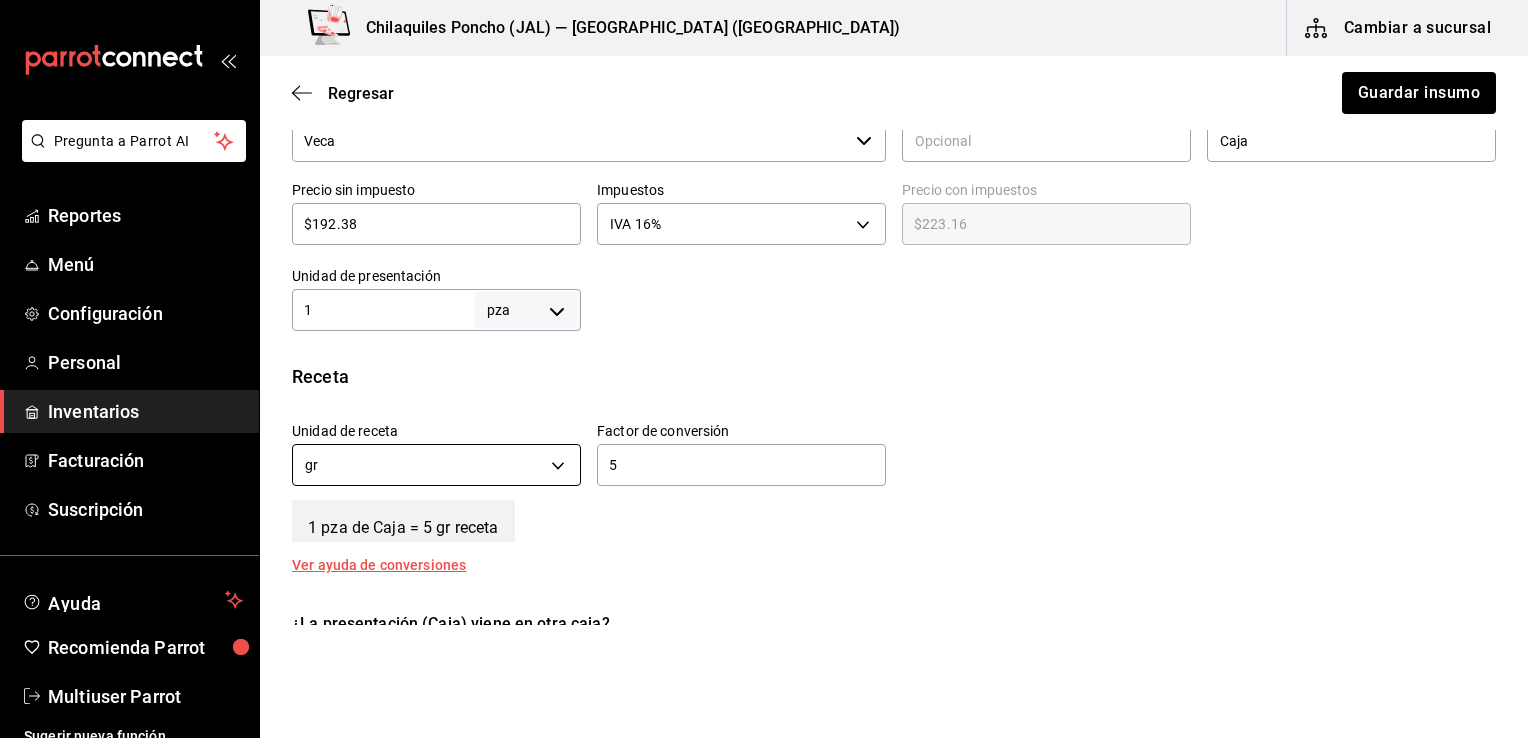 click on "Pregunta a Parrot AI Reportes   Menú   Configuración   Personal   Inventarios   Facturación   Suscripción   Ayuda Recomienda Parrot   Multiuser Parrot   Sugerir nueva función   Chilaquiles Poncho (JAL) — Chilaquiles Poncho (Chapalita) Cambiar a sucursal Regresar Guardar insumo Insumo IN-1729884431091 Nombre Aluminio Categoría de inventario Desechable ​ Mínimo 4 ​ Ideal 8 ​ Insumo de producción Este insumo se produce con una receta de producción Presentación Proveedor Veca ​ Cód. de producto/Descripción Nombre de presentación Caja Precio sin impuesto $192.38 ​ Impuestos IVA 16% IVA_16 Precio con impuestos $223.16 ​ Unidad de presentación 1 pza UNIT ​ Receta Unidad de receta gr GRAM Factor de conversión 5 ​ 1 pza de Caja = 5 gr receta Ver ayuda de conversiones ¿La presentación (Caja) viene en otra caja? Si No Presentaciones por caja 4 ​ Caja con 4 Caja de 1 pza Unidades de conteo pza Caja (1 pza) Caja (4*1 pza) ; GANA 1 MES GRATIS EN TU SUSCRIPCIÓN AQUÍ Ver video tutorial" at bounding box center [764, 312] 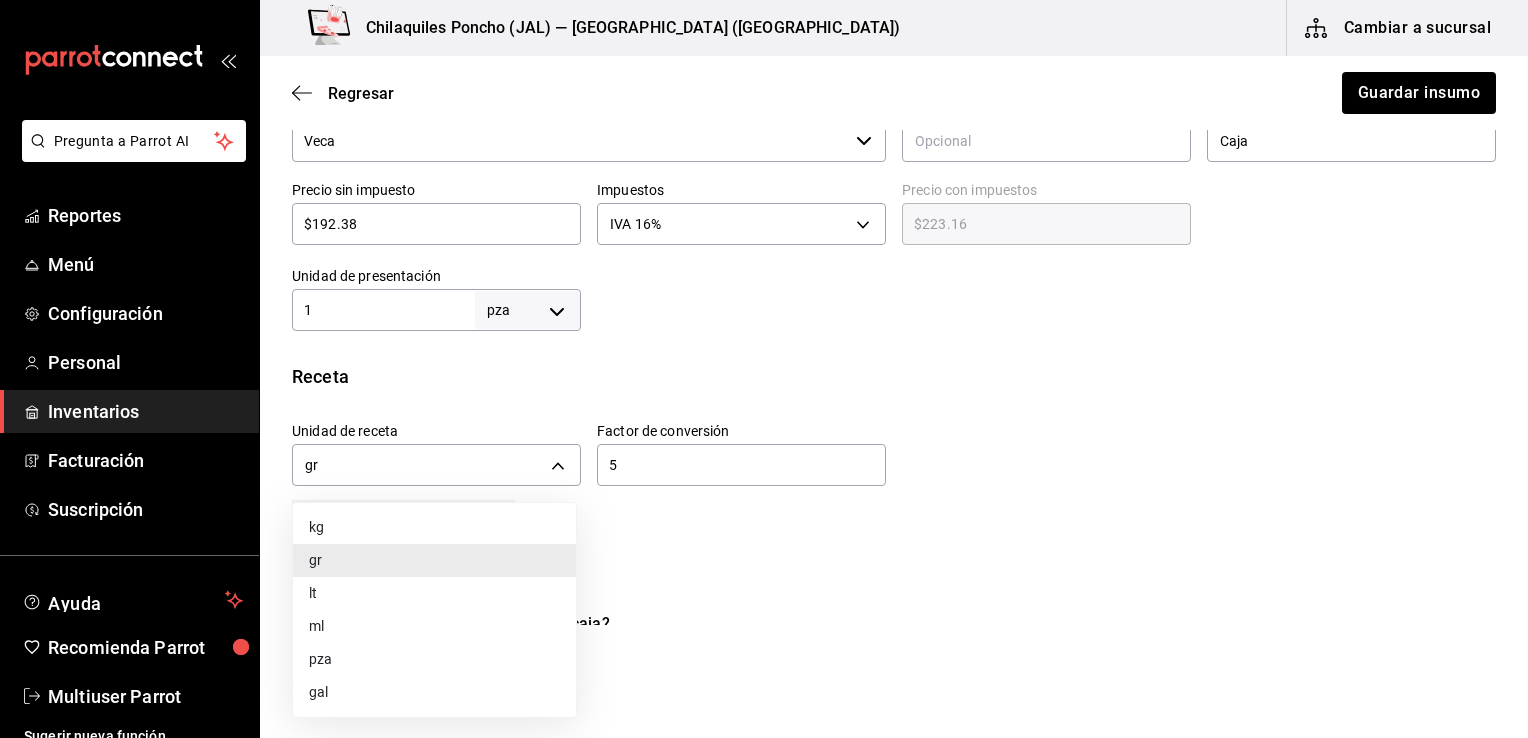 click on "pza" at bounding box center [434, 659] 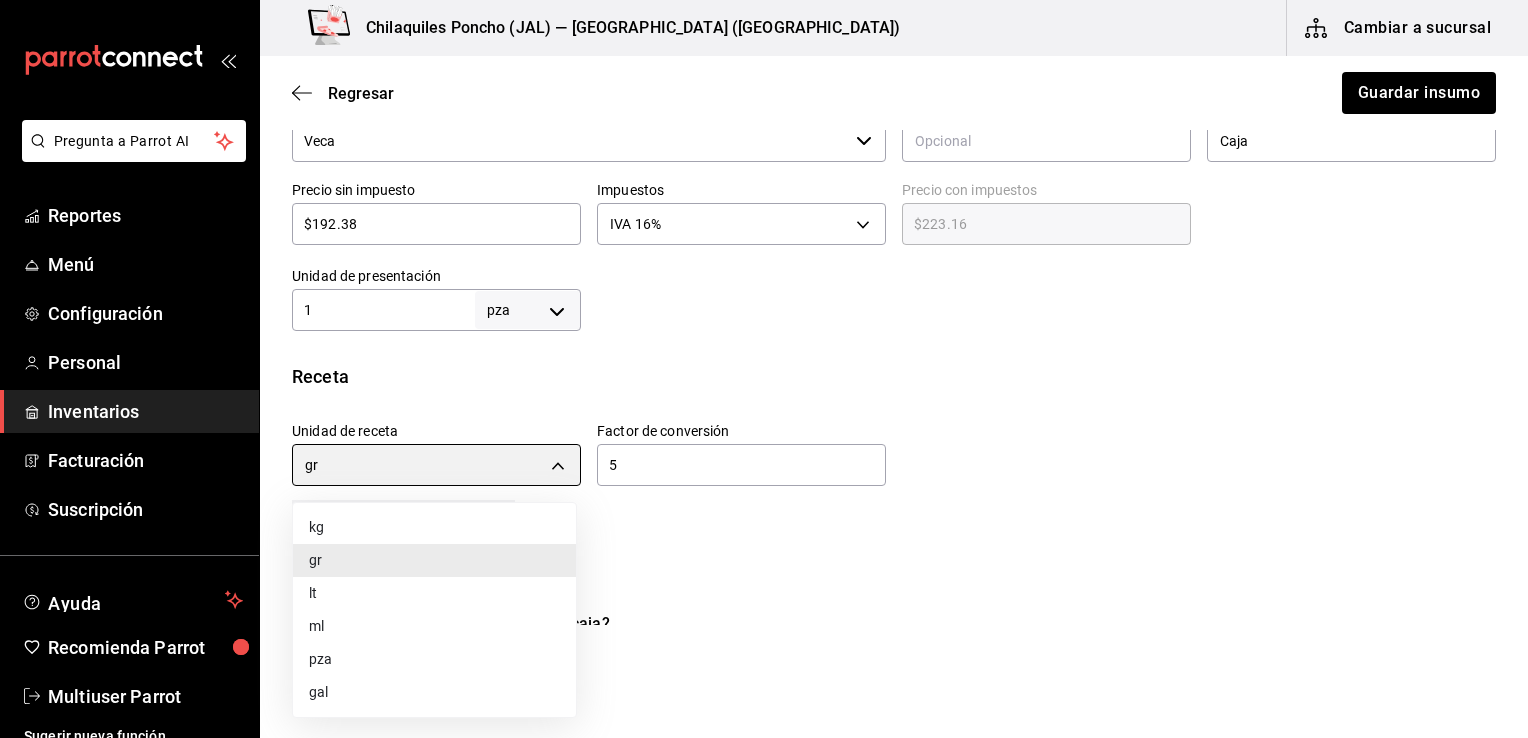 type on "UNIT" 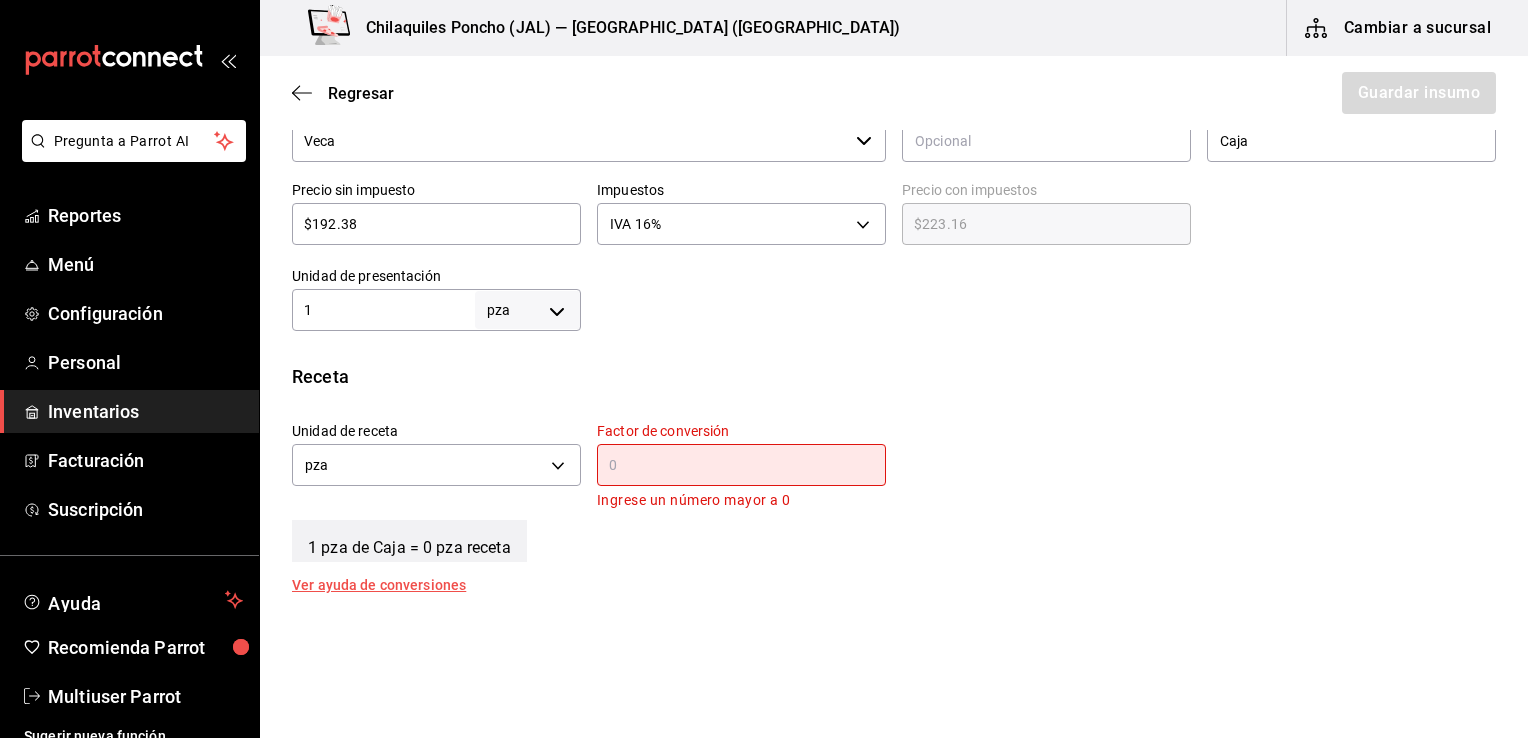 click at bounding box center [741, 465] 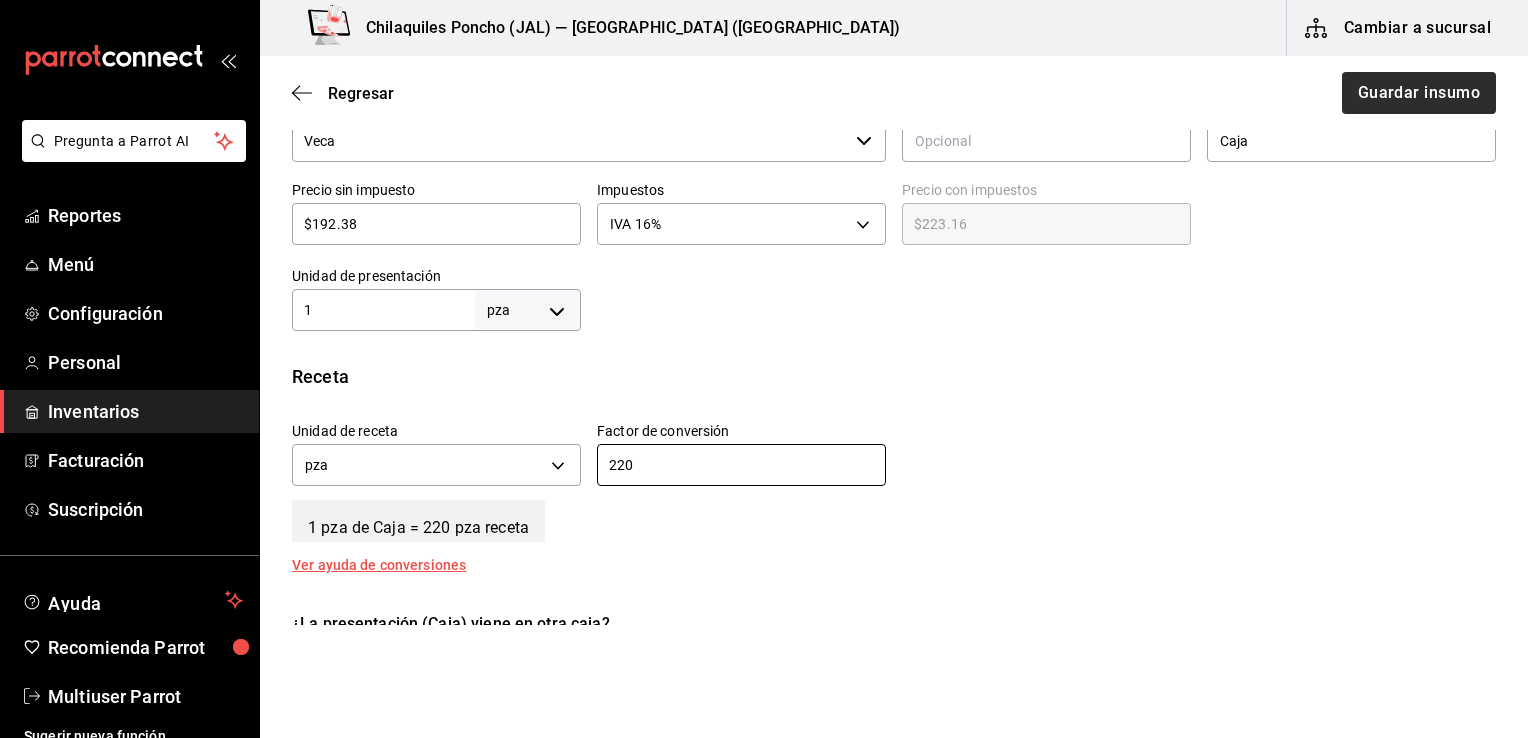 type on "220" 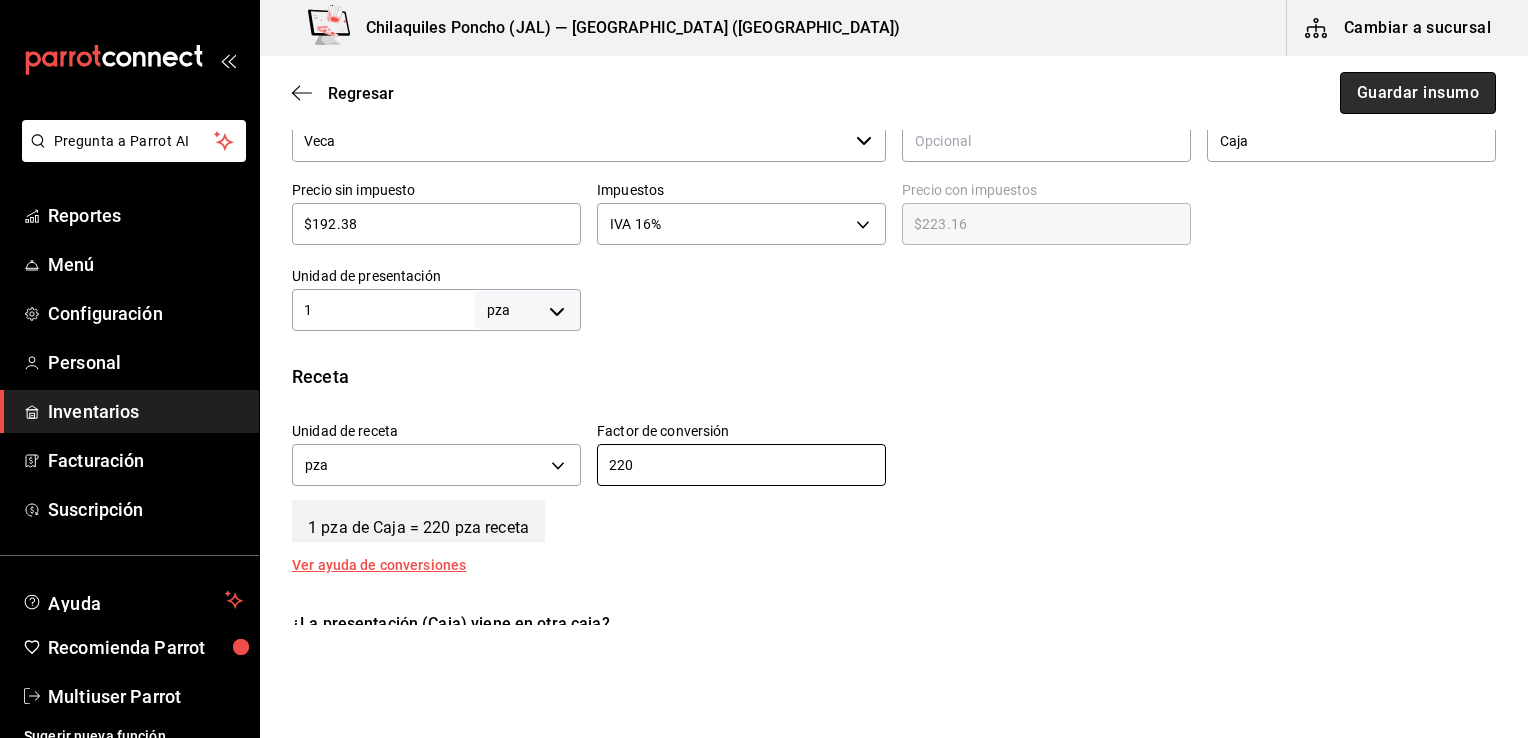click on "Guardar insumo" at bounding box center (1418, 93) 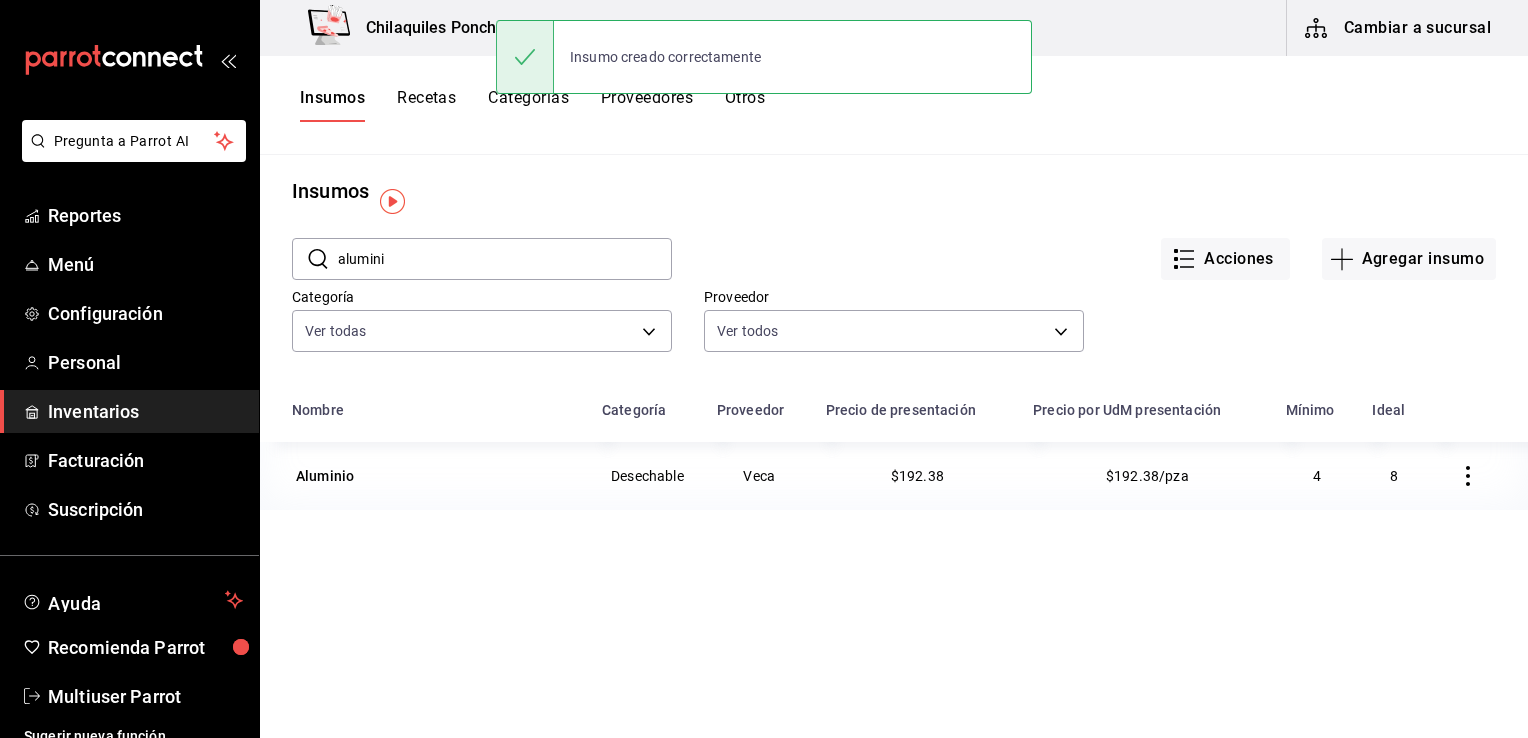 scroll, scrollTop: 0, scrollLeft: 0, axis: both 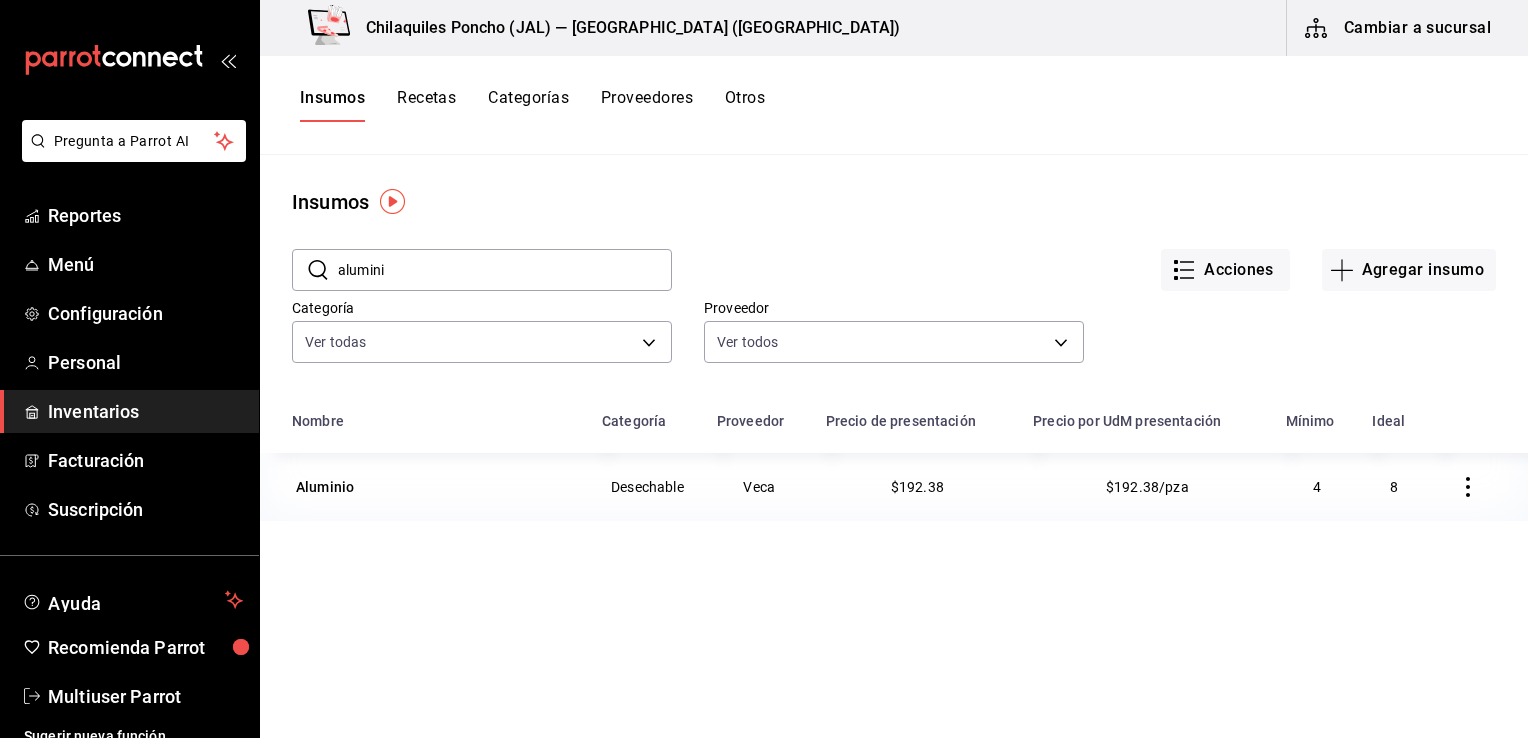 click on "Recetas" at bounding box center (426, 105) 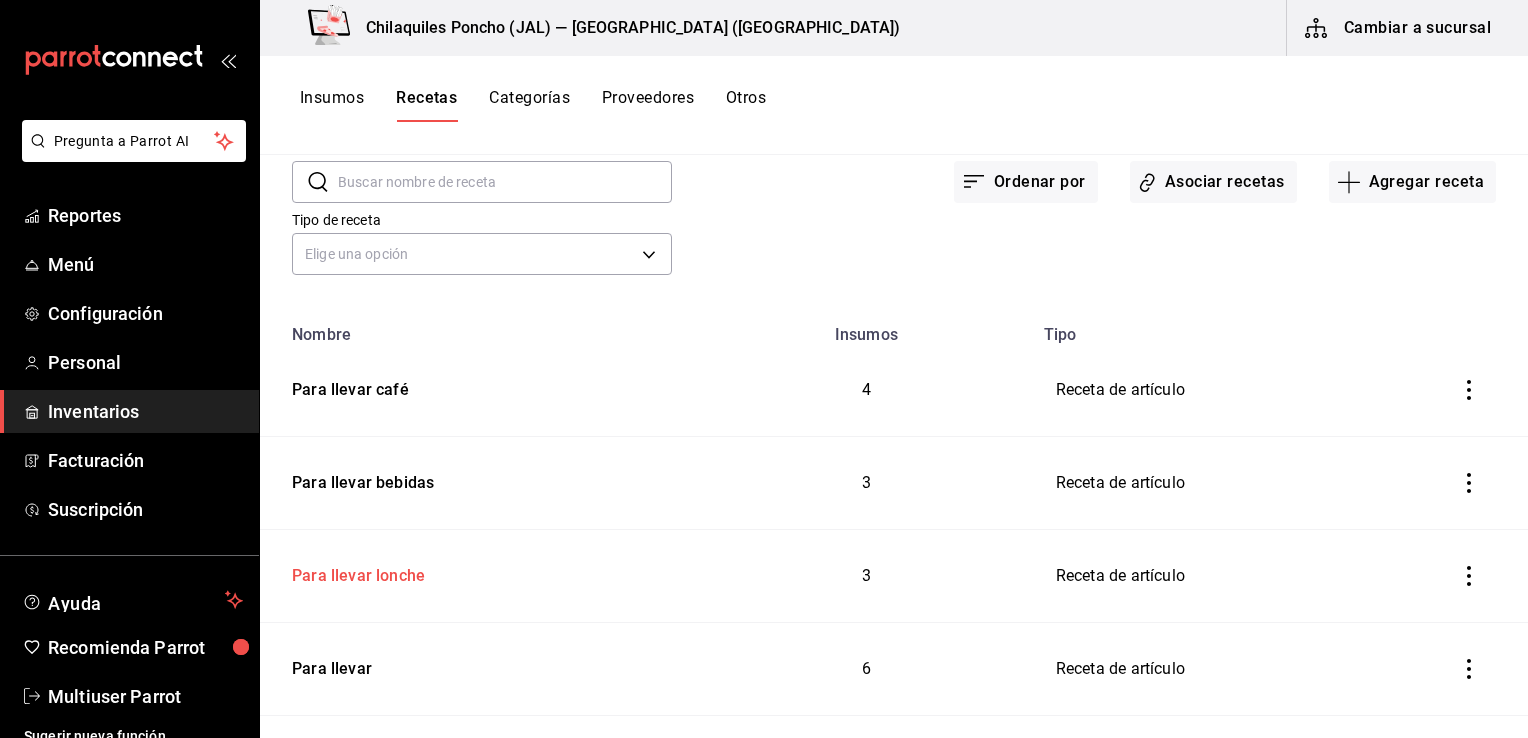 scroll, scrollTop: 100, scrollLeft: 0, axis: vertical 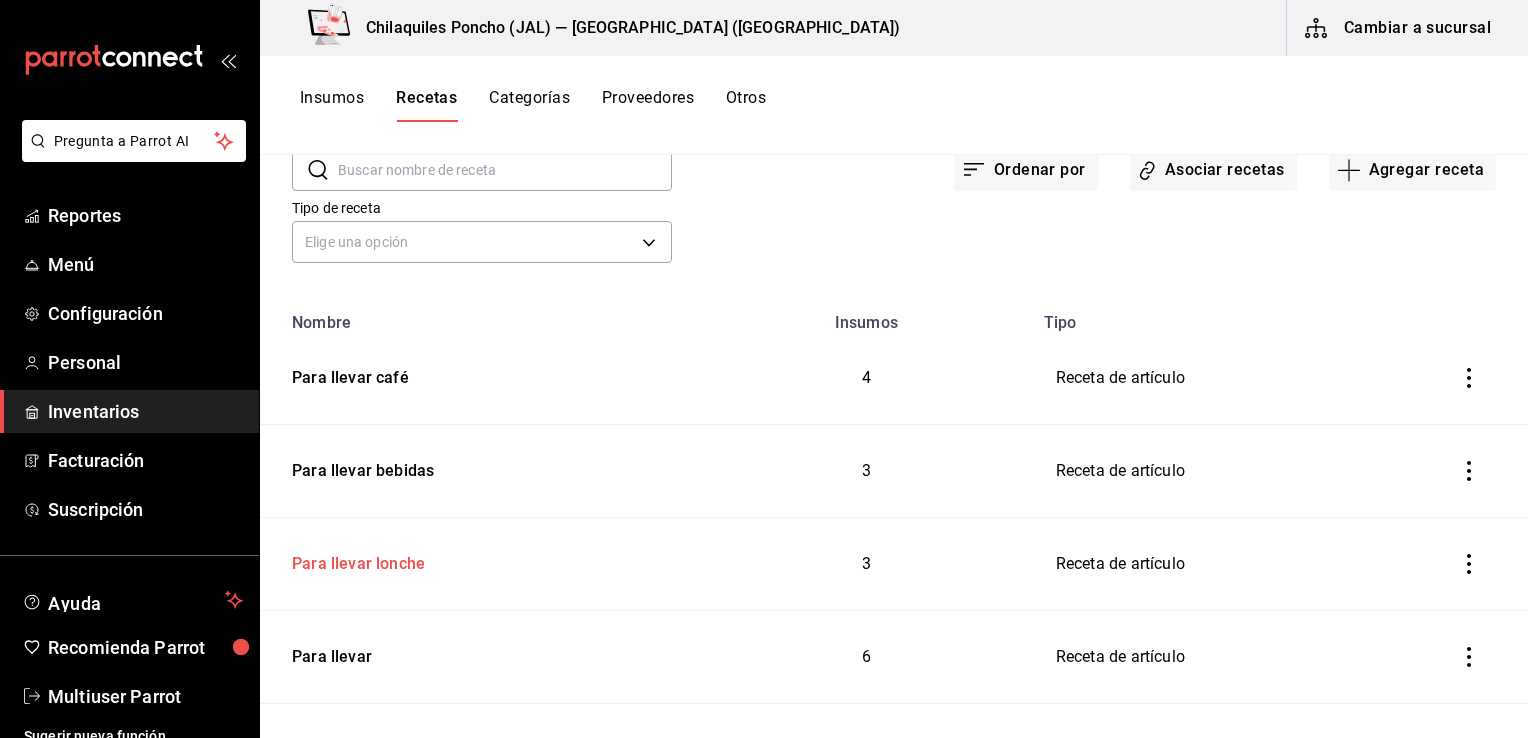 click on "Para llevar lonche" at bounding box center (354, 560) 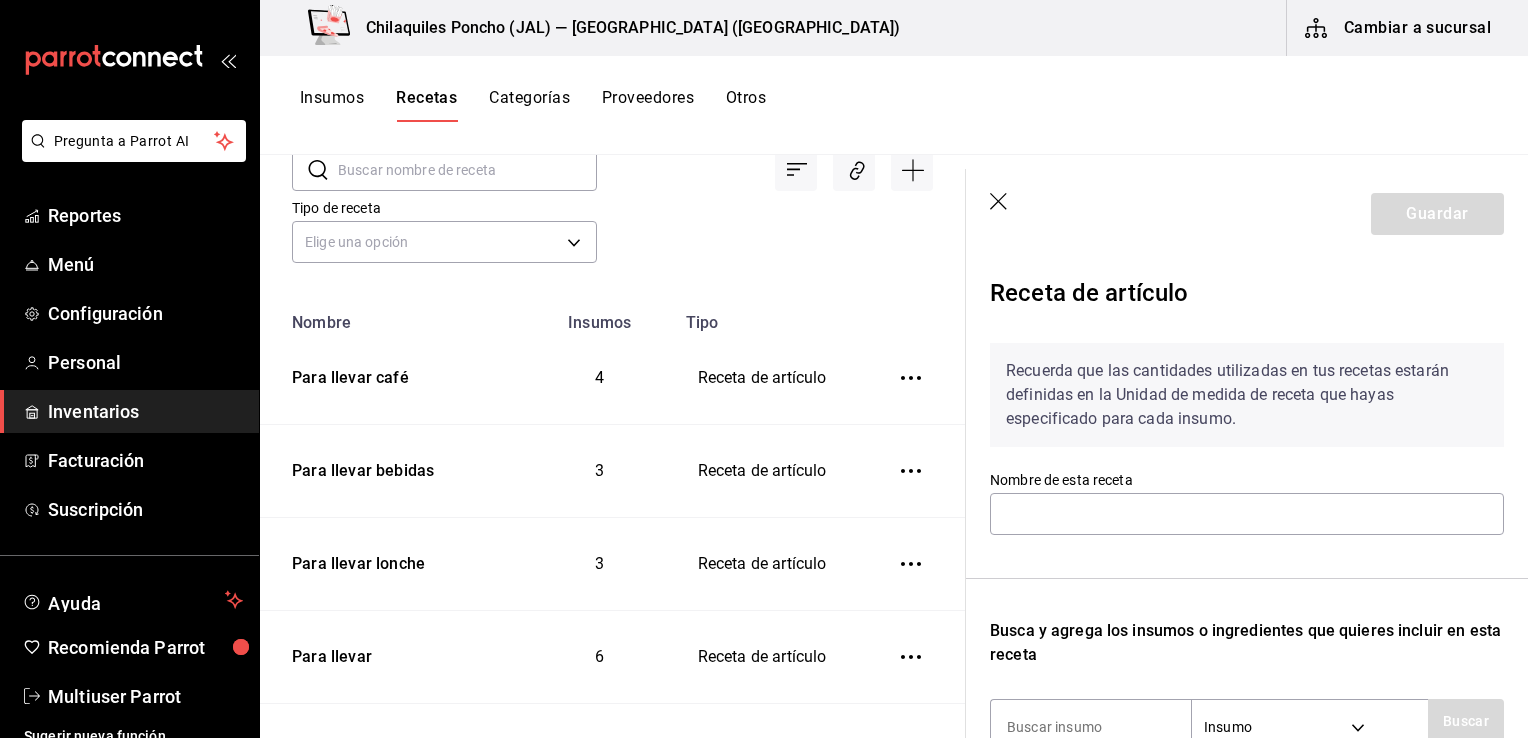 type on "Para llevar lonche" 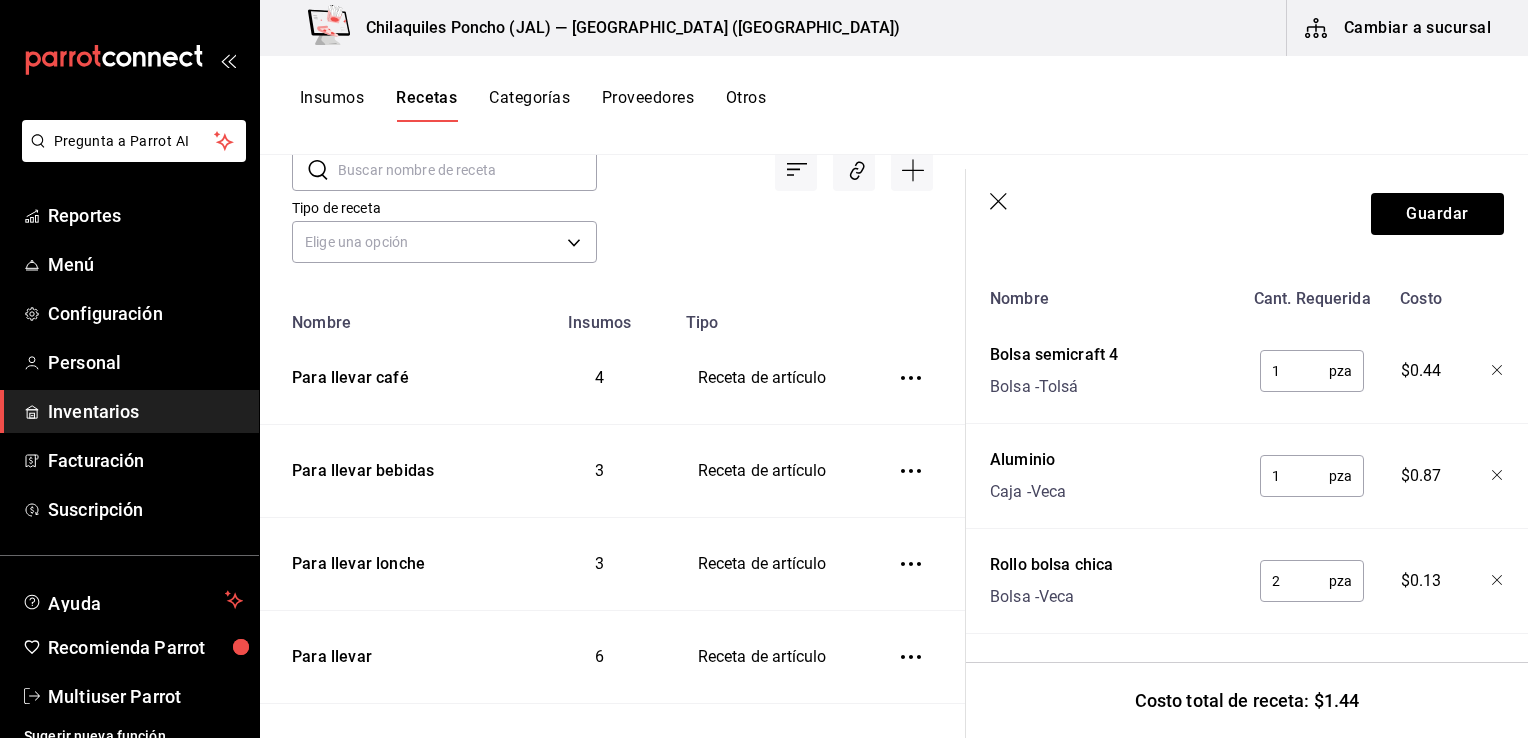 scroll, scrollTop: 510, scrollLeft: 0, axis: vertical 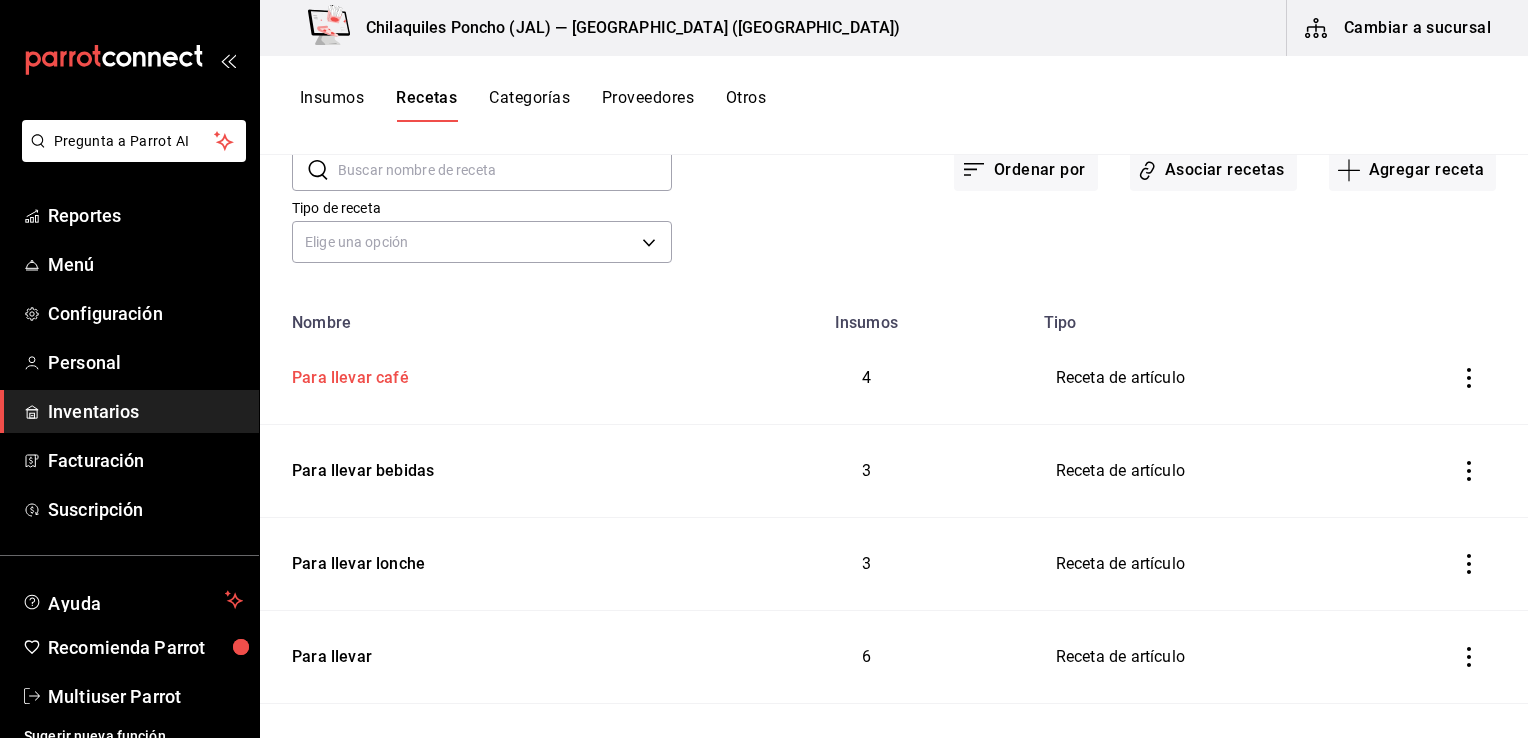 click on "Para llevar café" at bounding box center [346, 374] 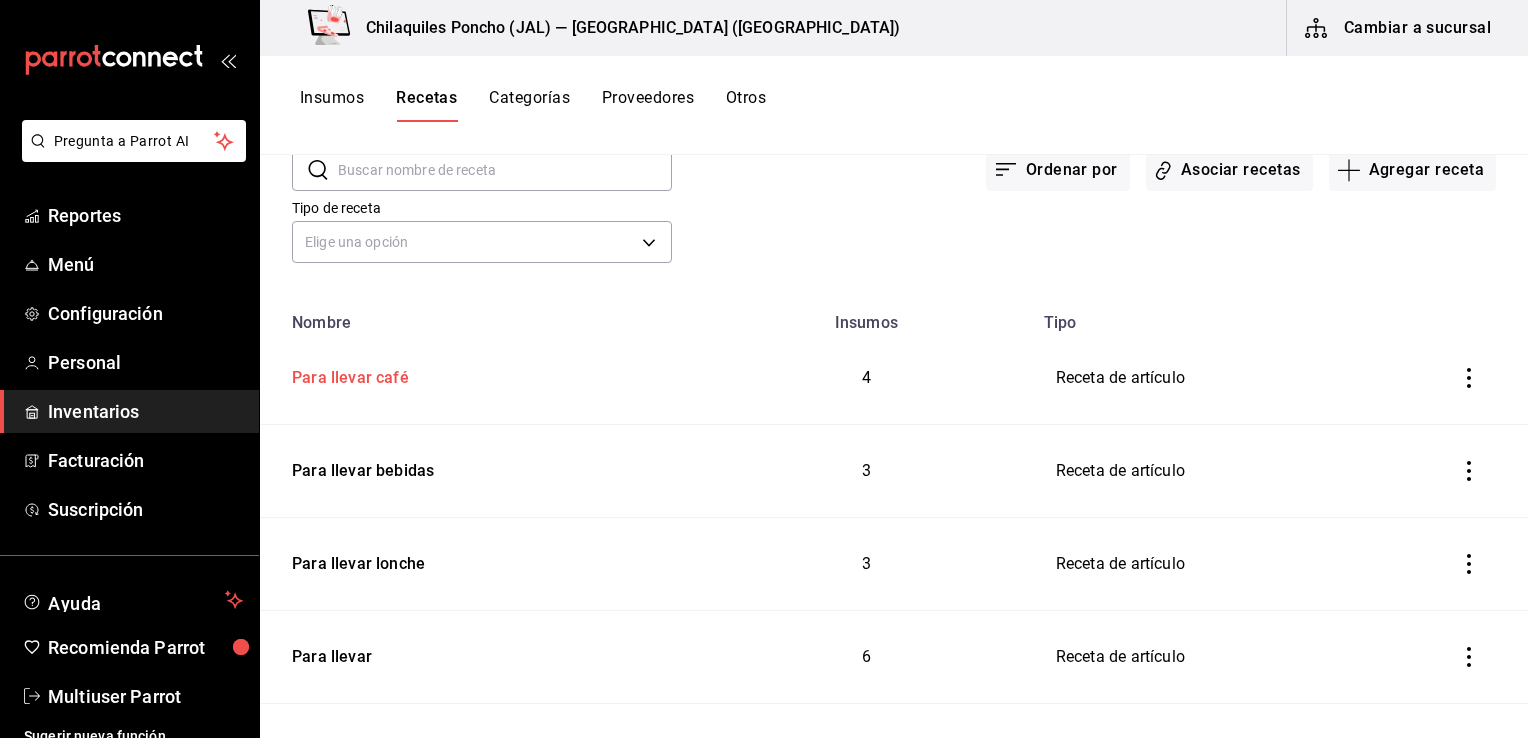 type on "Para llevar café" 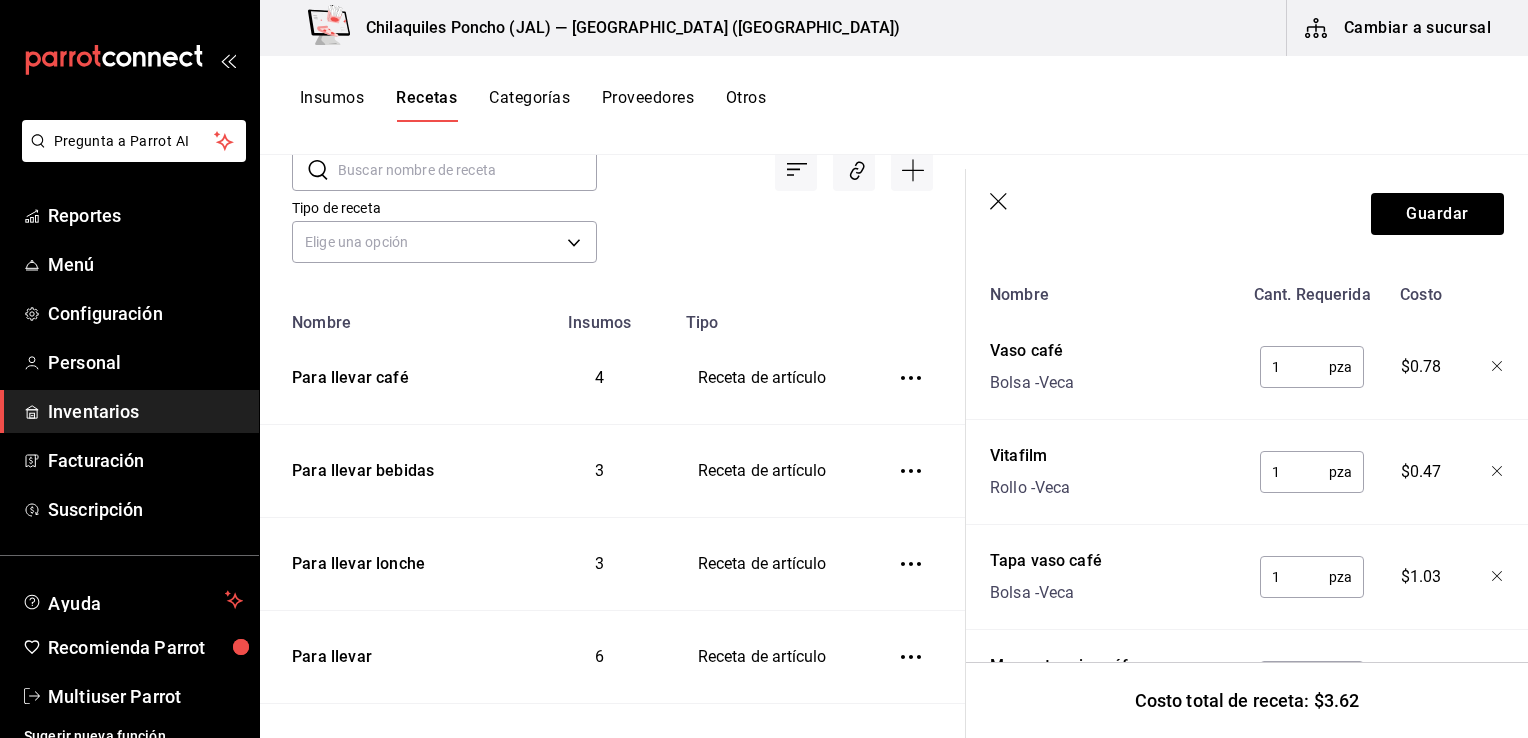 scroll, scrollTop: 616, scrollLeft: 0, axis: vertical 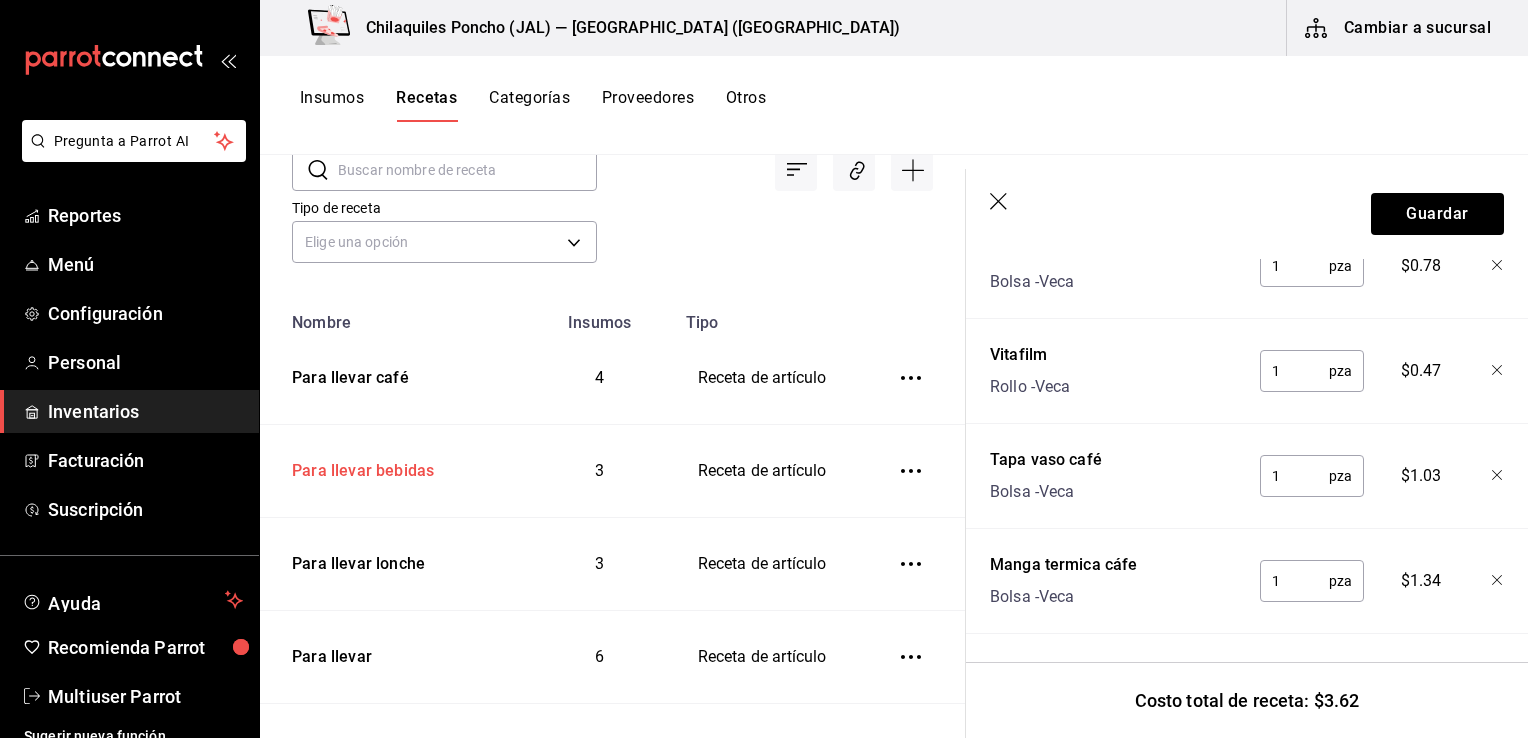click on "Para llevar bebidas" at bounding box center [393, 471] 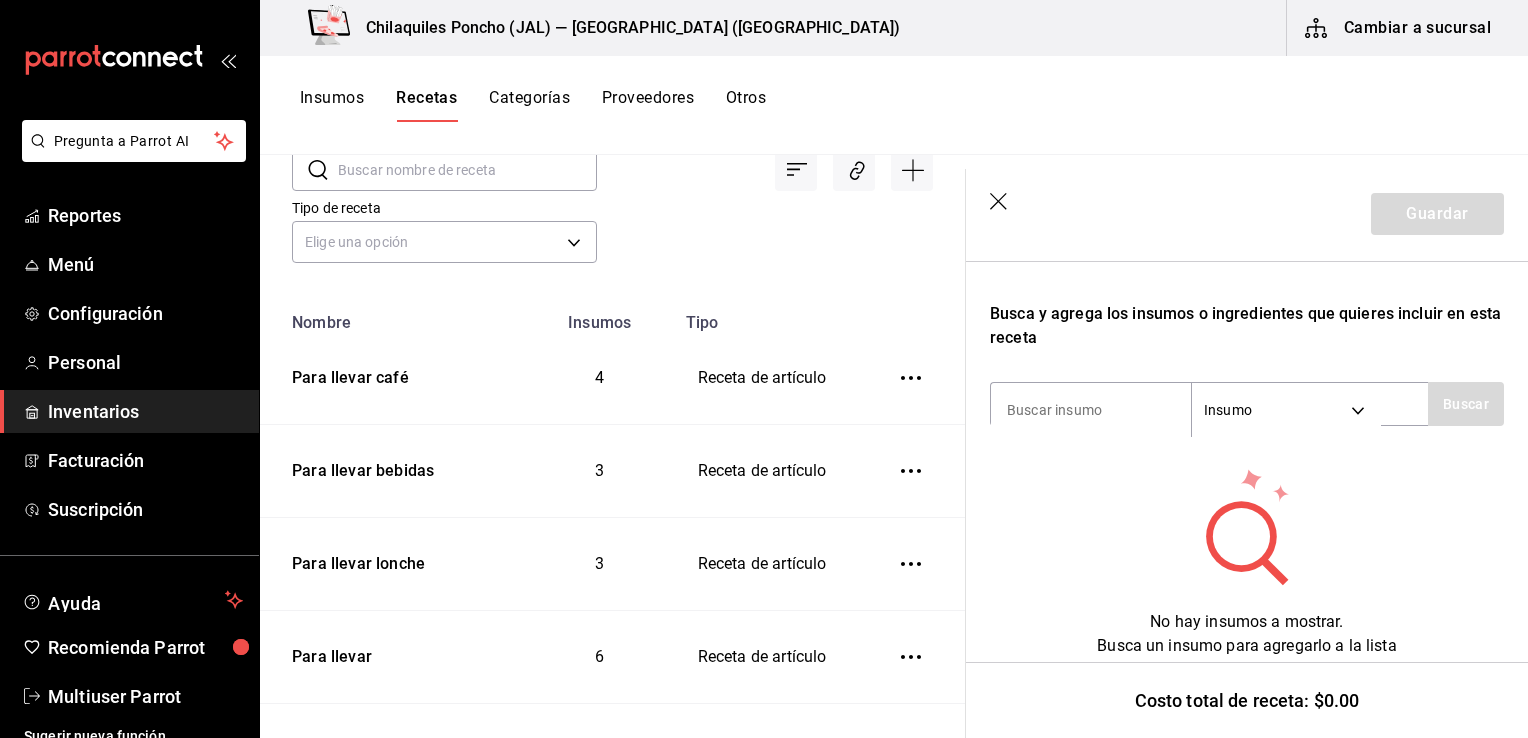 scroll, scrollTop: 0, scrollLeft: 0, axis: both 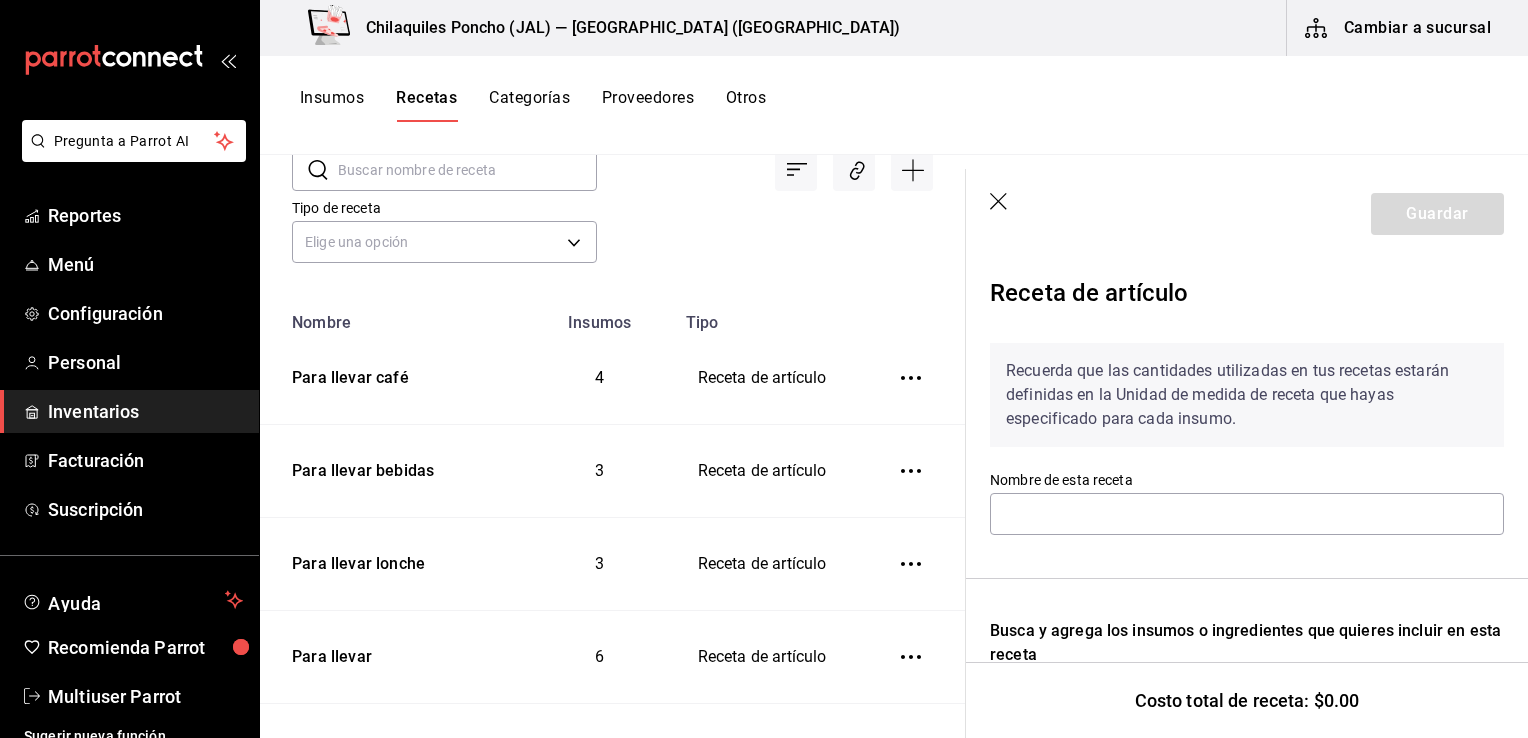 type on "Para llevar bebidas" 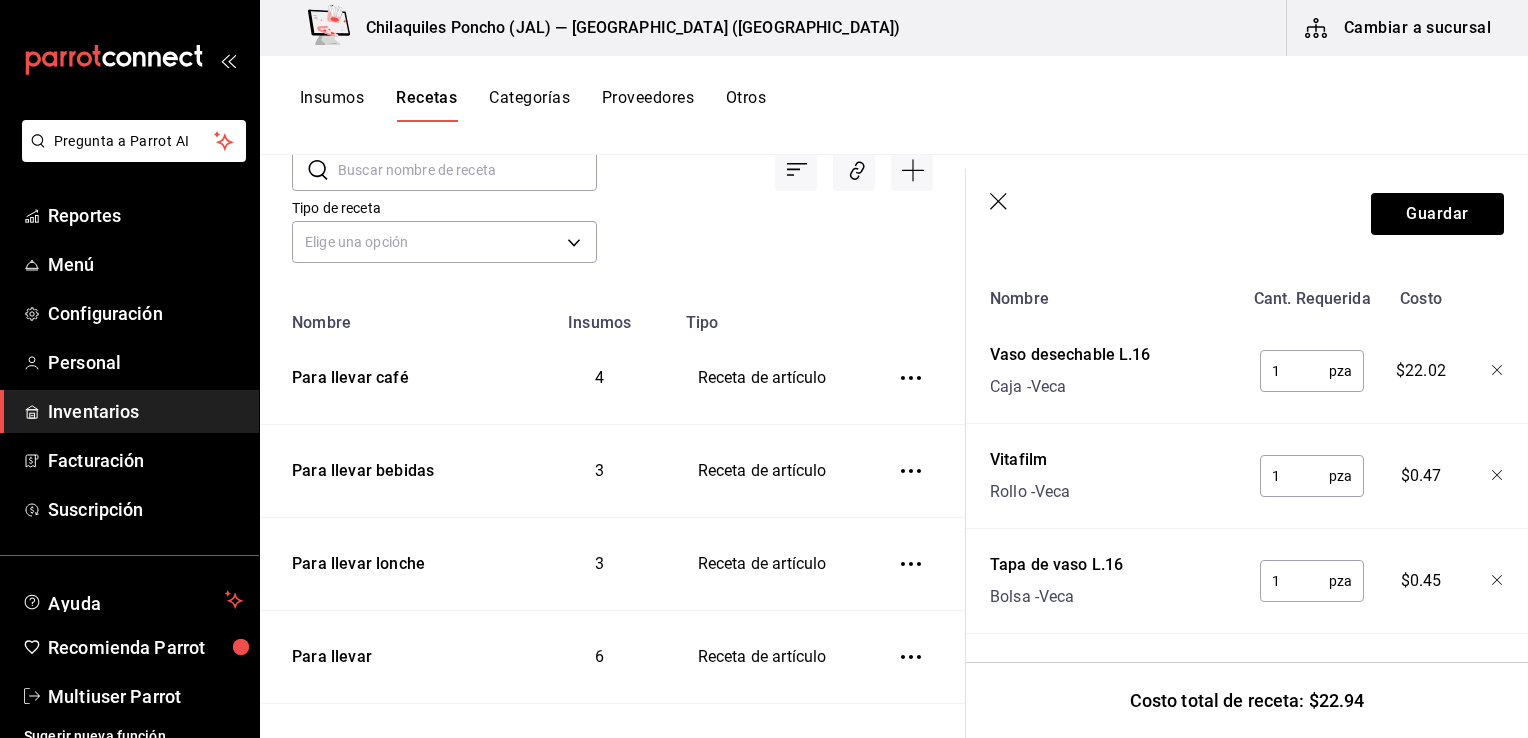 scroll, scrollTop: 510, scrollLeft: 0, axis: vertical 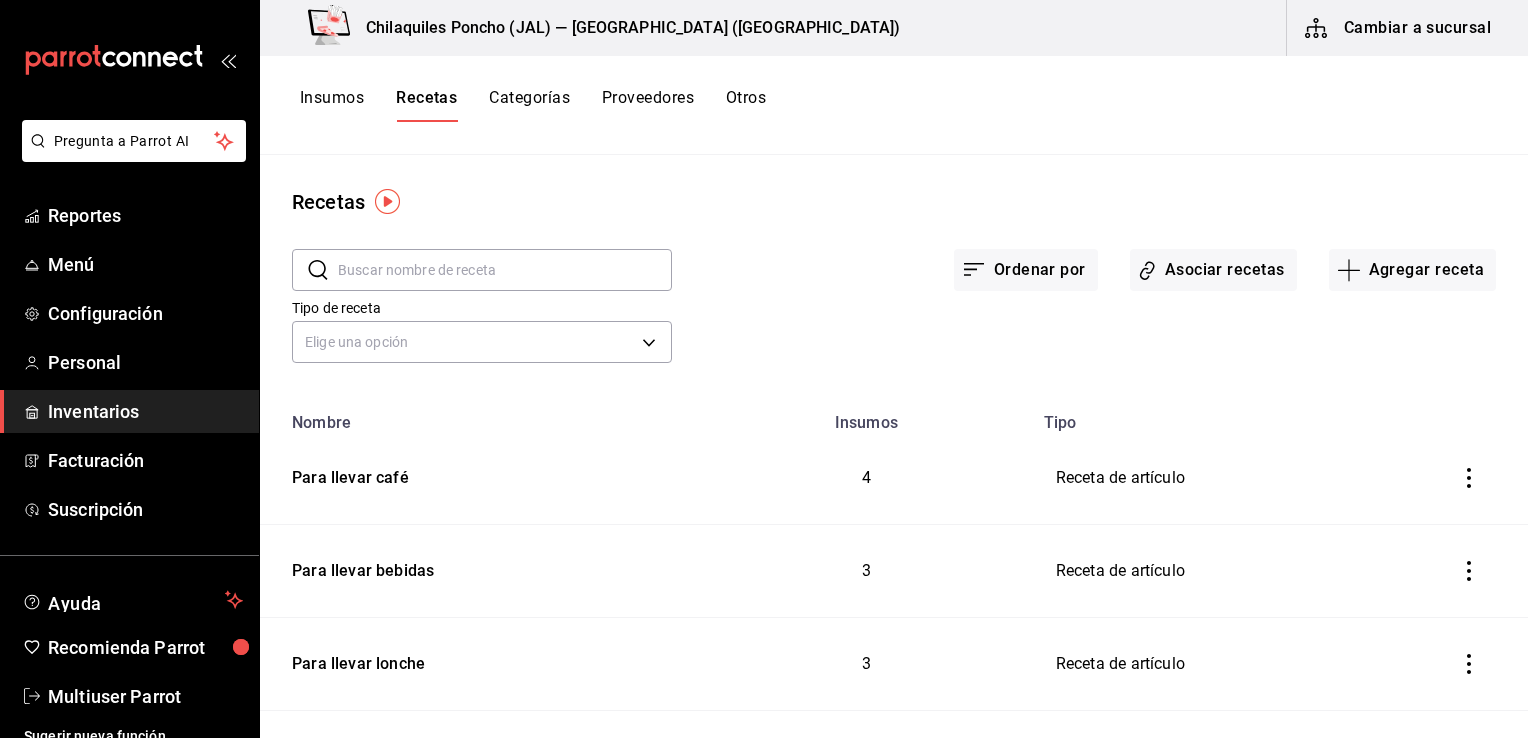 click on "Insumos" at bounding box center (332, 105) 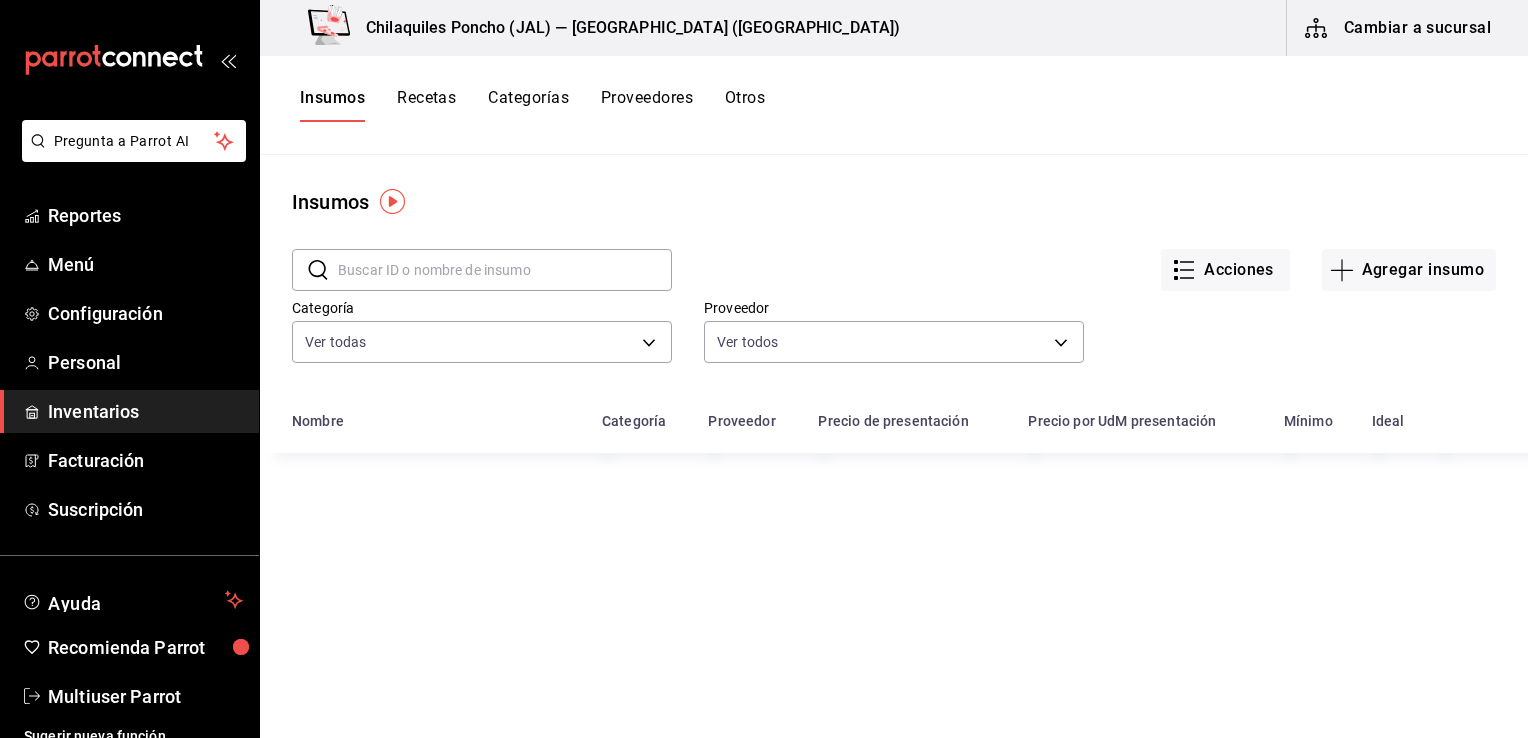 click on "​ ​ Acciones Agregar insumo Categoría Ver todas 2d47e9a4-0696-406c-a730-76a8ed55868c,16be65c0-8f7c-4c57-9c23-832464d2d0c4,e4270a2c-a571-47aa-bff5-6505282fe7de,207e441b-52fe-4bbf-95cc-9902cf1ec47d,5495ee62-2975-41ae-b7af-9b2eb837d990,c92f069e-1c47-44d2-9689-002ba5b319c1,d4c34556-6ee4-4d57-8e8d-2f2ce9b72a6d,390eb28b-684d-4f51-a060-948020aa10be,71674643-eacd-4e6e-91ac-07af23f3c01e,a353b87e-9a25-444d-8a50-bc134a17f53e Proveedor Ver todos" at bounding box center [894, 309] 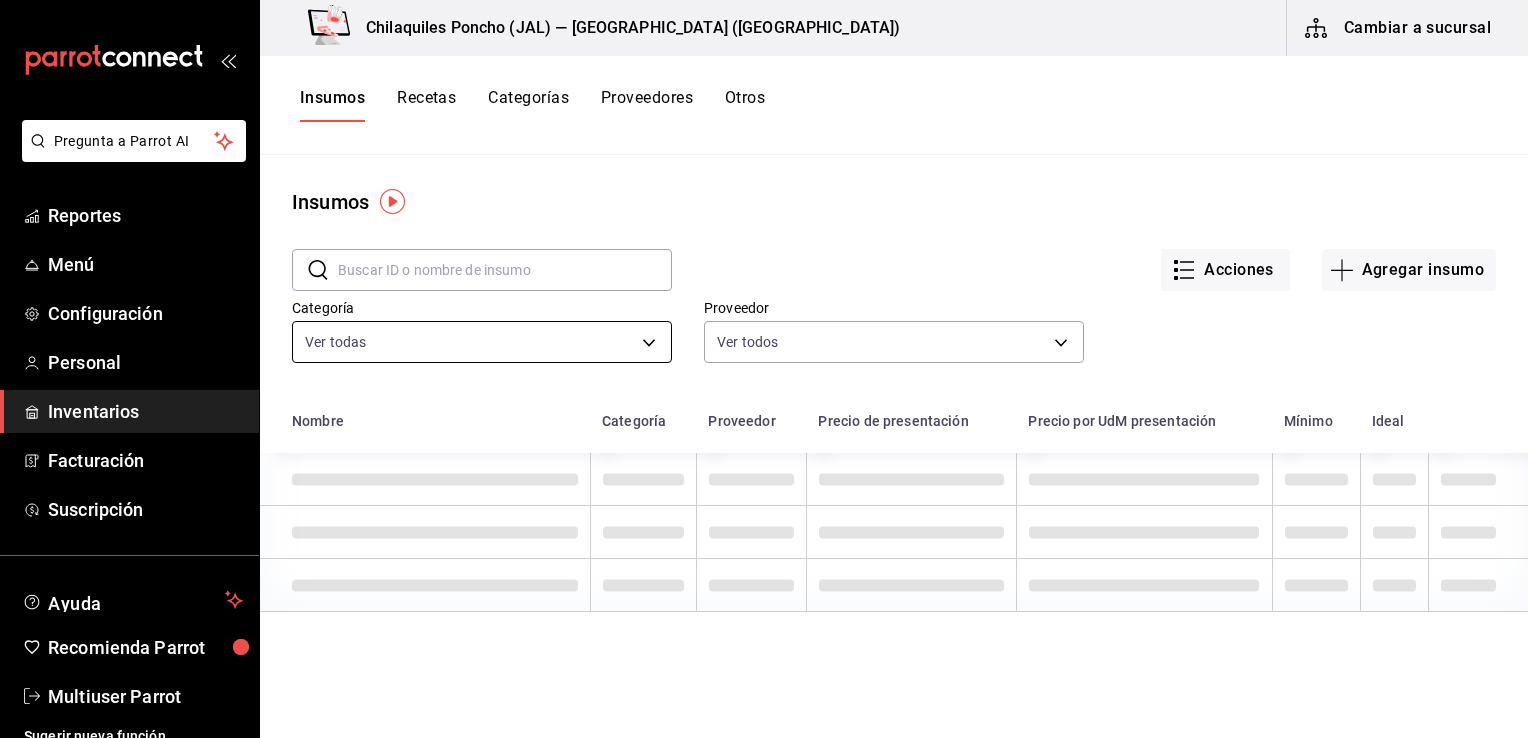 click on "Pregunta a Parrot AI Reportes   Menú   Configuración   Personal   Inventarios   Facturación   Suscripción   Ayuda Recomienda Parrot   Multiuser Parrot   Sugerir nueva función   Chilaquiles Poncho (JAL) — Chilaquiles Poncho (Chapalita) Cambiar a sucursal Insumos Recetas Categorías Proveedores Otros Insumos ​ ​ Acciones Agregar insumo Categoría Ver todas 2d47e9a4-0696-406c-a730-76a8ed55868c,16be65c0-8f7c-4c57-9c23-832464d2d0c4,e4270a2c-a571-47aa-bff5-6505282fe7de,207e441b-52fe-4bbf-95cc-9902cf1ec47d,5495ee62-2975-41ae-b7af-9b2eb837d990,c92f069e-1c47-44d2-9689-002ba5b319c1,d4c34556-6ee4-4d57-8e8d-2f2ce9b72a6d,390eb28b-684d-4f51-a060-948020aa10be,71674643-eacd-4e6e-91ac-07af23f3c01e,a353b87e-9a25-444d-8a50-bc134a17f53e Proveedor Ver todos Nombre Categoría Proveedor Precio de presentación Precio por UdM presentación Mínimo Ideal GANA 1 MES GRATIS EN TU SUSCRIPCIÓN AQUÍ Ver video tutorial Ir a video Pregunta a Parrot AI Reportes   Menú   Configuración   Personal   Inventarios   Facturación" at bounding box center (764, 362) 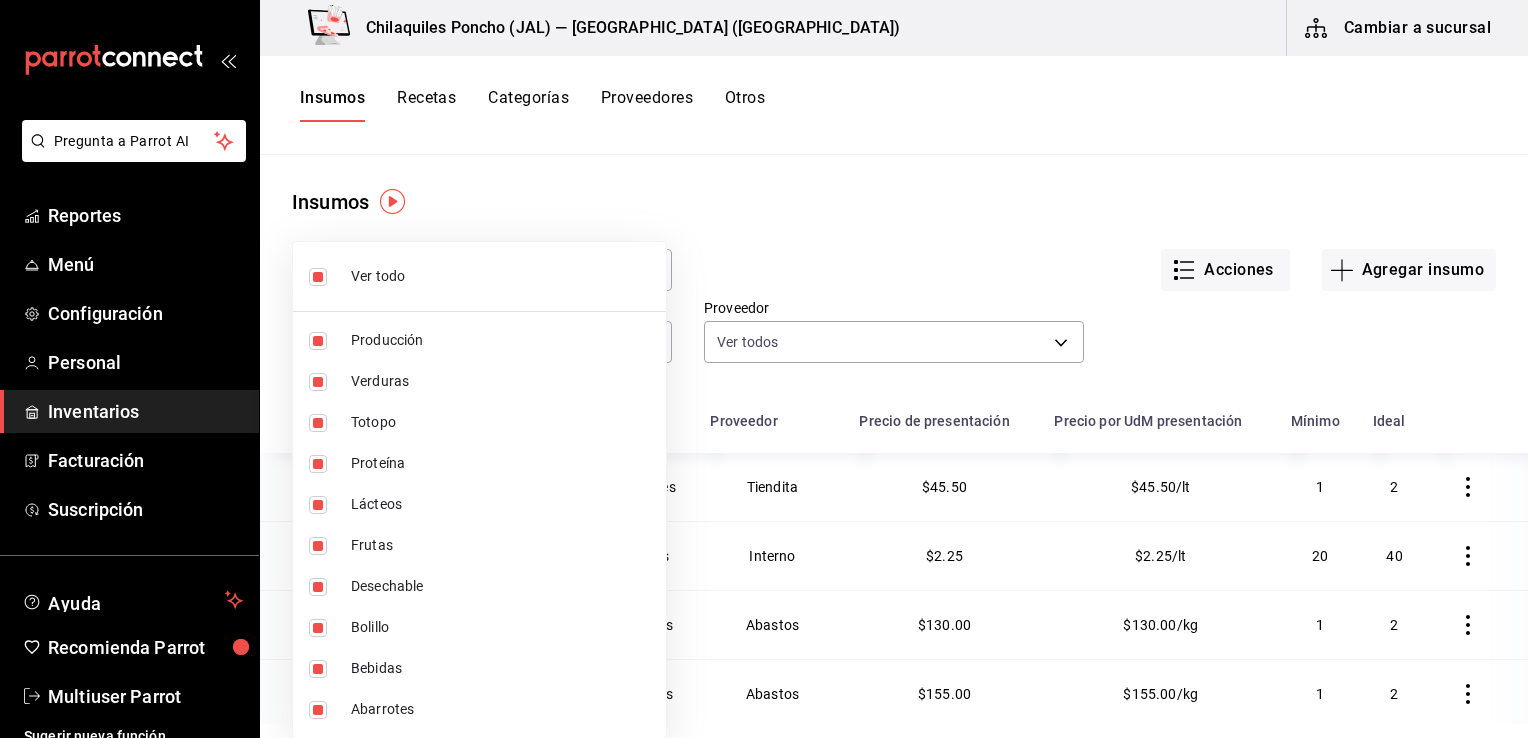 click on "Ver todo" at bounding box center (479, 276) 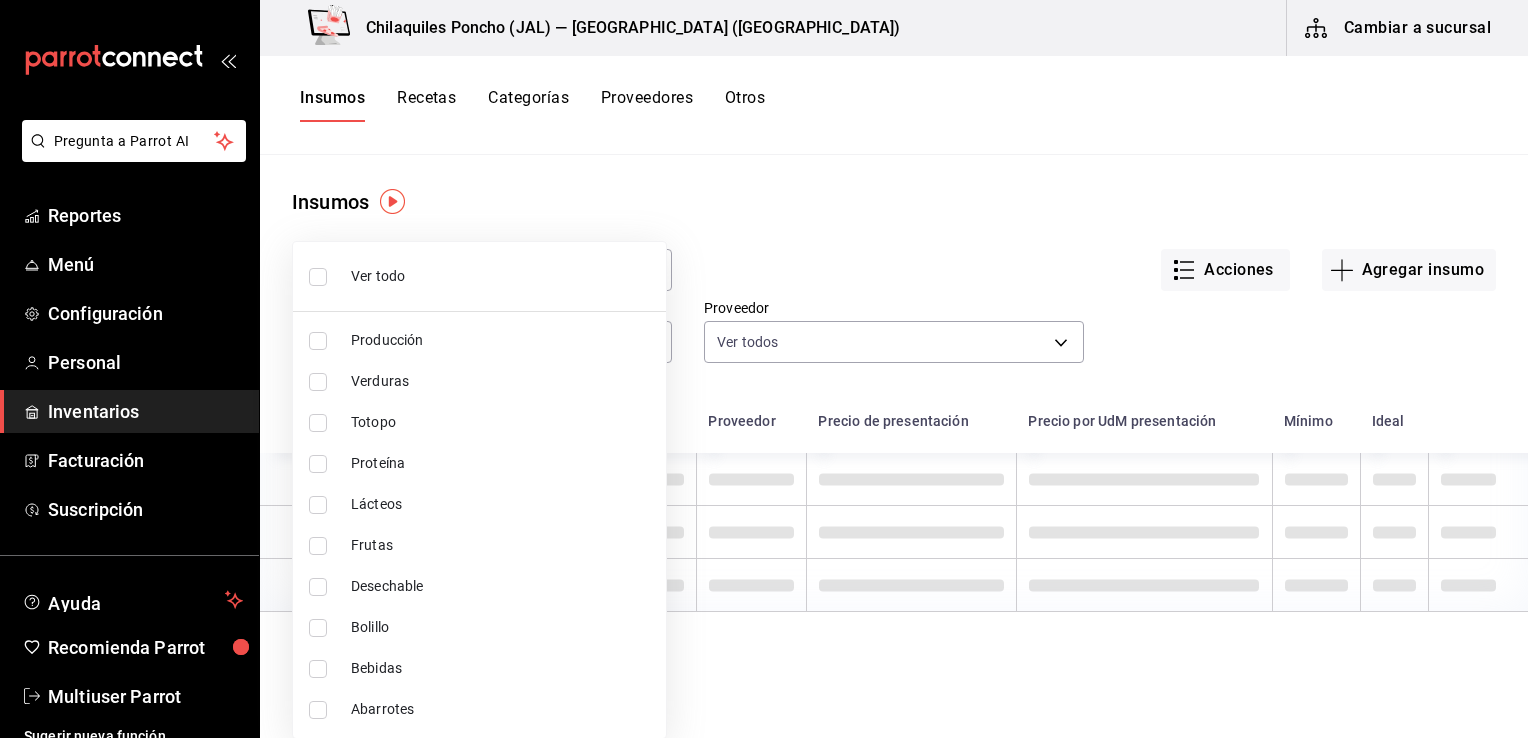 click at bounding box center [318, 277] 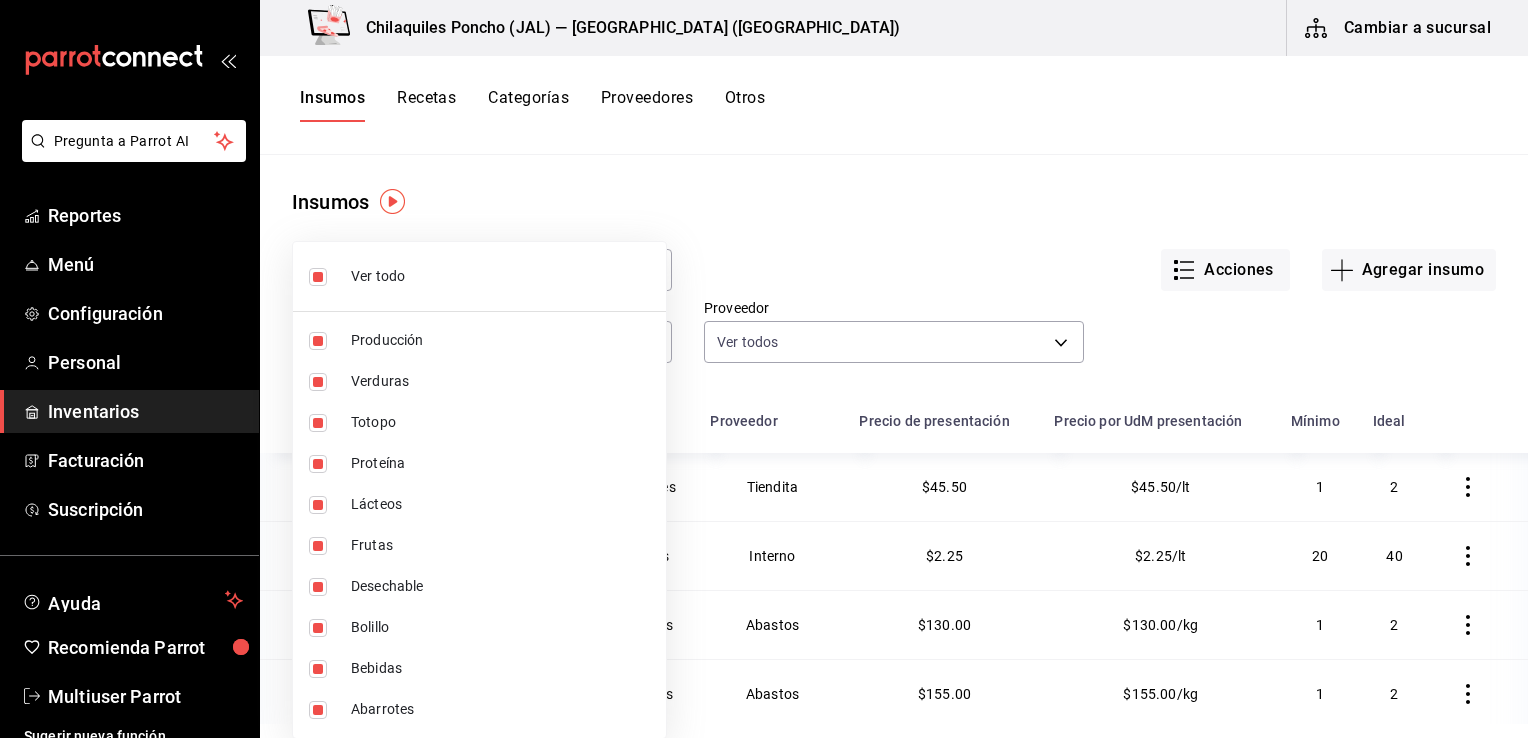 type on "2d47e9a4-0696-406c-a730-76a8ed55868c,16be65c0-8f7c-4c57-9c23-832464d2d0c4,e4270a2c-a571-47aa-bff5-6505282fe7de,207e441b-52fe-4bbf-95cc-9902cf1ec47d,5495ee62-2975-41ae-b7af-9b2eb837d990,c92f069e-1c47-44d2-9689-002ba5b319c1,d4c34556-6ee4-4d57-8e8d-2f2ce9b72a6d,390eb28b-684d-4f51-a060-948020aa10be,71674643-eacd-4e6e-91ac-07af23f3c01e,a353b87e-9a25-444d-8a50-bc134a17f53e" 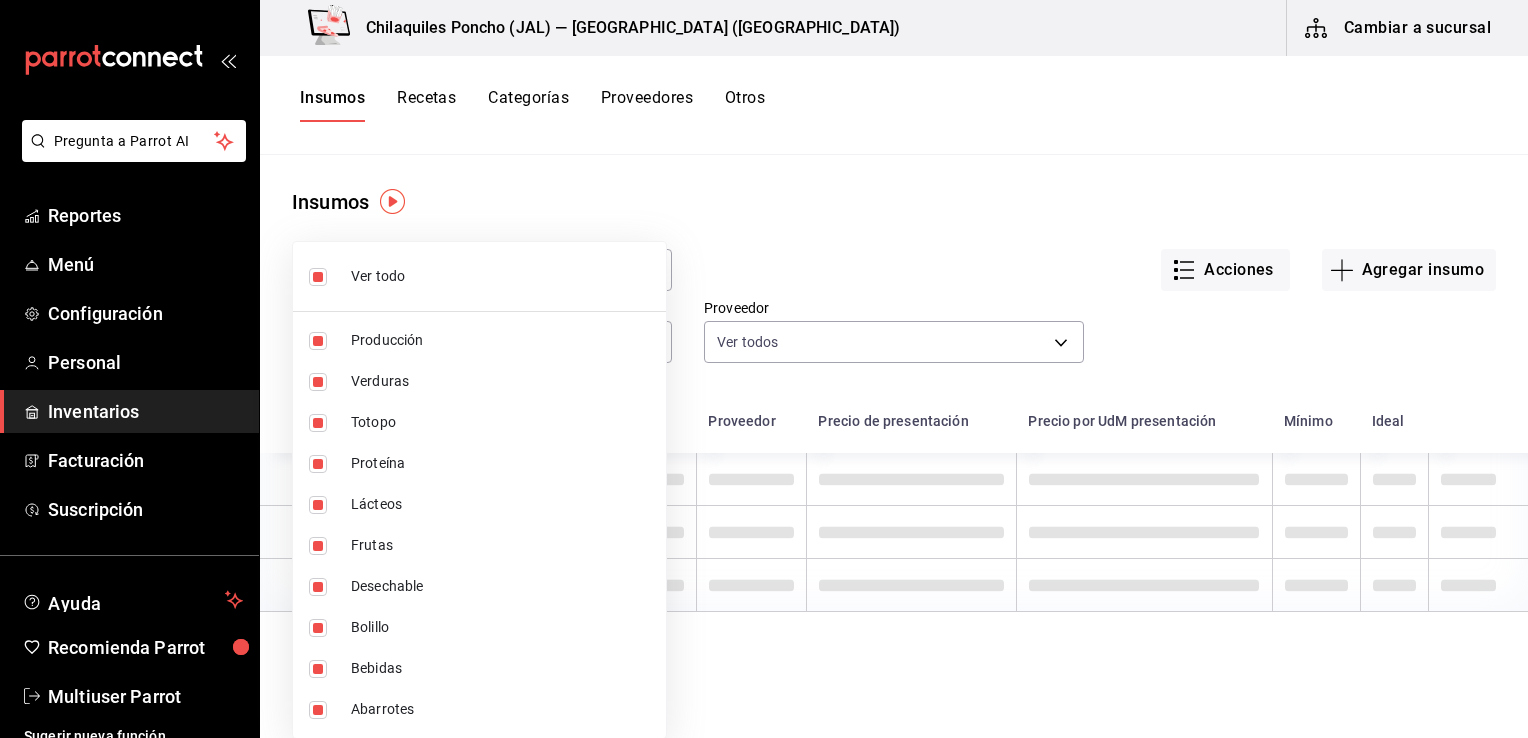 click at bounding box center (764, 369) 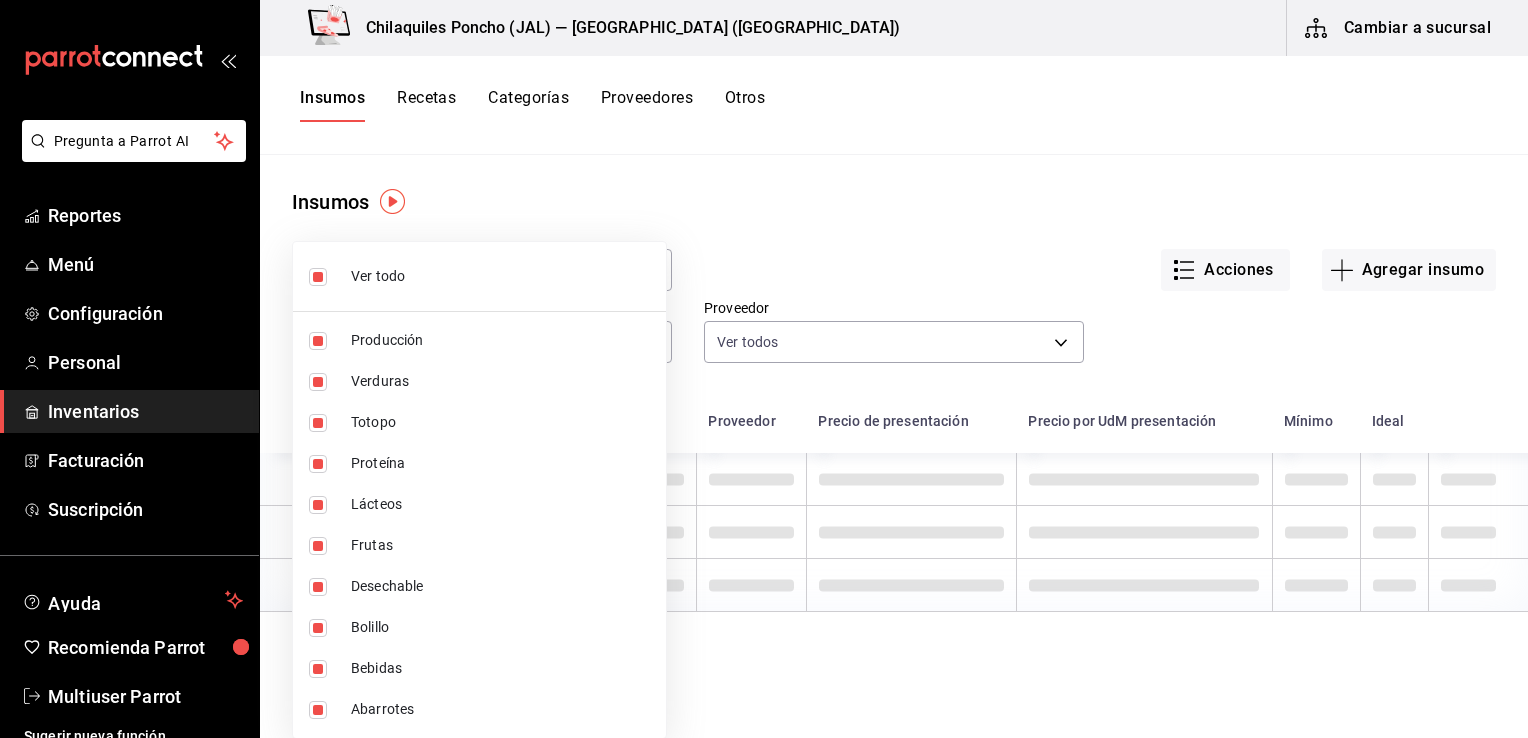 click at bounding box center (764, 369) 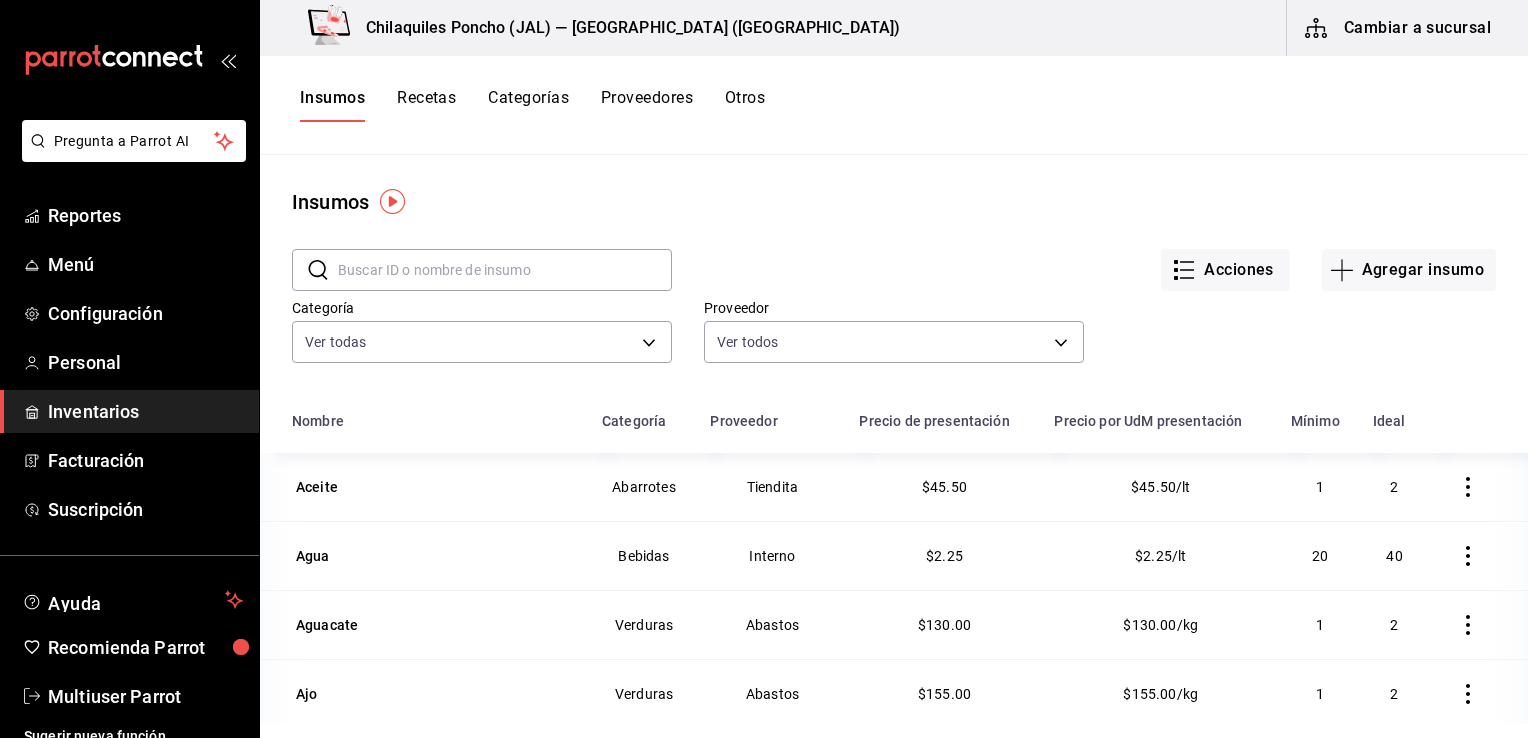 click at bounding box center [505, 270] 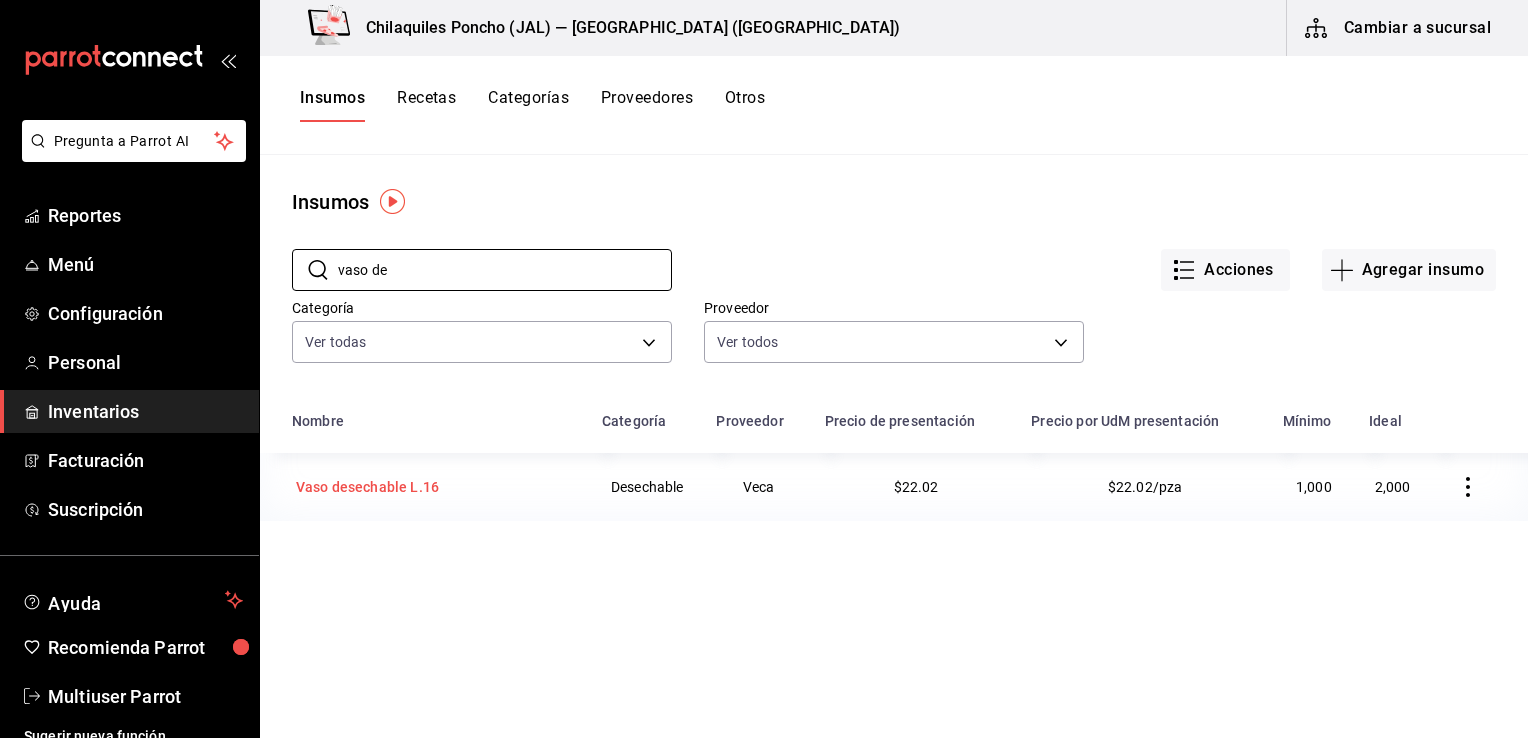 type on "vaso de" 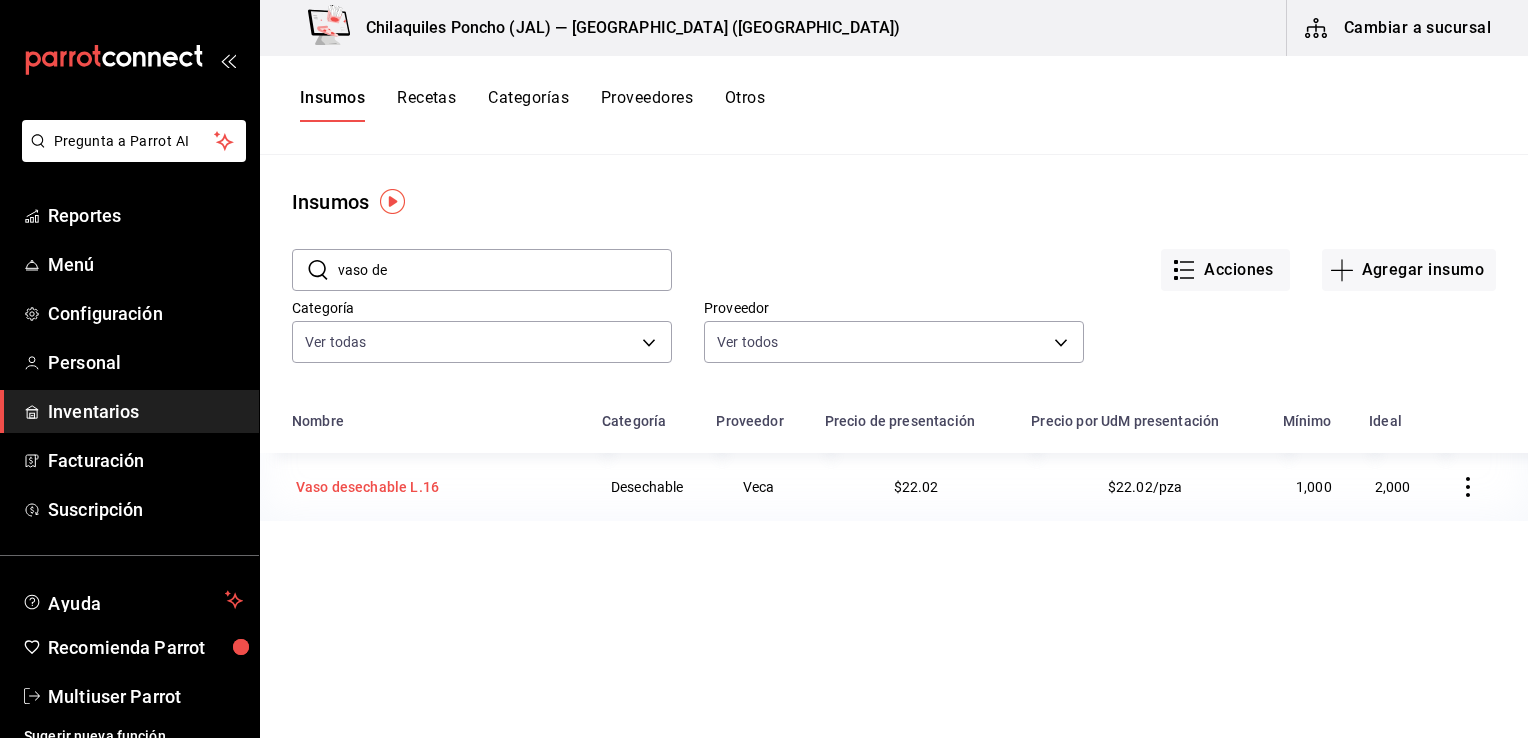 click on "Vaso desechable L.16" at bounding box center (367, 487) 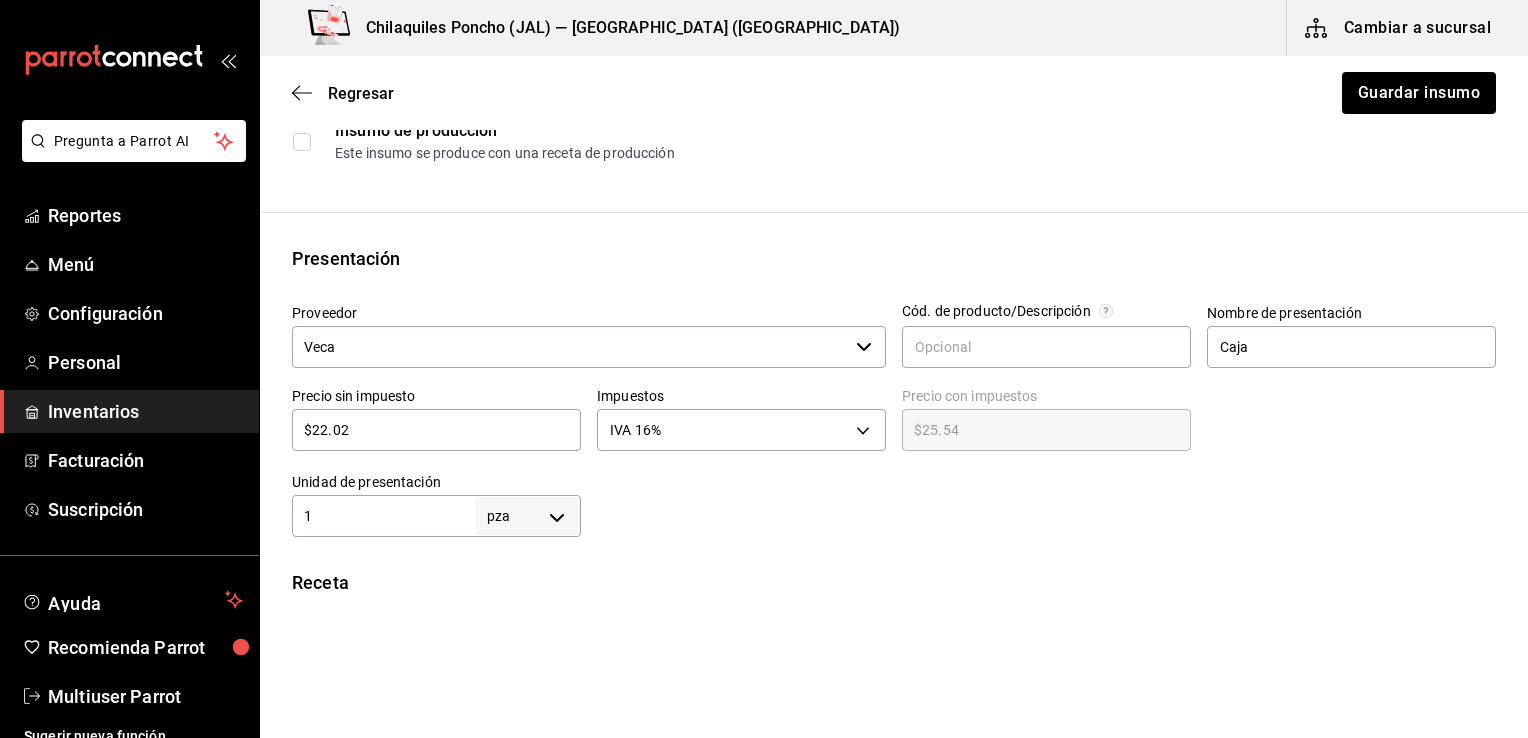 scroll, scrollTop: 411, scrollLeft: 0, axis: vertical 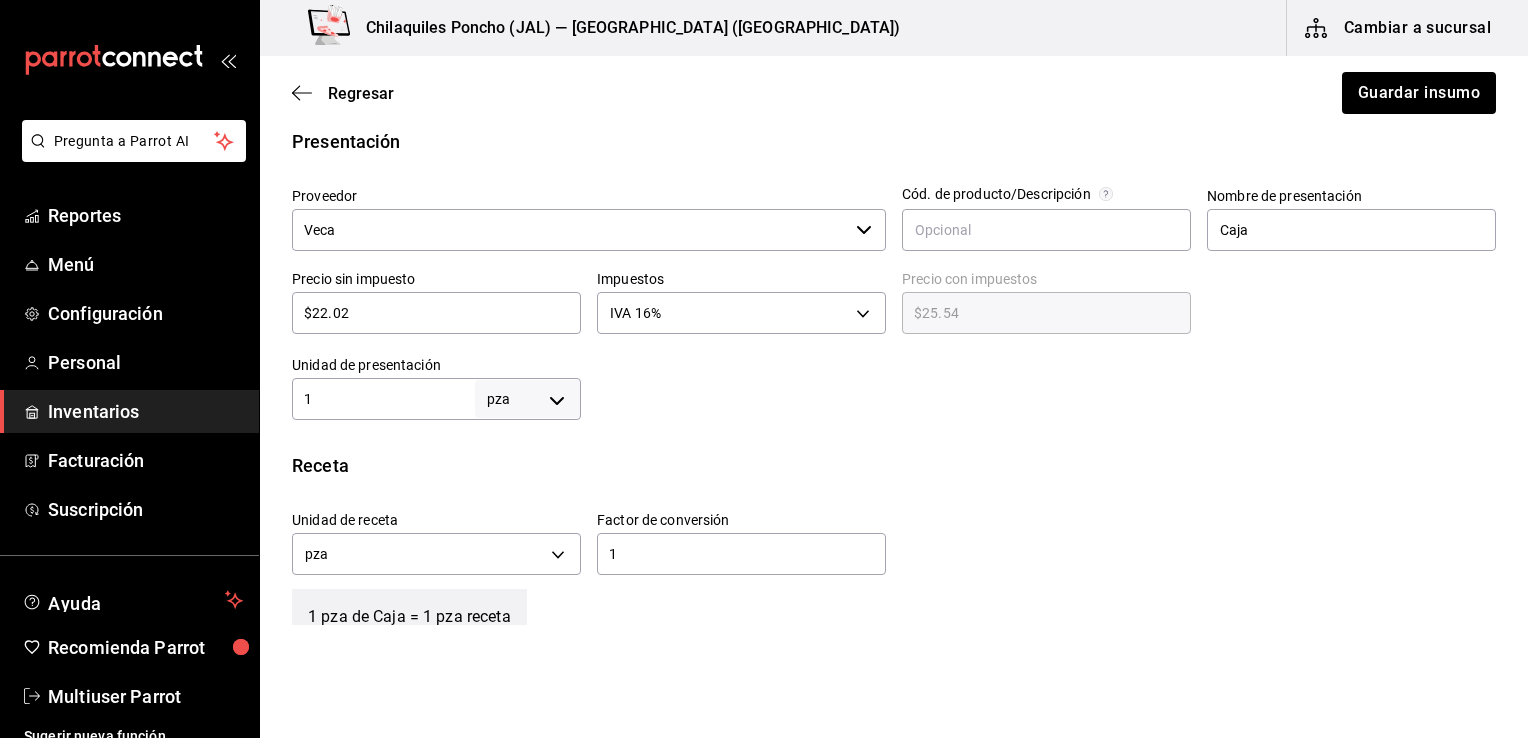 click on "1" at bounding box center [383, 399] 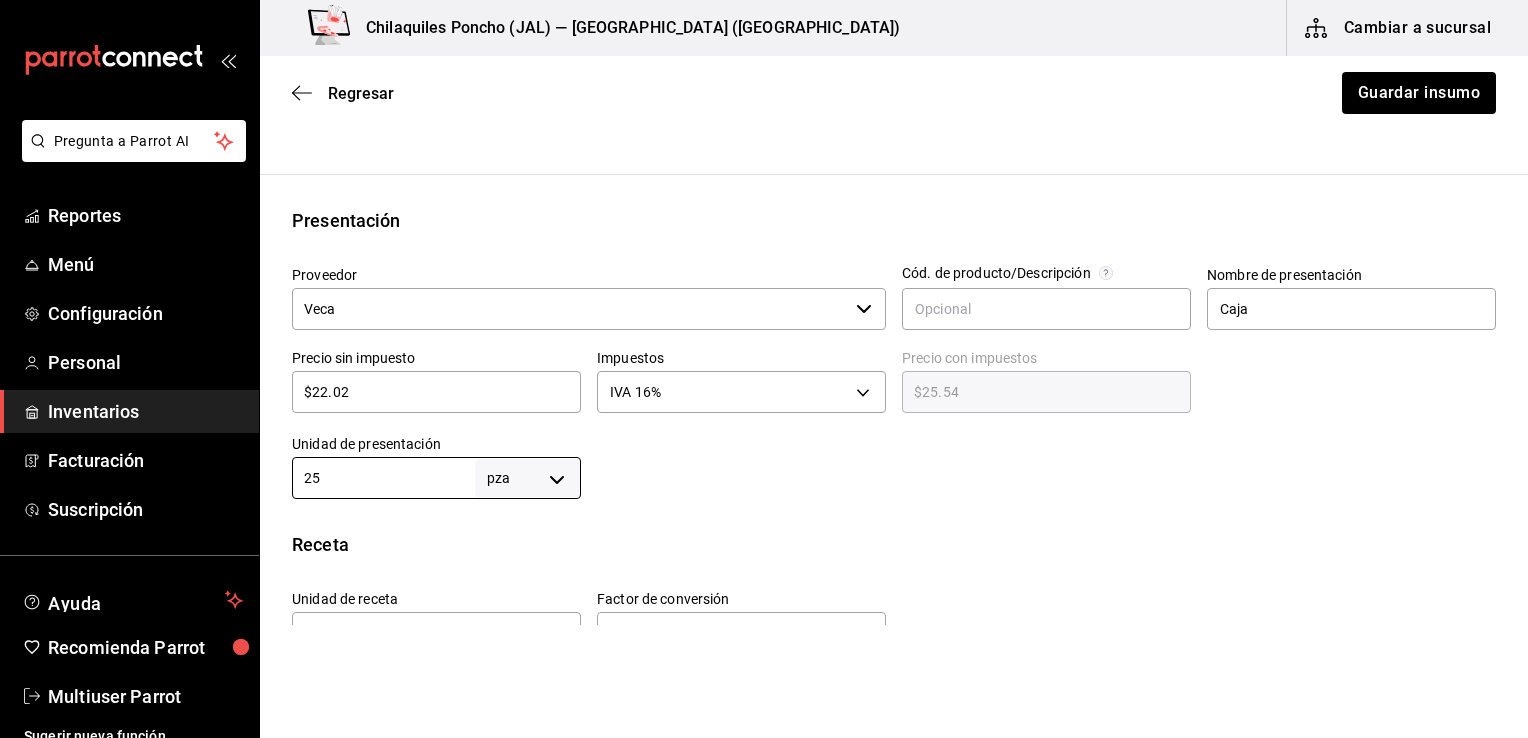 scroll, scrollTop: 311, scrollLeft: 0, axis: vertical 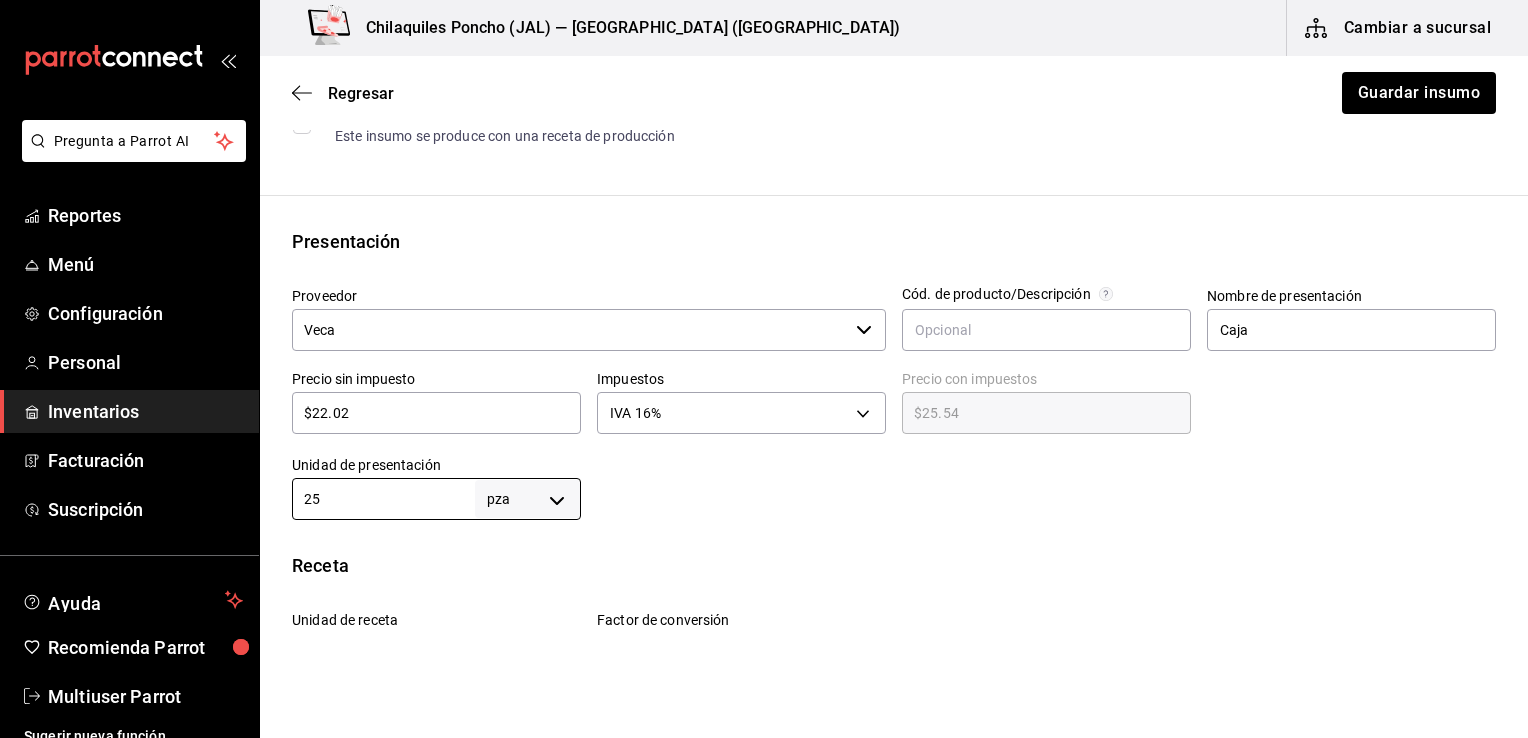 type on "25" 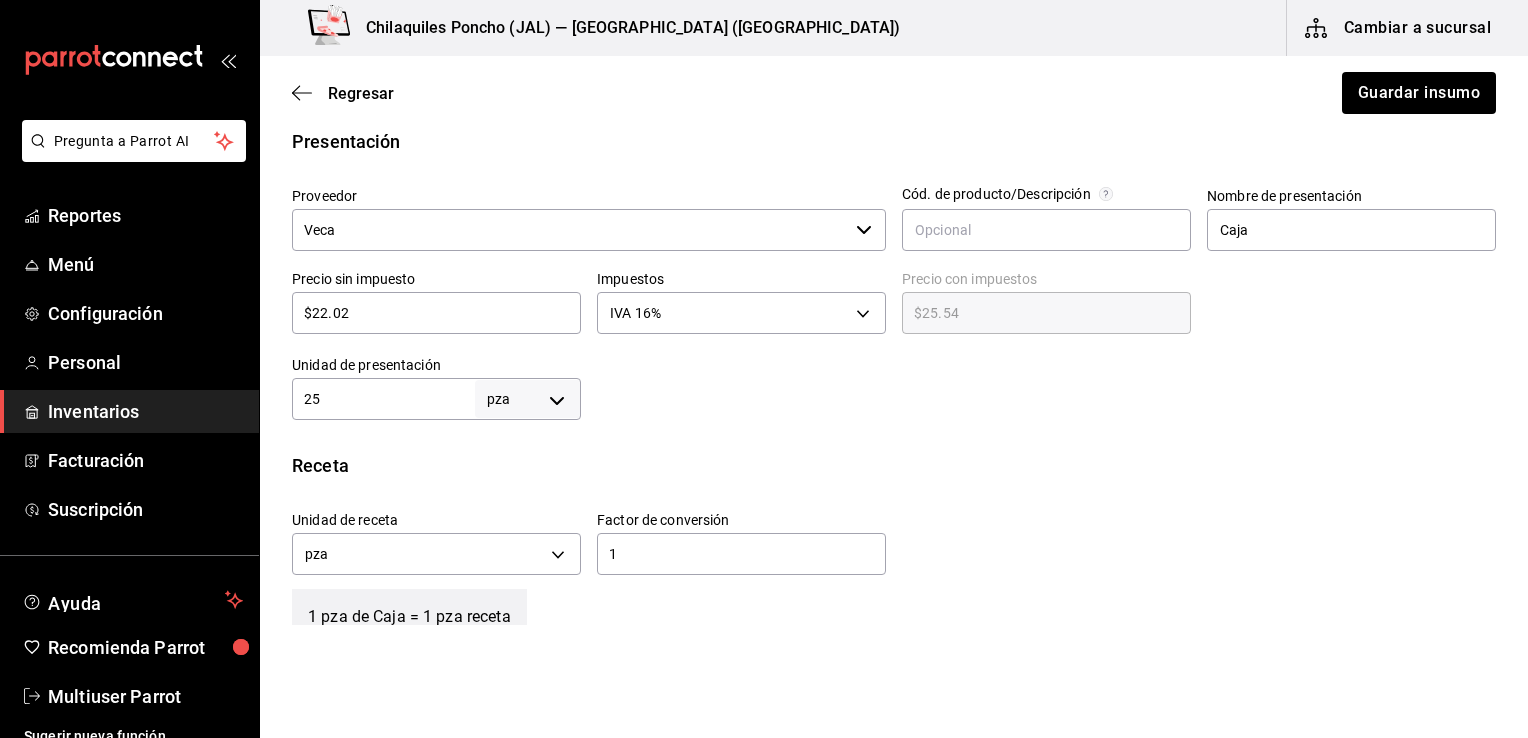 scroll, scrollTop: 311, scrollLeft: 0, axis: vertical 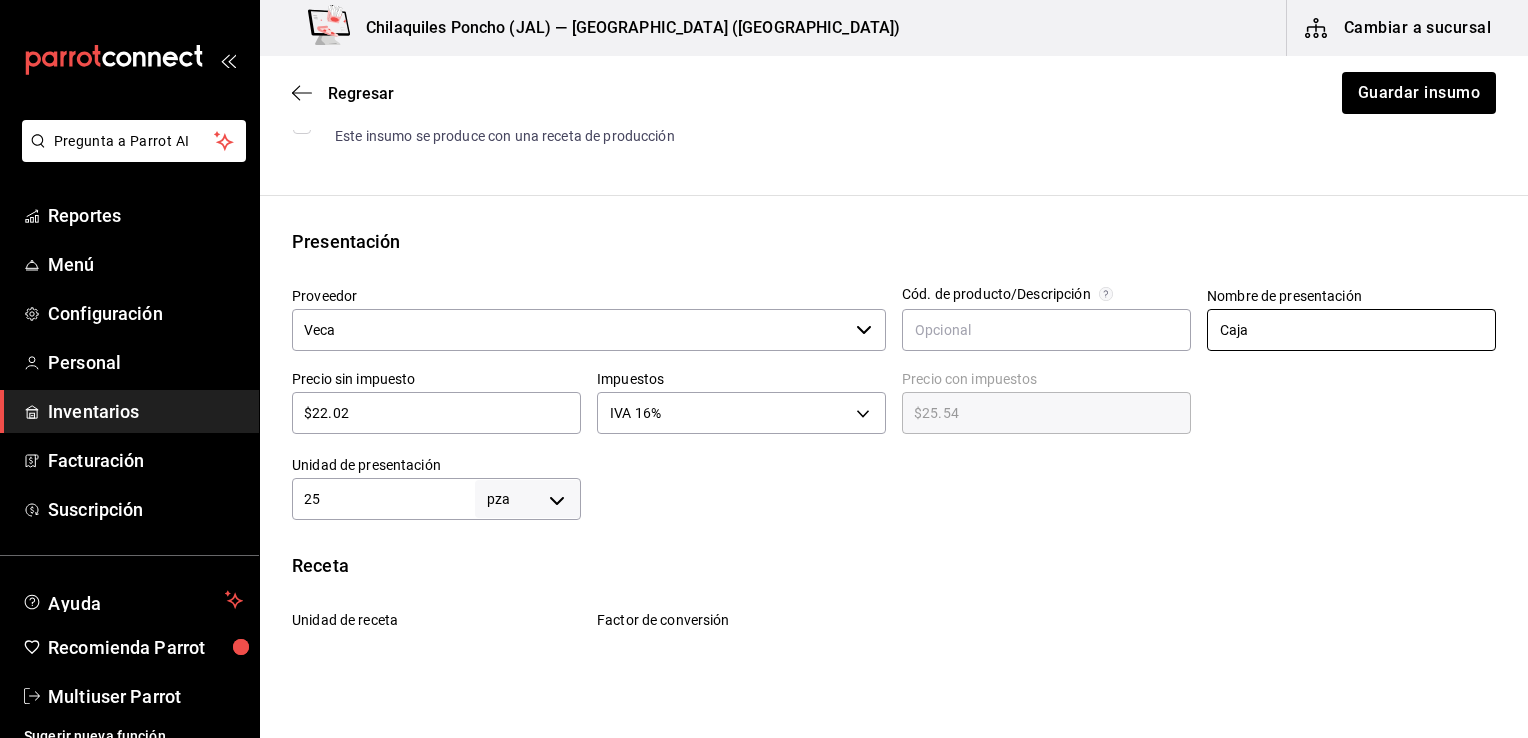 click on "Caja" at bounding box center (1351, 330) 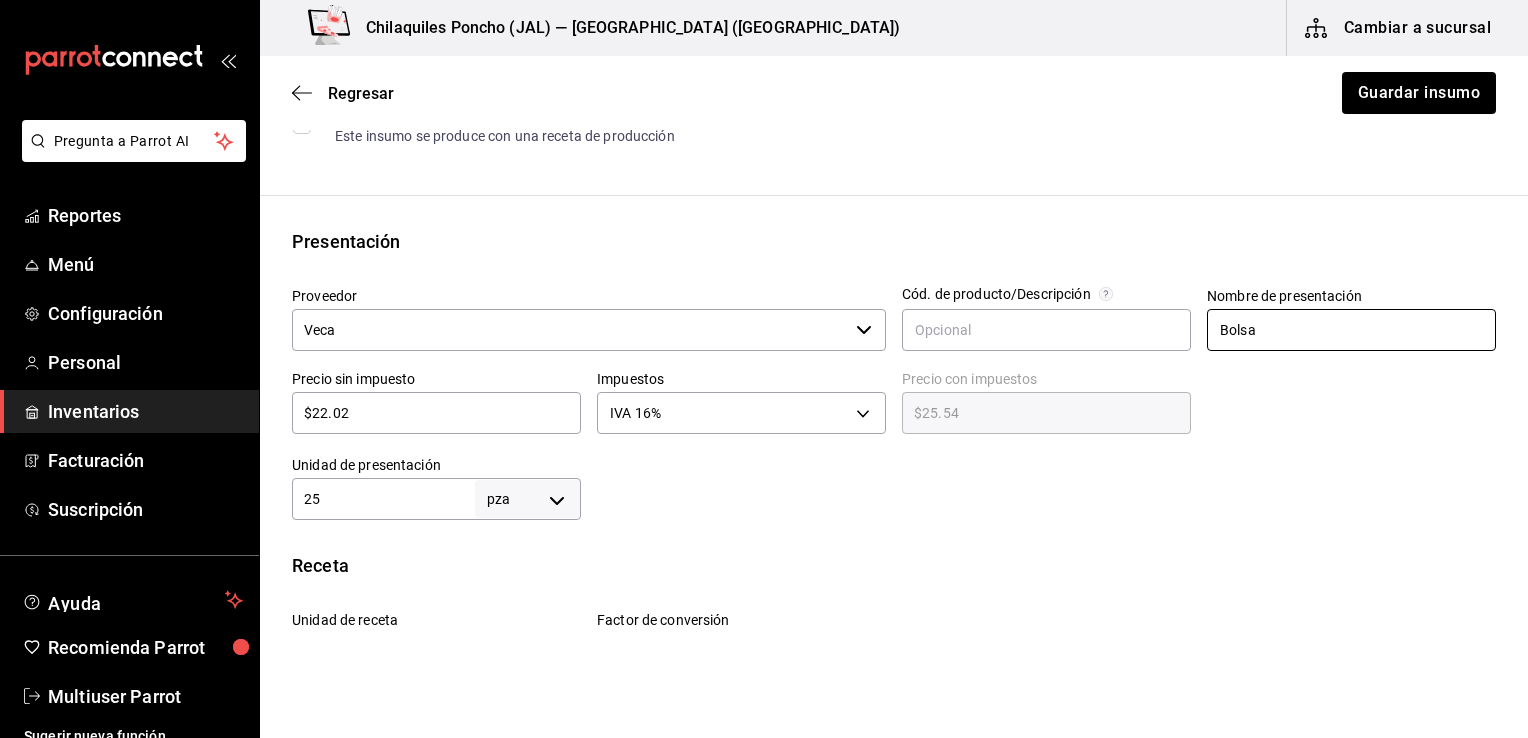 type on "Bolsa" 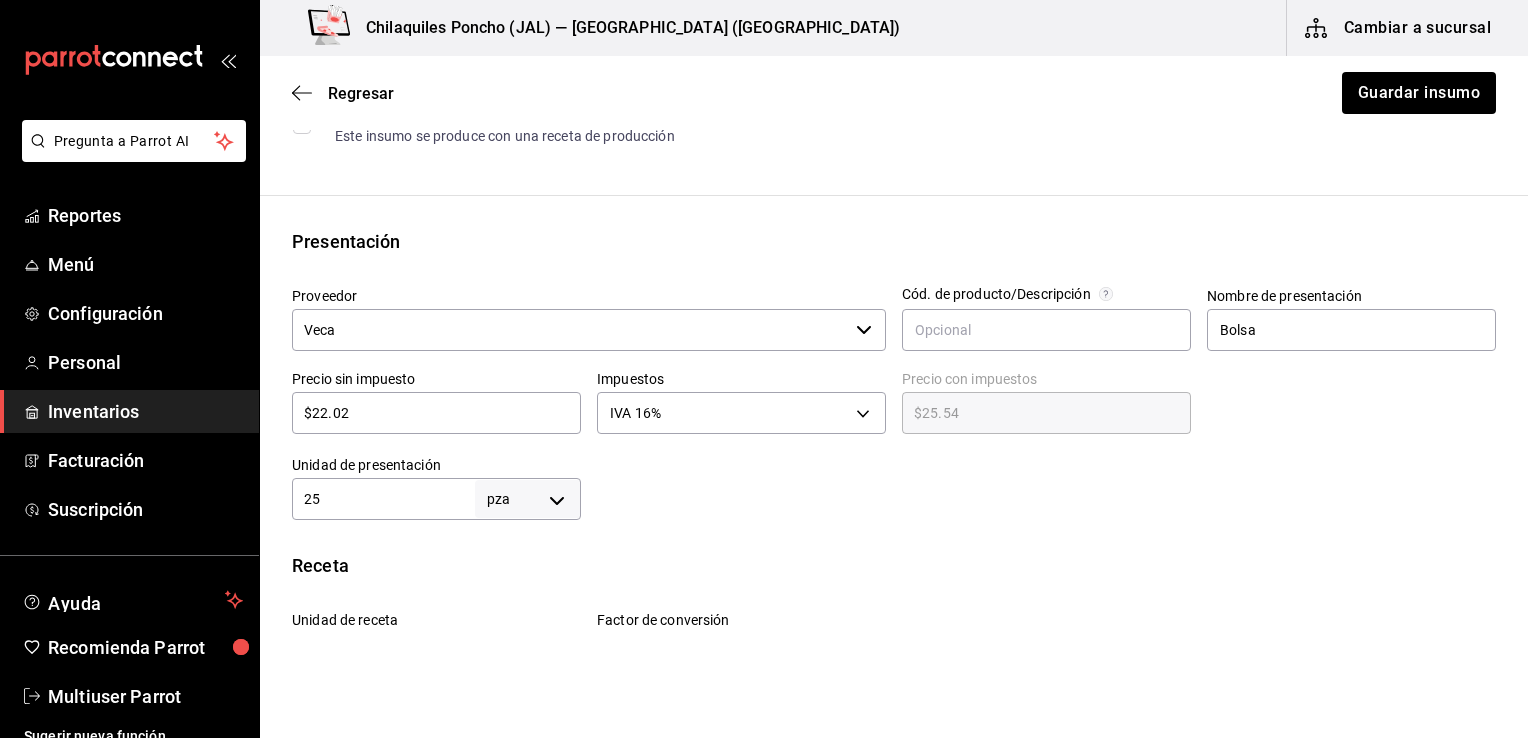 click on "Receta Unidad de receta pza UNIT Factor de conversión 1 ​ 1 pza de Bolsa = 1 pza receta Ver ayuda de conversiones" at bounding box center (894, 656) 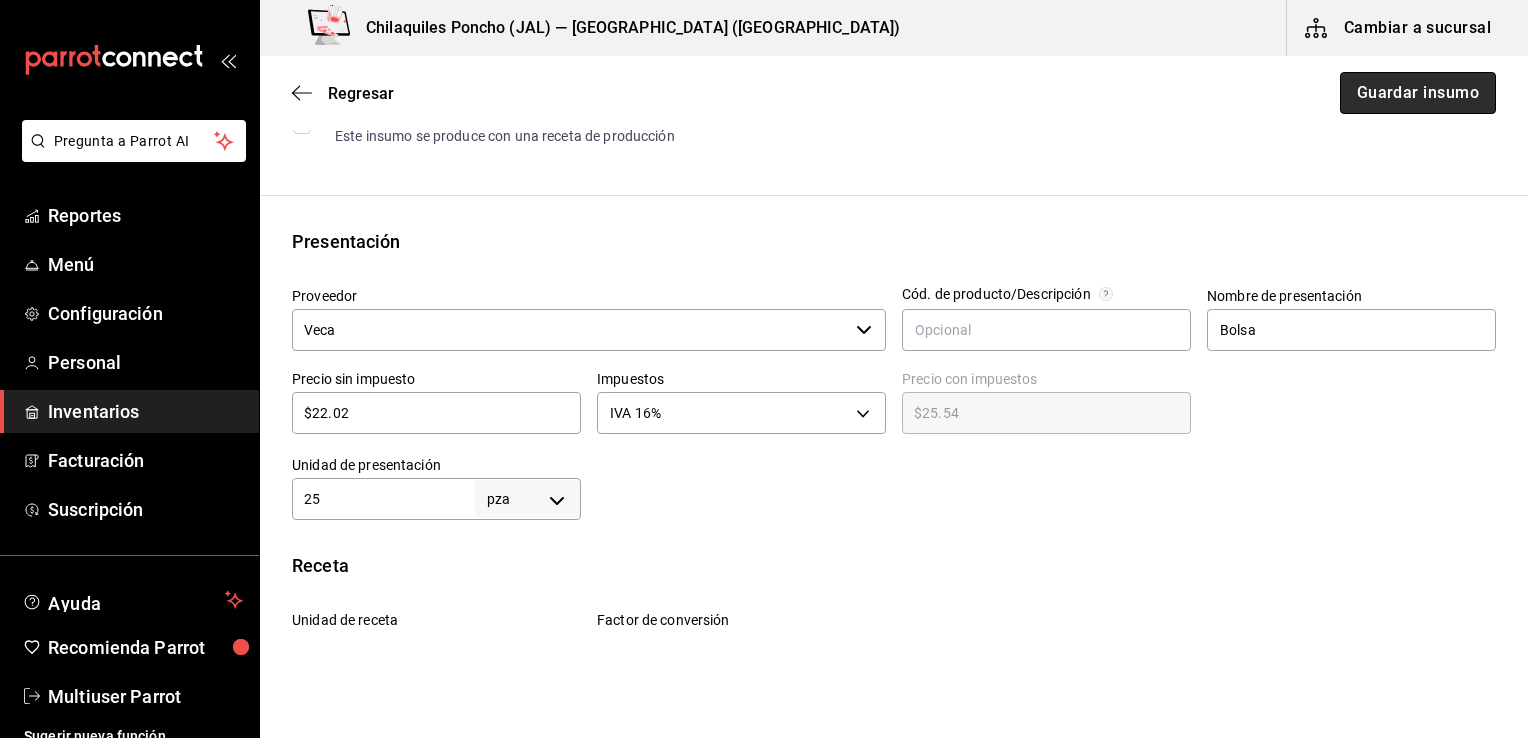 click on "Guardar insumo" at bounding box center [1418, 93] 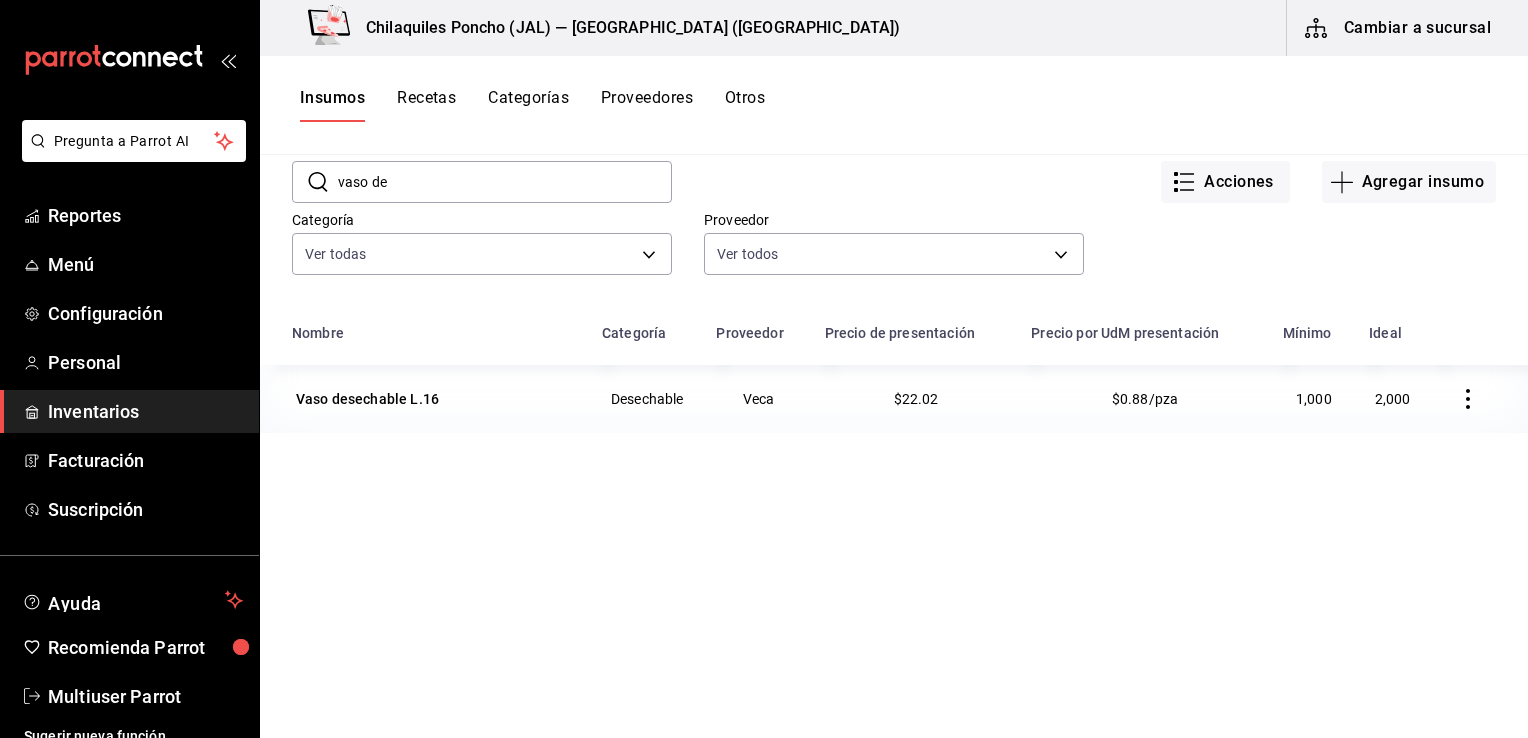 scroll, scrollTop: 0, scrollLeft: 0, axis: both 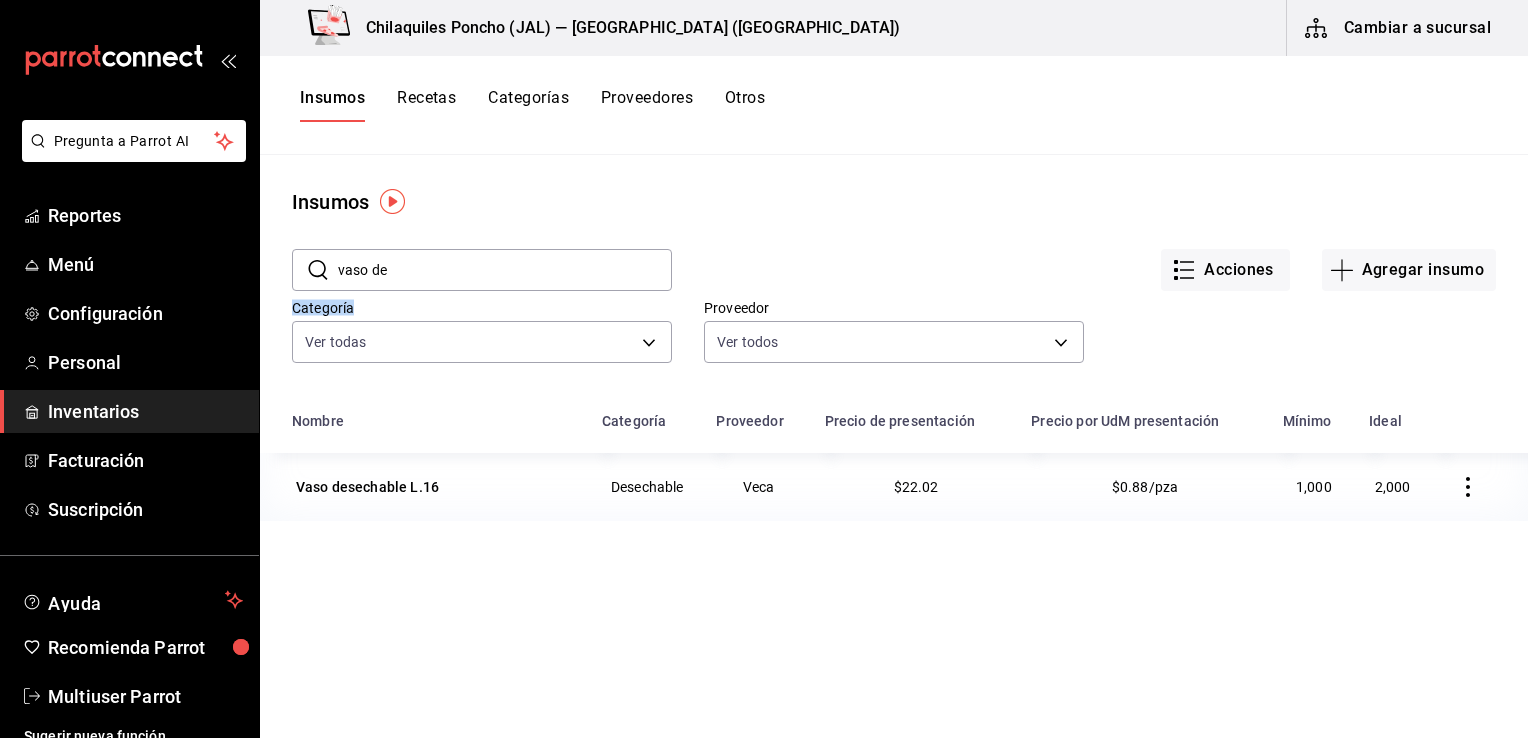 click on "Categoría Ver todas 2d47e9a4-0696-406c-a730-76a8ed55868c,16be65c0-8f7c-4c57-9c23-832464d2d0c4,e4270a2c-a571-47aa-bff5-6505282fe7de,207e441b-52fe-4bbf-95cc-9902cf1ec47d,5495ee62-2975-41ae-b7af-9b2eb837d990,c92f069e-1c47-44d2-9689-002ba5b319c1,d4c34556-6ee4-4d57-8e8d-2f2ce9b72a6d,390eb28b-684d-4f51-a060-948020aa10be,71674643-eacd-4e6e-91ac-07af23f3c01e,a353b87e-9a25-444d-8a50-bc134a17f53e" at bounding box center (466, 318) 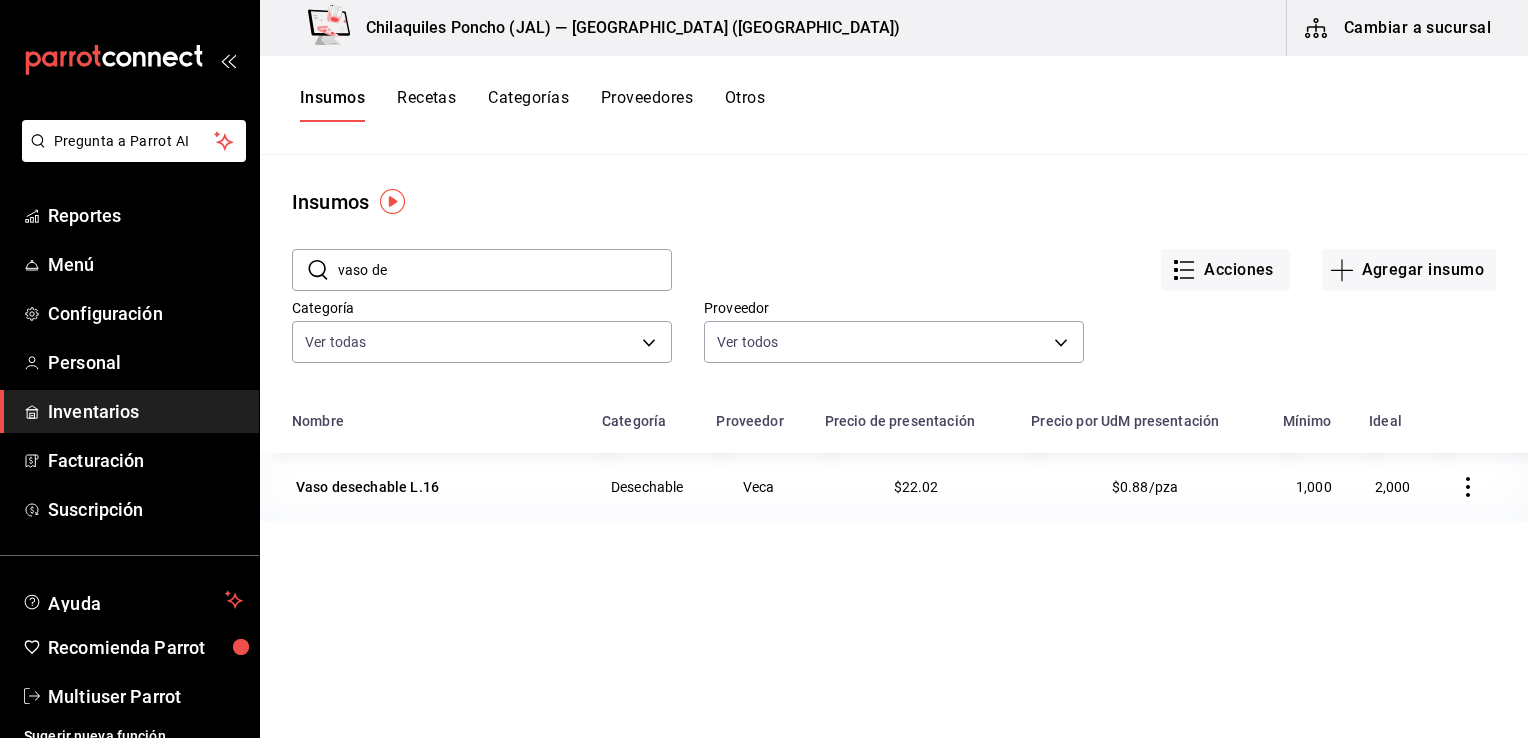 click on "Categoría Ver todas 2d47e9a4-0696-406c-a730-76a8ed55868c,16be65c0-8f7c-4c57-9c23-832464d2d0c4,e4270a2c-a571-47aa-bff5-6505282fe7de,207e441b-52fe-4bbf-95cc-9902cf1ec47d,5495ee62-2975-41ae-b7af-9b2eb837d990,c92f069e-1c47-44d2-9689-002ba5b319c1,d4c34556-6ee4-4d57-8e8d-2f2ce9b72a6d,390eb28b-684d-4f51-a060-948020aa10be,71674643-eacd-4e6e-91ac-07af23f3c01e,a353b87e-9a25-444d-8a50-bc134a17f53e" at bounding box center (466, 318) 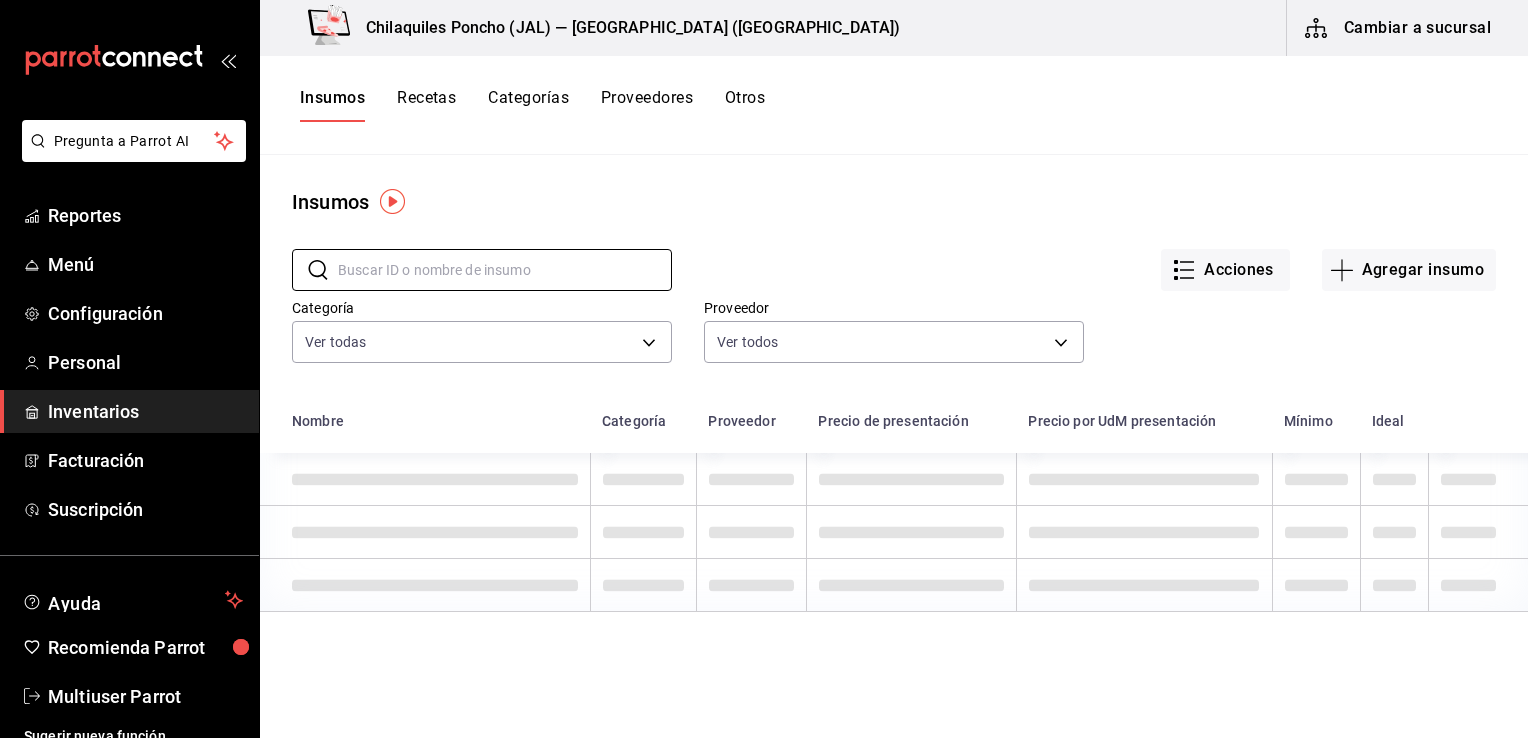 type 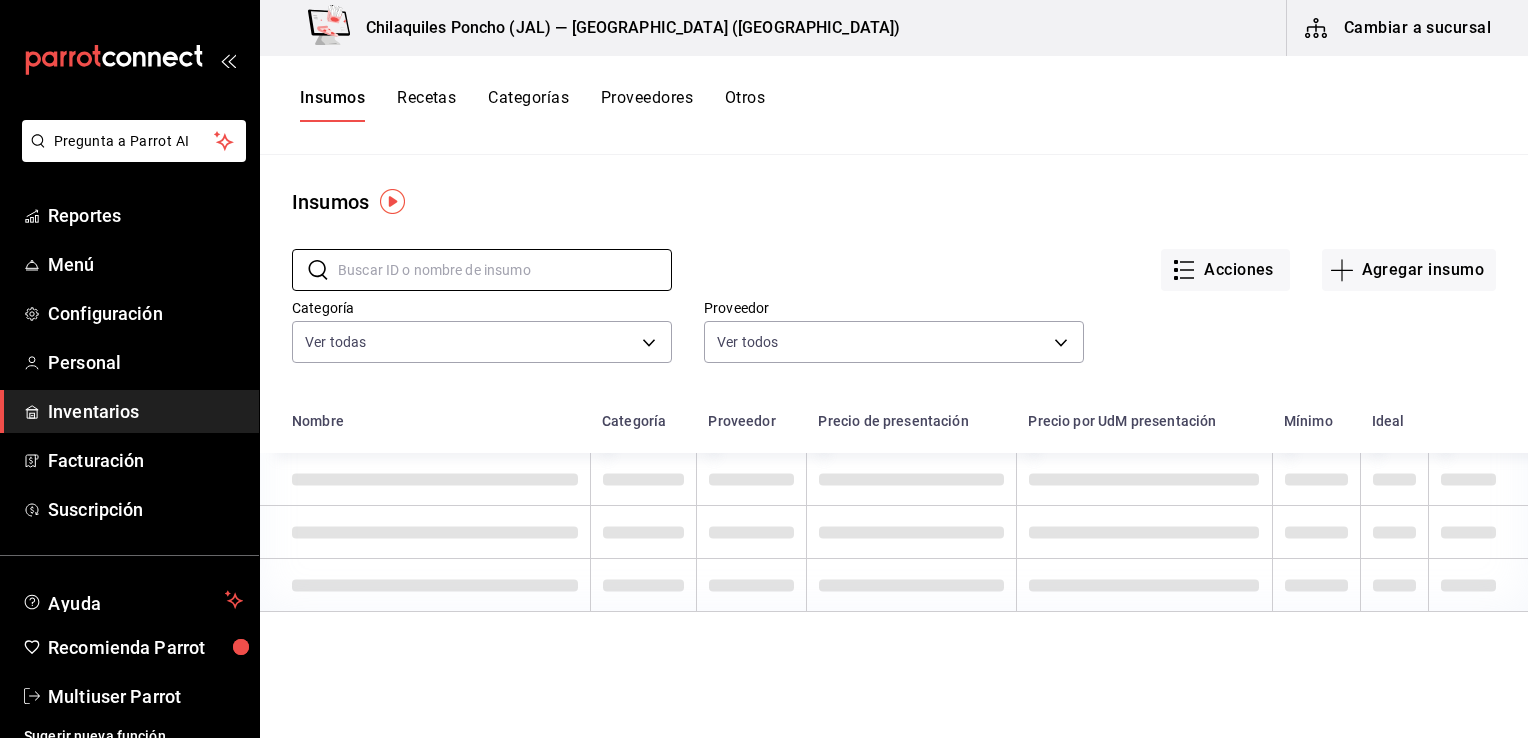 click on "Acciones Agregar insumo" at bounding box center (1084, 254) 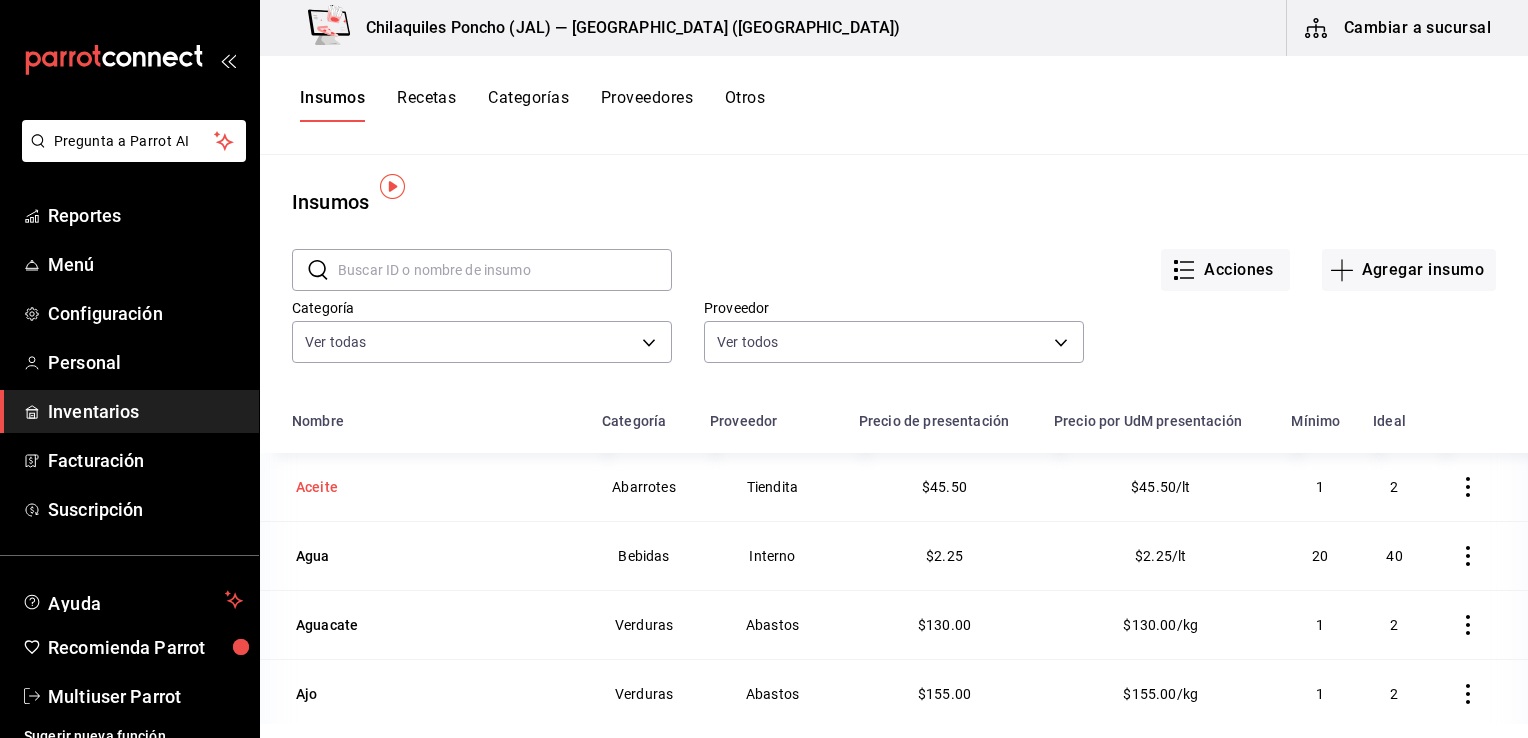 scroll, scrollTop: 100, scrollLeft: 0, axis: vertical 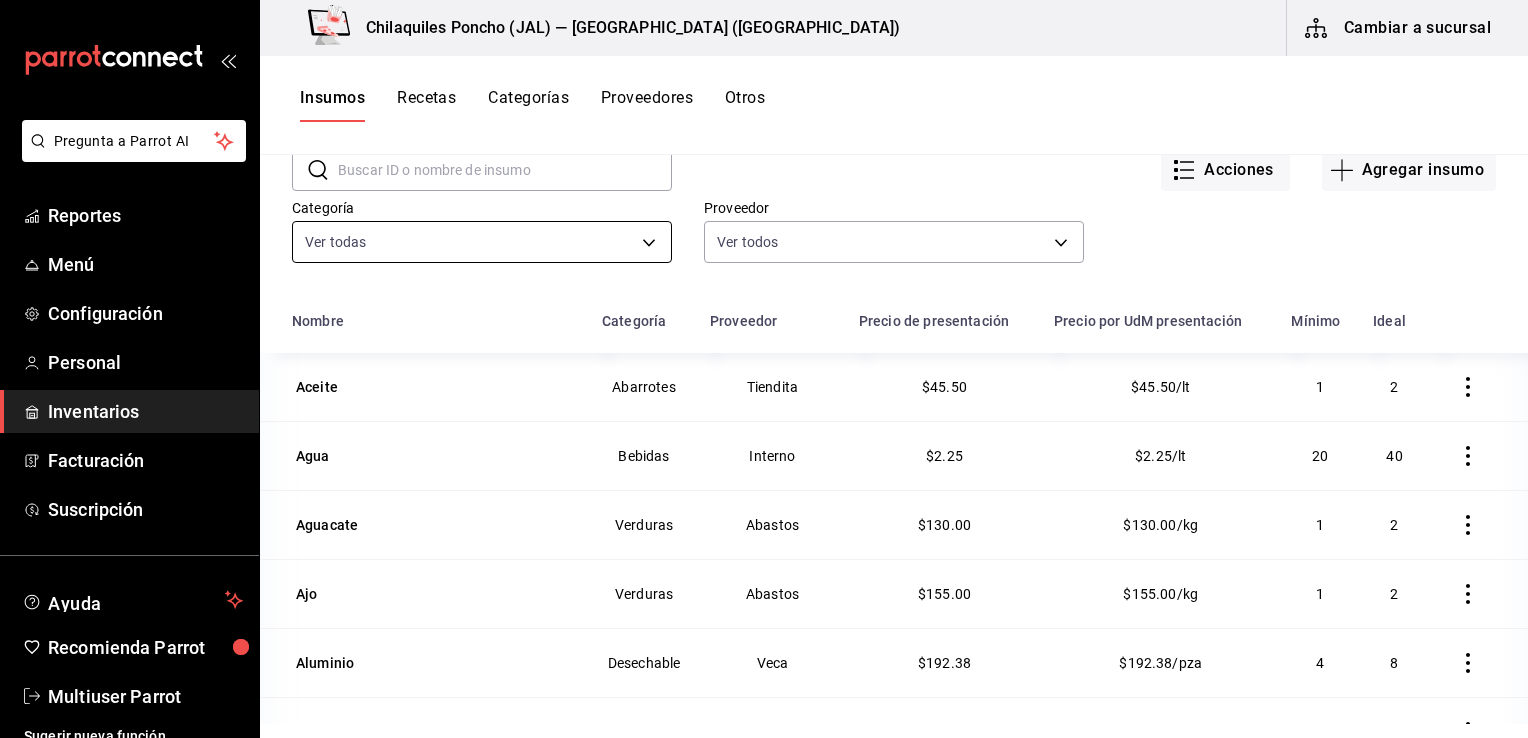 click on "Pregunta a Parrot AI Reportes   Menú   Configuración   Personal   Inventarios   Facturación   Suscripción   Ayuda Recomienda Parrot   Multiuser Parrot   Sugerir nueva función   Chilaquiles Poncho (JAL) — Chilaquiles Poncho (Chapalita) Cambiar a sucursal Insumos Recetas Categorías Proveedores Otros Insumos ​ ​ Acciones Agregar insumo Categoría Ver todas 2d47e9a4-0696-406c-a730-76a8ed55868c,16be65c0-8f7c-4c57-9c23-832464d2d0c4,e4270a2c-a571-47aa-bff5-6505282fe7de,207e441b-52fe-4bbf-95cc-9902cf1ec47d,5495ee62-2975-41ae-b7af-9b2eb837d990,c92f069e-1c47-44d2-9689-002ba5b319c1,d4c34556-6ee4-4d57-8e8d-2f2ce9b72a6d,390eb28b-684d-4f51-a060-948020aa10be,71674643-eacd-4e6e-91ac-07af23f3c01e,a353b87e-9a25-444d-8a50-bc134a17f53e Proveedor Ver todos Nombre Categoría Proveedor Precio de presentación Precio por UdM presentación Mínimo Ideal Aceite Abarrotes Tiendita $45.50 $45.50/lt 1 2 Agua Bebidas Interno $2.25 $2.25/lt 20 40 Aguacate Verduras Abastos $130.00 $130.00/kg 1 2 Ajo Verduras Abastos $155.00 1 2" at bounding box center [764, 362] 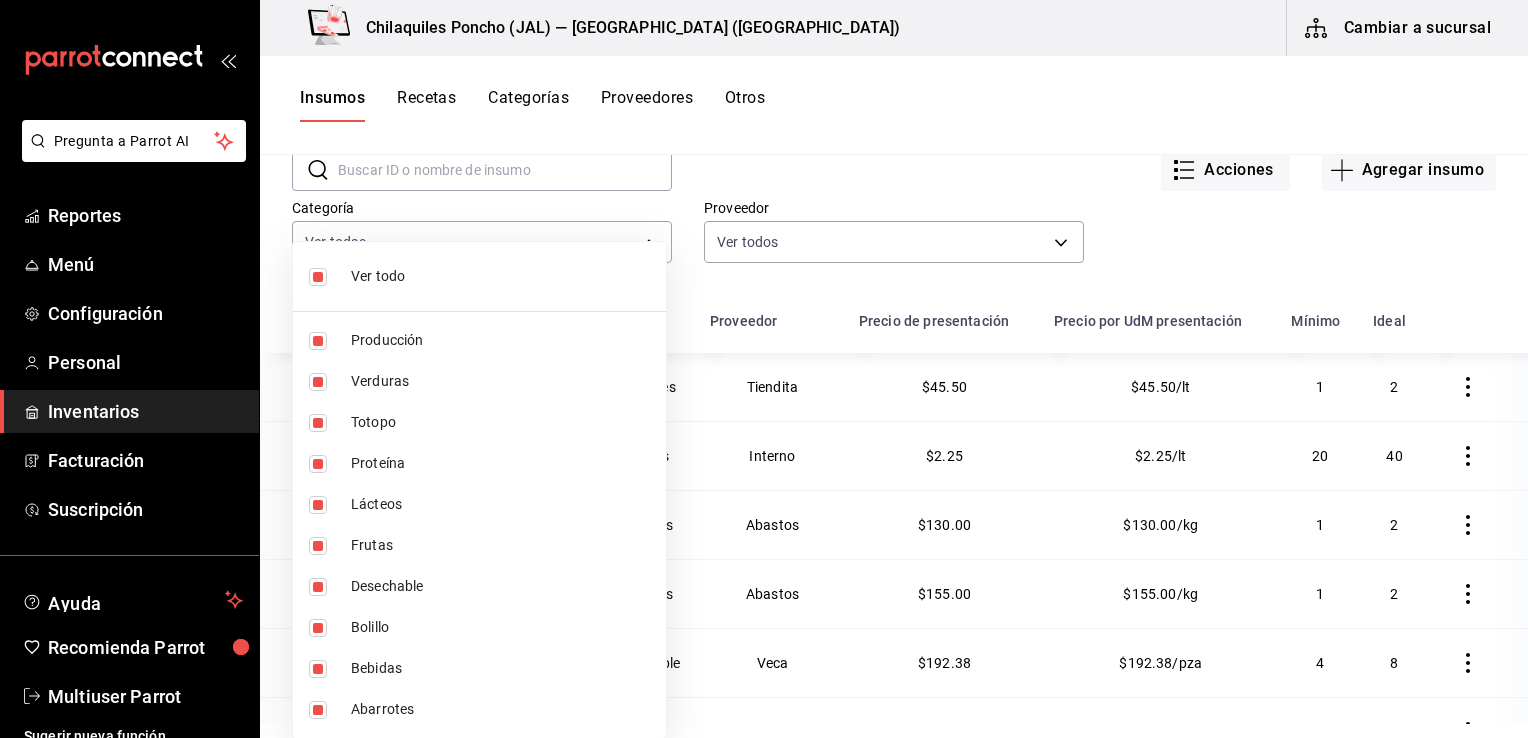 click on "Ver todo" at bounding box center [500, 276] 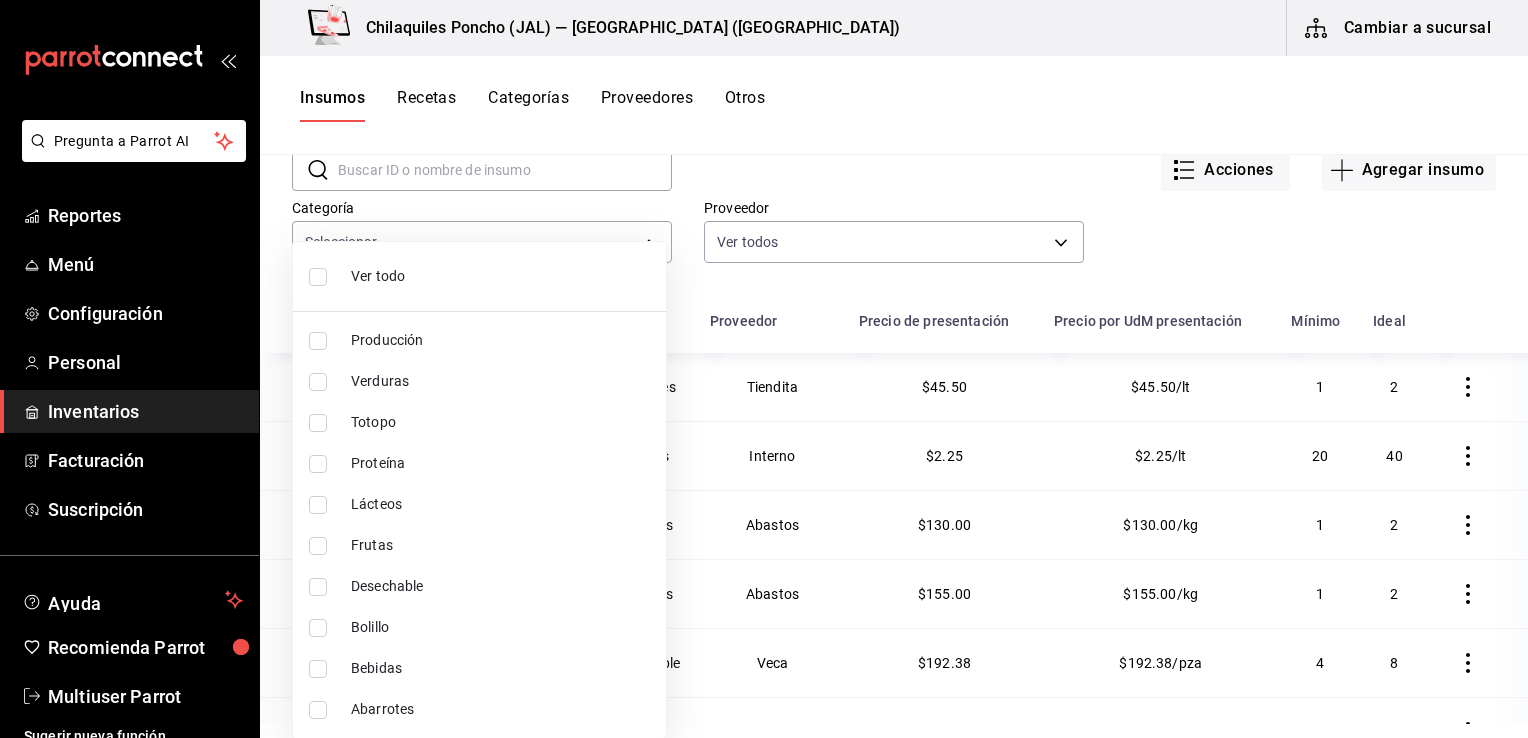 click at bounding box center [318, 587] 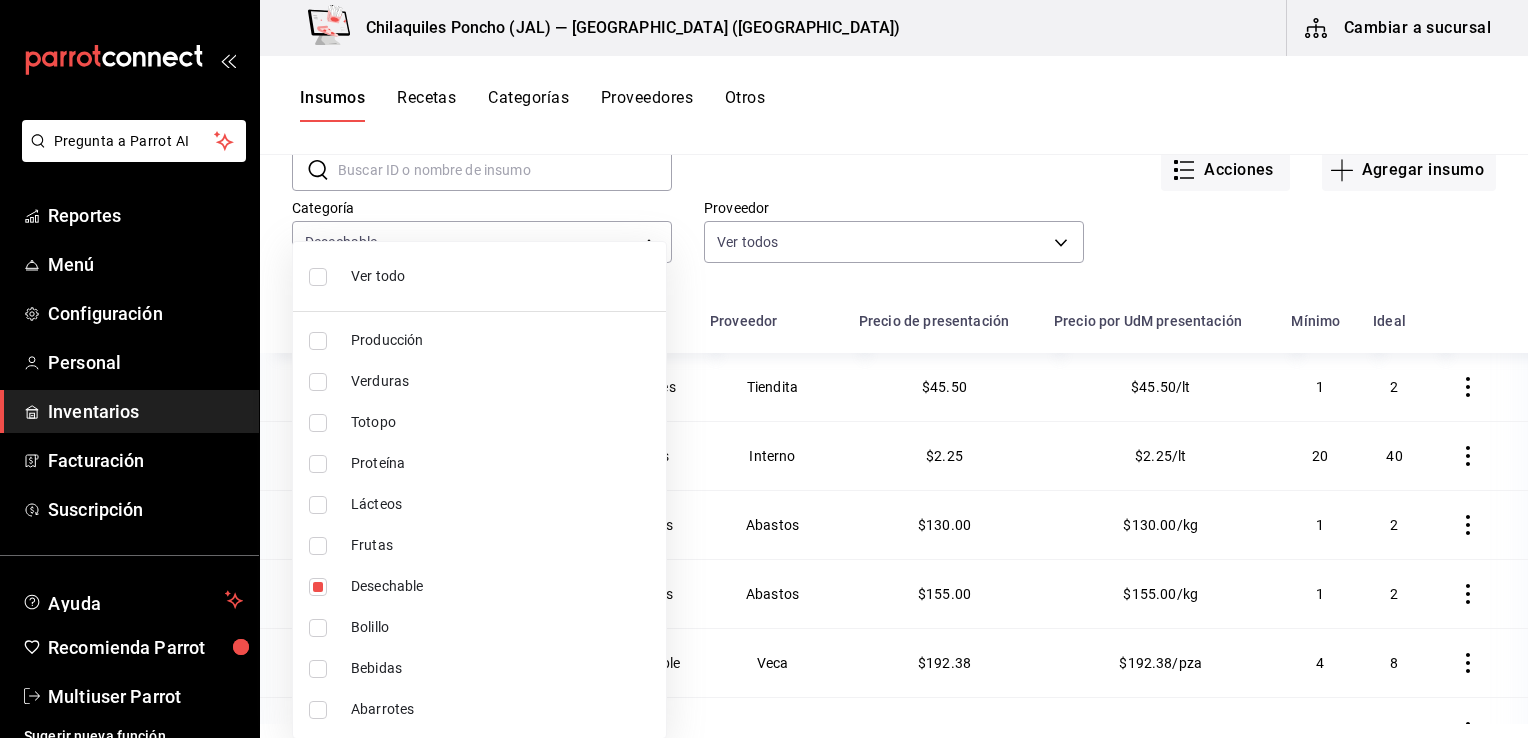 type on "d4c34556-6ee4-4d57-8e8d-2f2ce9b72a6d" 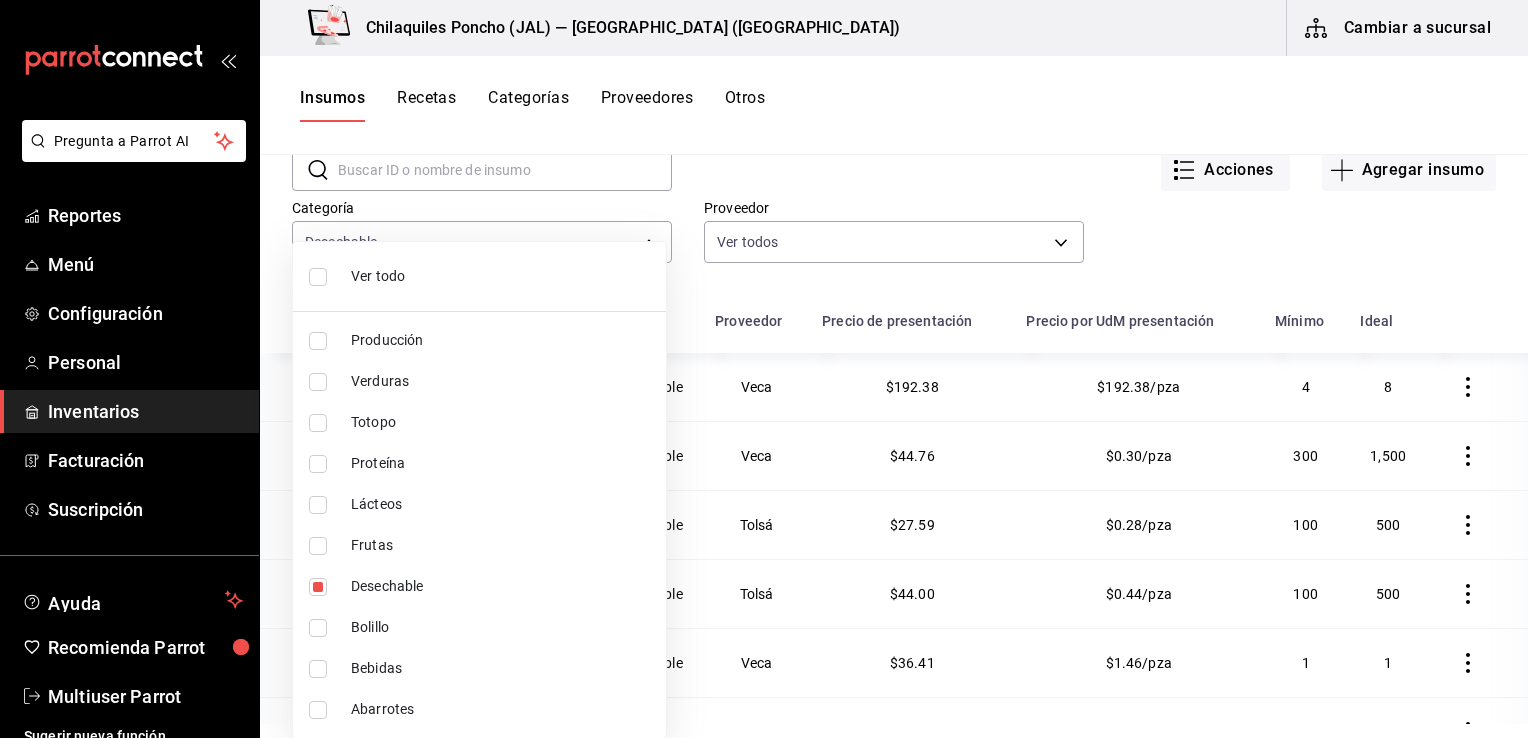 click at bounding box center [764, 369] 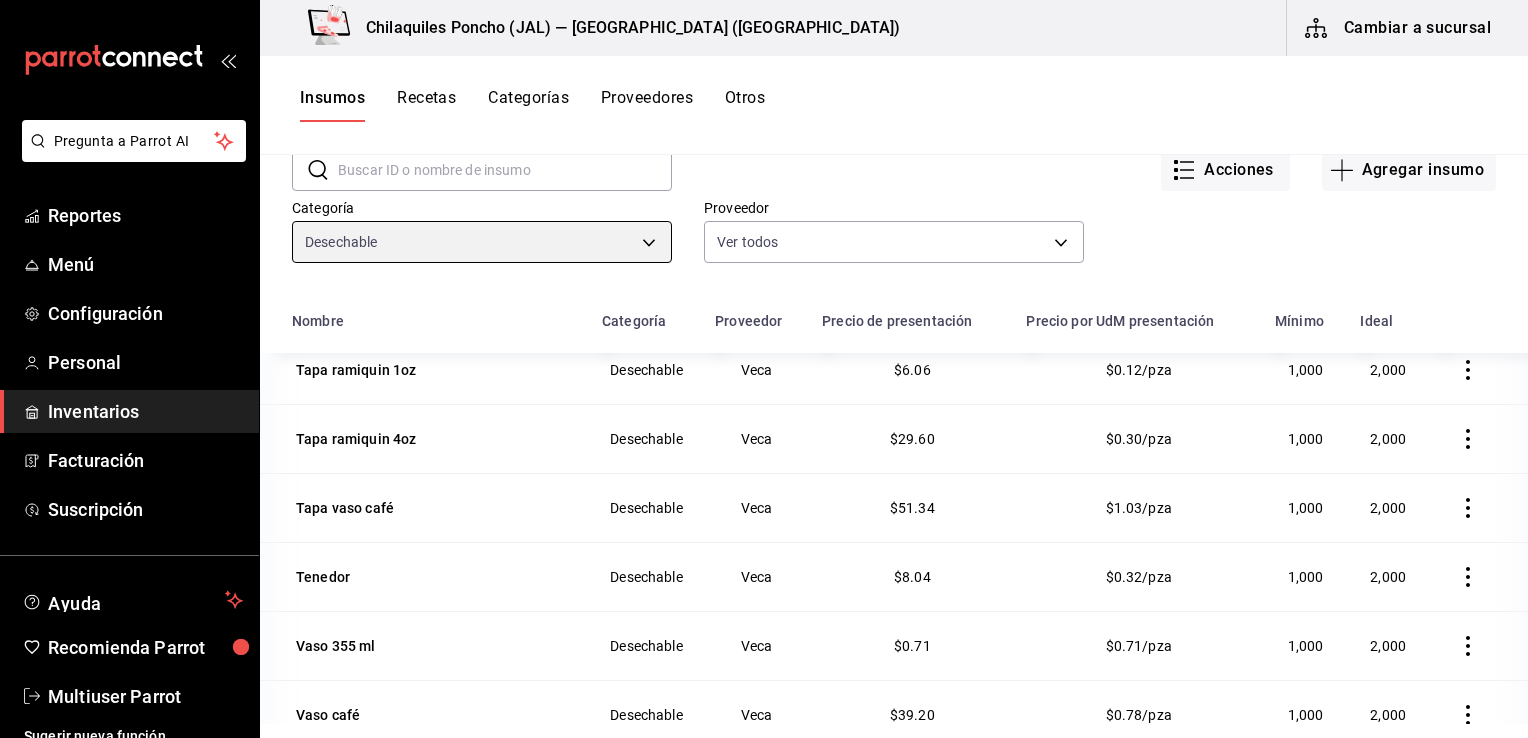 scroll, scrollTop: 1348, scrollLeft: 0, axis: vertical 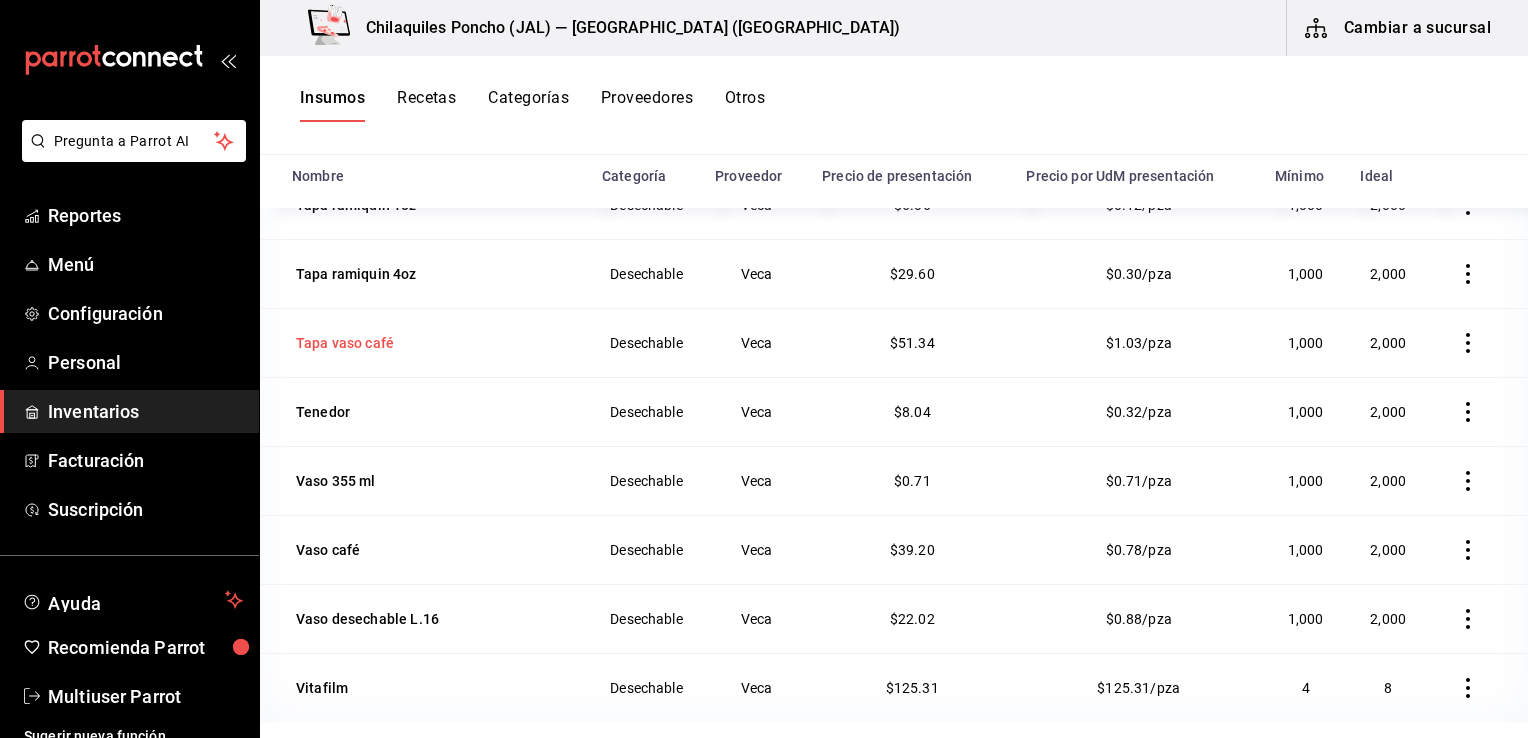 click on "Tapa vaso café" at bounding box center (345, 343) 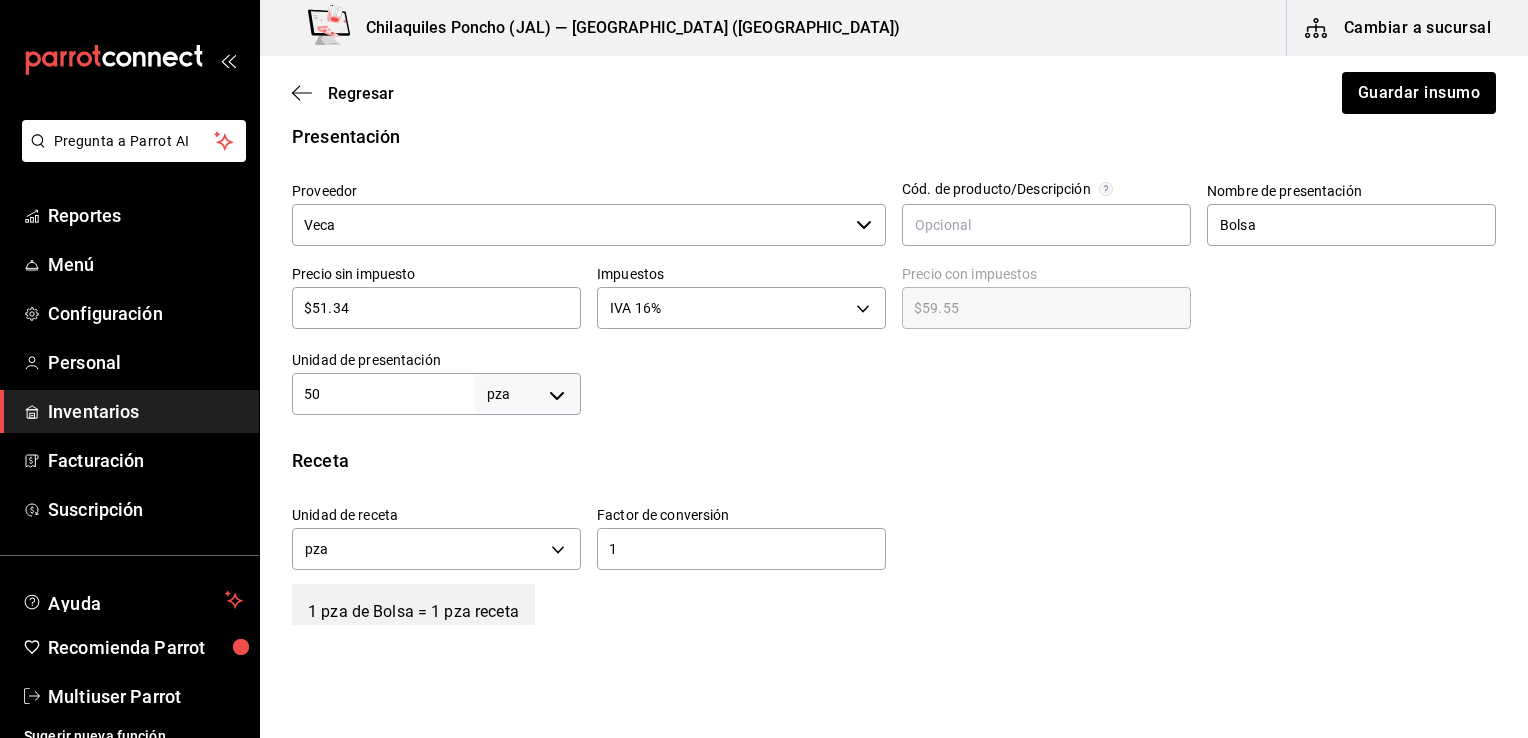 scroll, scrollTop: 416, scrollLeft: 0, axis: vertical 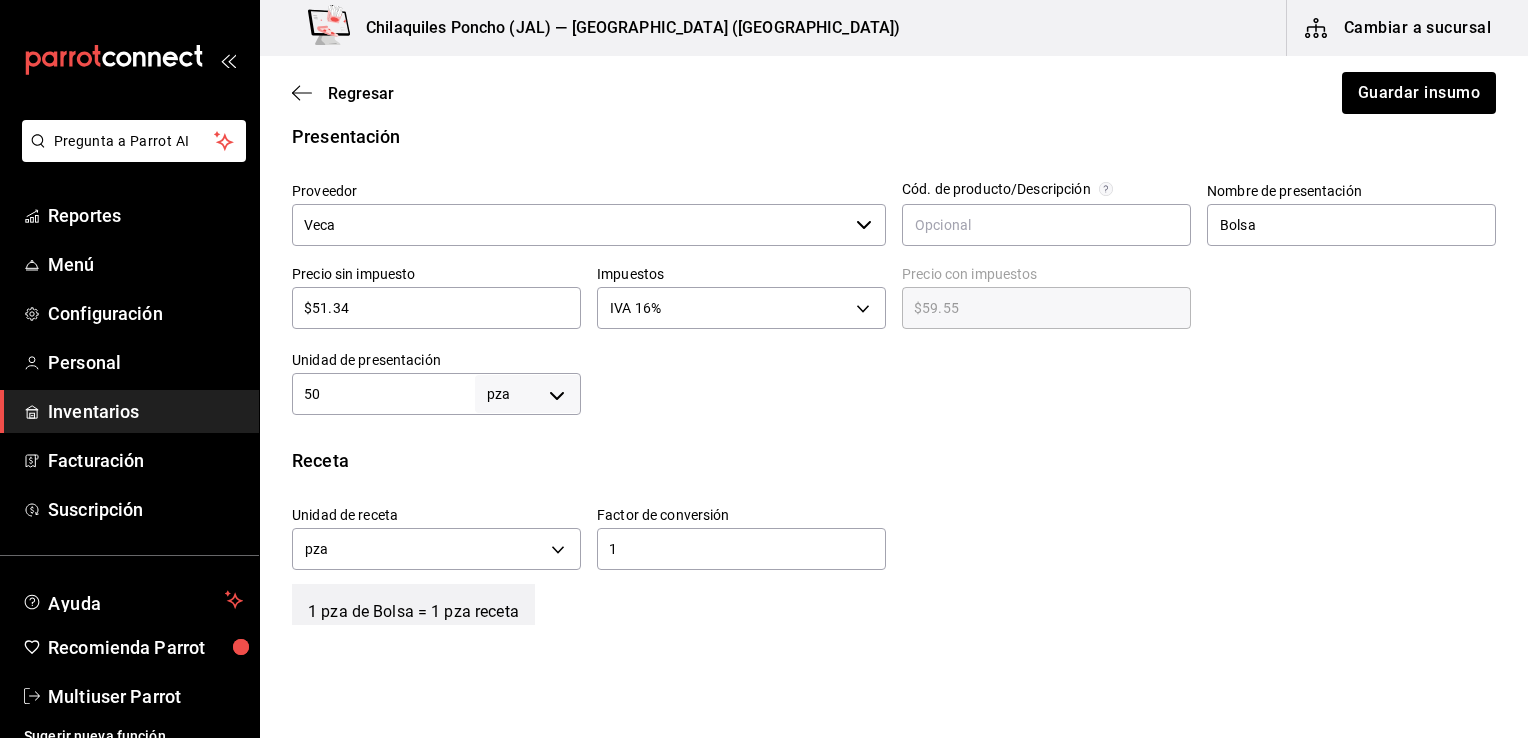 click on "$51.34 ​" at bounding box center [436, 308] 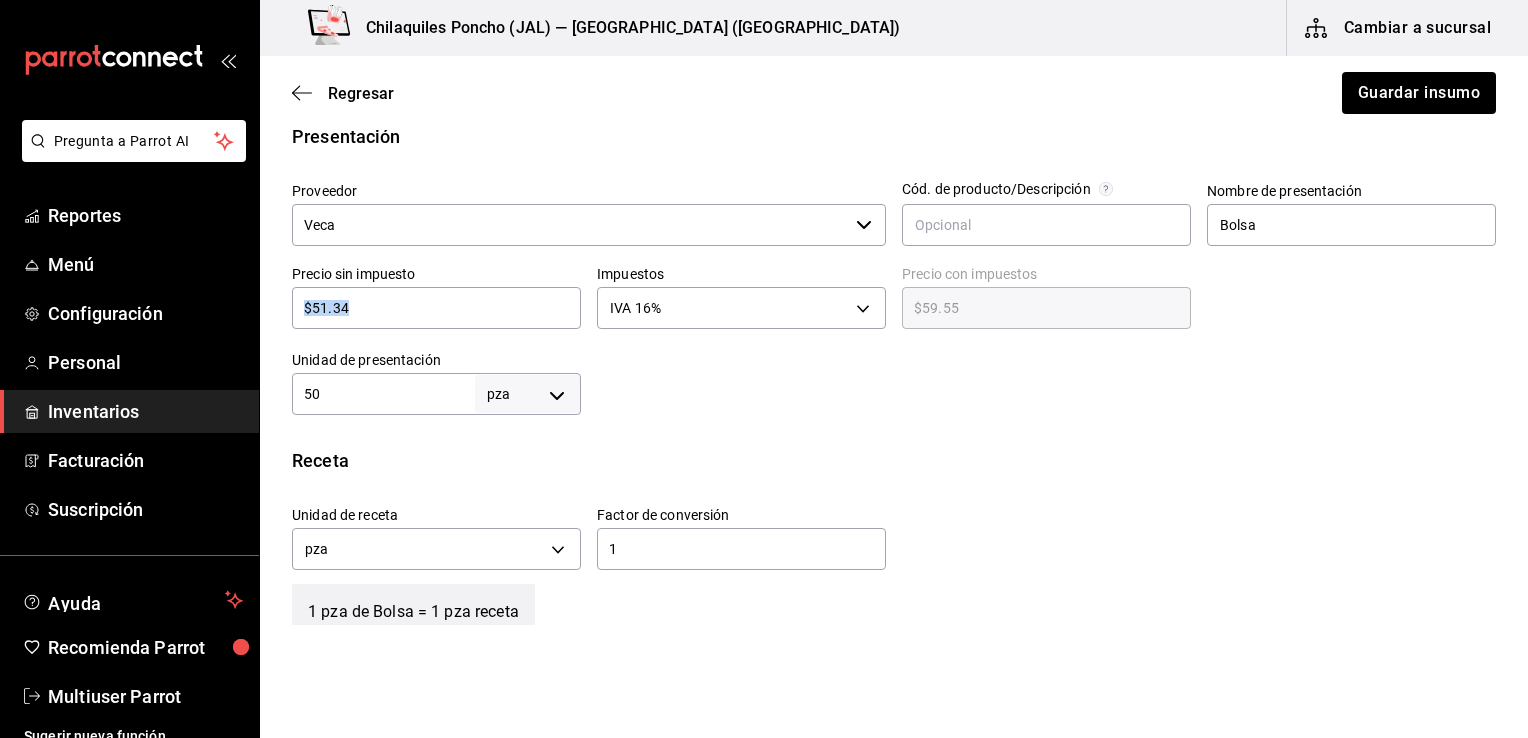 click on "$51.34 ​" at bounding box center [436, 308] 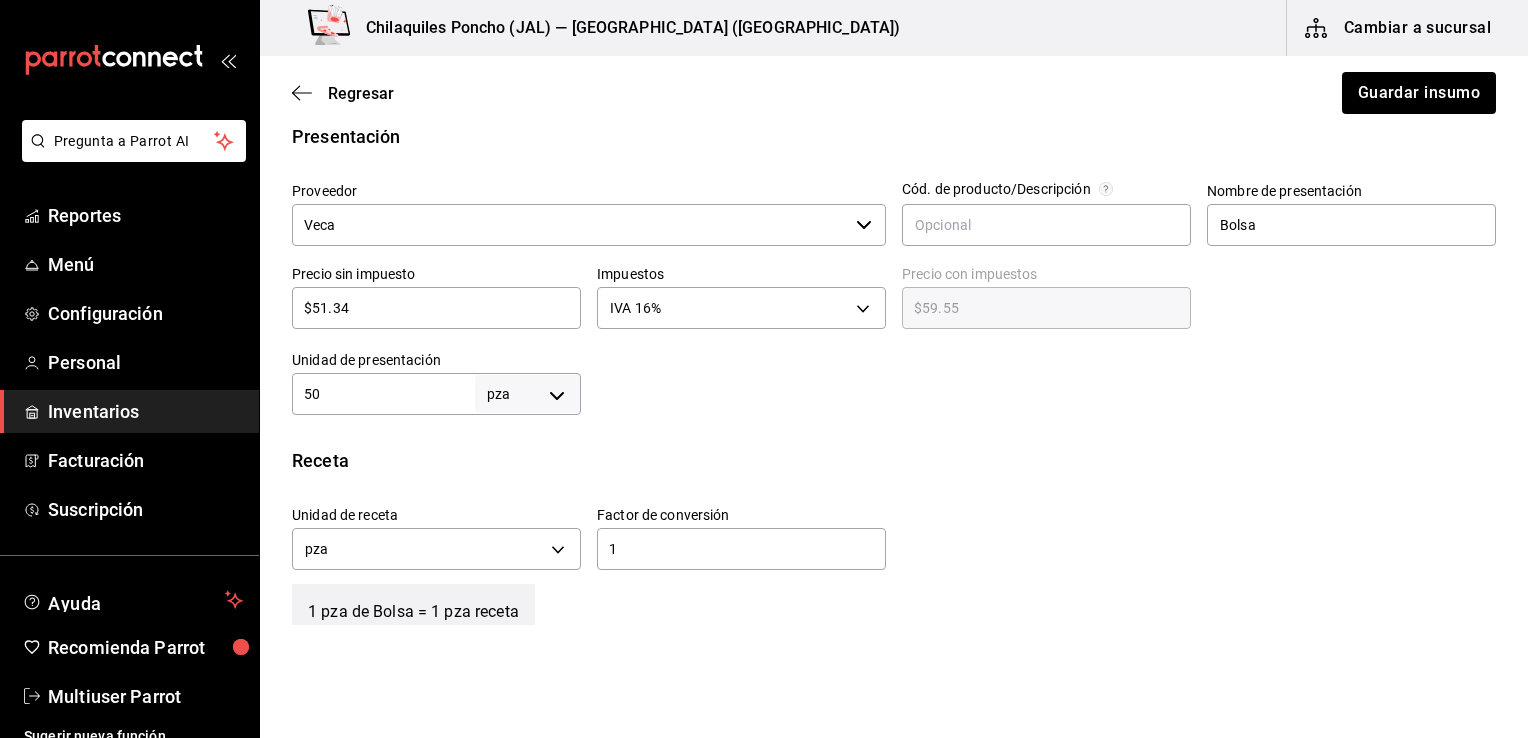 type on "$51.3" 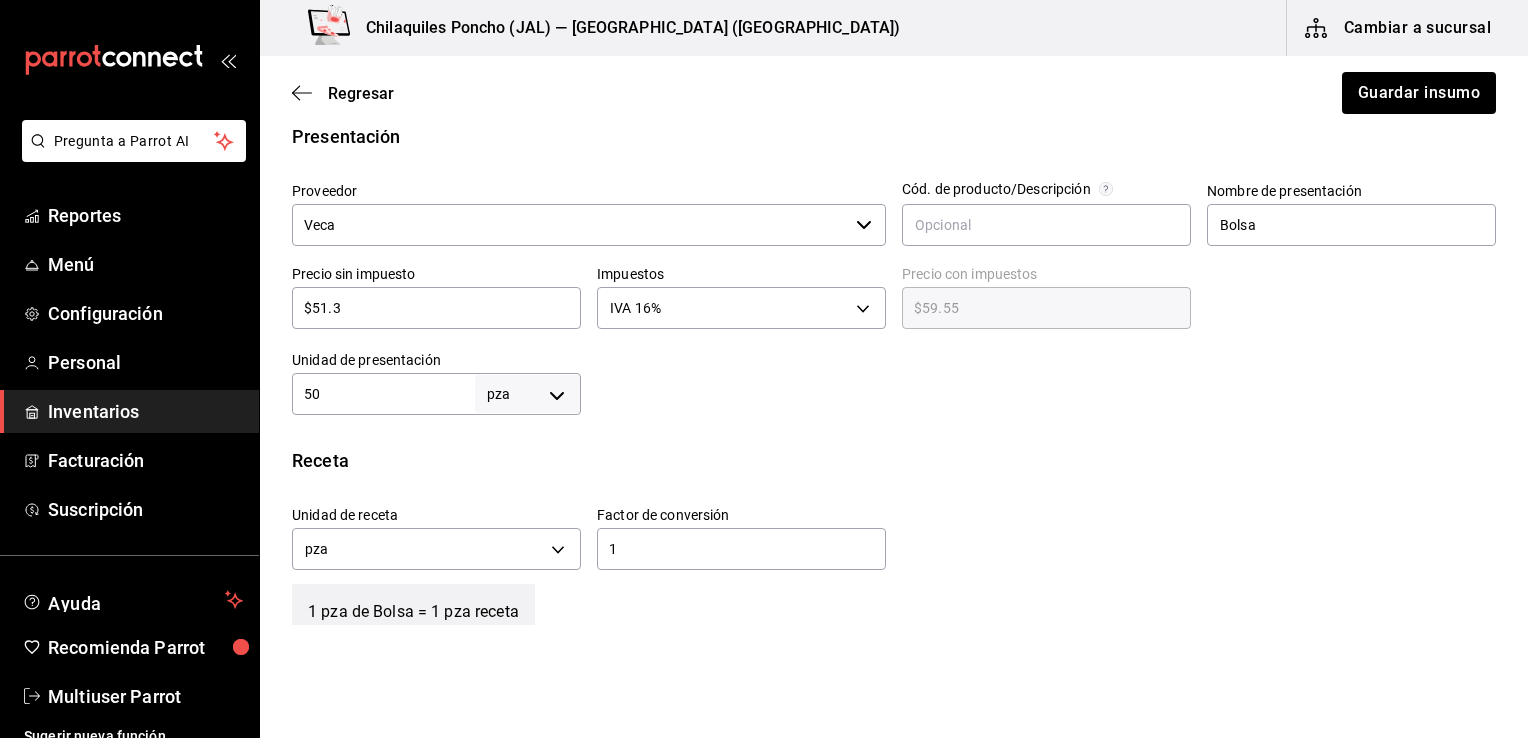 type on "$59.51" 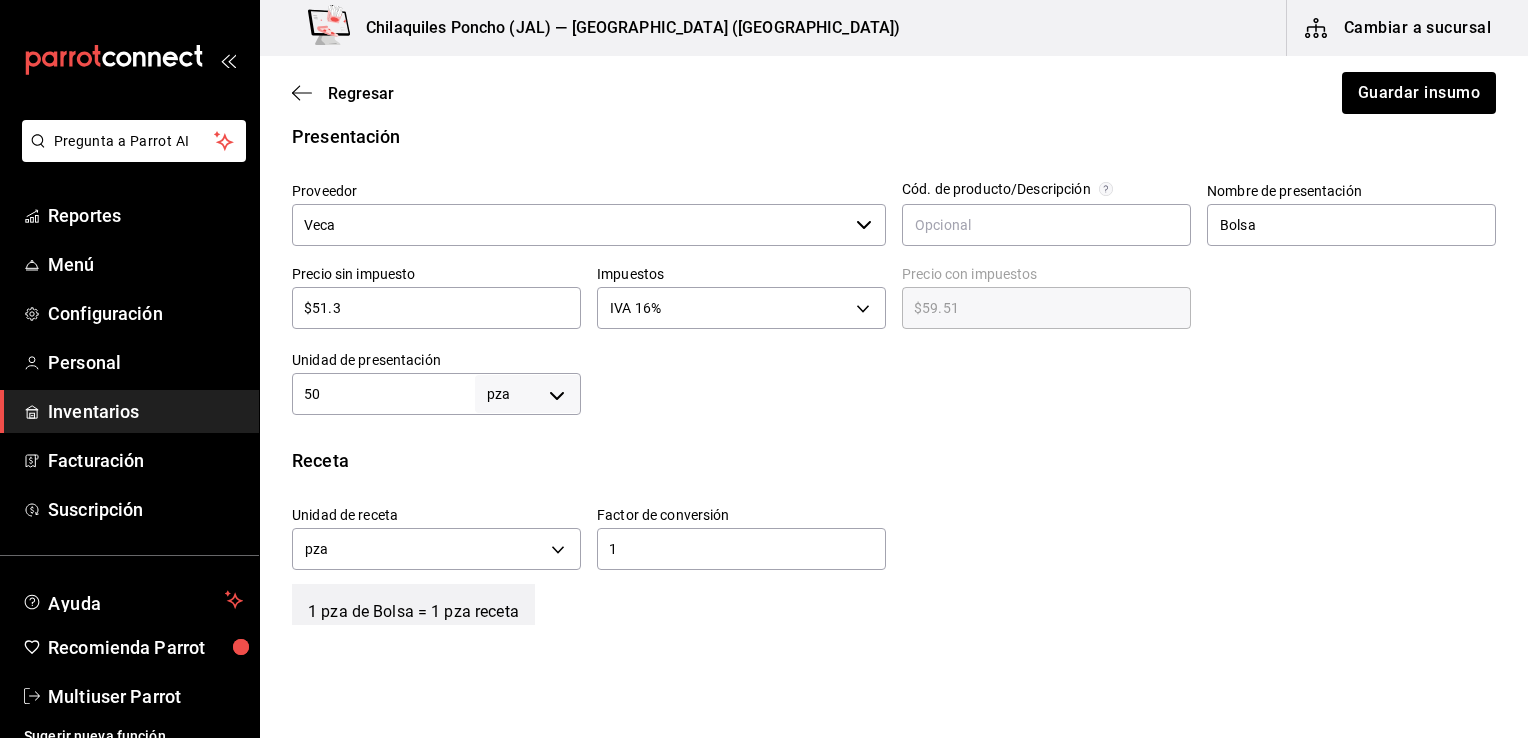 type on "$51." 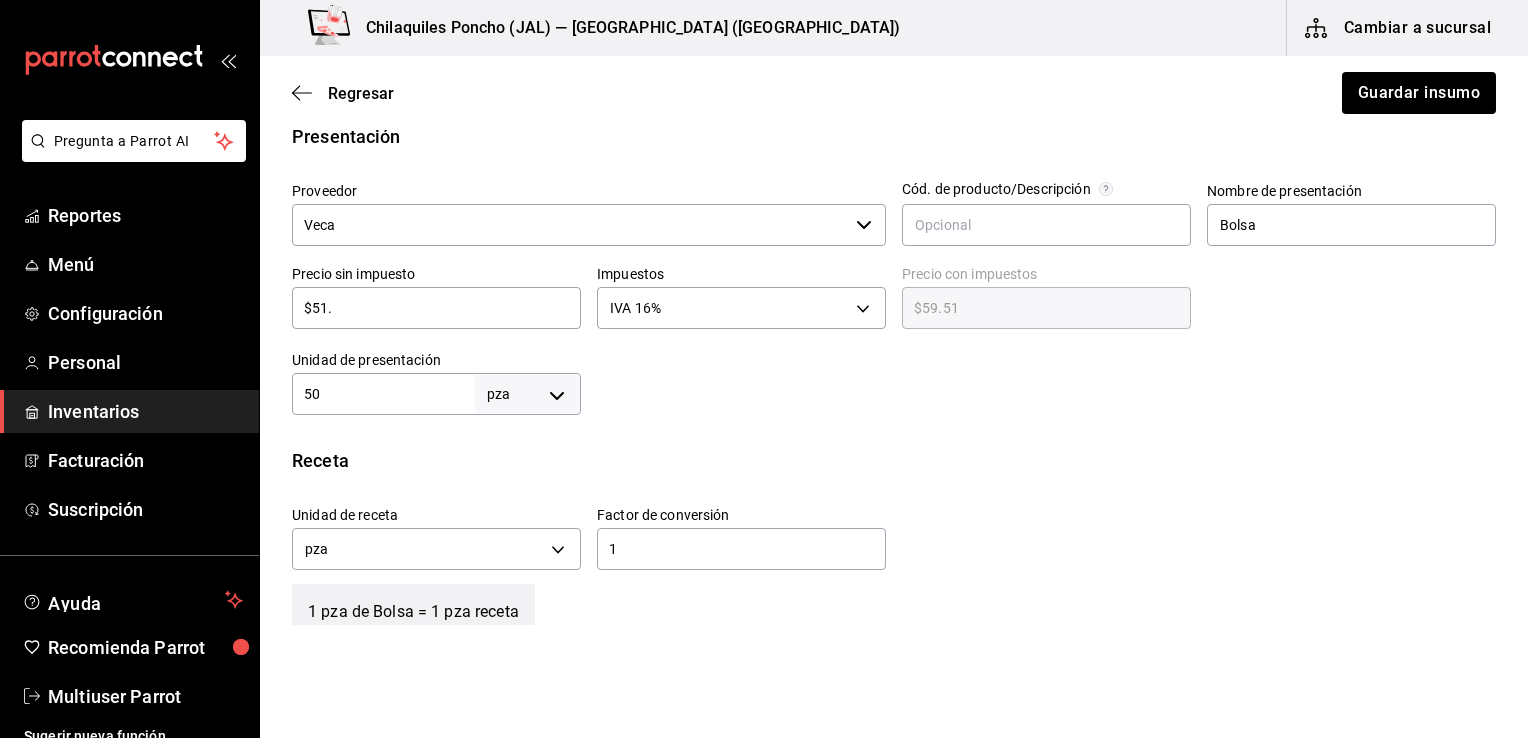 type on "$59.16" 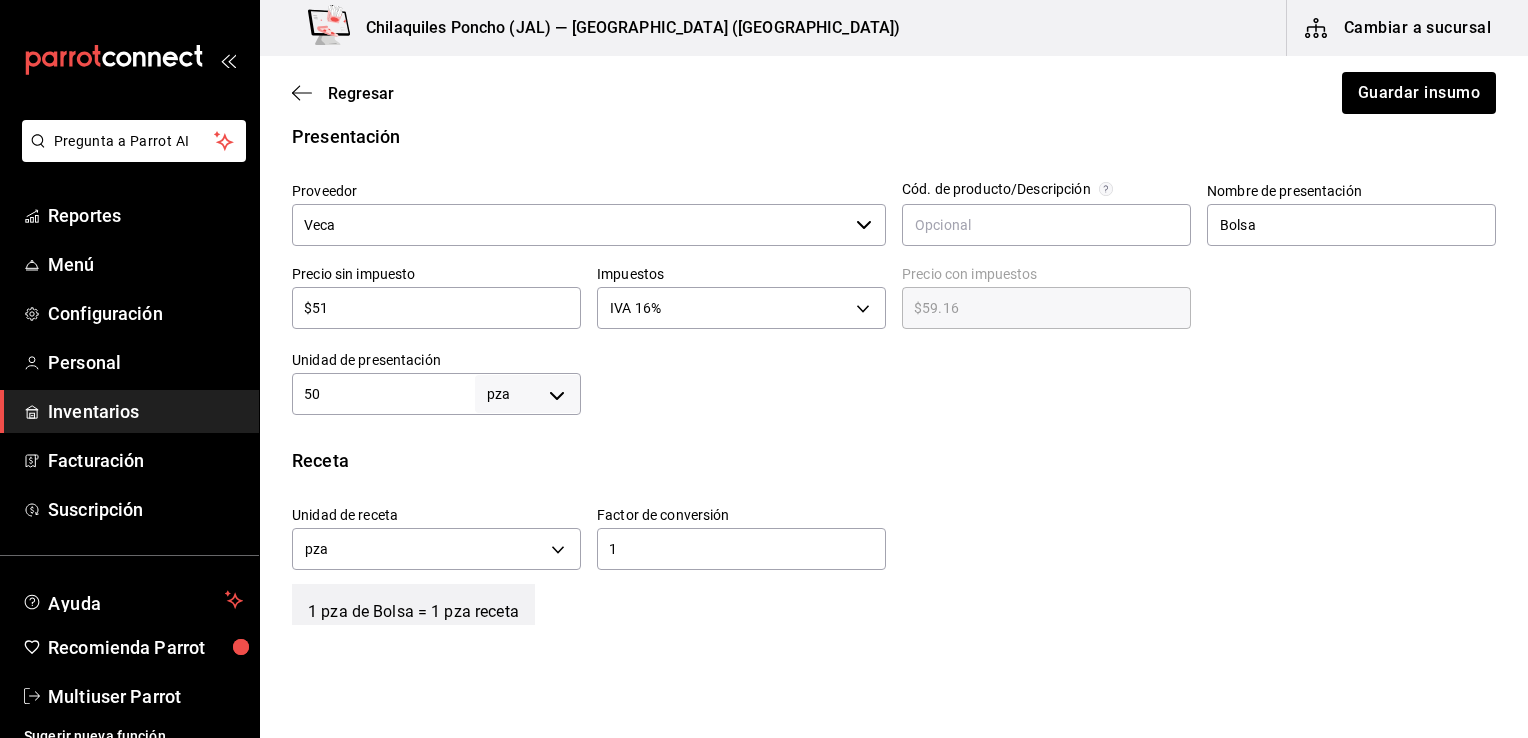 type on "$5" 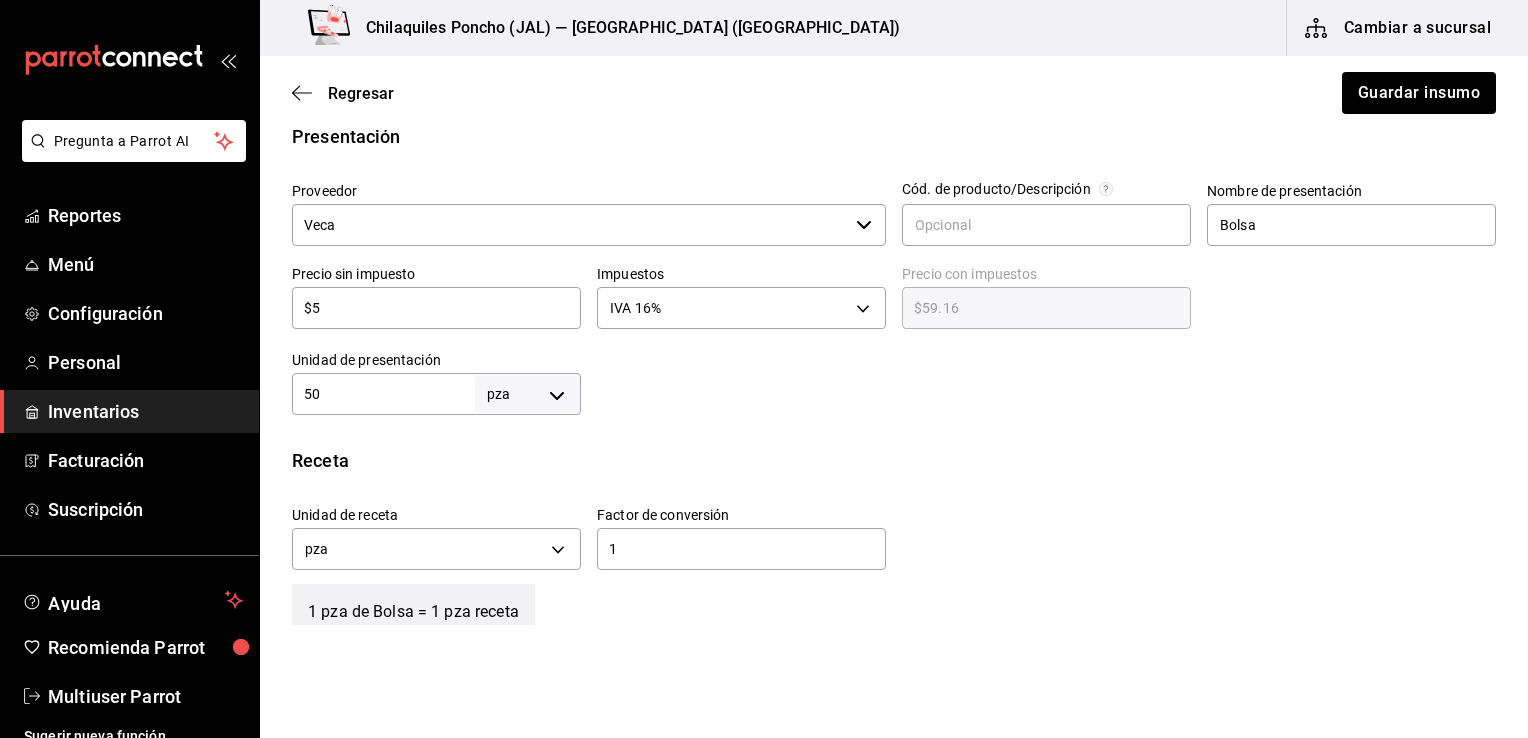 type on "$5.80" 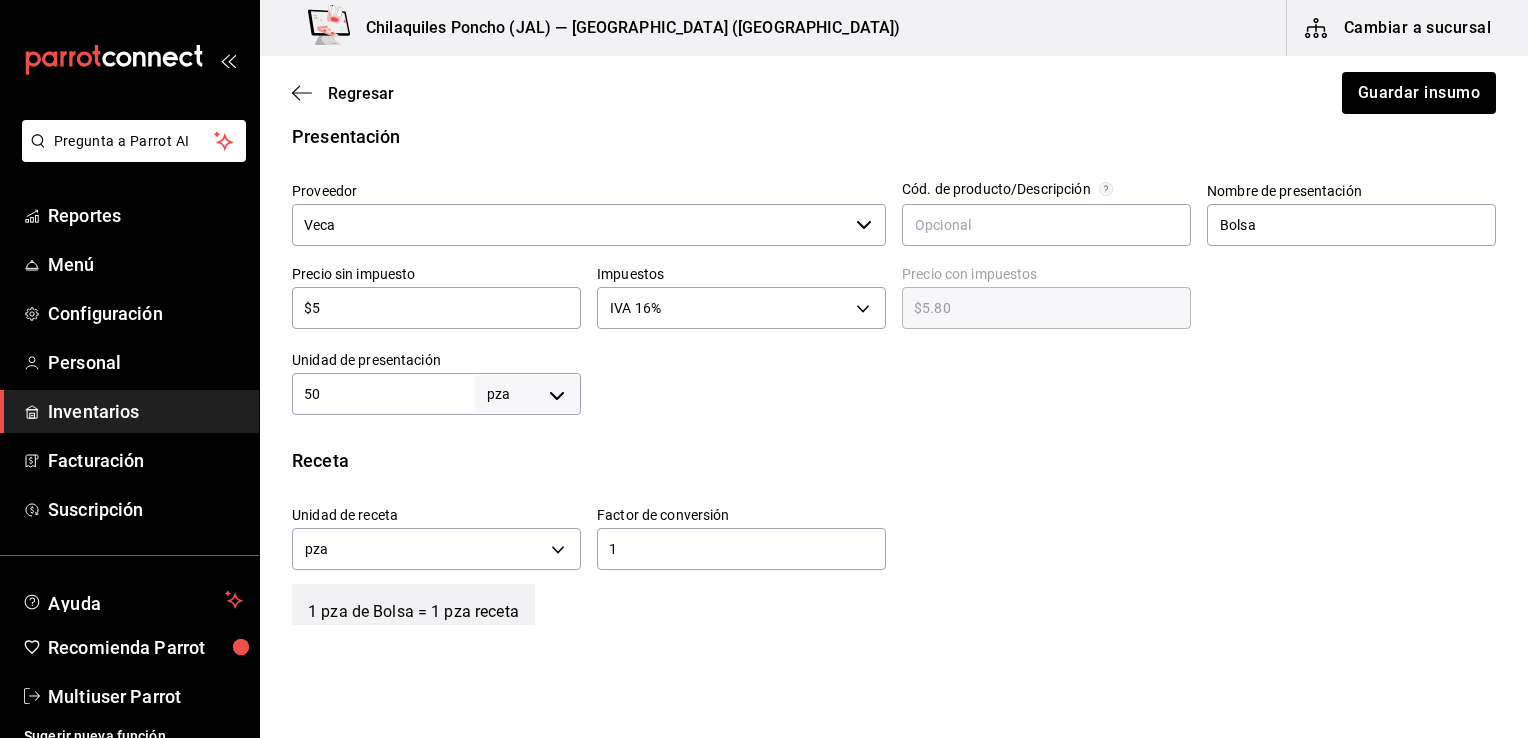 type 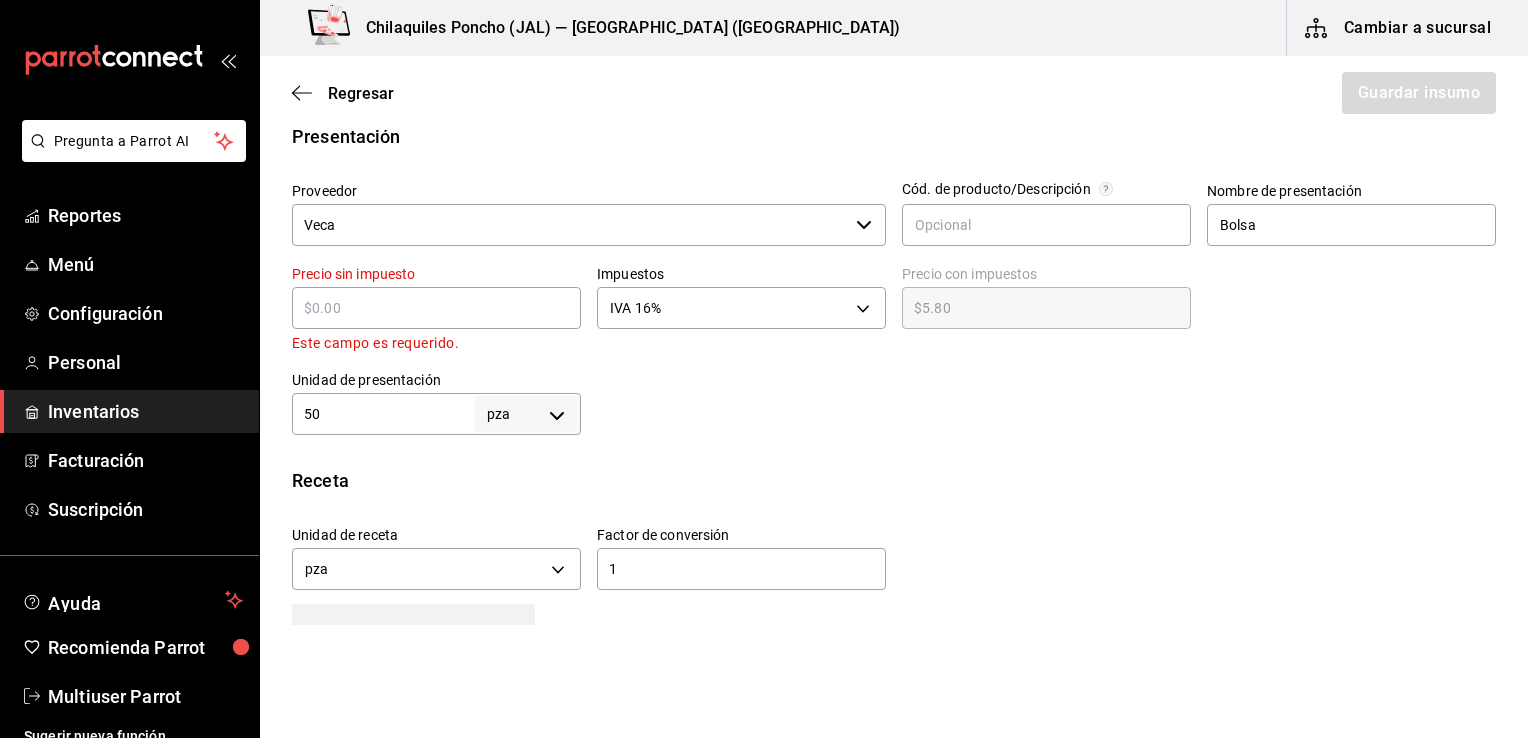 type on "$0.00" 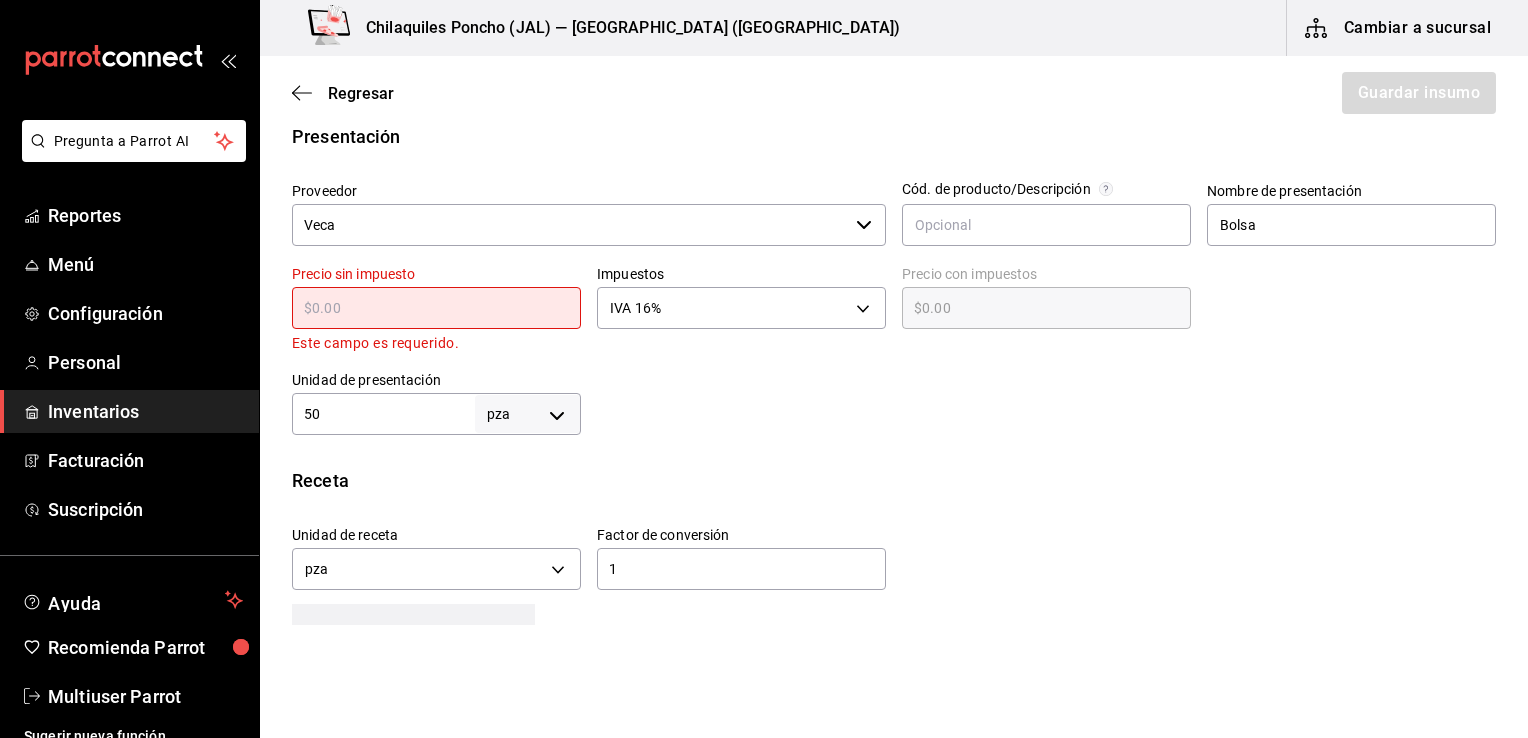 type on "$3" 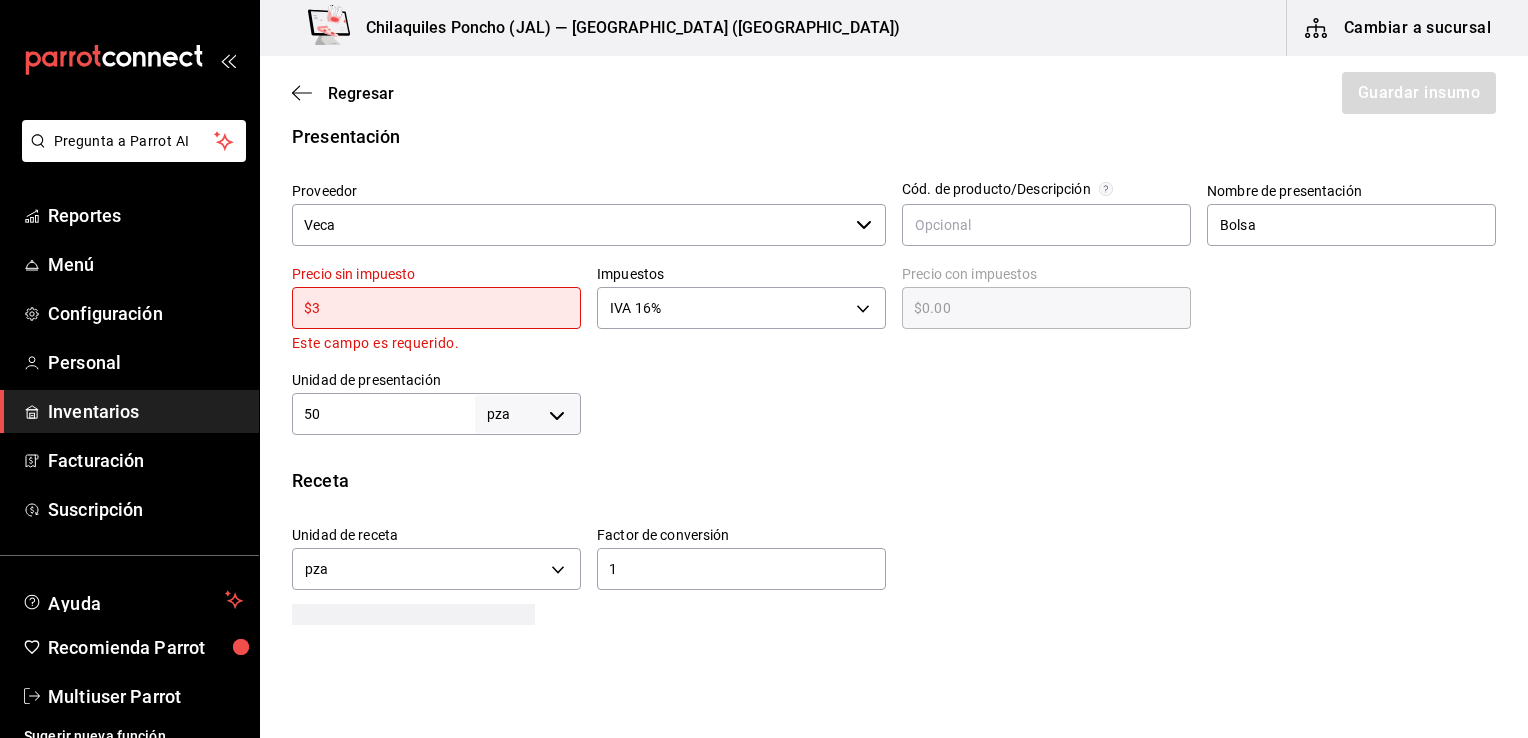 type on "$3.48" 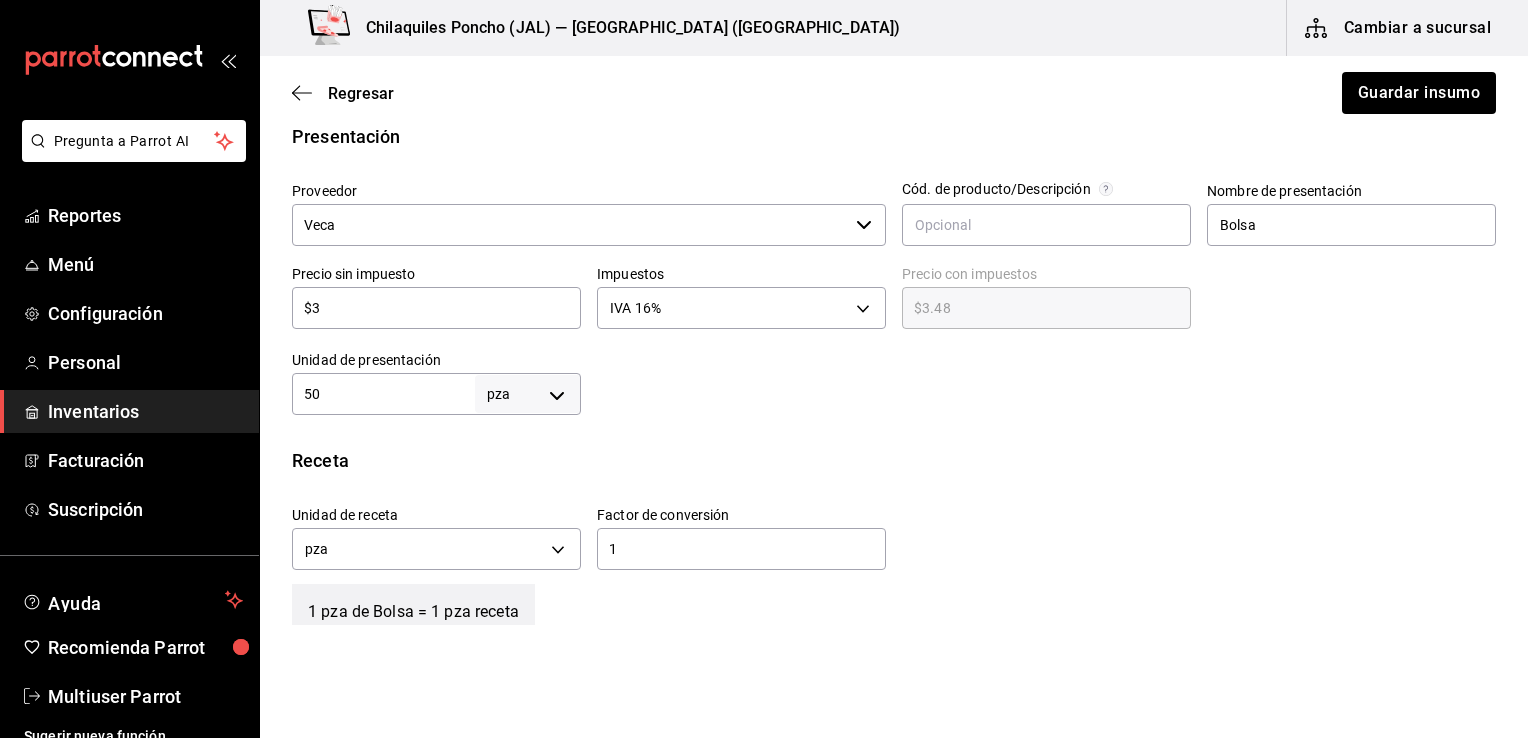type on "$39" 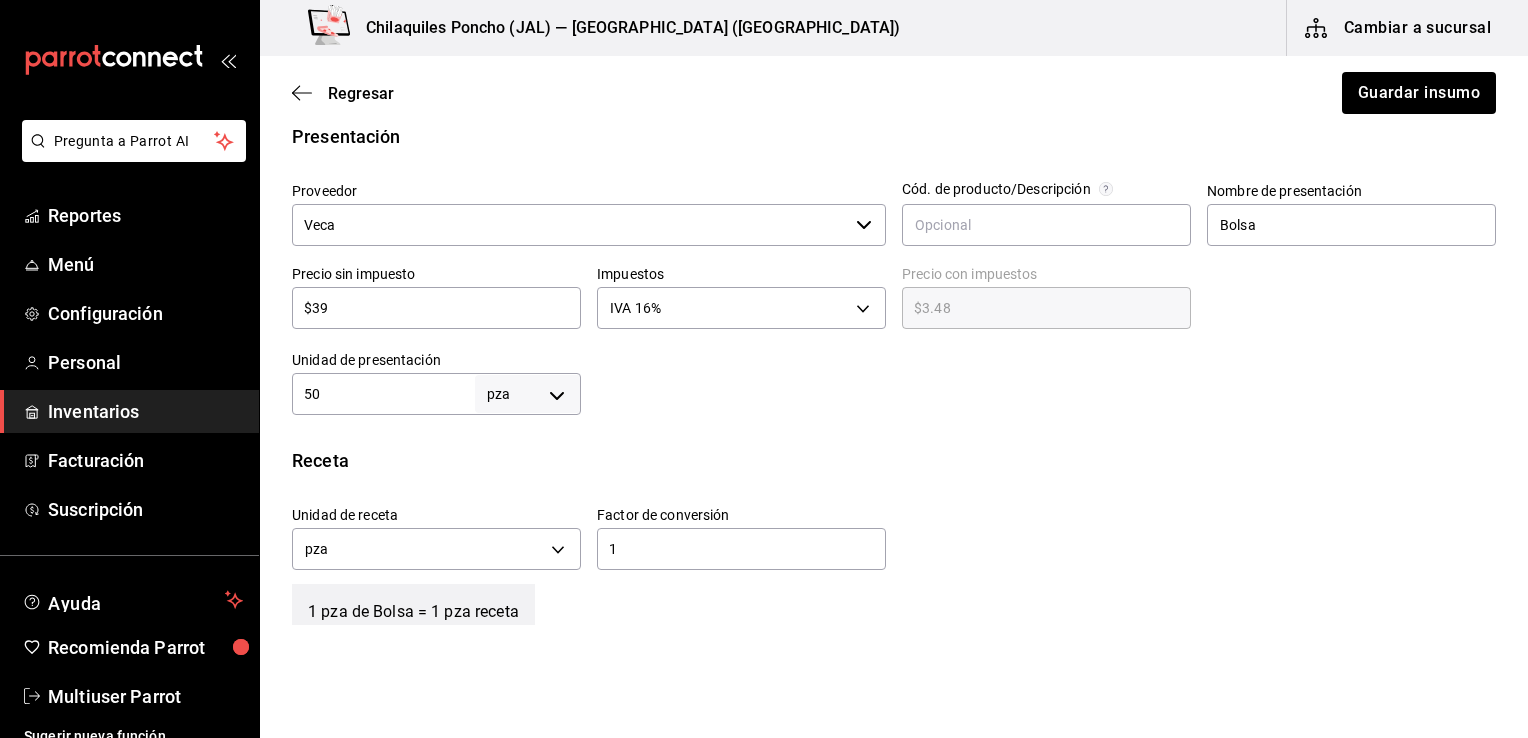 type on "$45.24" 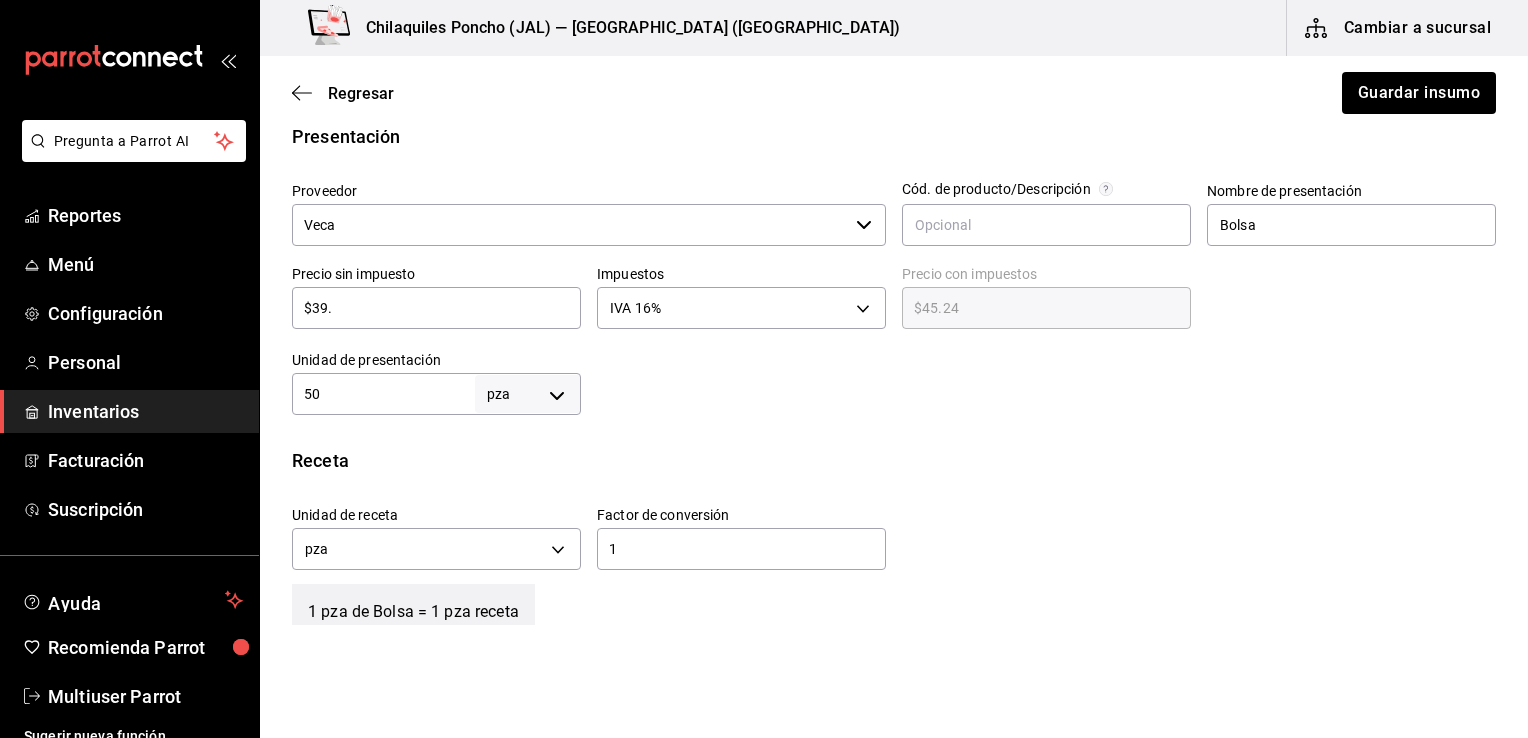 type on "$39.2" 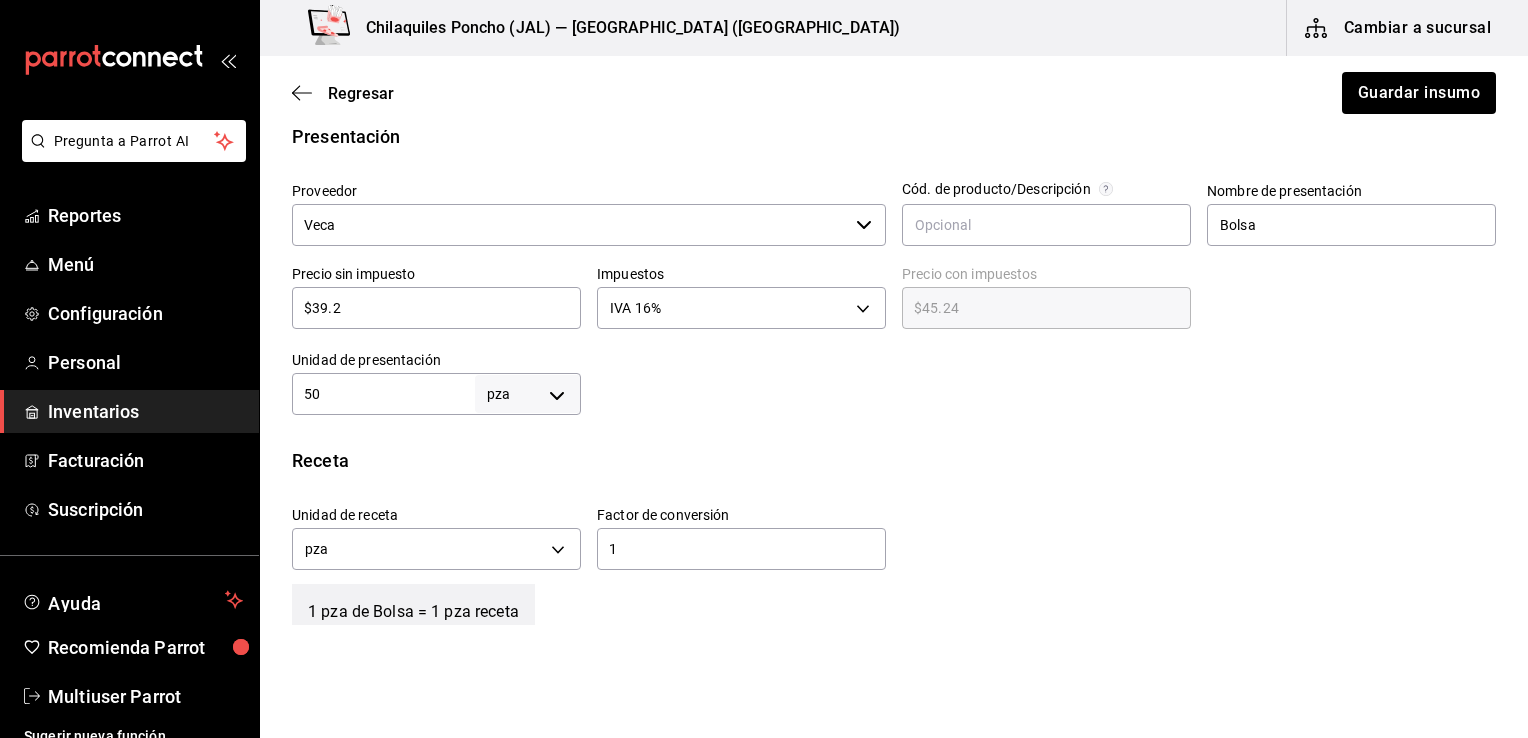 type on "$45.47" 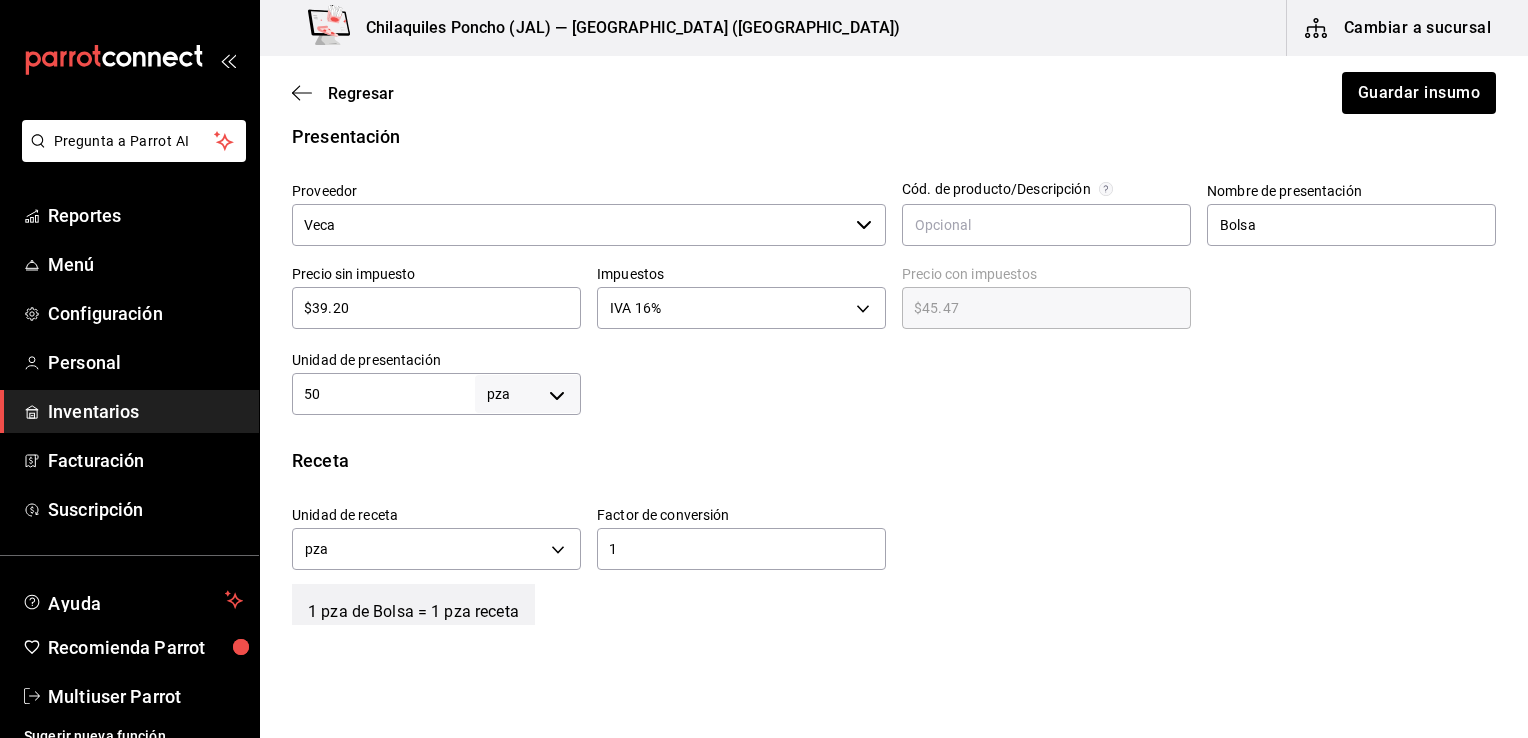 type on "$39.20" 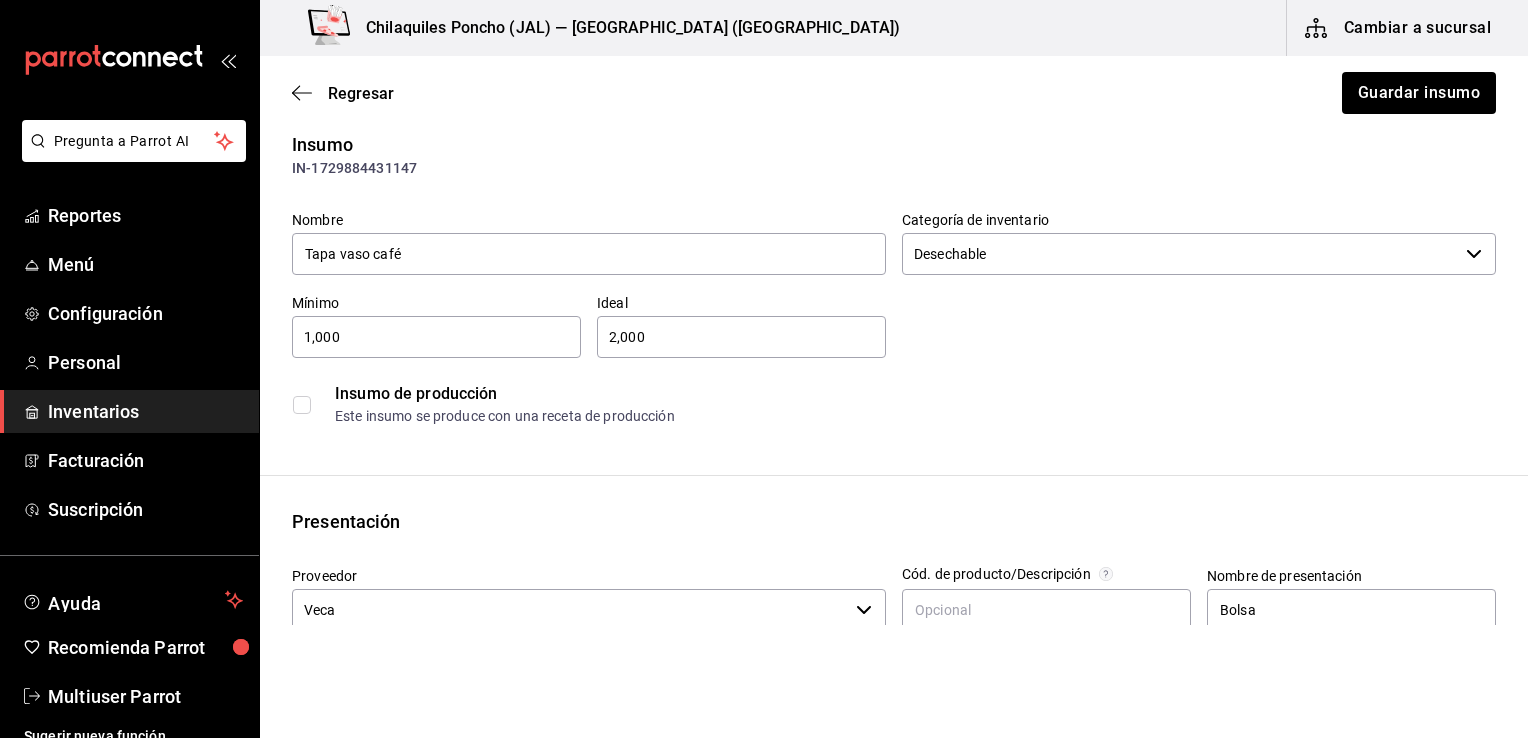 scroll, scrollTop: 16, scrollLeft: 0, axis: vertical 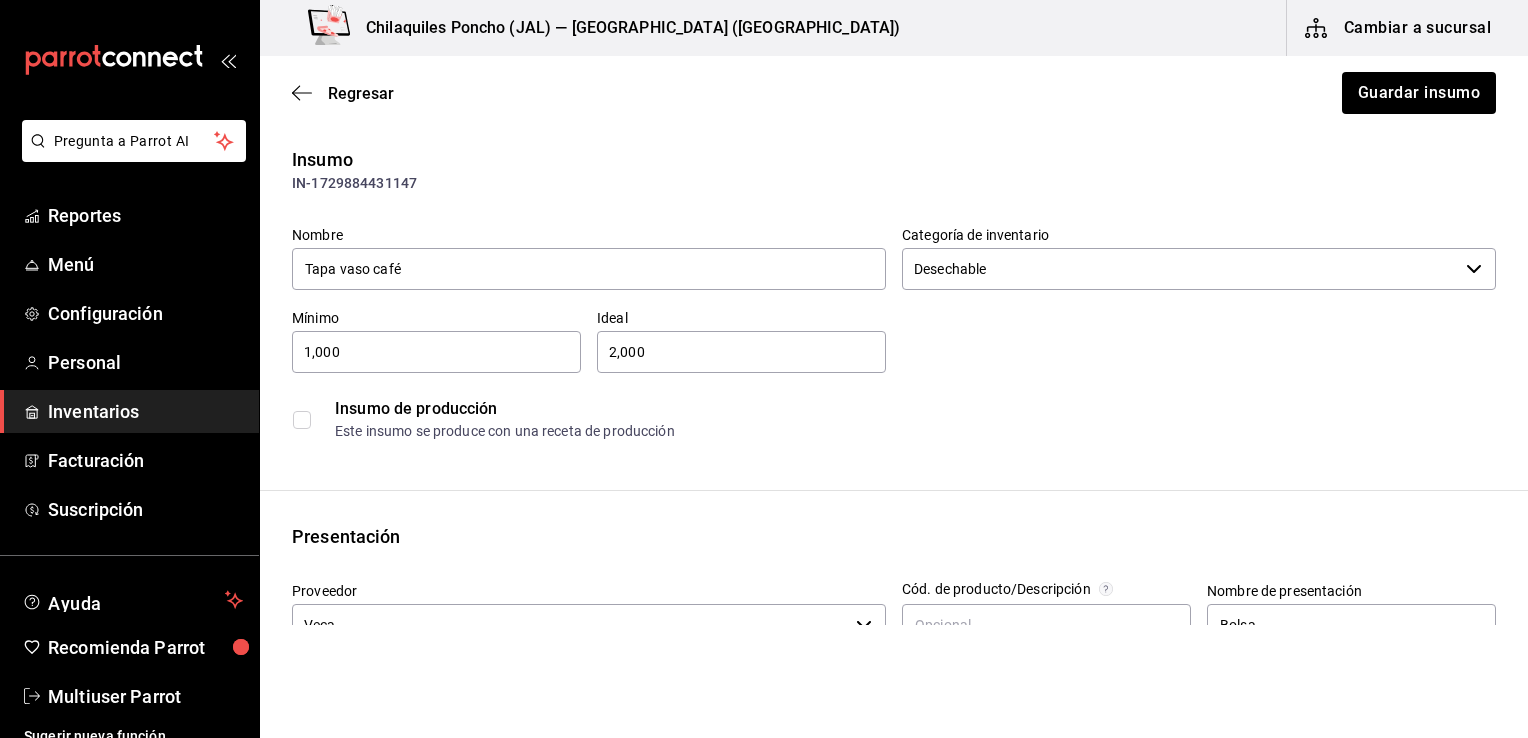 click on "Regresar Guardar insumo" at bounding box center (894, 93) 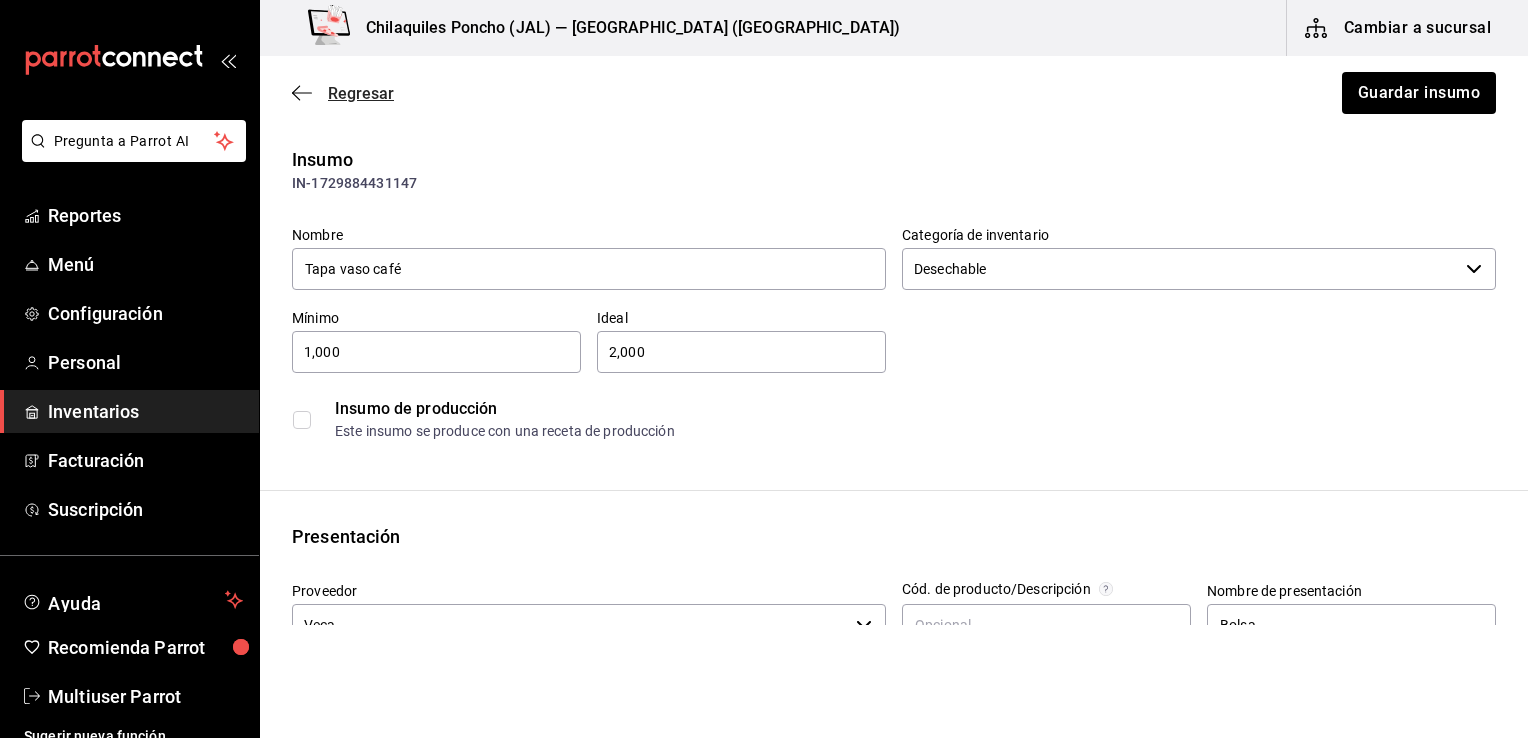 click on "Regresar" at bounding box center (343, 93) 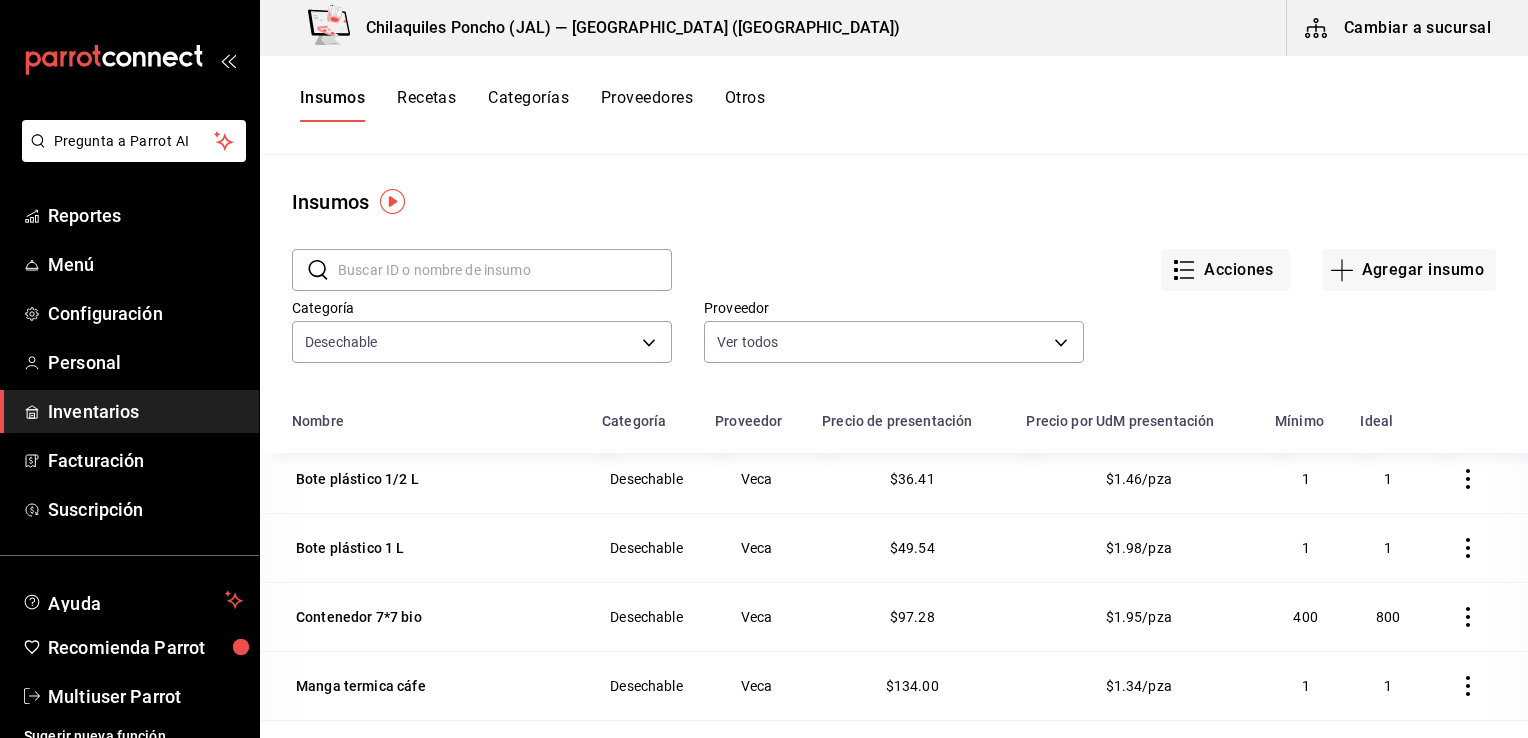 scroll, scrollTop: 400, scrollLeft: 0, axis: vertical 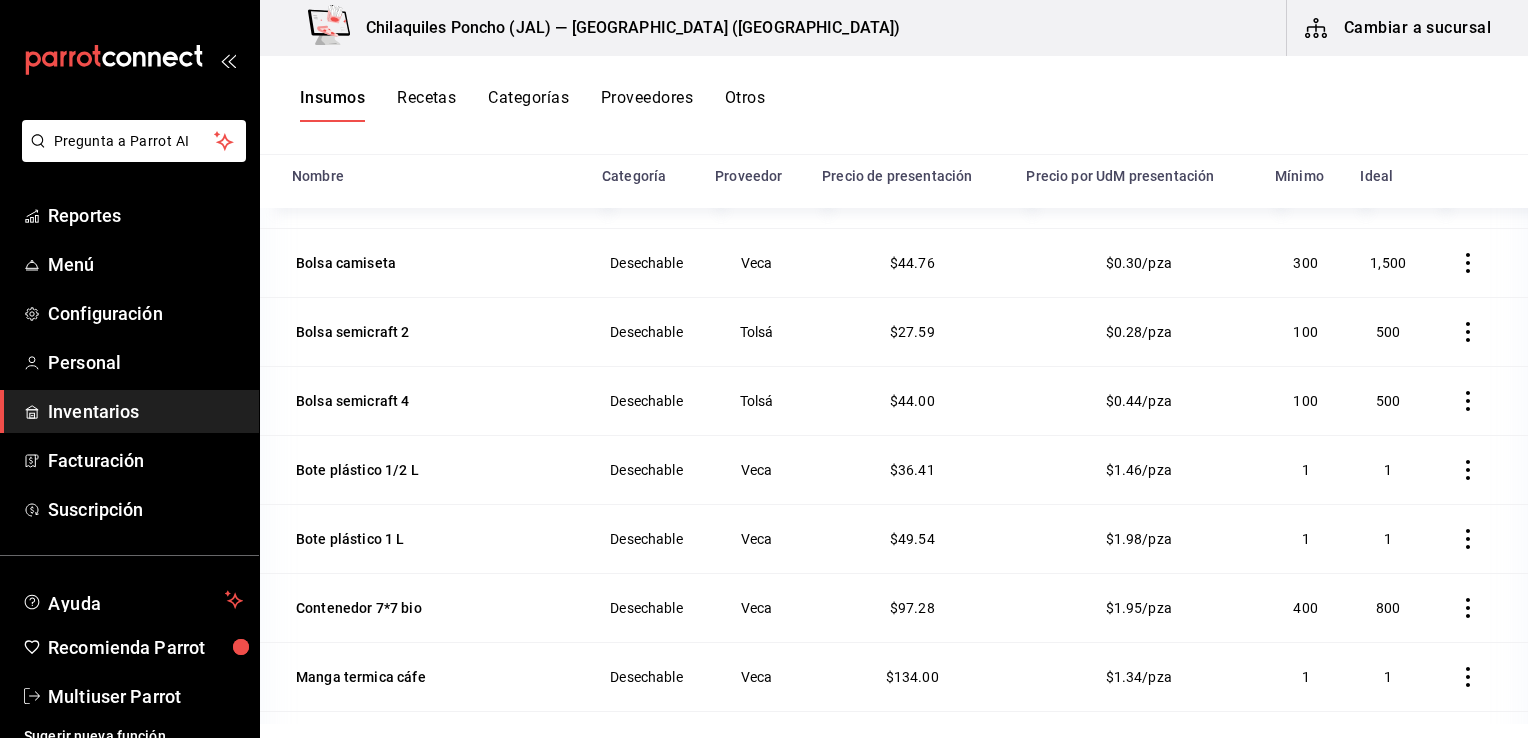 click on "Recetas" at bounding box center (426, 105) 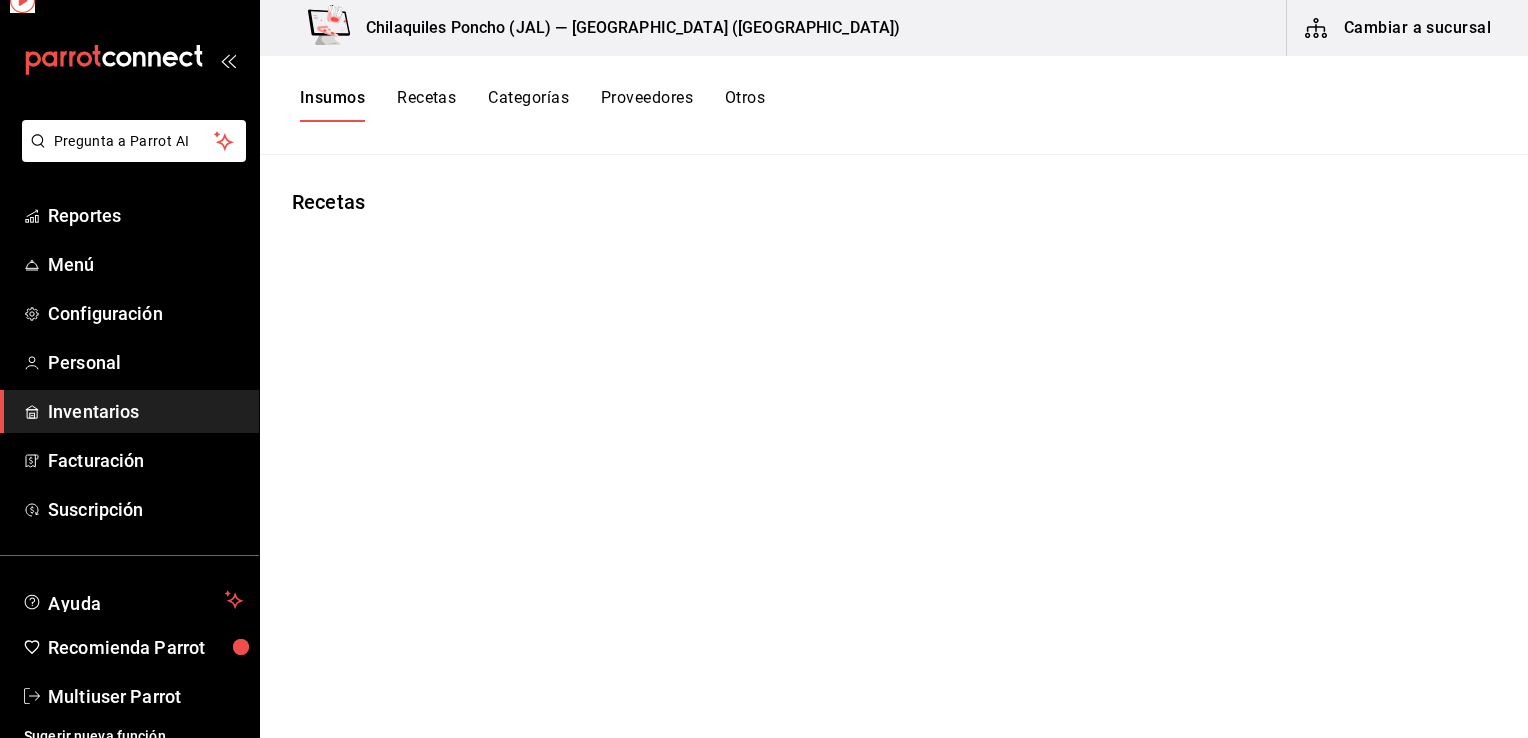 scroll, scrollTop: 0, scrollLeft: 0, axis: both 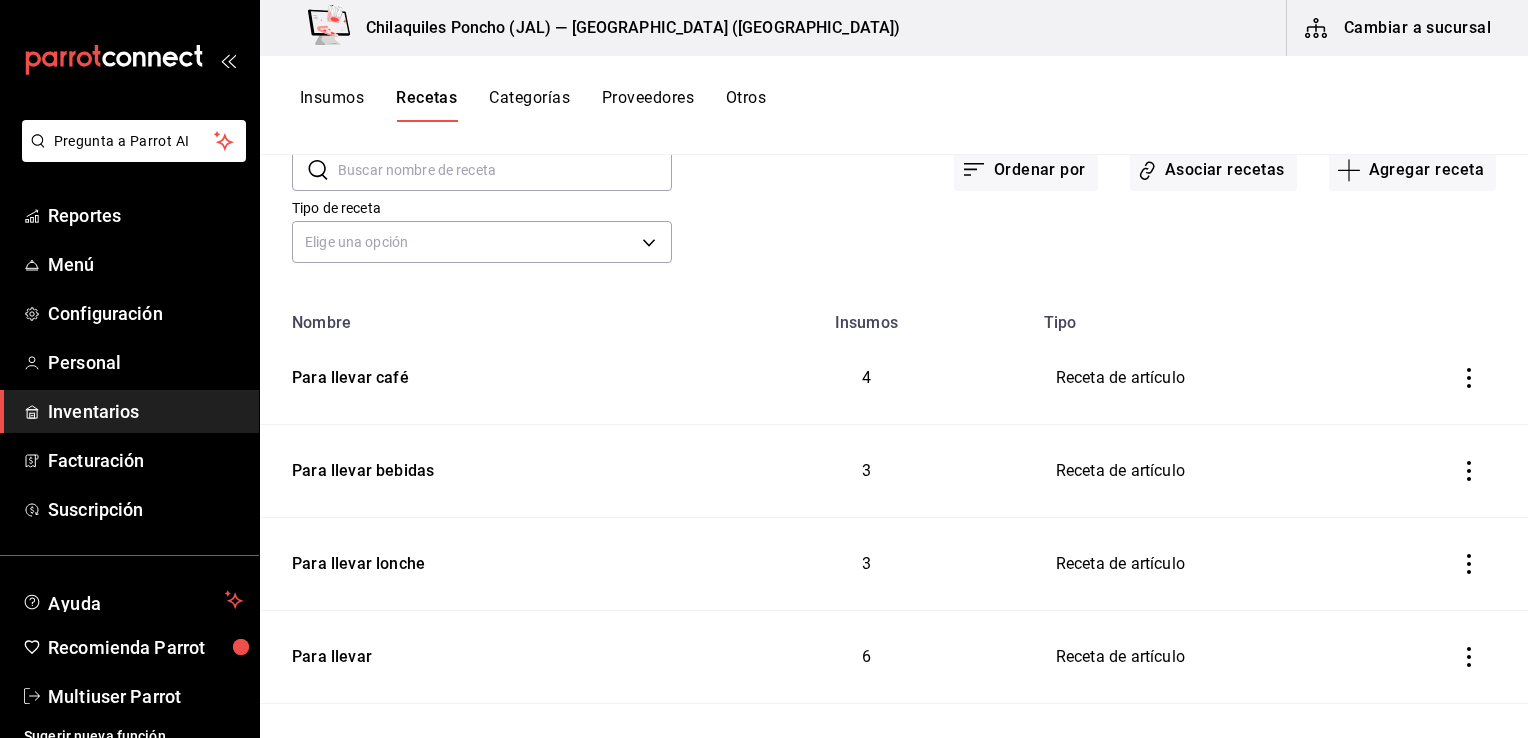drag, startPoint x: 404, startPoint y: 382, endPoint x: 951, endPoint y: 466, distance: 553.4122 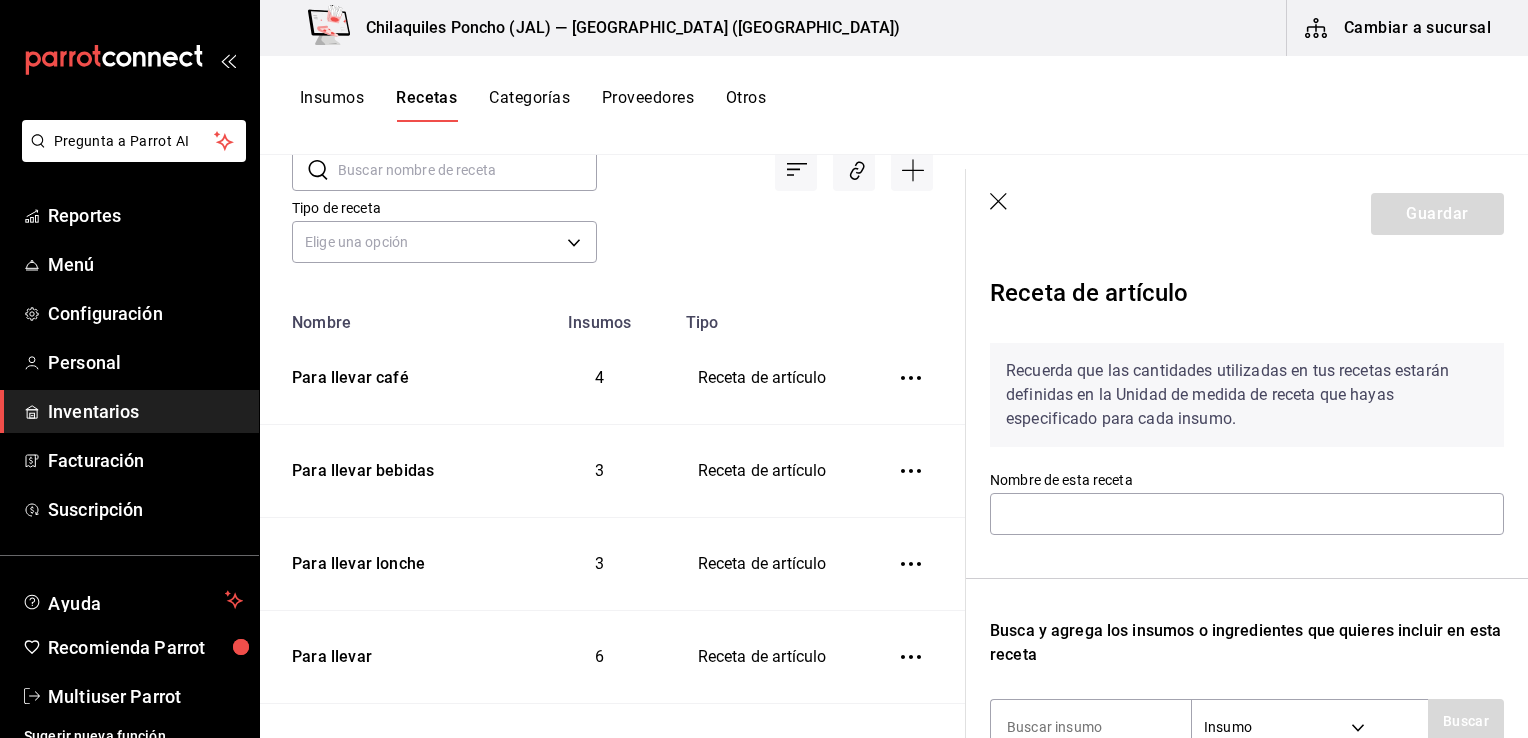 type on "Para llevar café" 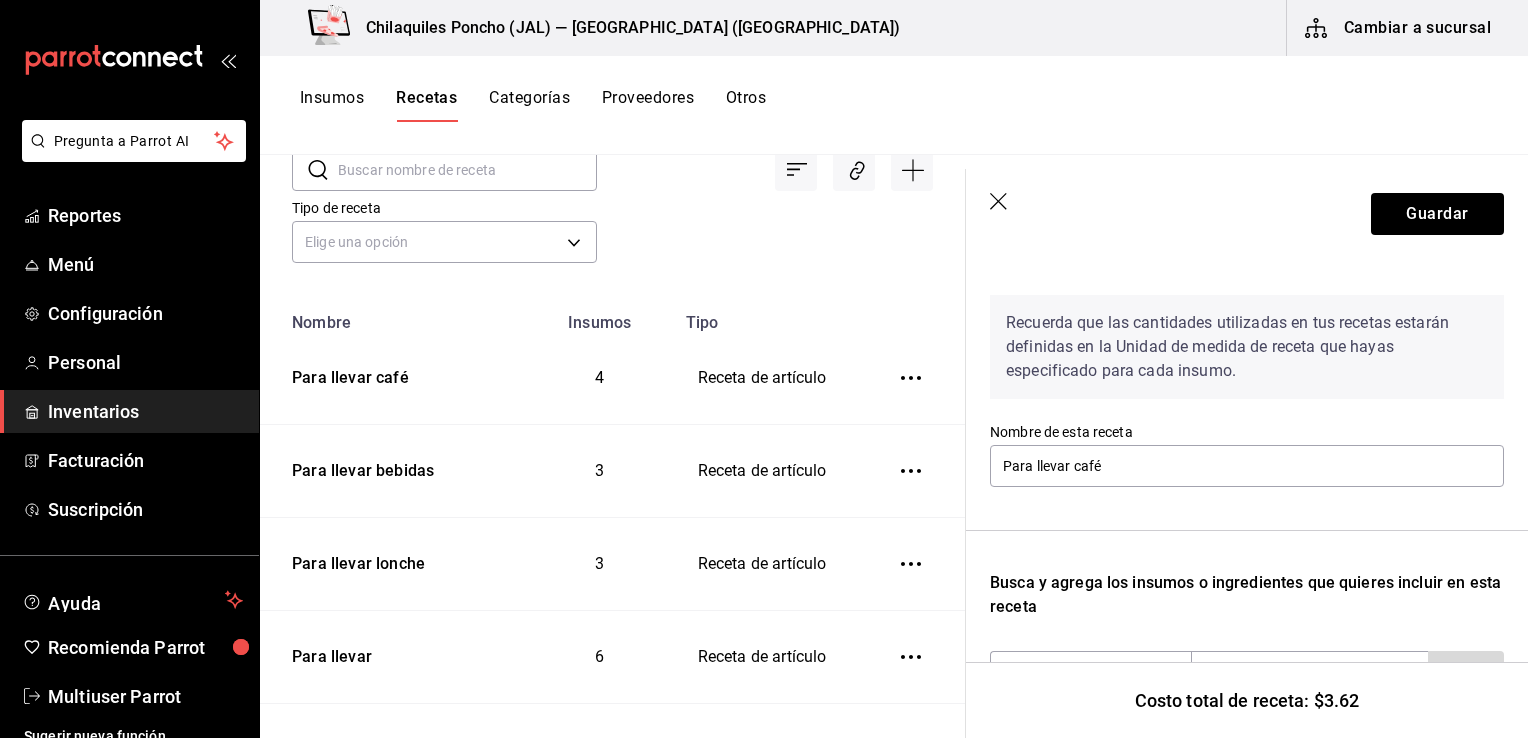 scroll, scrollTop: 0, scrollLeft: 0, axis: both 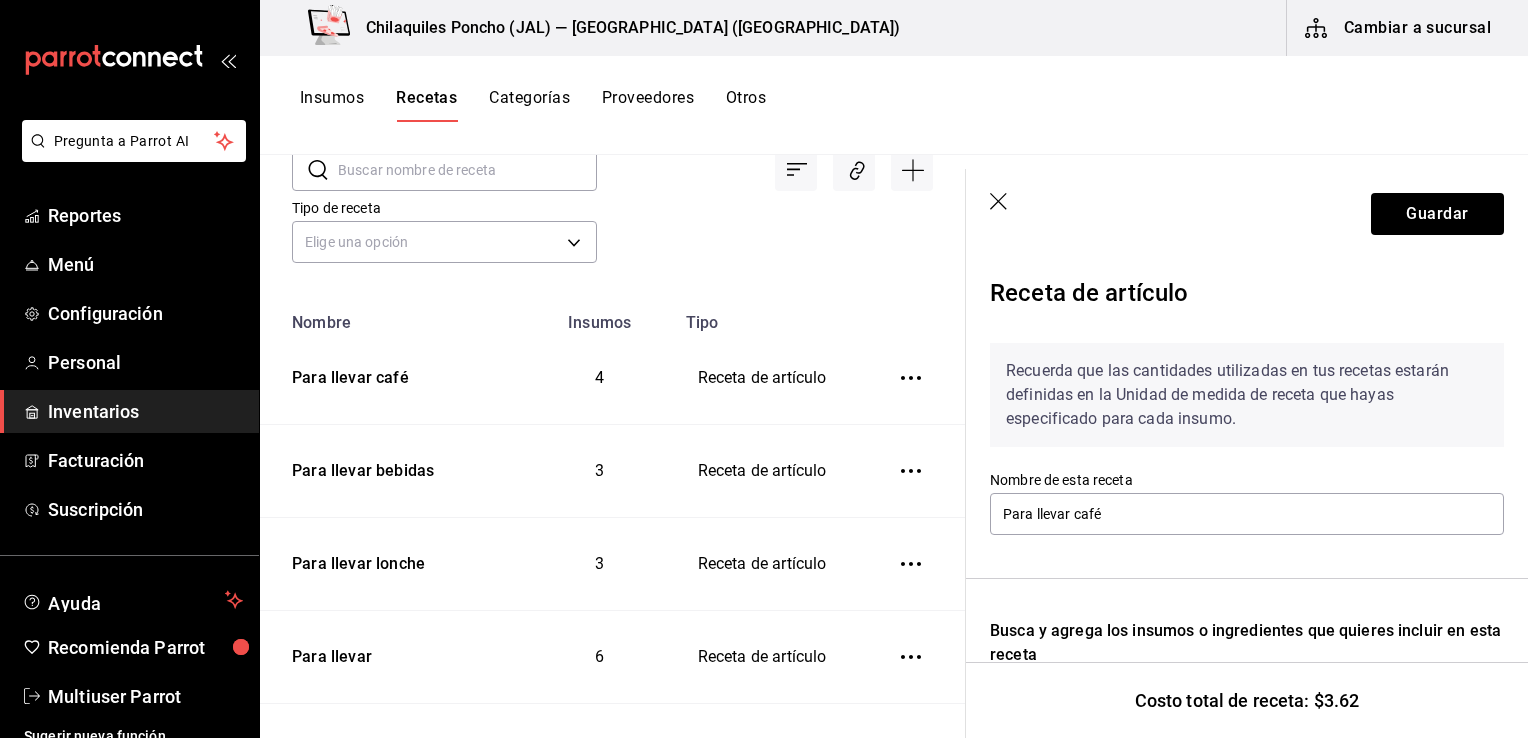click on "Guardar" at bounding box center [1247, 214] 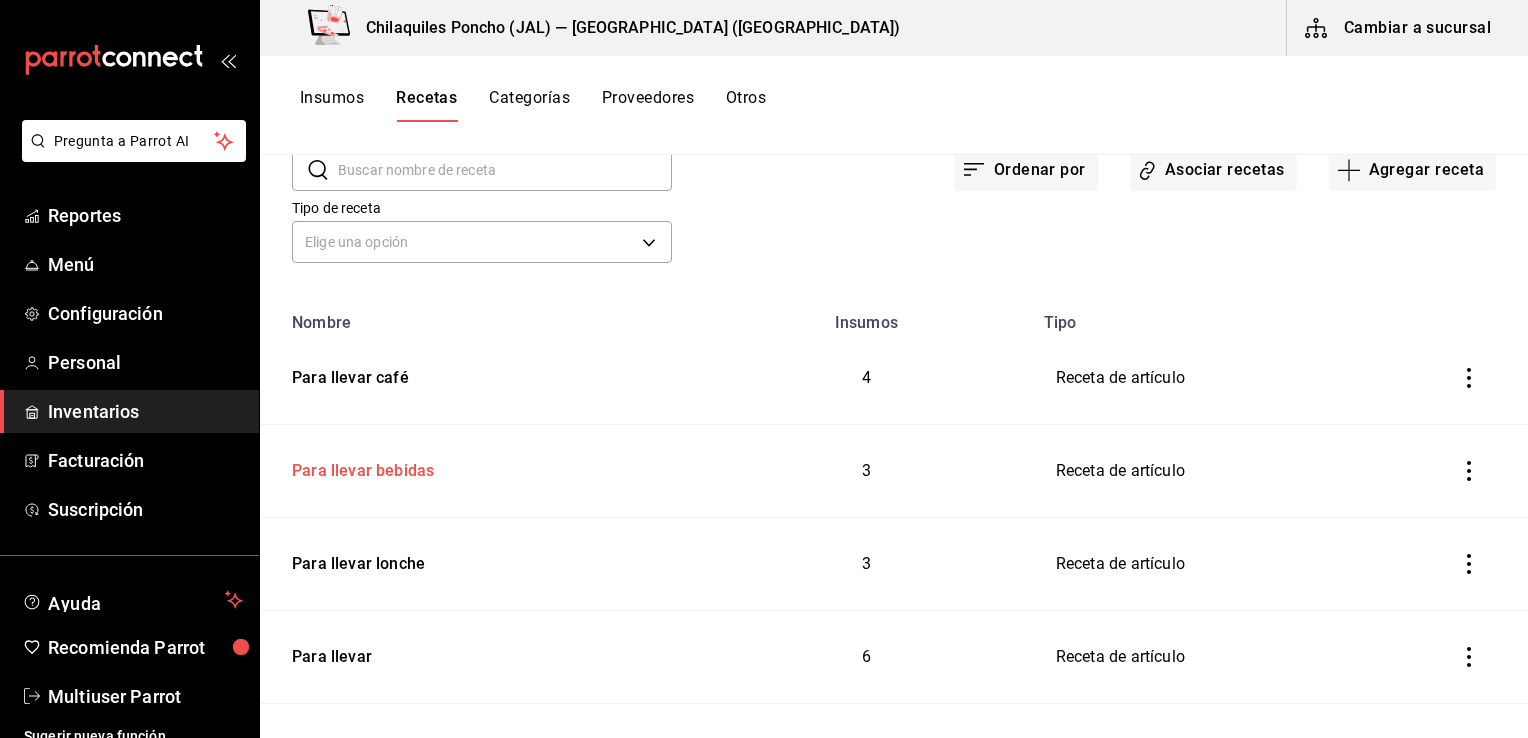 click on "Para llevar bebidas" at bounding box center [359, 467] 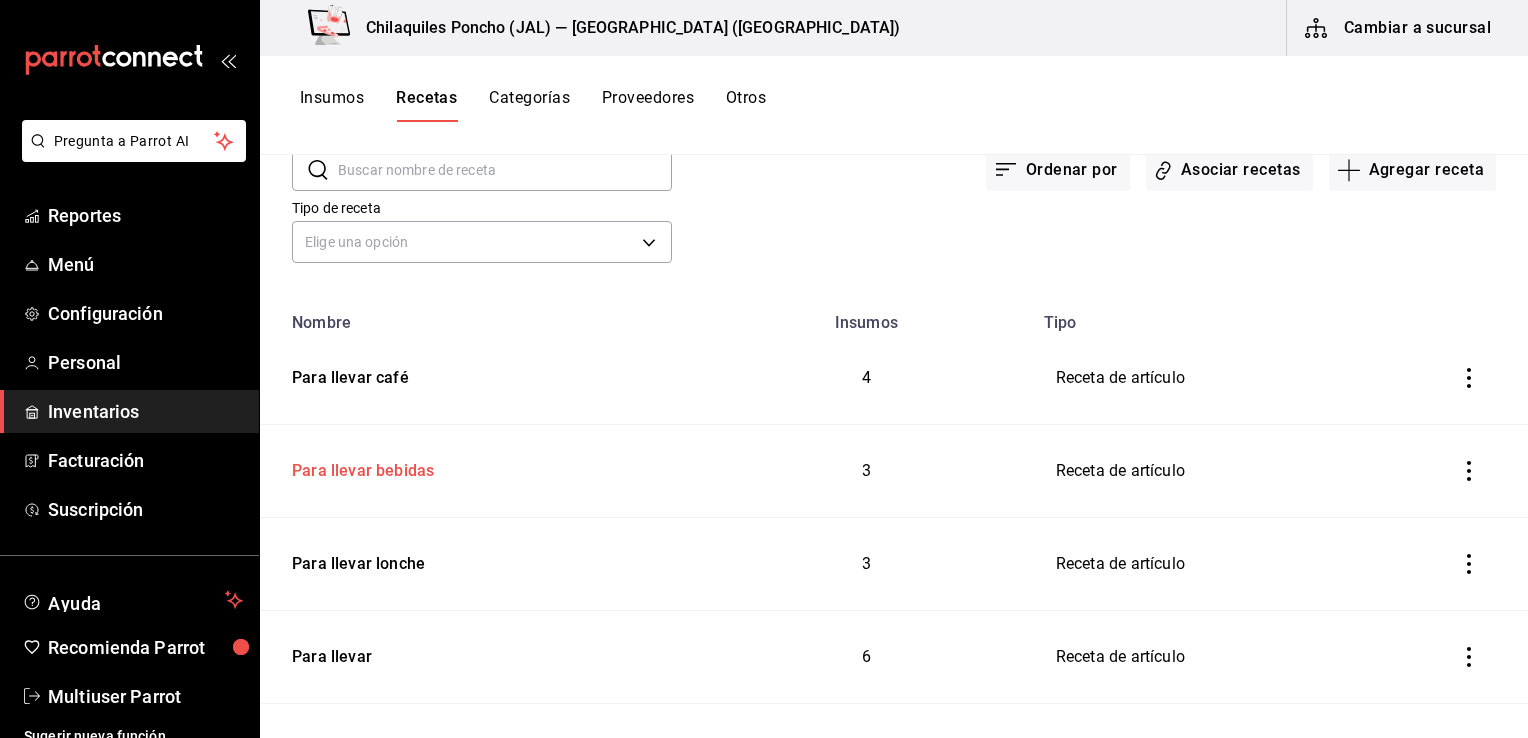 type on "Para llevar bebidas" 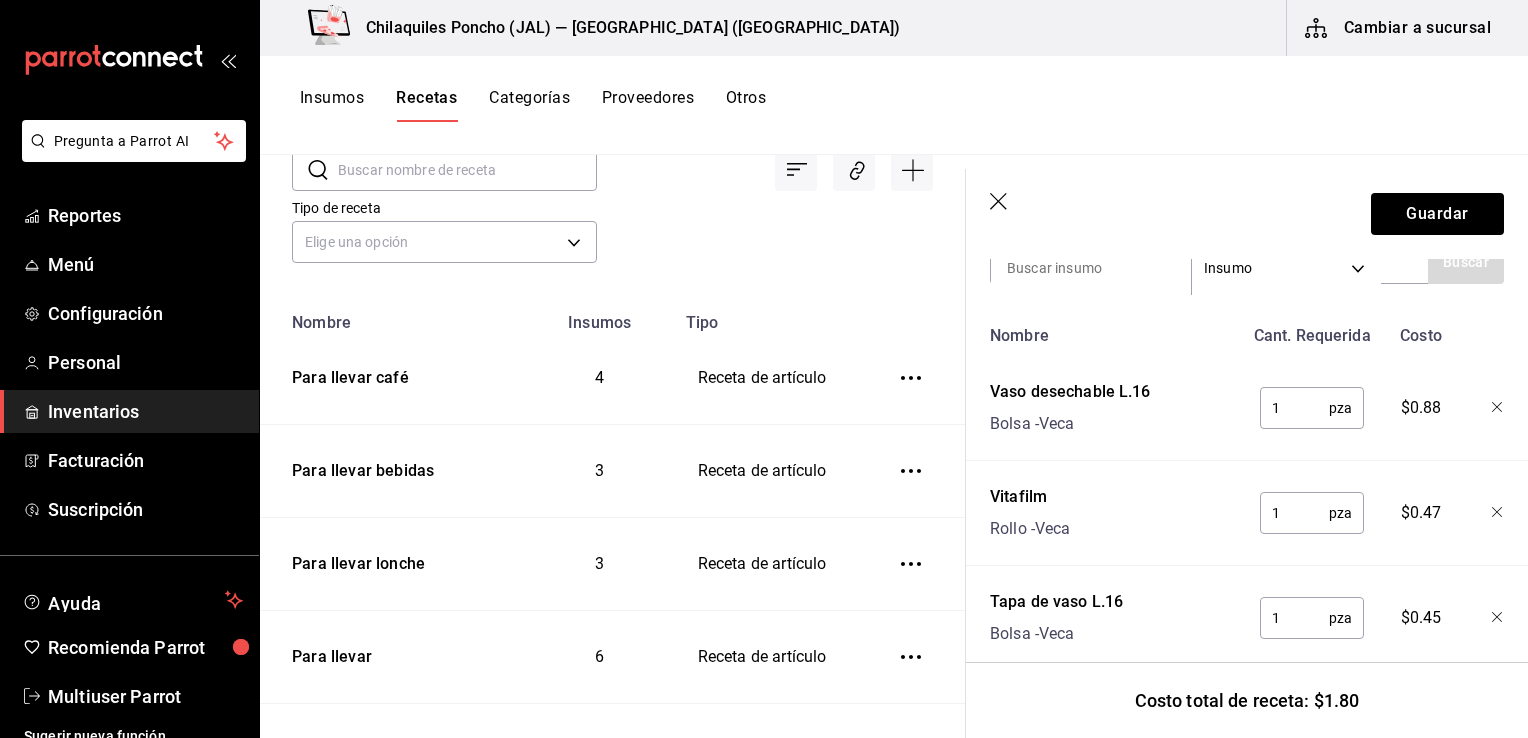 scroll, scrollTop: 510, scrollLeft: 0, axis: vertical 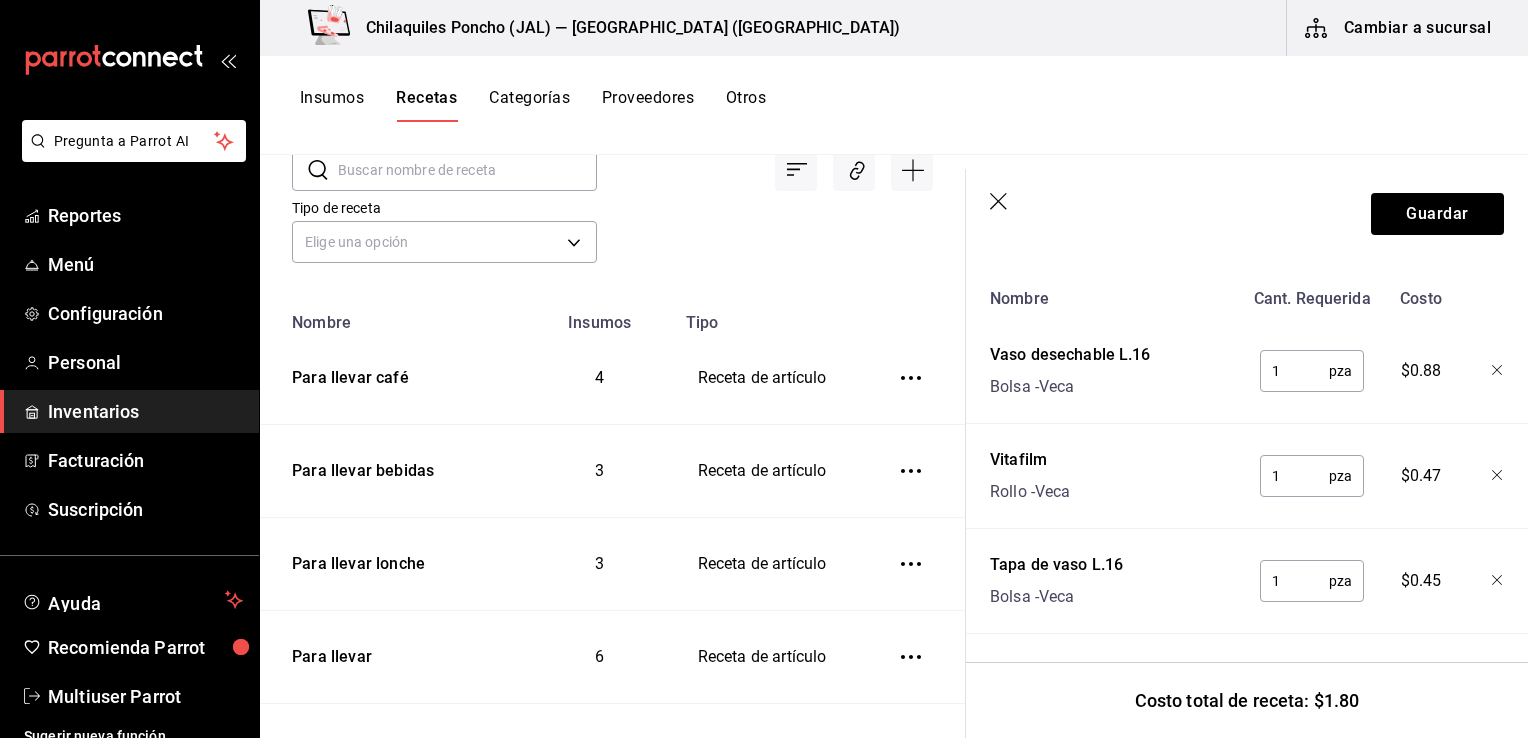 click 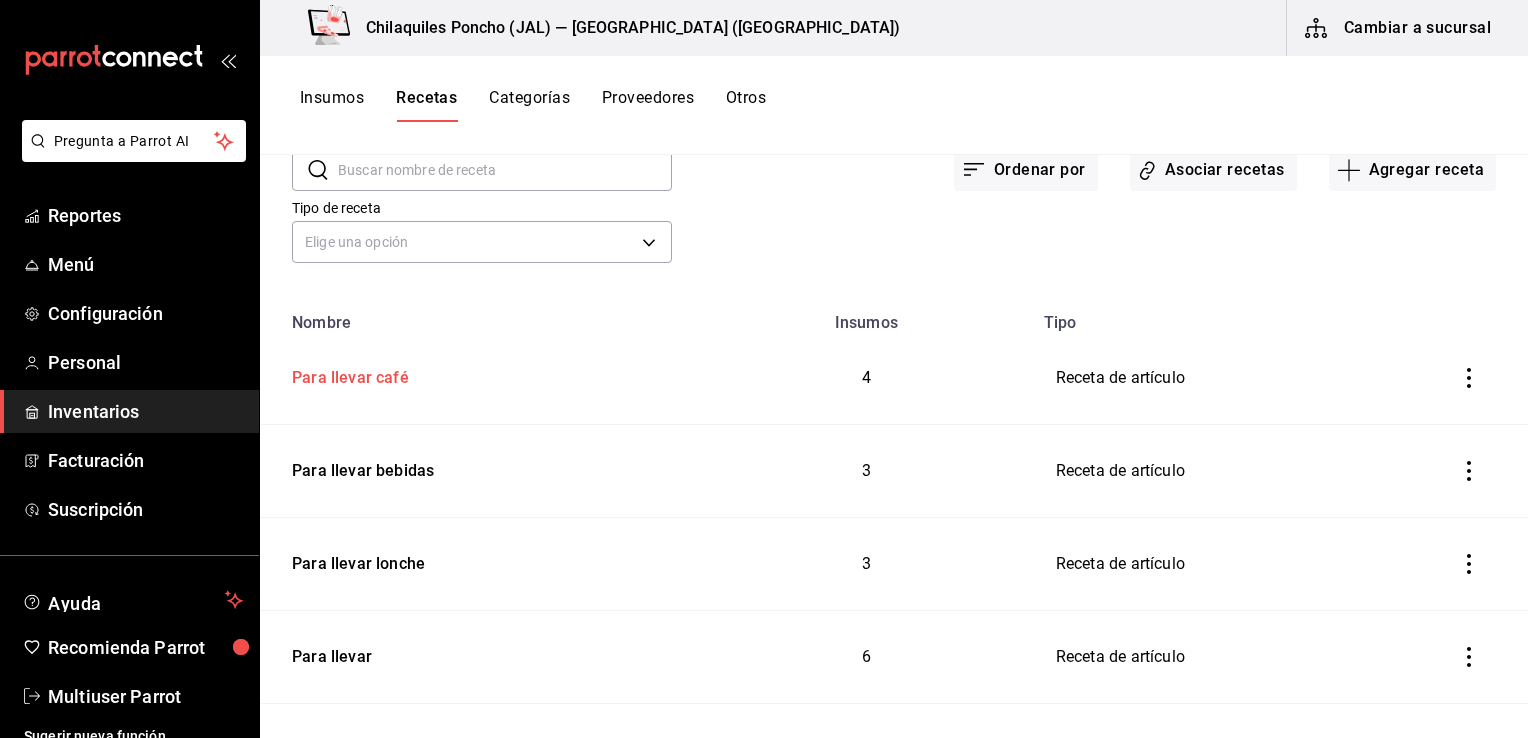 scroll, scrollTop: 0, scrollLeft: 0, axis: both 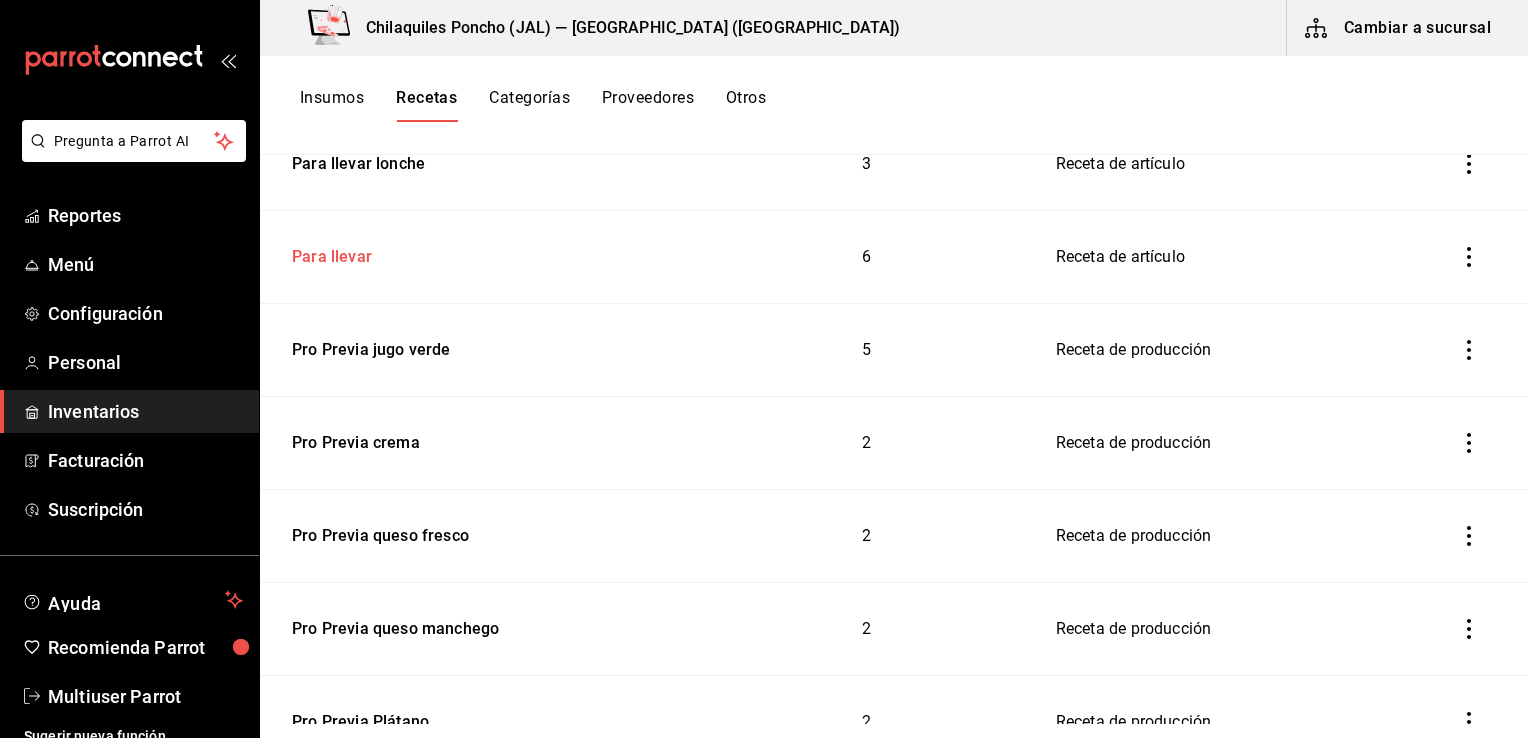 click on "Para llevar" at bounding box center (328, 253) 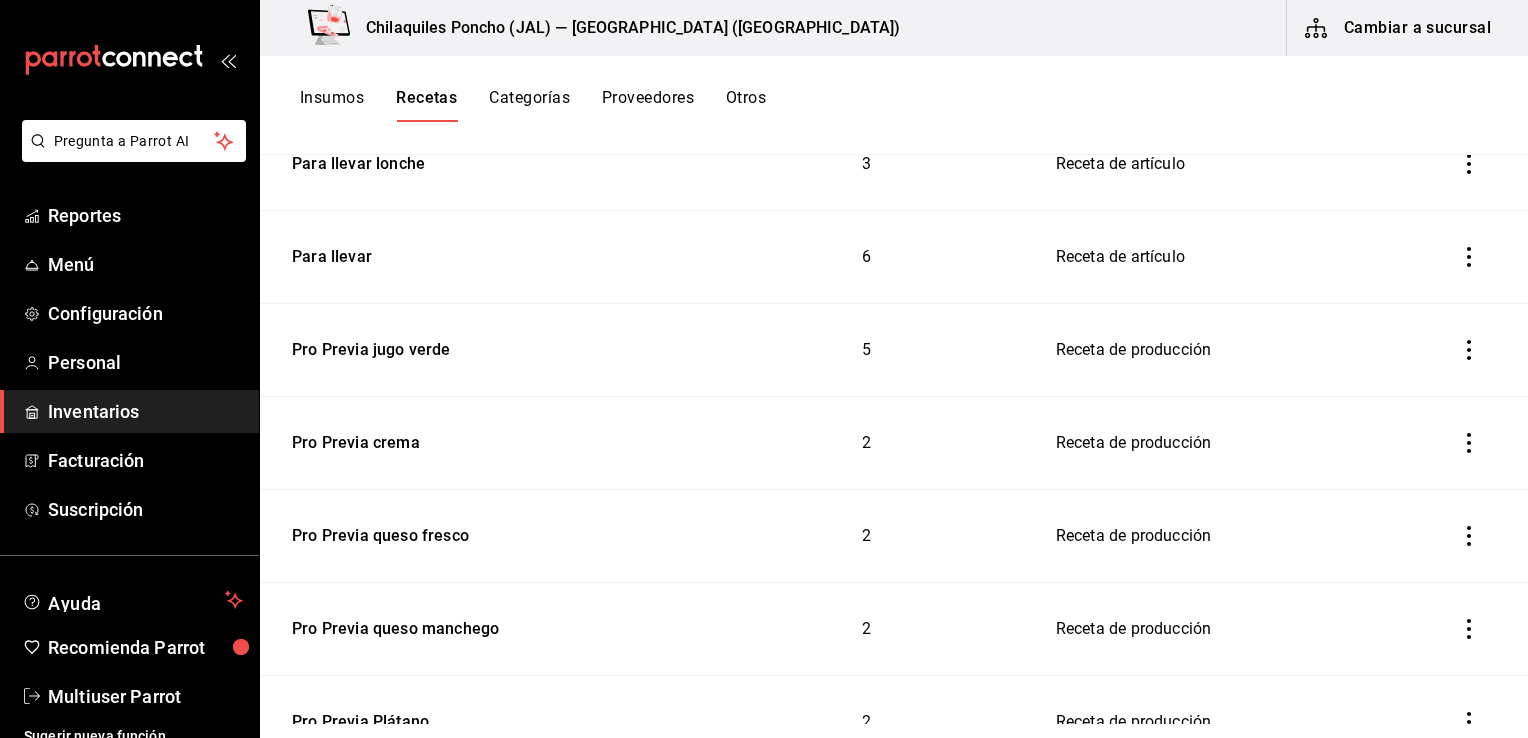 type on "Para llevar" 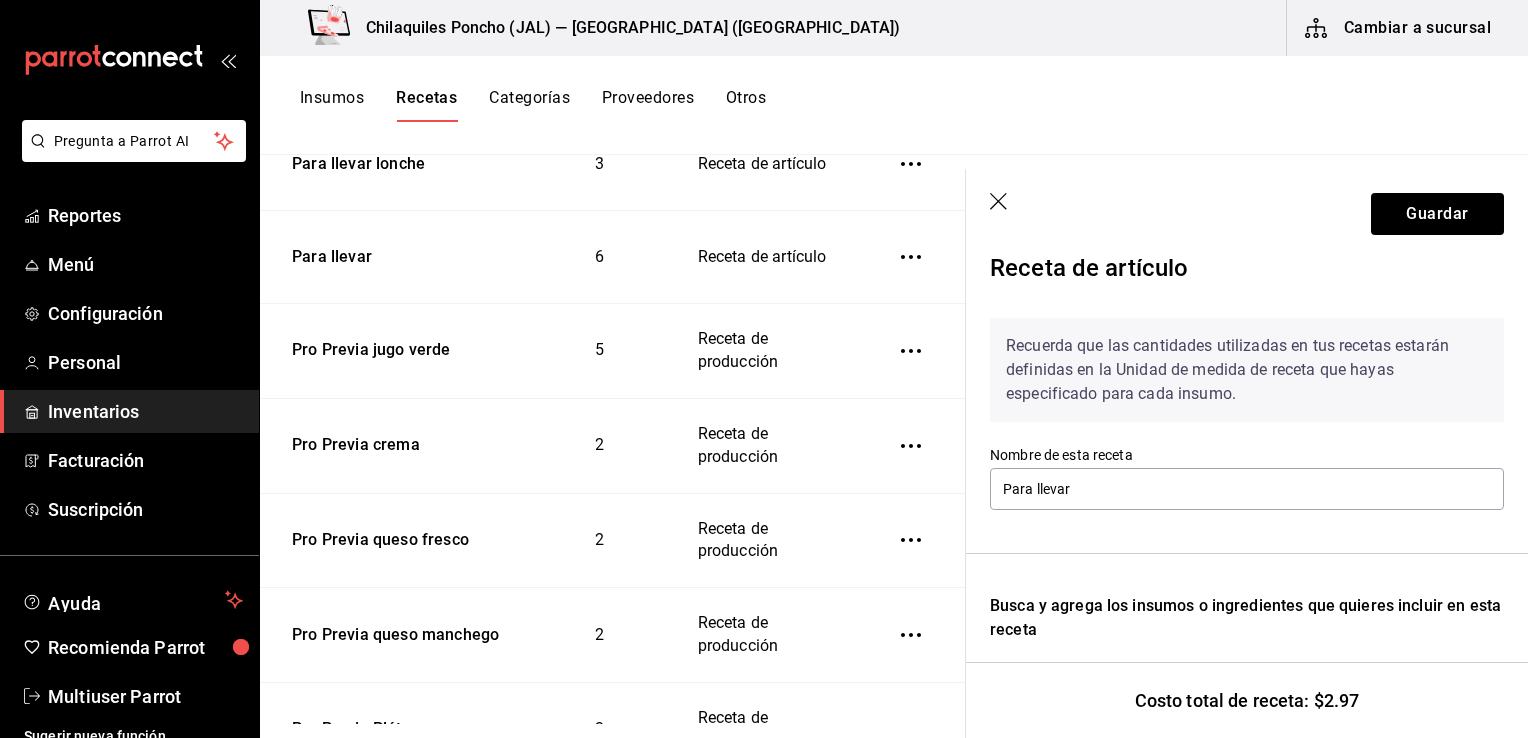 scroll, scrollTop: 0, scrollLeft: 0, axis: both 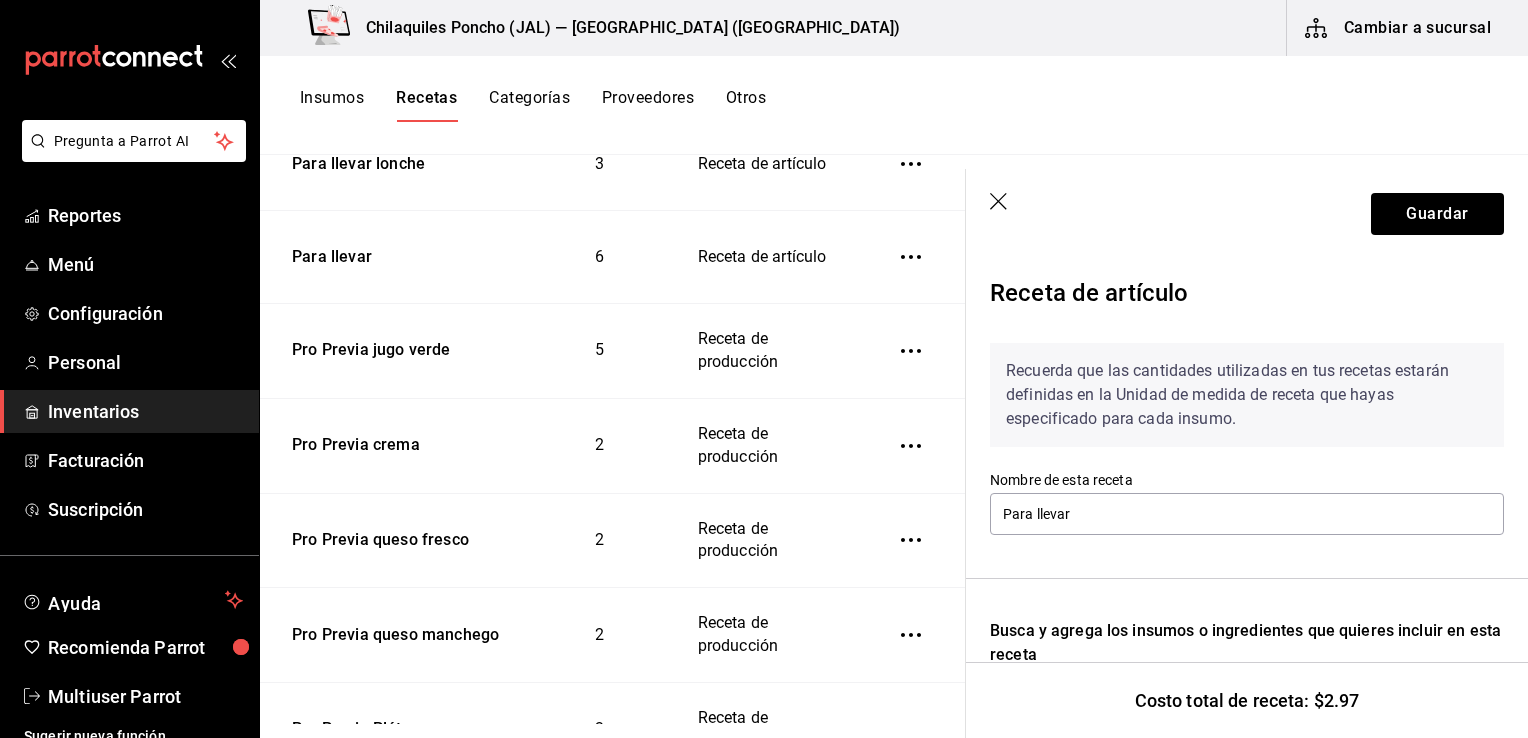 click on "Guardar" at bounding box center (1247, 214) 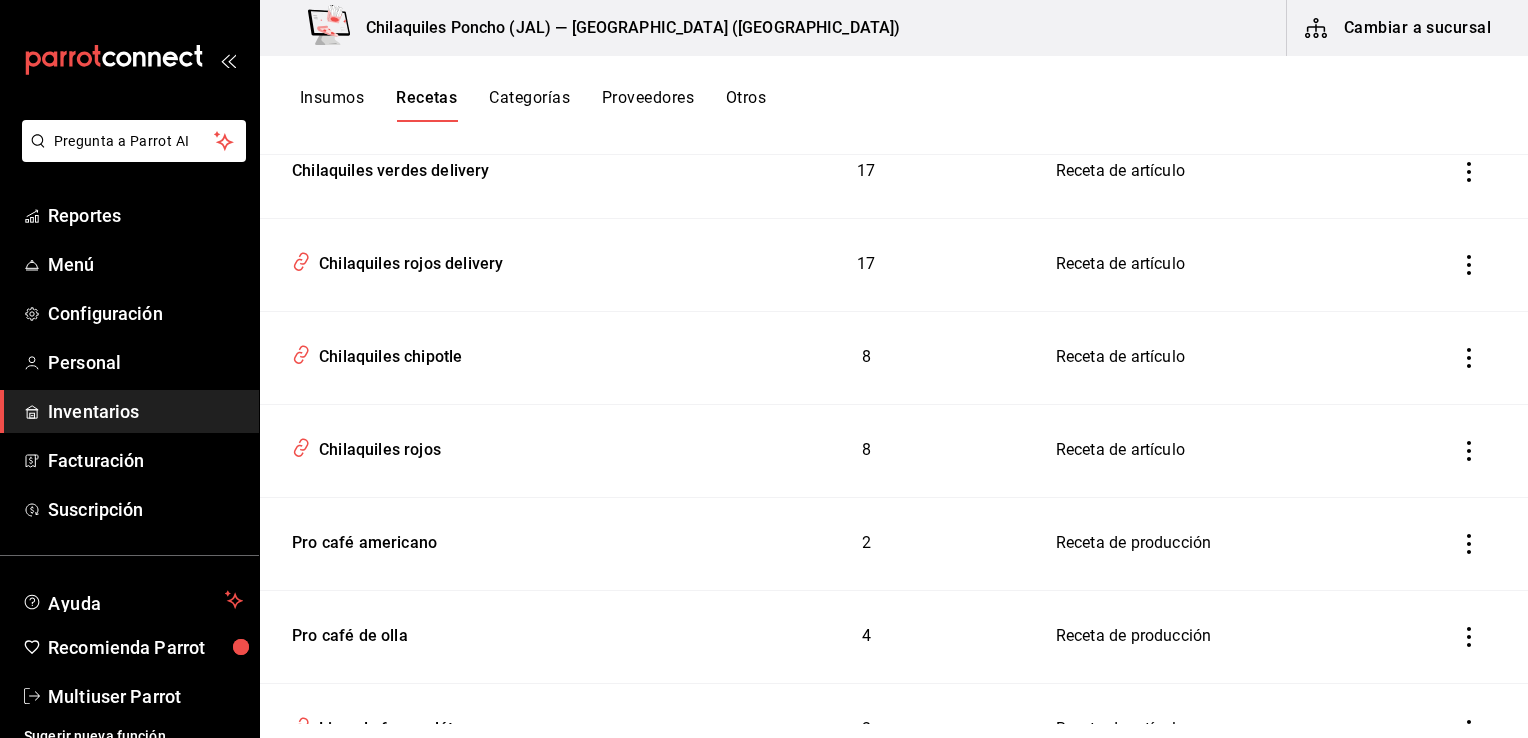 scroll, scrollTop: 5700, scrollLeft: 0, axis: vertical 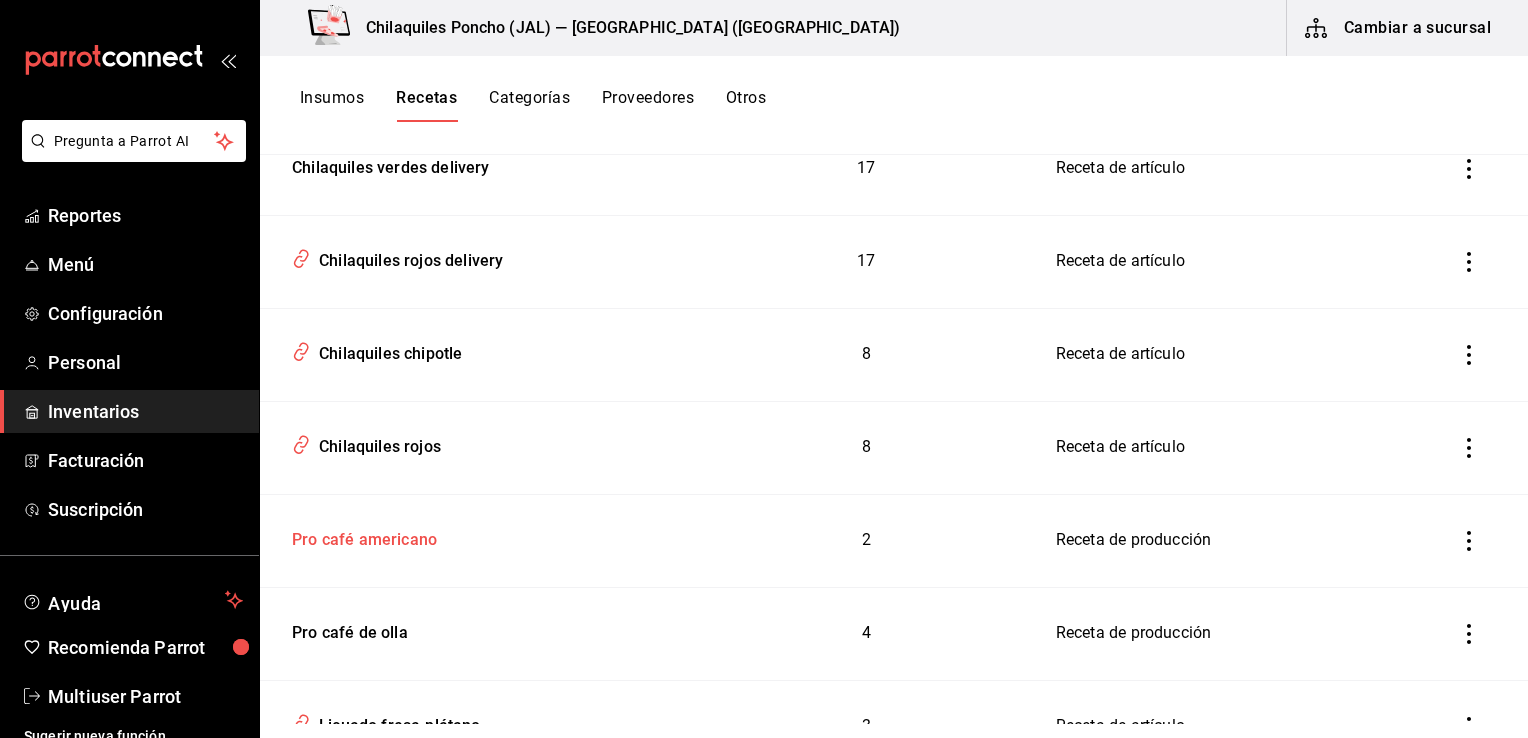 click on "Pro café americano" at bounding box center [480, 540] 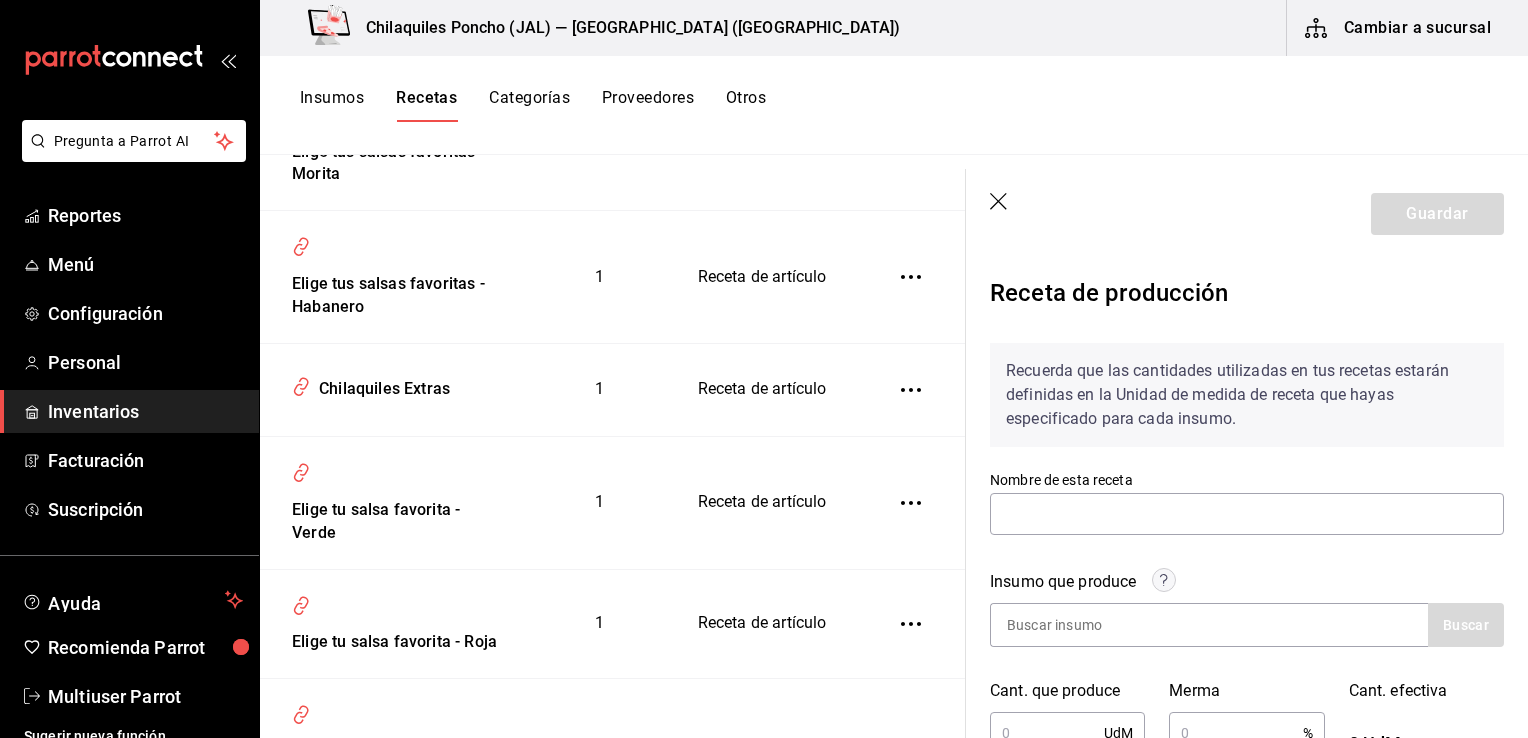 type on "Pro café americano" 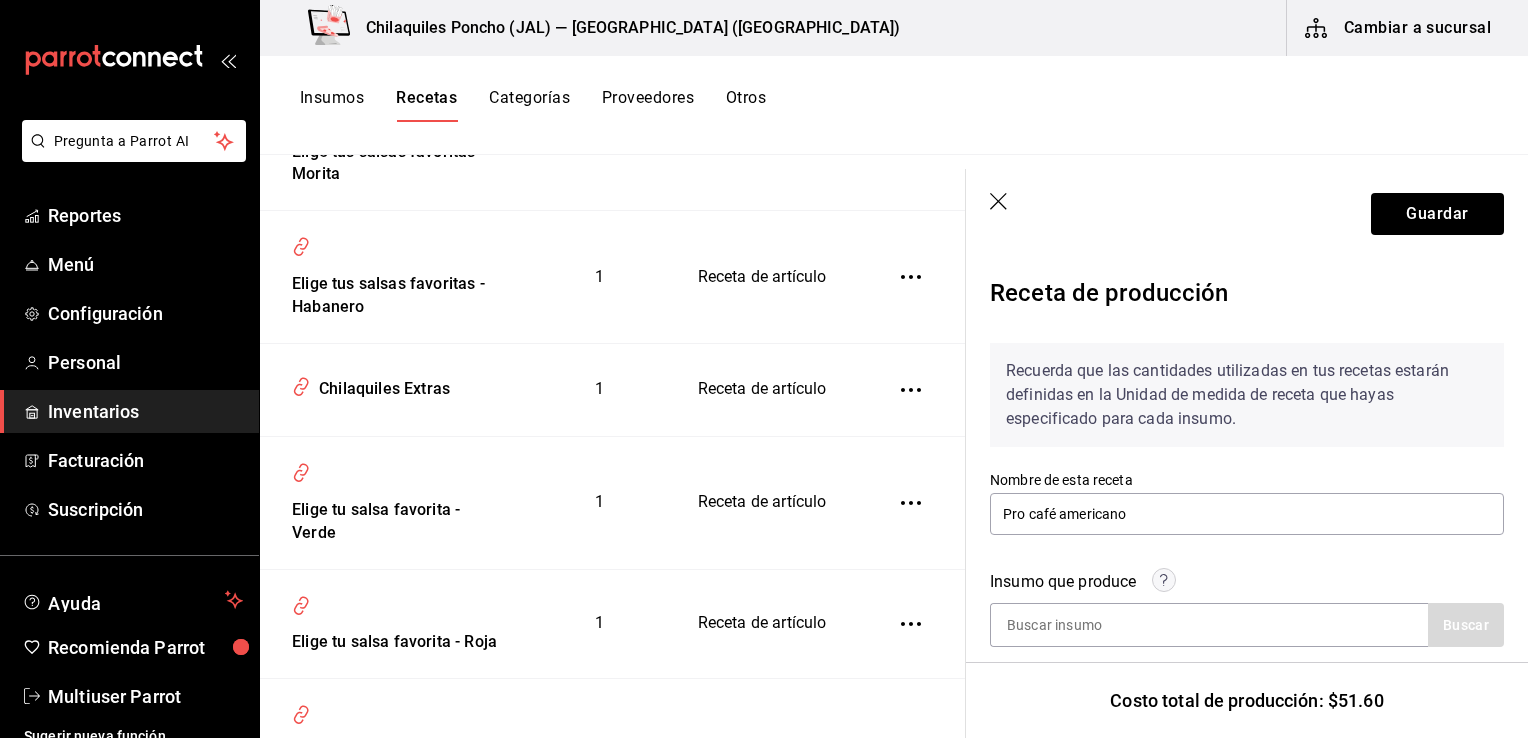 scroll, scrollTop: 300, scrollLeft: 0, axis: vertical 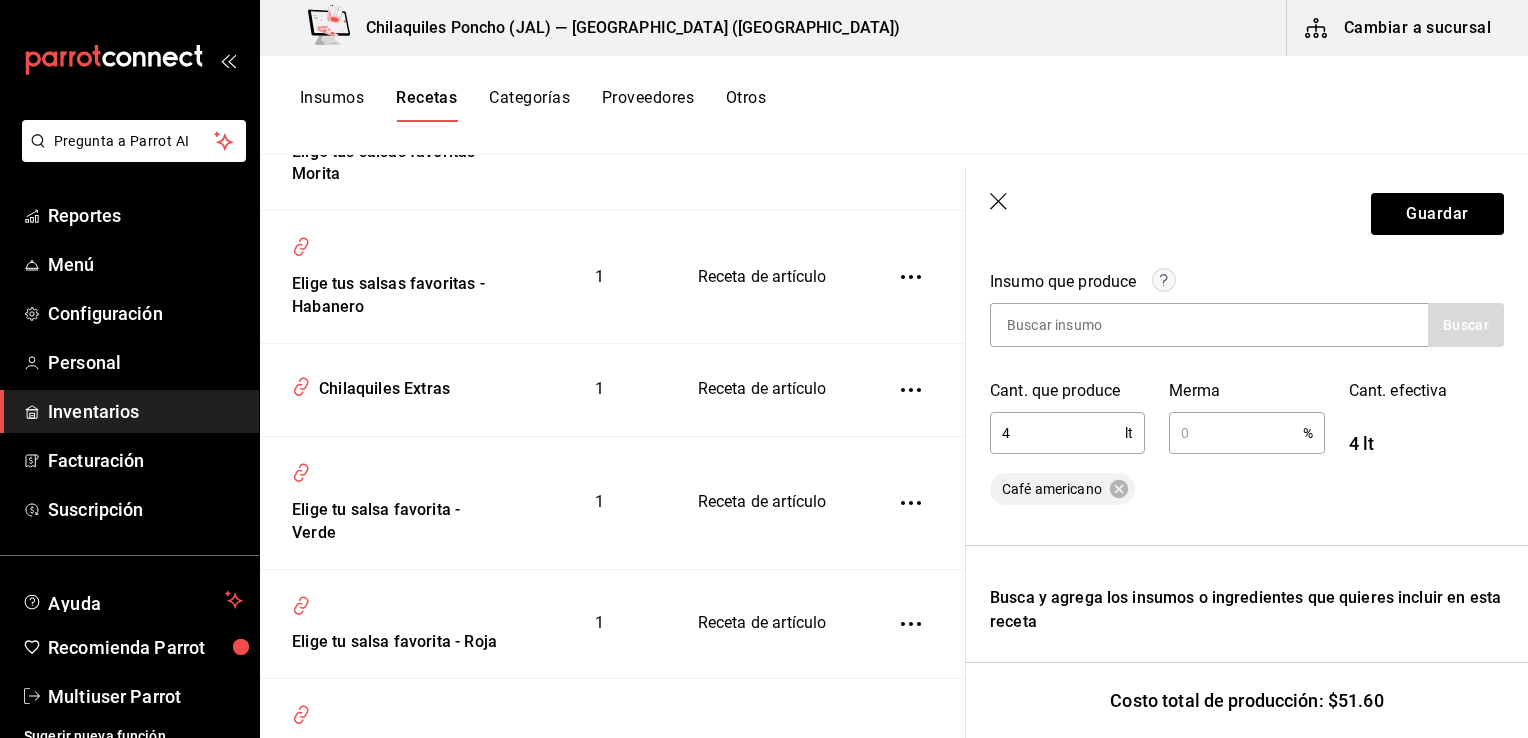click 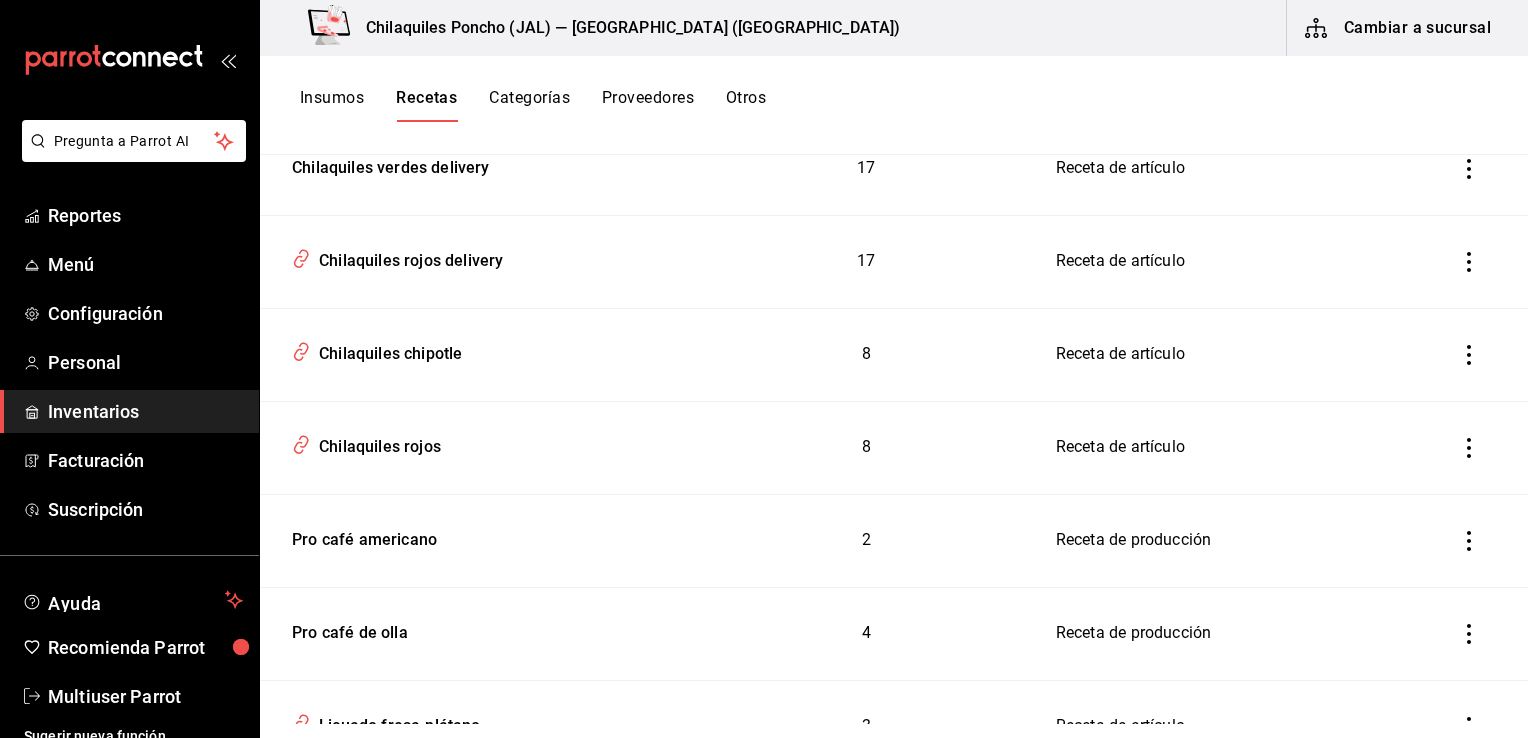 scroll, scrollTop: 0, scrollLeft: 0, axis: both 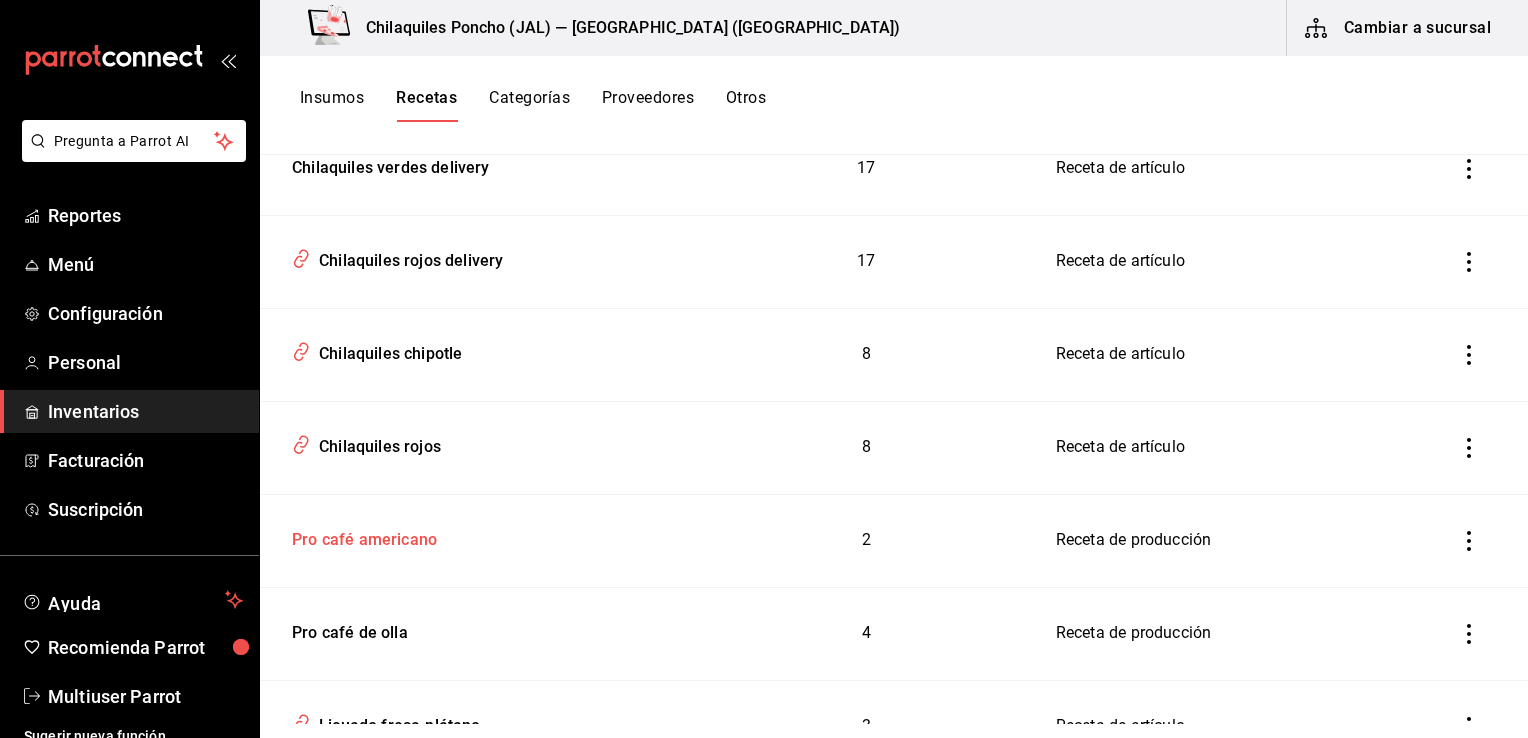 click on "Pro café americano" at bounding box center (360, 536) 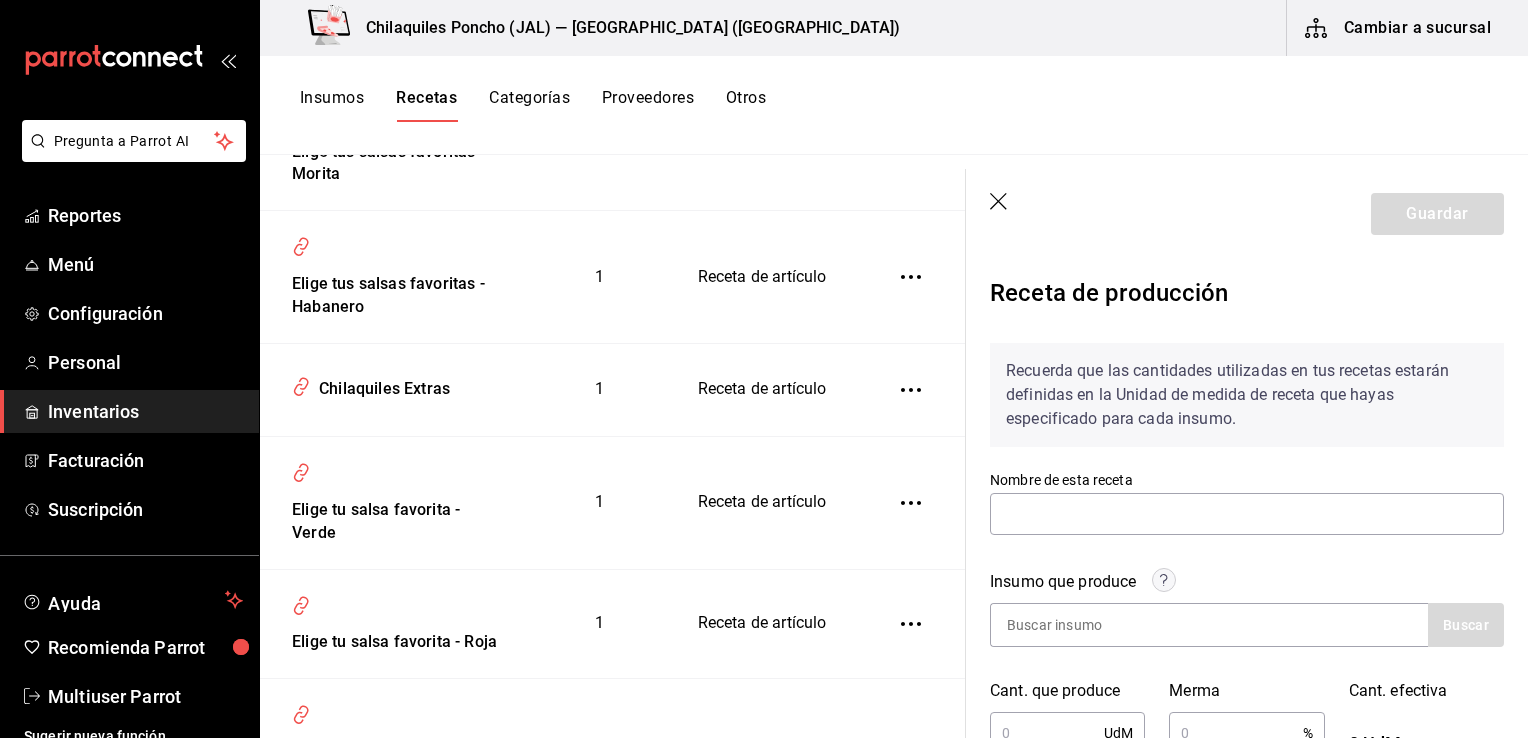 type on "Pro café americano" 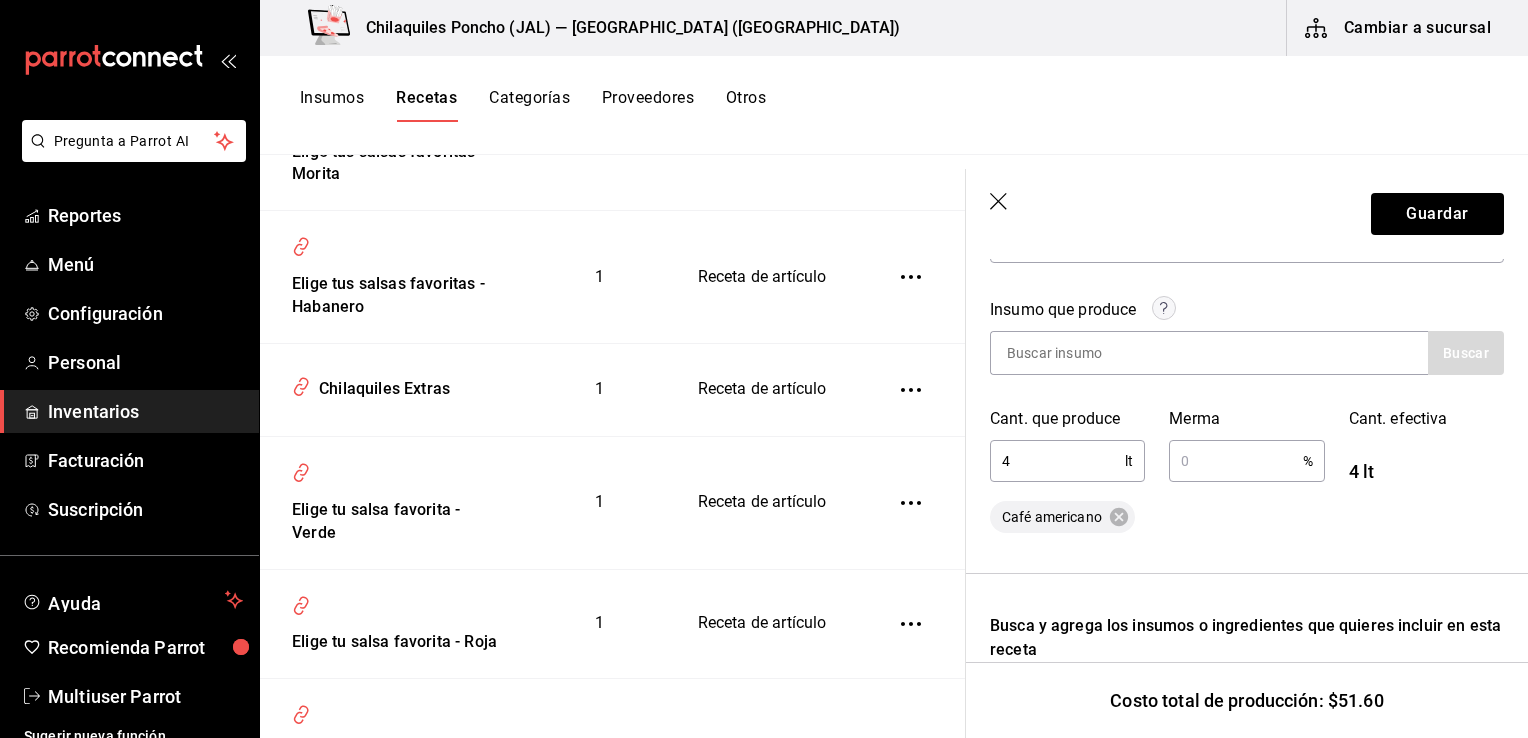scroll, scrollTop: 0, scrollLeft: 0, axis: both 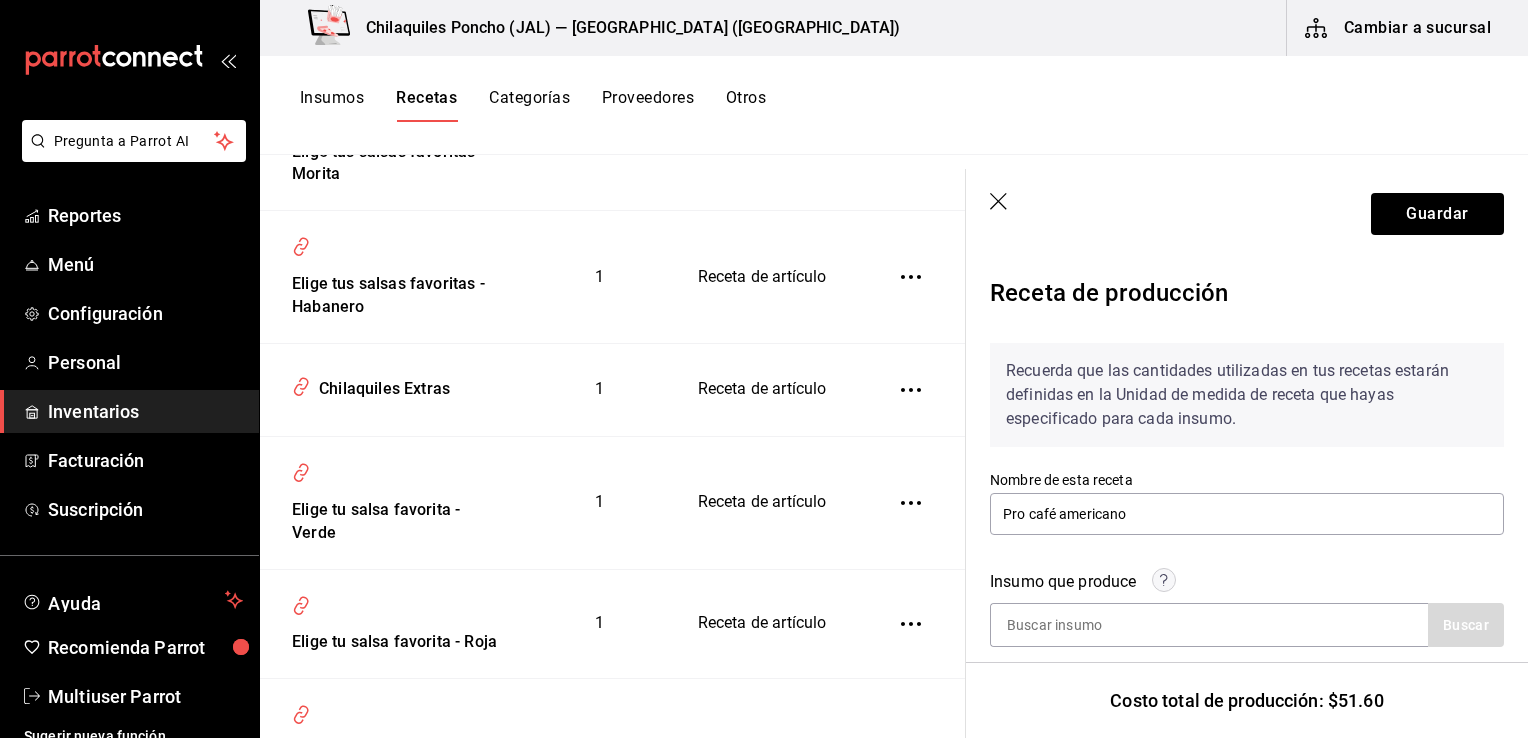 click 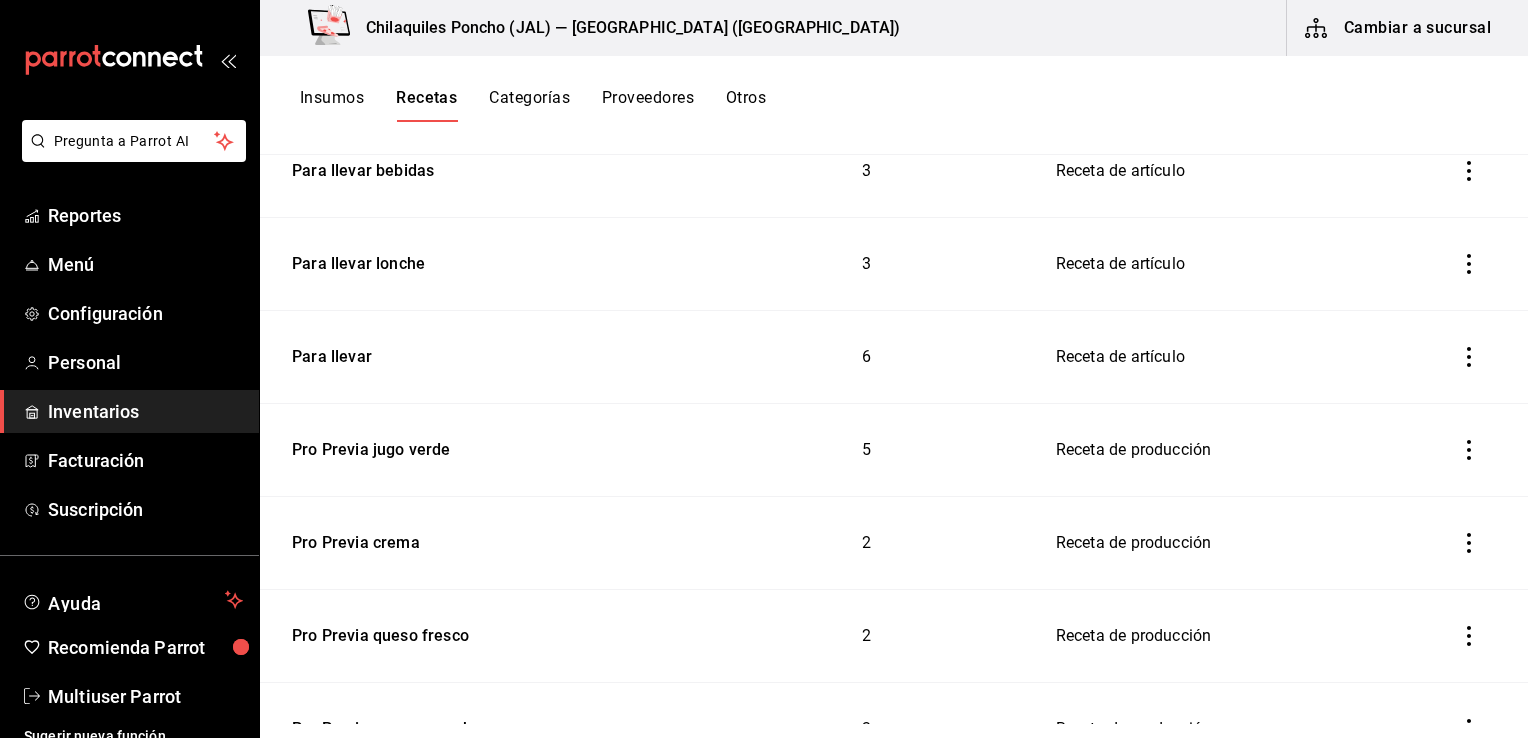 scroll, scrollTop: 0, scrollLeft: 0, axis: both 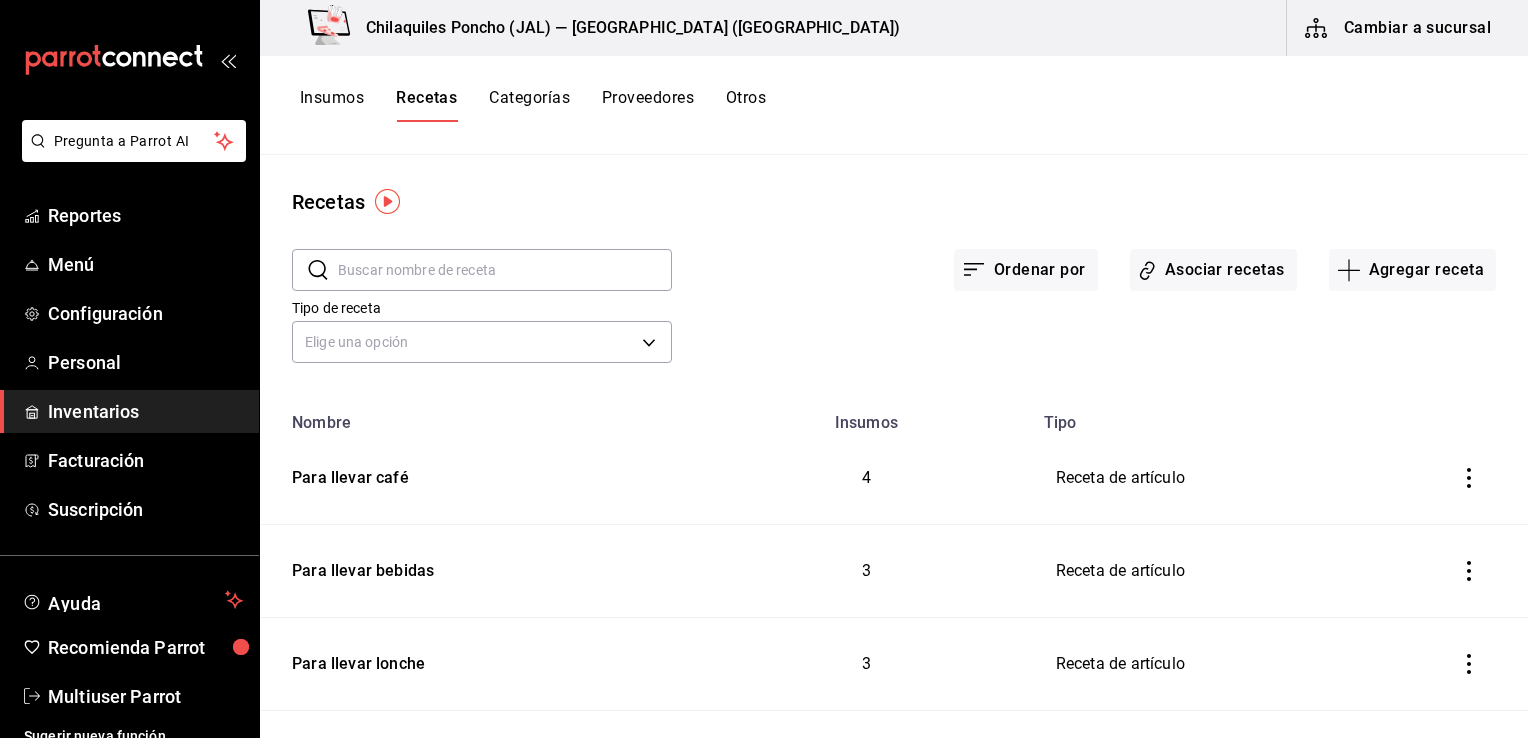 click on "Ordenar por Asociar recetas Agregar receta" at bounding box center (1084, 254) 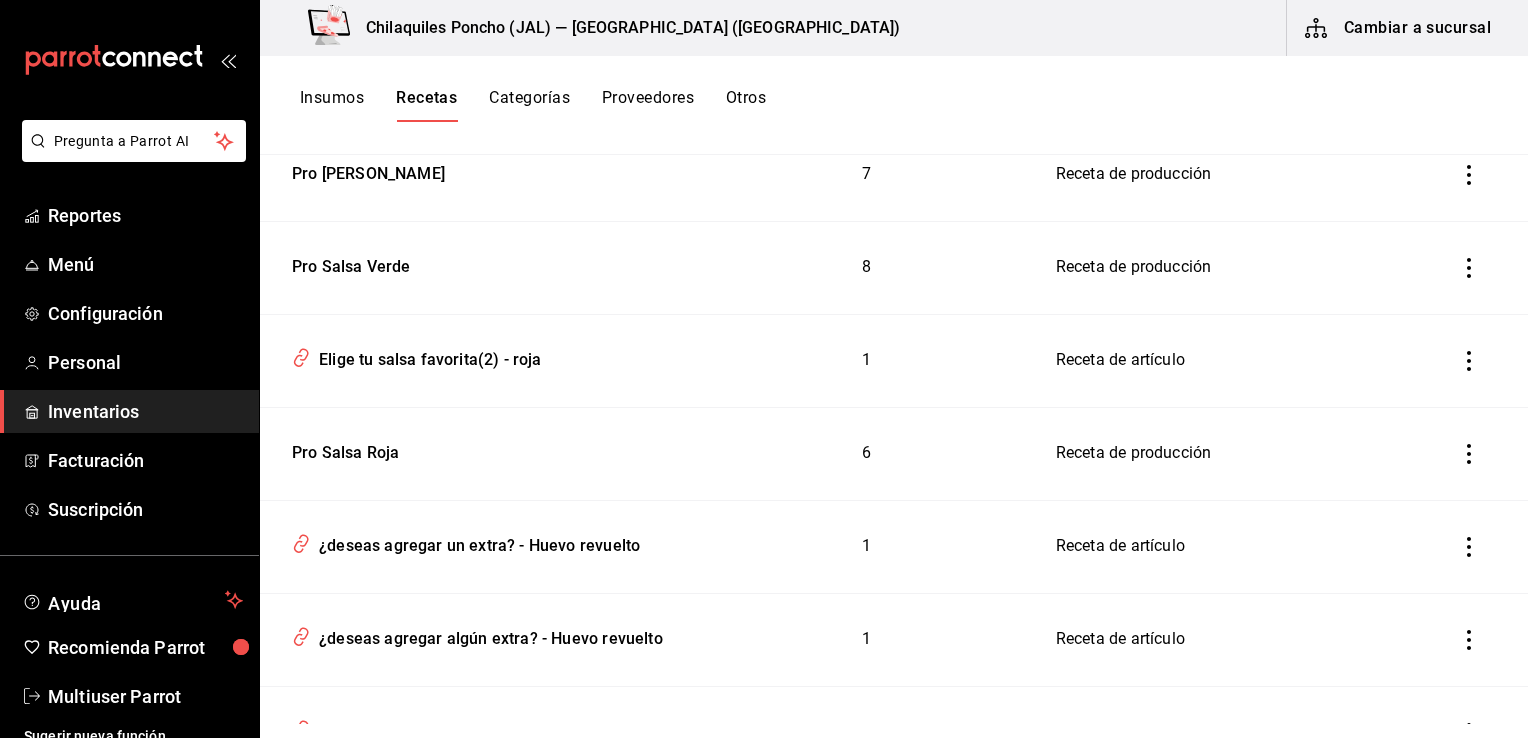 scroll, scrollTop: 8207, scrollLeft: 0, axis: vertical 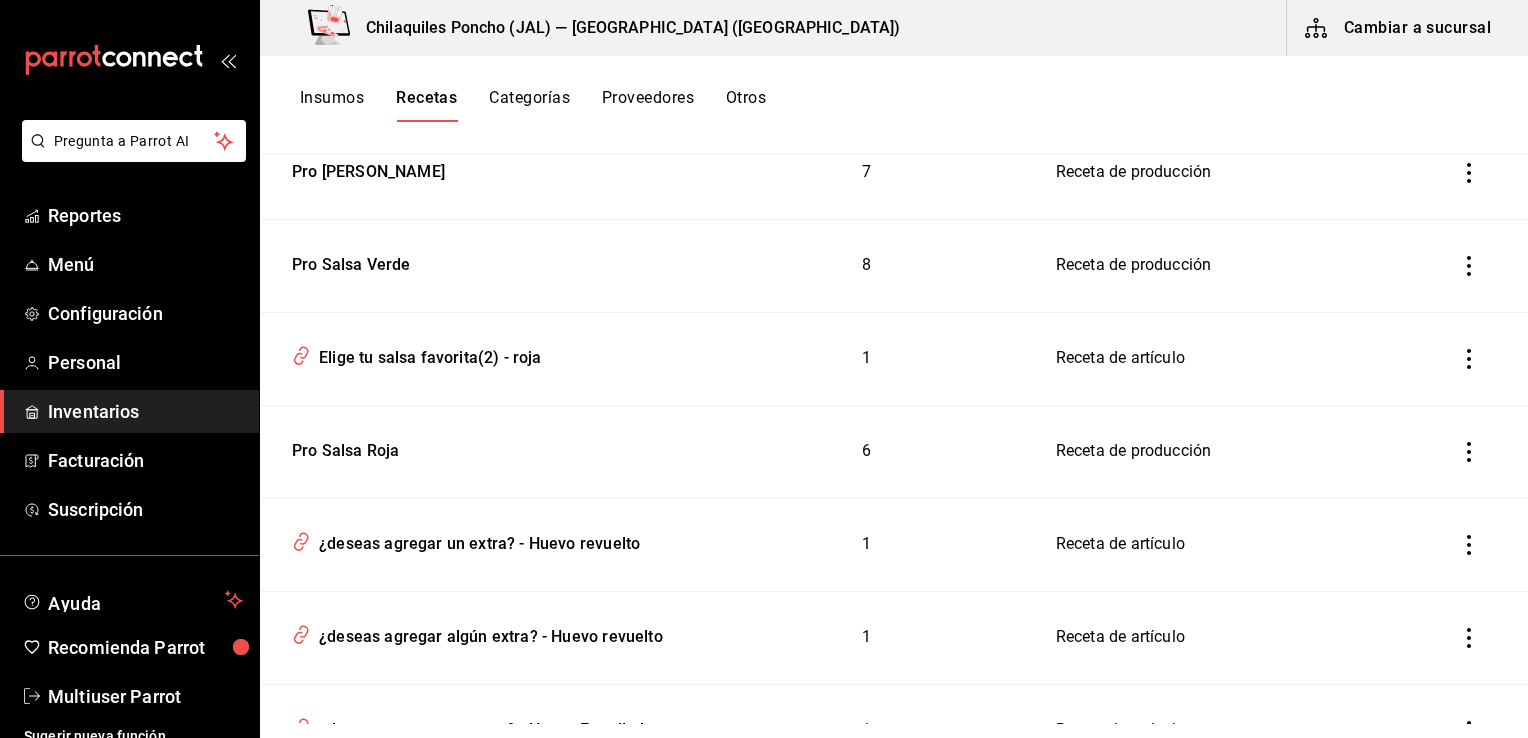 click on "Kit - arma tus chilaquiles suc" at bounding box center [420, 912] 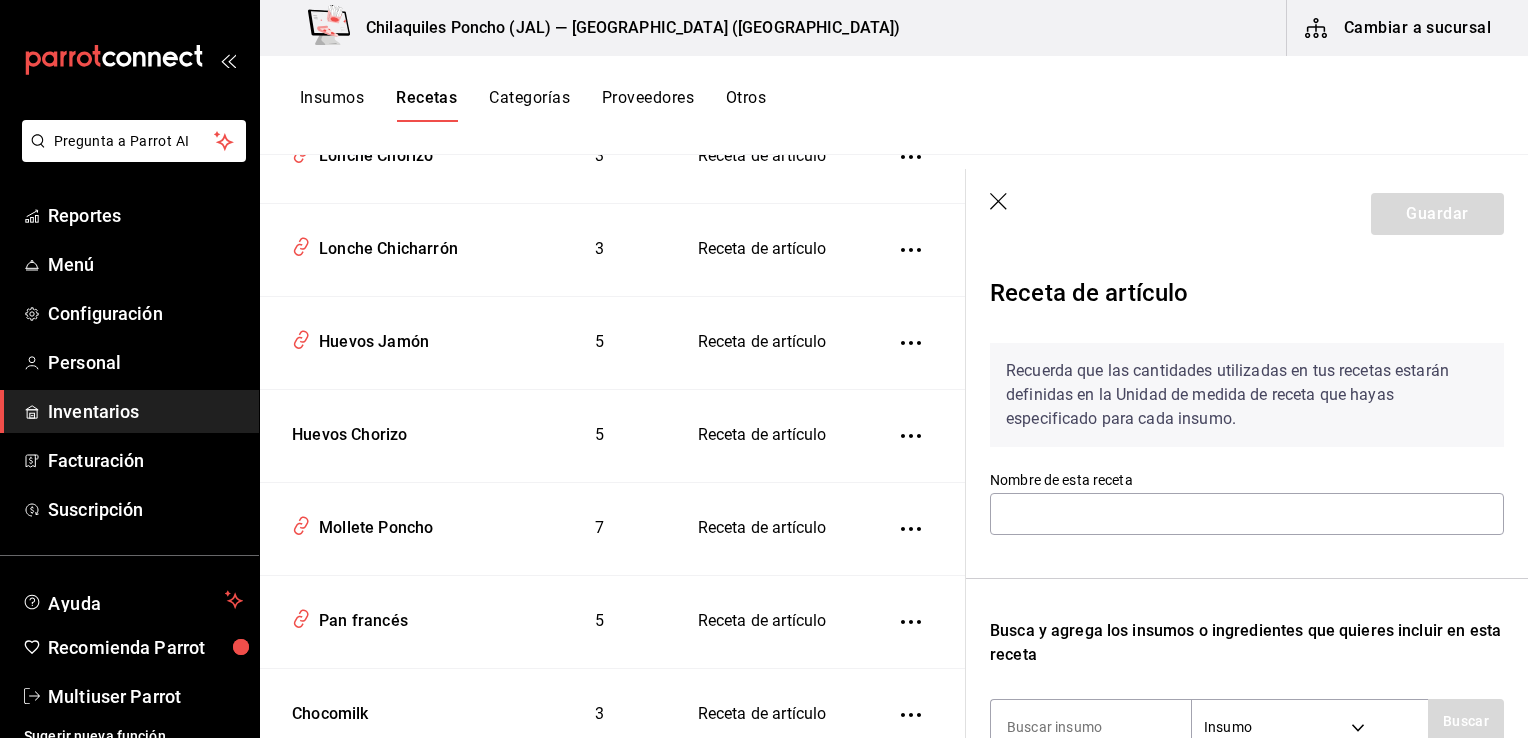 type on "Kit - arma tus chilaquiles suc" 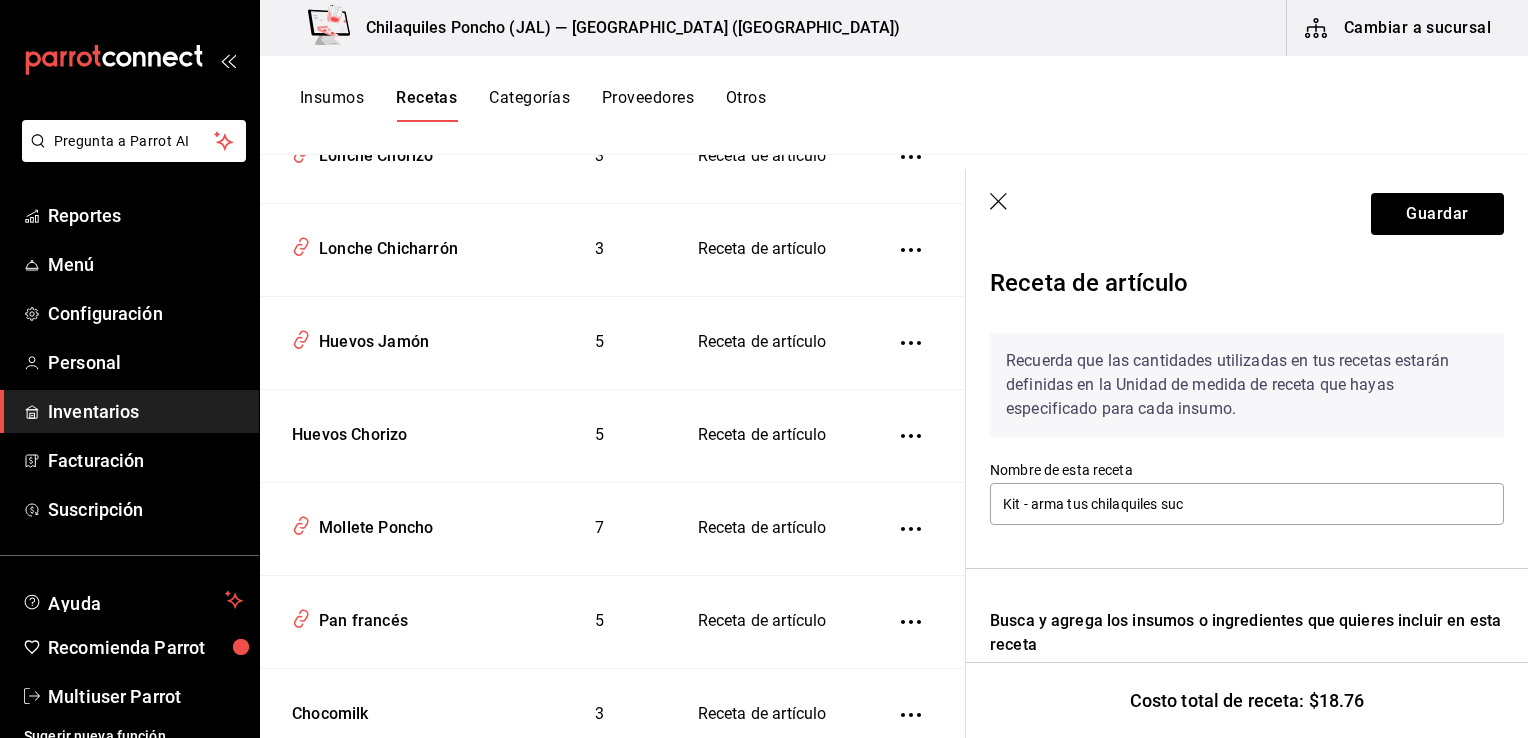 scroll, scrollTop: 0, scrollLeft: 0, axis: both 